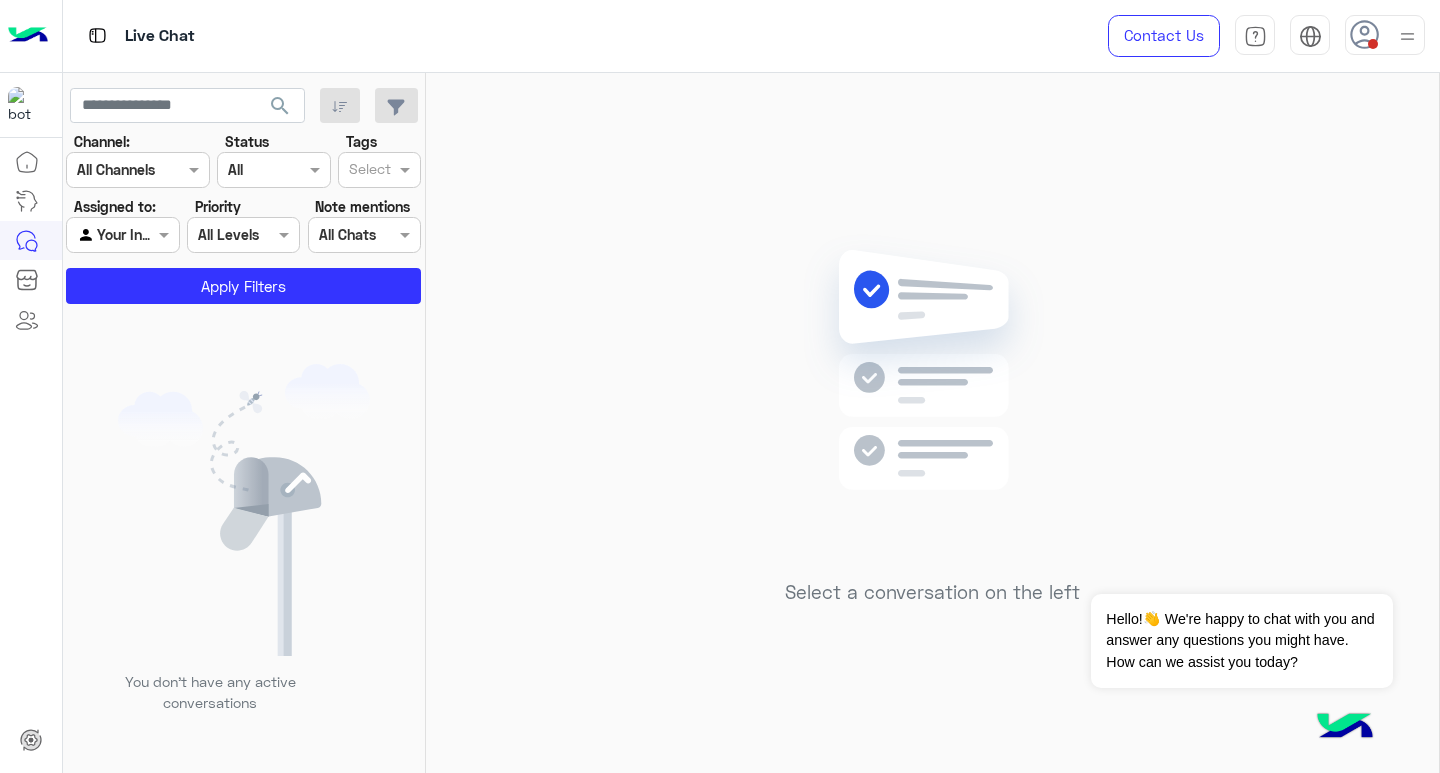 scroll, scrollTop: 0, scrollLeft: 0, axis: both 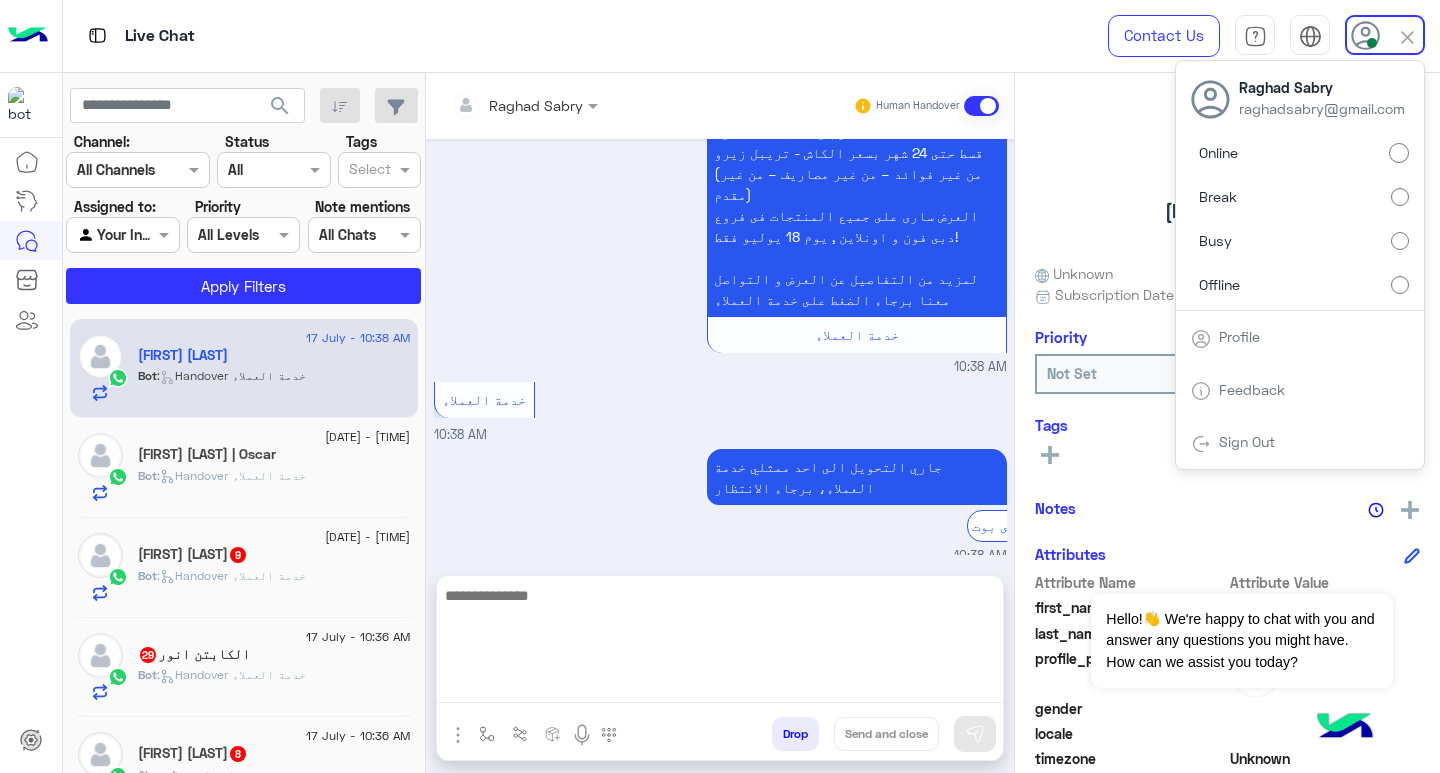 click at bounding box center [720, 643] 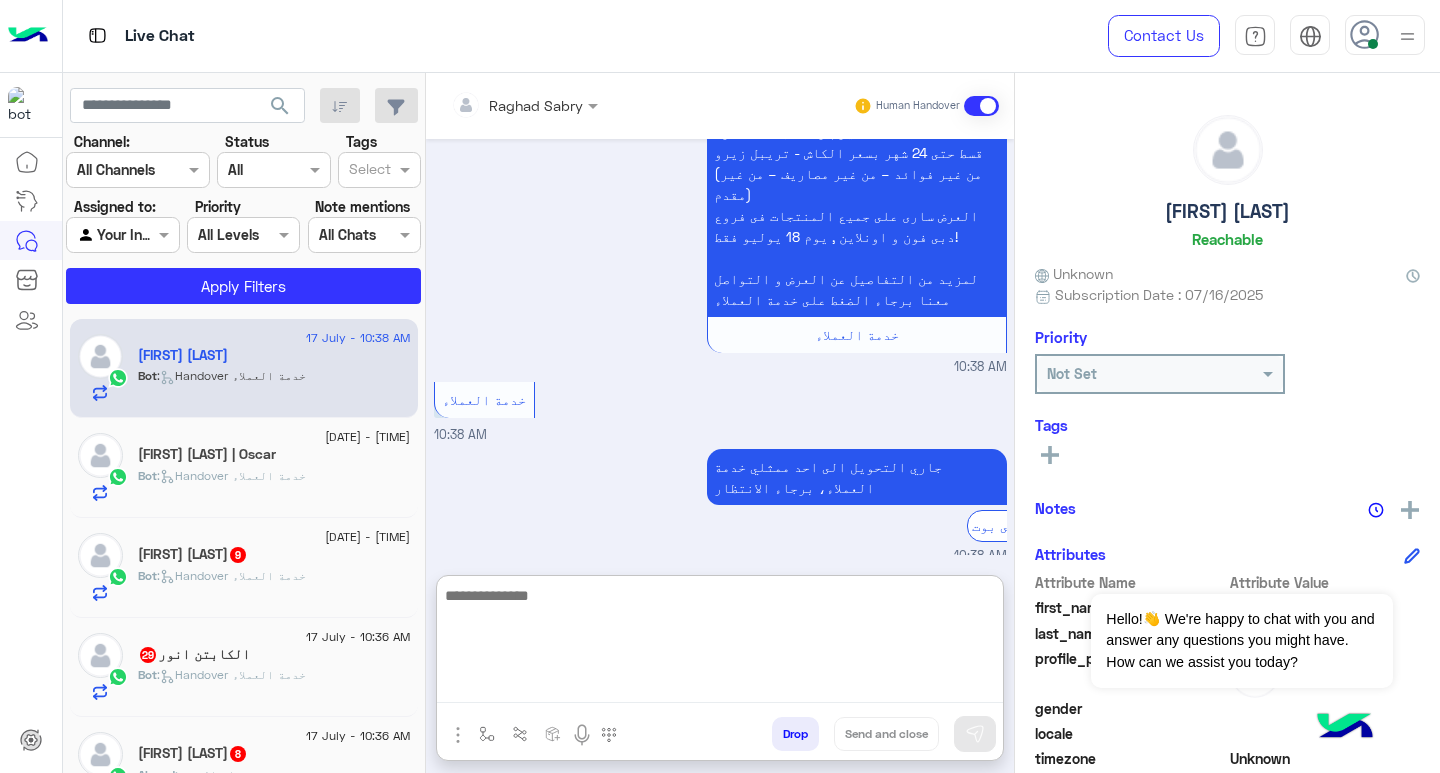 paste on "**********" 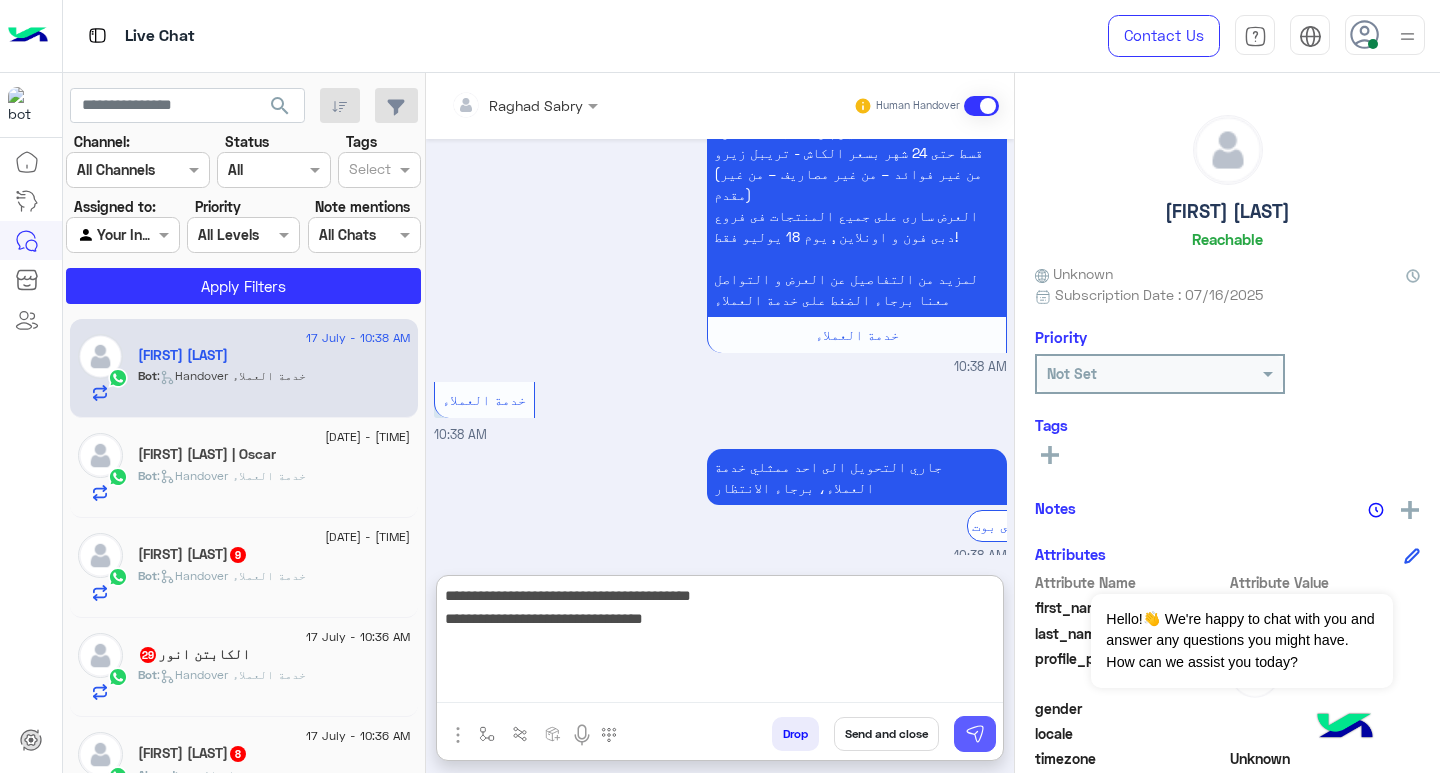 type on "**********" 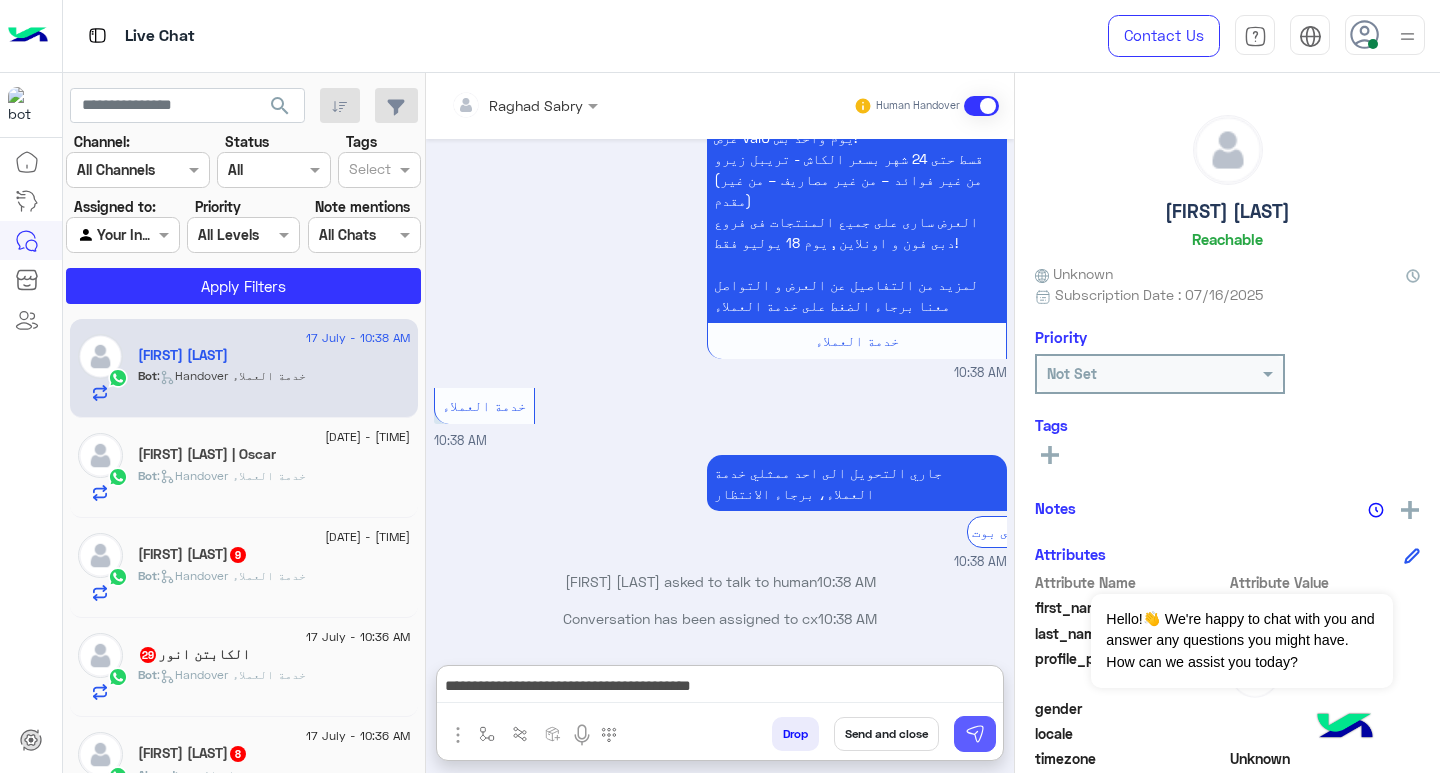 click at bounding box center (975, 734) 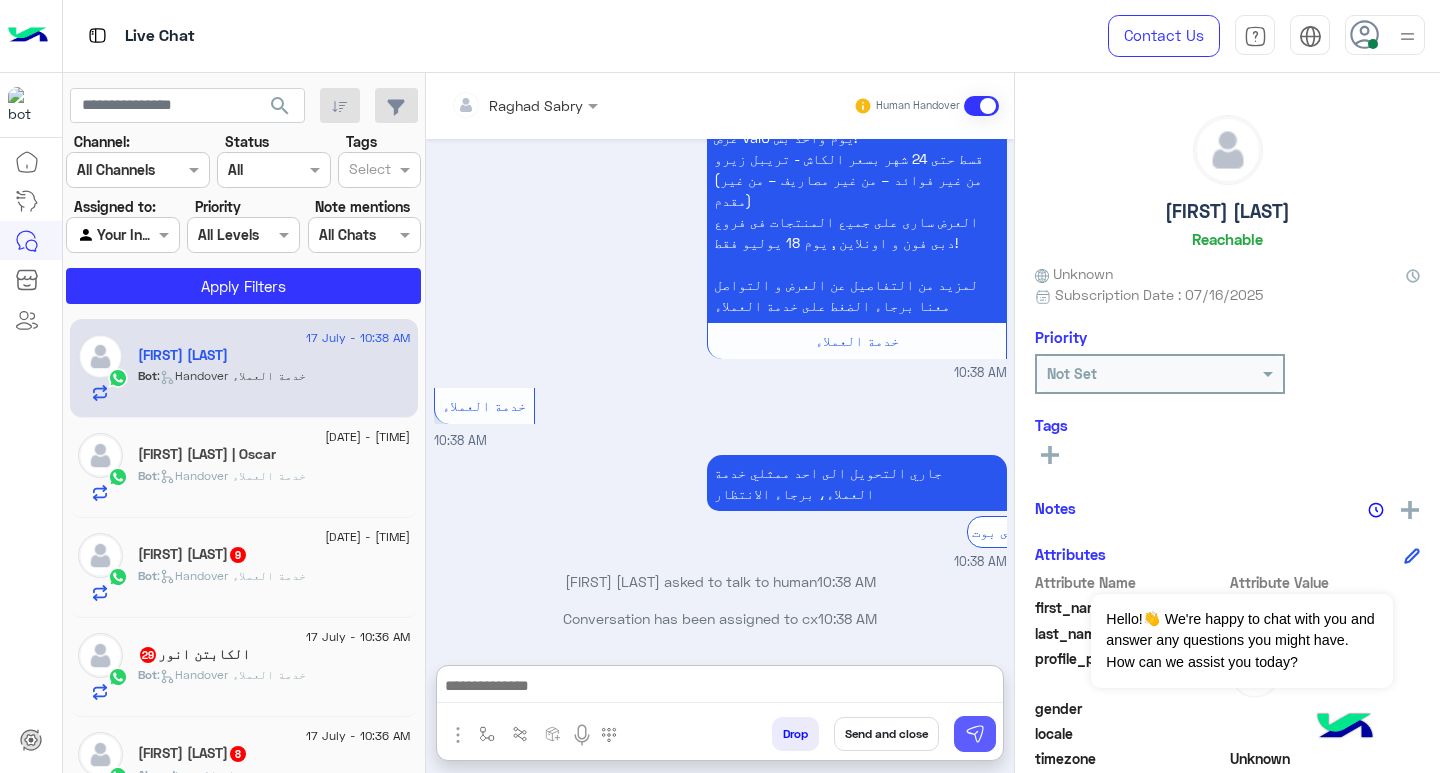 scroll, scrollTop: 675, scrollLeft: 0, axis: vertical 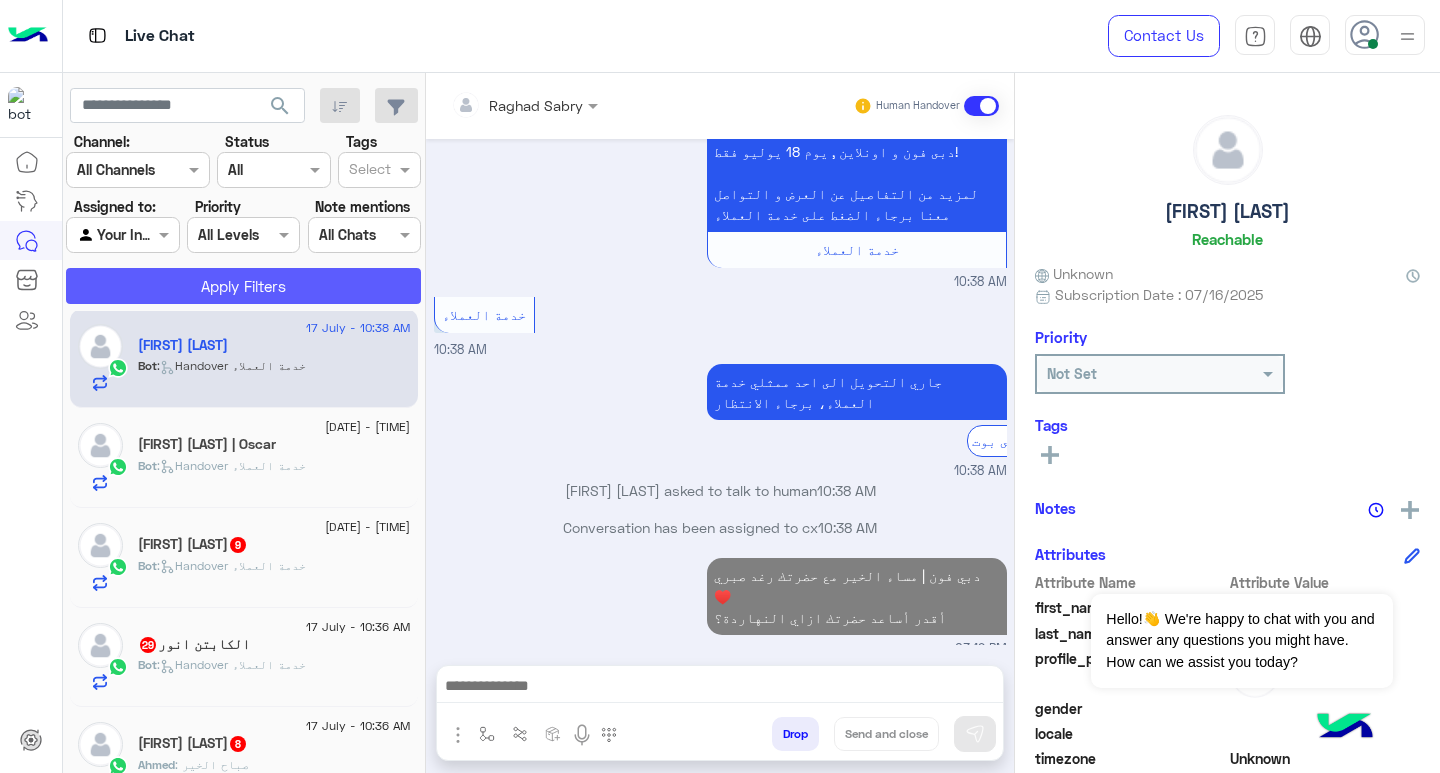 click on "Apply Filters" 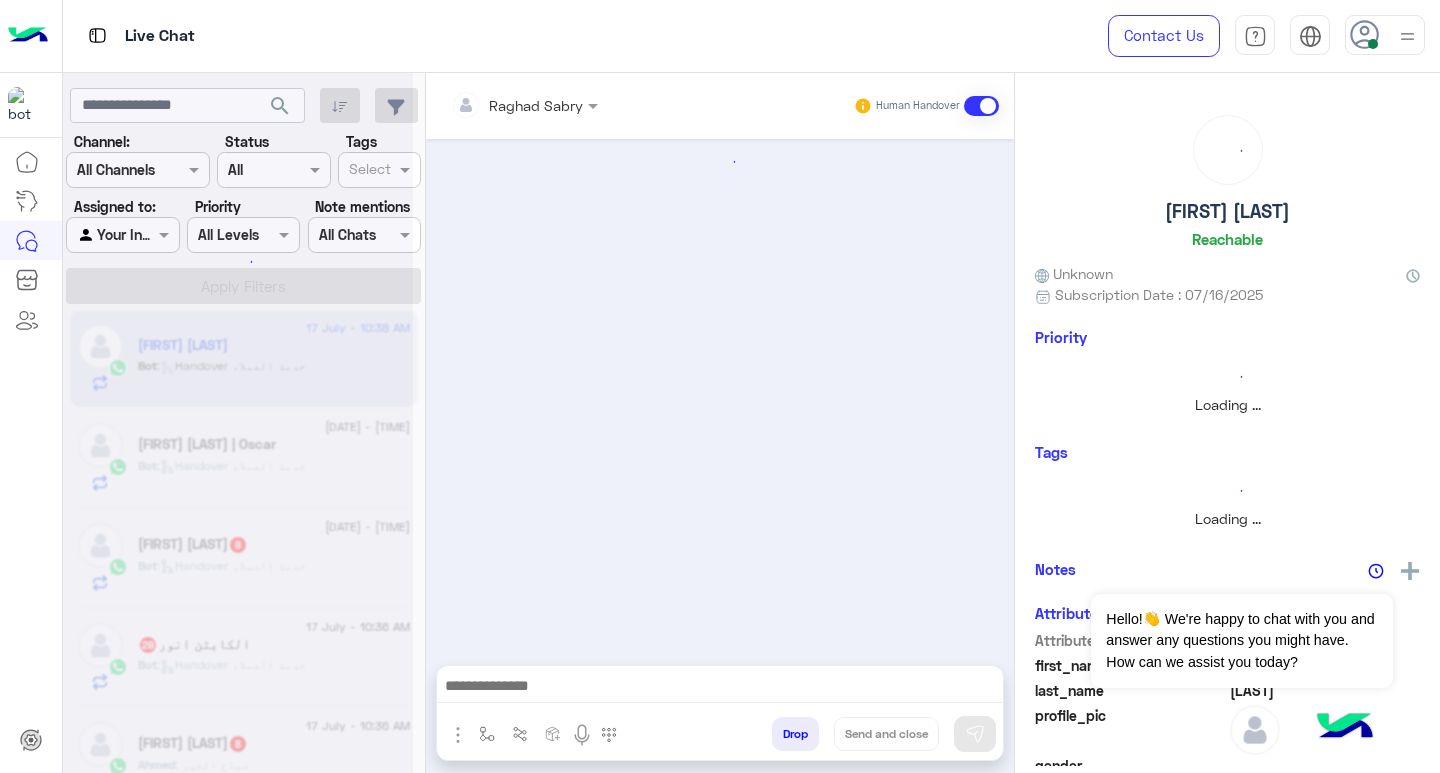 scroll, scrollTop: 0, scrollLeft: 0, axis: both 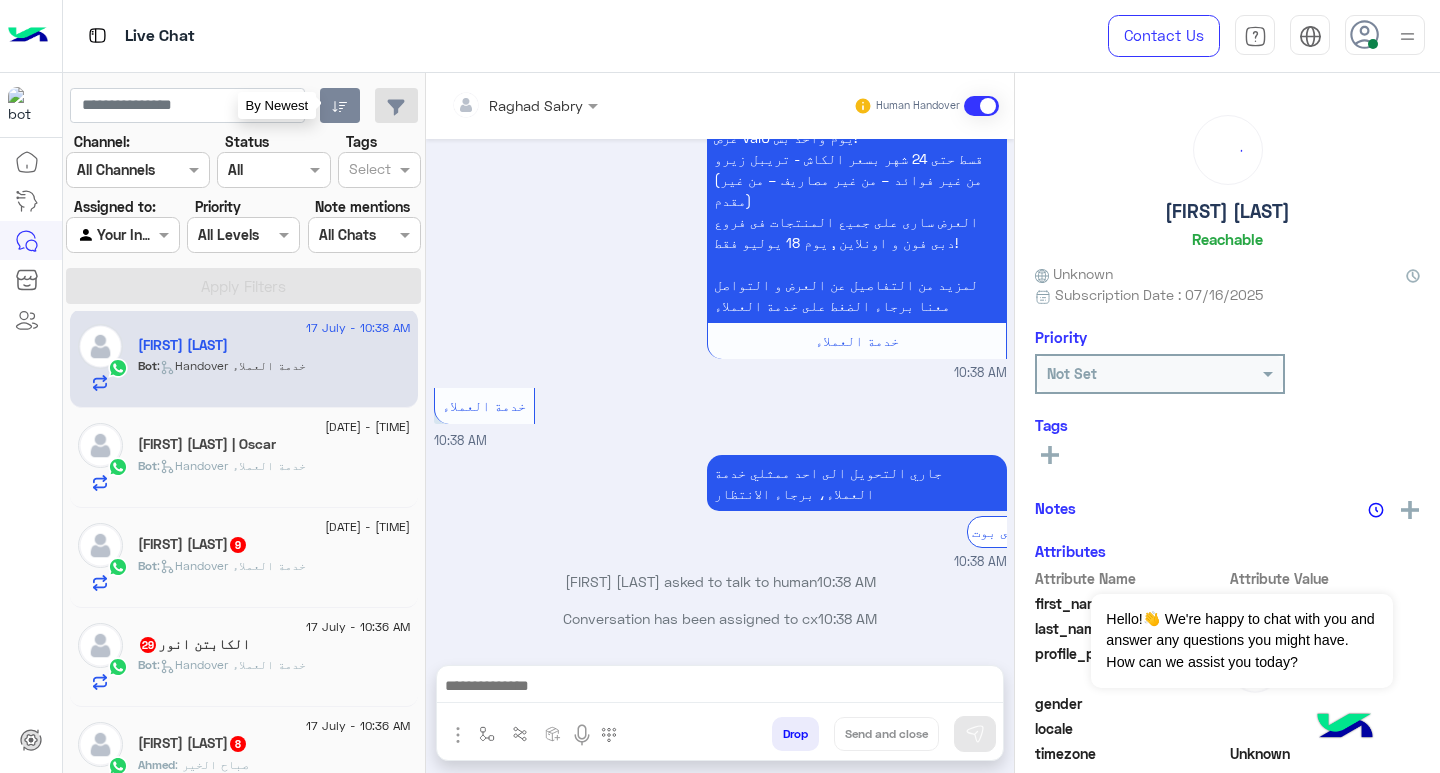 click 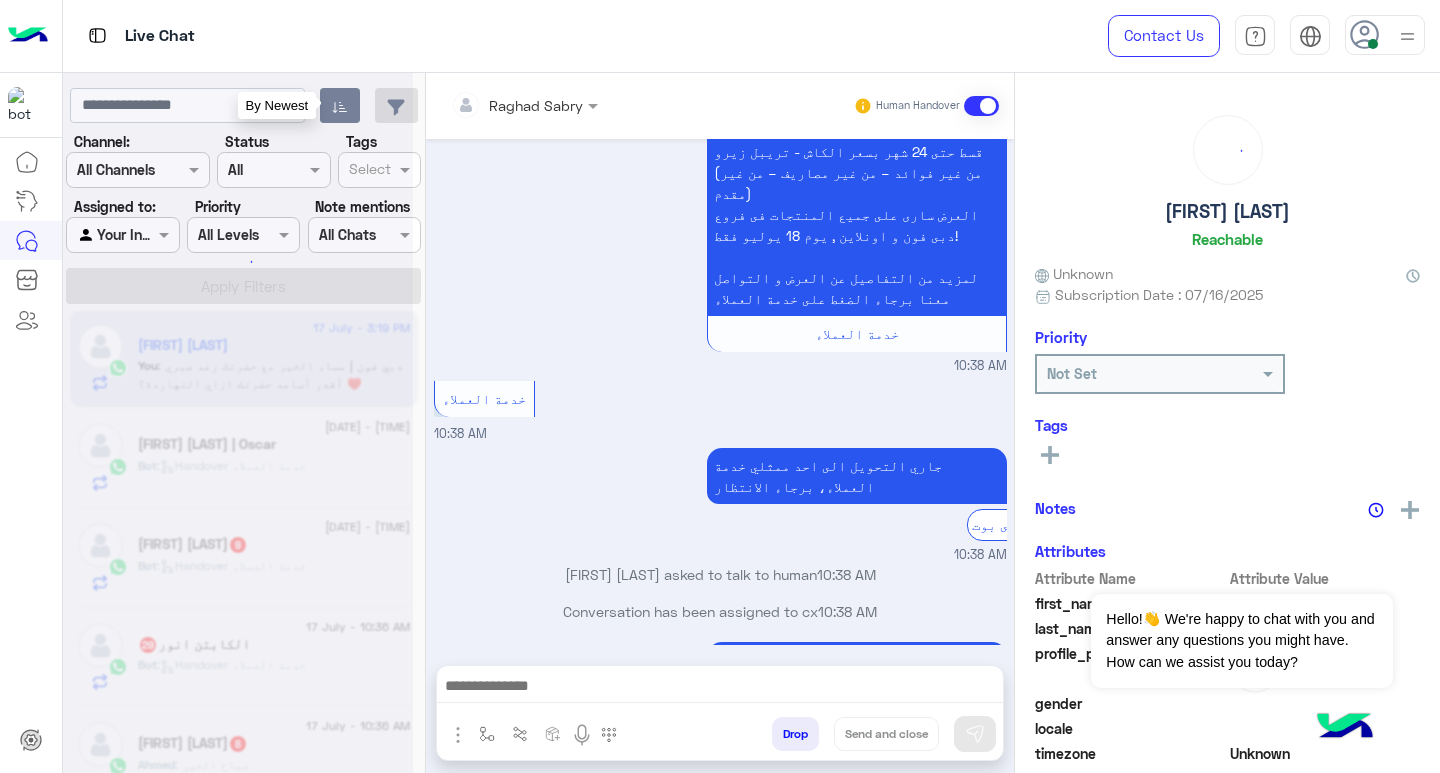 scroll, scrollTop: 712, scrollLeft: 0, axis: vertical 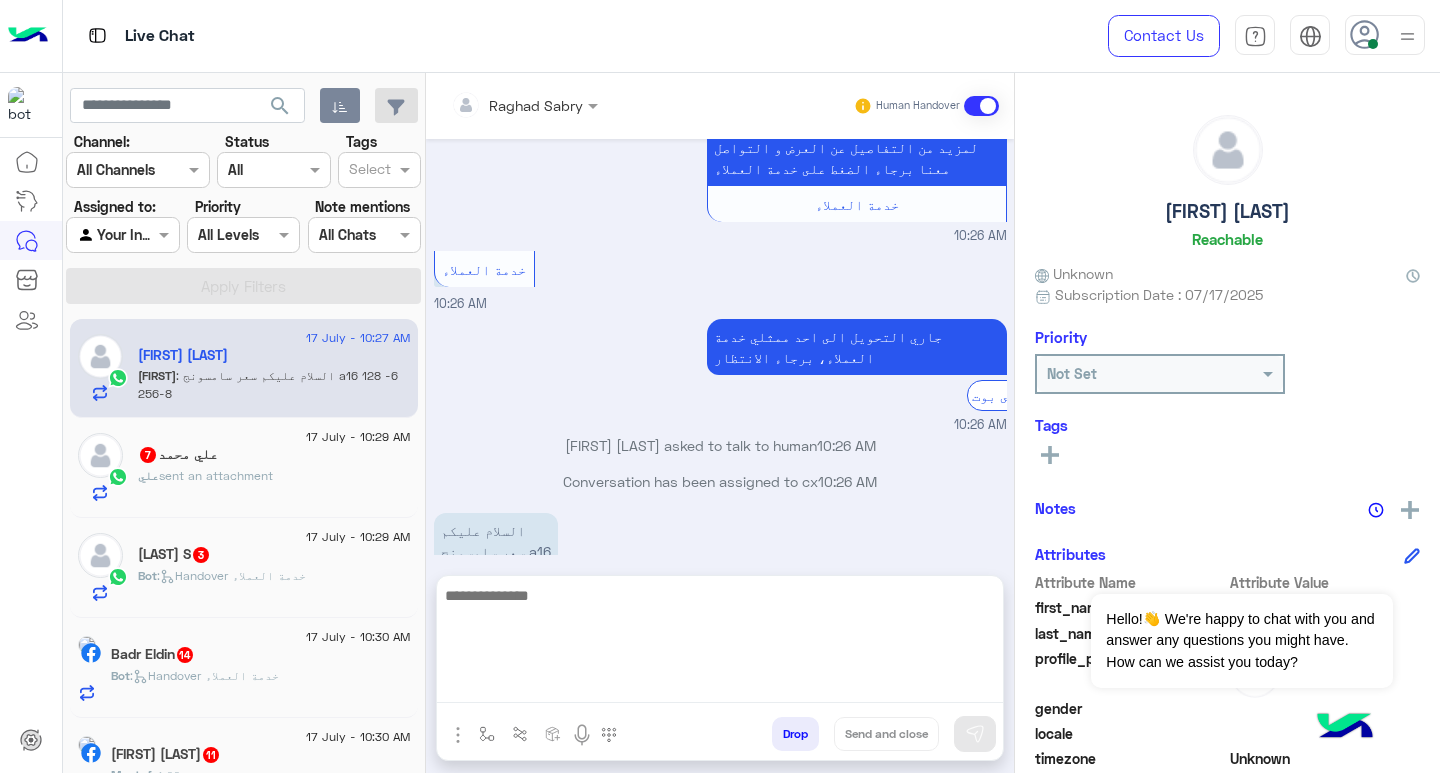 click at bounding box center (720, 643) 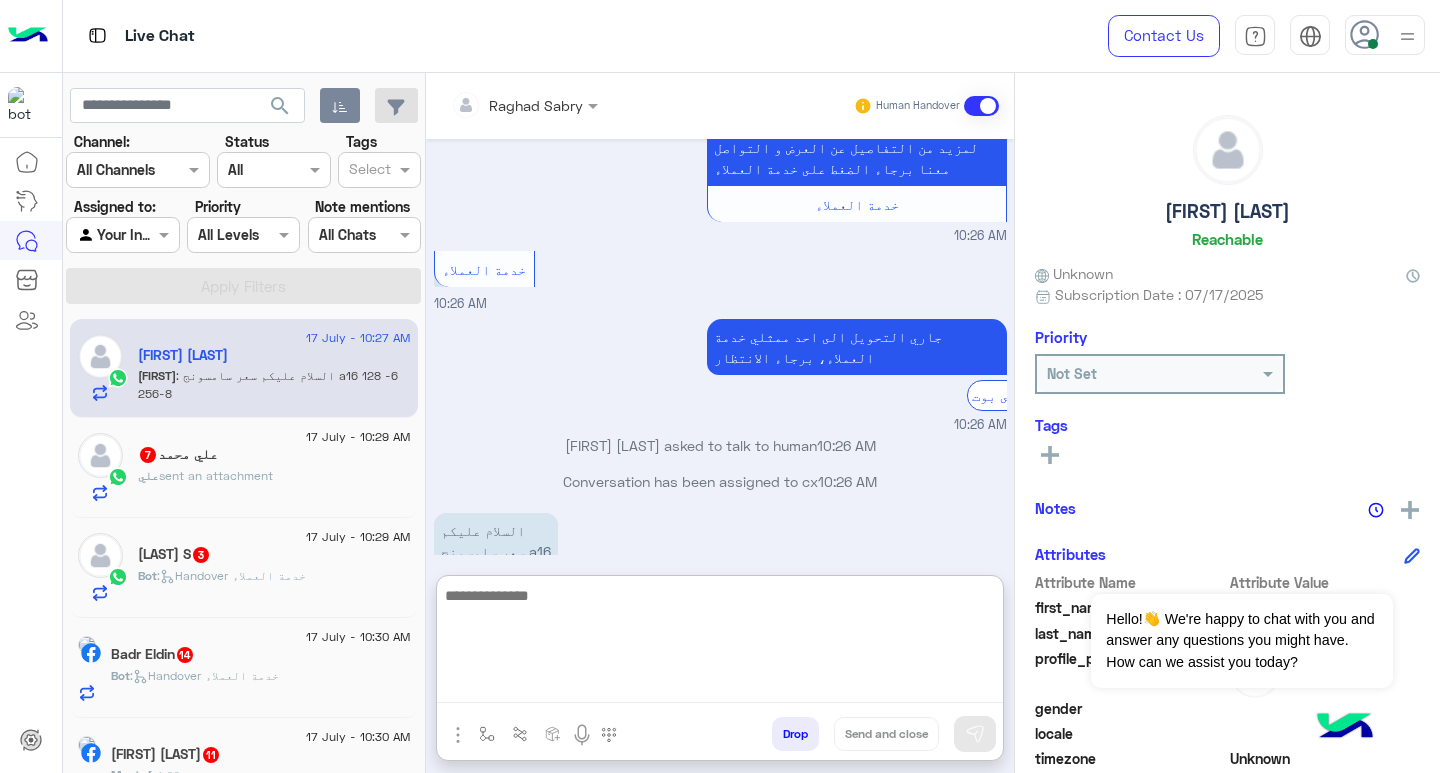 paste on "**********" 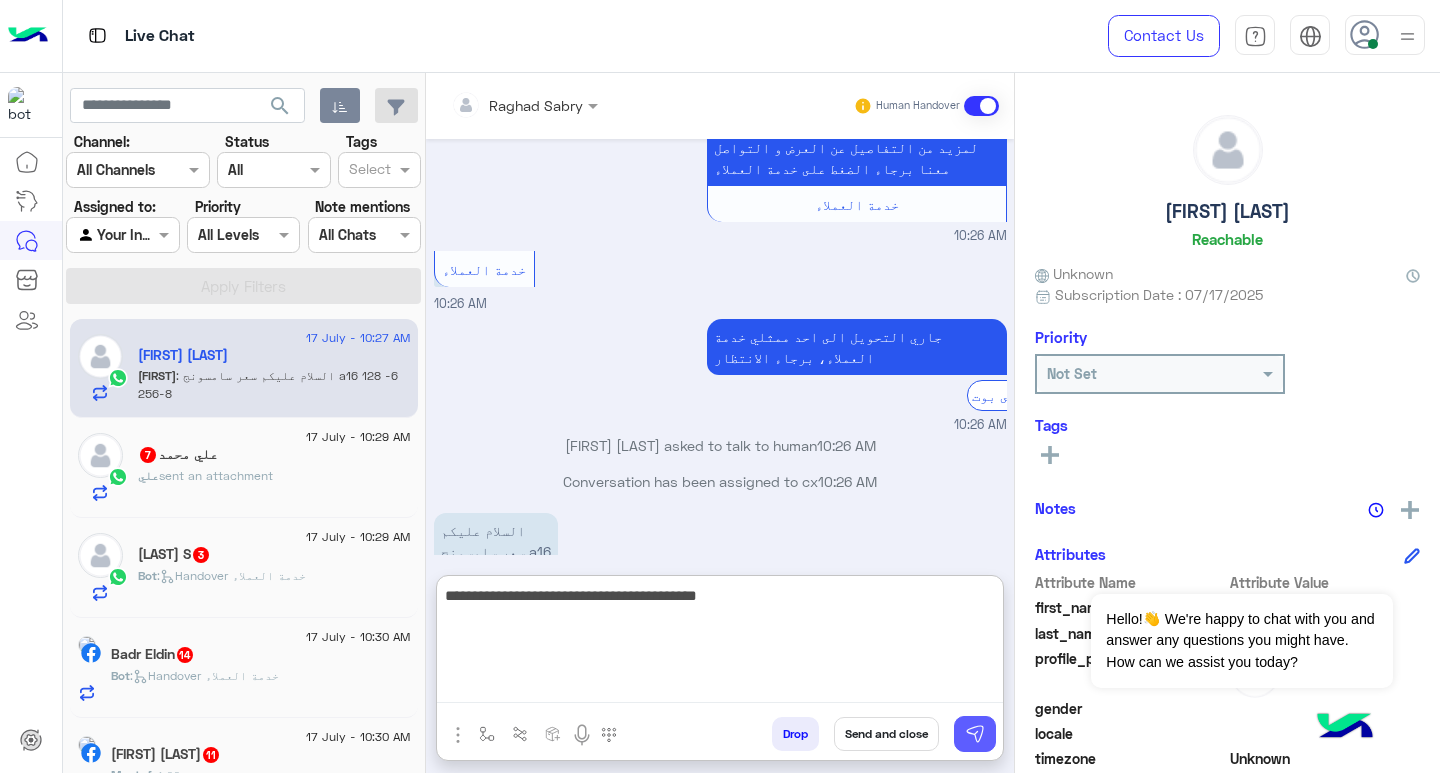 type on "**********" 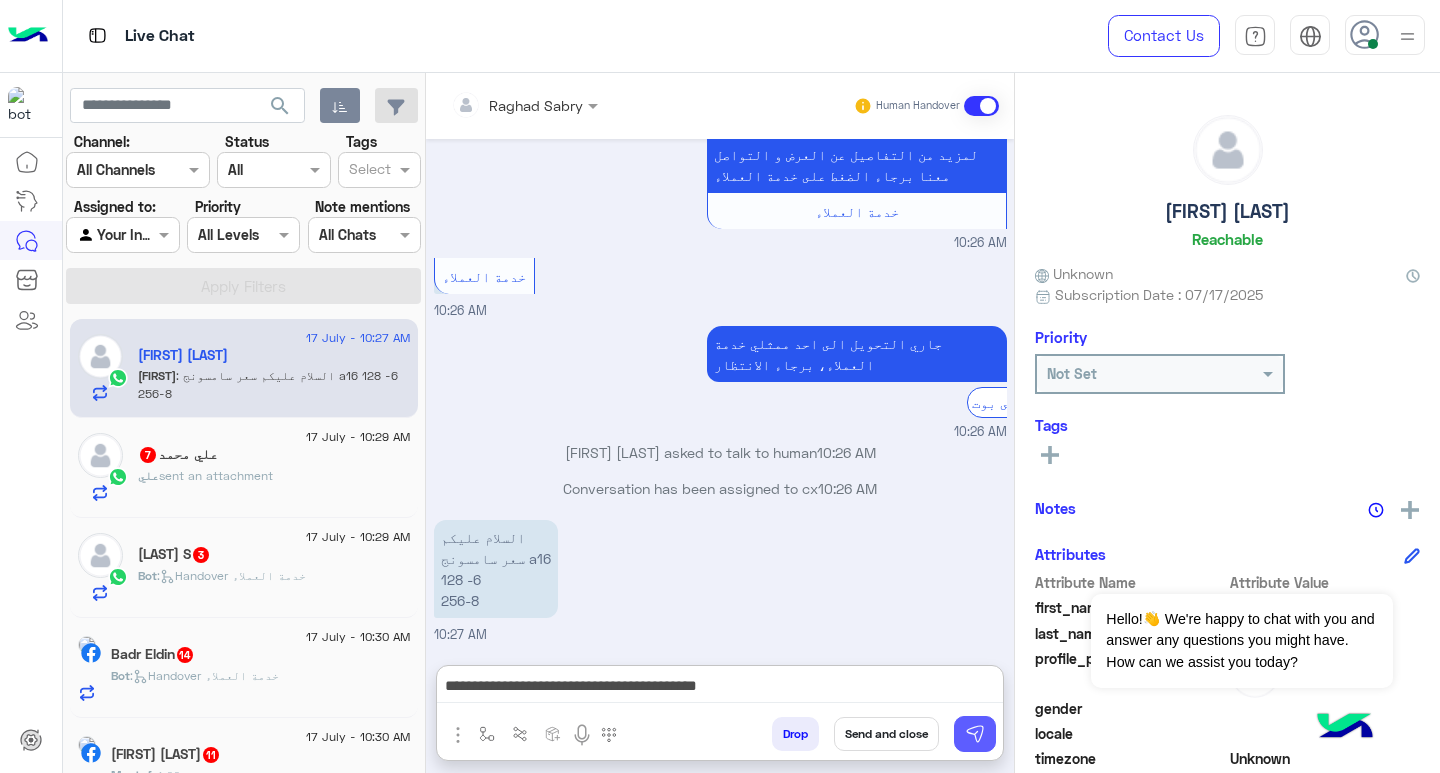 drag, startPoint x: 976, startPoint y: 730, endPoint x: 965, endPoint y: 721, distance: 14.21267 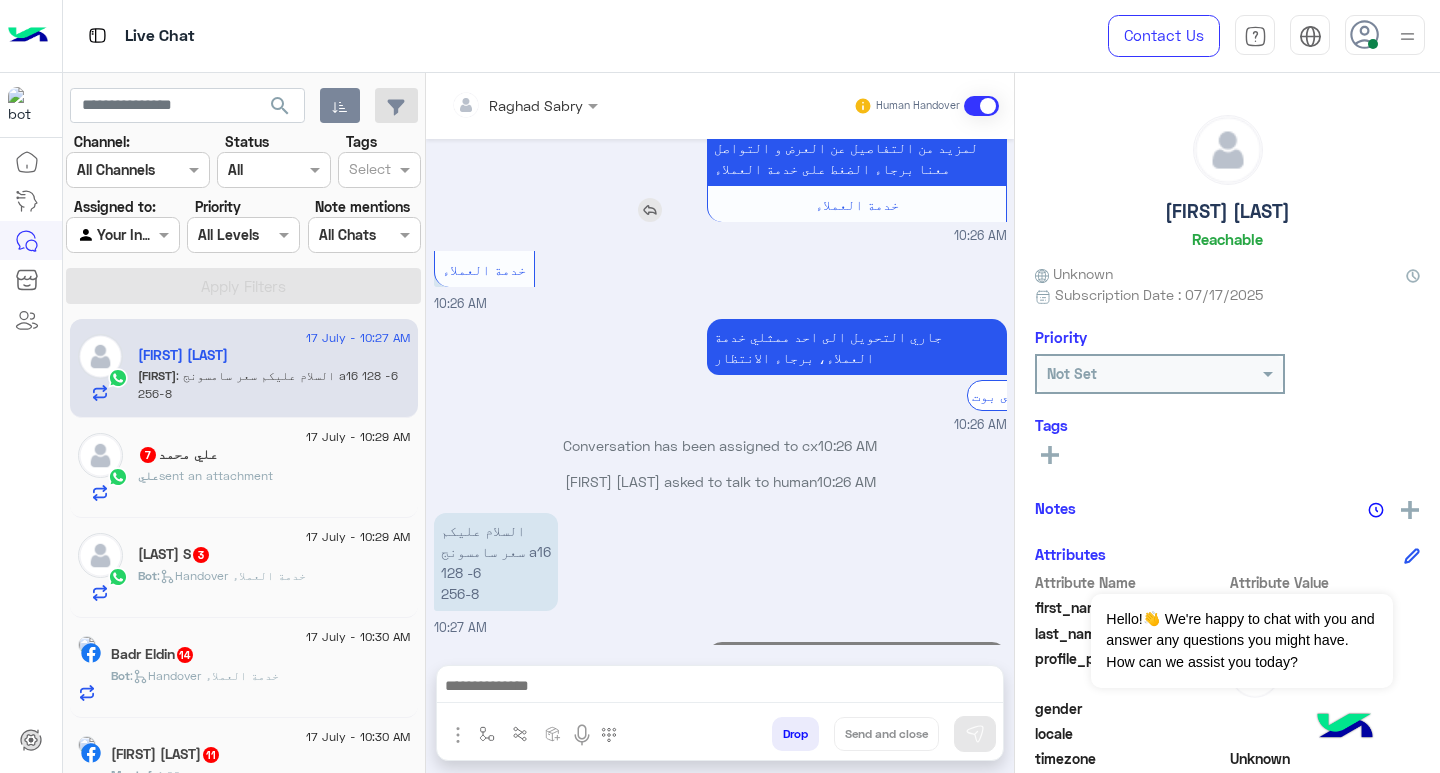 scroll, scrollTop: 868, scrollLeft: 0, axis: vertical 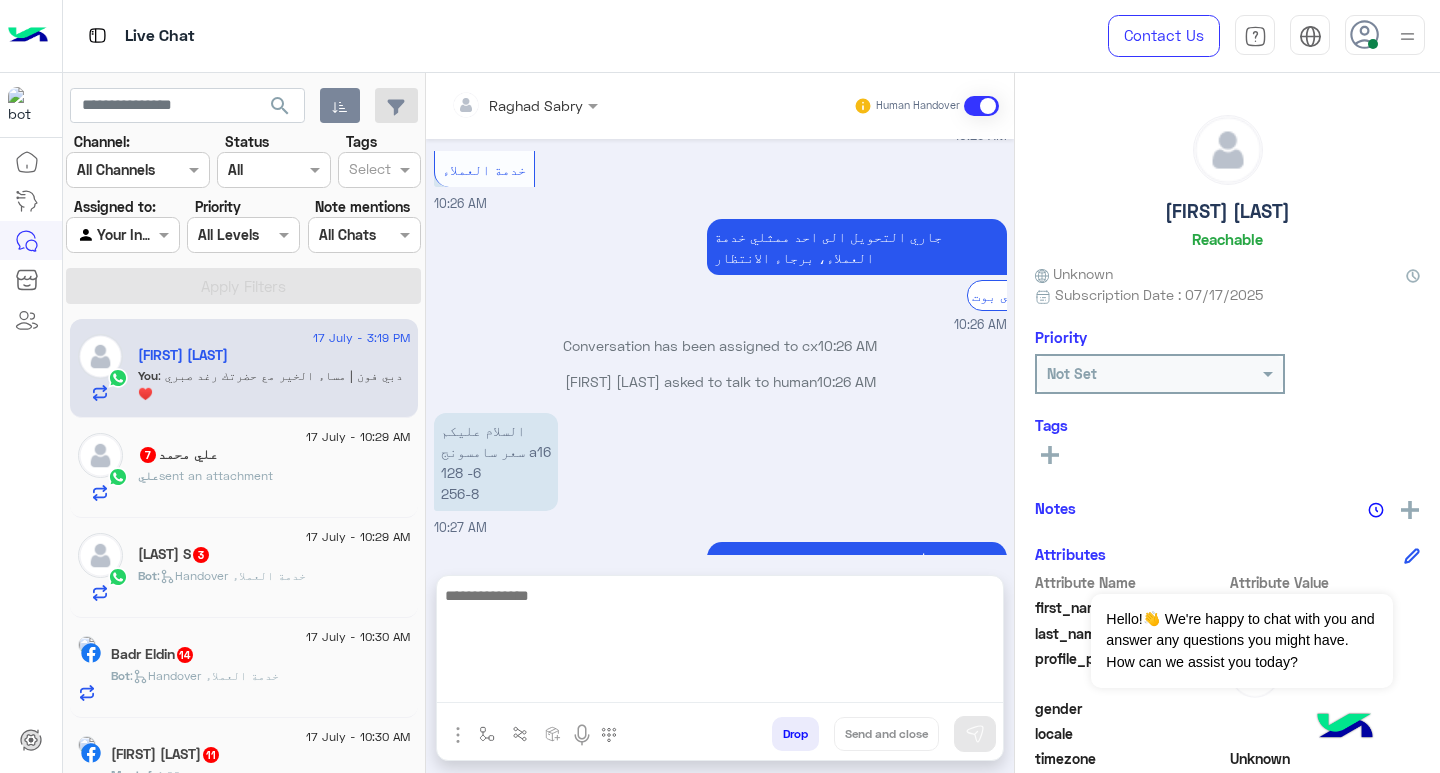 click at bounding box center [720, 643] 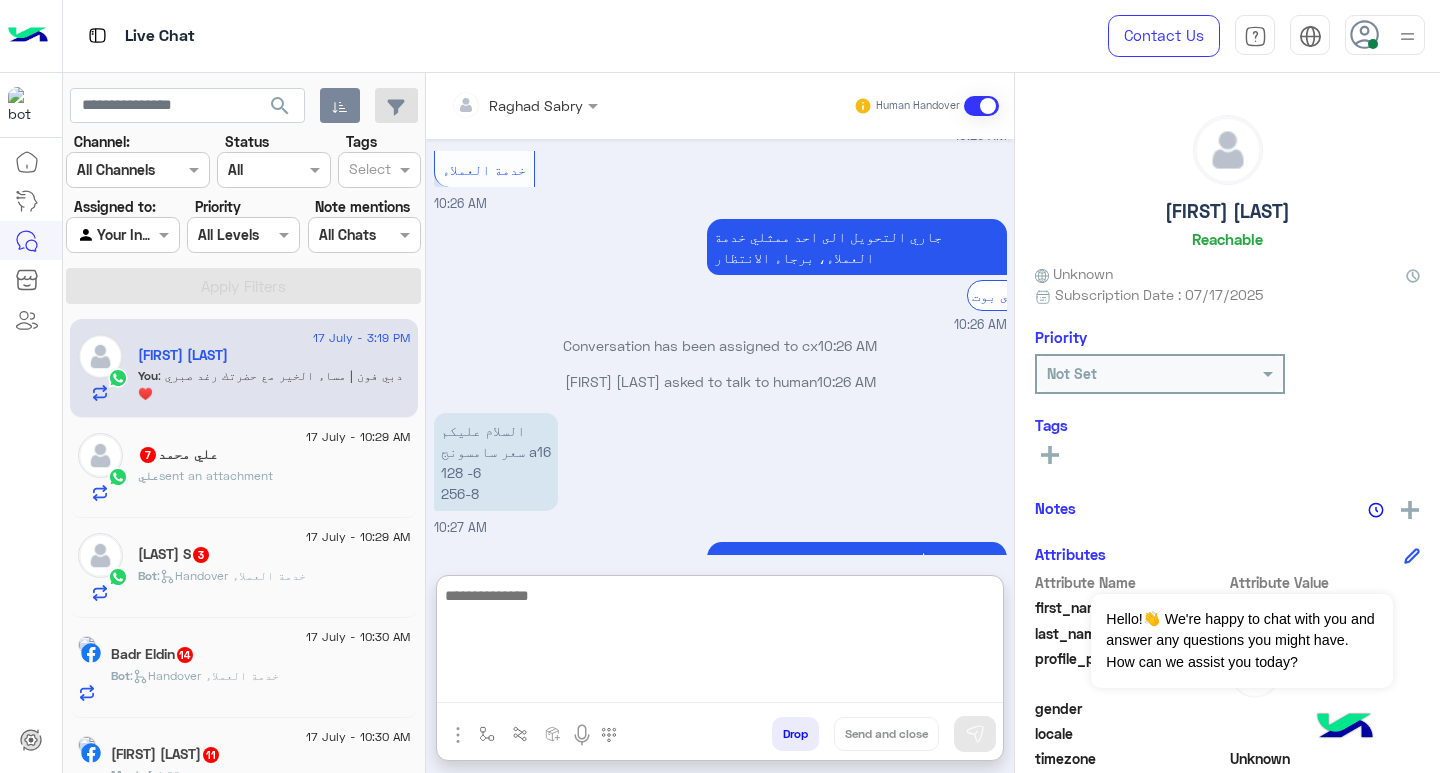 scroll, scrollTop: 929, scrollLeft: 0, axis: vertical 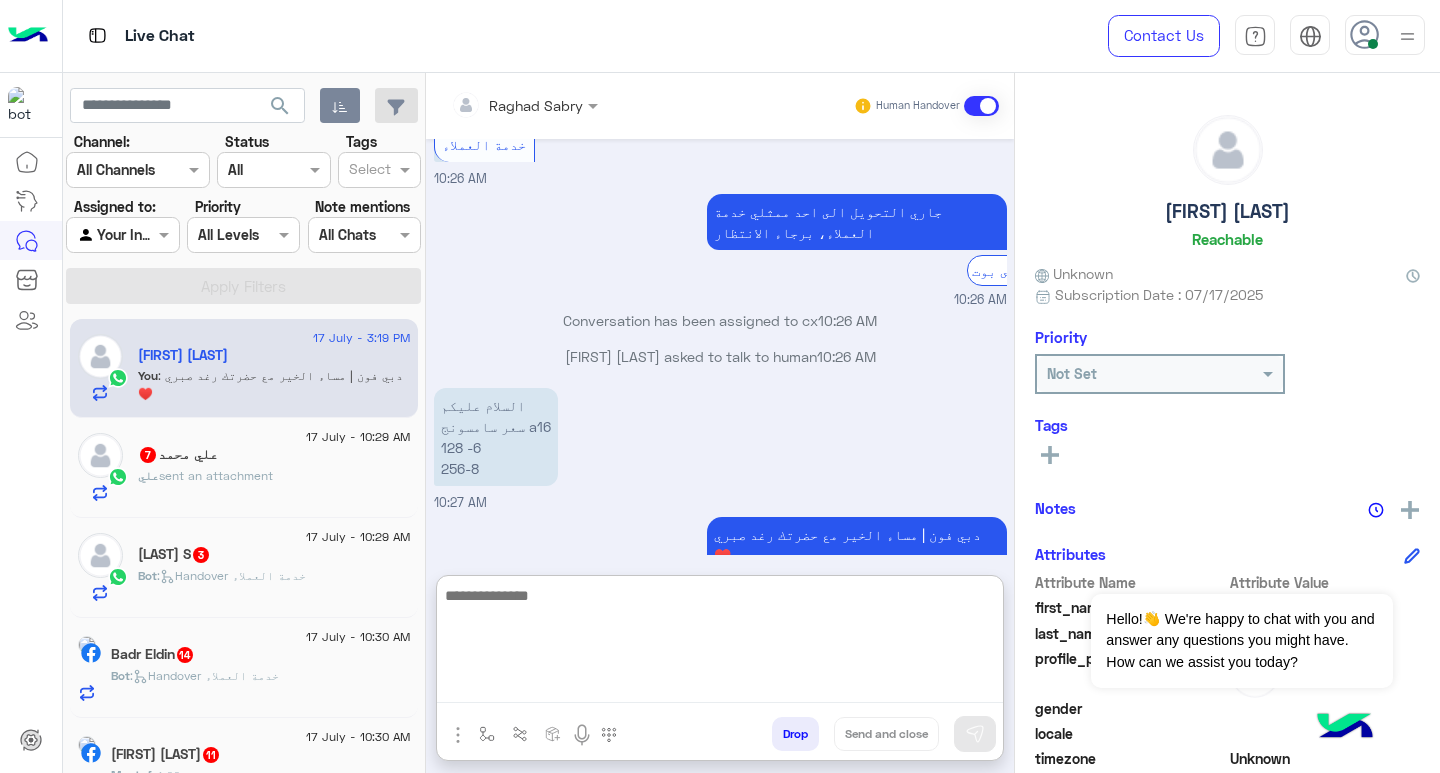 paste on "**********" 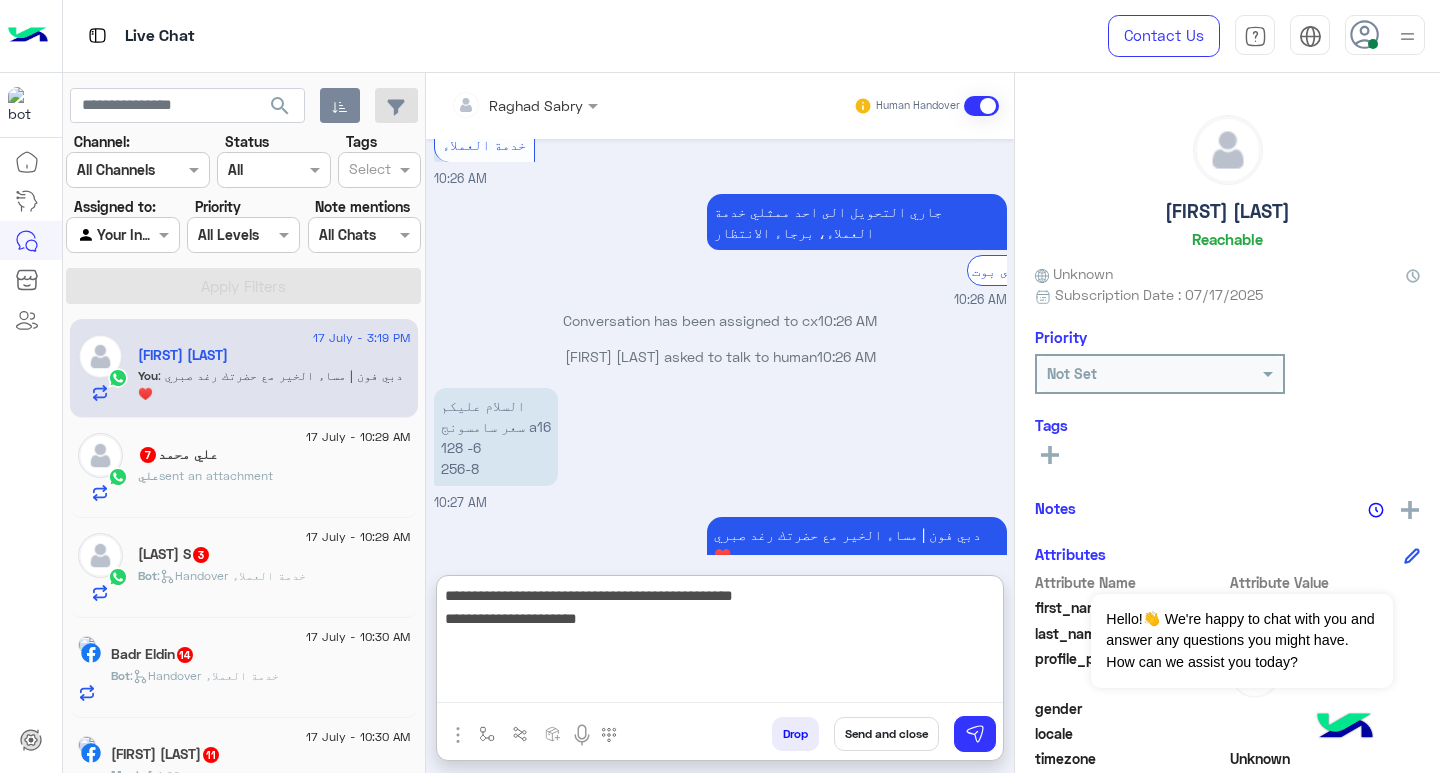 click on "**********" at bounding box center (720, 643) 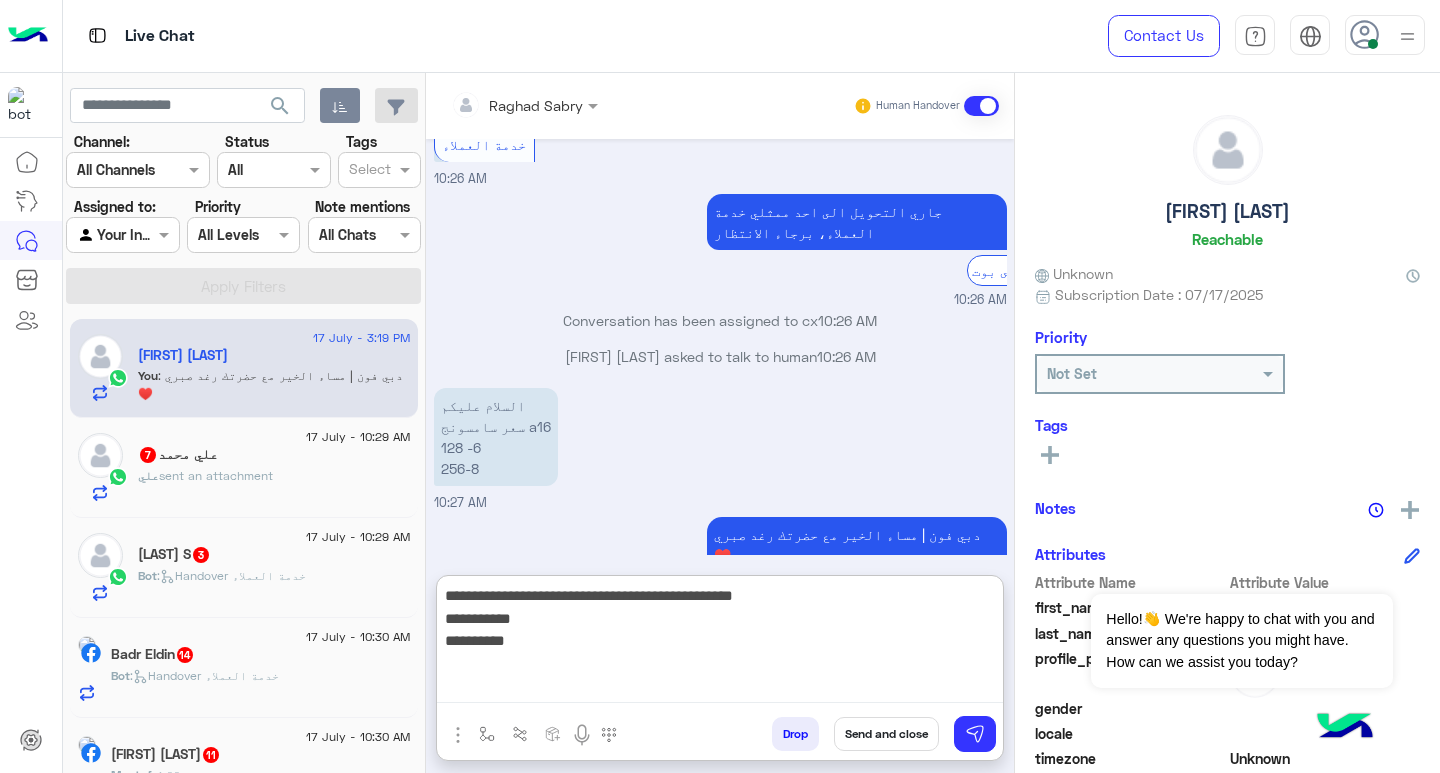 click on "**********" at bounding box center [720, 643] 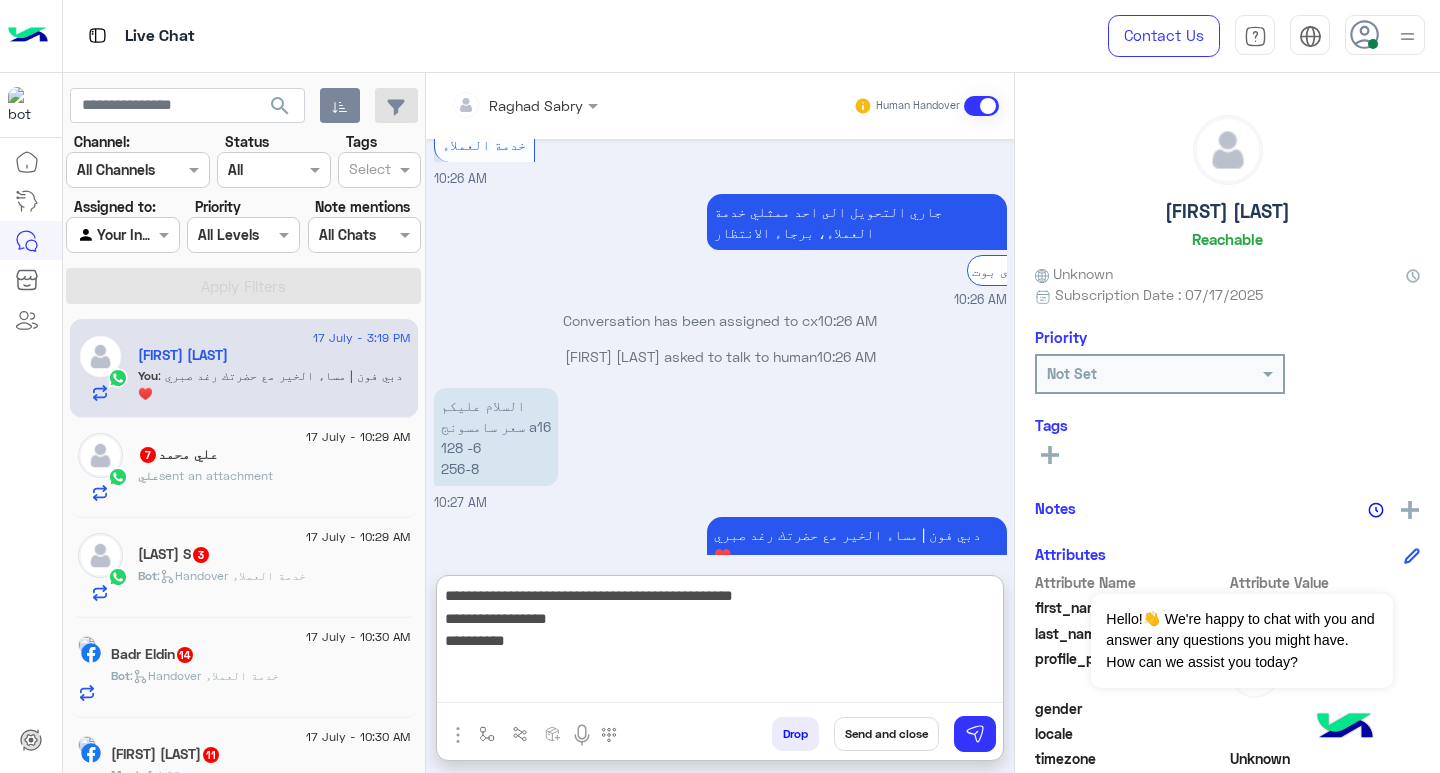 click on "**********" at bounding box center (720, 643) 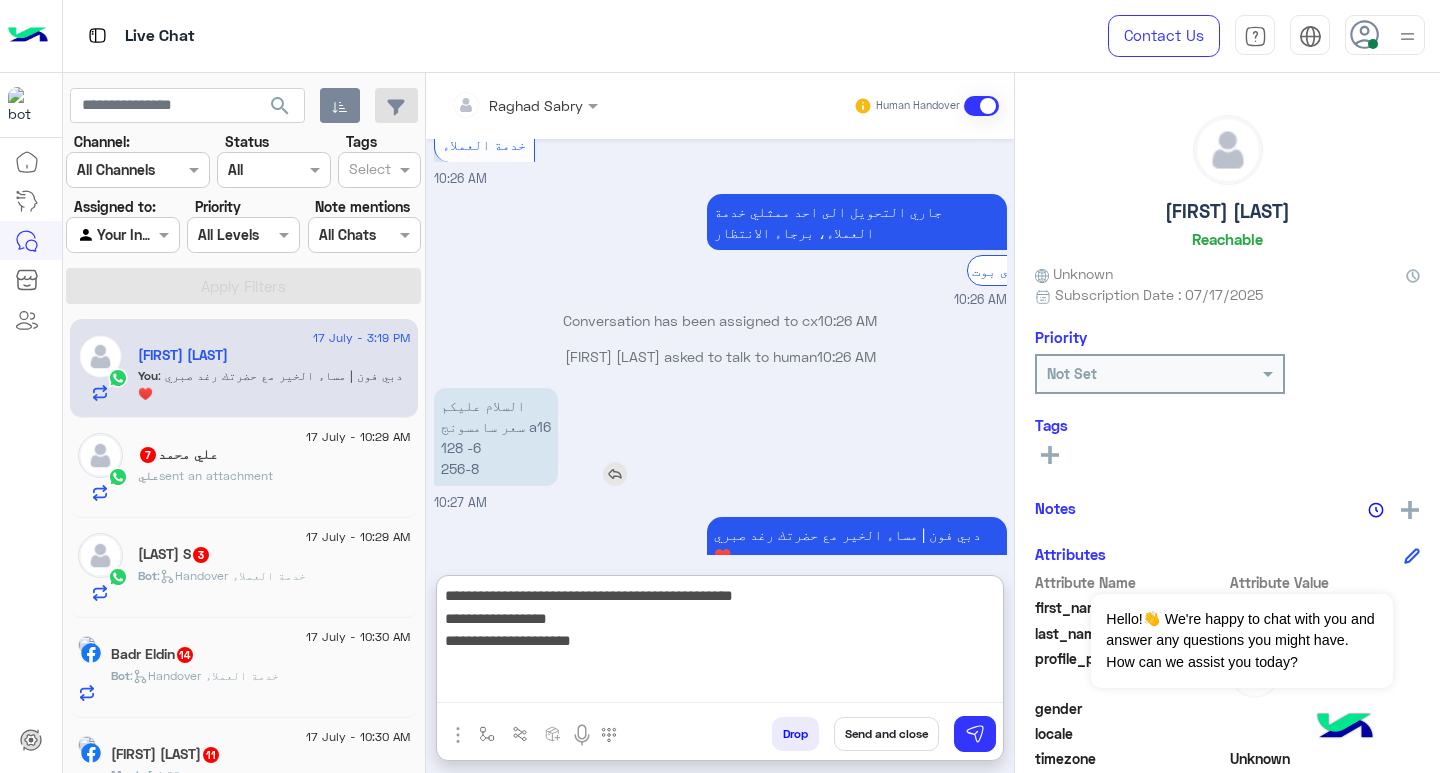scroll, scrollTop: 929, scrollLeft: 0, axis: vertical 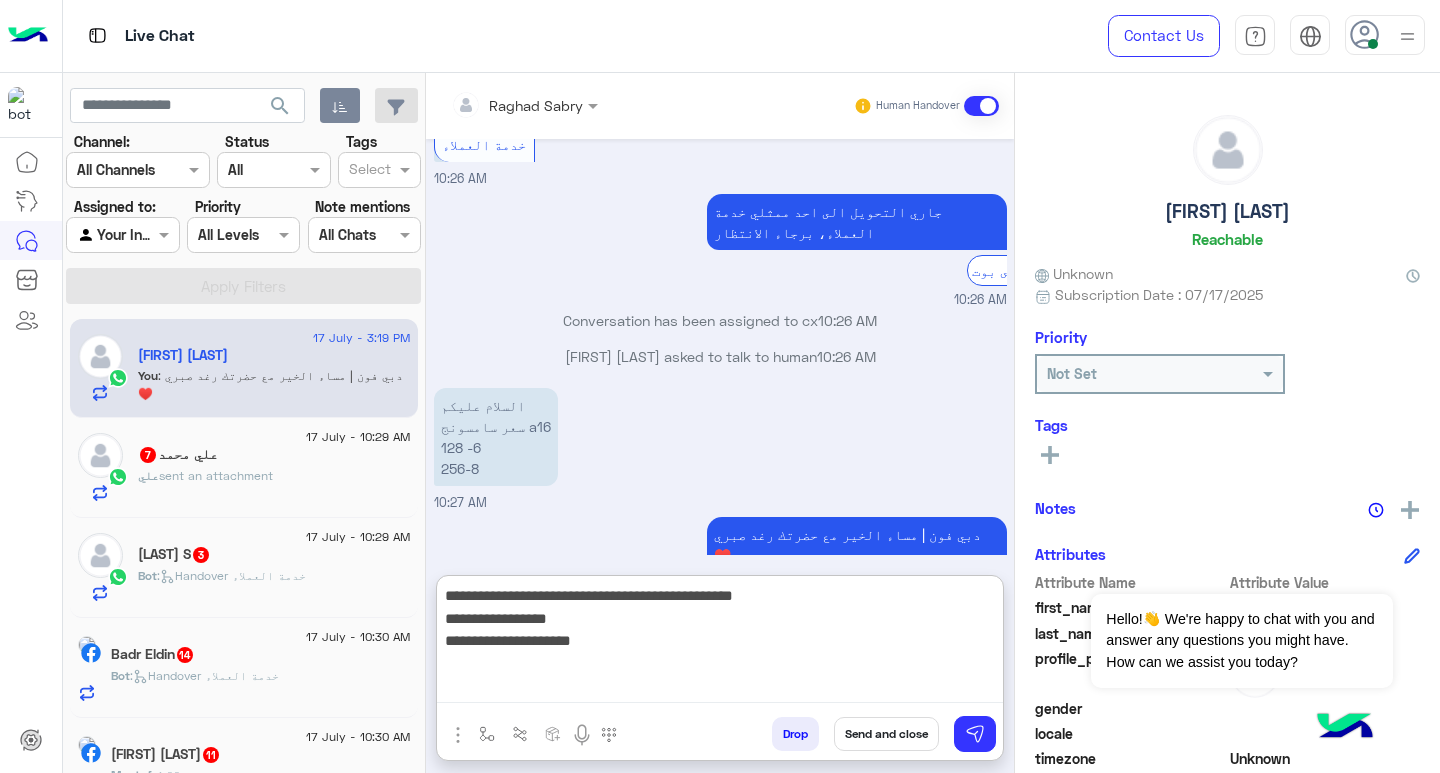 paste on "**********" 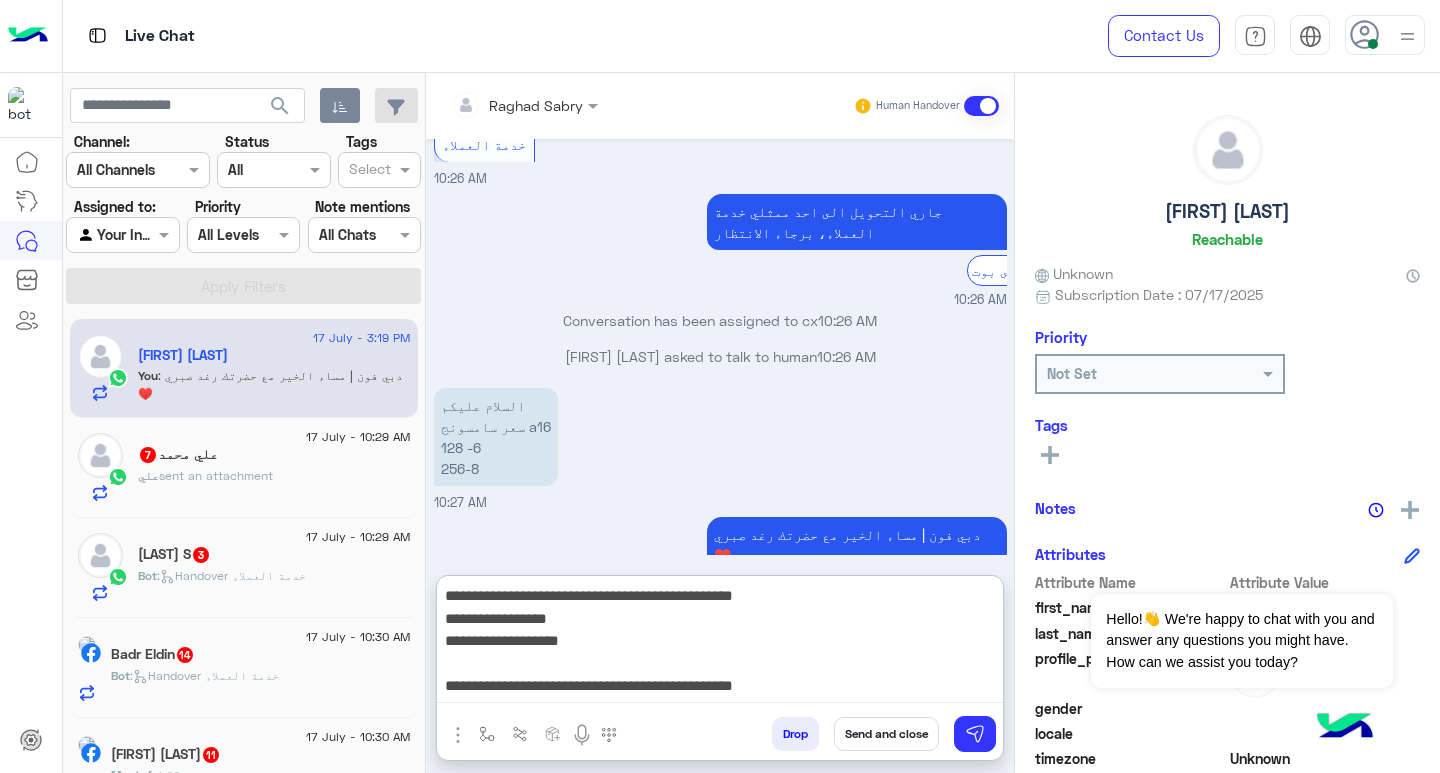 scroll, scrollTop: 16, scrollLeft: 0, axis: vertical 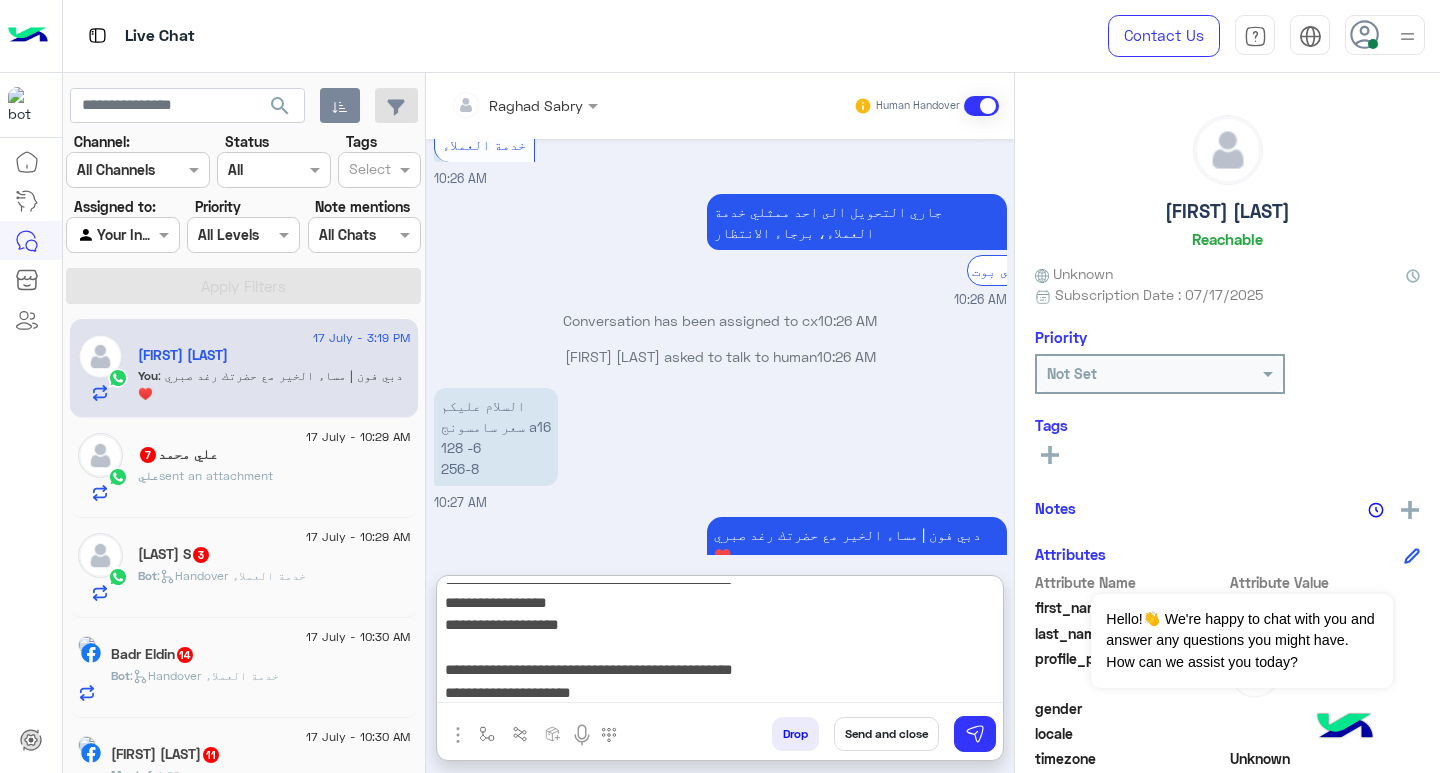 click on "**********" at bounding box center (720, 643) 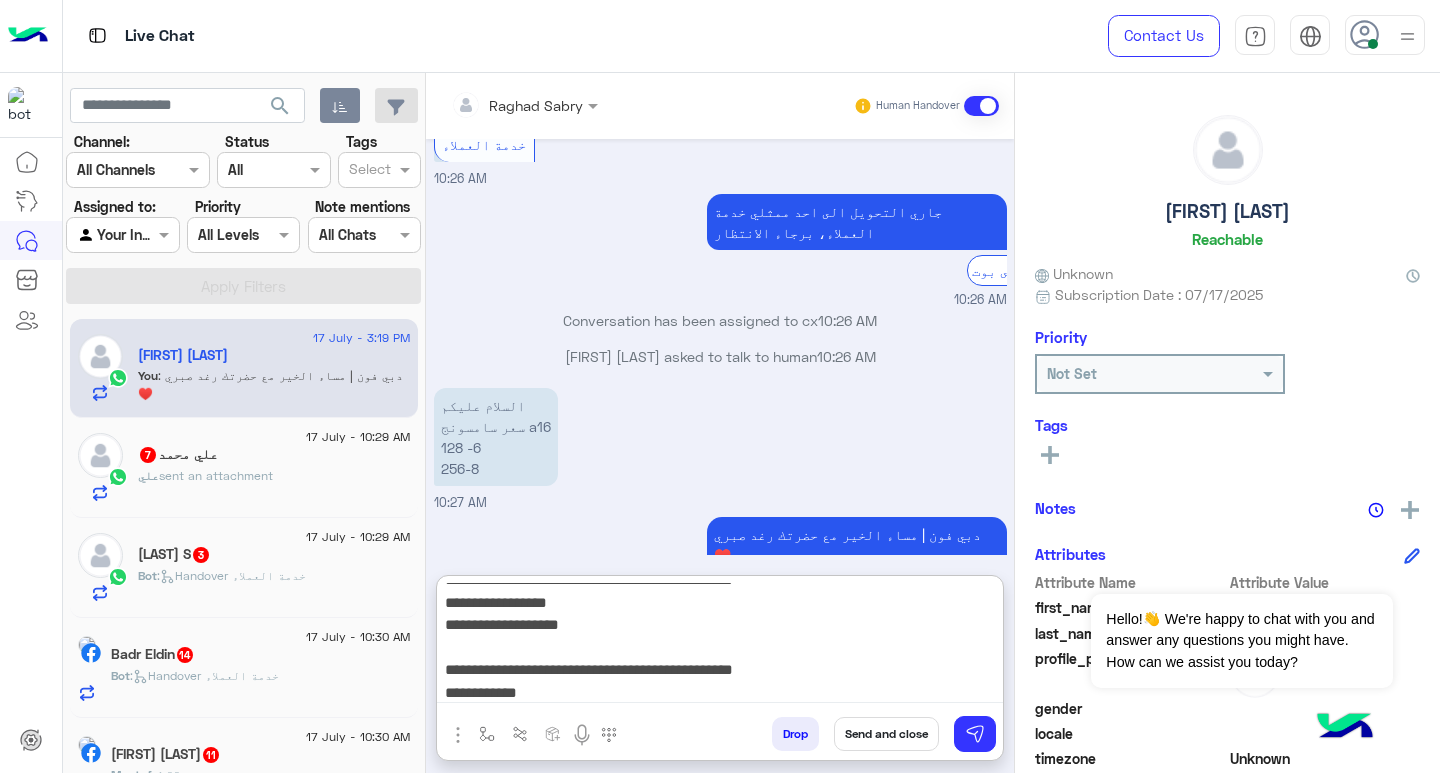 scroll, scrollTop: 39, scrollLeft: 0, axis: vertical 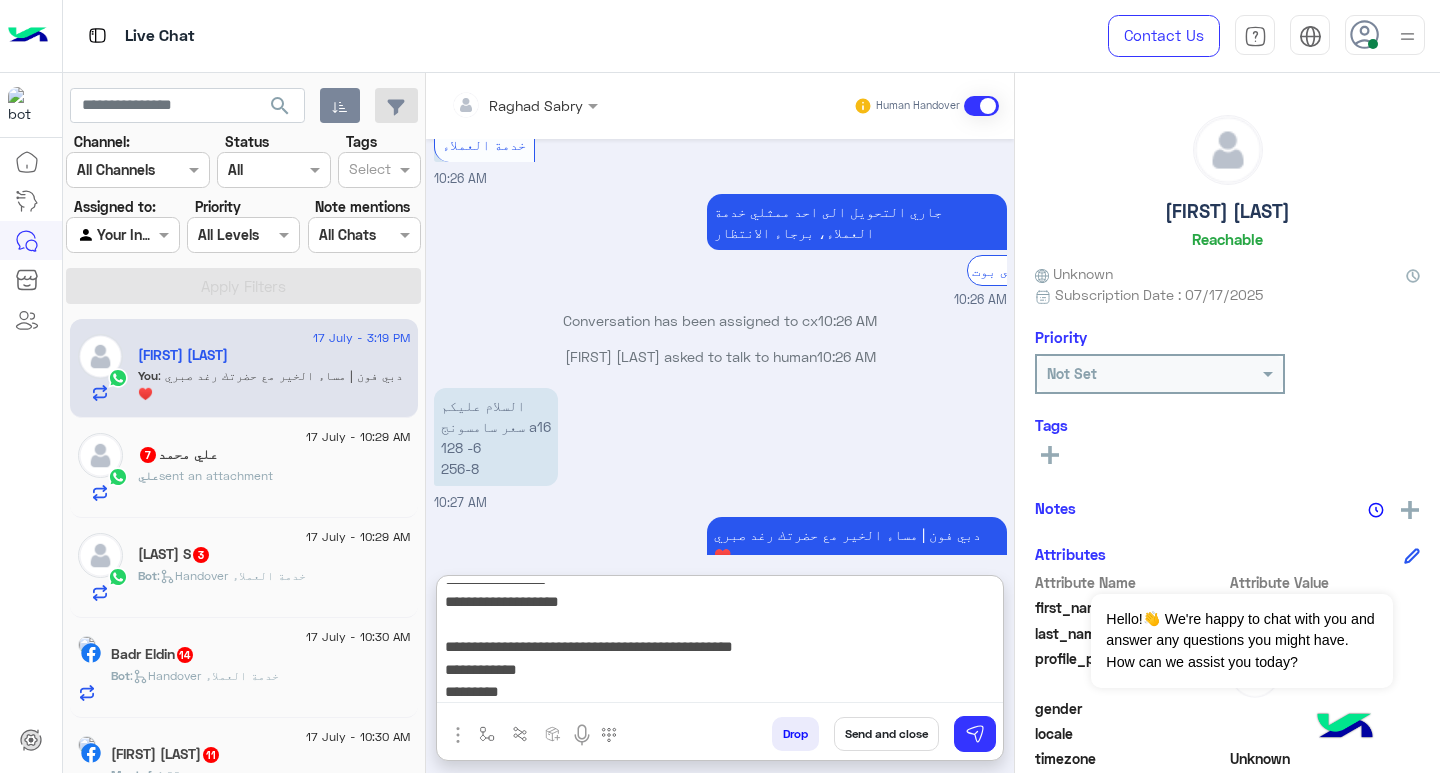 click on "**********" at bounding box center (720, 643) 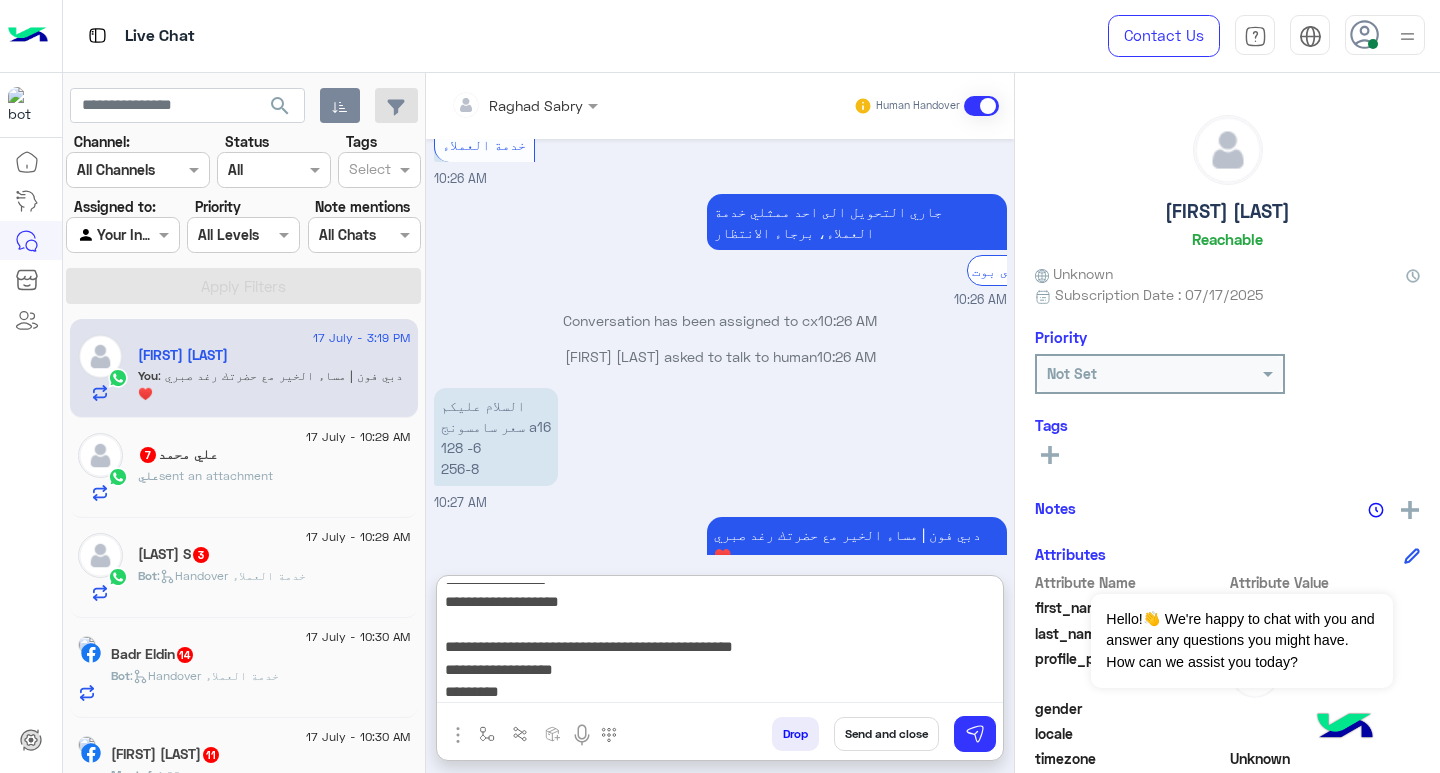 scroll, scrollTop: 1124, scrollLeft: 0, axis: vertical 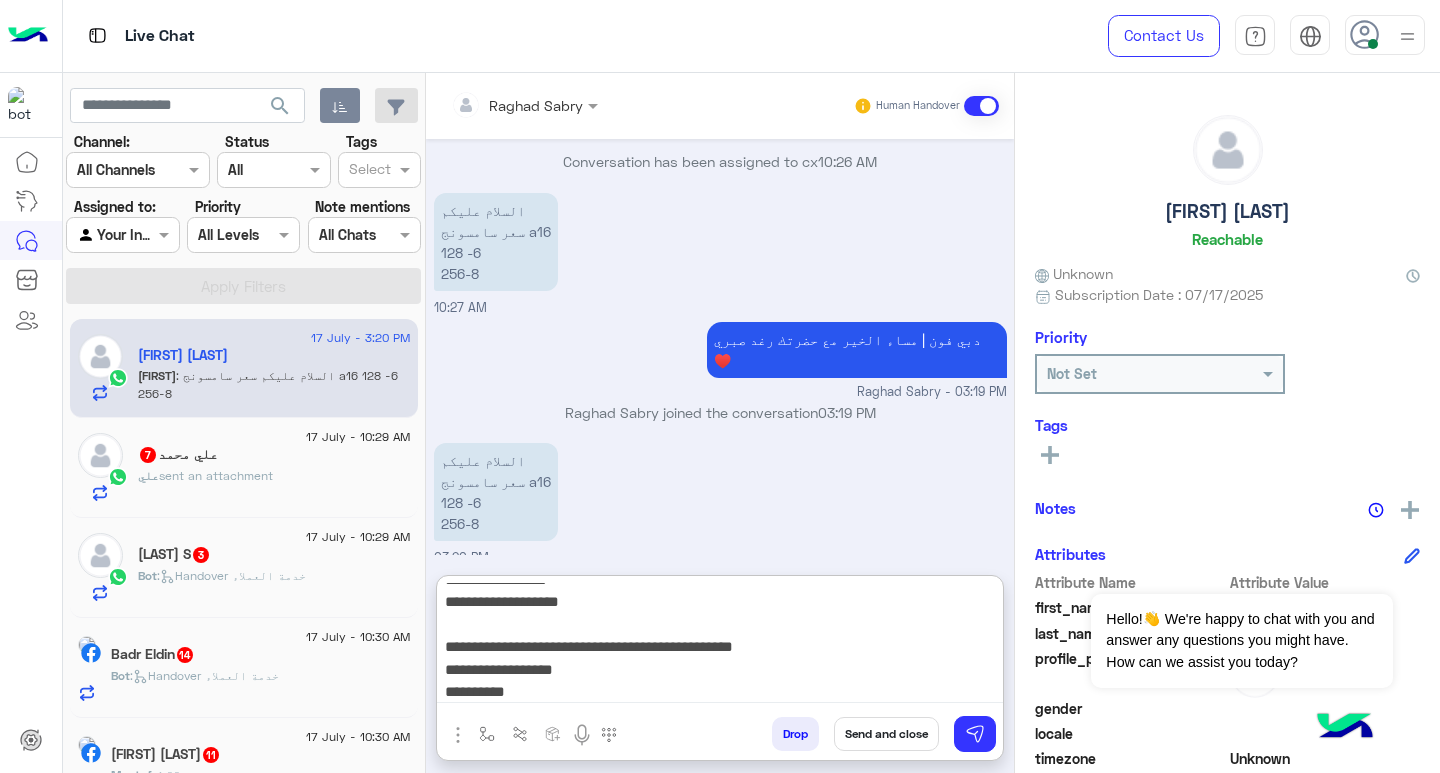 click on "**********" at bounding box center [720, 643] 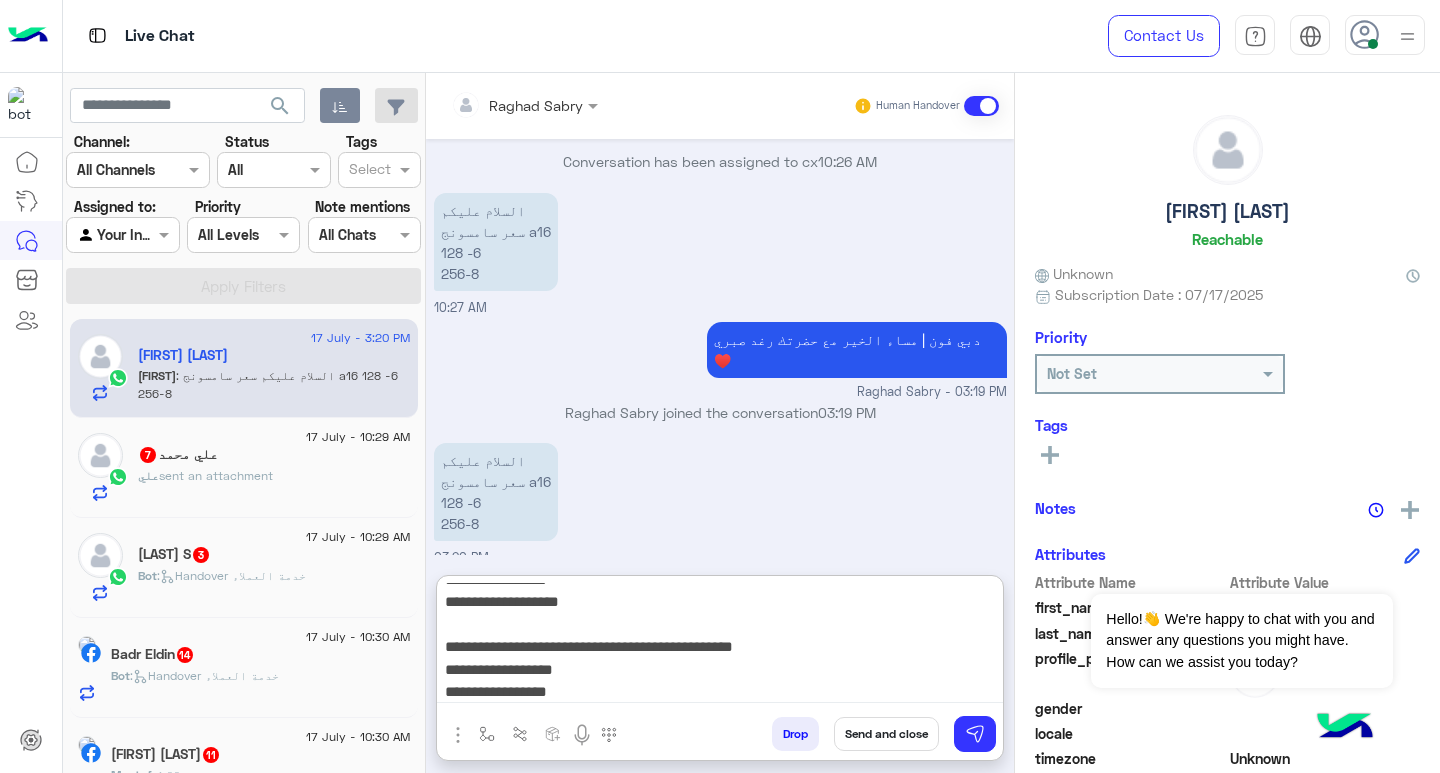 type on "**********" 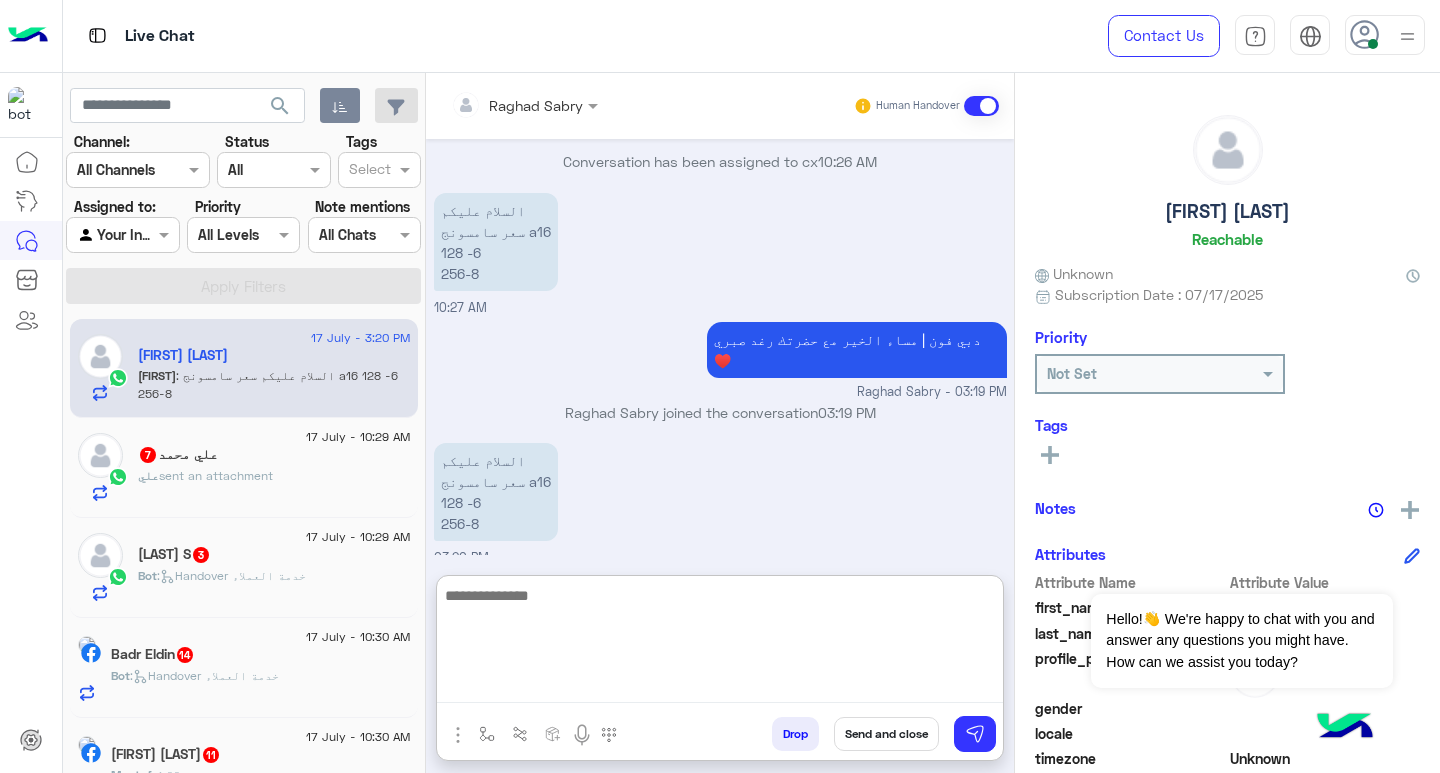scroll, scrollTop: 0, scrollLeft: 0, axis: both 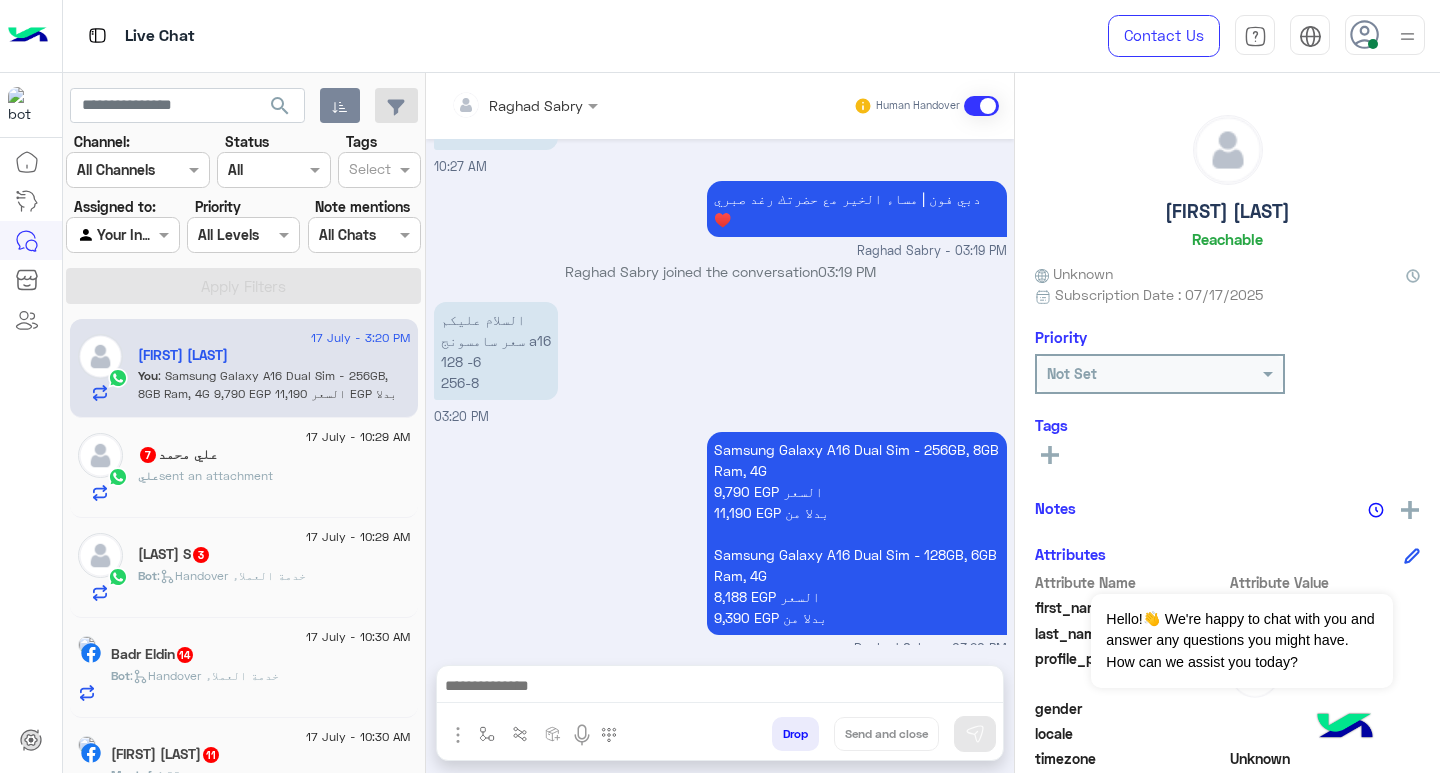 click at bounding box center [720, 688] 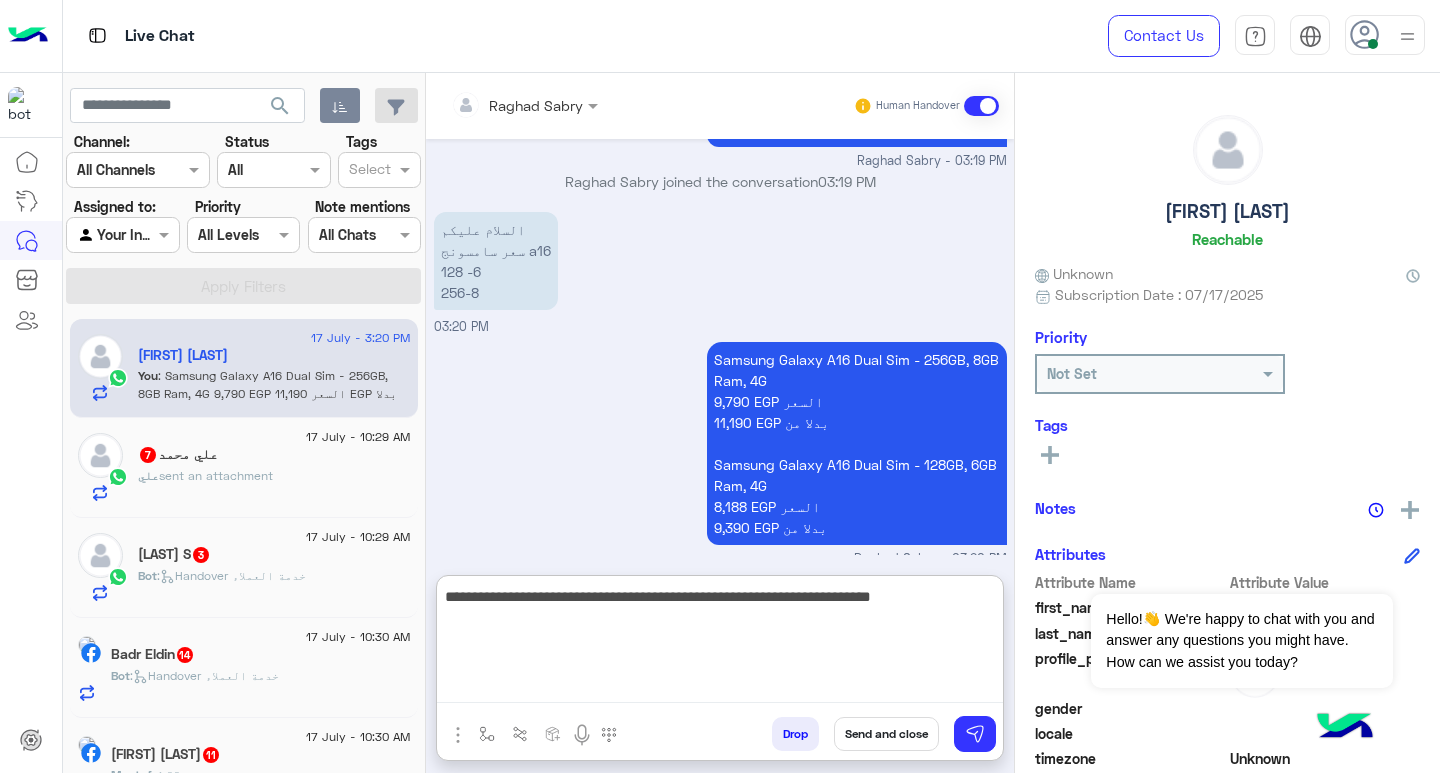 type on "**********" 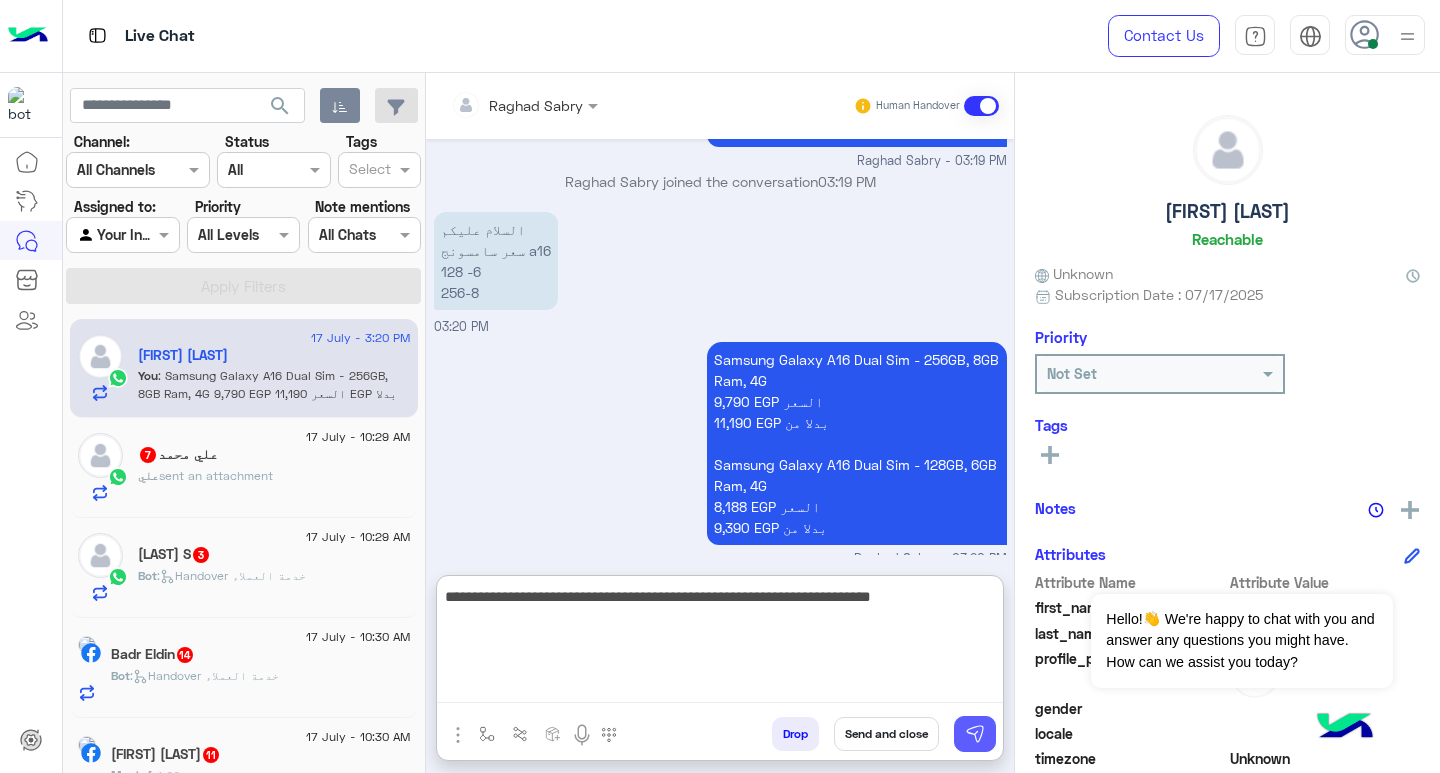 click at bounding box center [975, 734] 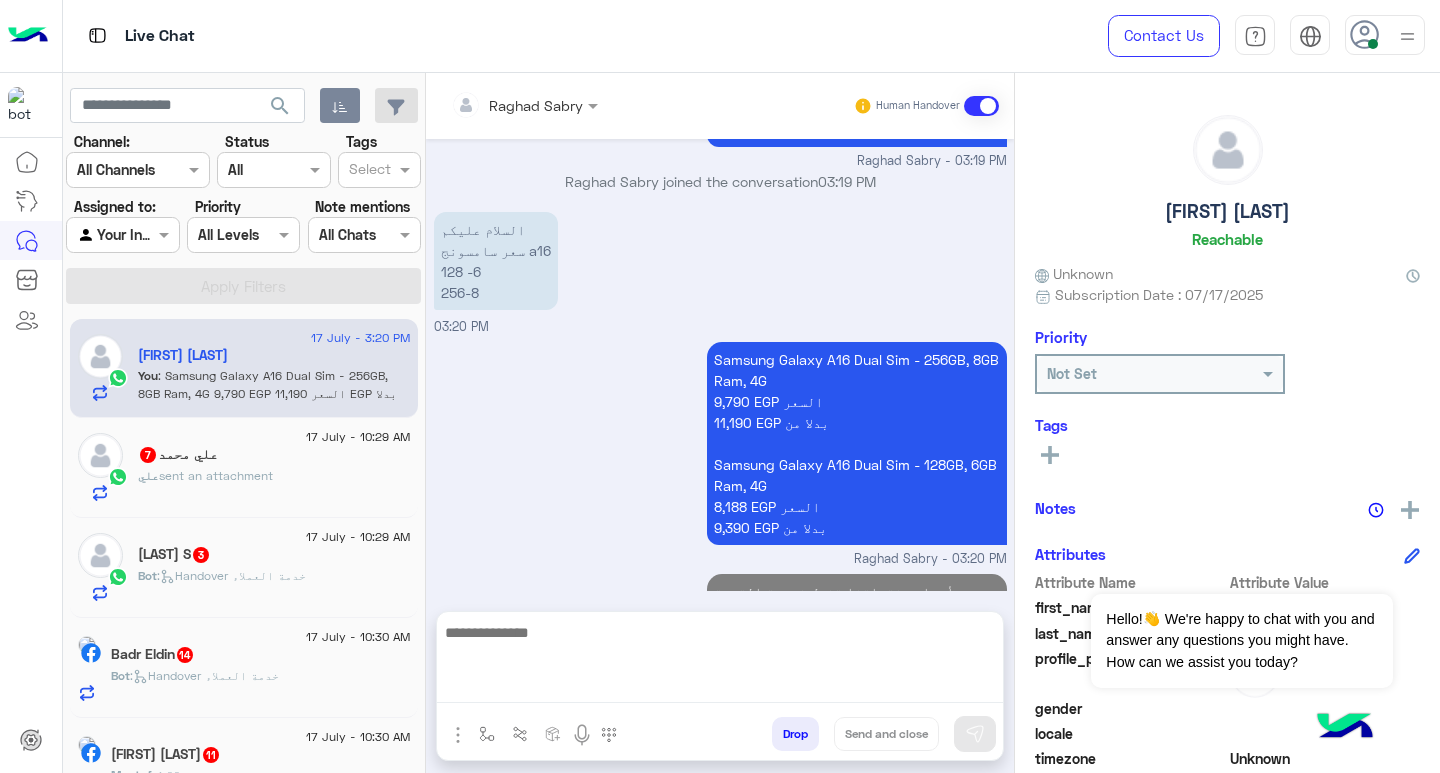 scroll, scrollTop: 1350, scrollLeft: 0, axis: vertical 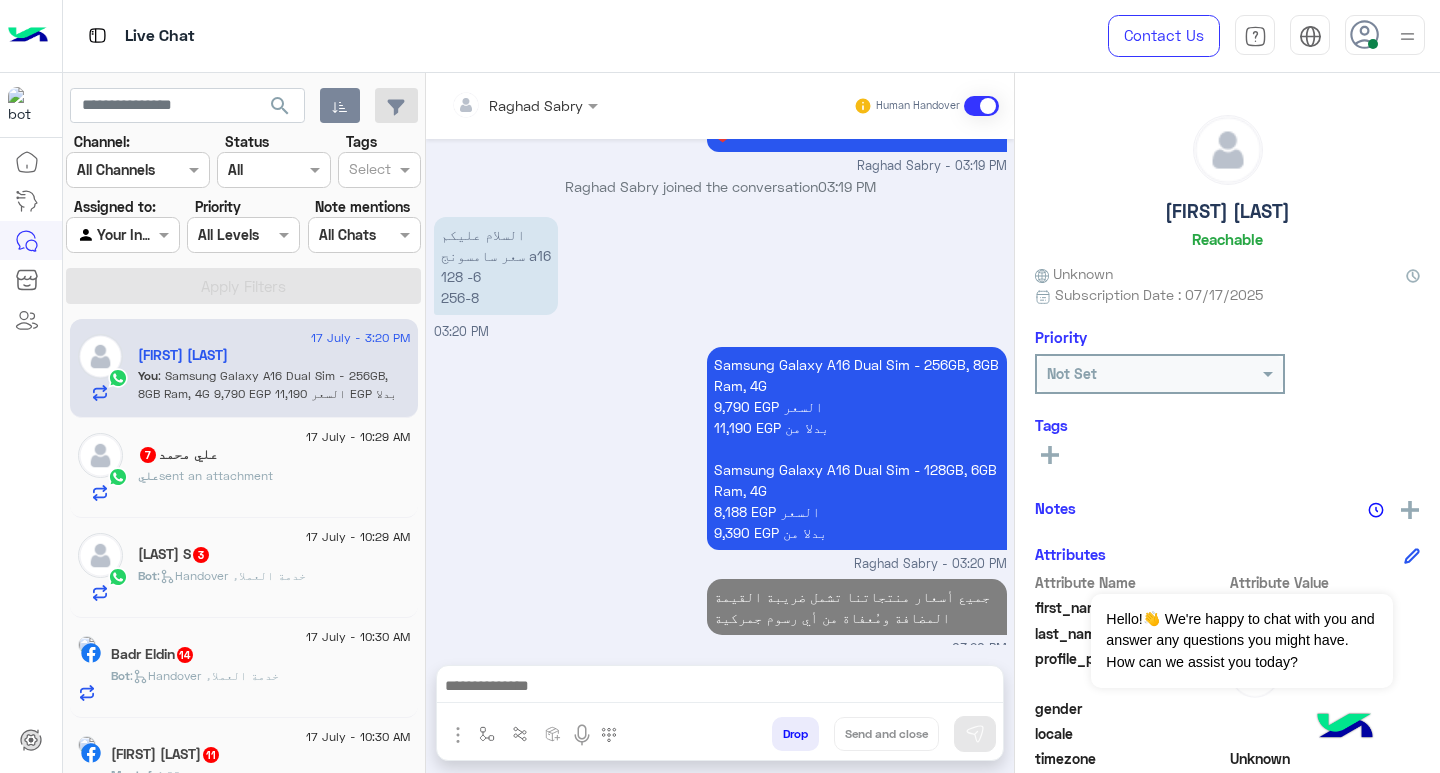 click at bounding box center (720, 691) 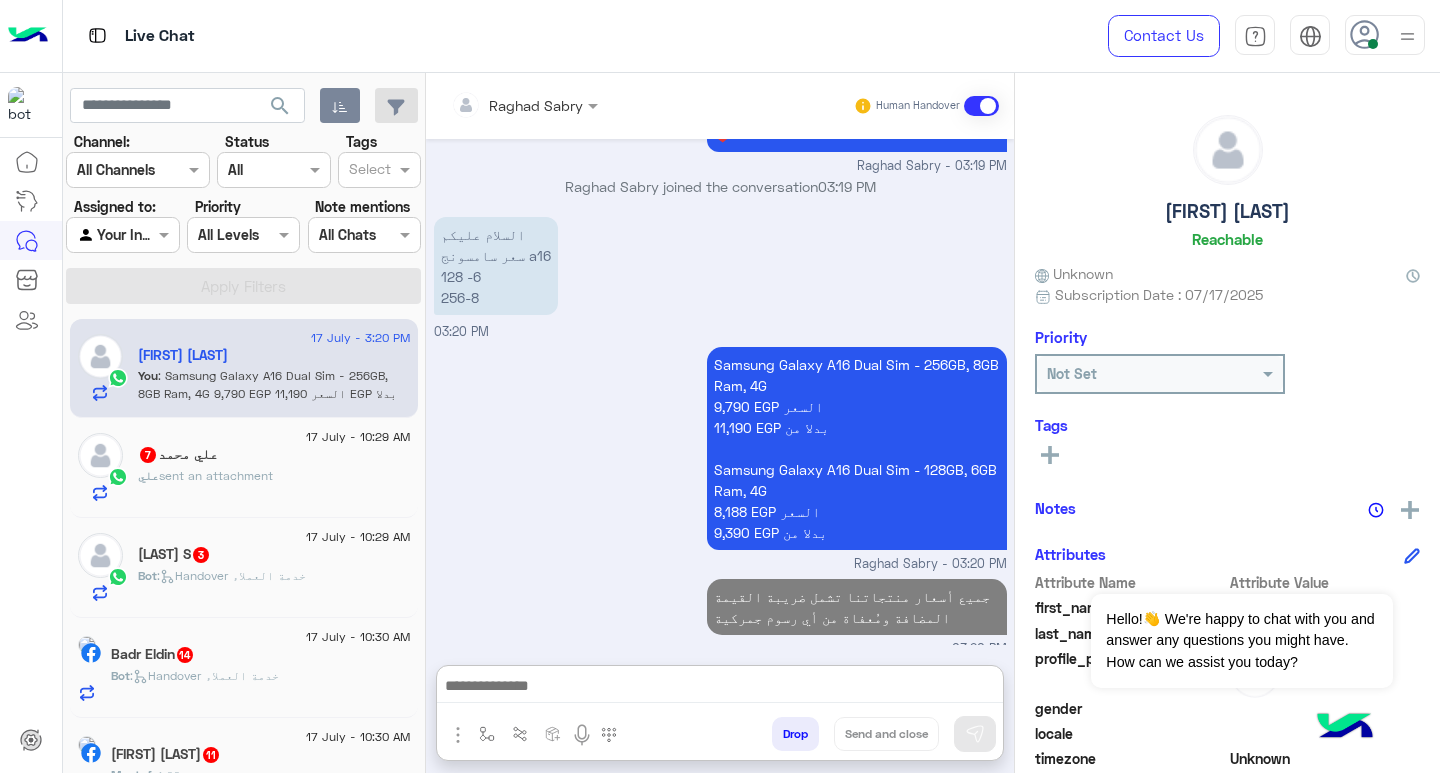 click at bounding box center [720, 688] 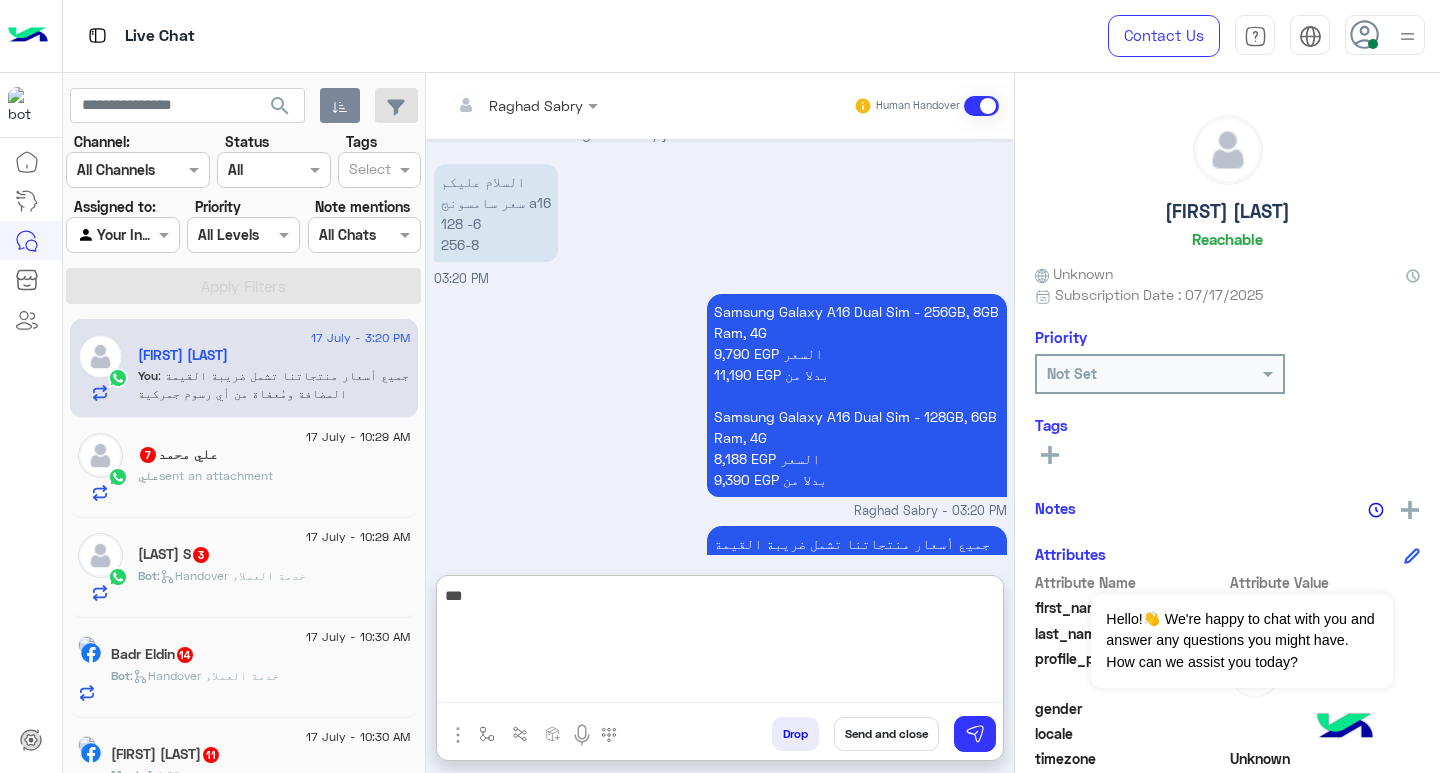 scroll, scrollTop: 1440, scrollLeft: 0, axis: vertical 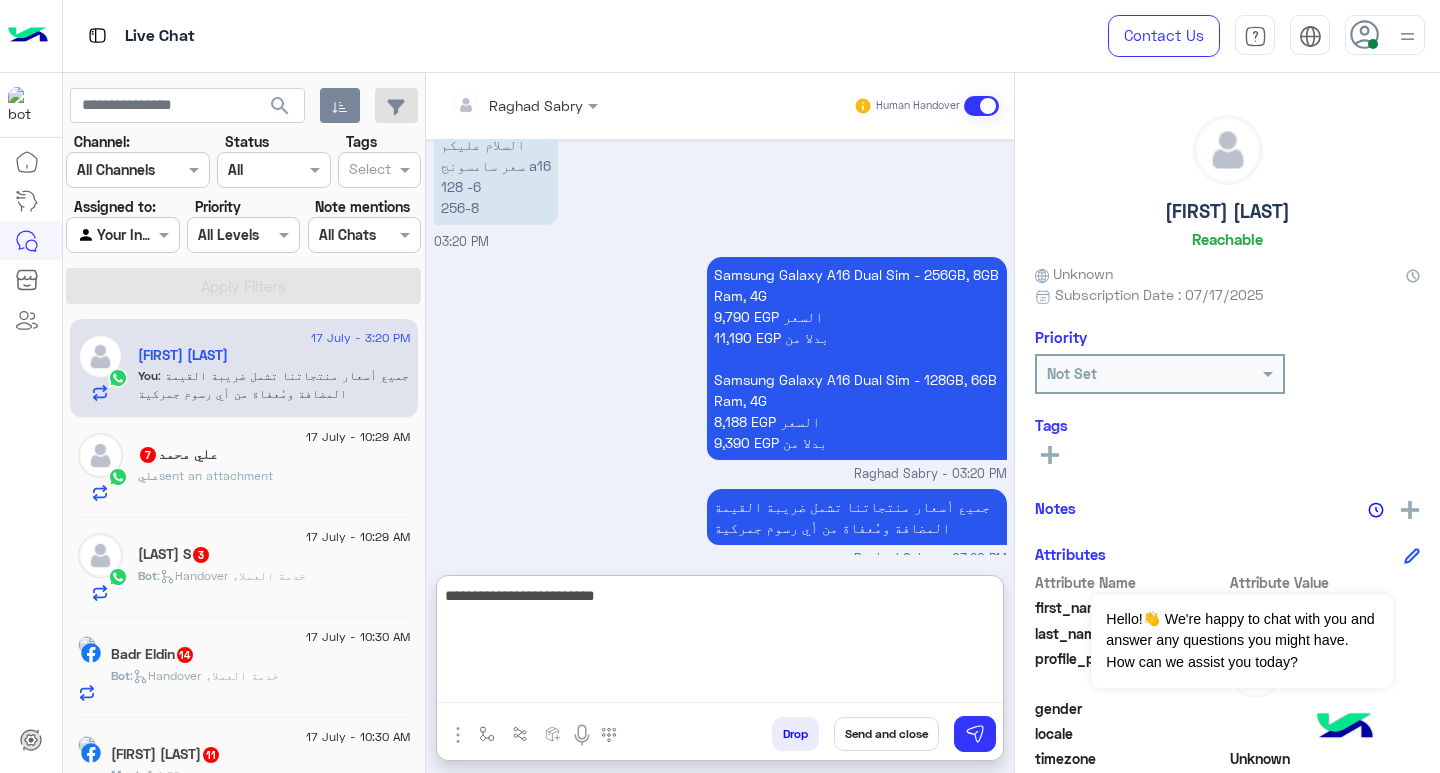 type on "**********" 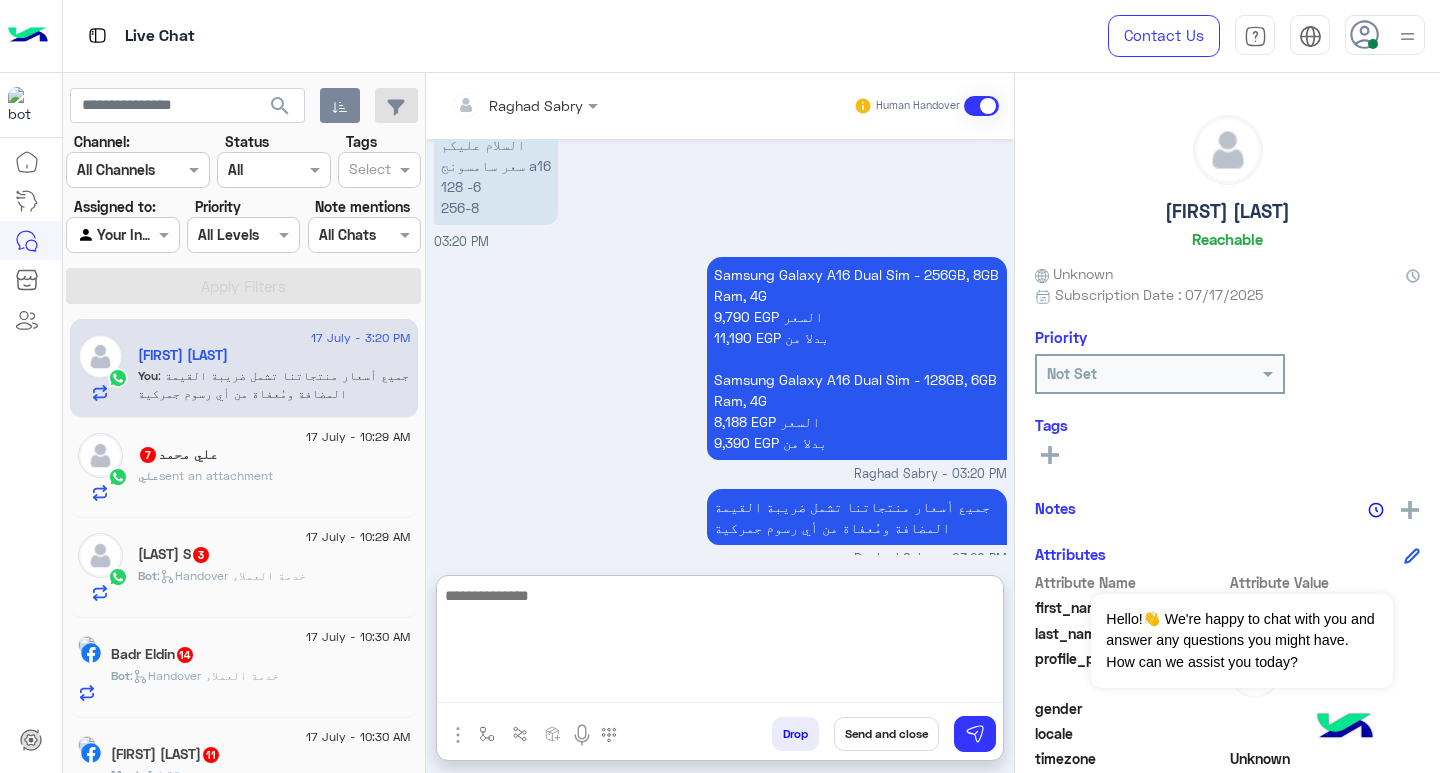 scroll, scrollTop: 1504, scrollLeft: 0, axis: vertical 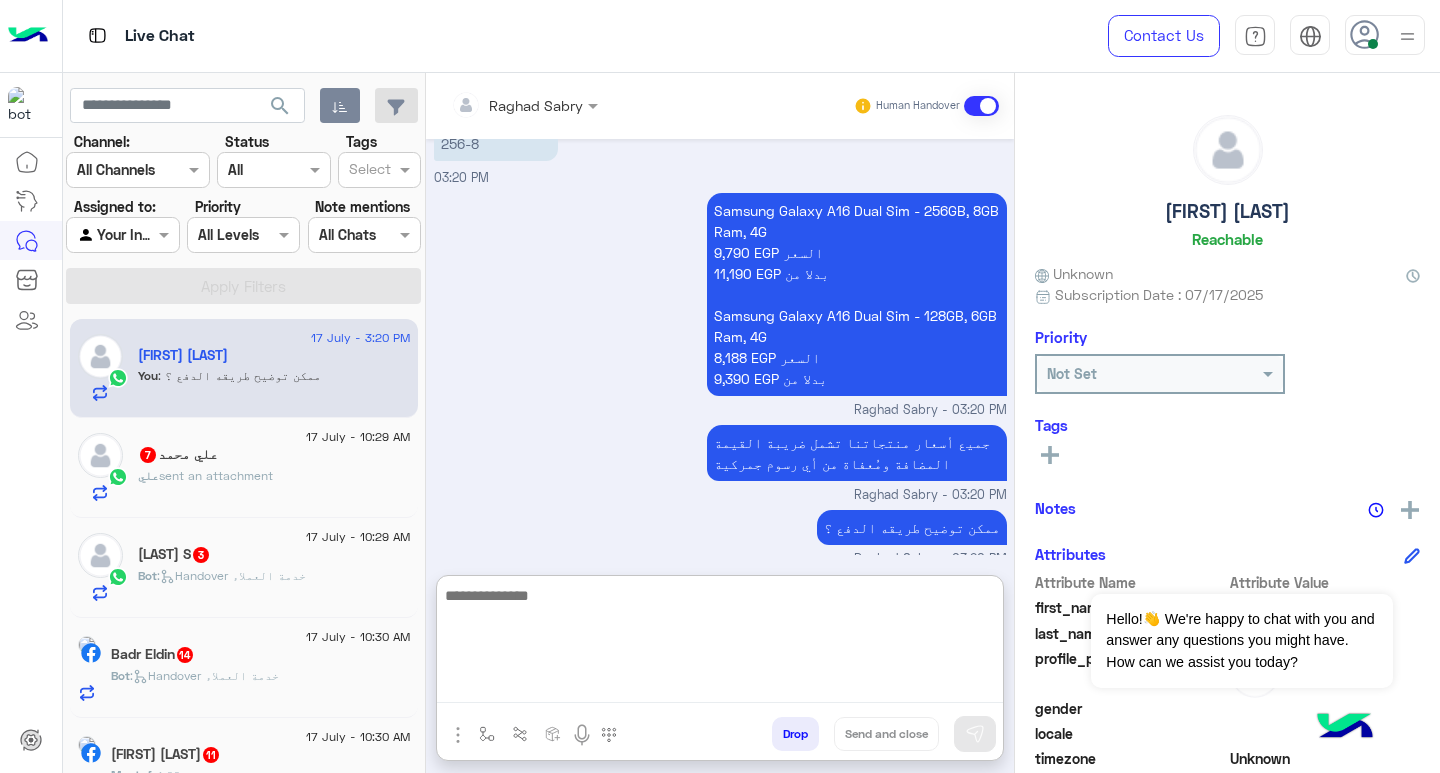 click on "علي  sent an attachment" 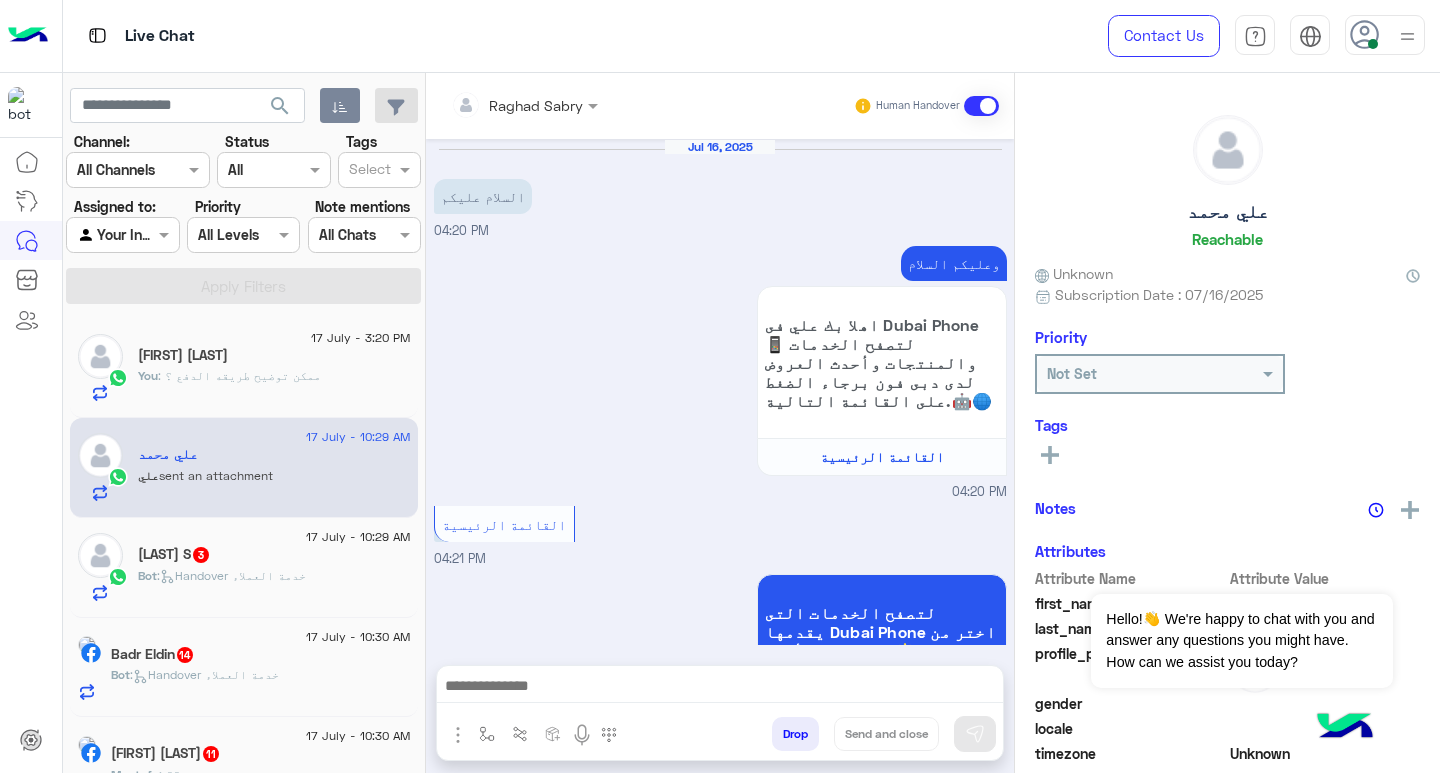 scroll, scrollTop: 1442, scrollLeft: 0, axis: vertical 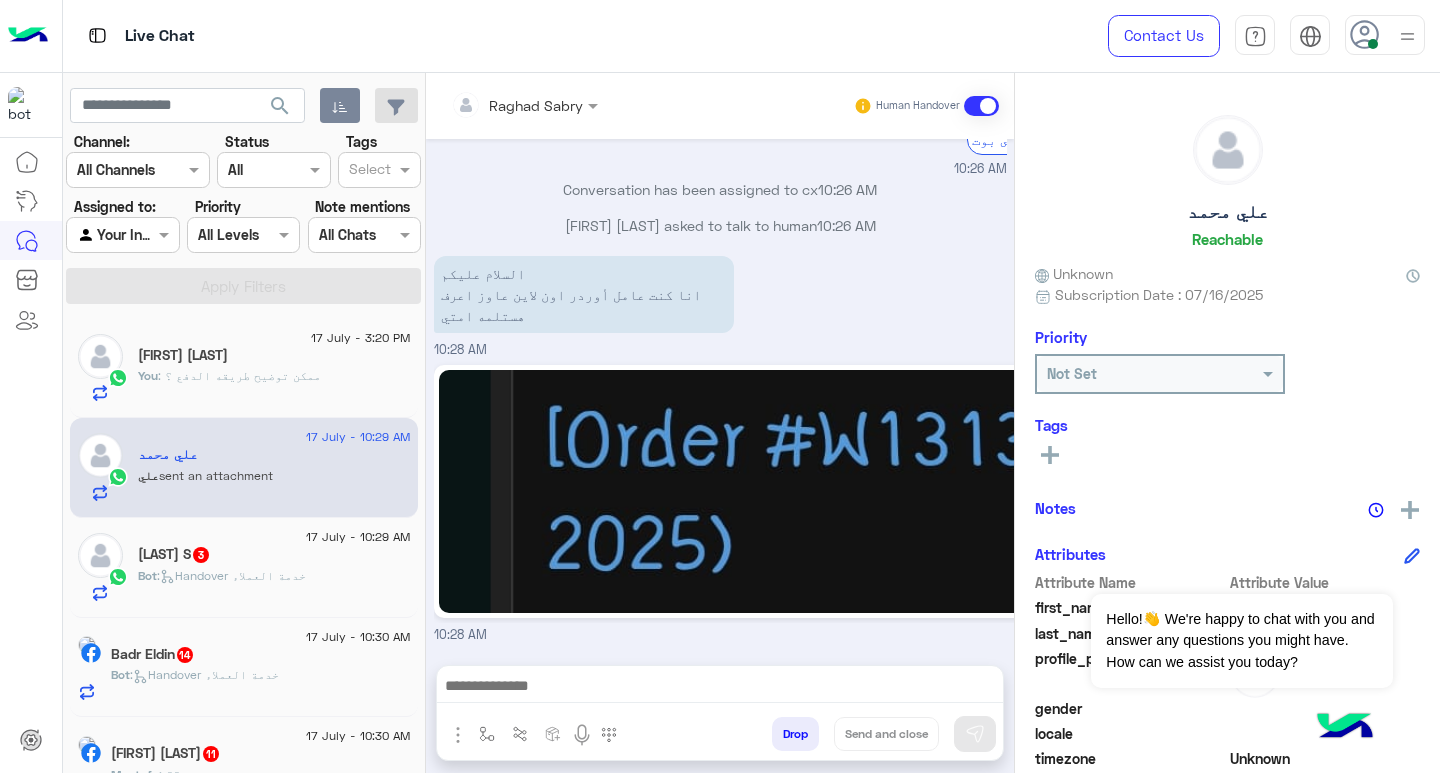 click at bounding box center [720, 688] 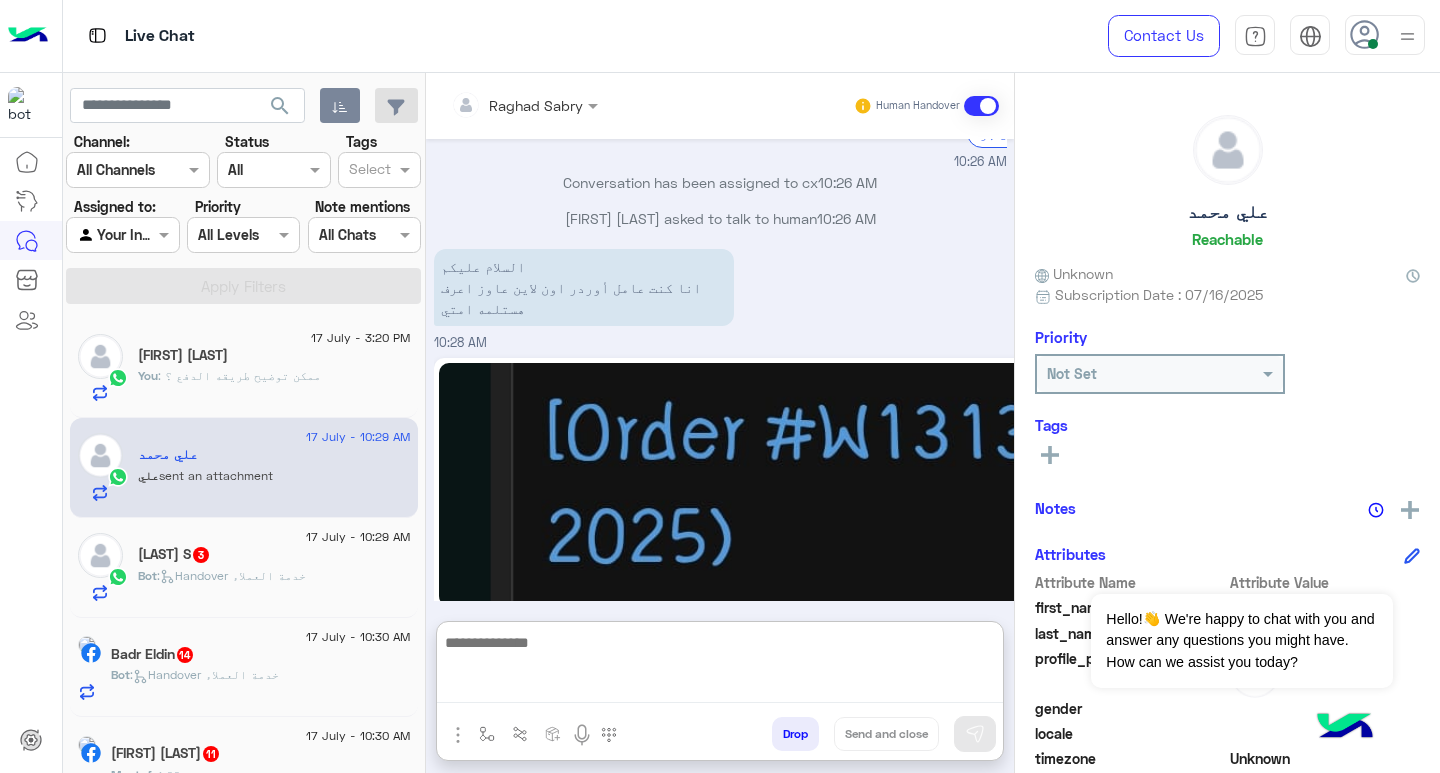 paste on "**********" 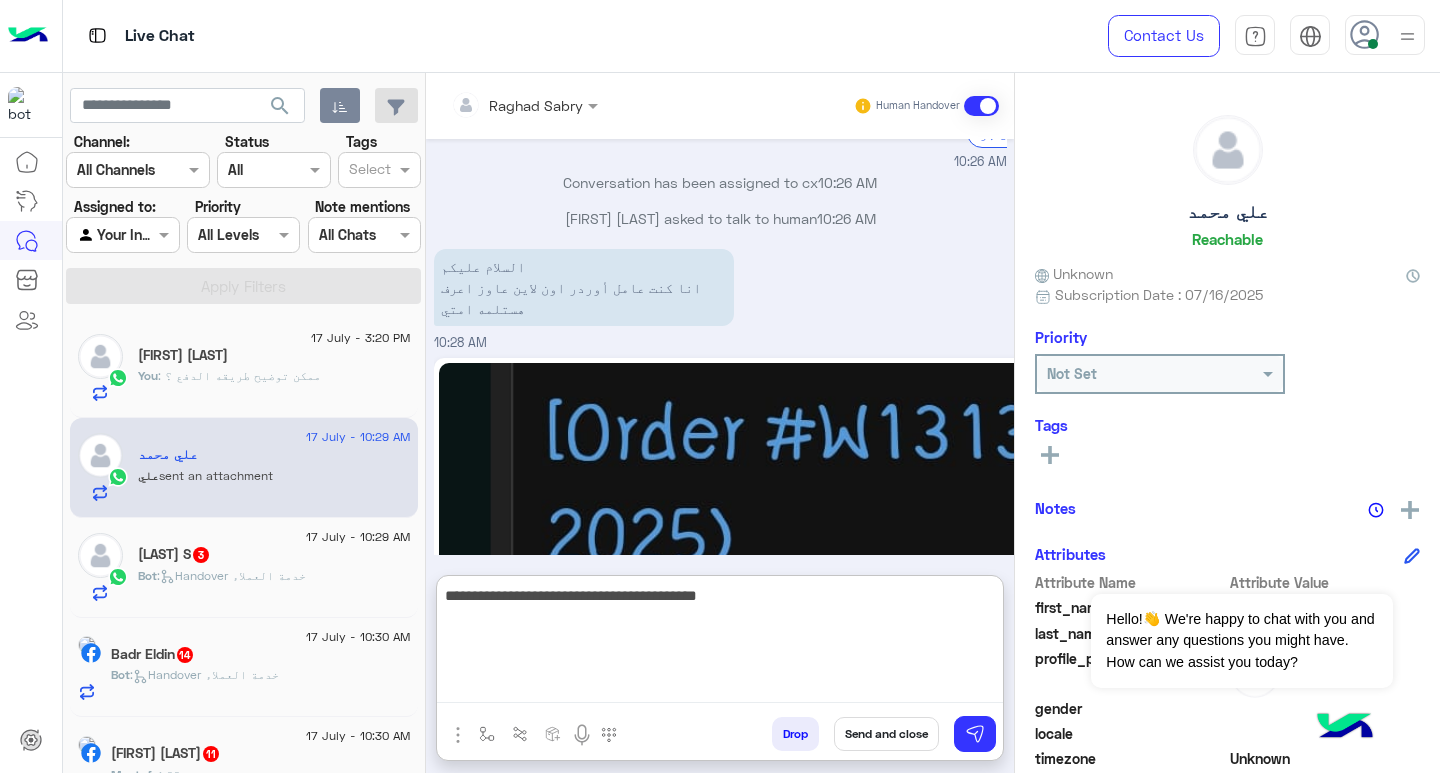 type on "**********" 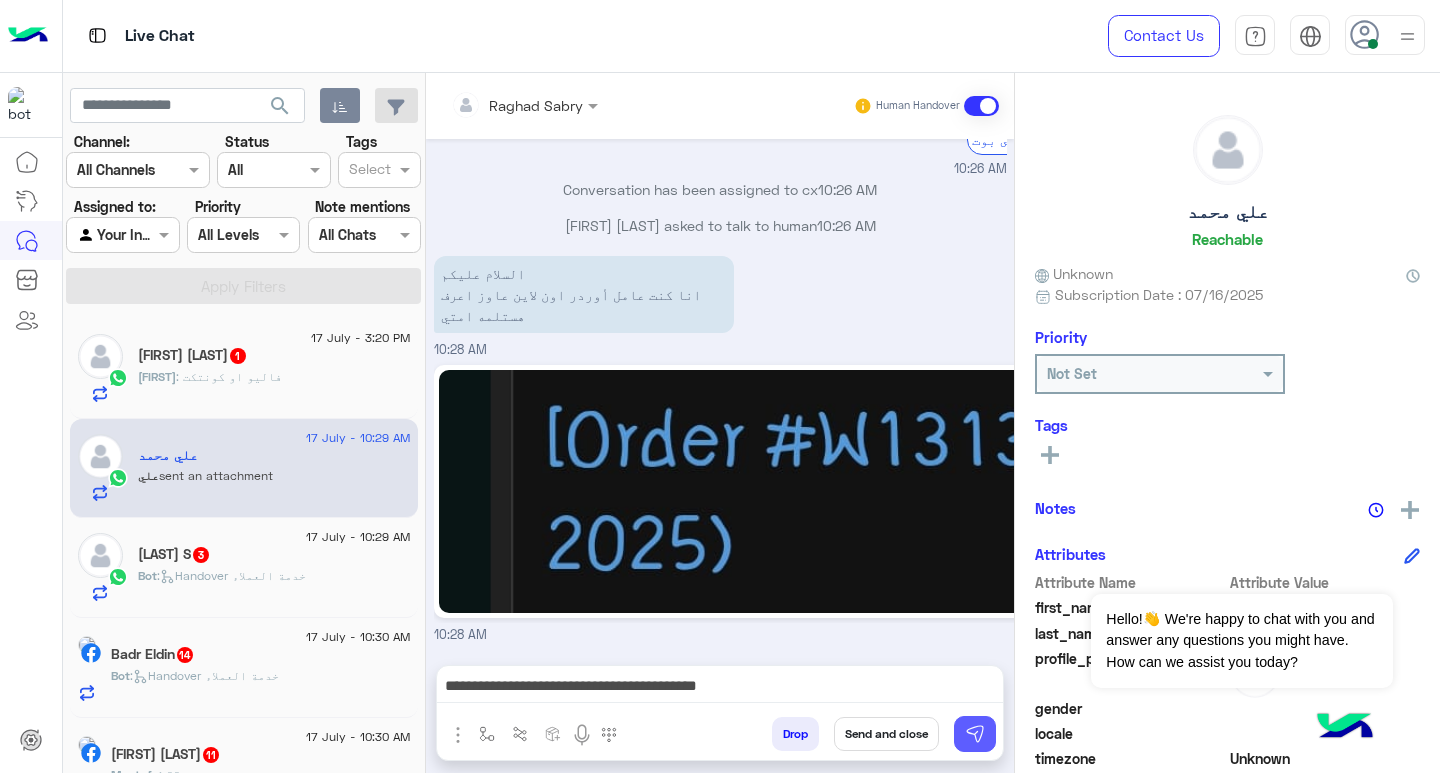 click at bounding box center [975, 734] 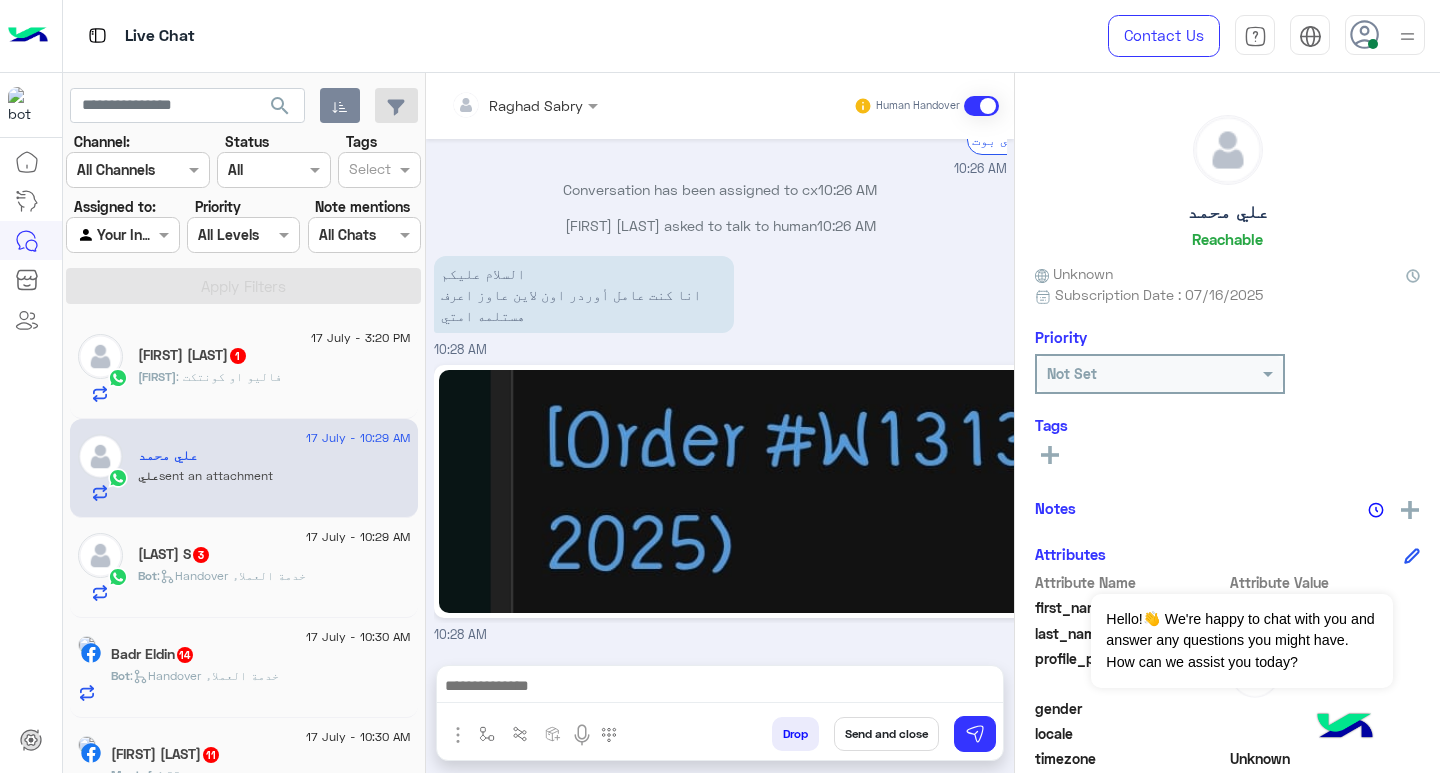 scroll, scrollTop: 1506, scrollLeft: 0, axis: vertical 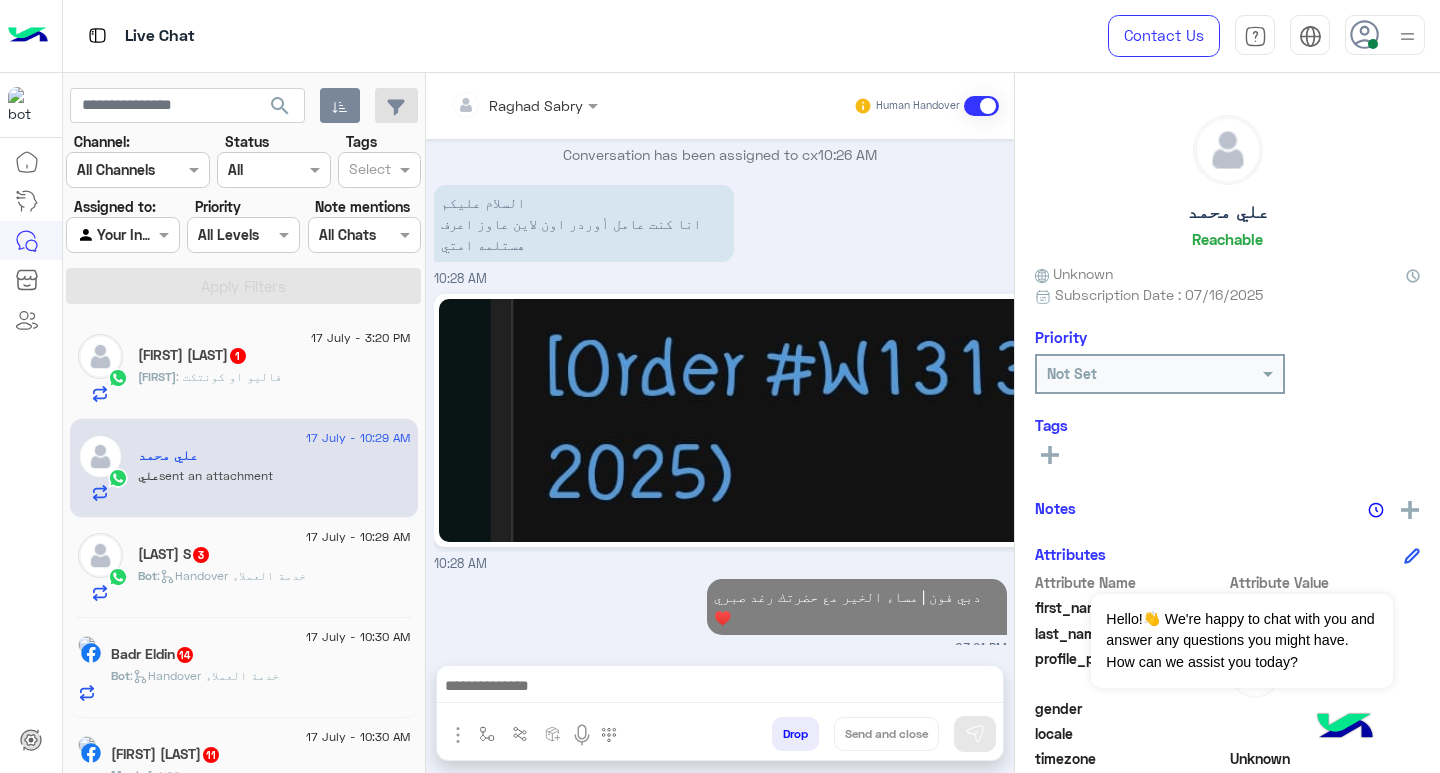 drag, startPoint x: 928, startPoint y: 696, endPoint x: 899, endPoint y: 695, distance: 29.017237 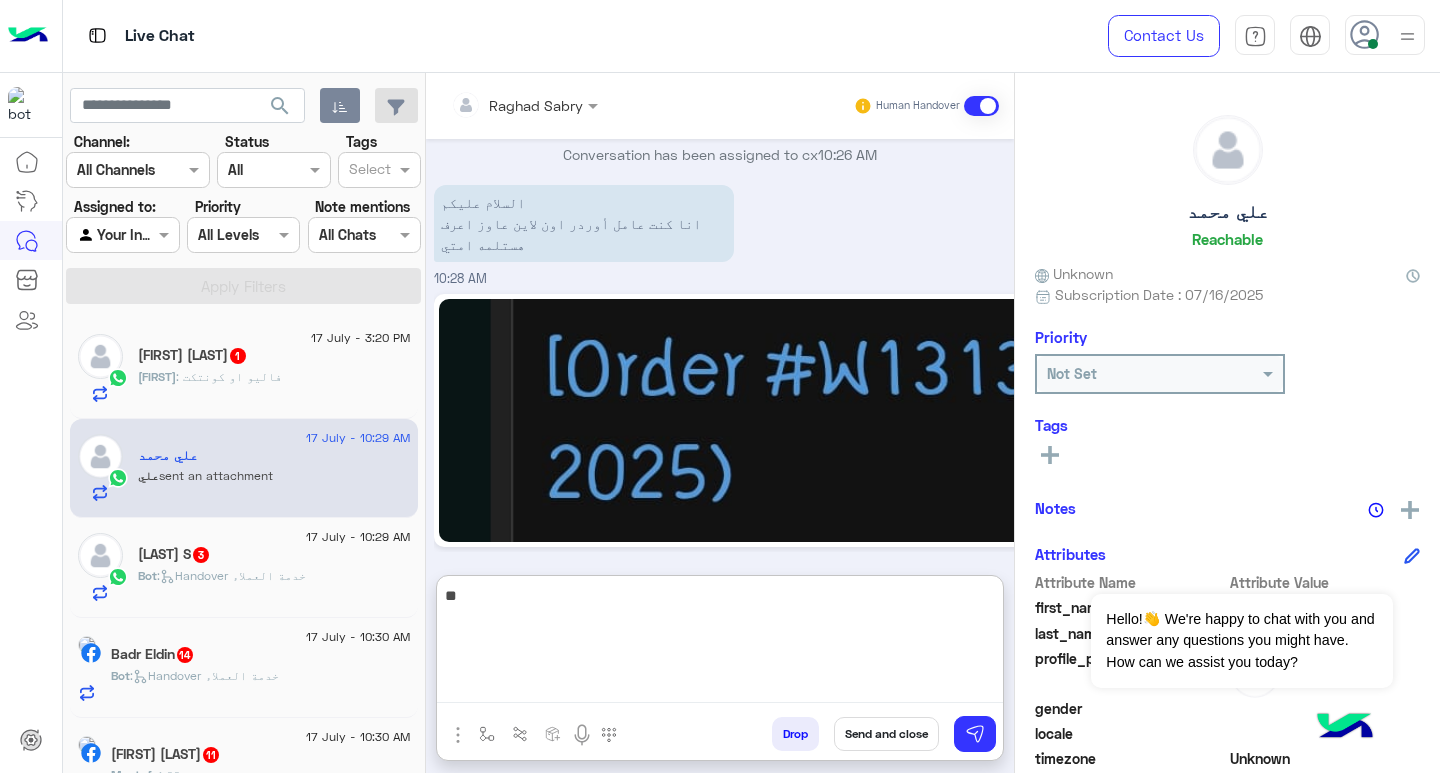 type on "*" 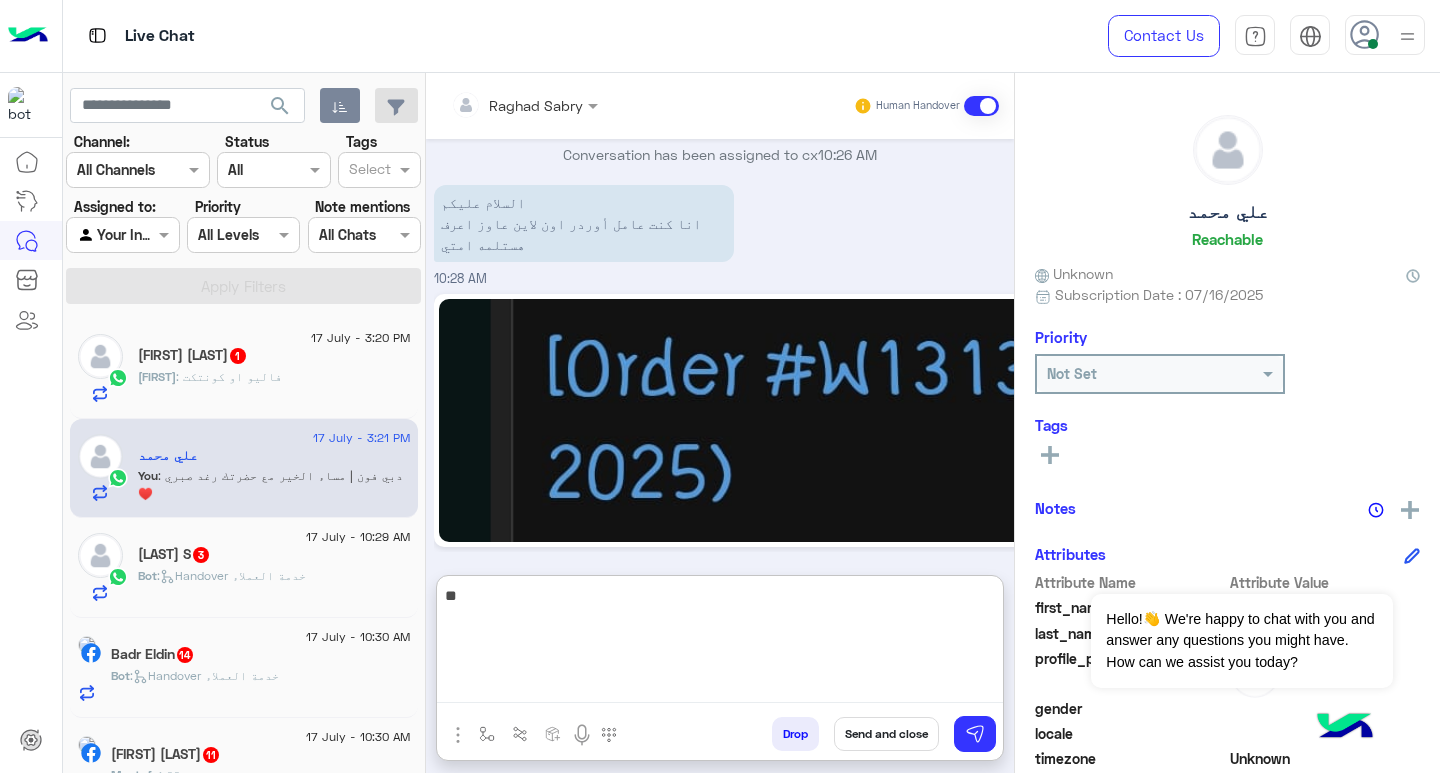 scroll, scrollTop: 1632, scrollLeft: 0, axis: vertical 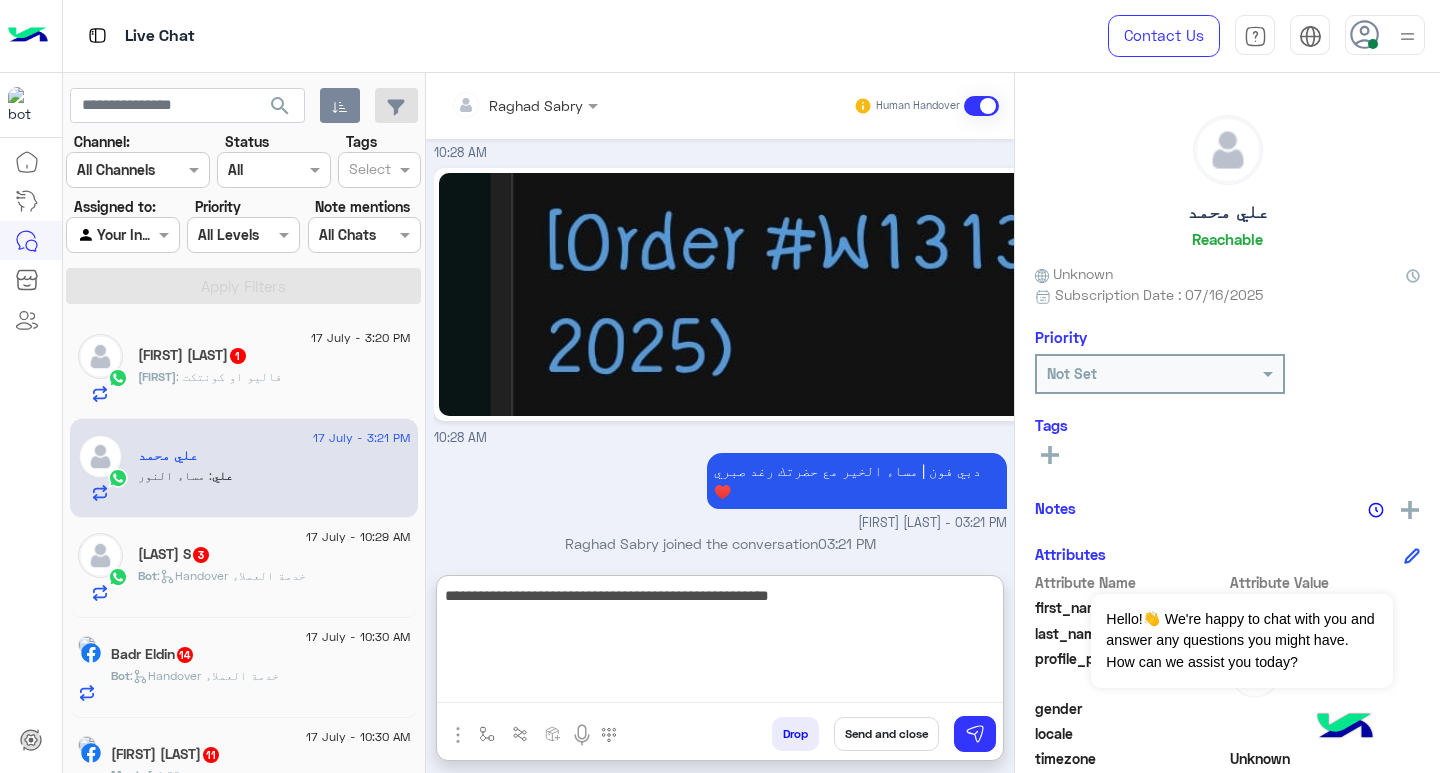 type on "**********" 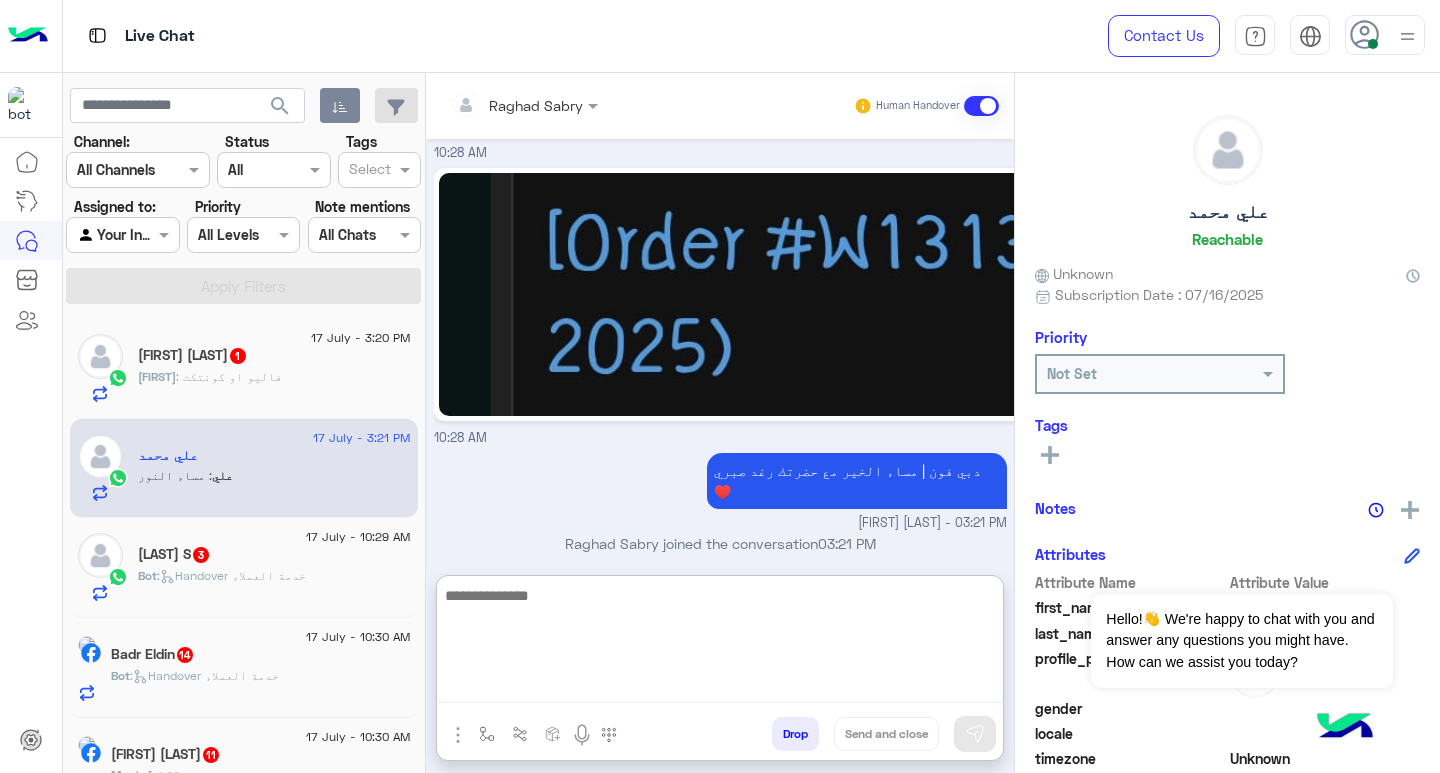 scroll, scrollTop: 1784, scrollLeft: 0, axis: vertical 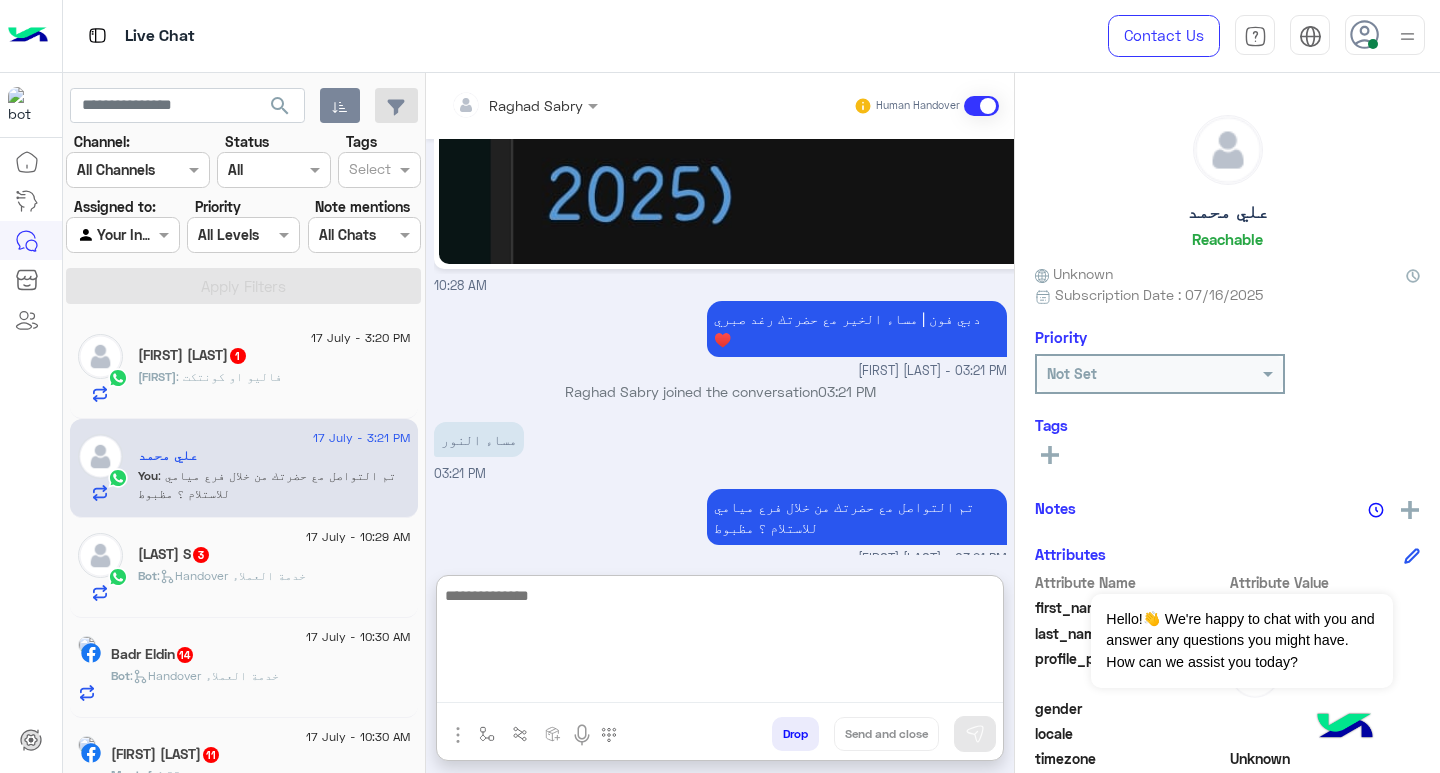click on "EMAD : فاليو
او
كونتكت" 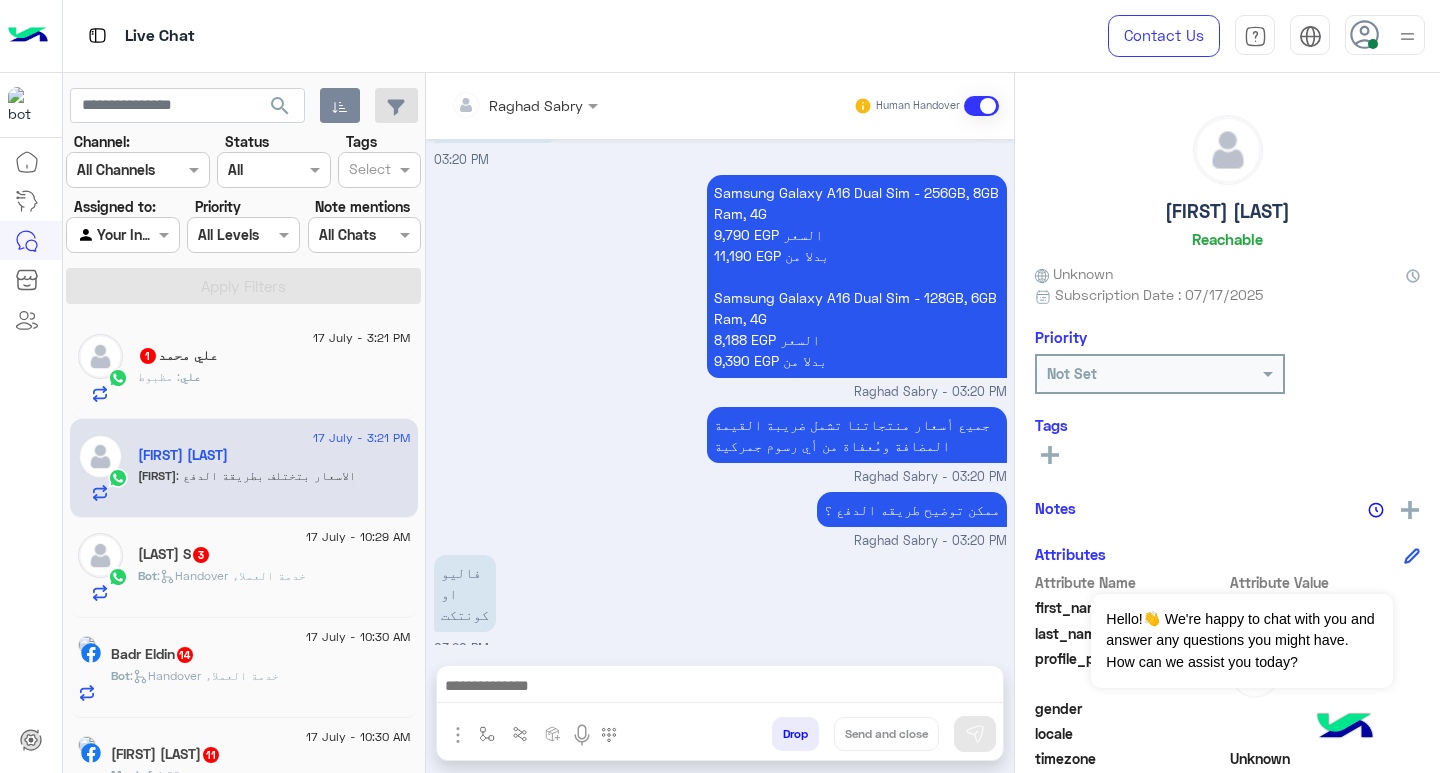 scroll, scrollTop: 1589, scrollLeft: 0, axis: vertical 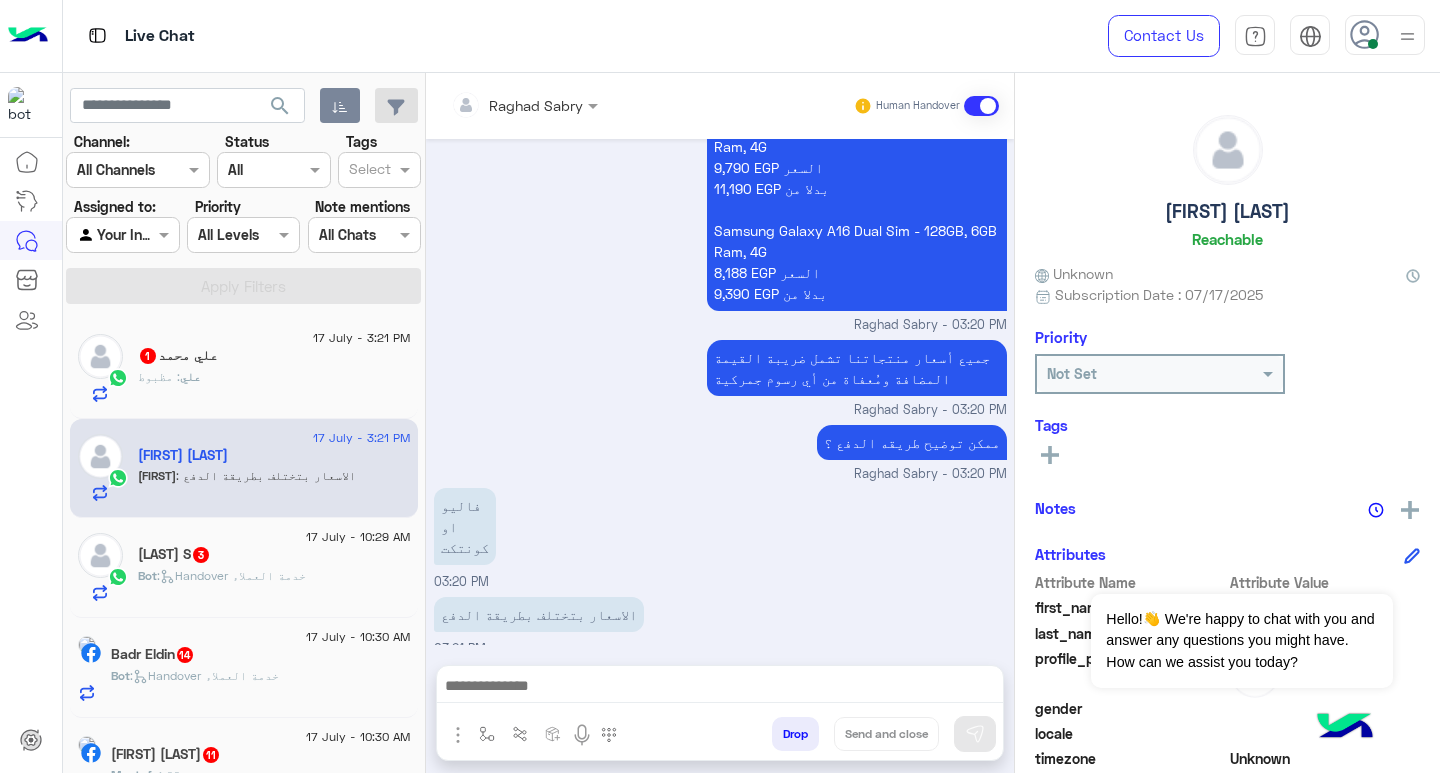 click at bounding box center (720, 688) 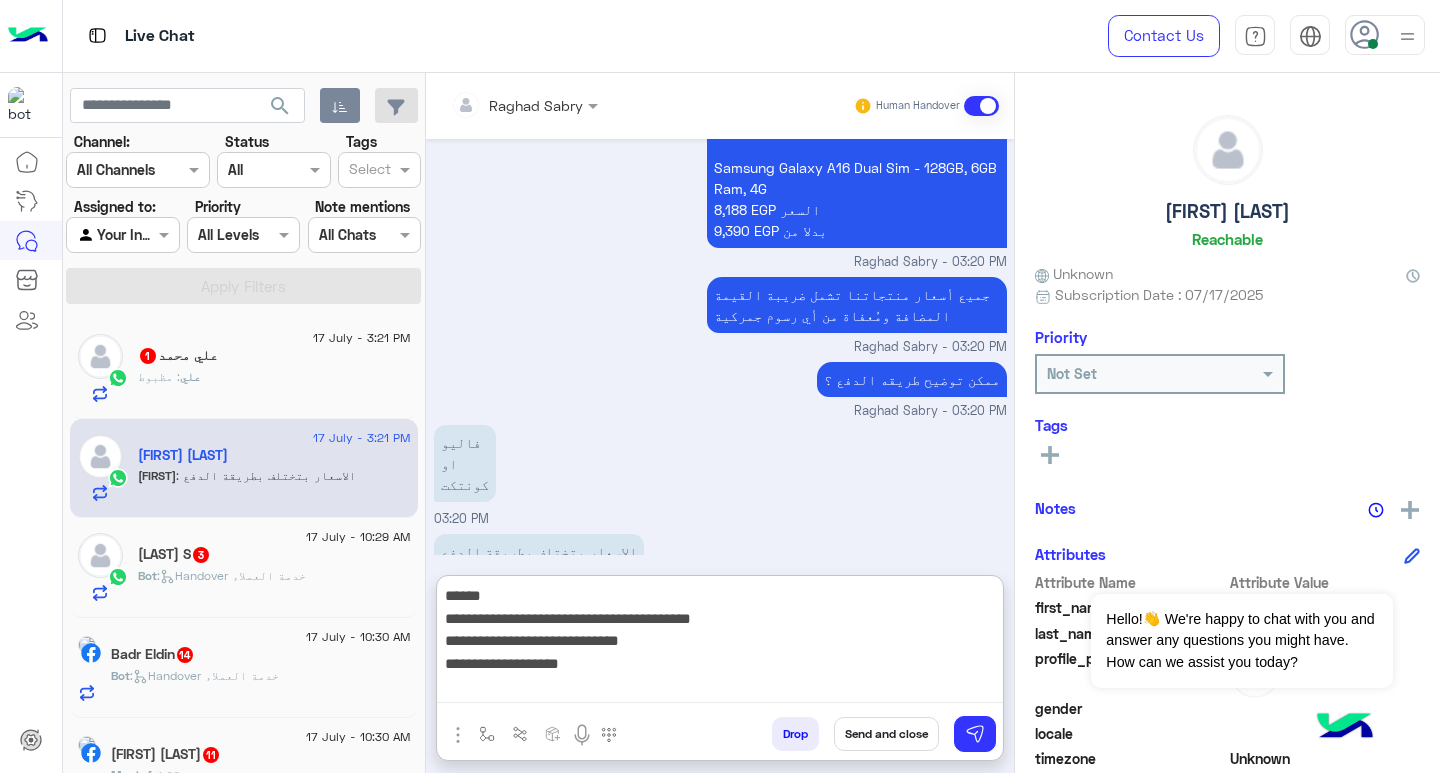 scroll, scrollTop: 1679, scrollLeft: 0, axis: vertical 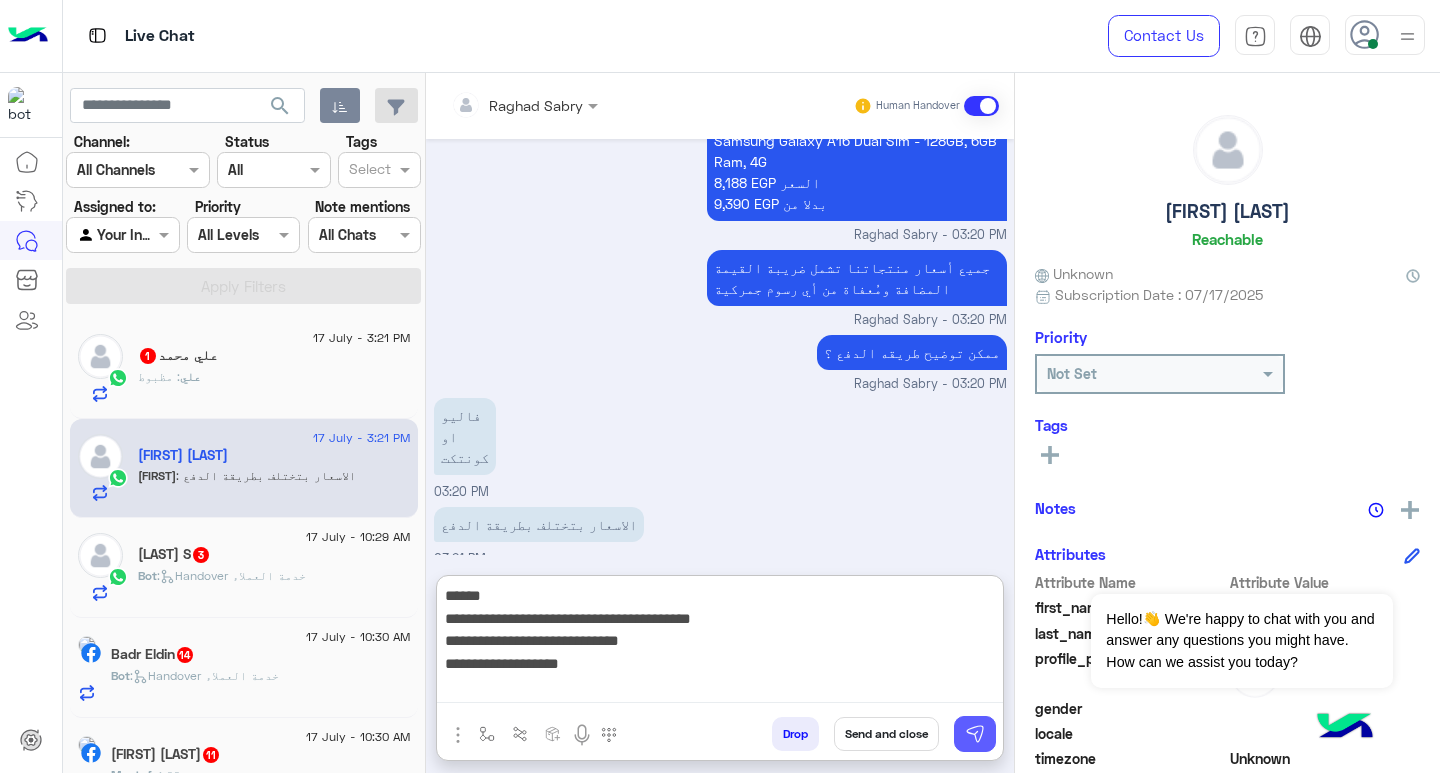 type on "**********" 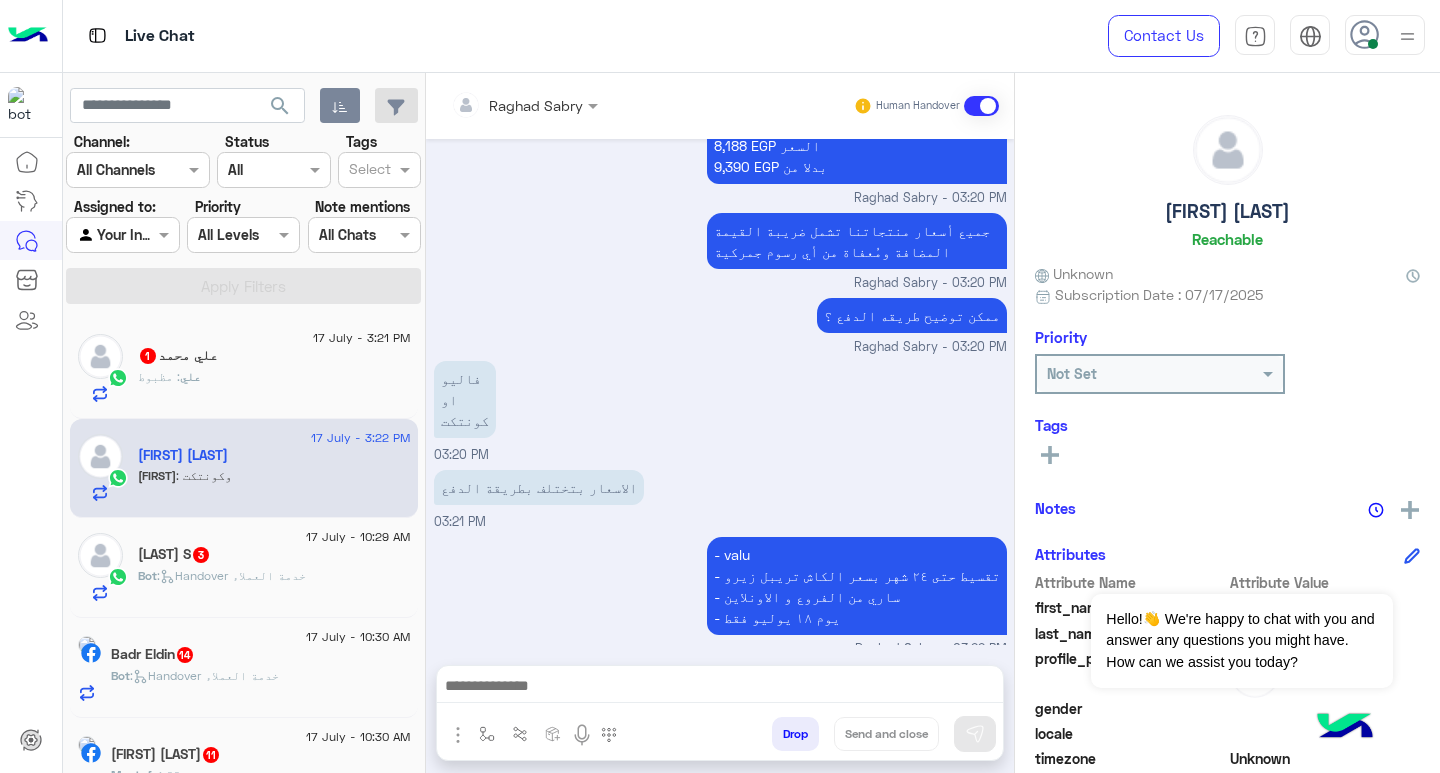 scroll, scrollTop: 1783, scrollLeft: 0, axis: vertical 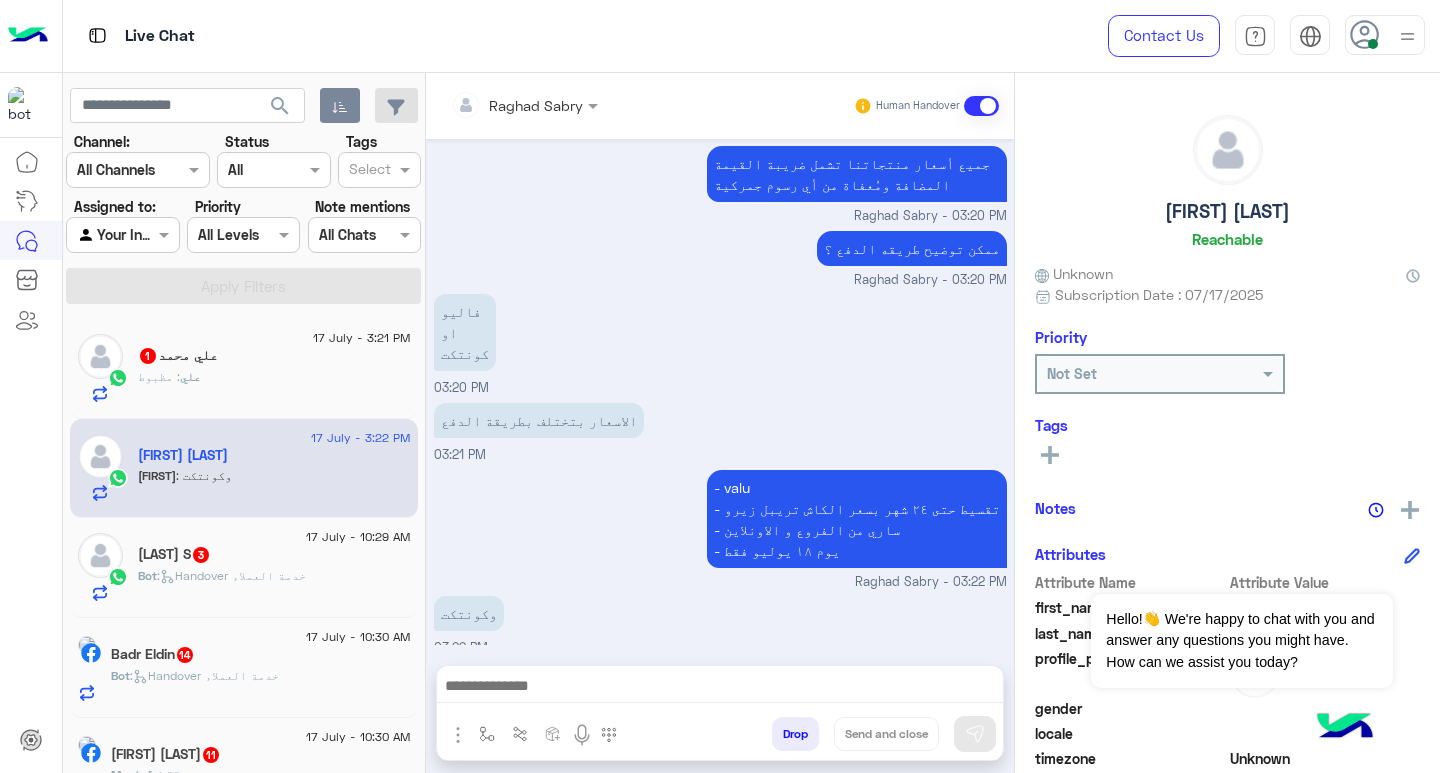 click at bounding box center (720, 691) 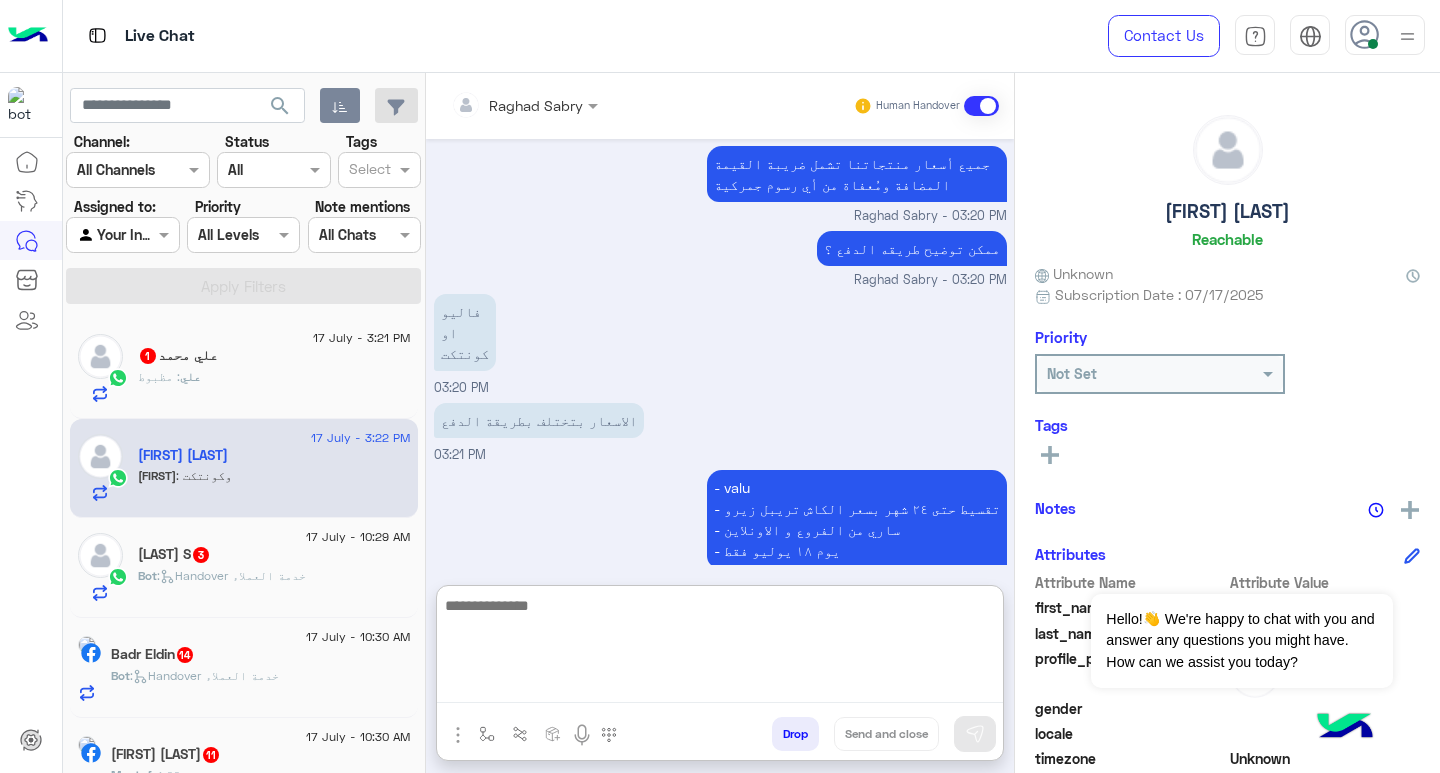 paste on "*******" 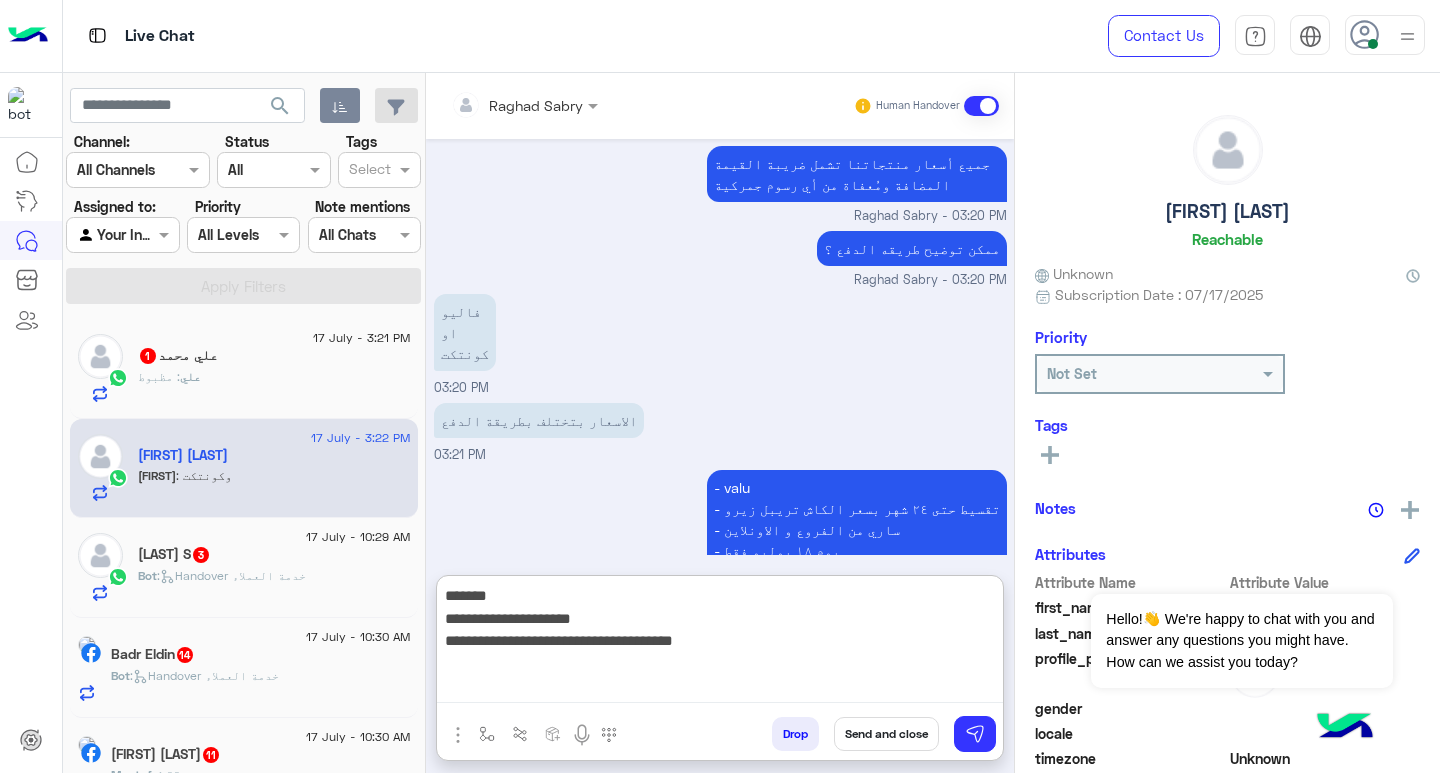 type on "**********" 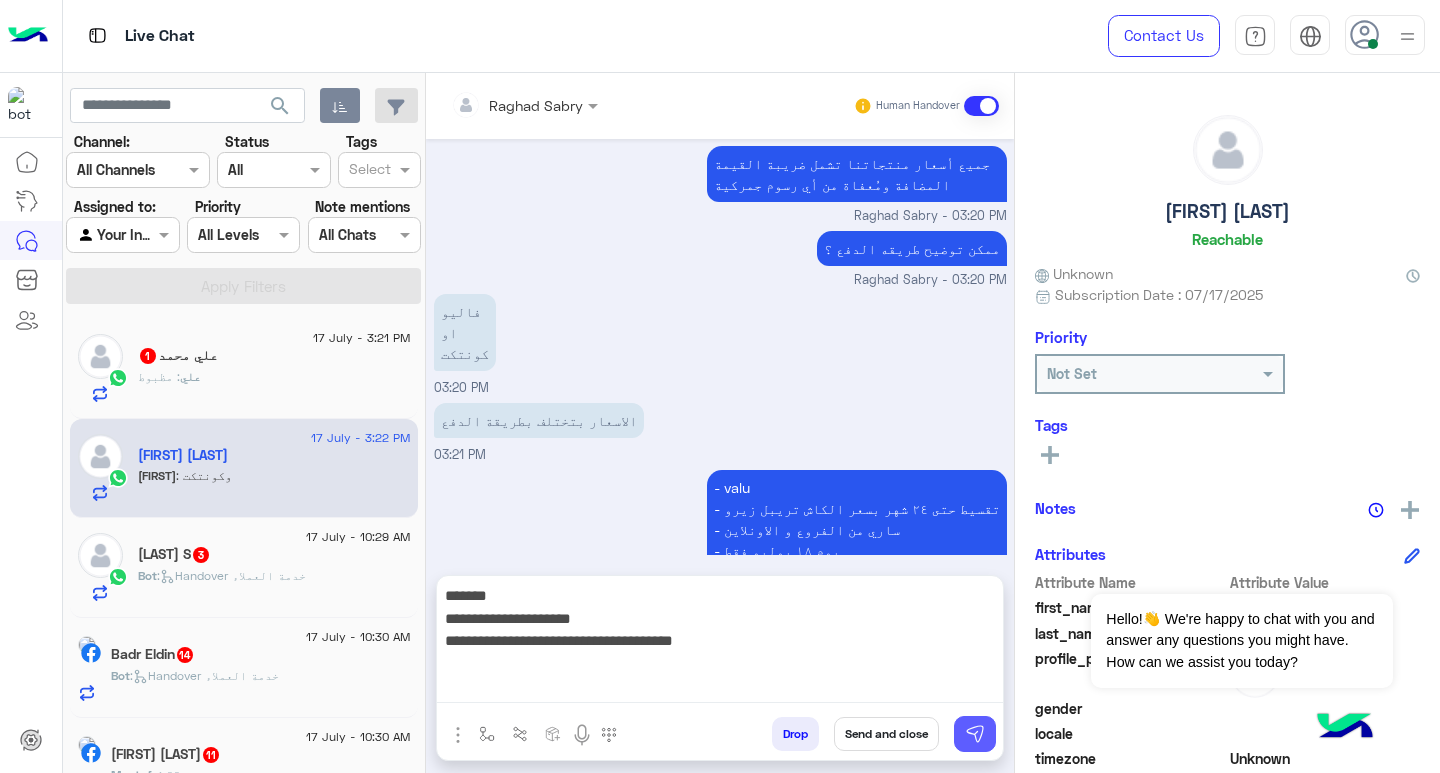 click at bounding box center (975, 734) 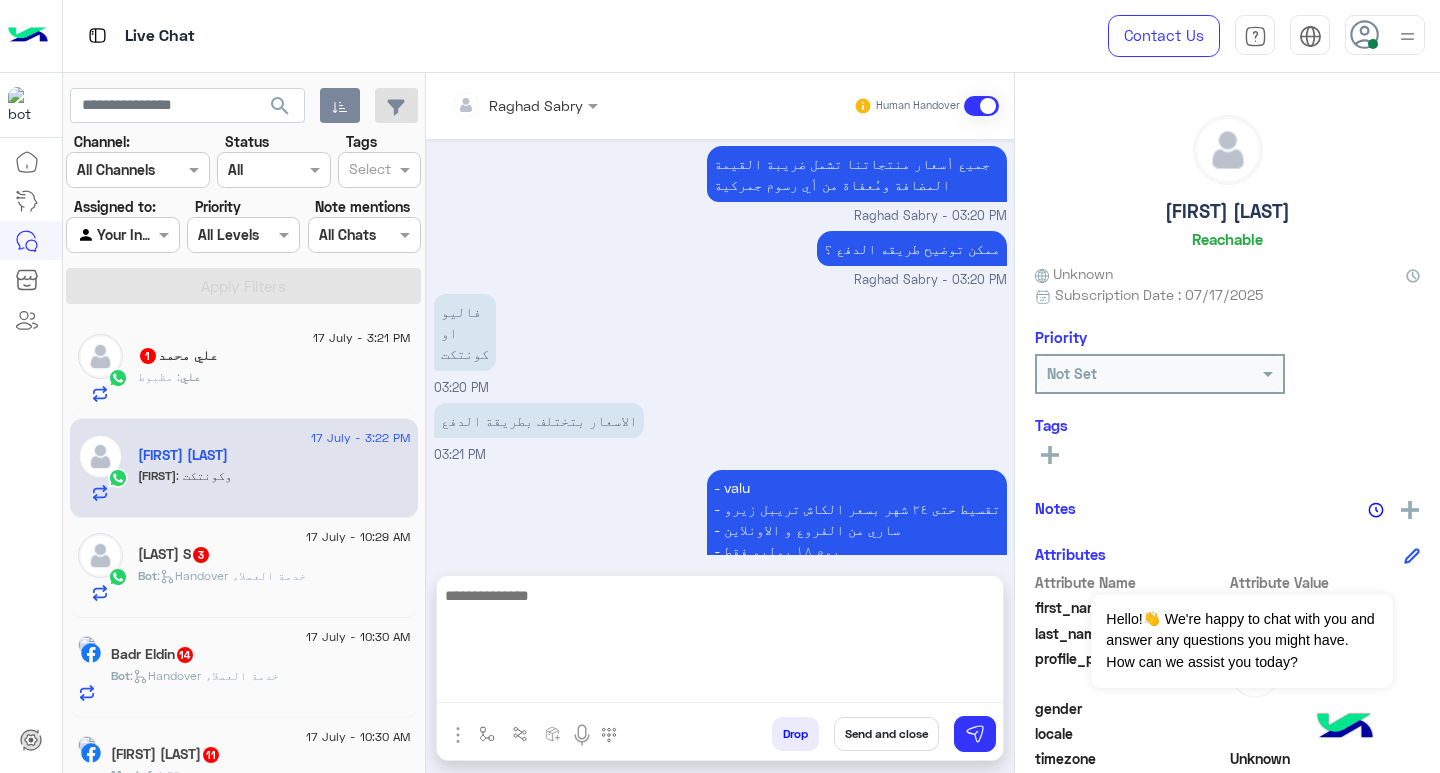 scroll, scrollTop: 1888, scrollLeft: 0, axis: vertical 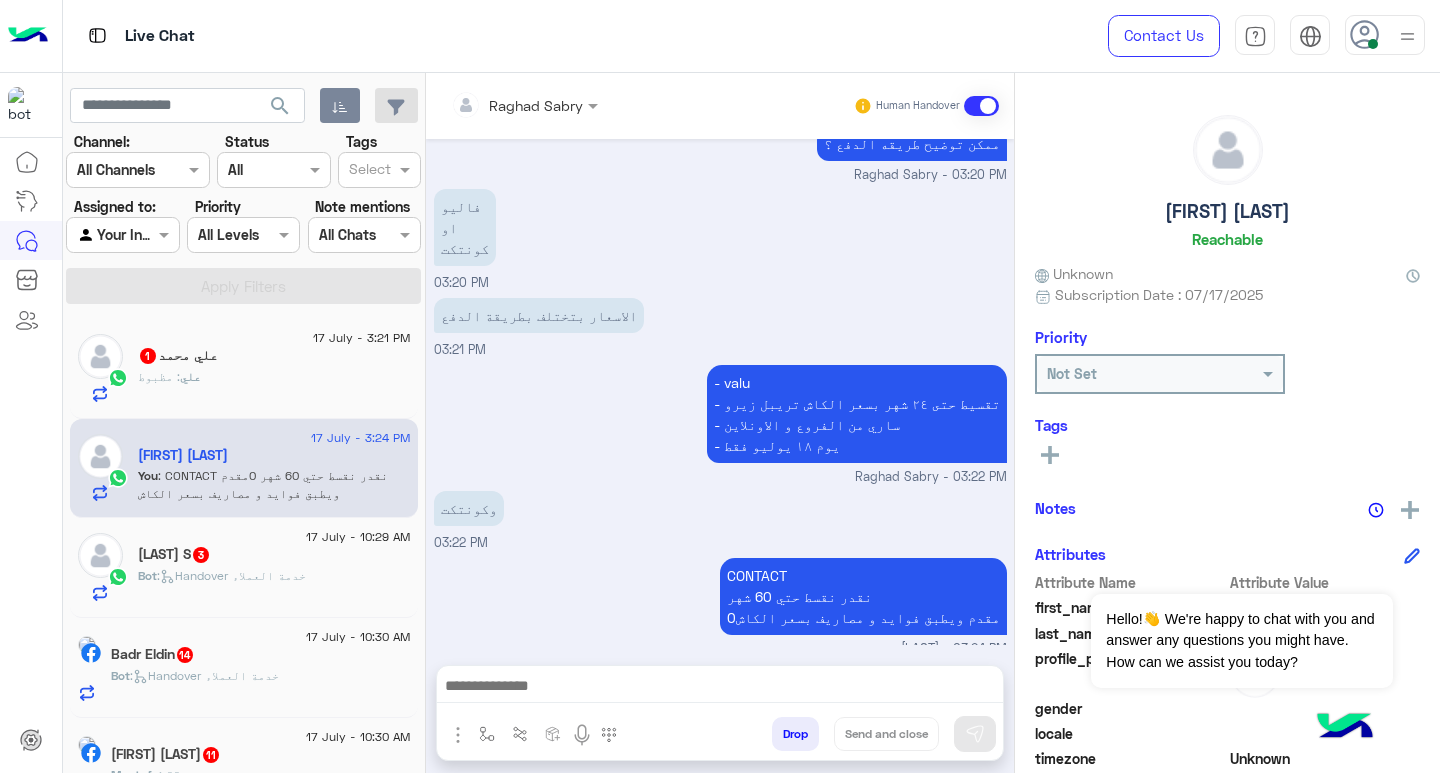 click on "الاسعار بتختلف بطريقة الدفع   03:21 PM" at bounding box center (720, 326) 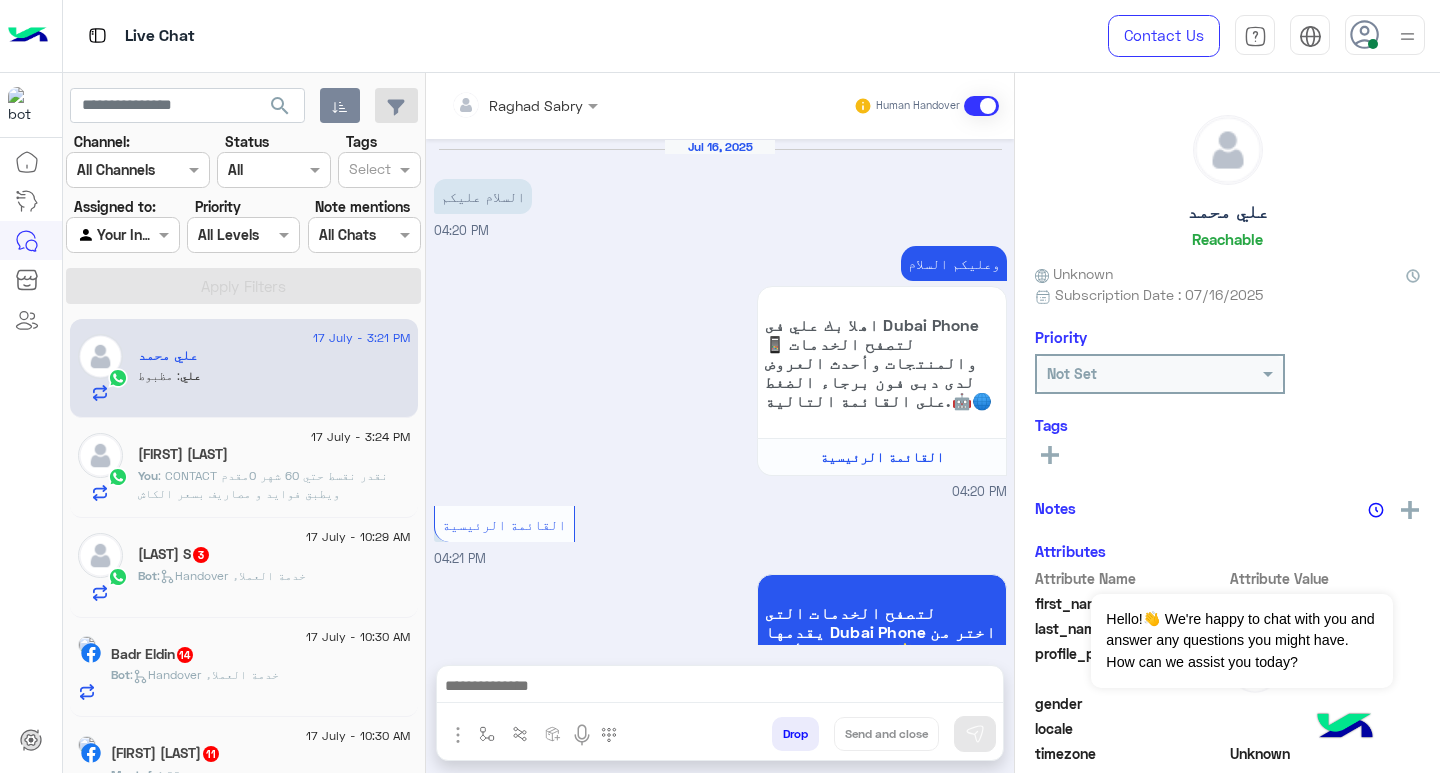 scroll, scrollTop: 1761, scrollLeft: 0, axis: vertical 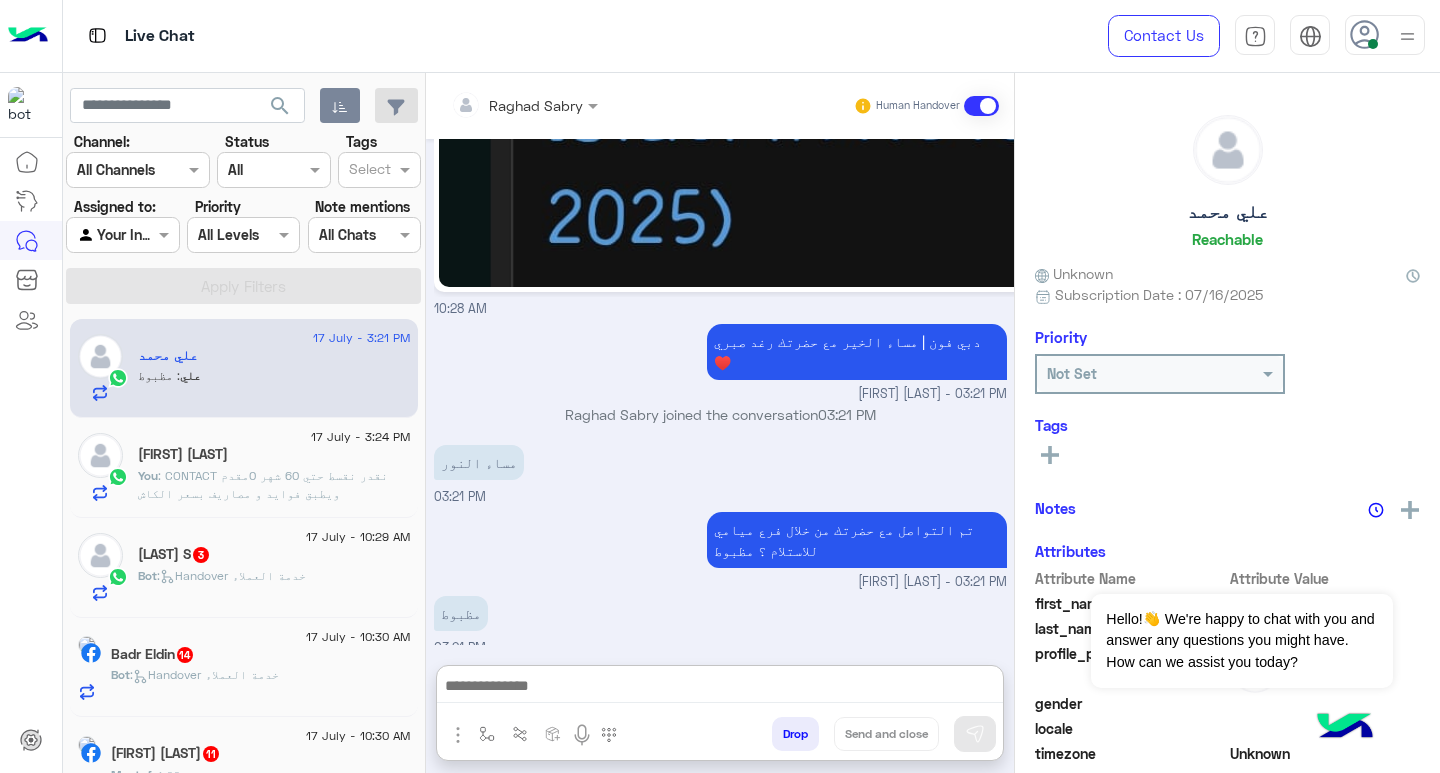 click at bounding box center (720, 688) 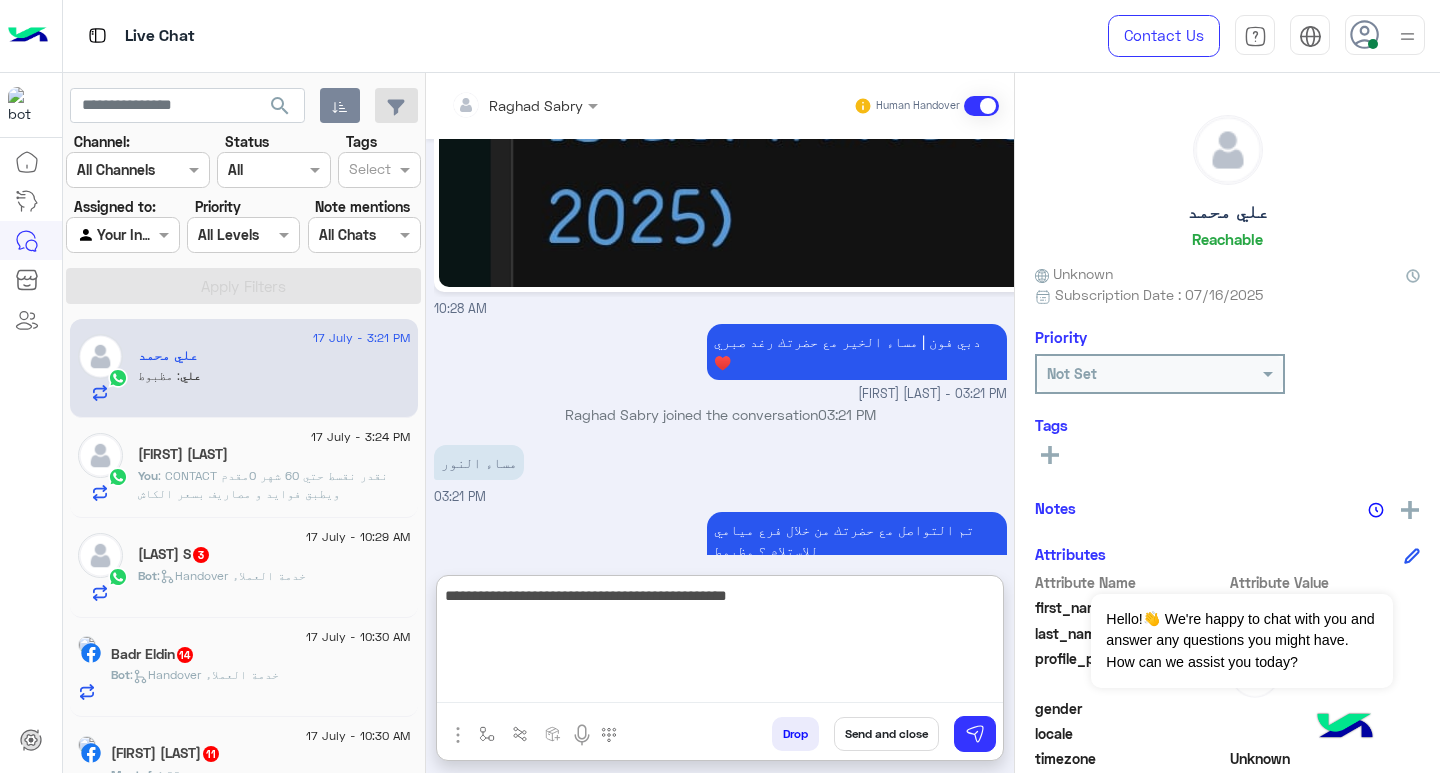 type on "**********" 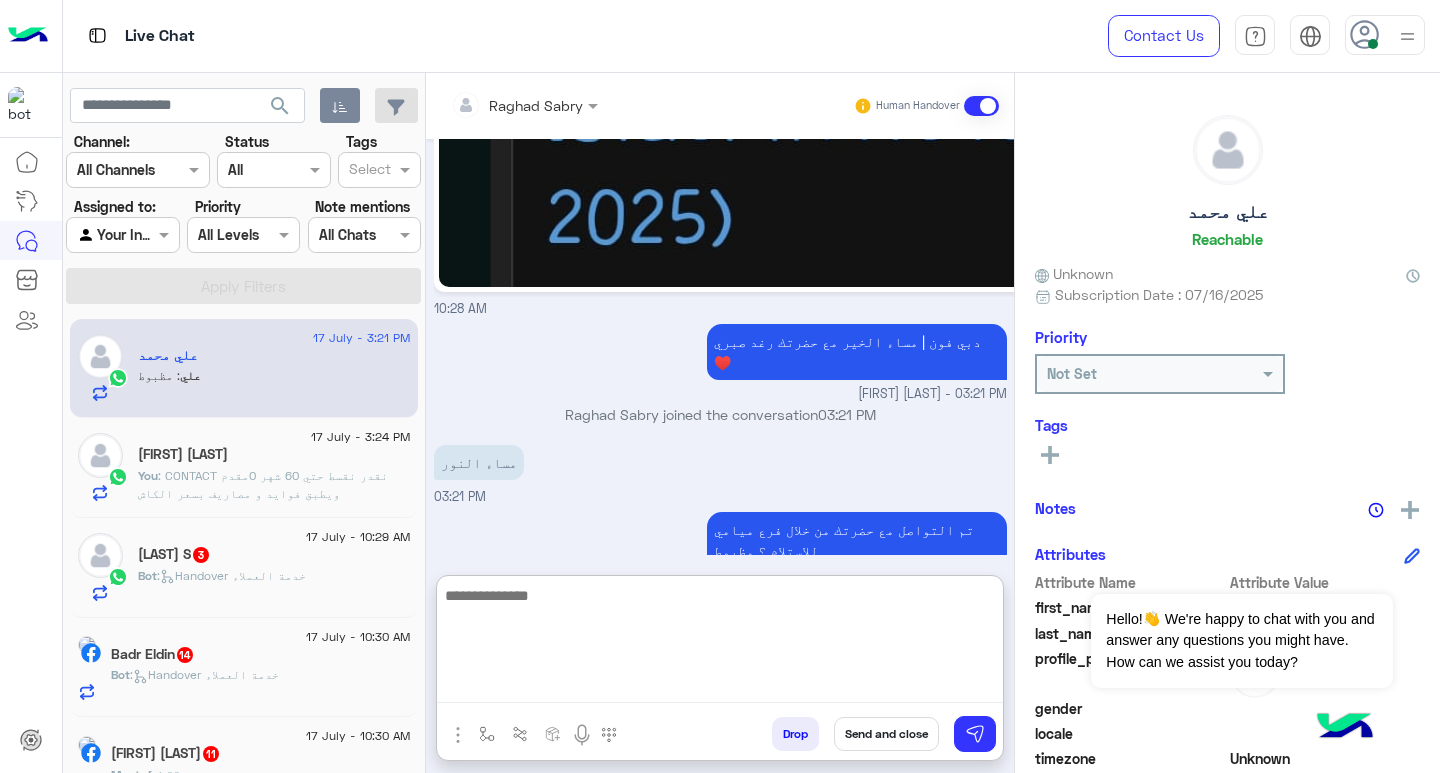 scroll, scrollTop: 1935, scrollLeft: 0, axis: vertical 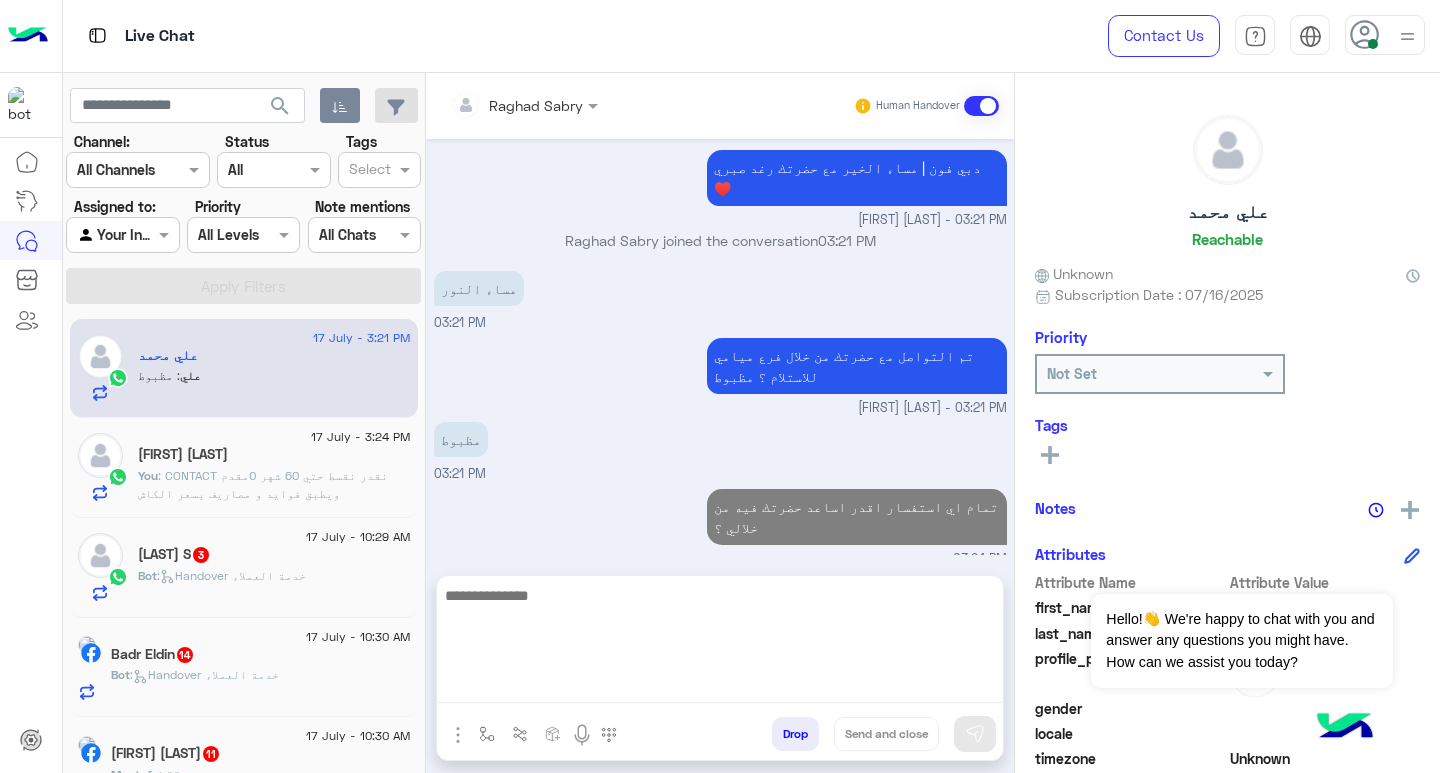 click on "Bot :   Handover خدمة العملاء" 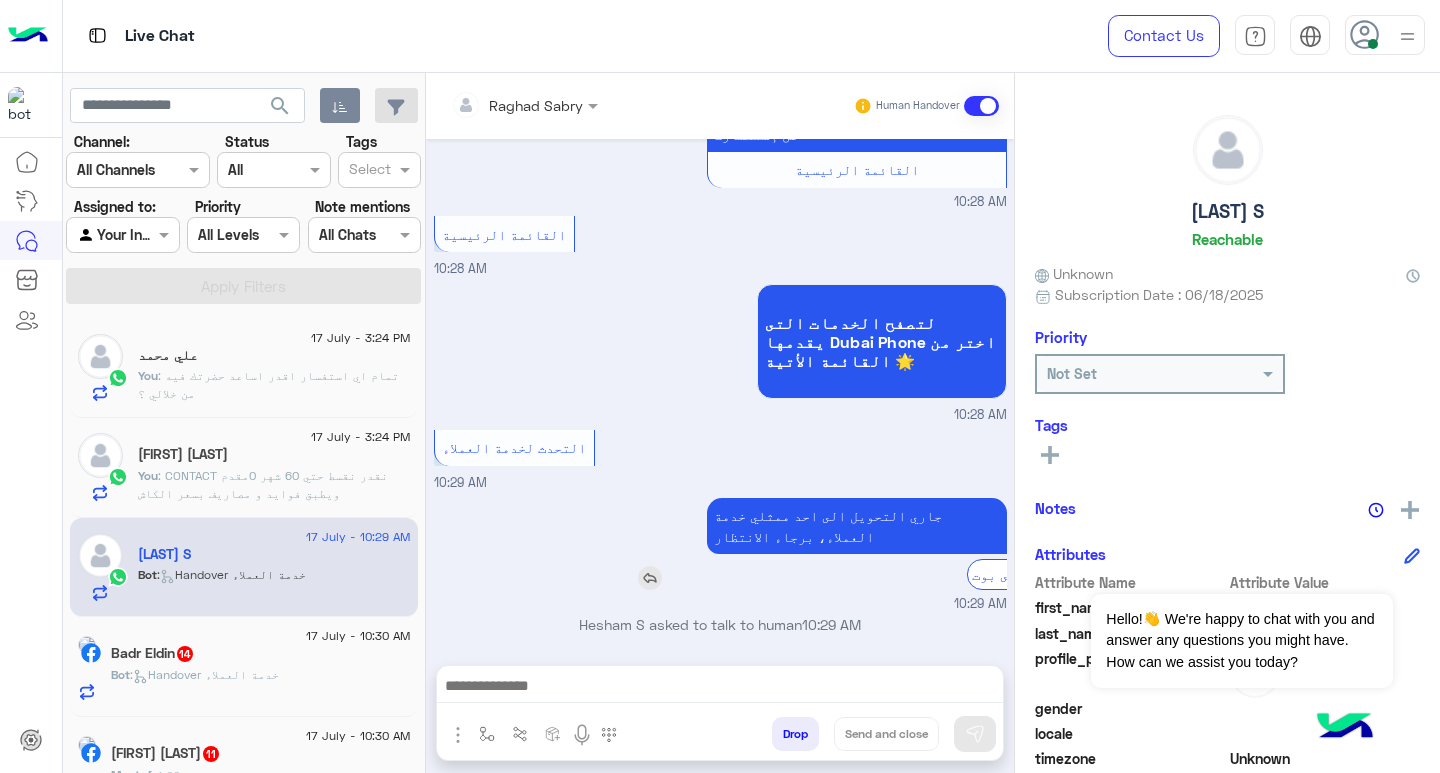scroll, scrollTop: 1232, scrollLeft: 0, axis: vertical 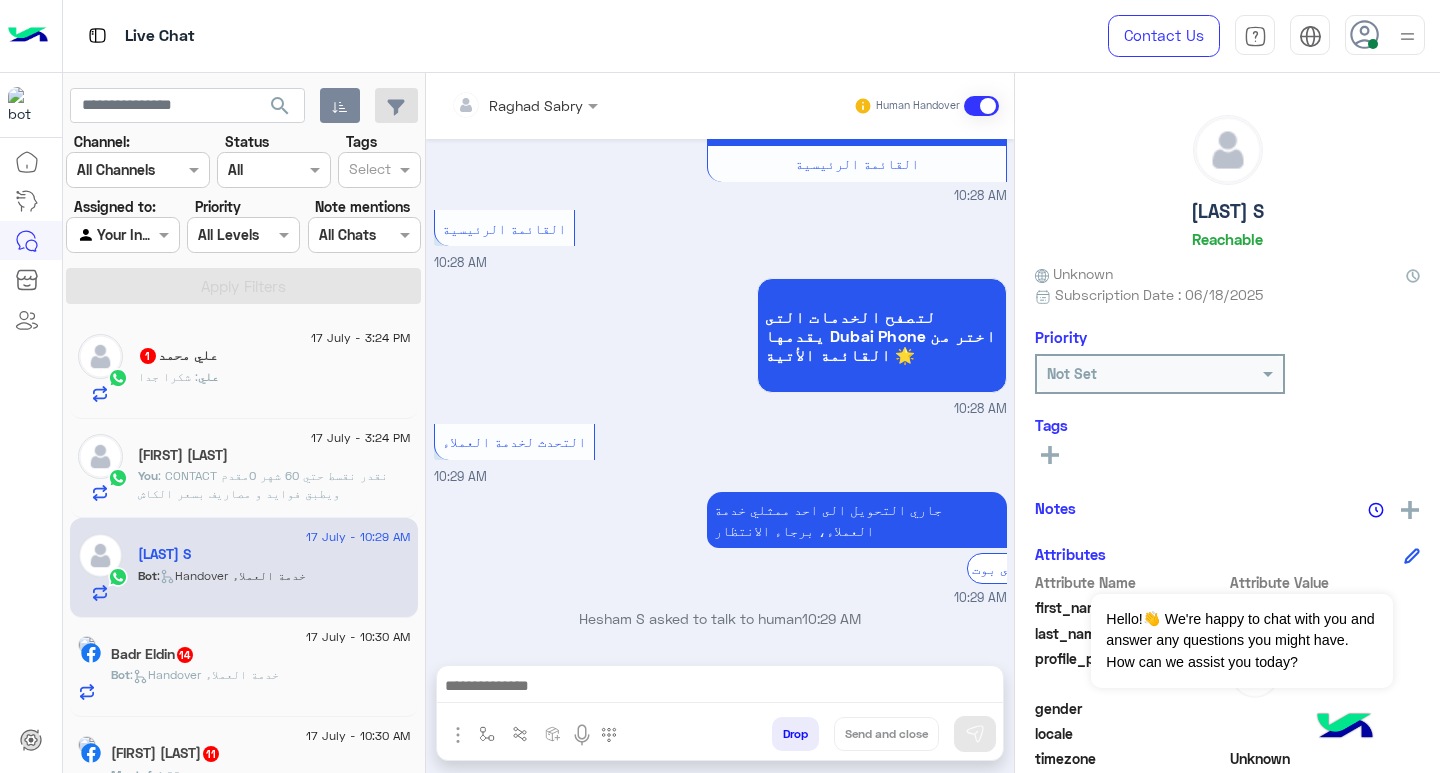 click at bounding box center (720, 688) 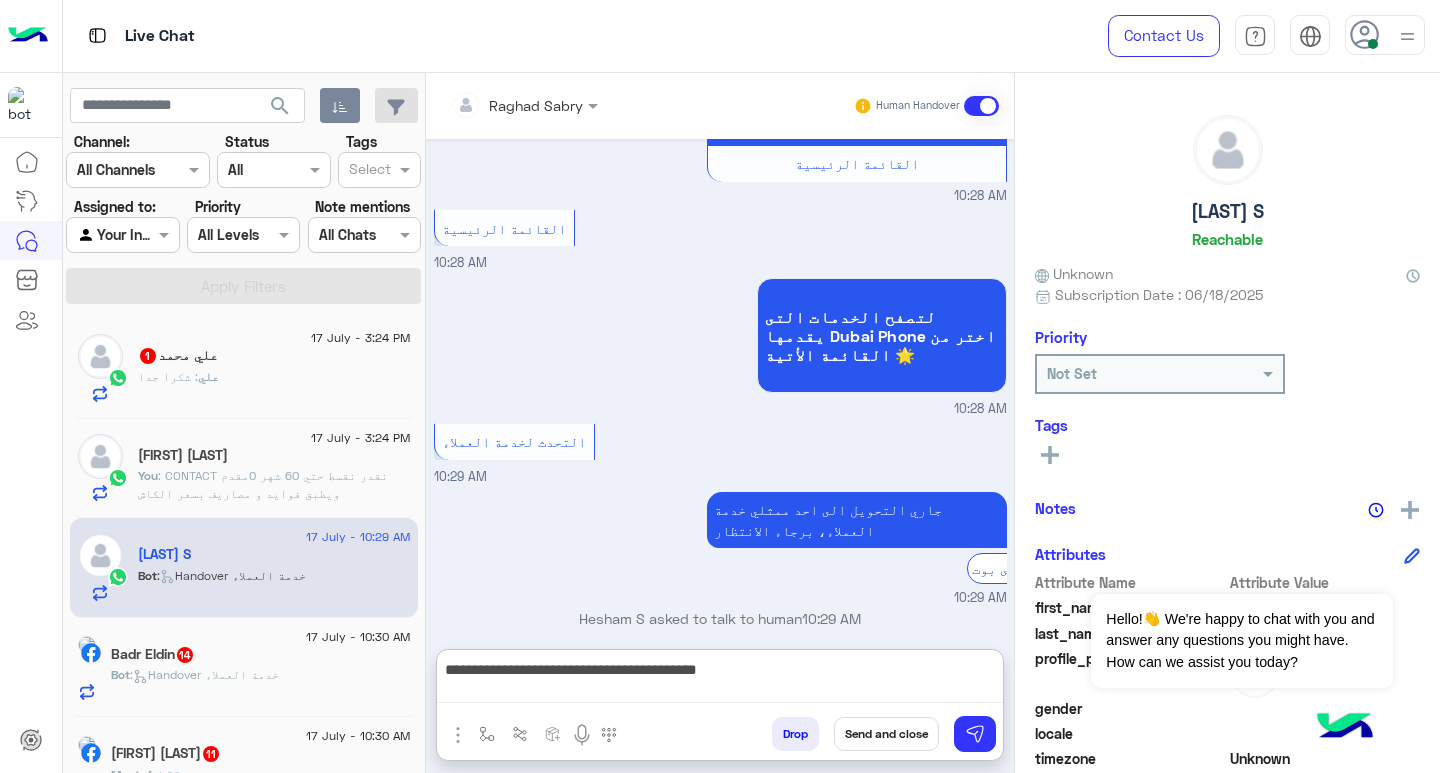 click on "**********" at bounding box center [720, 680] 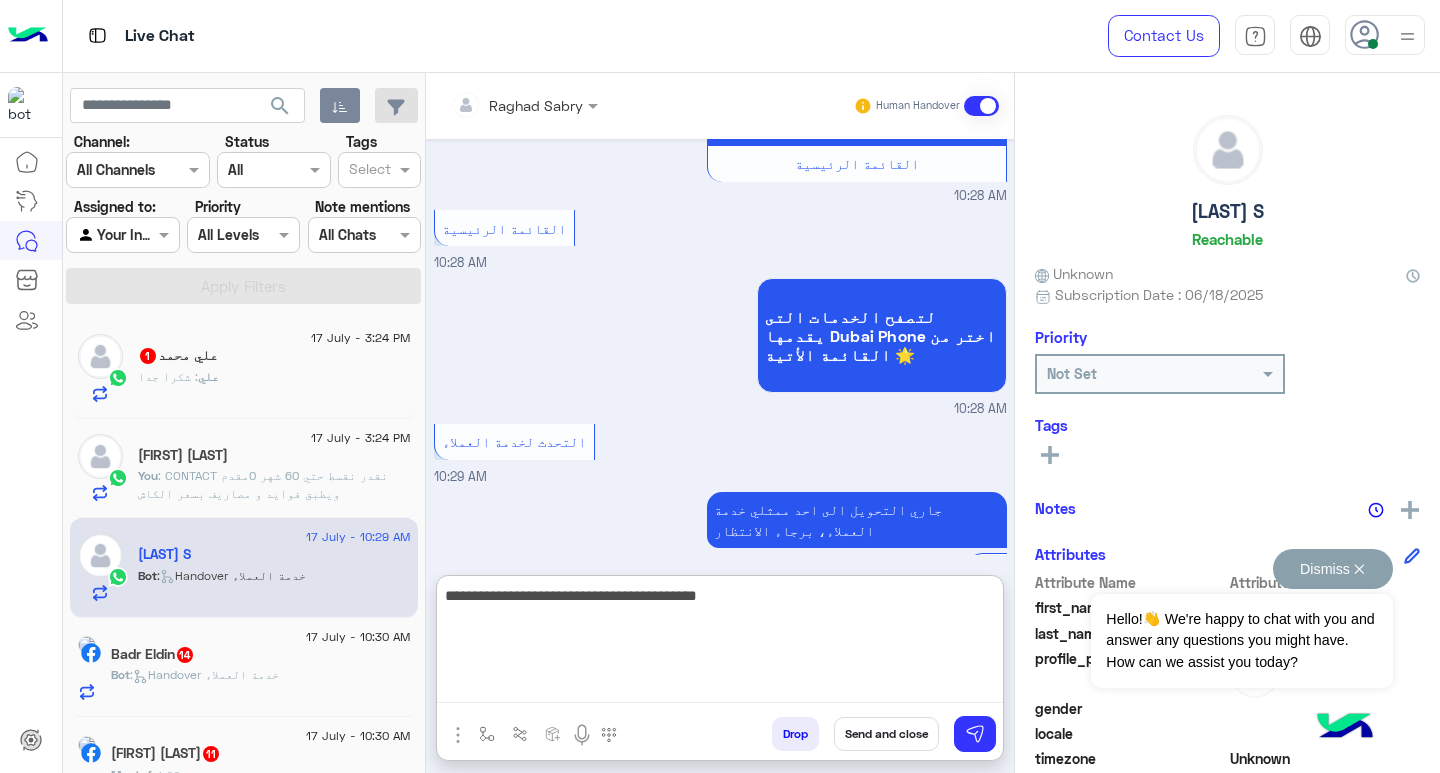 paste on "**********" 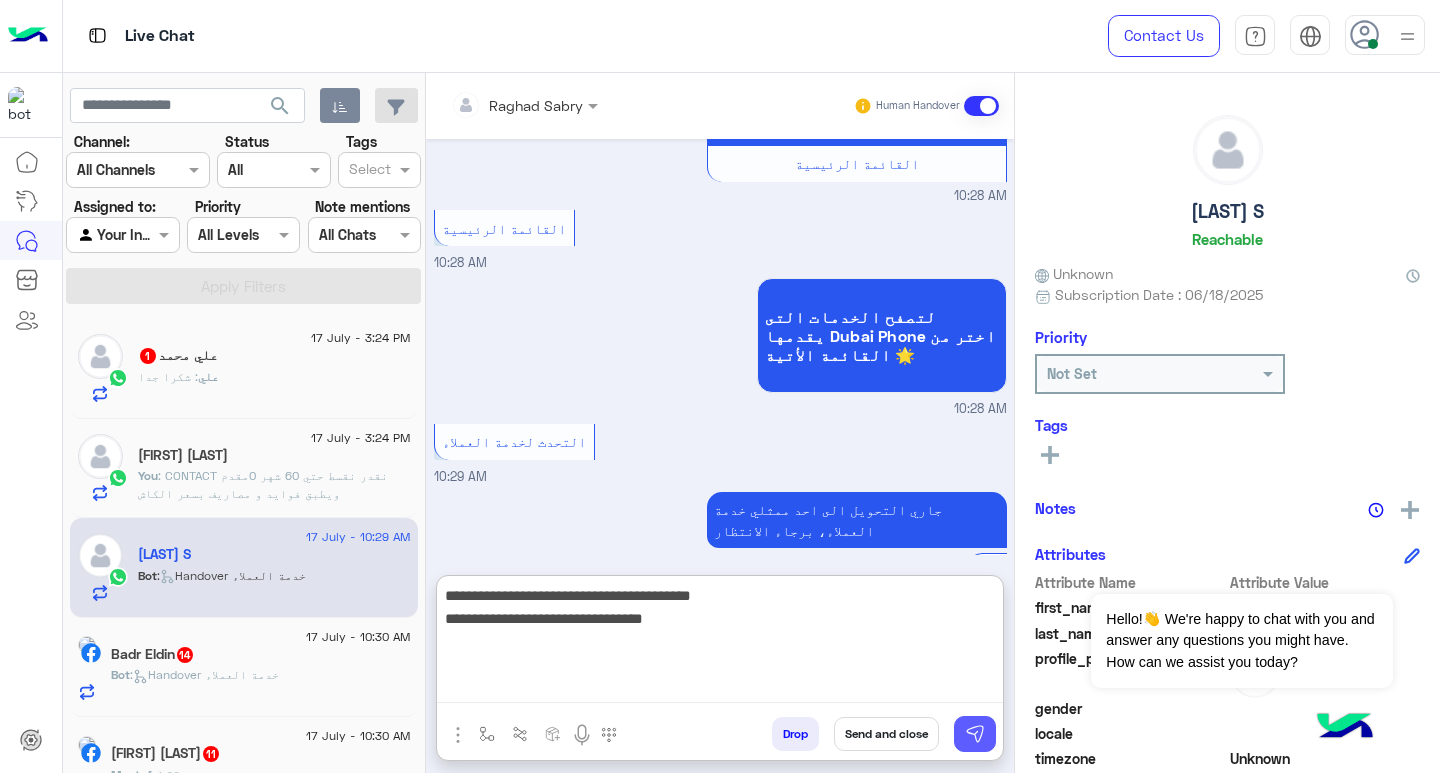 type on "**********" 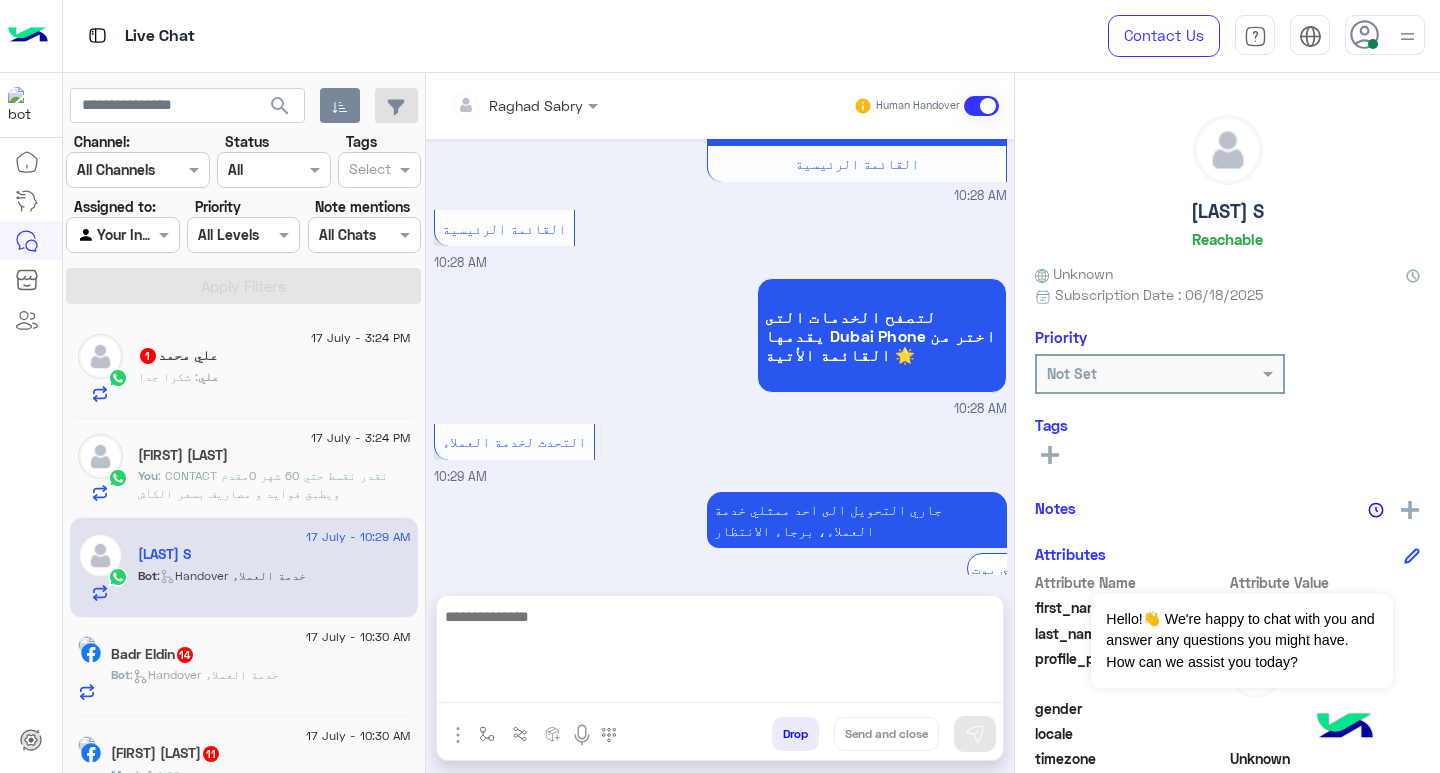 scroll, scrollTop: 1318, scrollLeft: 0, axis: vertical 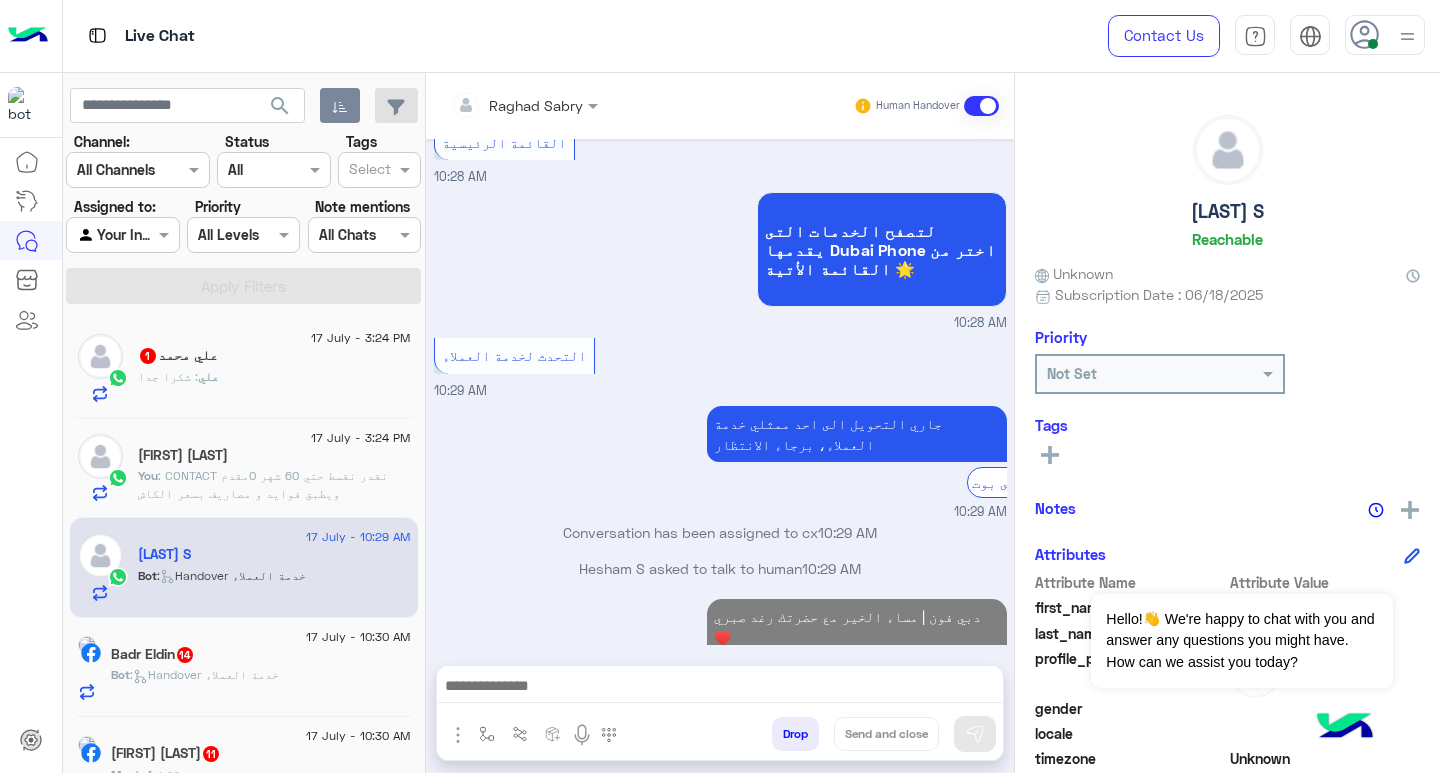 click on "Badr Eldin  14" 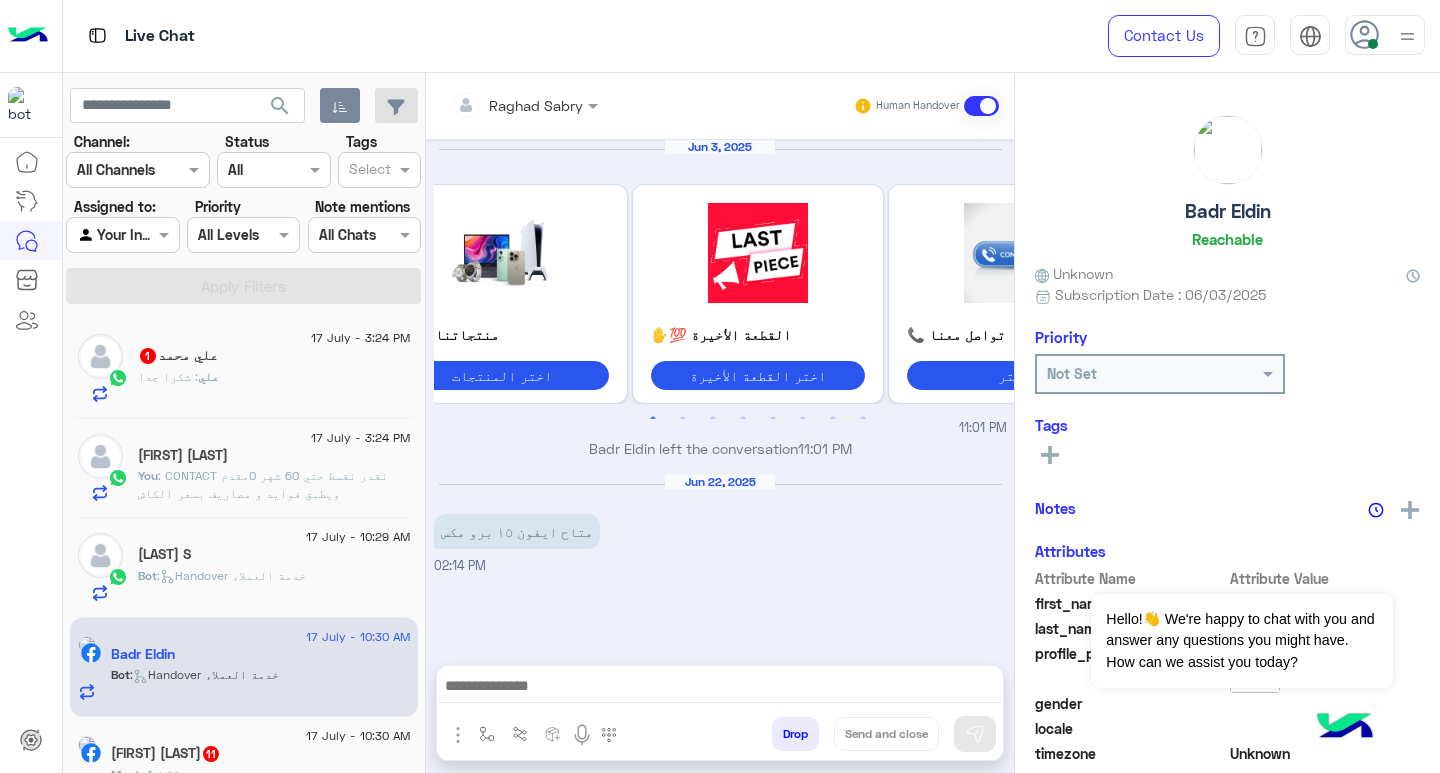 scroll, scrollTop: 1636, scrollLeft: 0, axis: vertical 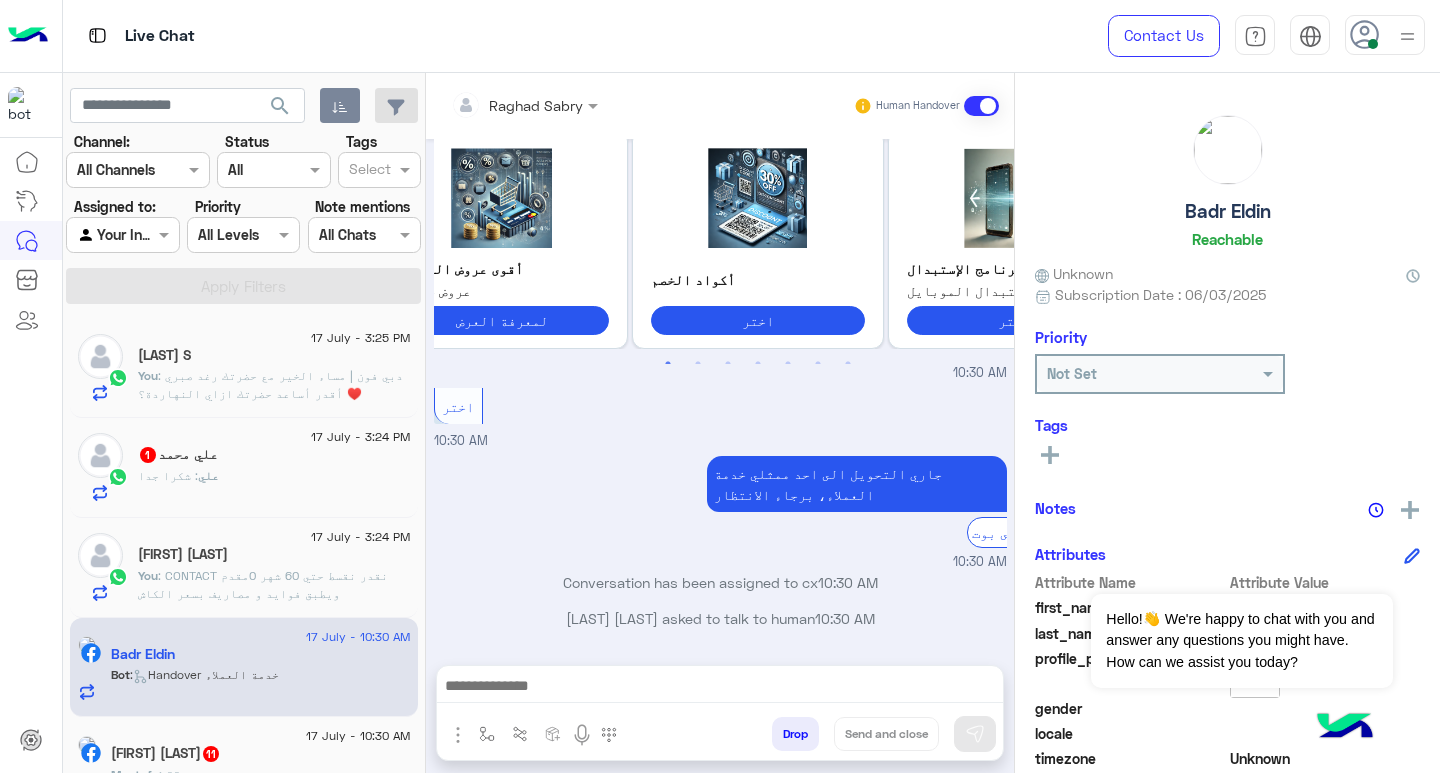 click on "علي : شكرا جدا" 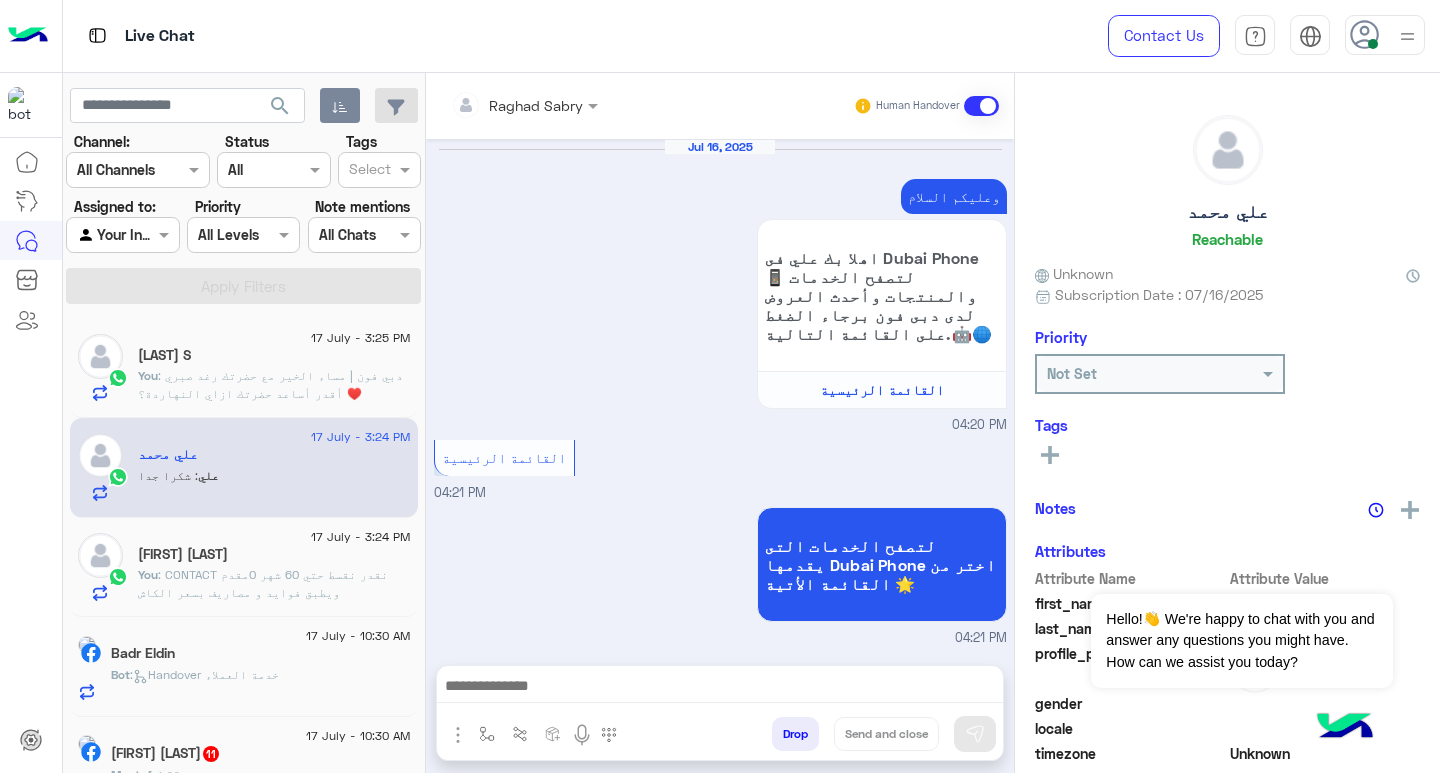 scroll, scrollTop: 1845, scrollLeft: 0, axis: vertical 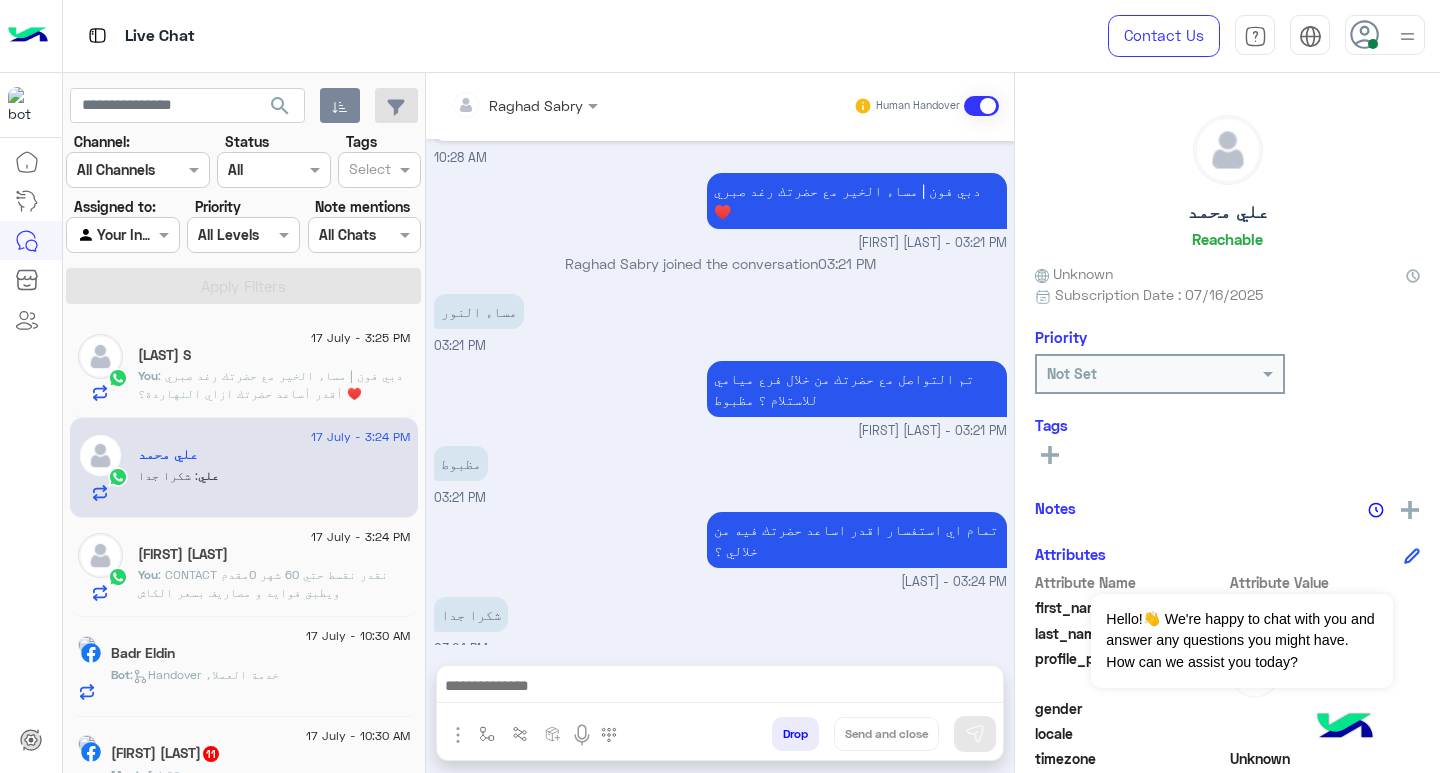 click at bounding box center [720, 688] 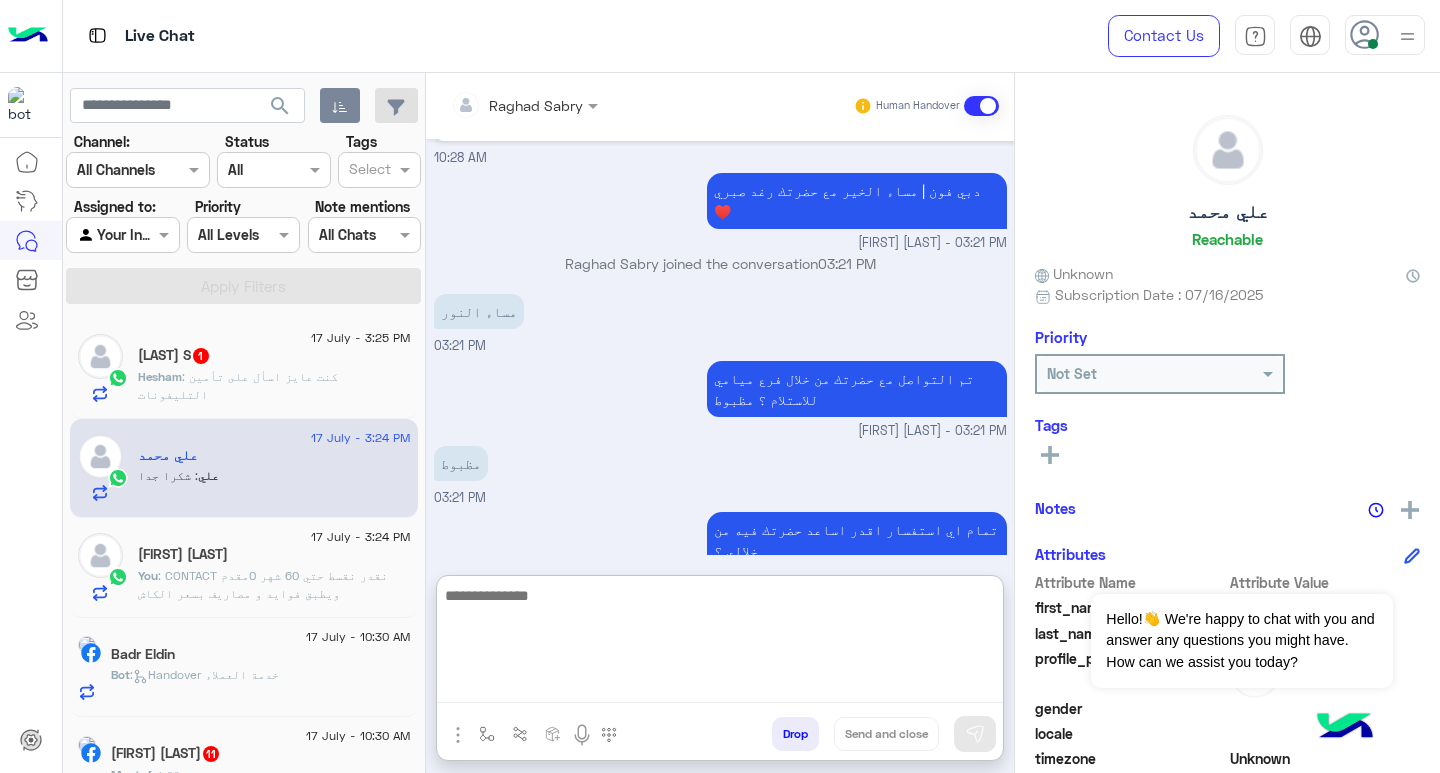 paste on "**********" 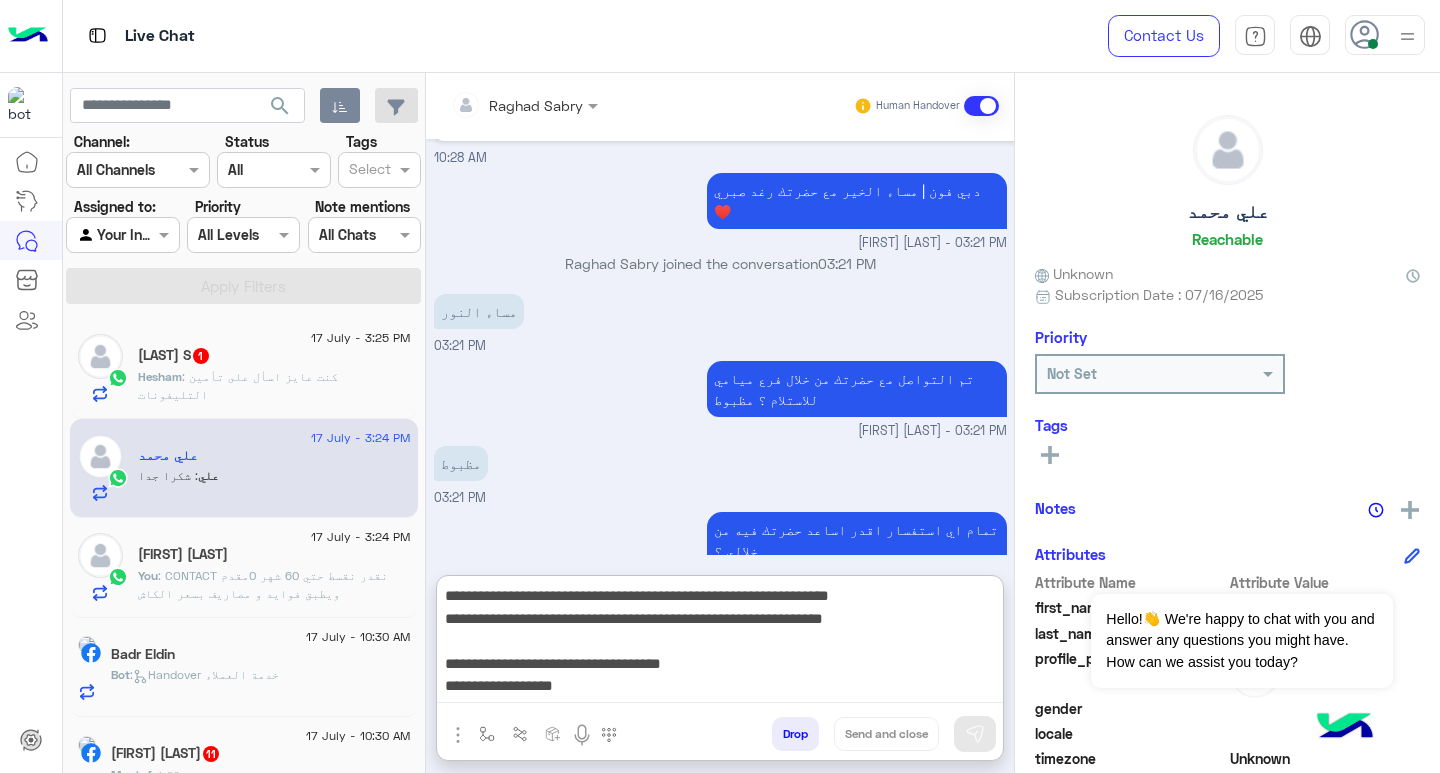 scroll, scrollTop: 129, scrollLeft: 0, axis: vertical 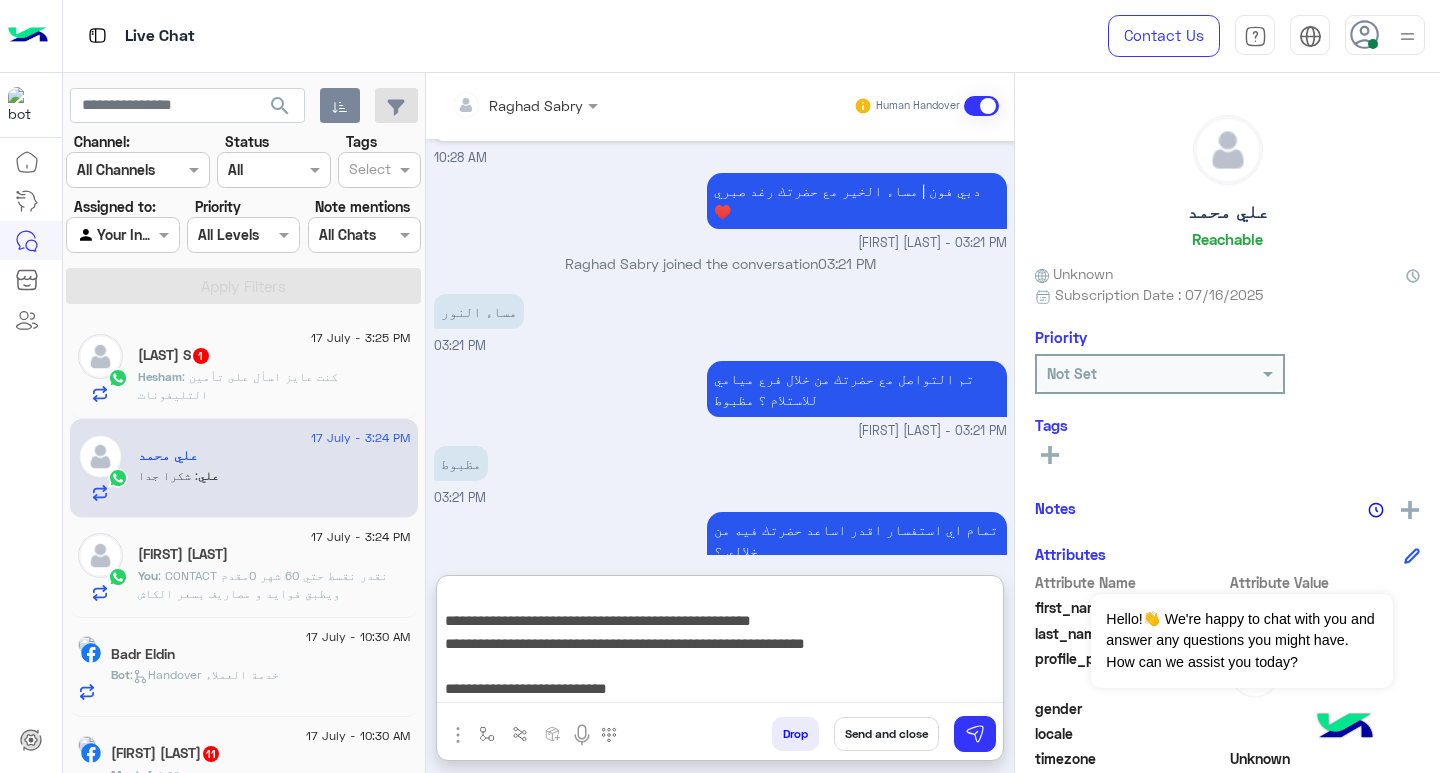 type on "**********" 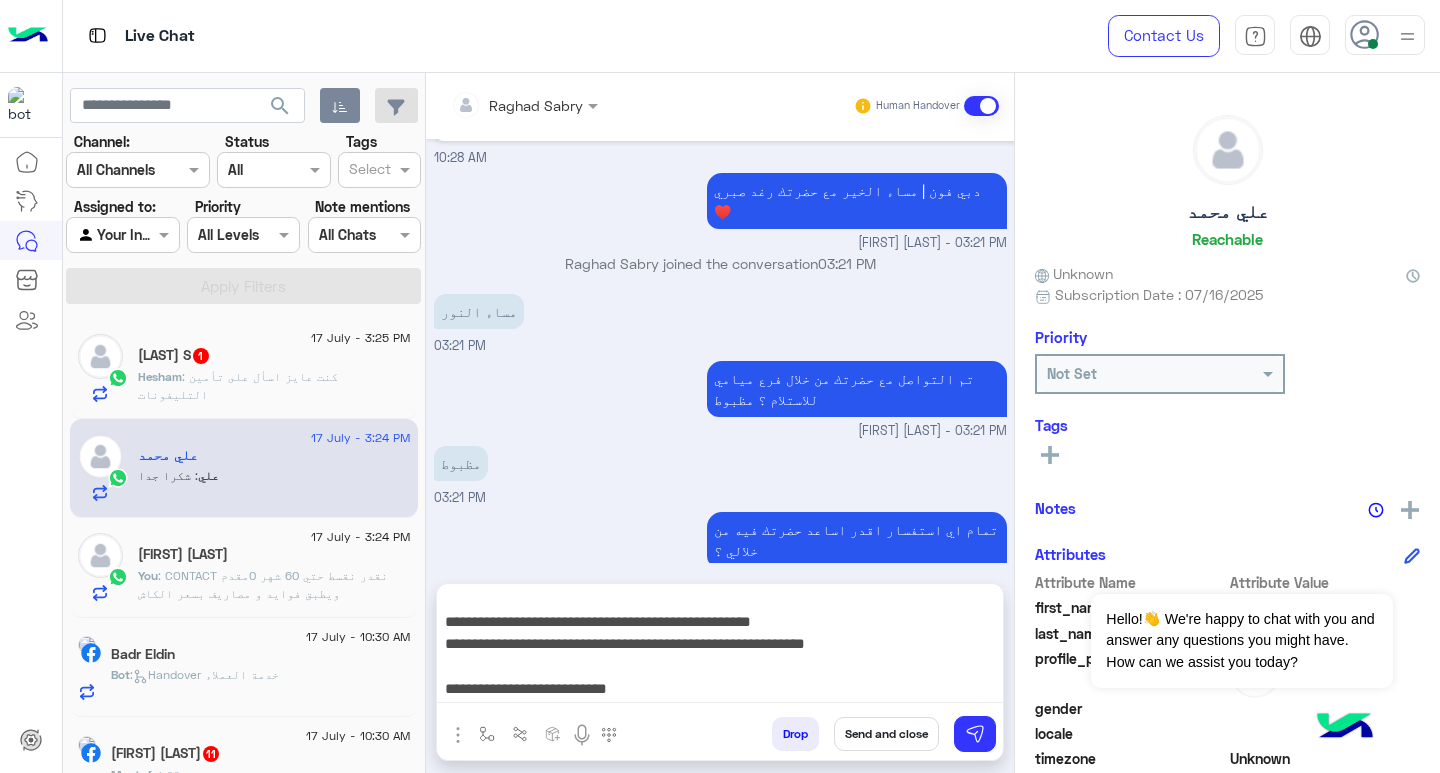 click on "Send and close" at bounding box center [886, 734] 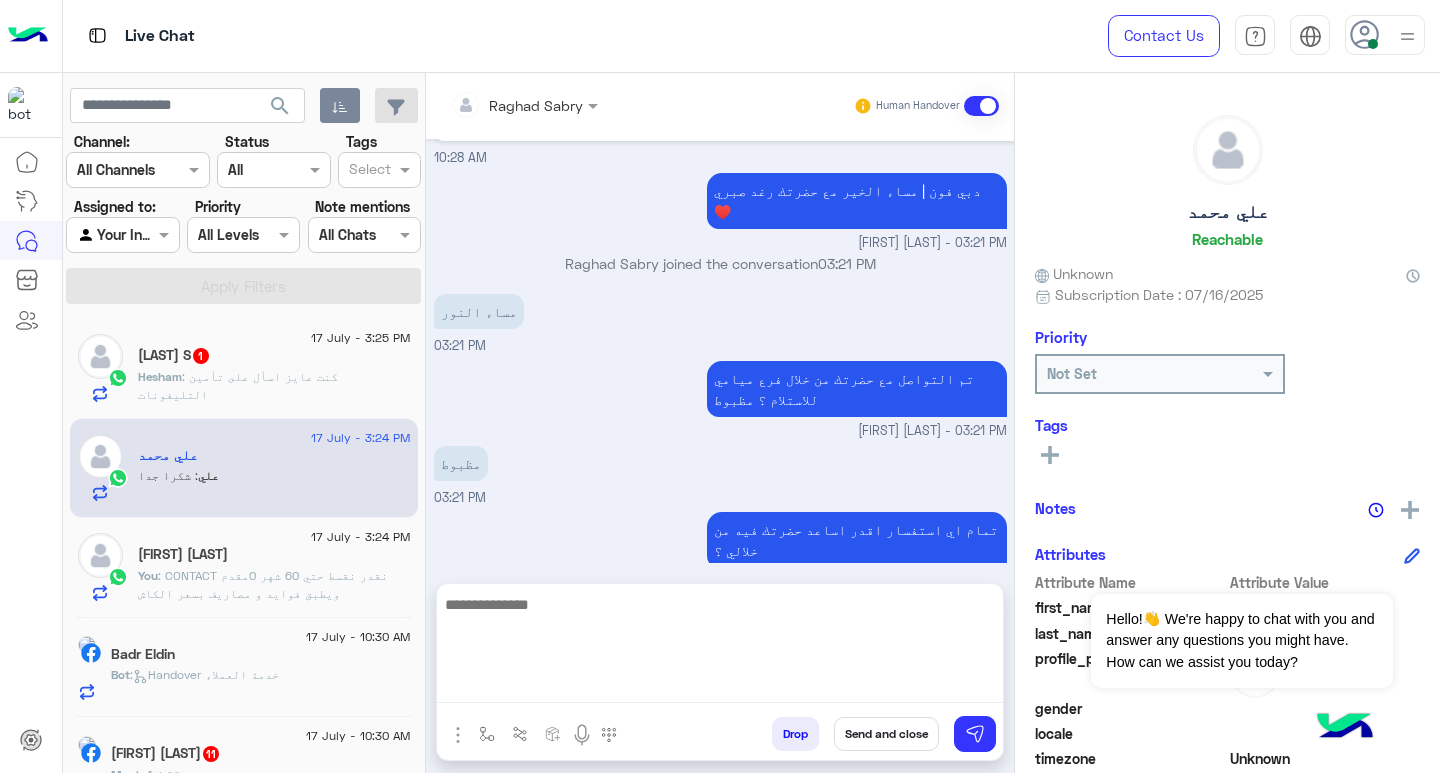 scroll, scrollTop: 0, scrollLeft: 0, axis: both 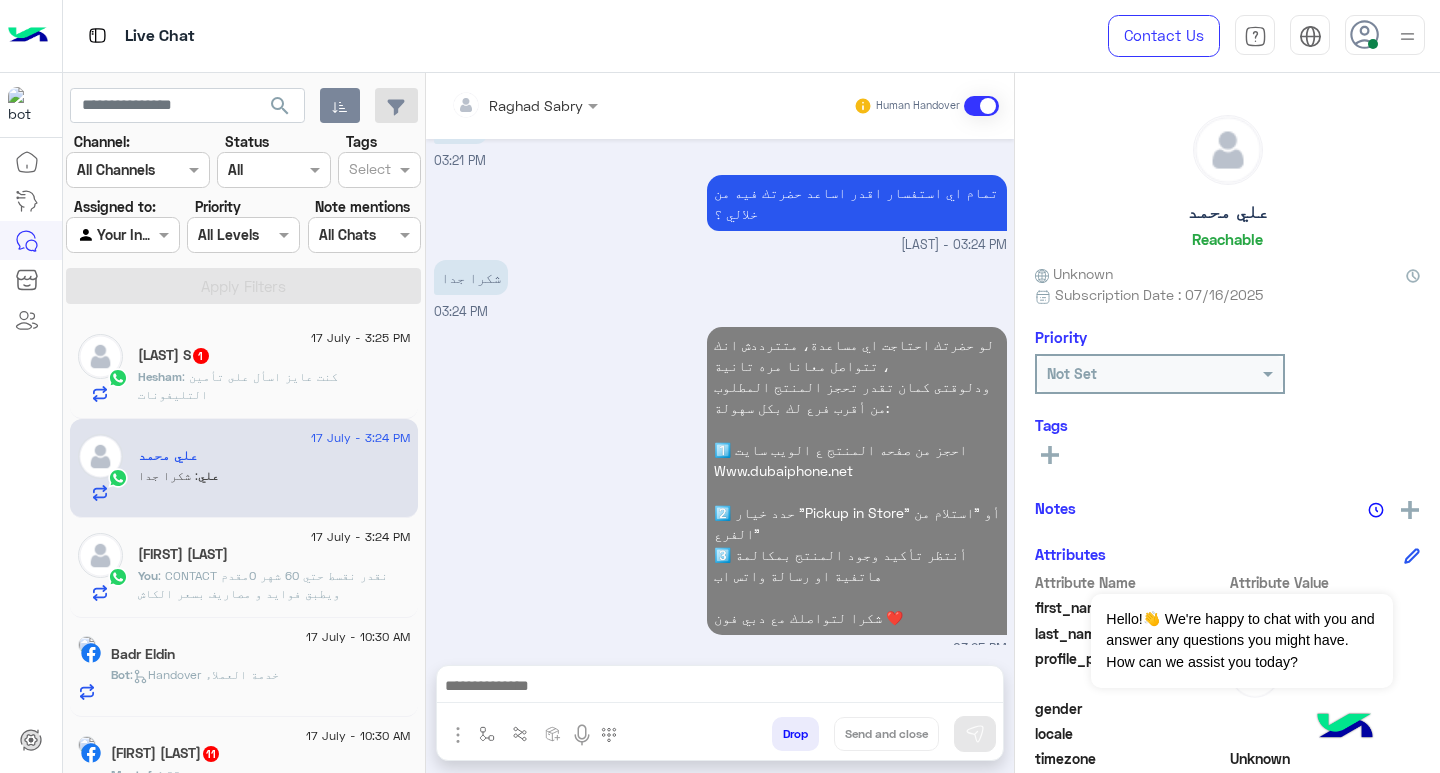 click on "17 July - 3:25 PM  Hesham S  1 Hesham : كنت عايز اسأل على تأمين التليفونات" 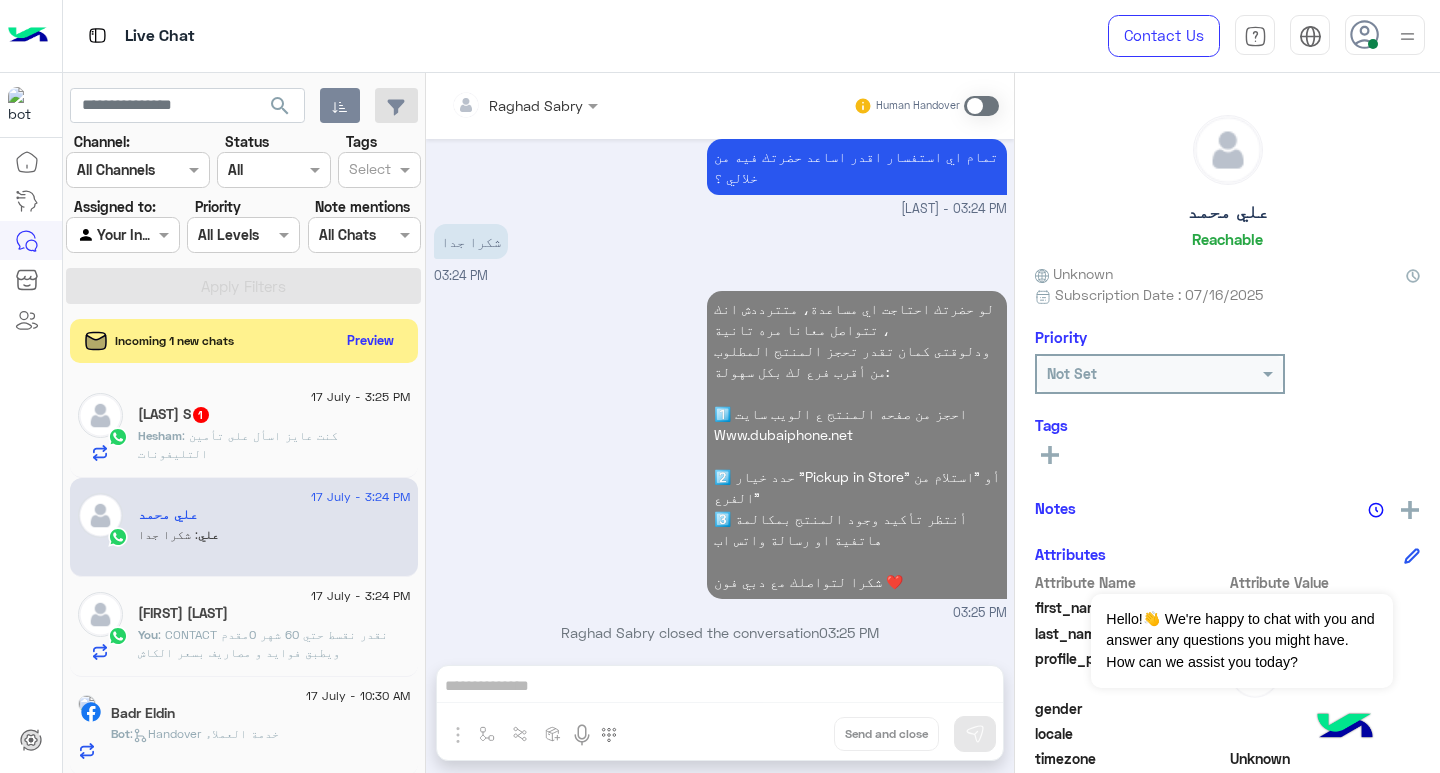 click on "Hesham : كنت عايز اسأل على تأمين التليفونات" 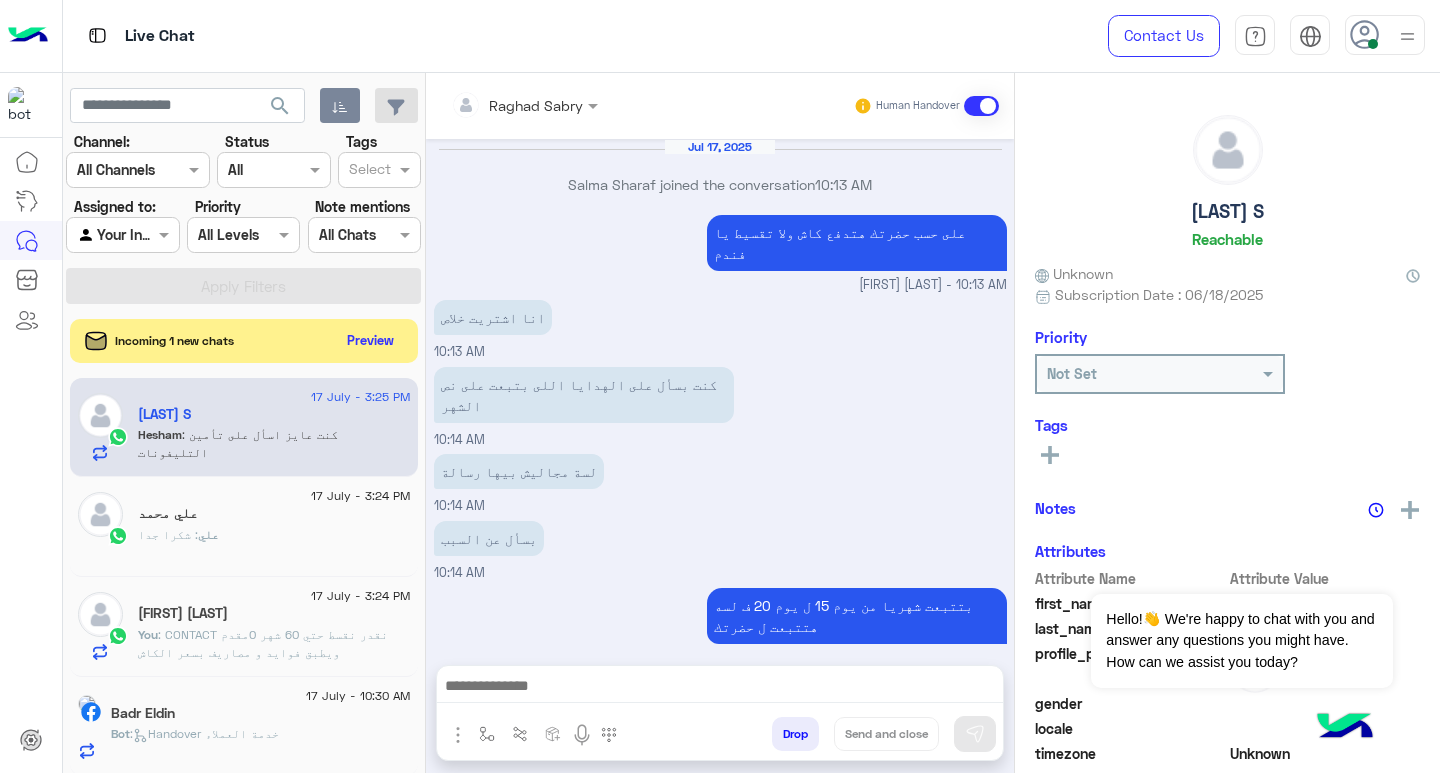 scroll, scrollTop: 1148, scrollLeft: 0, axis: vertical 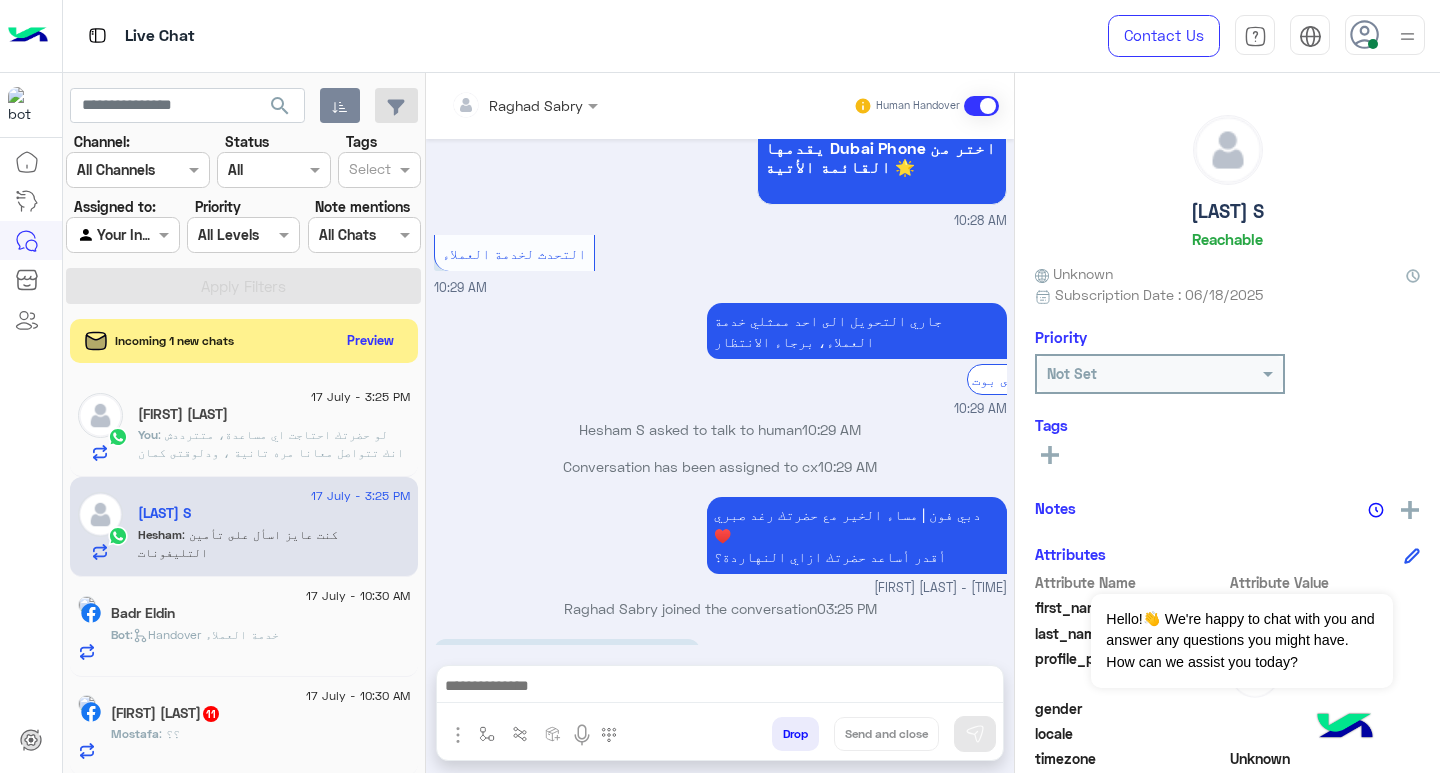 click on "Badr Eldin" 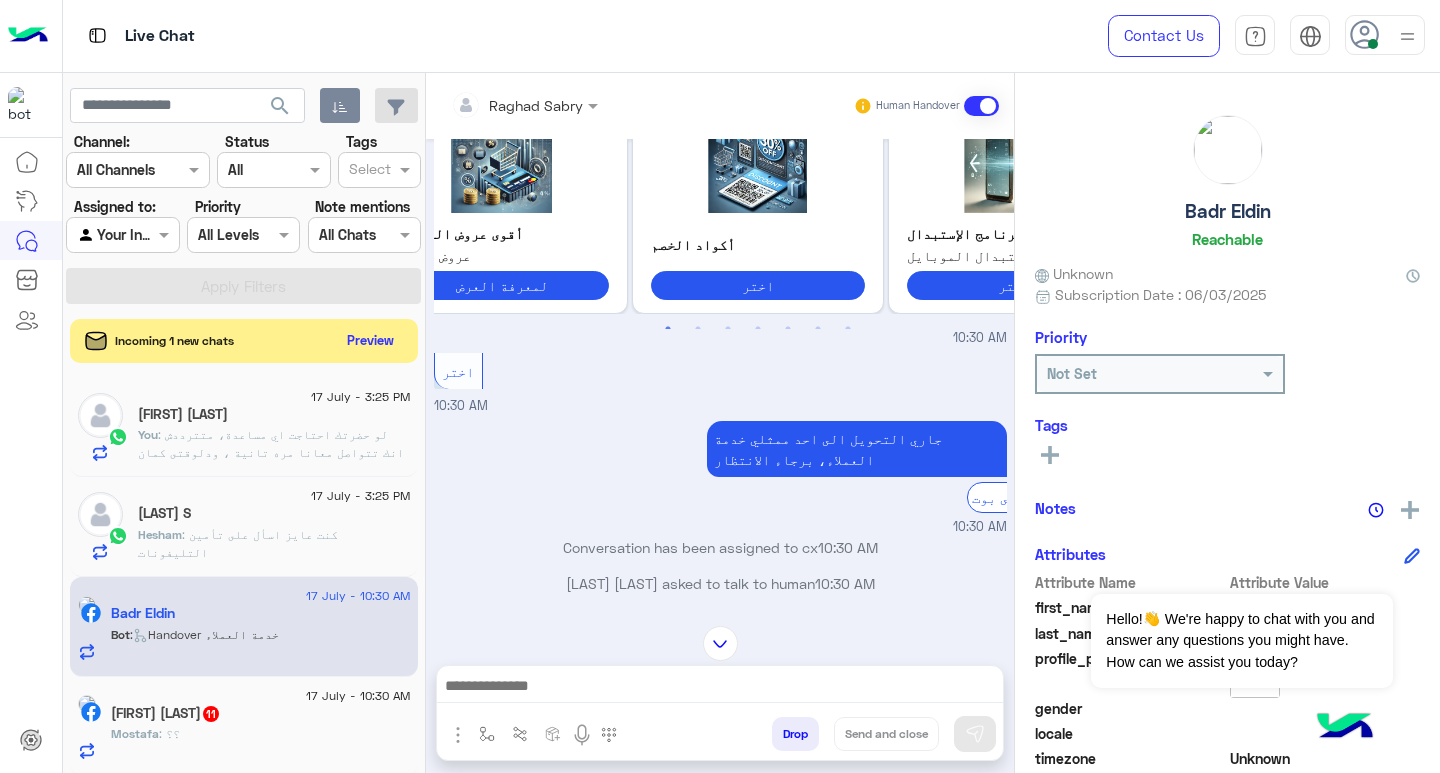 scroll, scrollTop: 936, scrollLeft: 0, axis: vertical 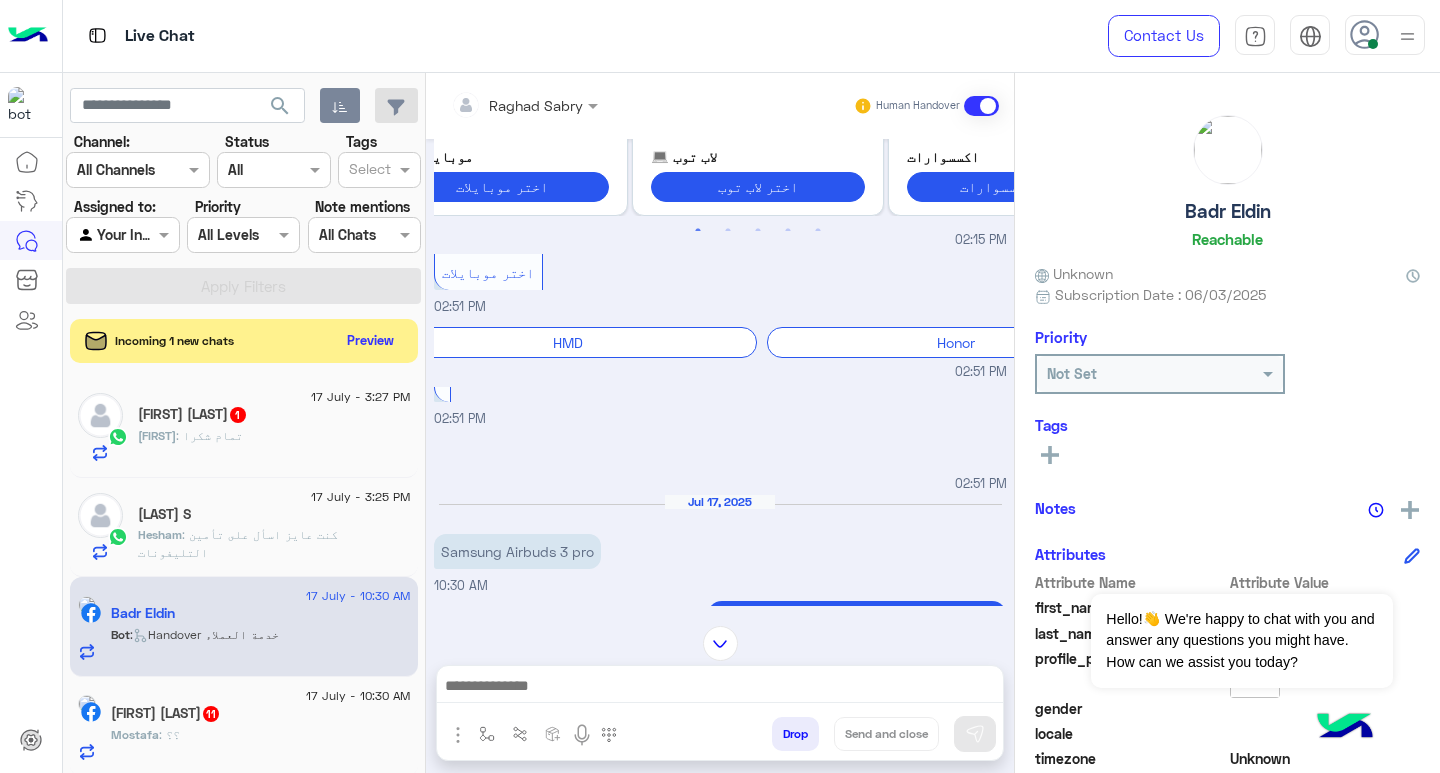 click on "1" 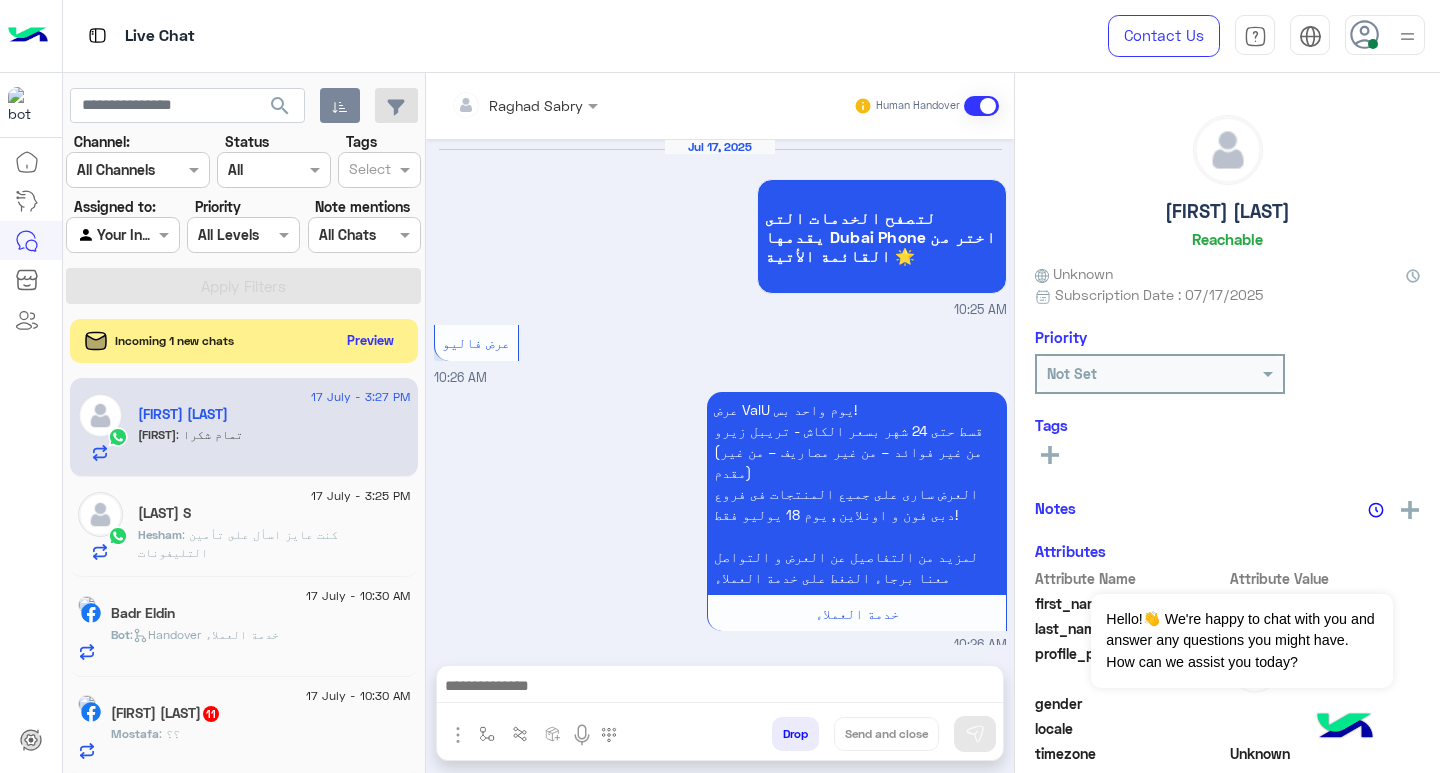 scroll, scrollTop: 1560, scrollLeft: 0, axis: vertical 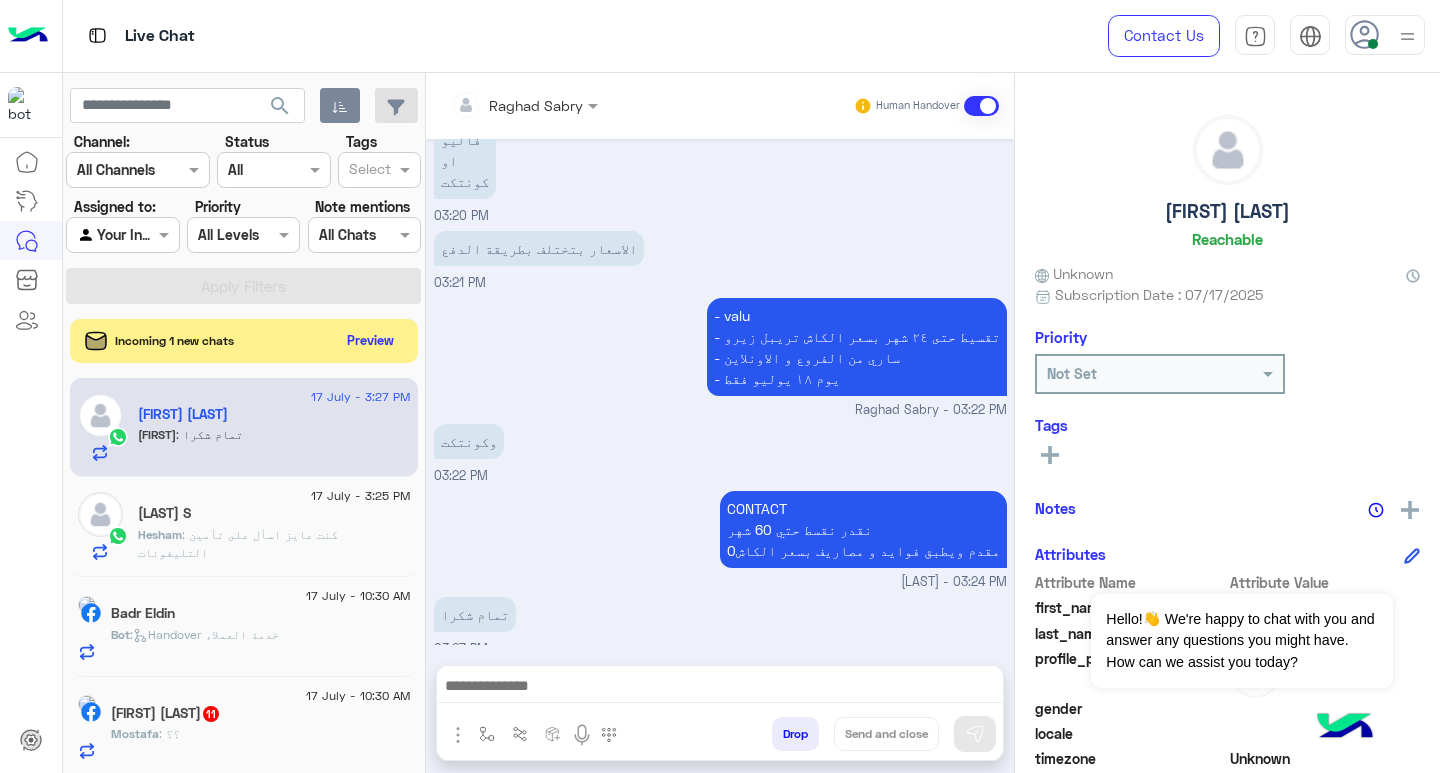 drag, startPoint x: 870, startPoint y: 688, endPoint x: 879, endPoint y: 693, distance: 10.29563 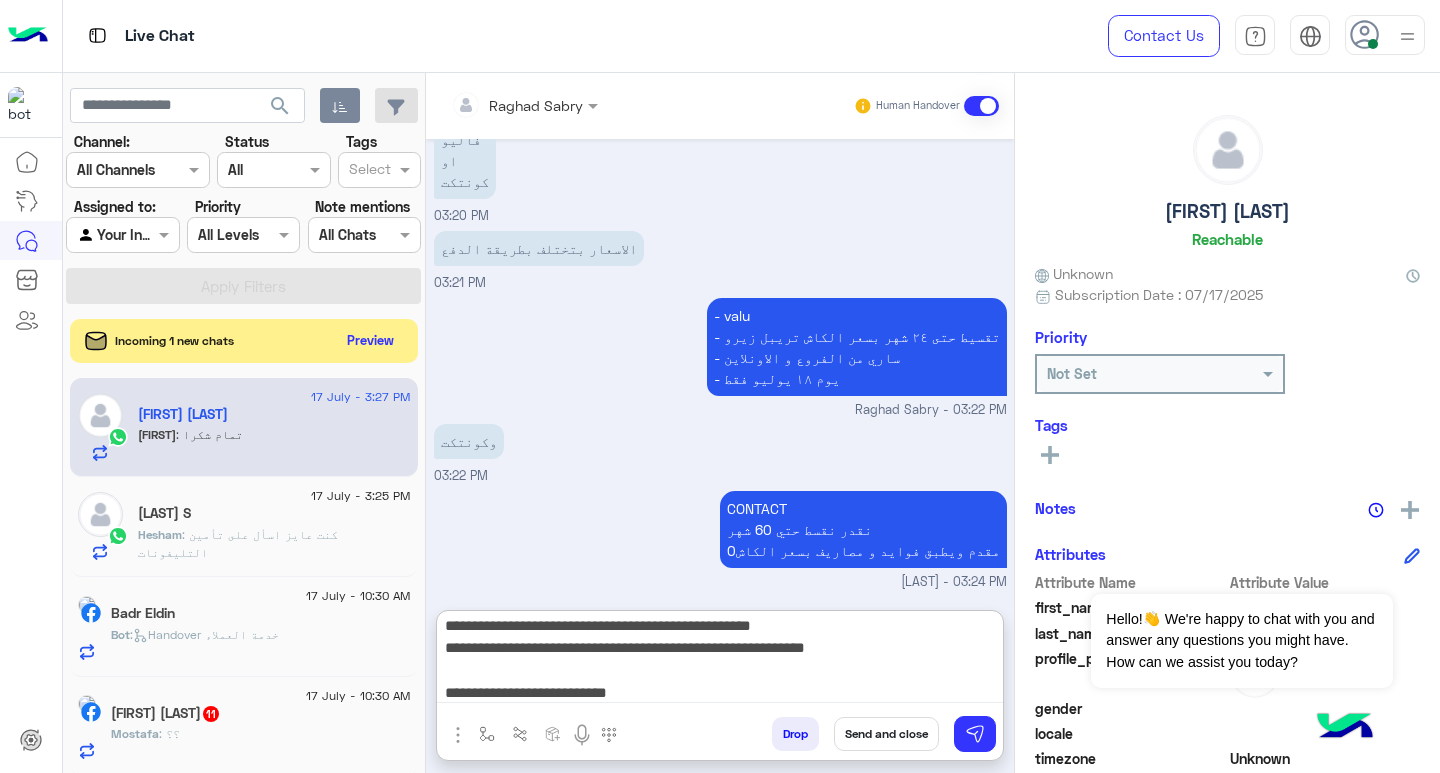 scroll, scrollTop: 133, scrollLeft: 0, axis: vertical 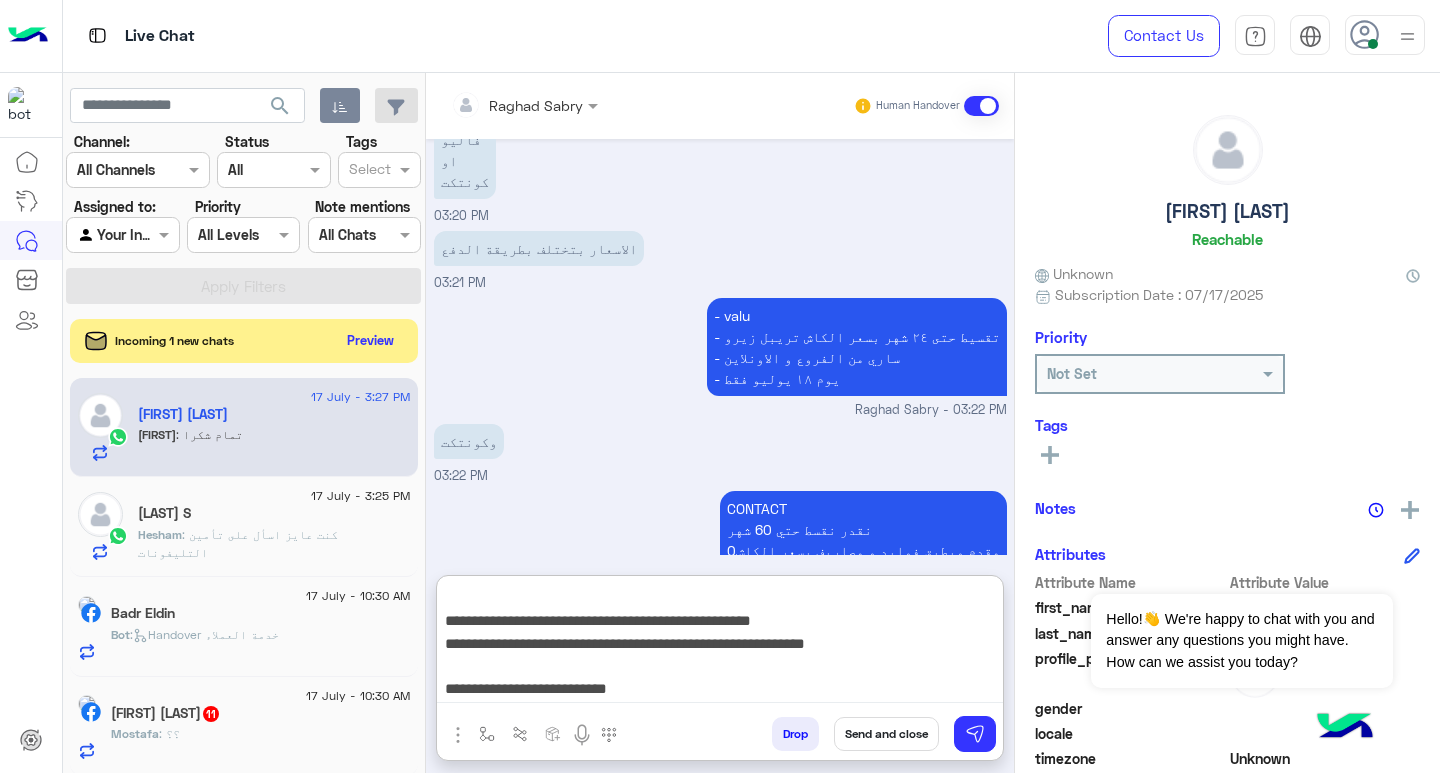 type on "**********" 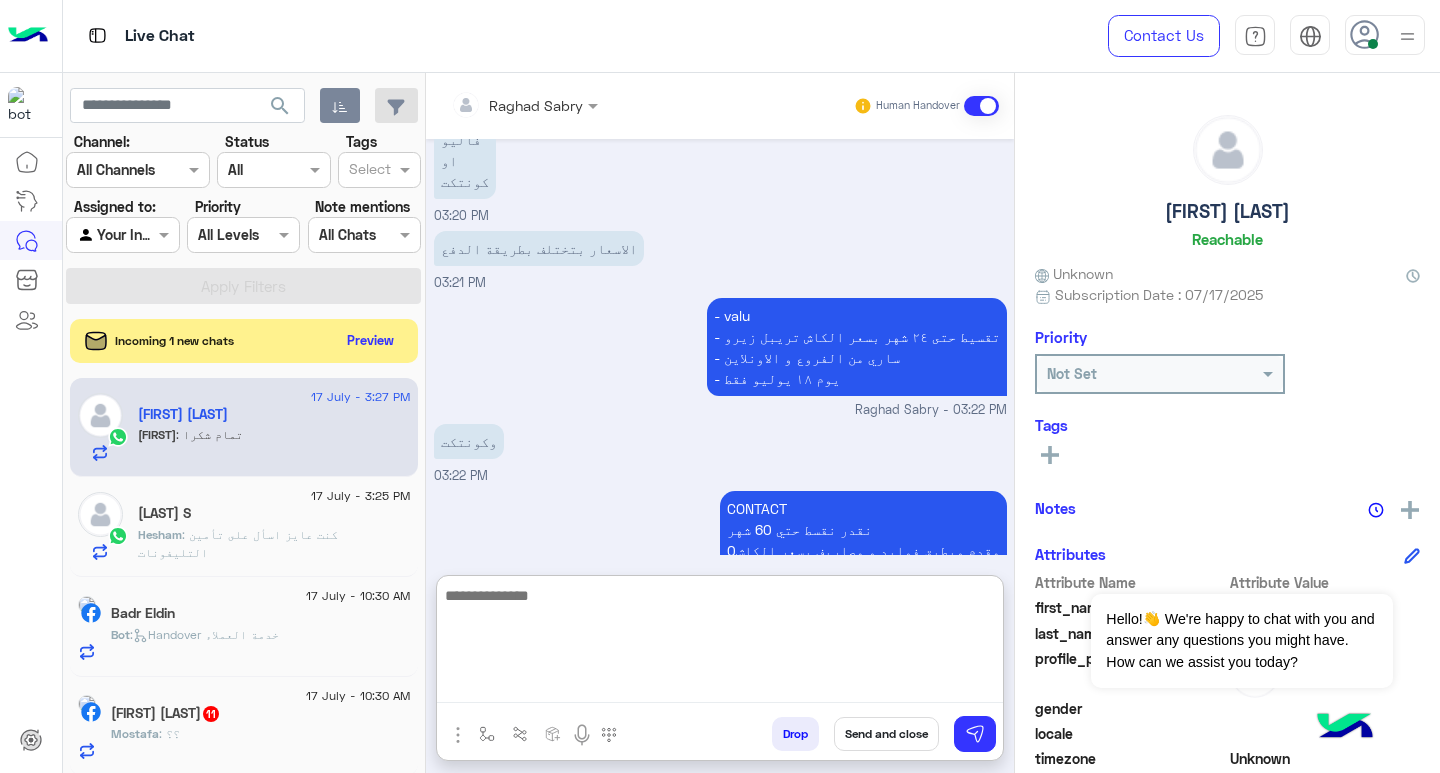 scroll, scrollTop: 0, scrollLeft: 0, axis: both 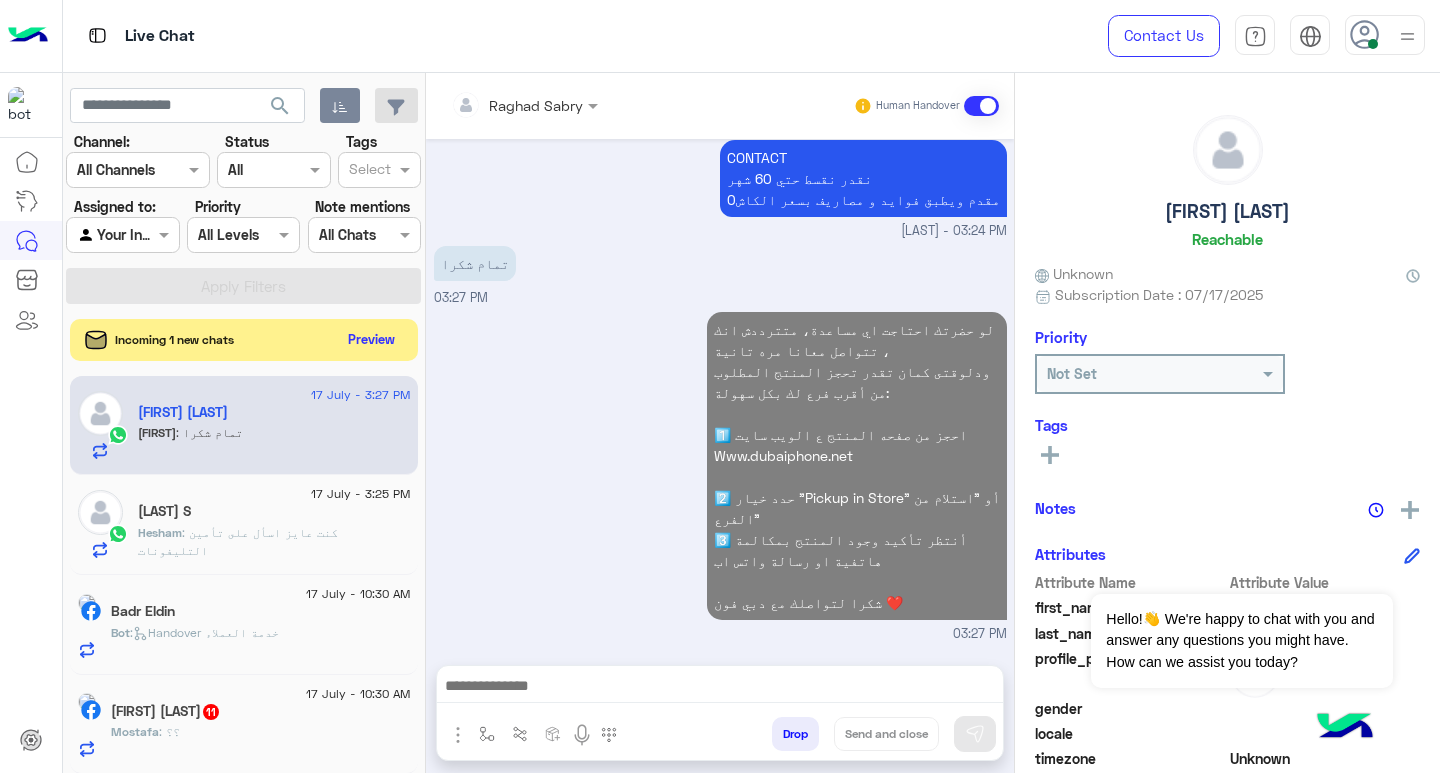 click on "Preview" 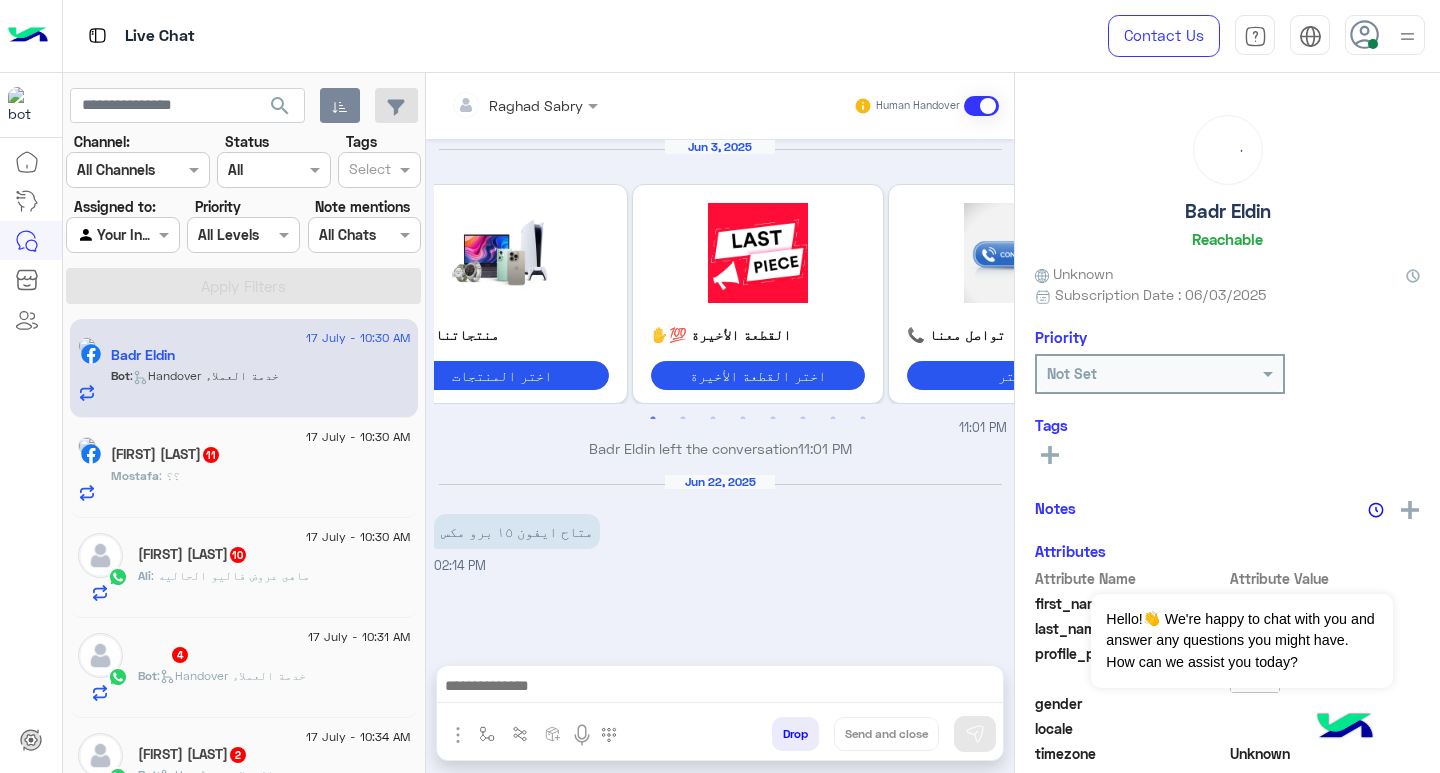 scroll, scrollTop: 1636, scrollLeft: 0, axis: vertical 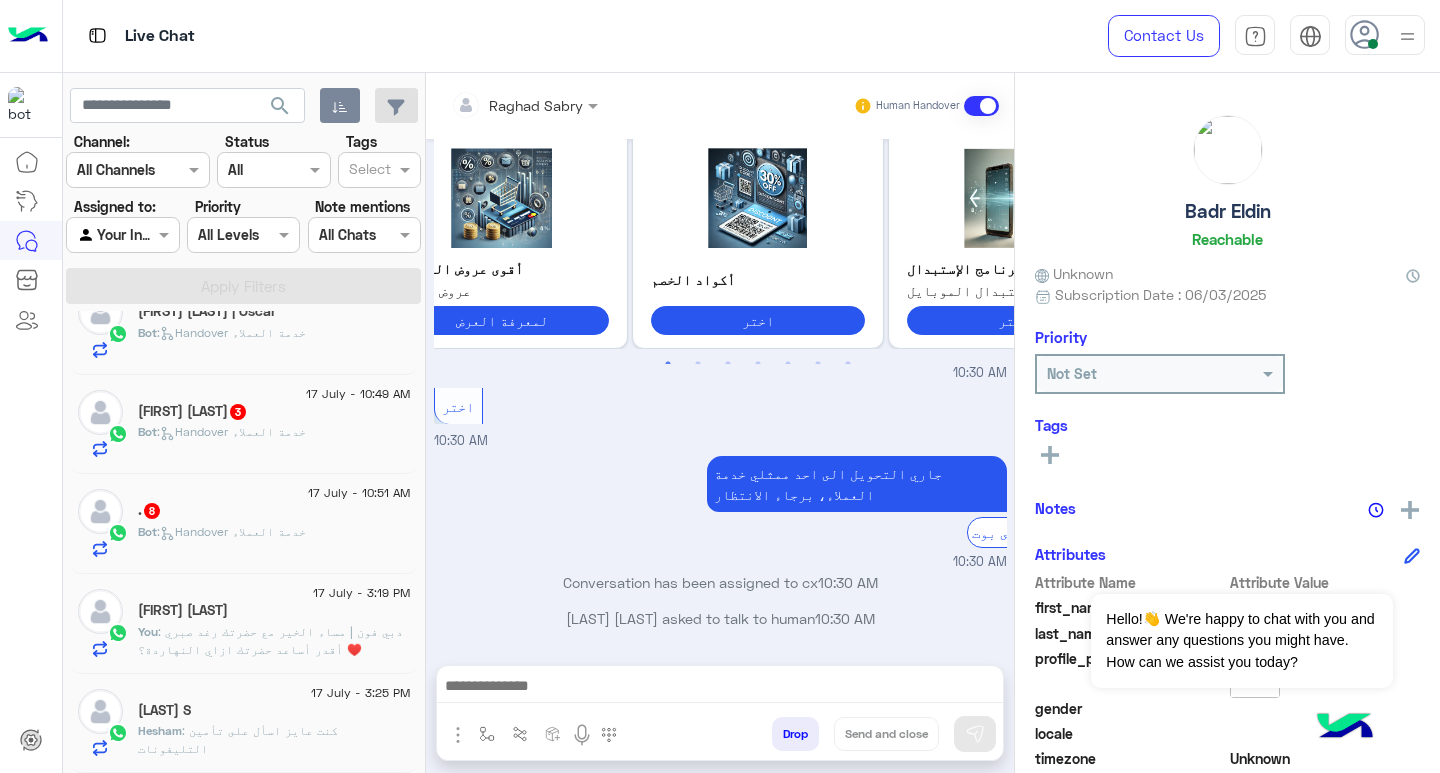 click on "Hesham S" 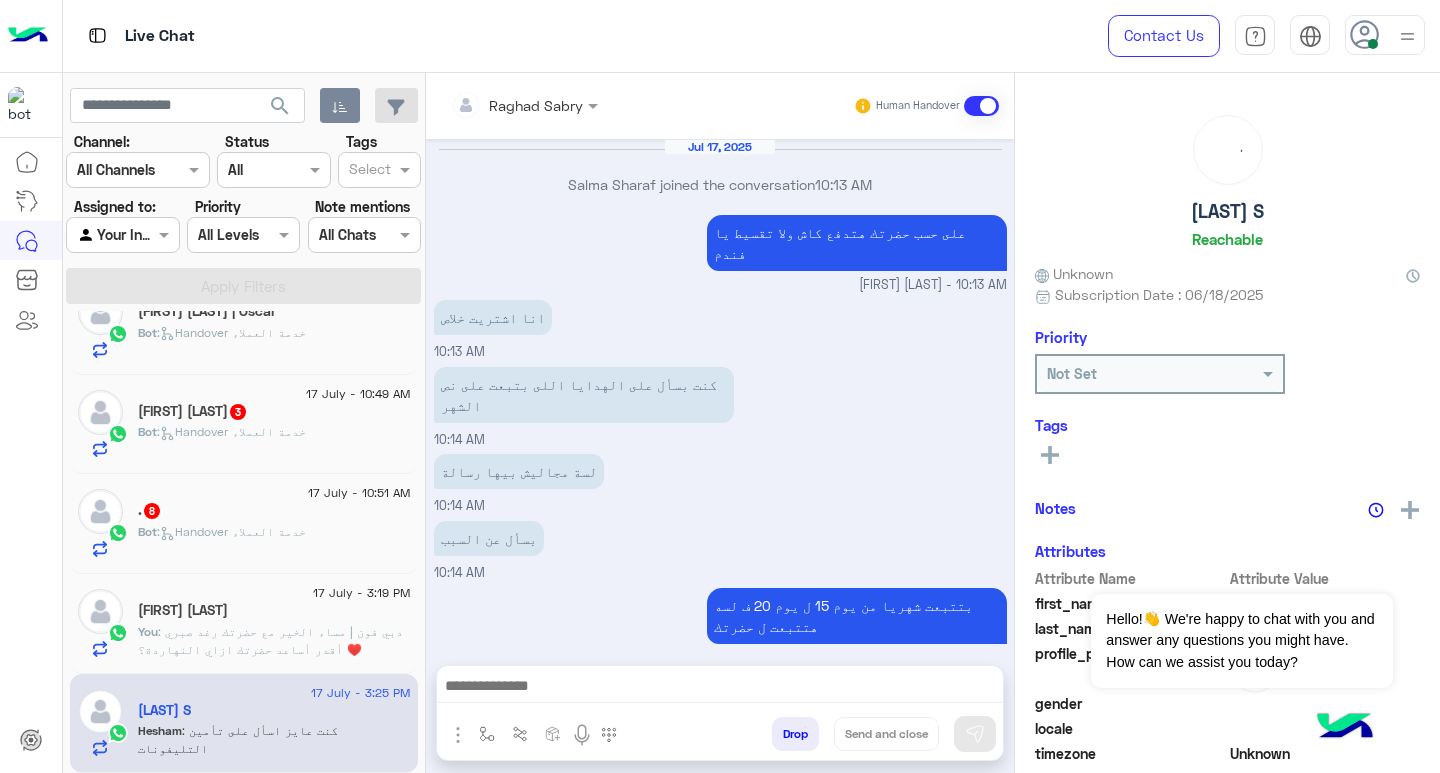 scroll, scrollTop: 1148, scrollLeft: 0, axis: vertical 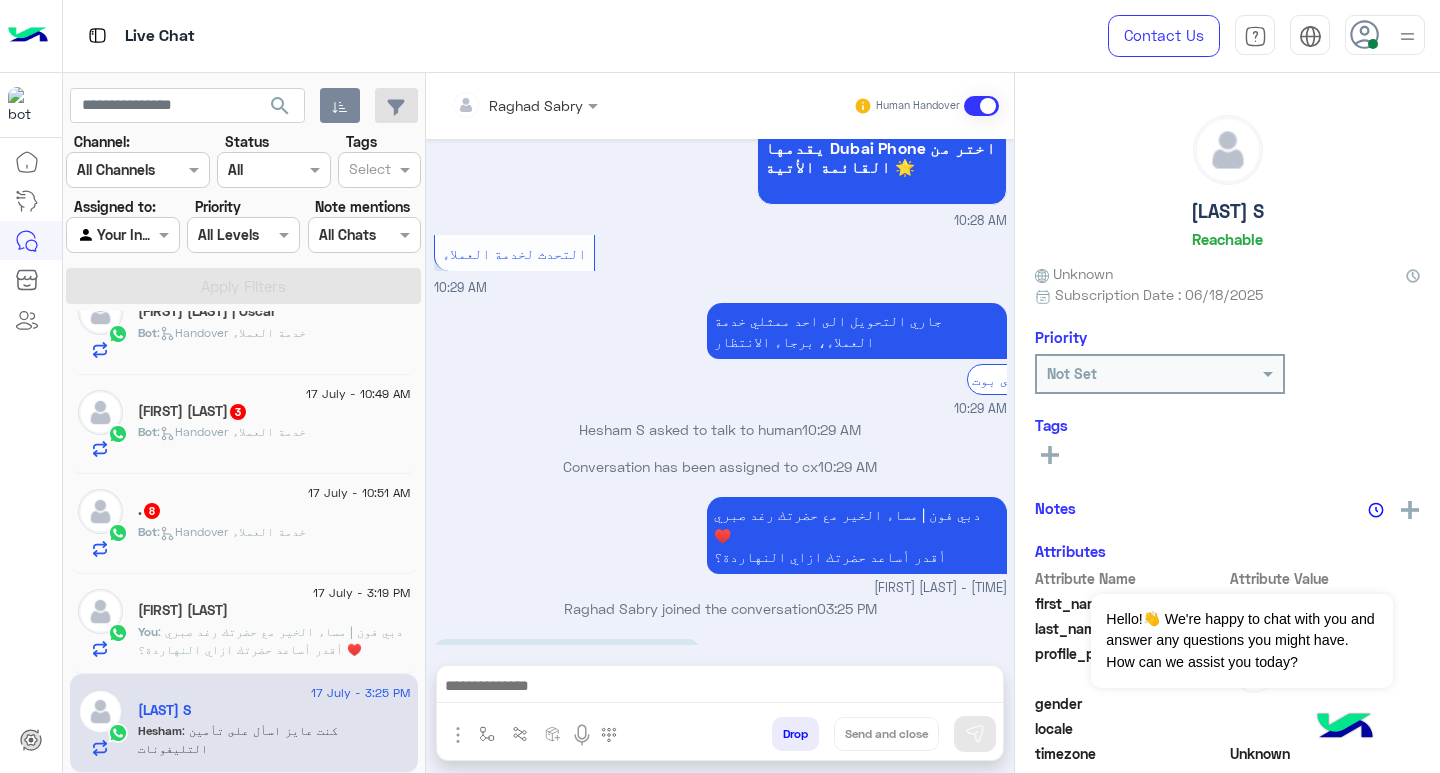 click on "You  : دبي فون | مساء الخير مع حضرتك رغد صبري ♥️
أقدر أساعد حضرتك ازاي النهاردة؟" 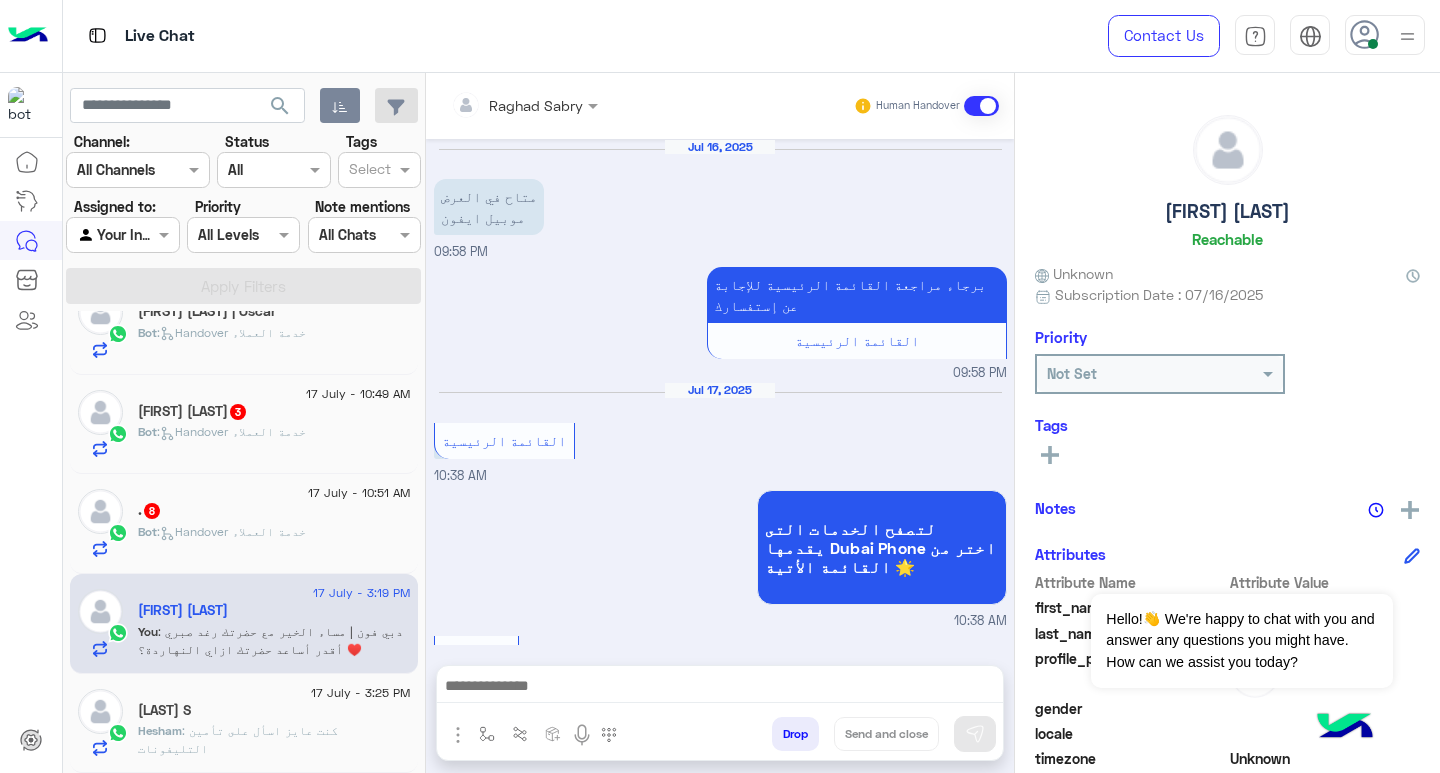 scroll, scrollTop: 712, scrollLeft: 0, axis: vertical 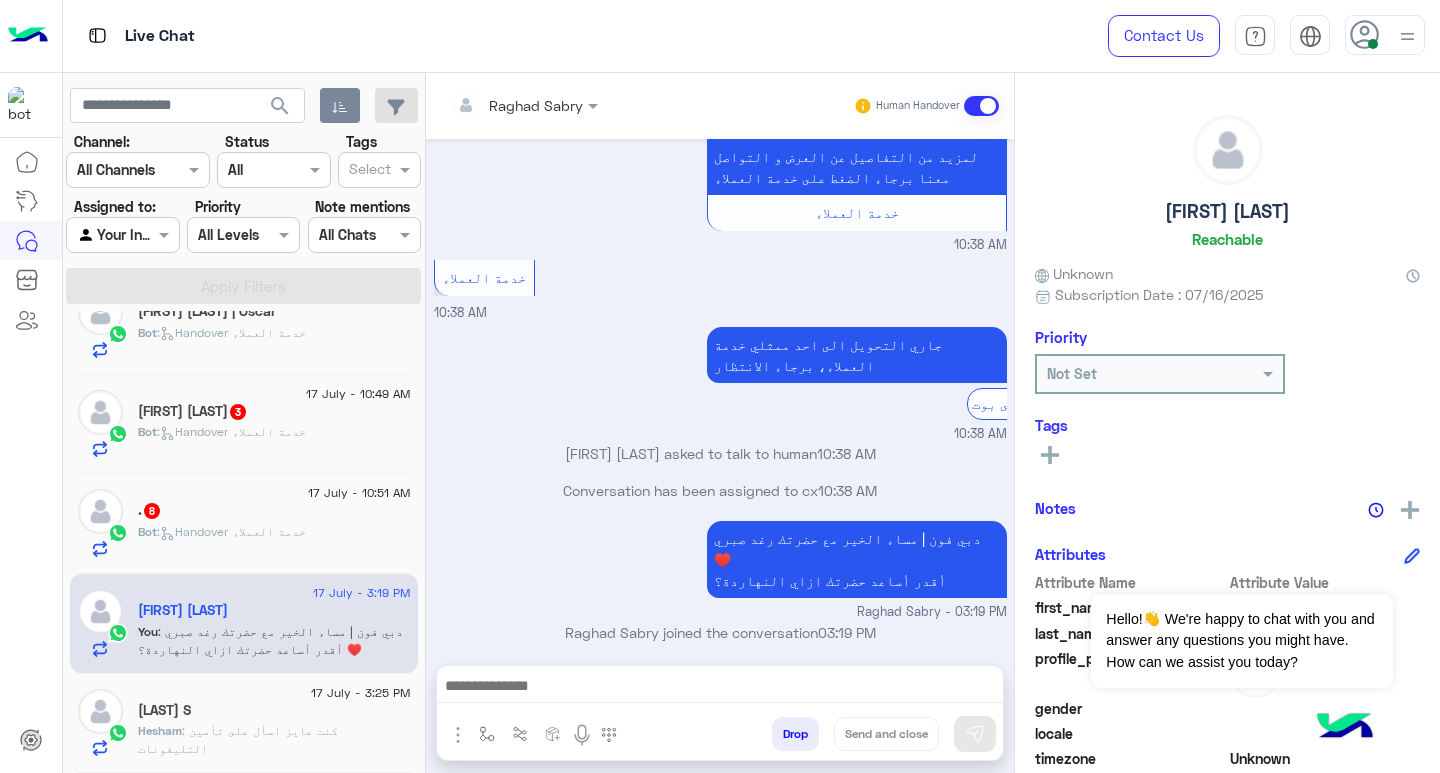 click at bounding box center [720, 691] 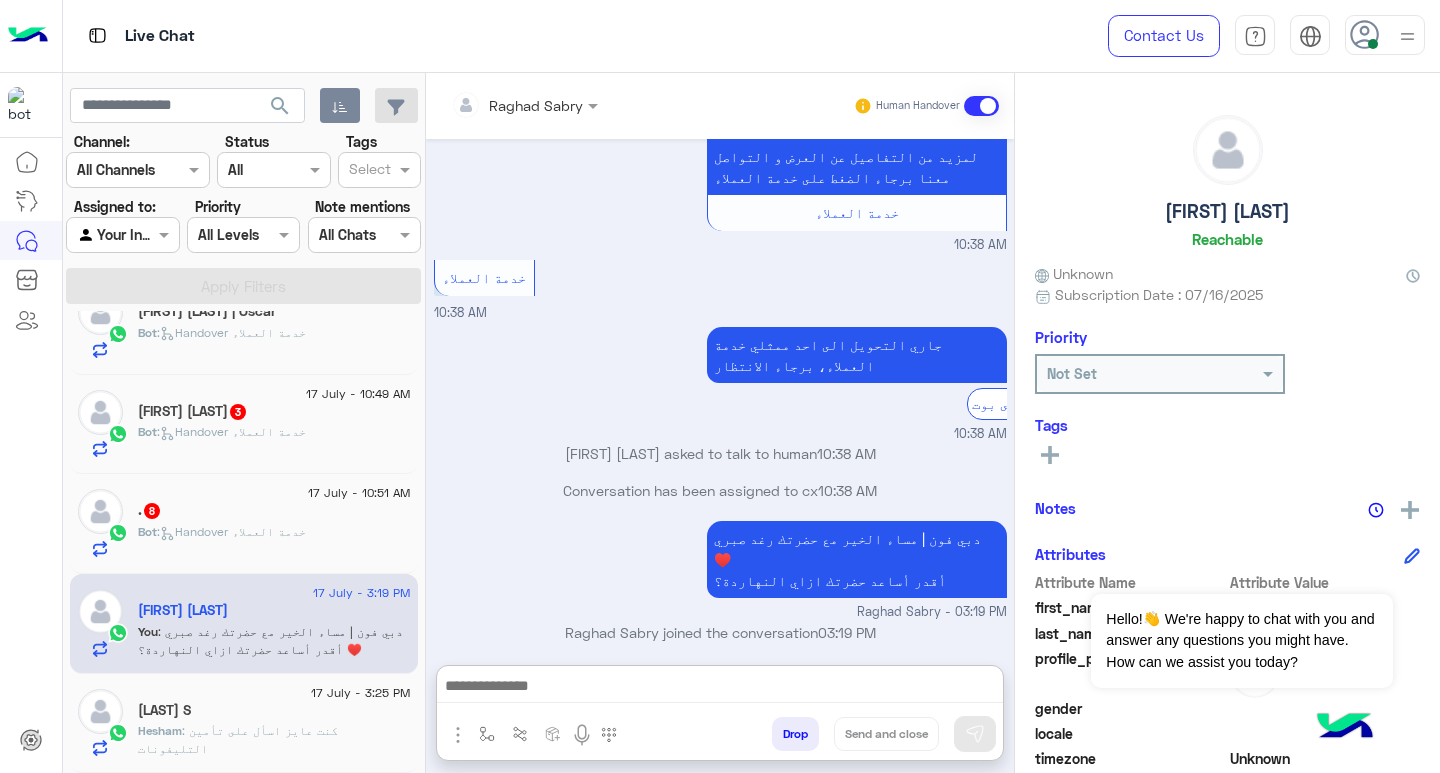 click at bounding box center (720, 688) 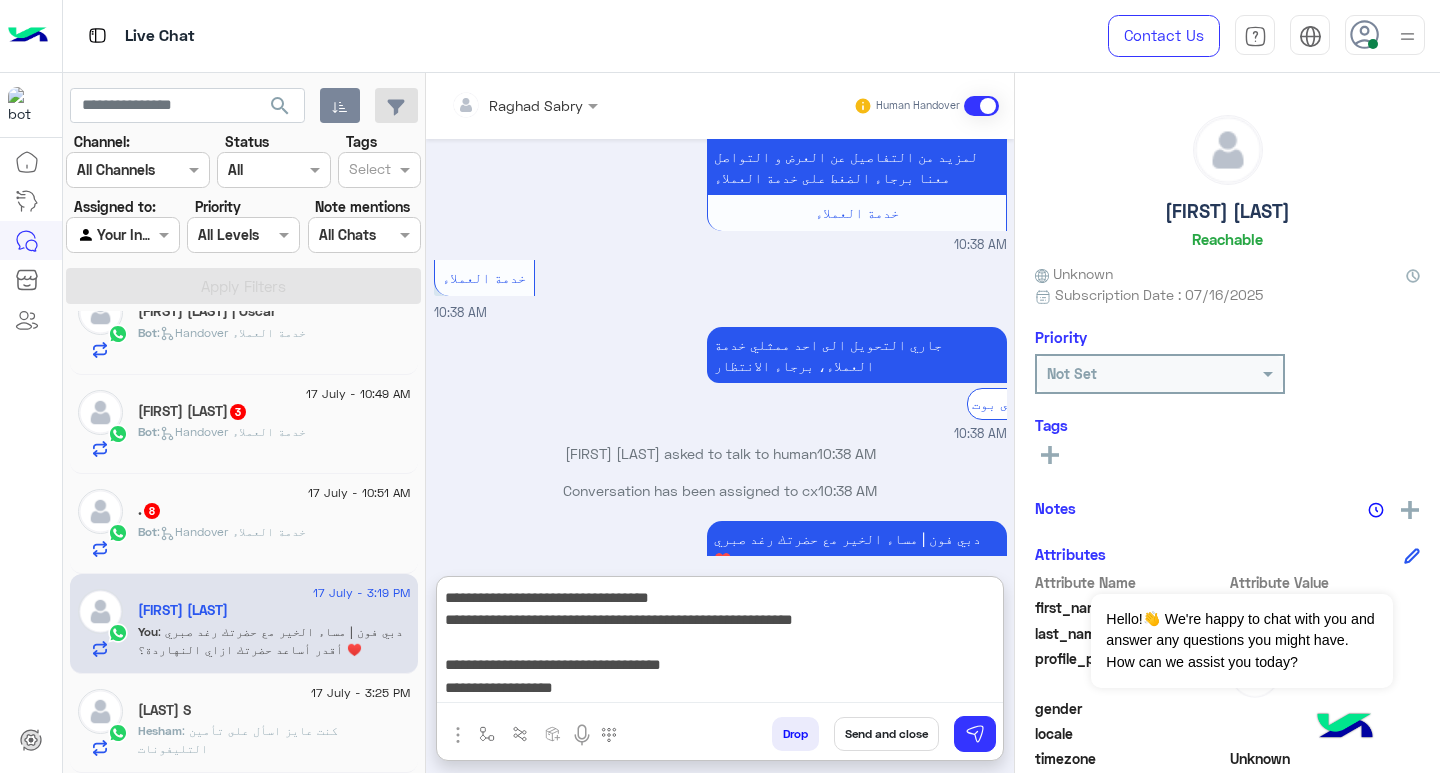 scroll, scrollTop: 155, scrollLeft: 0, axis: vertical 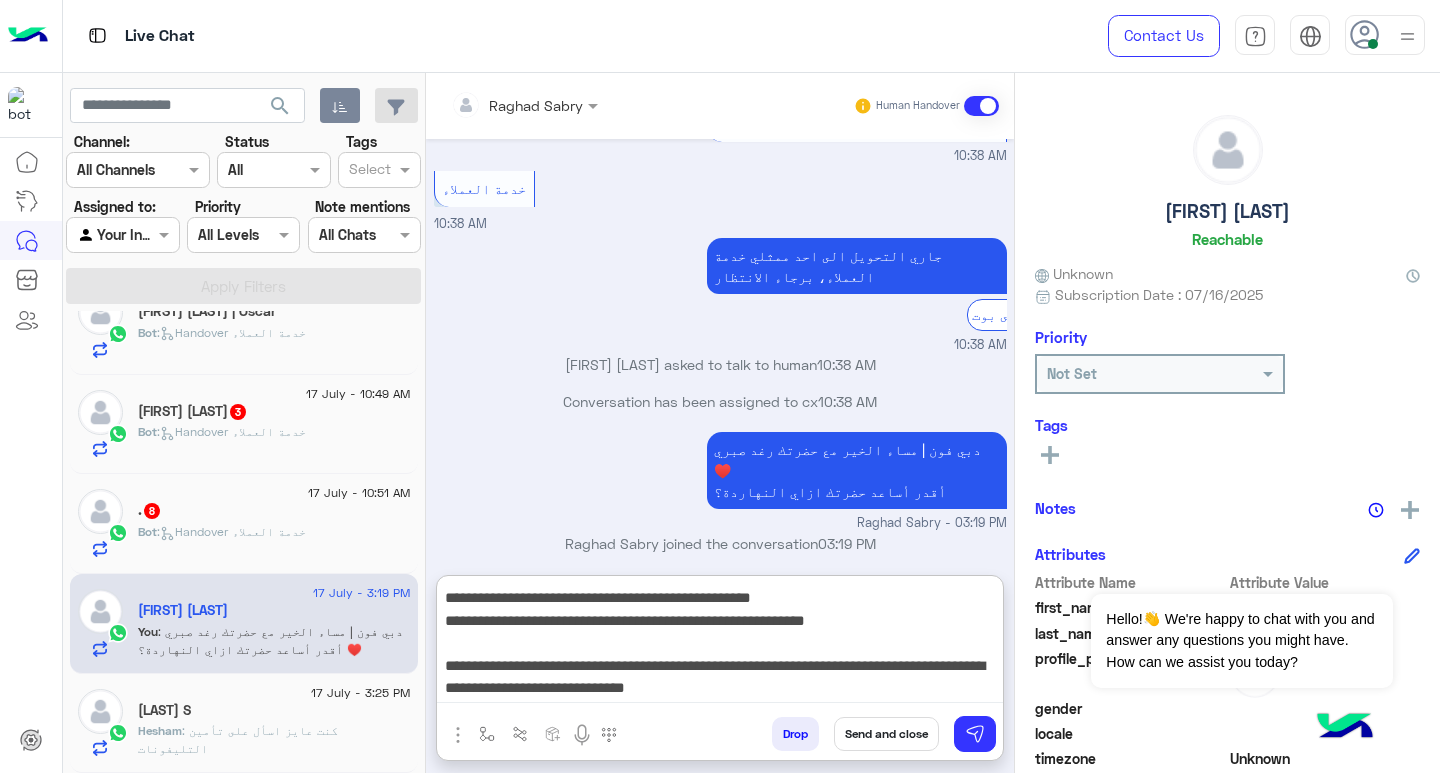 type on "**********" 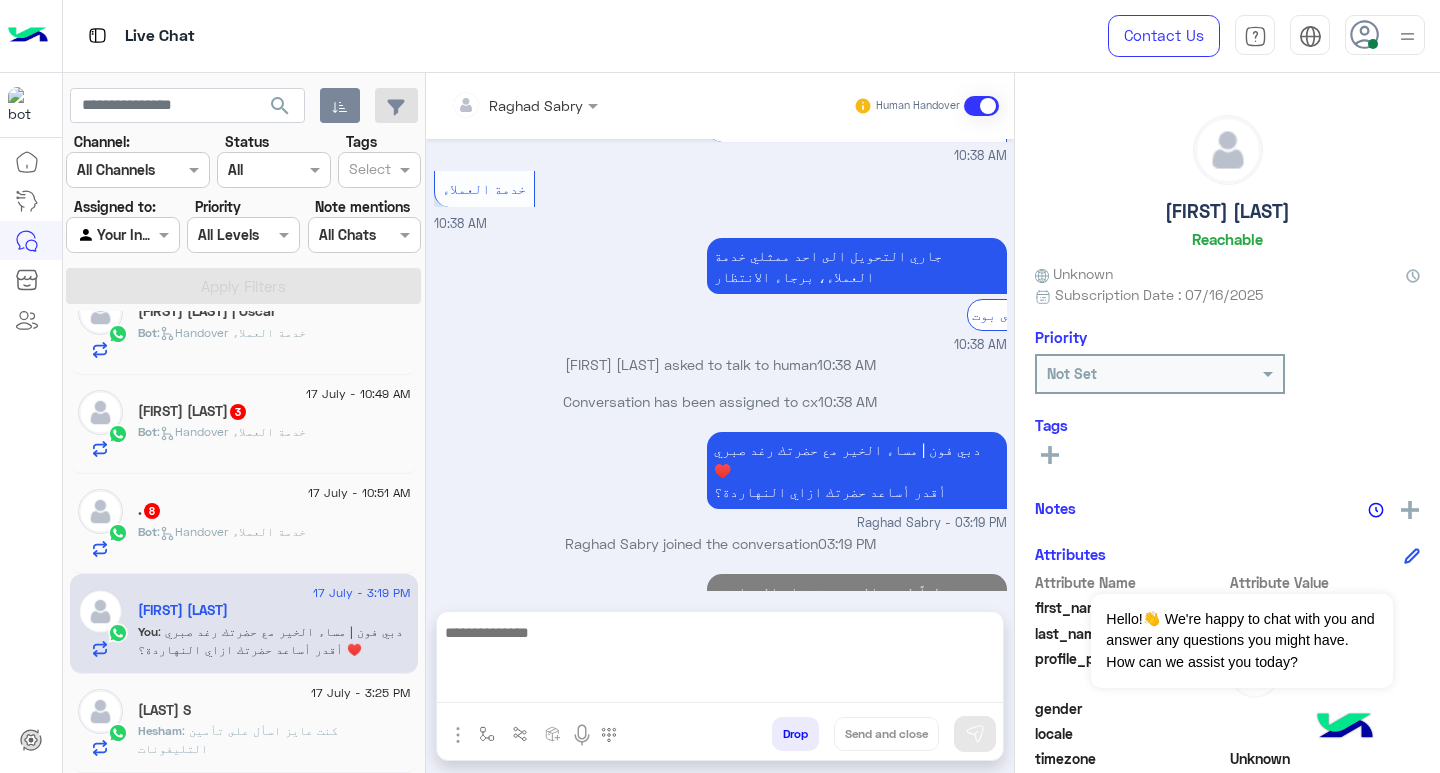 scroll, scrollTop: 1069, scrollLeft: 0, axis: vertical 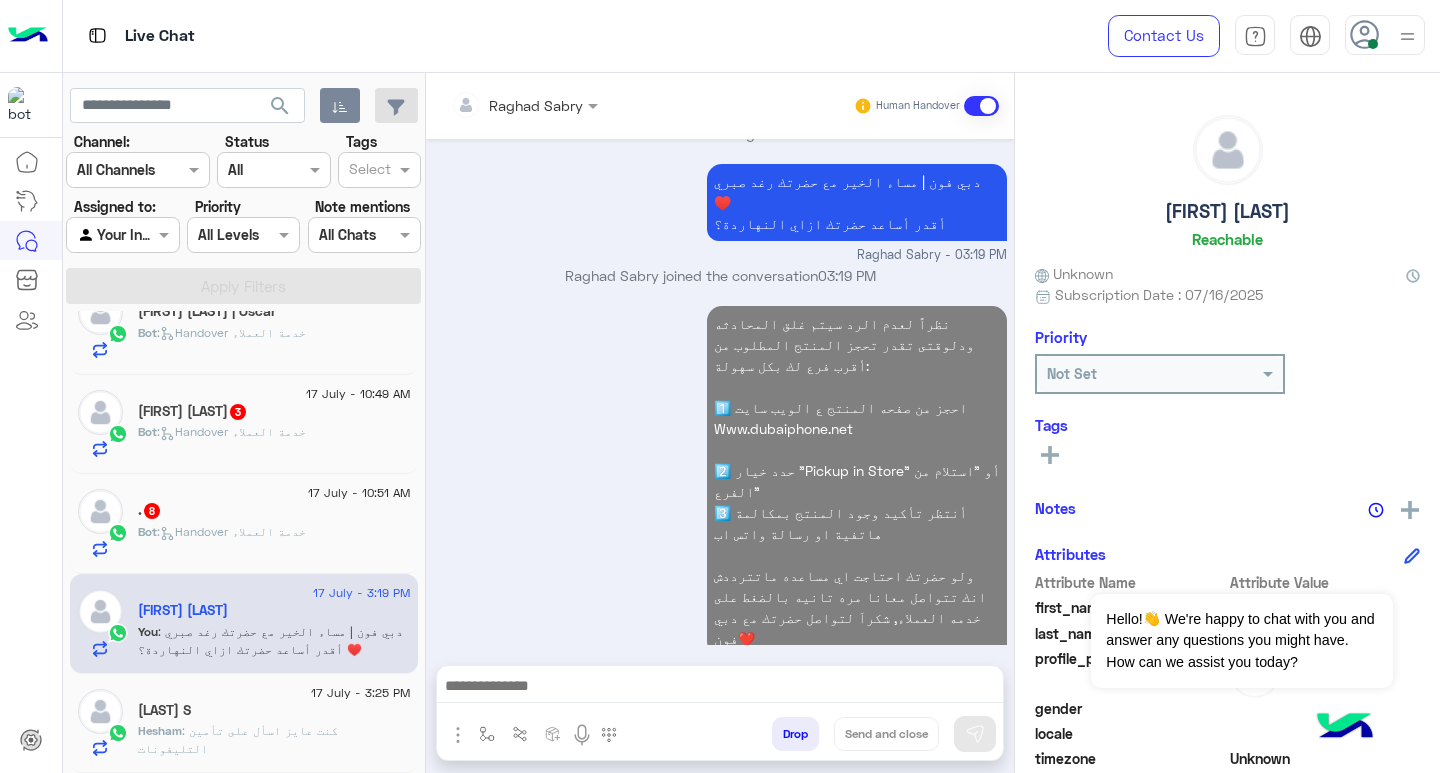 click on "Bot :   Handover خدمة العملاء" 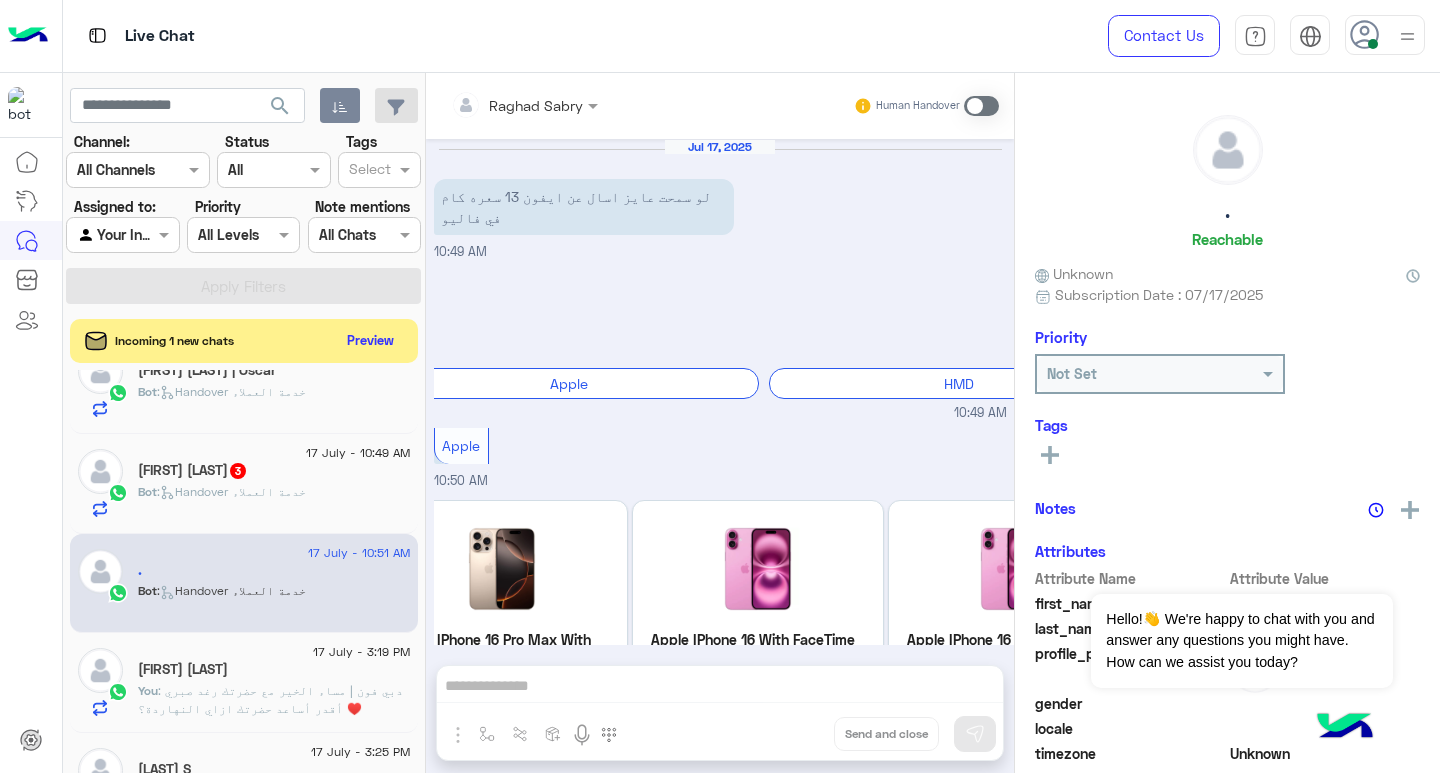 scroll, scrollTop: 1525, scrollLeft: 0, axis: vertical 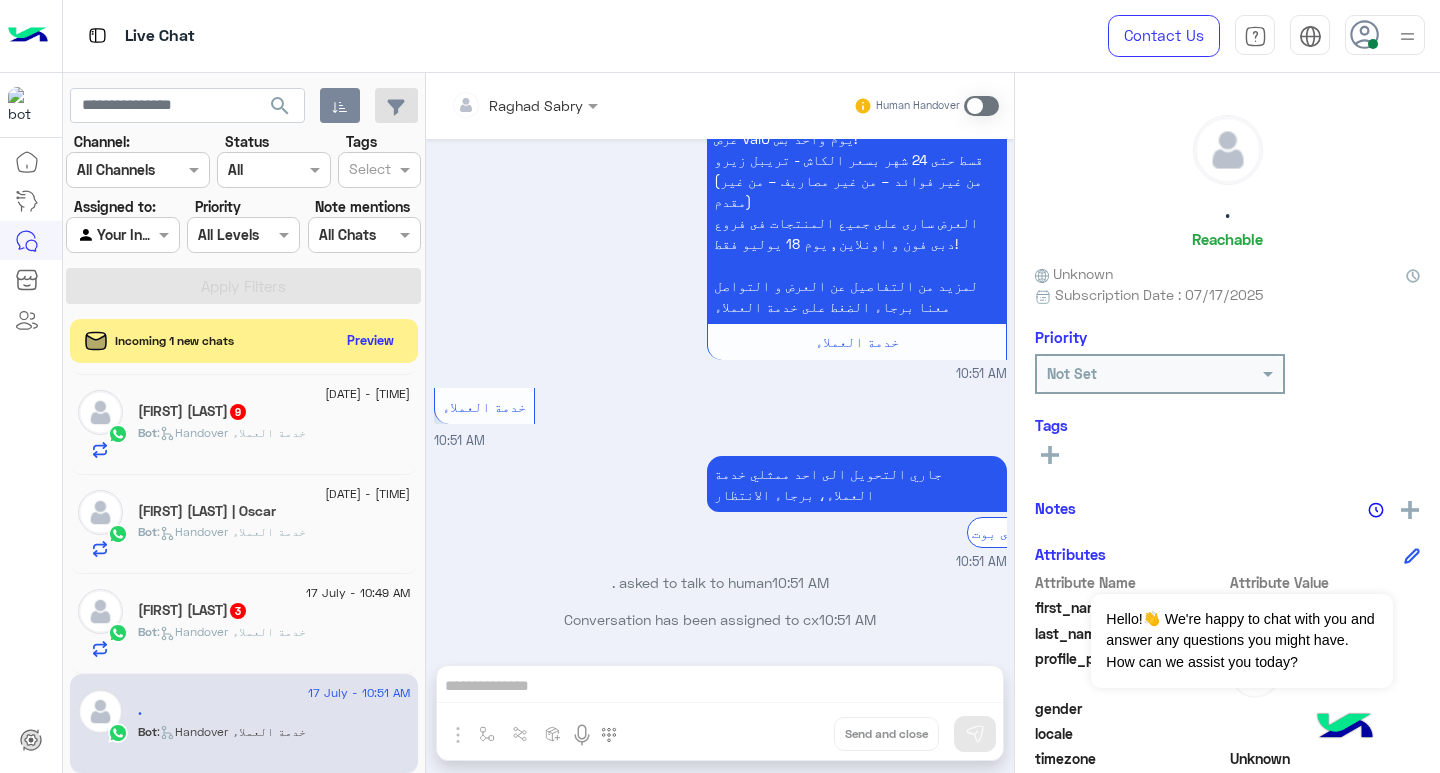 click on "Amr Badawey  3" 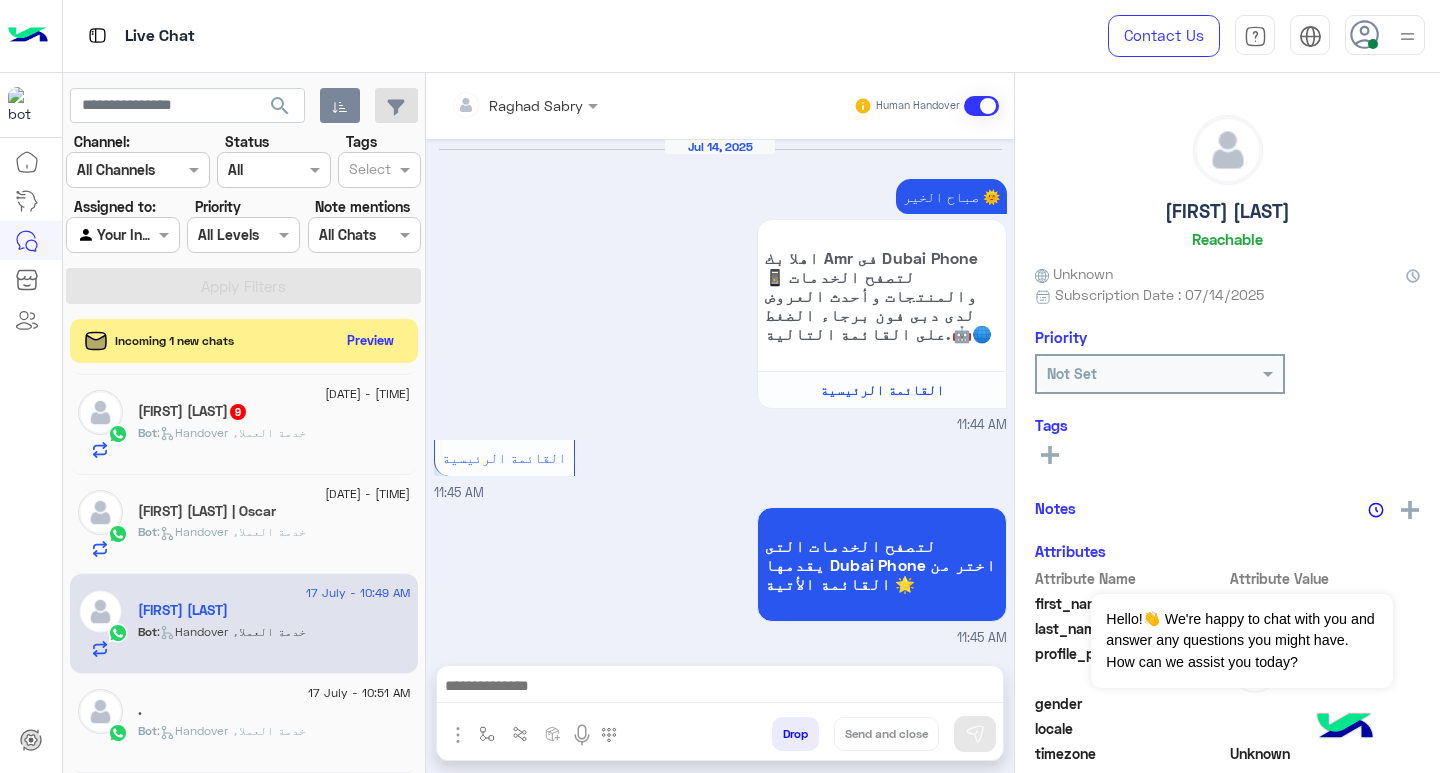 scroll, scrollTop: 1804, scrollLeft: 0, axis: vertical 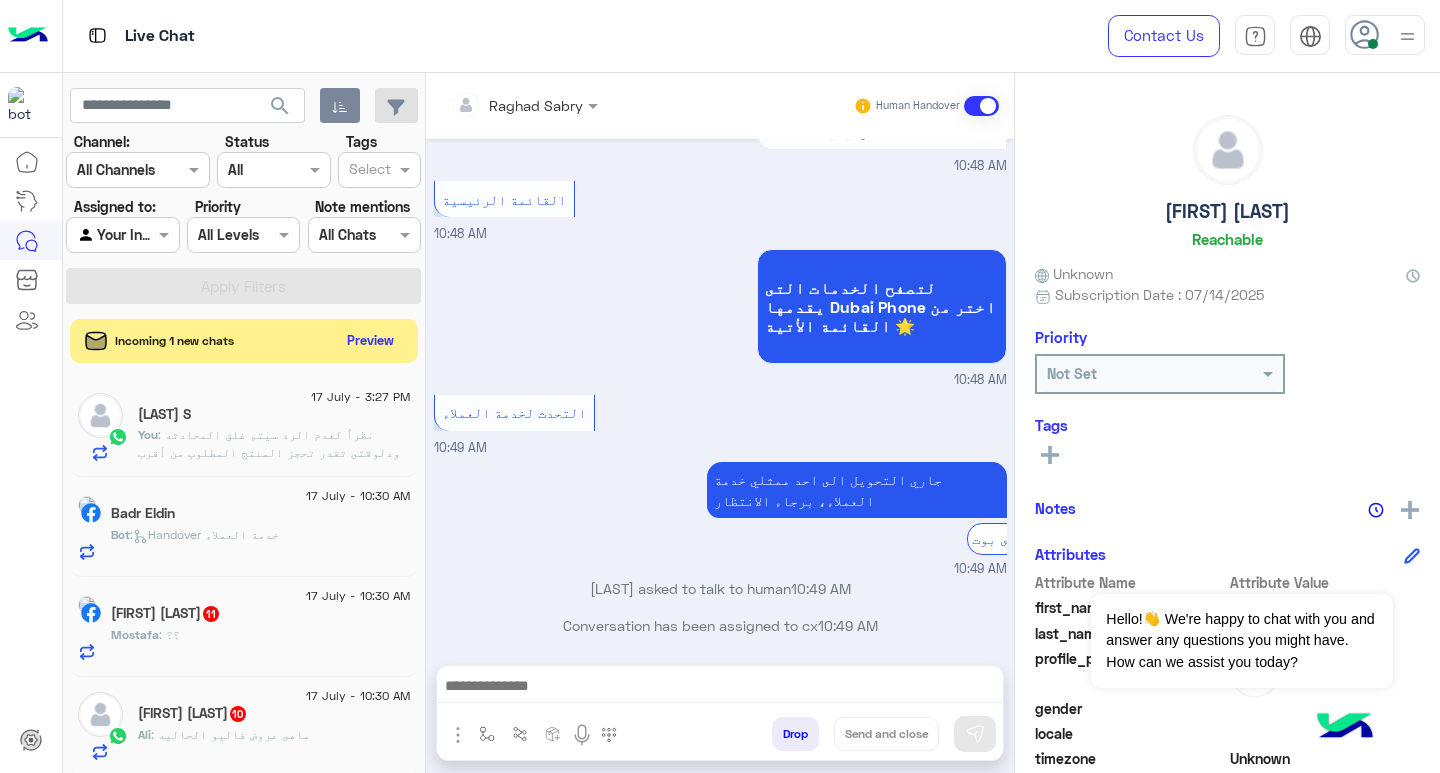 click on ": نظراً لعدم الرد سيتم غلق المحادثه
ودلوقتى تقدر تحجز المنتج المطلوب من أقرب فرع لك بكل سهولة:
1️⃣ احجز من صفحه المنتج ع الويب سايت
Www.dubaiphone.net
2️⃣ حدد خيار "Pickup in Store" أو "استلام من الفرع"
3️⃣ أنتظر تأكيد وجود المنتج  بمكالمة هاتفية او رسالة واتس اب
ولو حضرتك احتاجت اي مساعده ماتترددش انك تتواصل معانا مره تانيه بالضغط على خدمه العملاء, شكراَ لتواصل حضرتك مع دبي فون❤️" 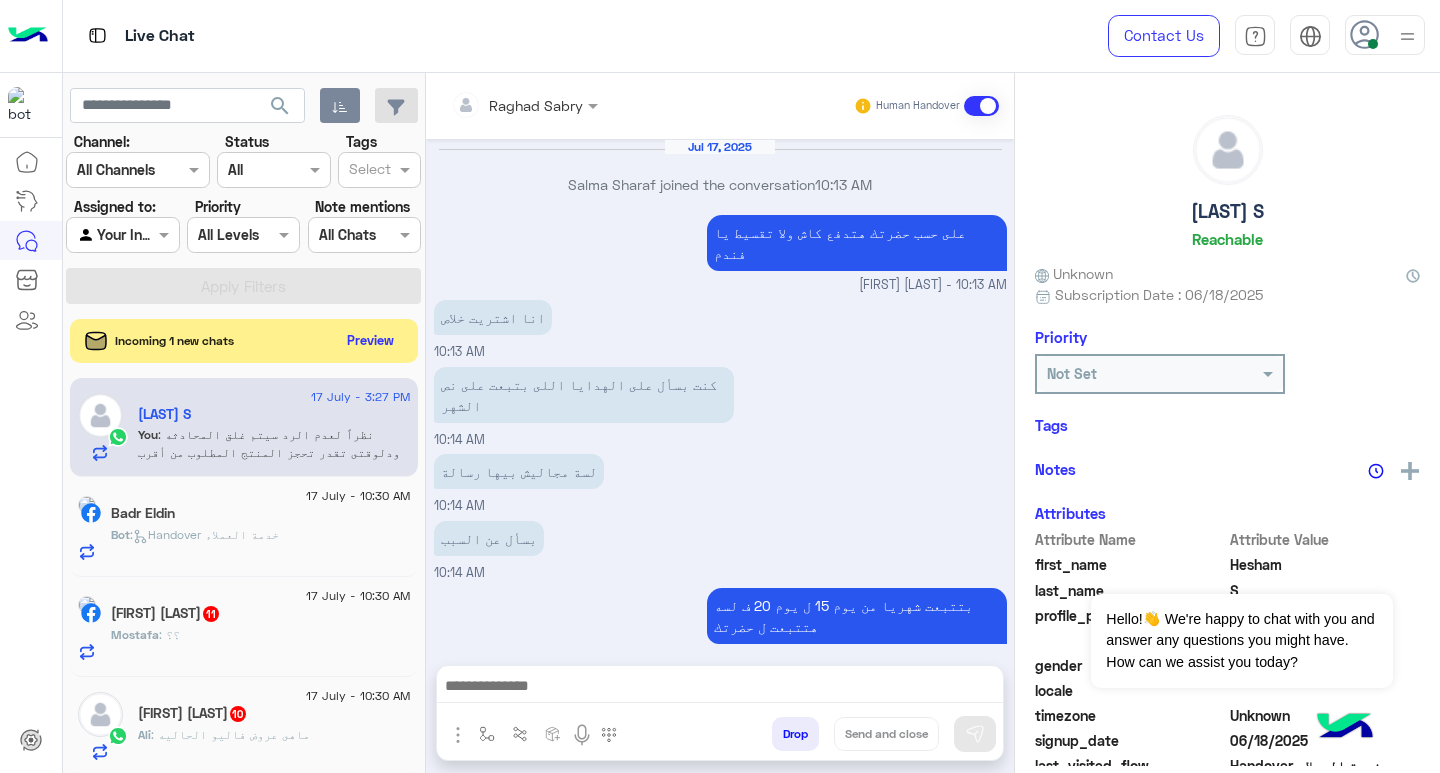 scroll, scrollTop: 1148, scrollLeft: 0, axis: vertical 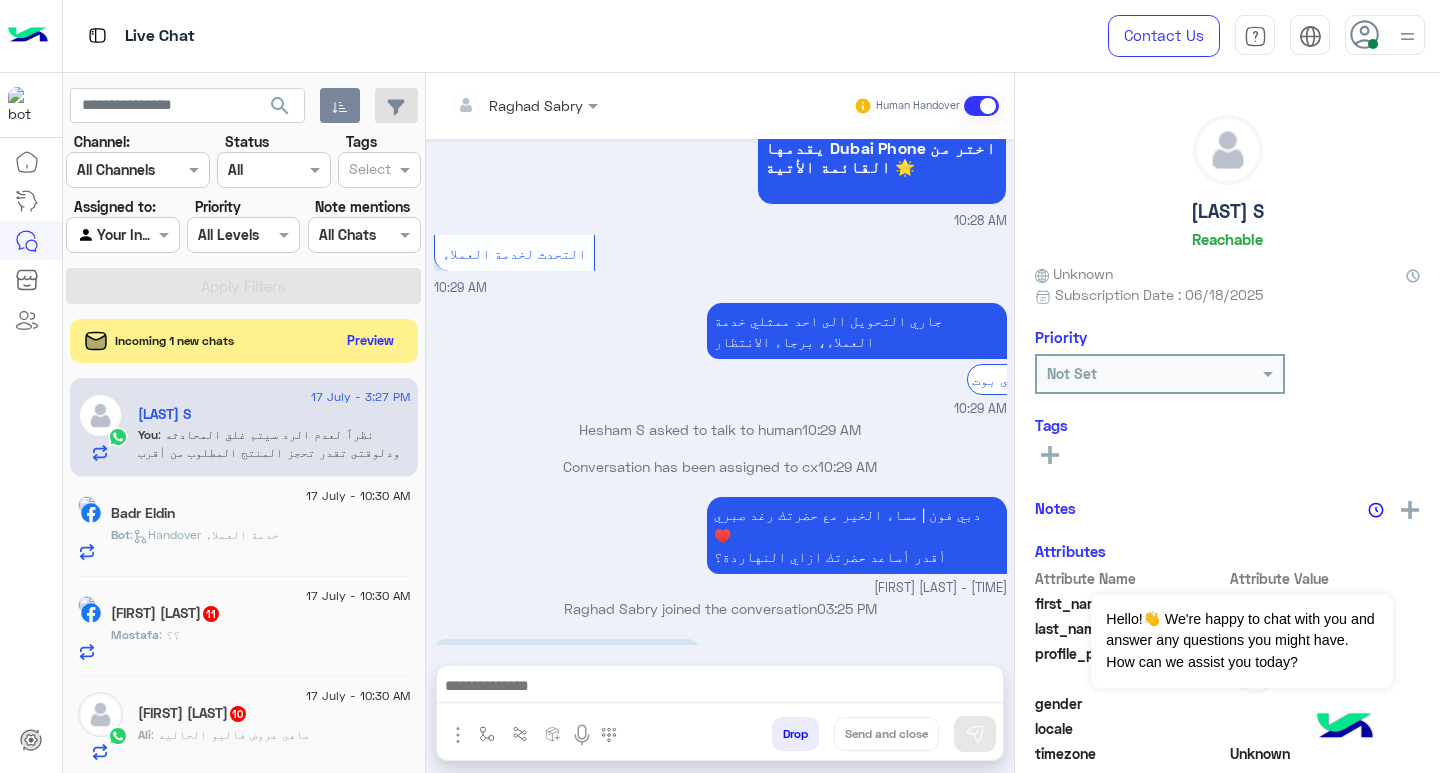 click on ":   Handover خدمة العملاء" 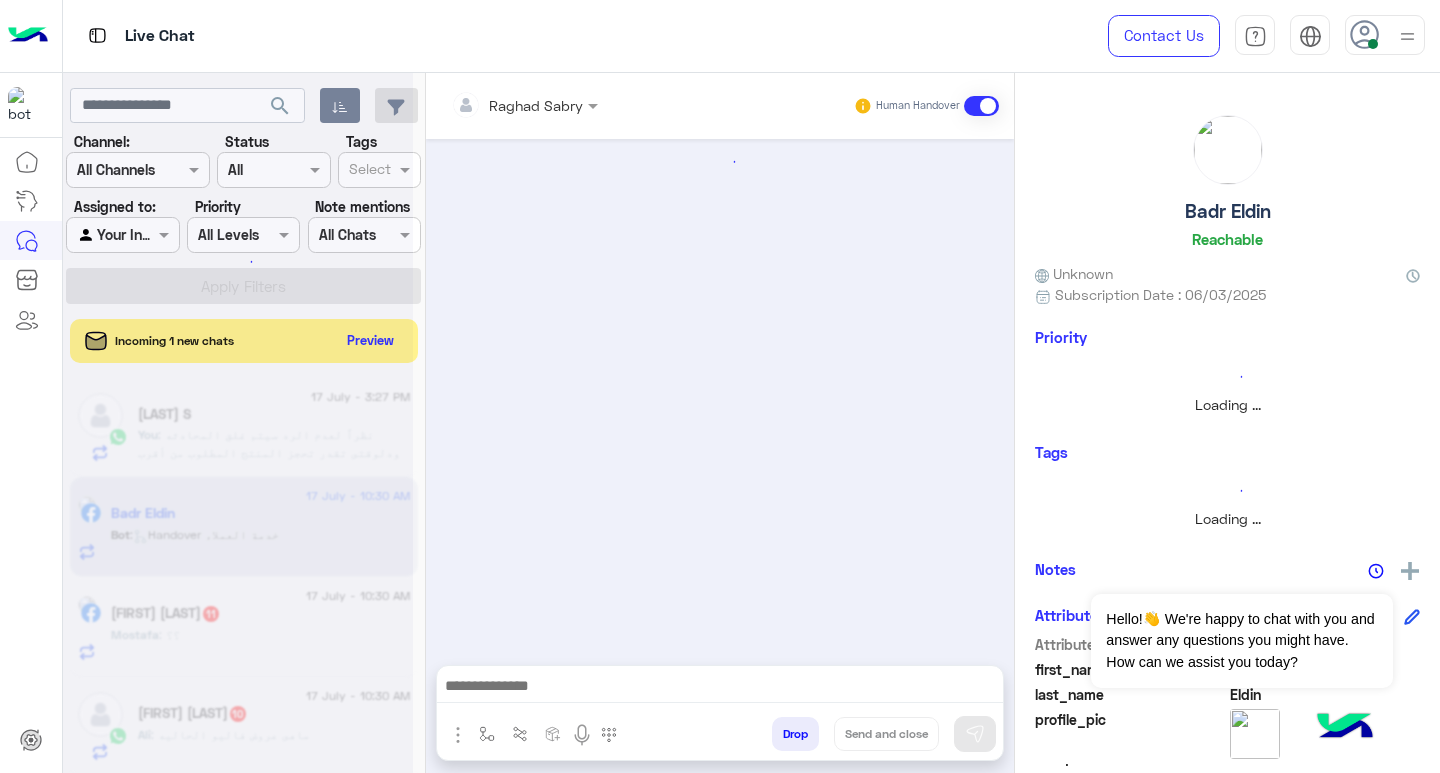 scroll 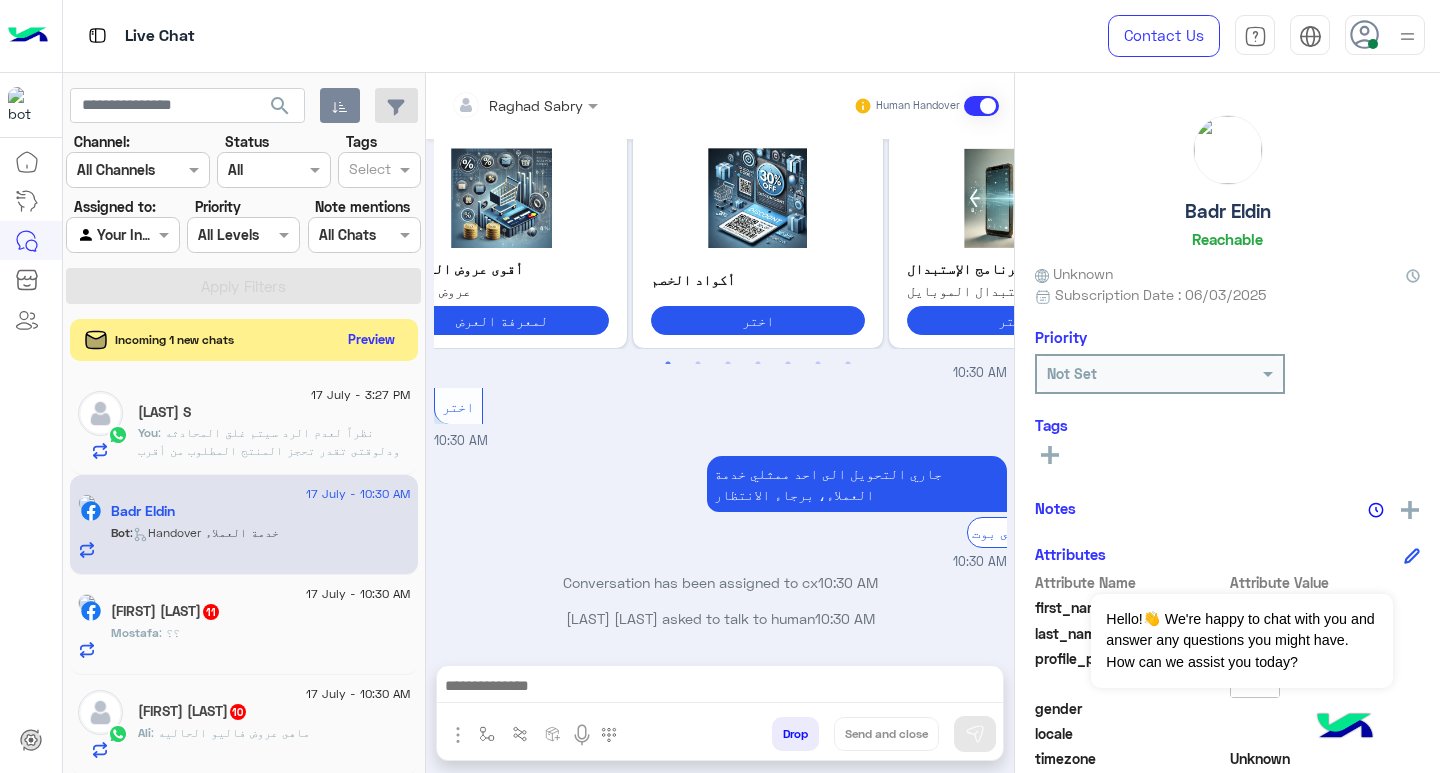 click on "Preview" 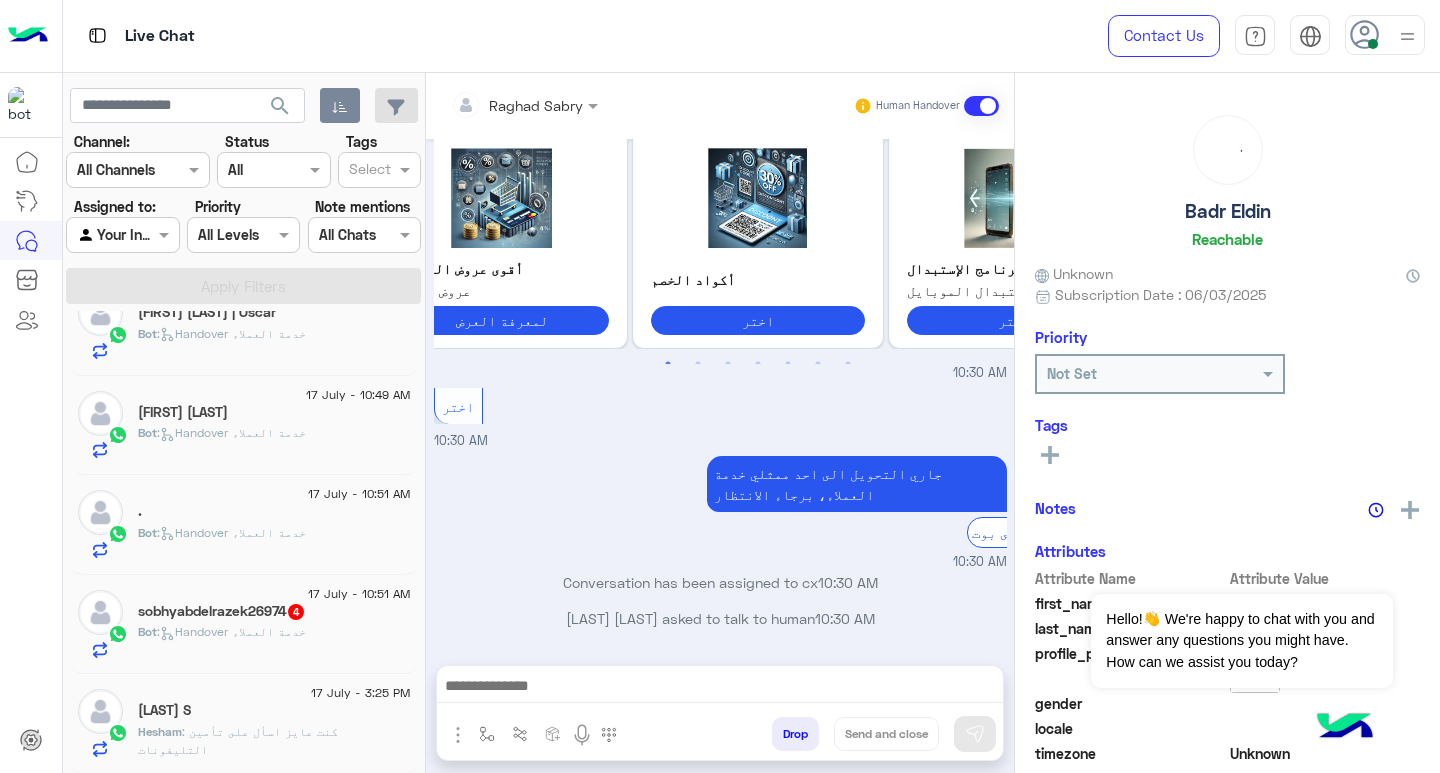 click on "Hesham S" 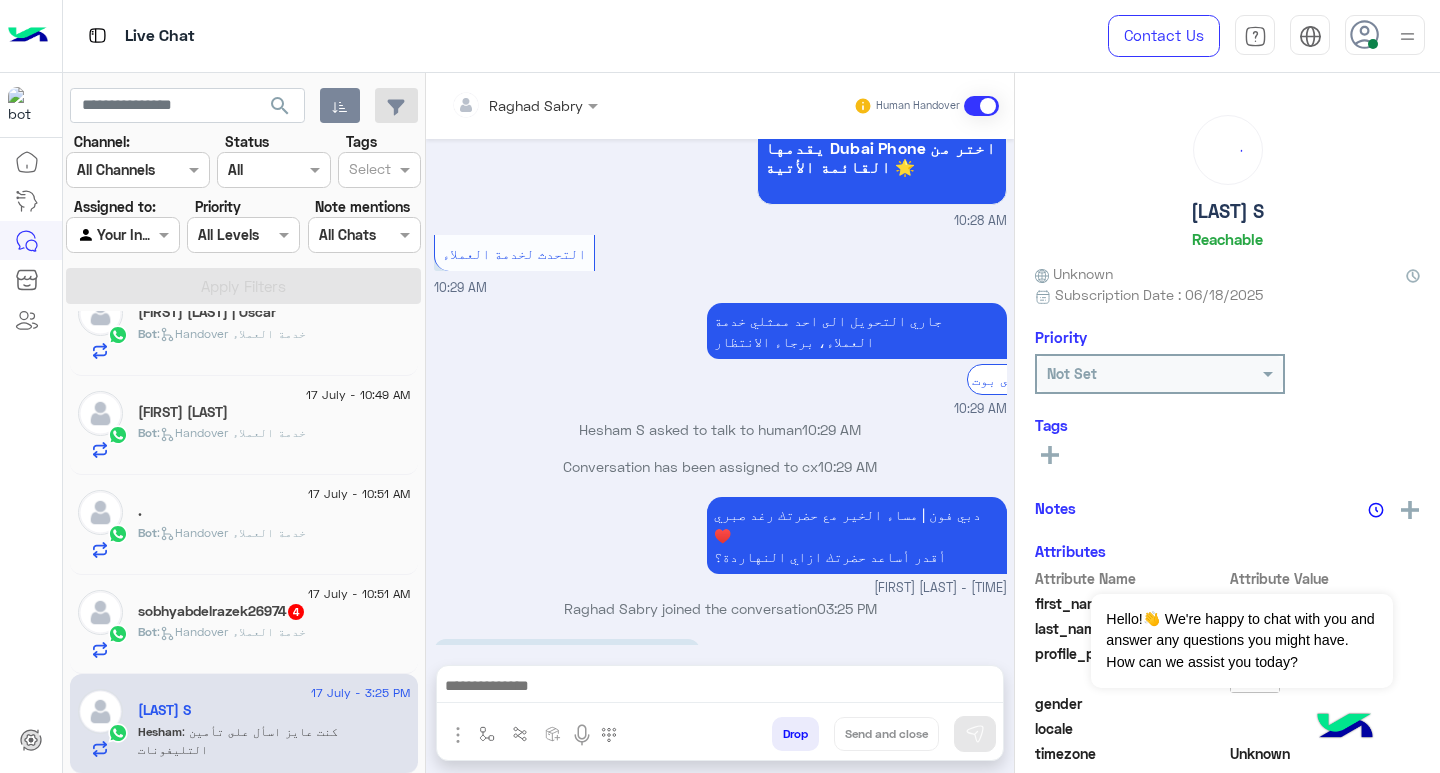 click at bounding box center (720, 688) 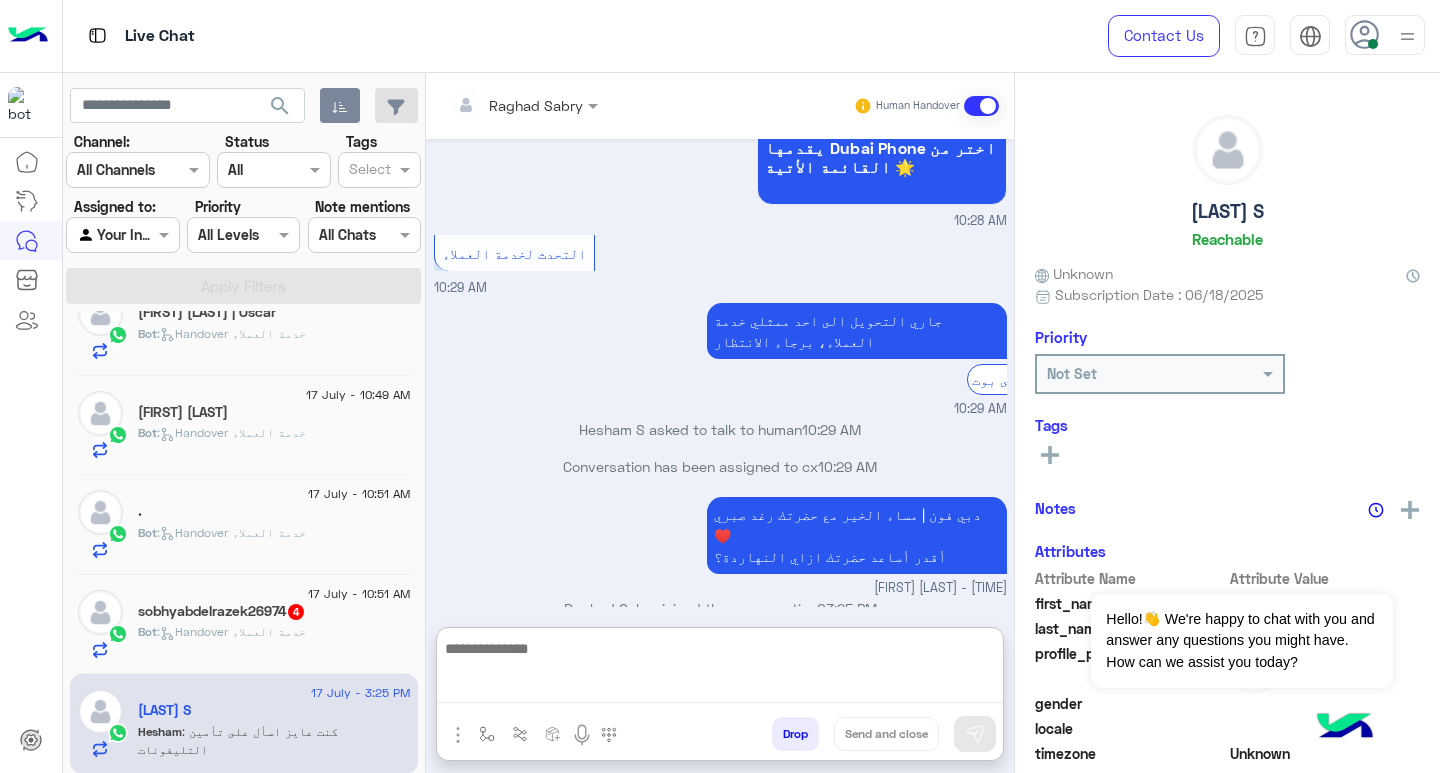 paste on "**********" 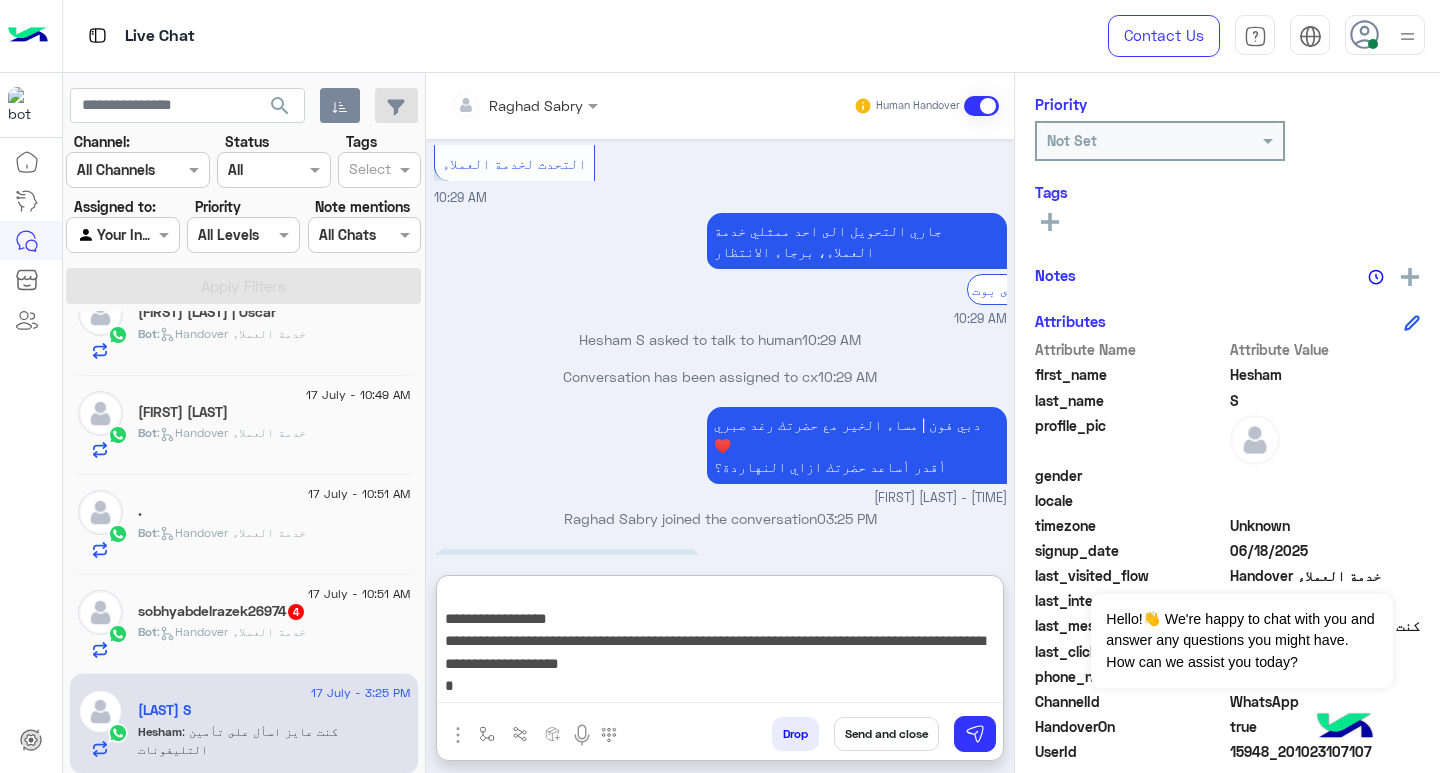 scroll, scrollTop: 0, scrollLeft: 0, axis: both 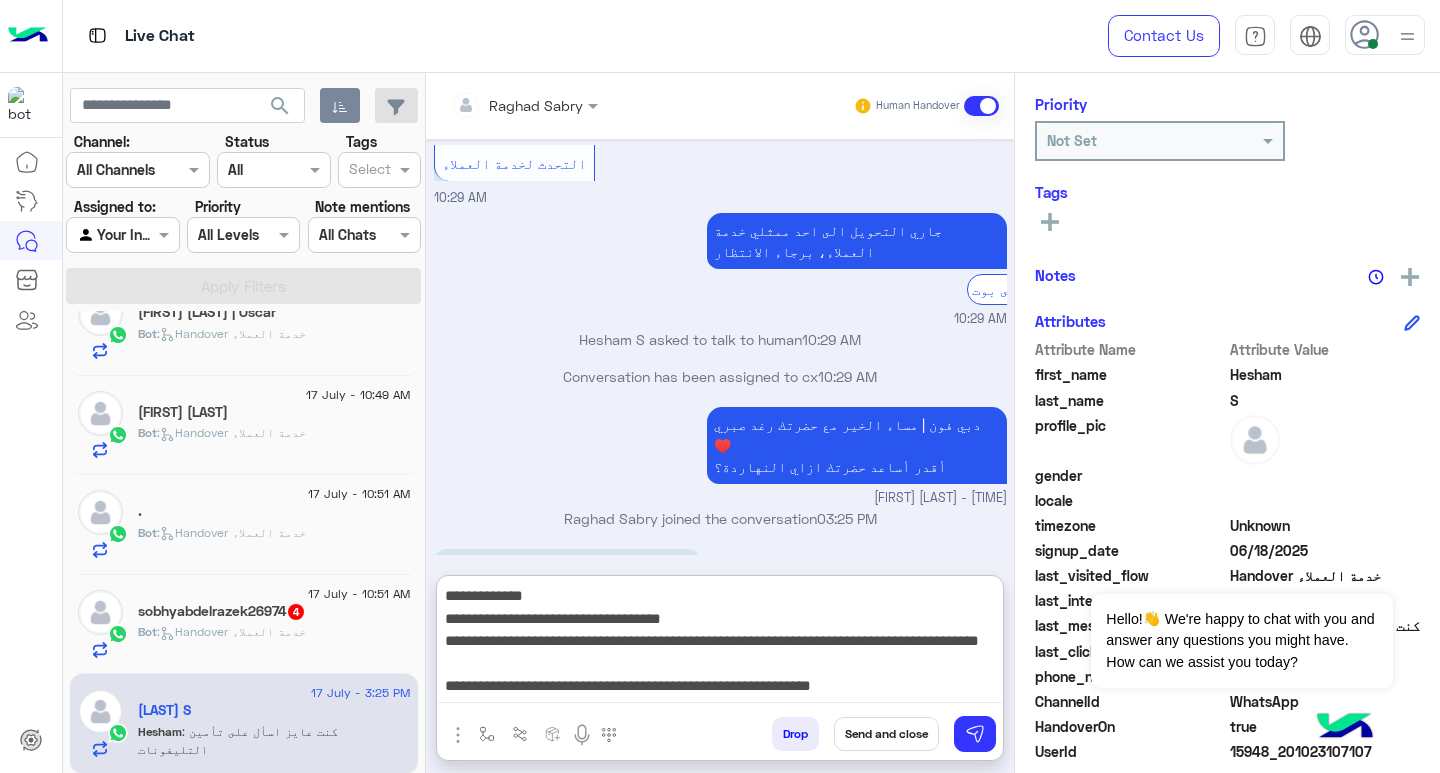 drag, startPoint x: 758, startPoint y: 686, endPoint x: 1132, endPoint y: 486, distance: 424.11792 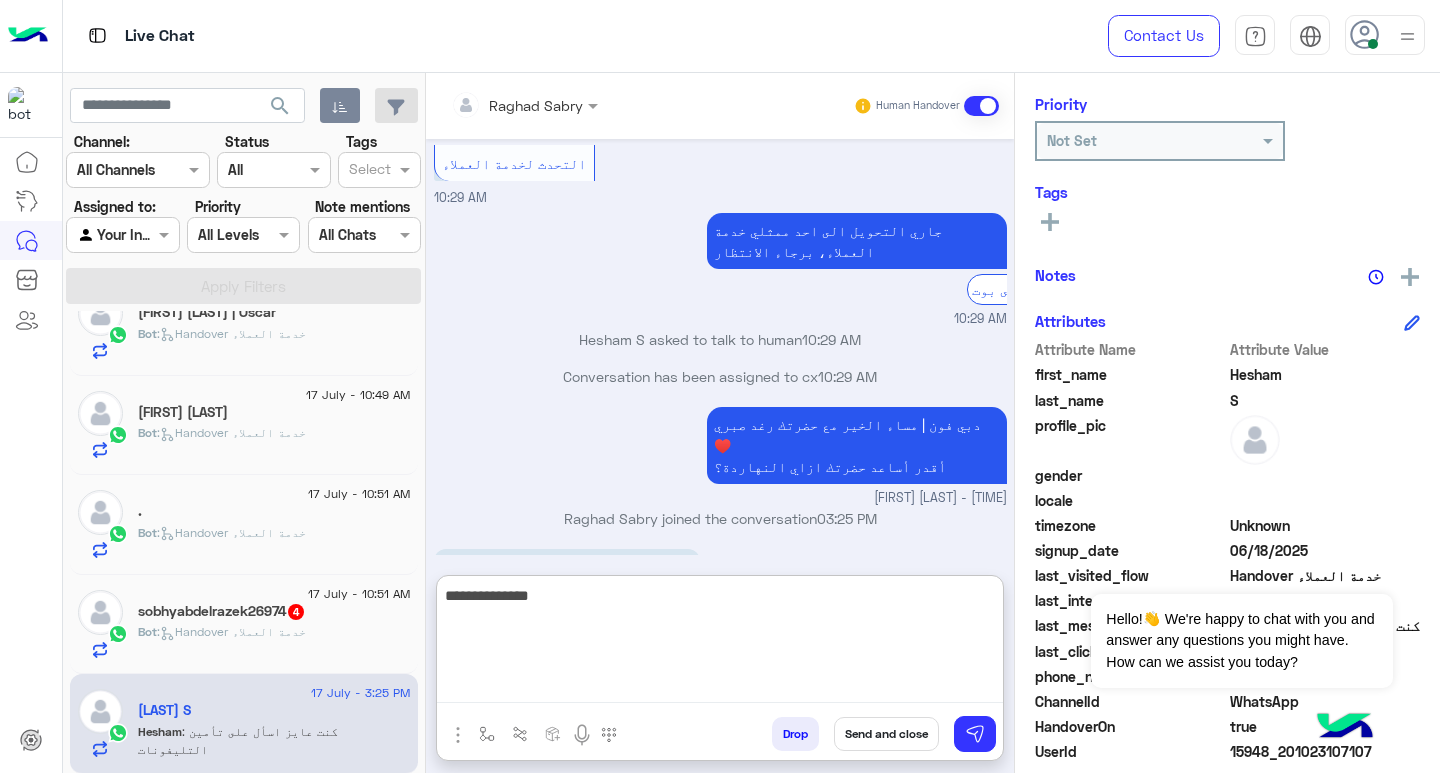 drag, startPoint x: 592, startPoint y: 599, endPoint x: 402, endPoint y: 573, distance: 191.77069 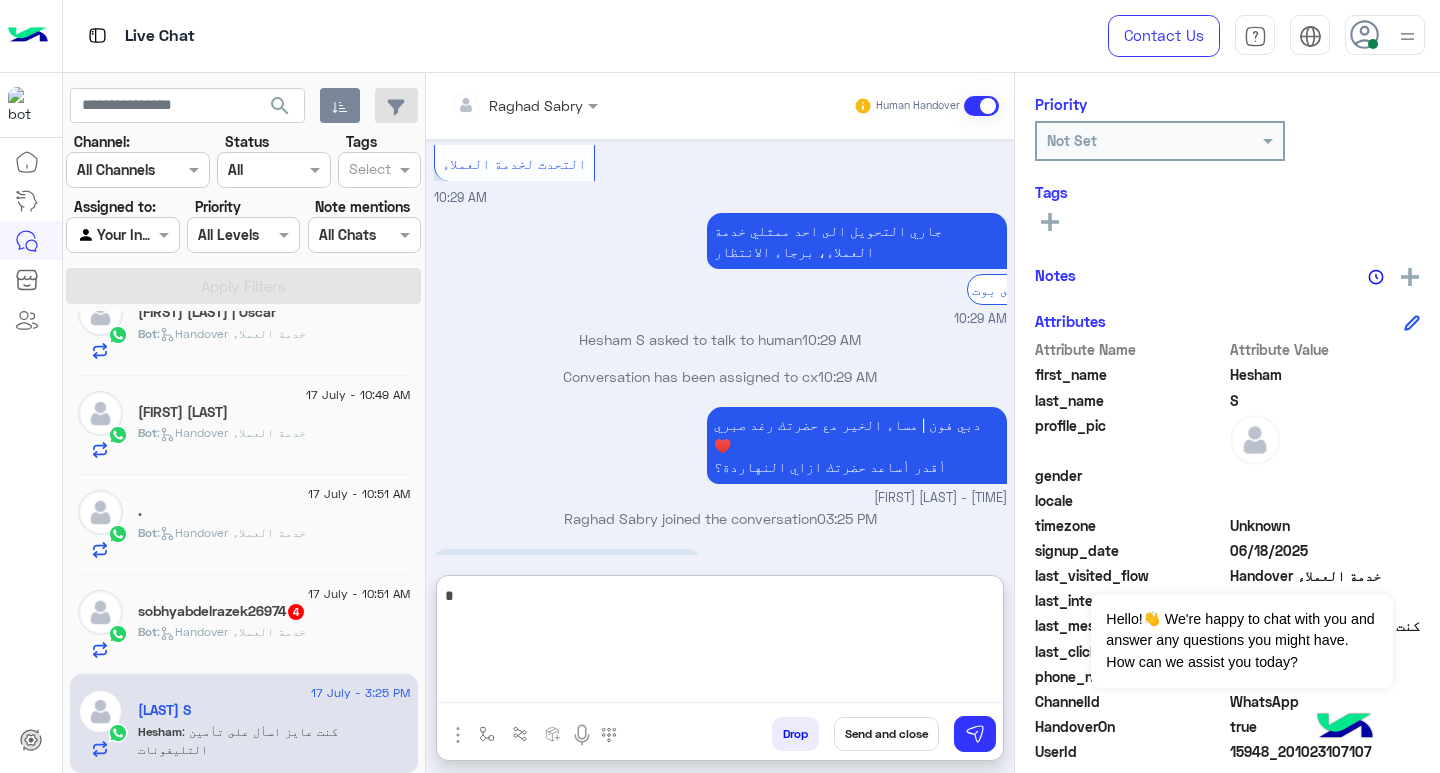 click at bounding box center (720, 643) 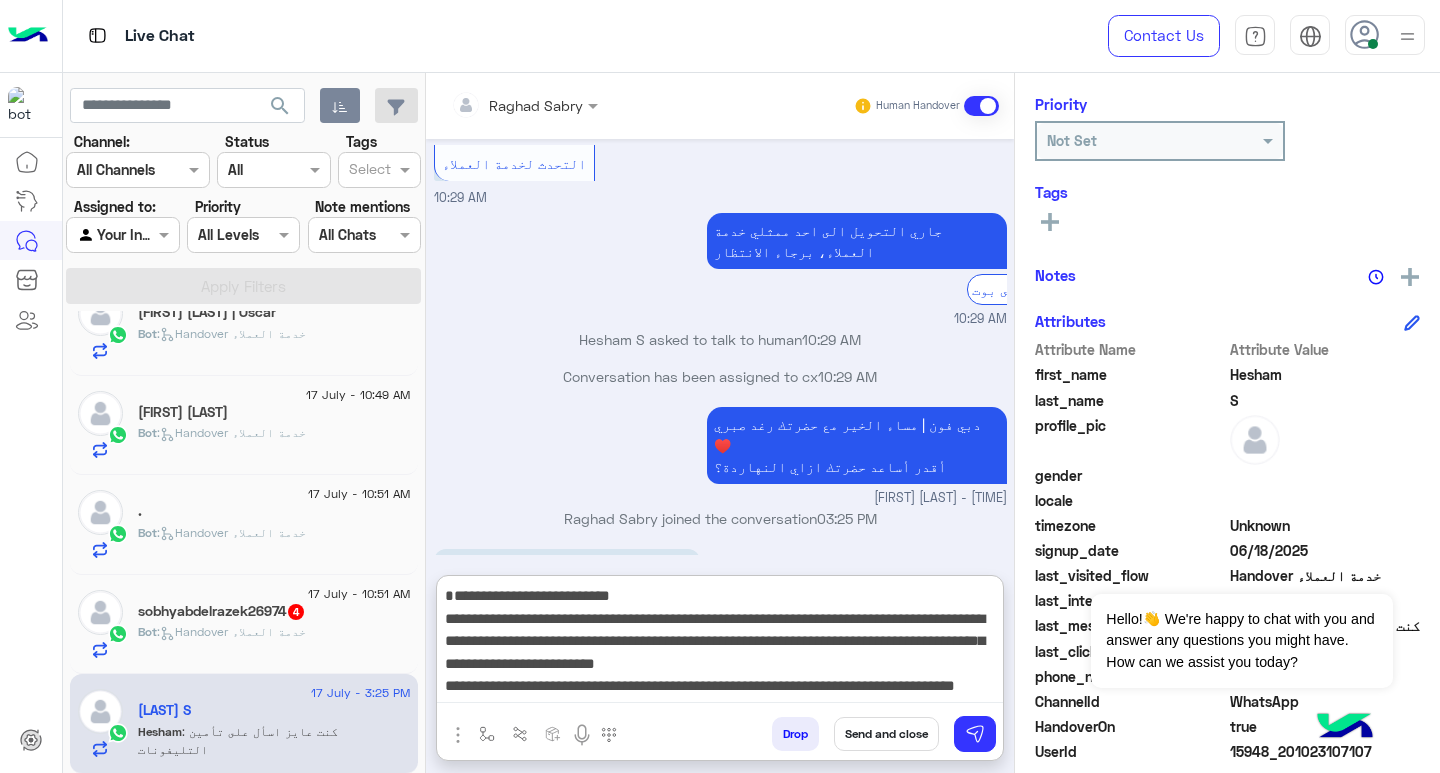 scroll, scrollTop: 106, scrollLeft: 0, axis: vertical 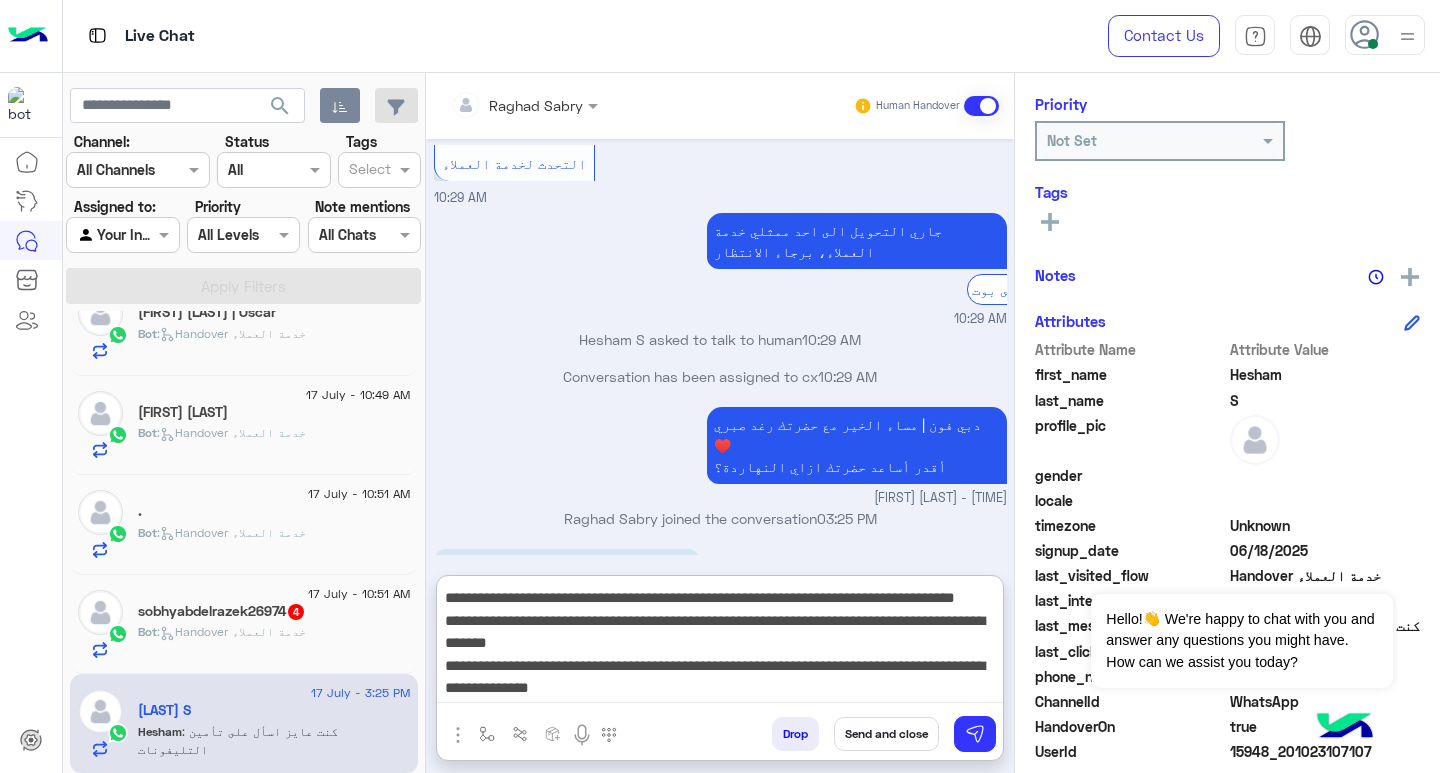 click on "**********" at bounding box center [720, 643] 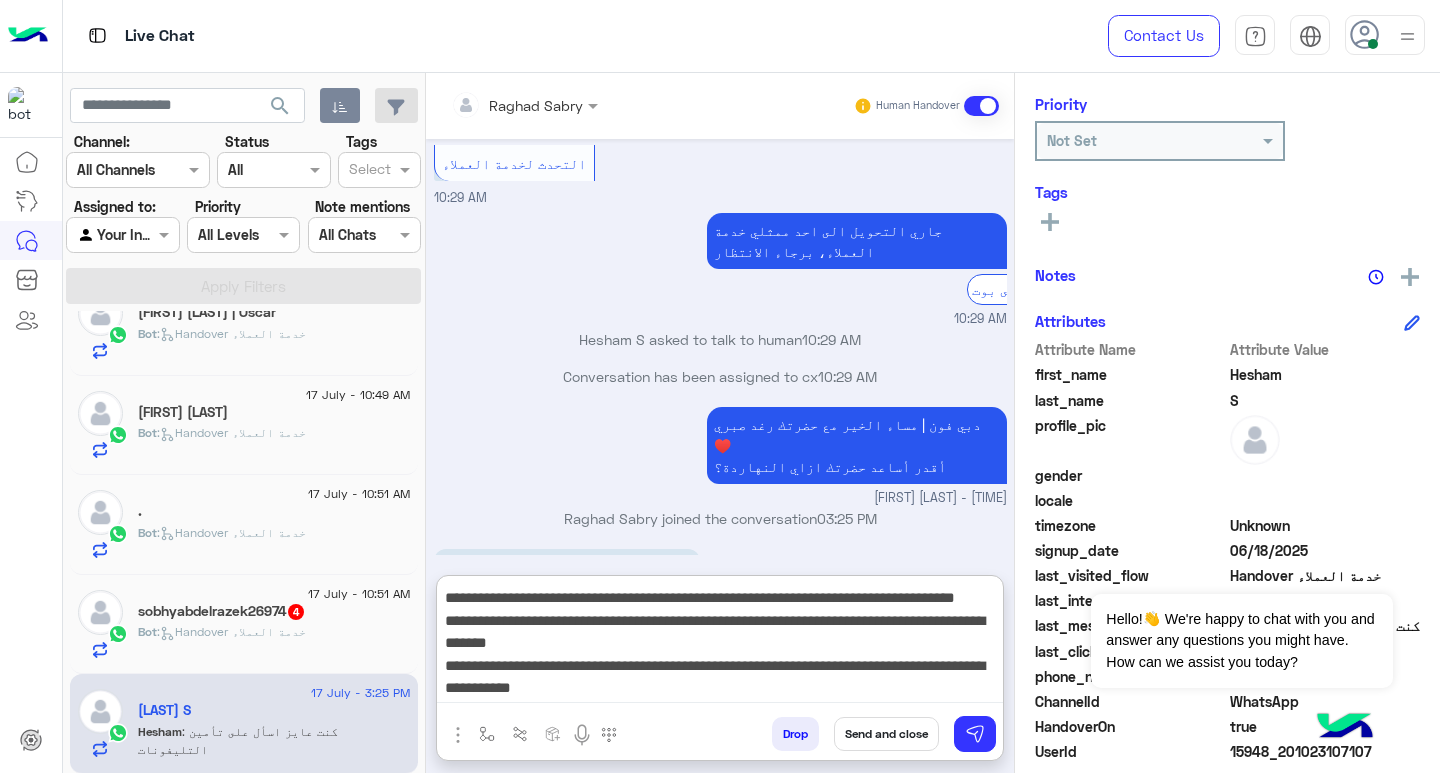 drag, startPoint x: 924, startPoint y: 622, endPoint x: 937, endPoint y: 637, distance: 19.849434 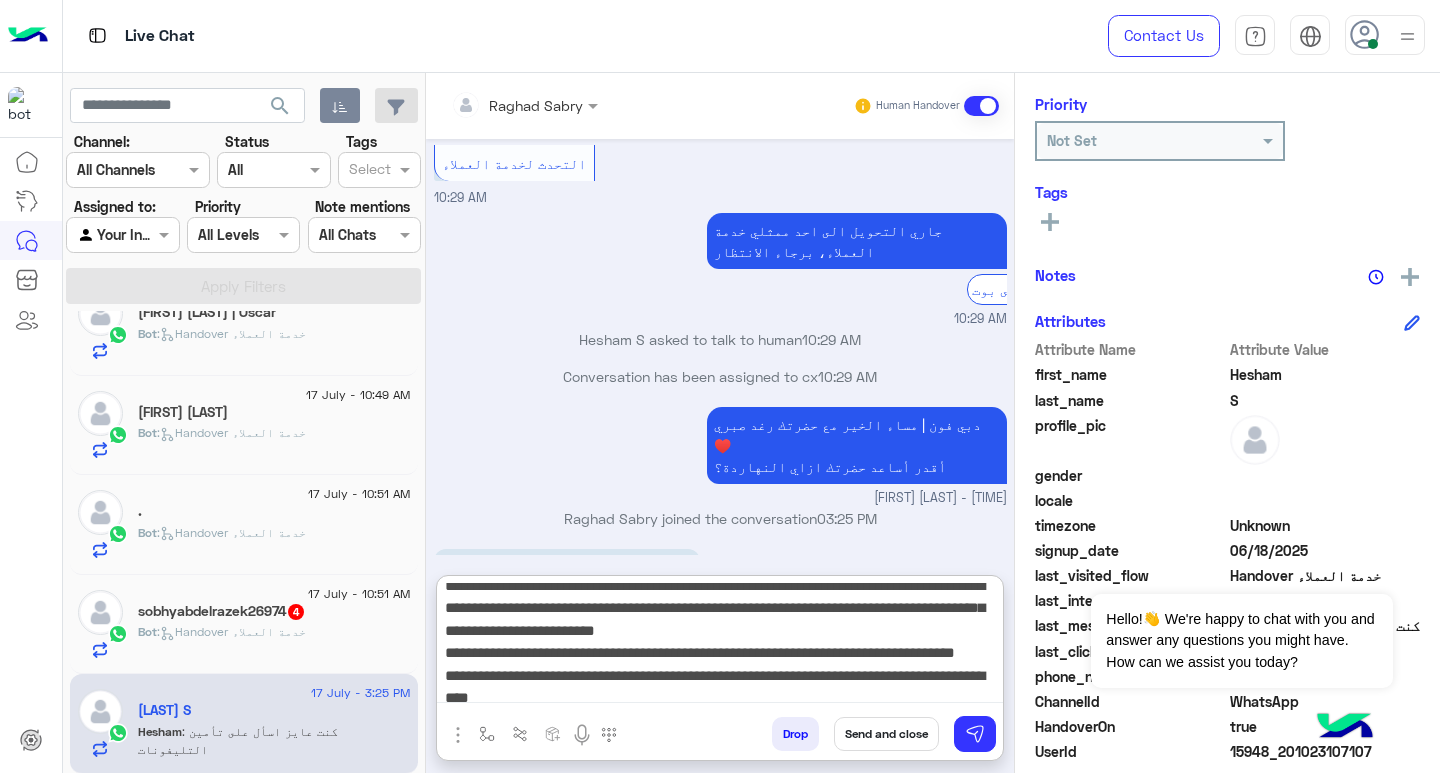 scroll, scrollTop: 0, scrollLeft: 0, axis: both 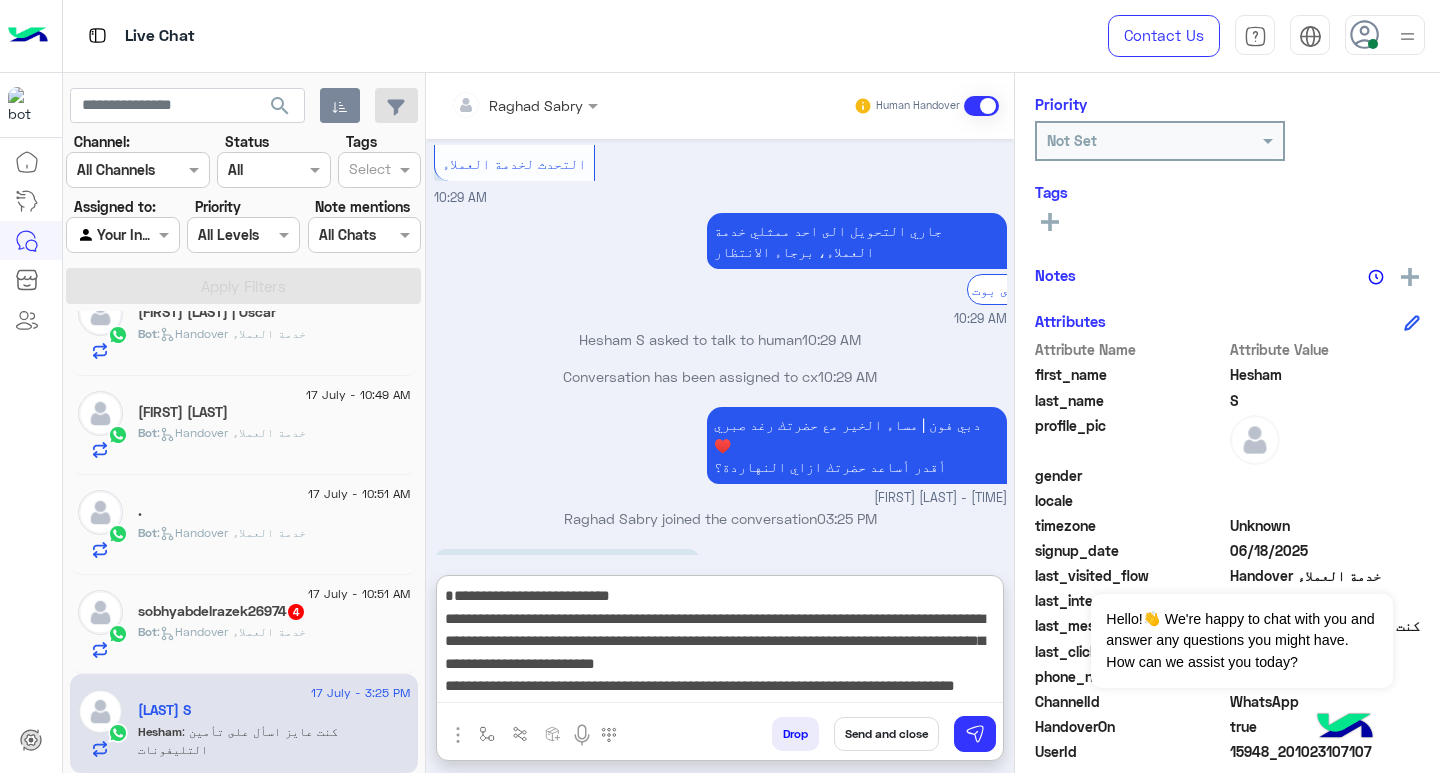 click on "**********" at bounding box center [720, 643] 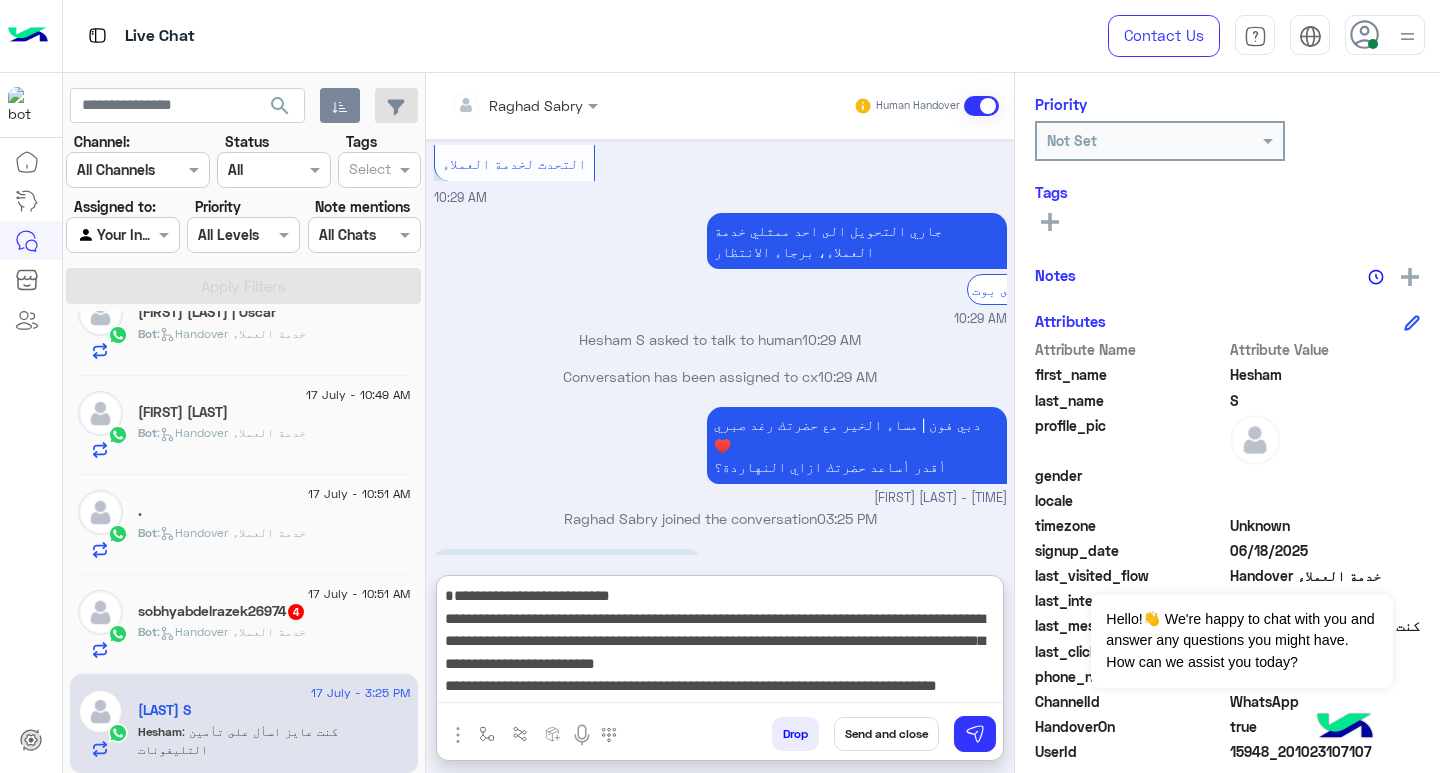 click on "**********" at bounding box center (720, 643) 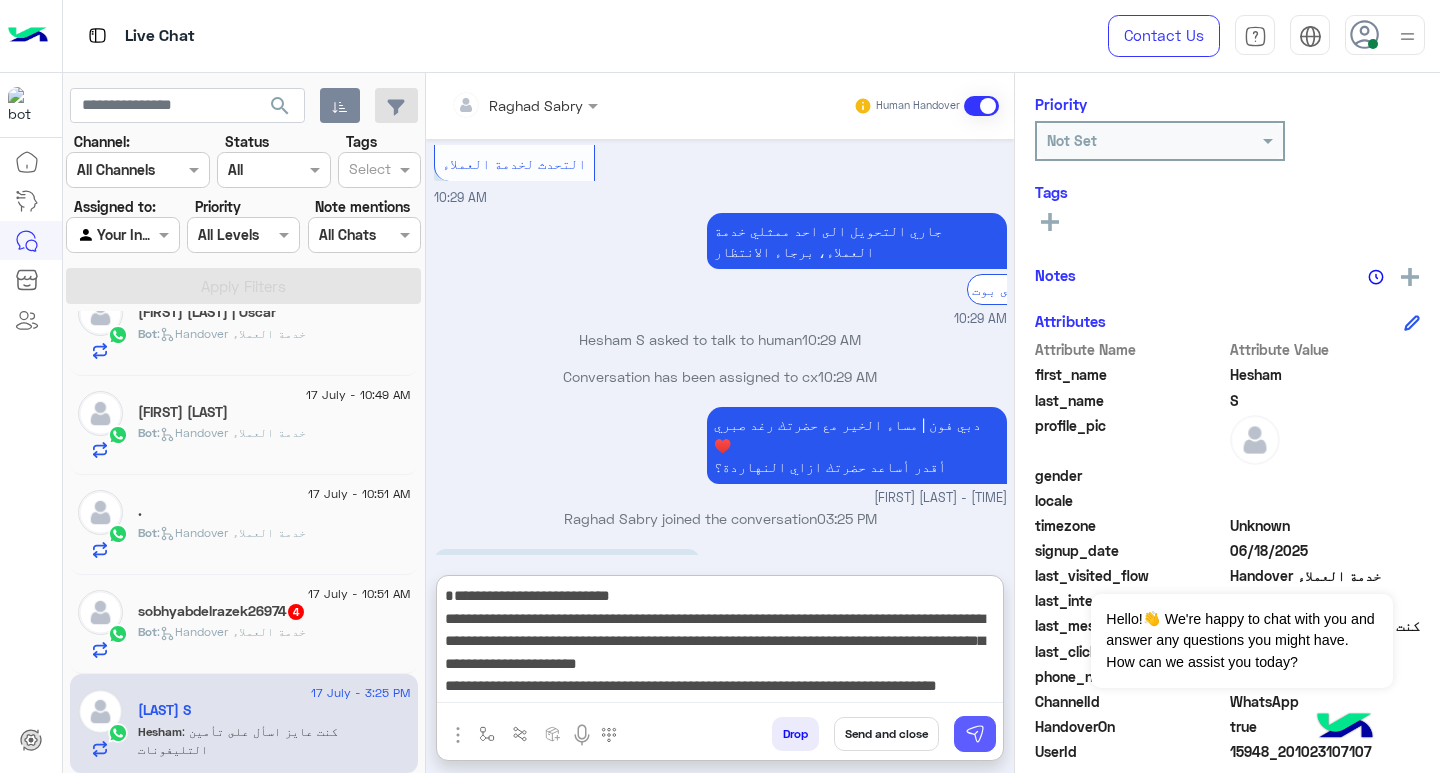 type on "**********" 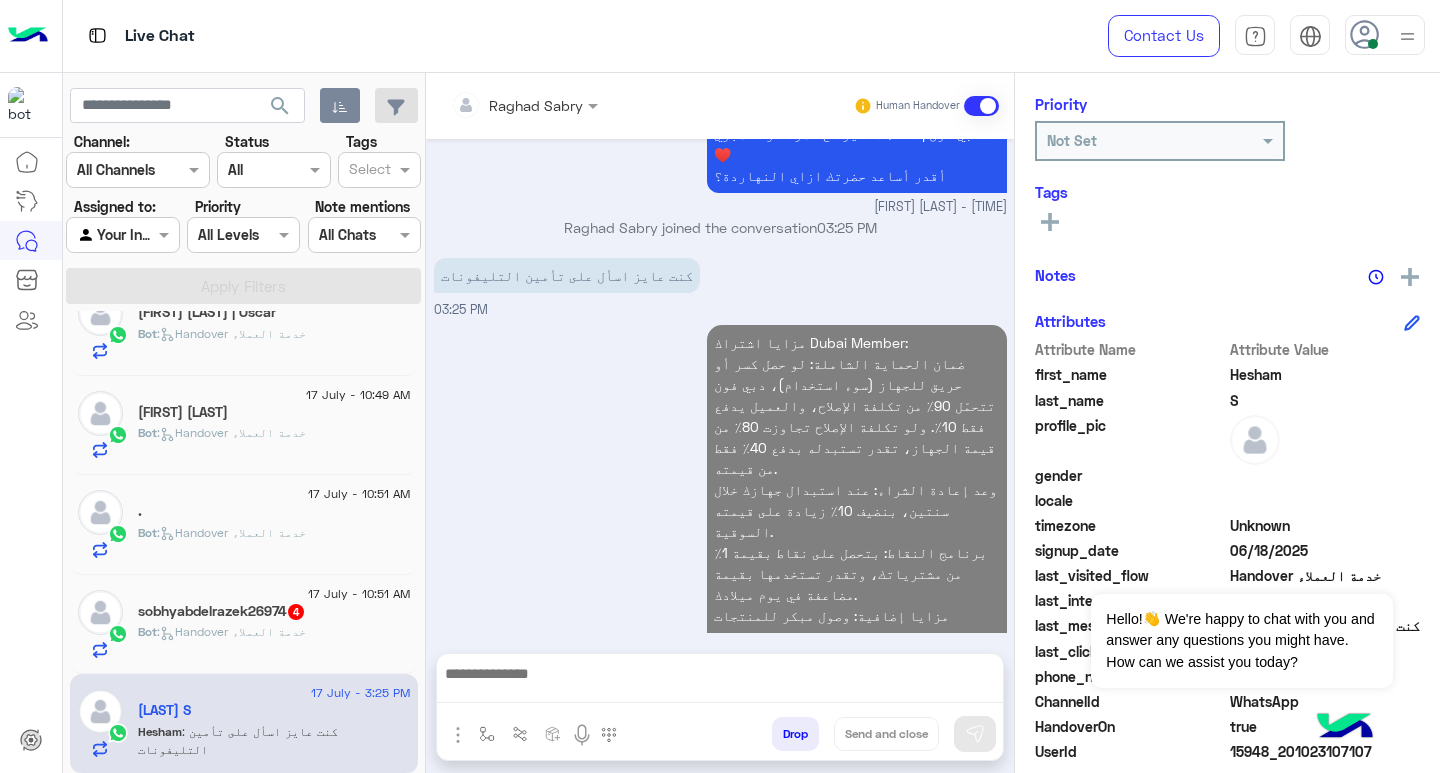 scroll, scrollTop: 1485, scrollLeft: 0, axis: vertical 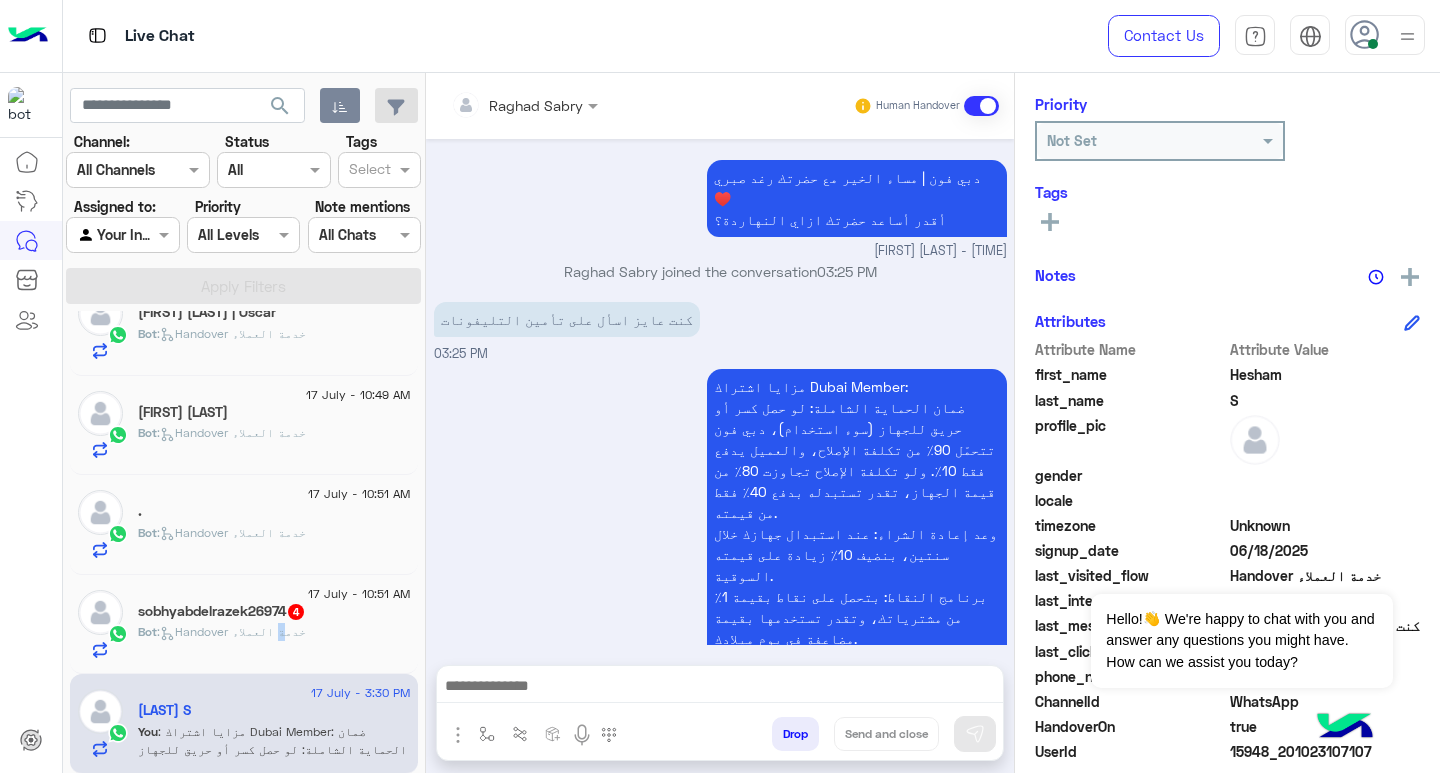 click on ":   Handover خدمة العملاء" 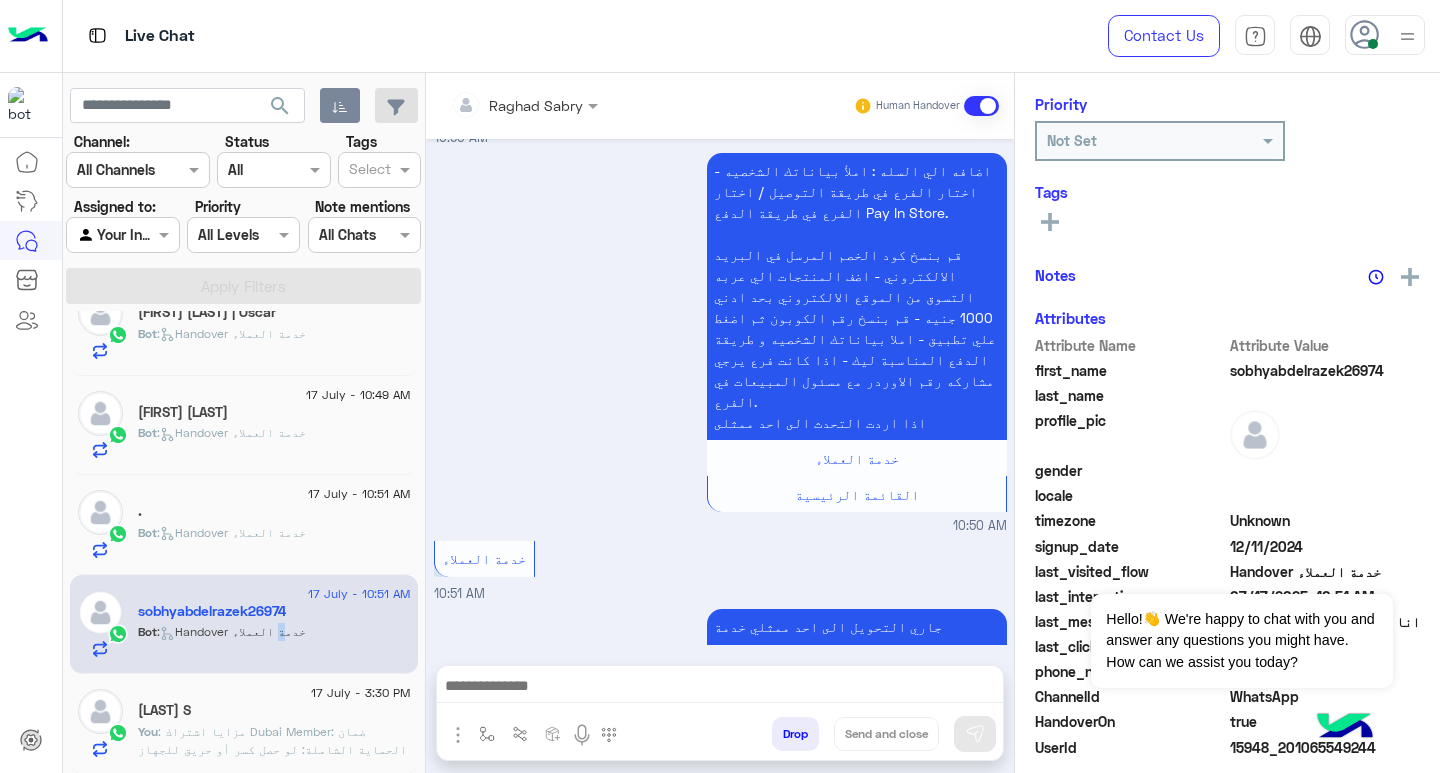 scroll, scrollTop: 547, scrollLeft: 0, axis: vertical 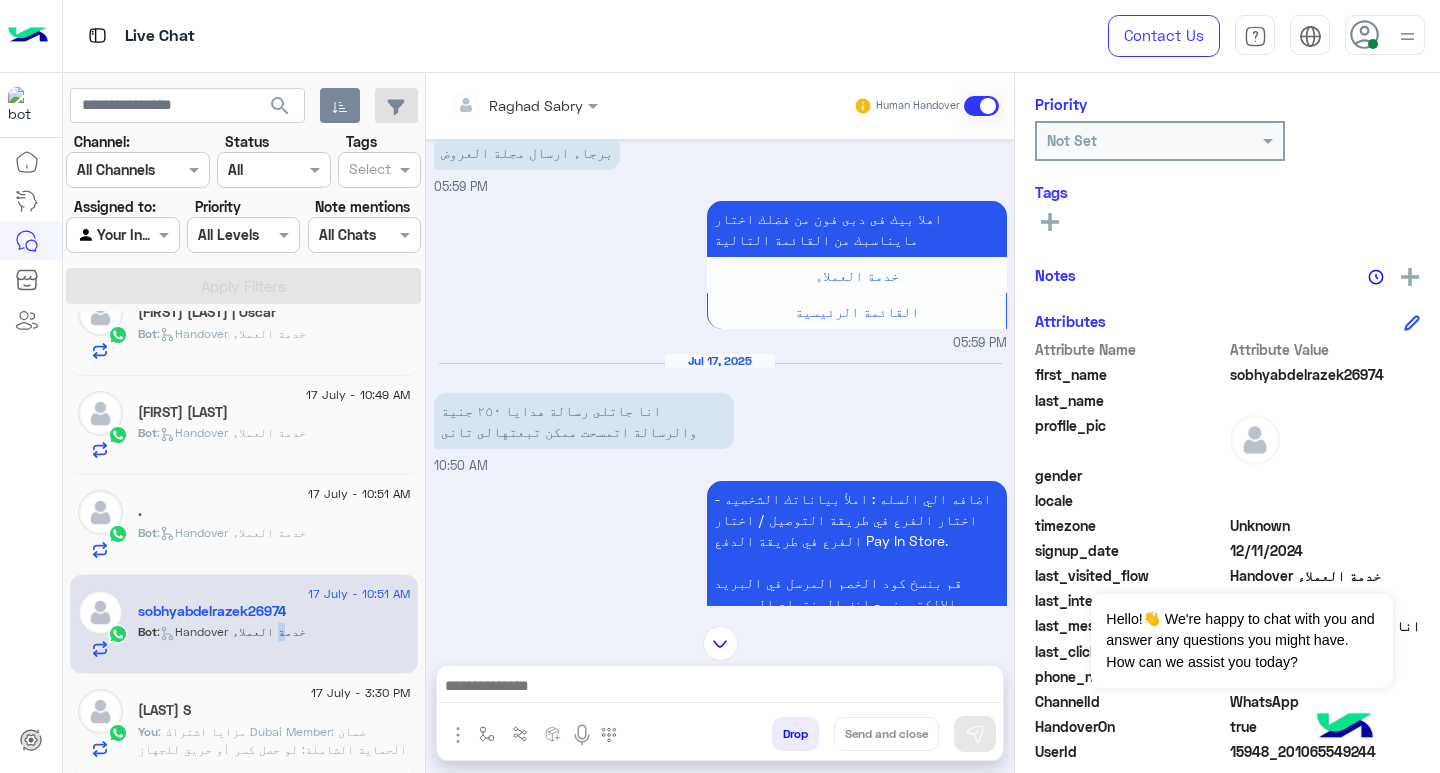 click at bounding box center (720, 688) 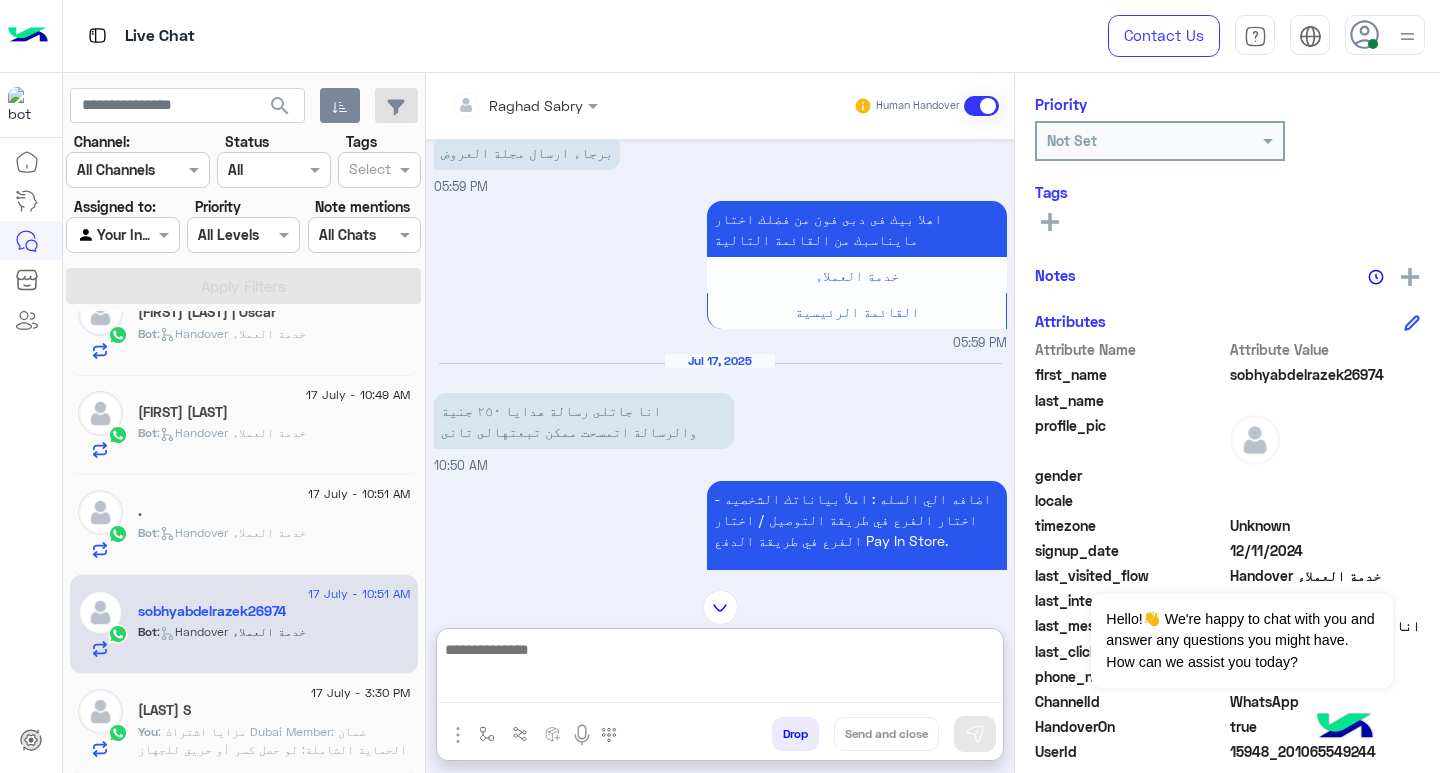 paste on "**********" 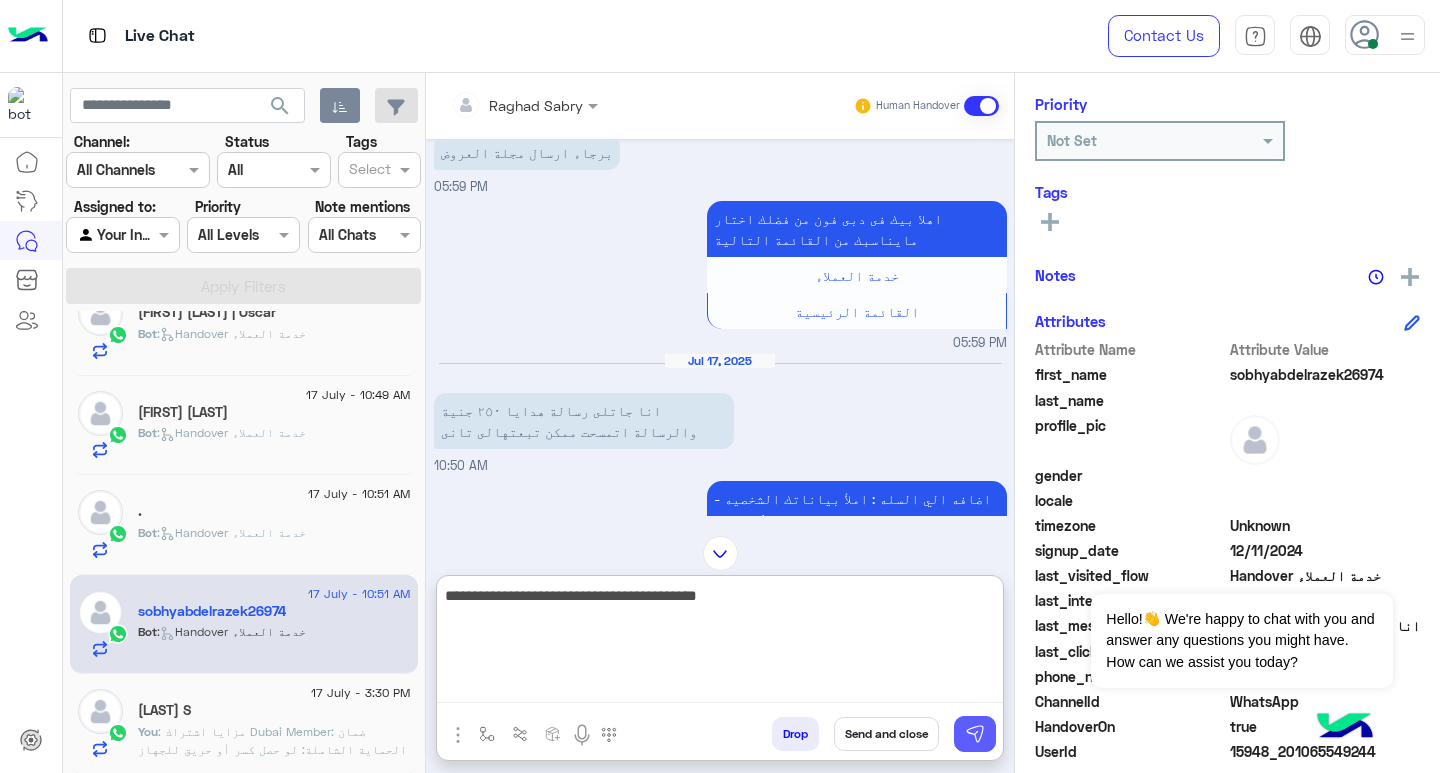 type on "**********" 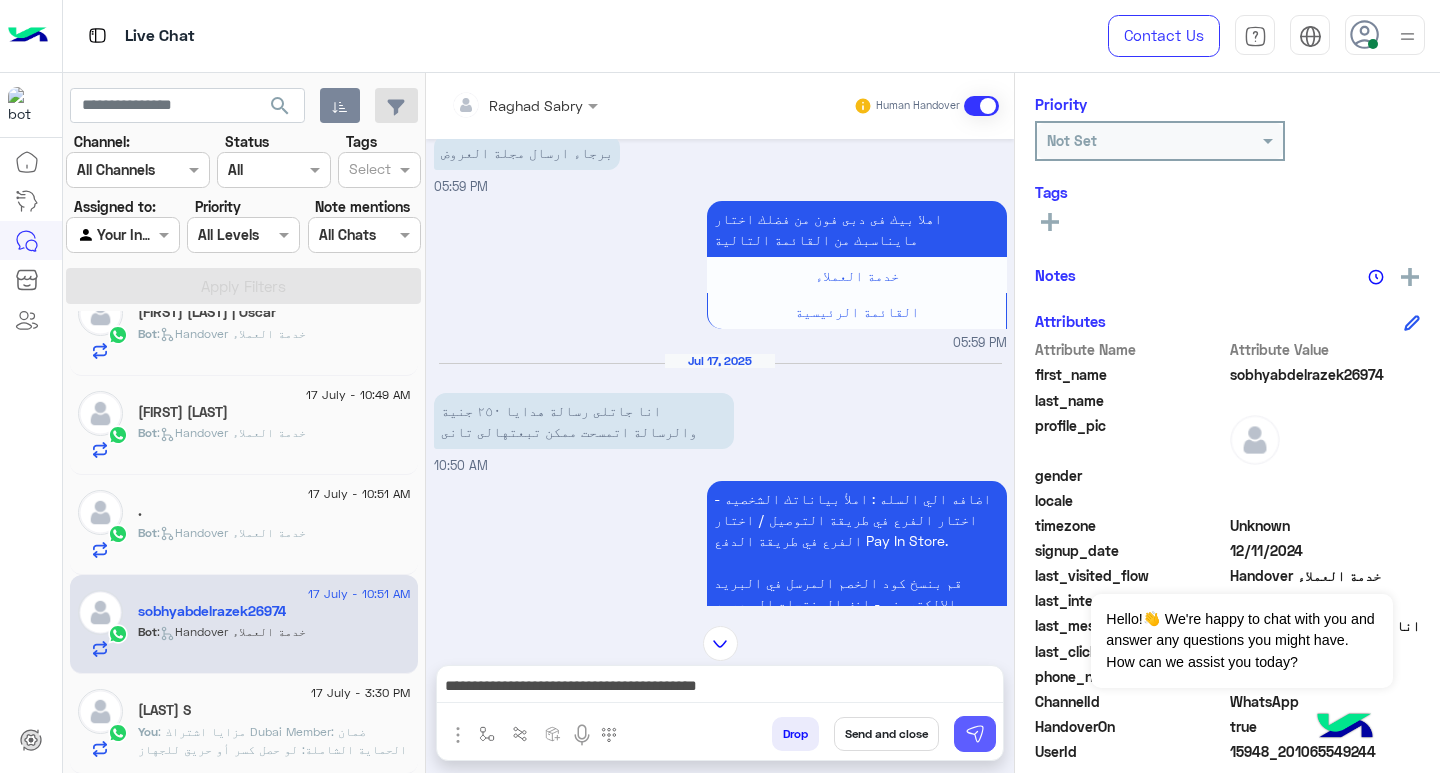 click at bounding box center [975, 734] 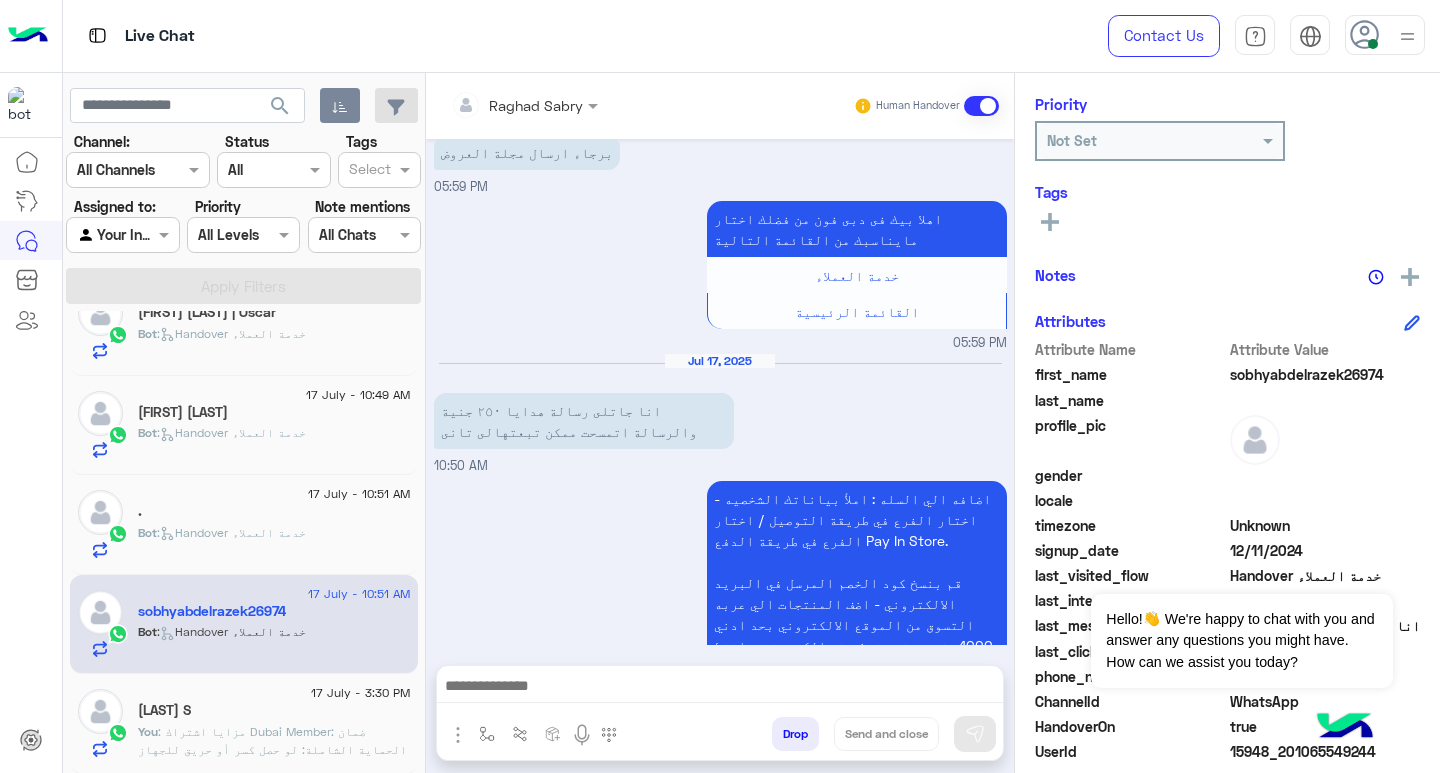 scroll, scrollTop: 1078, scrollLeft: 0, axis: vertical 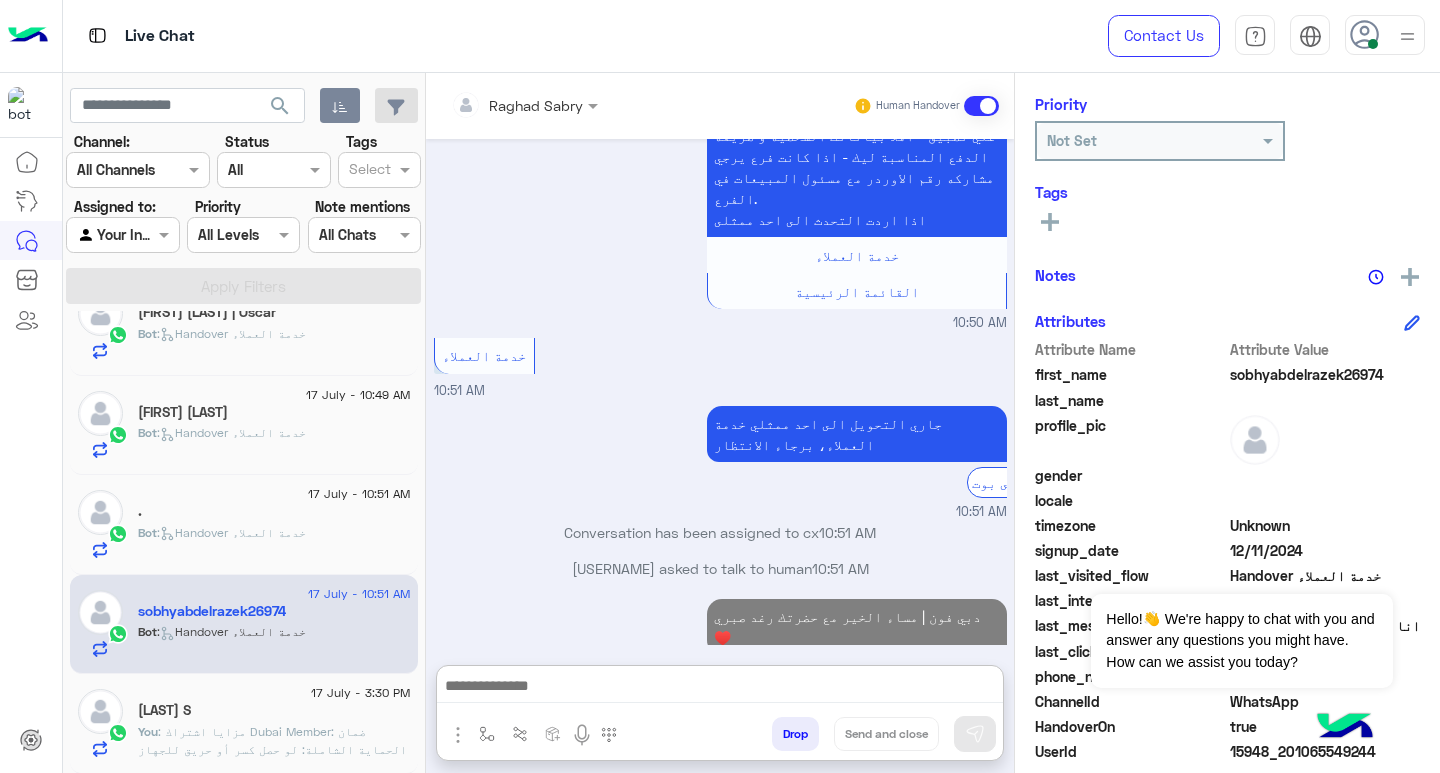 click at bounding box center (720, 688) 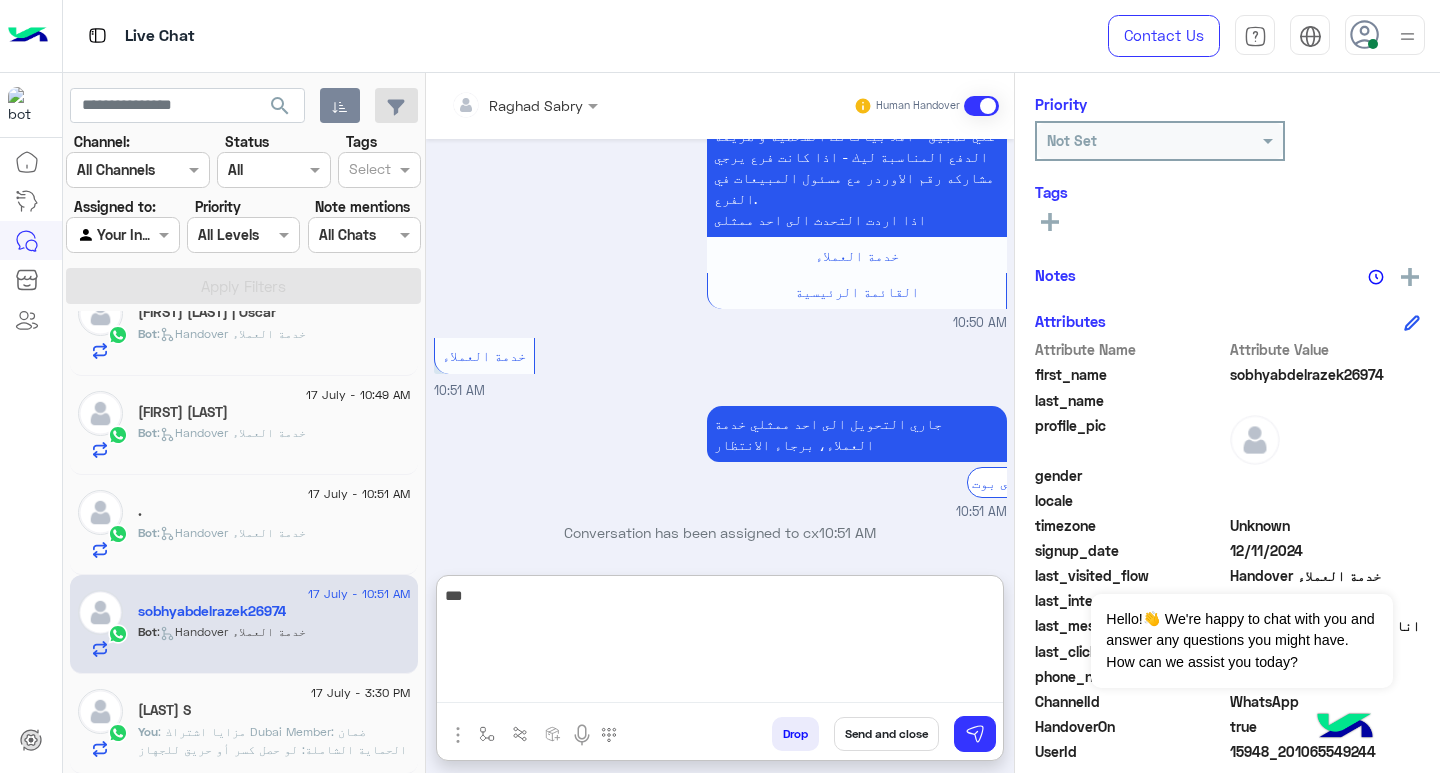 scroll, scrollTop: 1204, scrollLeft: 0, axis: vertical 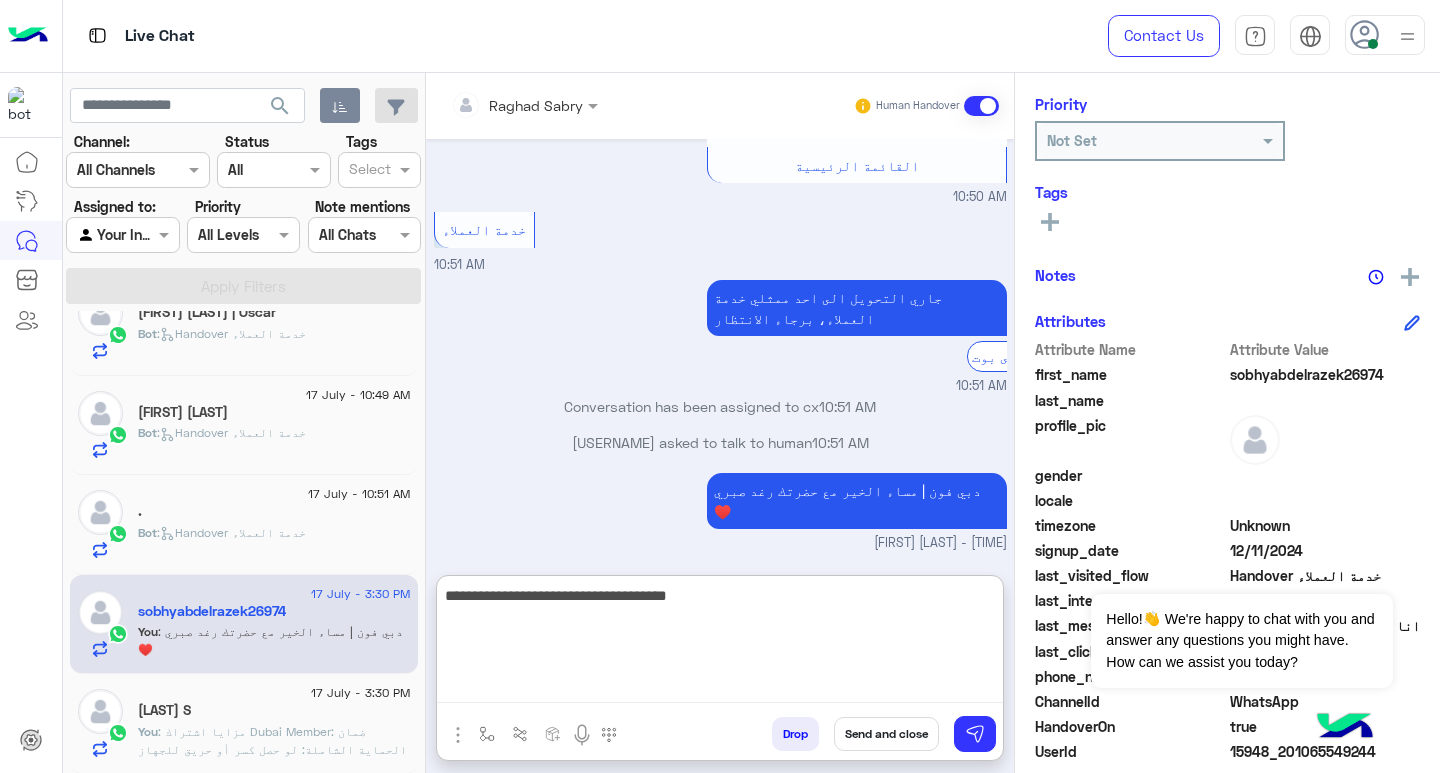 type on "**********" 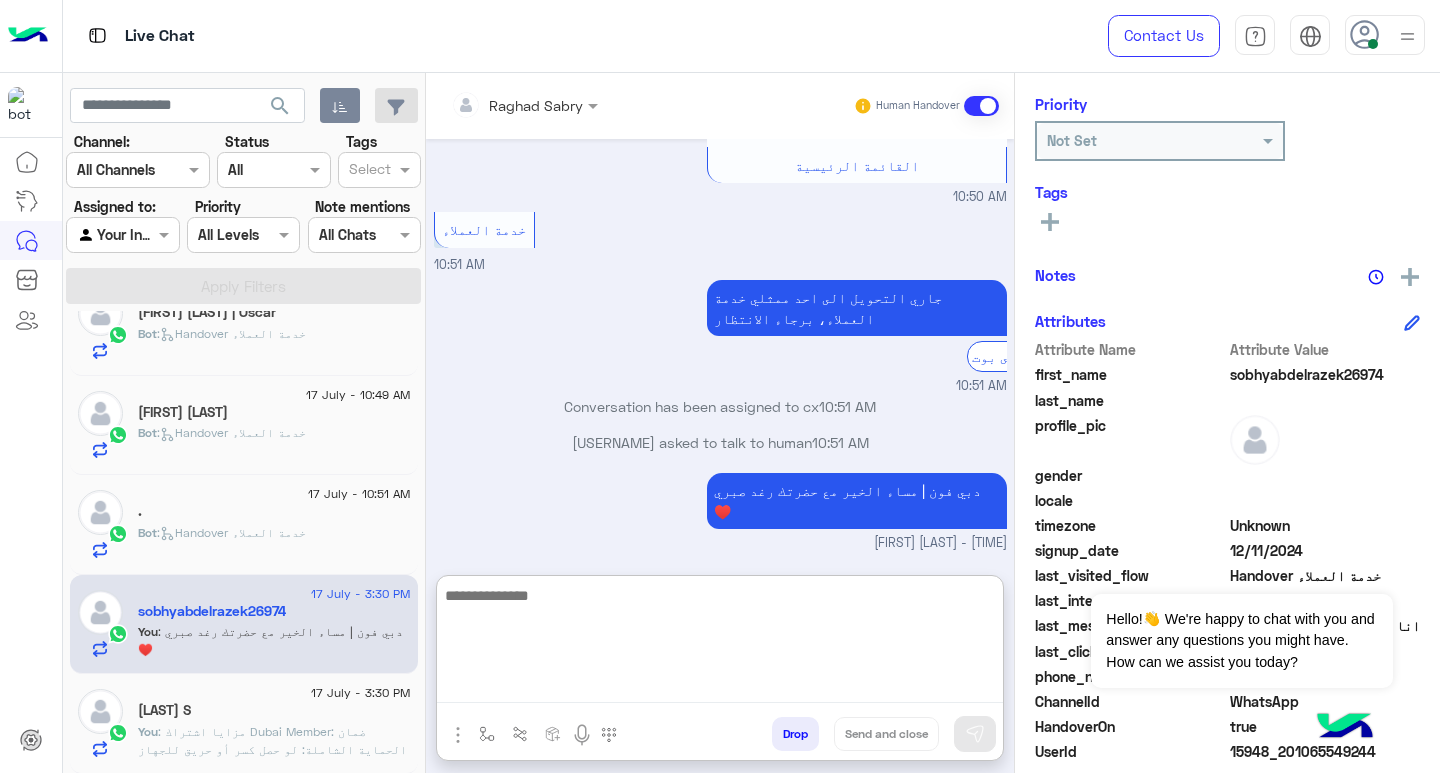 scroll, scrollTop: 1268, scrollLeft: 0, axis: vertical 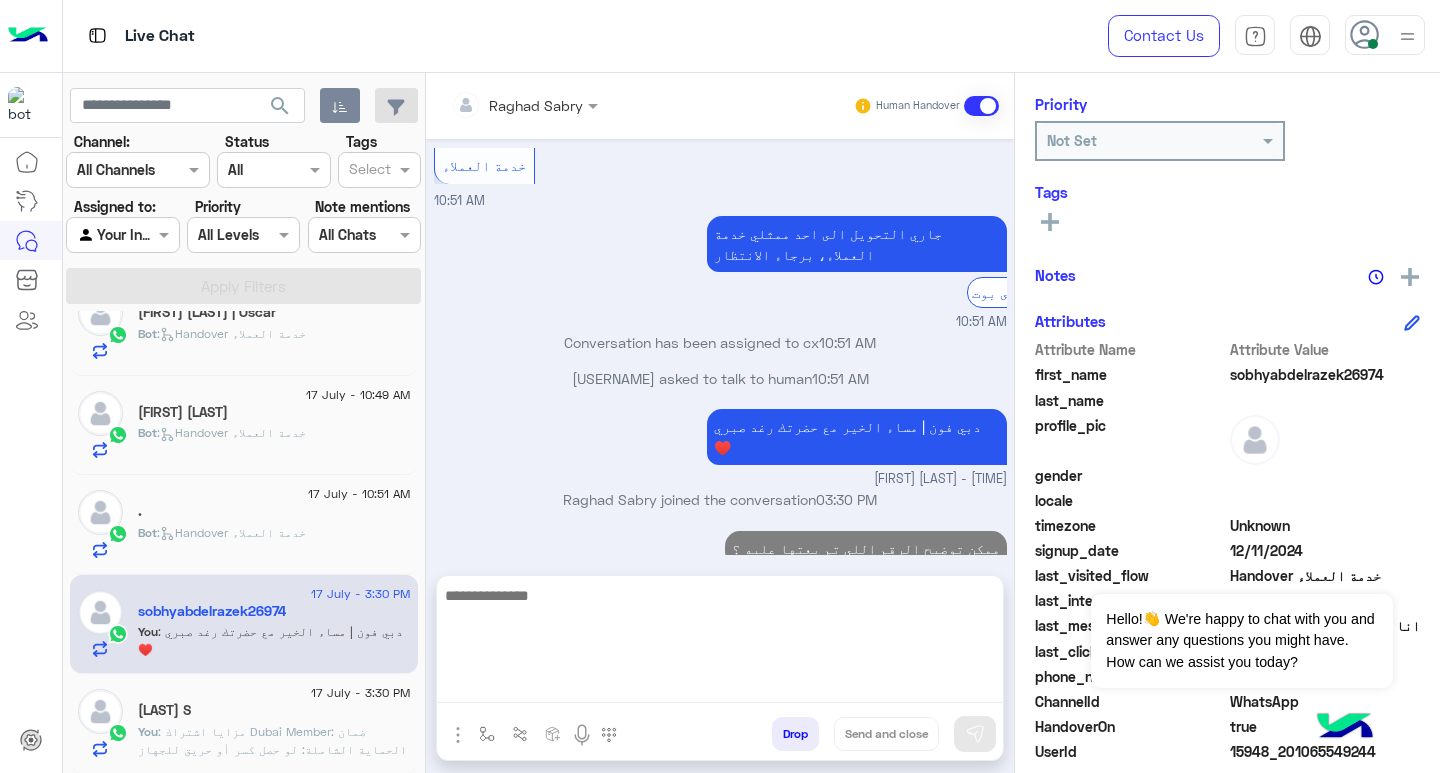 click on "." 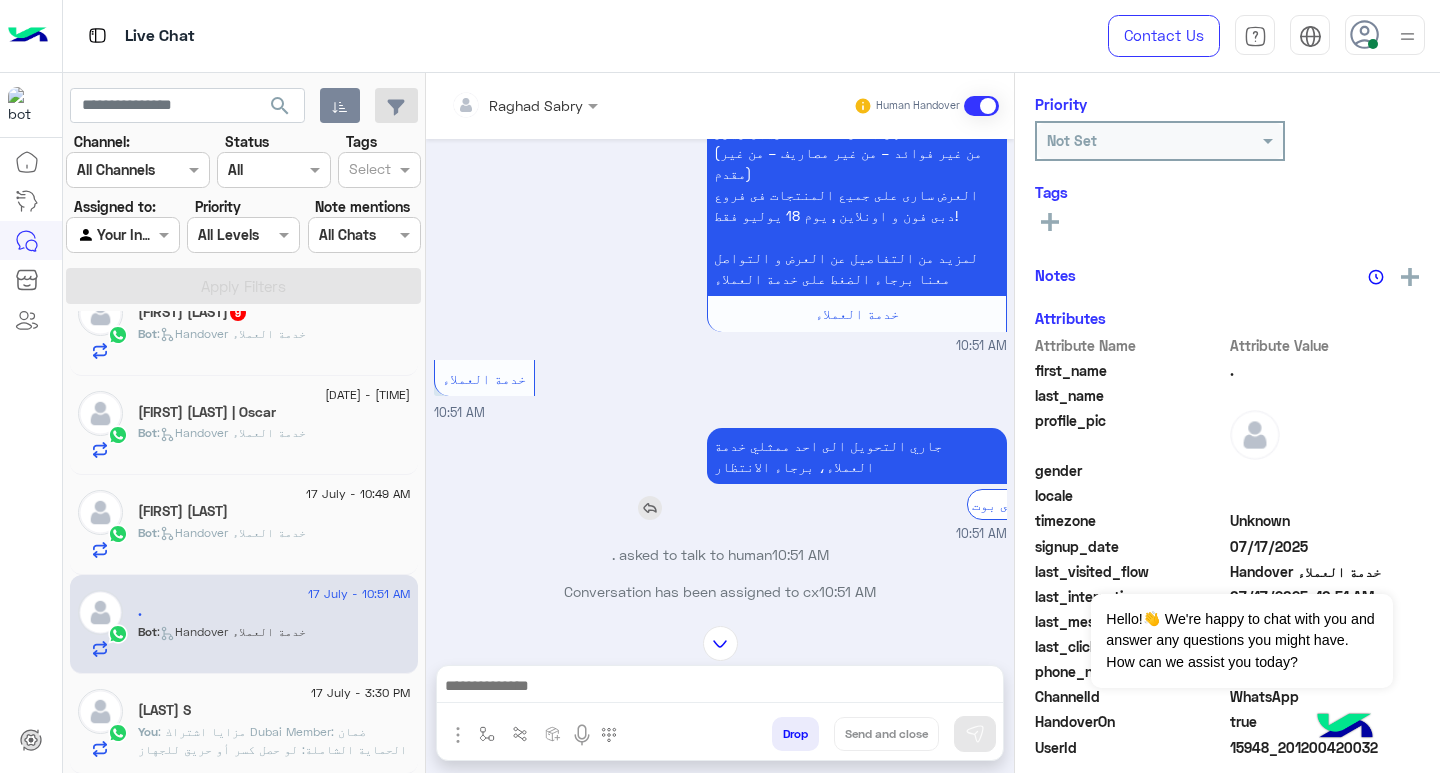 scroll, scrollTop: 1067, scrollLeft: 0, axis: vertical 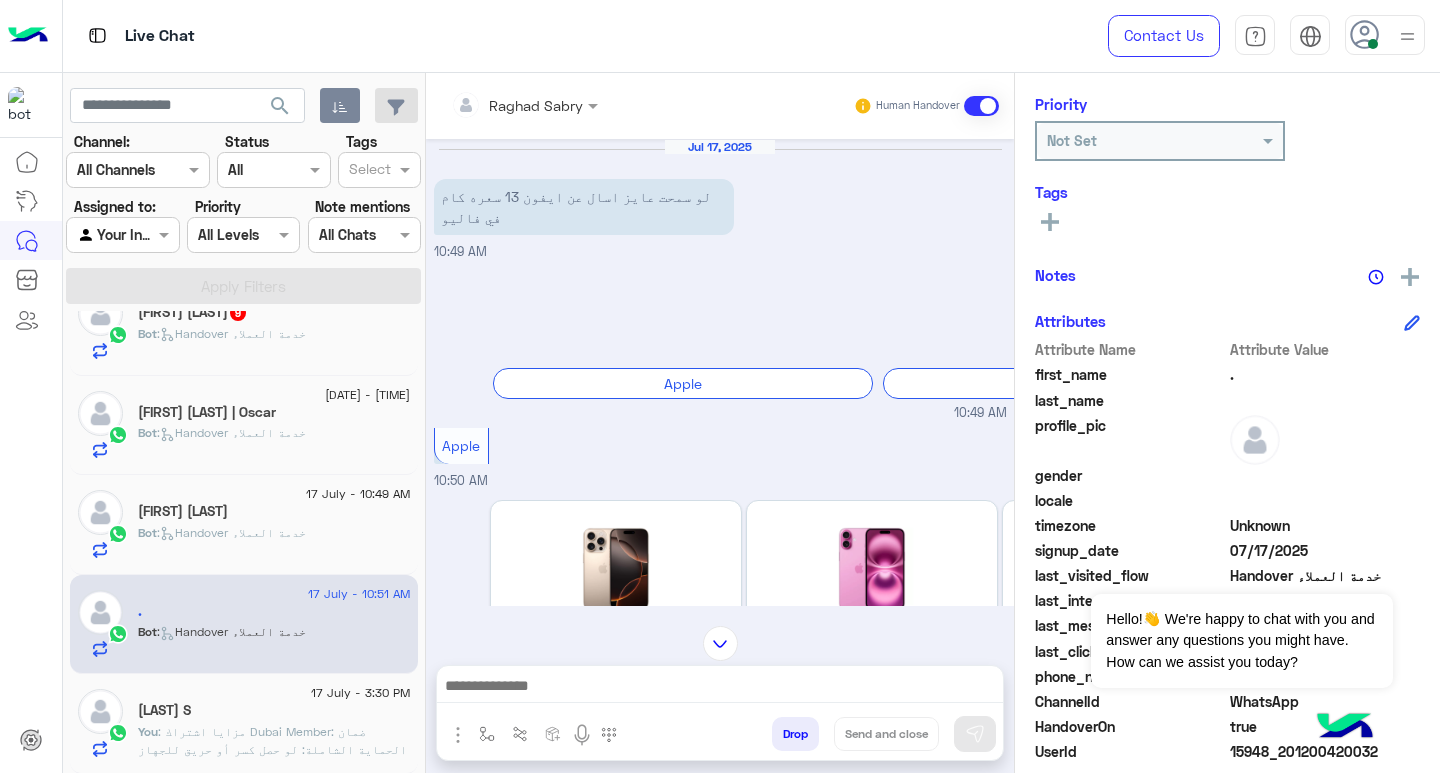 click at bounding box center [720, 688] 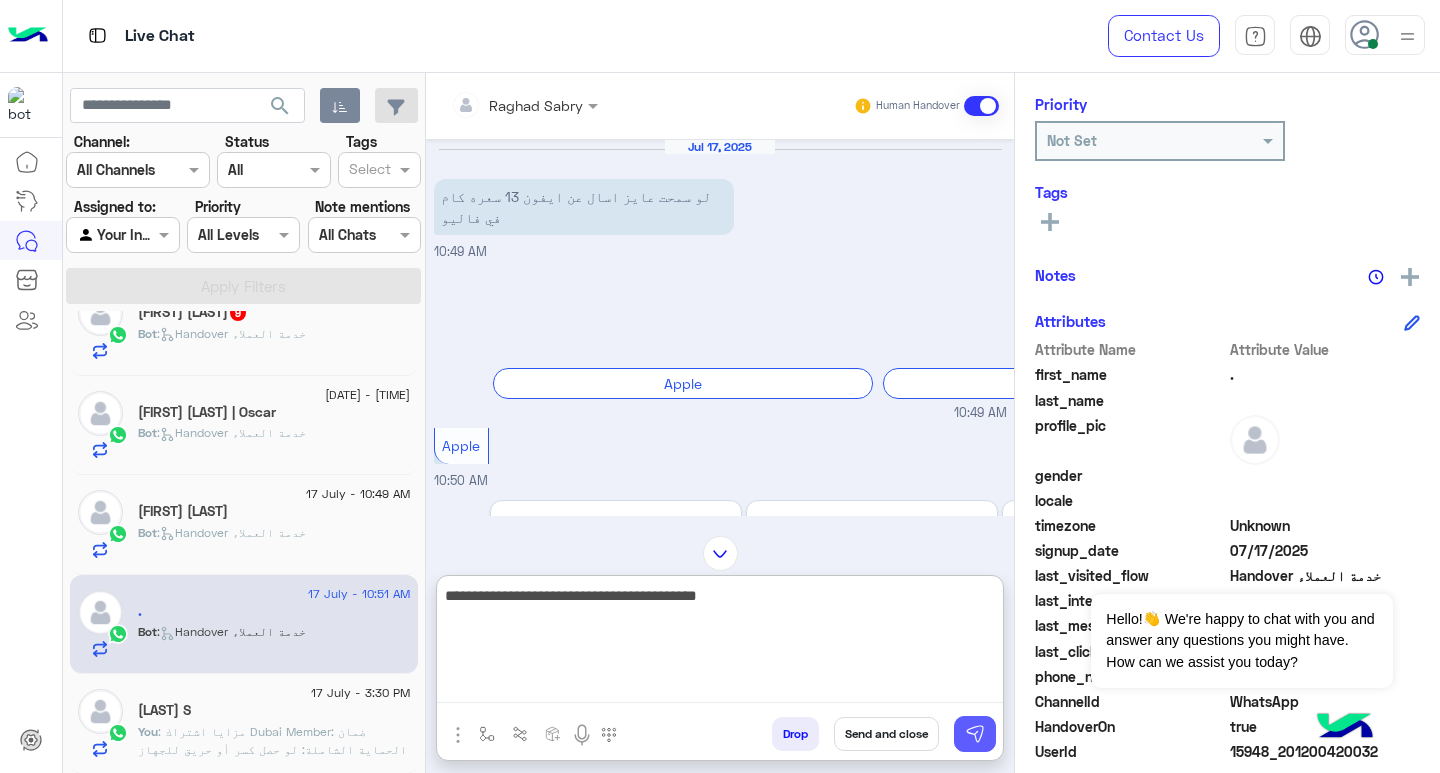 type on "**********" 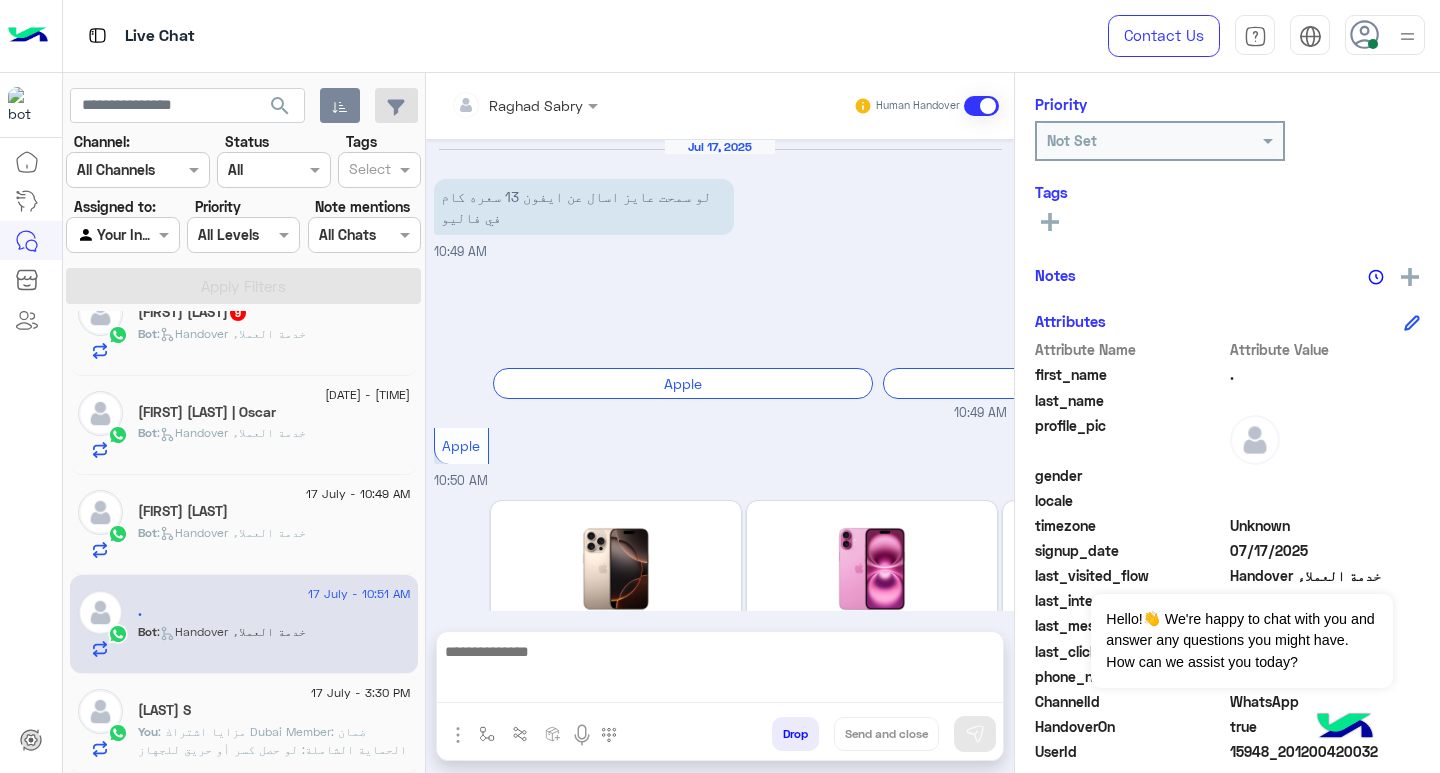 scroll, scrollTop: 1598, scrollLeft: 0, axis: vertical 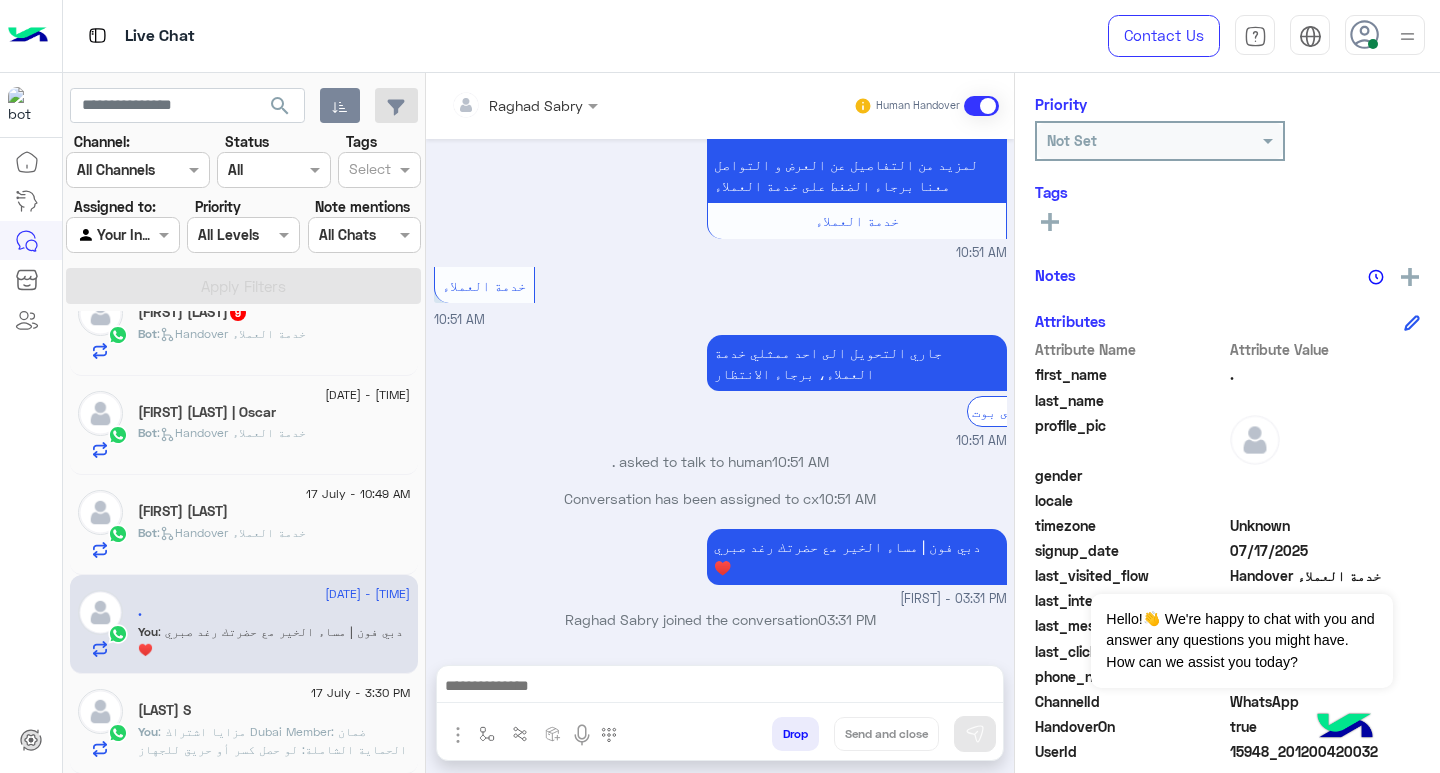click at bounding box center [720, 688] 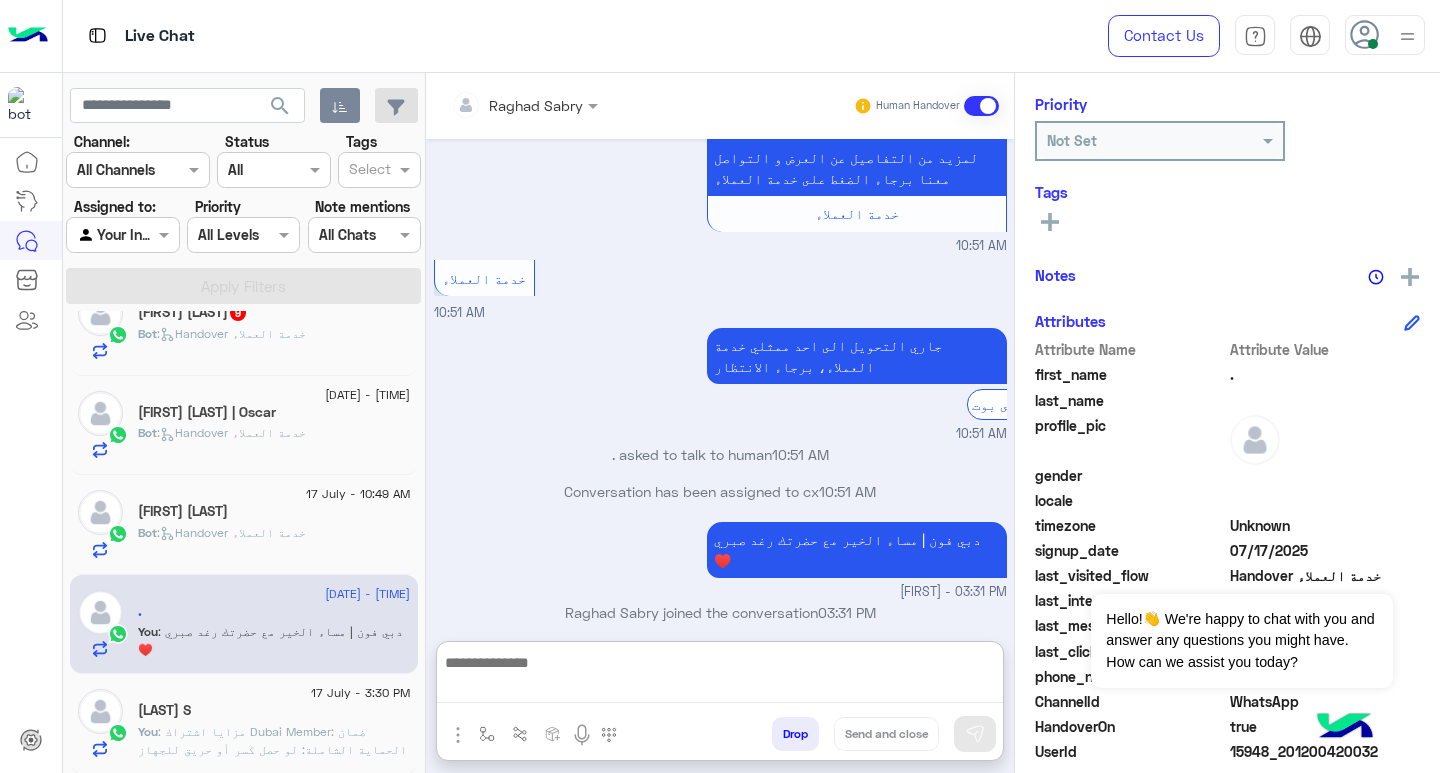 paste on "**********" 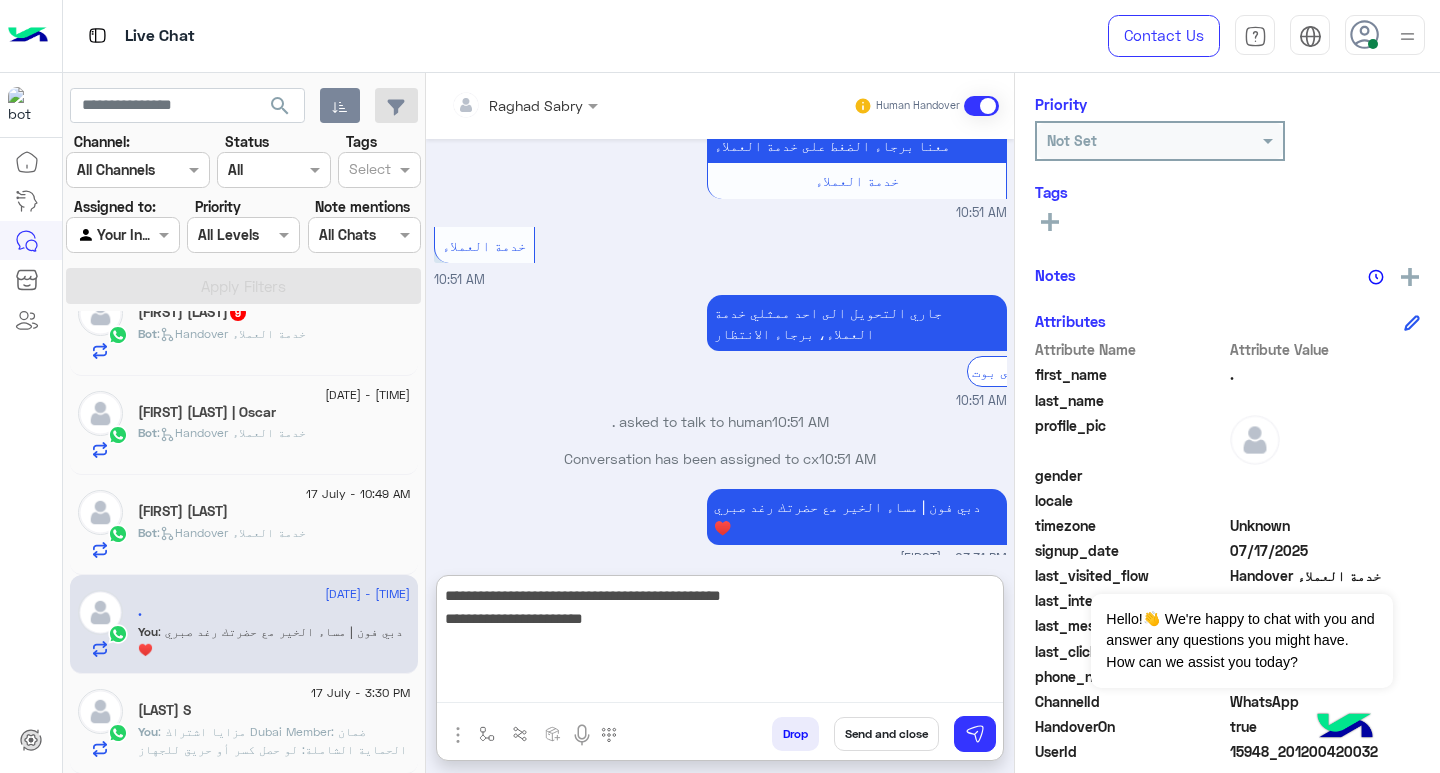 drag, startPoint x: 538, startPoint y: 622, endPoint x: 558, endPoint y: 642, distance: 28.284271 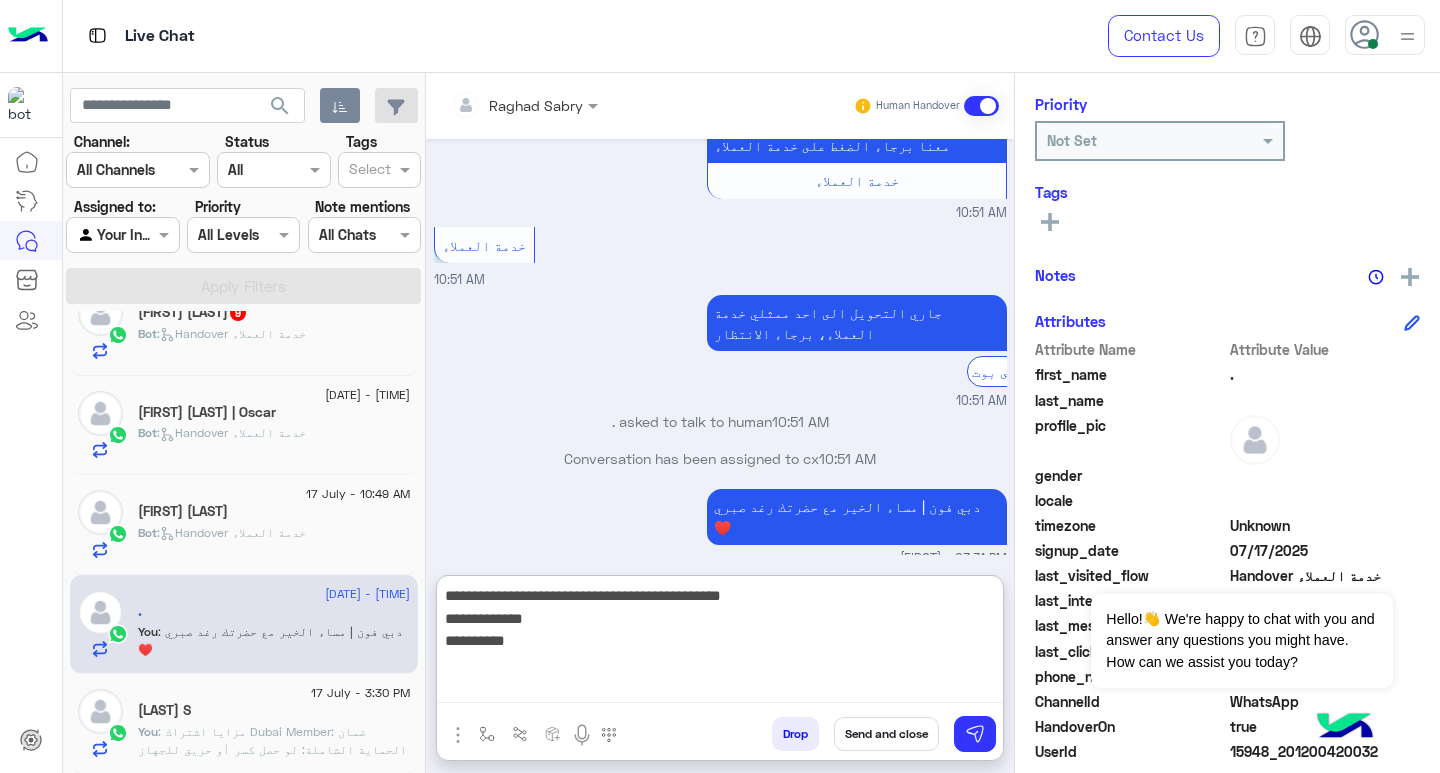 click on "**********" at bounding box center (720, 643) 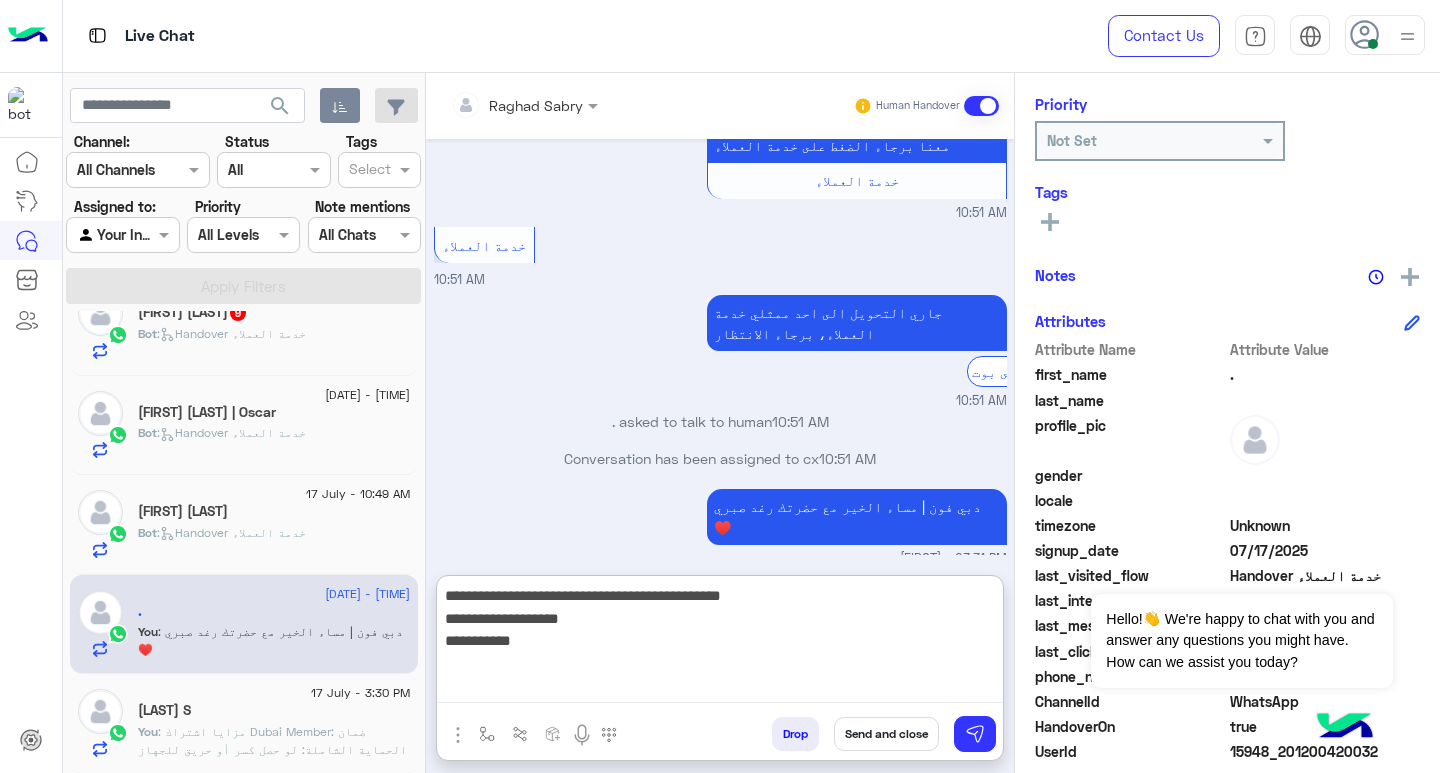 click on "**********" at bounding box center [720, 643] 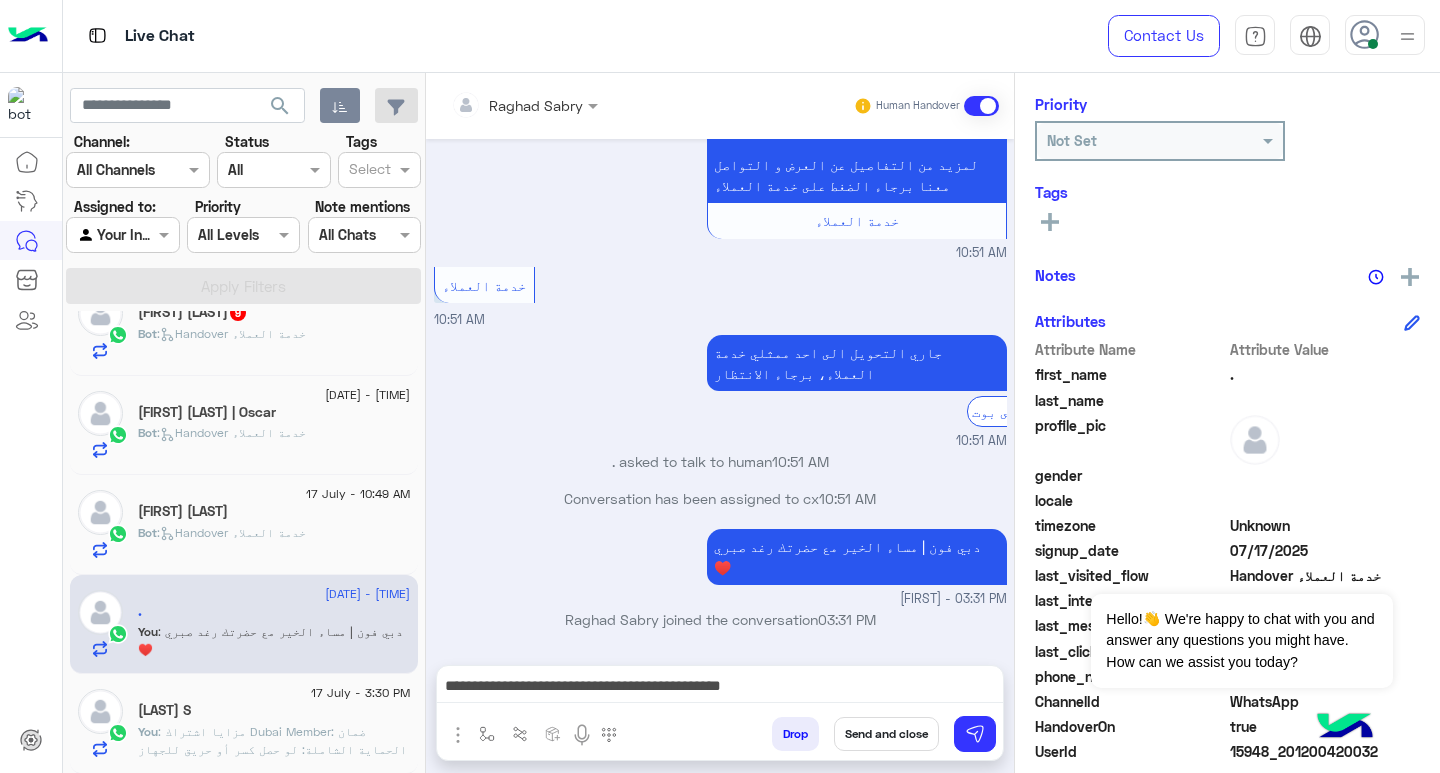 scroll, scrollTop: 1634, scrollLeft: 0, axis: vertical 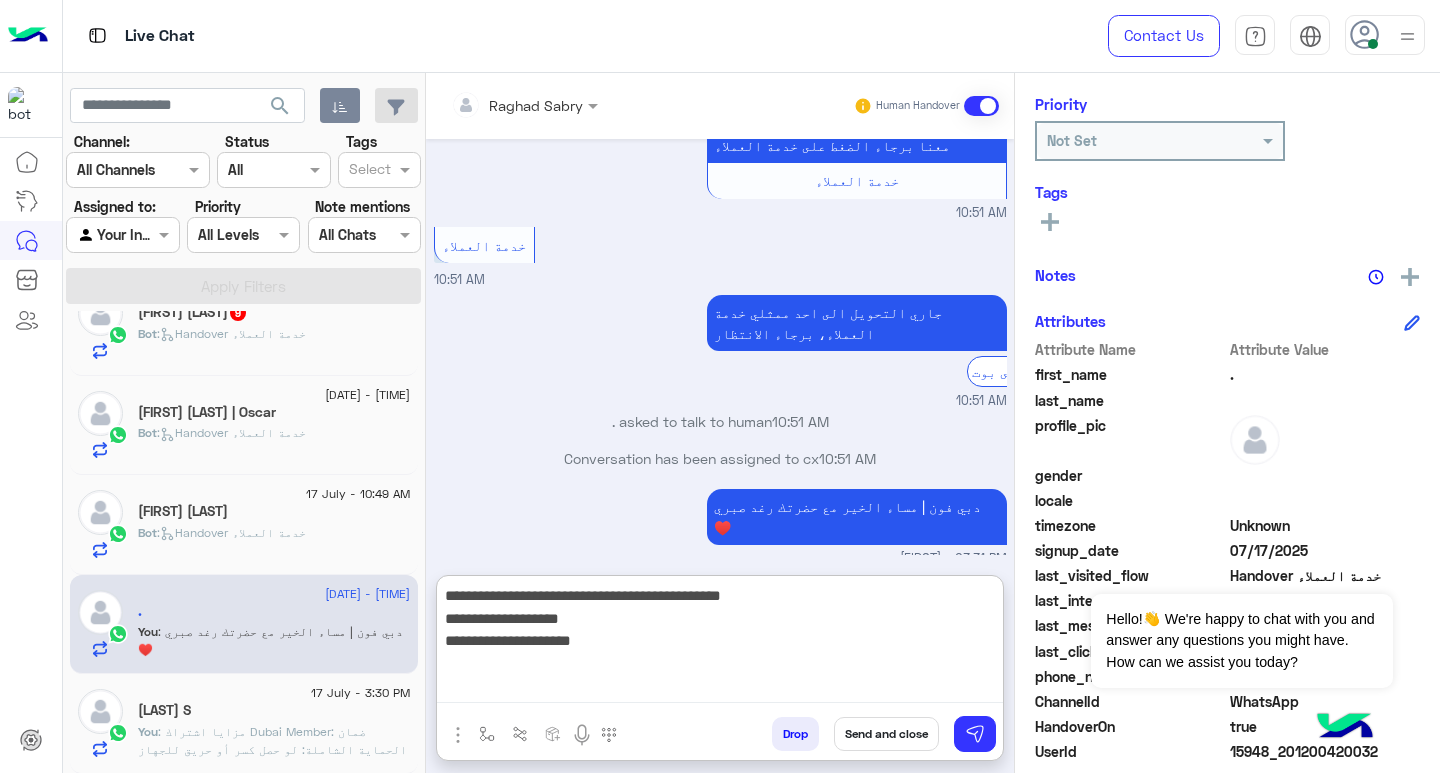 click on "**********" at bounding box center (720, 643) 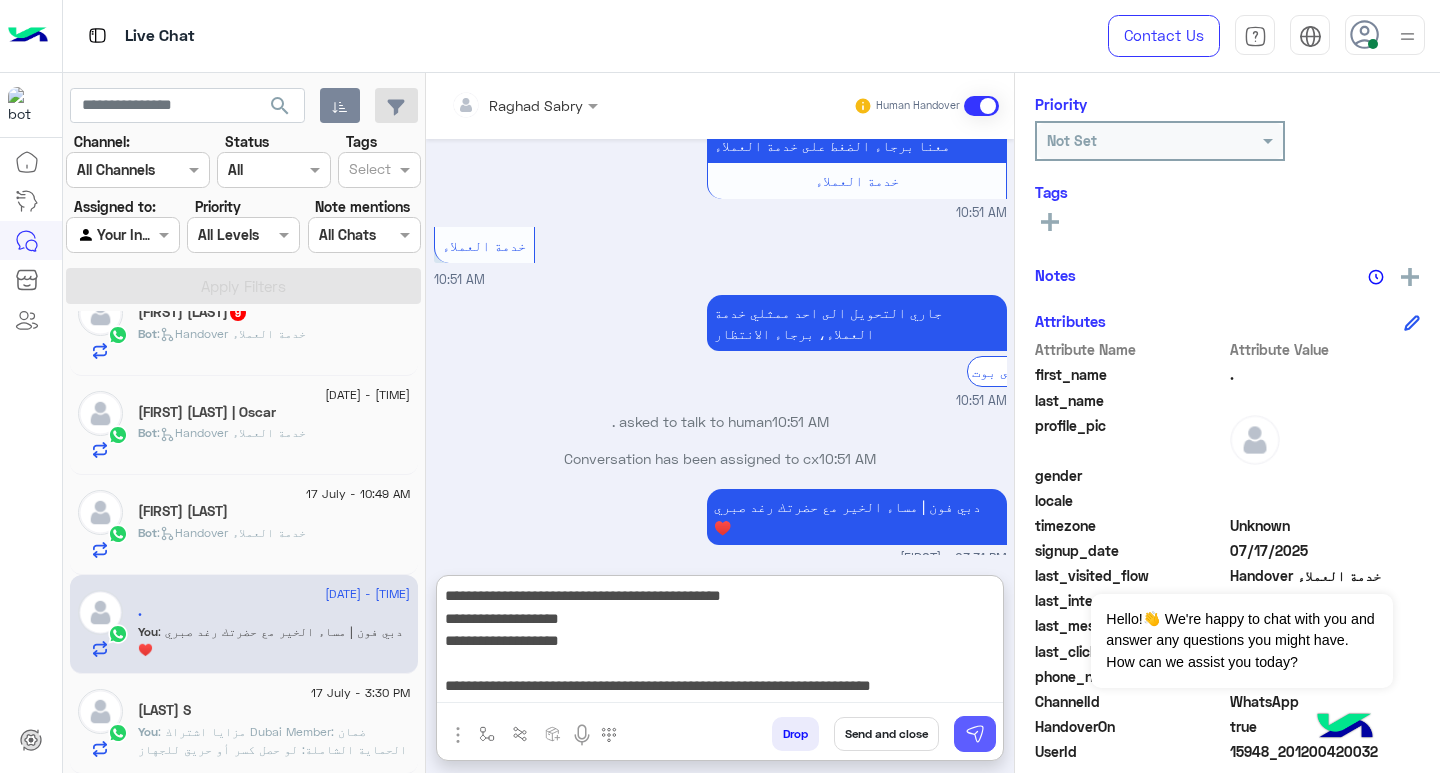 type on "**********" 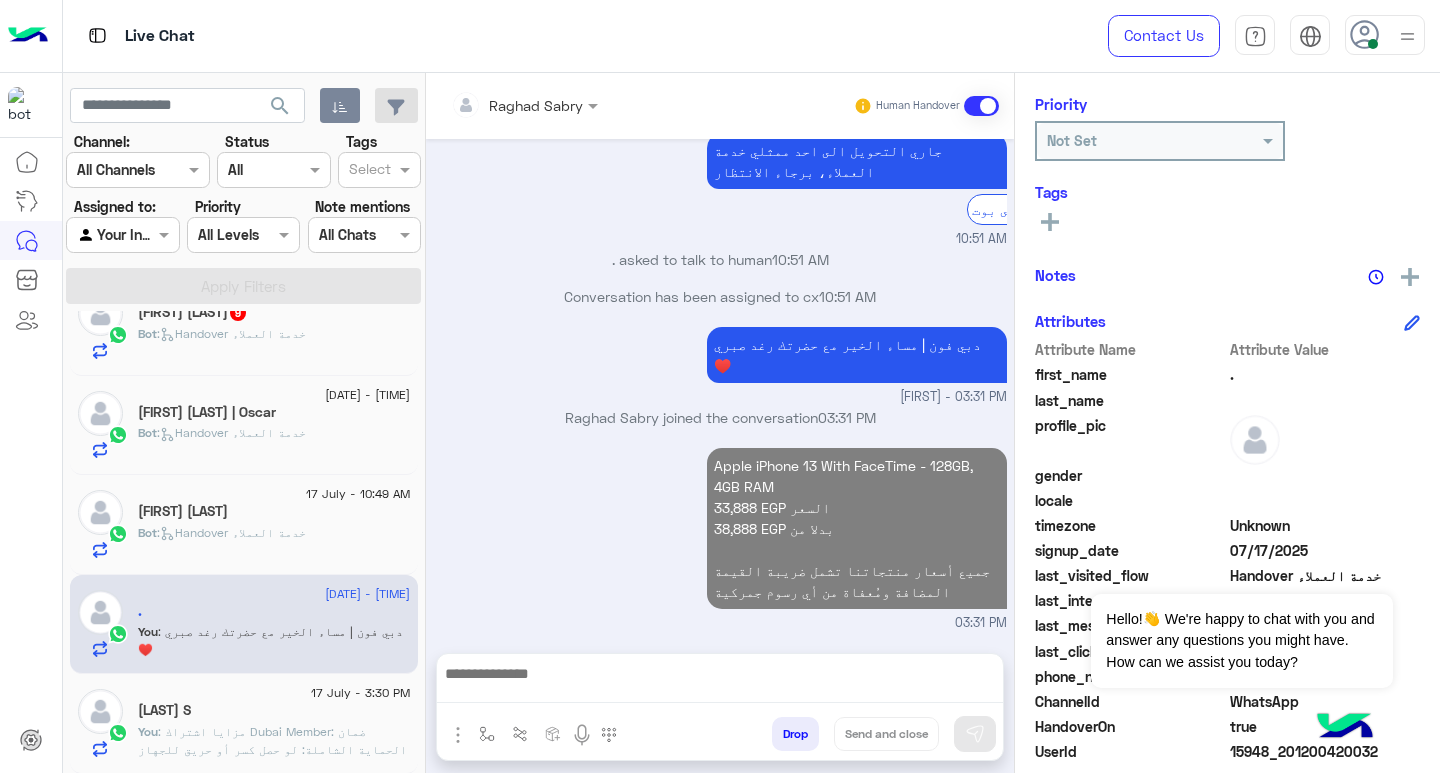 scroll, scrollTop: 1824, scrollLeft: 0, axis: vertical 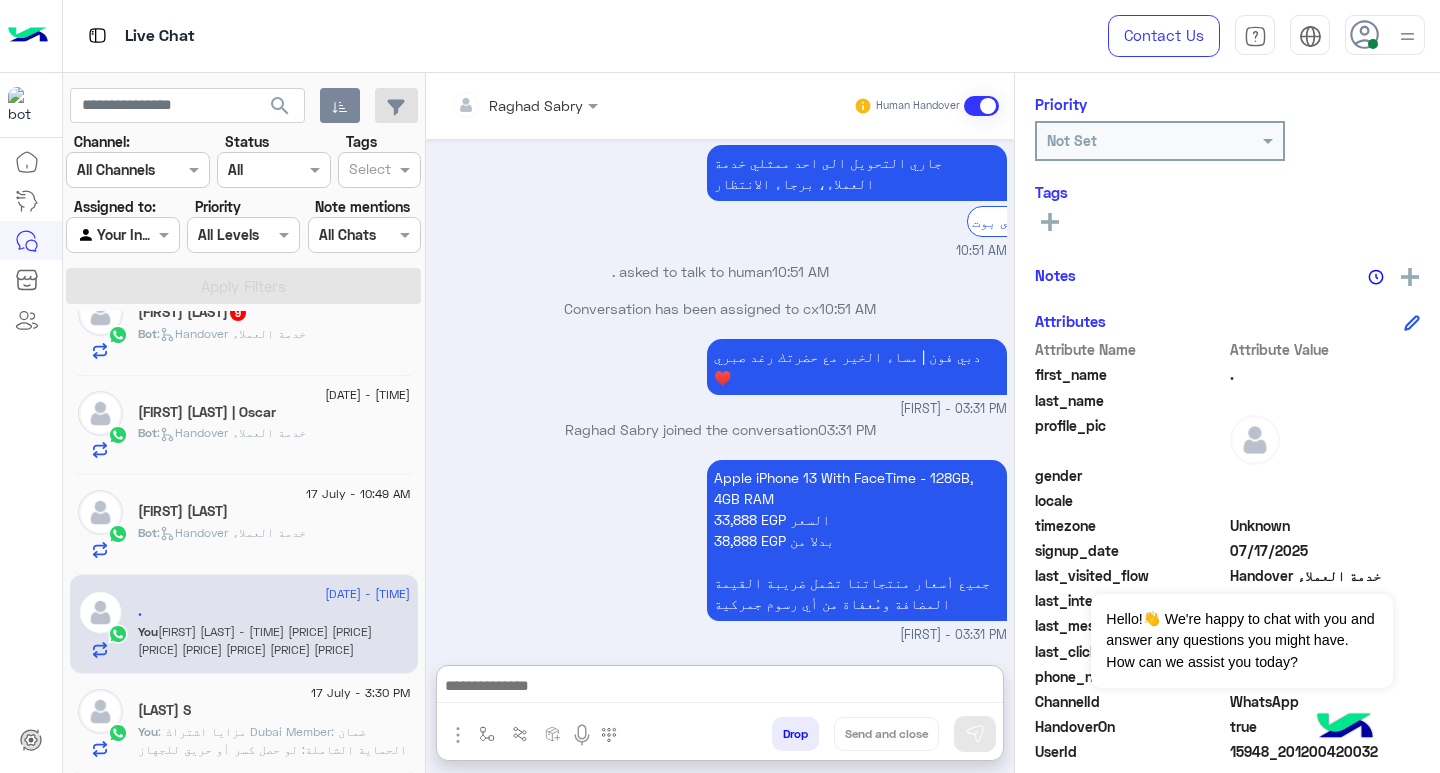 click at bounding box center (720, 688) 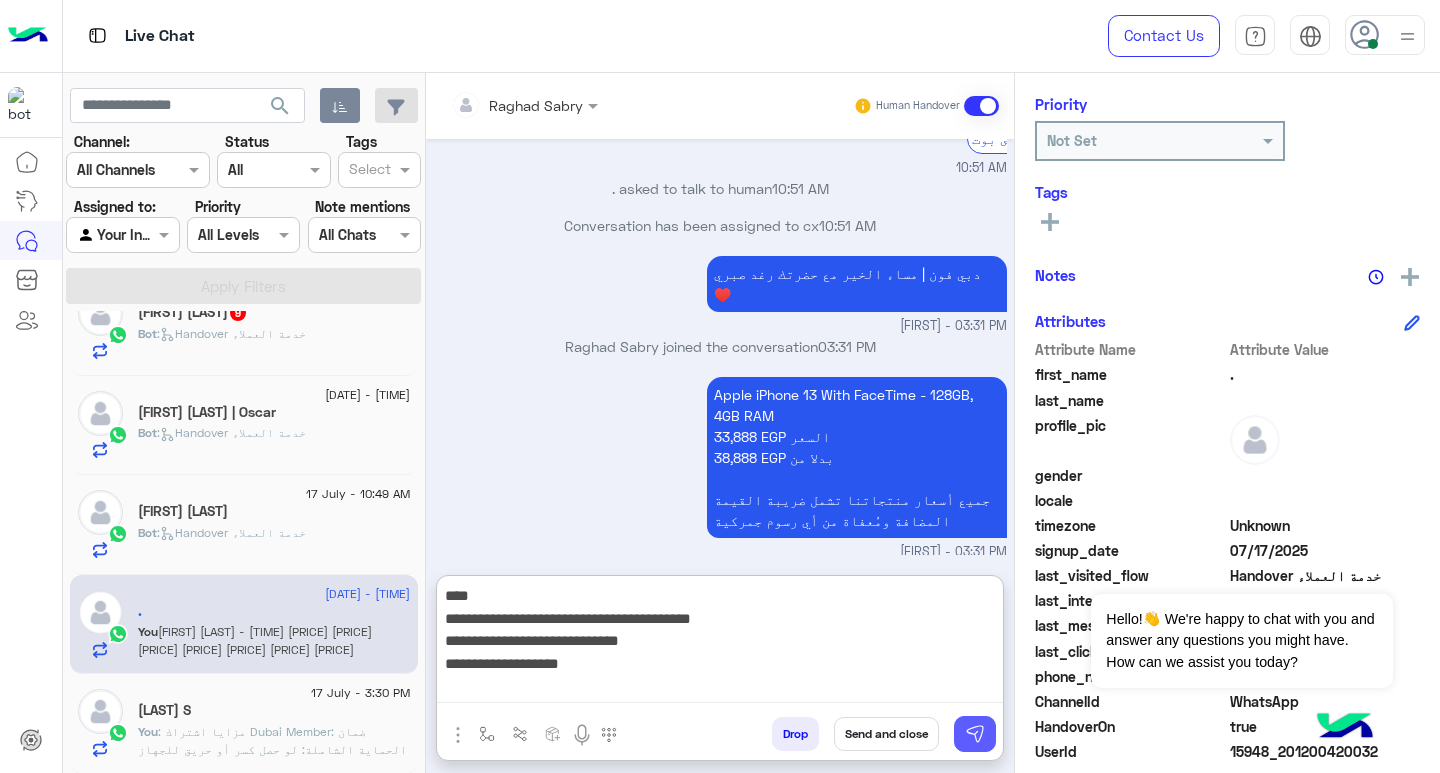 type on "**********" 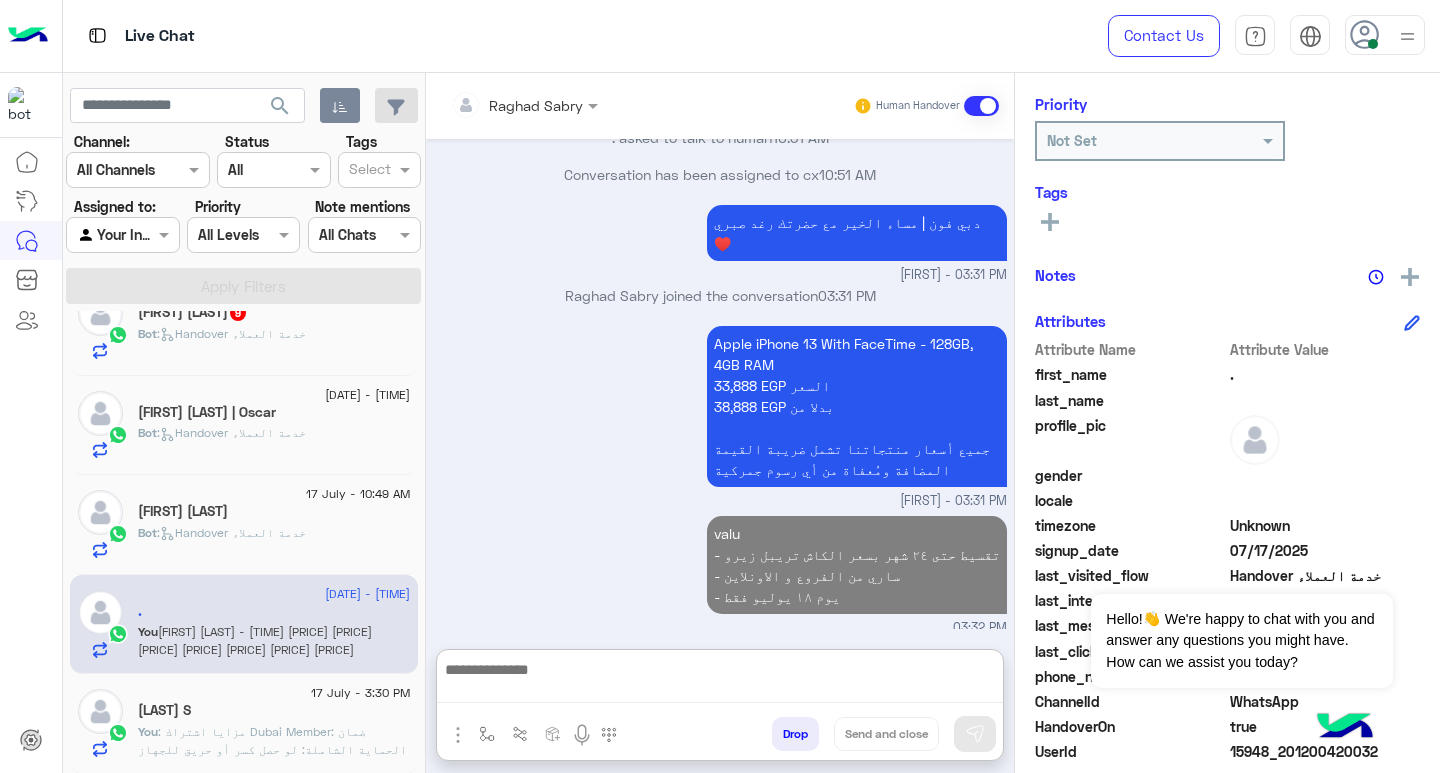 click at bounding box center [720, 680] 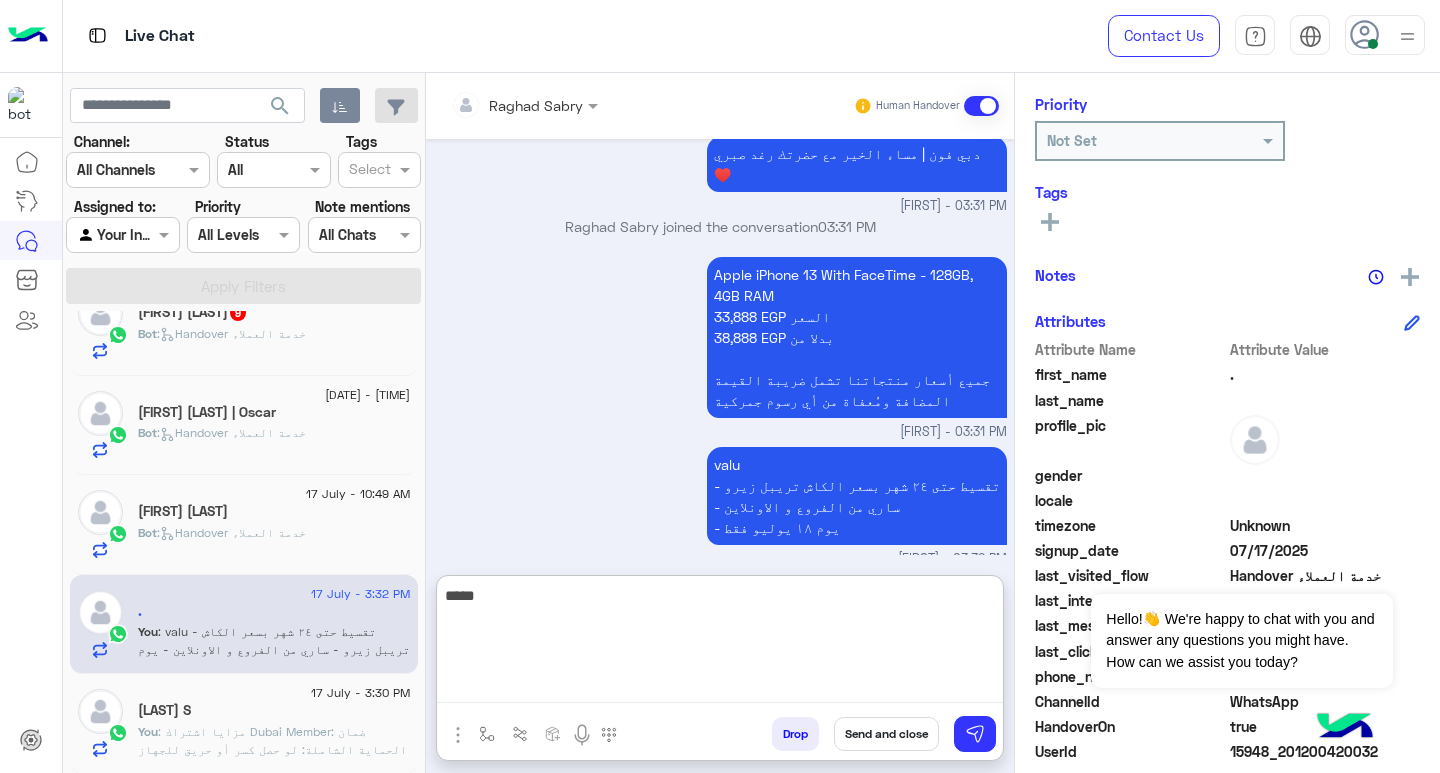 scroll, scrollTop: 2041, scrollLeft: 0, axis: vertical 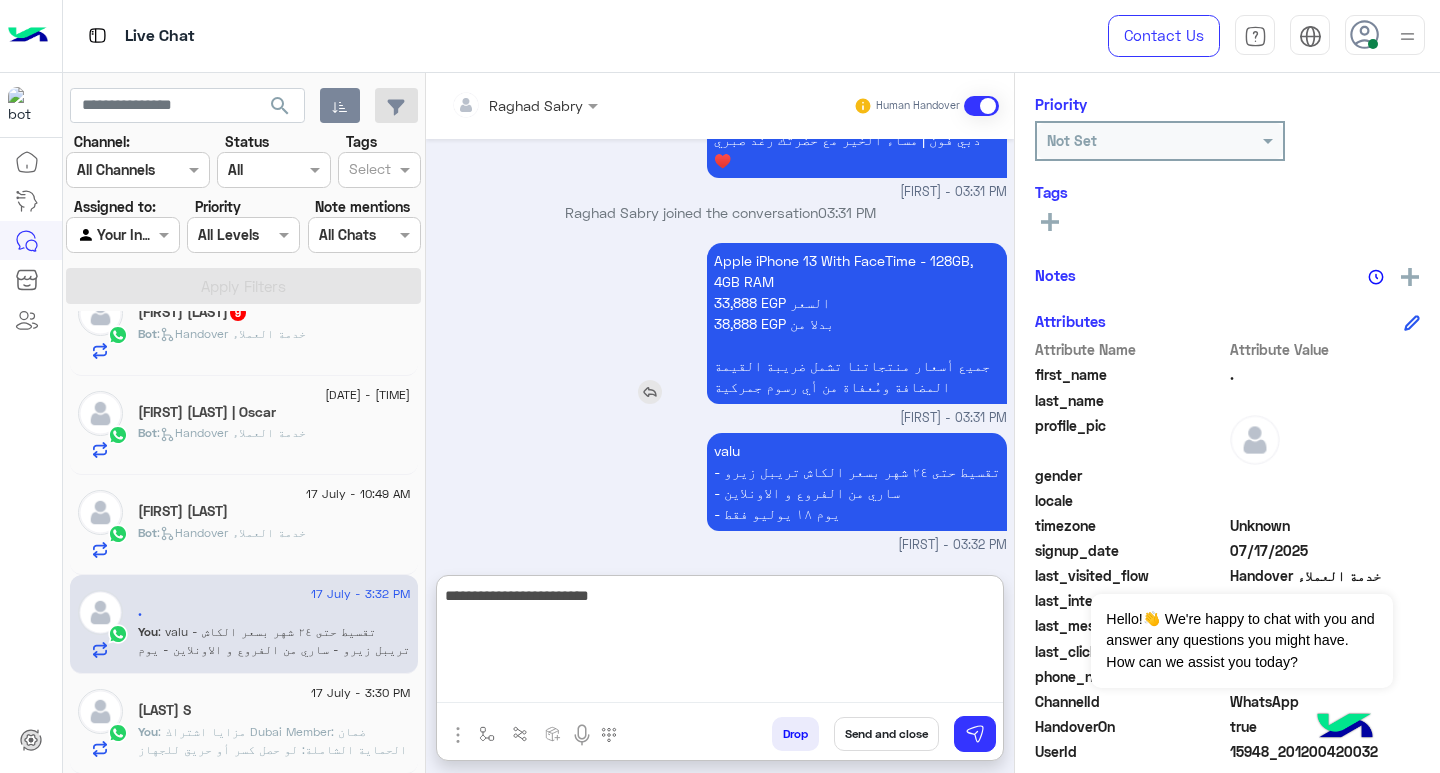 click on "Apple iPhone 13 With FaceTime - 128GB, 4GB RAM 33,888 EGP   السعر  38,888 EGP بدلا من  جميع أسعار منتجاتنا تشمل ضريبة القيمة المضافة ومُعفاة من أي رسوم جمركية  Raghad Sabry -  03:31 PM" at bounding box center [720, 333] 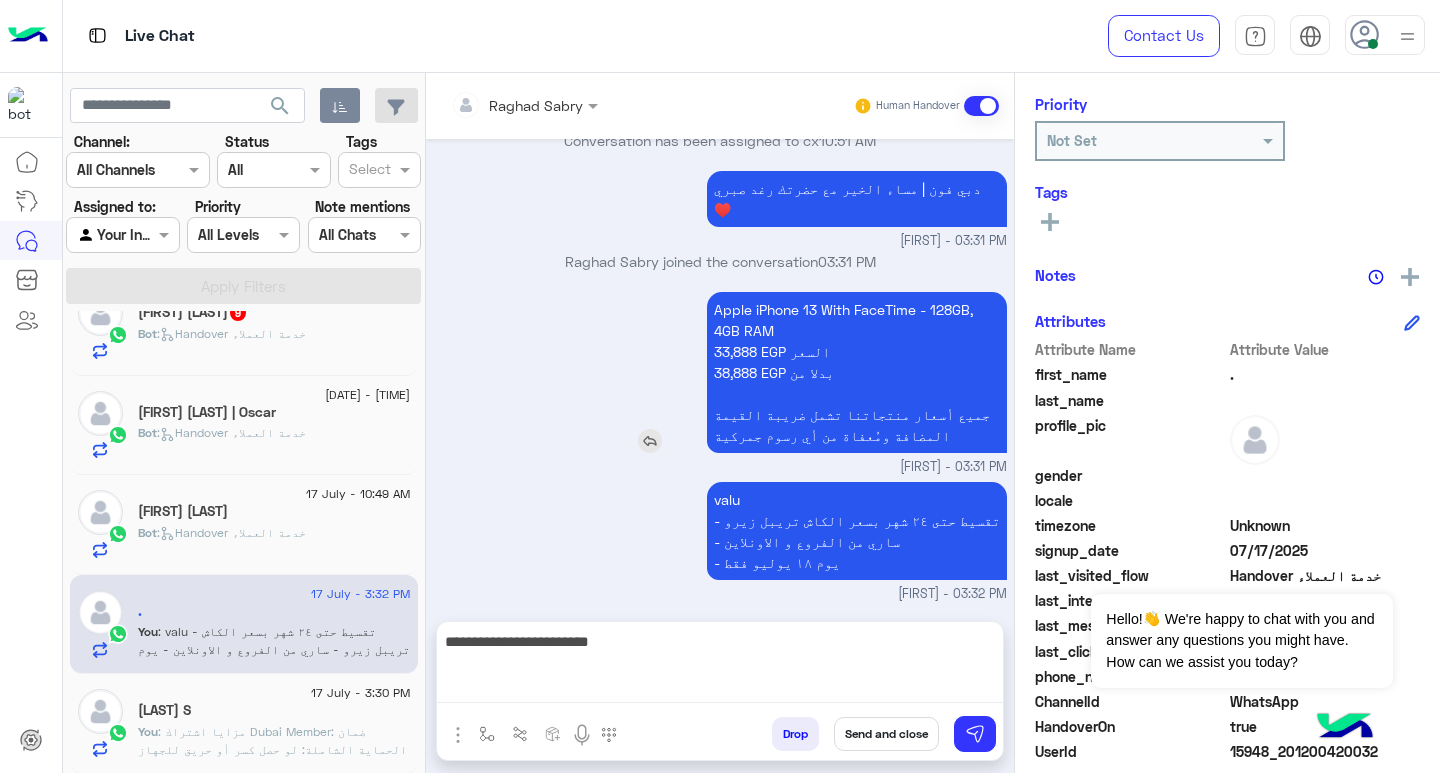 scroll, scrollTop: 1951, scrollLeft: 0, axis: vertical 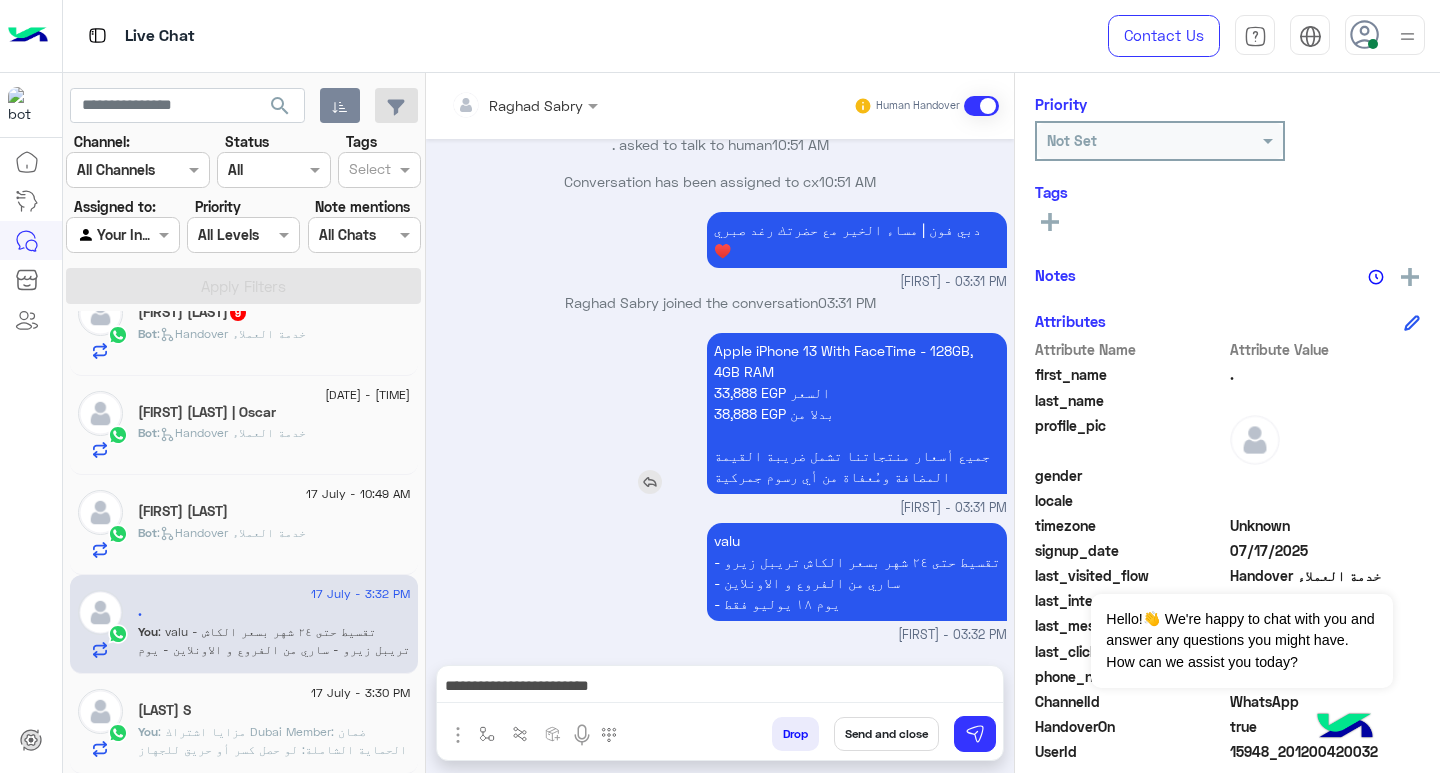 click on "Apple iPhone 13 With FaceTime - 128GB, 4GB RAM 33,888 EGP   السعر  38,888 EGP بدلا من  جميع أسعار منتجاتنا تشمل ضريبة القيمة المضافة ومُعفاة من أي رسوم جمركية" at bounding box center (857, 413) 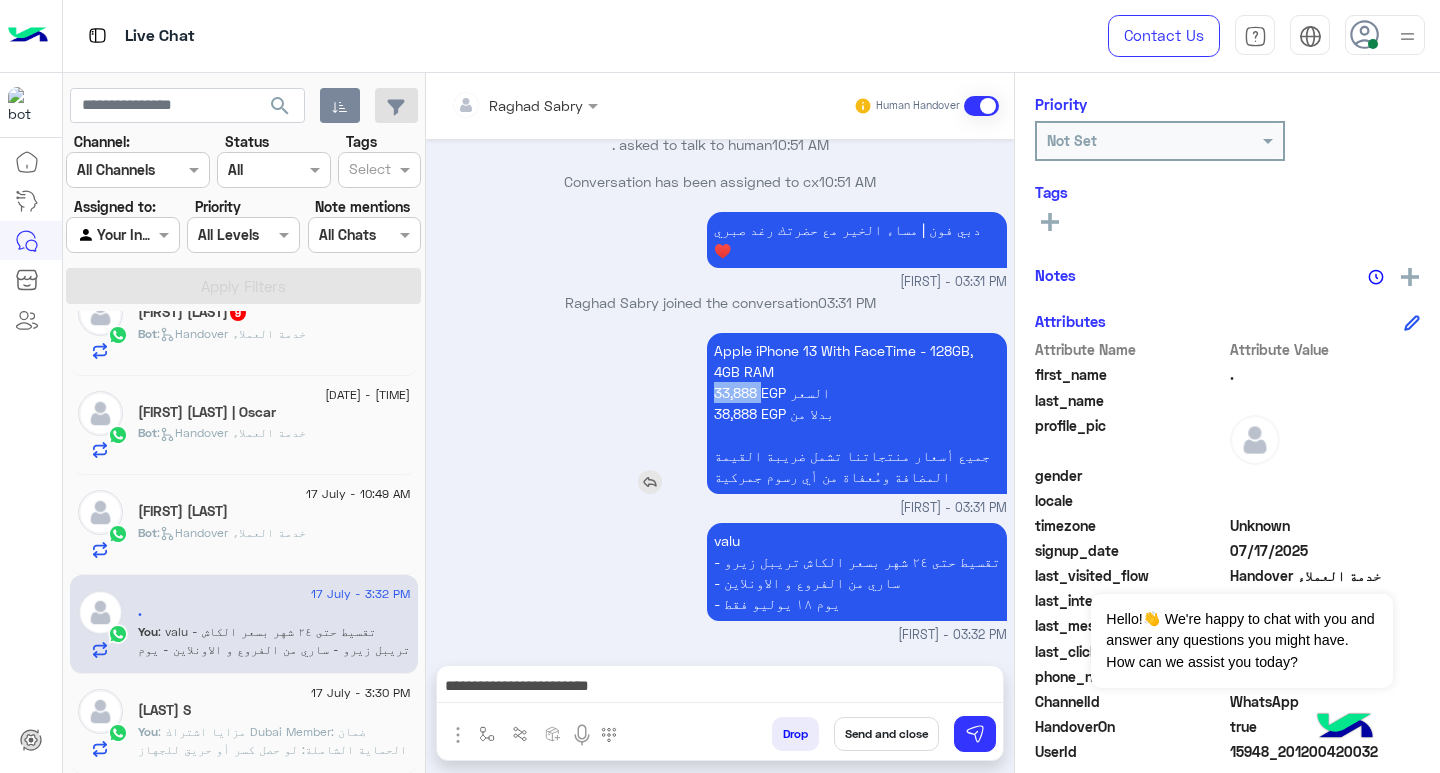 click on "Apple iPhone 13 With FaceTime - 128GB, 4GB RAM 33,888 EGP   السعر  38,888 EGP بدلا من  جميع أسعار منتجاتنا تشمل ضريبة القيمة المضافة ومُعفاة من أي رسوم جمركية" at bounding box center (857, 413) 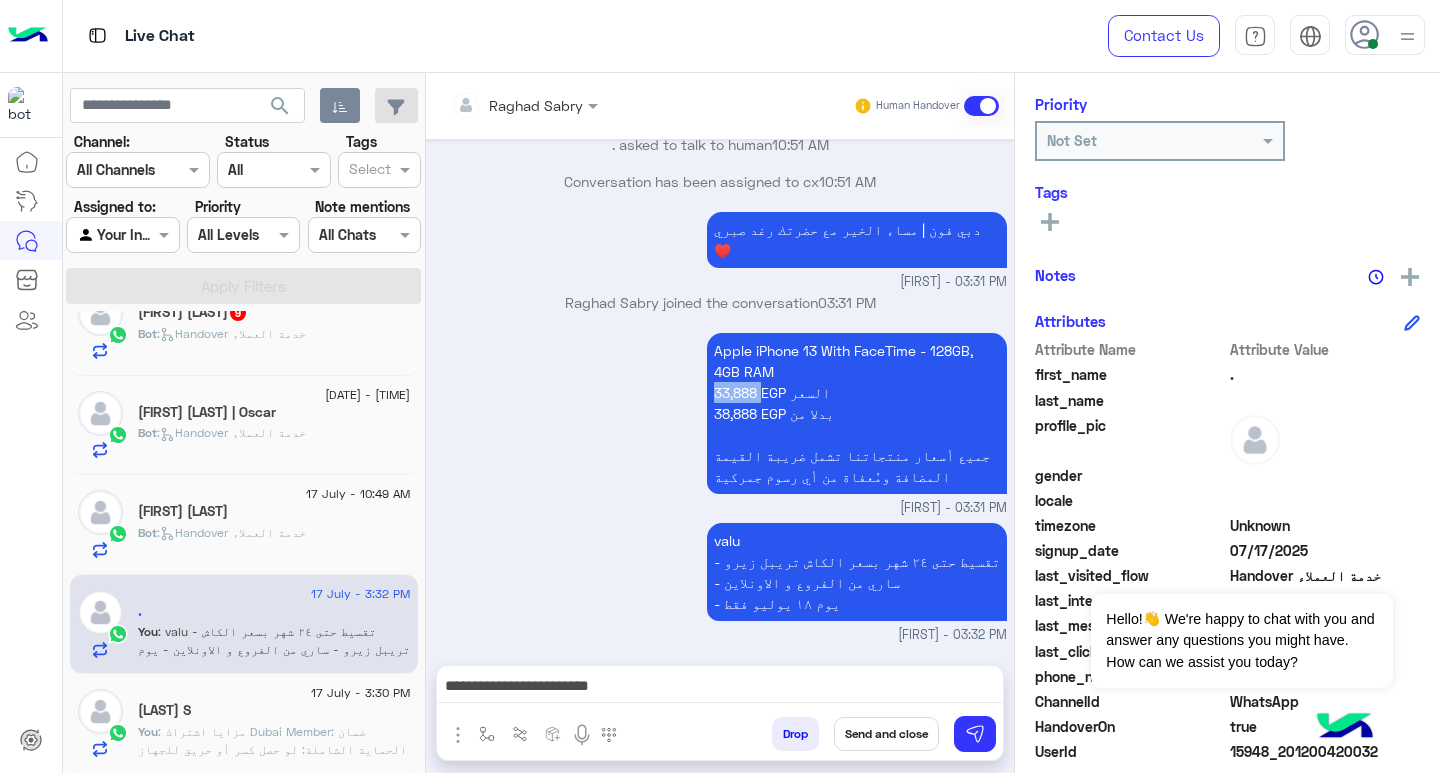 copy on "33,888" 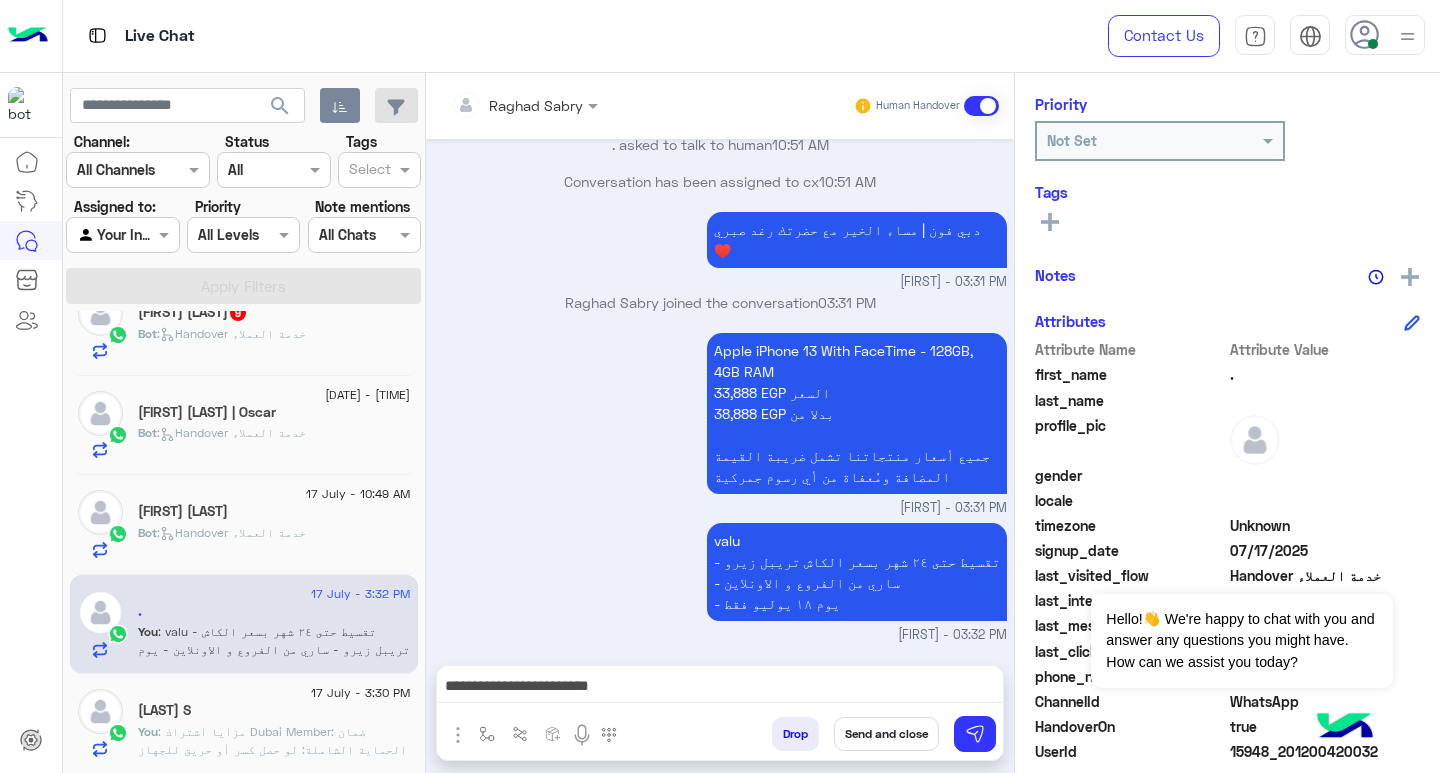 paste on "******" 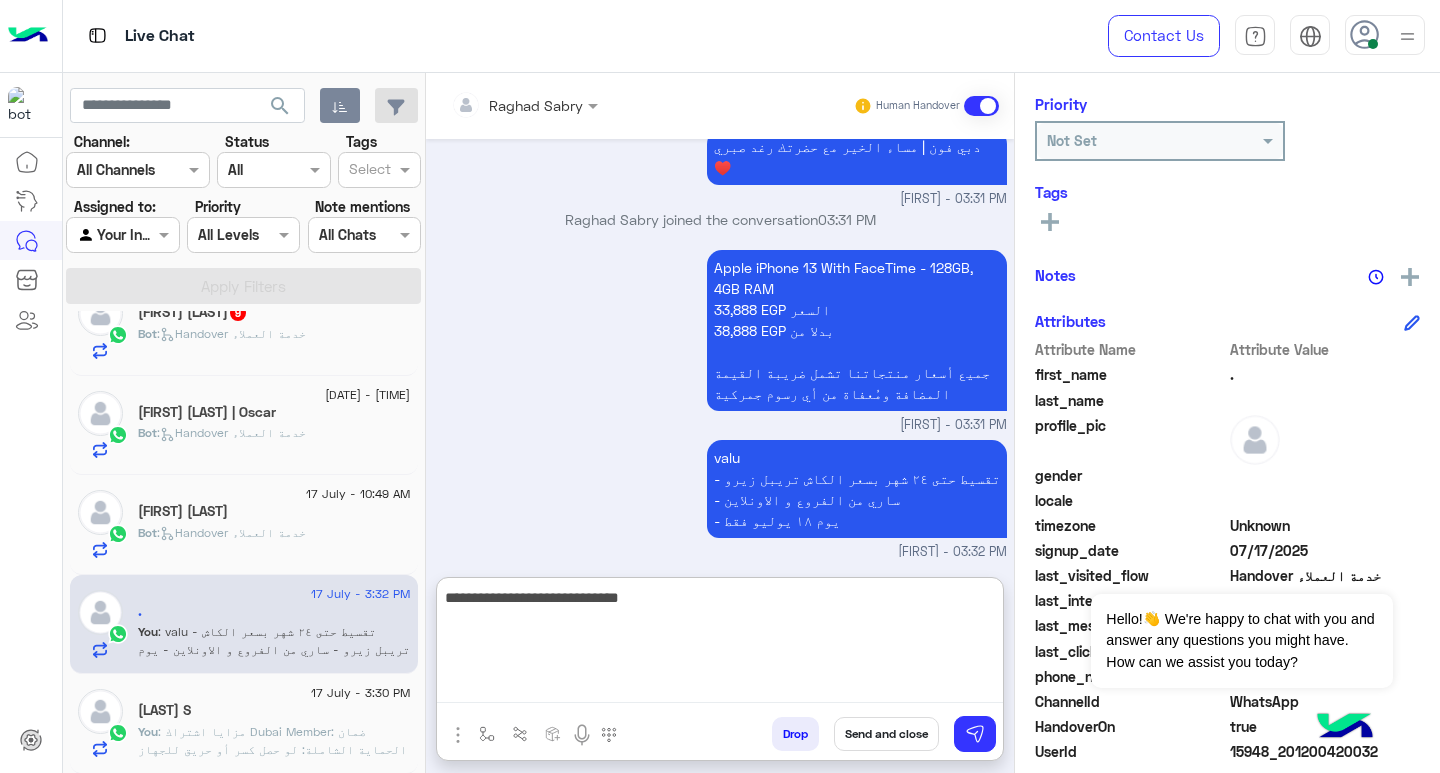 scroll, scrollTop: 2041, scrollLeft: 0, axis: vertical 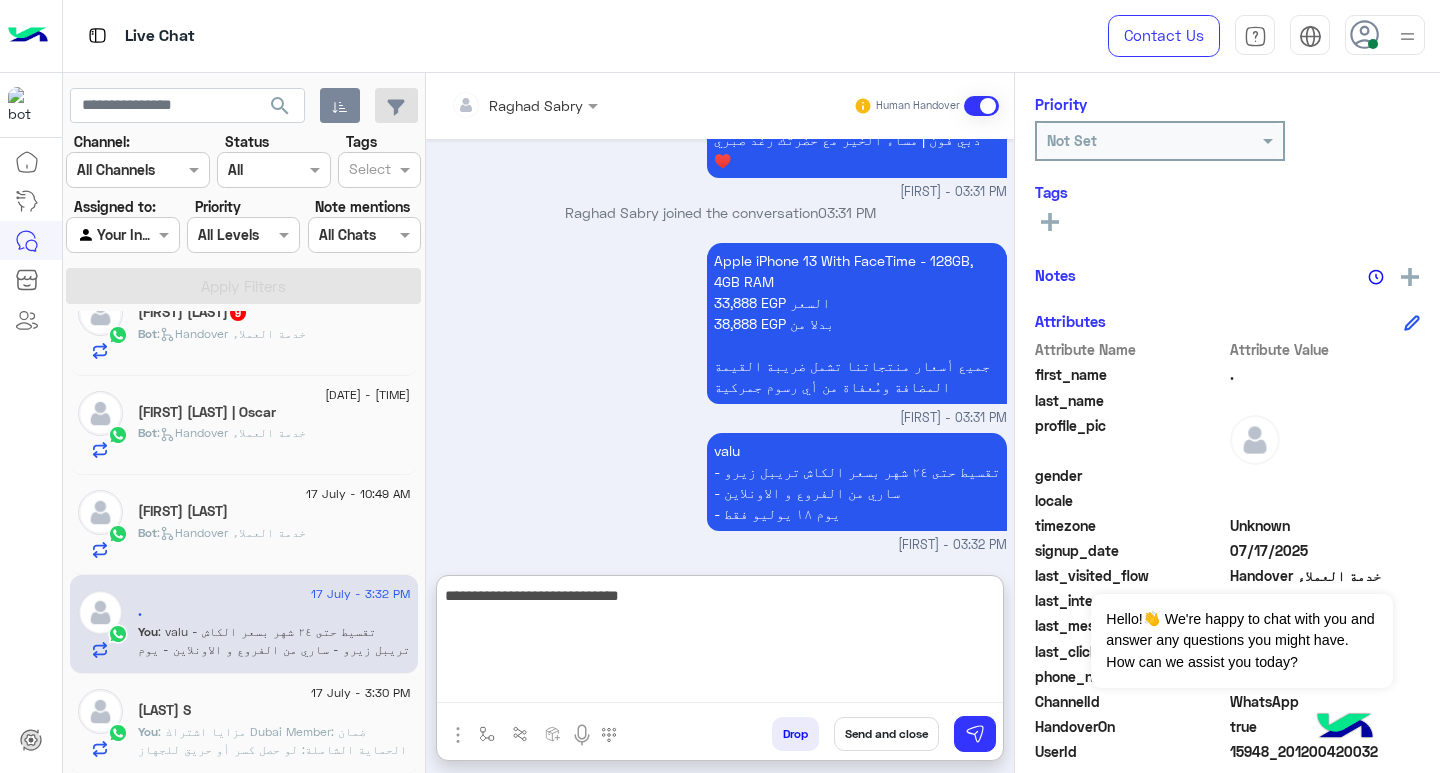 type on "**********" 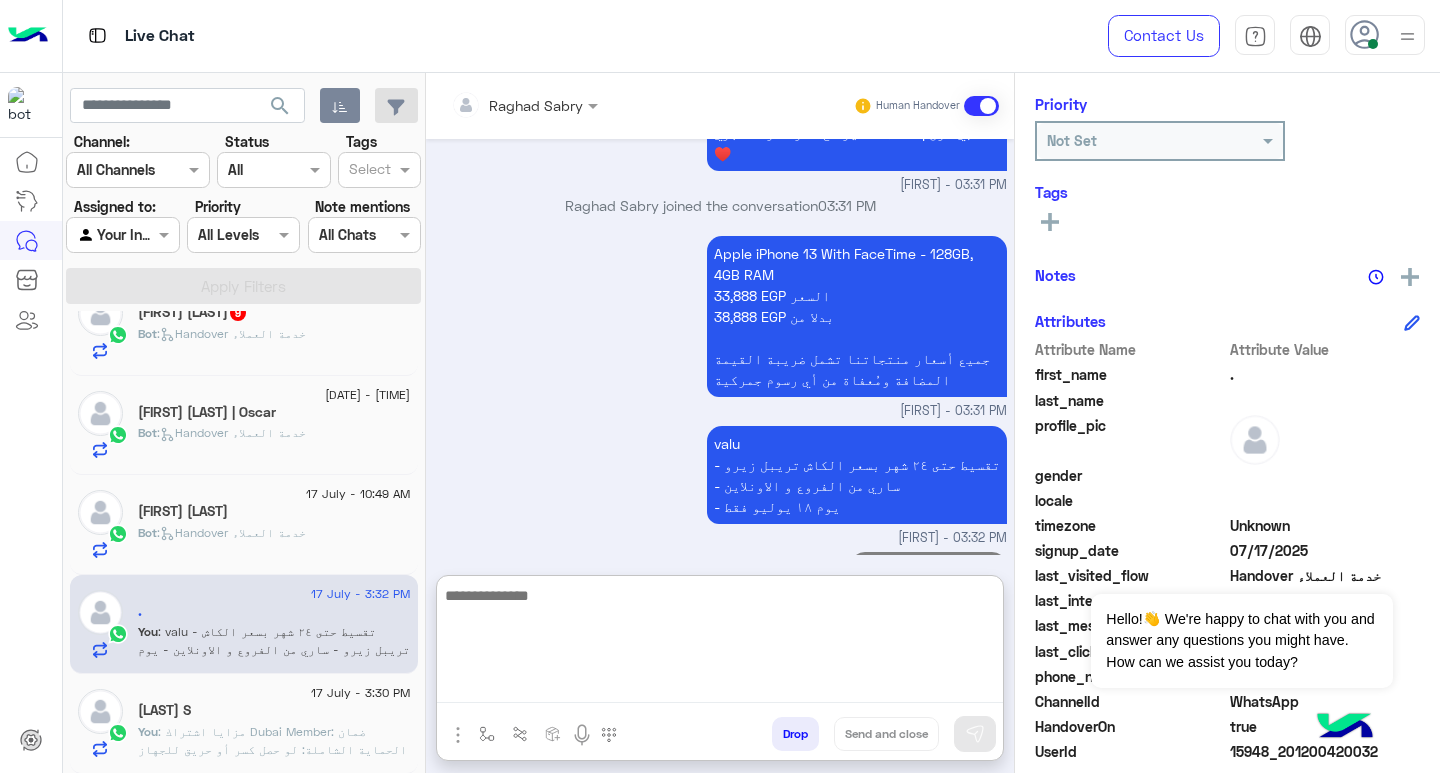 scroll, scrollTop: 2105, scrollLeft: 0, axis: vertical 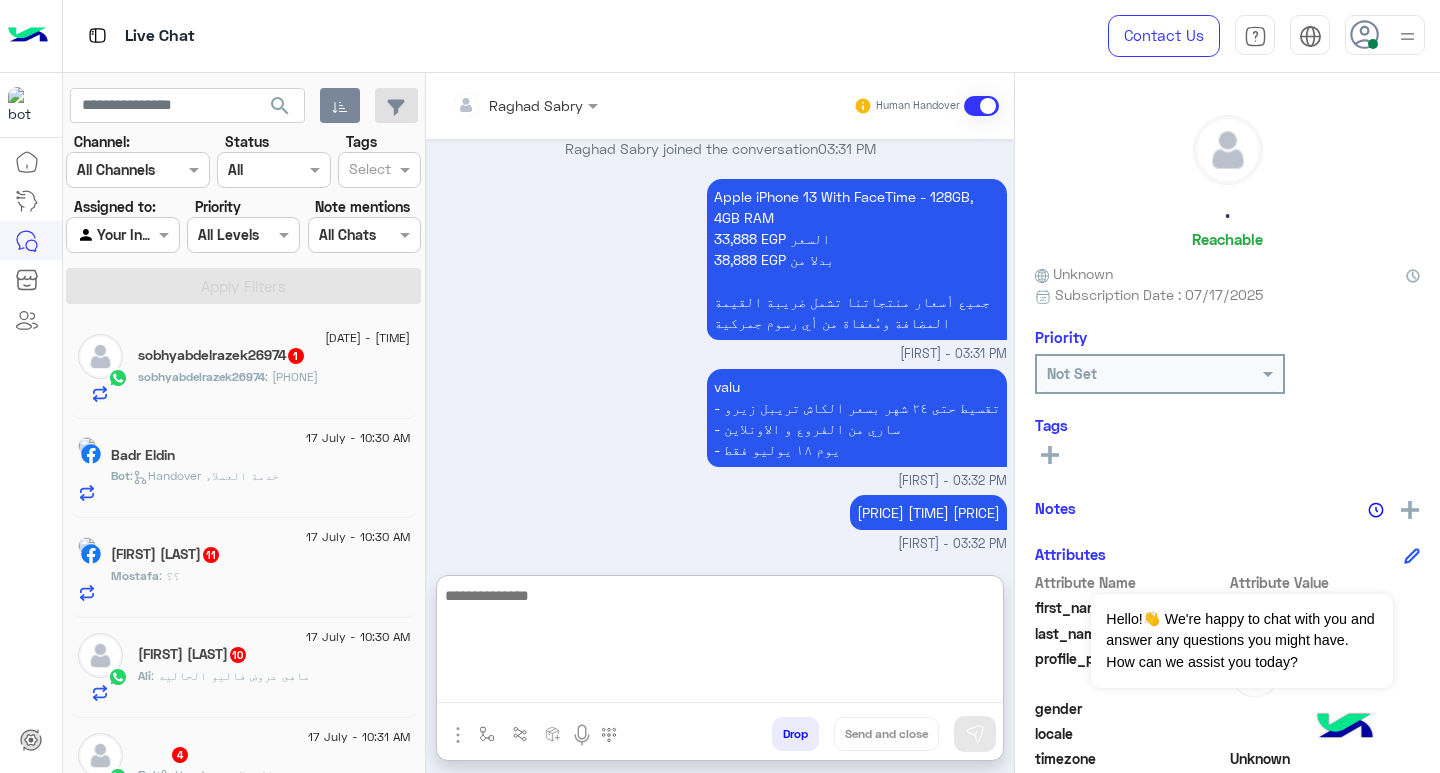 click on ": 01065549244" 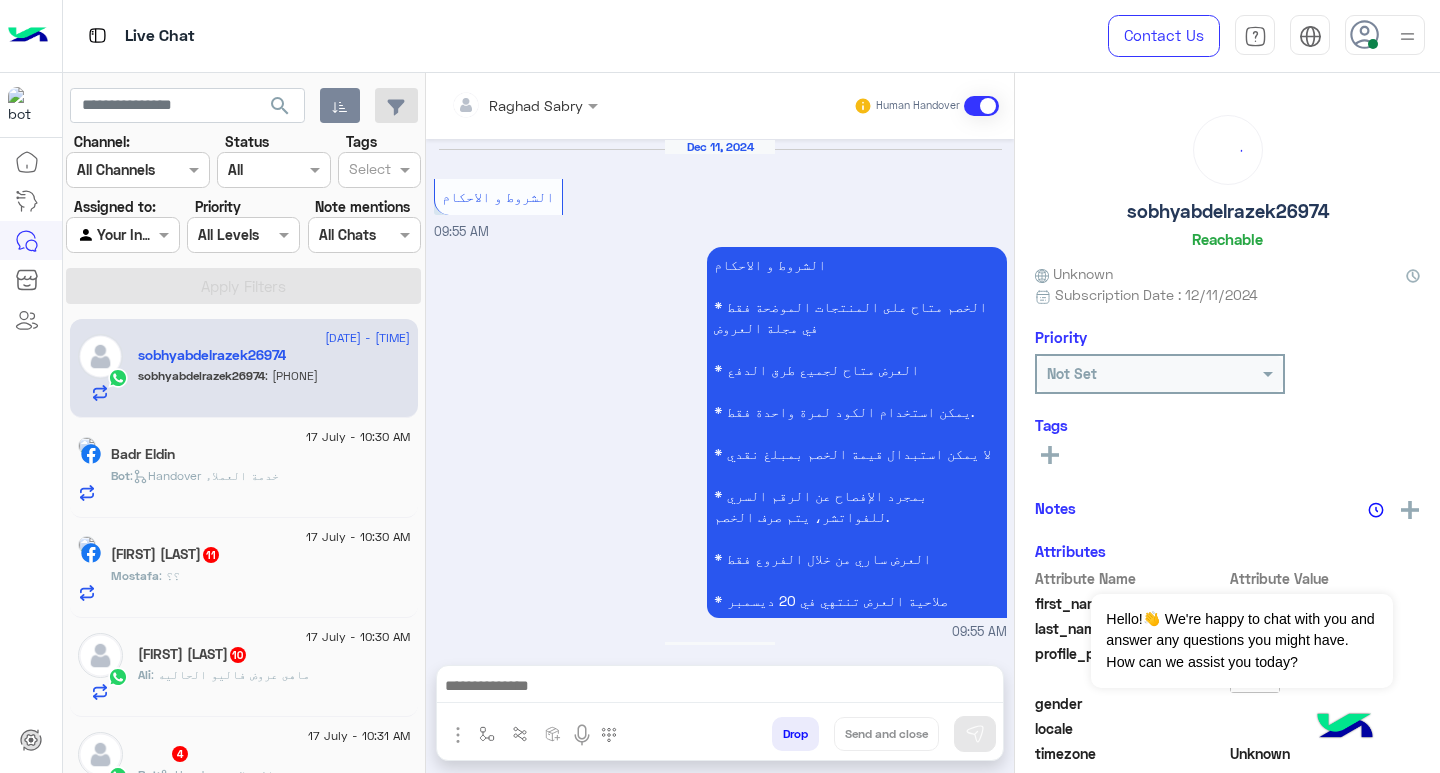 scroll, scrollTop: 1244, scrollLeft: 0, axis: vertical 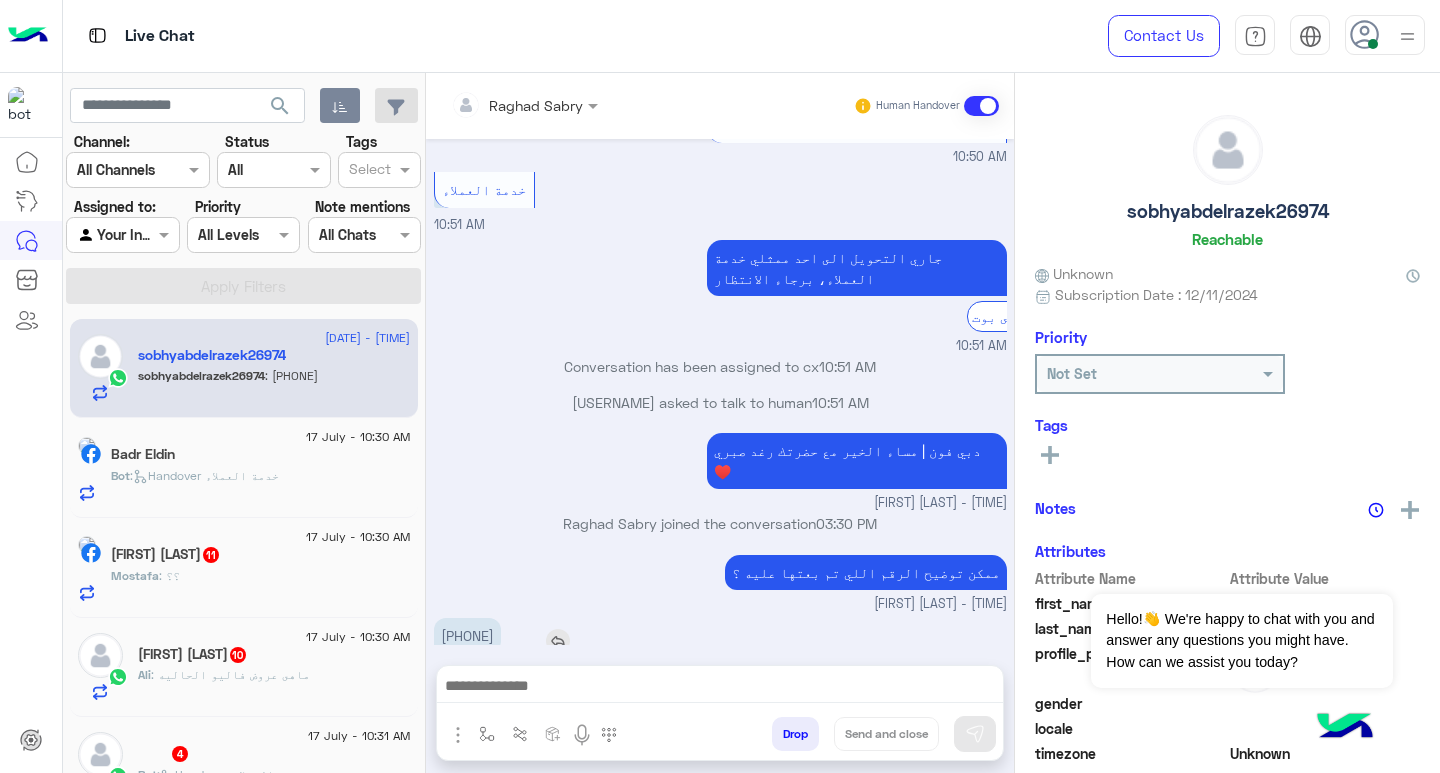 click on "01065549244" at bounding box center (467, 635) 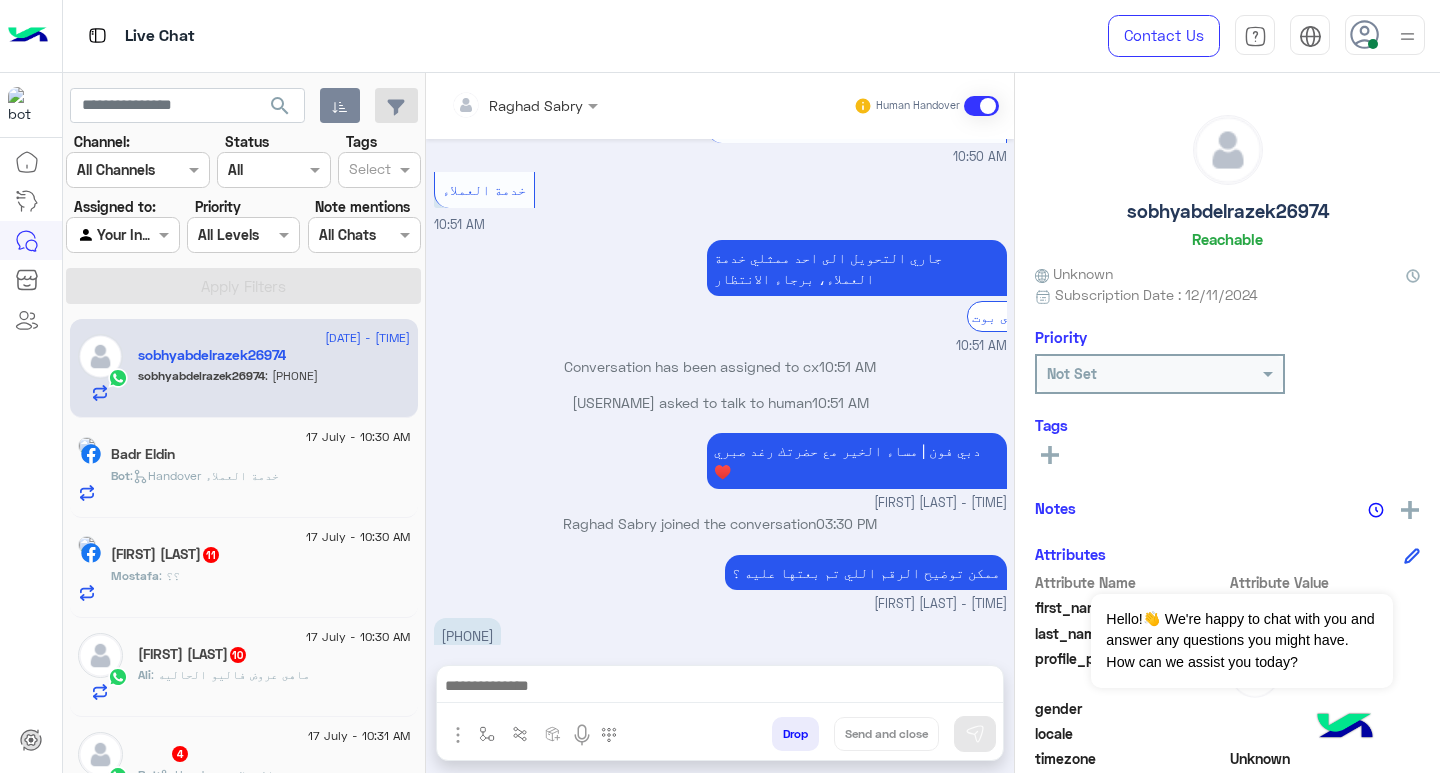 copy on "01065549244" 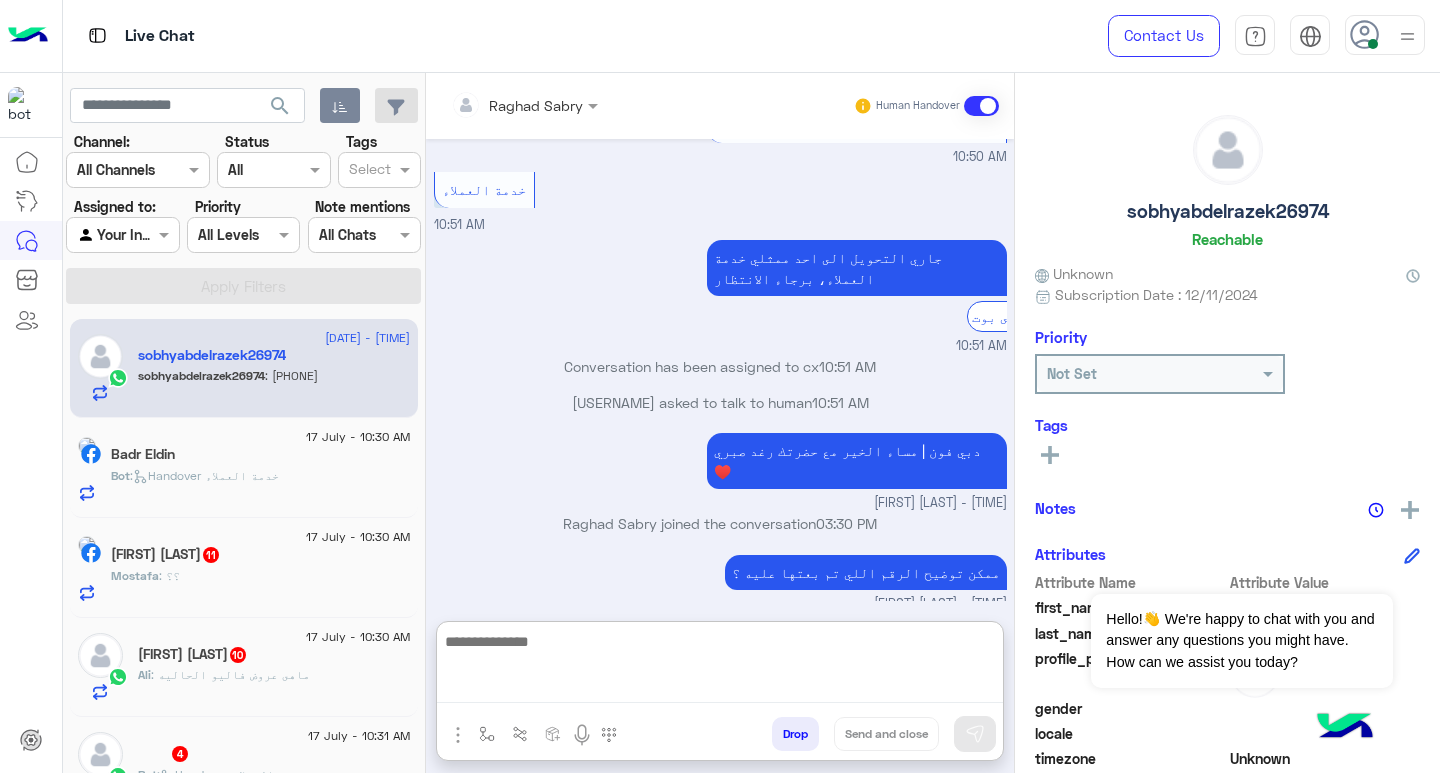 click at bounding box center (720, 666) 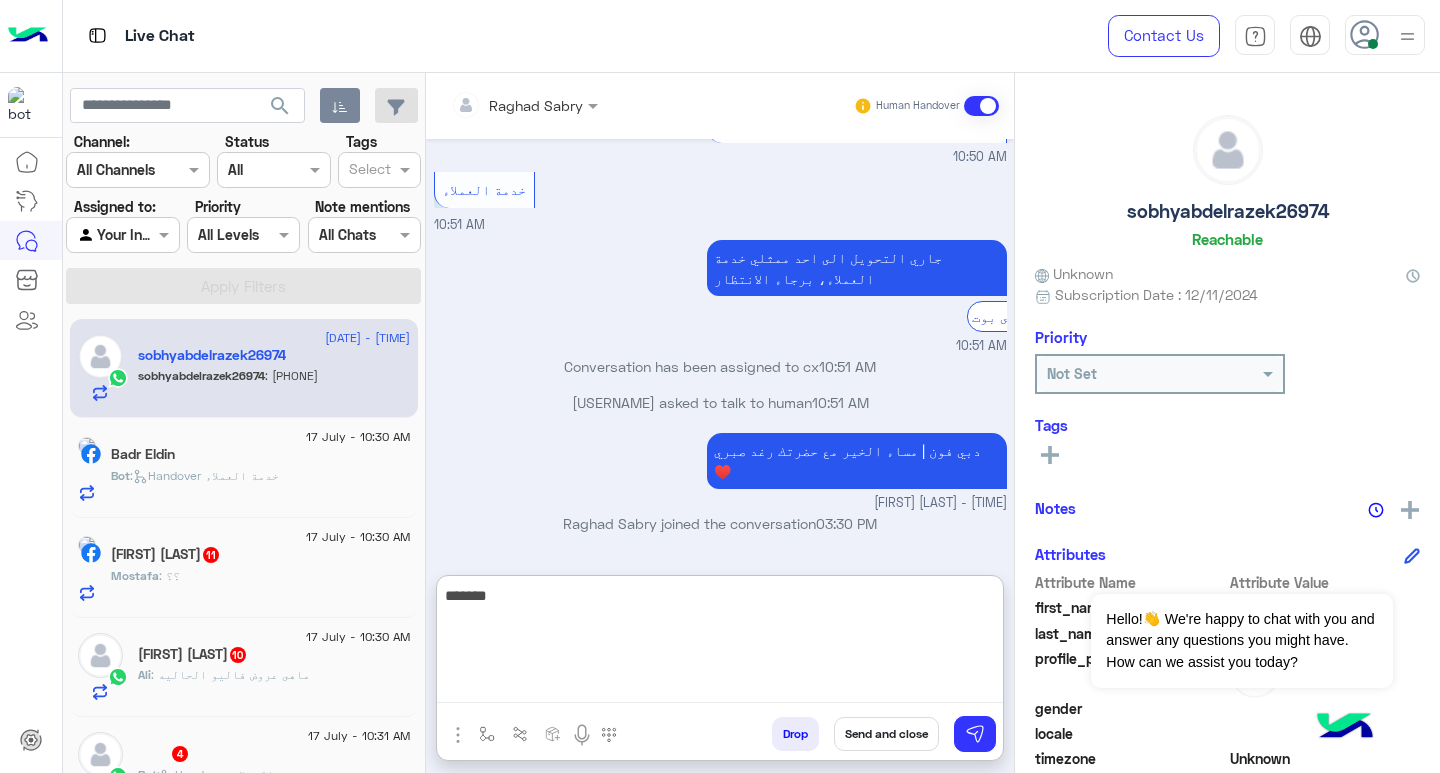 type on "*******" 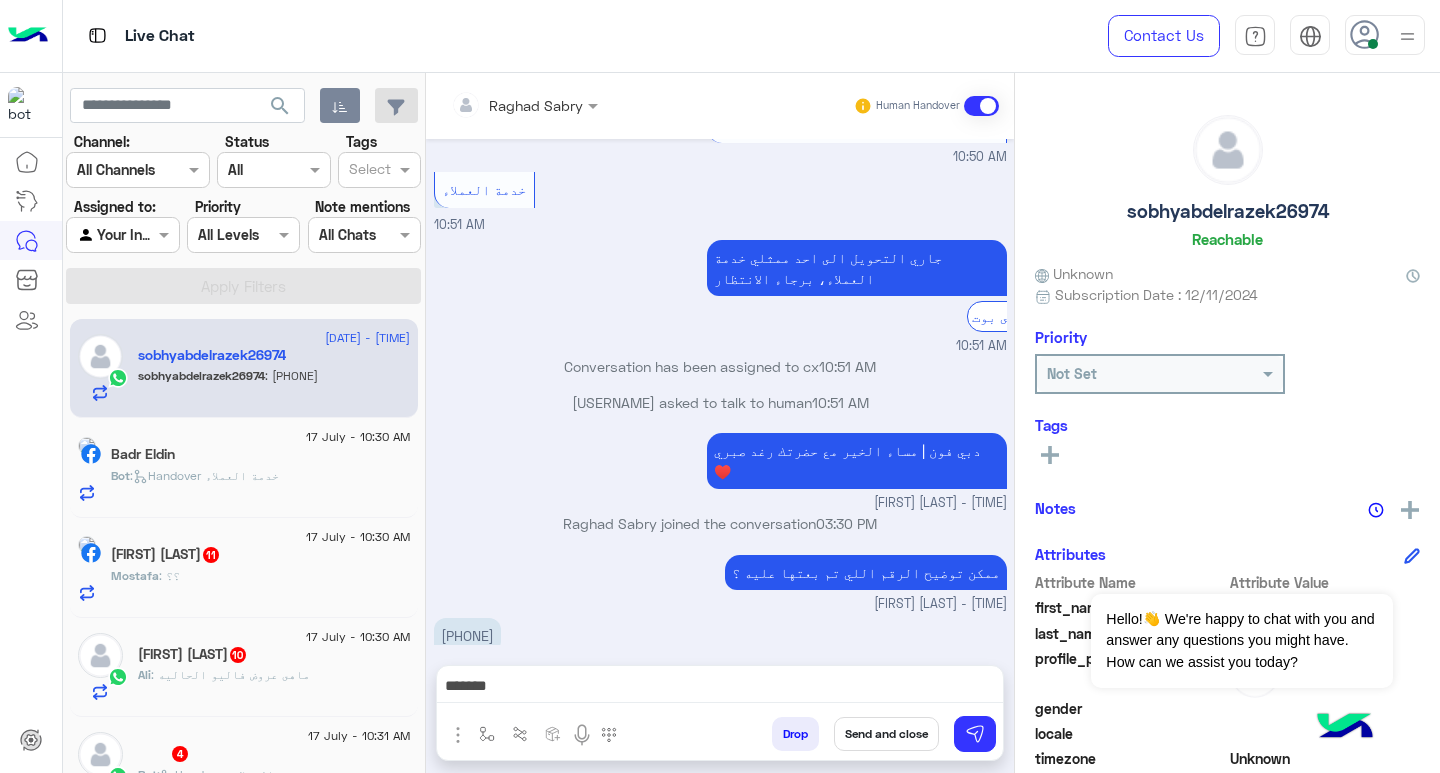 click on "*******" at bounding box center (720, 688) 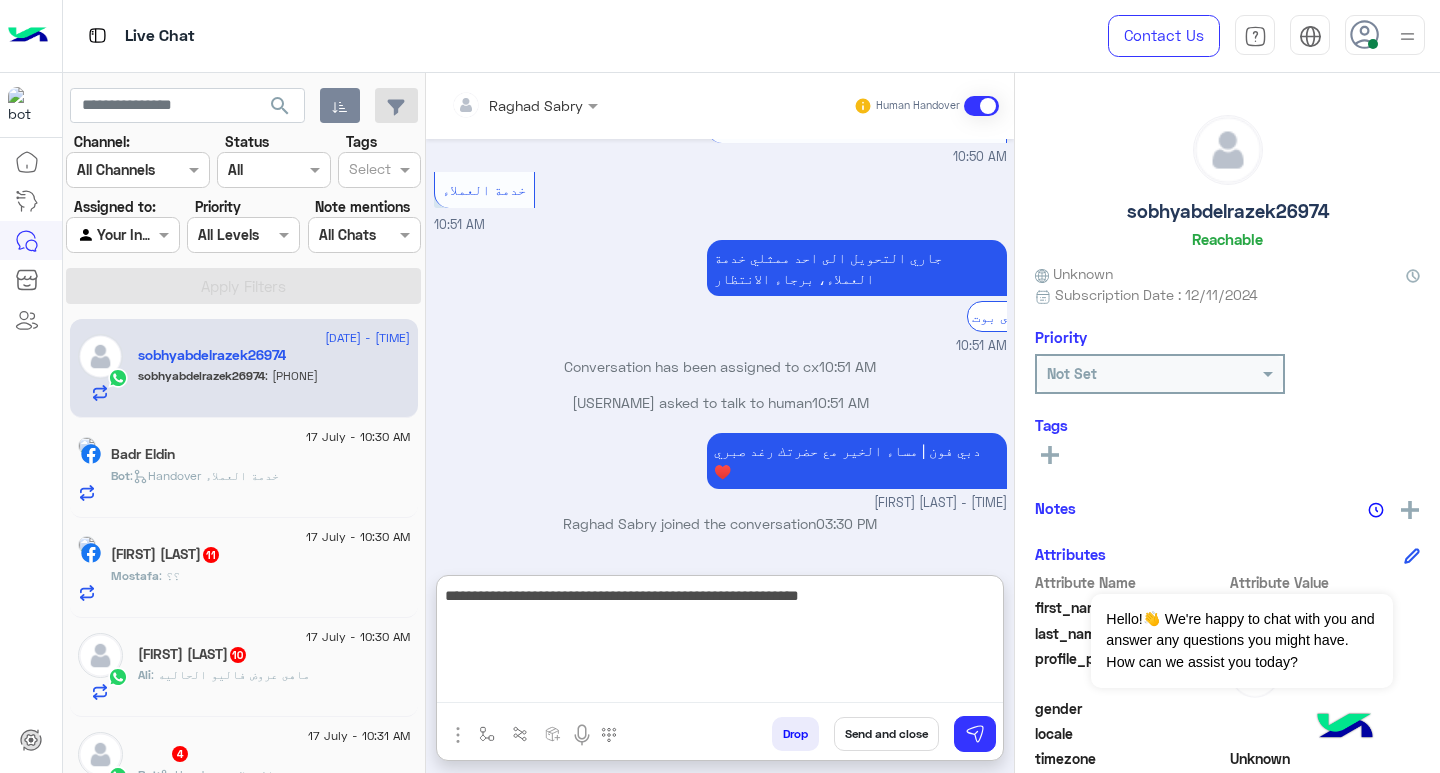 type on "**********" 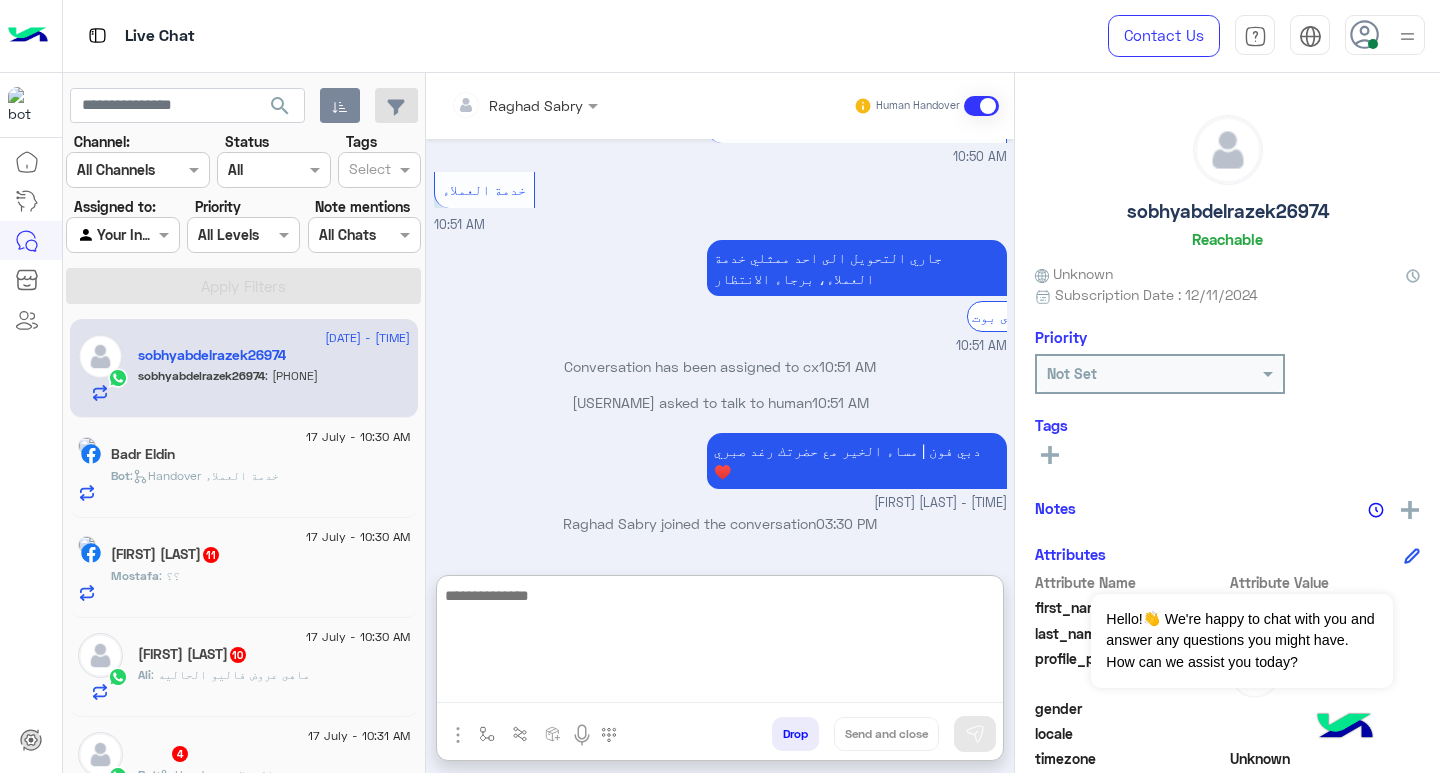 scroll, scrollTop: 1419, scrollLeft: 0, axis: vertical 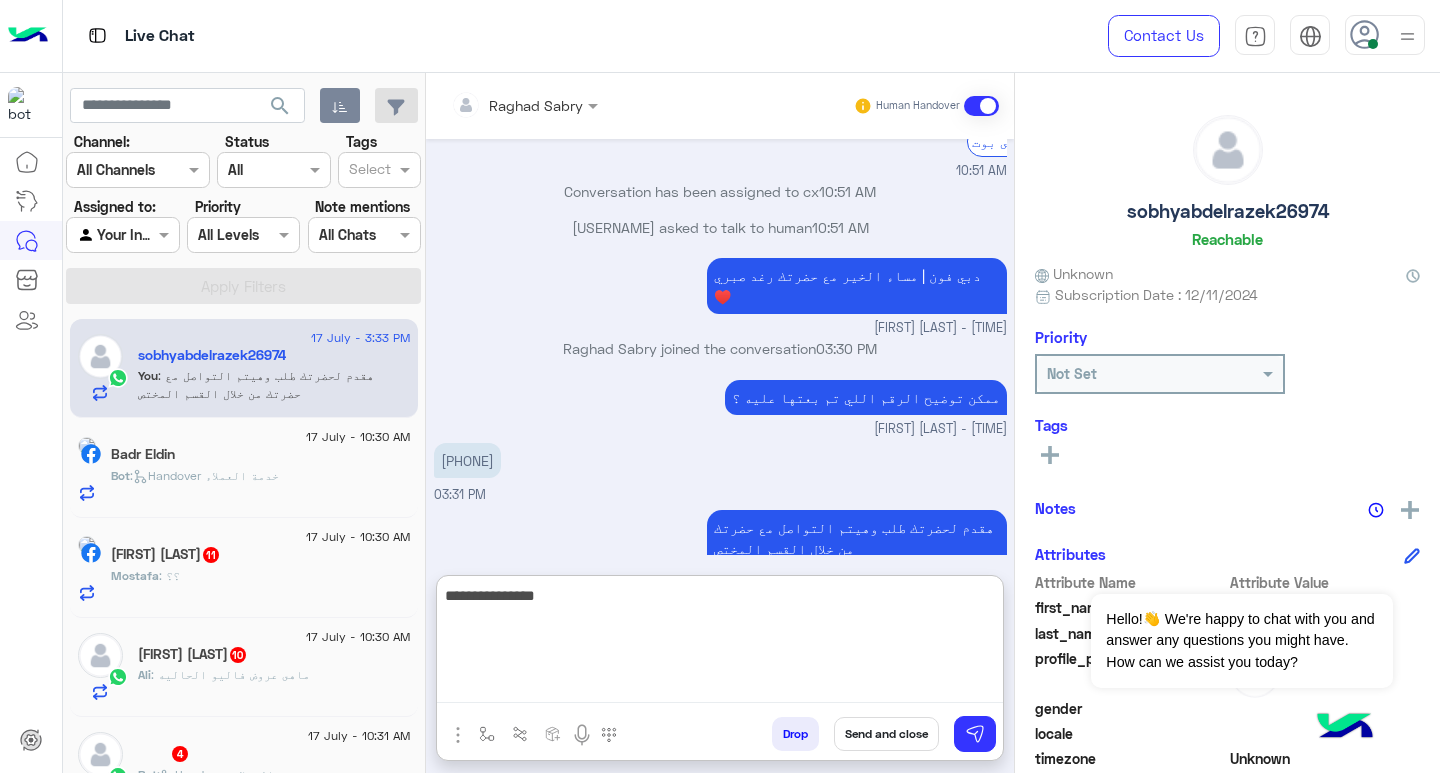type on "**********" 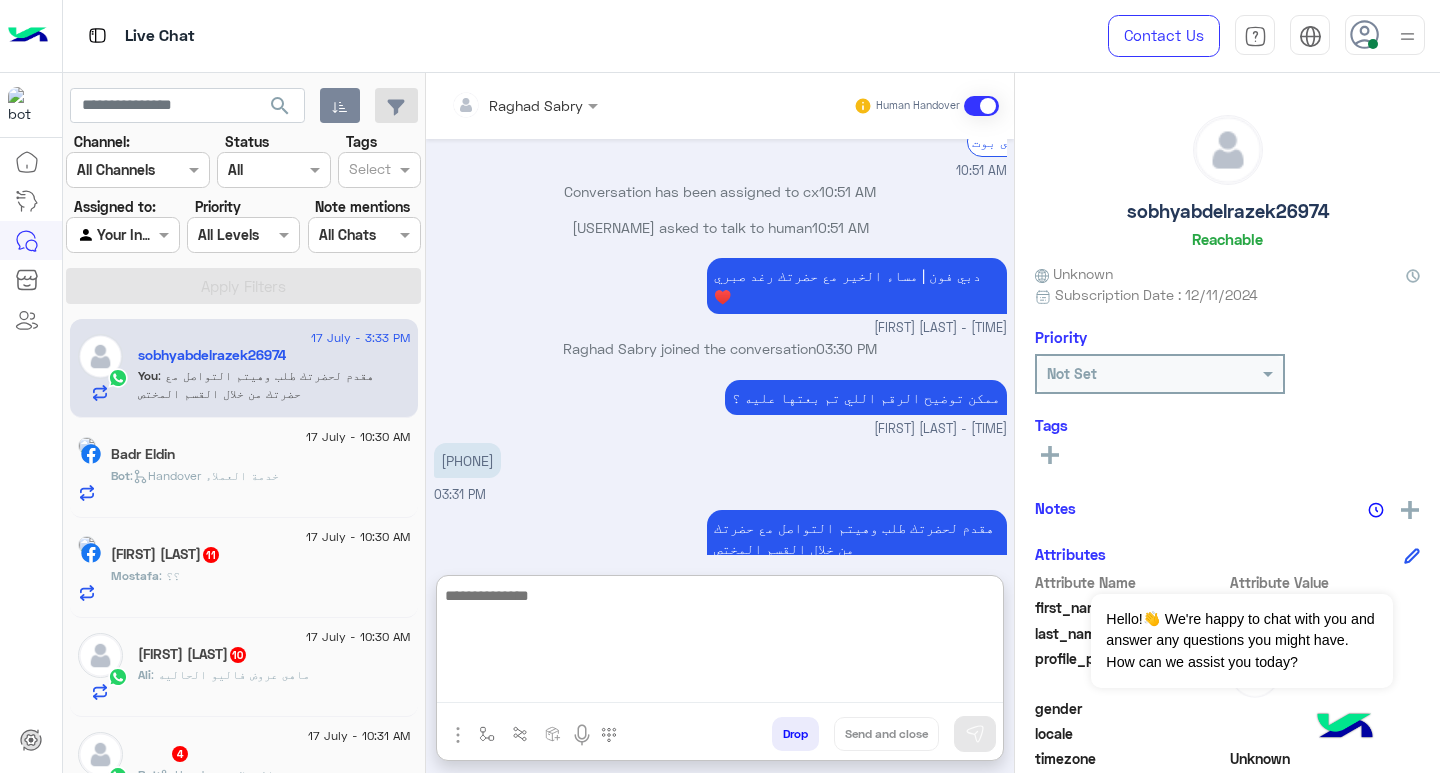 scroll, scrollTop: 1483, scrollLeft: 0, axis: vertical 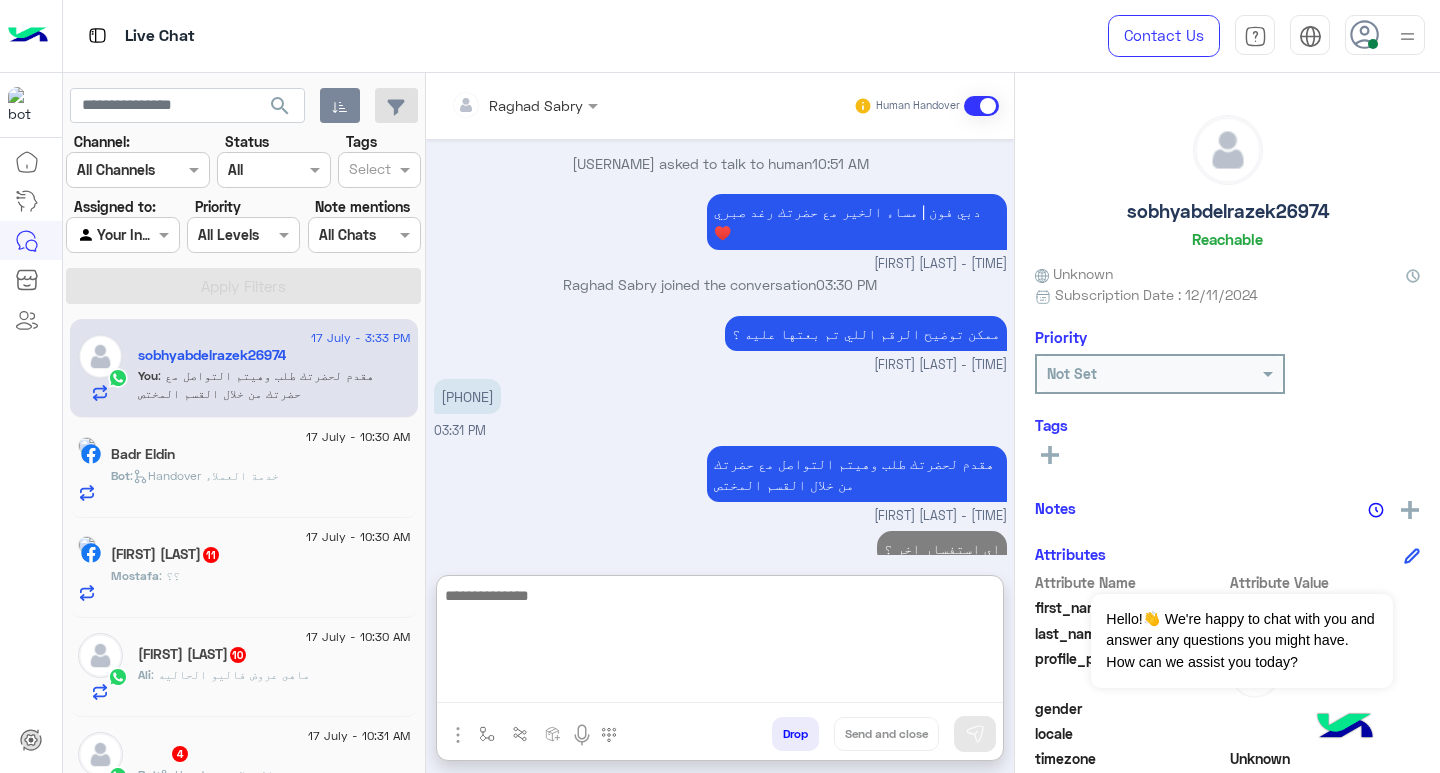 click on ":   Handover خدمة العملاء" 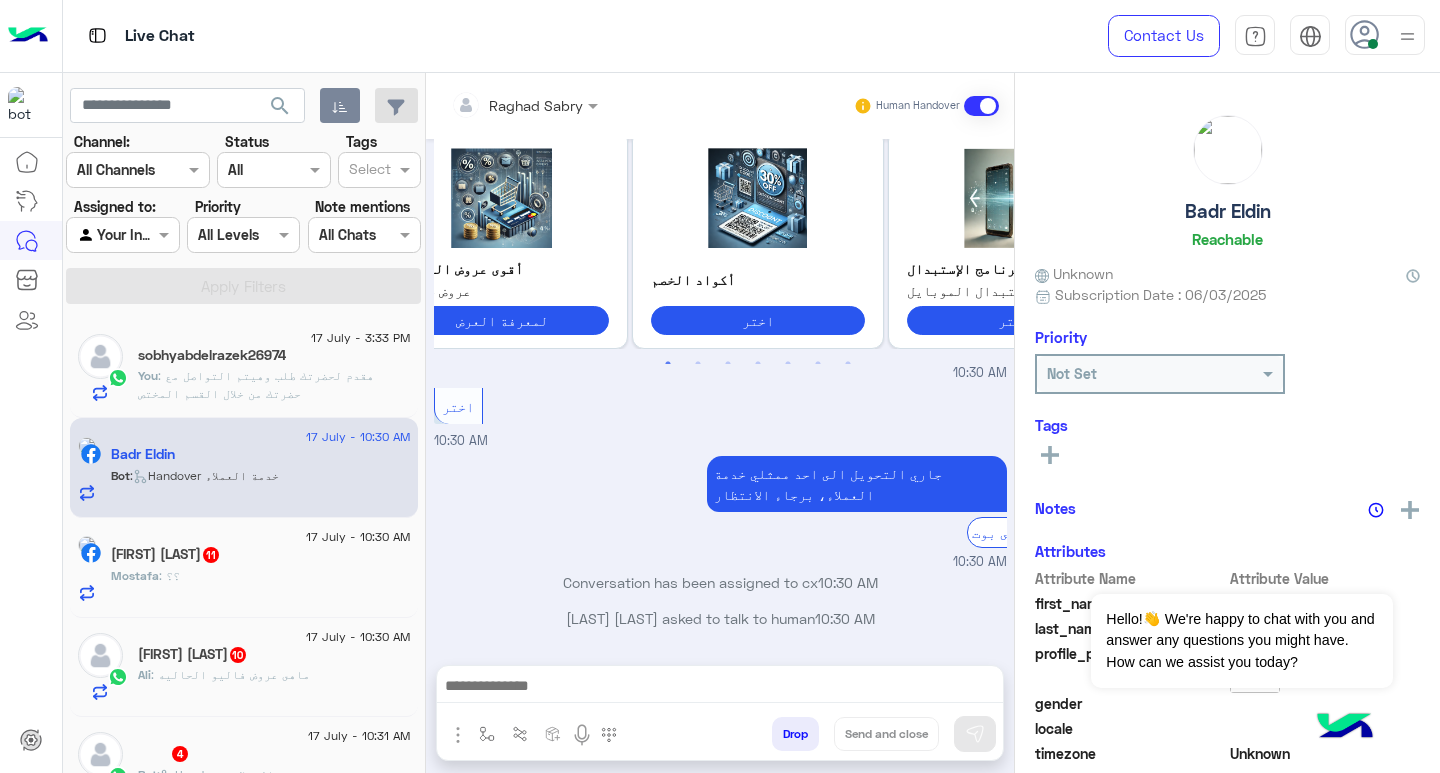 scroll, scrollTop: 936, scrollLeft: 0, axis: vertical 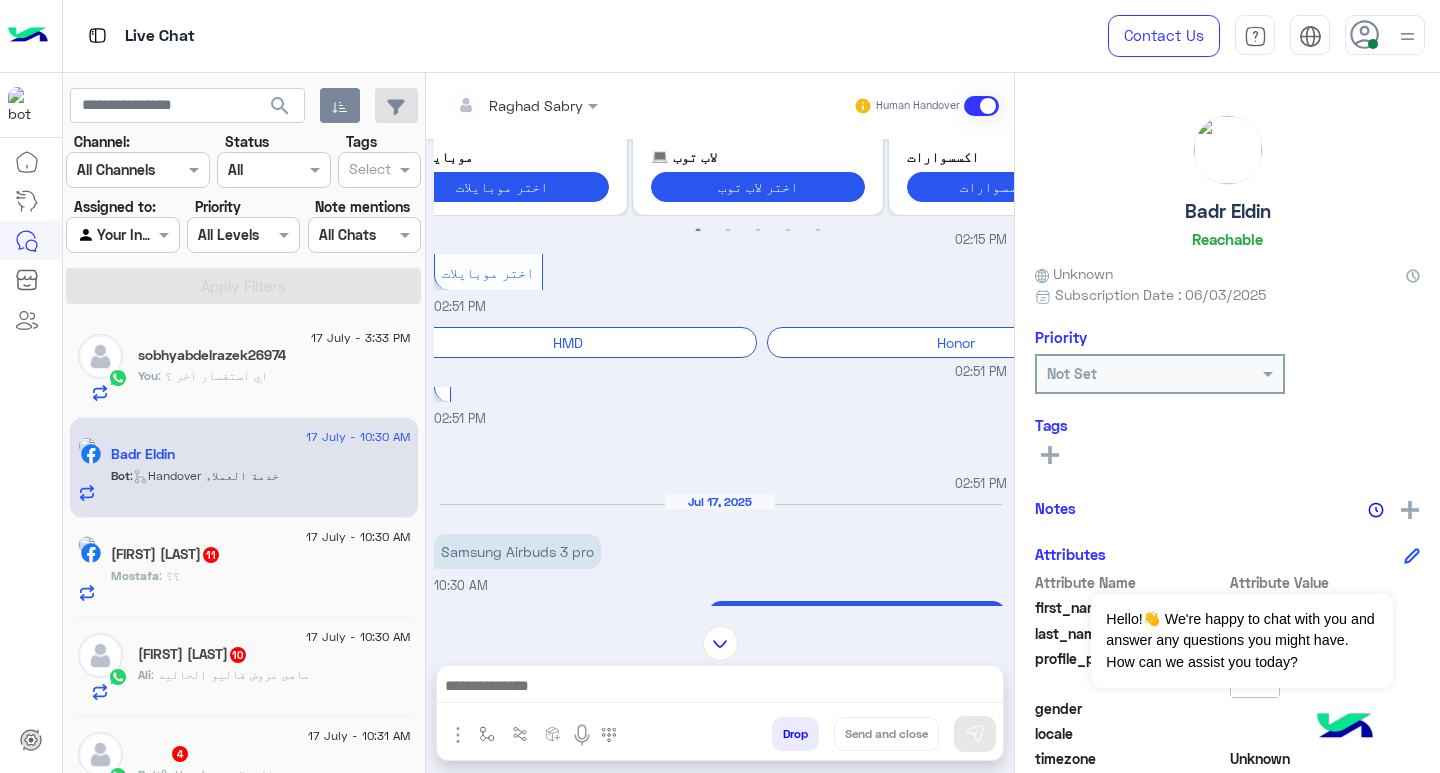 click on "Samsung Airbuds 3 pro" at bounding box center [517, 551] 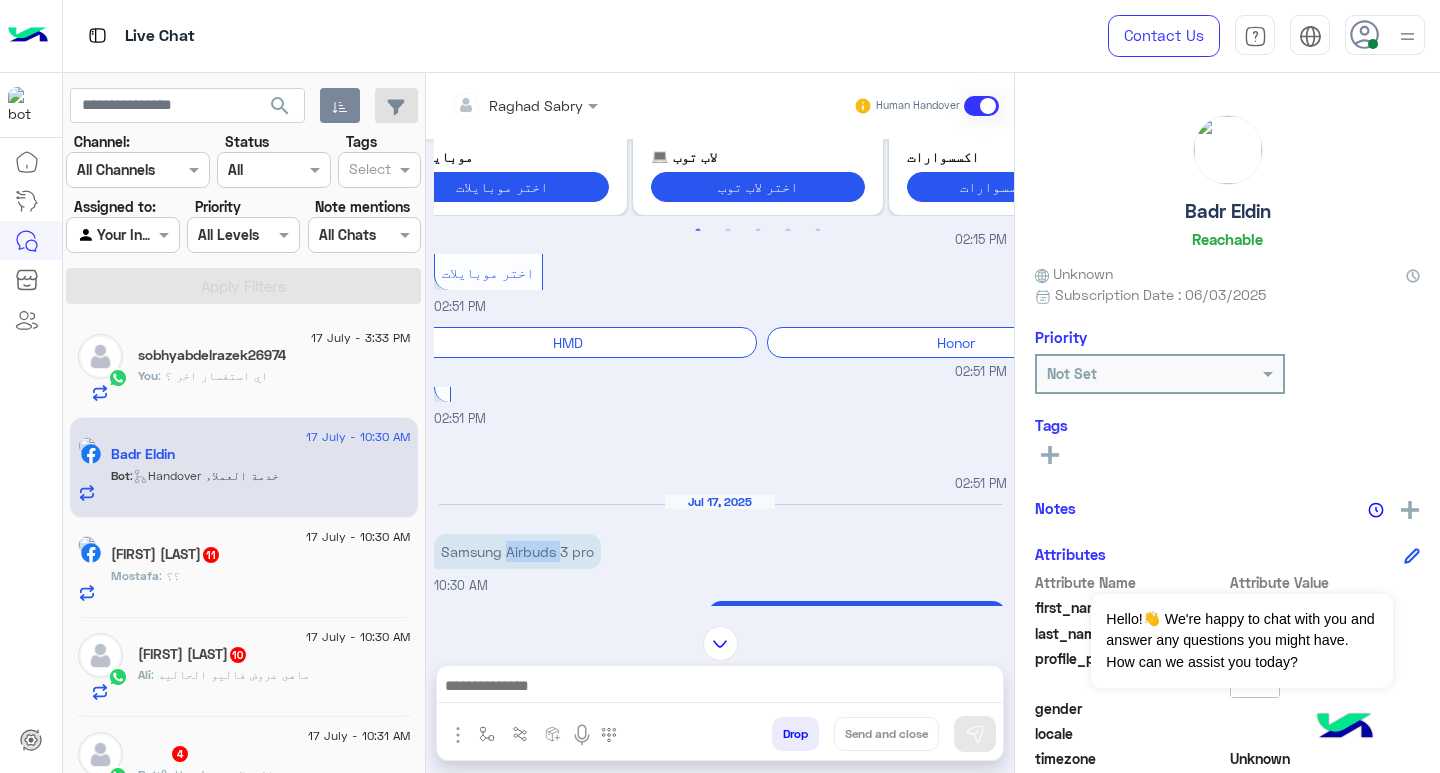 click on "Samsung Airbuds 3 pro" at bounding box center [517, 551] 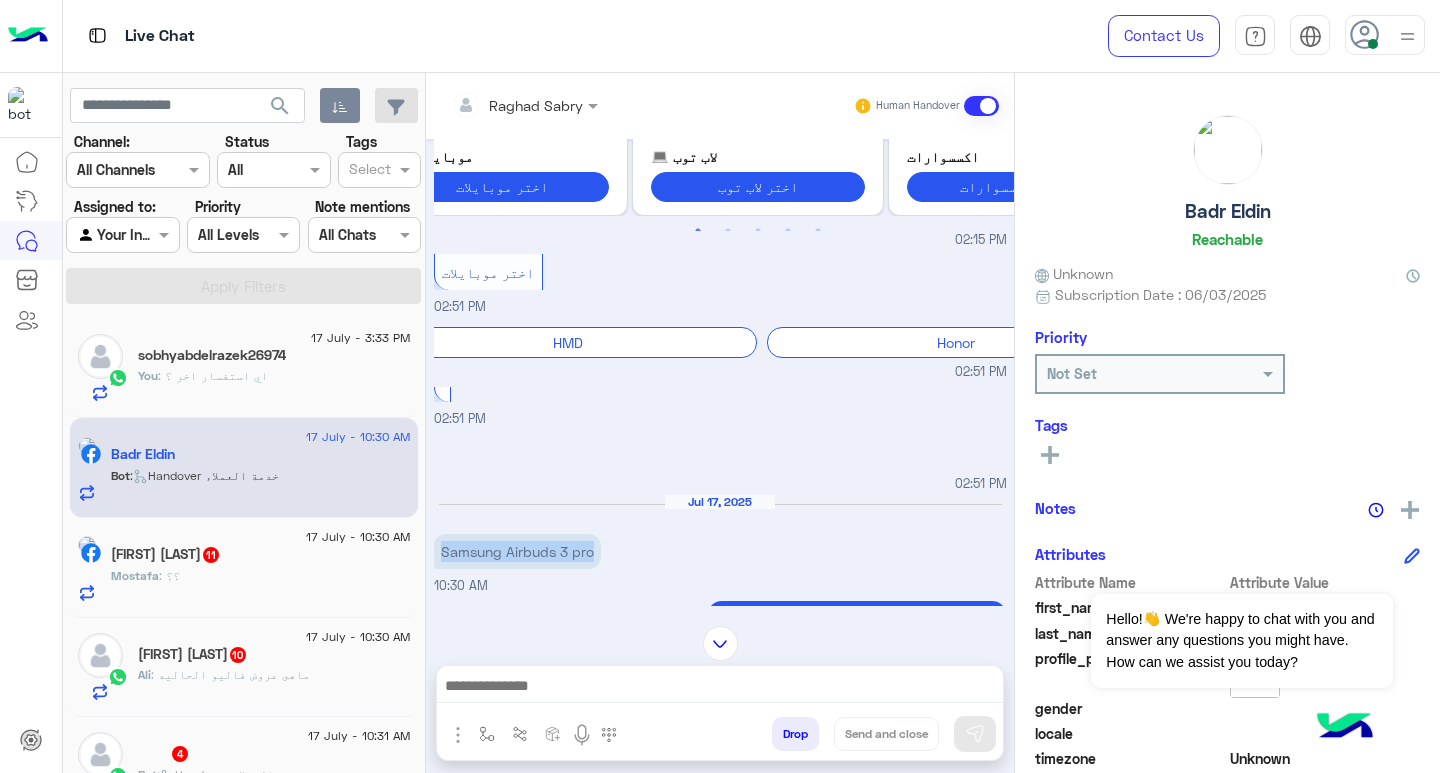 click on "Samsung Airbuds 3 pro" at bounding box center (517, 551) 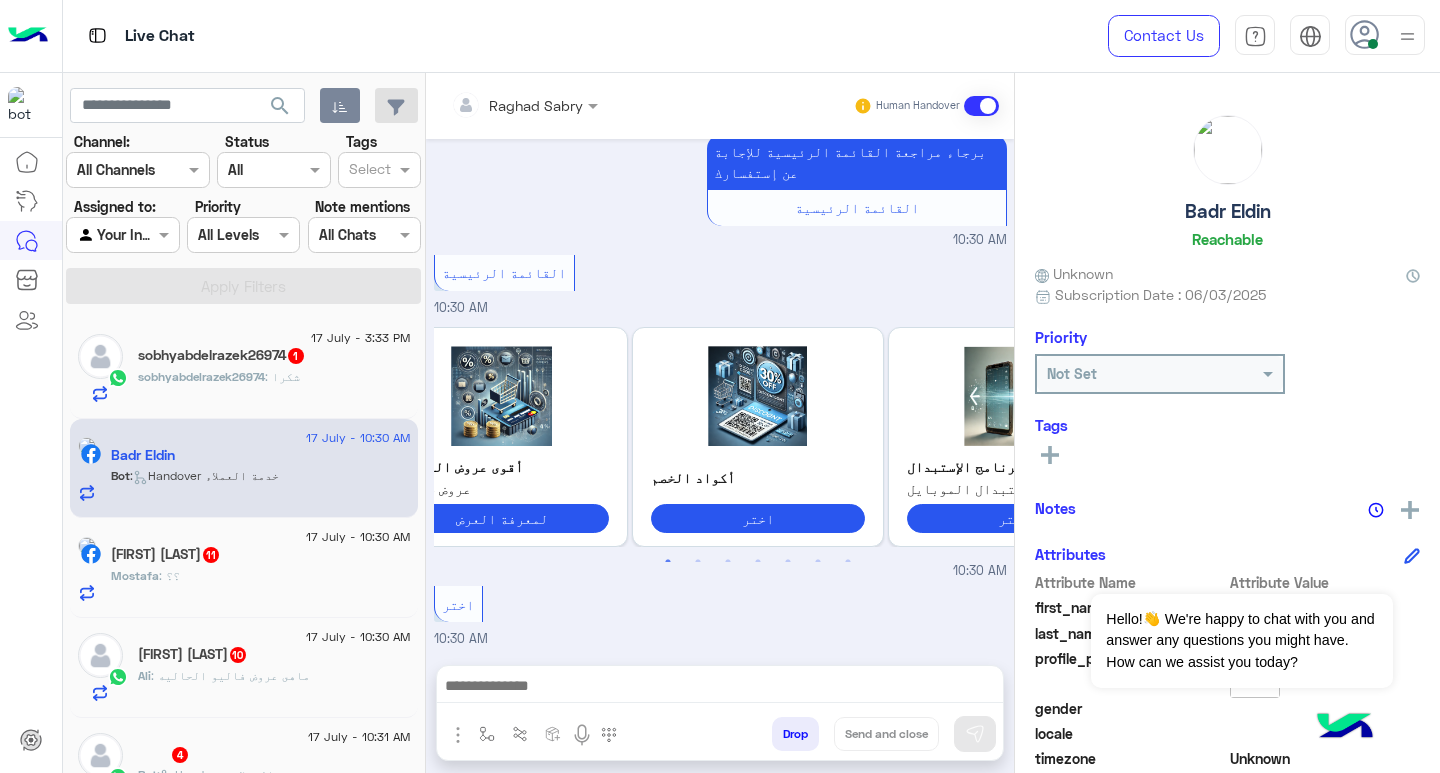 scroll, scrollTop: 1635, scrollLeft: 0, axis: vertical 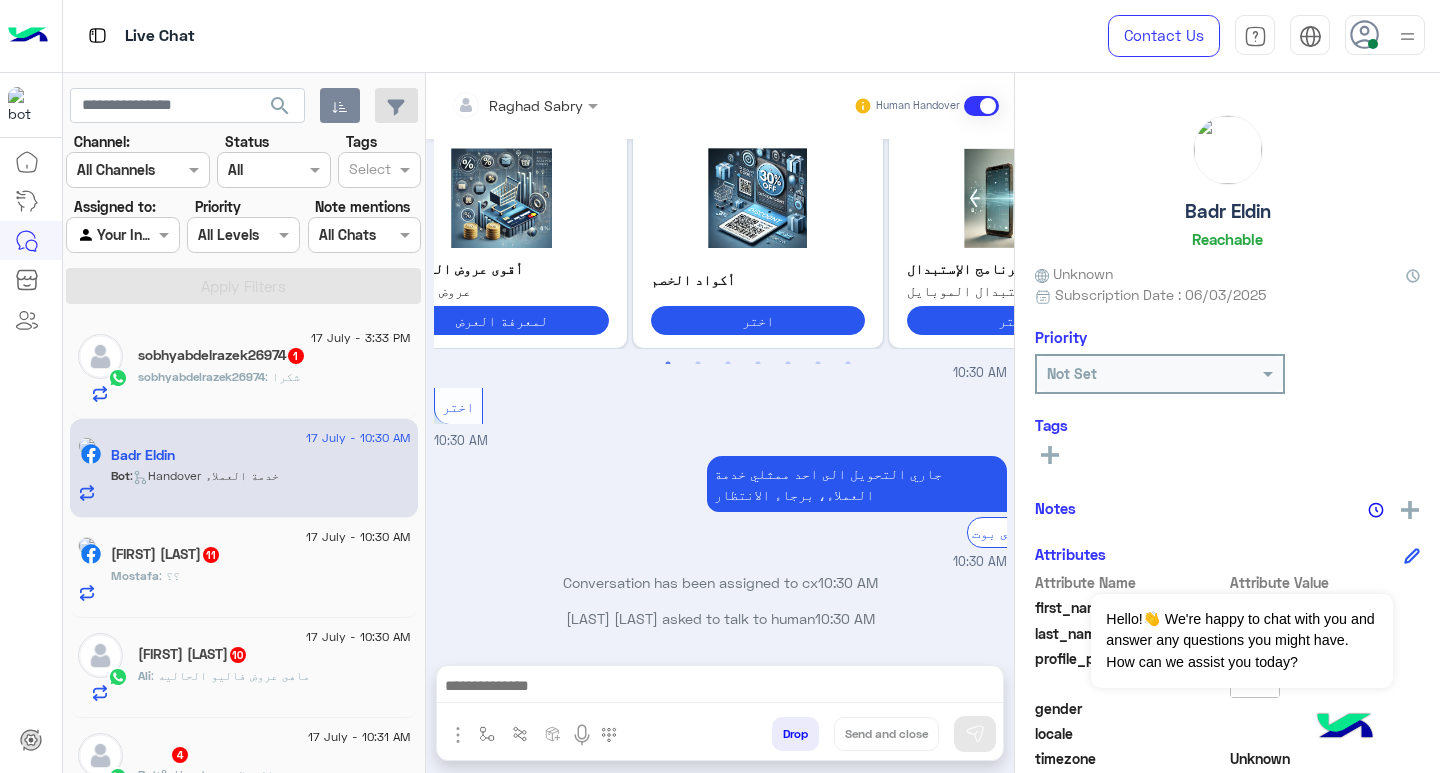 click at bounding box center [720, 688] 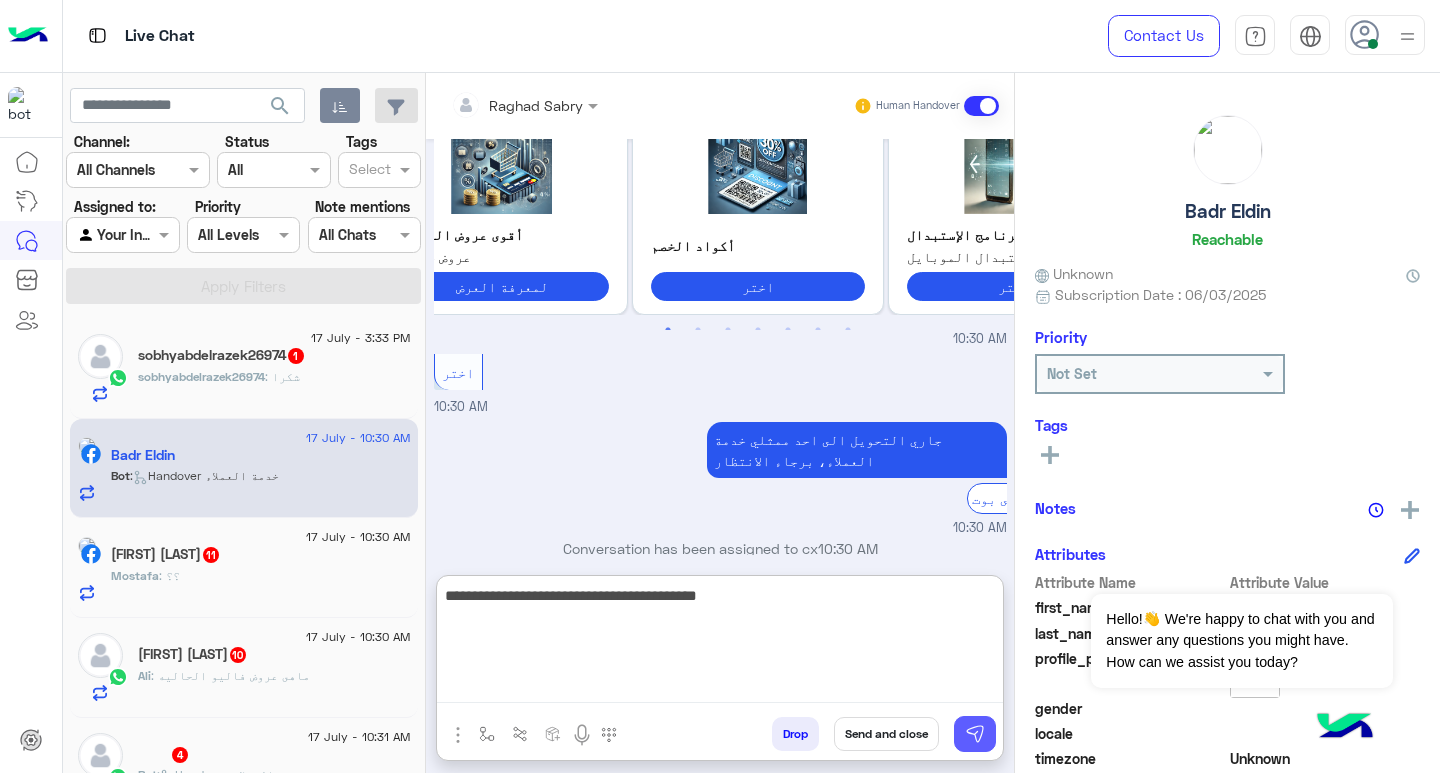 type on "**********" 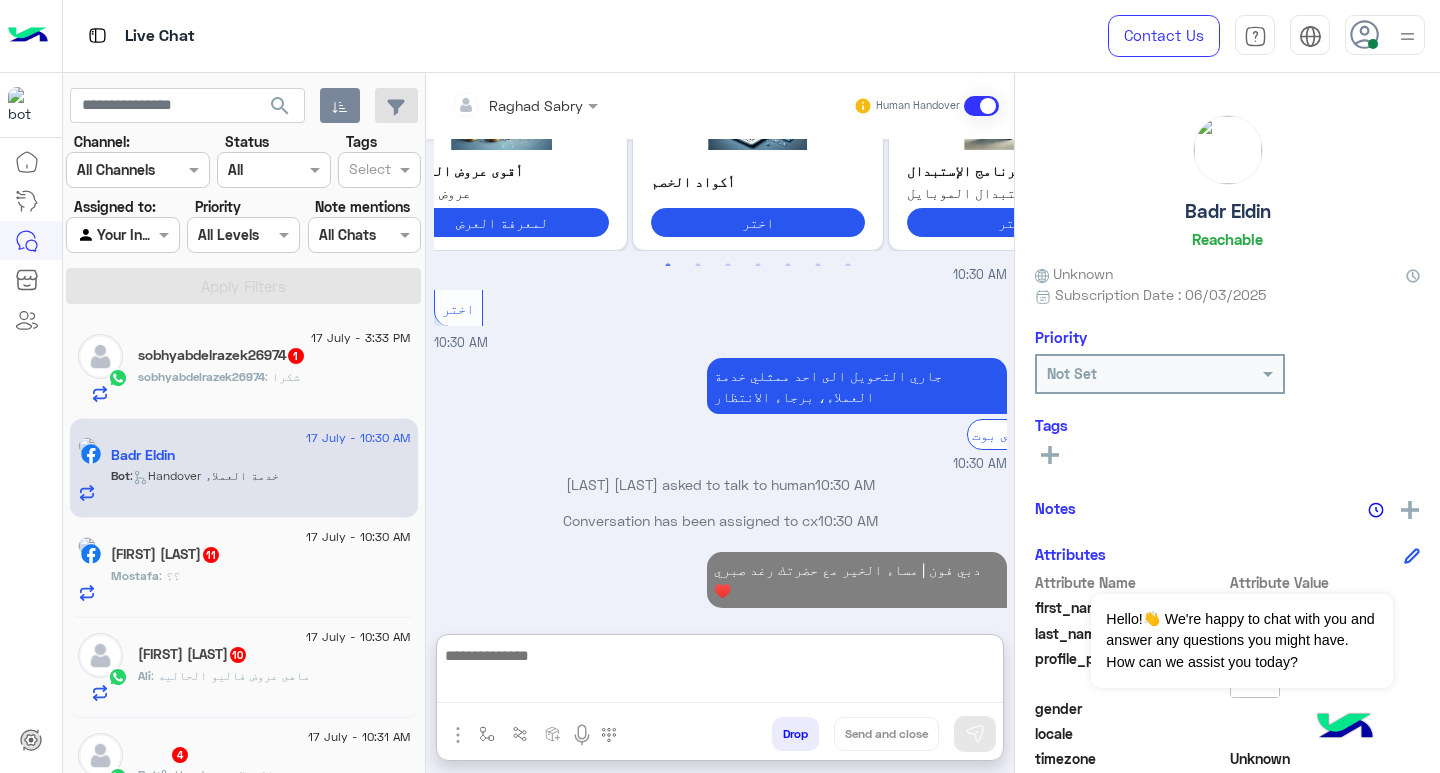 click at bounding box center (720, 673) 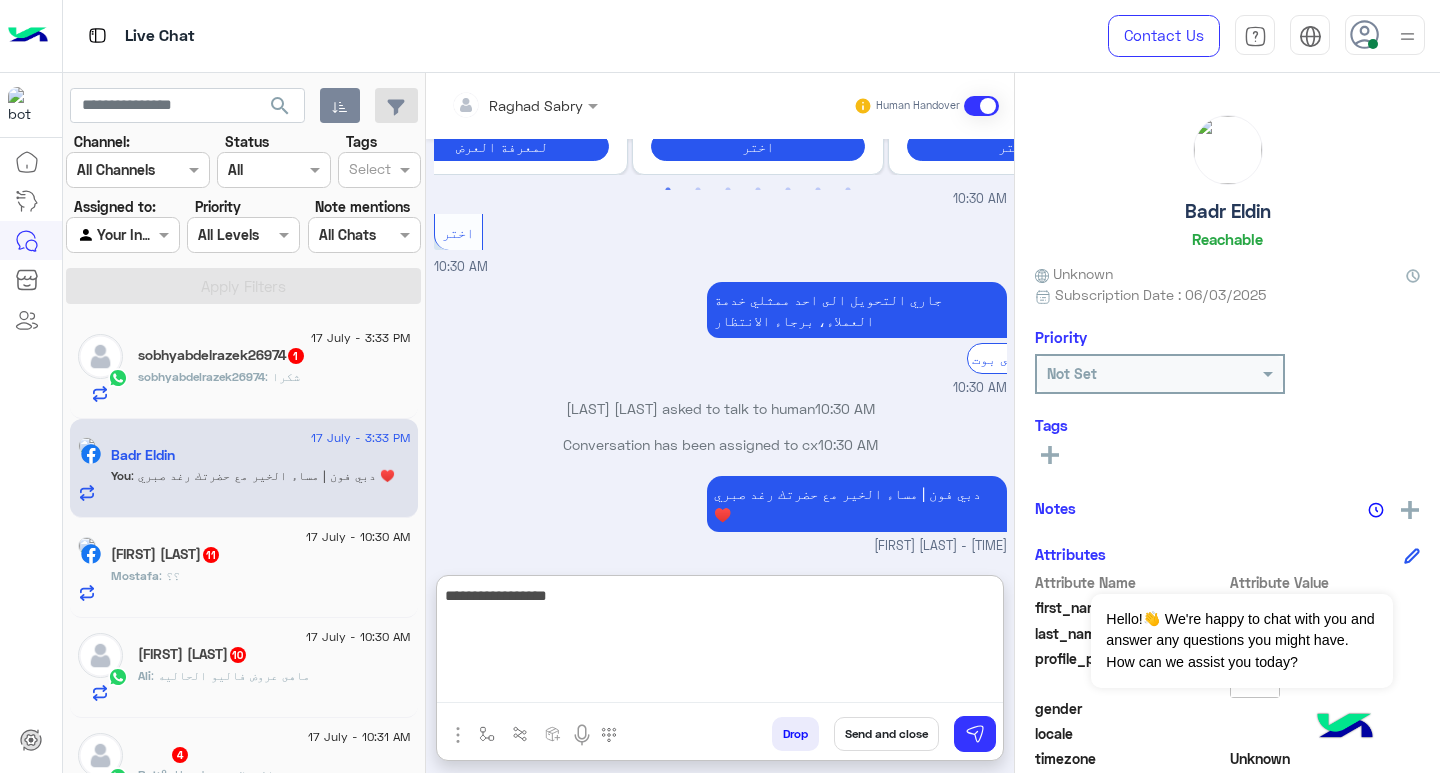 scroll, scrollTop: 1826, scrollLeft: 0, axis: vertical 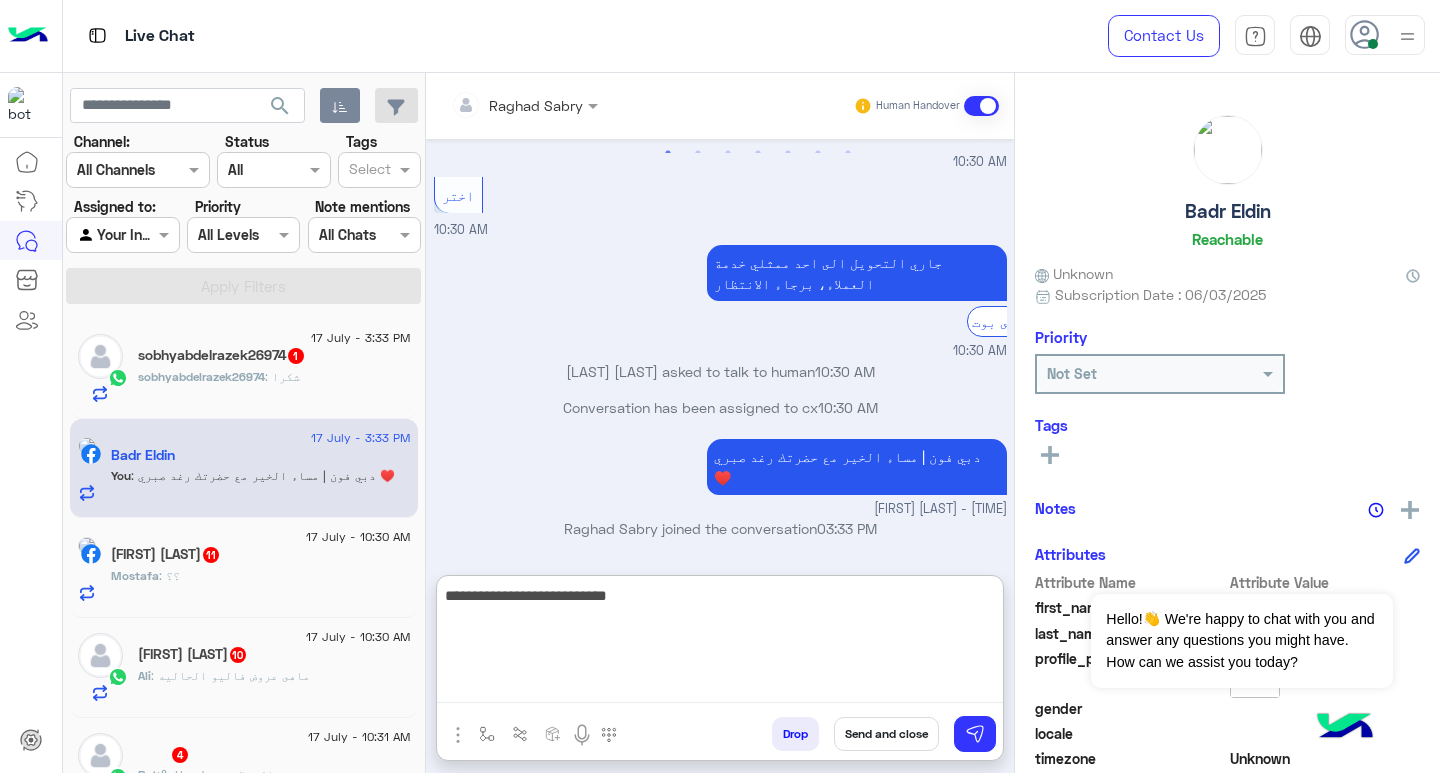 type on "**********" 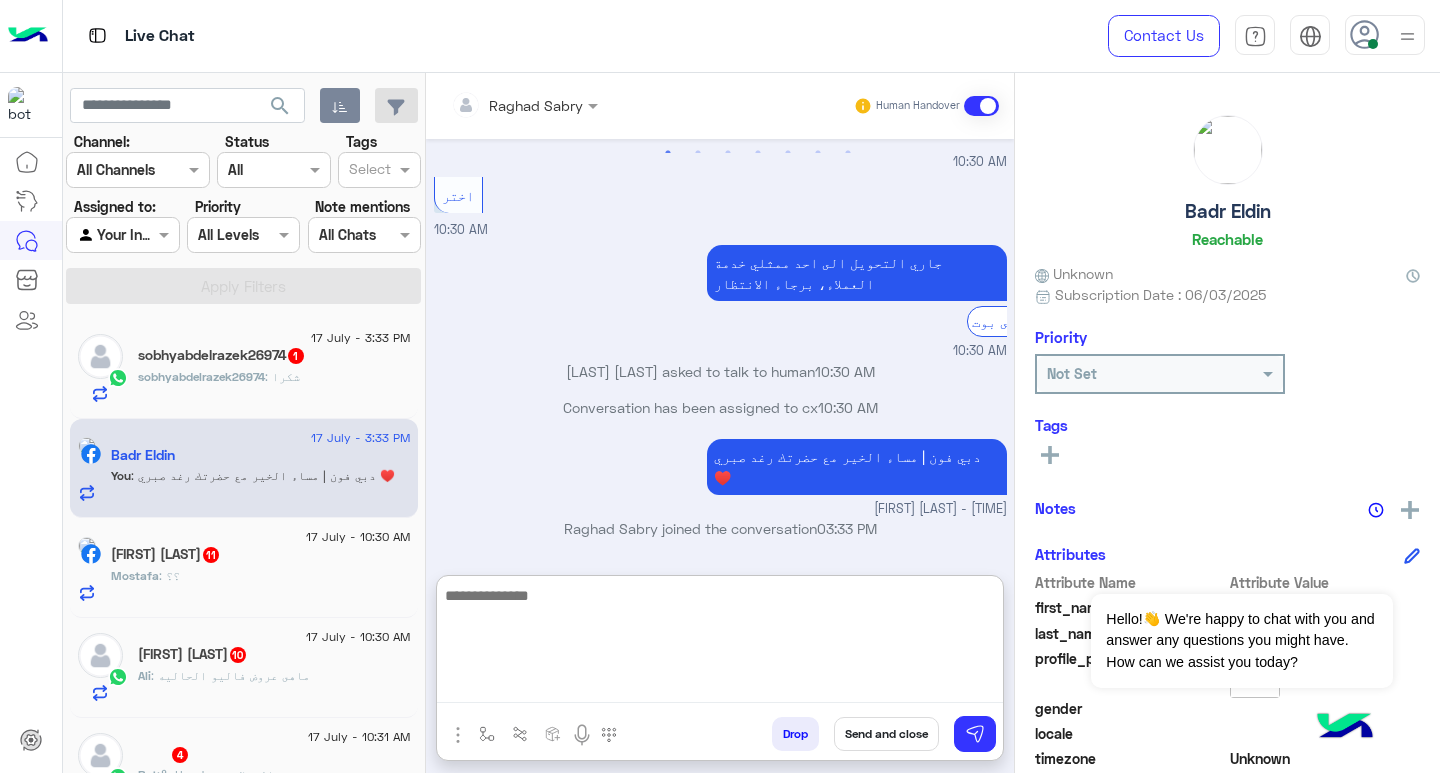 scroll, scrollTop: 1890, scrollLeft: 0, axis: vertical 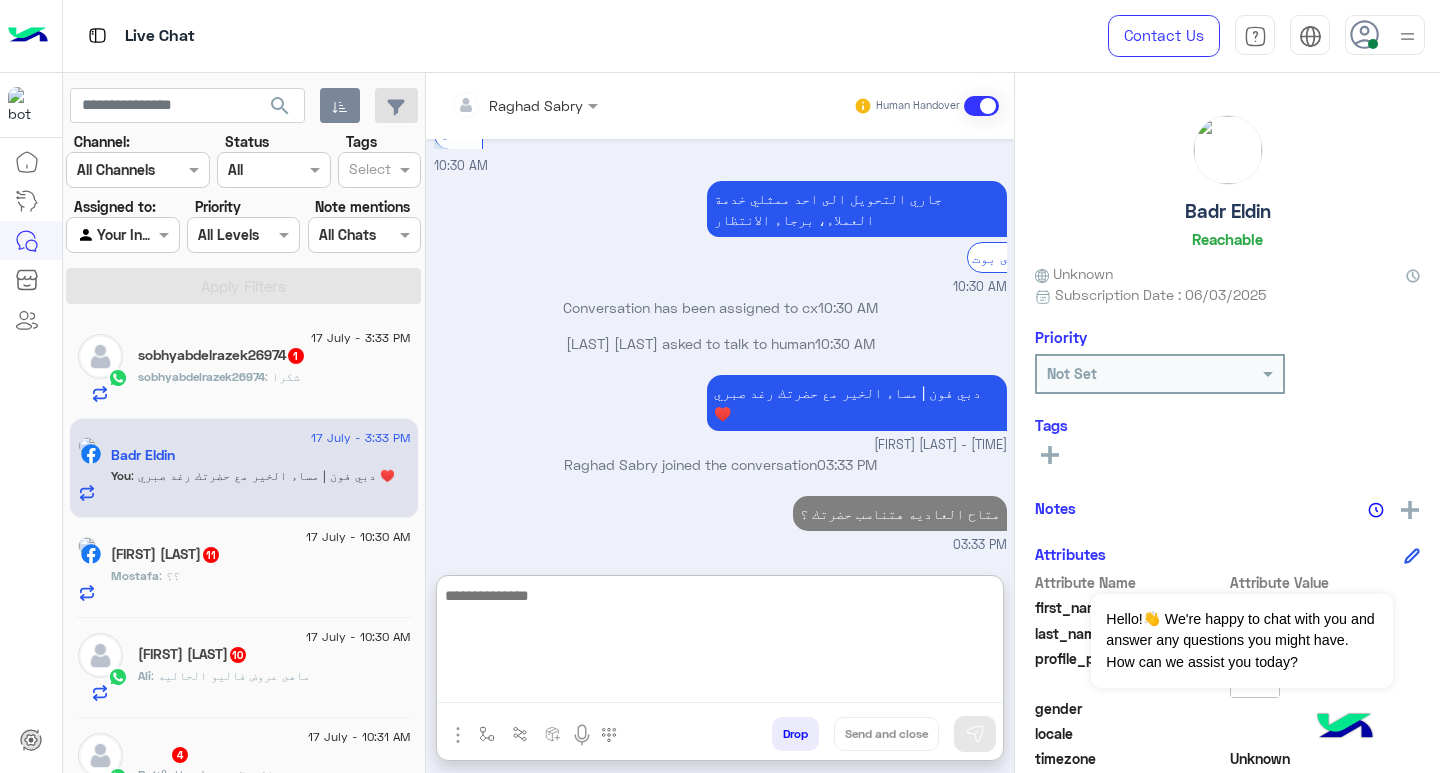 paste on "**********" 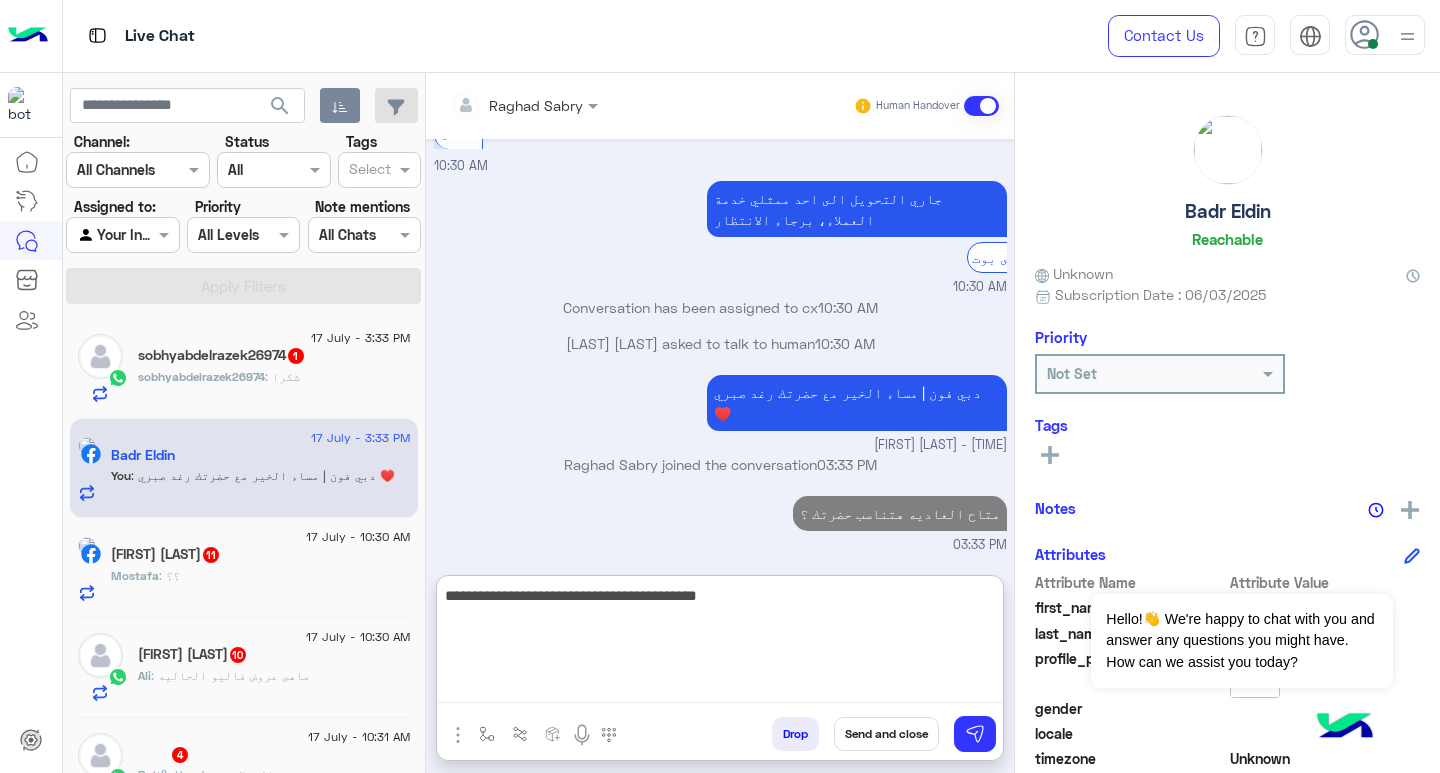 click on "**********" at bounding box center [720, 643] 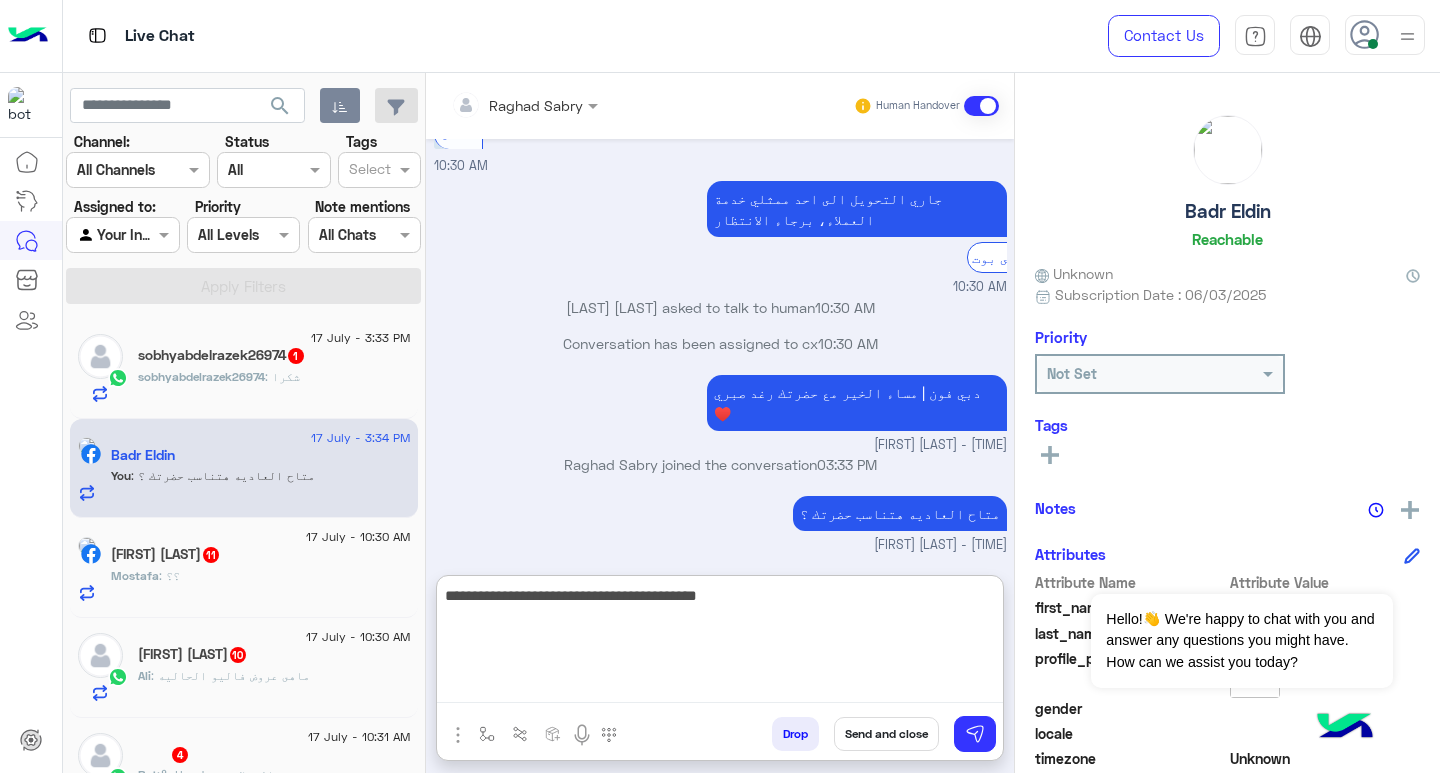 click on "**********" at bounding box center (720, 643) 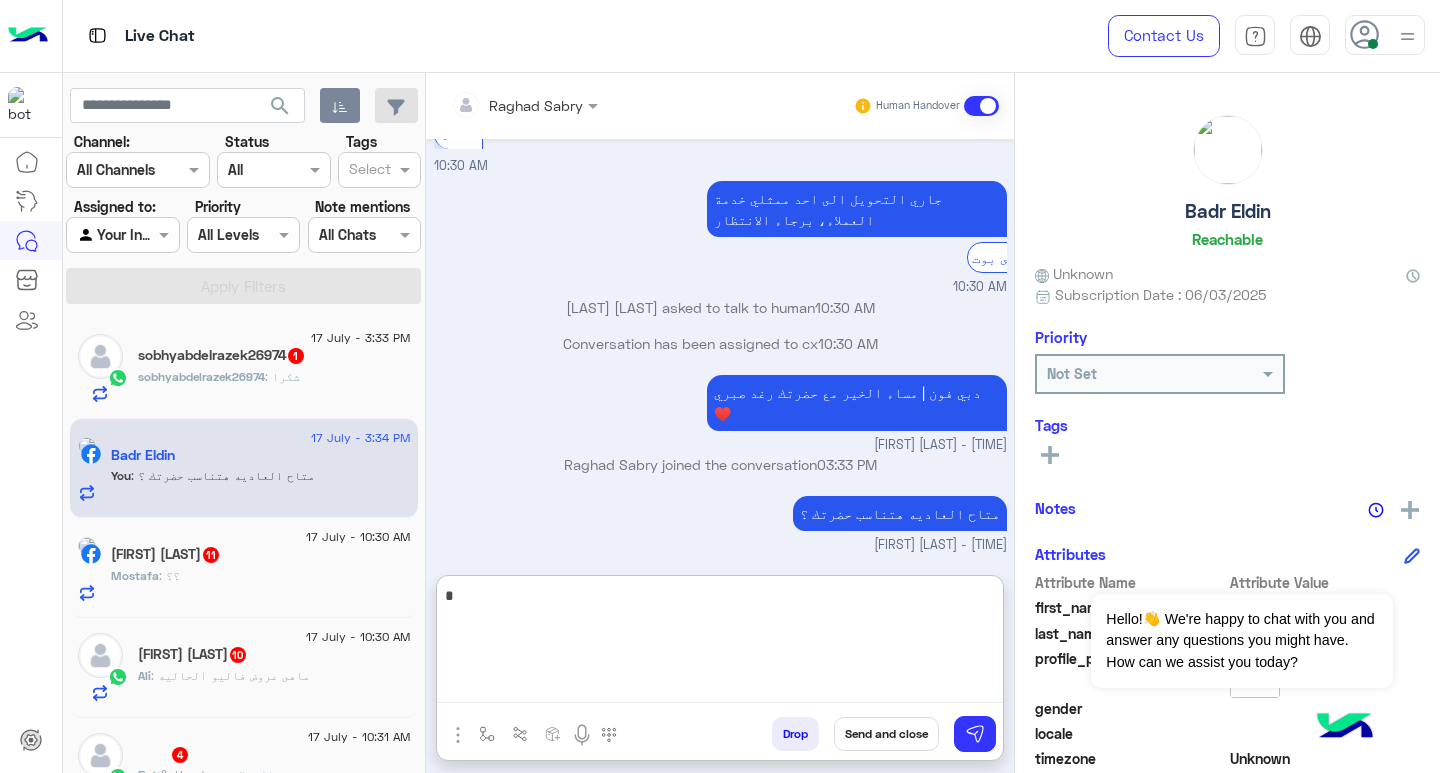 paste on "**********" 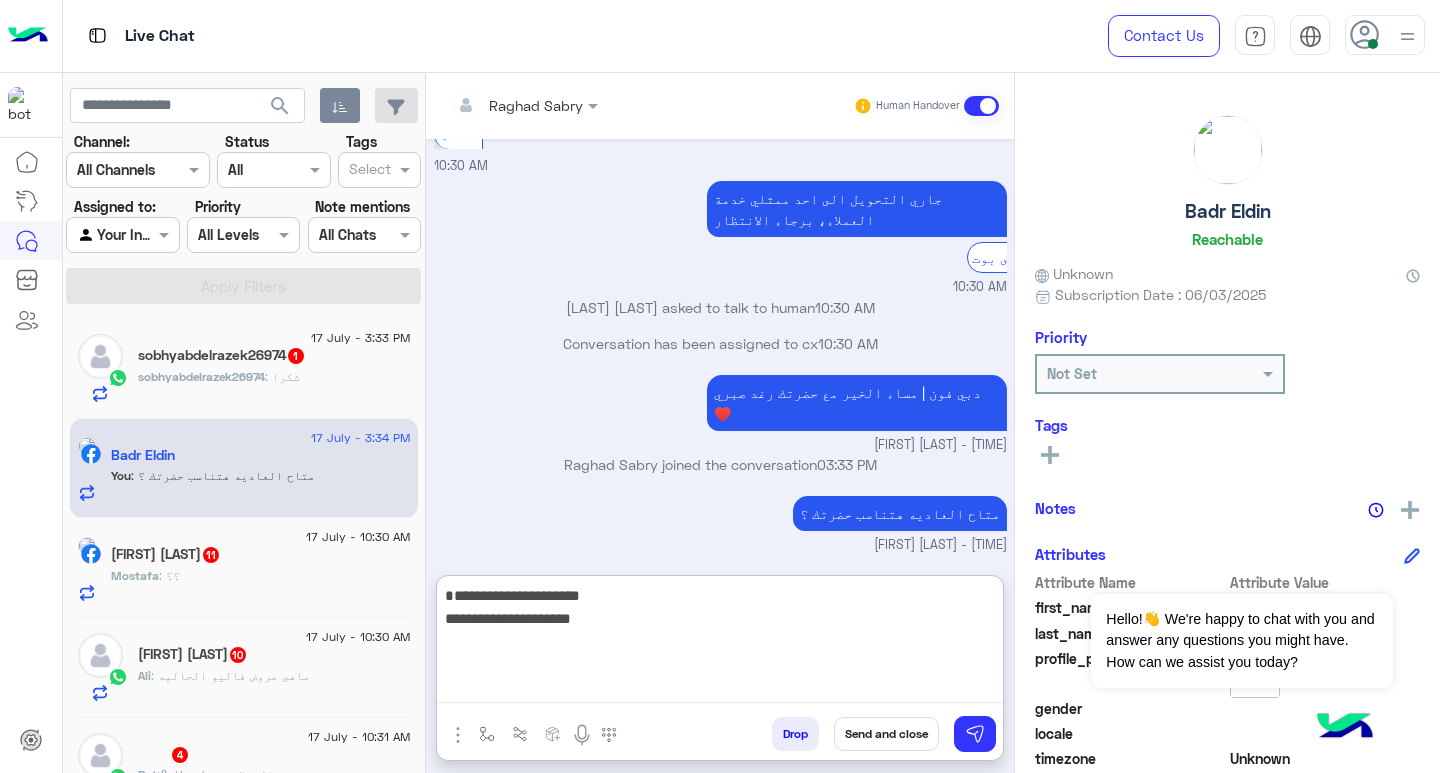click on "**********" at bounding box center [720, 643] 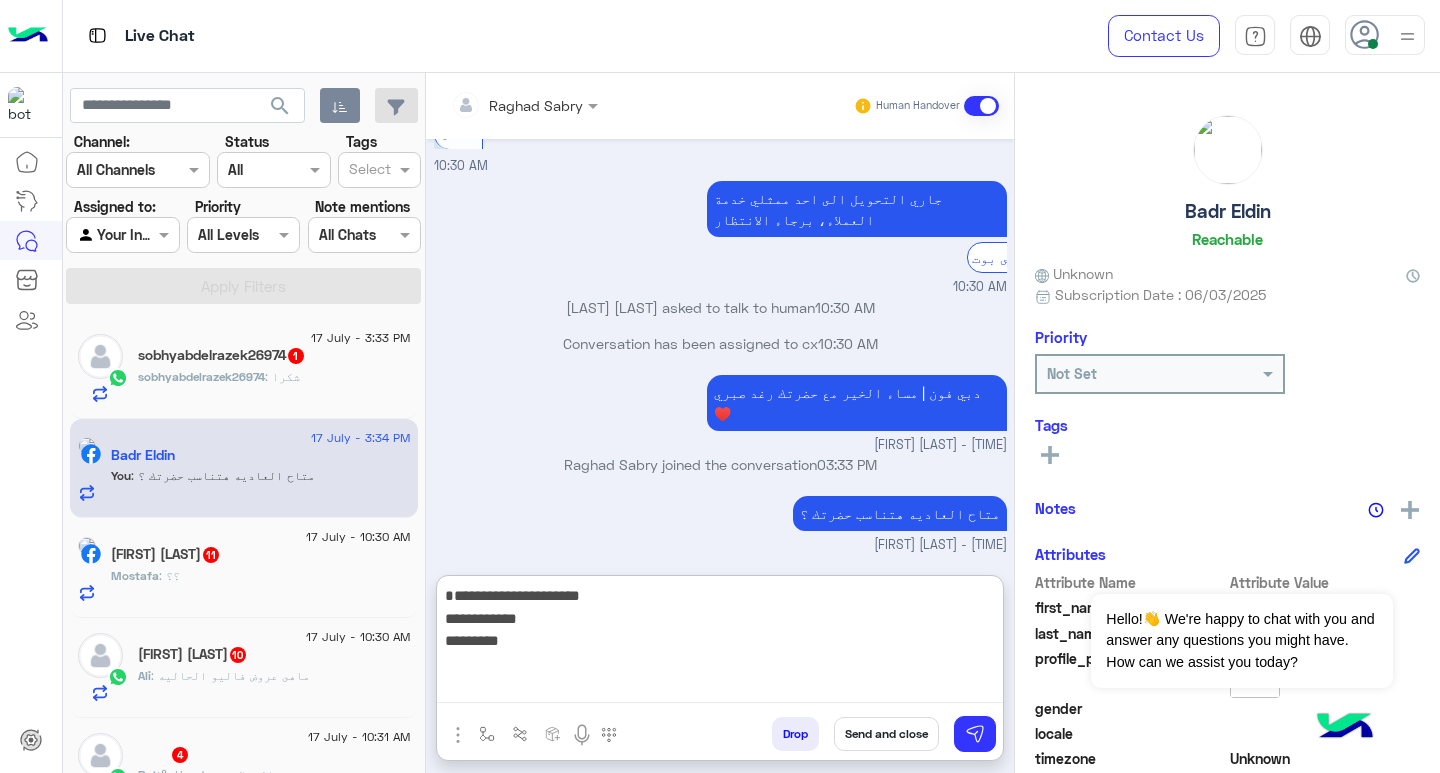 click on "**********" at bounding box center [720, 643] 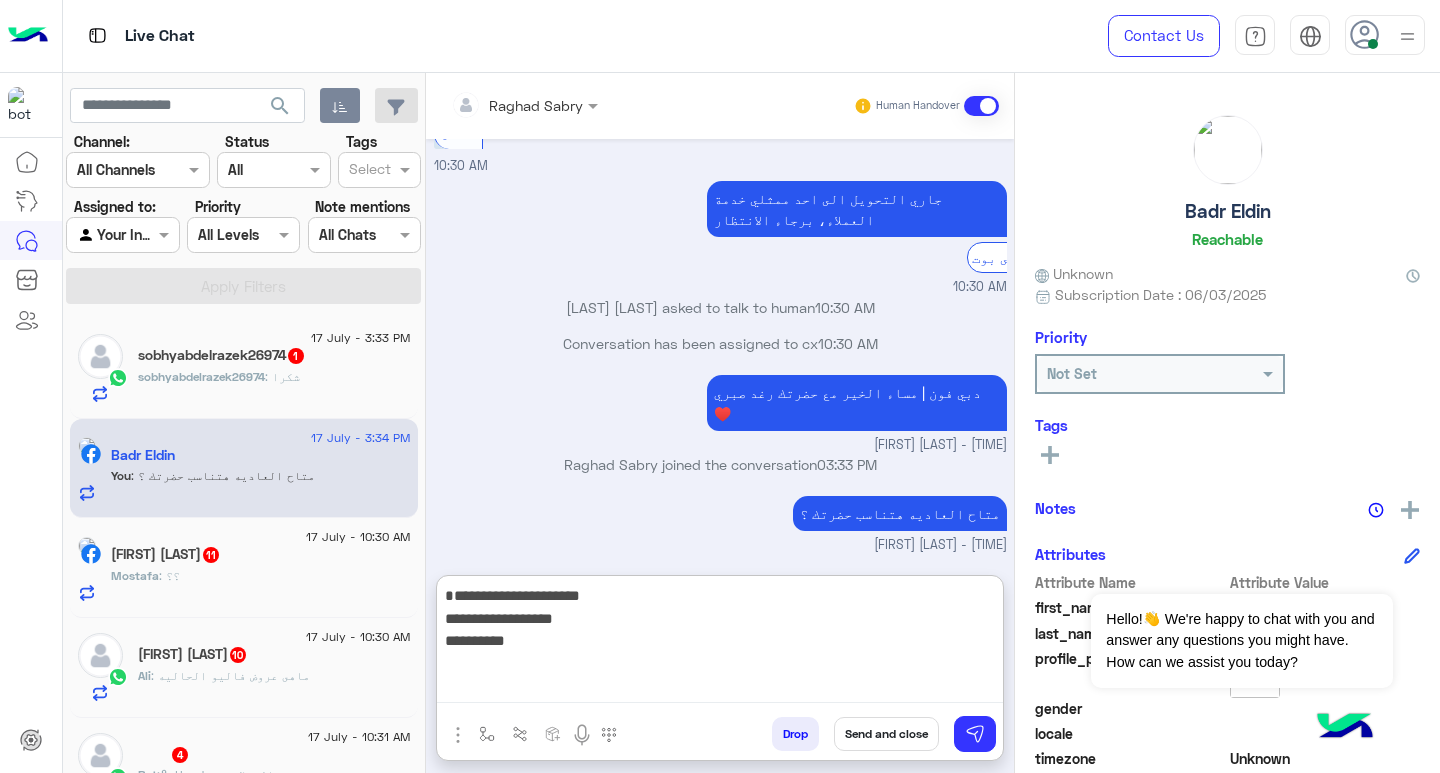 click on "**********" at bounding box center (720, 643) 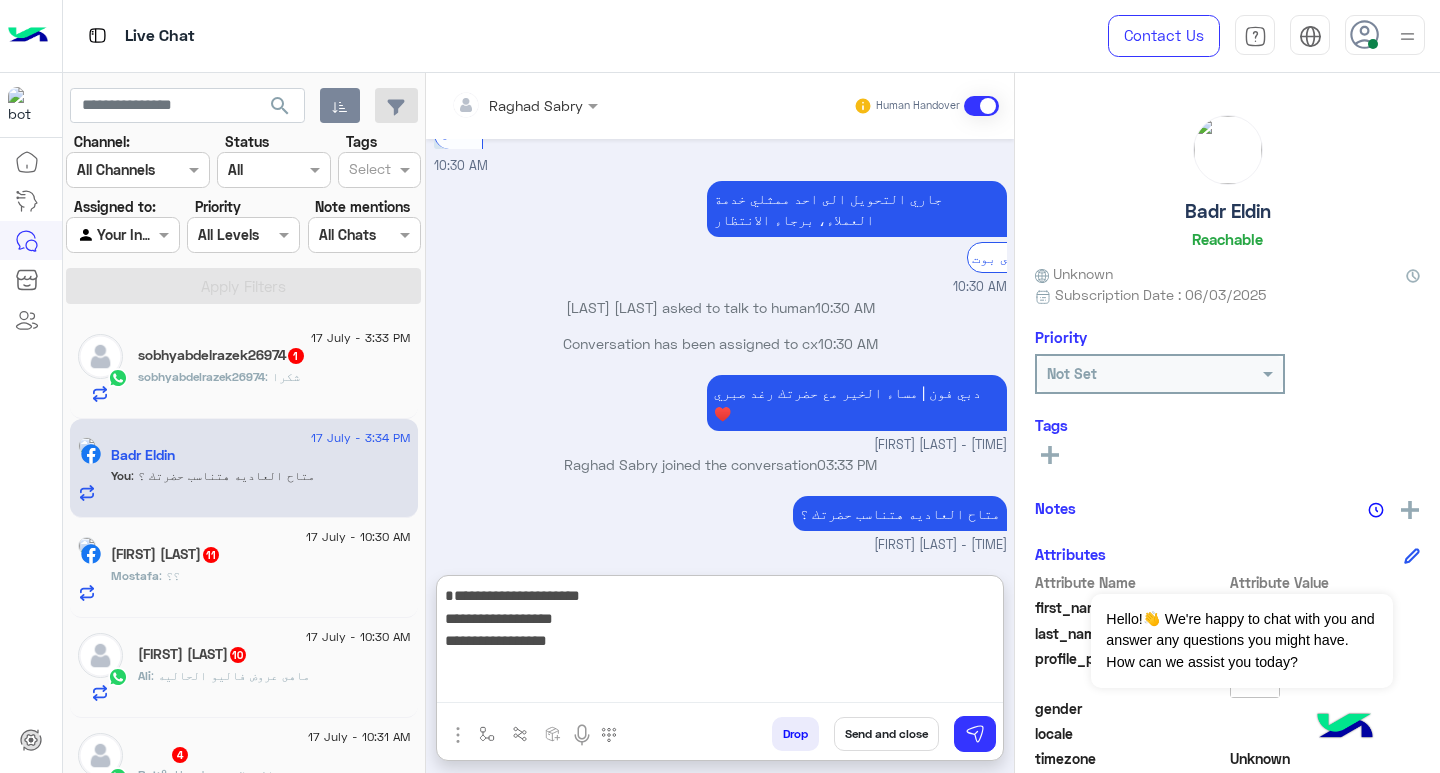 type on "**********" 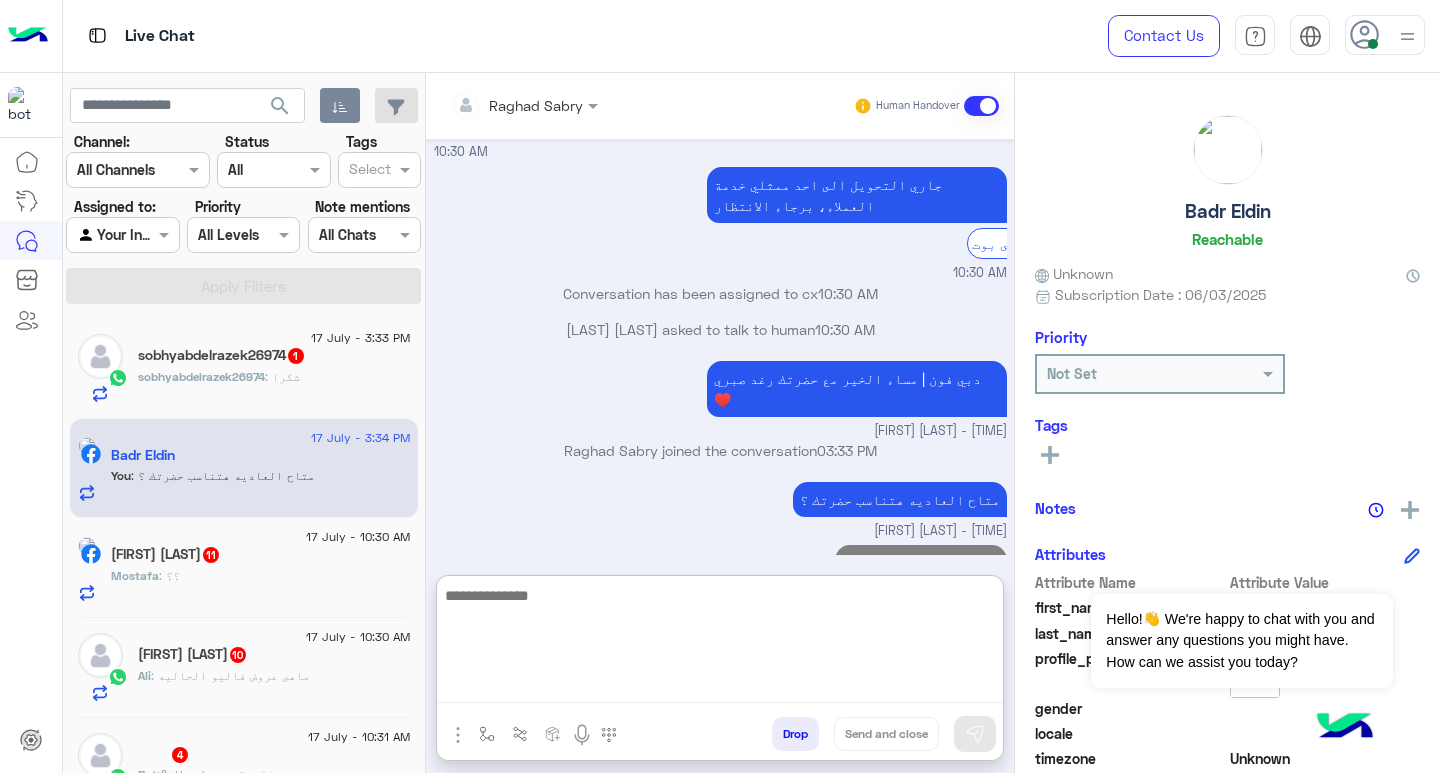 scroll, scrollTop: 1995, scrollLeft: 0, axis: vertical 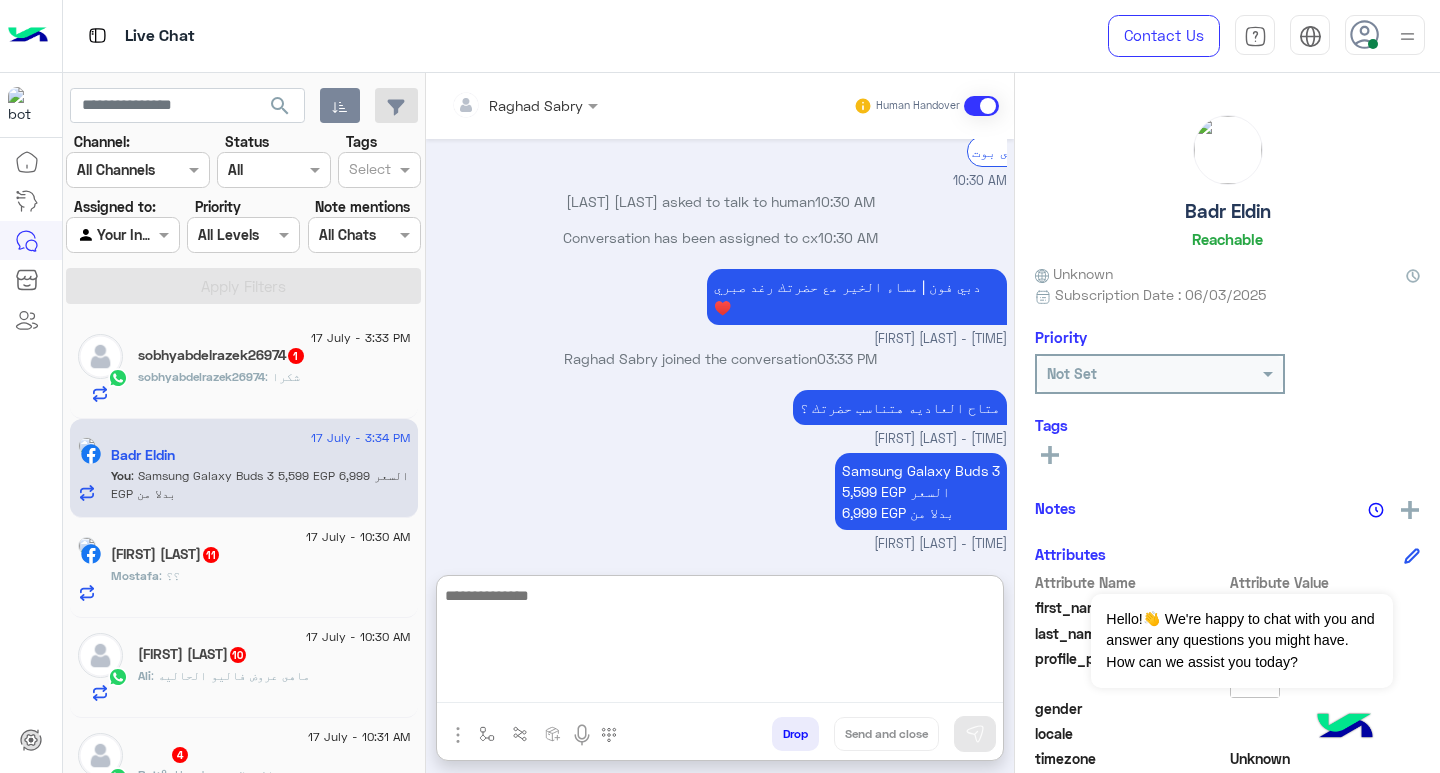 click on "sobhyabdelrazek26974" 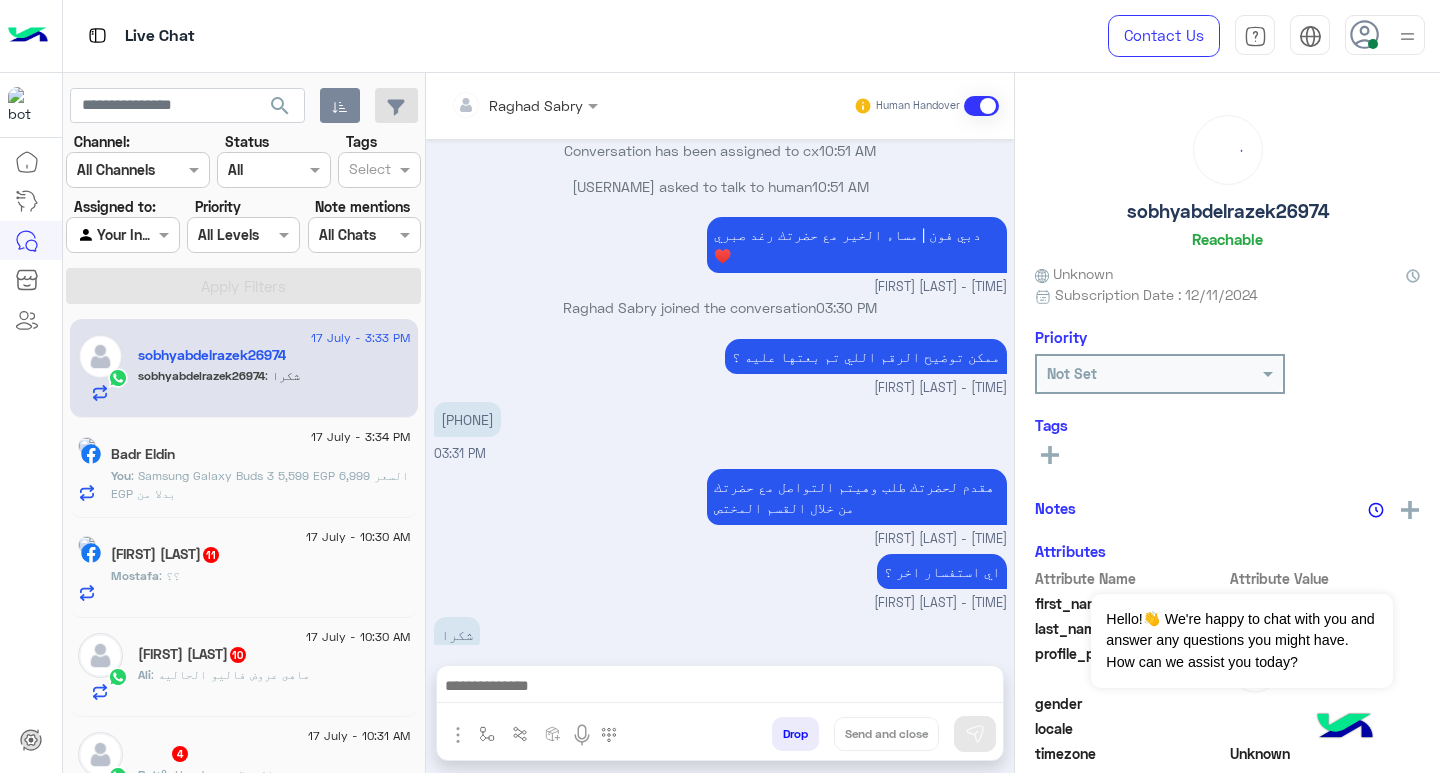 scroll, scrollTop: 1460, scrollLeft: 0, axis: vertical 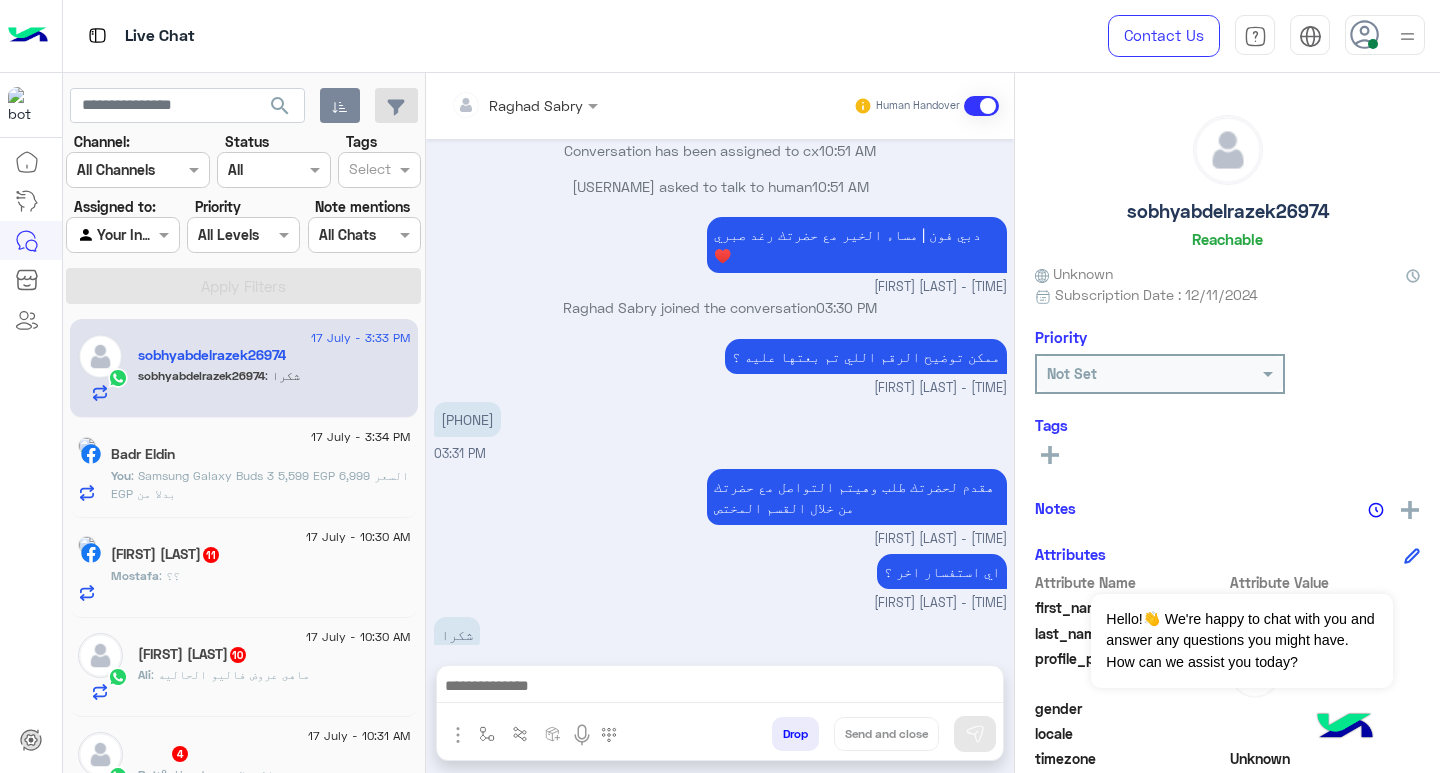 click at bounding box center (720, 691) 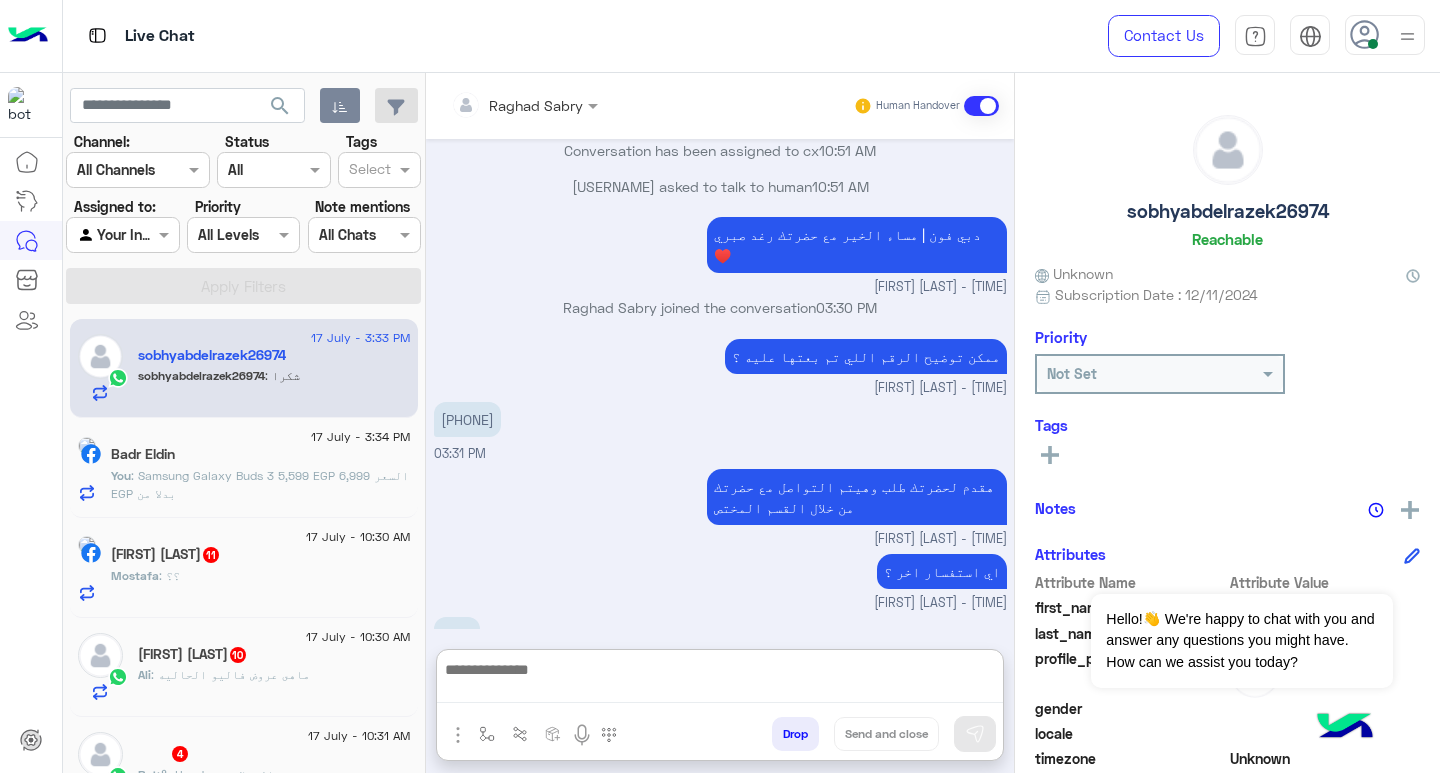 click at bounding box center (720, 680) 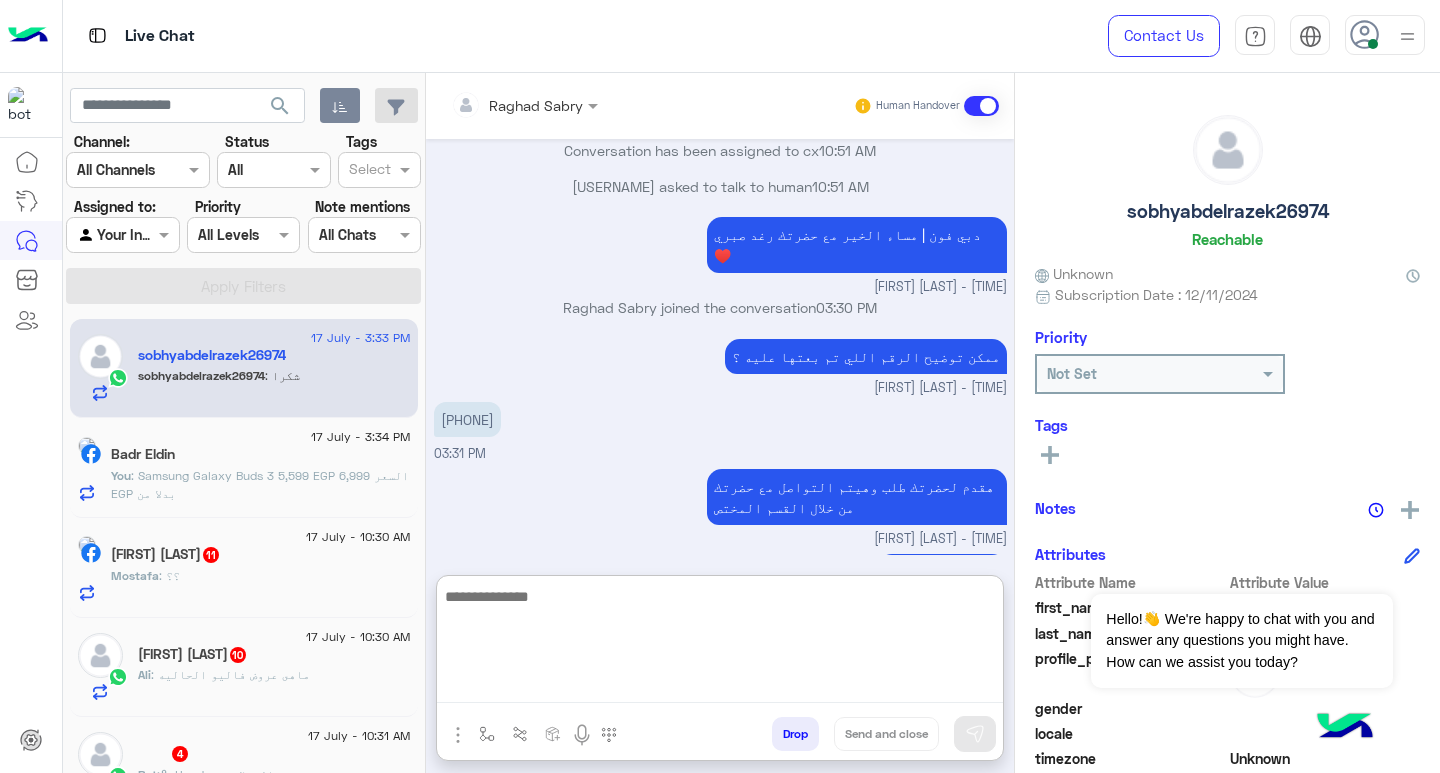 paste on "**********" 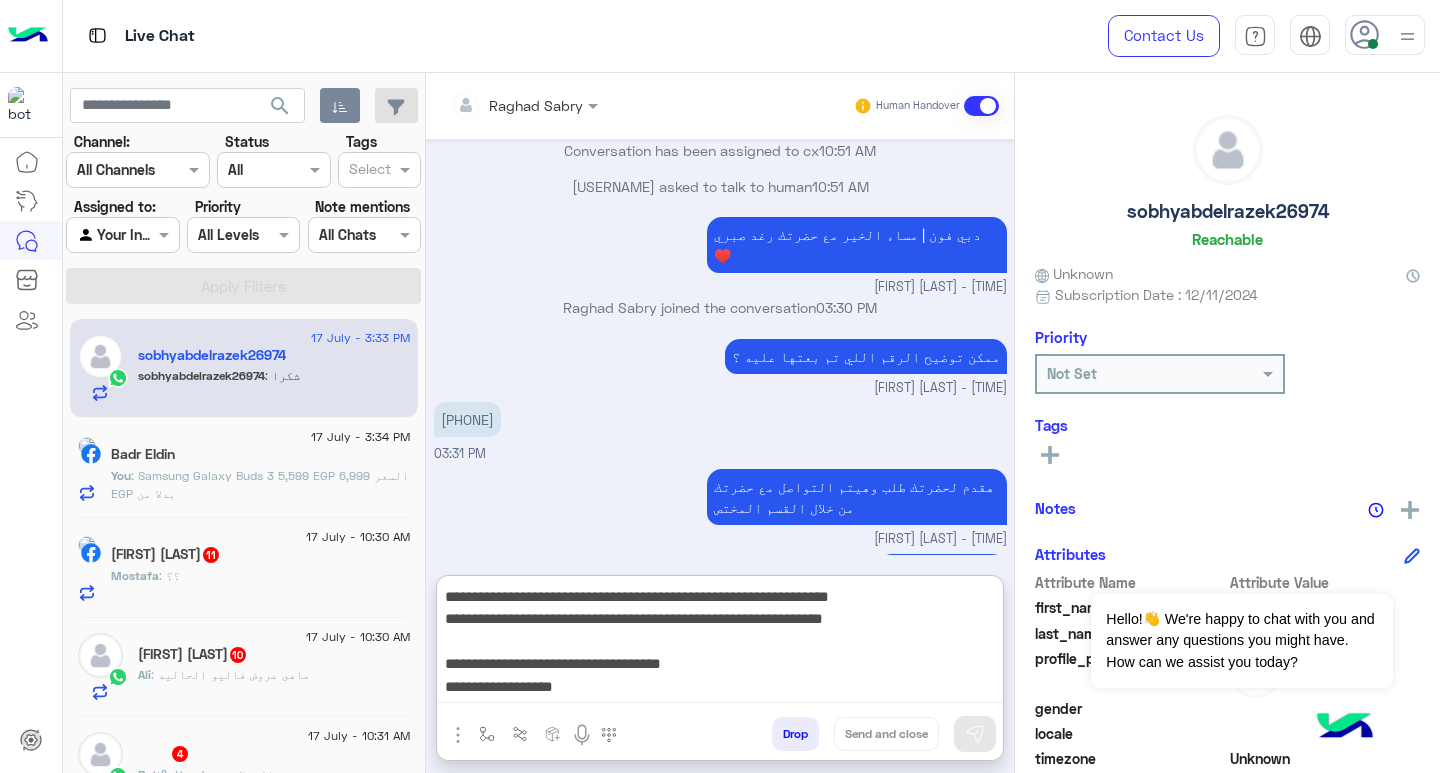 scroll, scrollTop: 129, scrollLeft: 0, axis: vertical 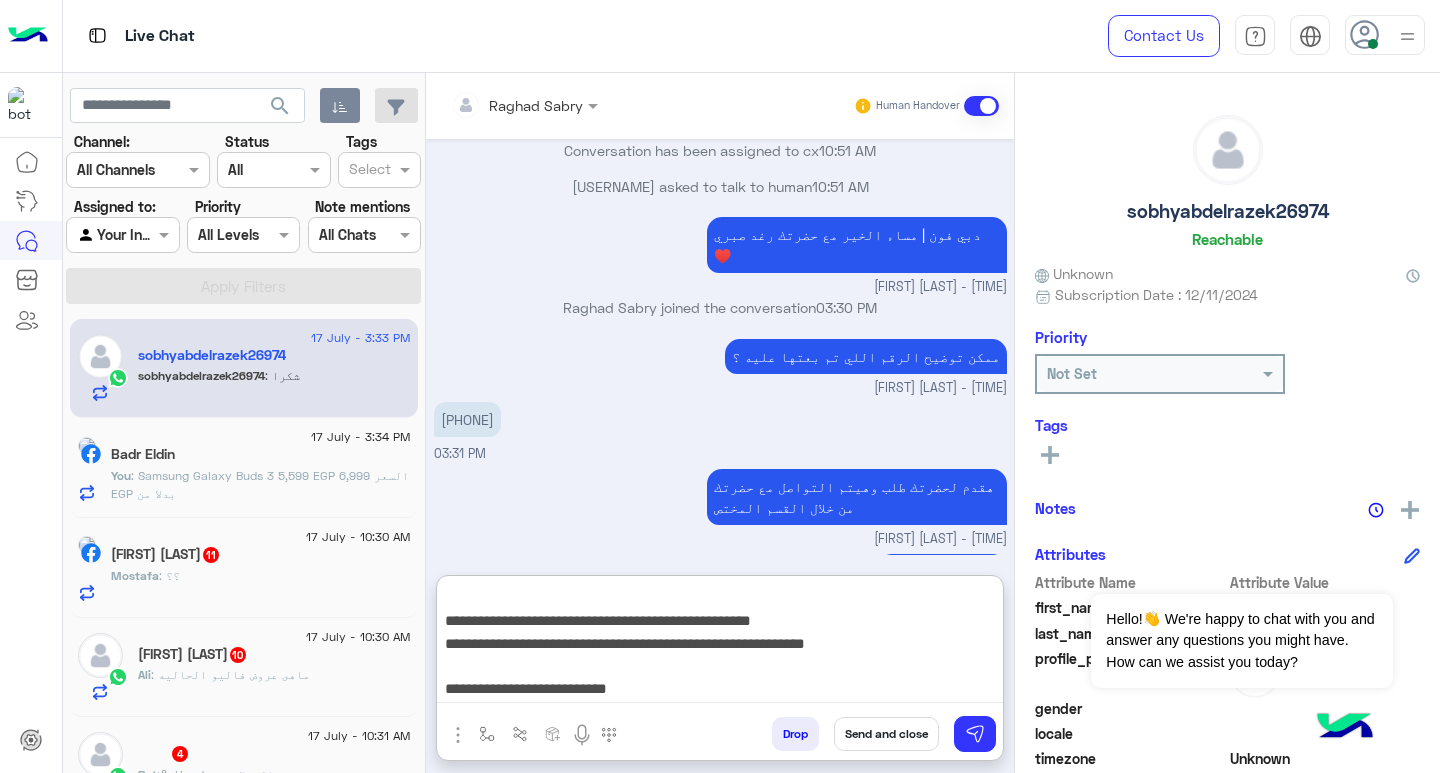 type on "**********" 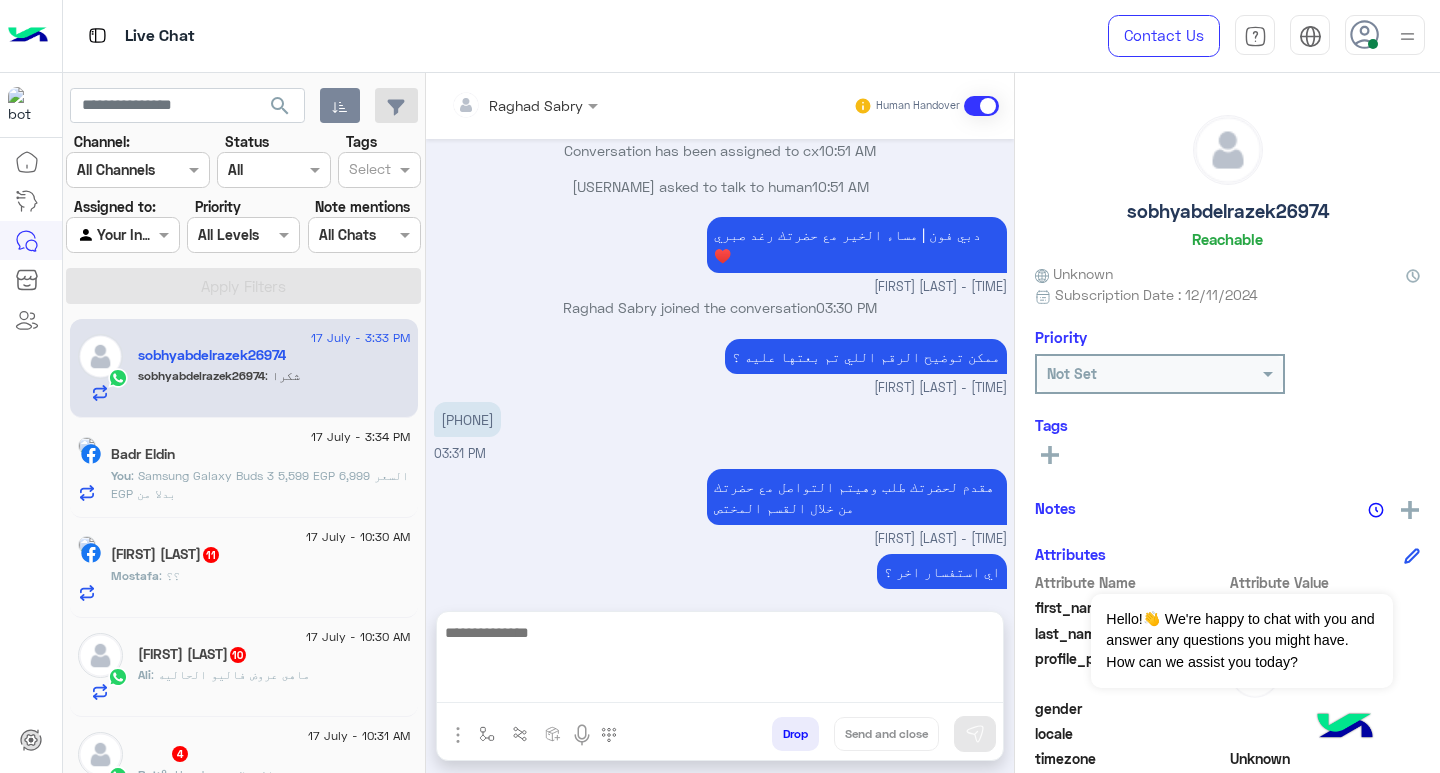 scroll, scrollTop: 0, scrollLeft: 0, axis: both 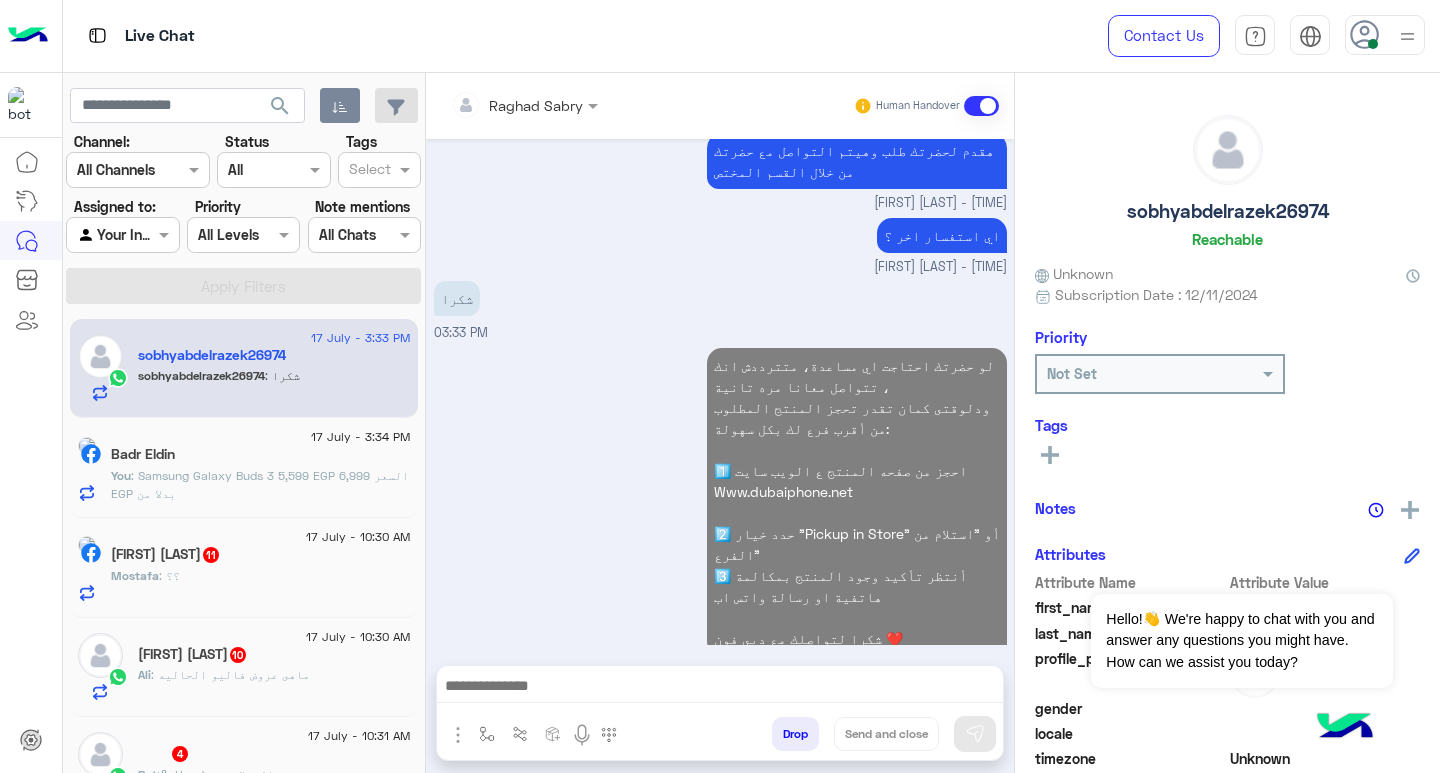 click on "17 July - 3:33 PM  sobhyabdelrazek26974   sobhyabdelrazek26974 : شكرا 17 July - 3:34 PM  Badr Eldin   You  :  Samsung Galaxy Buds 3
5,599 EGP   السعر
6,999 EGP بدلا من  17 July - 10:30 AM  Mostafa Disha  11 Mostafa : ؟؟ 17 July - 10:30 AM  Ali Magdy  10 Ali : ماهى عروض فاليو الحاليه 17 July - 10:31 AM  ‎ ‎ ‎ ‎‎ ‎ ‎ ‎ ‎ ‎  4 Bot :   Handover خدمة العملاء  17 July - 10:34 AM  Mohamed Alaa  2 Bot :   Handover خدمة العملاء  17 July - 10:34 AM  Ahmed Elwazeer  4 Bot :   Handover خدمة العملاء  17 July - 10:35 AM  $   4 $ : لو معايا ايفون ١٥ برو ماكس
عندكم امكانية استبدال موبيل قديم ب موبايل جديد
وبيكون تقريبا قد ايه الفرق
لو هنقل لل ١٦ برو ماكس 17 July - 10:36 AM  Ahmed Samir  8 Ahmed : صباح الخير 17 July - 10:36 AM  الكابتن انور  29 Bot :   Handover خدمة العملاء  17 July - 10:37 AM  Hany Esmat" 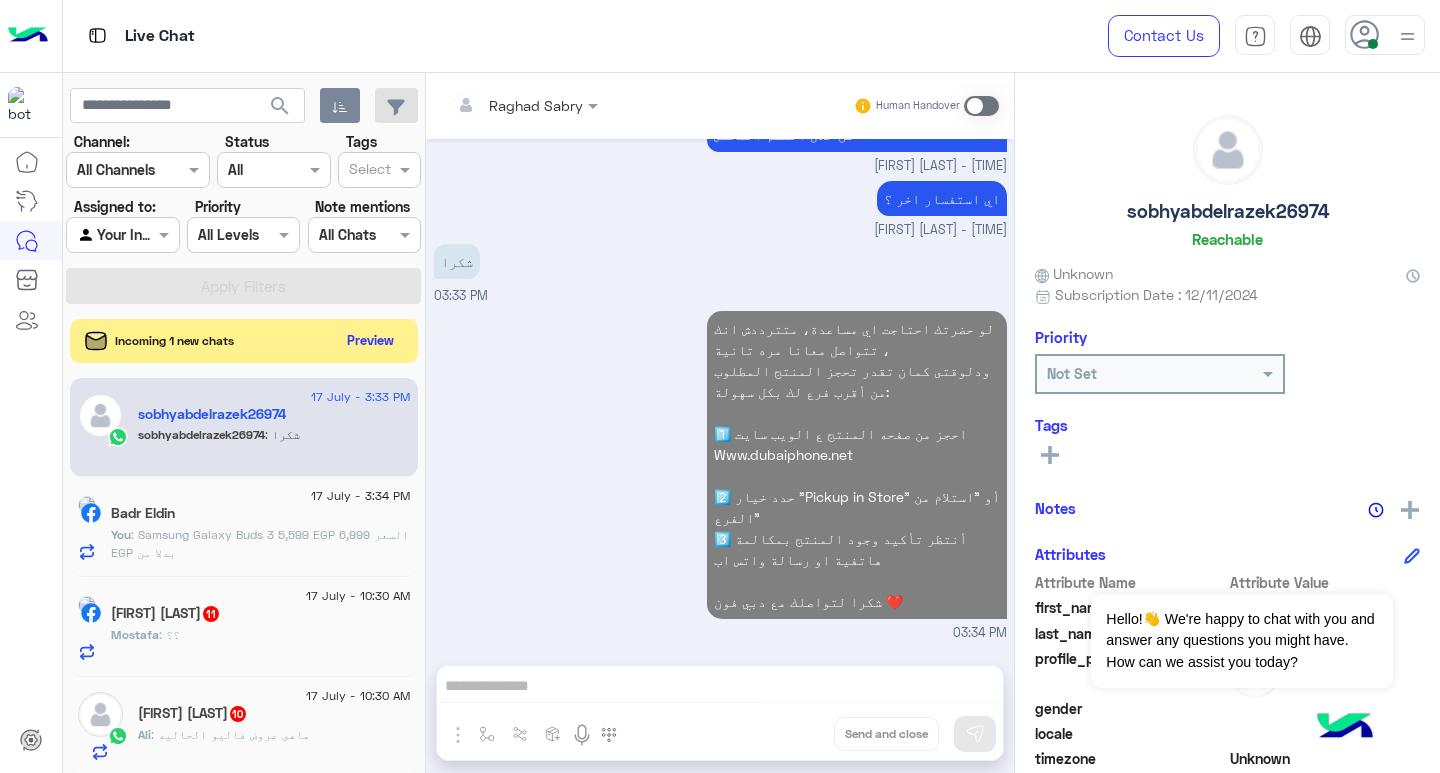 click on "Mostafa : ؟؟" 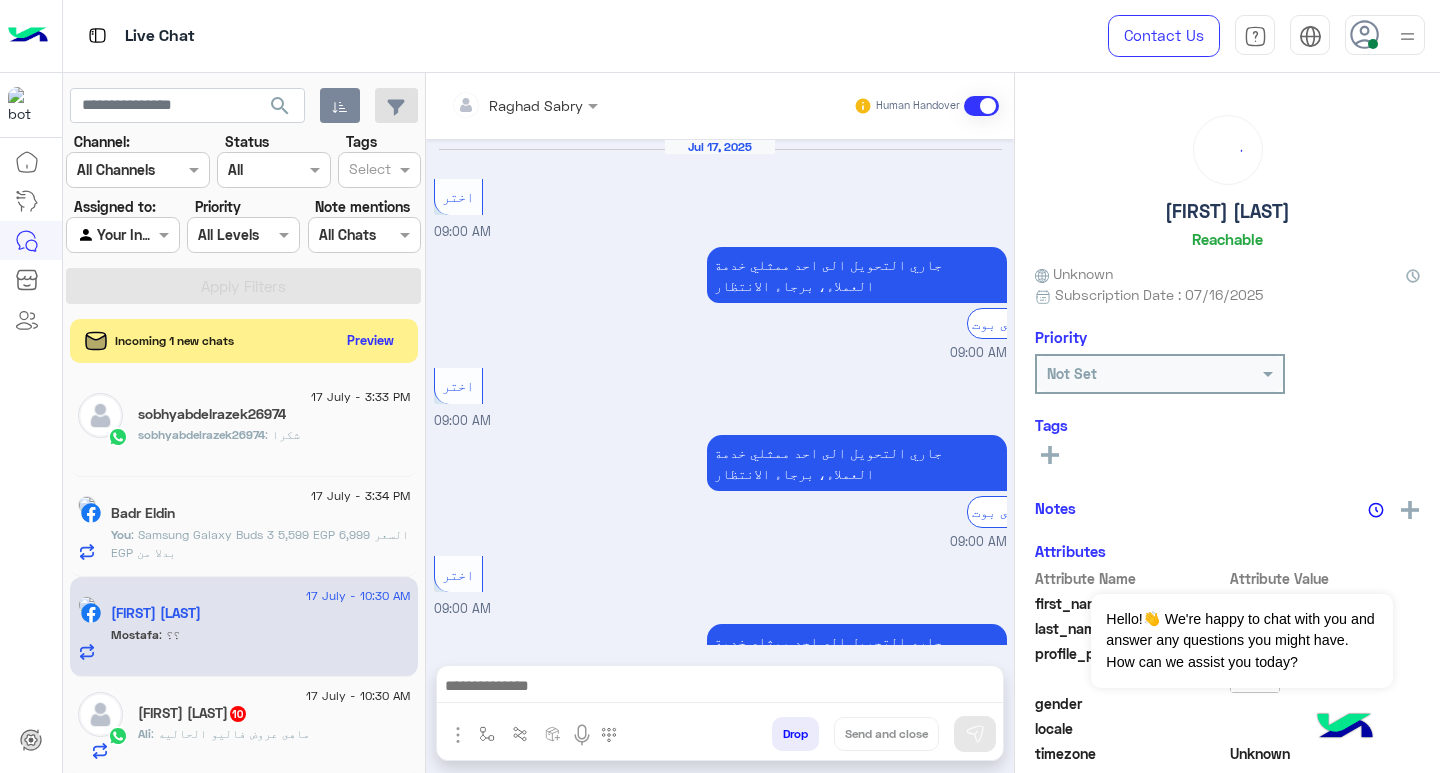scroll, scrollTop: 1063, scrollLeft: 0, axis: vertical 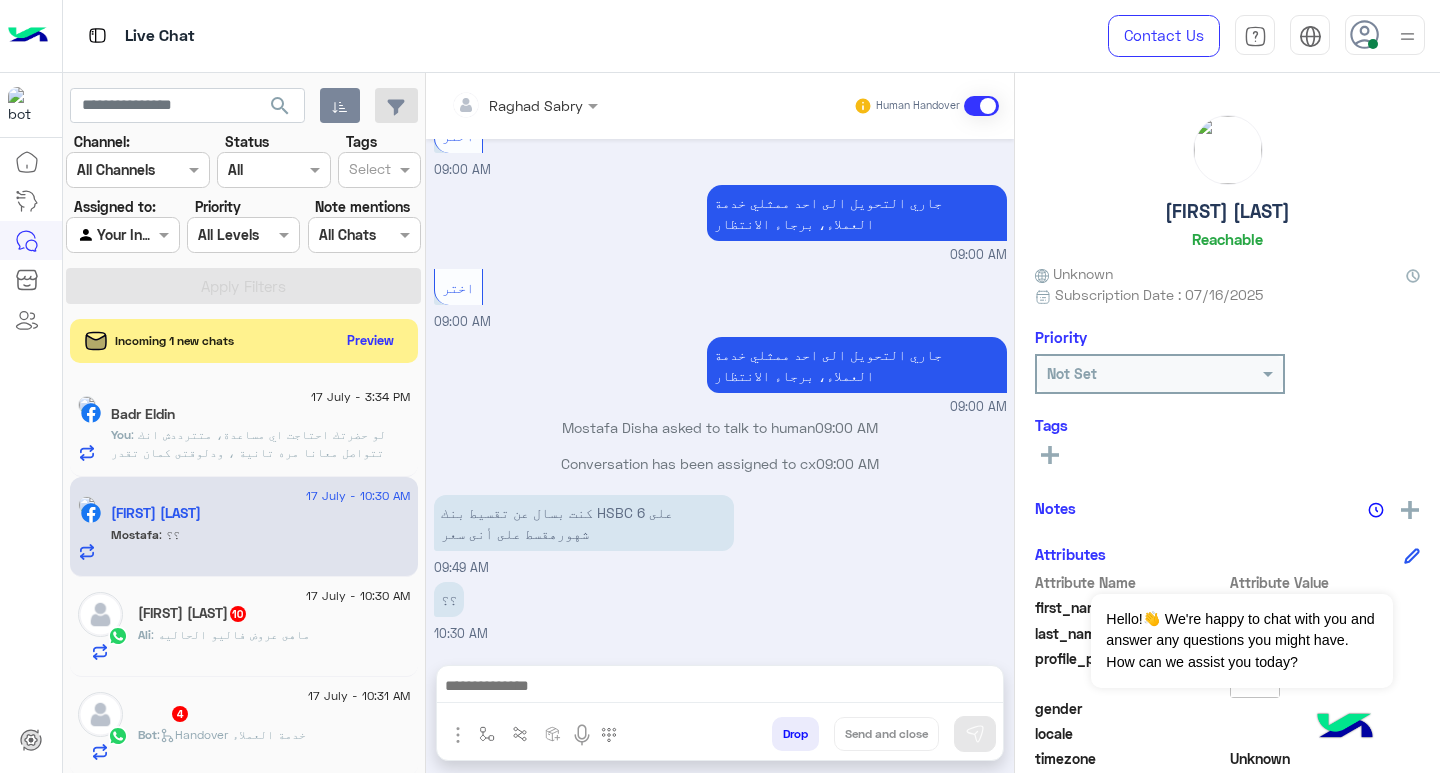 click at bounding box center (720, 688) 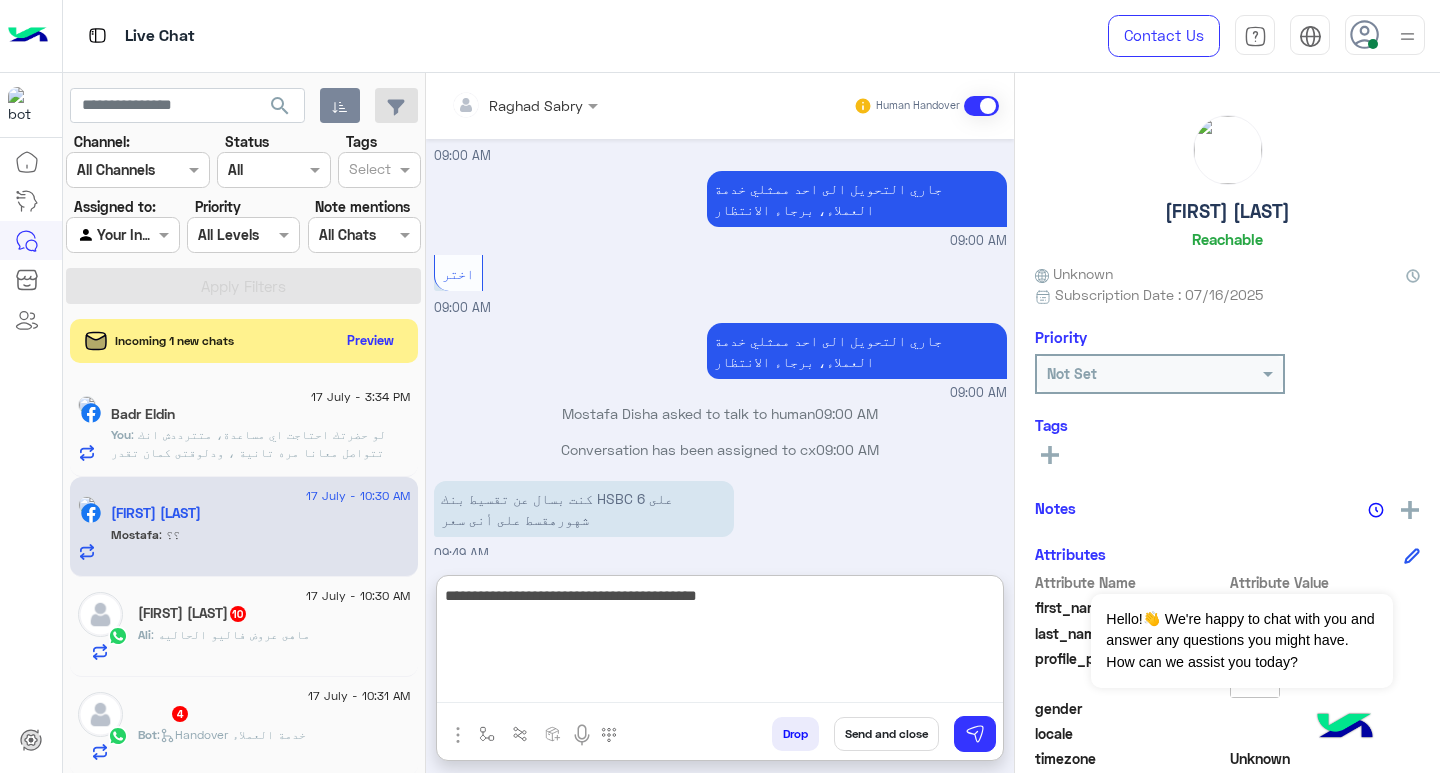 scroll, scrollTop: 1152, scrollLeft: 0, axis: vertical 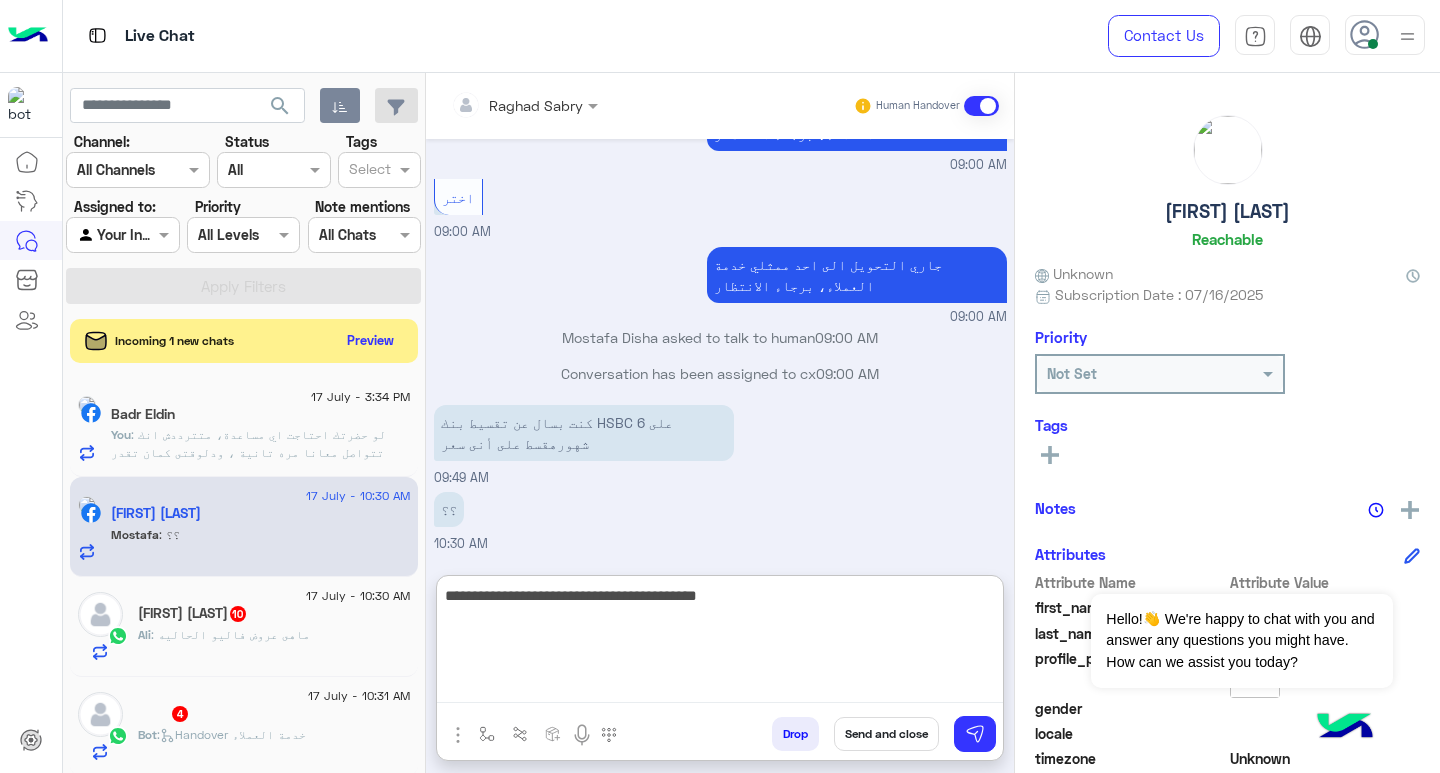 type on "**********" 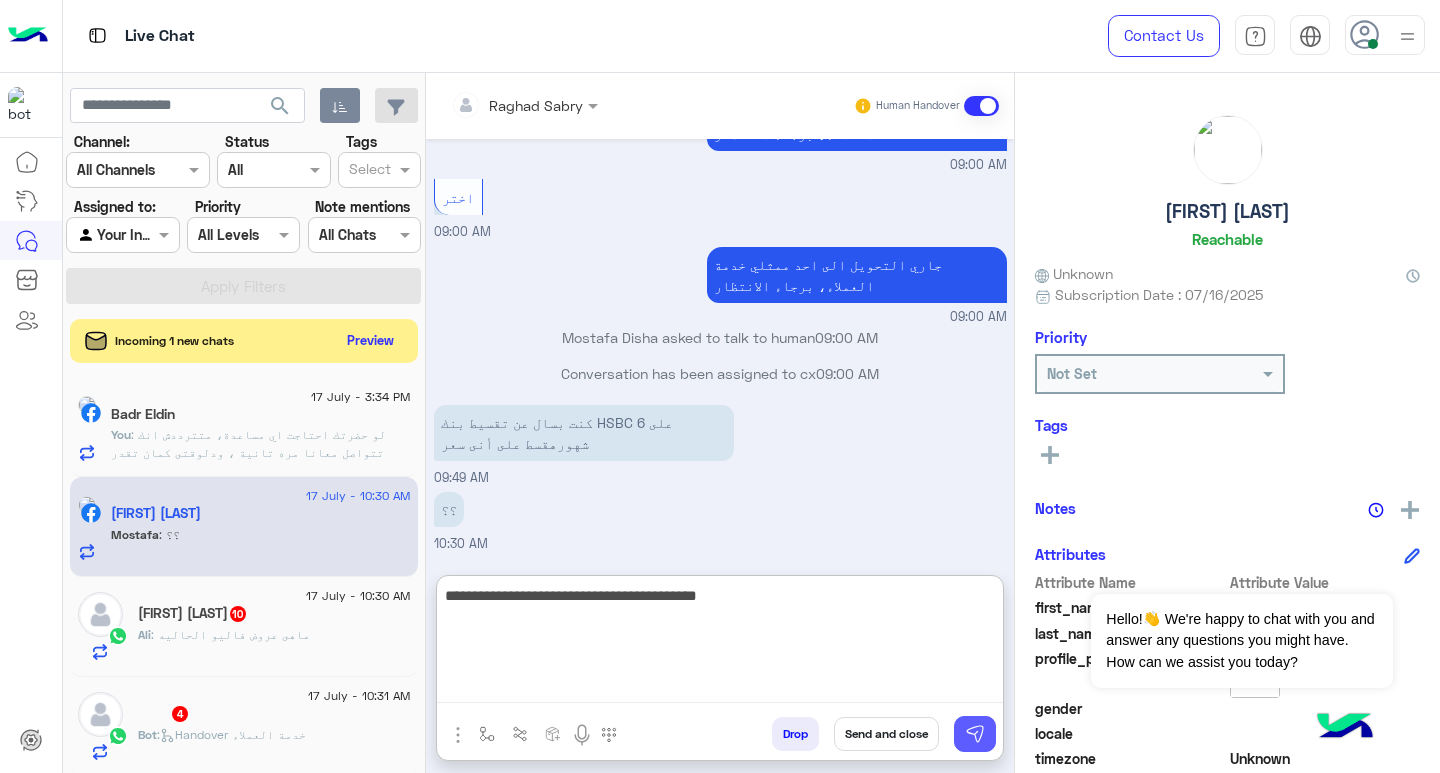click at bounding box center (975, 734) 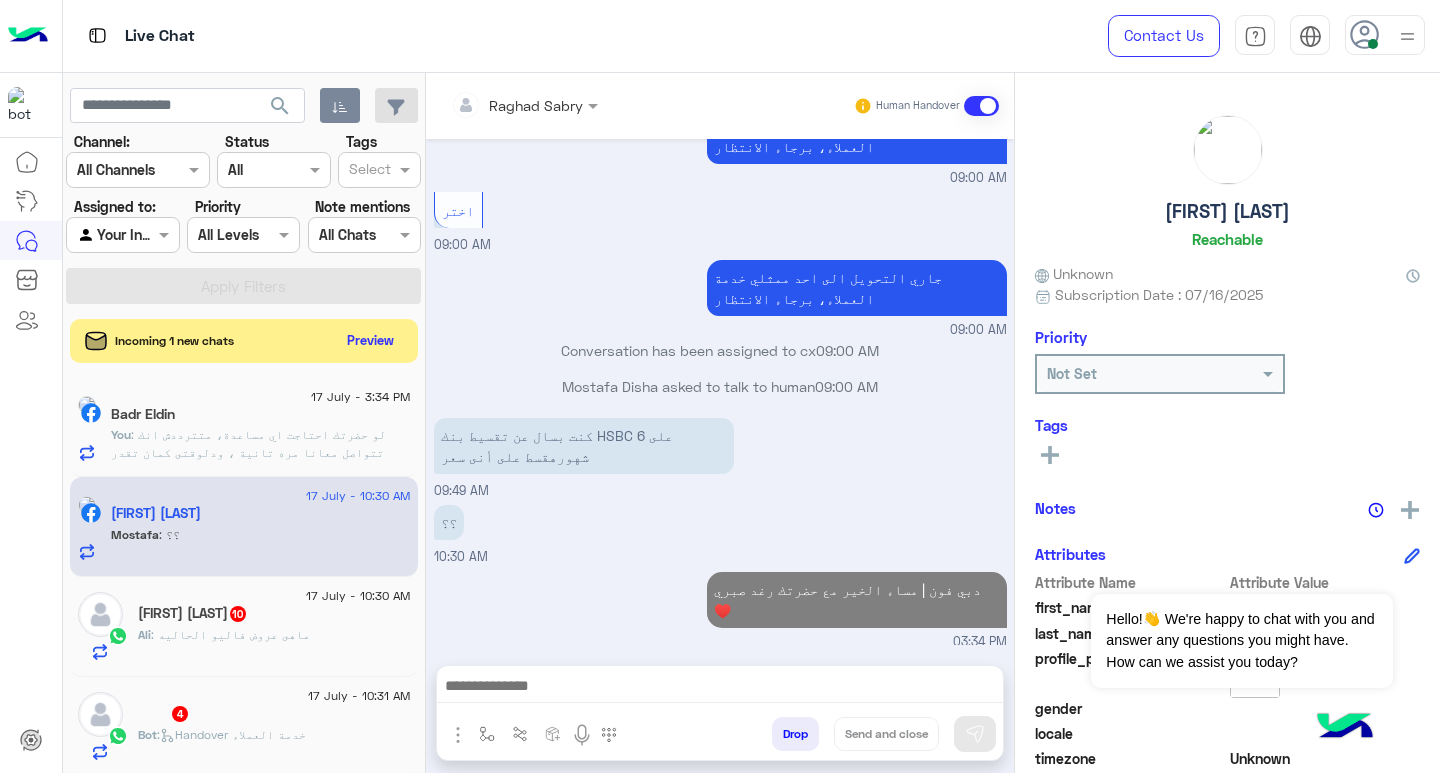 click at bounding box center (720, 691) 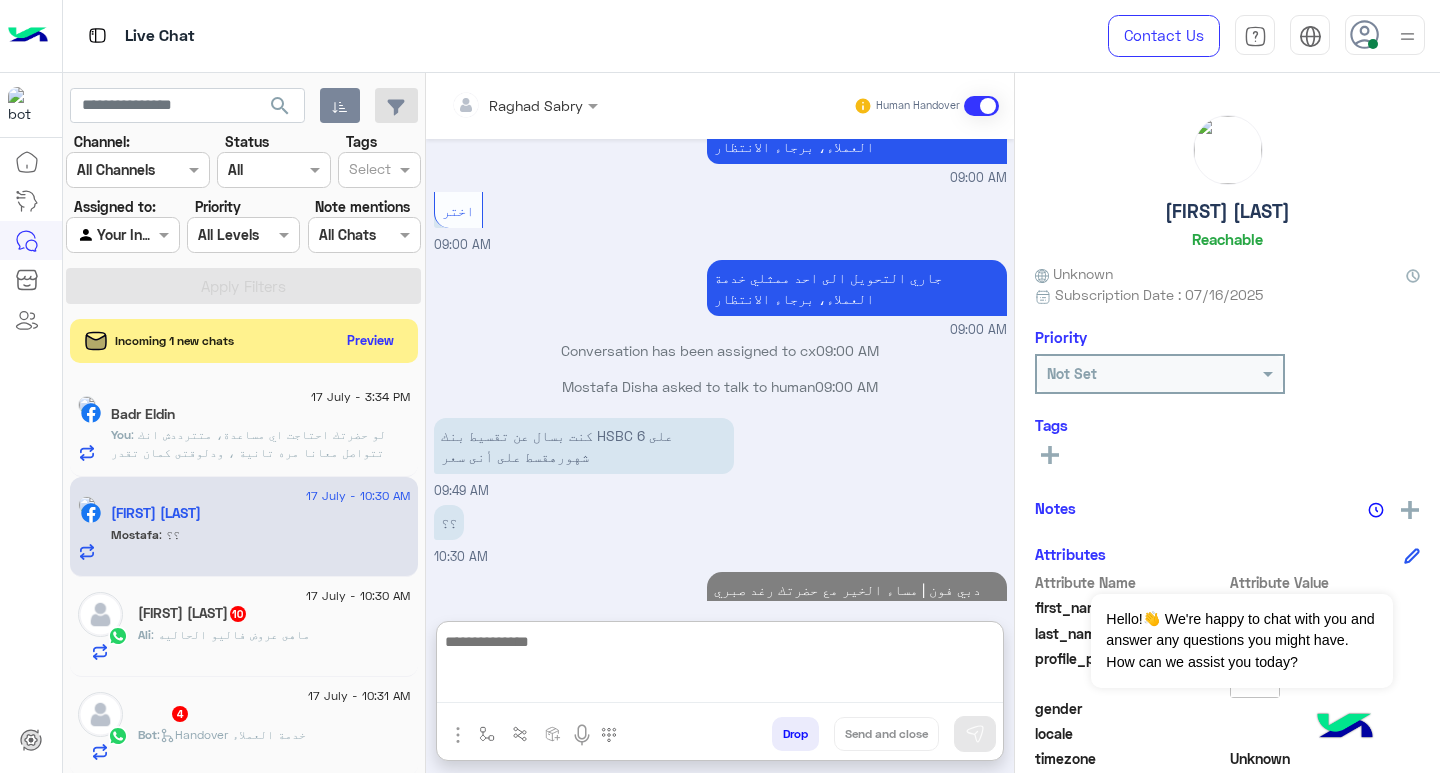 paste on "**********" 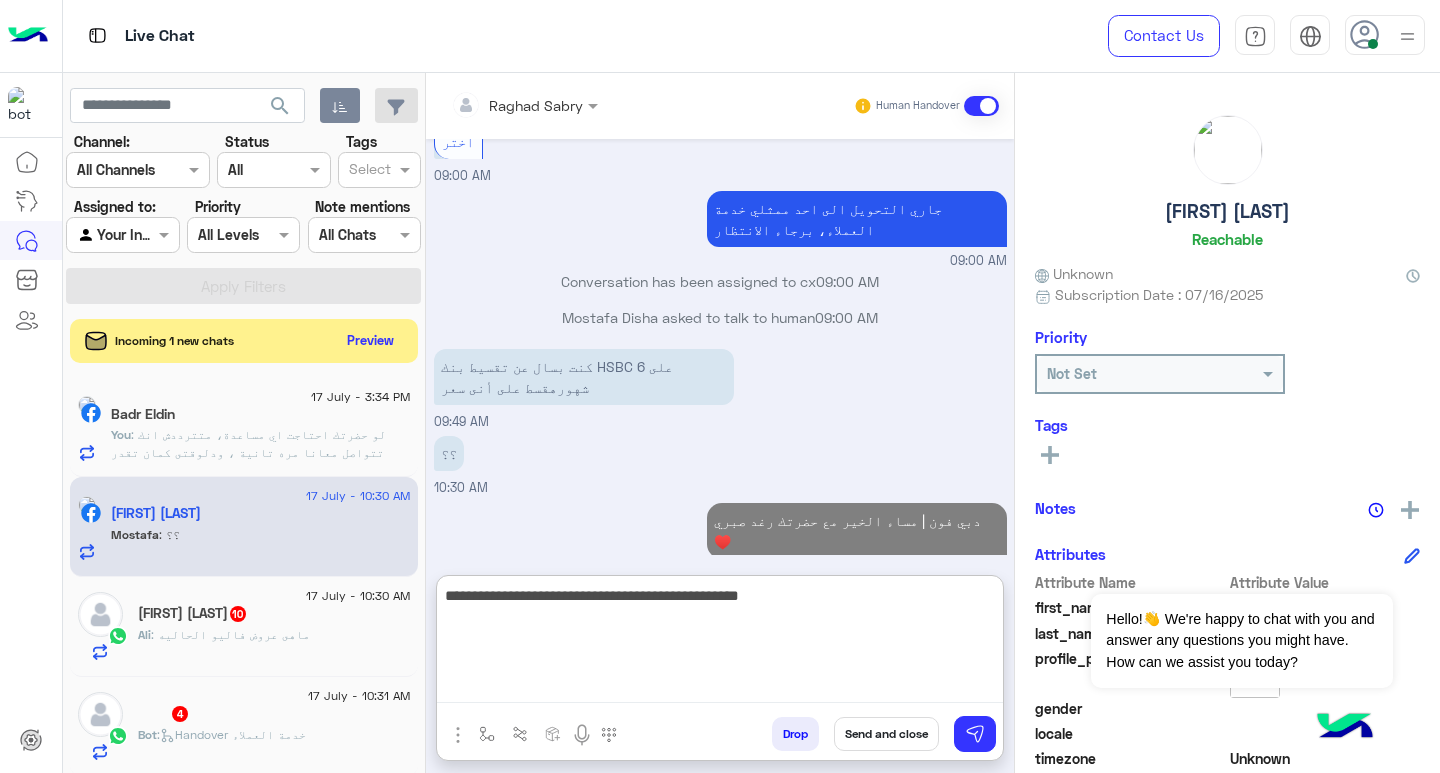 scroll, scrollTop: 1253, scrollLeft: 0, axis: vertical 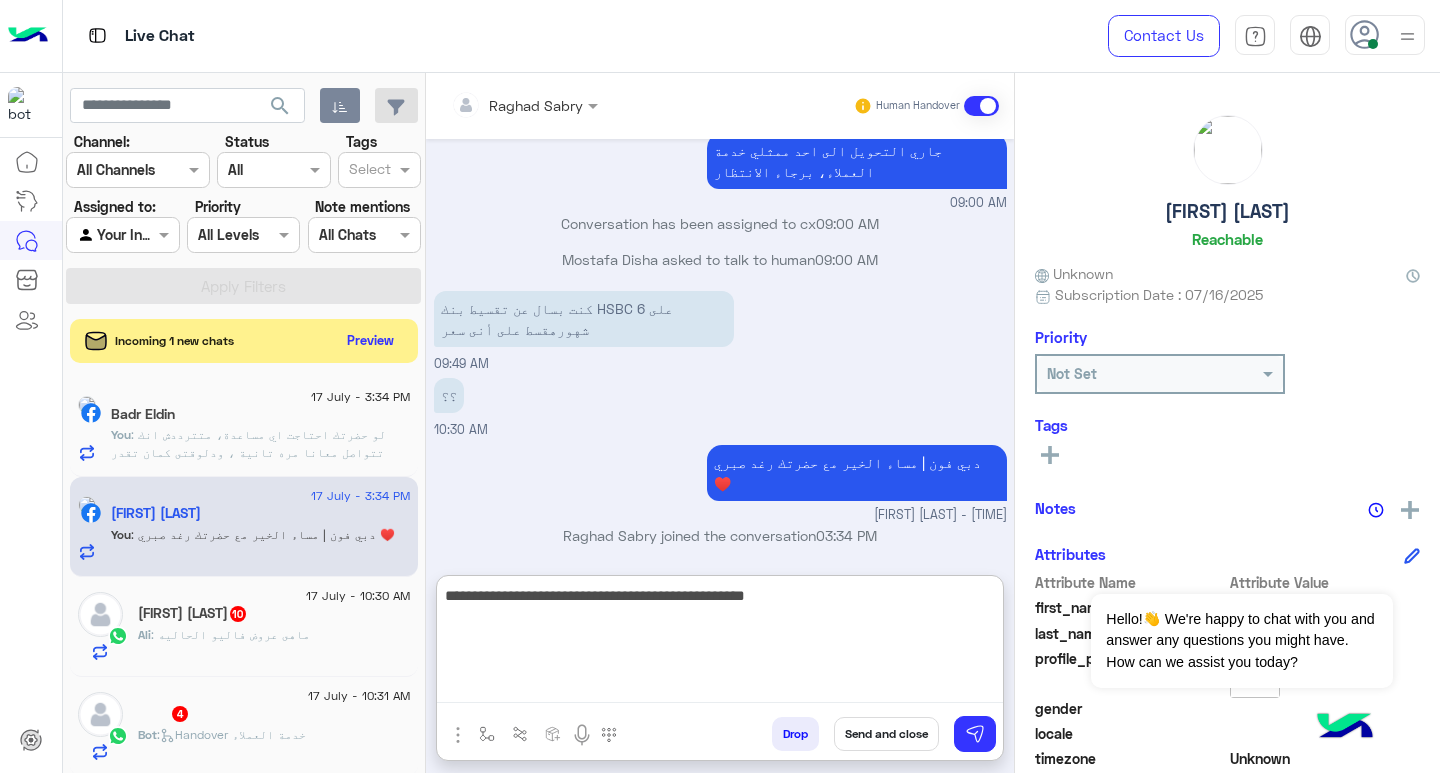 click on "**********" at bounding box center (720, 643) 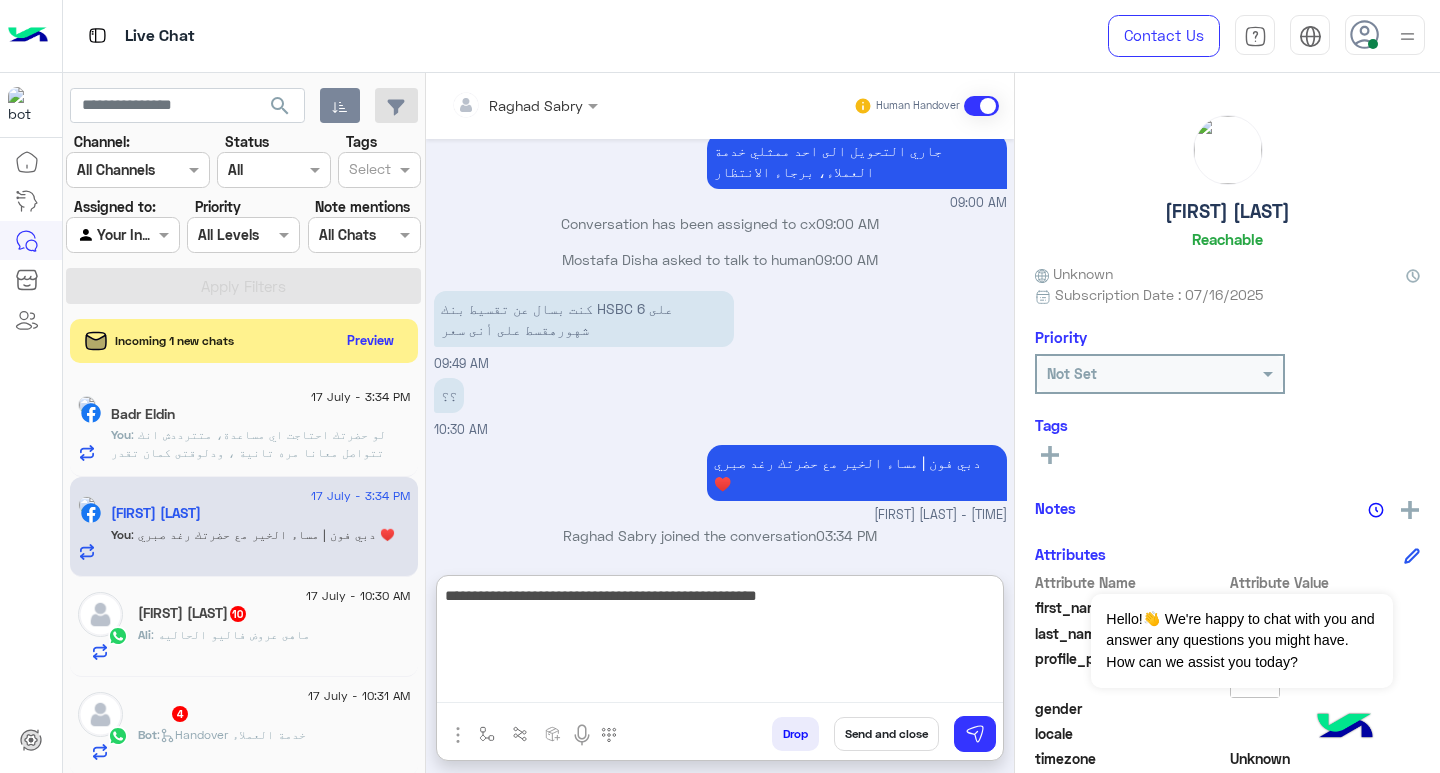click on "**********" at bounding box center (720, 643) 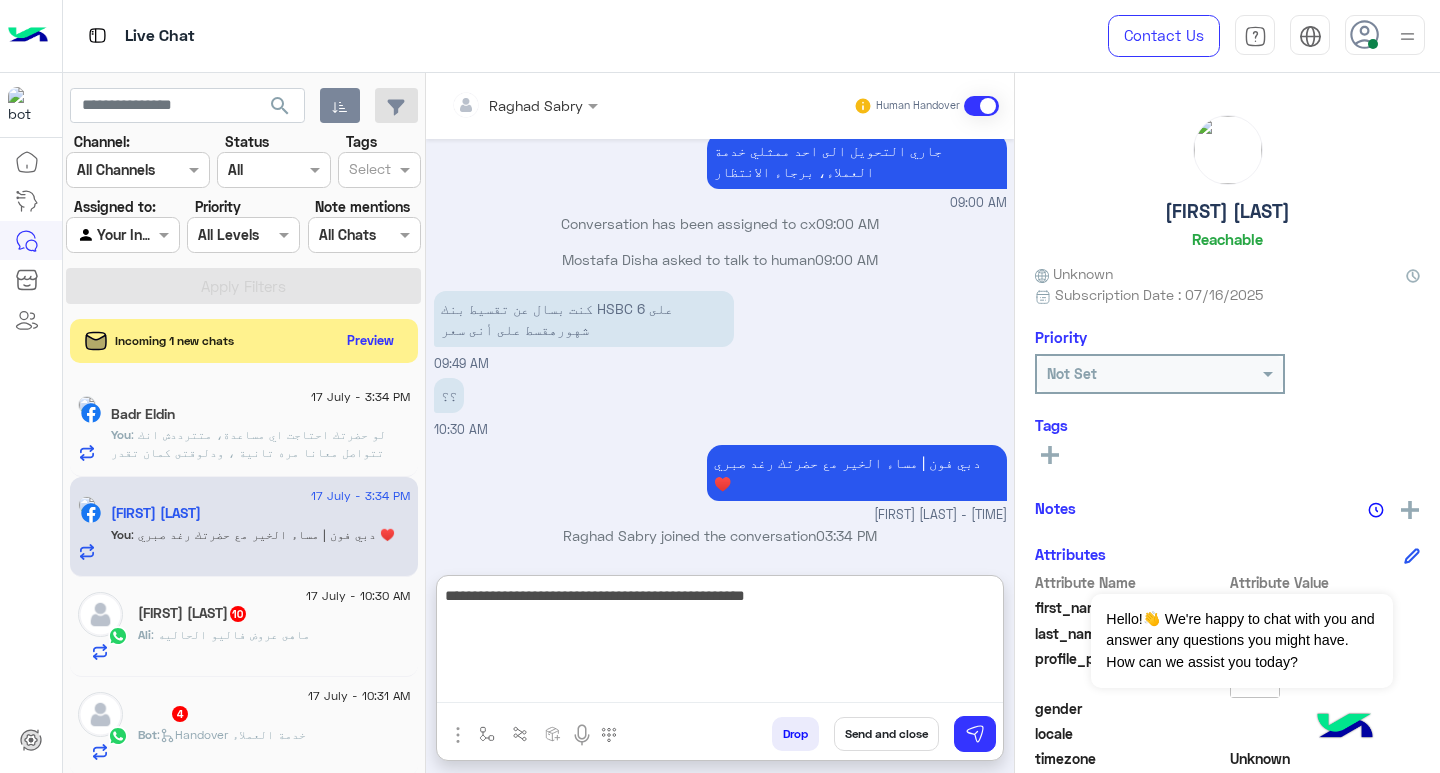 type on "**********" 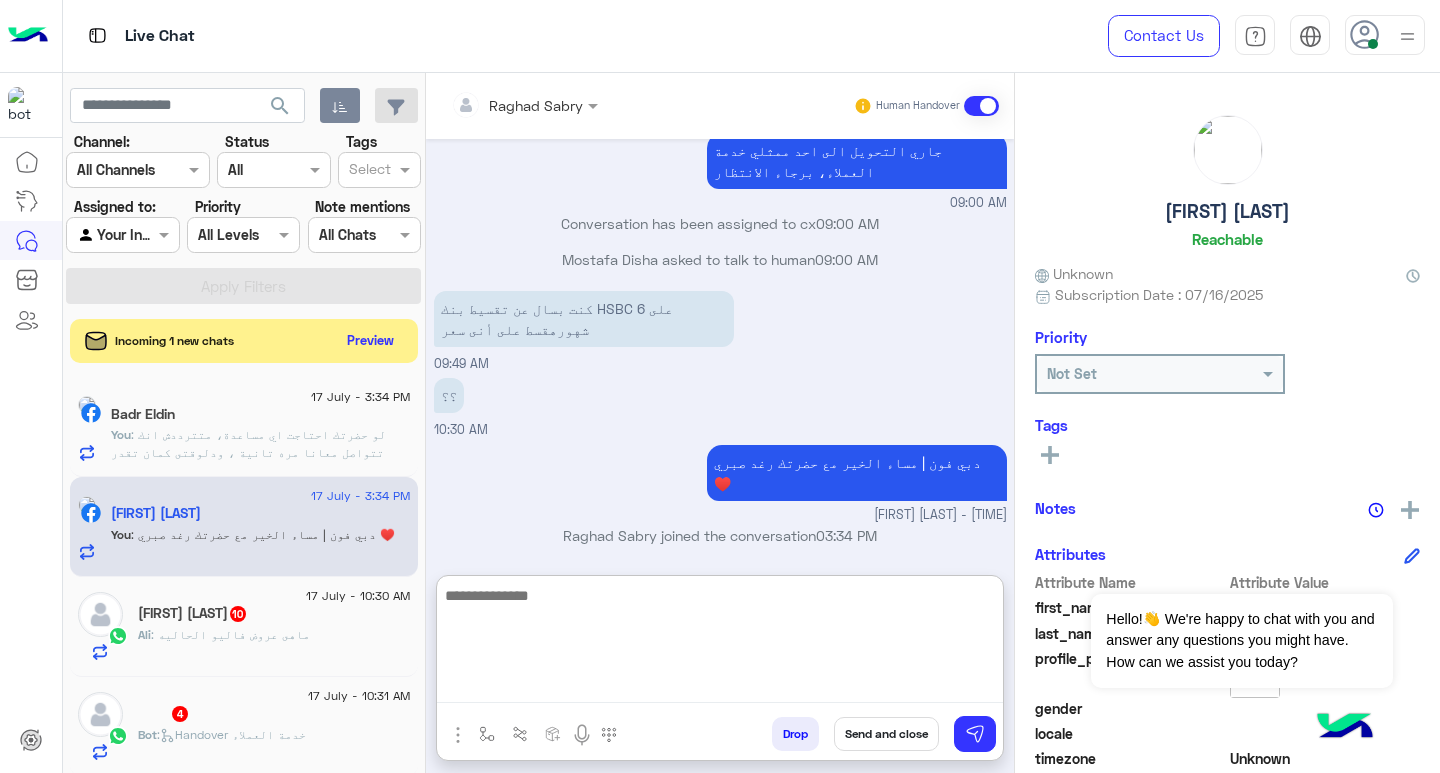 scroll, scrollTop: 1337, scrollLeft: 0, axis: vertical 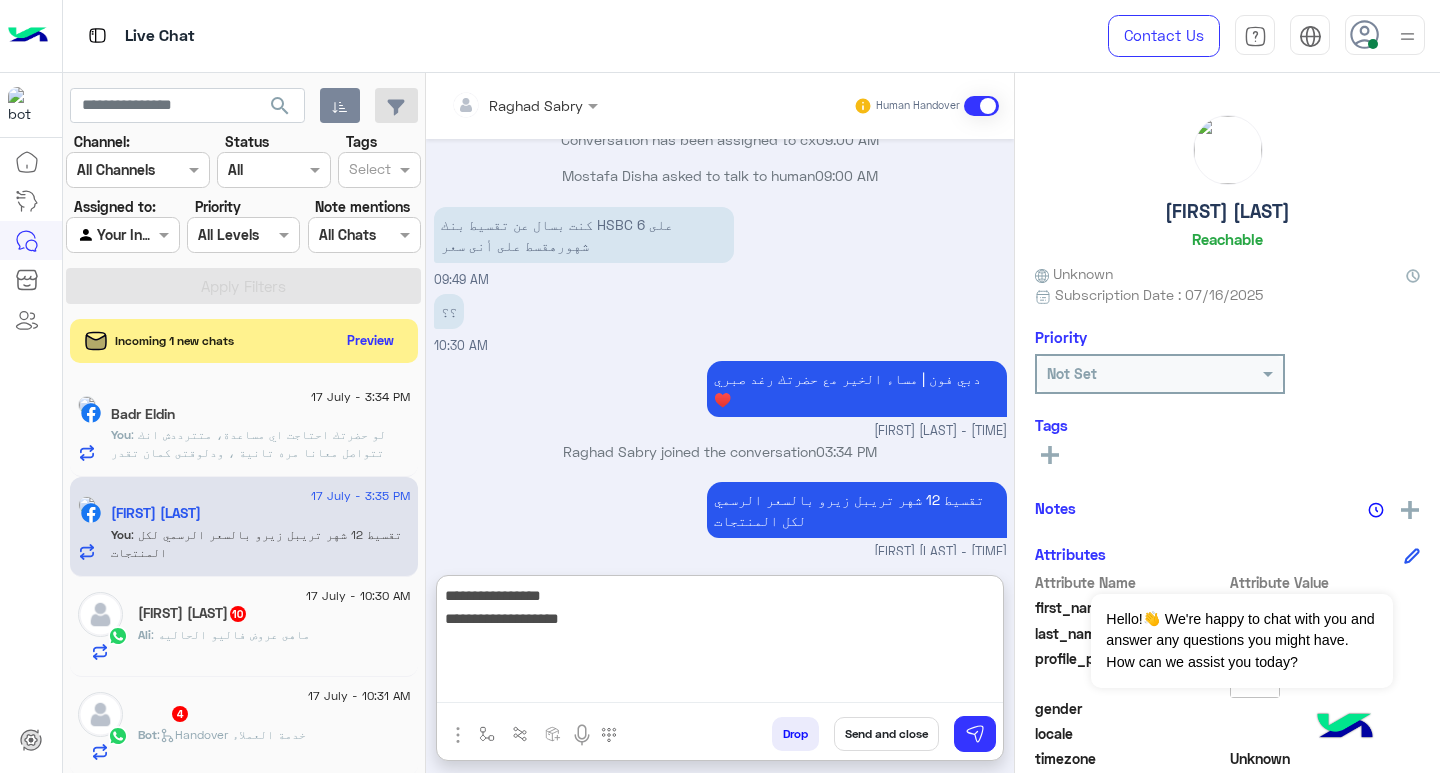 type on "**********" 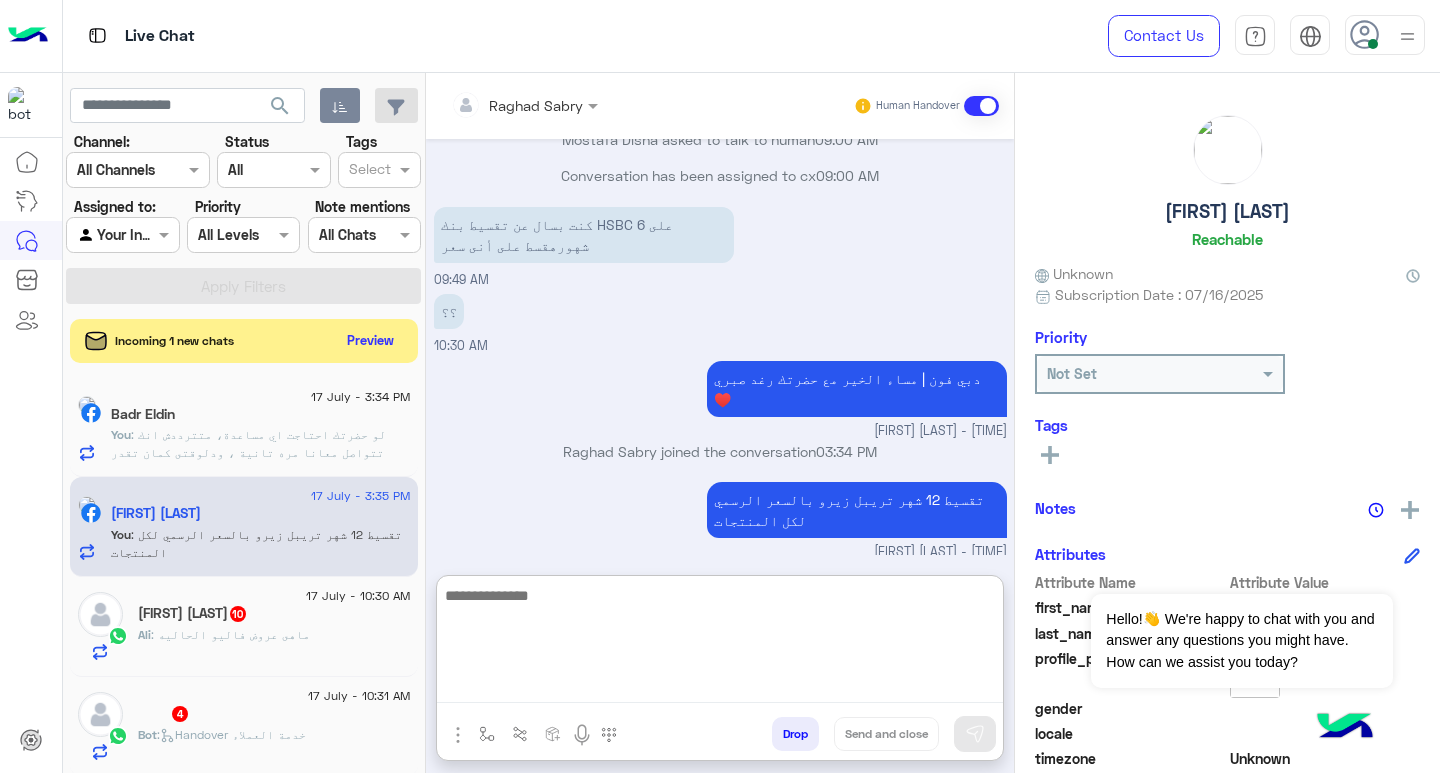 scroll, scrollTop: 1422, scrollLeft: 0, axis: vertical 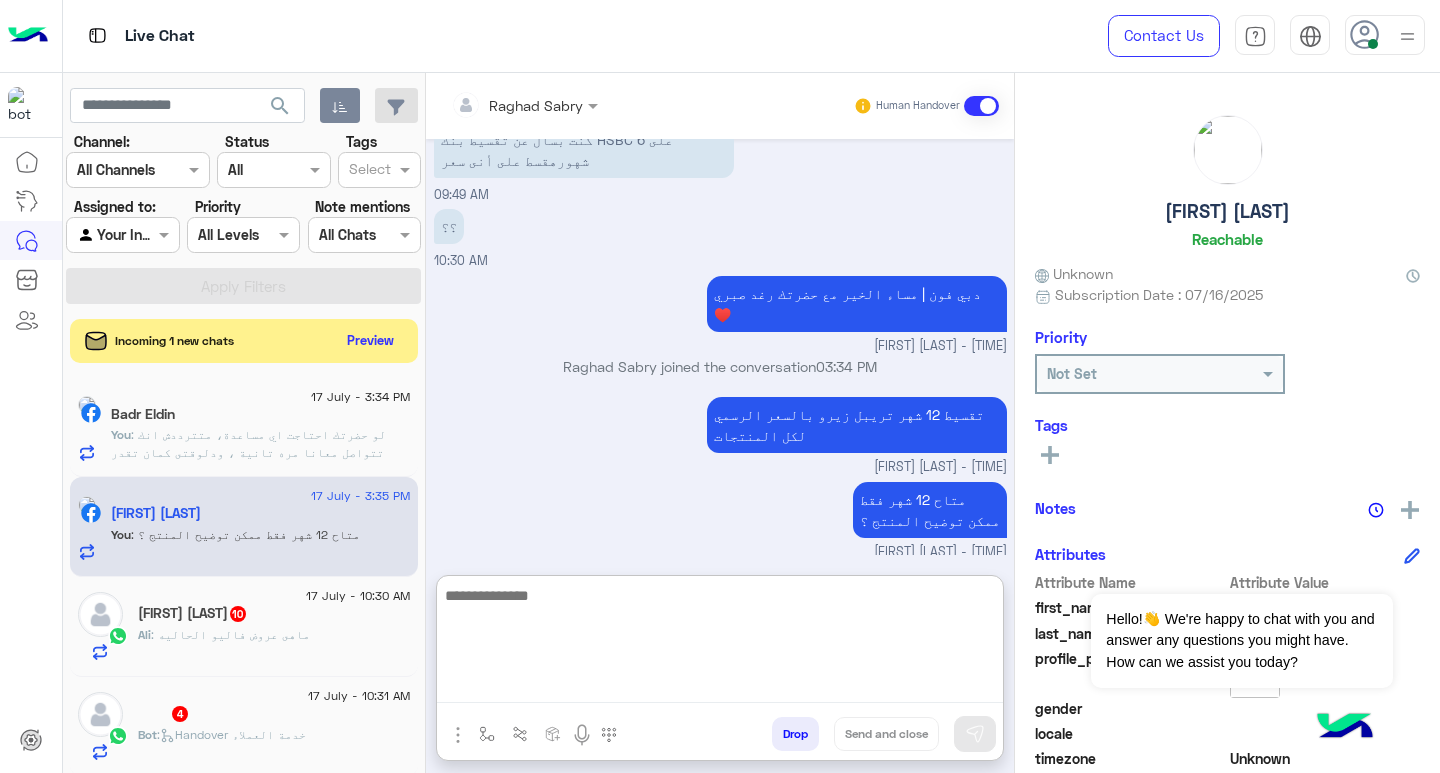 drag, startPoint x: 320, startPoint y: 629, endPoint x: 330, endPoint y: 632, distance: 10.440307 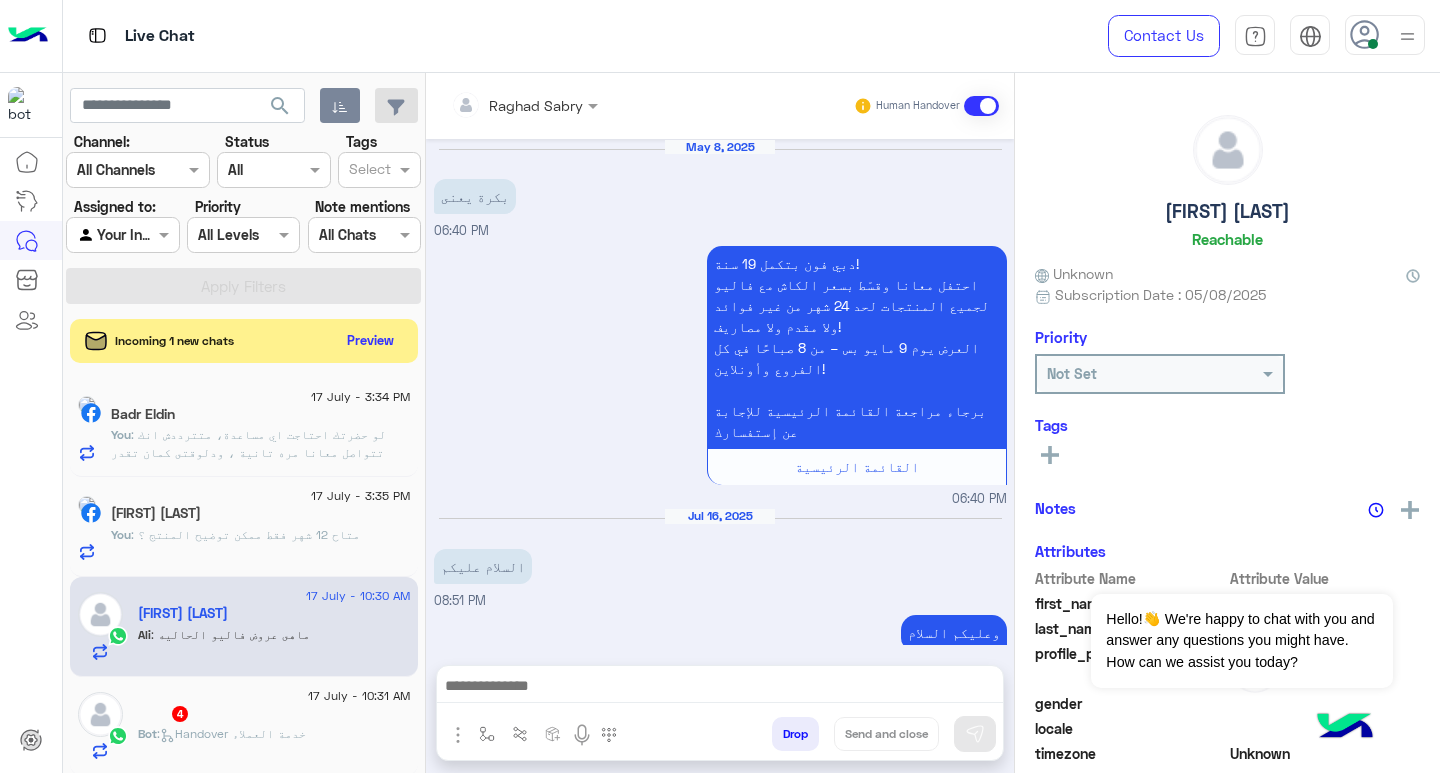 scroll, scrollTop: 1763, scrollLeft: 0, axis: vertical 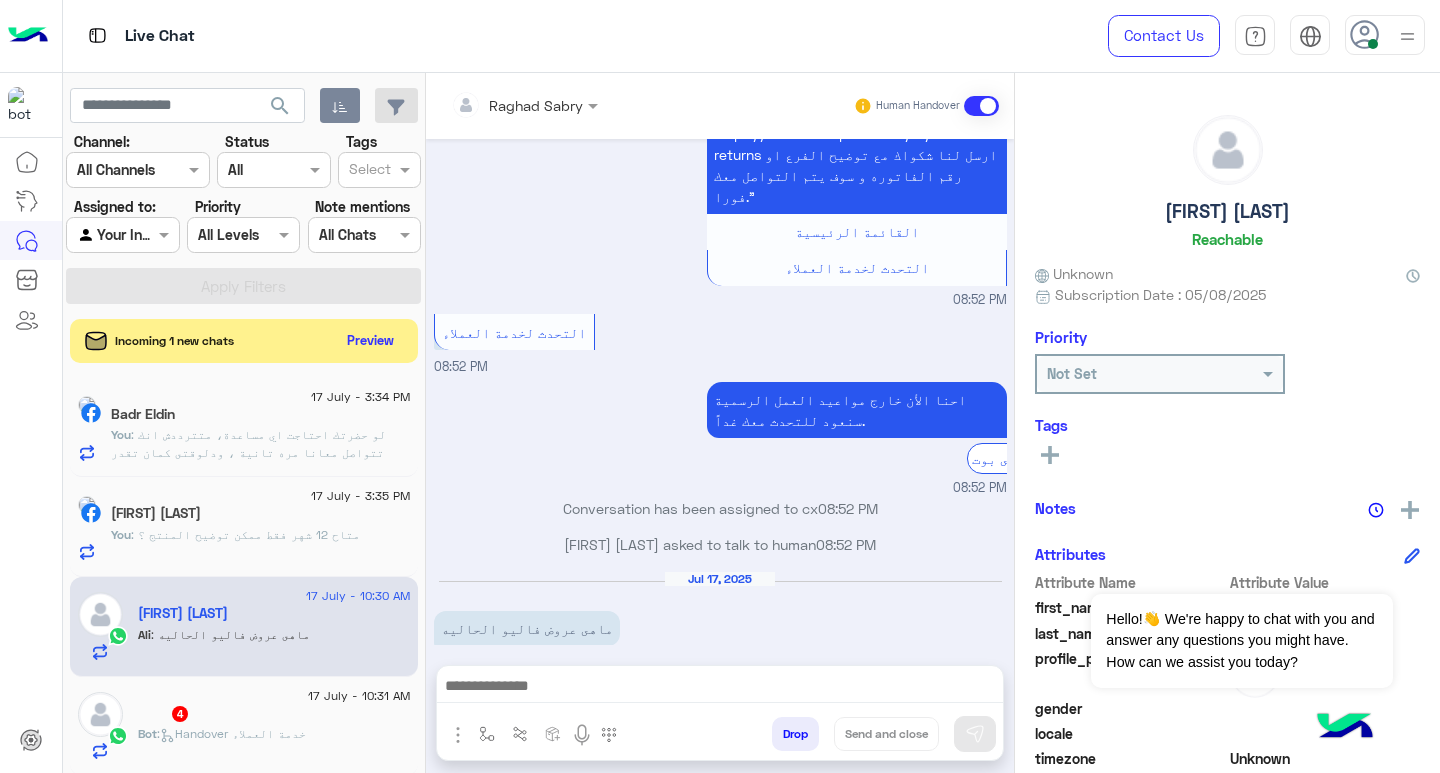 drag, startPoint x: 871, startPoint y: 680, endPoint x: 965, endPoint y: 697, distance: 95.524864 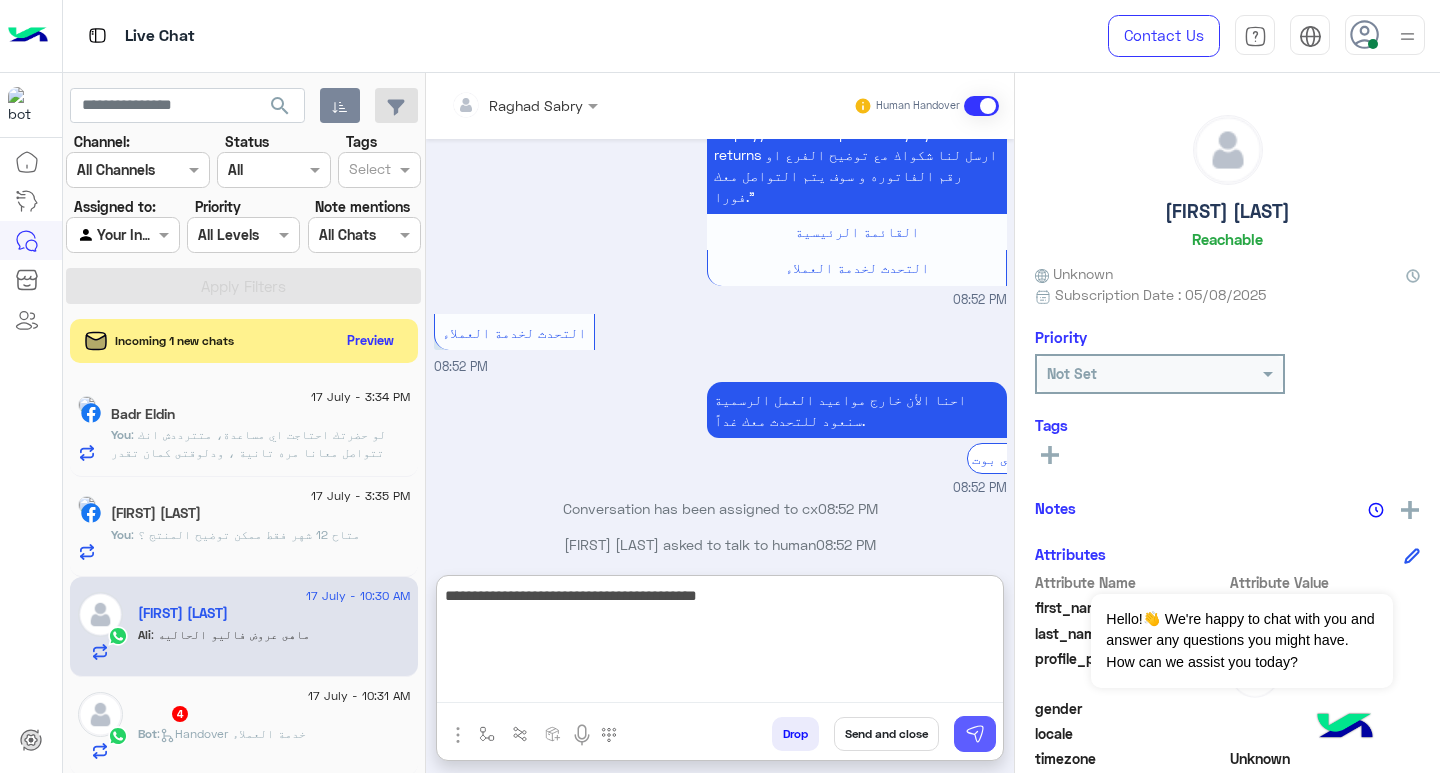 type on "**********" 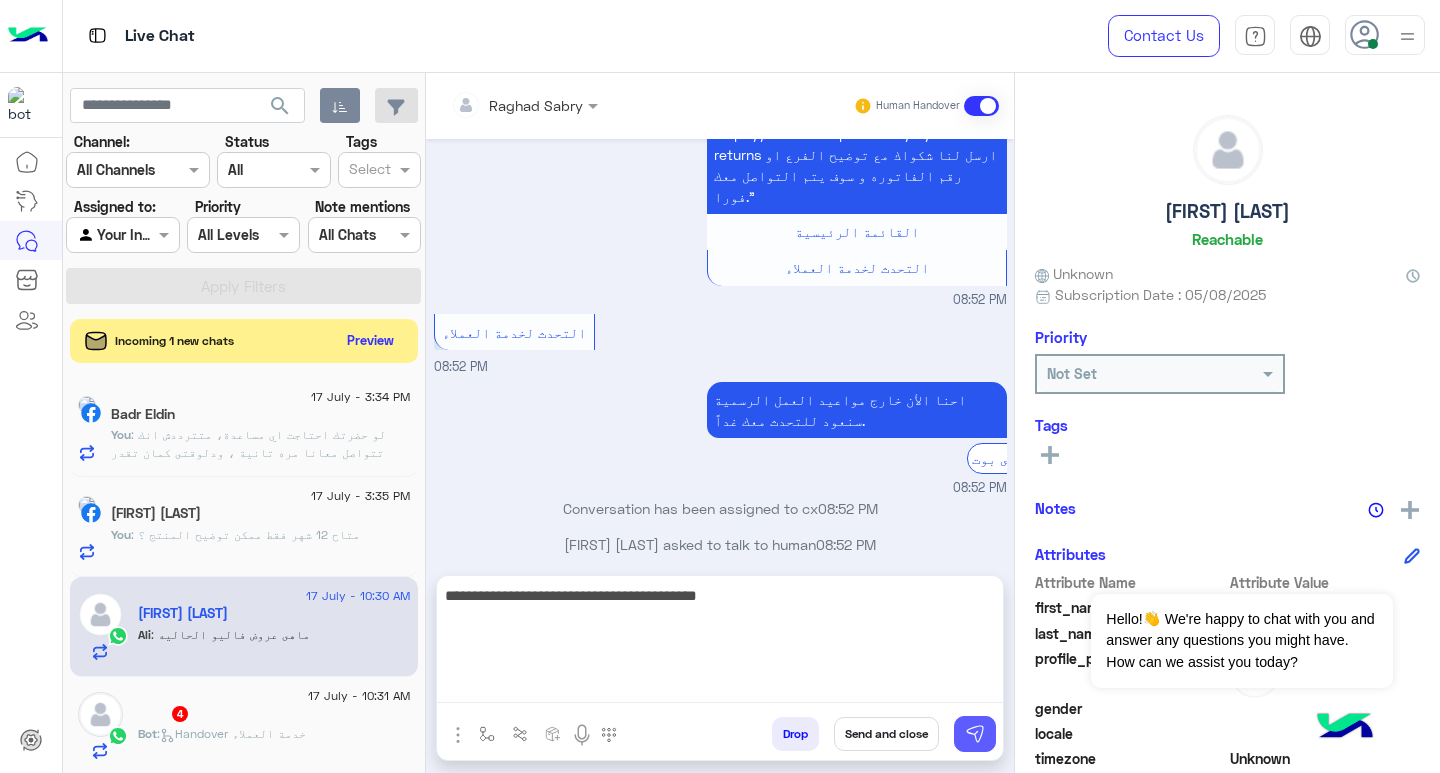 click at bounding box center (975, 734) 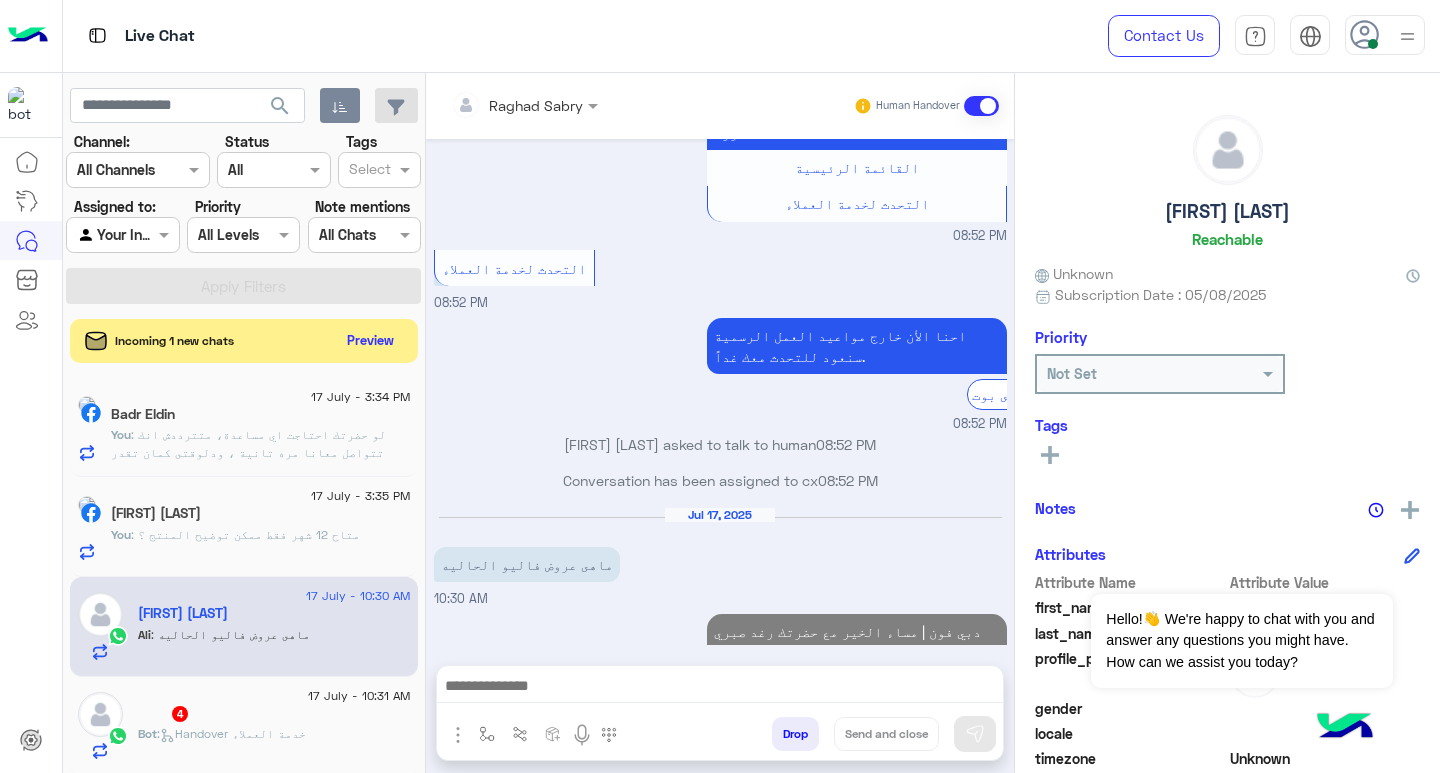 scroll, scrollTop: 1863, scrollLeft: 0, axis: vertical 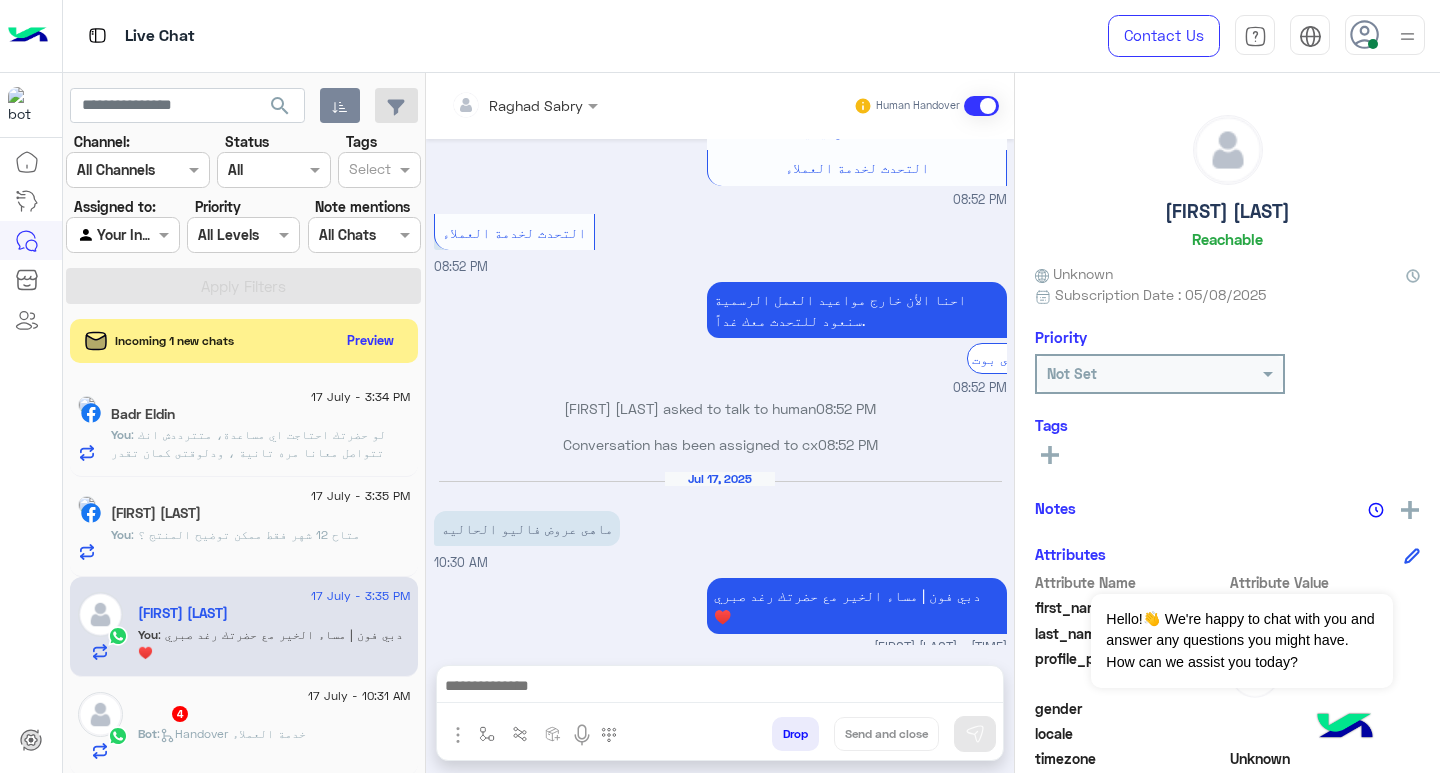 click at bounding box center (720, 688) 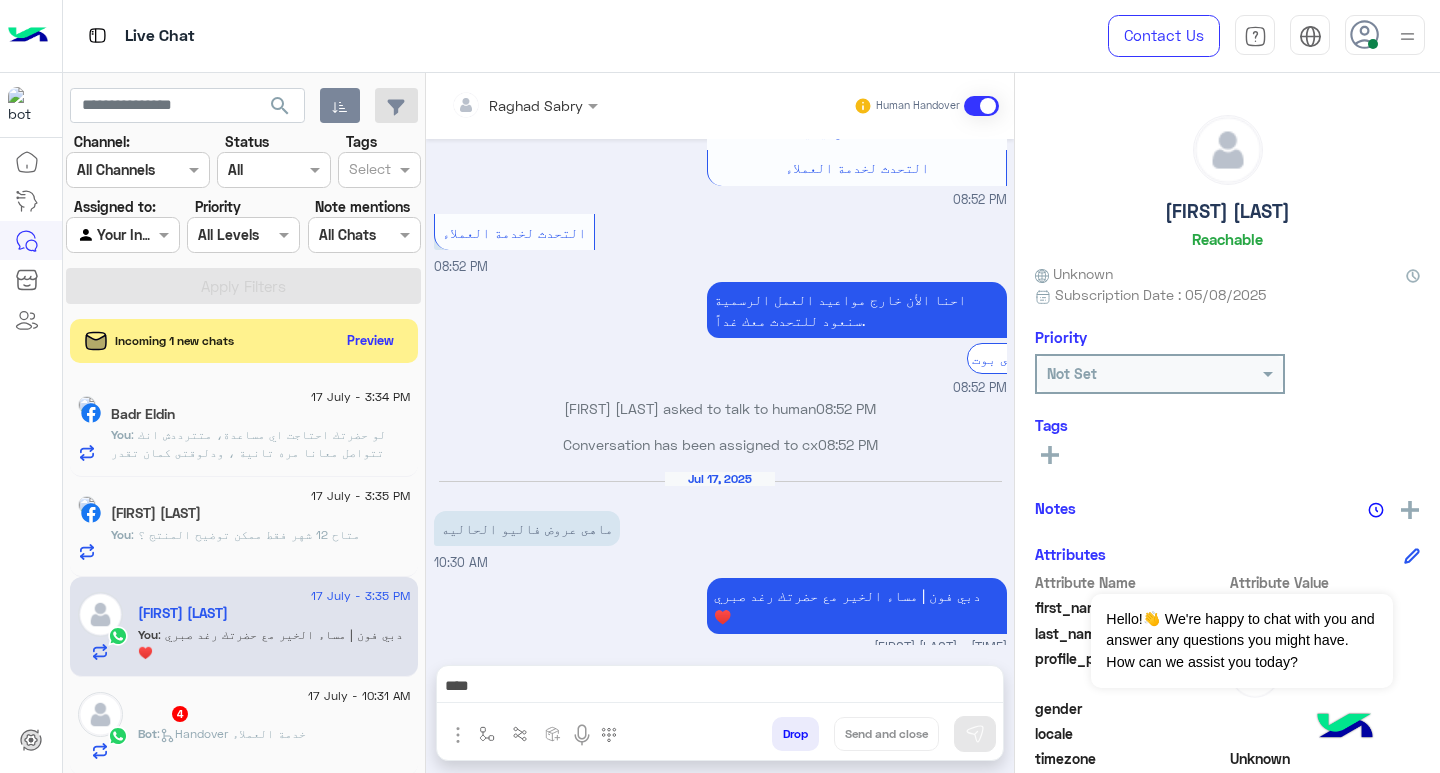 scroll, scrollTop: 1903, scrollLeft: 0, axis: vertical 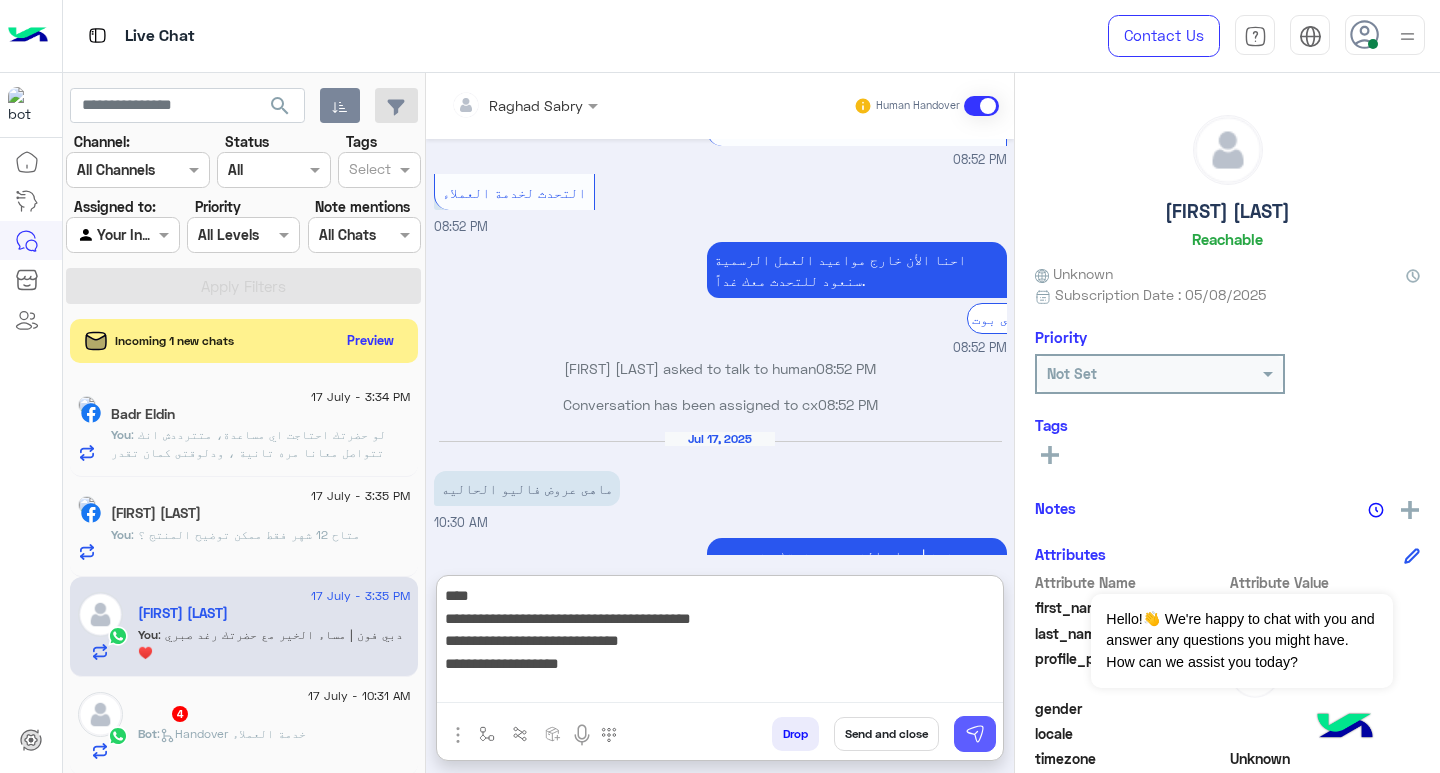 type on "**********" 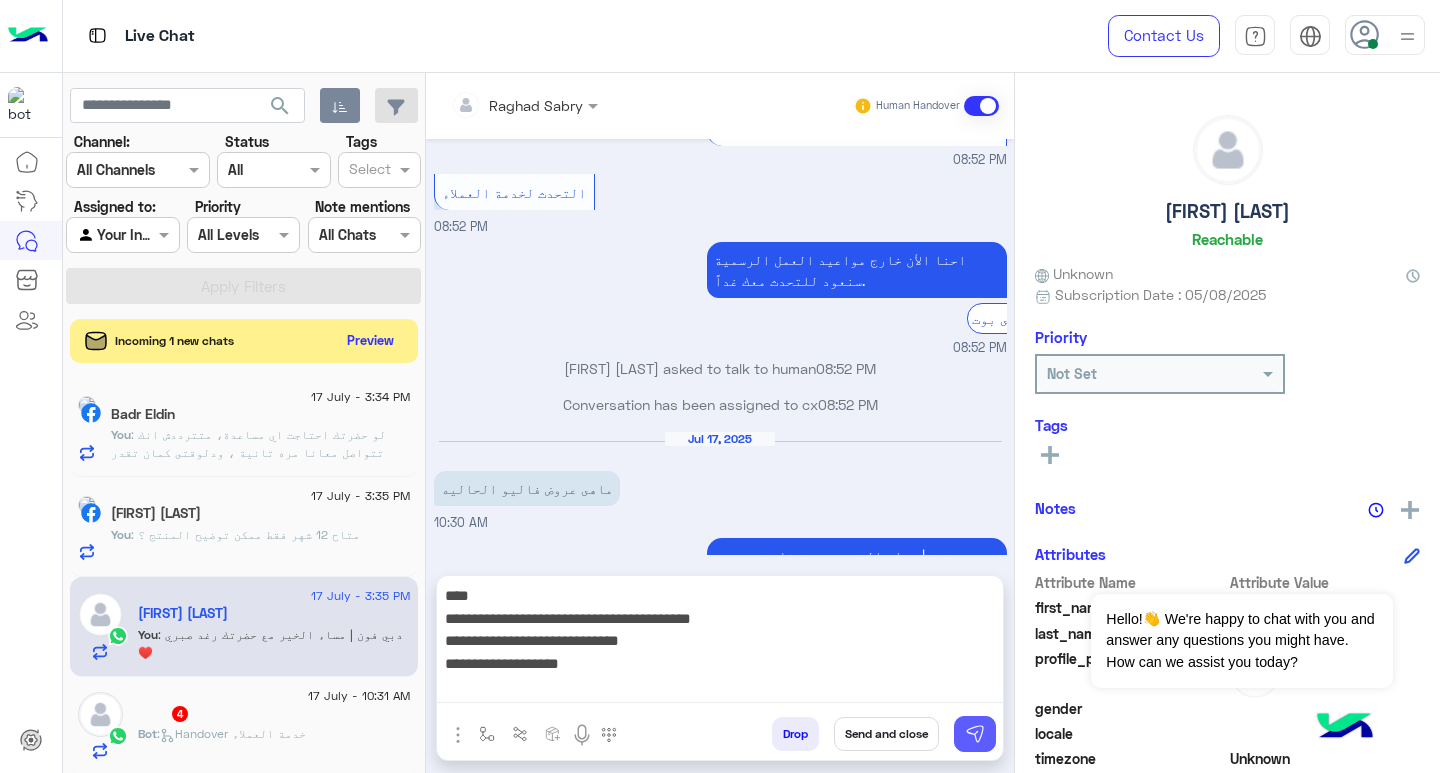 click at bounding box center (975, 734) 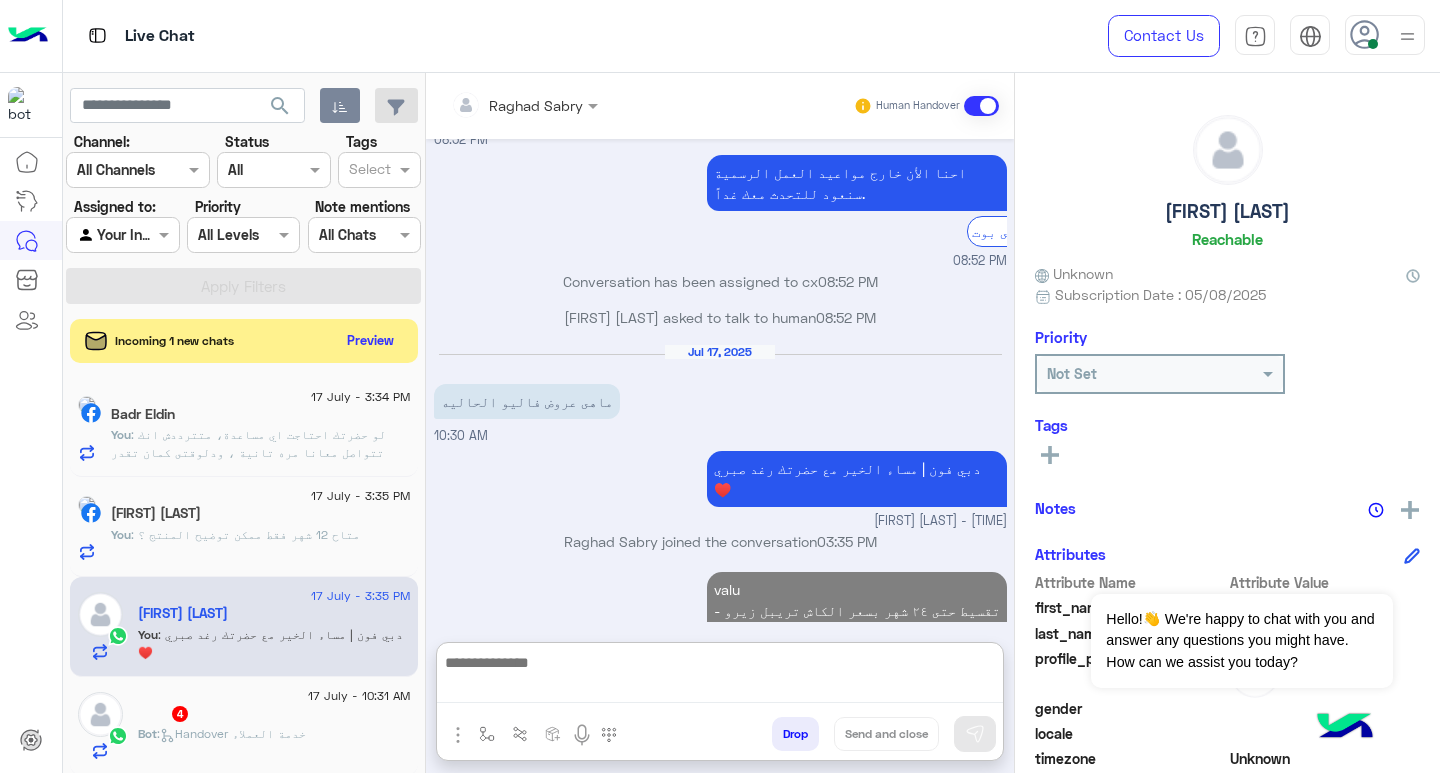 click at bounding box center [720, 676] 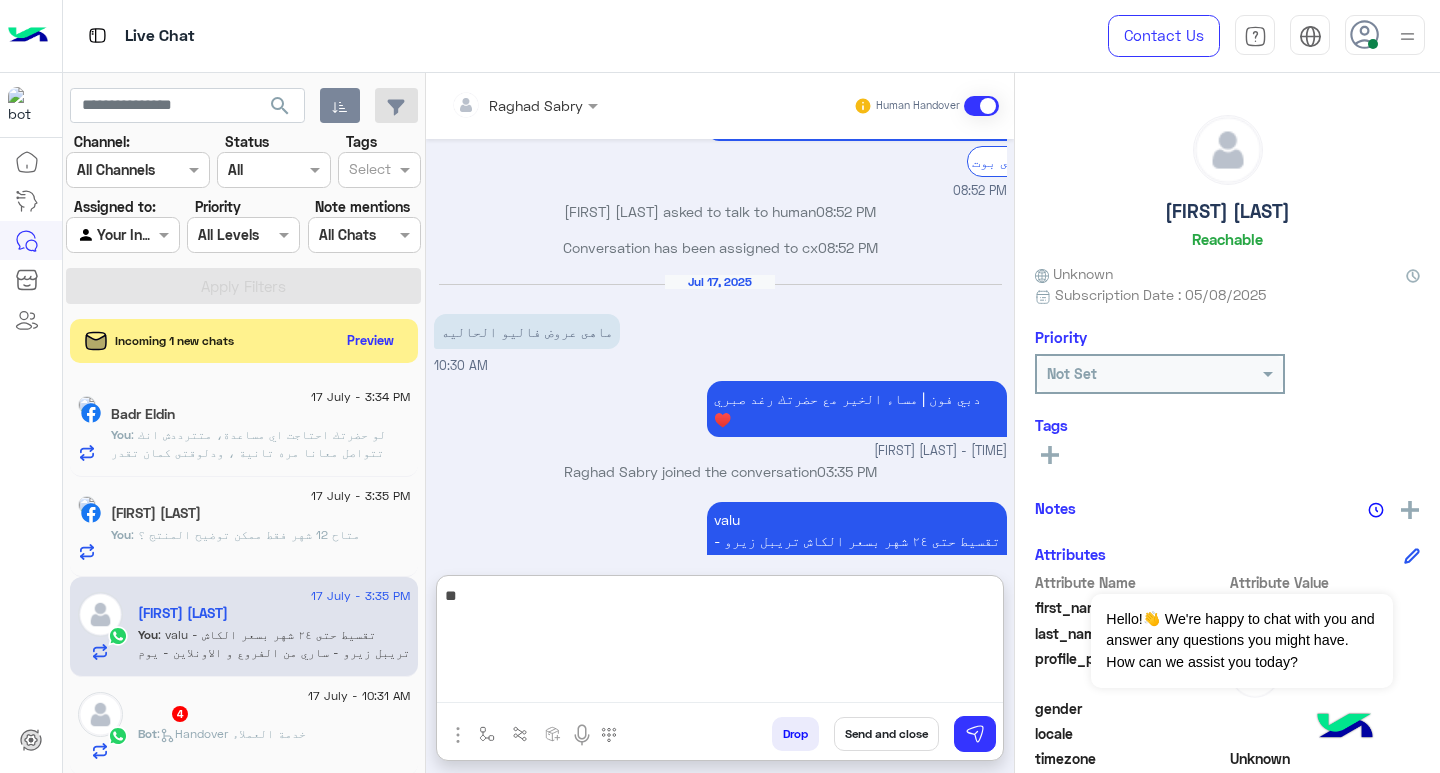 type on "*" 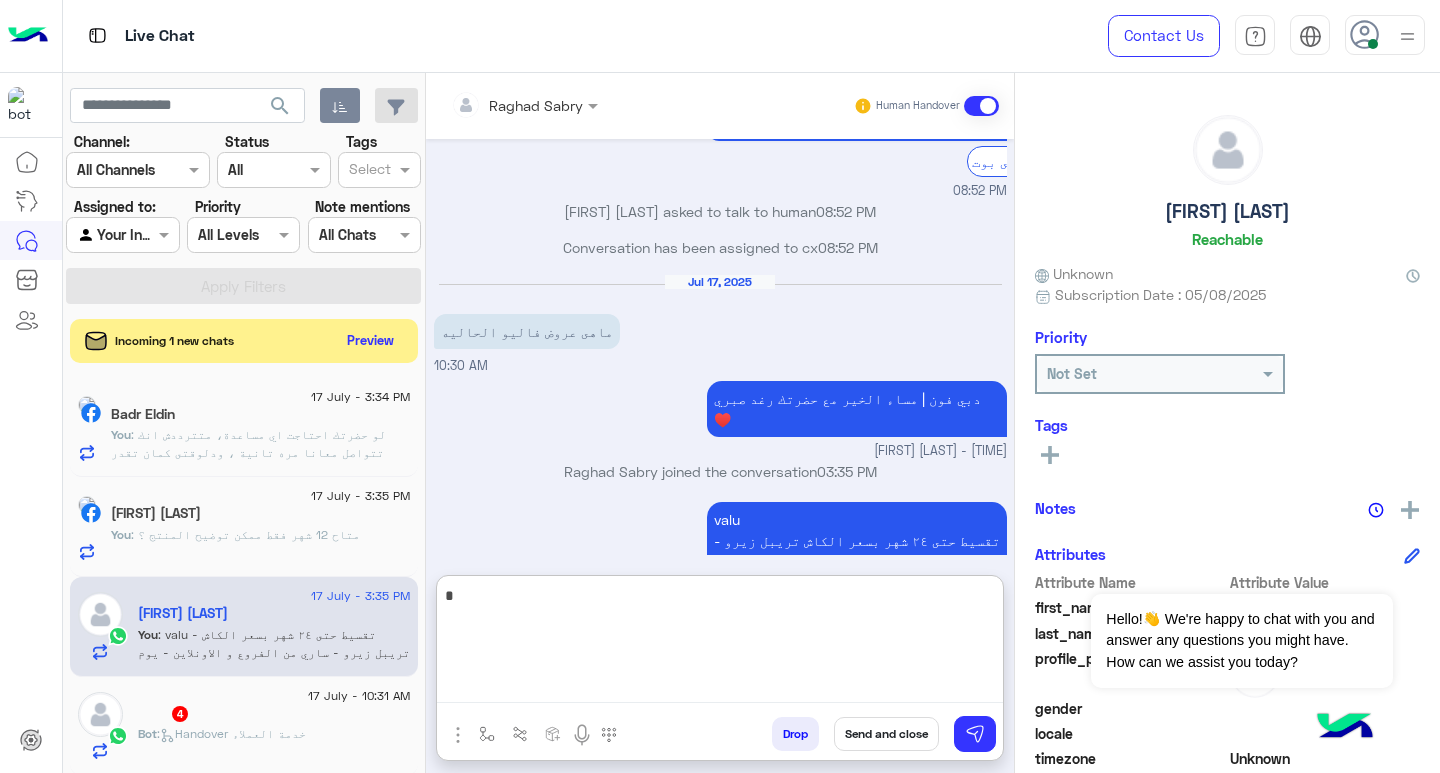 scroll, scrollTop: 2080, scrollLeft: 0, axis: vertical 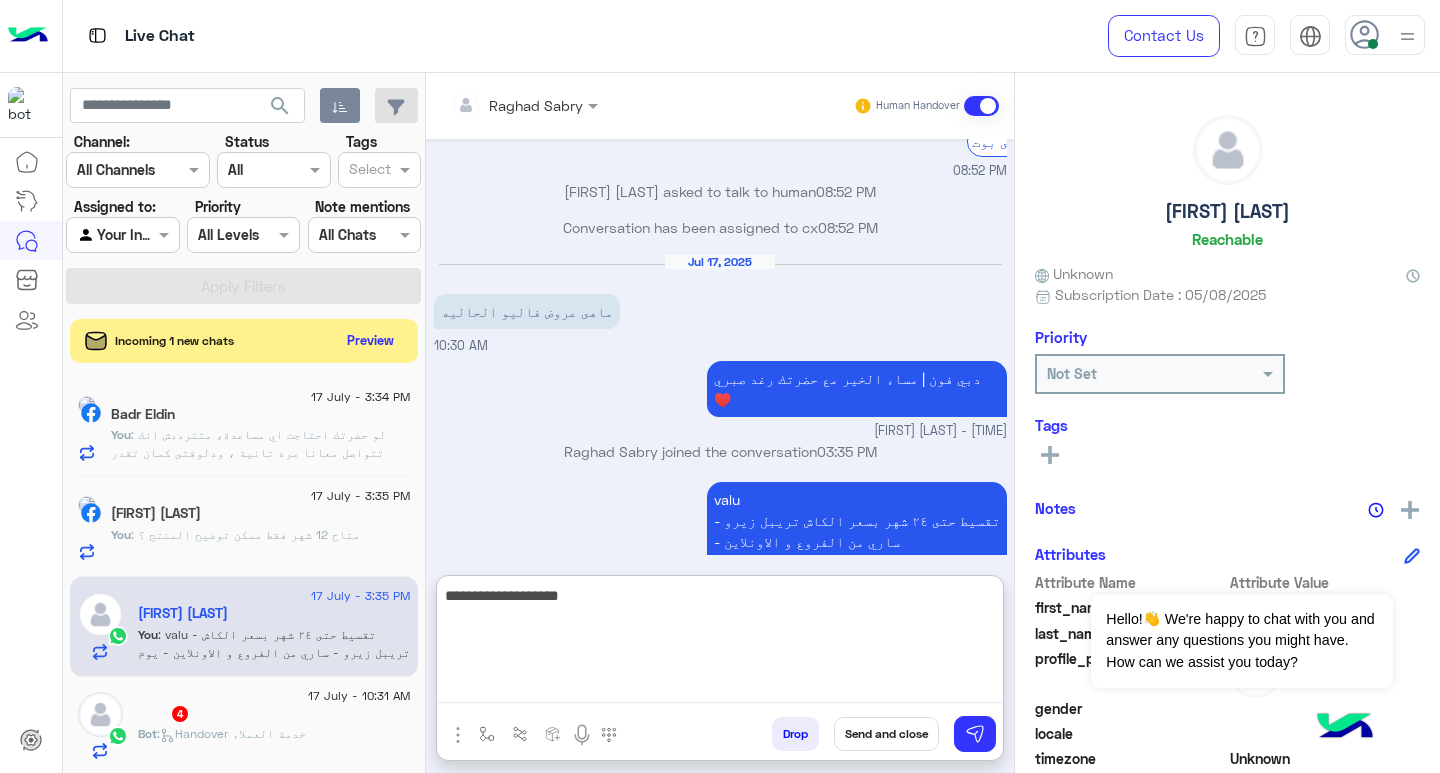 type on "**********" 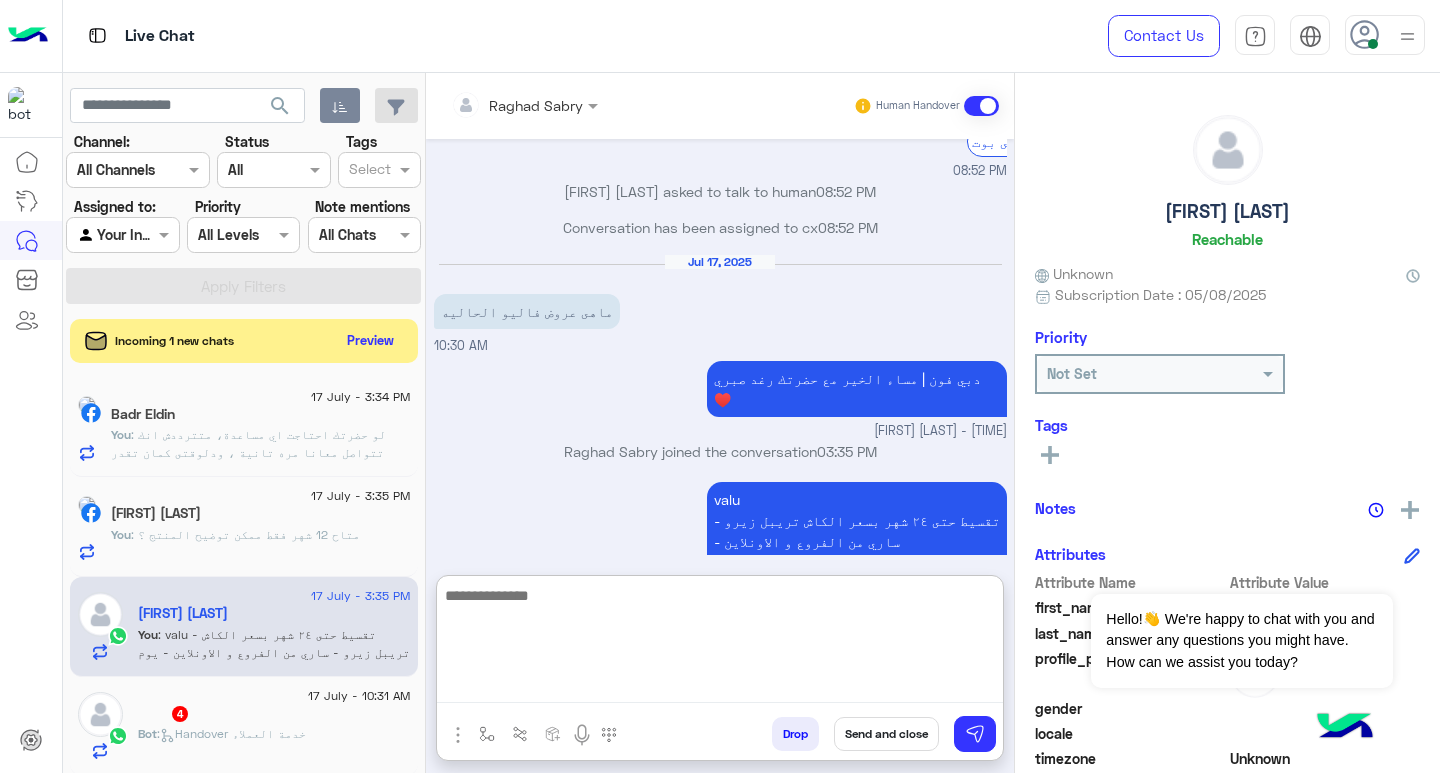 scroll, scrollTop: 2144, scrollLeft: 0, axis: vertical 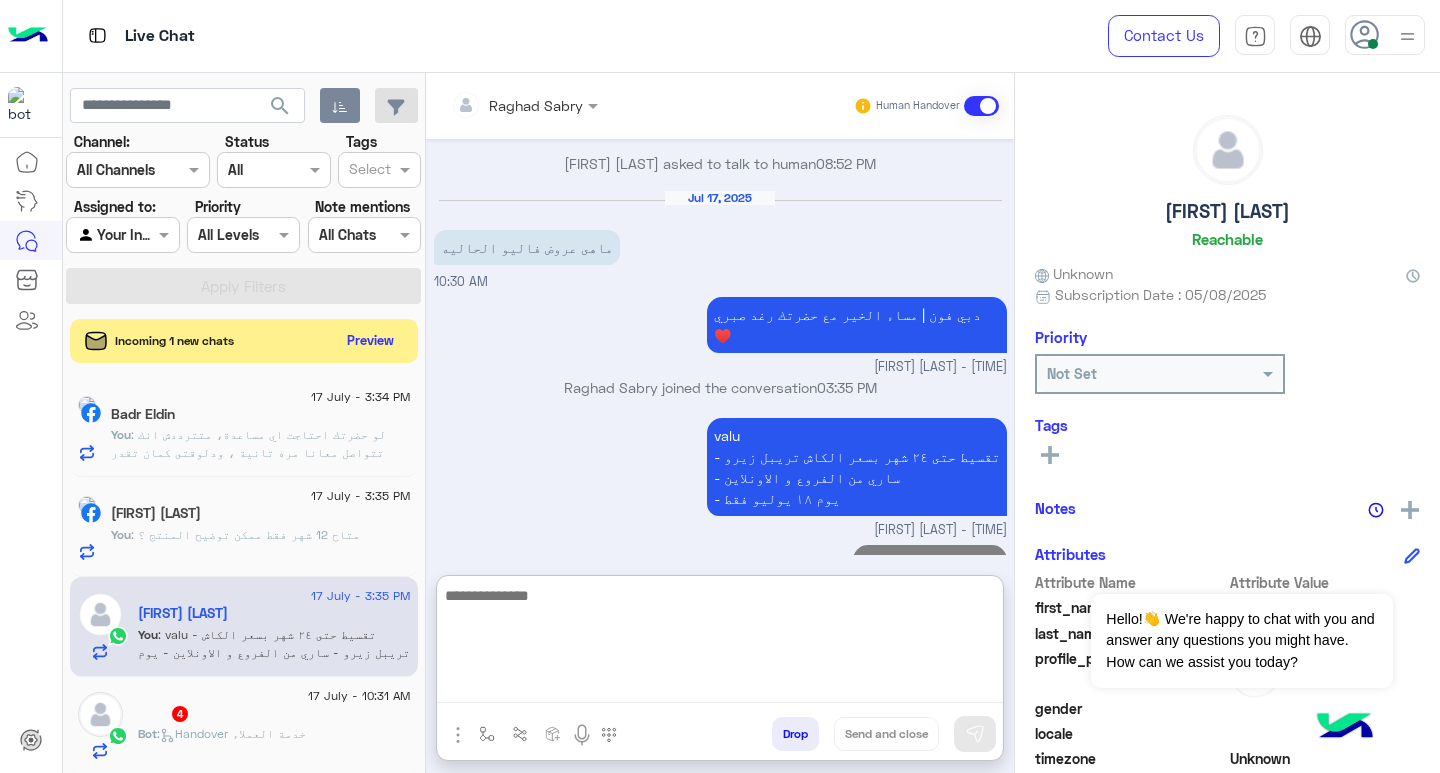 click on ":   Handover خدمة العملاء" 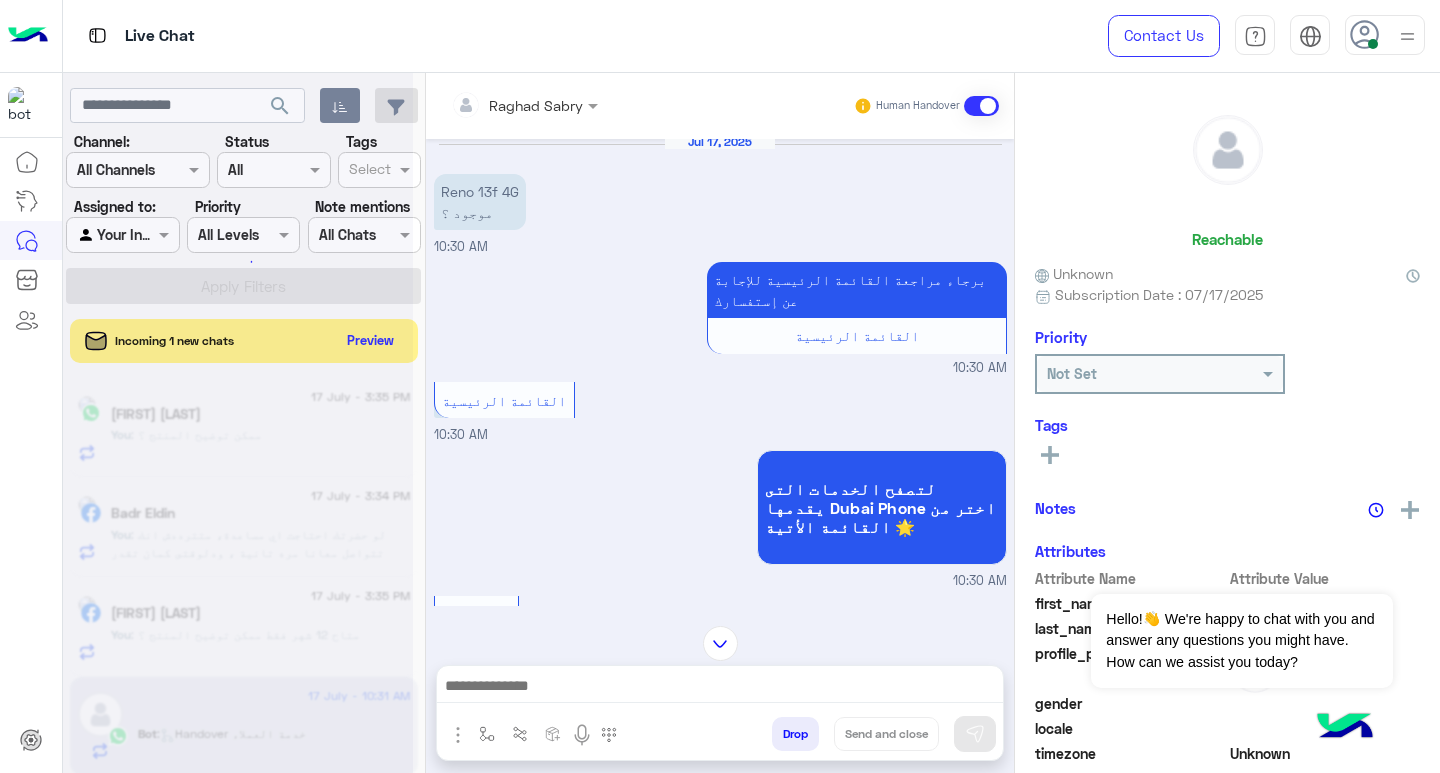 scroll, scrollTop: 0, scrollLeft: 0, axis: both 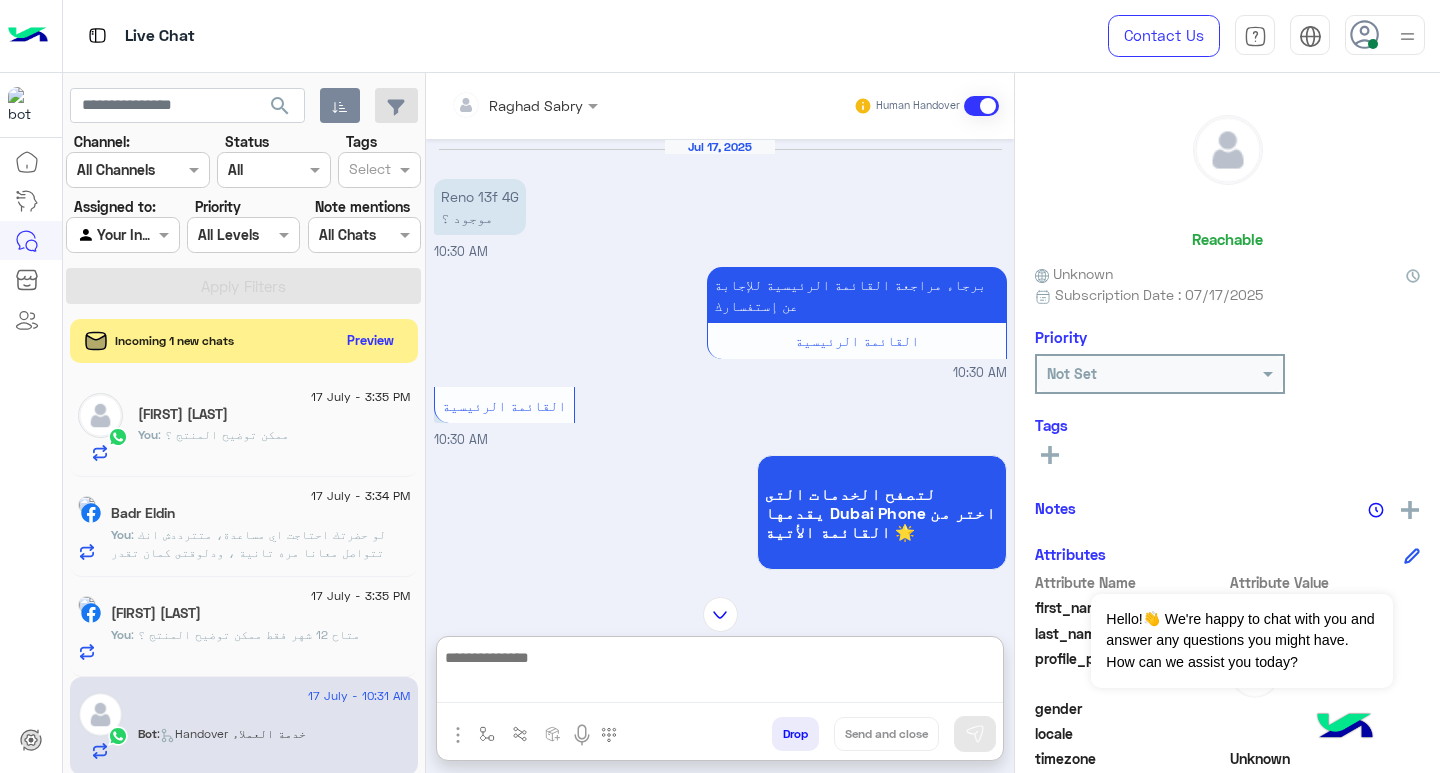 click at bounding box center (720, 674) 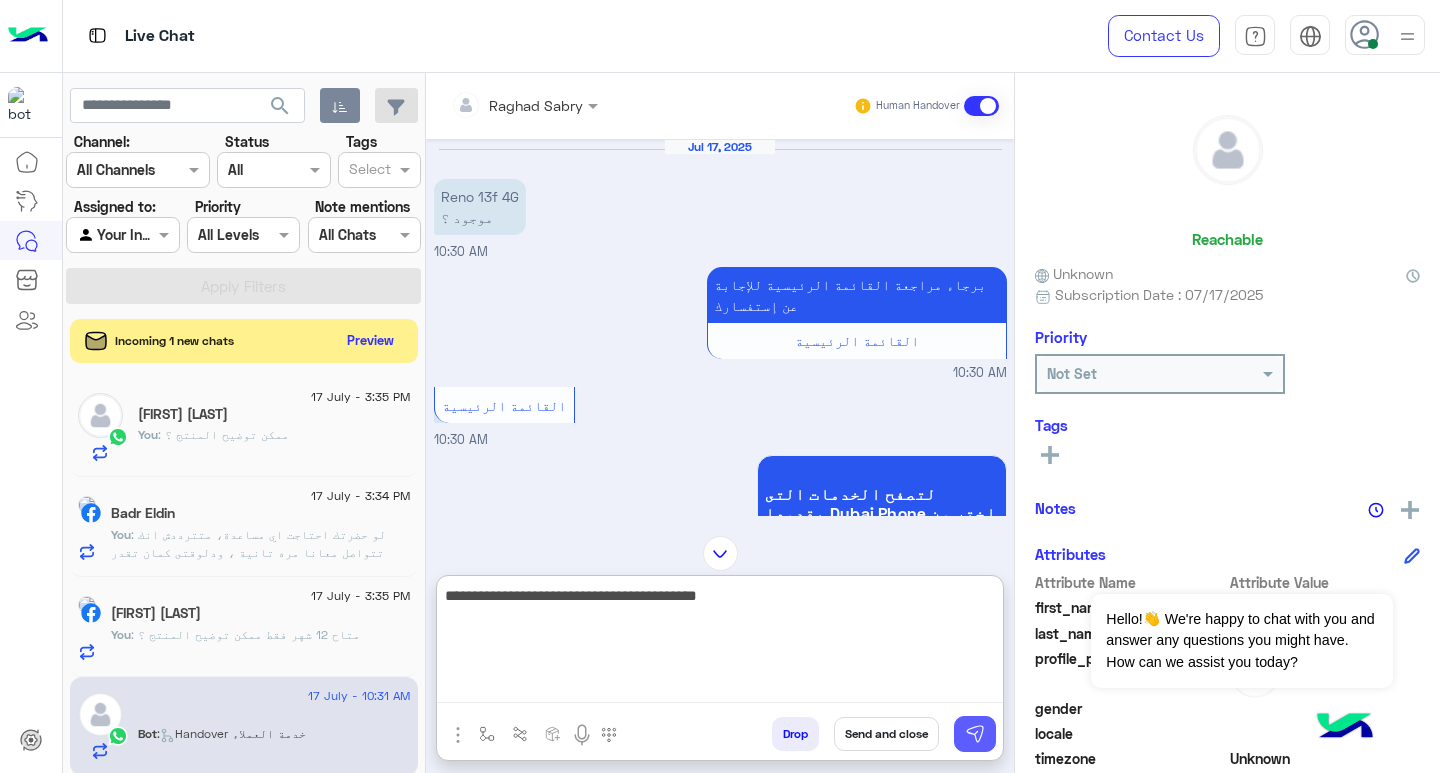 type on "**********" 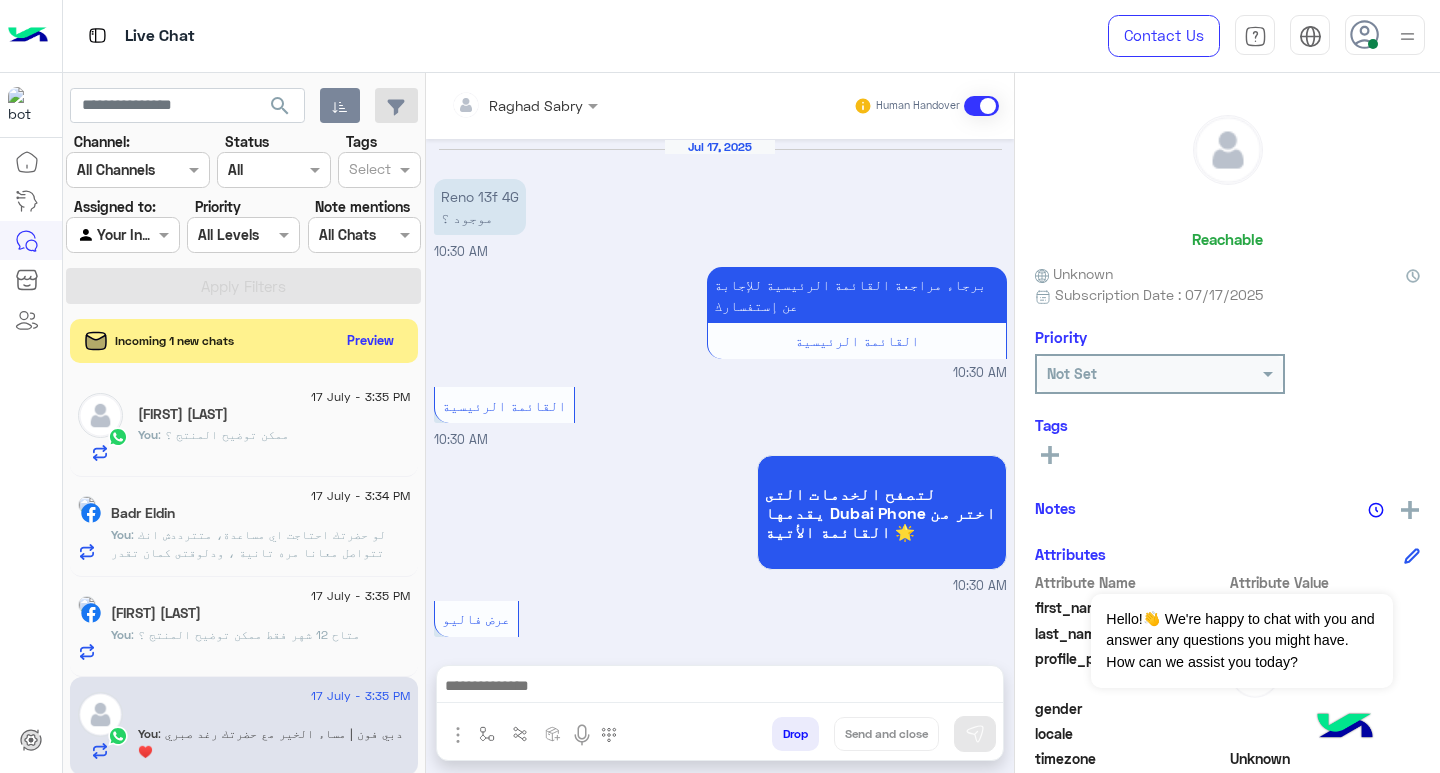 scroll, scrollTop: 655, scrollLeft: 0, axis: vertical 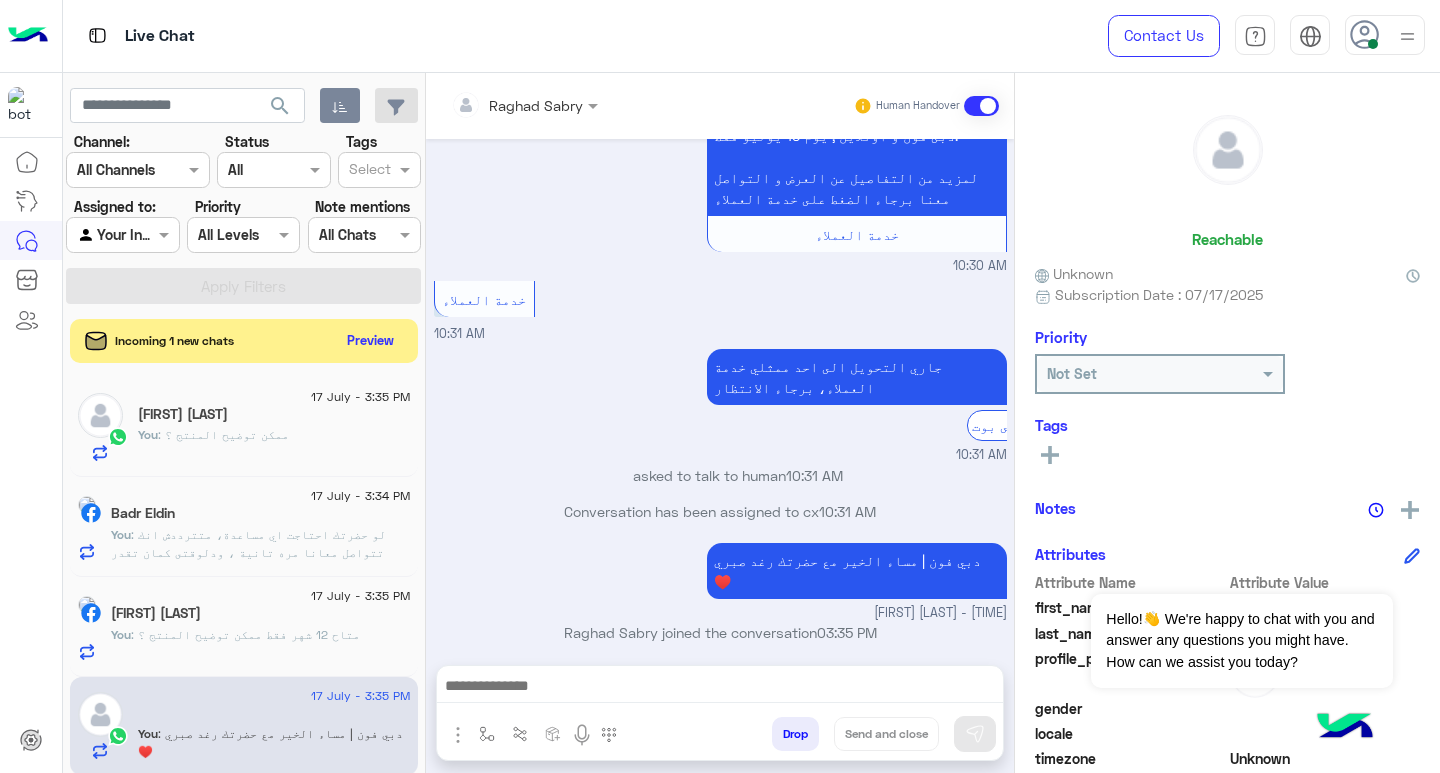 click at bounding box center [720, 688] 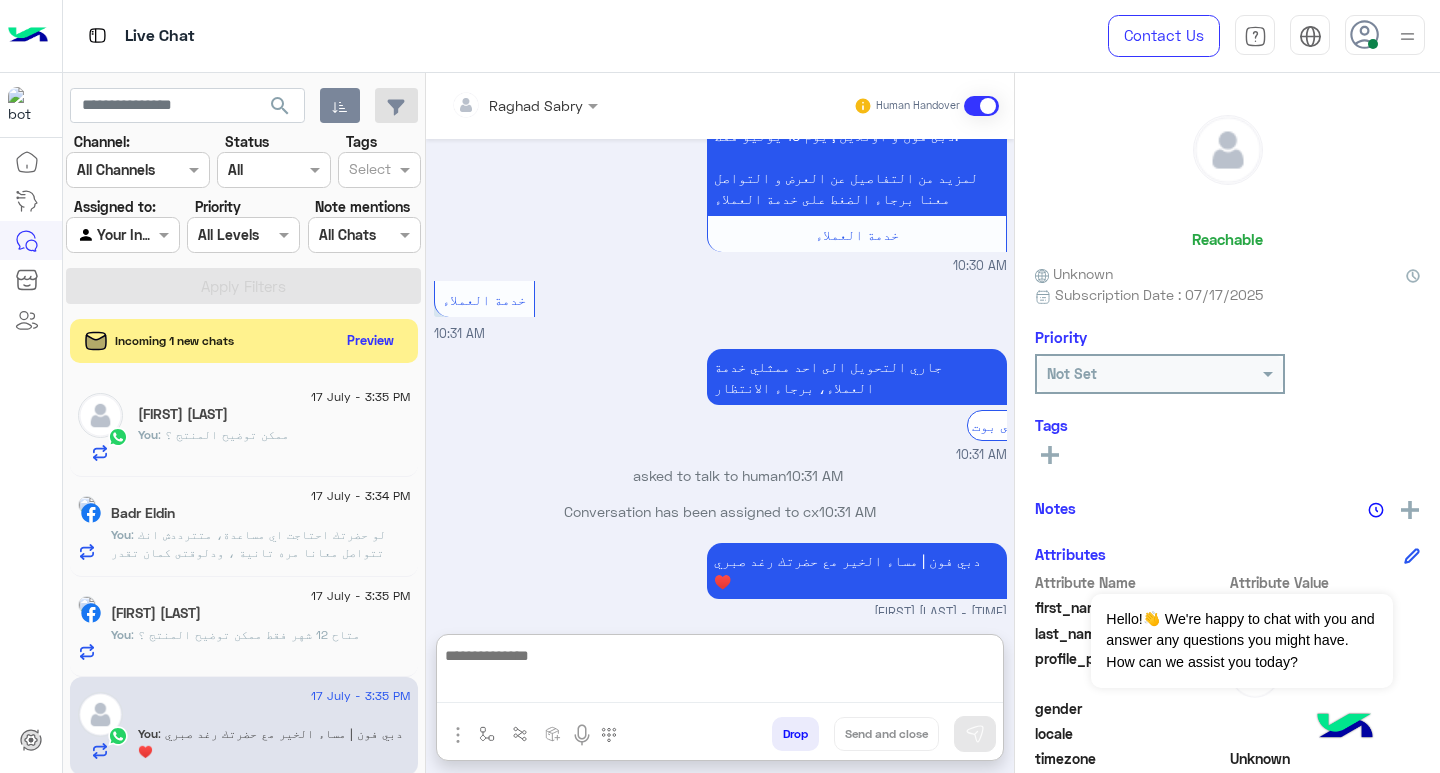 paste on "**********" 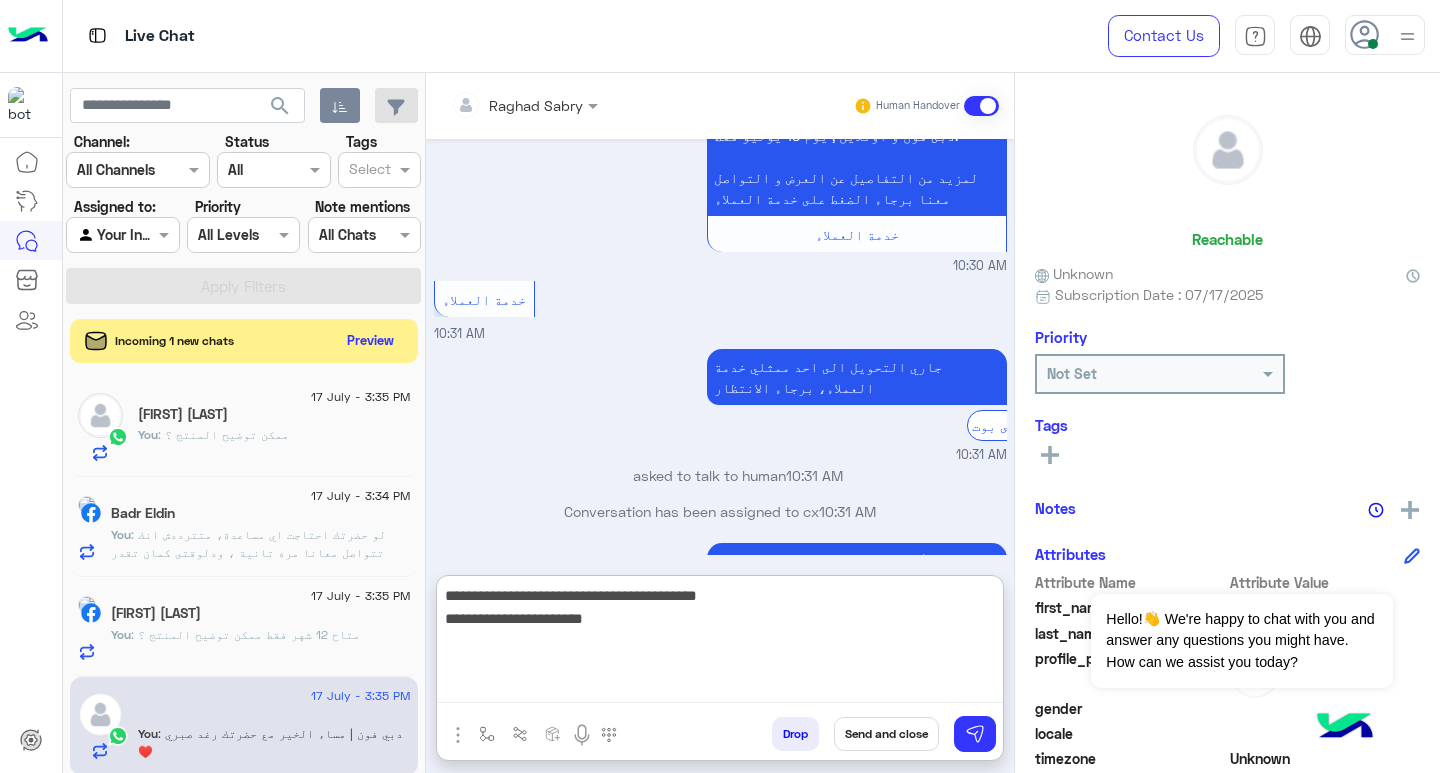 click on "**********" at bounding box center (720, 643) 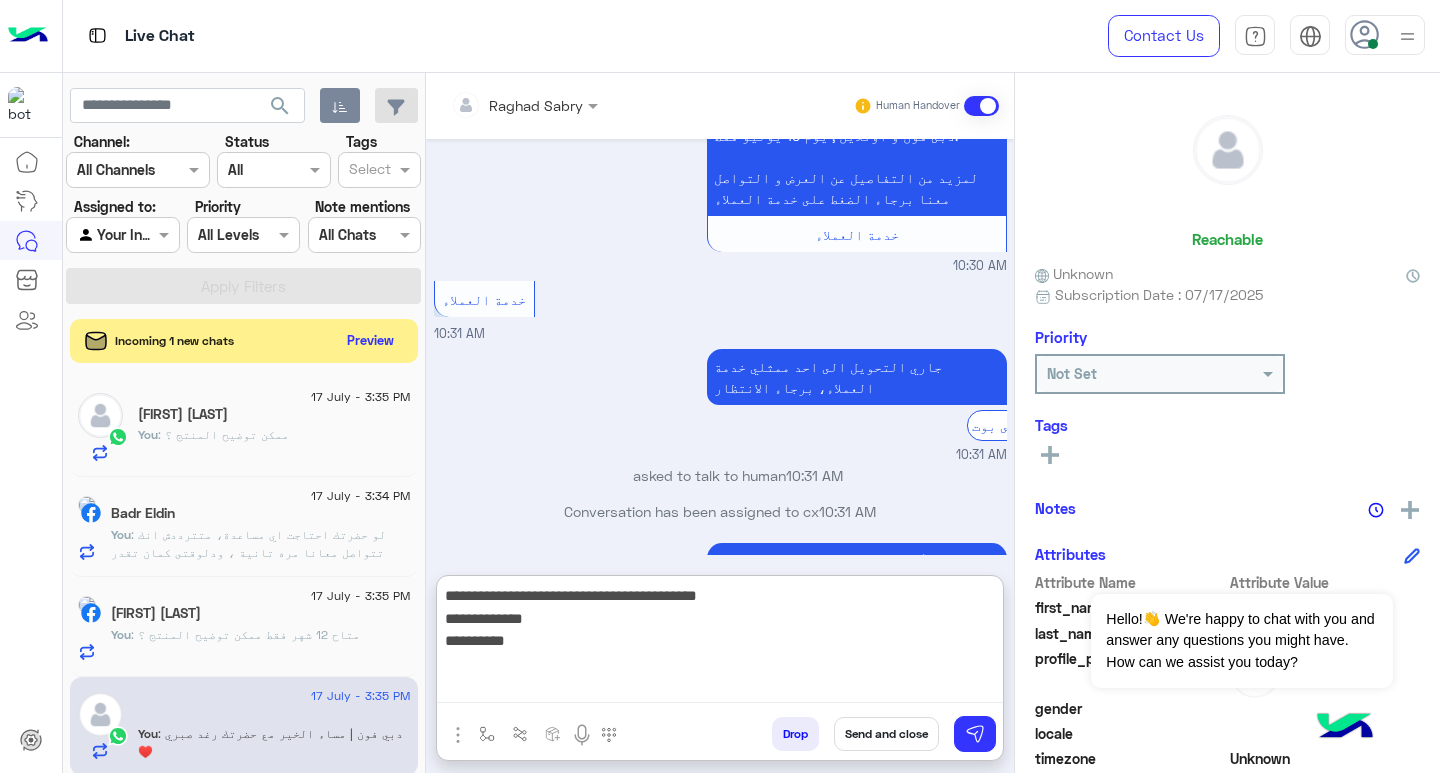 click on "**********" at bounding box center [720, 643] 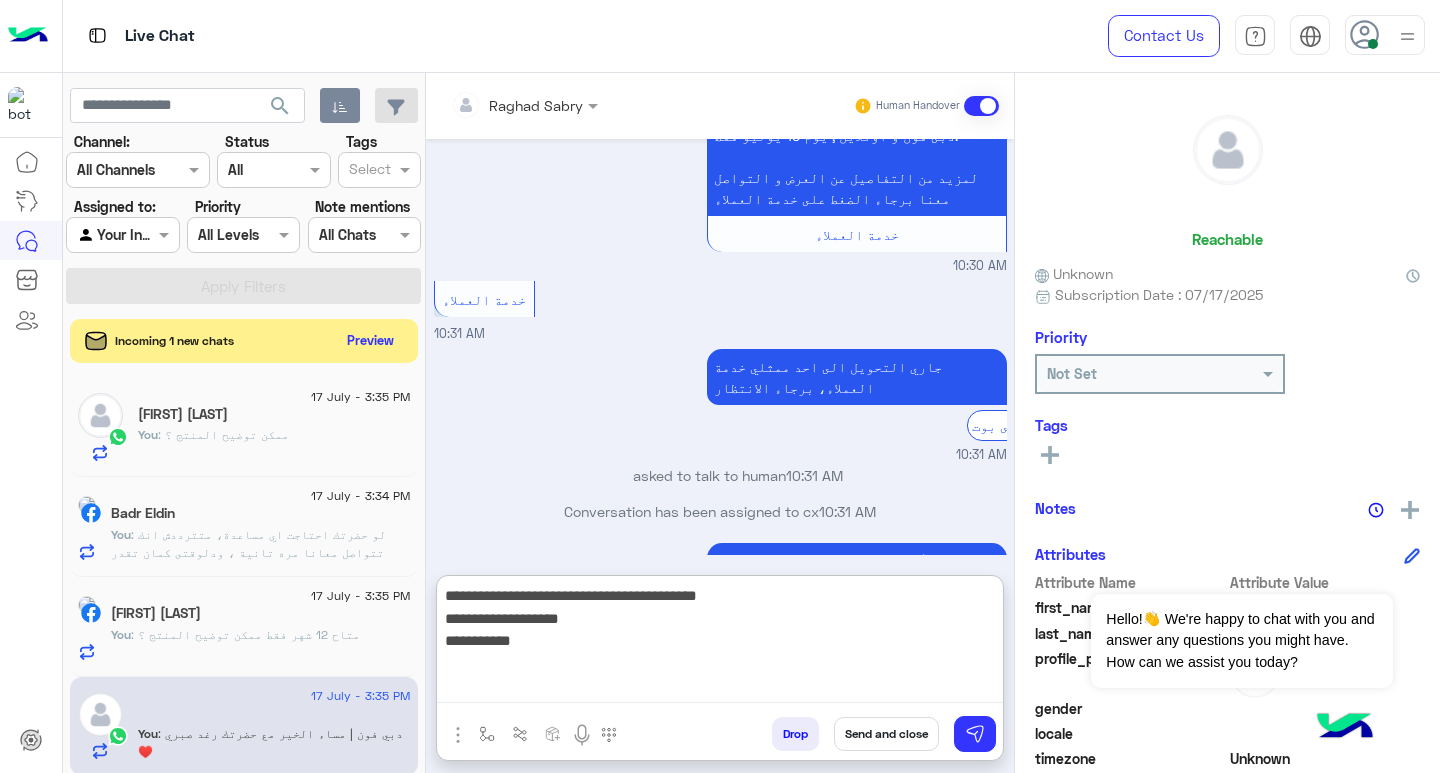 click on "**********" at bounding box center [720, 643] 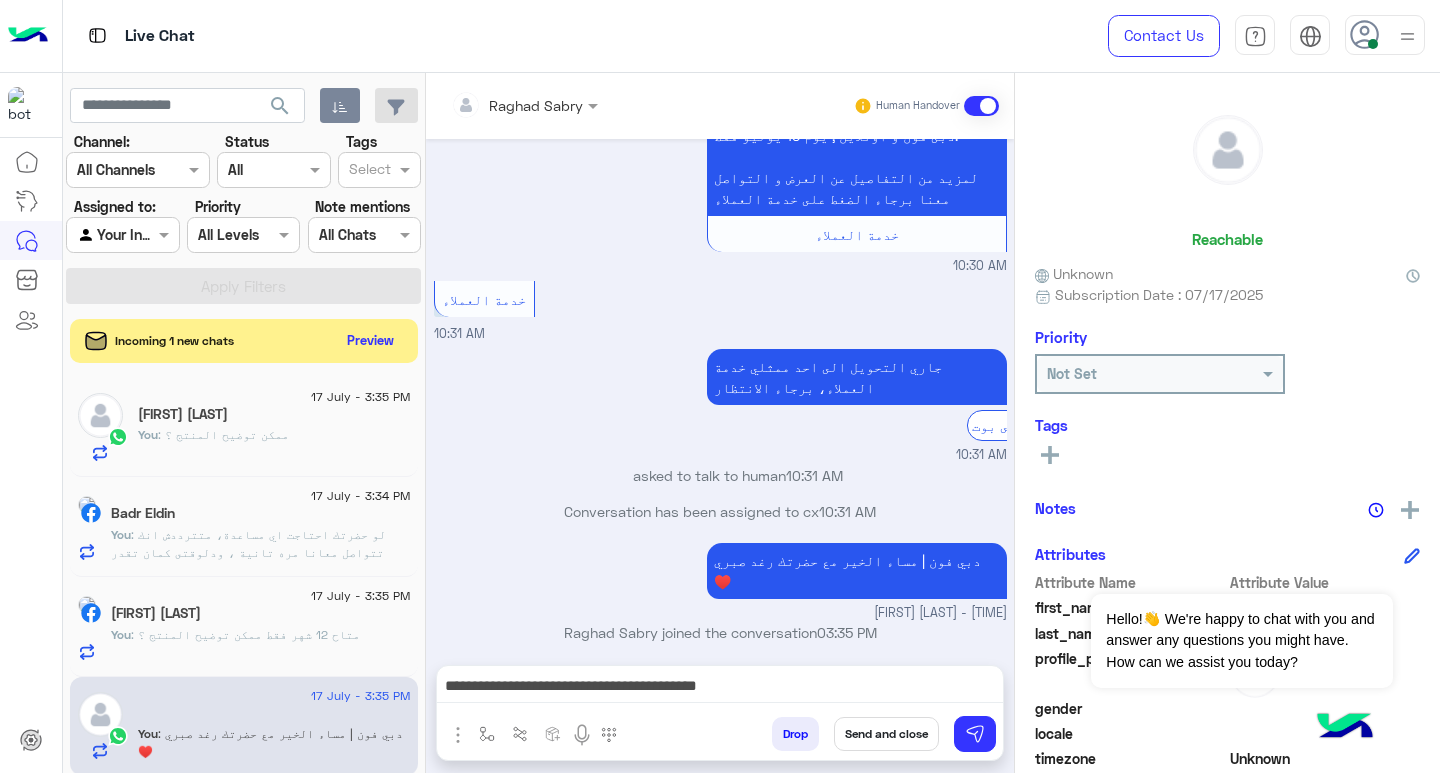 click on "**********" at bounding box center (720, 688) 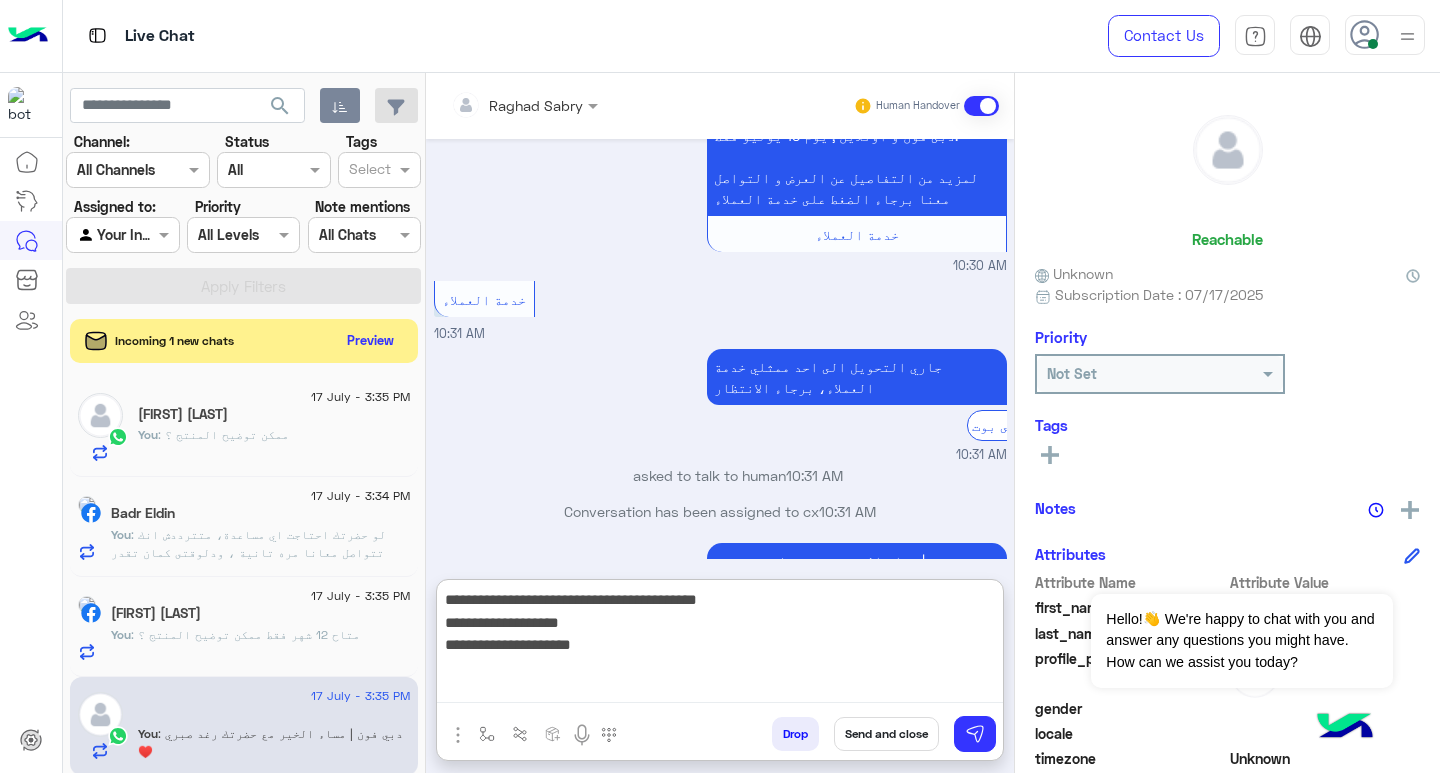 click on "**********" at bounding box center (720, 645) 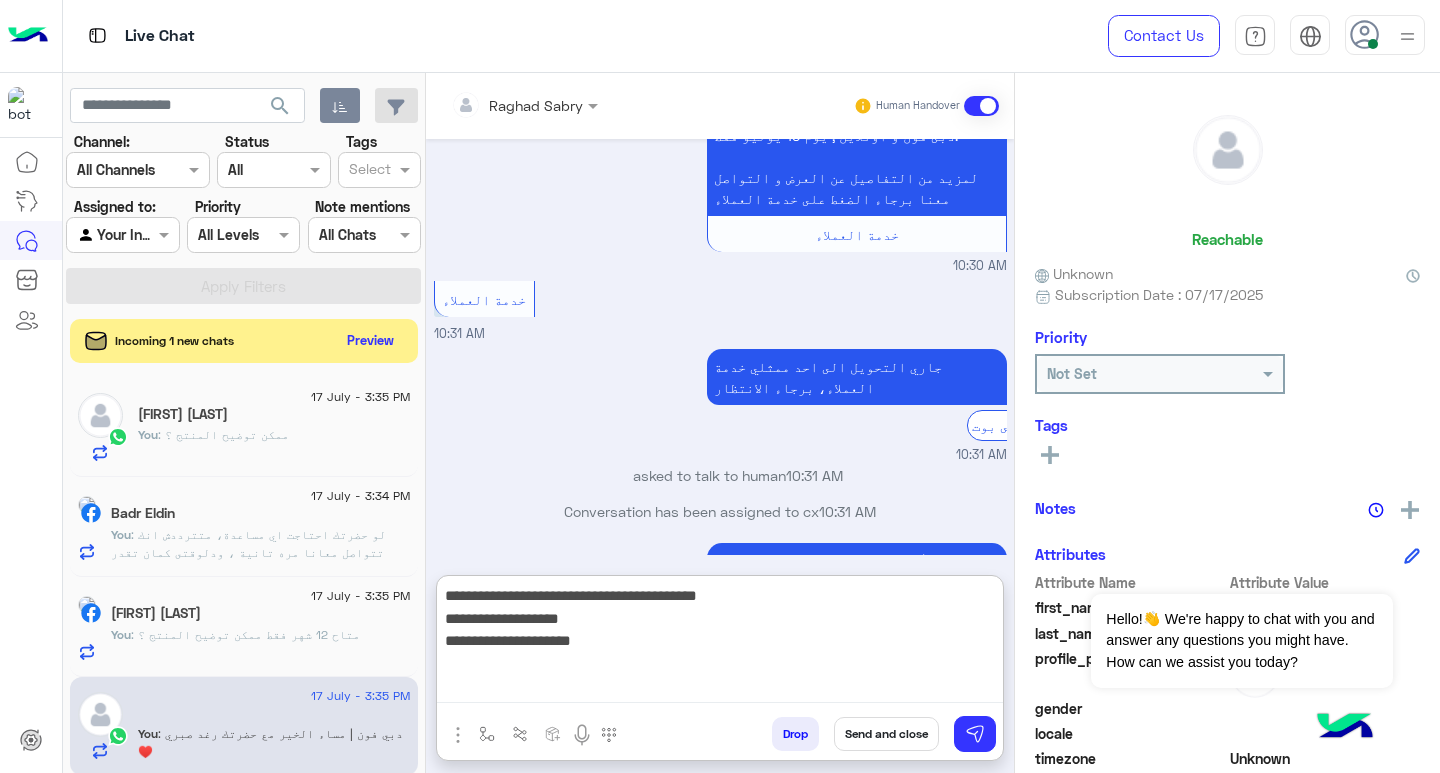 paste on "**********" 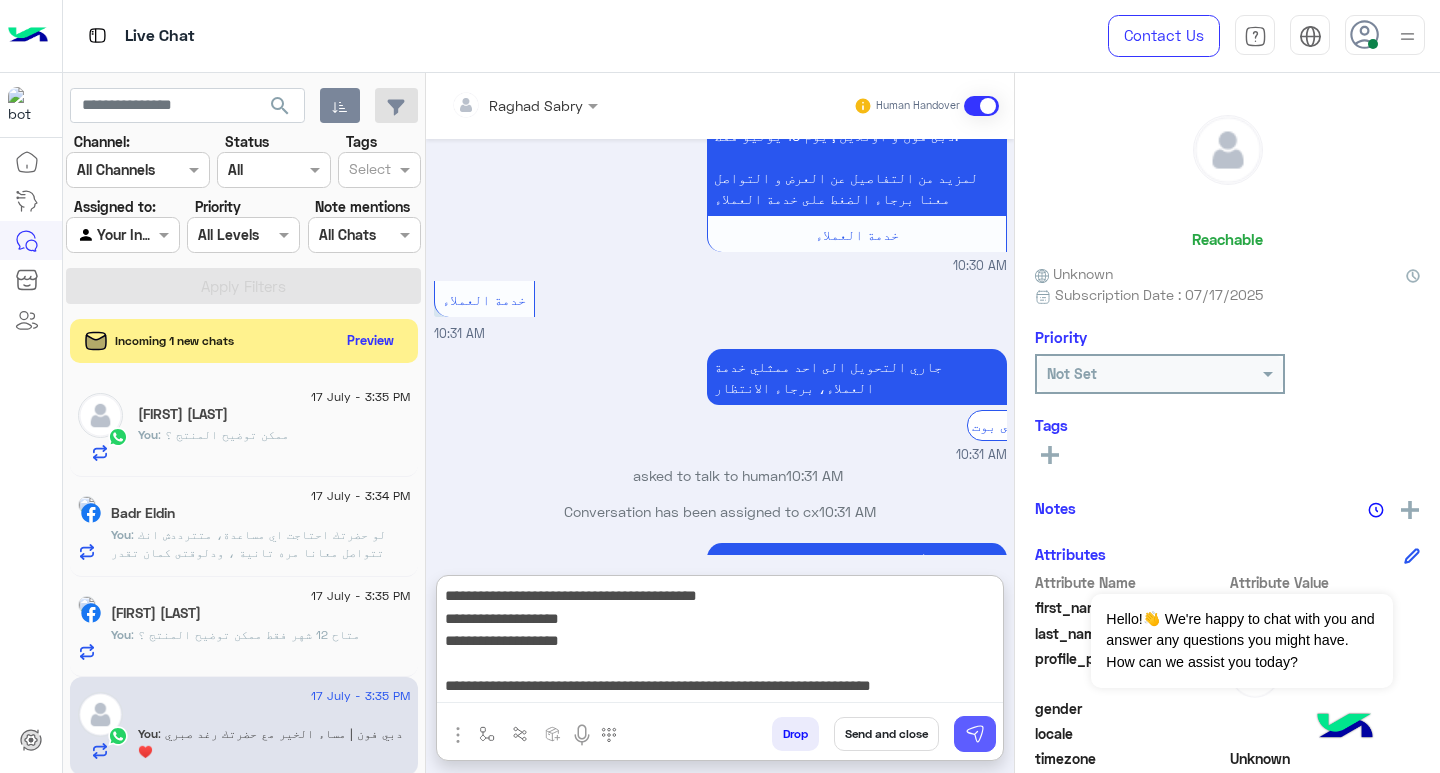 type on "**********" 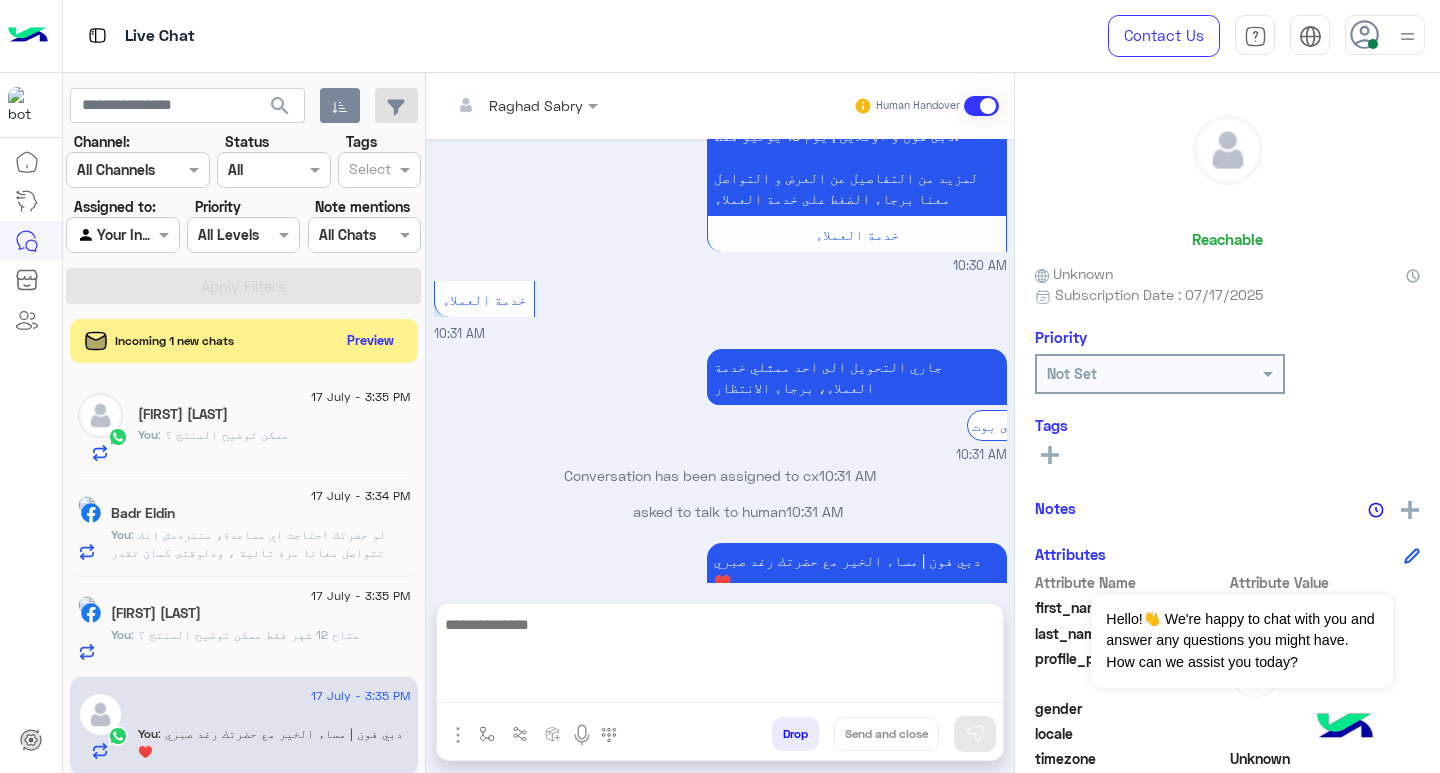 scroll, scrollTop: 845, scrollLeft: 0, axis: vertical 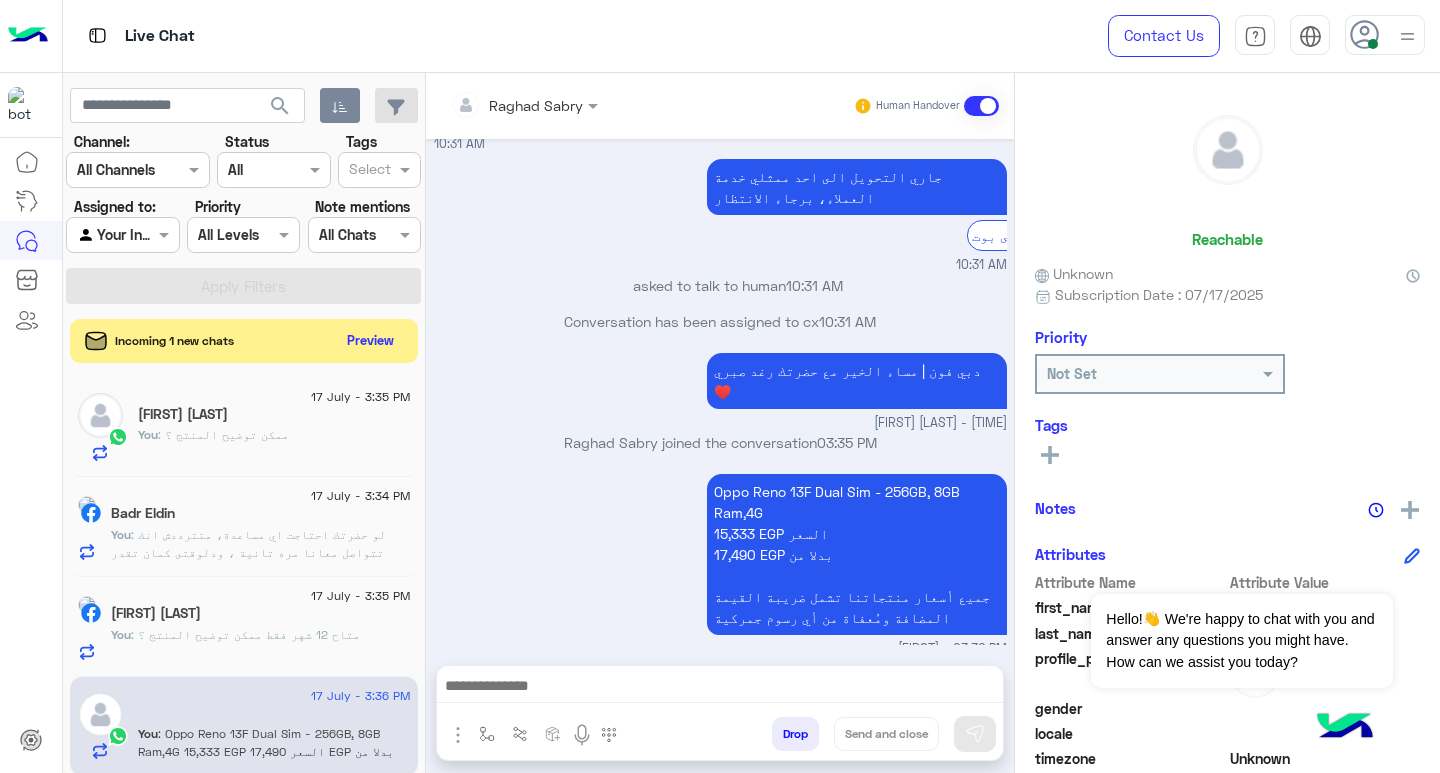 drag, startPoint x: 934, startPoint y: 680, endPoint x: 954, endPoint y: 707, distance: 33.600594 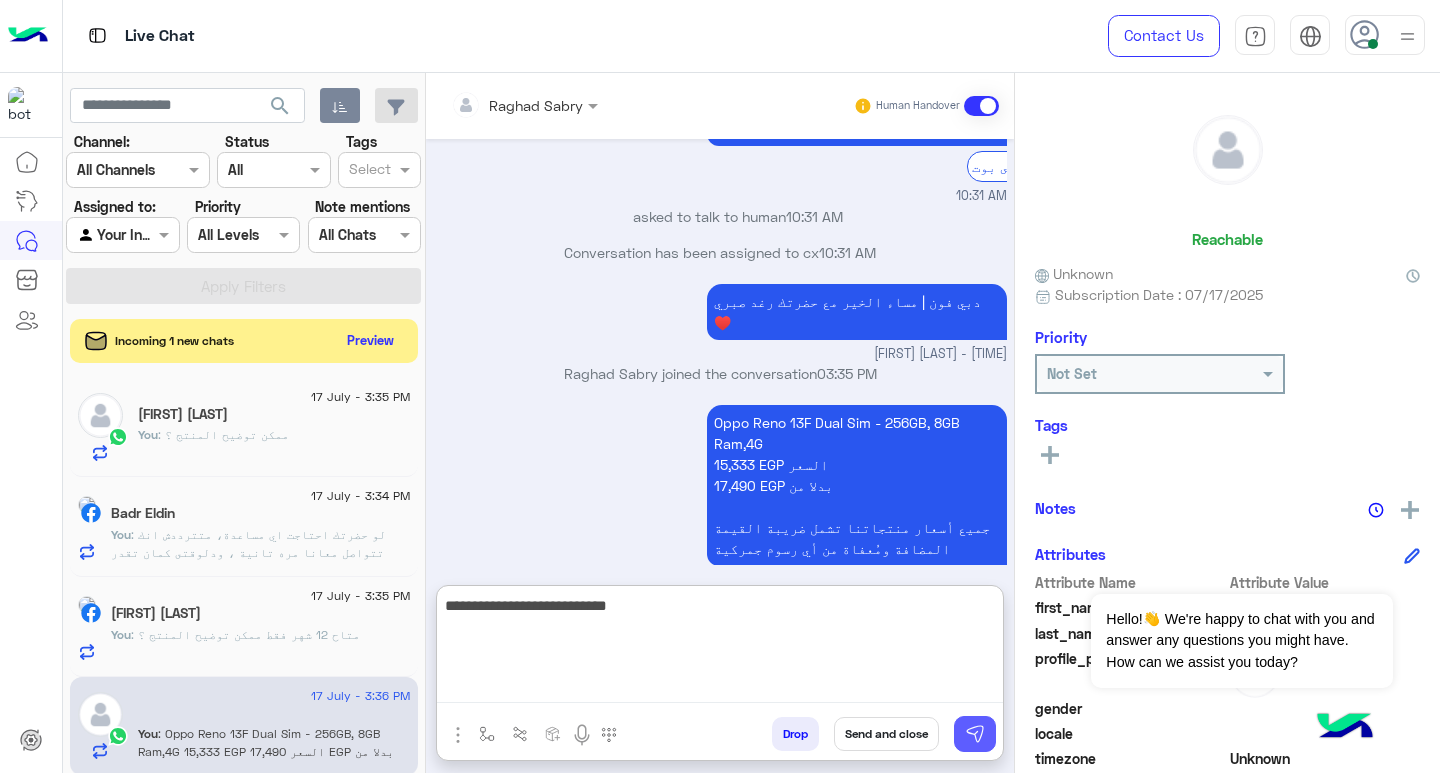 type on "**********" 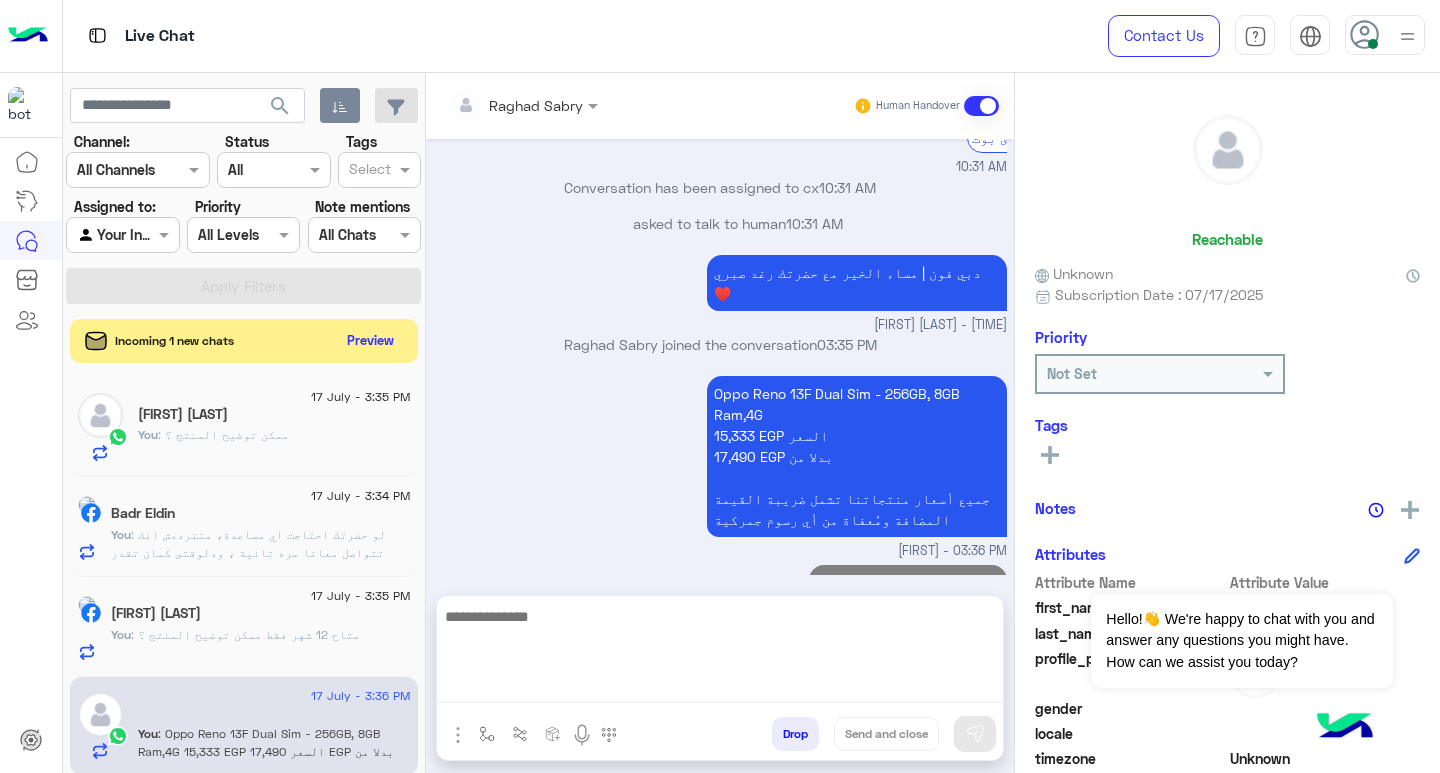 scroll, scrollTop: 909, scrollLeft: 0, axis: vertical 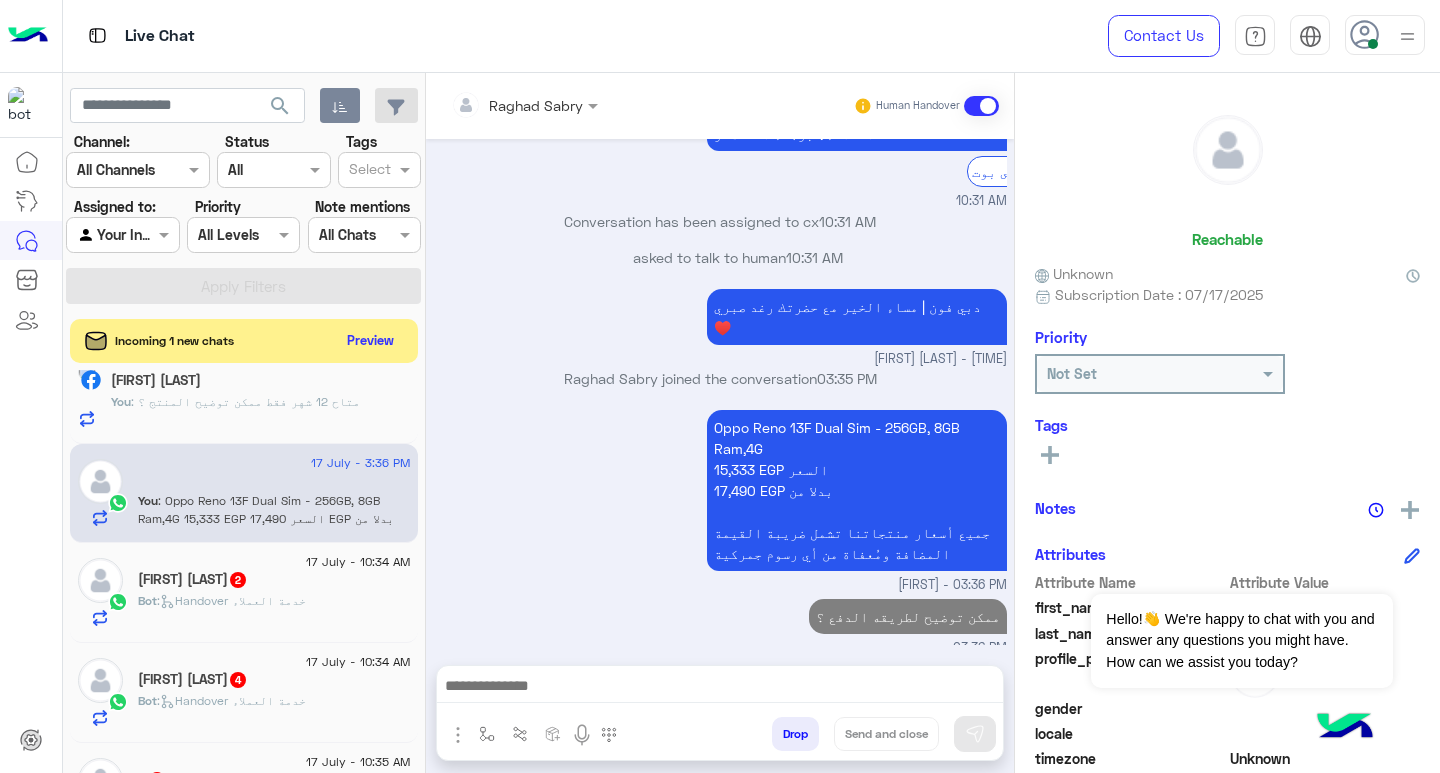 click on "Bot :   Handover خدمة العملاء" 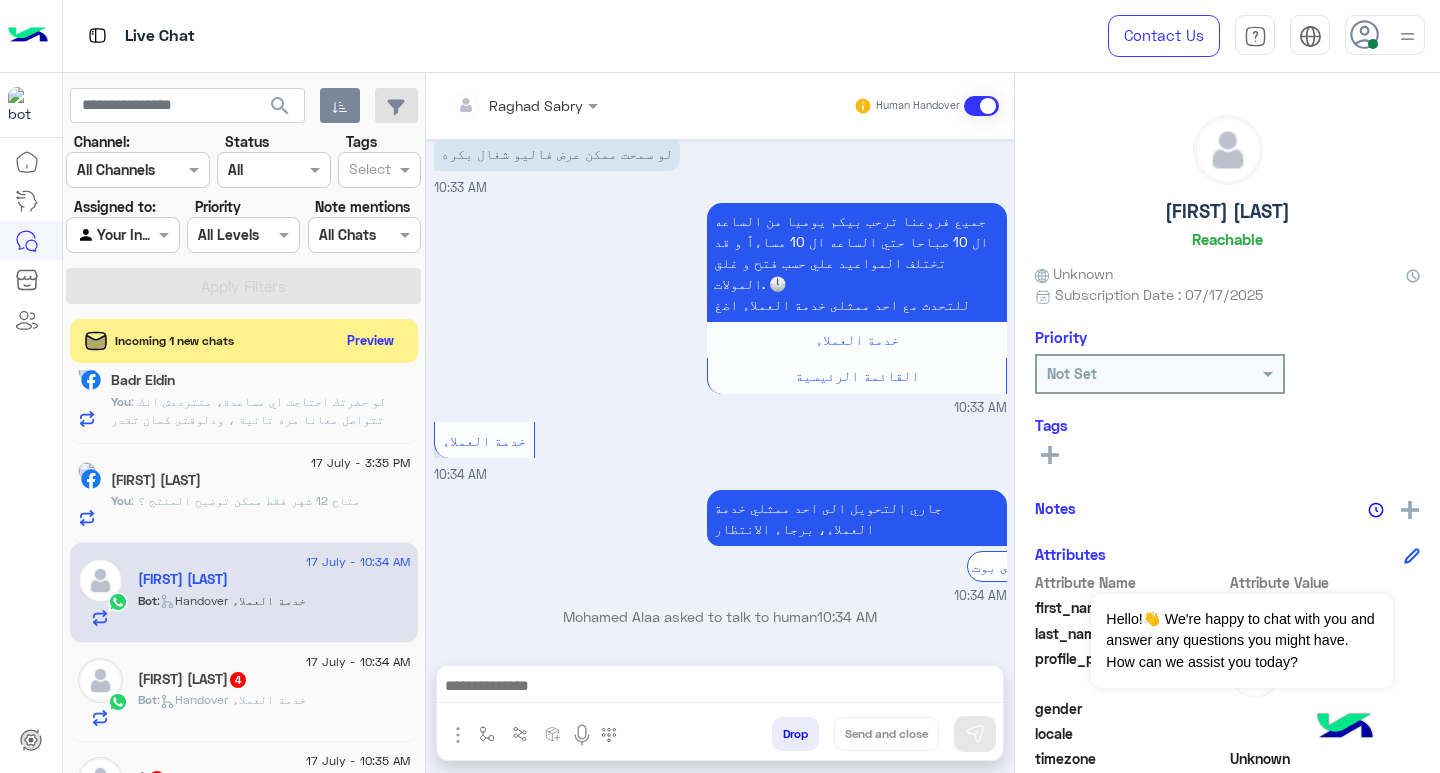 scroll, scrollTop: 63, scrollLeft: 0, axis: vertical 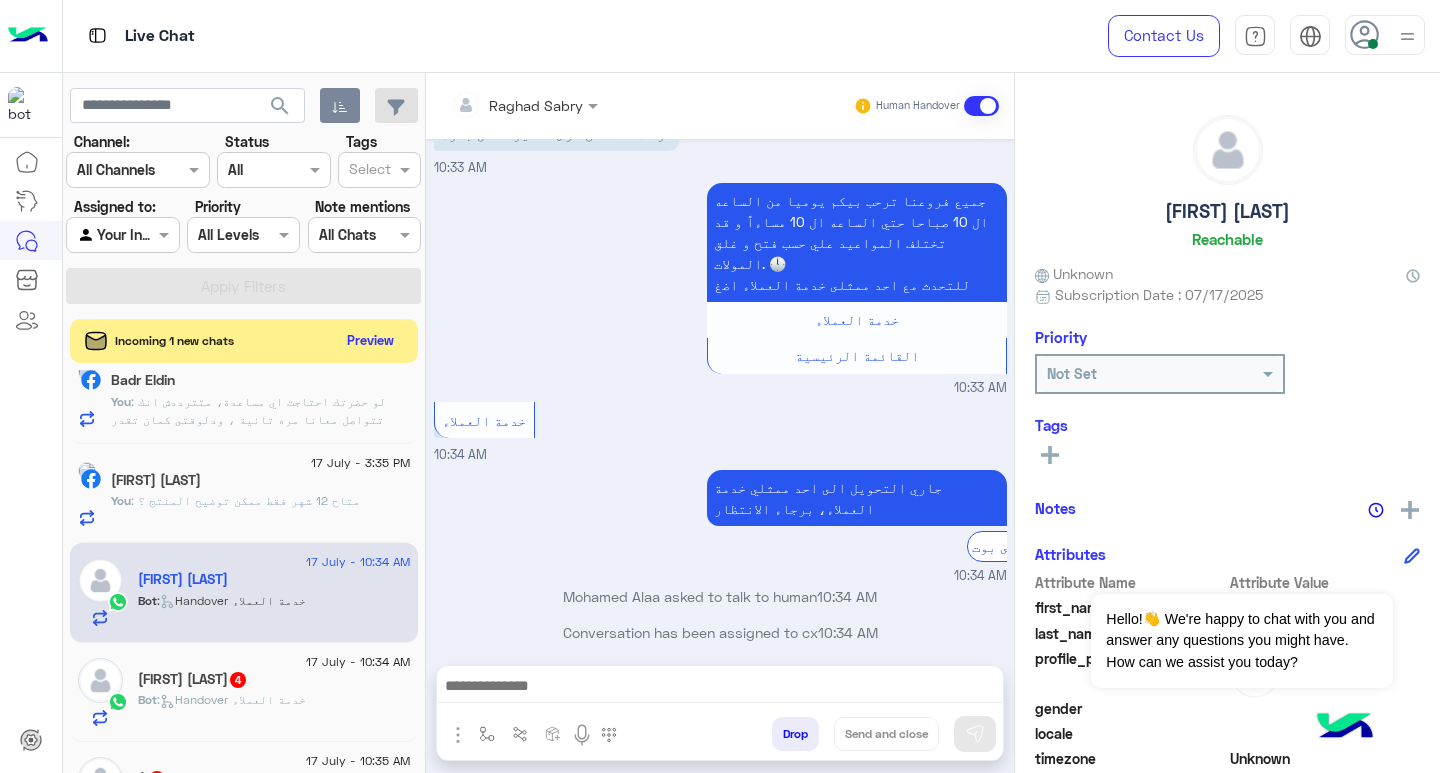 click at bounding box center (720, 688) 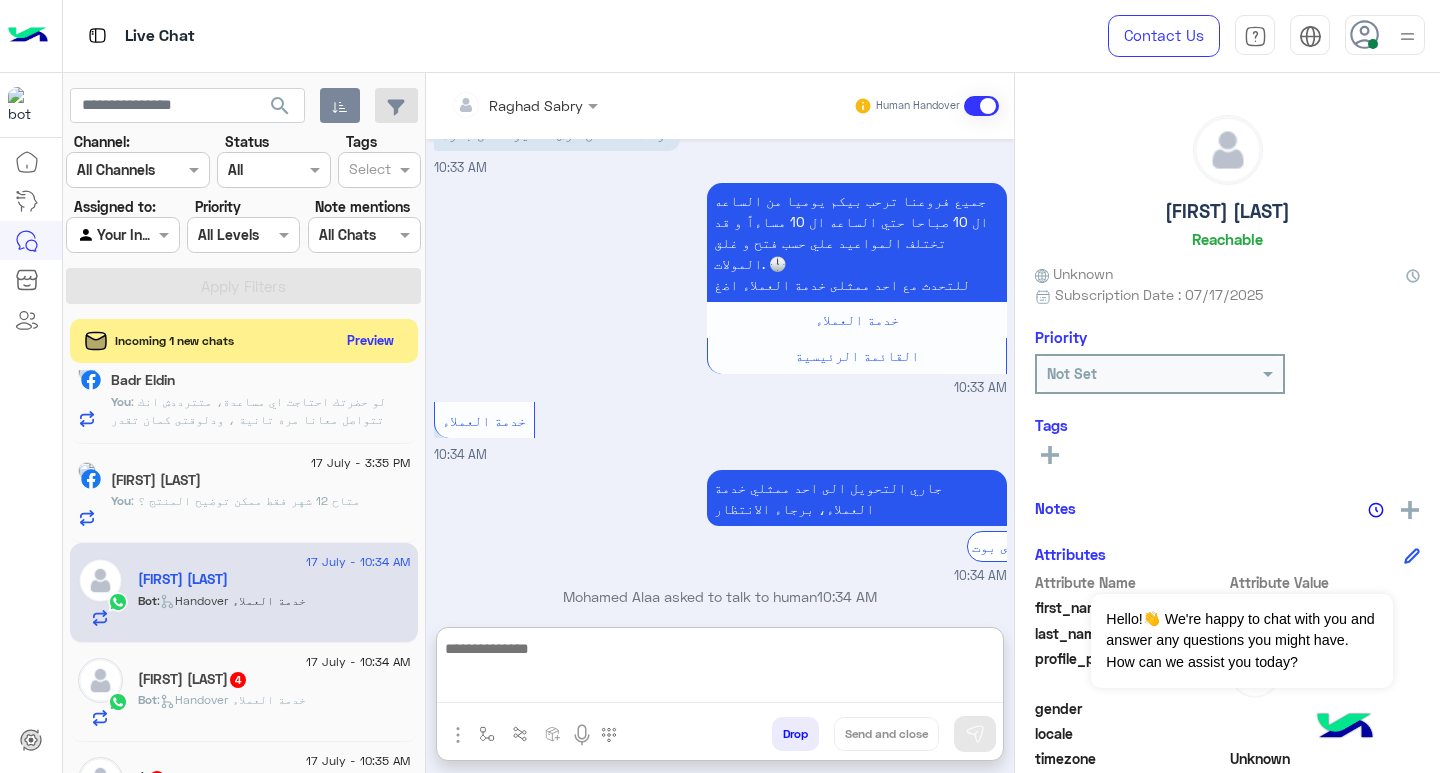 paste on "**********" 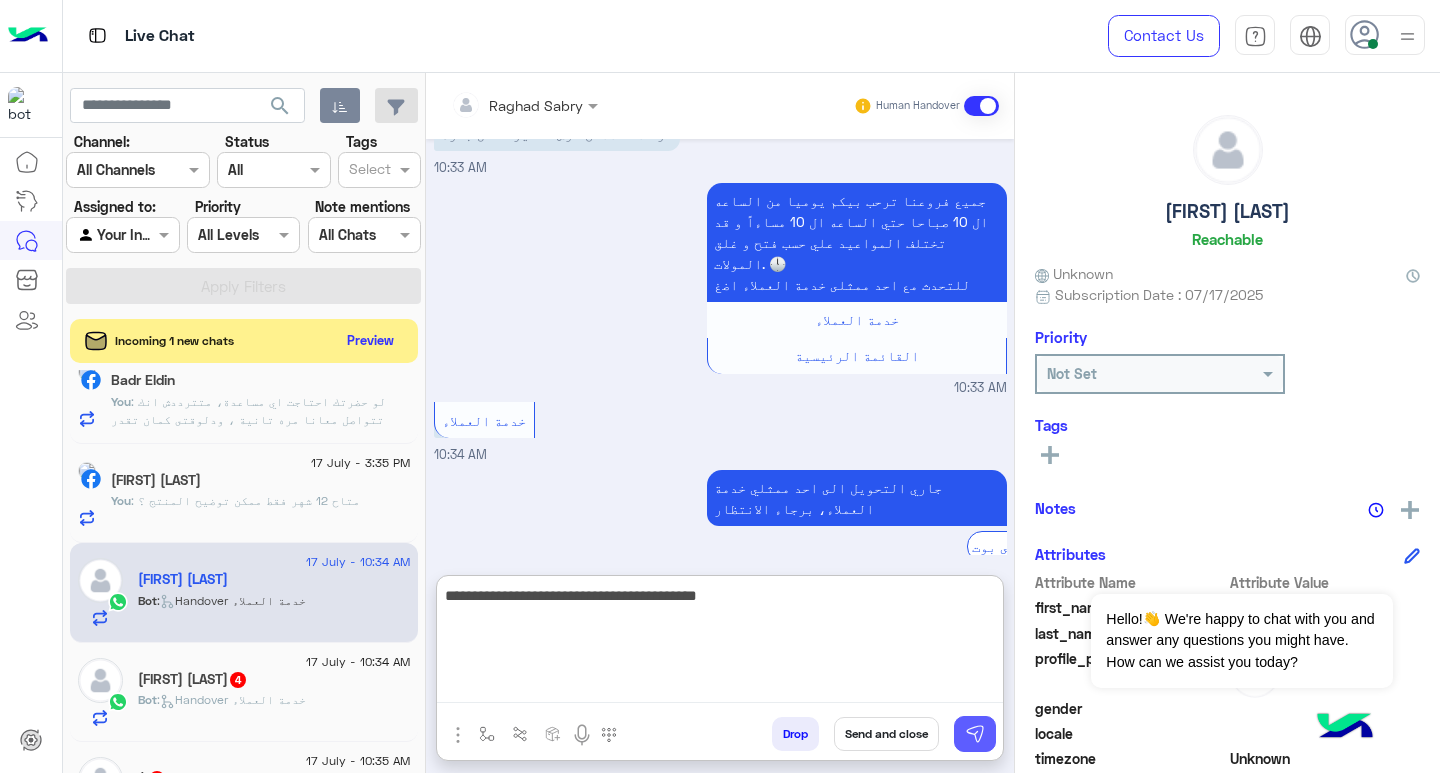 type on "**********" 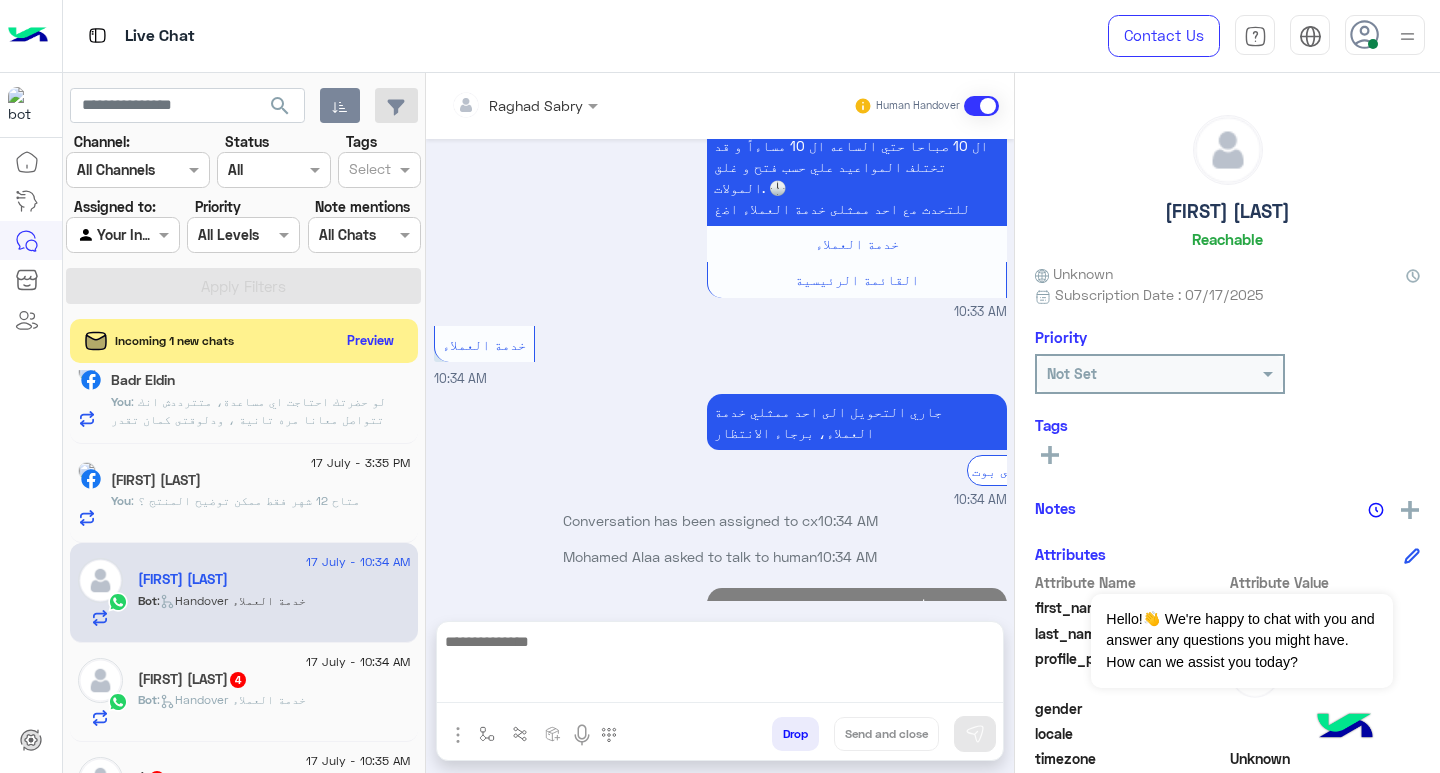 scroll, scrollTop: 127, scrollLeft: 0, axis: vertical 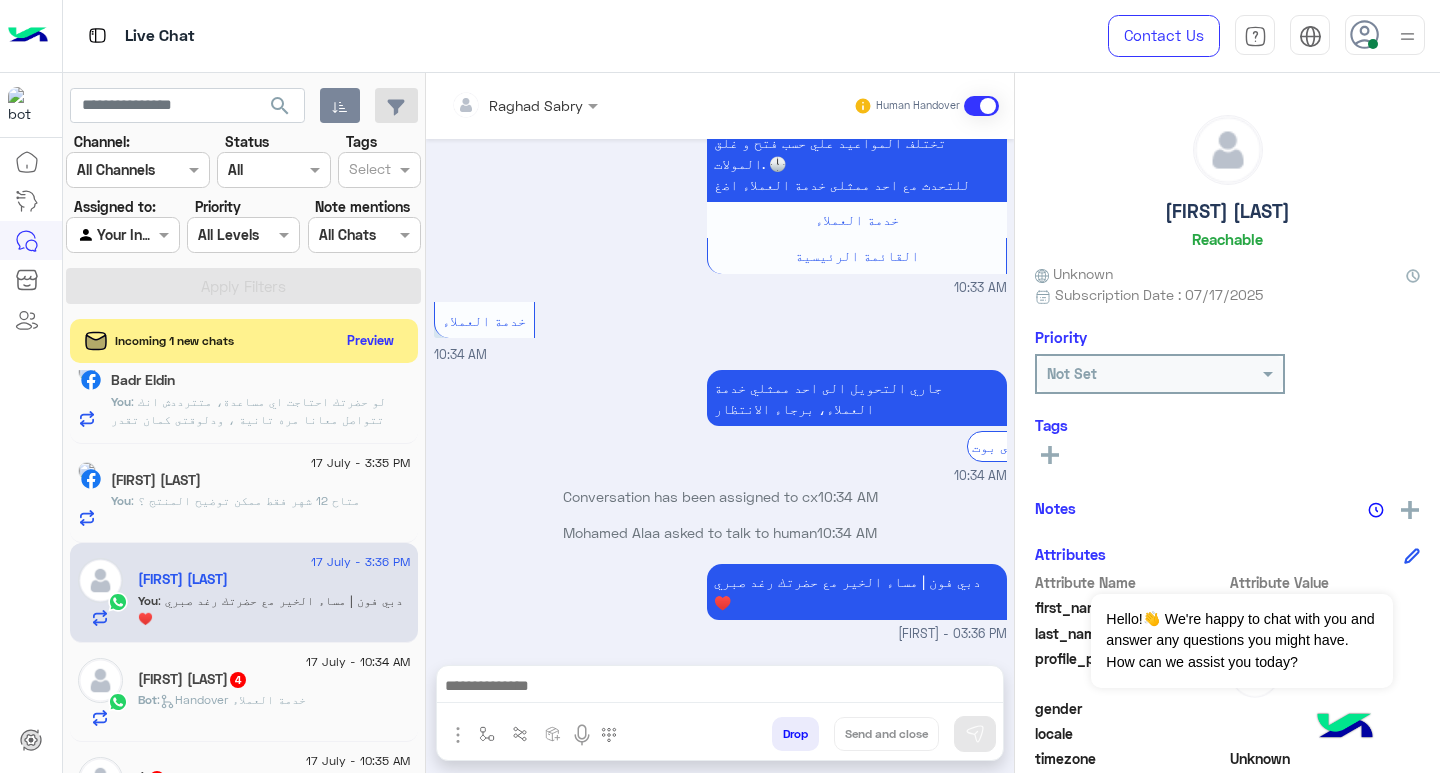 click at bounding box center [720, 688] 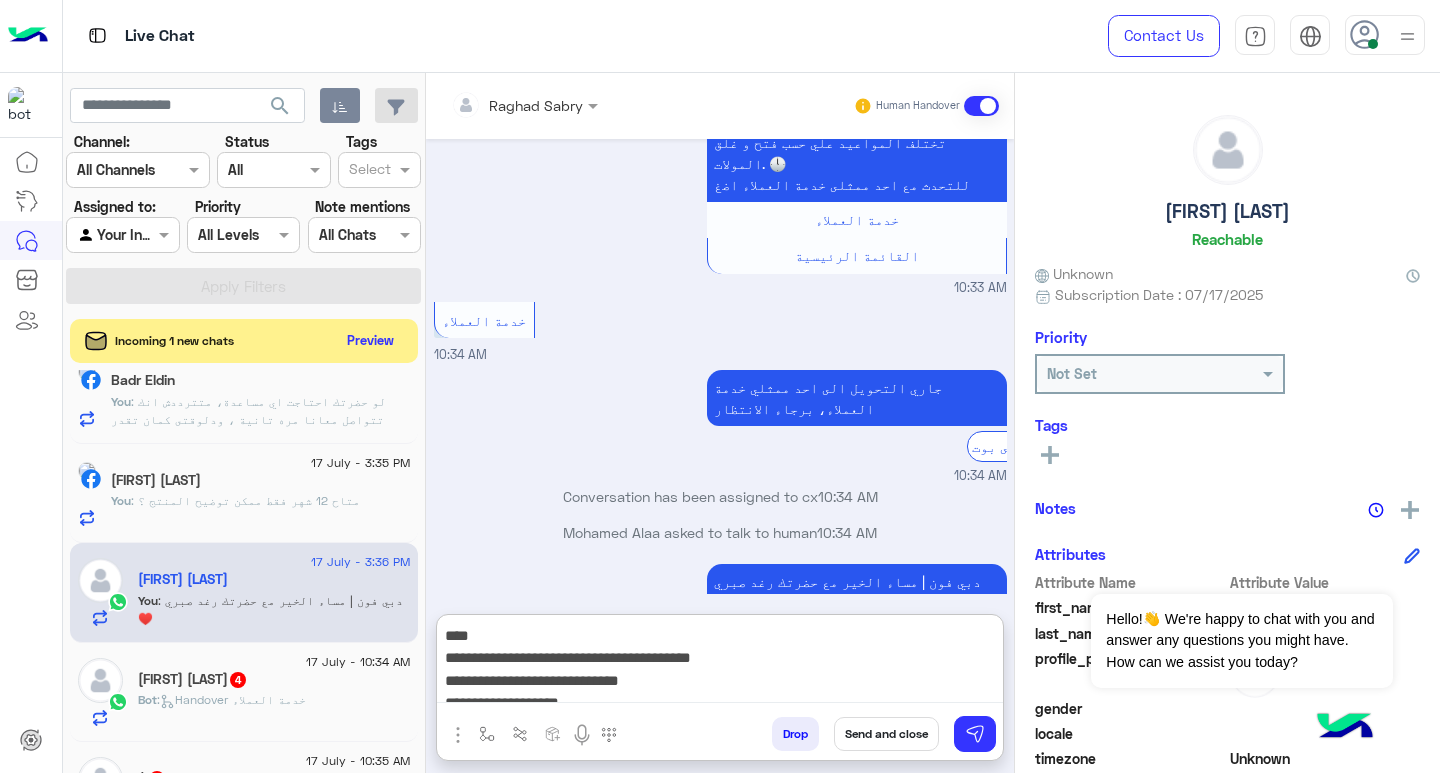 scroll, scrollTop: 196, scrollLeft: 0, axis: vertical 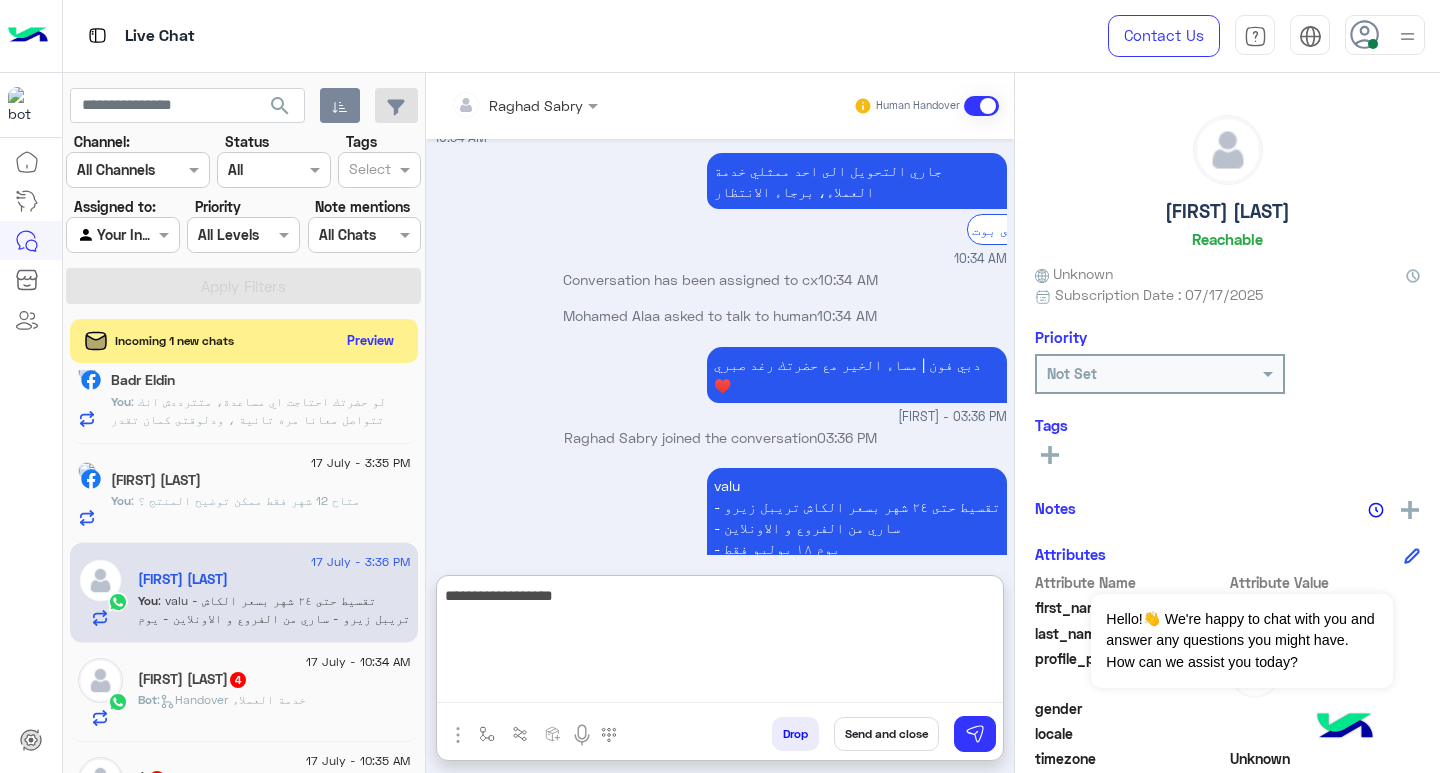 type on "**********" 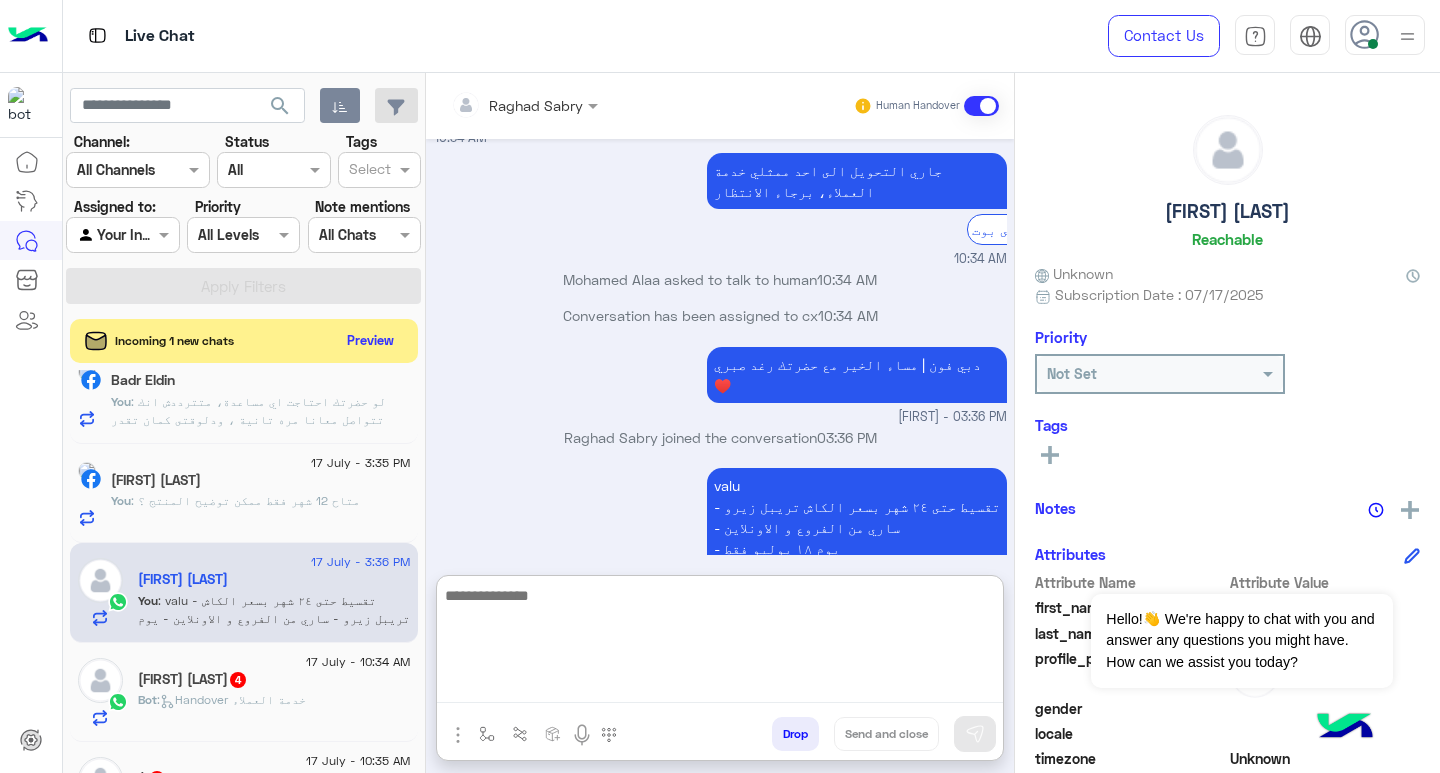 scroll, scrollTop: 444, scrollLeft: 0, axis: vertical 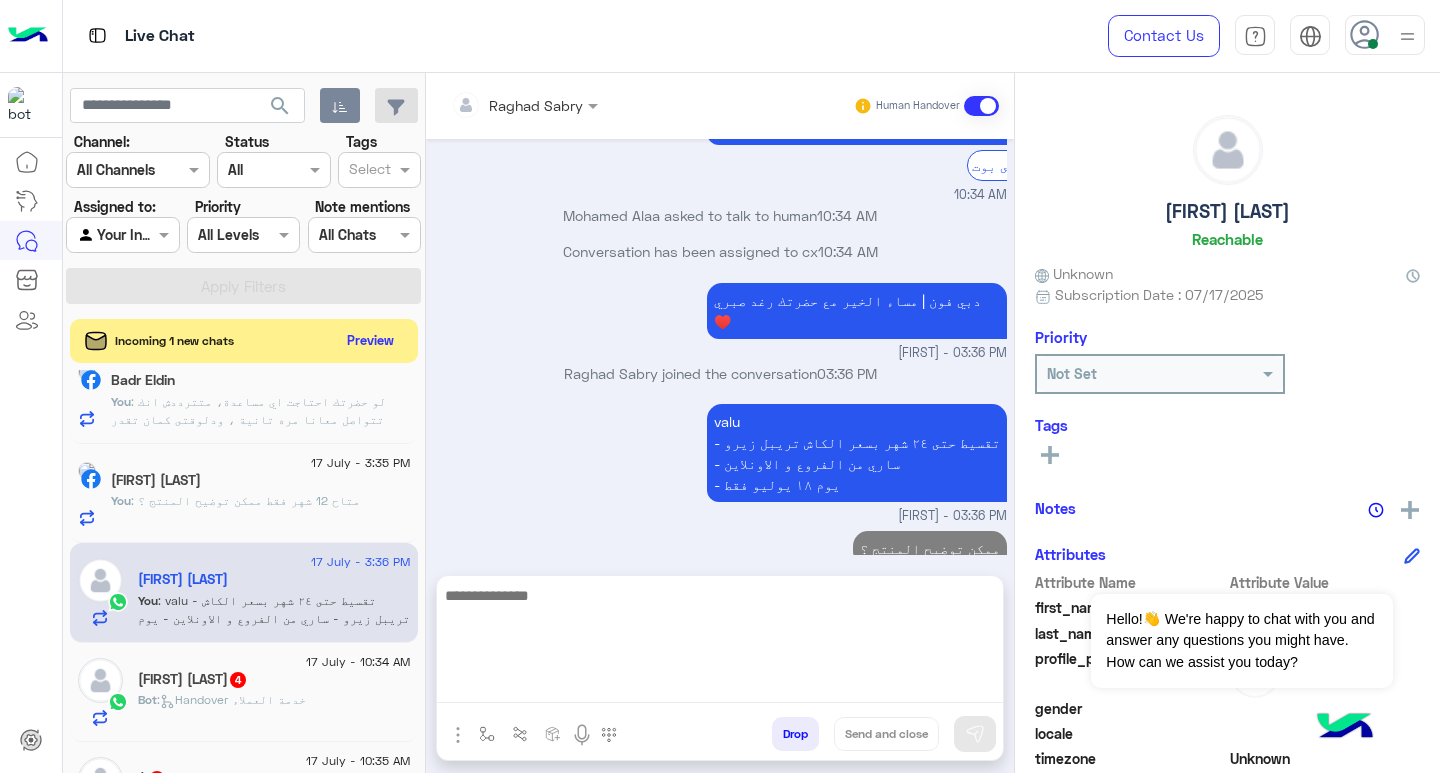 click on ":   Handover خدمة العملاء" 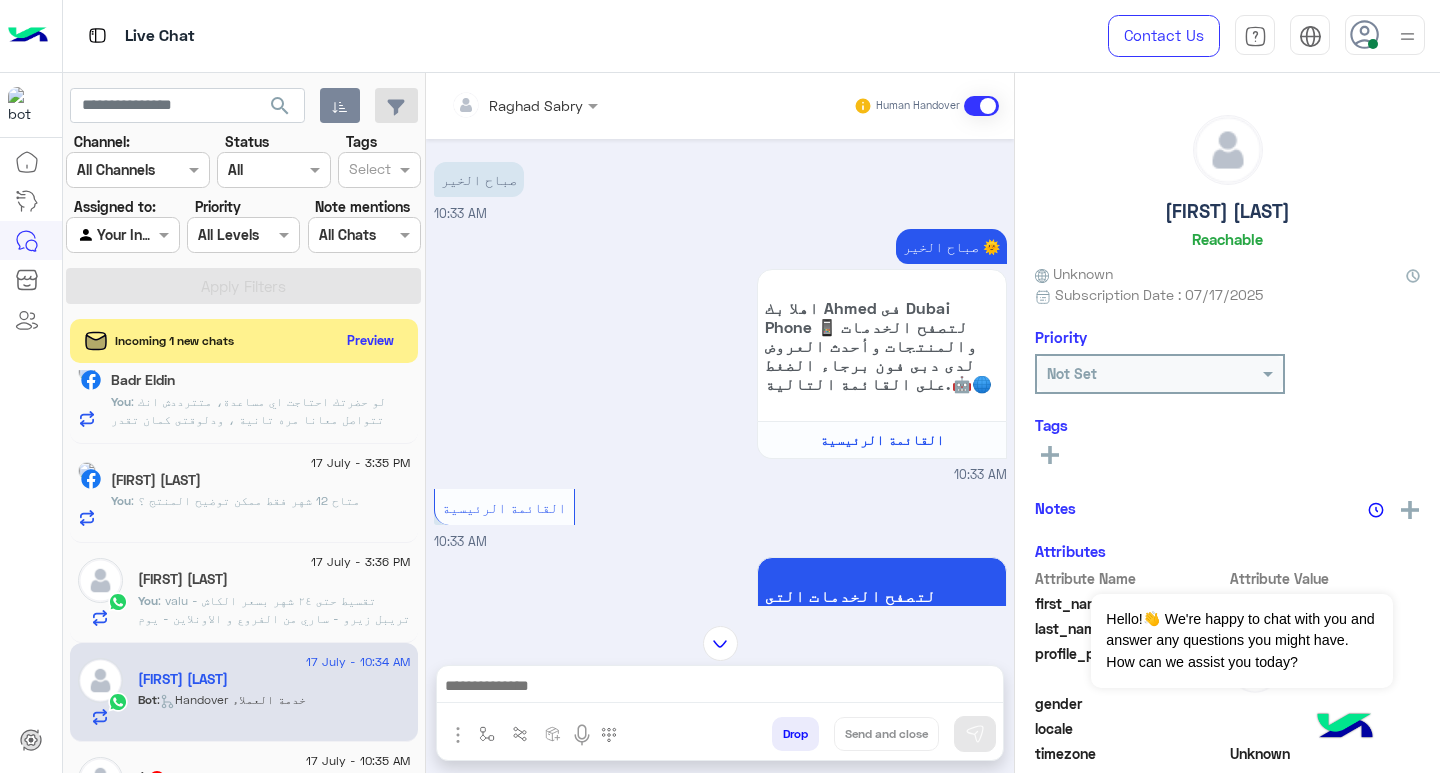 scroll, scrollTop: 0, scrollLeft: 0, axis: both 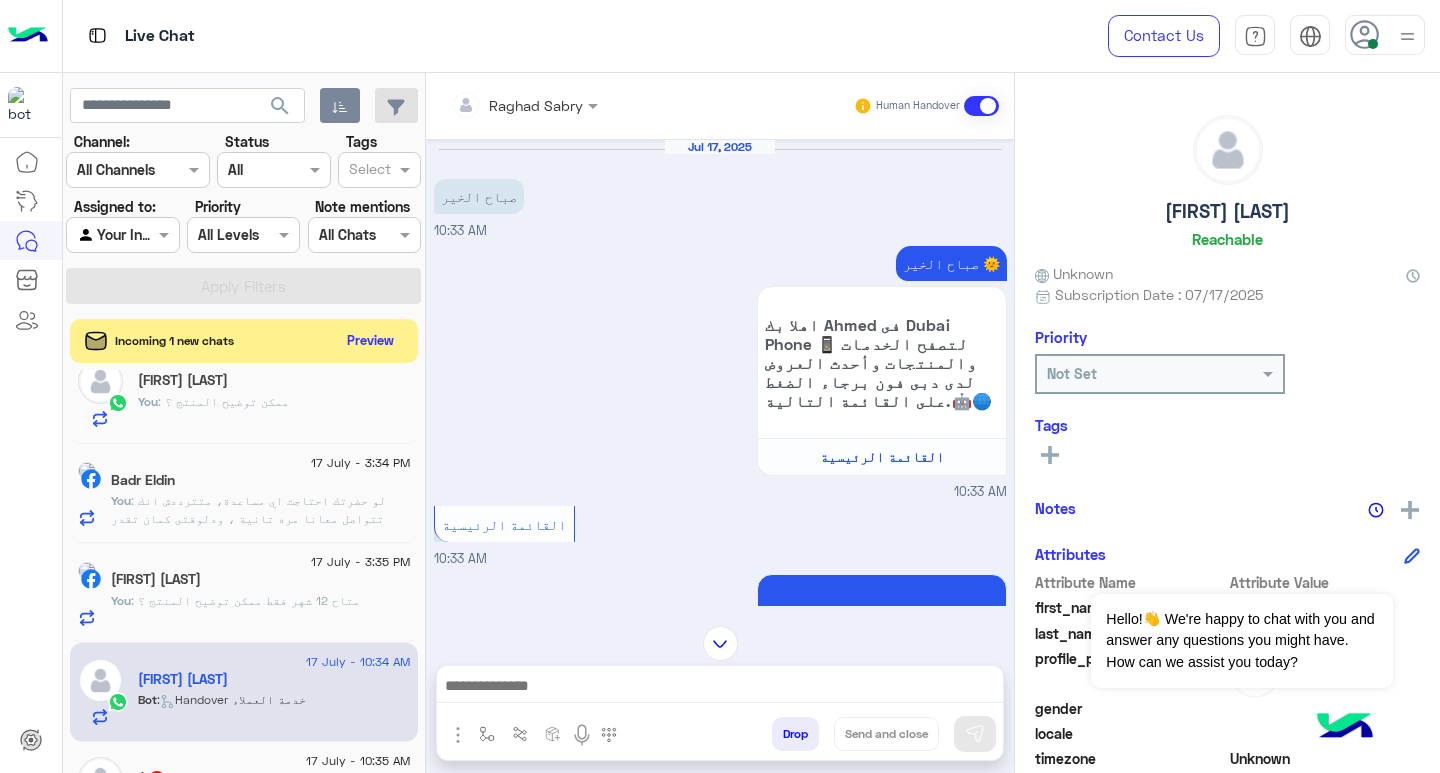click at bounding box center (720, 688) 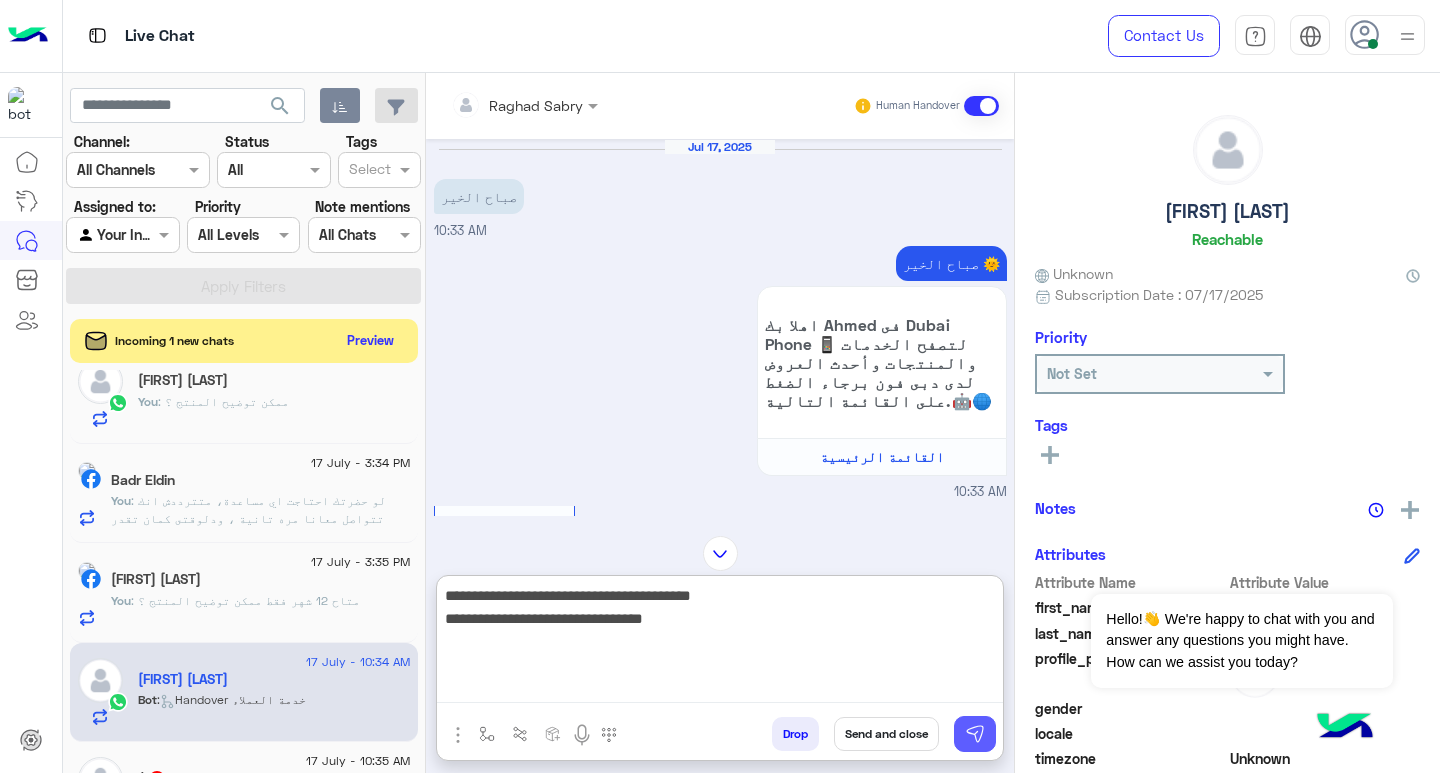 type on "**********" 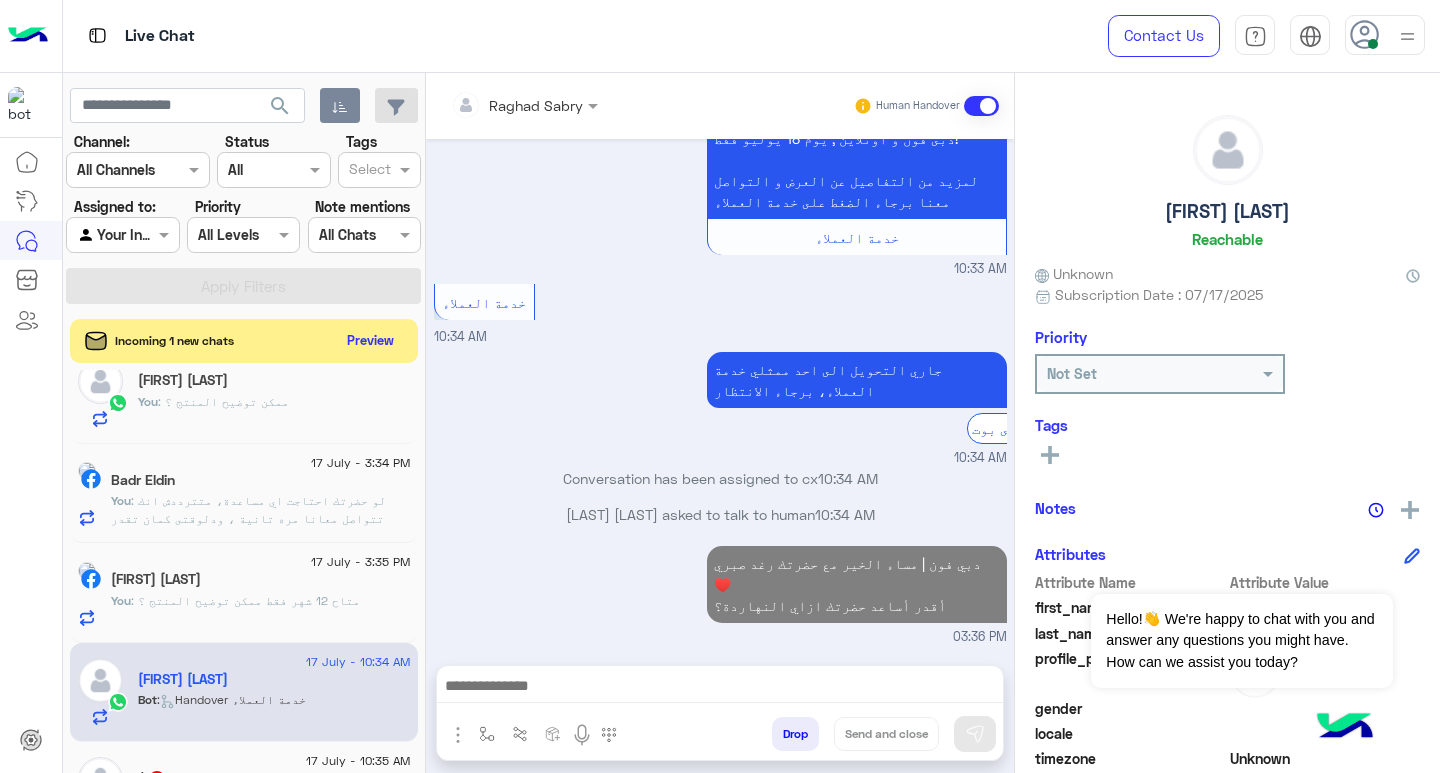 scroll, scrollTop: 759, scrollLeft: 0, axis: vertical 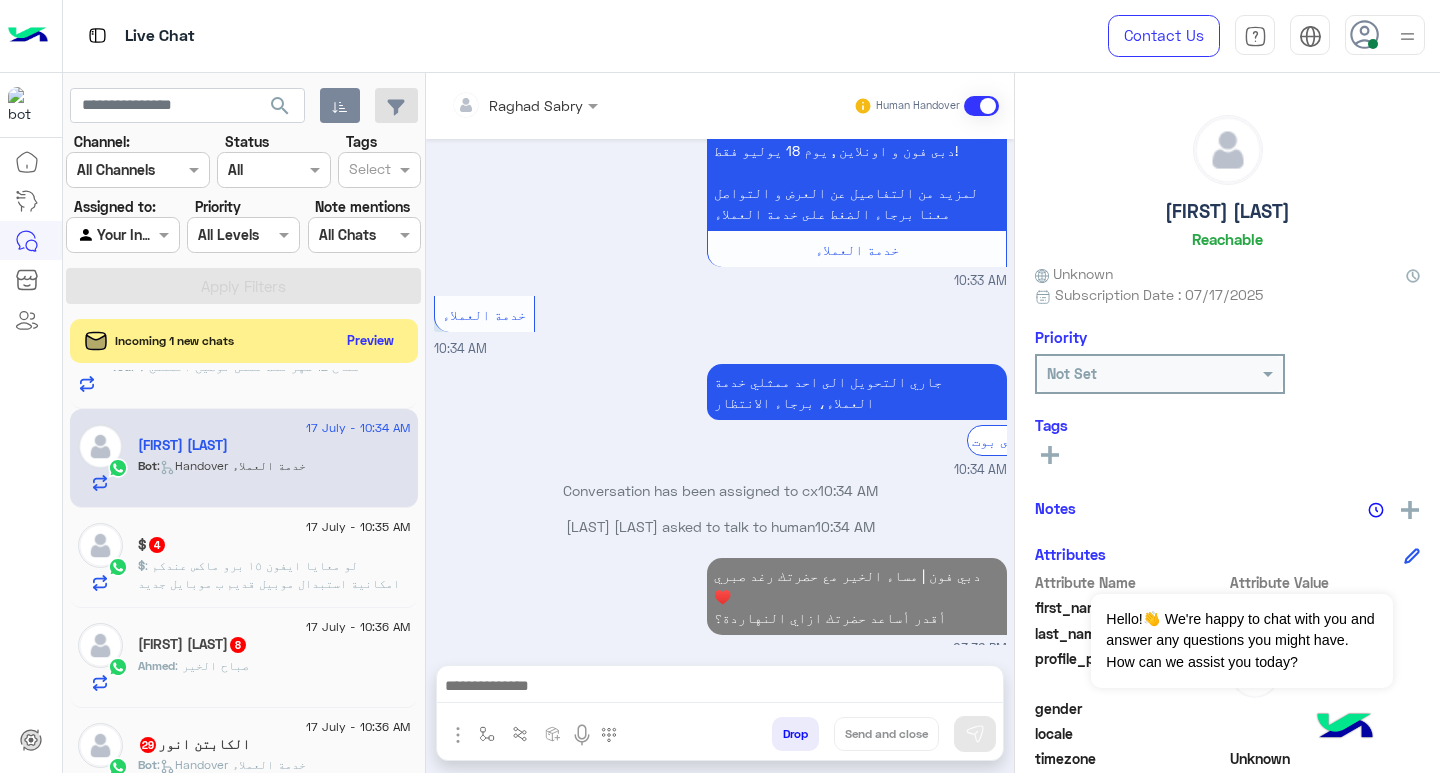 click on "$   4" 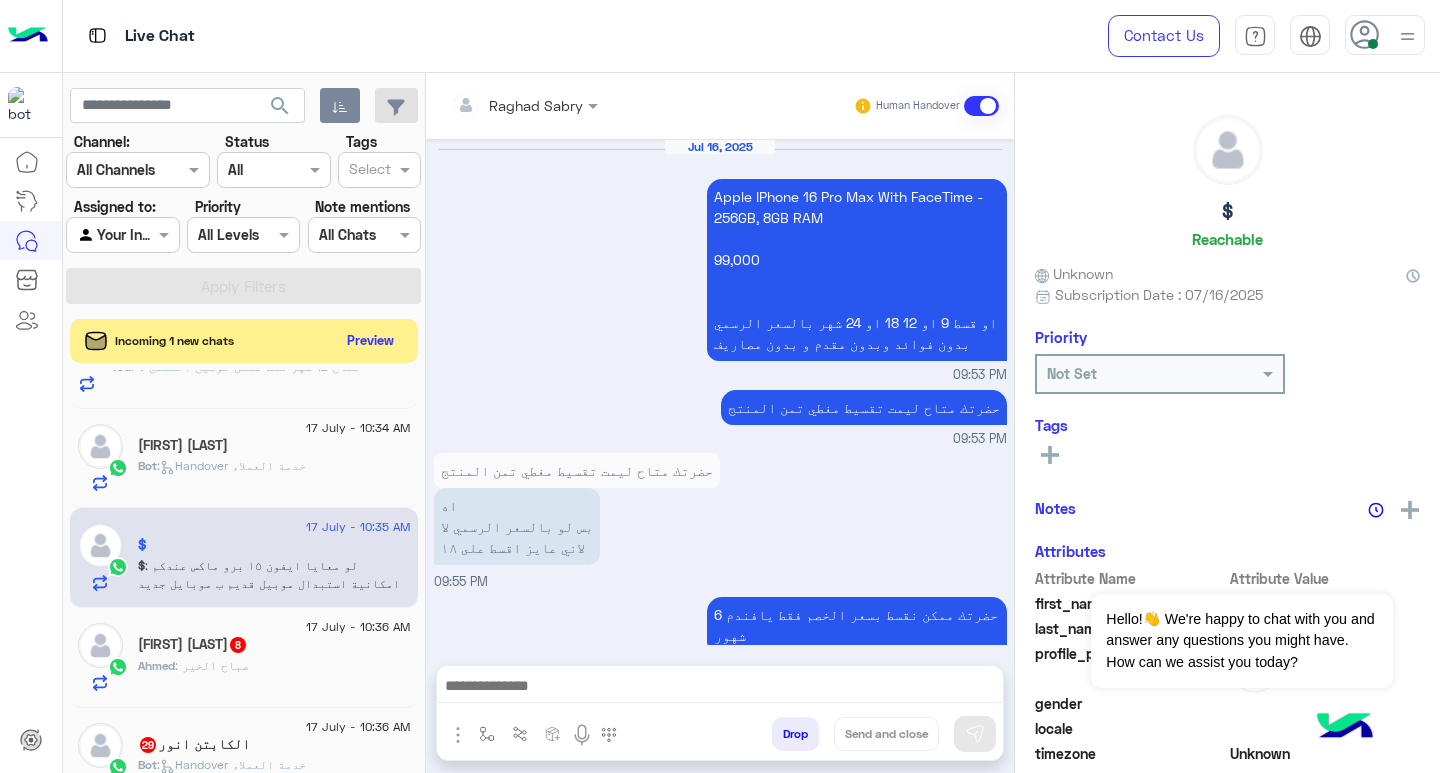 scroll, scrollTop: 1822, scrollLeft: 0, axis: vertical 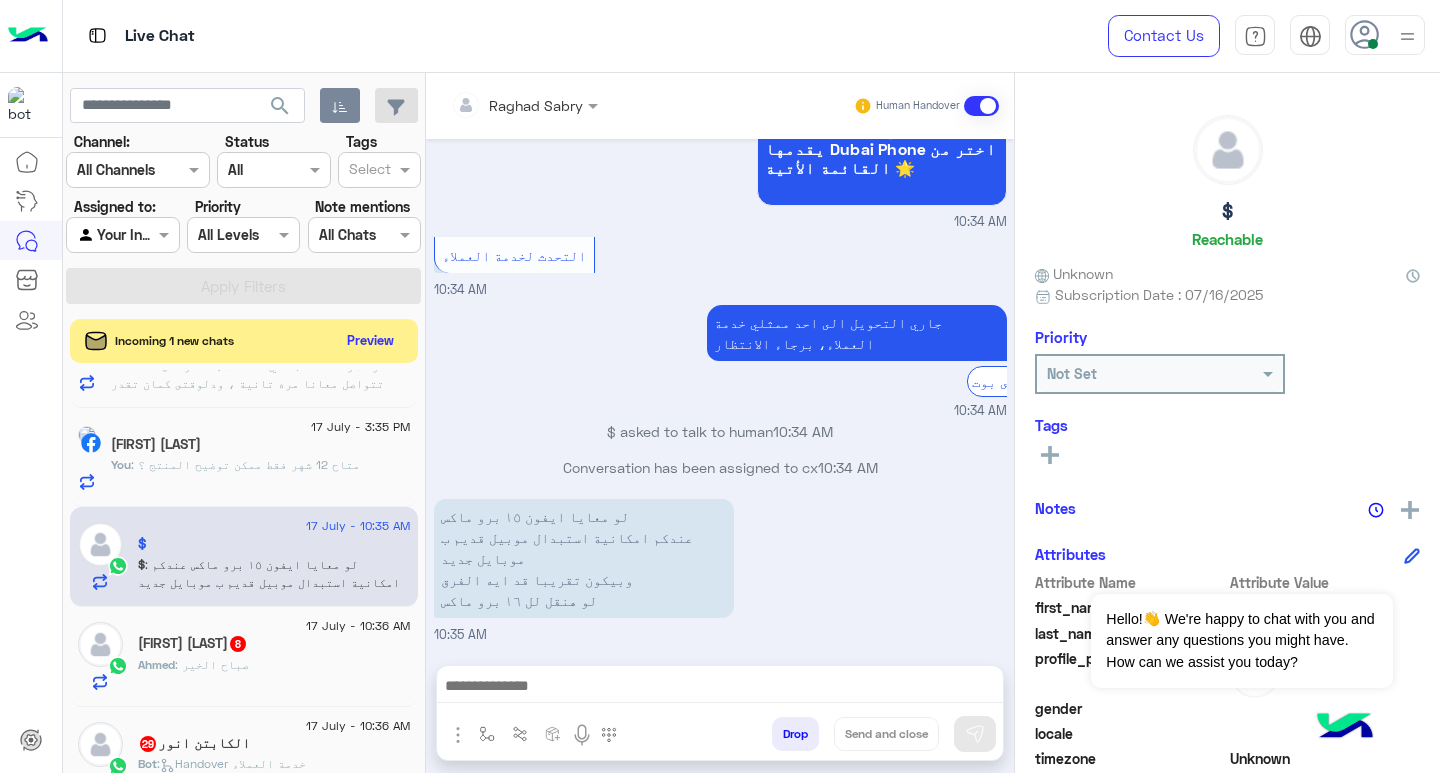 paste on "**********" 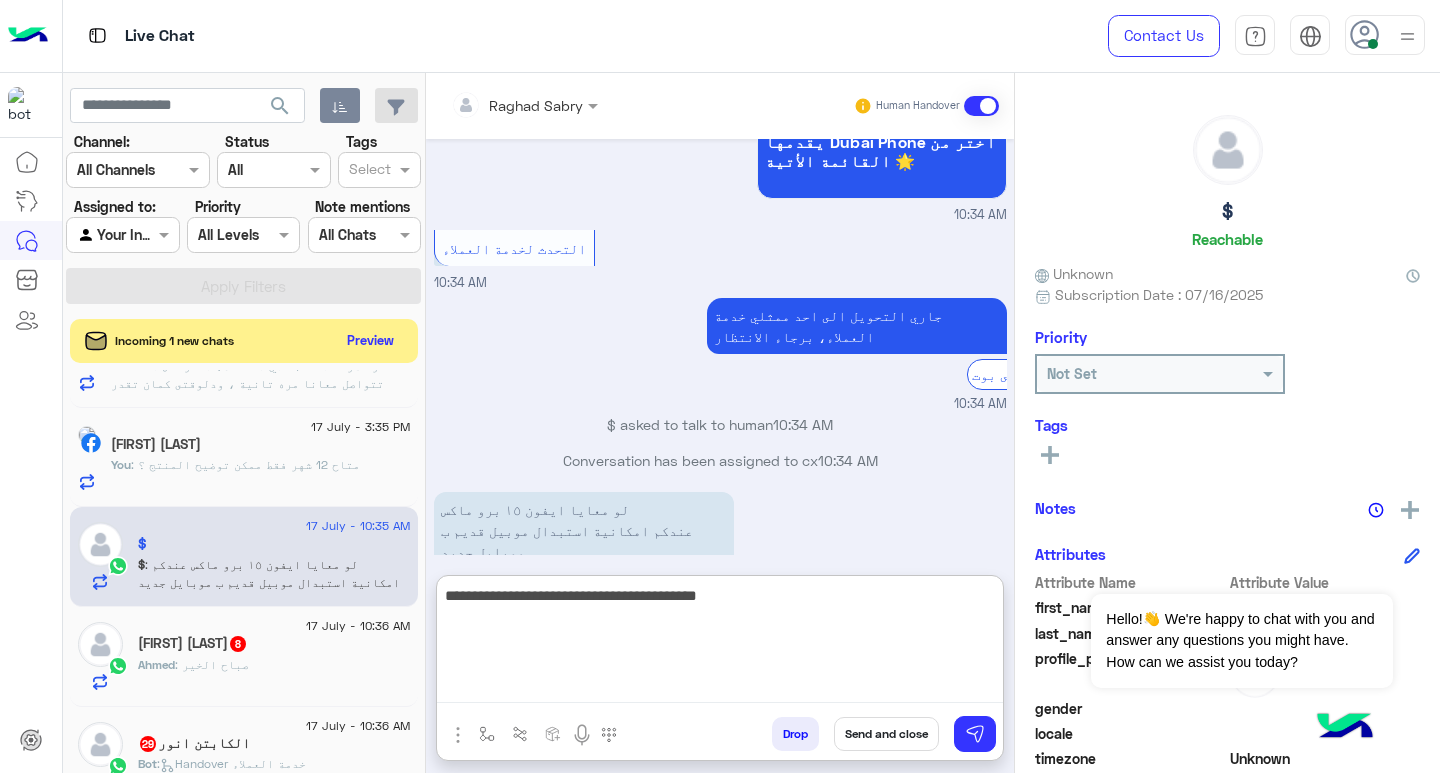 type on "**********" 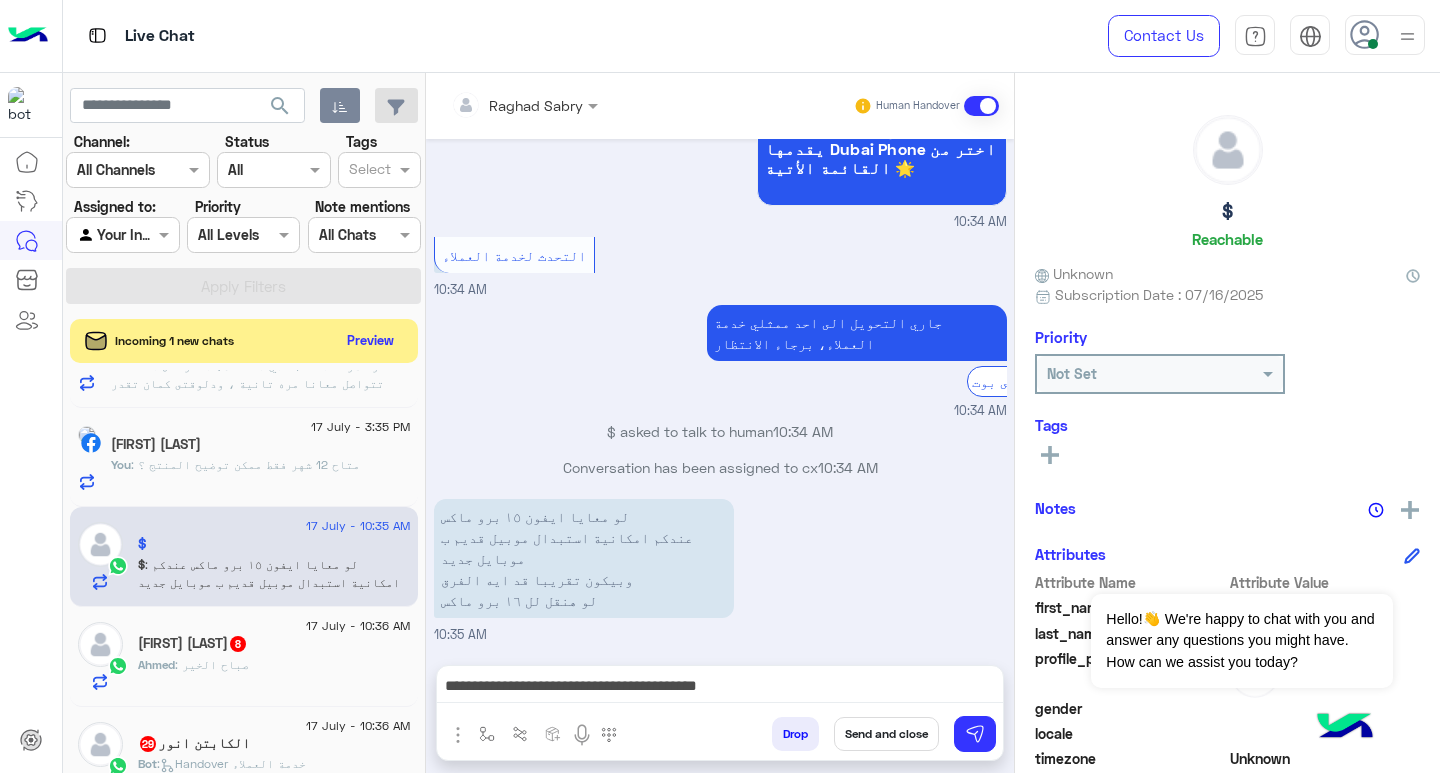 scroll, scrollTop: 329, scrollLeft: 0, axis: vertical 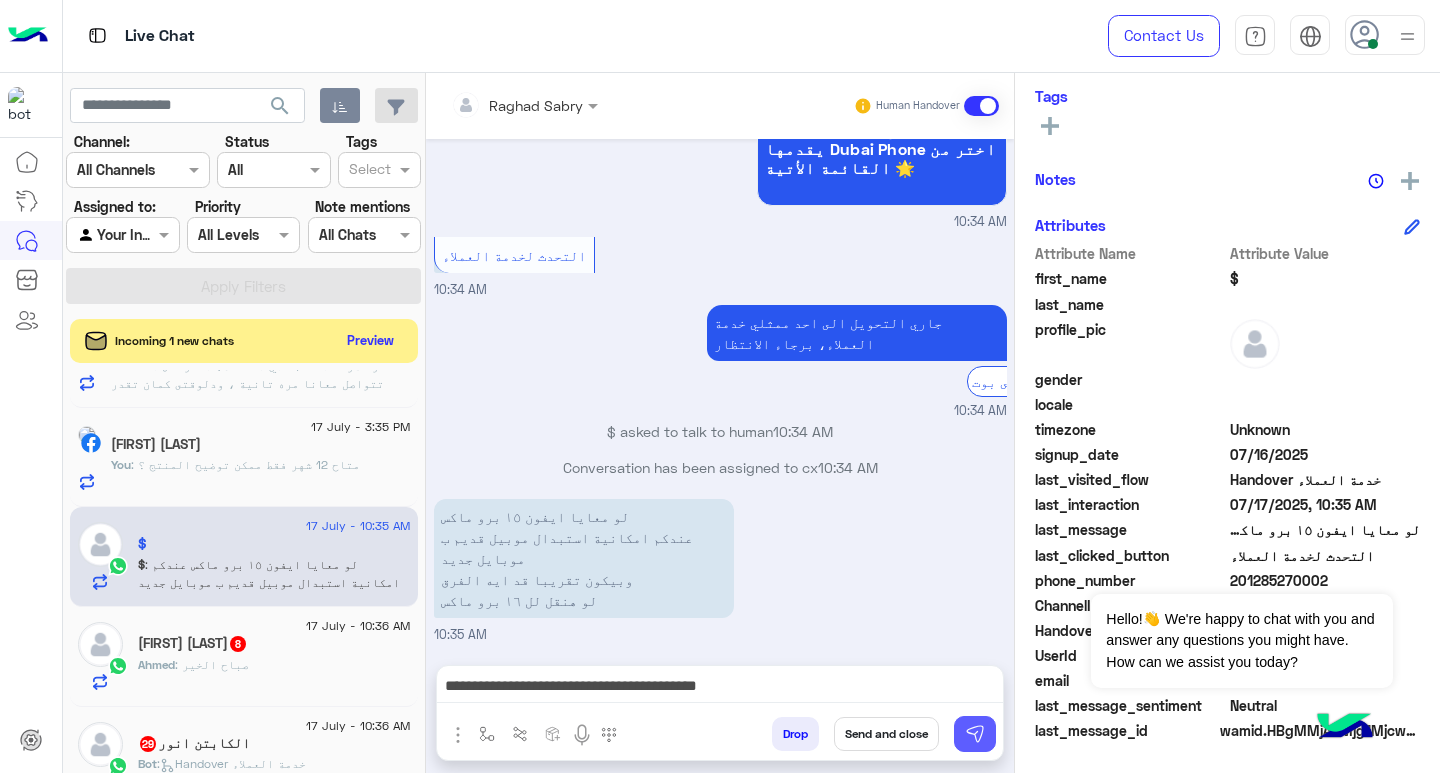 drag, startPoint x: 975, startPoint y: 725, endPoint x: 976, endPoint y: 710, distance: 15.033297 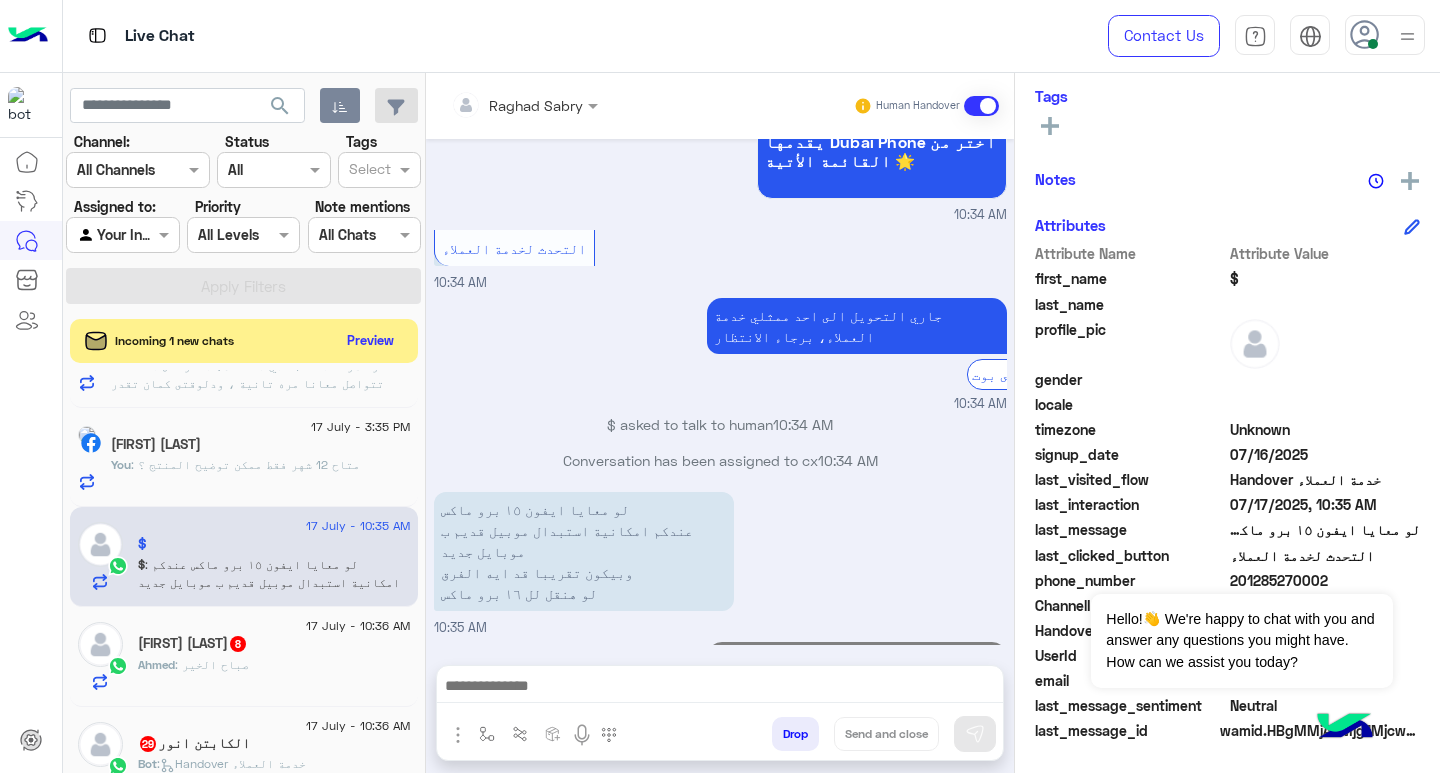 scroll, scrollTop: 1886, scrollLeft: 0, axis: vertical 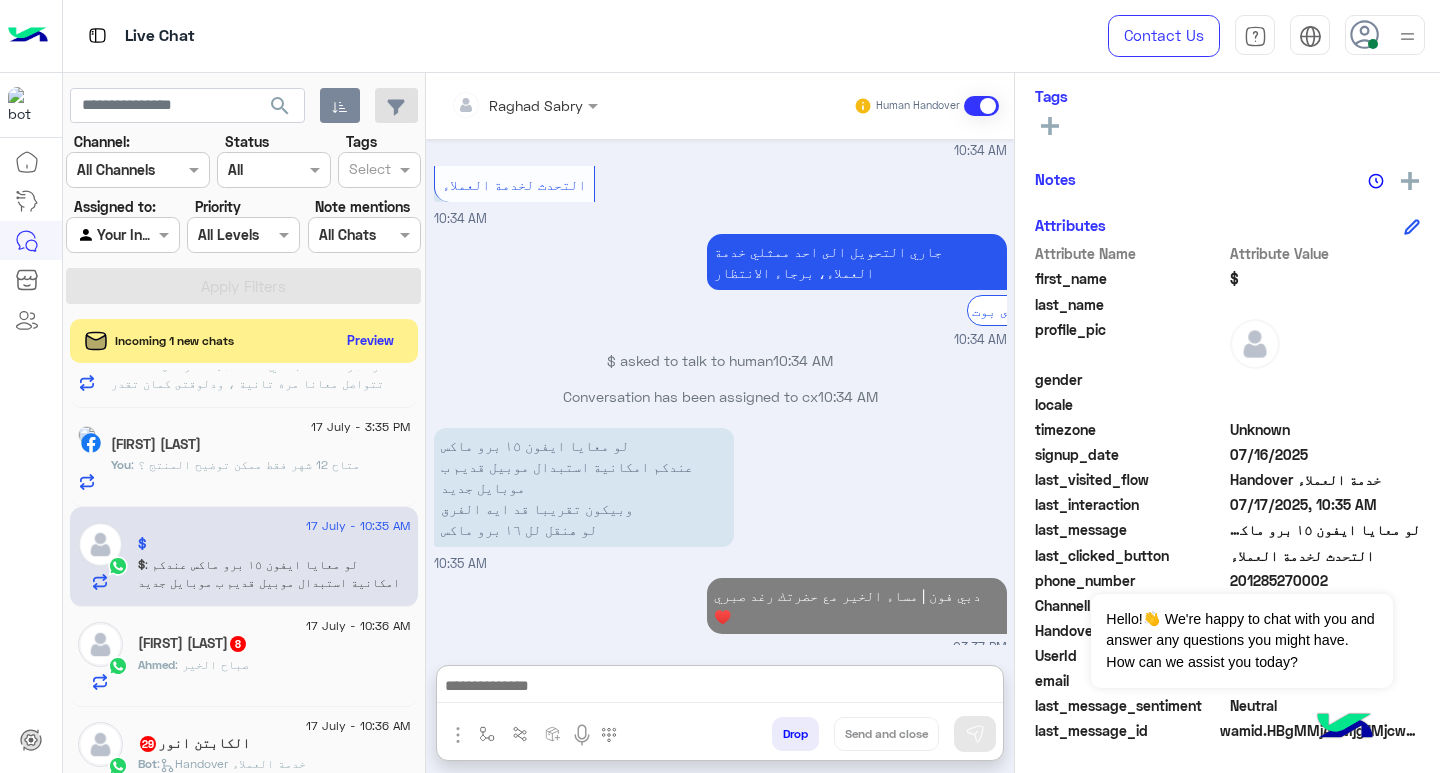 click at bounding box center (720, 688) 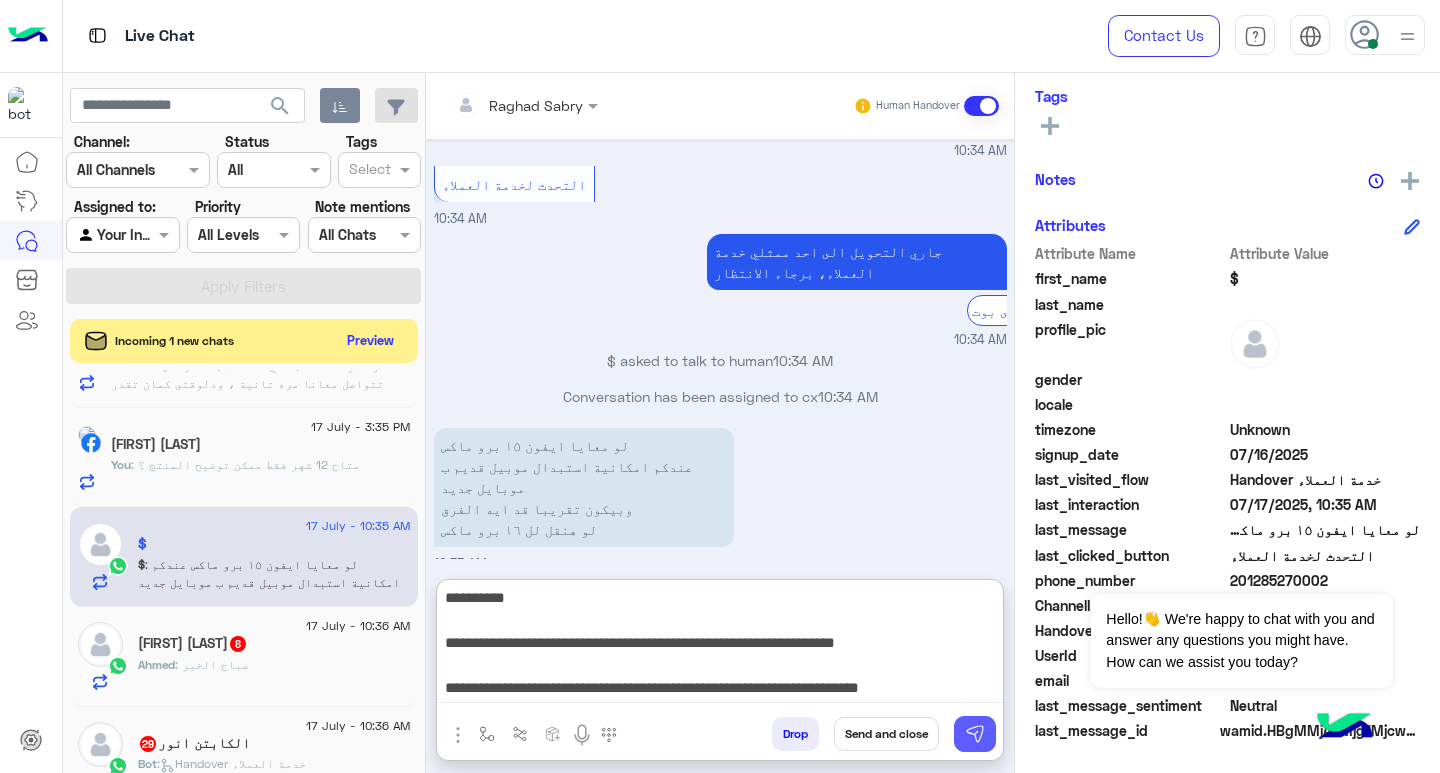 scroll, scrollTop: 88, scrollLeft: 0, axis: vertical 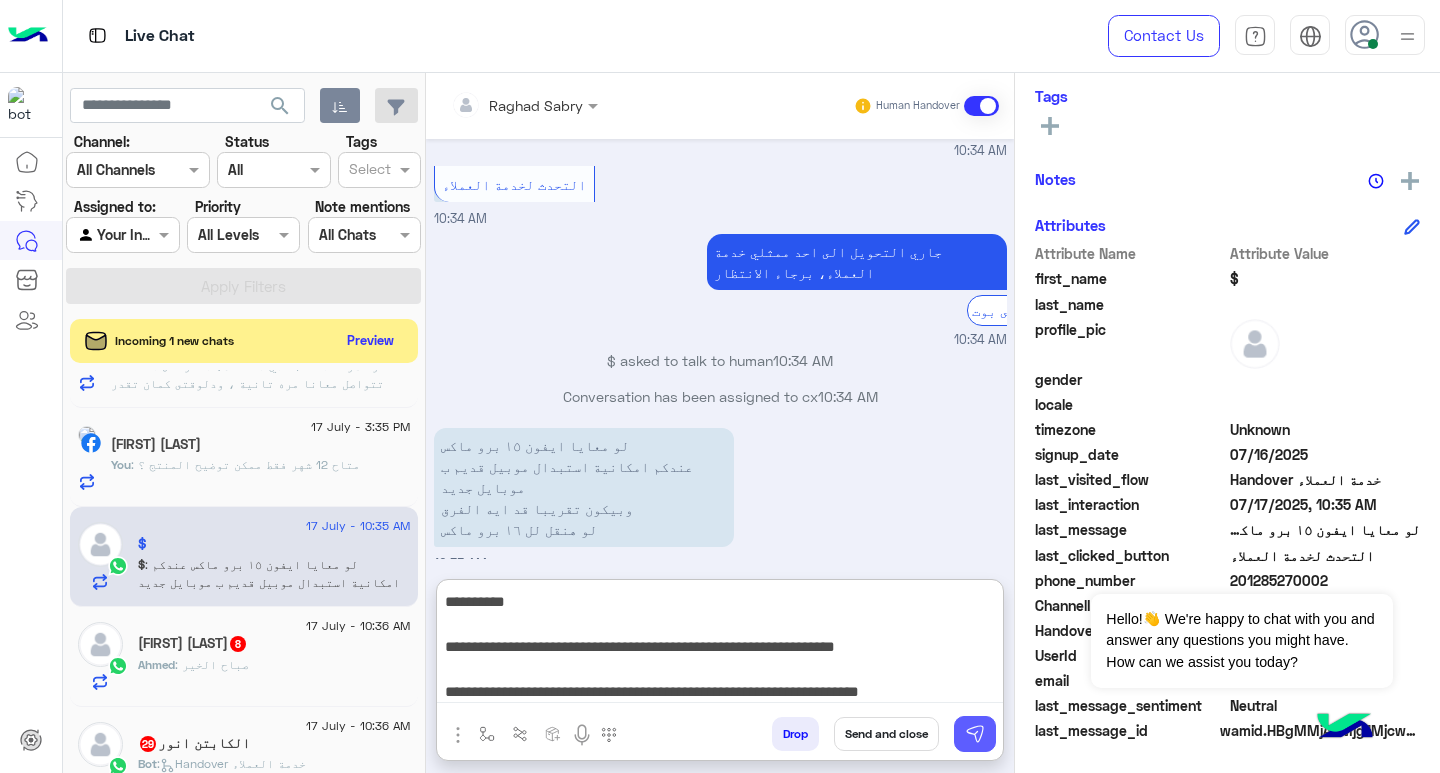 type on "**********" 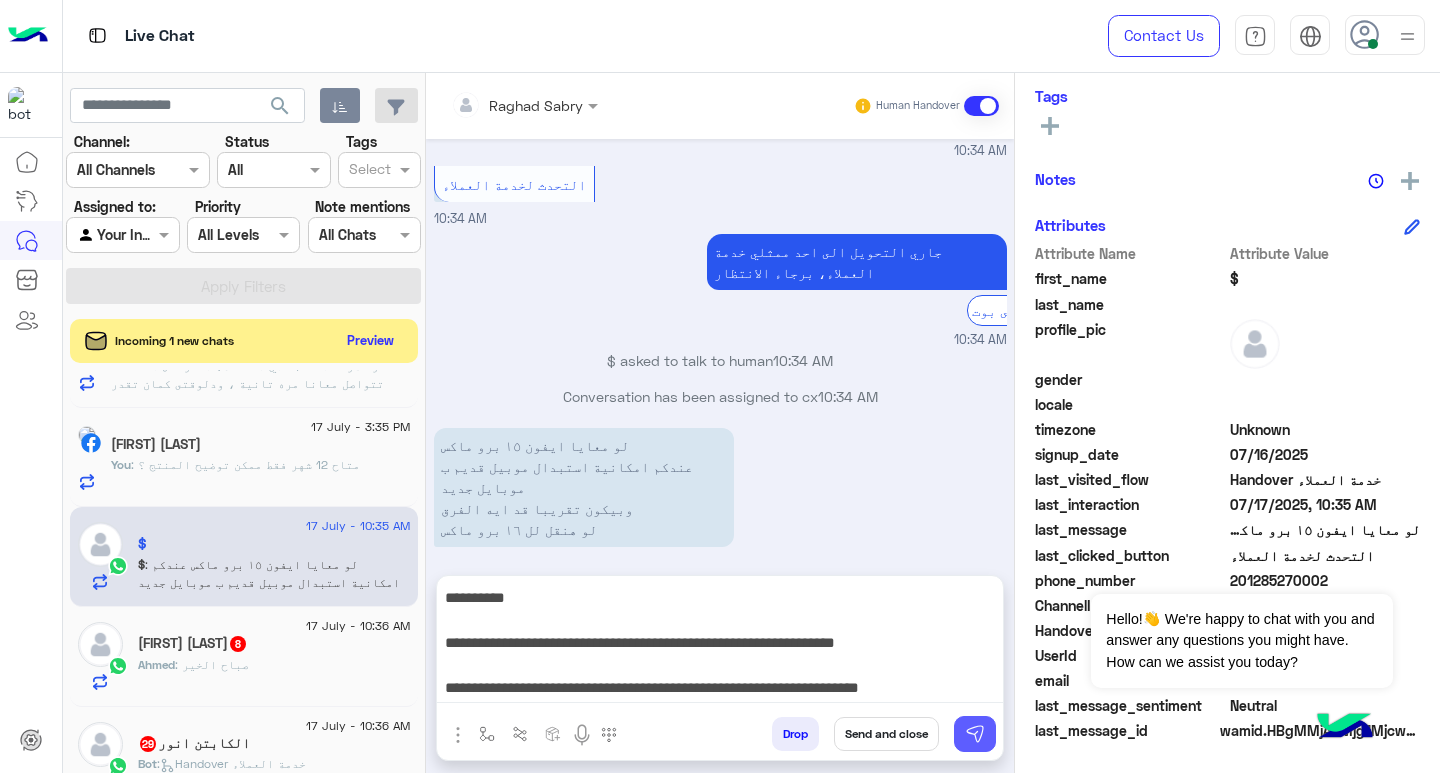 click at bounding box center (975, 734) 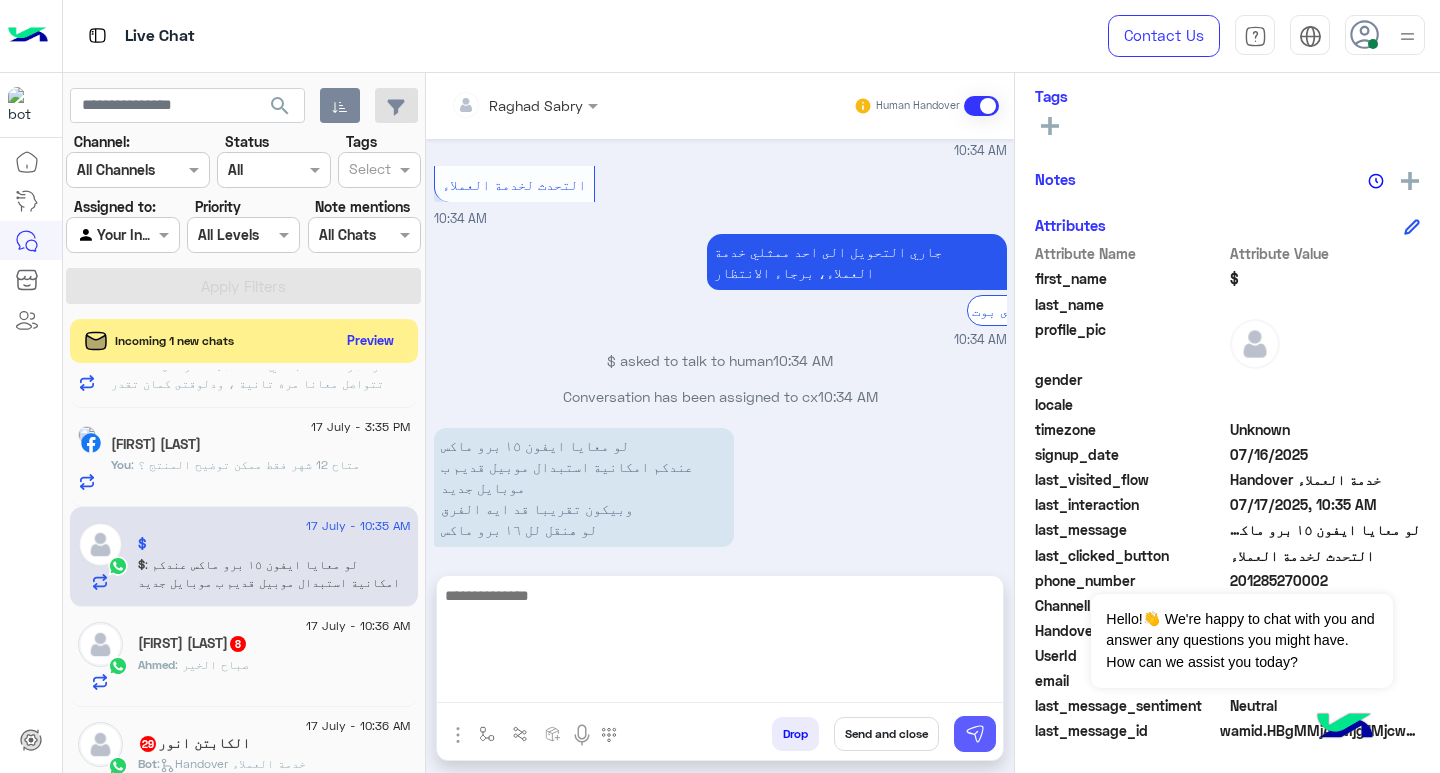 scroll, scrollTop: 0, scrollLeft: 0, axis: both 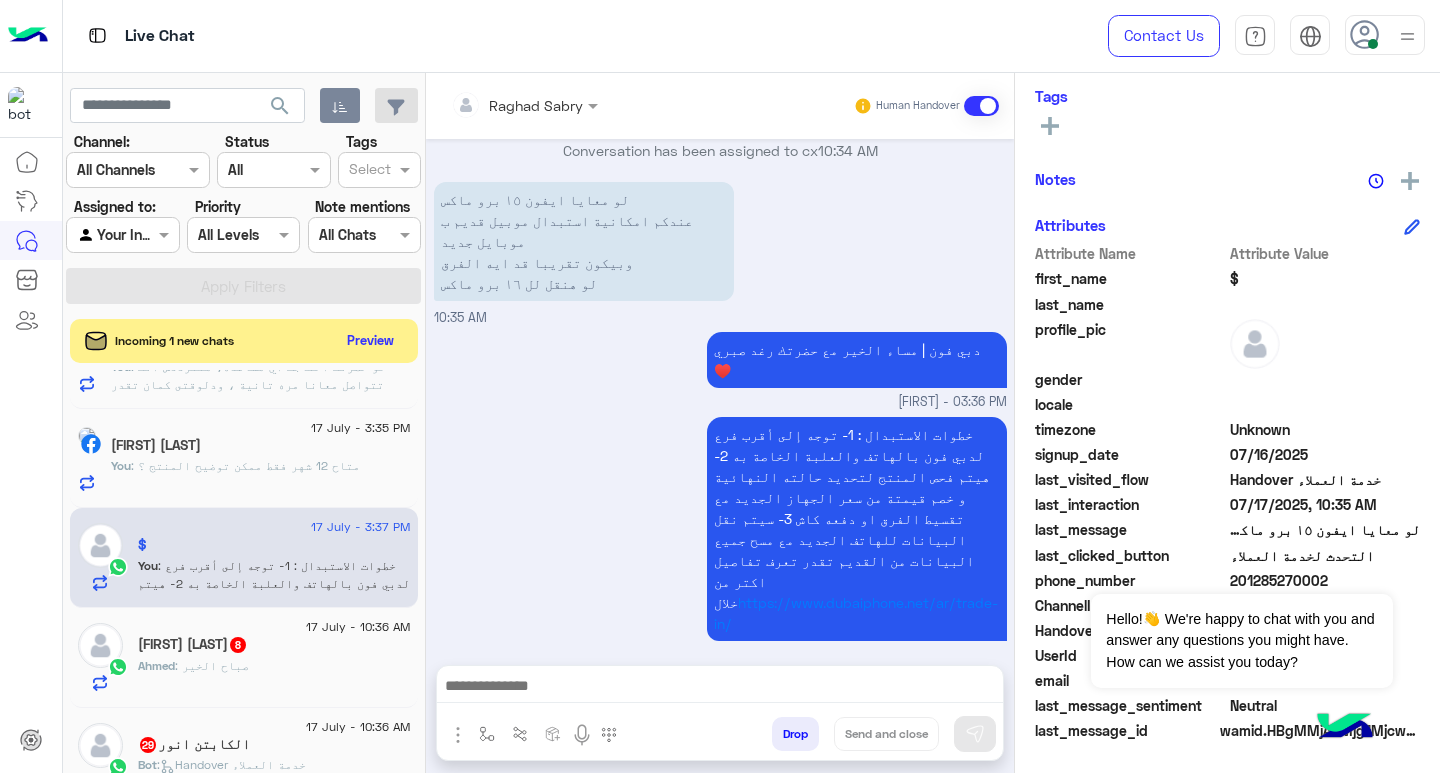 click on "Ahmed : صباح الخير" 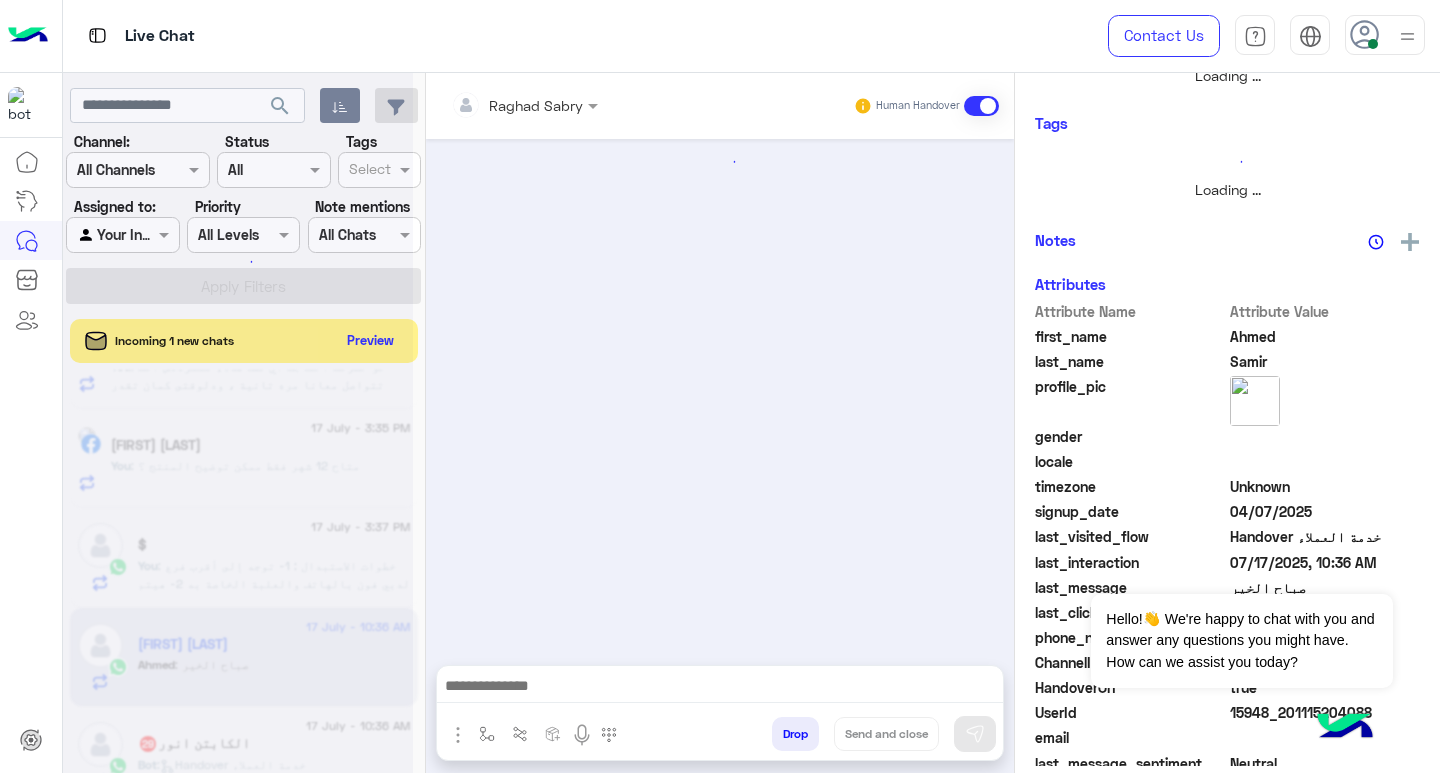 scroll, scrollTop: 355, scrollLeft: 0, axis: vertical 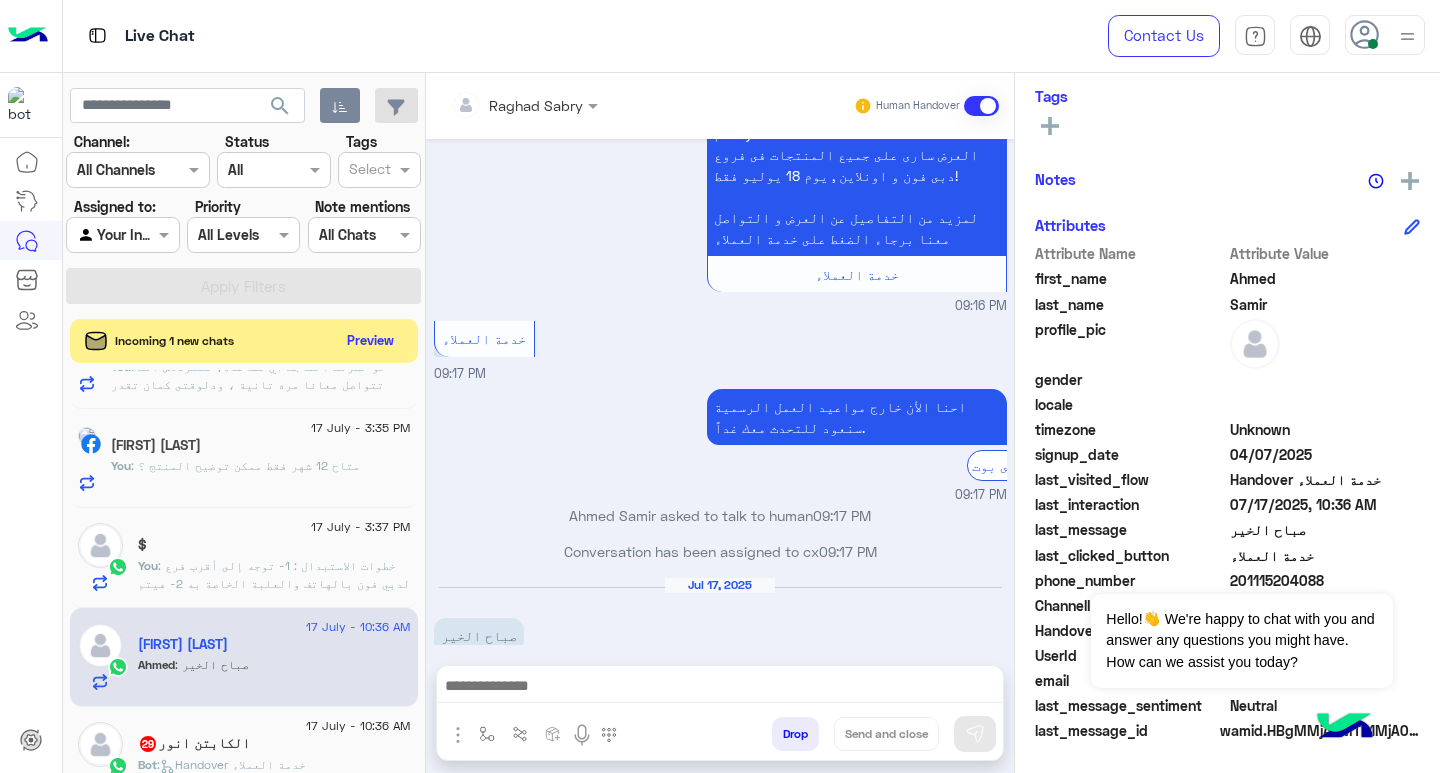 click at bounding box center (720, 688) 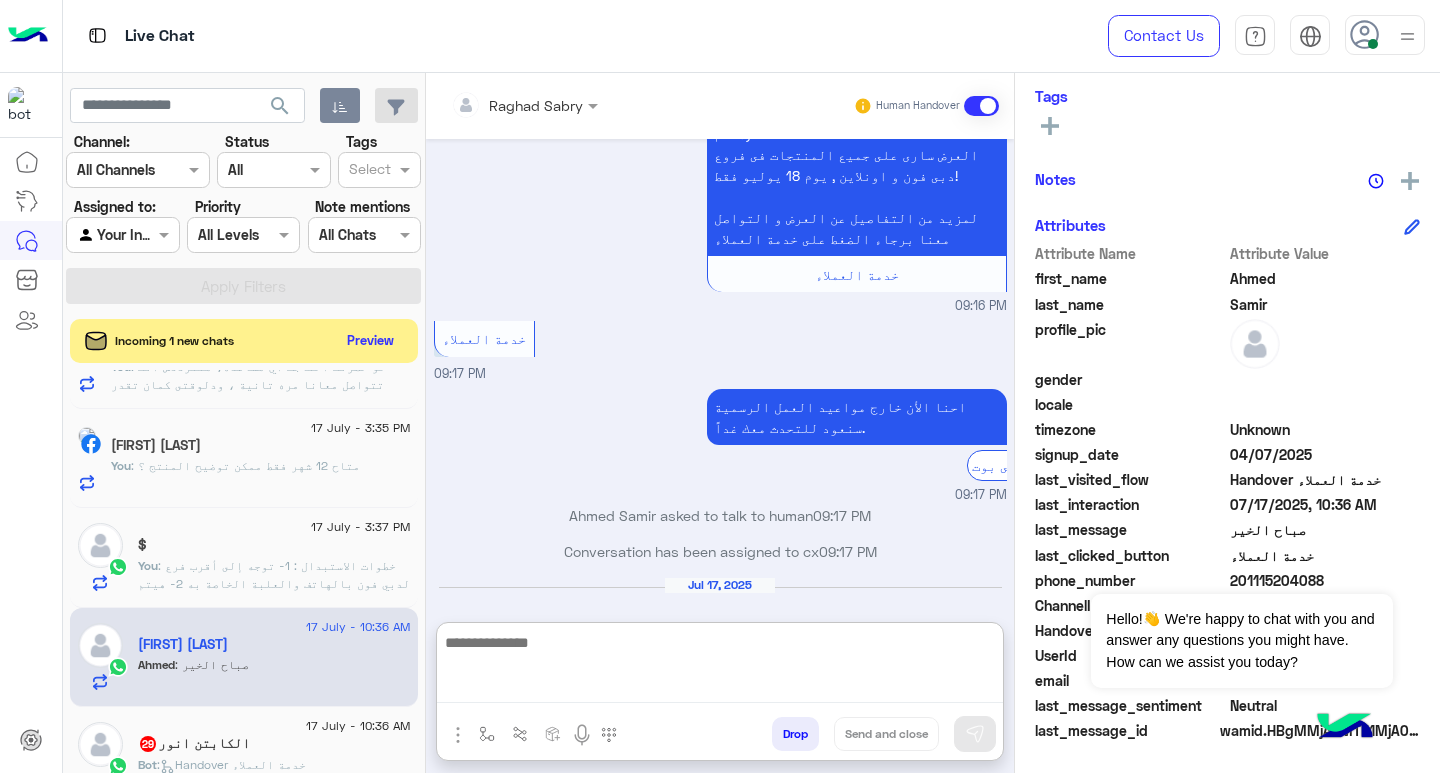 paste on "**********" 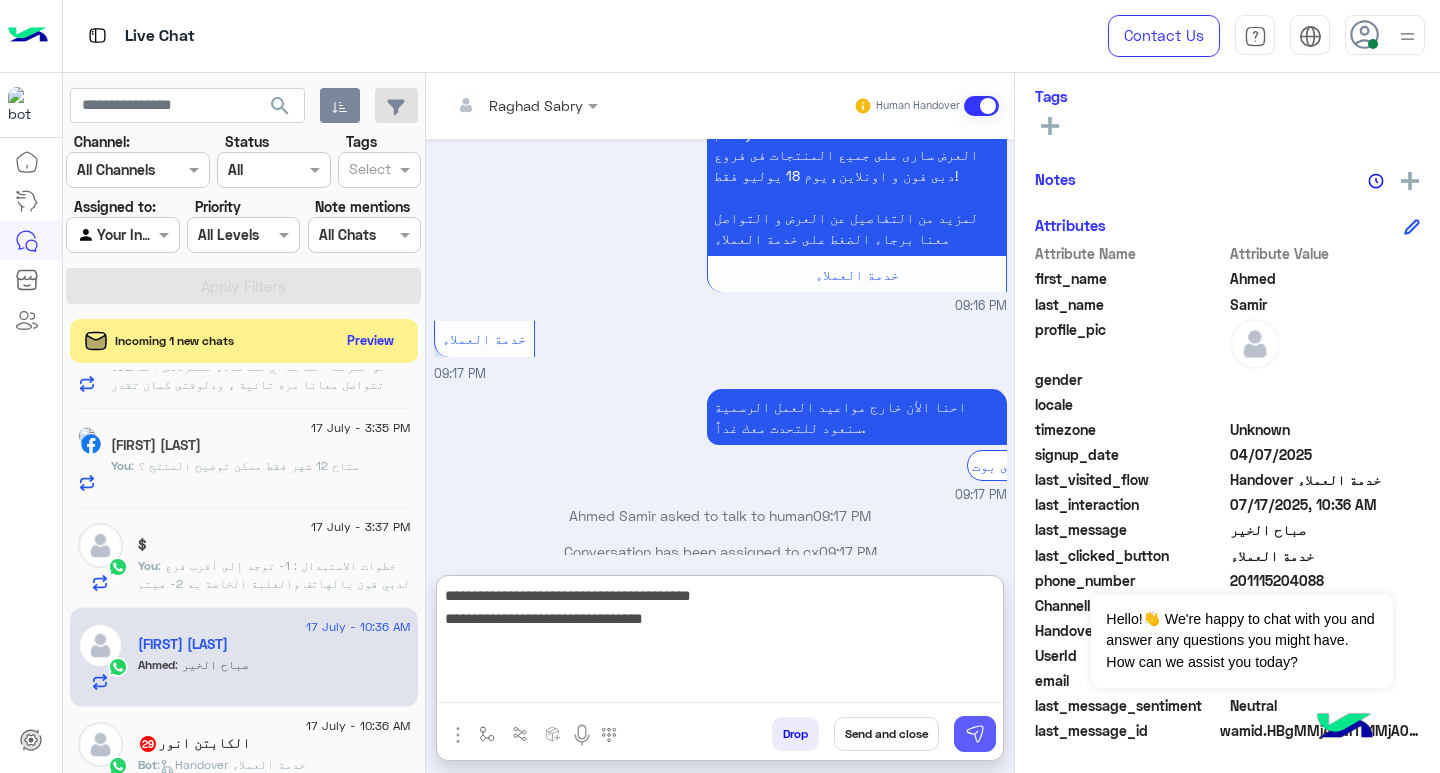 type on "**********" 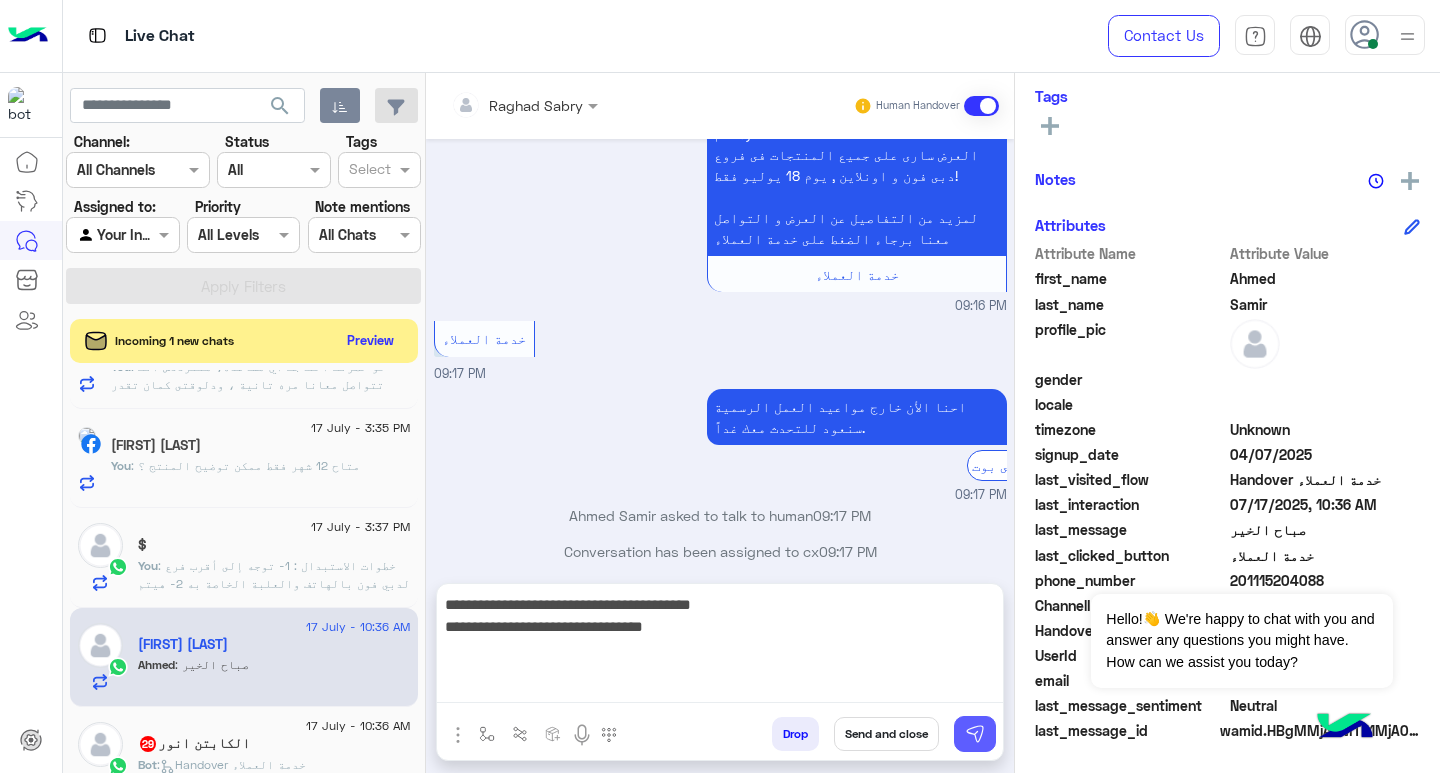 click at bounding box center [975, 734] 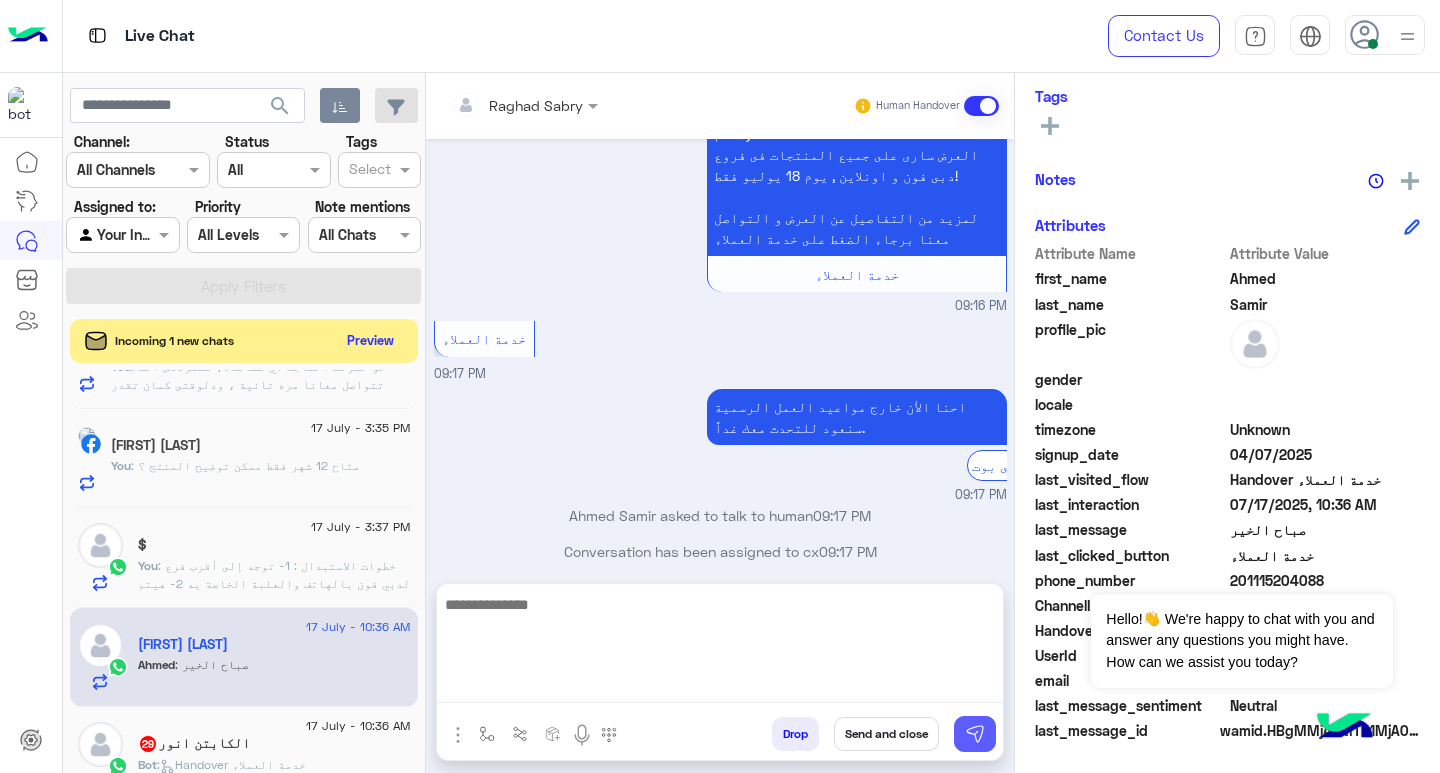 scroll, scrollTop: 2092, scrollLeft: 0, axis: vertical 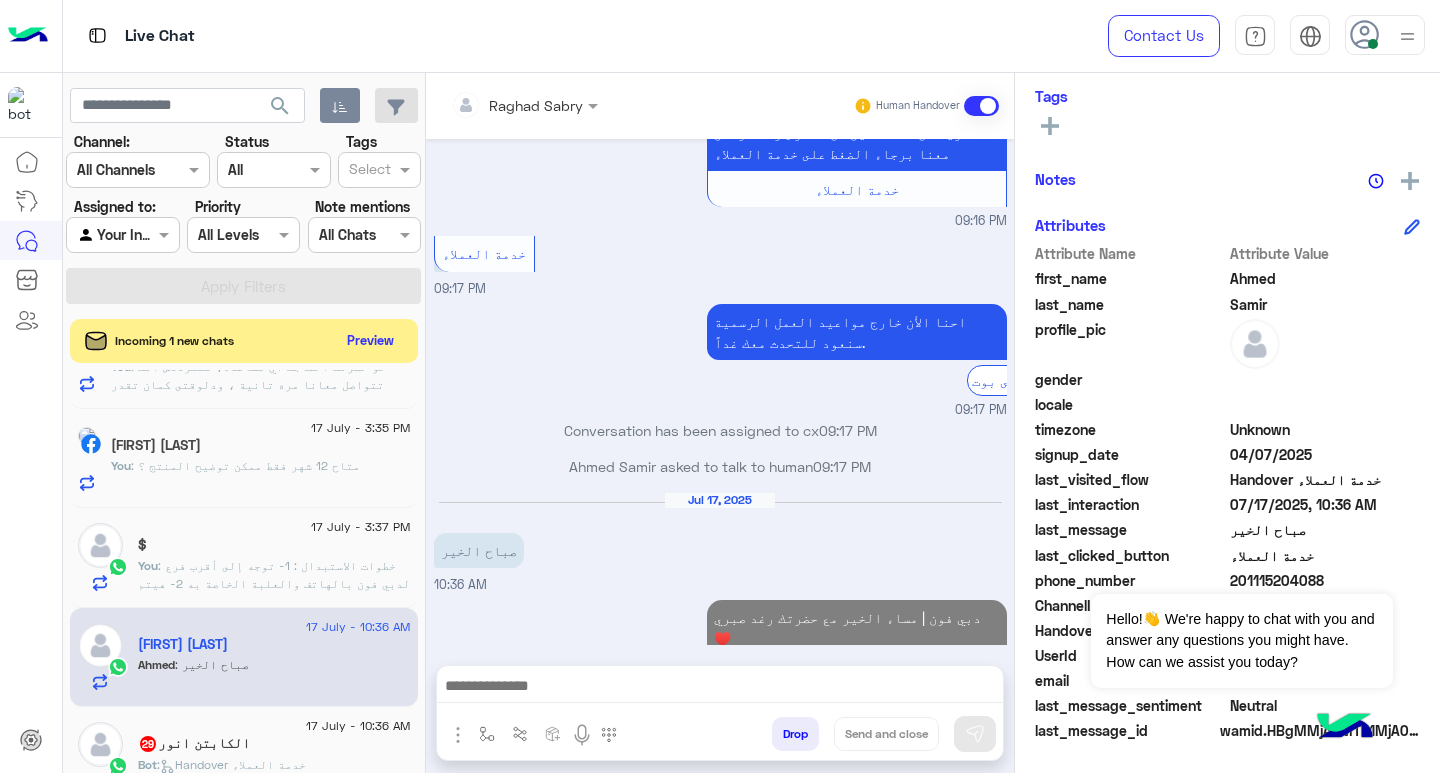 click on "17 July - 10:36 AM" 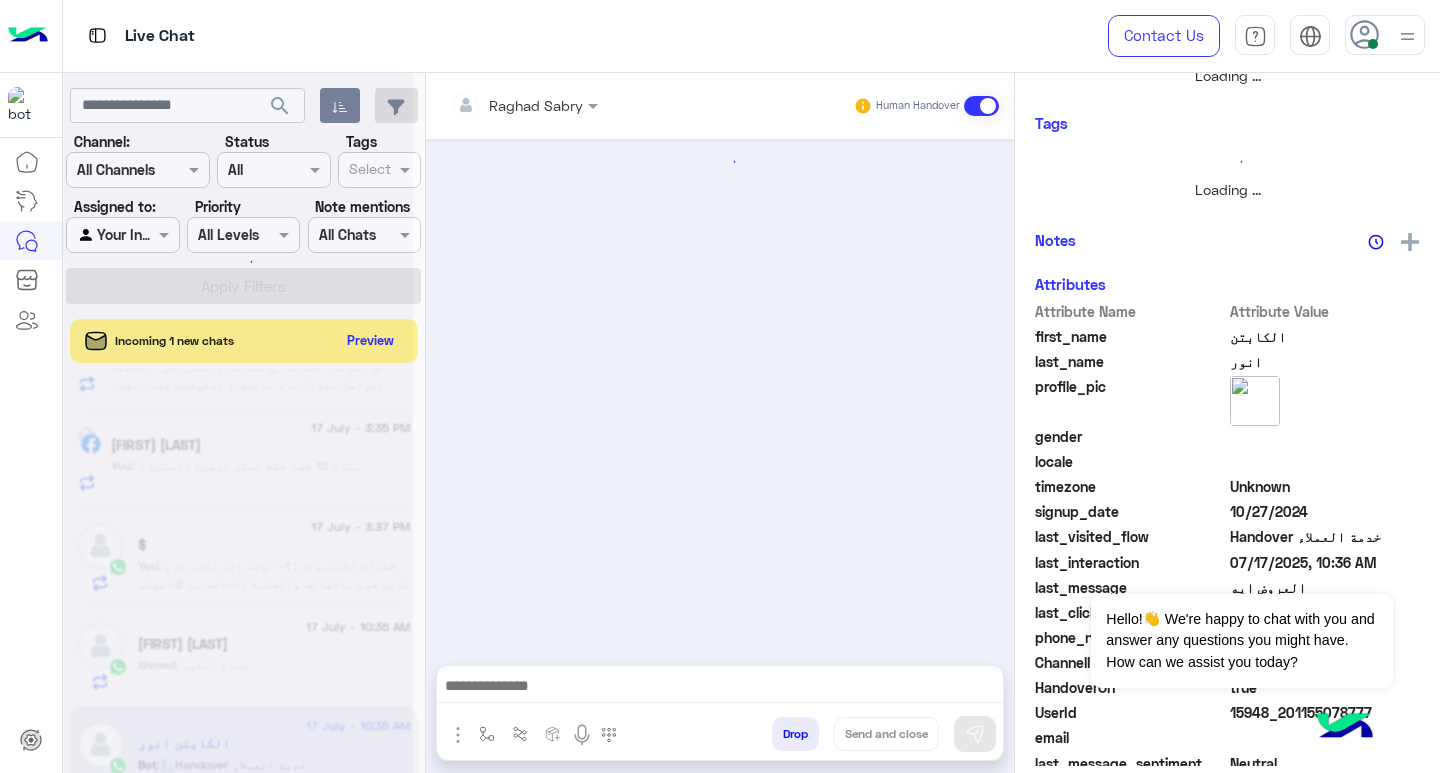 scroll, scrollTop: 355, scrollLeft: 0, axis: vertical 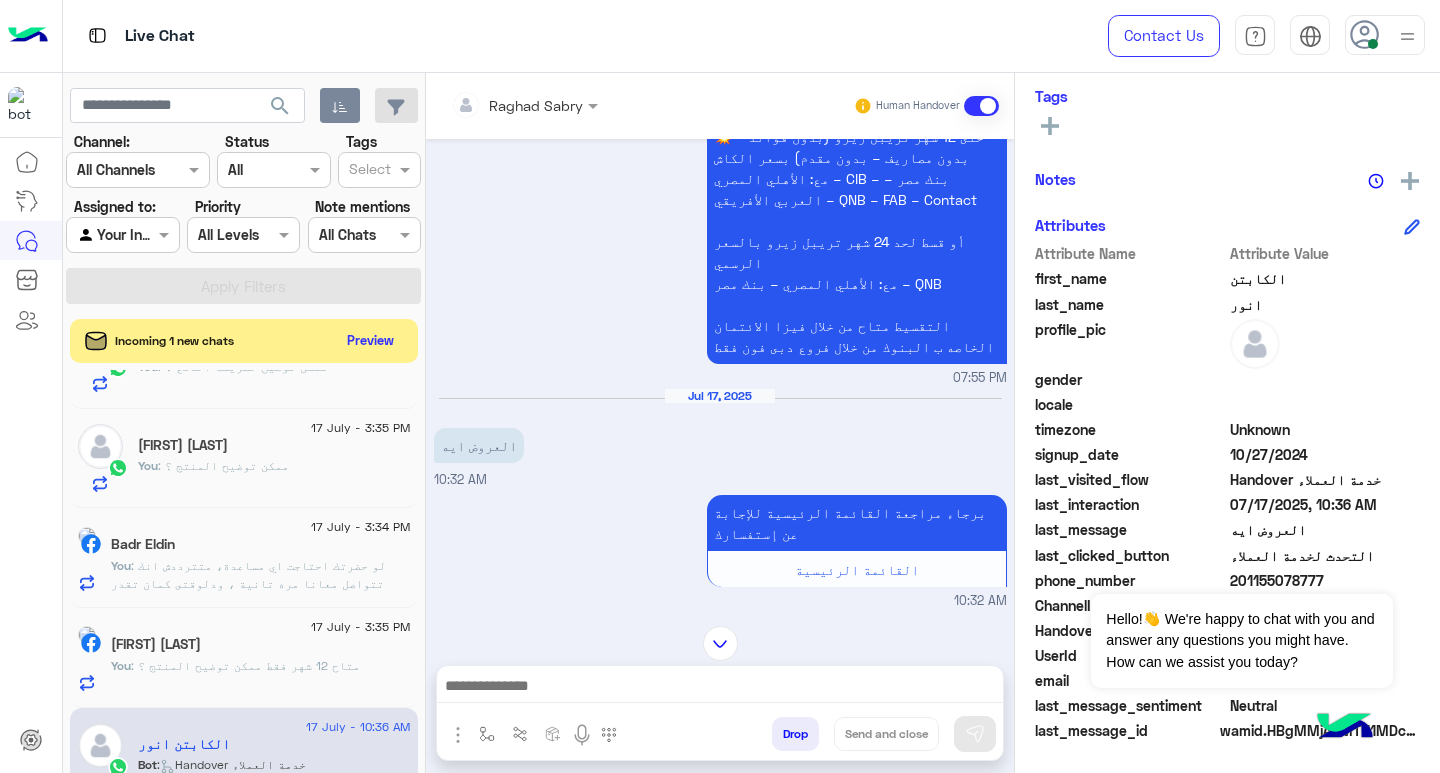 click at bounding box center [720, 688] 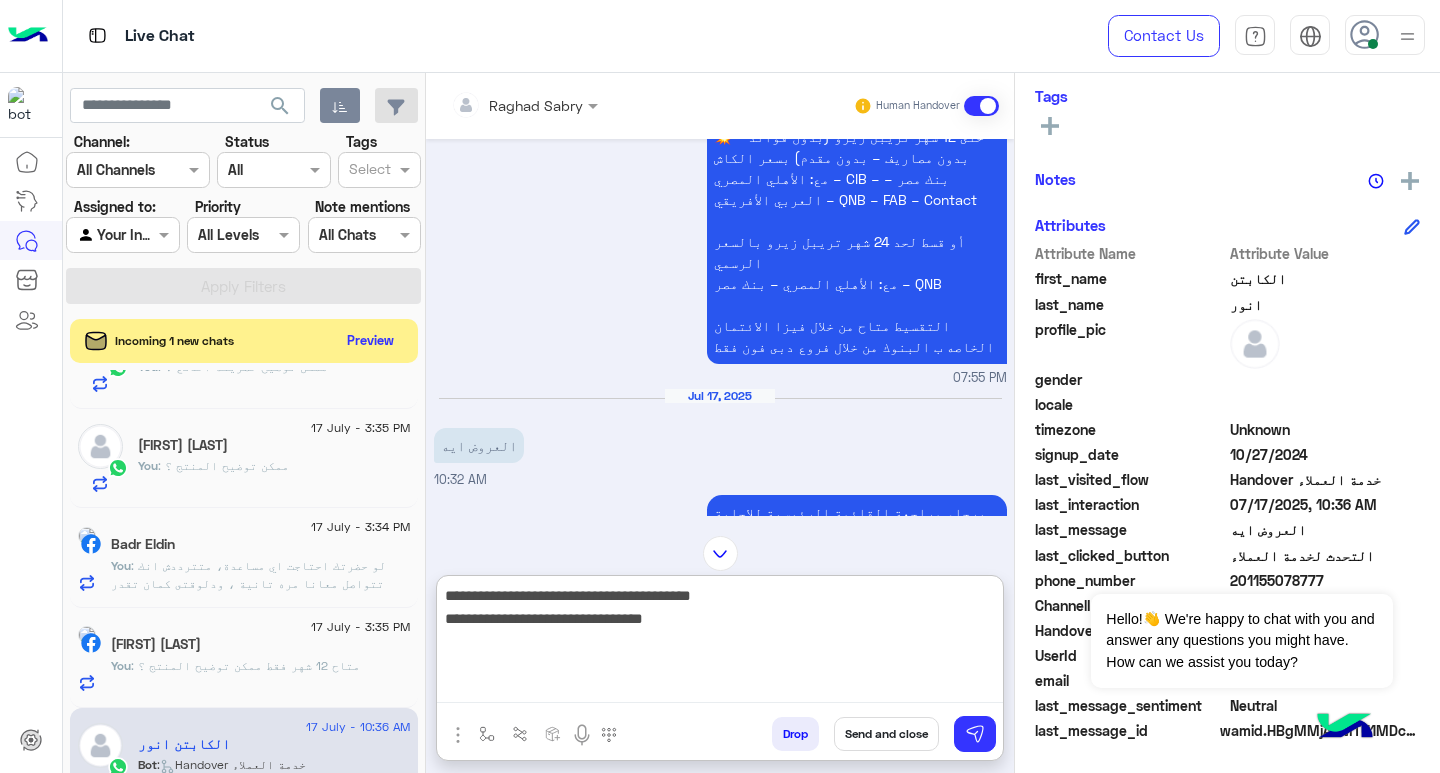 click on "**********" at bounding box center [720, 643] 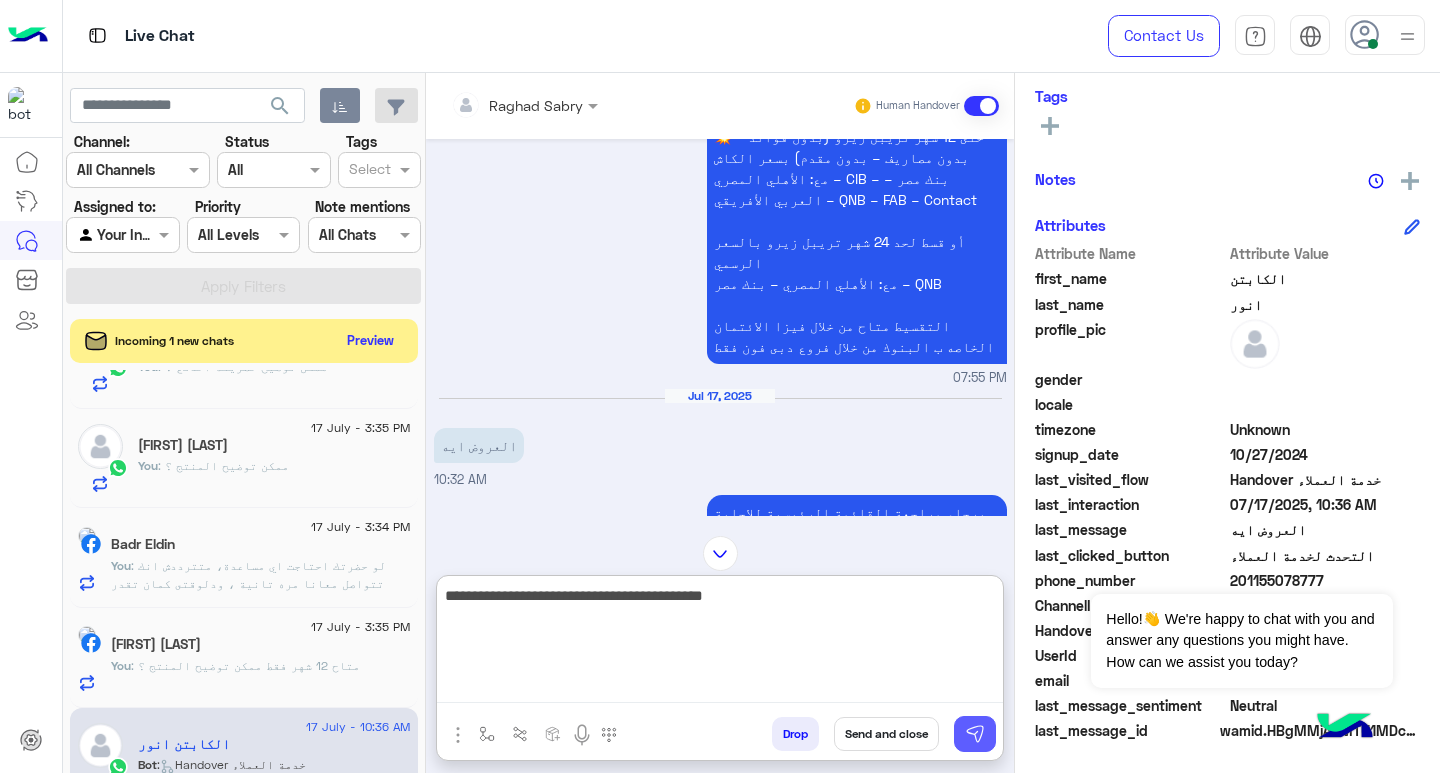 type on "**********" 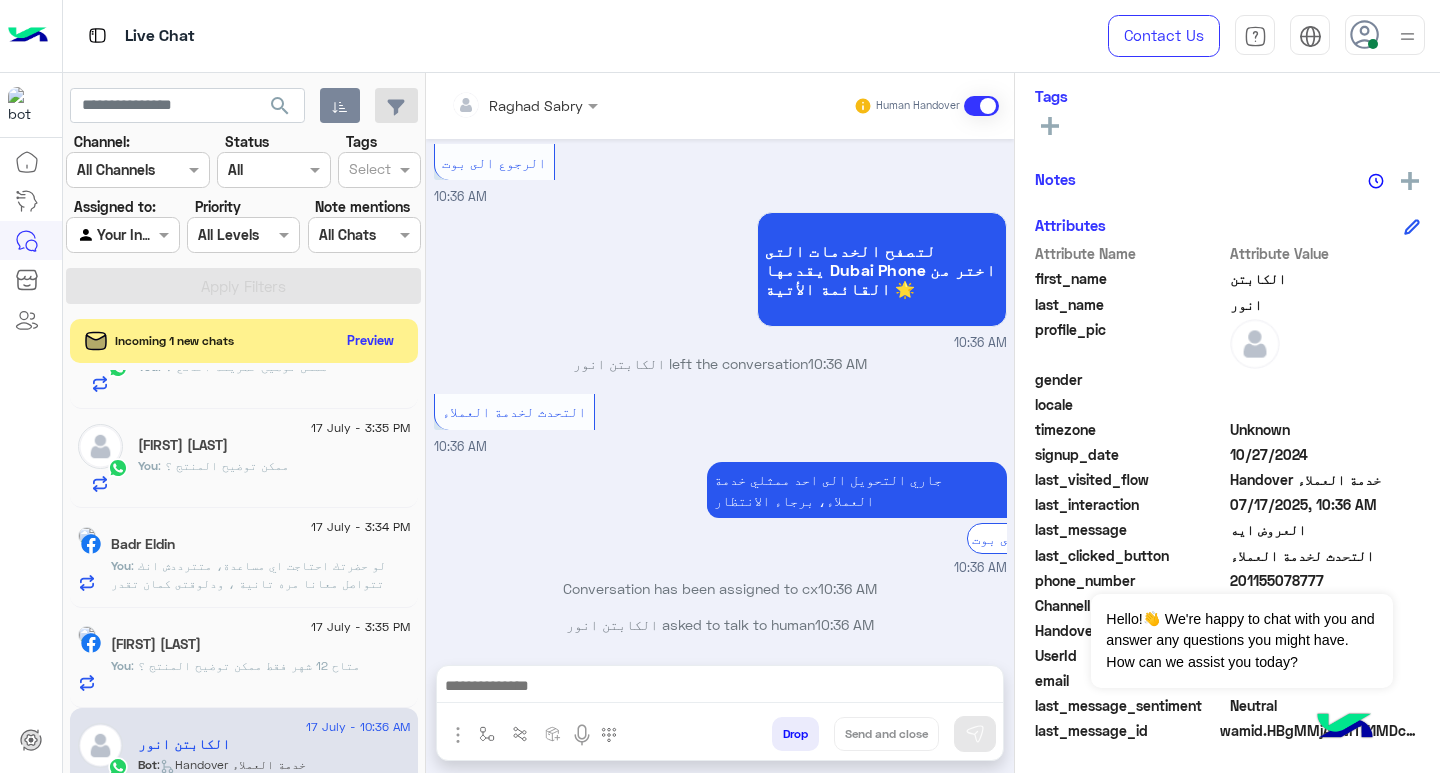 scroll, scrollTop: 3131, scrollLeft: 0, axis: vertical 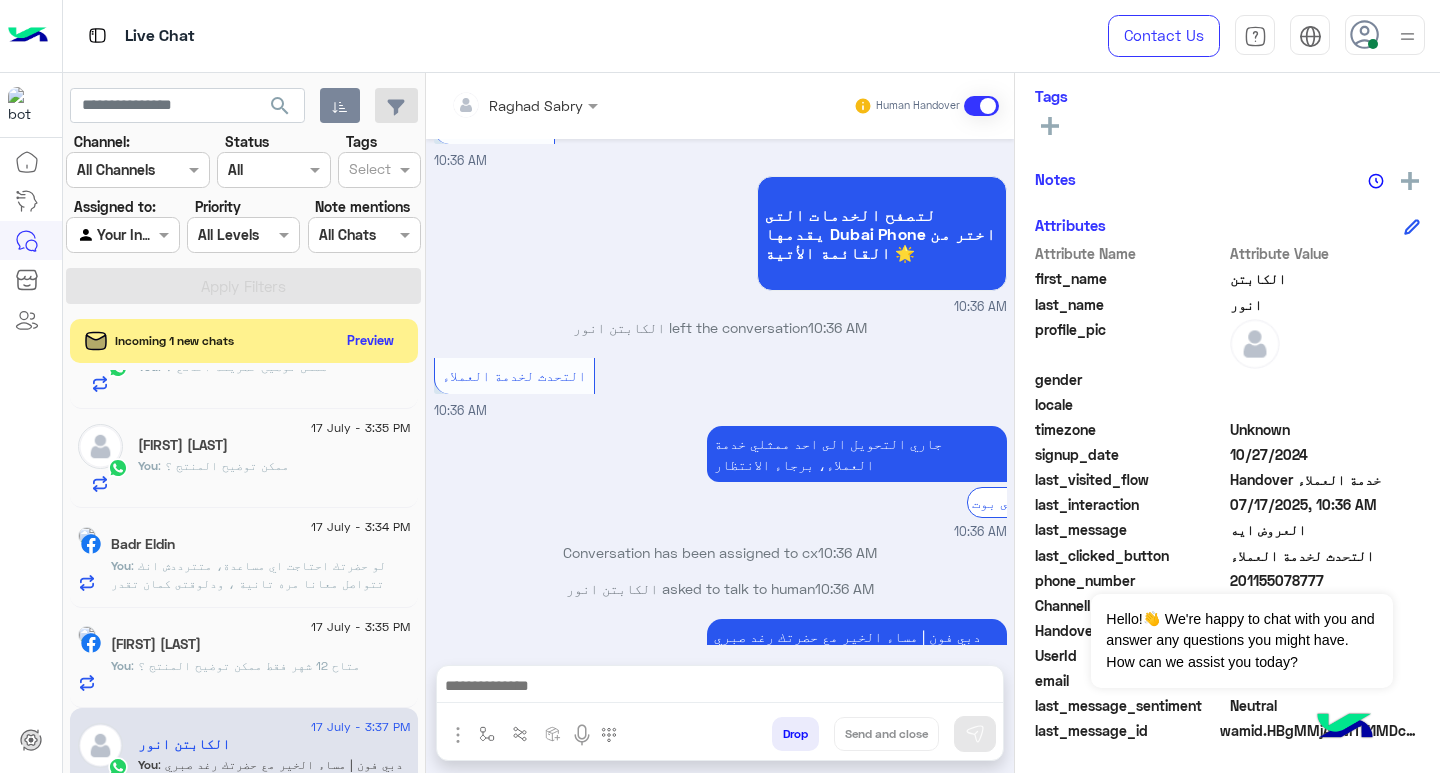 click at bounding box center (720, 688) 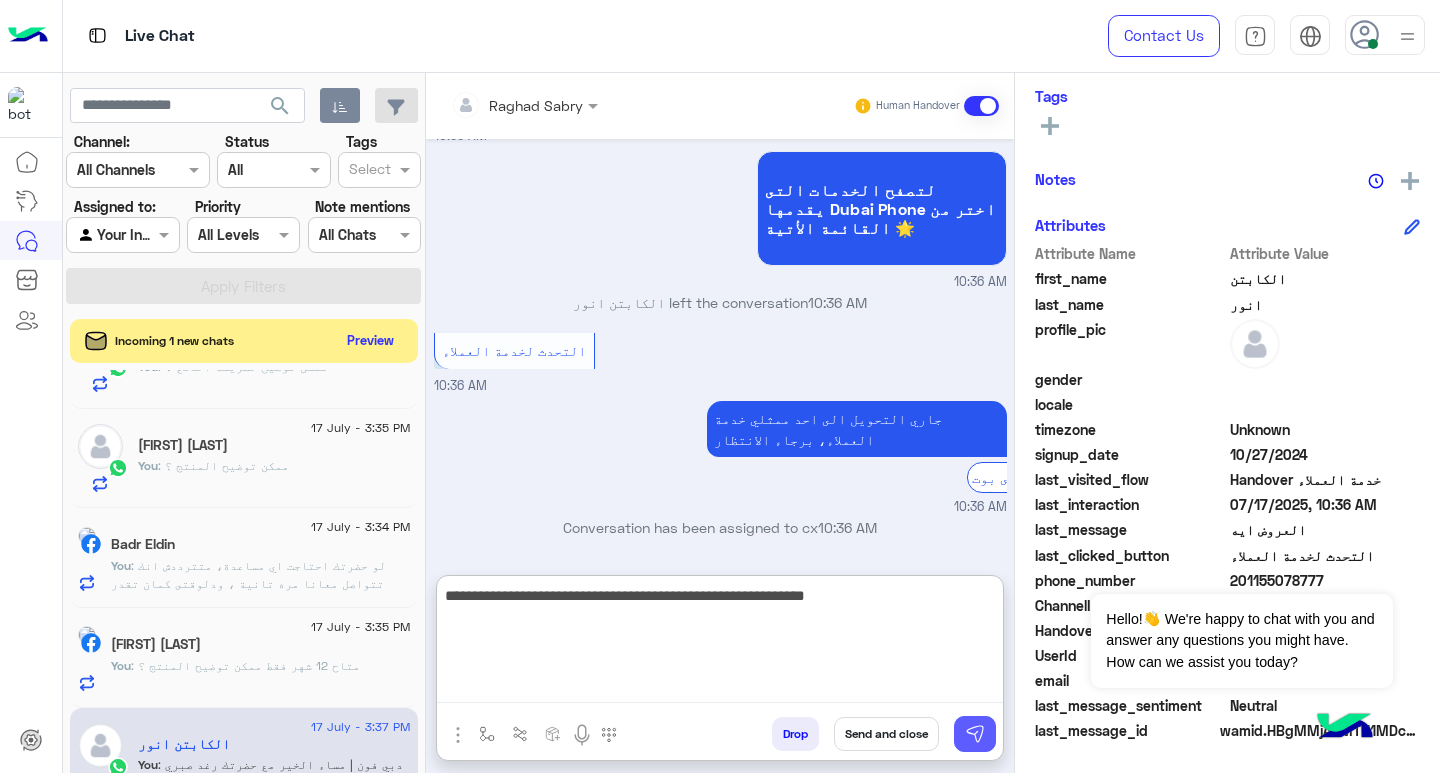 type on "**********" 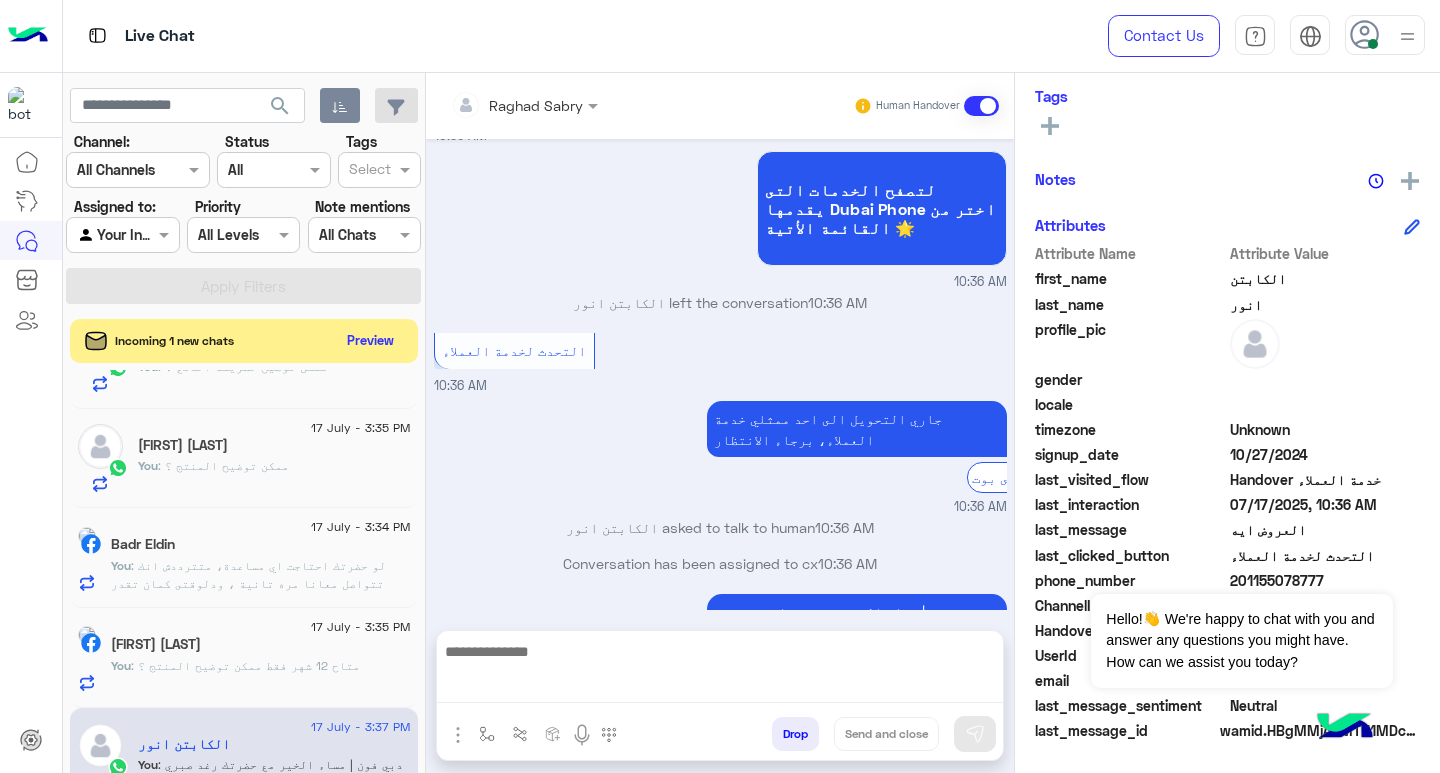 scroll, scrollTop: 3216, scrollLeft: 0, axis: vertical 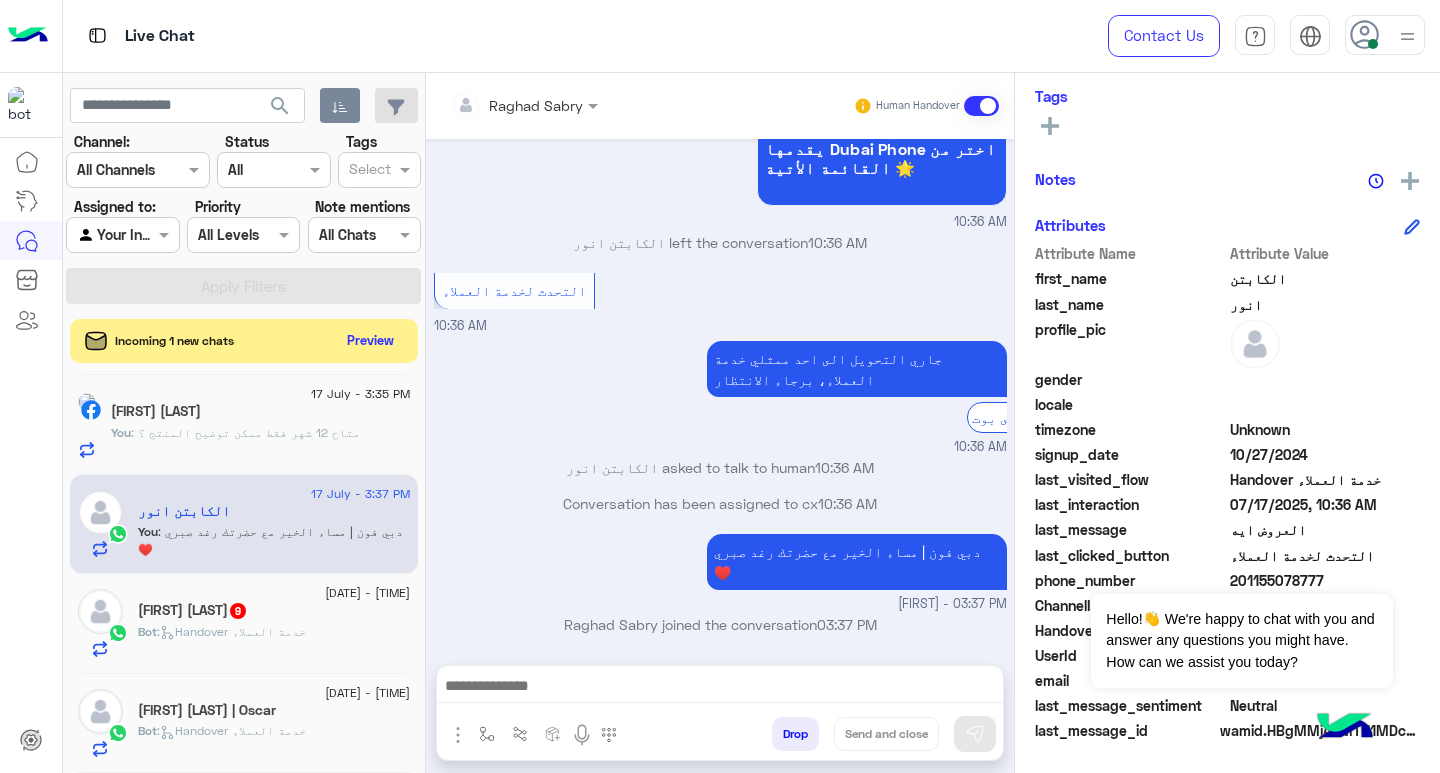 click on "Bot :   Handover خدمة العملاء" 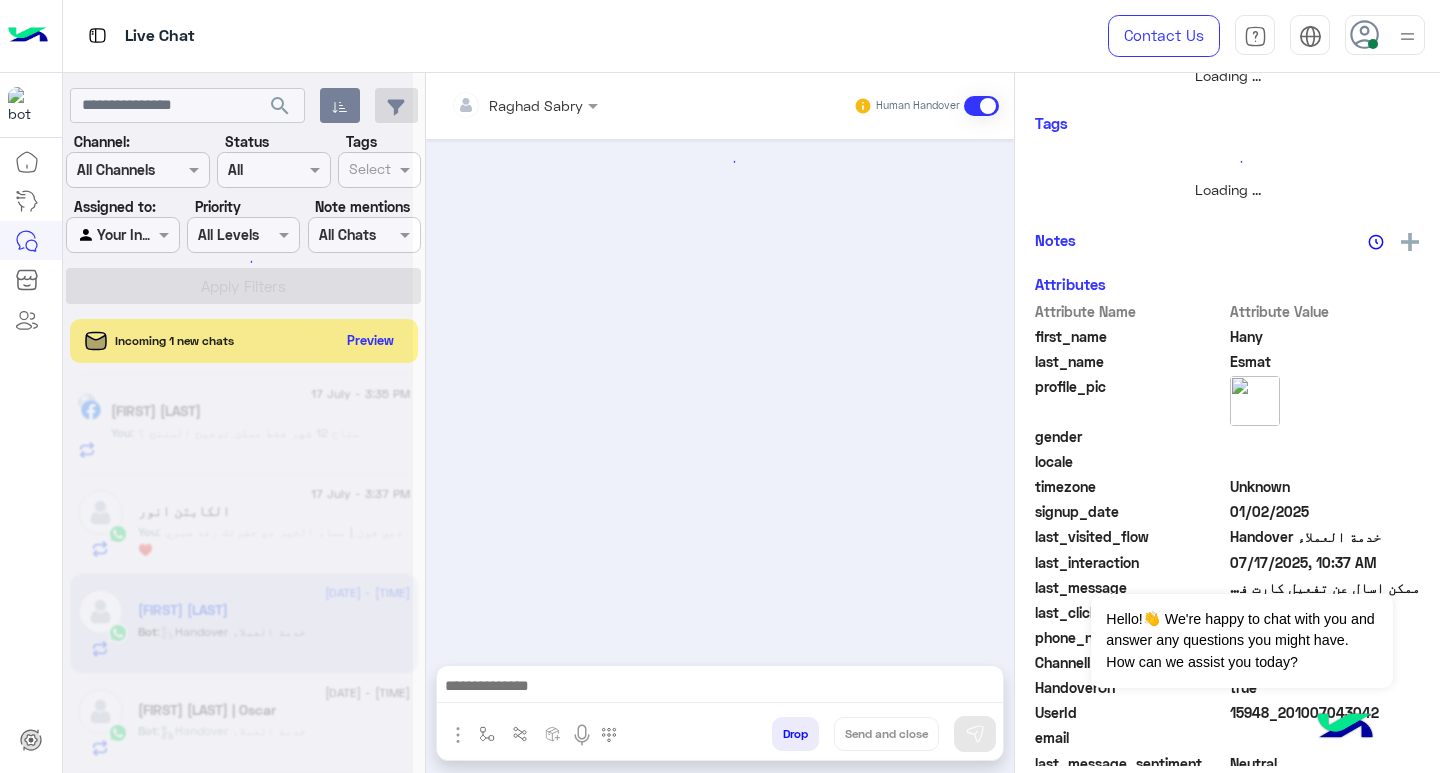 scroll, scrollTop: 355, scrollLeft: 0, axis: vertical 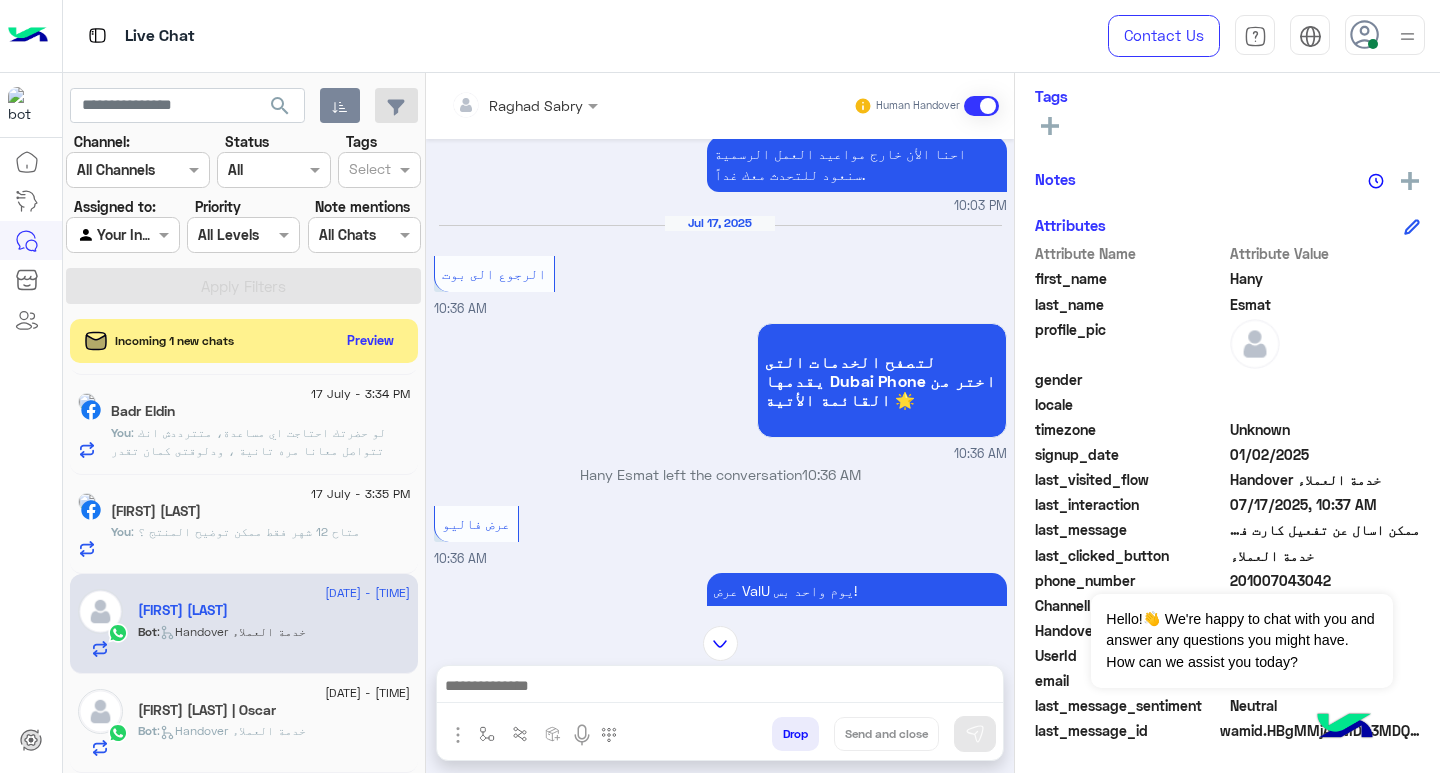 click at bounding box center [720, 688] 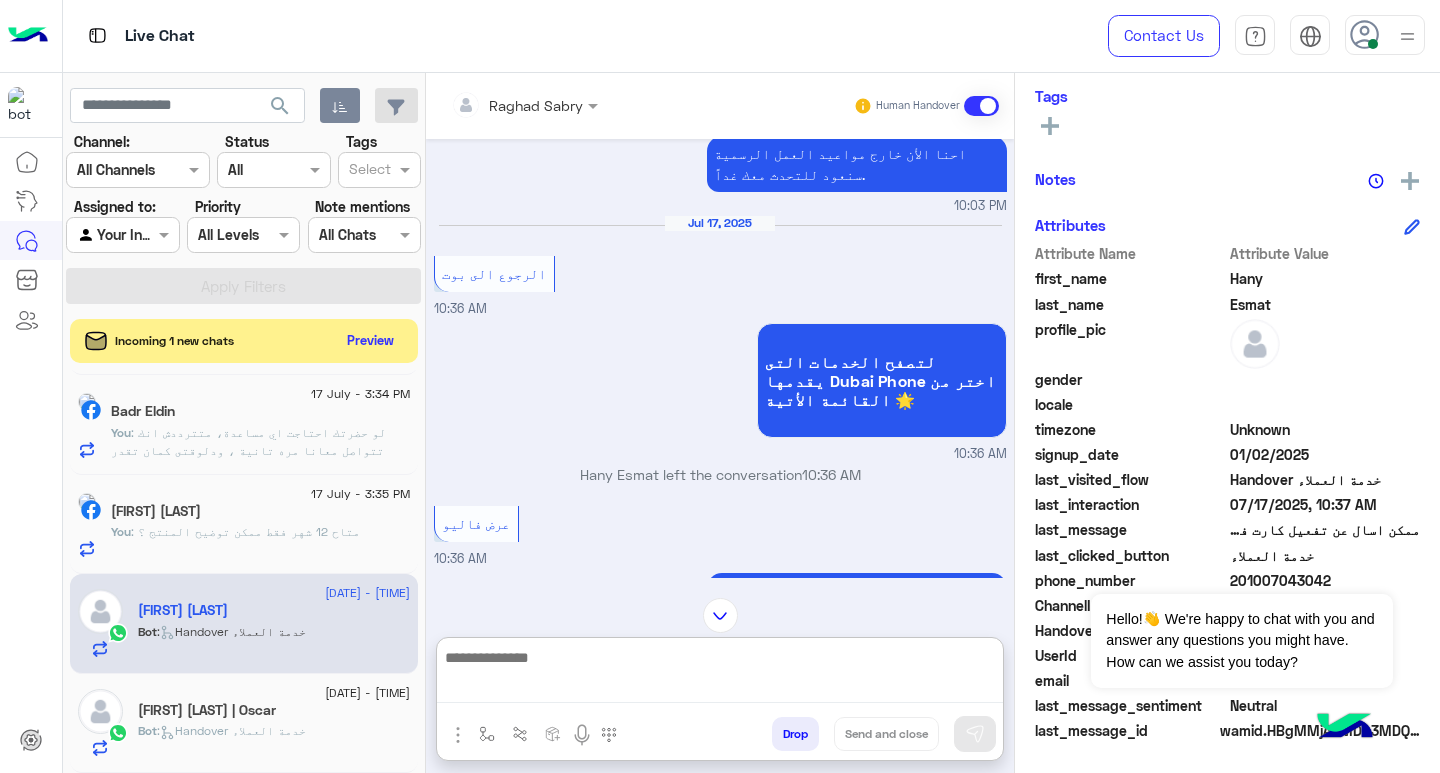 paste on "**********" 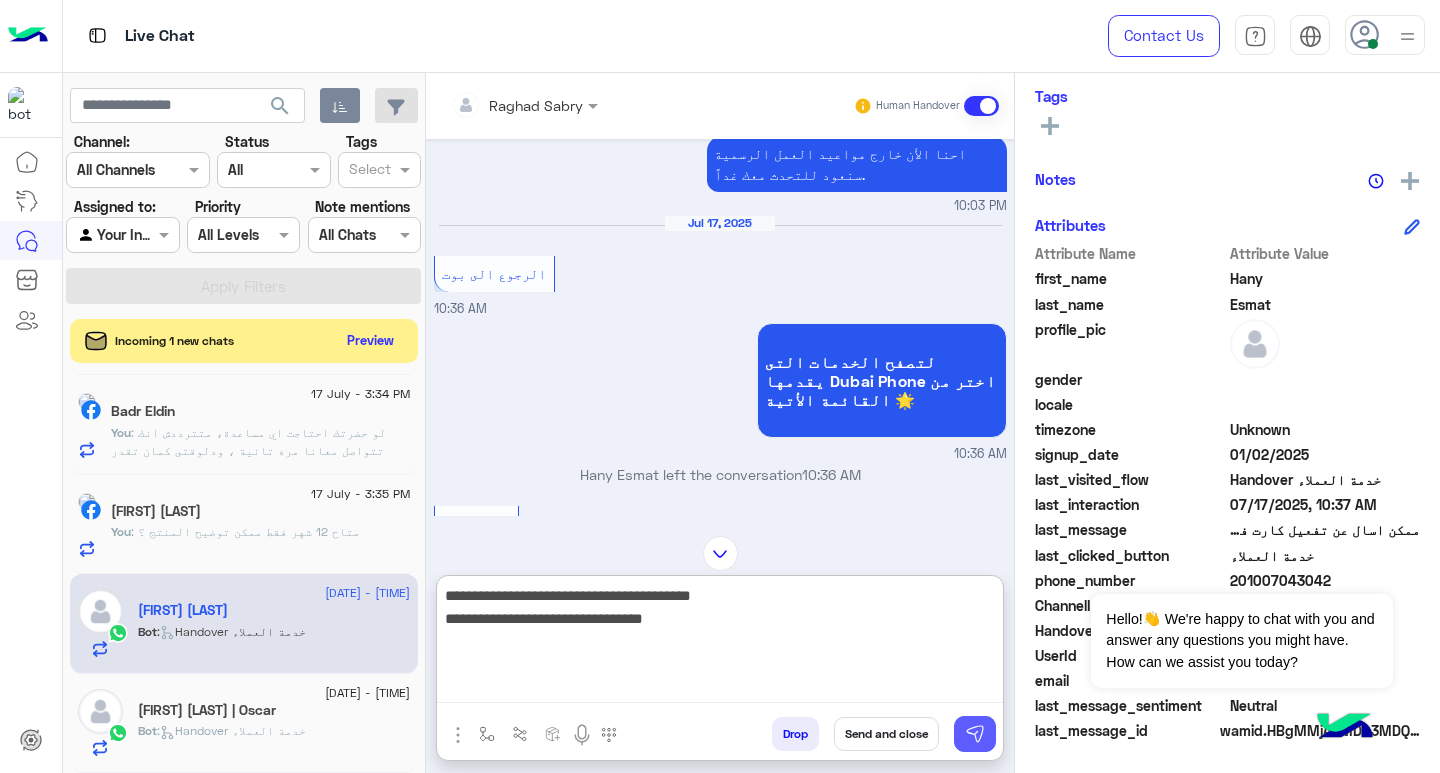 type on "**********" 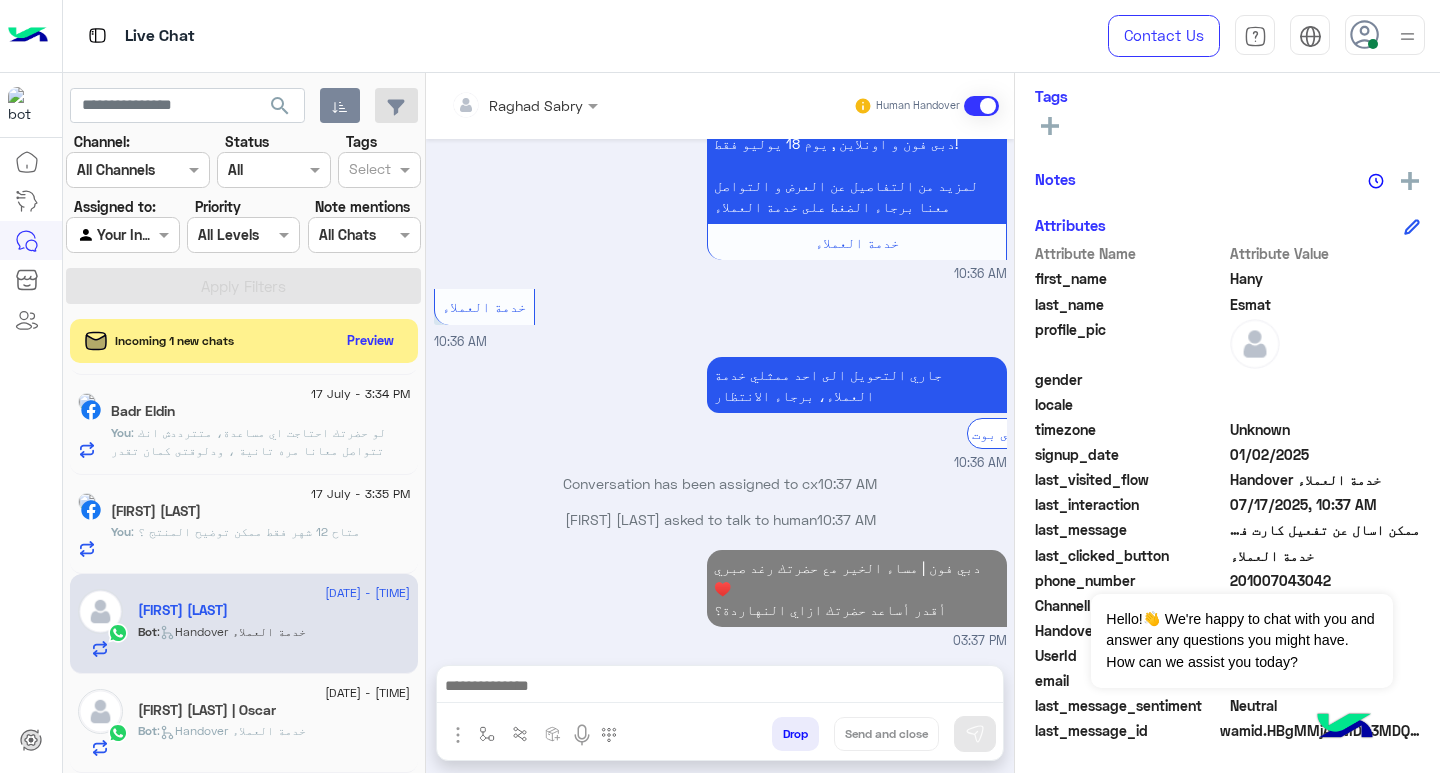 click on ":   Handover خدمة العملاء" 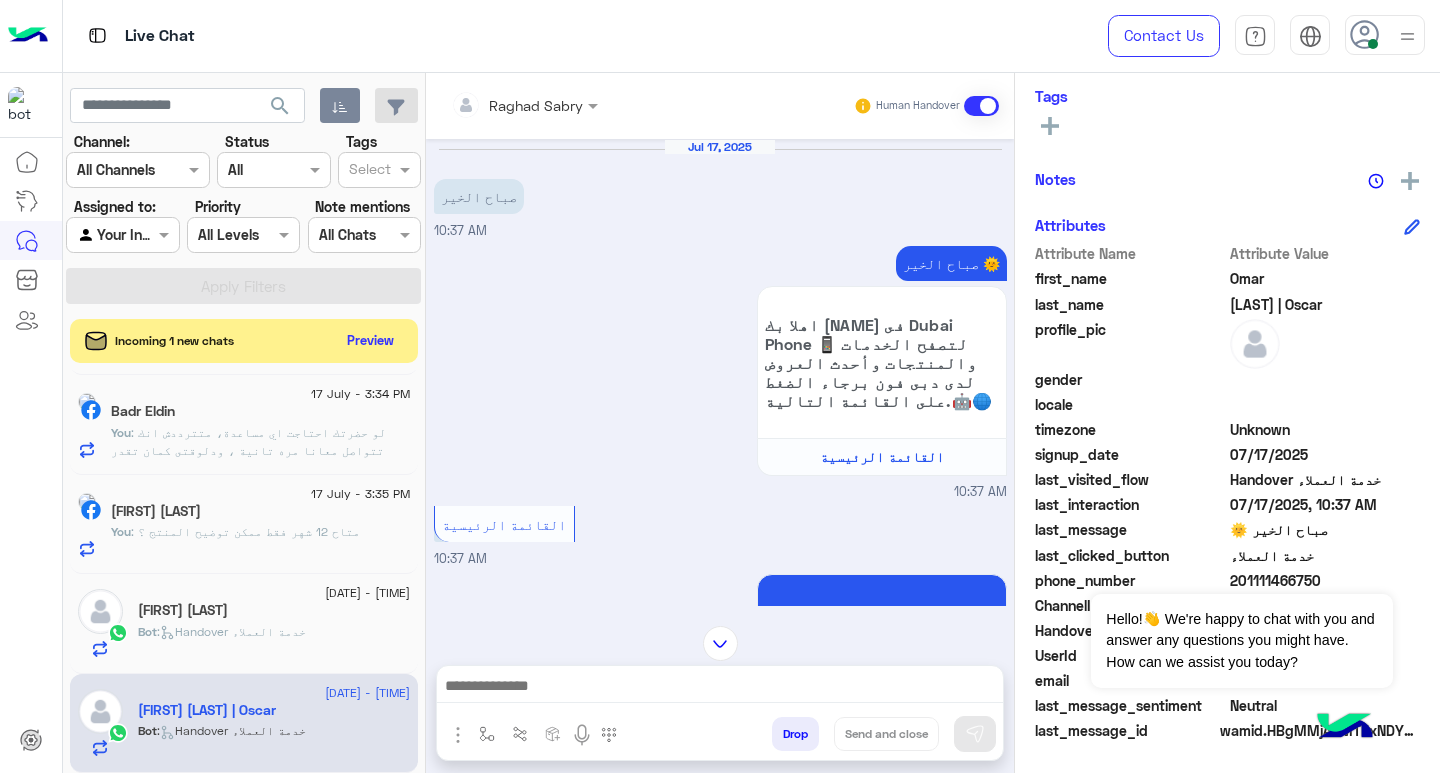 click at bounding box center (720, 688) 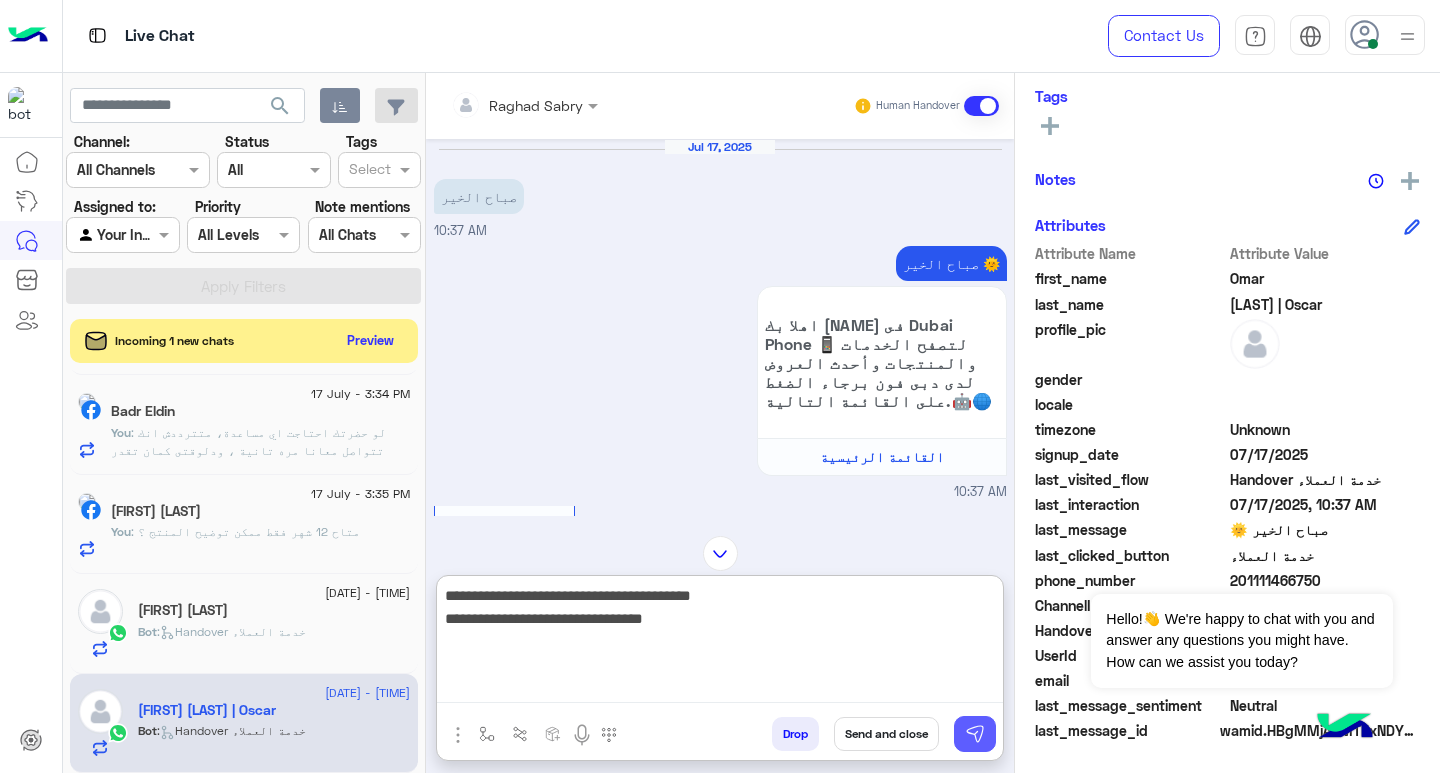 type on "**********" 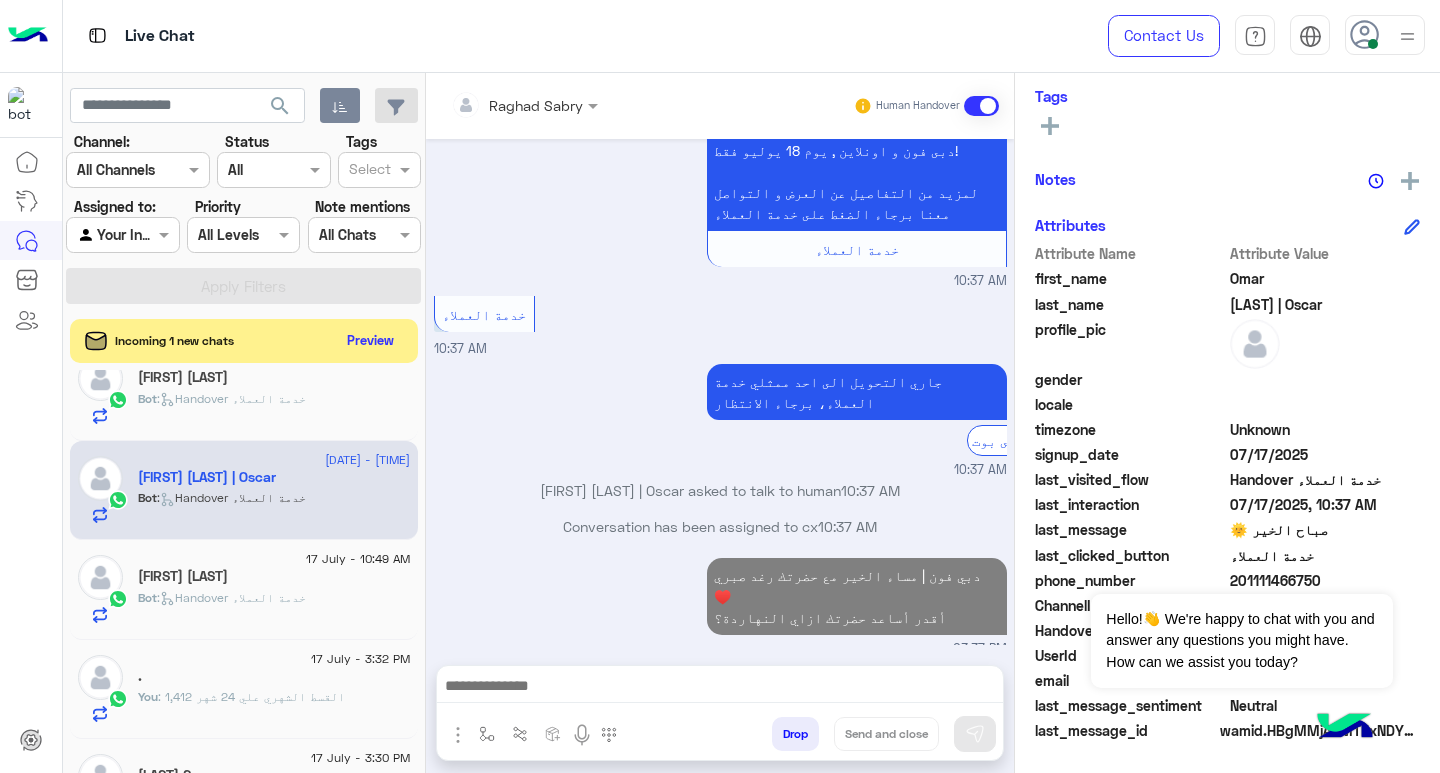 click on ":   Handover خدمة العملاء" 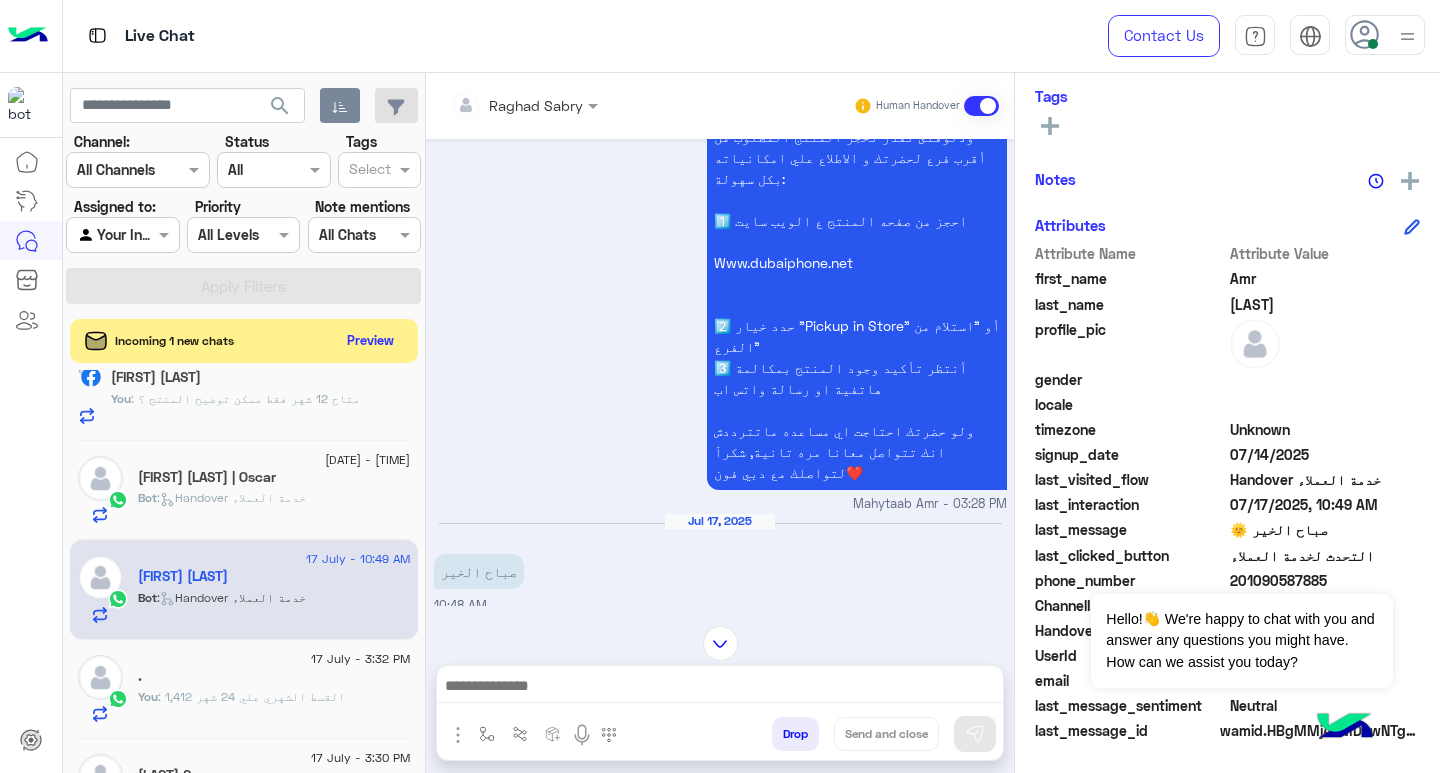 click at bounding box center (720, 688) 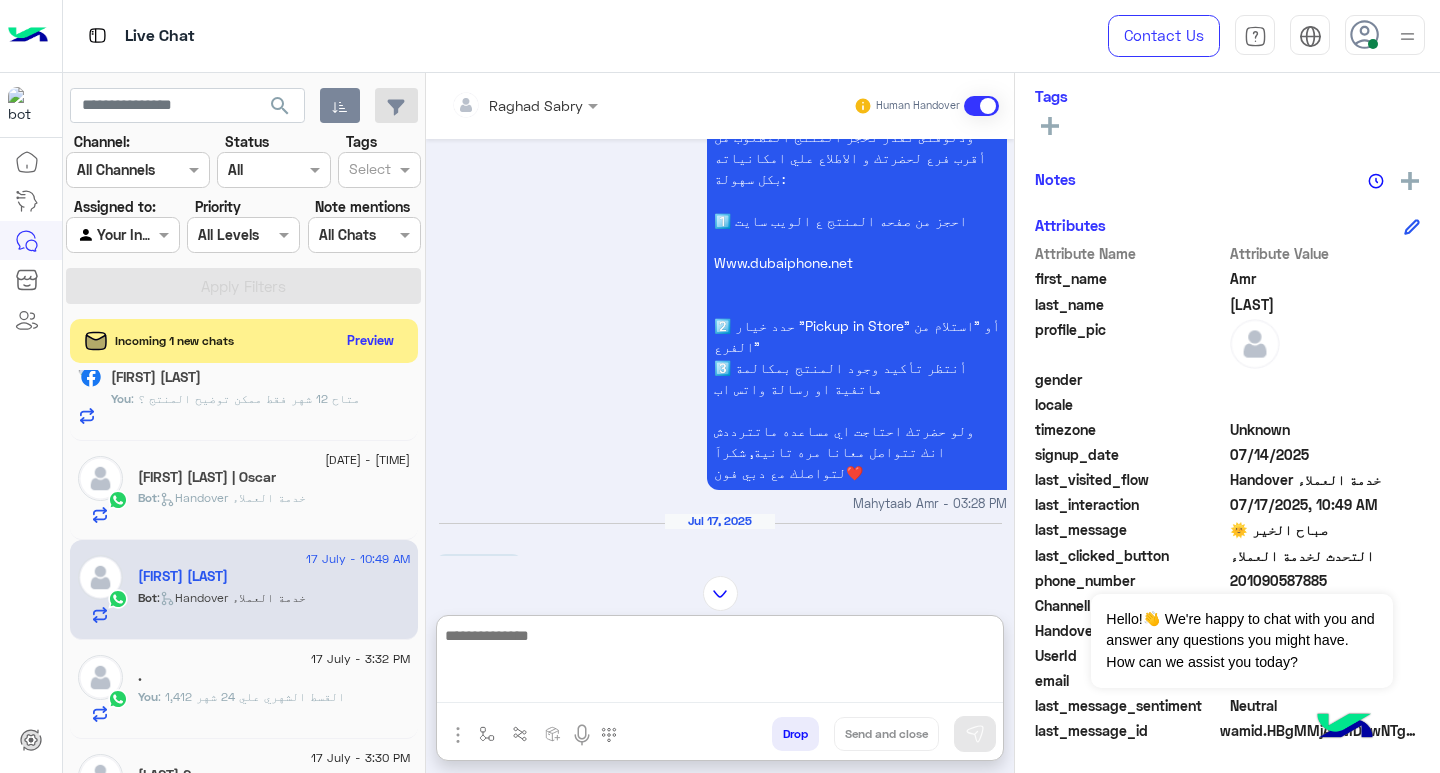 paste on "**********" 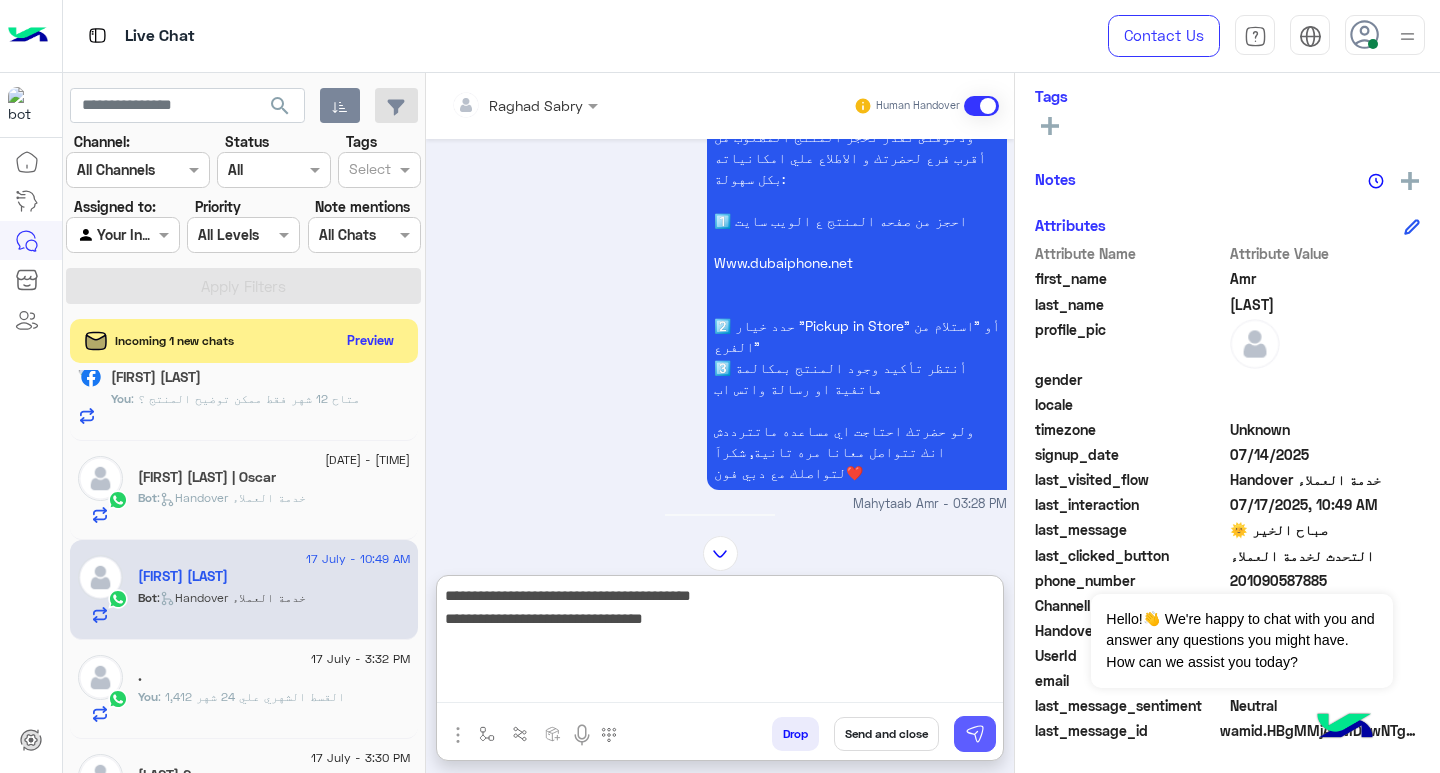 type on "**********" 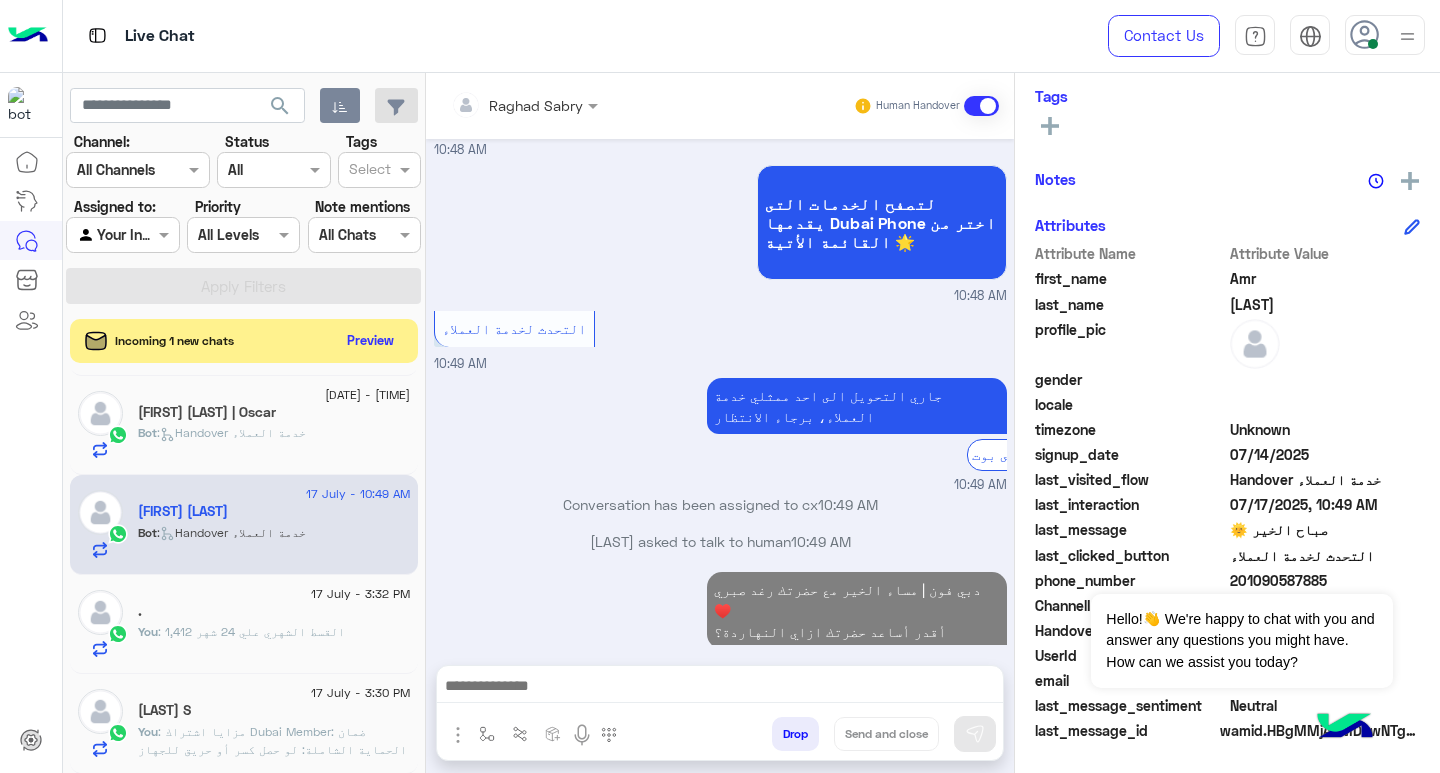 click on "You  : القسط الشهري علي 24 شهر 1,412" 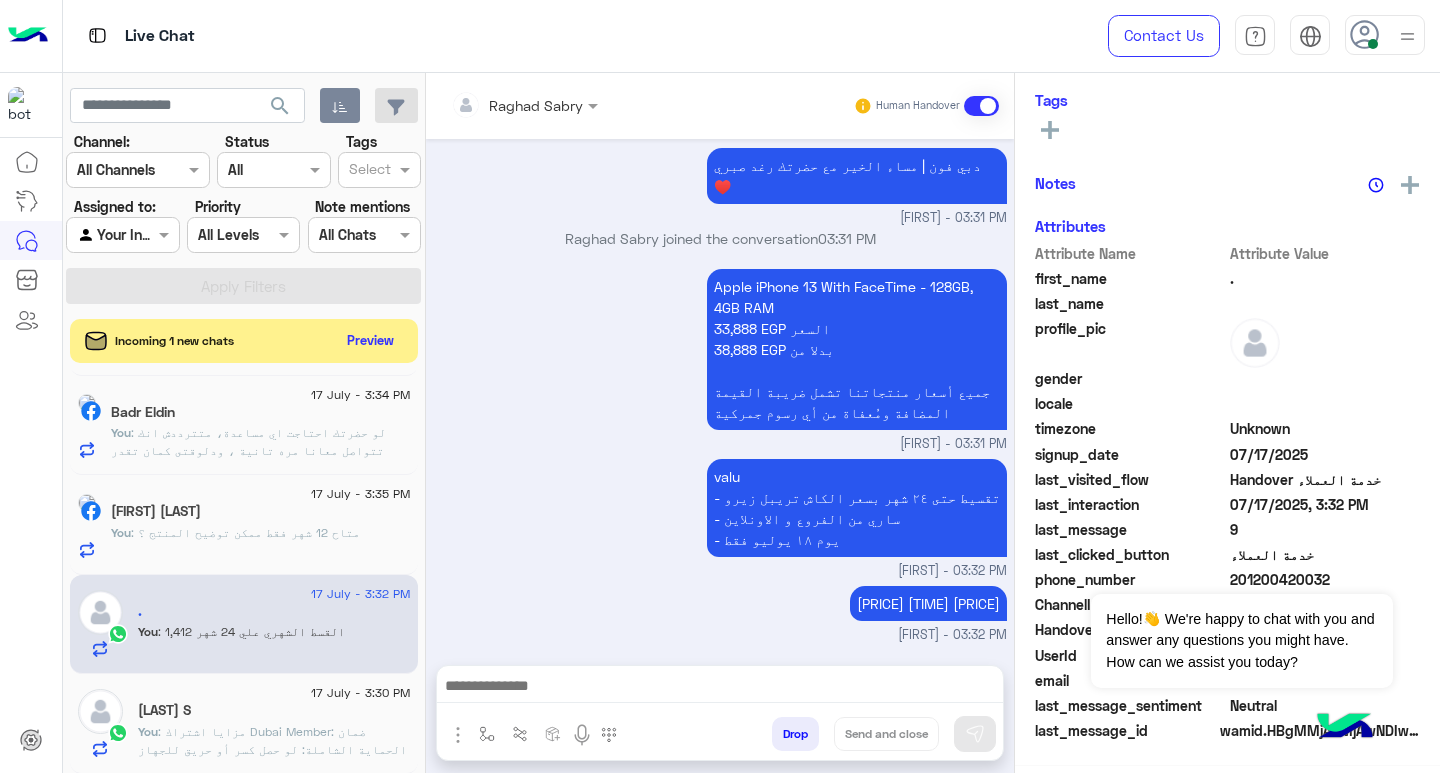click on ":  مزايا اشتراك Dubai Member:
ضمان الحماية الشاملة: لو حصل كسر أو حريق للجهاز (سوء استخدام)، دبي فون تتحمّل 90٪ من تكلفة الإصلاح، والعميل يدفع فقط 10٪. ولو تكلفة الإصلاح تجاوزت 80٪ من قيمة الجهاز، تقدر تستبدله بدفع 40٪ فقط من قيمته.
وعد إعادة الشراء: عند استبدال جهازك خلال سنتين، بنضيف 10٪ زيادة على قيمته السوقية.
برنامج النقاط: بتحصل على نقاط بقيمة 1٪ من مشترياتك، وتقدر تستخدمها بقيمة مضاعفة في يوم ميلادك.
مزايا إضافية: وصول مبكر للمنتجات الجديدة، وهدايا ومشتريات مجانية شهريًا توصلك على الإيميل أو الواتساب" 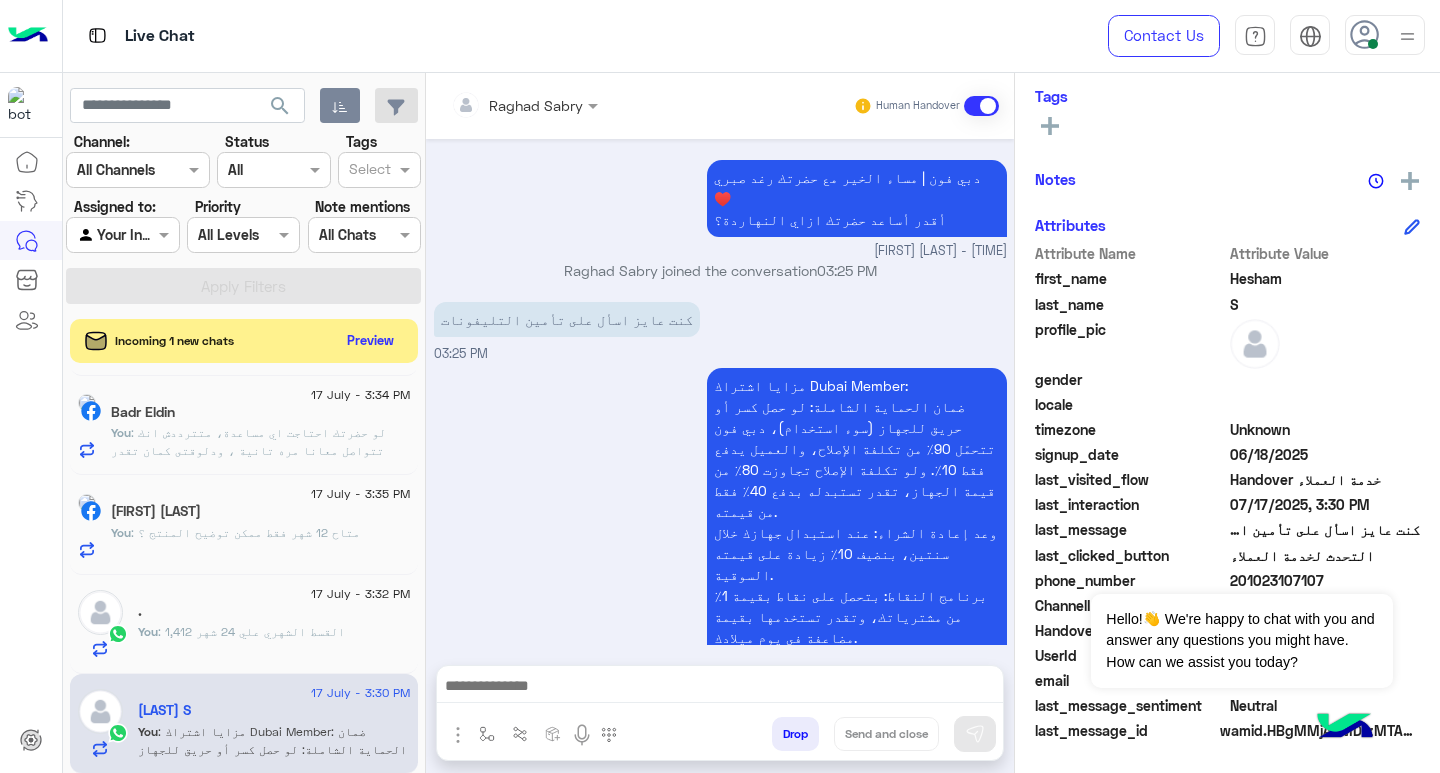 click at bounding box center (720, 688) 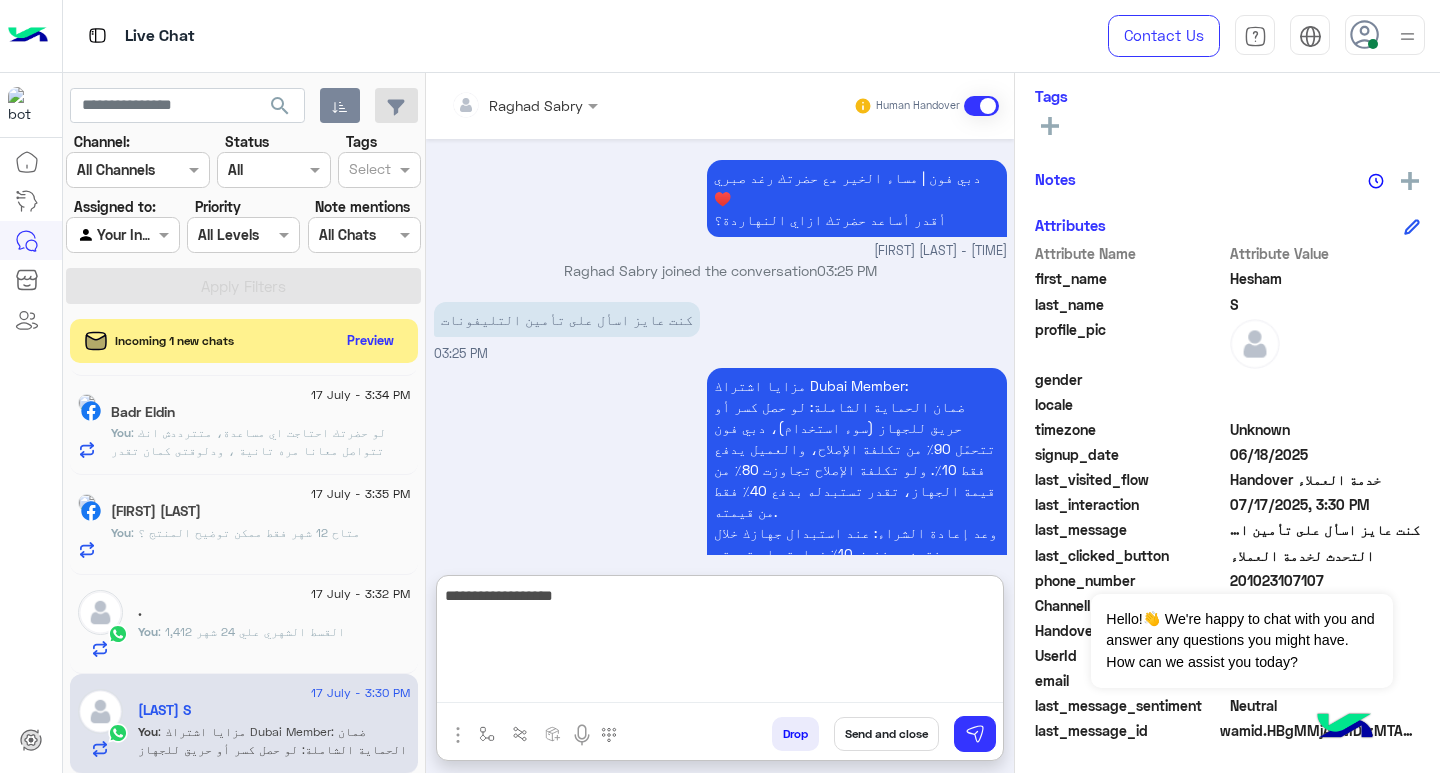 type on "**********" 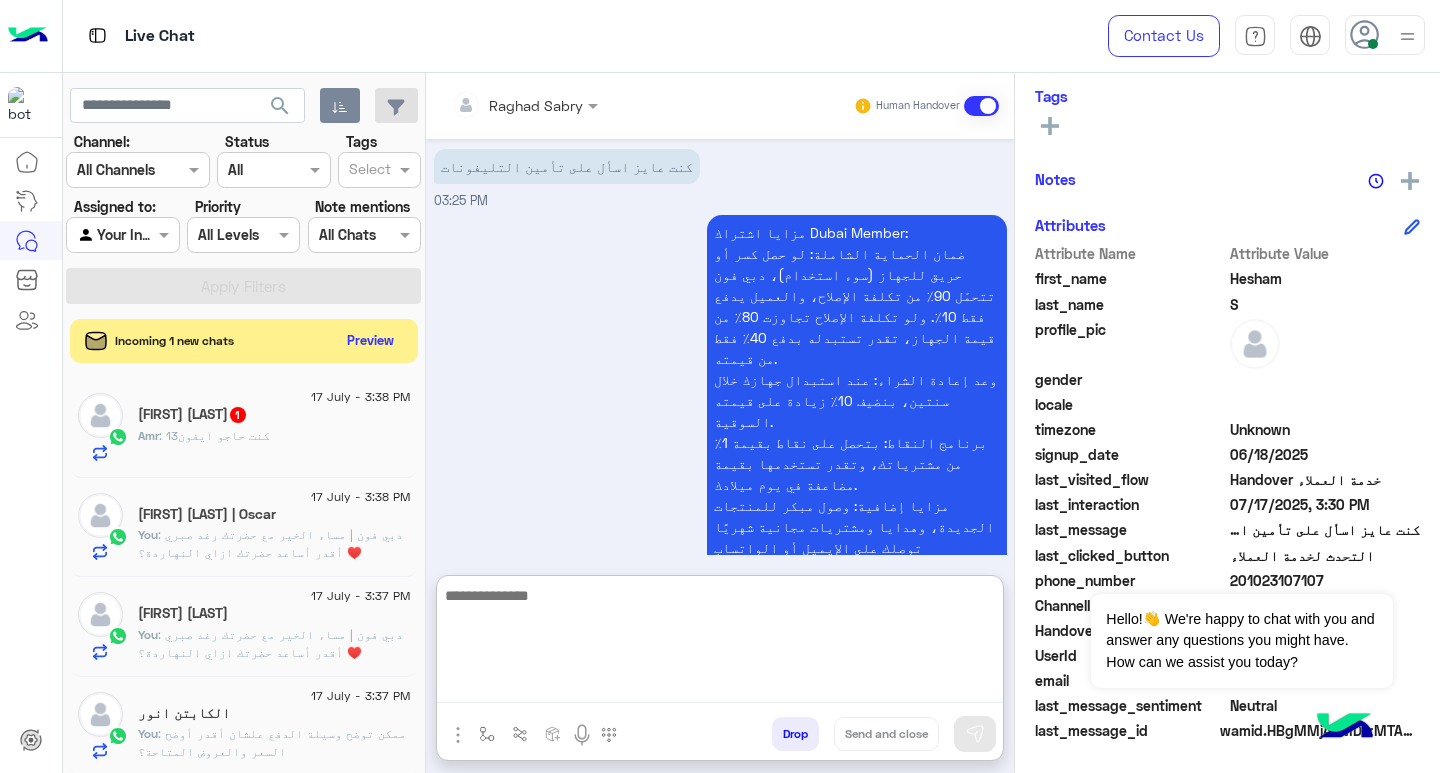 click on "Amr : كنت حاجو ايفون13" 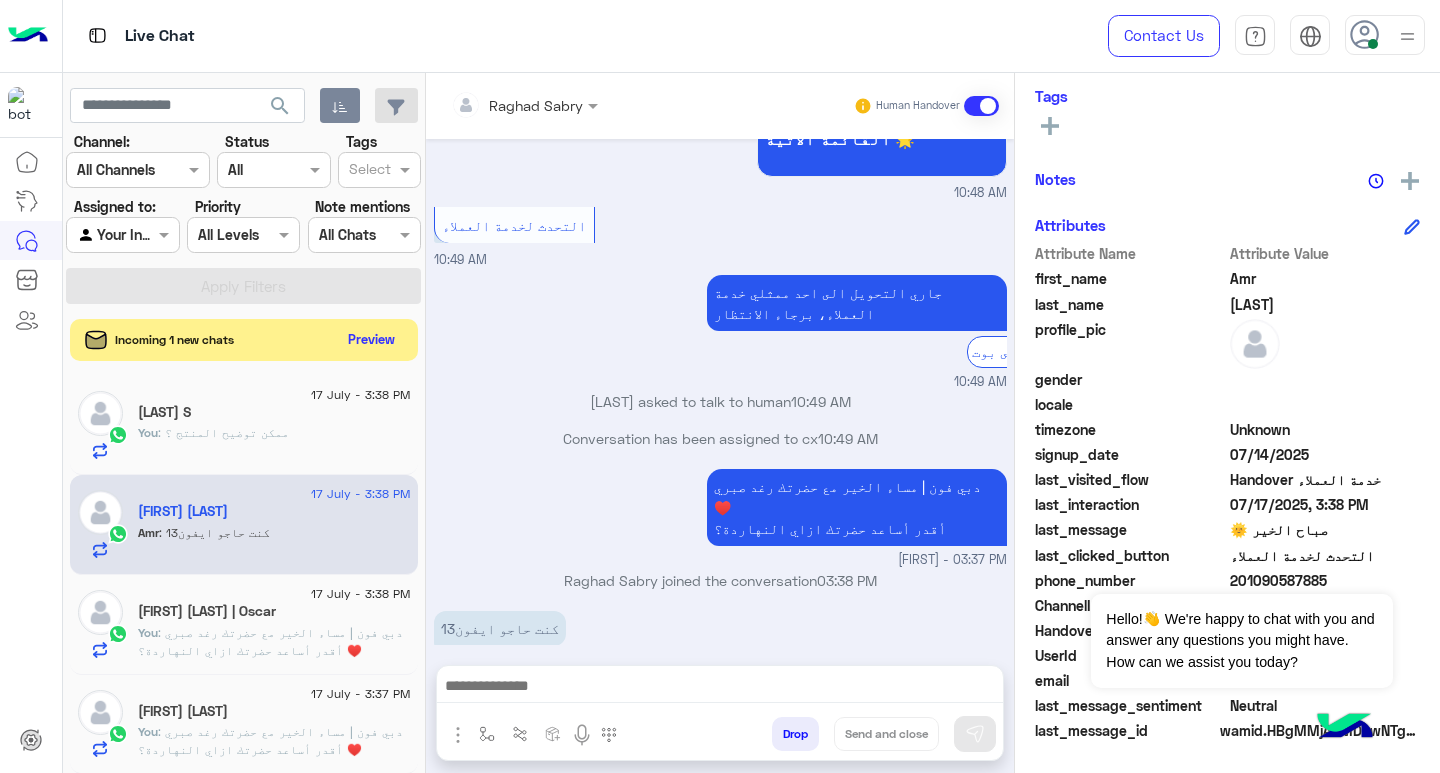 click on "Preview" 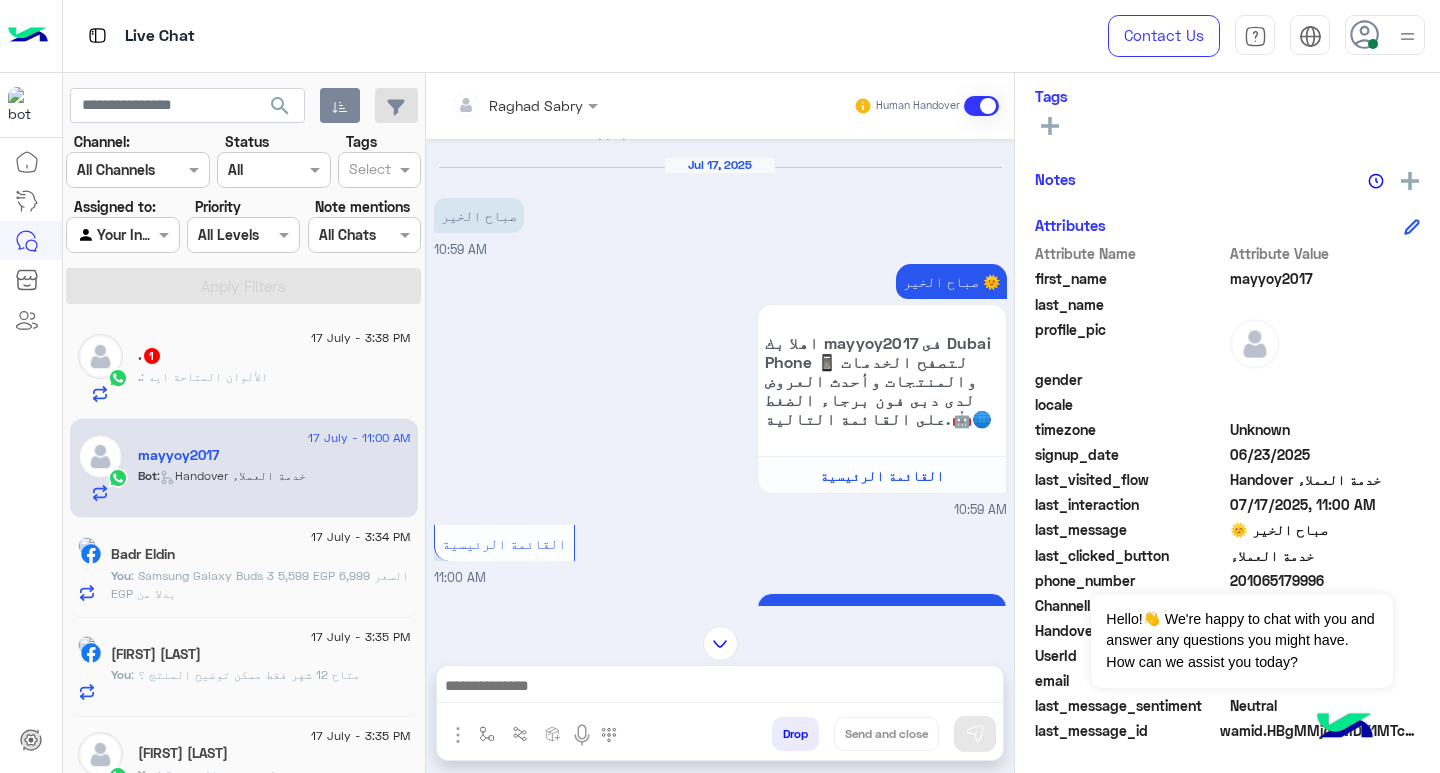 click on ". : الألوان المتاحة ايه" 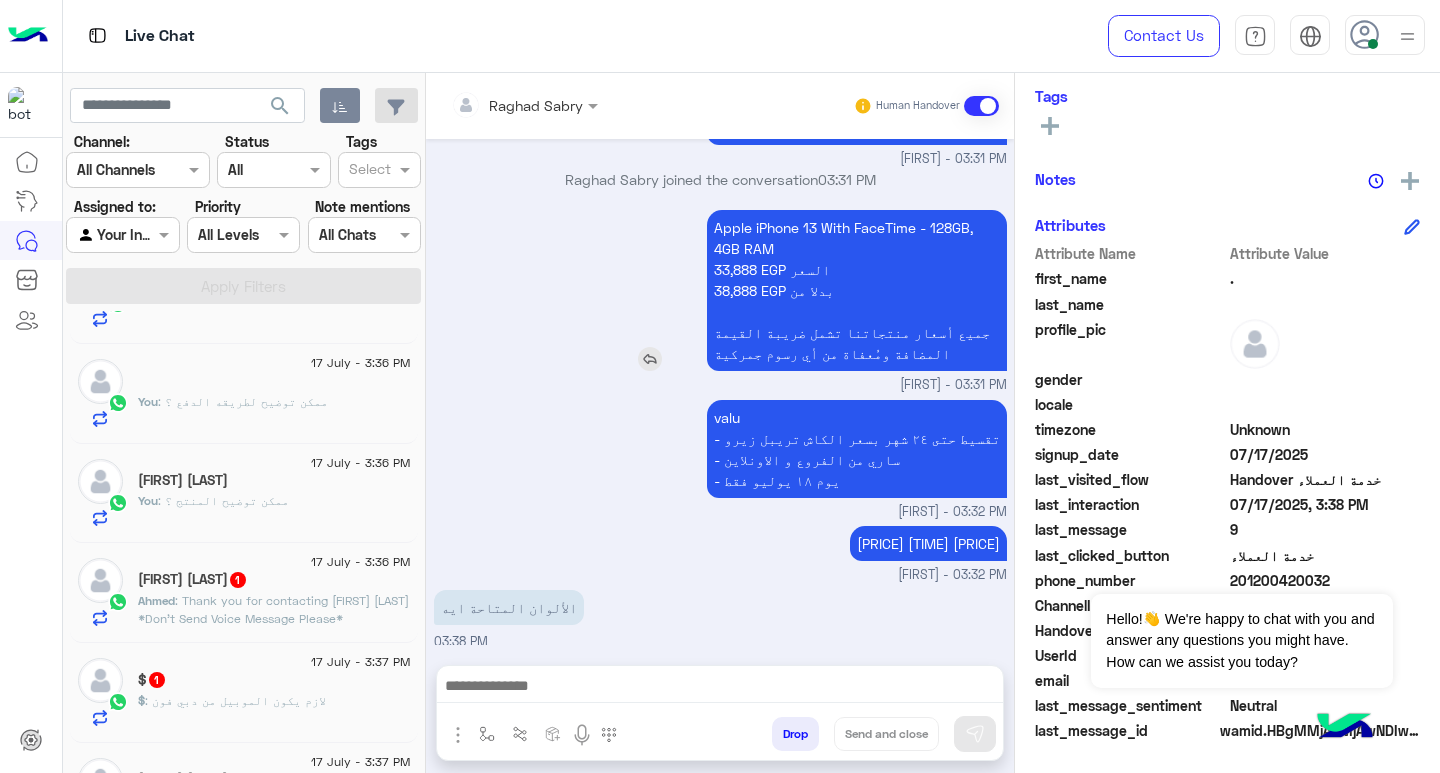 click on "Apple iPhone 13 With FaceTime - 128GB, 4GB RAM 33,888 EGP   السعر  38,888 EGP بدلا من  جميع أسعار منتجاتنا تشمل ضريبة القيمة المضافة ومُعفاة من أي رسوم جمركية" at bounding box center (857, 290) 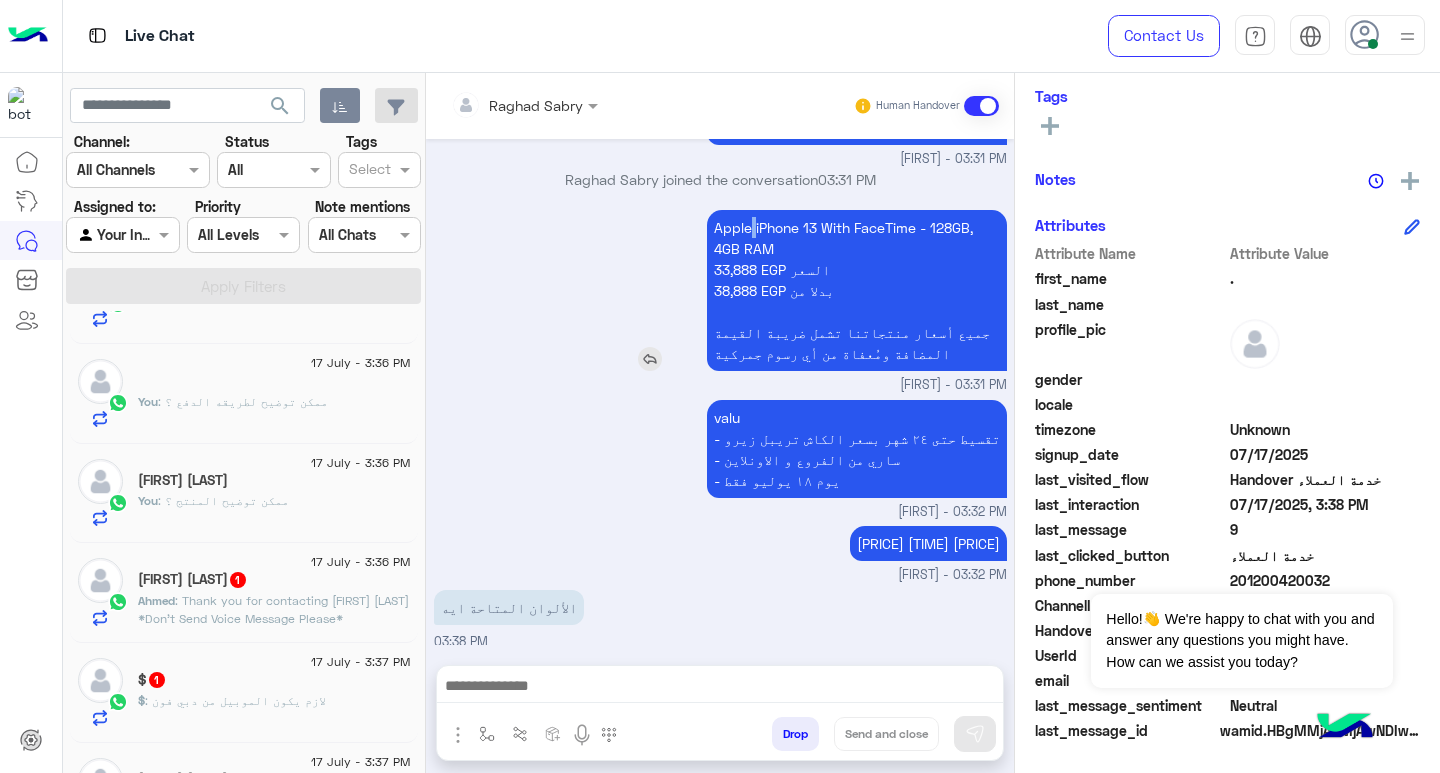 click on "Apple iPhone 13 With FaceTime - 128GB, 4GB RAM 33,888 EGP   السعر  38,888 EGP بدلا من  جميع أسعار منتجاتنا تشمل ضريبة القيمة المضافة ومُعفاة من أي رسوم جمركية" at bounding box center [857, 290] 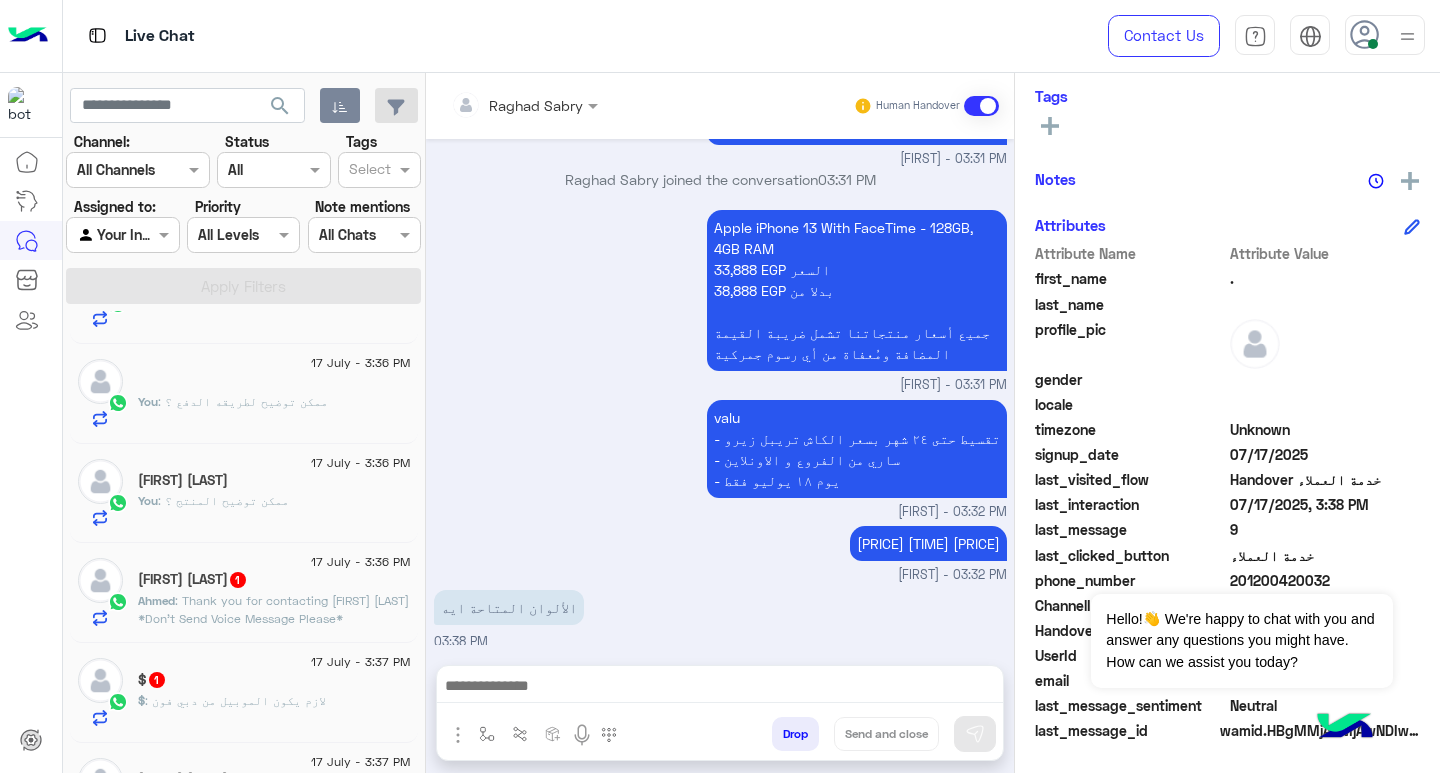 click at bounding box center [720, 691] 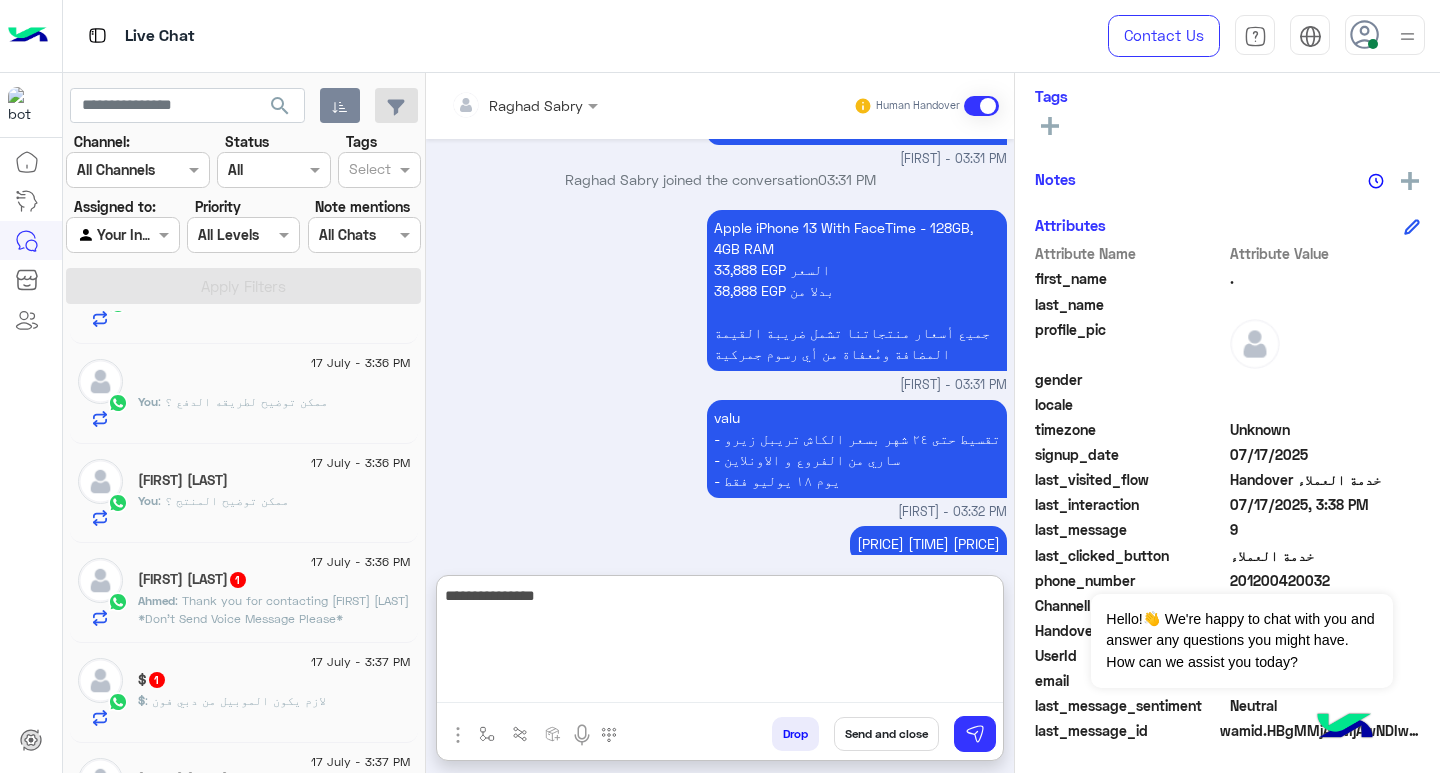 type on "**********" 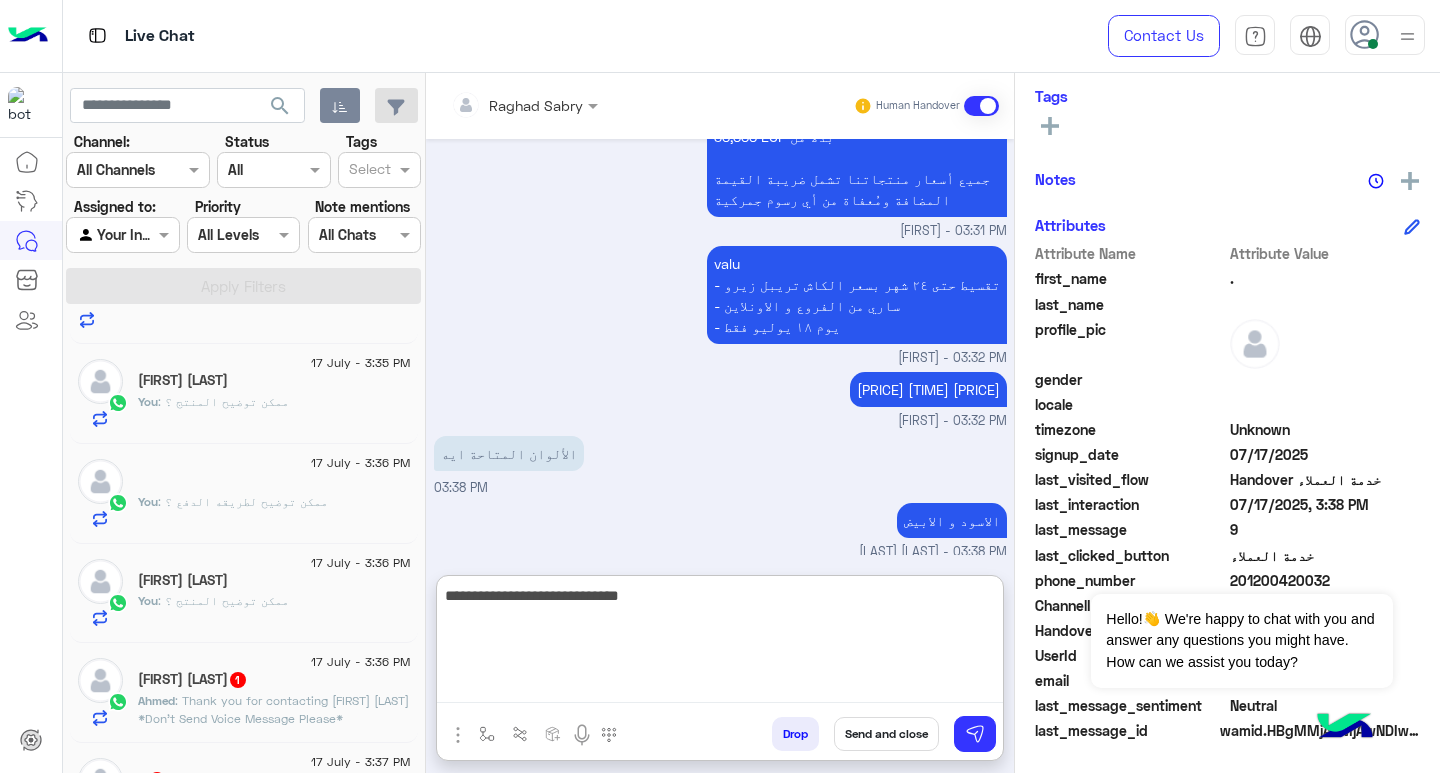 type on "**********" 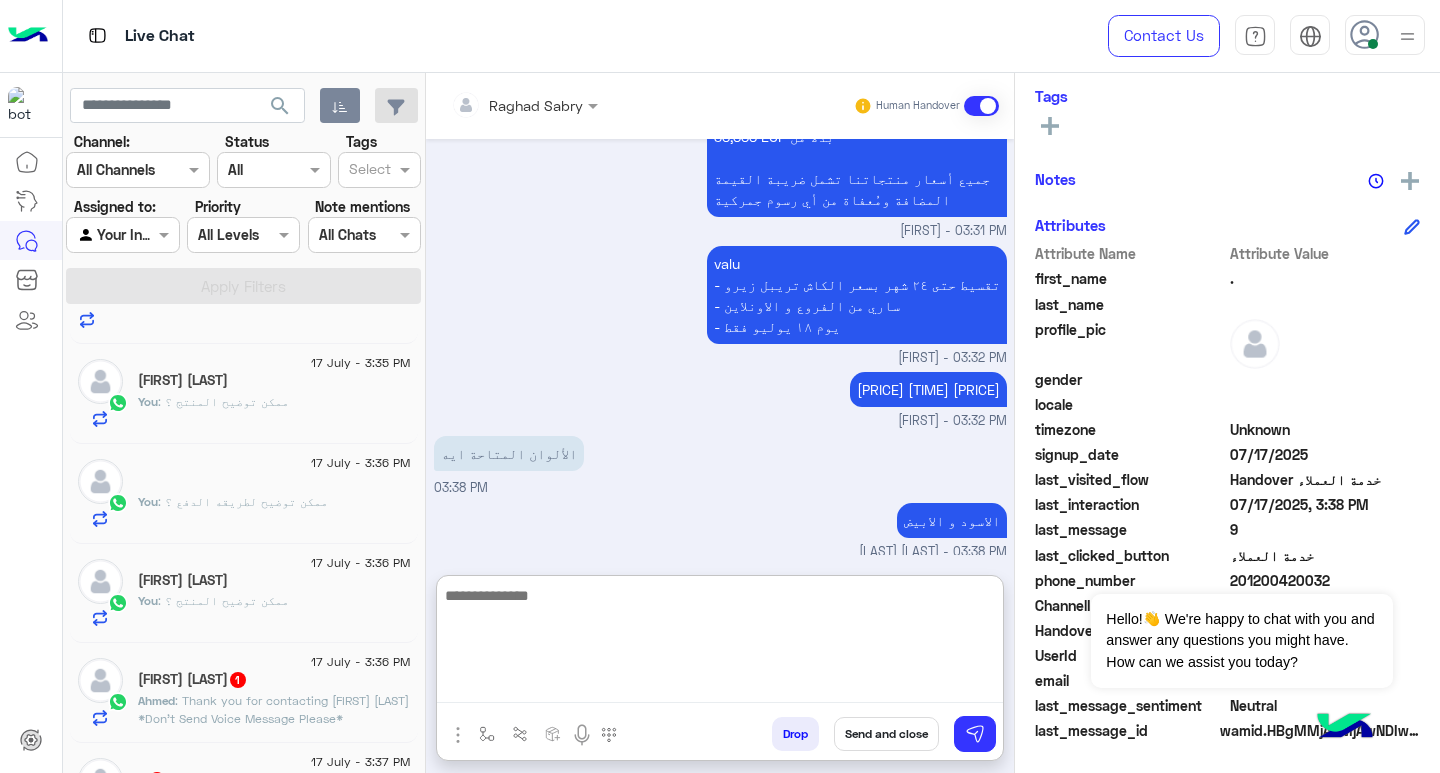 scroll, scrollTop: 1649, scrollLeft: 0, axis: vertical 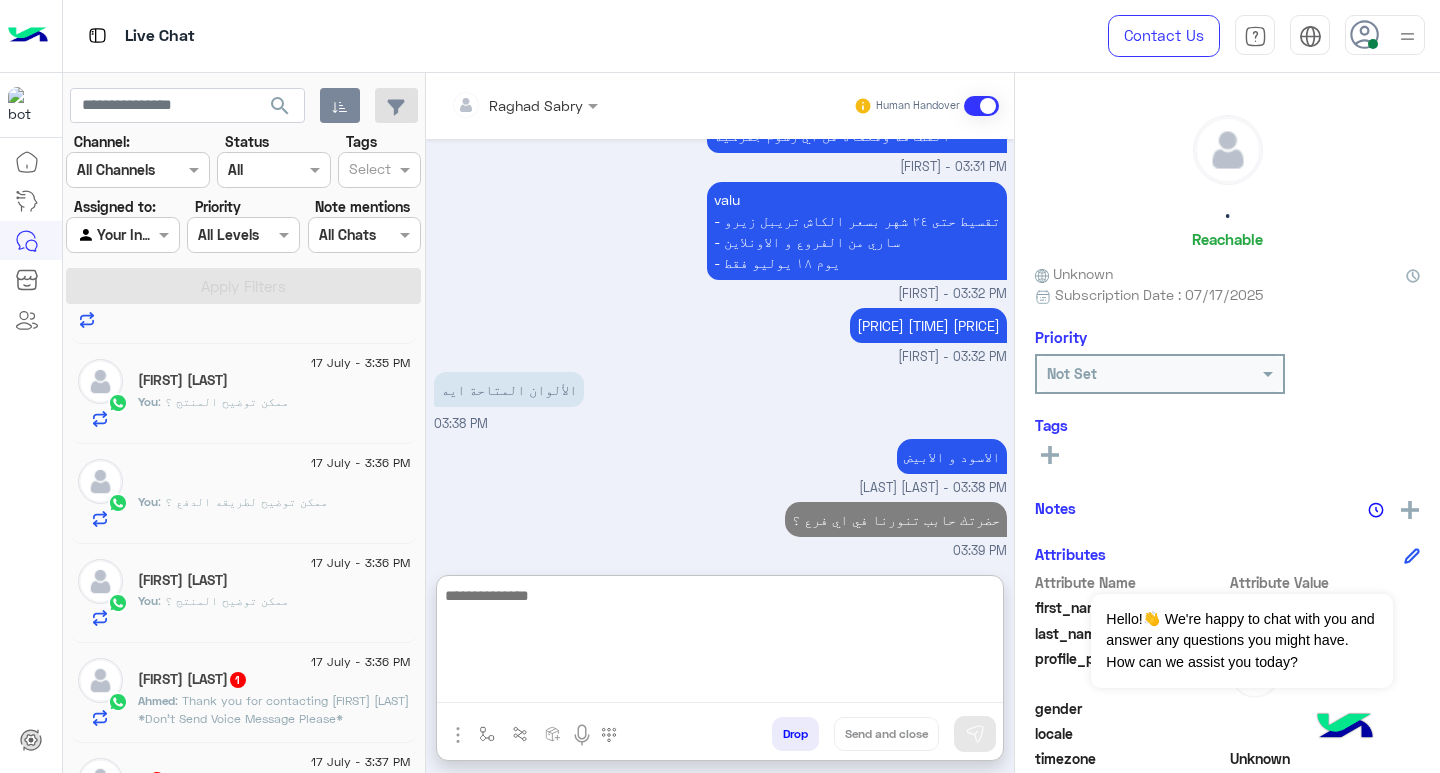 click on "." 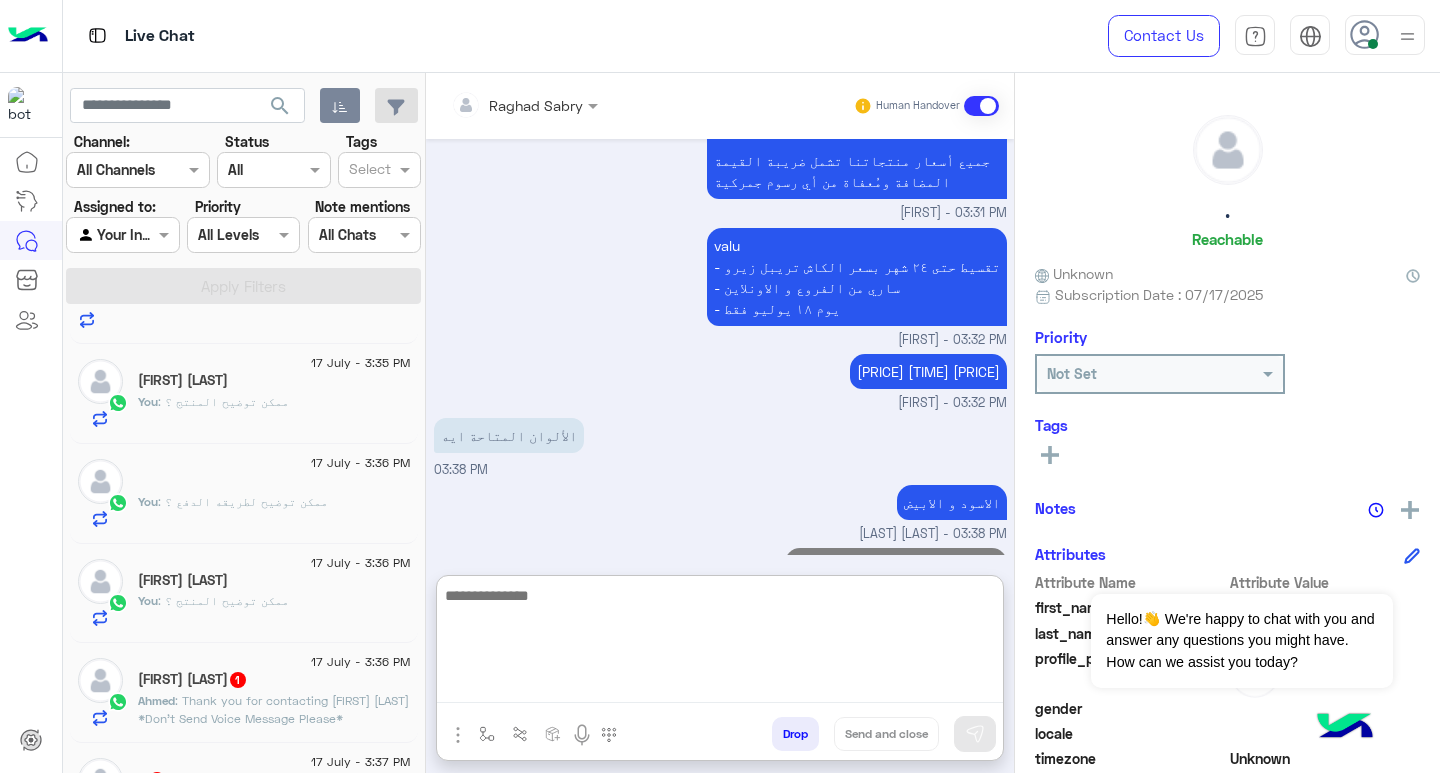 click on "." 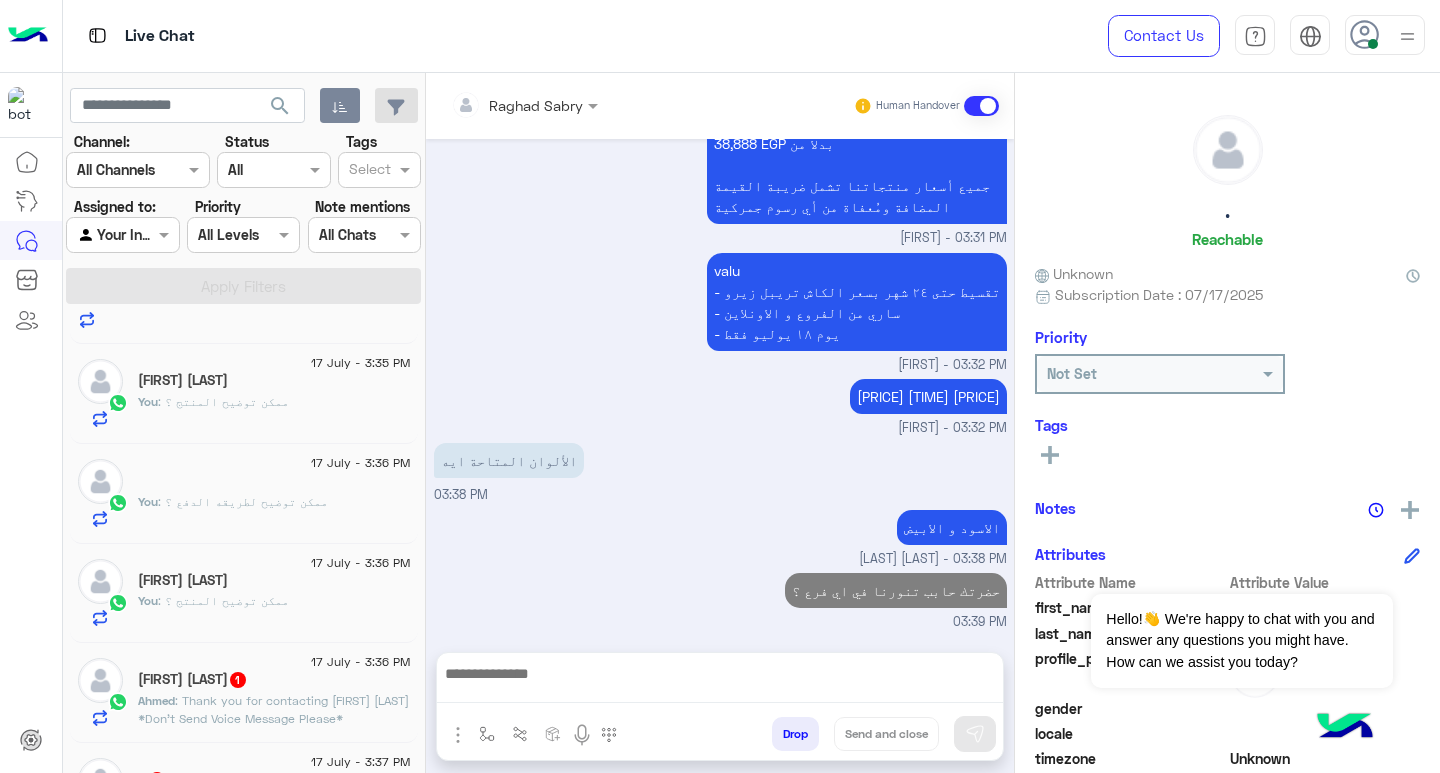 scroll, scrollTop: 1559, scrollLeft: 0, axis: vertical 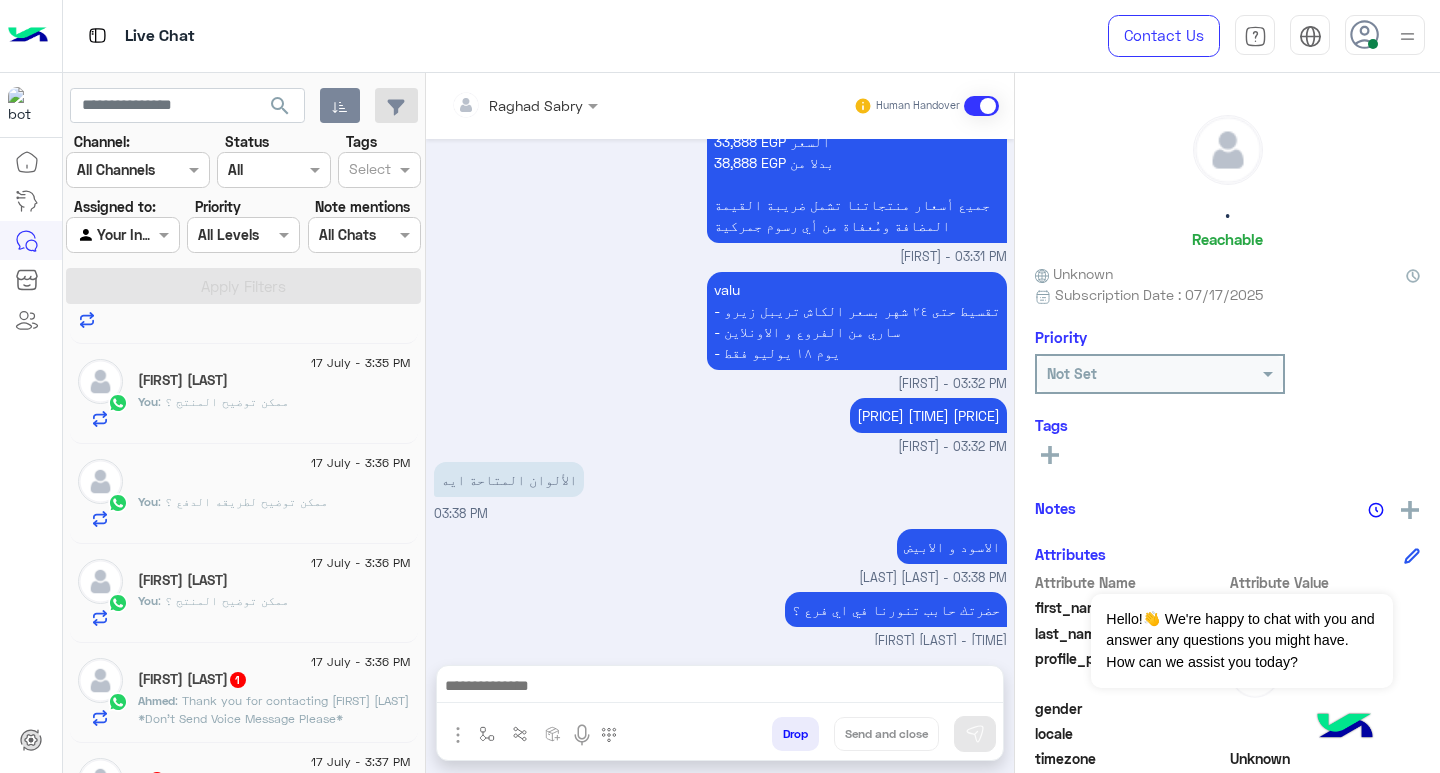 copy on "." 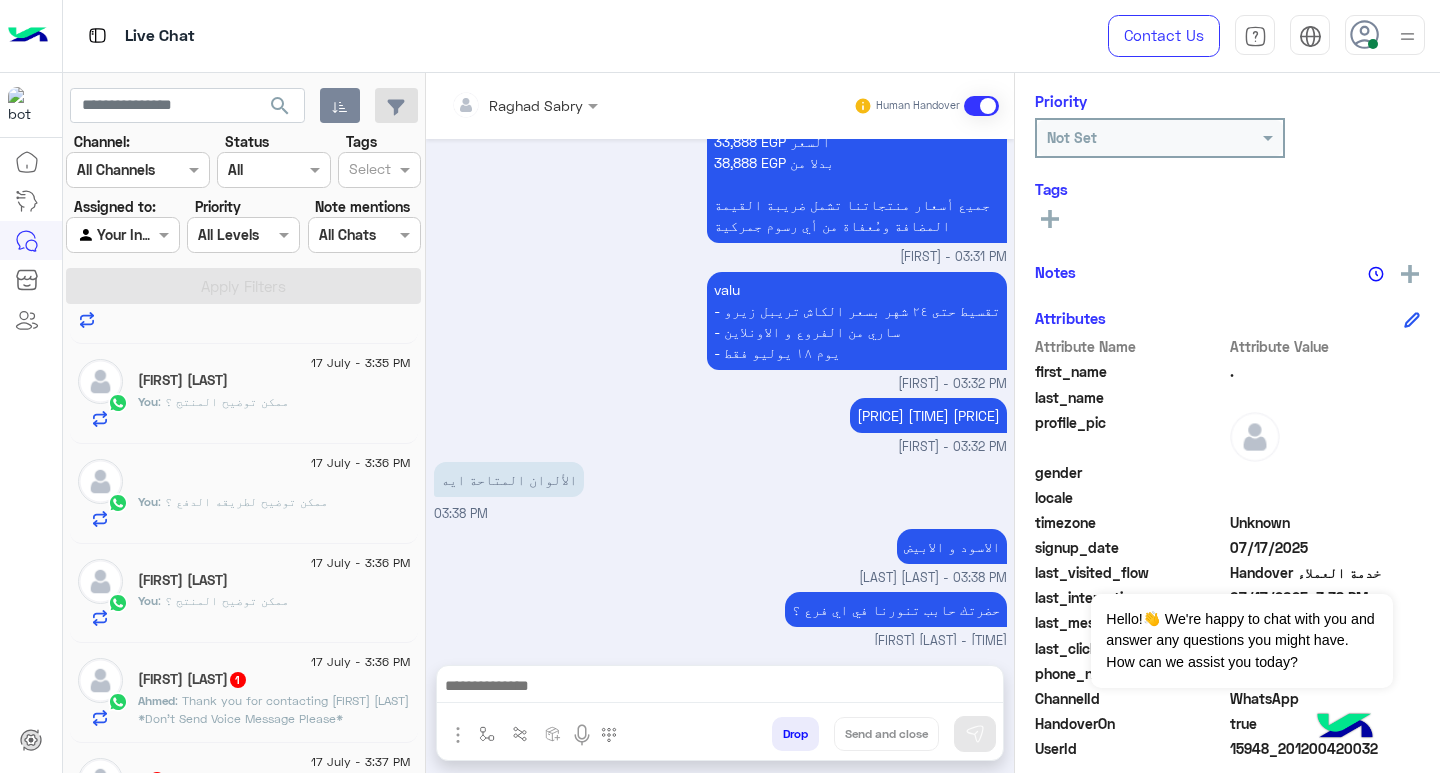 scroll, scrollTop: 329, scrollLeft: 0, axis: vertical 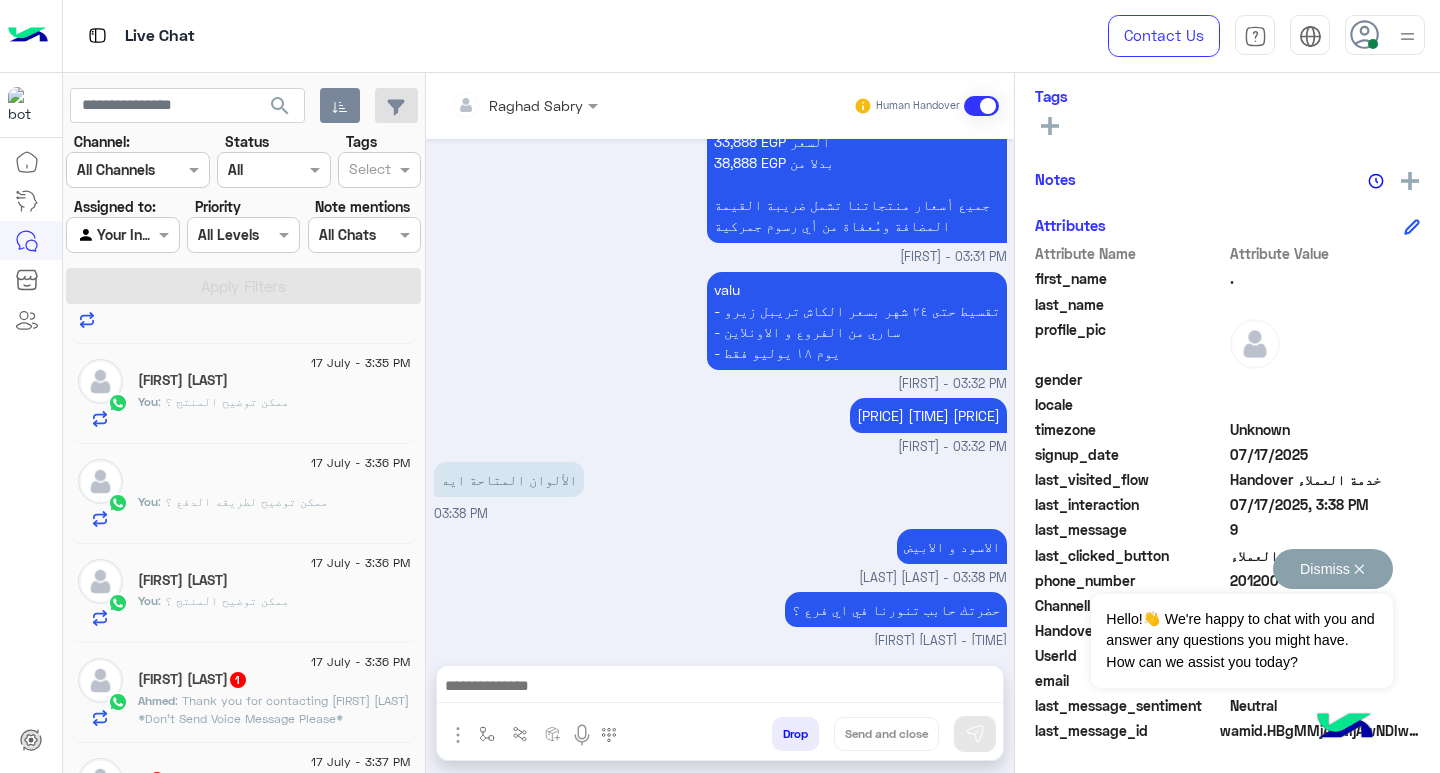click on "Dismiss ✕" at bounding box center [1333, 569] 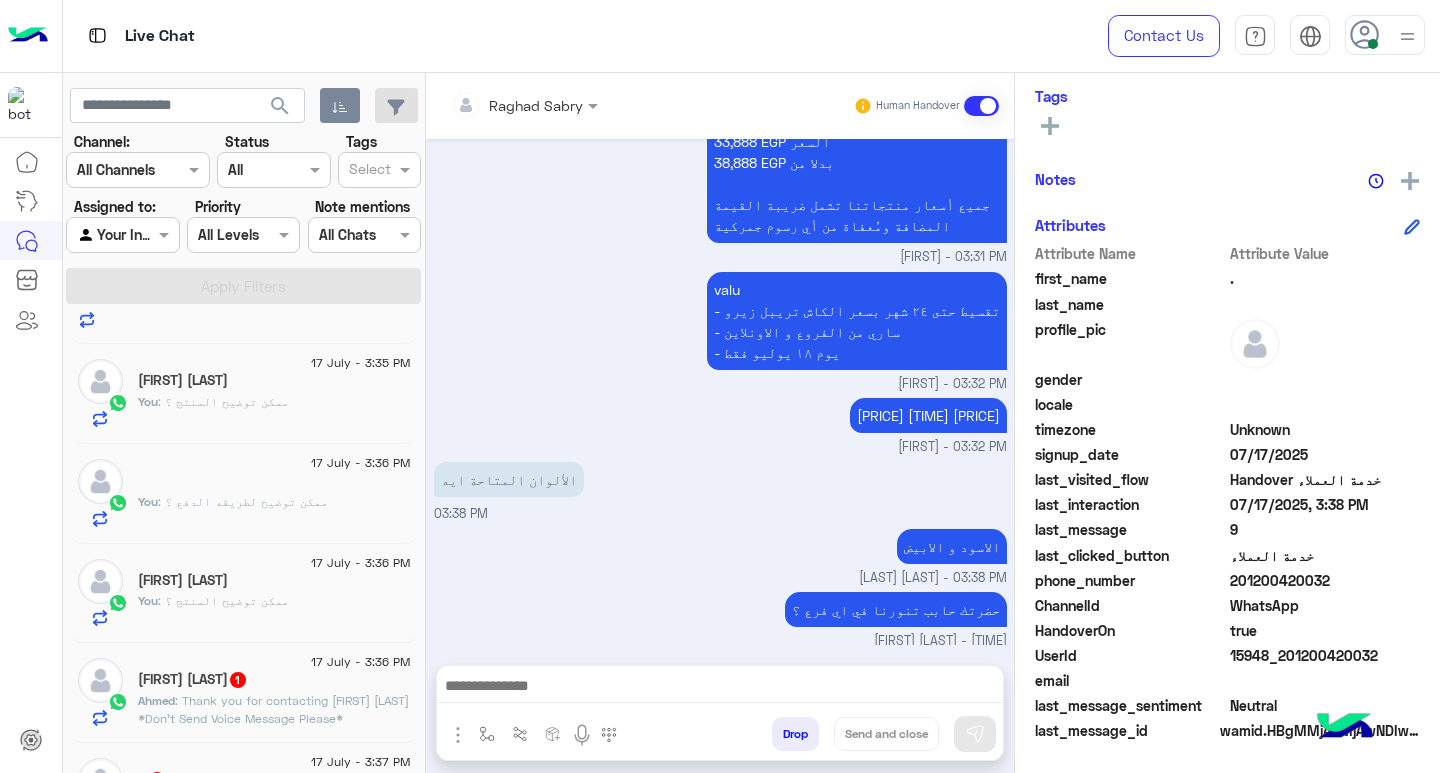click on "201200420032" 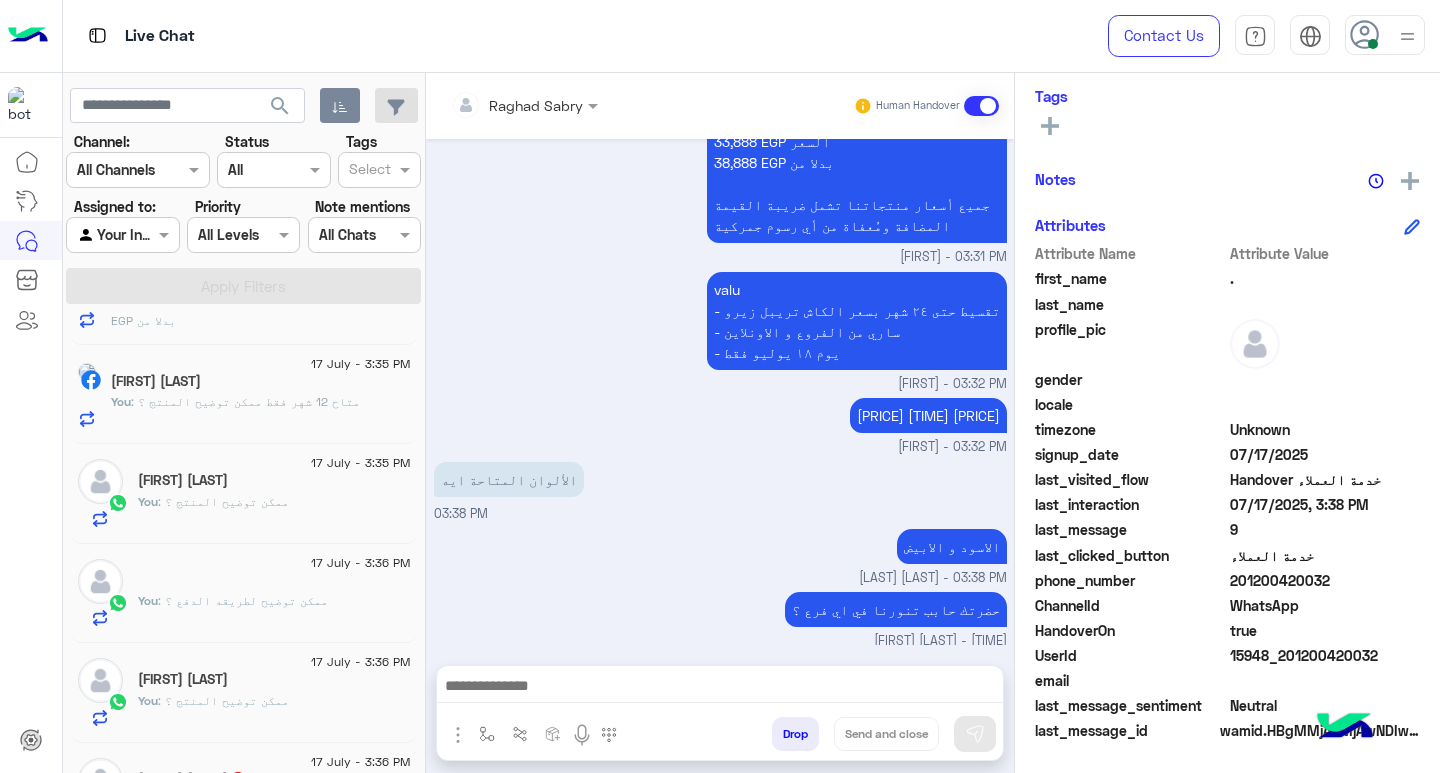 scroll, scrollTop: 573, scrollLeft: 0, axis: vertical 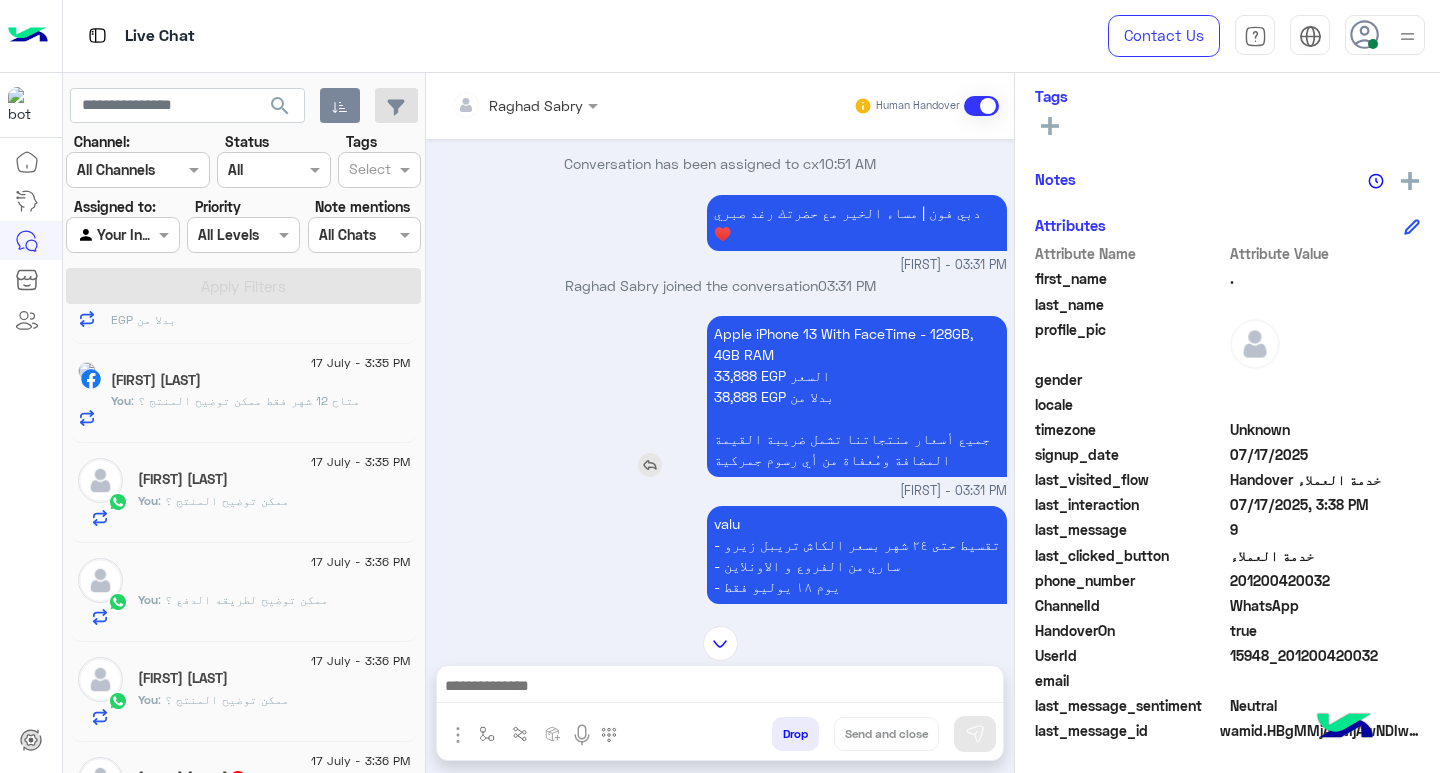 click on "Apple iPhone 13 With FaceTime - 128GB, 4GB RAM 33,888 EGP   السعر  38,888 EGP بدلا من  جميع أسعار منتجاتنا تشمل ضريبة القيمة المضافة ومُعفاة من أي رسوم جمركية" at bounding box center (857, 396) 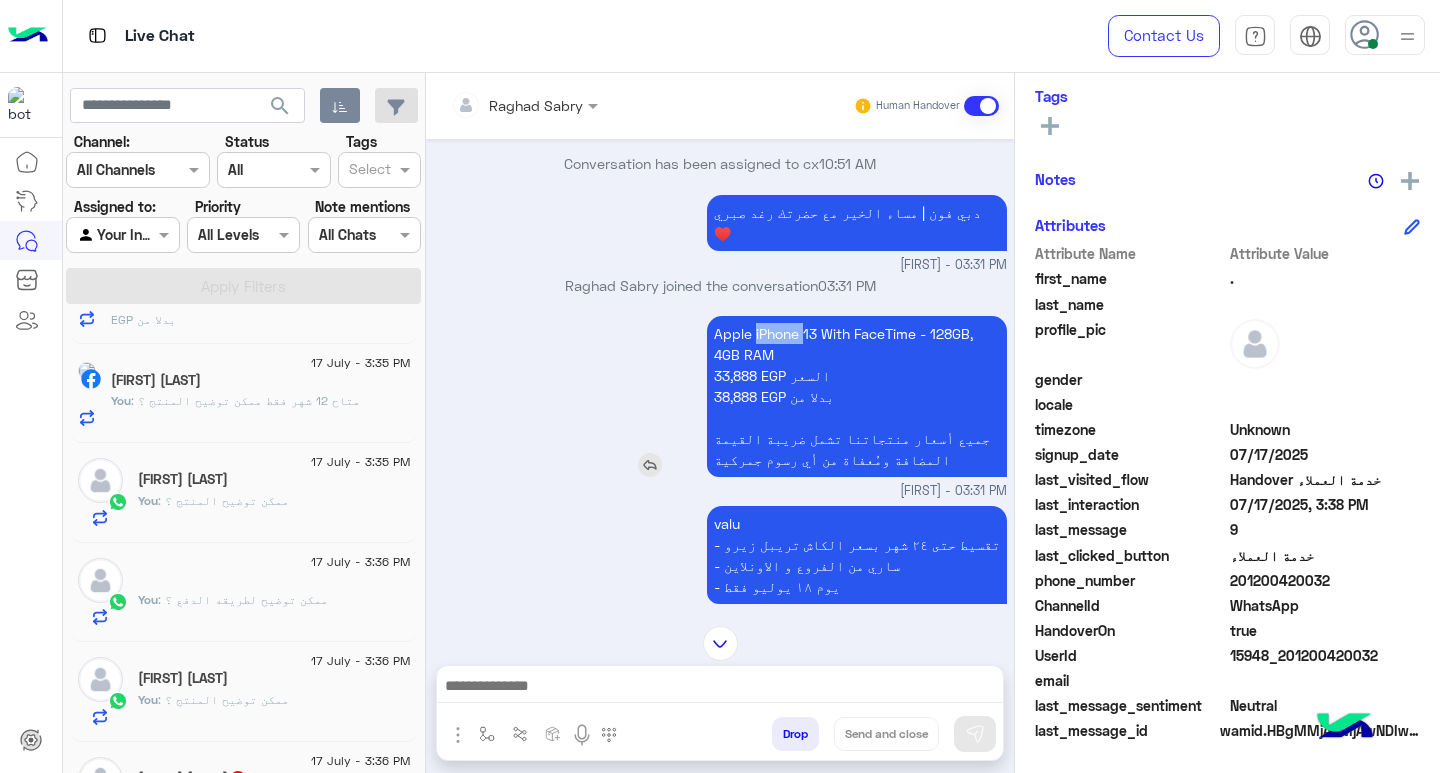 click on "Apple iPhone 13 With FaceTime - 128GB, 4GB RAM 33,888 EGP   السعر  38,888 EGP بدلا من  جميع أسعار منتجاتنا تشمل ضريبة القيمة المضافة ومُعفاة من أي رسوم جمركية" at bounding box center (857, 396) 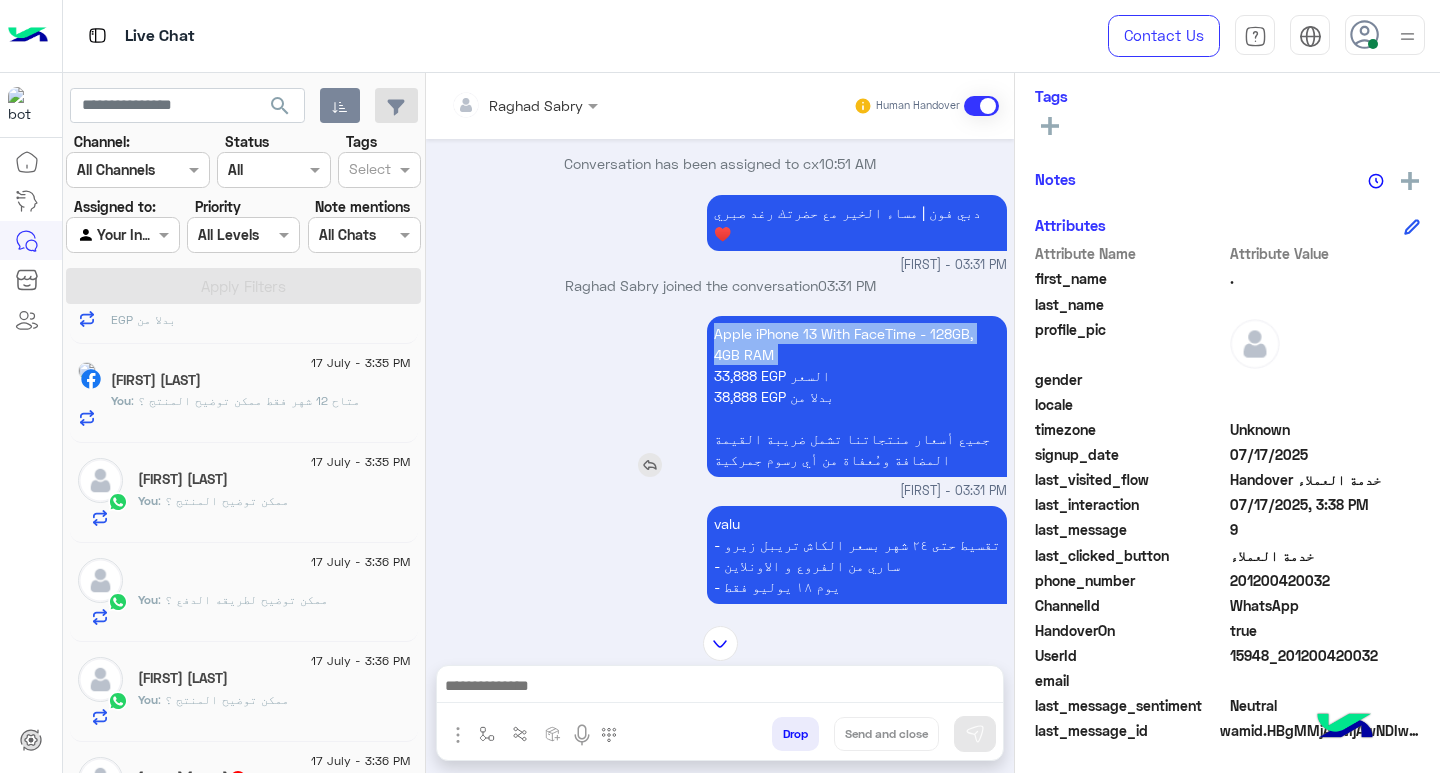 click on "Apple iPhone 13 With FaceTime - 128GB, 4GB RAM 33,888 EGP   السعر  38,888 EGP بدلا من  جميع أسعار منتجاتنا تشمل ضريبة القيمة المضافة ومُعفاة من أي رسوم جمركية" at bounding box center [857, 396] 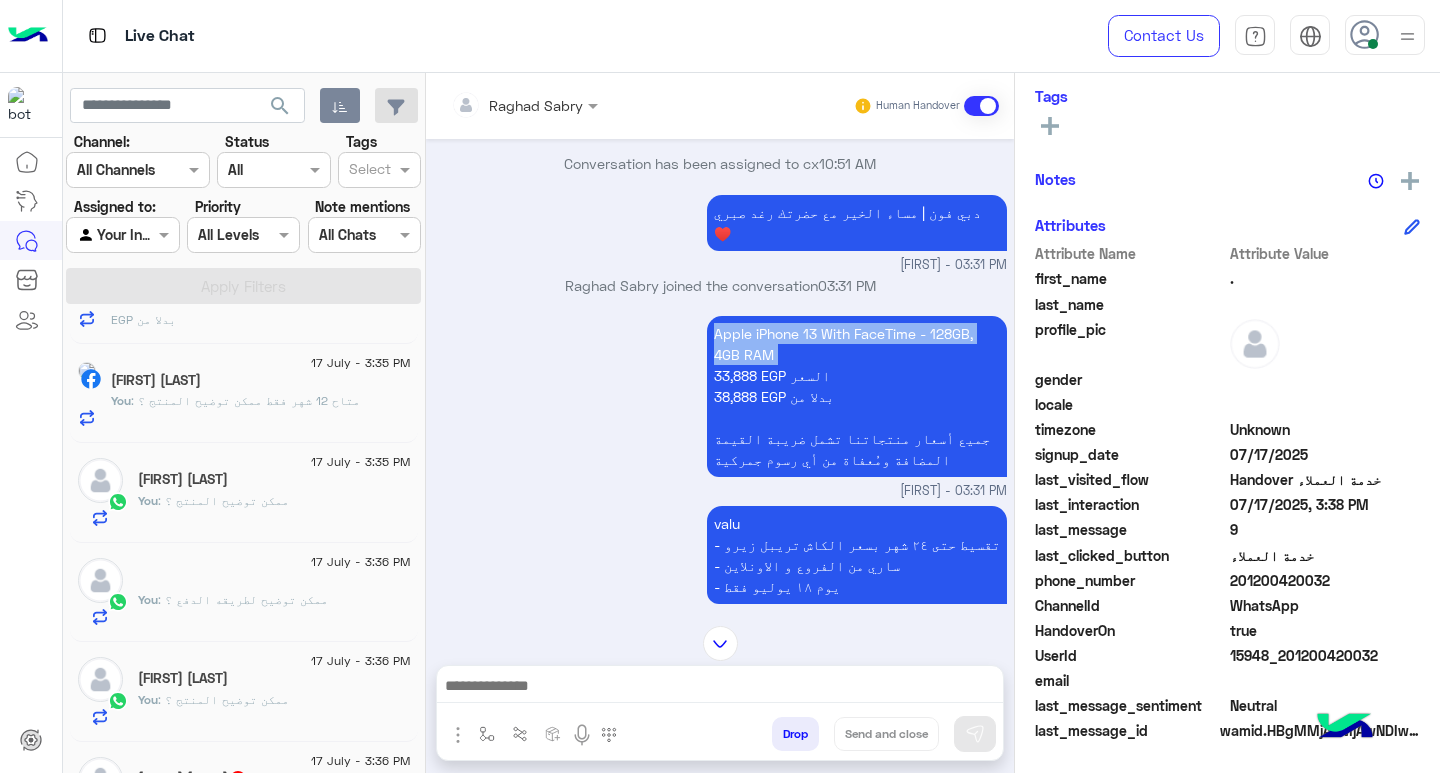 copy on "Apple iPhone 13 With FaceTime - 128GB, 4GB RAM" 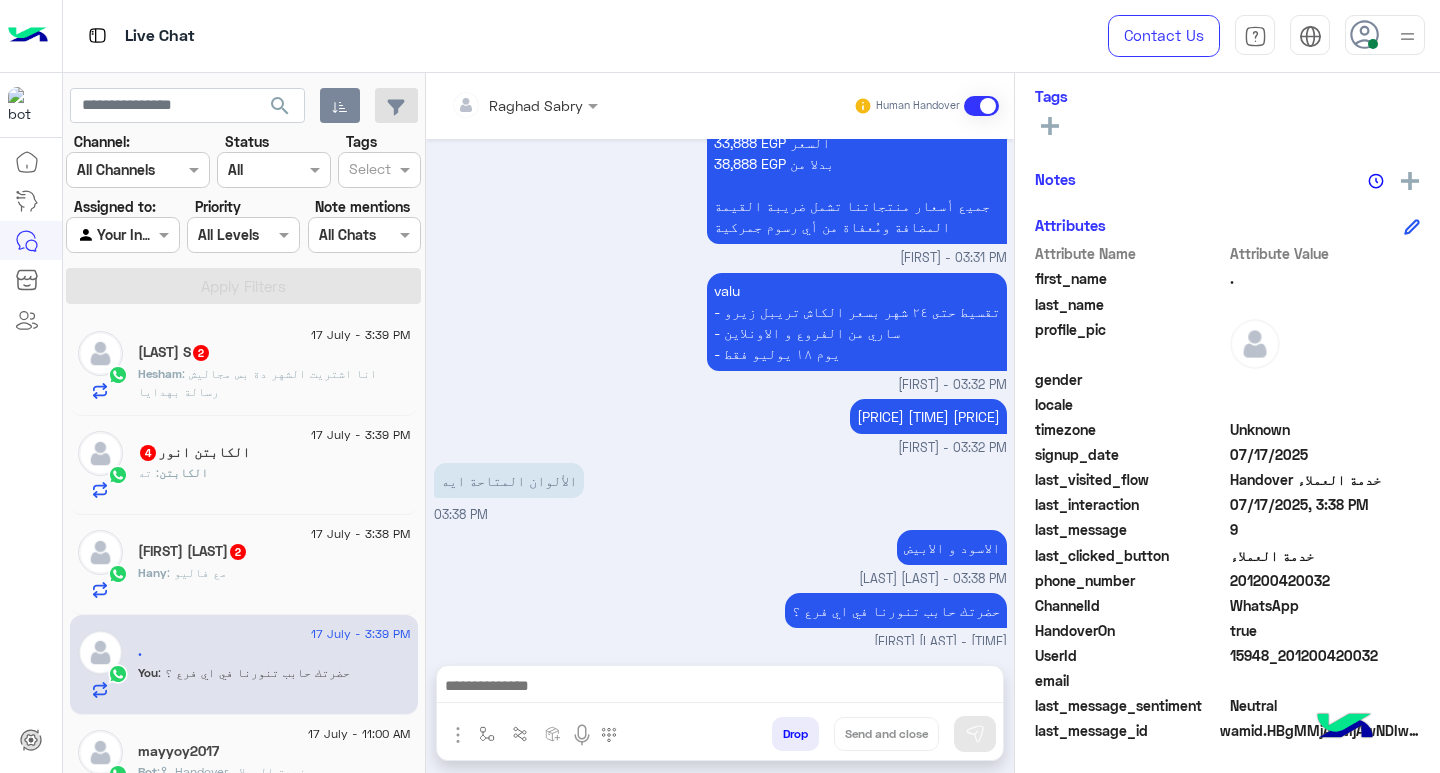 scroll, scrollTop: 0, scrollLeft: 0, axis: both 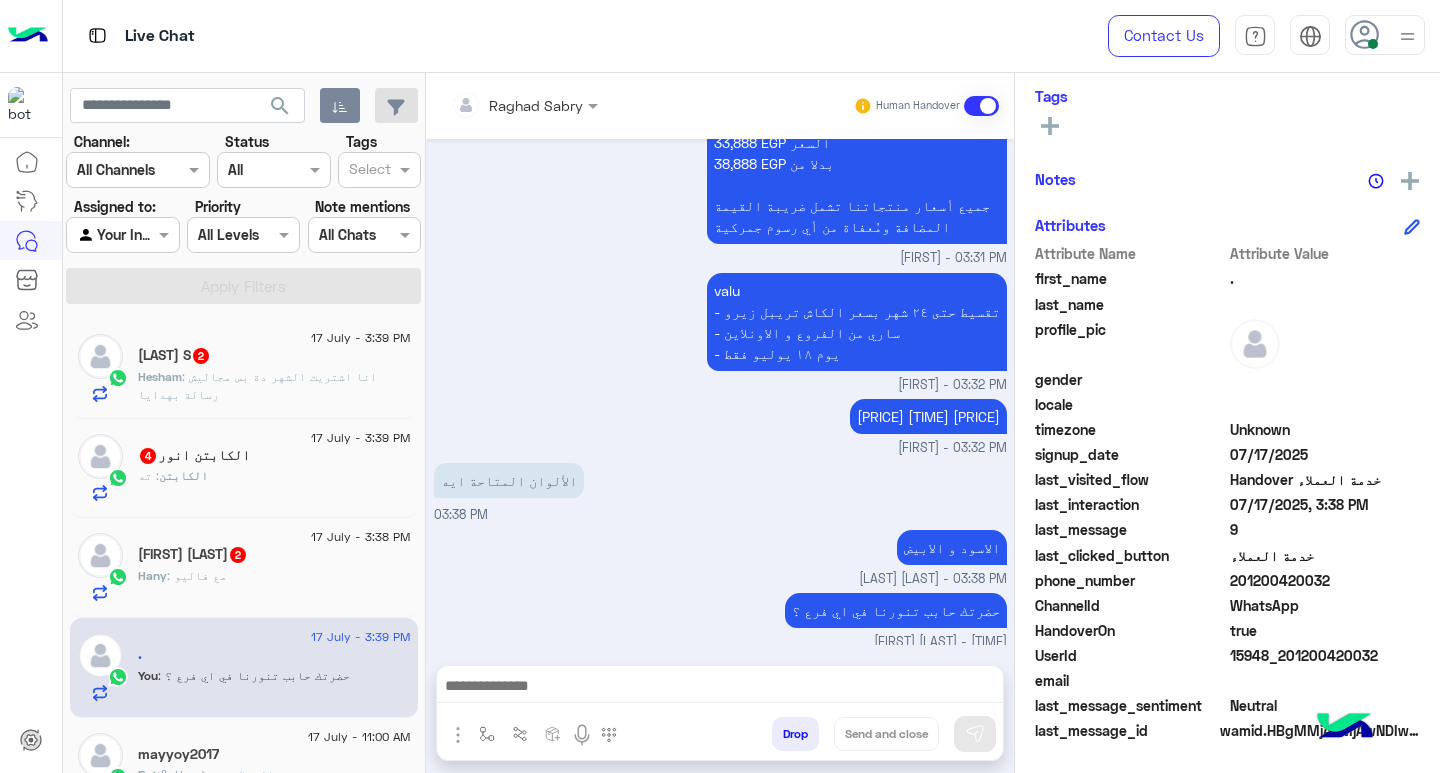 click on ": انا اشتريت الشهر دة بس مجاليش رسالة بهدايا" 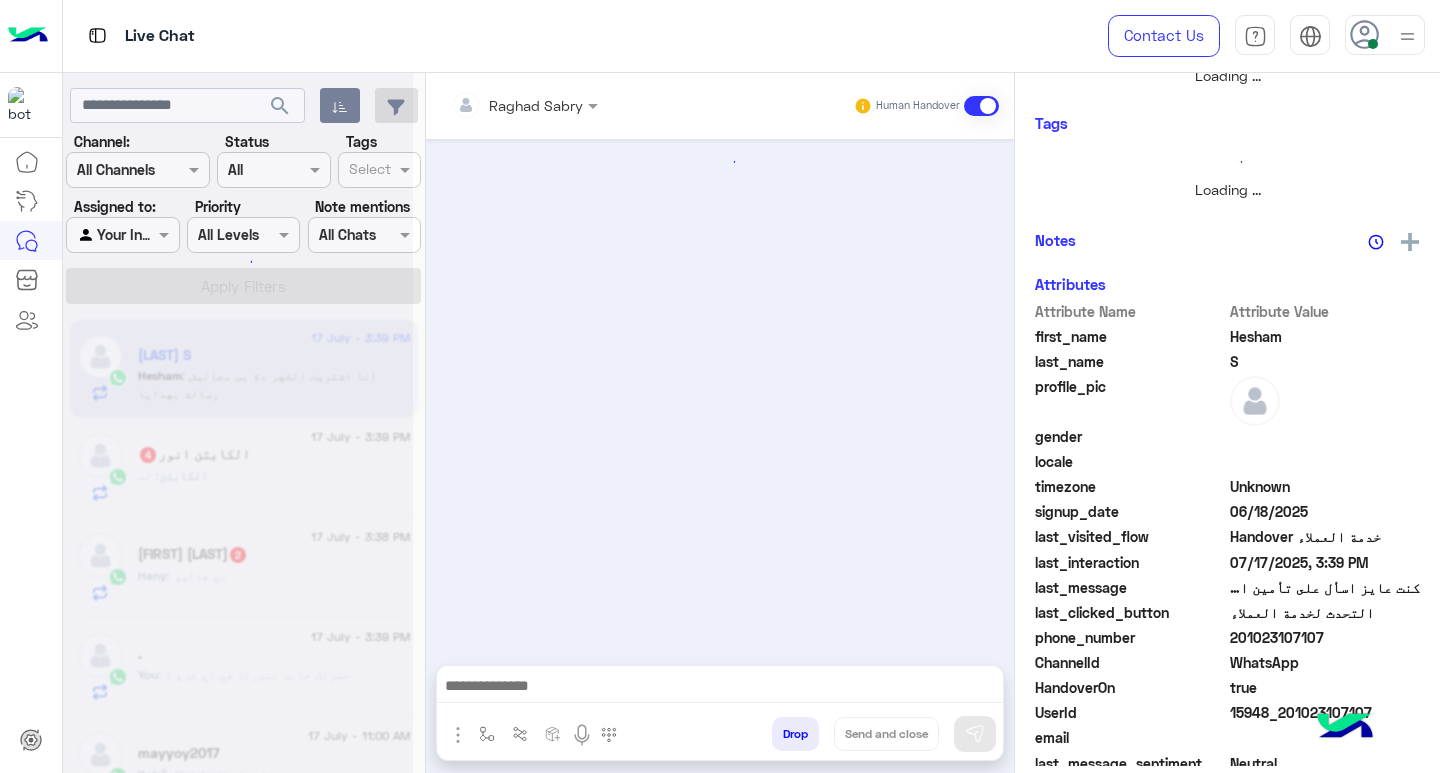 scroll, scrollTop: 355, scrollLeft: 0, axis: vertical 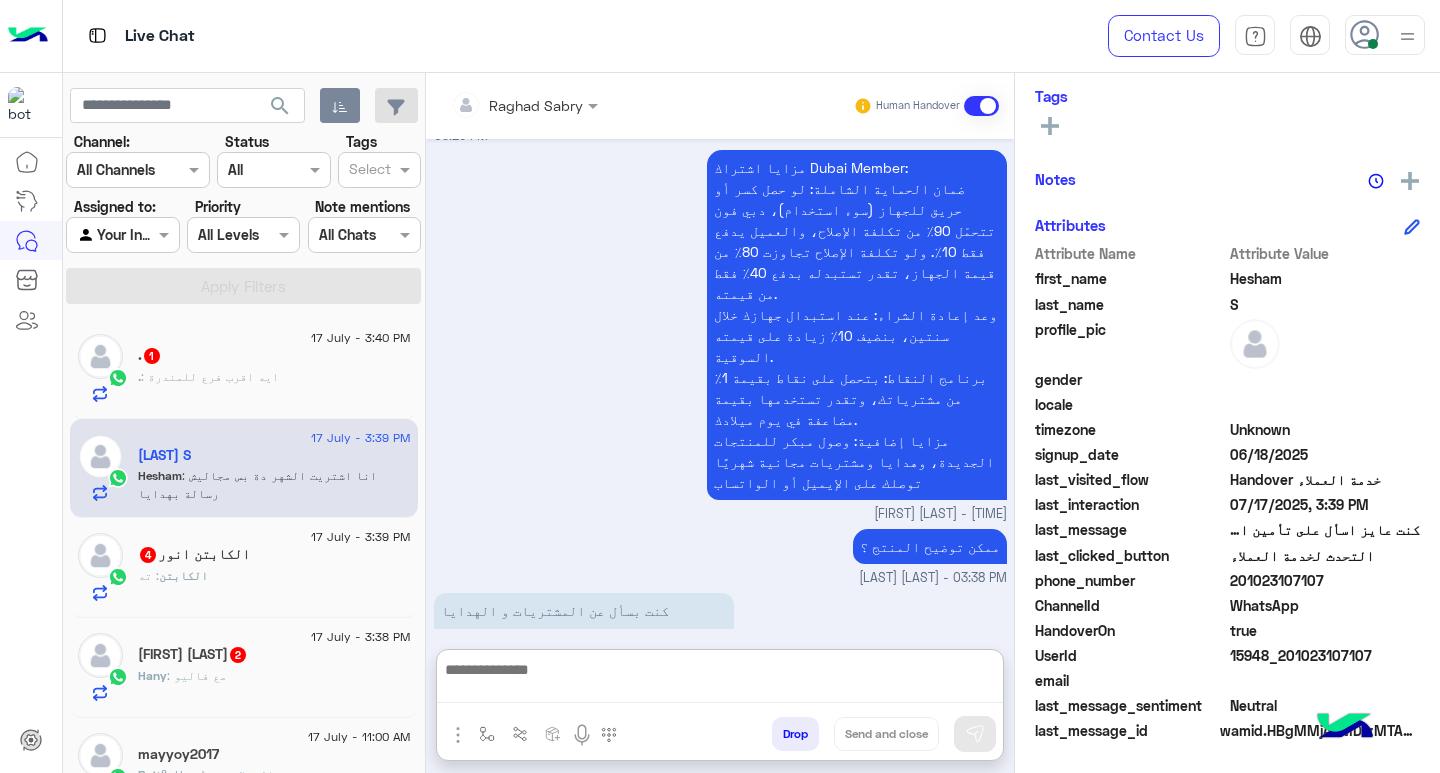 click at bounding box center (720, 680) 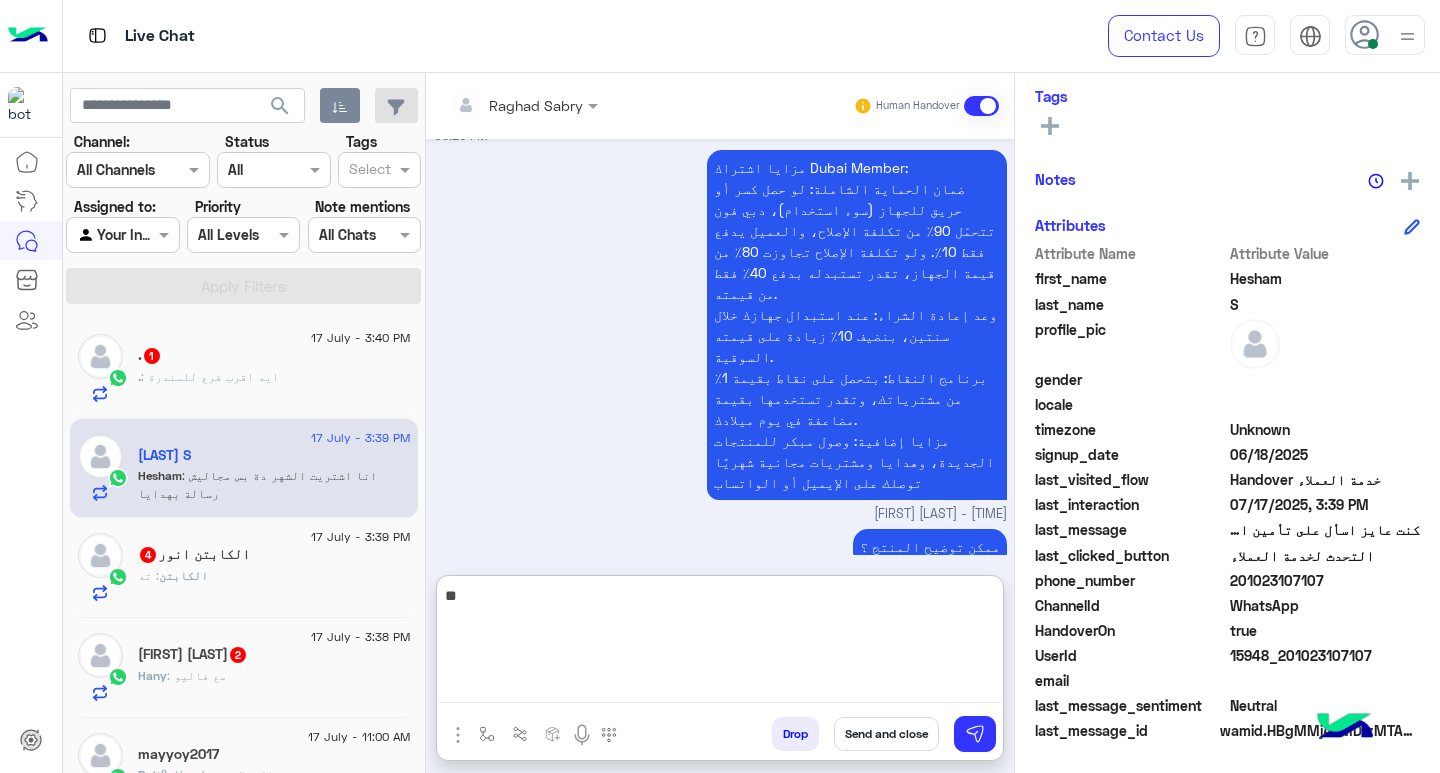 type on "*" 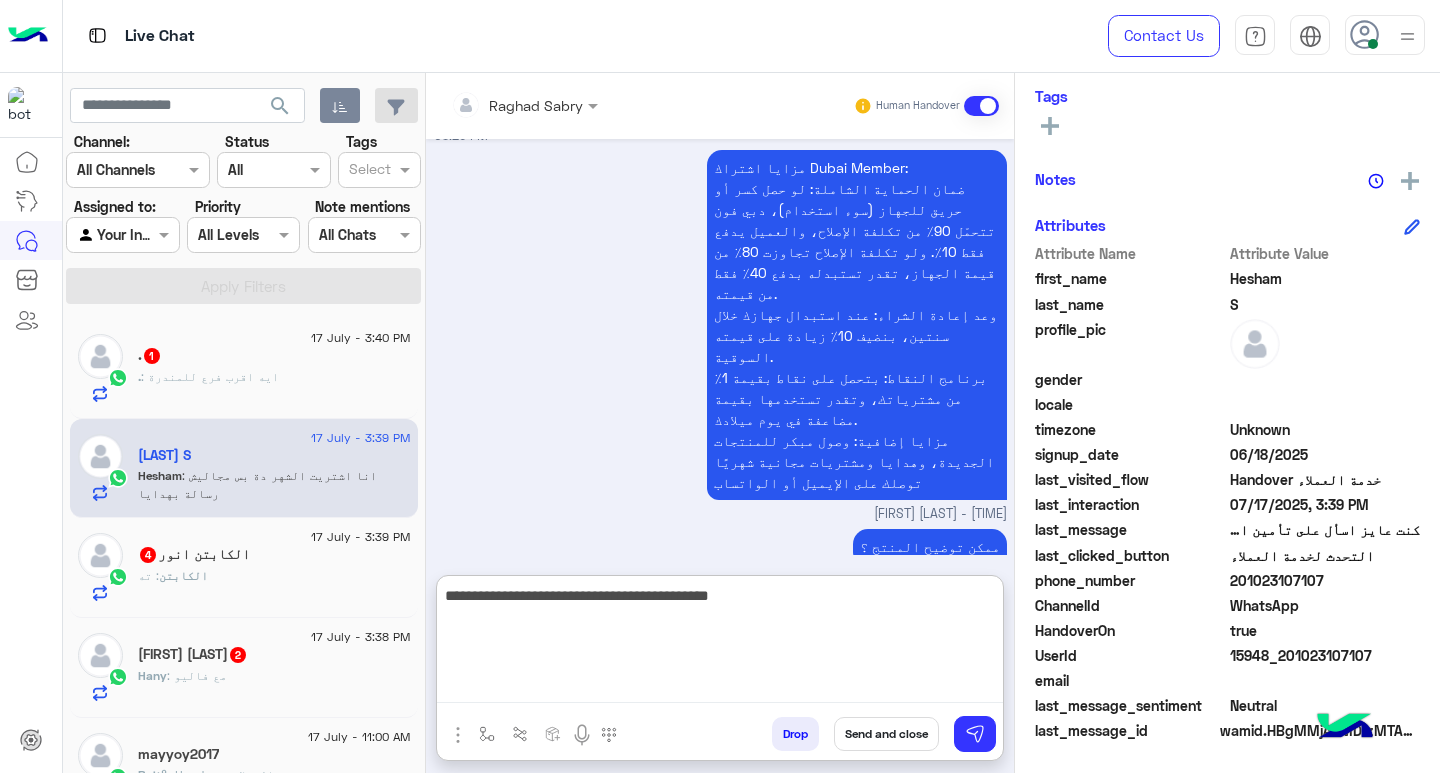 type on "**********" 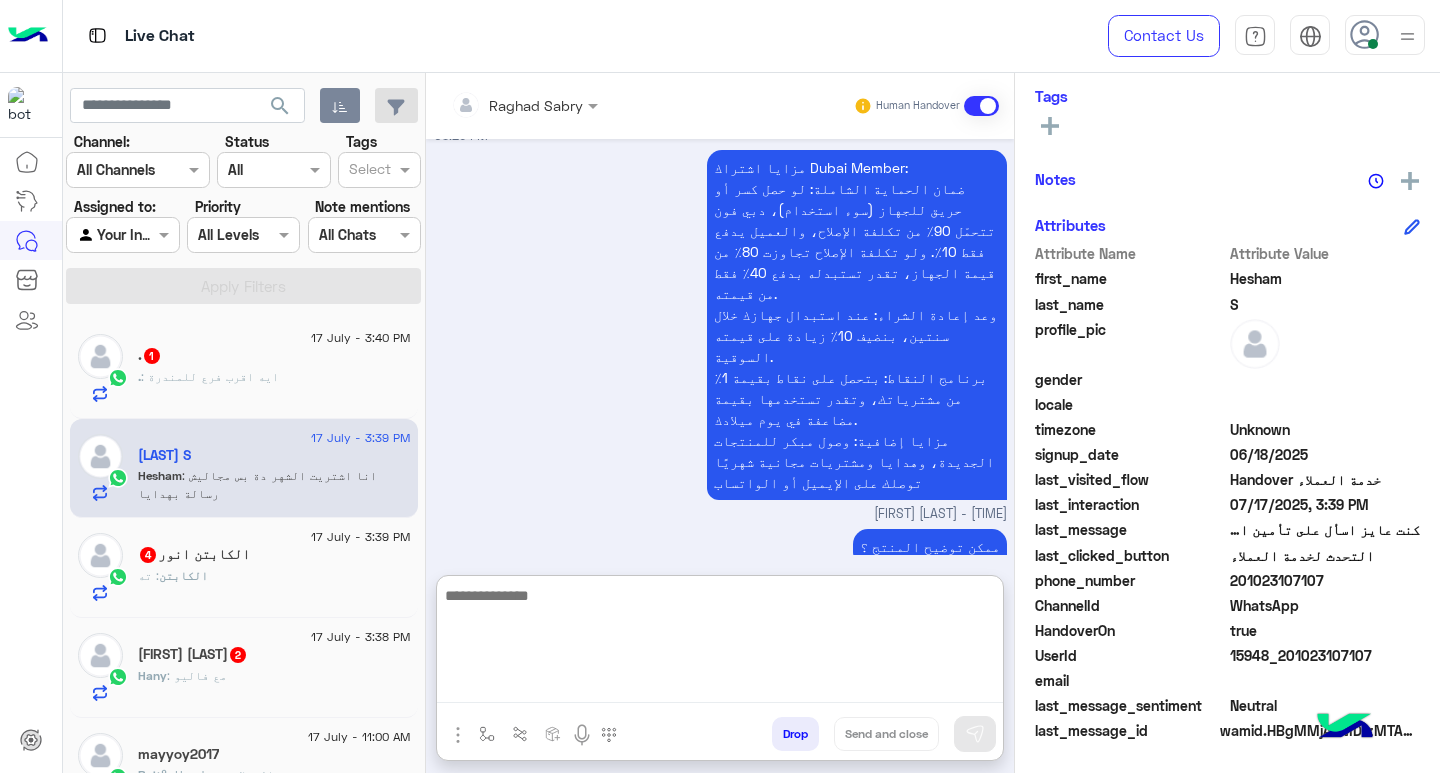 scroll, scrollTop: 1581, scrollLeft: 0, axis: vertical 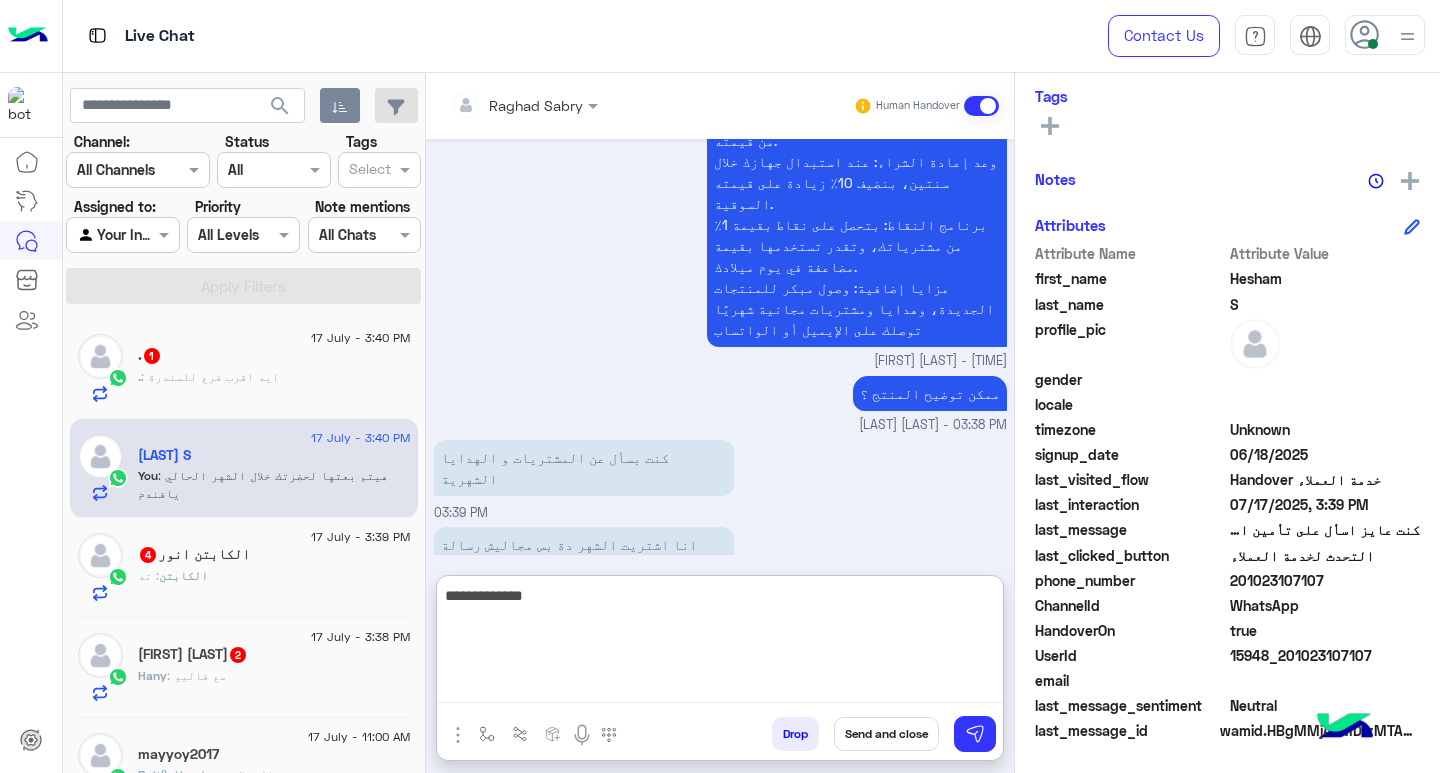 type on "**********" 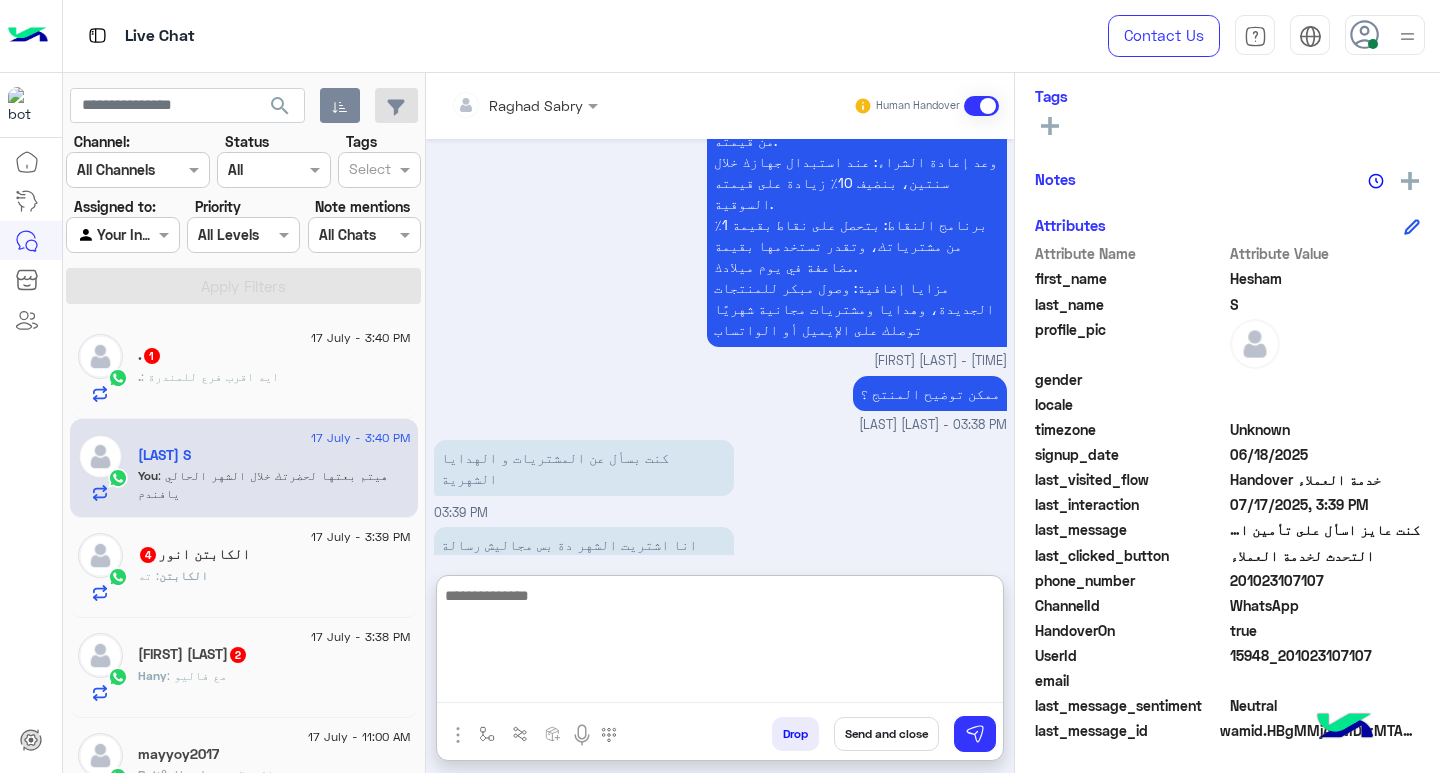 scroll, scrollTop: 1645, scrollLeft: 0, axis: vertical 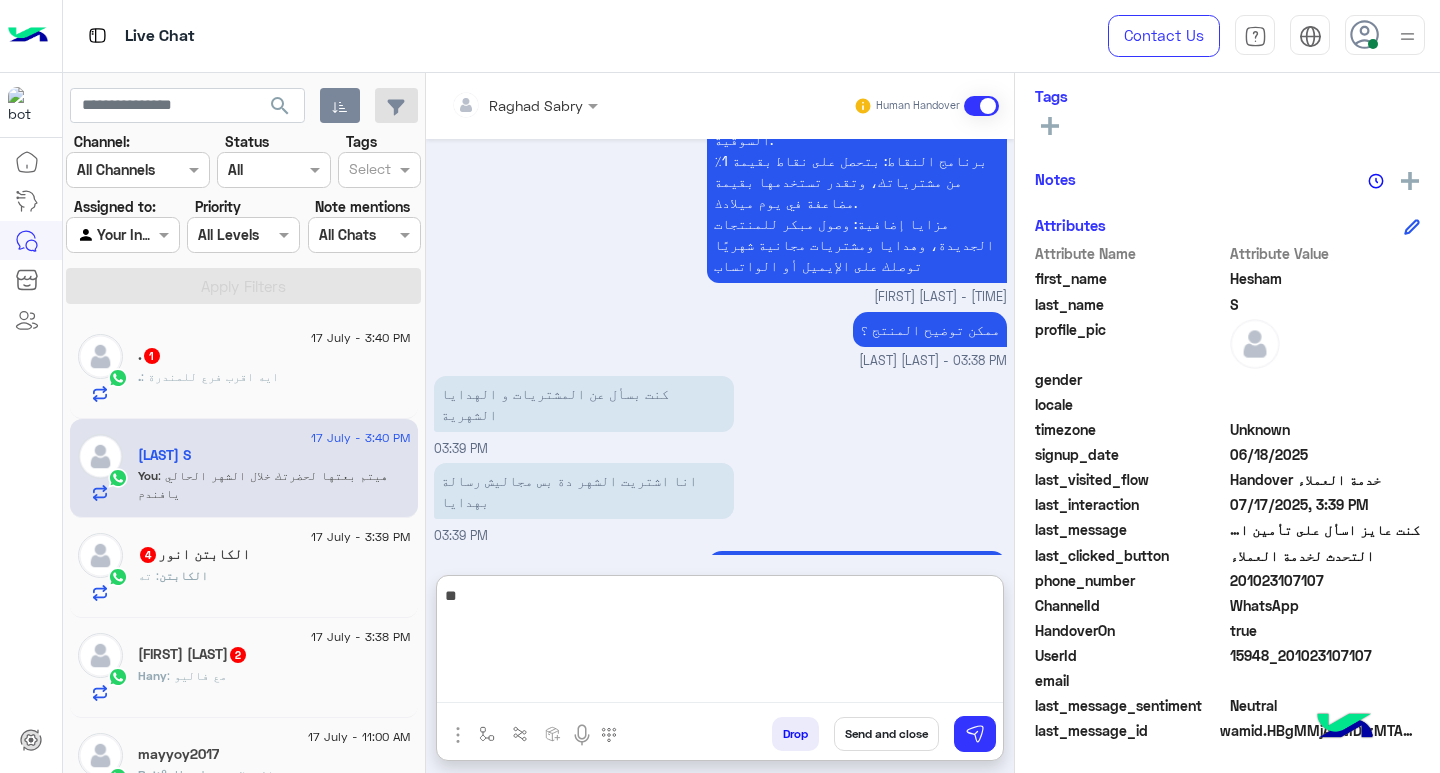 type on "*" 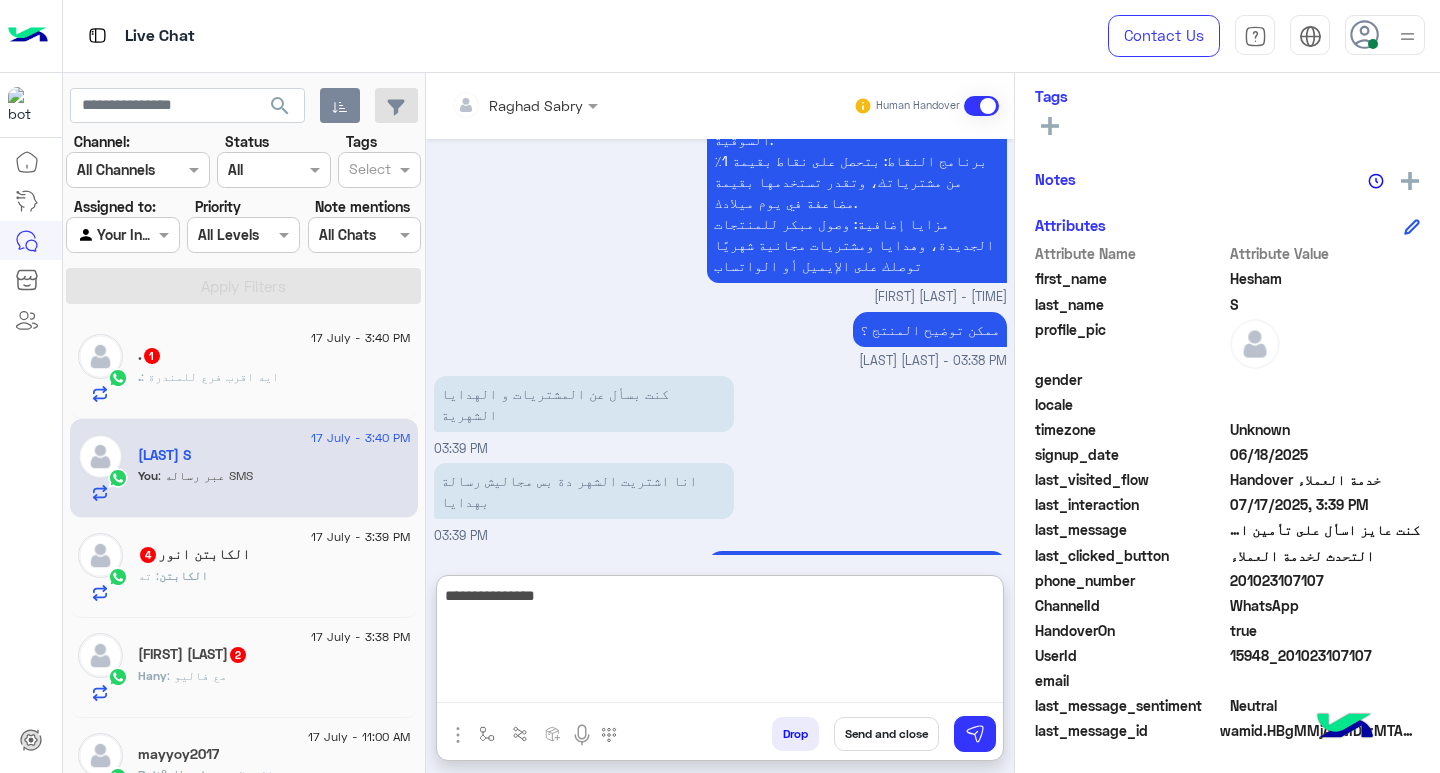 type on "**********" 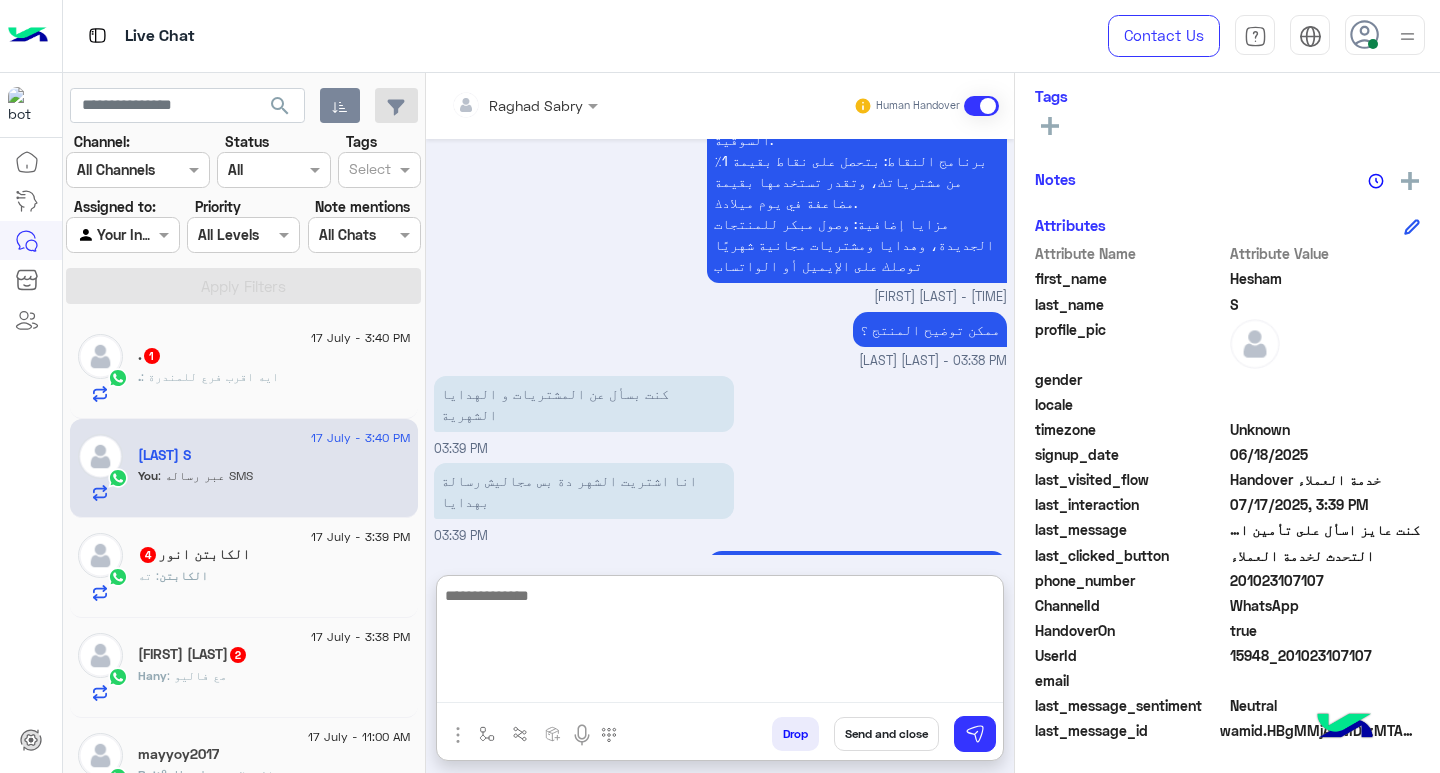 scroll, scrollTop: 1709, scrollLeft: 0, axis: vertical 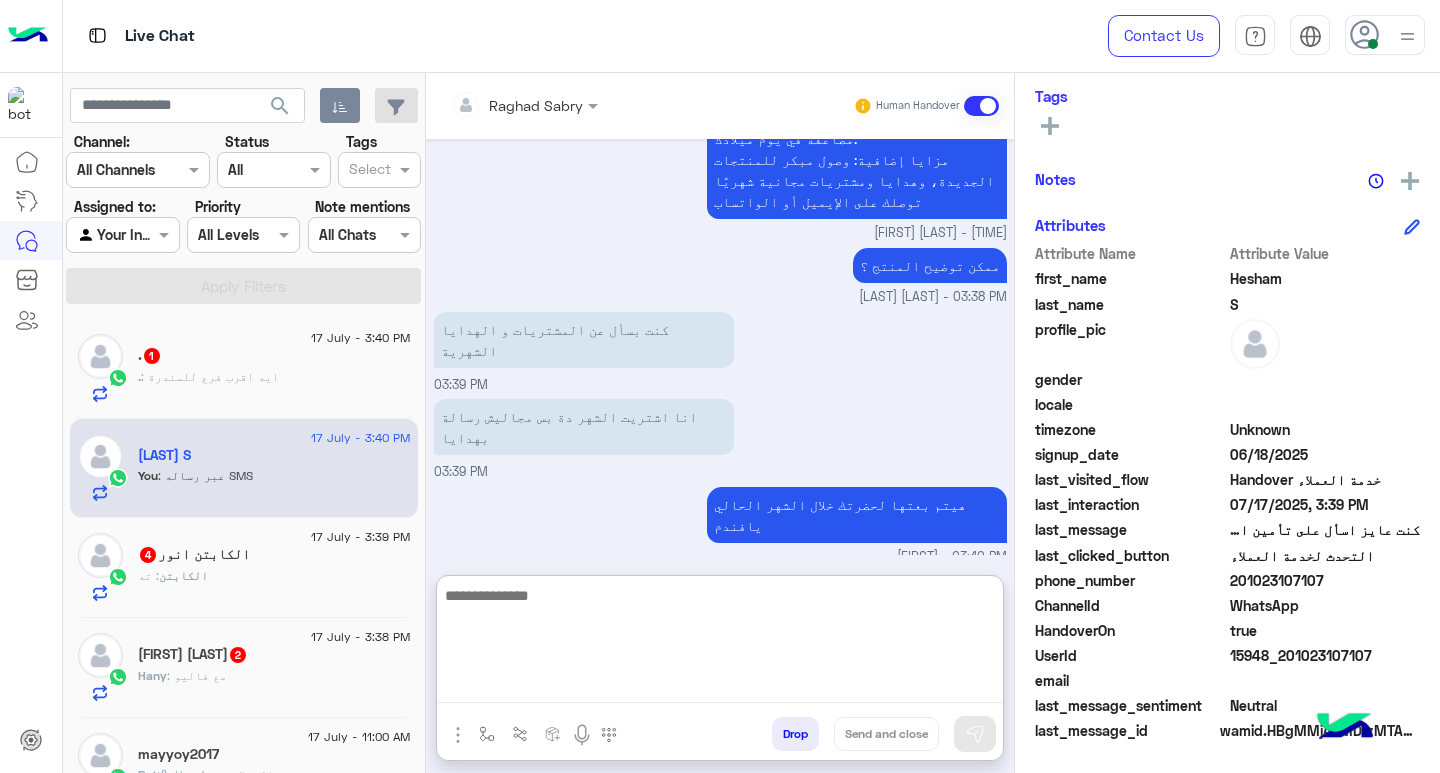 click on ": ايه اقرب فرع للمندرة" 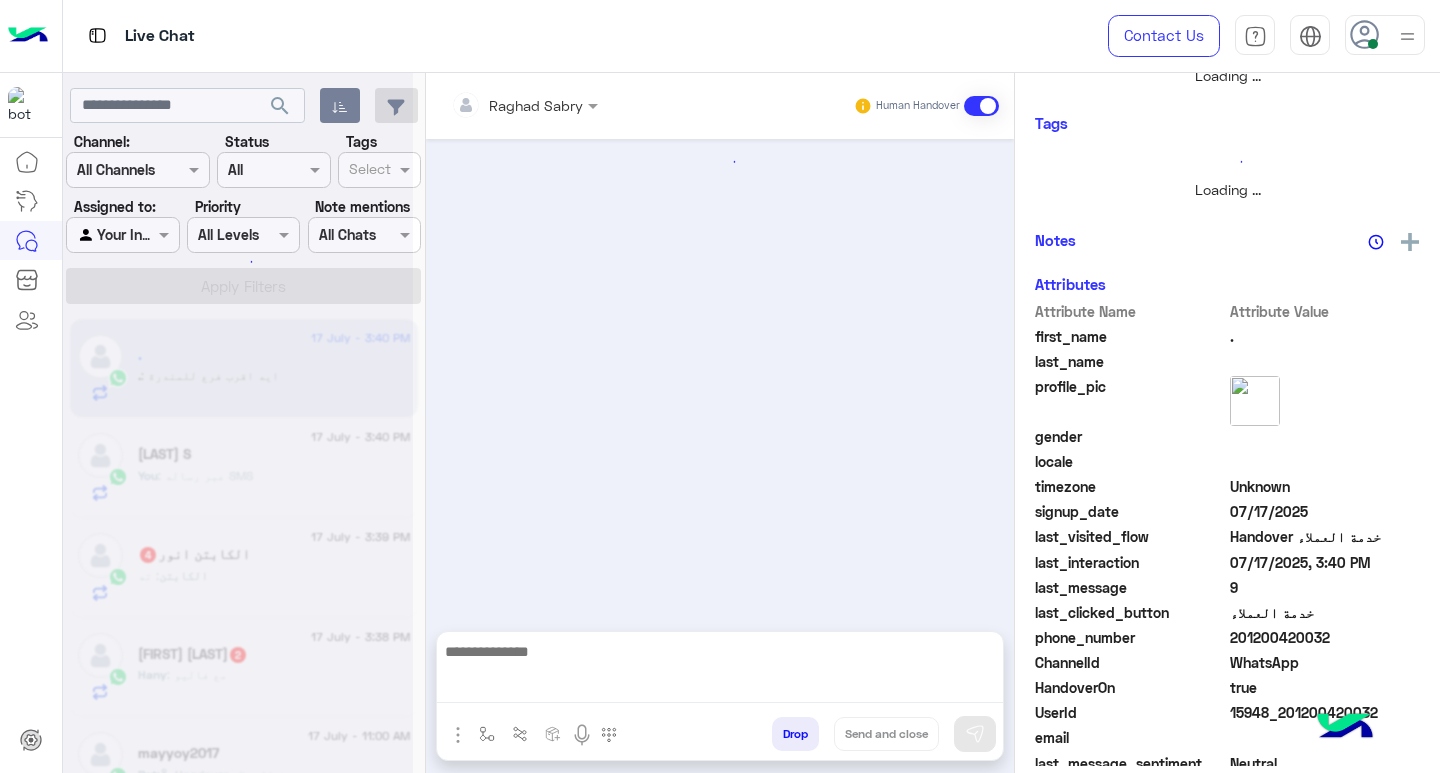 scroll, scrollTop: 0, scrollLeft: 0, axis: both 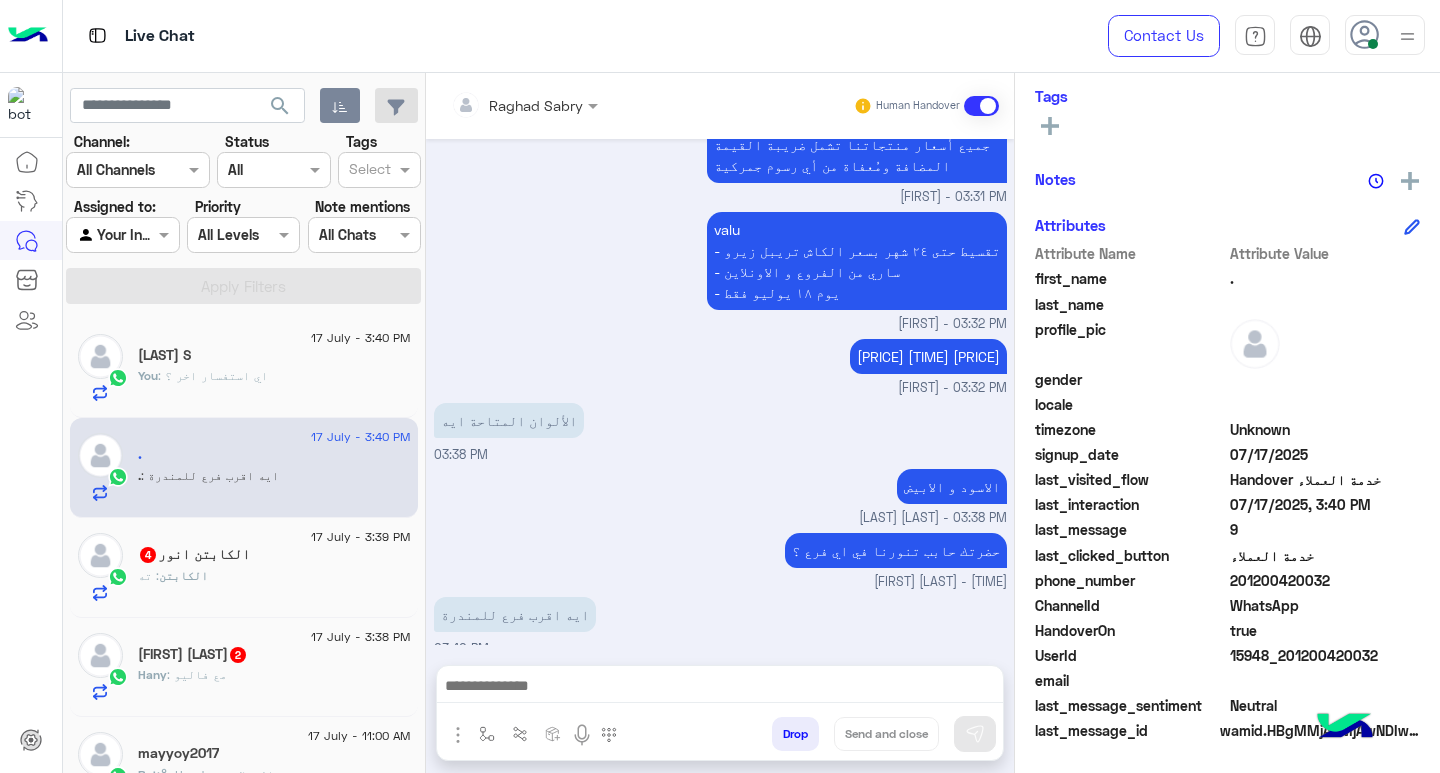 click on "الكابتن : ته" 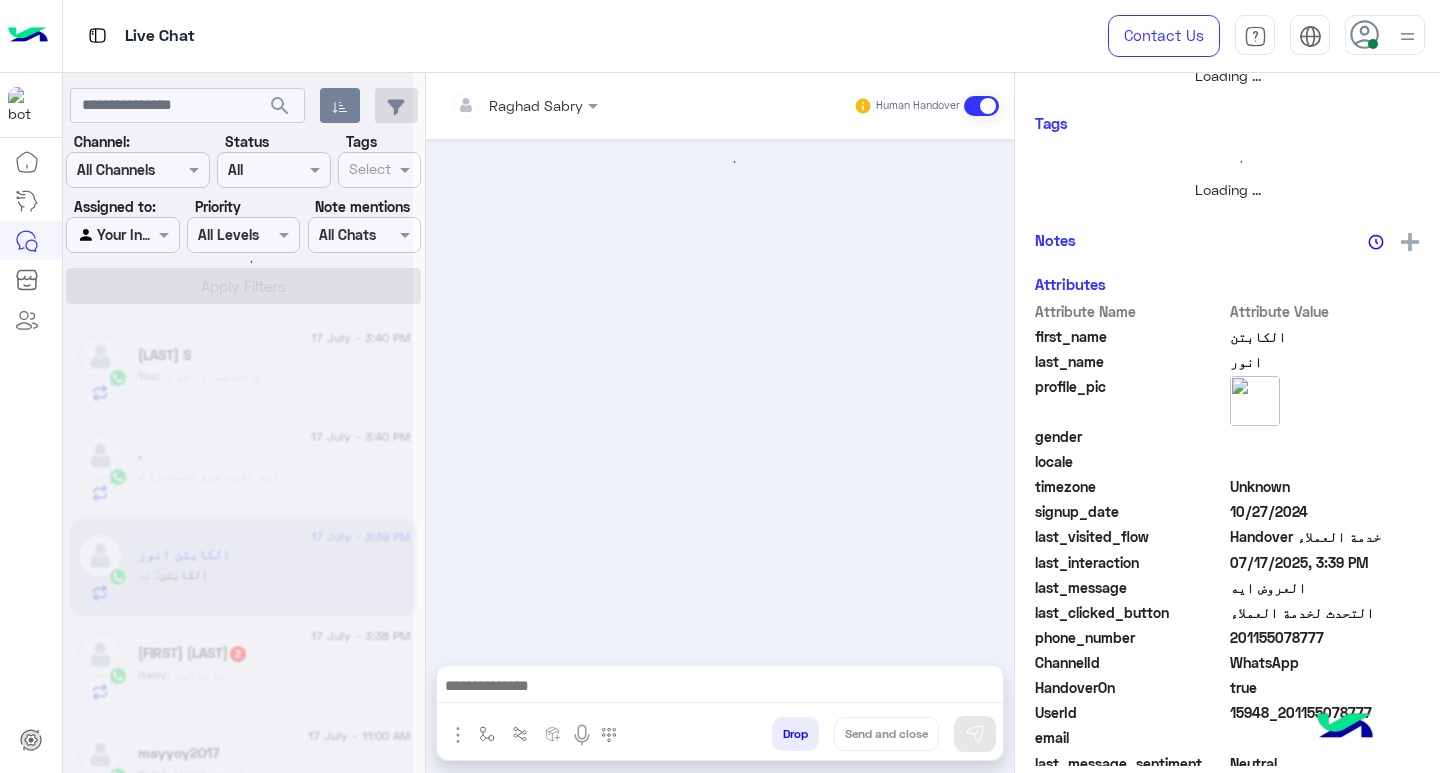 scroll, scrollTop: 355, scrollLeft: 0, axis: vertical 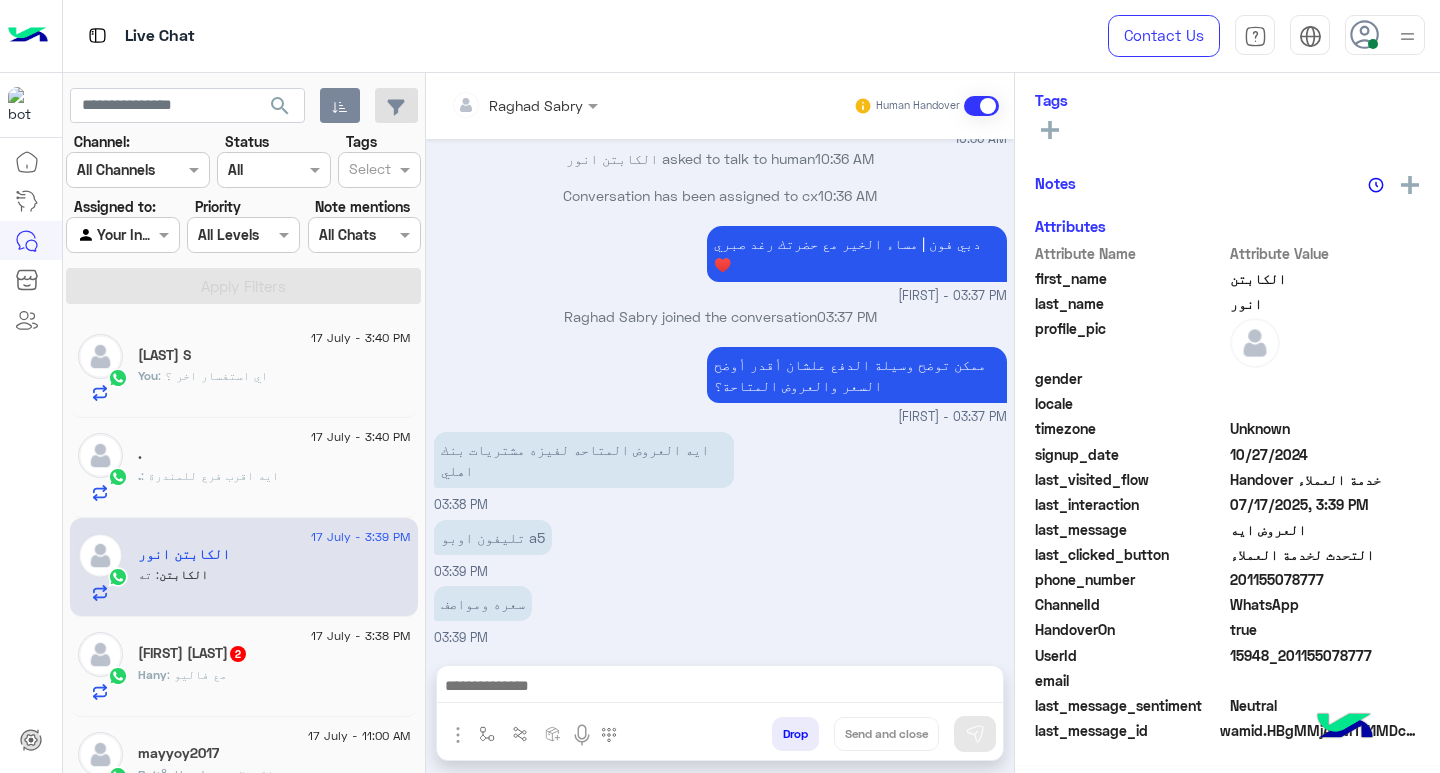 click on ". : ايه اقرب فرع للمندرة" 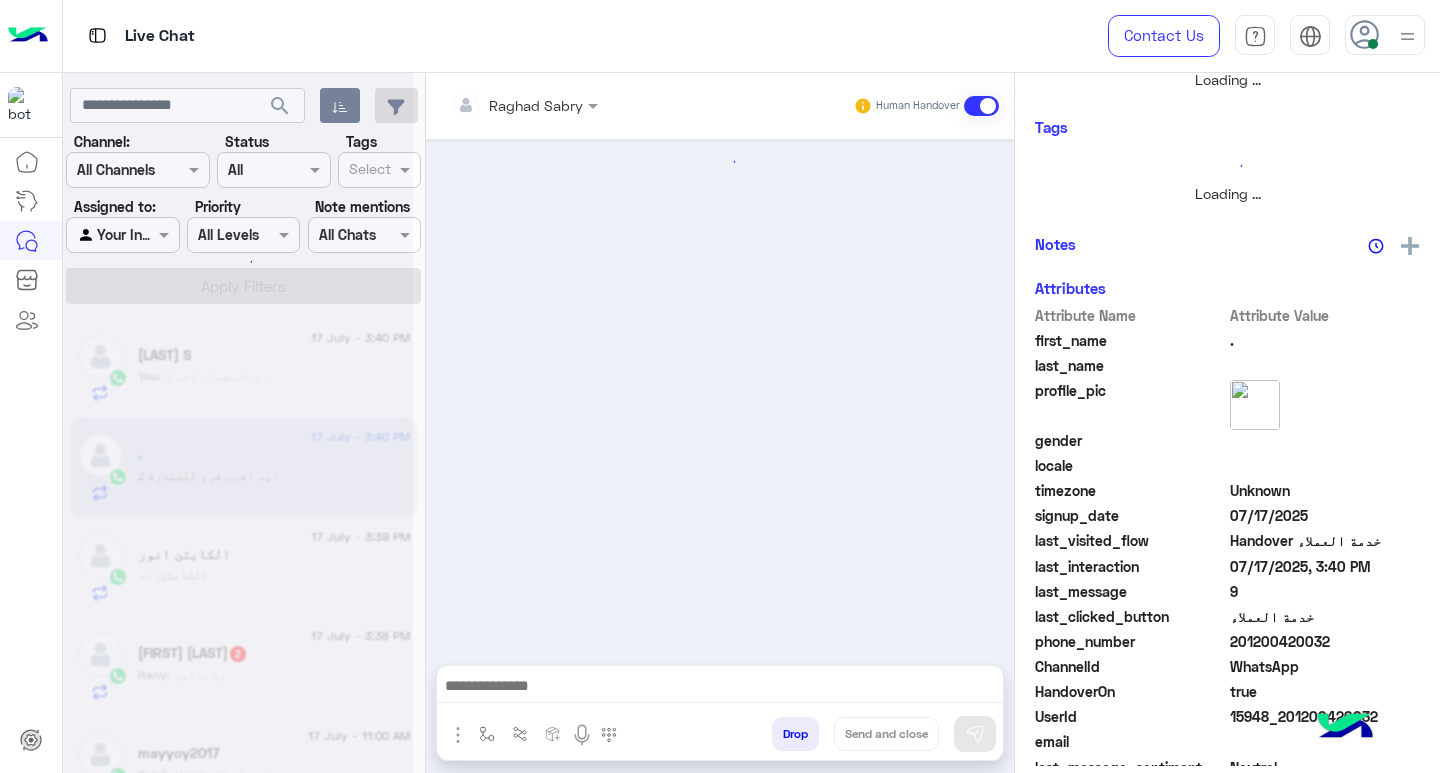 scroll, scrollTop: 355, scrollLeft: 0, axis: vertical 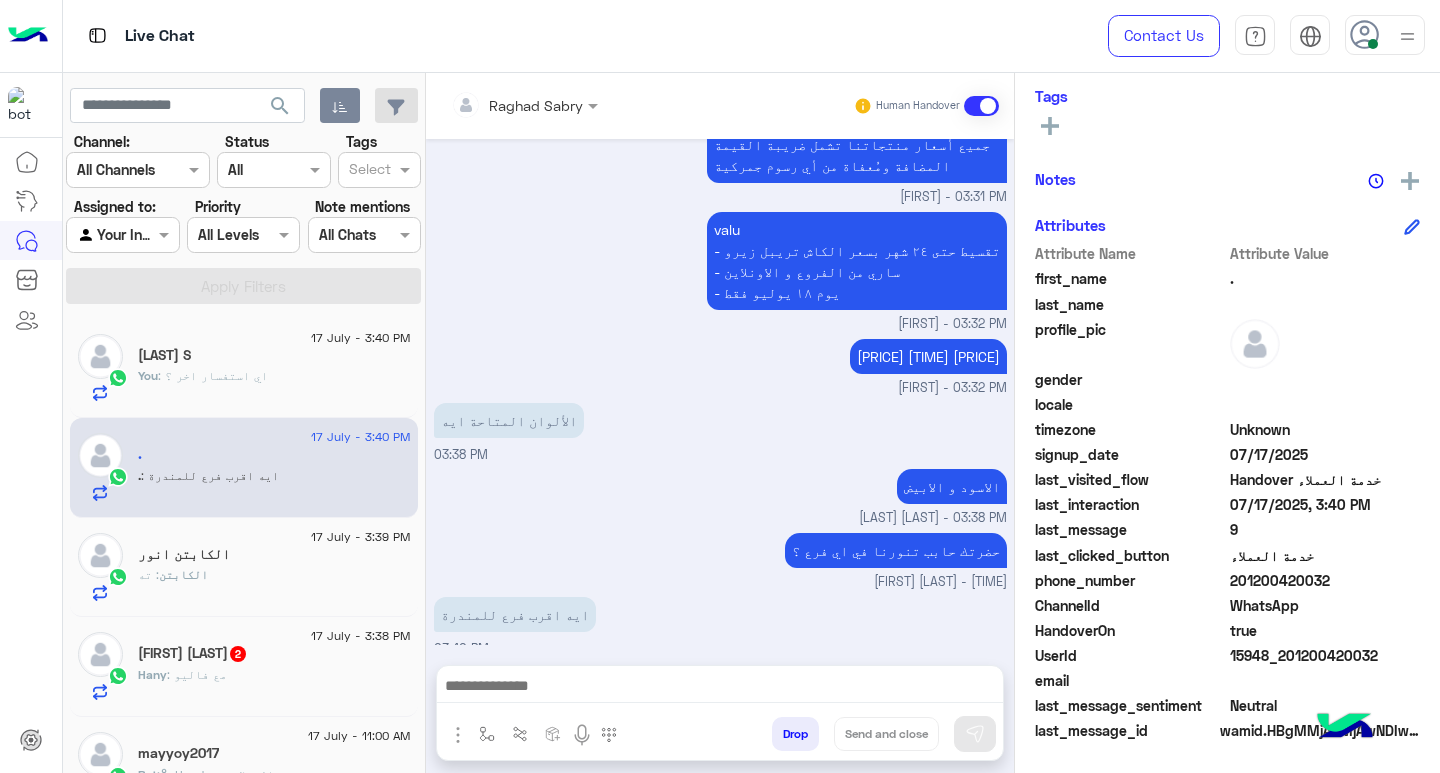 click at bounding box center (720, 688) 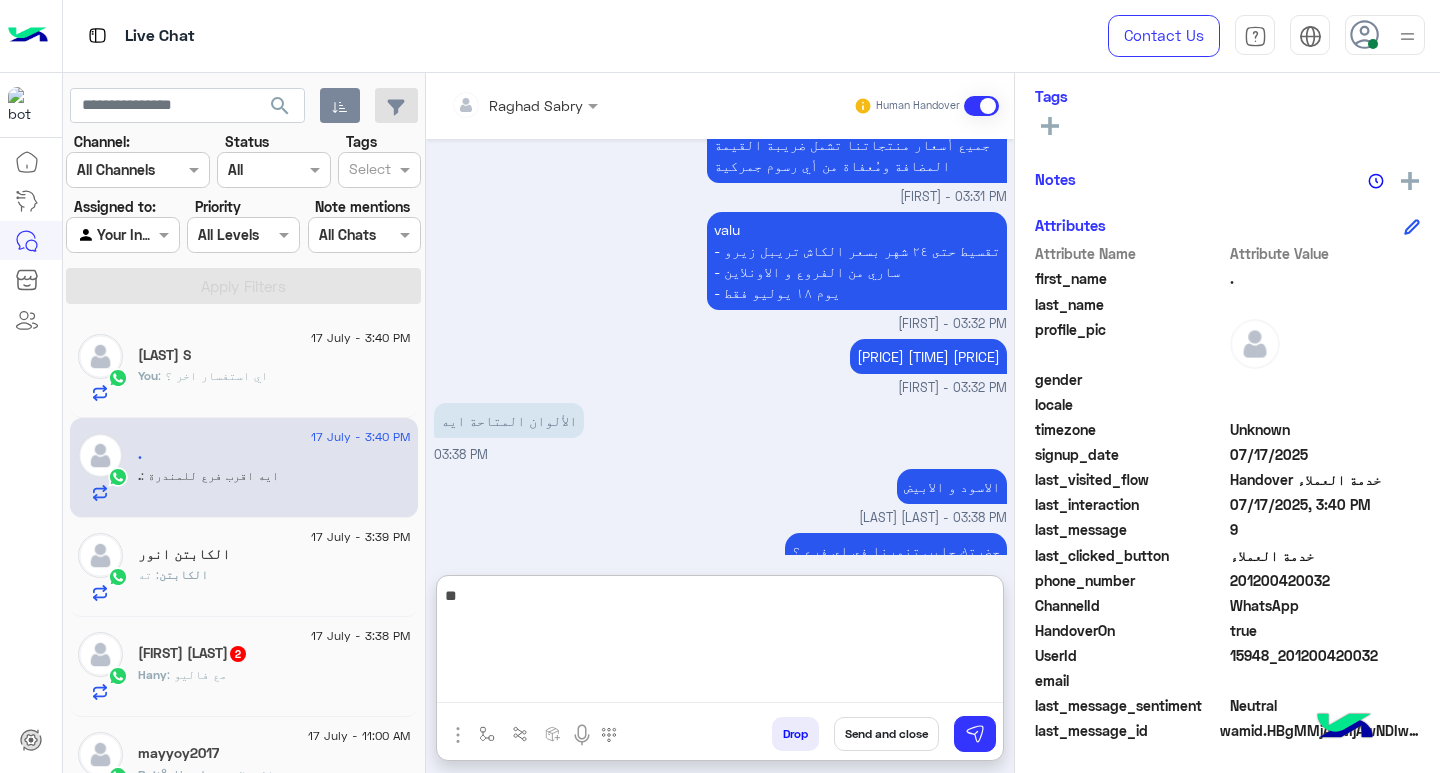 type on "*" 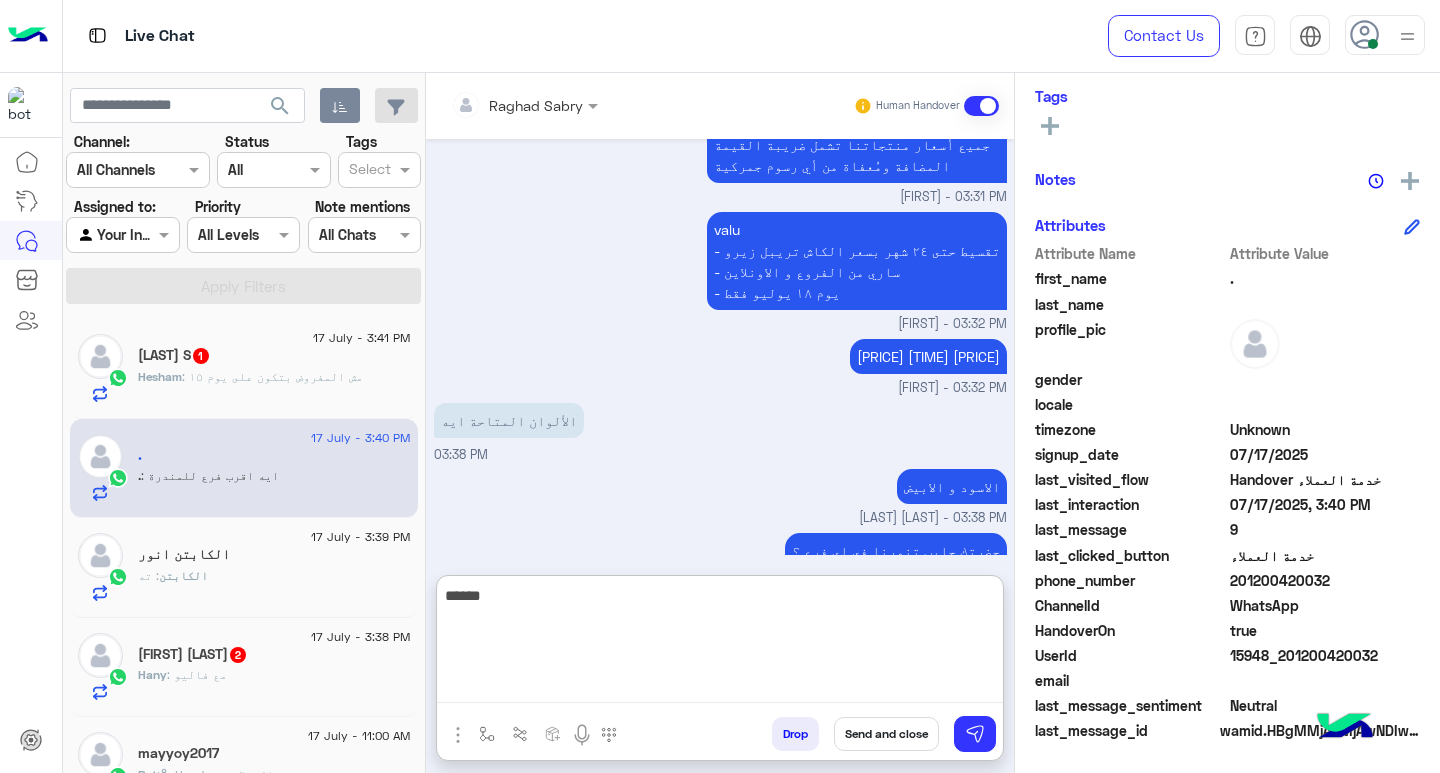 scroll, scrollTop: 1574, scrollLeft: 0, axis: vertical 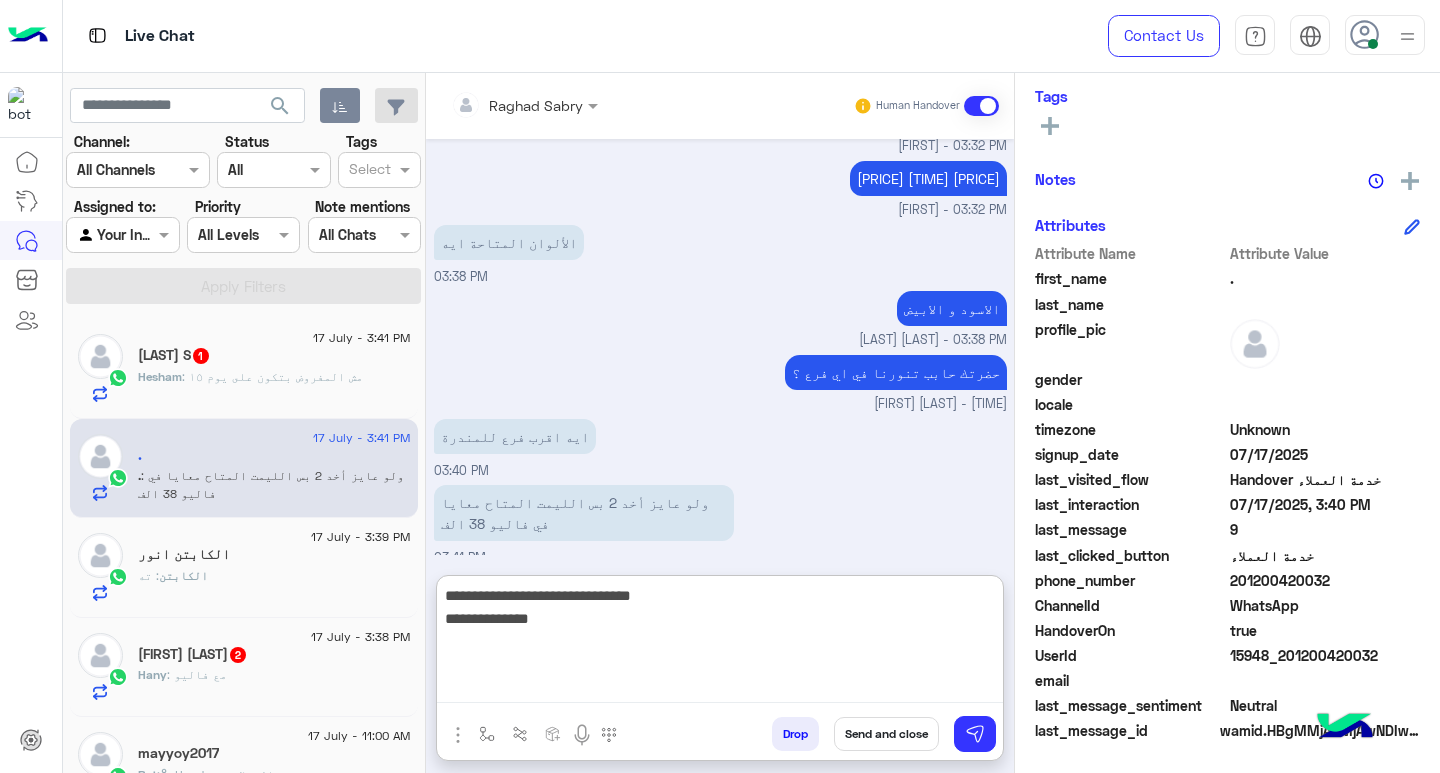 type on "**********" 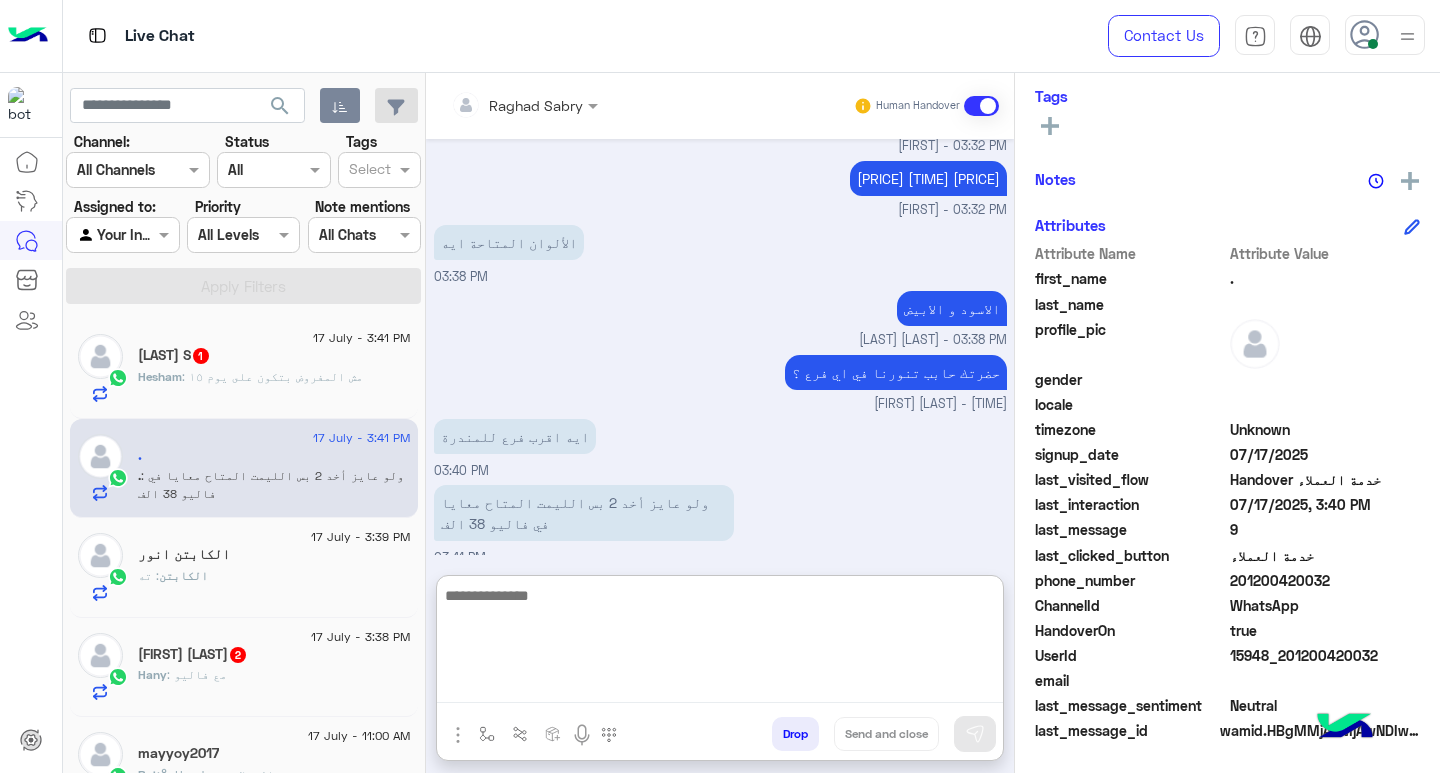 scroll, scrollTop: 1658, scrollLeft: 0, axis: vertical 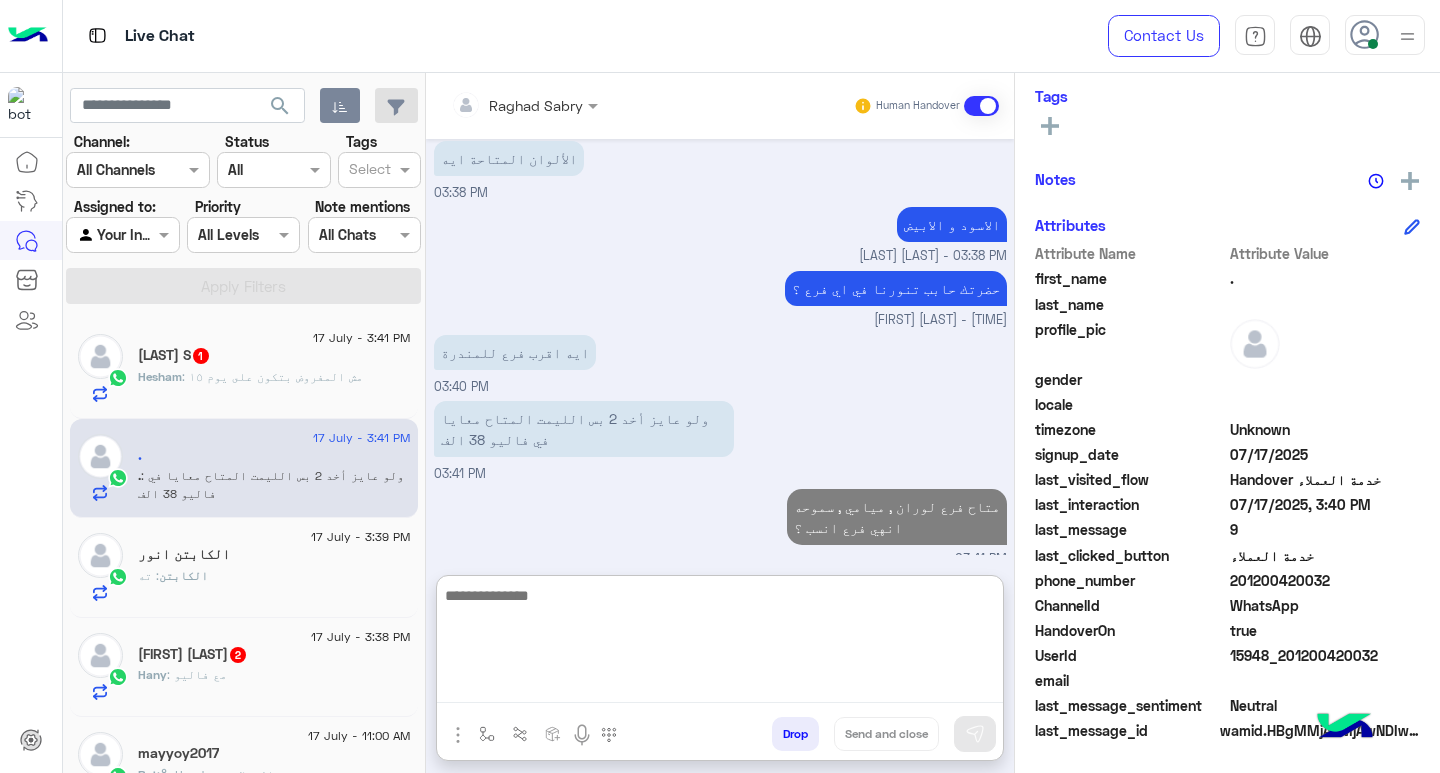click on "Hesham S  1" 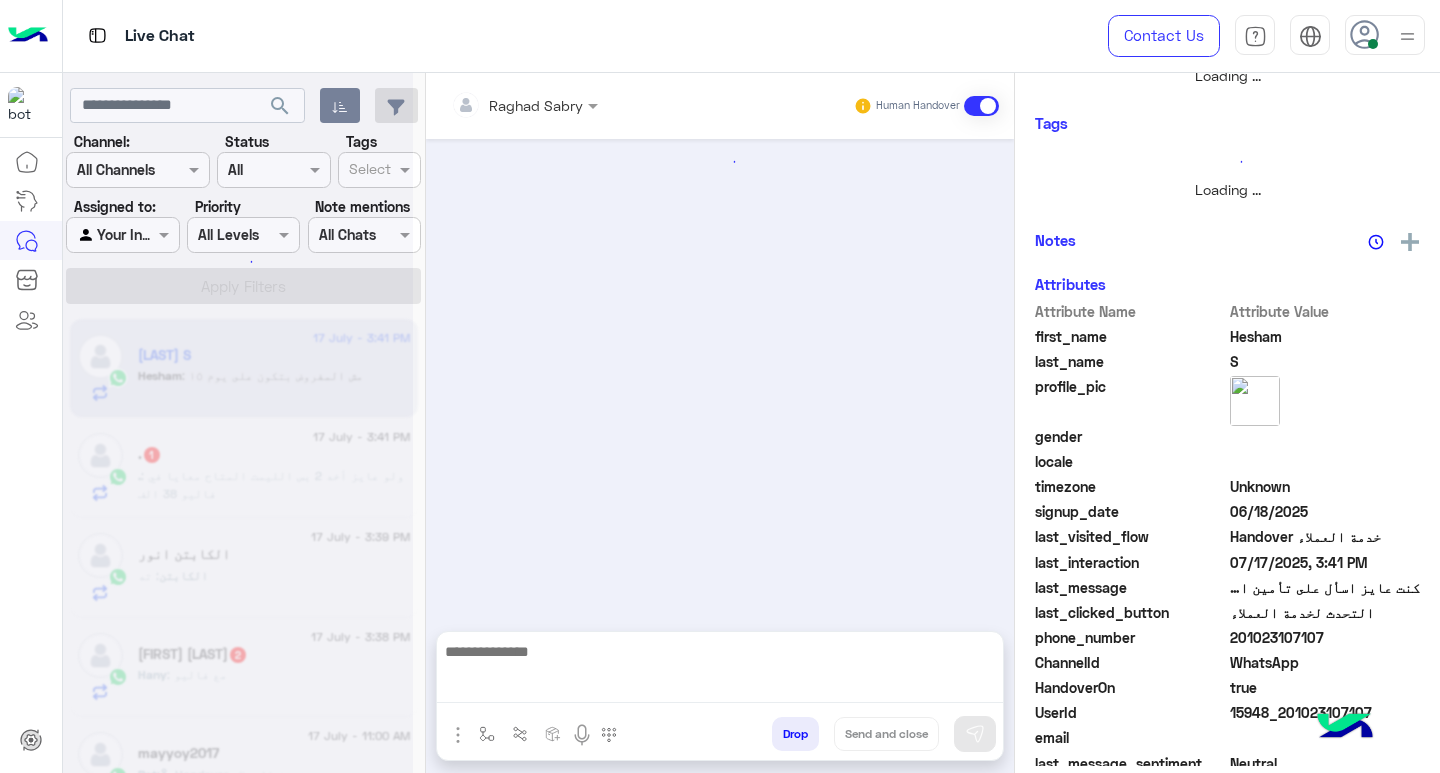scroll, scrollTop: 0, scrollLeft: 0, axis: both 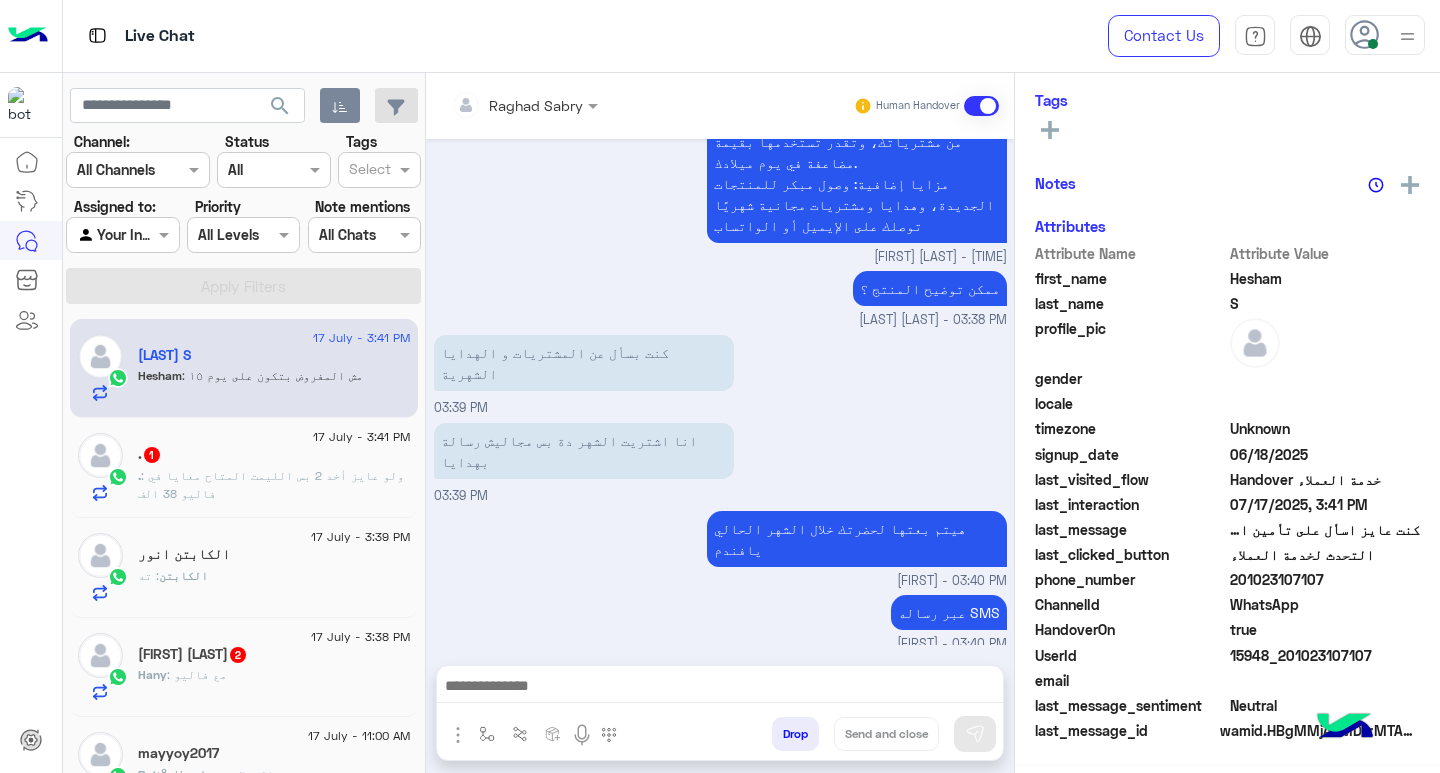 click at bounding box center [720, 688] 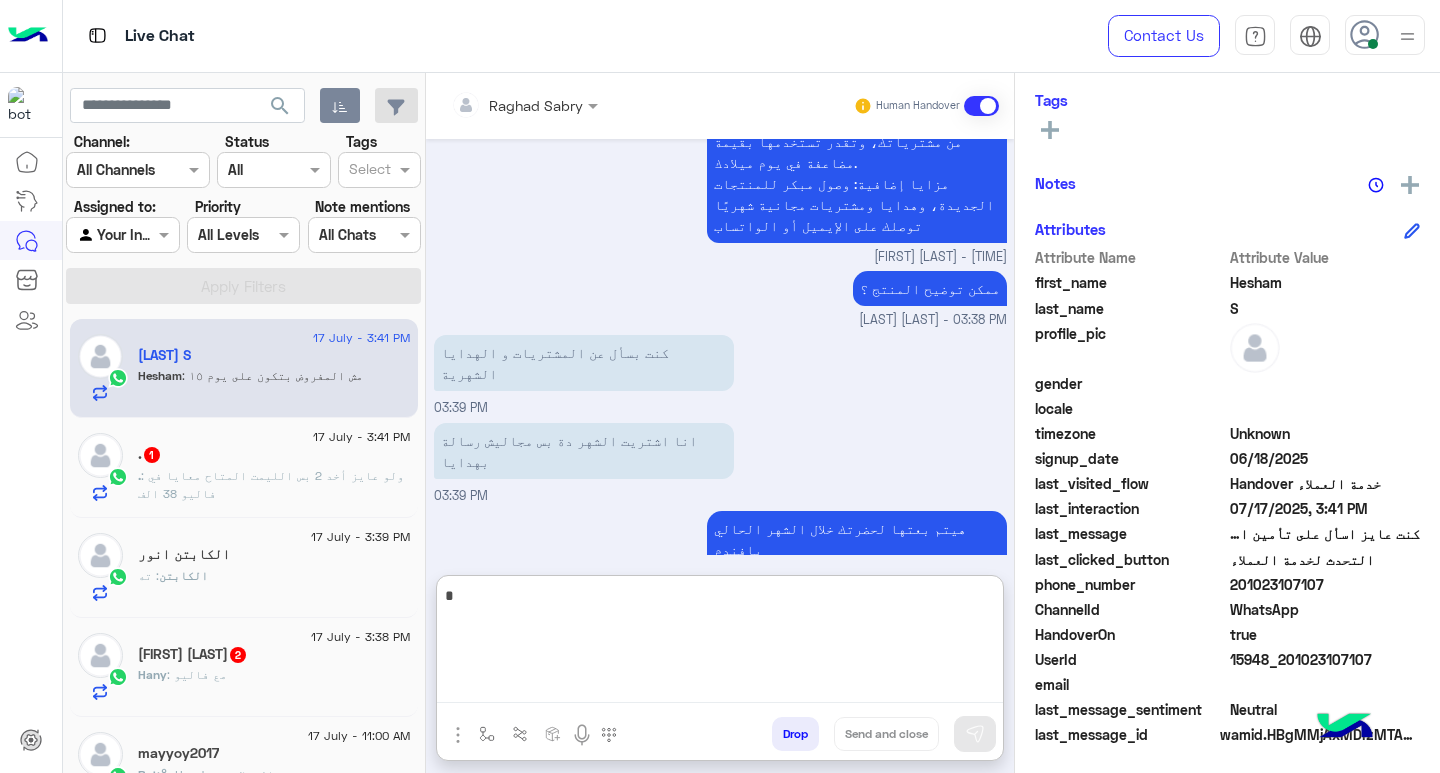 scroll, scrollTop: 329, scrollLeft: 0, axis: vertical 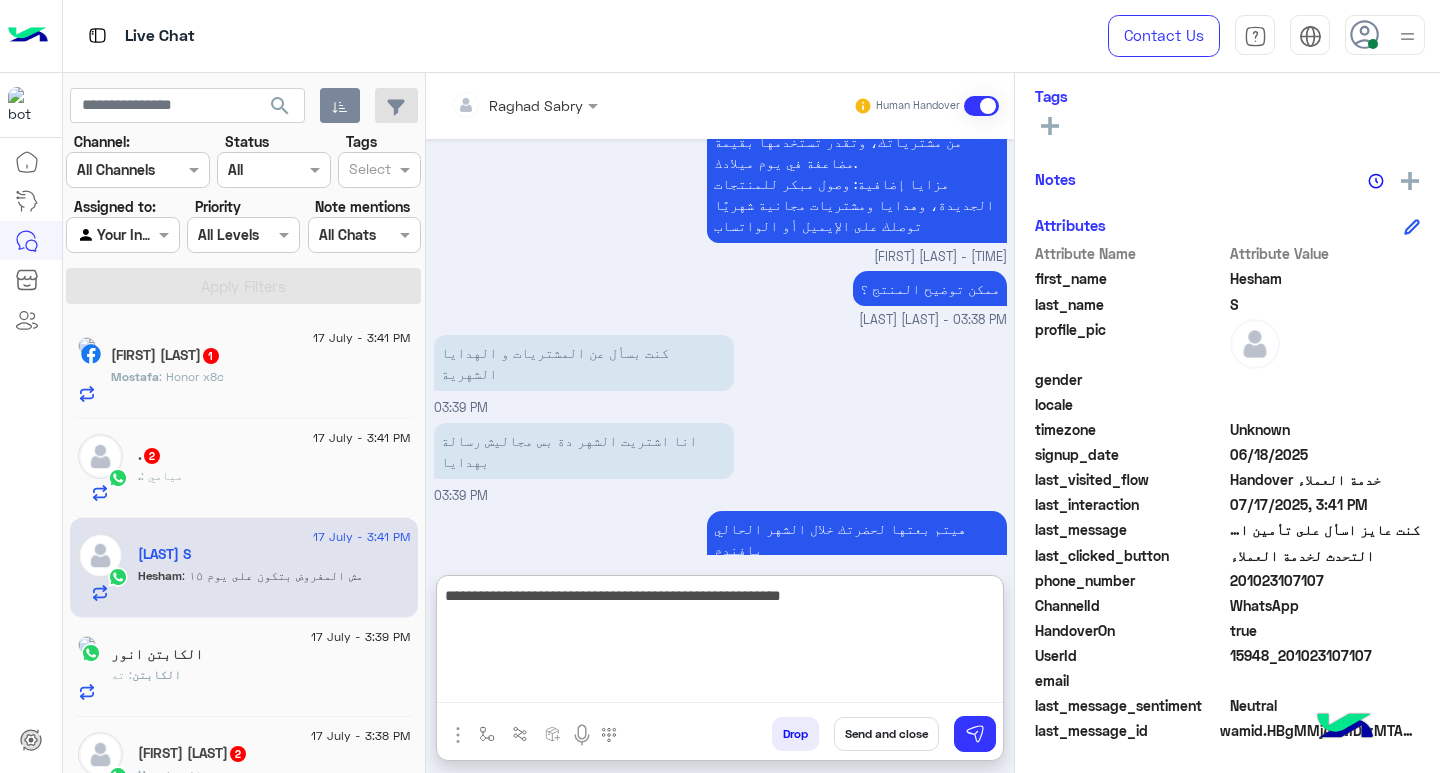 type on "**********" 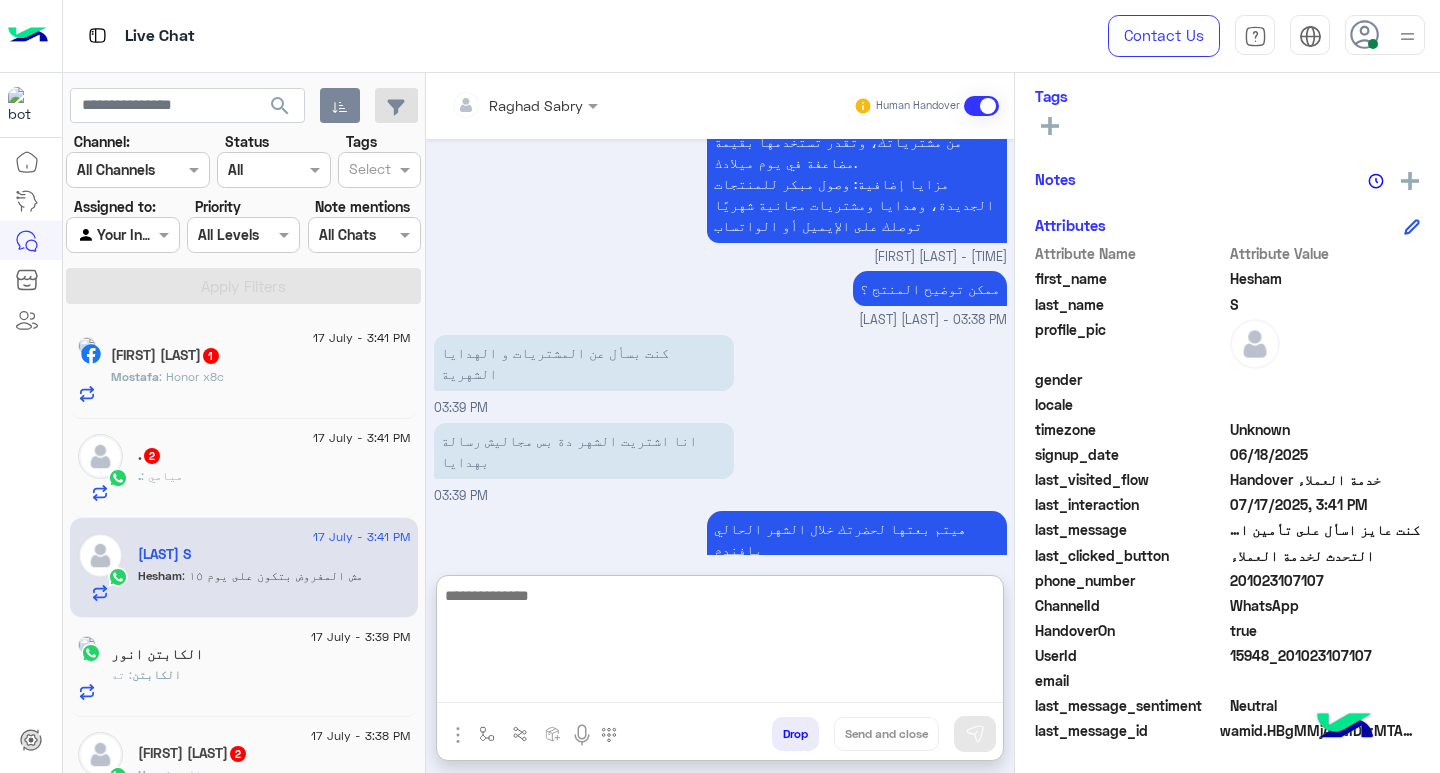 scroll, scrollTop: 1606, scrollLeft: 0, axis: vertical 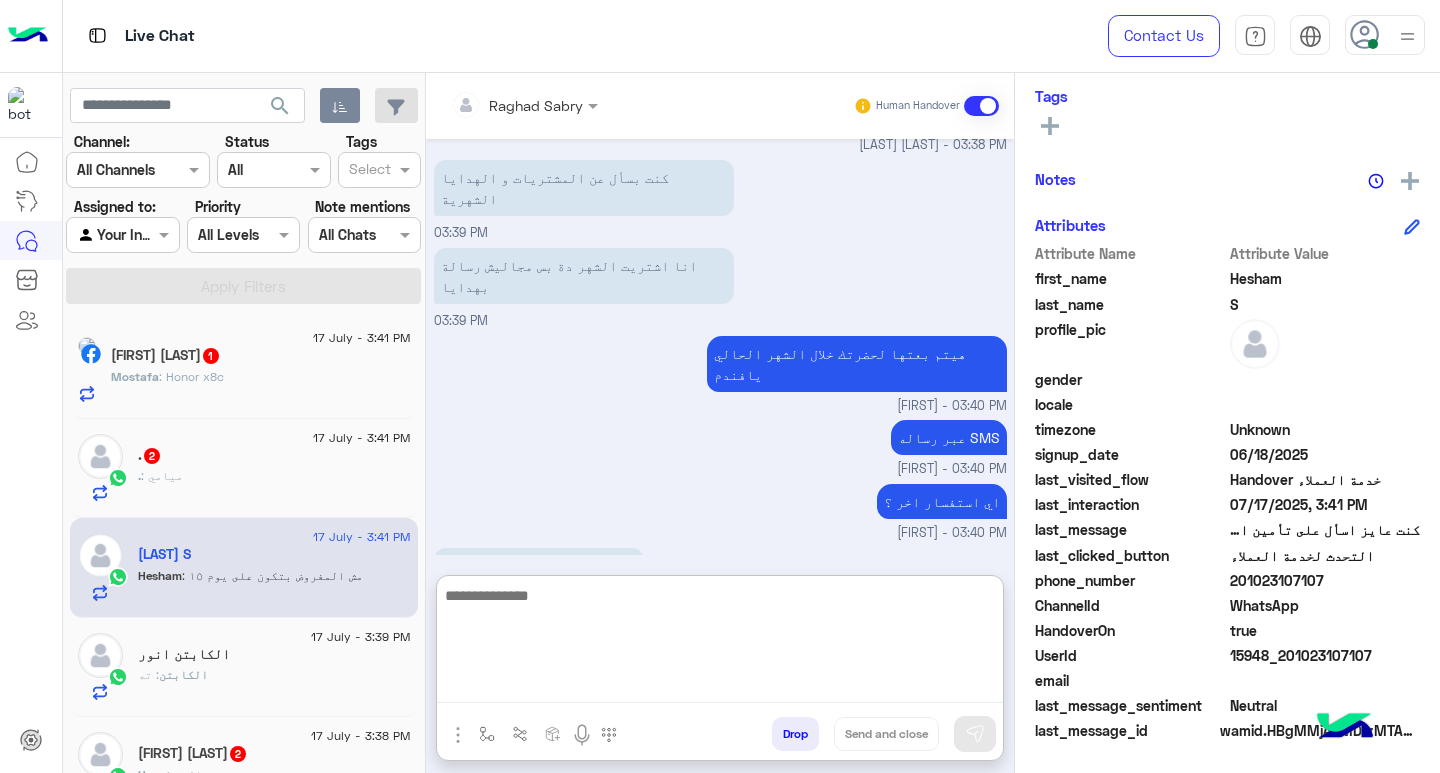 click on ": Honor x8c" 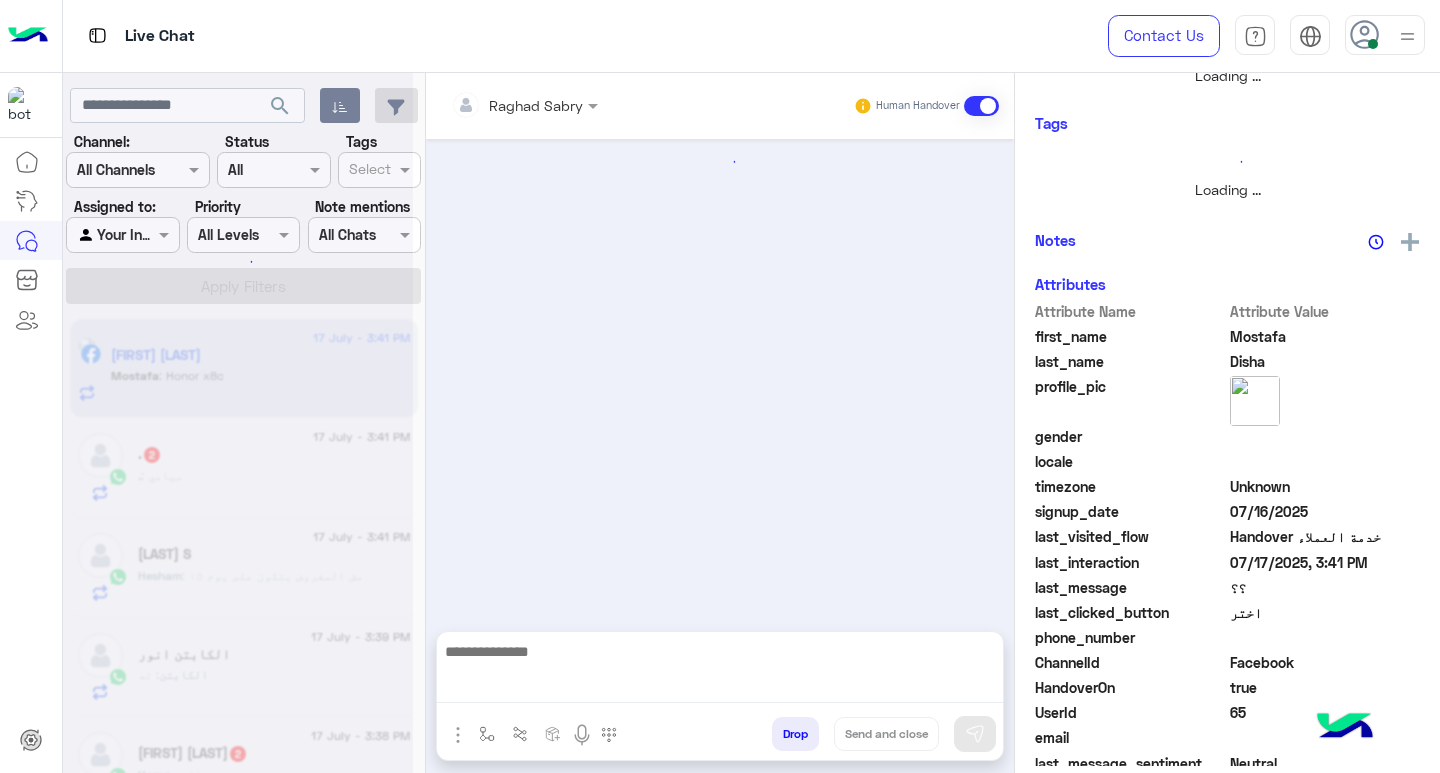 scroll, scrollTop: 0, scrollLeft: 0, axis: both 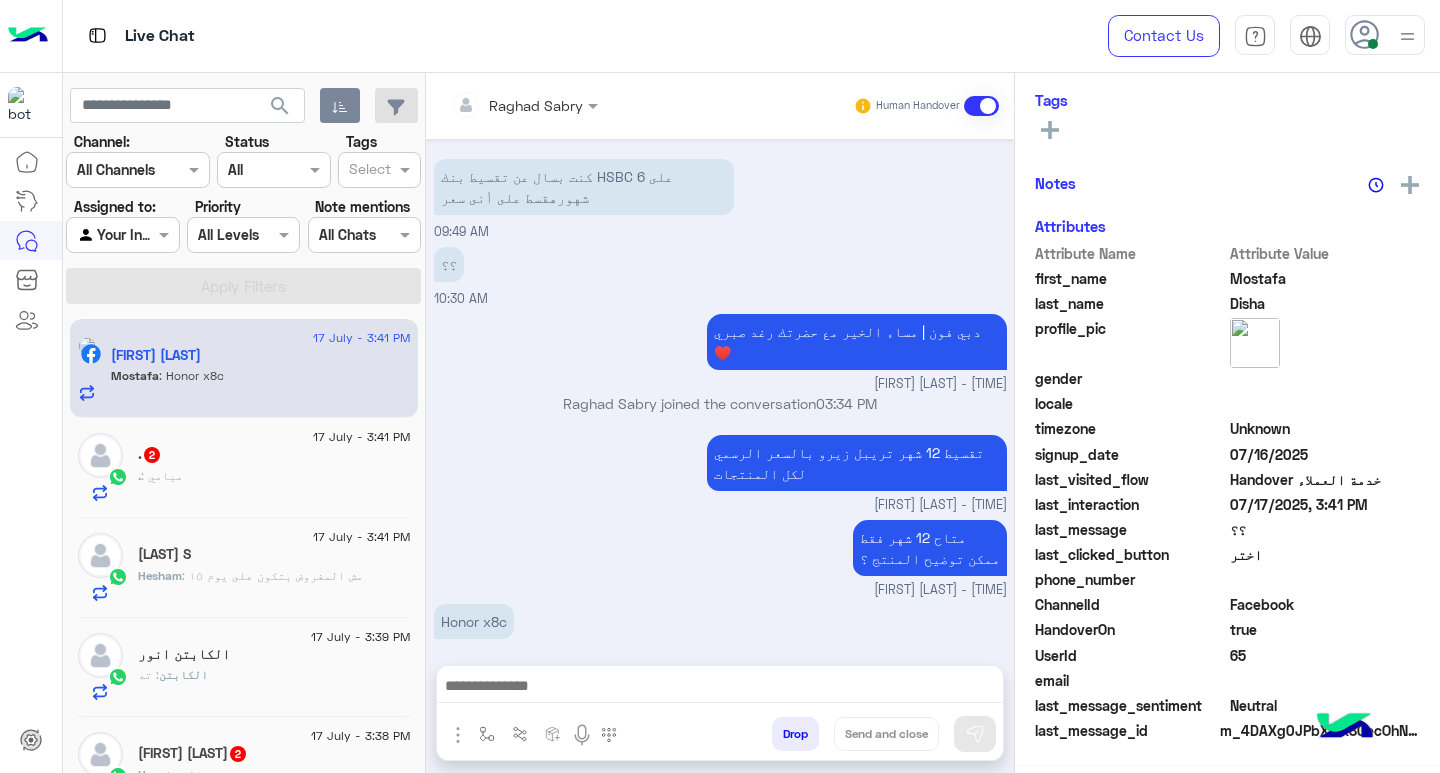 click on ". : ميامي" 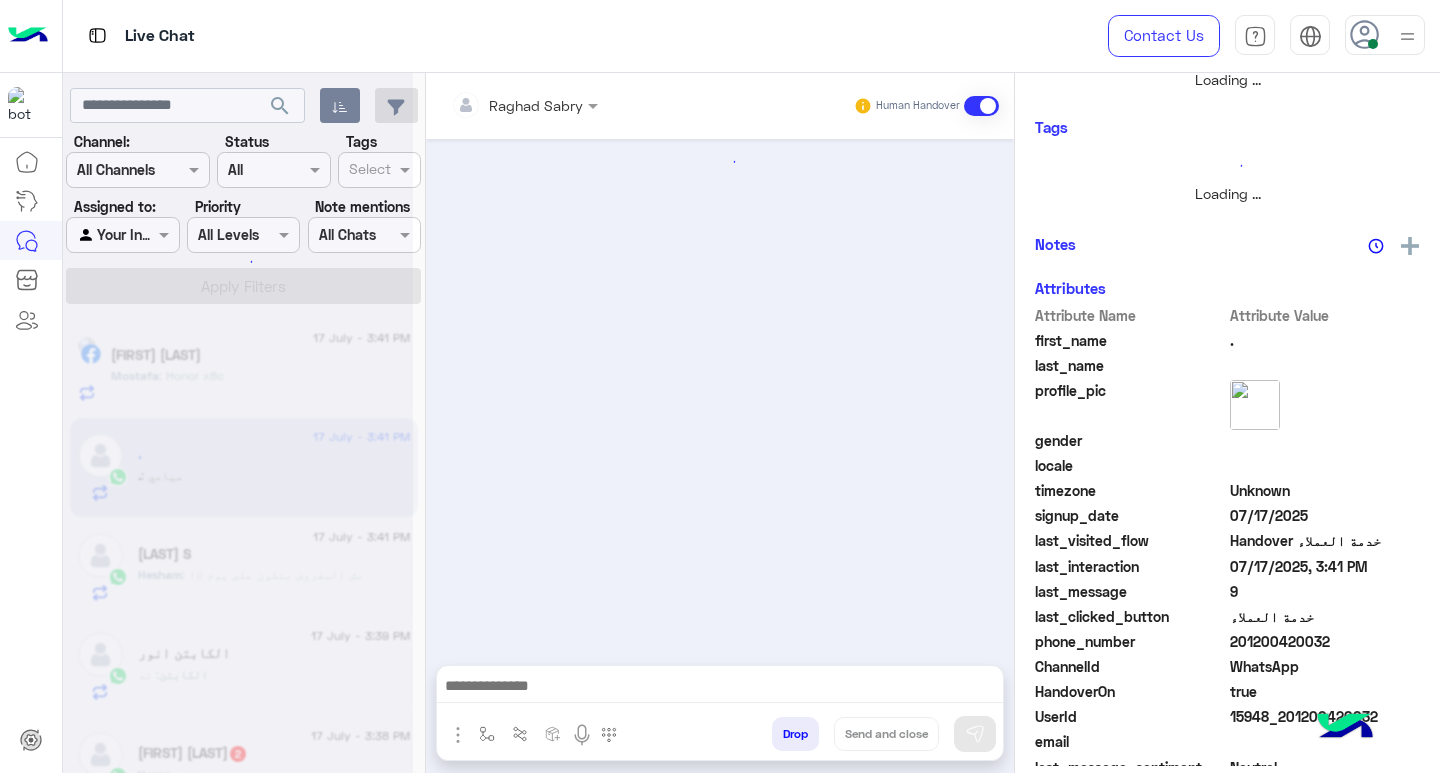 scroll, scrollTop: 355, scrollLeft: 0, axis: vertical 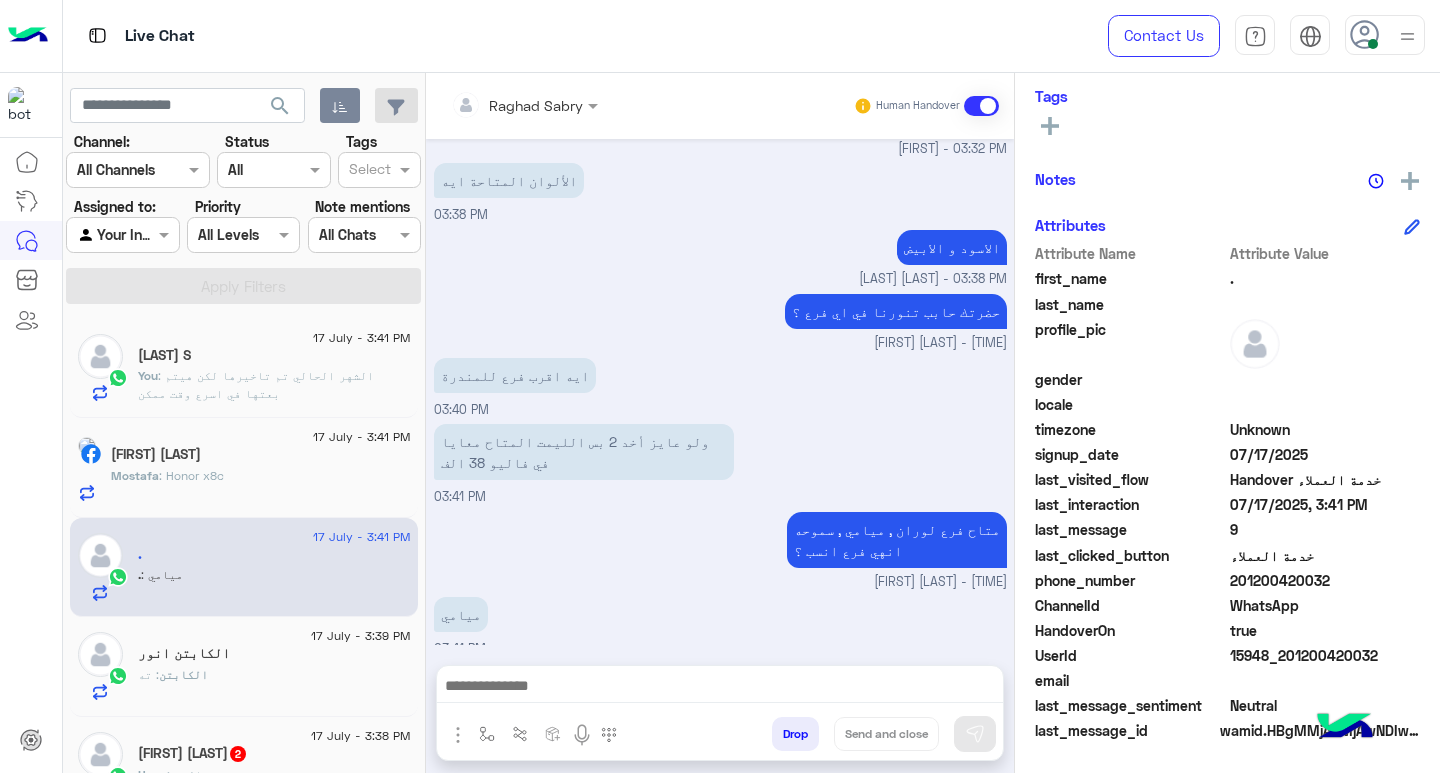 click at bounding box center (720, 688) 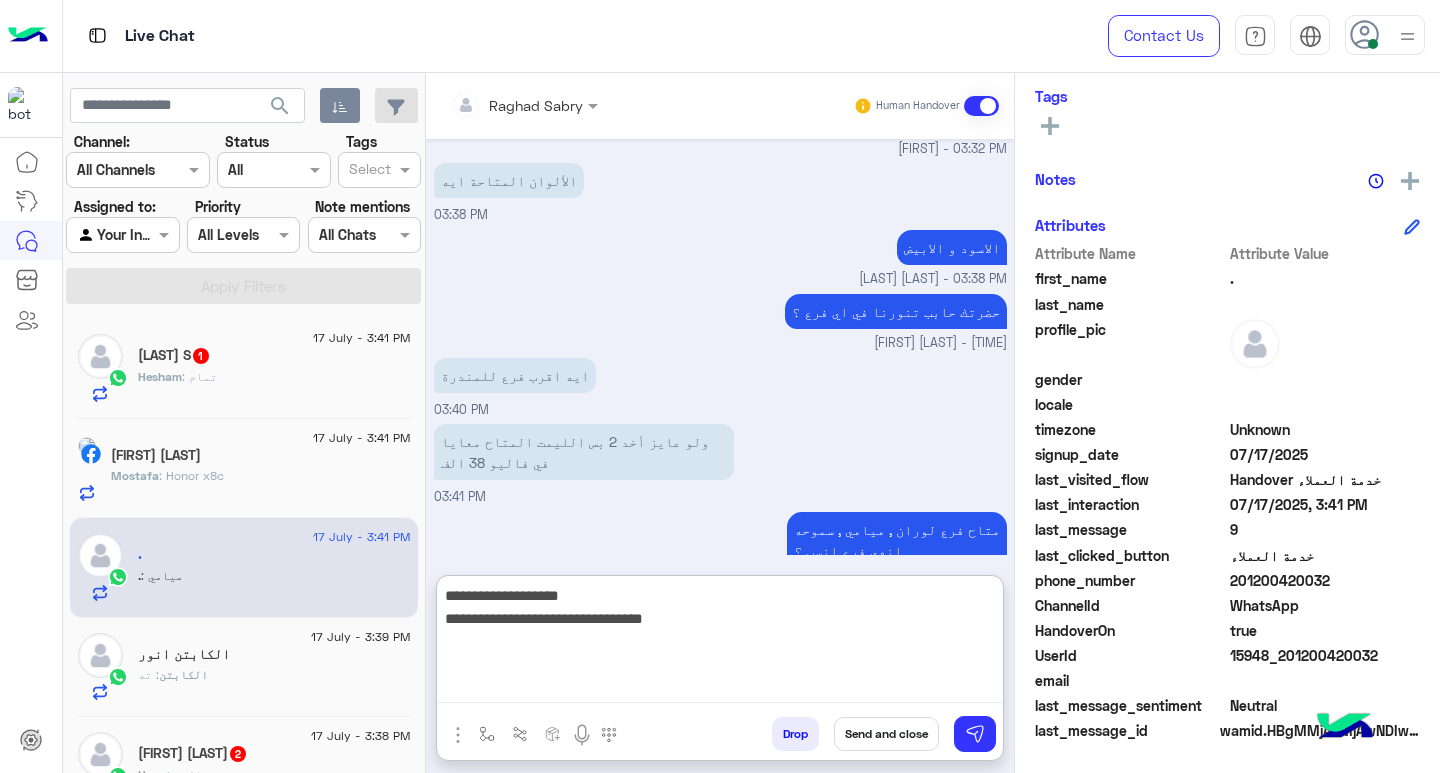 type on "**********" 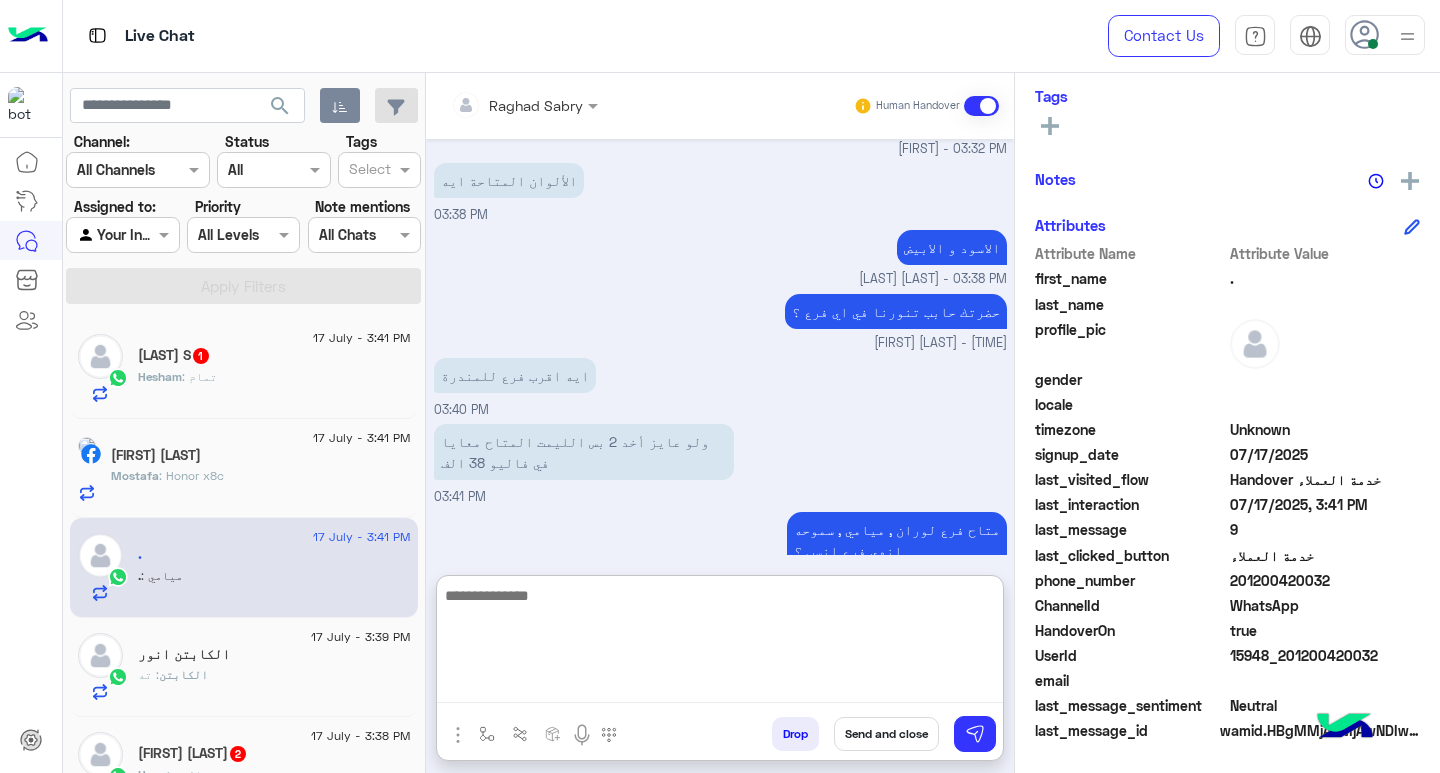scroll, scrollTop: 1476, scrollLeft: 0, axis: vertical 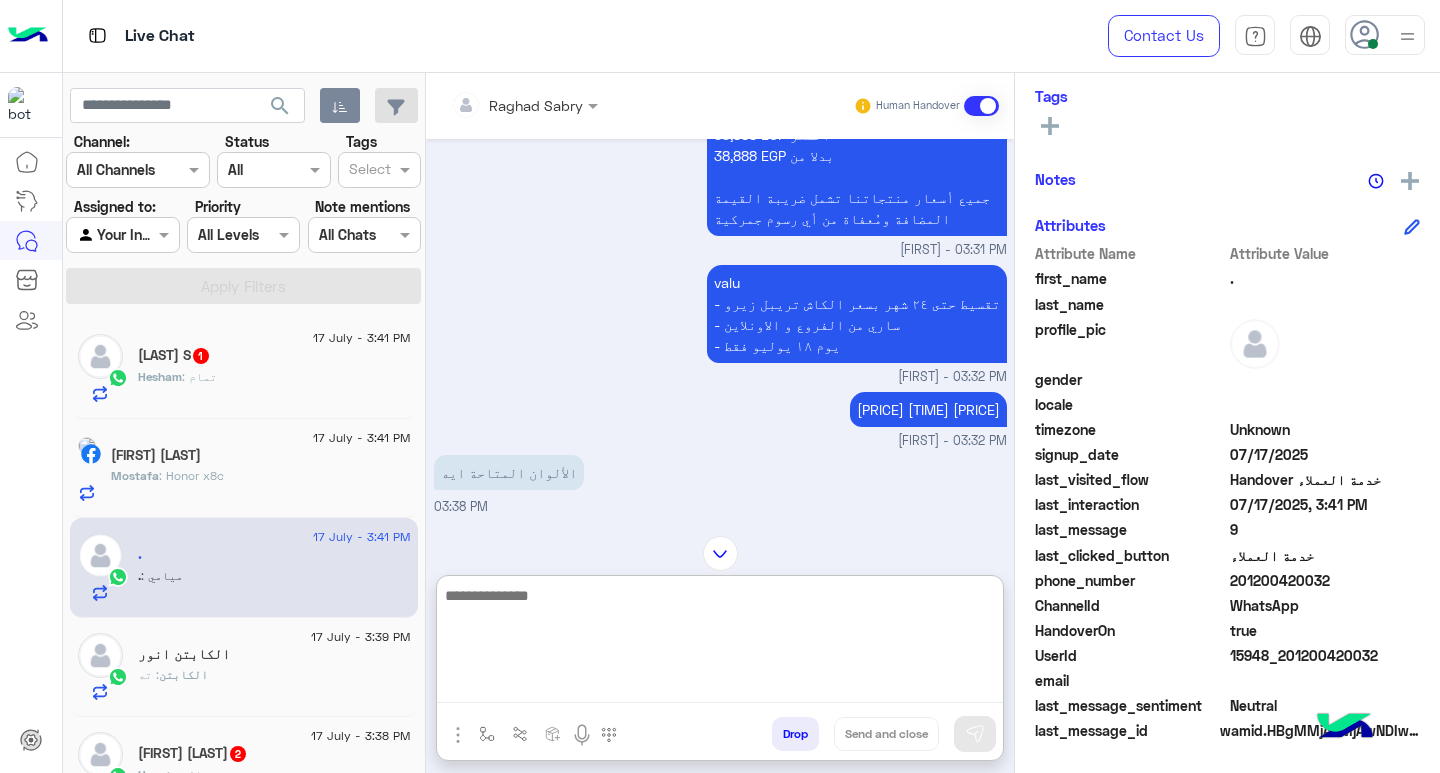 click at bounding box center (720, 643) 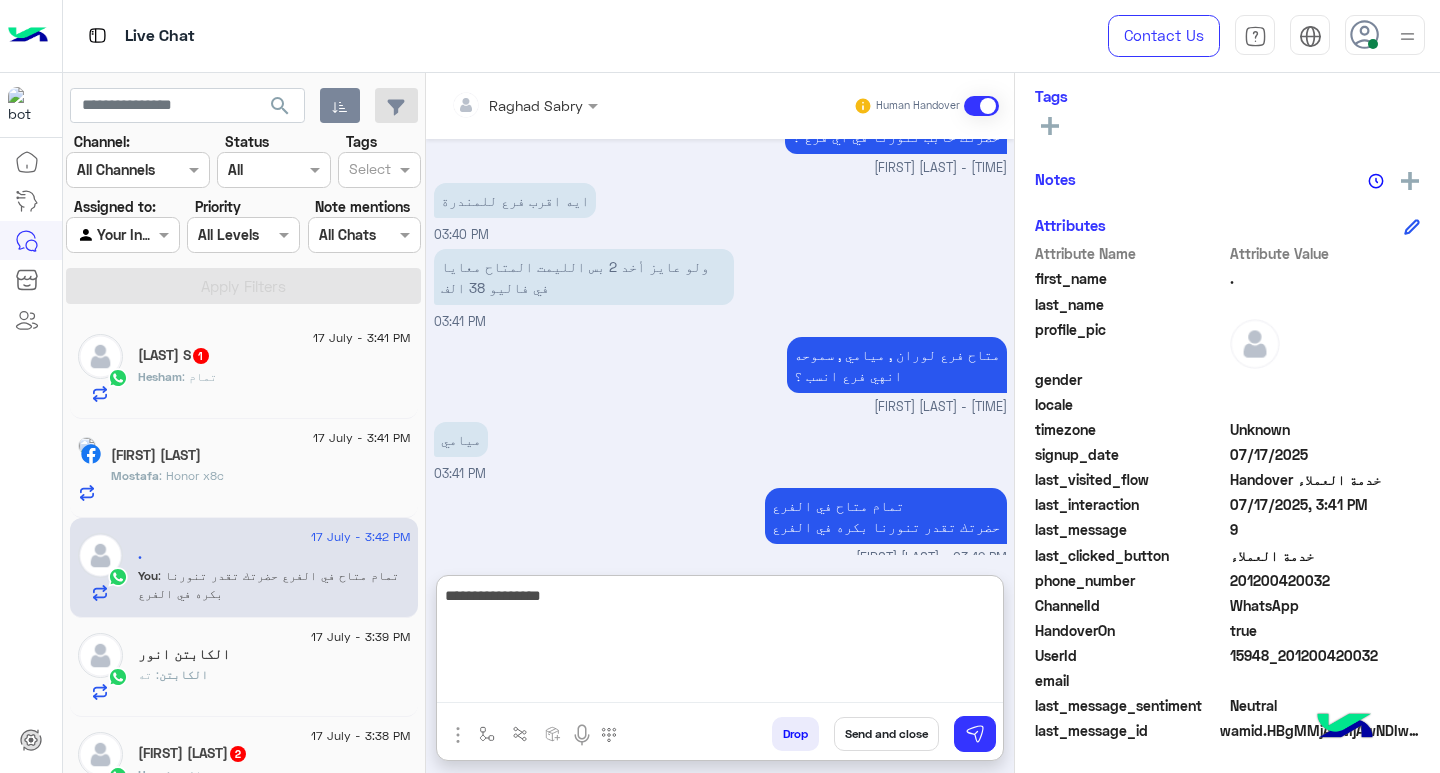 type on "**********" 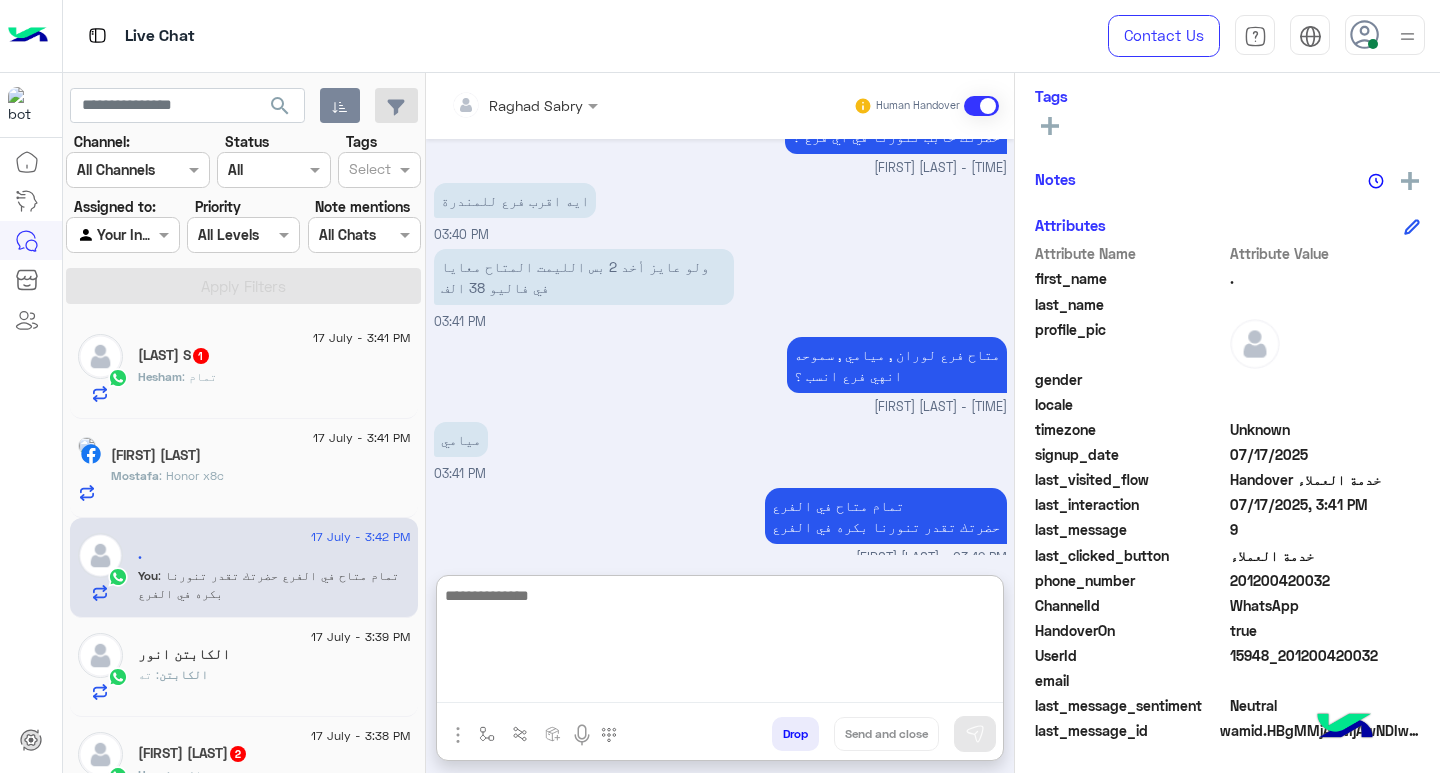 scroll, scrollTop: 1539, scrollLeft: 0, axis: vertical 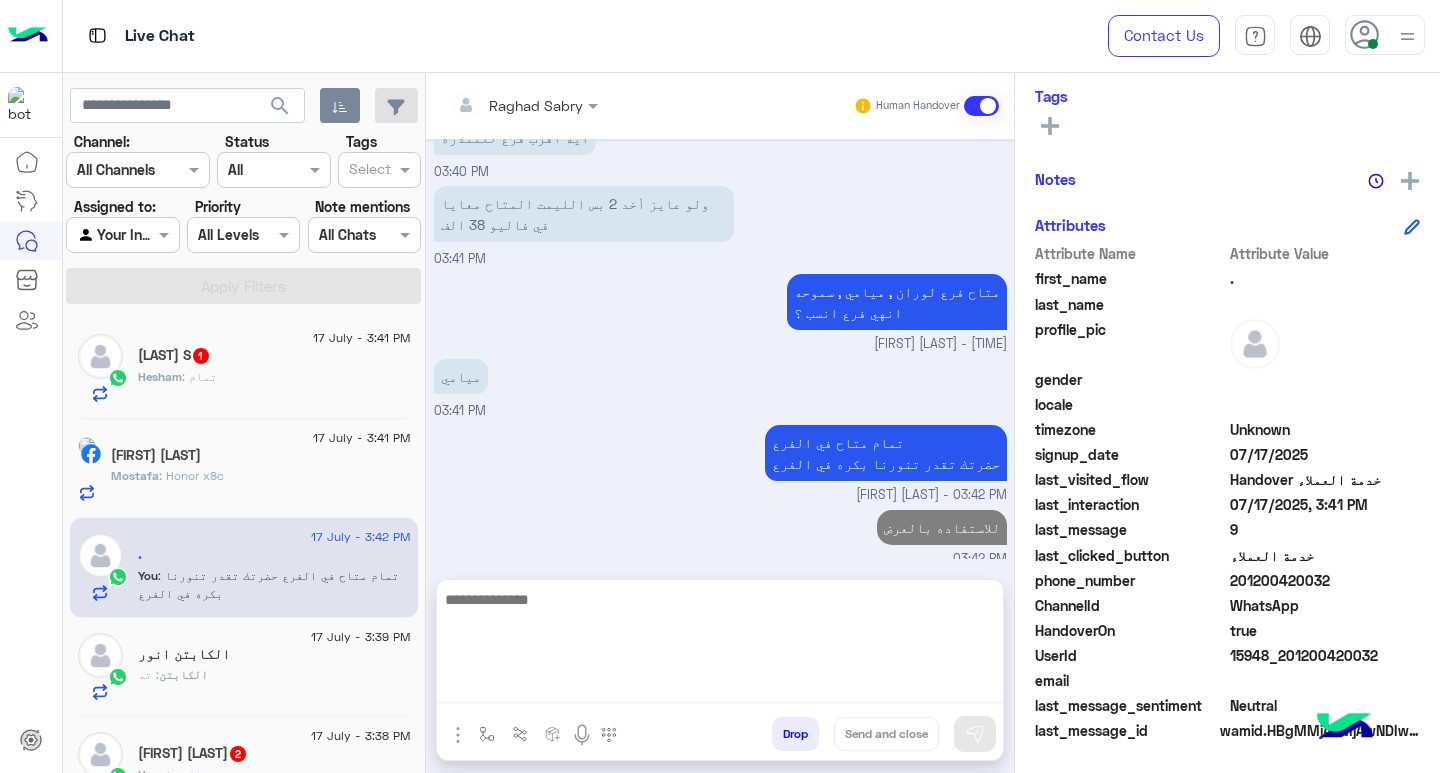 click on "Hesham : تمام" 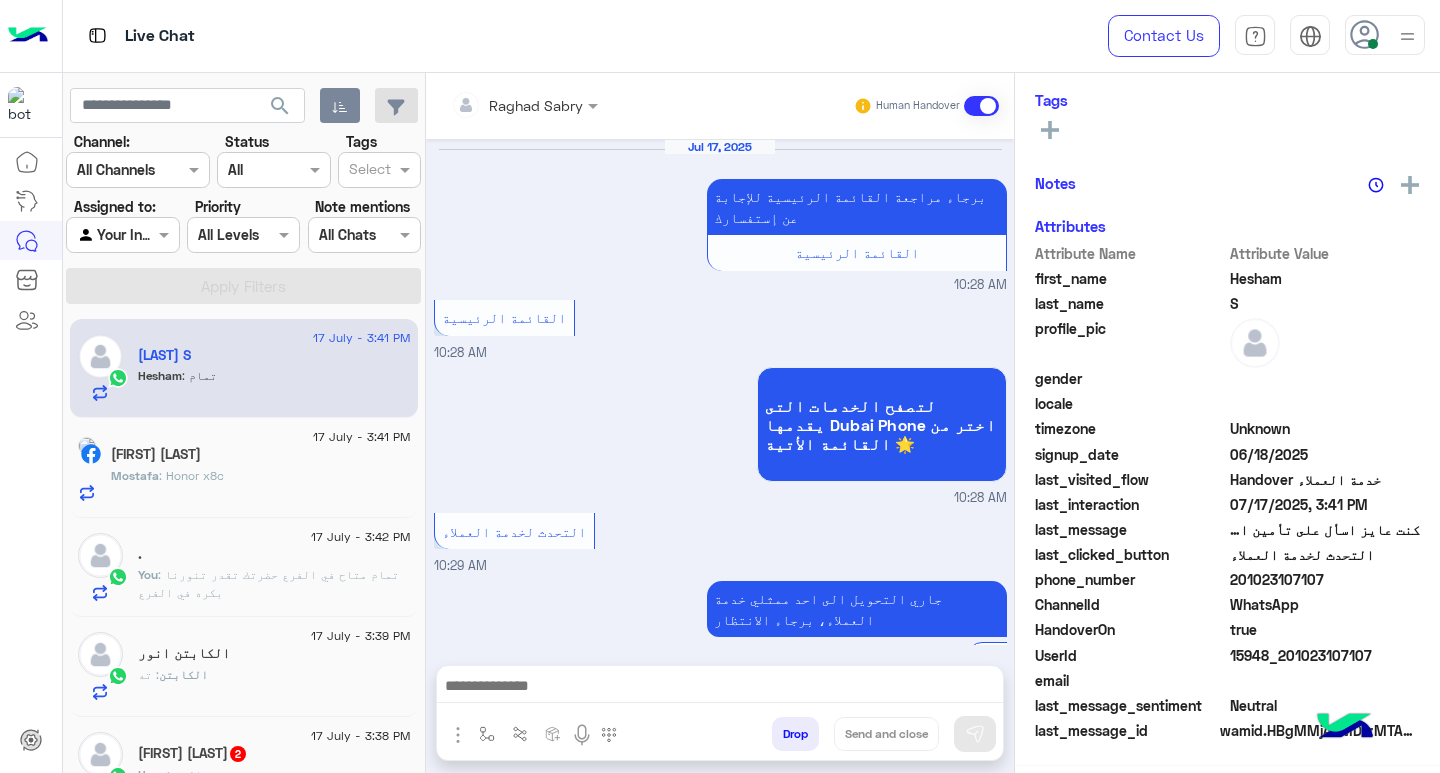 scroll, scrollTop: 325, scrollLeft: 0, axis: vertical 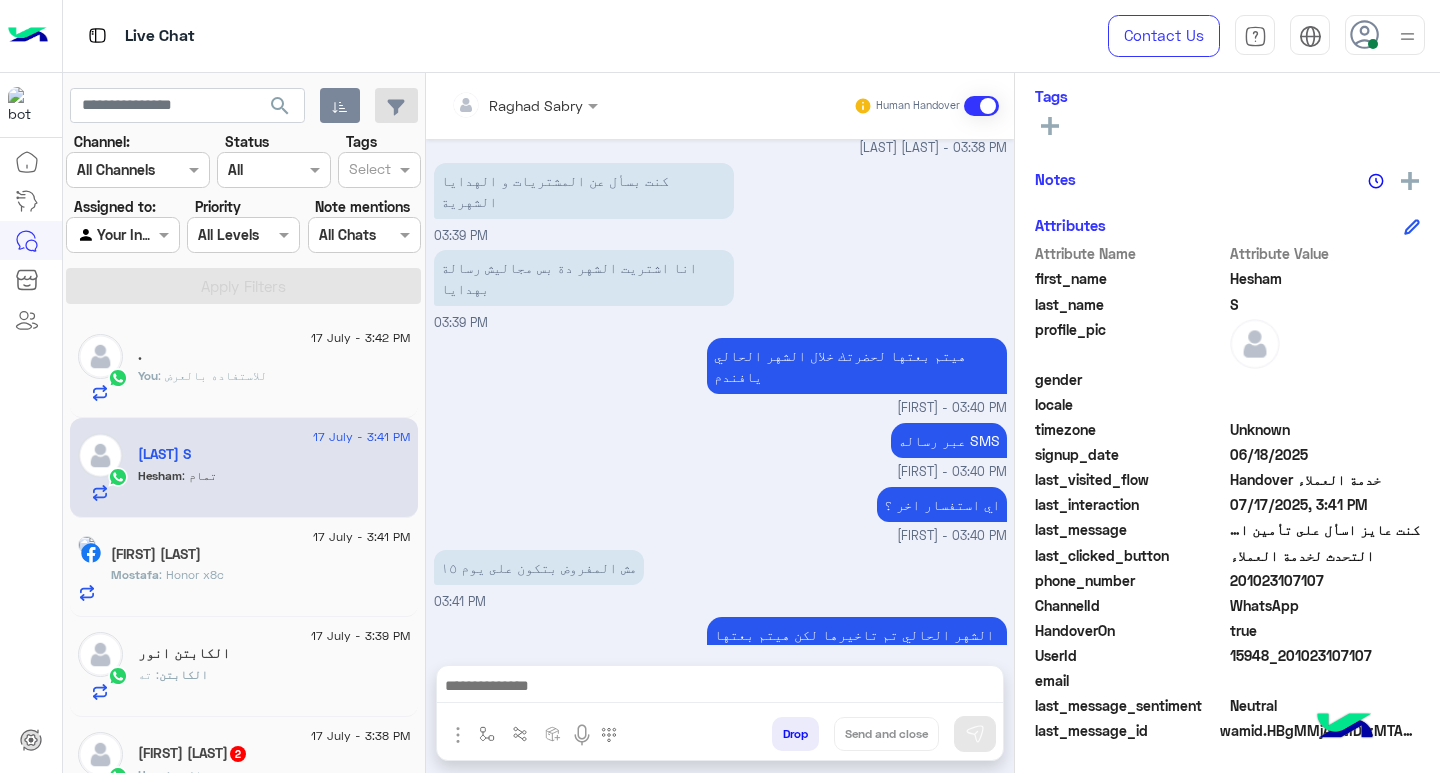 drag, startPoint x: 891, startPoint y: 694, endPoint x: 898, endPoint y: 703, distance: 11.401754 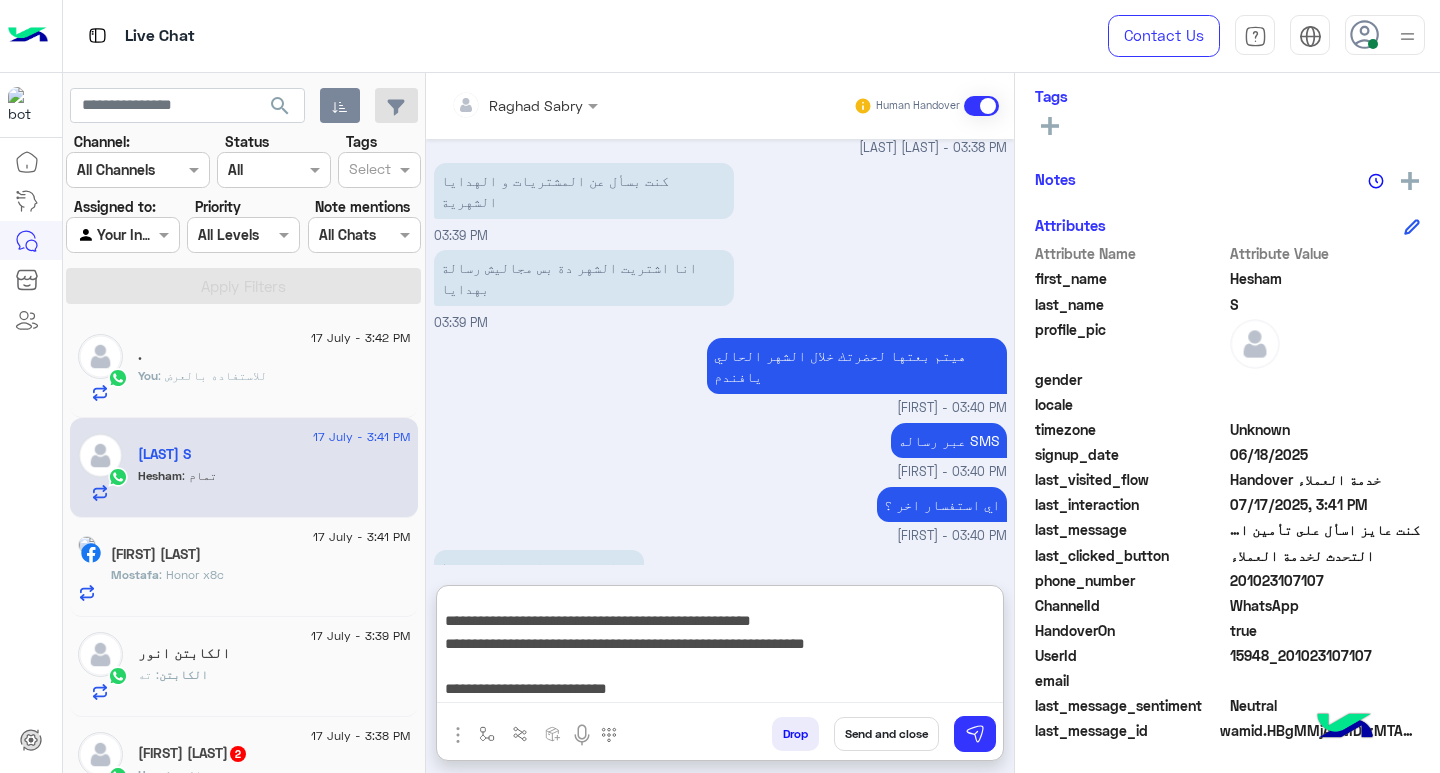 scroll, scrollTop: 133, scrollLeft: 0, axis: vertical 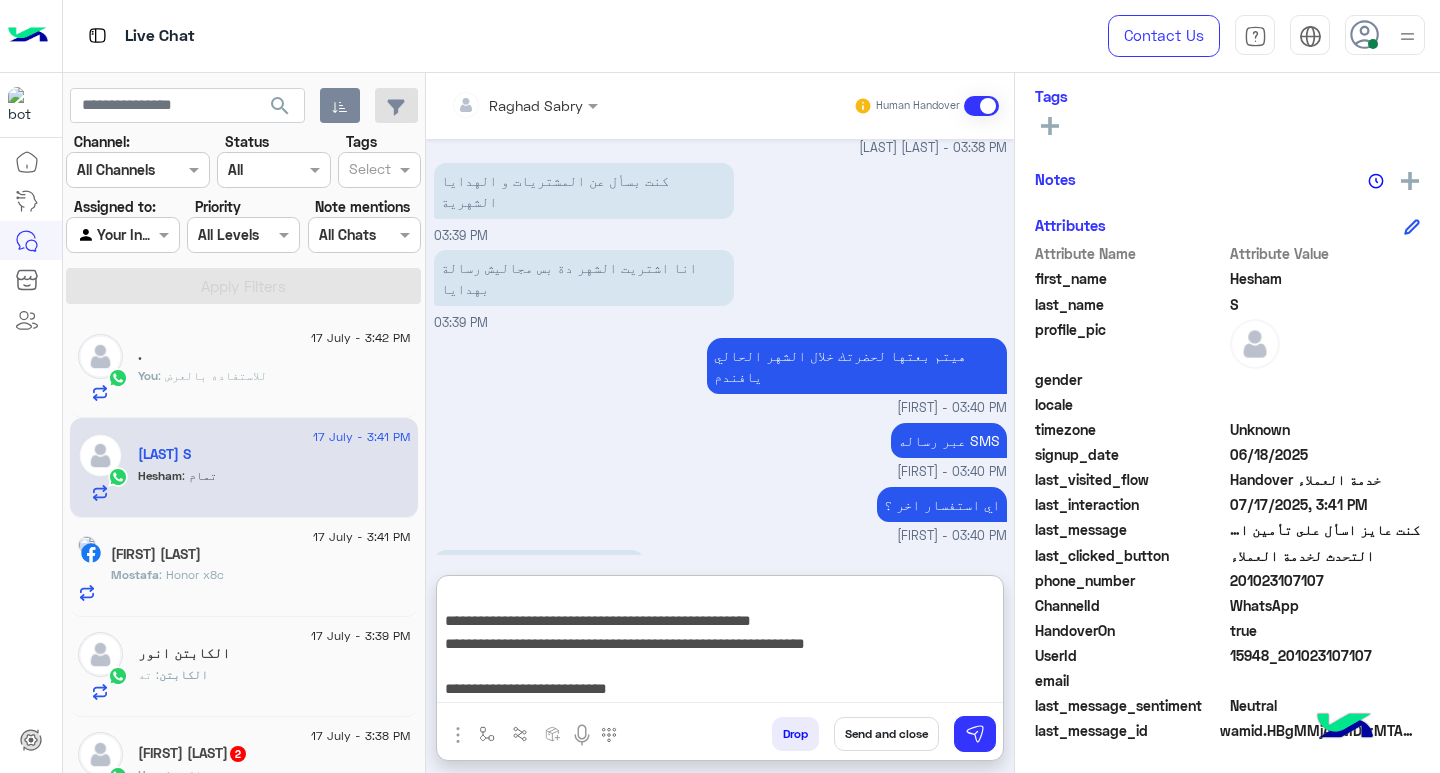 type on "**********" 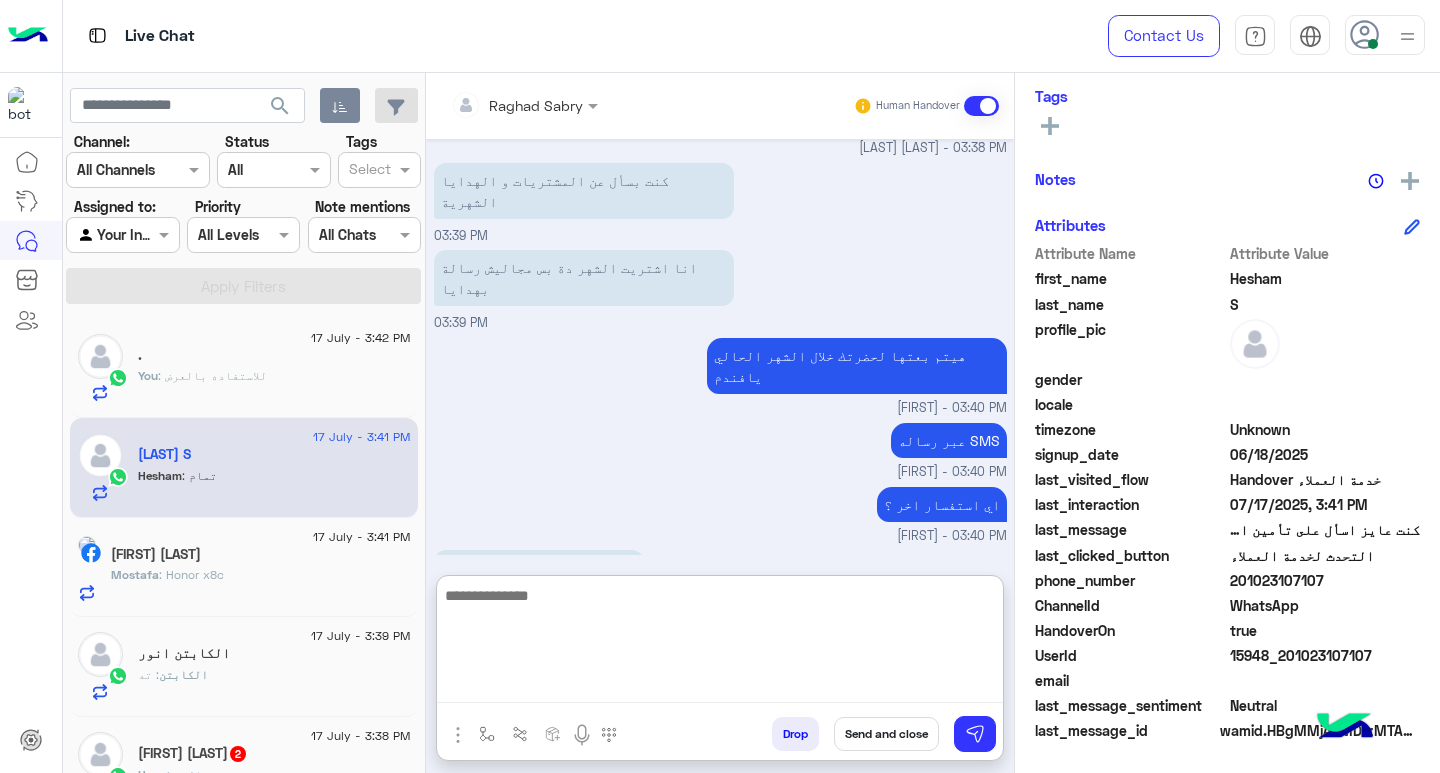 scroll, scrollTop: 0, scrollLeft: 0, axis: both 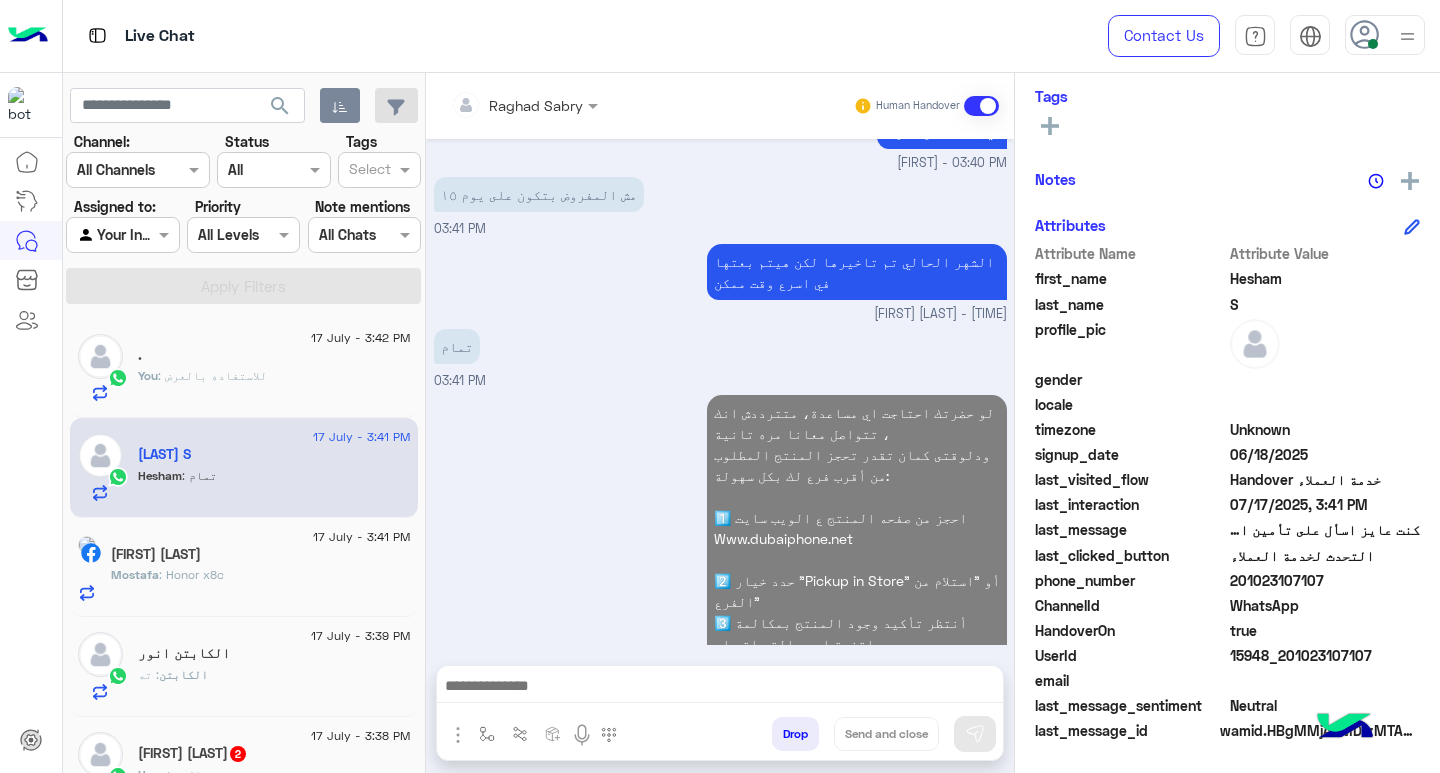 click on "Mostafa Disha" 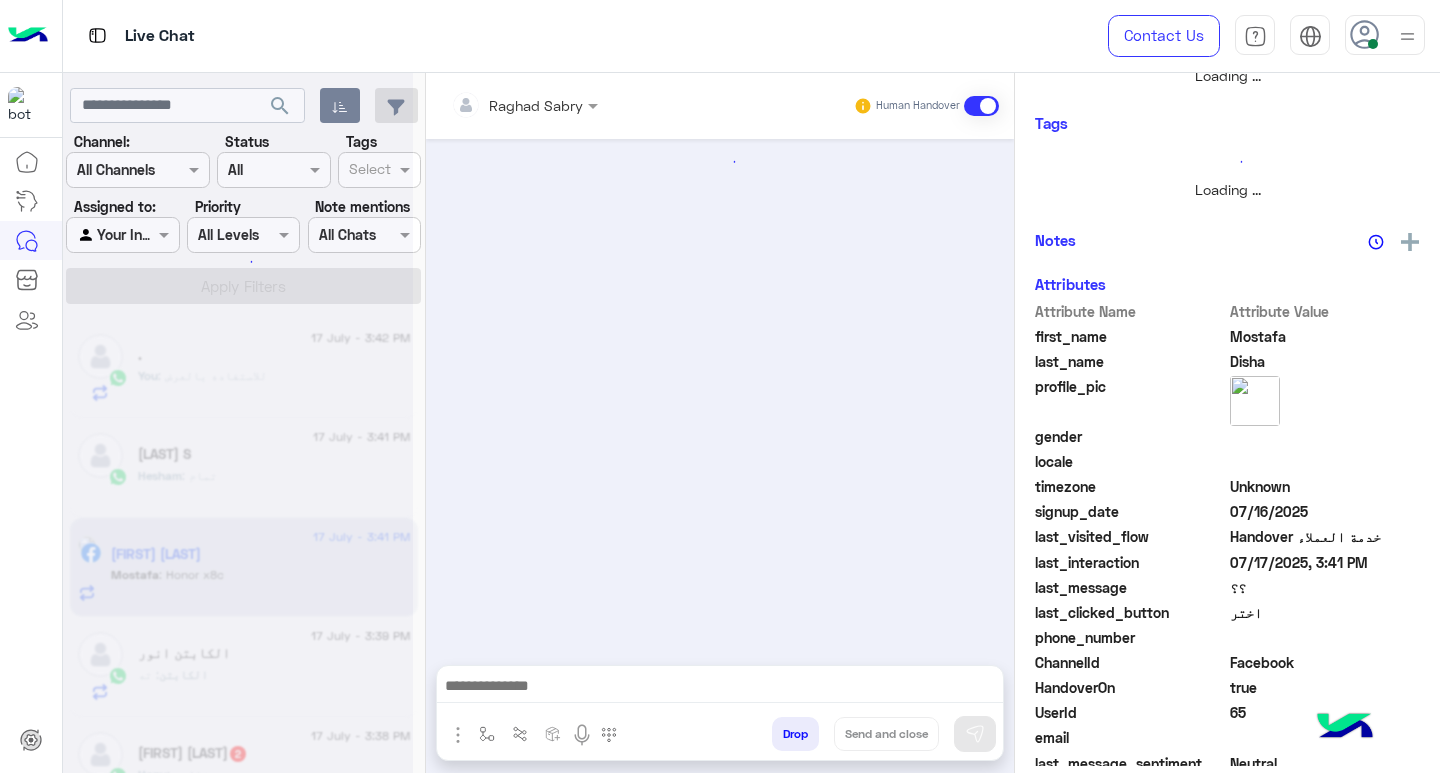 scroll, scrollTop: 355, scrollLeft: 0, axis: vertical 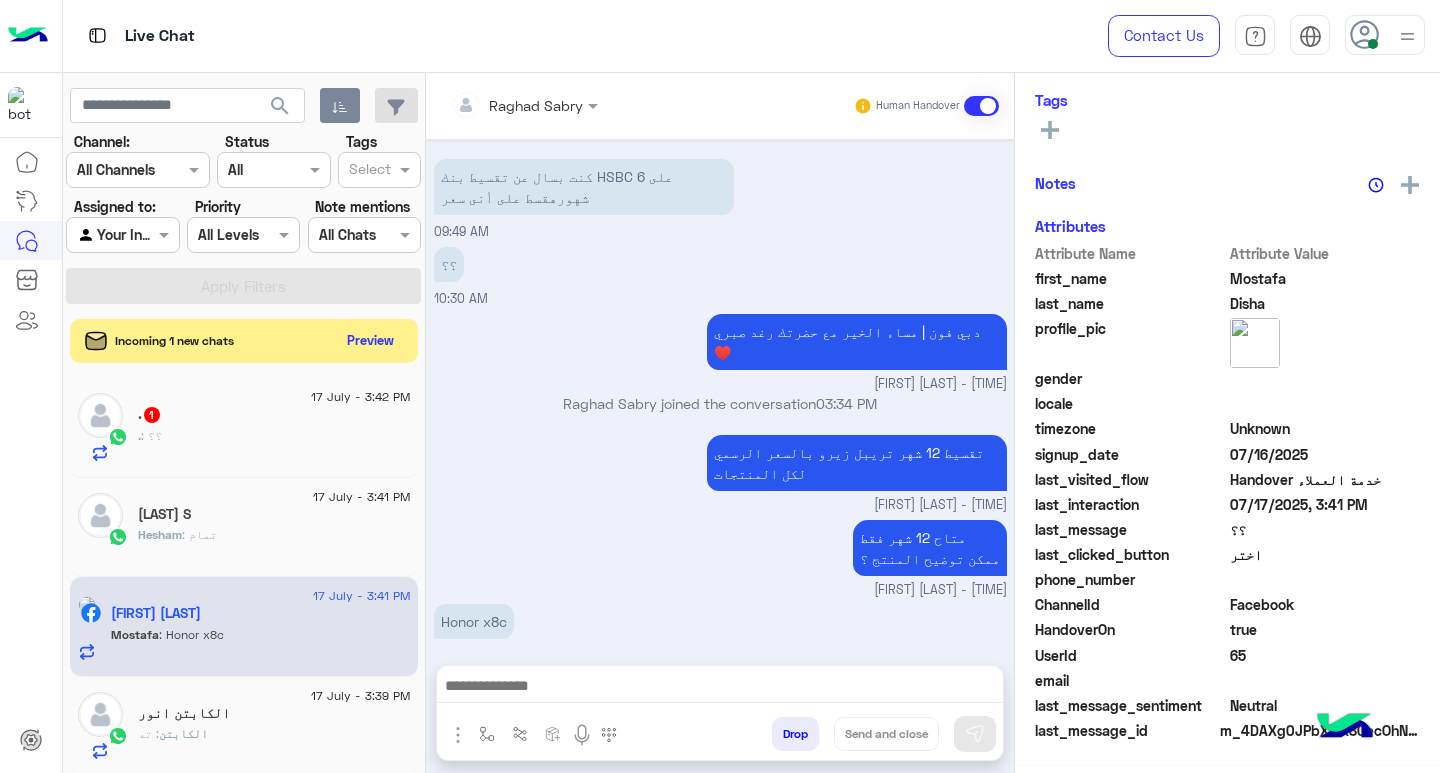 click on "Honor x8c" at bounding box center [474, 621] 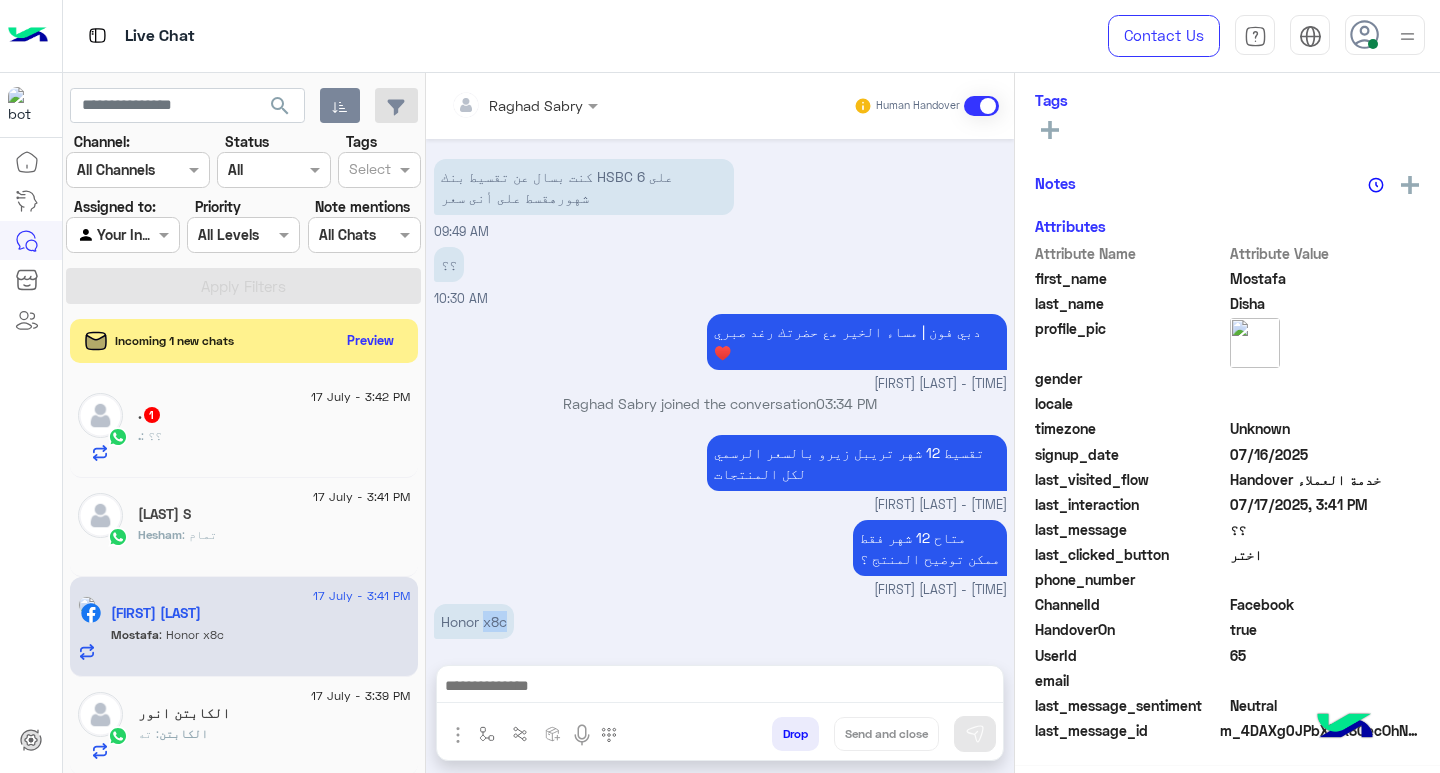 click on "Honor x8c" at bounding box center (474, 621) 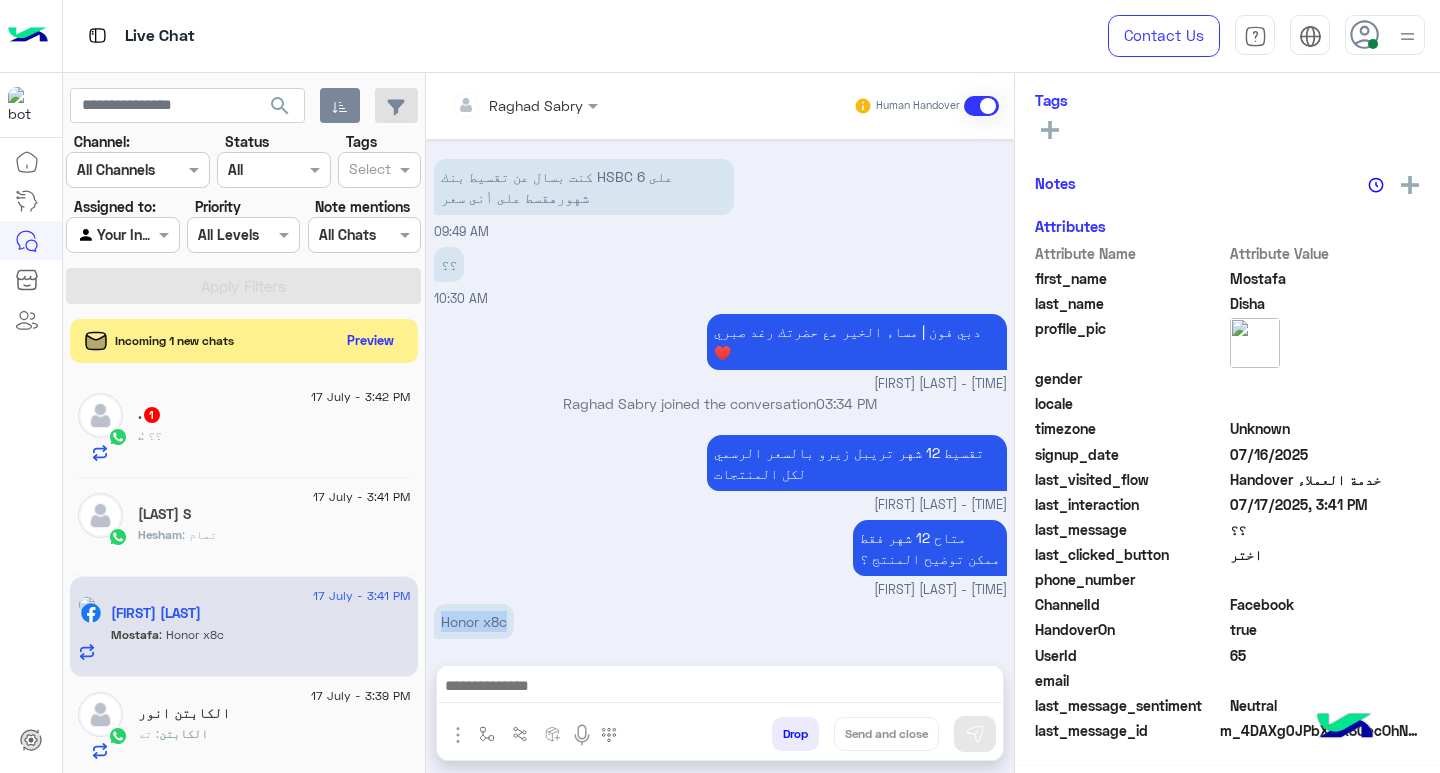 click on "Honor x8c" at bounding box center (474, 621) 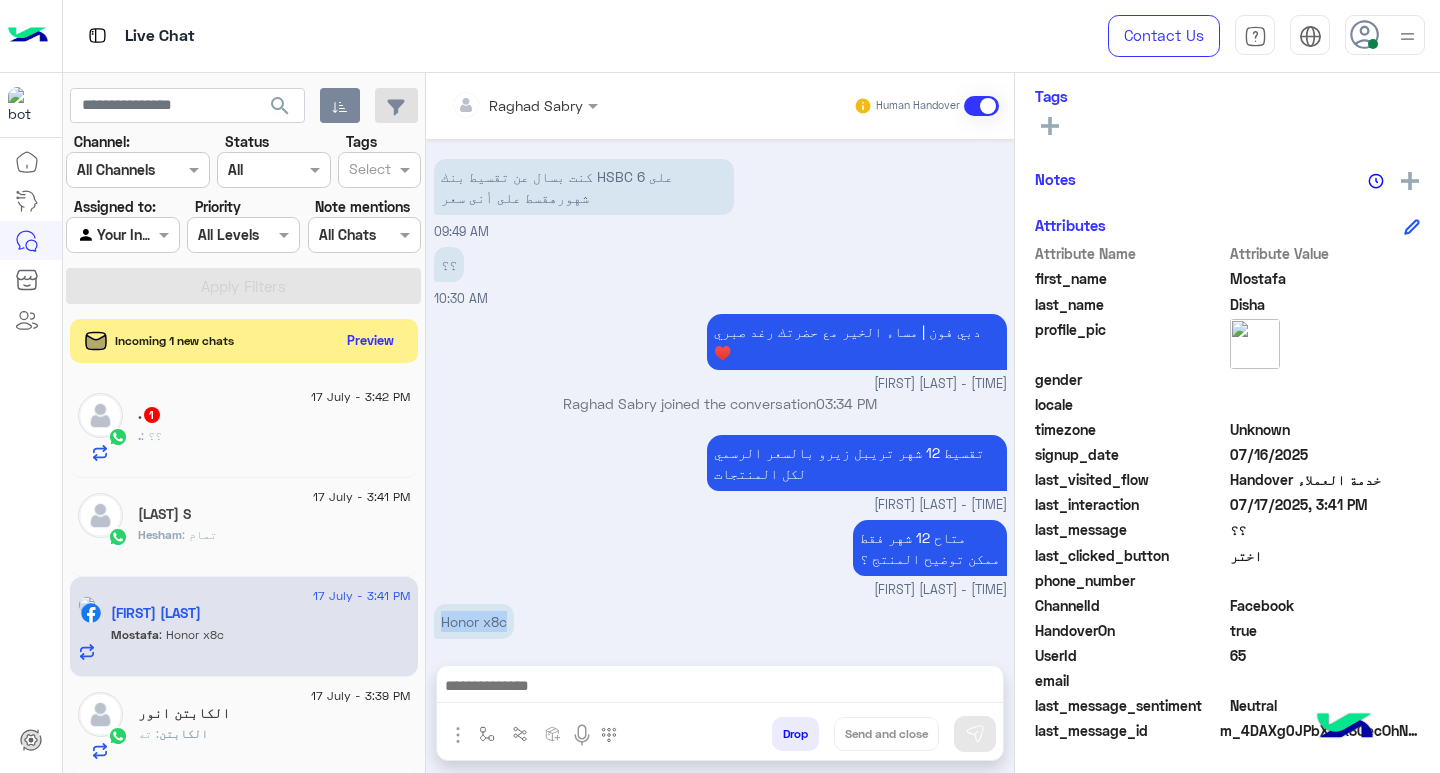 copy on "Honor x8c" 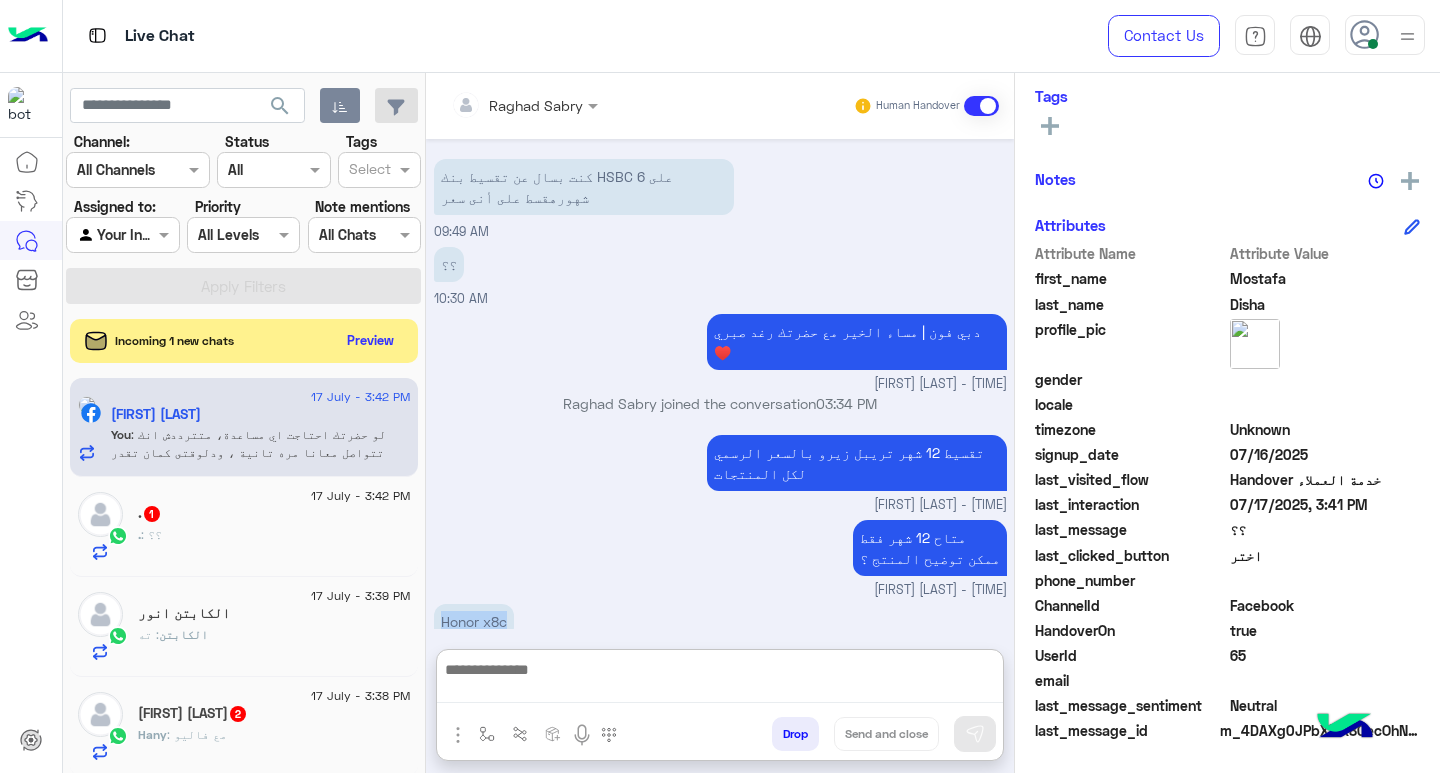 click at bounding box center (720, 680) 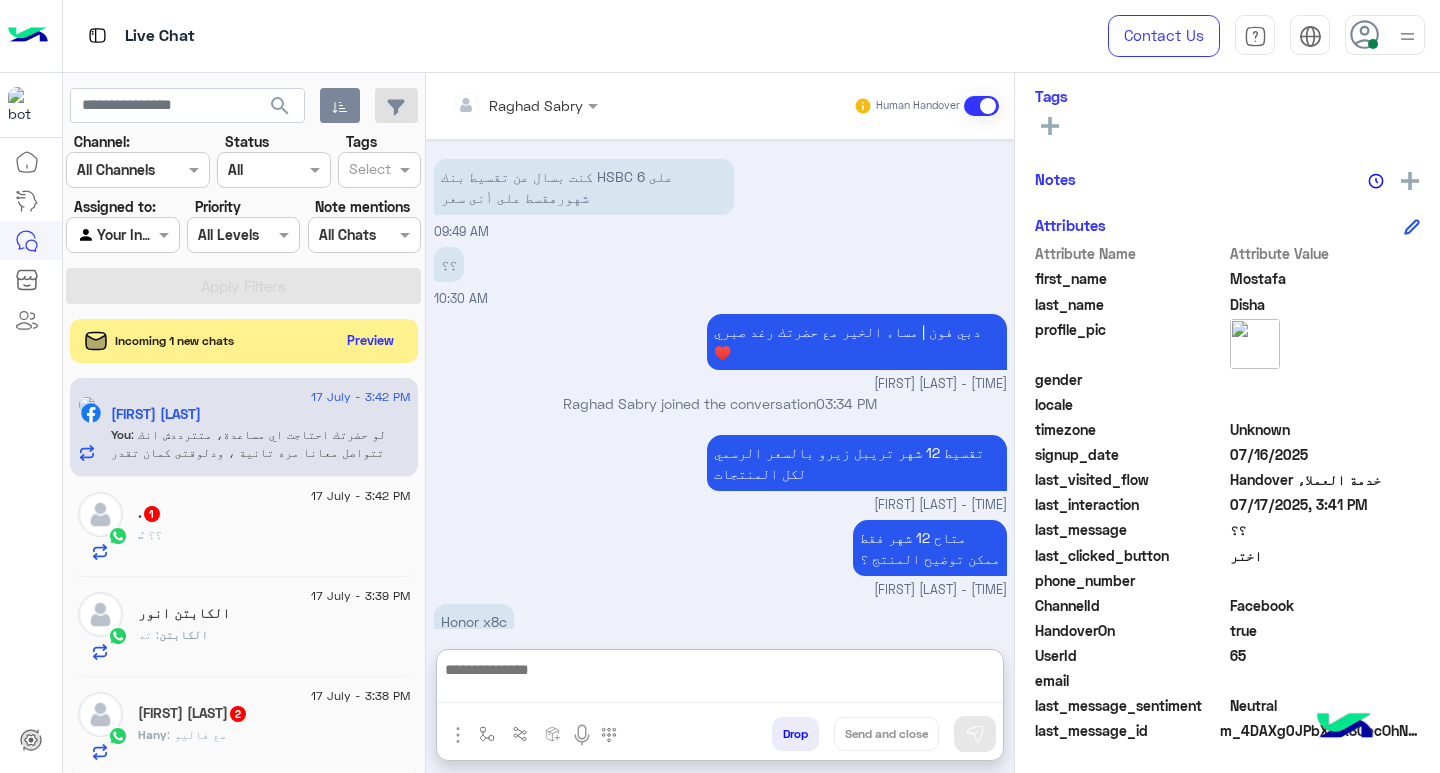 paste on "**********" 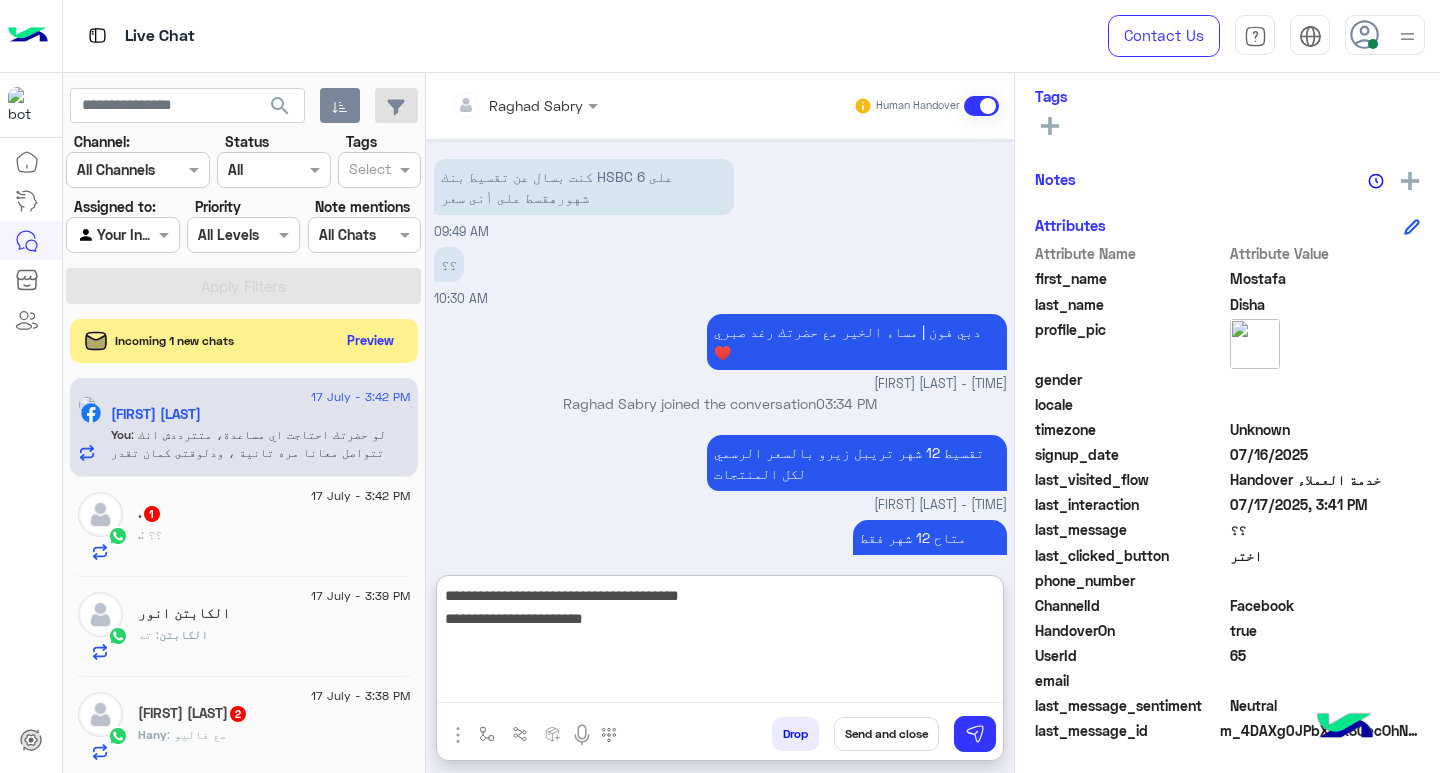 click on "**********" at bounding box center (720, 643) 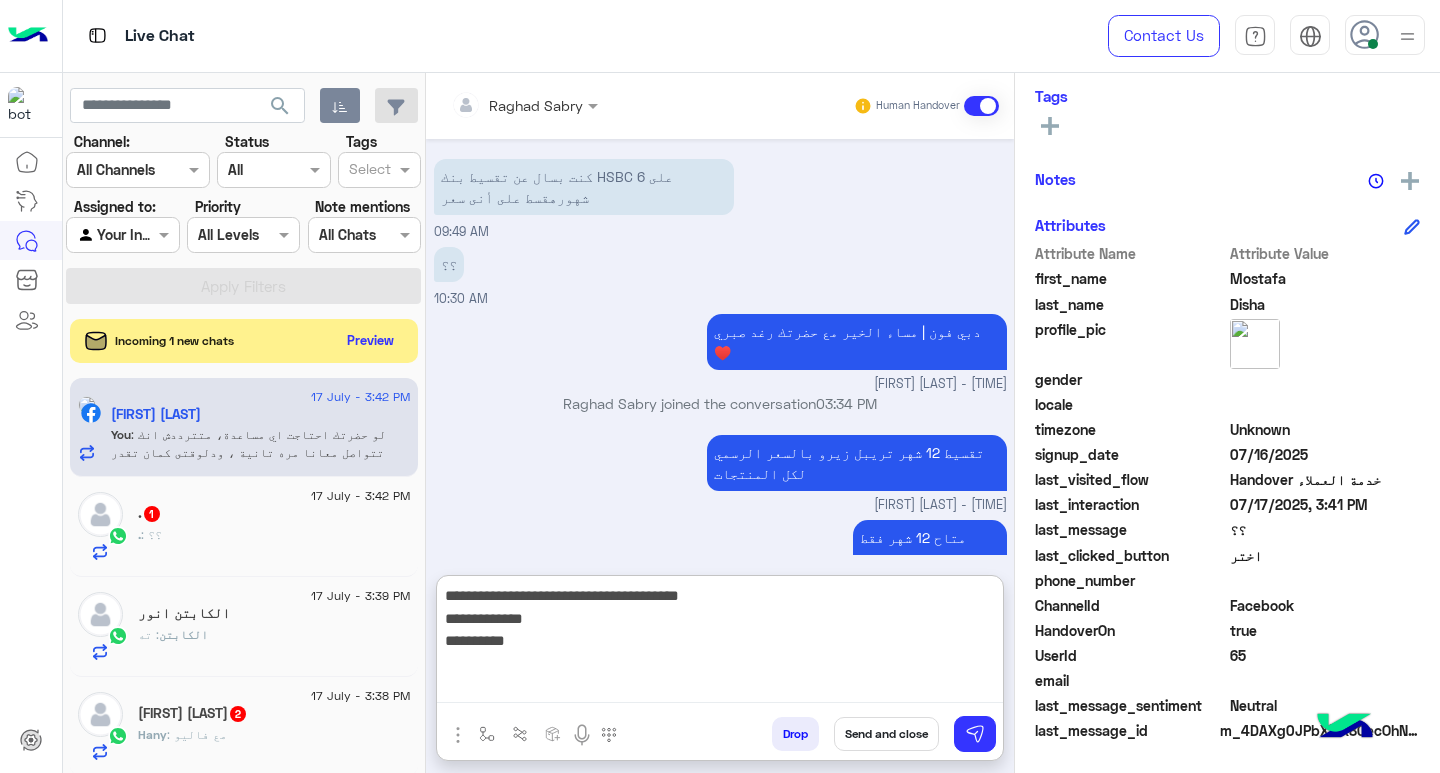 click on "**********" at bounding box center (720, 643) 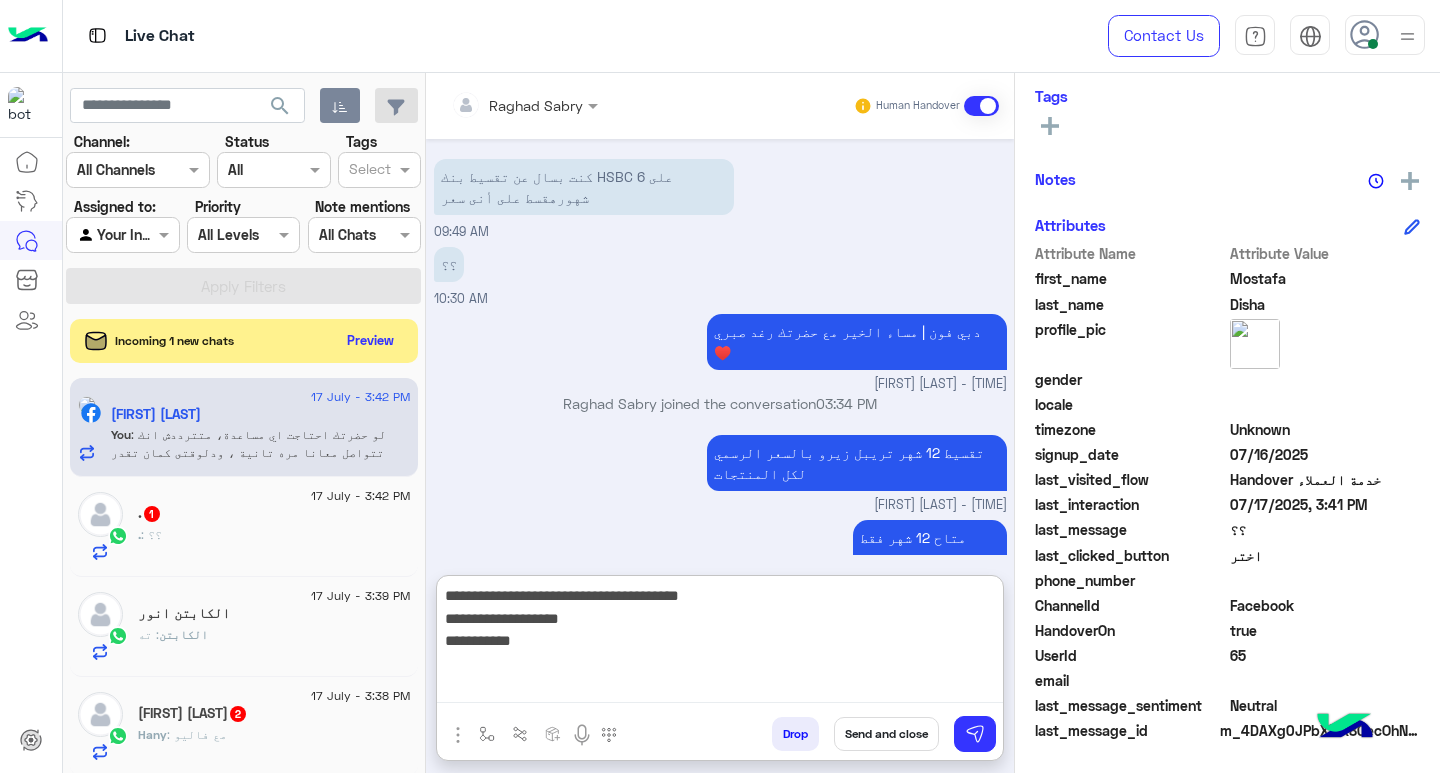 click on "**********" at bounding box center (720, 643) 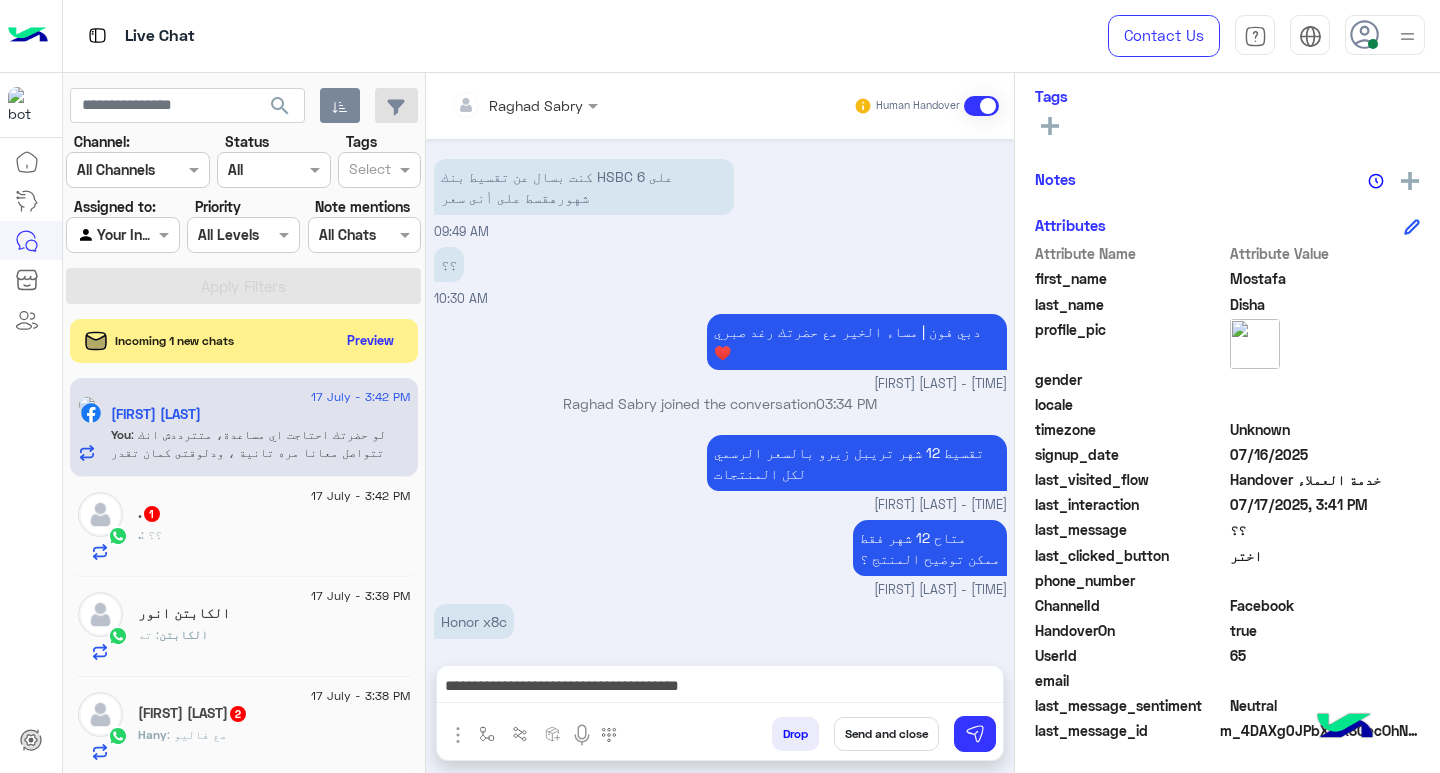 click on "**********" at bounding box center [720, 688] 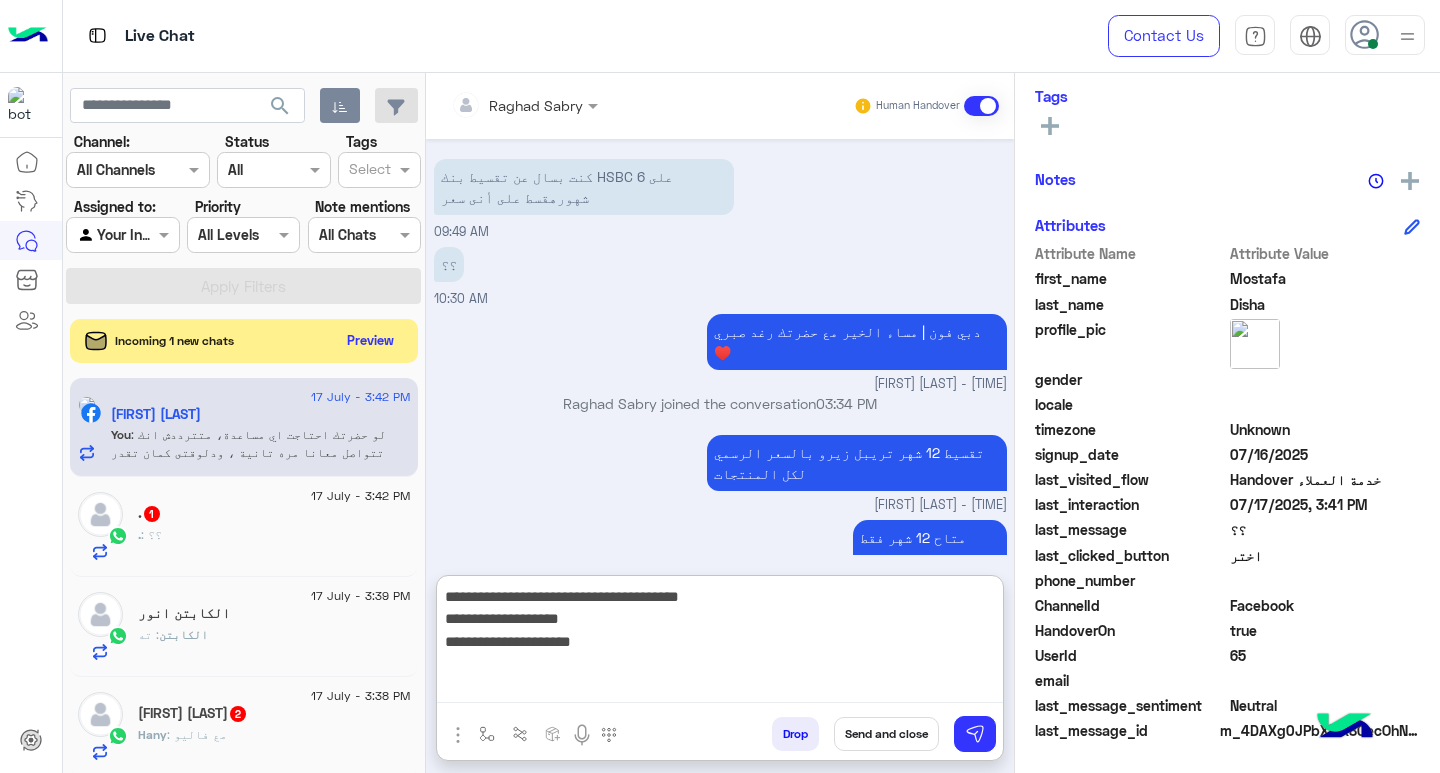 click on "**********" at bounding box center [720, 644] 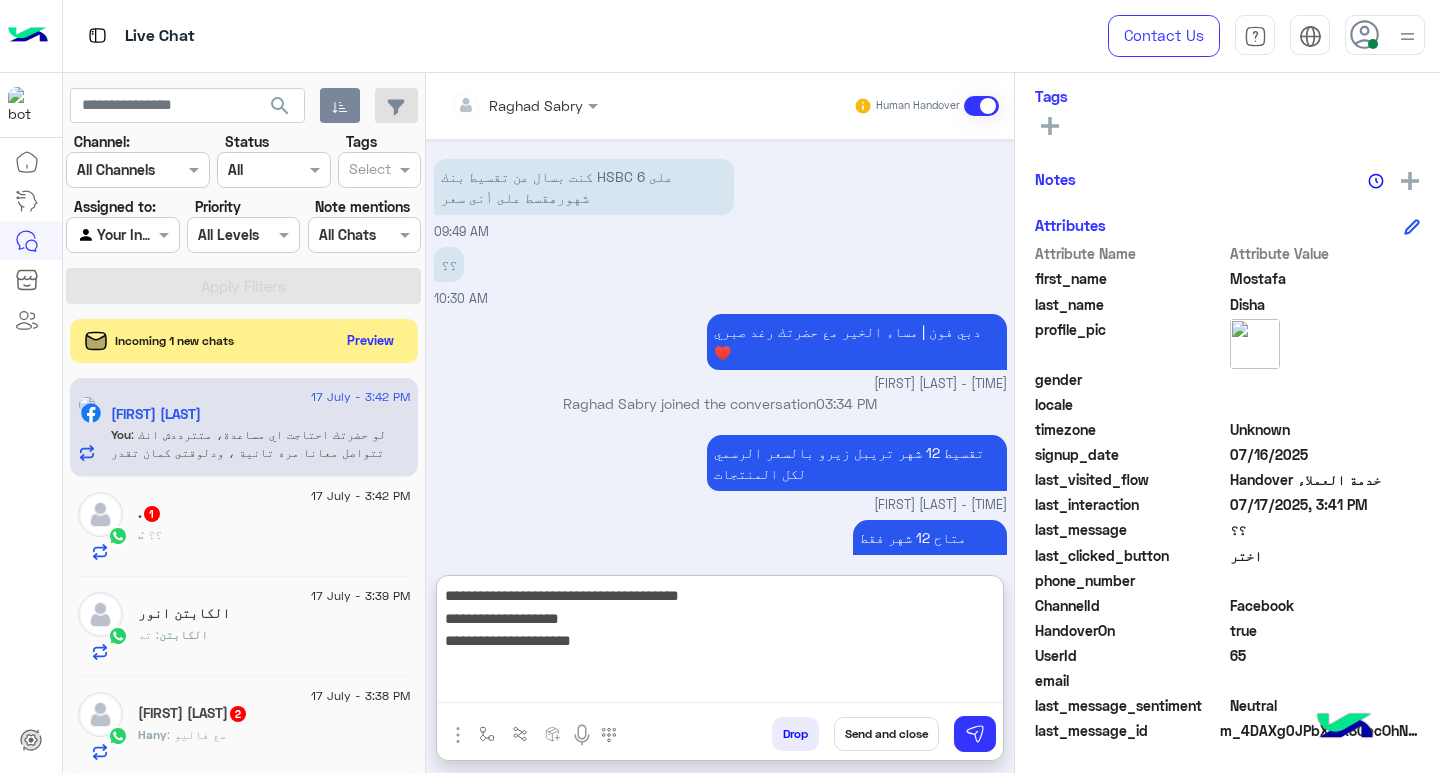 paste on "**********" 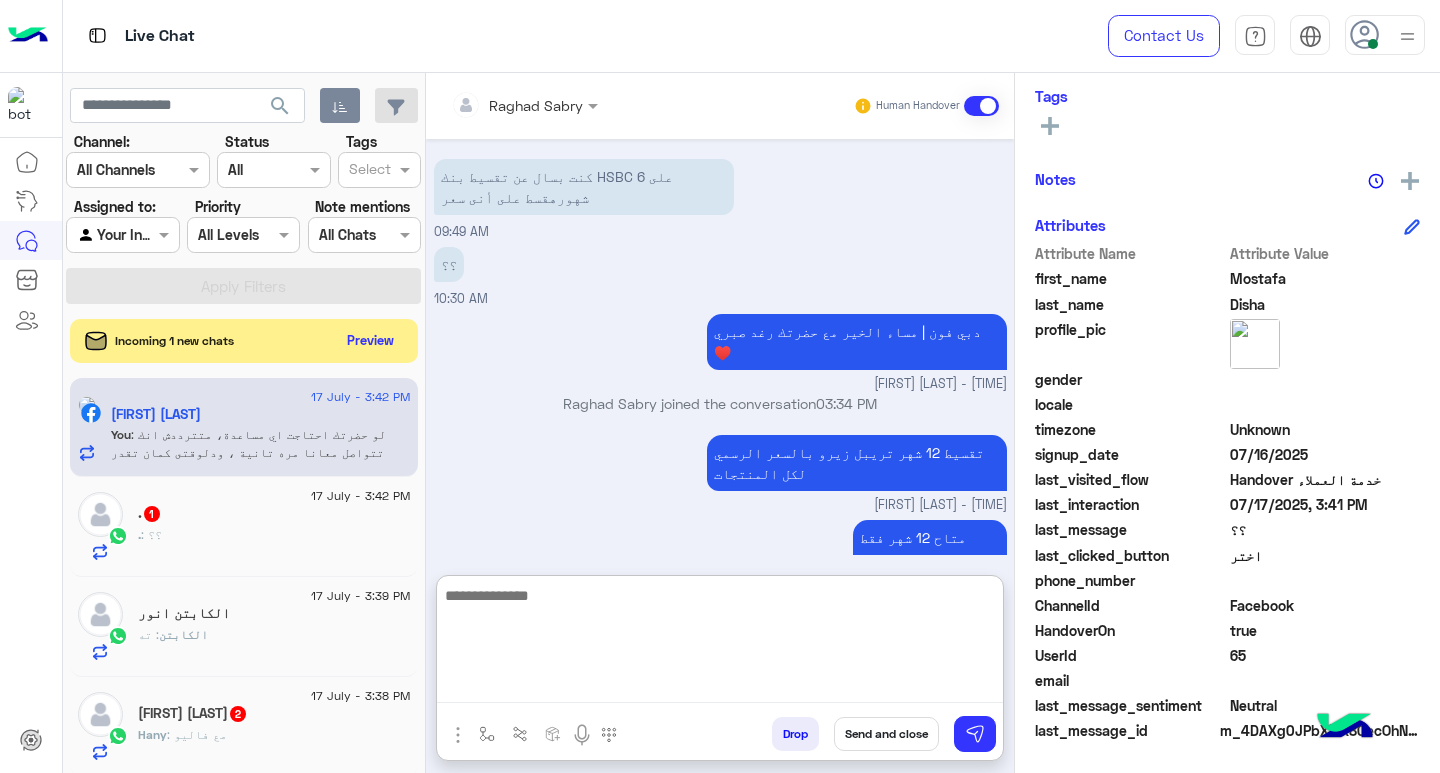 scroll, scrollTop: 1198, scrollLeft: 0, axis: vertical 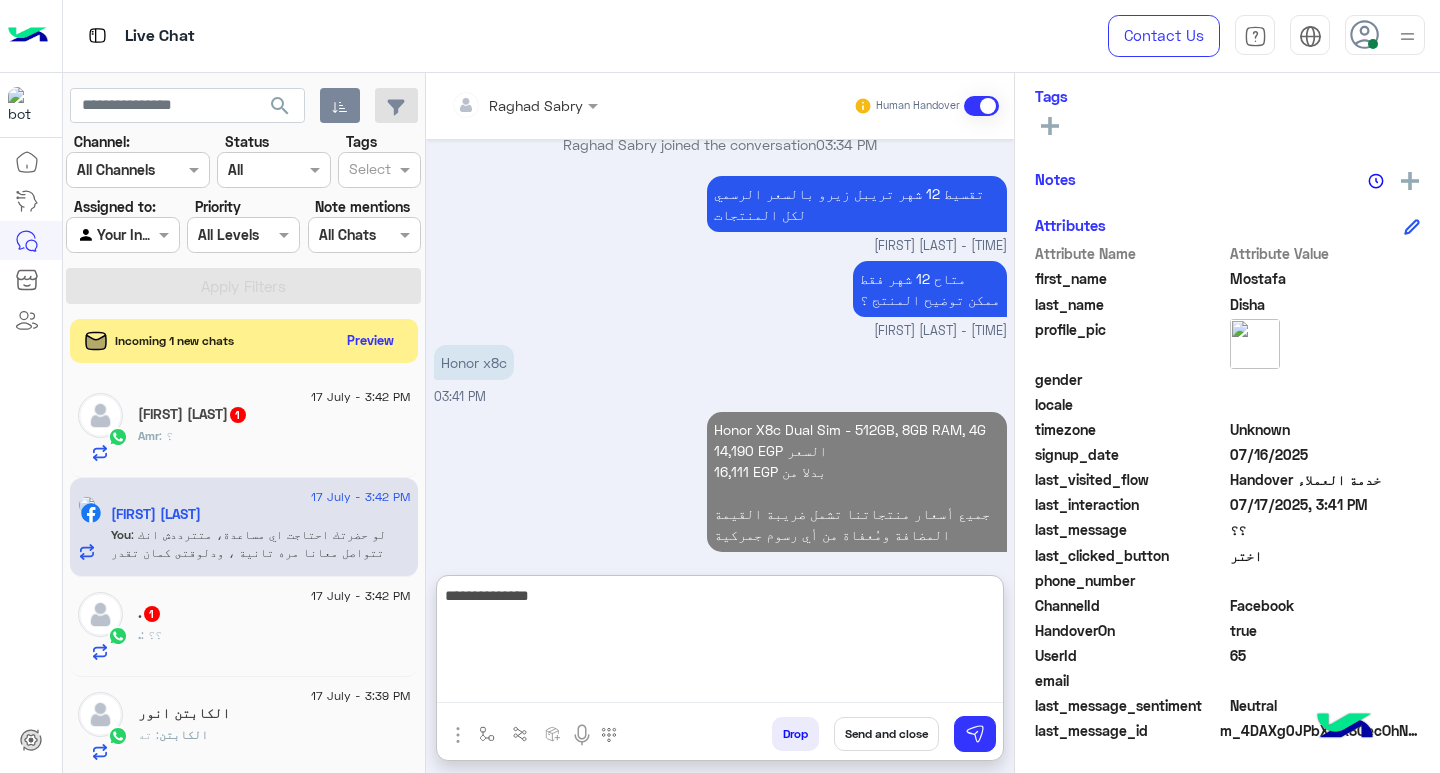click on "Honor X8c Dual Sim - 512GB, 8GB RAM, 4G 14,190 EGP   السعر  16,111 EGP بدلا من  جميع أسعار منتجاتنا تشمل ضريبة القيمة المضافة ومُعفاة من أي رسوم جمركية" at bounding box center [857, 482] 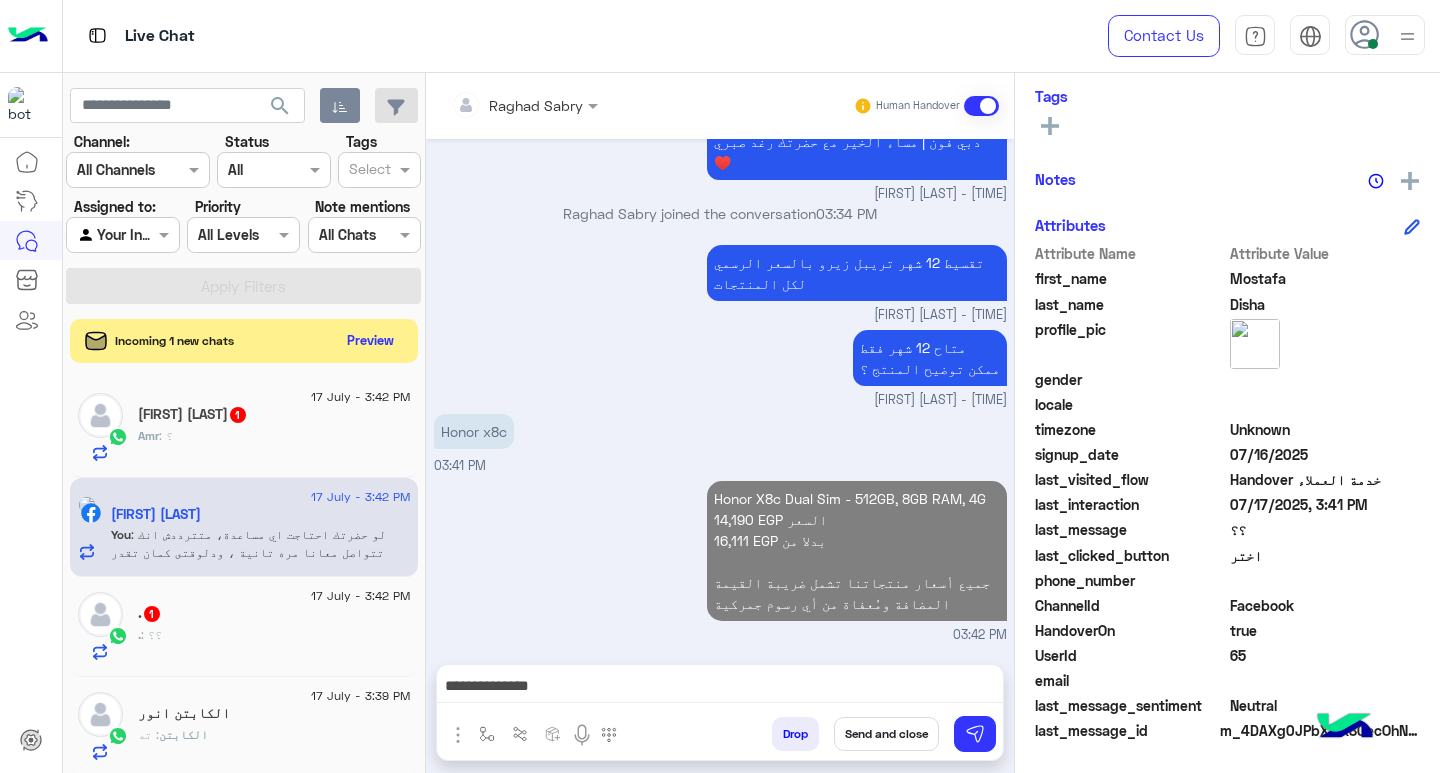 scroll, scrollTop: 1108, scrollLeft: 0, axis: vertical 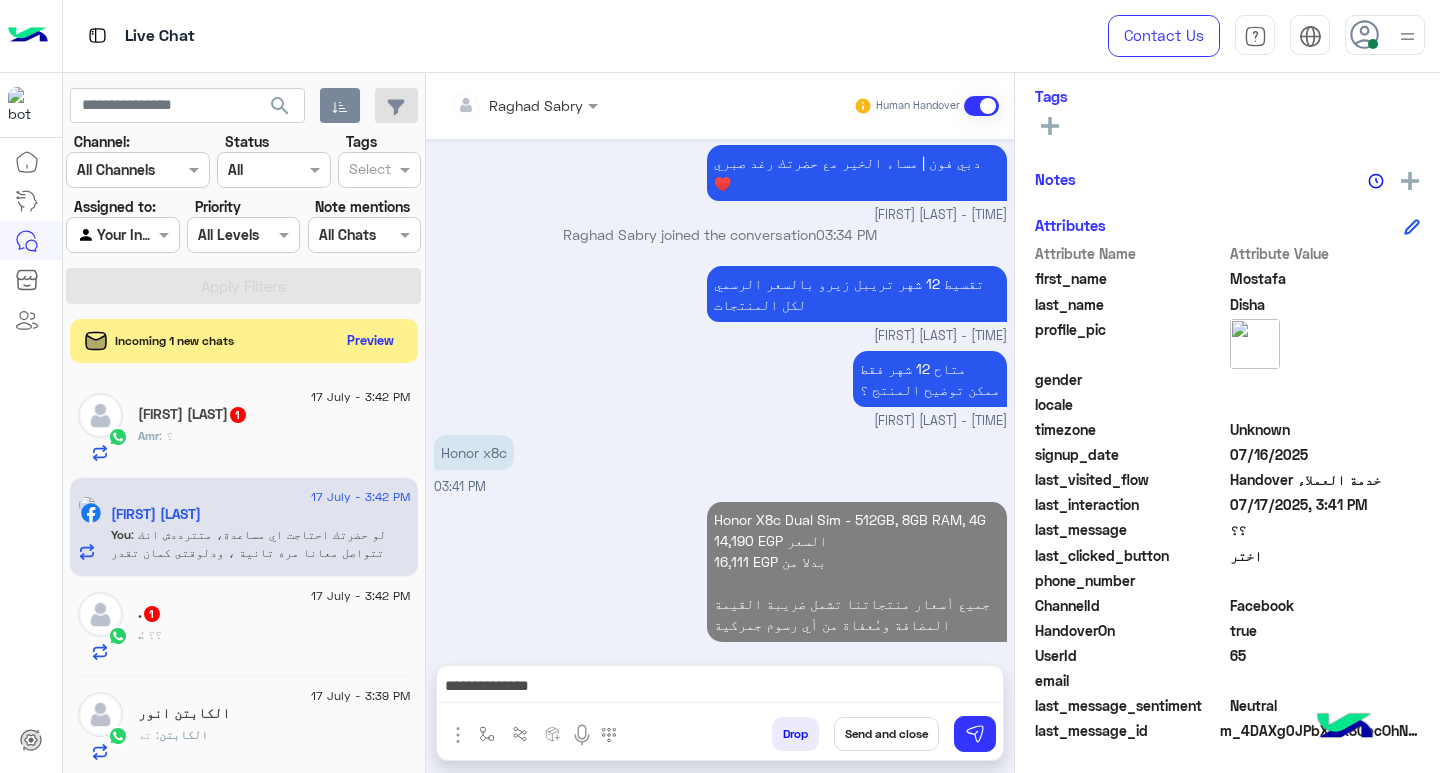 click on "Honor X8c Dual Sim - 512GB, 8GB RAM, 4G 14,190 EGP   السعر  16,111 EGP بدلا من  جميع أسعار منتجاتنا تشمل ضريبة القيمة المضافة ومُعفاة من أي رسوم جمركية" at bounding box center [857, 572] 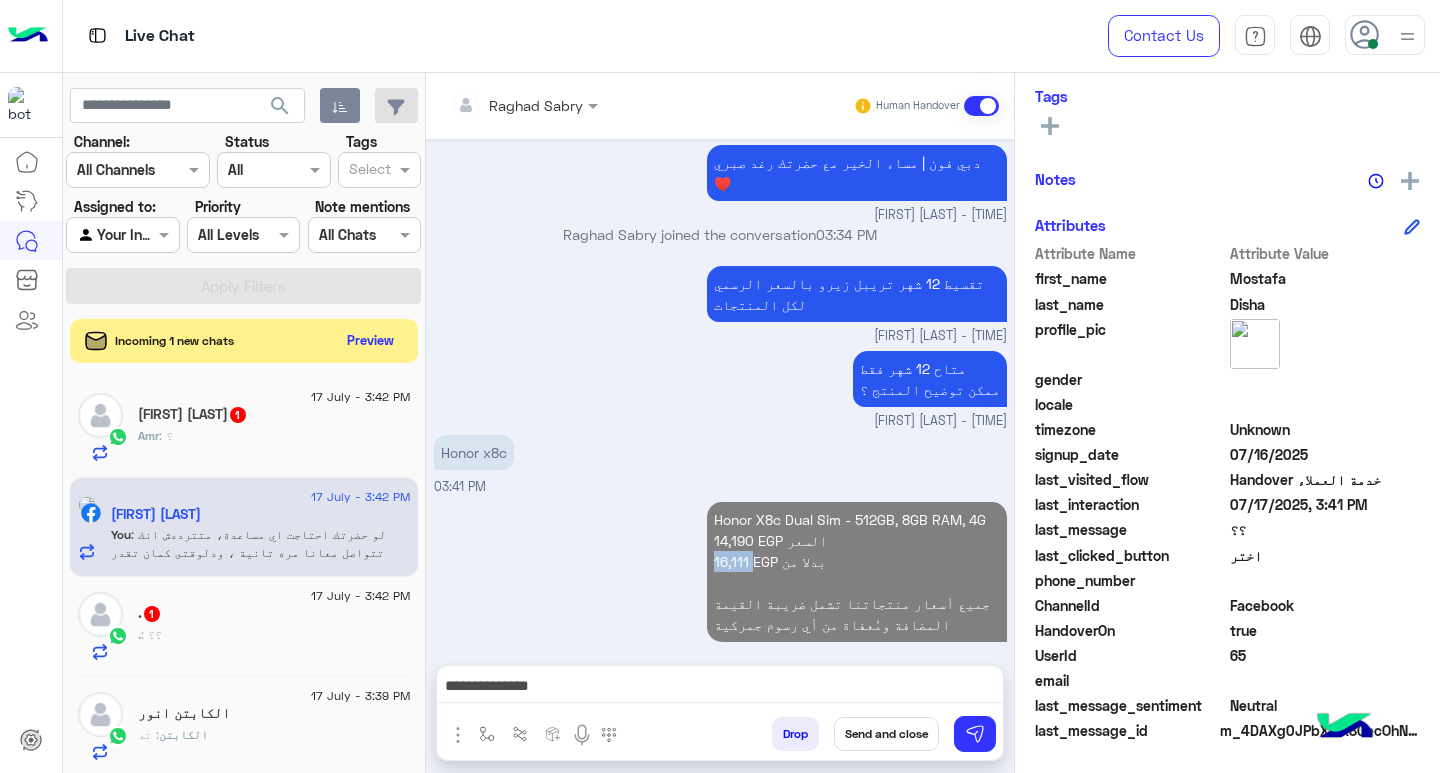 click on "Honor X8c Dual Sim - 512GB, 8GB RAM, 4G 14,190 EGP   السعر  16,111 EGP بدلا من  جميع أسعار منتجاتنا تشمل ضريبة القيمة المضافة ومُعفاة من أي رسوم جمركية" at bounding box center (857, 572) 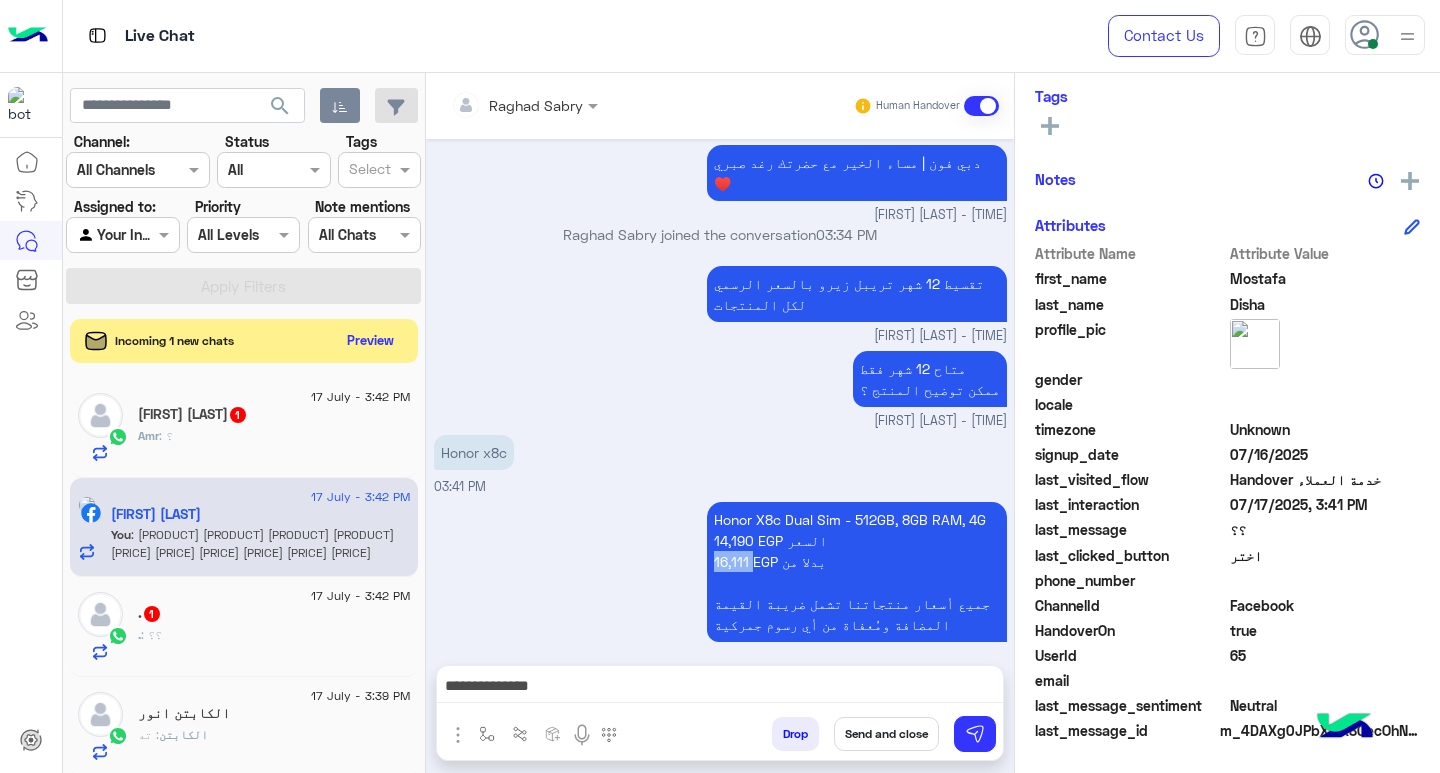 copy on "16,111" 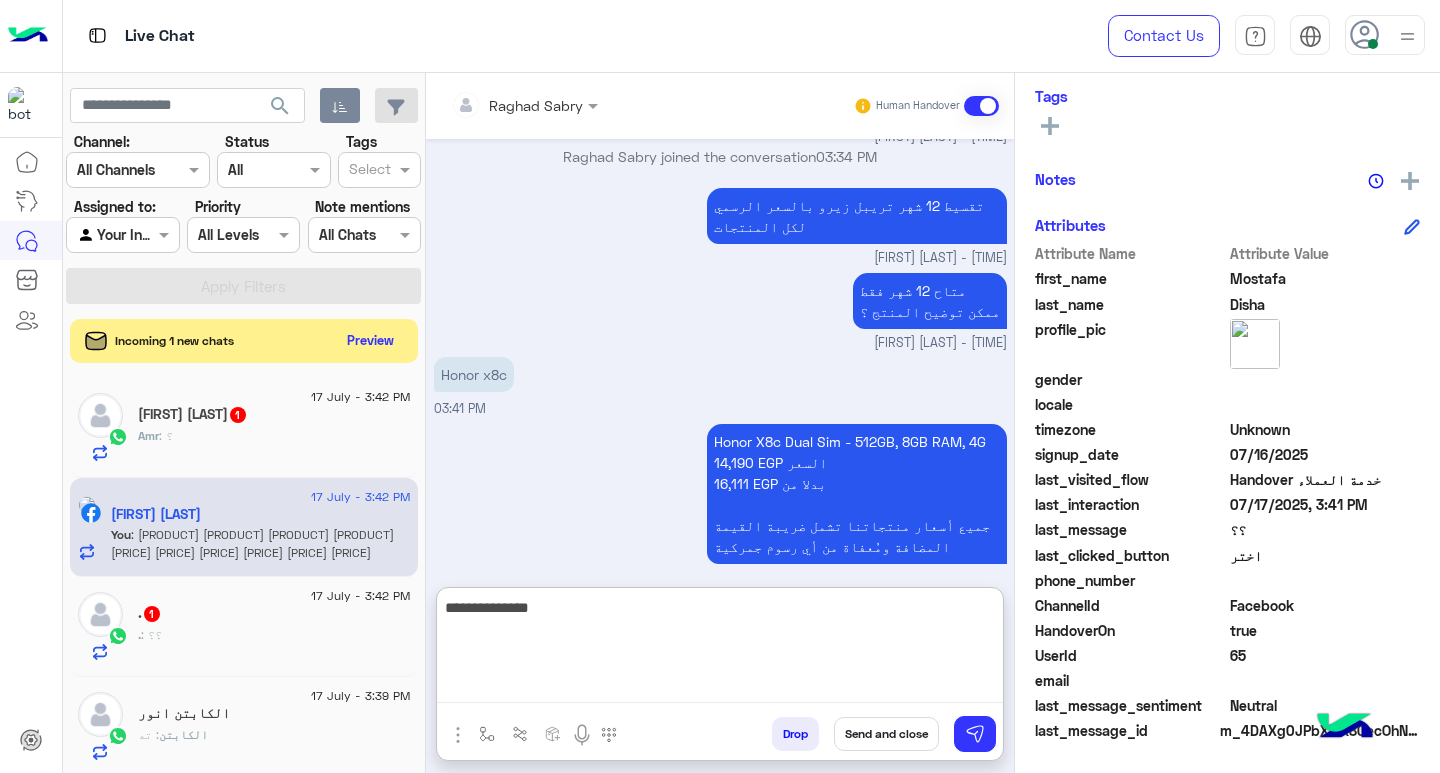 paste on "******" 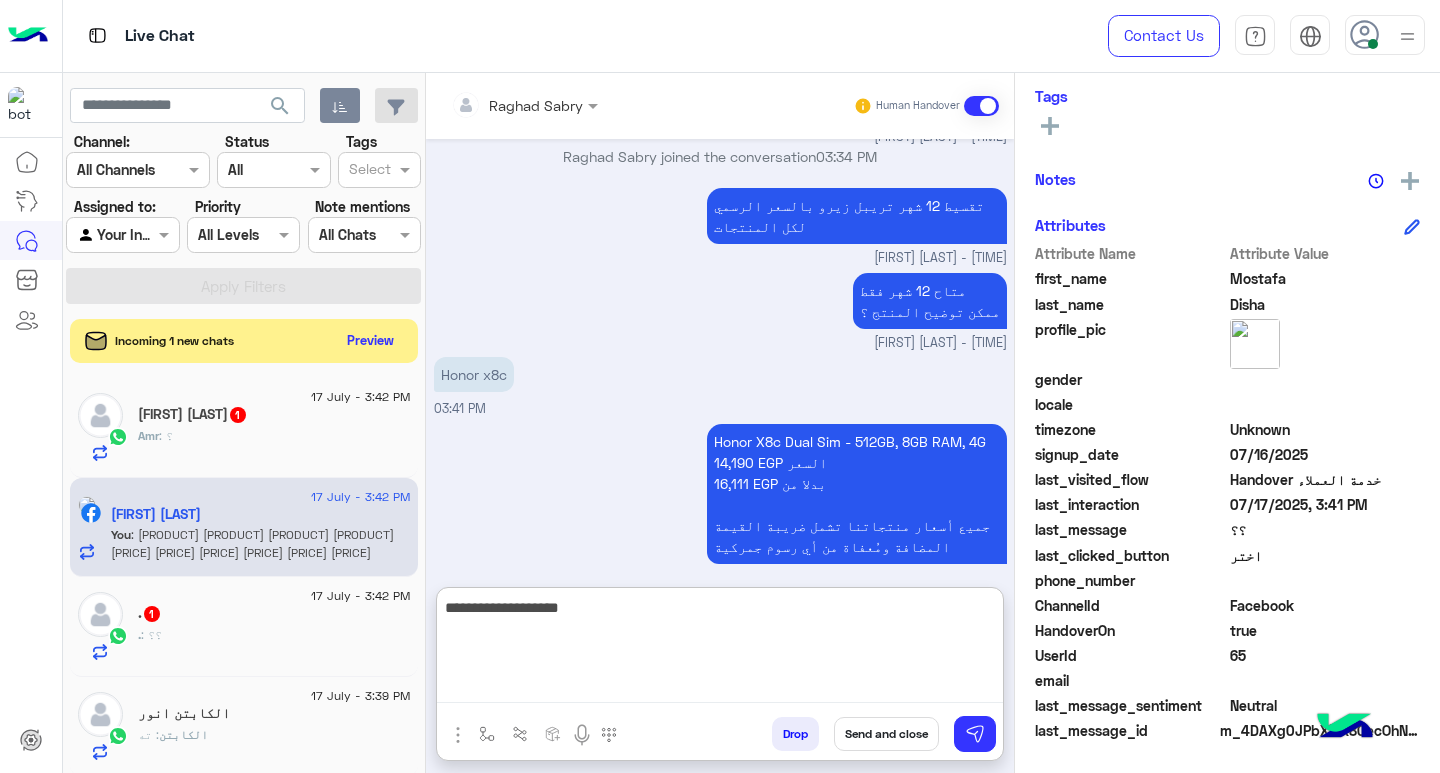 scroll, scrollTop: 1198, scrollLeft: 0, axis: vertical 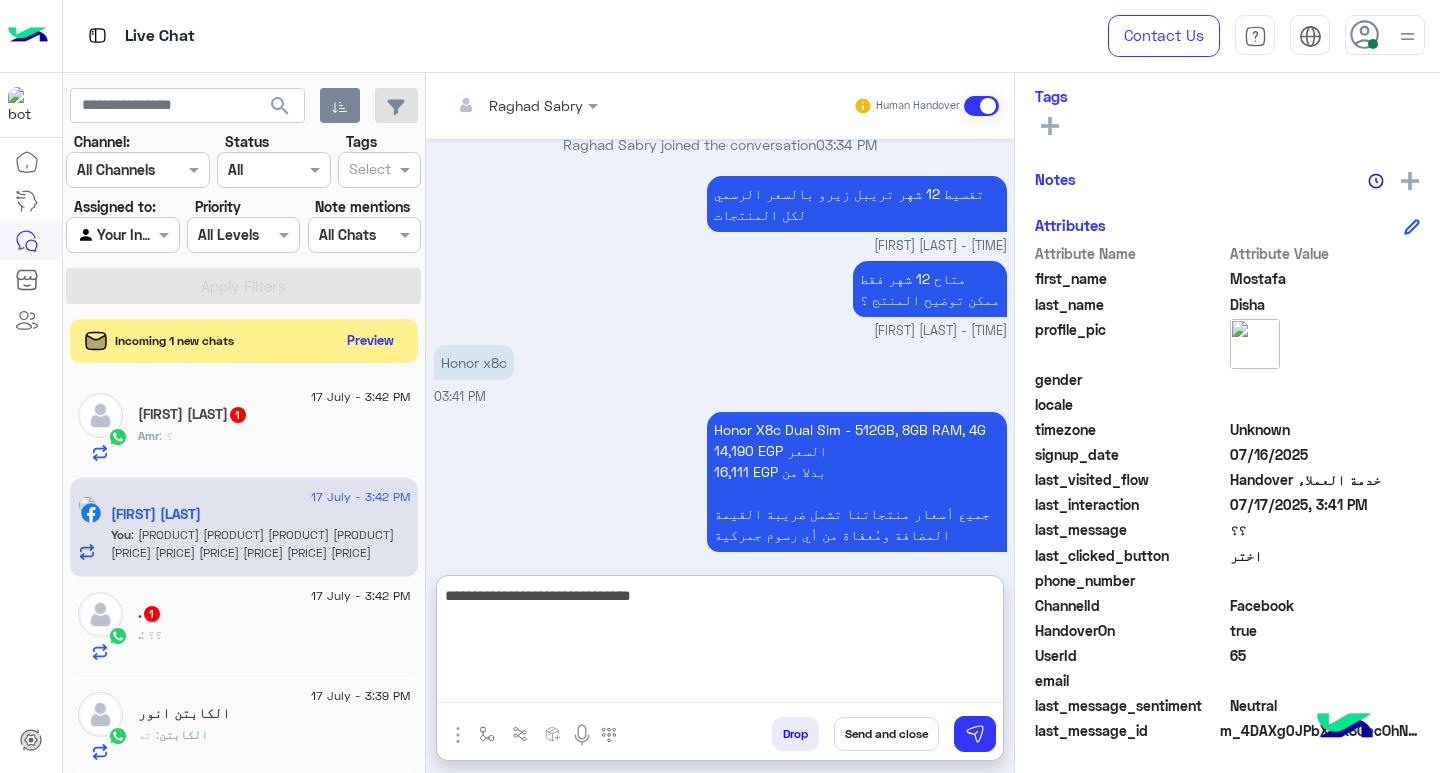 type on "**********" 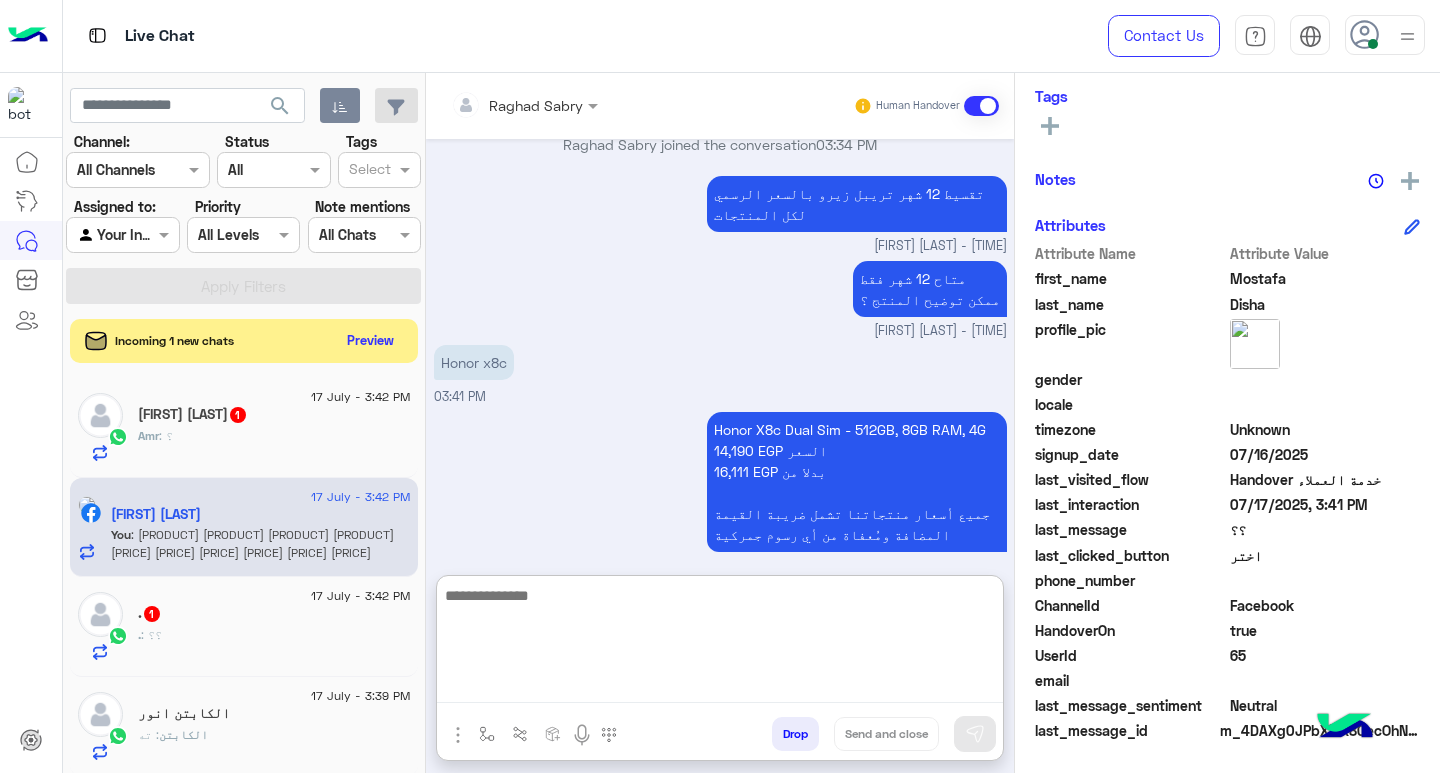 scroll, scrollTop: 1262, scrollLeft: 0, axis: vertical 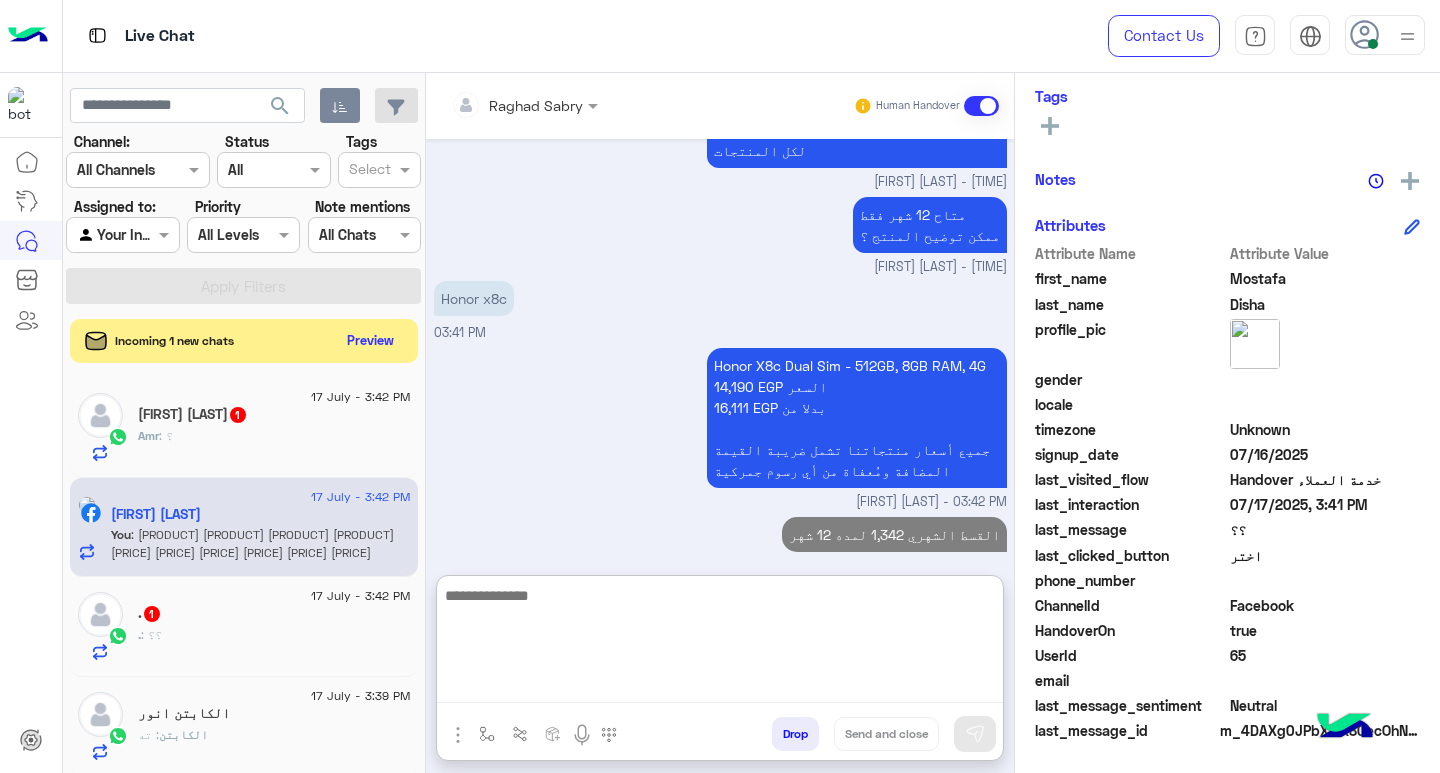 click on "Amr : ؟" 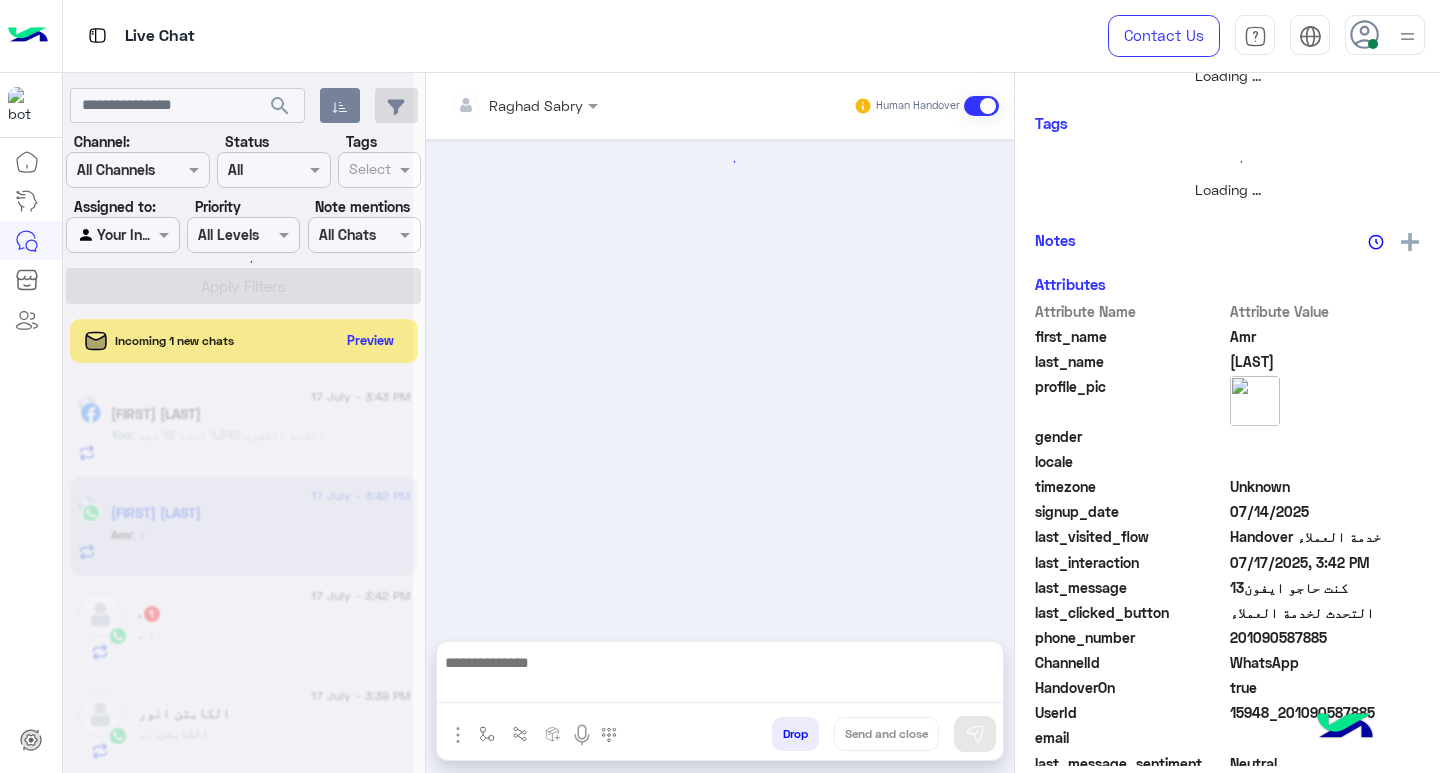 scroll, scrollTop: 0, scrollLeft: 0, axis: both 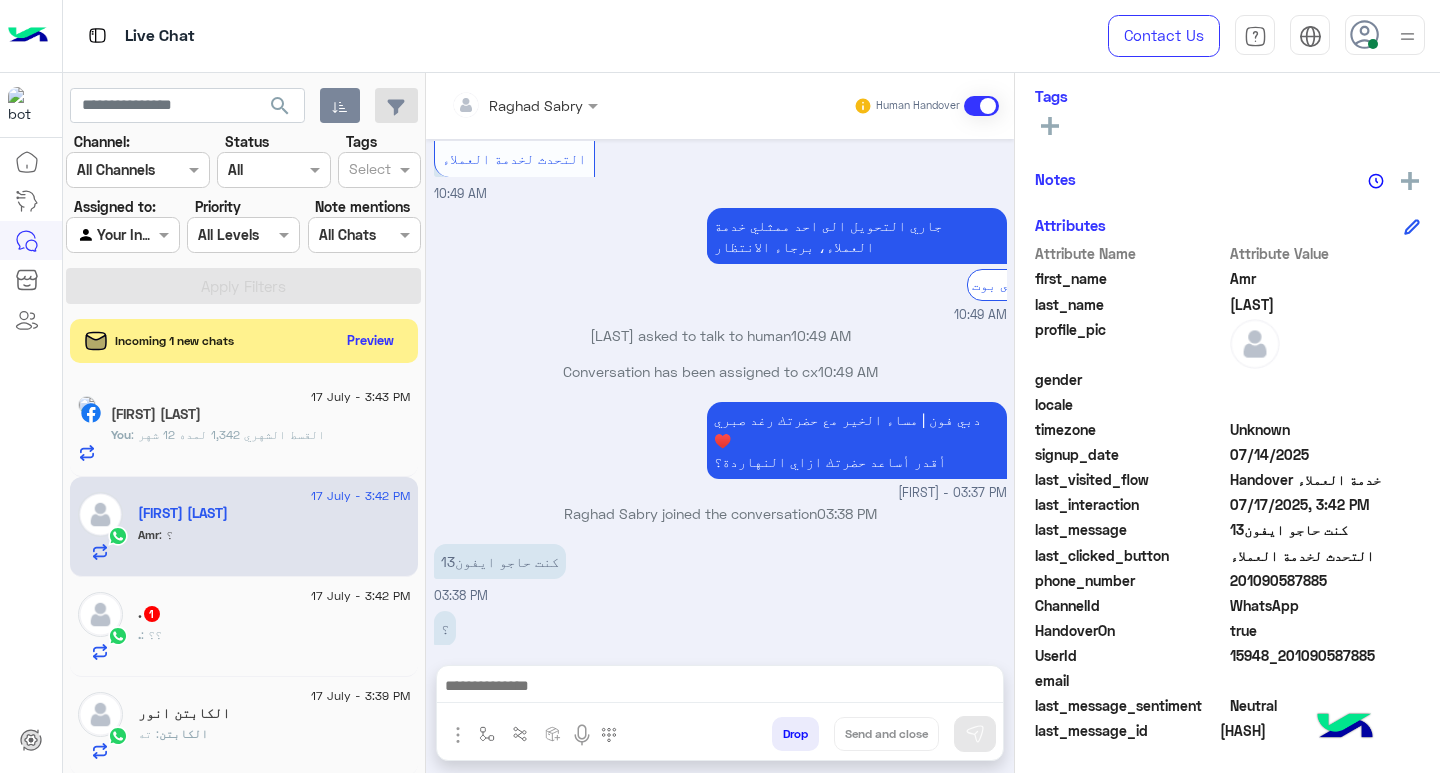 click at bounding box center (720, 688) 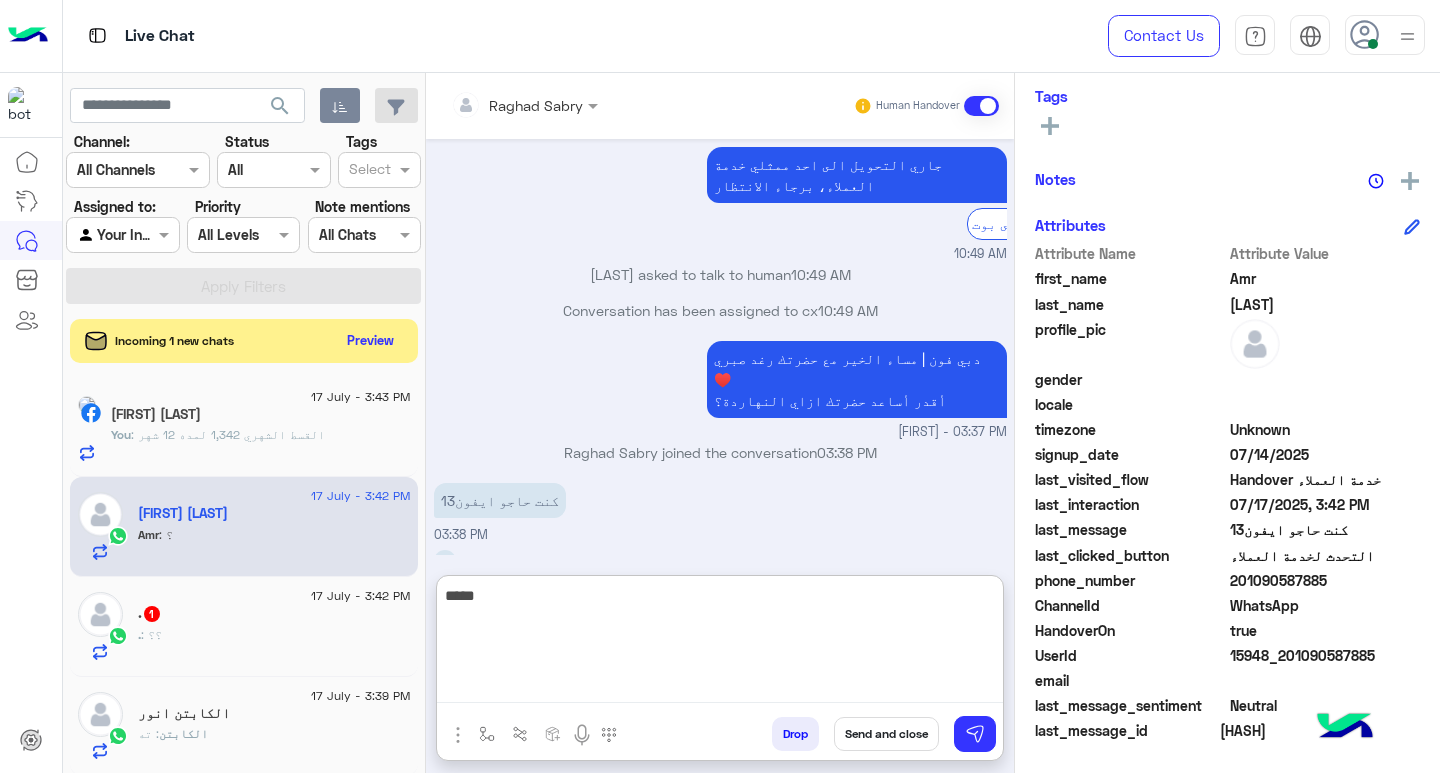 scroll, scrollTop: 1606, scrollLeft: 0, axis: vertical 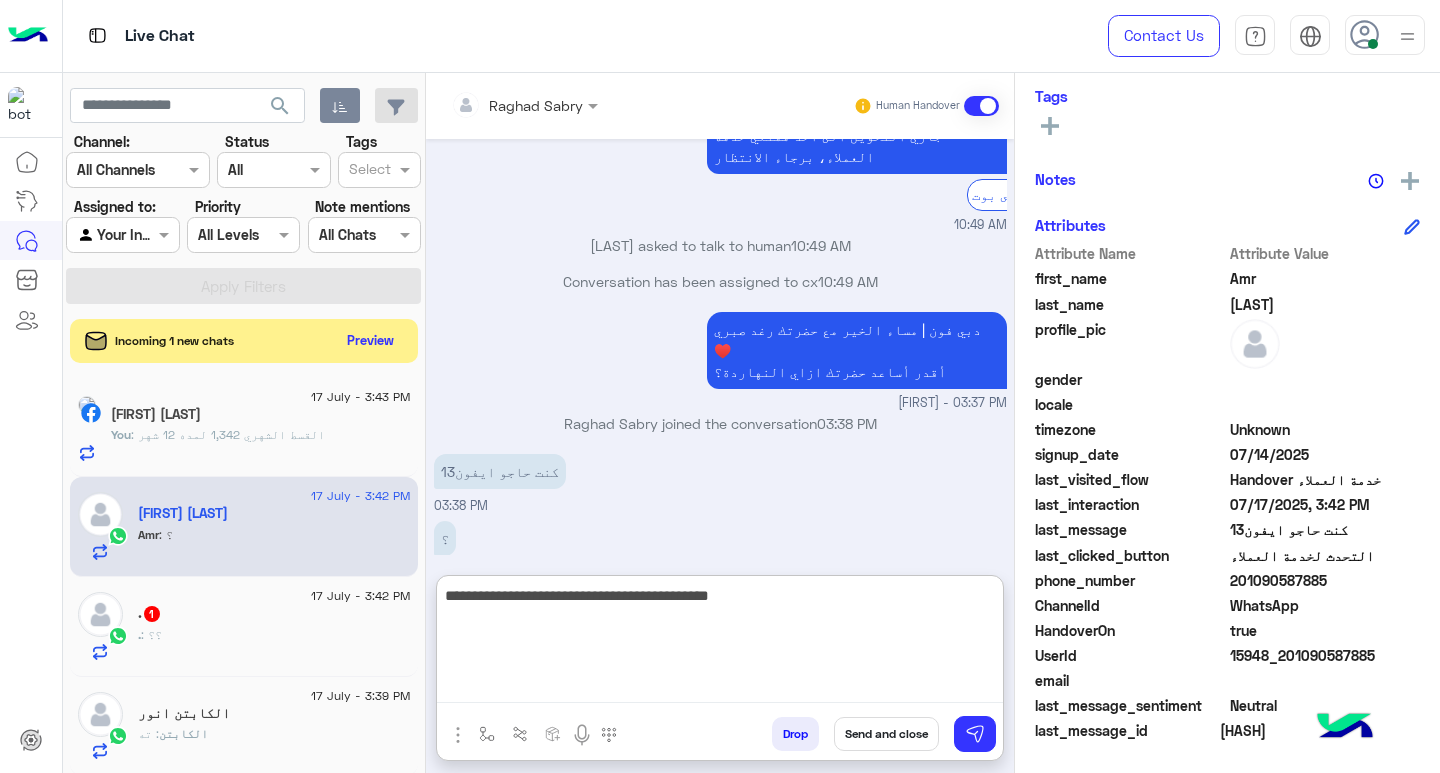 click on "**********" at bounding box center [720, 643] 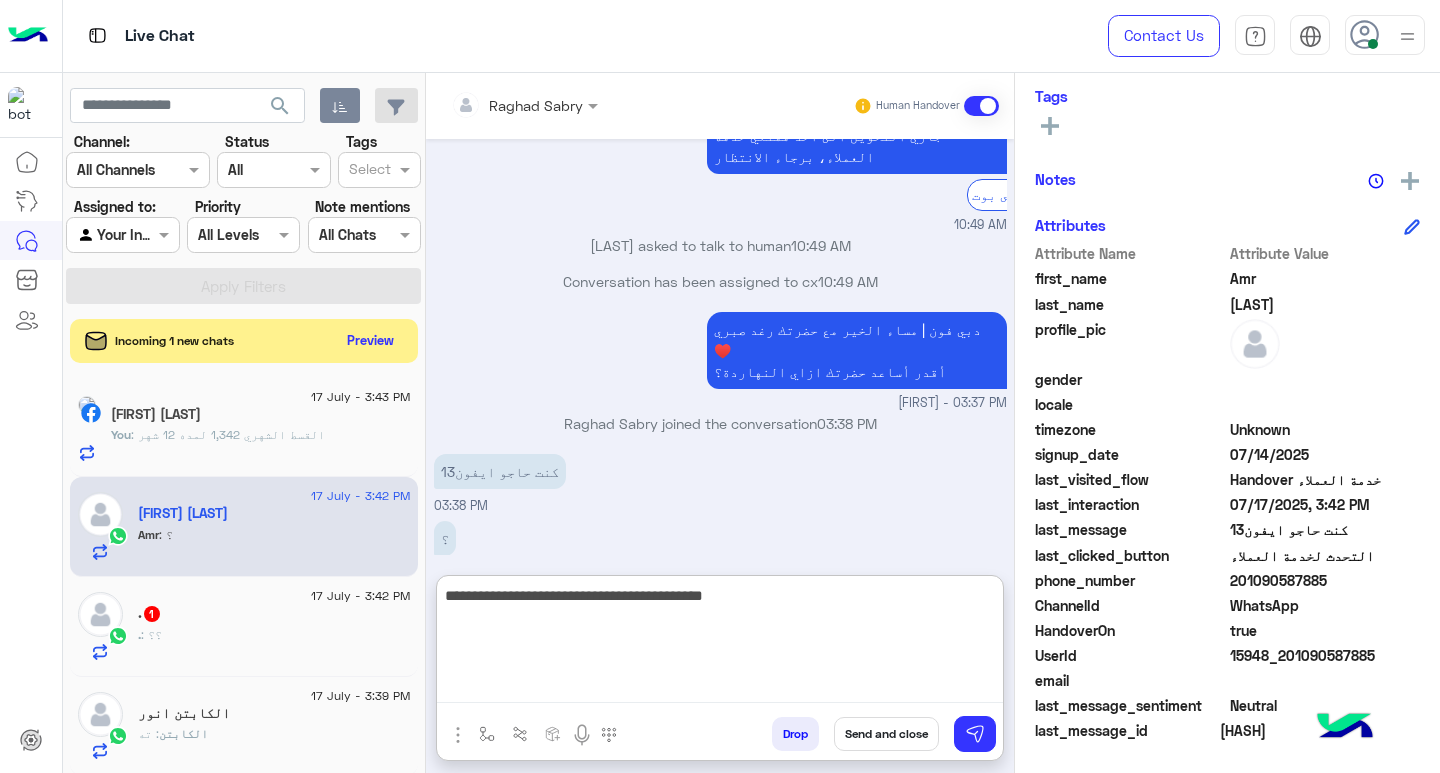 type on "**********" 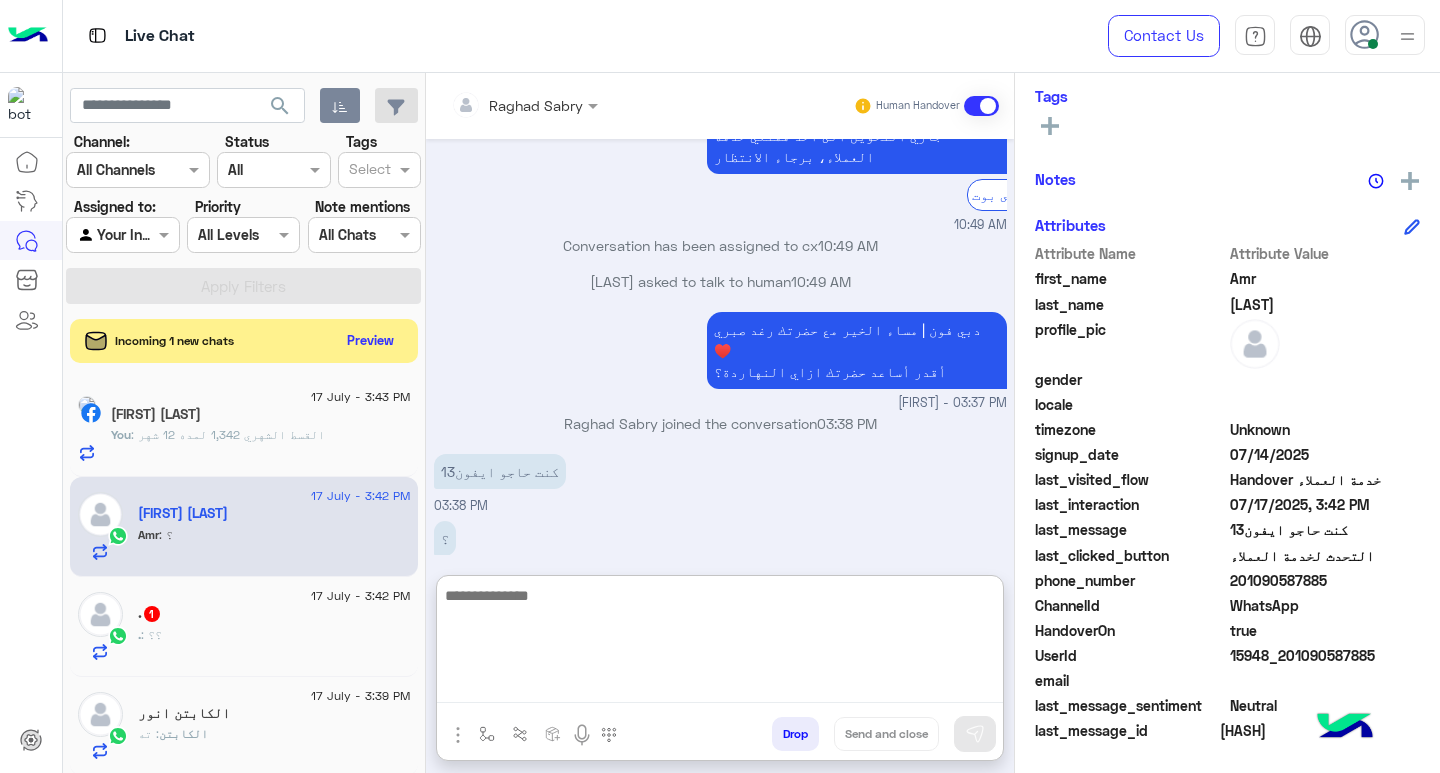 scroll, scrollTop: 1691, scrollLeft: 0, axis: vertical 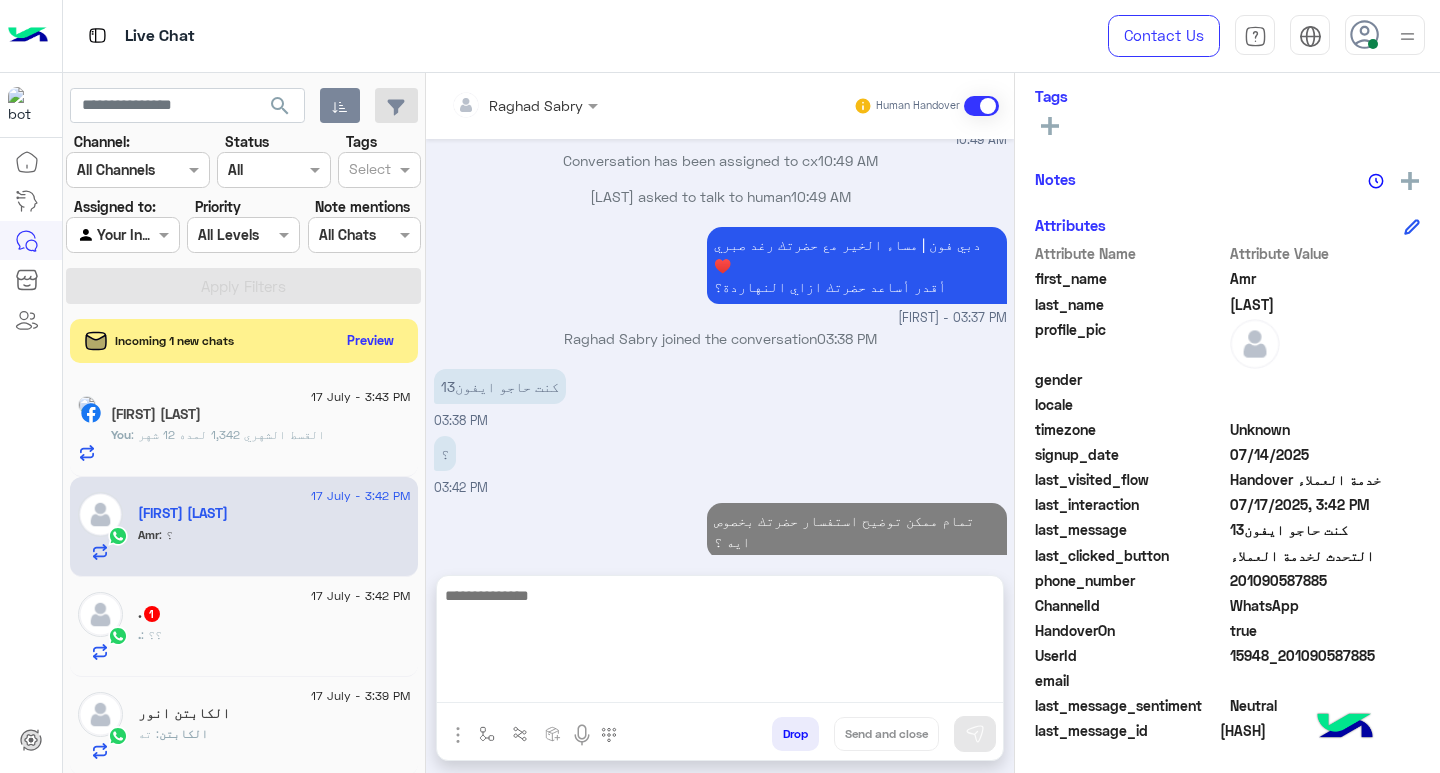 click on "17 July - 3:42 PM  .   1 . : ؟؟" 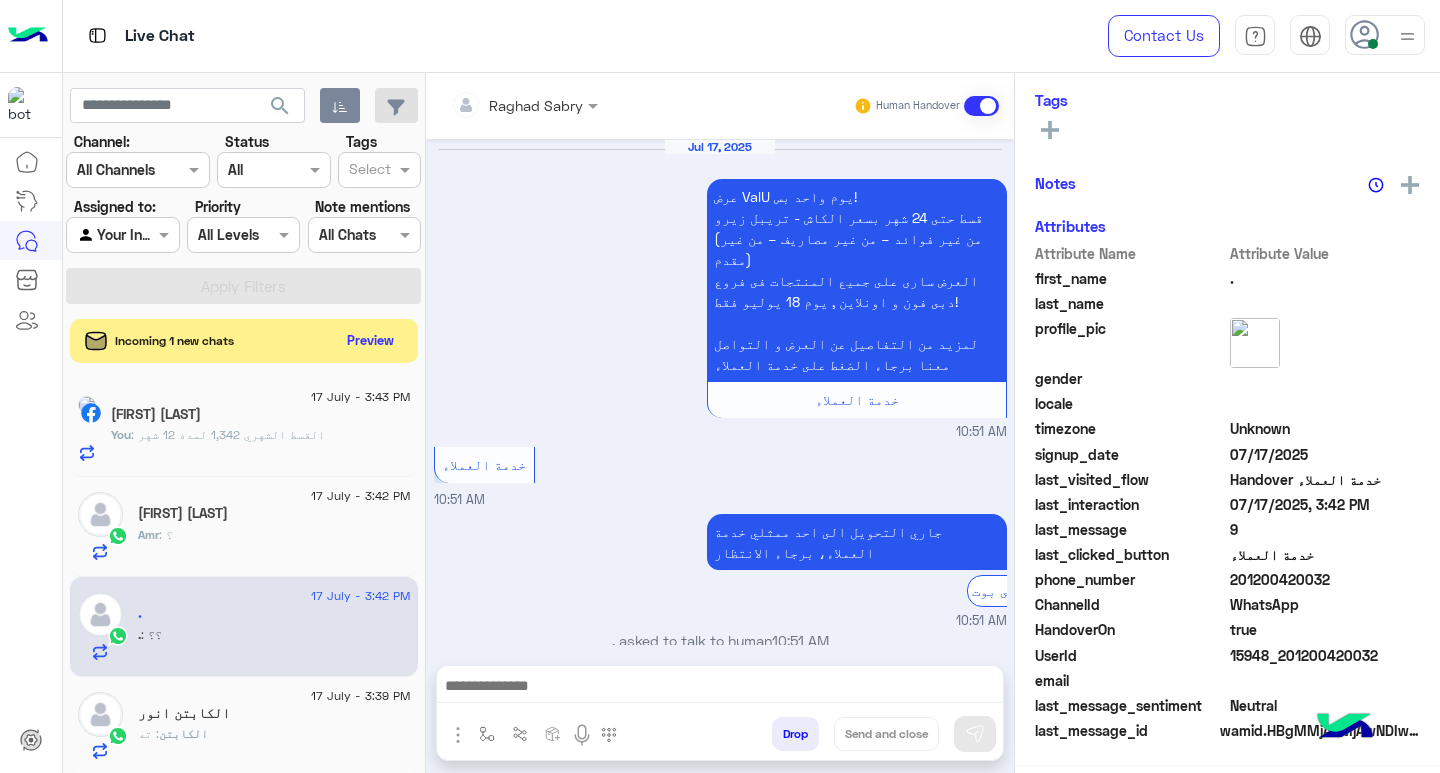 scroll, scrollTop: 325, scrollLeft: 0, axis: vertical 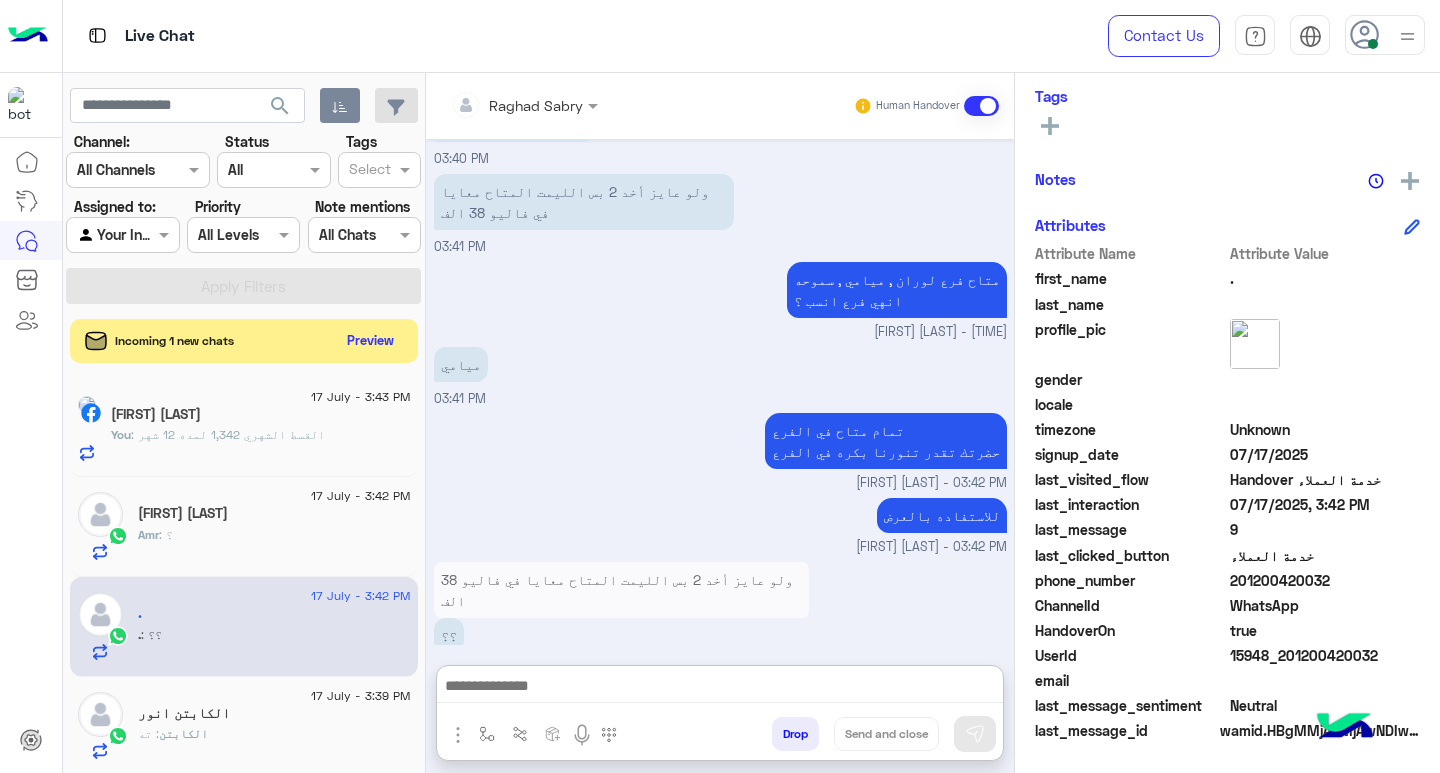 click at bounding box center (720, 688) 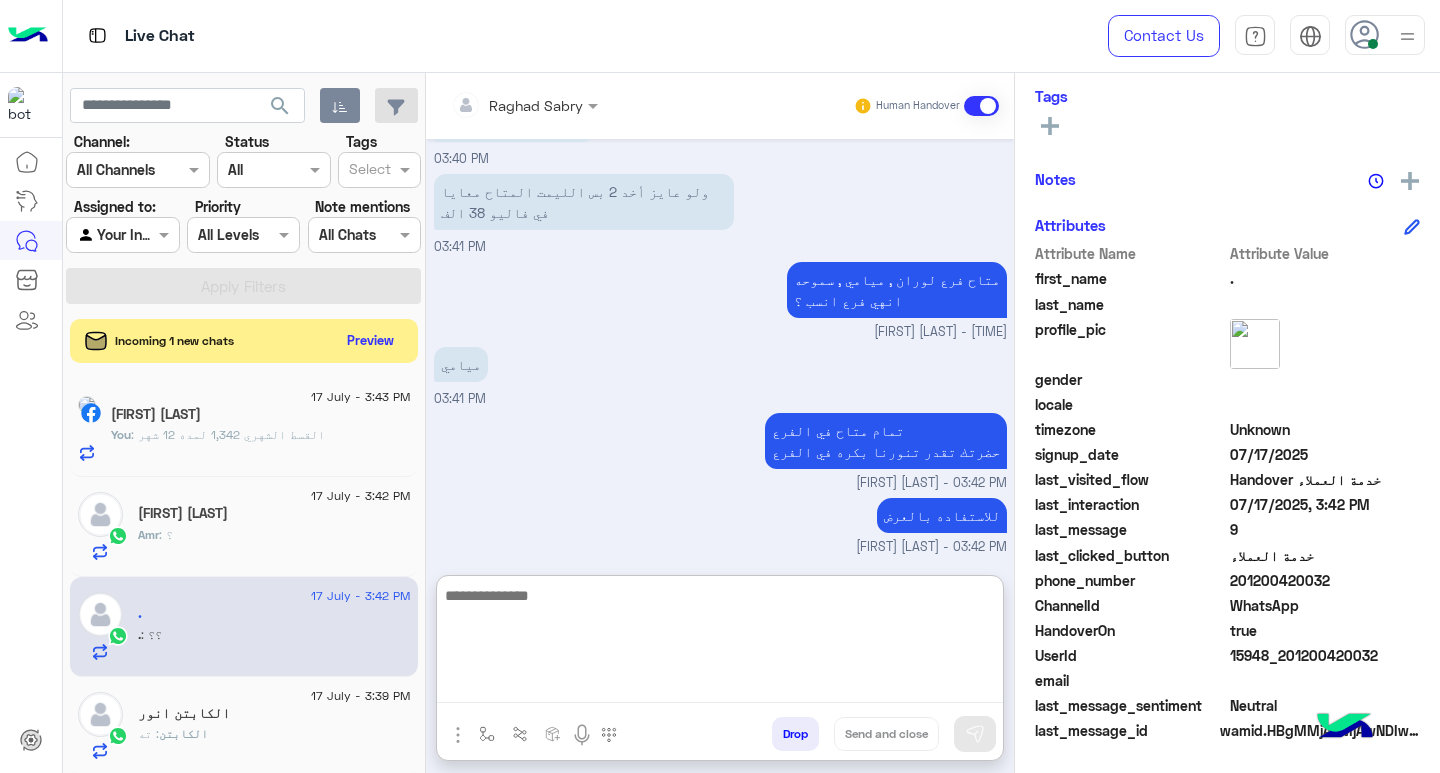scroll, scrollTop: 1385, scrollLeft: 0, axis: vertical 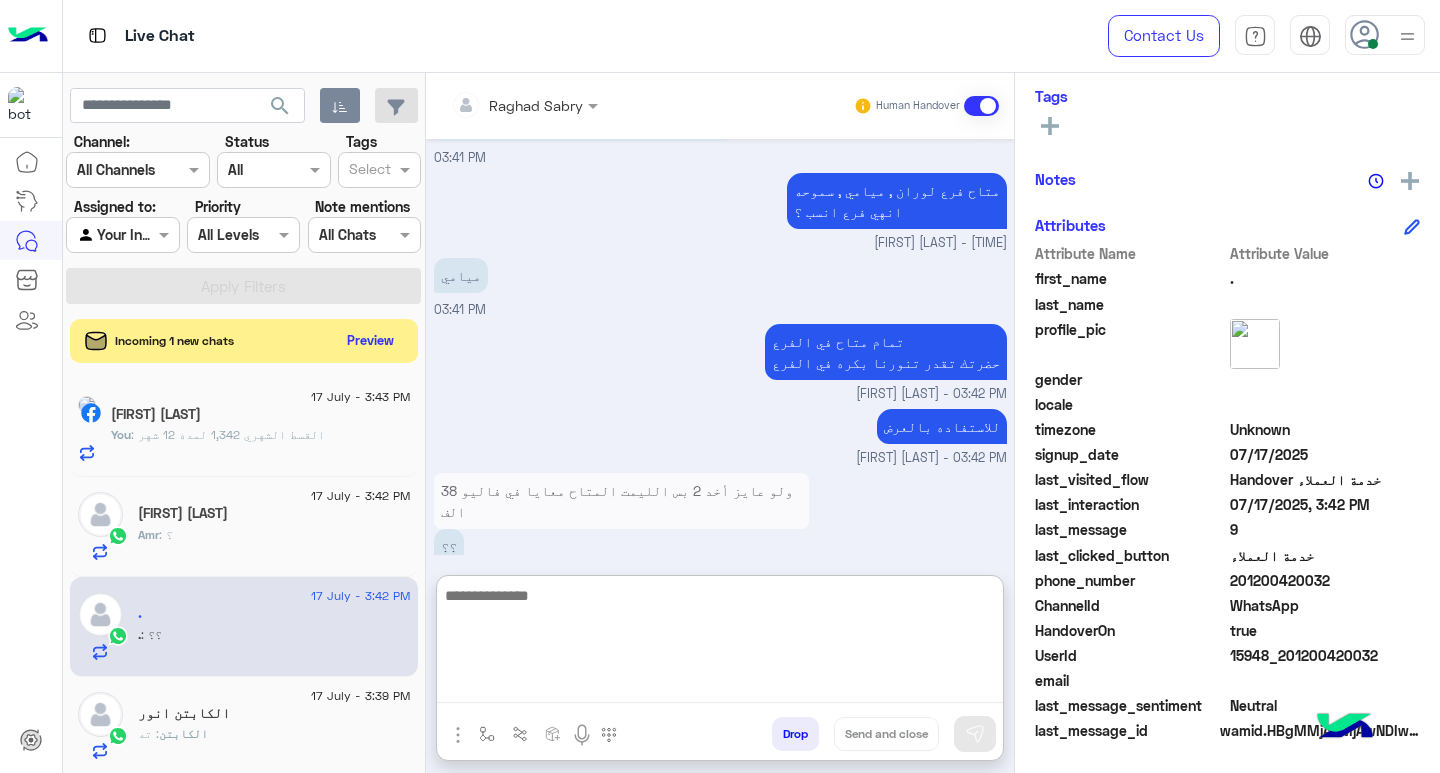 click at bounding box center (720, 643) 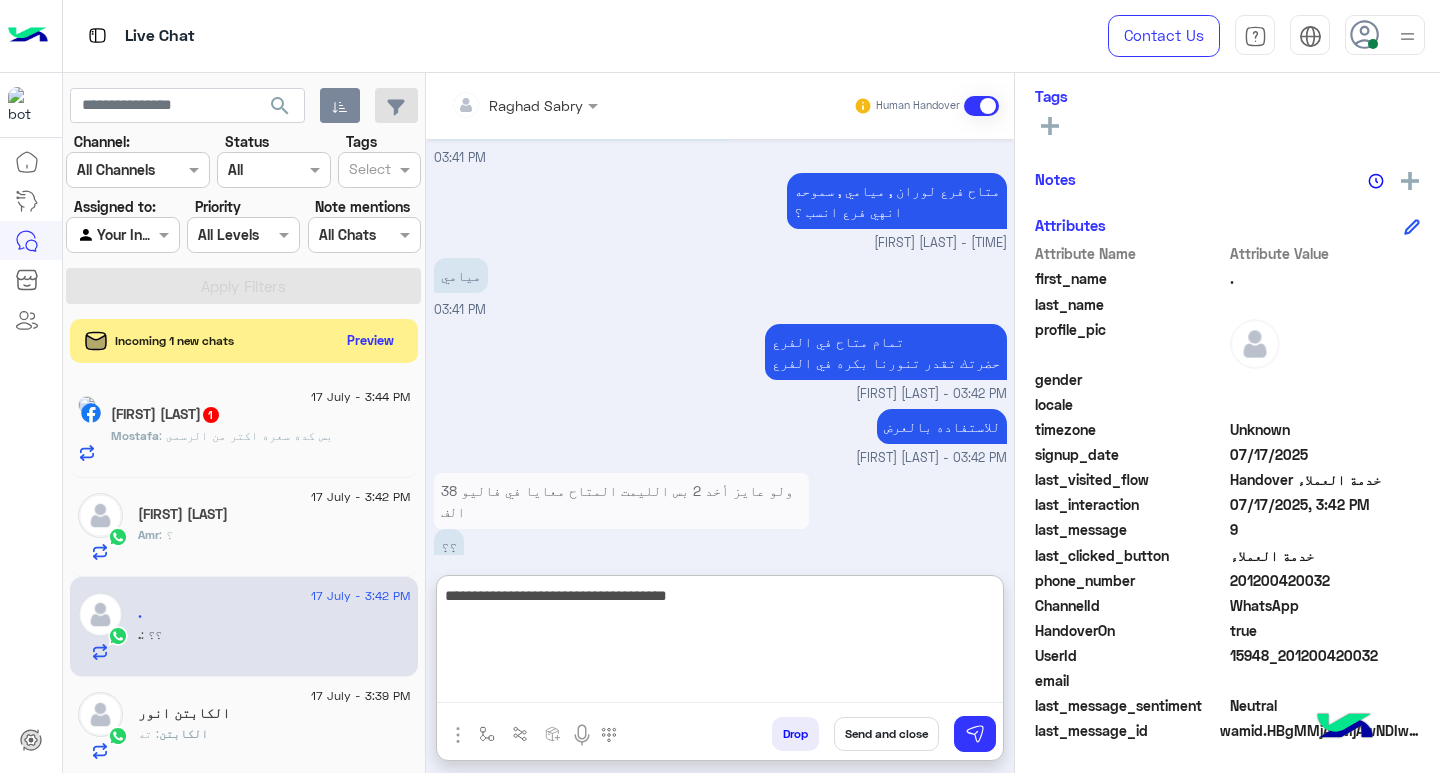 type on "**********" 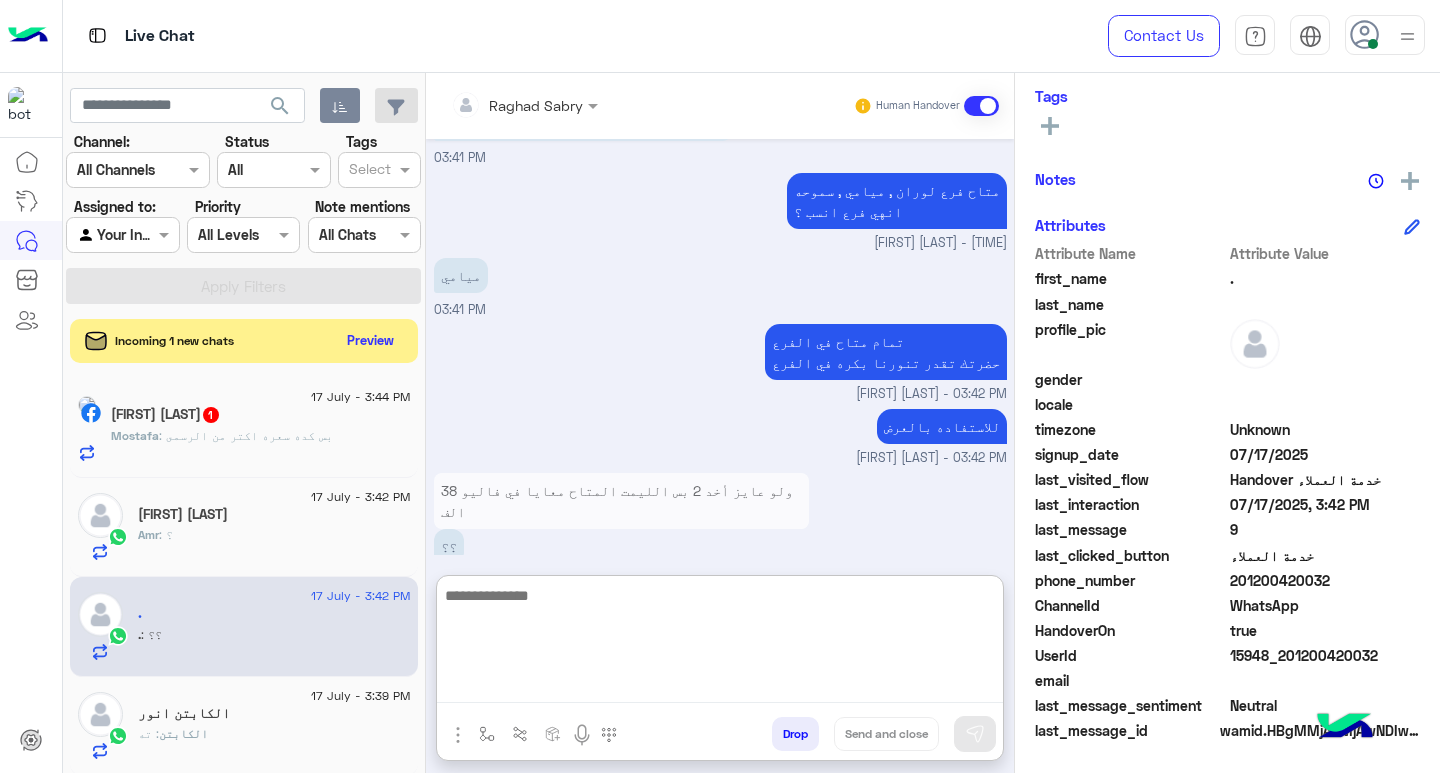 scroll, scrollTop: 1450, scrollLeft: 0, axis: vertical 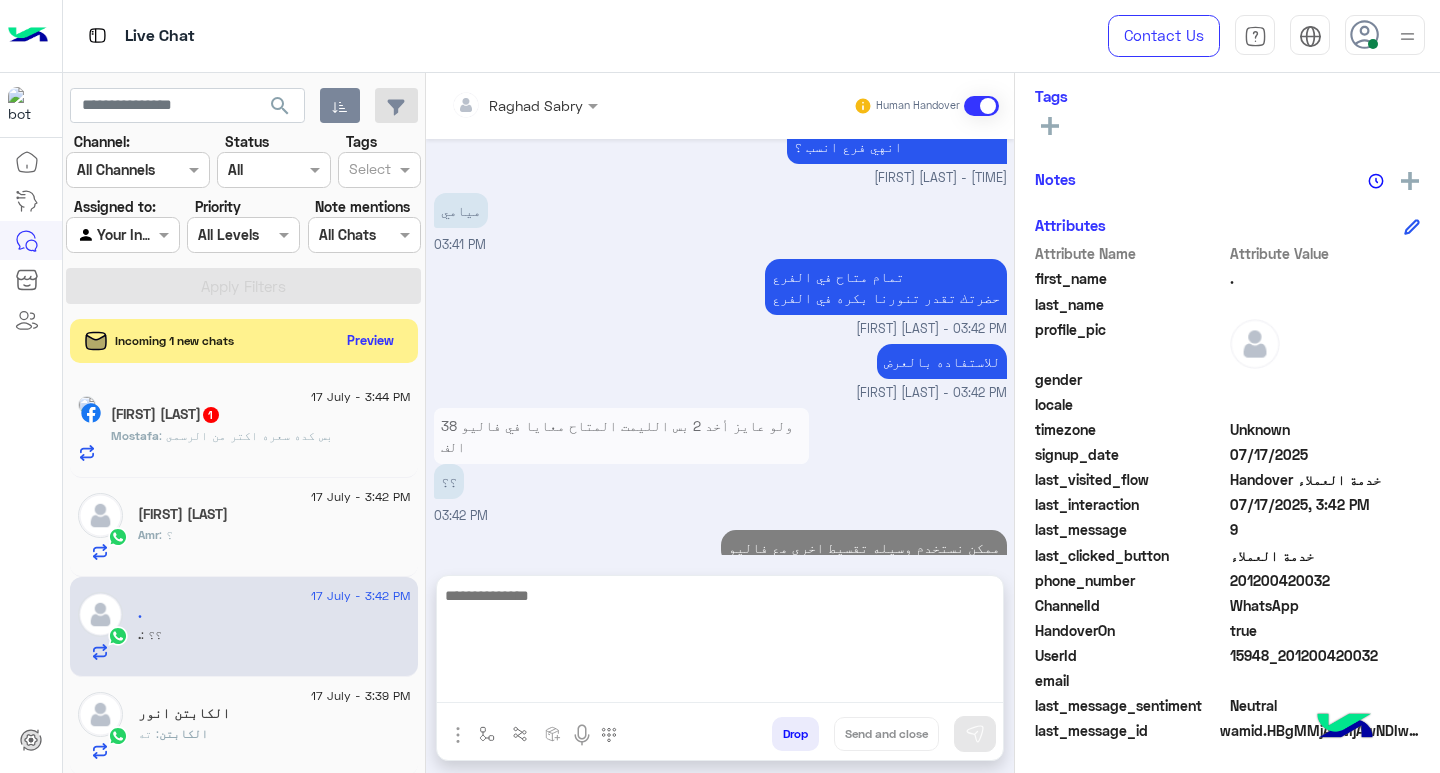 click on "Mostafa Disha  1" 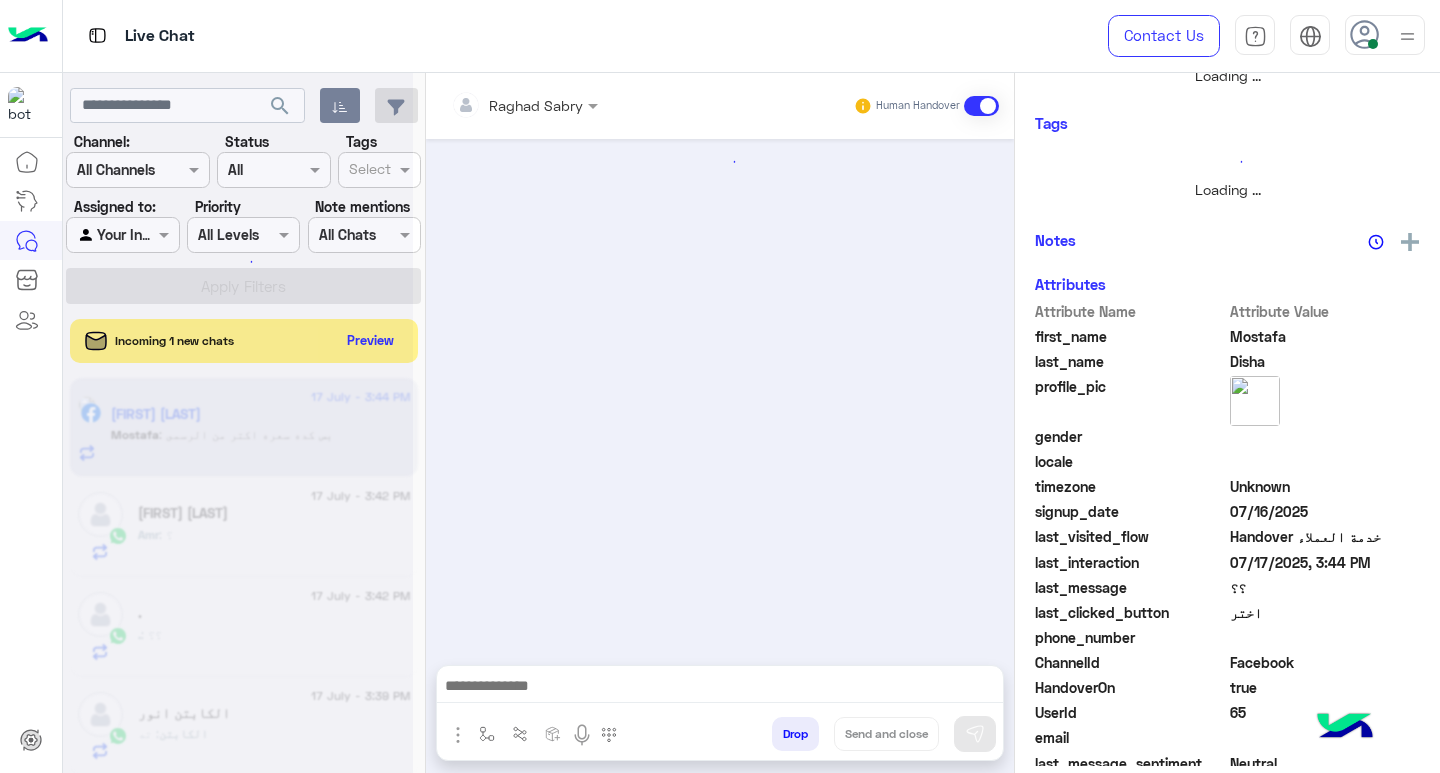 scroll, scrollTop: 355, scrollLeft: 0, axis: vertical 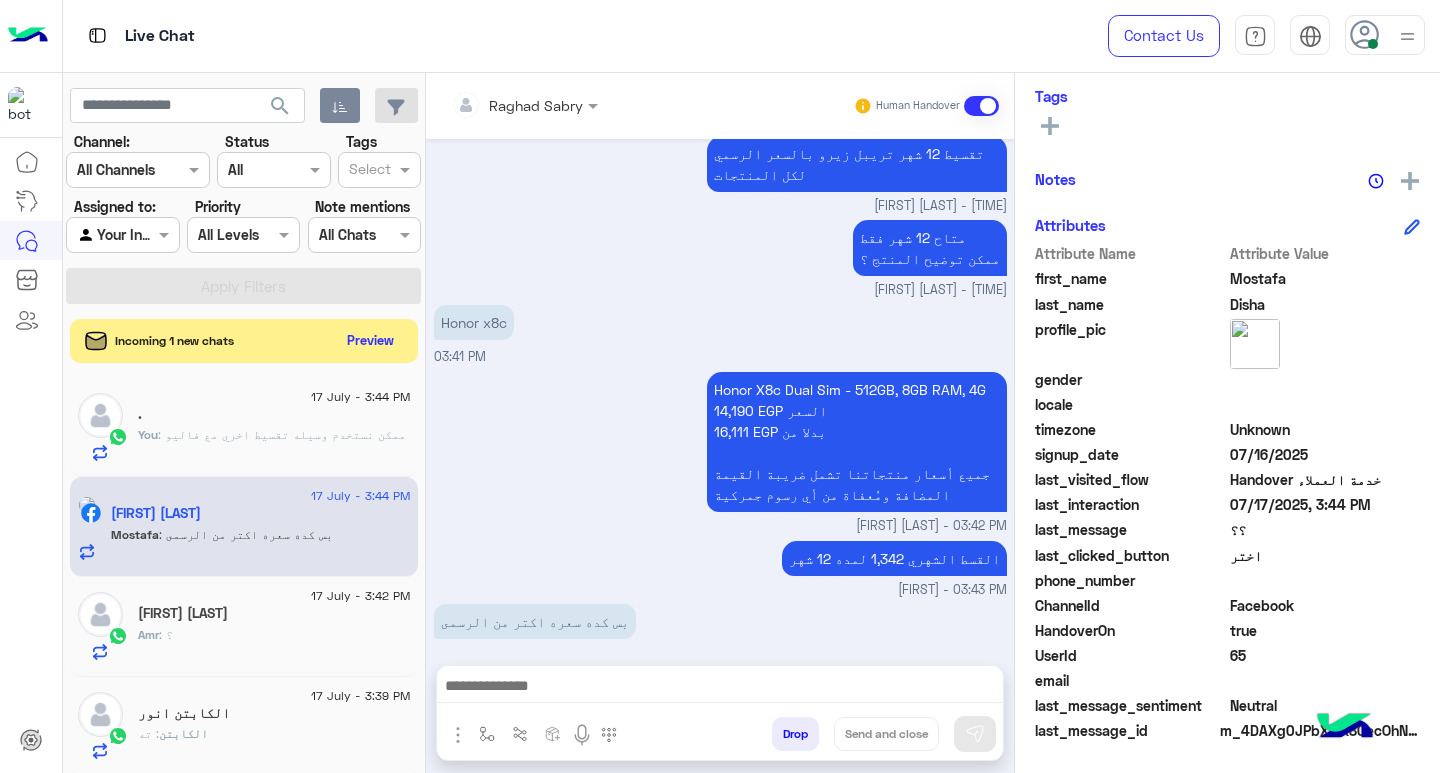 click on "Honor X8c Dual Sim - 512GB, 8GB RAM, 4G 14,190 EGP   السعر  16,111 EGP بدلا من  جميع أسعار منتجاتنا تشمل ضريبة القيمة المضافة ومُعفاة من أي رسوم جمركية" at bounding box center (857, 442) 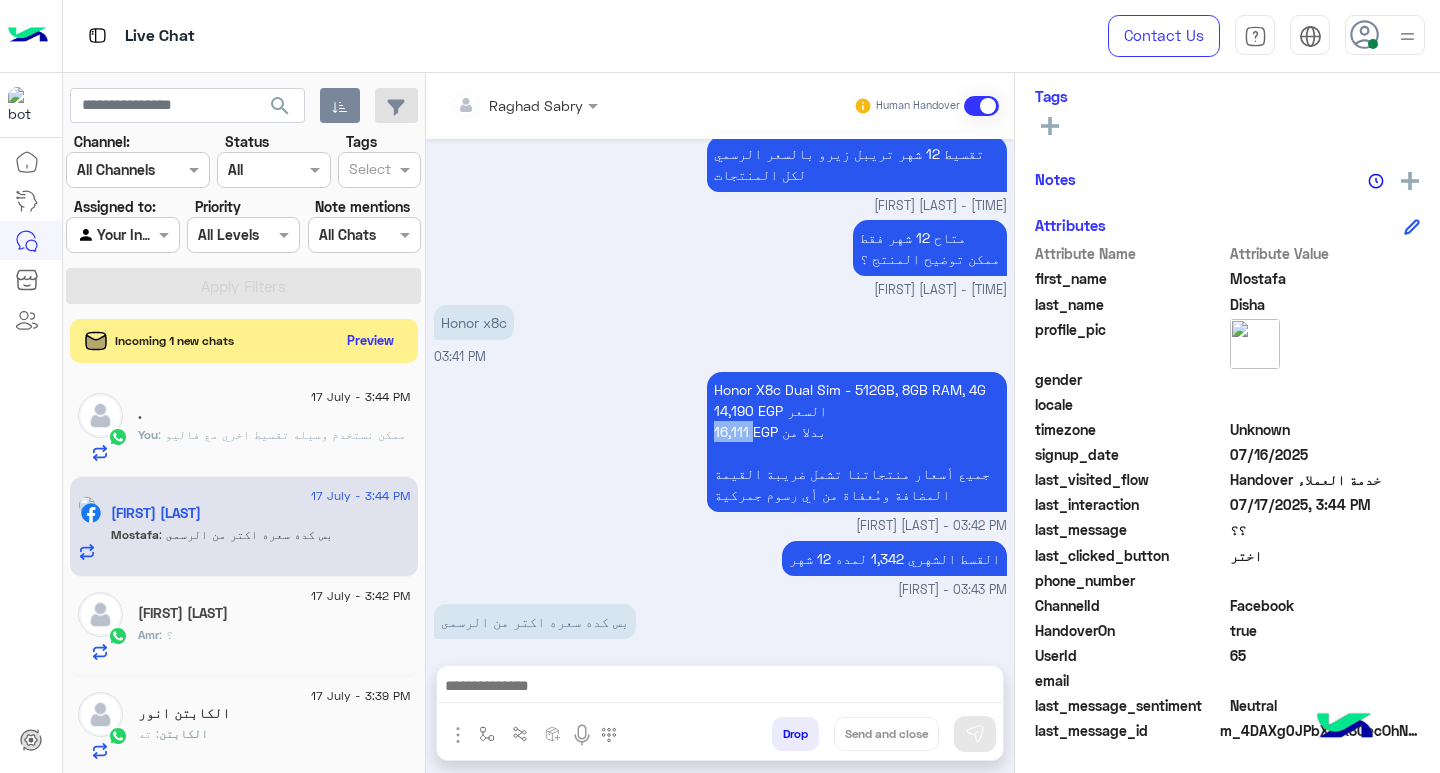 click on "Honor X8c Dual Sim - 512GB, 8GB RAM, 4G 14,190 EGP   السعر  16,111 EGP بدلا من  جميع أسعار منتجاتنا تشمل ضريبة القيمة المضافة ومُعفاة من أي رسوم جمركية" at bounding box center (857, 442) 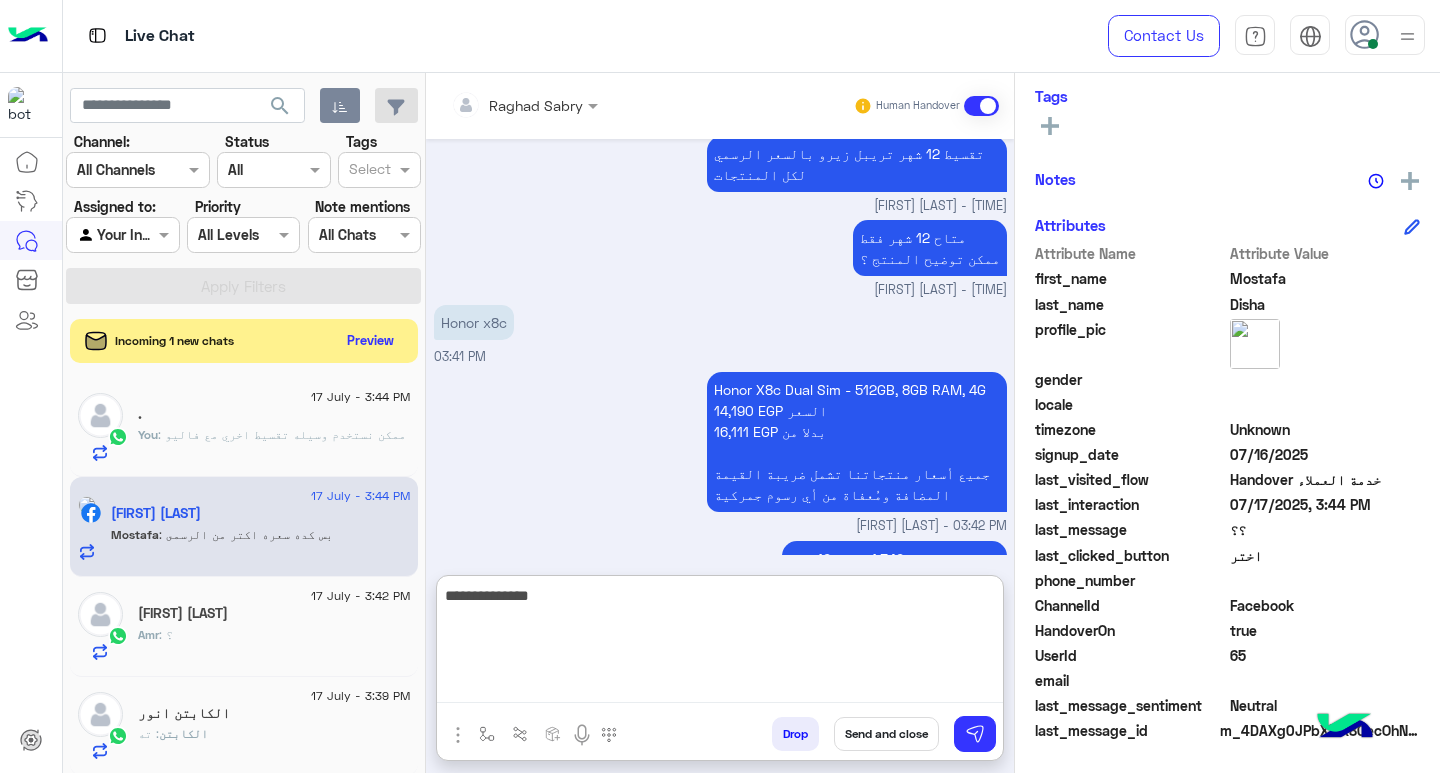 click on "Honor X8c Dual Sim - 512GB, 8GB RAM, 4G 14,190 EGP   السعر  16,111 EGP بدلا من  جميع أسعار منتجاتنا تشمل ضريبة القيمة المضافة ومُعفاة من أي رسوم جمركية" at bounding box center [857, 442] 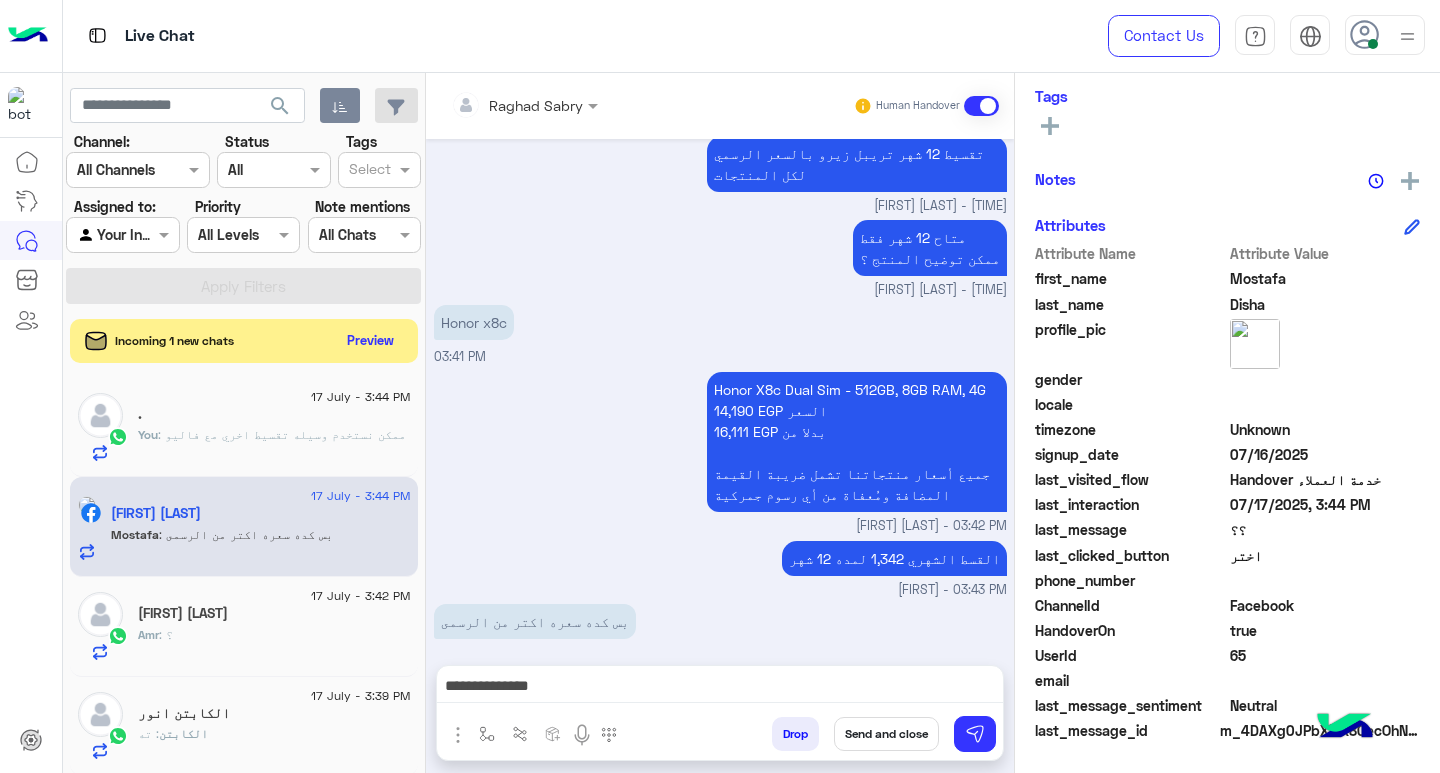 click on "Honor X8c Dual Sim - 512GB, 8GB RAM, 4G 14,190 EGP   السعر  16,111 EGP بدلا من  جميع أسعار منتجاتنا تشمل ضريبة القيمة المضافة ومُعفاة من أي رسوم جمركية" at bounding box center [857, 442] 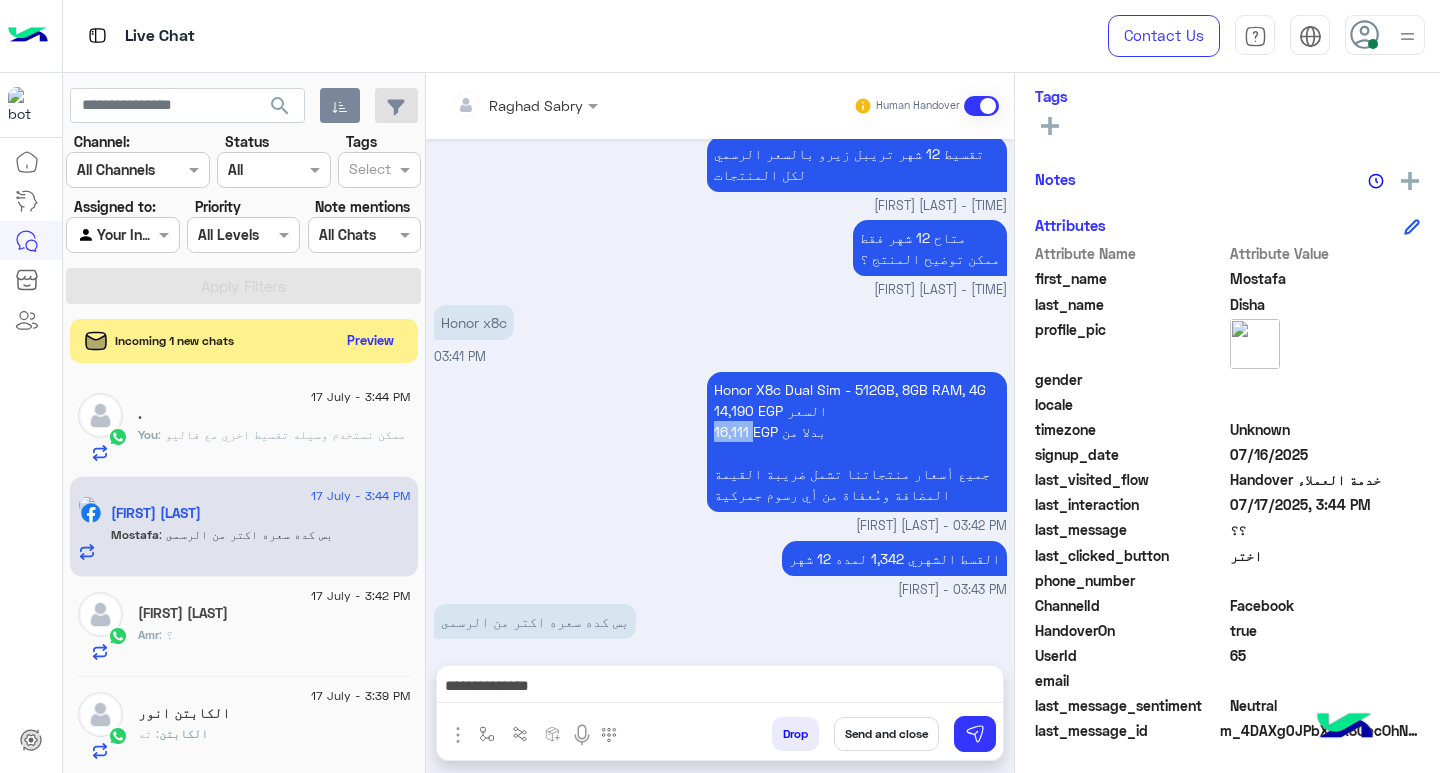 click on "Honor X8c Dual Sim - 512GB, 8GB RAM, 4G 14,190 EGP   السعر  16,111 EGP بدلا من  جميع أسعار منتجاتنا تشمل ضريبة القيمة المضافة ومُعفاة من أي رسوم جمركية" at bounding box center (857, 442) 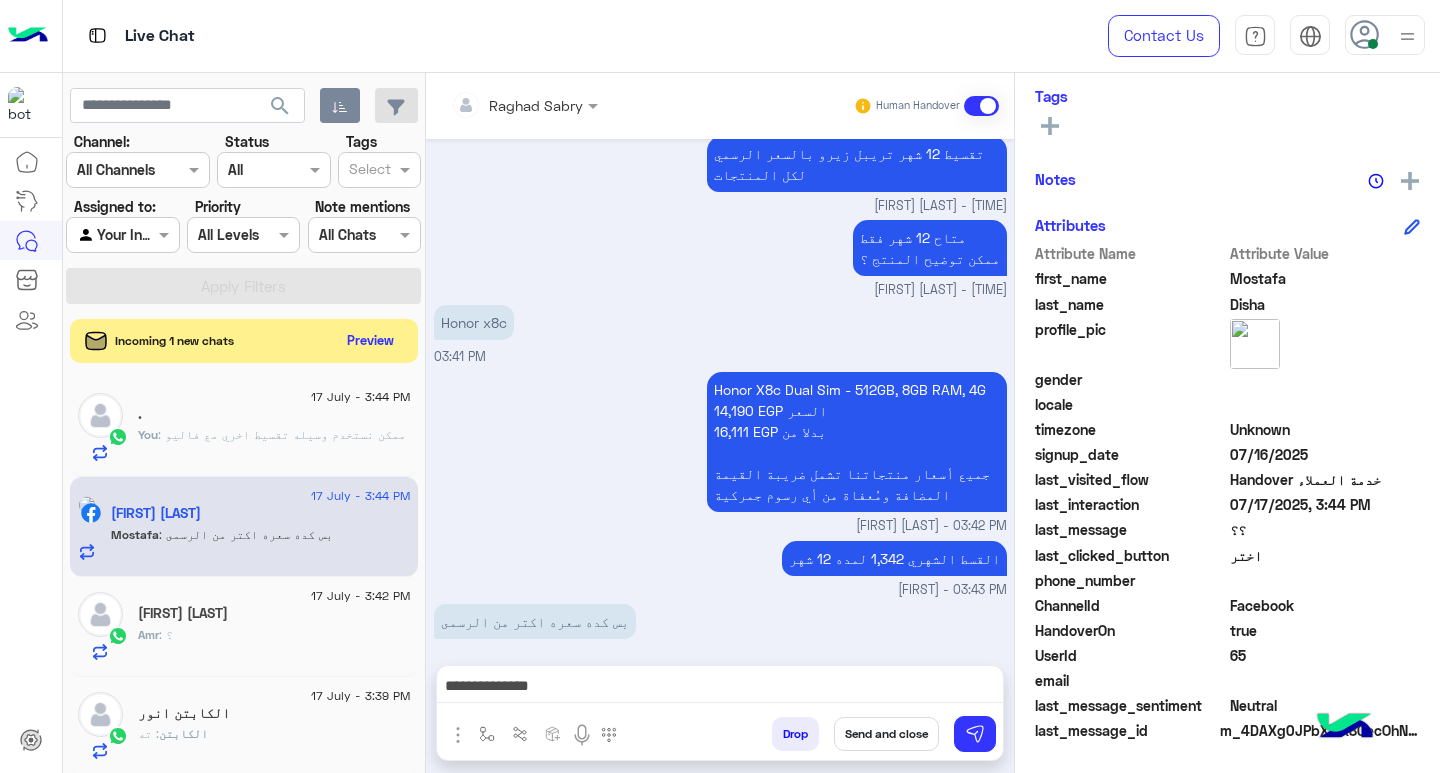 click on "**********" at bounding box center (720, 688) 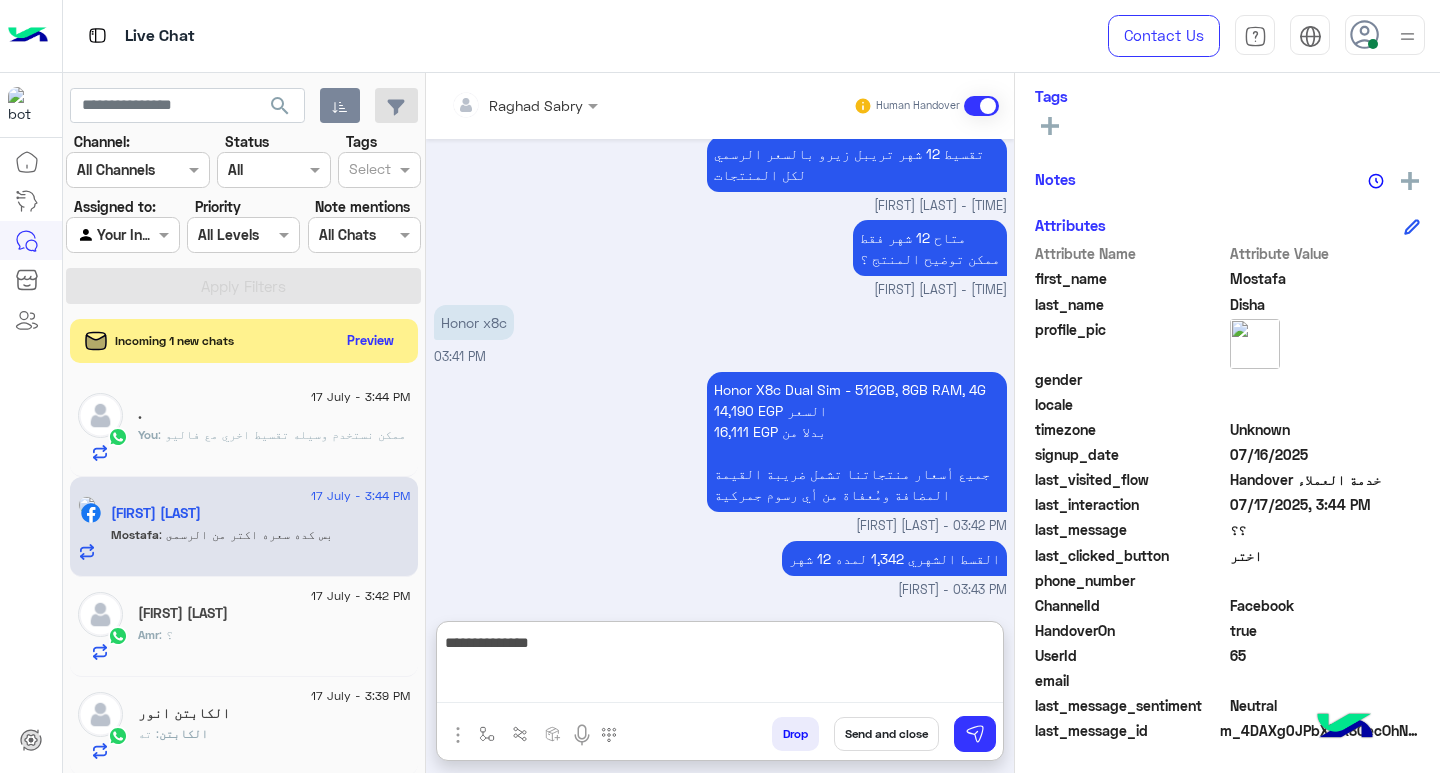 paste on "*******" 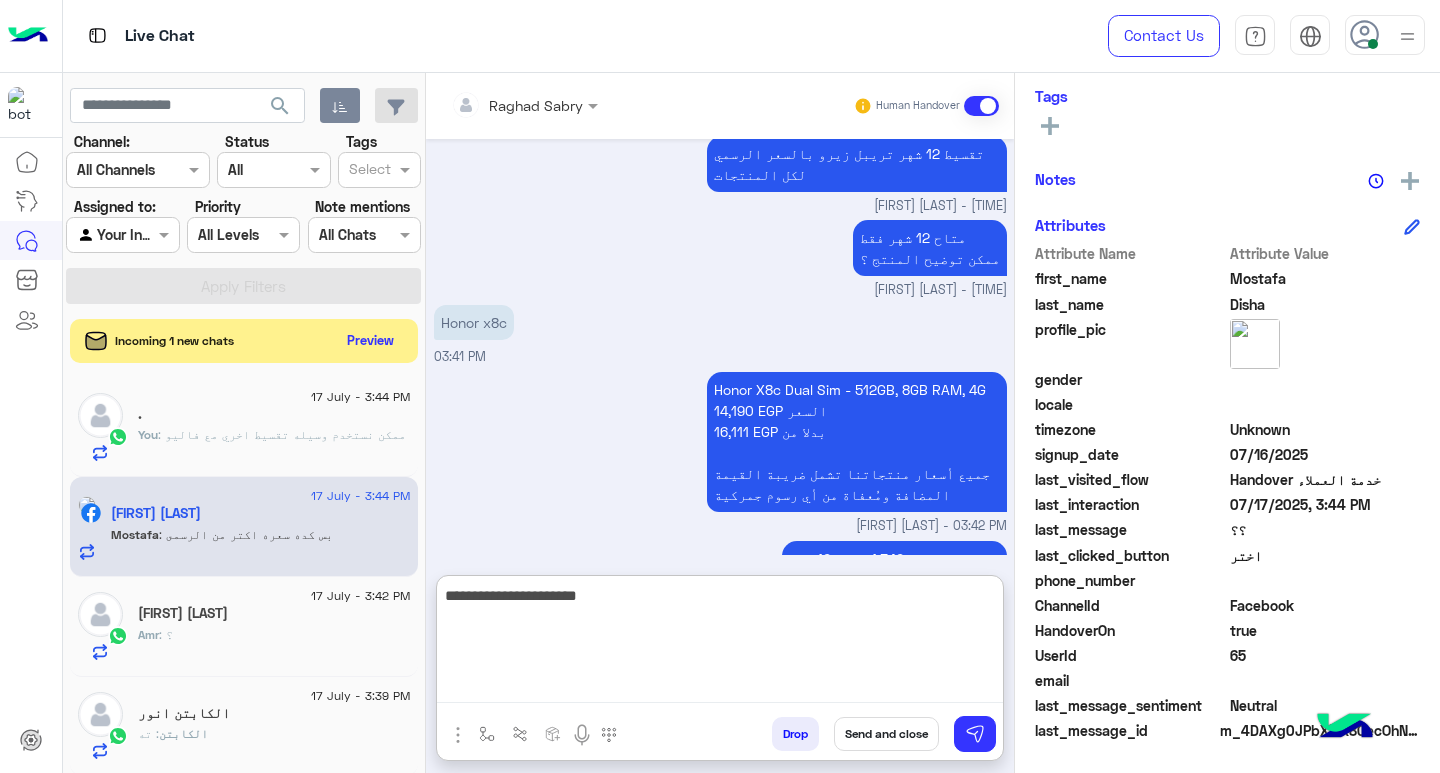 type on "**********" 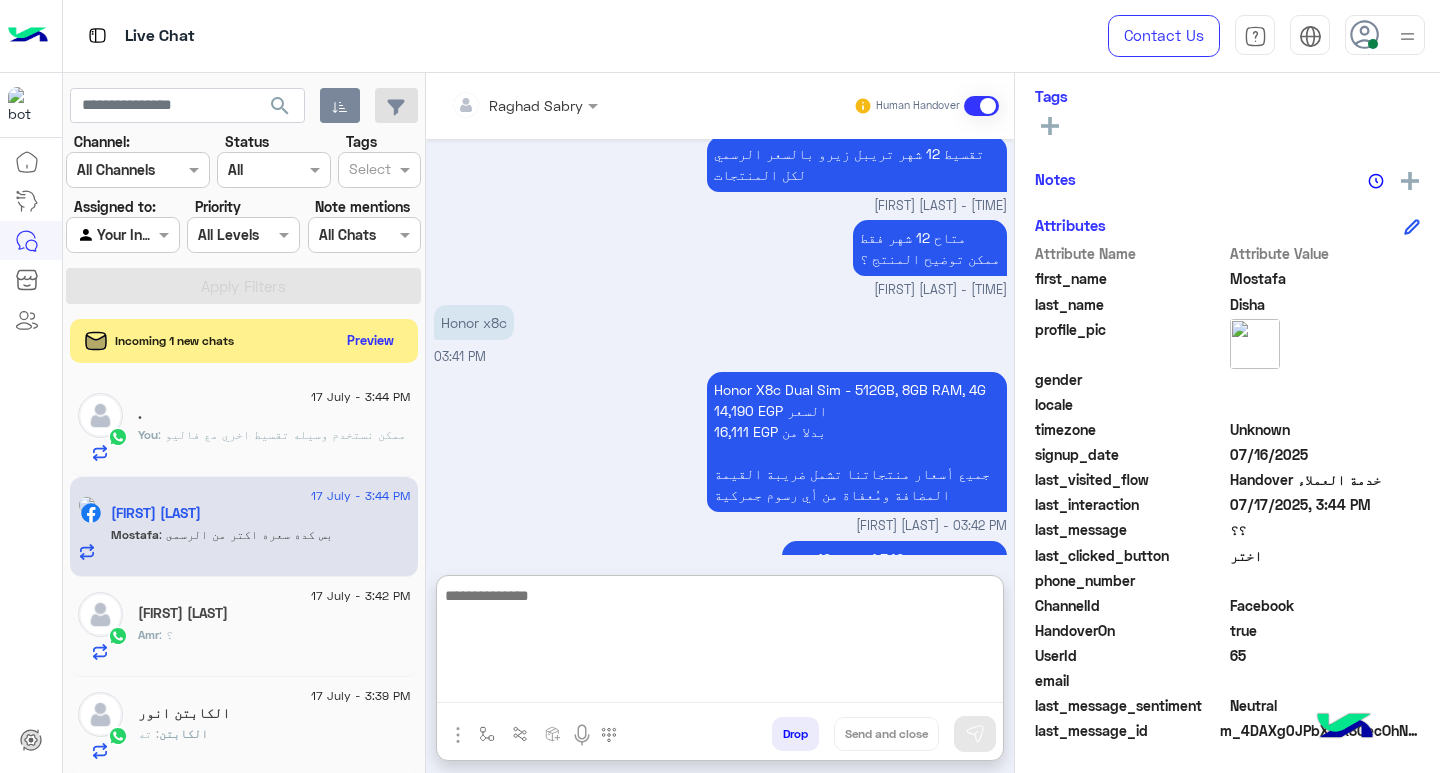 scroll, scrollTop: 1155, scrollLeft: 0, axis: vertical 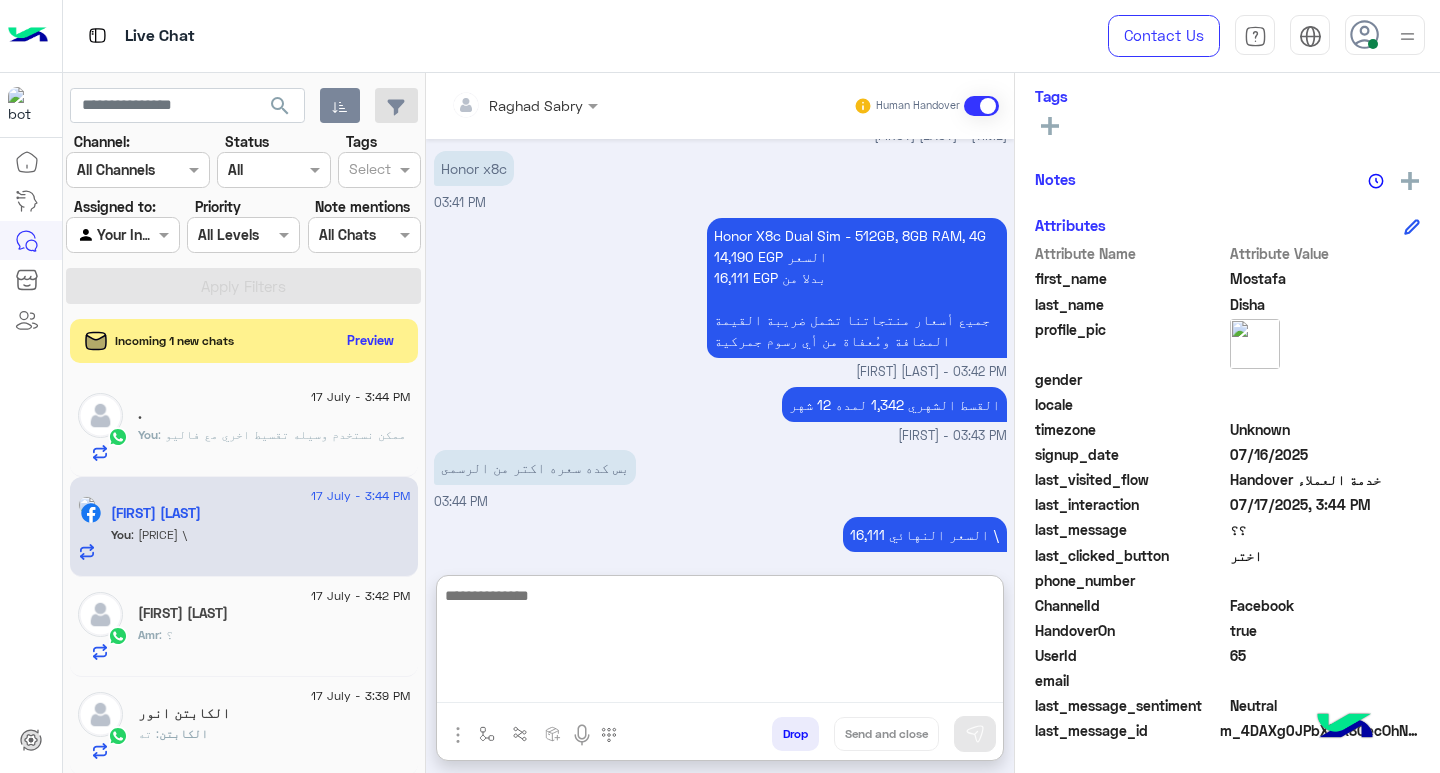 click on "Amr : ؟" 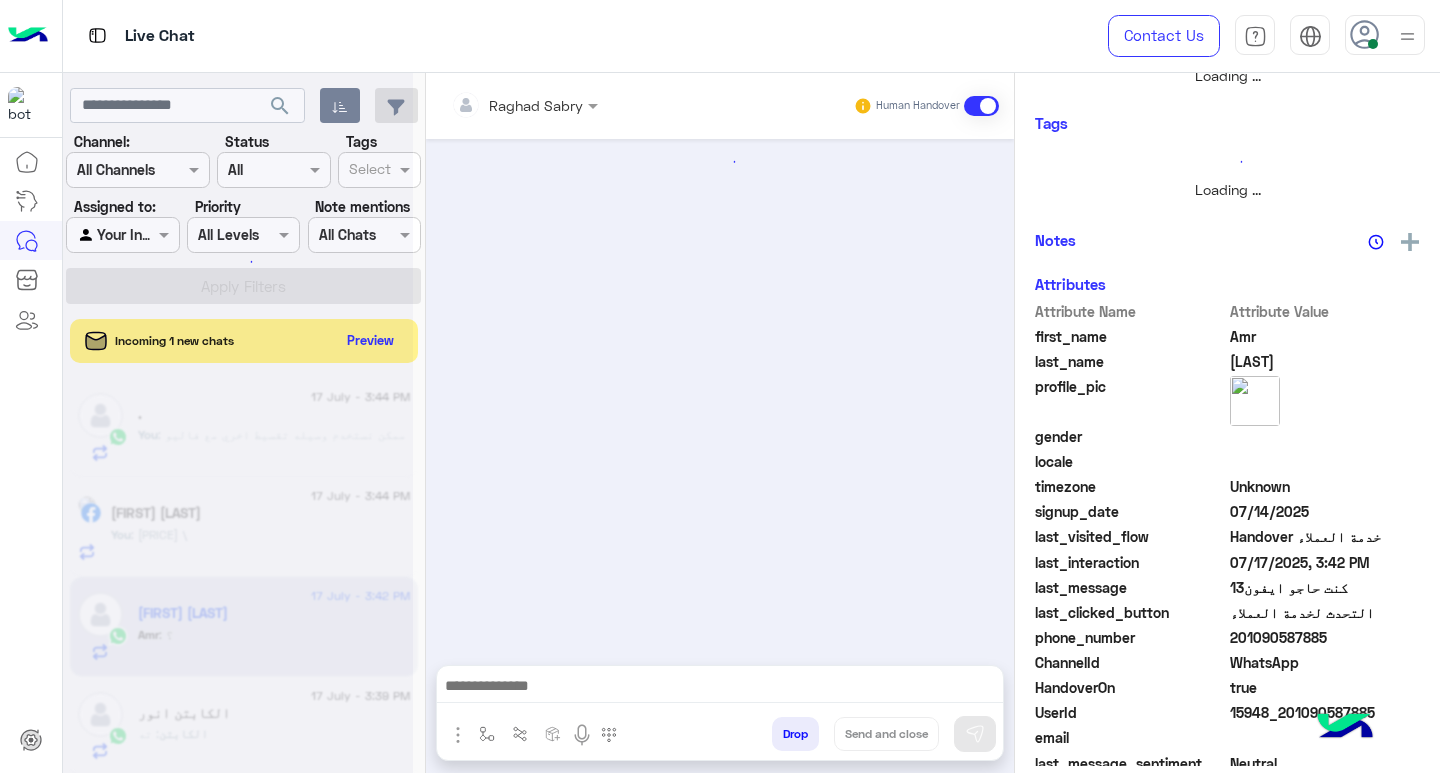 scroll, scrollTop: 355, scrollLeft: 0, axis: vertical 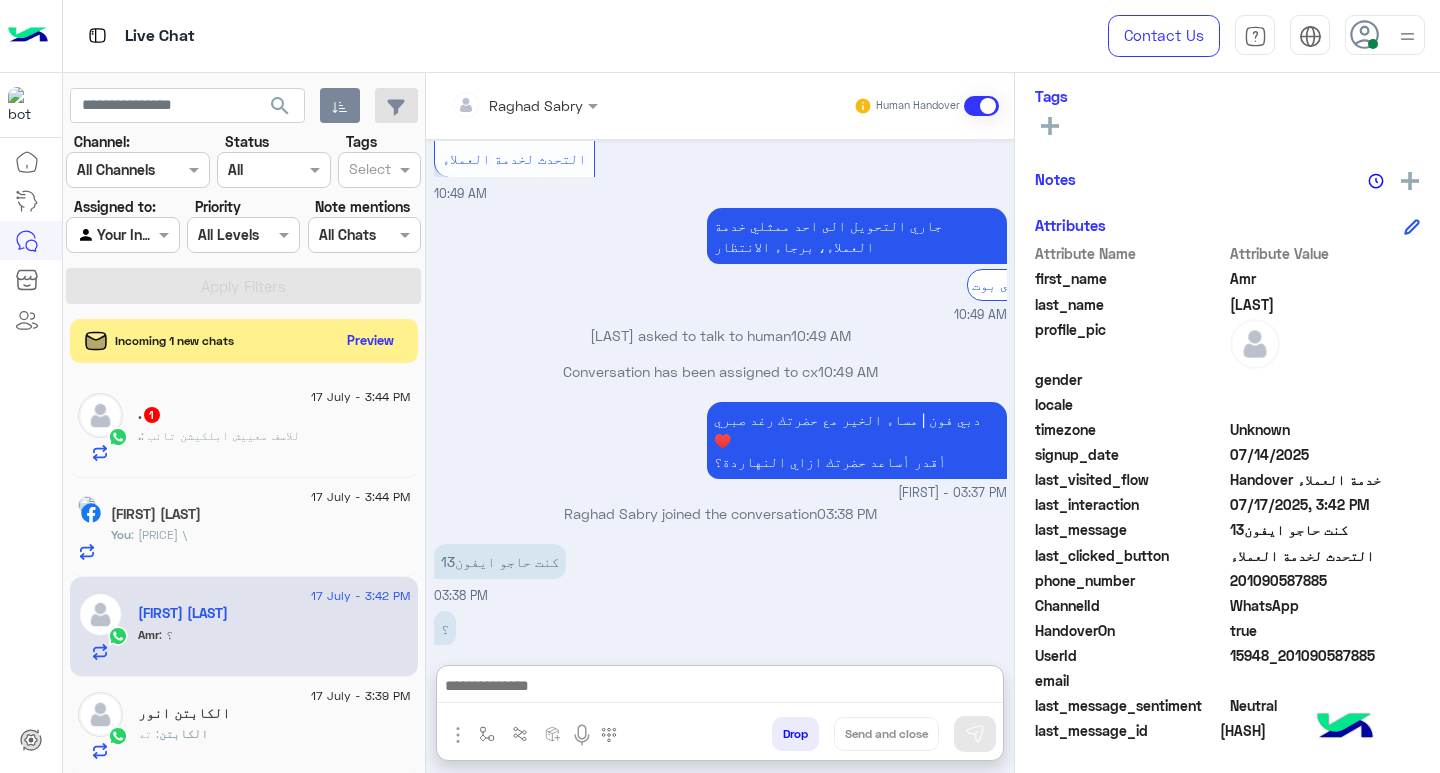 click at bounding box center [720, 688] 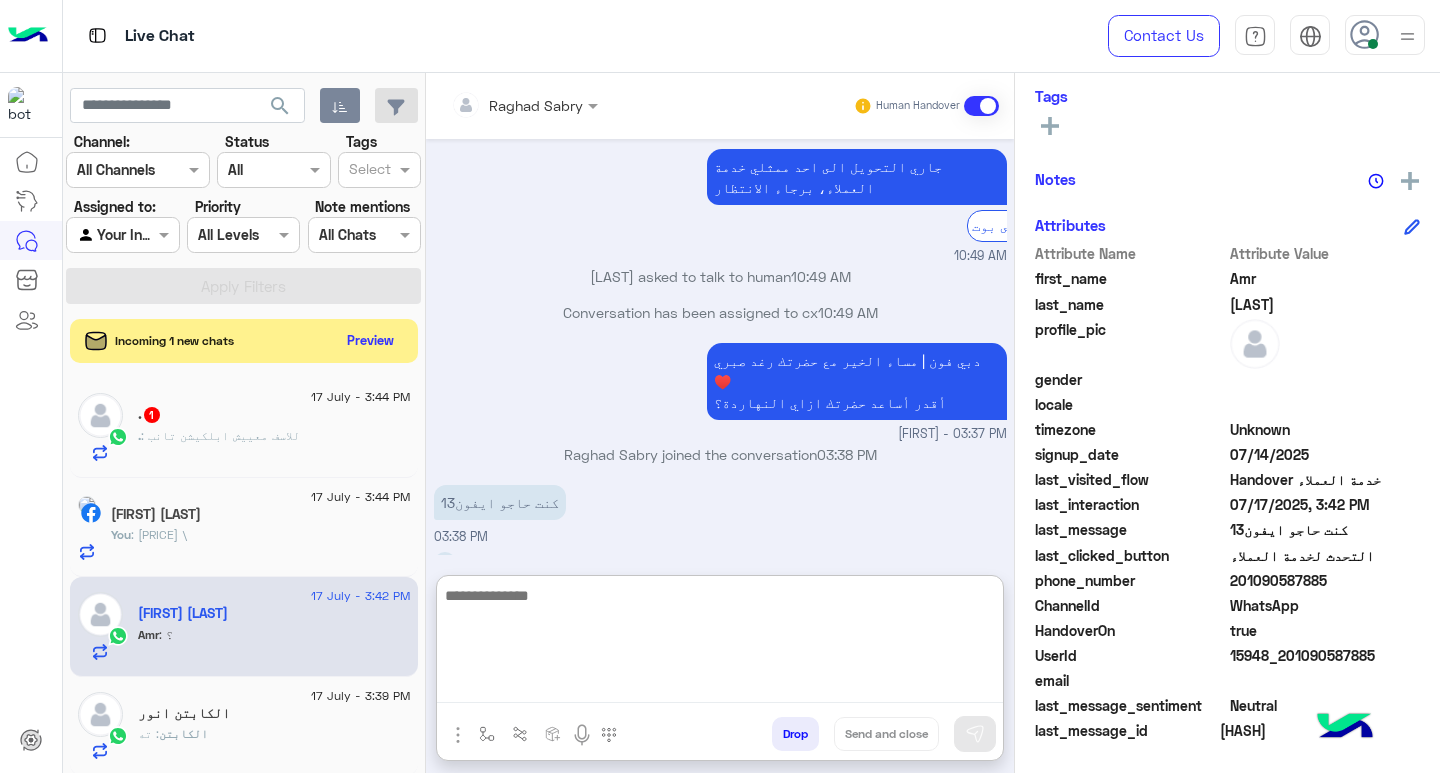 scroll, scrollTop: 1606, scrollLeft: 0, axis: vertical 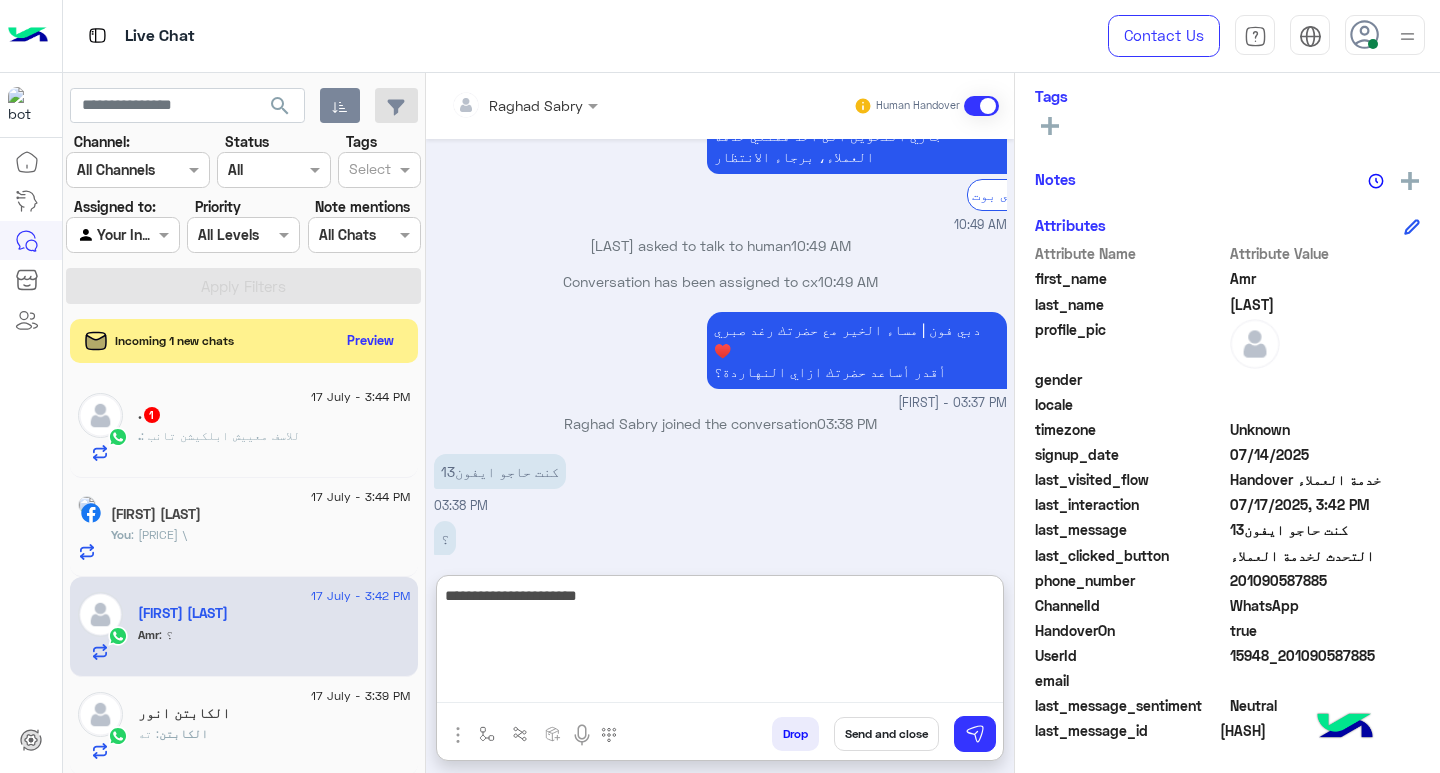 type on "**********" 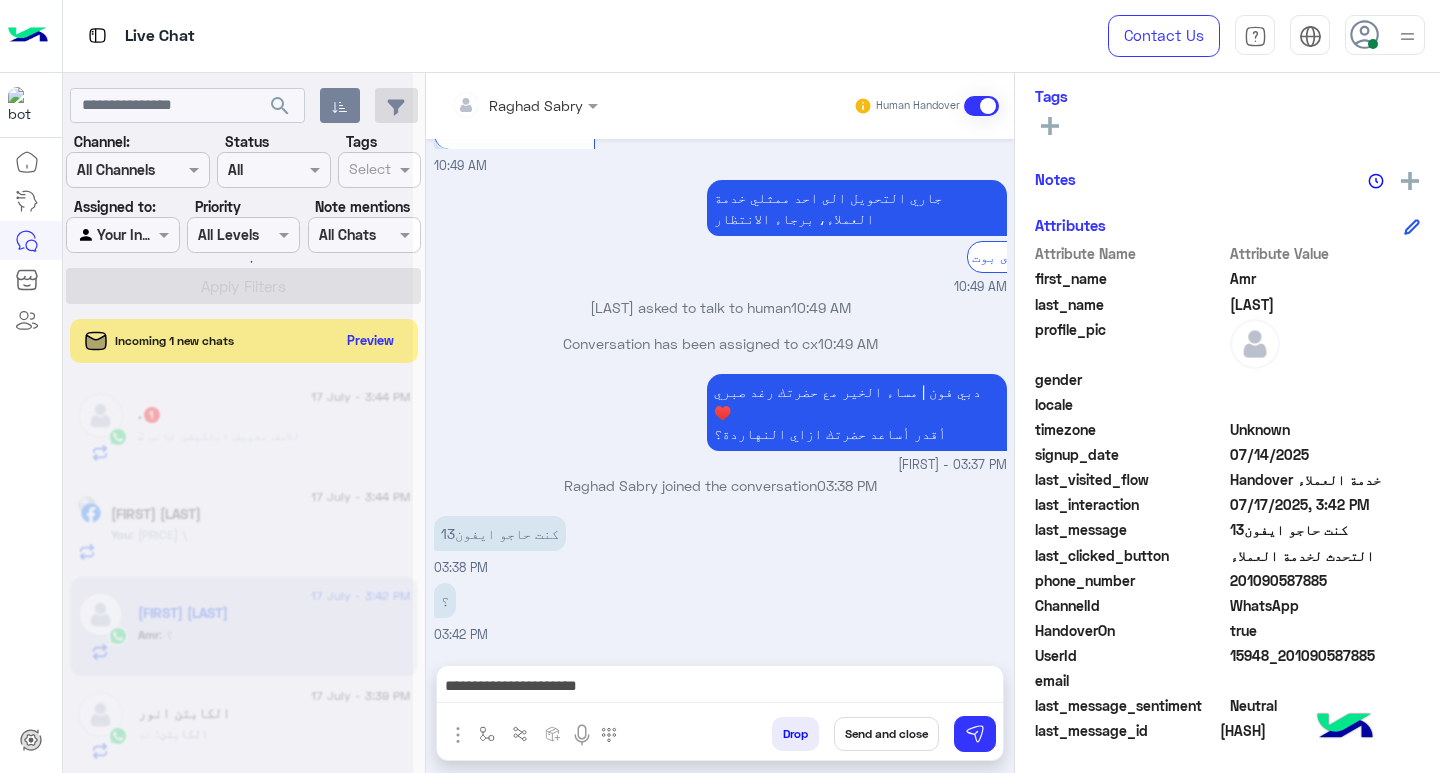 scroll, scrollTop: 1516, scrollLeft: 0, axis: vertical 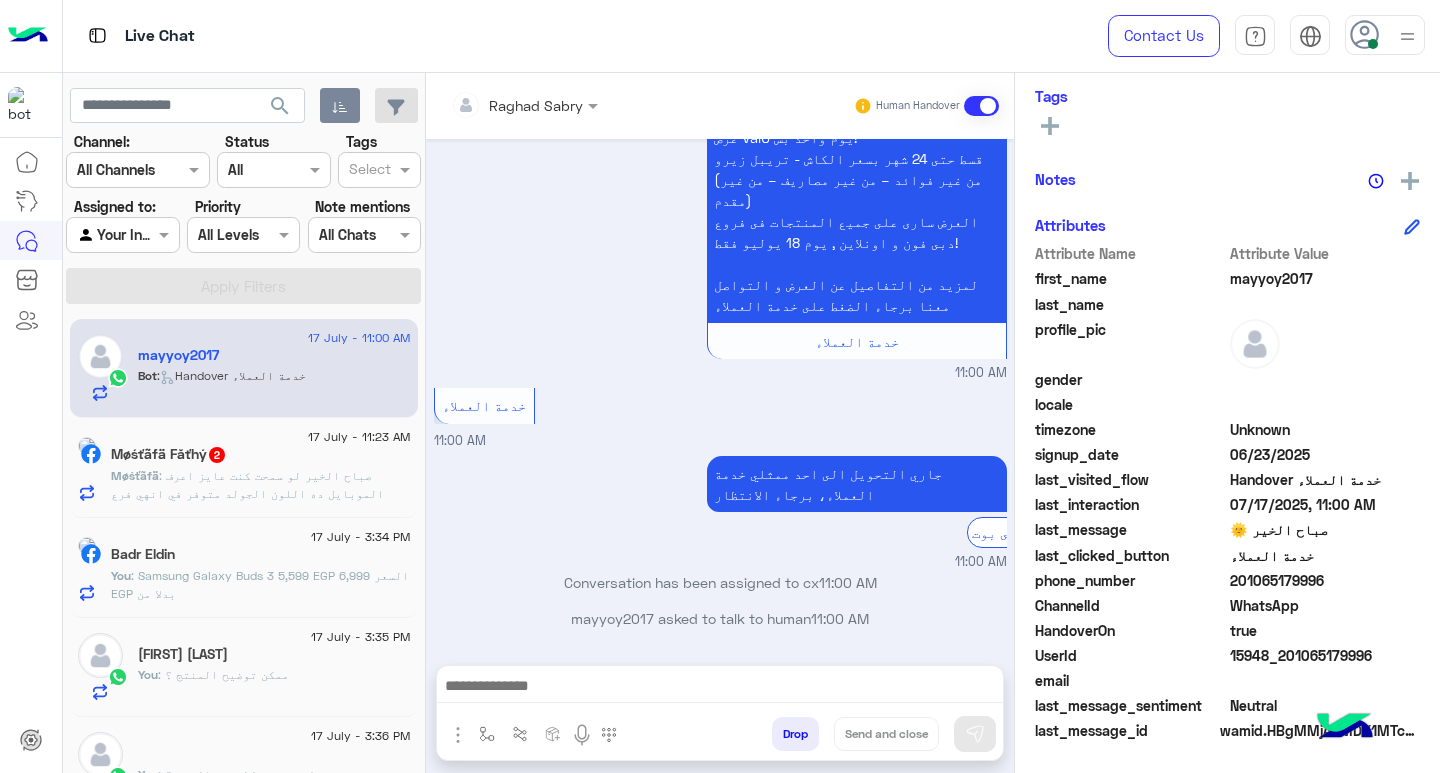 click on "You  : ممكن توضيح المنتج ؟" 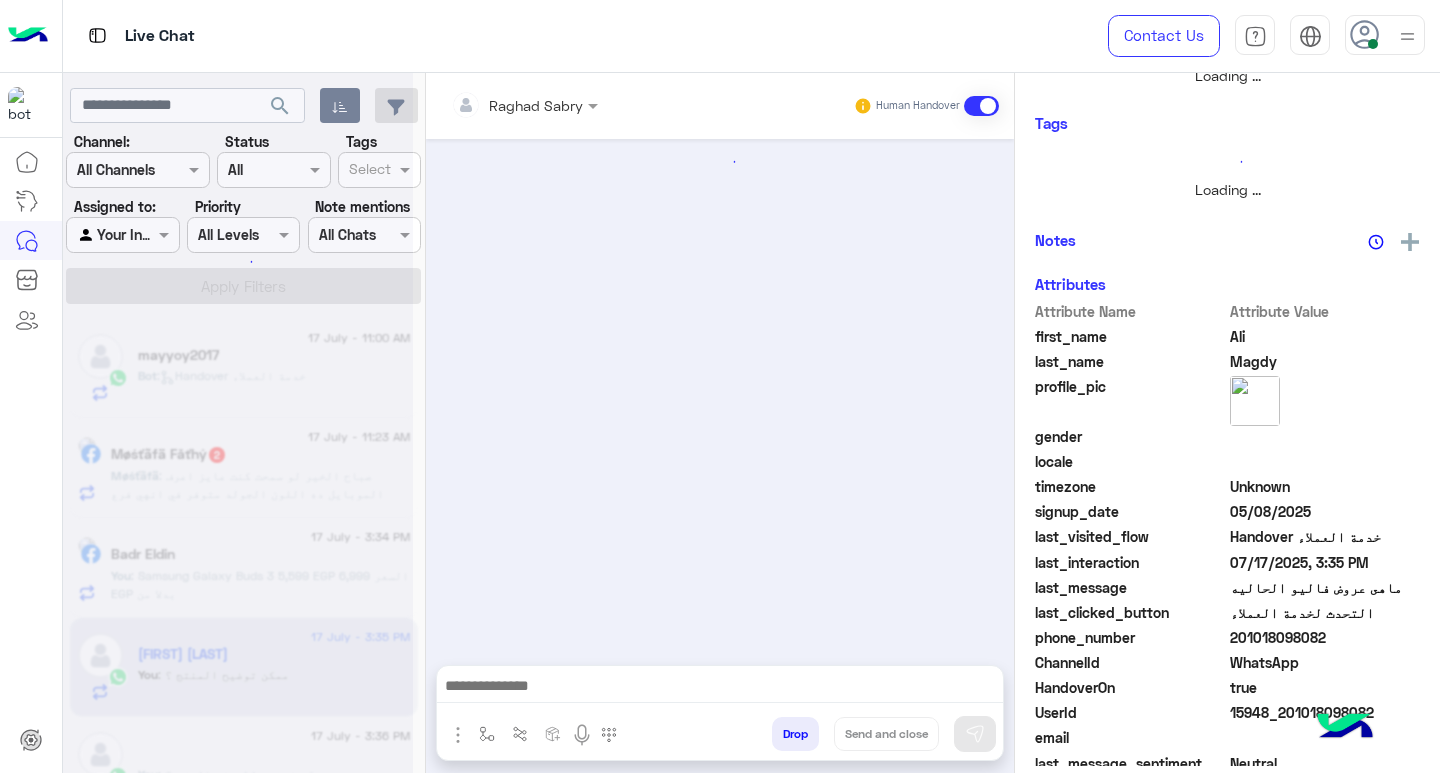 scroll, scrollTop: 355, scrollLeft: 0, axis: vertical 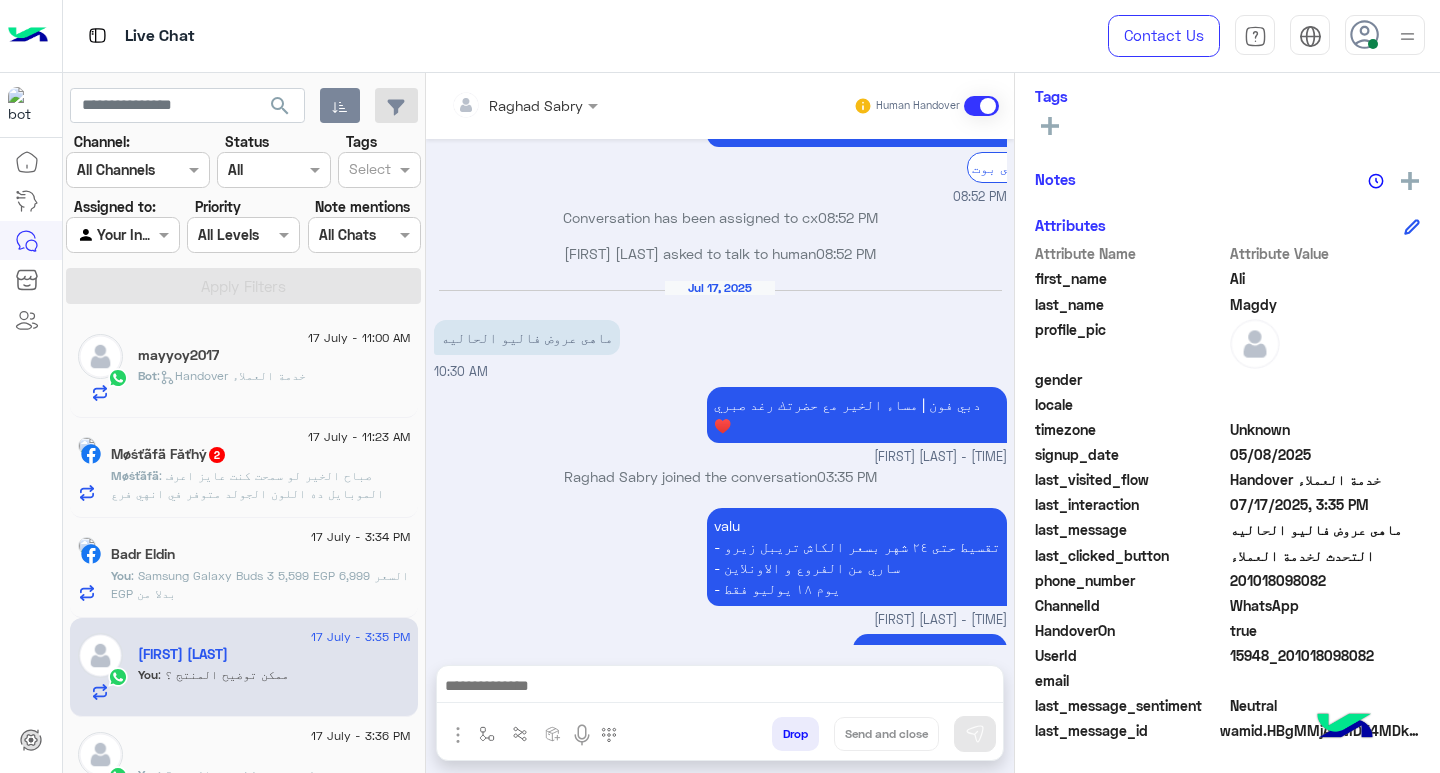 click on ": صباح الخير
لو سمحت كنت عايز اعرف الموبايل ده اللون الجولد متوفر في انهي فرع ومعاه هدايا اي
Honor 400 5G ... 512GB ... 12G RAM ... Color: Gold" 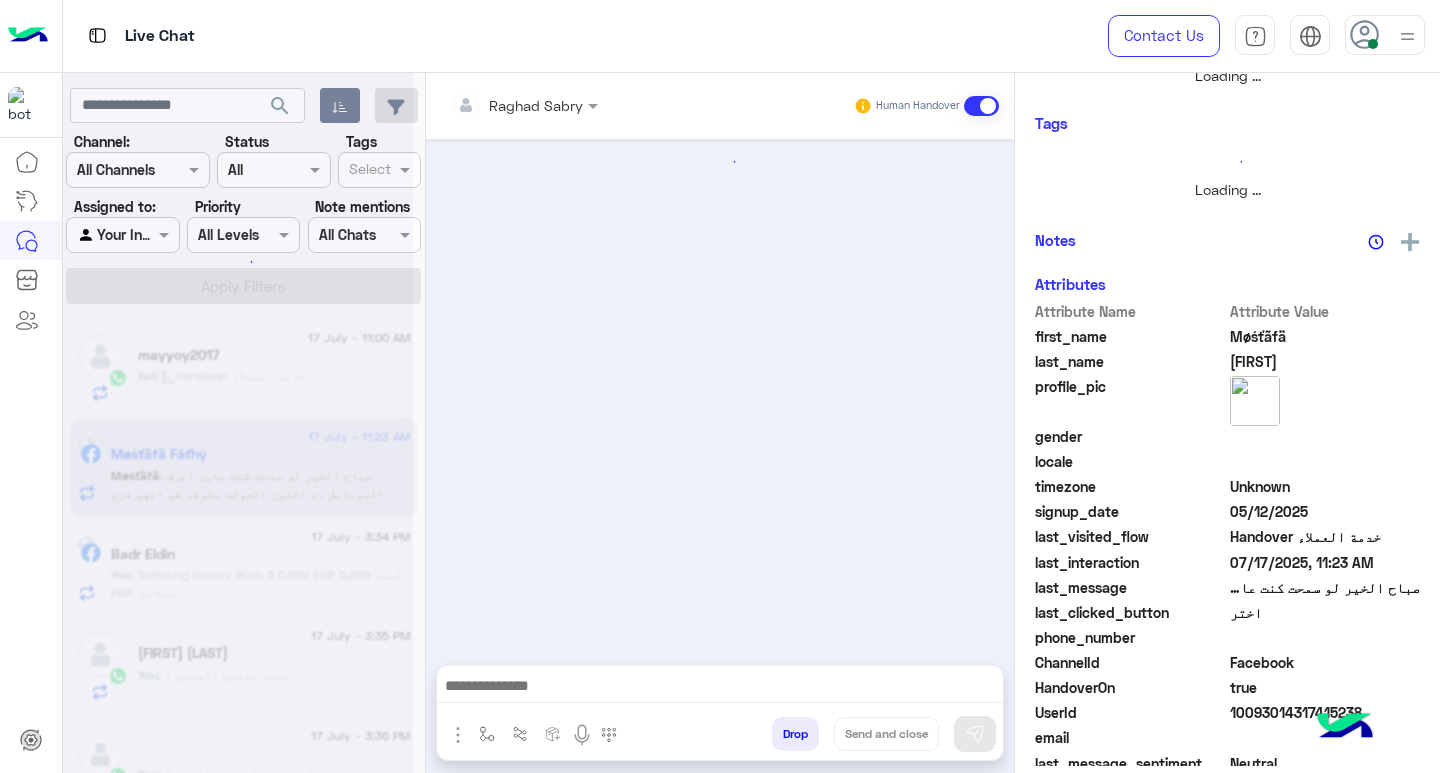 scroll, scrollTop: 355, scrollLeft: 0, axis: vertical 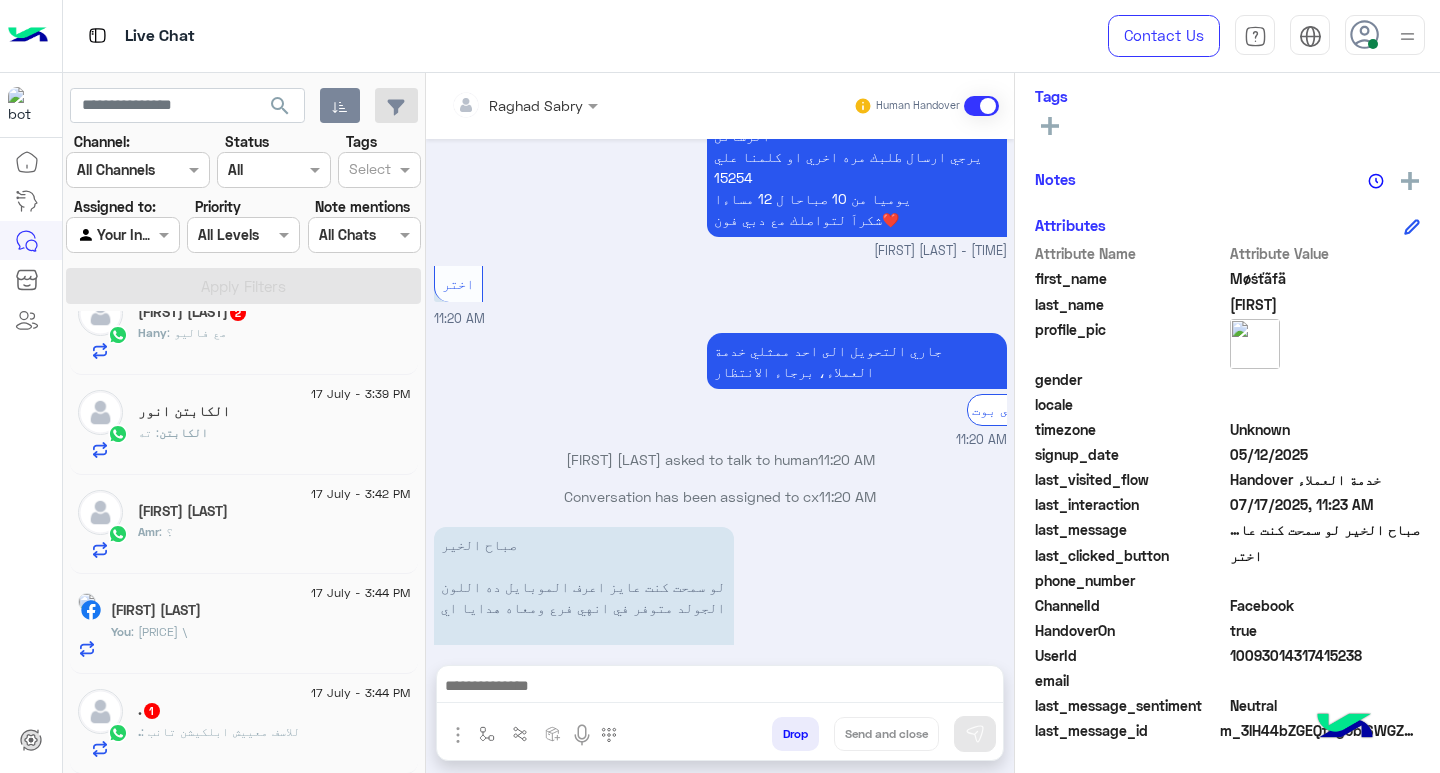 click on "You  : السعر النهائي 16,111  \" 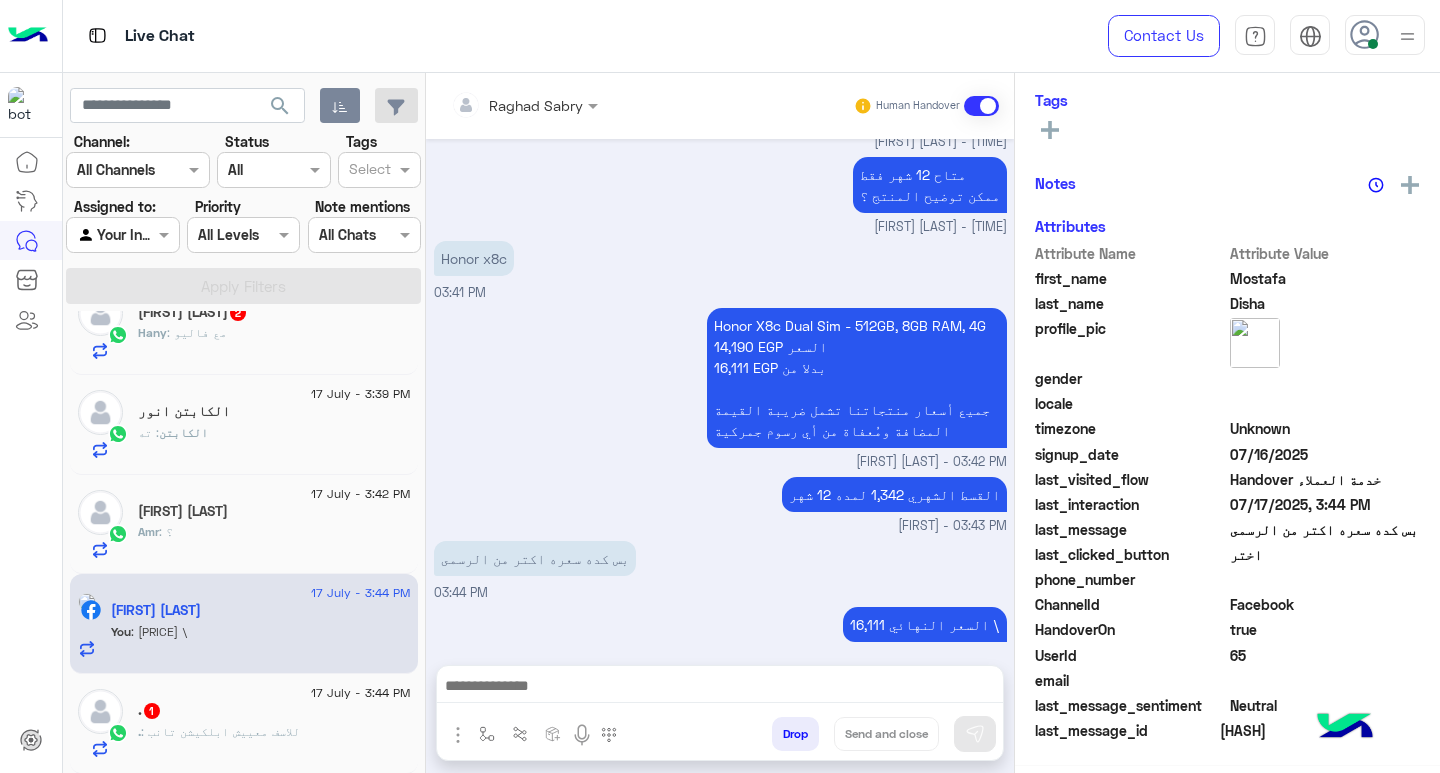 click on ".   1" 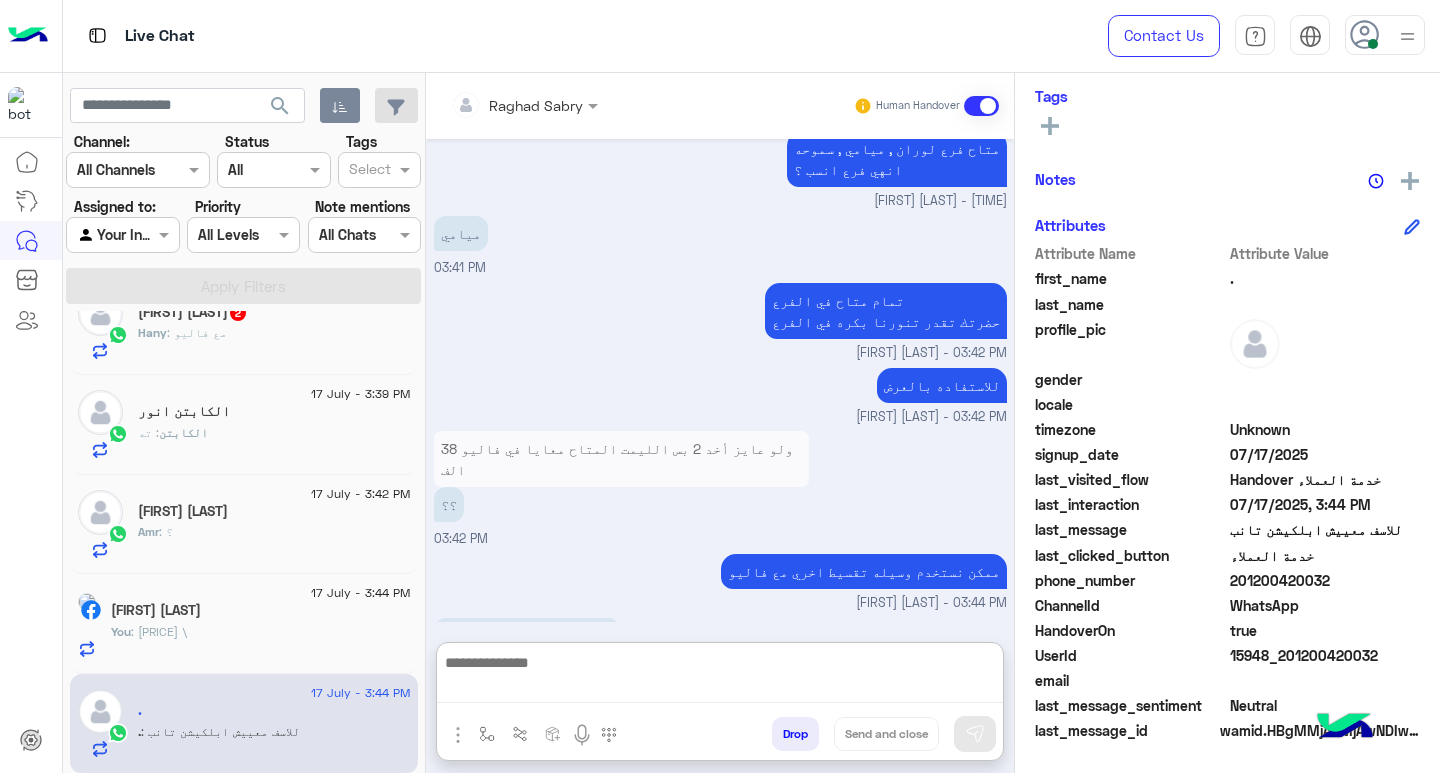 click at bounding box center [720, 676] 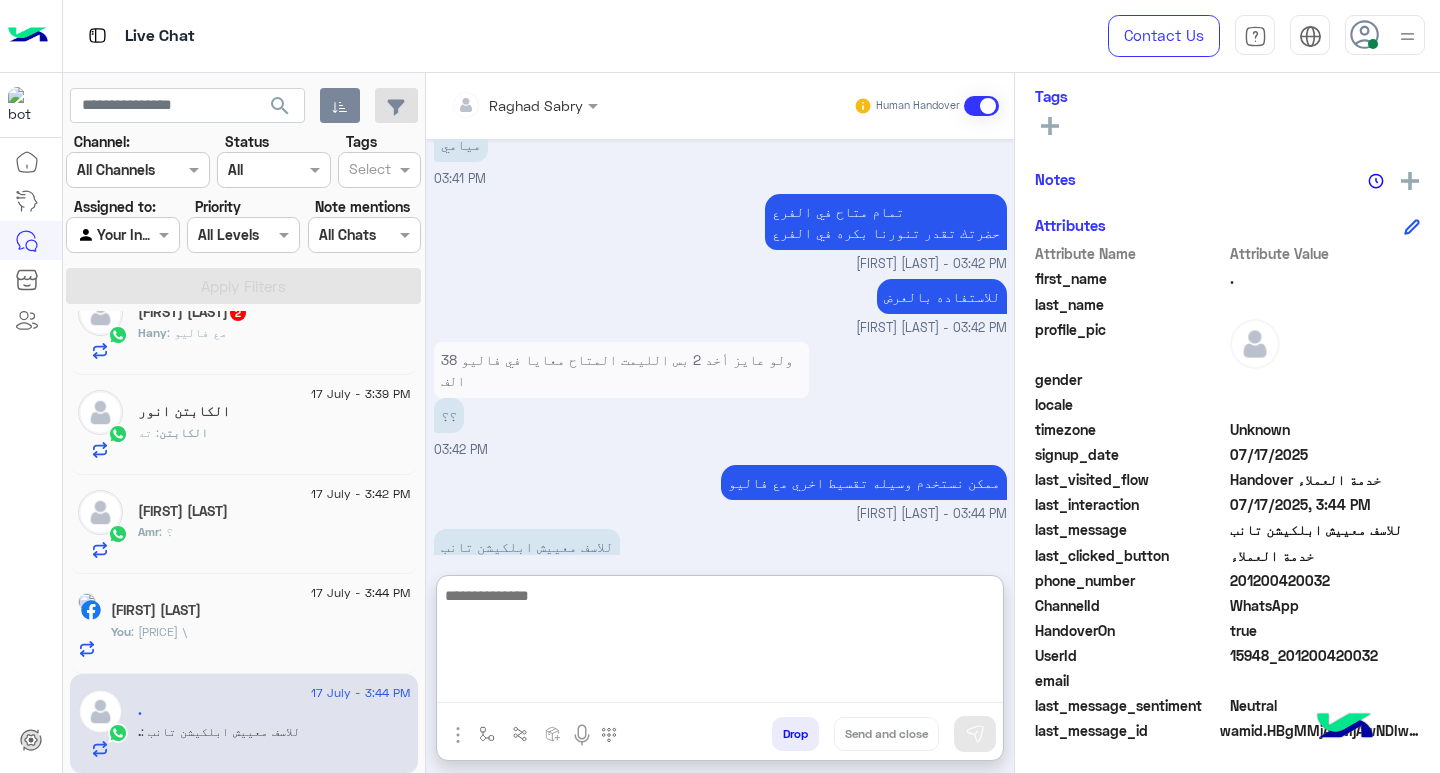 click at bounding box center [720, 643] 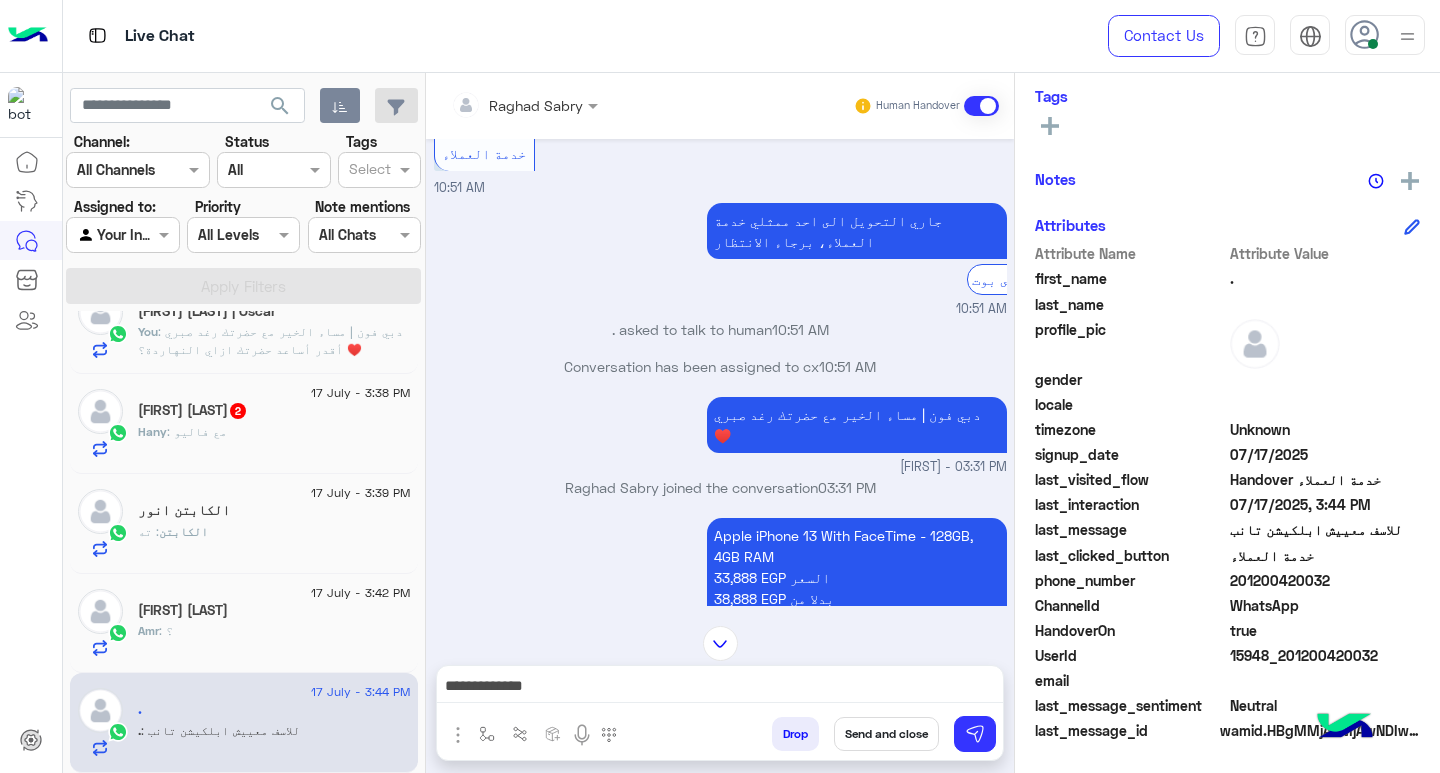 click on "**********" at bounding box center [720, 688] 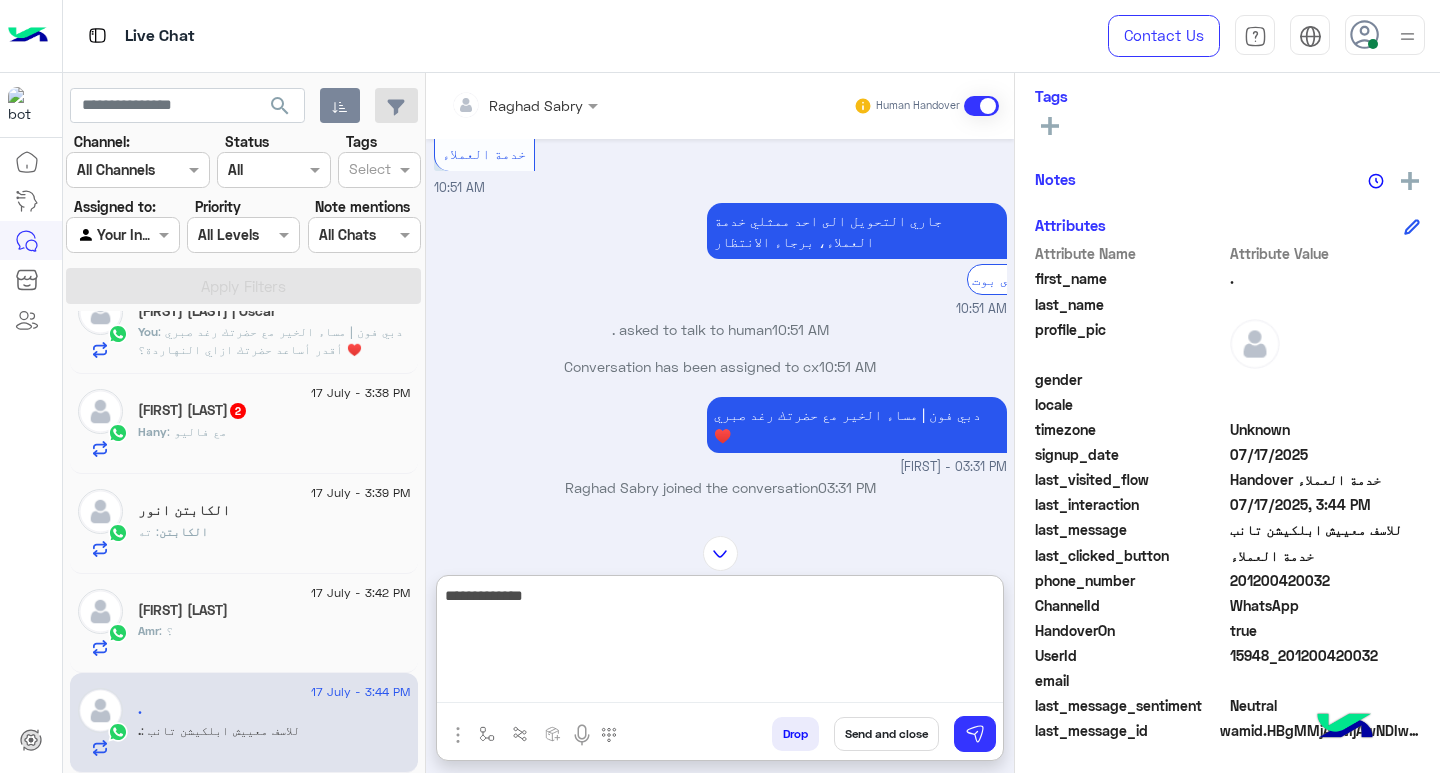 click on "**********" at bounding box center [720, 643] 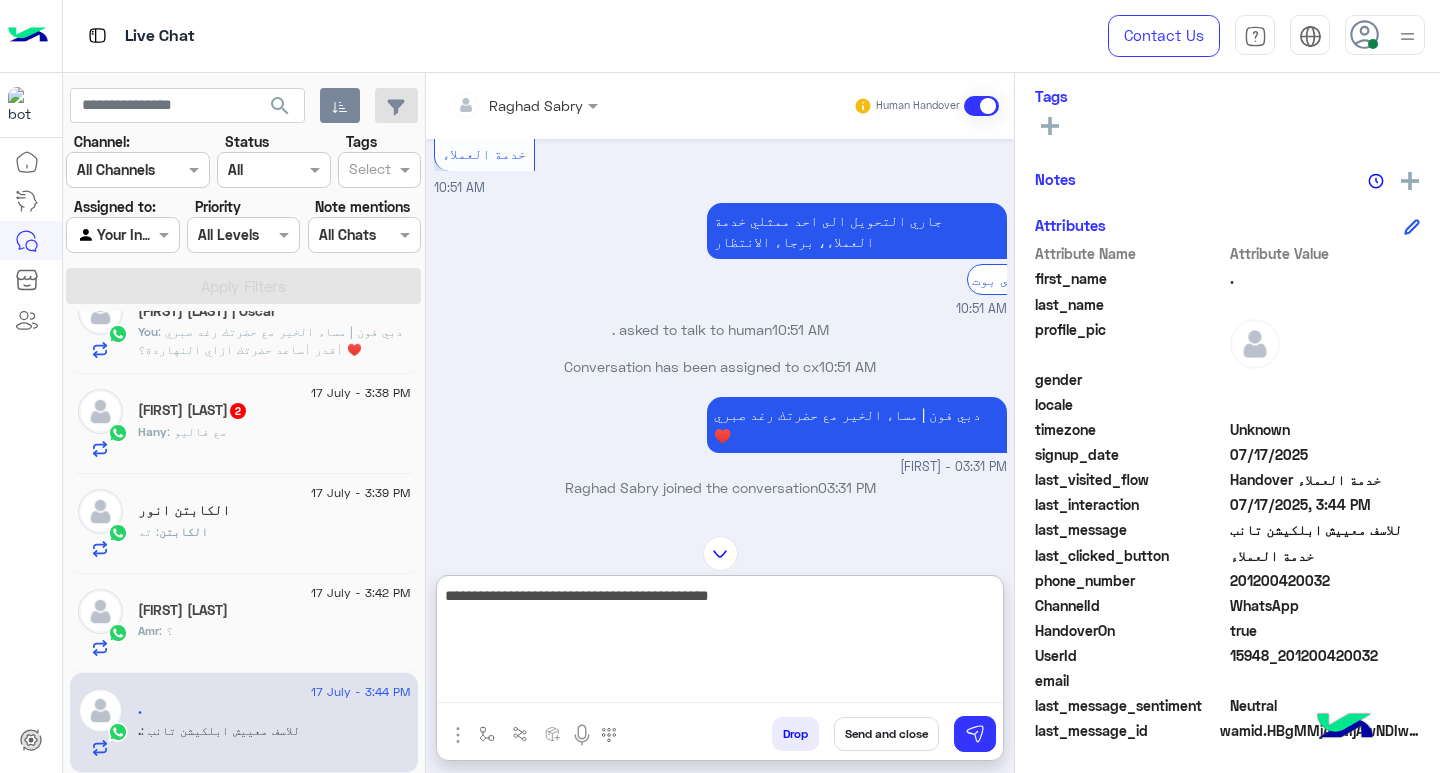 click on "**********" at bounding box center [720, 643] 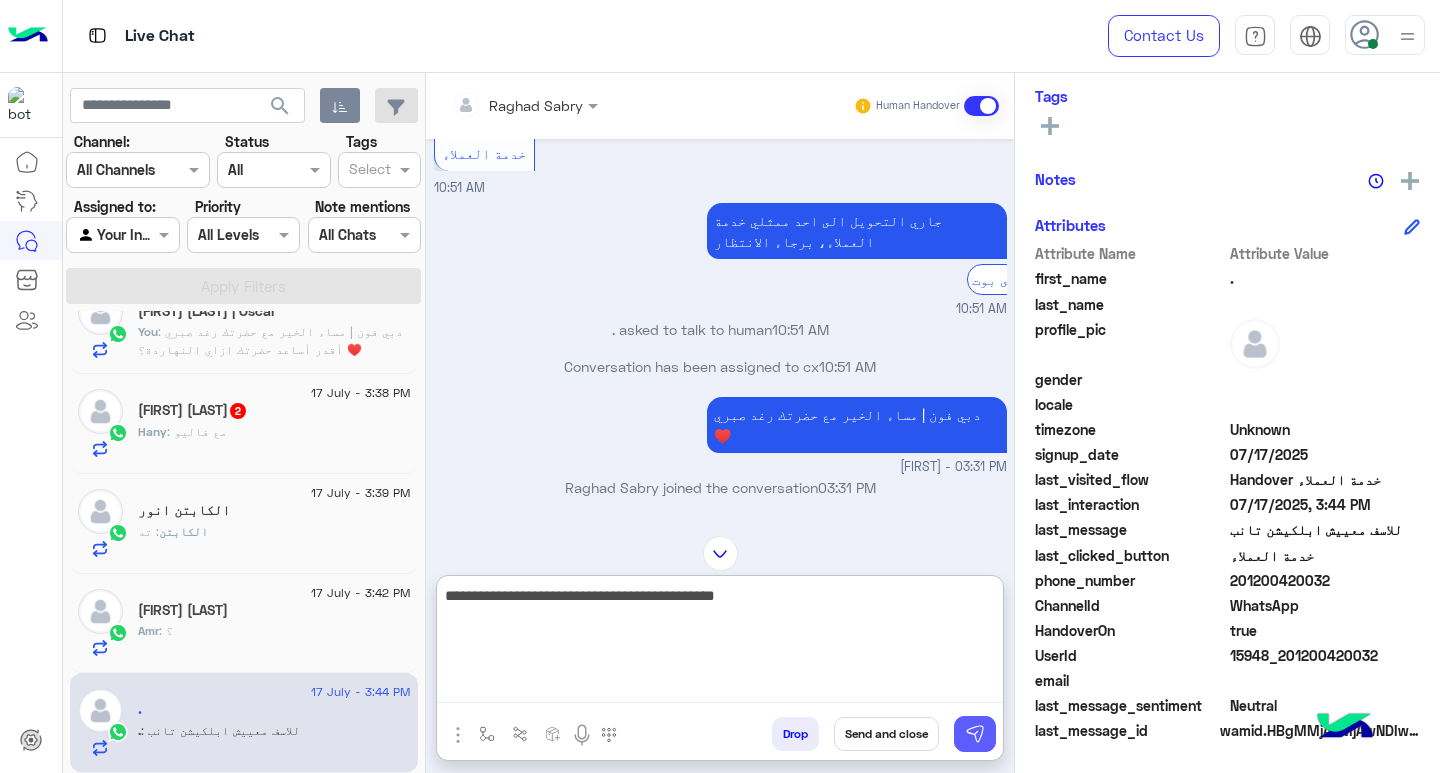 type on "**********" 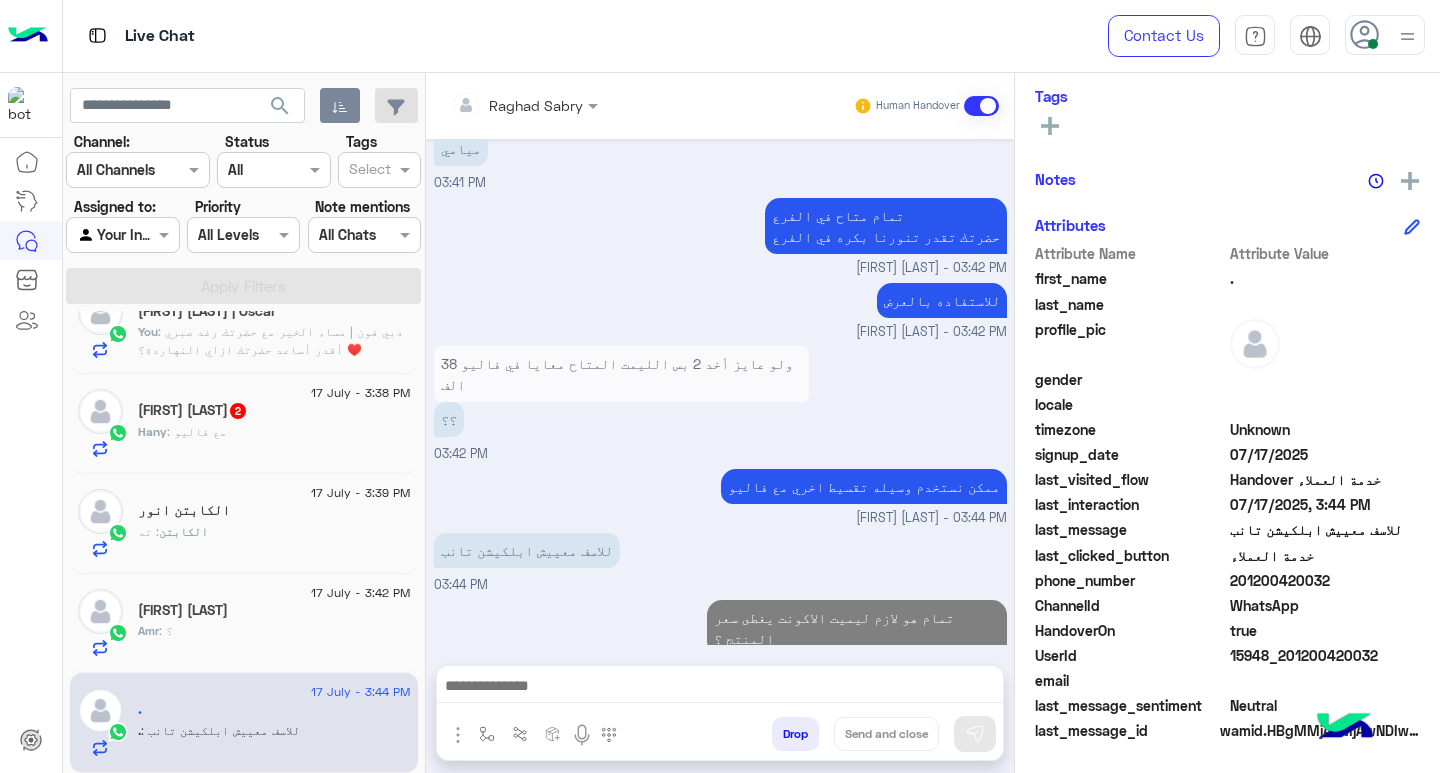 click on "Amr : ؟" 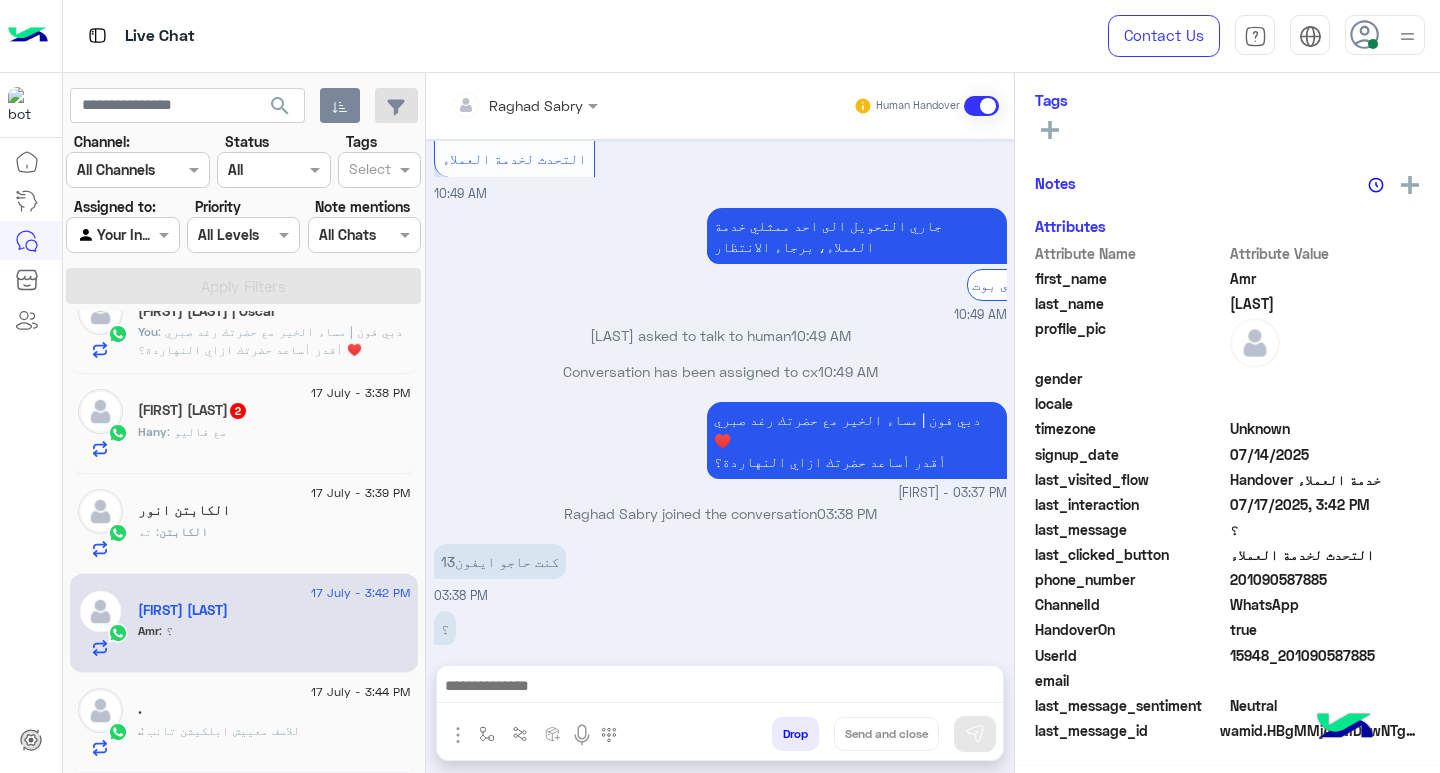 click at bounding box center [720, 688] 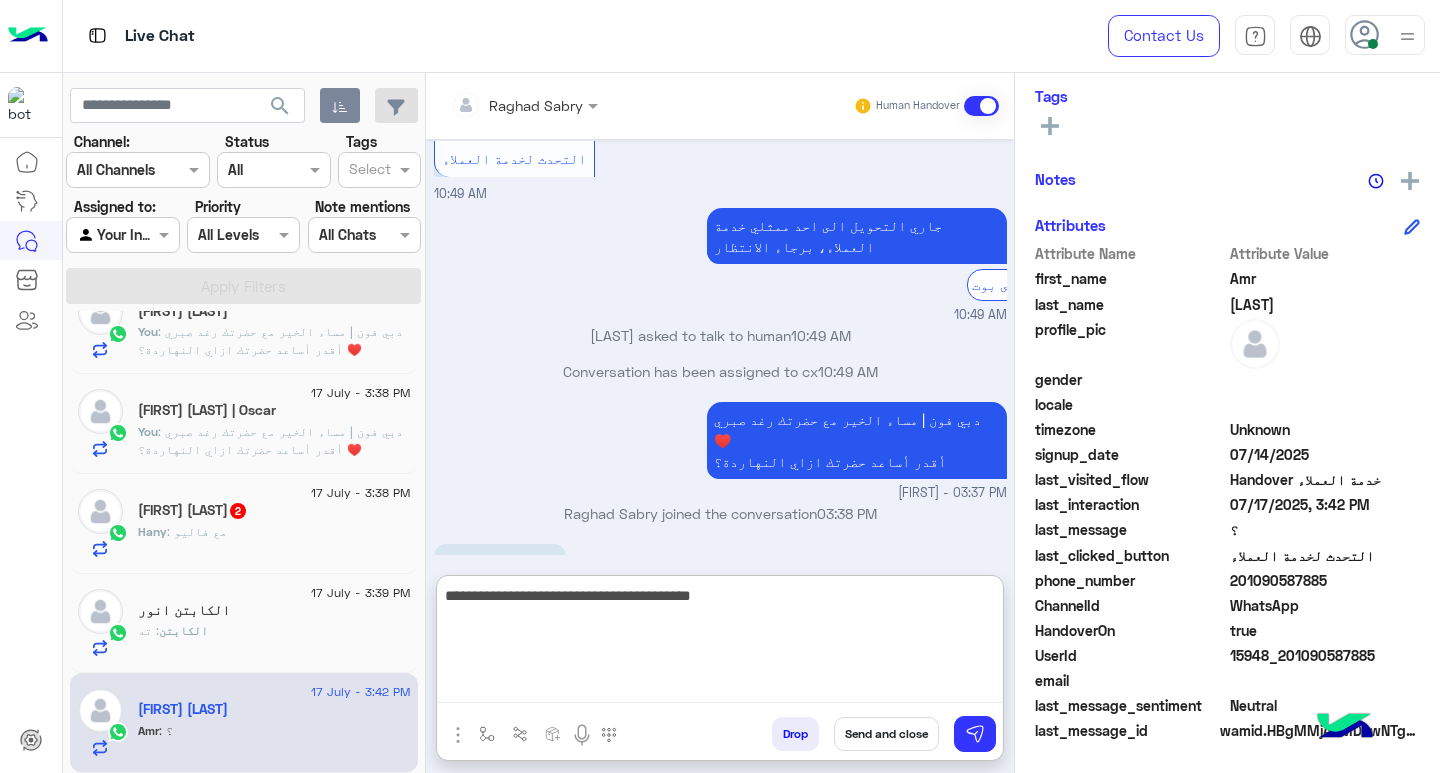 type on "**********" 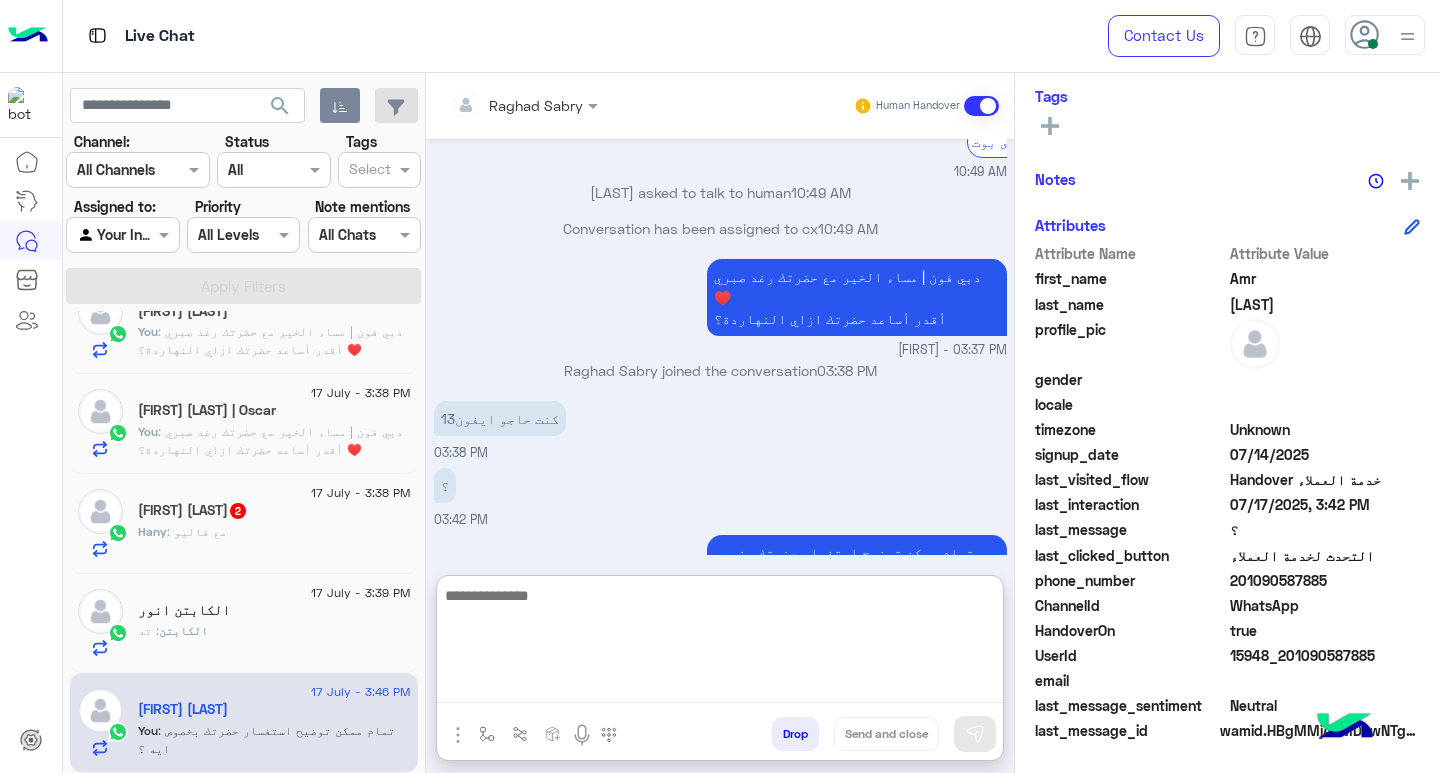 scroll, scrollTop: 1691, scrollLeft: 0, axis: vertical 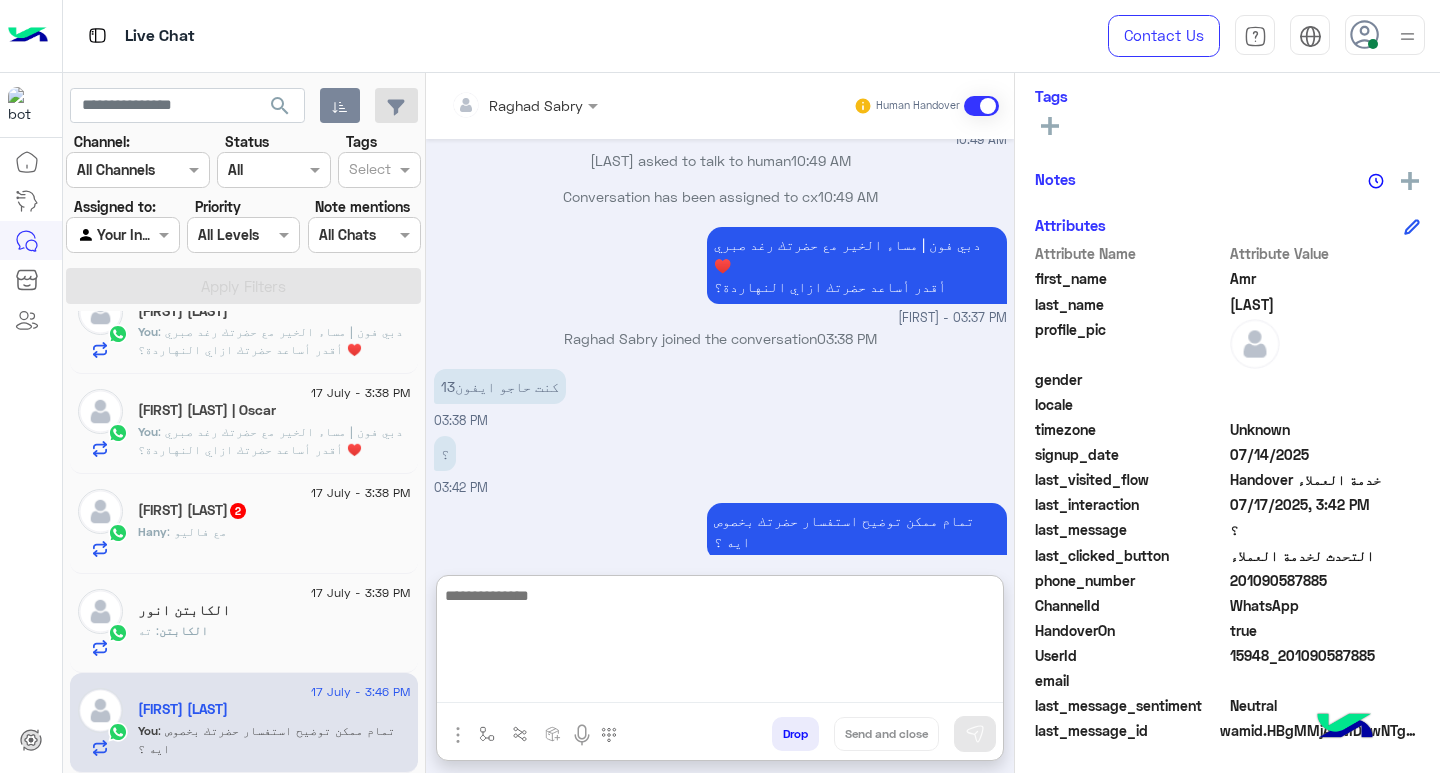 click on "الكابتن : ته" 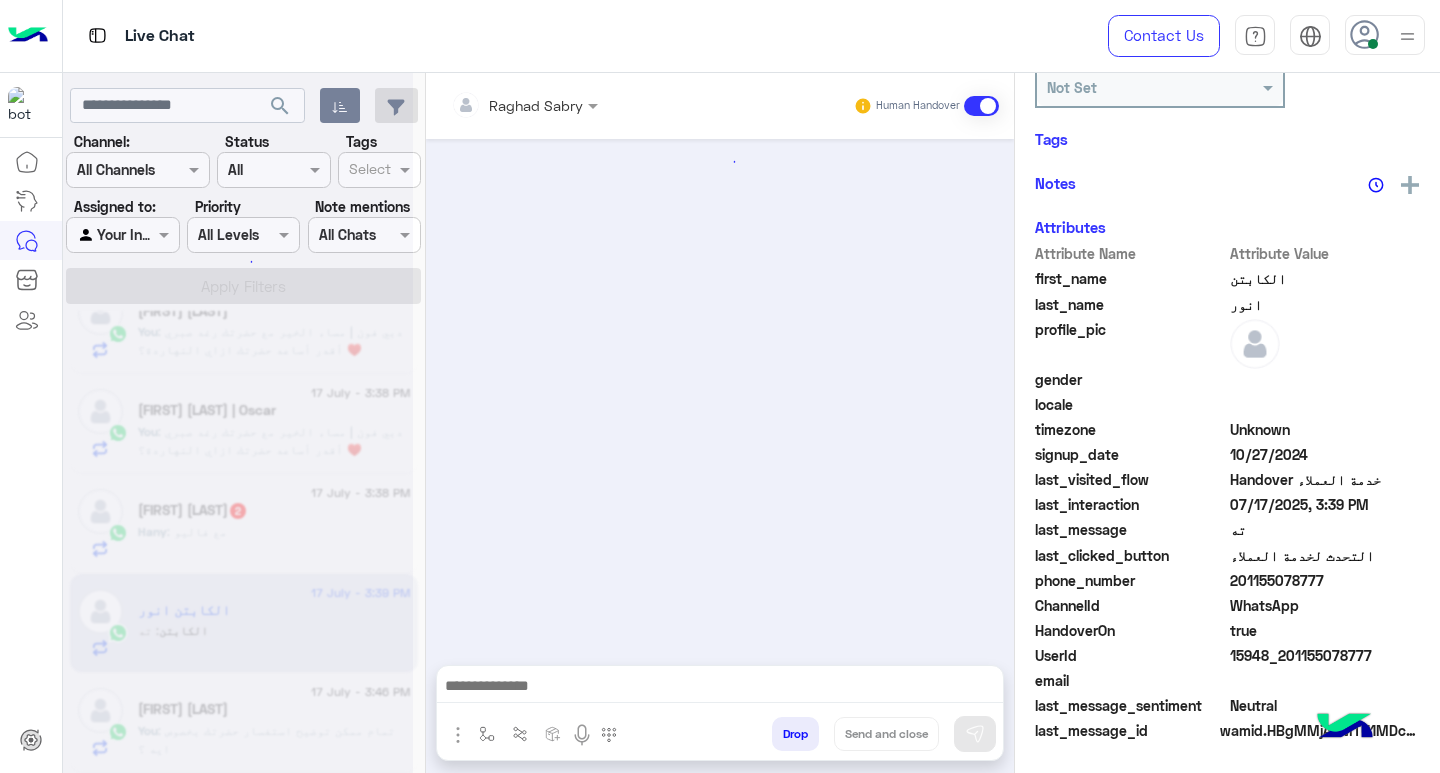scroll, scrollTop: 286, scrollLeft: 0, axis: vertical 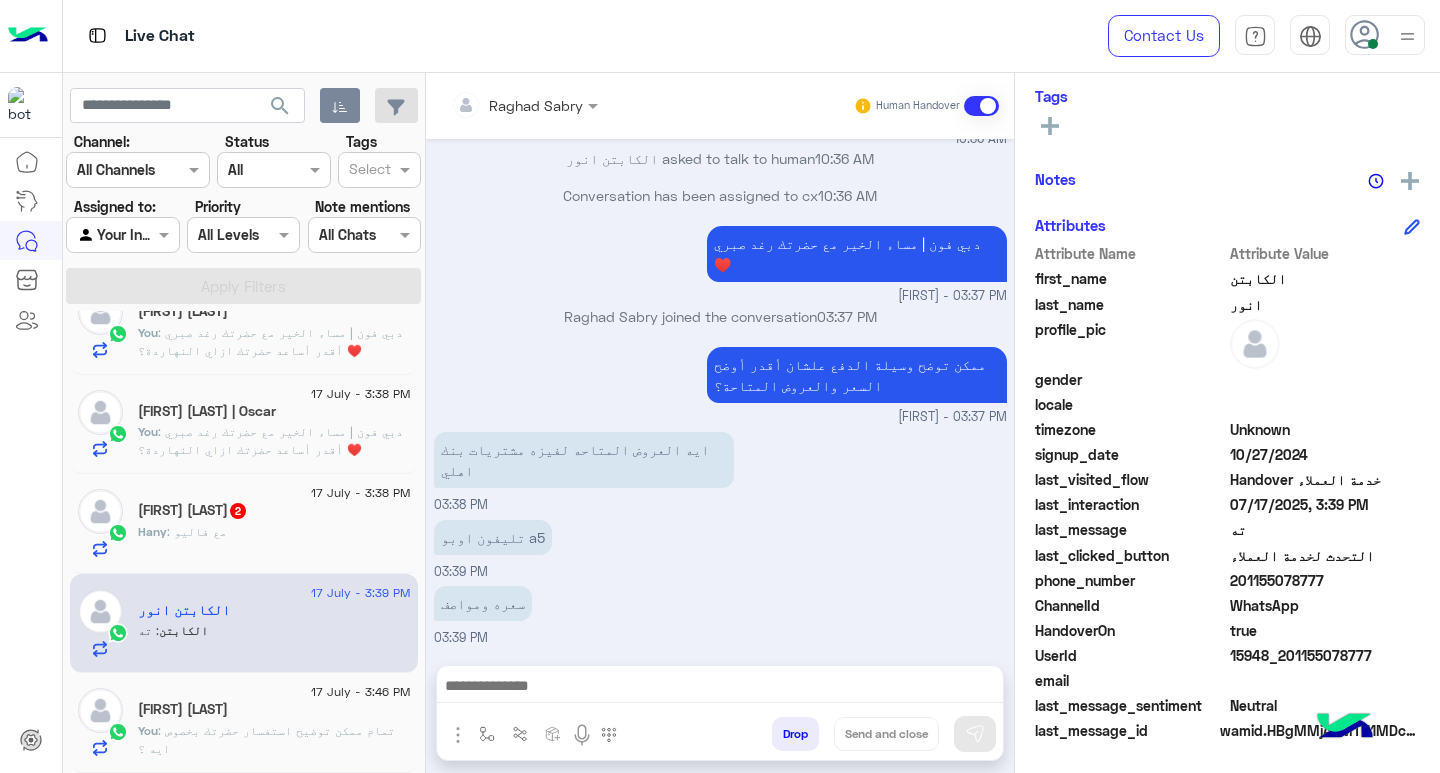 click at bounding box center [720, 688] 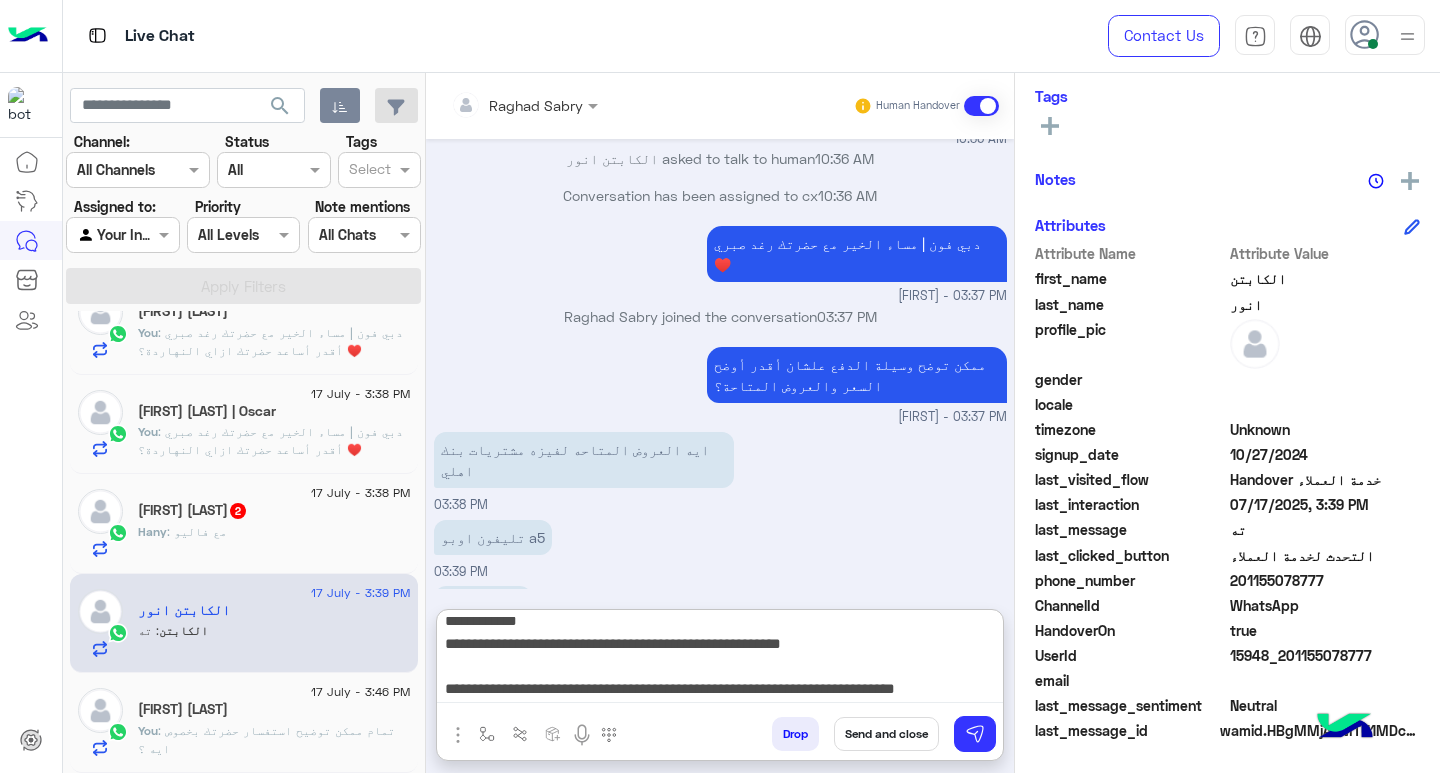 scroll, scrollTop: 0, scrollLeft: 0, axis: both 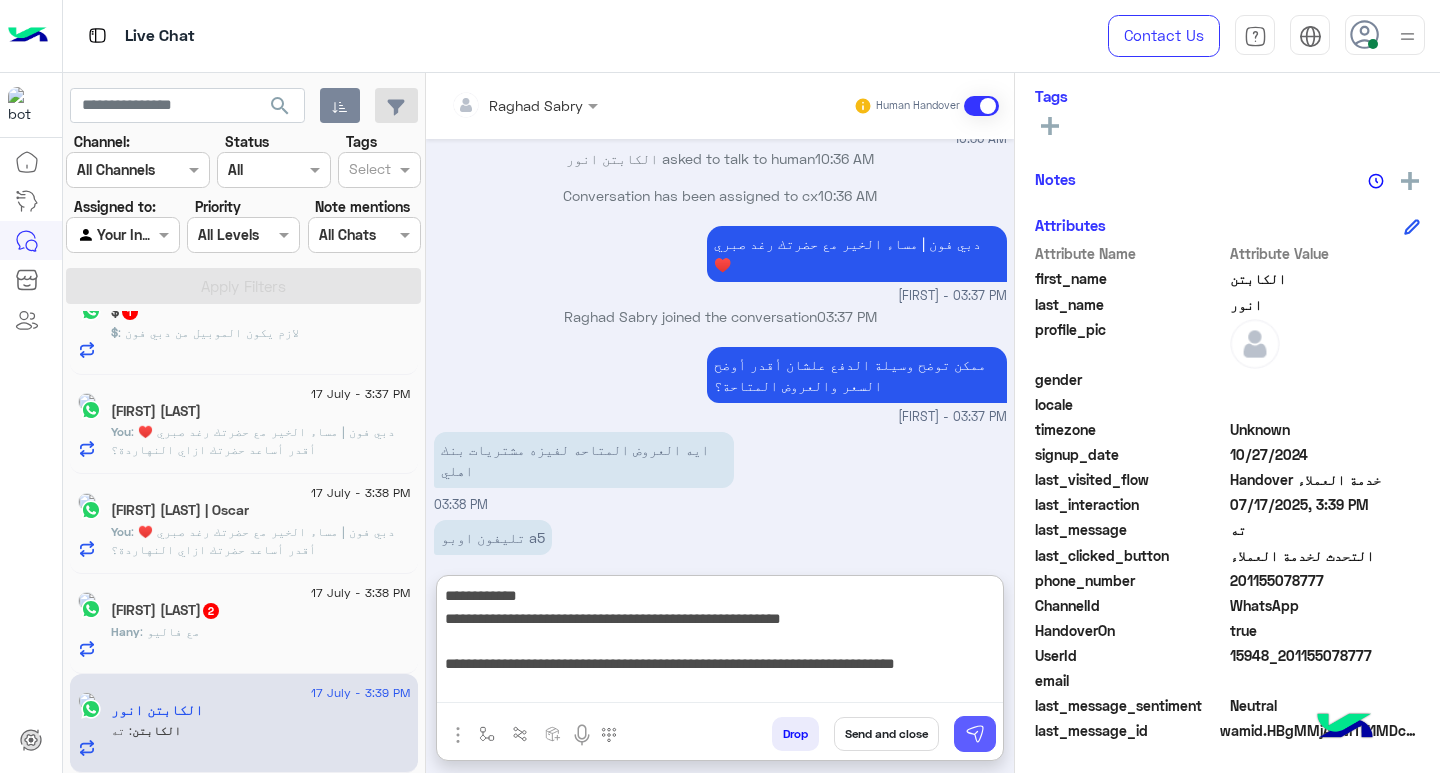 type on "**********" 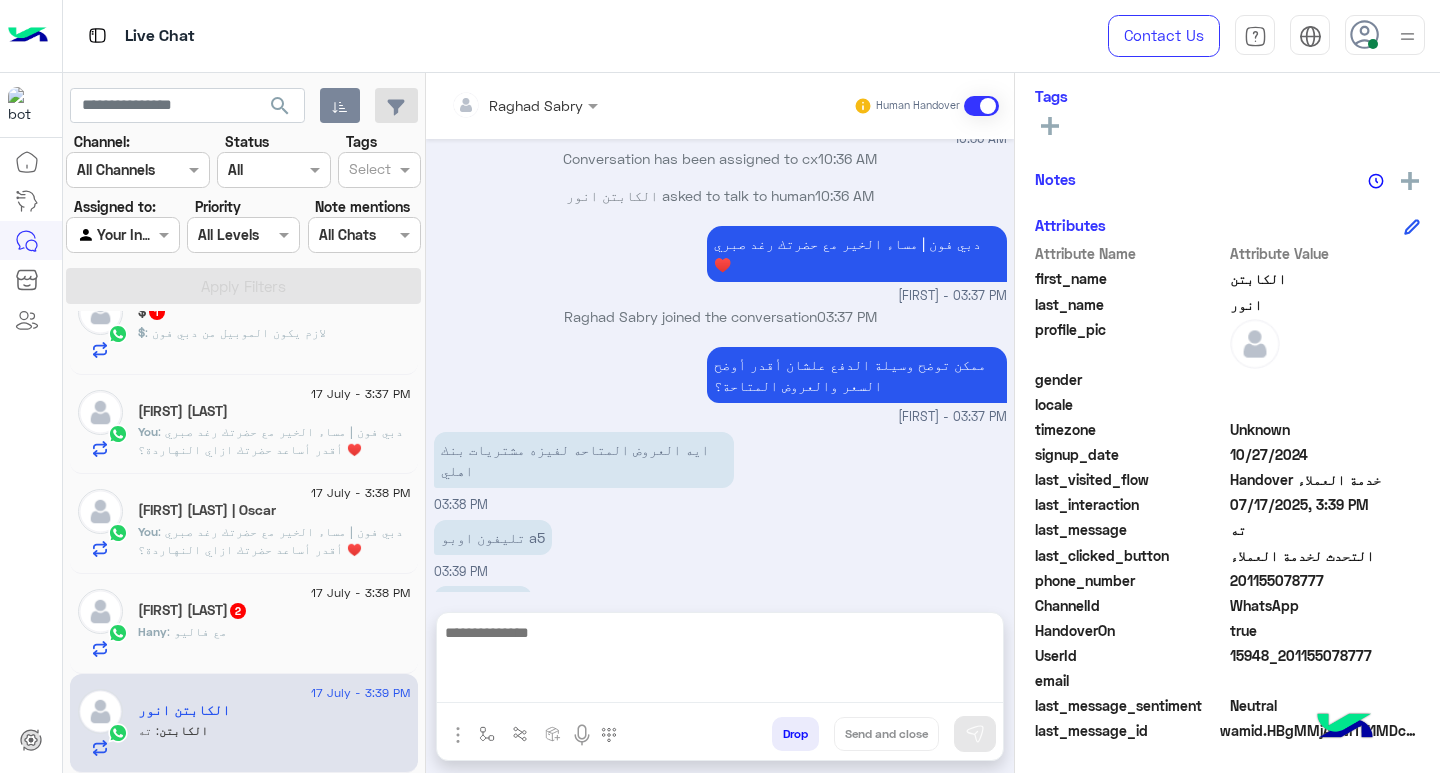 scroll, scrollTop: 1040, scrollLeft: 0, axis: vertical 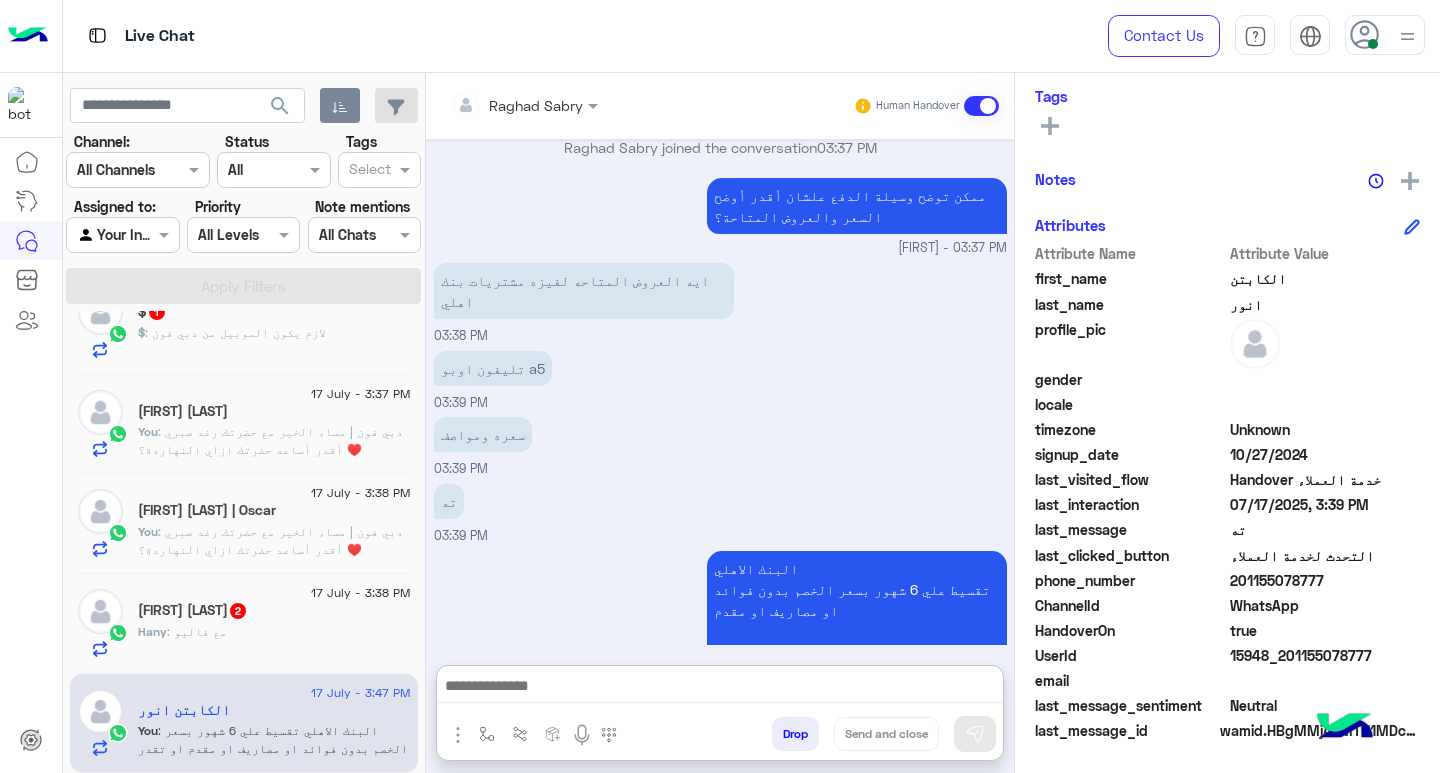 click at bounding box center [720, 688] 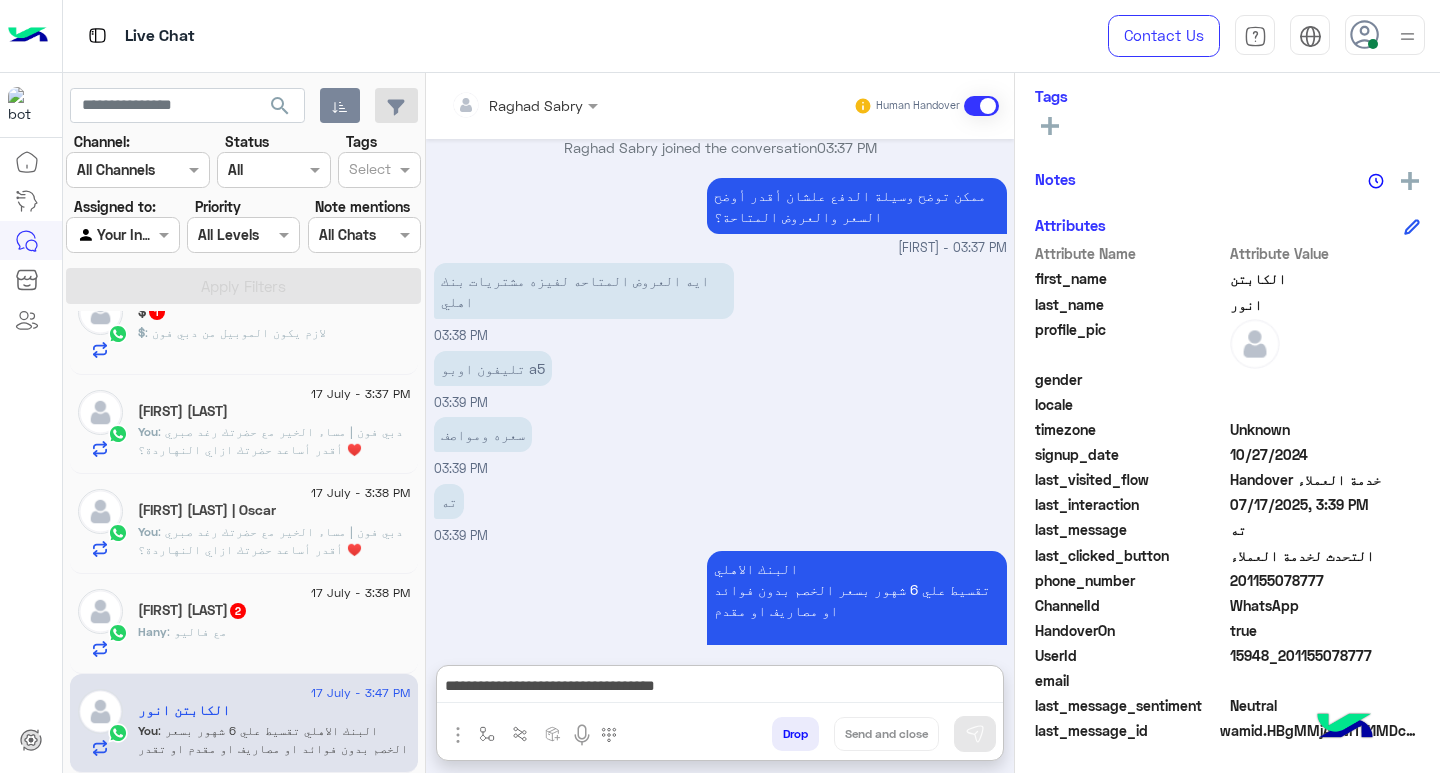 scroll, scrollTop: 1940, scrollLeft: 0, axis: vertical 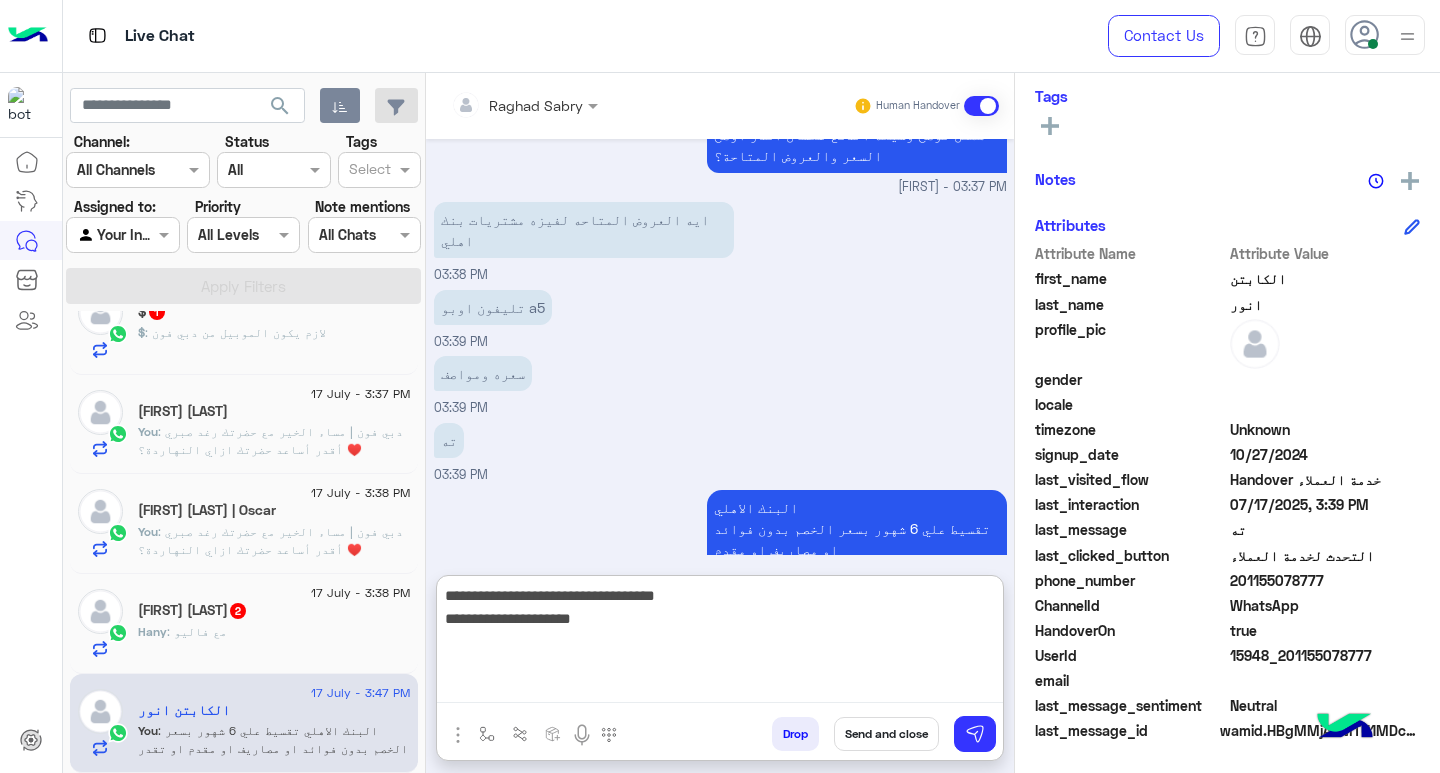 drag, startPoint x: 523, startPoint y: 625, endPoint x: 533, endPoint y: 633, distance: 12.806249 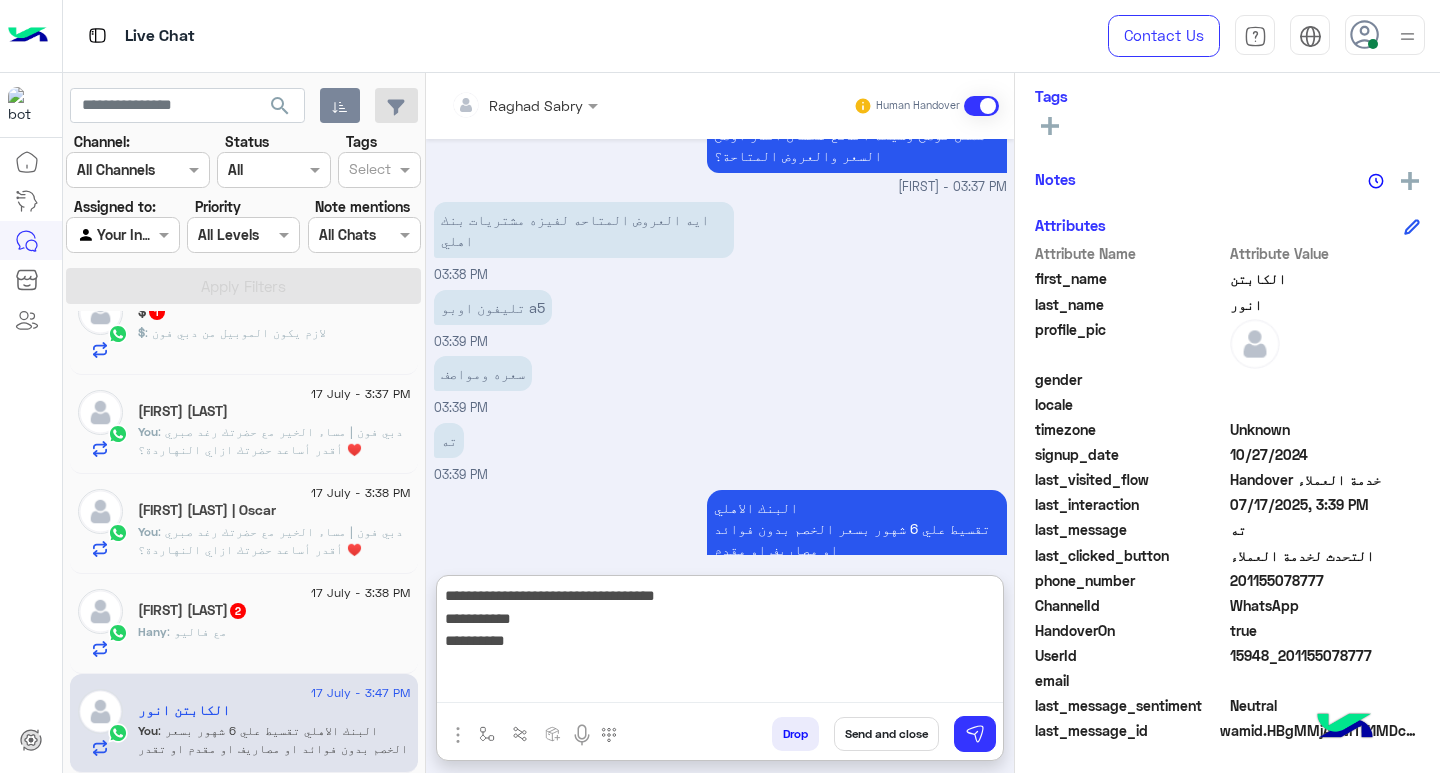click on "**********" at bounding box center (720, 643) 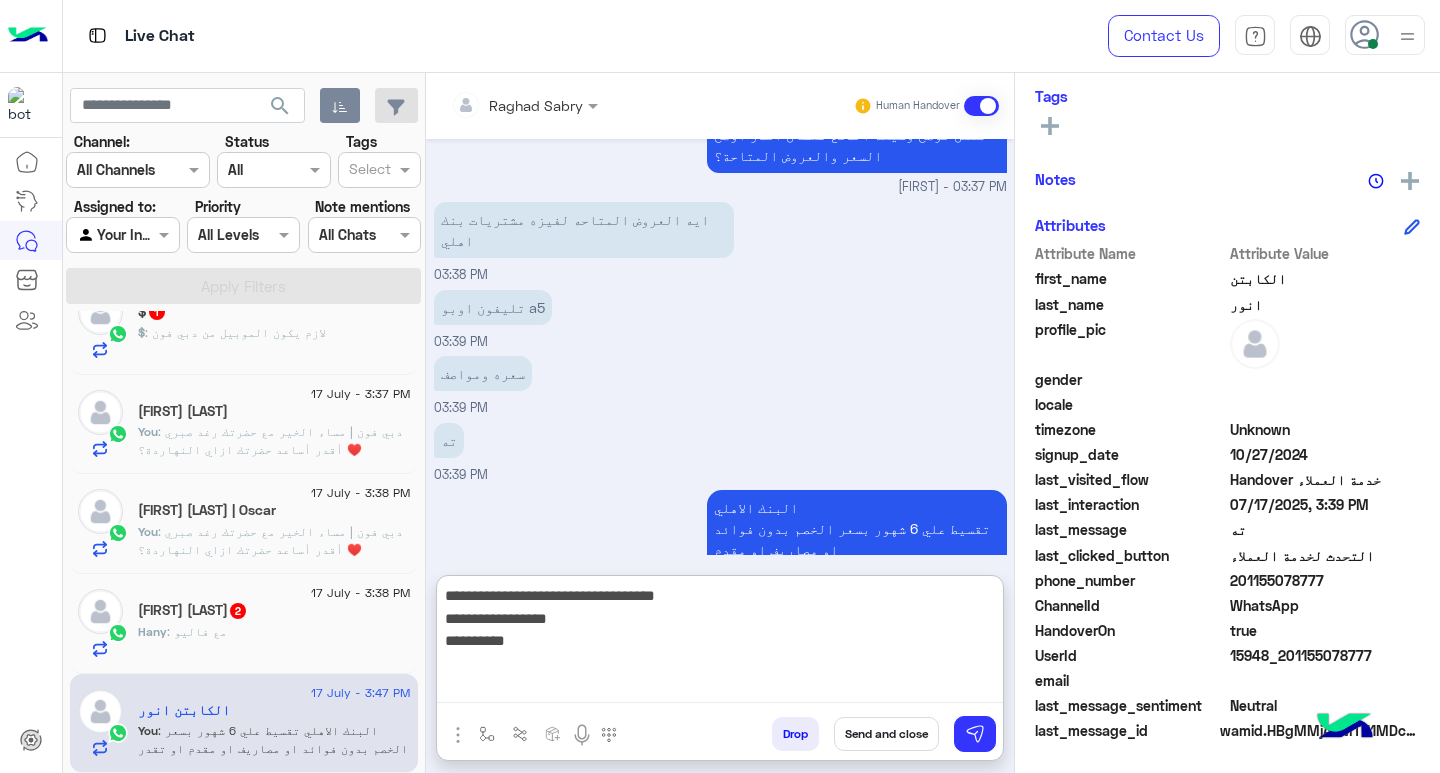 click on "**********" at bounding box center (720, 643) 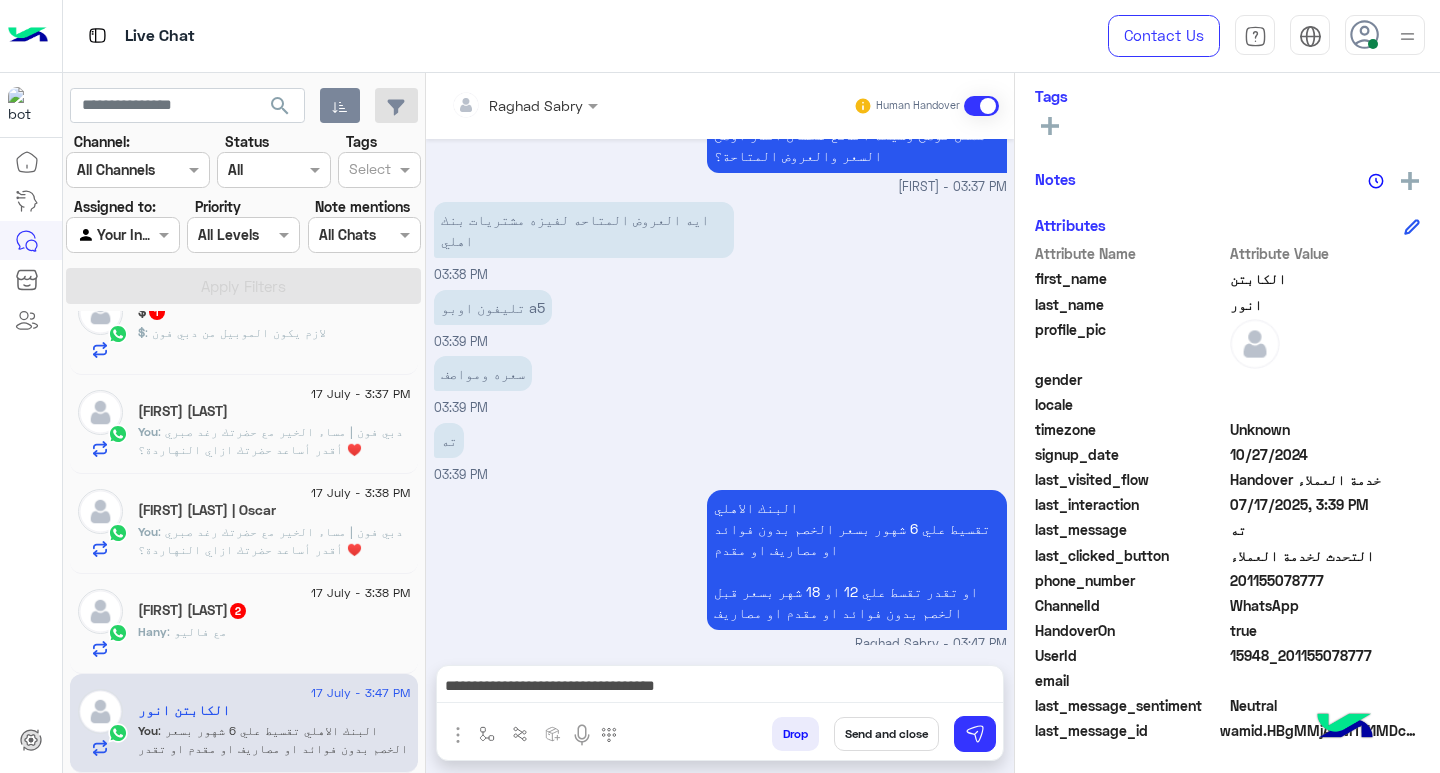 scroll, scrollTop: 1879, scrollLeft: 0, axis: vertical 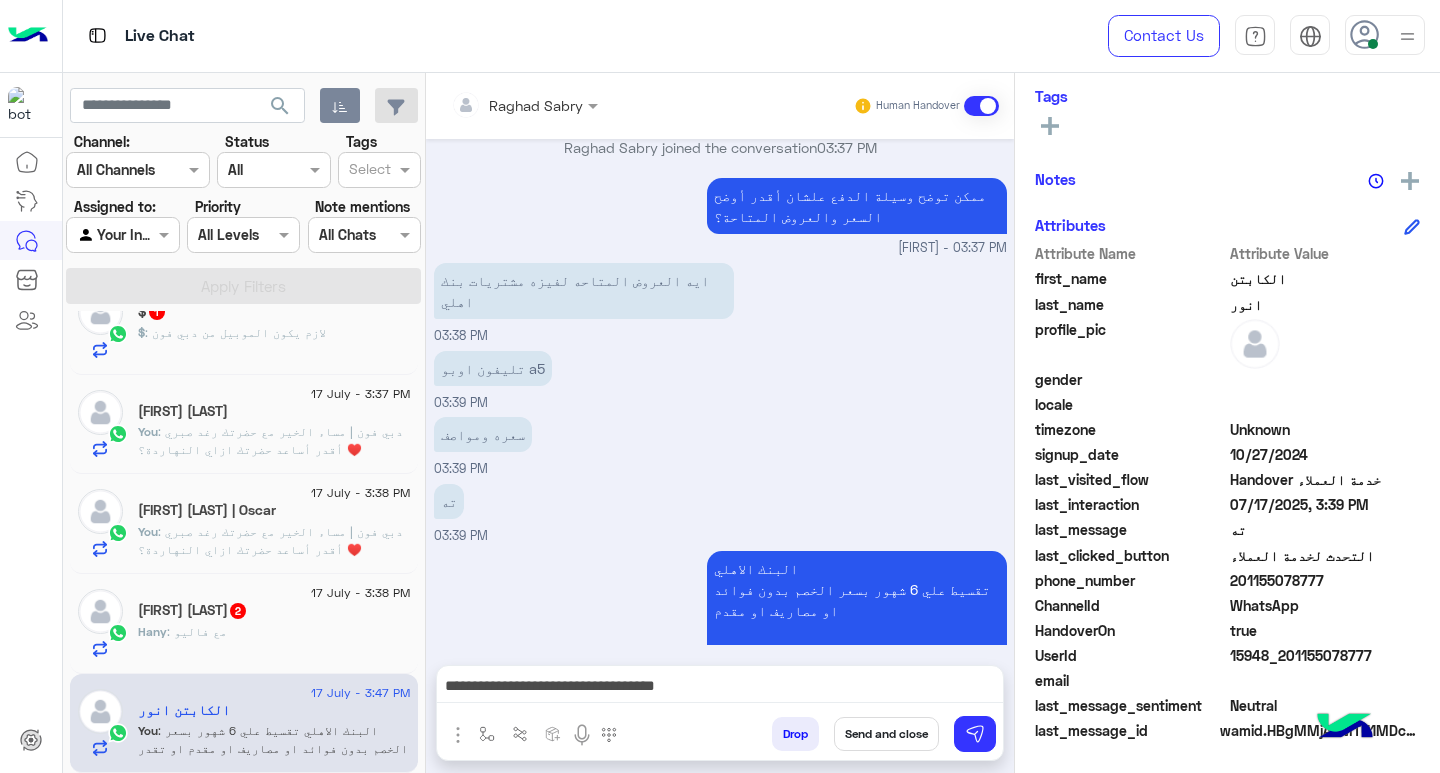 click on "**********" at bounding box center (720, 688) 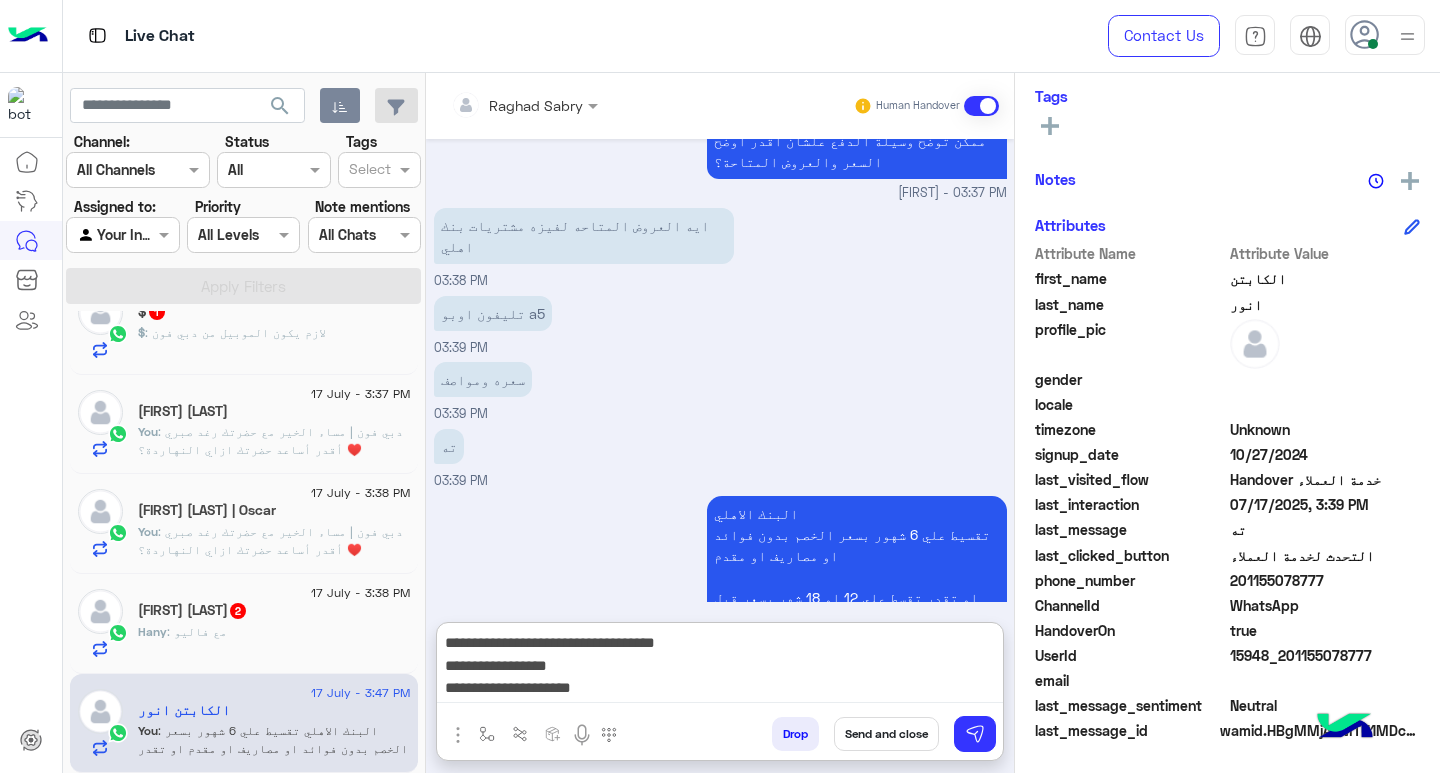 scroll, scrollTop: 1940, scrollLeft: 0, axis: vertical 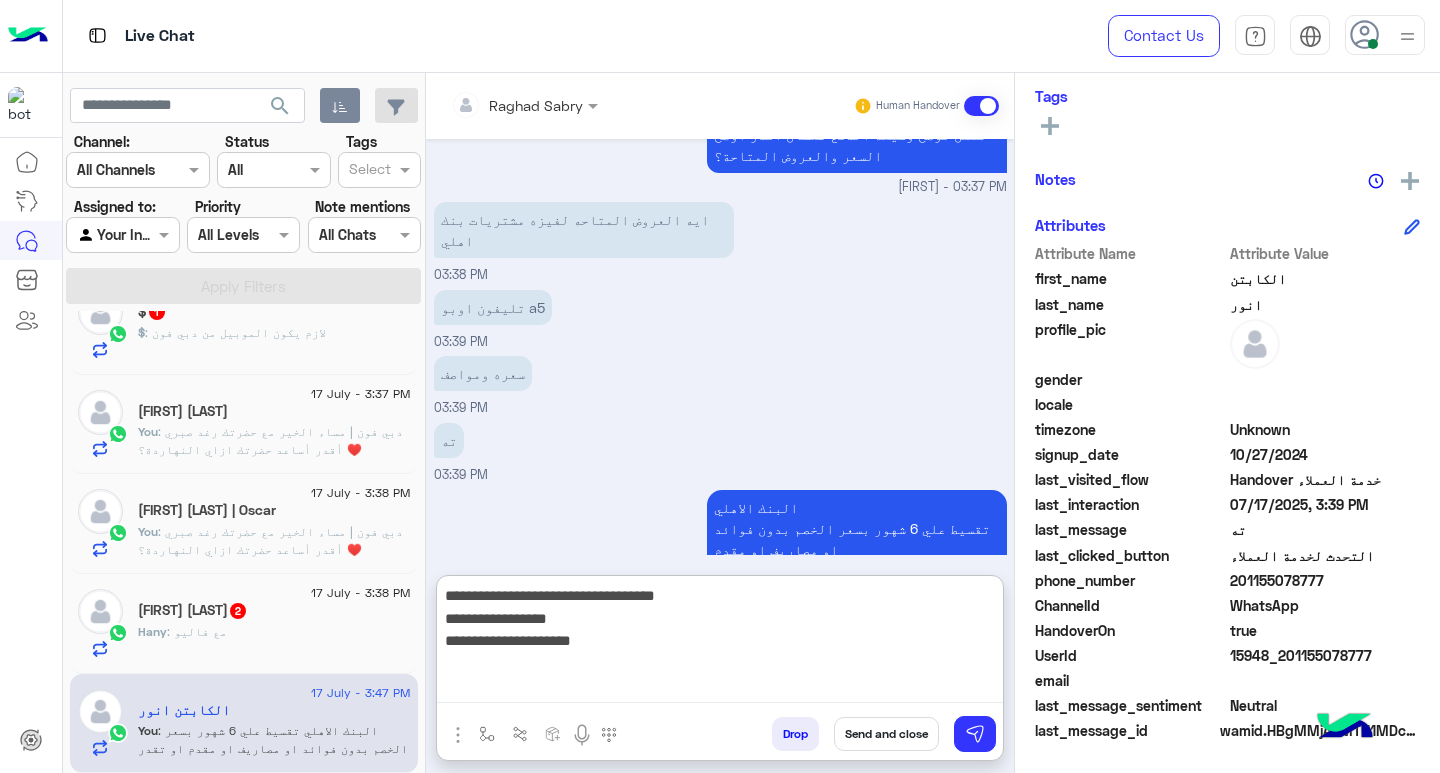 click on "**********" at bounding box center [720, 643] 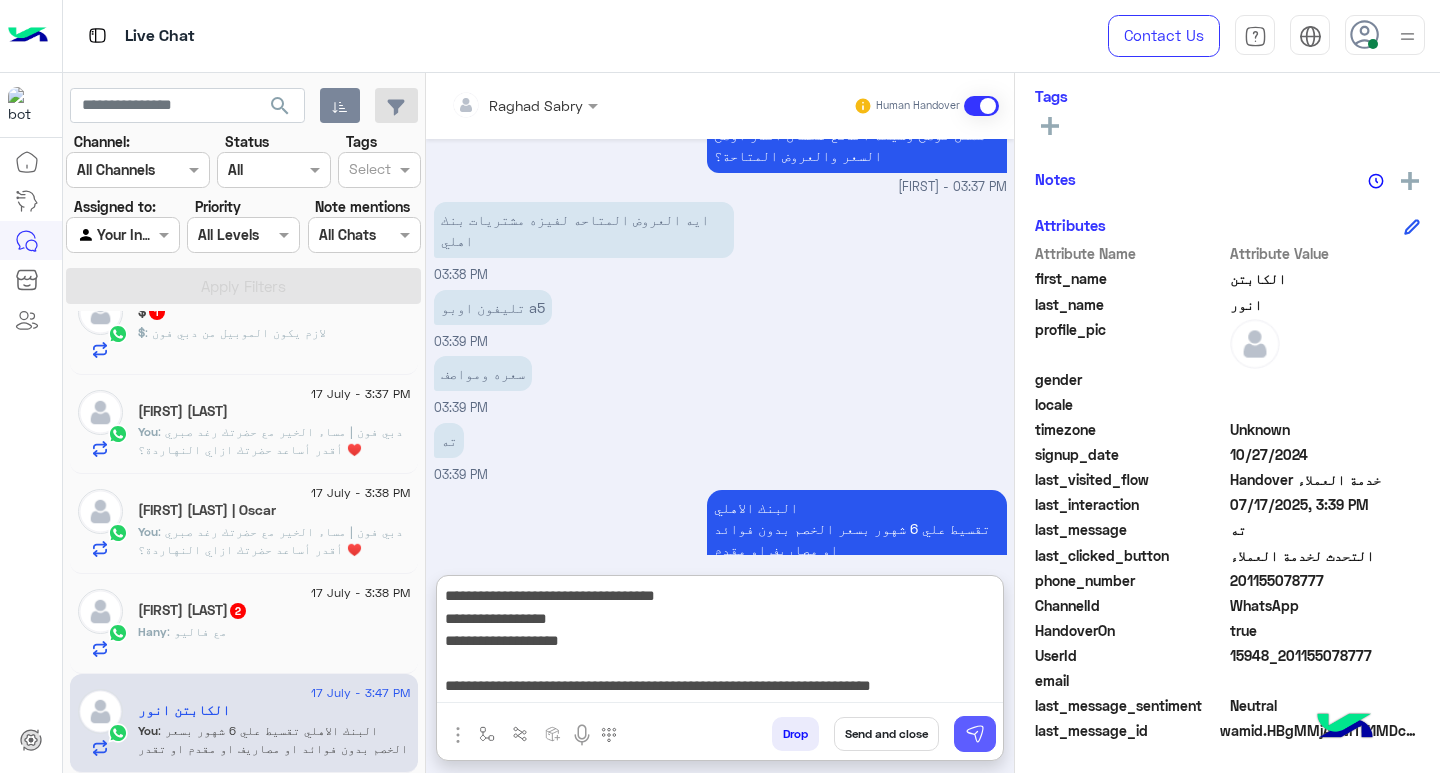 type on "**********" 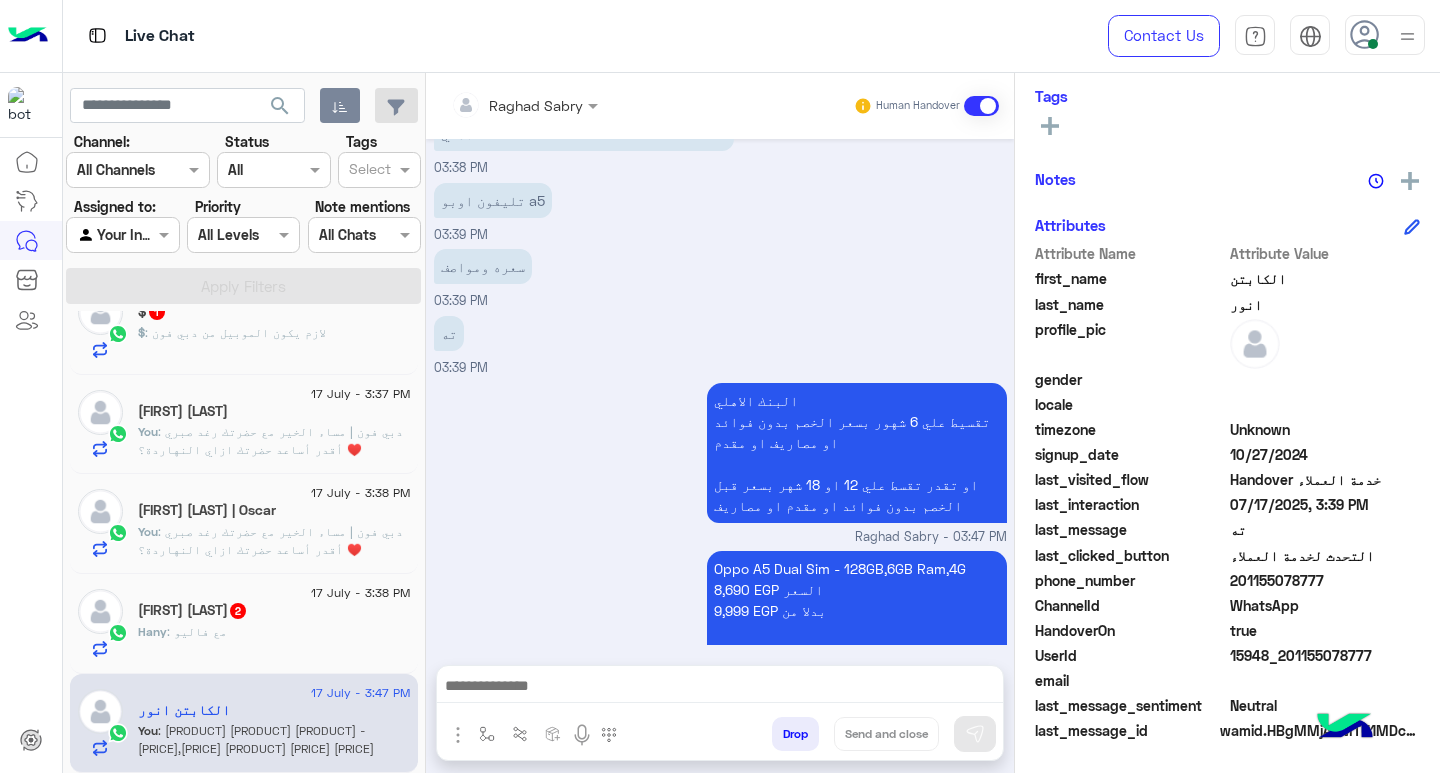 scroll, scrollTop: 2048, scrollLeft: 0, axis: vertical 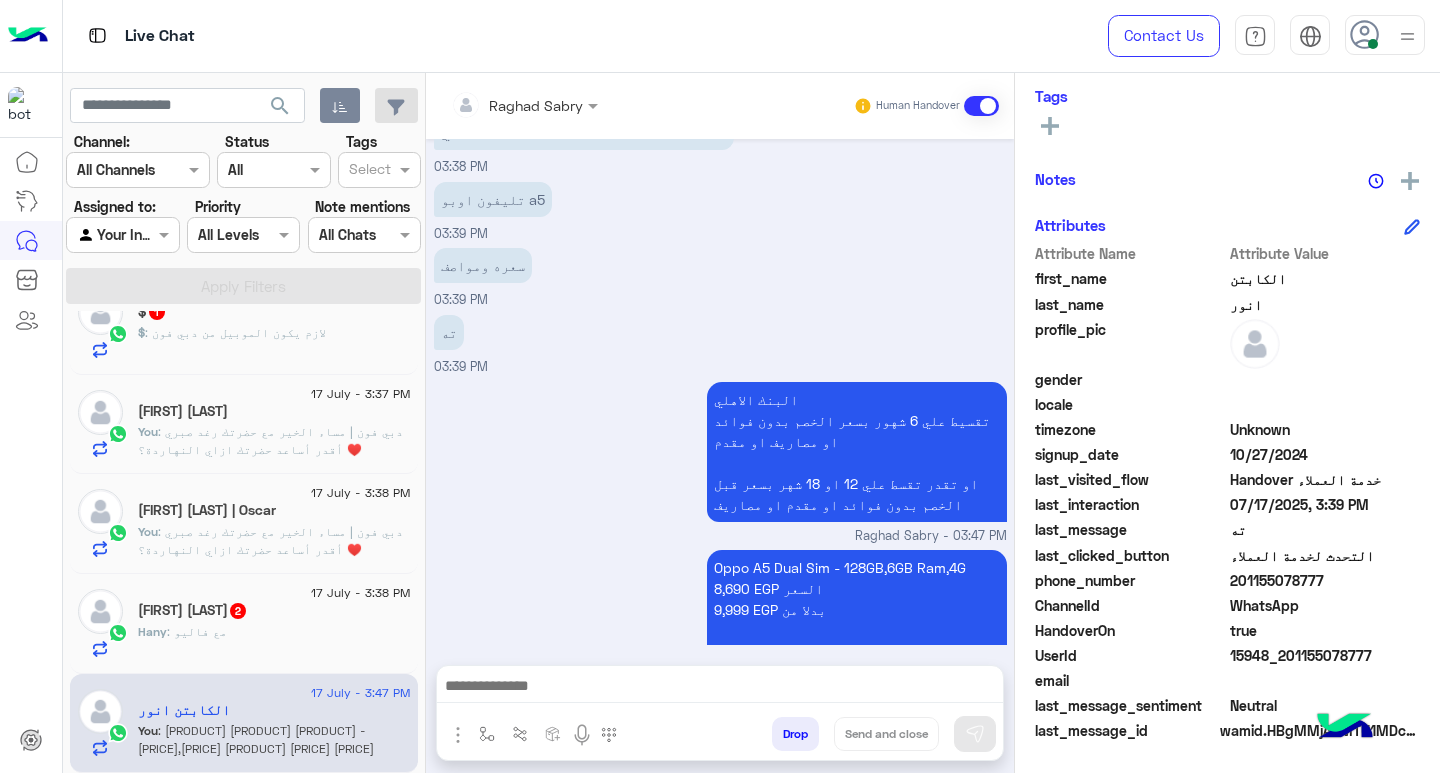 paste on "**********" 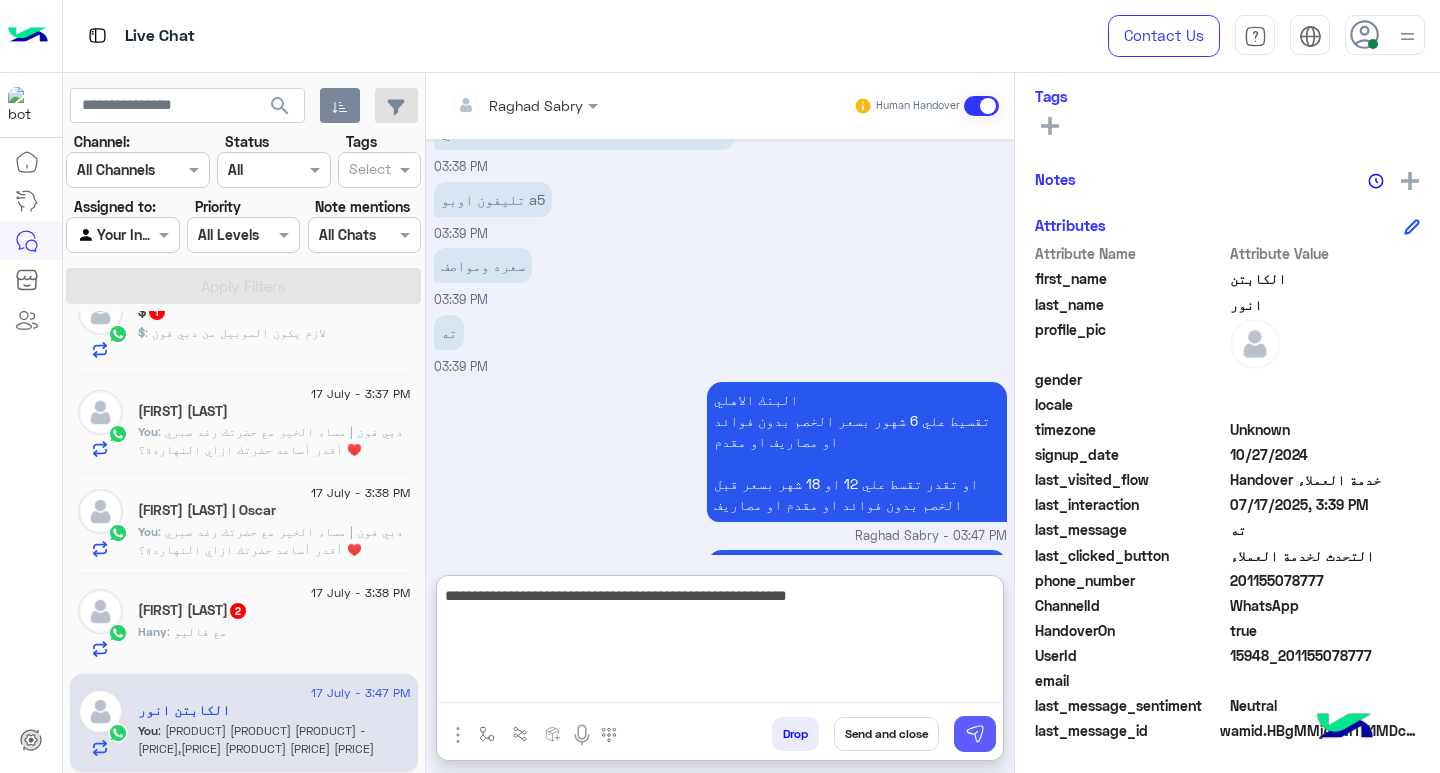 type on "**********" 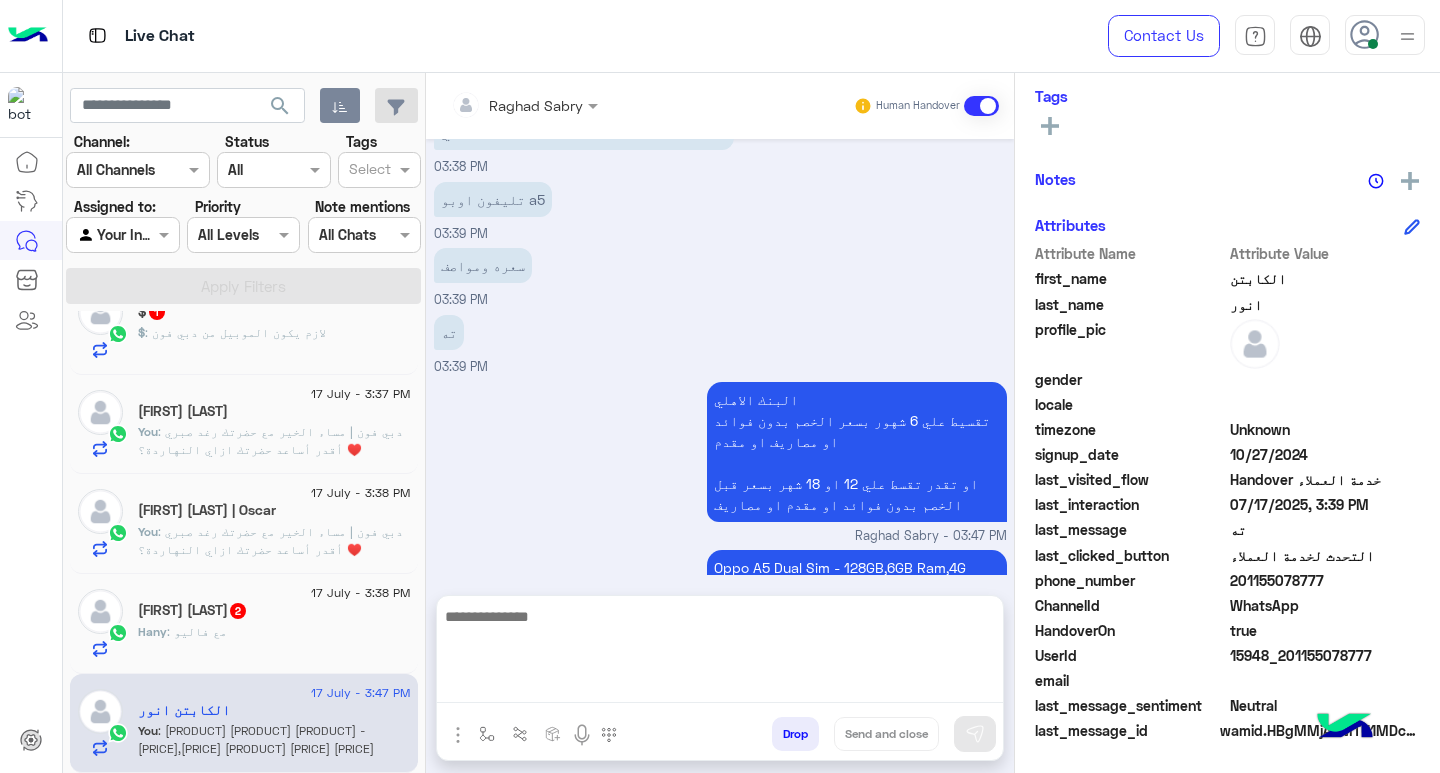 scroll, scrollTop: 2132, scrollLeft: 0, axis: vertical 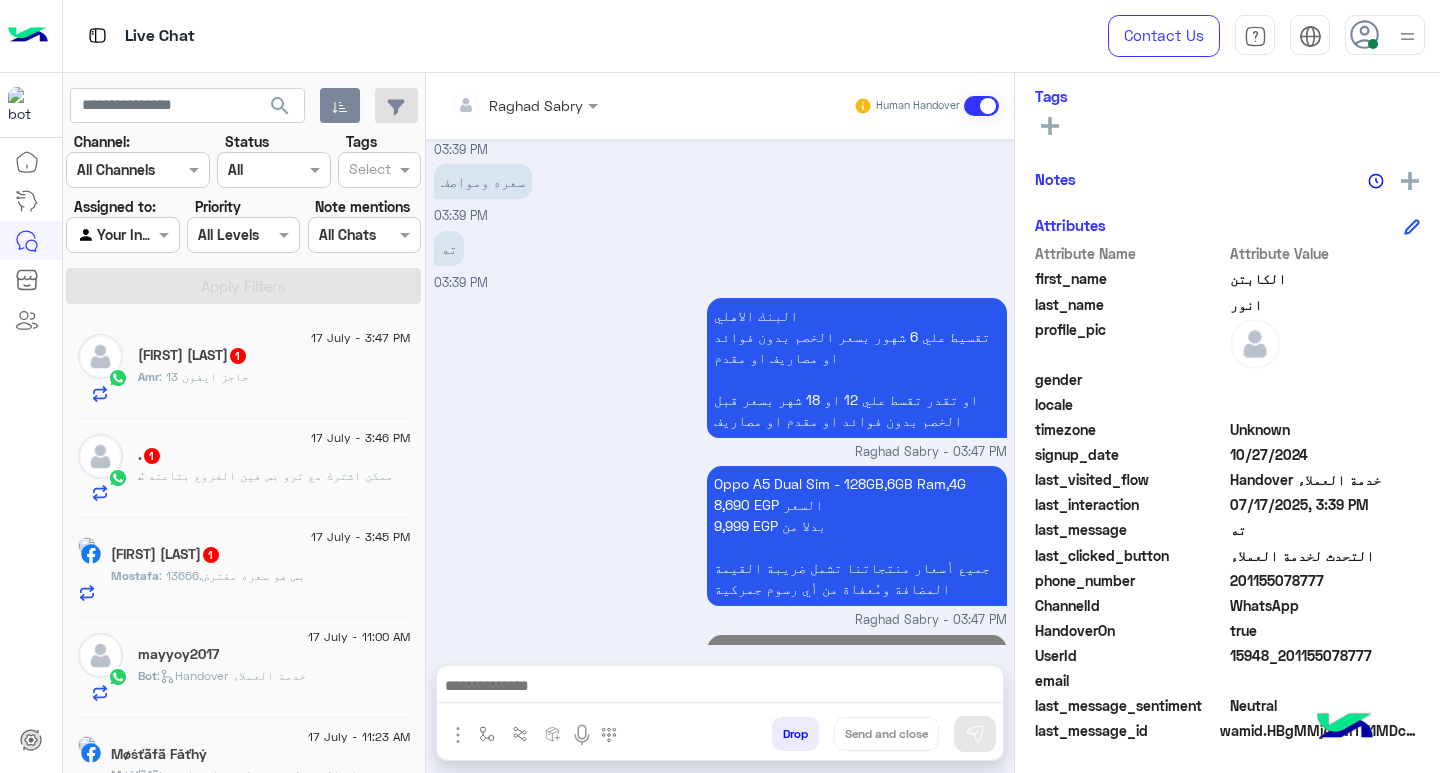 click on "Amr : حاجز ايفون 13" 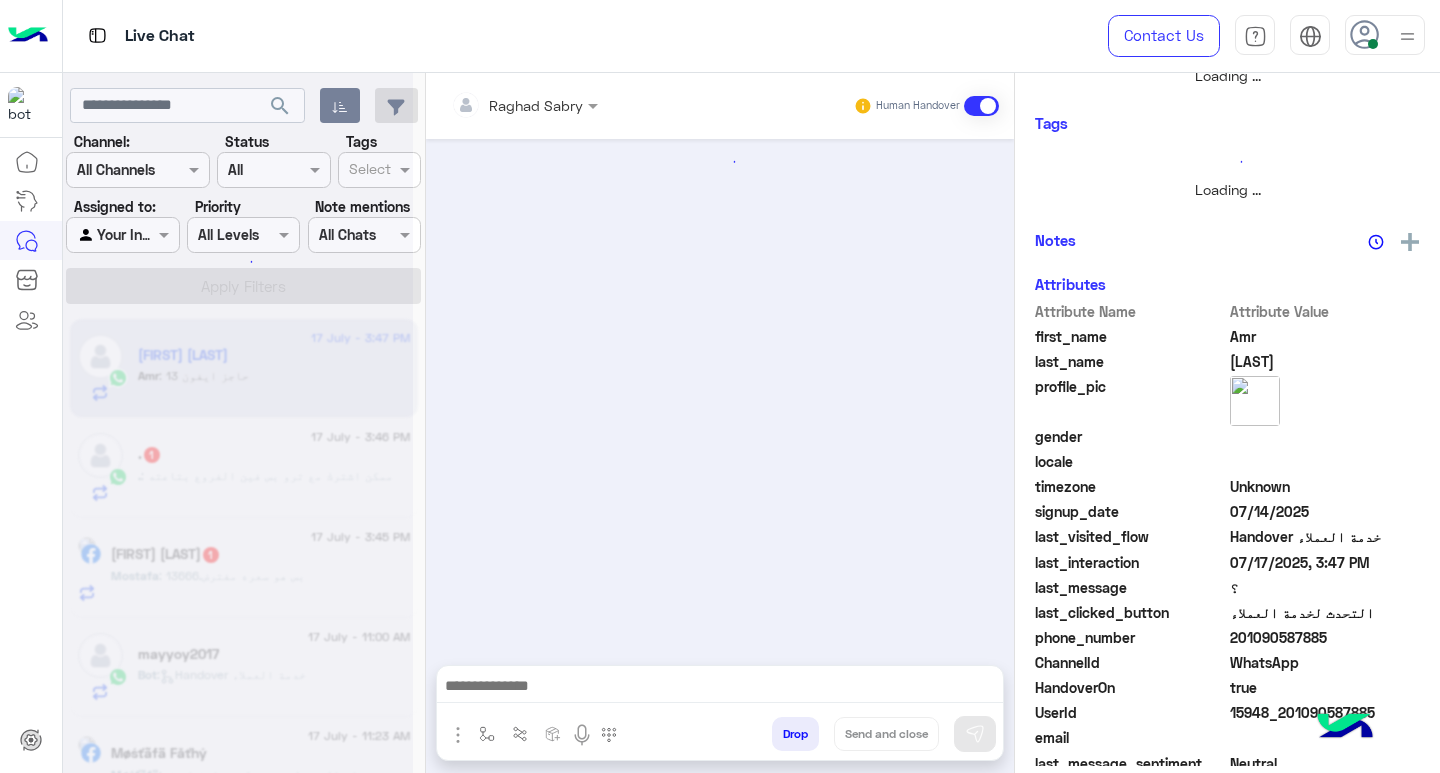 scroll, scrollTop: 355, scrollLeft: 0, axis: vertical 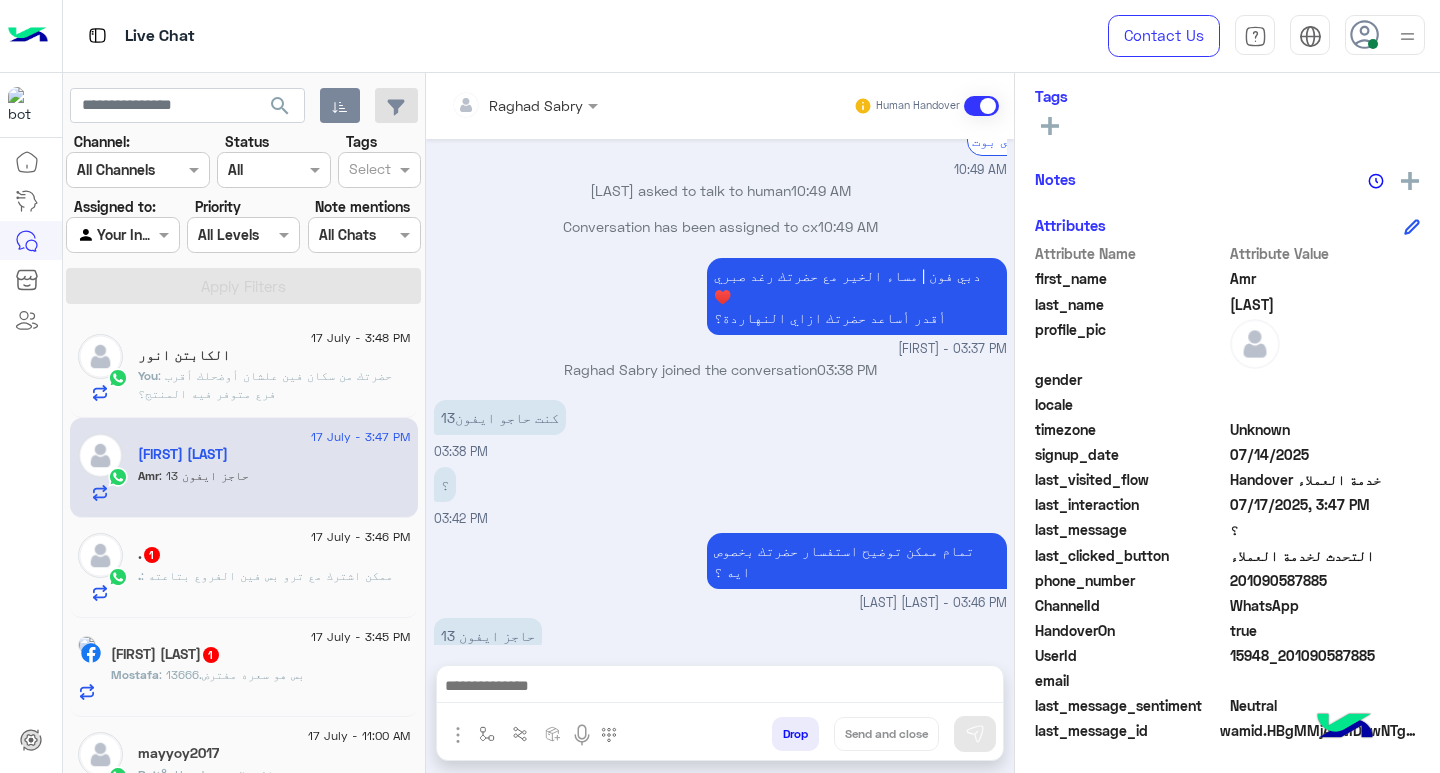 click on ": ممكن اشترك مع ترو بس فين الفروع بتاعته" 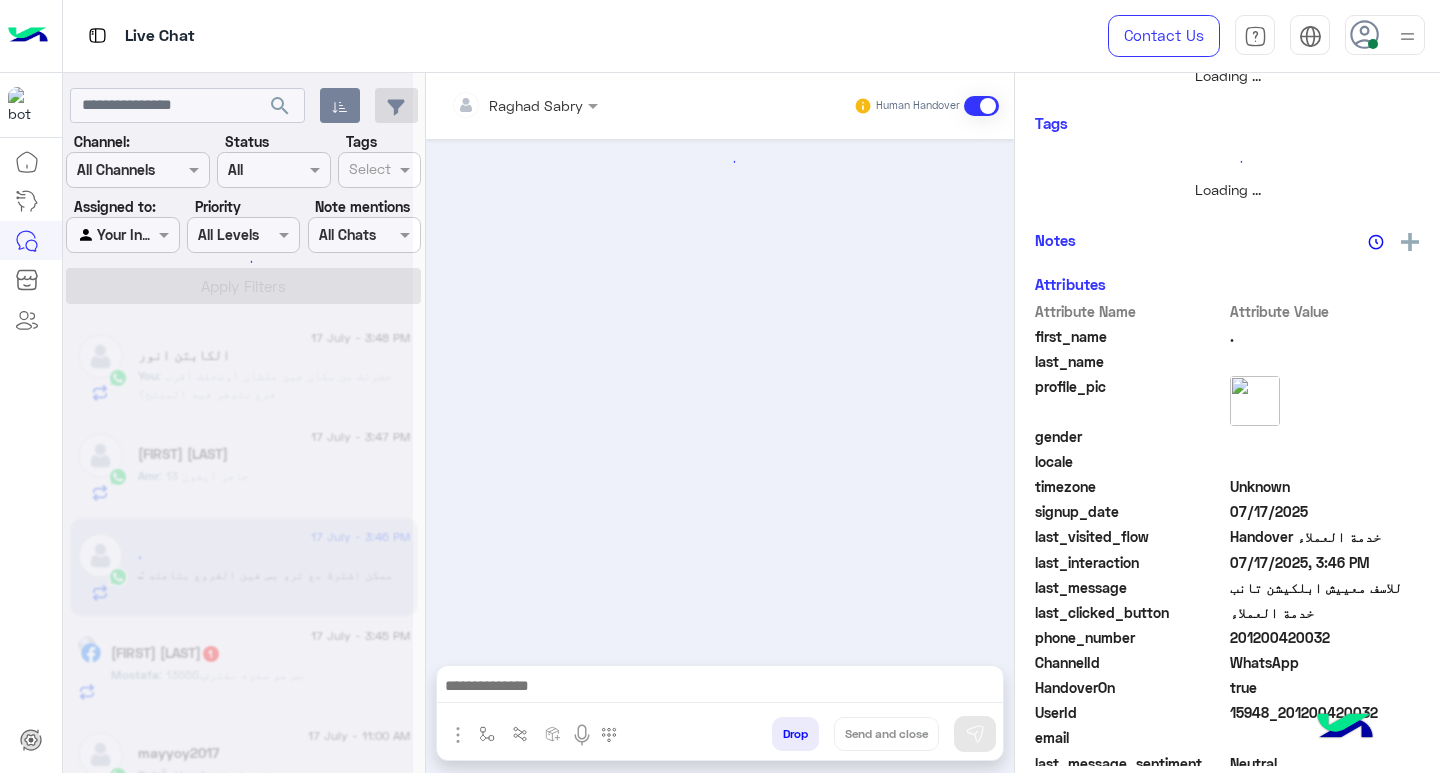 scroll, scrollTop: 355, scrollLeft: 0, axis: vertical 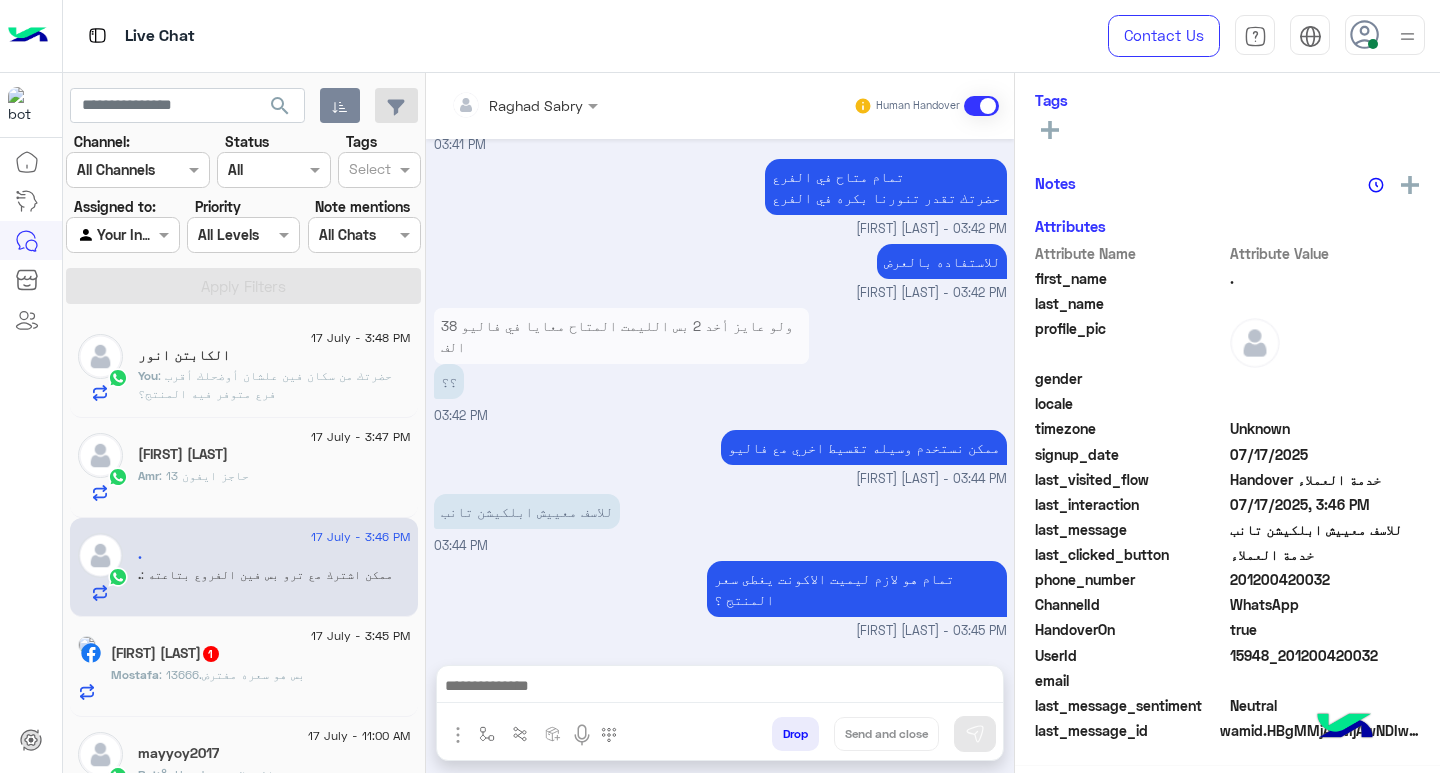 click on "Amr : حاجز ايفون 13" 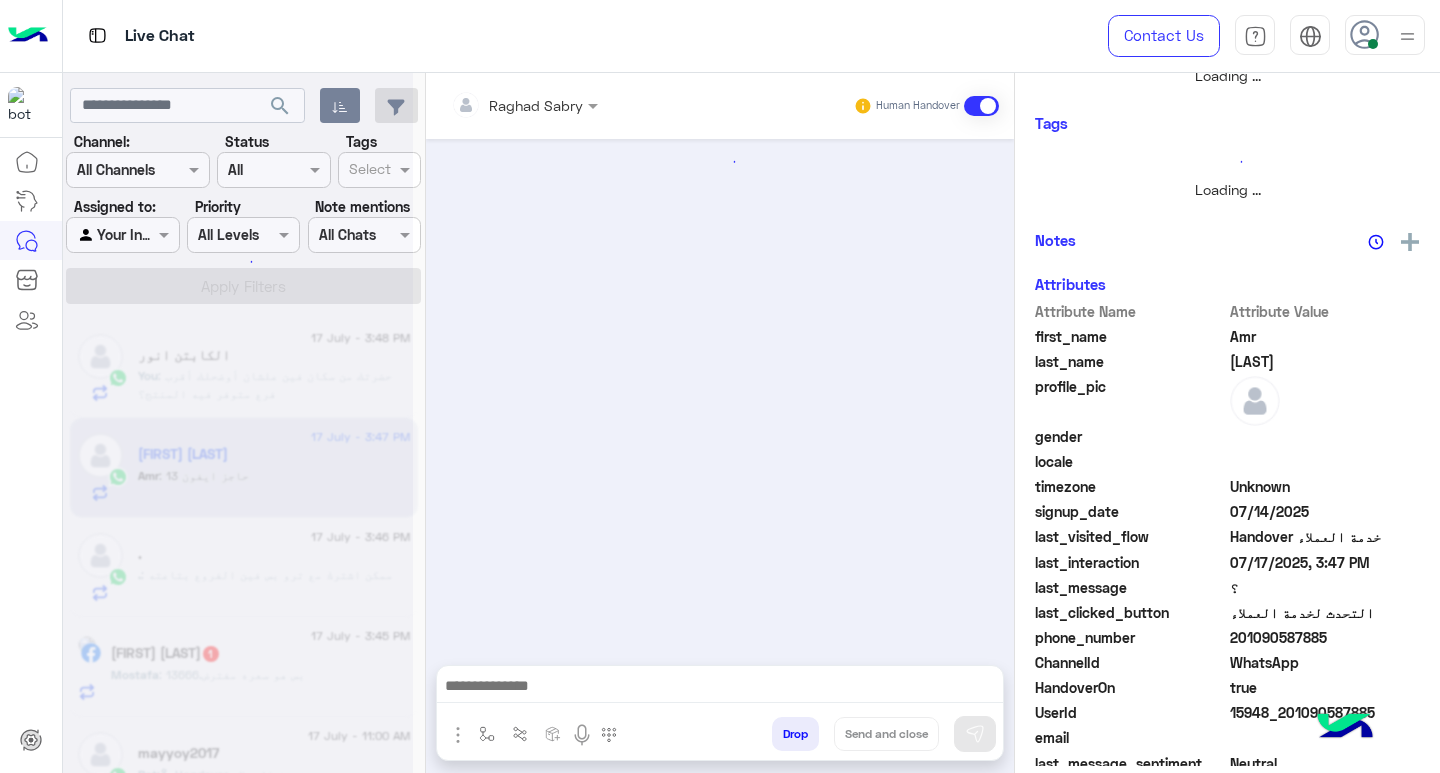 scroll, scrollTop: 355, scrollLeft: 0, axis: vertical 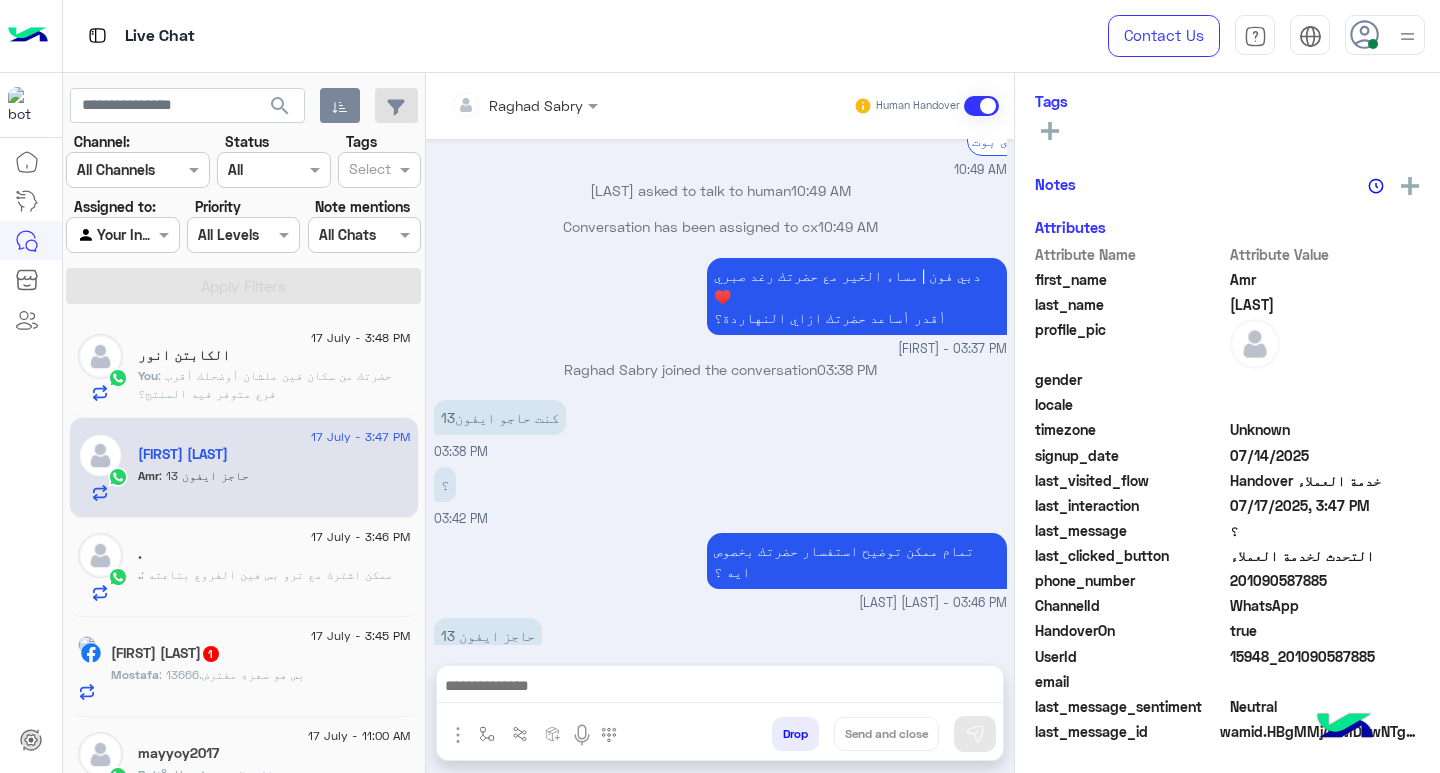 click on "201090587885" 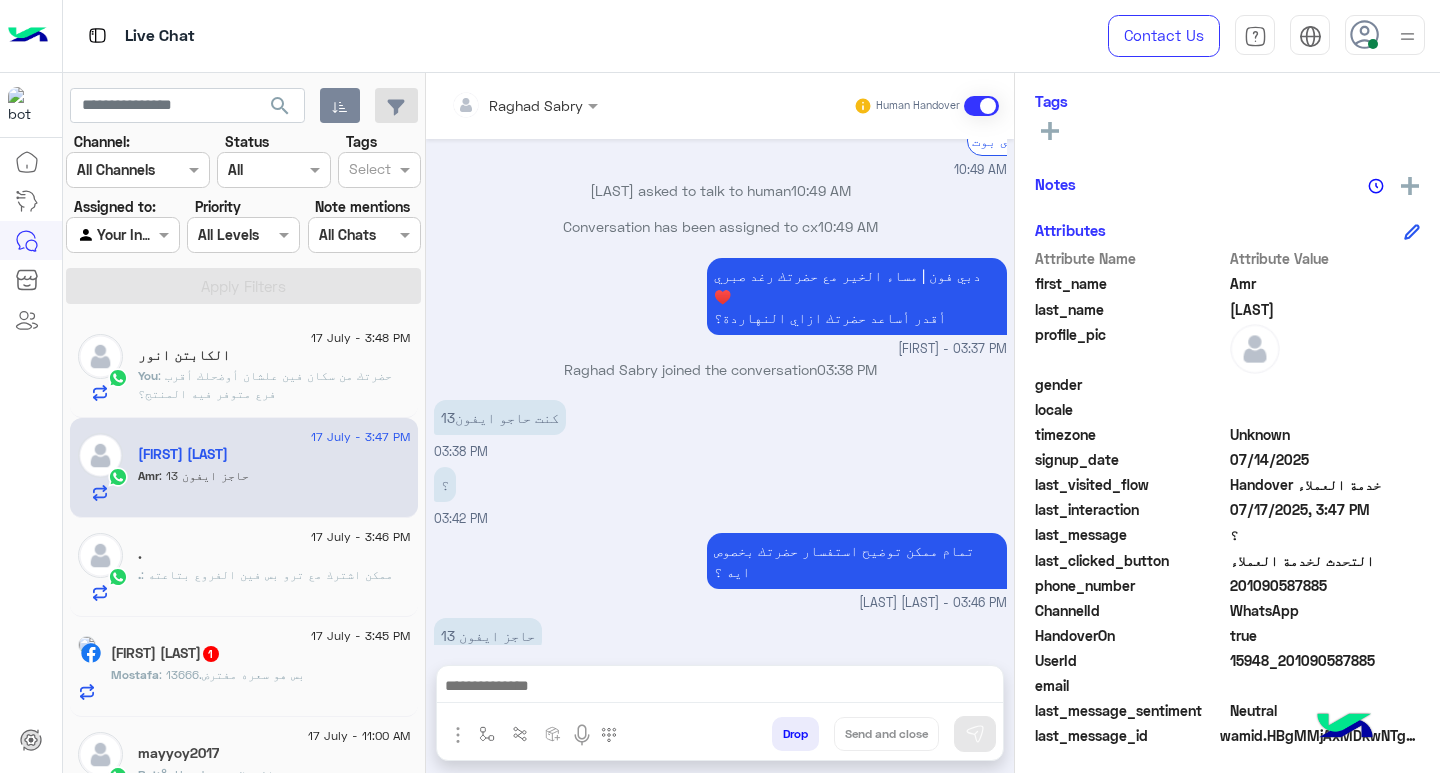 click at bounding box center [720, 688] 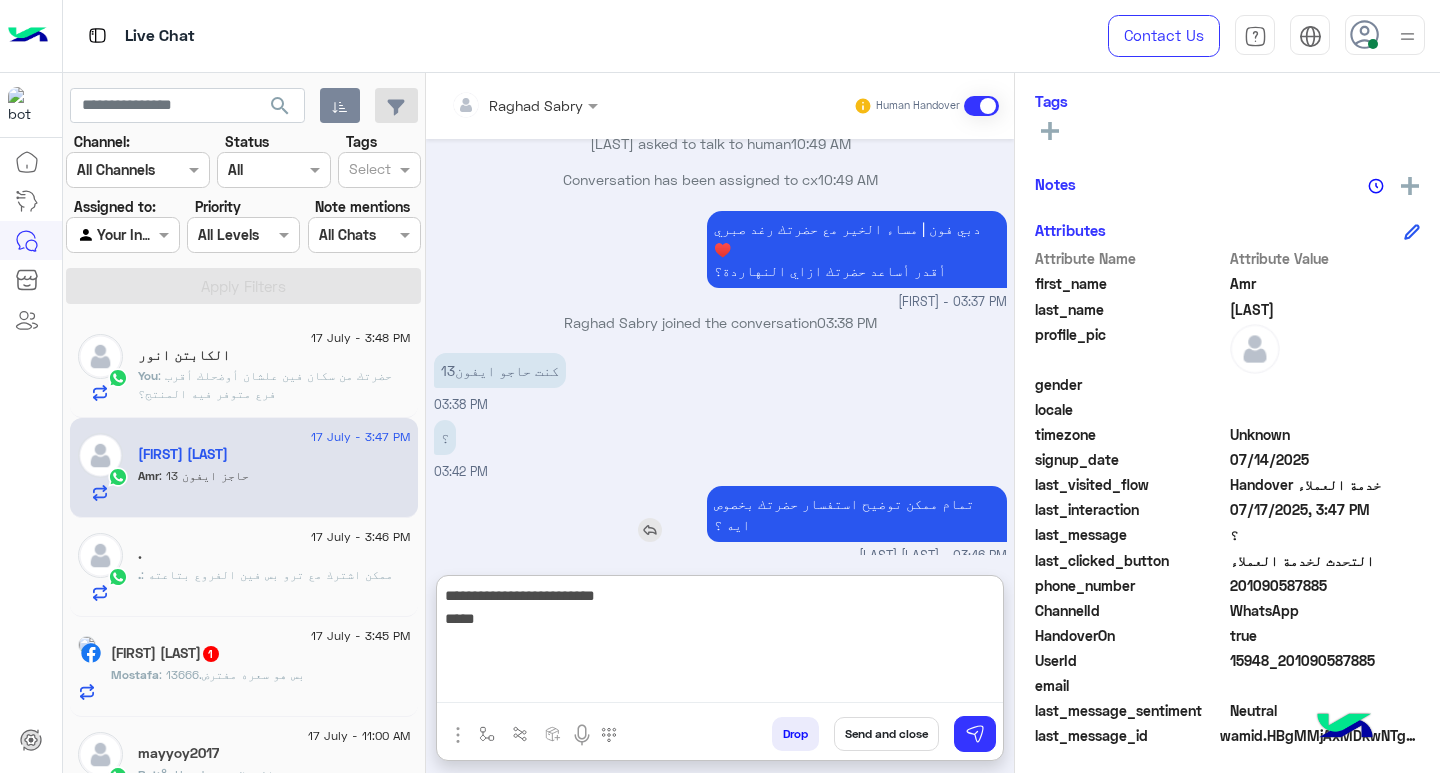 scroll, scrollTop: 1593, scrollLeft: 0, axis: vertical 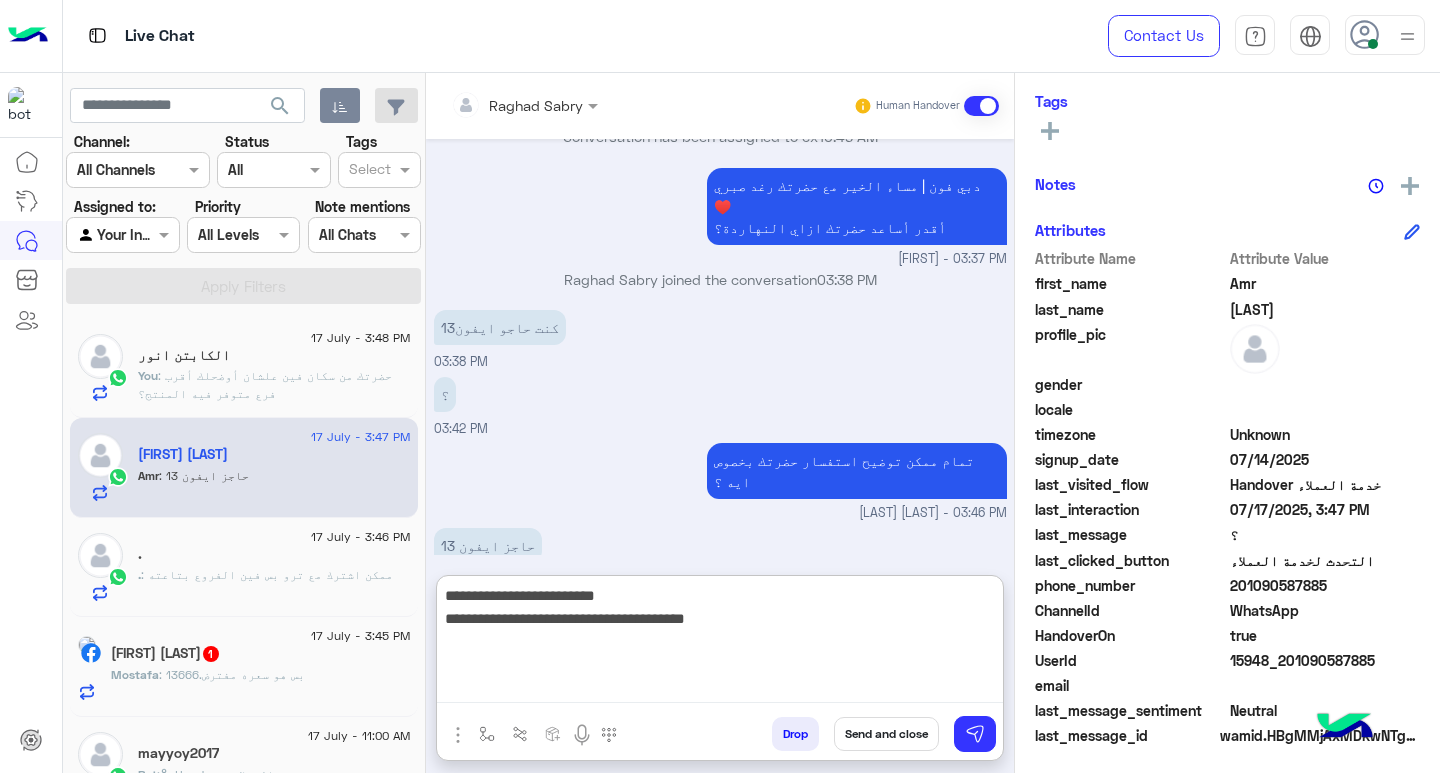 type on "**********" 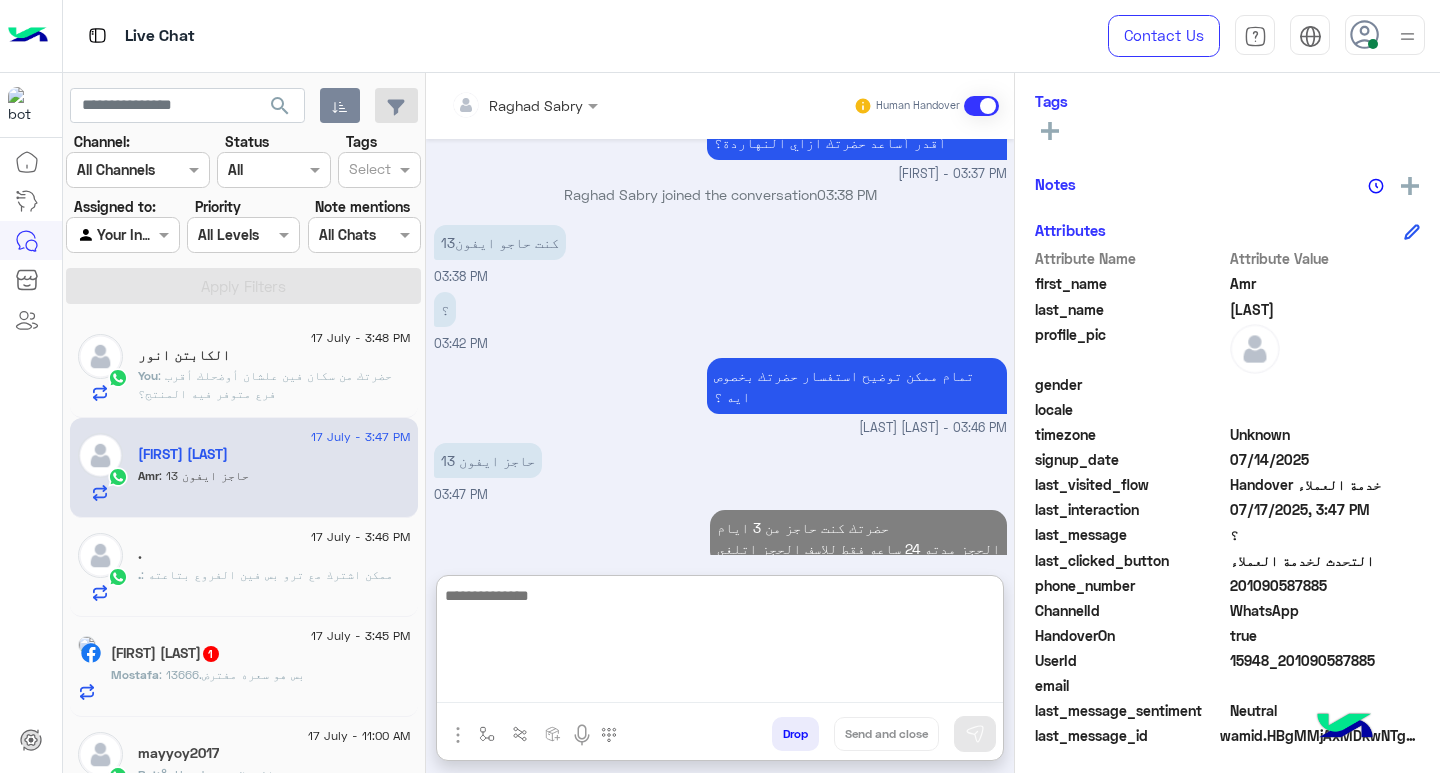 scroll, scrollTop: 1445, scrollLeft: 0, axis: vertical 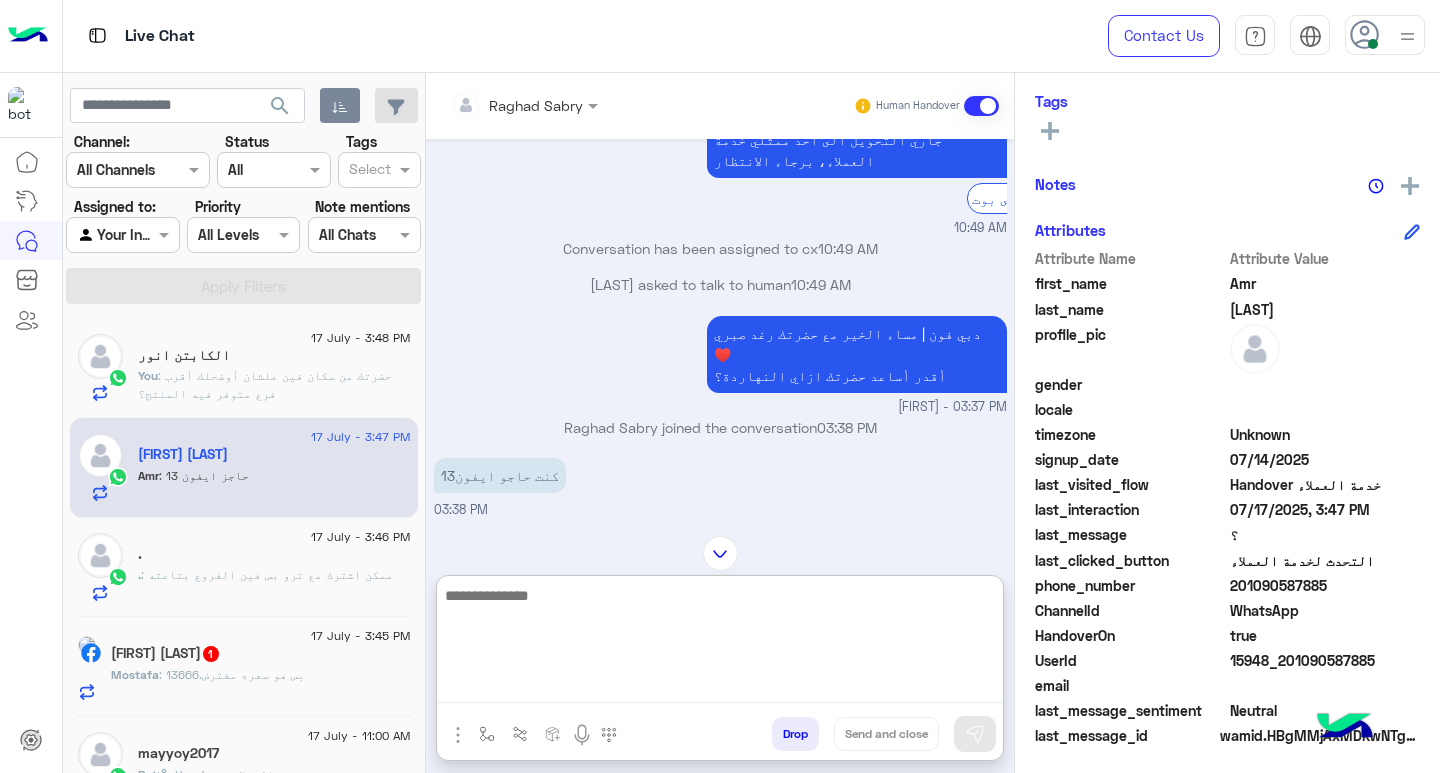 click on "." 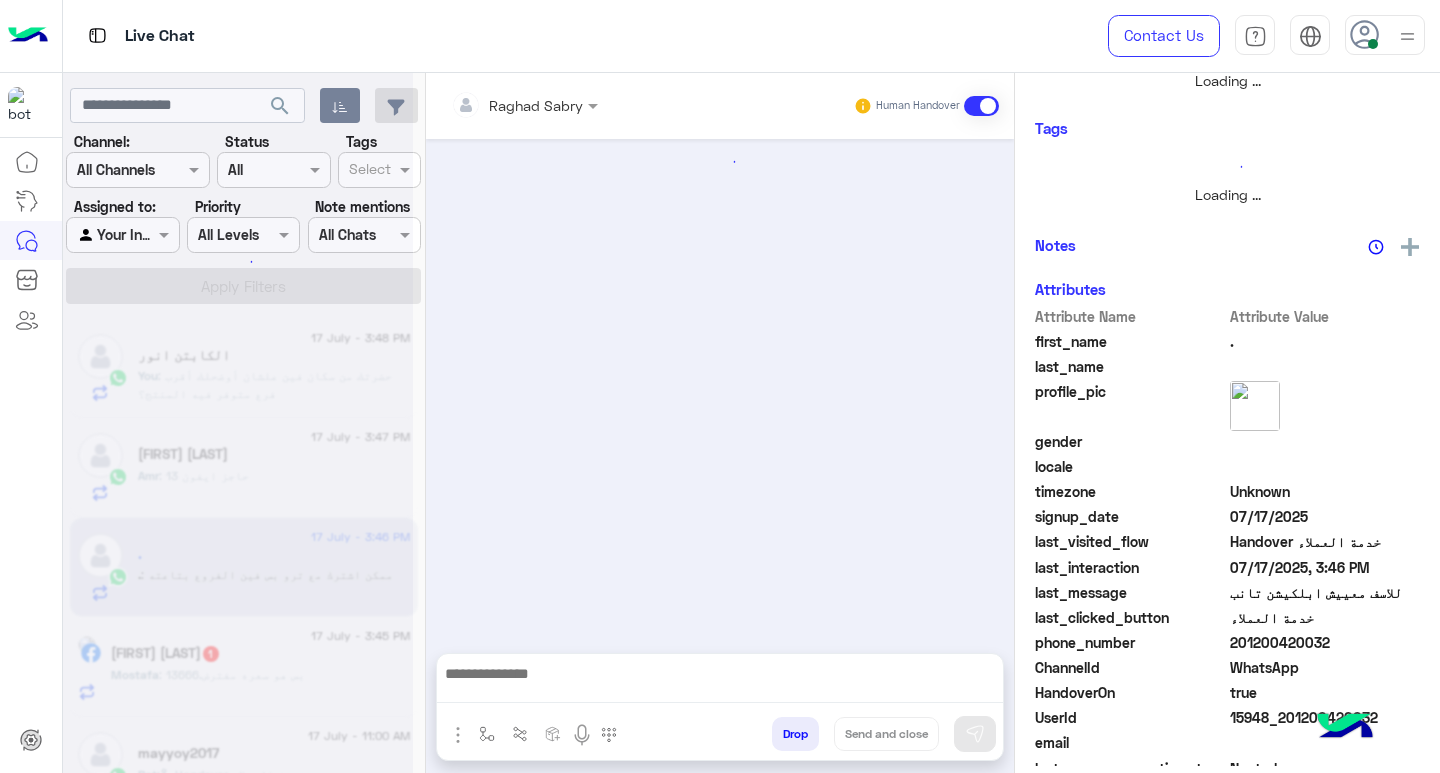 scroll, scrollTop: 350, scrollLeft: 0, axis: vertical 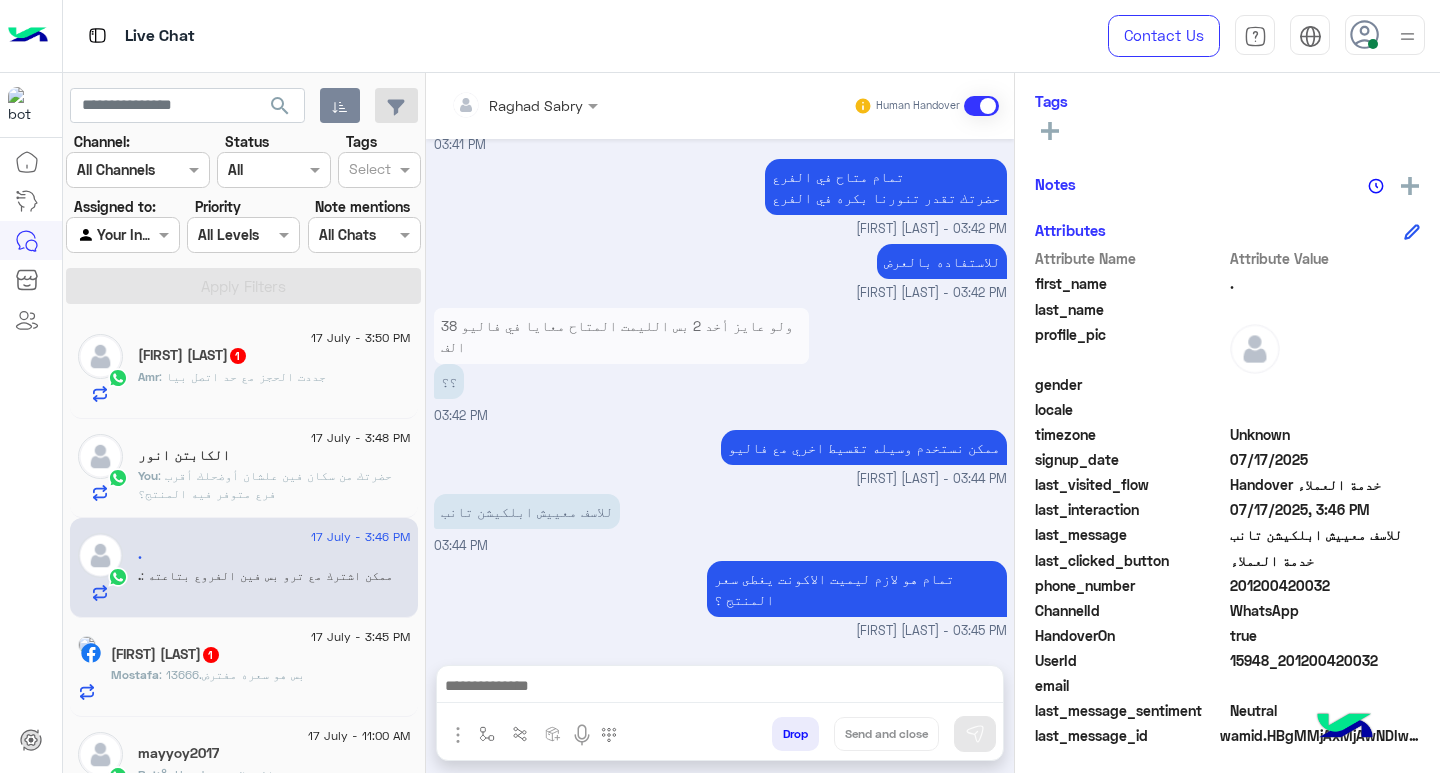 click at bounding box center [720, 688] 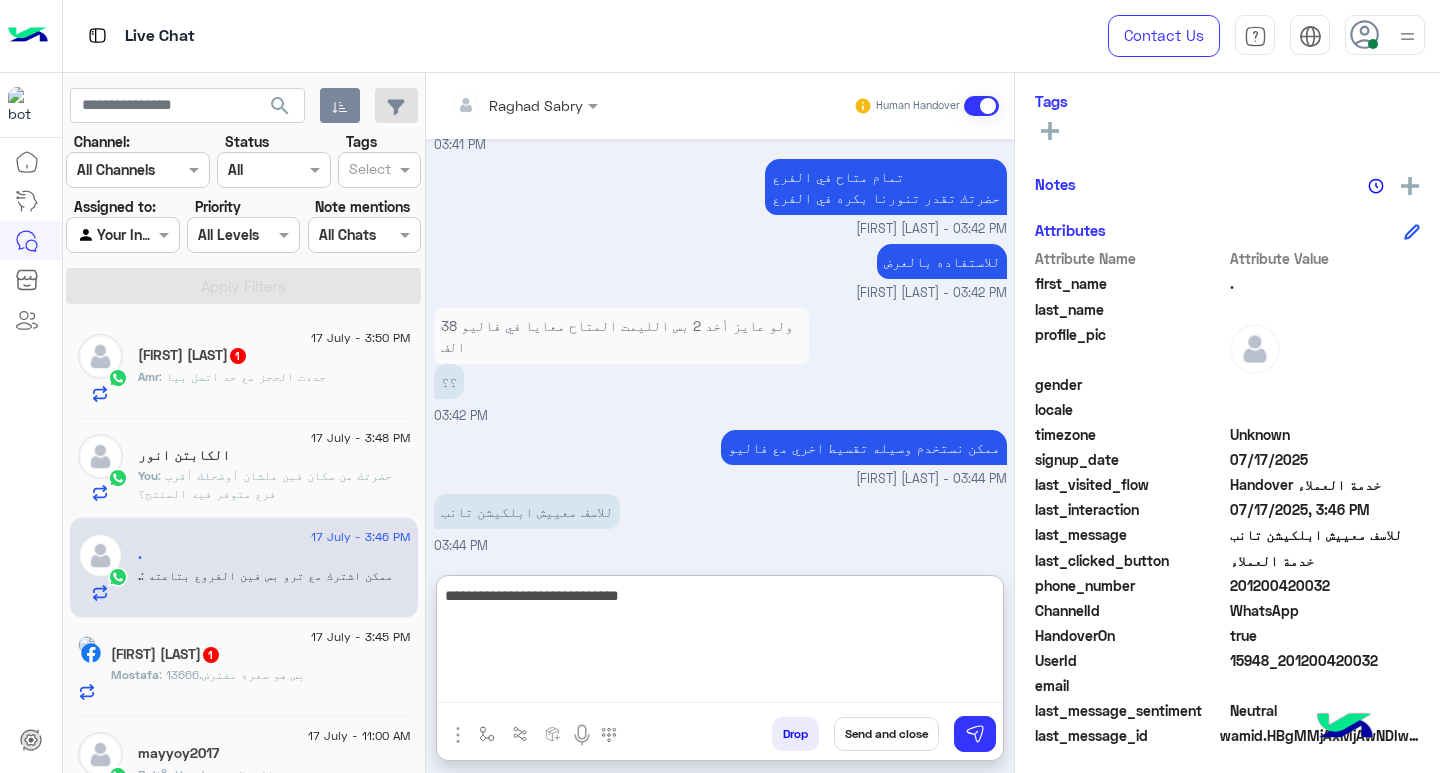 paste on "******" 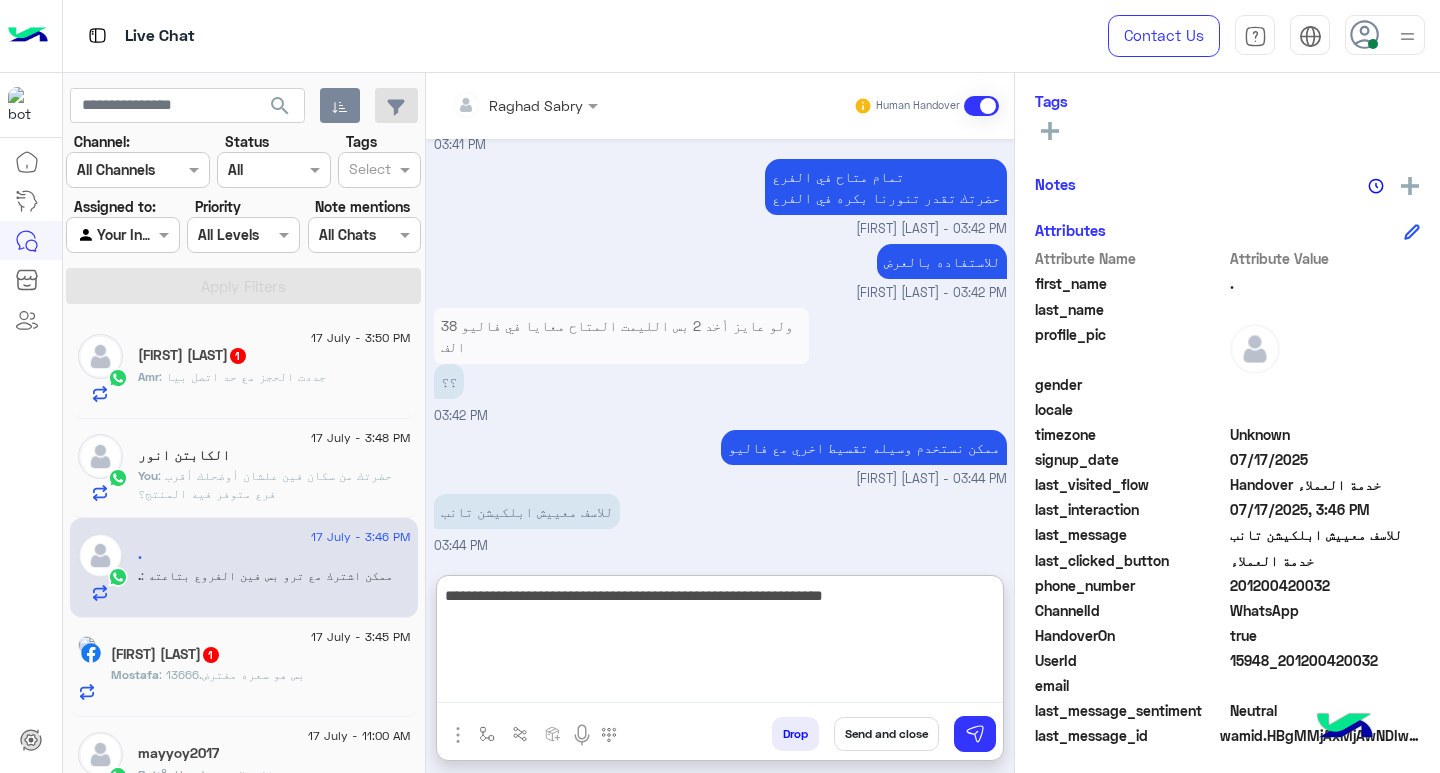 type on "**********" 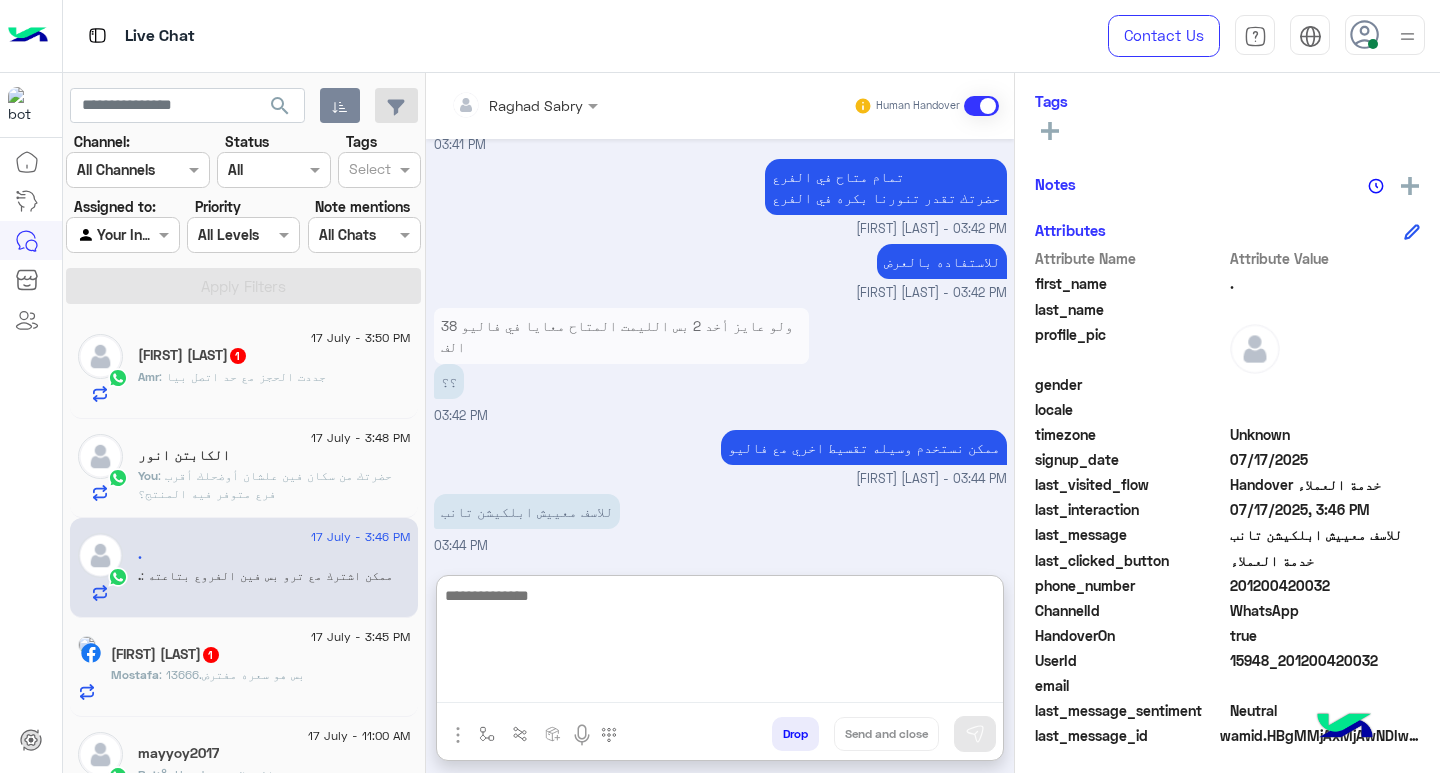 scroll, scrollTop: 1232, scrollLeft: 0, axis: vertical 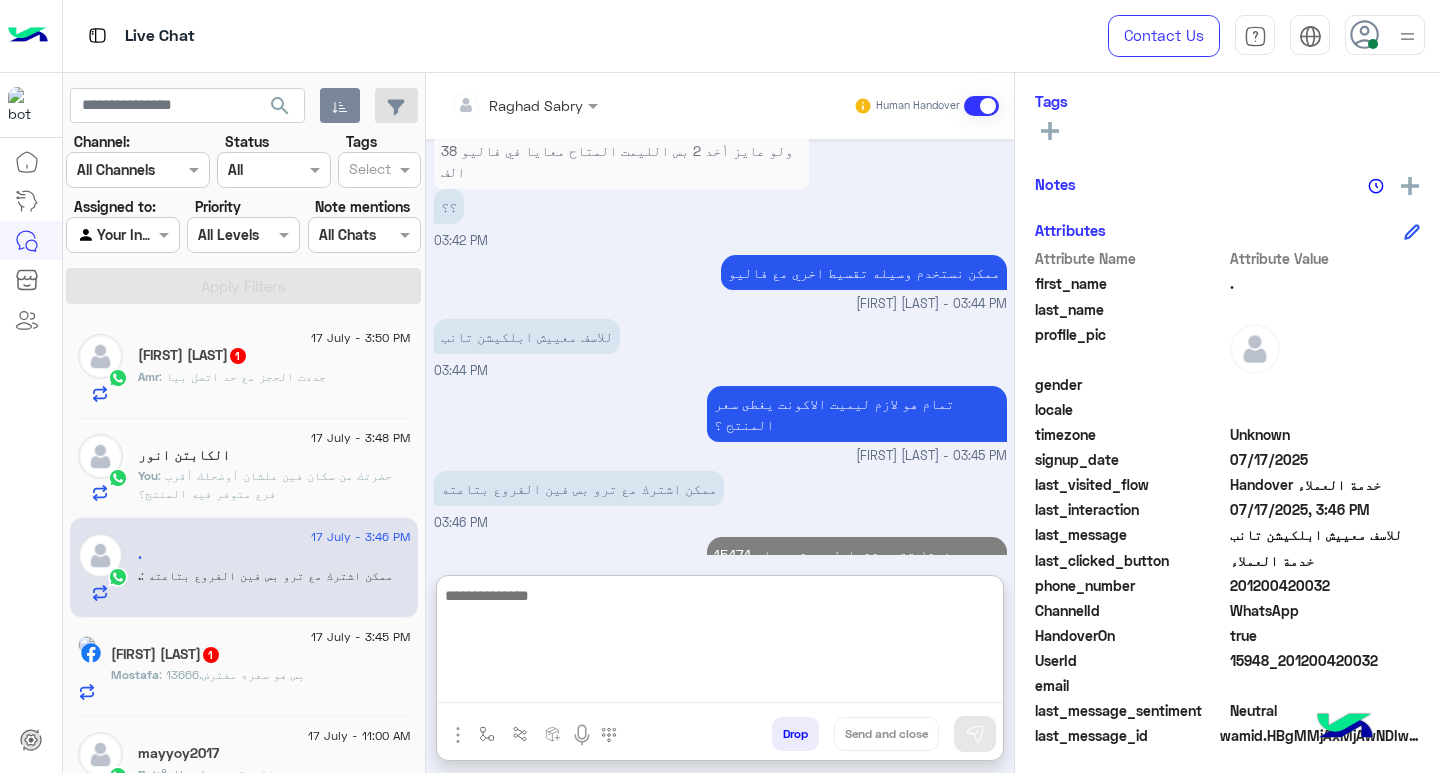 click on "Amr : جددت الحجز مع حد اتصل بيا" 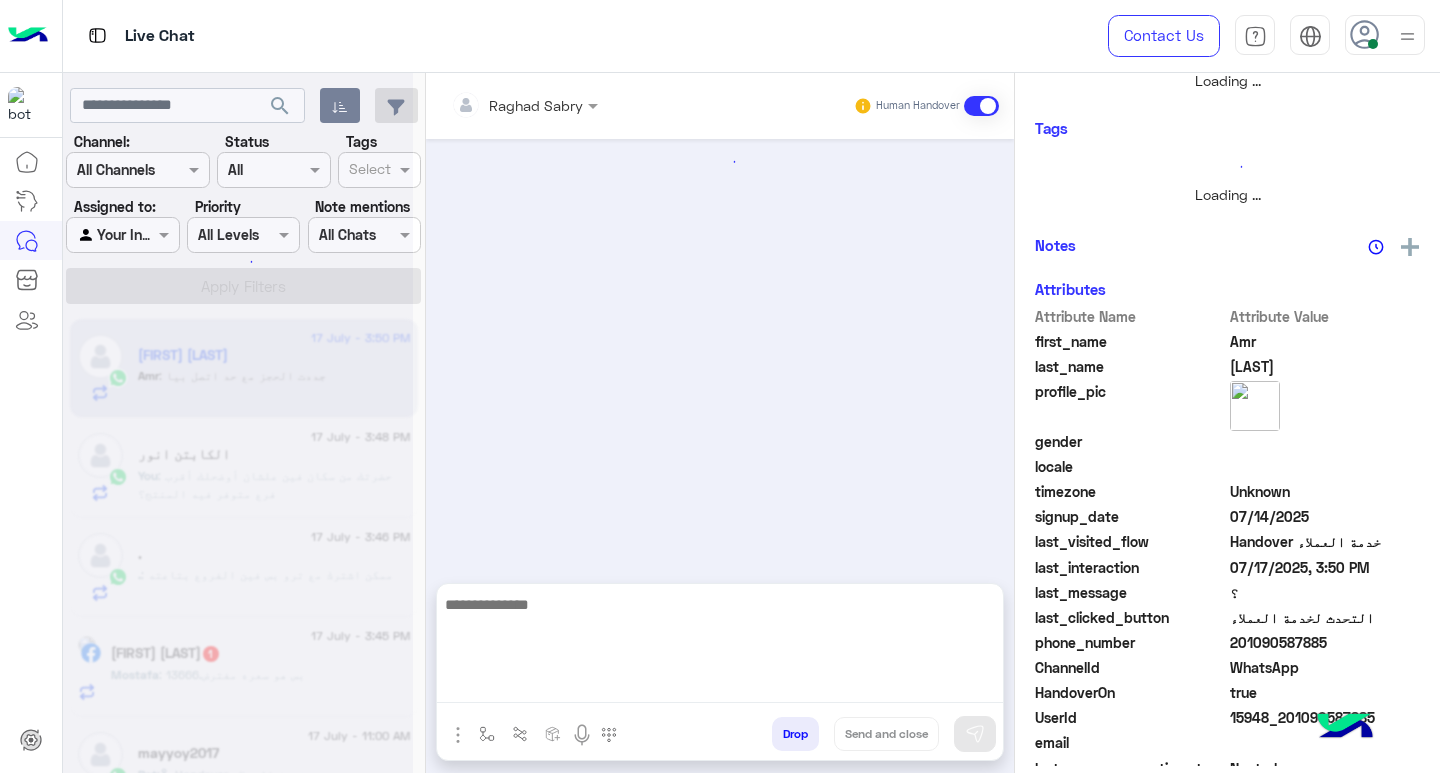 scroll, scrollTop: 0, scrollLeft: 0, axis: both 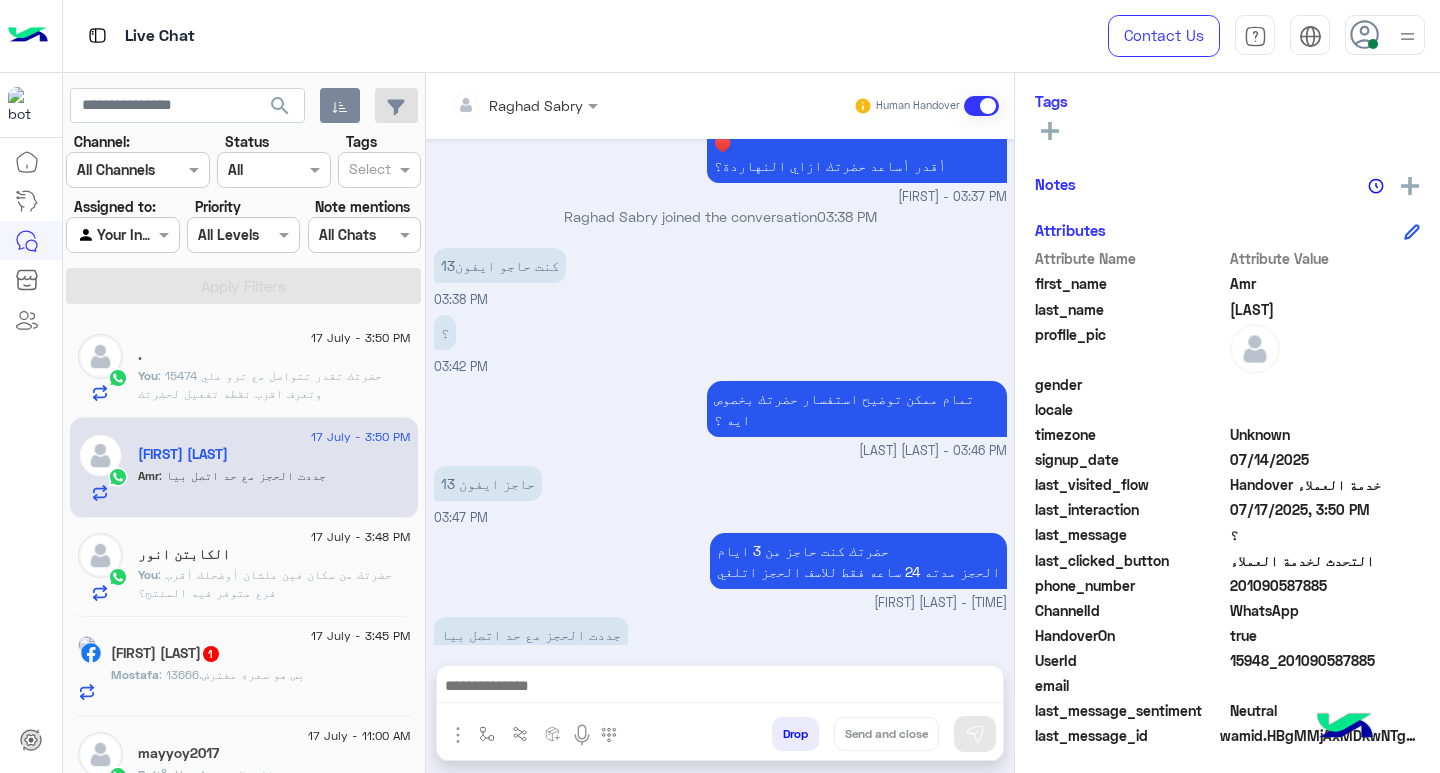 click at bounding box center (720, 688) 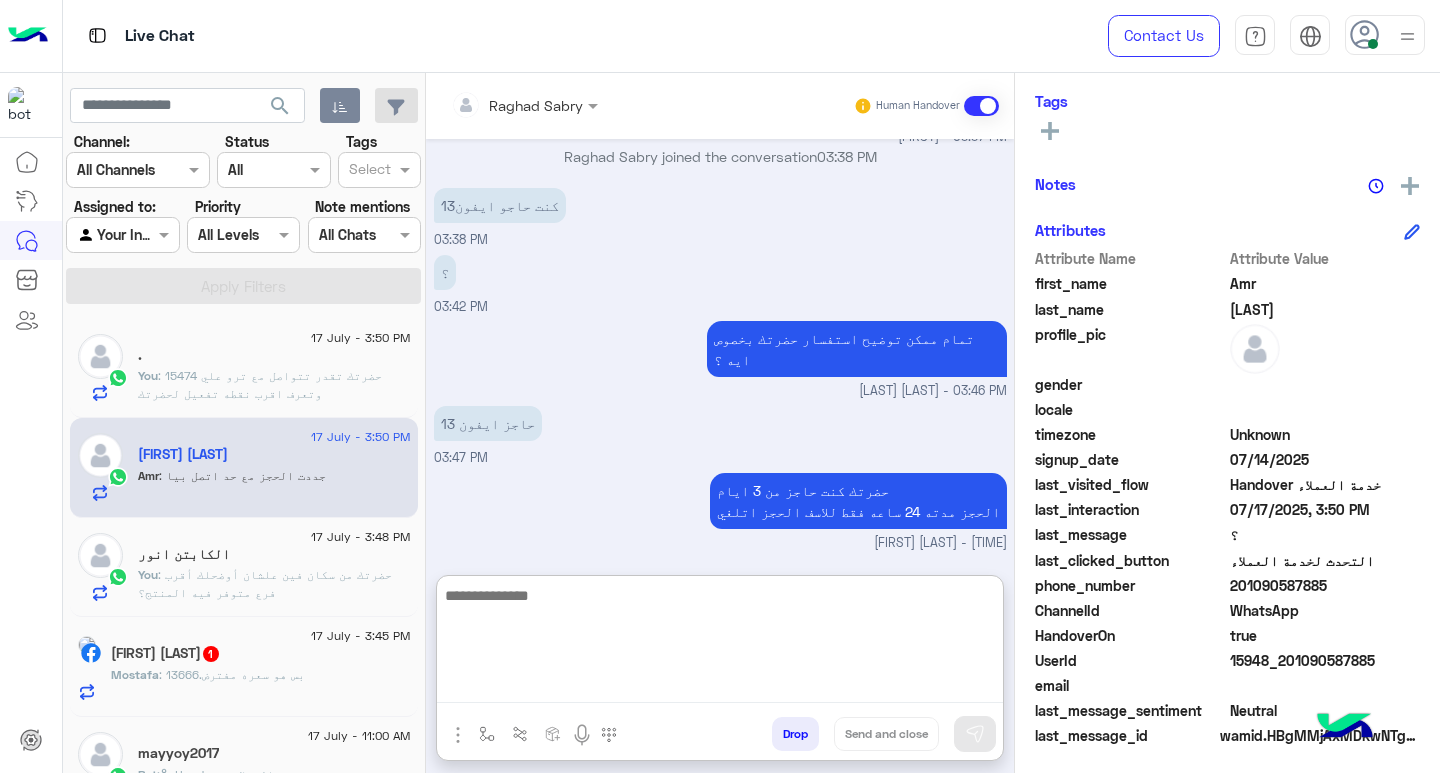 scroll, scrollTop: 1641, scrollLeft: 0, axis: vertical 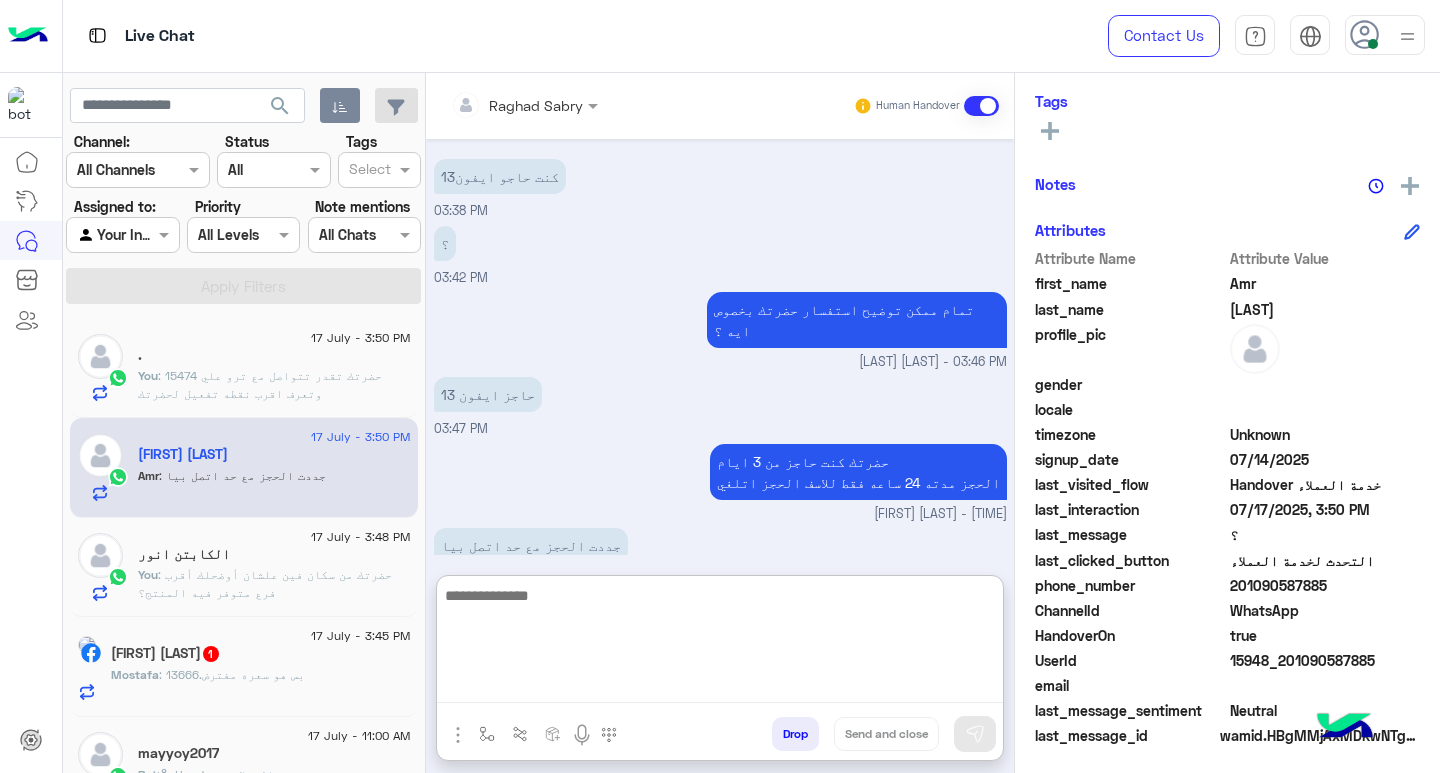 click at bounding box center (720, 643) 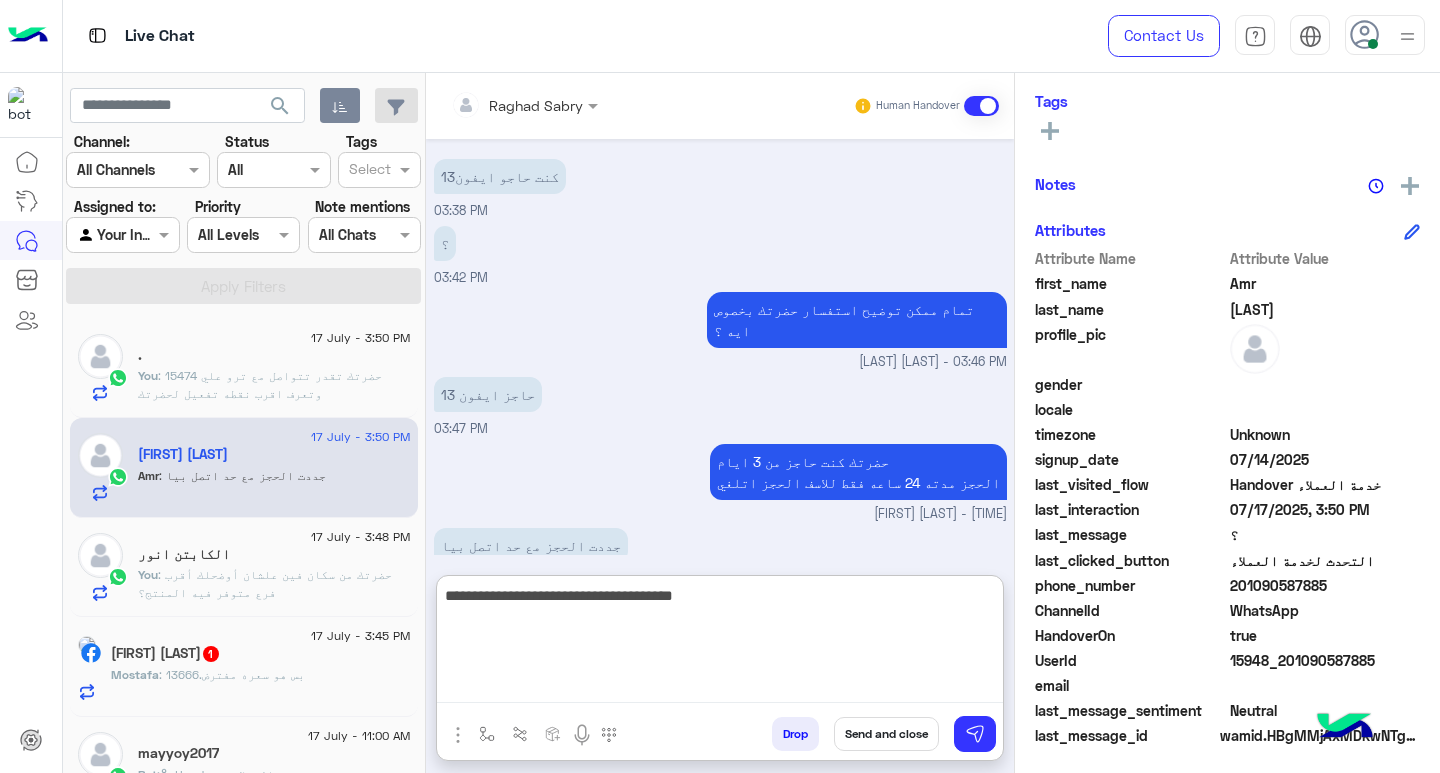 type on "**********" 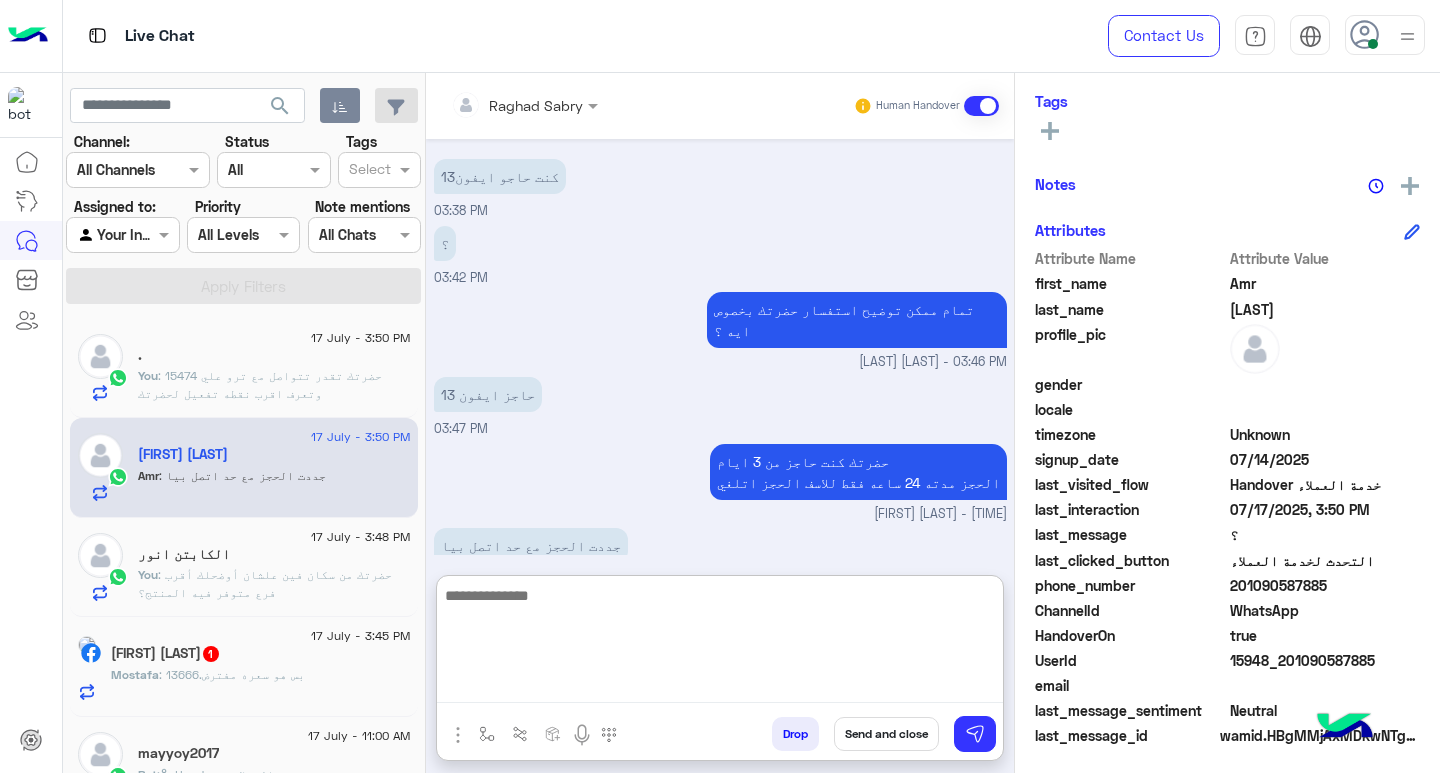 scroll, scrollTop: 1705, scrollLeft: 0, axis: vertical 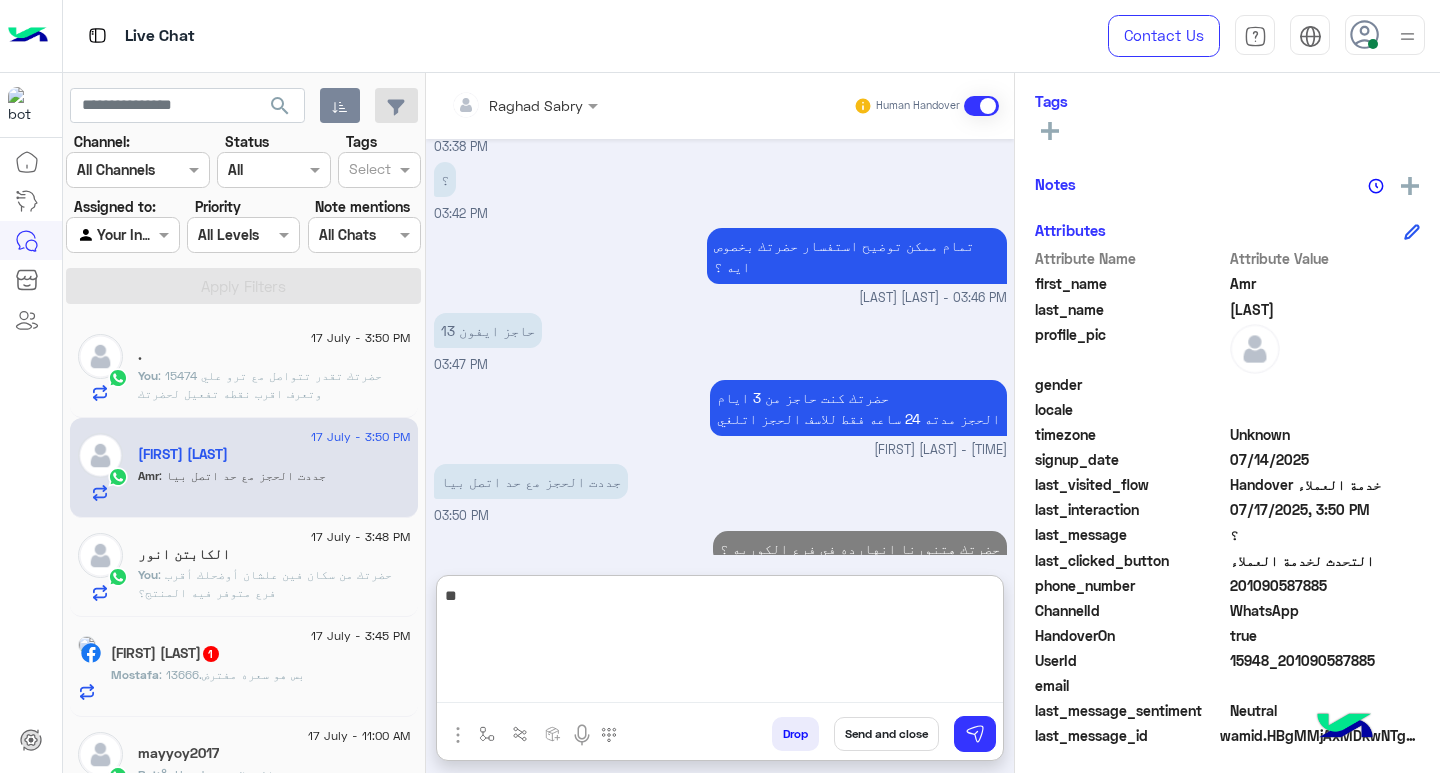 type on "*" 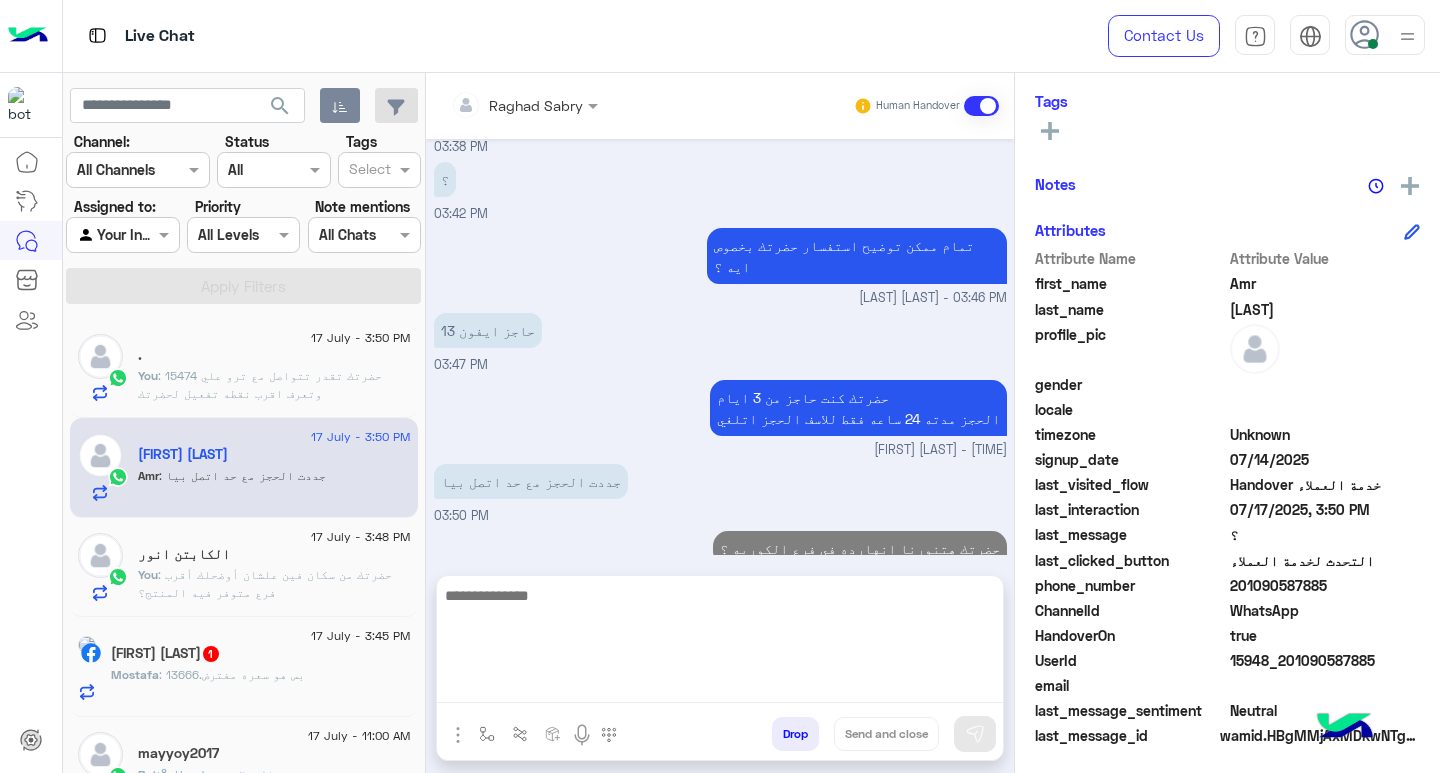 click on ": بس هو سعره مفترض.13666" 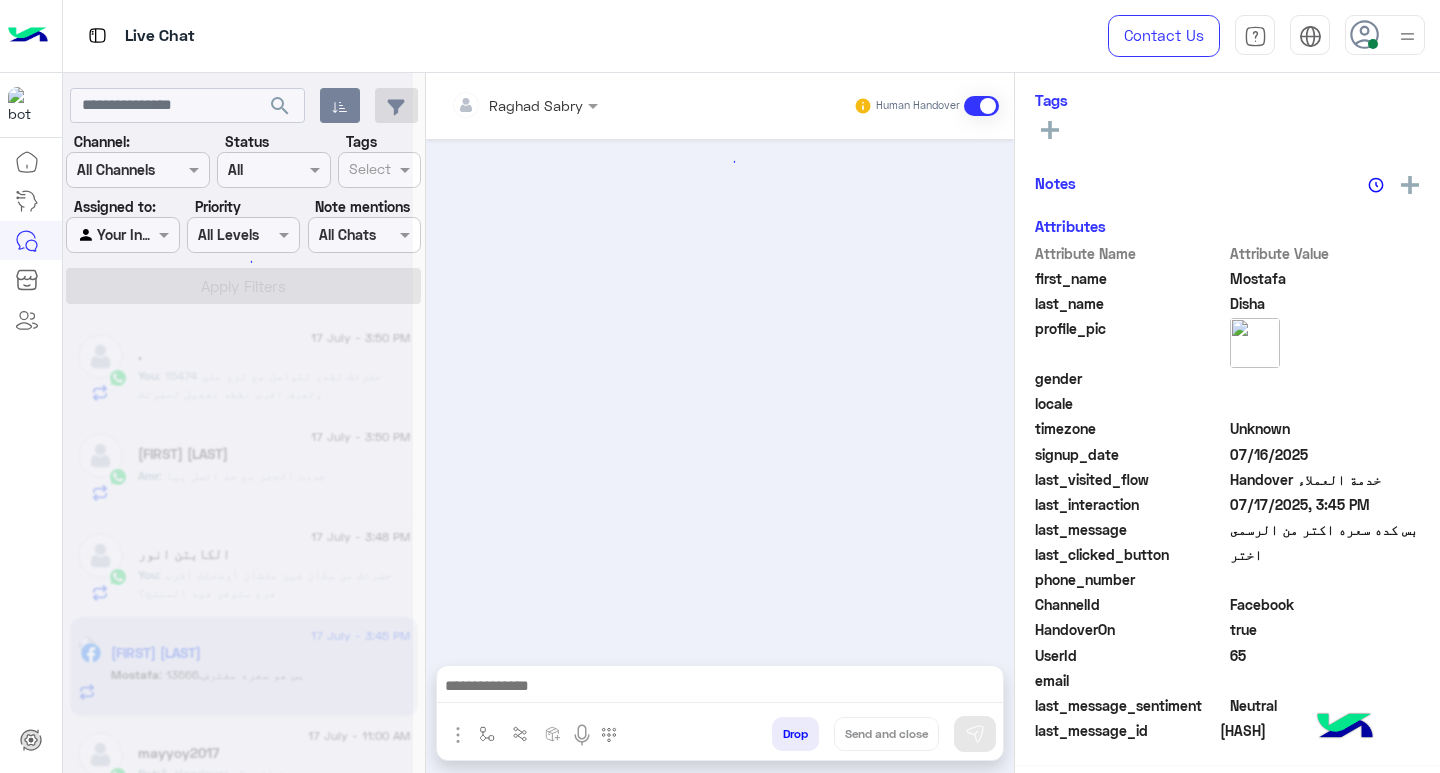 scroll, scrollTop: 324, scrollLeft: 0, axis: vertical 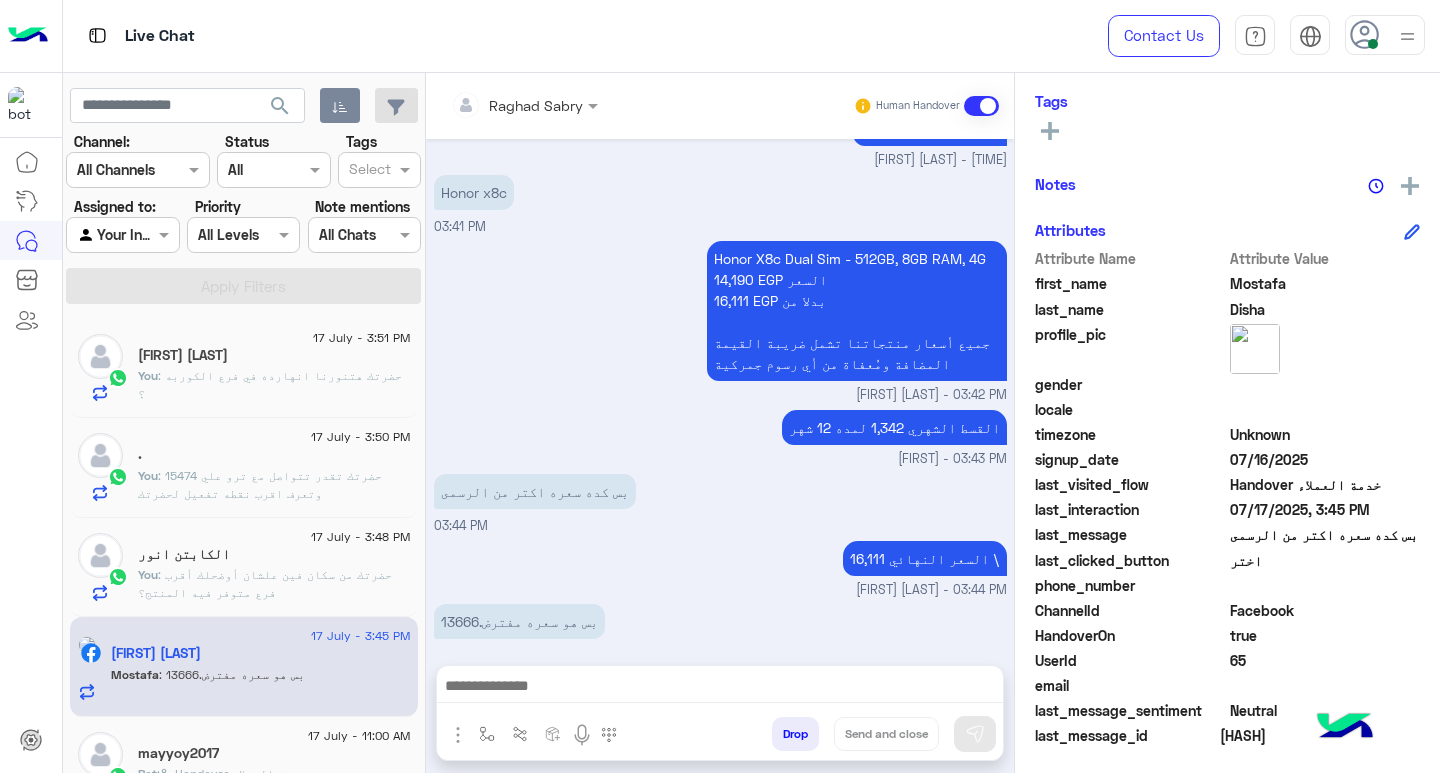 click at bounding box center [720, 688] 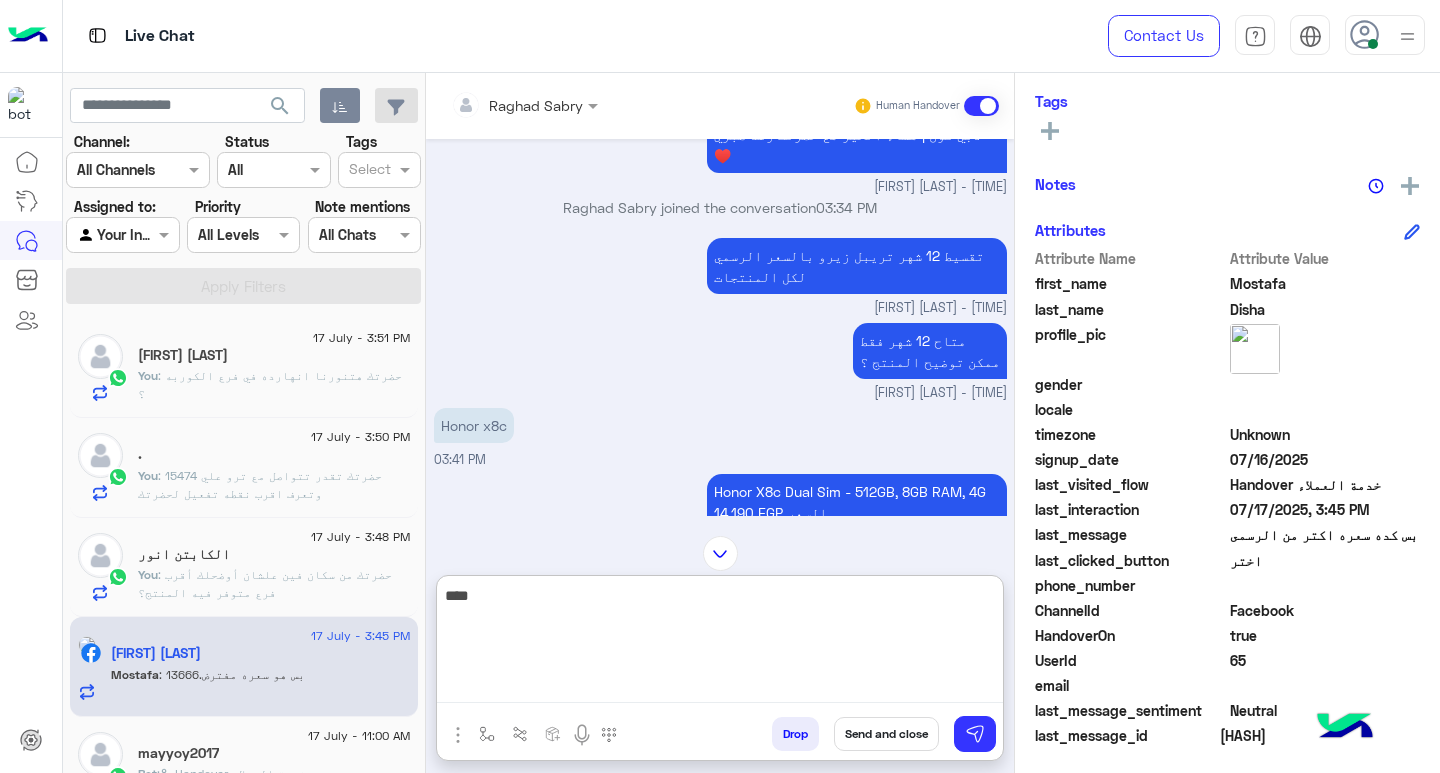 scroll, scrollTop: 512, scrollLeft: 0, axis: vertical 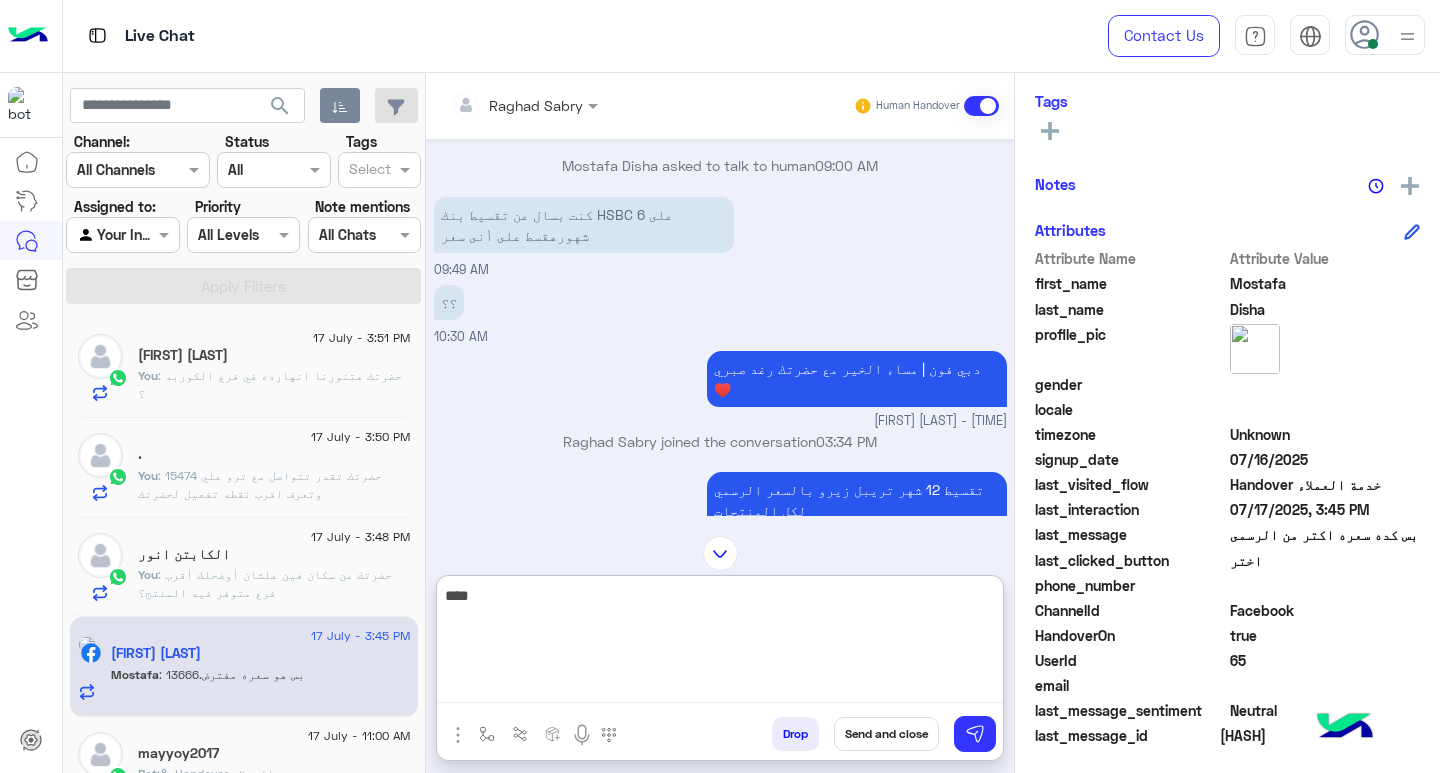 click on "كنت بسال عن تقسيط بنك HSBC على 6 شهورهقسط على أنى سعر" at bounding box center (584, 225) 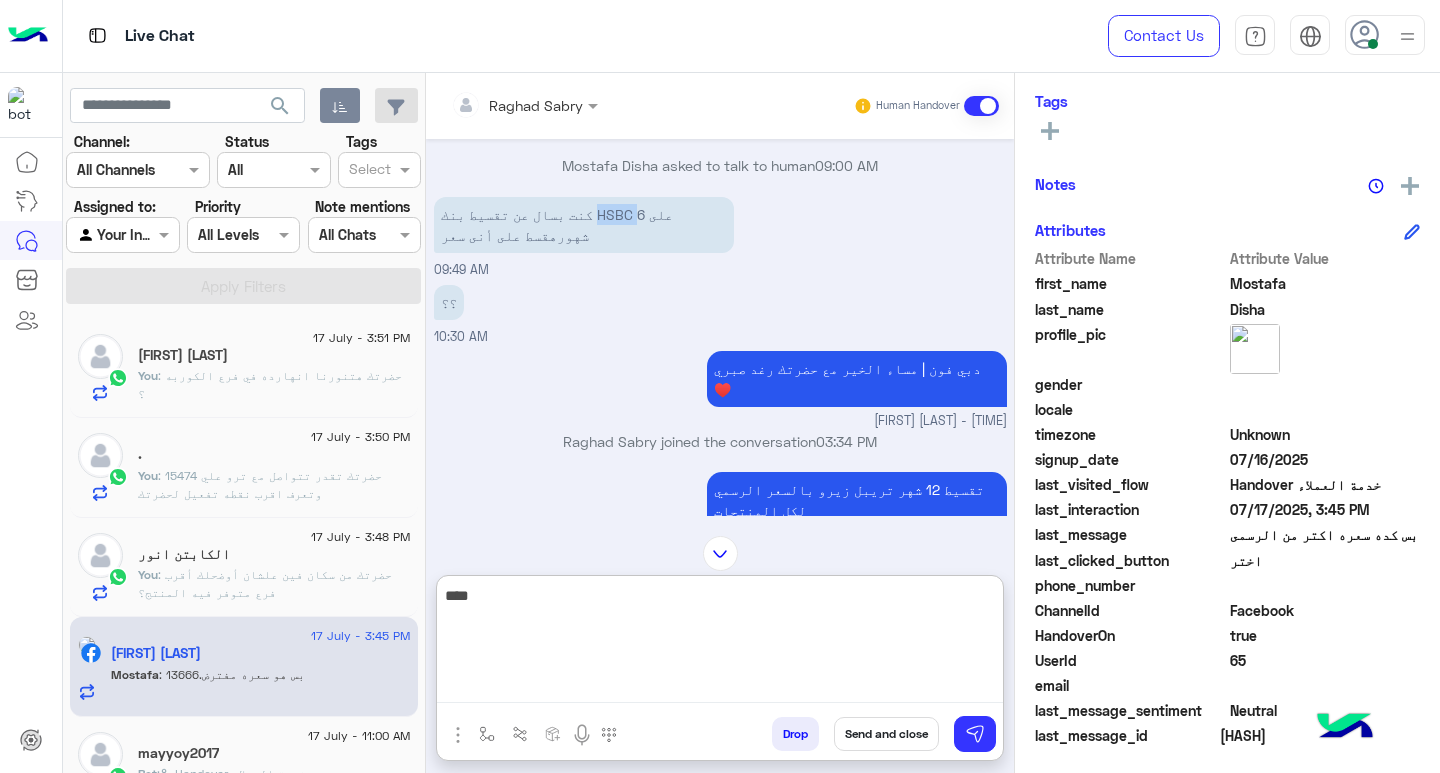 click on "كنت بسال عن تقسيط بنك HSBC على 6 شهورهقسط على أنى سعر" at bounding box center (584, 225) 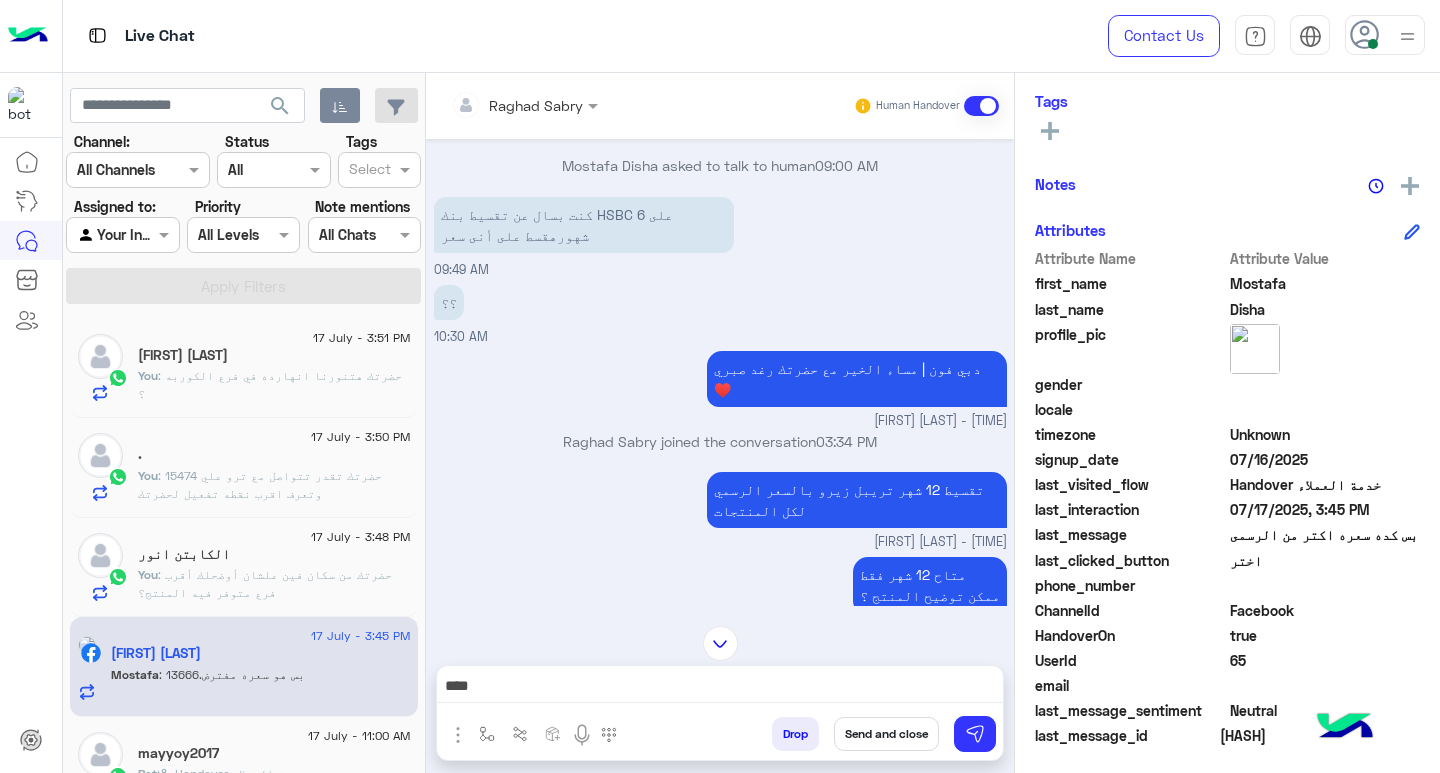 click on "***" at bounding box center [720, 688] 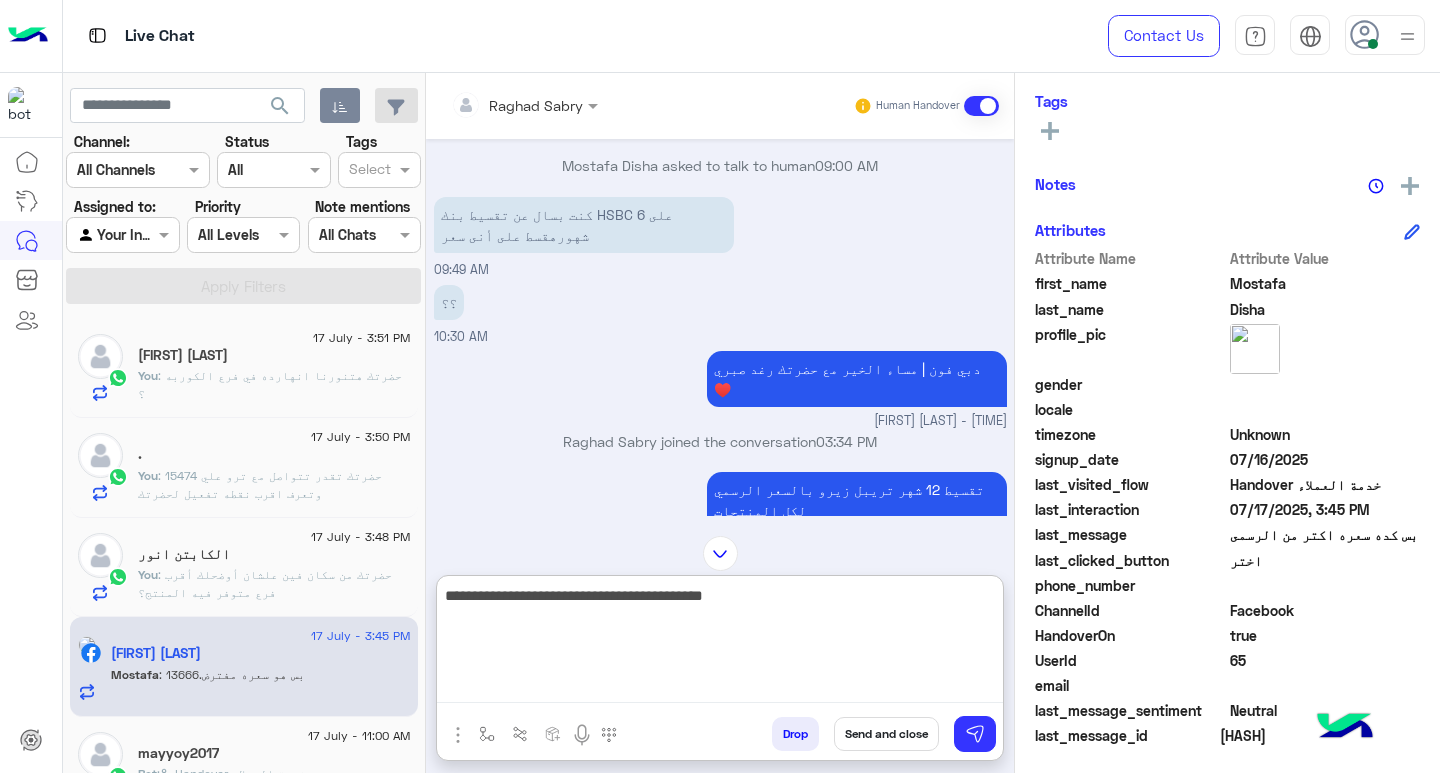 type on "**********" 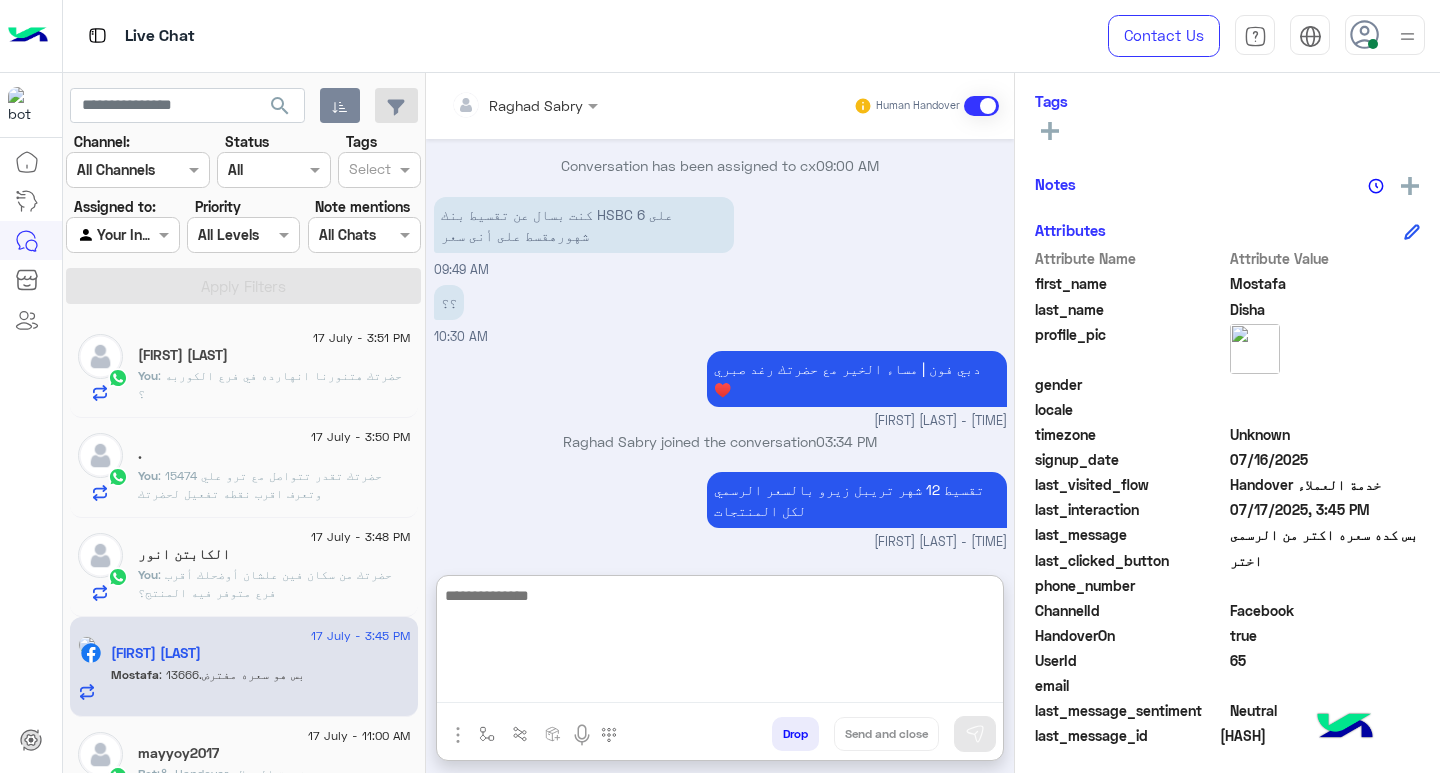 scroll, scrollTop: 1133, scrollLeft: 0, axis: vertical 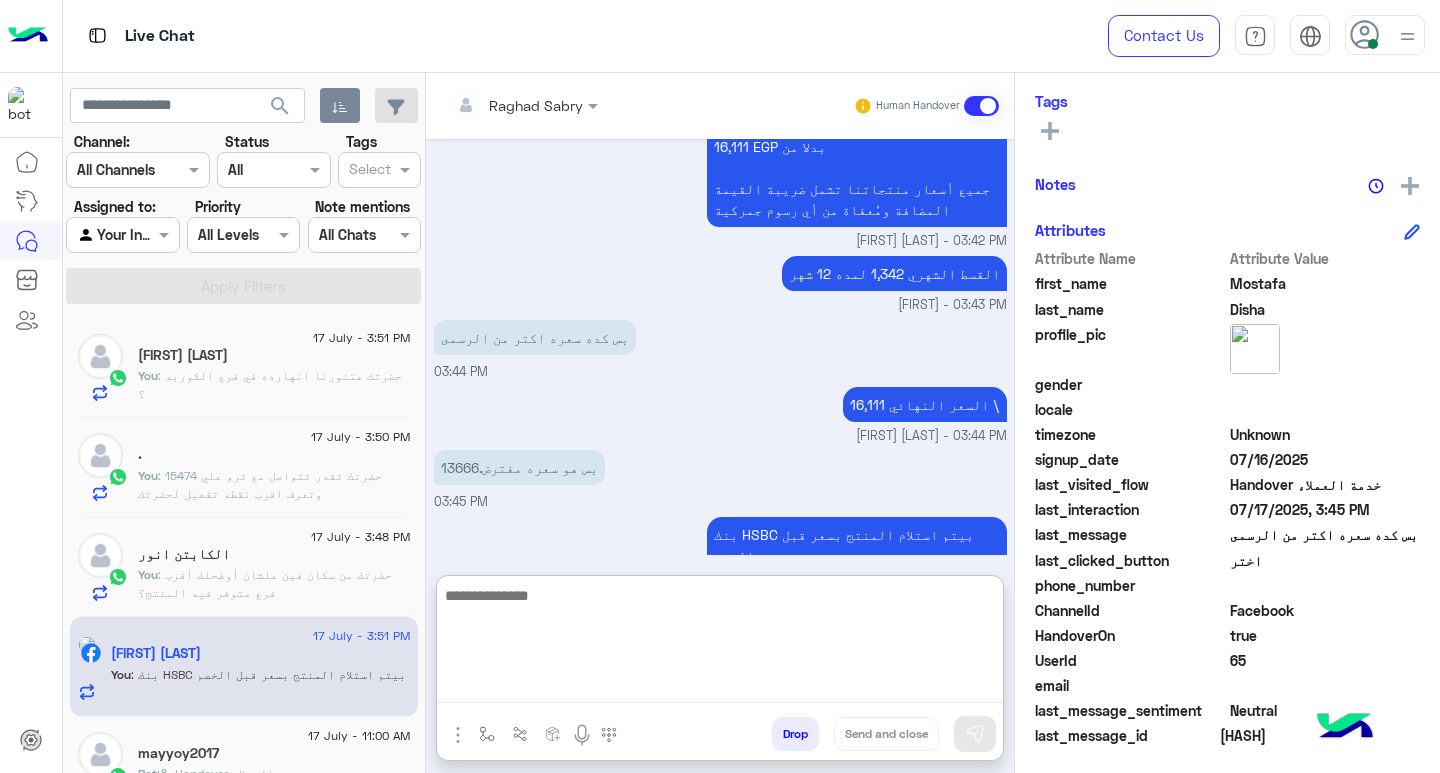 click on "Honor X8c Dual Sim - 512GB, 8GB RAM, 4G 14,190 EGP   السعر  16,111 EGP بدلا من  جميع أسعار منتجاتنا تشمل ضريبة القيمة المضافة ومُعفاة من أي رسوم جمركية" at bounding box center (857, -858) 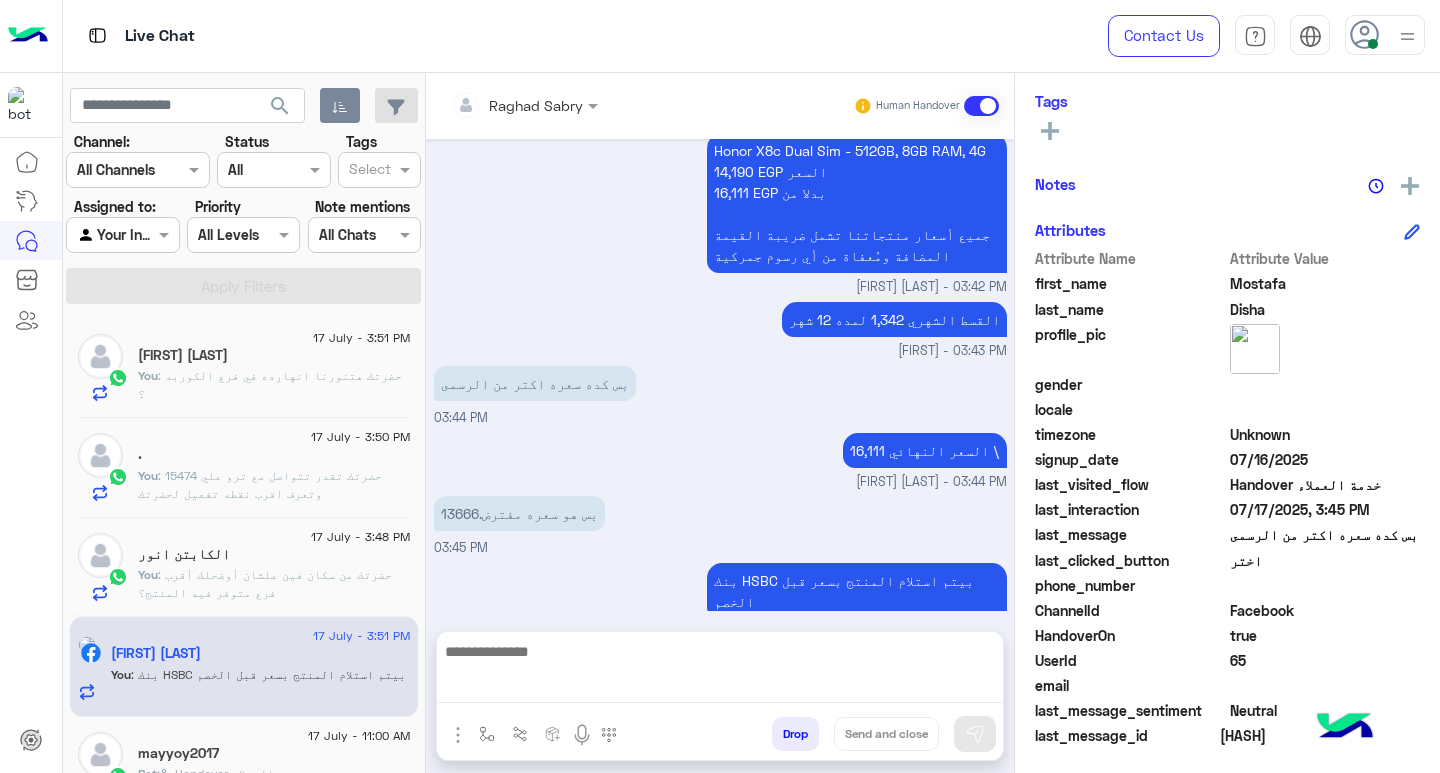 scroll, scrollTop: 1043, scrollLeft: 0, axis: vertical 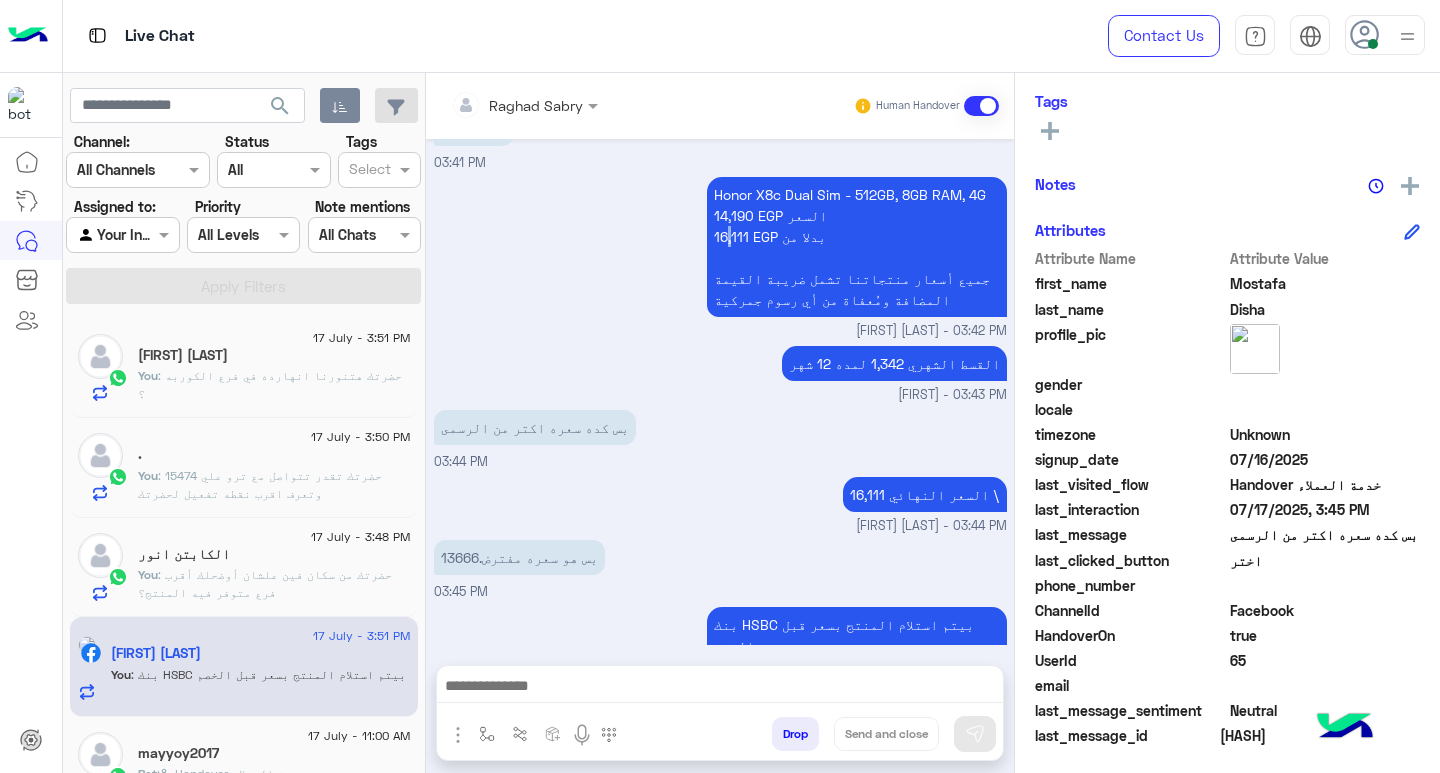 click on "Honor X8c Dual Sim - 512GB, 8GB RAM, 4G 14,190 EGP   السعر  16,111 EGP بدلا من  جميع أسعار منتجاتنا تشمل ضريبة القيمة المضافة ومُعفاة من أي رسوم جمركية" at bounding box center (857, 247) 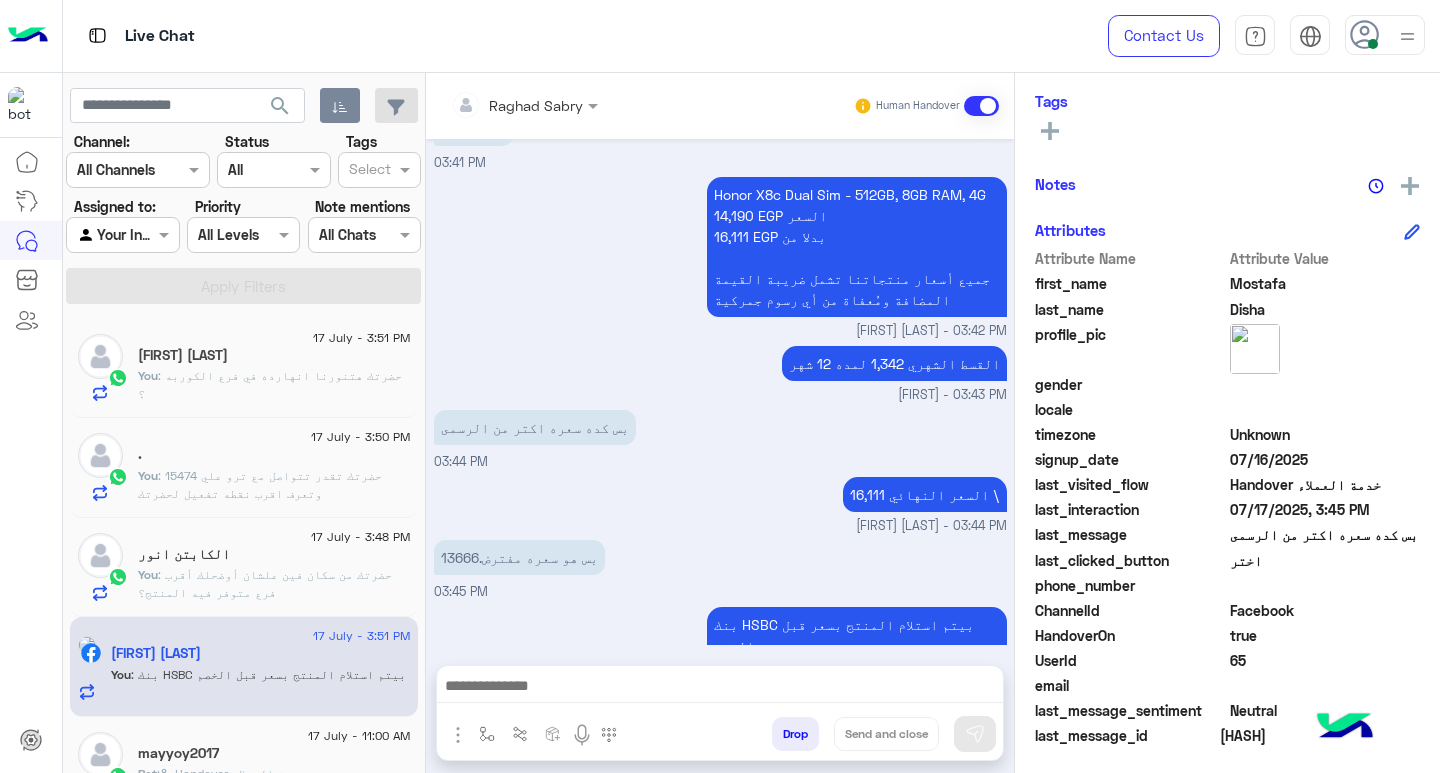 click on "Honor X8c Dual Sim - 512GB, 8GB RAM, 4G 14,190 EGP   السعر  16,111 EGP بدلا من  جميع أسعار منتجاتنا تشمل ضريبة القيمة المضافة ومُعفاة من أي رسوم جمركية" at bounding box center (857, 247) 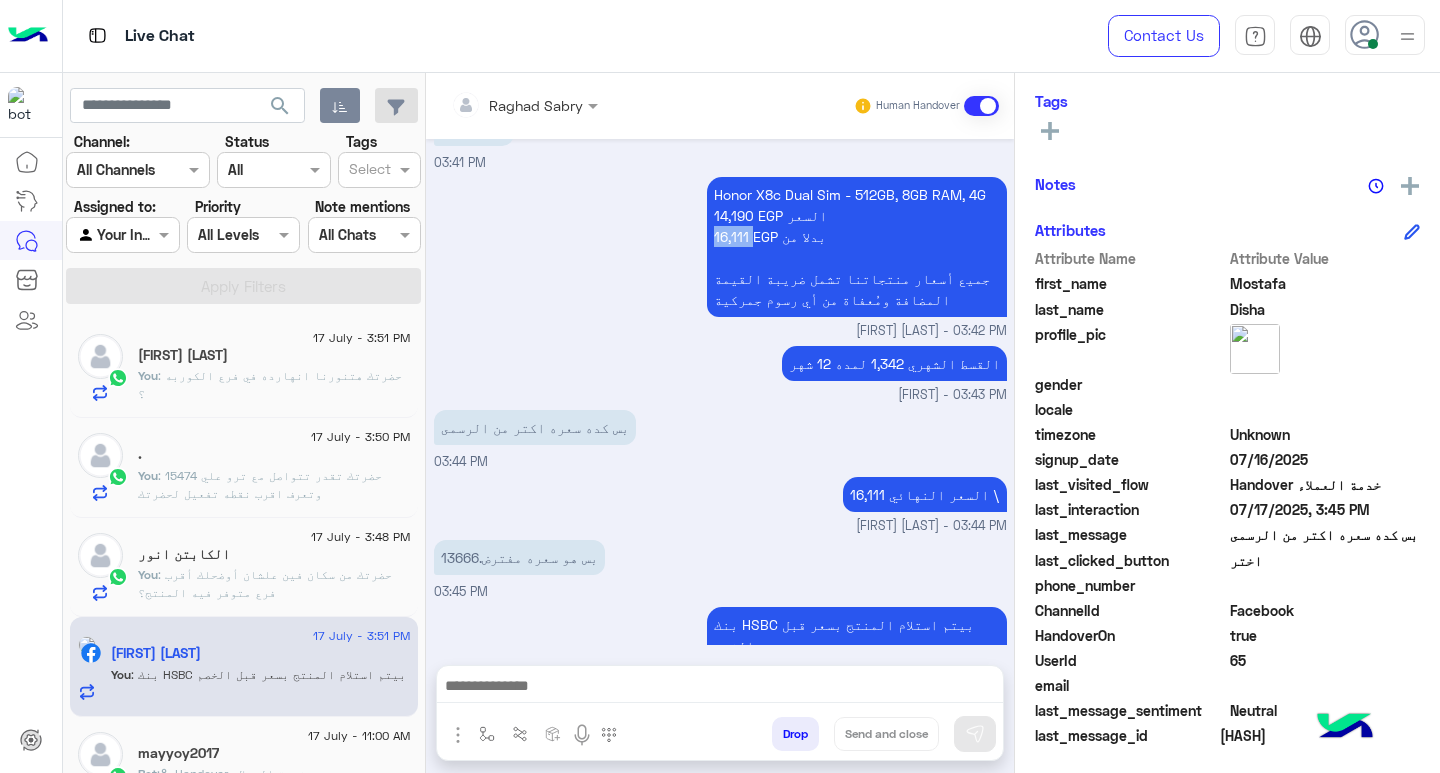 click on "Honor X8c Dual Sim - 512GB, 8GB RAM, 4G 14,190 EGP   السعر  16,111 EGP بدلا من  جميع أسعار منتجاتنا تشمل ضريبة القيمة المضافة ومُعفاة من أي رسوم جمركية" at bounding box center (857, 247) 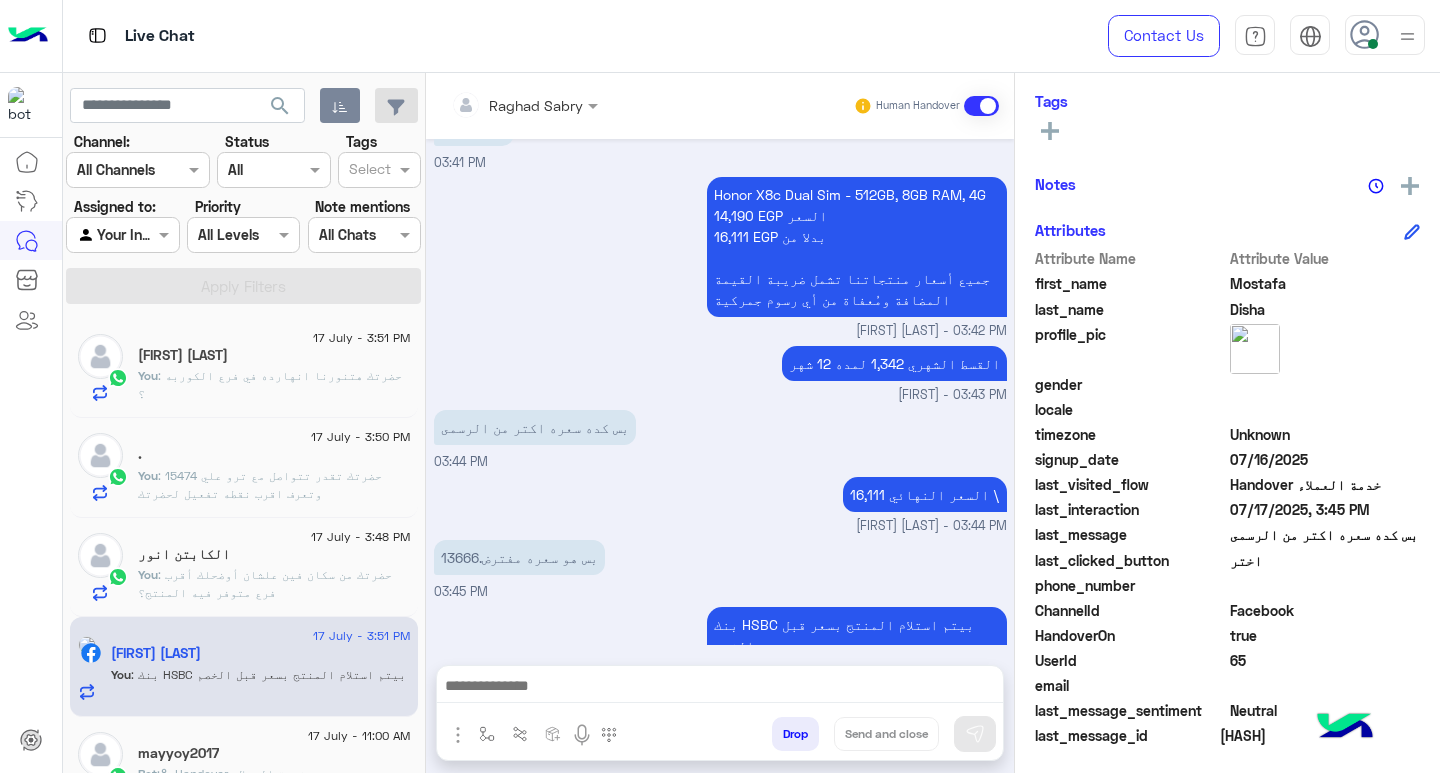 click at bounding box center [720, 688] 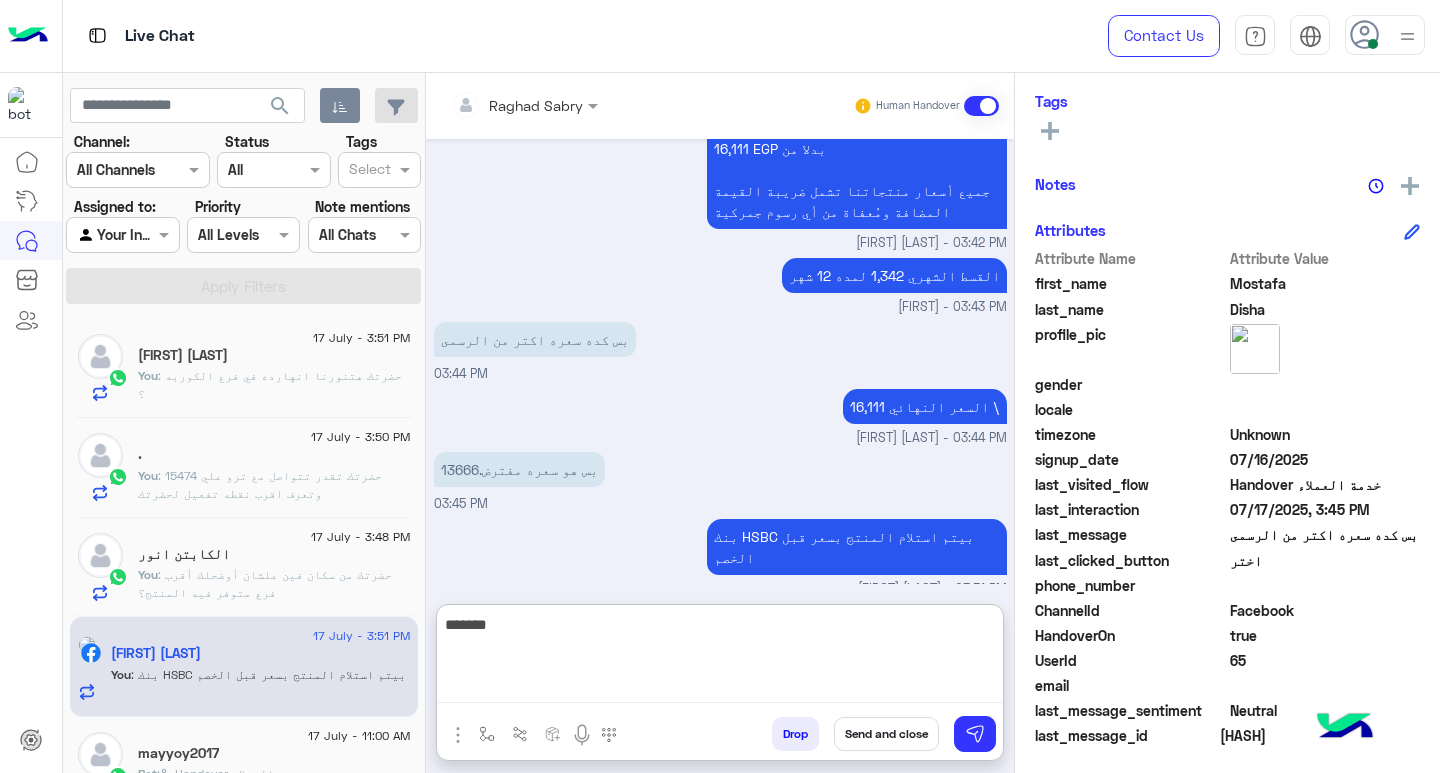 scroll, scrollTop: 1133, scrollLeft: 0, axis: vertical 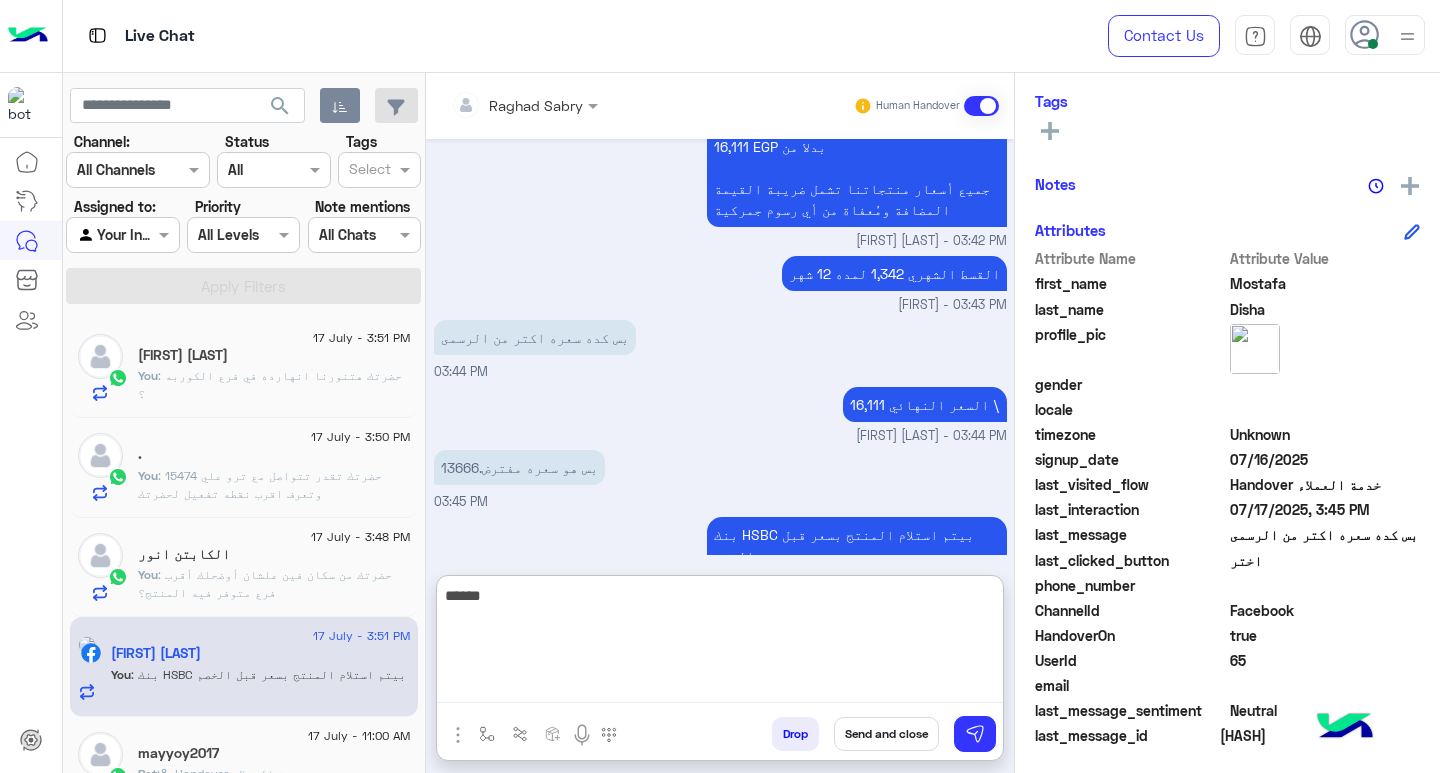 type on "*******" 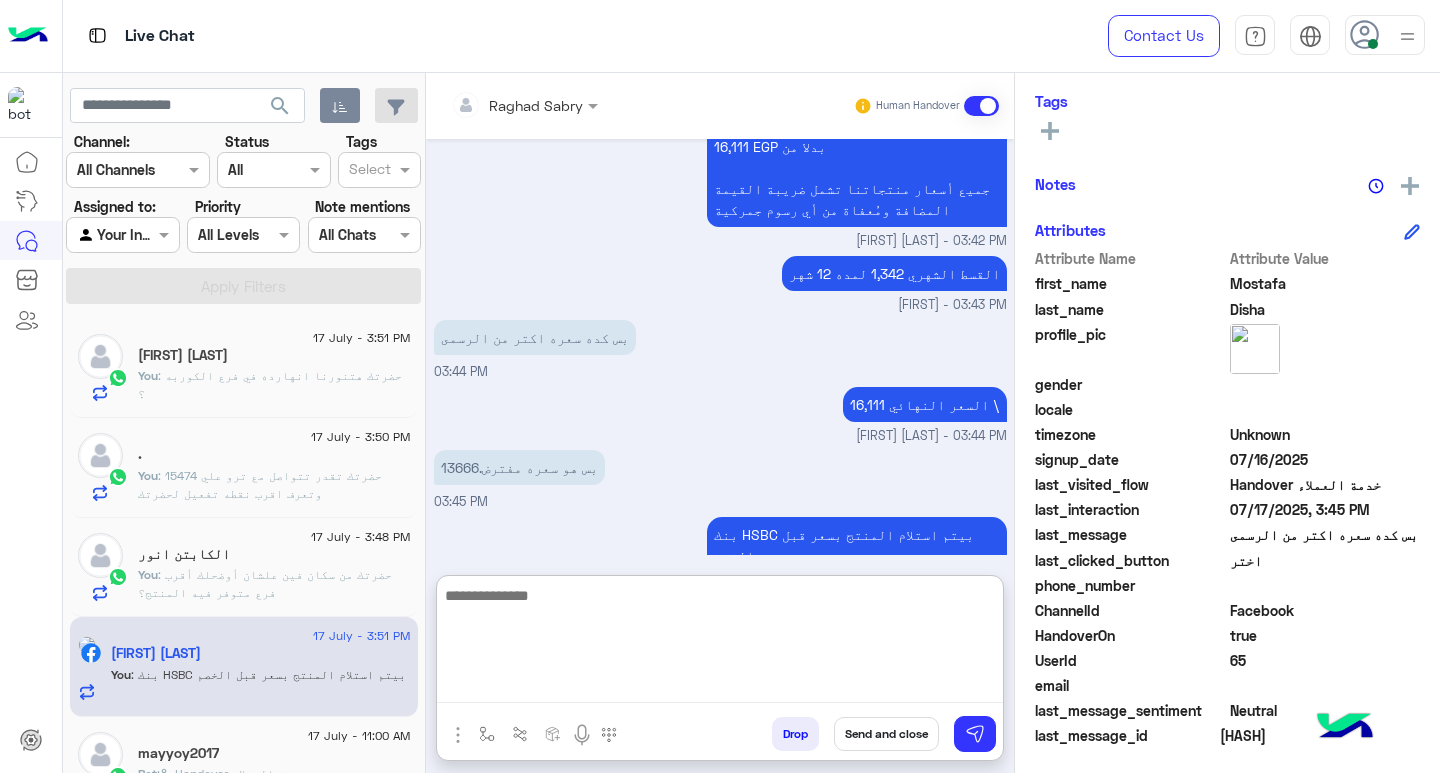 scroll, scrollTop: 1197, scrollLeft: 0, axis: vertical 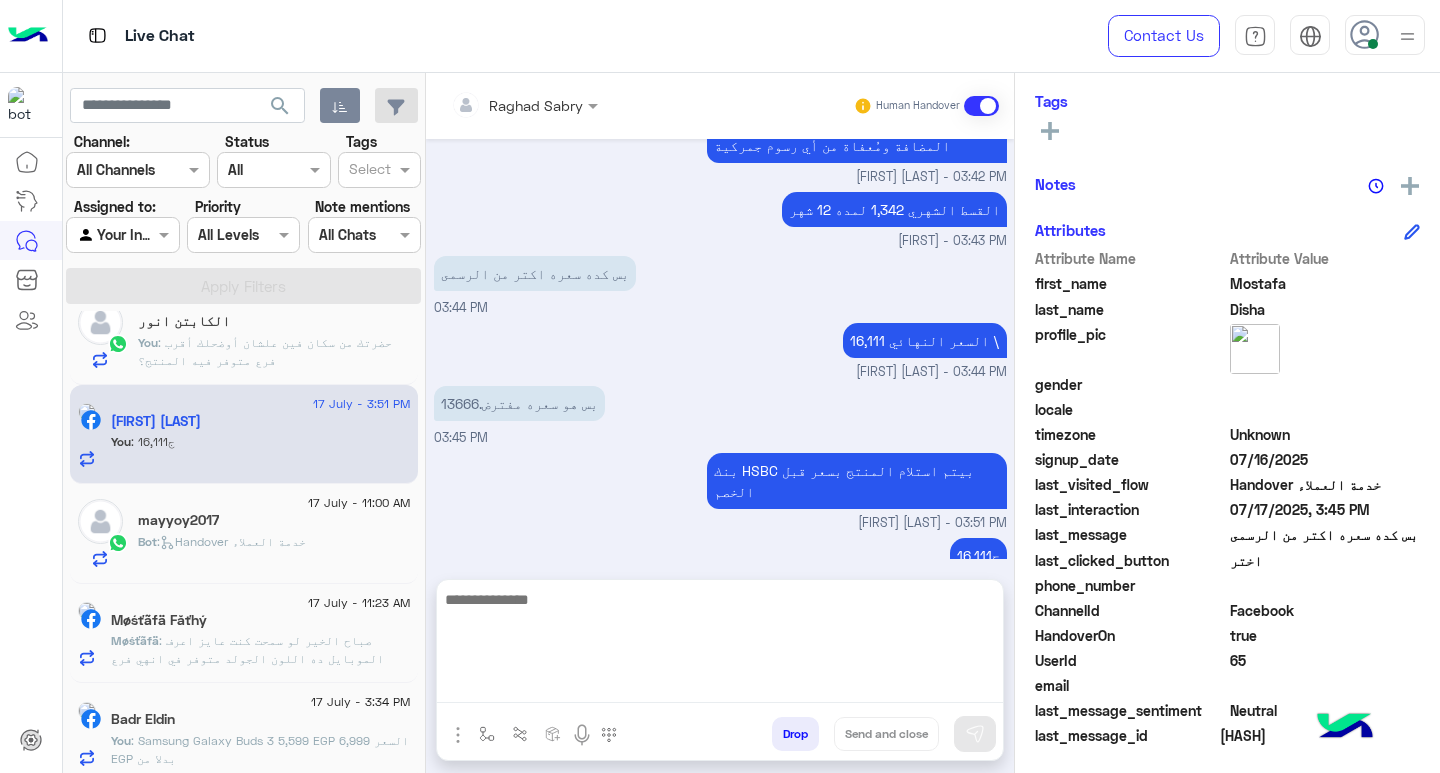click on "17 July - 11:00 AM  mayyoy2017   Bot :   Handover خدمة العملاء" 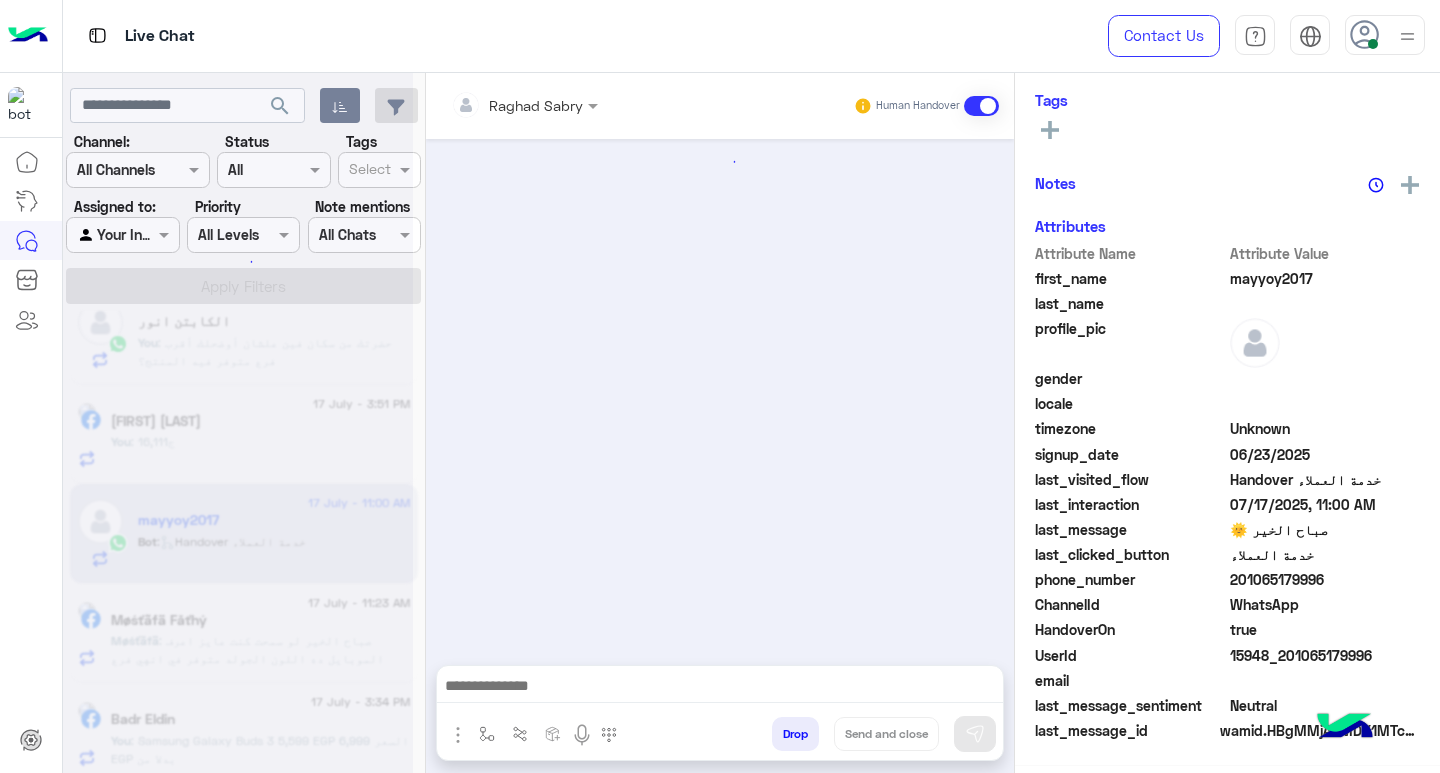 scroll, scrollTop: 324, scrollLeft: 0, axis: vertical 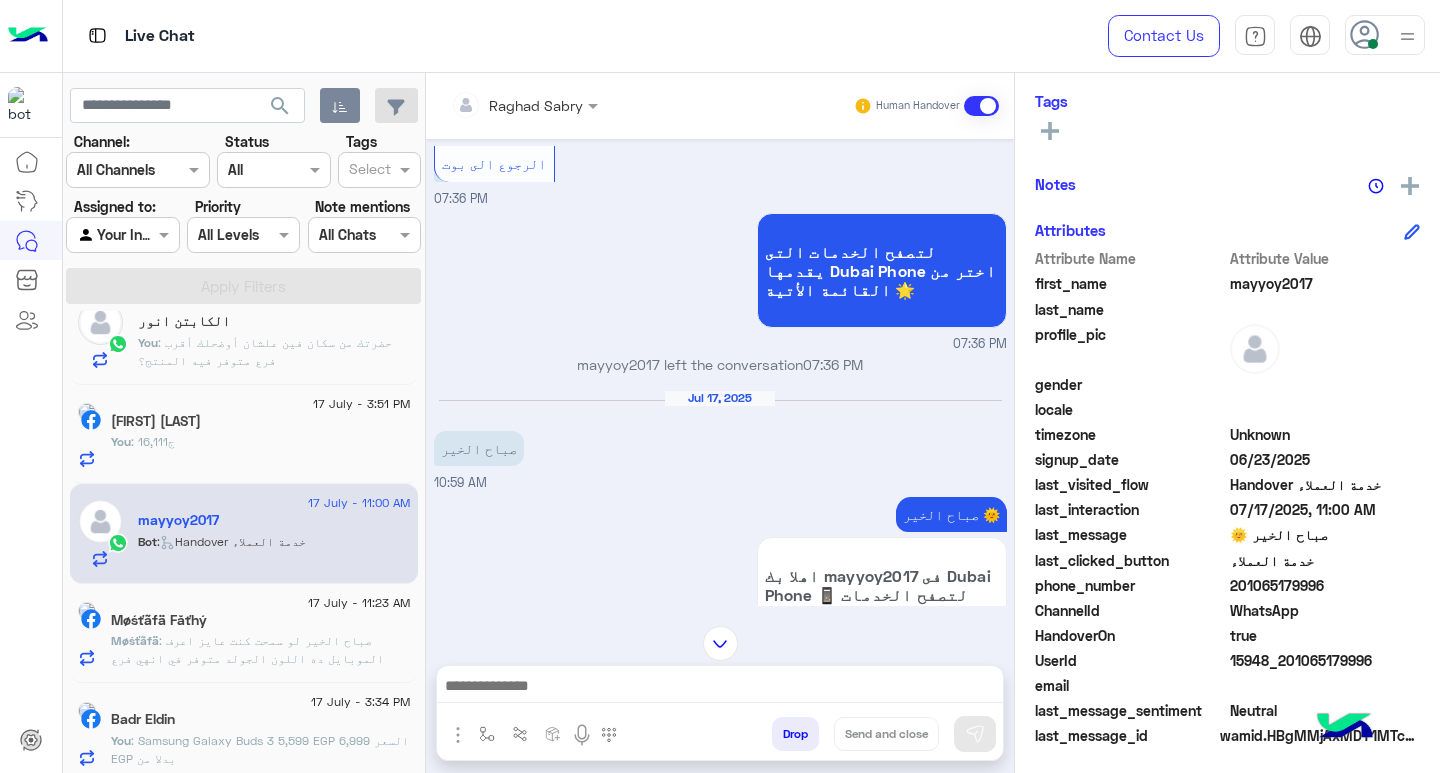 click at bounding box center (720, 688) 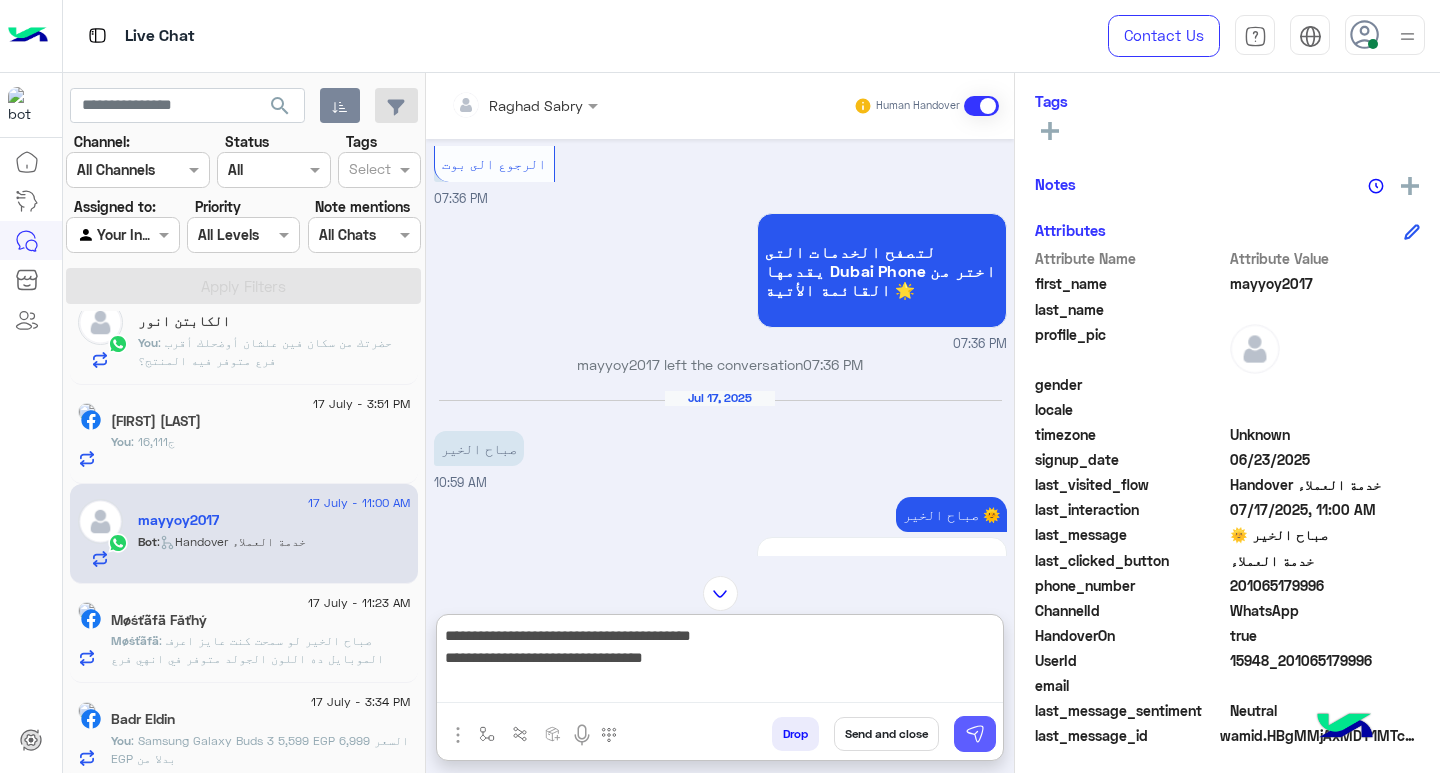 scroll, scrollTop: 0, scrollLeft: 0, axis: both 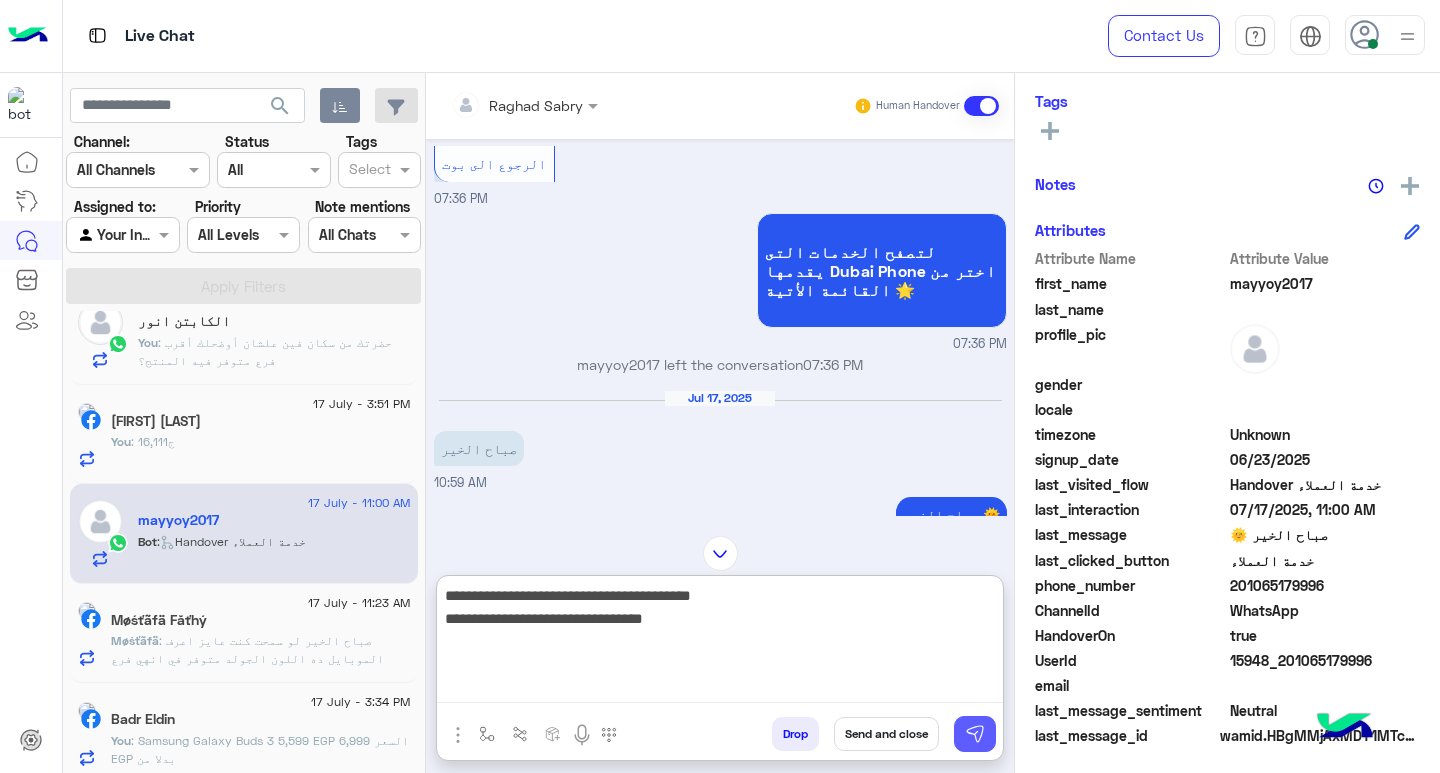 type on "**********" 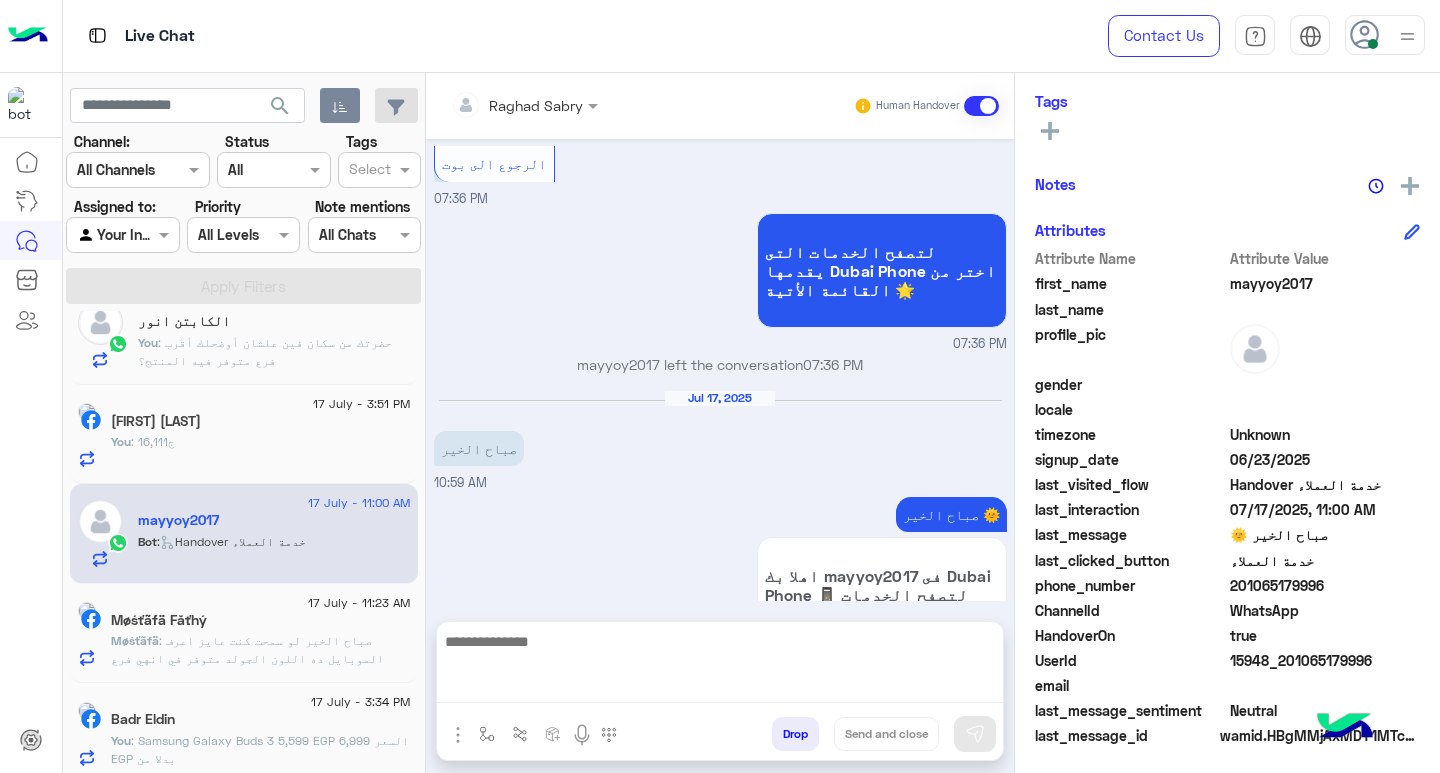 scroll, scrollTop: 1787, scrollLeft: 0, axis: vertical 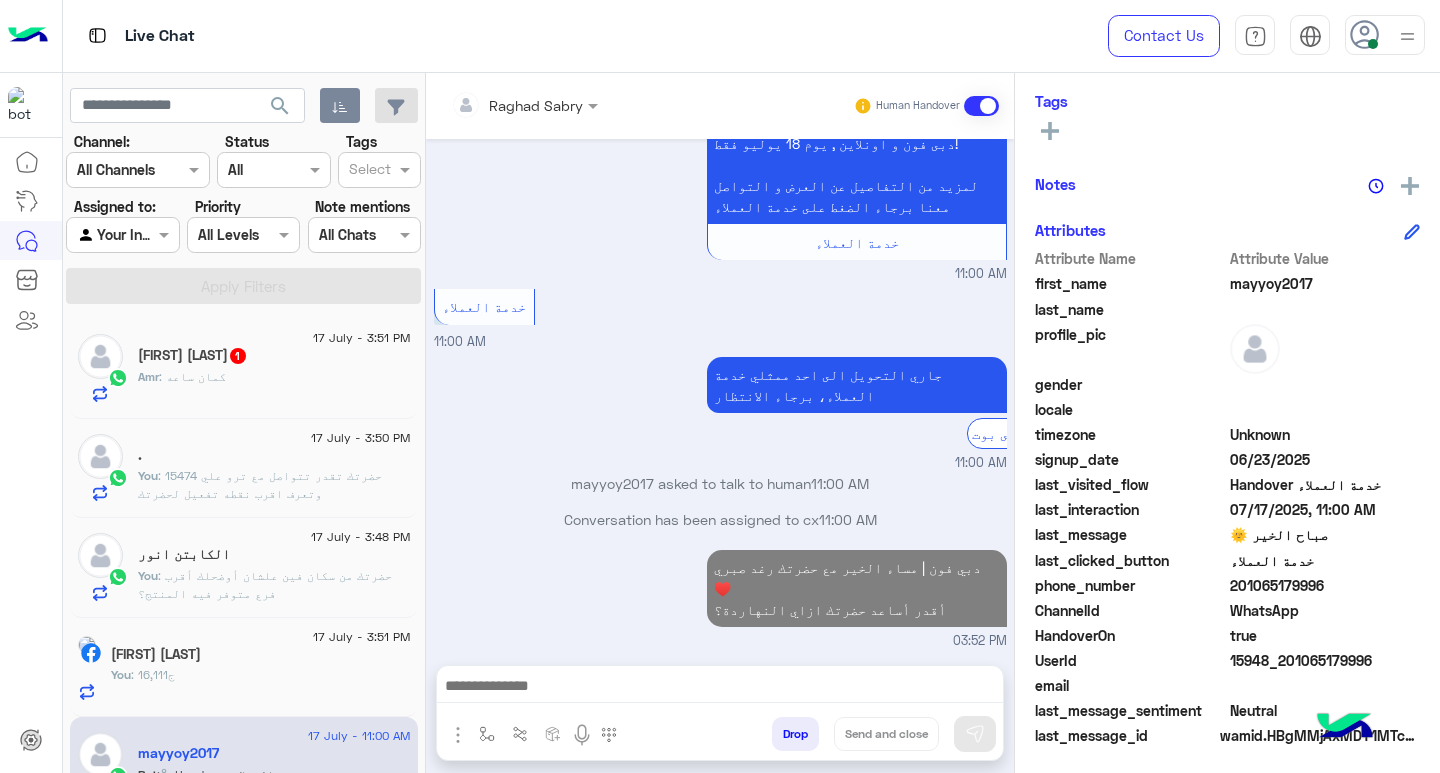 click on "Amr : كمان ساعه" 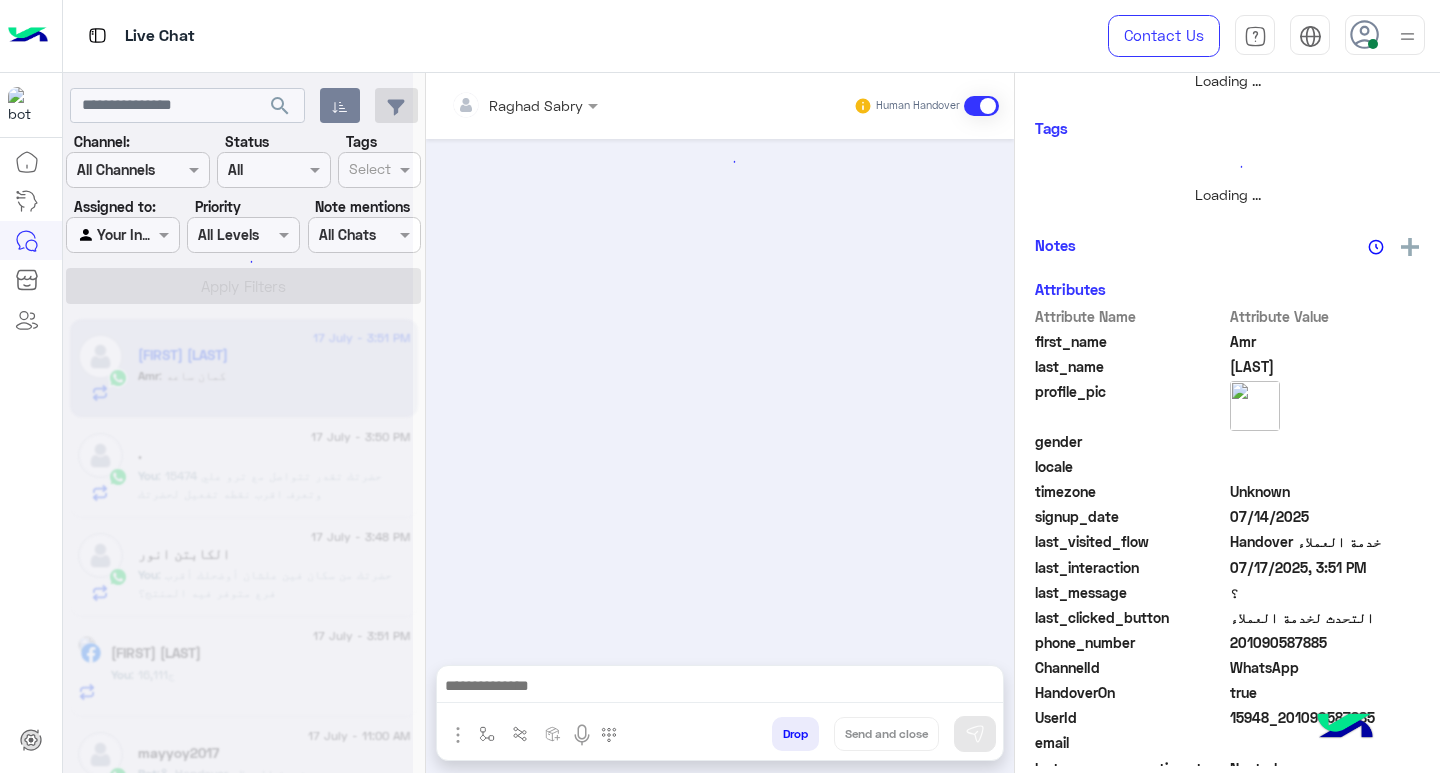 scroll, scrollTop: 350, scrollLeft: 0, axis: vertical 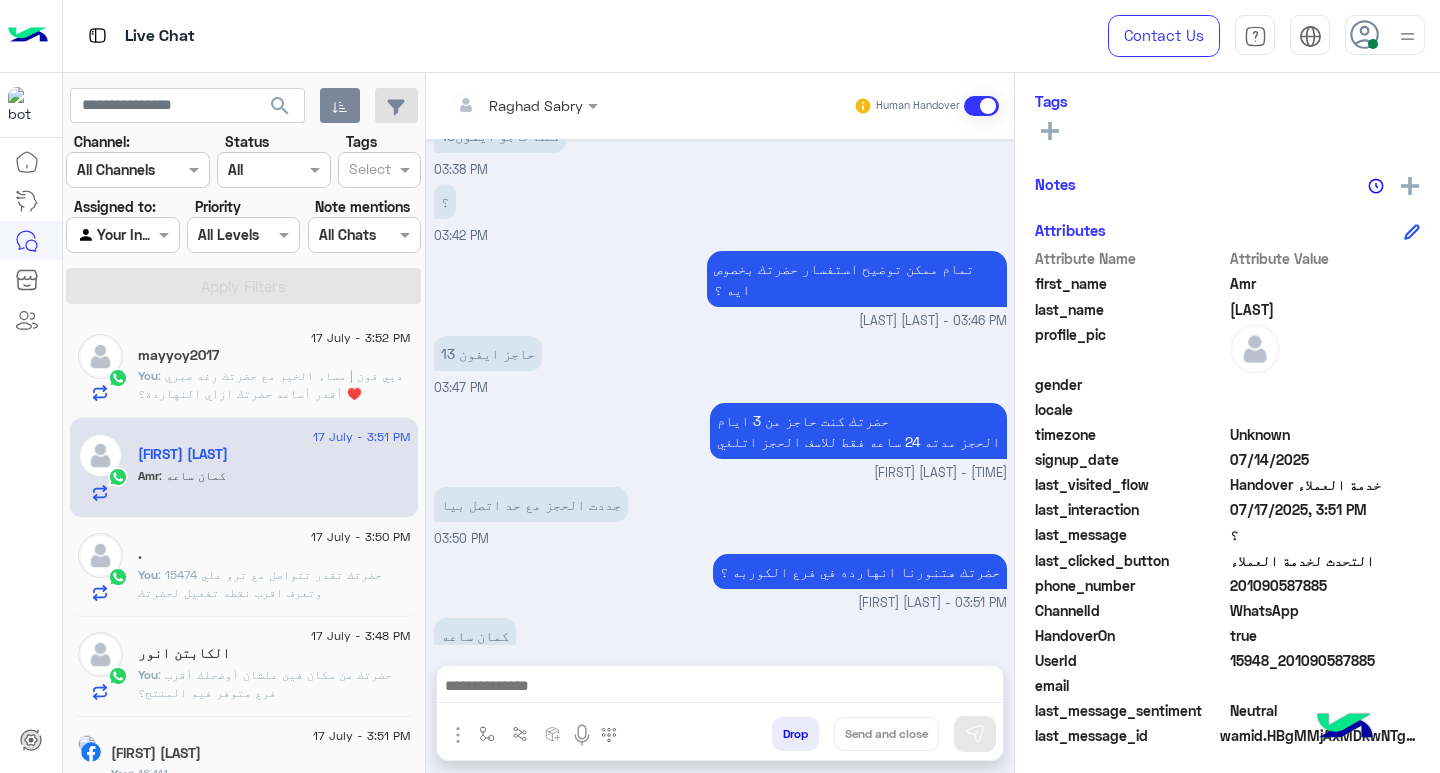 click at bounding box center (720, 688) 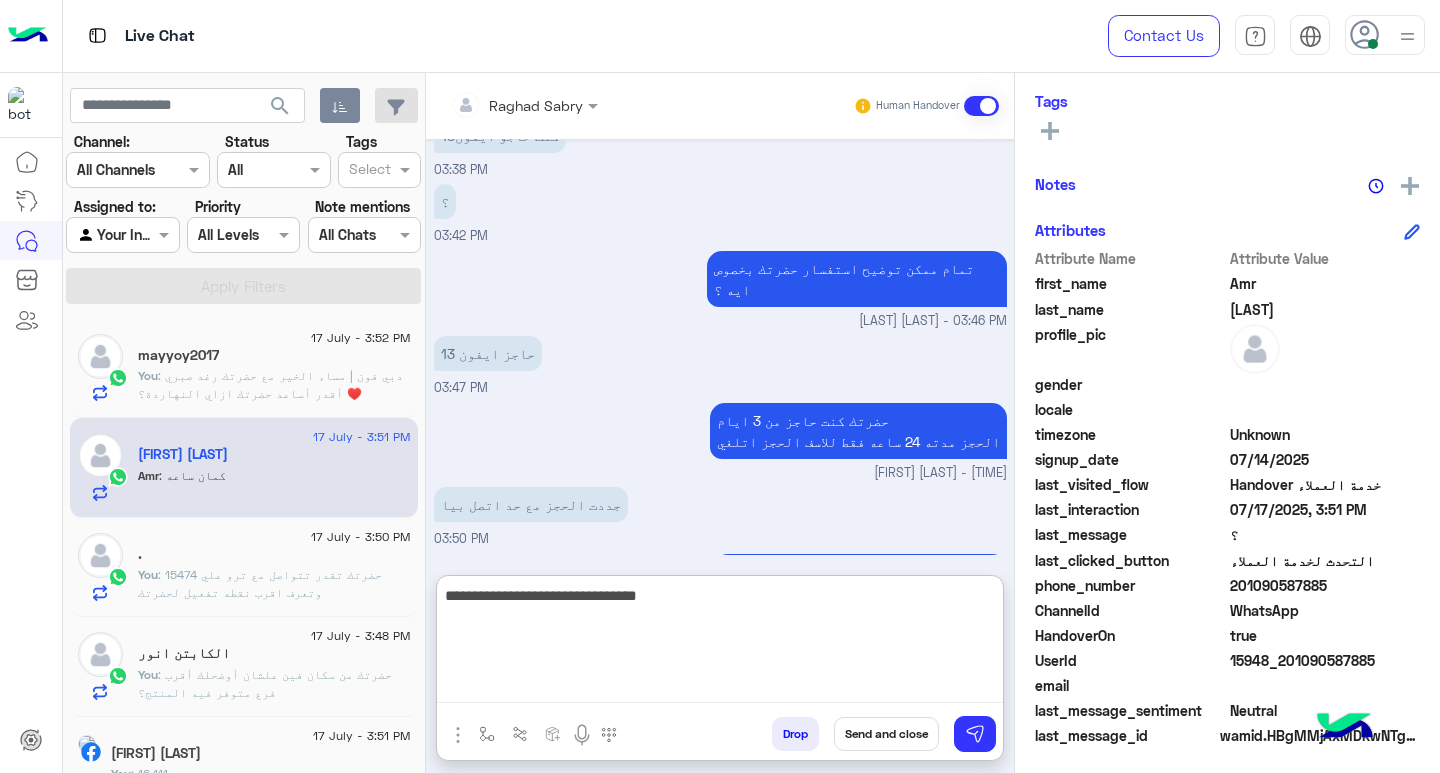 type on "**********" 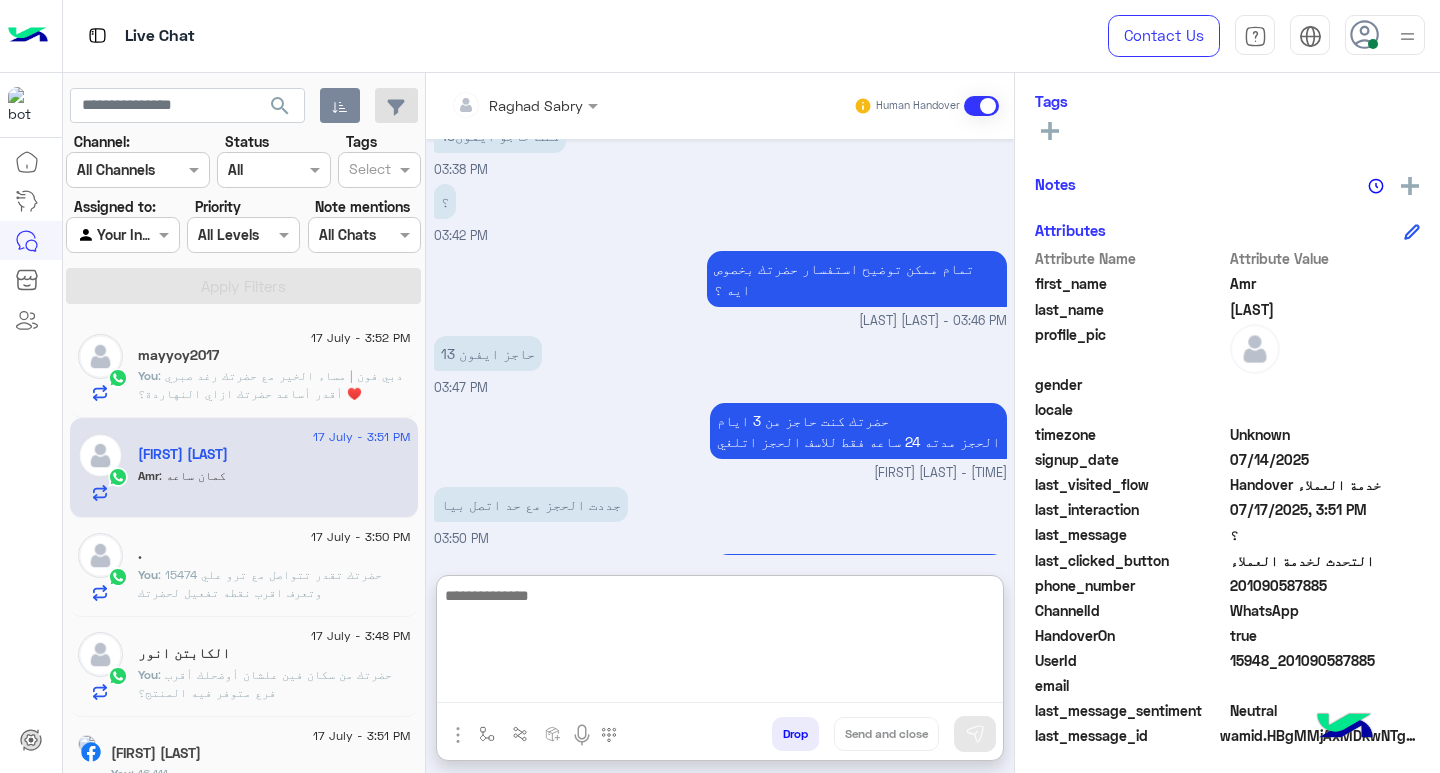 scroll, scrollTop: 1694, scrollLeft: 0, axis: vertical 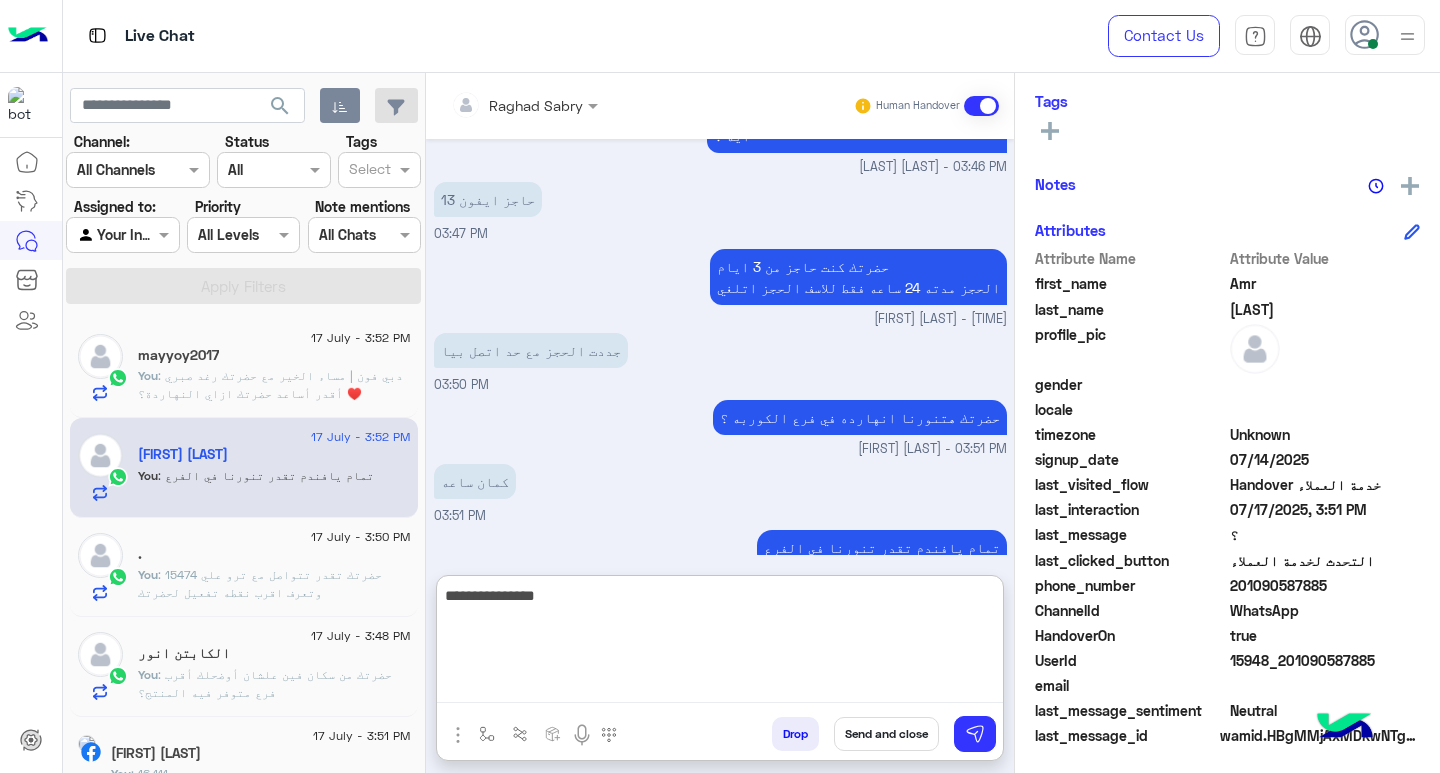 type on "**********" 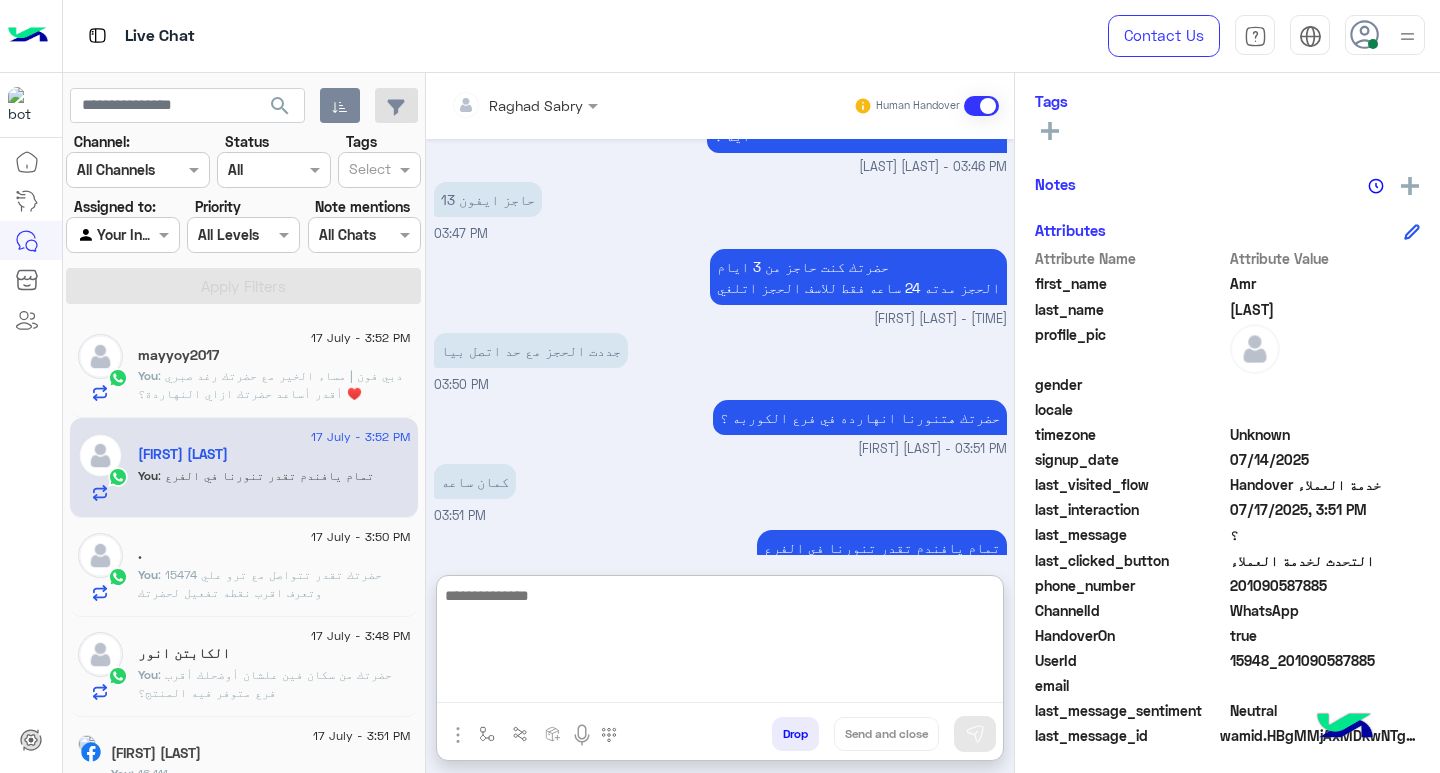 scroll, scrollTop: 1757, scrollLeft: 0, axis: vertical 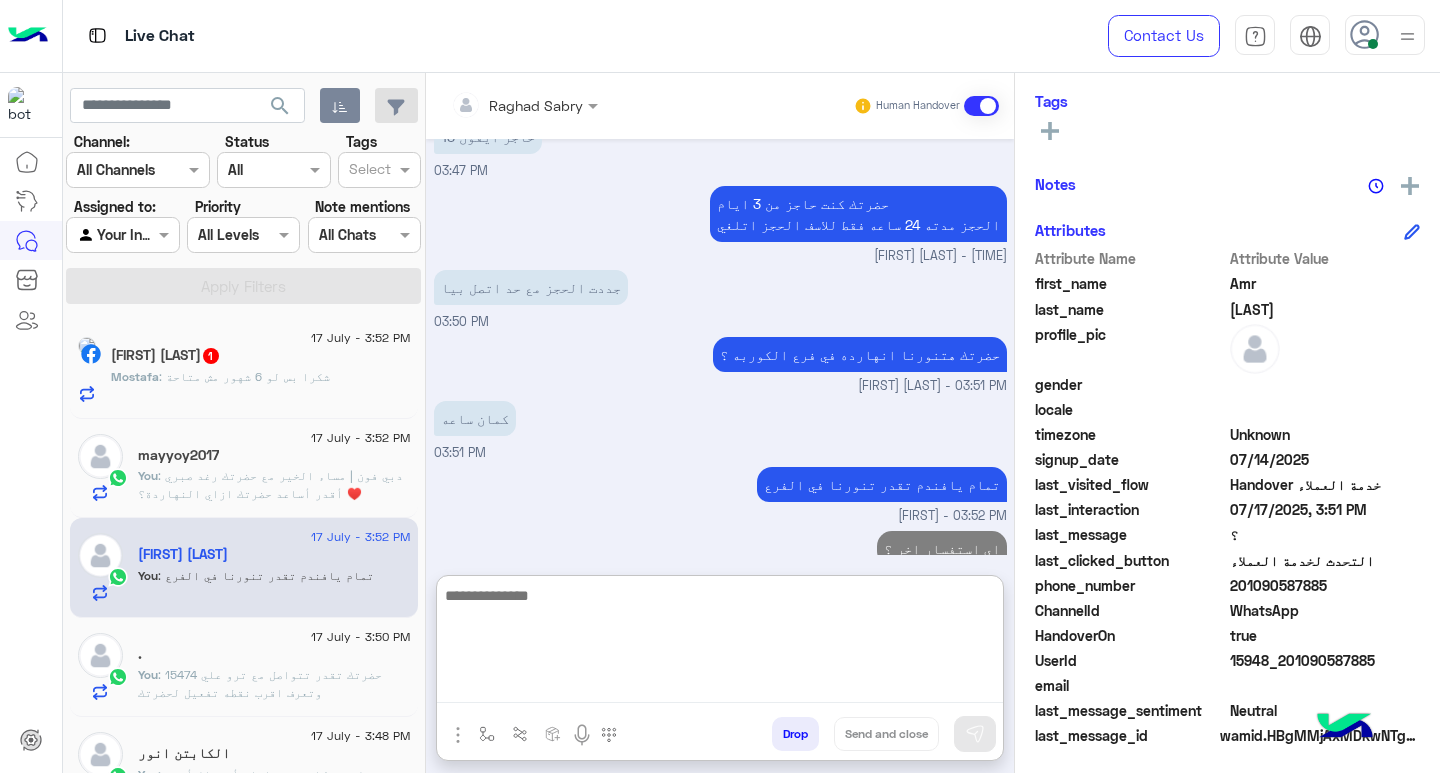 click on ": شكرا بس لو 6 شهور مش متاحة" 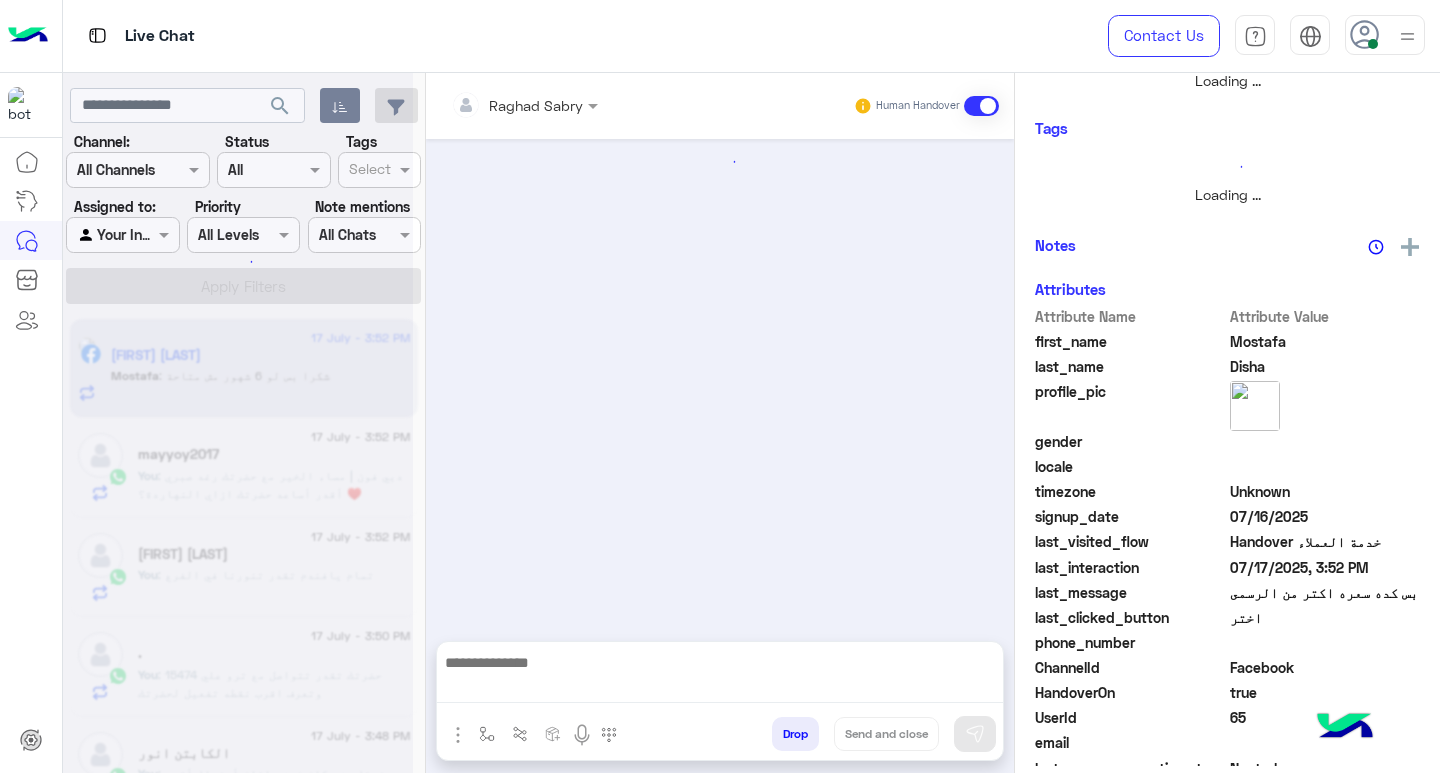 scroll, scrollTop: 0, scrollLeft: 0, axis: both 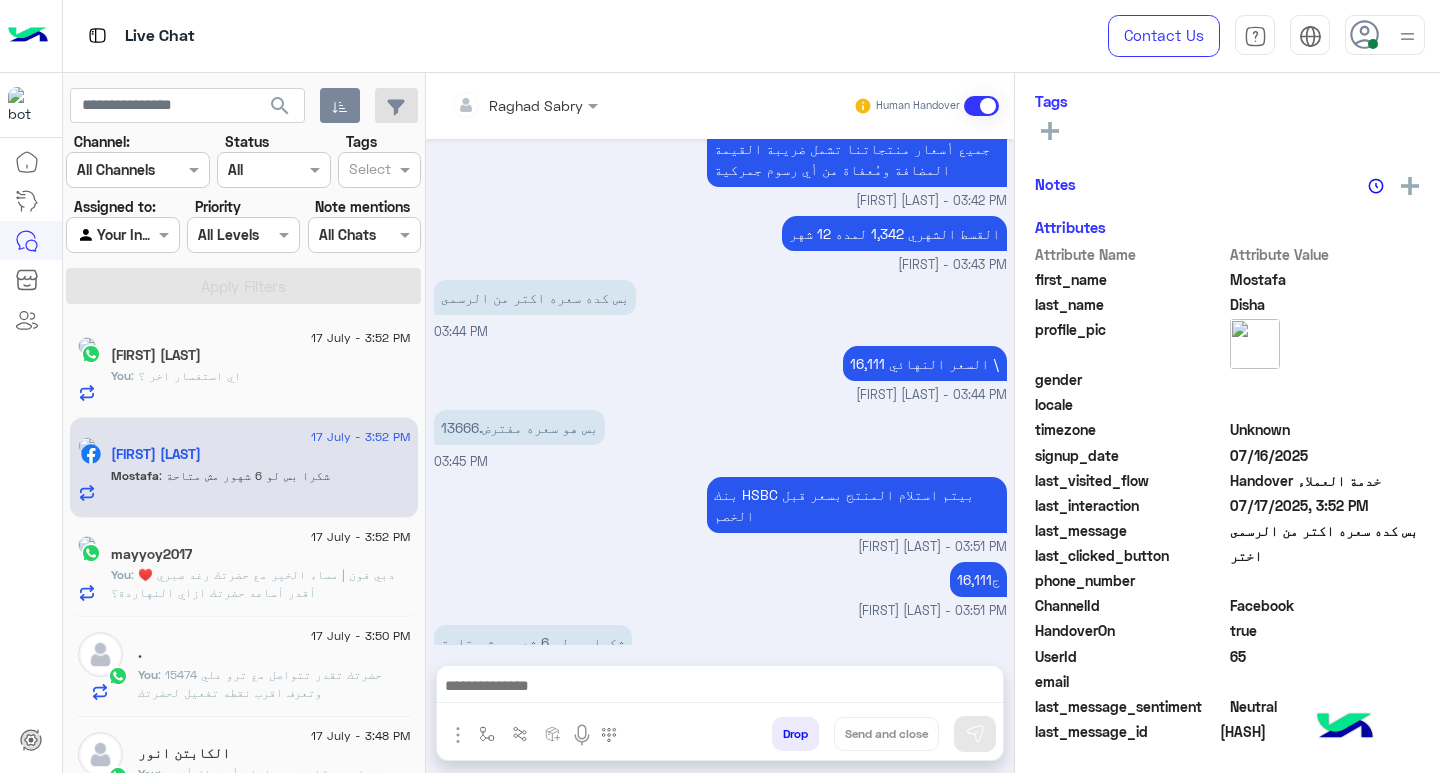 click at bounding box center [720, 688] 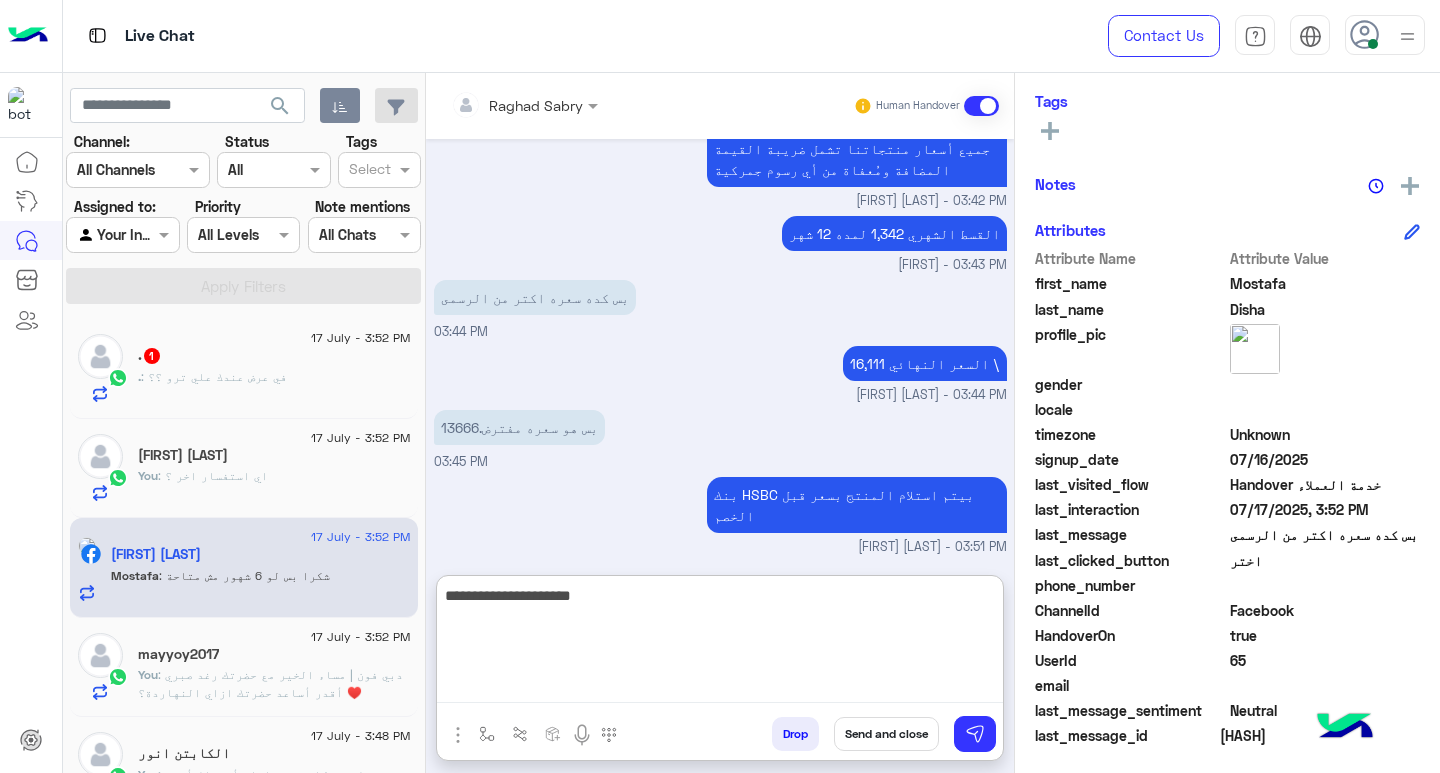 type on "**********" 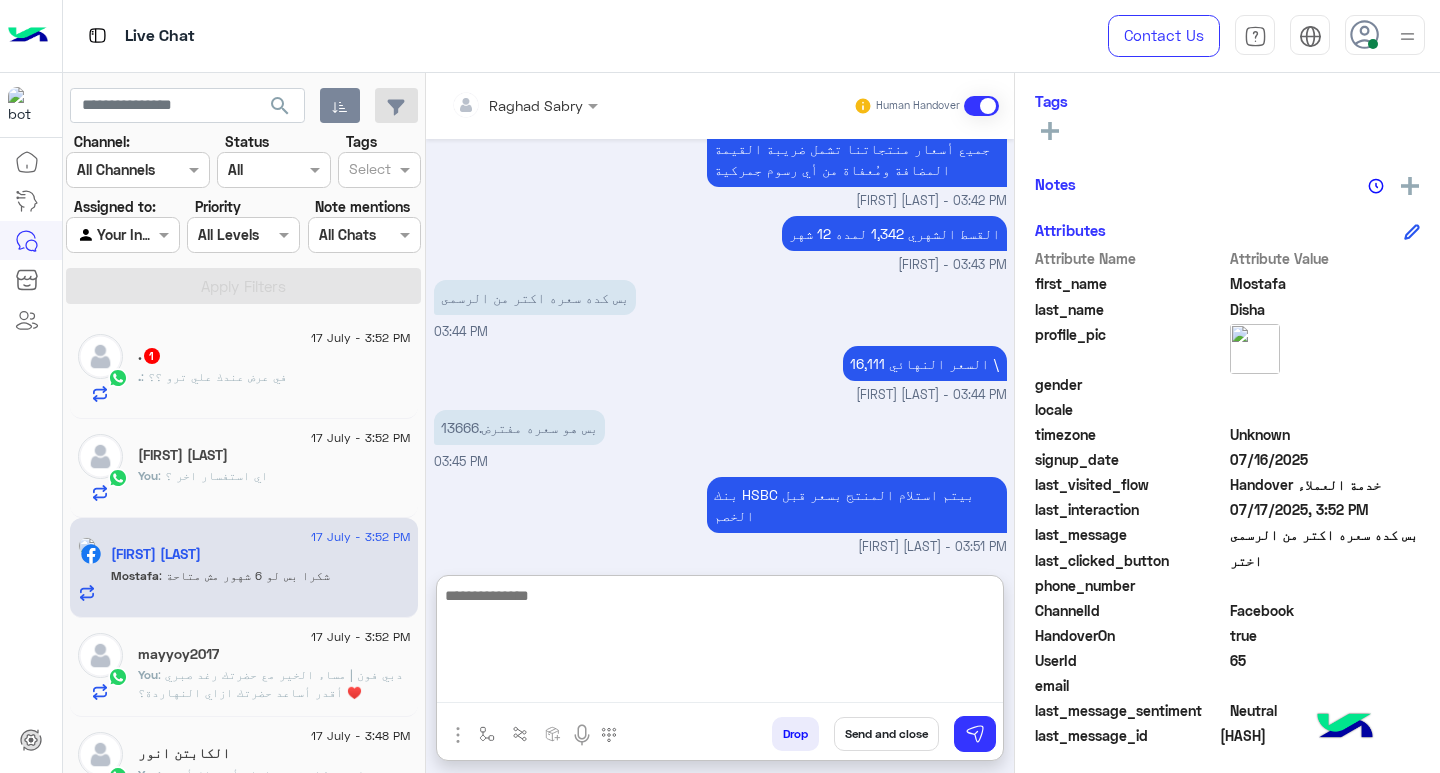 scroll, scrollTop: 1107, scrollLeft: 0, axis: vertical 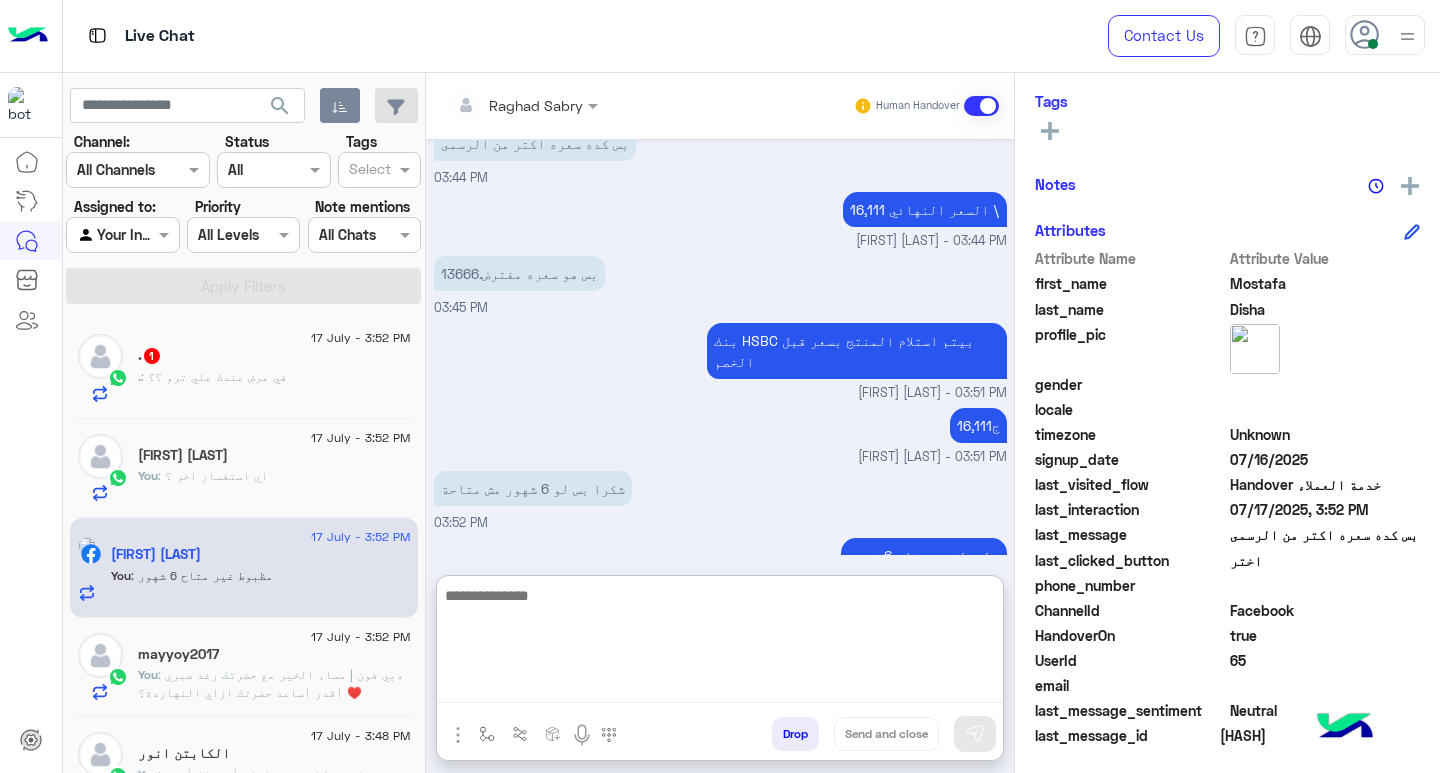 click on ". : في عرض عندك علي ترو ؟؟" 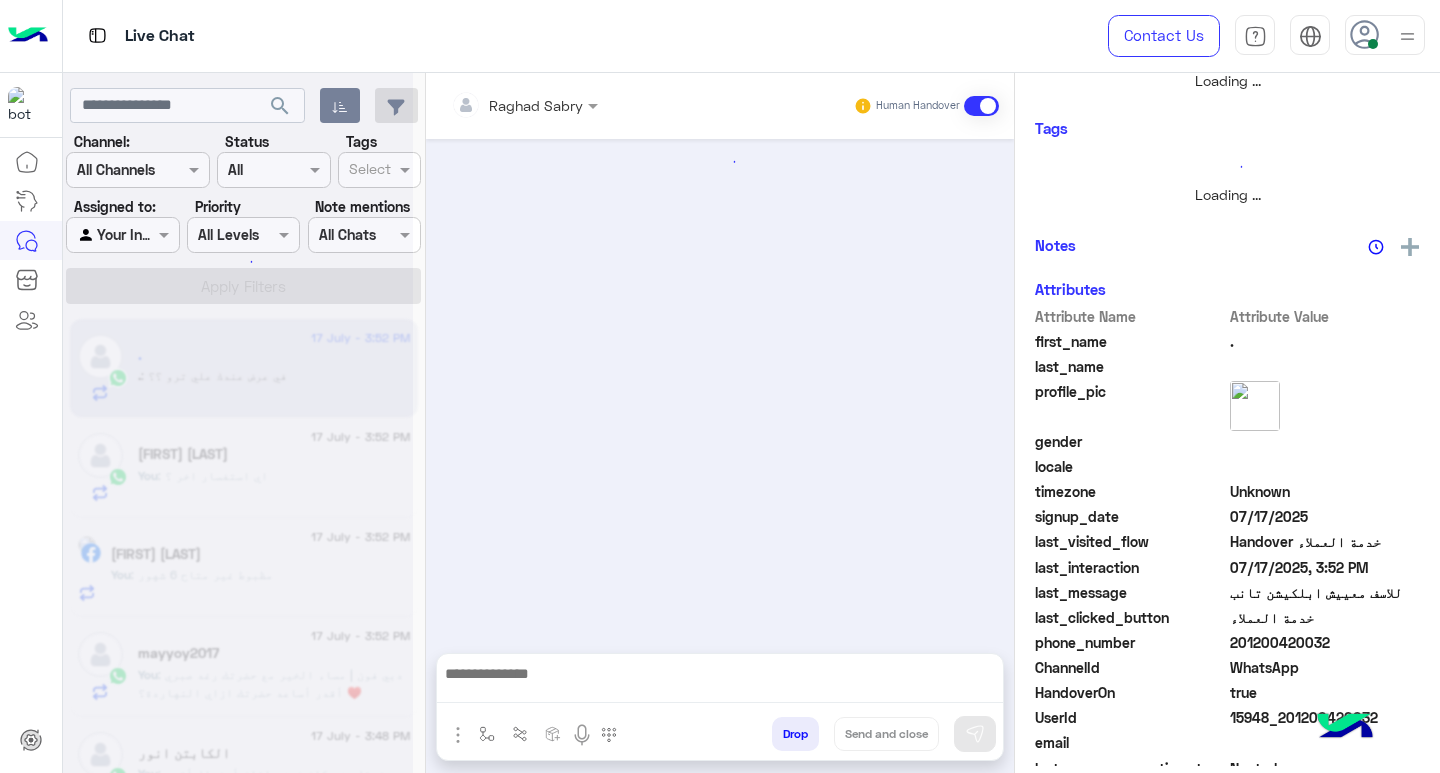 scroll, scrollTop: 0, scrollLeft: 0, axis: both 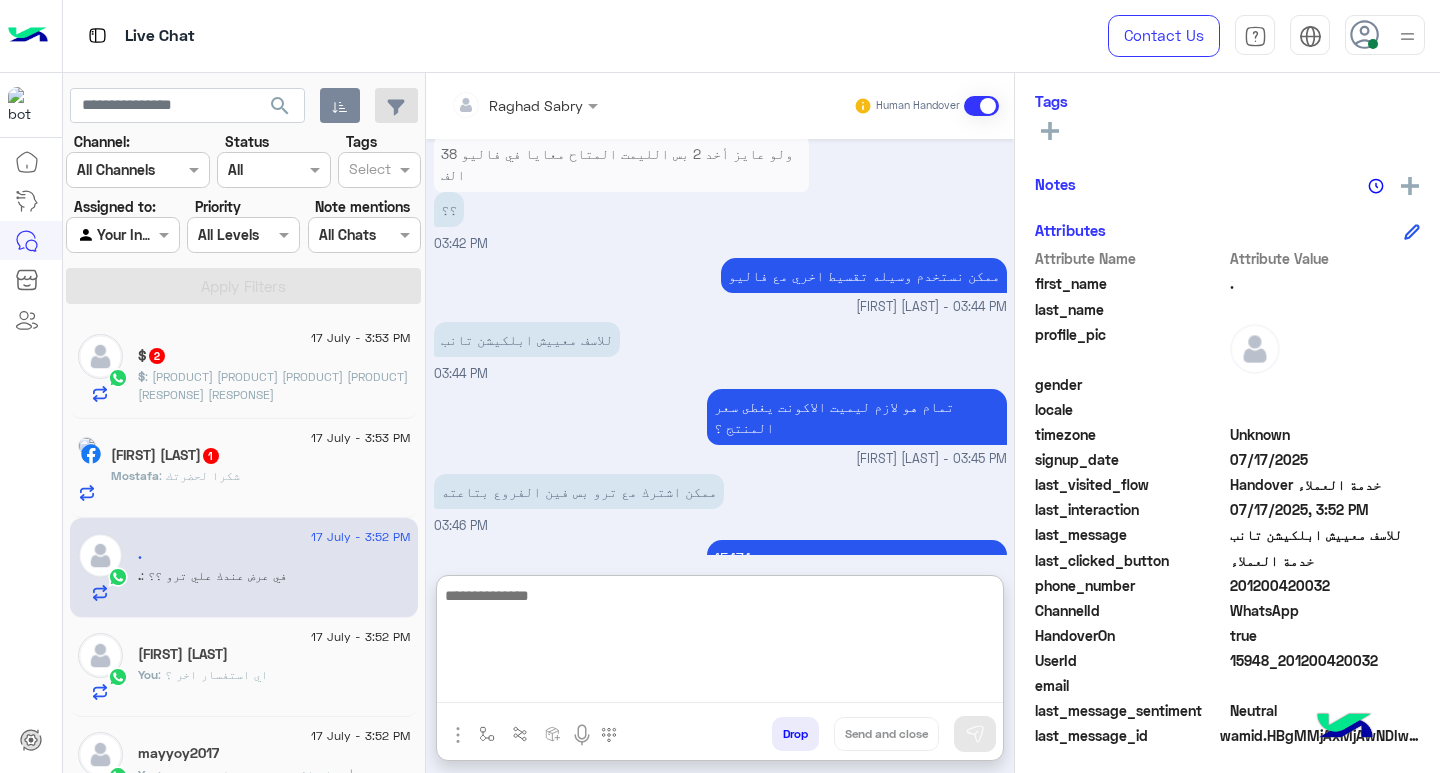 paste on "**********" 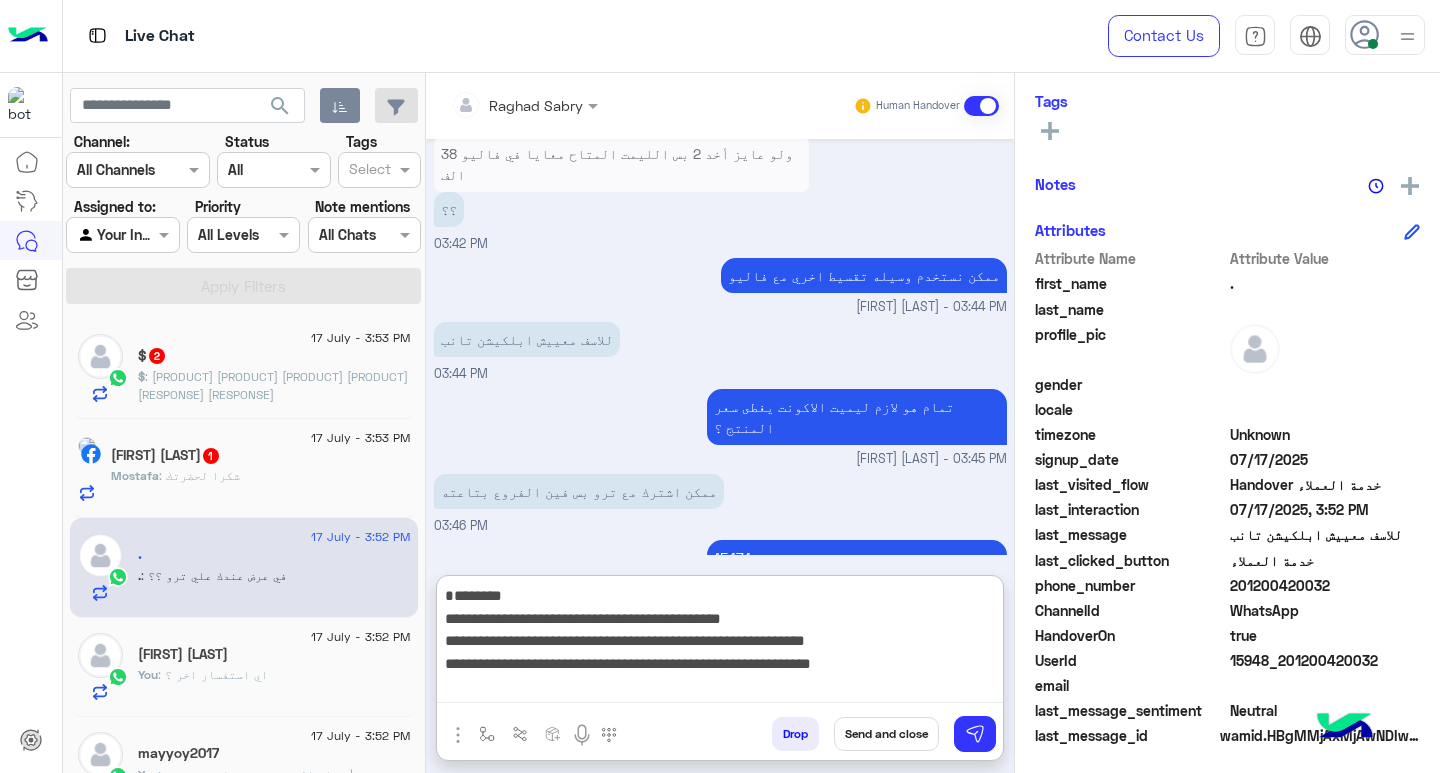 scroll, scrollTop: 0, scrollLeft: 0, axis: both 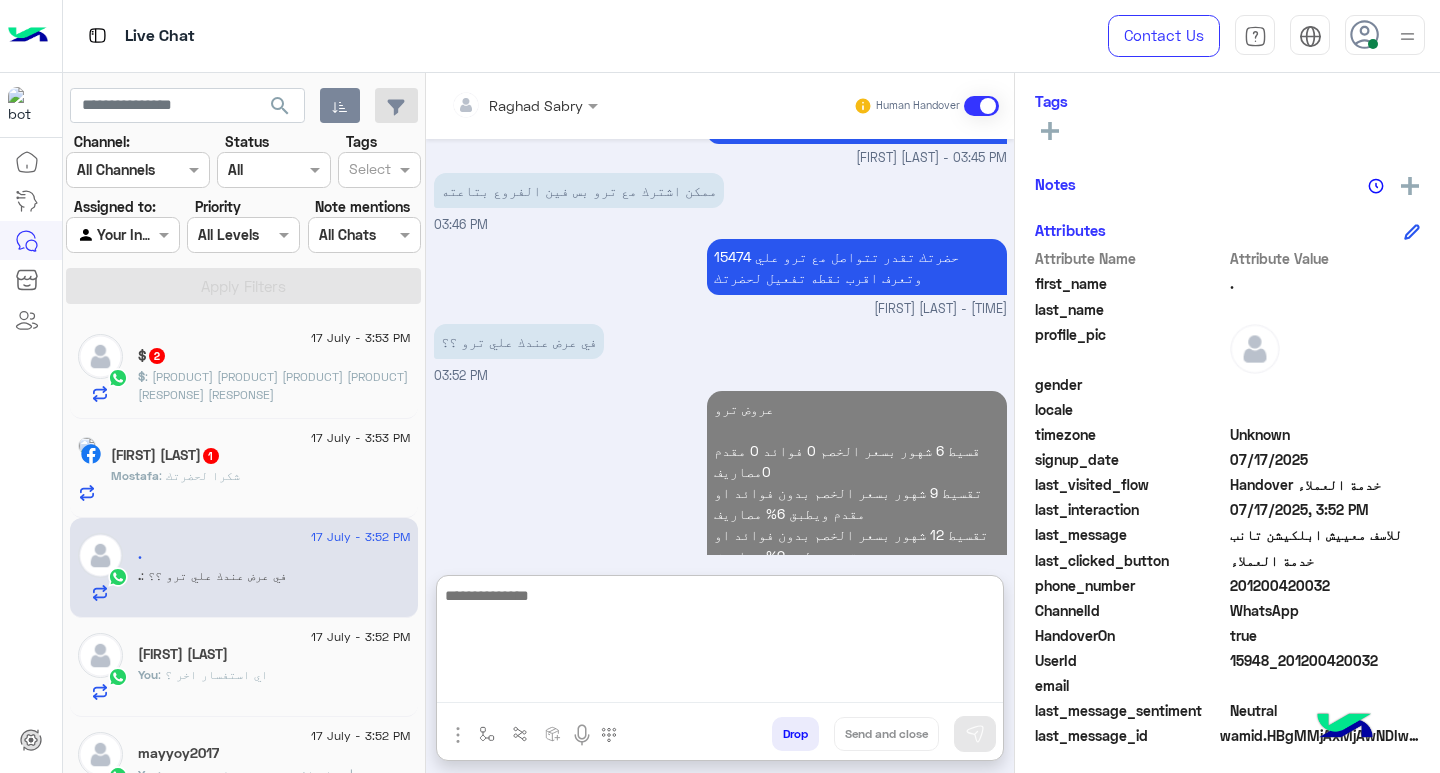 click on "$   2" 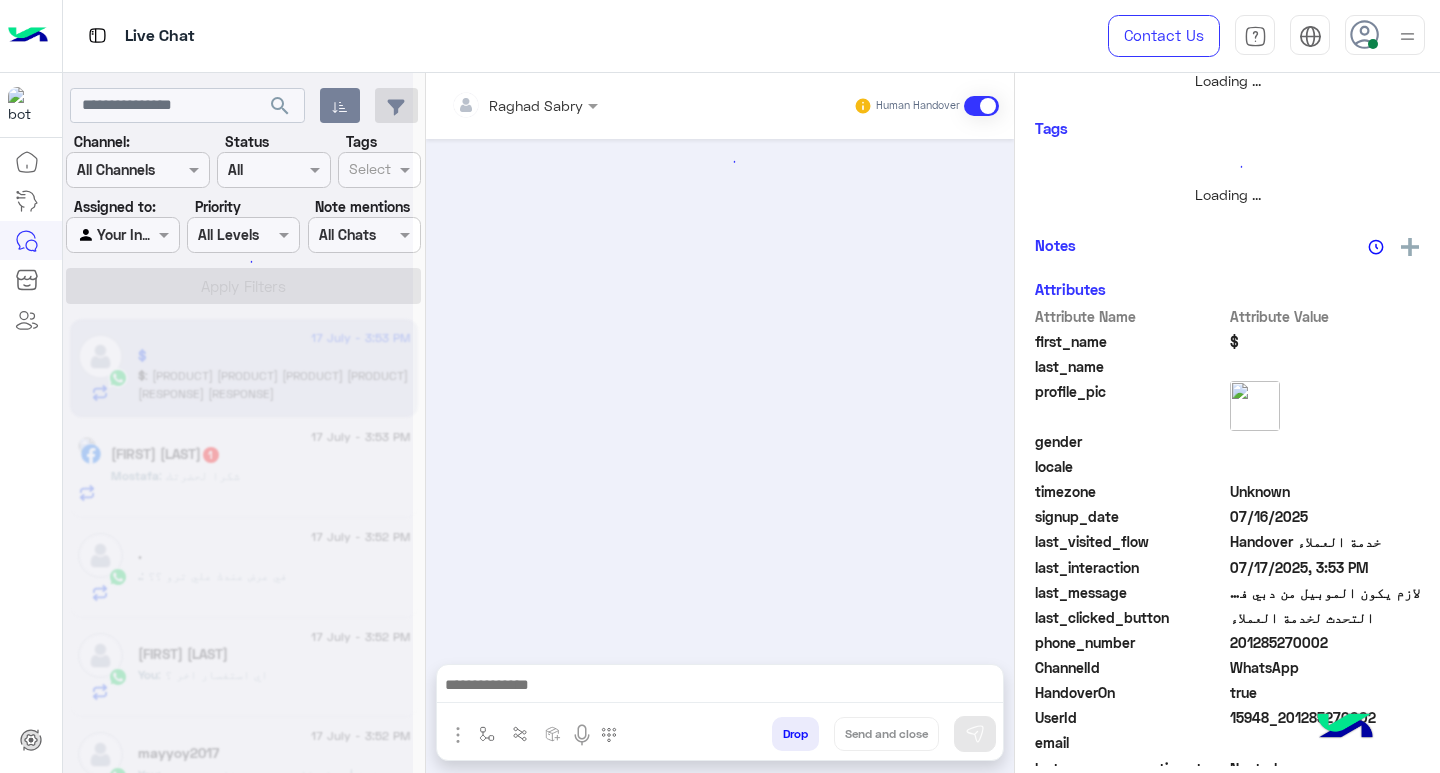 scroll, scrollTop: 0, scrollLeft: 0, axis: both 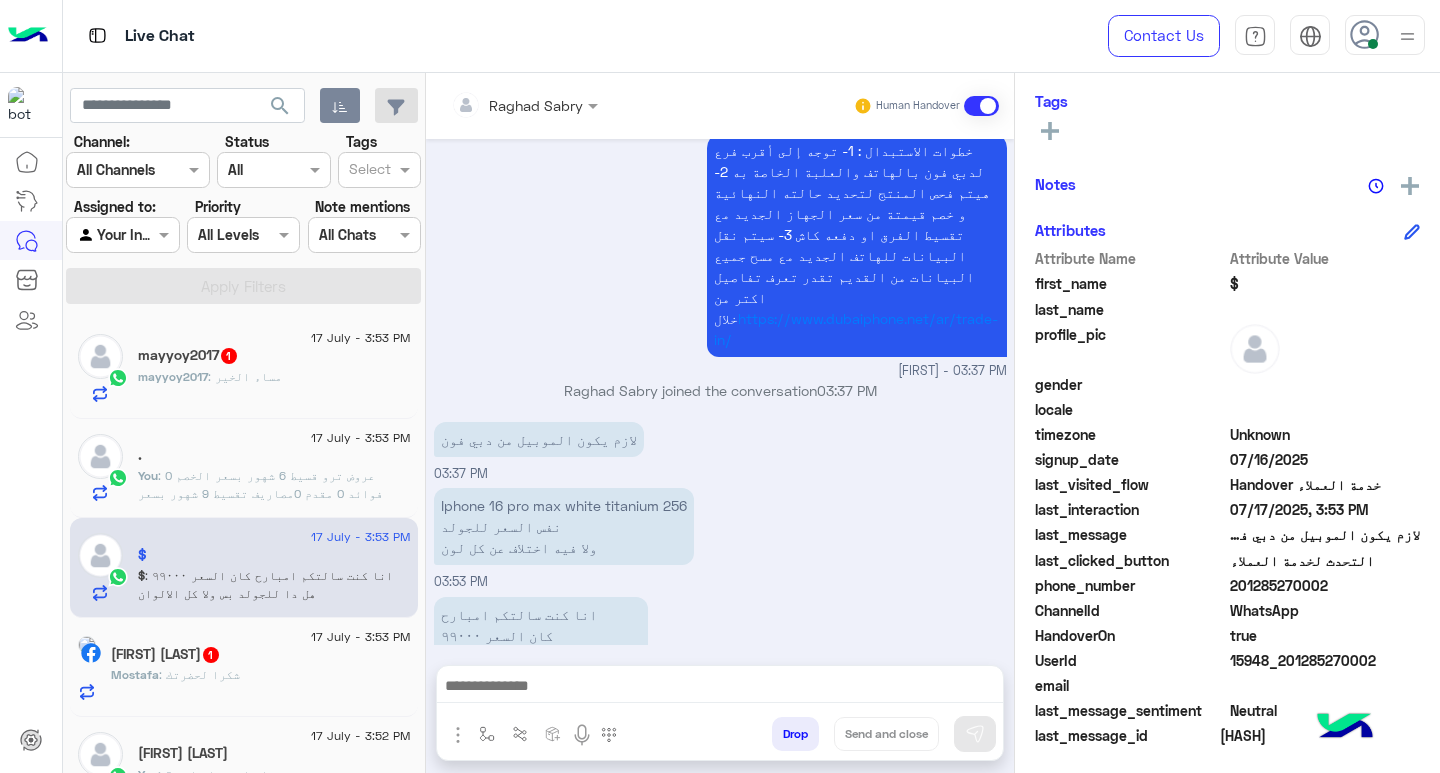 click at bounding box center (705, 662) 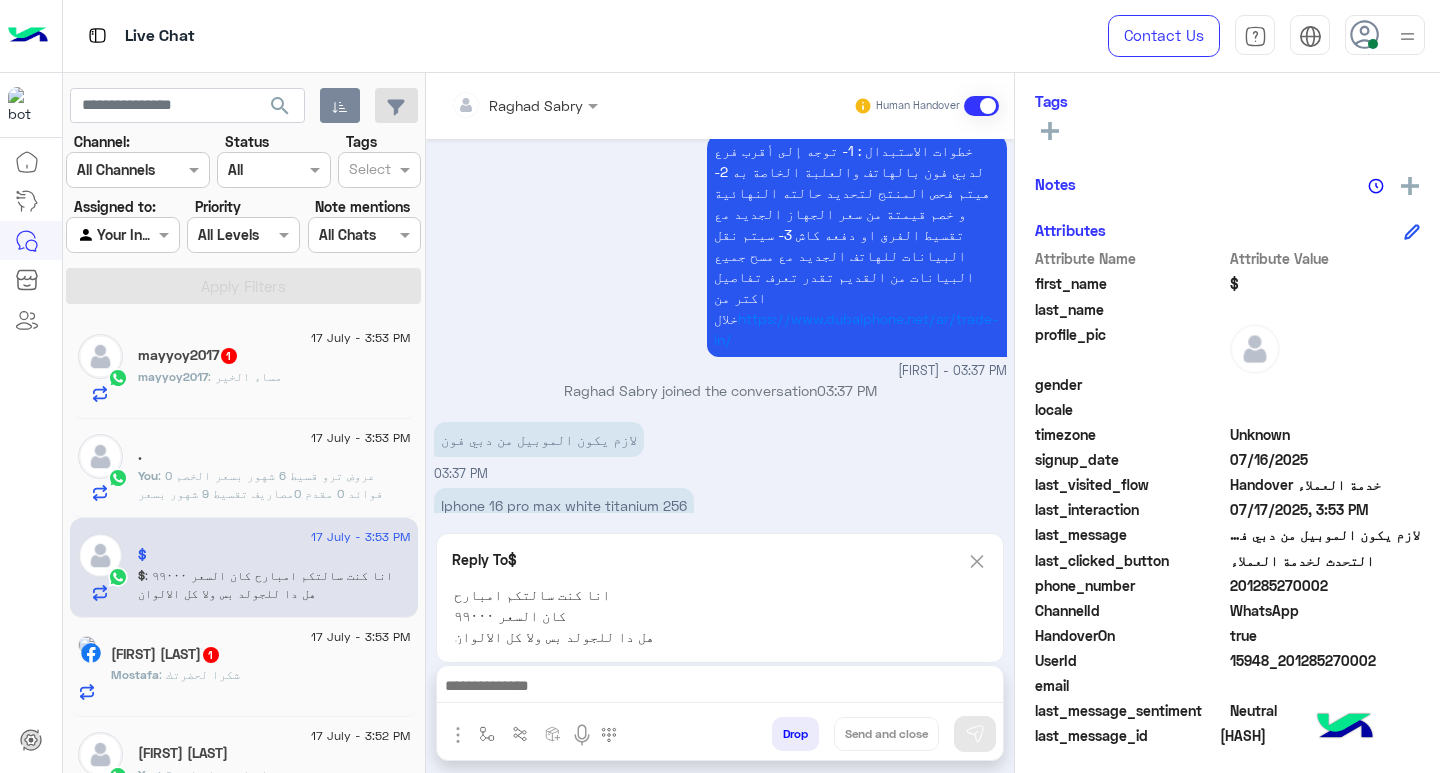 click at bounding box center (720, 688) 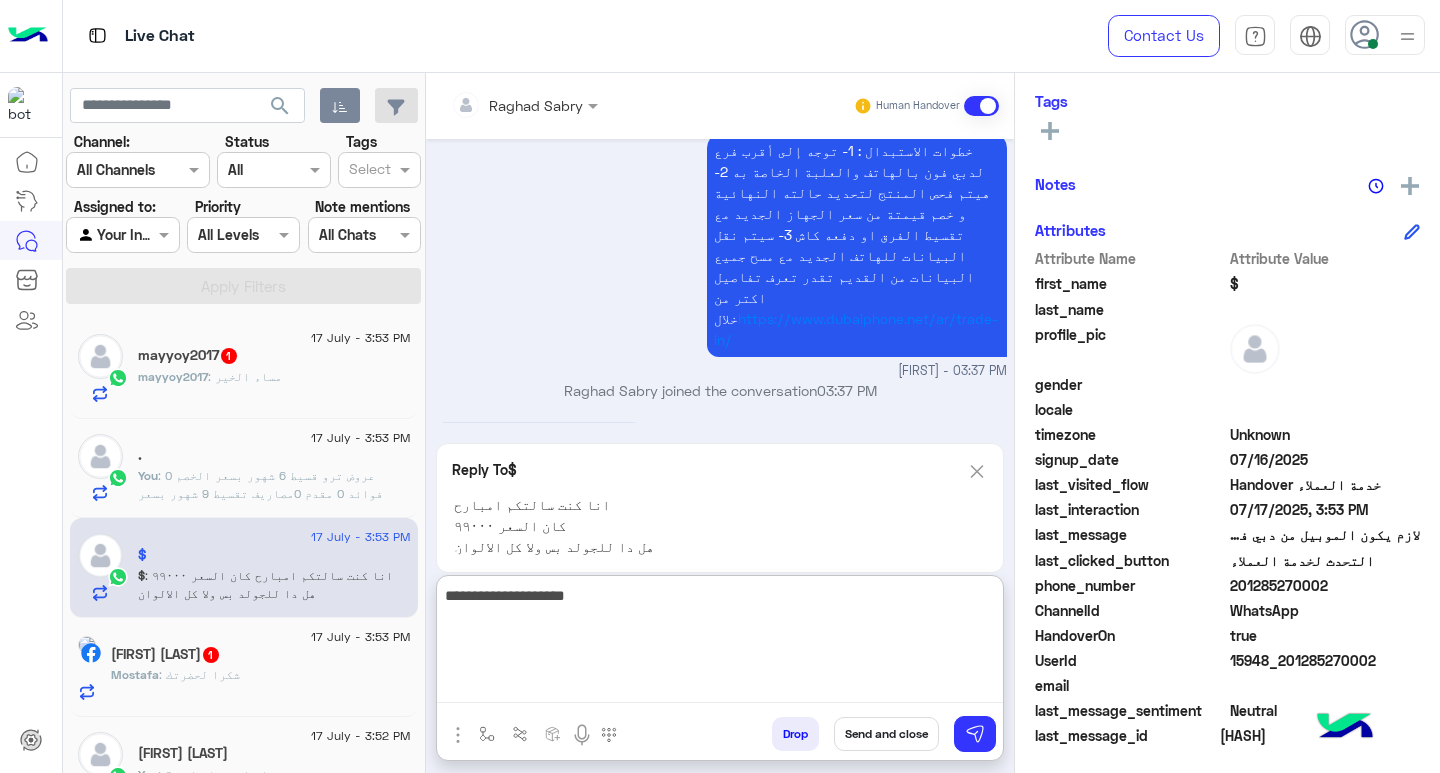 type on "**********" 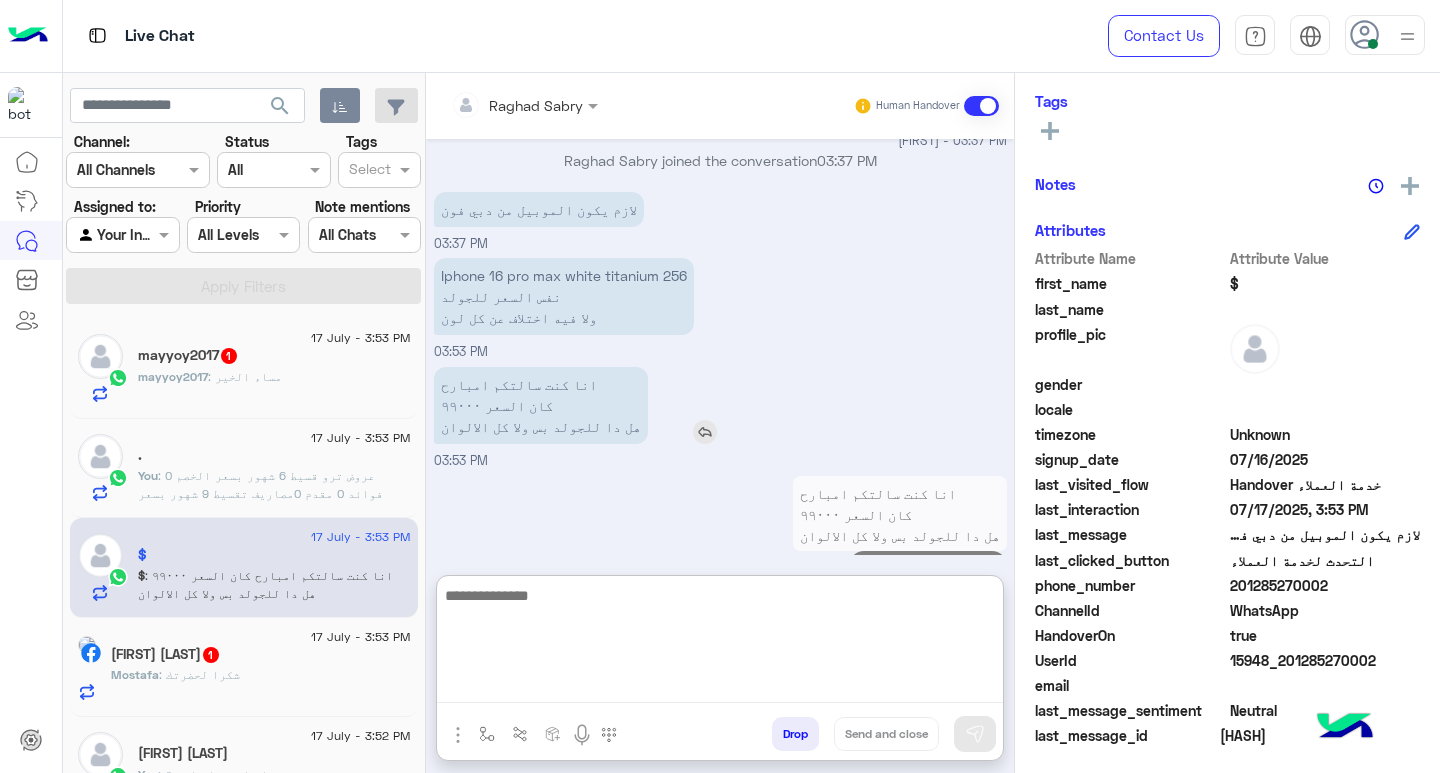 scroll, scrollTop: 1847, scrollLeft: 0, axis: vertical 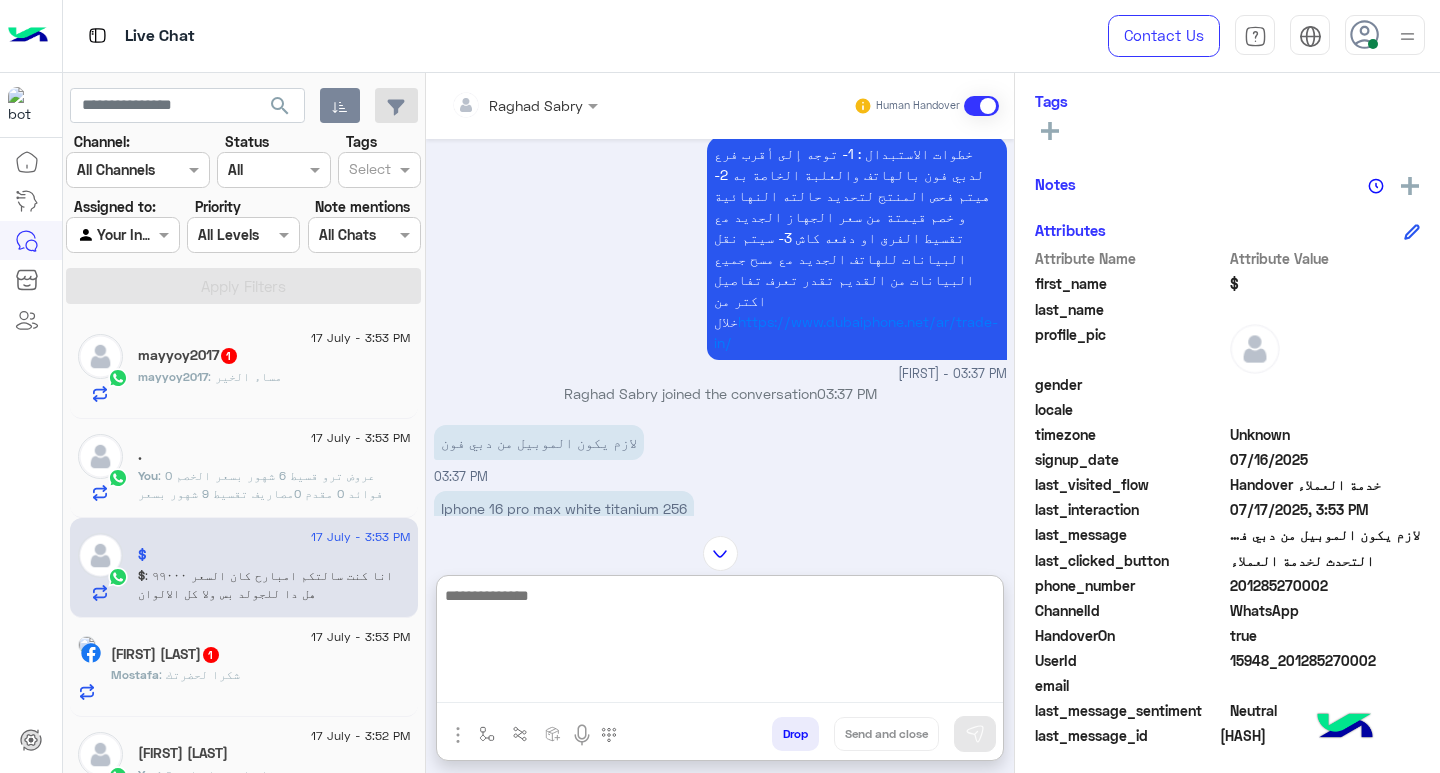 click on "Iphone 16 pro max white titanium 256  نفس السعر للجولد ولا فيه اختلاف عن كل لون" at bounding box center [564, 529] 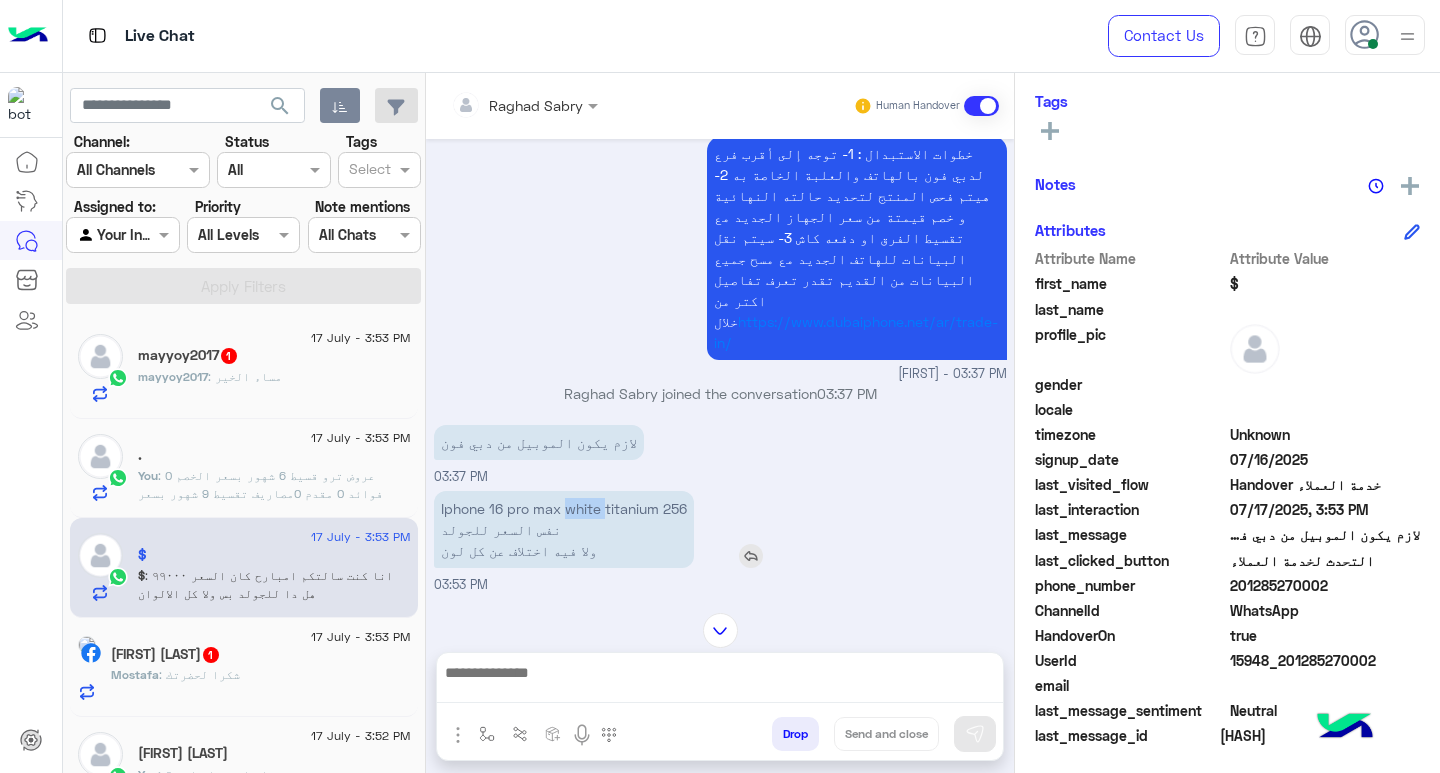 click on "Iphone 16 pro max white titanium 256  نفس السعر للجولد ولا فيه اختلاف عن كل لون" at bounding box center [564, 529] 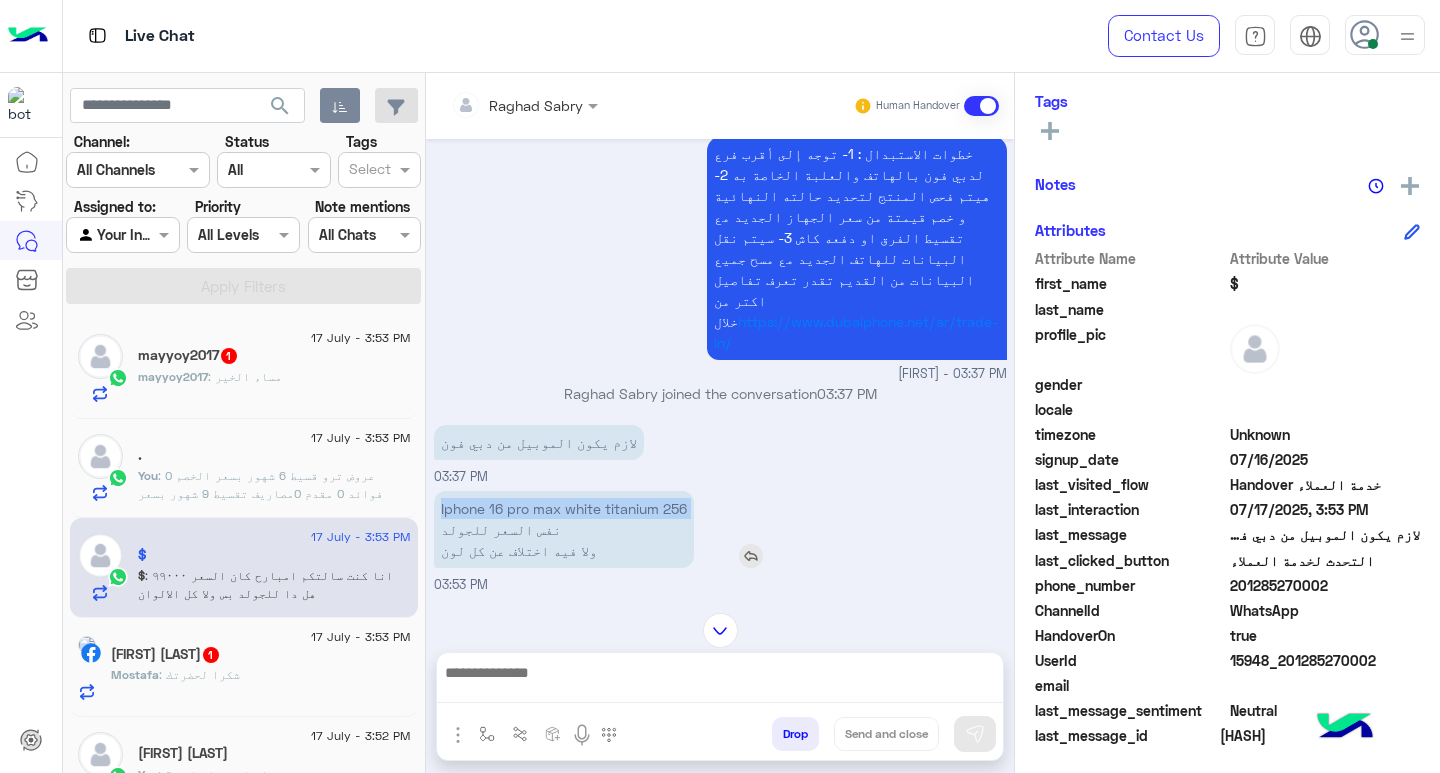 click on "Iphone 16 pro max white titanium 256  نفس السعر للجولد ولا فيه اختلاف عن كل لون" at bounding box center (564, 529) 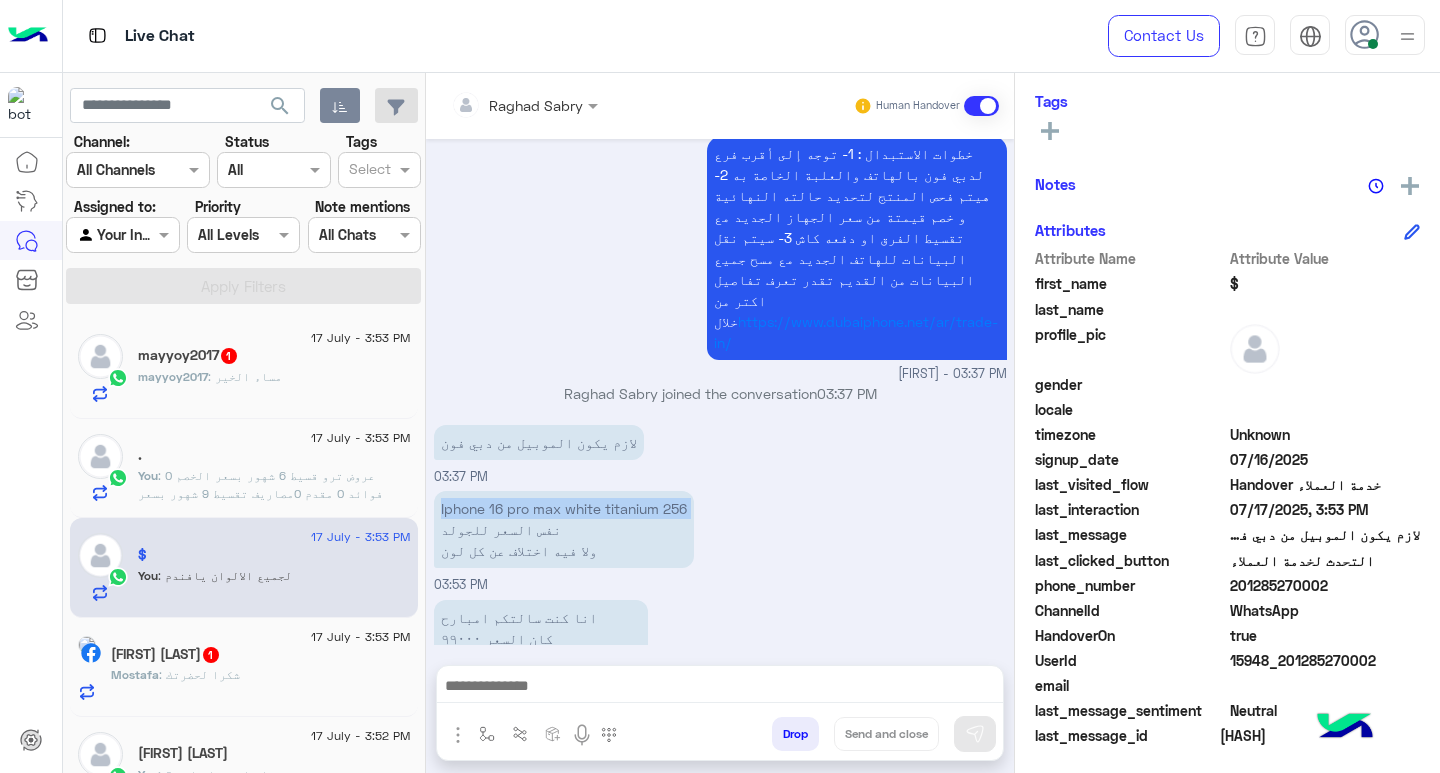 scroll, scrollTop: 1990, scrollLeft: 0, axis: vertical 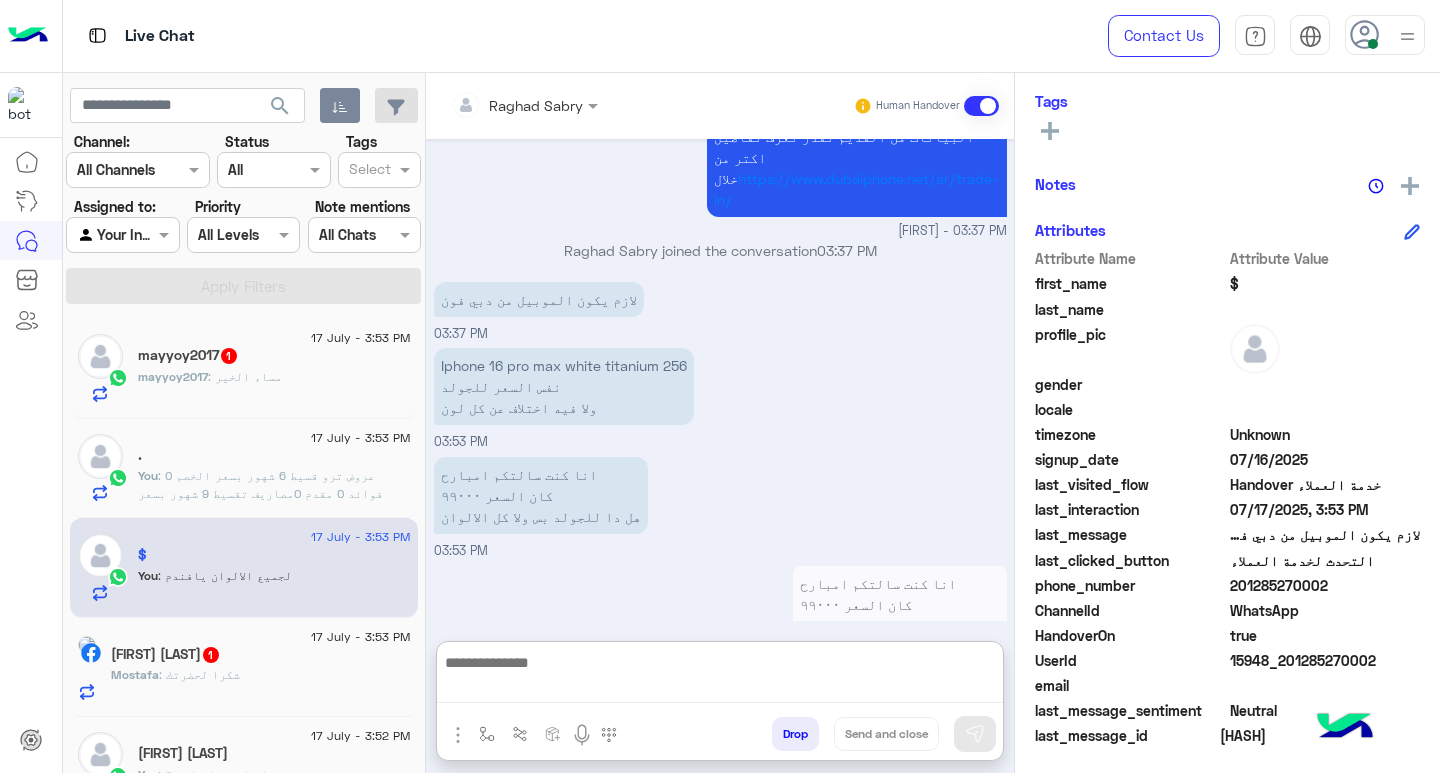 click at bounding box center (720, 677) 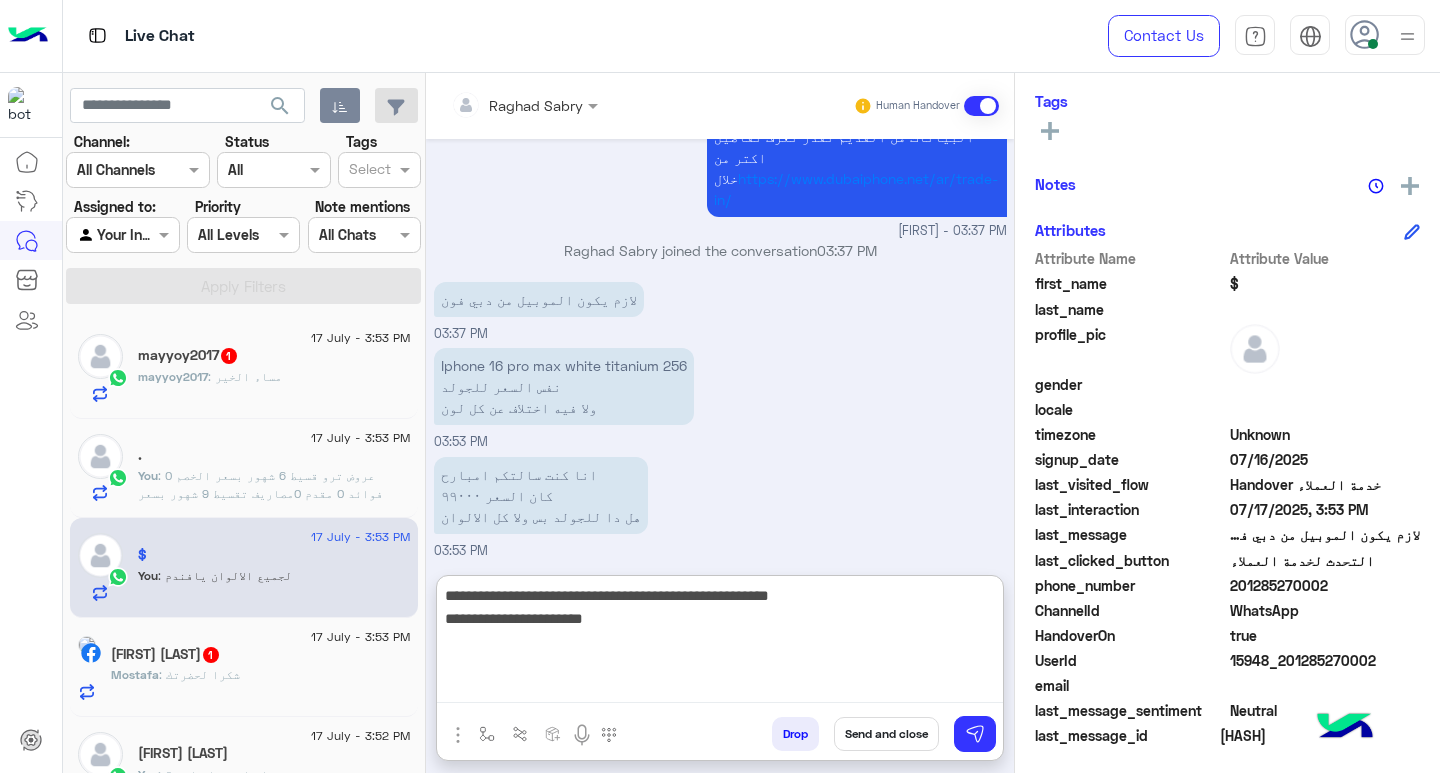 click on "**********" at bounding box center (720, 643) 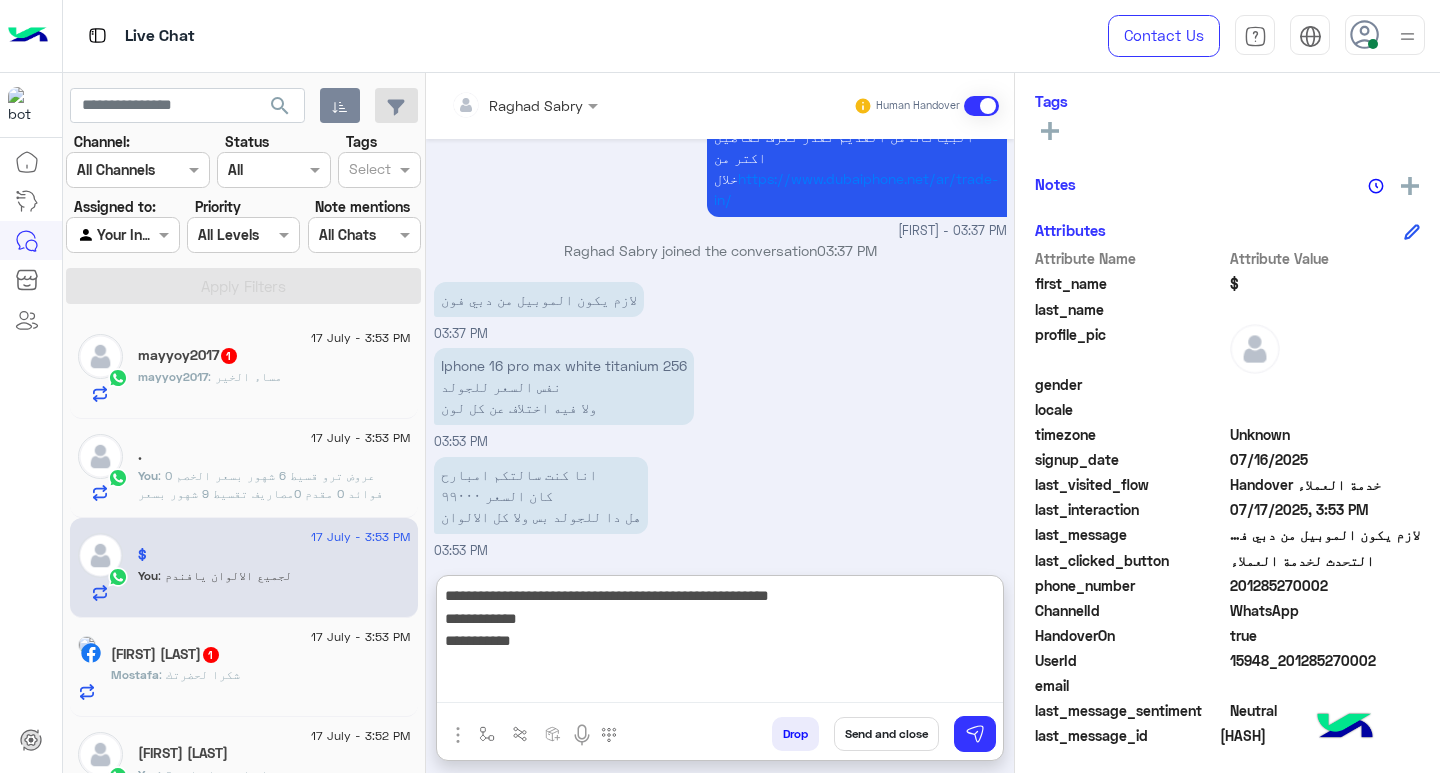 click on "**********" at bounding box center [720, 643] 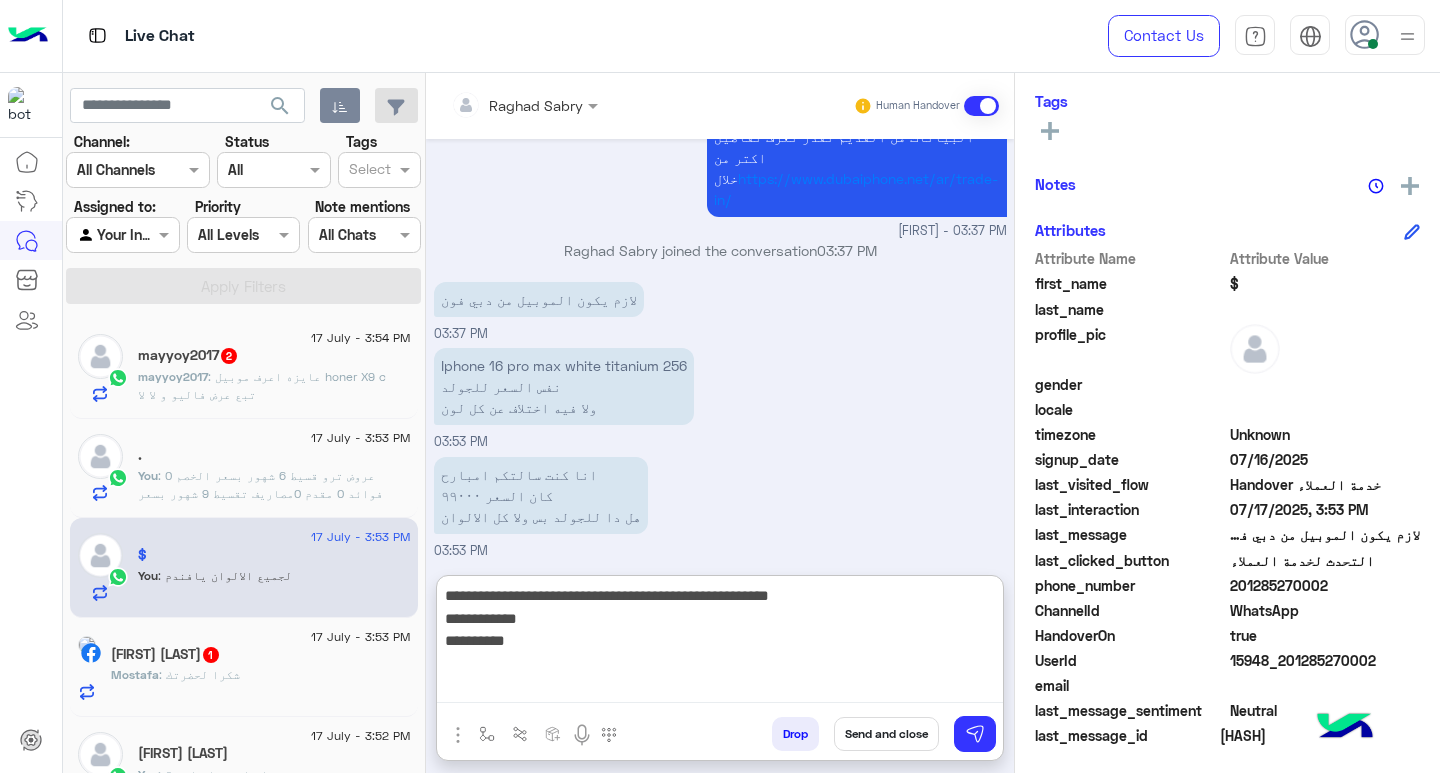 click on "**********" at bounding box center [720, 643] 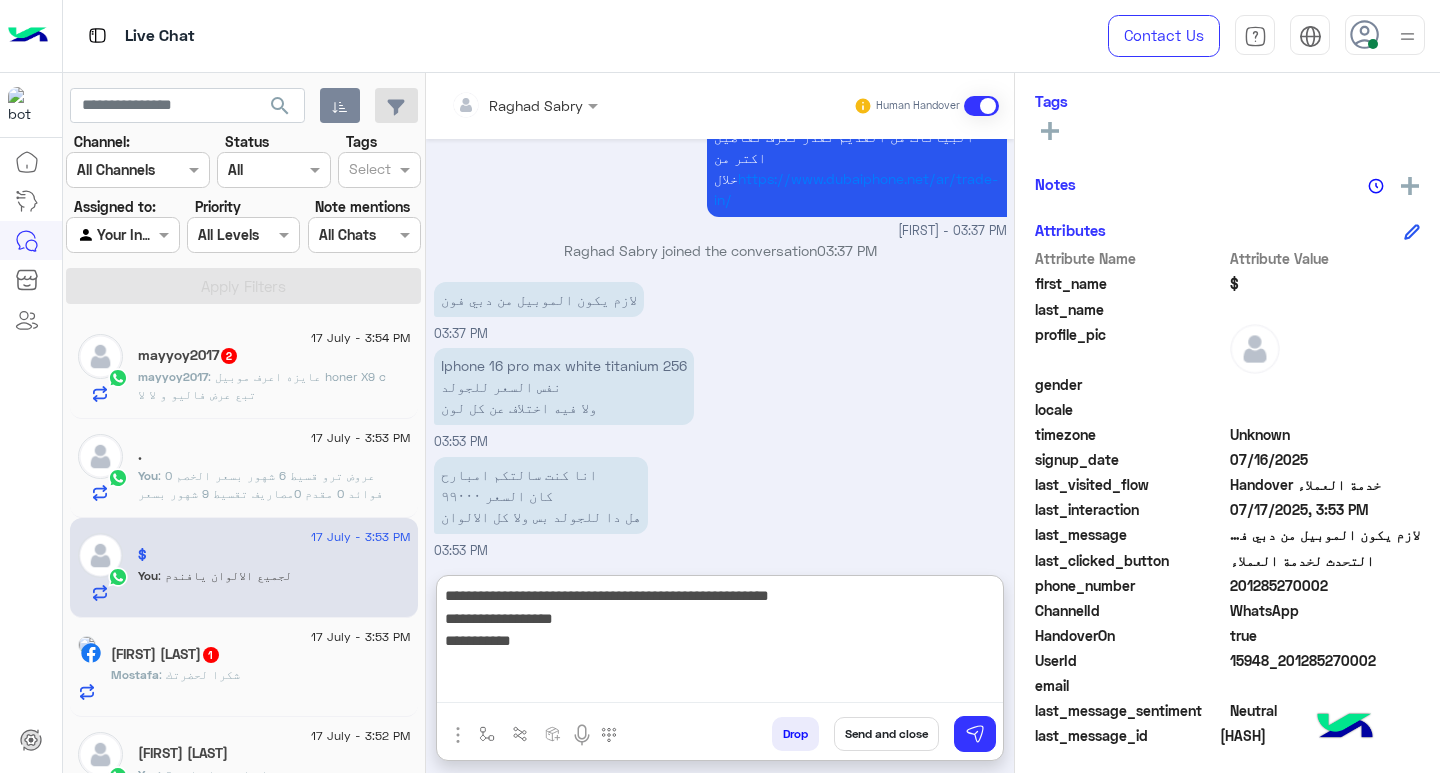 click on "**********" at bounding box center [720, 643] 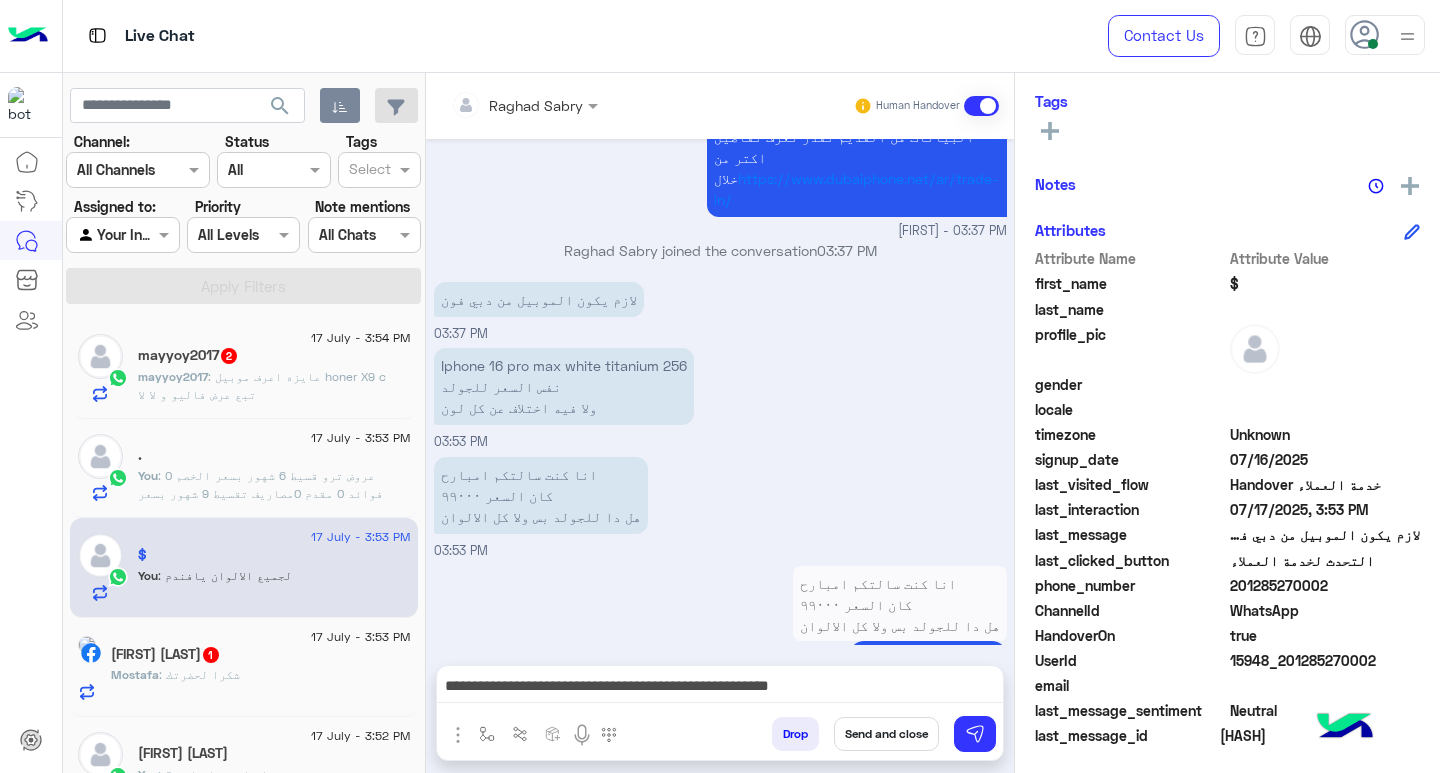 click on "**********" at bounding box center [720, 688] 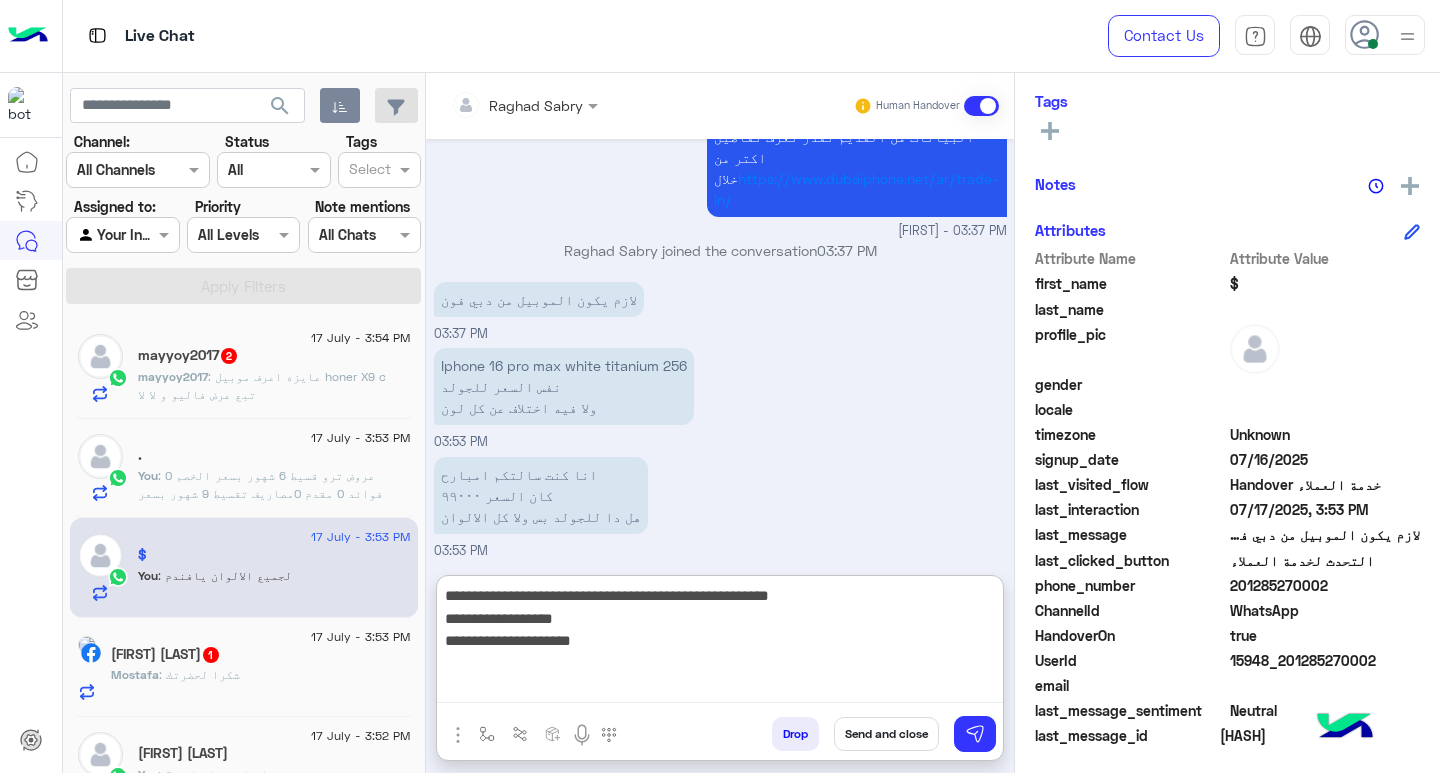 click on "**********" at bounding box center (720, 643) 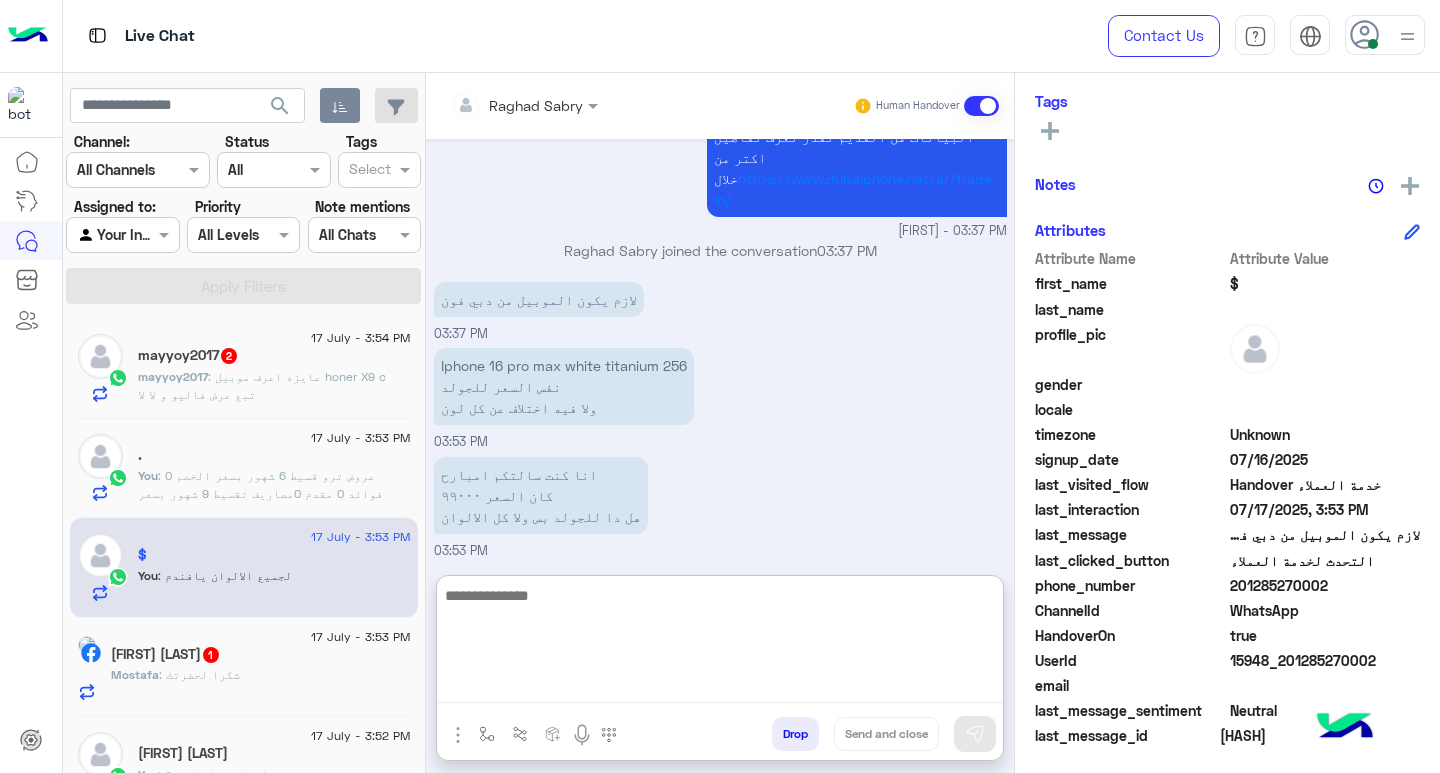 scroll, scrollTop: 2269, scrollLeft: 0, axis: vertical 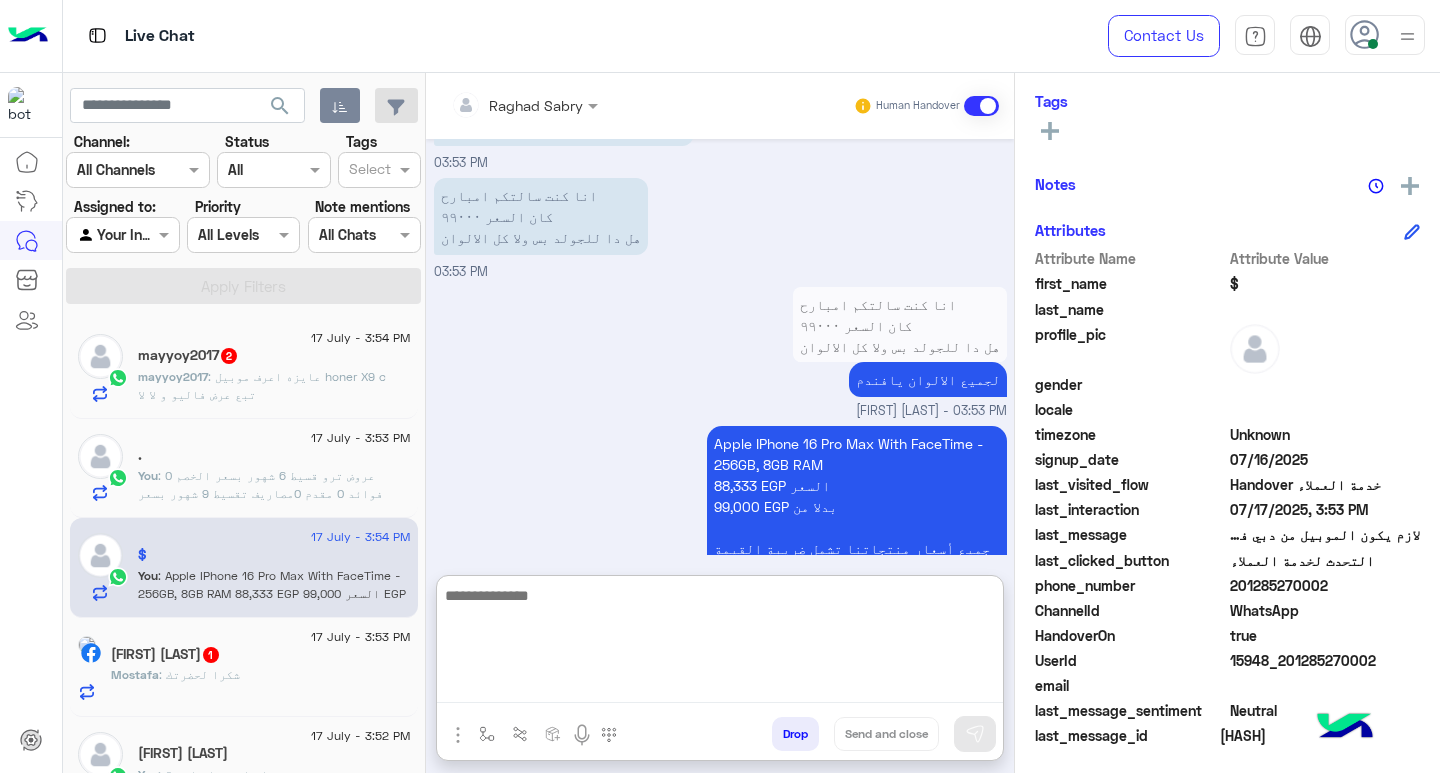 click on "mayyoy2017   2" 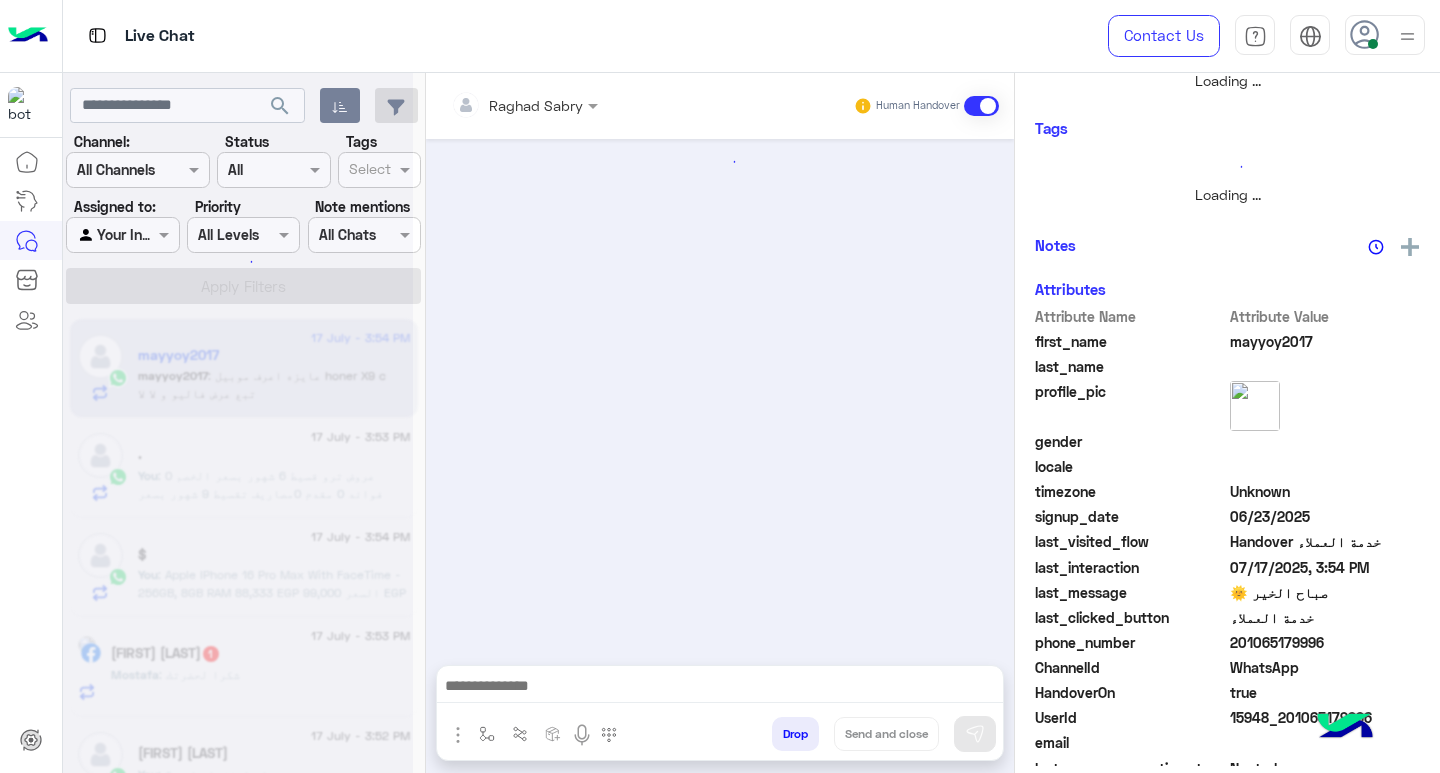 scroll, scrollTop: 0, scrollLeft: 0, axis: both 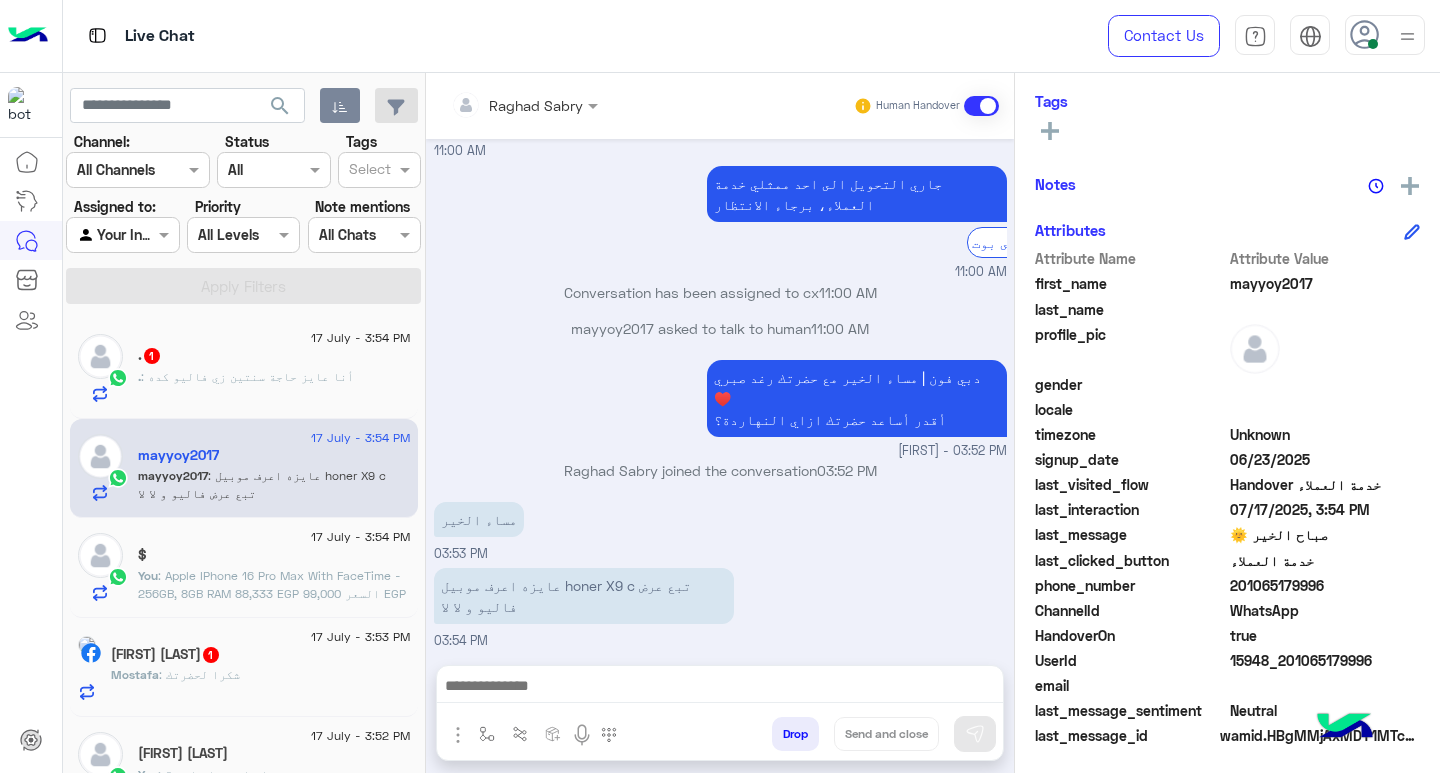 click at bounding box center [720, 688] 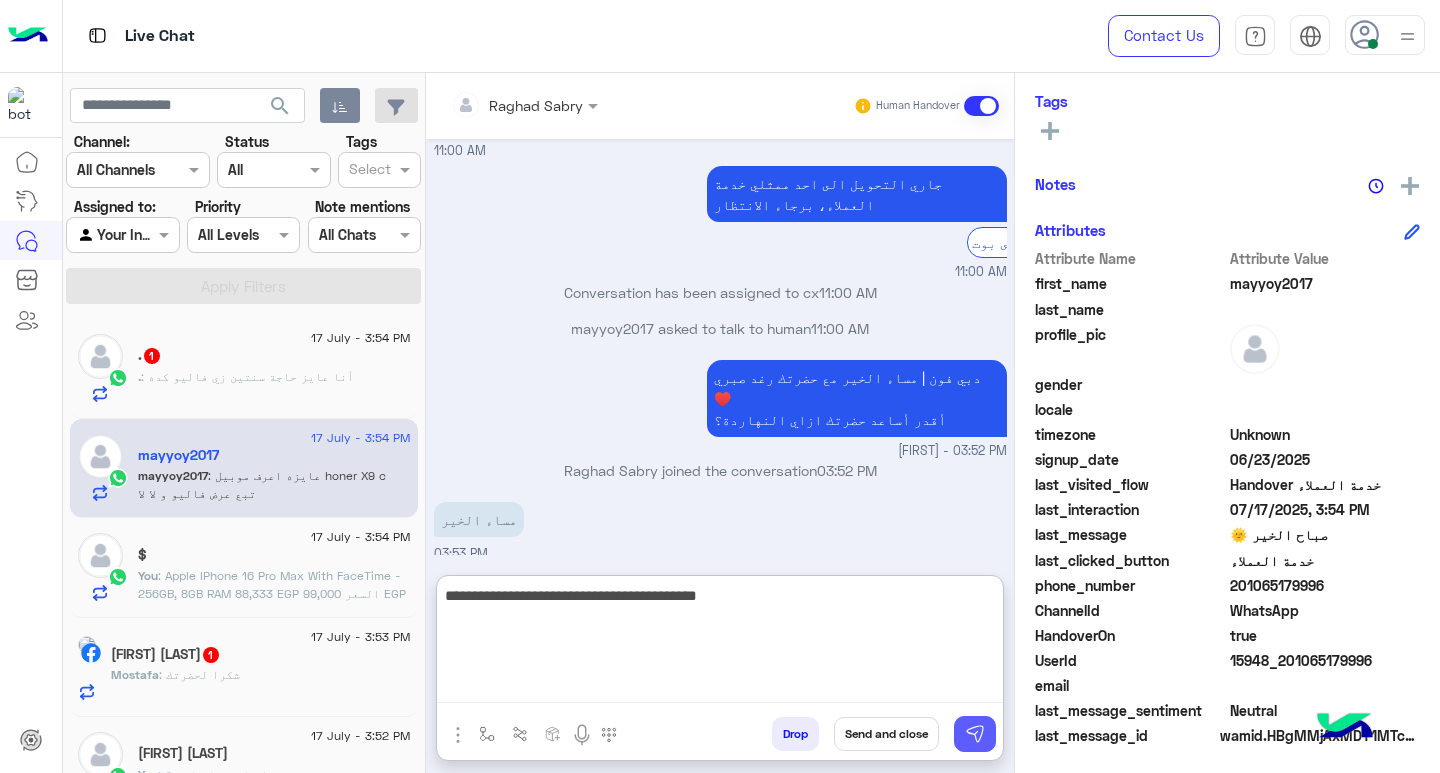 type on "**********" 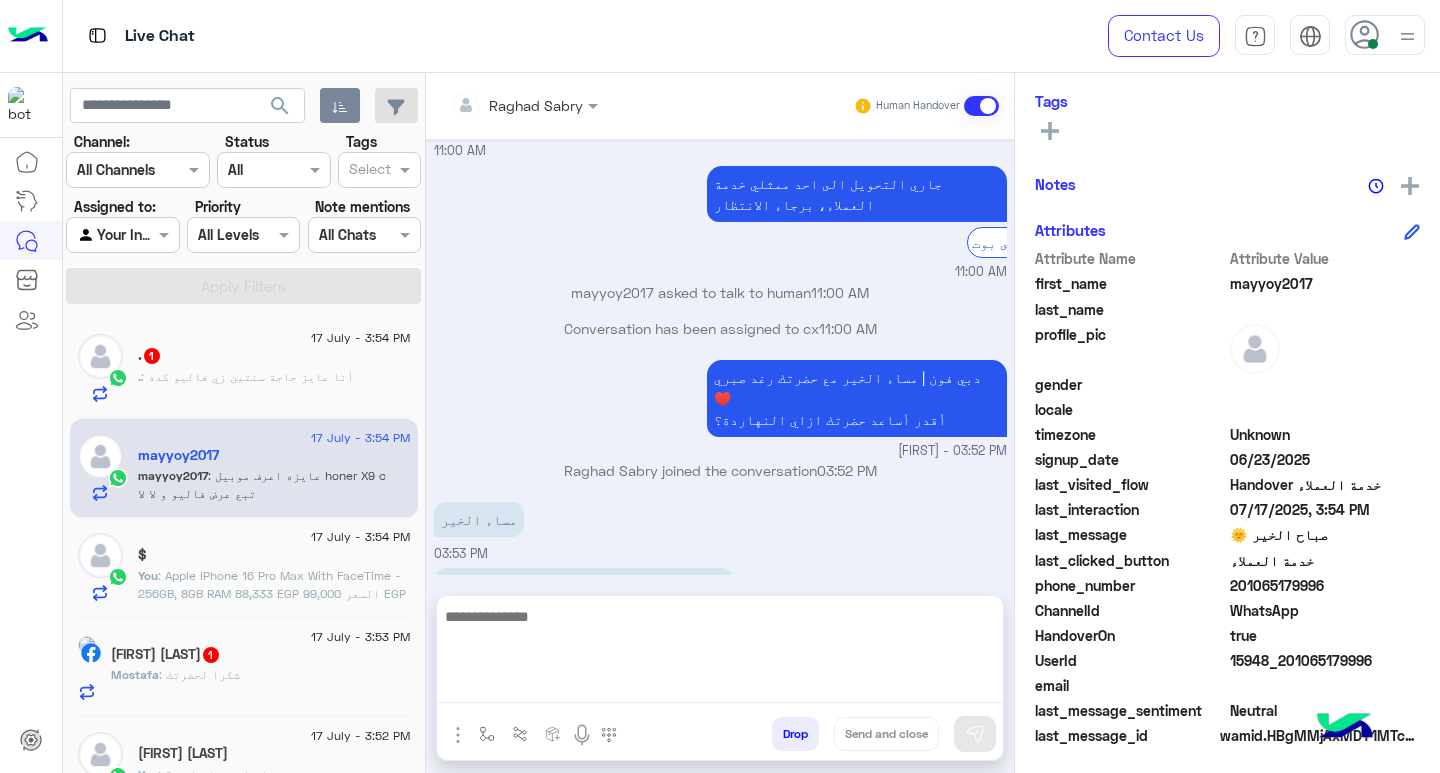 scroll, scrollTop: 1499, scrollLeft: 0, axis: vertical 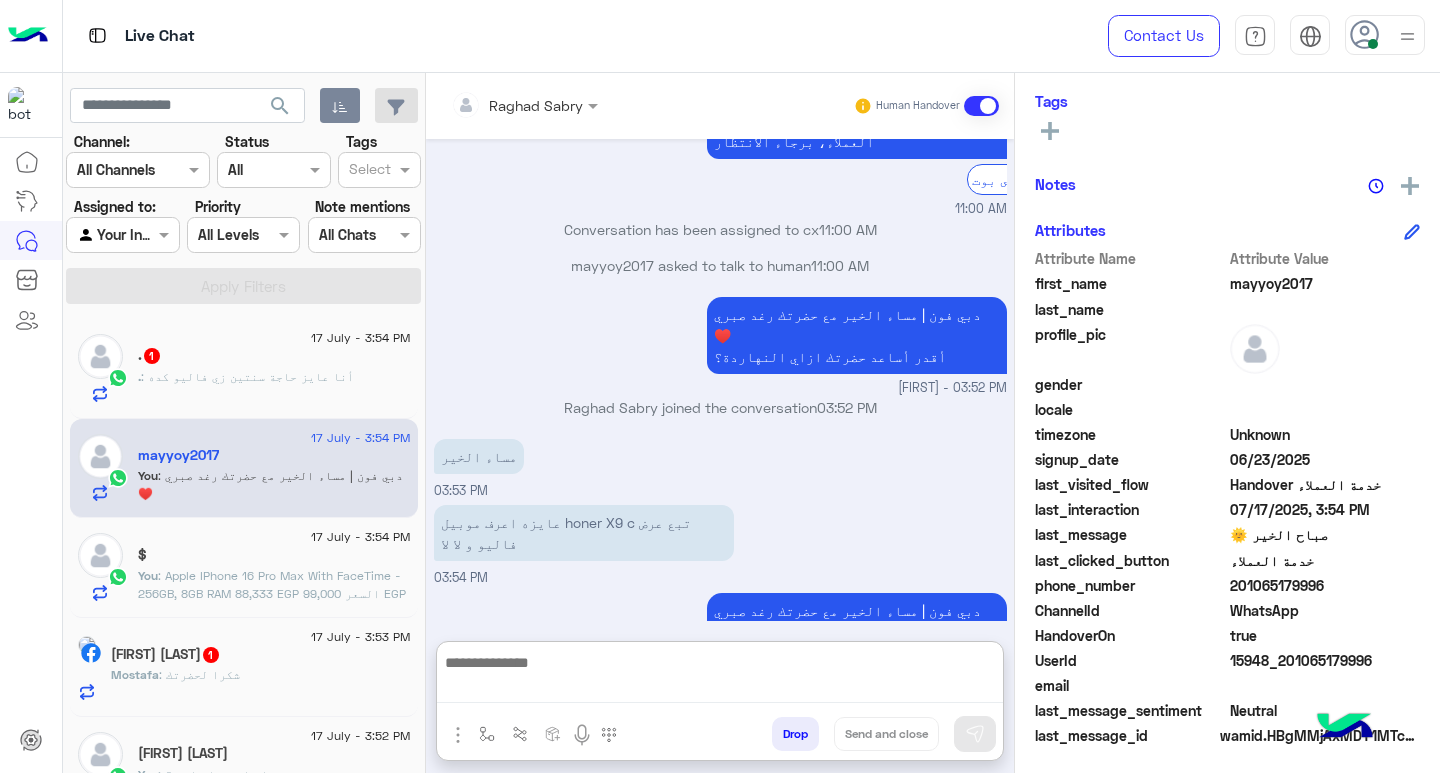 click at bounding box center (720, 676) 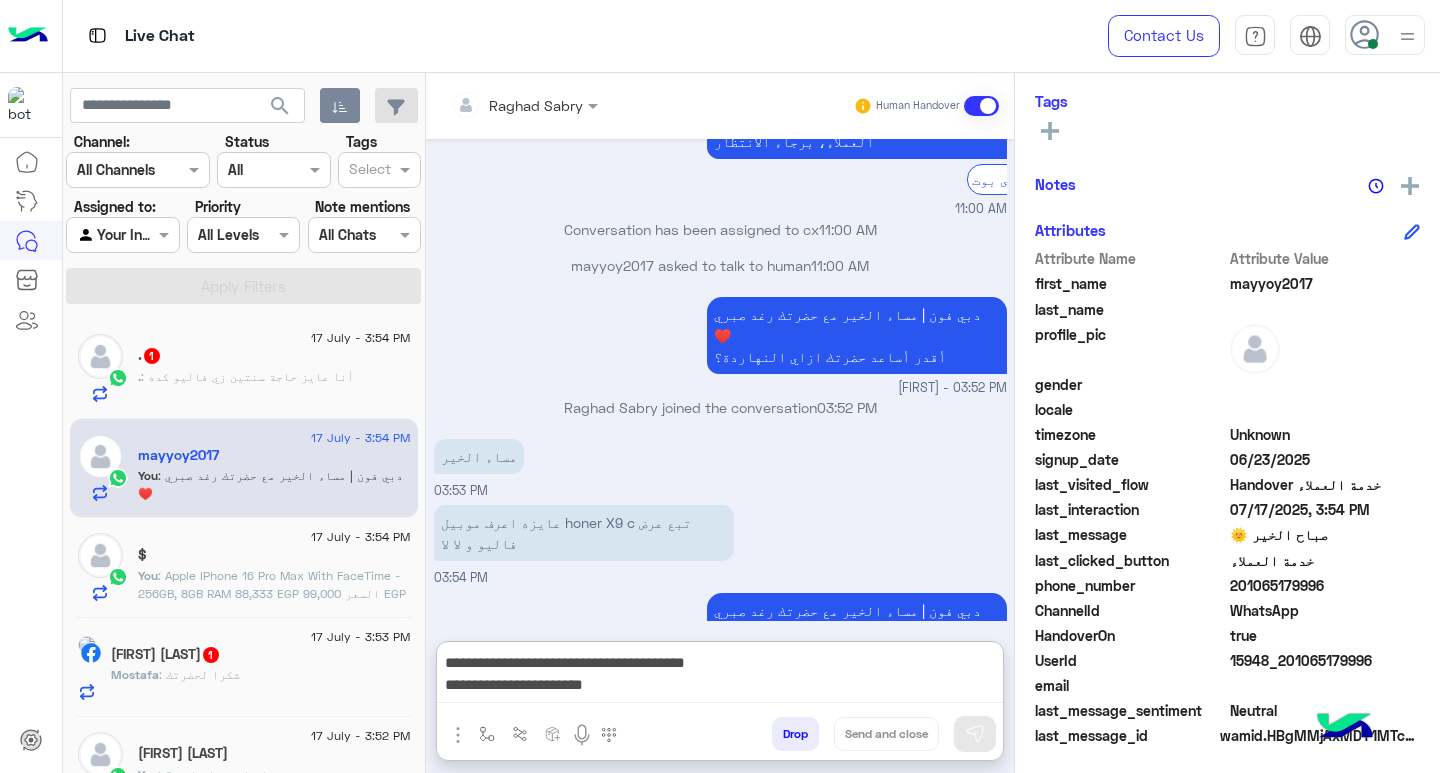 scroll, scrollTop: 1568, scrollLeft: 0, axis: vertical 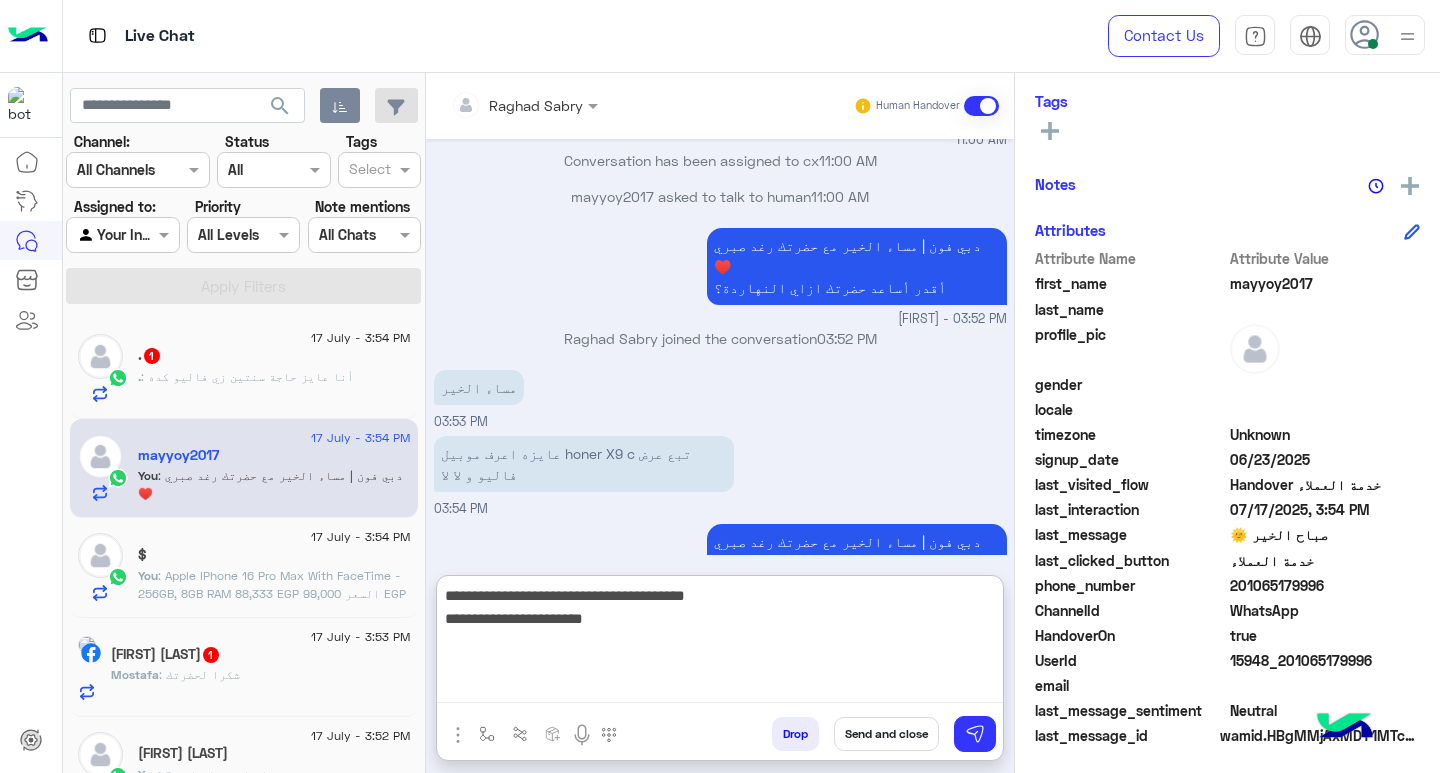 click on "**********" at bounding box center (720, 643) 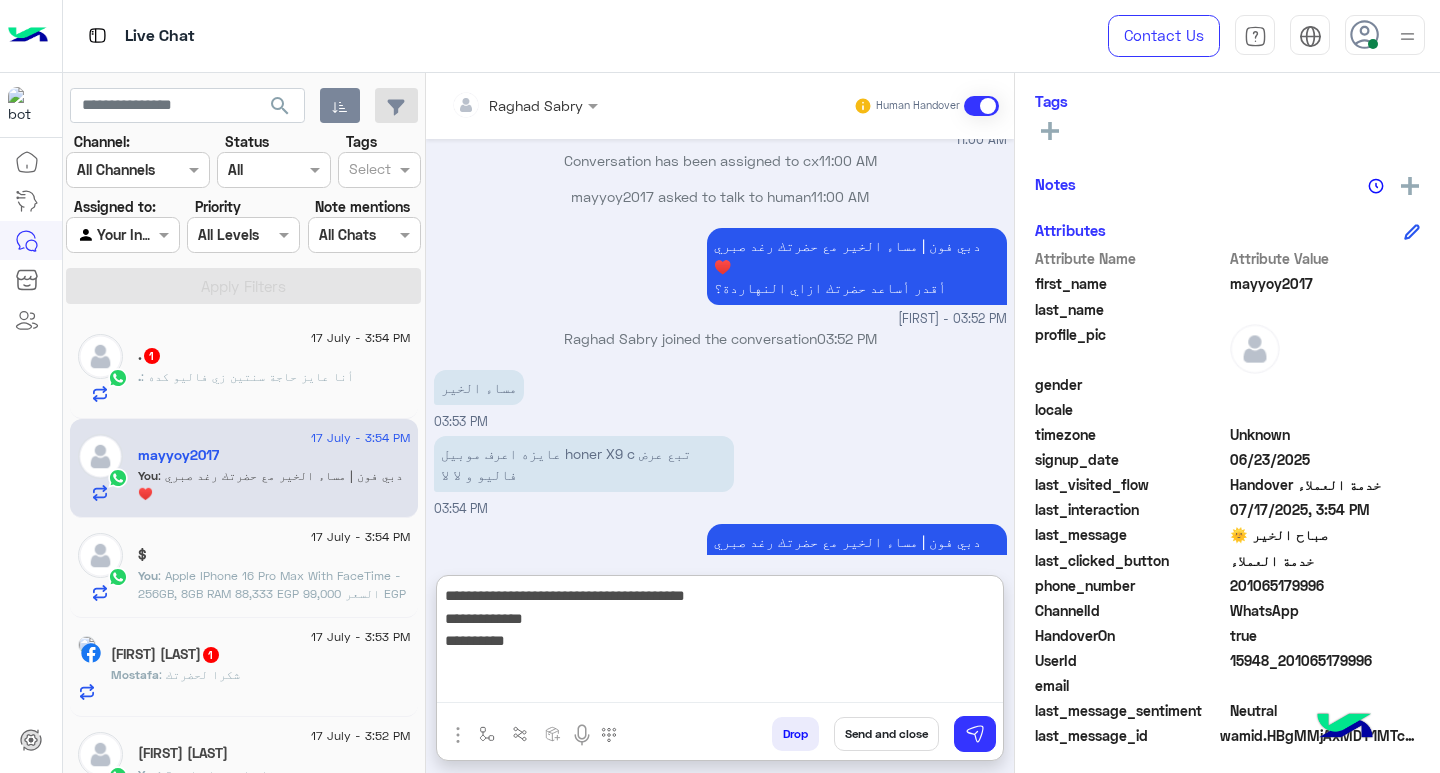 click on "**********" at bounding box center [720, 643] 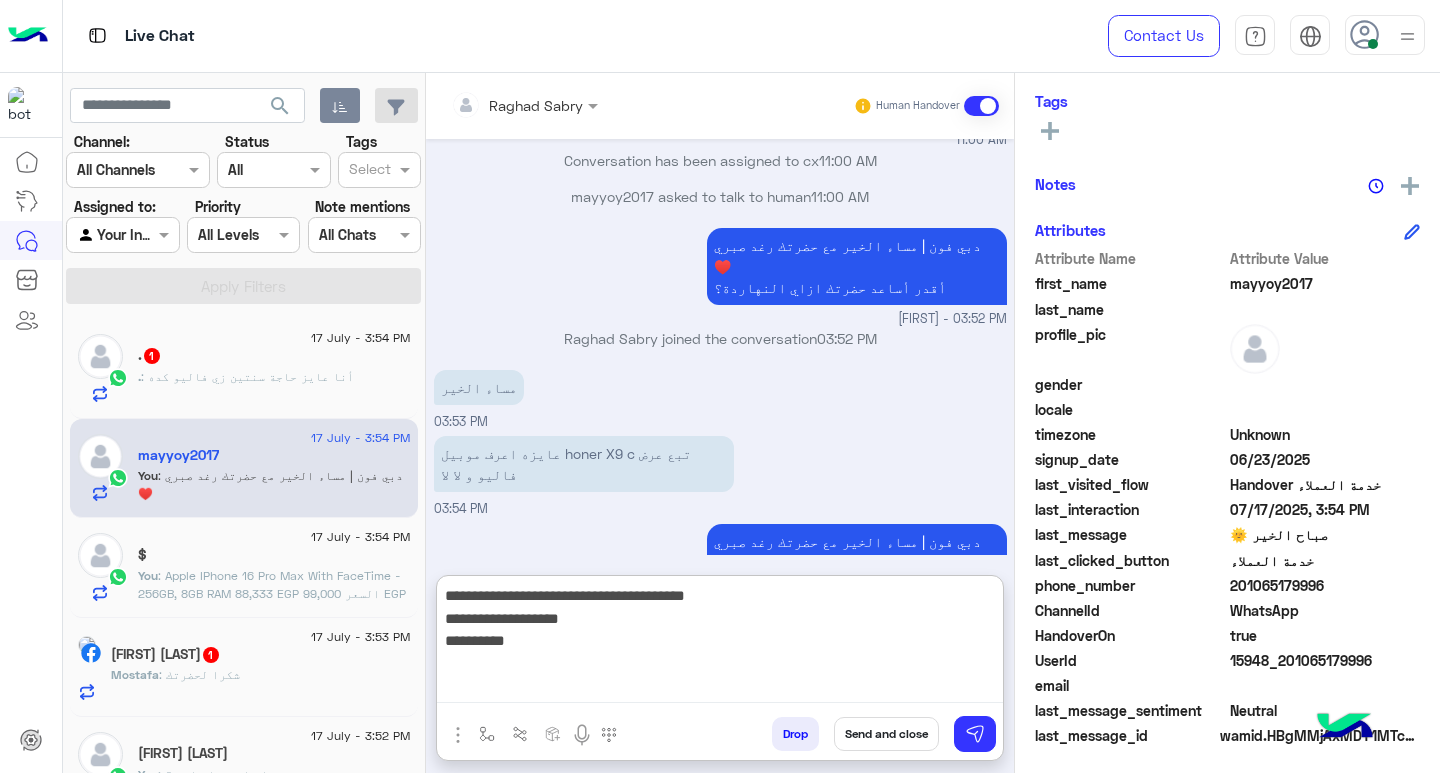 click on "**********" at bounding box center [720, 643] 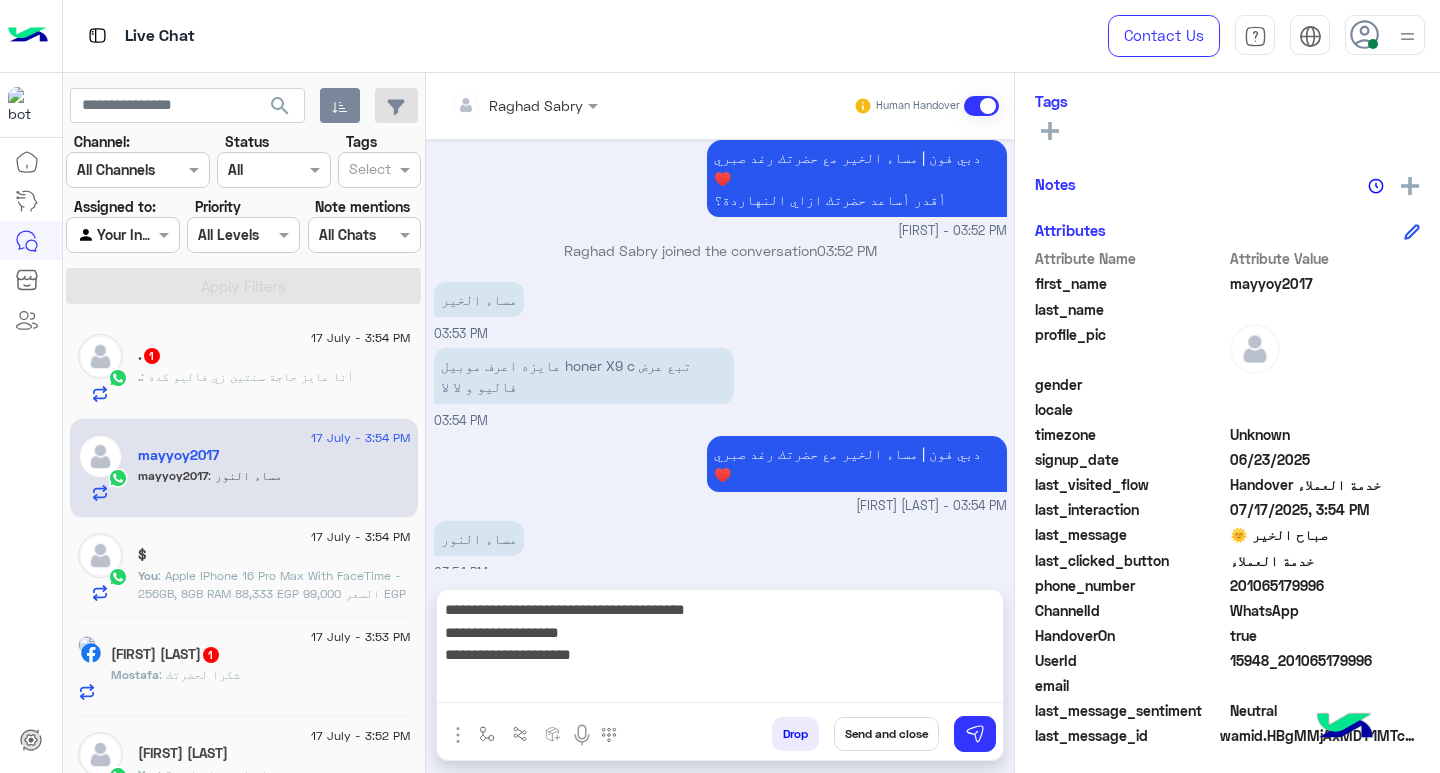 scroll, scrollTop: 1566, scrollLeft: 0, axis: vertical 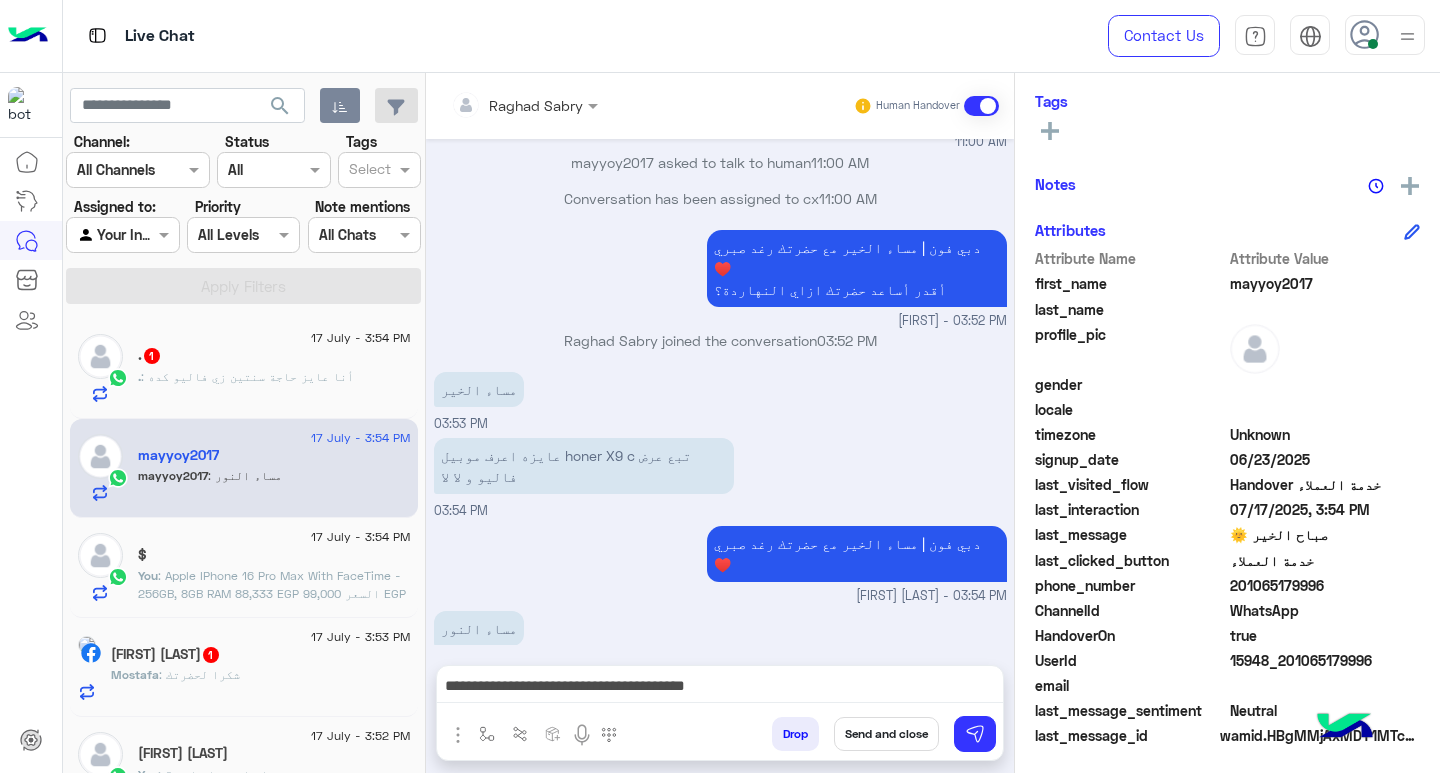 click on "**********" at bounding box center (720, 688) 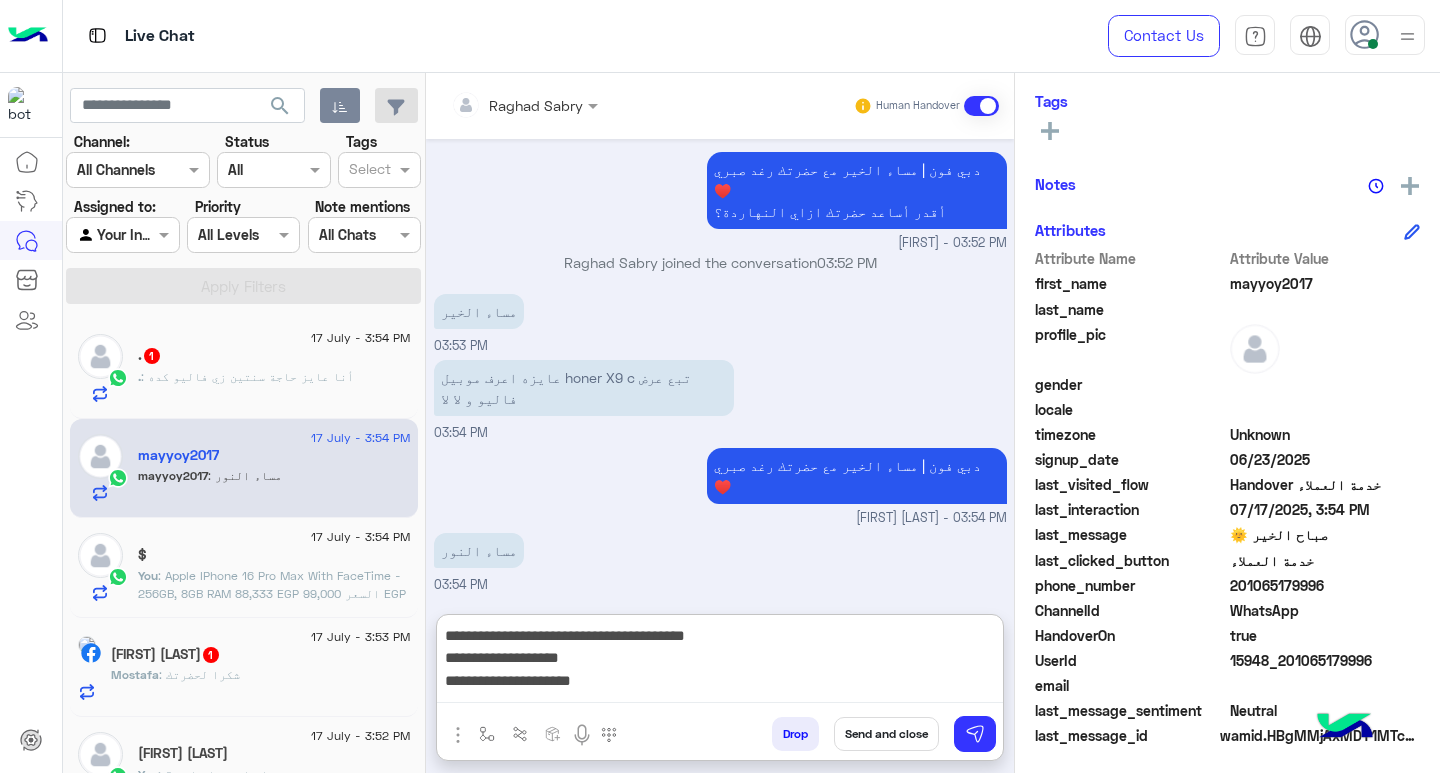scroll, scrollTop: 1656, scrollLeft: 0, axis: vertical 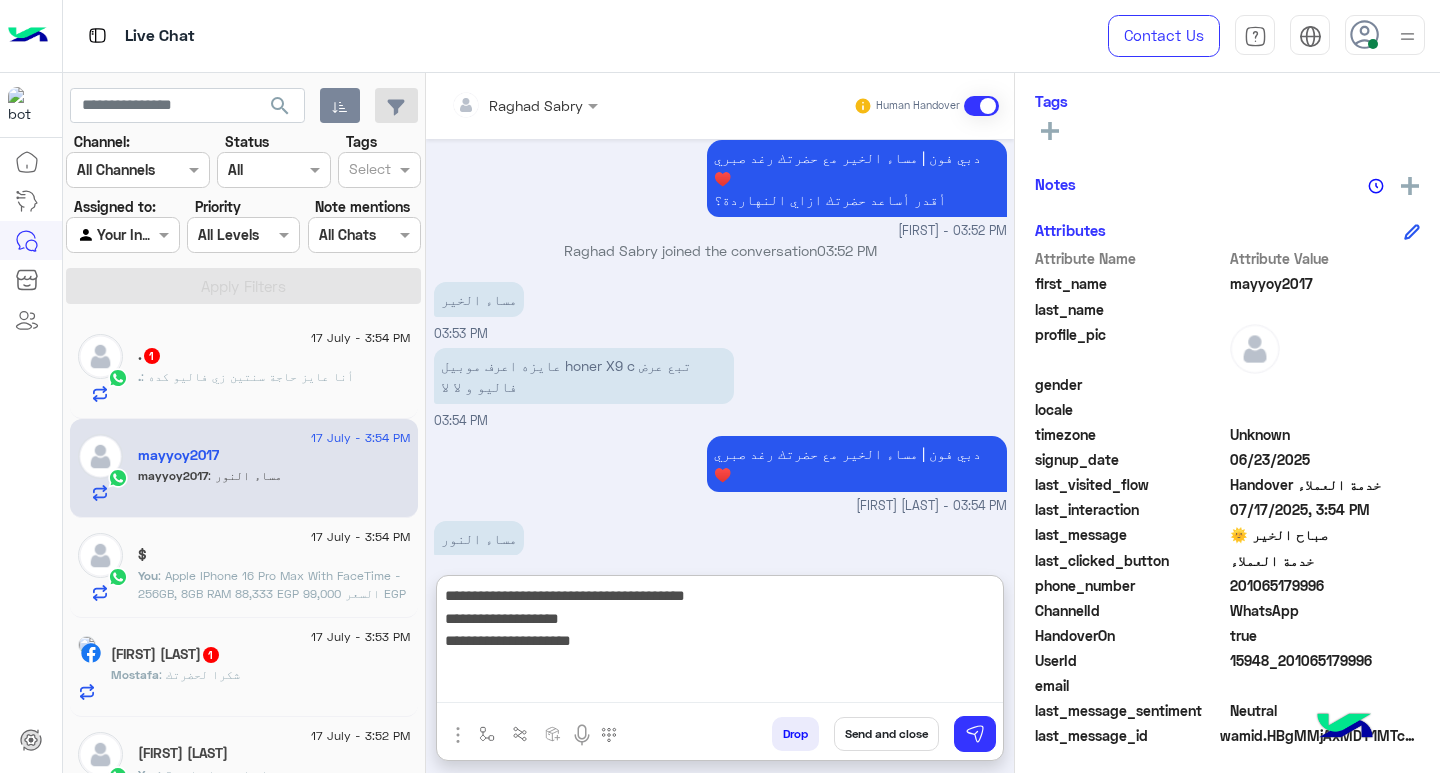 click on "**********" at bounding box center [720, 643] 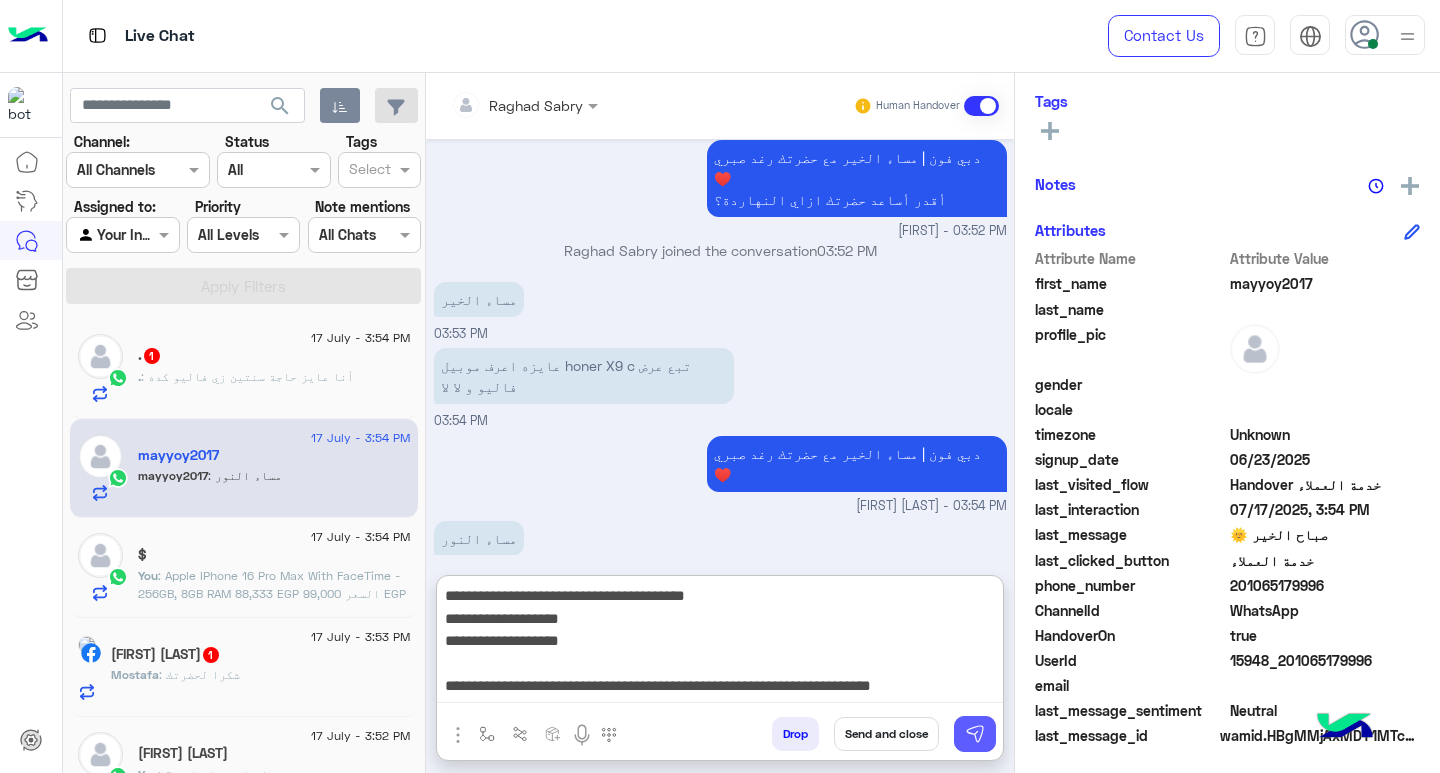 type on "**********" 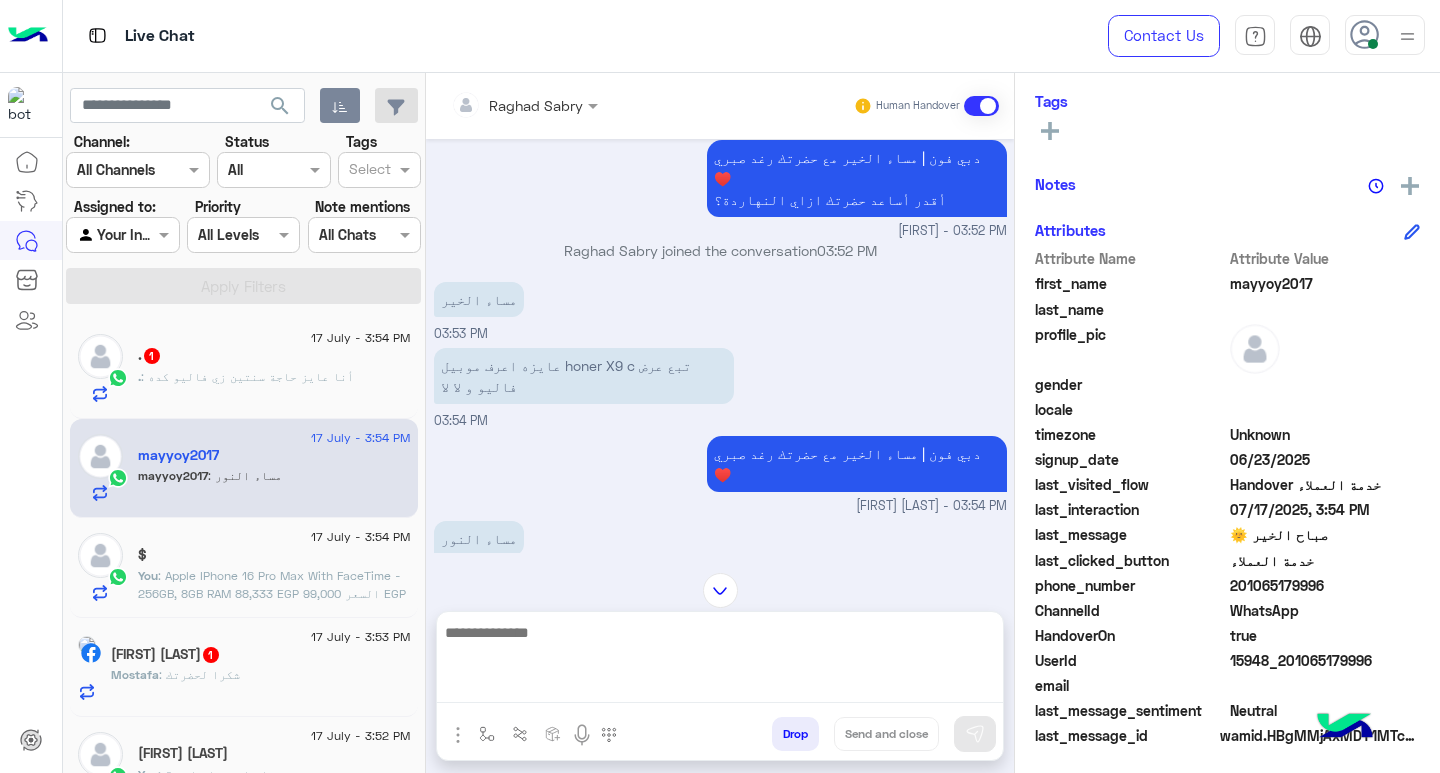 scroll, scrollTop: 1735, scrollLeft: 0, axis: vertical 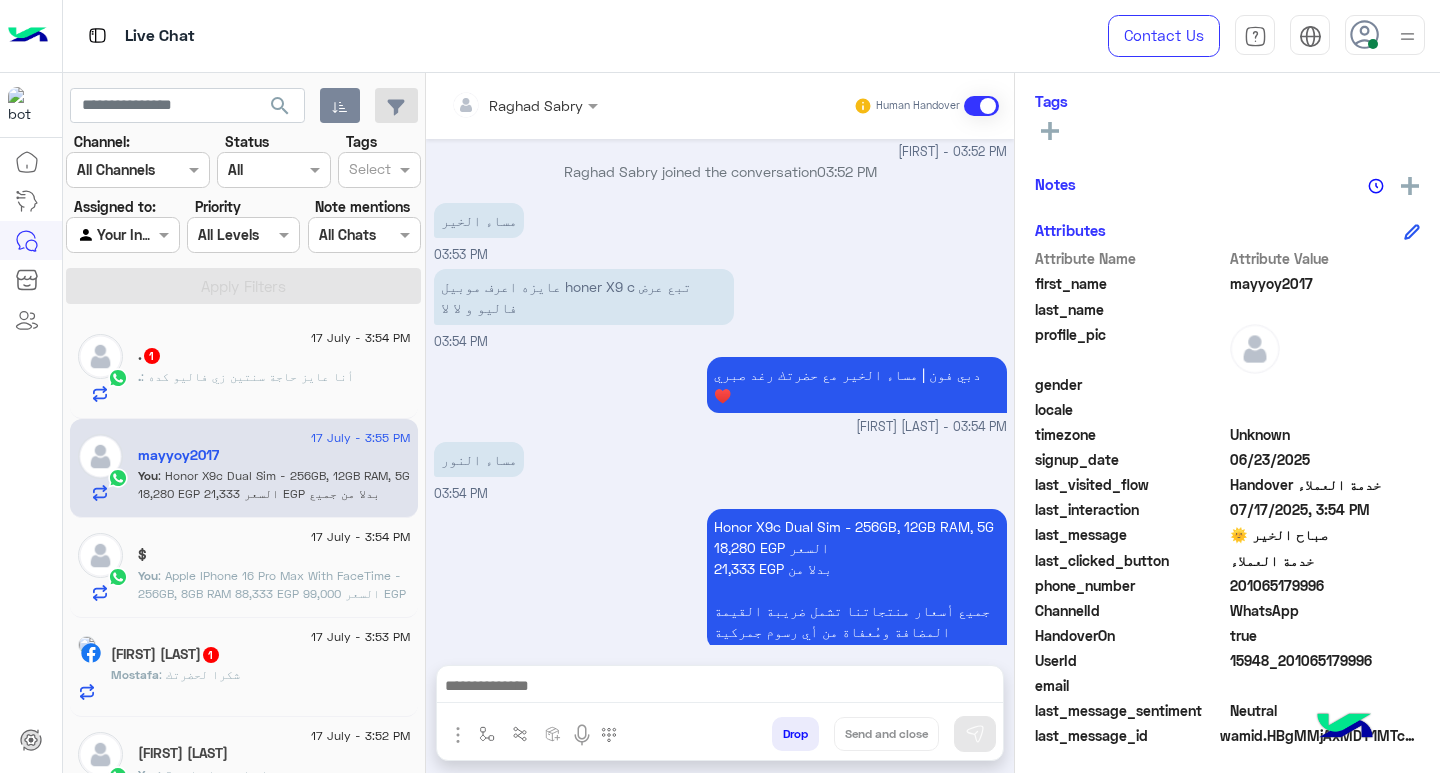 click at bounding box center [720, 688] 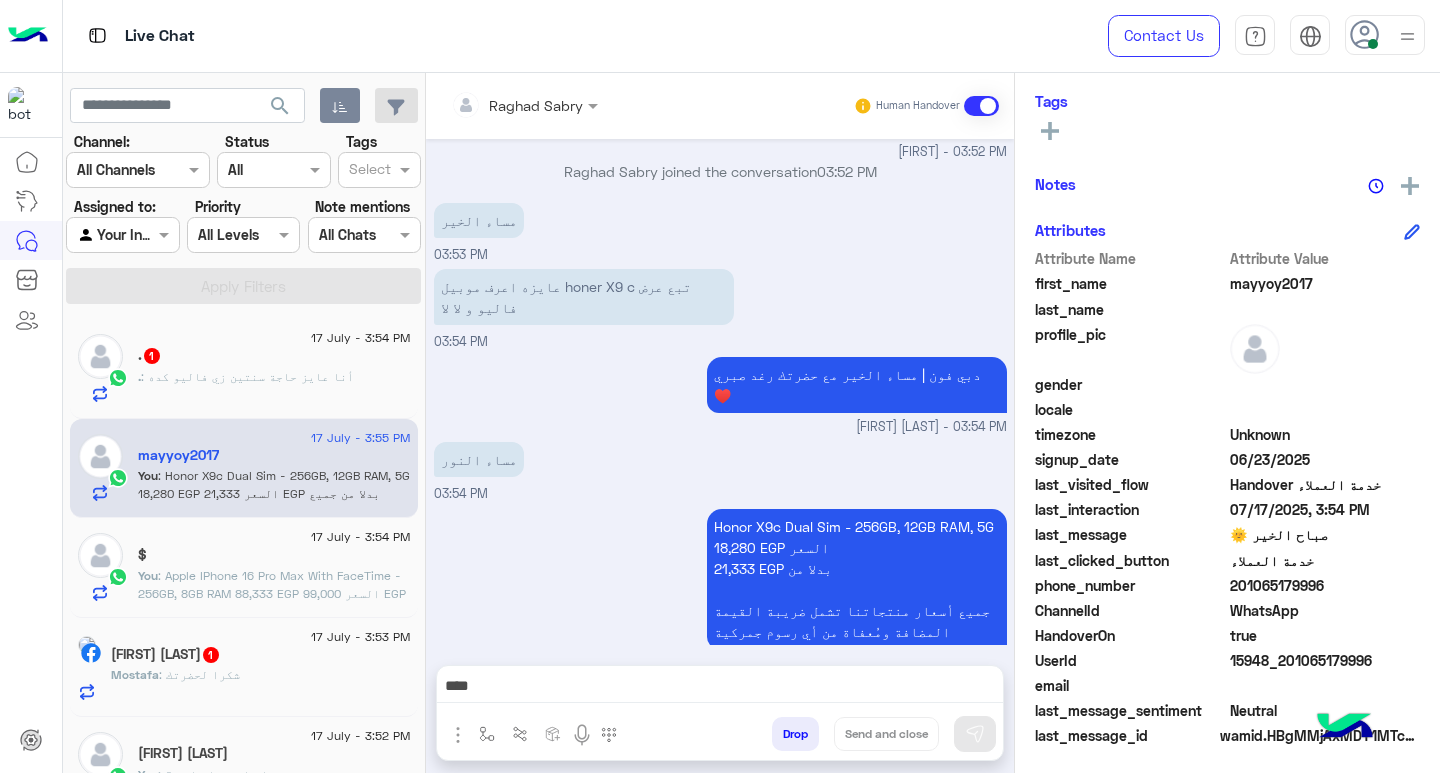 scroll, scrollTop: 1800, scrollLeft: 0, axis: vertical 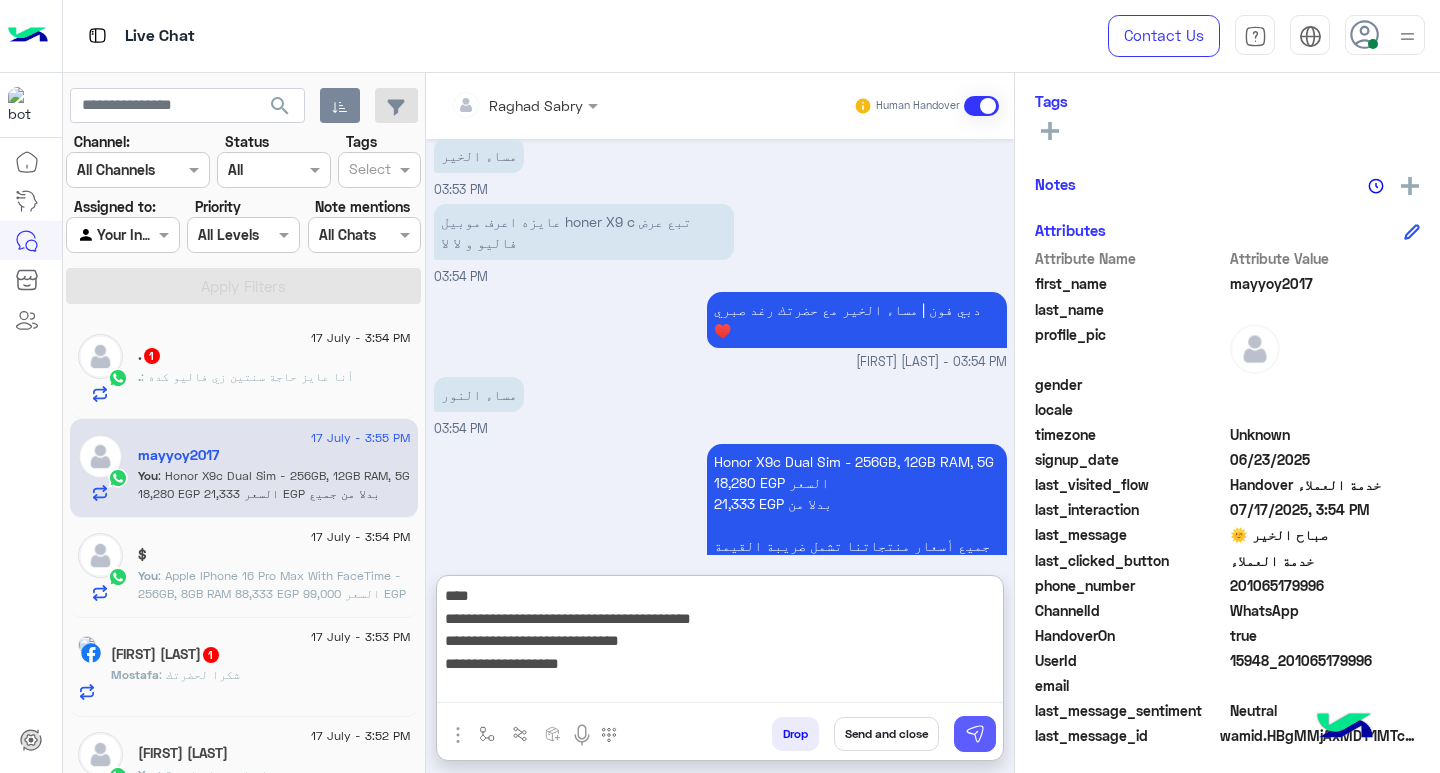 type on "**********" 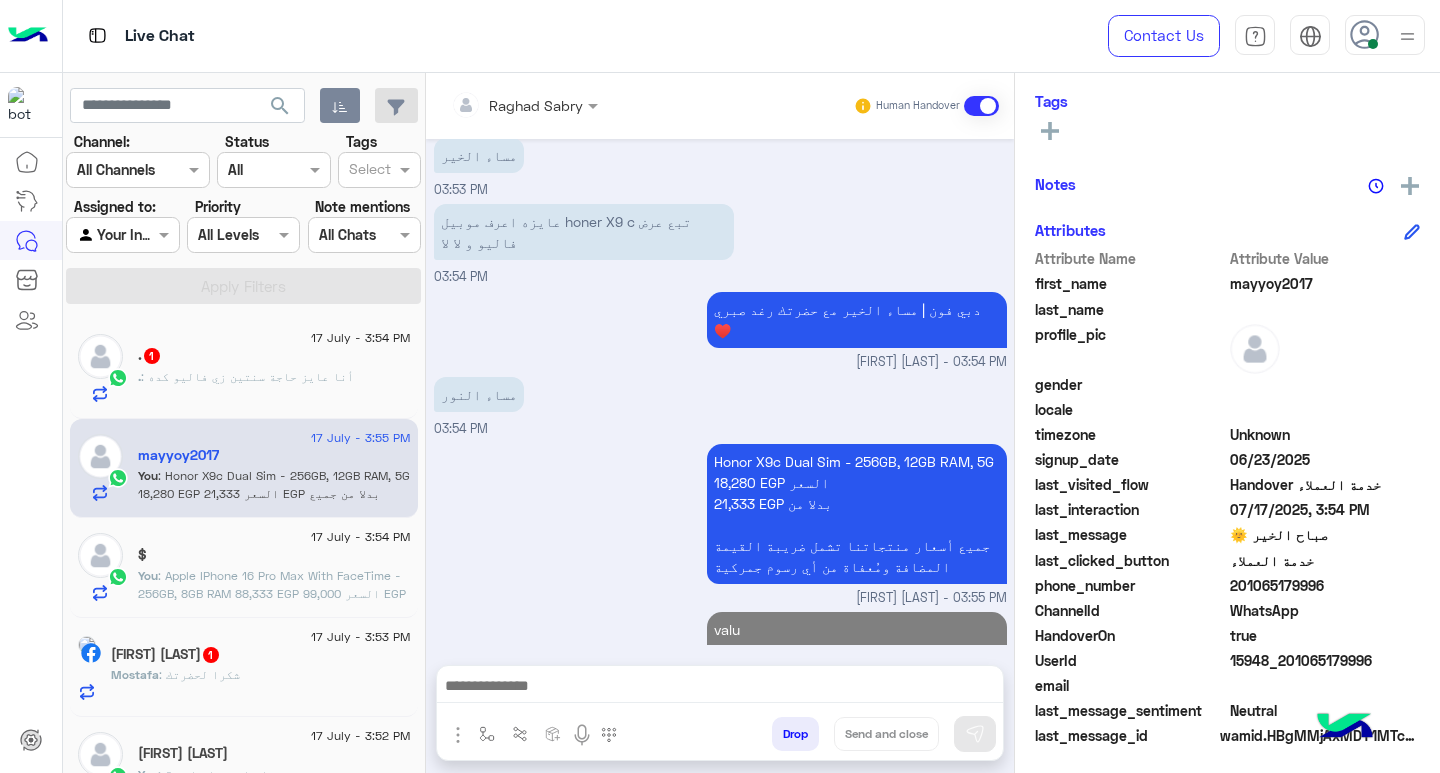 scroll, scrollTop: 1861, scrollLeft: 0, axis: vertical 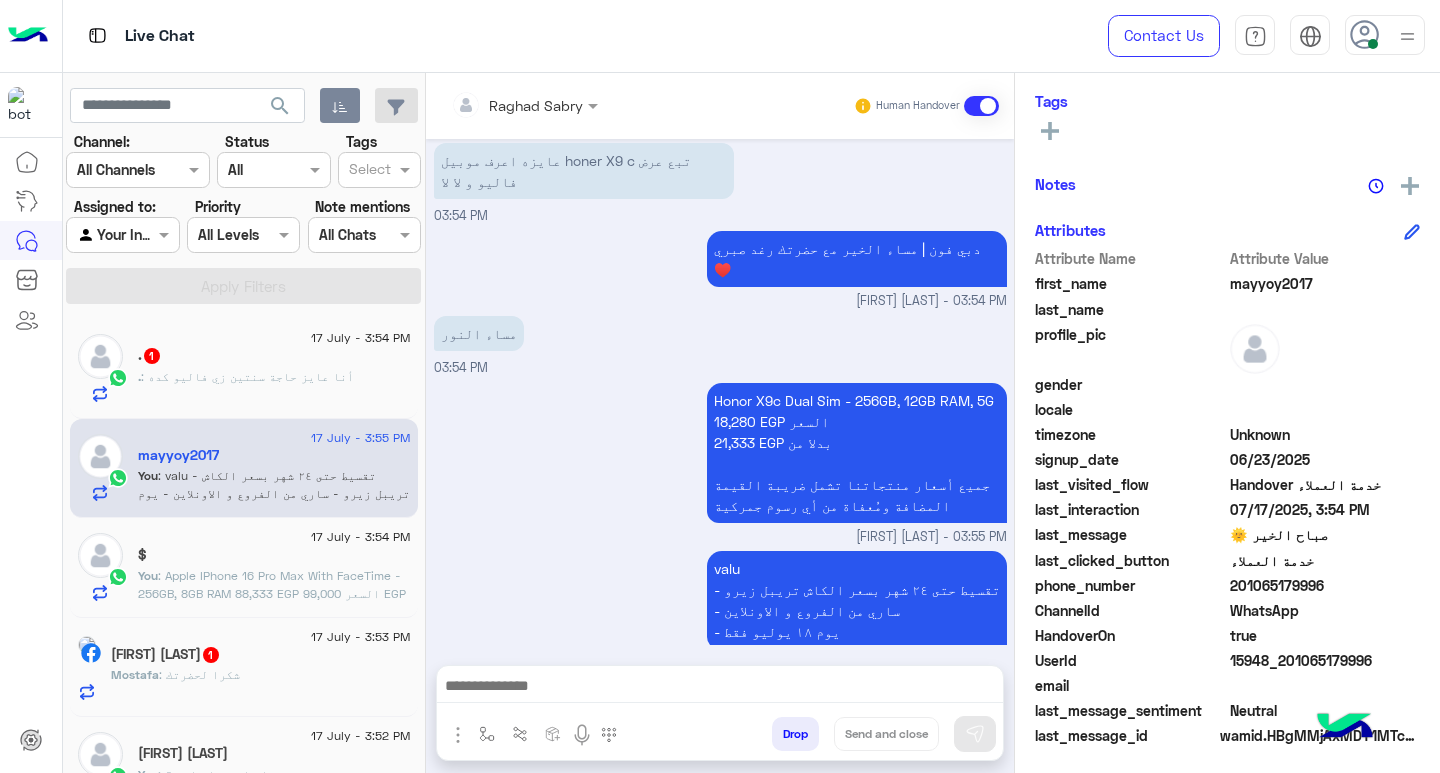 click on ". : أنا عايز حاجة سنتين زي فاليو كده" 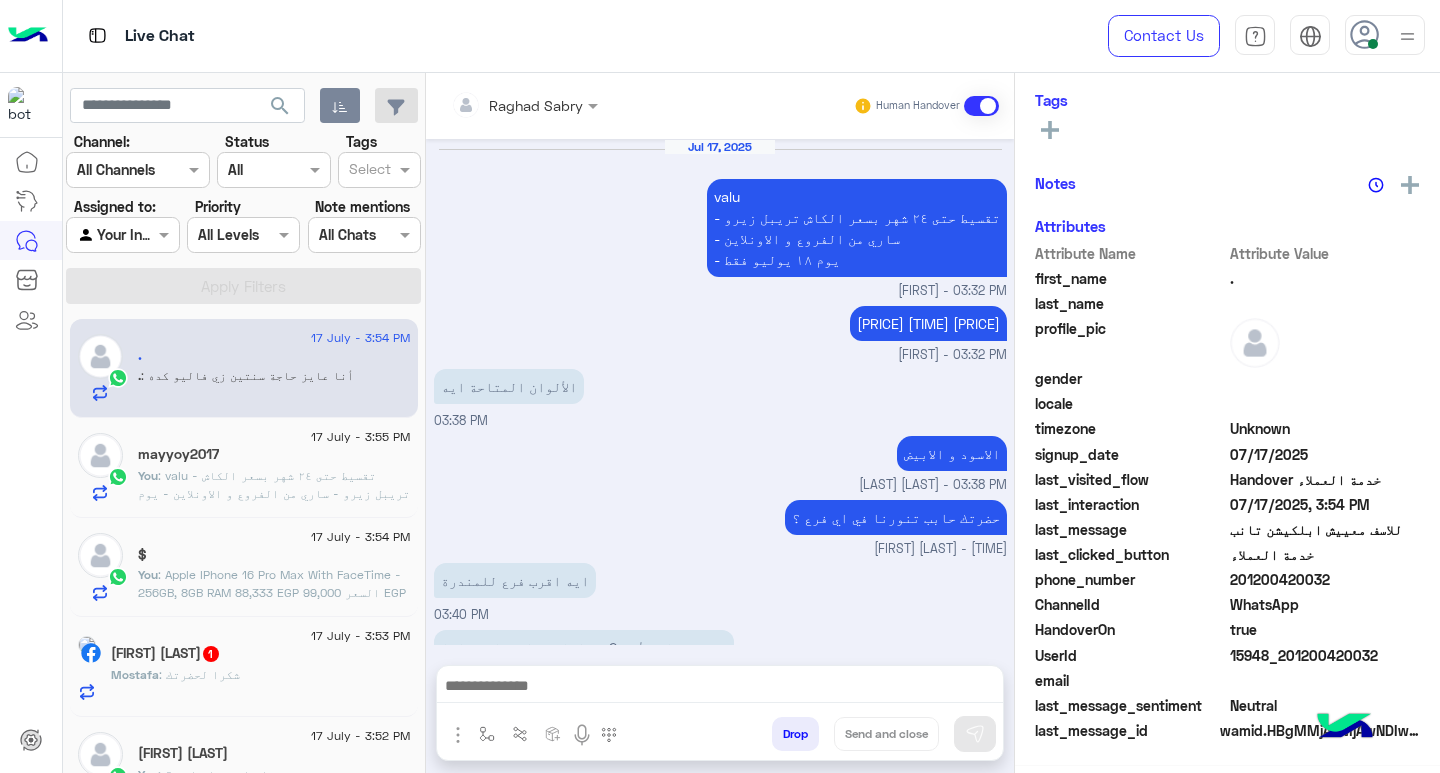 scroll, scrollTop: 324, scrollLeft: 0, axis: vertical 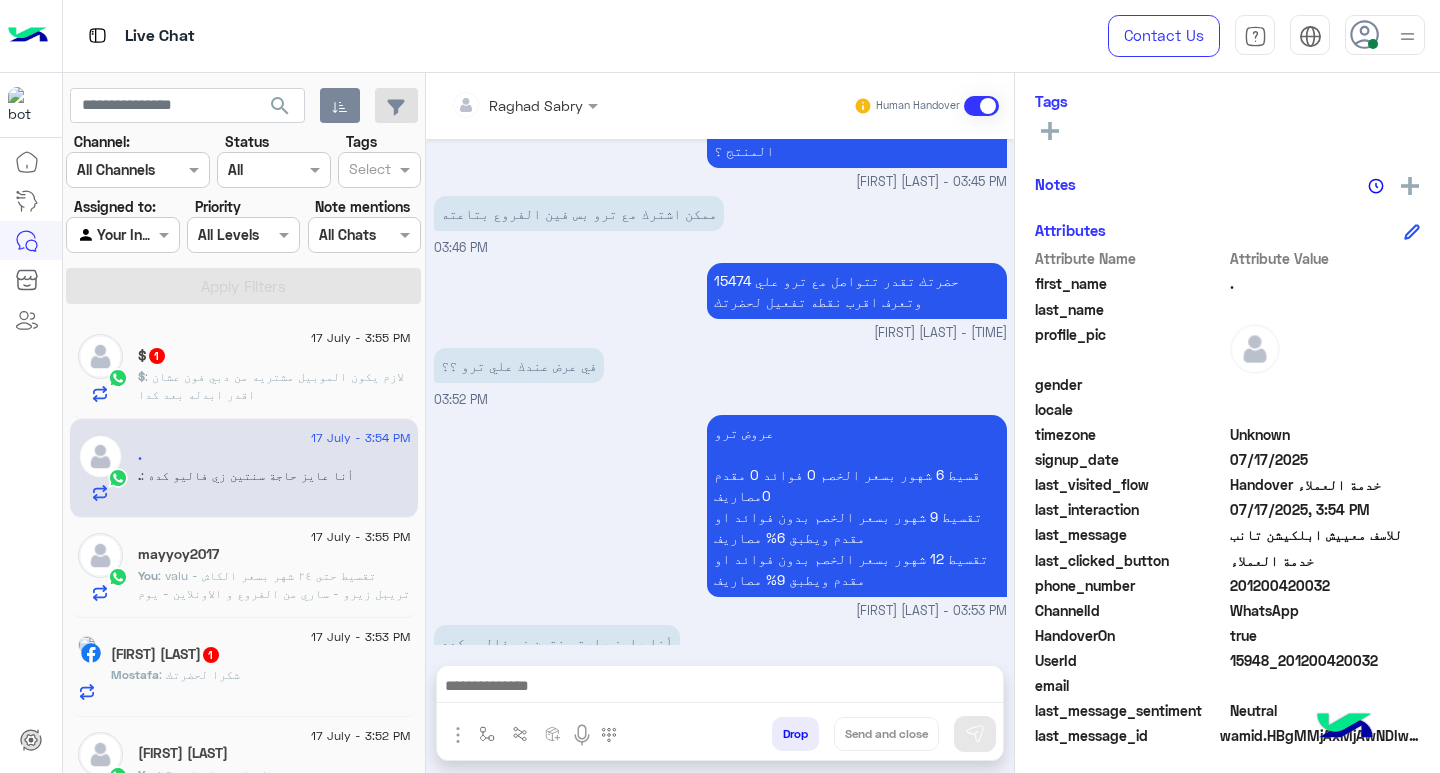 click at bounding box center (720, 688) 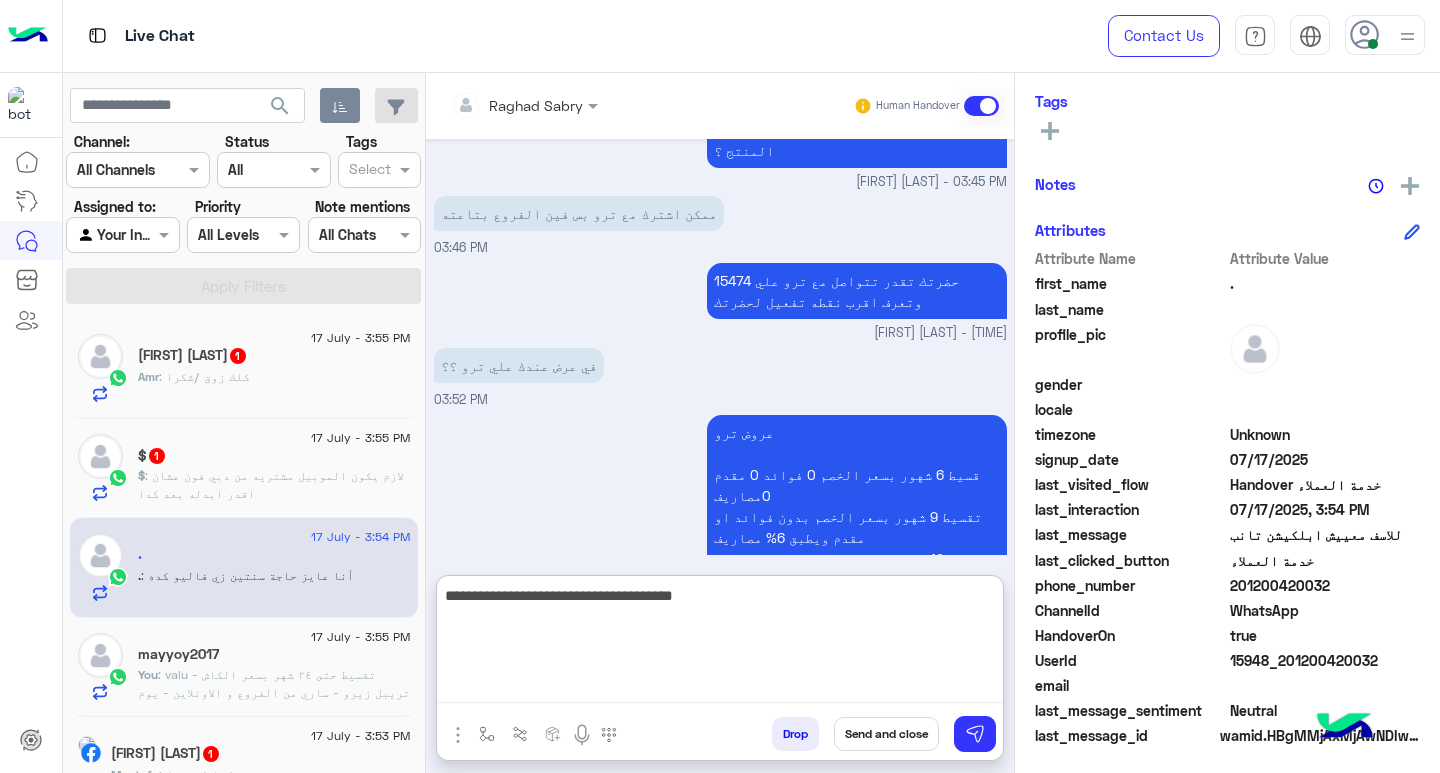 click on "عروض ترو قسيط 6 شهور بسعر الخصم 0 فوائد 0 مقدم 0مصاريف  تقسيط 9 شهور بسعر الخصم  بدون فوائد او مقدم ويطبق 6% مصاريف  تقسيط 12 شهور بسعر الخصم بدون فوائد او مقدم ويطبق 9% مصاريف" at bounding box center (857, 506) 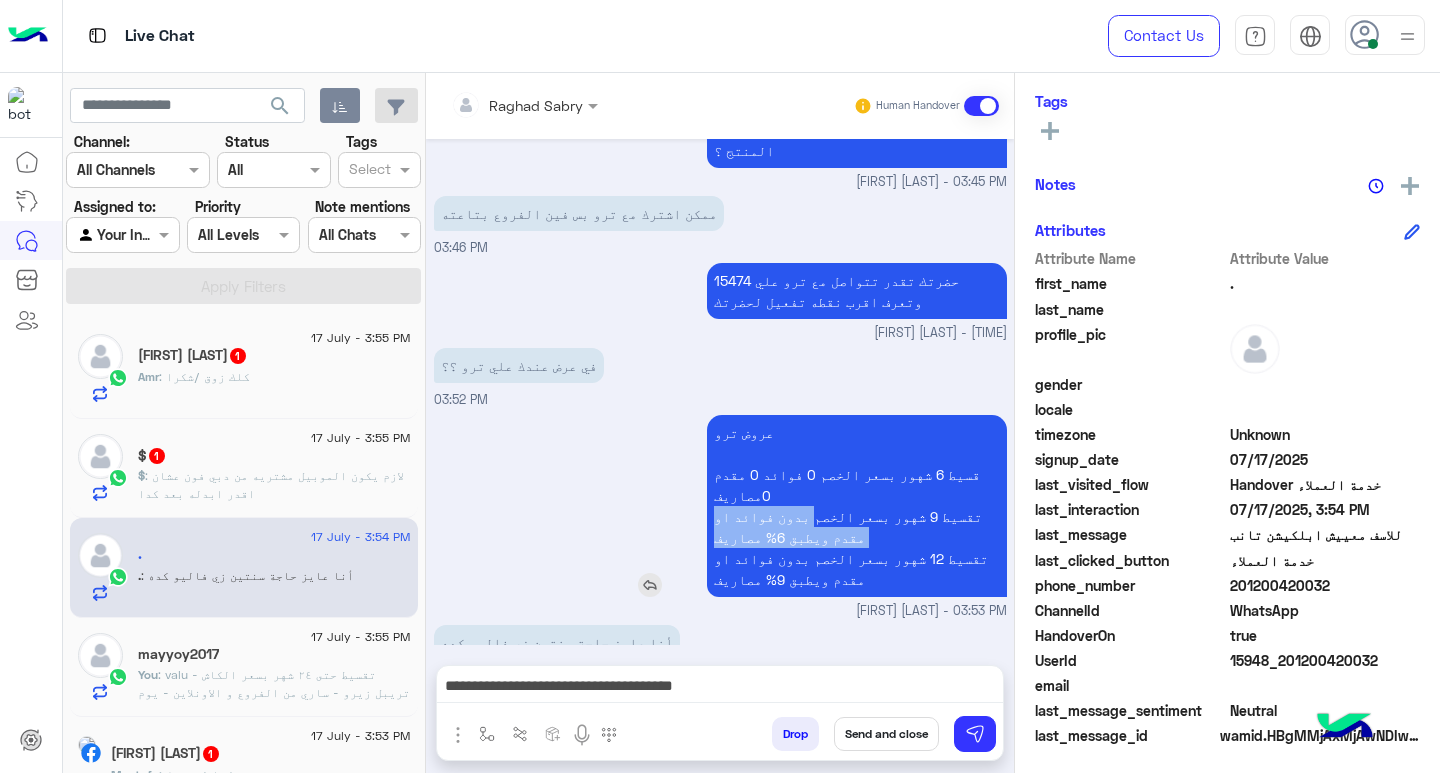 drag, startPoint x: 790, startPoint y: 474, endPoint x: 703, endPoint y: 506, distance: 92.69843 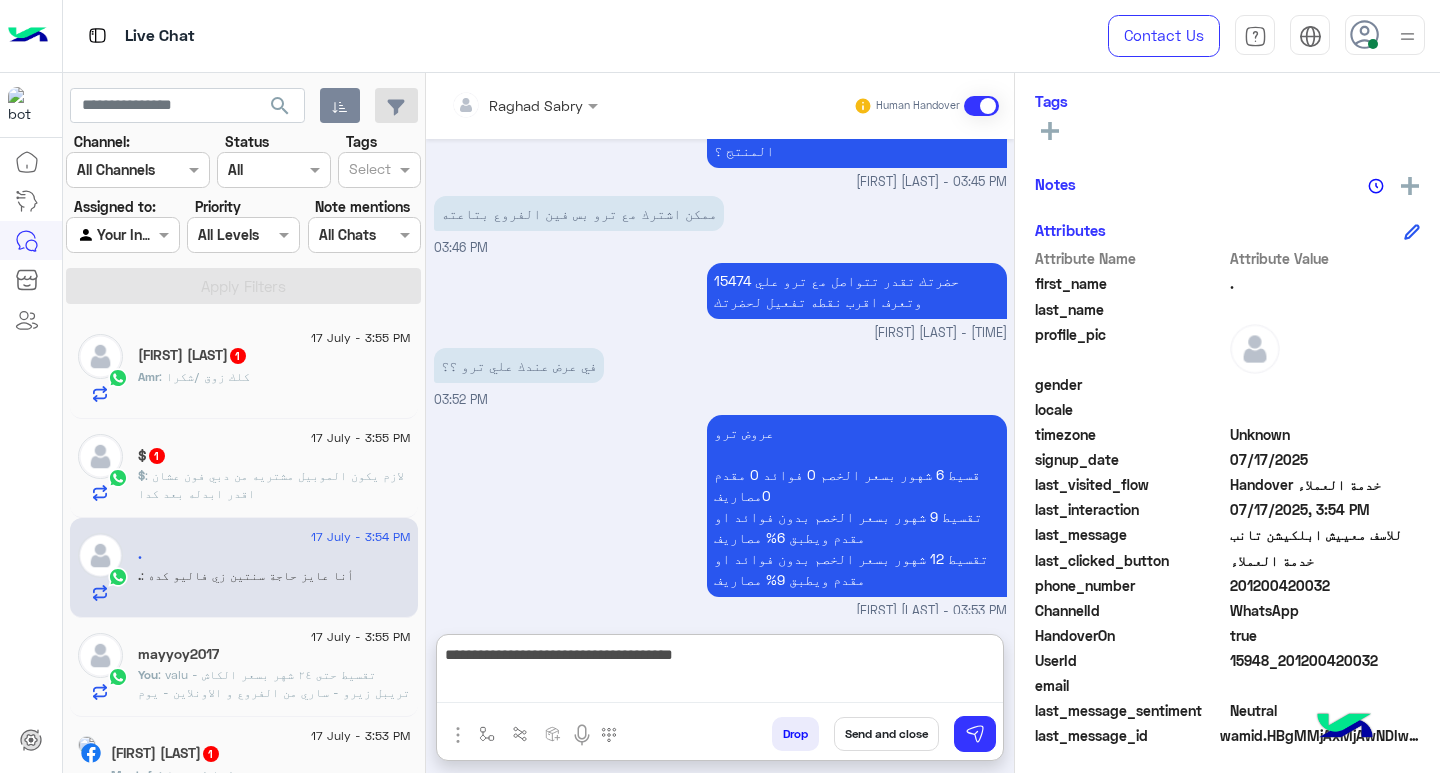 click on "**********" at bounding box center [720, 672] 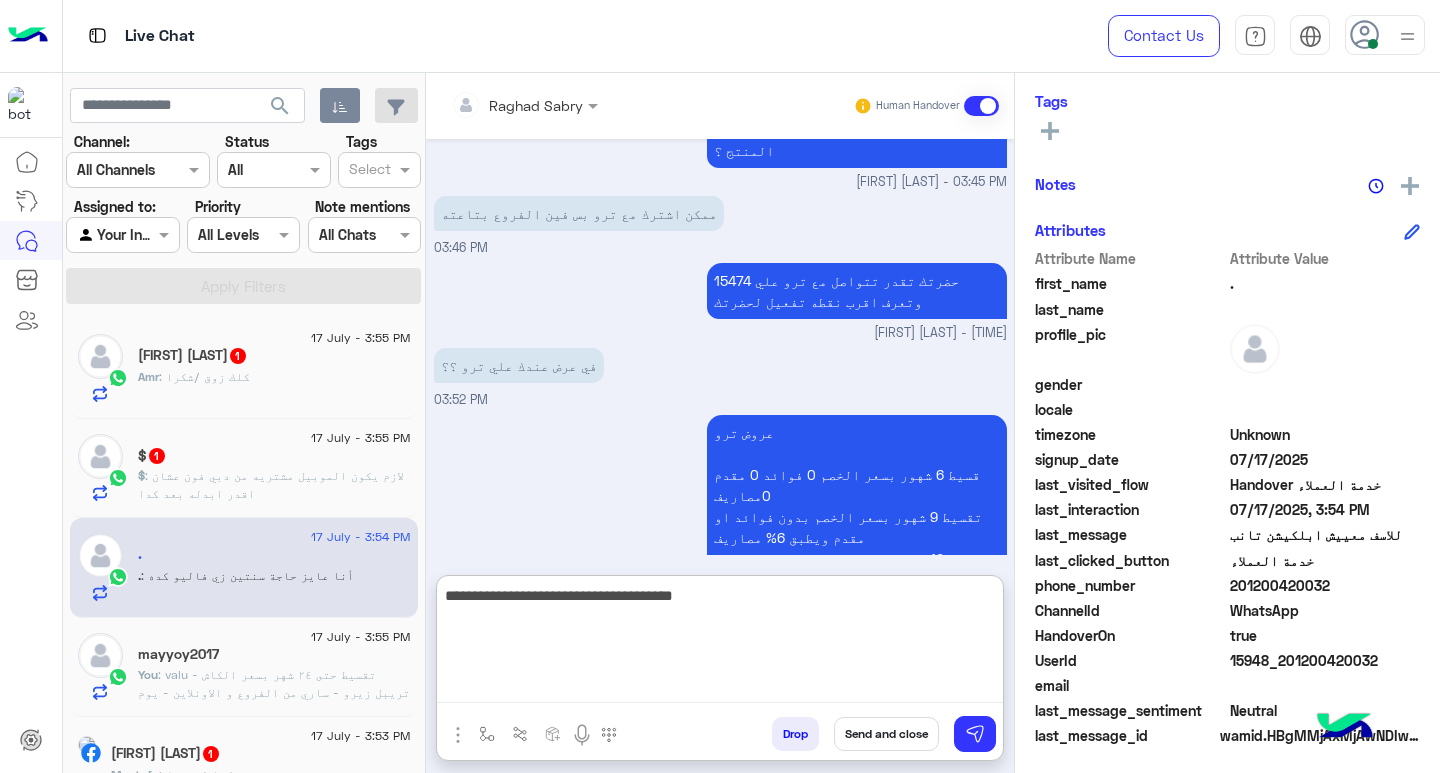 paste on "**********" 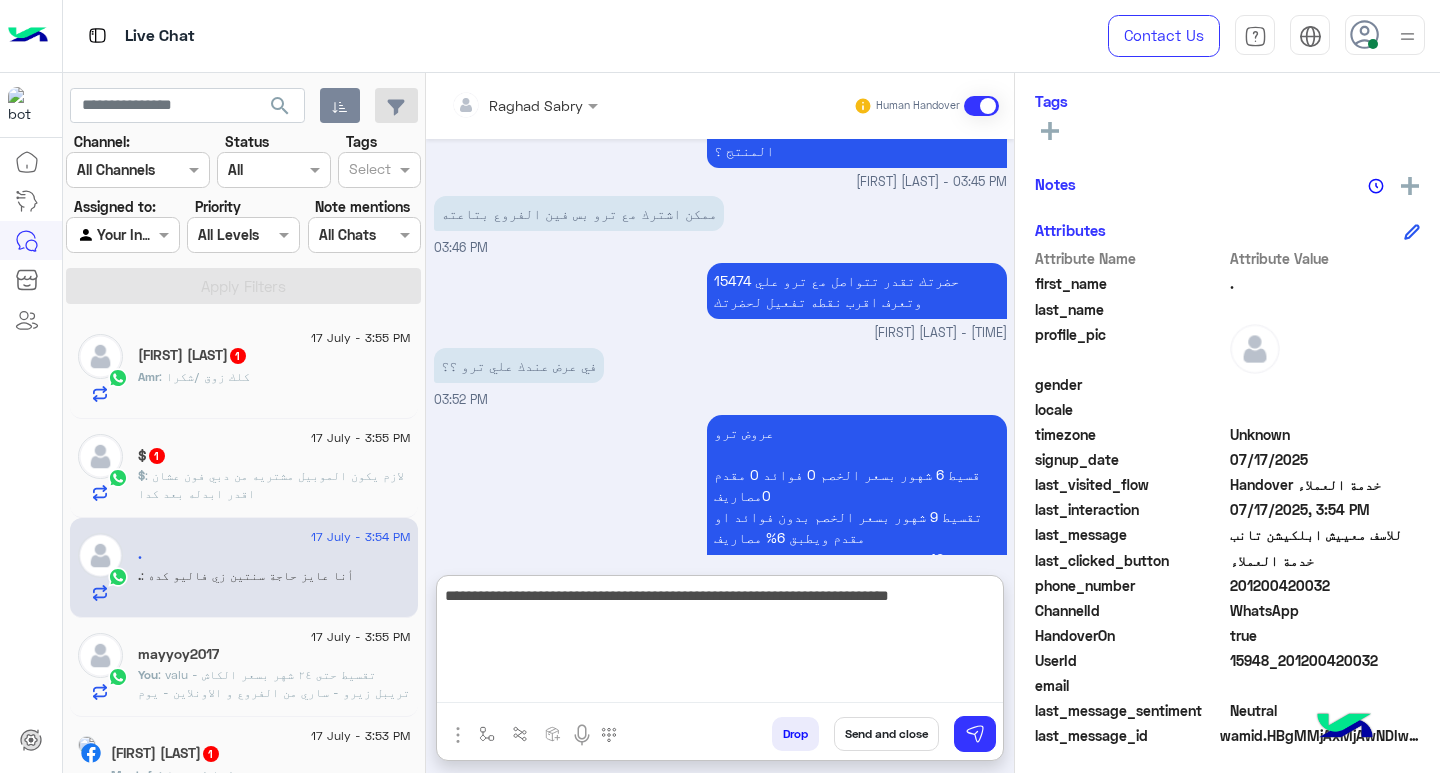 click on "**********" at bounding box center [720, 643] 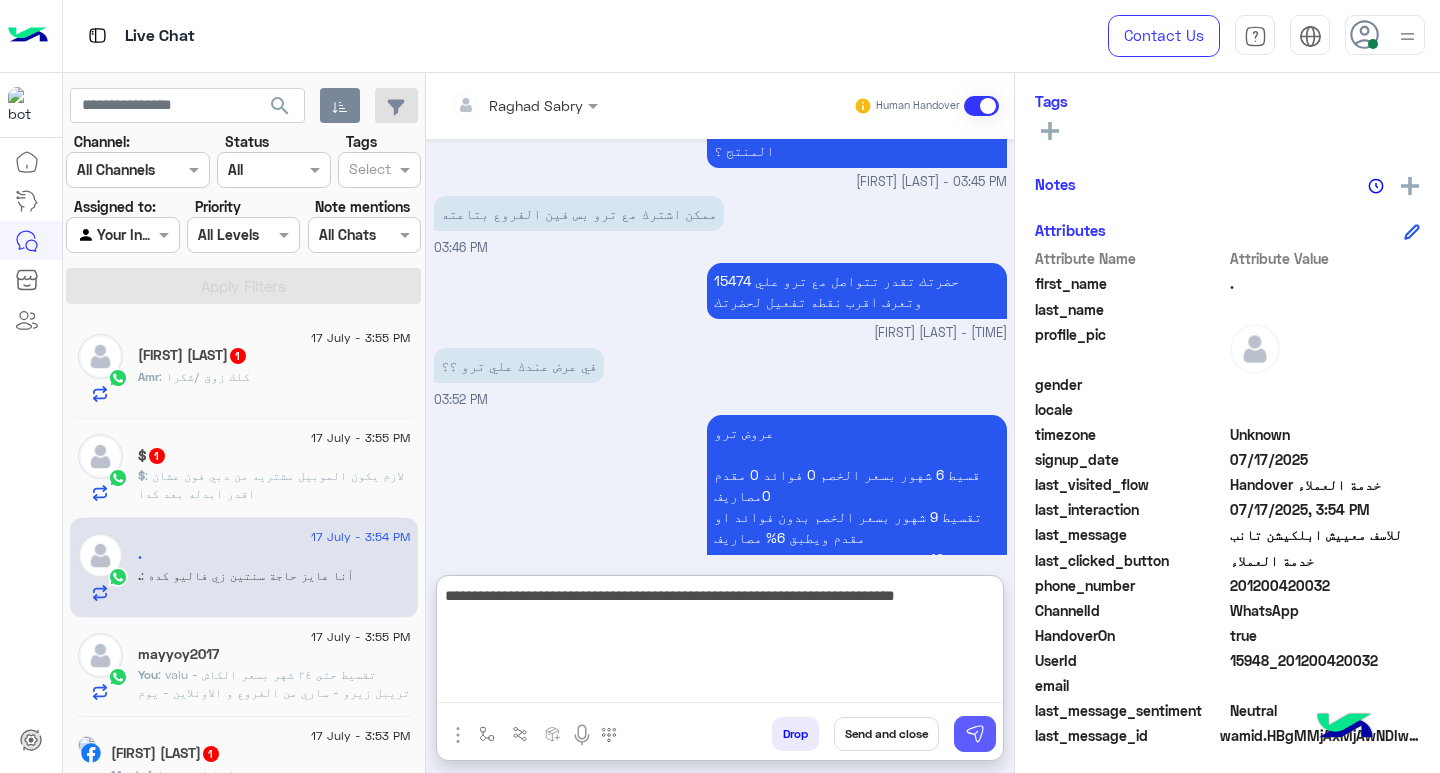 type on "**********" 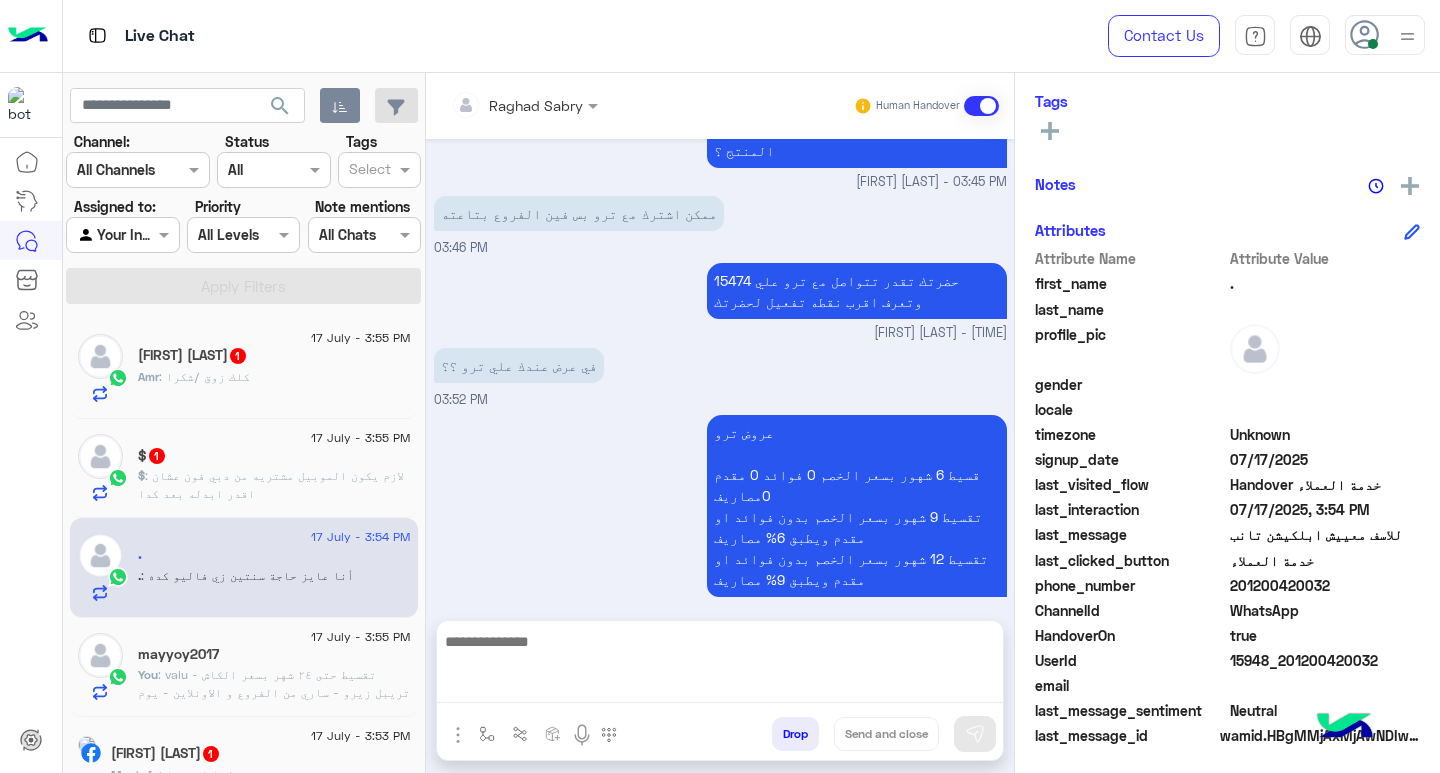 scroll, scrollTop: 1244, scrollLeft: 0, axis: vertical 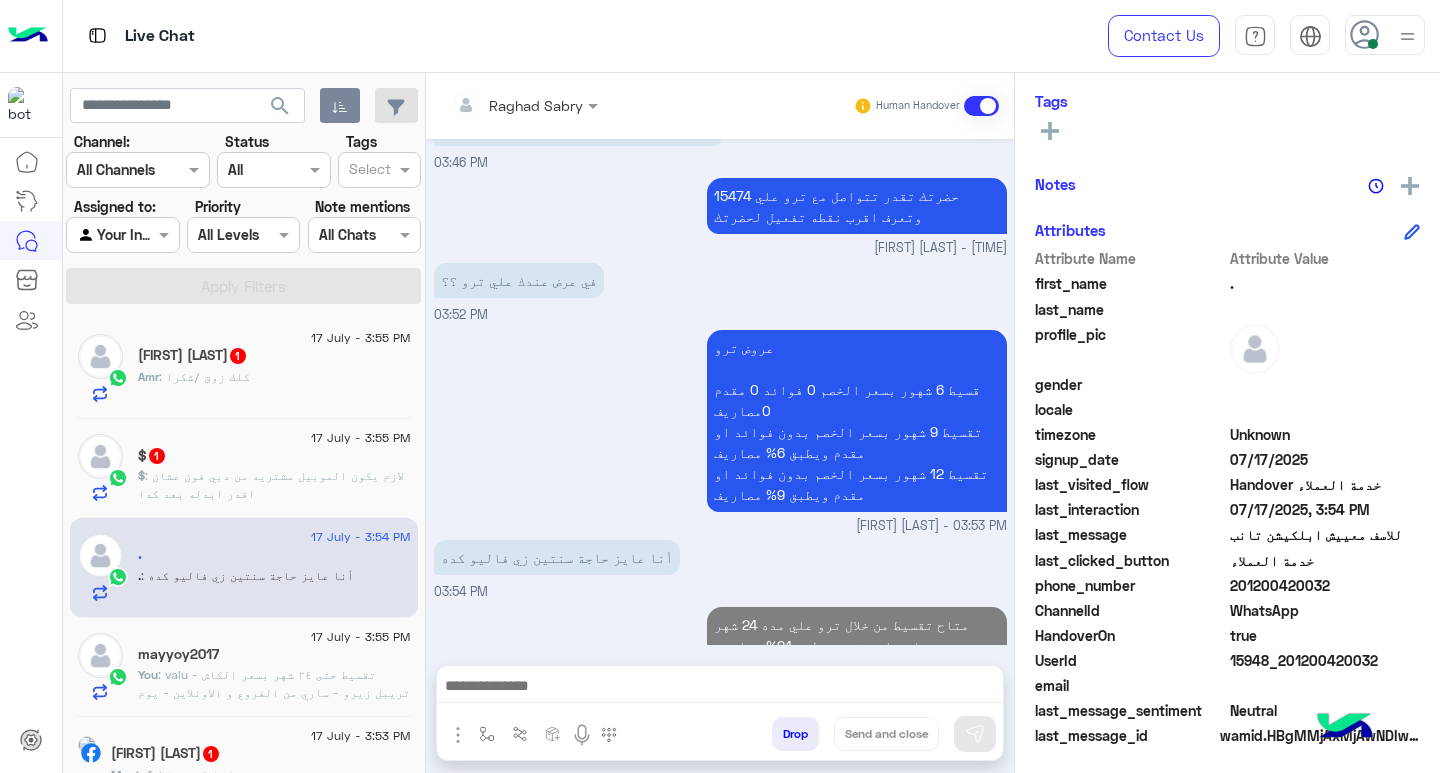 click on ": كلك زوق /شكرا" 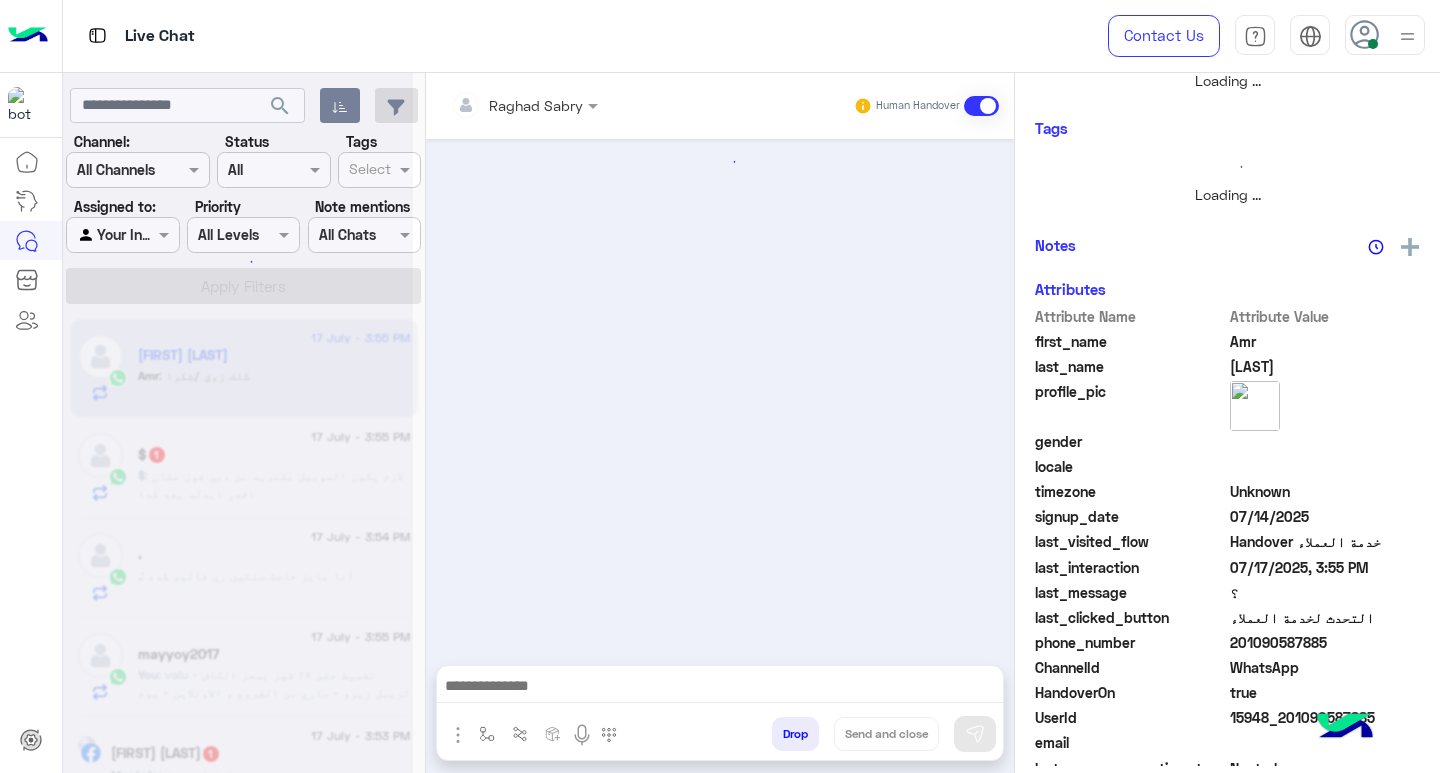 scroll, scrollTop: 350, scrollLeft: 0, axis: vertical 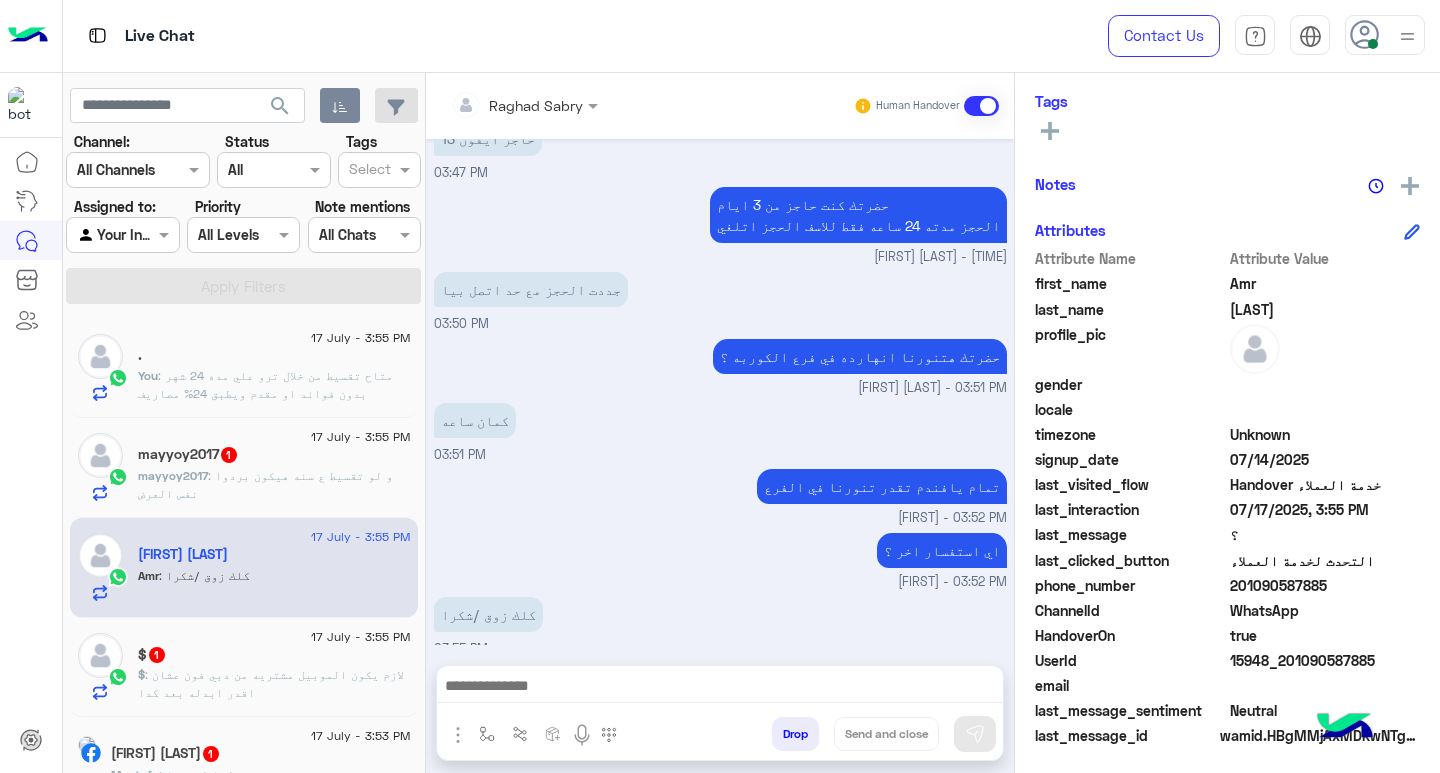 paste on "**********" 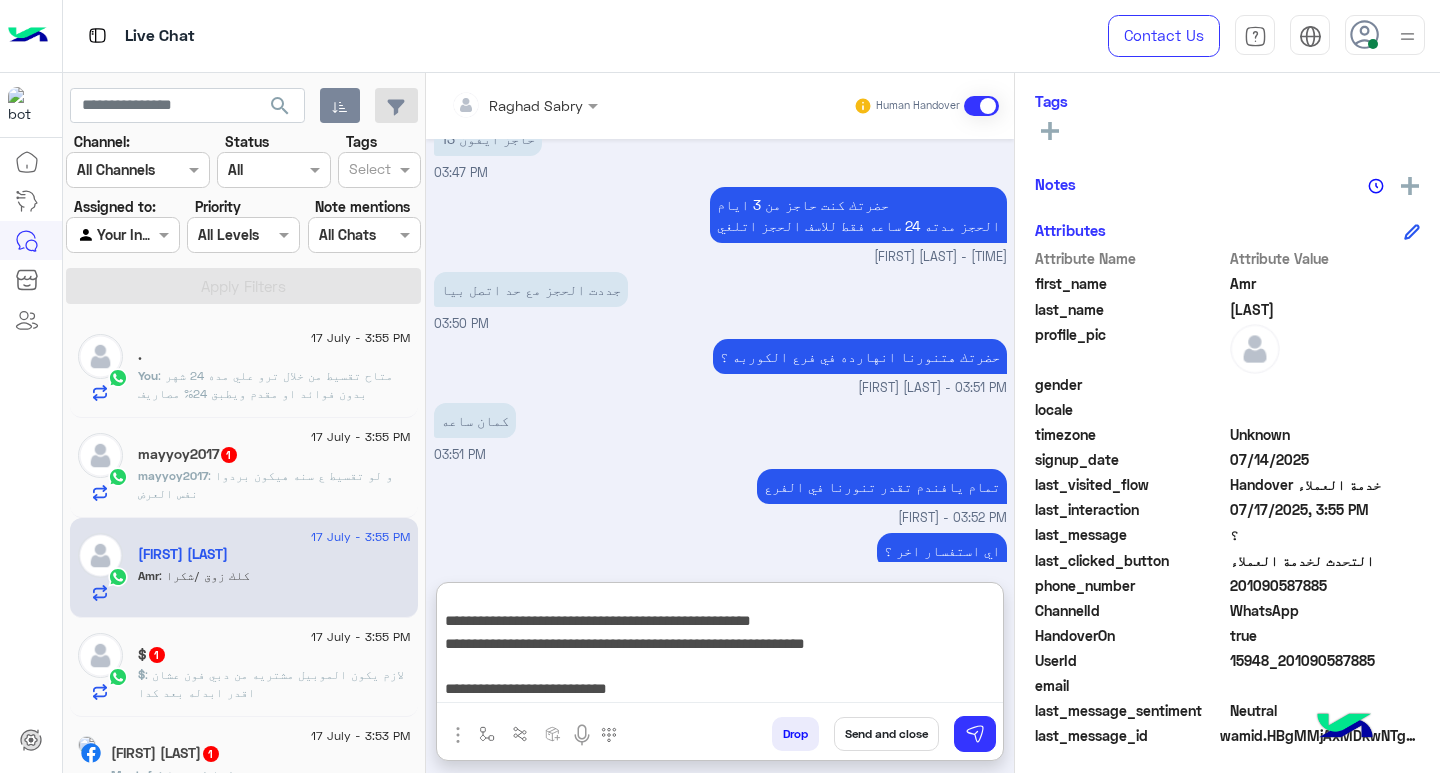 scroll, scrollTop: 133, scrollLeft: 0, axis: vertical 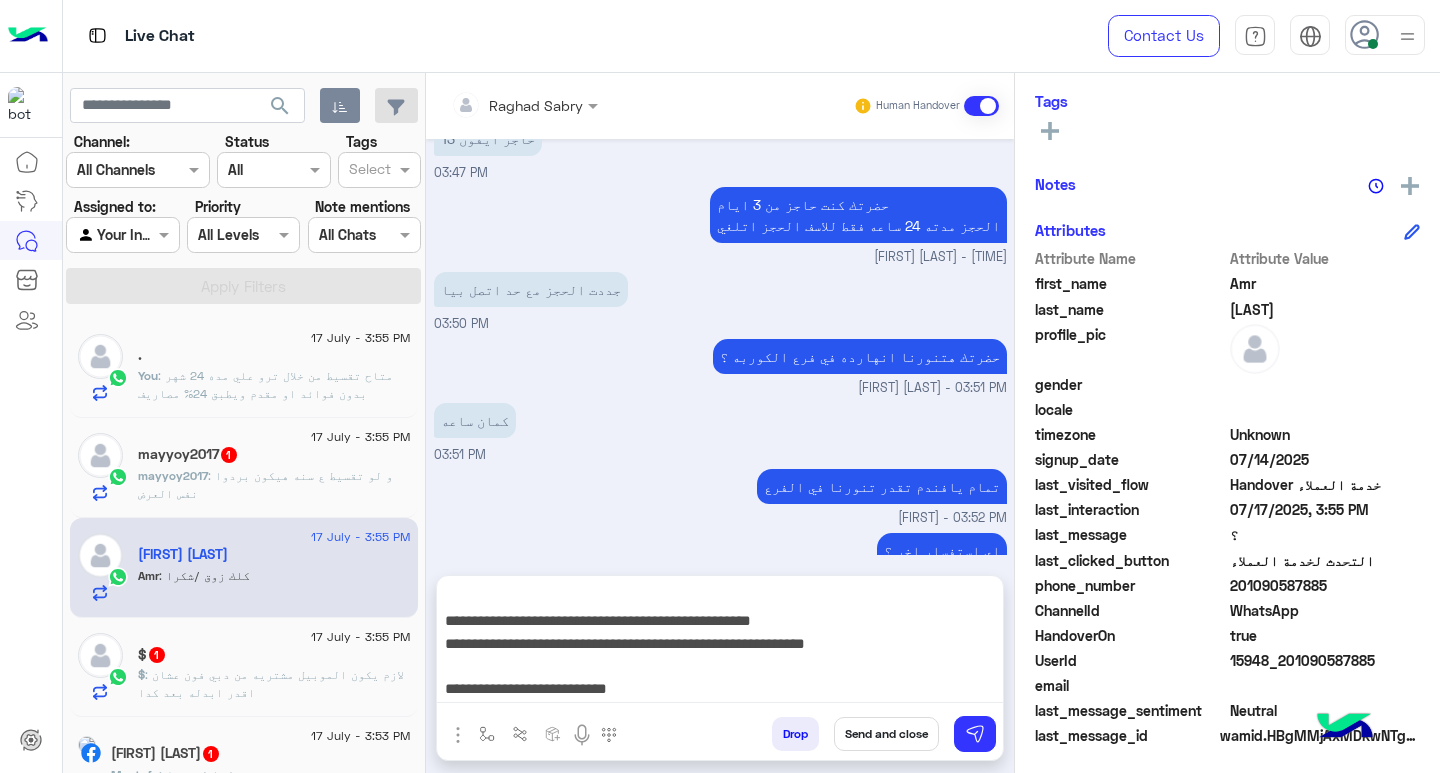 click on "Send and close" at bounding box center (886, 734) 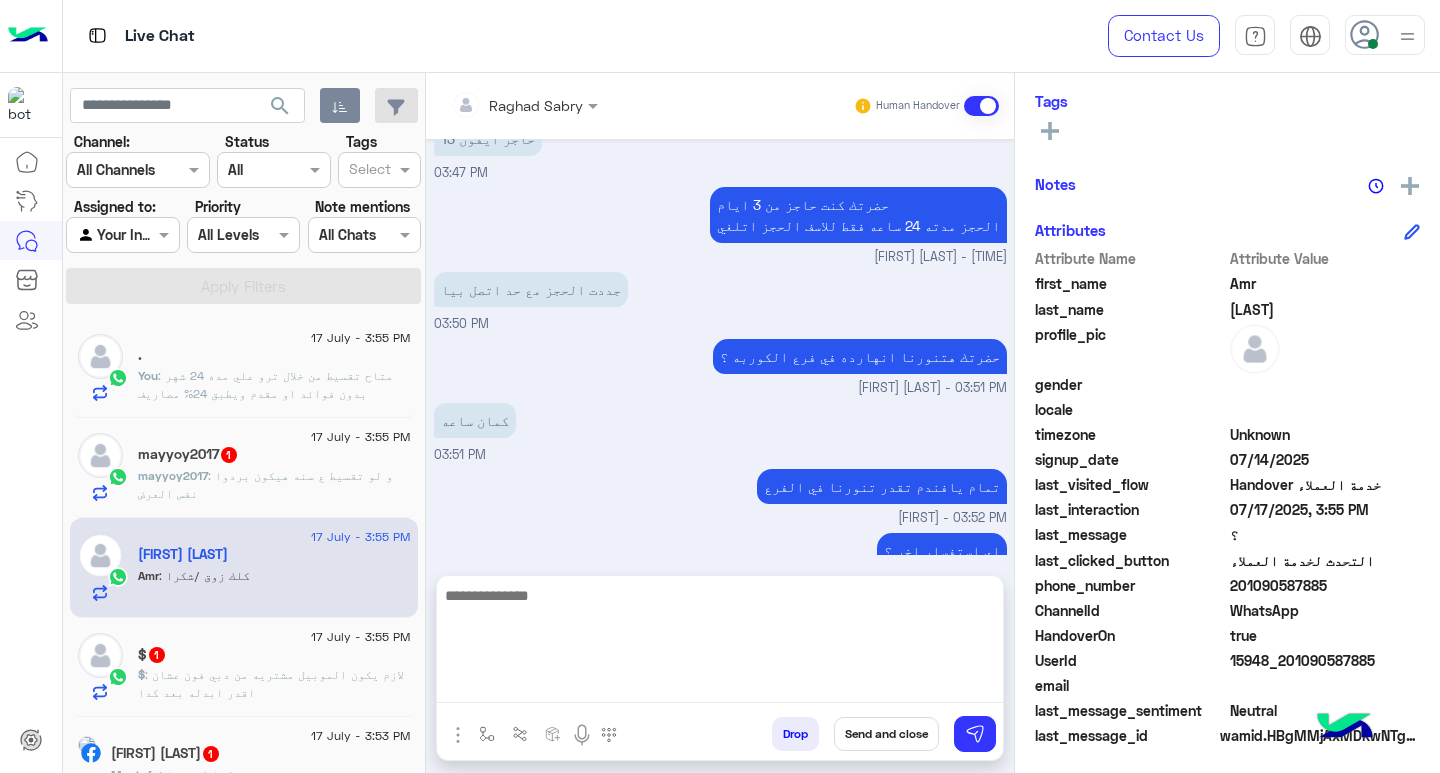 scroll, scrollTop: 0, scrollLeft: 0, axis: both 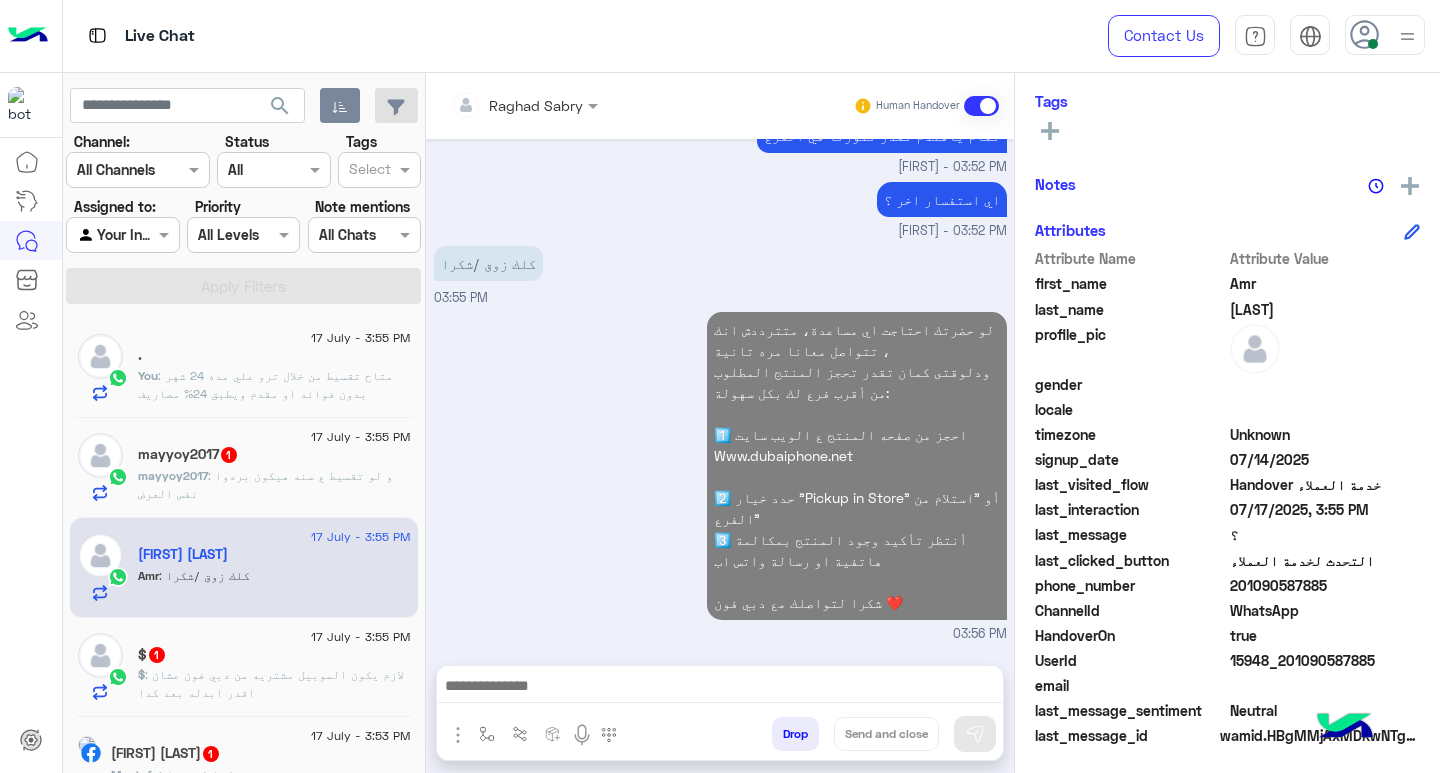 click on "17 July - 3:55 PM" 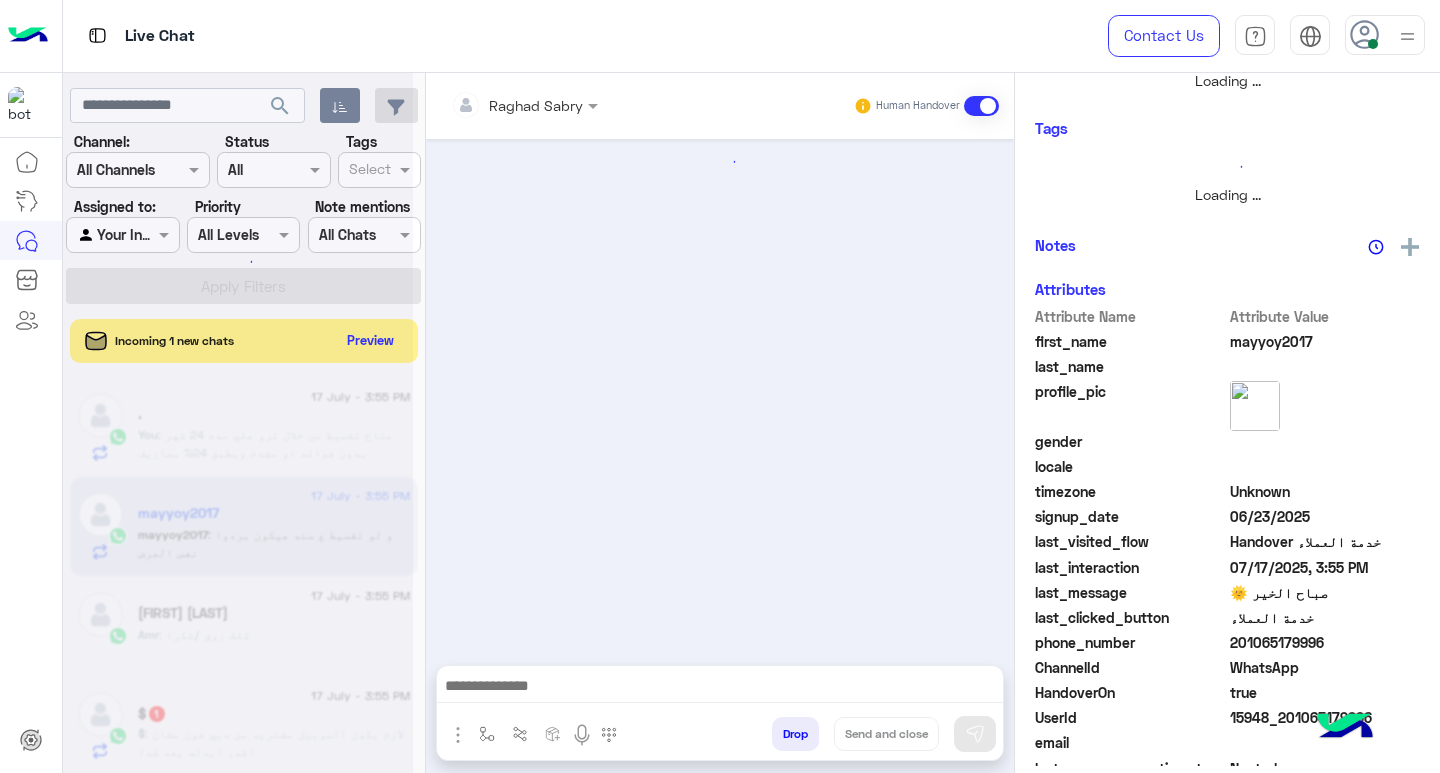 scroll, scrollTop: 350, scrollLeft: 0, axis: vertical 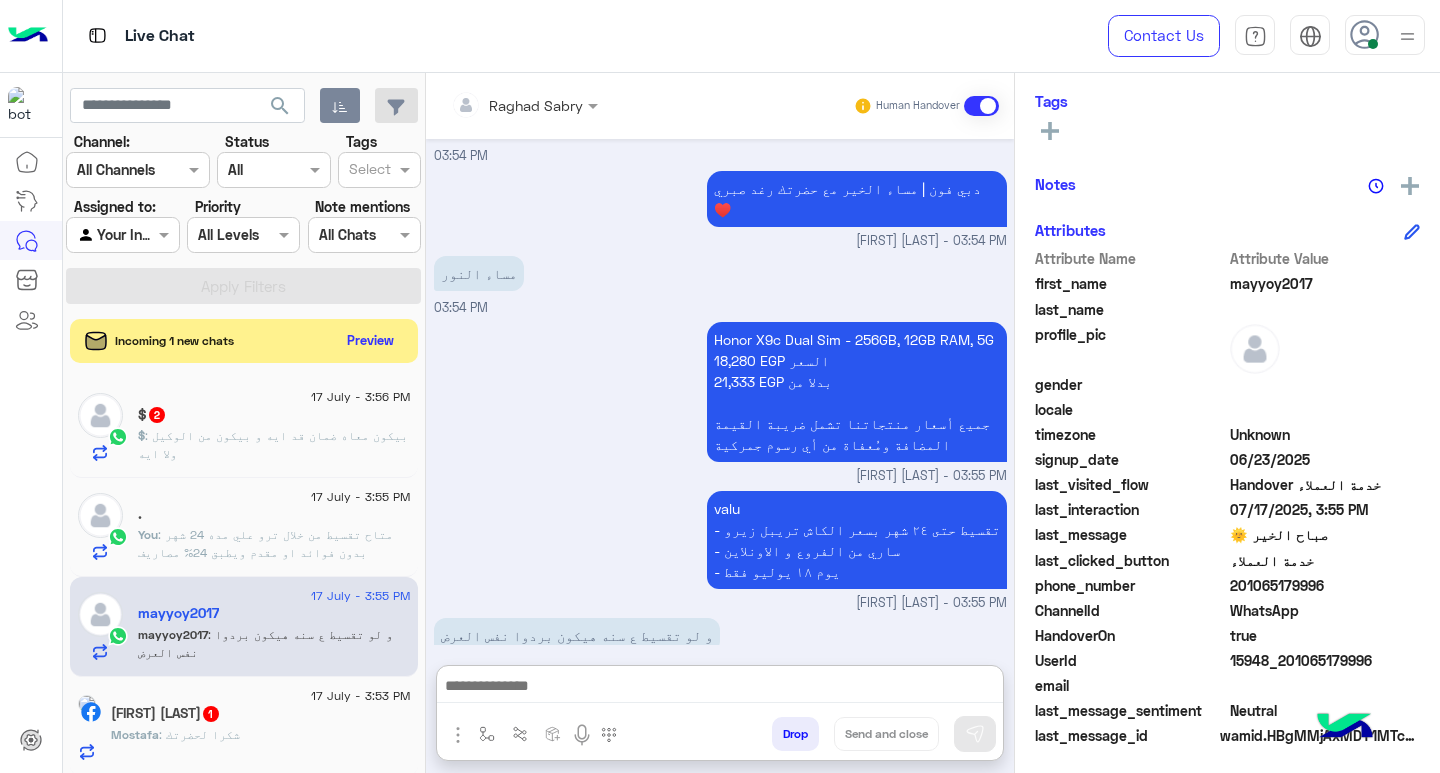 click at bounding box center [720, 688] 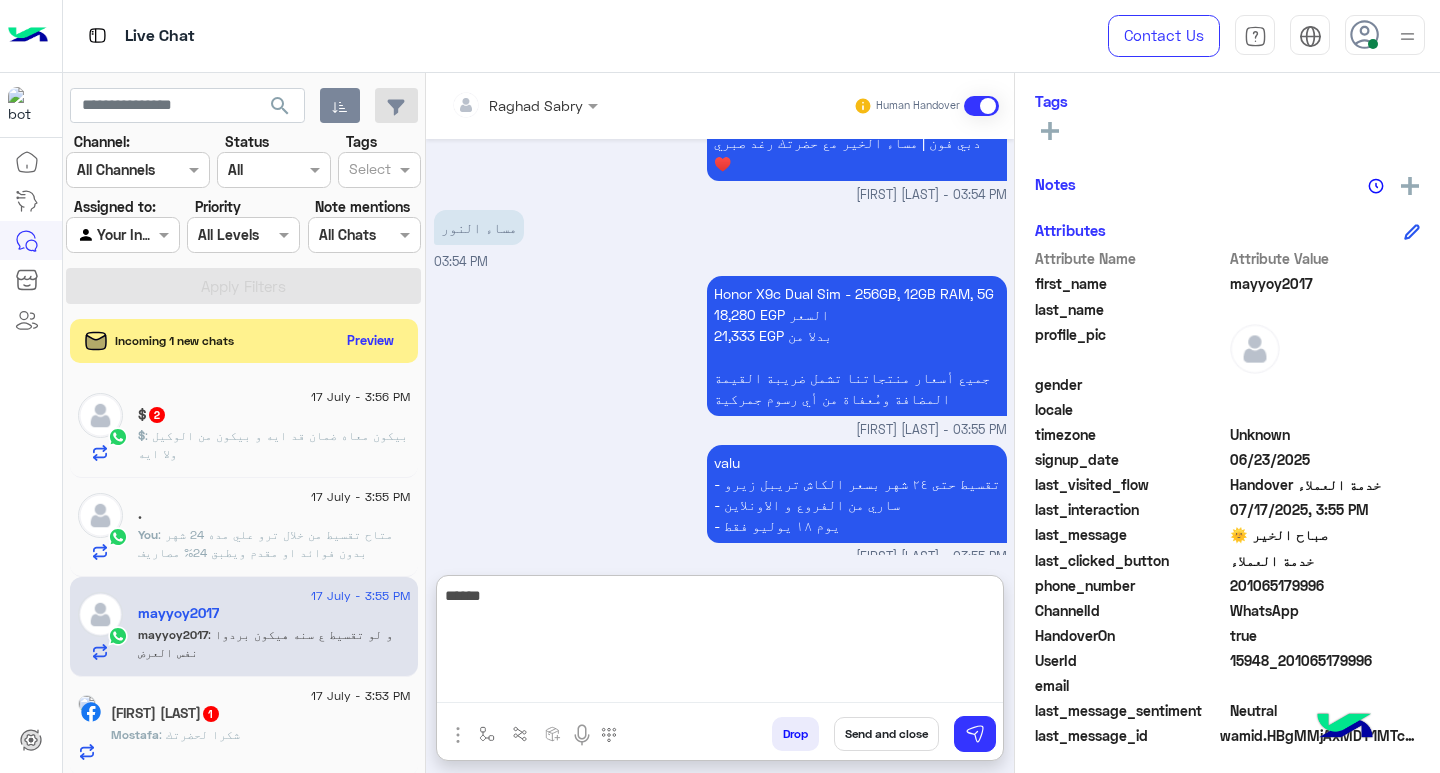 scroll, scrollTop: 1603, scrollLeft: 0, axis: vertical 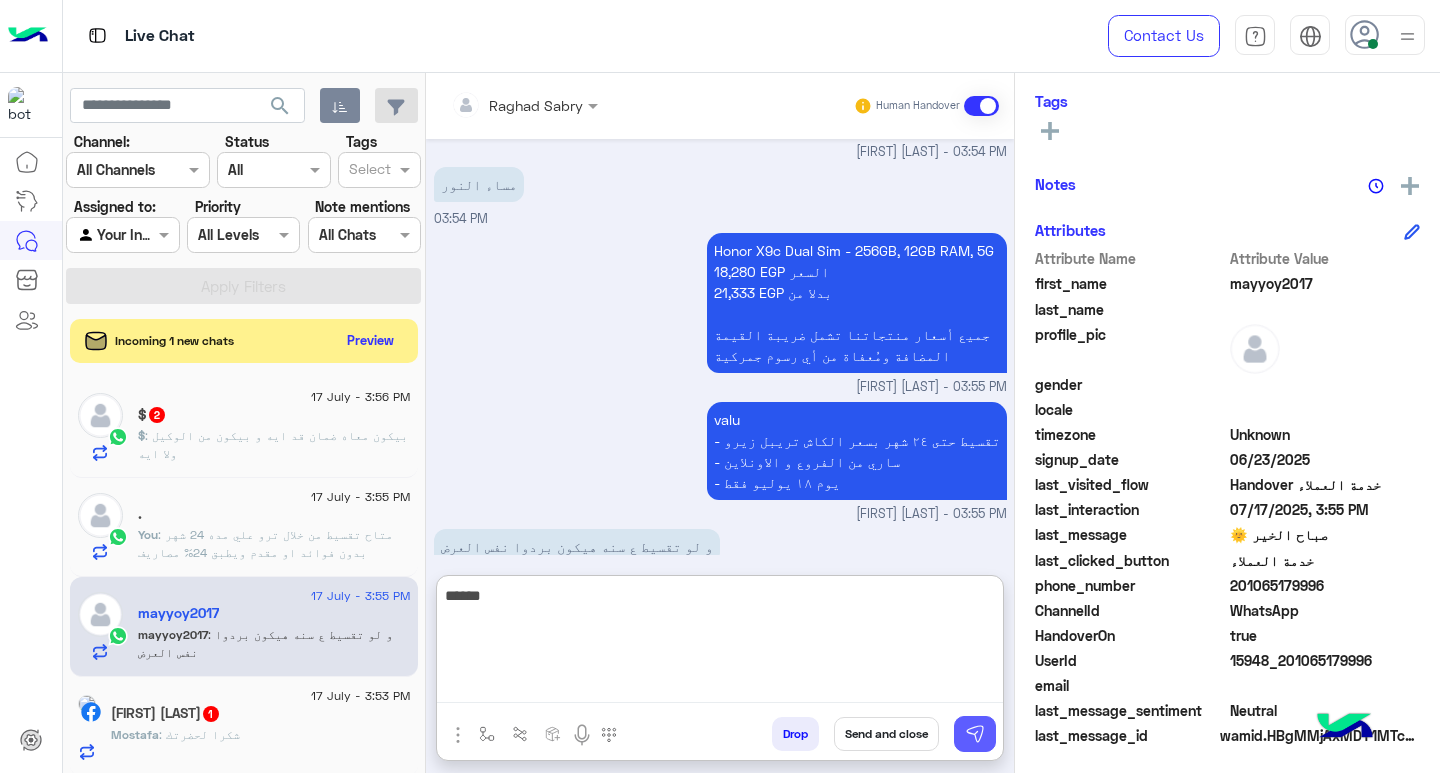 type on "*****" 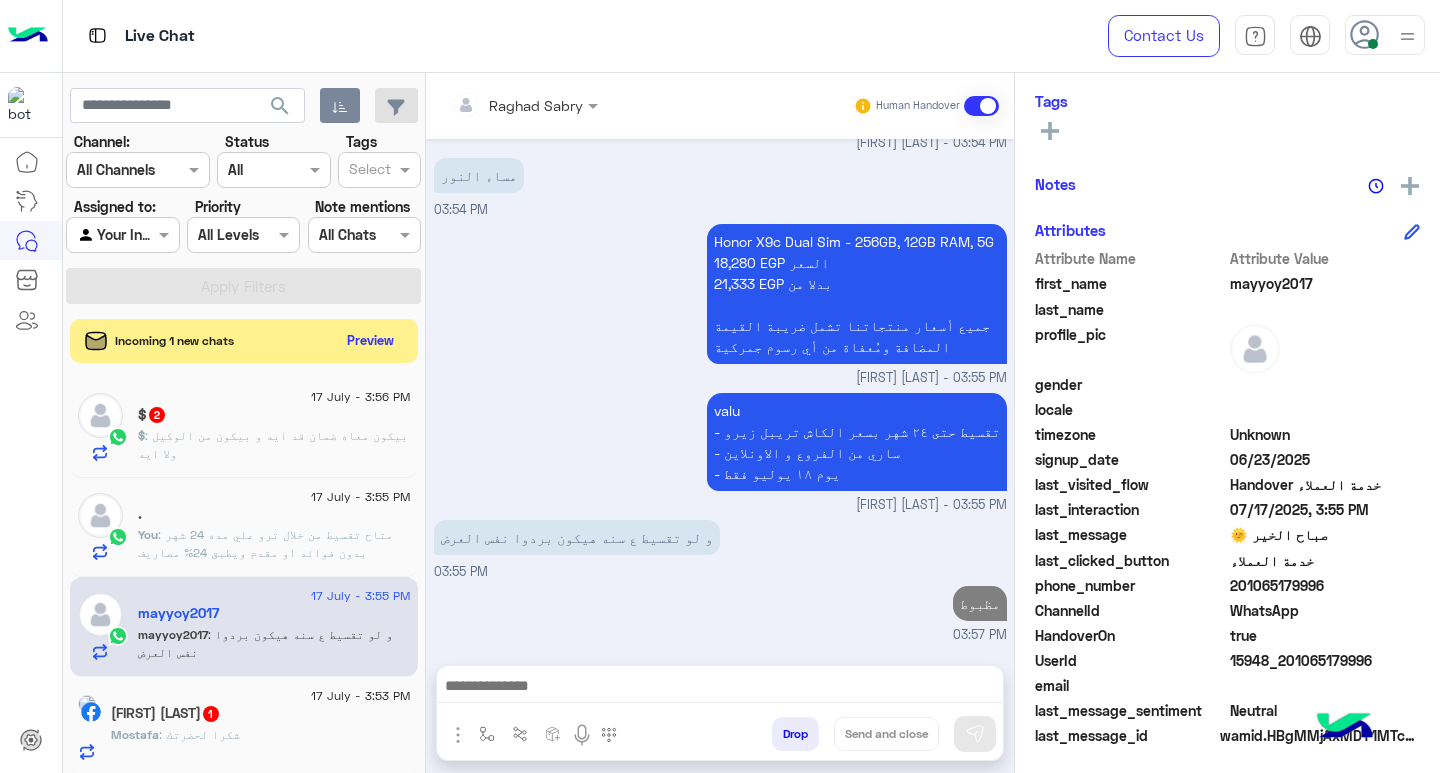scroll, scrollTop: 1578, scrollLeft: 0, axis: vertical 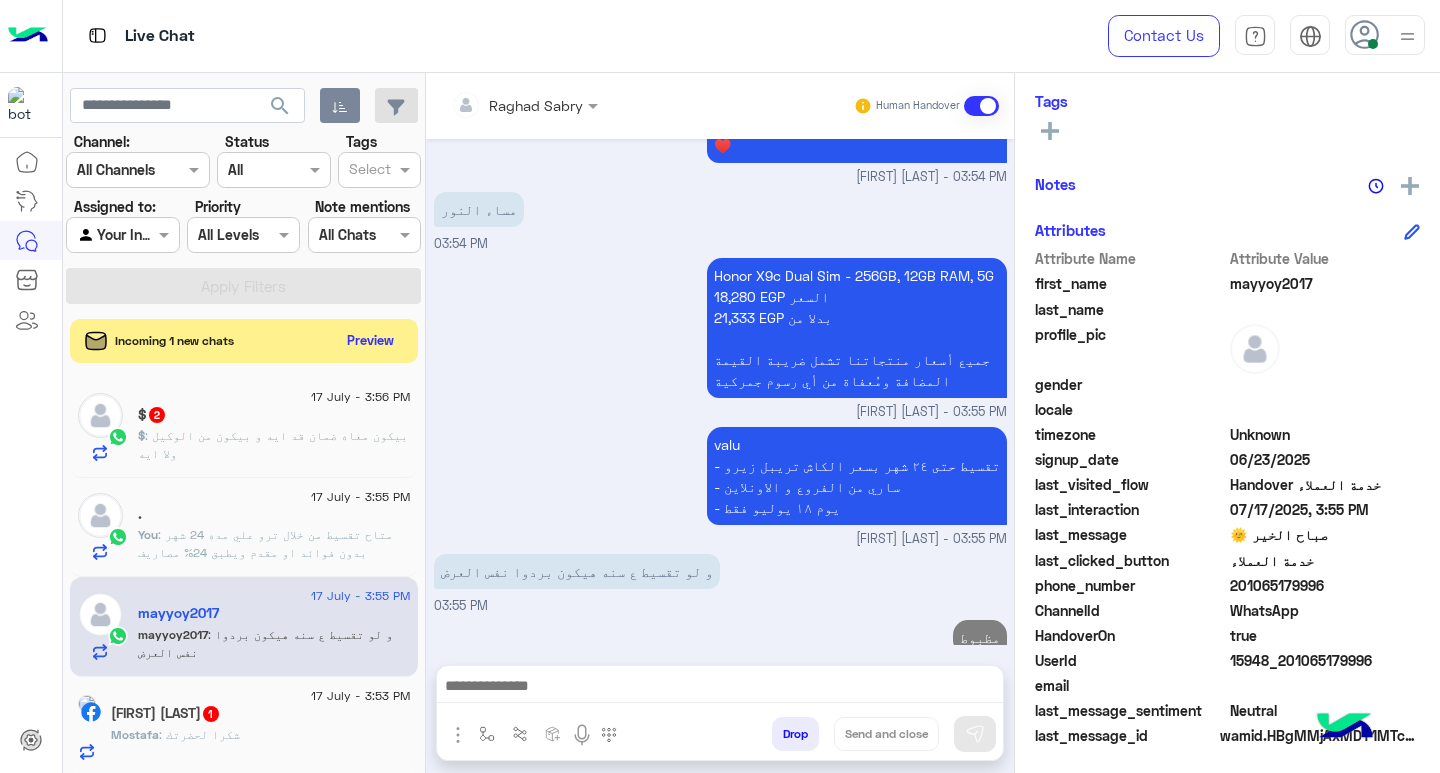 click on "$   2" 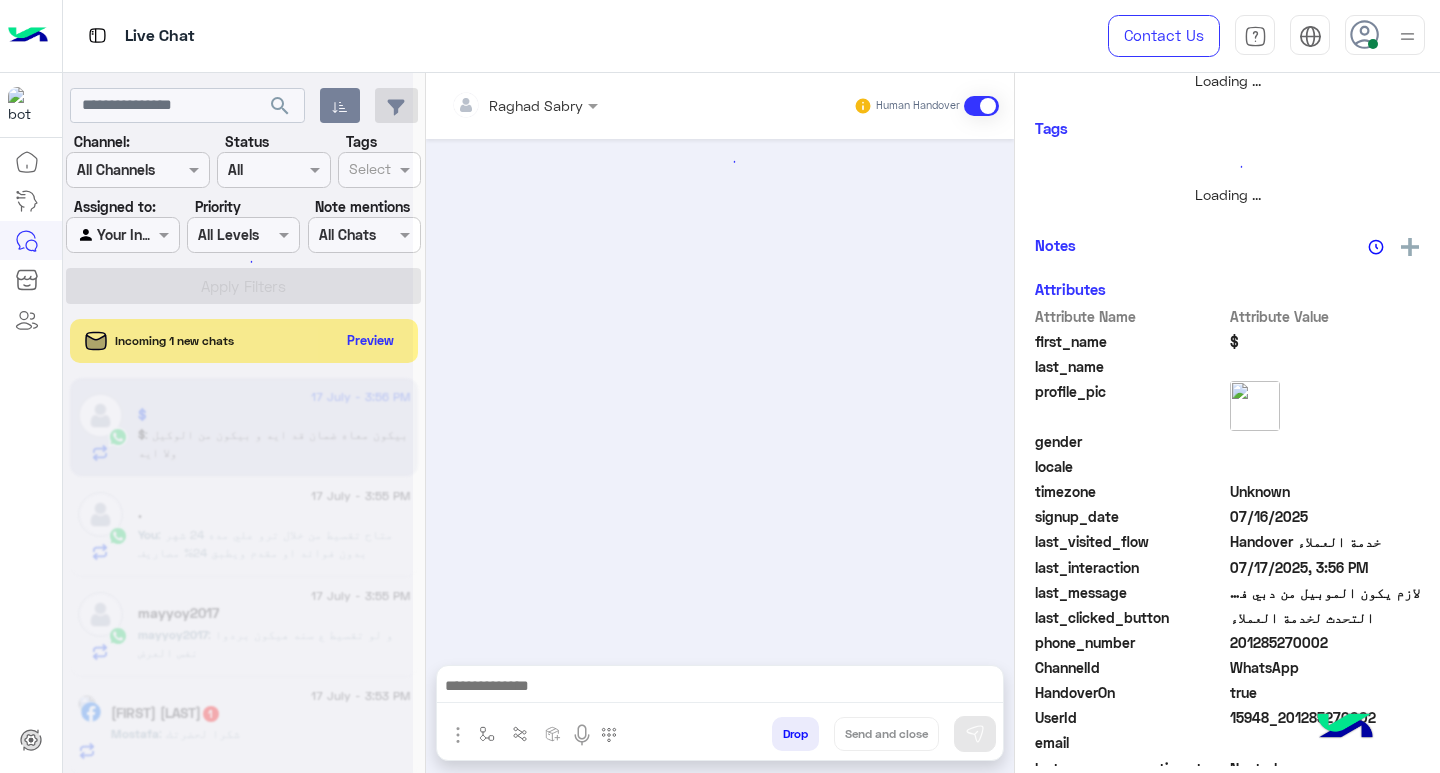 scroll, scrollTop: 350, scrollLeft: 0, axis: vertical 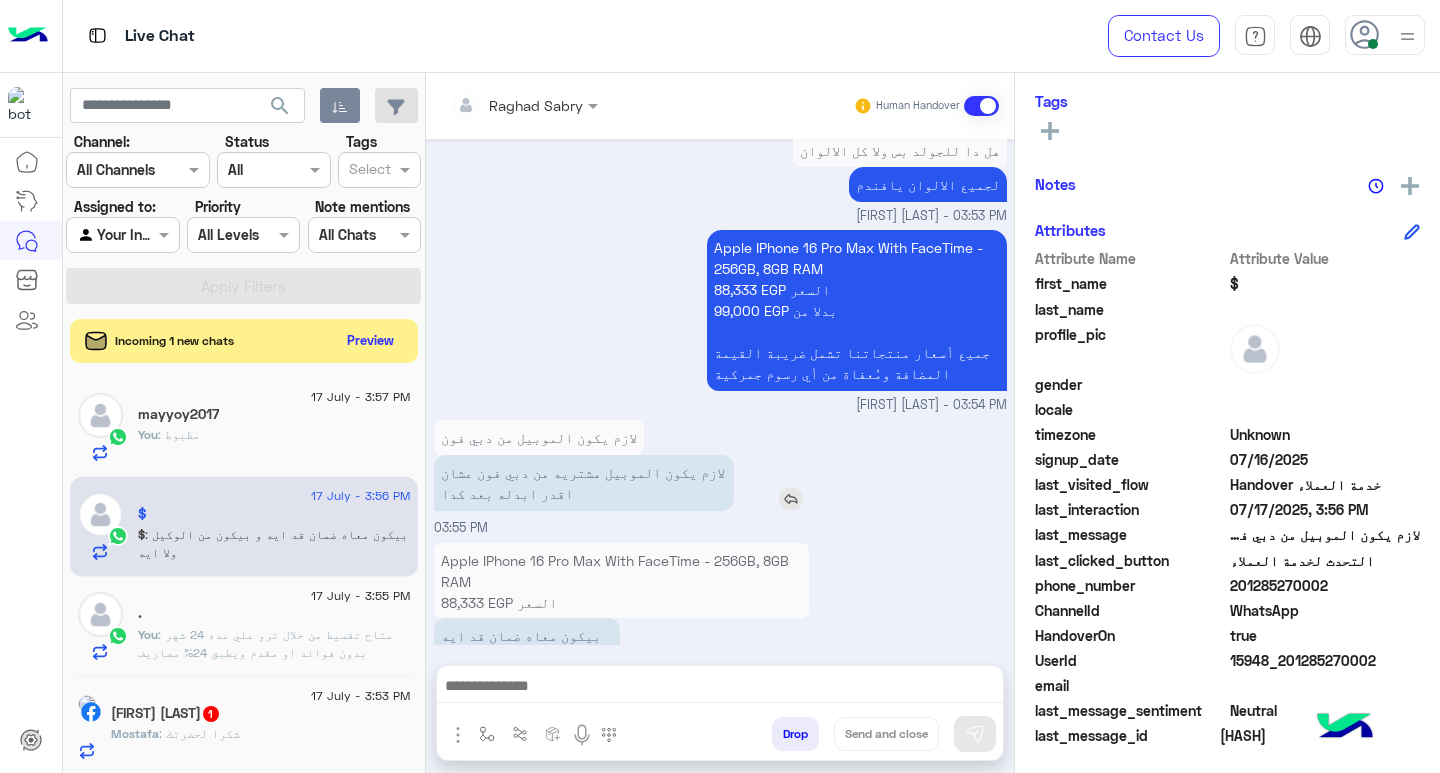 click at bounding box center (791, 499) 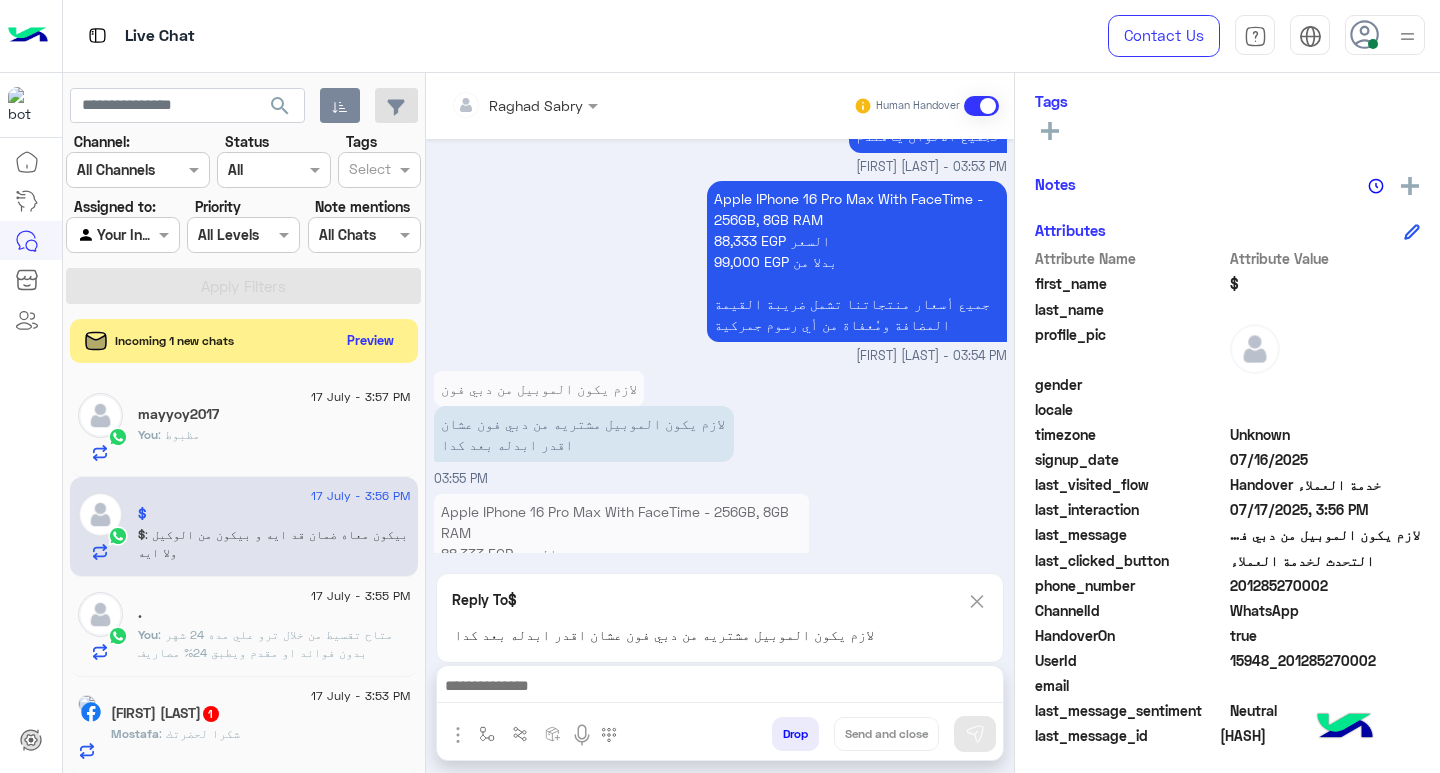 scroll, scrollTop: 2163, scrollLeft: 0, axis: vertical 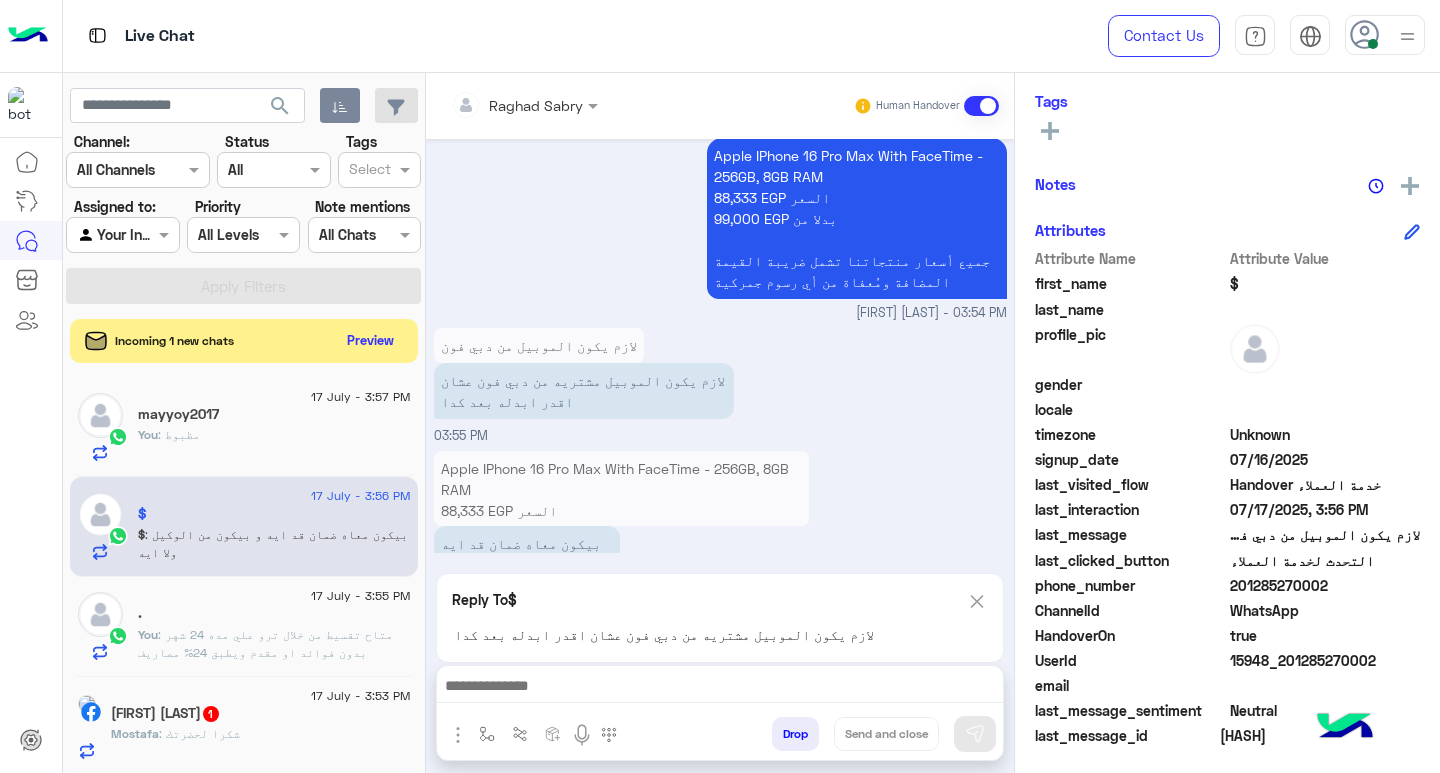 click at bounding box center (677, 570) 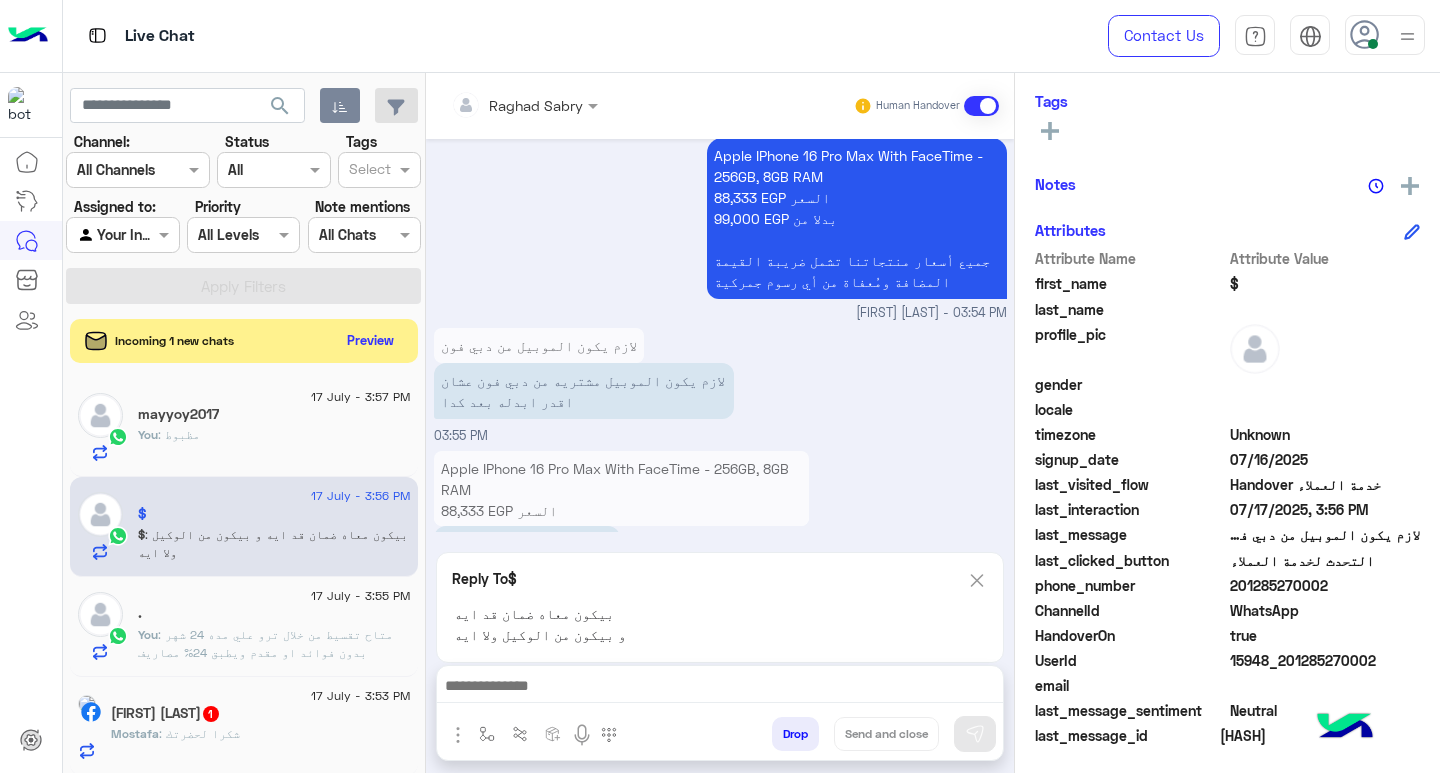 click at bounding box center [720, 688] 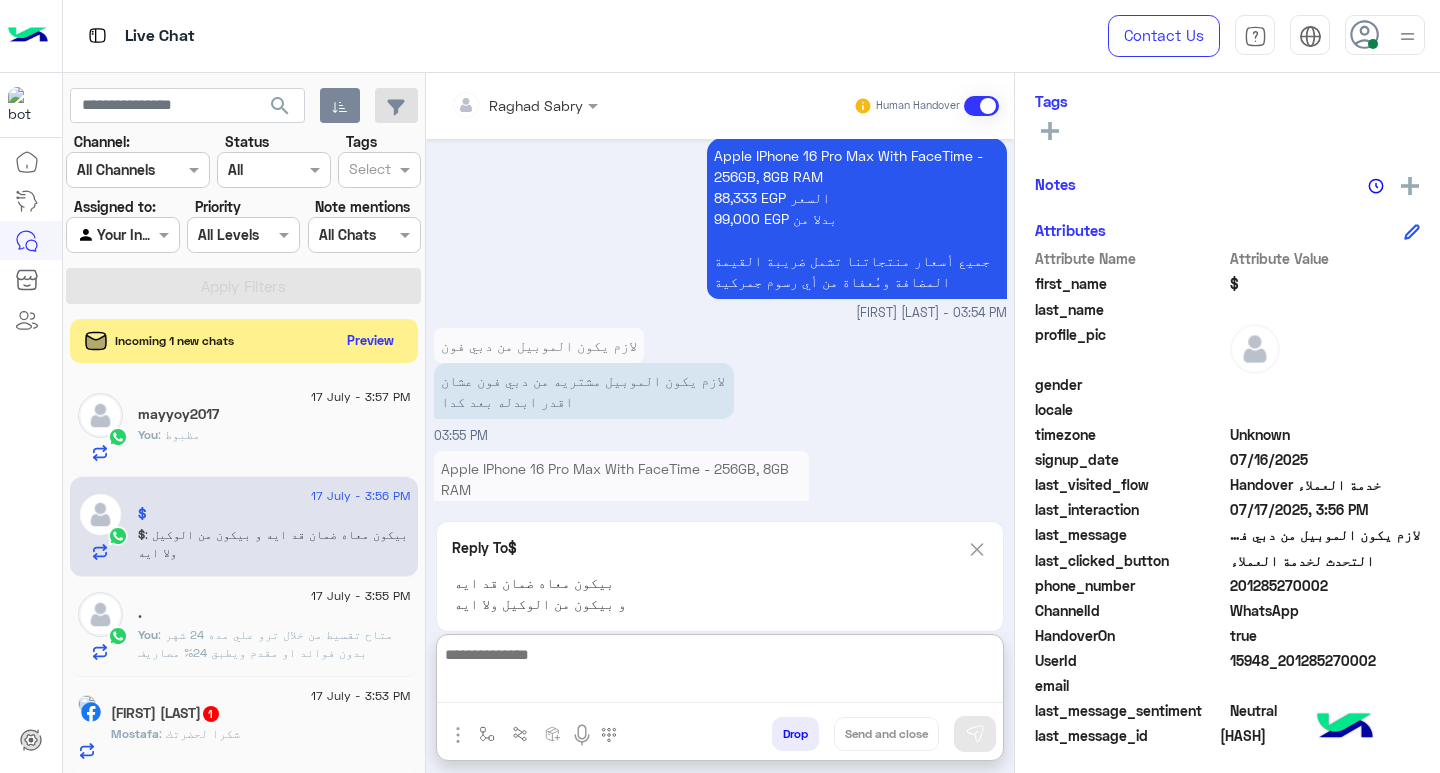 paste on "**********" 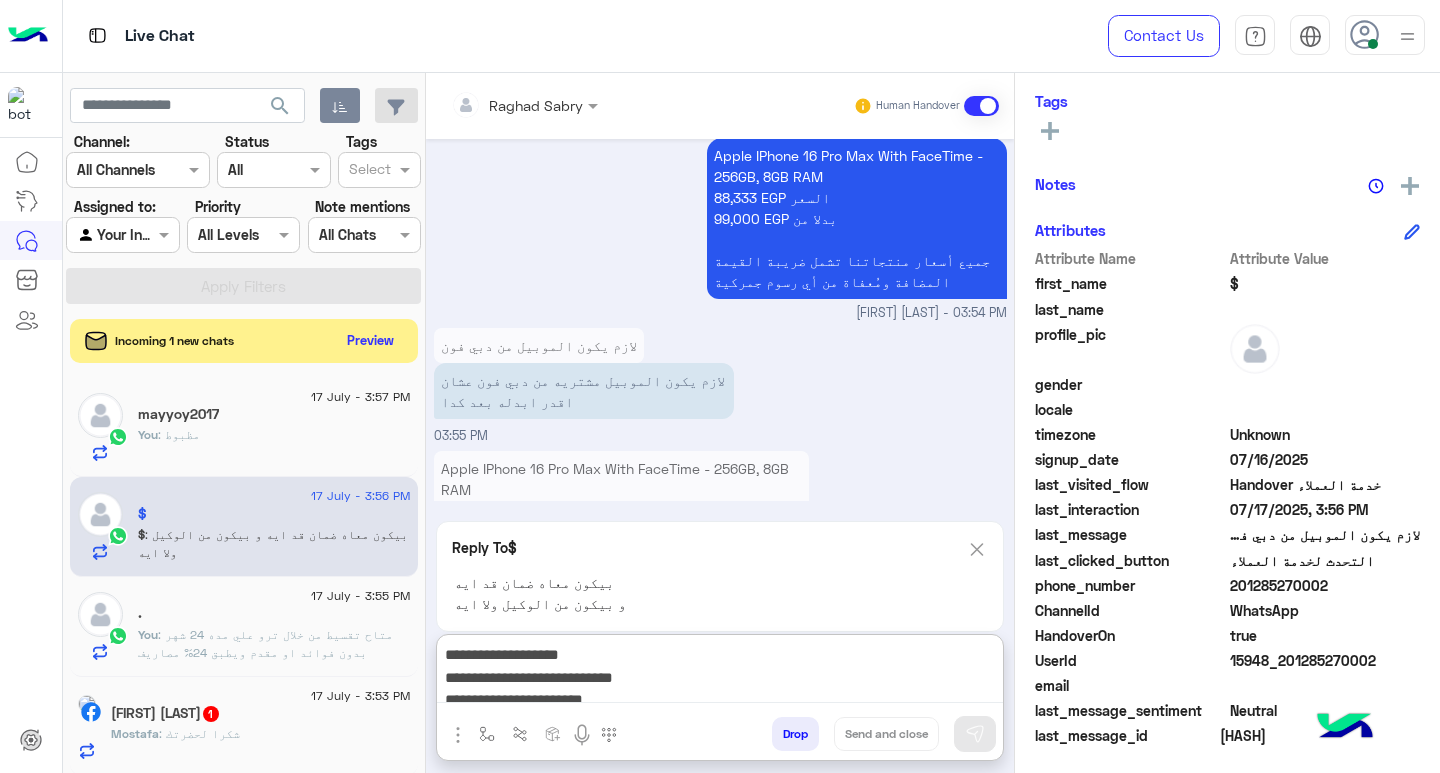 scroll, scrollTop: 0, scrollLeft: 0, axis: both 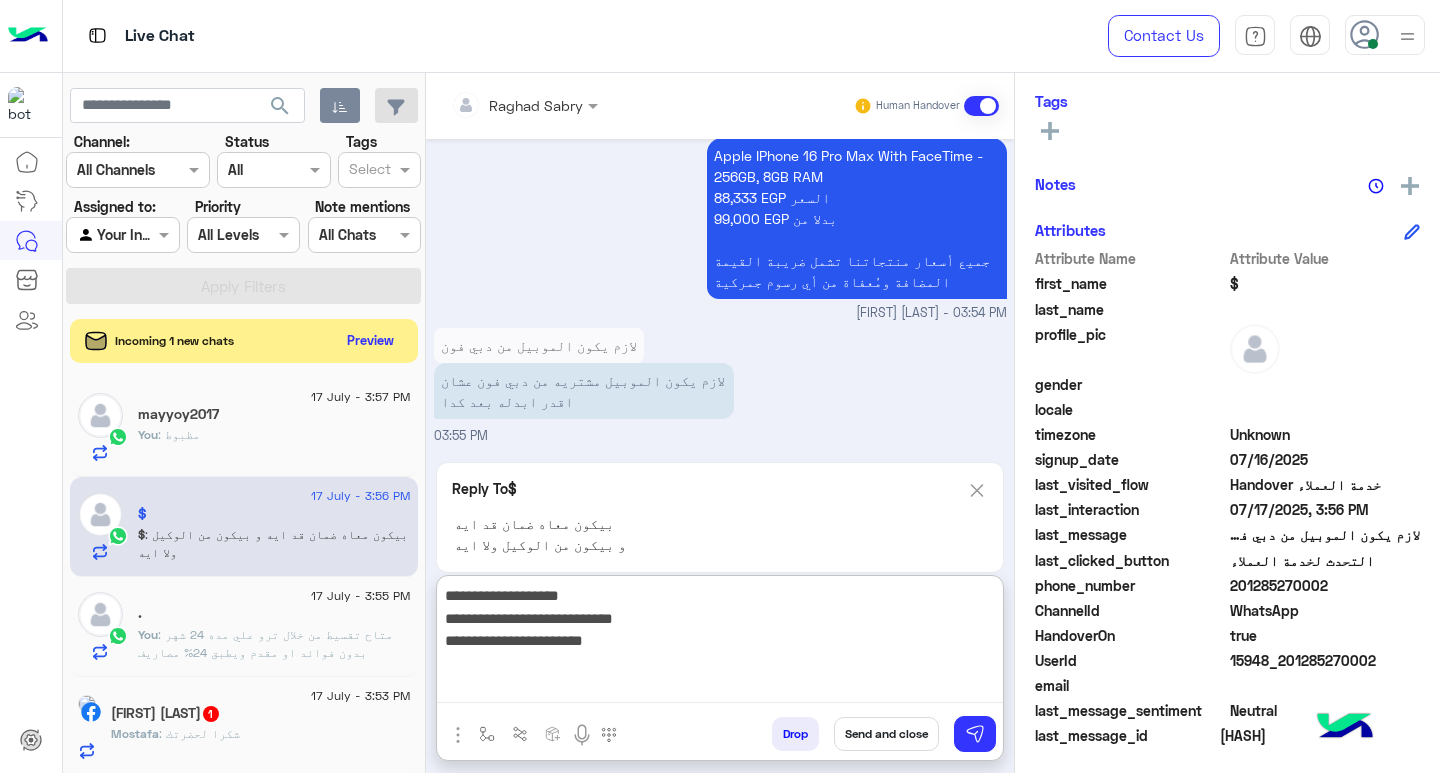 drag, startPoint x: 992, startPoint y: 620, endPoint x: 1019, endPoint y: 677, distance: 63.07139 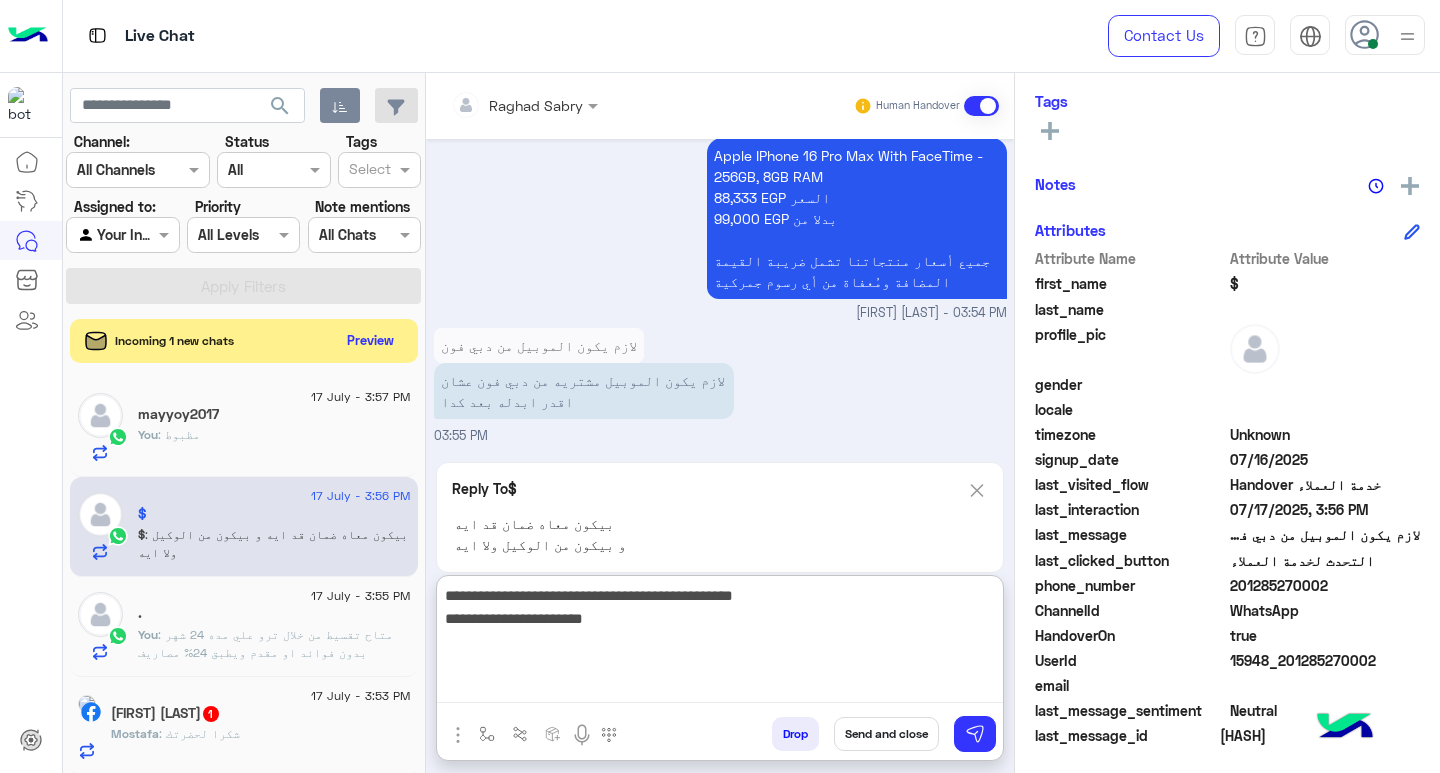 type on "**********" 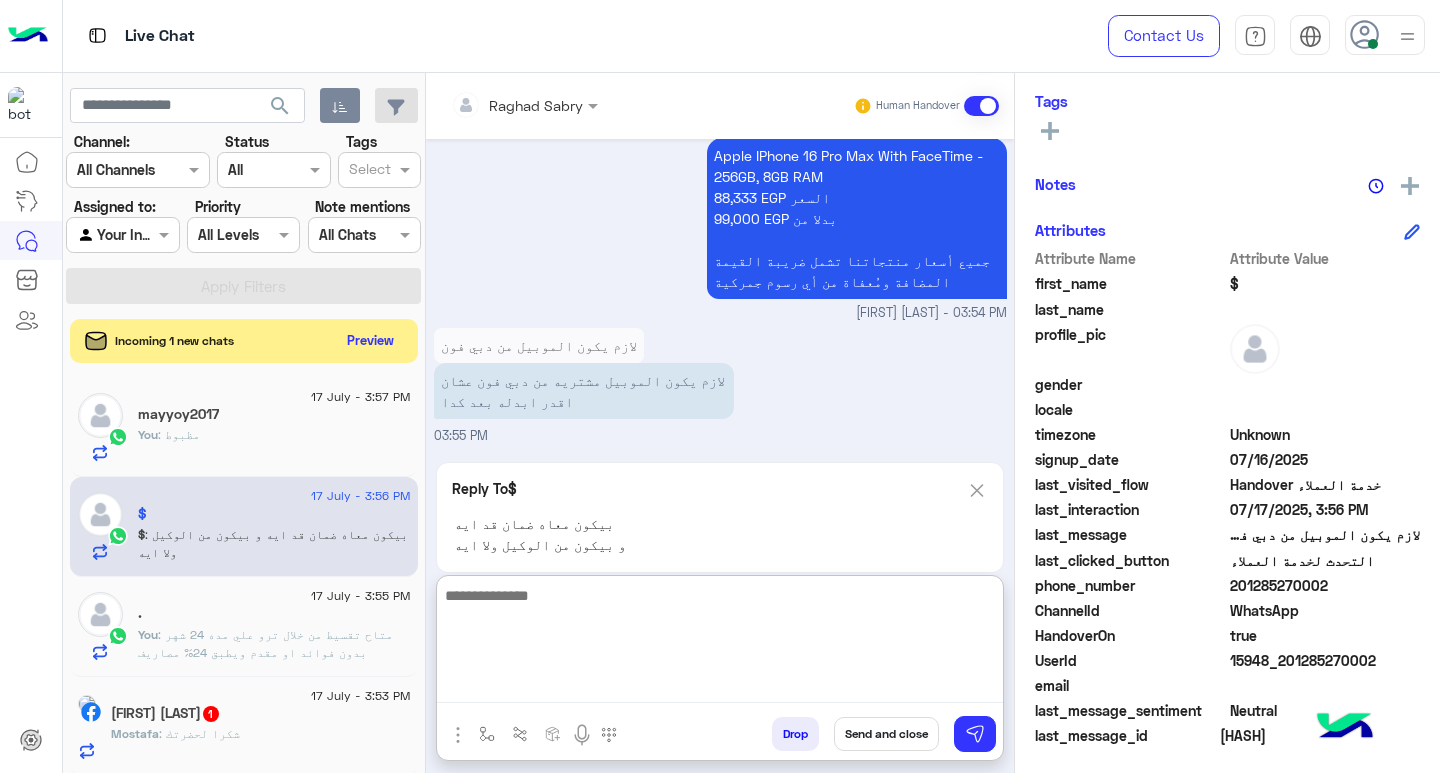 scroll, scrollTop: 2323, scrollLeft: 0, axis: vertical 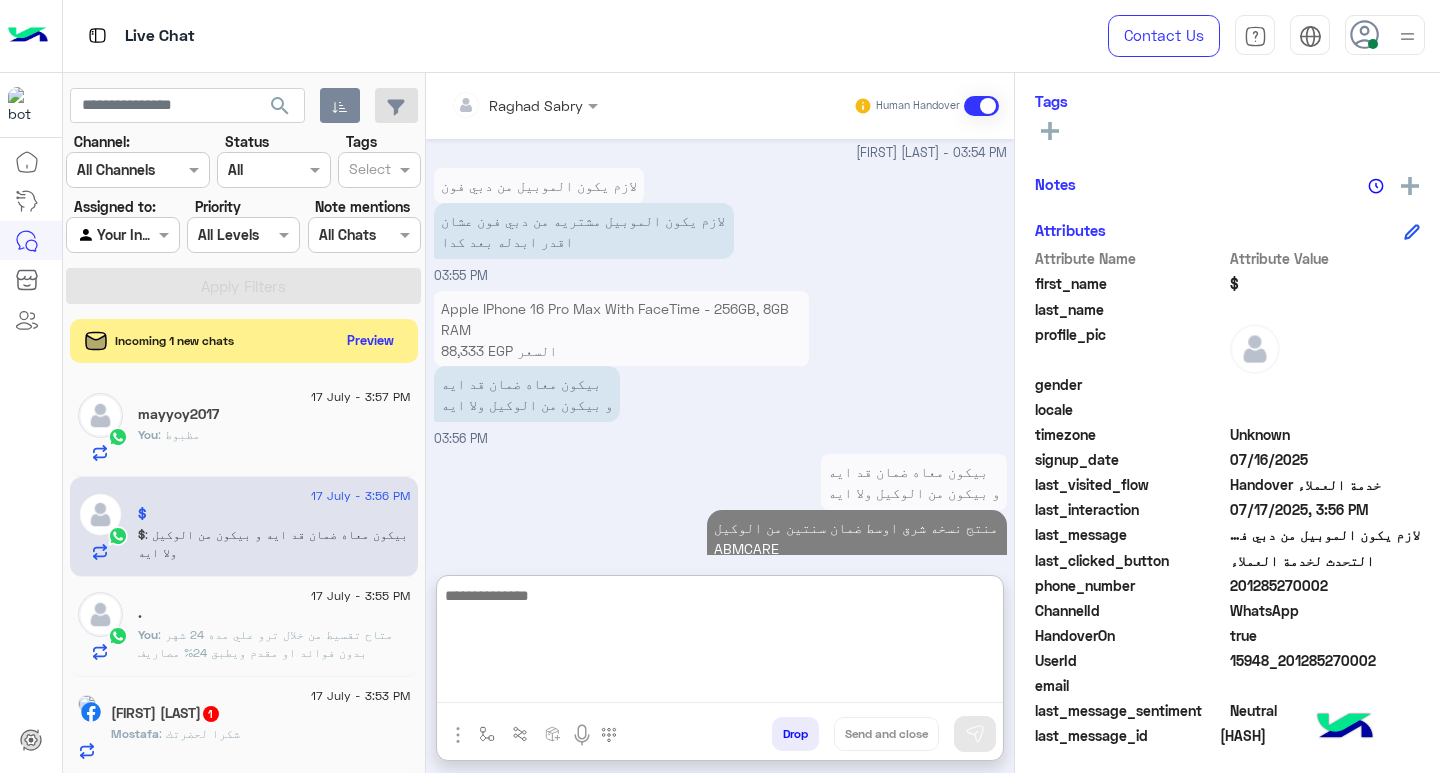 click on "." 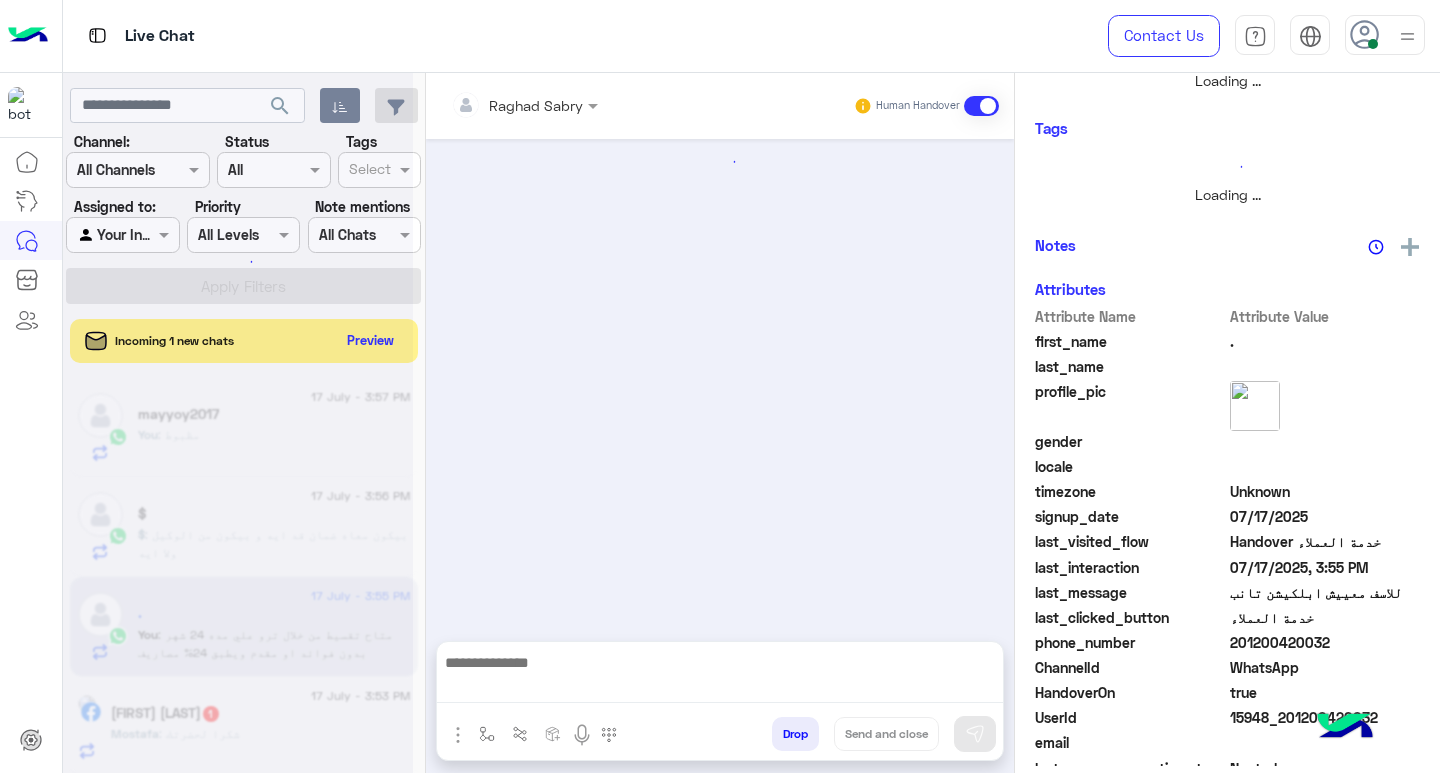 scroll, scrollTop: 0, scrollLeft: 0, axis: both 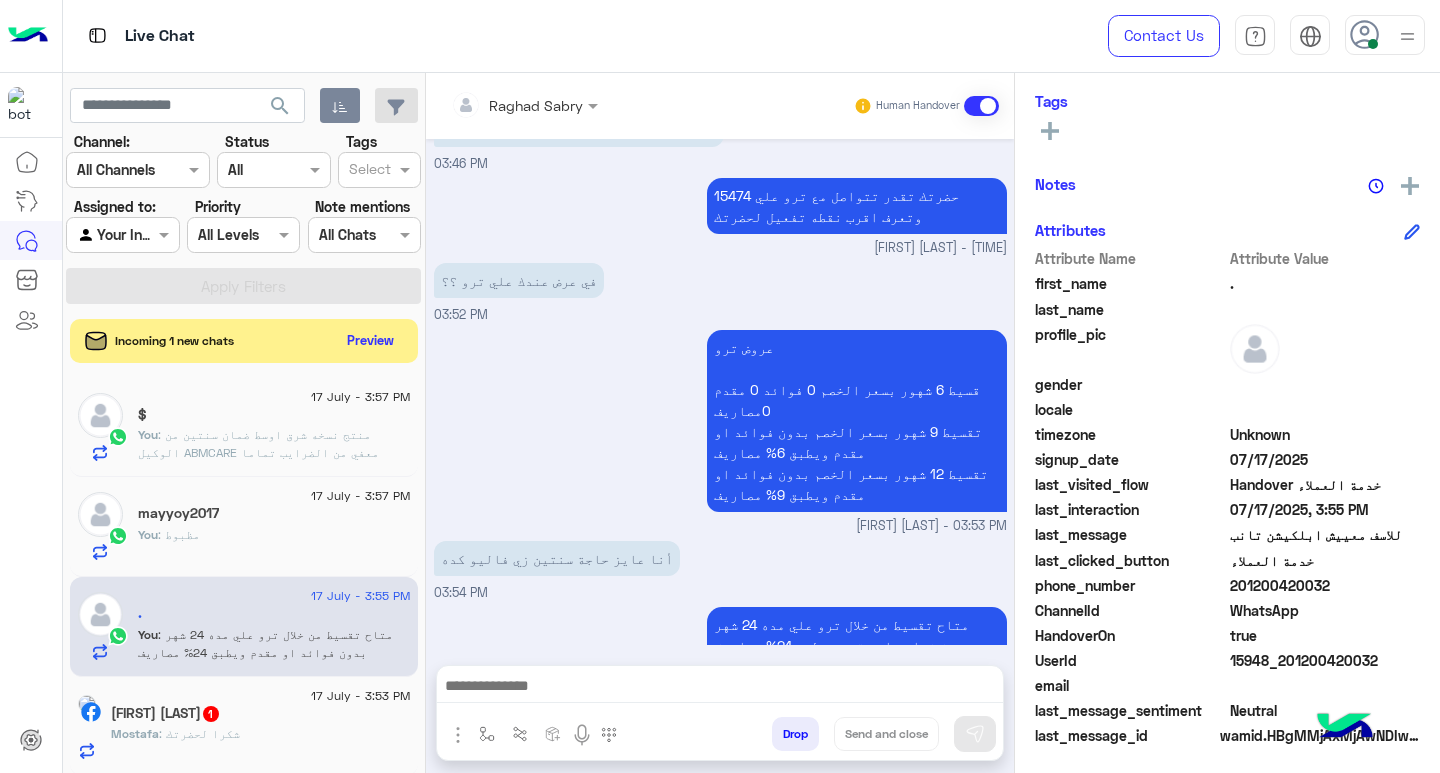 click at bounding box center [720, 688] 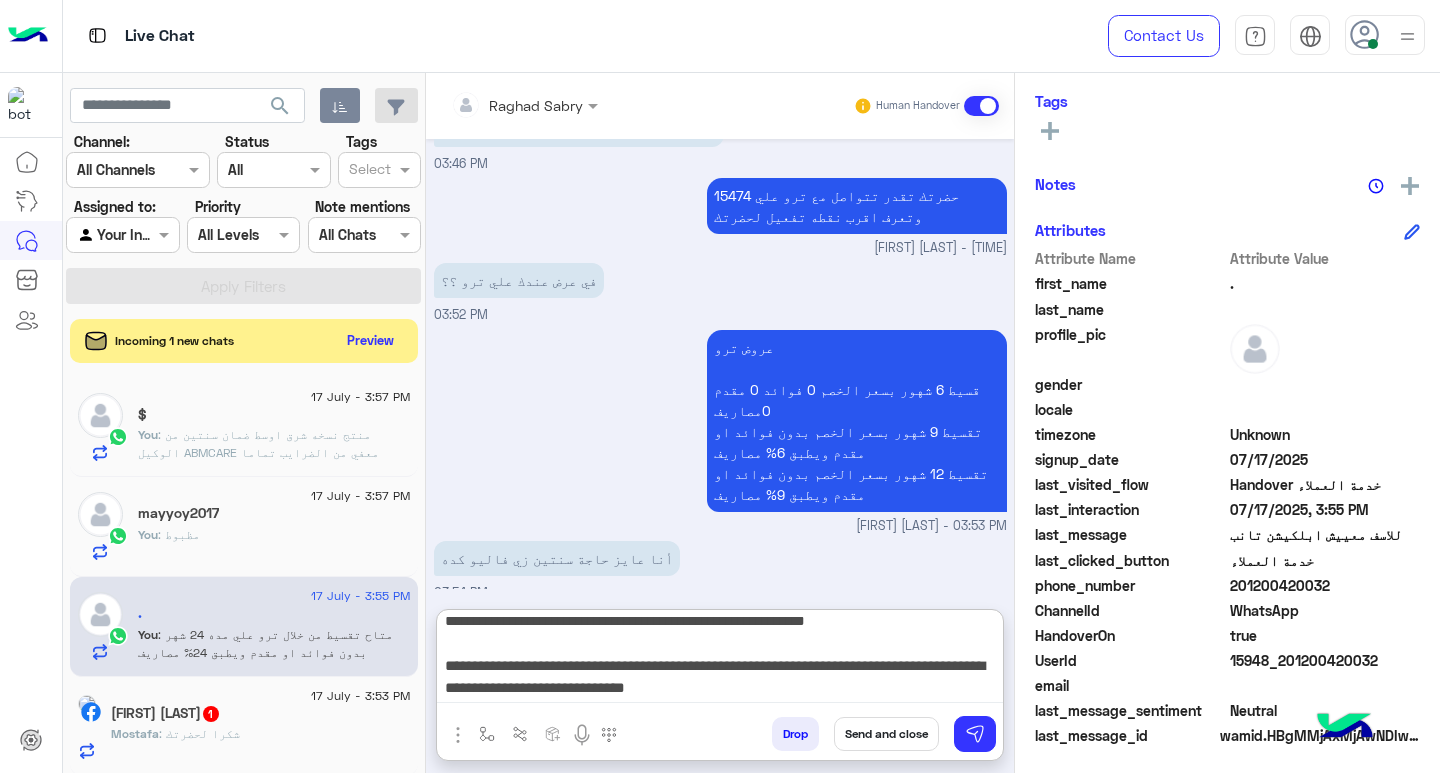 scroll, scrollTop: 155, scrollLeft: 0, axis: vertical 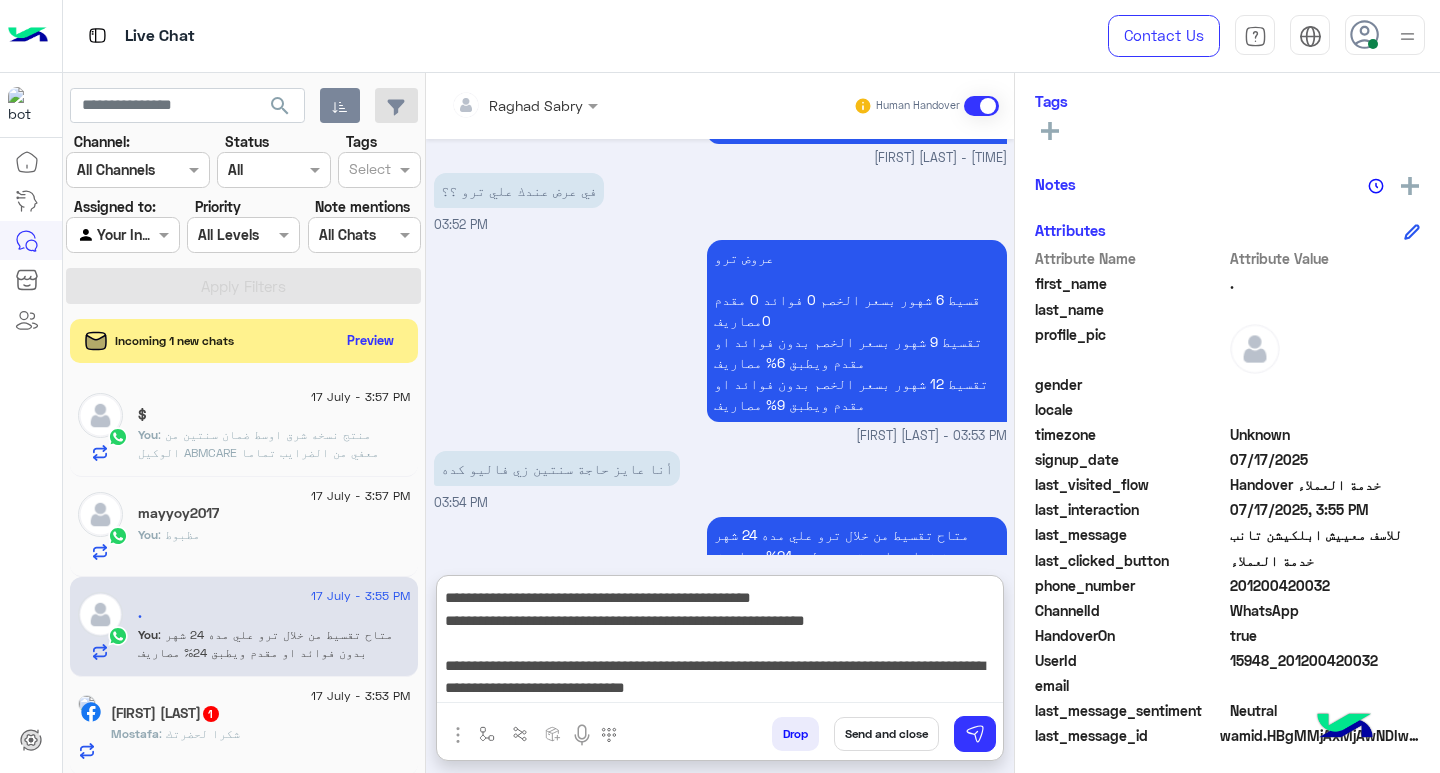 type on "**********" 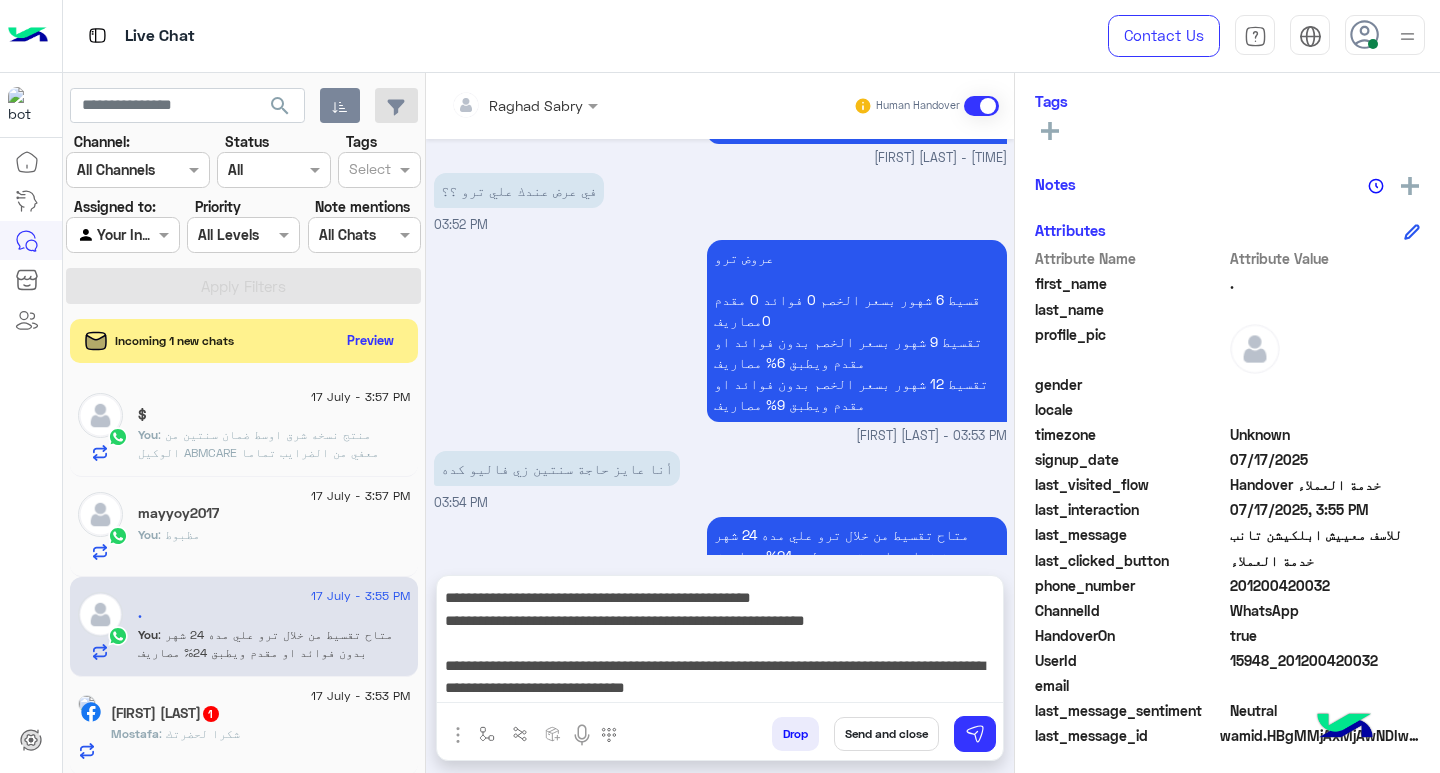 click on "Send and close" at bounding box center (886, 734) 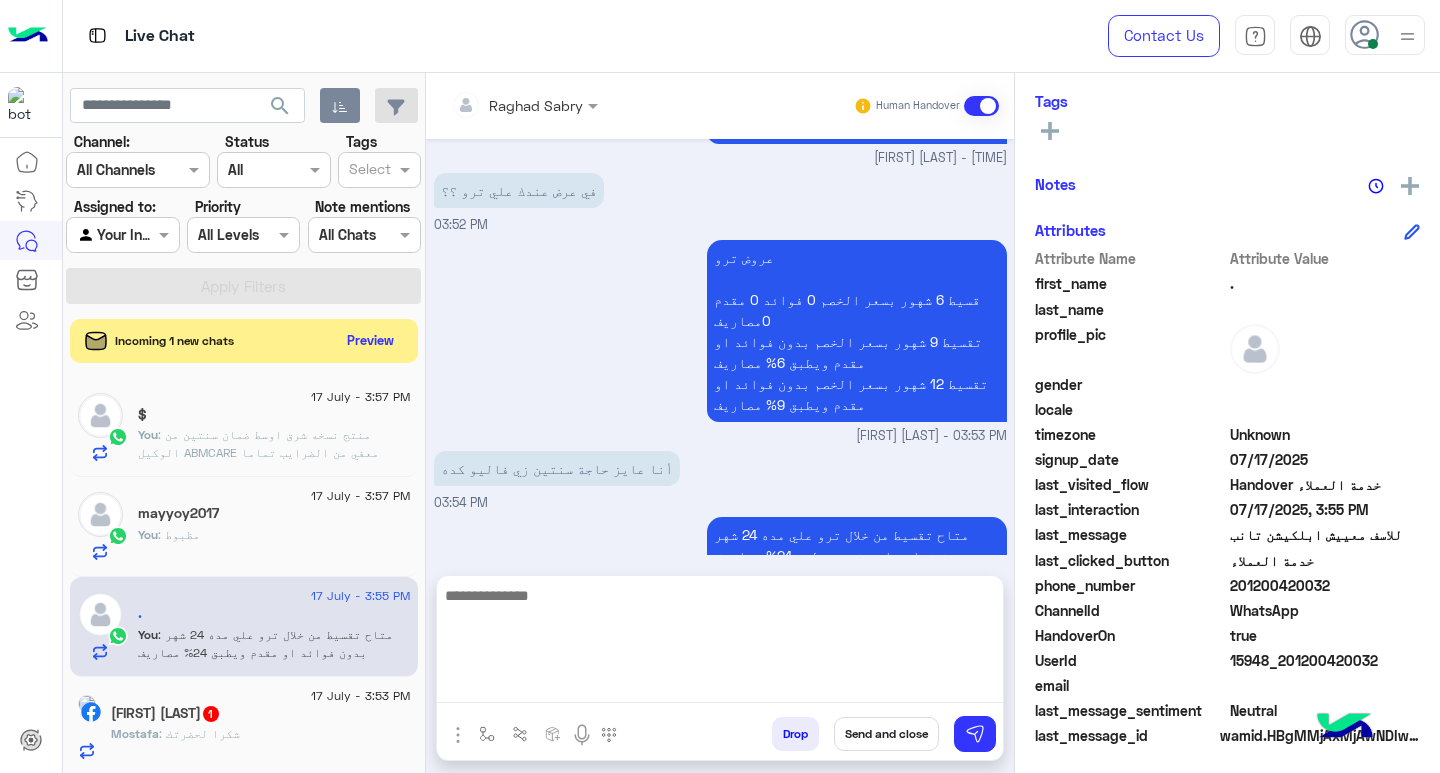 scroll, scrollTop: 1475, scrollLeft: 0, axis: vertical 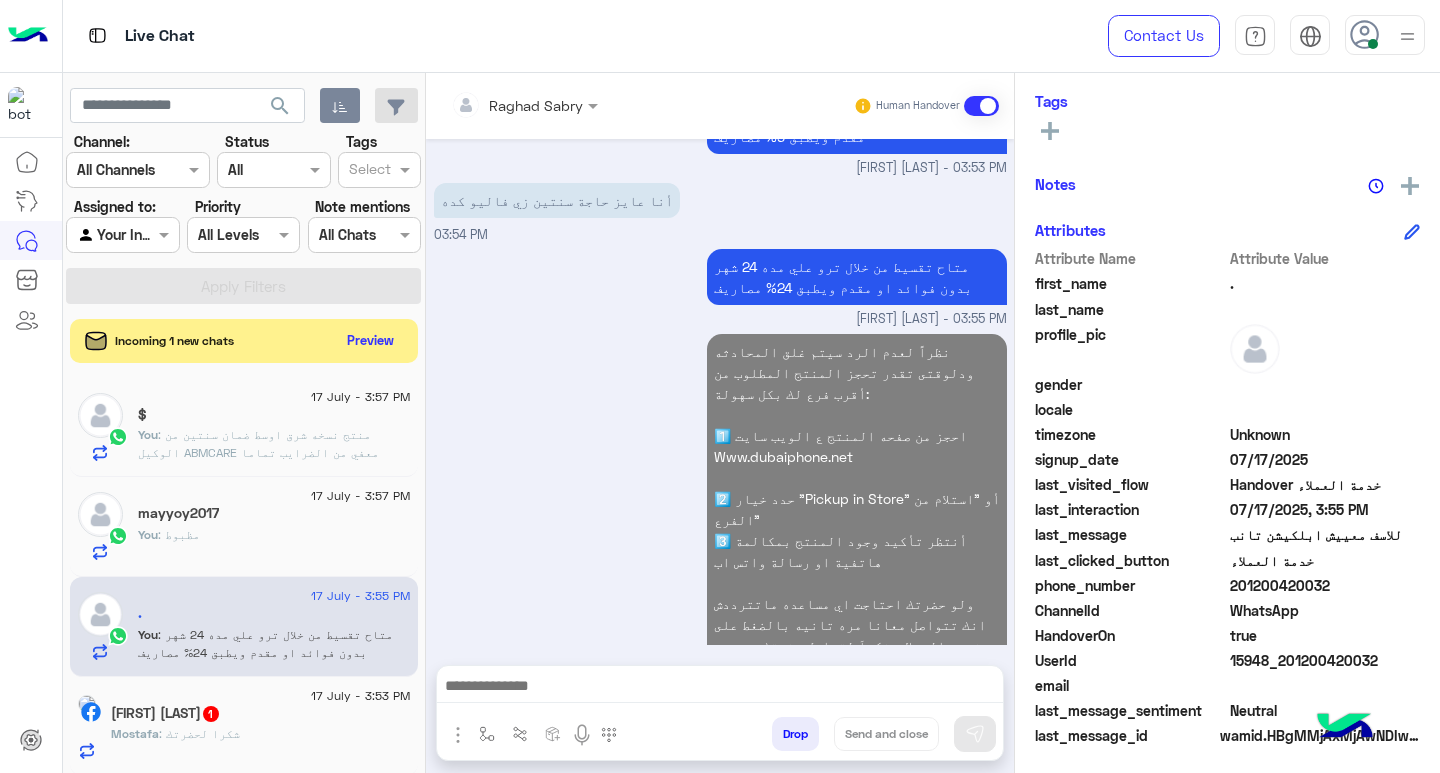 drag, startPoint x: 247, startPoint y: 525, endPoint x: 530, endPoint y: 600, distance: 292.76953 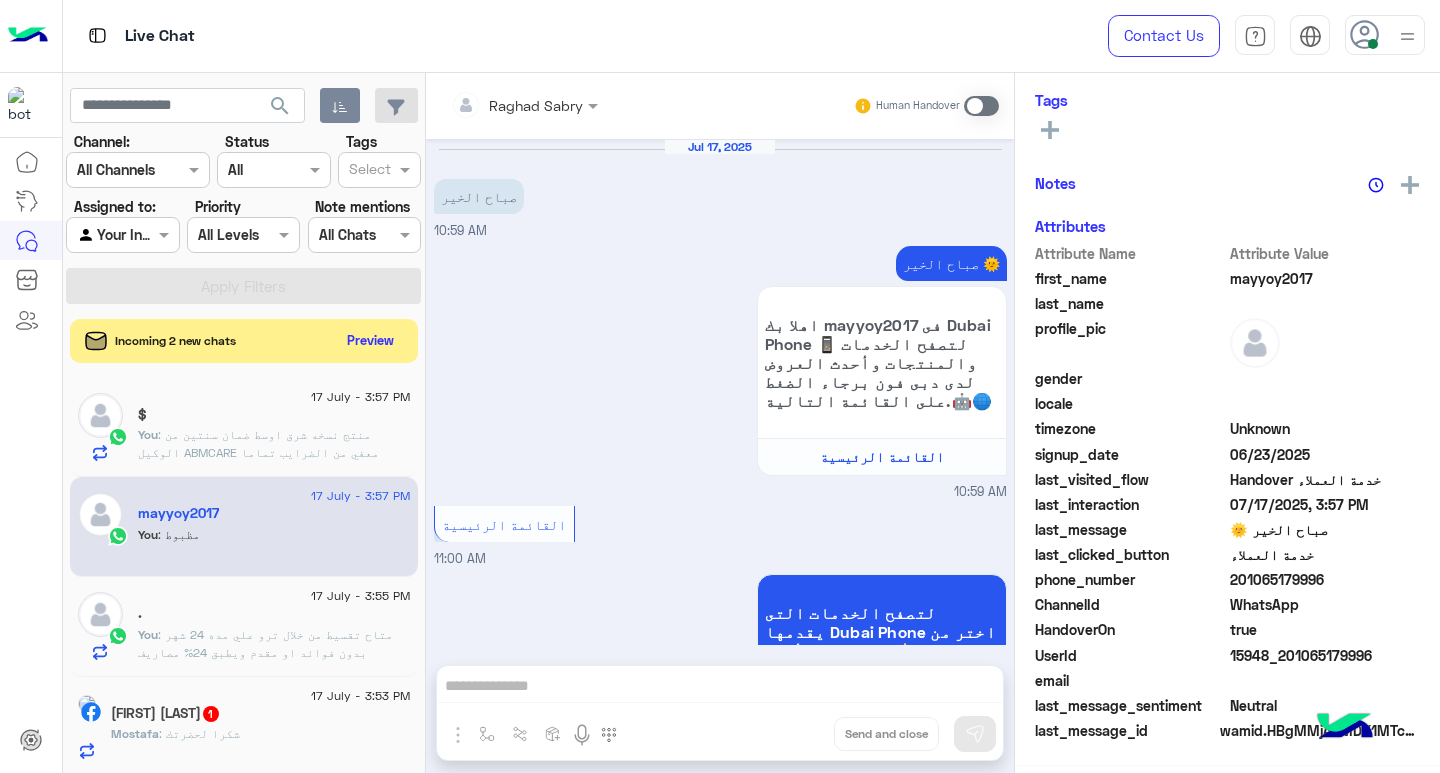 scroll, scrollTop: 324, scrollLeft: 0, axis: vertical 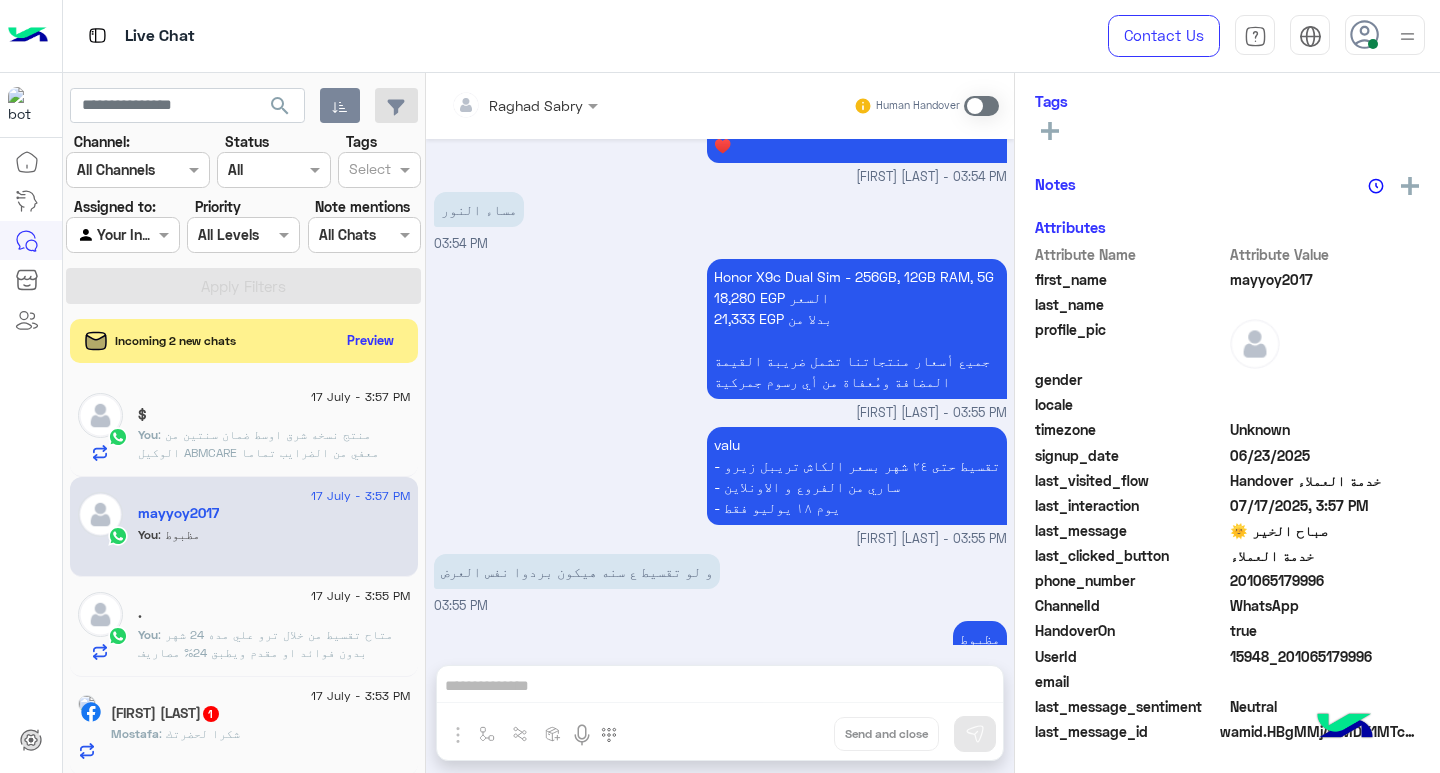 click on ": منتج نسخه شرق اوسط ضمان سنتين من الوكيل ABMCARE
معفي من الضرايب تماما" 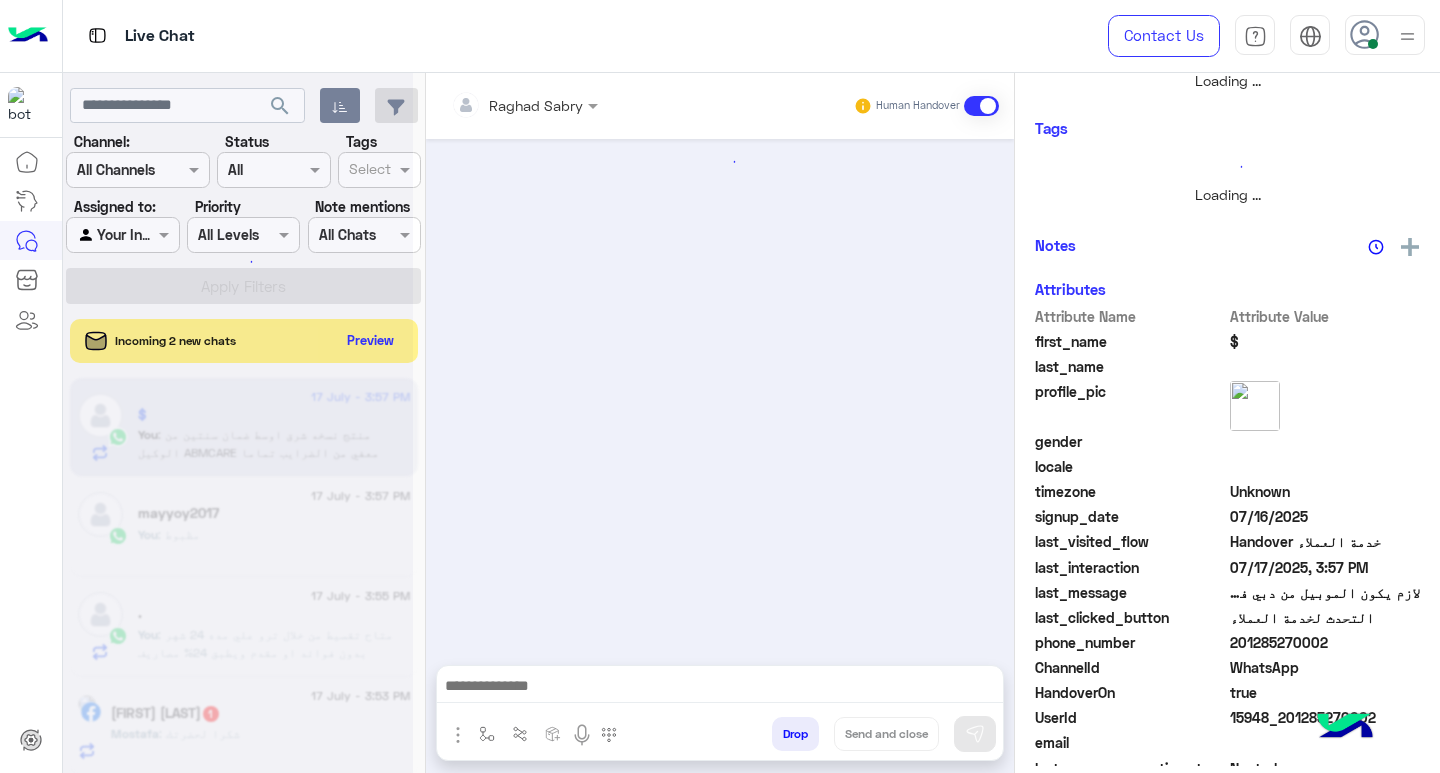 scroll, scrollTop: 350, scrollLeft: 0, axis: vertical 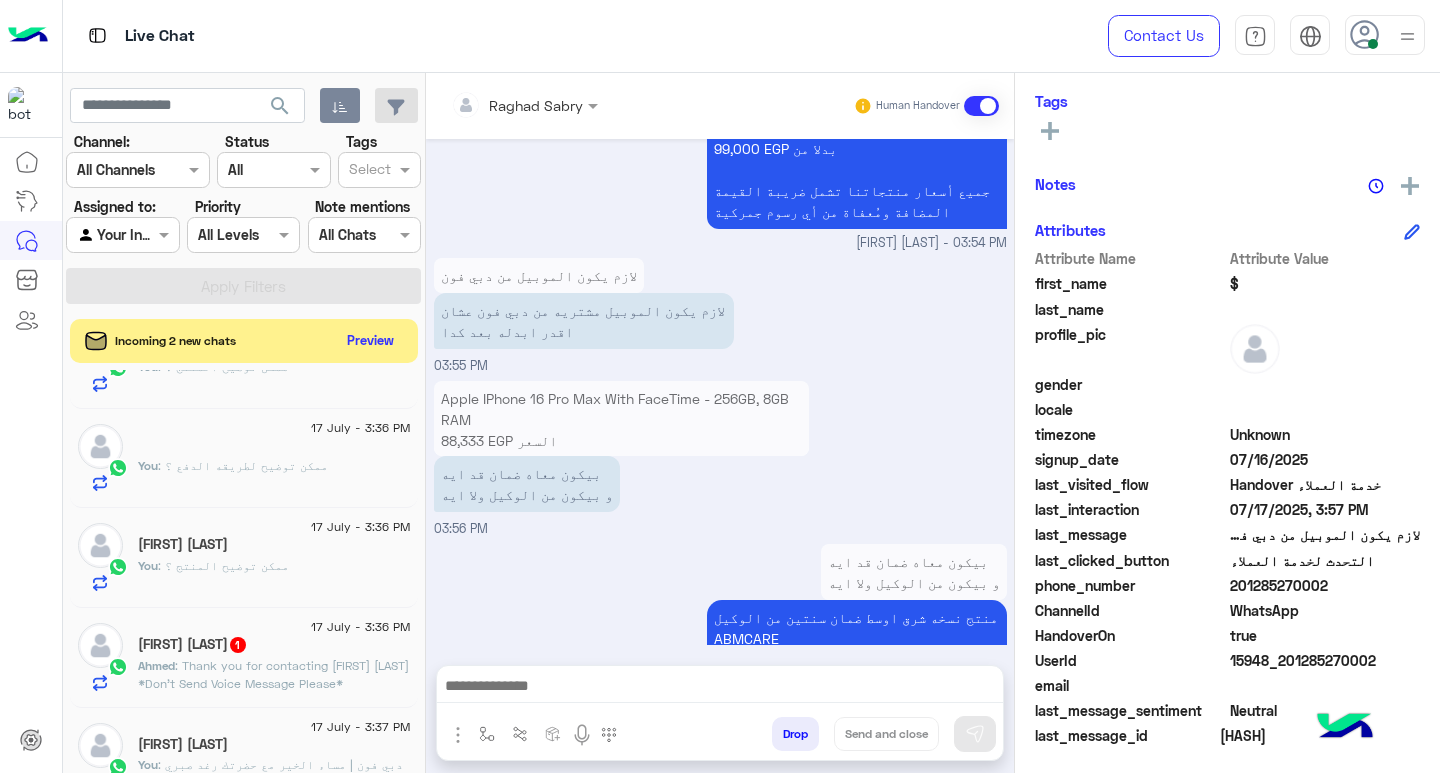 click on ": ممكن توضيح لطريقه الدفع ؟" 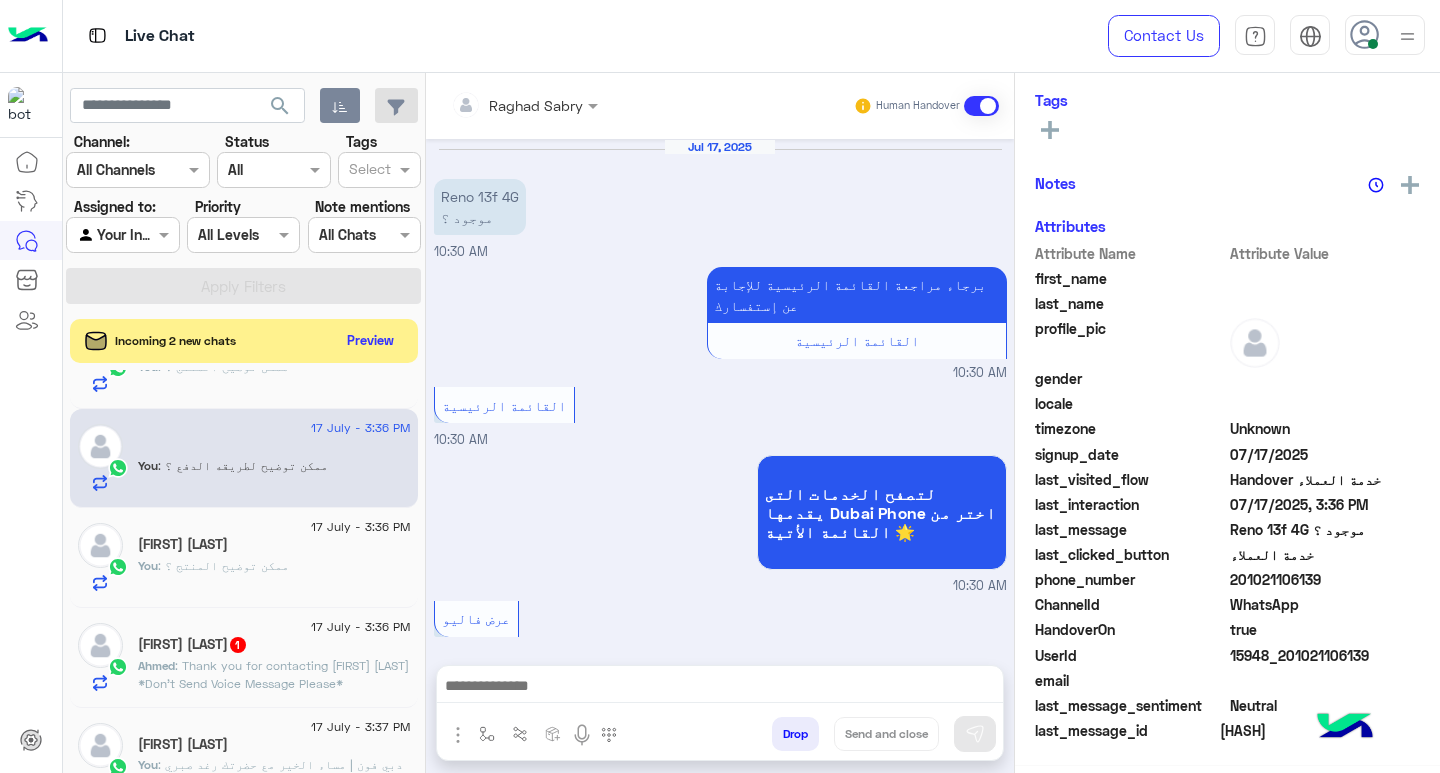 scroll, scrollTop: 909, scrollLeft: 0, axis: vertical 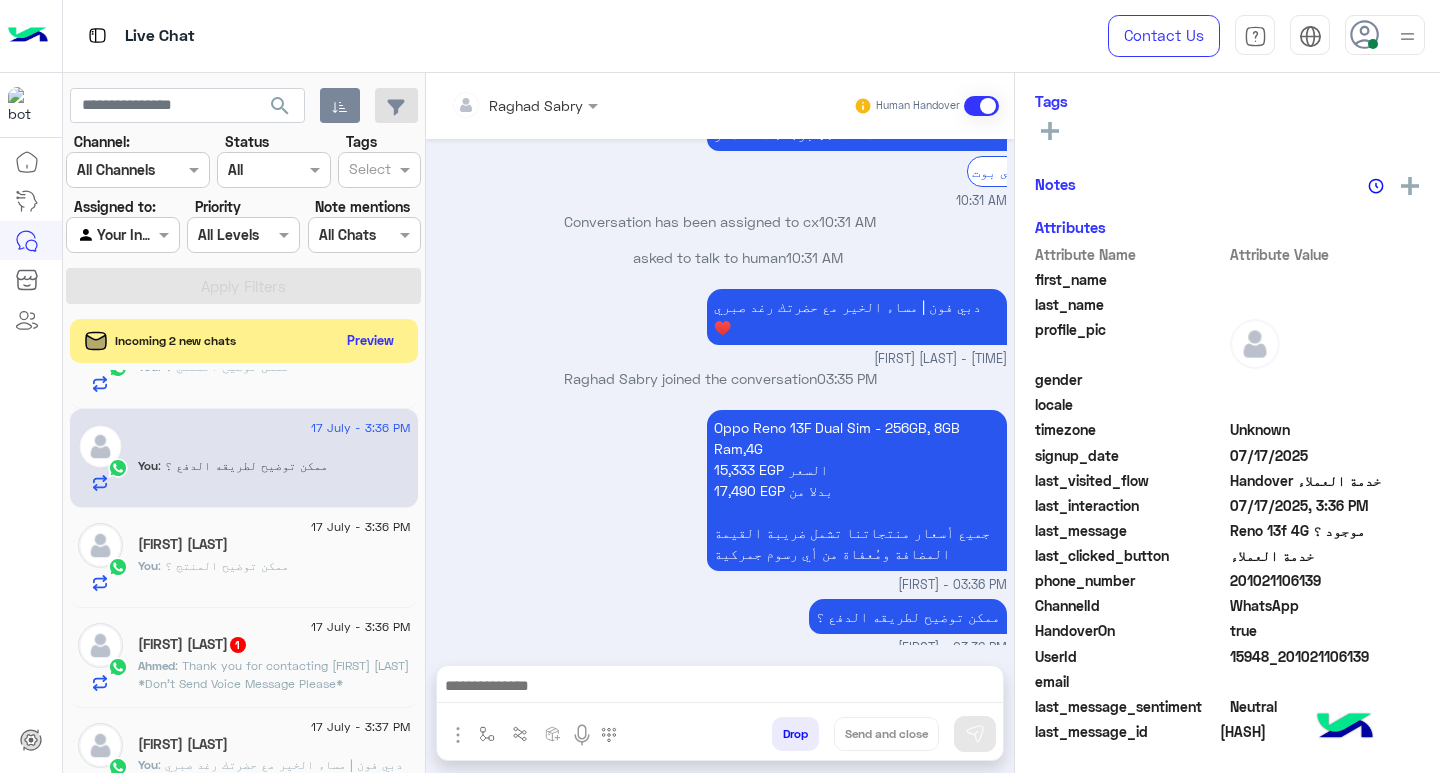 click at bounding box center (720, 688) 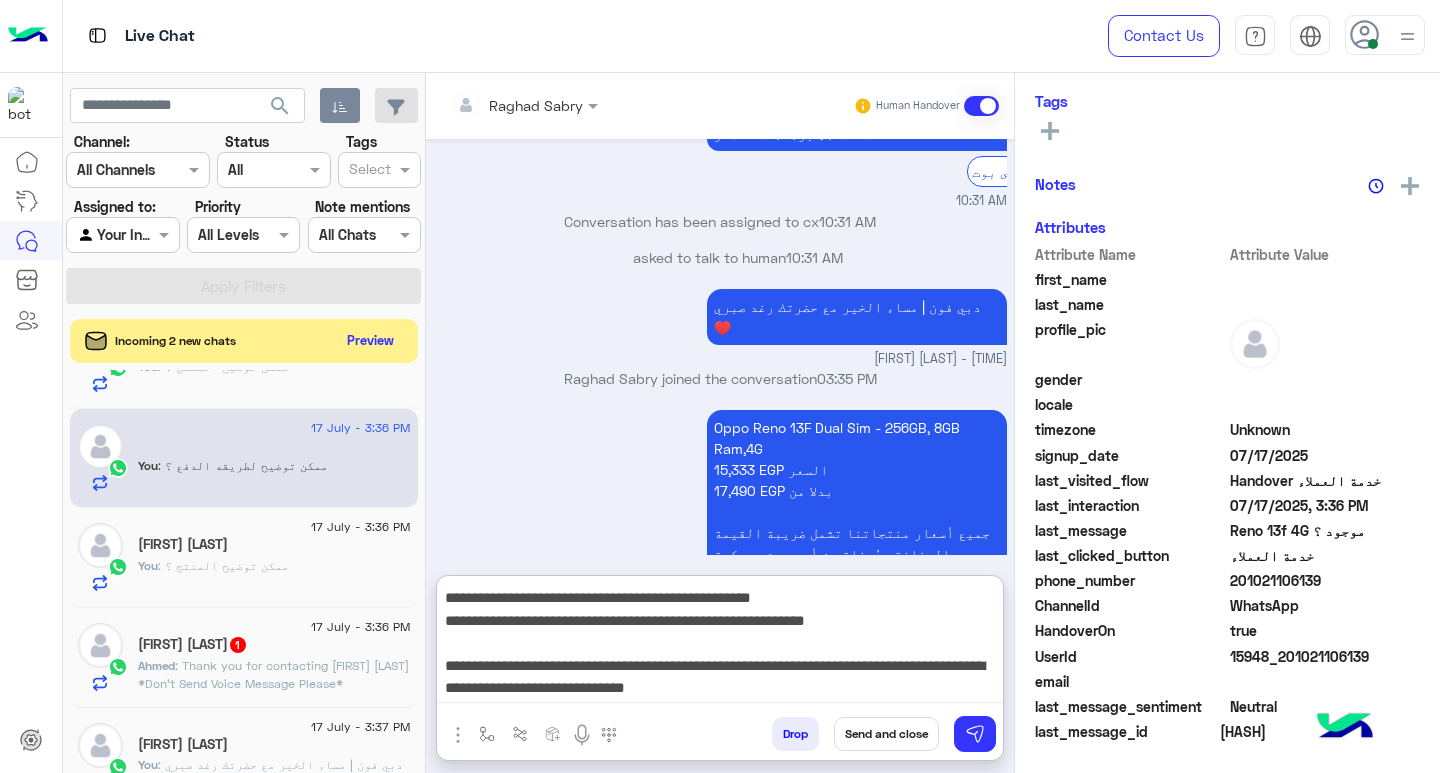 type on "**********" 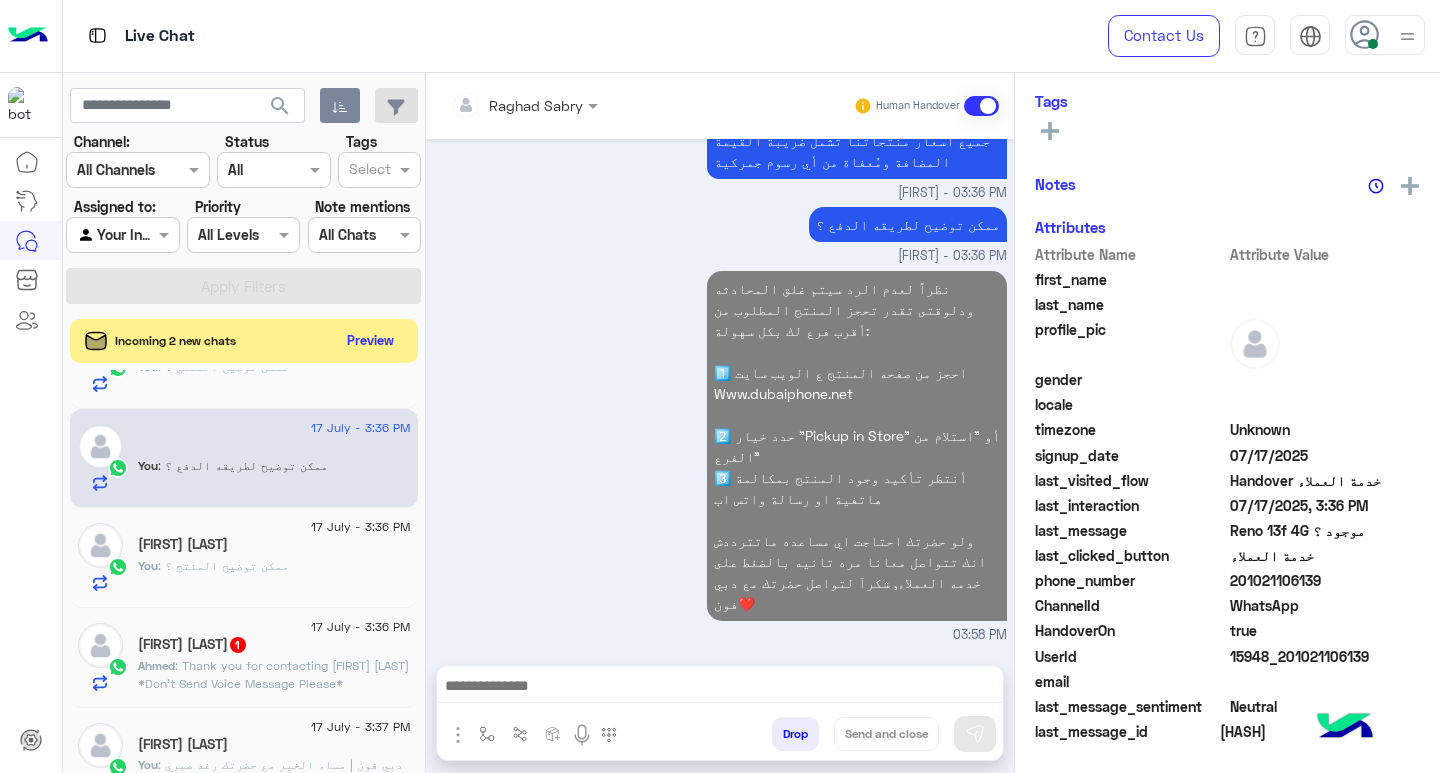click on ": ممكن توضيح المنتج ؟" 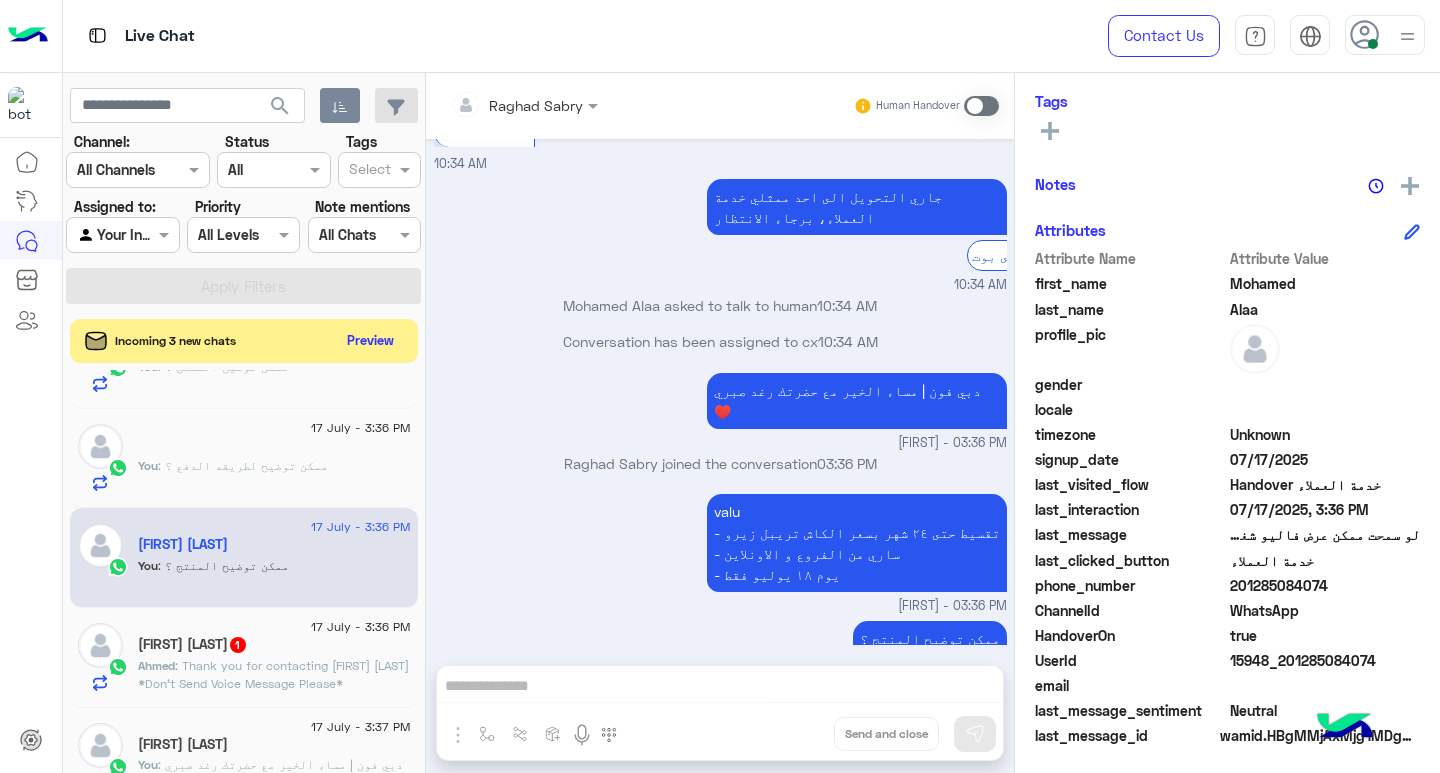 click on "Raghad Sabry Human Handover     Jul 17, 2025  لو سمحت ممكن عرض فاليو شغال بكره   10:33 AM  جميع فروعنا ترحب بيكم يوميا من الساعه ال 10 صباحا حتي الساعه ال 10 مساءاً و قد تختلف المواعيد علي حسب فتح و غلق المولات. 🕛 للتحدث مع احد ممثلى خدمة العملاء اضغ  خدمة العملاء   القائمة الرئيسية     10:33 AM   خدمة العملاء    10:34 AM  جاري التحويل الى احد ممثلي خدمة العملاء، برجاء الانتظار  الرجوع الى بوت      10:34 AM   Mohamed Alaa asked to talk to human   10:34 AM       Conversation has been assigned to cx   10:34 AM      دبي فون | مساء الخير مع حضرتك رغد صبري ♥️  Raghad Sabry -  03:36 PM   Raghad Sabry joined the conversation   03:36 PM      valu - ⁠تقسيط حتى ٢٤ شهر بسعر الكاش تريبل زيرو  Drop   Send and close" at bounding box center [720, 427] 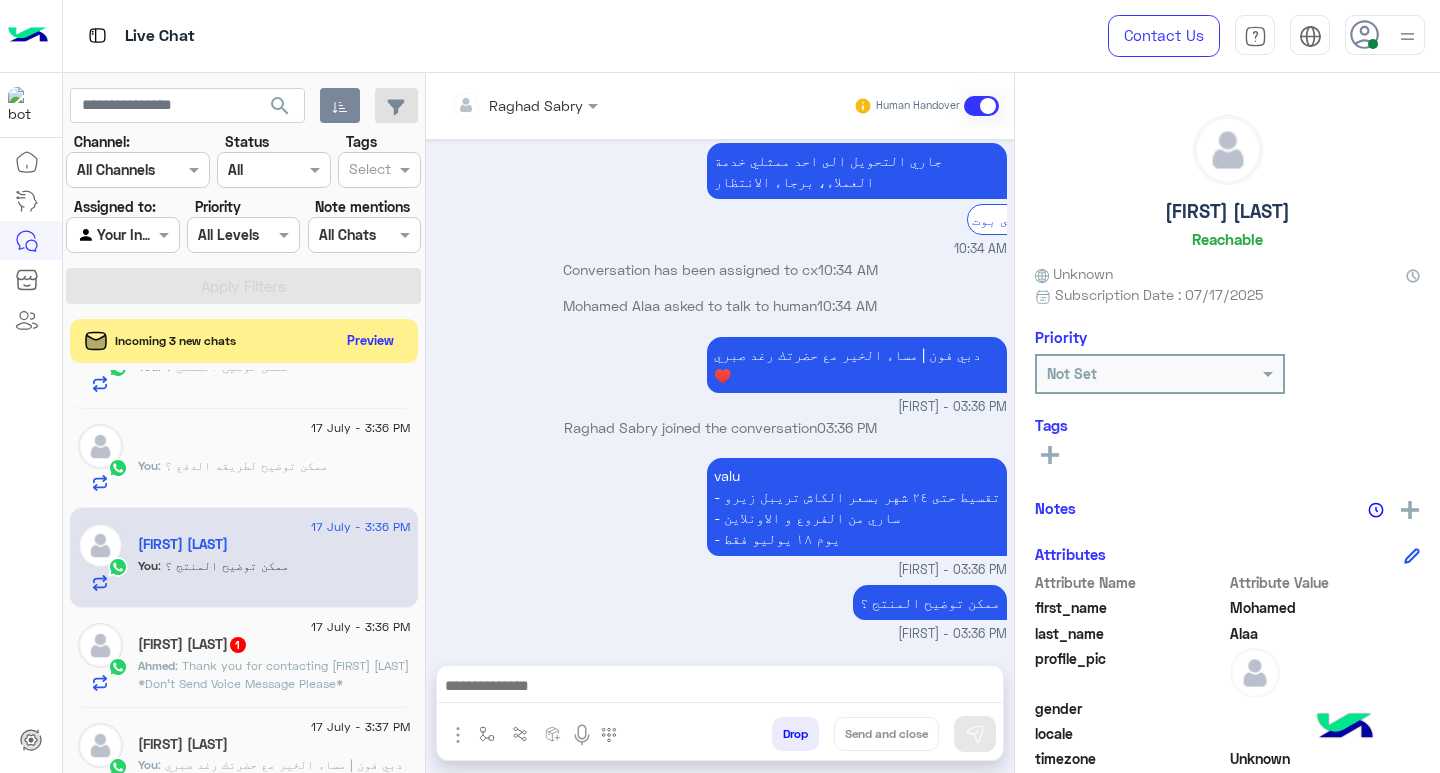 click on "Mohamed Alaa" 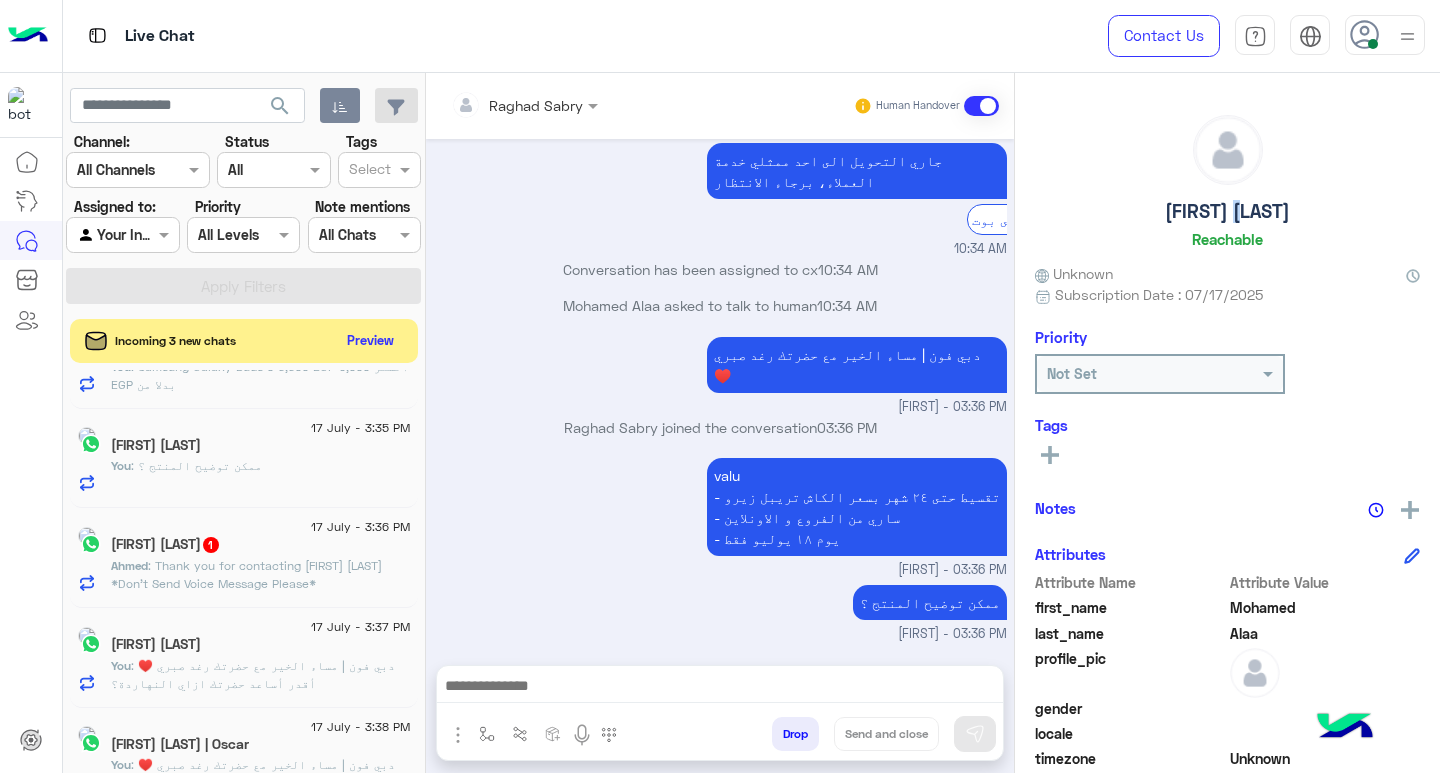 click on "Mohamed Alaa" 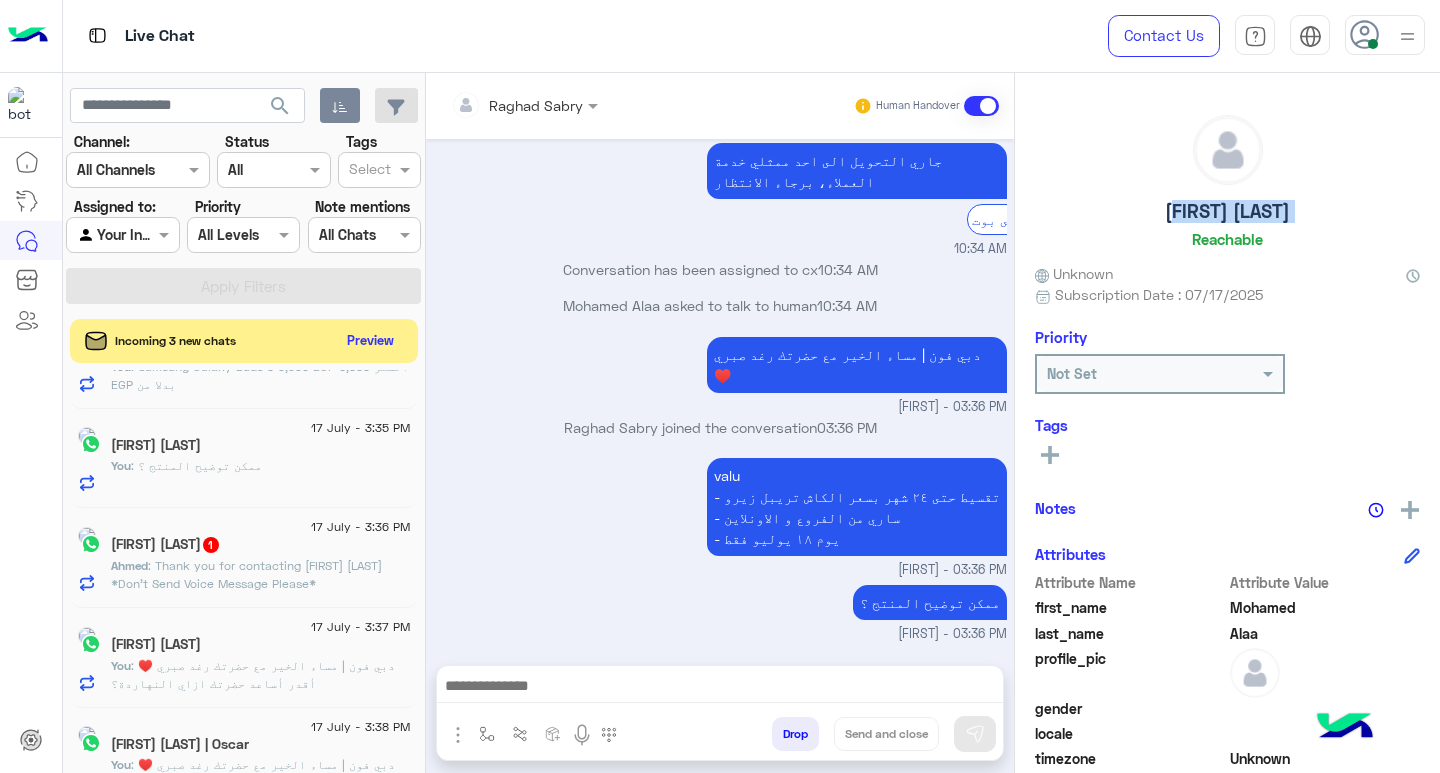 click on "Mohamed Alaa" 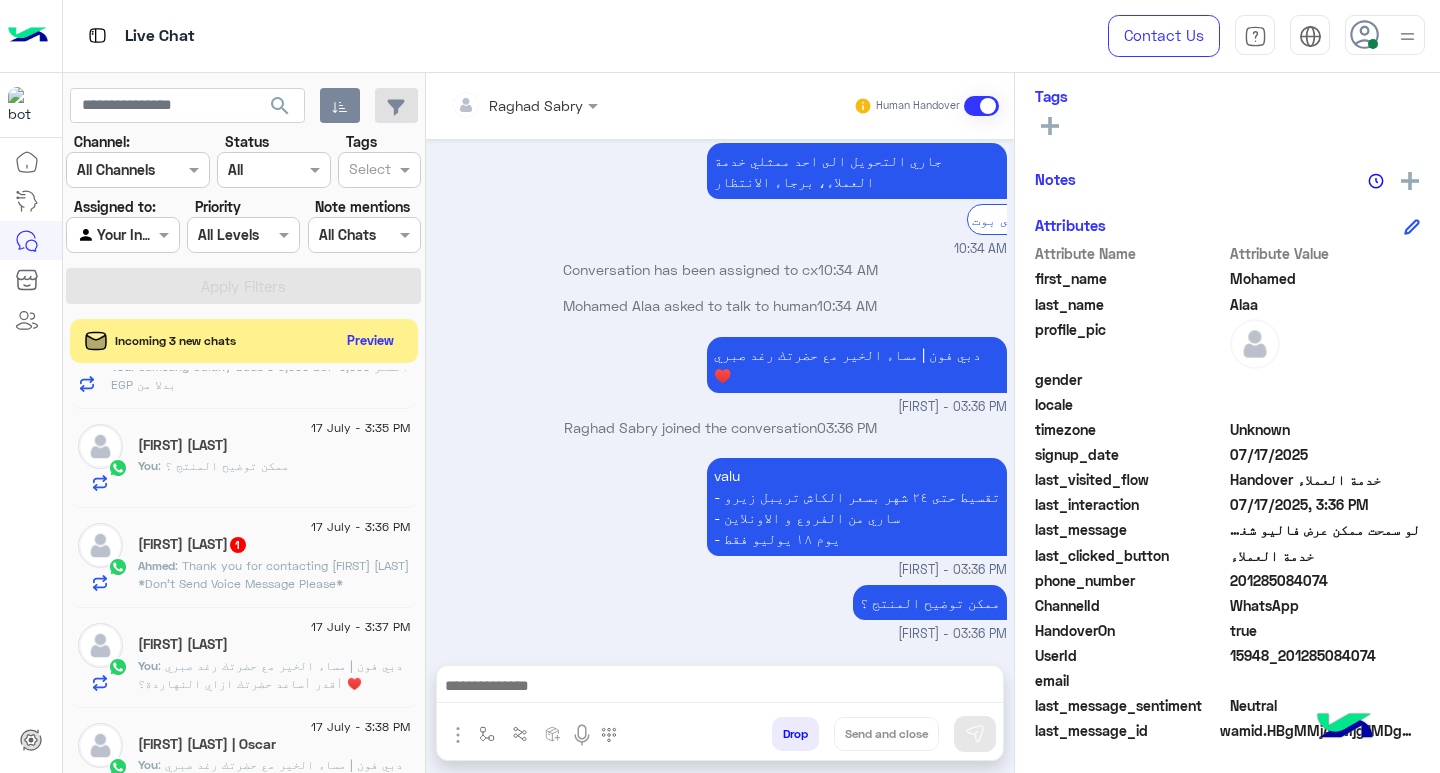 click on "201285084074" 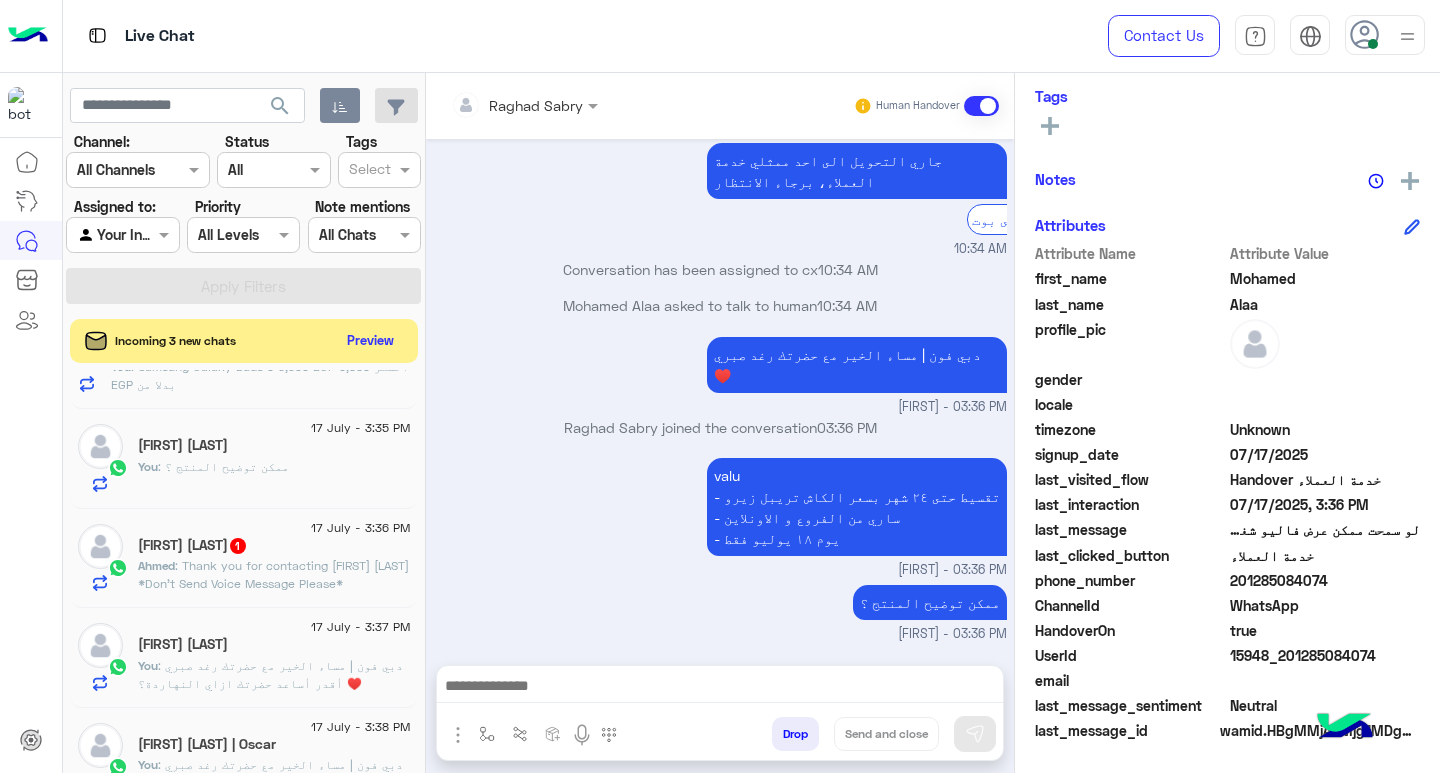 click at bounding box center [720, 688] 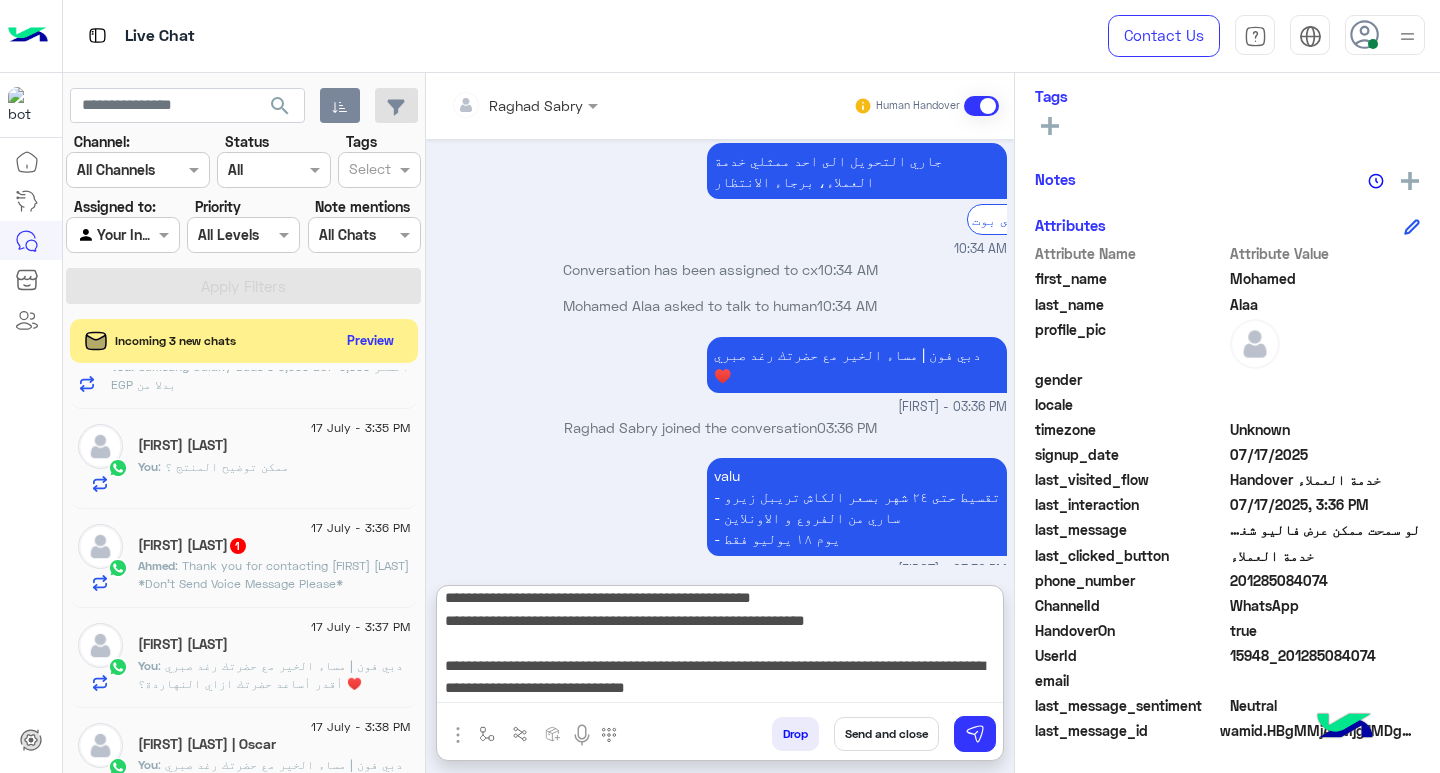 scroll, scrollTop: 155, scrollLeft: 0, axis: vertical 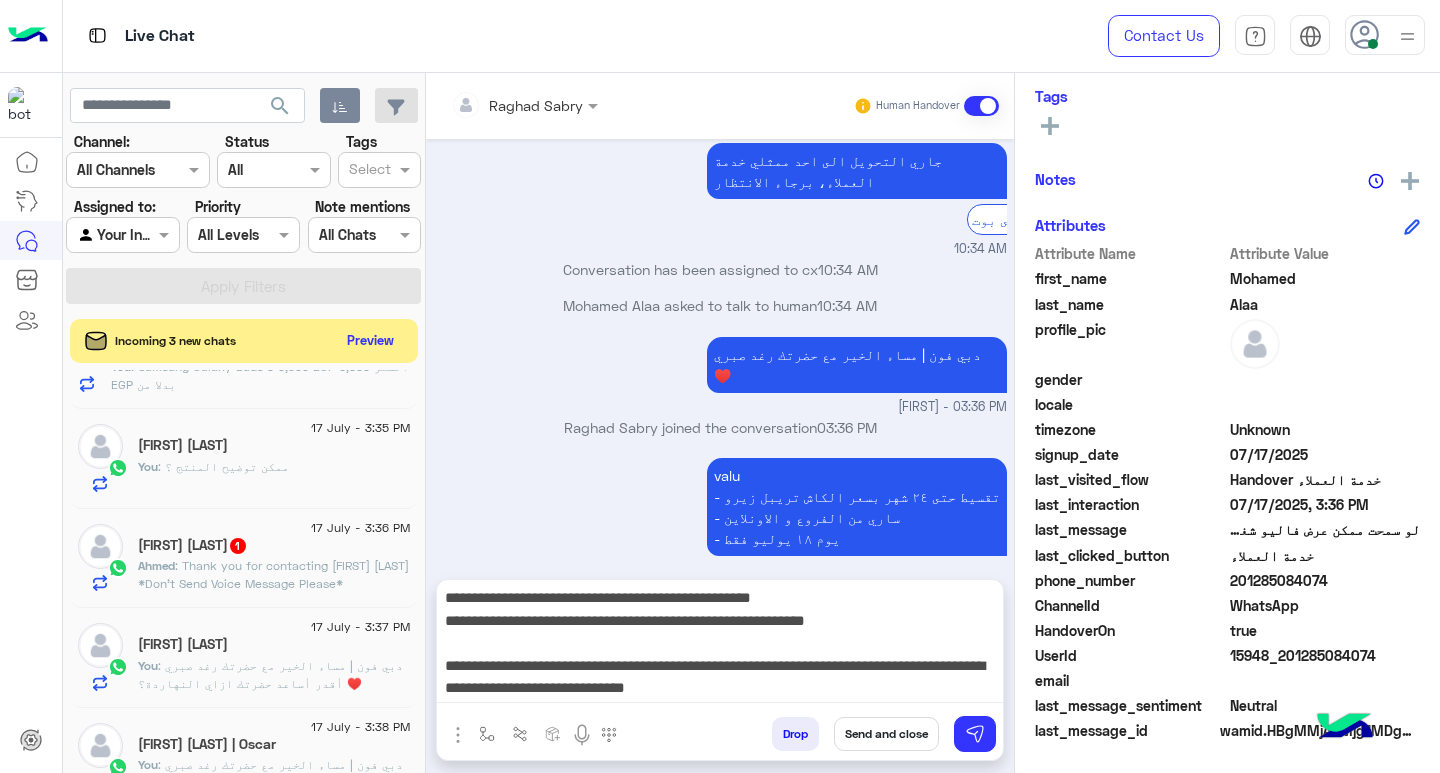 click on "Send and close" at bounding box center (886, 734) 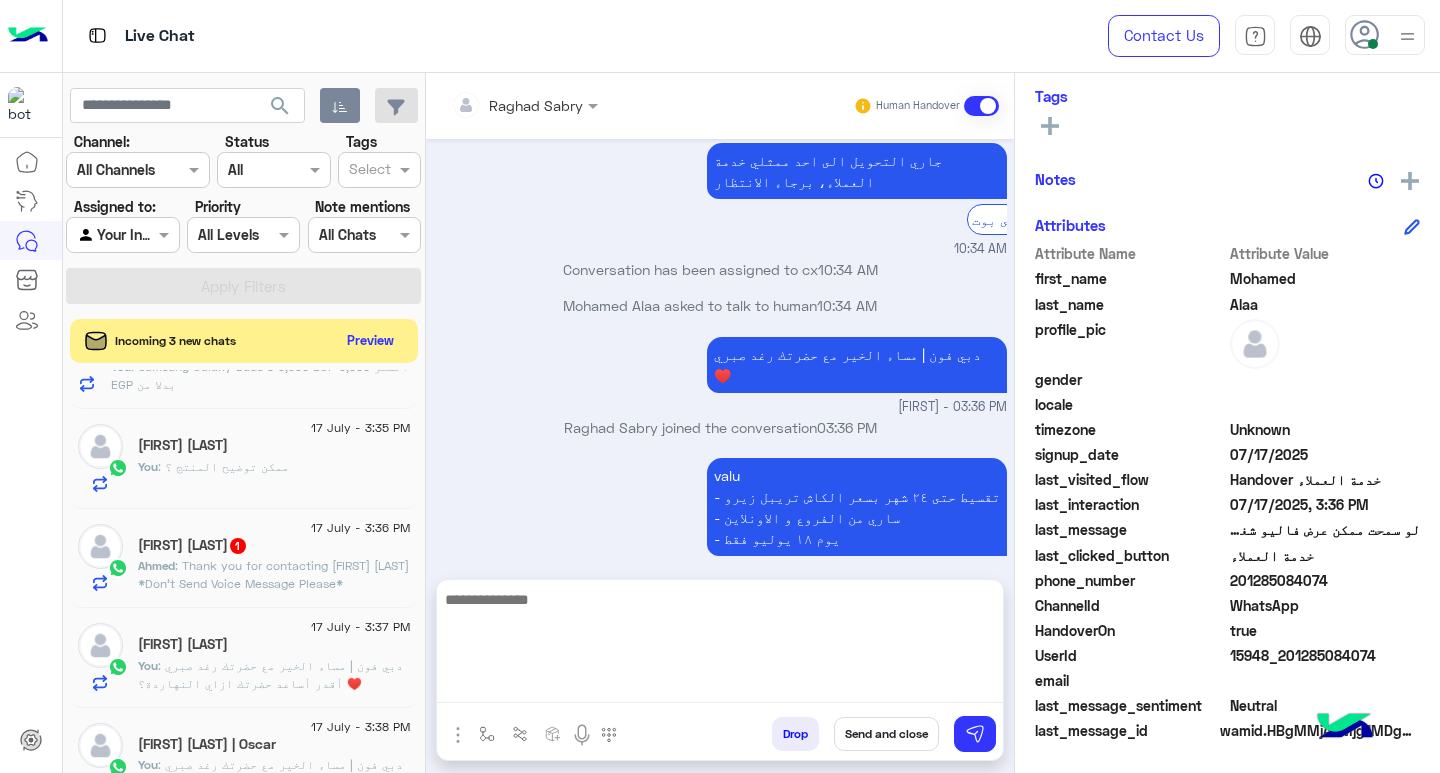 scroll, scrollTop: 0, scrollLeft: 0, axis: both 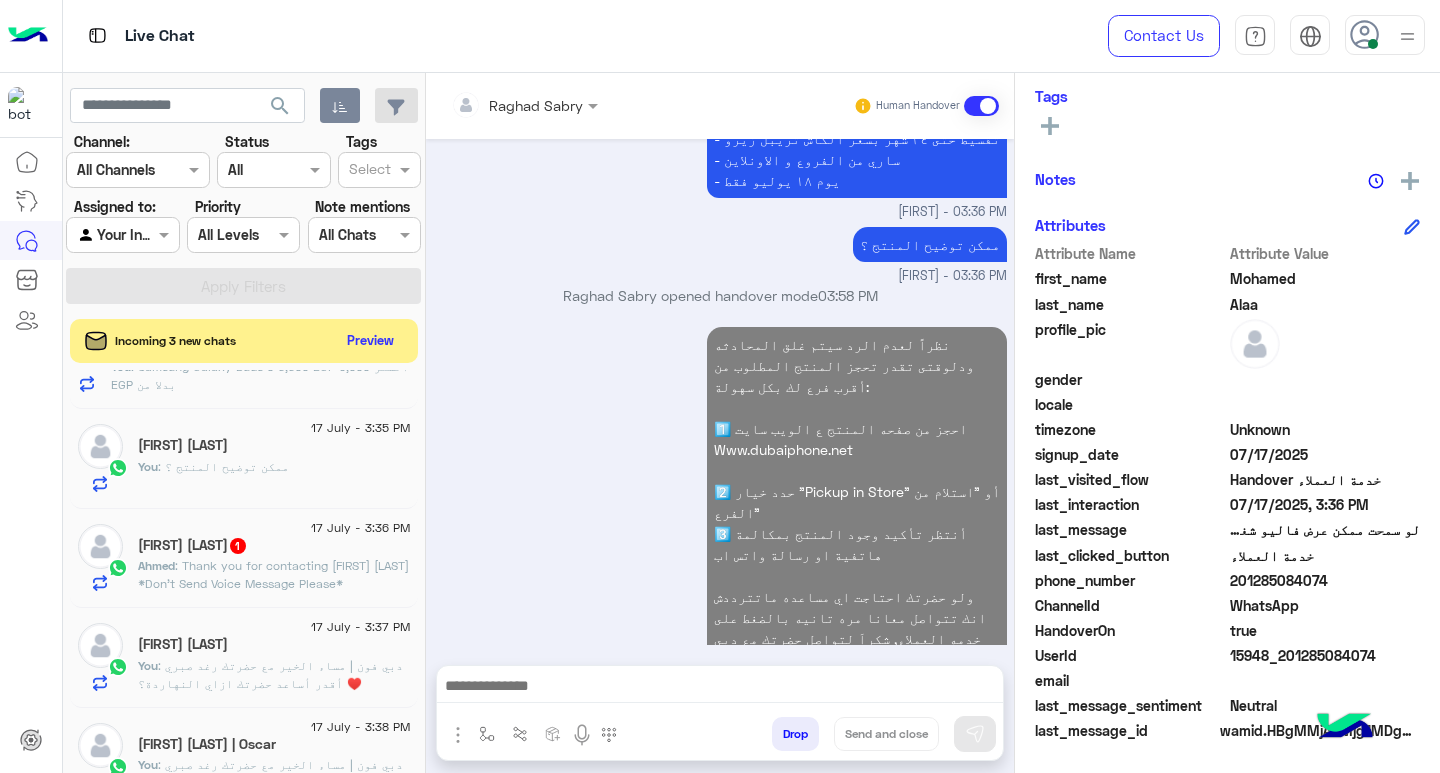 click on ": ممكن توضيح المنتج ؟" 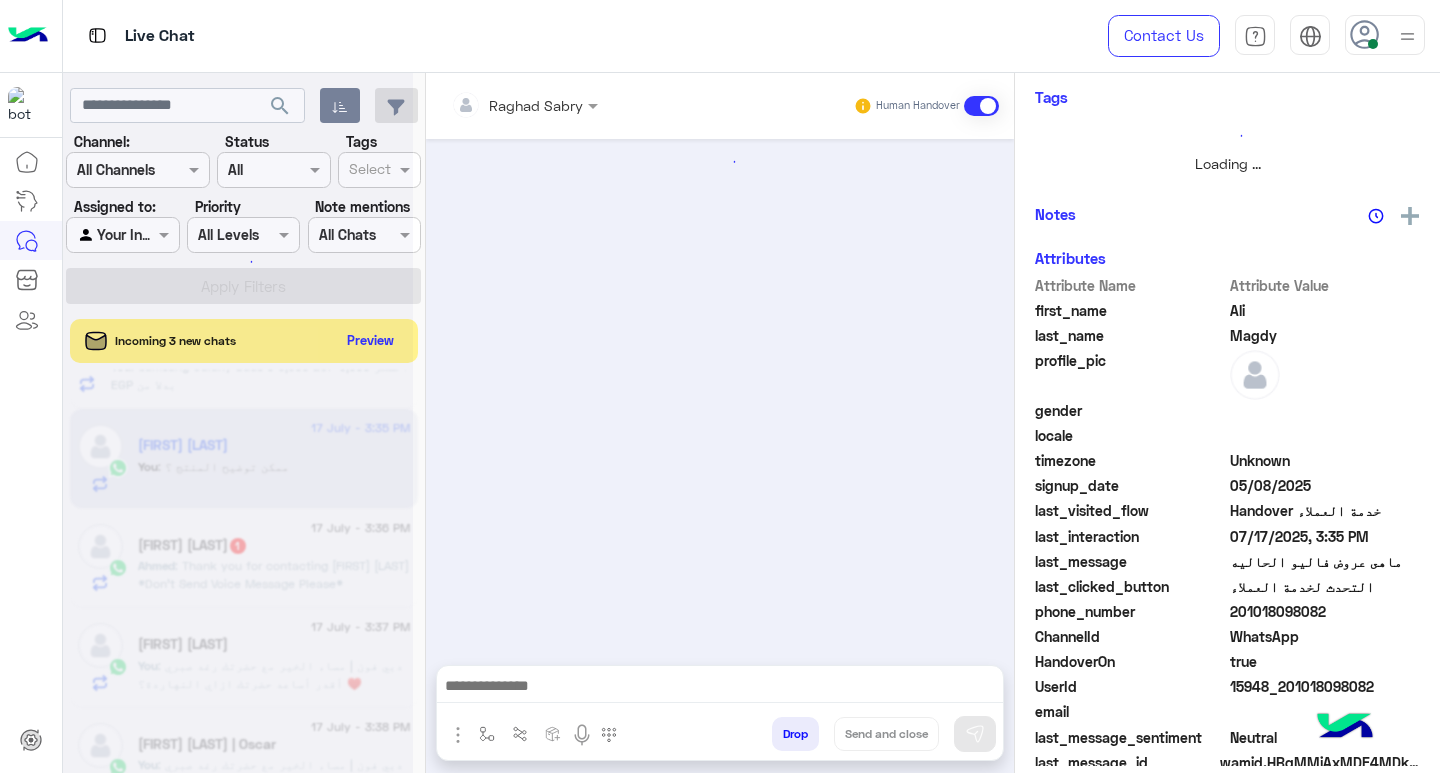 click at bounding box center [720, 688] 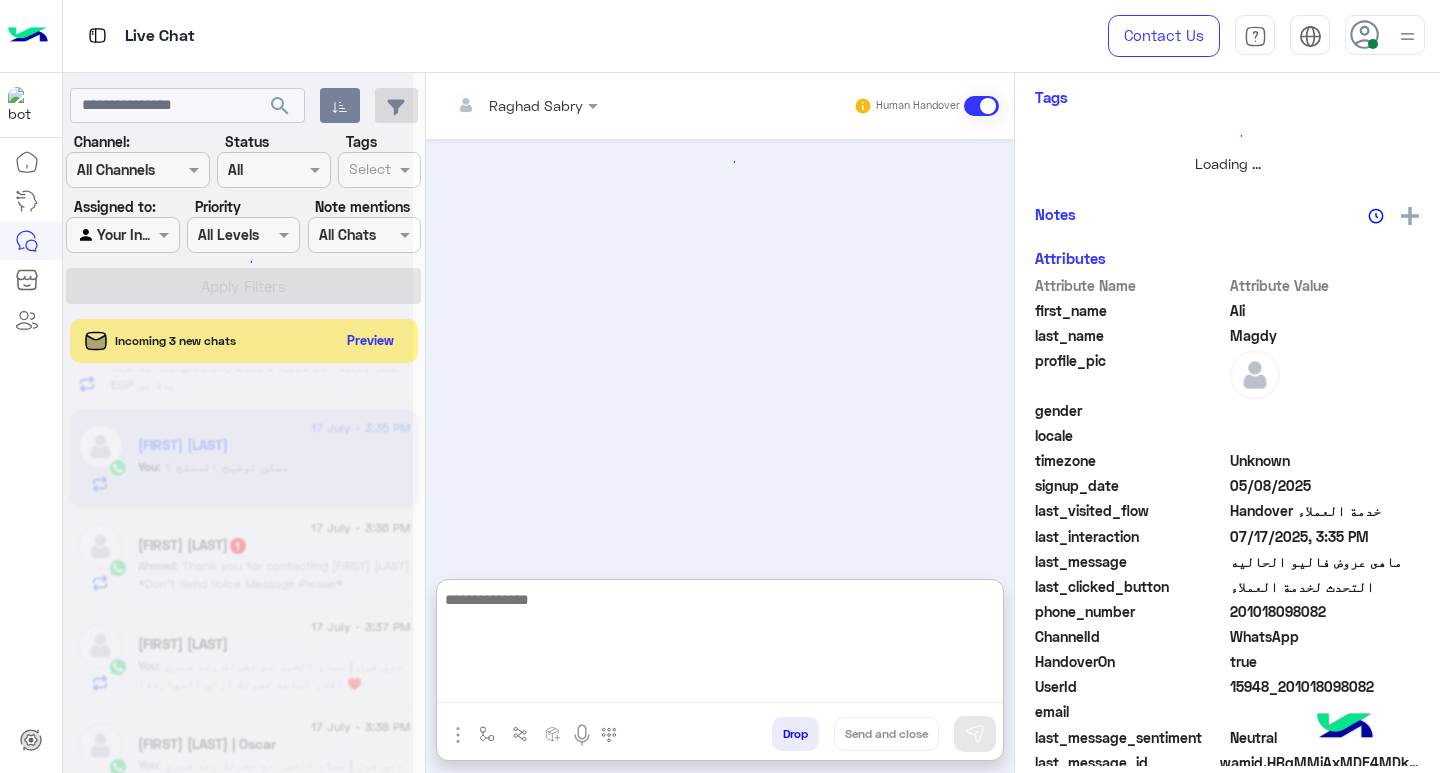 paste on "**********" 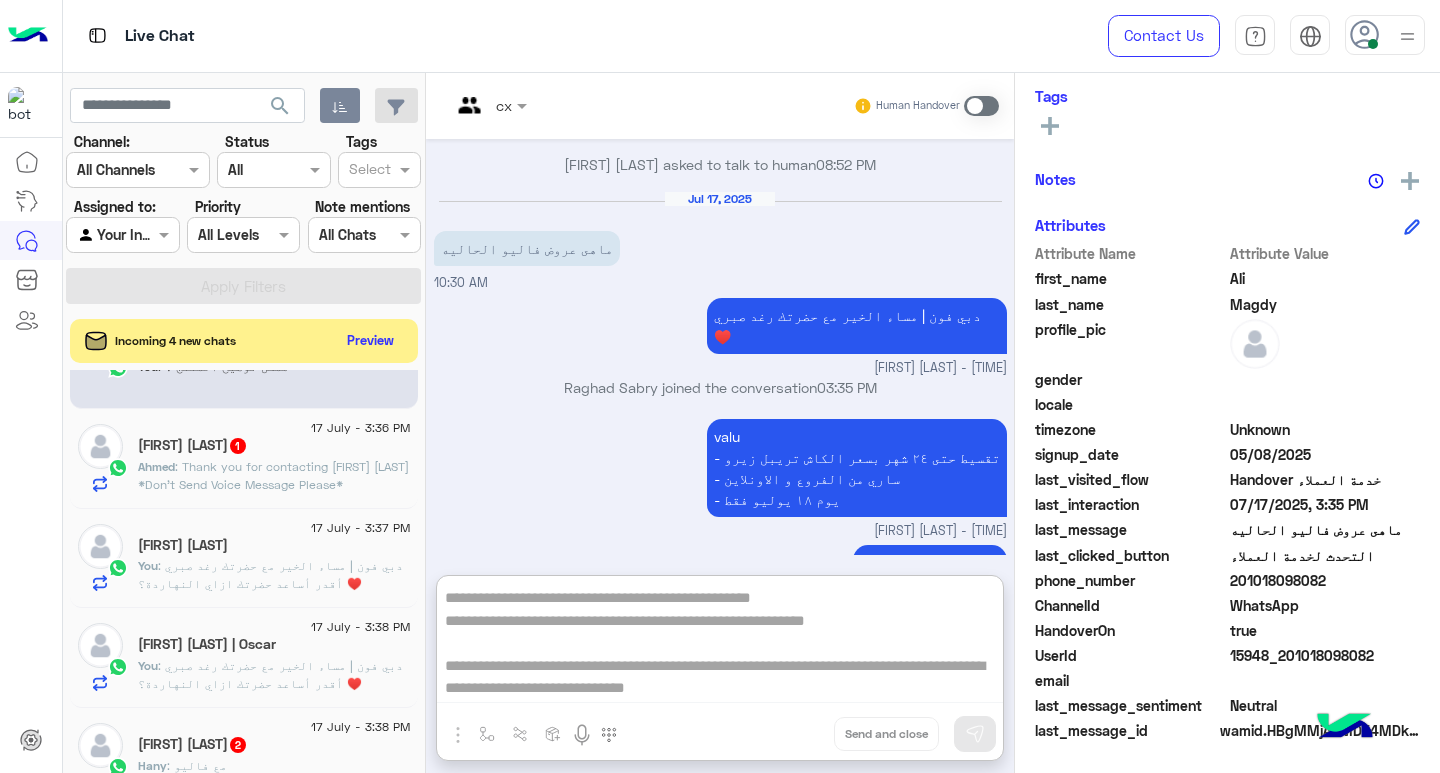 type on "**********" 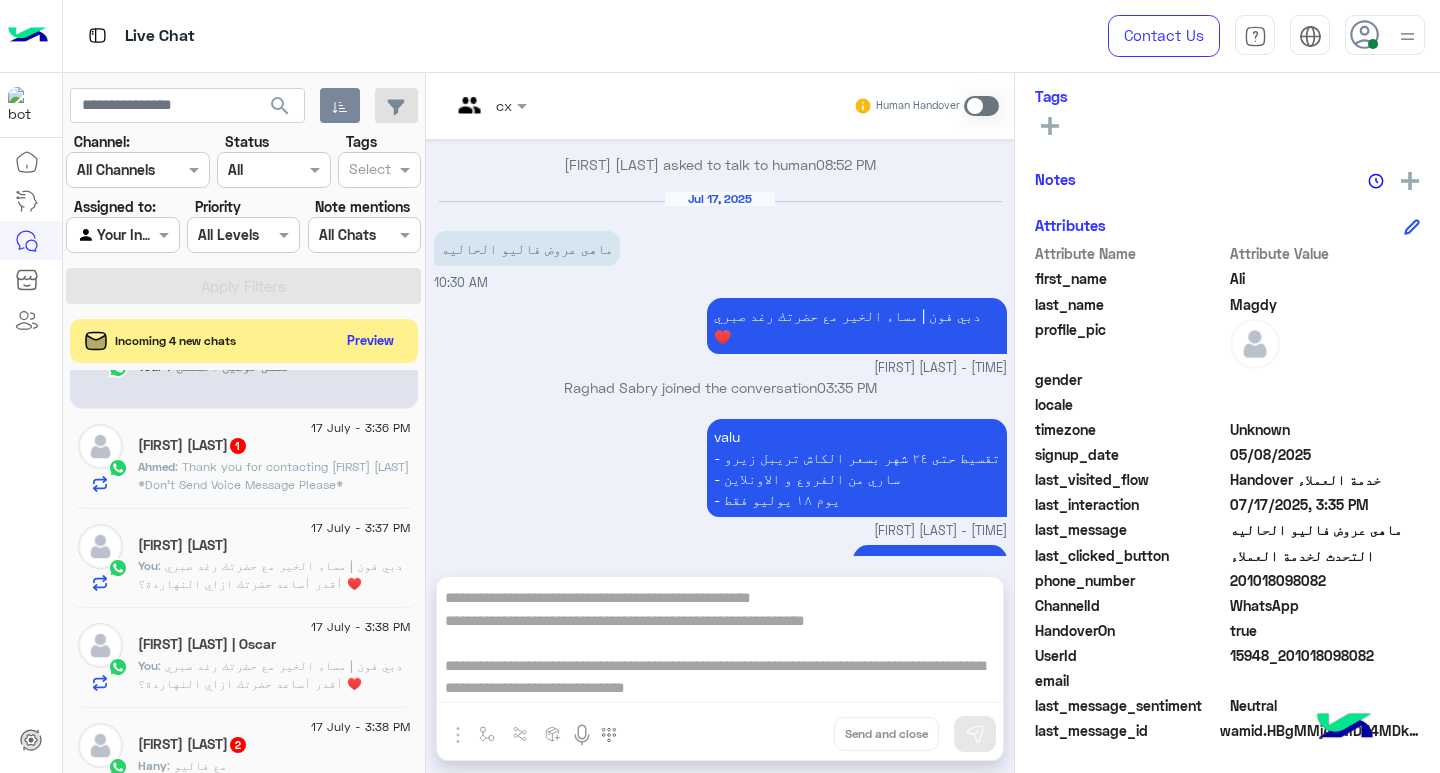 click on "cx Human Handover     Jul 16, 2025   القائمة الرئيسية    08:51 PM  لتصفح الخدمات التى يقدمها Dubai Phone اختر من القائمة الأتية 🌟    08:51 PM   التحدث لخدمة العملاء    08:51 PM  احنا الأن خارج مواعيد العمل الرسمية سنعود للتحدث معك غداً.  الرجوع الى بوت      08:51 PM   Ali Magdy asked to talk to human   08:51 PM       Conversation has been assigned to cx   08:51 PM       الرجوع الى بوت     08:52 PM  لتصفح الخدمات التى يقدمها Dubai Phone اختر من القائمة الأتية 🌟    08:52 PM   Ali Magdy left the conversation   08:52 PM       الشكاوى    08:52 PM     القائمة الرئيسية   التحدث لخدمة العملاء     08:52 PM   التحدث لخدمة العملاء    08:52 PM  احنا الأن خارج مواعيد العمل الرسمية سنعود للتحدث معك غداً.    08:52 PM   08:52 PM" at bounding box center (720, 427) 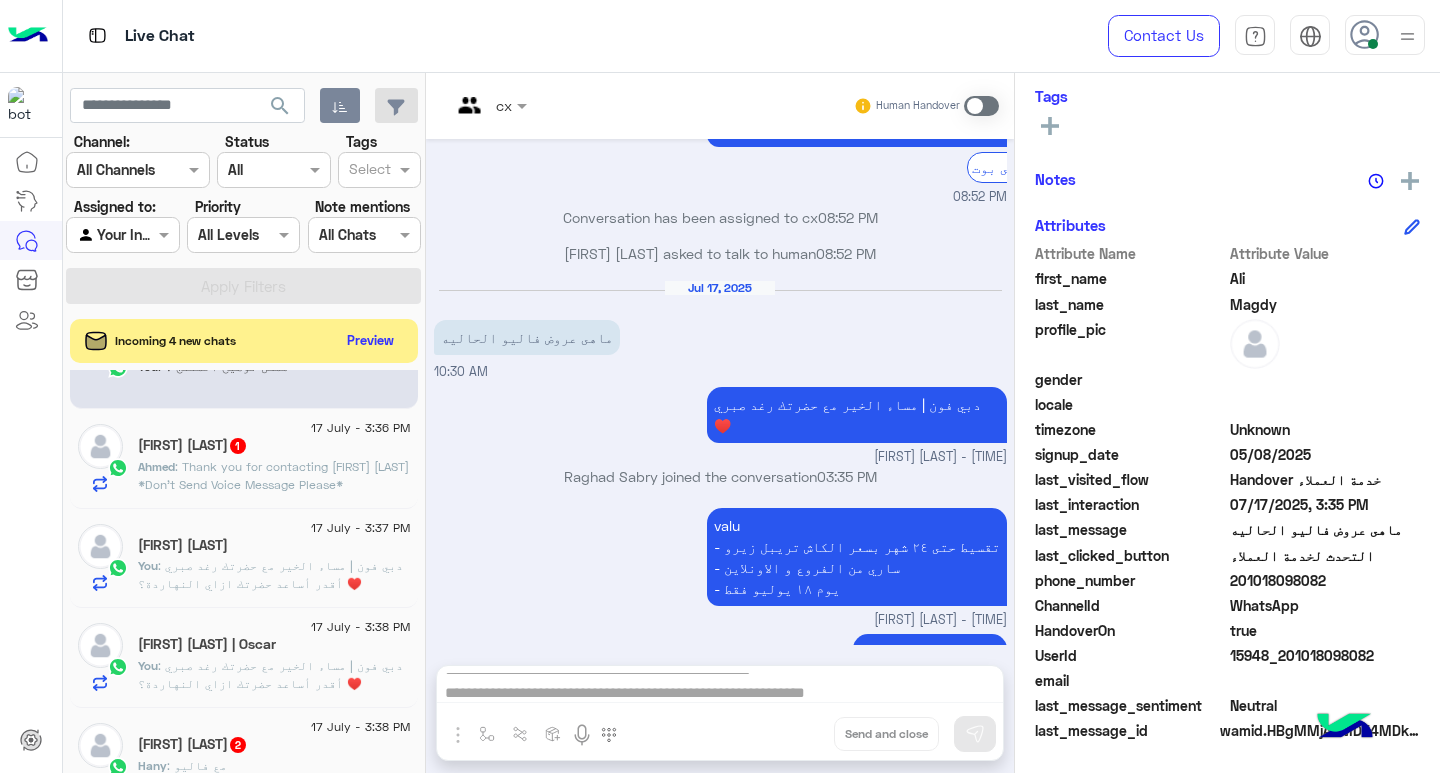 click on "cx Human Handover     Jul 16, 2025   القائمة الرئيسية    08:51 PM  لتصفح الخدمات التى يقدمها Dubai Phone اختر من القائمة الأتية 🌟    08:51 PM   التحدث لخدمة العملاء    08:51 PM  احنا الأن خارج مواعيد العمل الرسمية سنعود للتحدث معك غداً.  الرجوع الى بوت      08:51 PM   Ali Magdy asked to talk to human   08:51 PM       Conversation has been assigned to cx   08:51 PM       الرجوع الى بوت     08:52 PM  لتصفح الخدمات التى يقدمها Dubai Phone اختر من القائمة الأتية 🌟    08:52 PM   Ali Magdy left the conversation   08:52 PM       الشكاوى    08:52 PM     القائمة الرئيسية   التحدث لخدمة العملاء     08:52 PM   التحدث لخدمة العملاء    08:52 PM  احنا الأن خارج مواعيد العمل الرسمية سنعود للتحدث معك غداً.    08:52 PM   08:52 PM" at bounding box center (720, 427) 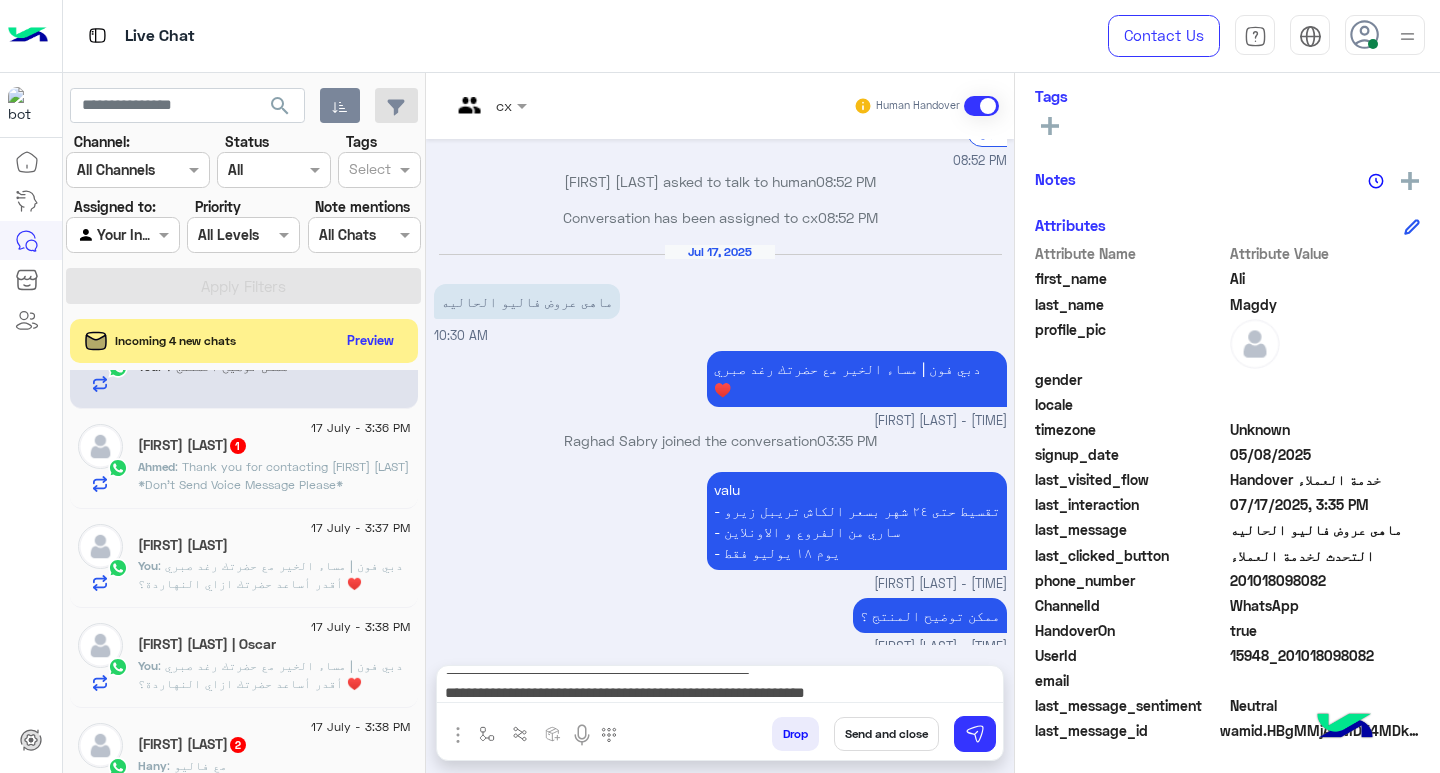 click on "Send and close" at bounding box center [886, 734] 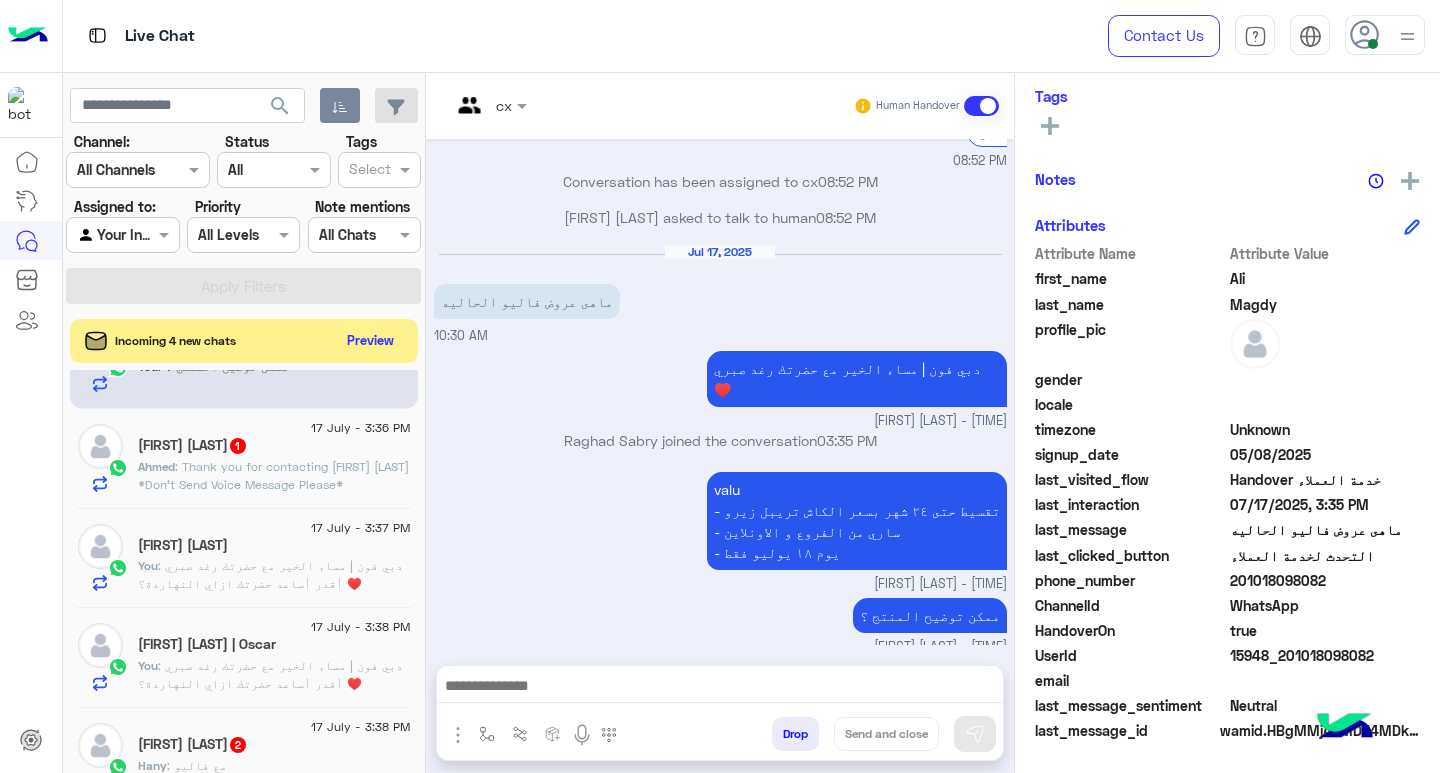 scroll, scrollTop: 0, scrollLeft: 0, axis: both 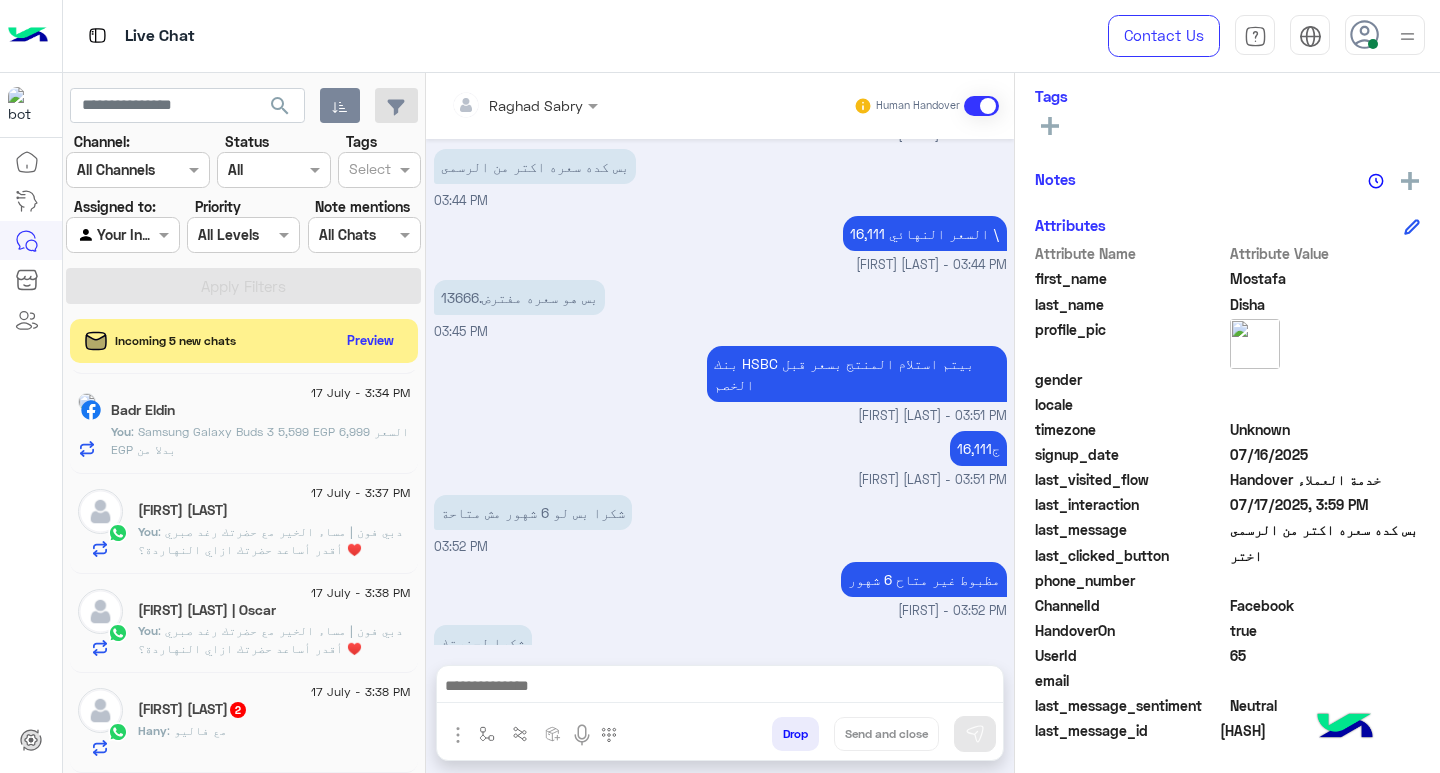 click at bounding box center (720, 691) 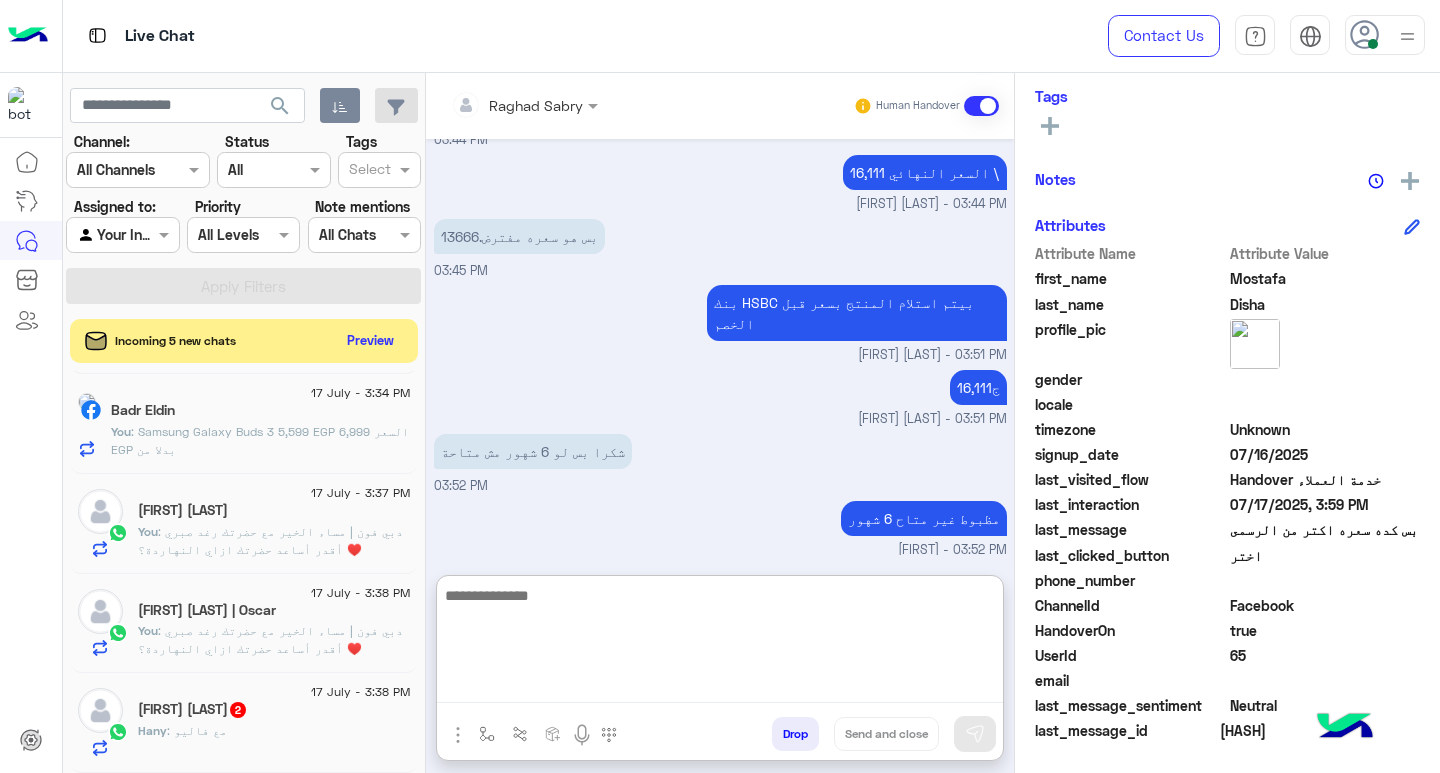 scroll, scrollTop: 1021, scrollLeft: 0, axis: vertical 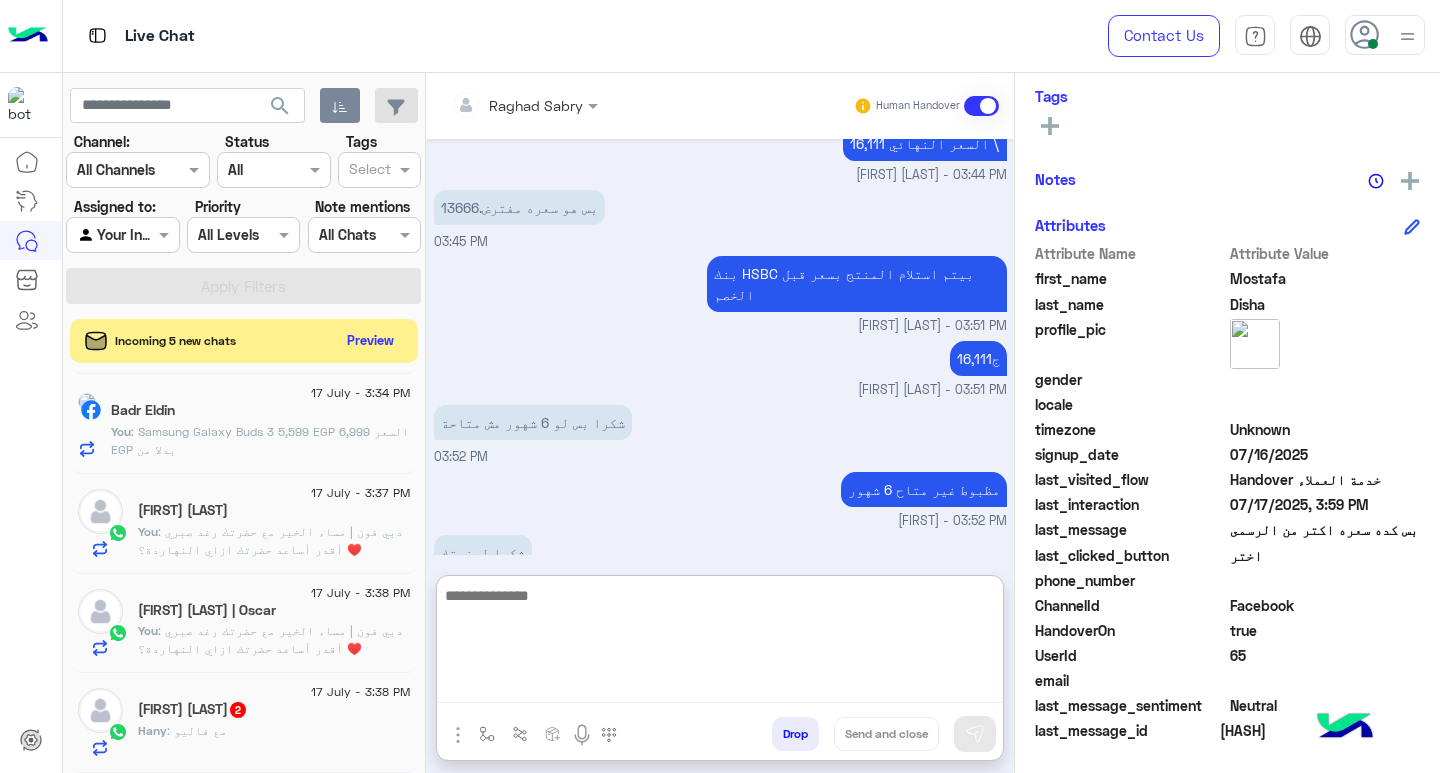 click at bounding box center (720, 643) 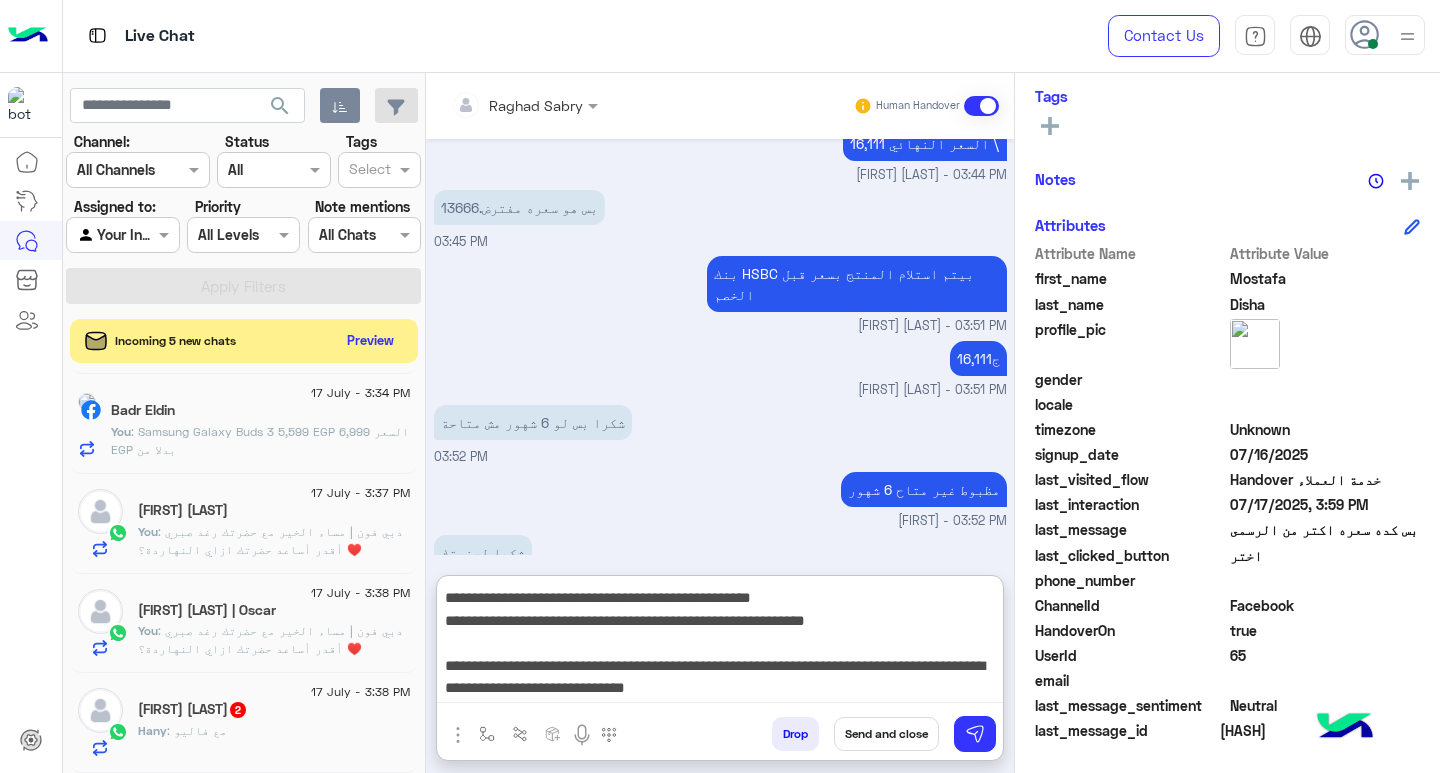 scroll, scrollTop: 0, scrollLeft: 0, axis: both 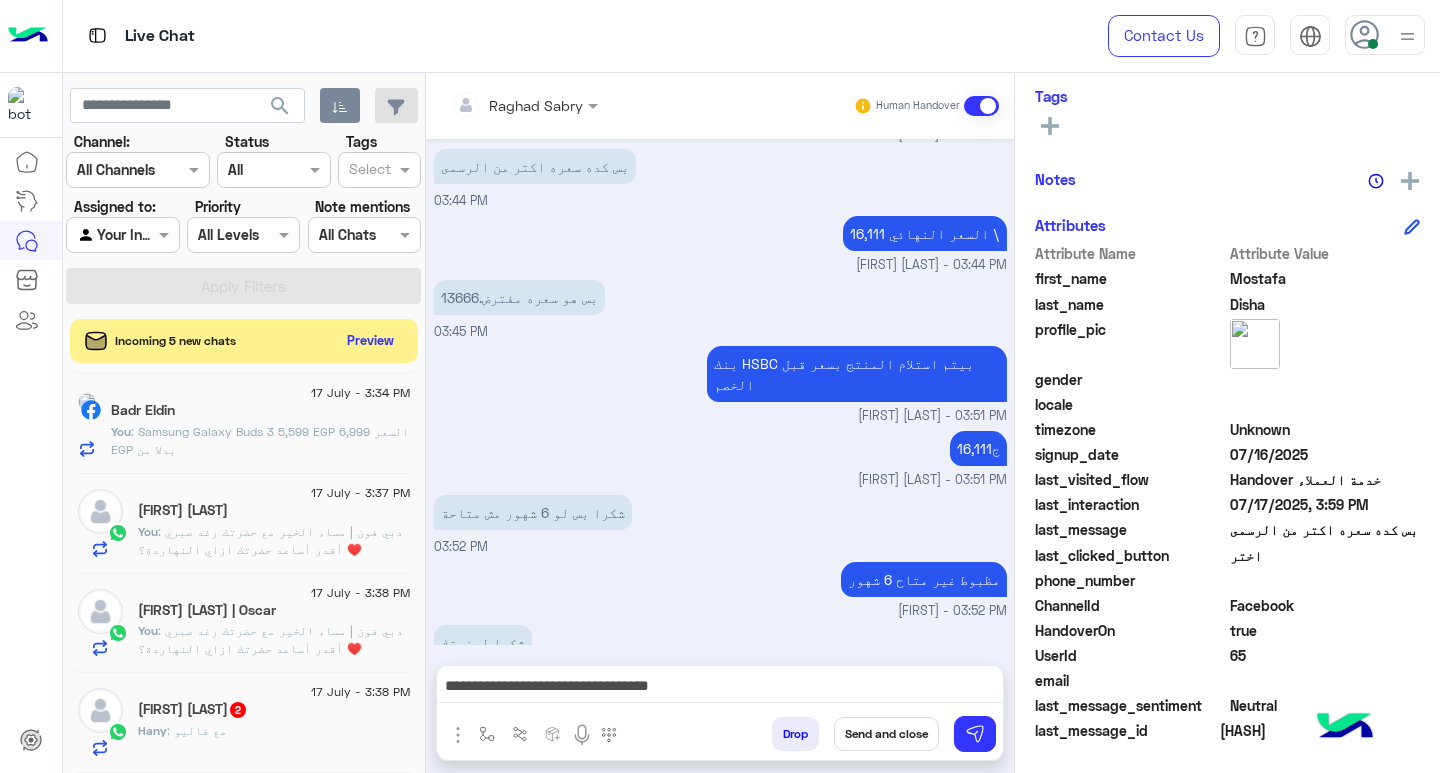 click on "Raghad Sabry Human Handover     Jul 17, 2025  جاري التحويل الى احد ممثلي خدمة العملاء، برجاء الانتظار    09:00 AM   Conversation has been assigned to cx   09:00 AM       Mostafa Disha asked to talk to human   09:00 AM      كنت بسال عن تقسيط بنك HSBC على 6 شهورهقسط على أنى سعر   09:49 AM  ؟؟   10:30 AM  دبي فون | مساء الخير مع حضرتك رغد صبري ♥️  Raghad Sabry -  03:34 PM   Raghad Sabry joined the conversation   03:34 PM      تقسيط 12 شهر تريبل زيرو بالسعر الرسمي لكل المنتجات  Raghad Sabry -  03:35 PM  متاح 12 شهر فقط  ممكن توضيح المنتج ؟  Raghad Sabry -  03:35 PM  Honor x8c   03:41 PM  Honor X8c Dual Sim - 512GB, 8GB RAM, 4G 14,190 EGP   السعر  16,111 EGP بدلا من  جميع أسعار منتجاتنا تشمل ضريبة القيمة المضافة ومُعفاة من أي رسوم جمركية   03:44 PM    03:45 PM" at bounding box center [720, 427] 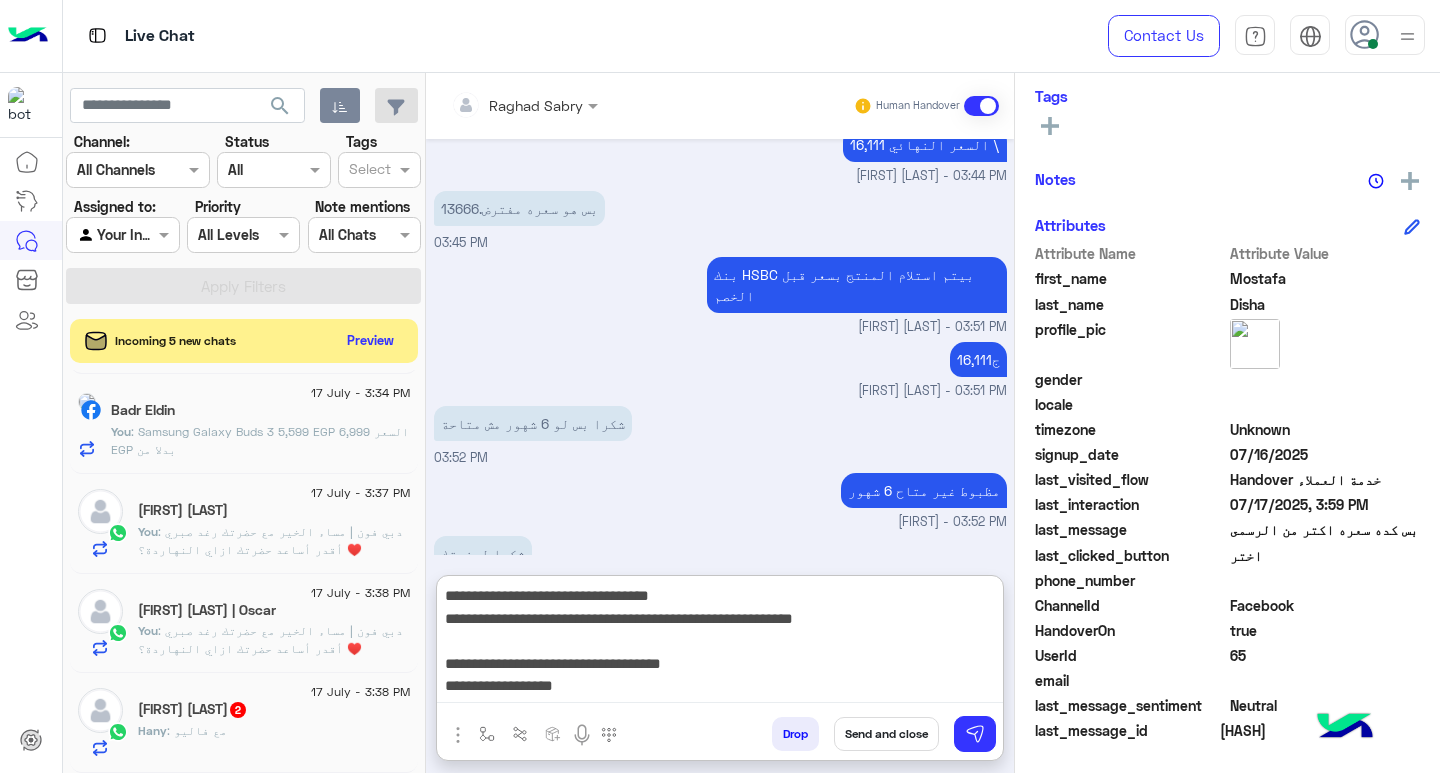 scroll, scrollTop: 1021, scrollLeft: 0, axis: vertical 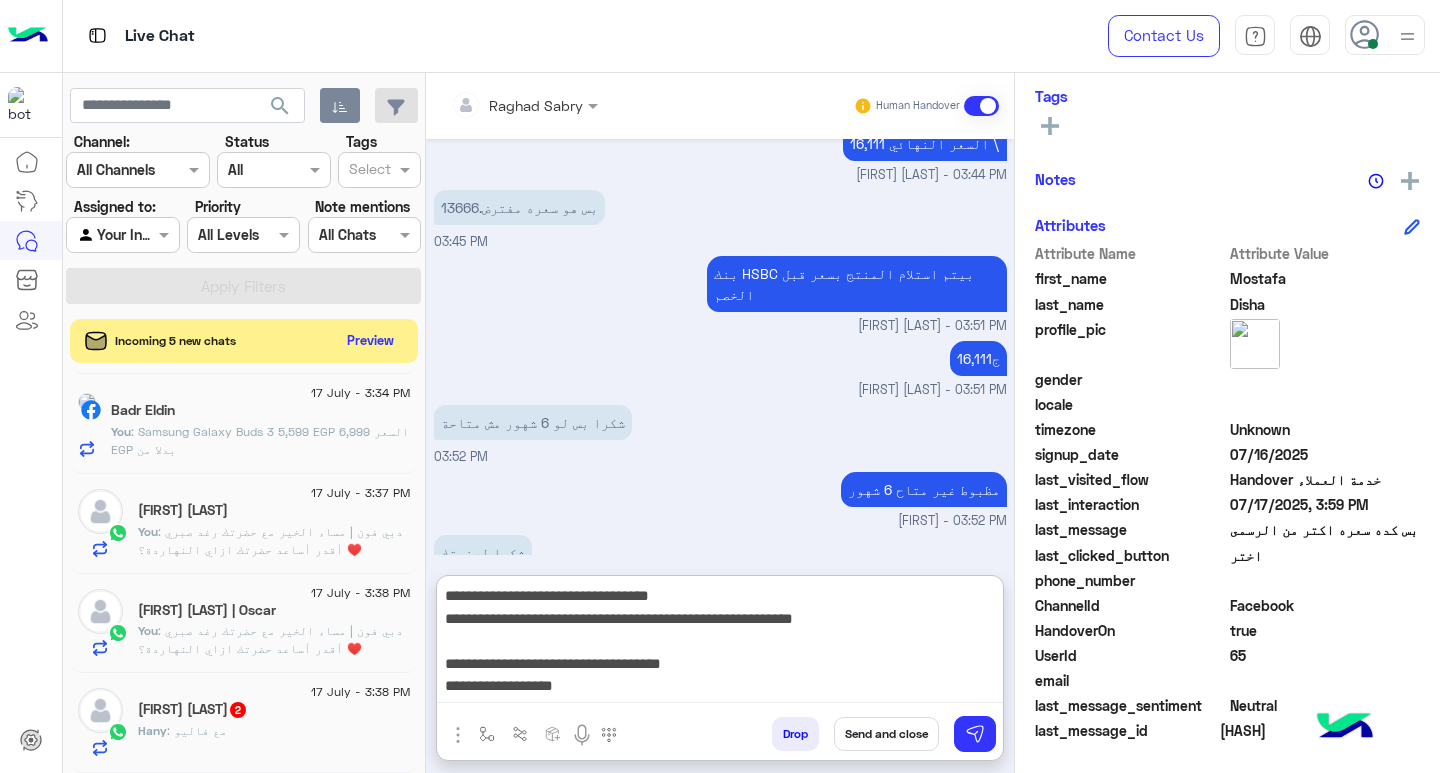 drag, startPoint x: 629, startPoint y: 668, endPoint x: 1158, endPoint y: 496, distance: 556.2598 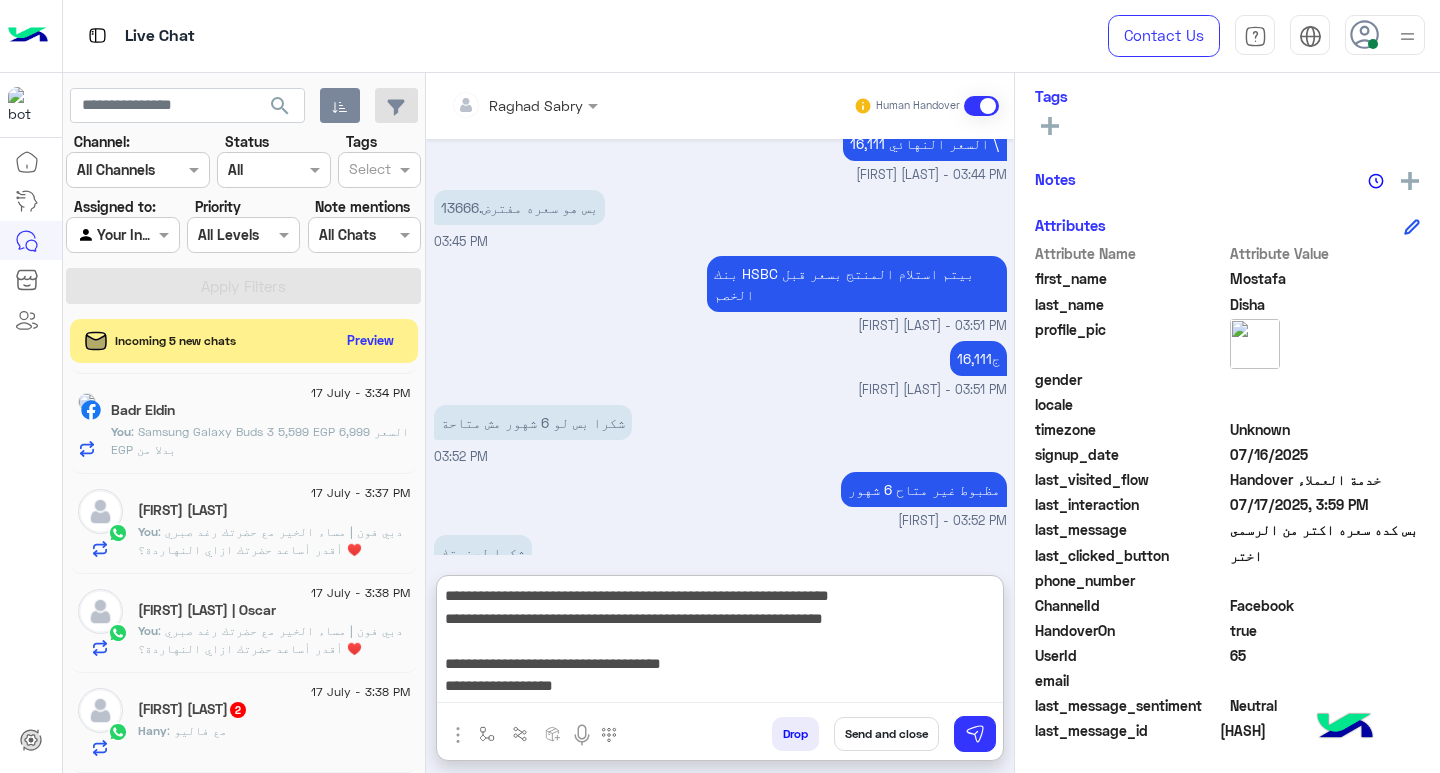 scroll, scrollTop: 129, scrollLeft: 0, axis: vertical 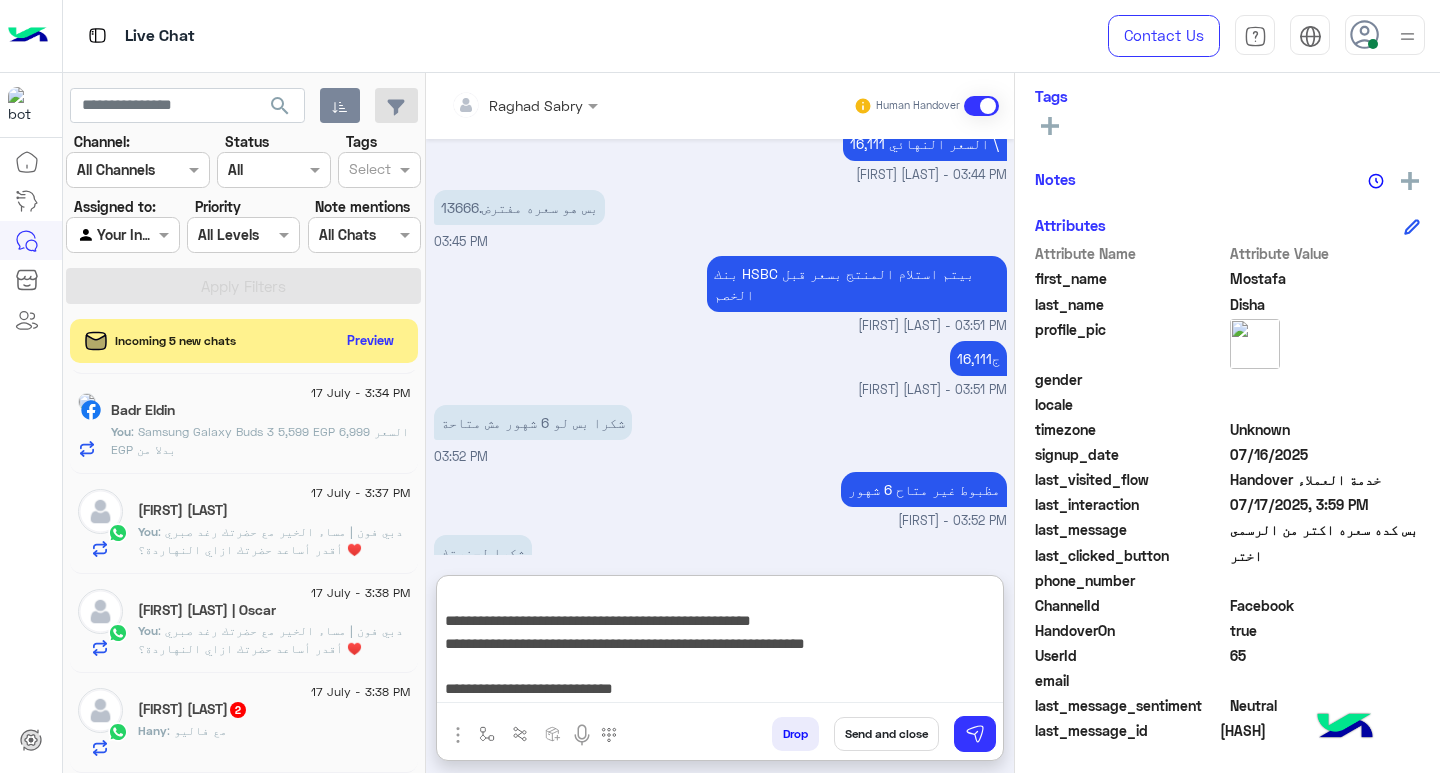 type on "**********" 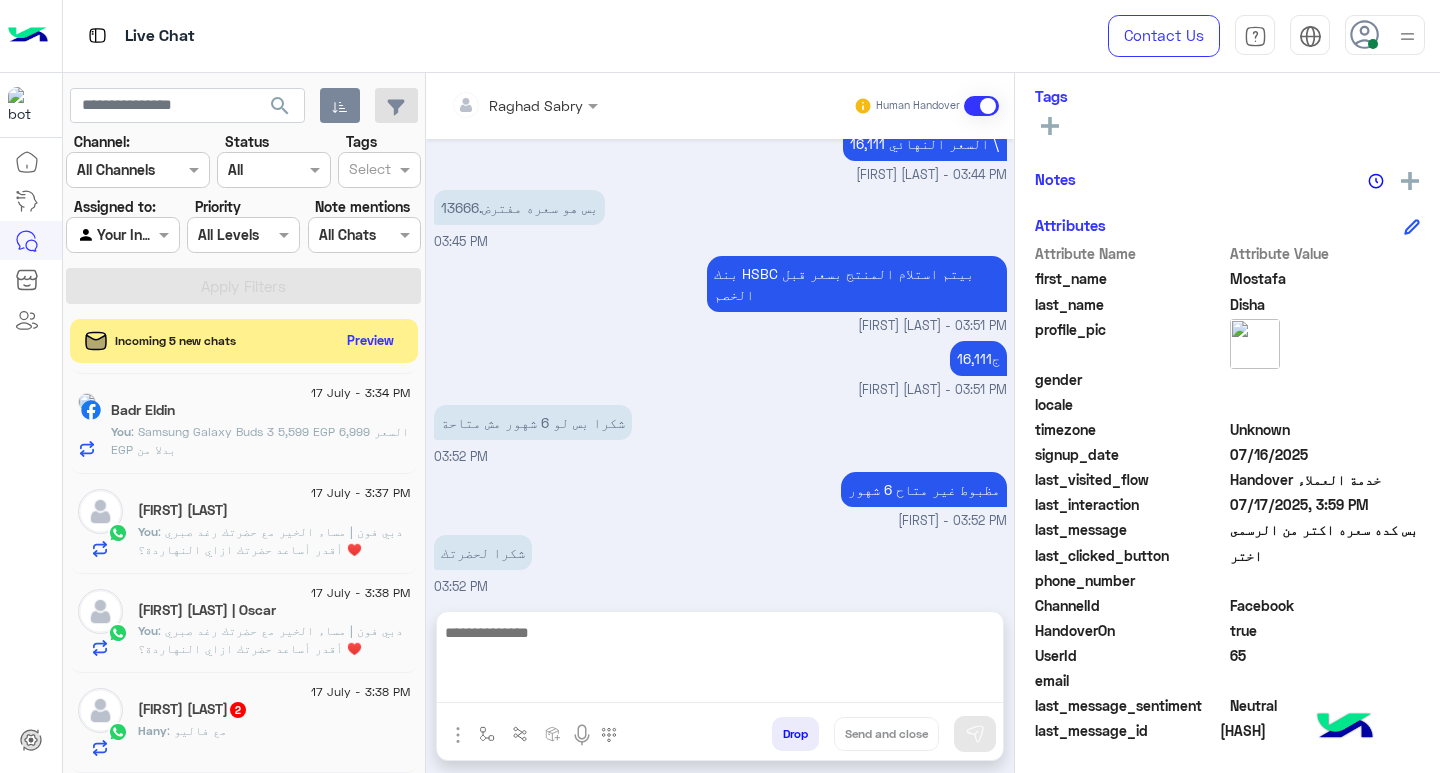 scroll, scrollTop: 1268, scrollLeft: 0, axis: vertical 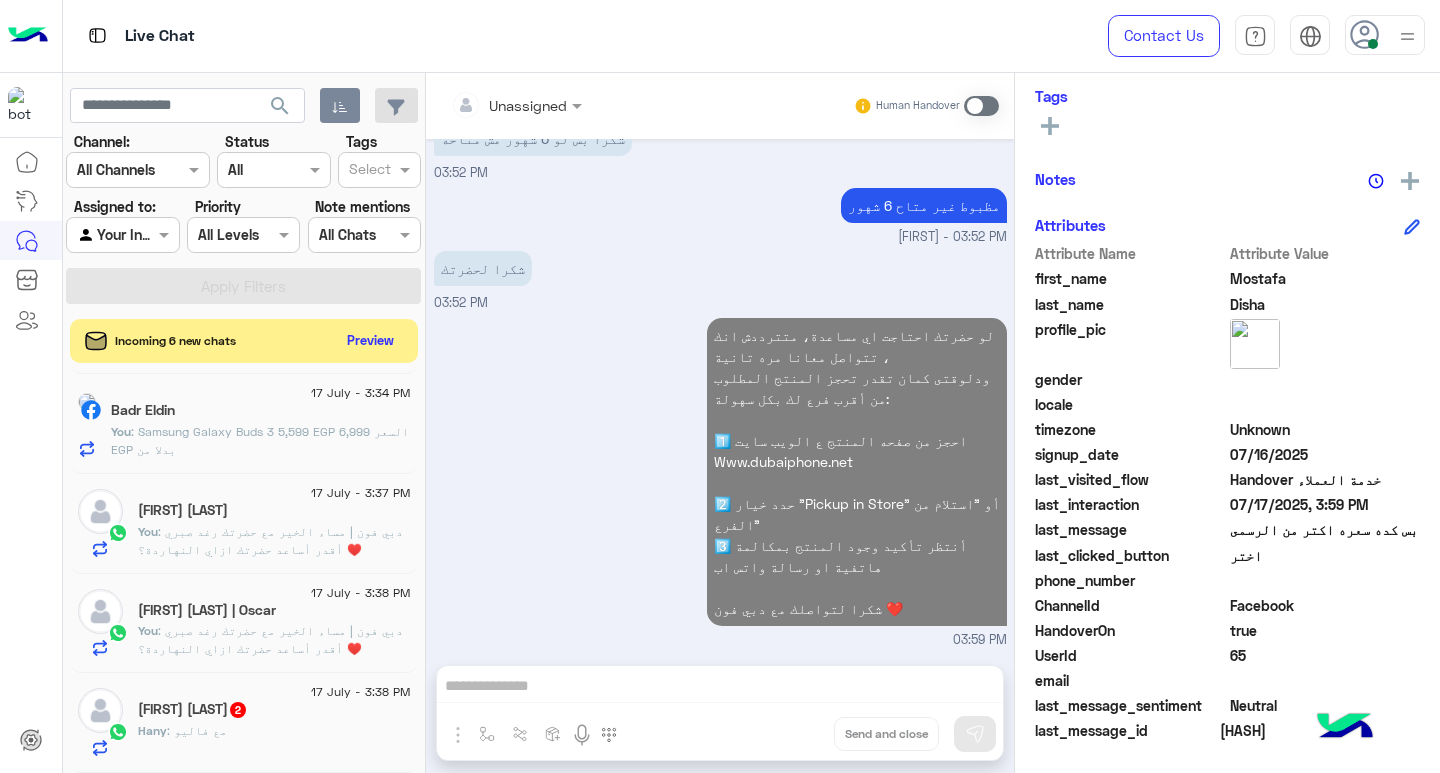 click on ": دبي فون | مساء الخير مع حضرتك رغد صبري ♥️
أقدر أساعد حضرتك ازاي النهاردة؟" 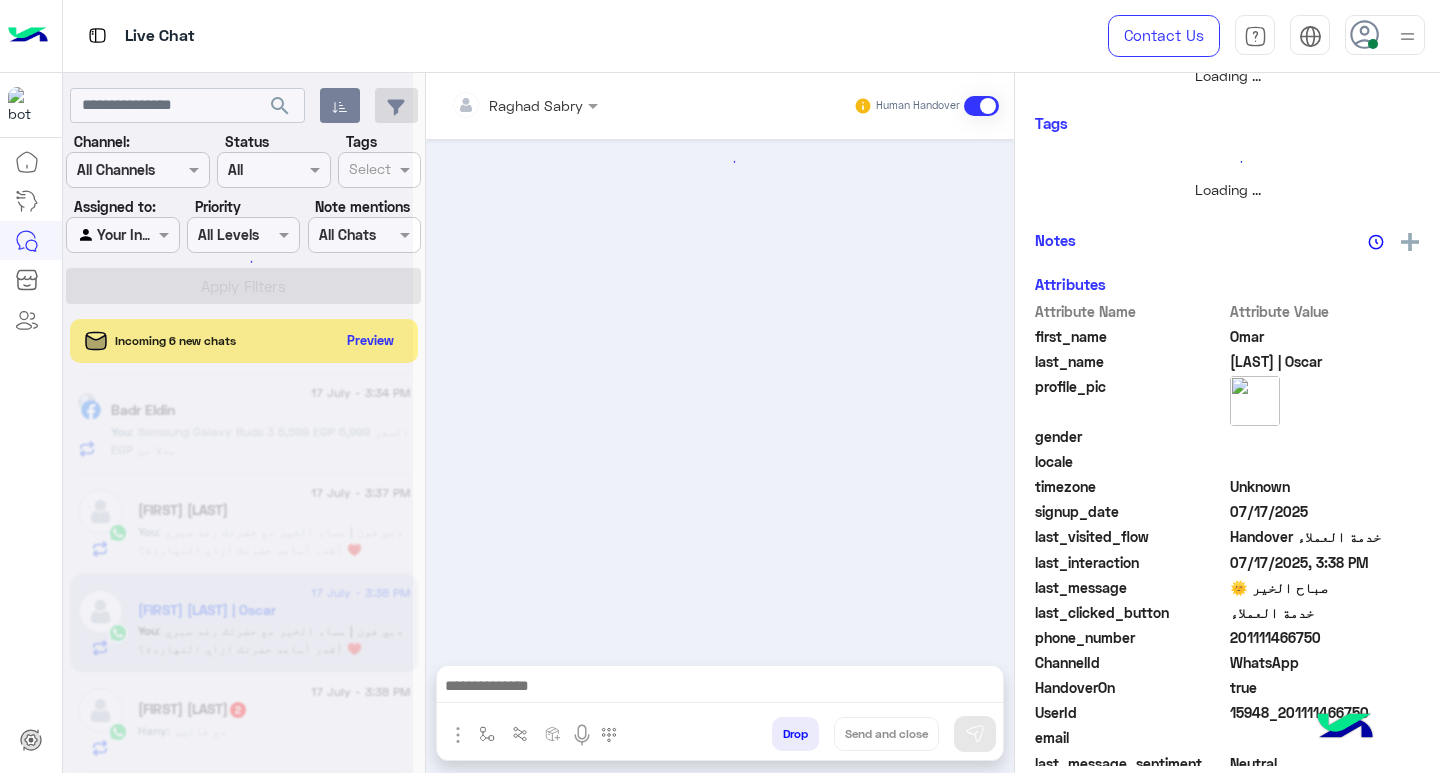 scroll, scrollTop: 355, scrollLeft: 0, axis: vertical 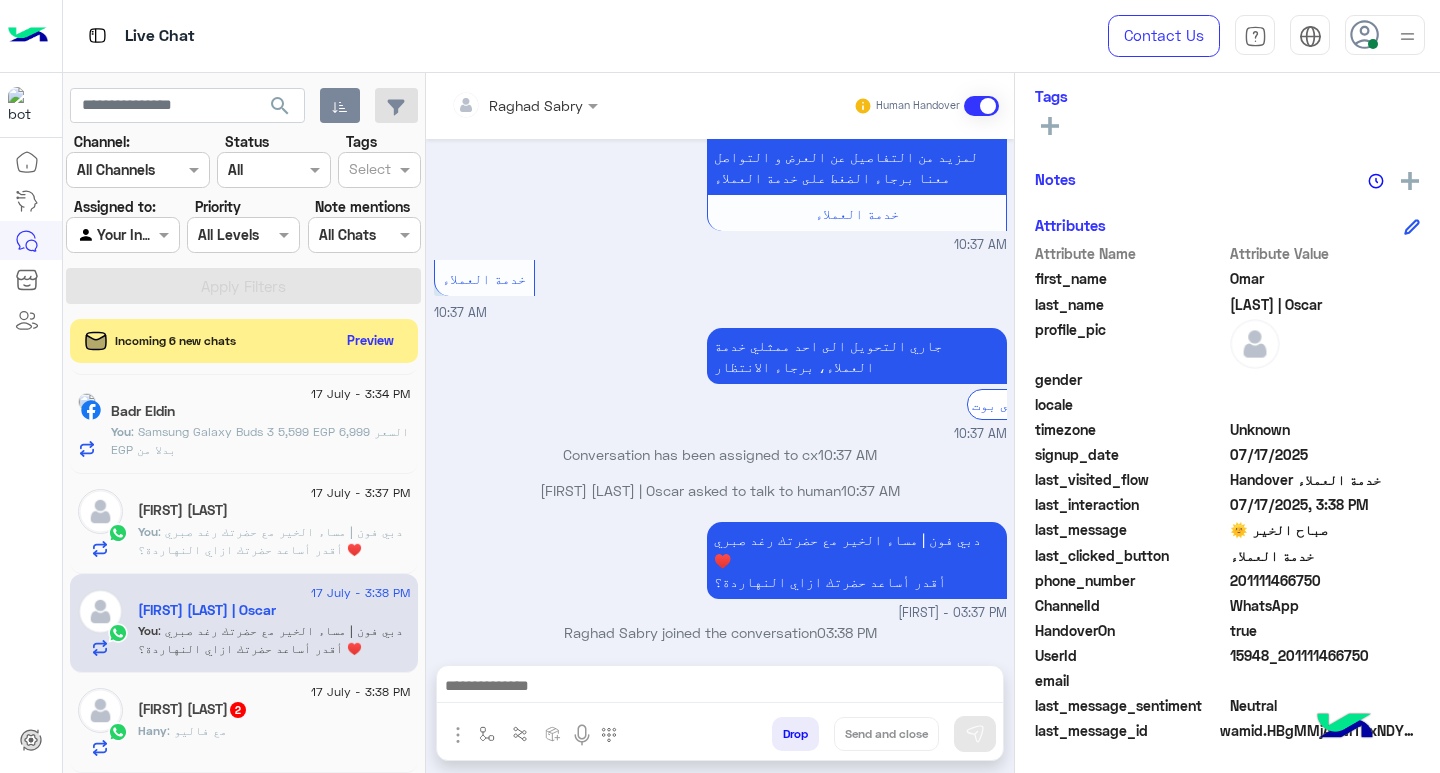 click at bounding box center (720, 688) 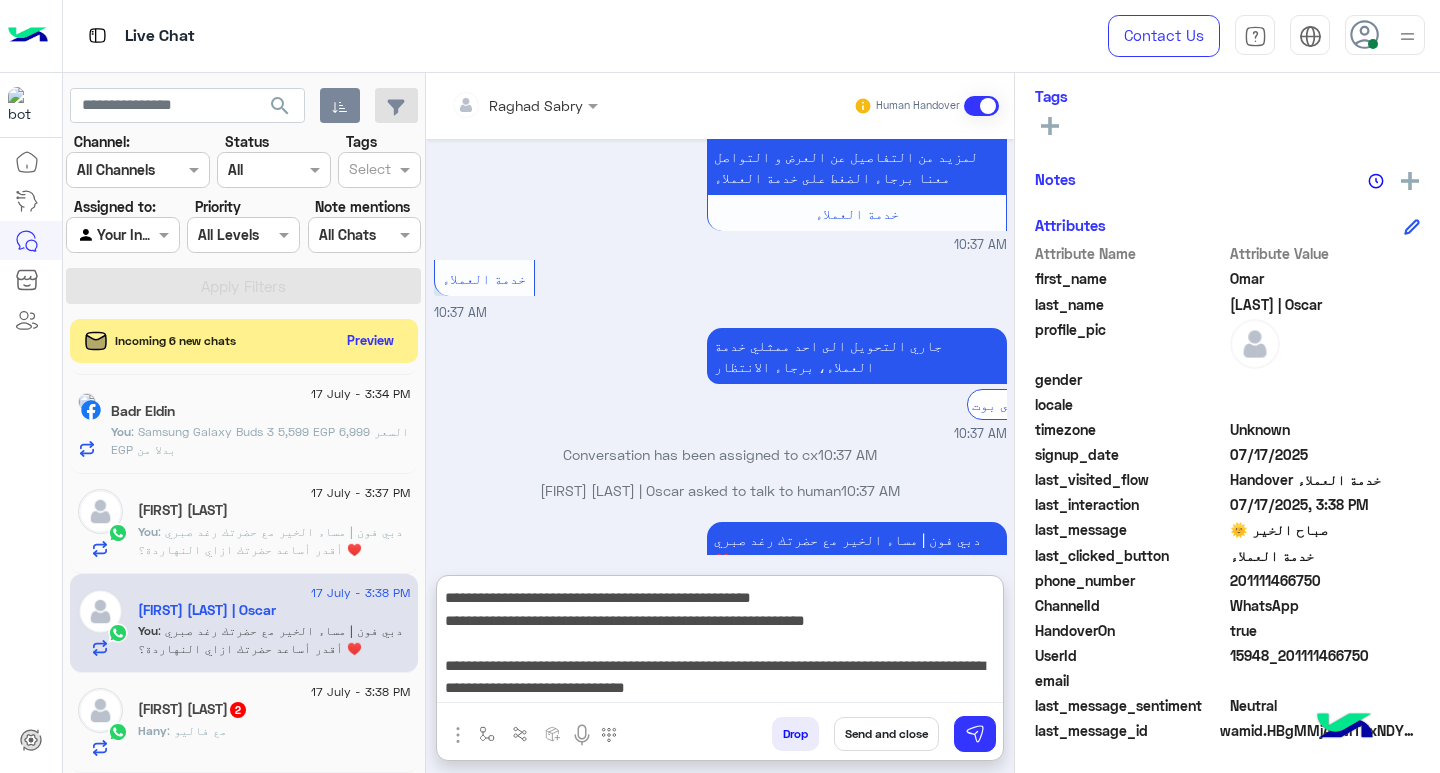 type on "**********" 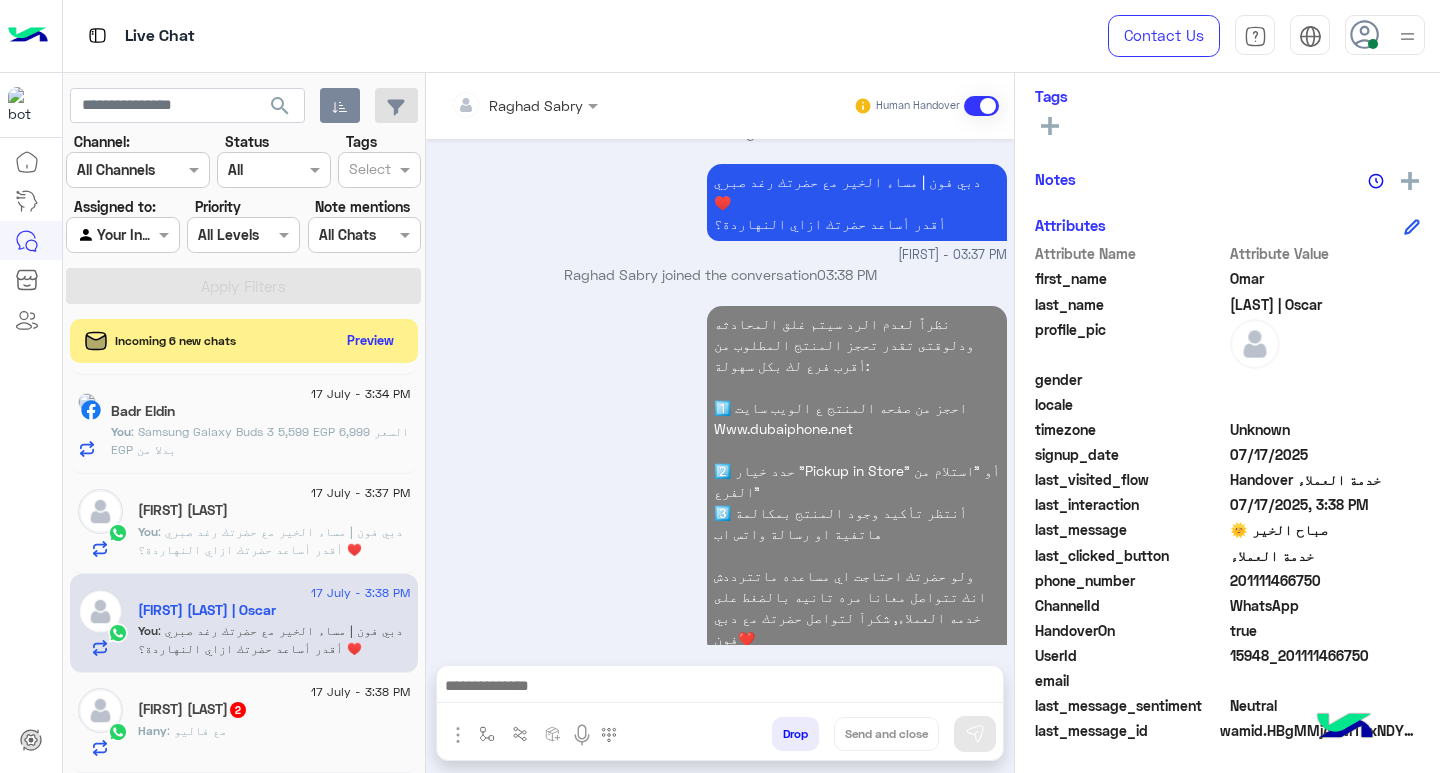 click on ": دبي فون | مساء الخير مع حضرتك رغد صبري ♥️
أقدر أساعد حضرتك ازاي النهاردة؟" 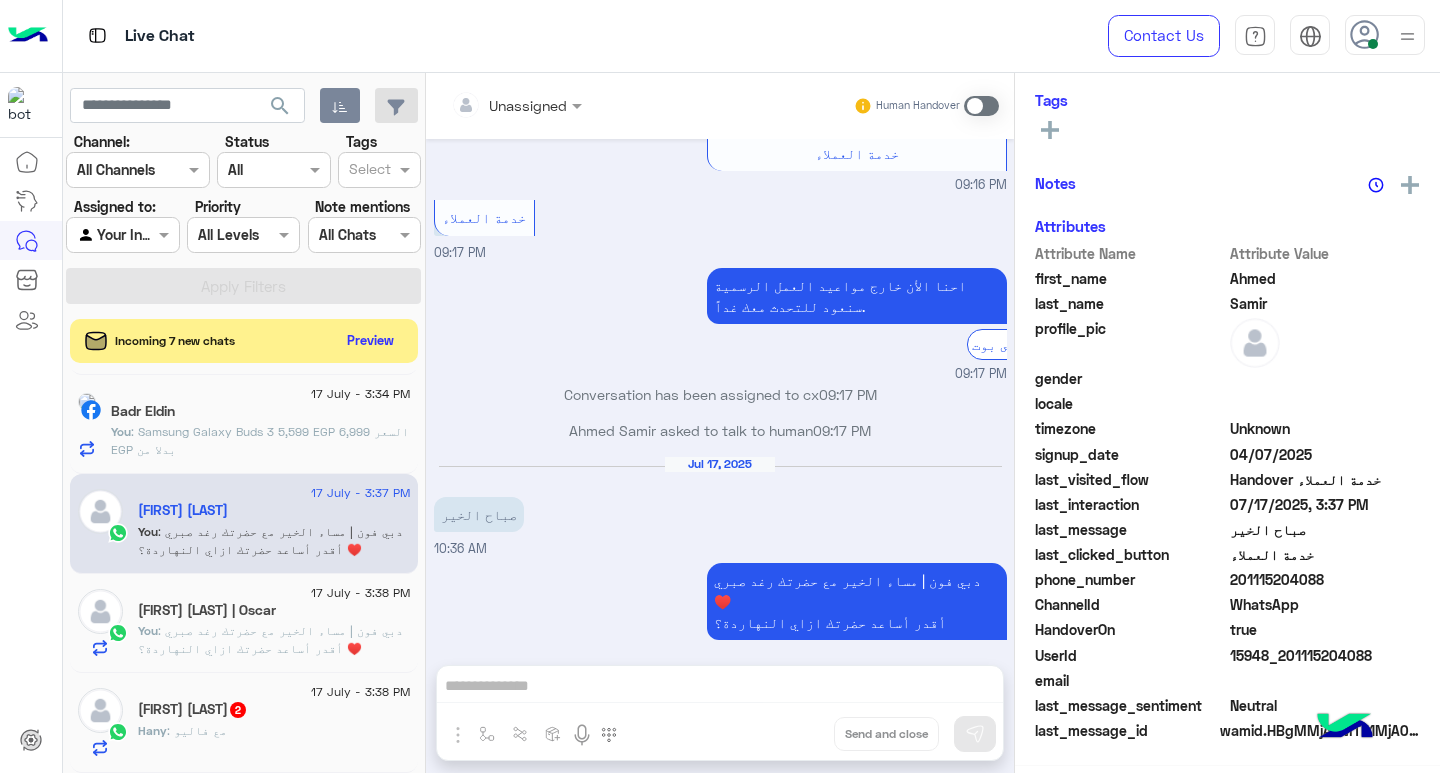 click at bounding box center [981, 106] 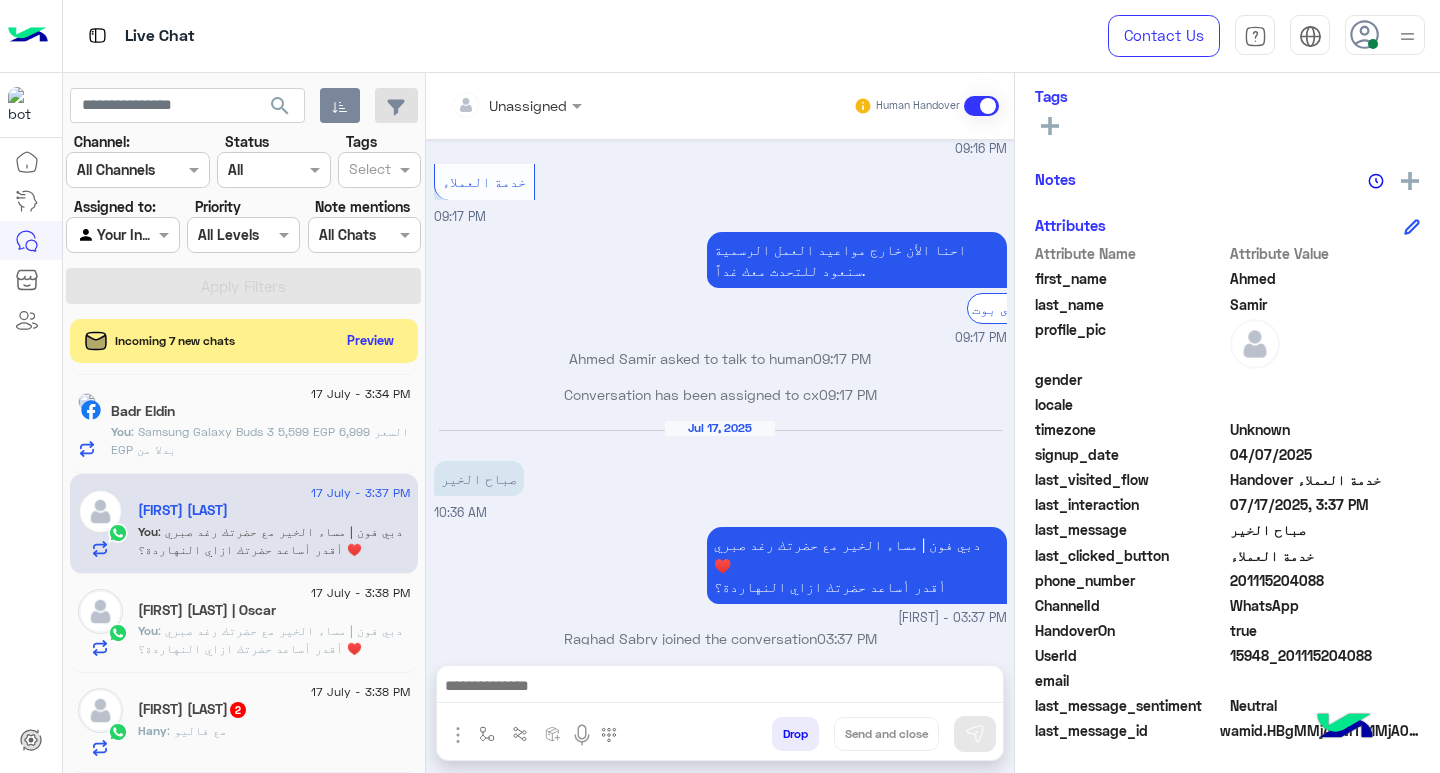 click at bounding box center (720, 691) 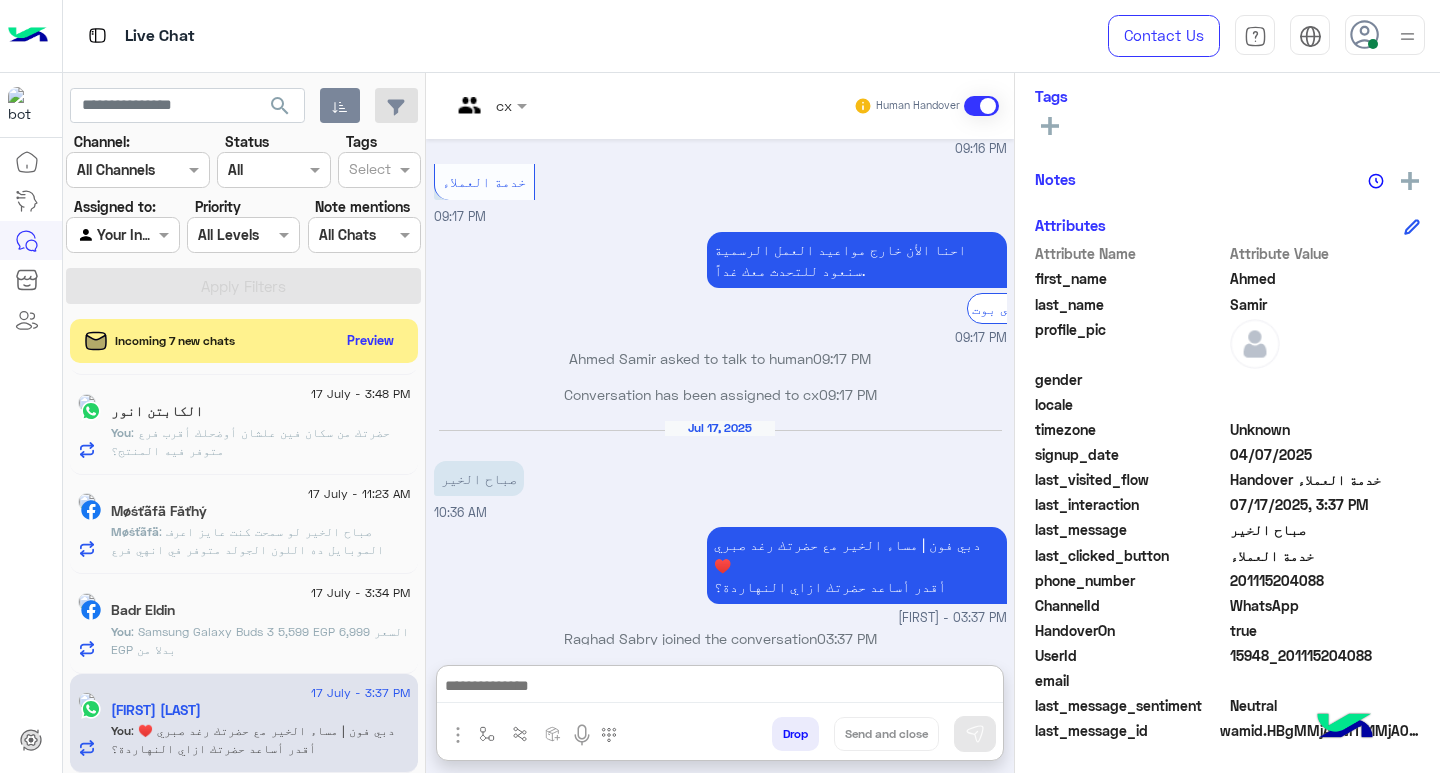 click at bounding box center (720, 688) 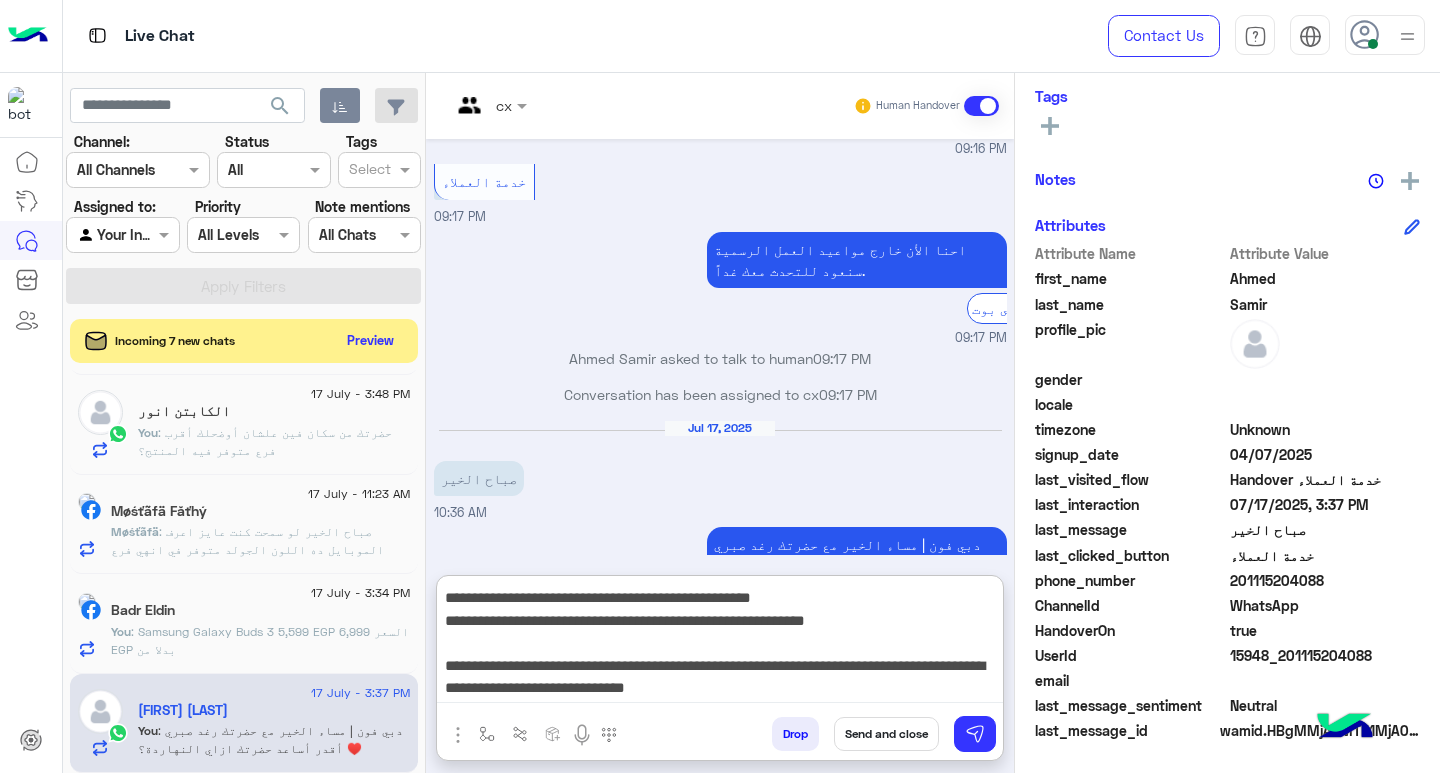 type on "**********" 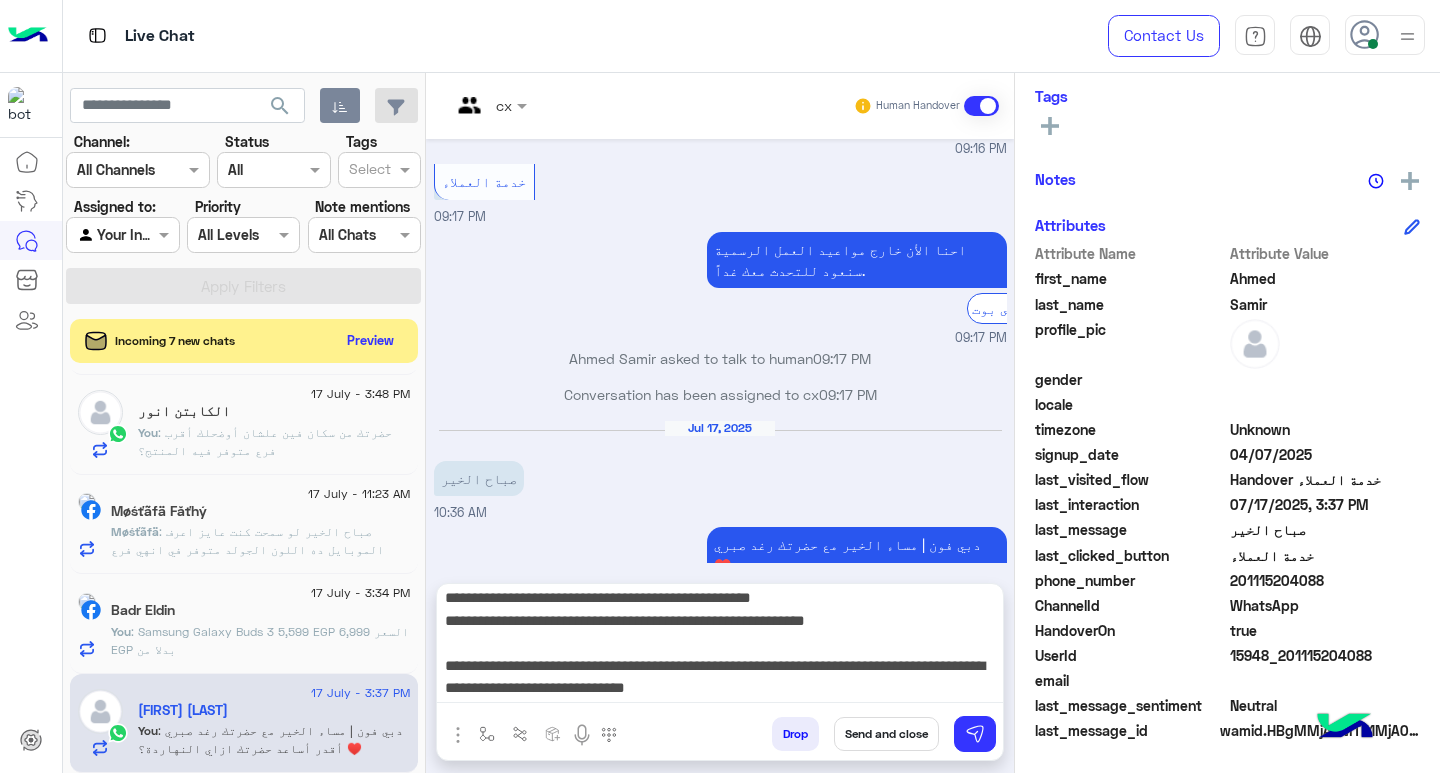 click on "Send and close" at bounding box center (886, 734) 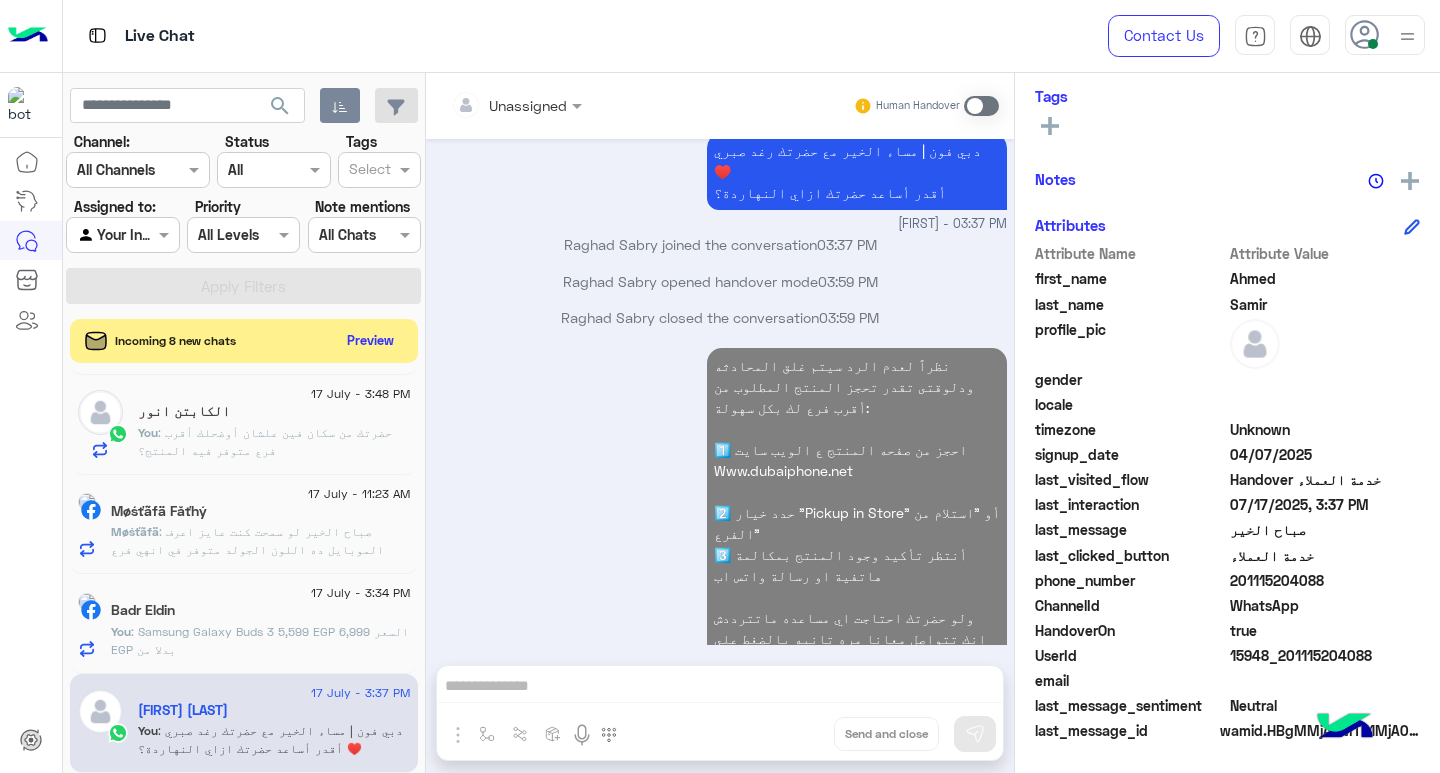 click on ": صباح الخير
لو سمحت كنت عايز اعرف الموبايل ده اللون الجولد متوفر في انهي فرع ومعاه هدايا اي
Honor 400 5G ... 512GB ... 12G RAM ... Color: Gold" 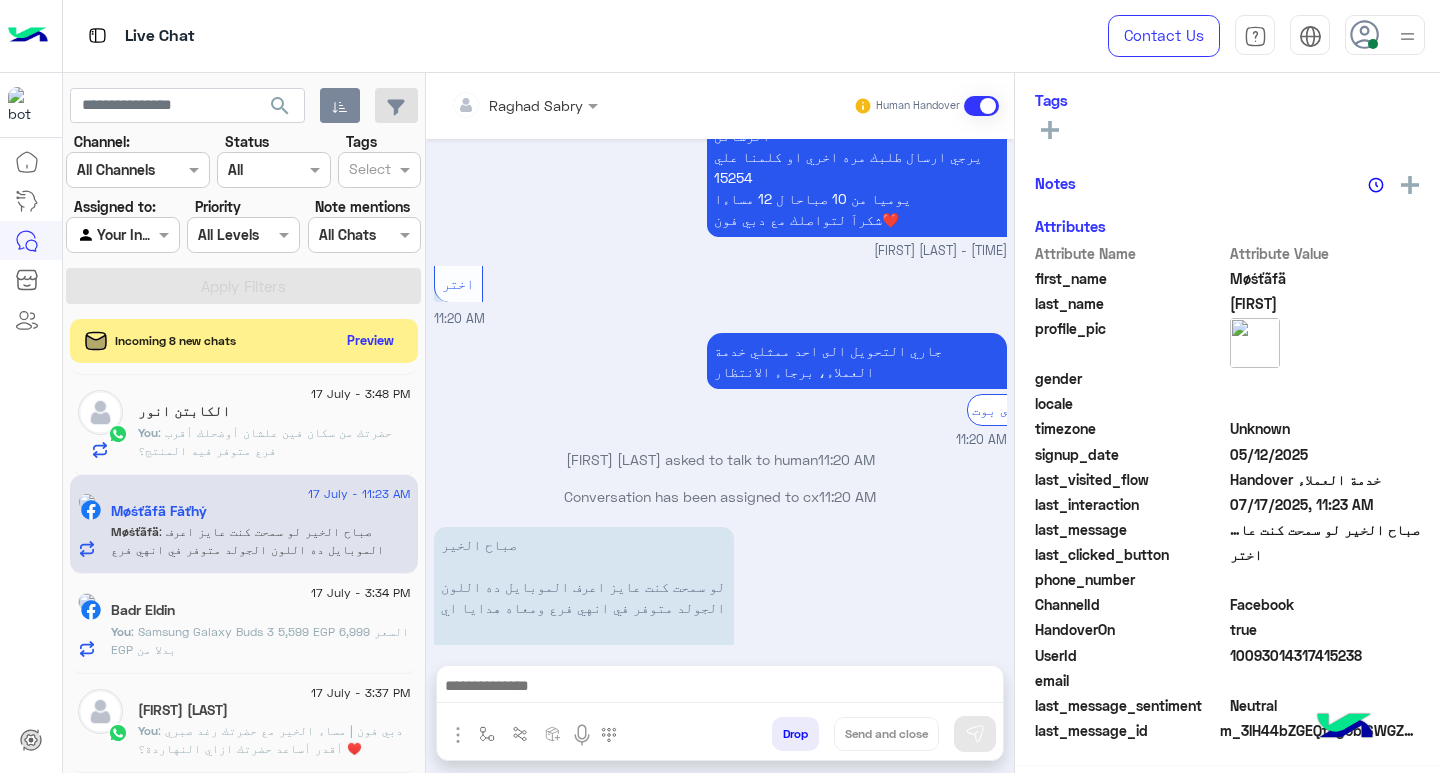 click on "You  : حضرتك من سكان فين علشان أوضحلك أقرب فرع متوفر فيه المنتج؟" 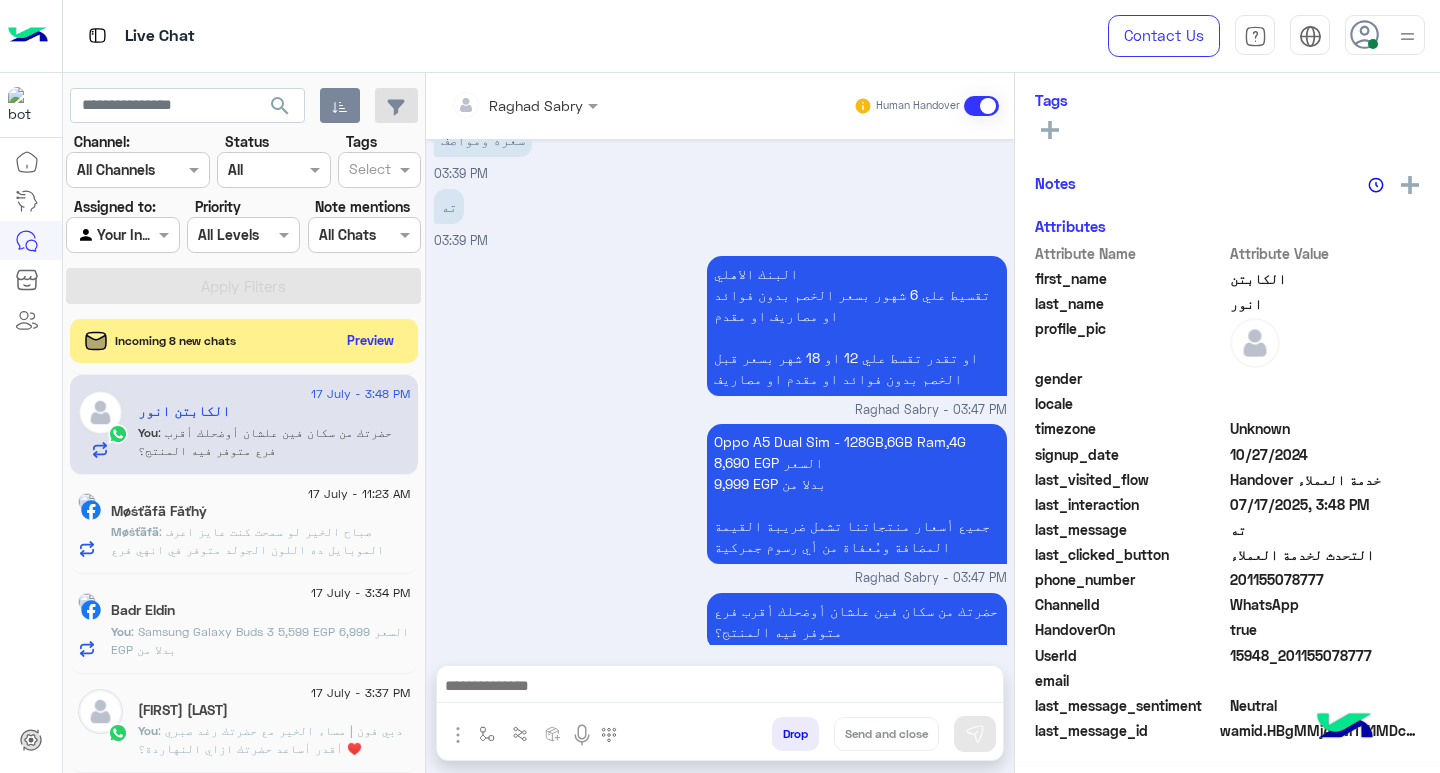 click at bounding box center (720, 688) 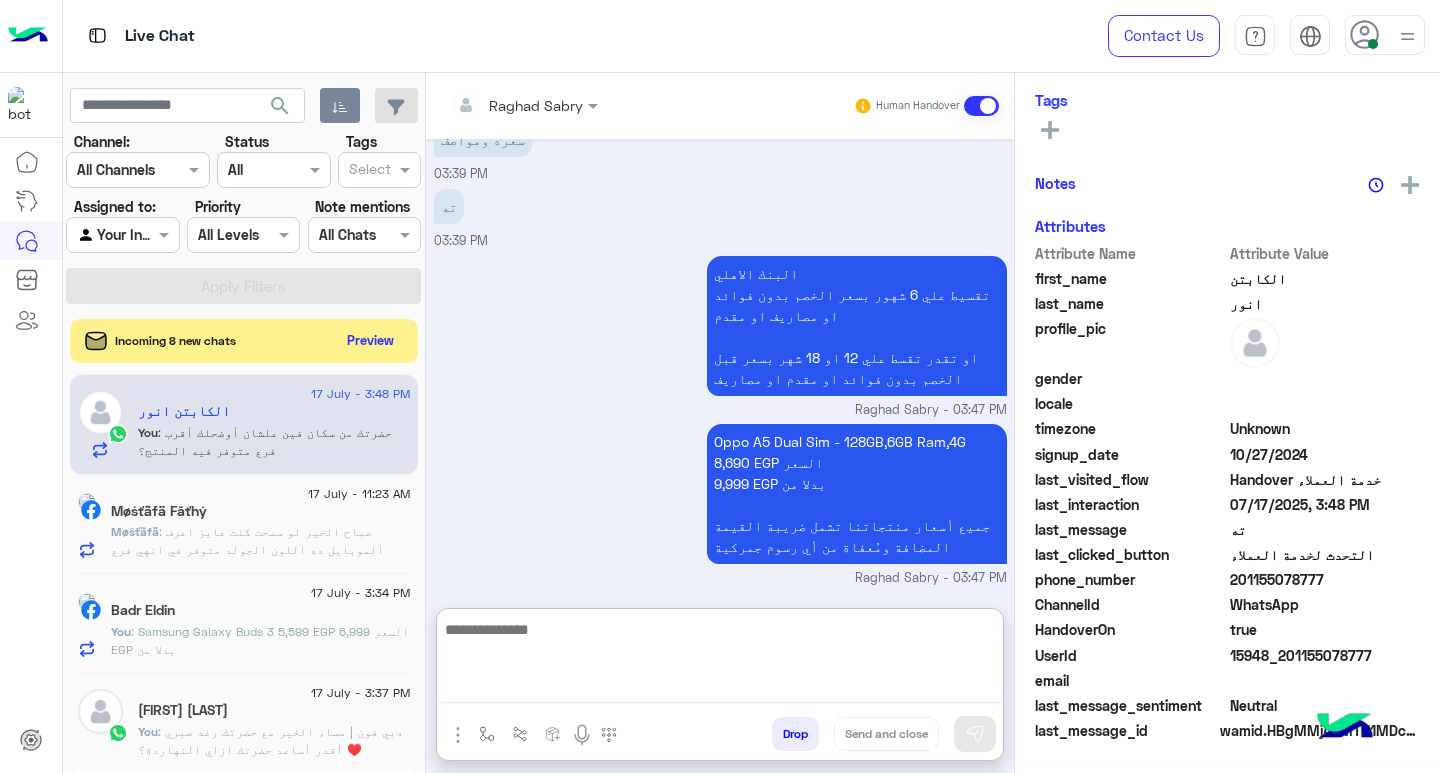 paste on "**********" 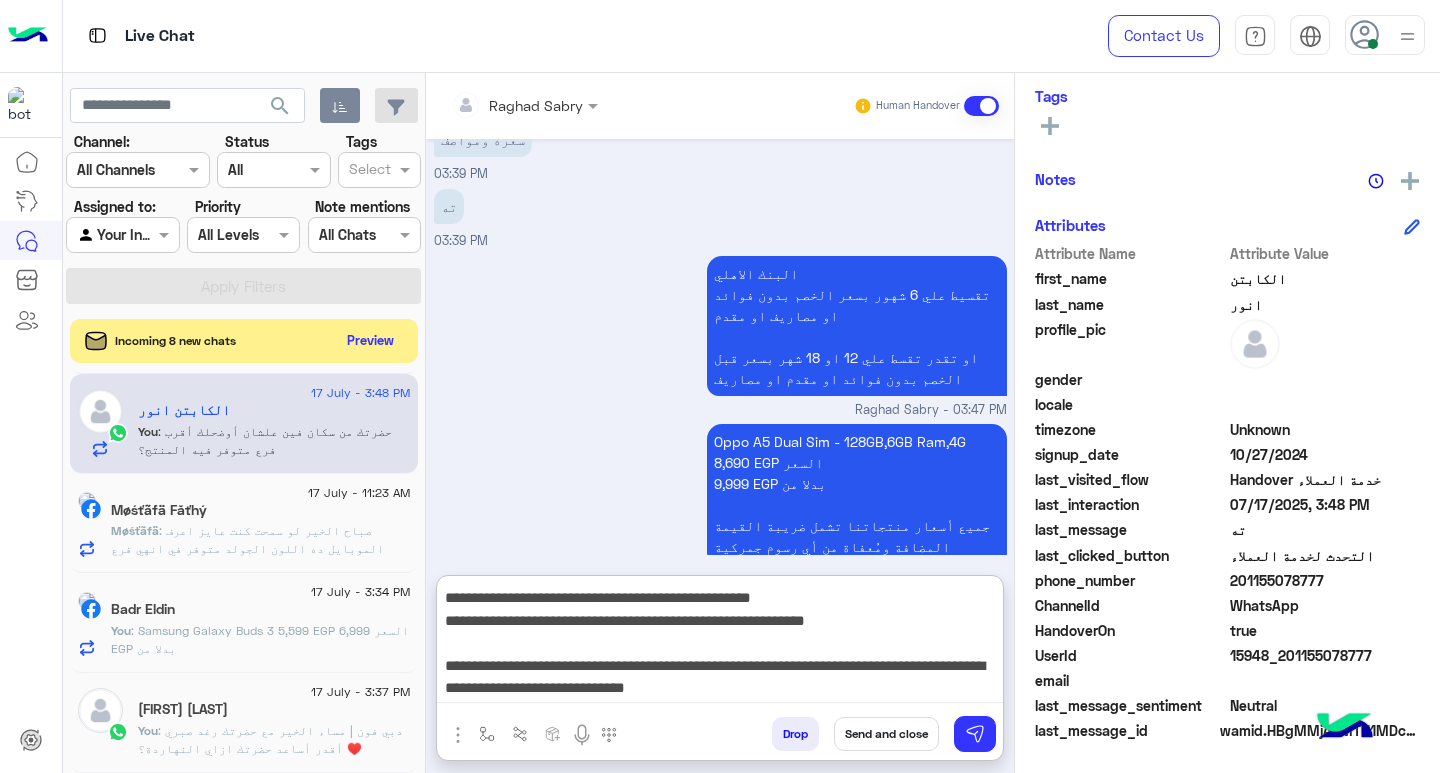 type on "**********" 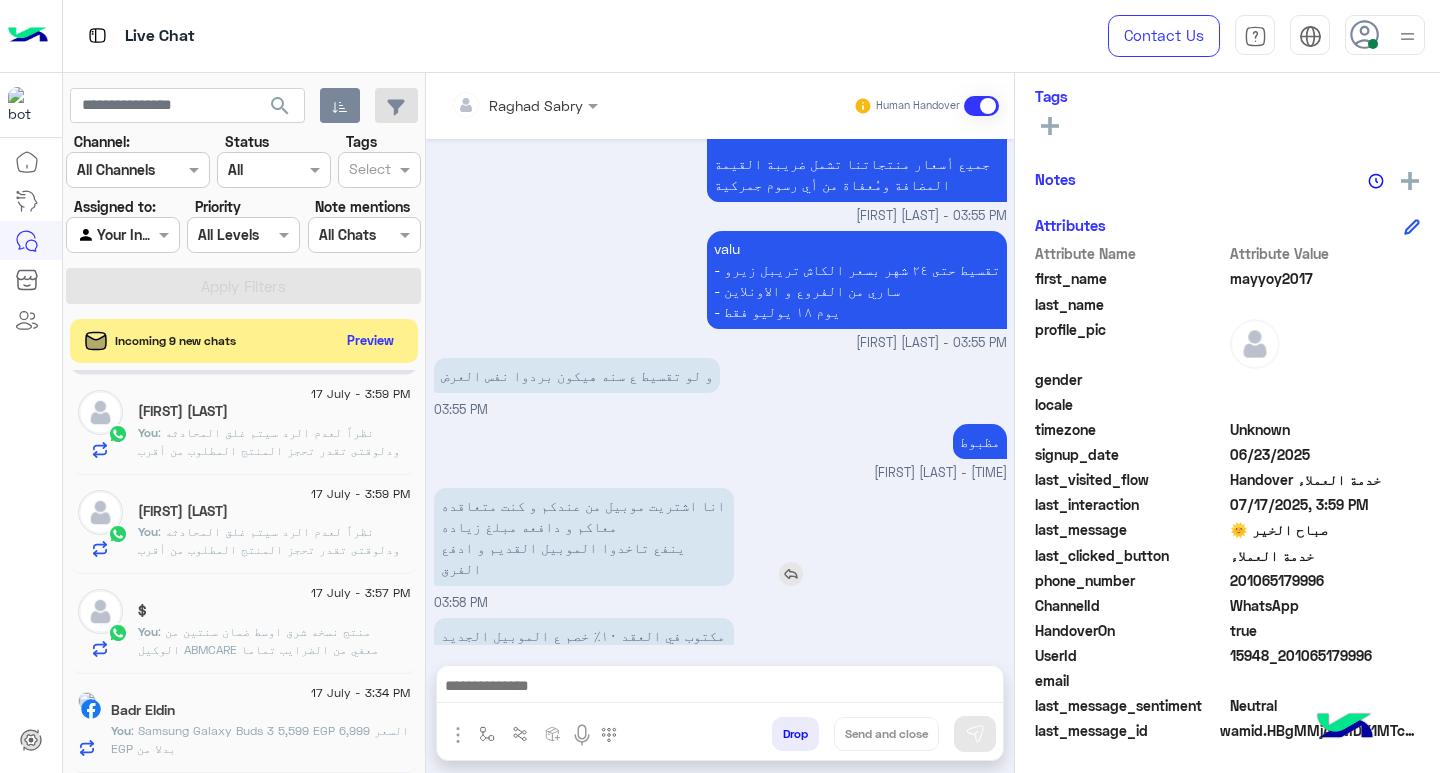 click at bounding box center (791, 574) 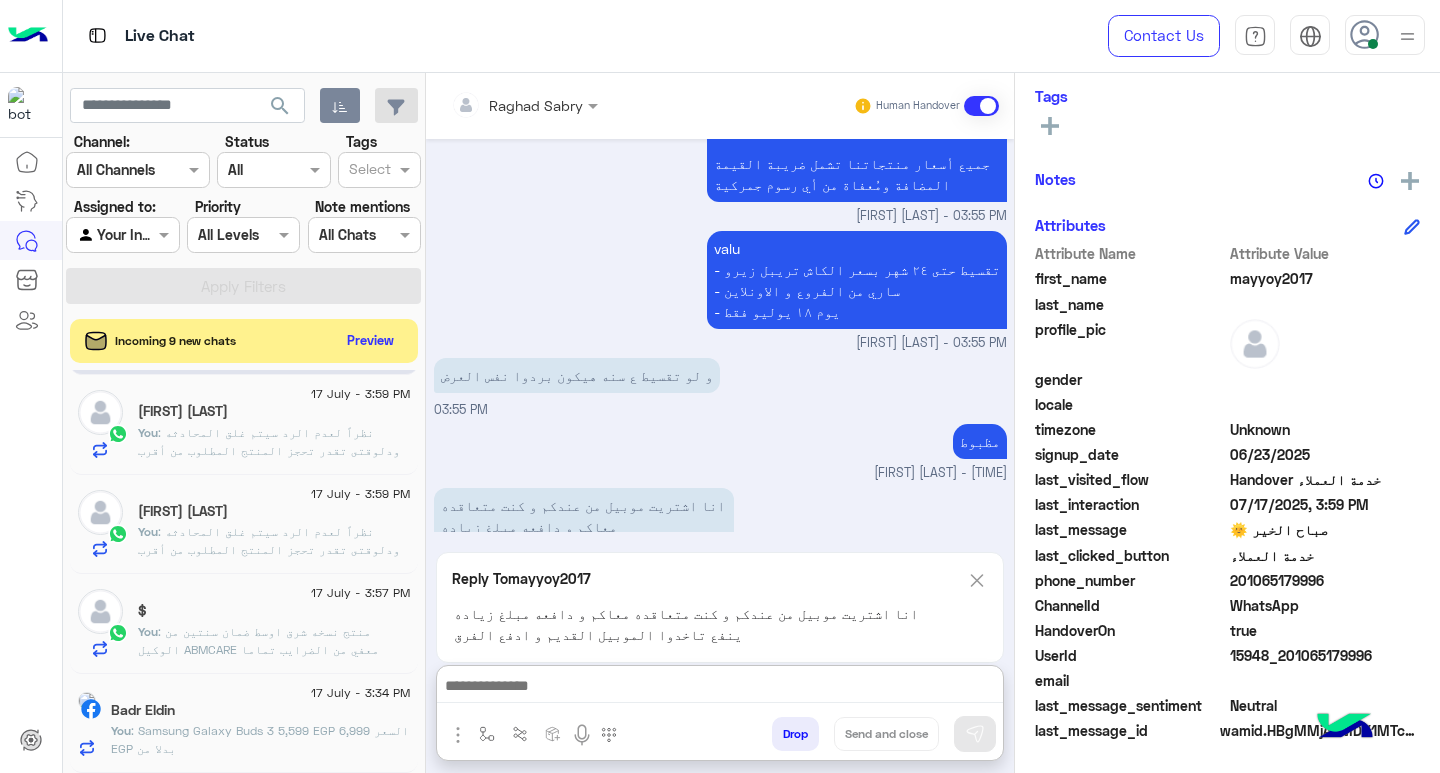click at bounding box center (720, 688) 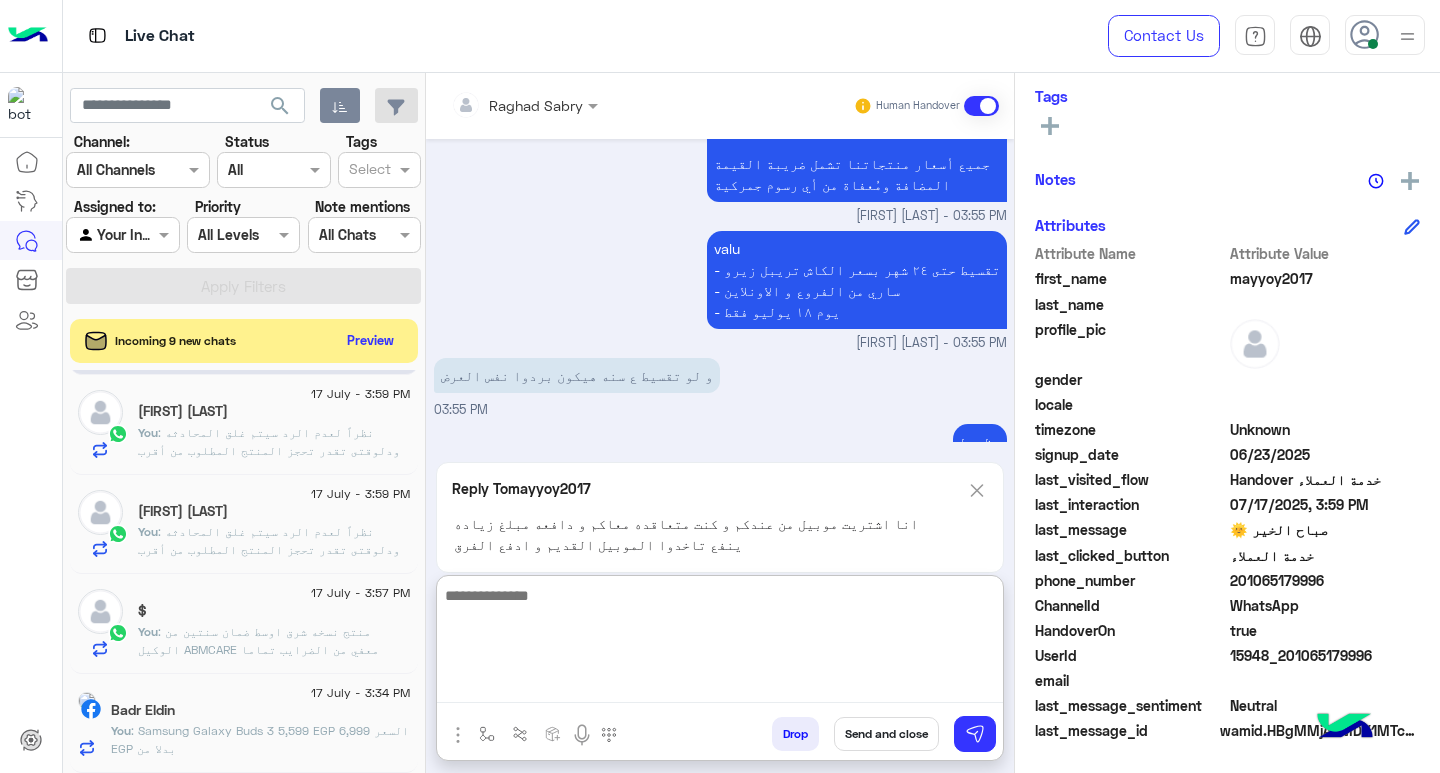 type on "*" 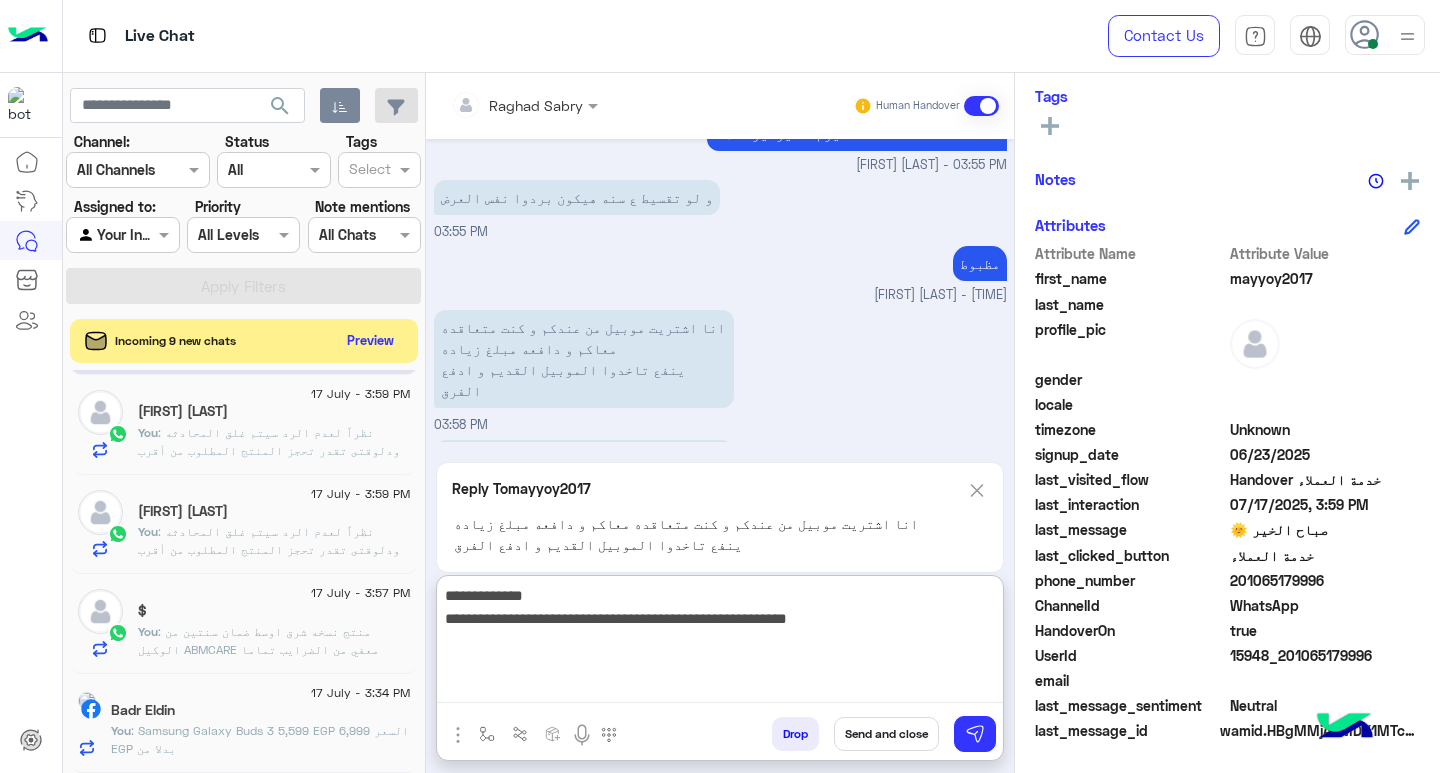 scroll, scrollTop: 1577, scrollLeft: 0, axis: vertical 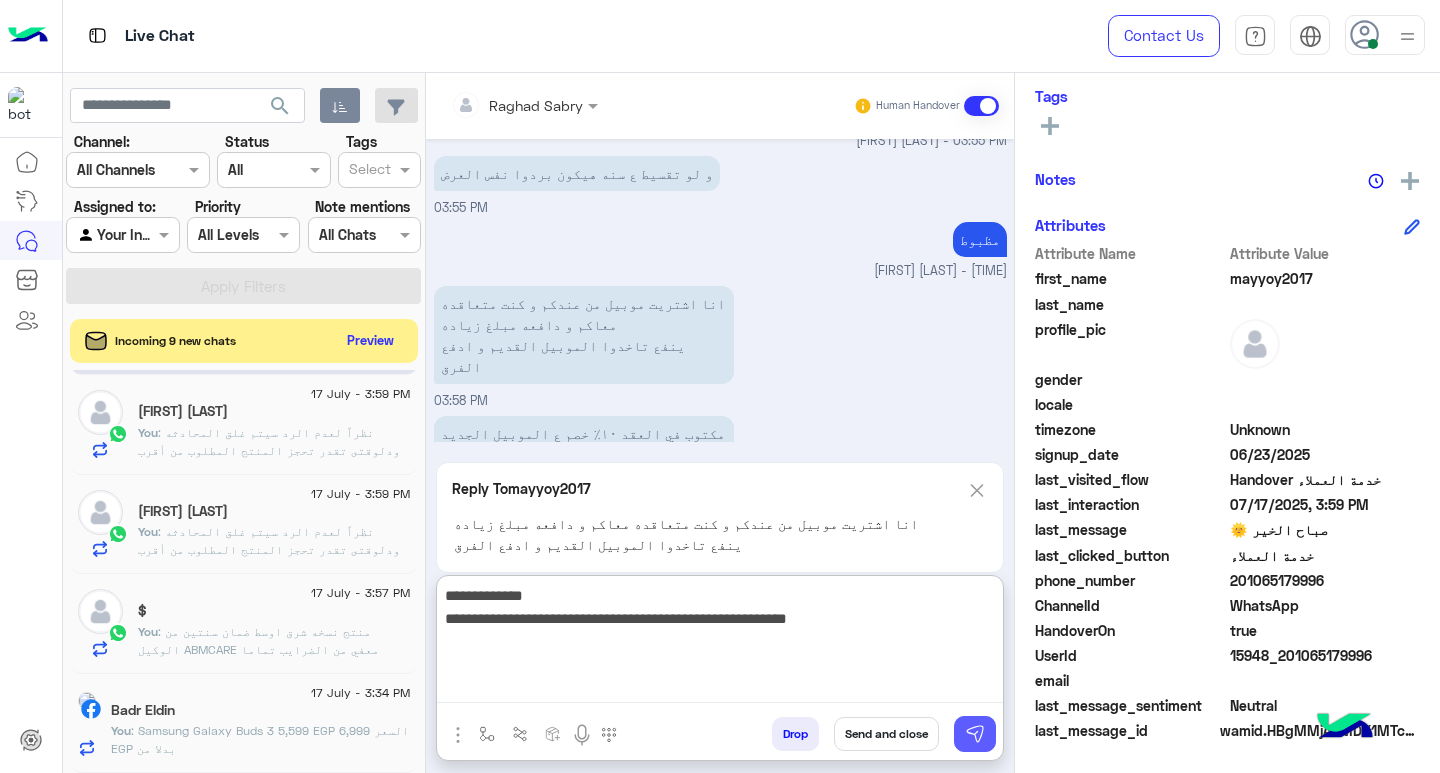 type on "**********" 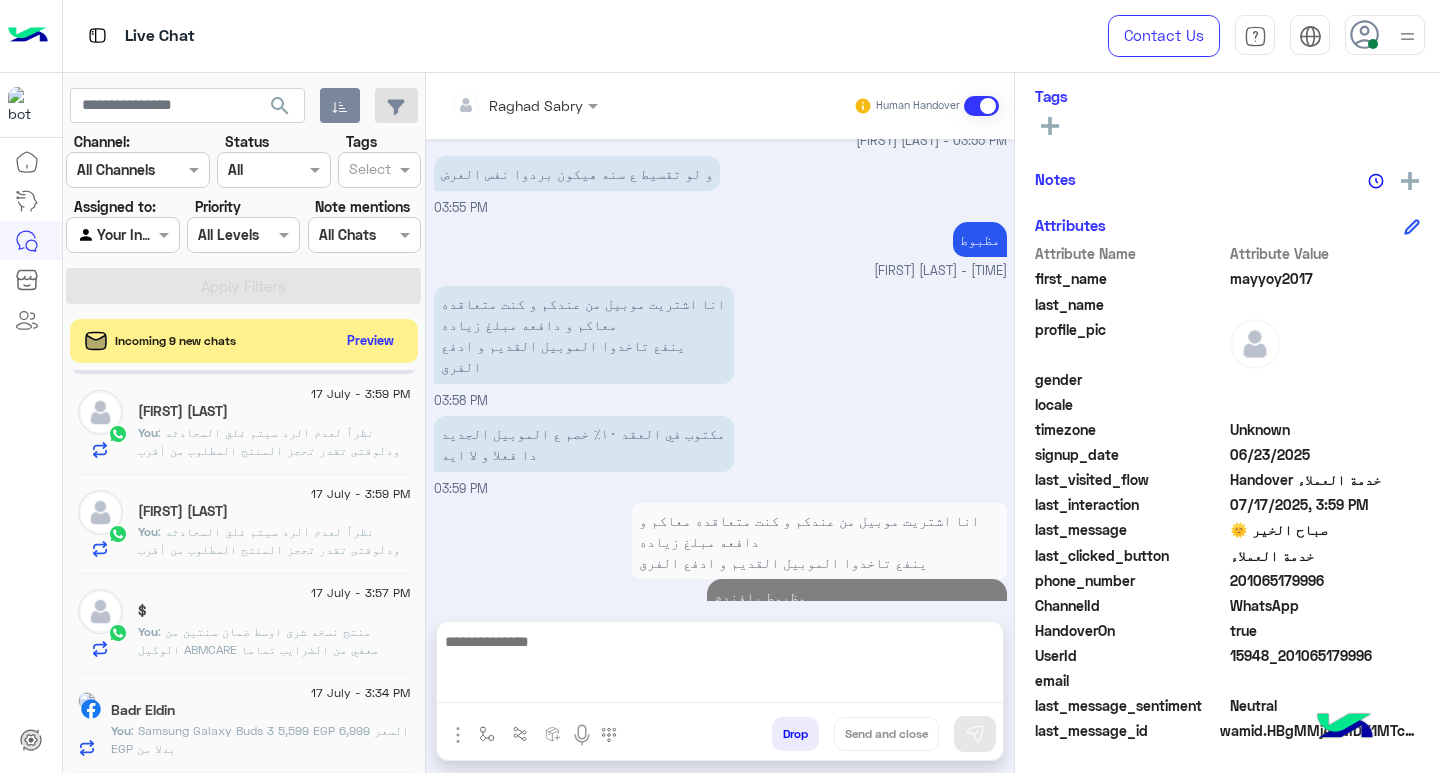scroll, scrollTop: 1556, scrollLeft: 0, axis: vertical 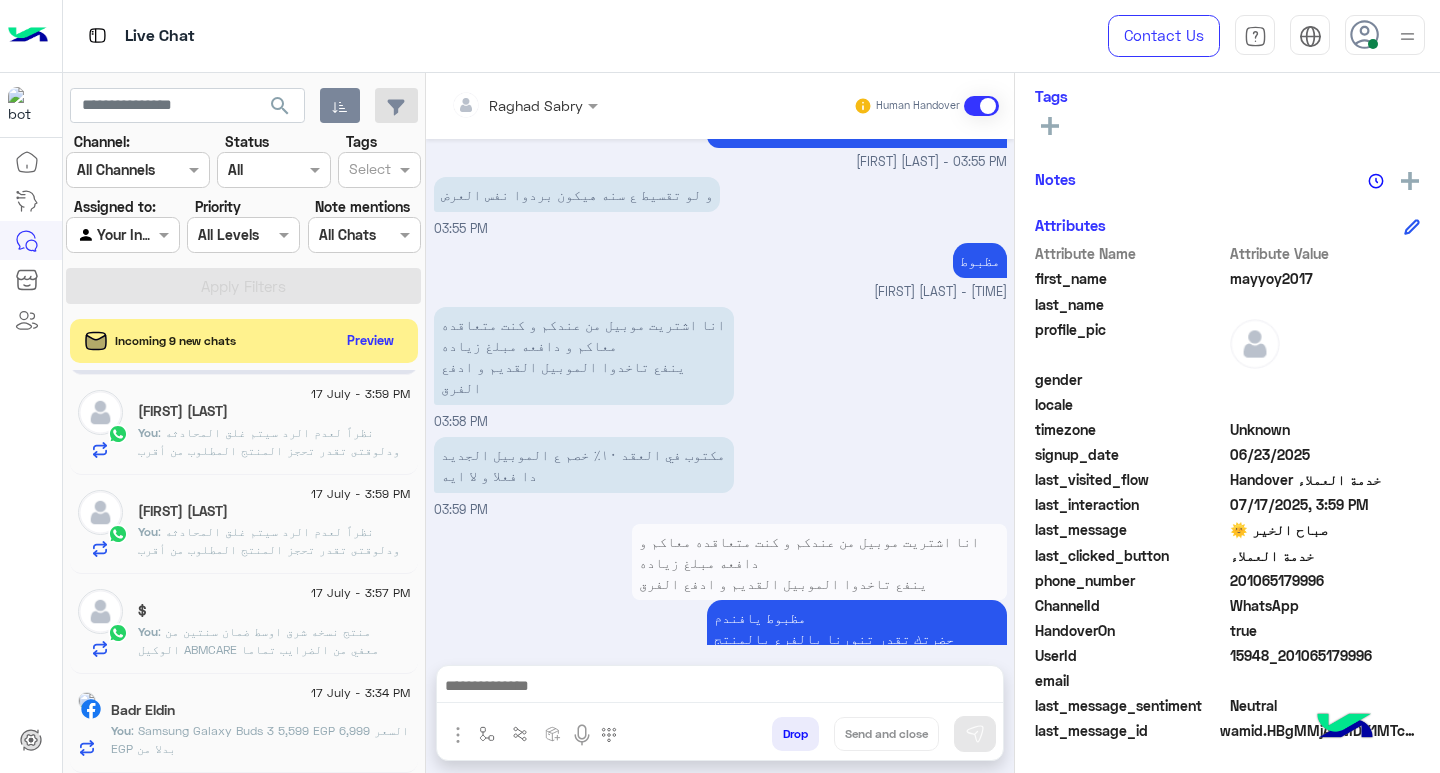 click at bounding box center [720, 688] 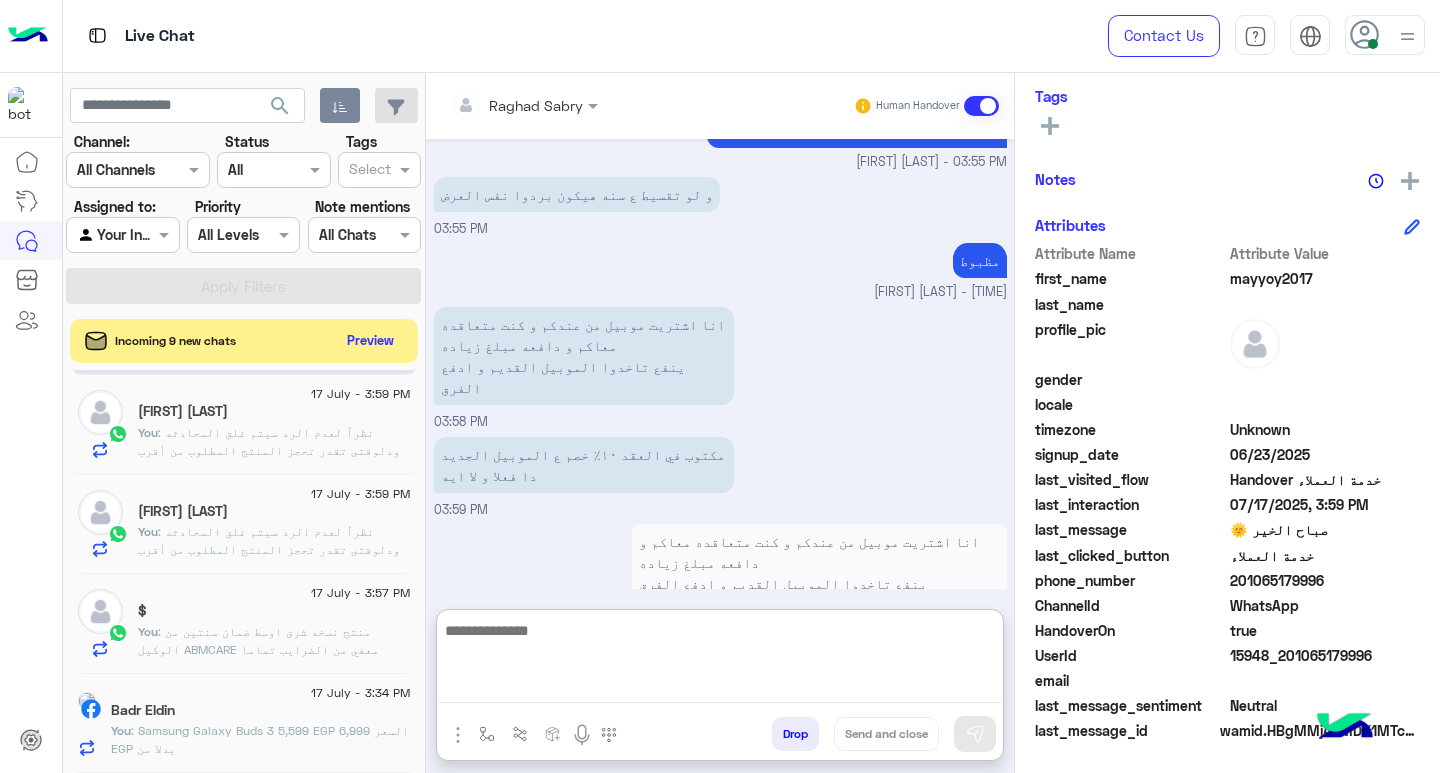 scroll, scrollTop: 1600, scrollLeft: 0, axis: vertical 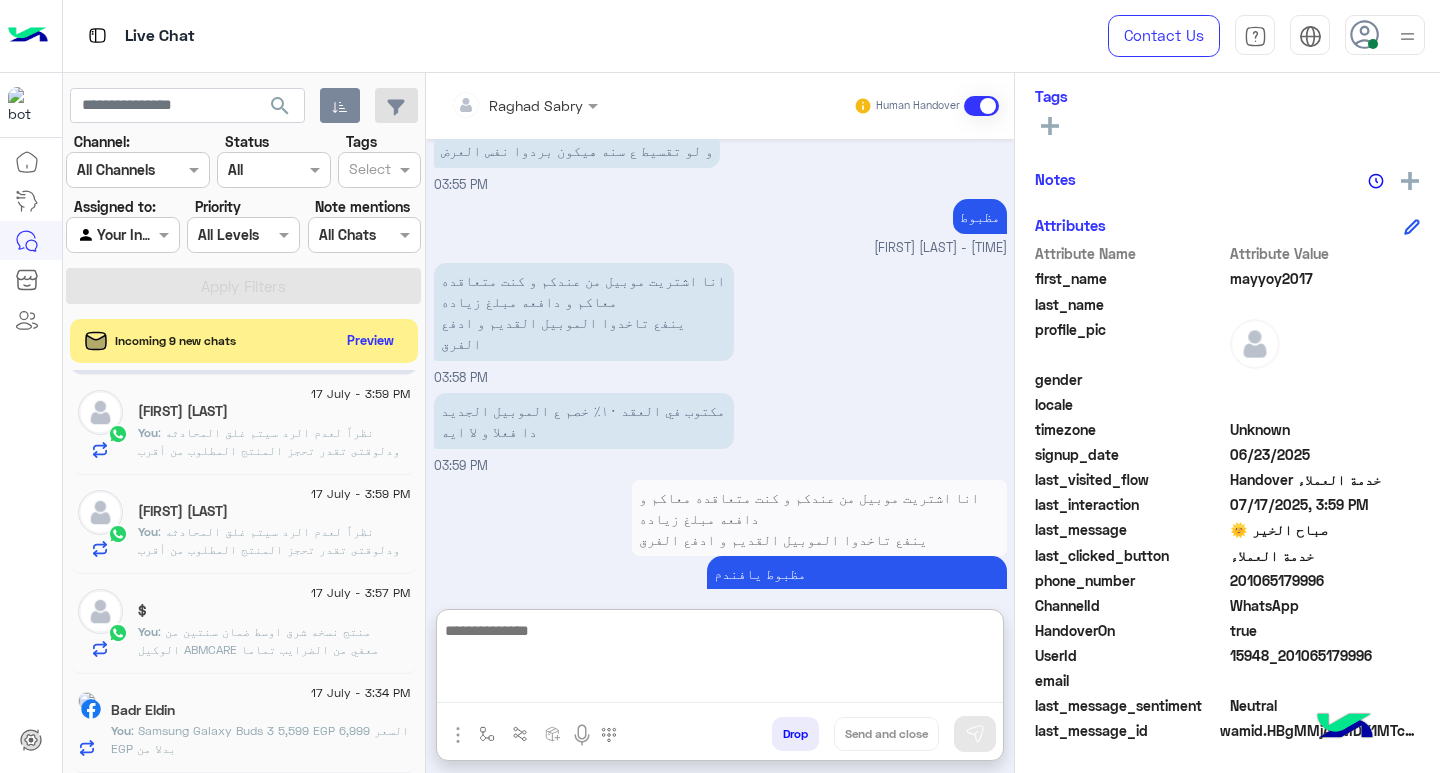 paste on "**********" 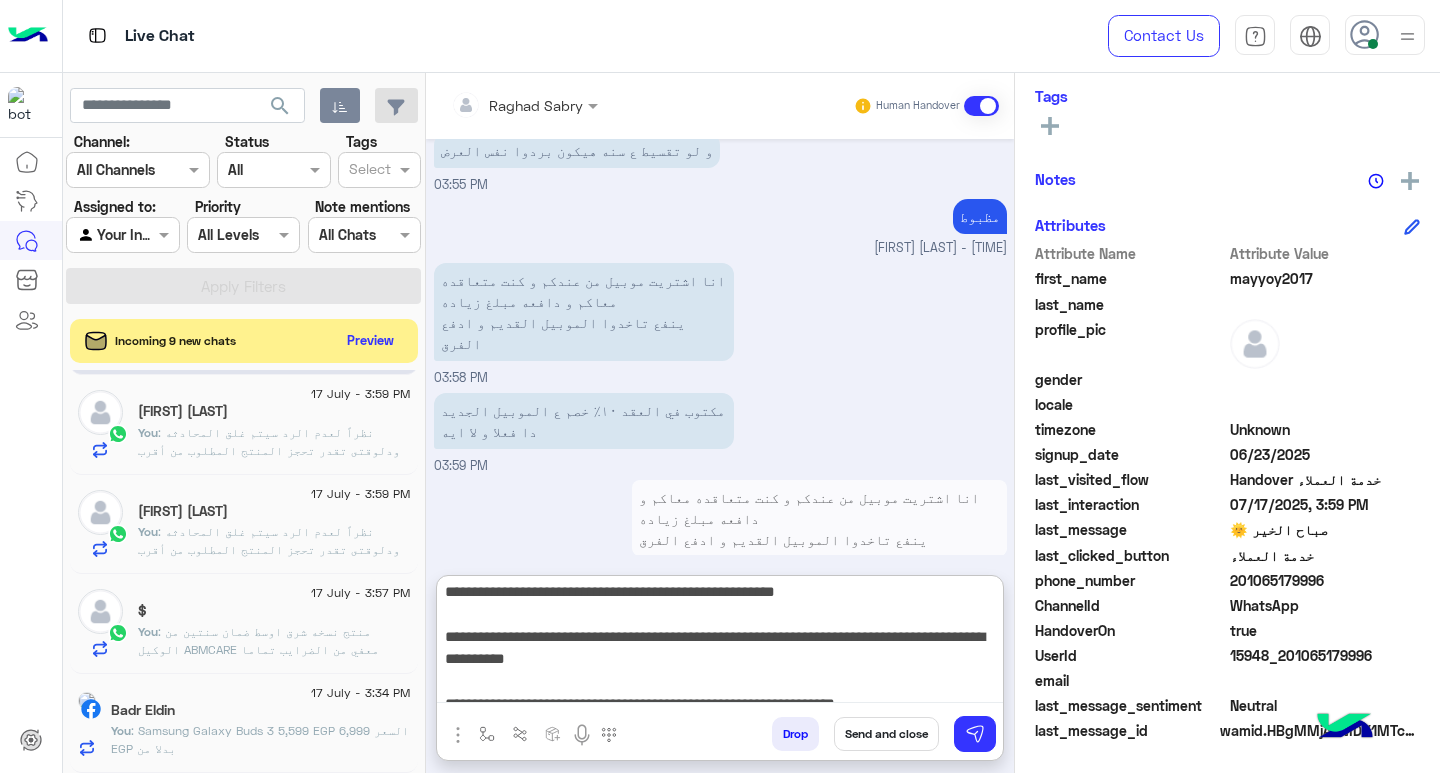 scroll, scrollTop: 0, scrollLeft: 0, axis: both 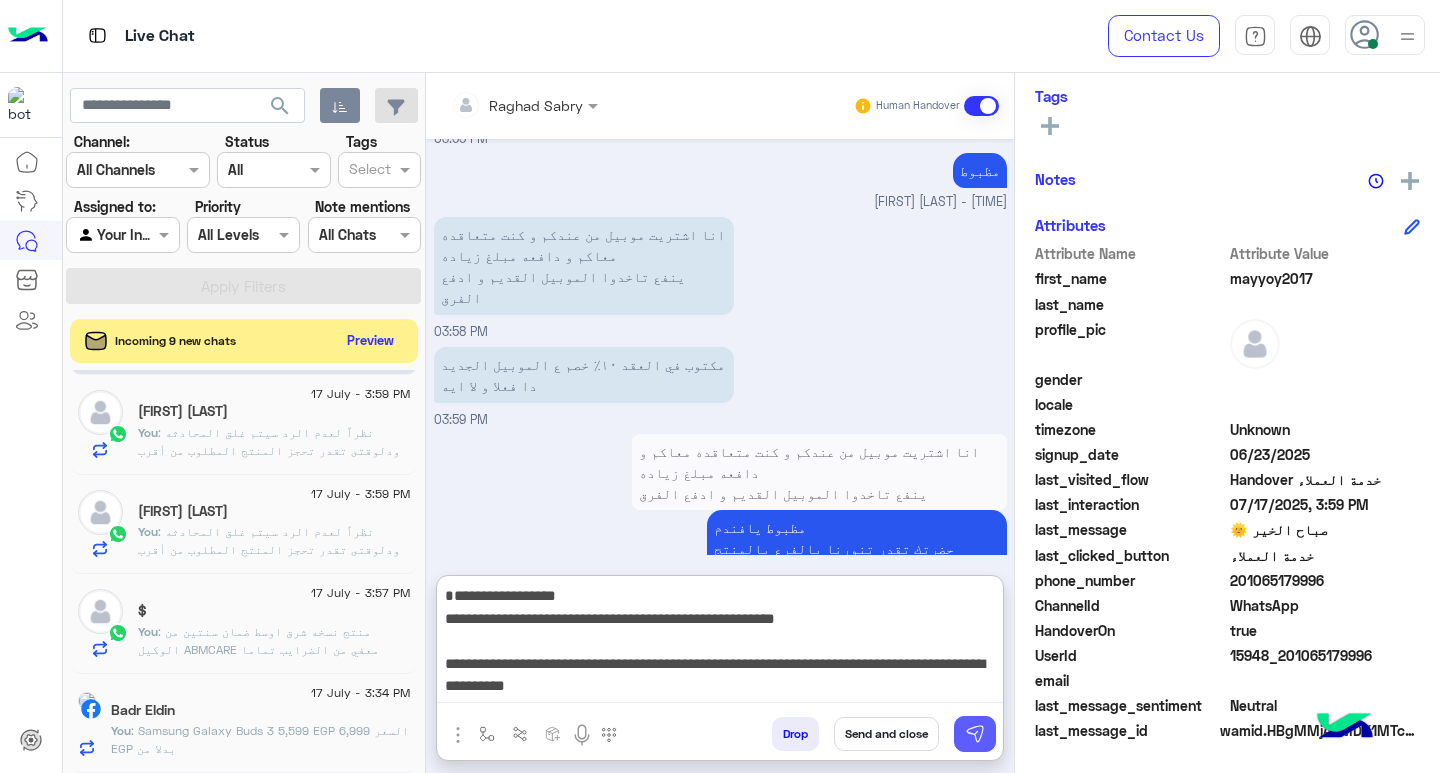 type on "**********" 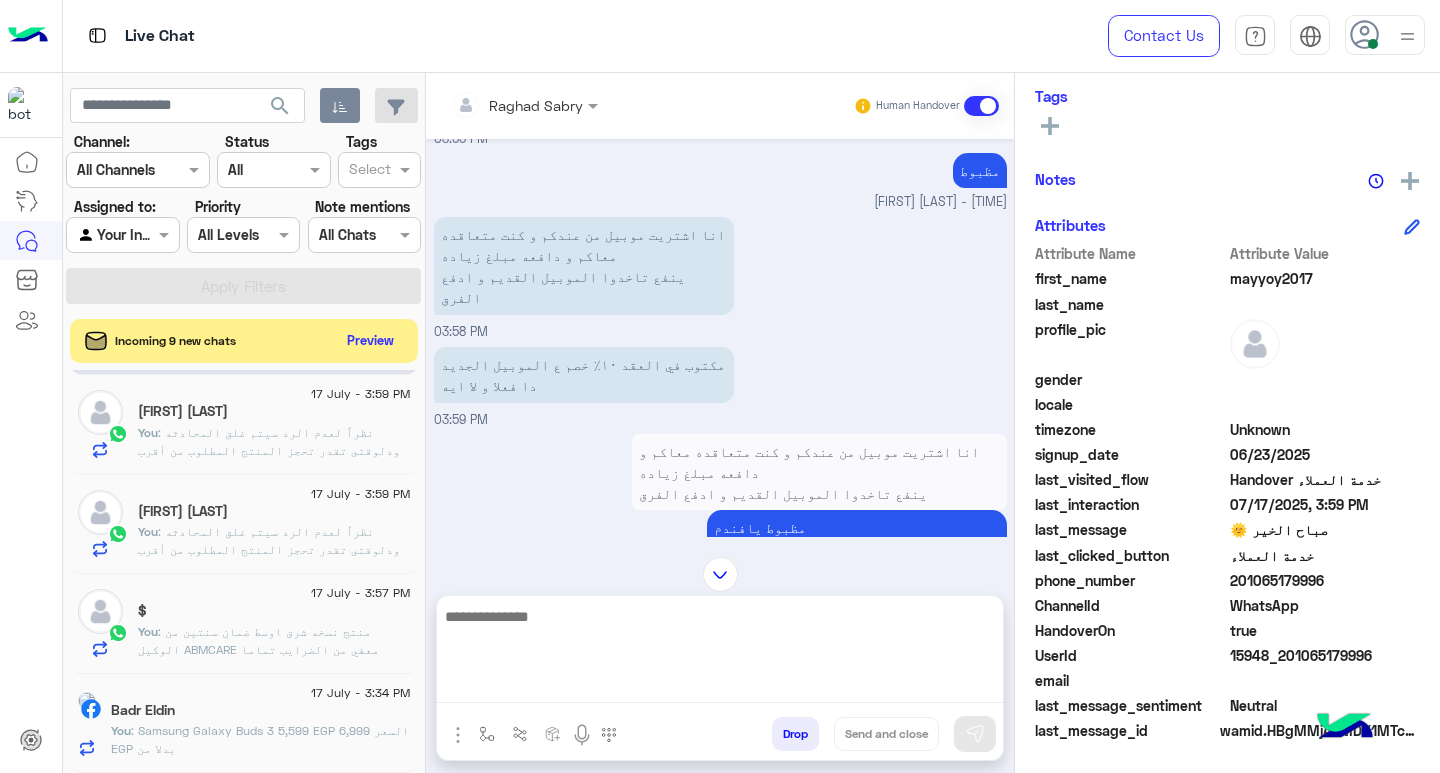 scroll, scrollTop: 1767, scrollLeft: 0, axis: vertical 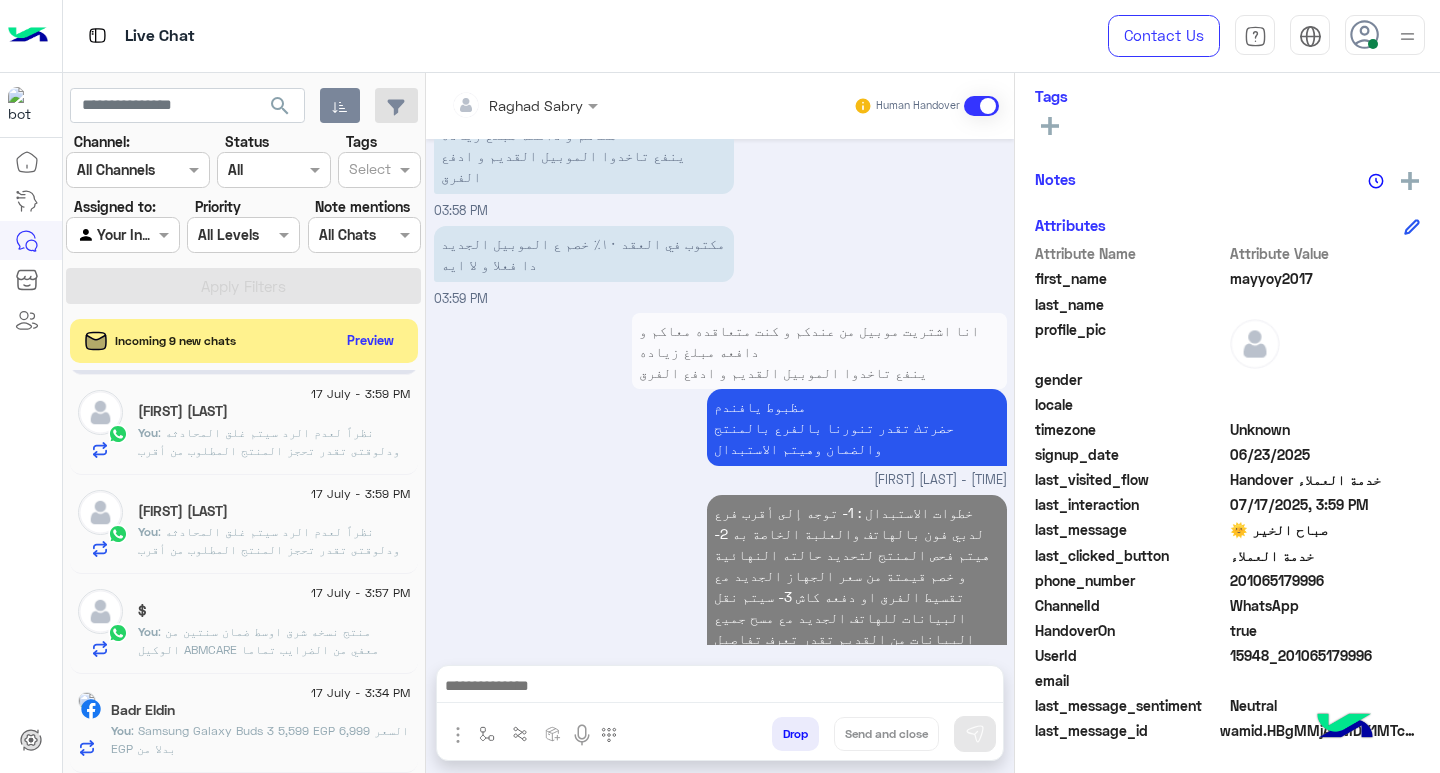 click on "$" 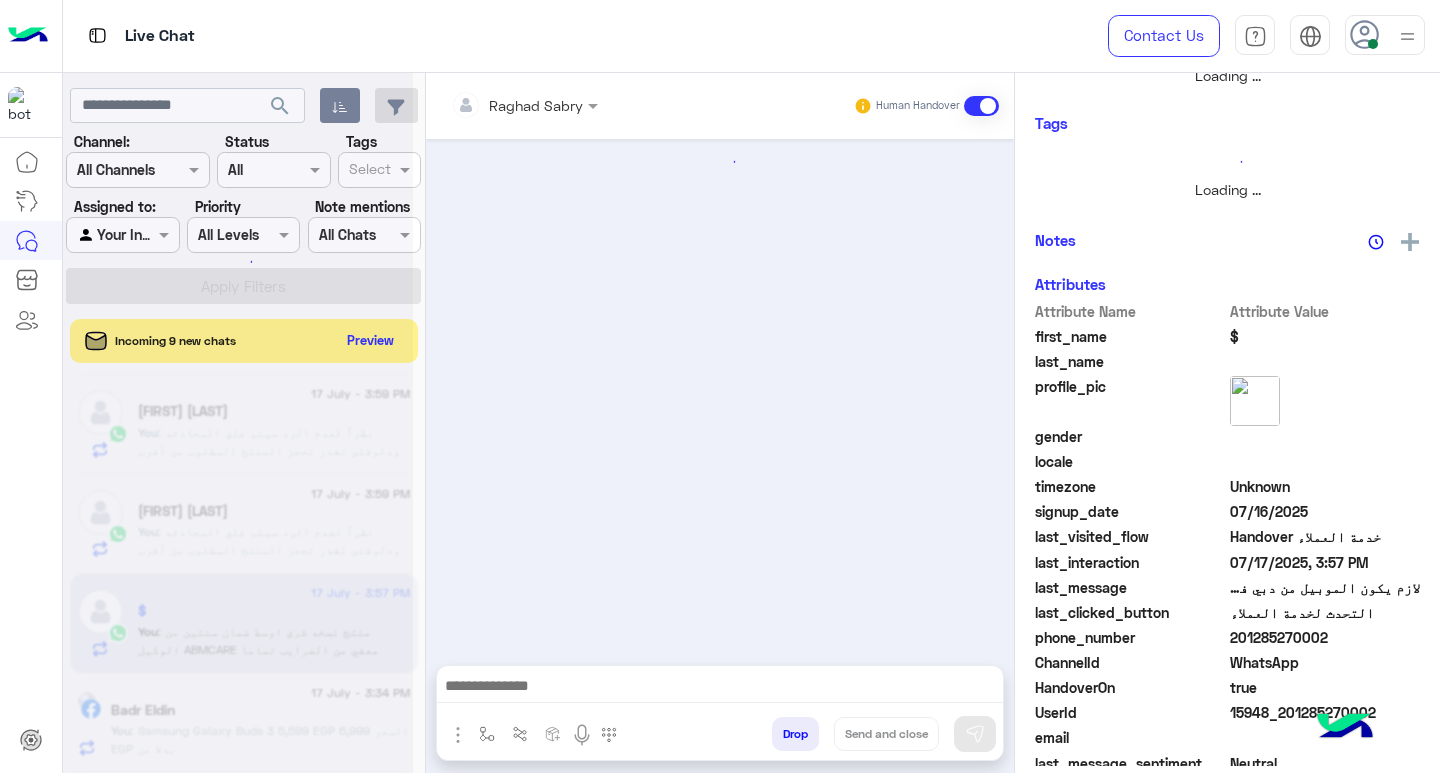 scroll, scrollTop: 355, scrollLeft: 0, axis: vertical 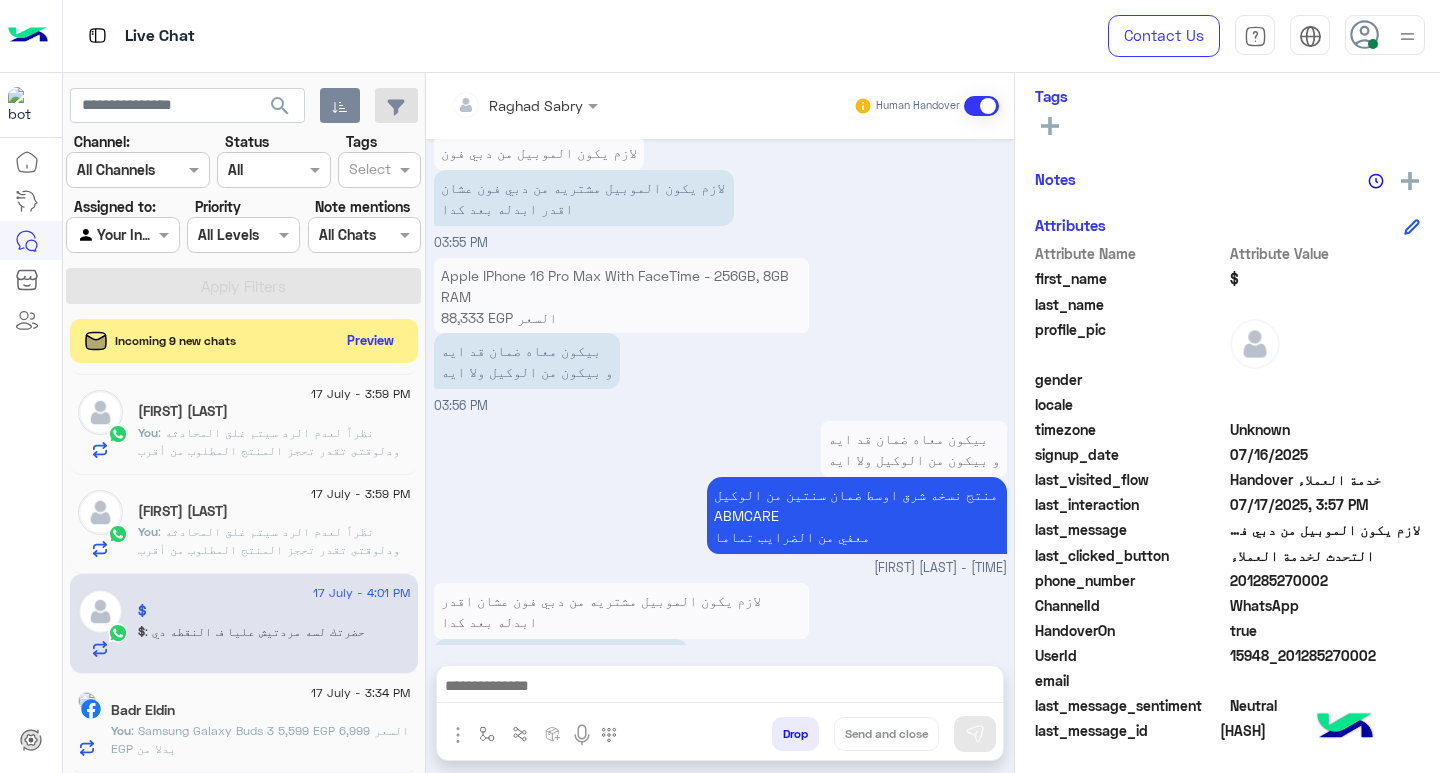 click at bounding box center (720, 688) 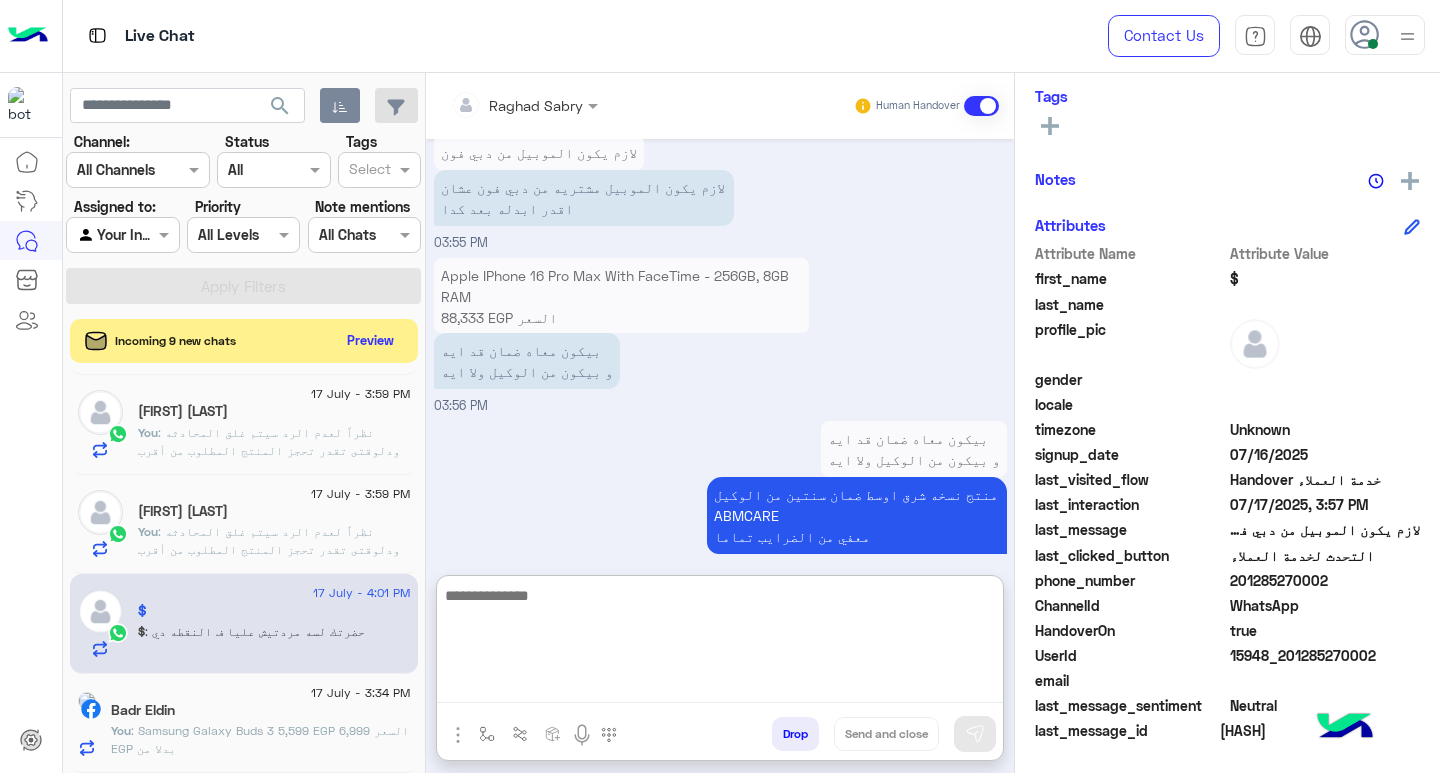 scroll, scrollTop: 2073, scrollLeft: 0, axis: vertical 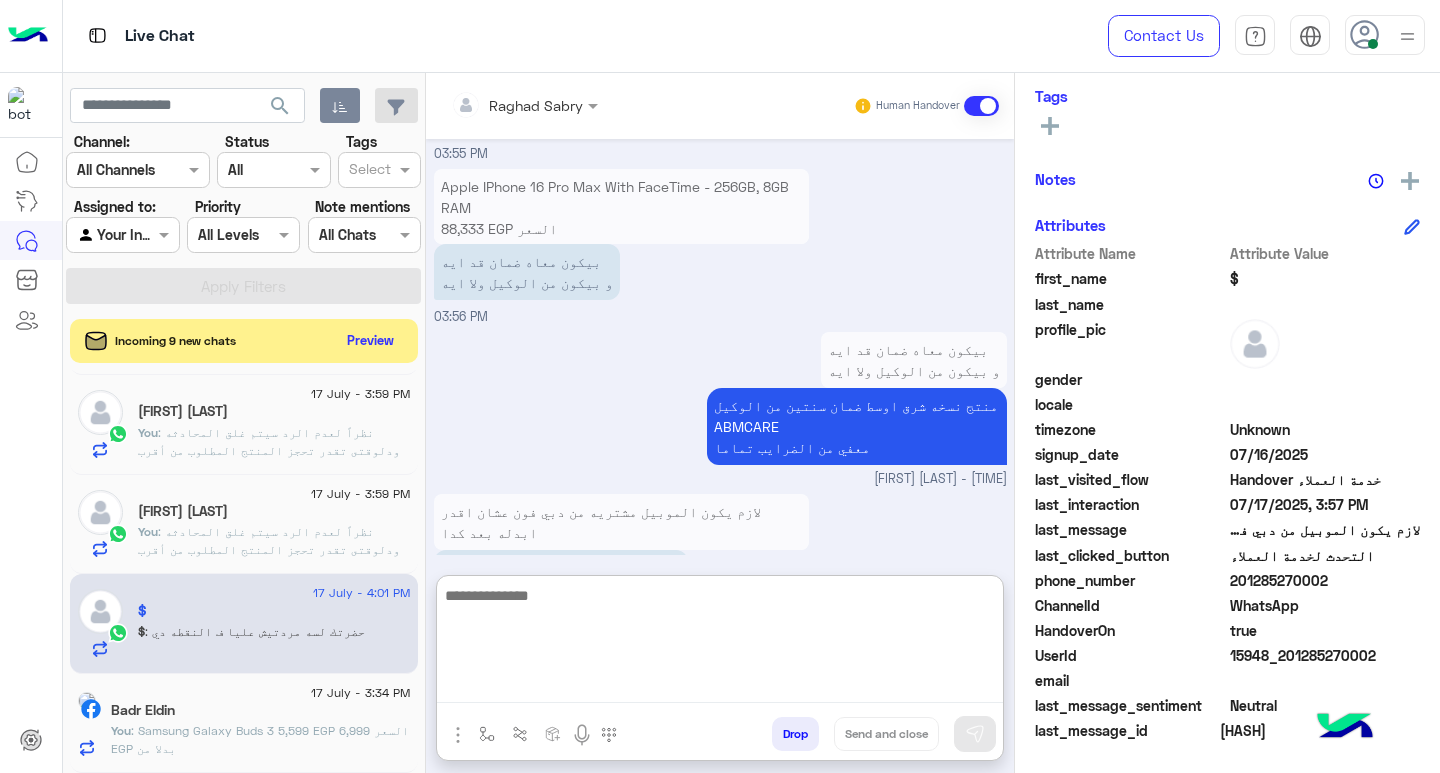 click at bounding box center (745, 573) 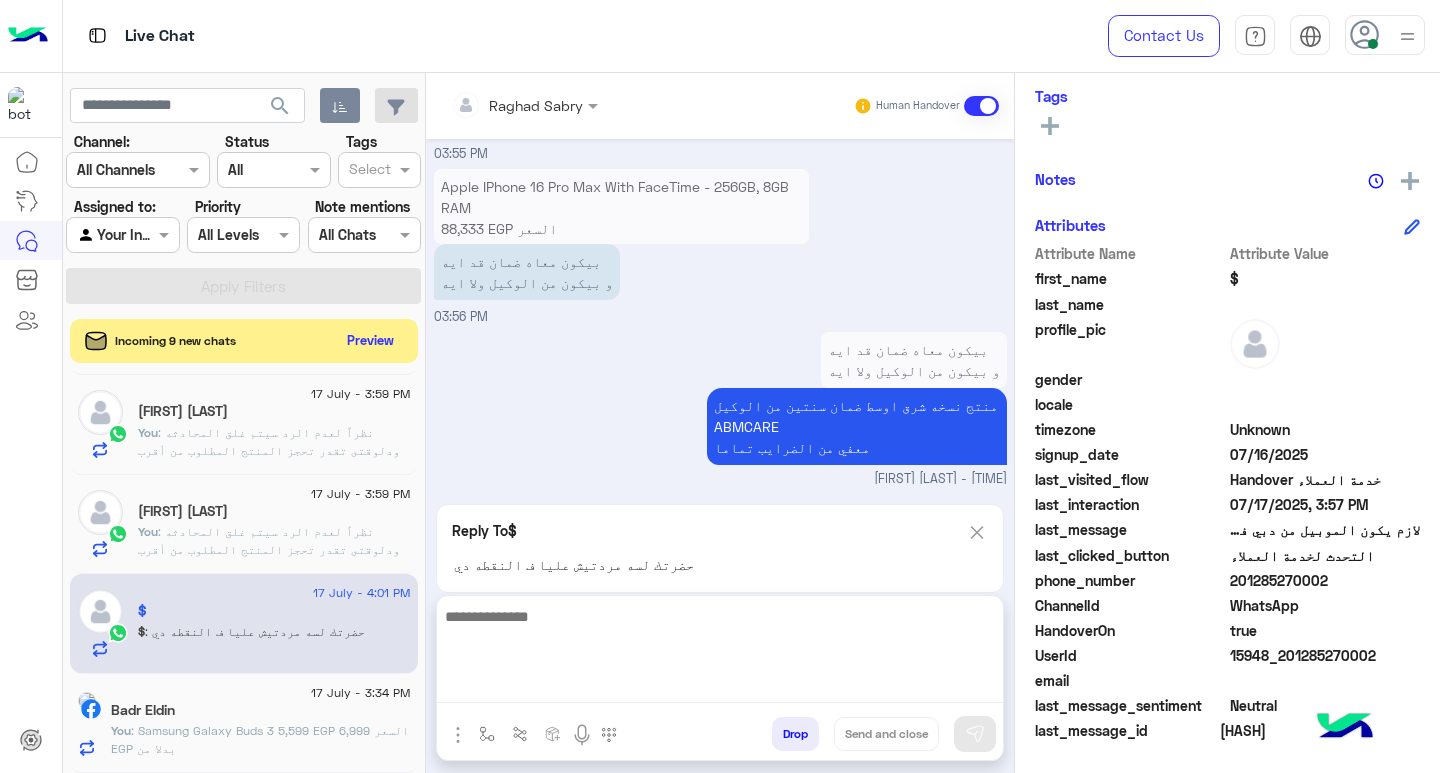 scroll, scrollTop: 2073, scrollLeft: 0, axis: vertical 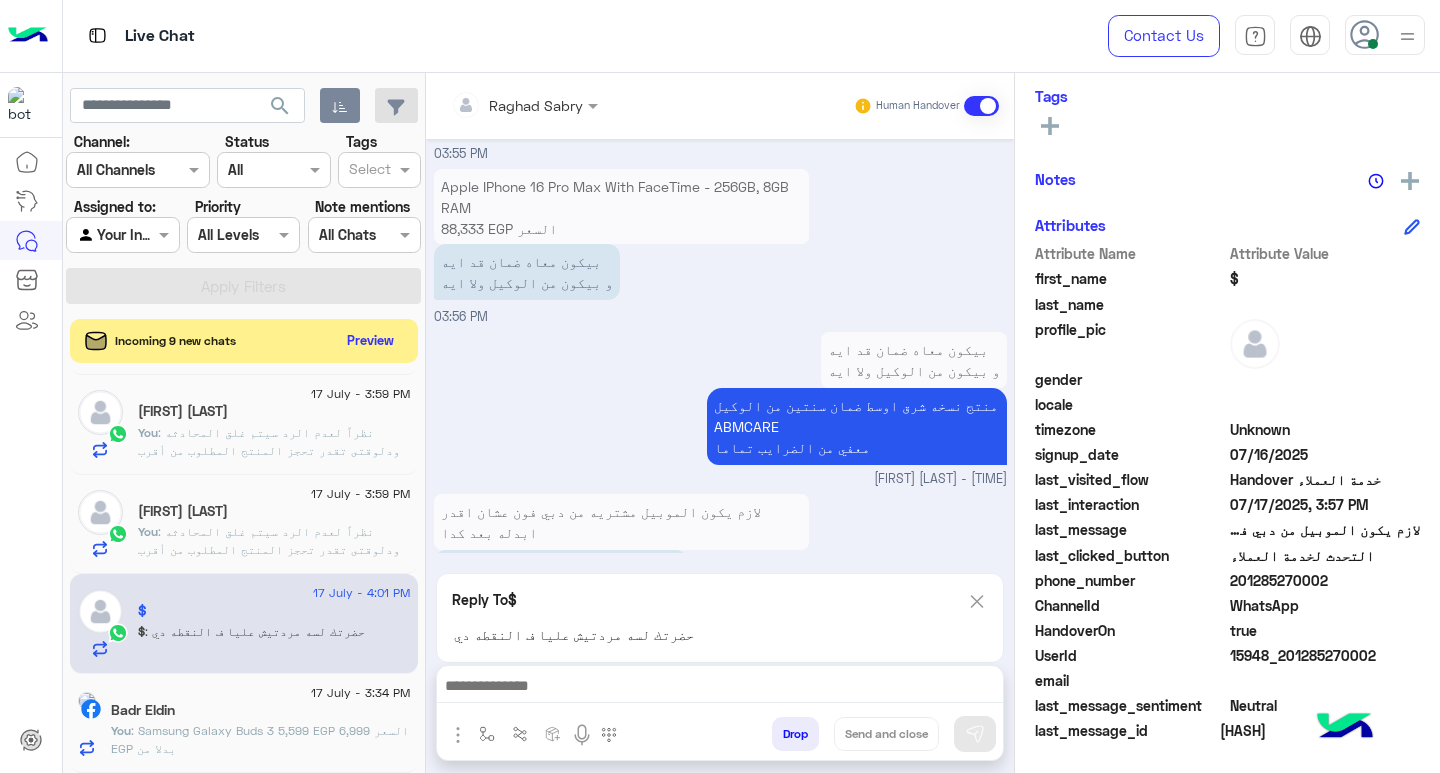 click at bounding box center (720, 688) 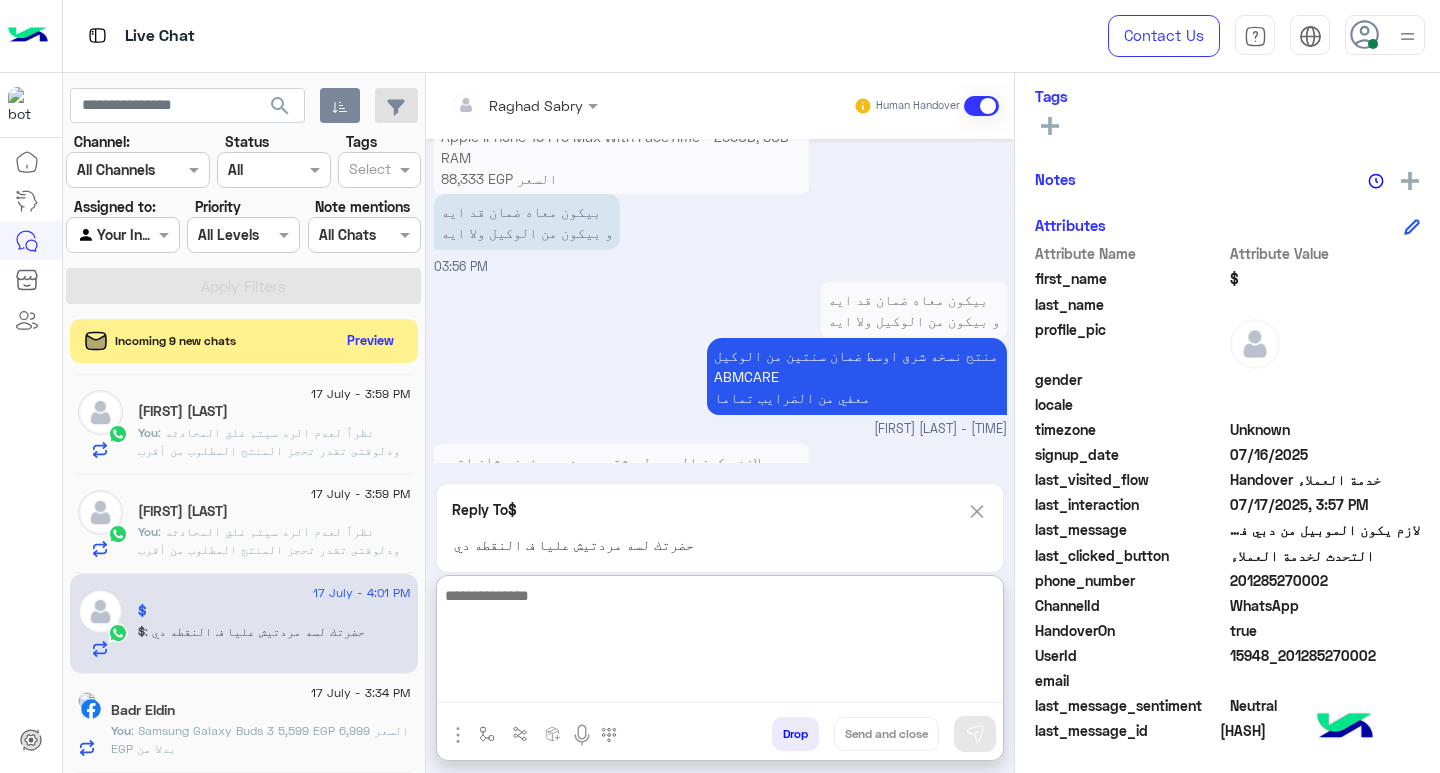scroll, scrollTop: 2165, scrollLeft: 0, axis: vertical 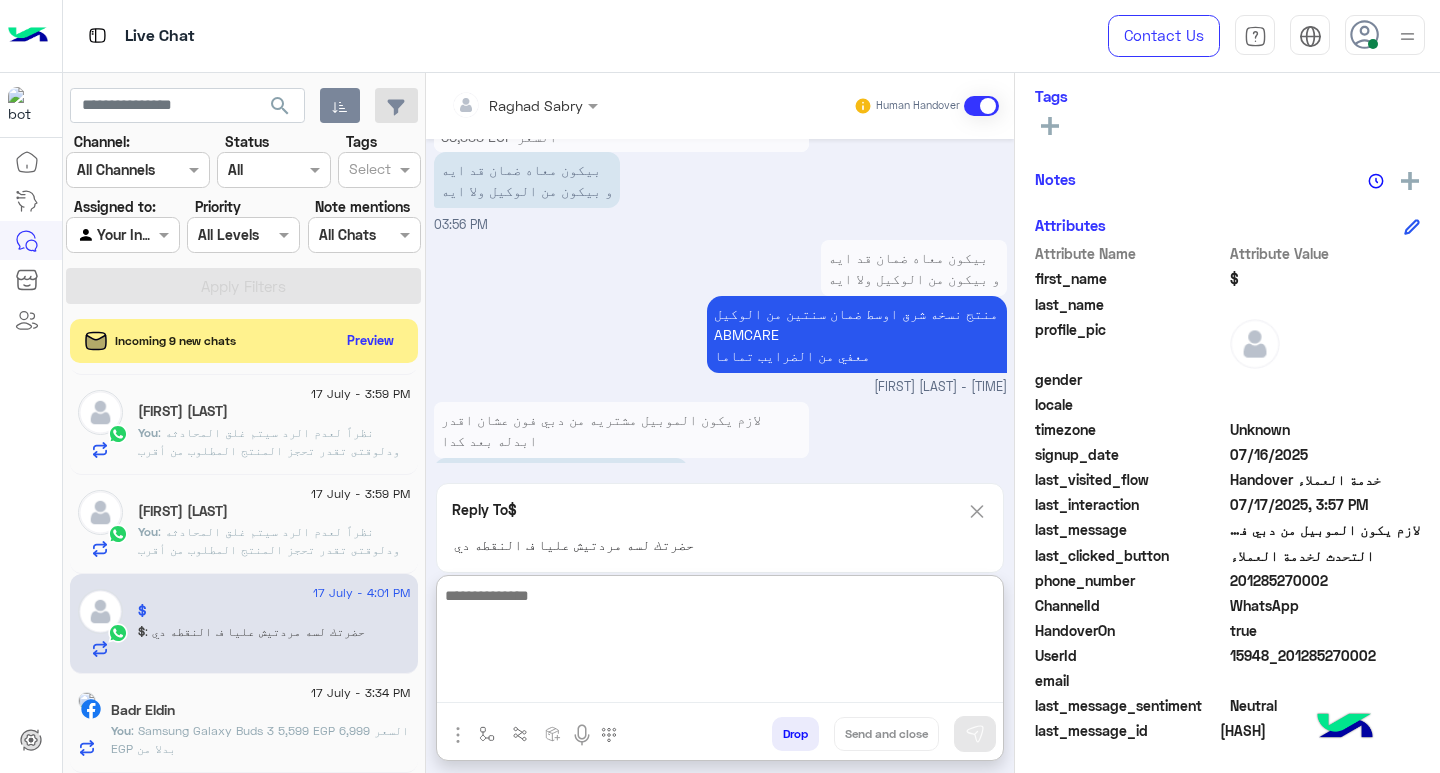 click at bounding box center [720, 643] 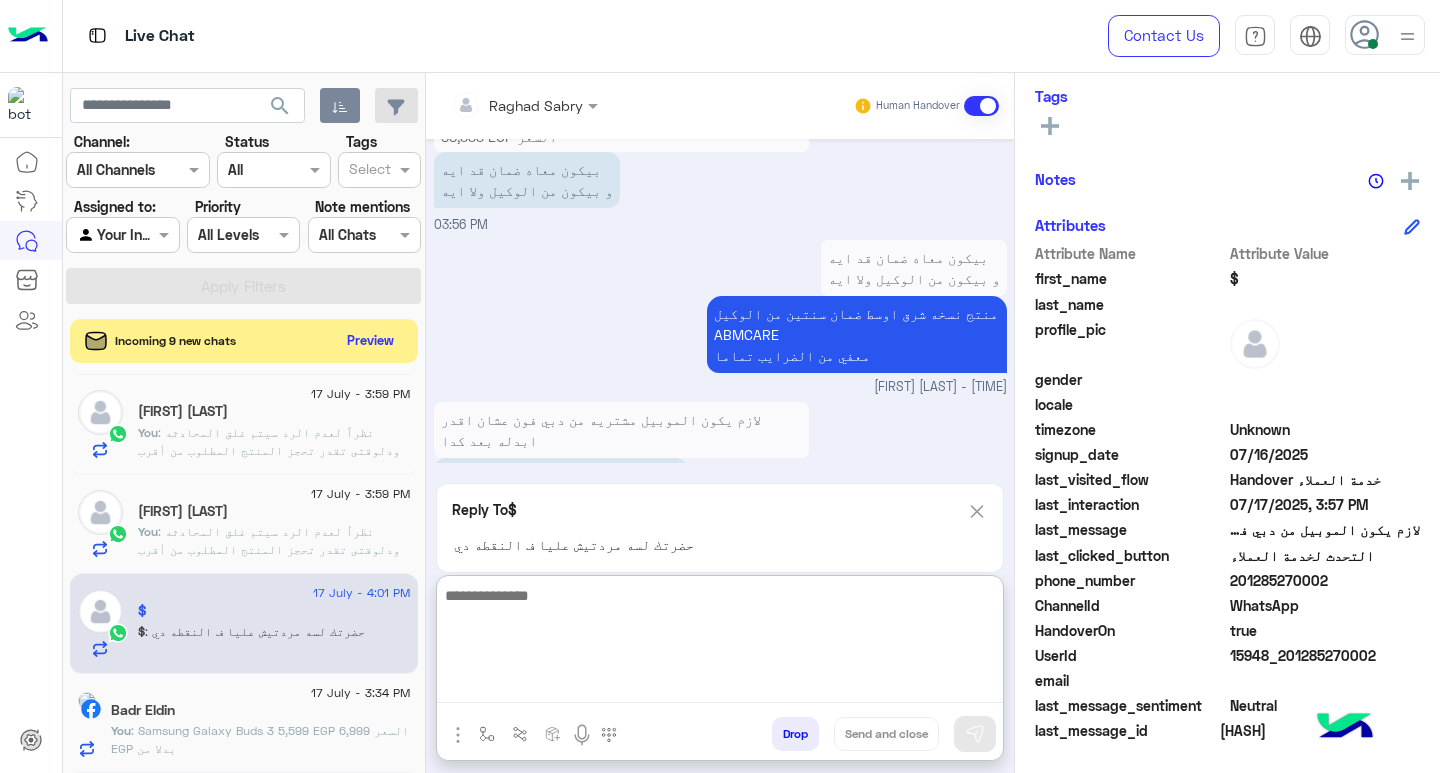 click on "Raghad Sabry Human Handover     Jul 17, 2025  صباح الخير   10:34 AM  صباح الخير 🌞 اهلا بك $ فى Dubai Phone  📱
لتصفح الخدمات والمنتجات وأحدث العروض لدى دبى فون
برجاء الضغط على القائمة التالية.🤖🌐  القائمة الرئيسية     10:34 AM   القائمة الرئيسية    10:34 AM  لتصفح الخدمات التى يقدمها Dubai Phone اختر من القائمة الأتية 🌟    10:34 AM   التحدث لخدمة العملاء    10:34 AM  جاري التحويل الى احد ممثلي خدمة العملاء، برجاء الانتظار  الرجوع الى بوت      10:34 AM   $  asked to talk to human   10:34 AM       Conversation has been assigned to cx   10:34 AM      لو معايا ايفون ١٥ برو ماكس  عندكم امكانية استبدال موبيل قديم ب موبايل جديد وبيكون تقريبا قد ايه الفرق    10:35 AM   03:37 PM" at bounding box center [720, 427] 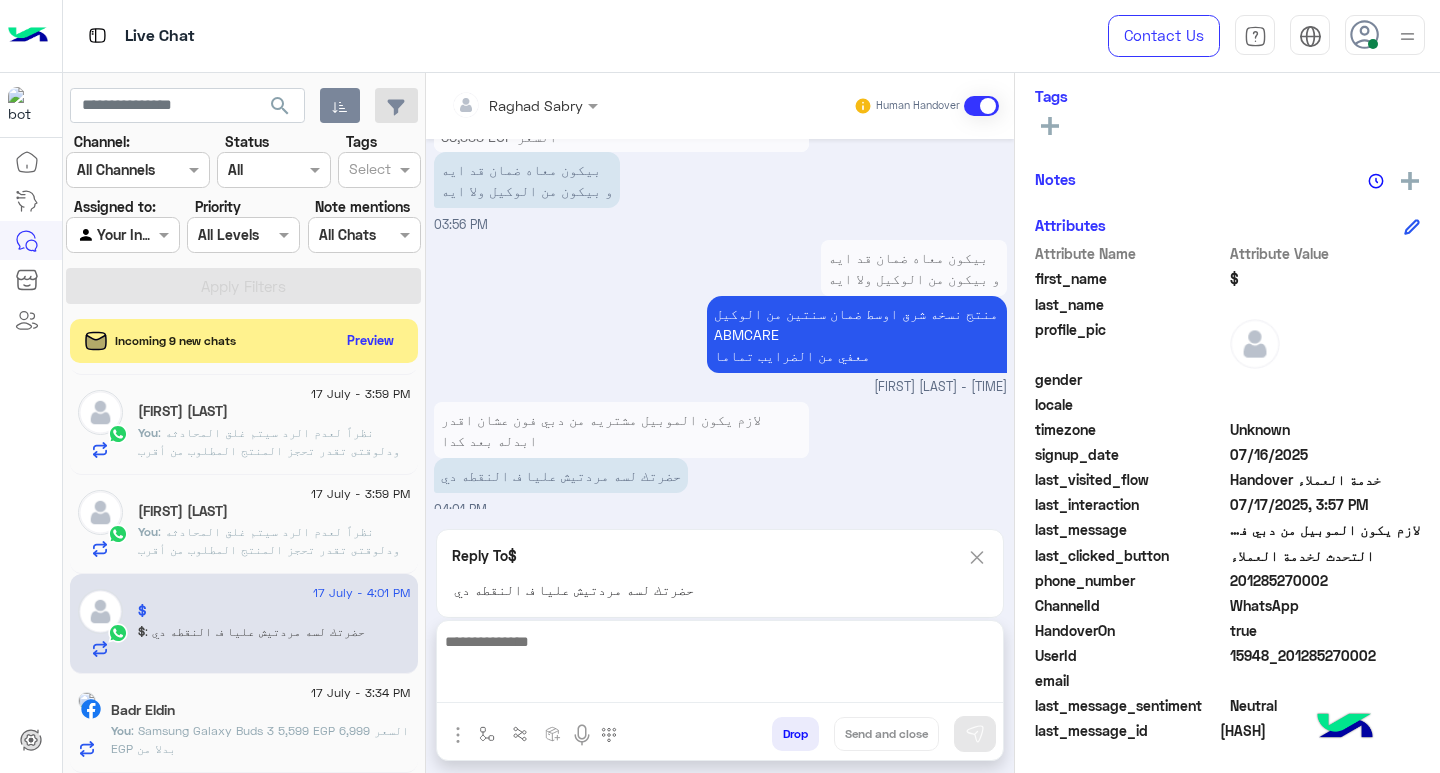 scroll, scrollTop: 2076, scrollLeft: 0, axis: vertical 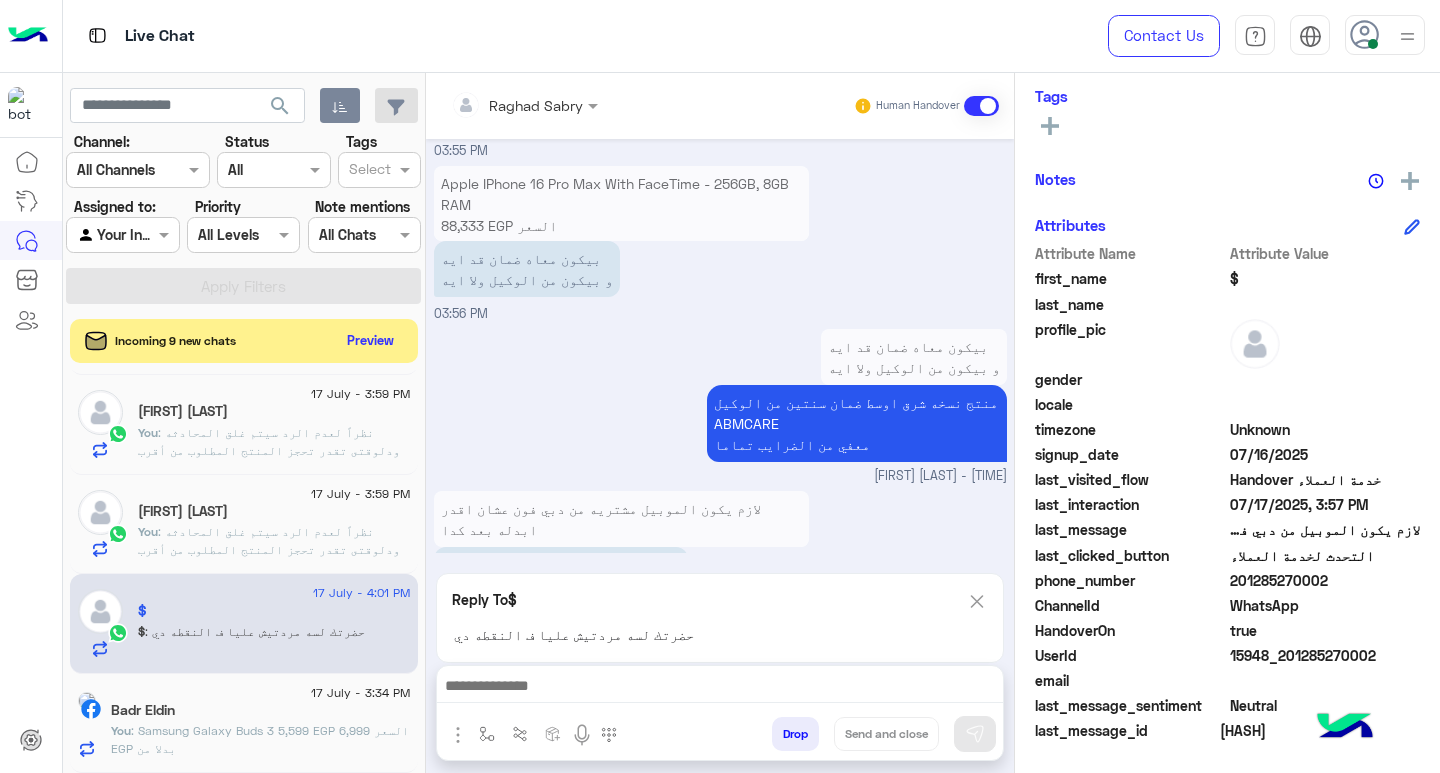 click at bounding box center (977, 601) 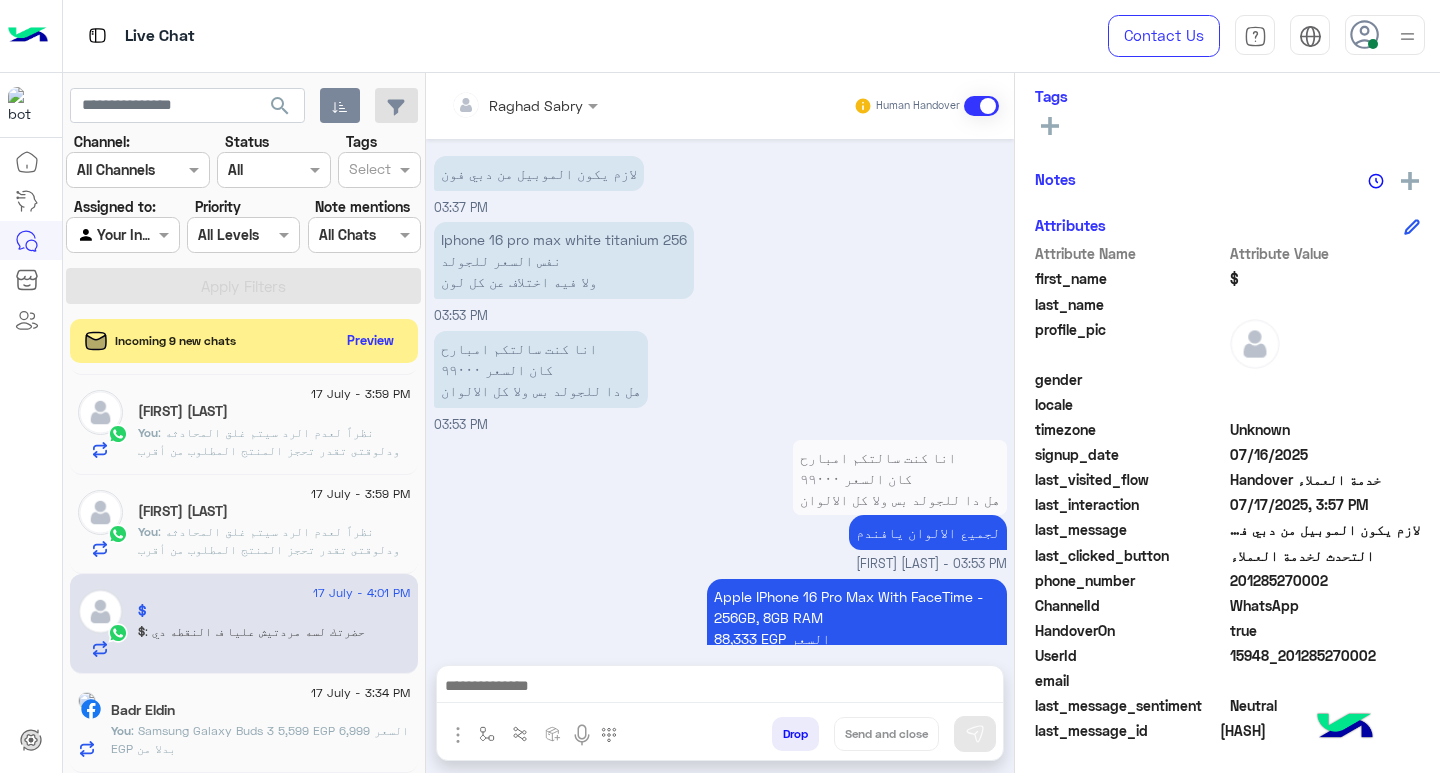 scroll, scrollTop: 1983, scrollLeft: 0, axis: vertical 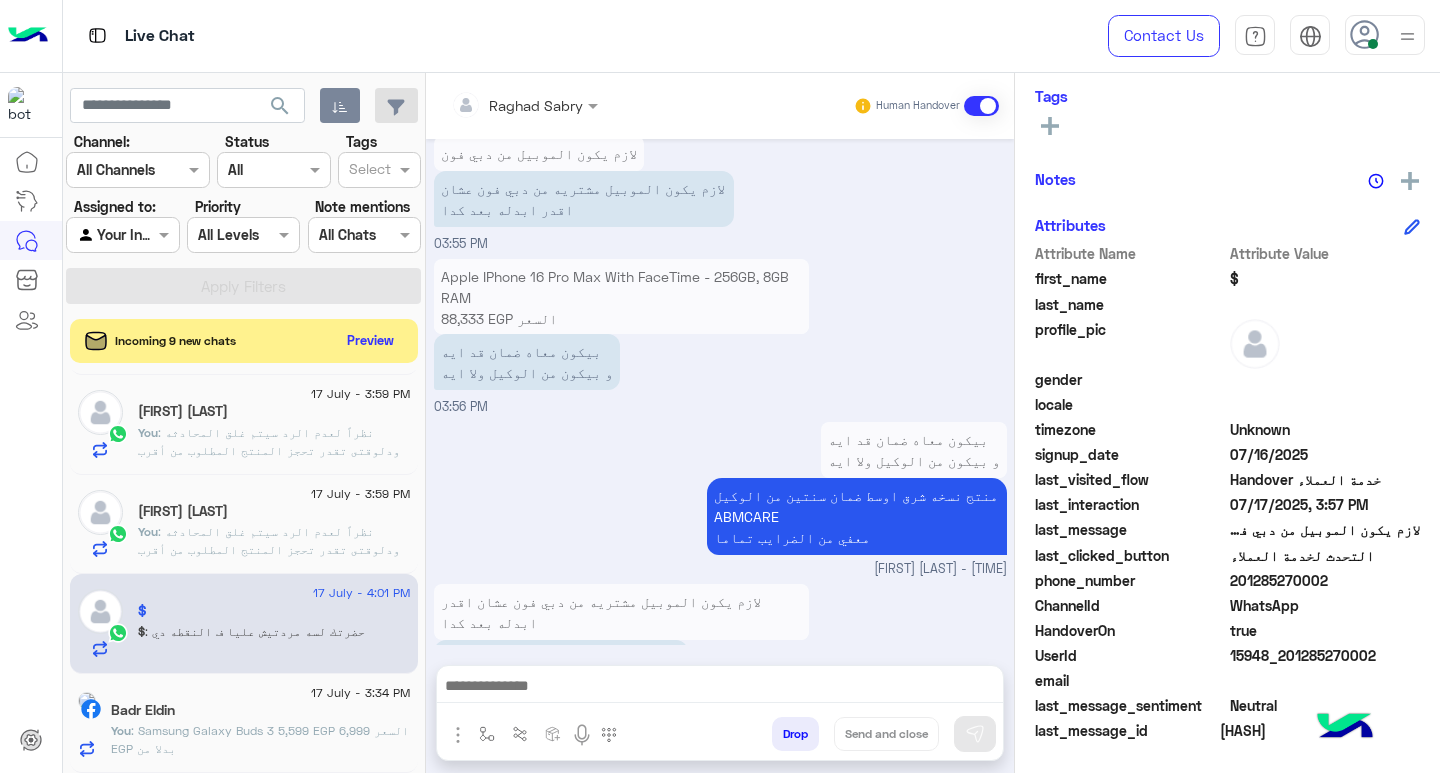 click on "لازم يكون الموبيل مشتريه من دبي فون عشان اقدر ابدله بعد كدا" at bounding box center (621, 612) 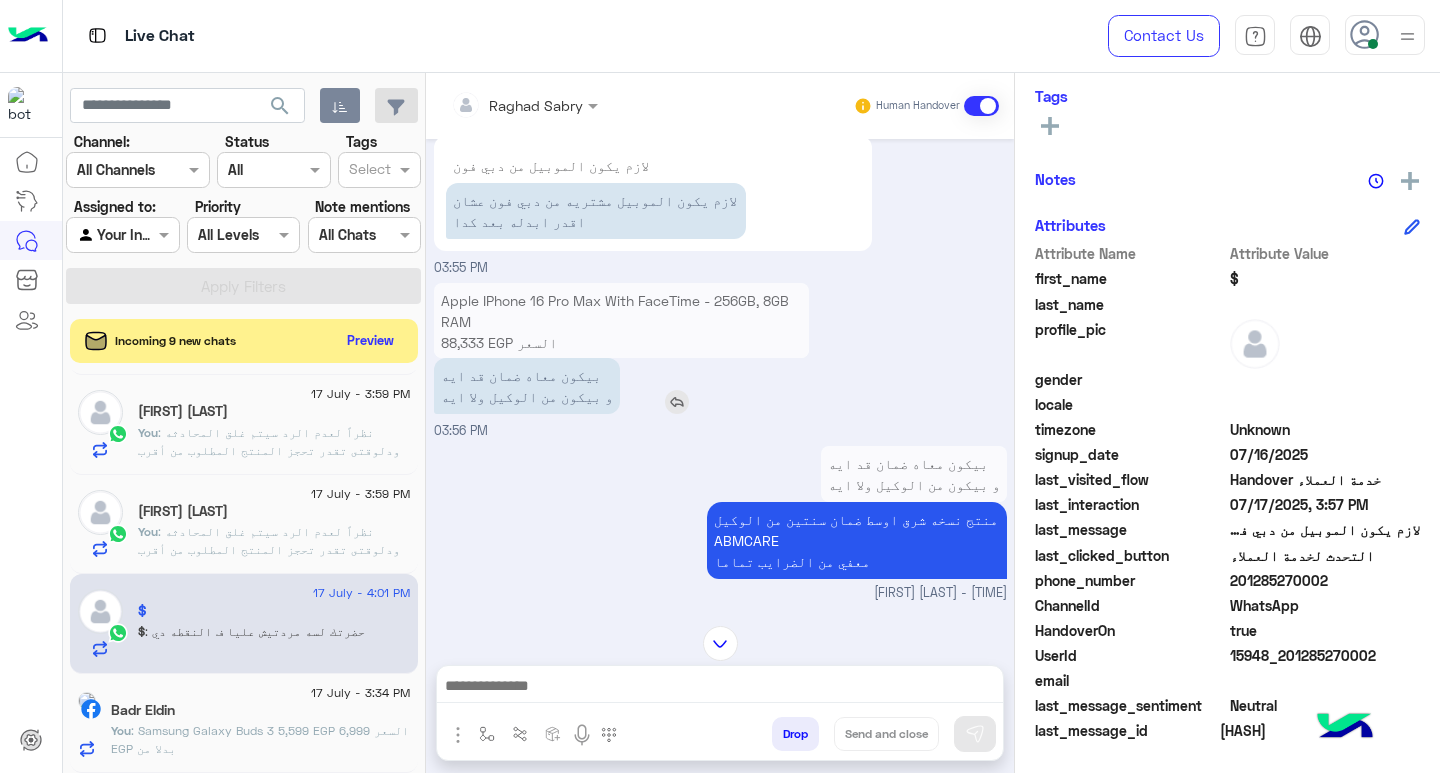scroll, scrollTop: 2, scrollLeft: 0, axis: vertical 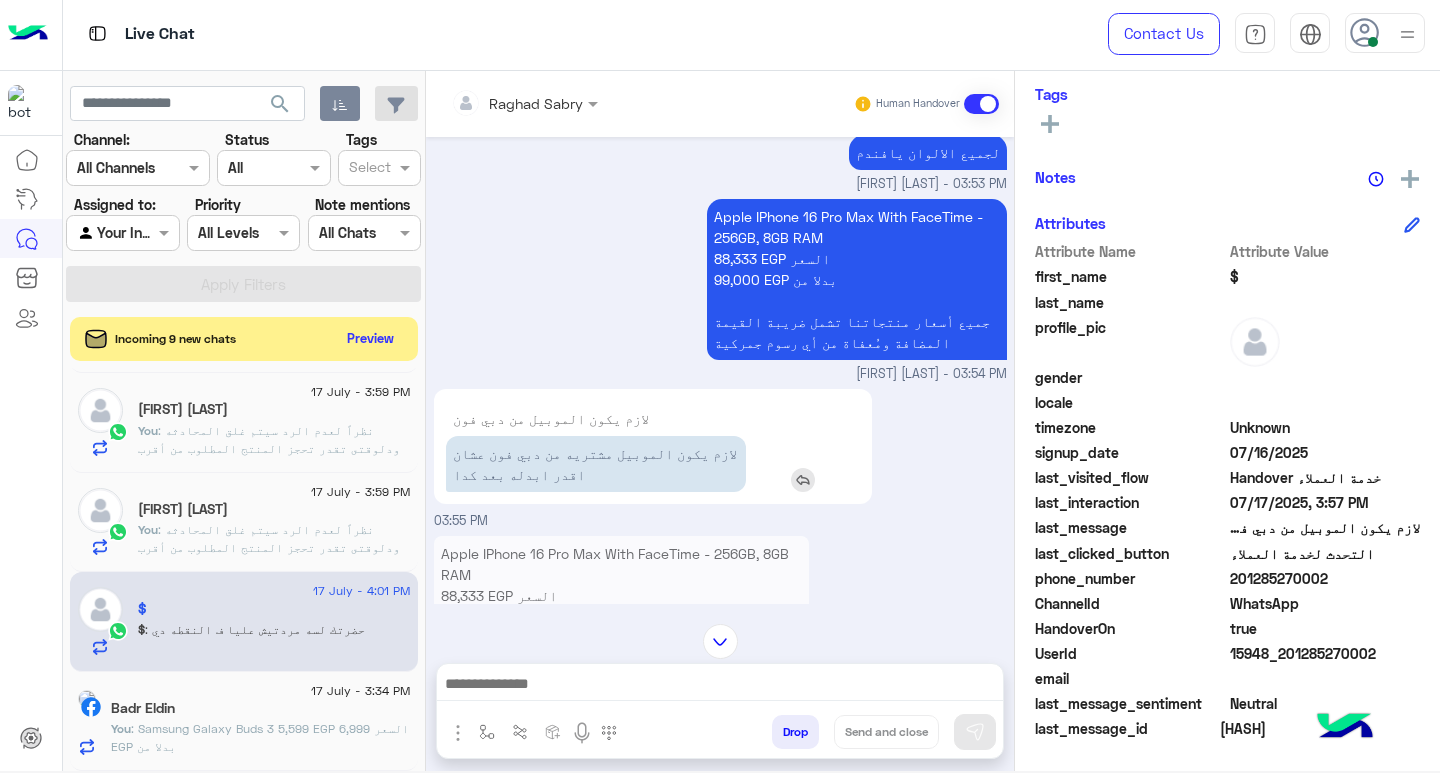 click at bounding box center [803, 480] 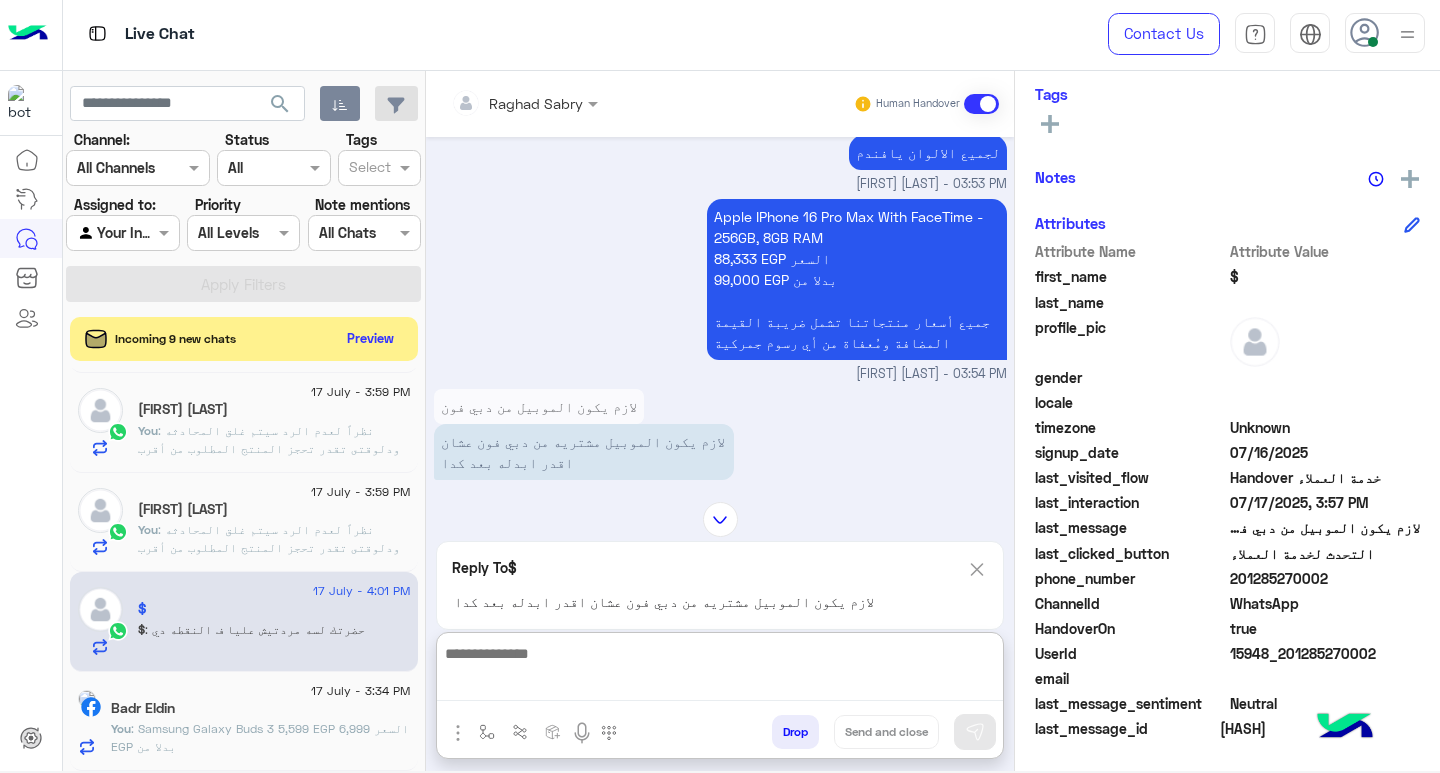 click at bounding box center (720, 671) 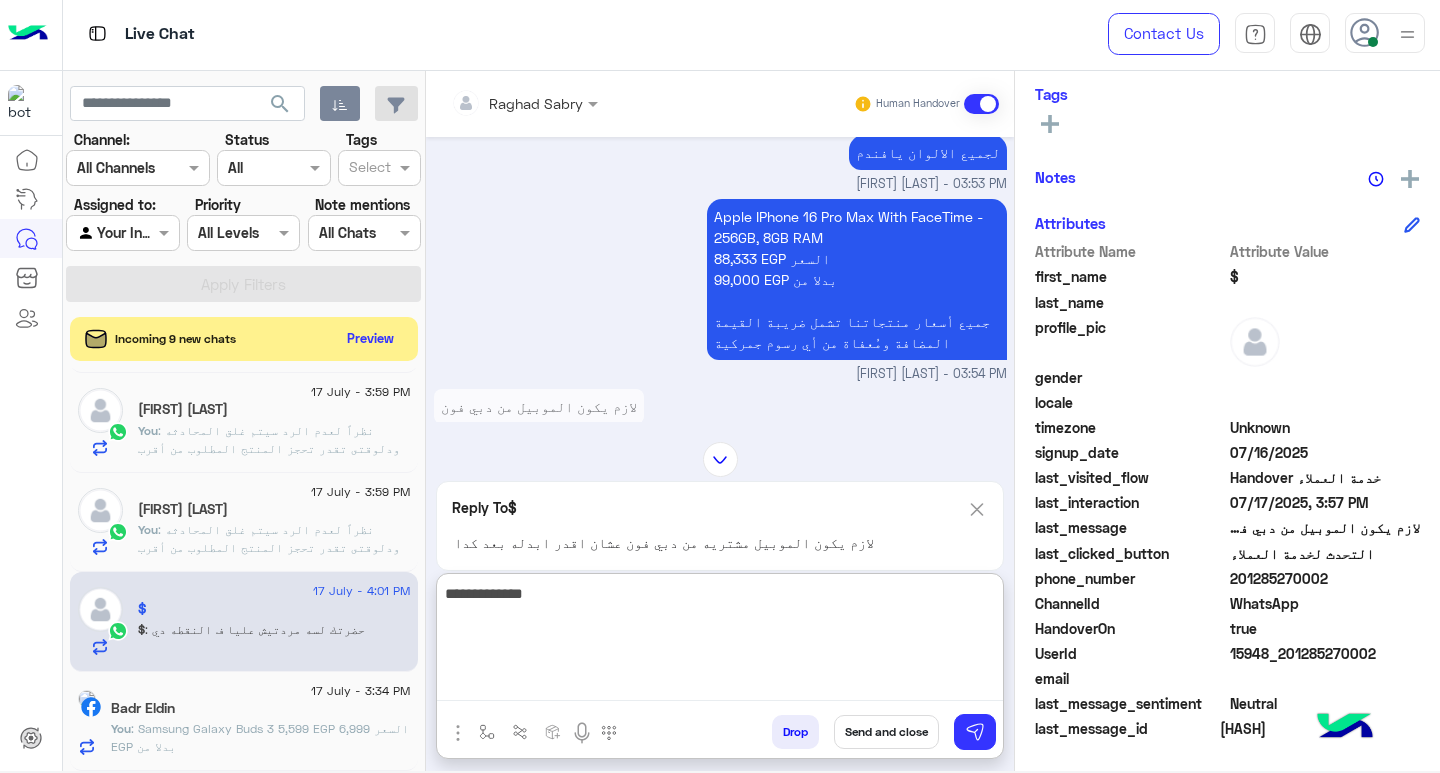 type on "**********" 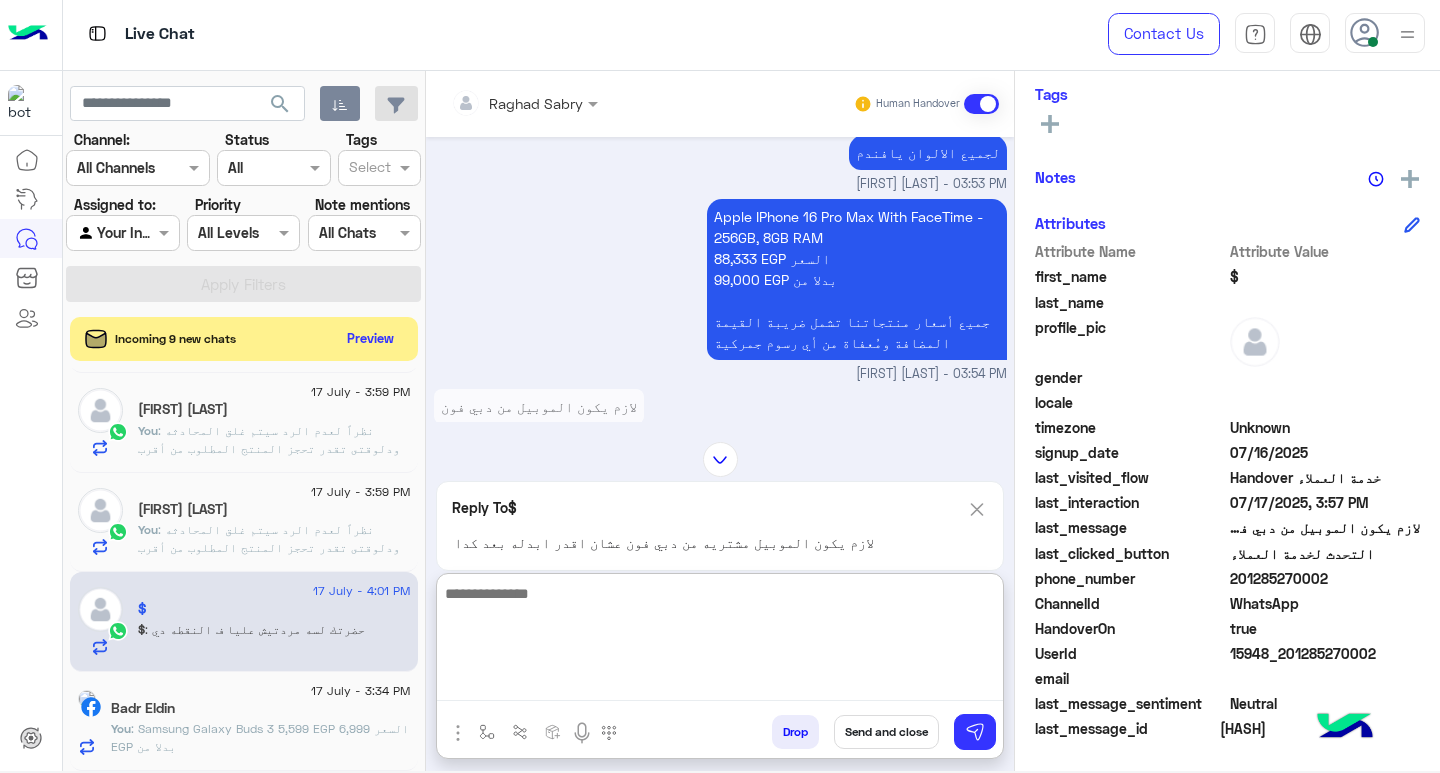 scroll, scrollTop: 2193, scrollLeft: 0, axis: vertical 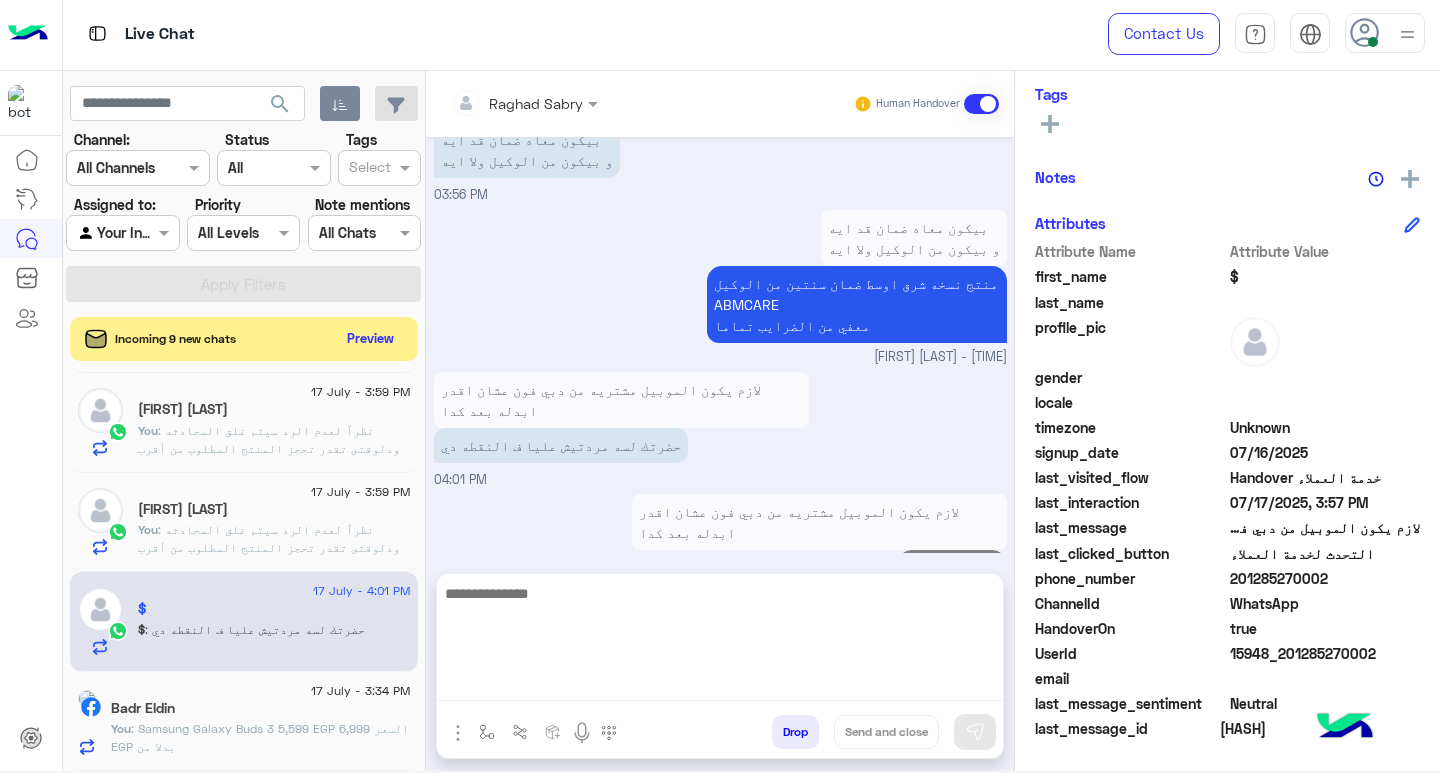 click on ":  Samsung Galaxy Buds 3
5,599 EGP   السعر
6,999 EGP بدلا من" 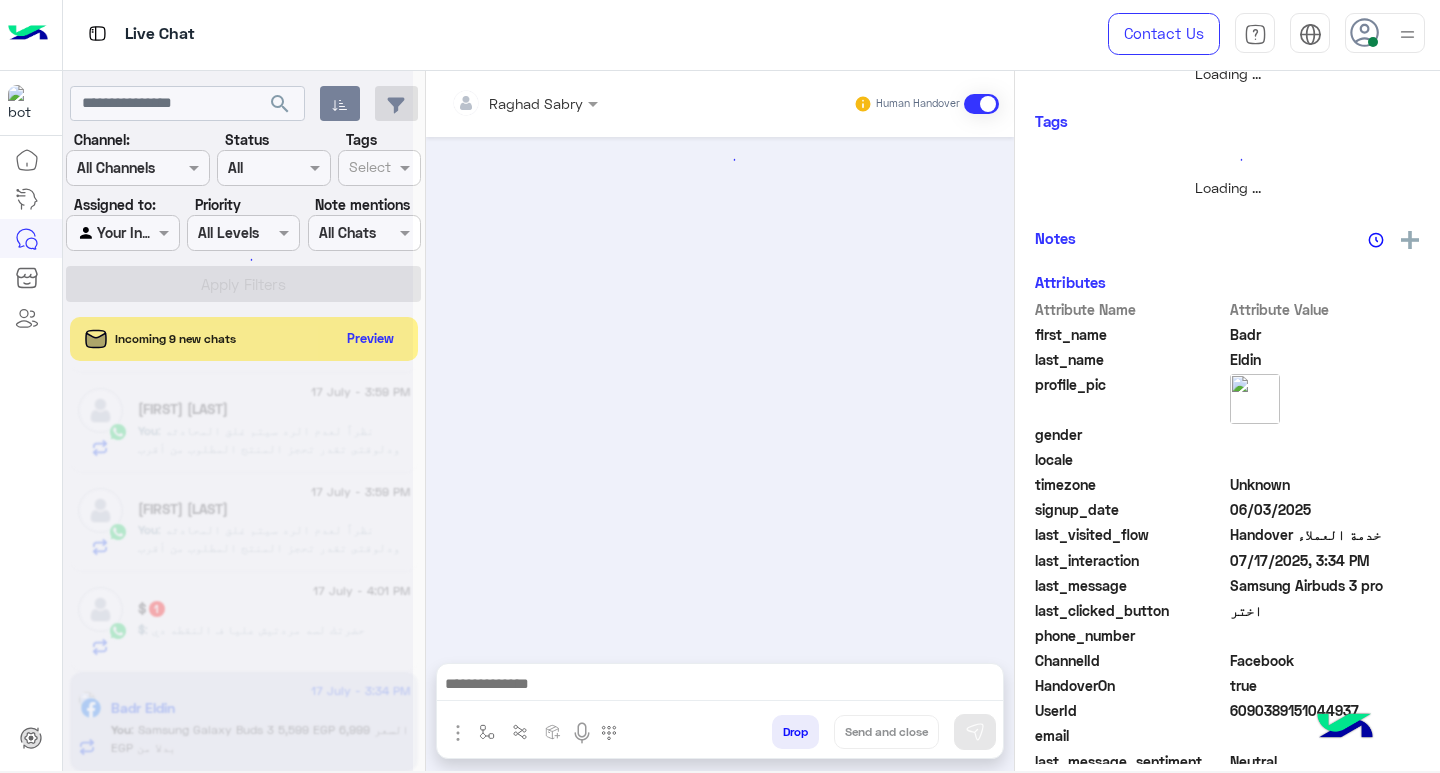 scroll, scrollTop: 355, scrollLeft: 0, axis: vertical 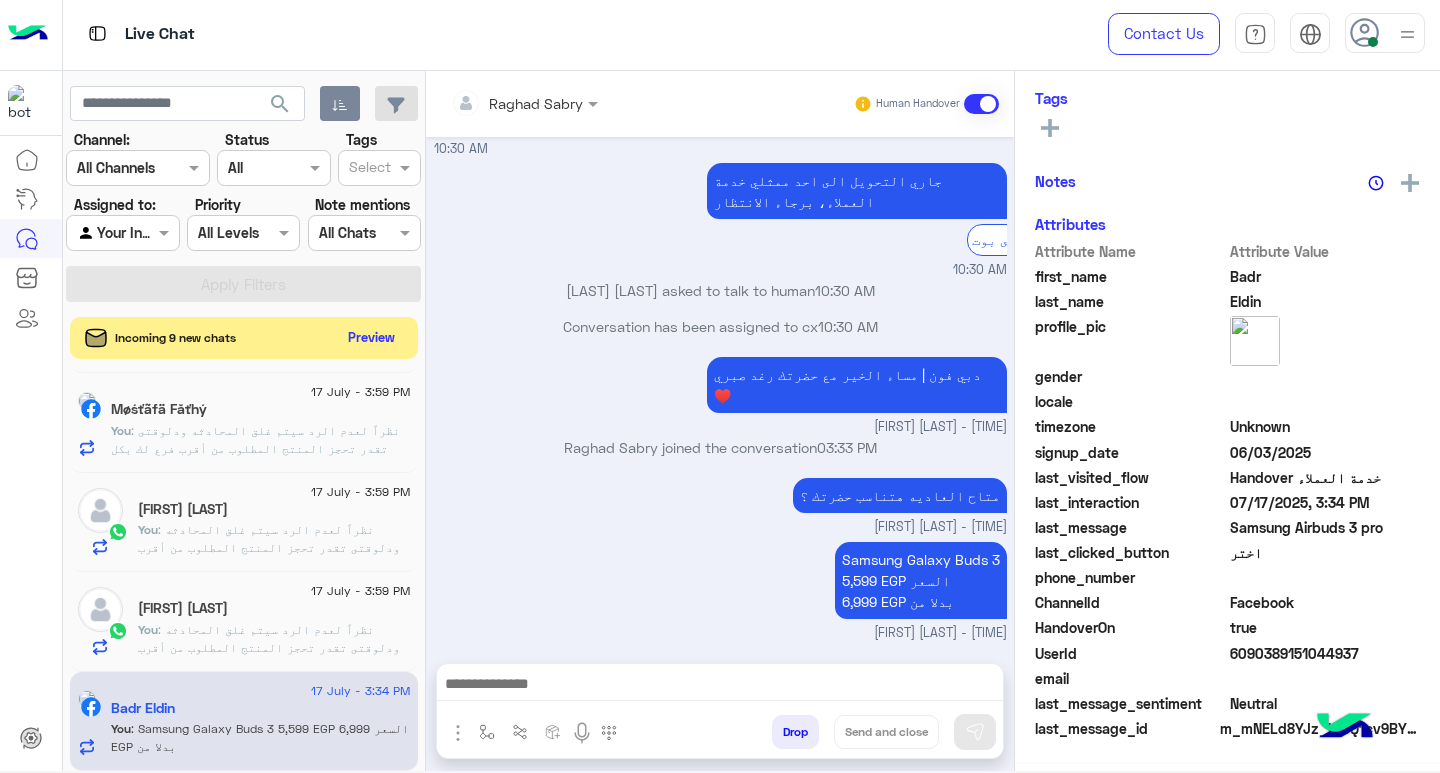 click on "Preview" 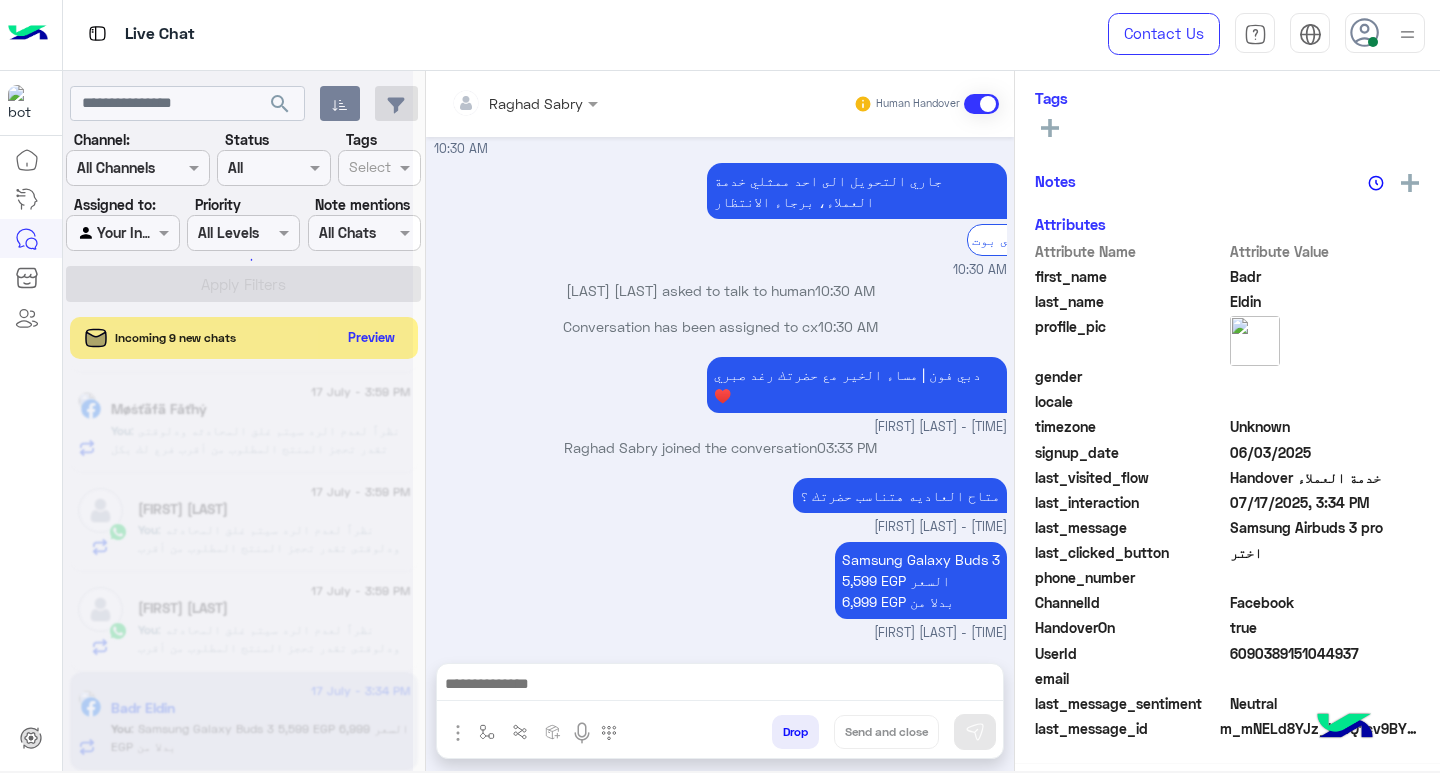 scroll, scrollTop: 200, scrollLeft: 0, axis: vertical 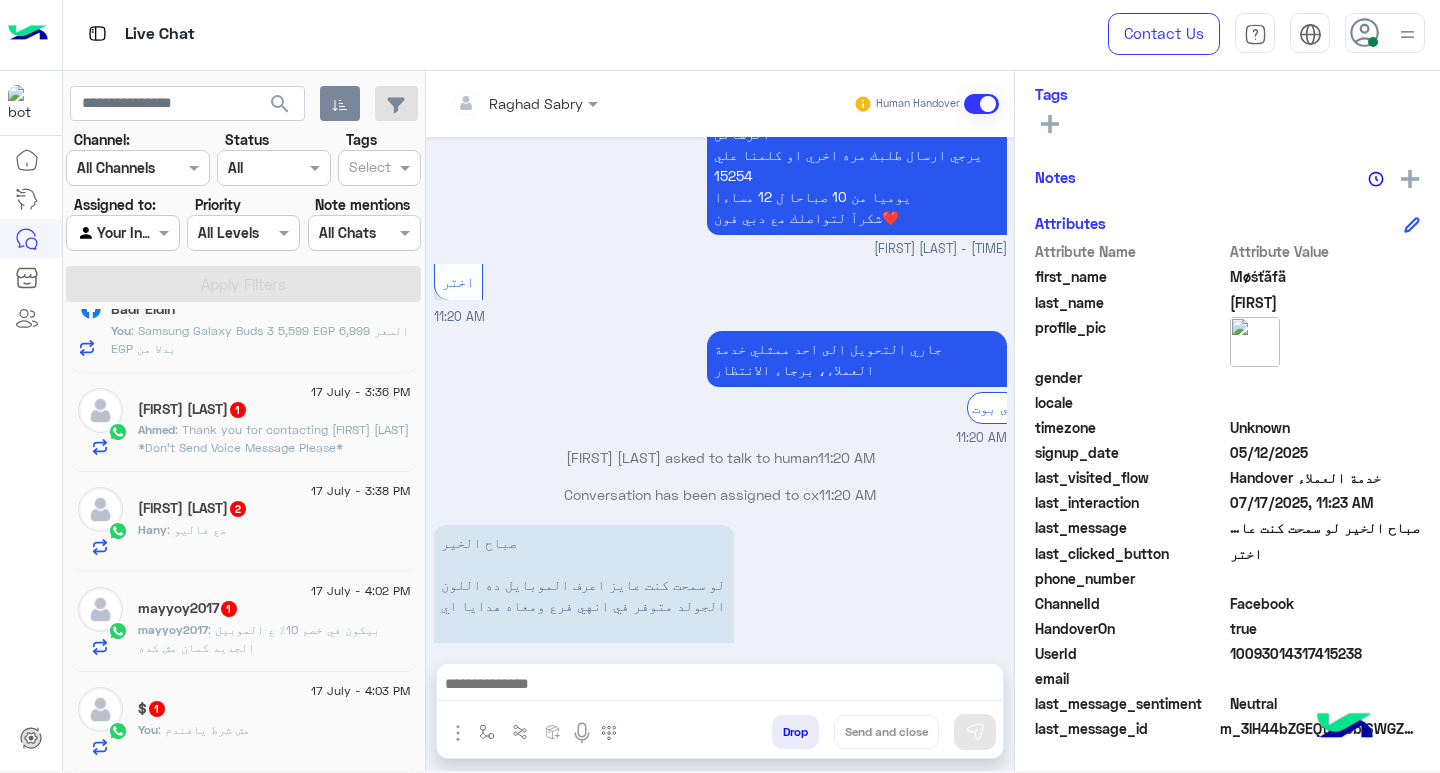 click on "$   1" 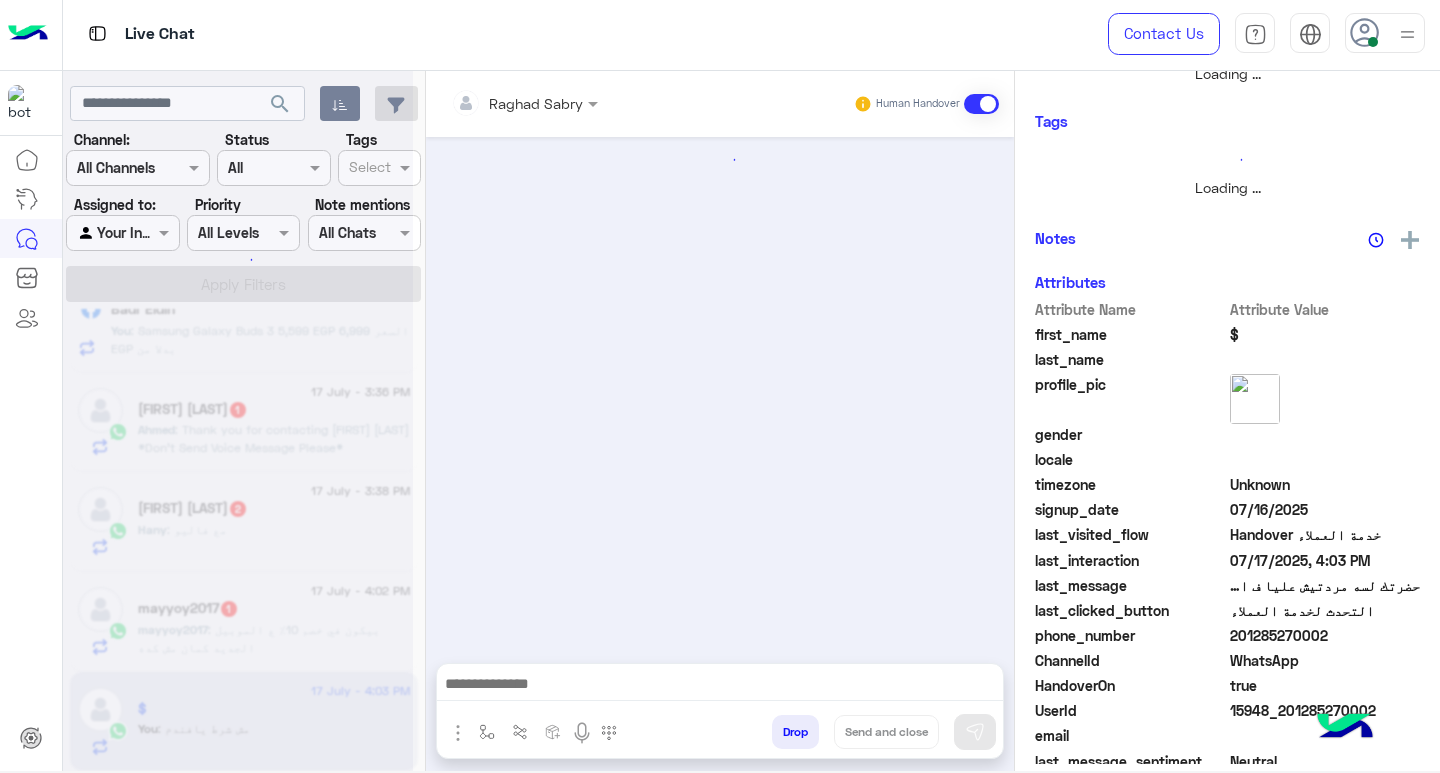 scroll, scrollTop: 355, scrollLeft: 0, axis: vertical 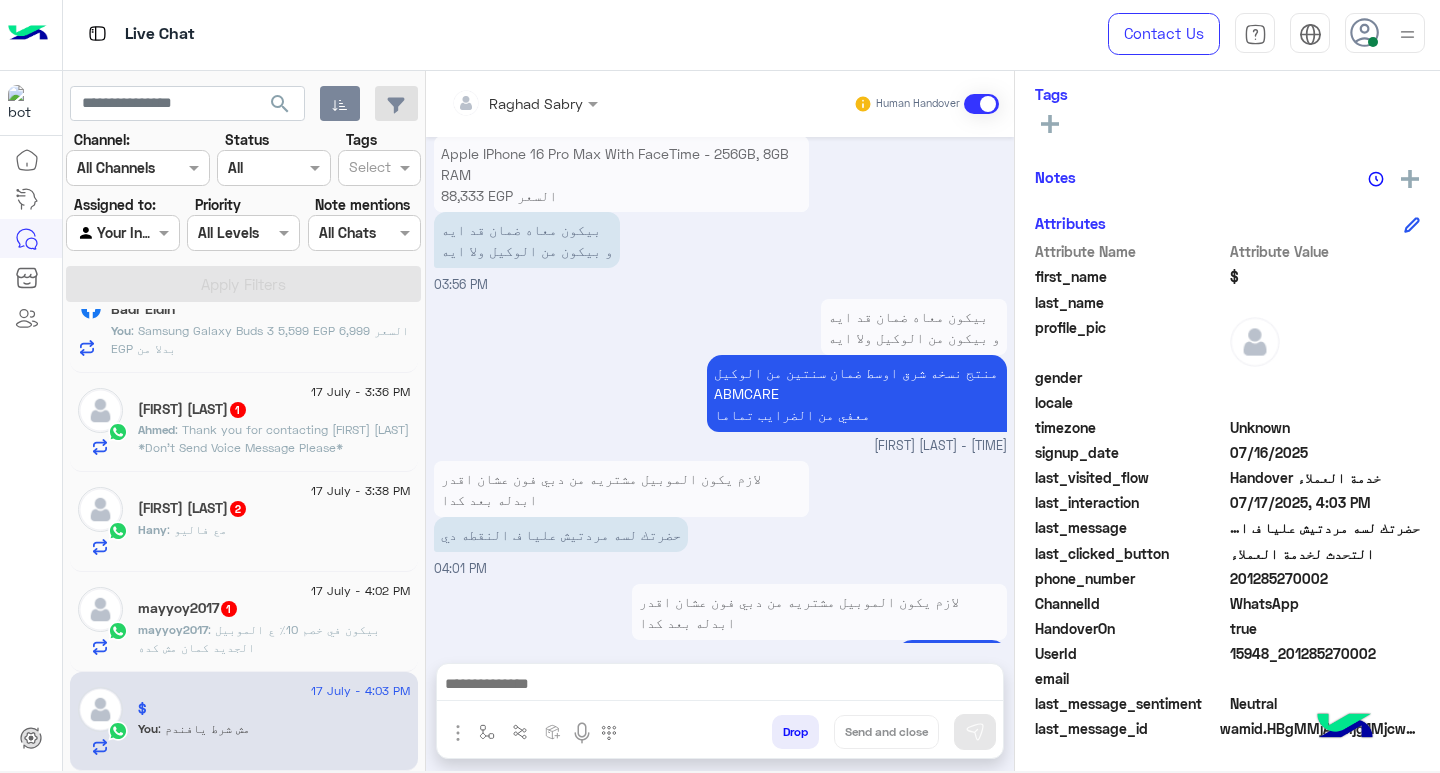 click at bounding box center [720, 686] 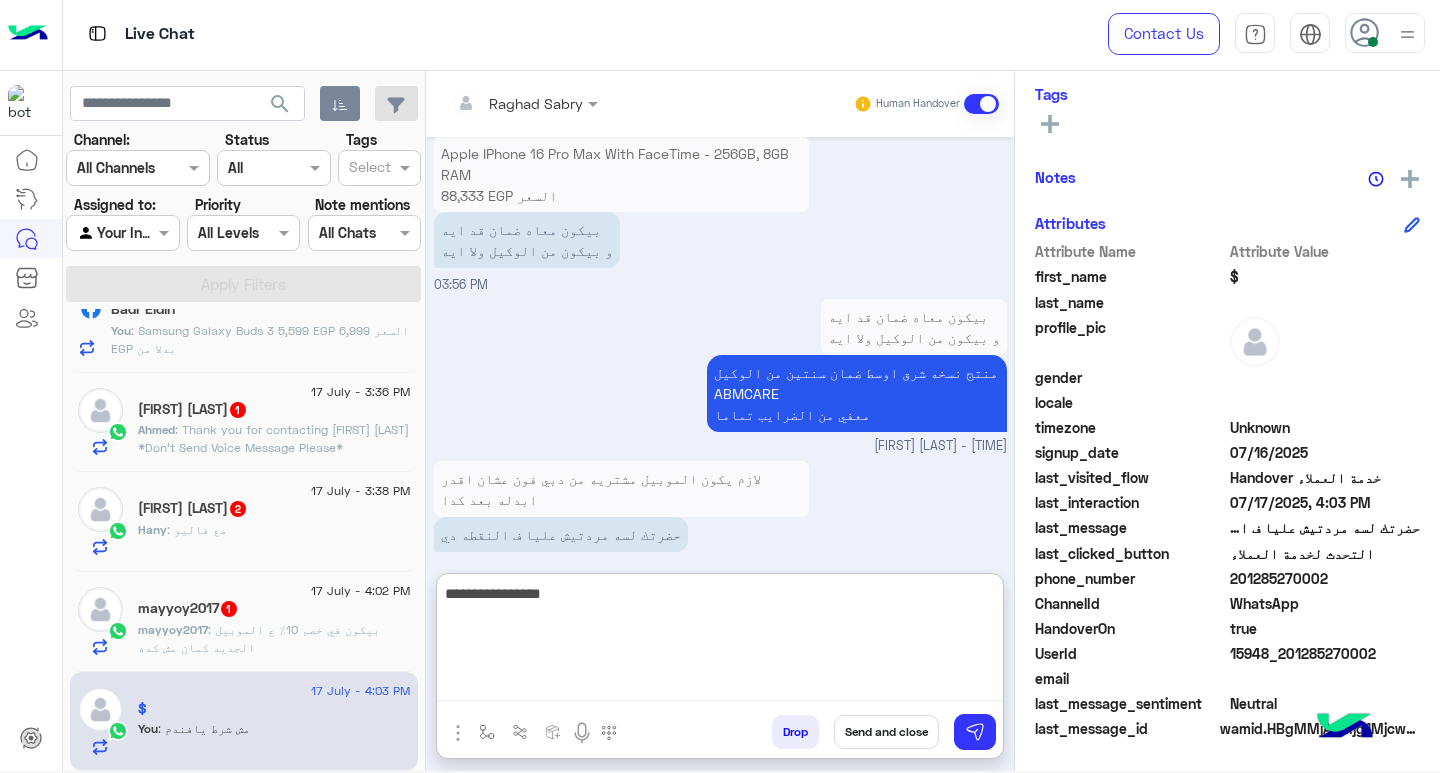 type on "**********" 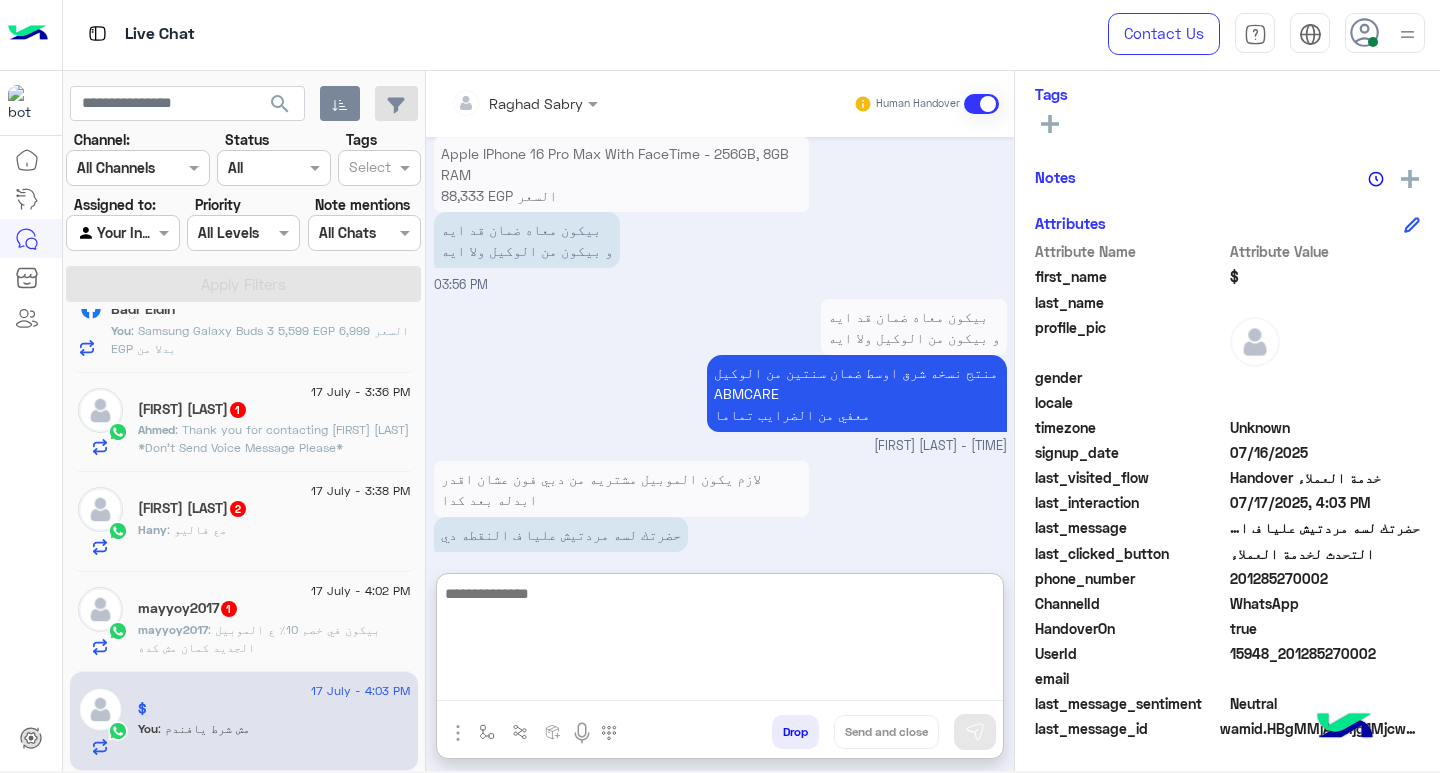 scroll, scrollTop: 1930, scrollLeft: 0, axis: vertical 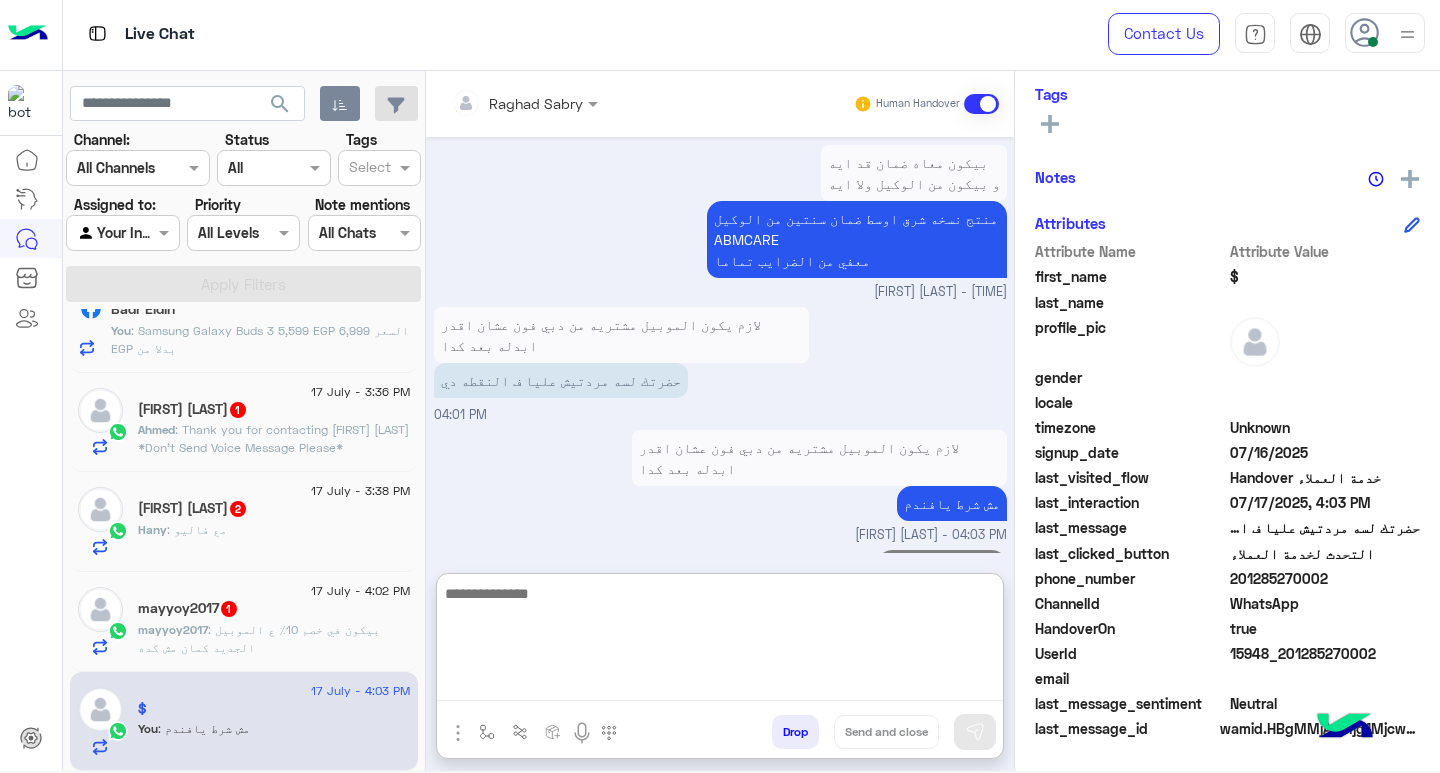 click on ": بيكون في خصم 10٪ ع الموبيل الجديد كمان مش كده" 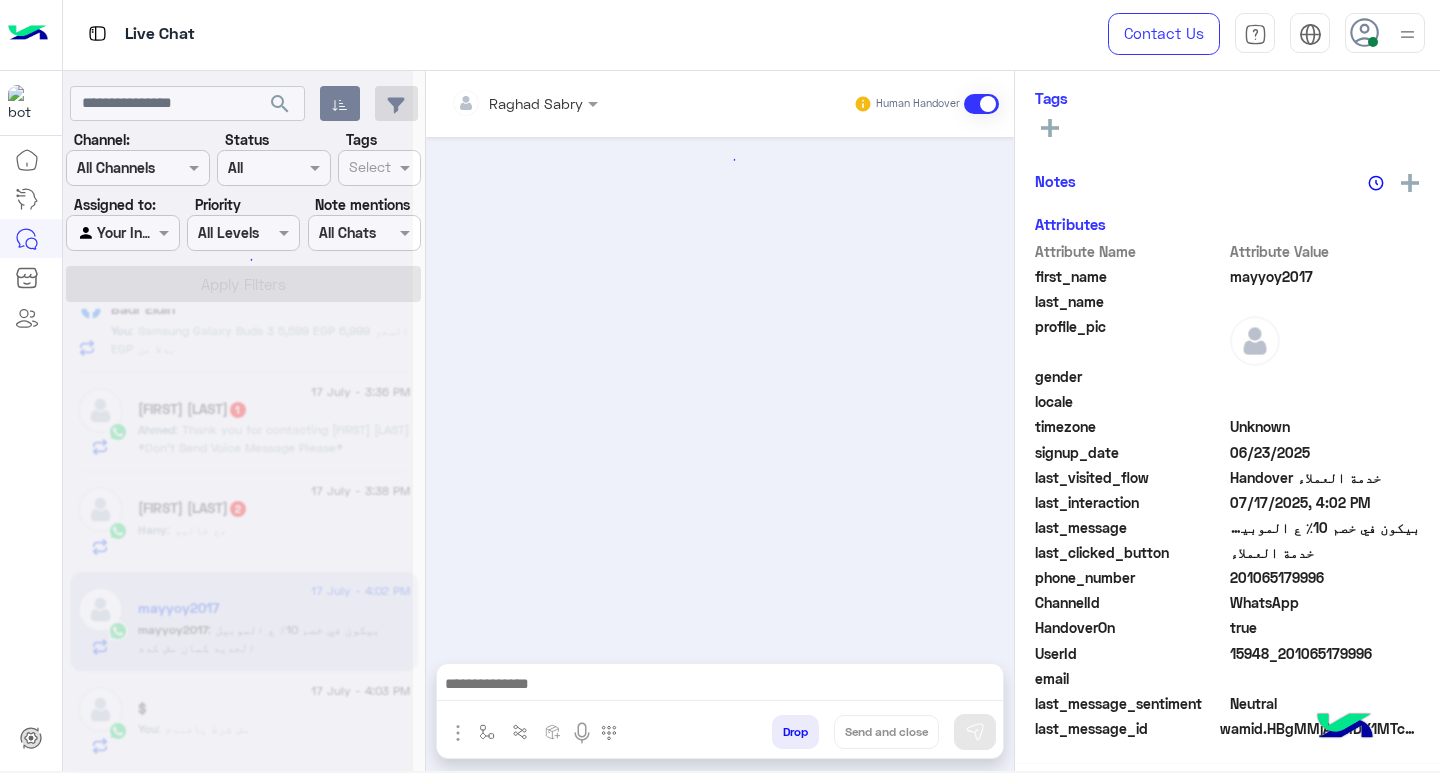 scroll, scrollTop: 325, scrollLeft: 0, axis: vertical 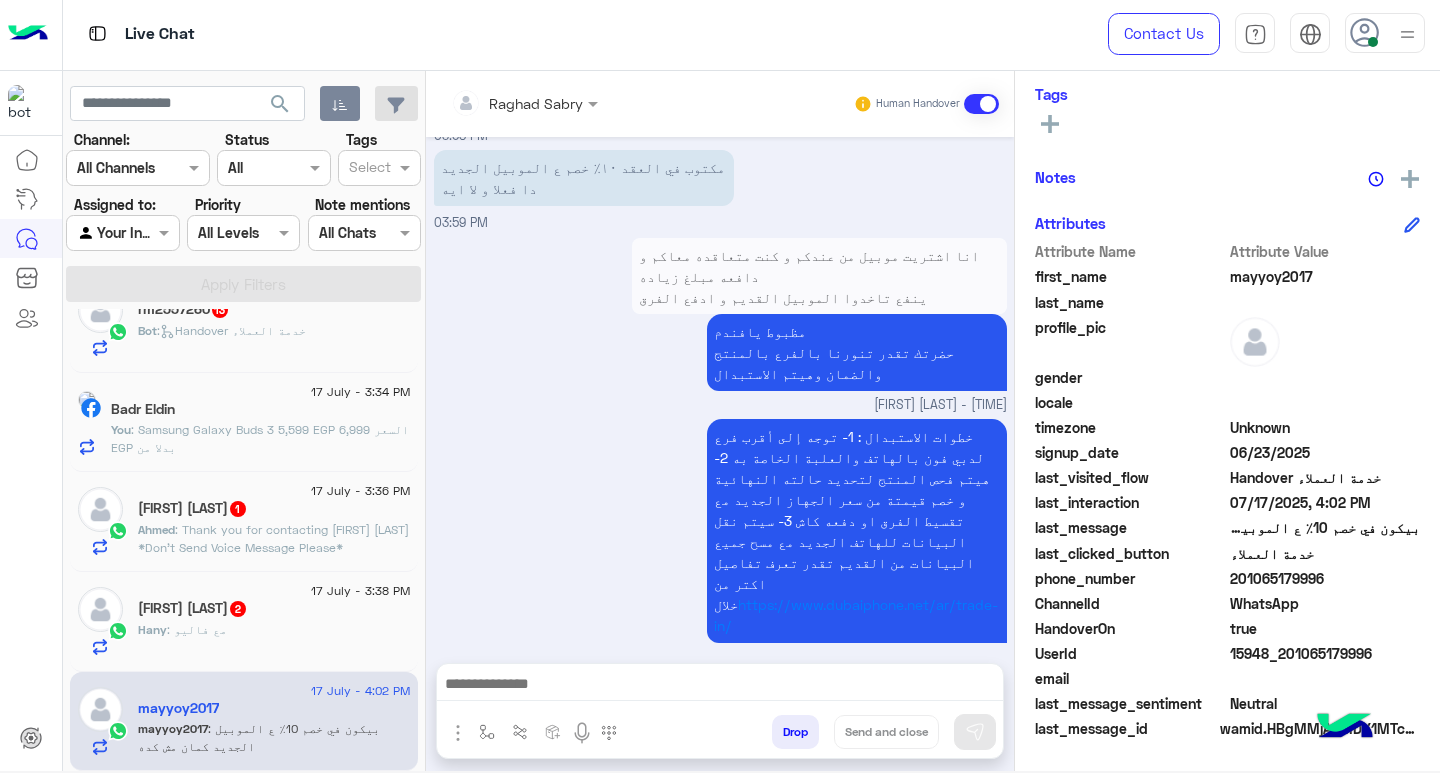 click at bounding box center [720, 689] 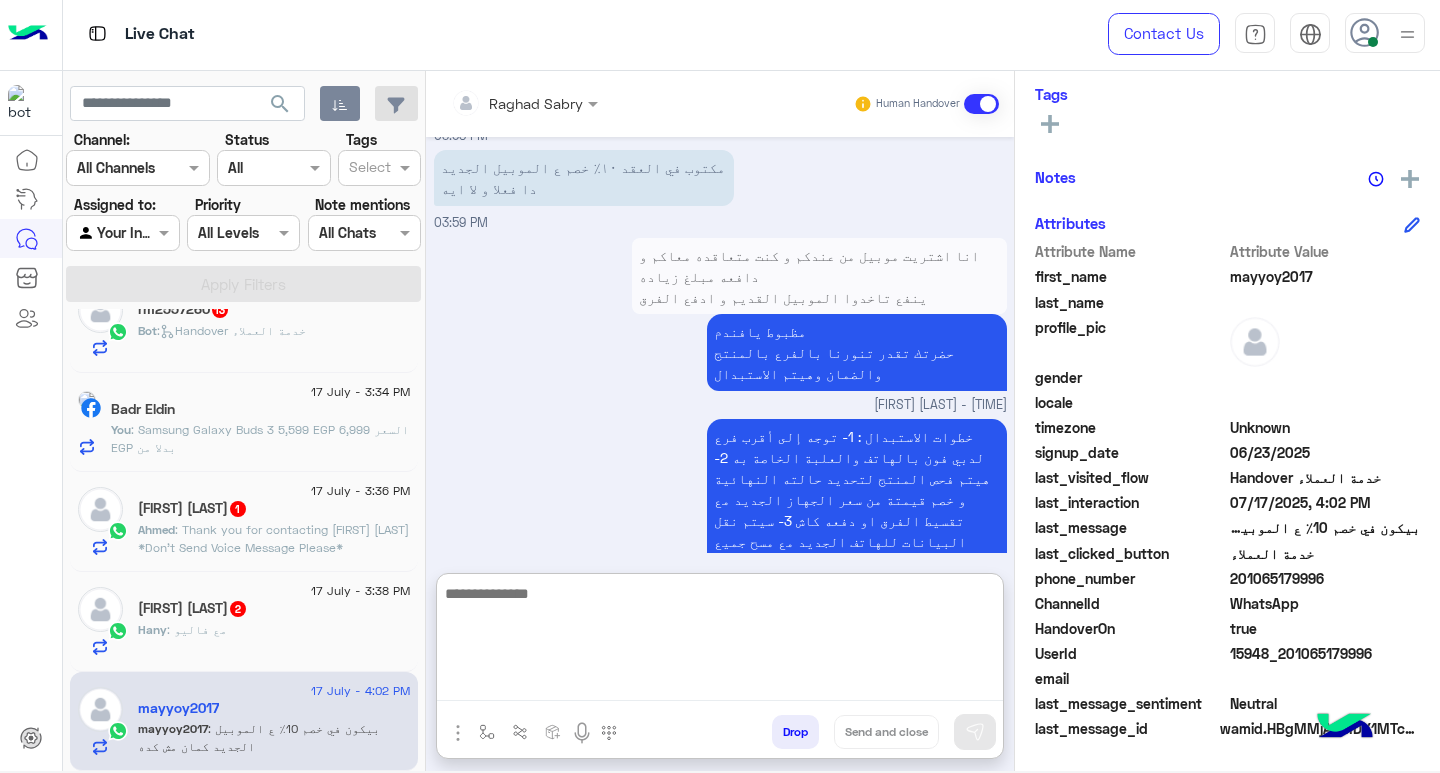 scroll, scrollTop: 3821, scrollLeft: 0, axis: vertical 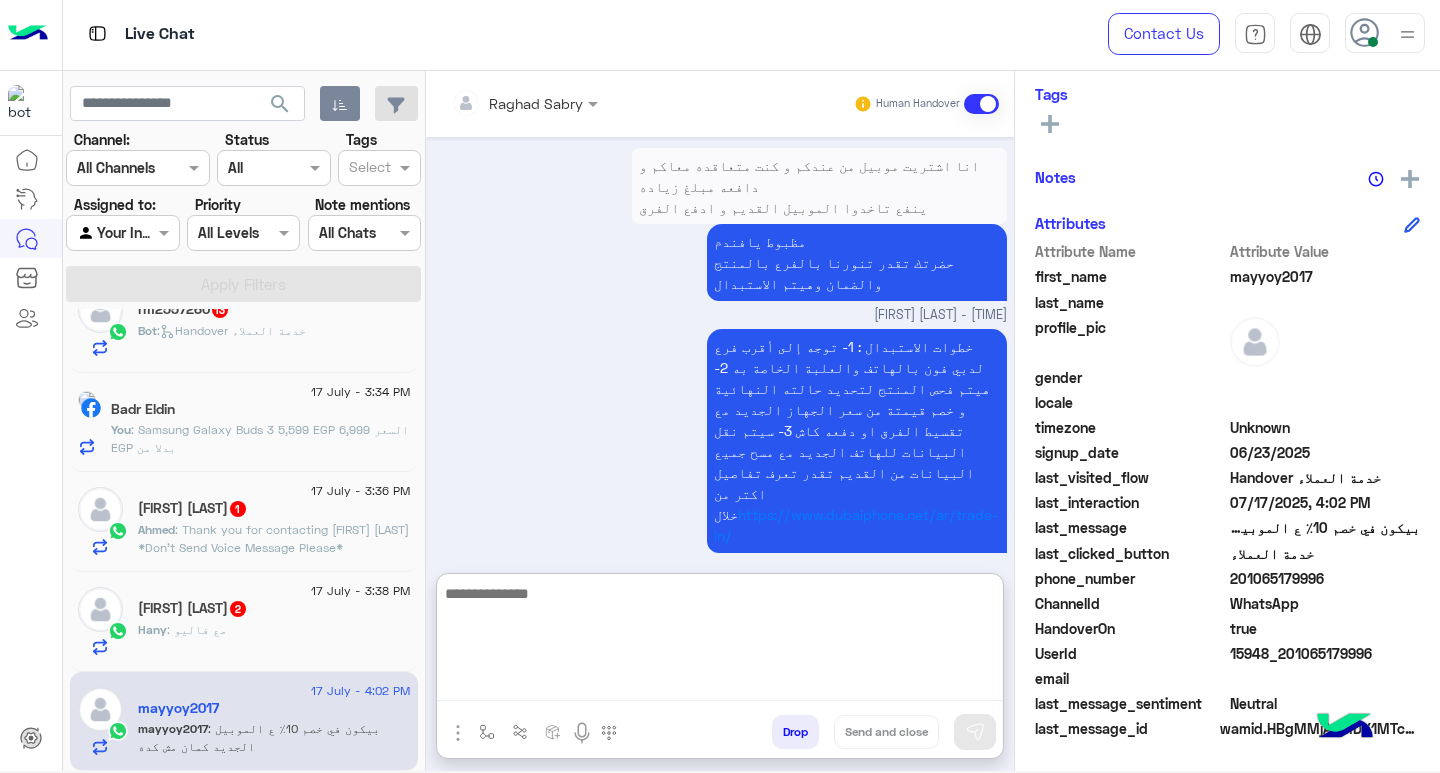 click at bounding box center [524, 102] 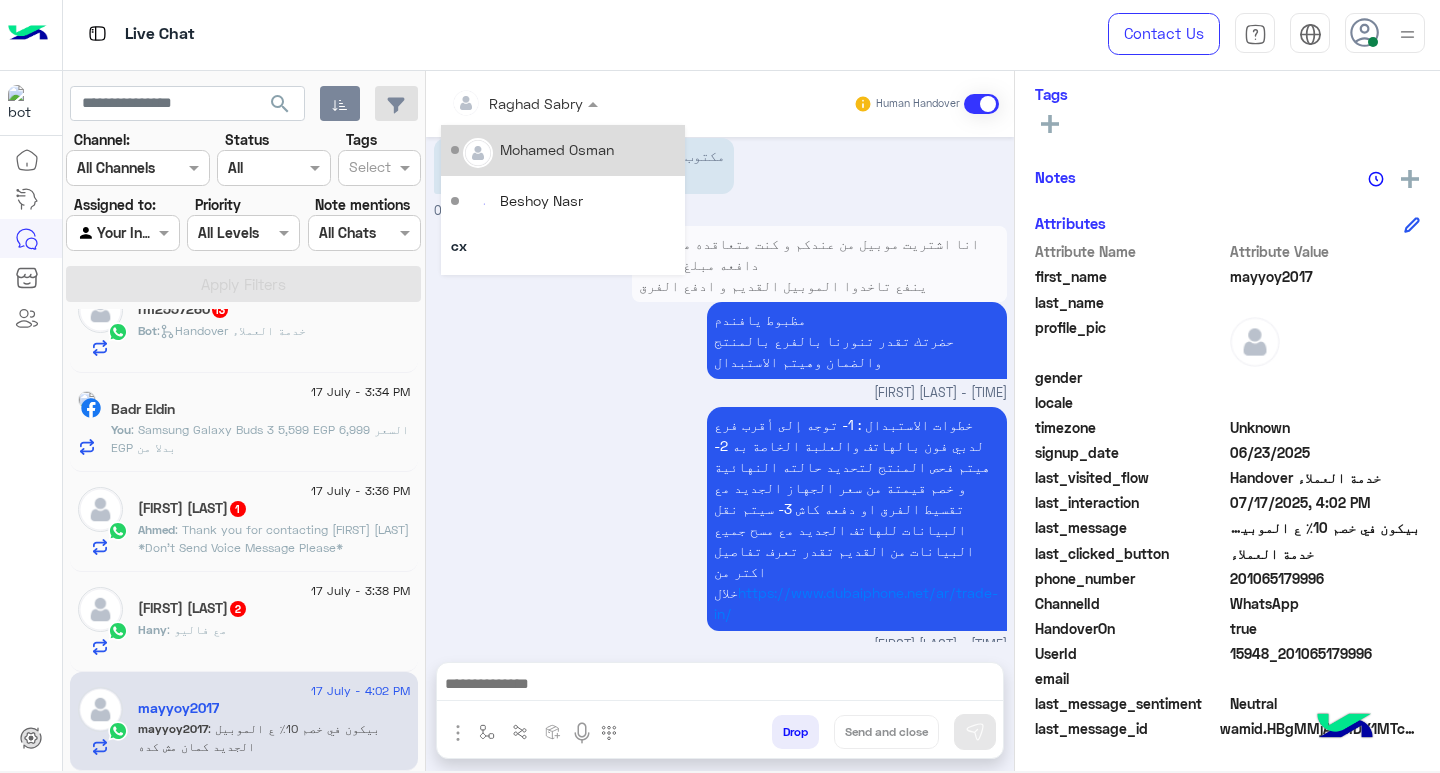 scroll, scrollTop: 3731, scrollLeft: 0, axis: vertical 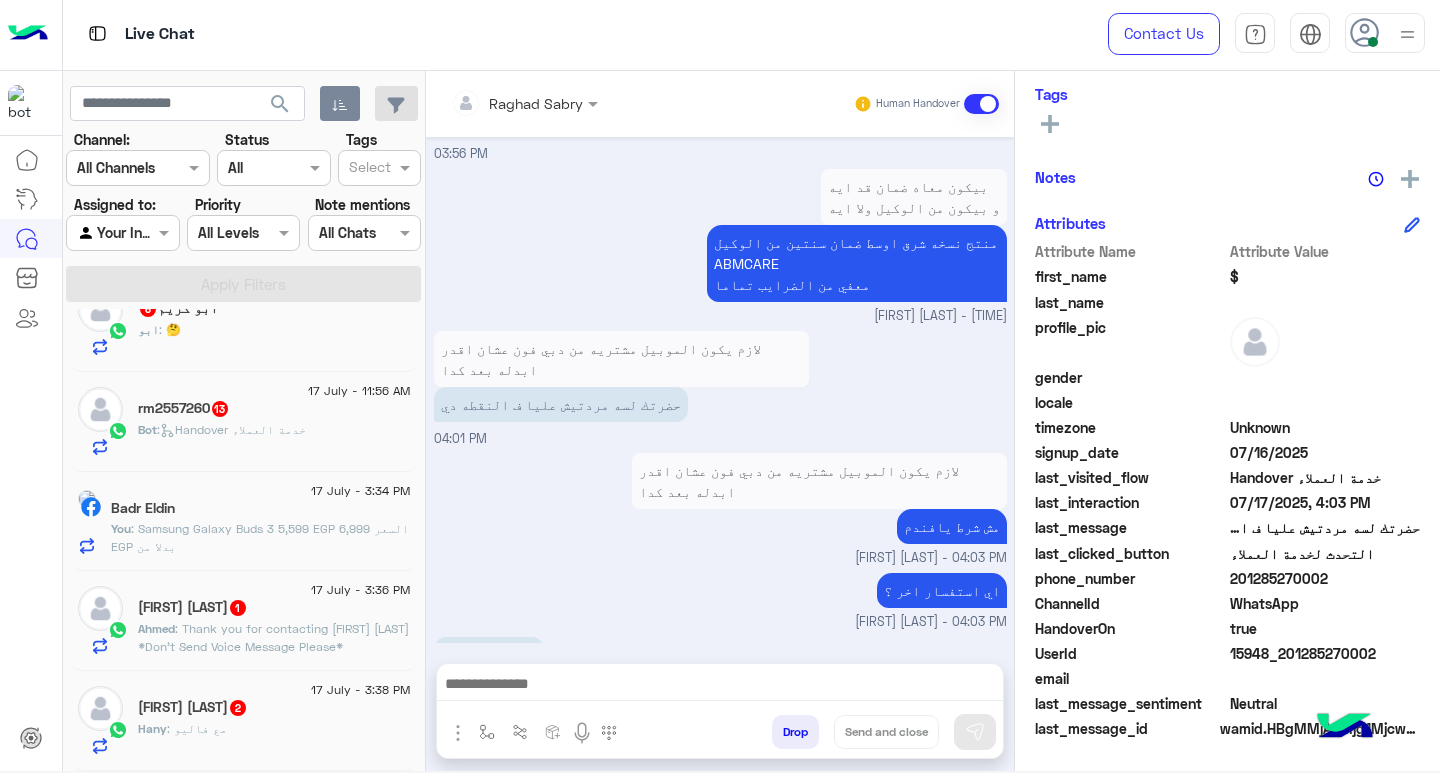 drag, startPoint x: 941, startPoint y: 711, endPoint x: 935, endPoint y: 693, distance: 18.973665 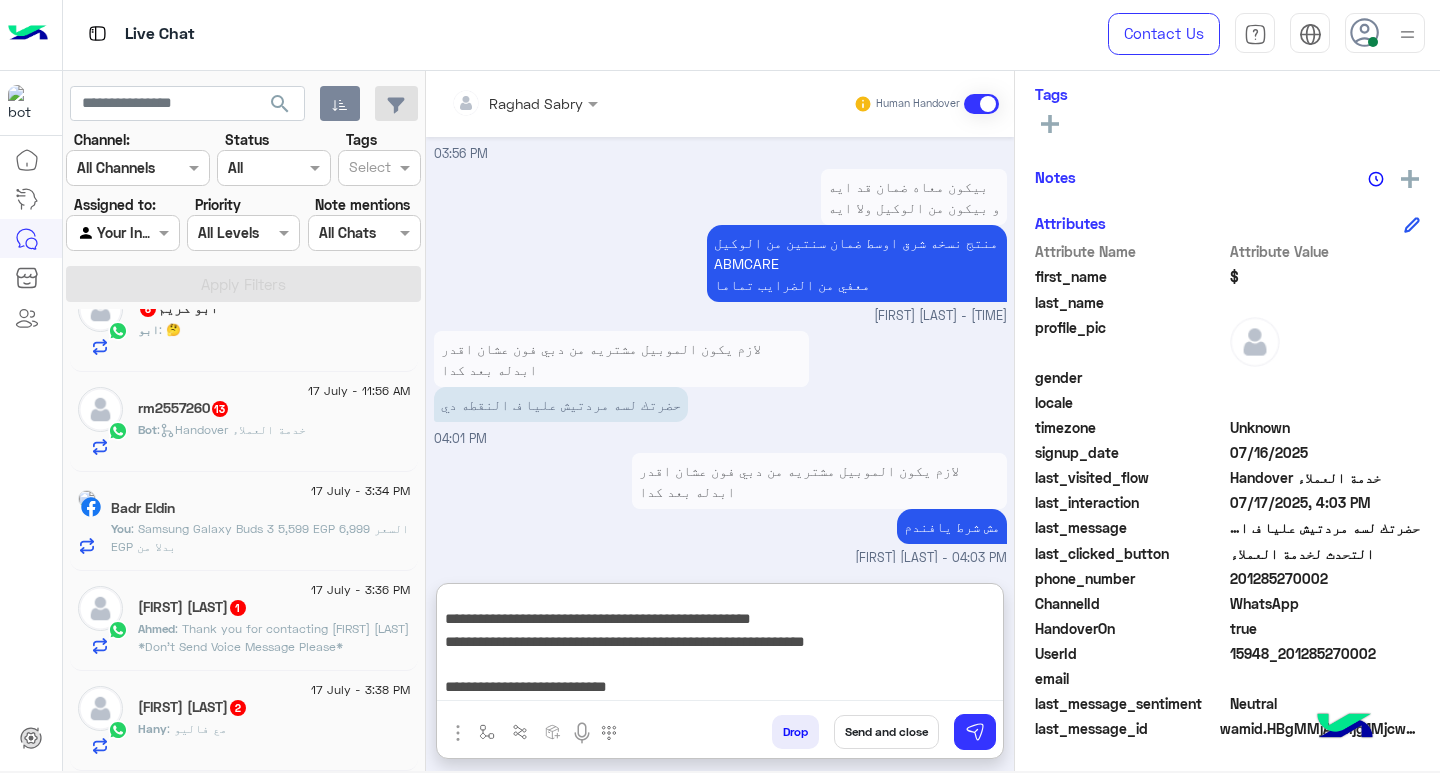 scroll, scrollTop: 133, scrollLeft: 0, axis: vertical 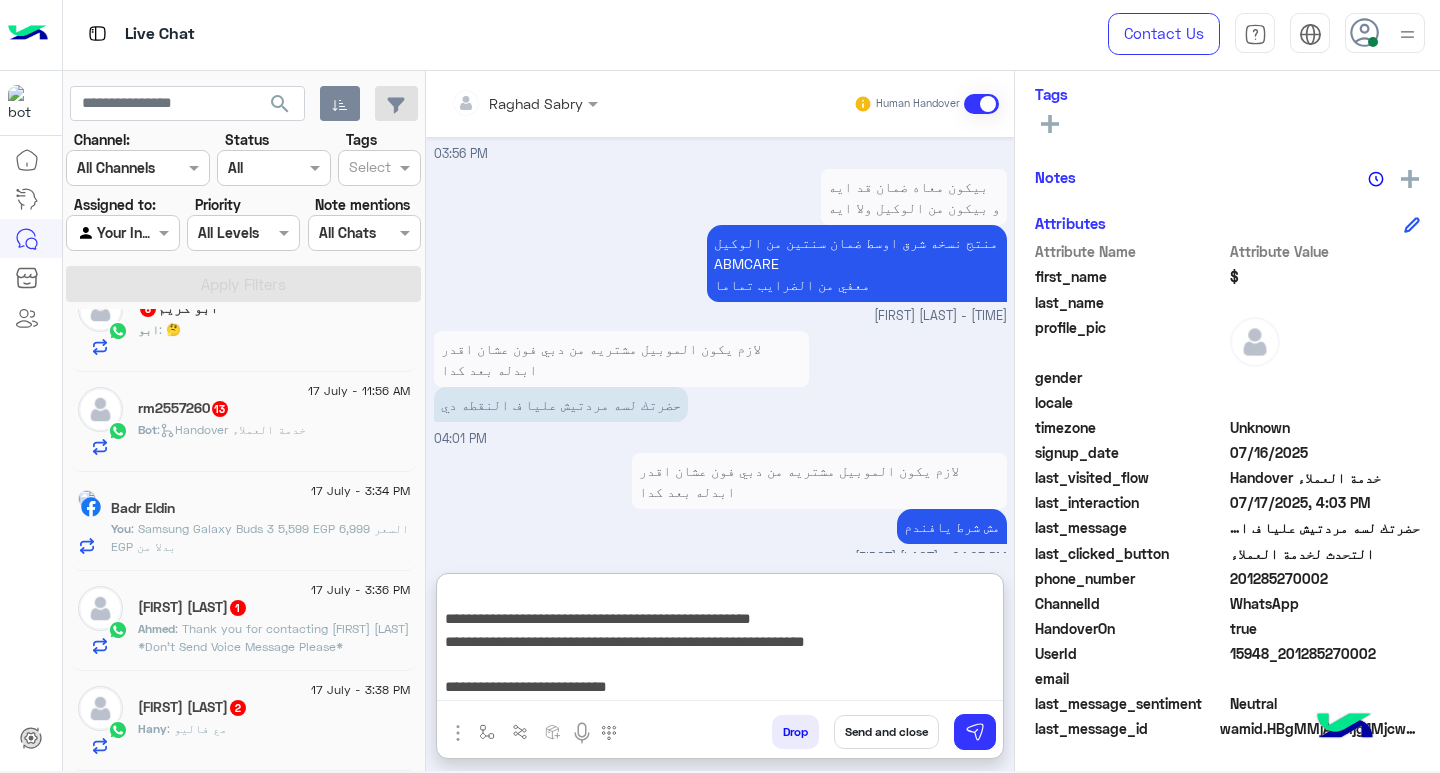 type on "**********" 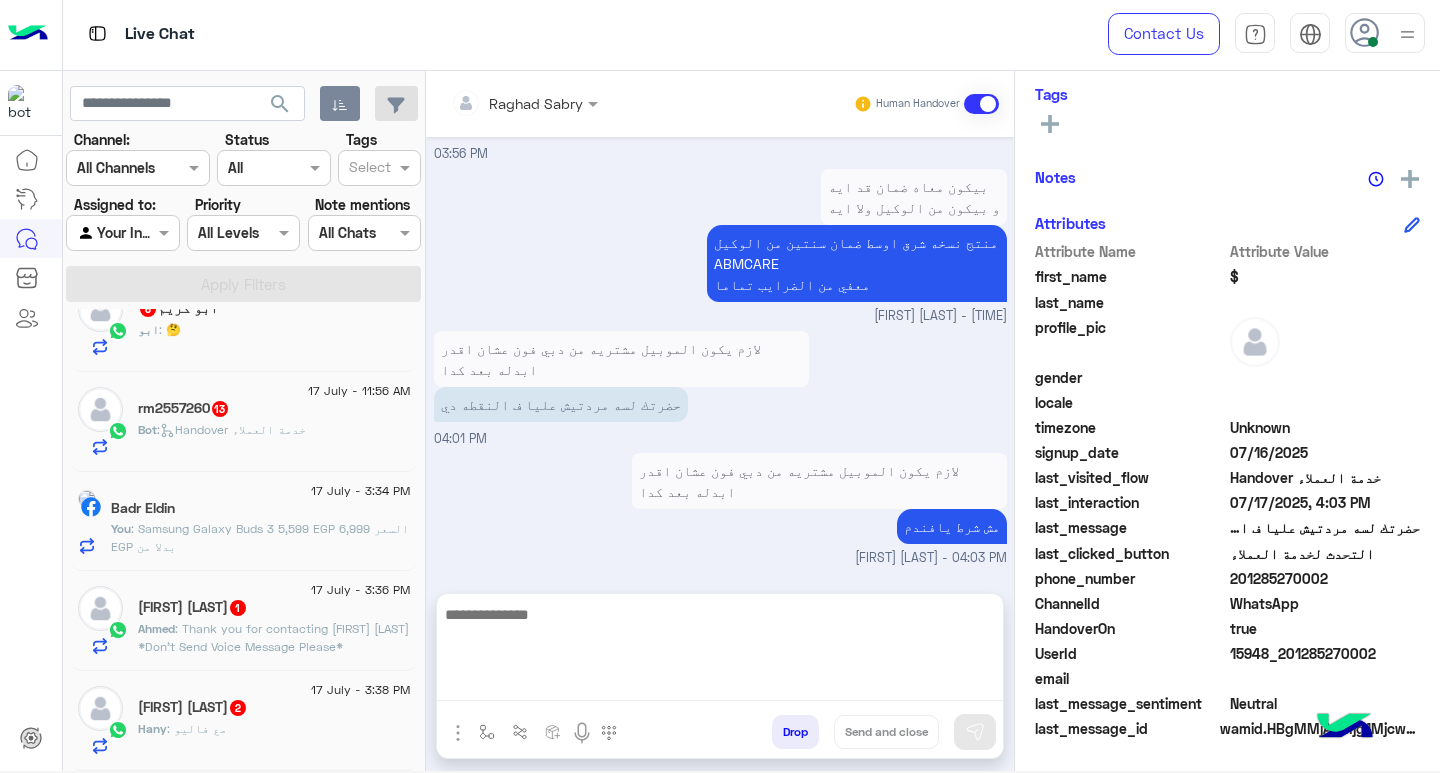 scroll, scrollTop: 0, scrollLeft: 0, axis: both 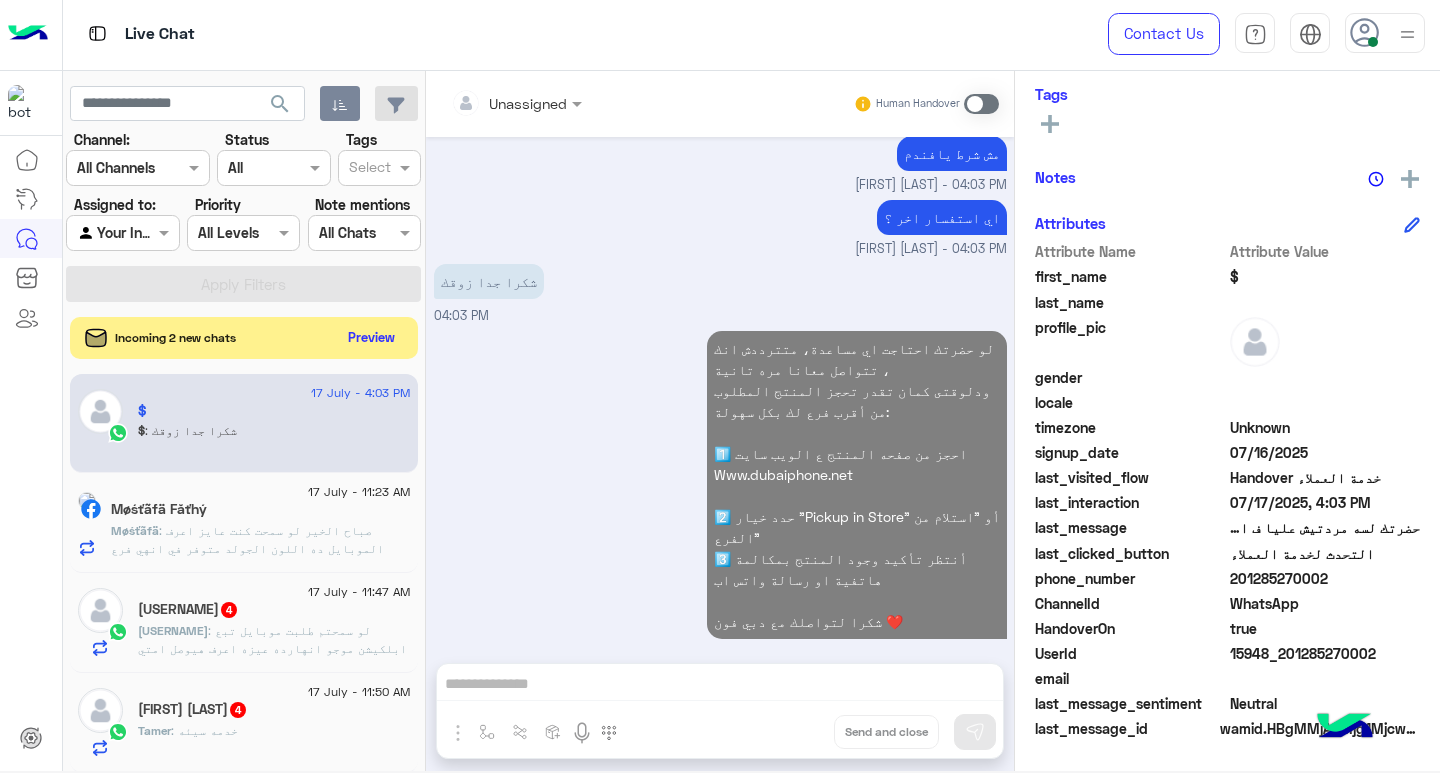 click on "Preview" 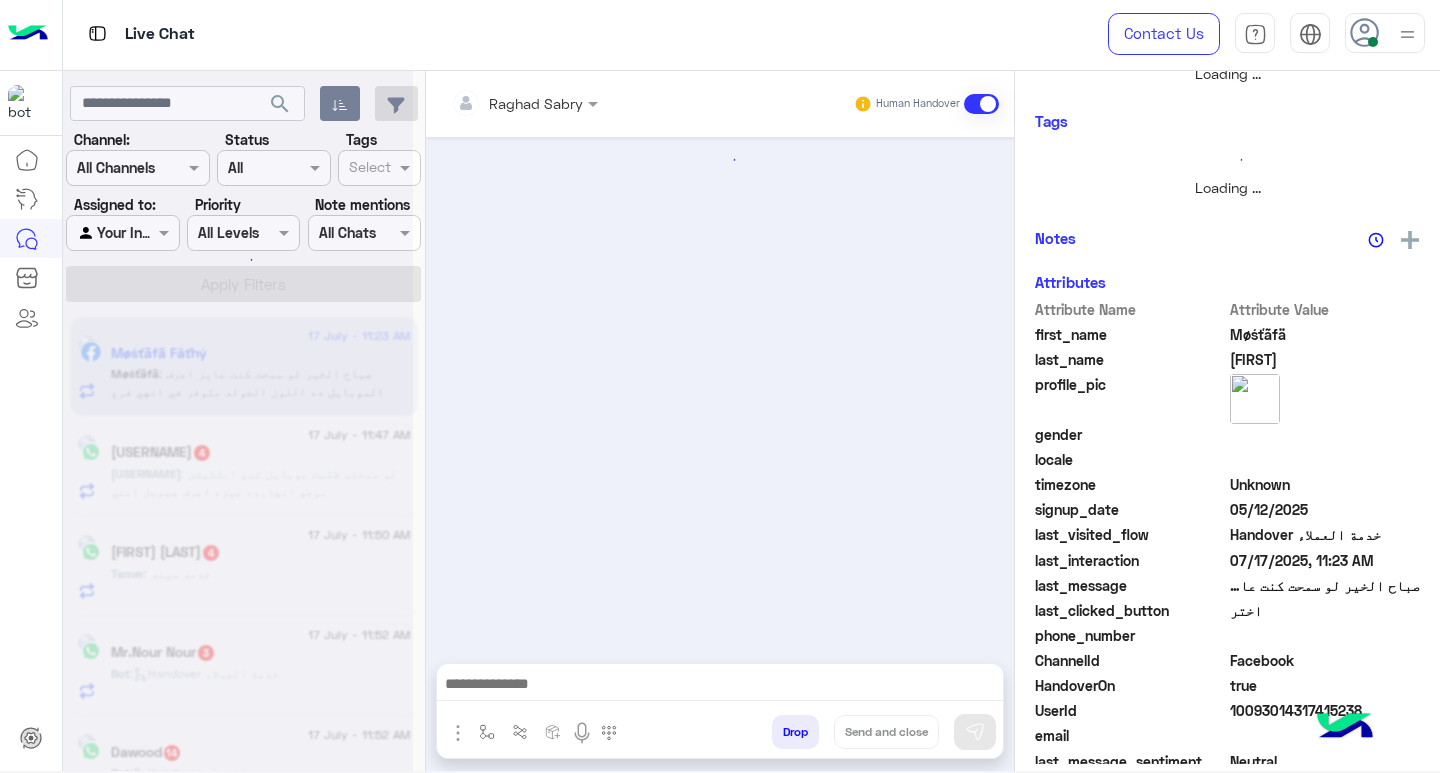 scroll, scrollTop: 355, scrollLeft: 0, axis: vertical 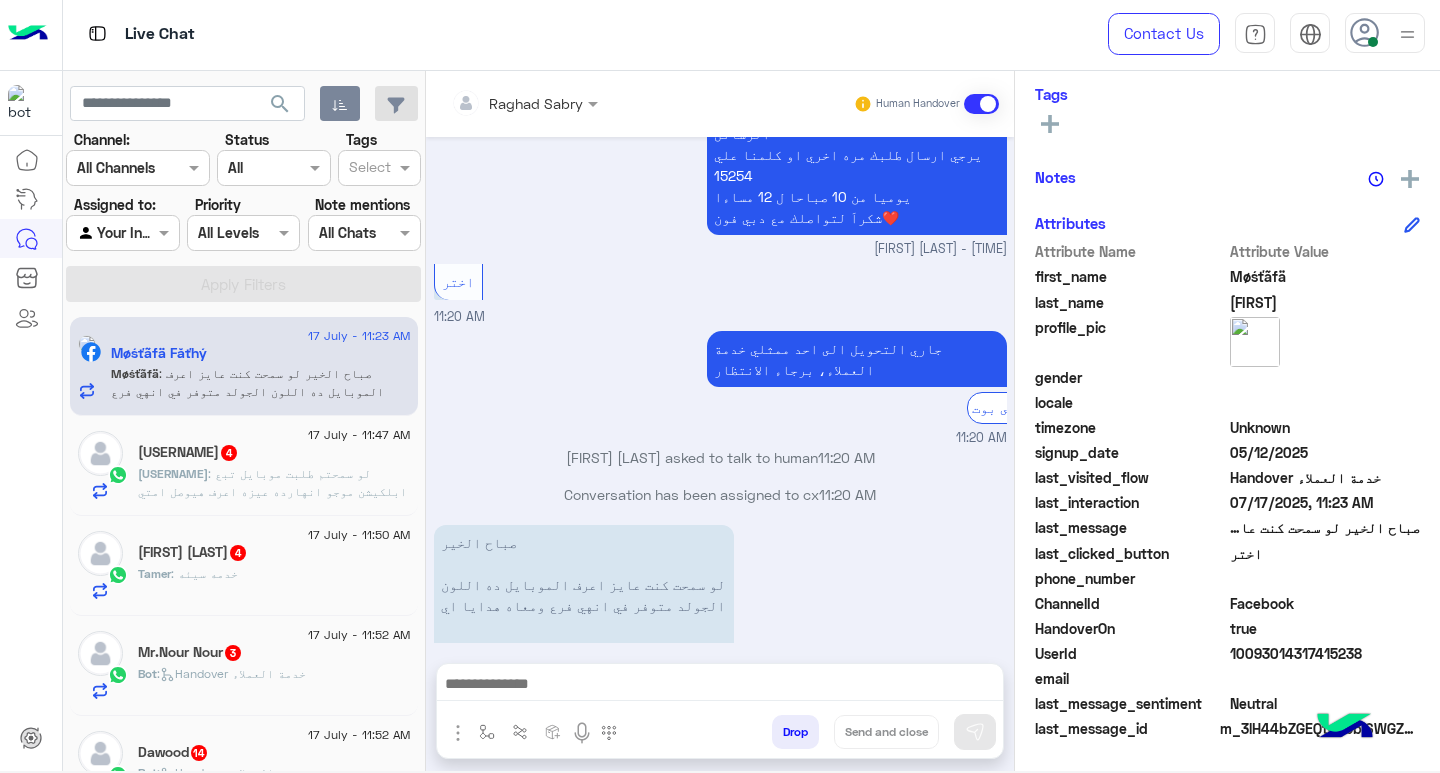 click on "صباح الخير لو سمحت كنت عايز اعرف الموبايل ده اللون الجولد متوفر في انهي فرع ومعاه هدايا اي Honor 400 5G ... 512GB ... 12G RAM ... Color: Gold" at bounding box center [584, 605] 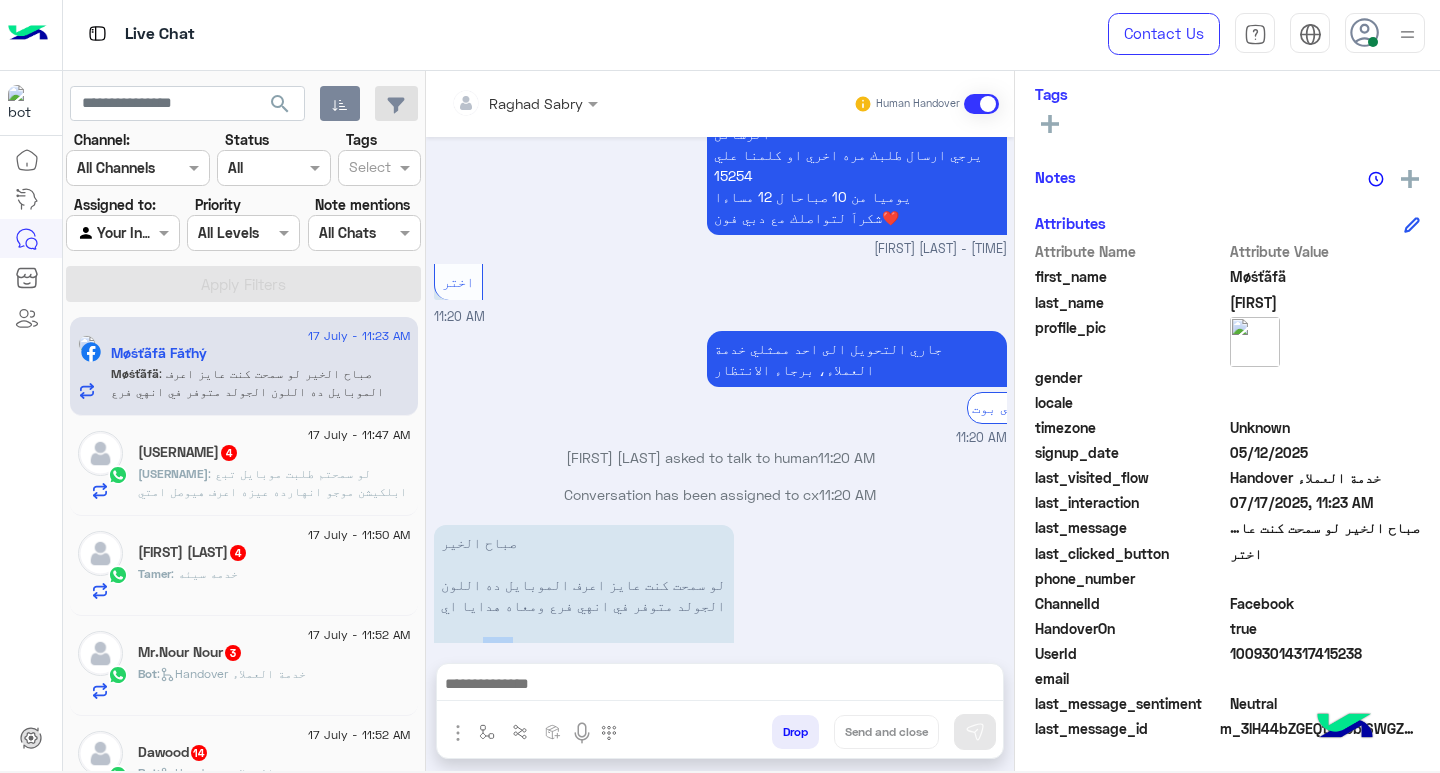 click on "صباح الخير لو سمحت كنت عايز اعرف الموبايل ده اللون الجولد متوفر في انهي فرع ومعاه هدايا اي Honor 400 5G ... 512GB ... 12G RAM ... Color: Gold" at bounding box center [584, 605] 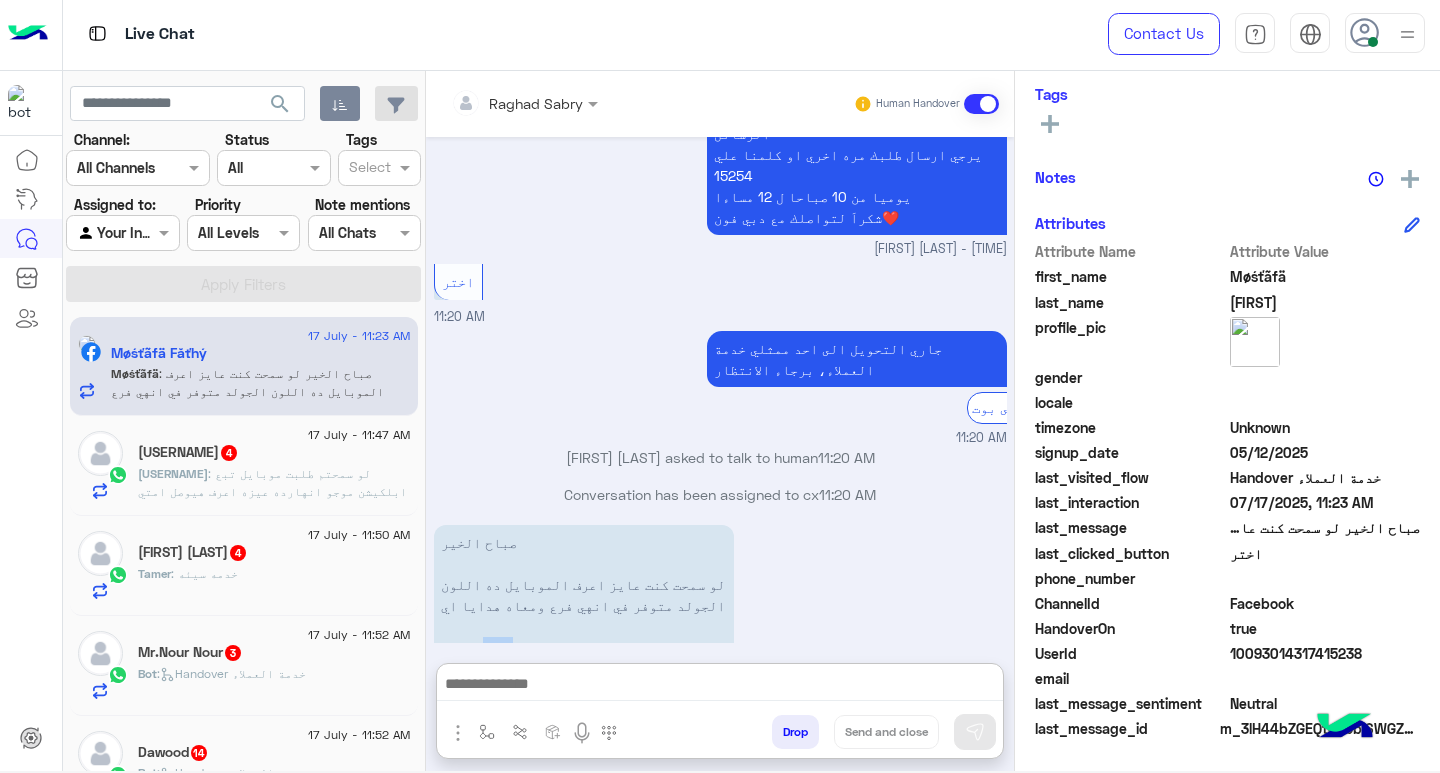 paste on "**********" 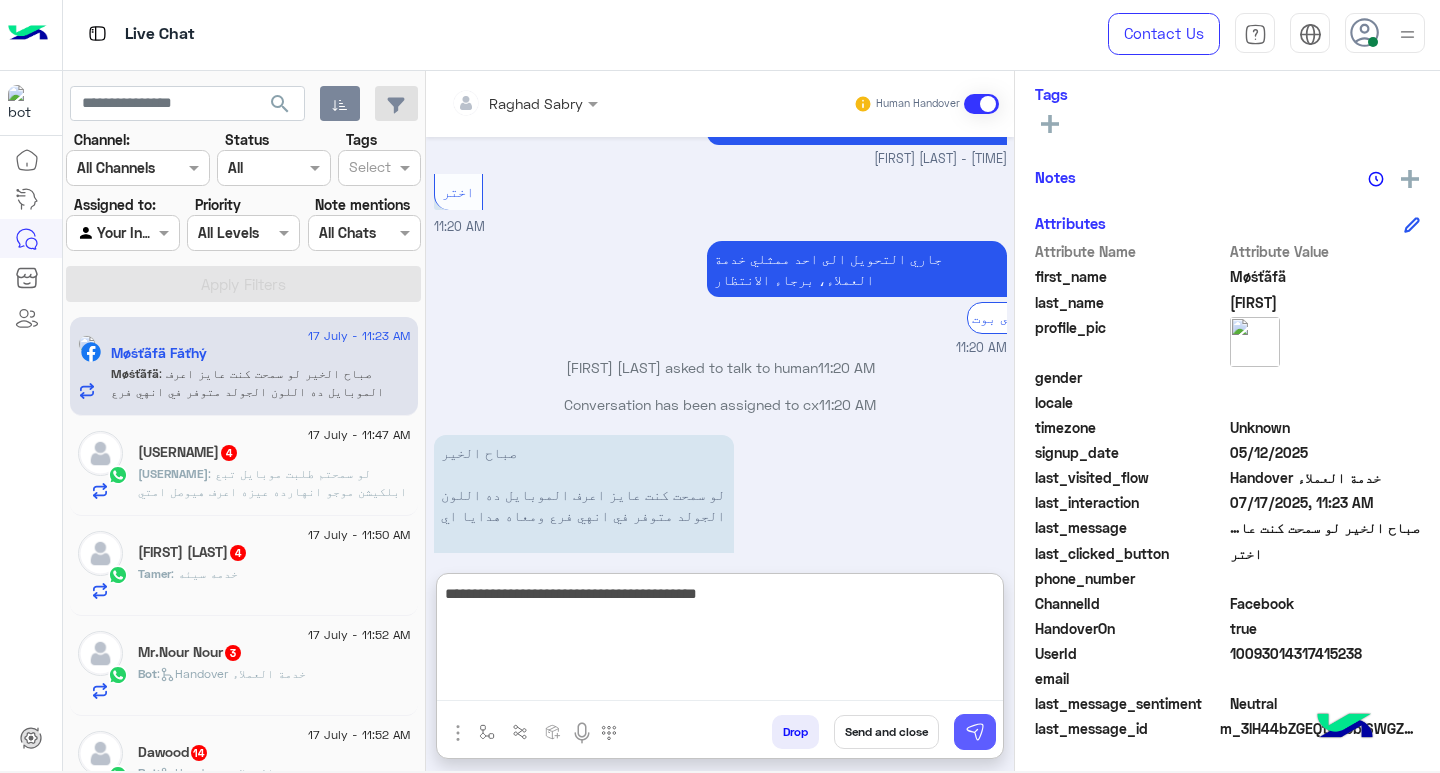 type on "**********" 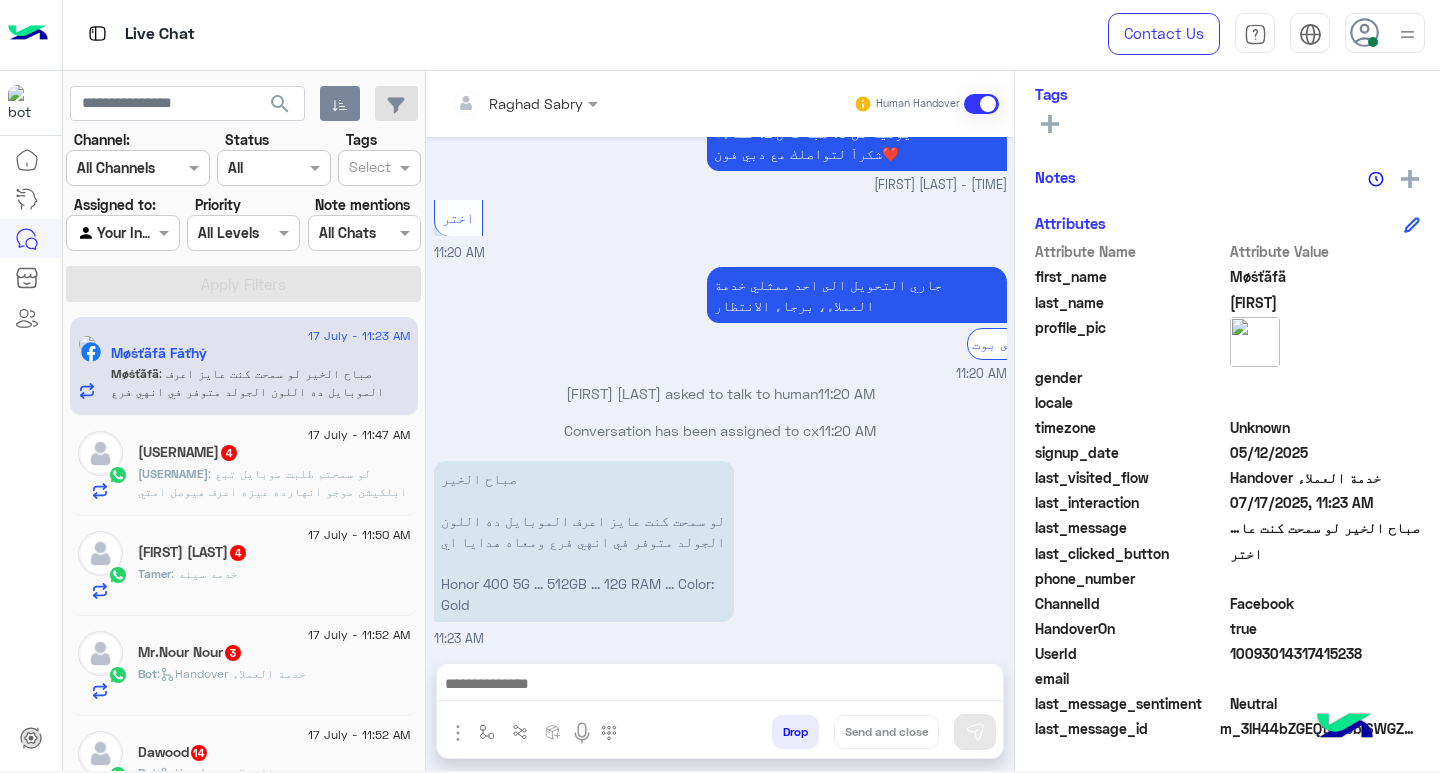 scroll, scrollTop: 1730, scrollLeft: 0, axis: vertical 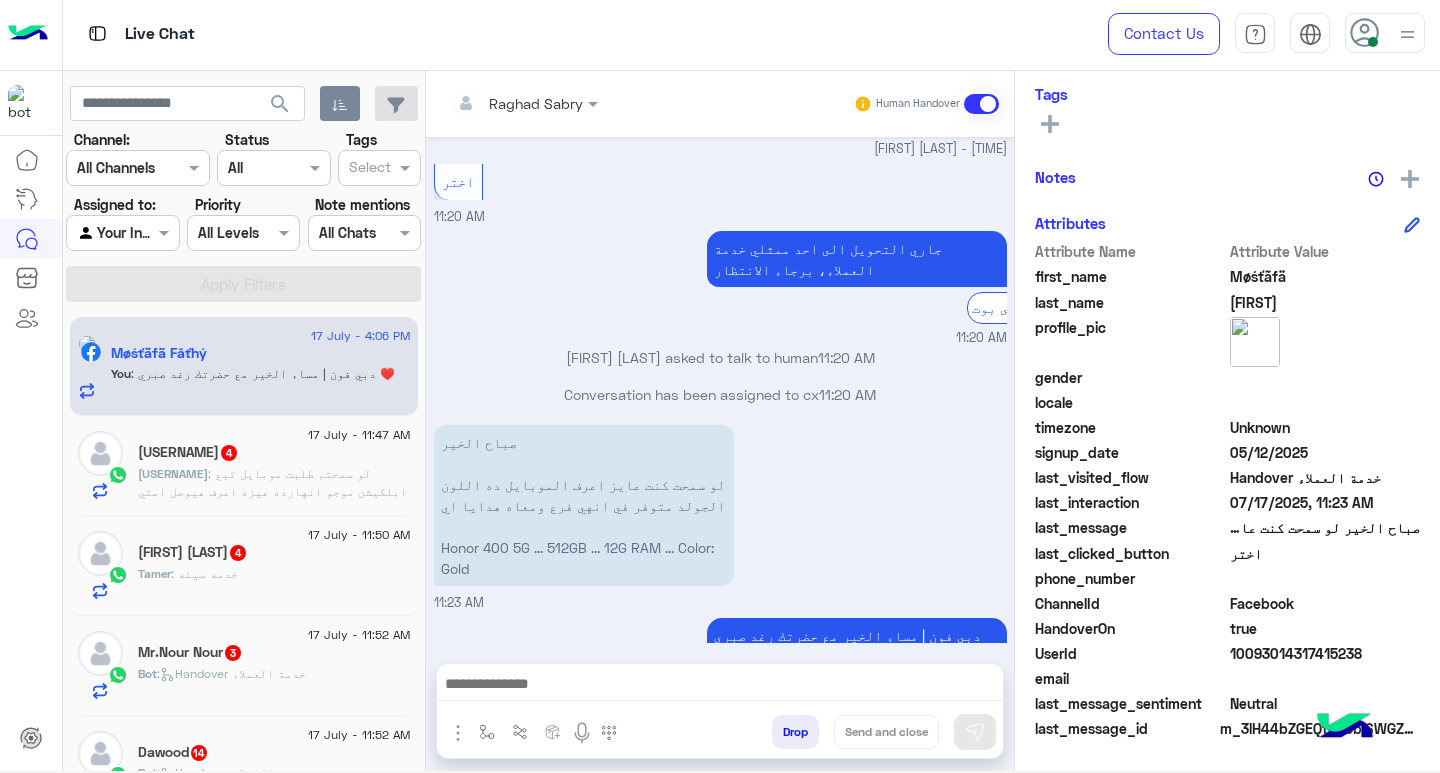 click at bounding box center (720, 689) 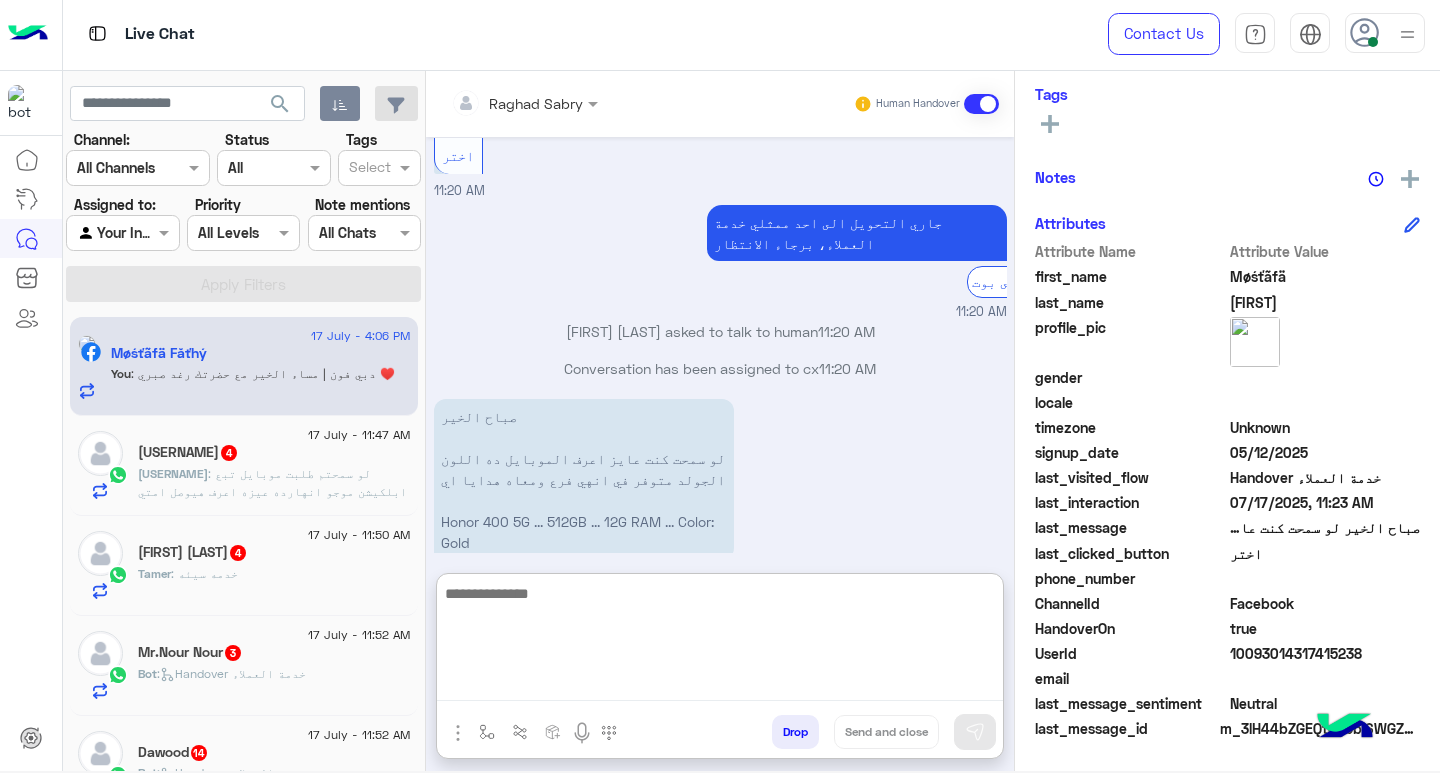 click at bounding box center (720, 641) 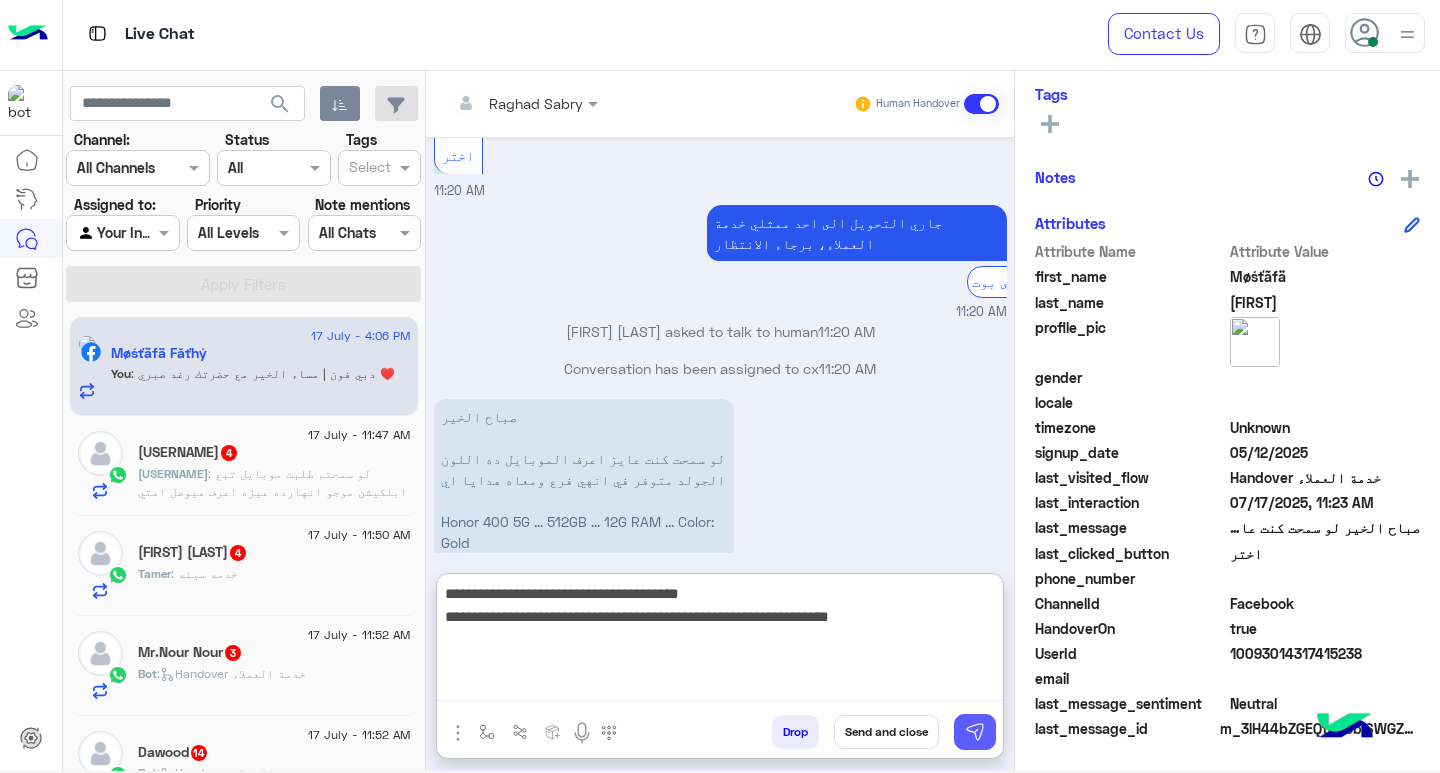 type on "**********" 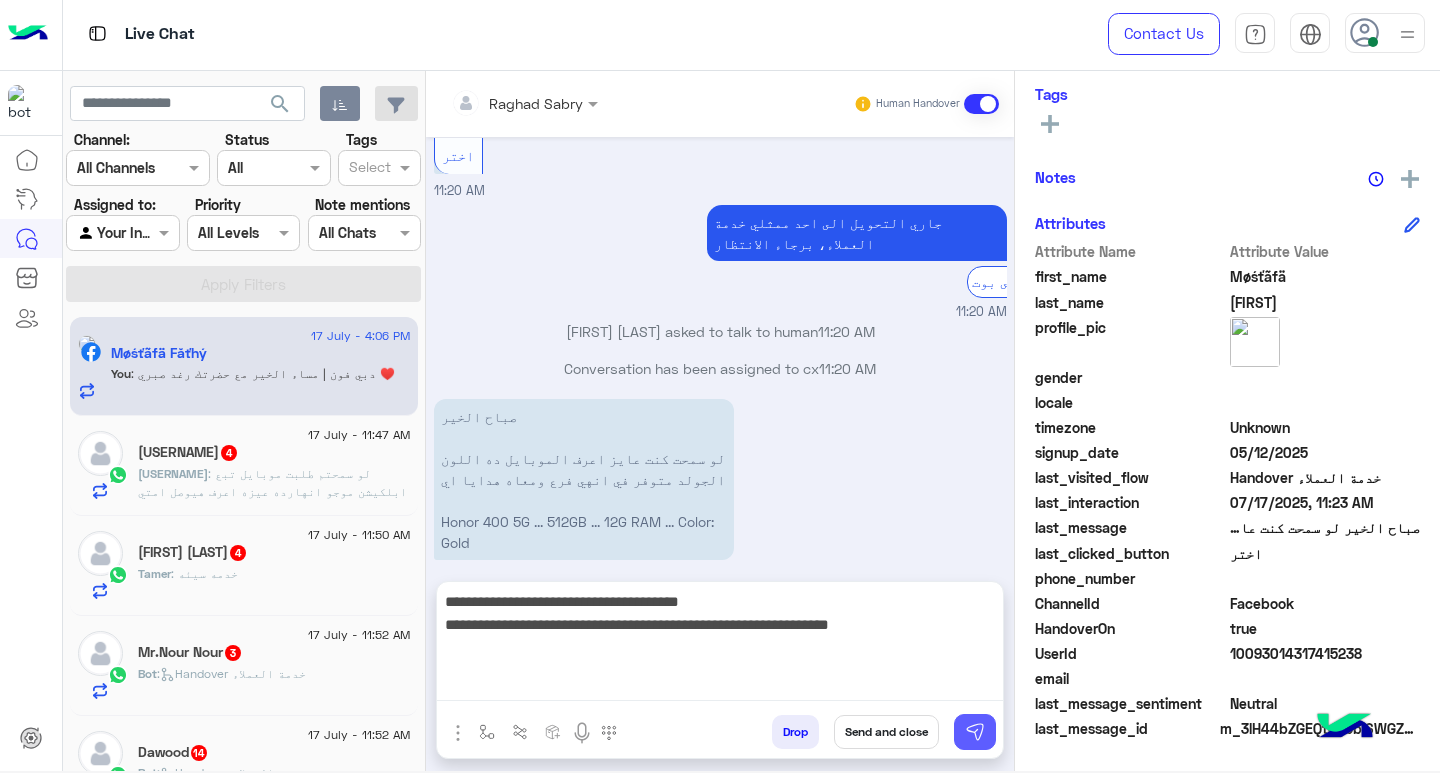click at bounding box center [975, 732] 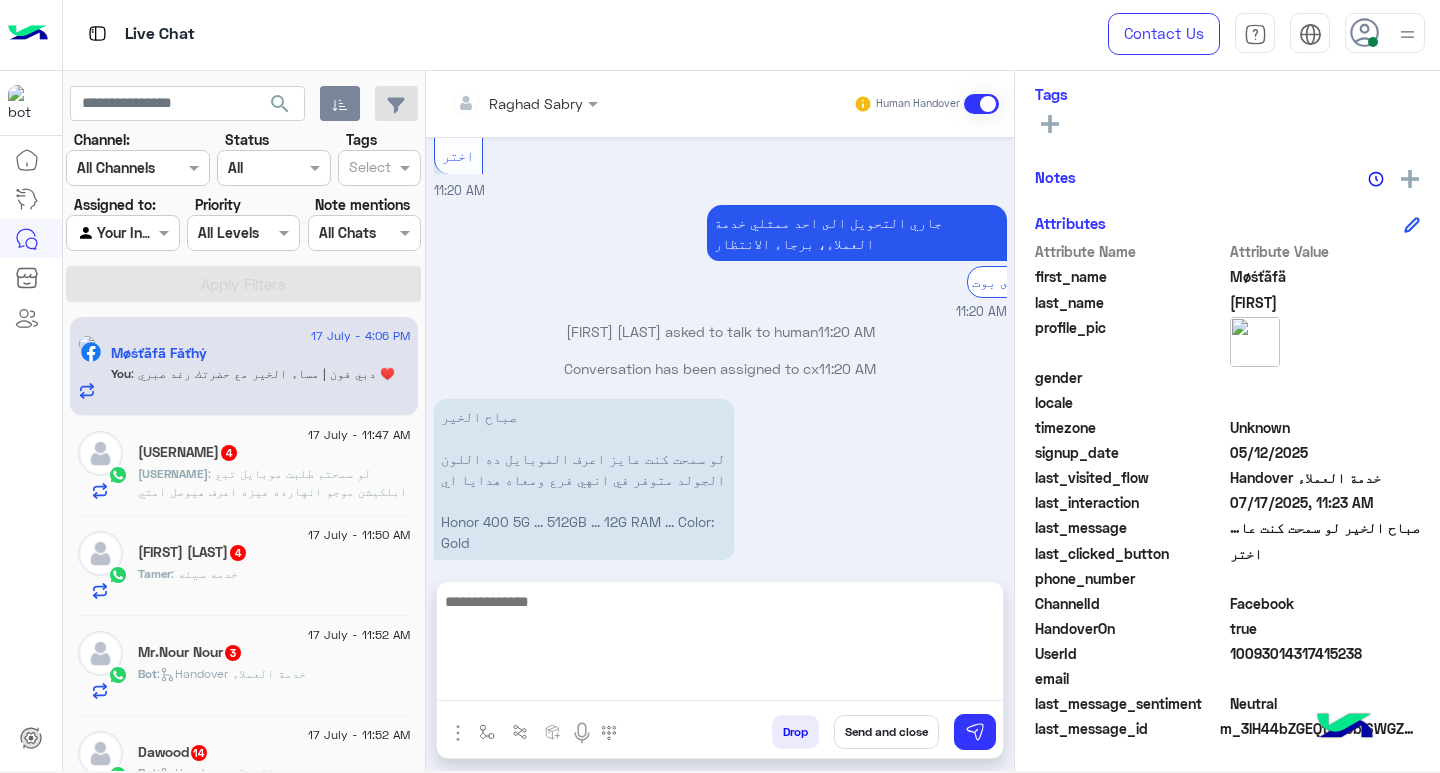 scroll, scrollTop: 1836, scrollLeft: 0, axis: vertical 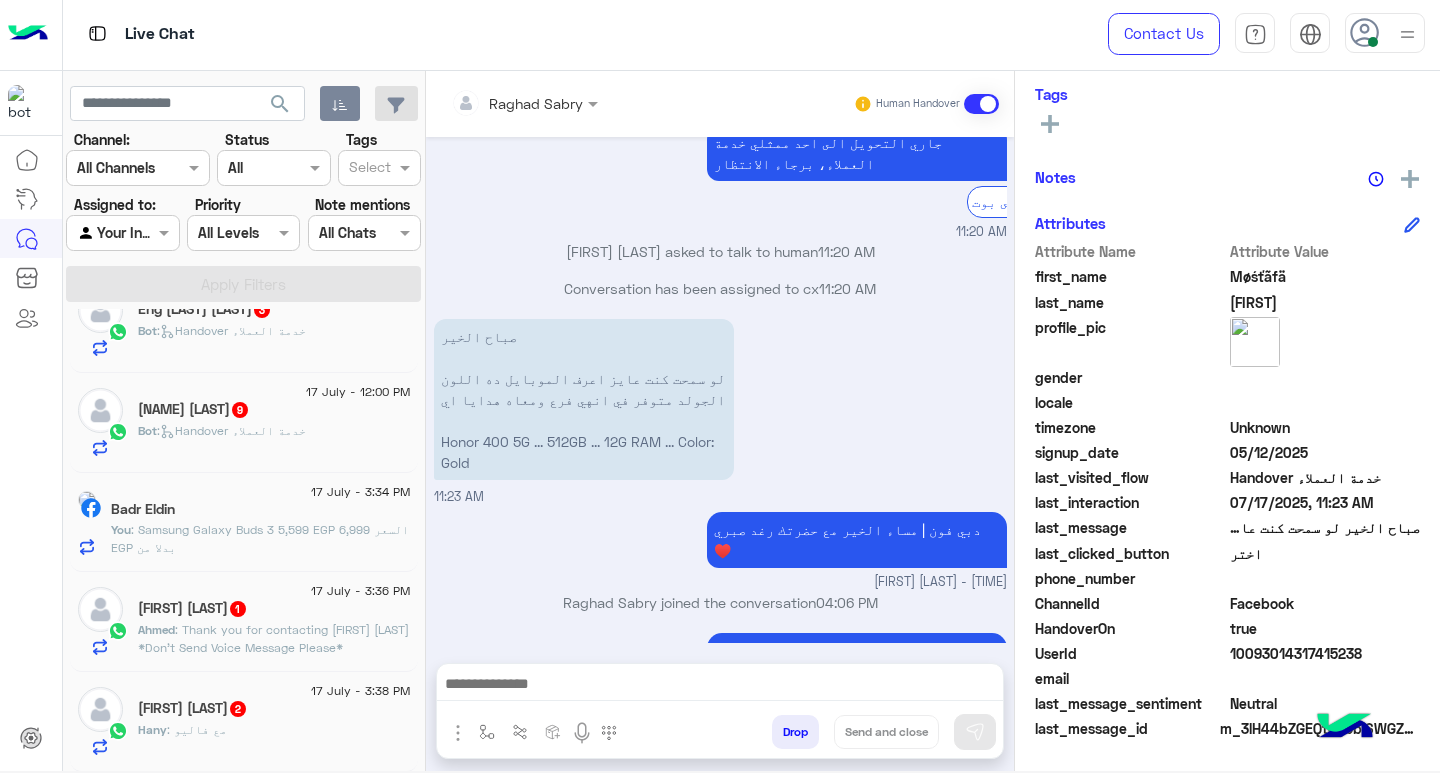 click on "Hany Esmat  2" 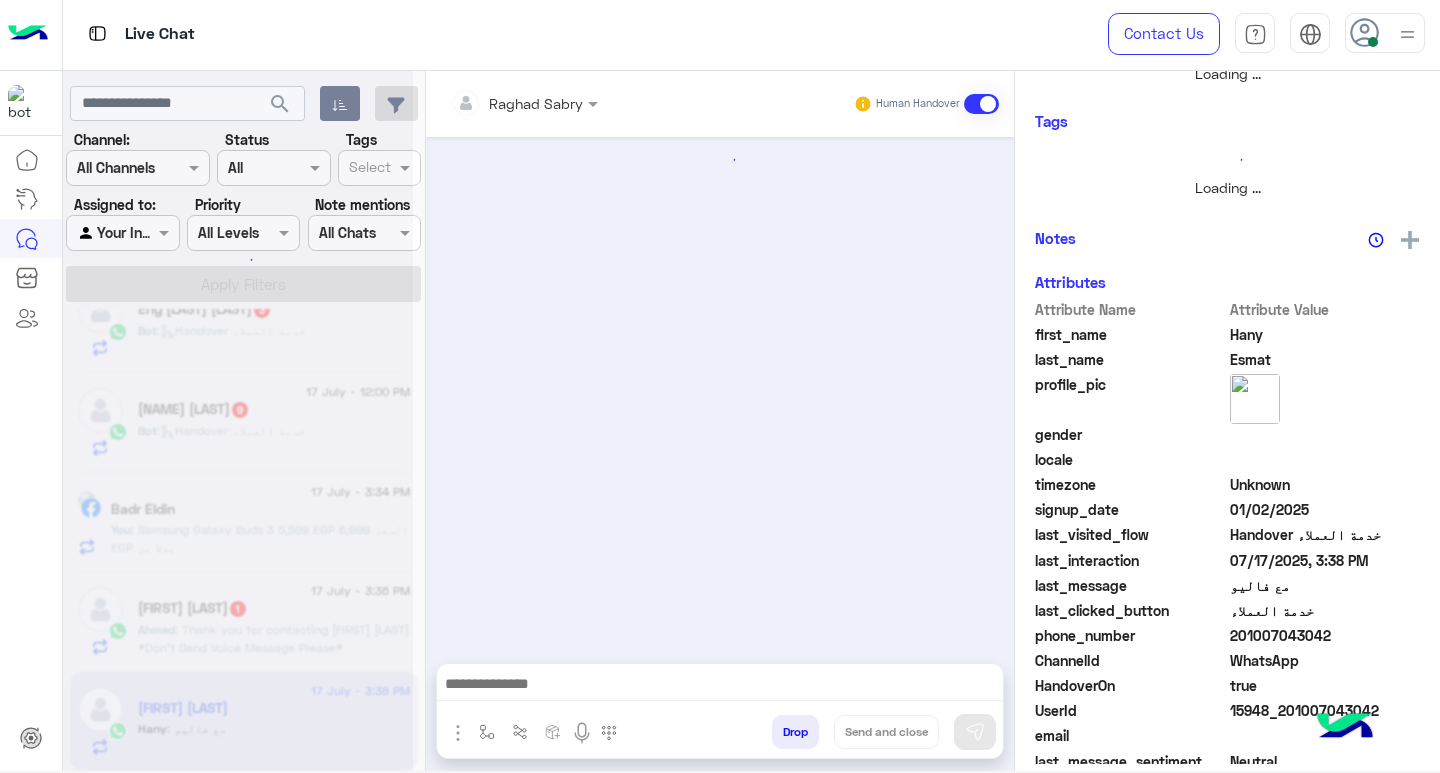 scroll, scrollTop: 355, scrollLeft: 0, axis: vertical 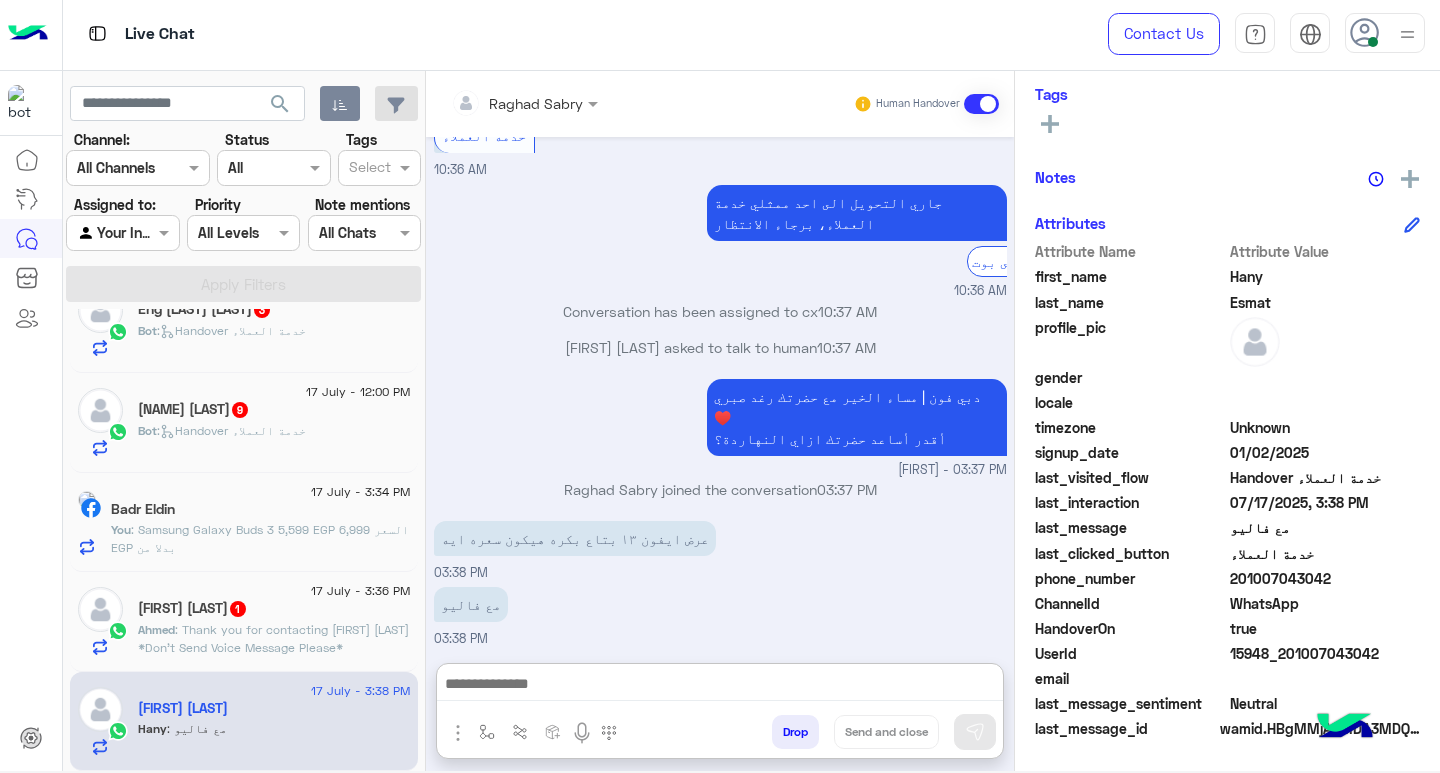 click at bounding box center [720, 686] 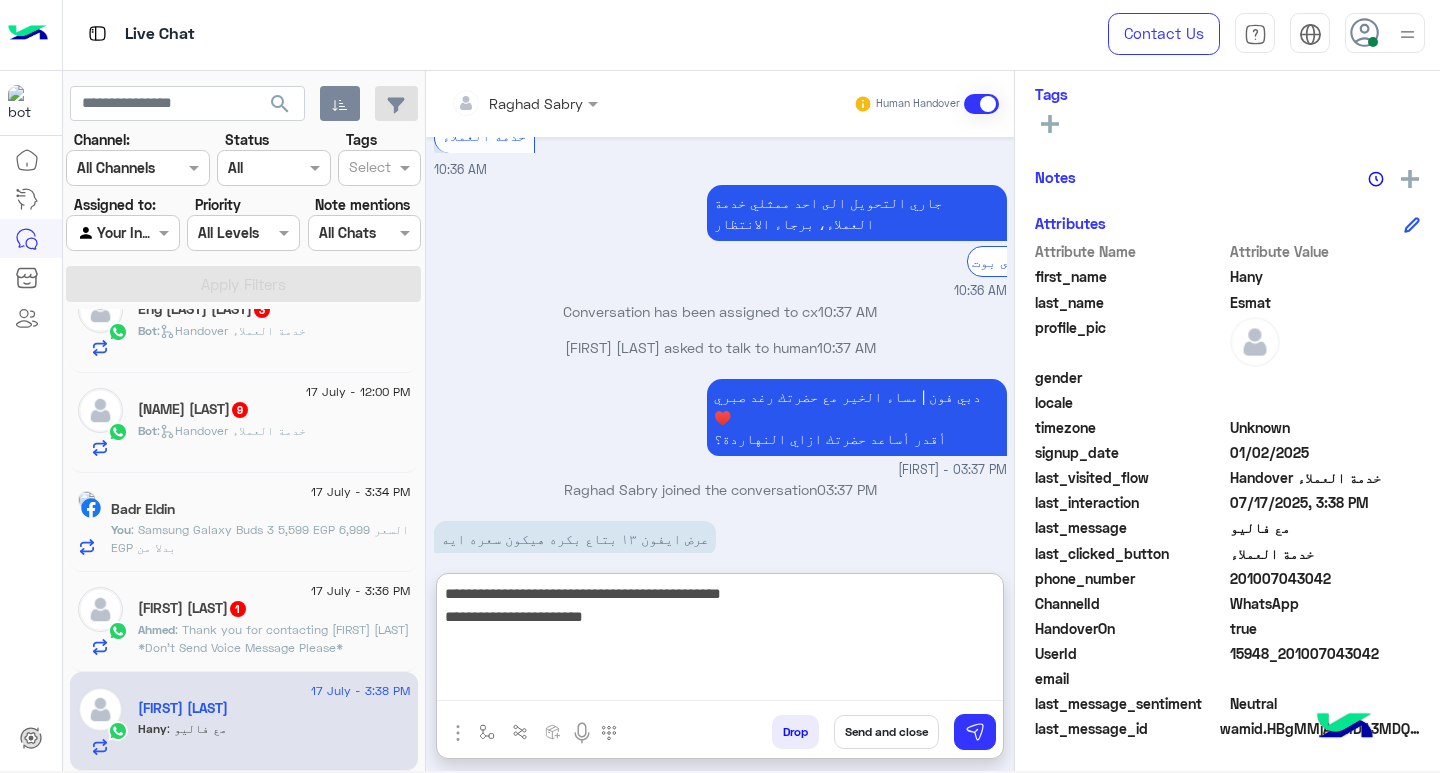 click on "**********" at bounding box center [720, 641] 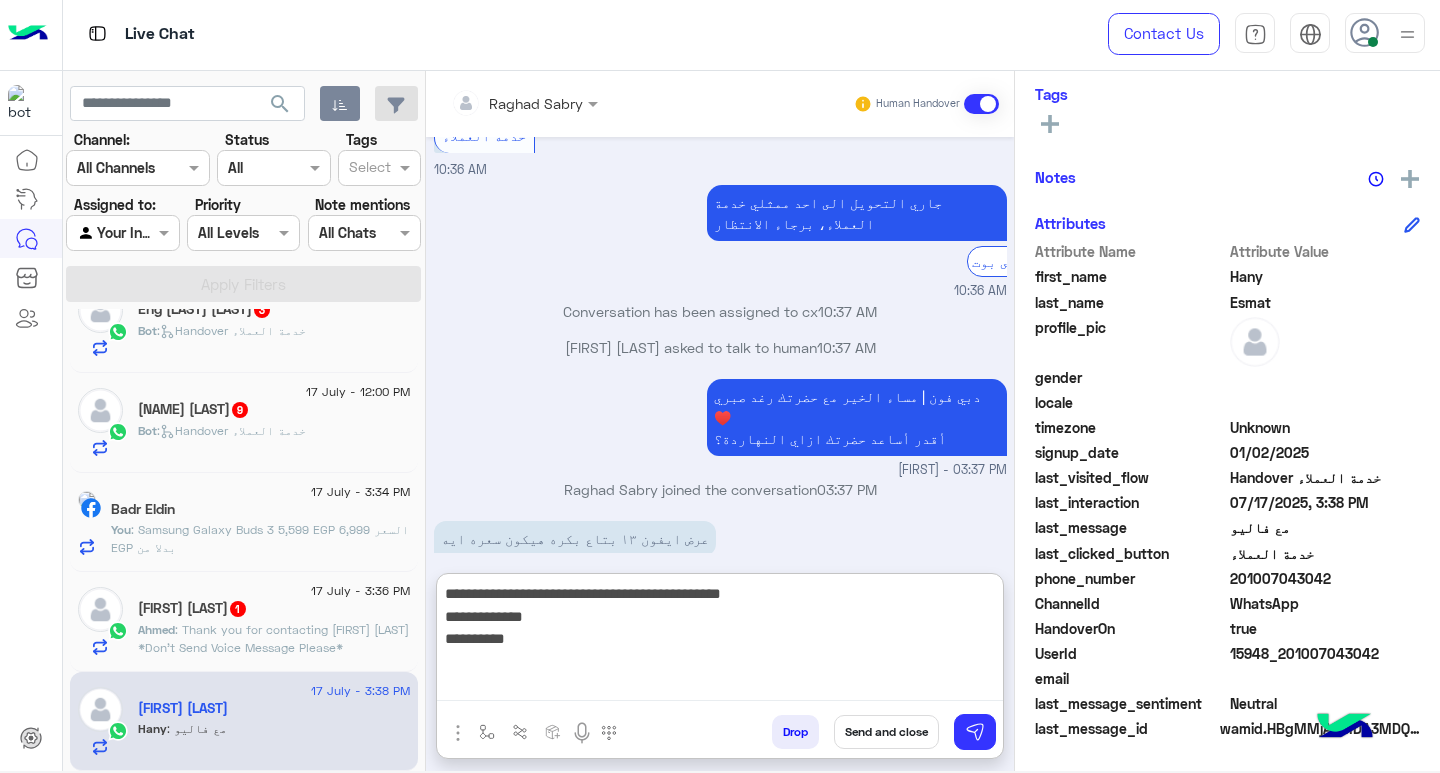 click on "**********" at bounding box center (720, 641) 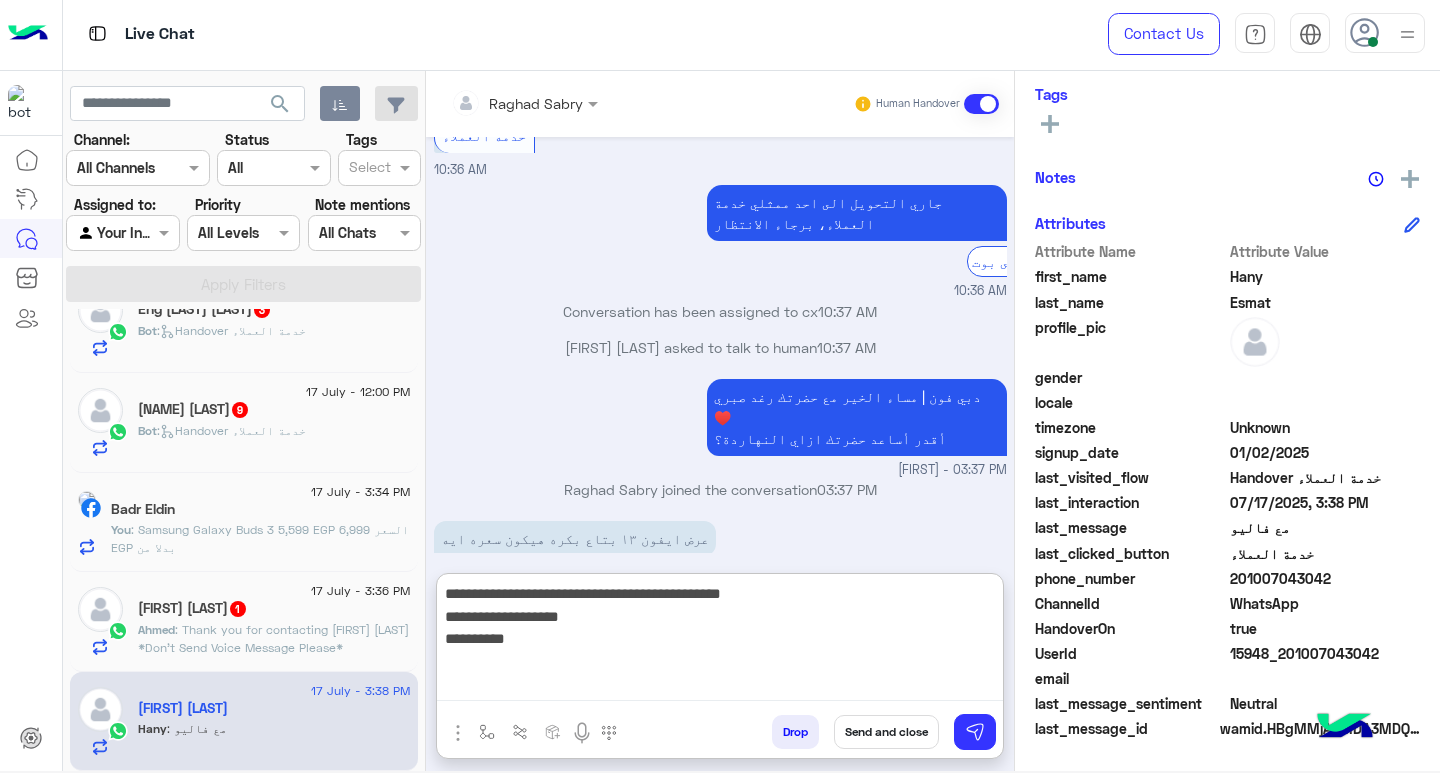 click on "**********" at bounding box center [720, 641] 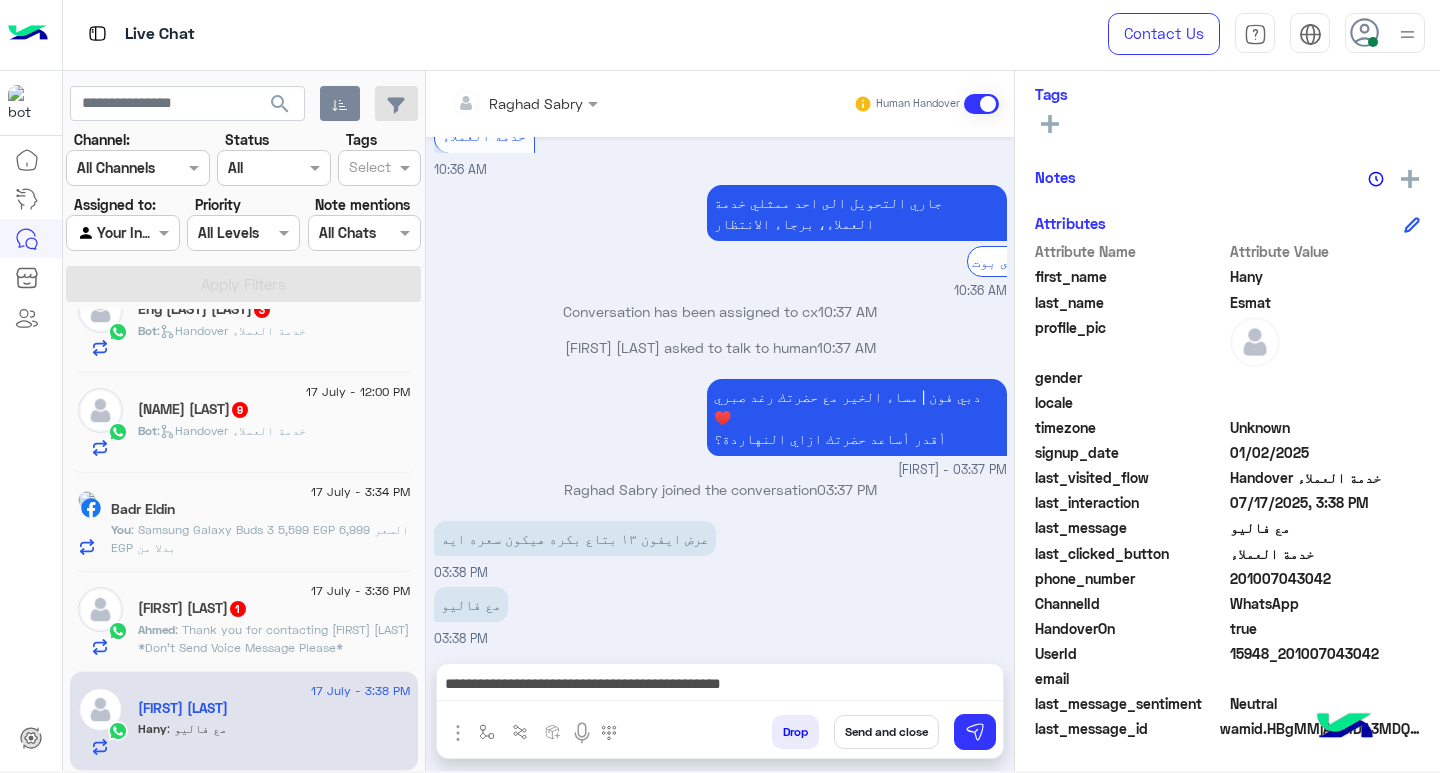 click on "**********" at bounding box center (720, 686) 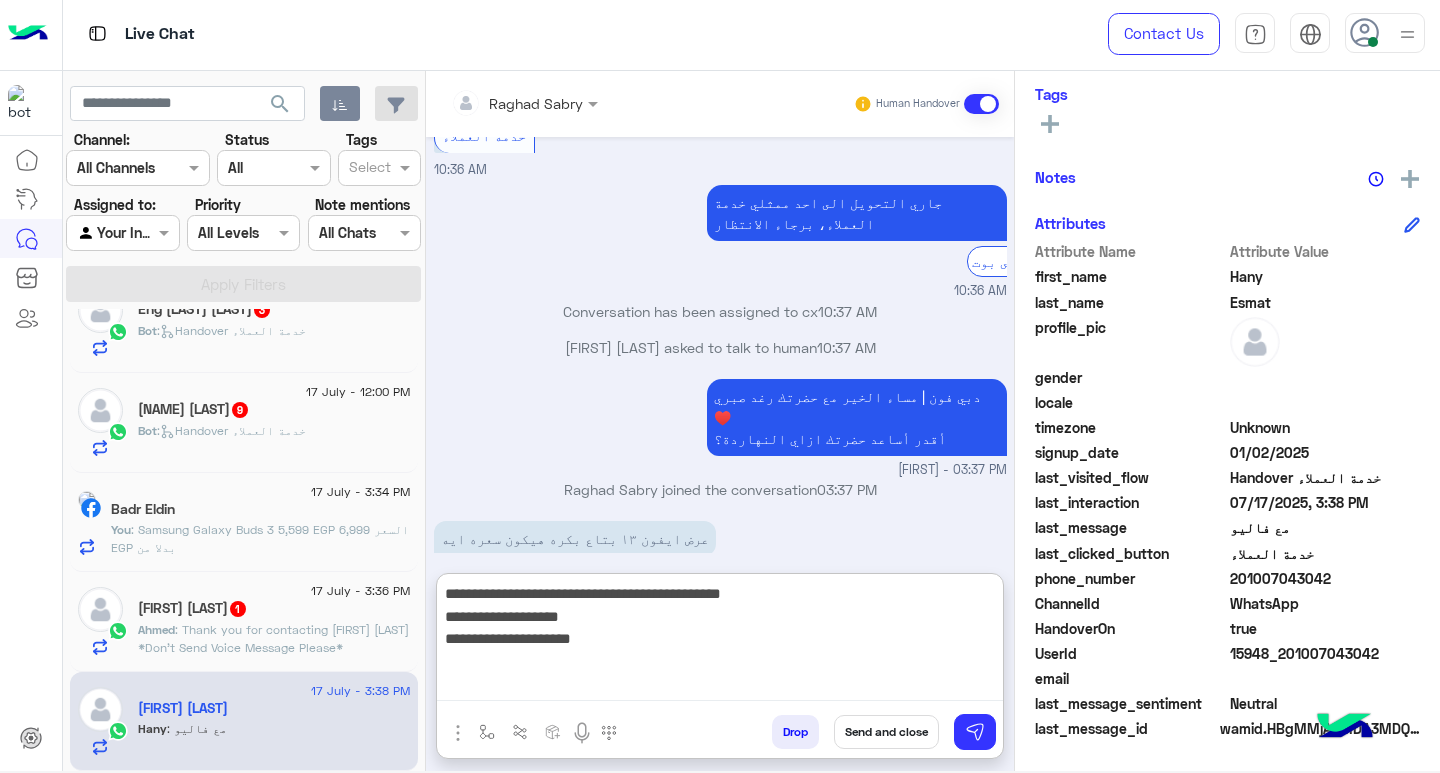 click on "**********" at bounding box center (720, 641) 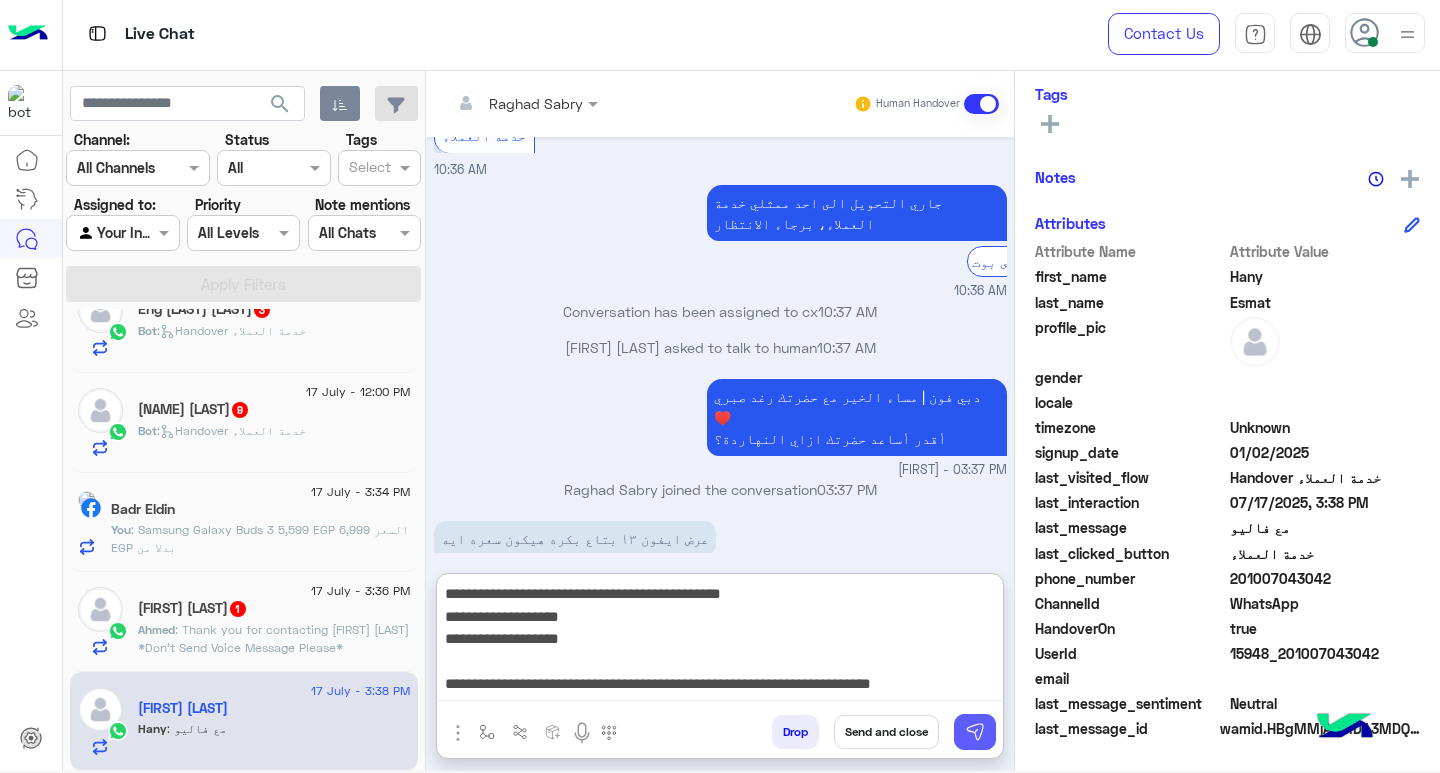 type on "**********" 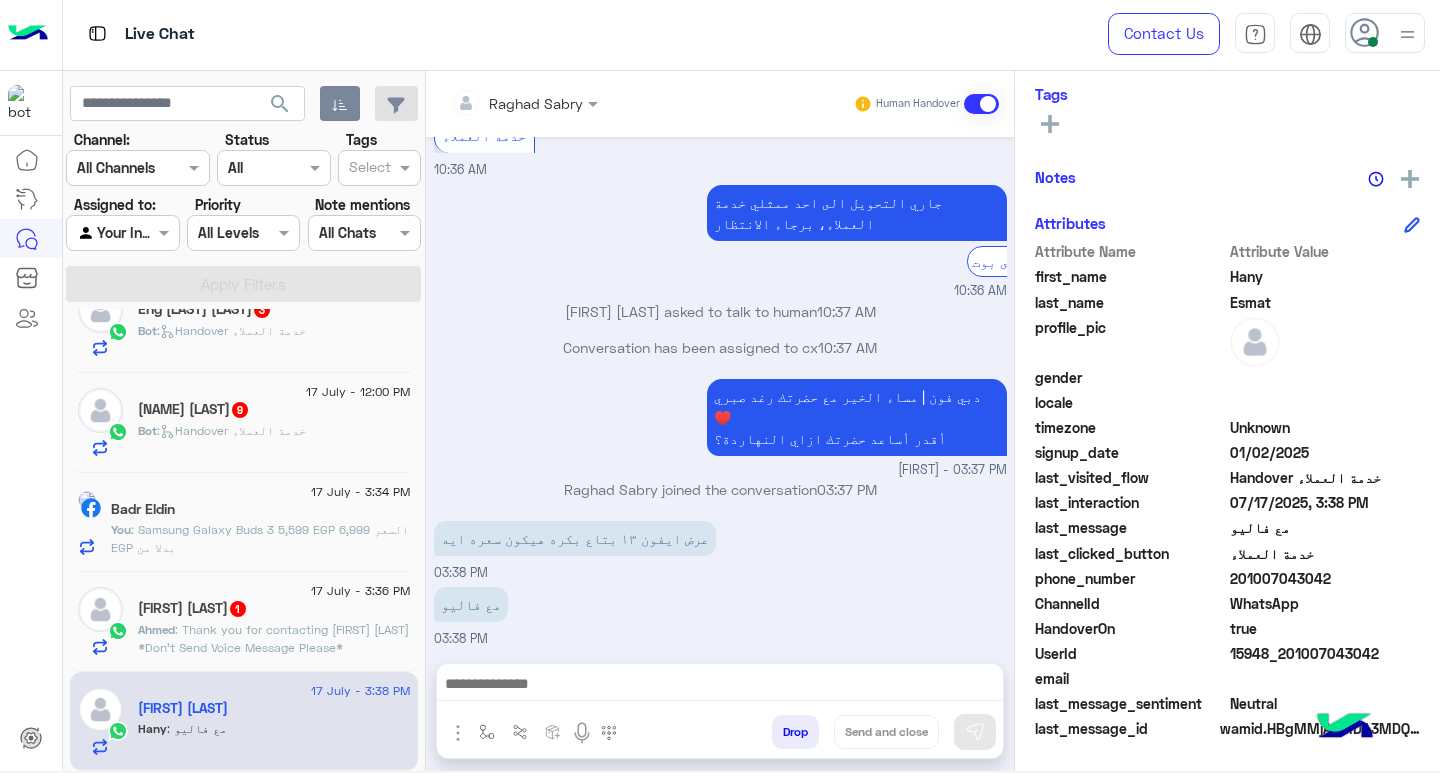 scroll, scrollTop: 1551, scrollLeft: 0, axis: vertical 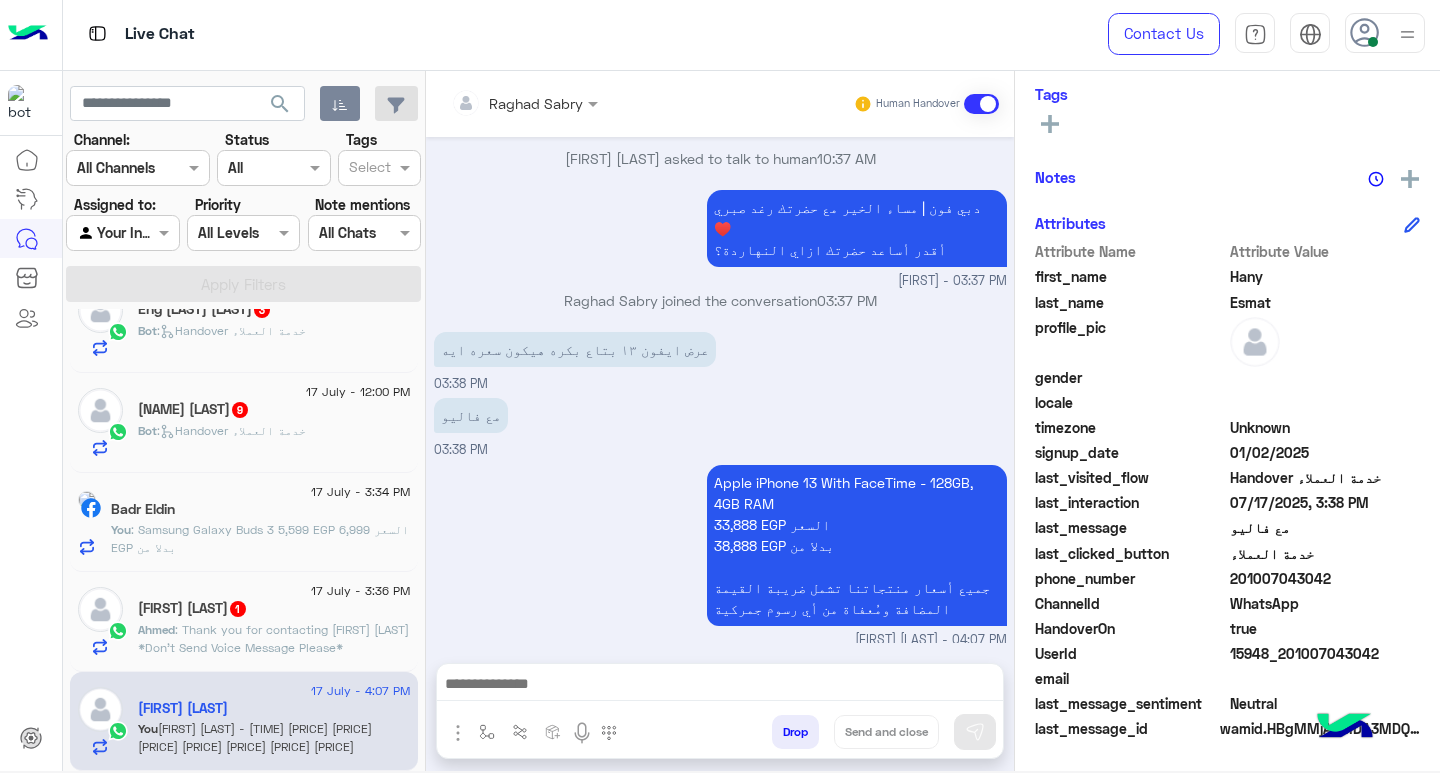 click at bounding box center [720, 686] 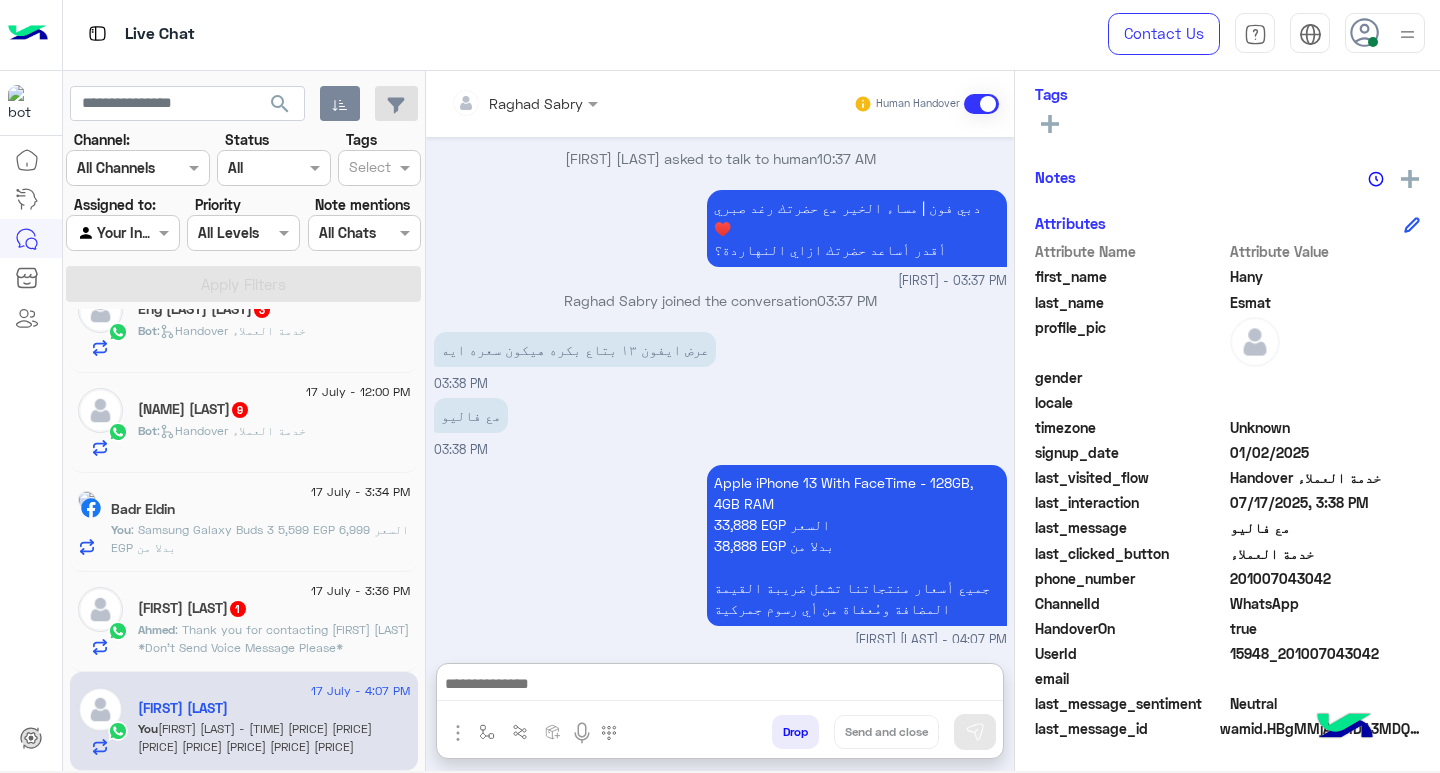 paste on "**********" 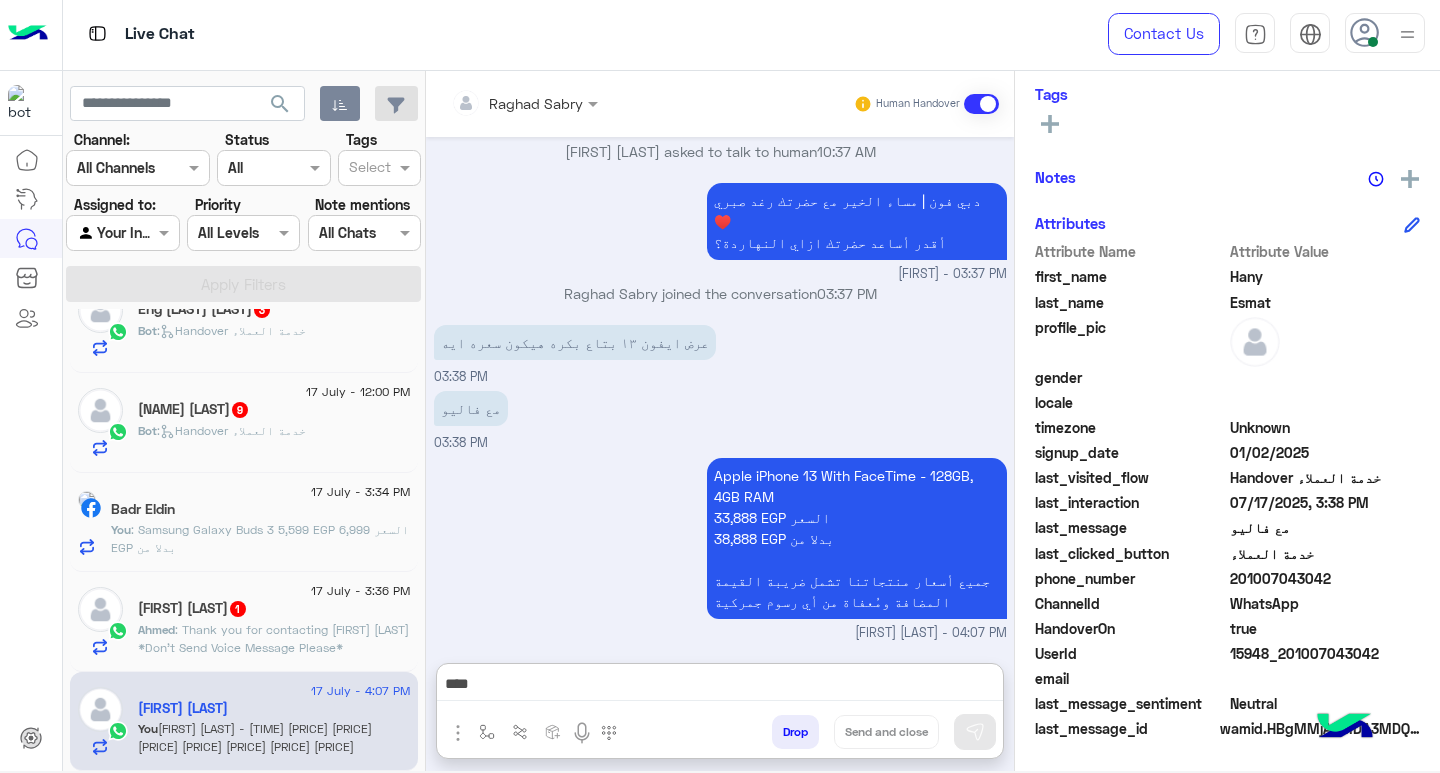scroll, scrollTop: 0, scrollLeft: 0, axis: both 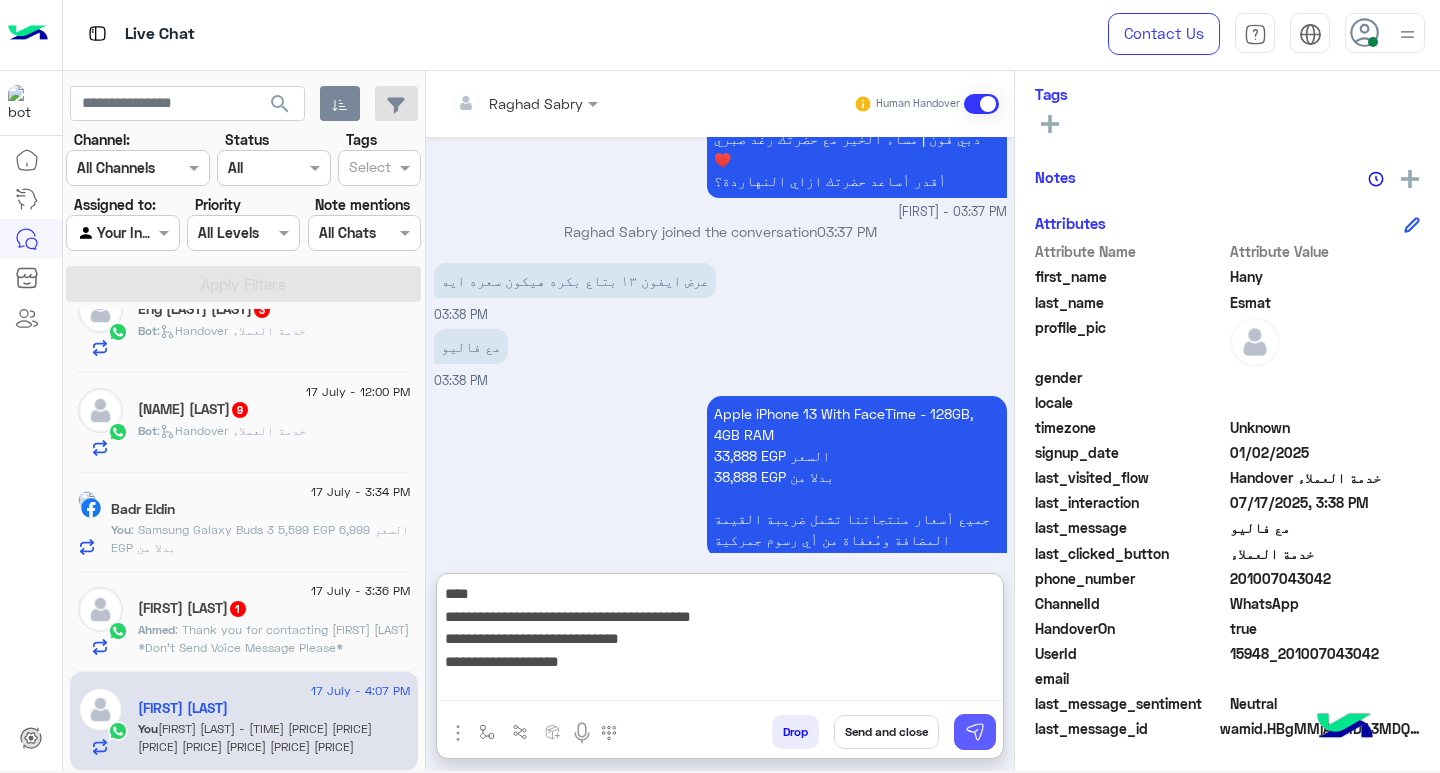 type on "**********" 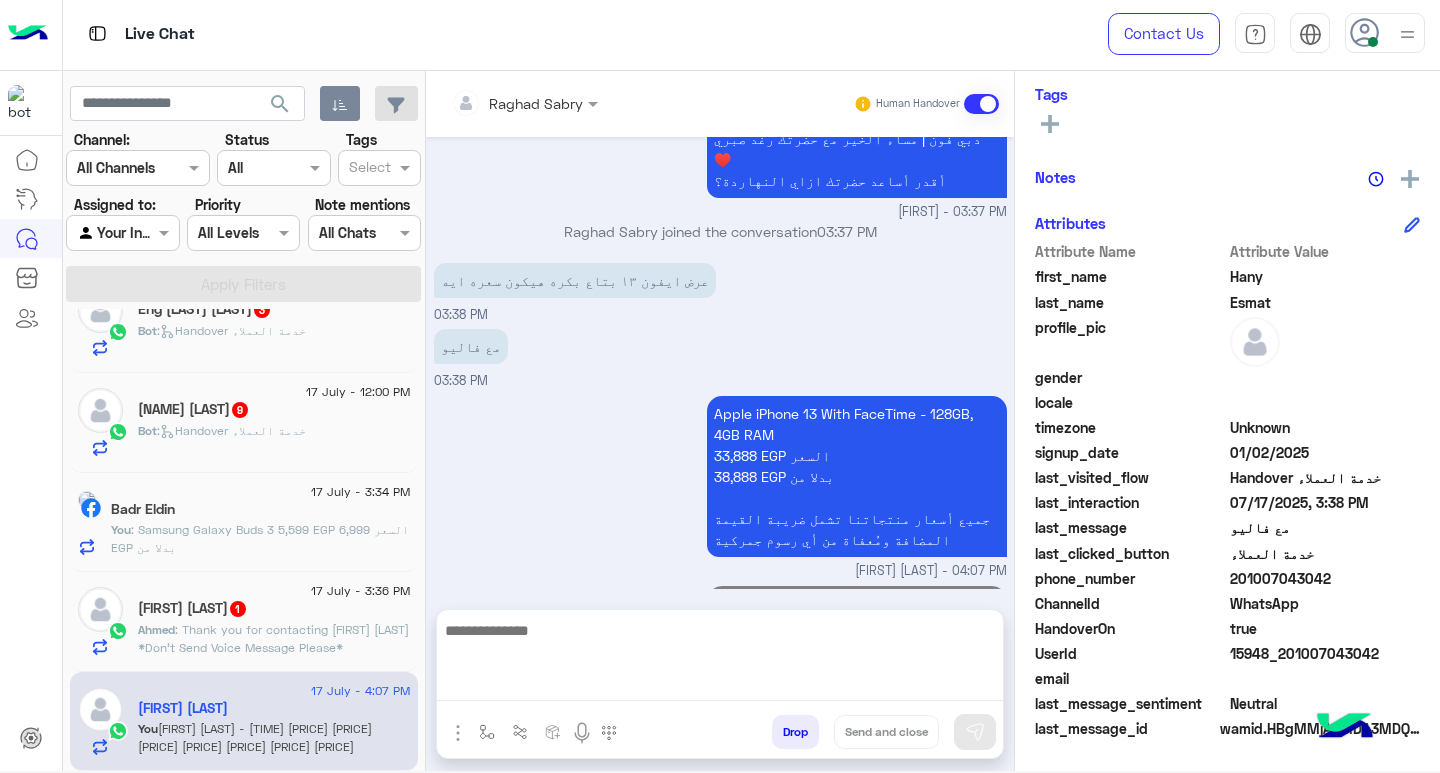 scroll, scrollTop: 1678, scrollLeft: 0, axis: vertical 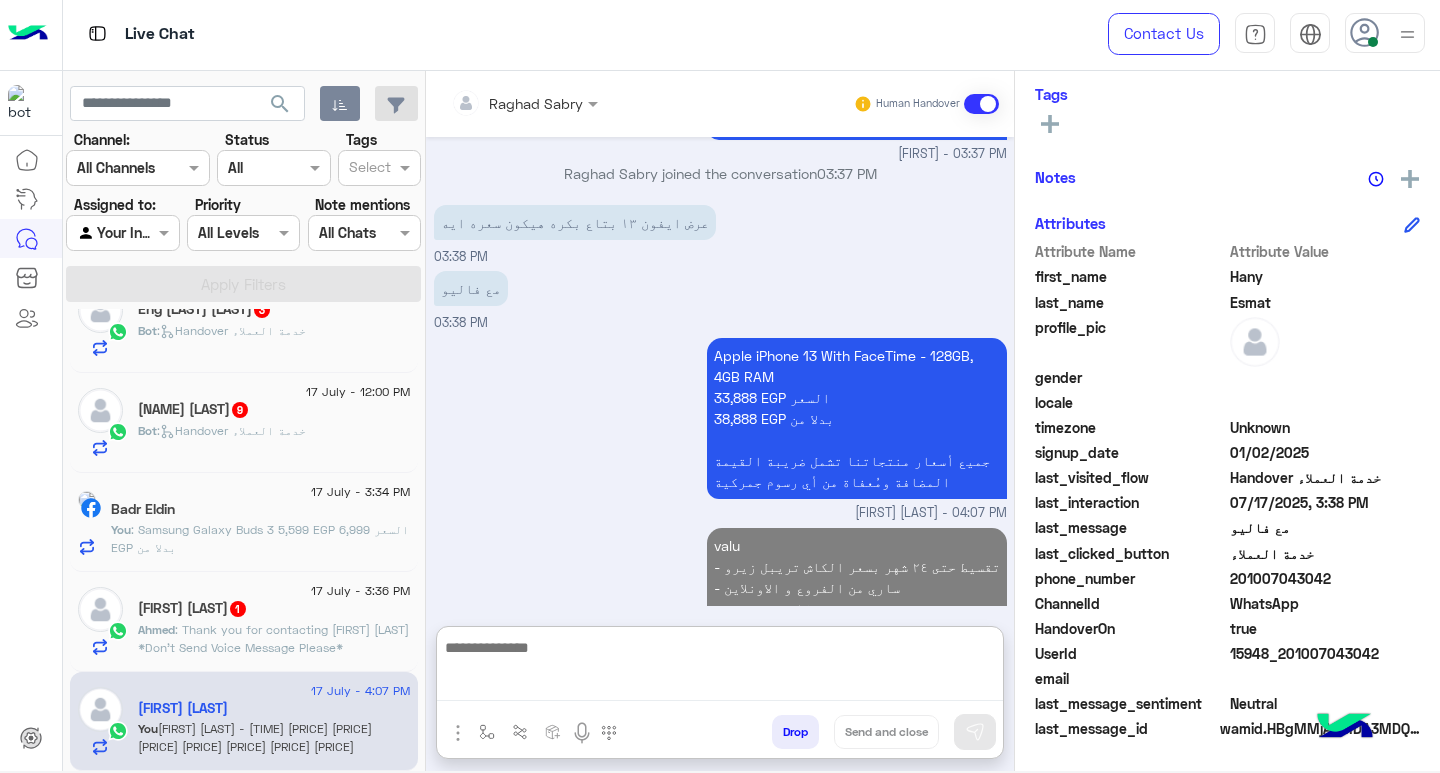 click at bounding box center (720, 668) 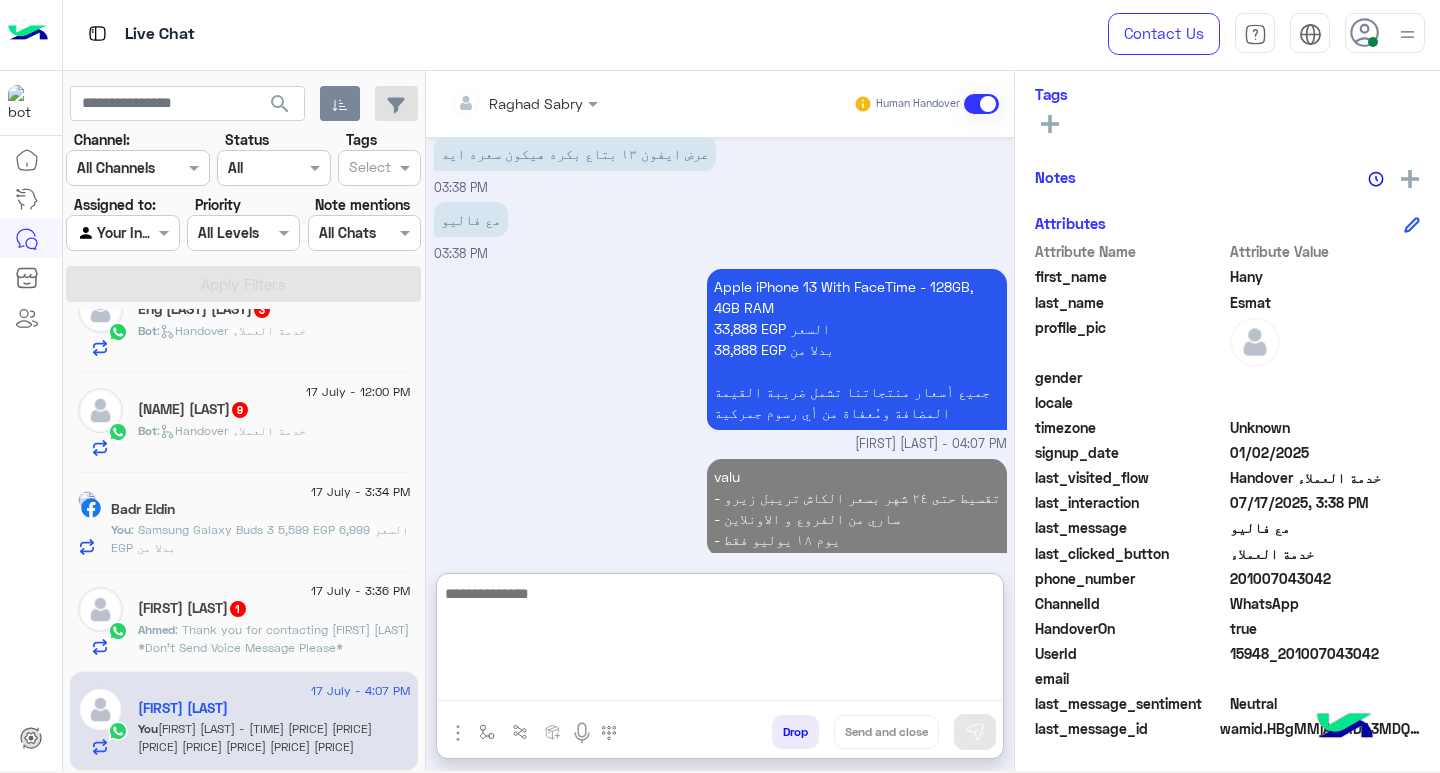 scroll, scrollTop: 1768, scrollLeft: 0, axis: vertical 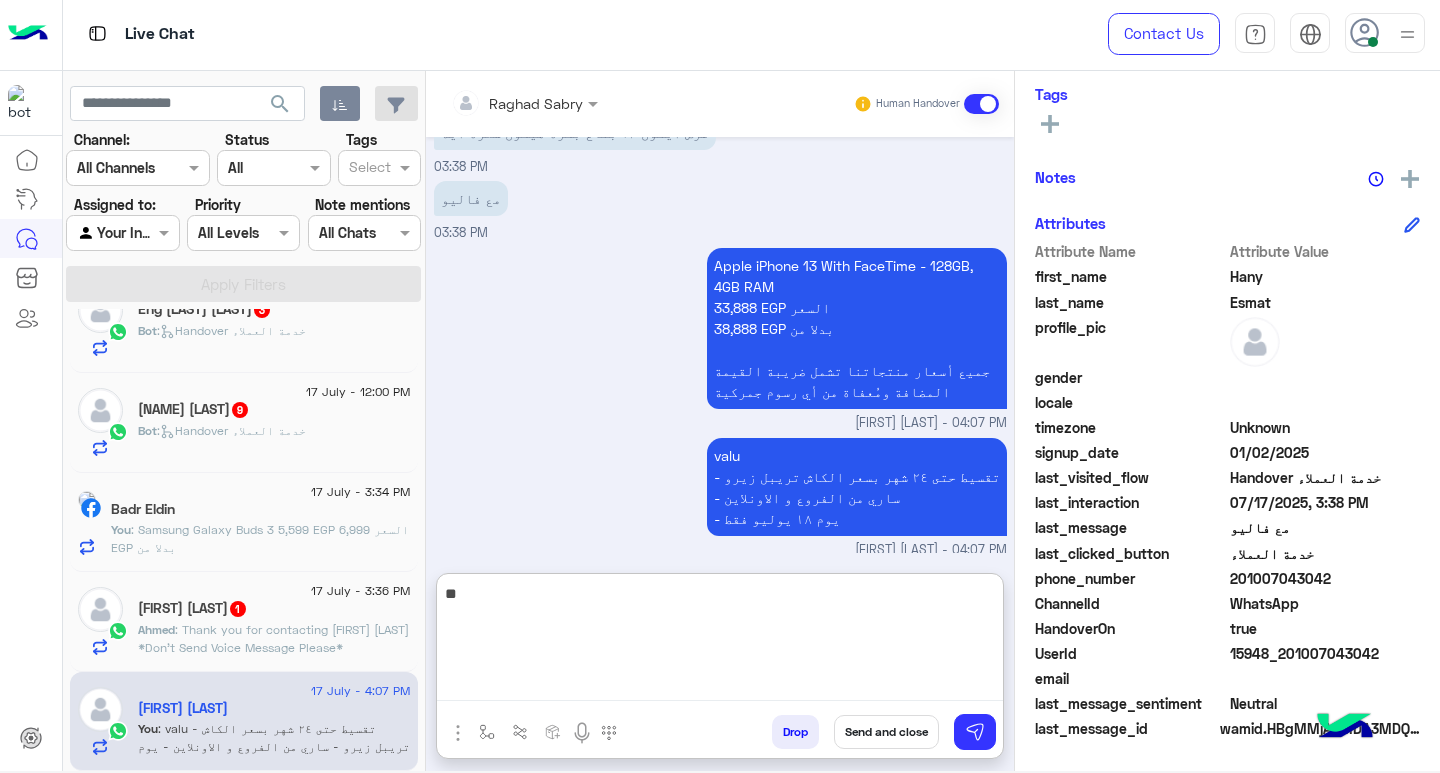 type on "*" 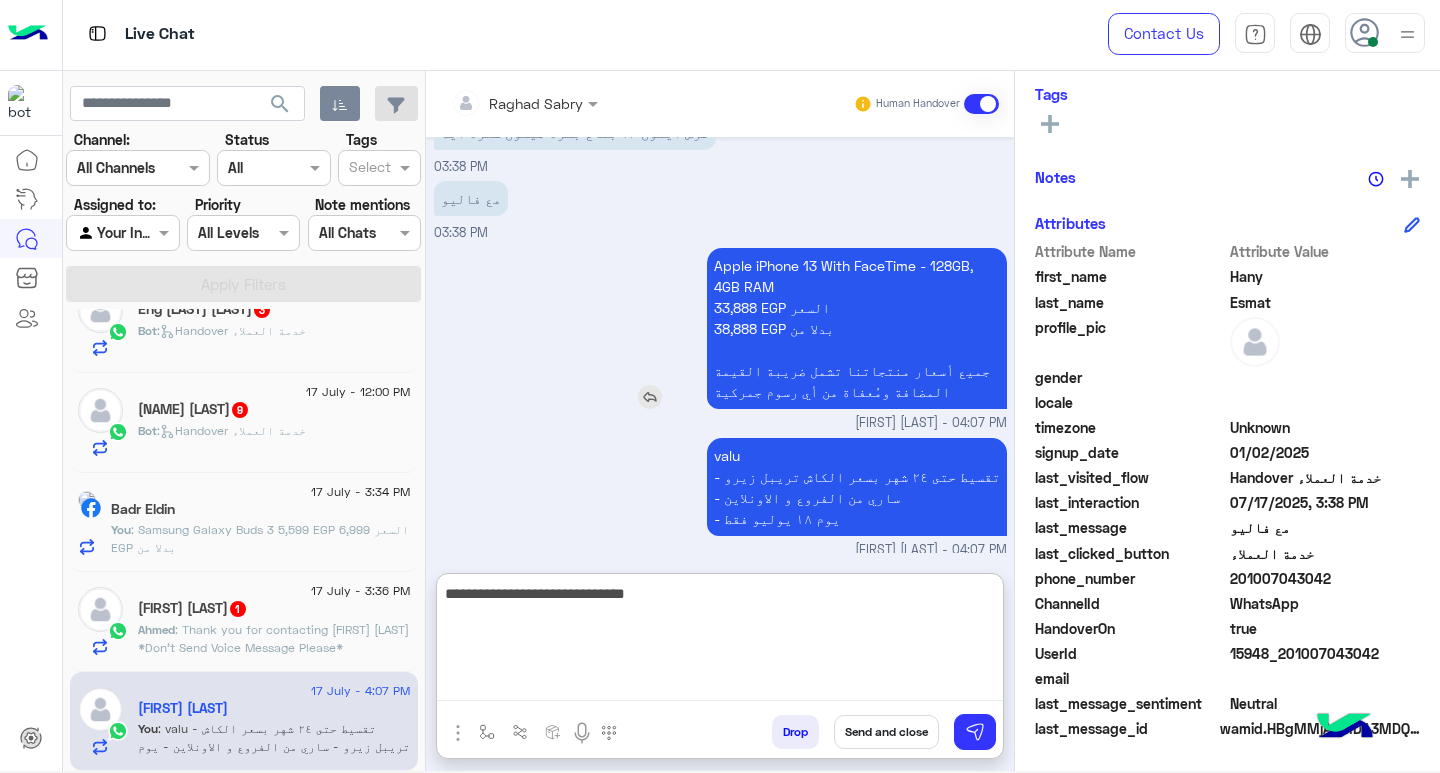 drag, startPoint x: 874, startPoint y: 441, endPoint x: 830, endPoint y: 438, distance: 44.102154 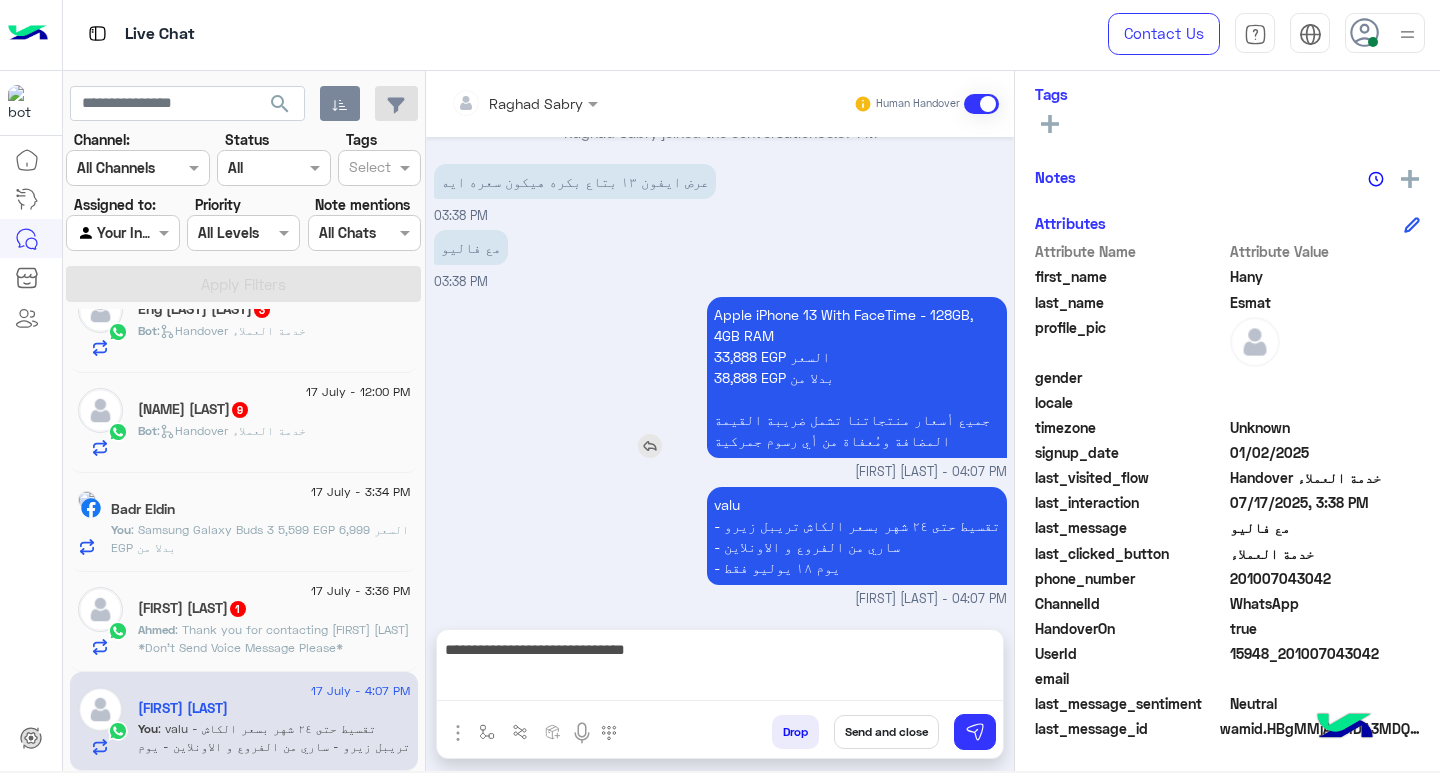 scroll, scrollTop: 1678, scrollLeft: 0, axis: vertical 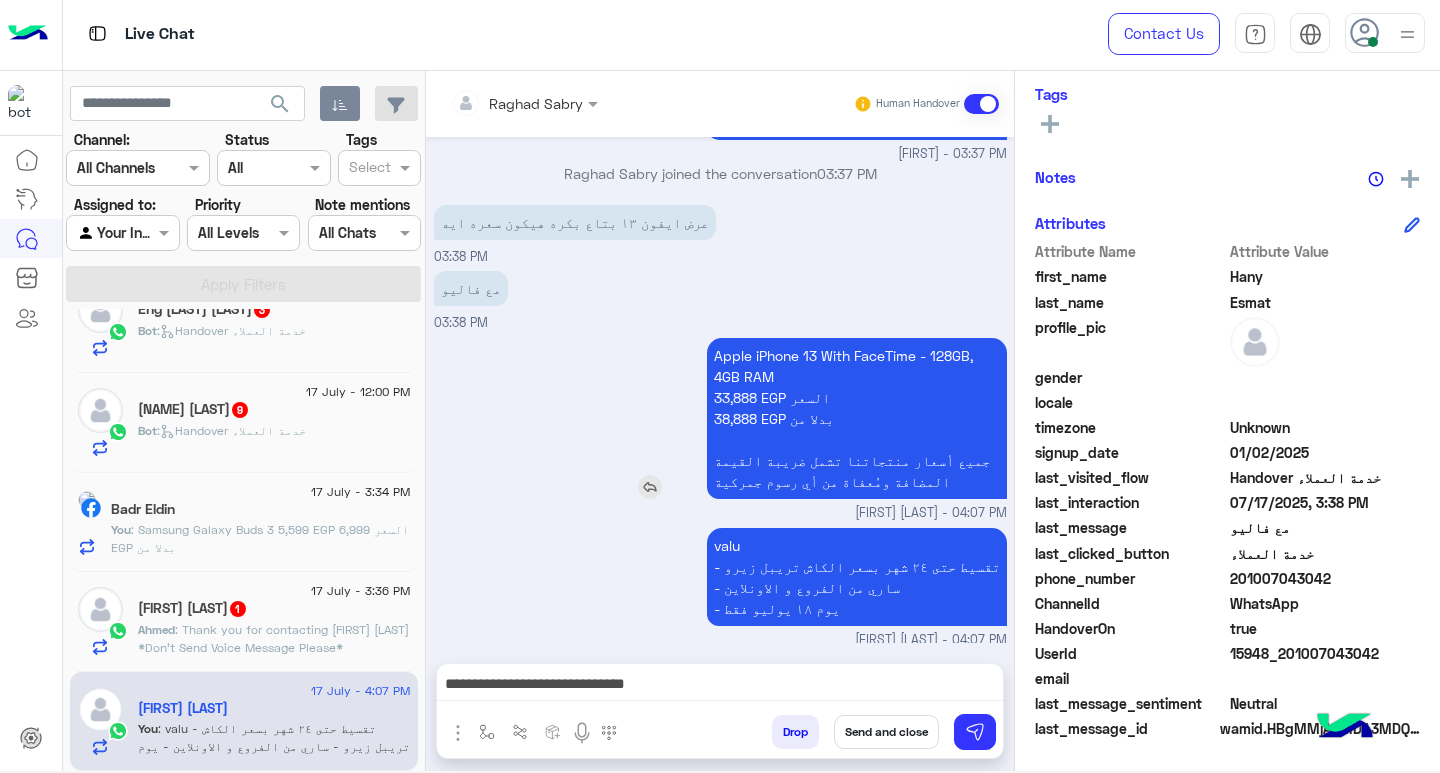 click on "Apple iPhone 13 With FaceTime - 128GB, 4GB RAM 33,888 EGP   السعر  38,888 EGP بدلا من  جميع أسعار منتجاتنا تشمل ضريبة القيمة المضافة ومُعفاة من أي رسوم جمركية" at bounding box center [857, 418] 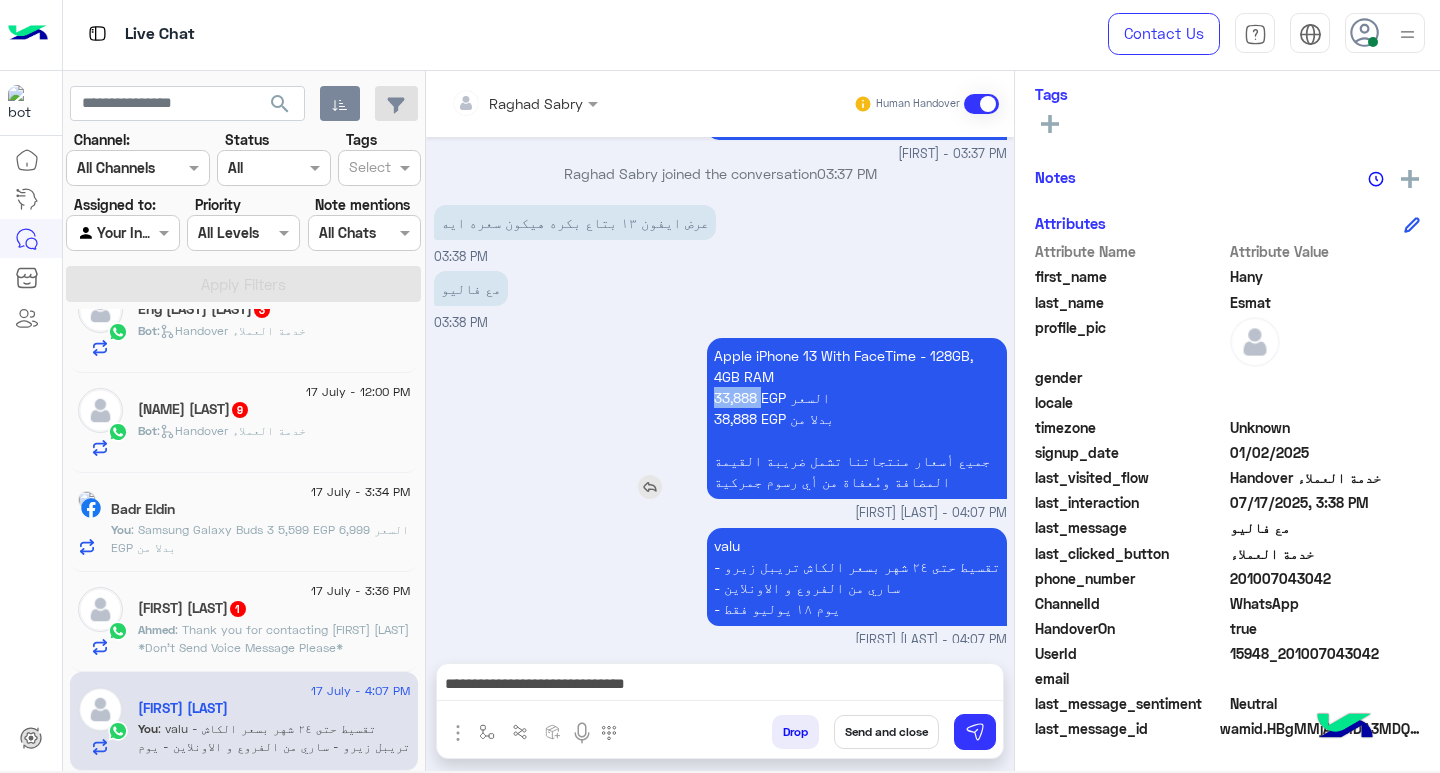 click on "Apple iPhone 13 With FaceTime - 128GB, 4GB RAM 33,888 EGP   السعر  38,888 EGP بدلا من  جميع أسعار منتجاتنا تشمل ضريبة القيمة المضافة ومُعفاة من أي رسوم جمركية" at bounding box center [857, 418] 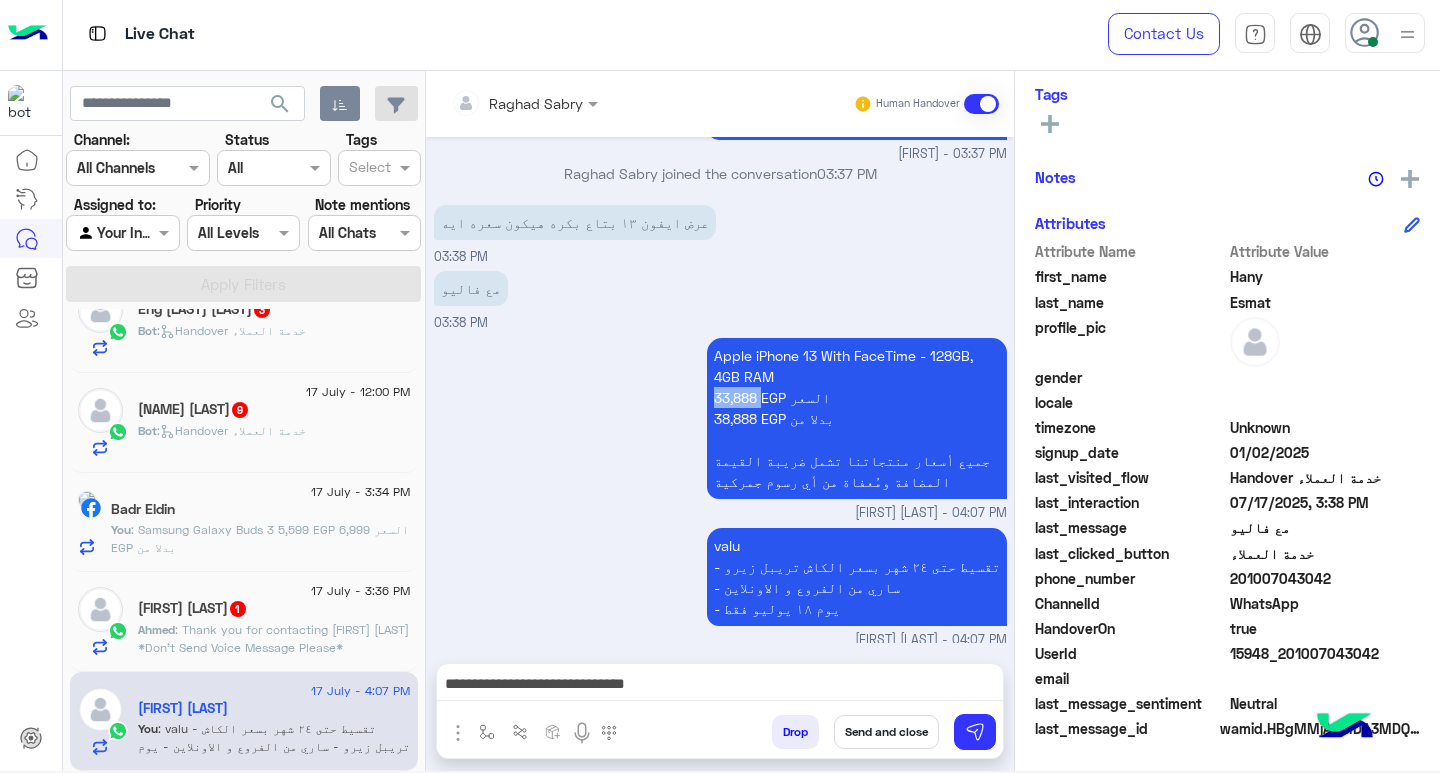 click on "**********" at bounding box center (720, 686) 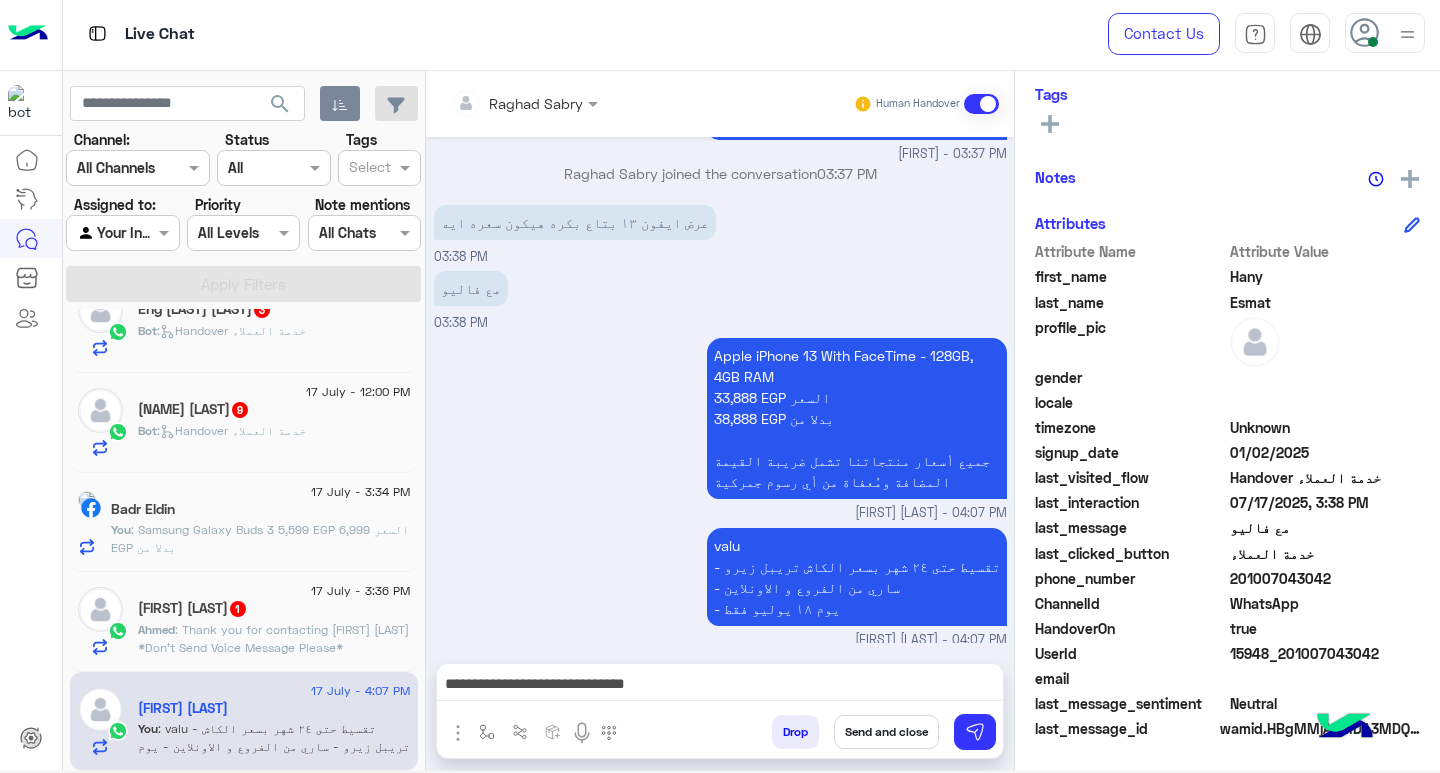 paste on "*******" 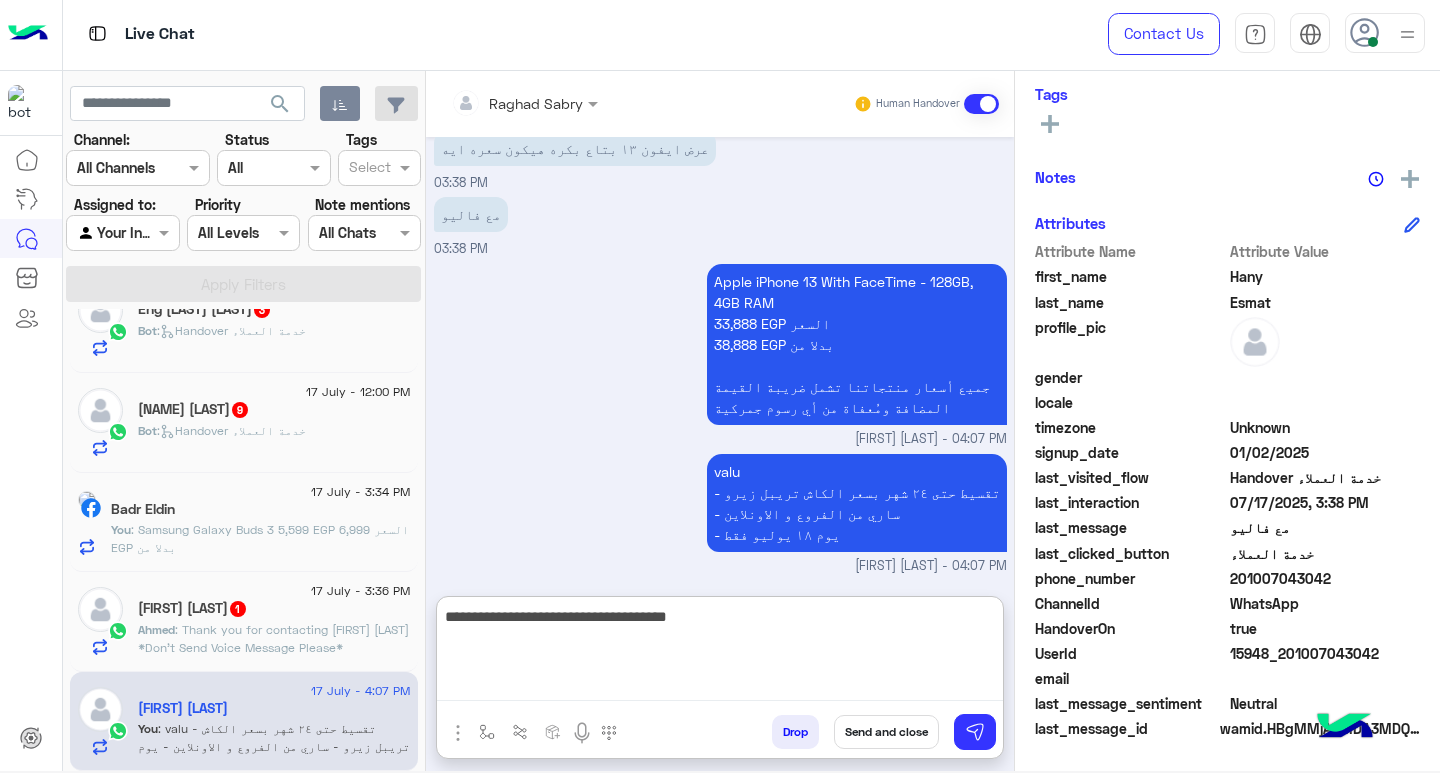 scroll, scrollTop: 1768, scrollLeft: 0, axis: vertical 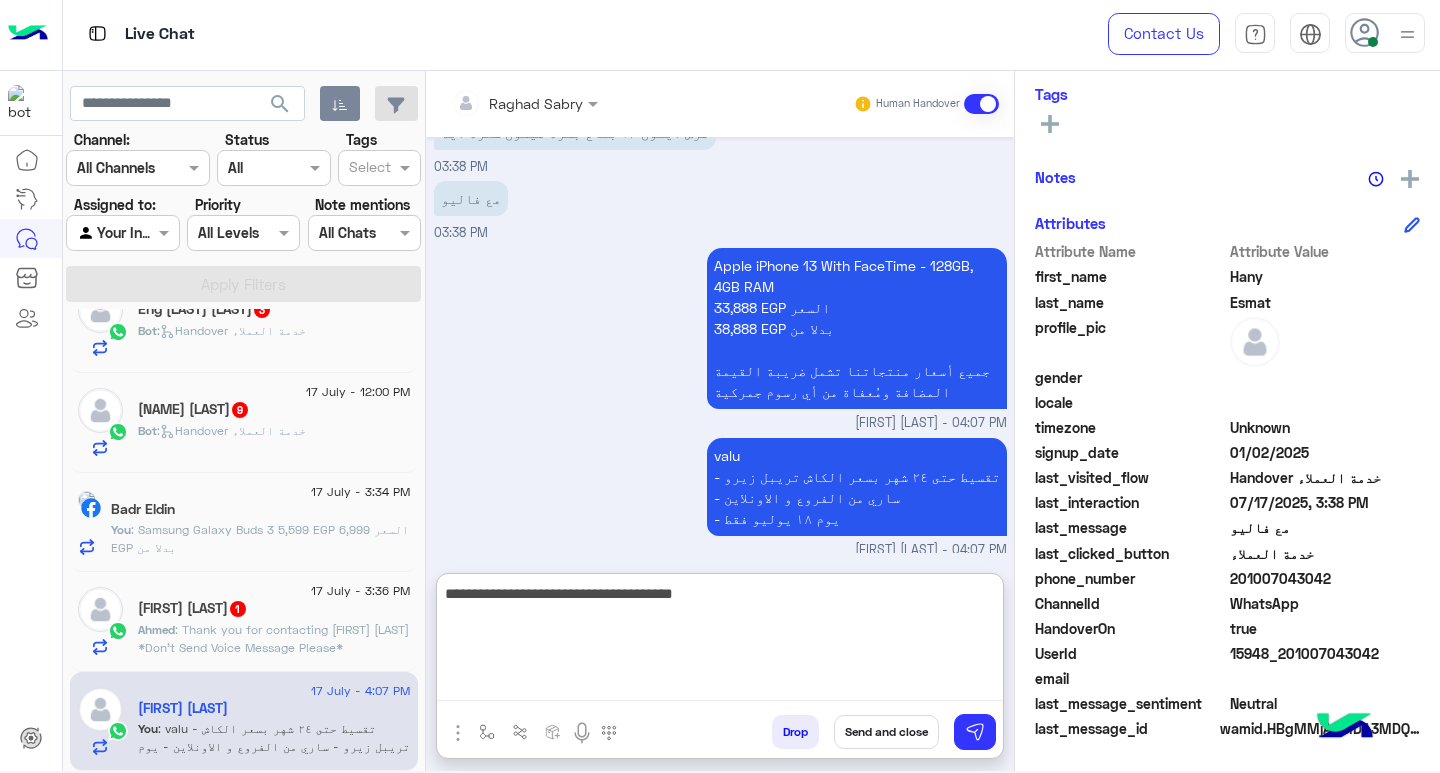 type on "**********" 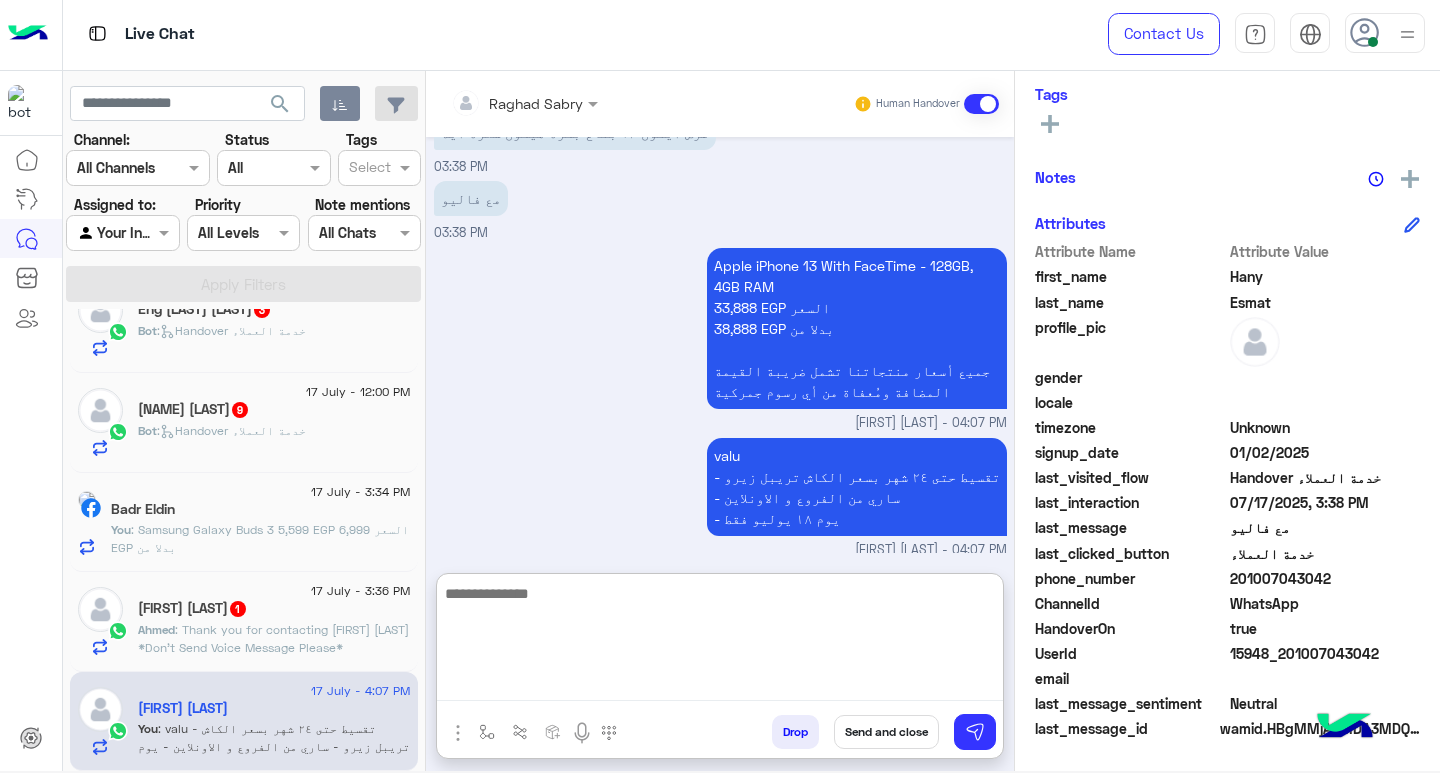 scroll, scrollTop: 1832, scrollLeft: 0, axis: vertical 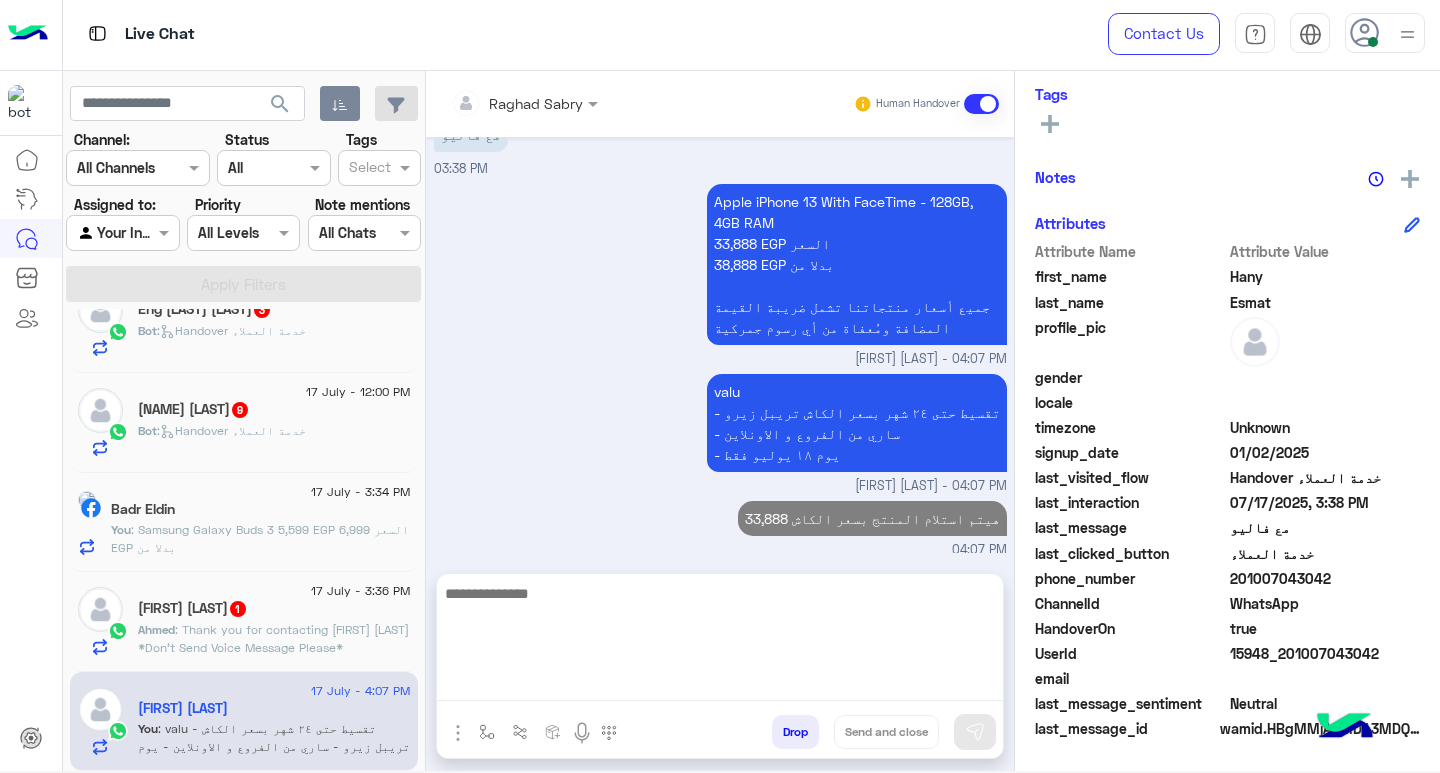 click on "17 July - 3:36 PM" 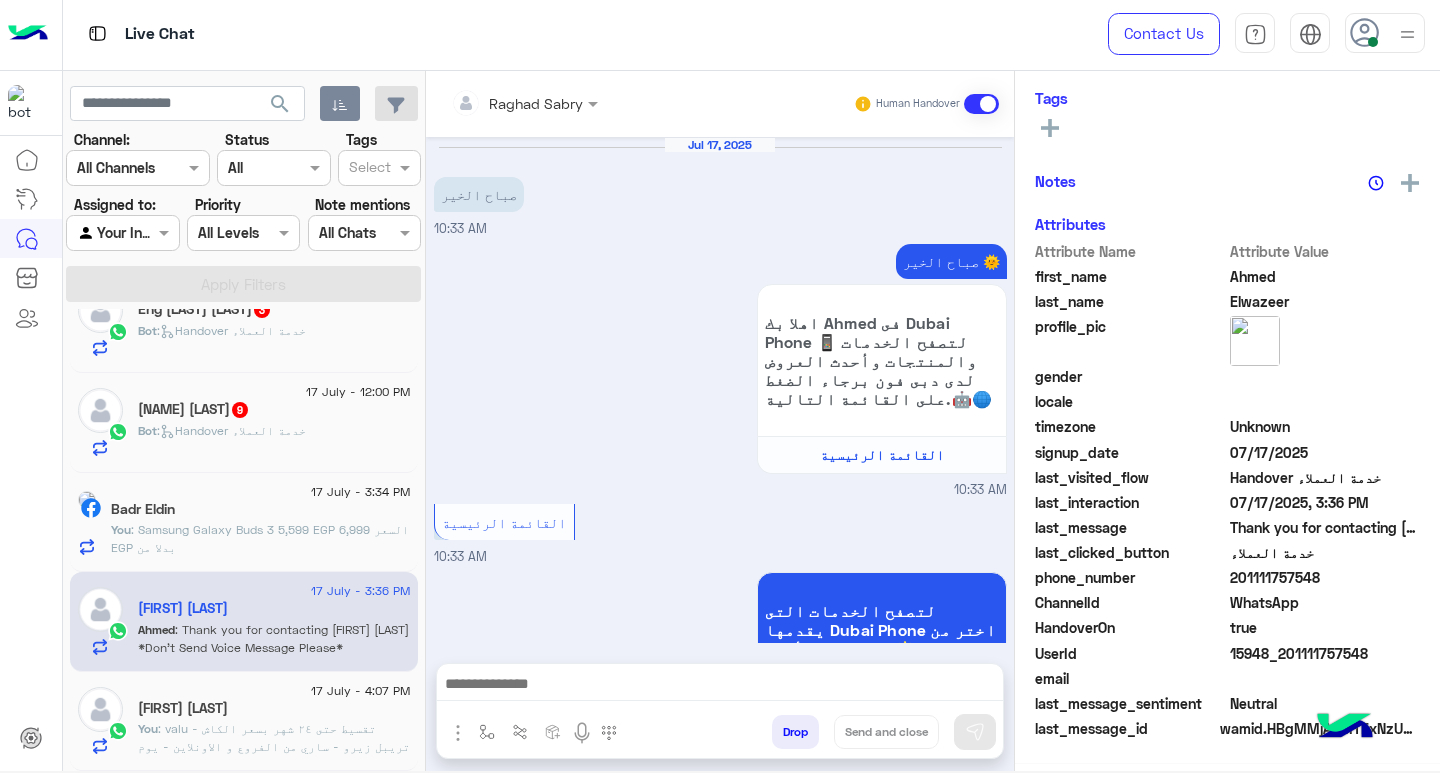 scroll, scrollTop: 325, scrollLeft: 0, axis: vertical 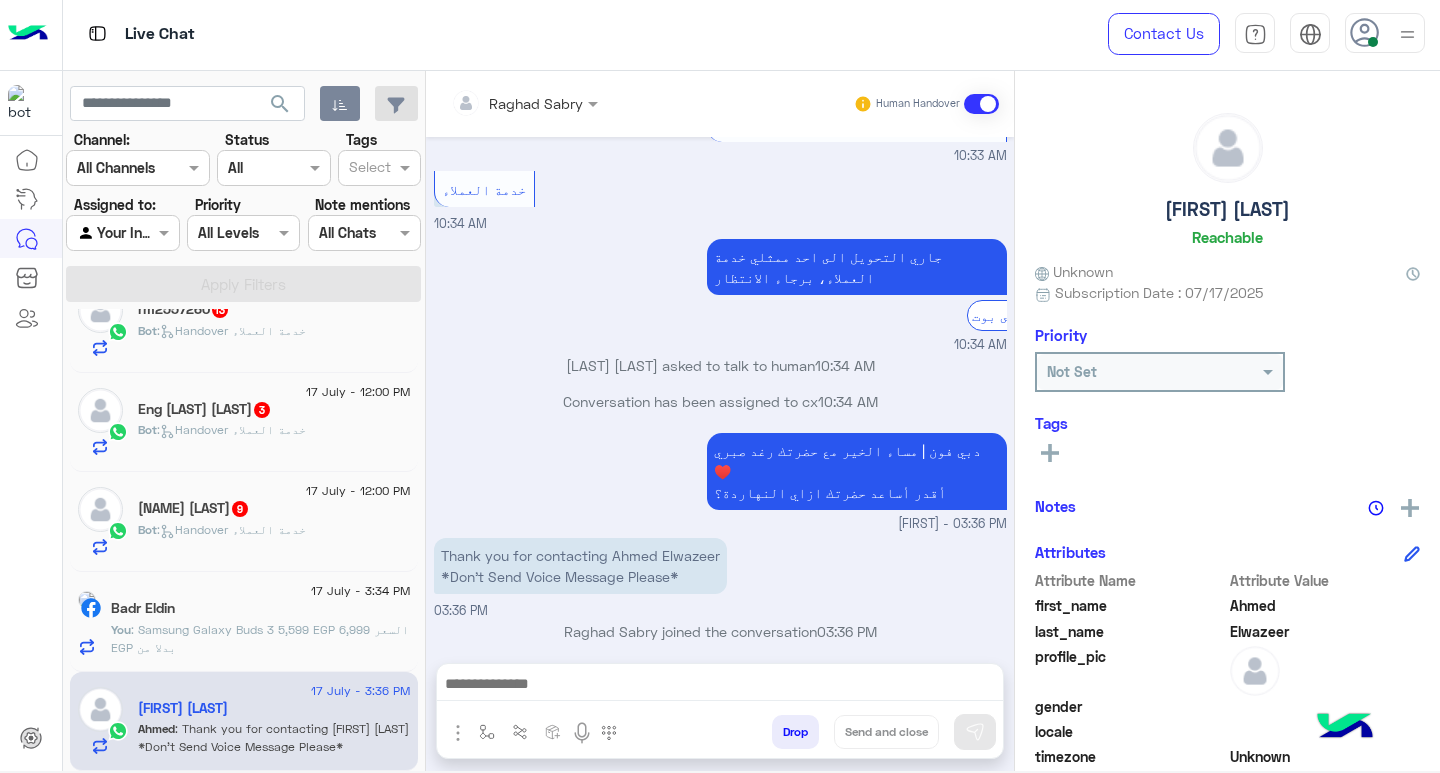 click on ":  Samsung Galaxy Buds 3
5,599 EGP   السعر
6,999 EGP بدلا من" 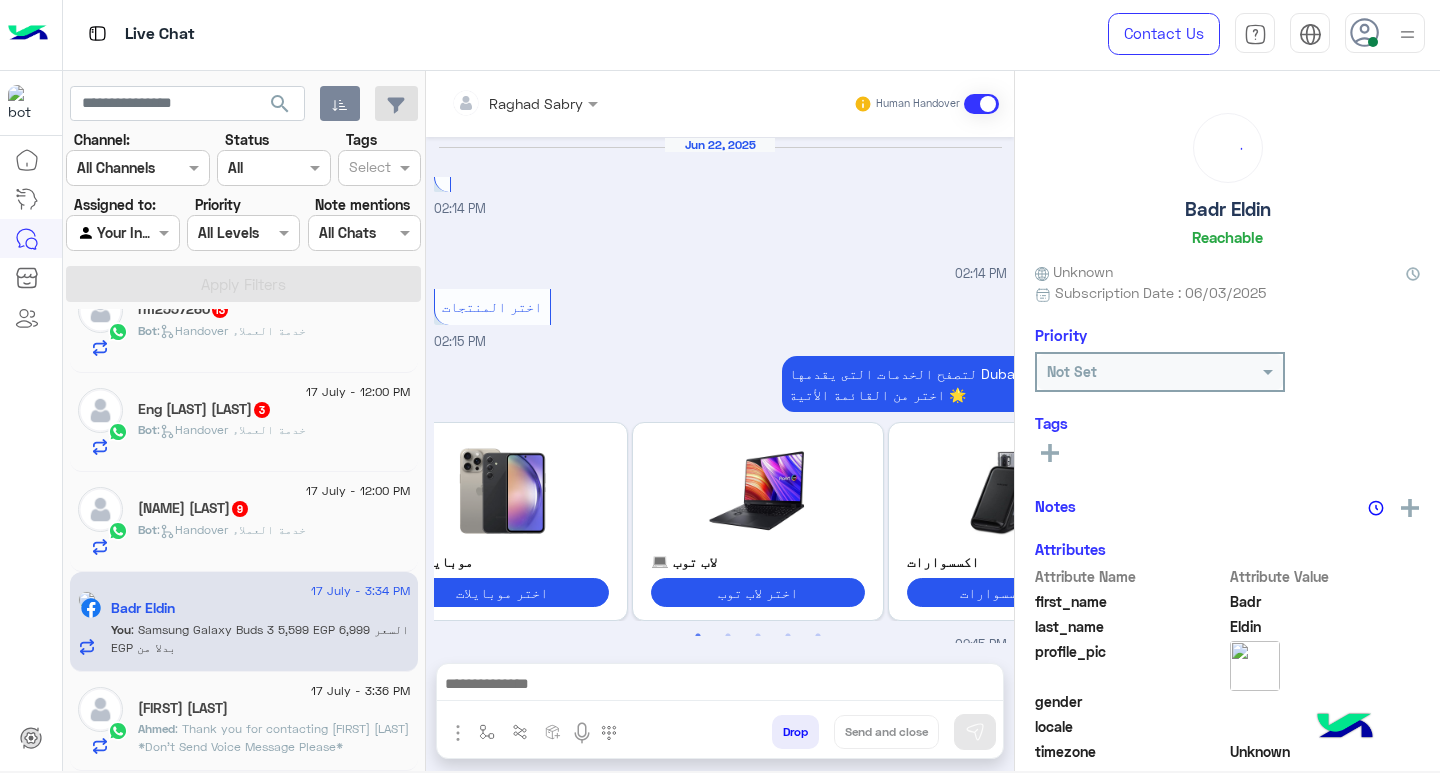 scroll, scrollTop: 1384, scrollLeft: 0, axis: vertical 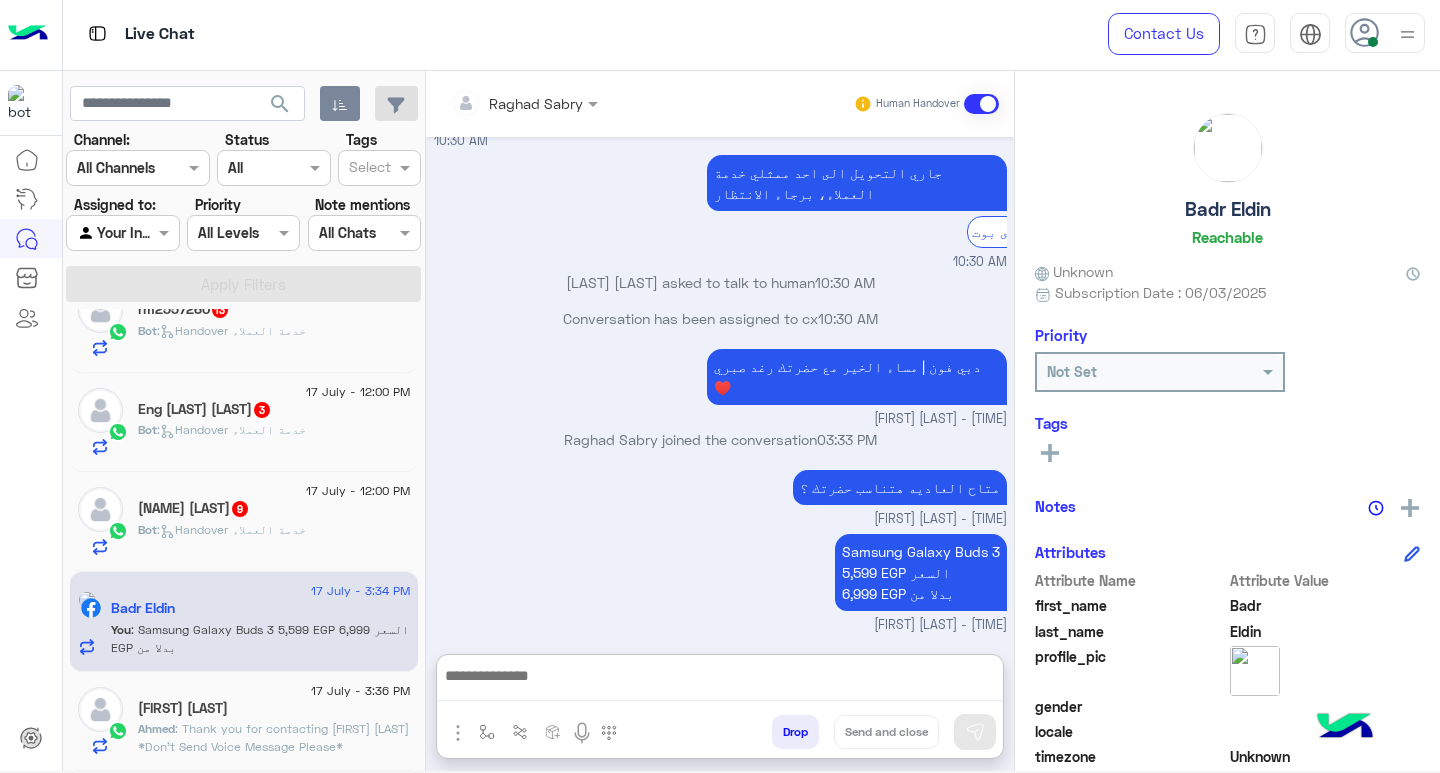 click at bounding box center (720, 682) 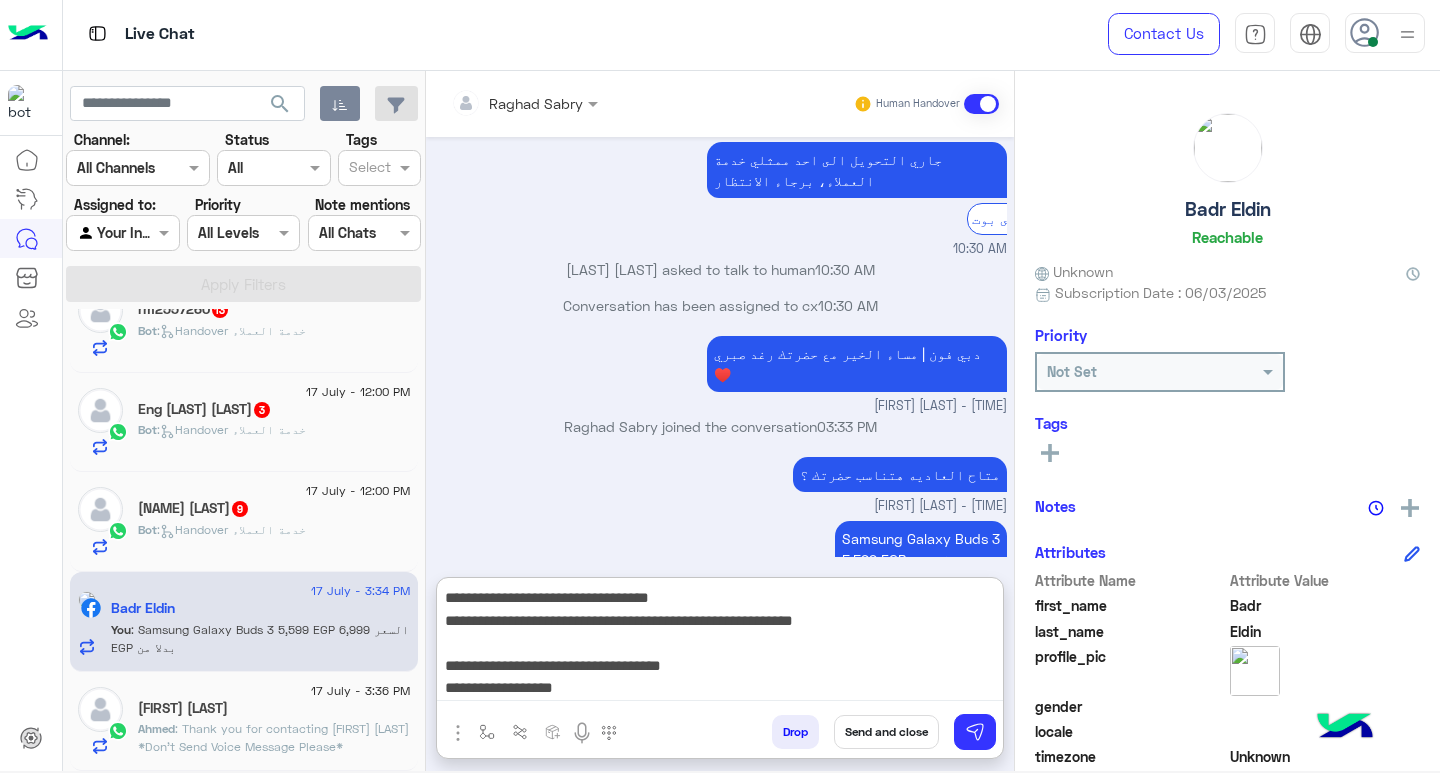 scroll, scrollTop: 155, scrollLeft: 0, axis: vertical 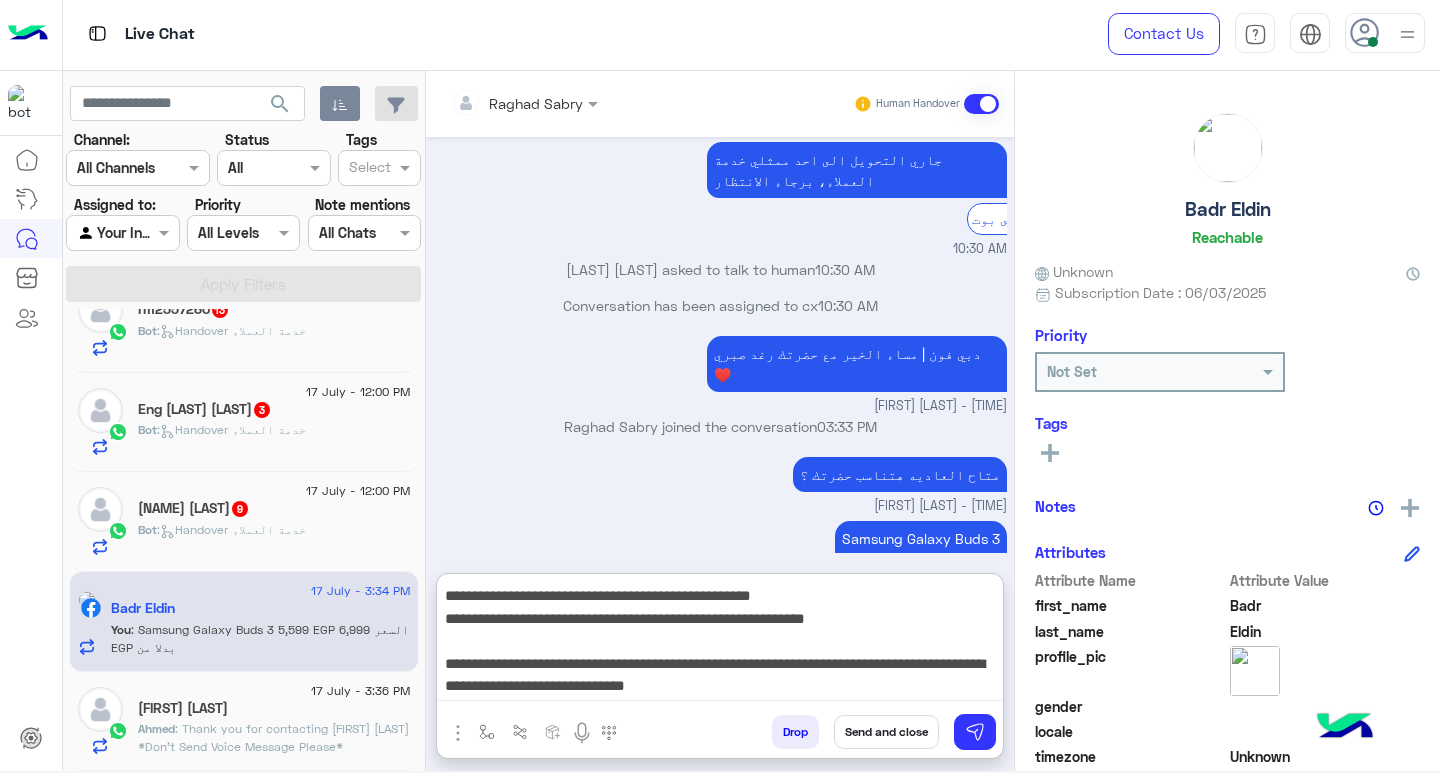 type on "**********" 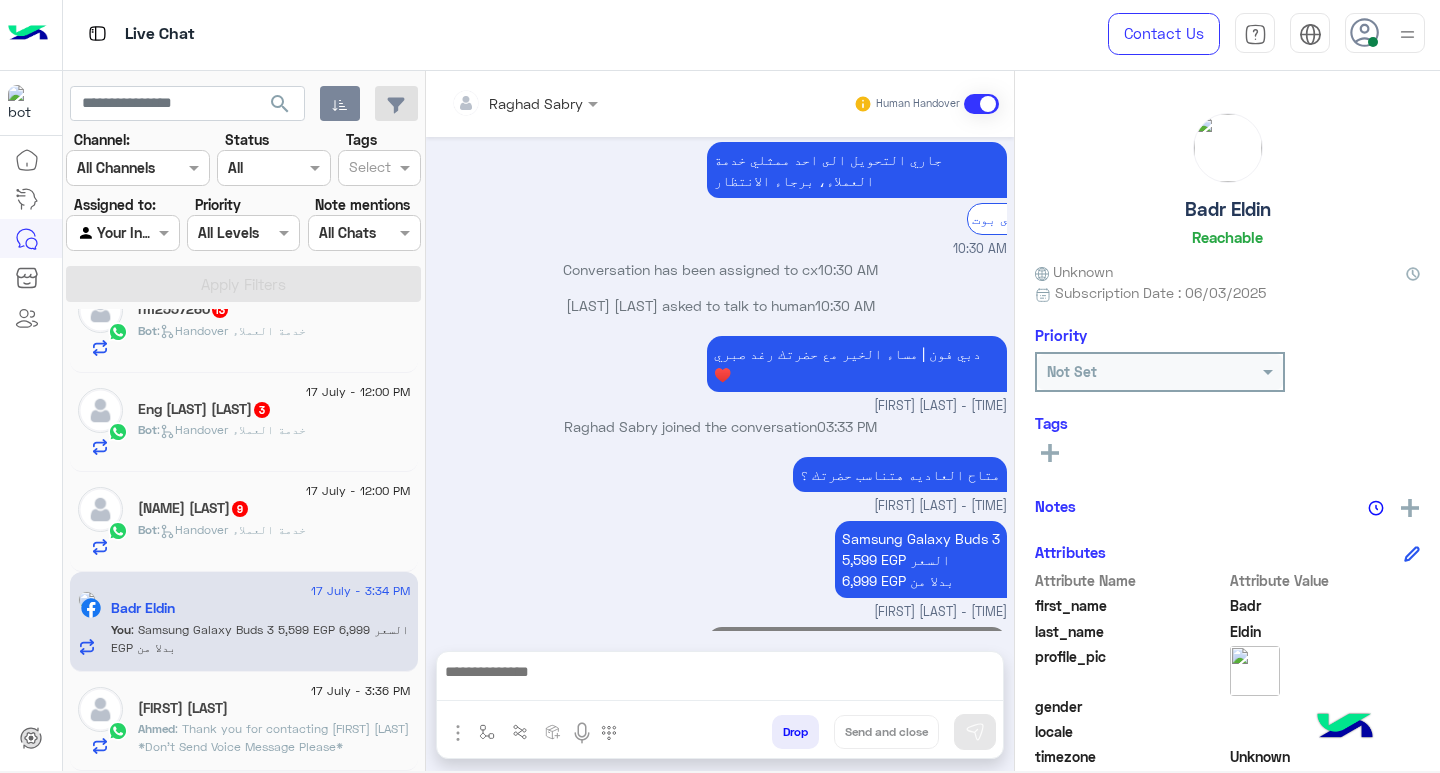 scroll, scrollTop: 0, scrollLeft: 0, axis: both 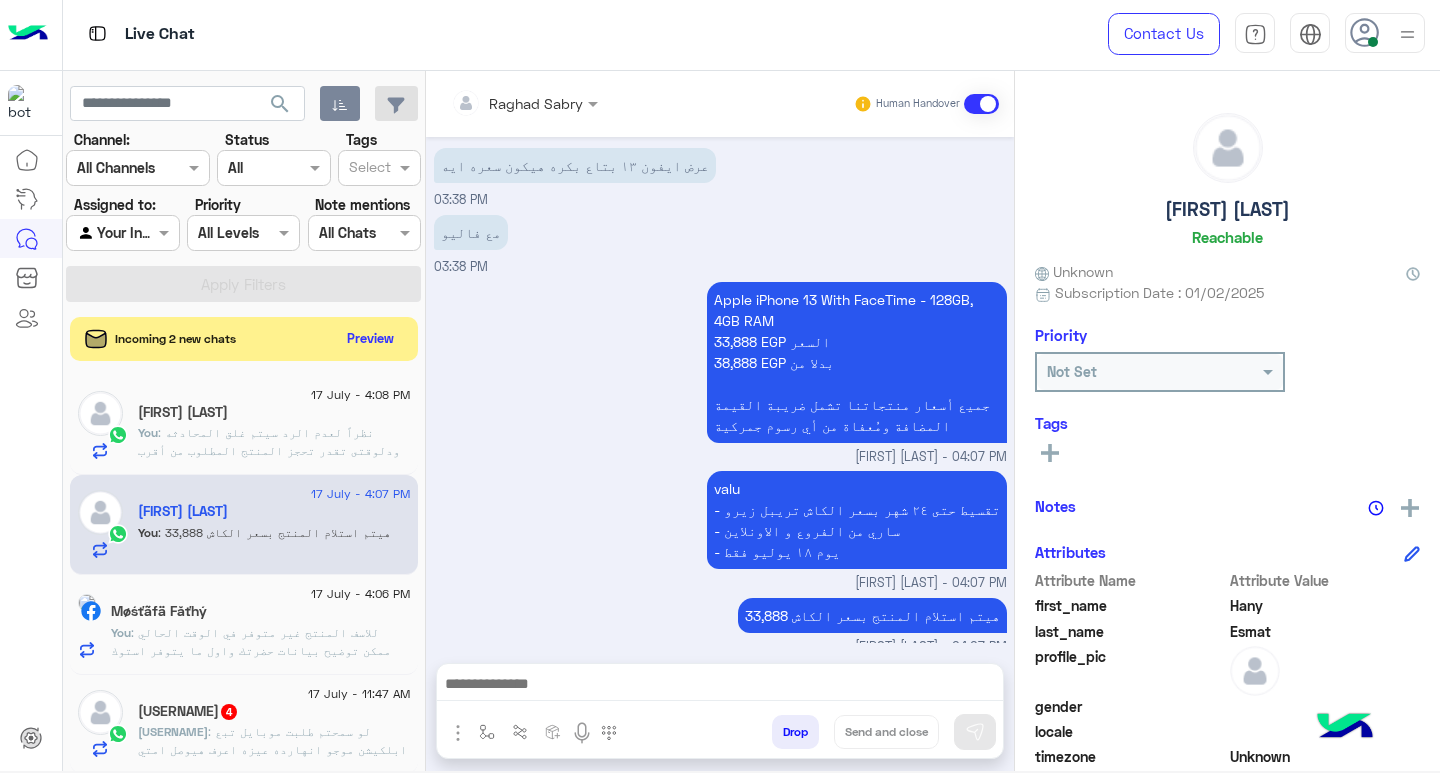 click on ": للاسف المنتج غير متوفر في الوقت الحالي
ممكن توضيح بيانات حضرتك واول ما يتوفر استوك جديد هيتم التواصل ؟" 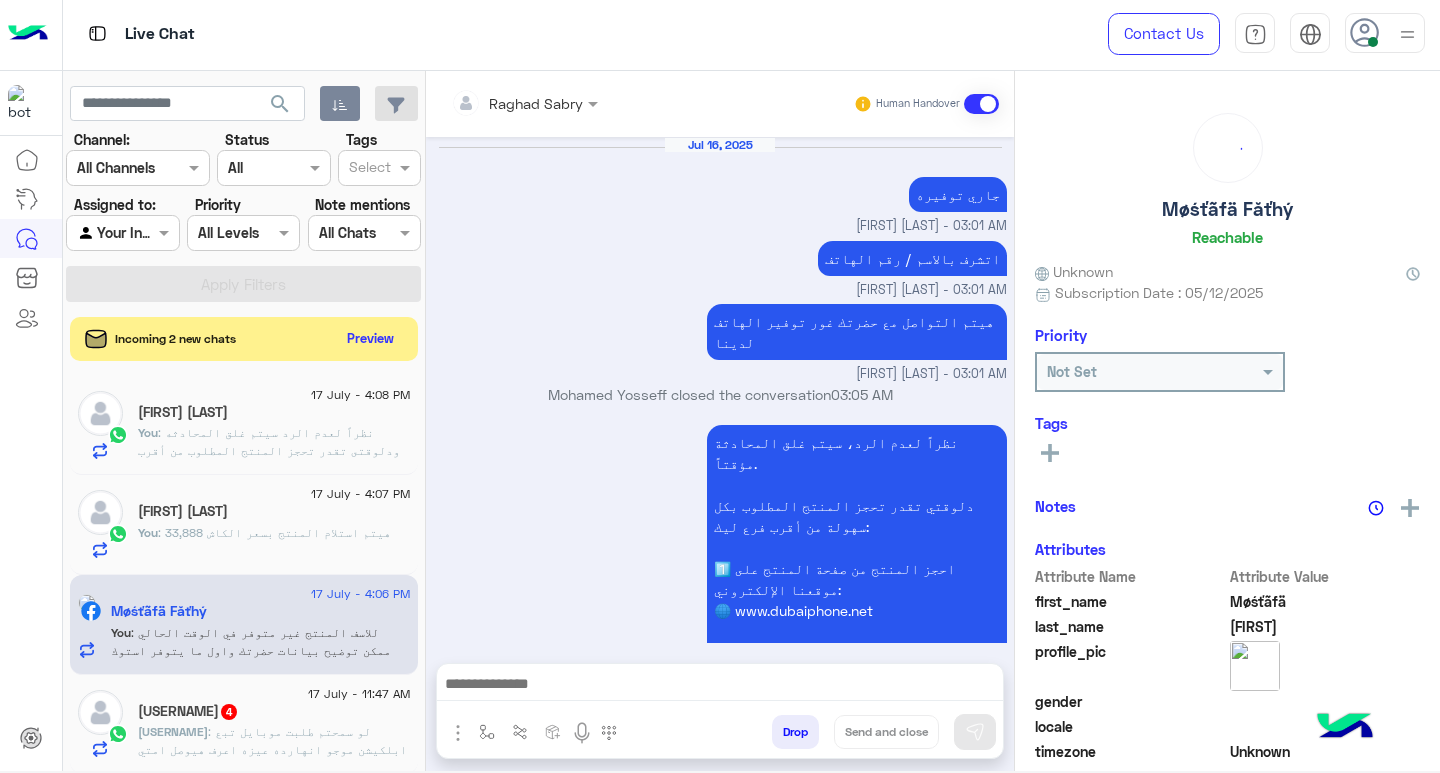 scroll, scrollTop: 1546, scrollLeft: 0, axis: vertical 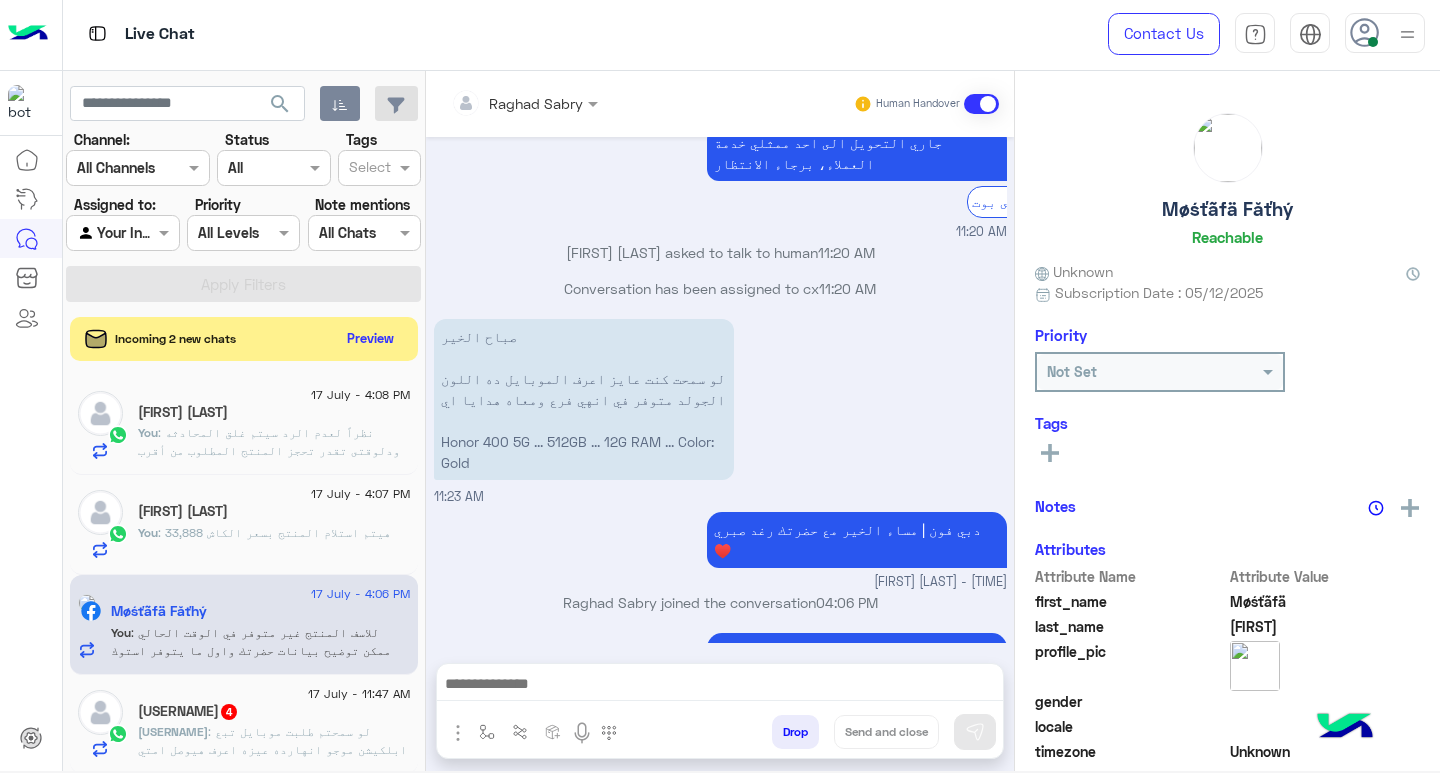 click at bounding box center (720, 686) 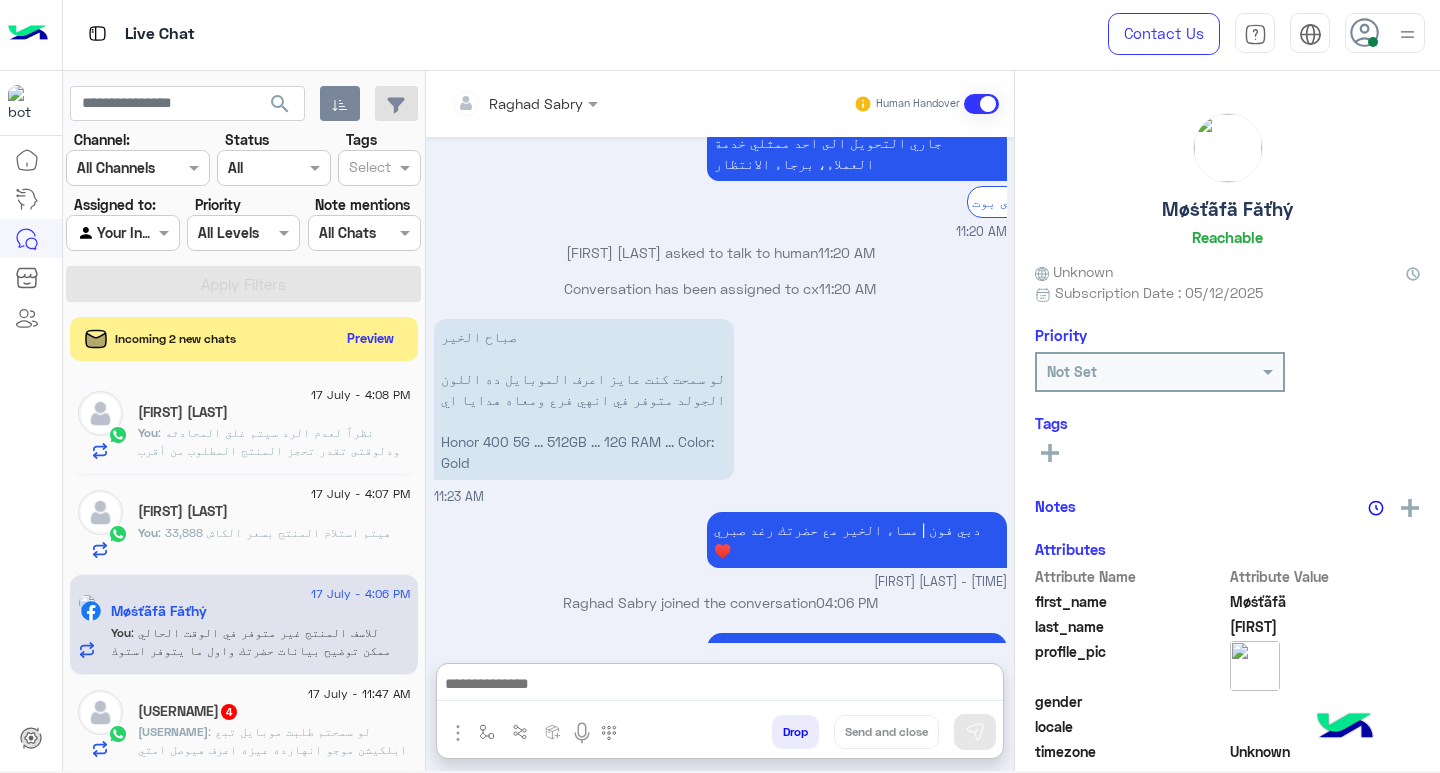 paste on "**********" 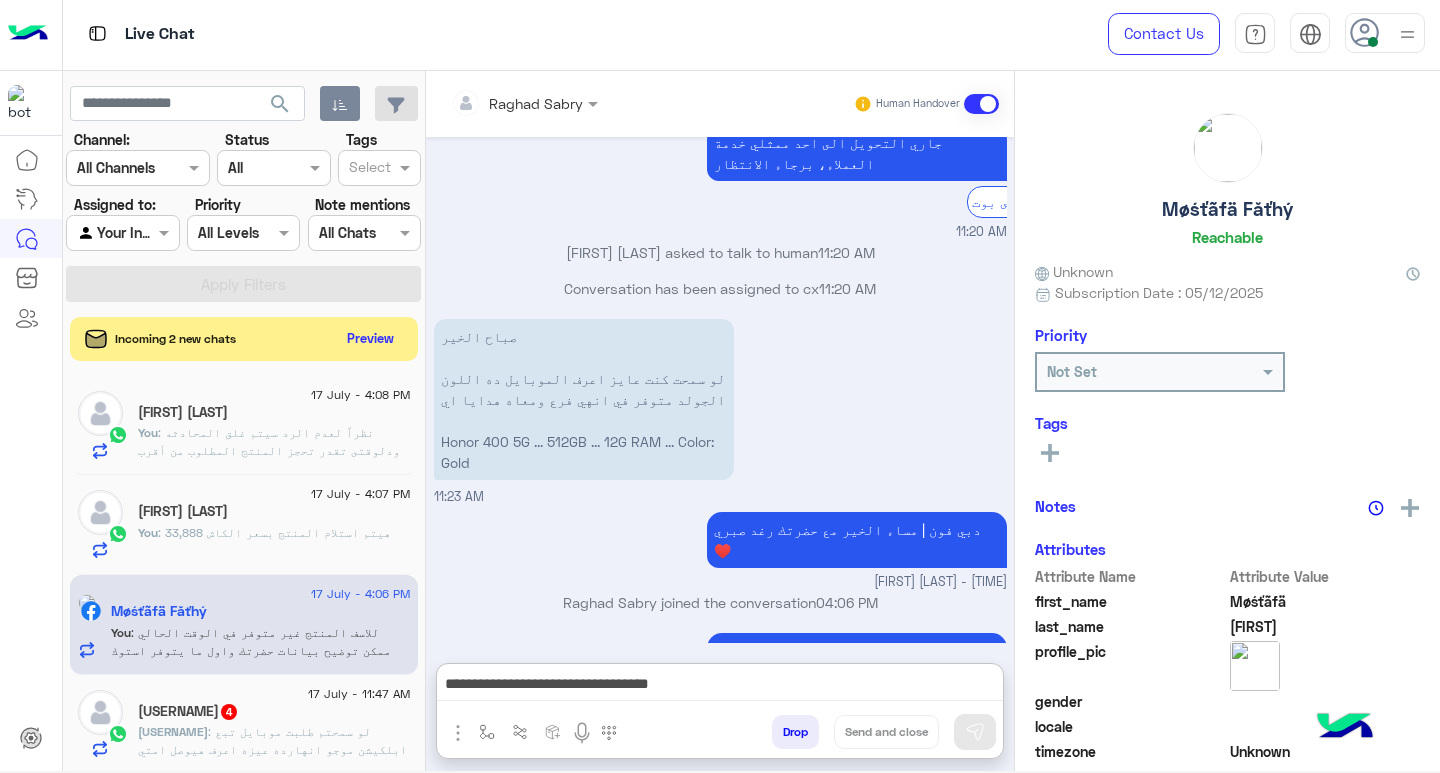 scroll, scrollTop: 155, scrollLeft: 0, axis: vertical 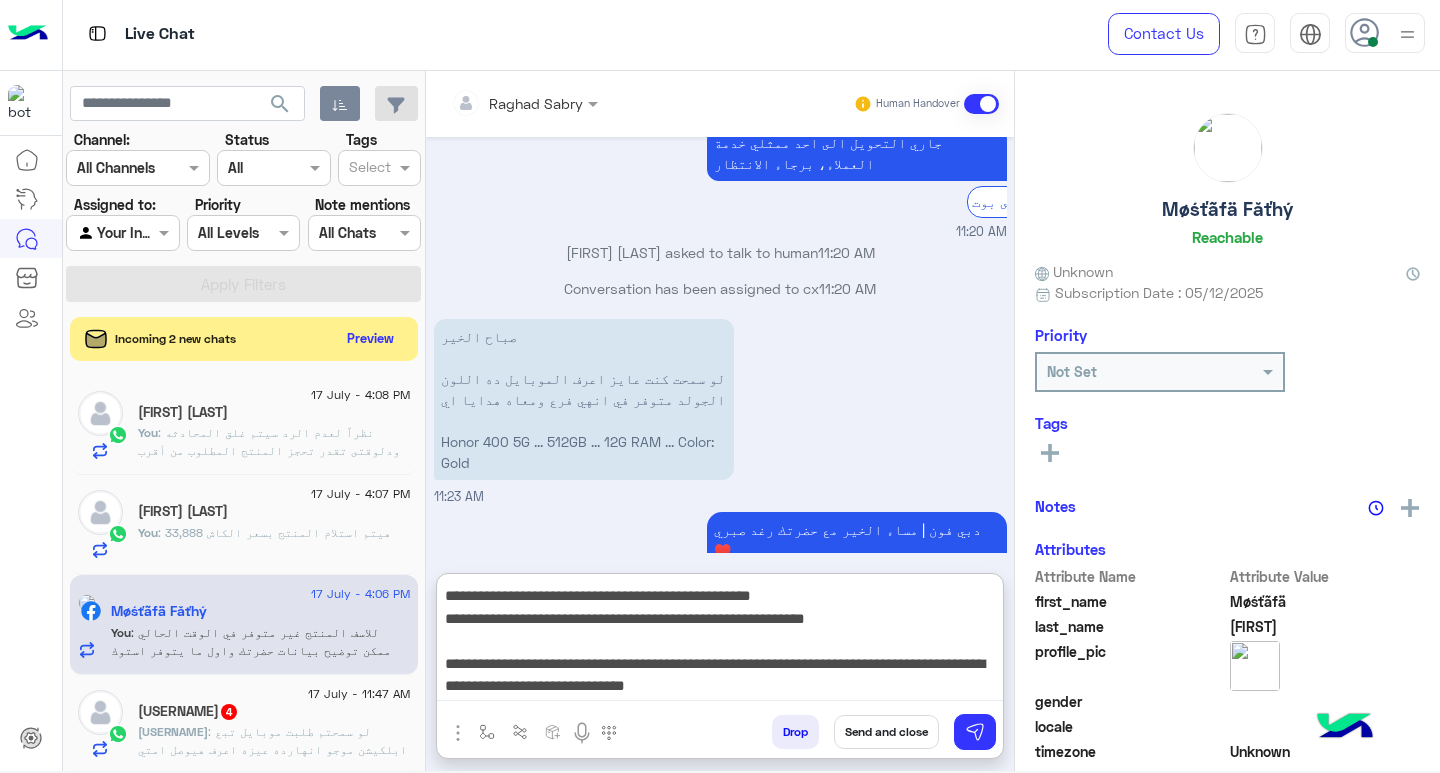 type on "**********" 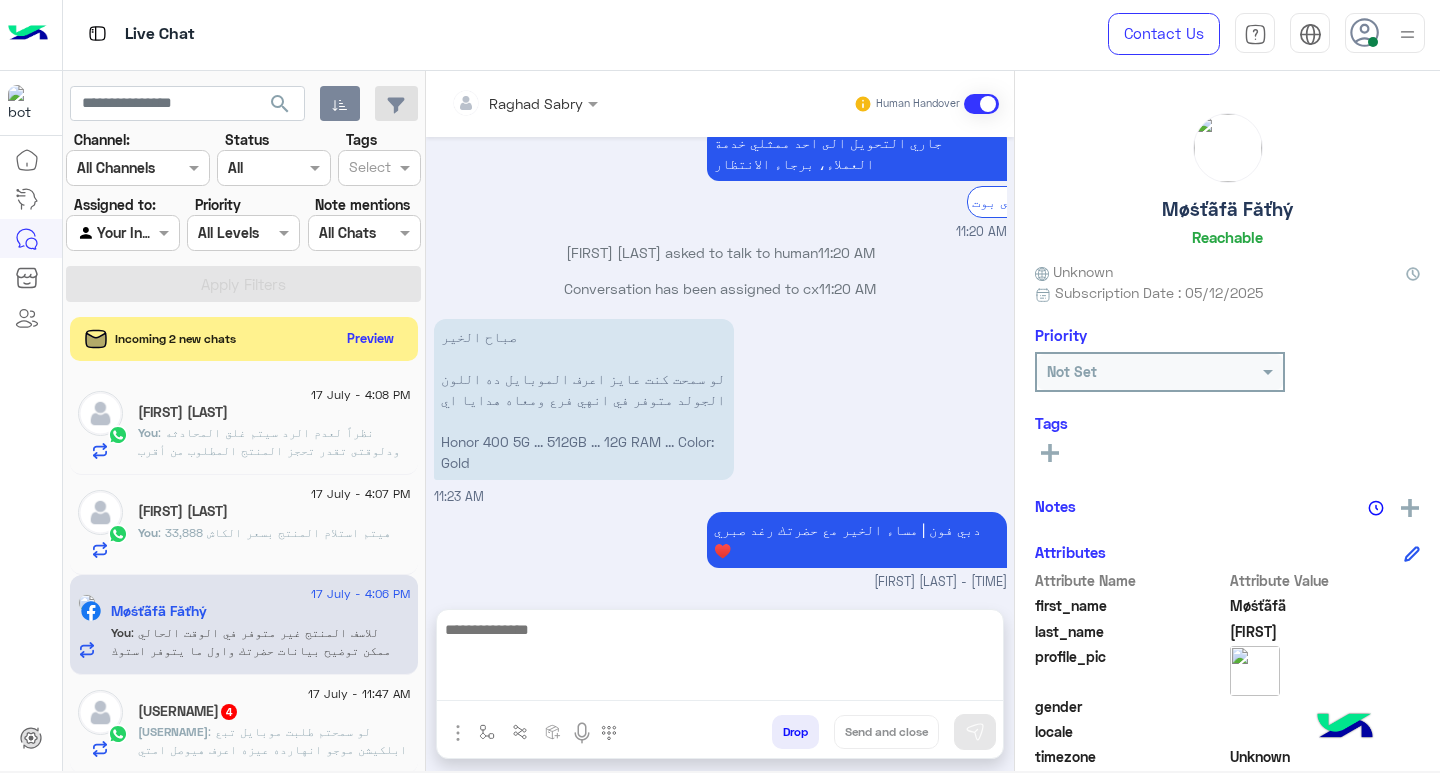 scroll, scrollTop: 0, scrollLeft: 0, axis: both 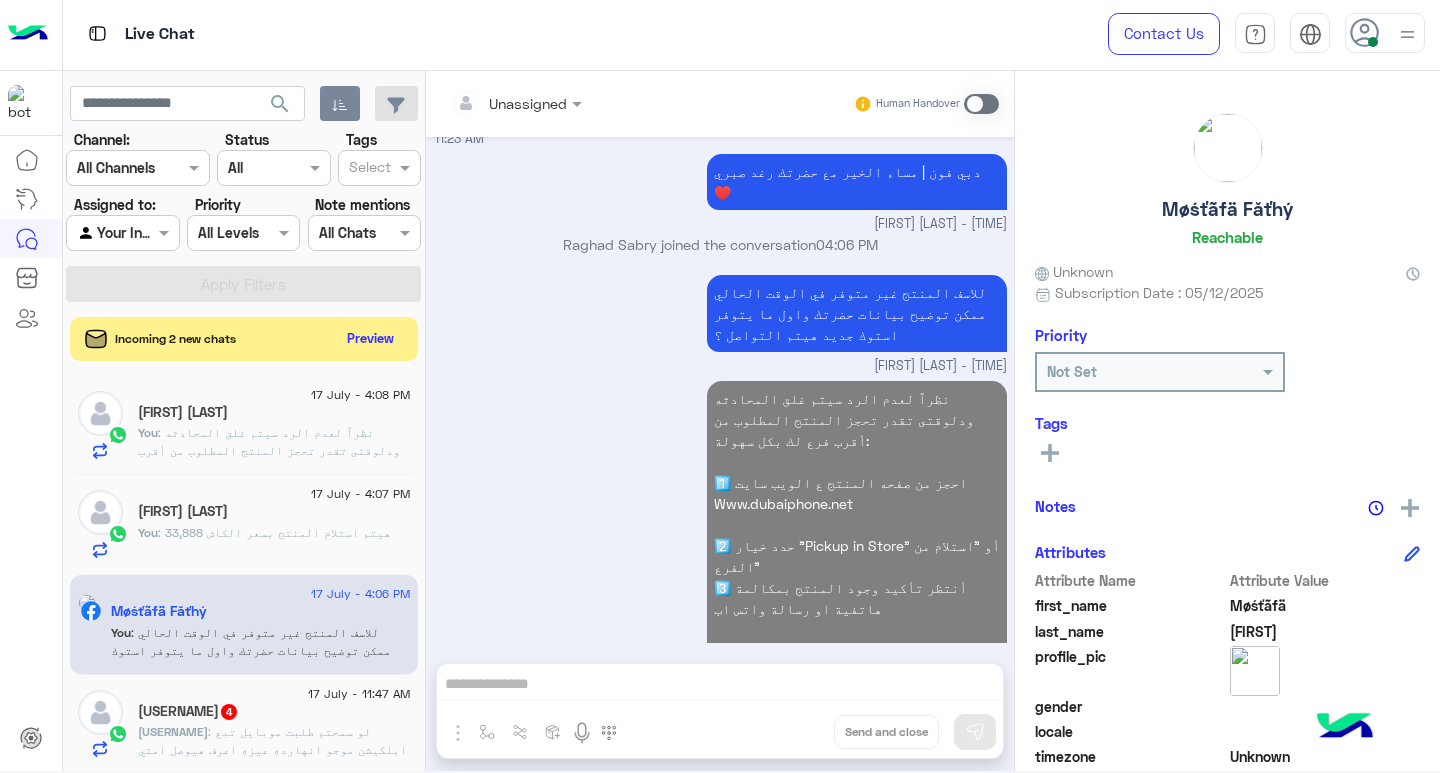 click on "You  : هيتم استلام المنتج بسعر الكاش 33,888" 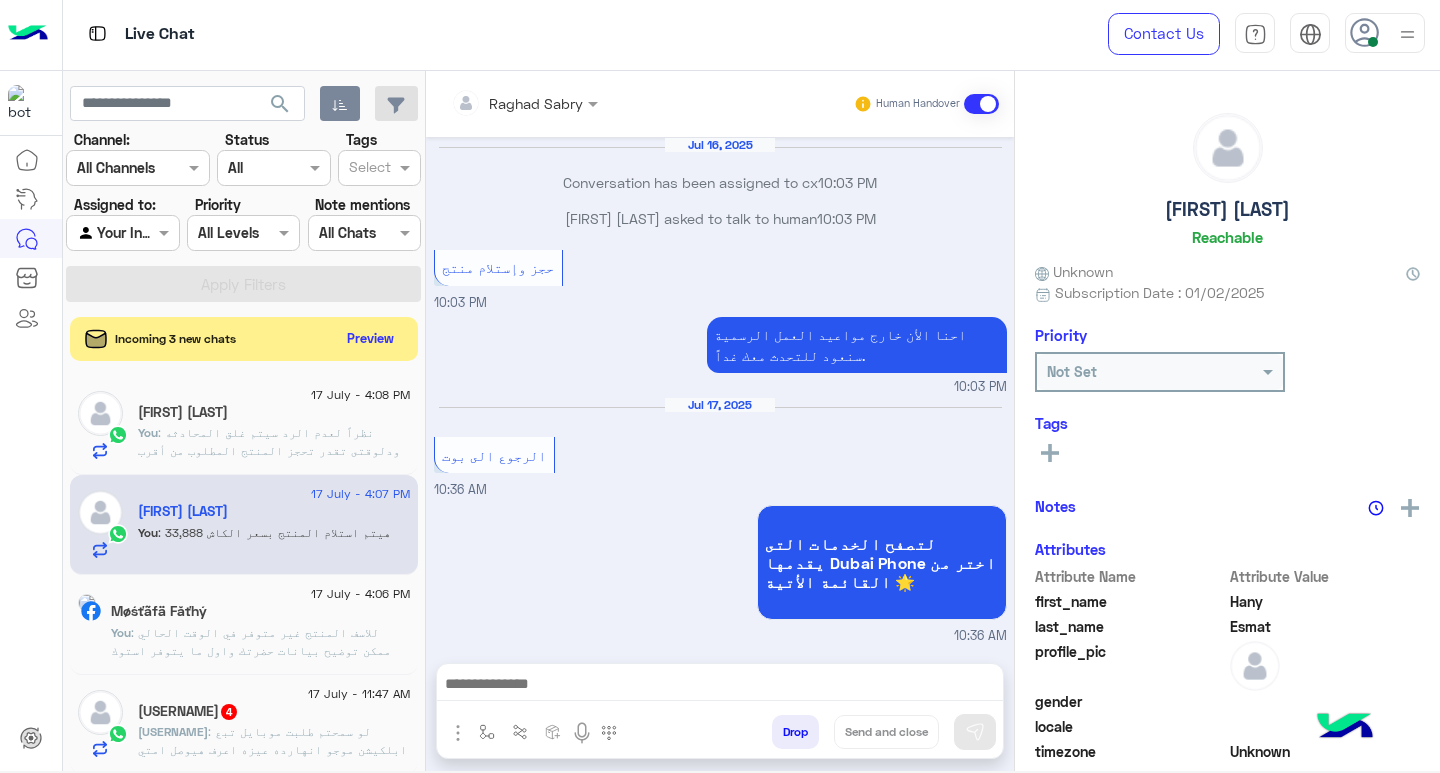 scroll, scrollTop: 1278, scrollLeft: 0, axis: vertical 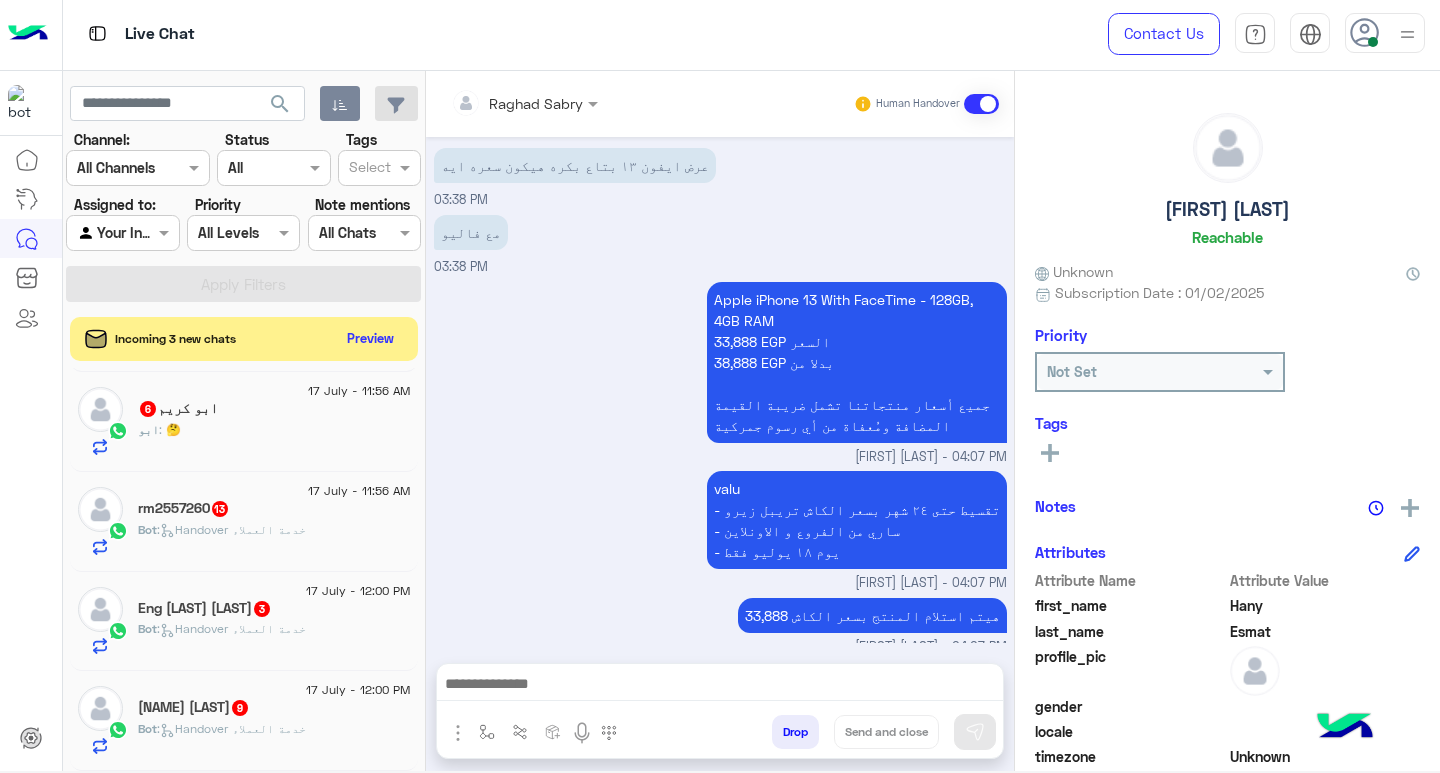 click on "محمد جمال  9" 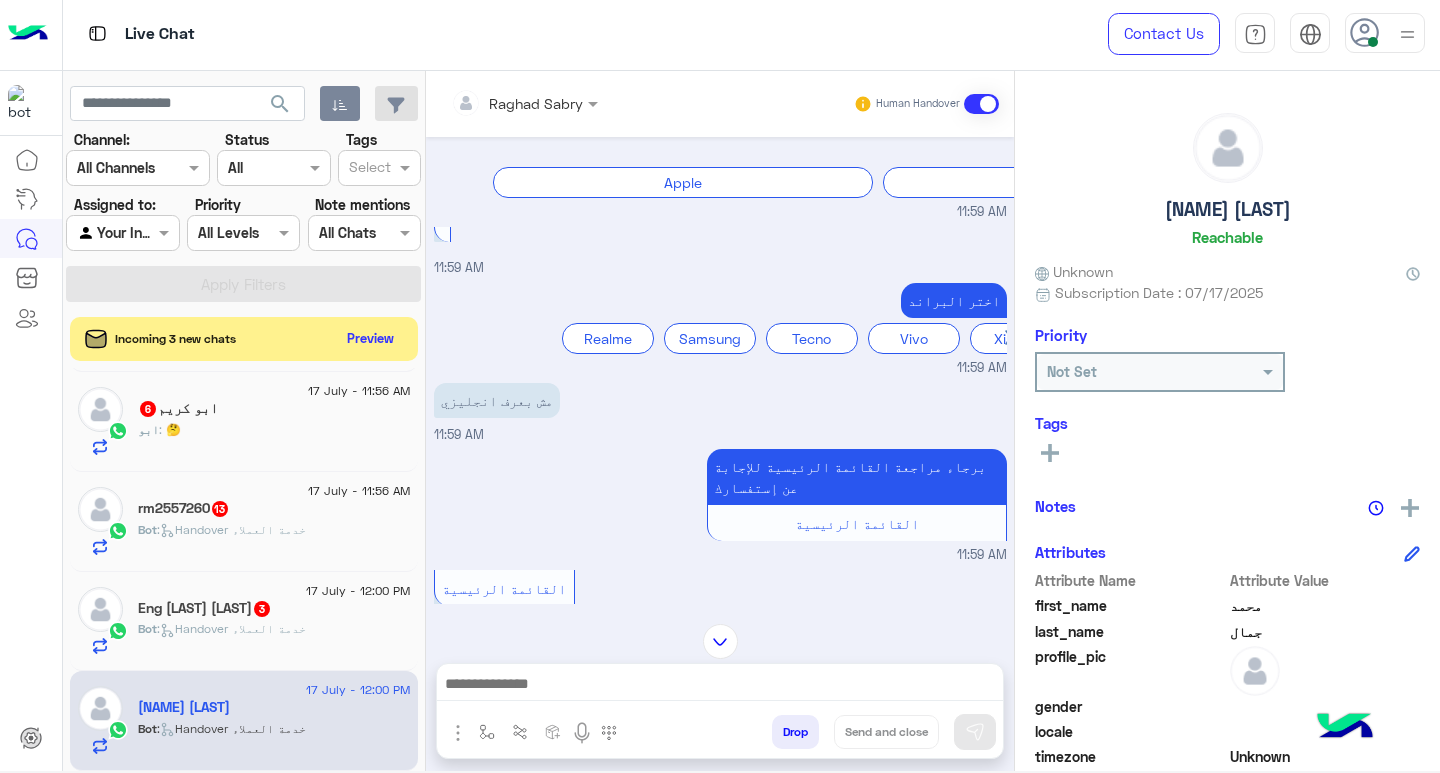scroll, scrollTop: 94, scrollLeft: 0, axis: vertical 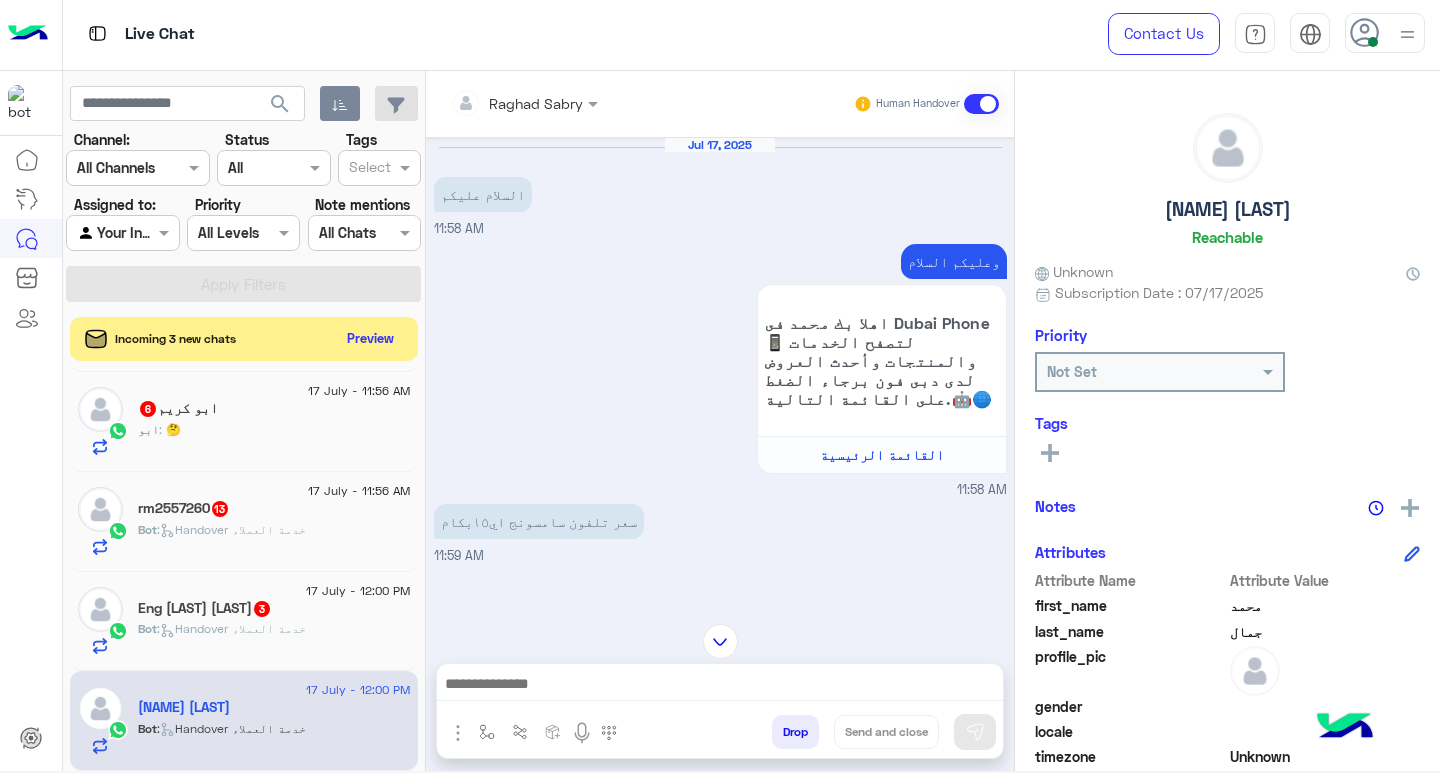 click at bounding box center (720, 686) 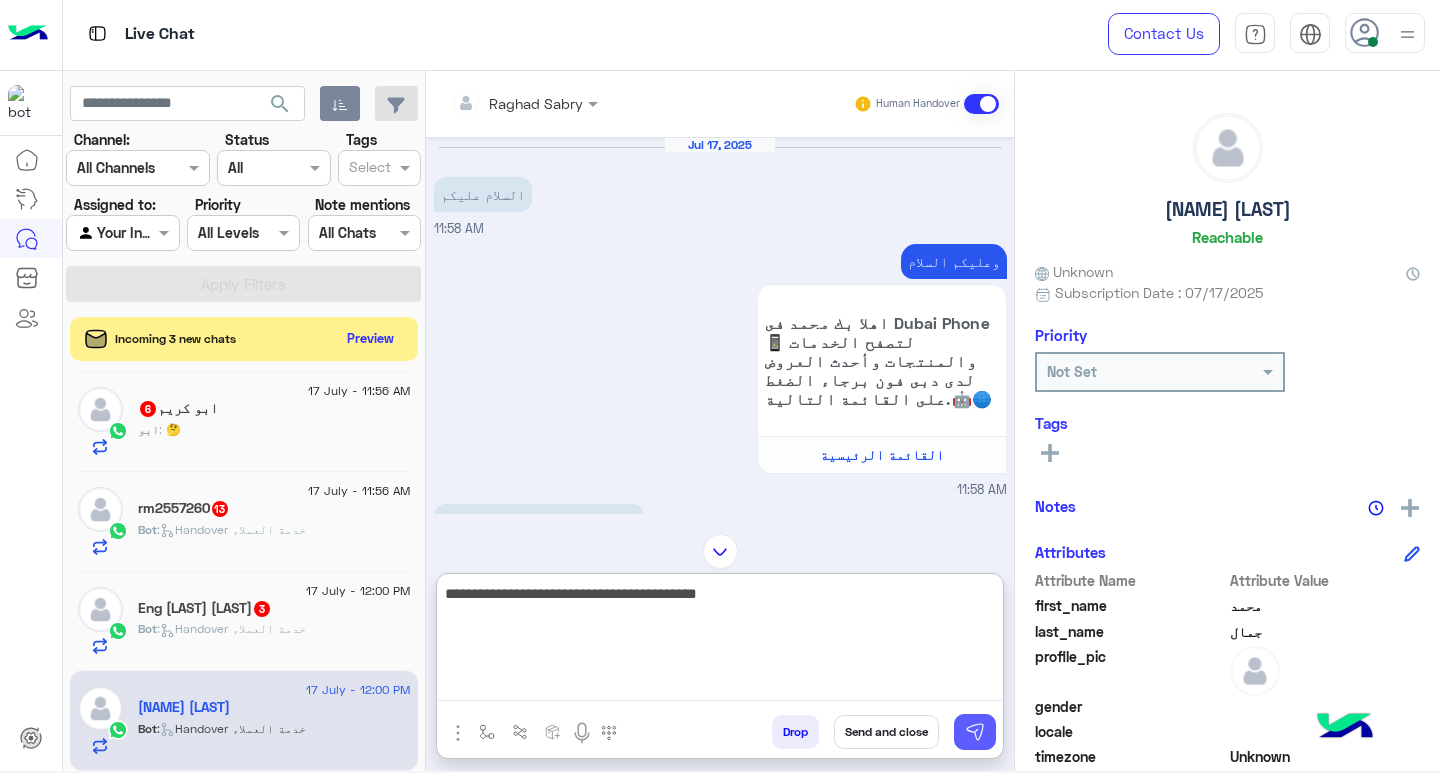 type on "**********" 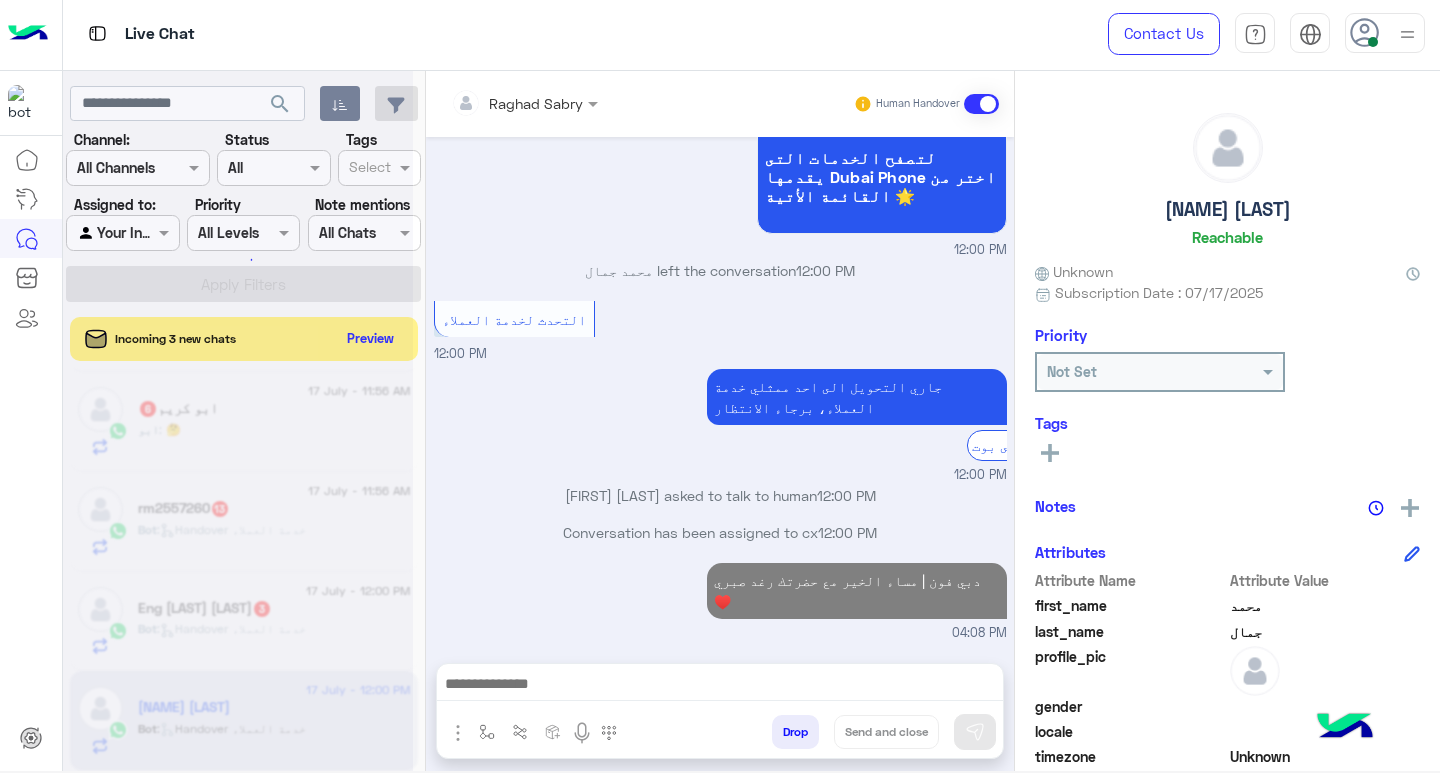 click at bounding box center [720, 686] 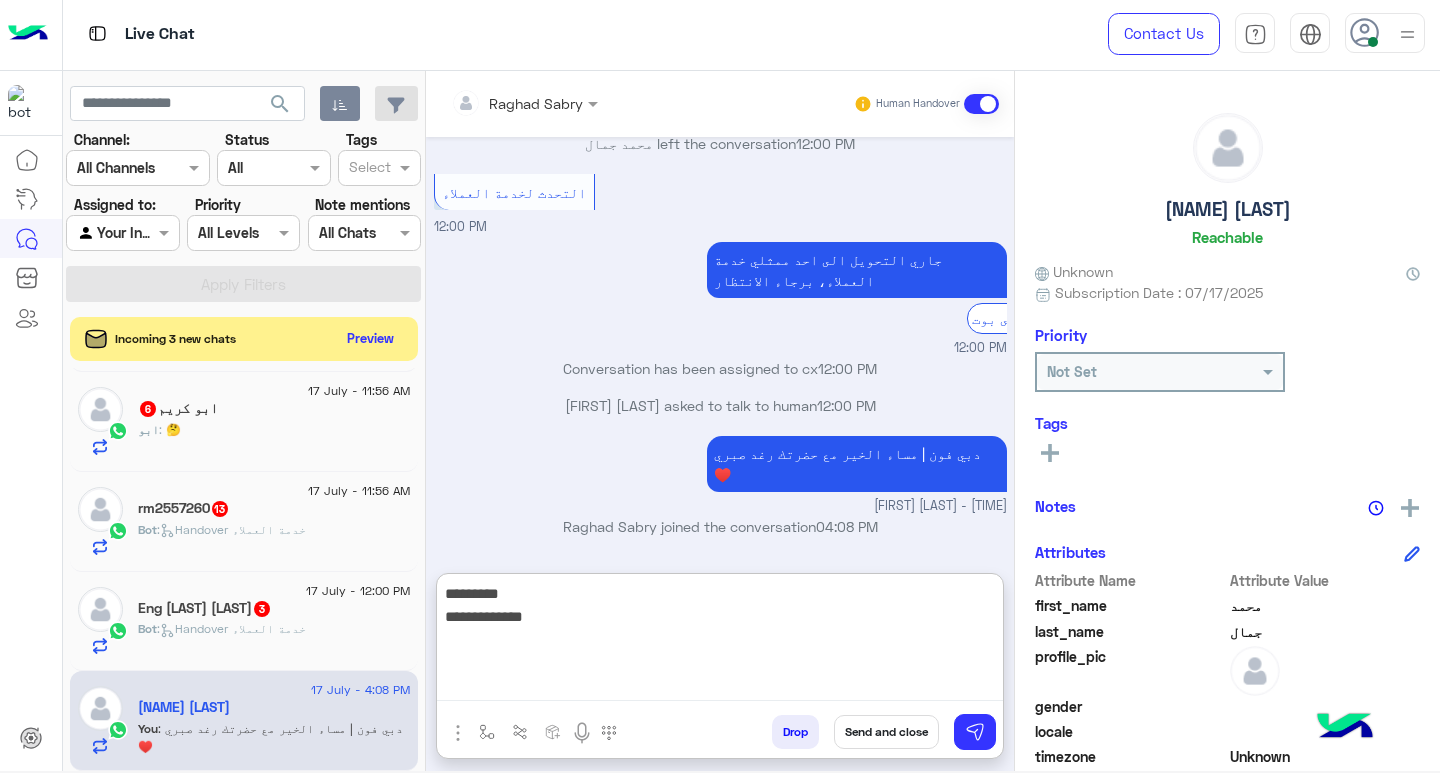 type on "**********" 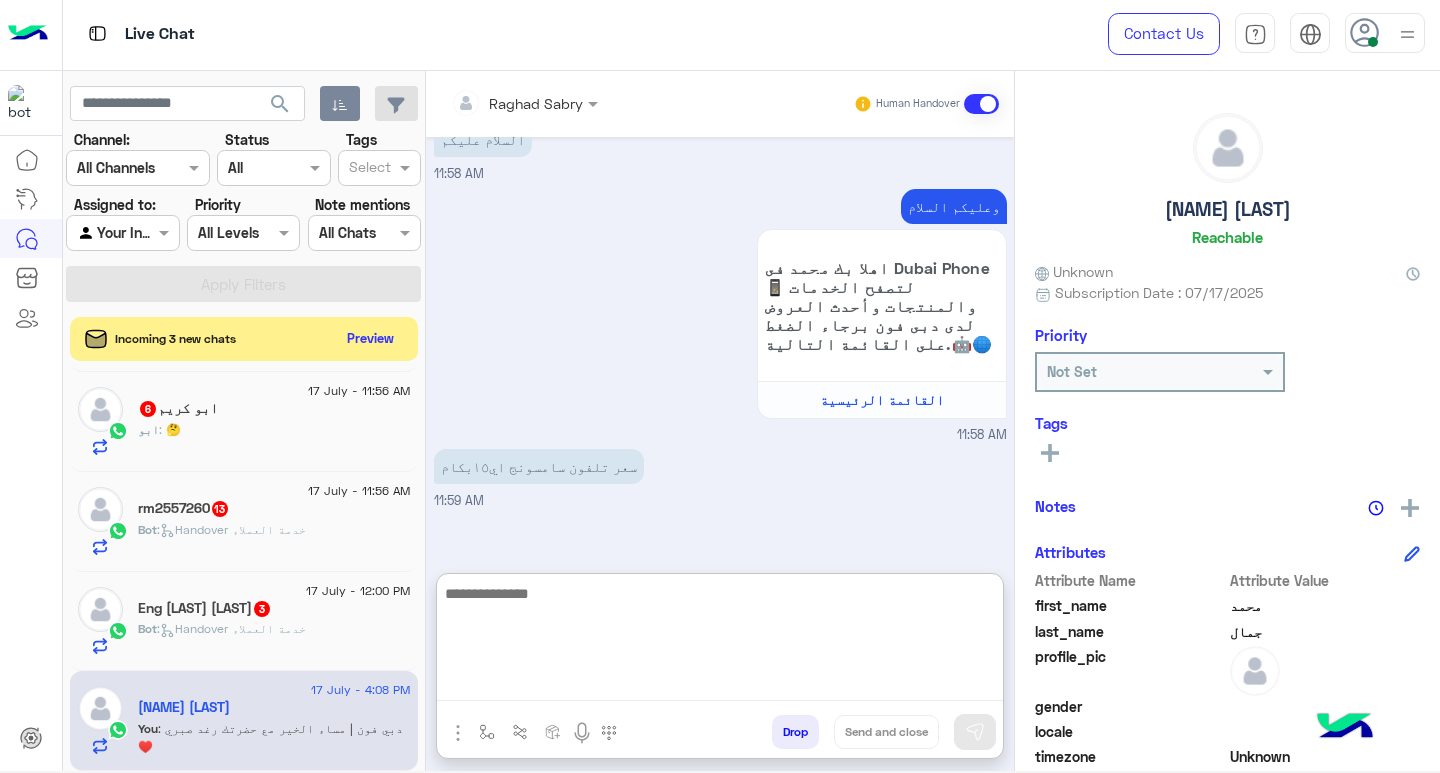 scroll, scrollTop: 2030, scrollLeft: 0, axis: vertical 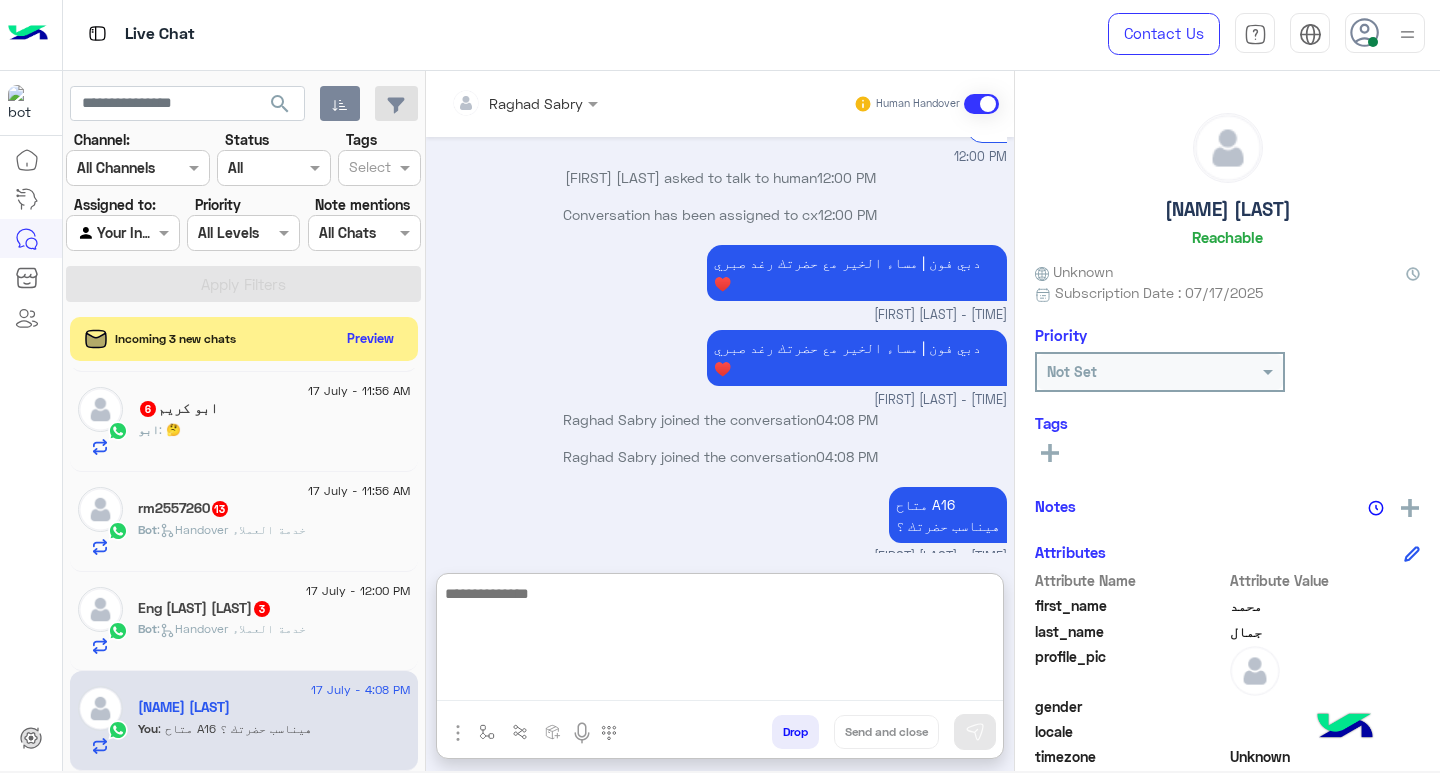 click at bounding box center [720, 641] 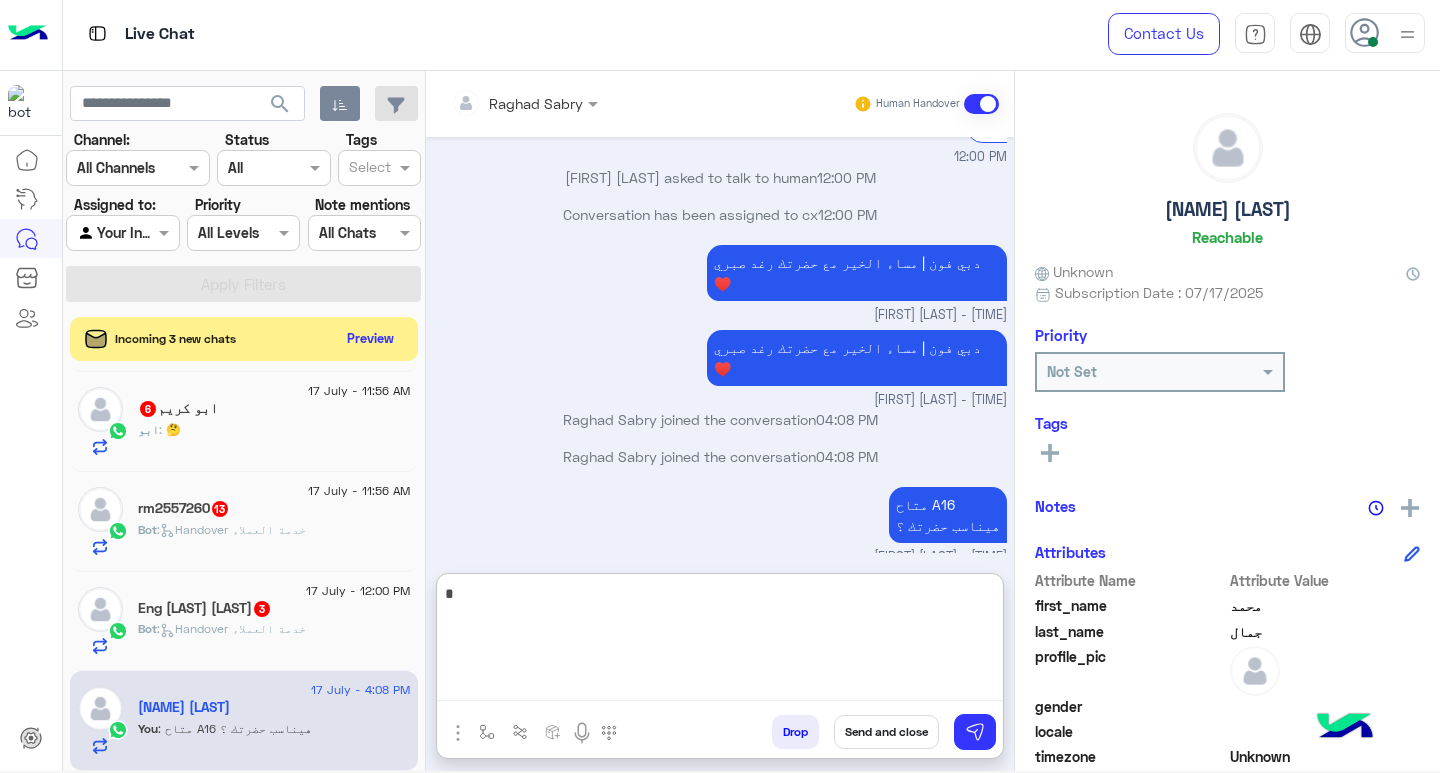 click on "*" at bounding box center [720, 641] 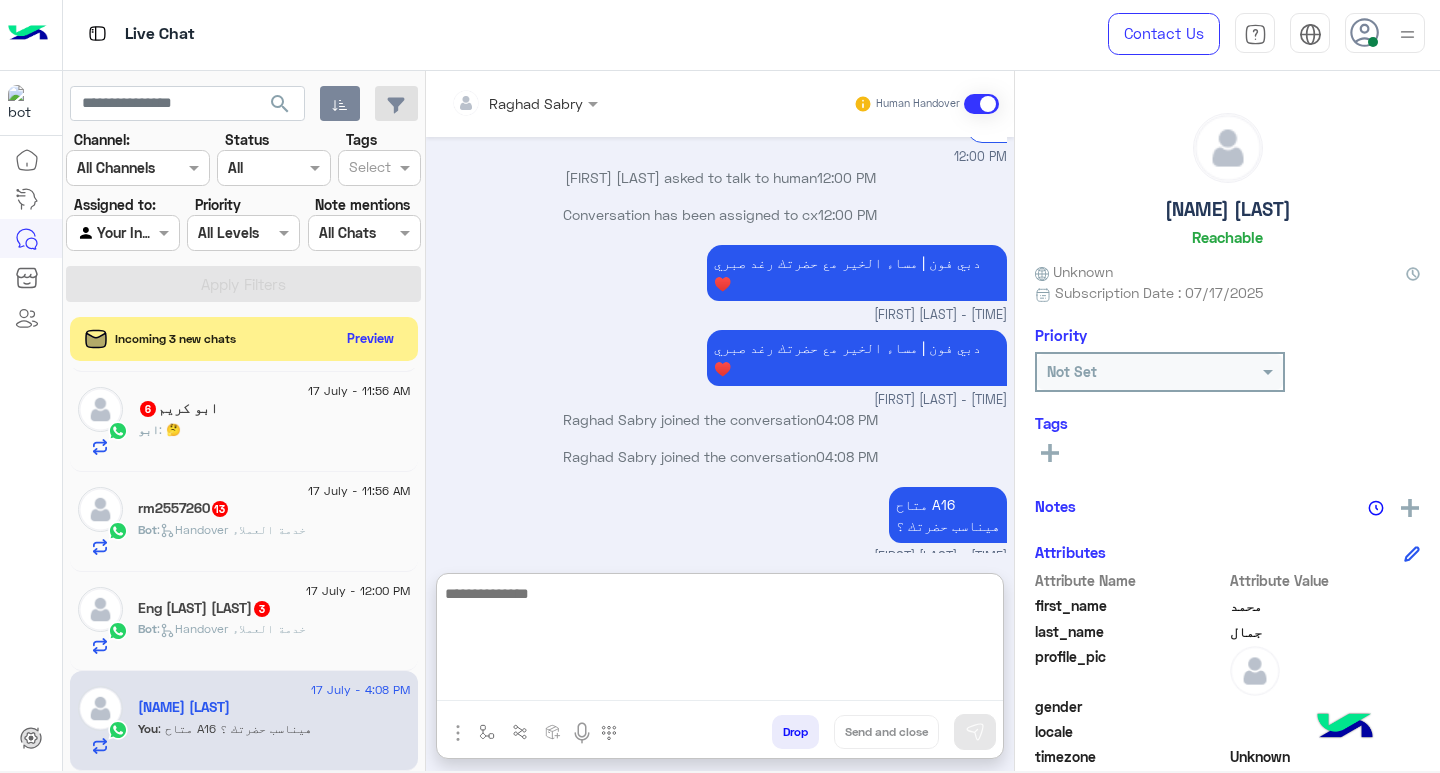 paste on "**********" 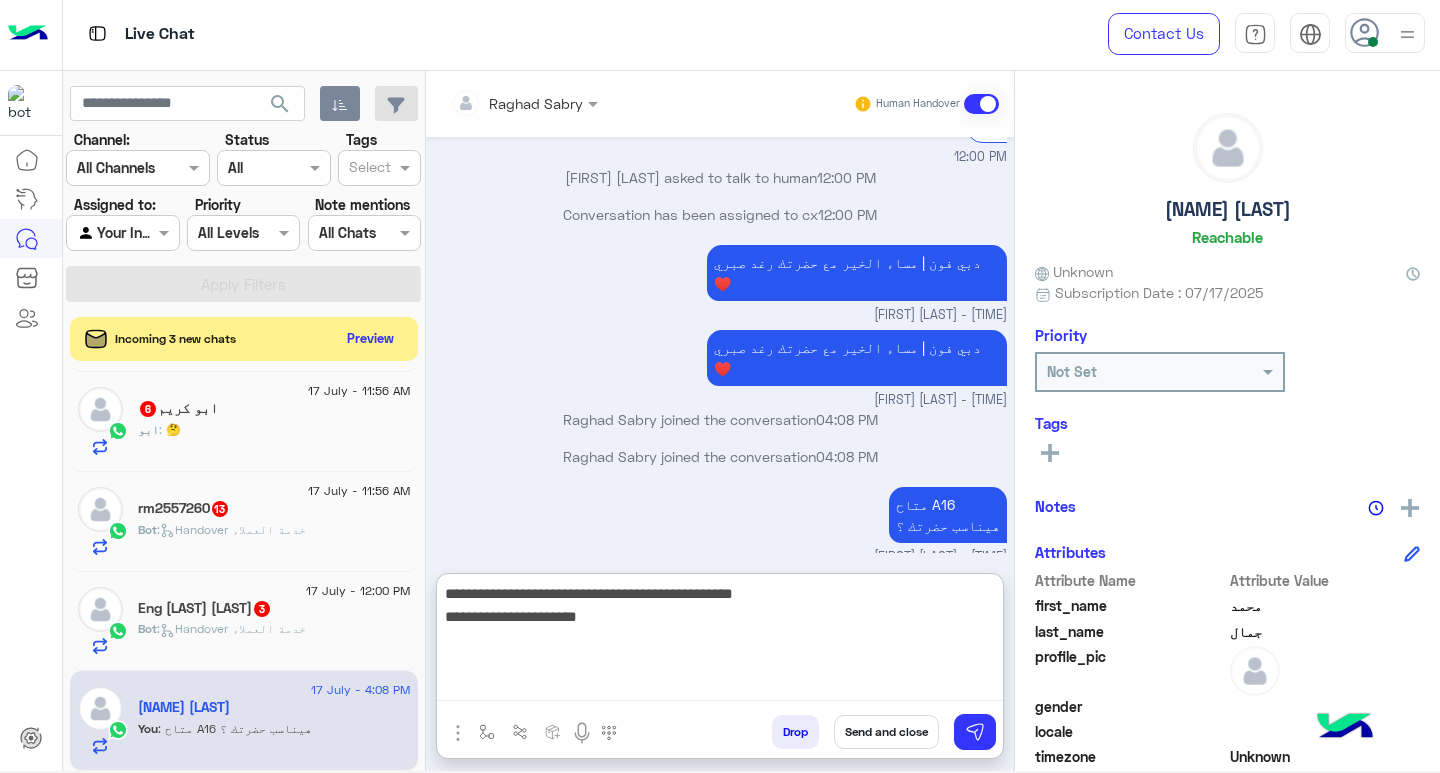 click on "**********" at bounding box center [720, 641] 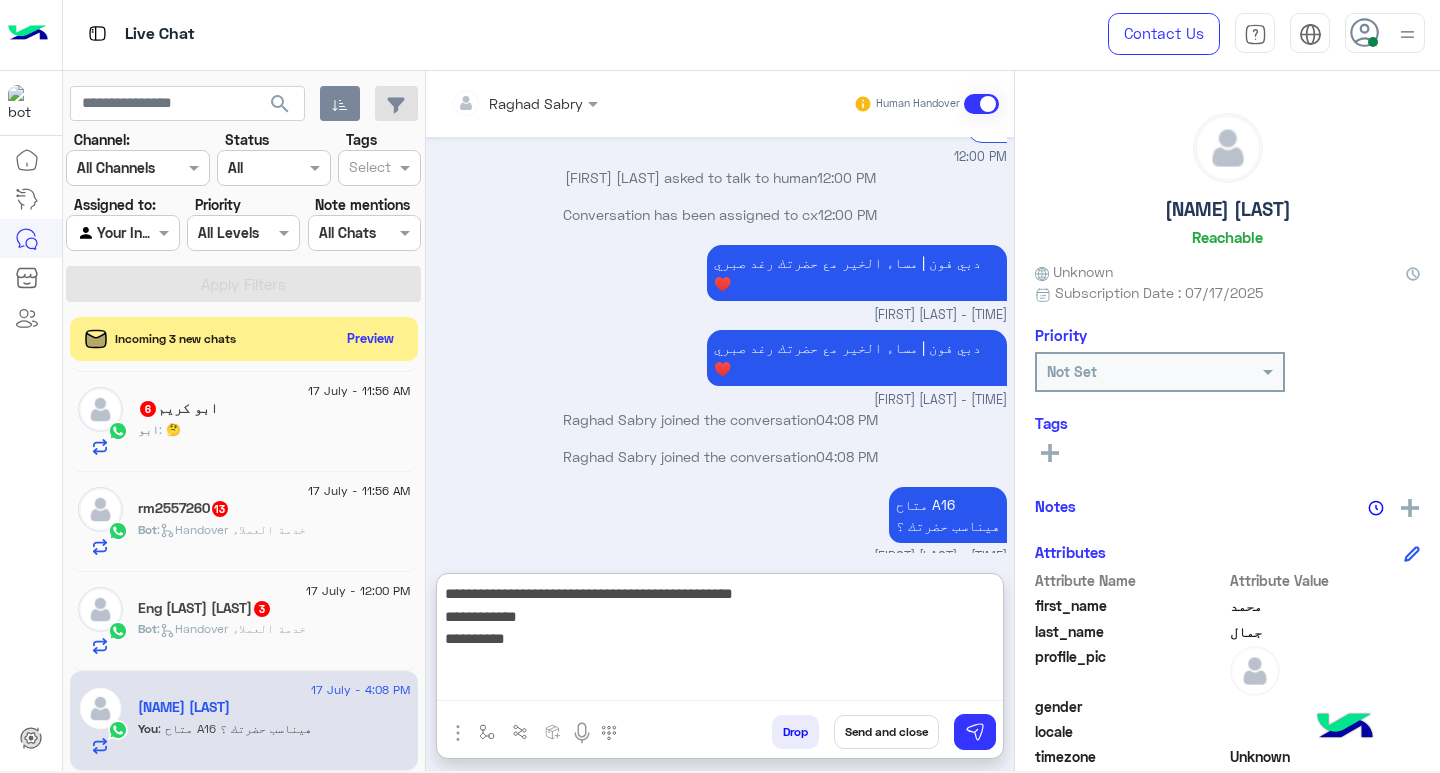 click on "**********" at bounding box center (720, 641) 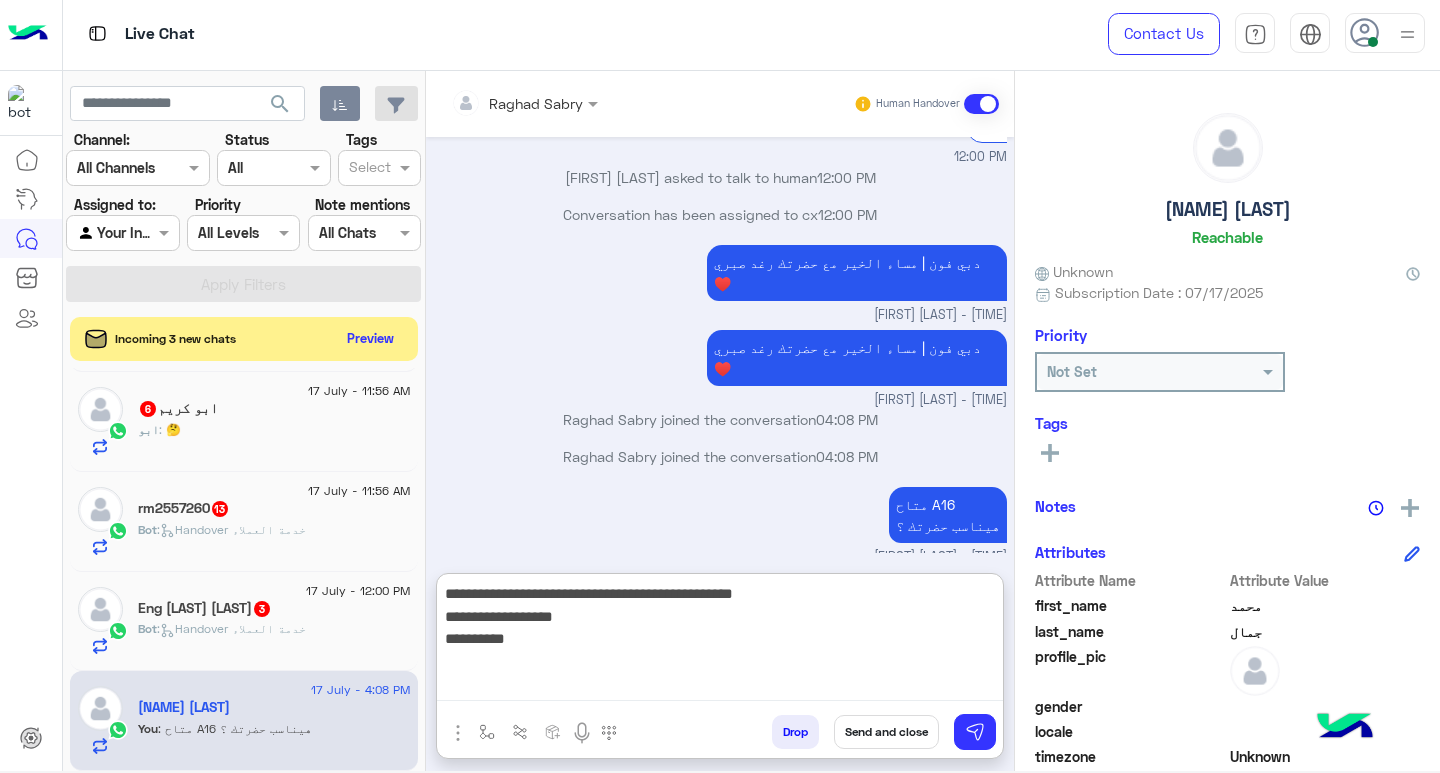 click on "**********" at bounding box center [720, 641] 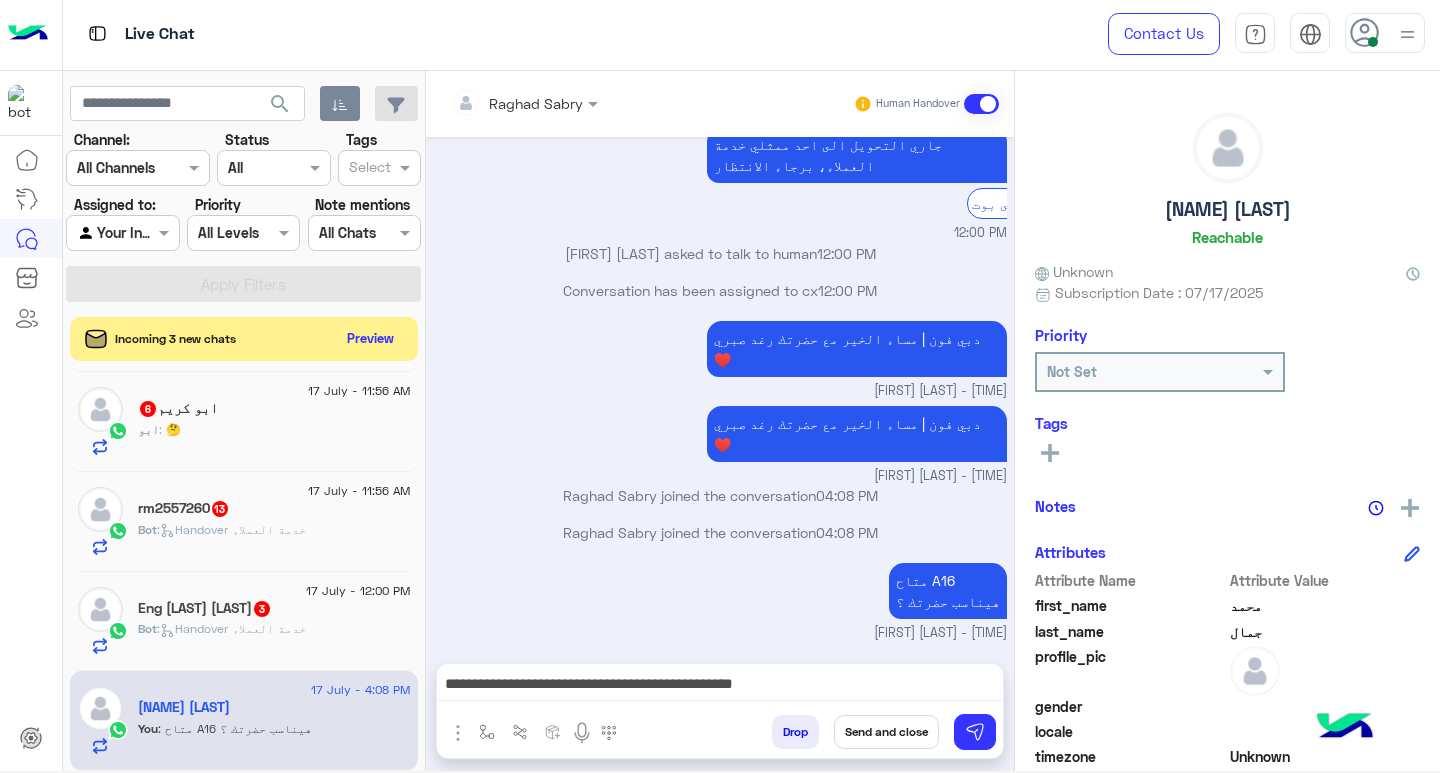 scroll, scrollTop: 1940, scrollLeft: 0, axis: vertical 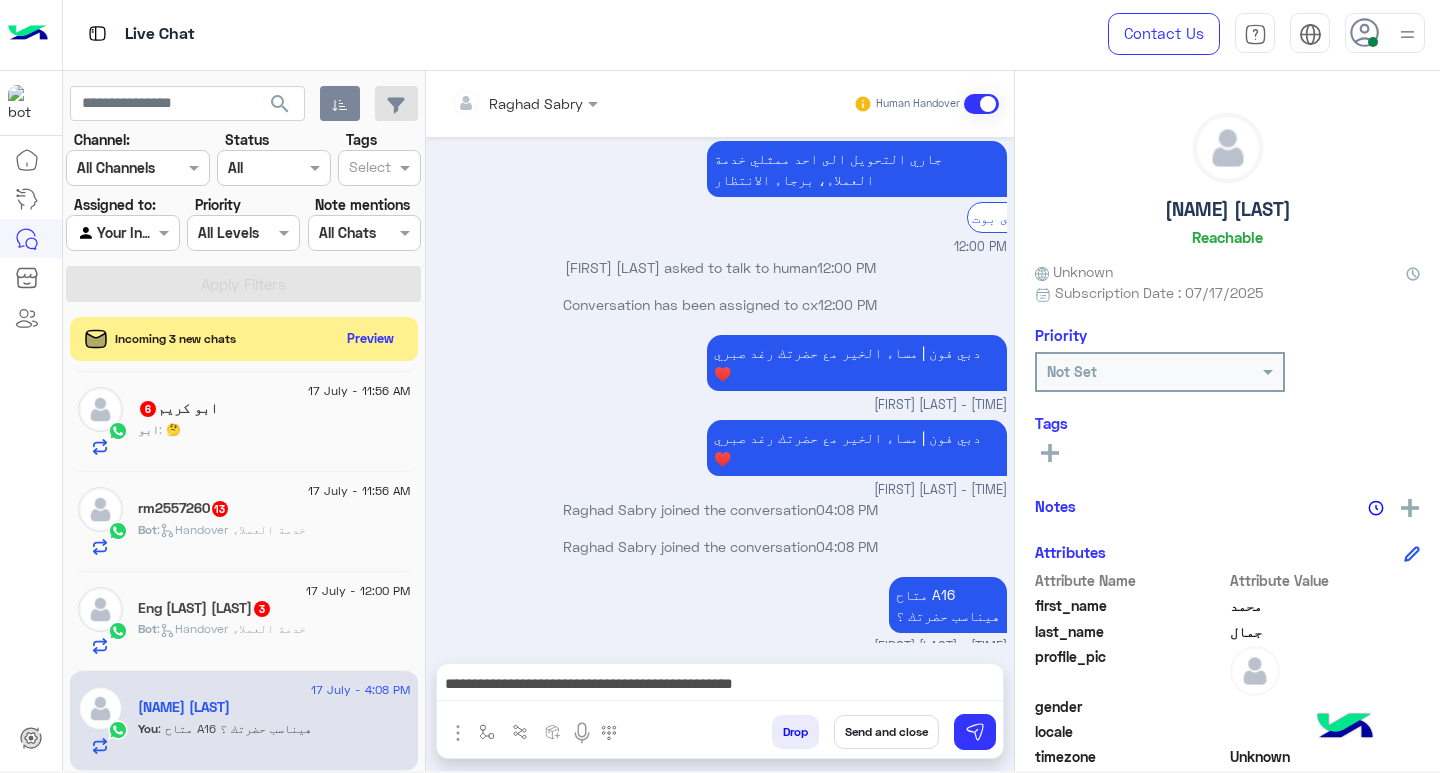 drag, startPoint x: 884, startPoint y: 688, endPoint x: 863, endPoint y: 699, distance: 23.70654 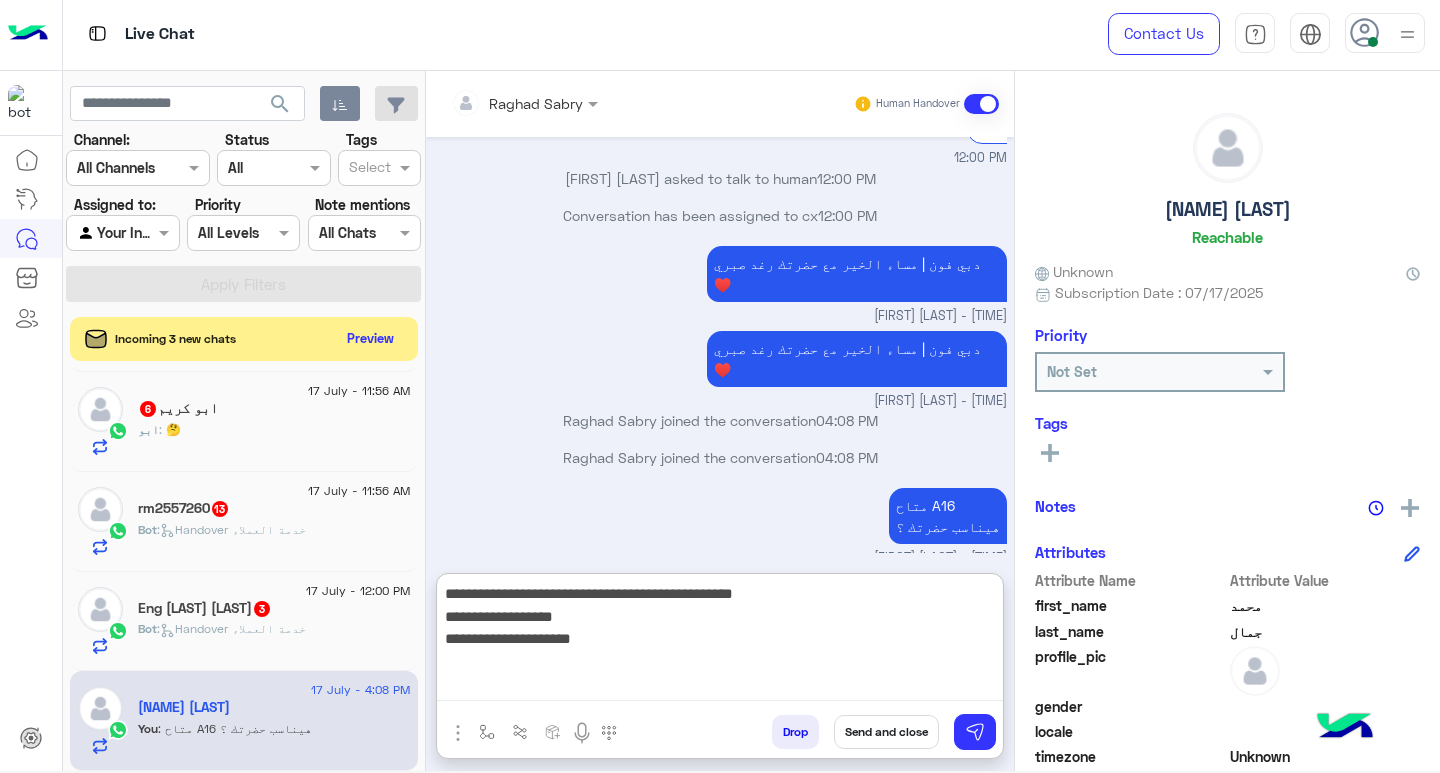scroll, scrollTop: 2030, scrollLeft: 0, axis: vertical 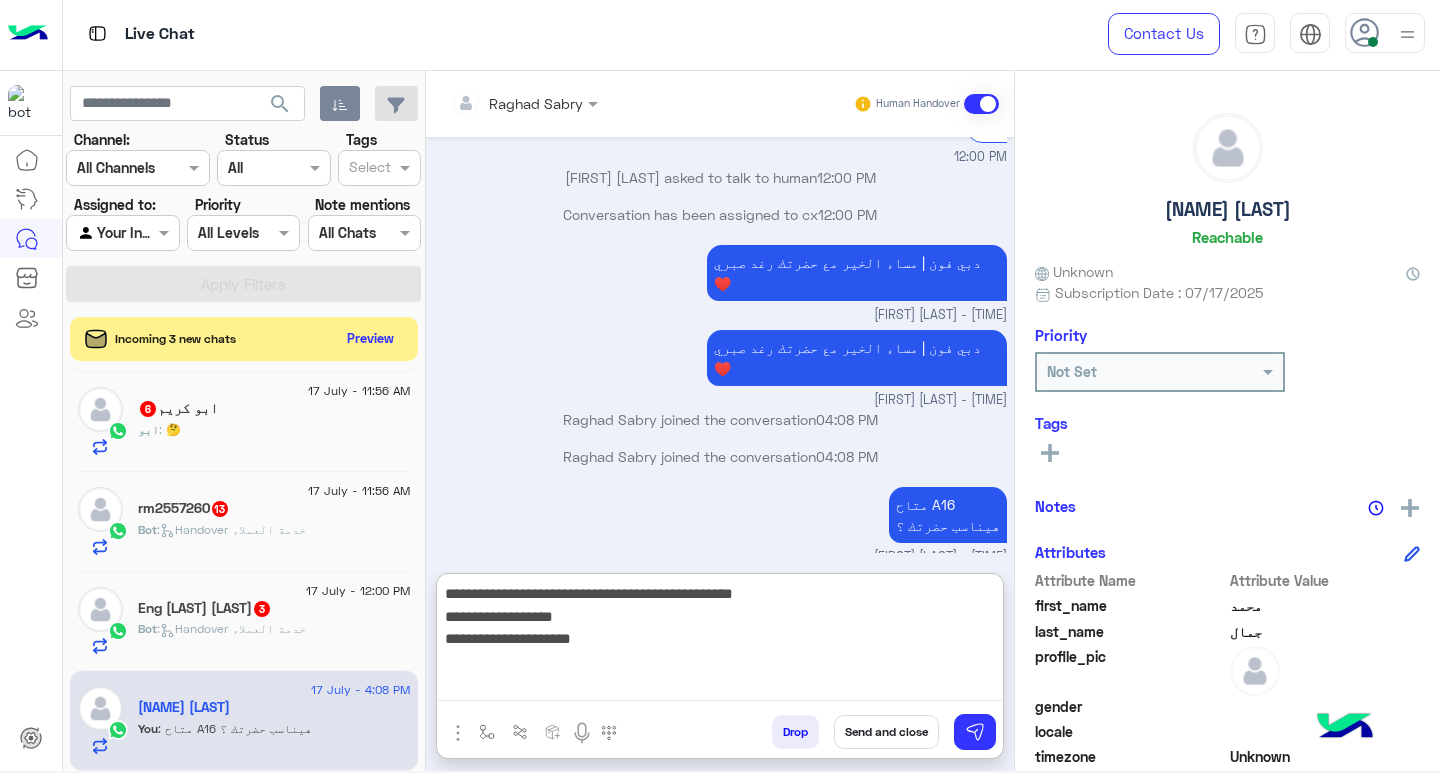 click on "**********" at bounding box center [720, 641] 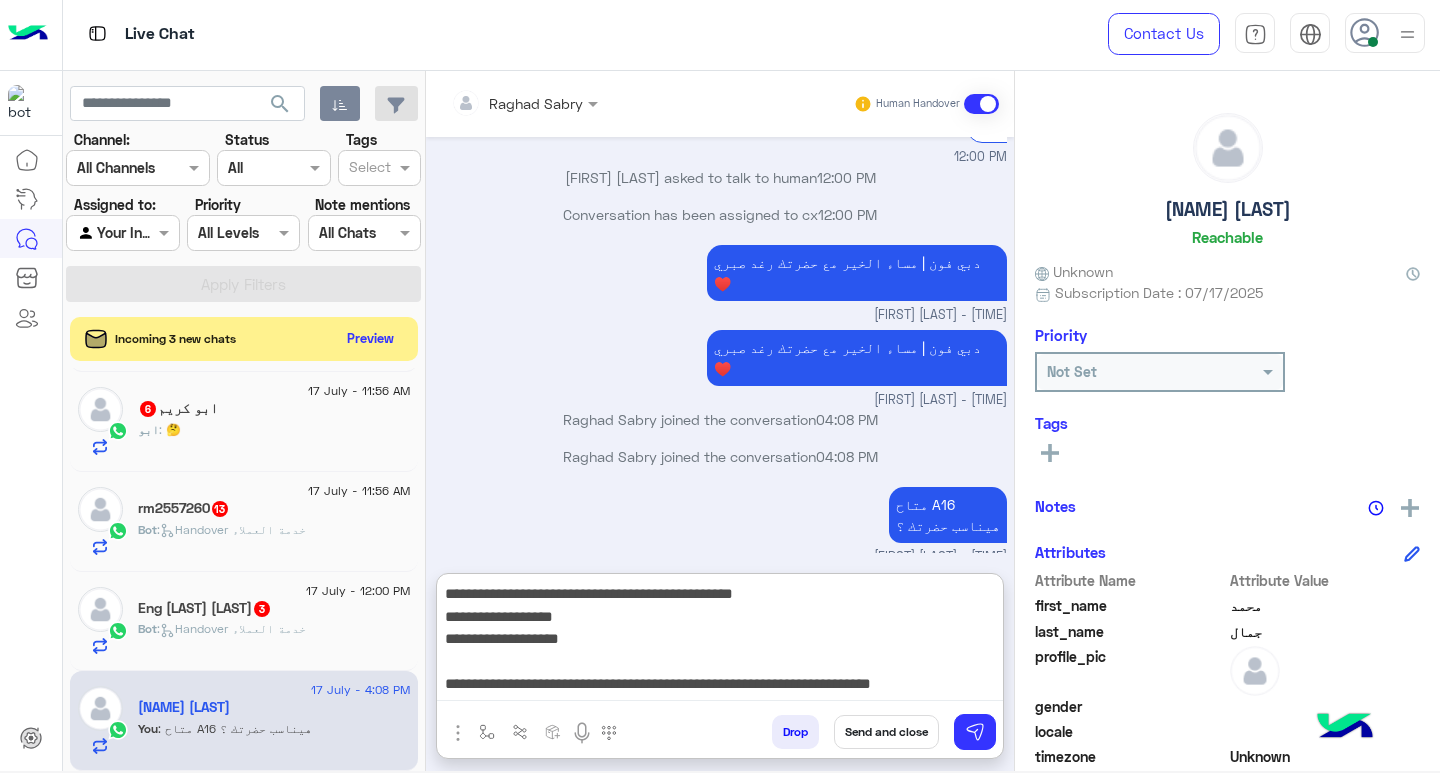 type on "**********" 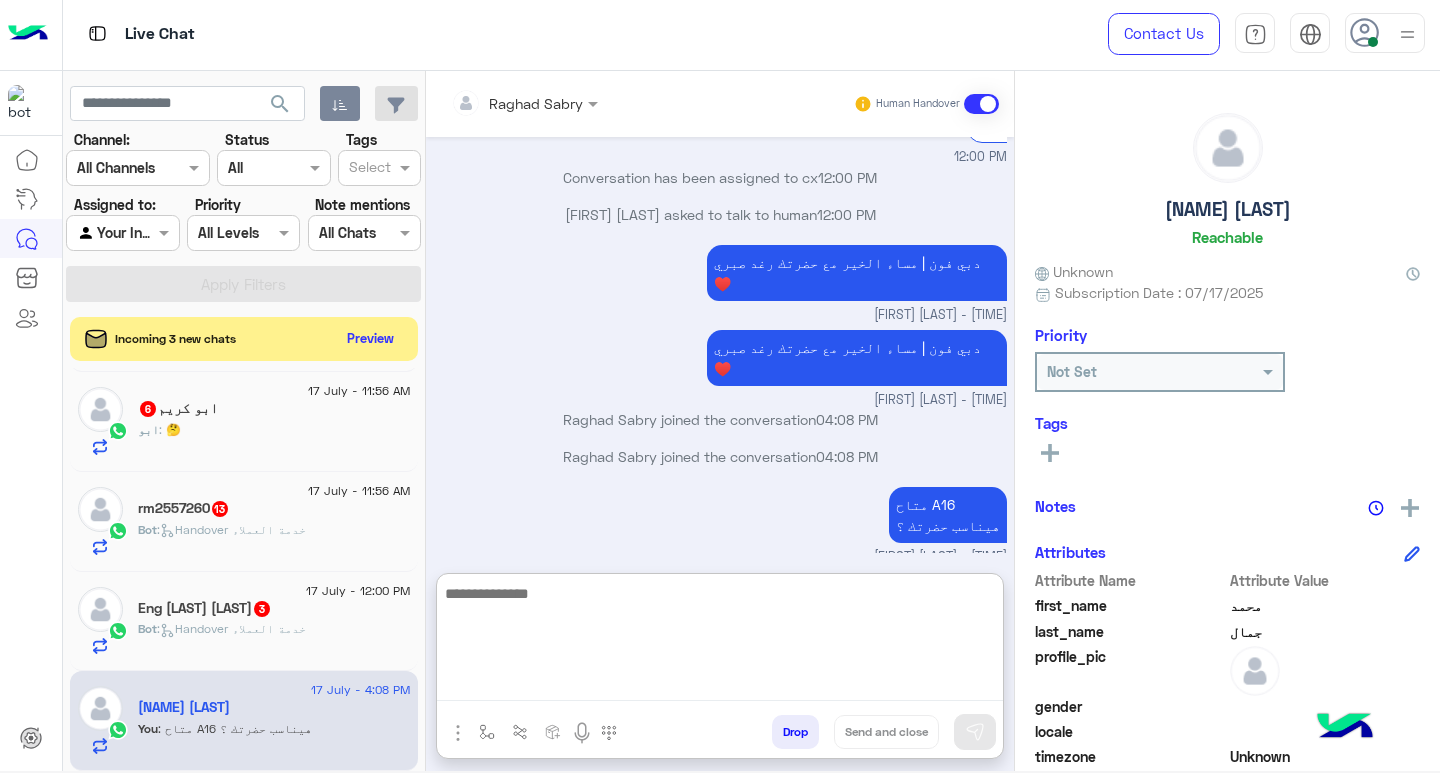 scroll, scrollTop: 2220, scrollLeft: 0, axis: vertical 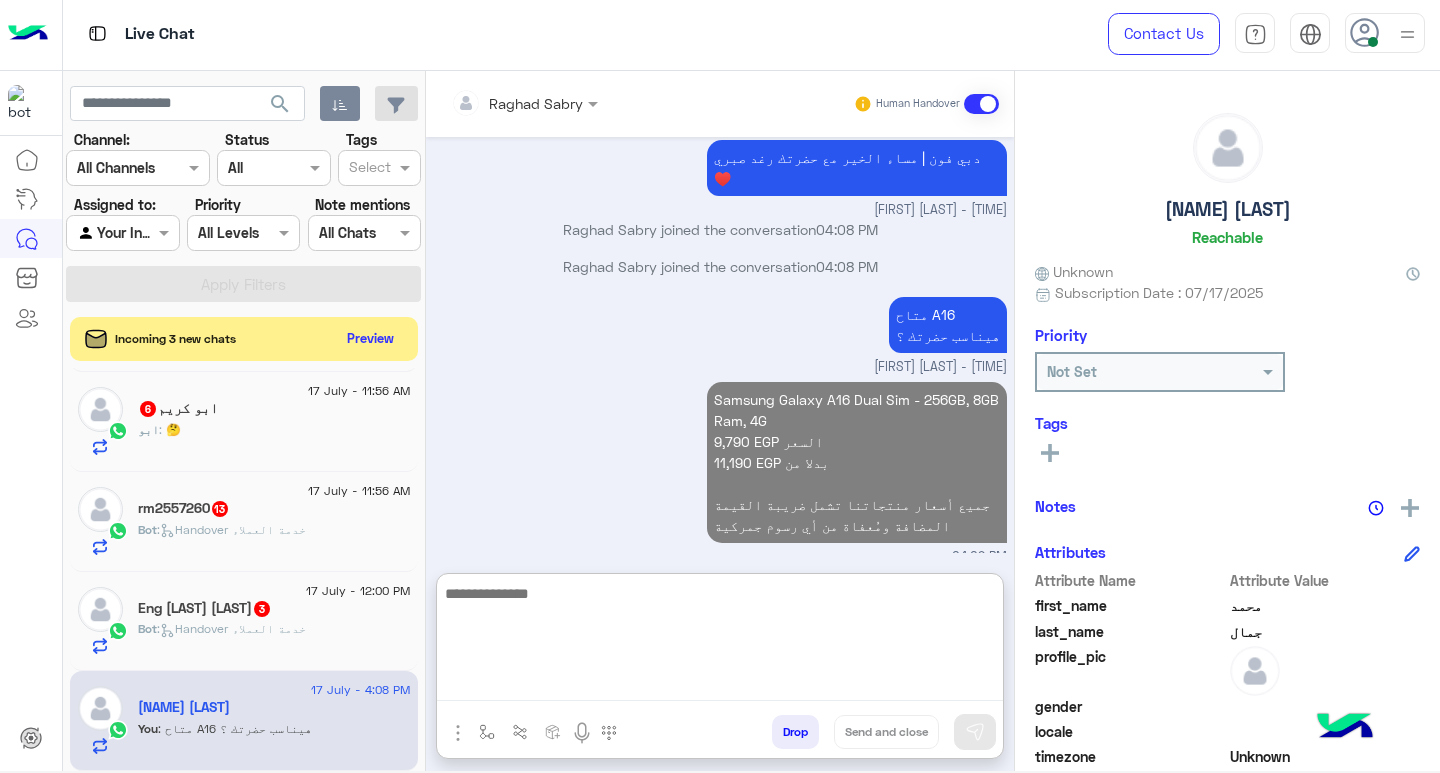 drag, startPoint x: 313, startPoint y: 633, endPoint x: 461, endPoint y: 639, distance: 148.12157 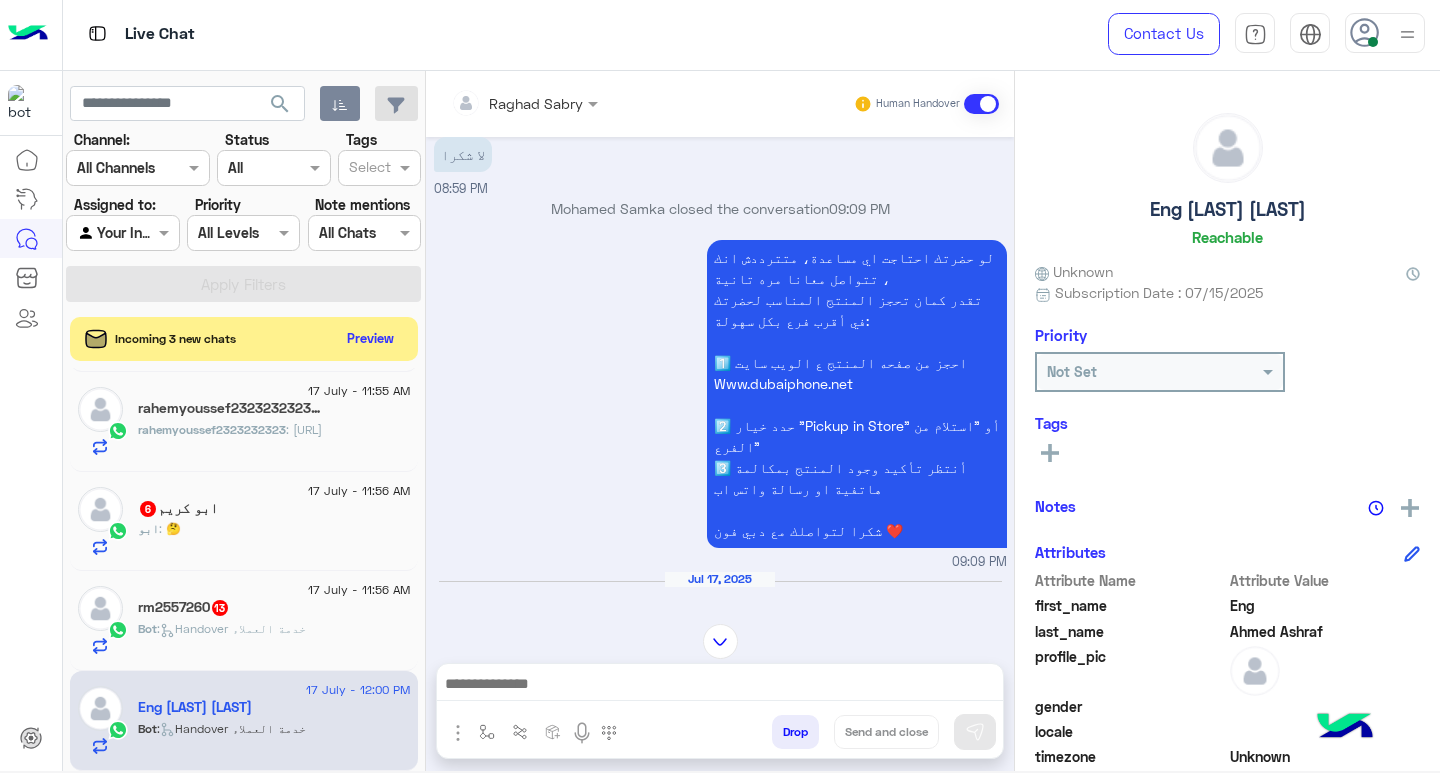 scroll, scrollTop: 978, scrollLeft: 0, axis: vertical 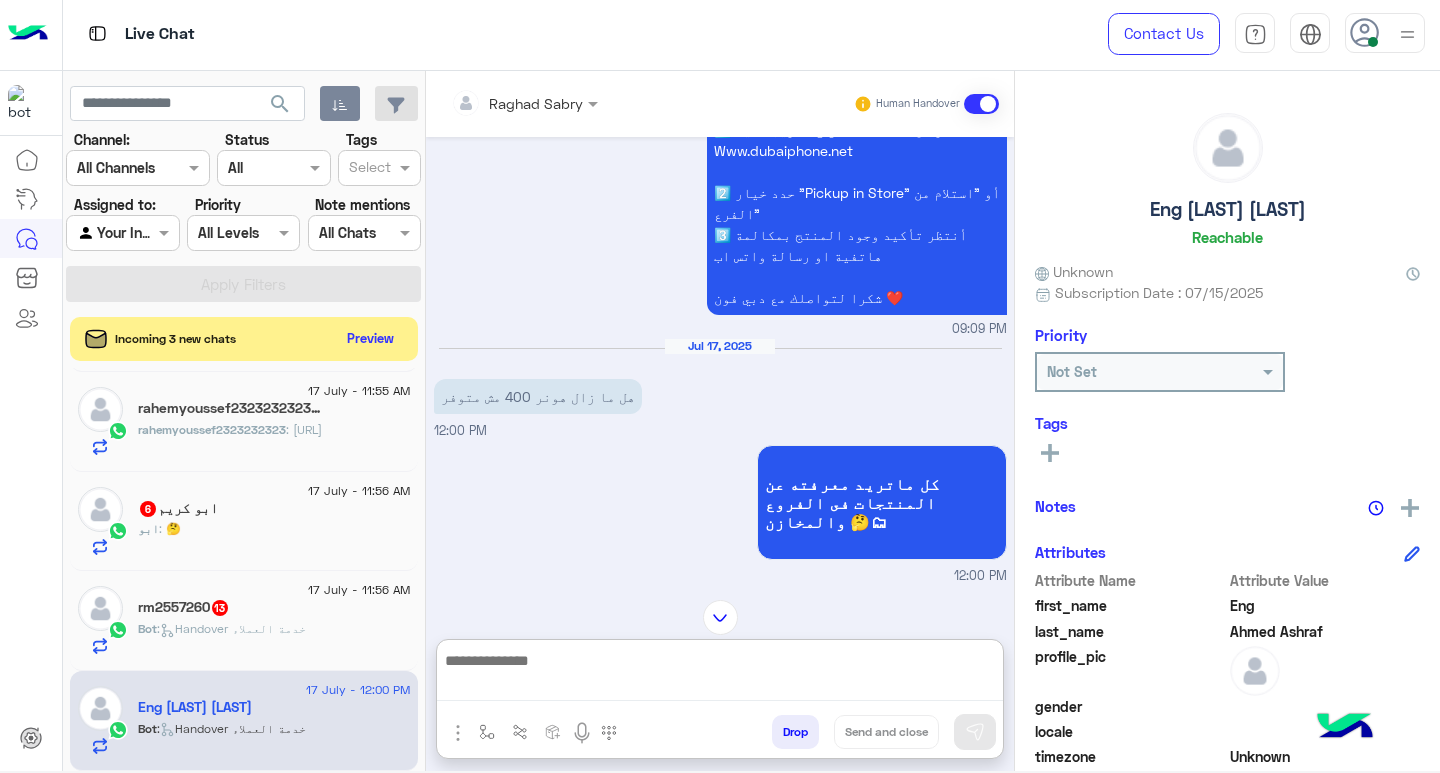 click at bounding box center [720, 674] 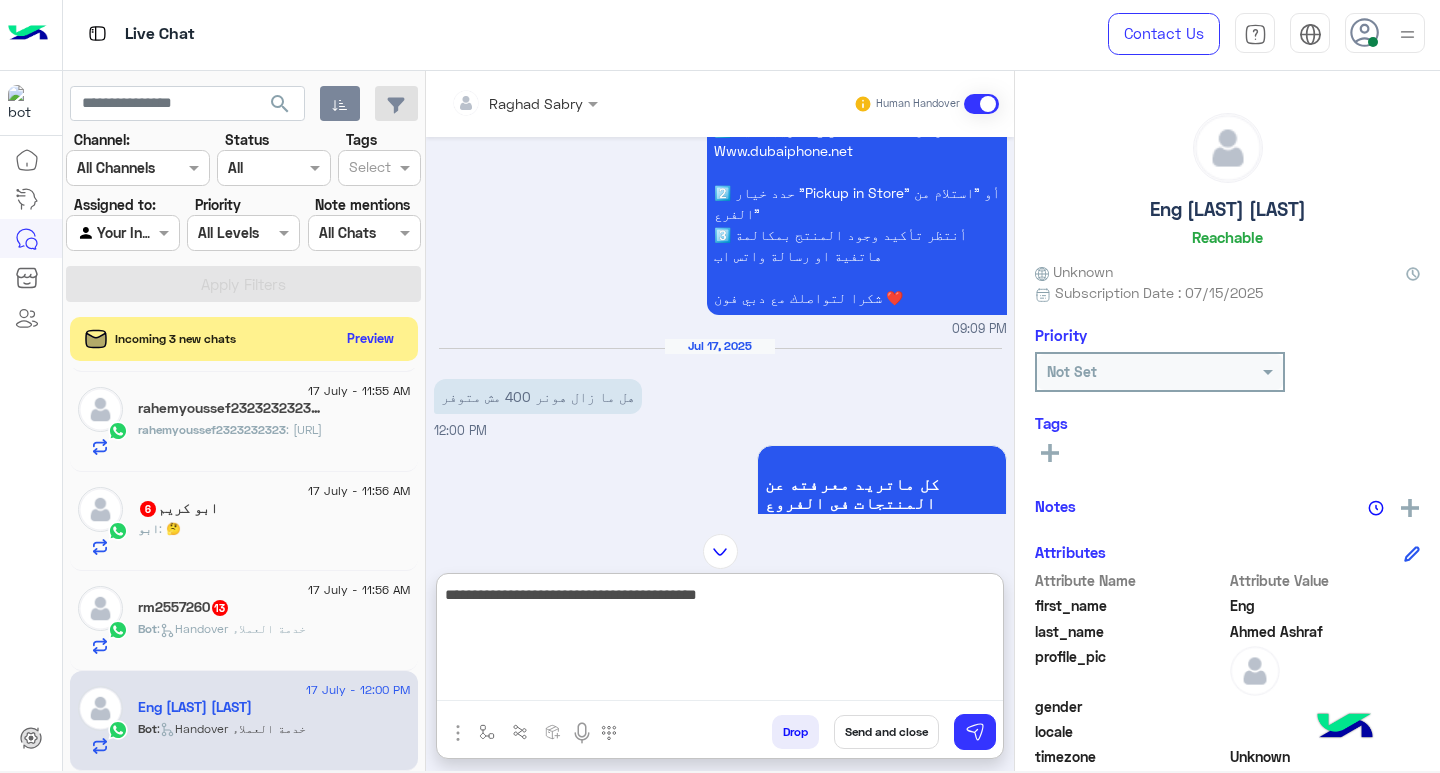 type on "**********" 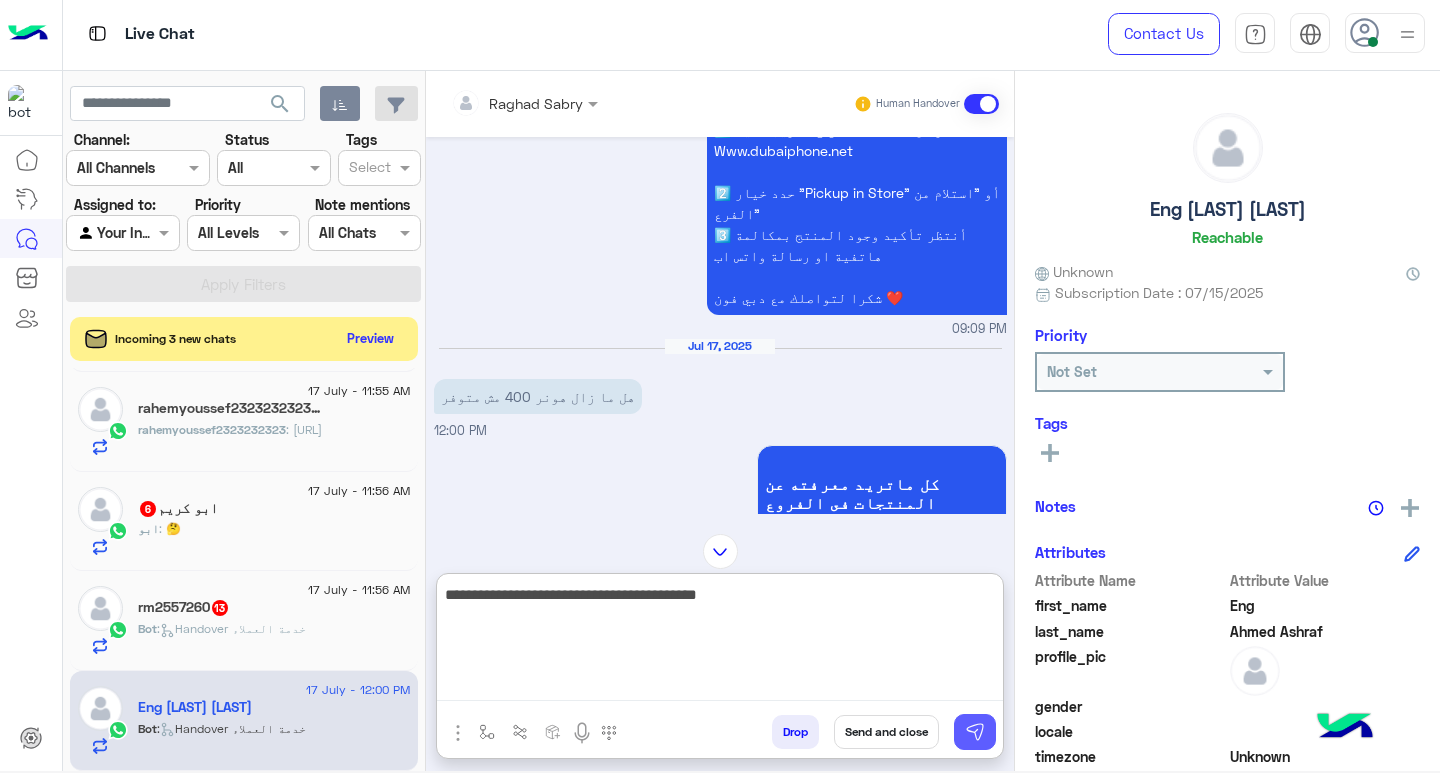 click at bounding box center [975, 732] 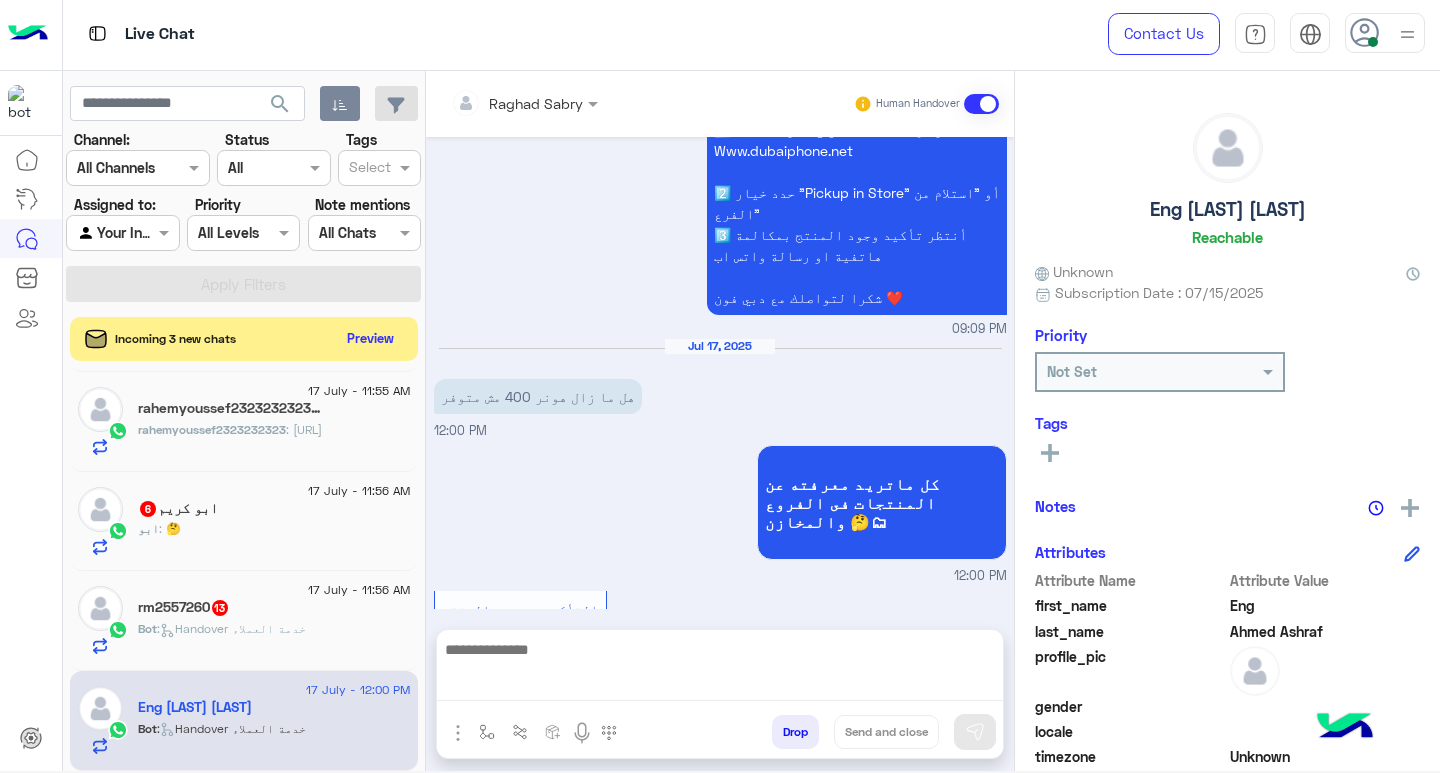 scroll, scrollTop: 1508, scrollLeft: 0, axis: vertical 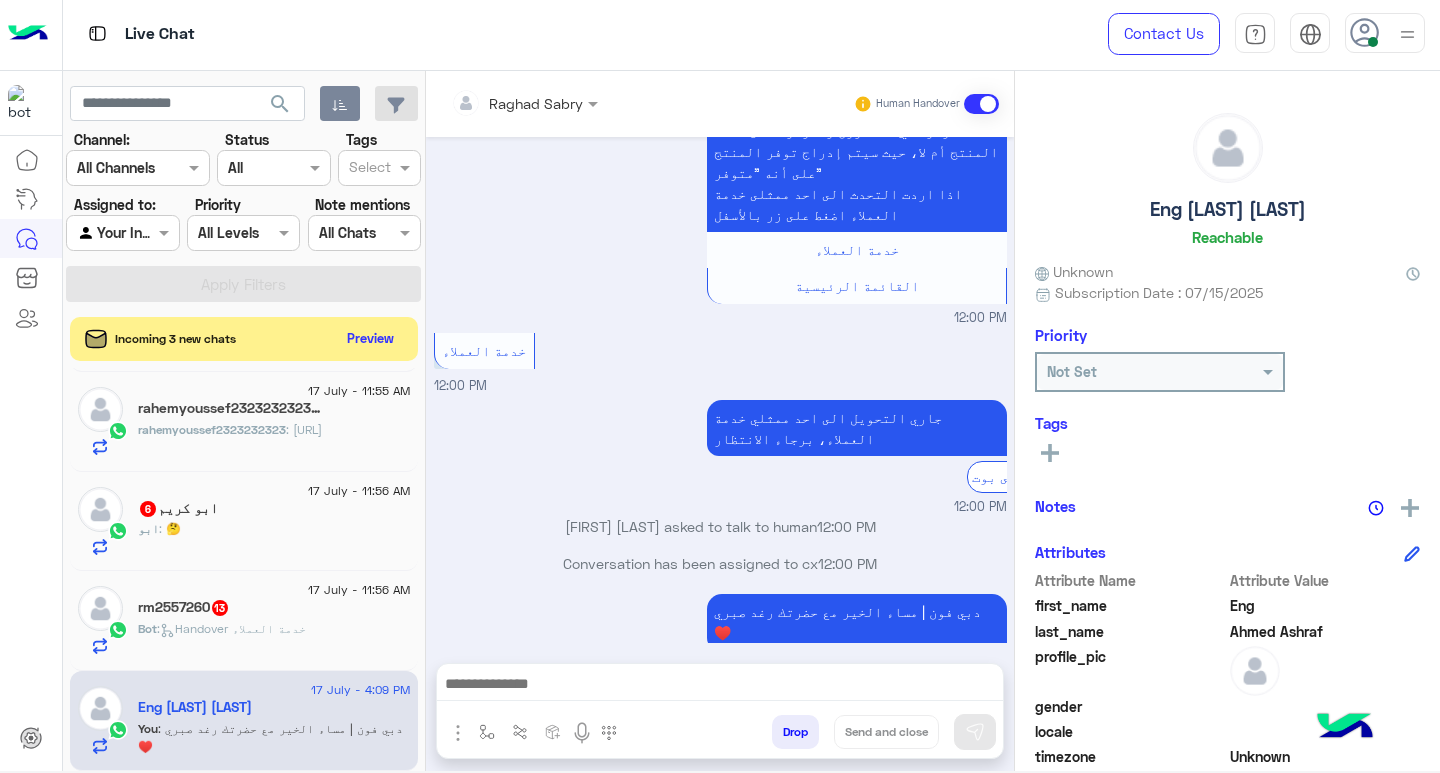click at bounding box center [720, 686] 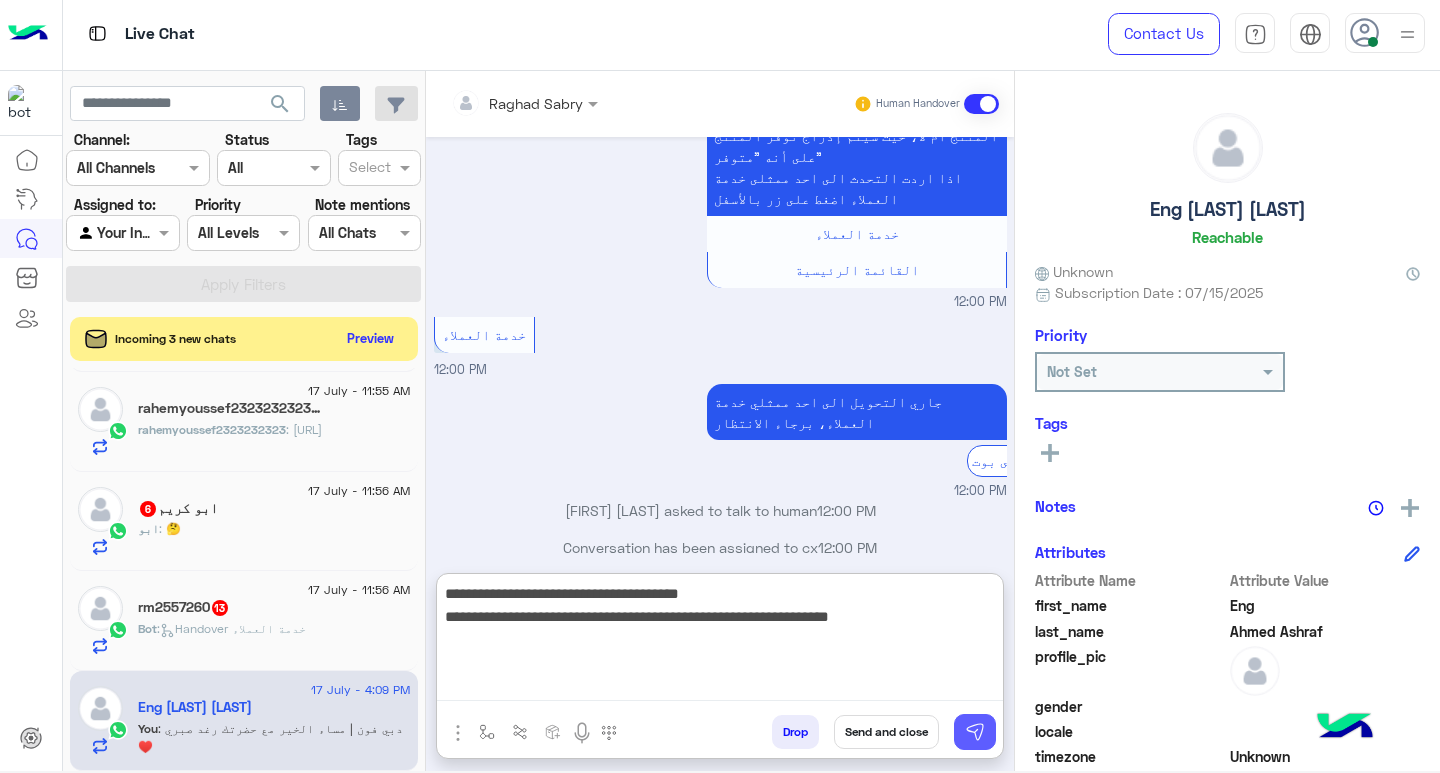 type on "**********" 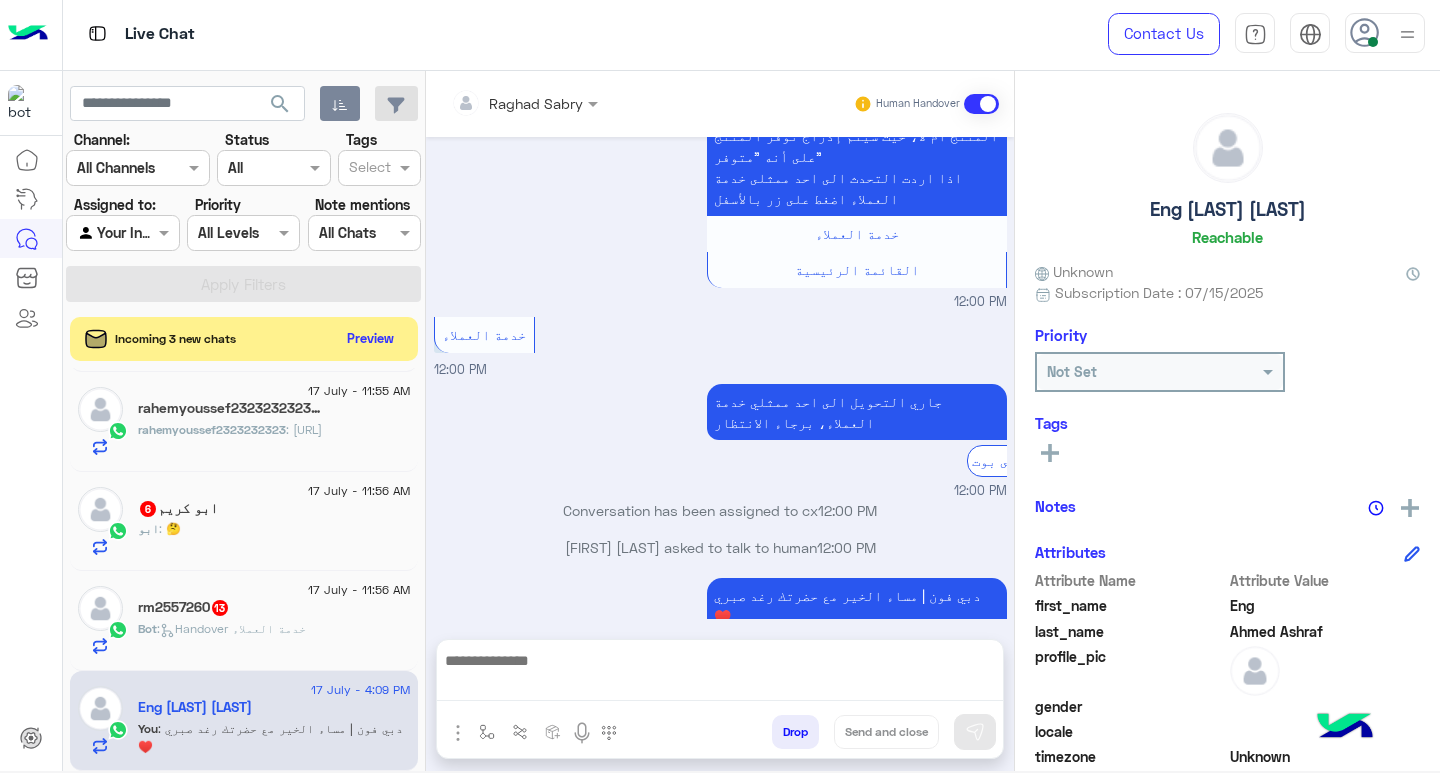 scroll, scrollTop: 1650, scrollLeft: 0, axis: vertical 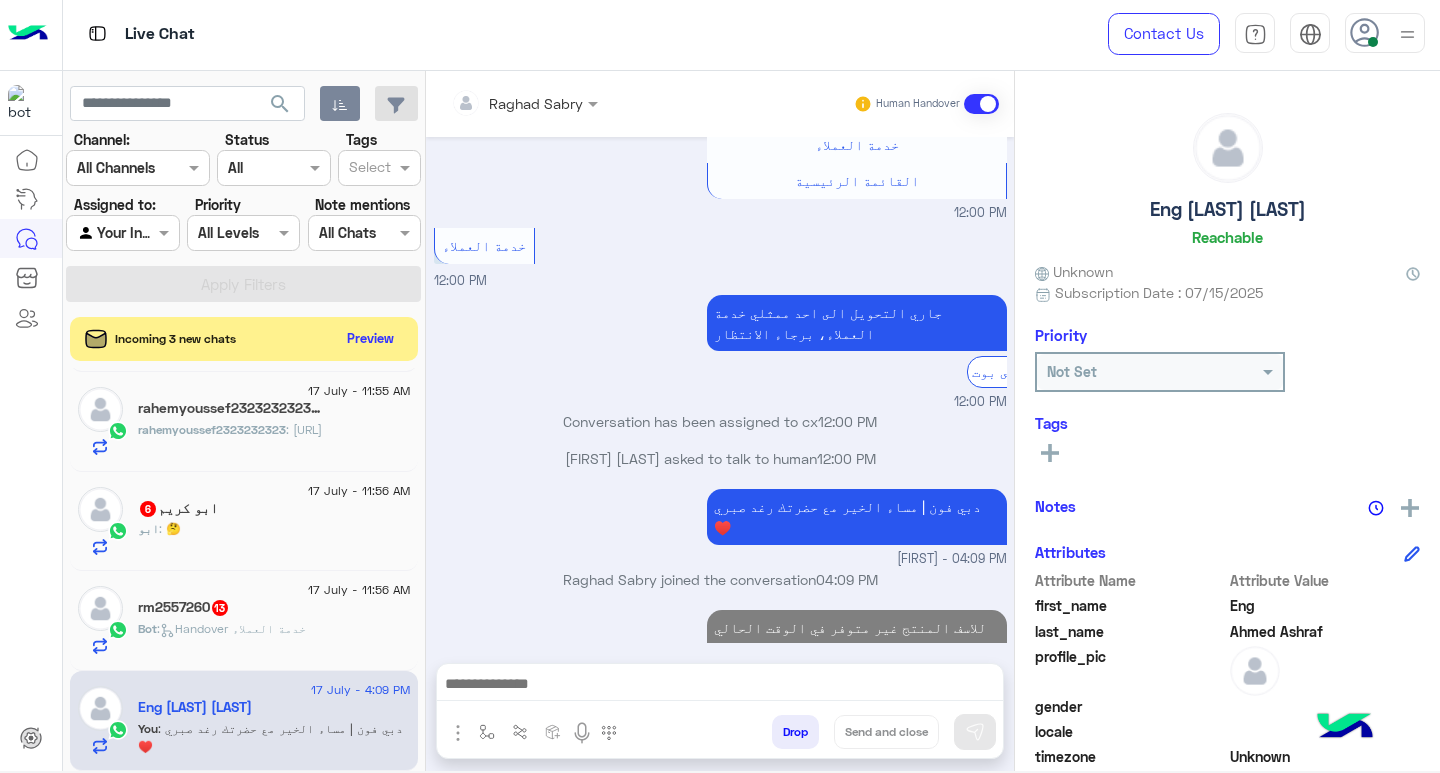 click on "17 July - 11:56 AM  rm2557260   13 Bot :   Handover خدمة العملاء" 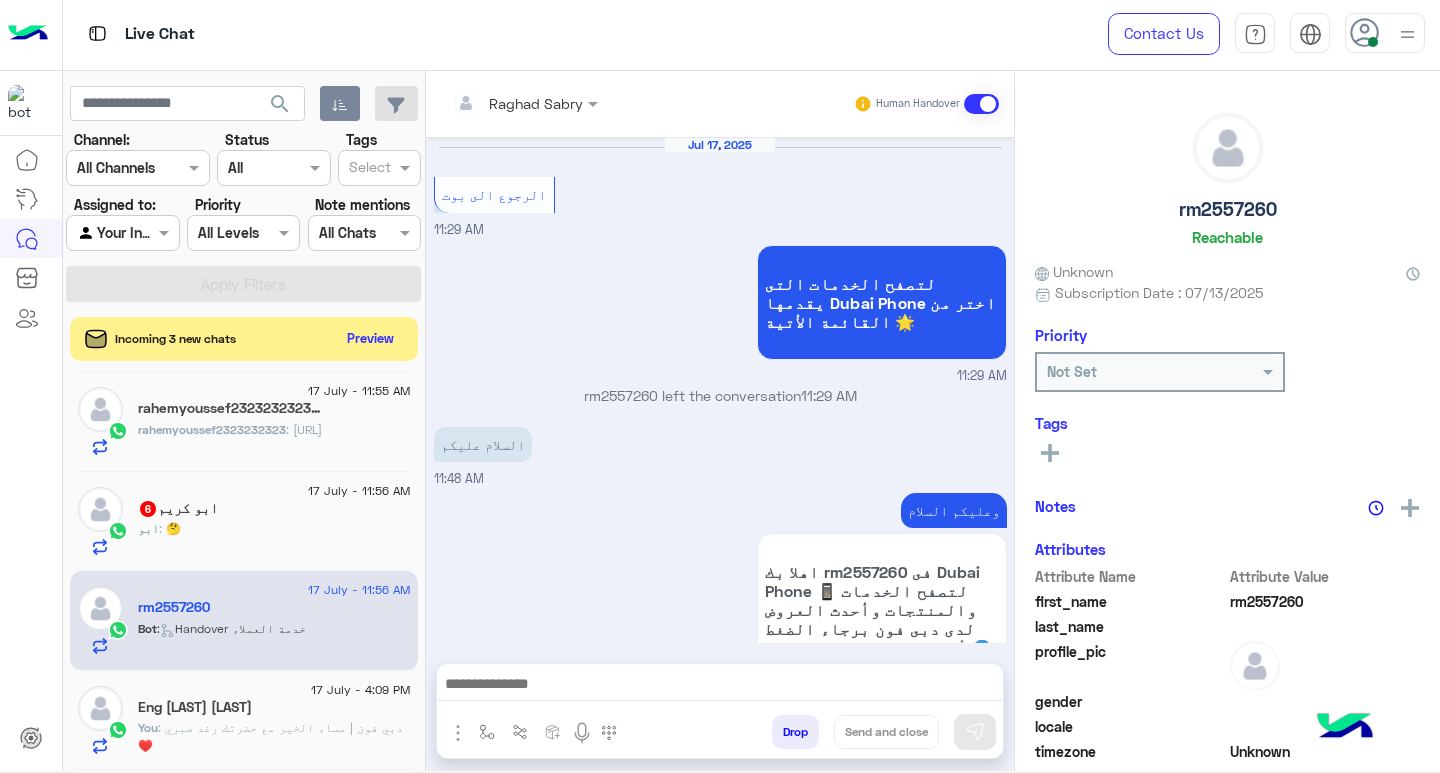 scroll, scrollTop: 1259, scrollLeft: 0, axis: vertical 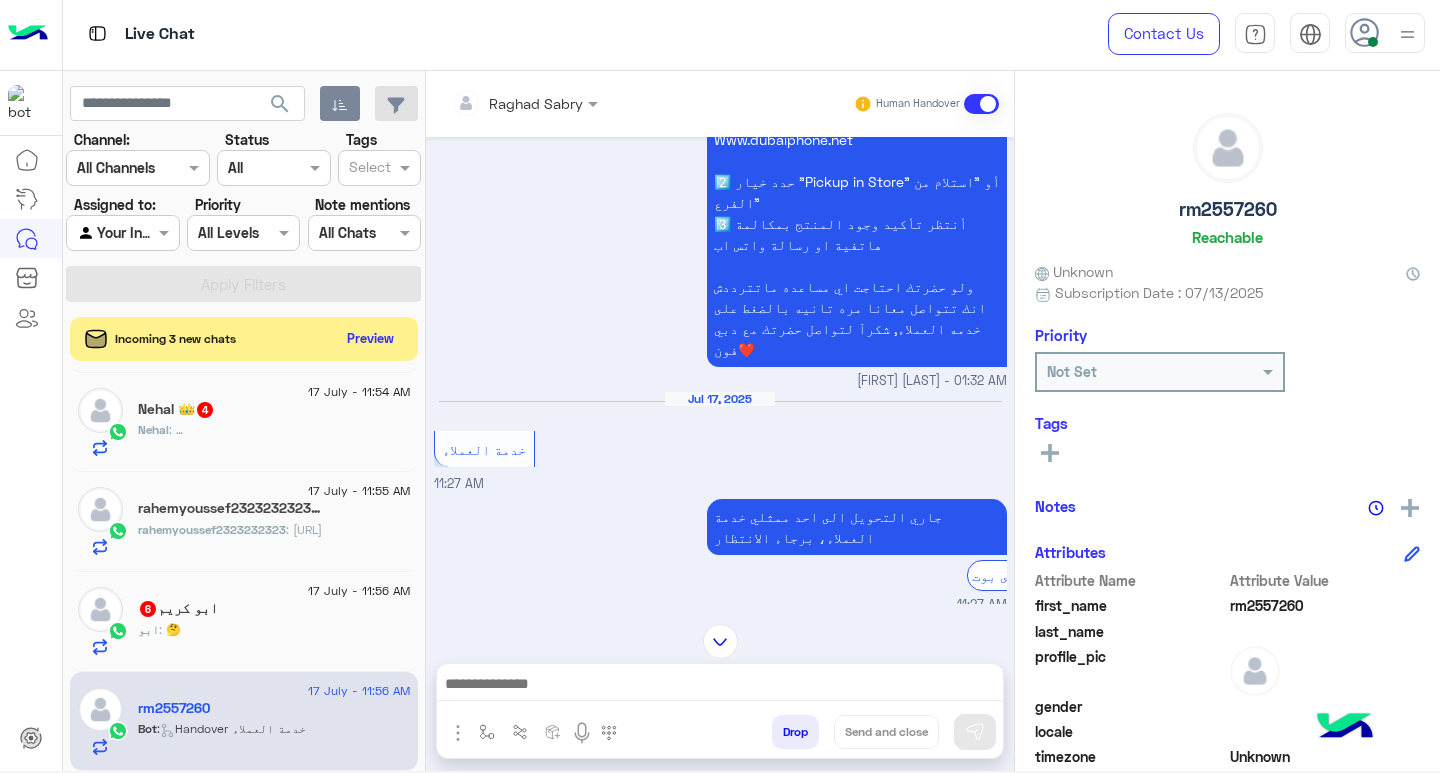 click at bounding box center [720, 686] 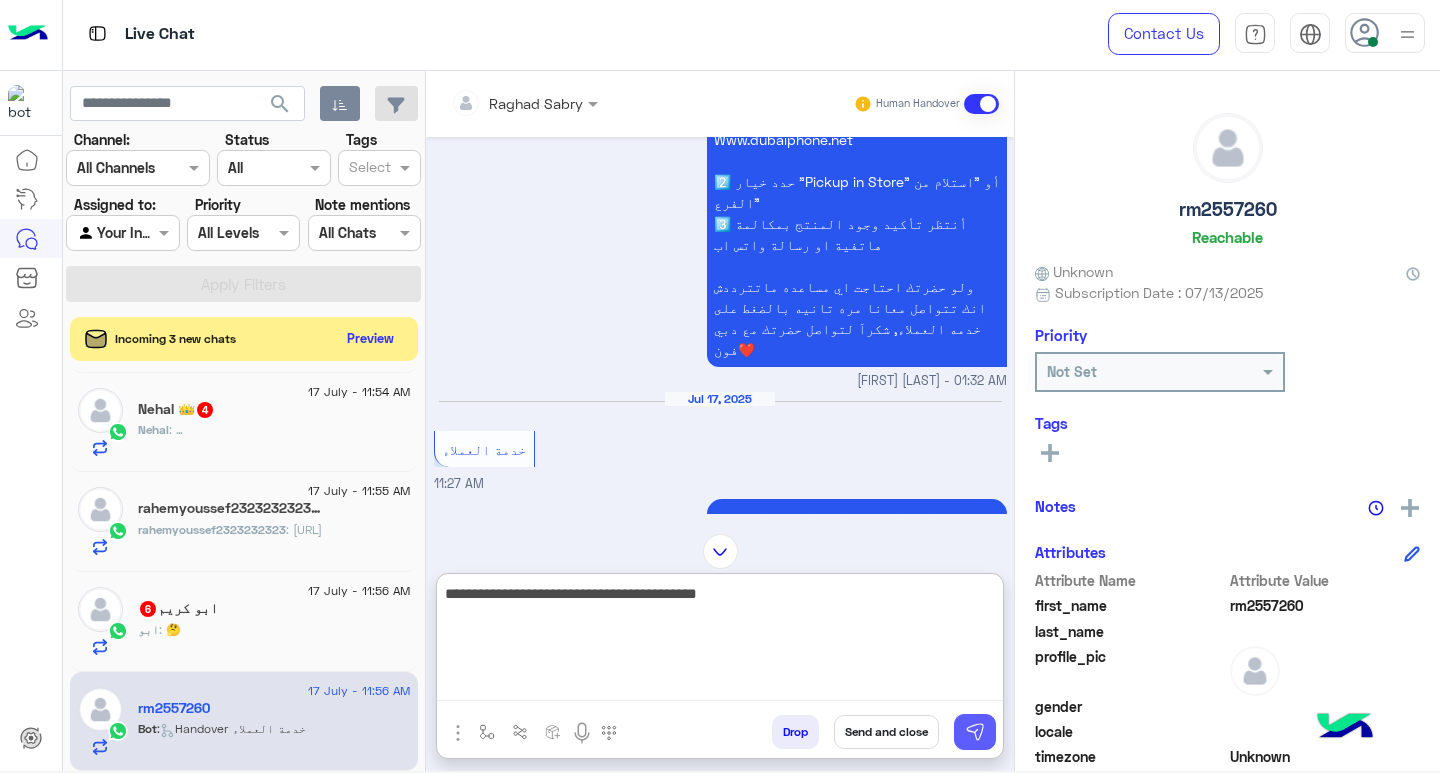 type on "**********" 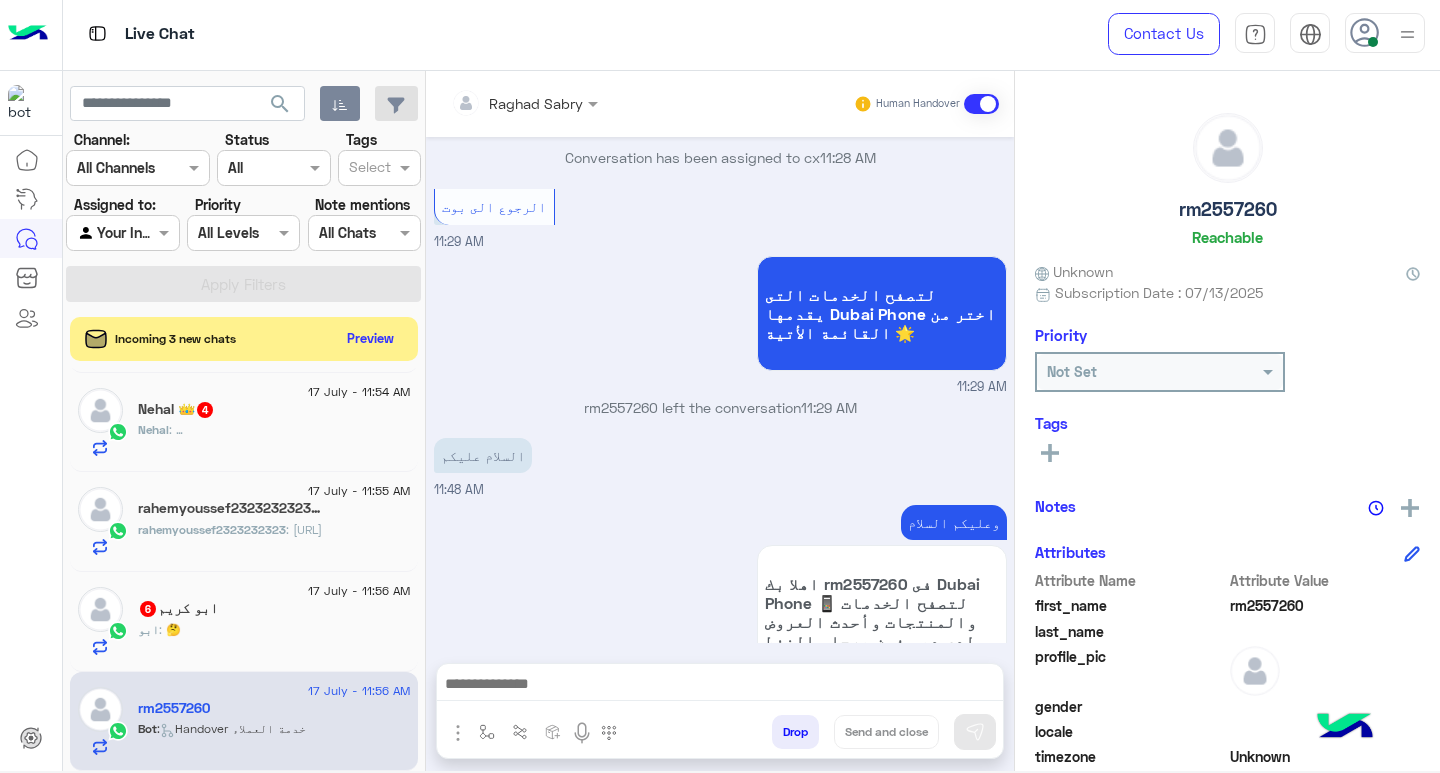 scroll, scrollTop: 6828, scrollLeft: 0, axis: vertical 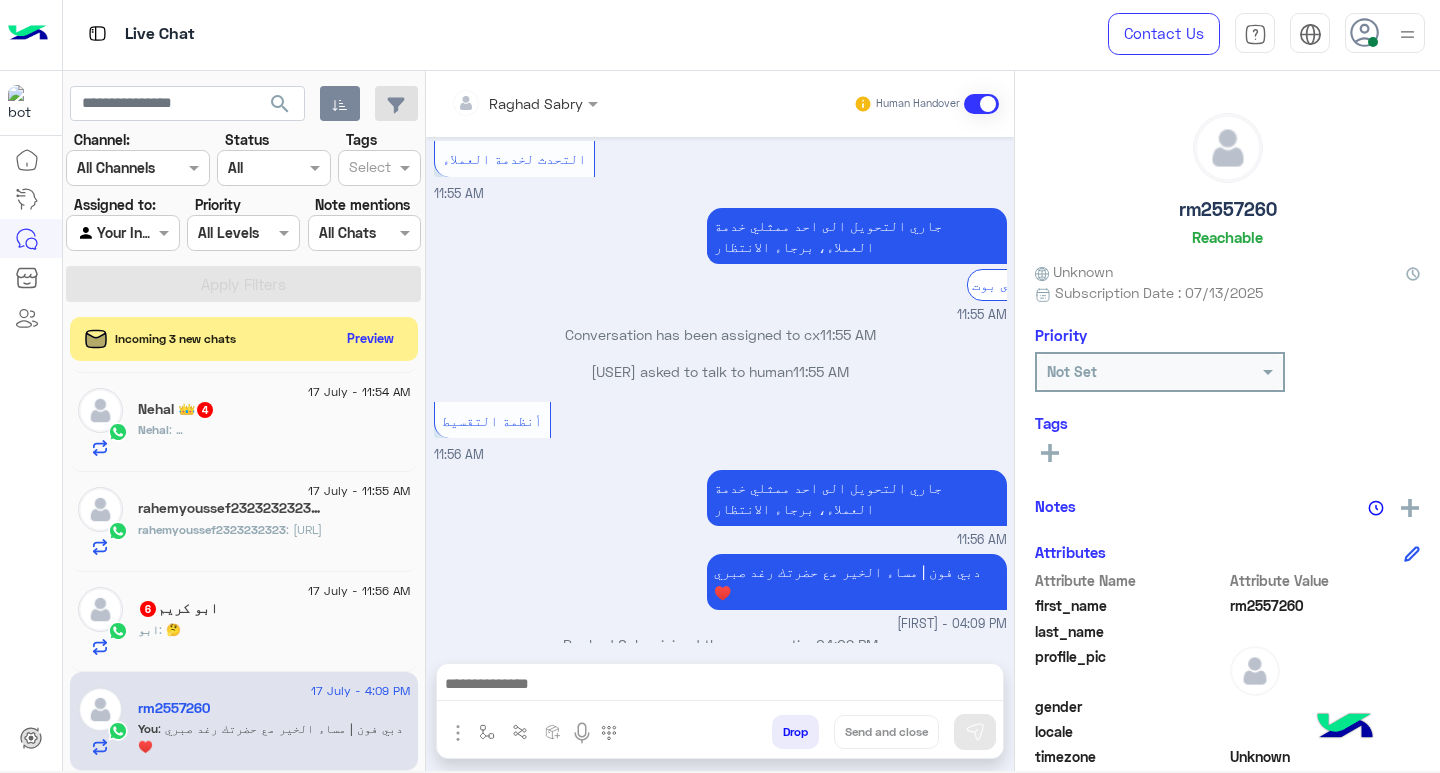 click at bounding box center [720, 686] 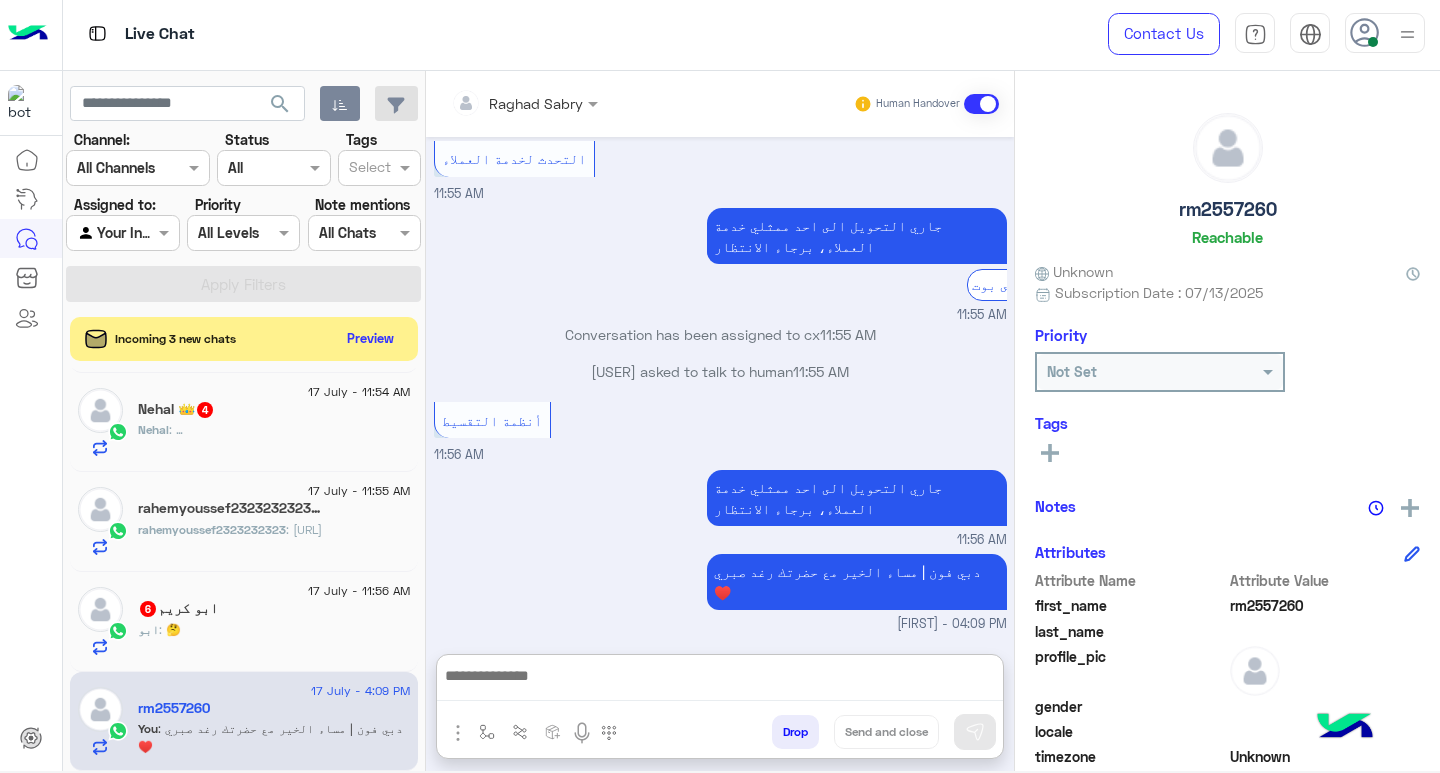 paste on "**********" 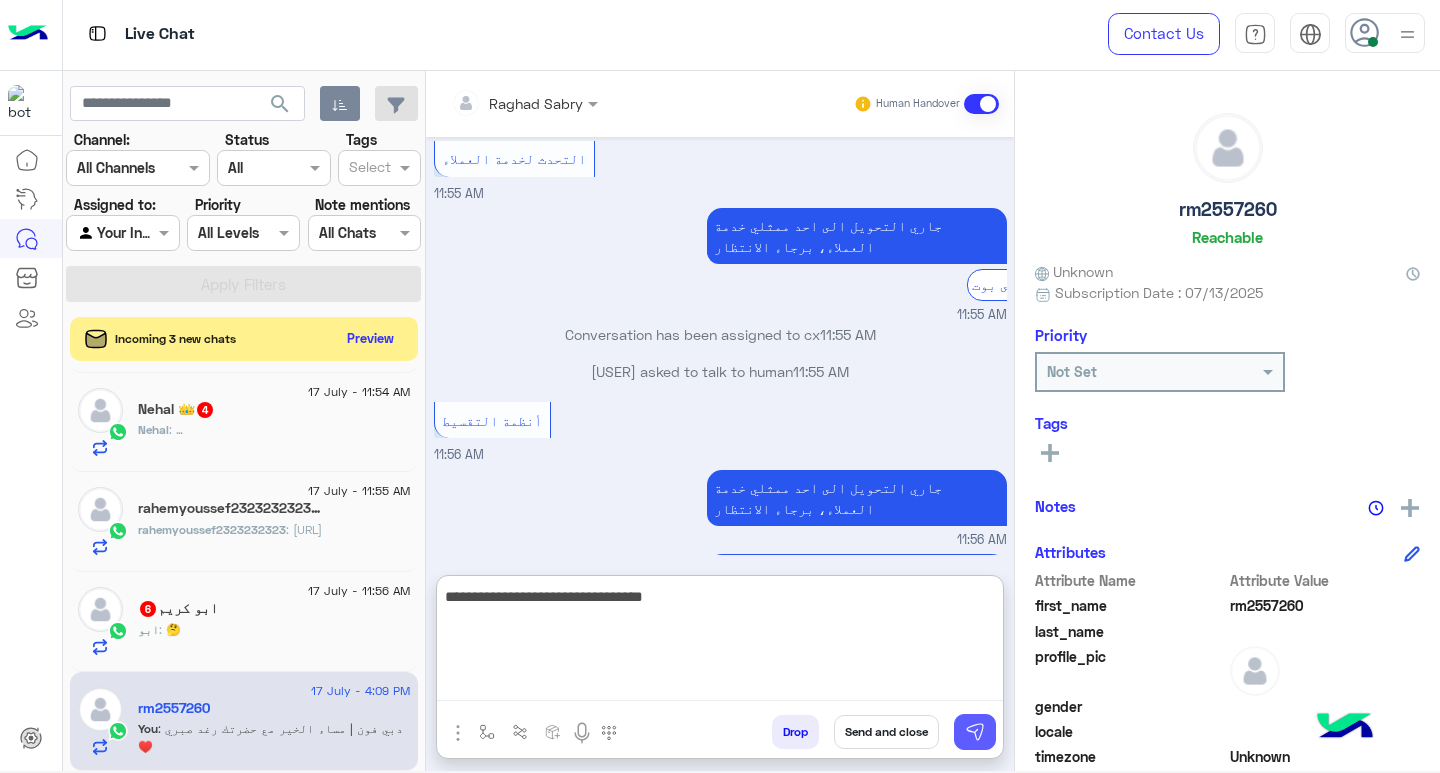 type on "**********" 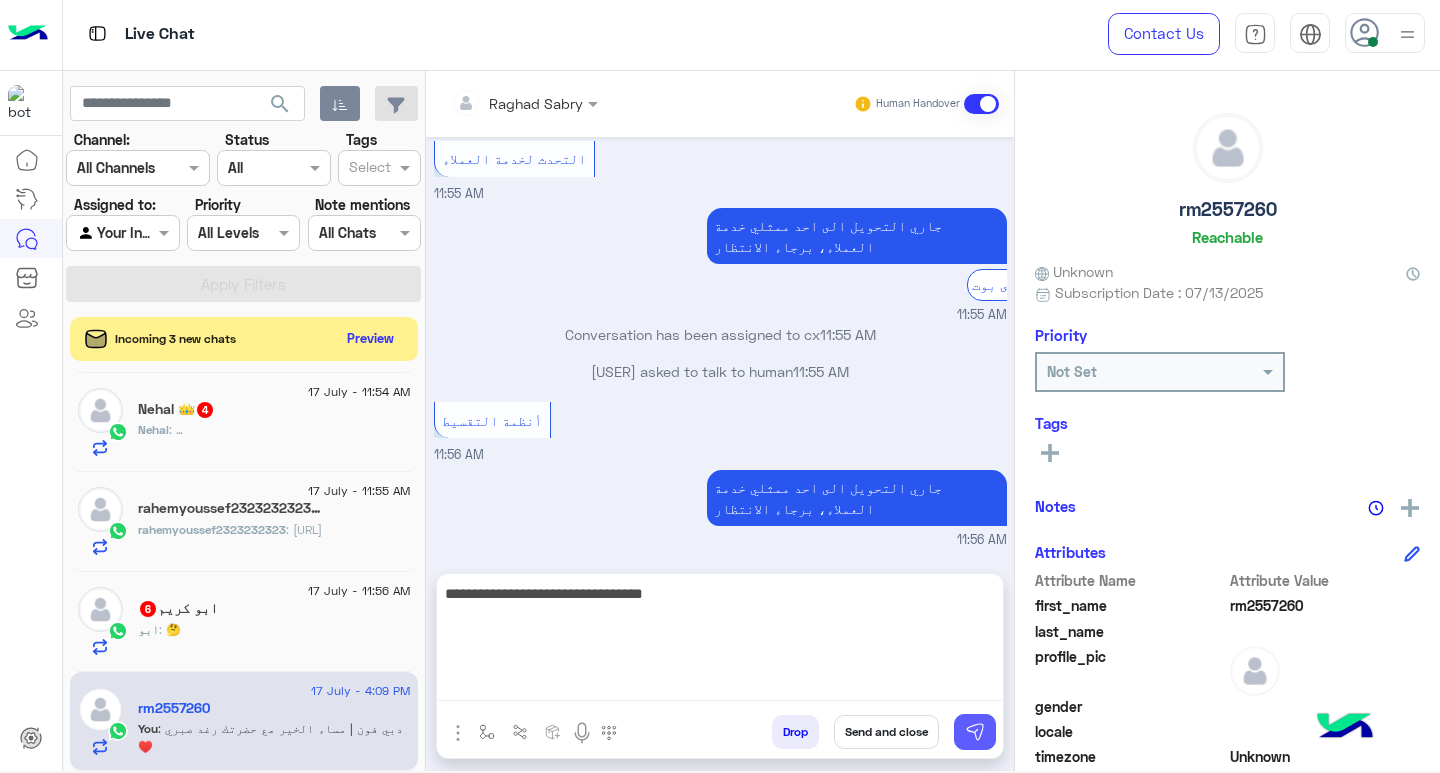 drag, startPoint x: 987, startPoint y: 725, endPoint x: 397, endPoint y: 645, distance: 595.39905 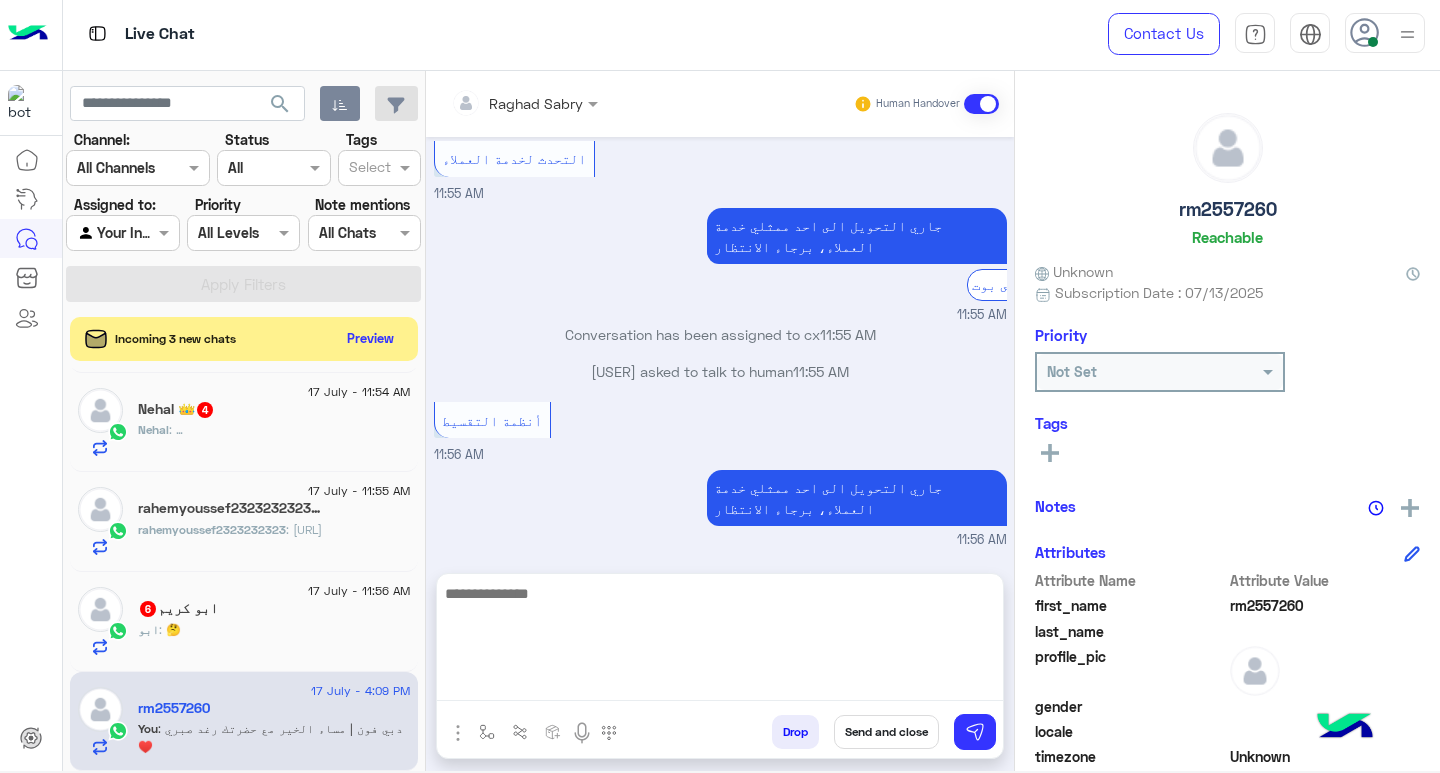 scroll, scrollTop: 6892, scrollLeft: 0, axis: vertical 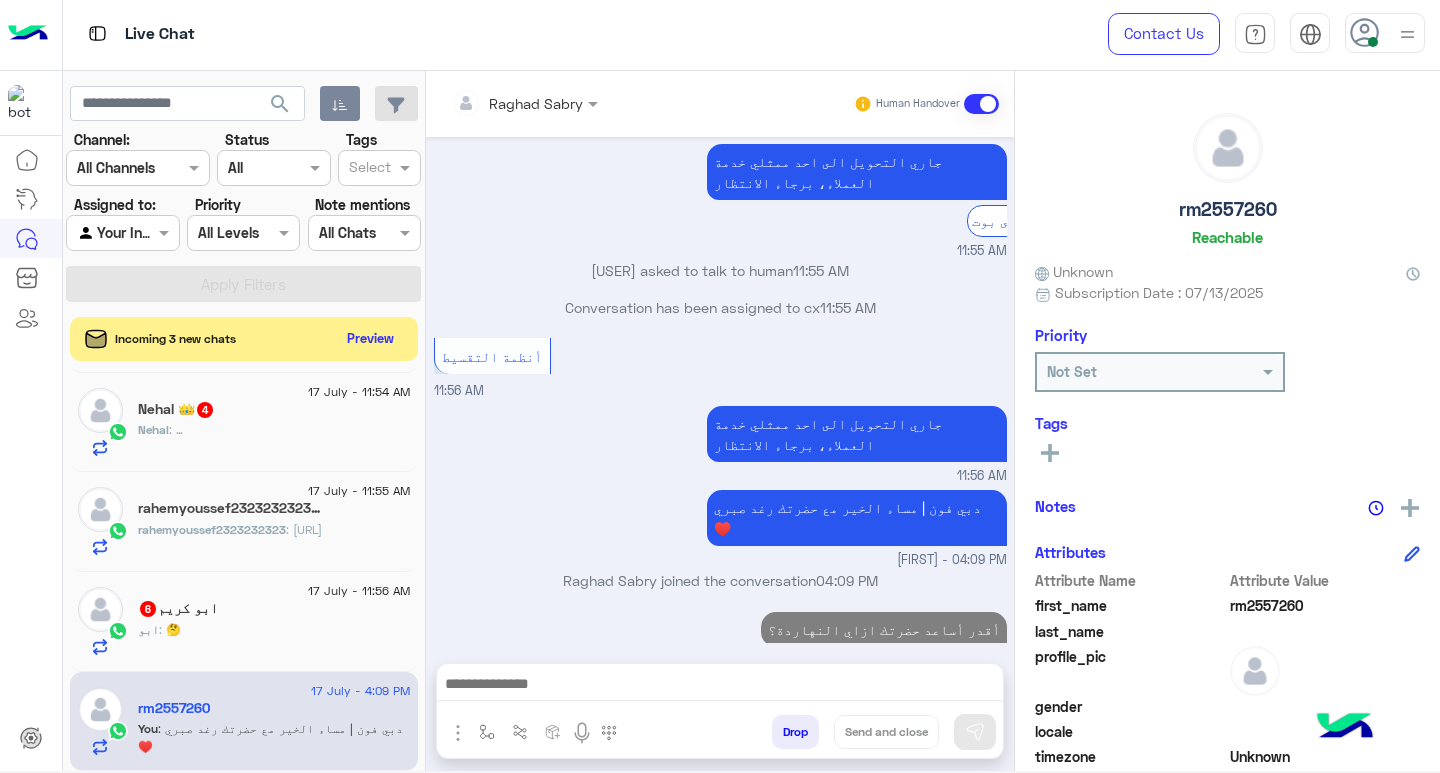 click on "ابو كريم  6" 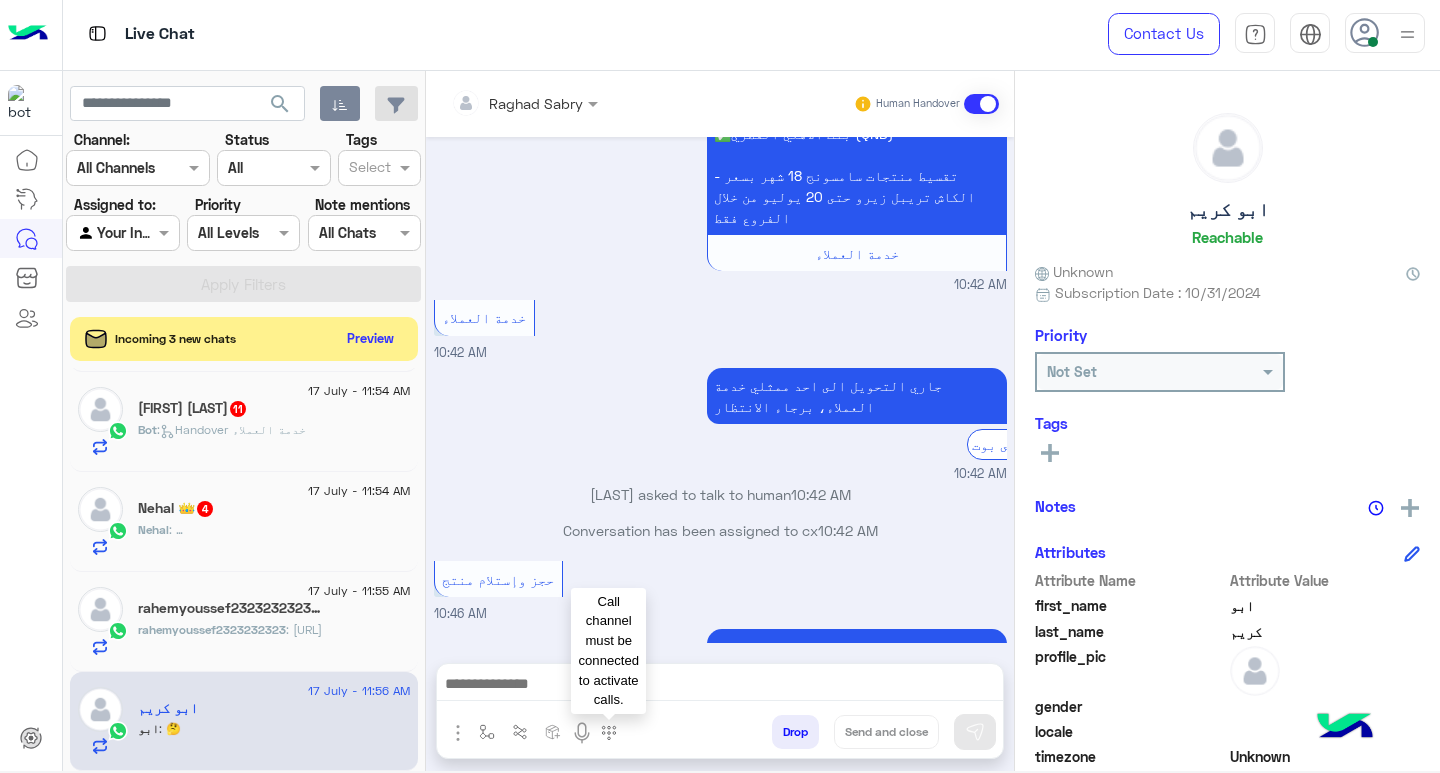 scroll, scrollTop: 4621, scrollLeft: 0, axis: vertical 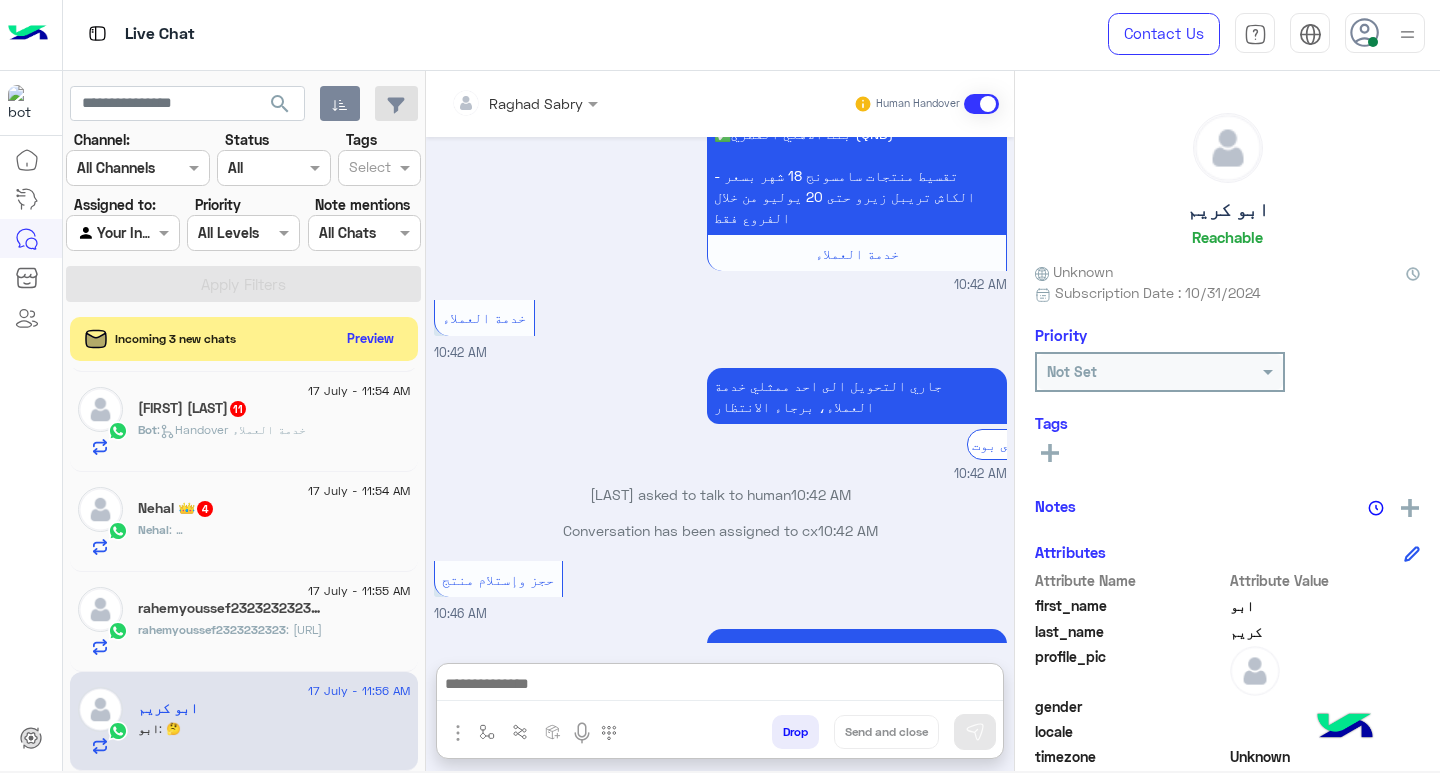 click at bounding box center (720, 686) 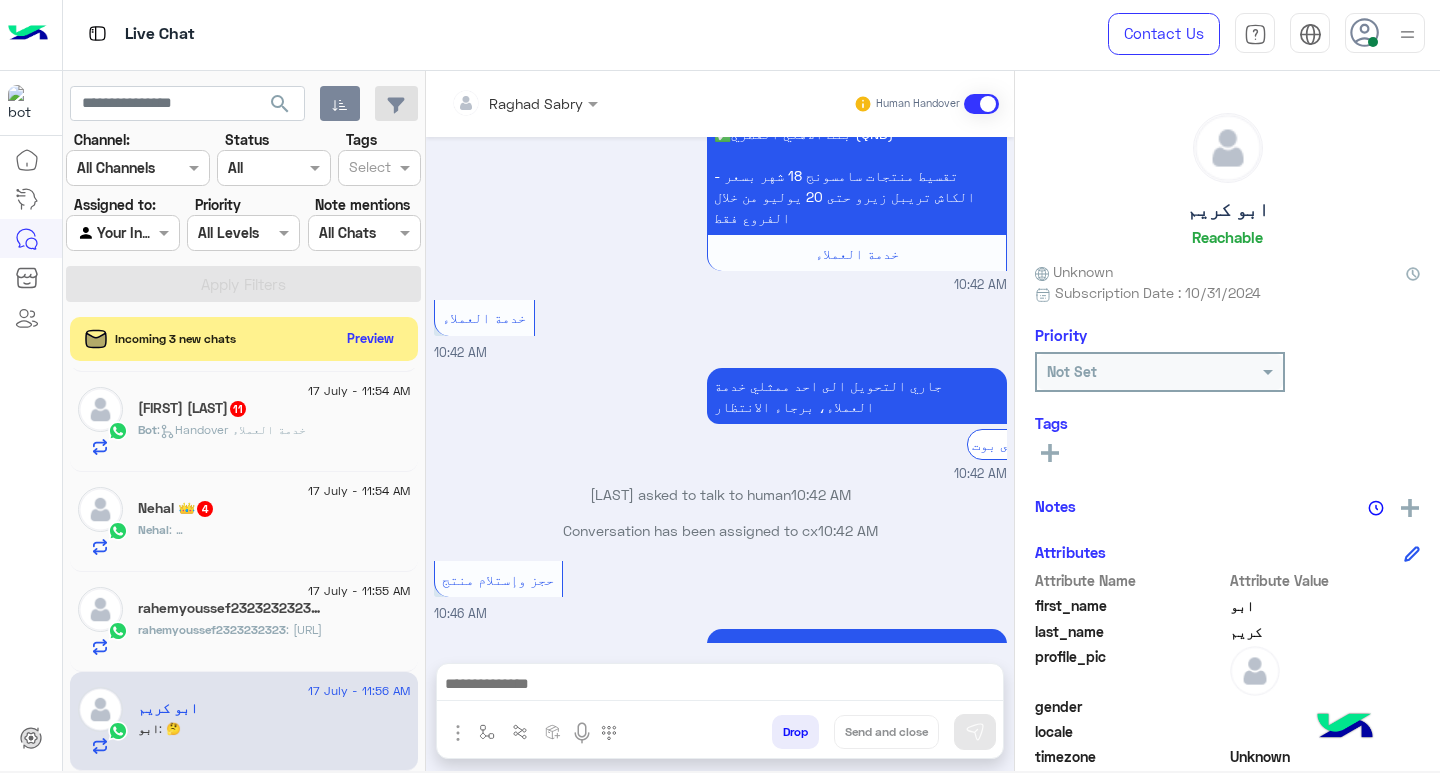 paste on "**********" 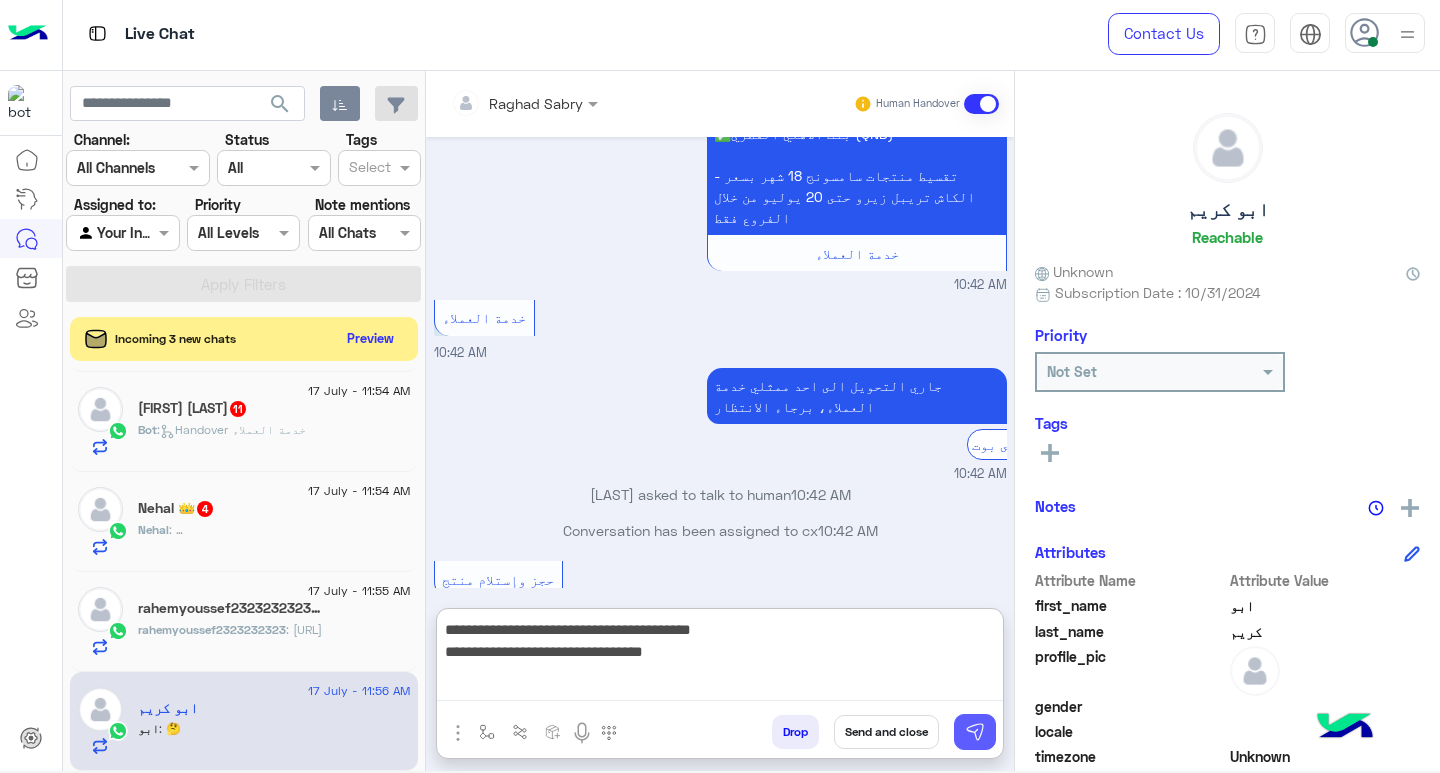 scroll, scrollTop: 0, scrollLeft: 0, axis: both 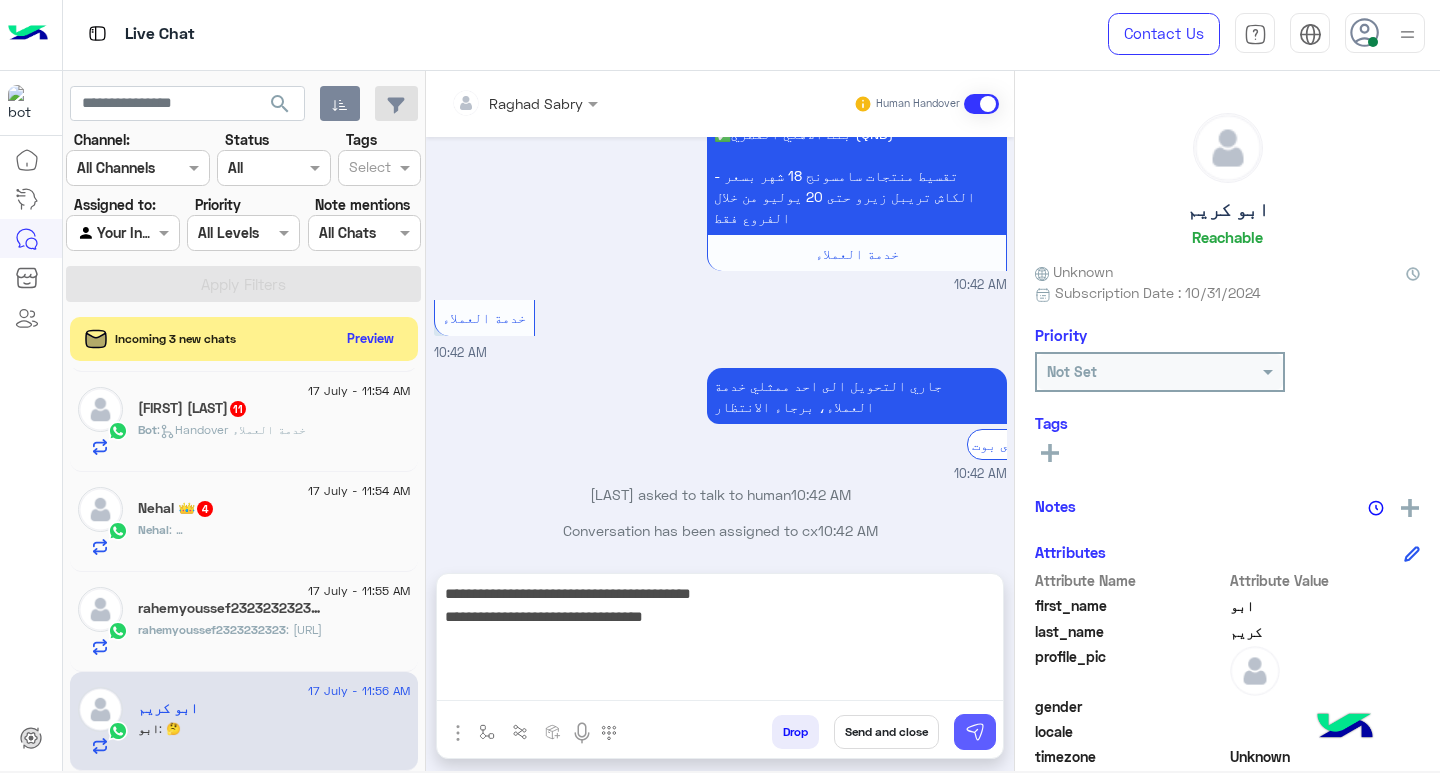 click at bounding box center (975, 732) 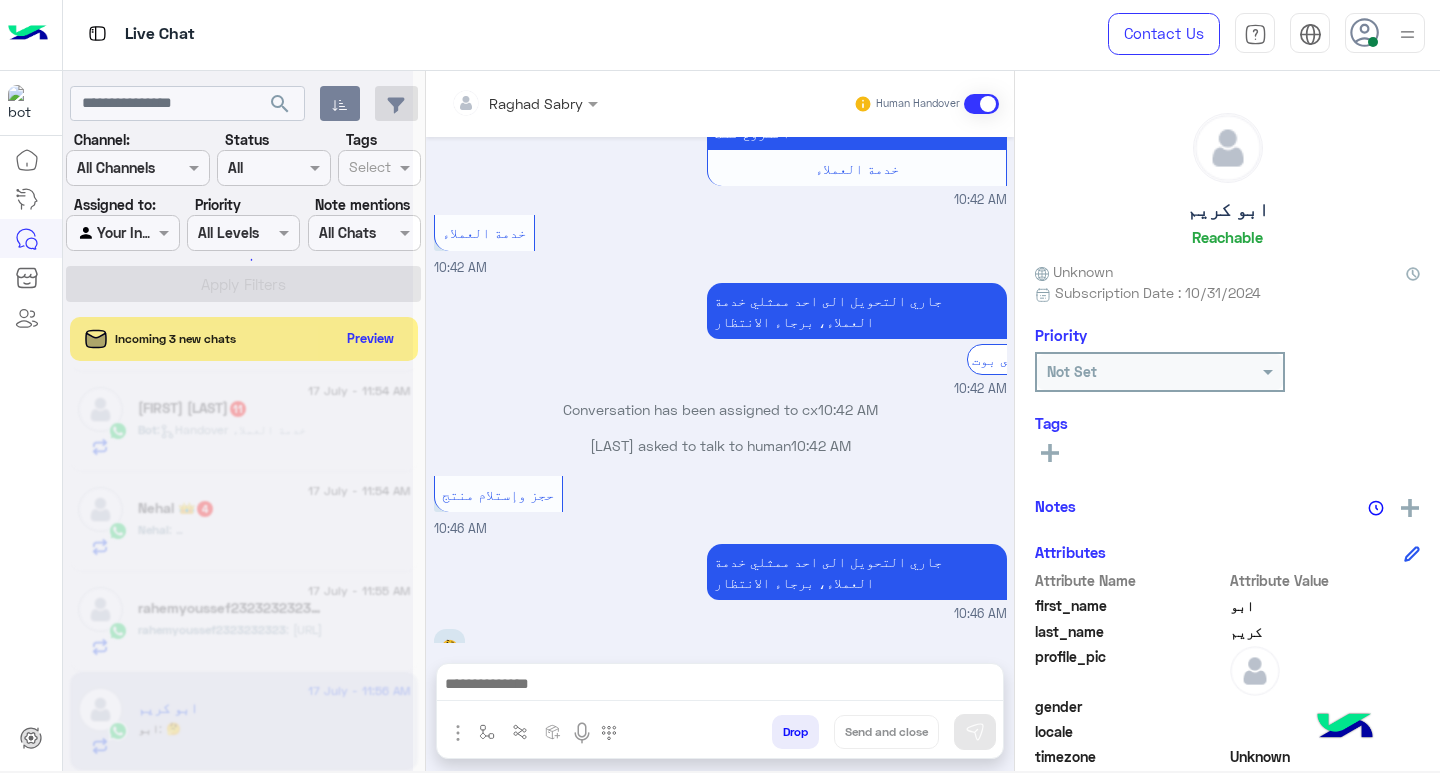 scroll, scrollTop: 4706, scrollLeft: 0, axis: vertical 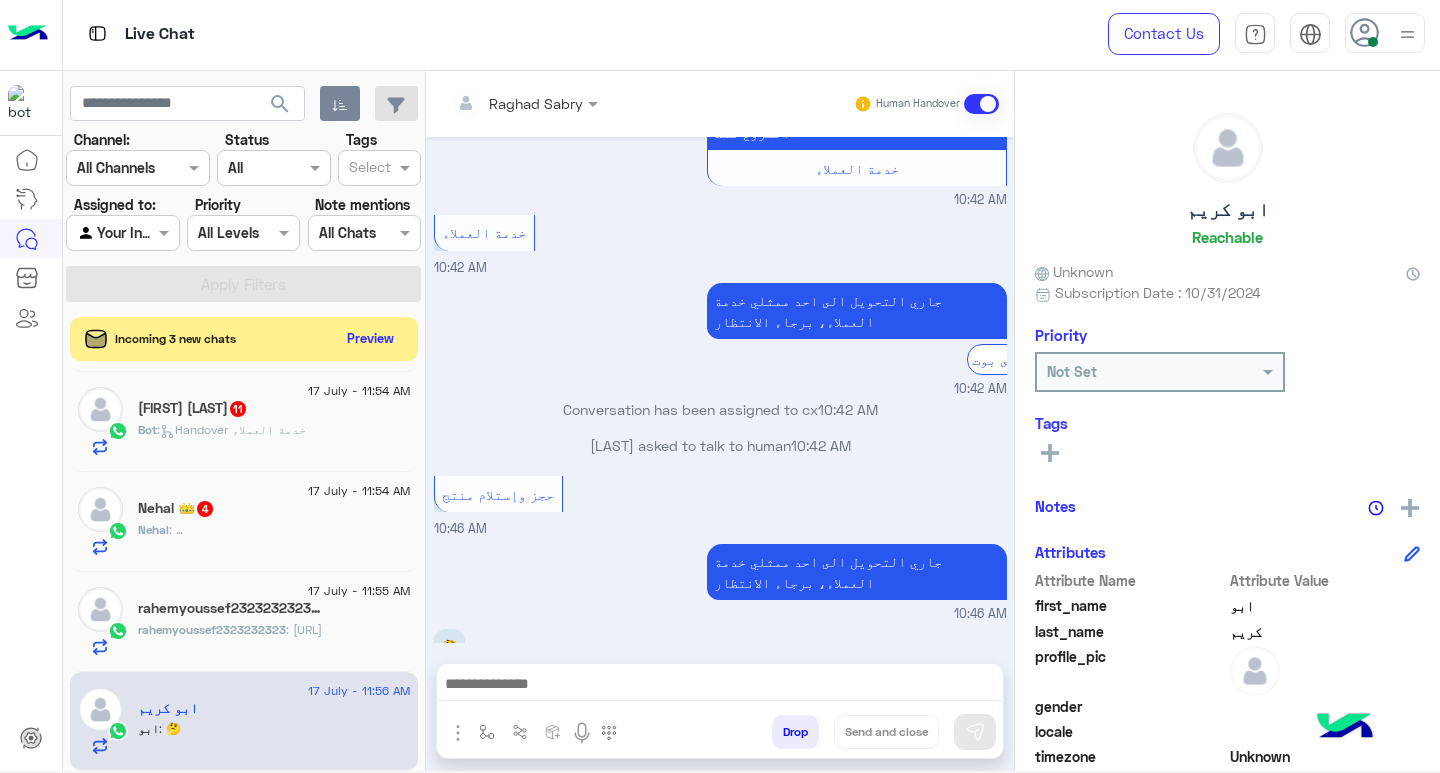 click on "rahemyoussef2323232323 : https://www.facebook.com/share/p/1JjQ1gQ4rj/" 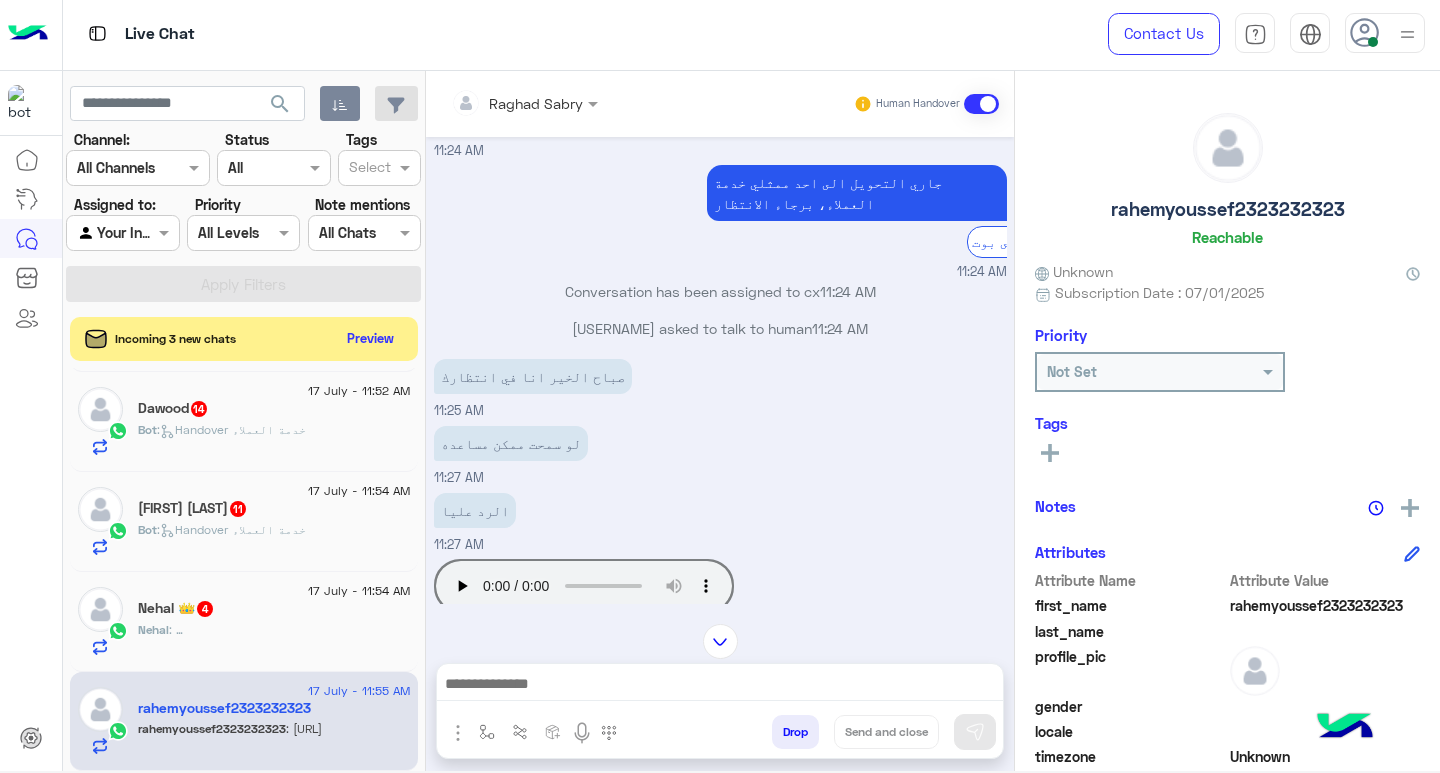 scroll, scrollTop: 1036, scrollLeft: 0, axis: vertical 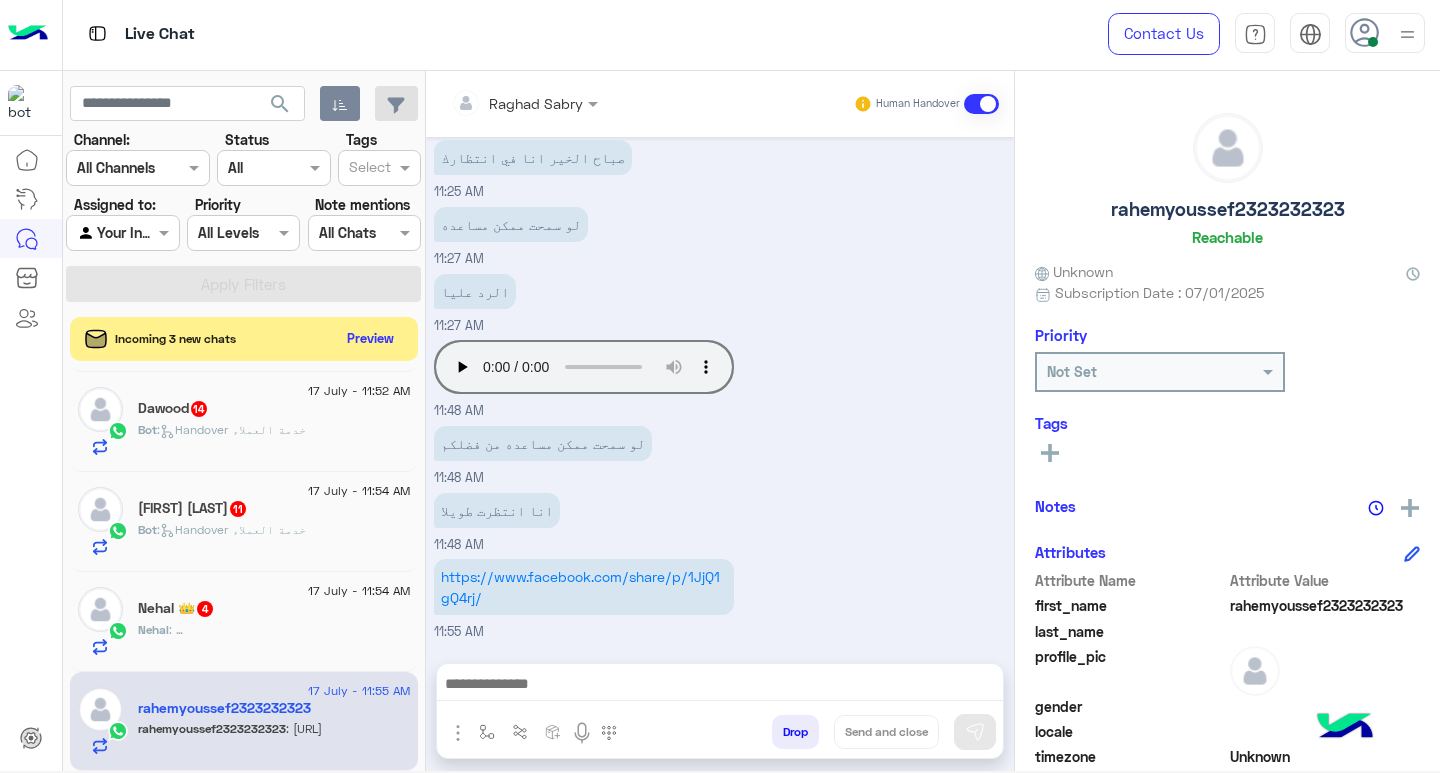 paste on "**********" 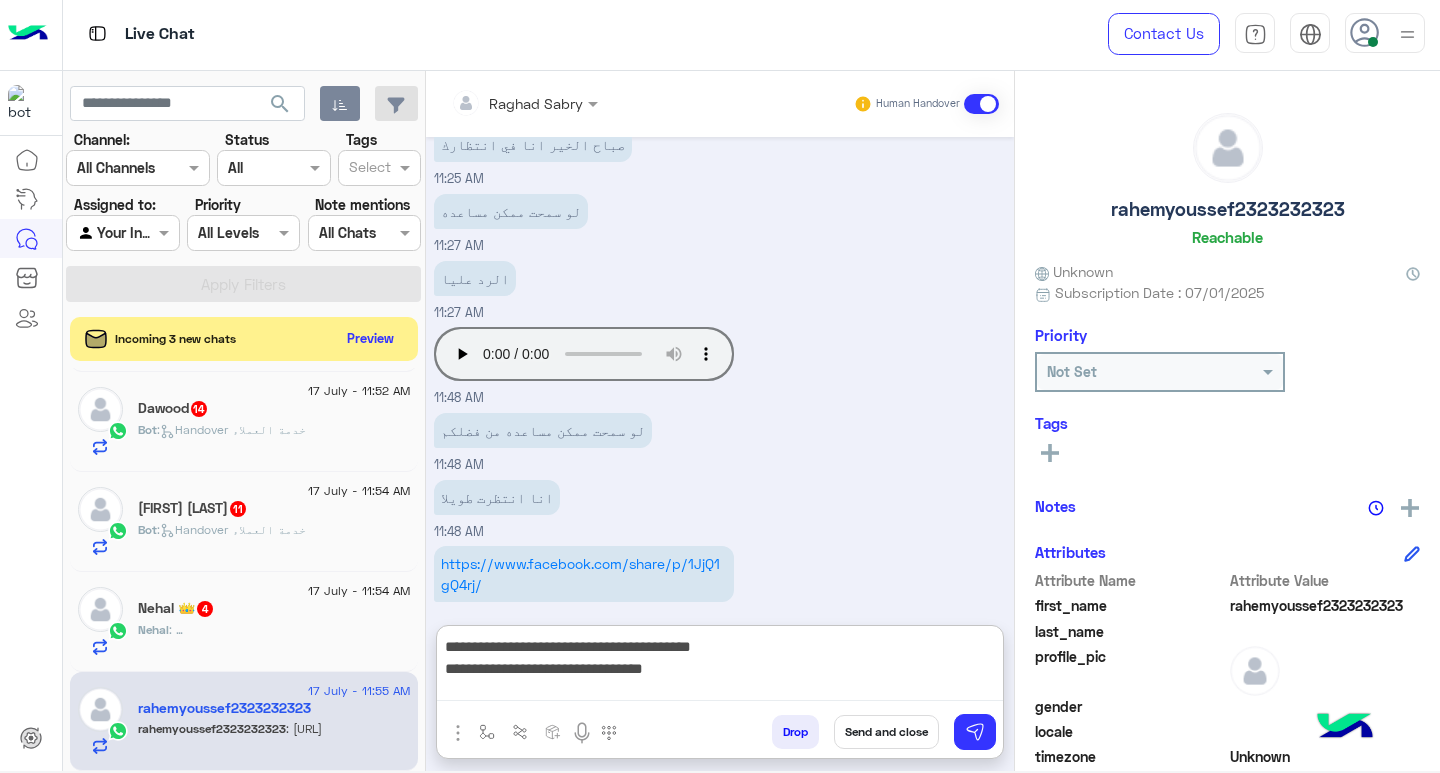 scroll, scrollTop: 0, scrollLeft: 0, axis: both 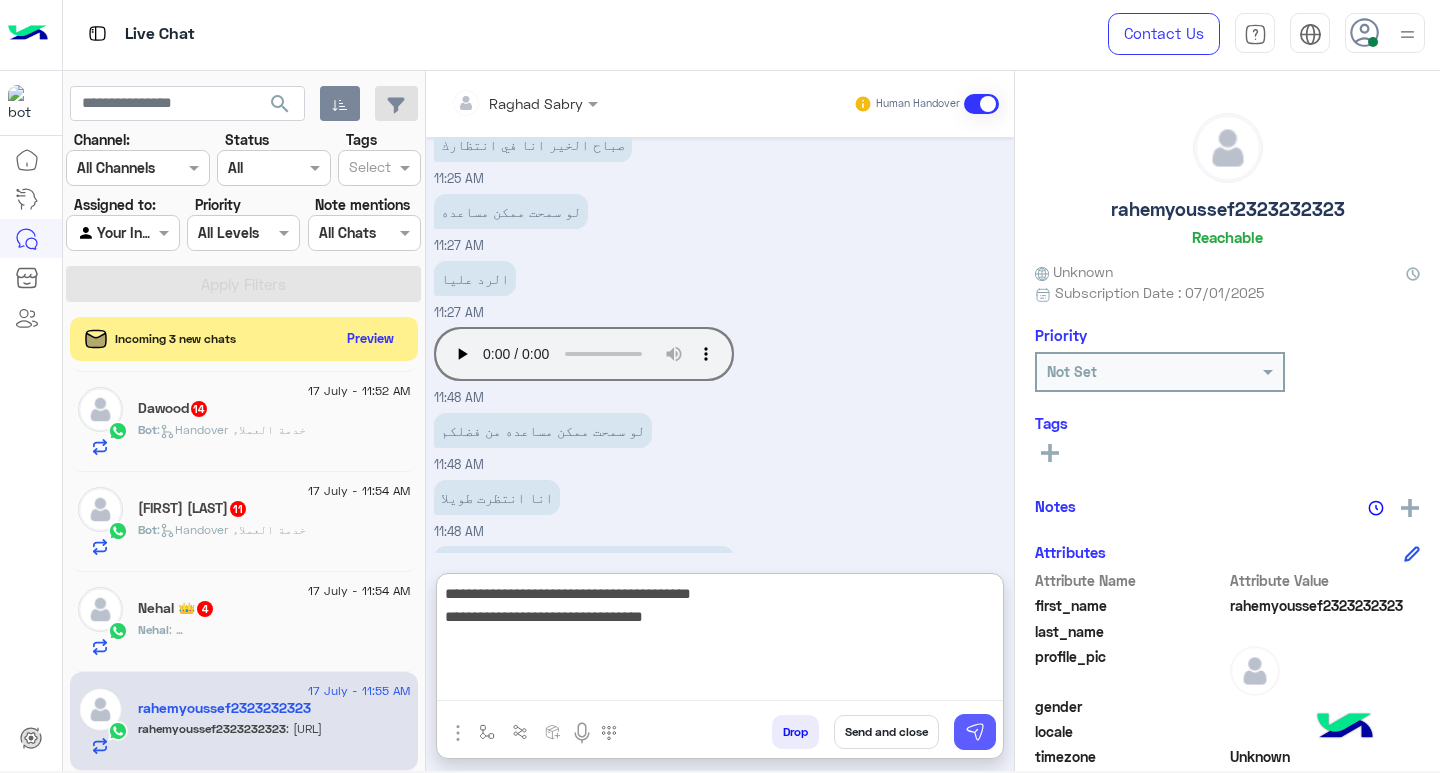 type on "**********" 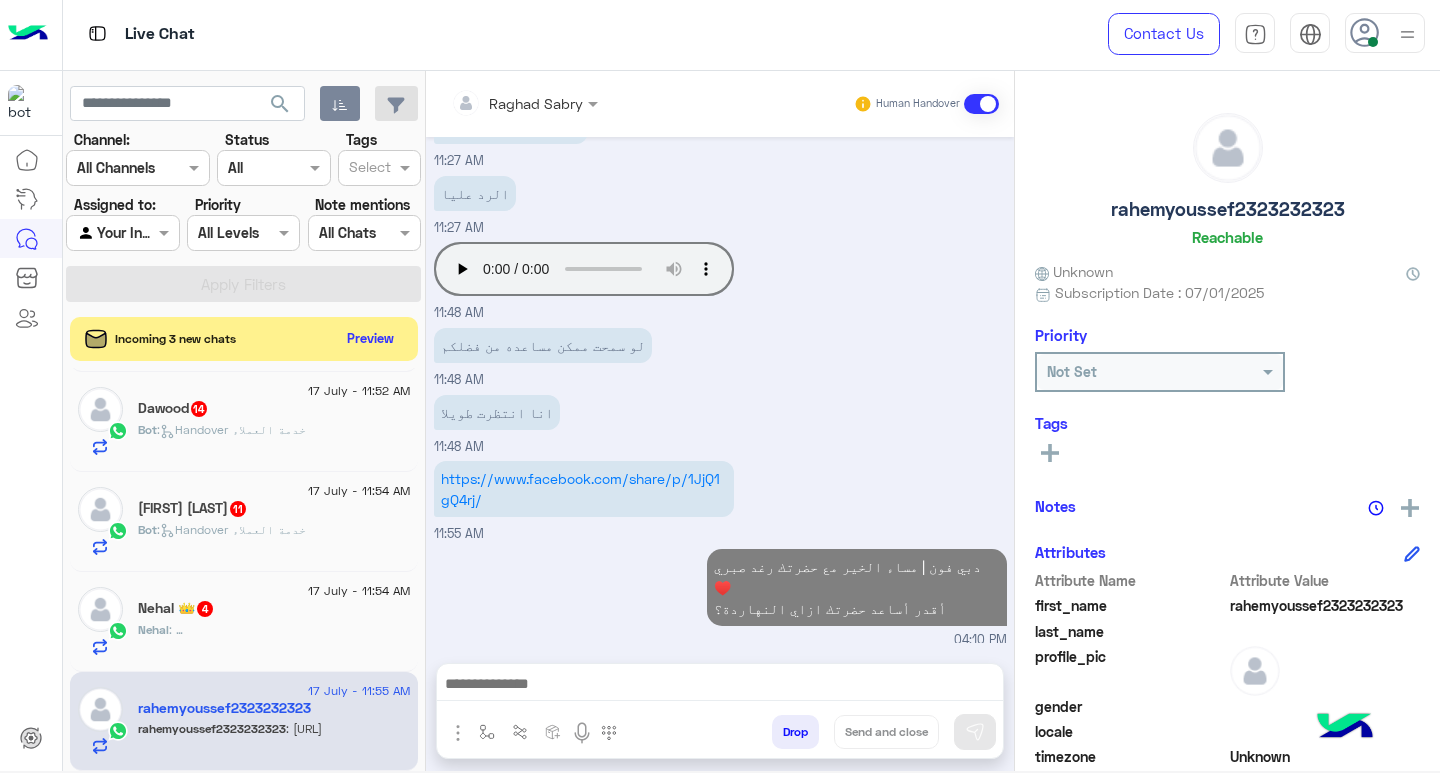 scroll, scrollTop: 1158, scrollLeft: 0, axis: vertical 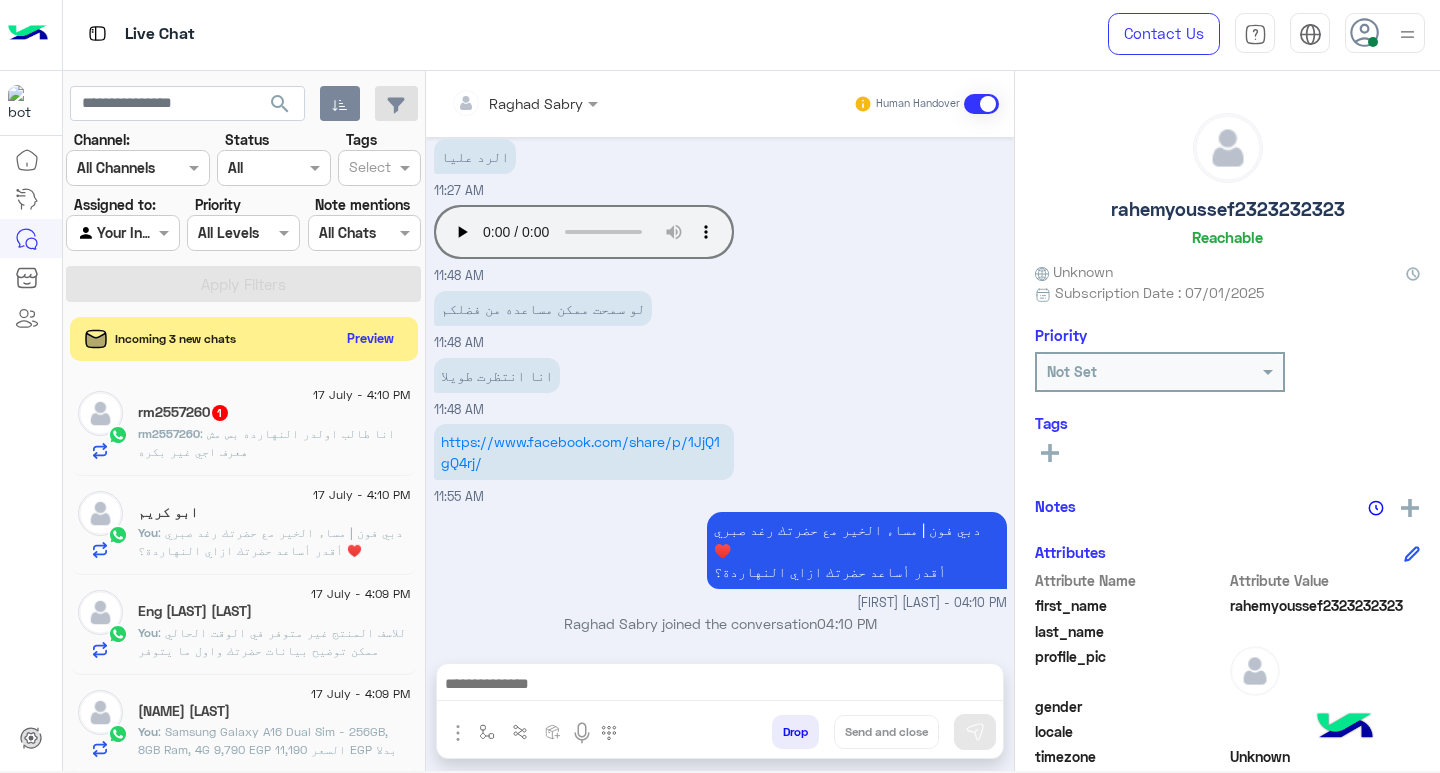 click on ": انا طالب اولدر النهارده بس مش هعرف اجي غير بكره" 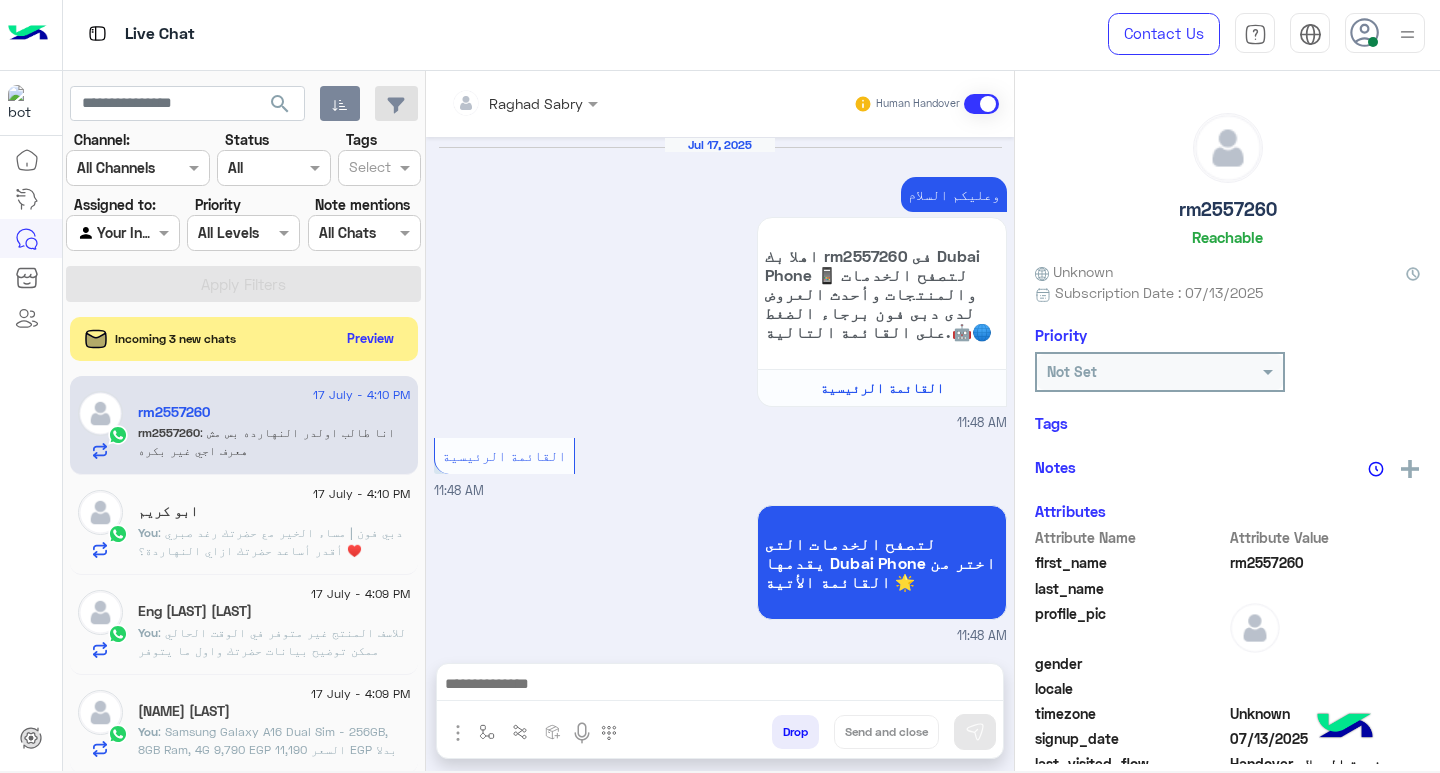 scroll, scrollTop: 1194, scrollLeft: 0, axis: vertical 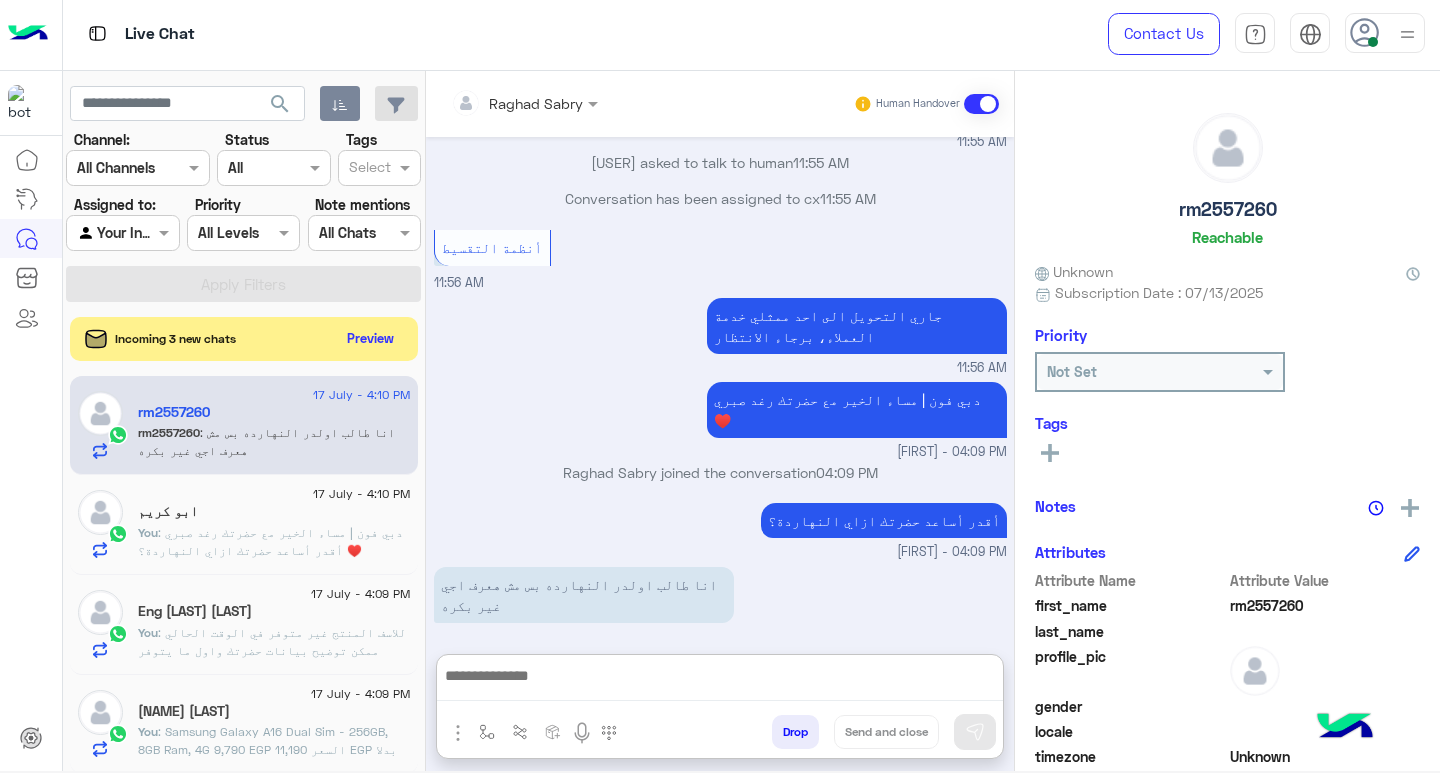 click at bounding box center (720, 682) 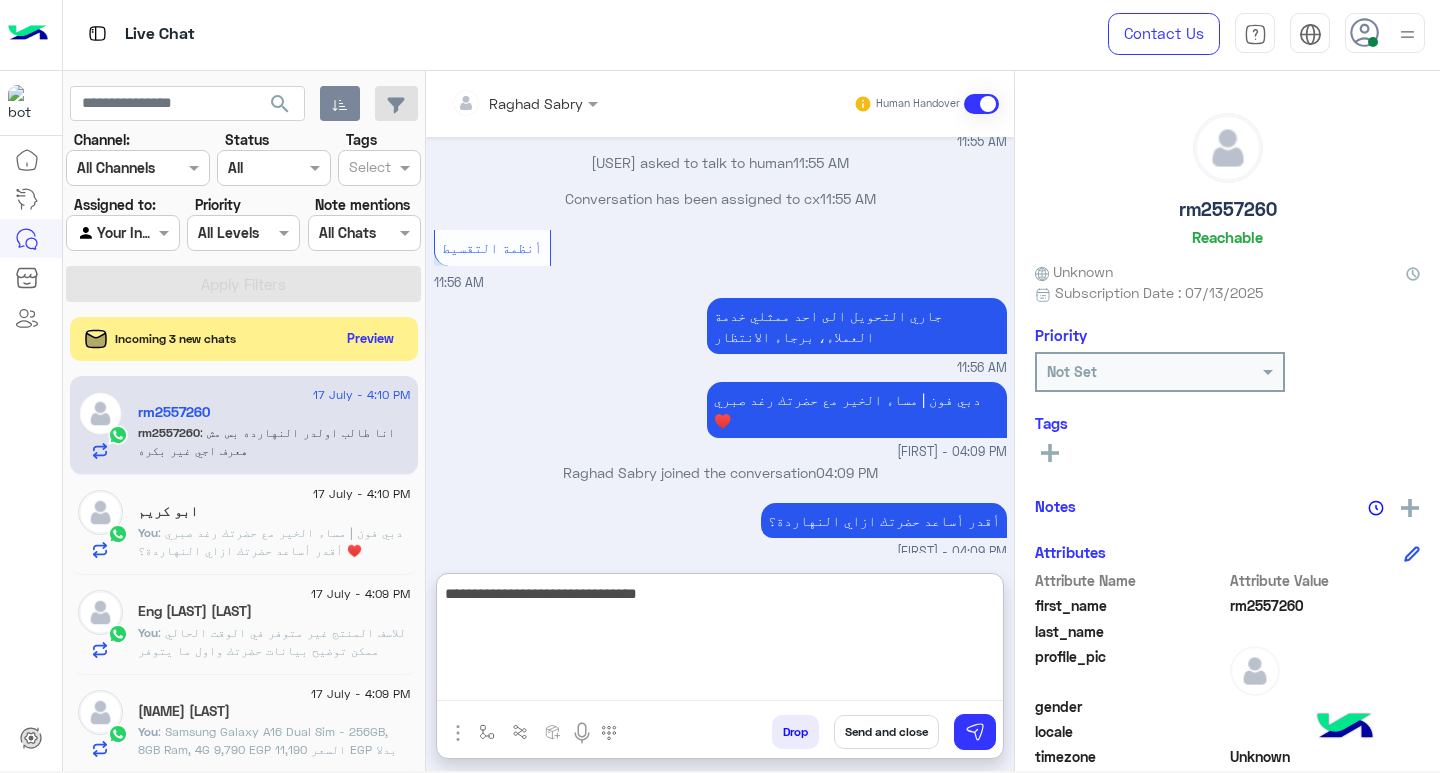 type on "**********" 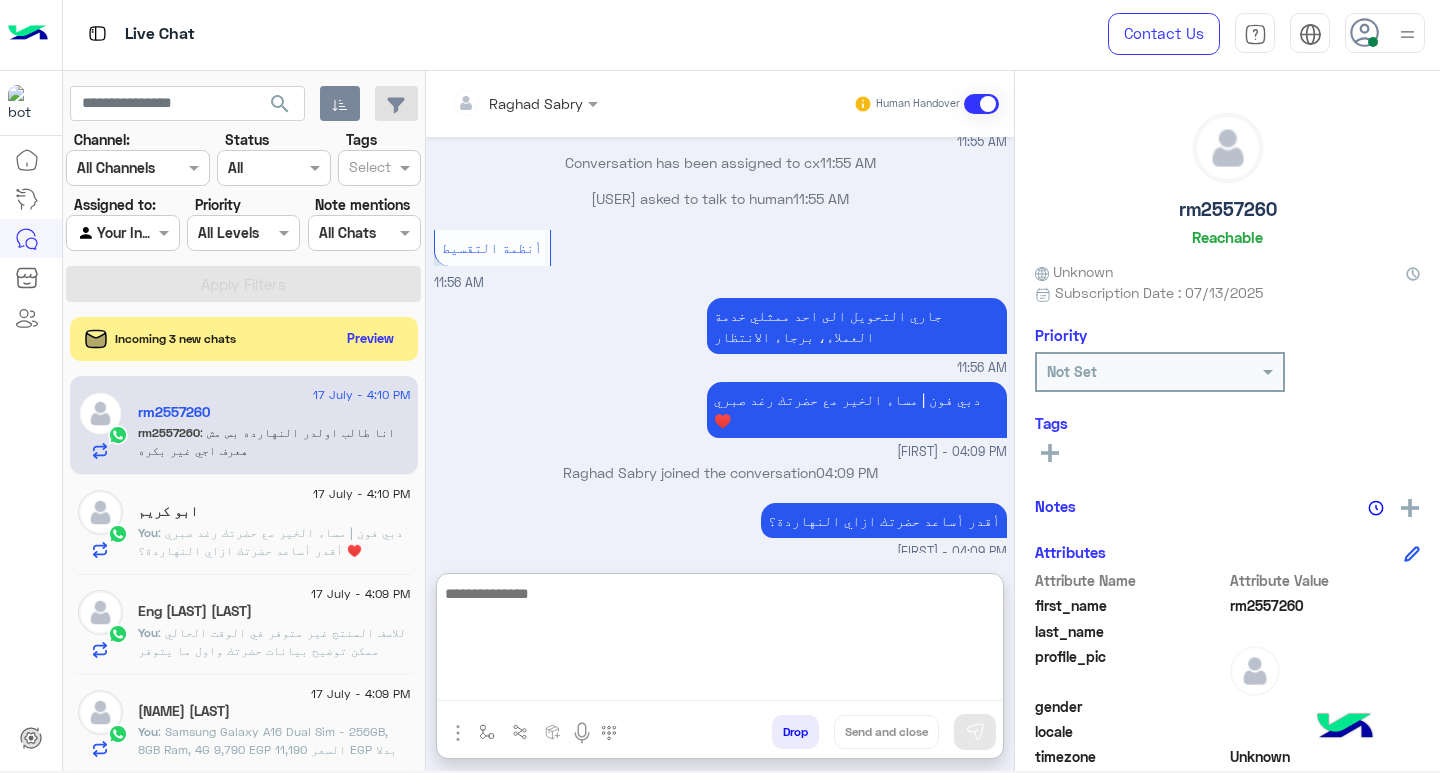scroll, scrollTop: 1348, scrollLeft: 0, axis: vertical 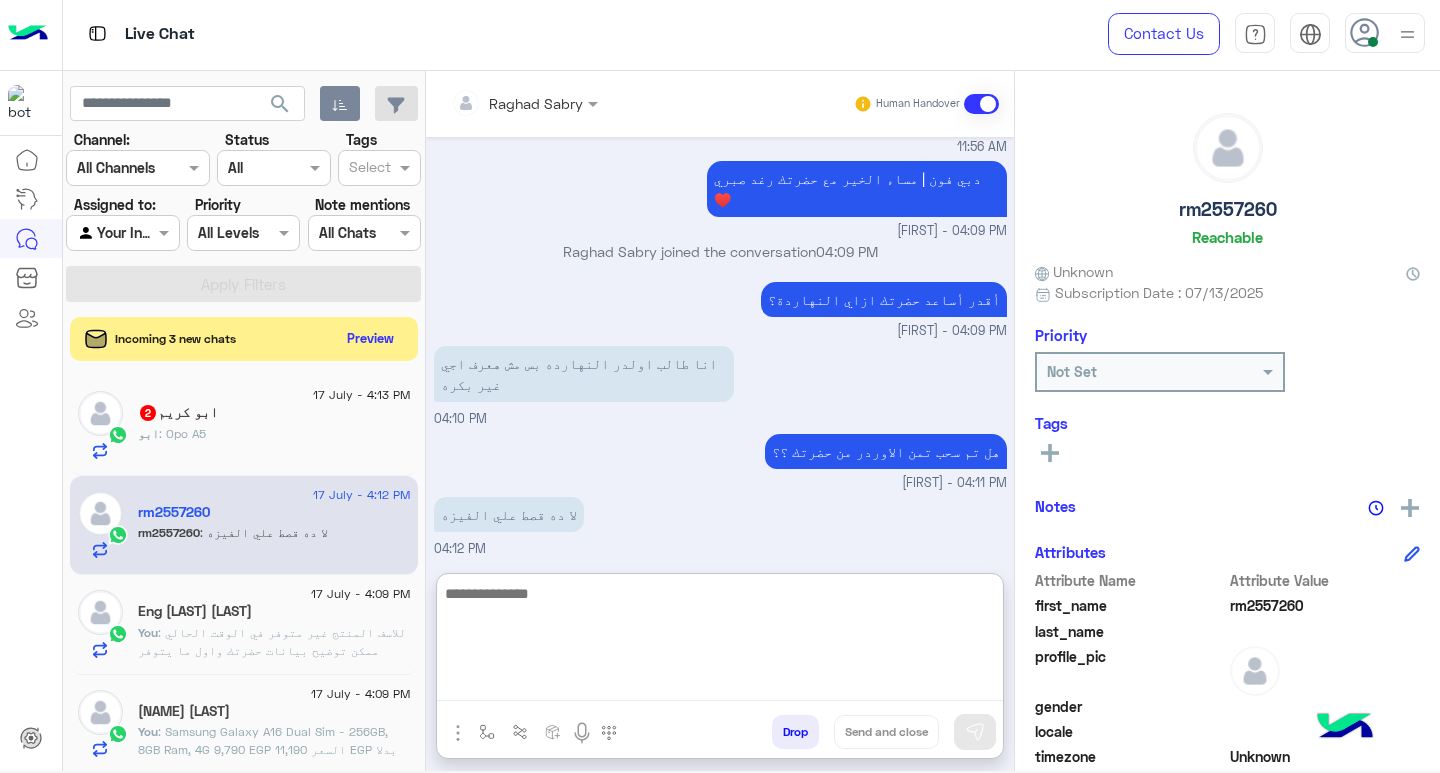 click at bounding box center [720, 641] 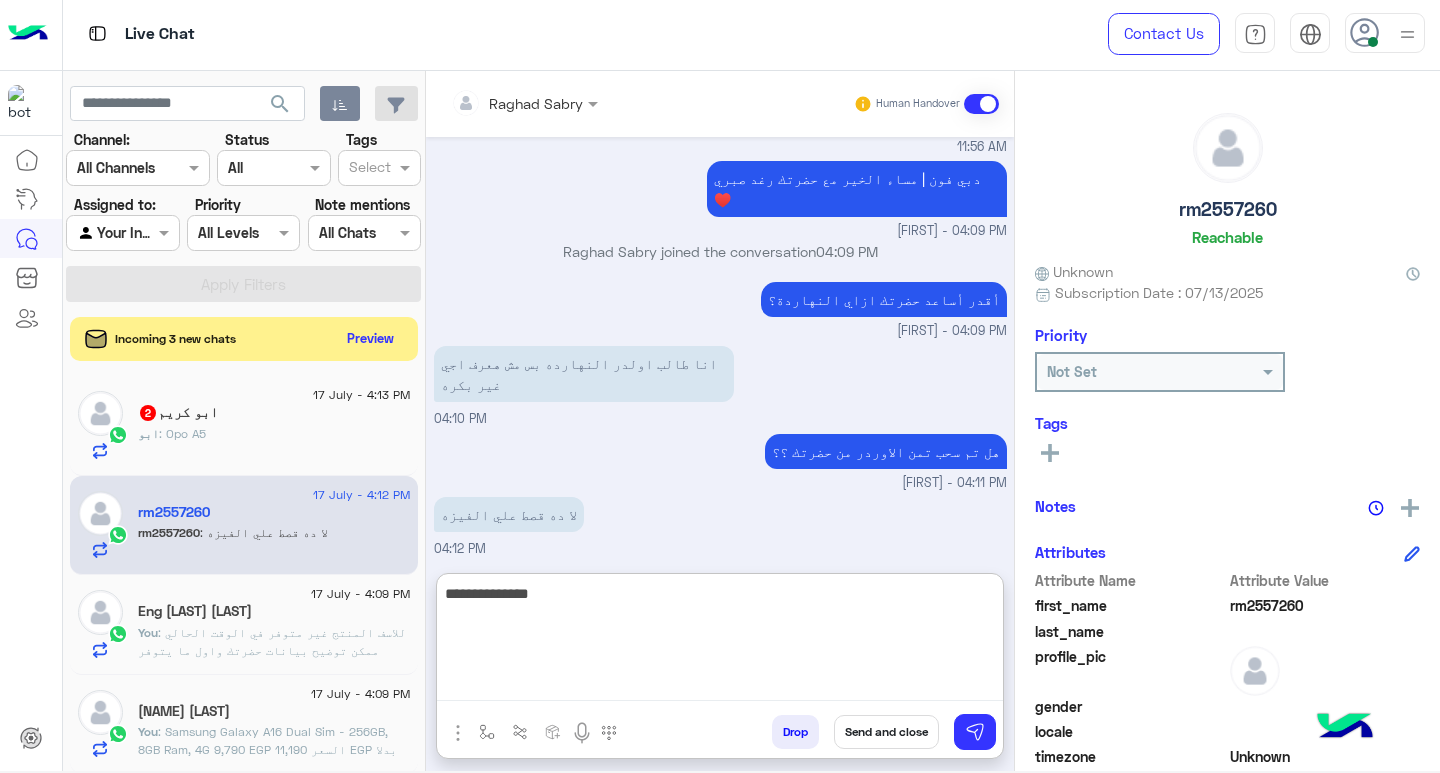 type on "**********" 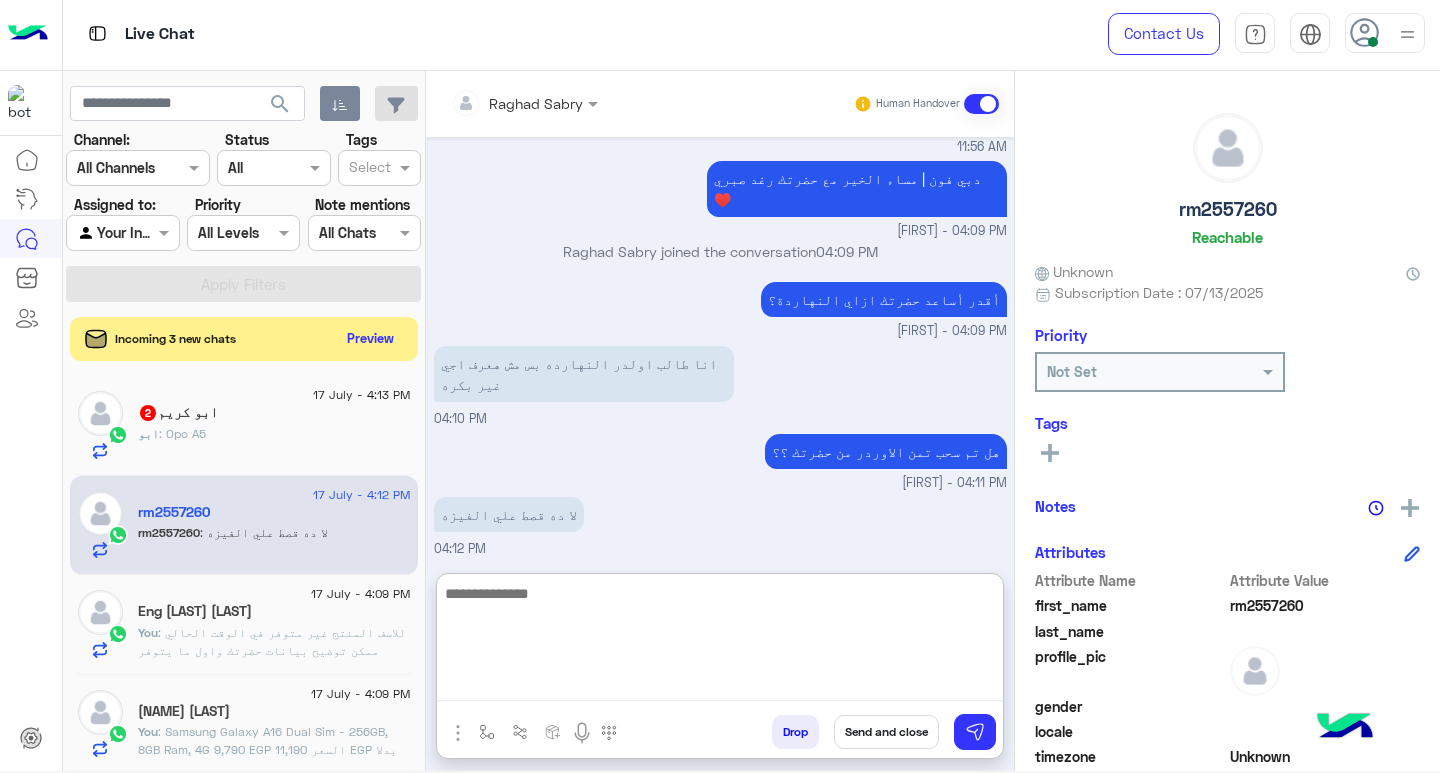 scroll, scrollTop: 1478, scrollLeft: 0, axis: vertical 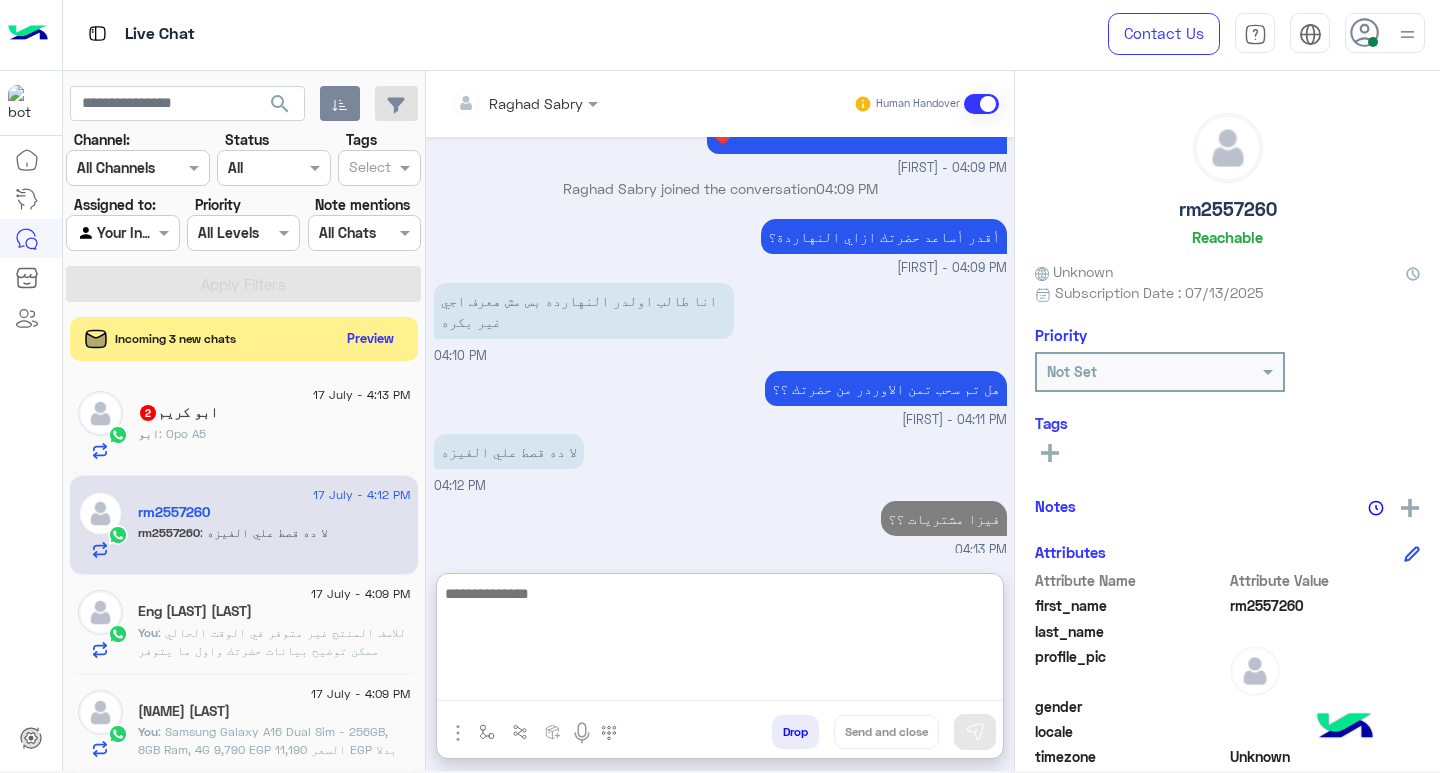 click on "ابو كريم  2" 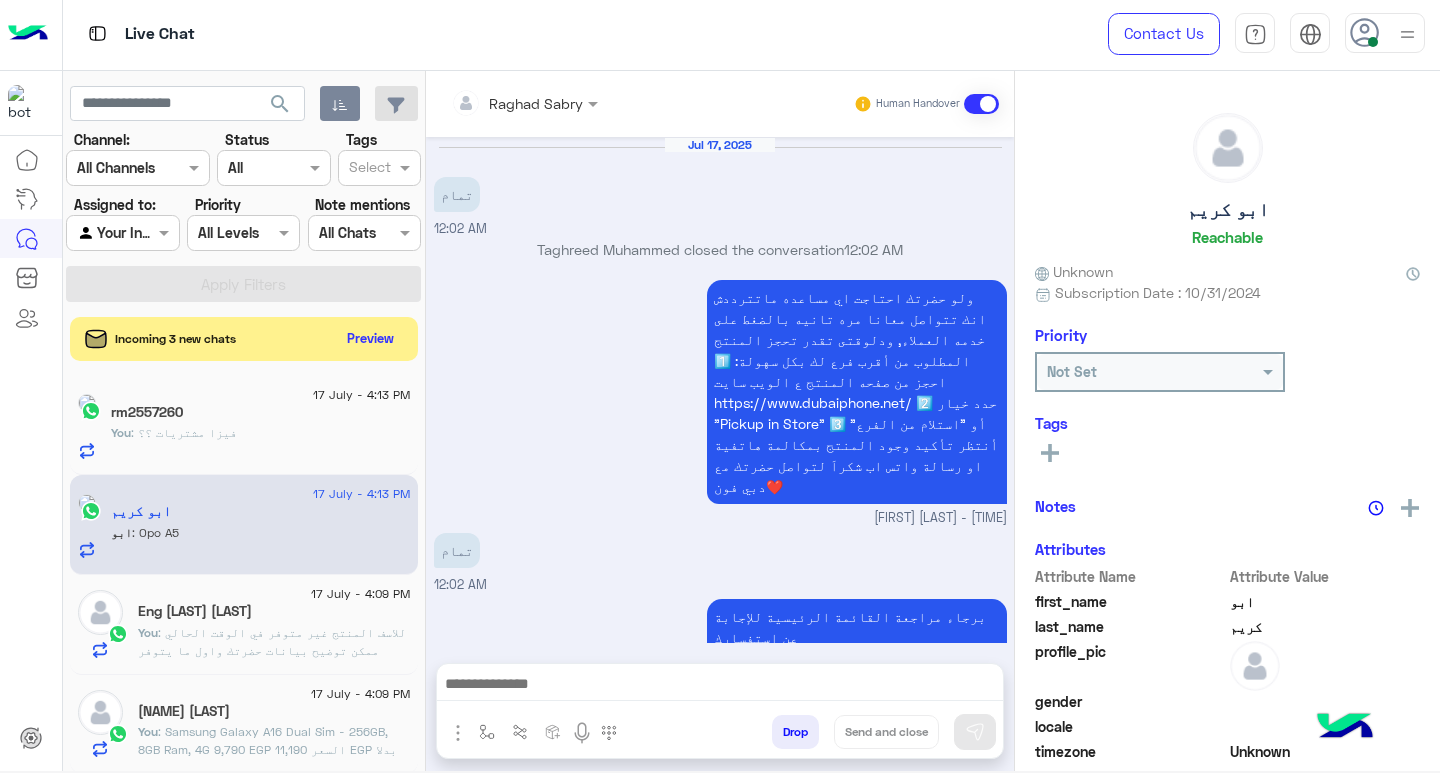 scroll, scrollTop: 1950, scrollLeft: 0, axis: vertical 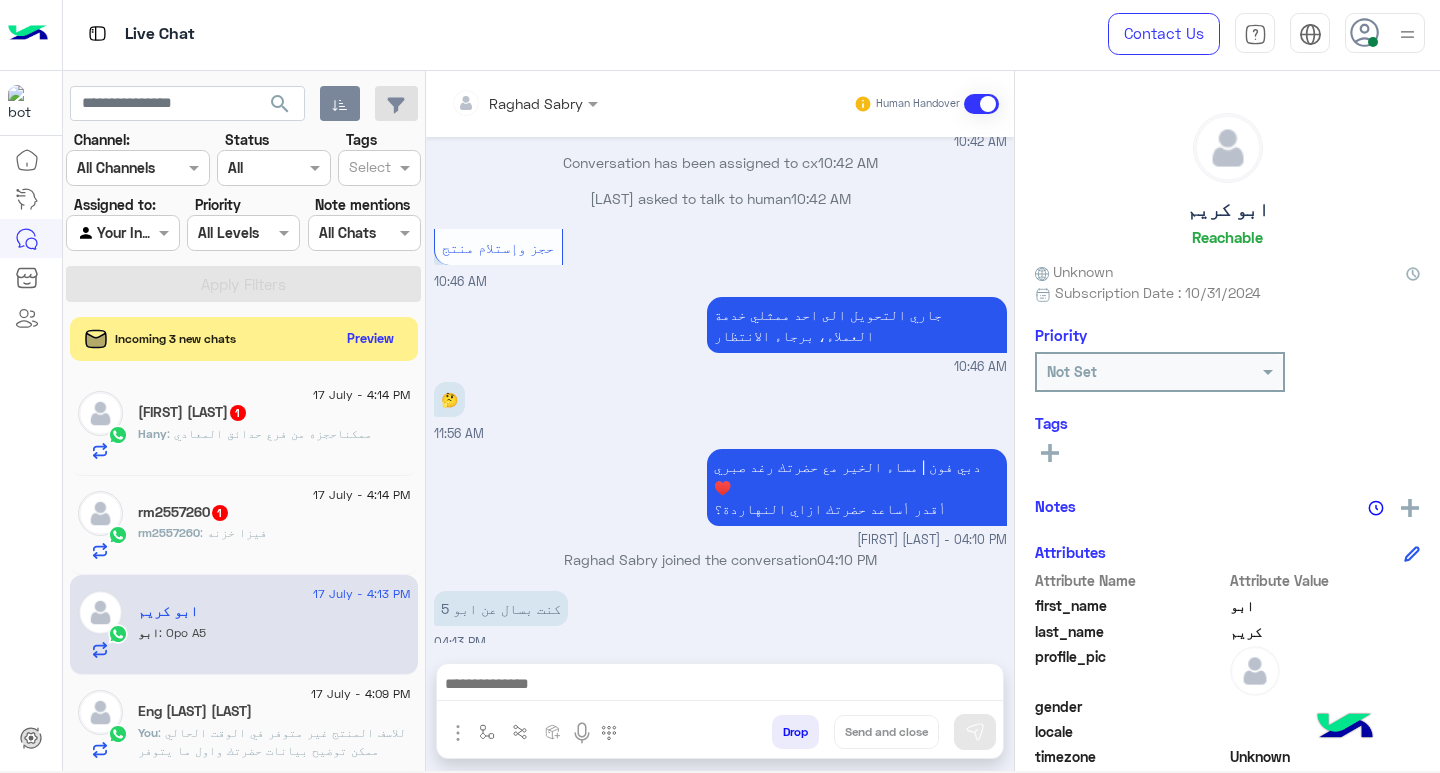 click at bounding box center (720, 686) 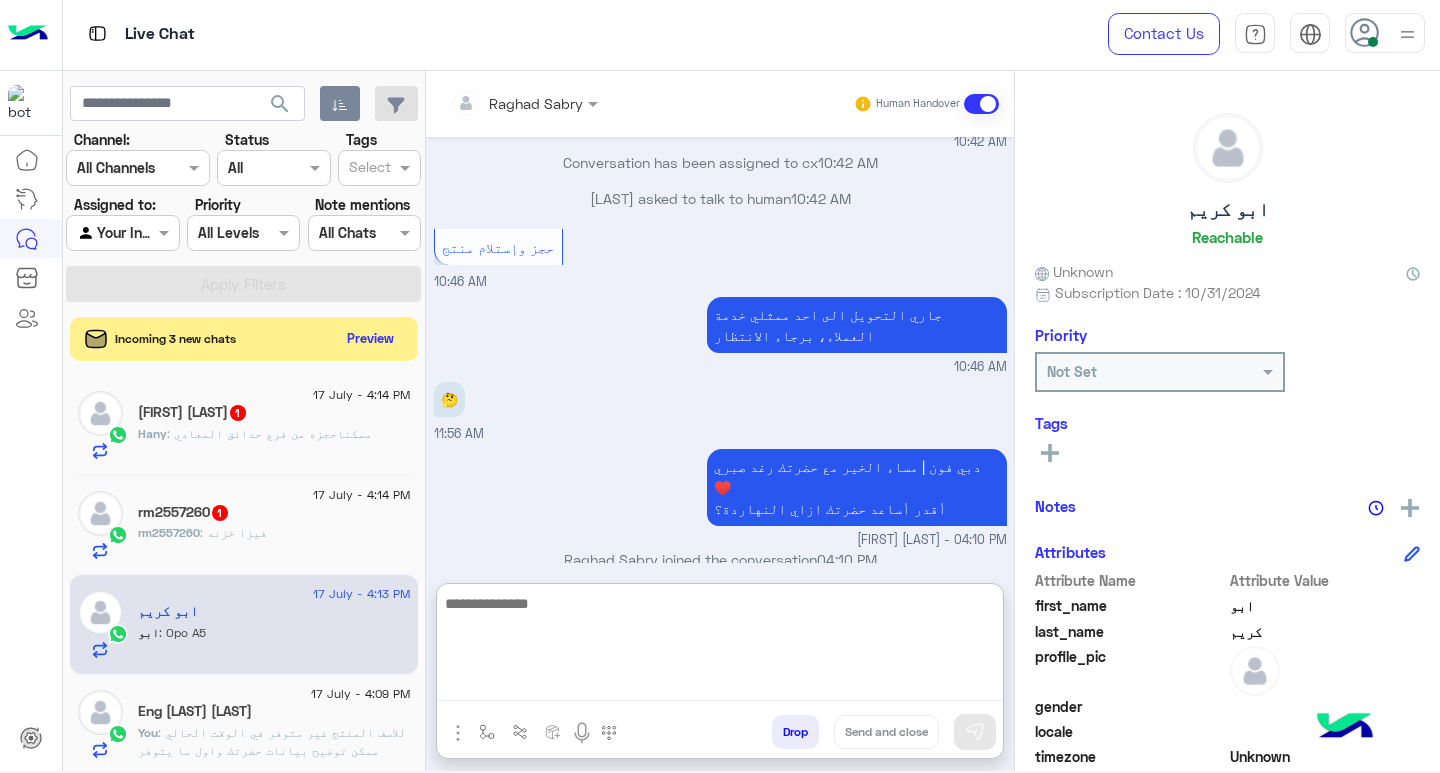 paste on "**********" 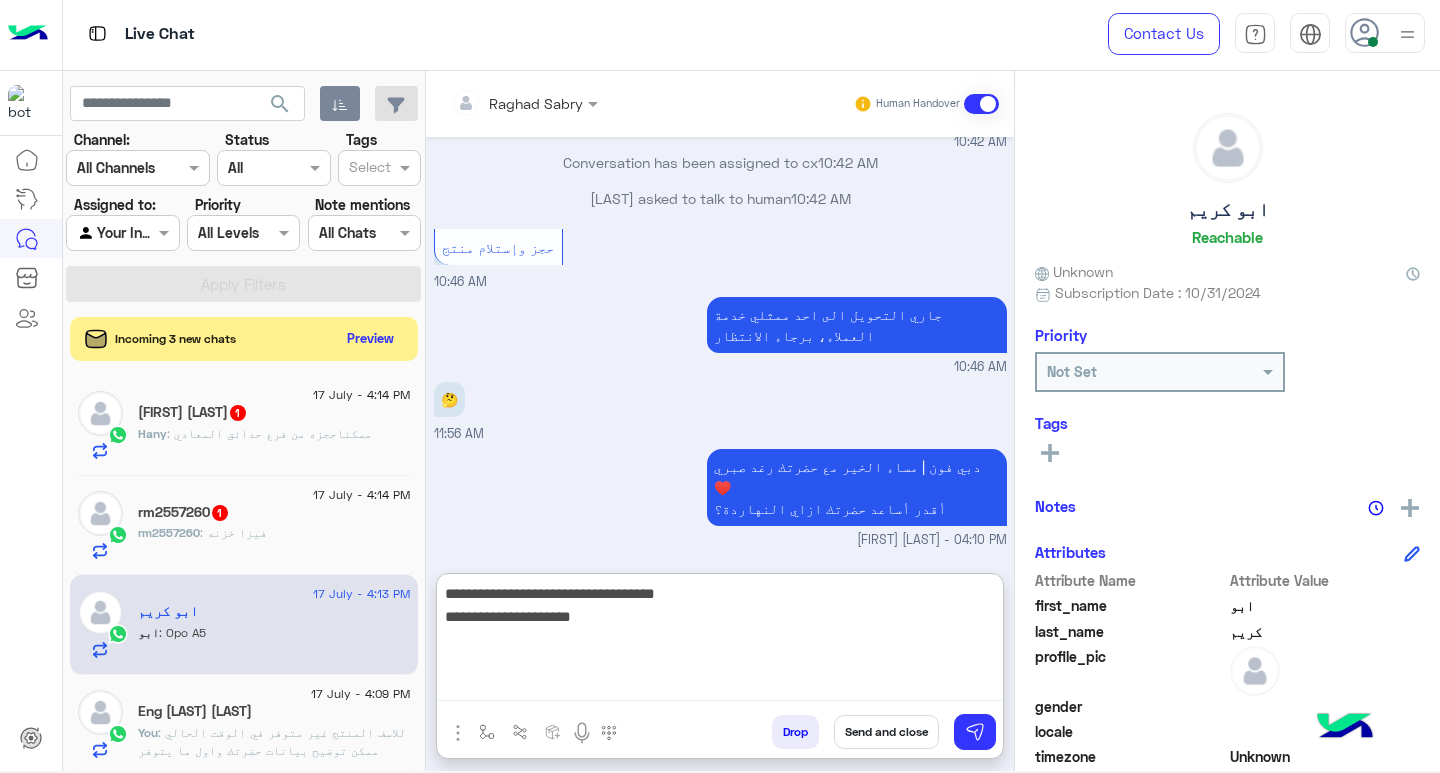 click on "**********" at bounding box center [720, 641] 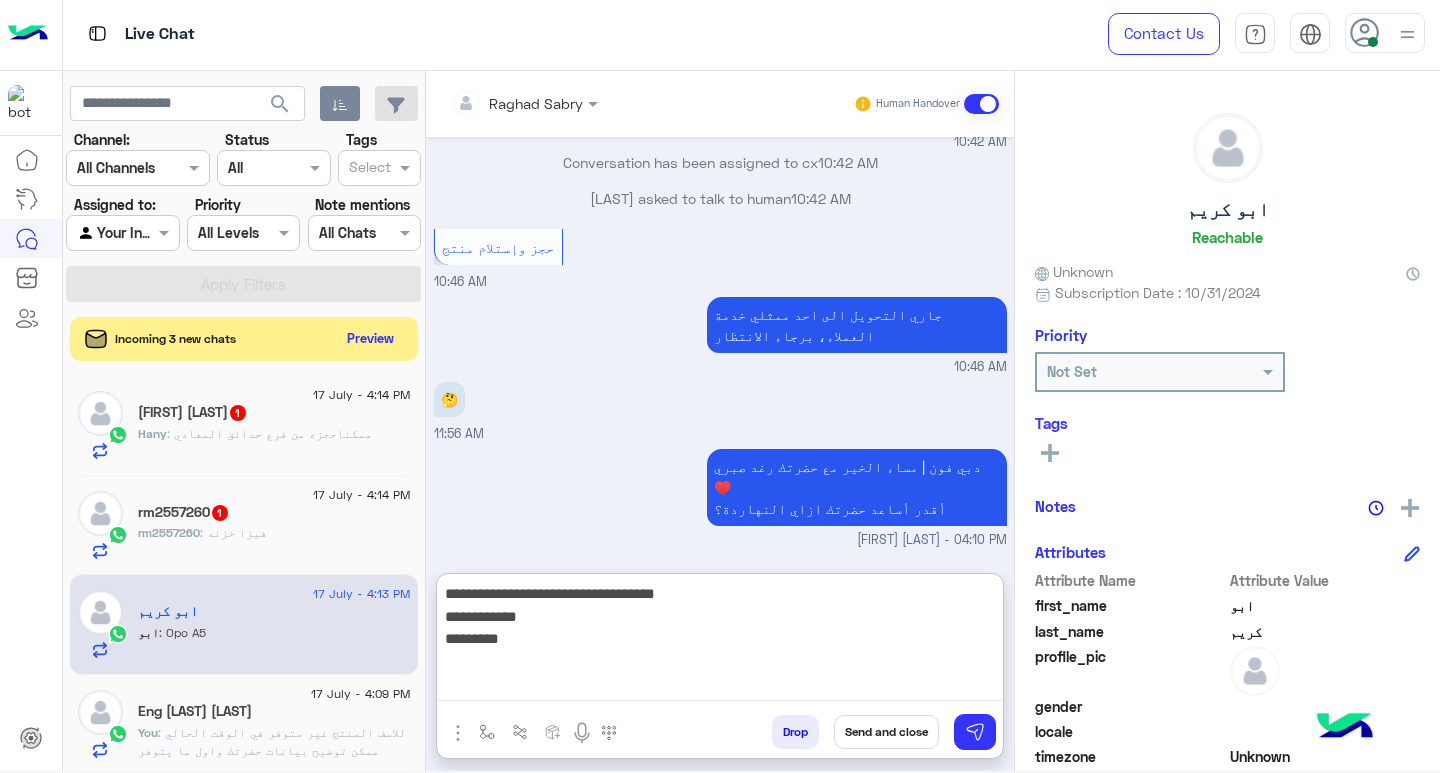 click on "**********" at bounding box center [720, 641] 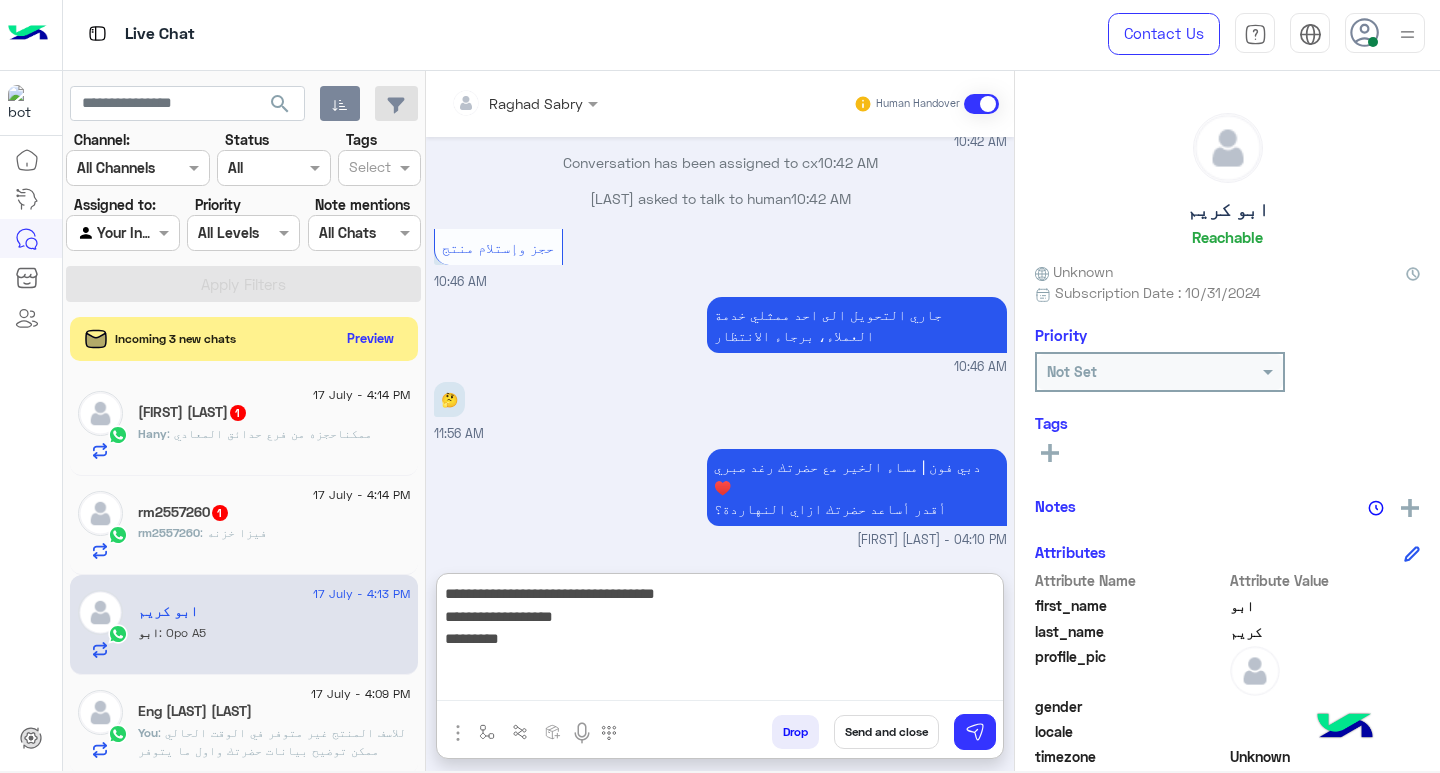 click on "**********" at bounding box center [720, 641] 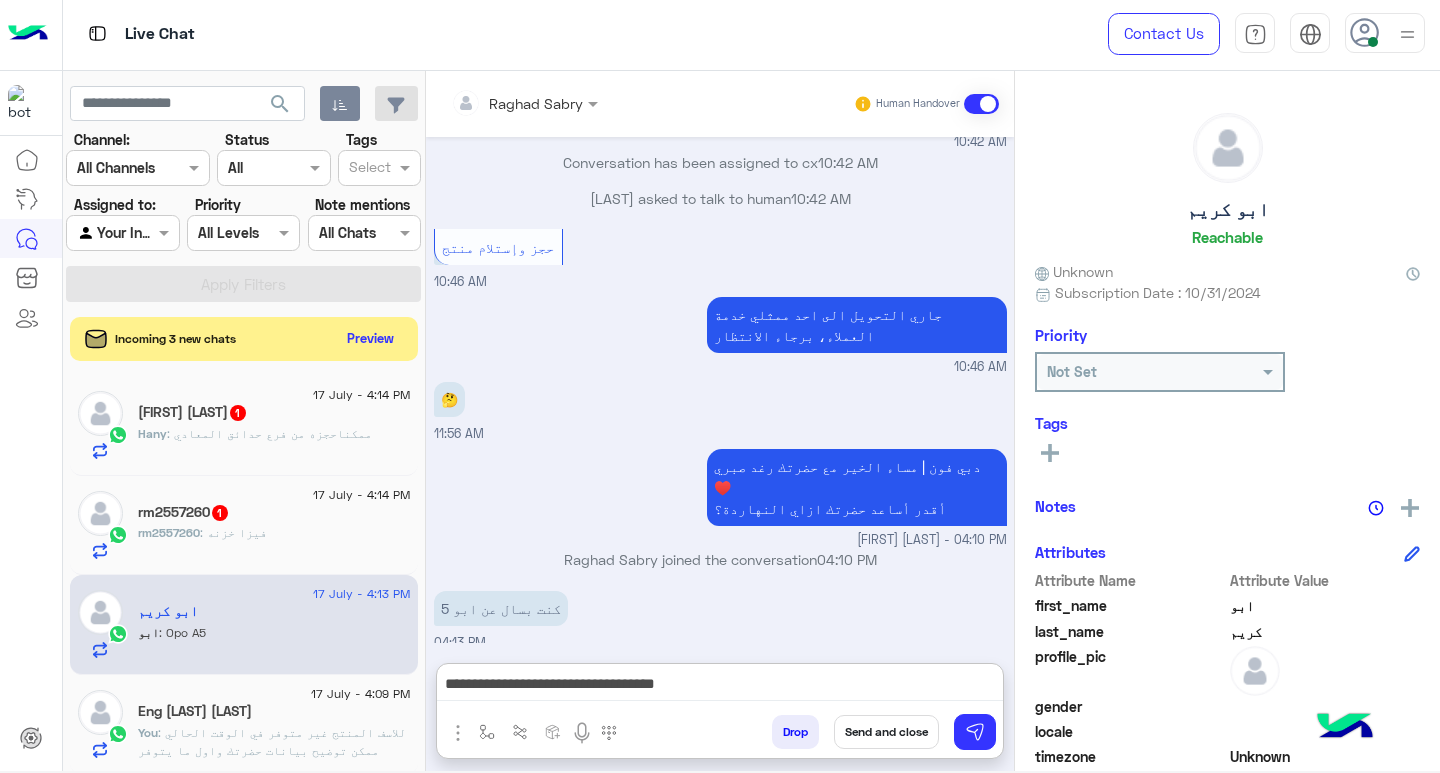click on "**********" at bounding box center [720, 686] 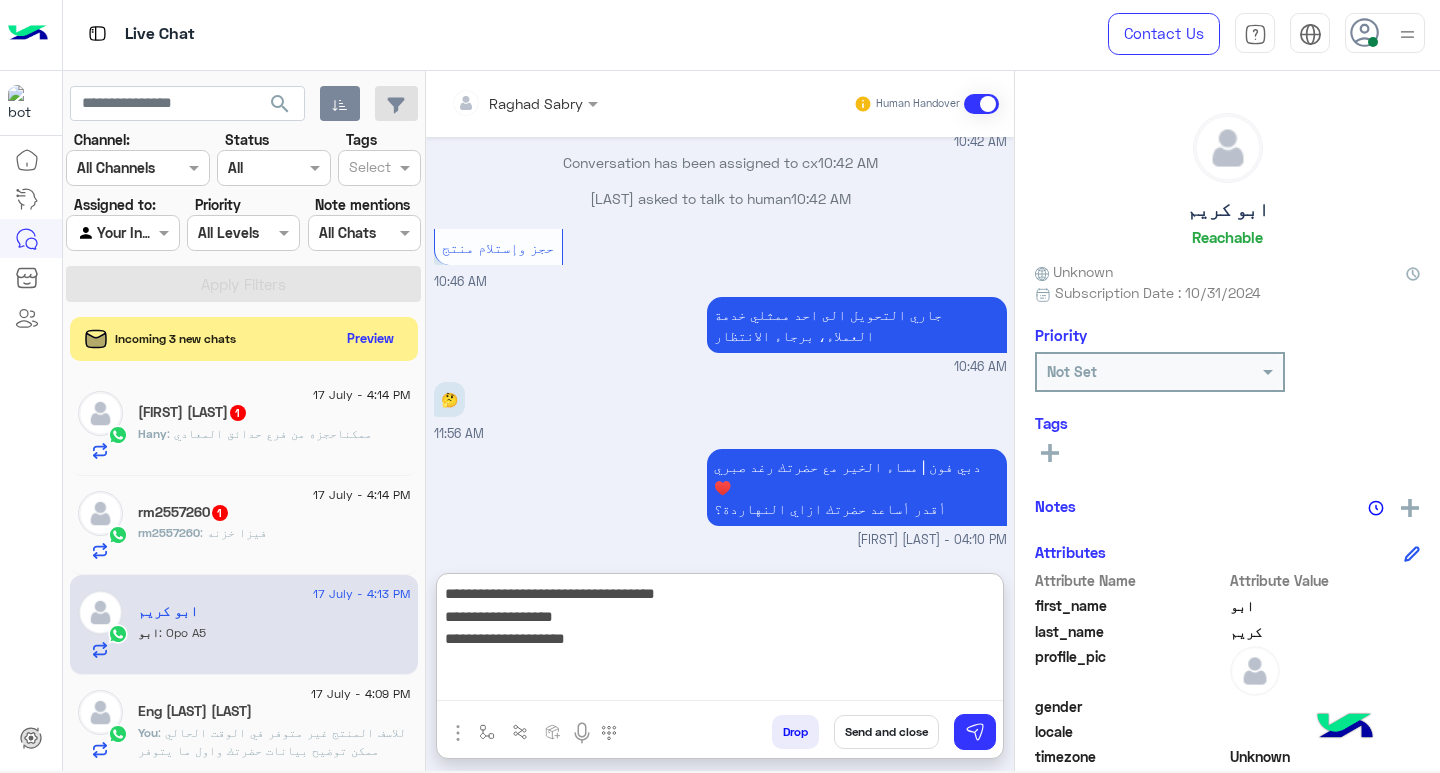 click on "**********" at bounding box center (720, 641) 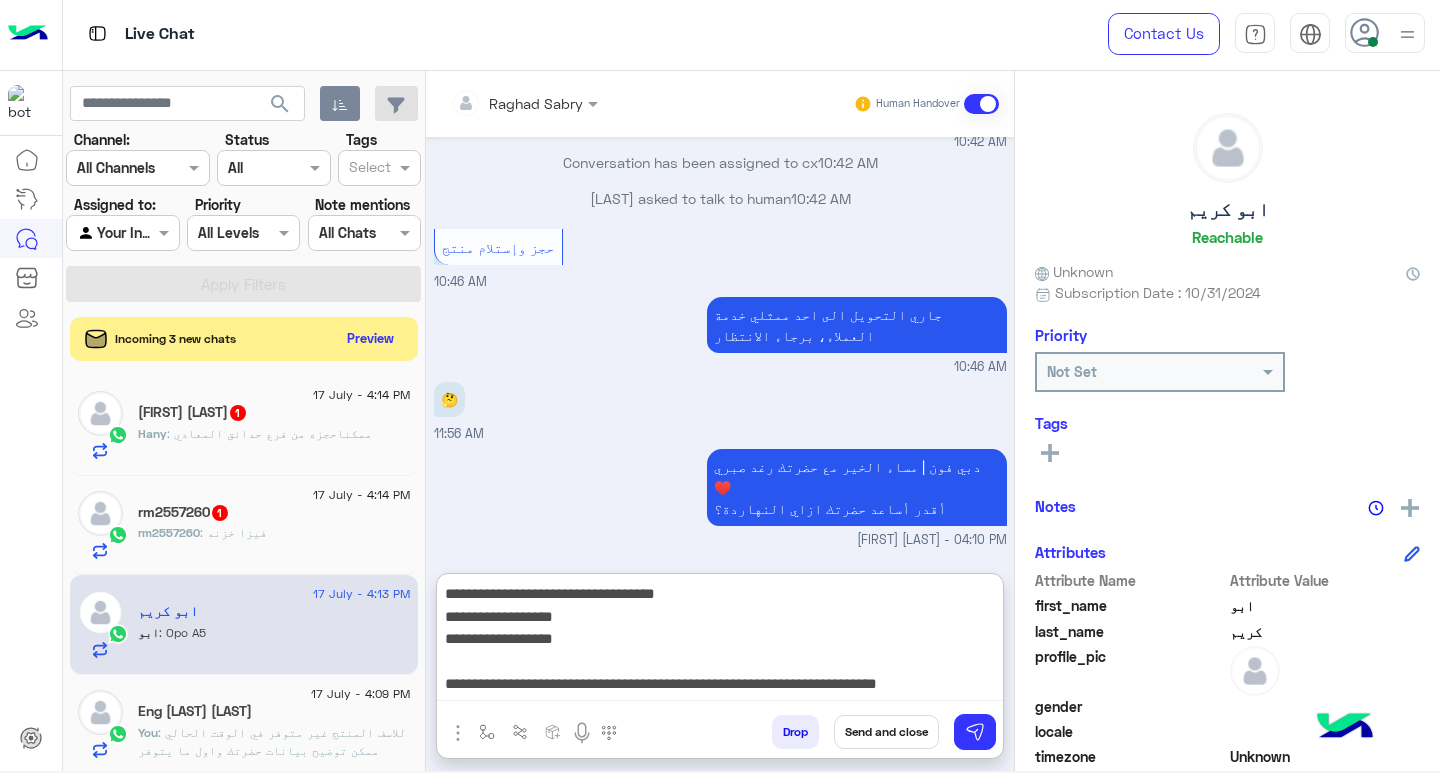 scroll, scrollTop: 16, scrollLeft: 0, axis: vertical 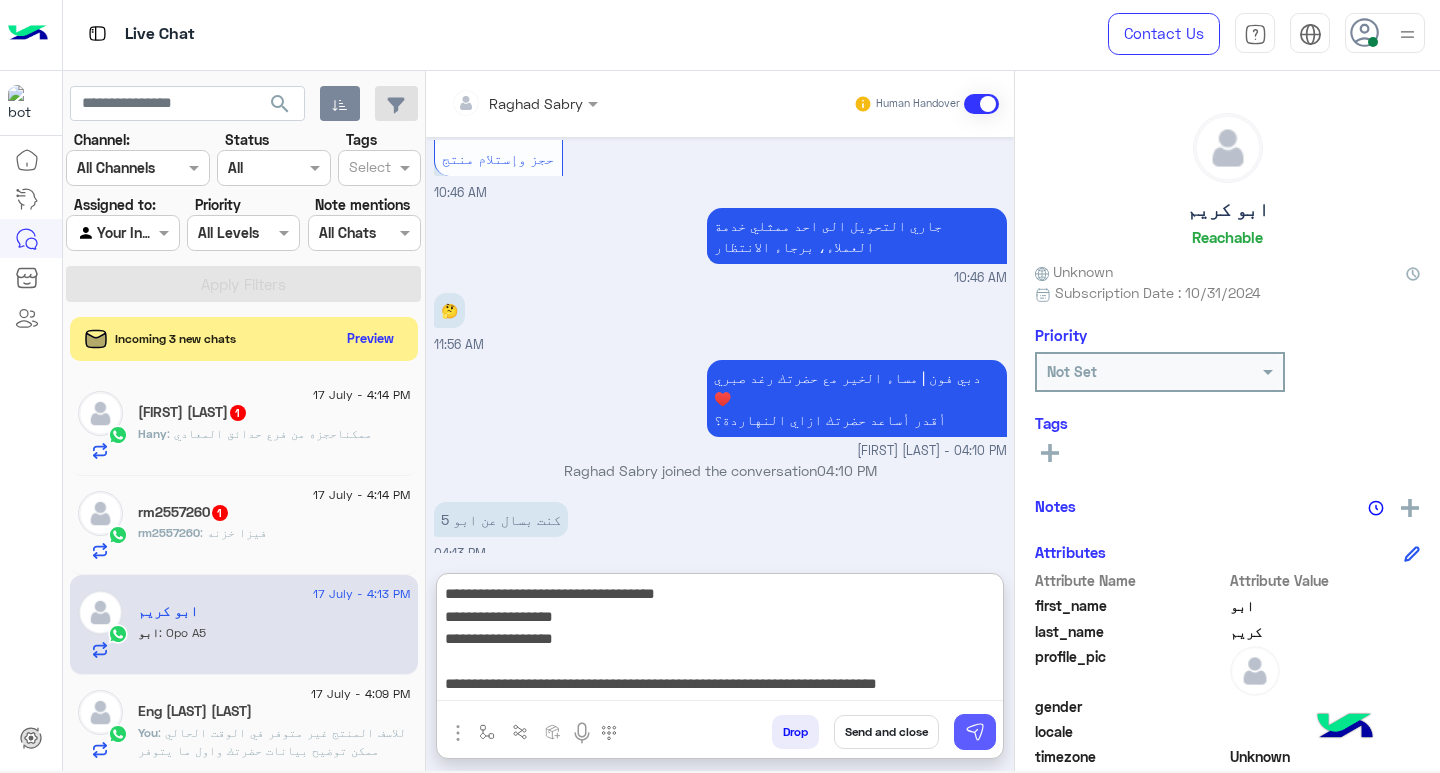 type on "**********" 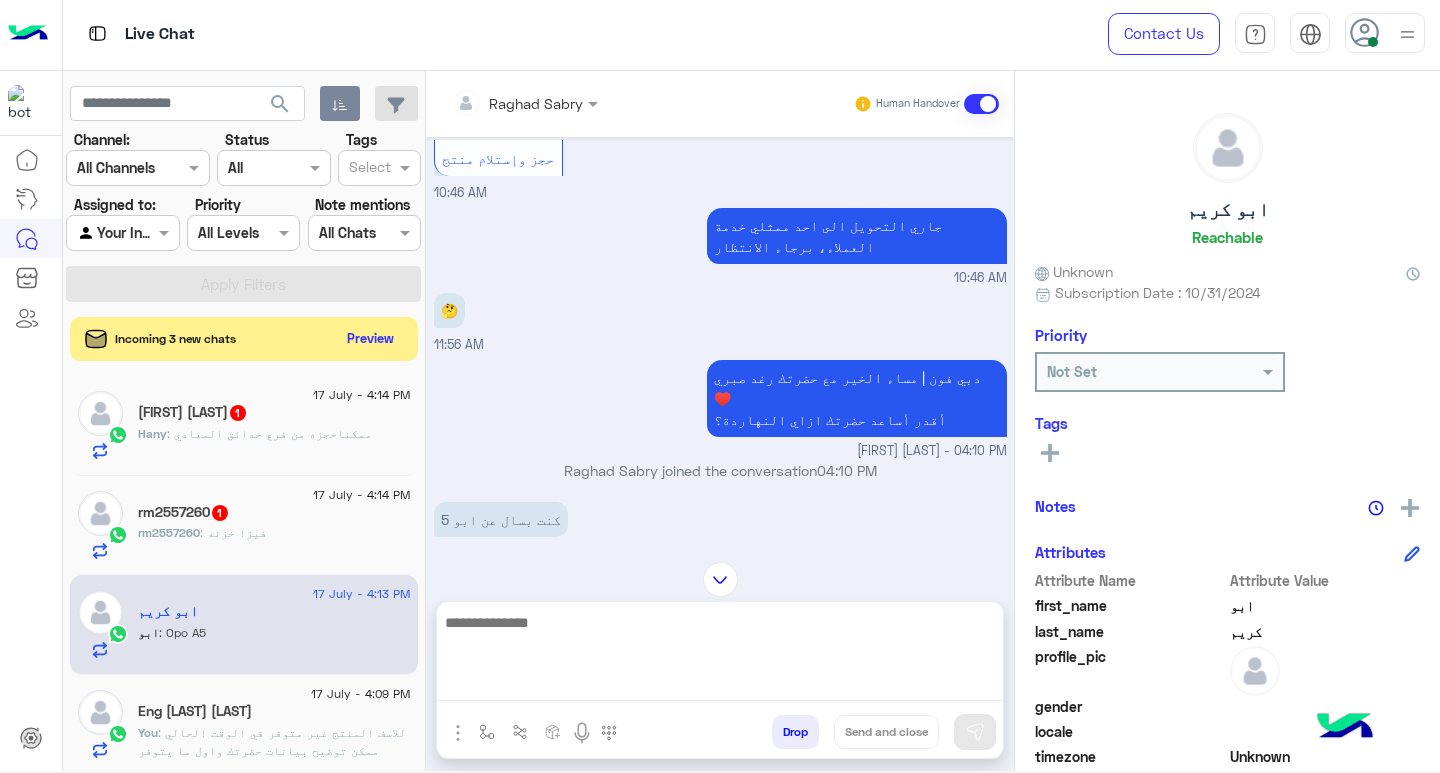 scroll, scrollTop: 2118, scrollLeft: 0, axis: vertical 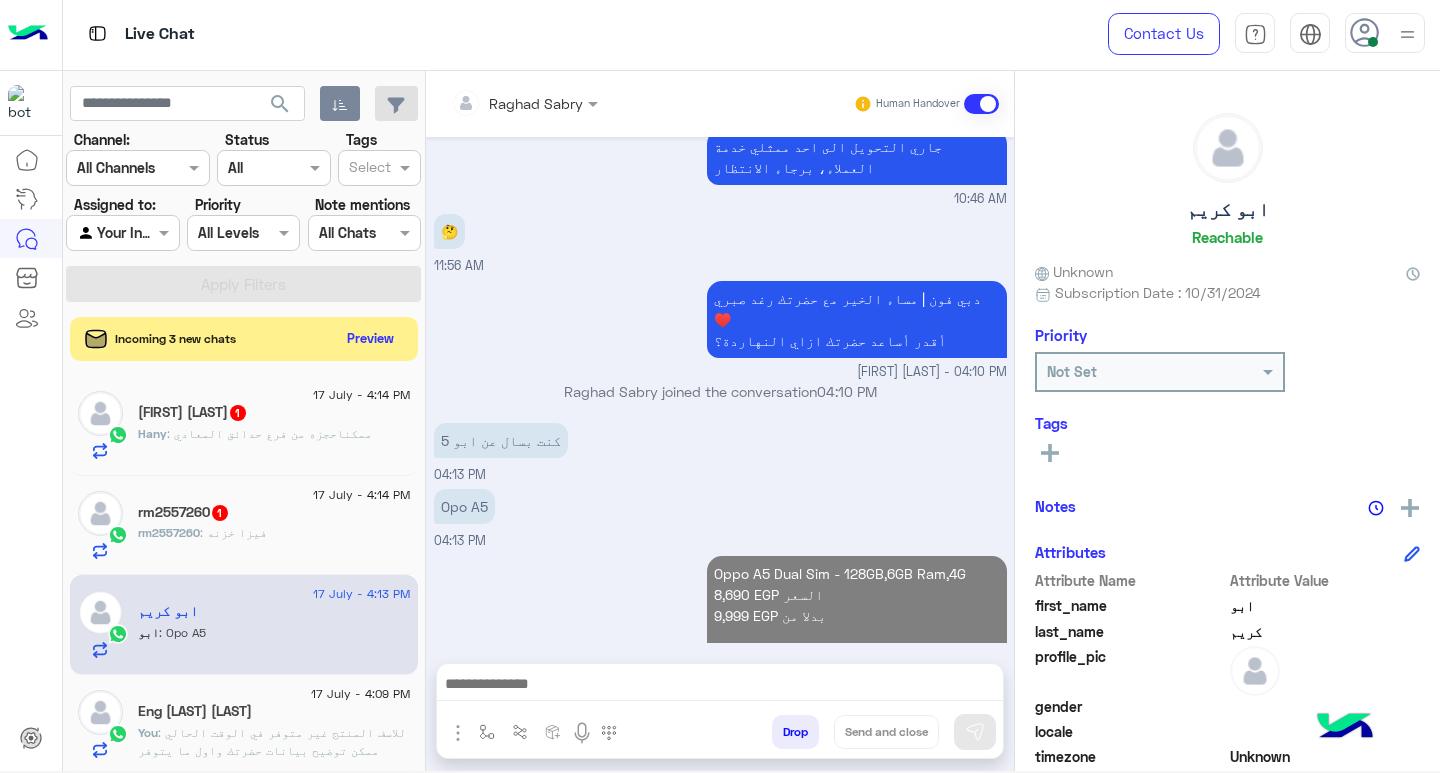 click at bounding box center [720, 686] 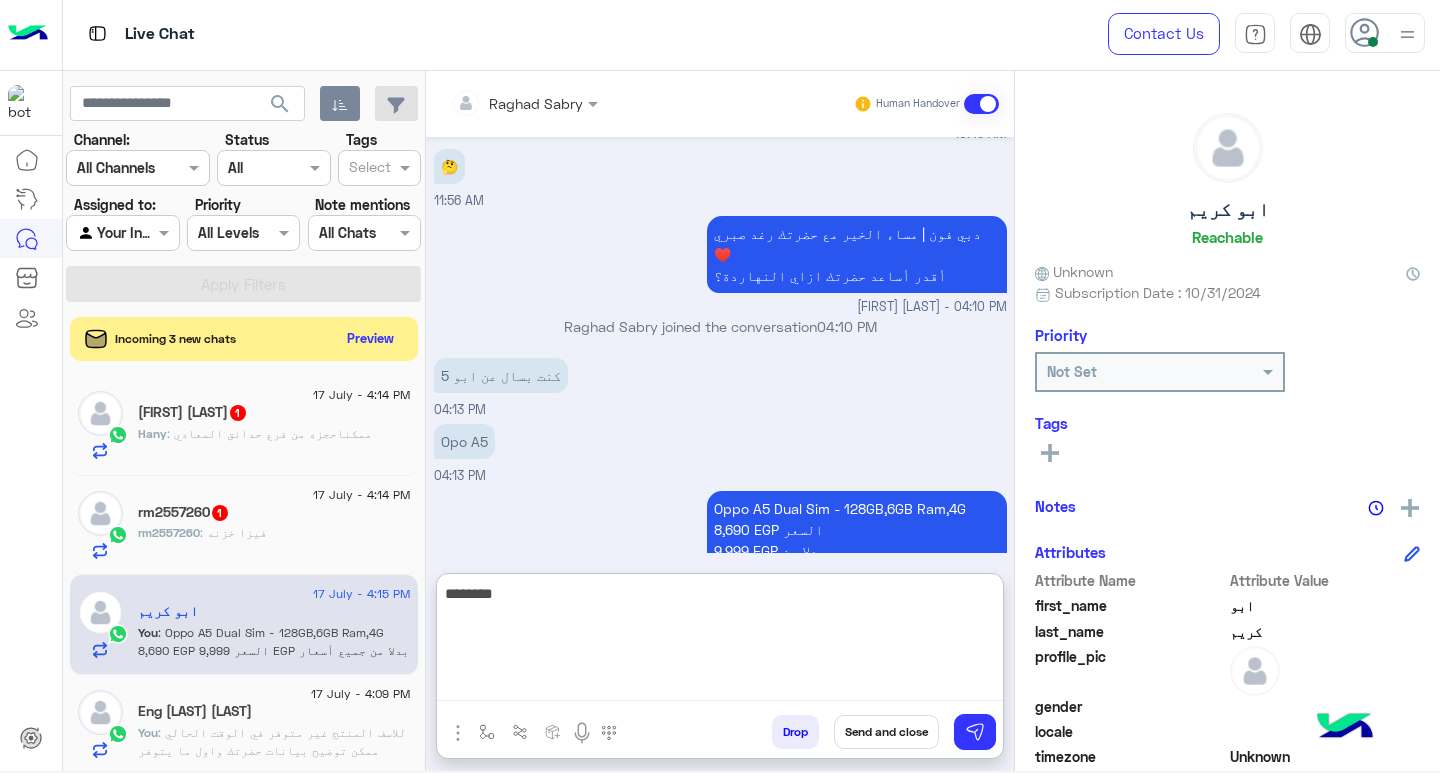 scroll, scrollTop: 2208, scrollLeft: 0, axis: vertical 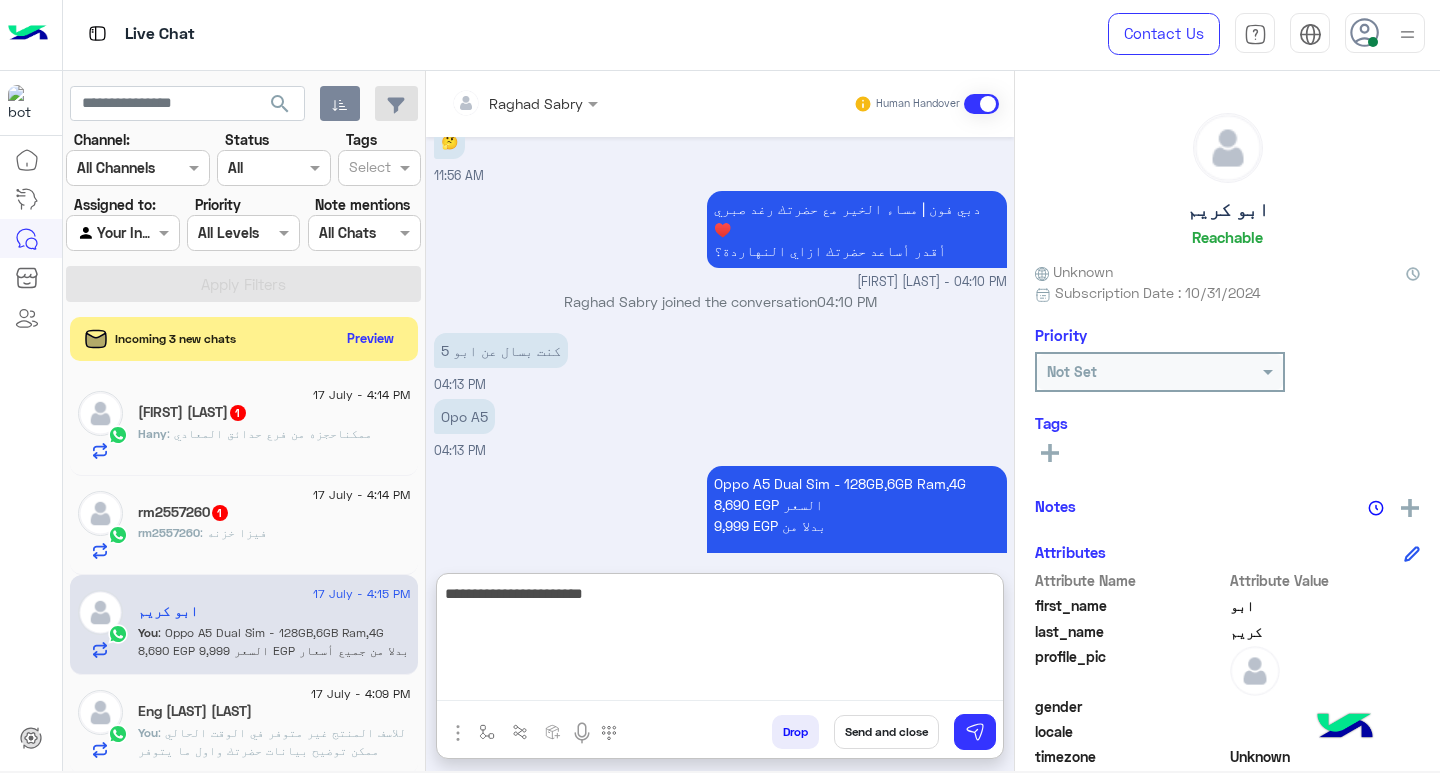 type on "**********" 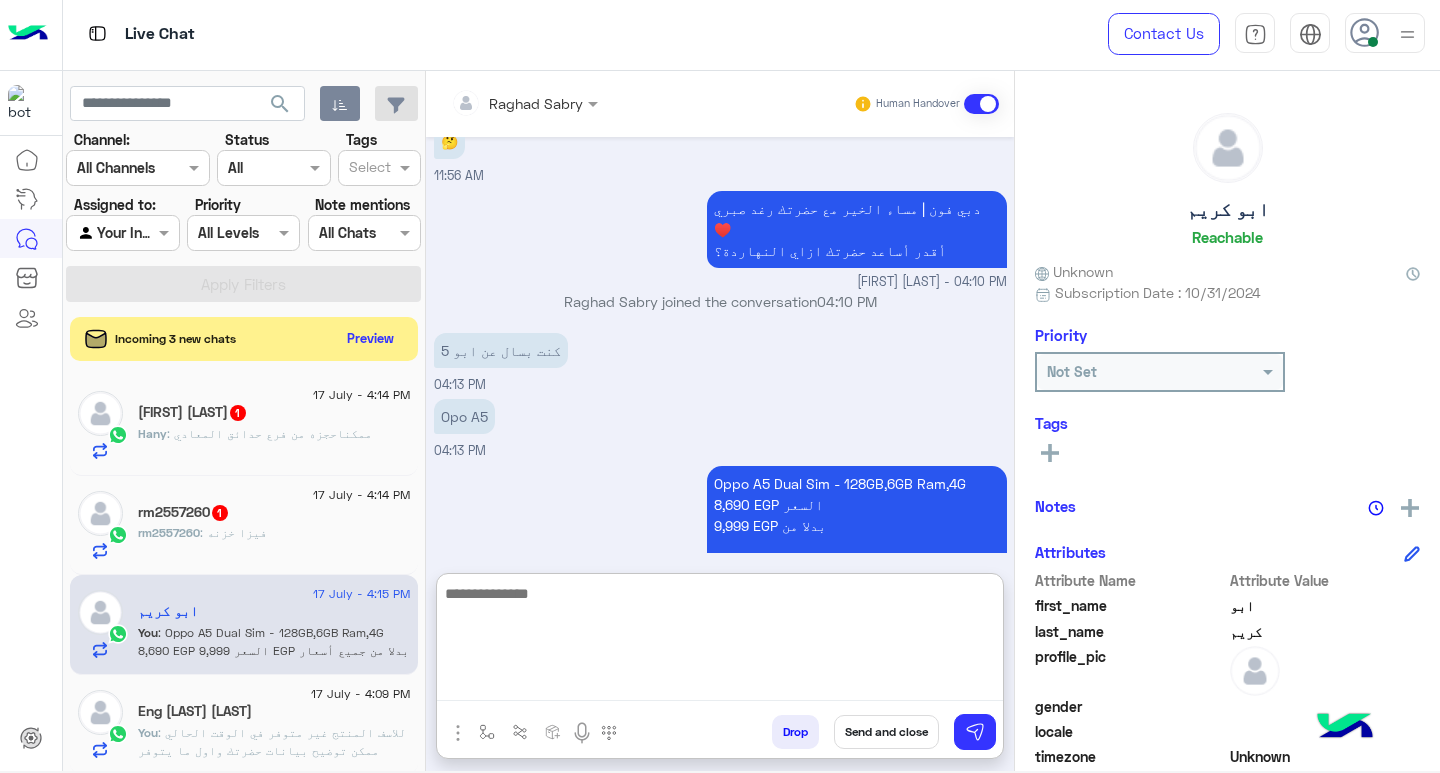 scroll, scrollTop: 2272, scrollLeft: 0, axis: vertical 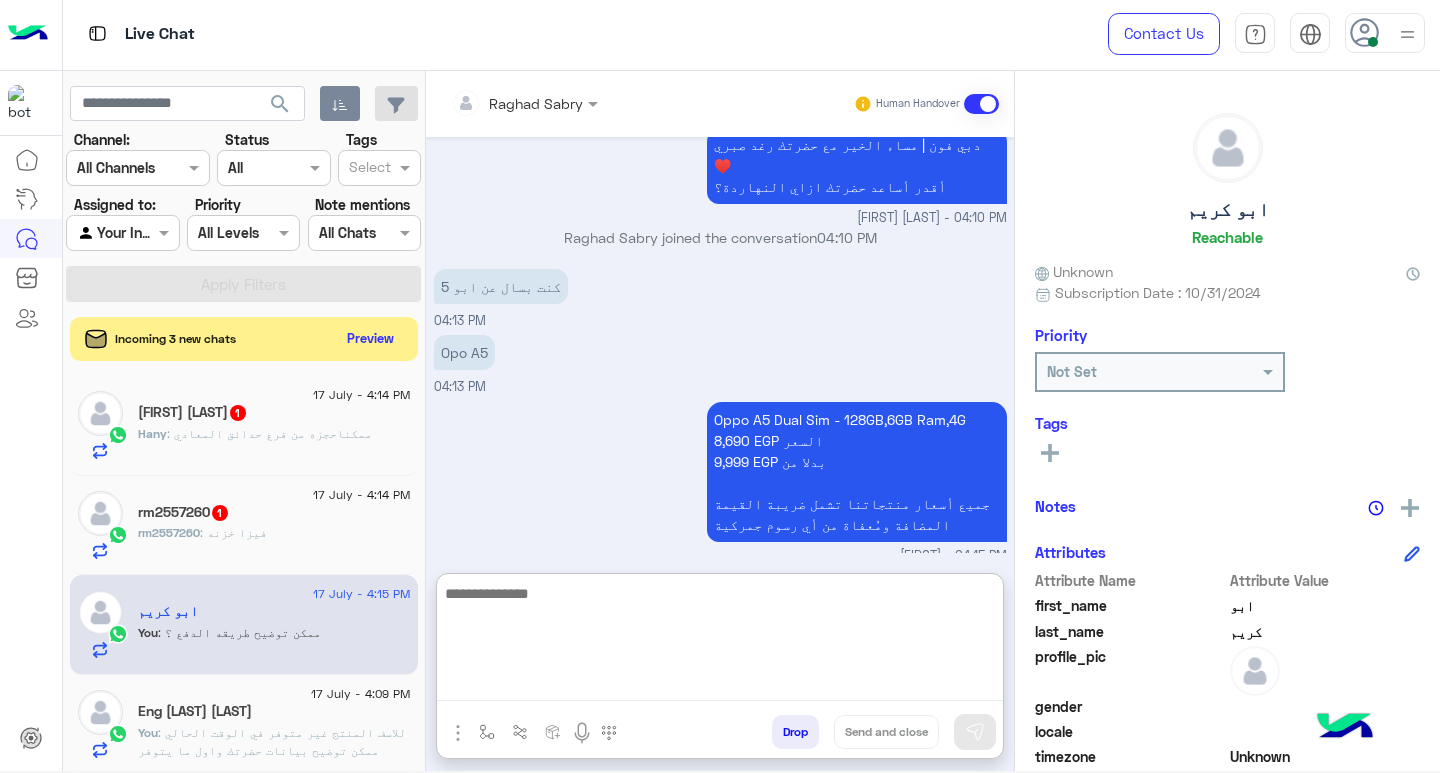 click on ": ممكناحجزه من فرع حدائق المعادي" 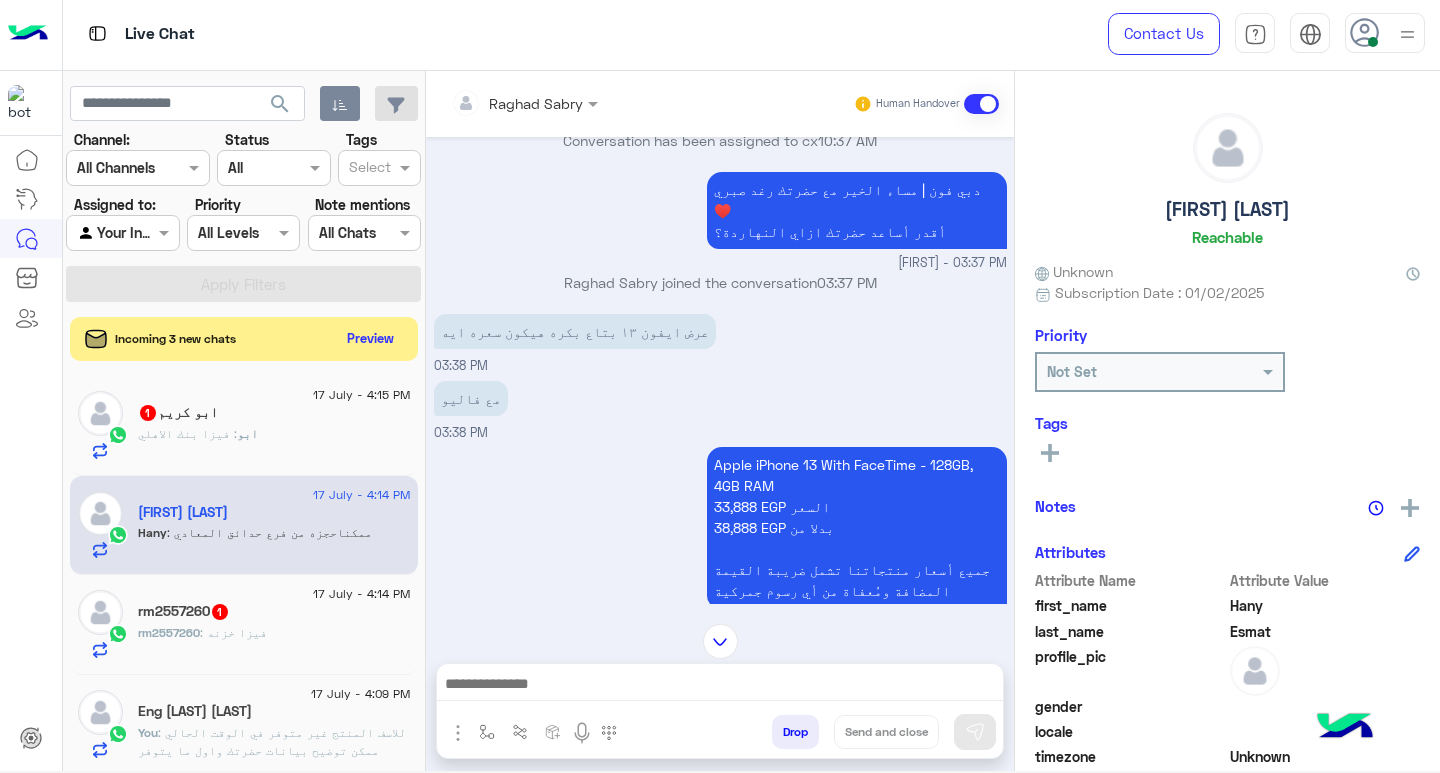 scroll, scrollTop: 1308, scrollLeft: 0, axis: vertical 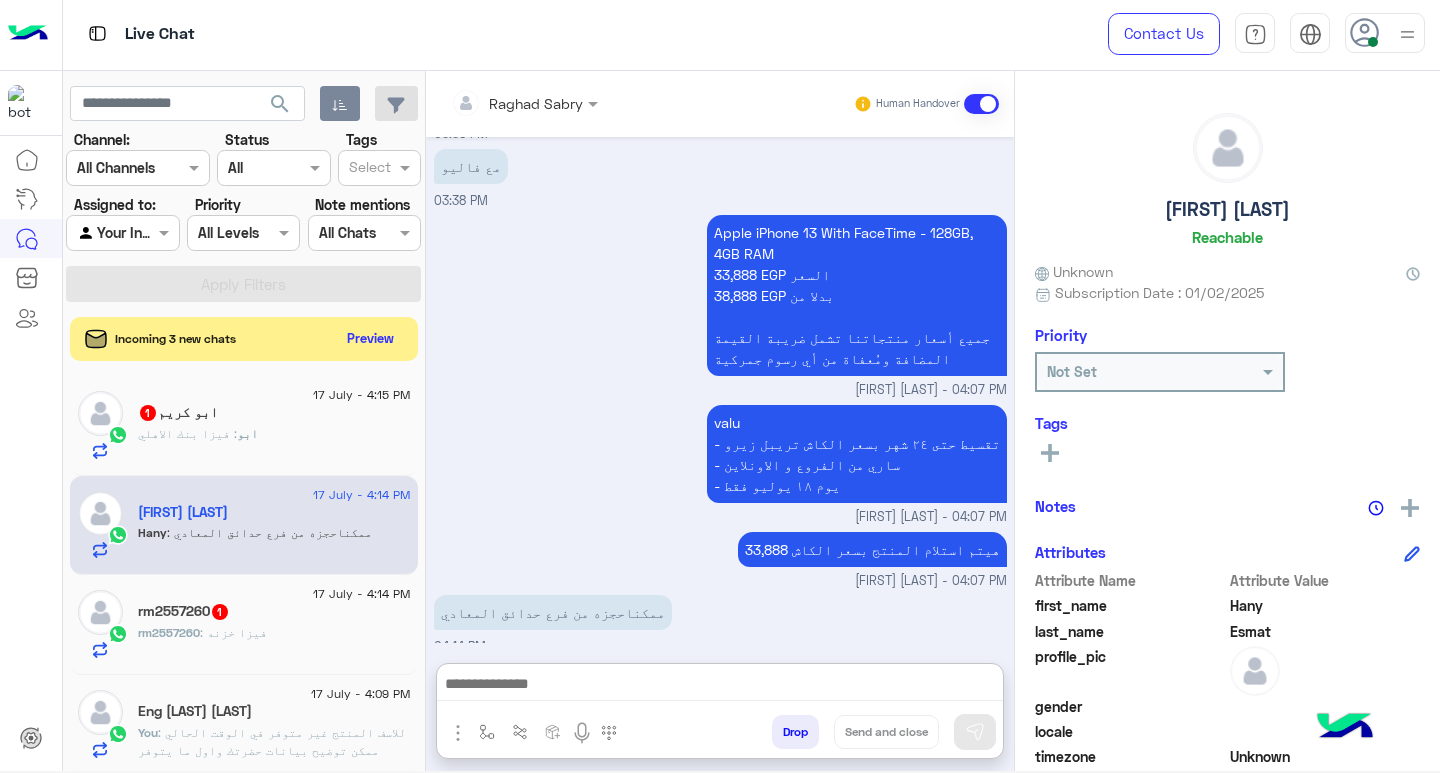 click at bounding box center (720, 686) 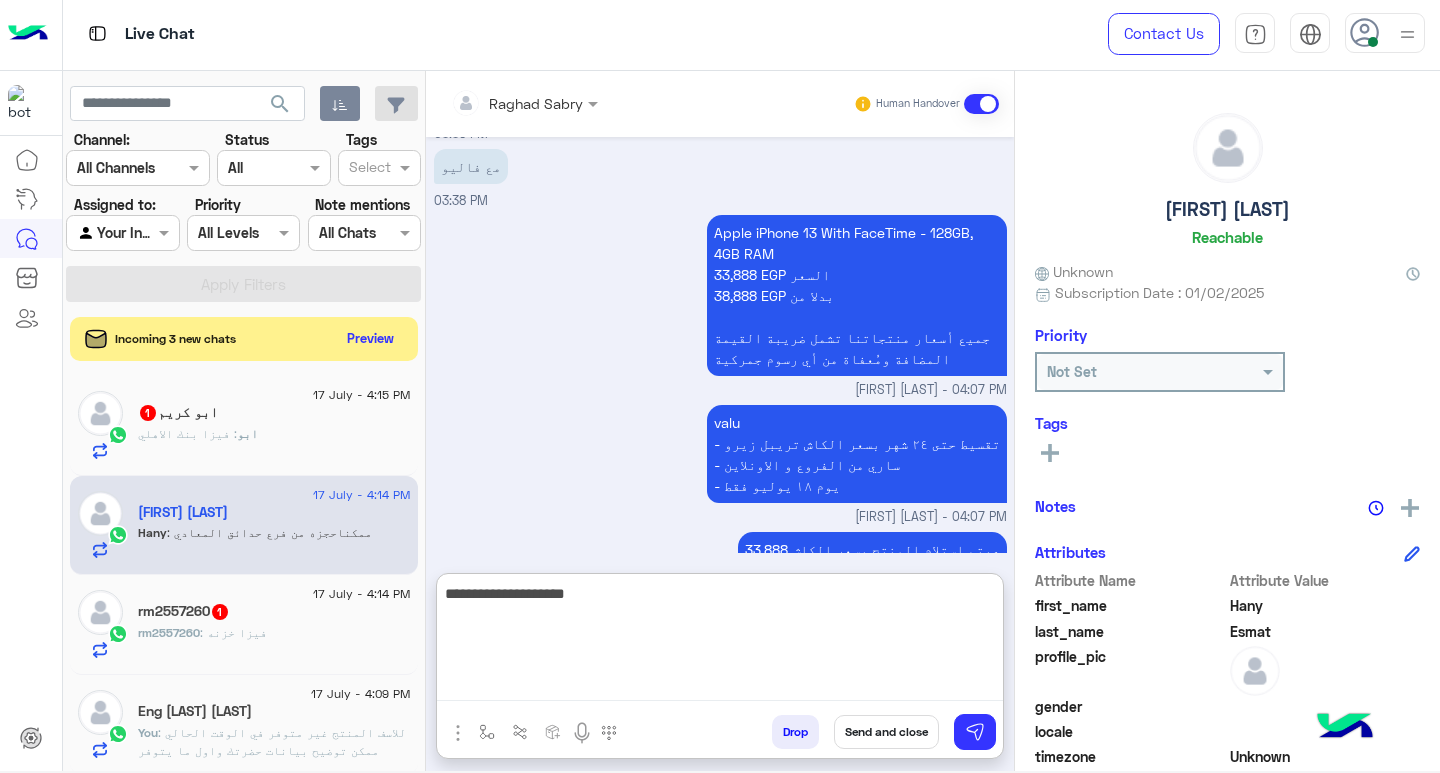 type on "**********" 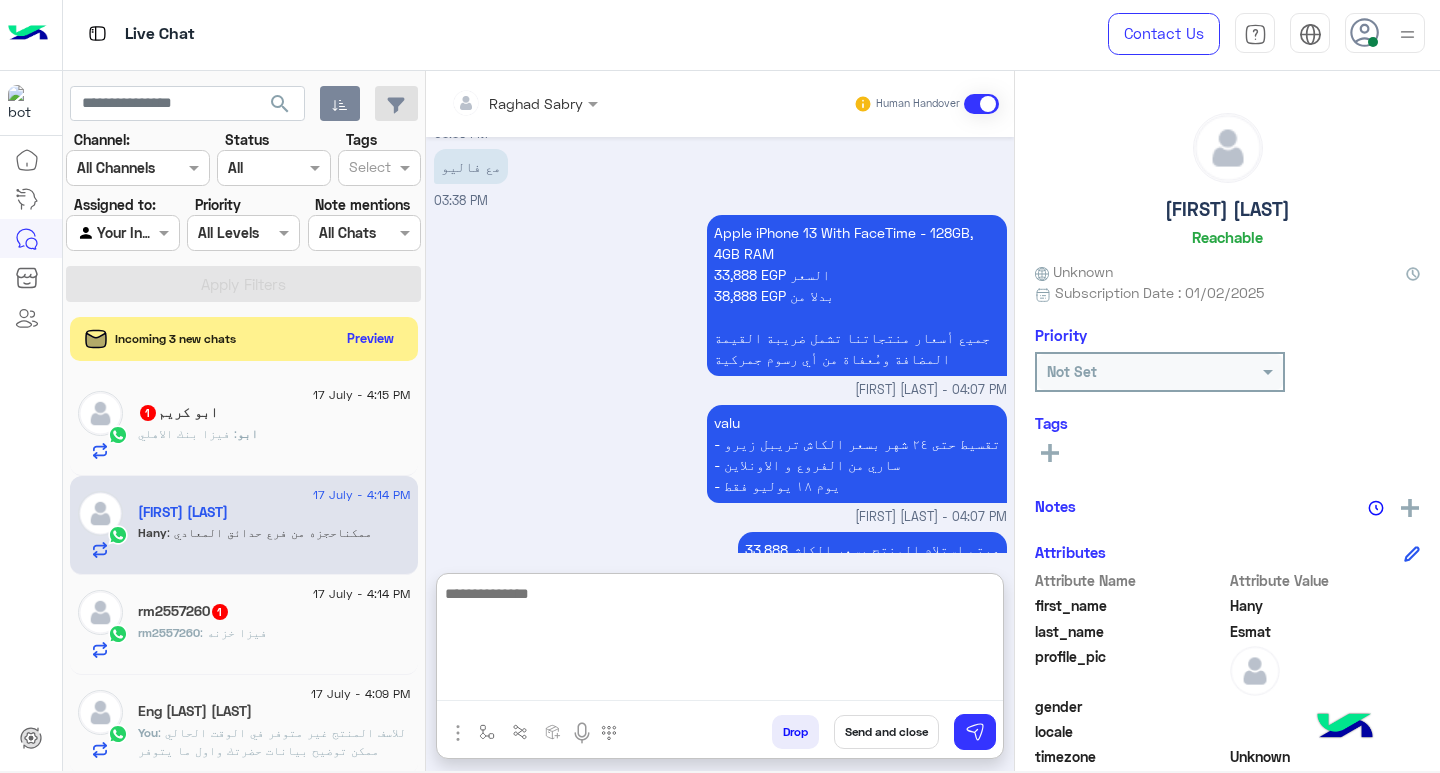 scroll, scrollTop: 1462, scrollLeft: 0, axis: vertical 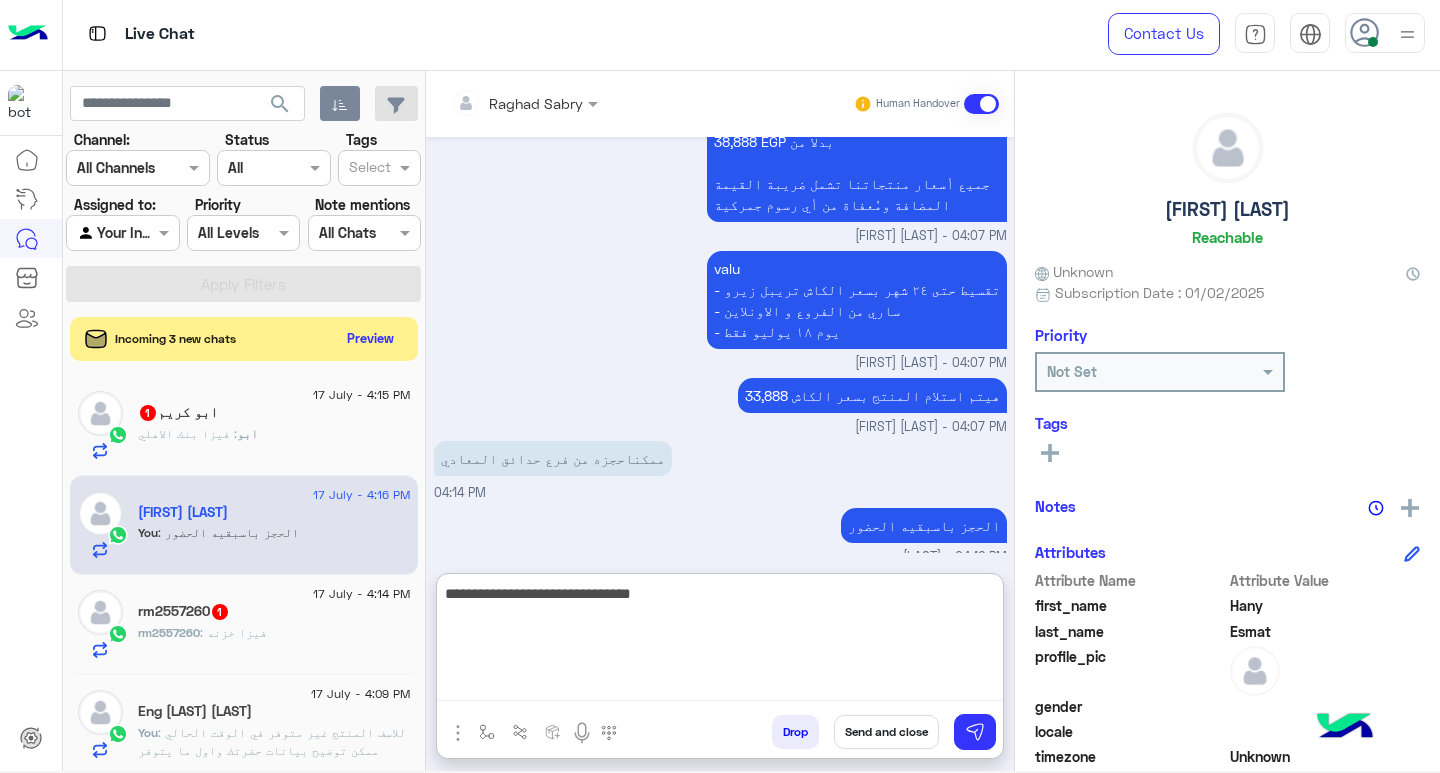 type on "**********" 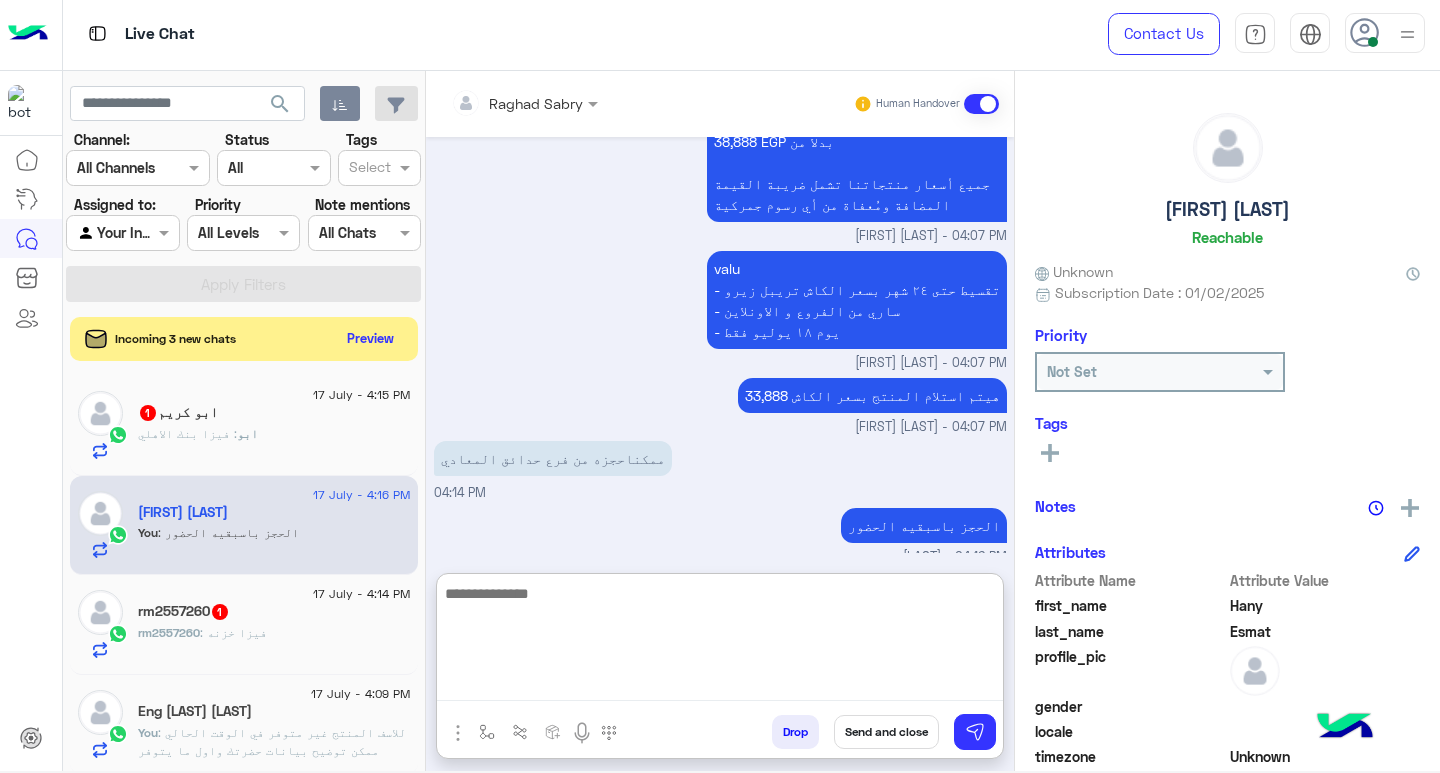 scroll, scrollTop: 1526, scrollLeft: 0, axis: vertical 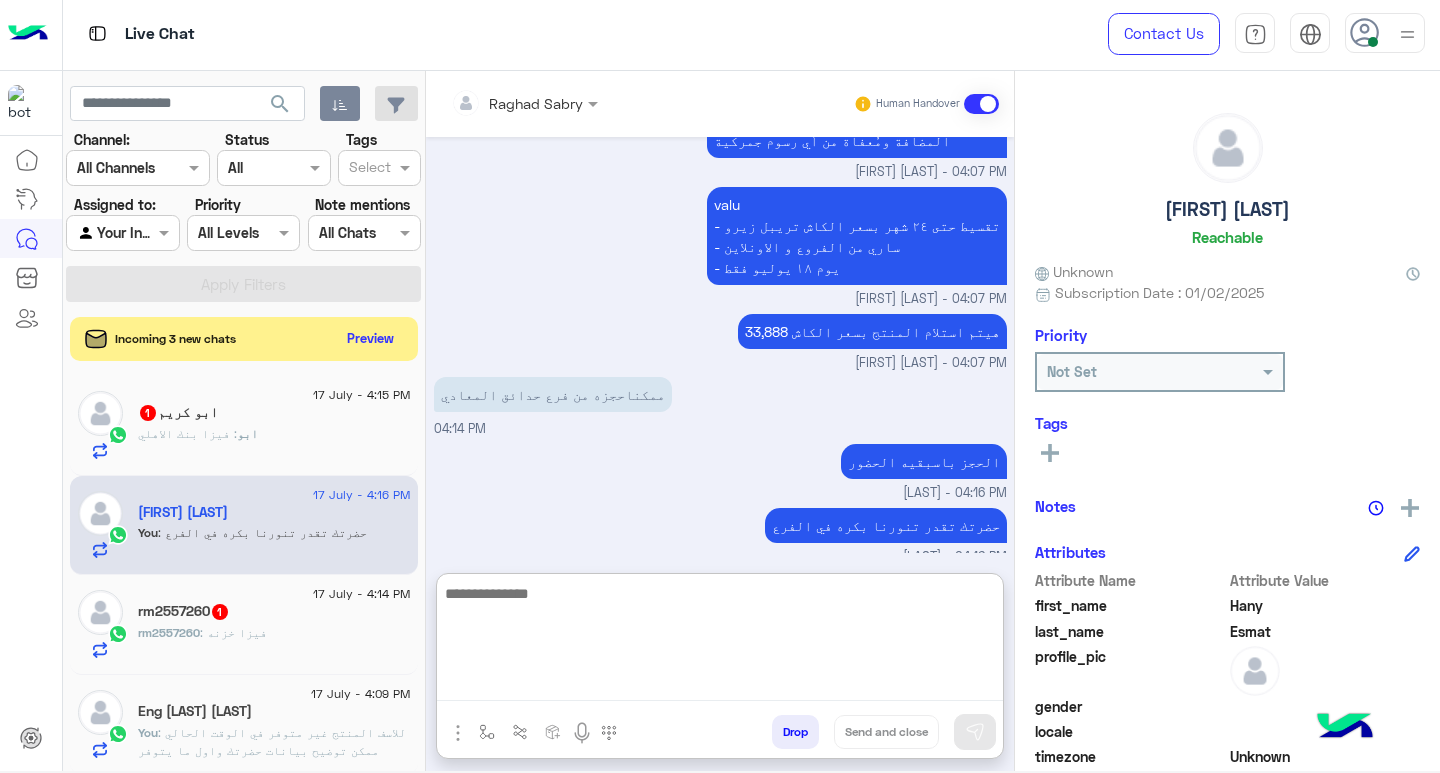 click on "ابو كريم  1" 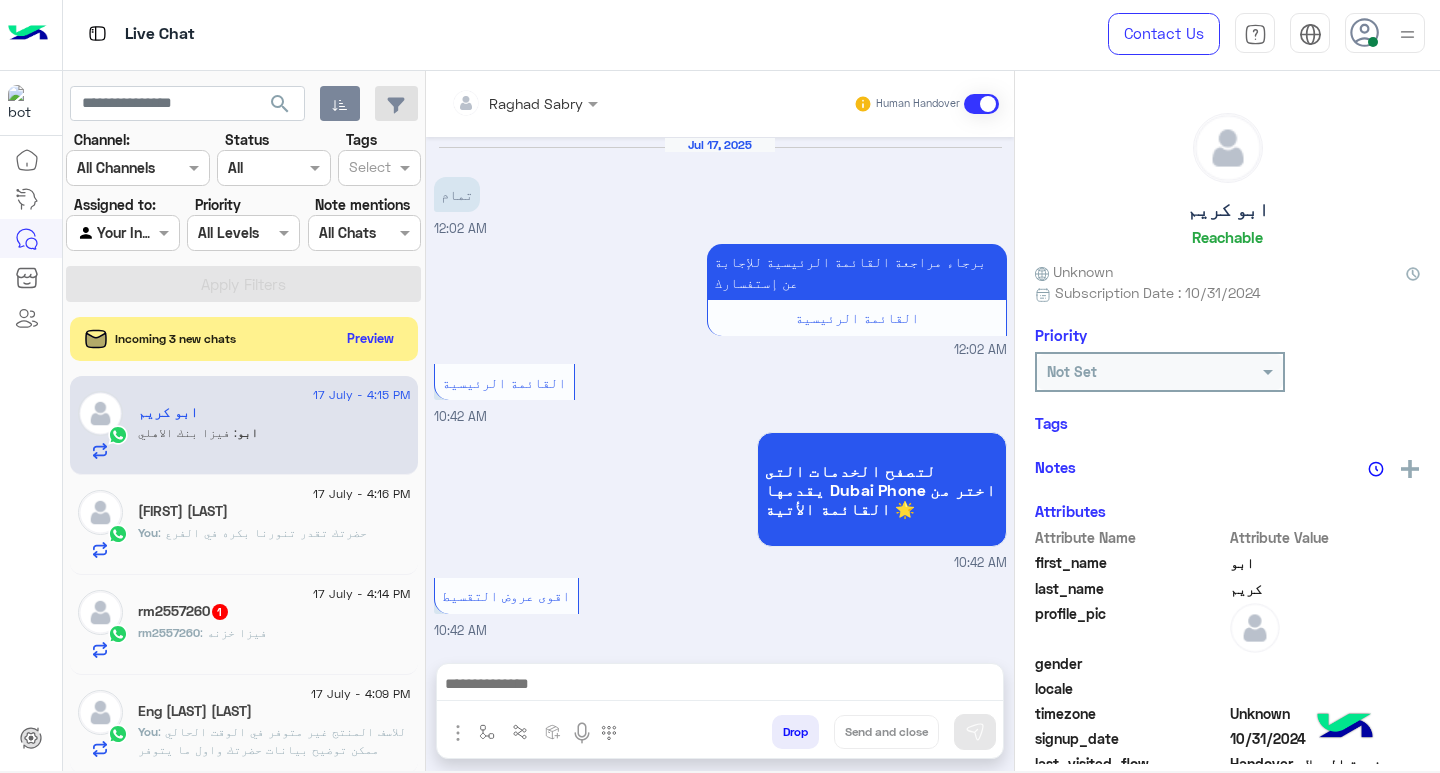 scroll, scrollTop: 1914, scrollLeft: 0, axis: vertical 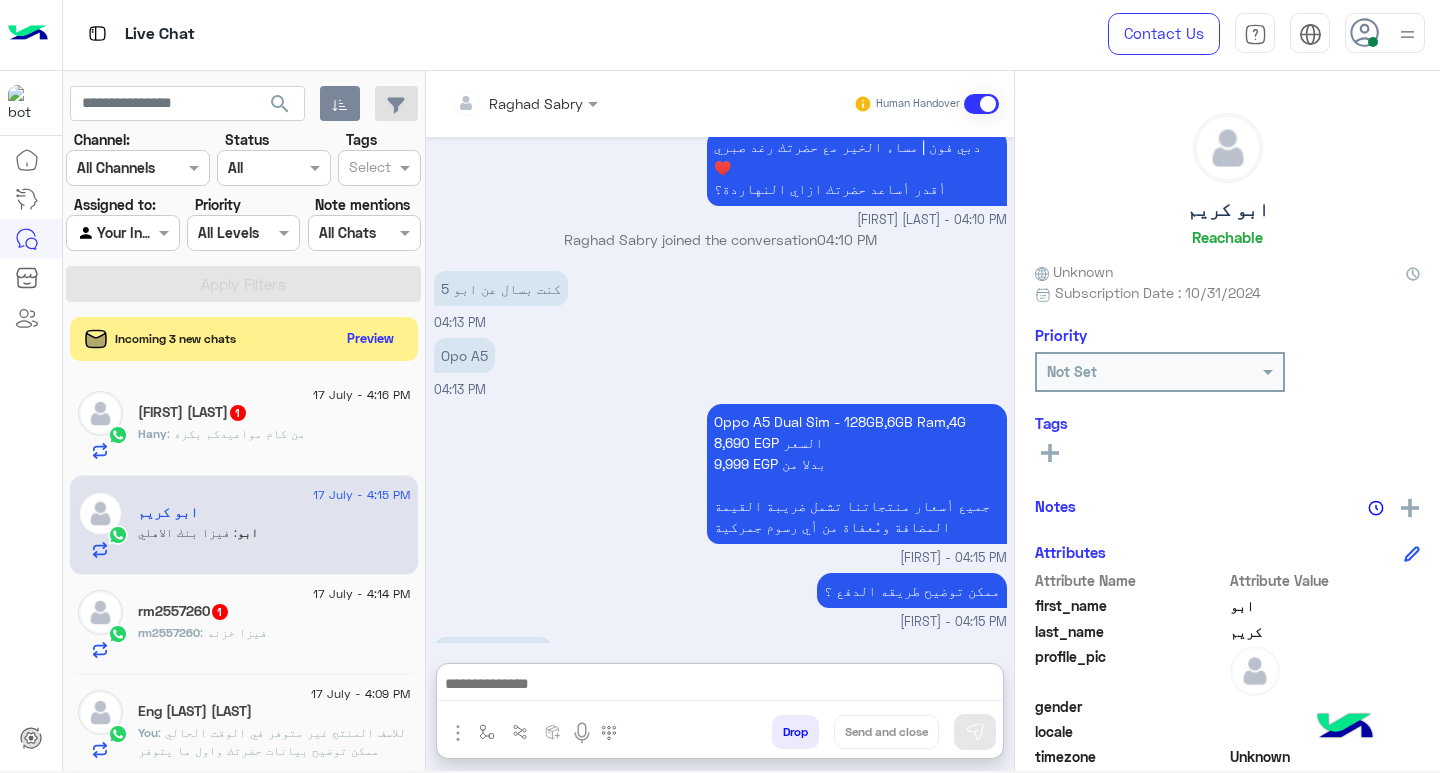click at bounding box center (720, 686) 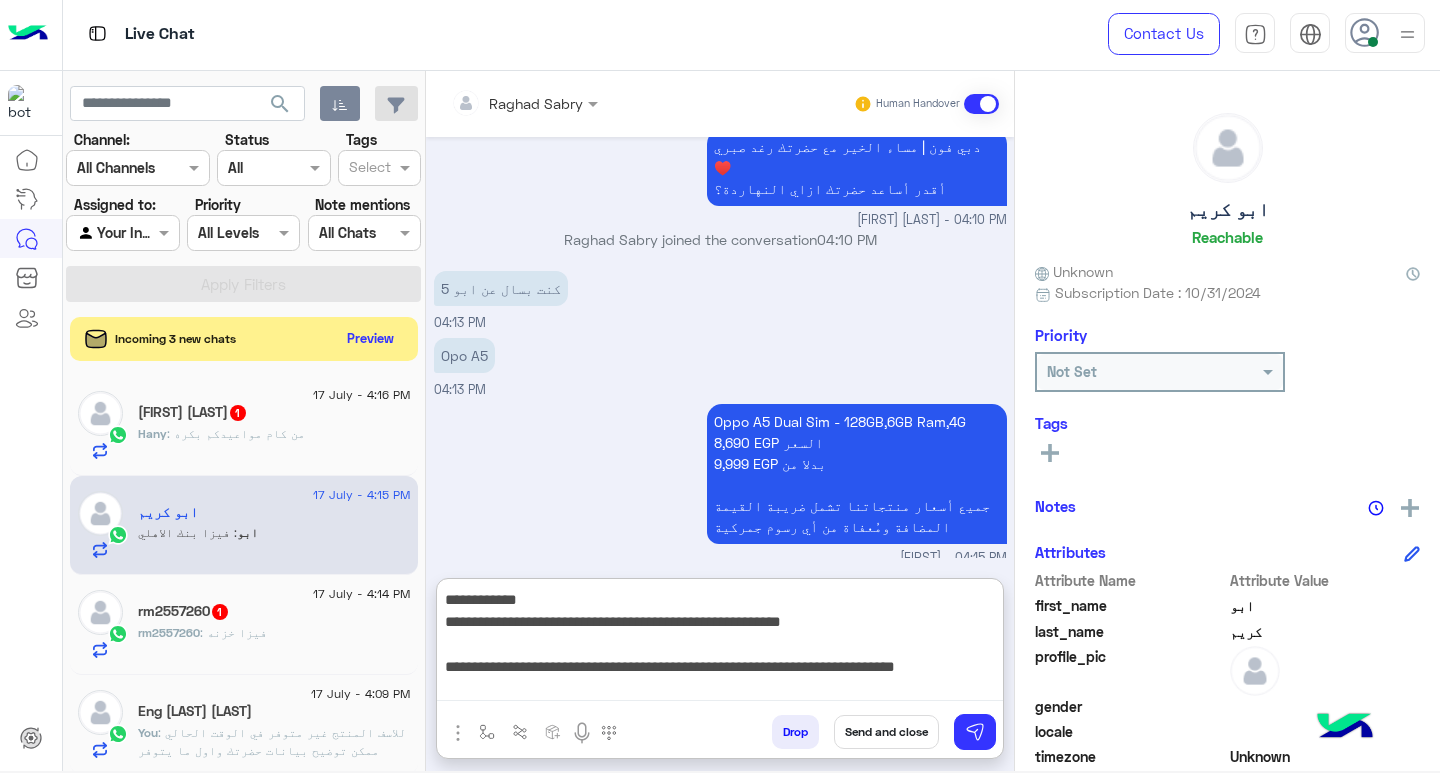 scroll, scrollTop: 0, scrollLeft: 0, axis: both 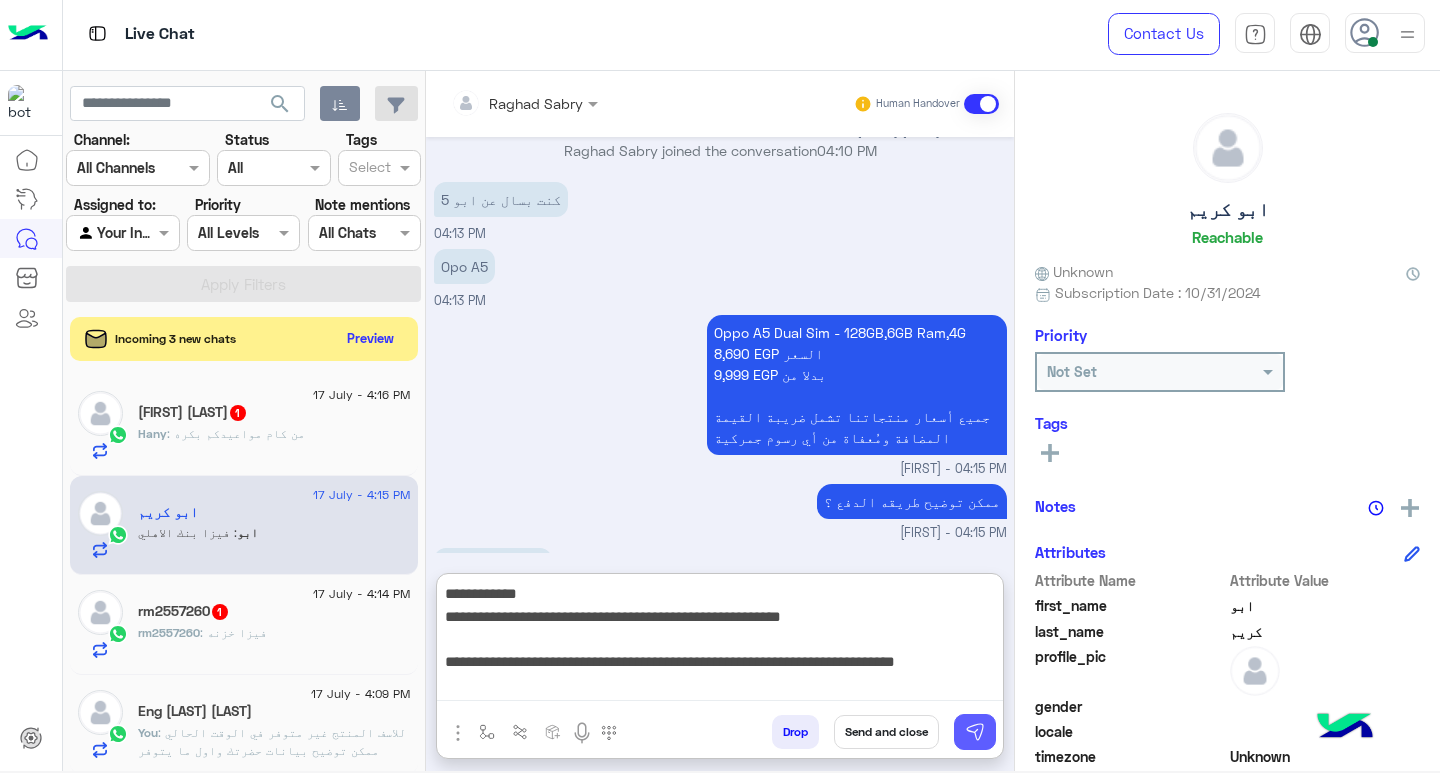 type on "**********" 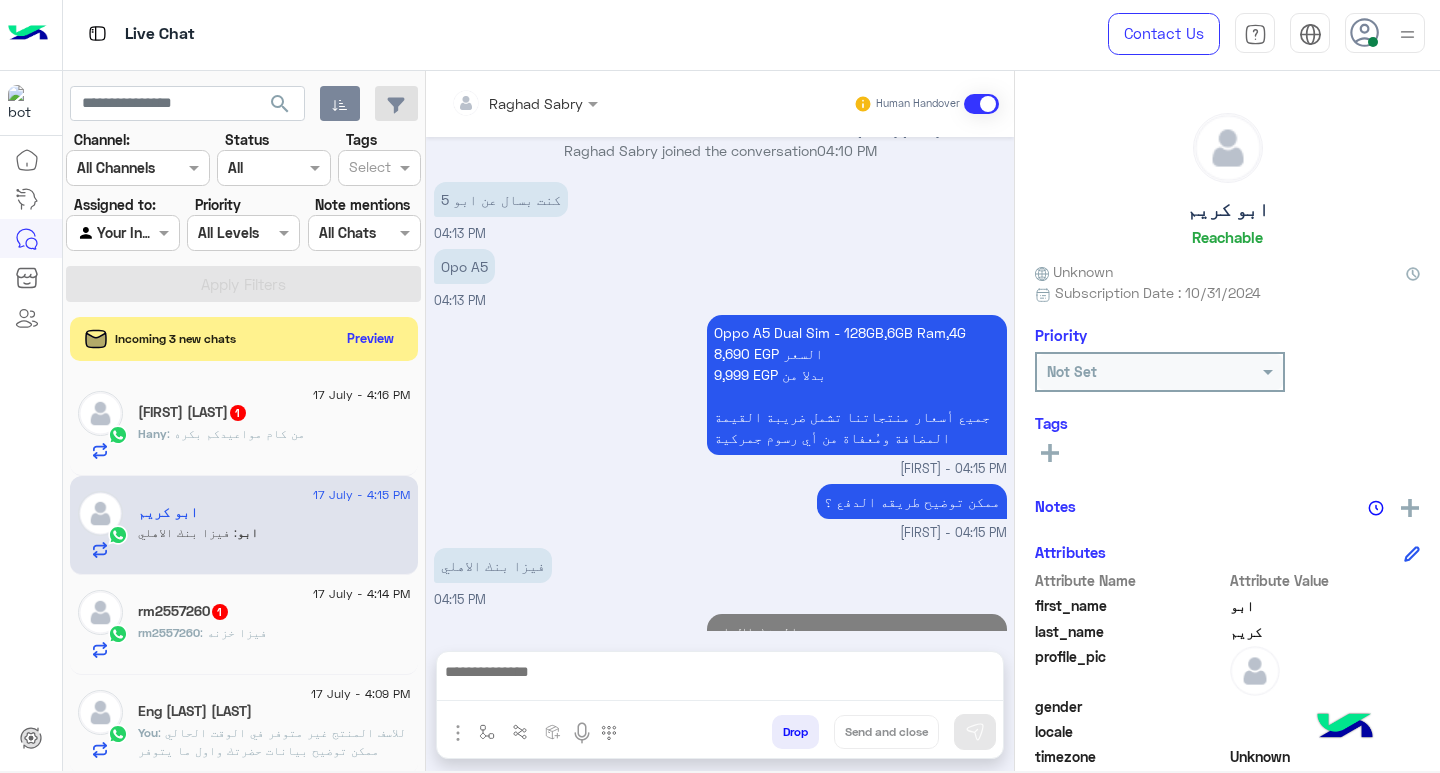 scroll, scrollTop: 2083, scrollLeft: 0, axis: vertical 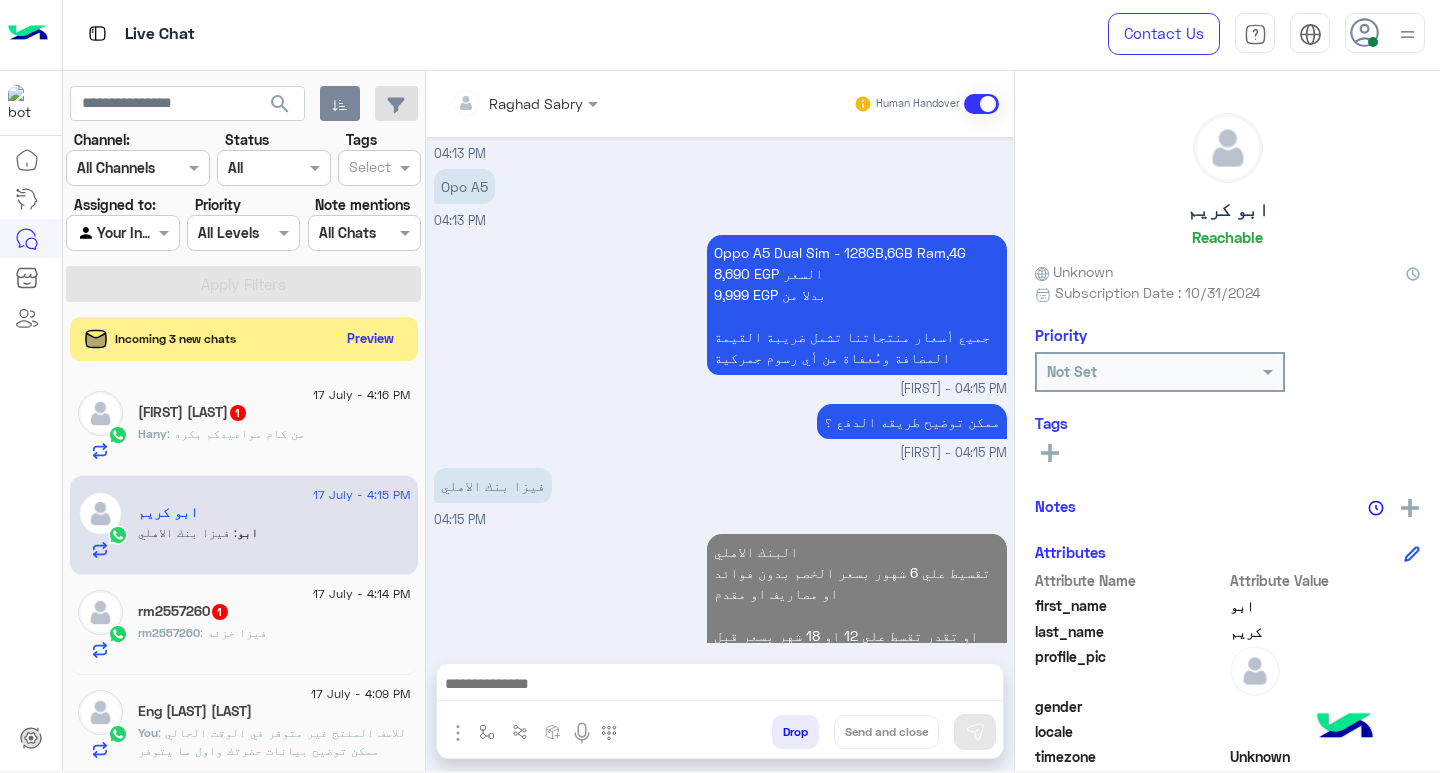 click on "Hany Esmat  1" 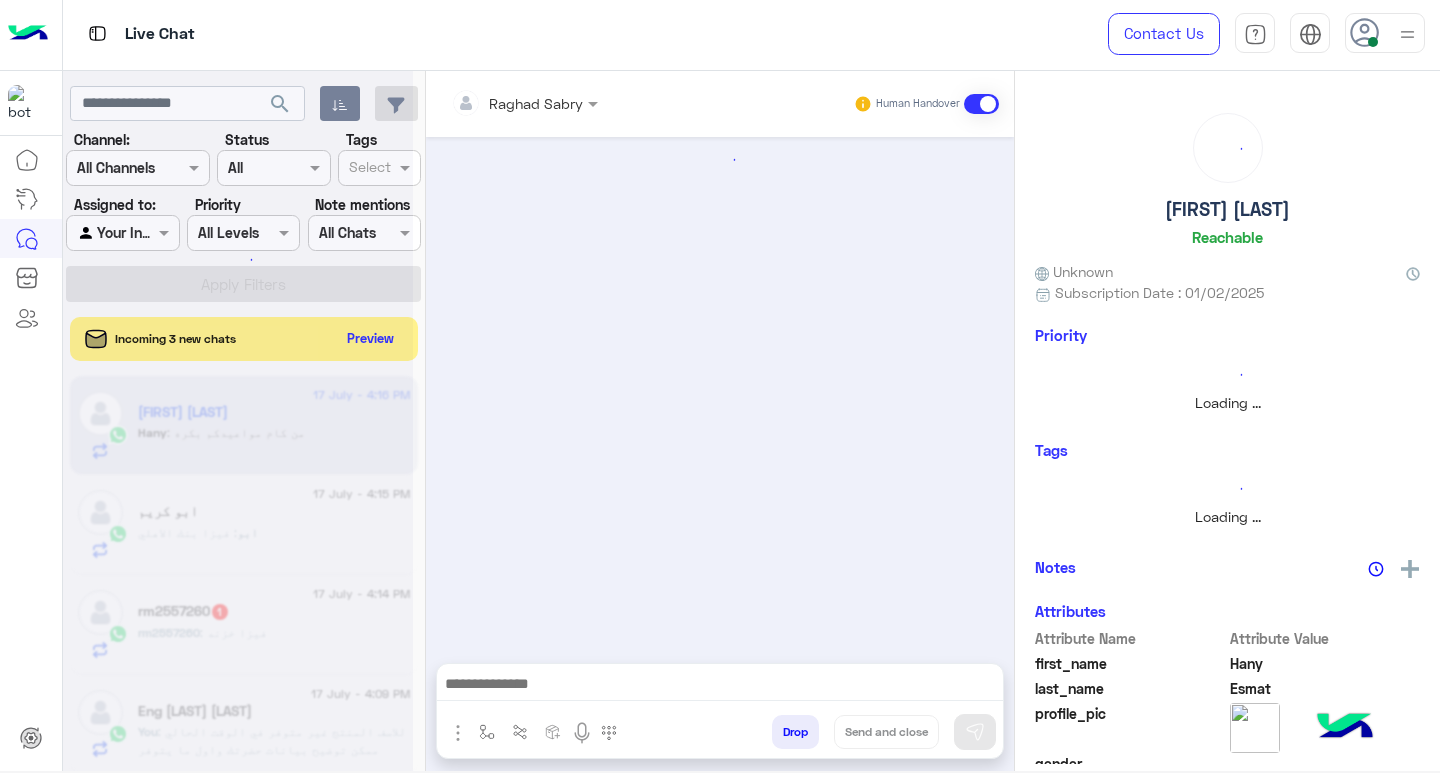 scroll, scrollTop: 0, scrollLeft: 0, axis: both 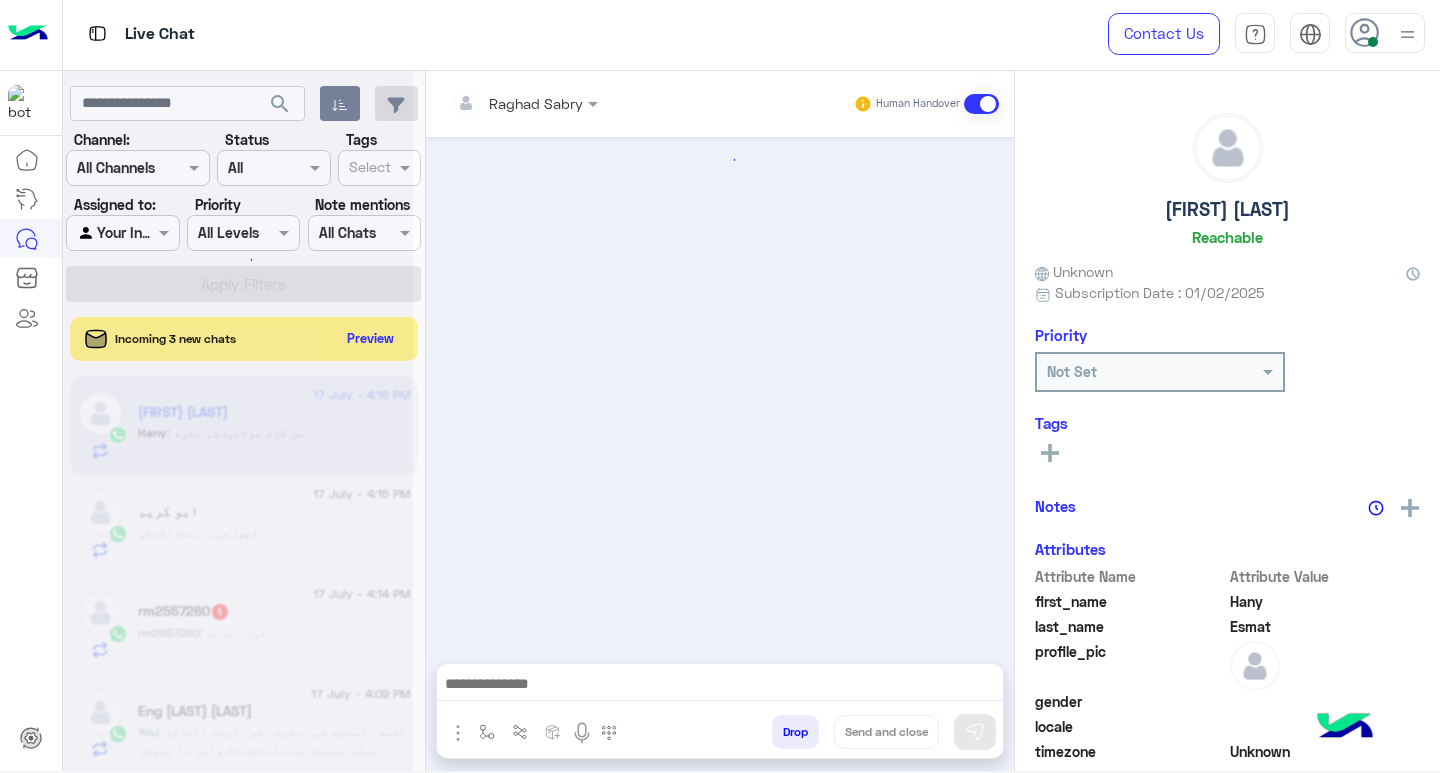 click at bounding box center [720, 686] 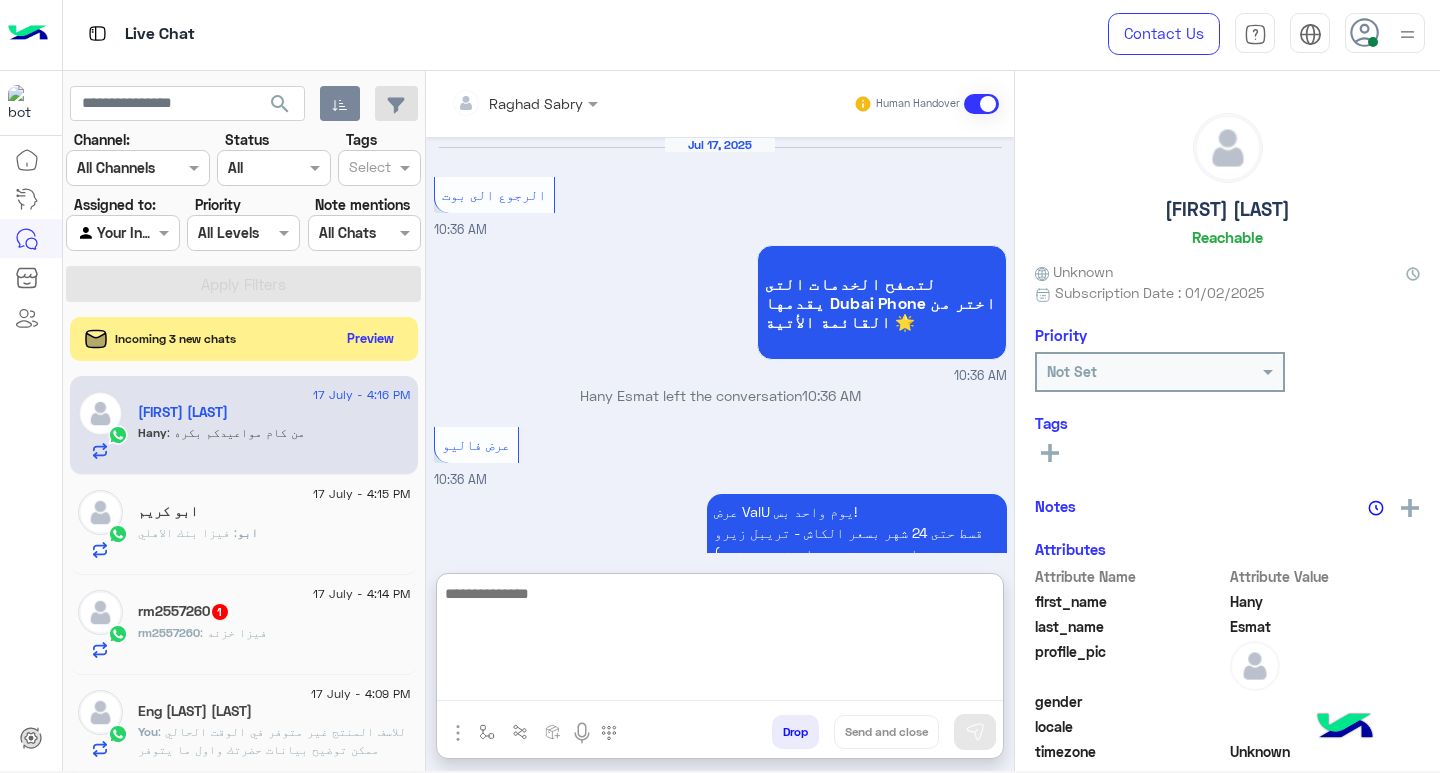 scroll, scrollTop: 1355, scrollLeft: 0, axis: vertical 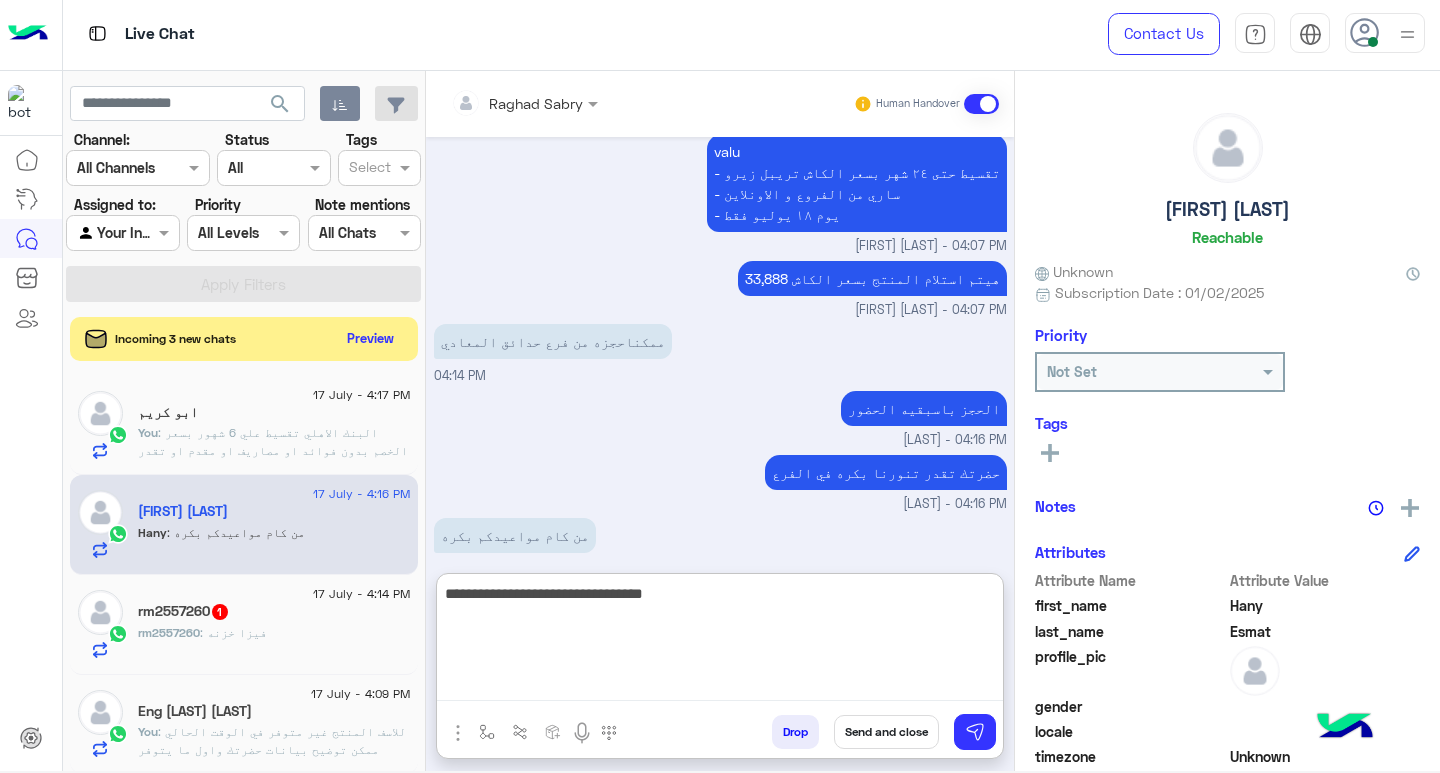 type on "**********" 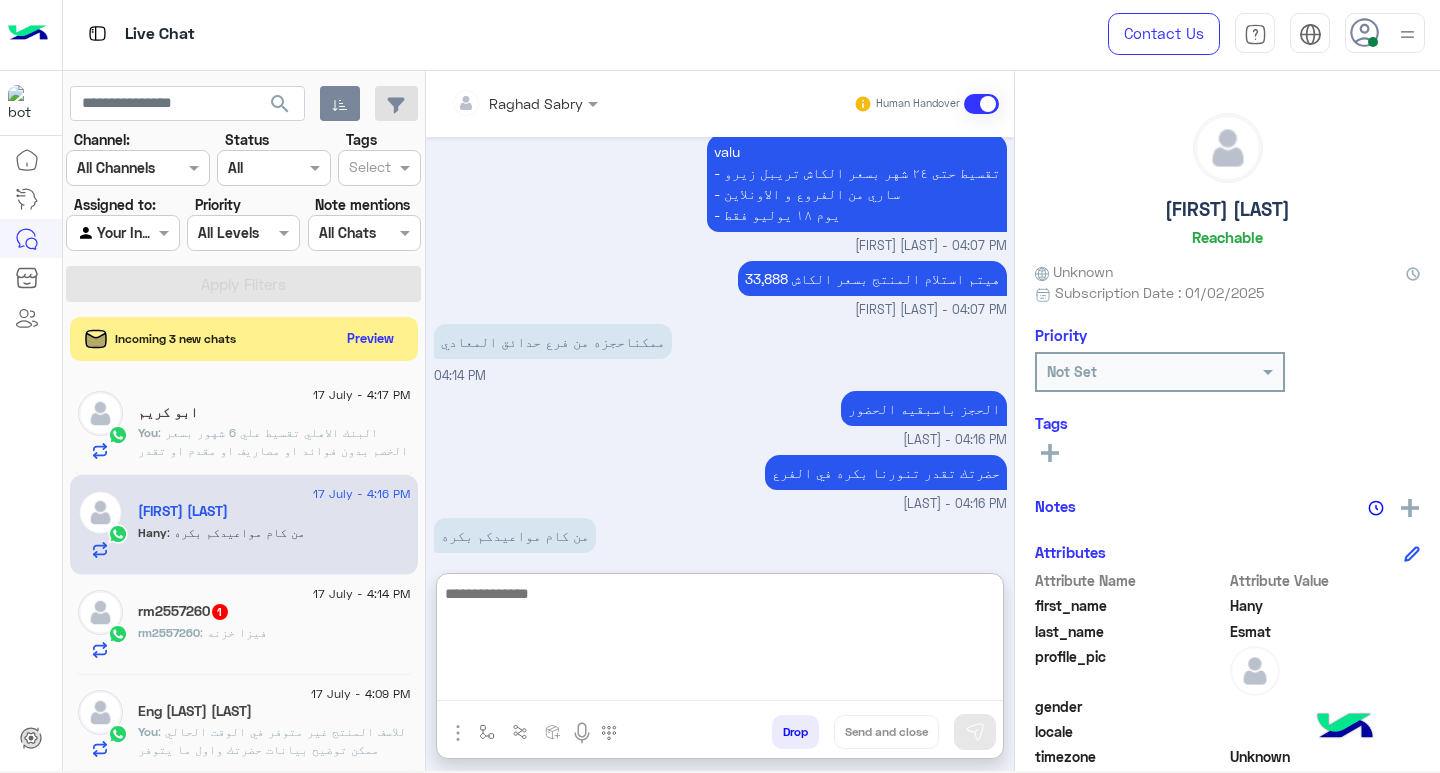 scroll, scrollTop: 1432, scrollLeft: 0, axis: vertical 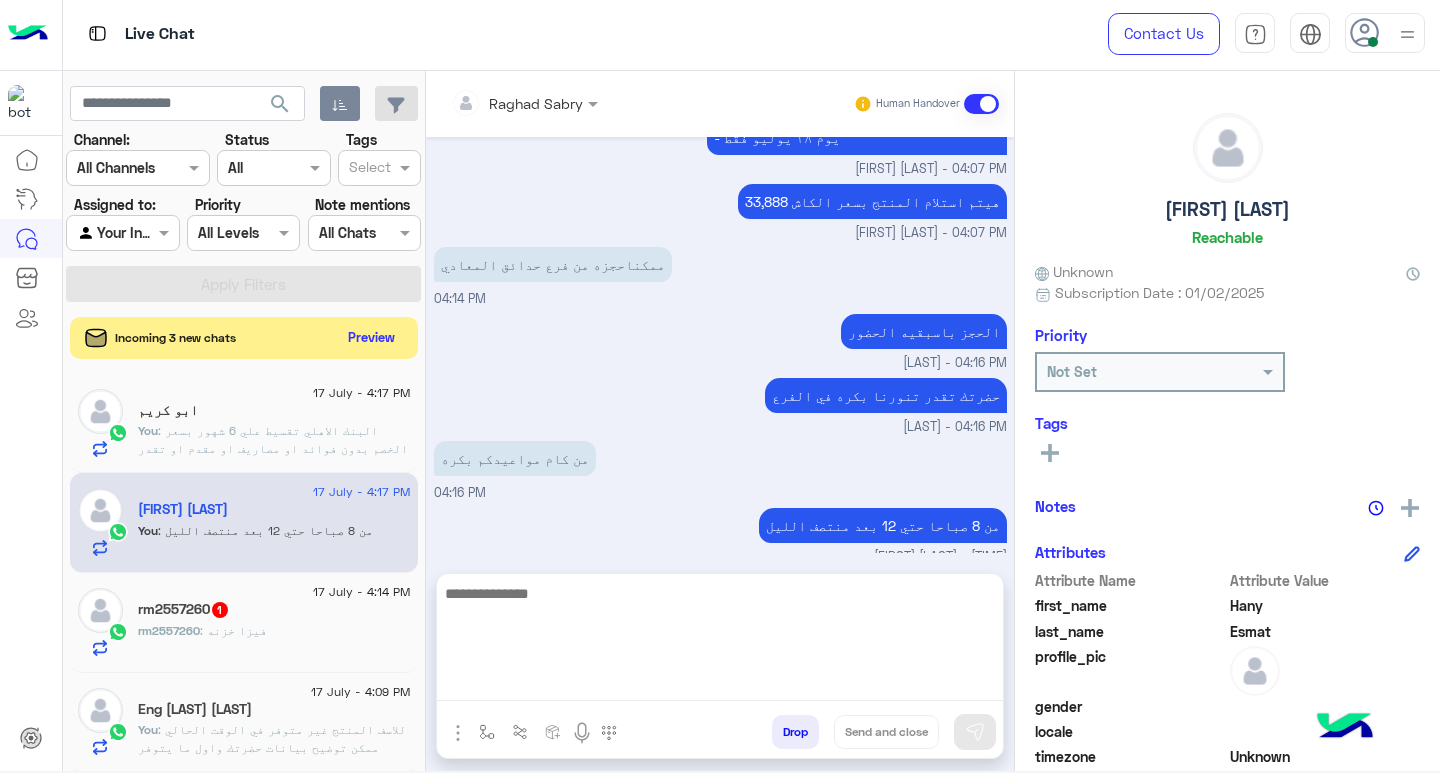 click on "Preview" 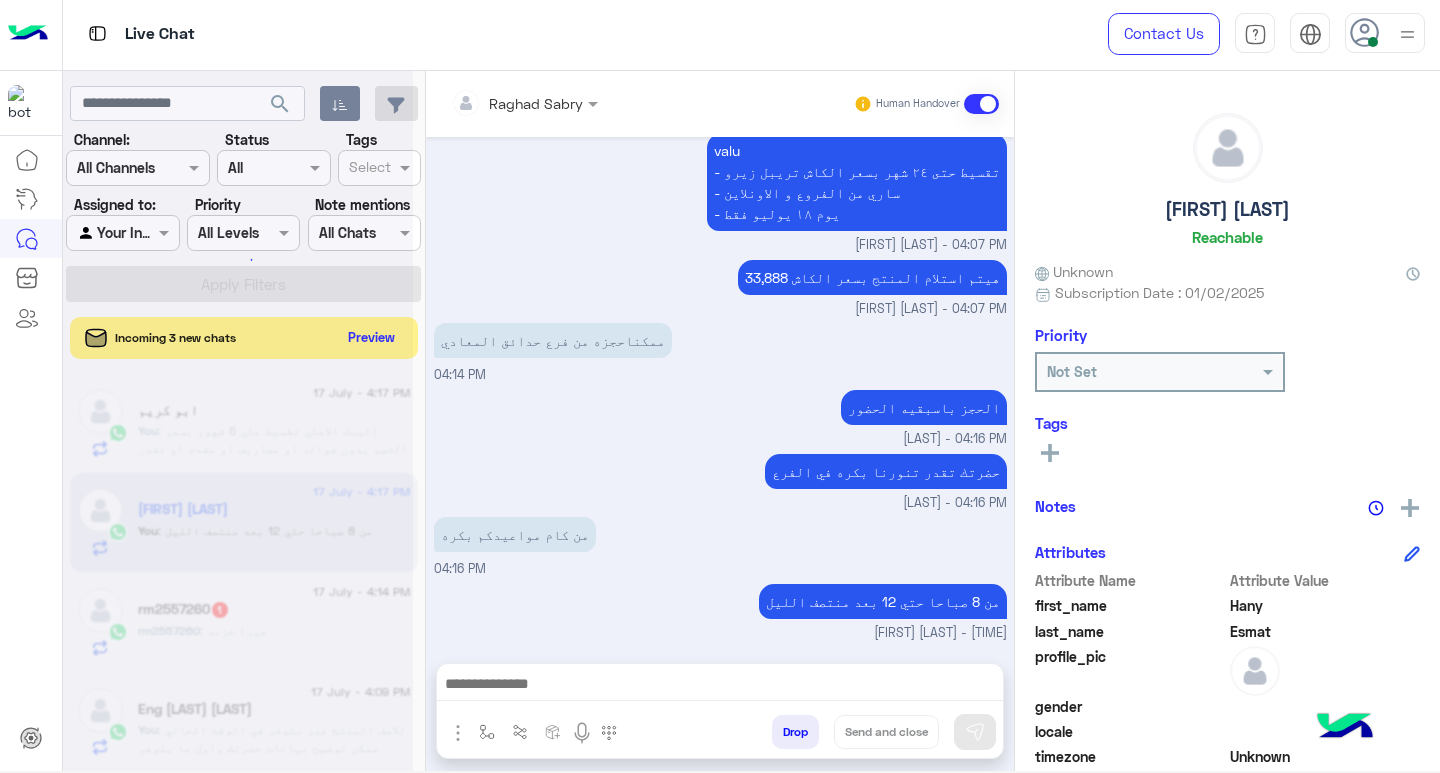 scroll, scrollTop: 1342, scrollLeft: 0, axis: vertical 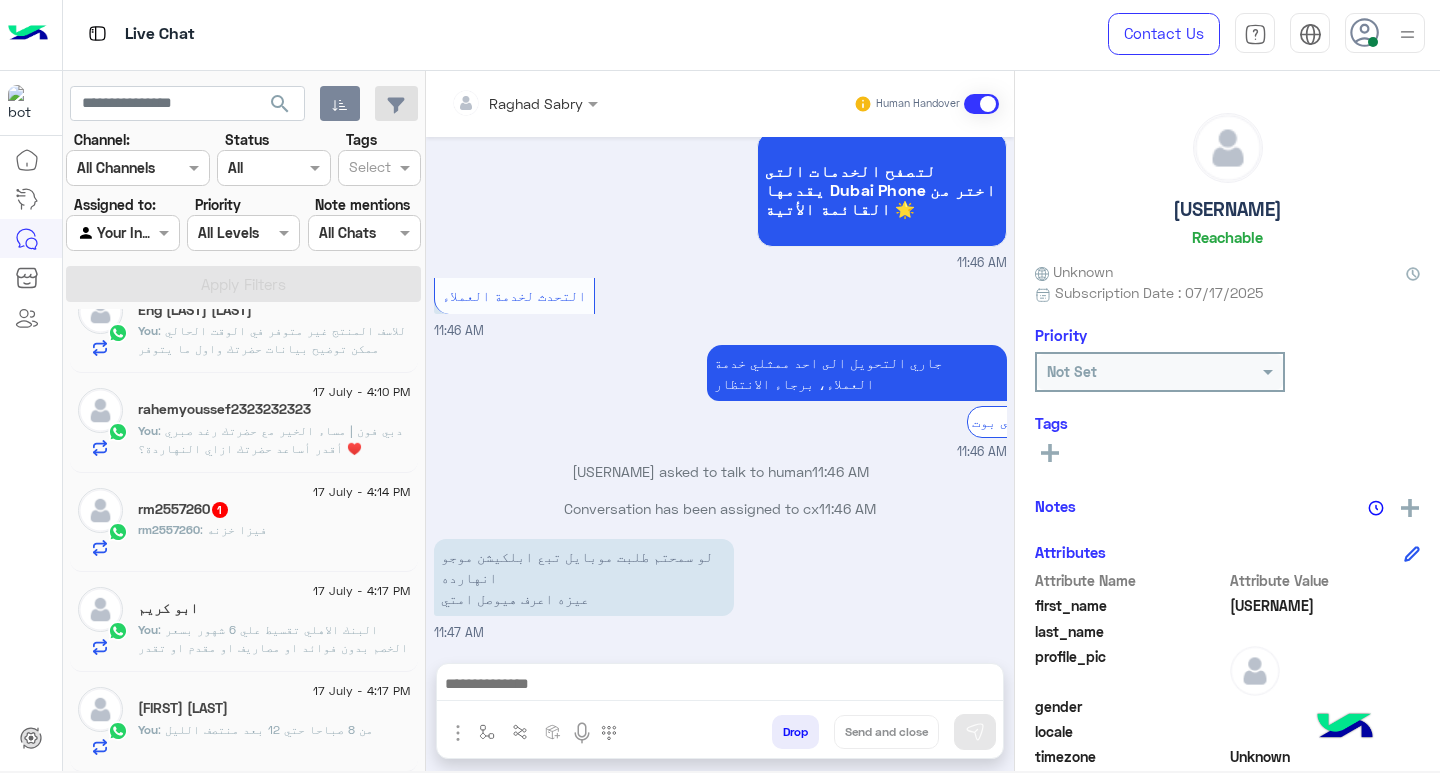 click on ": من 8 صباحا حتي 12 بعد منتصف الليل" 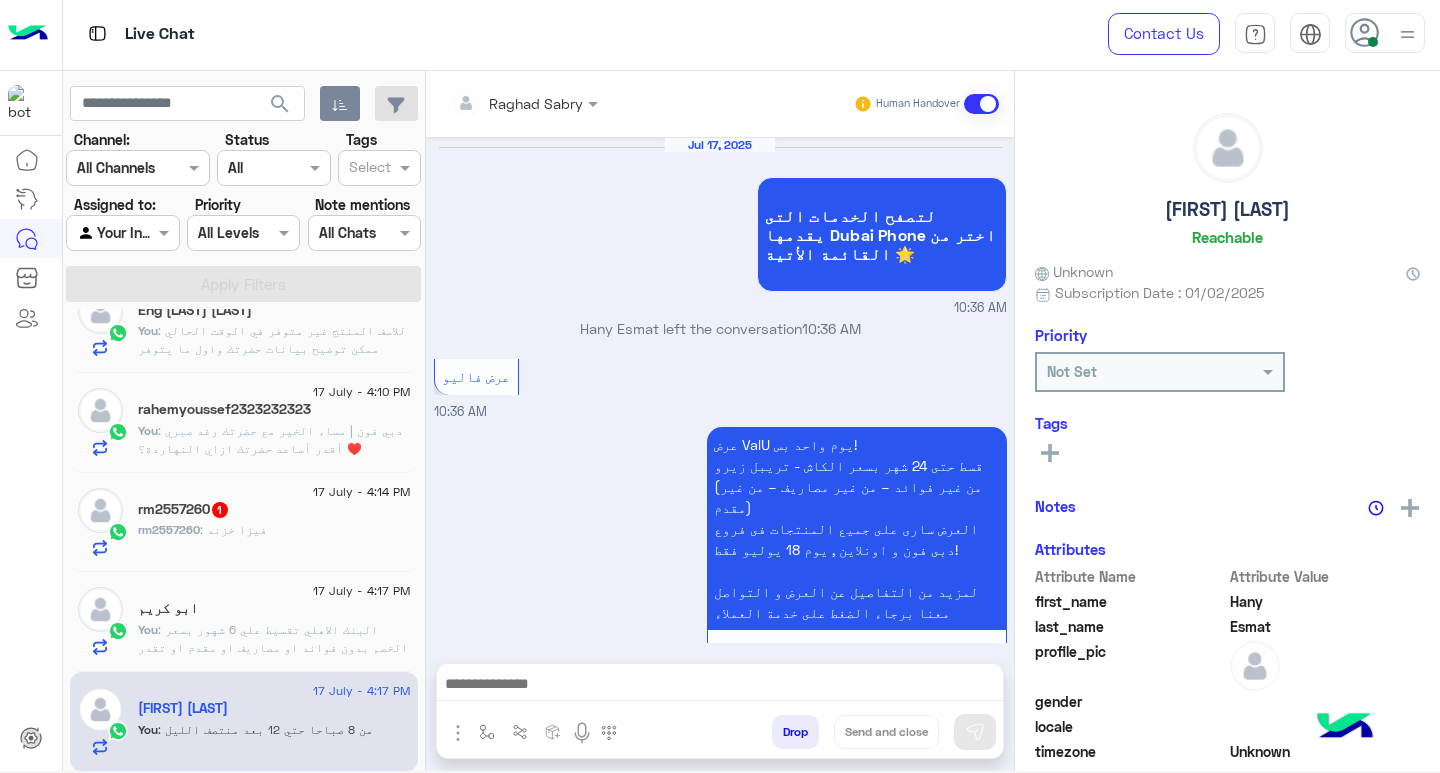 scroll, scrollTop: 1275, scrollLeft: 0, axis: vertical 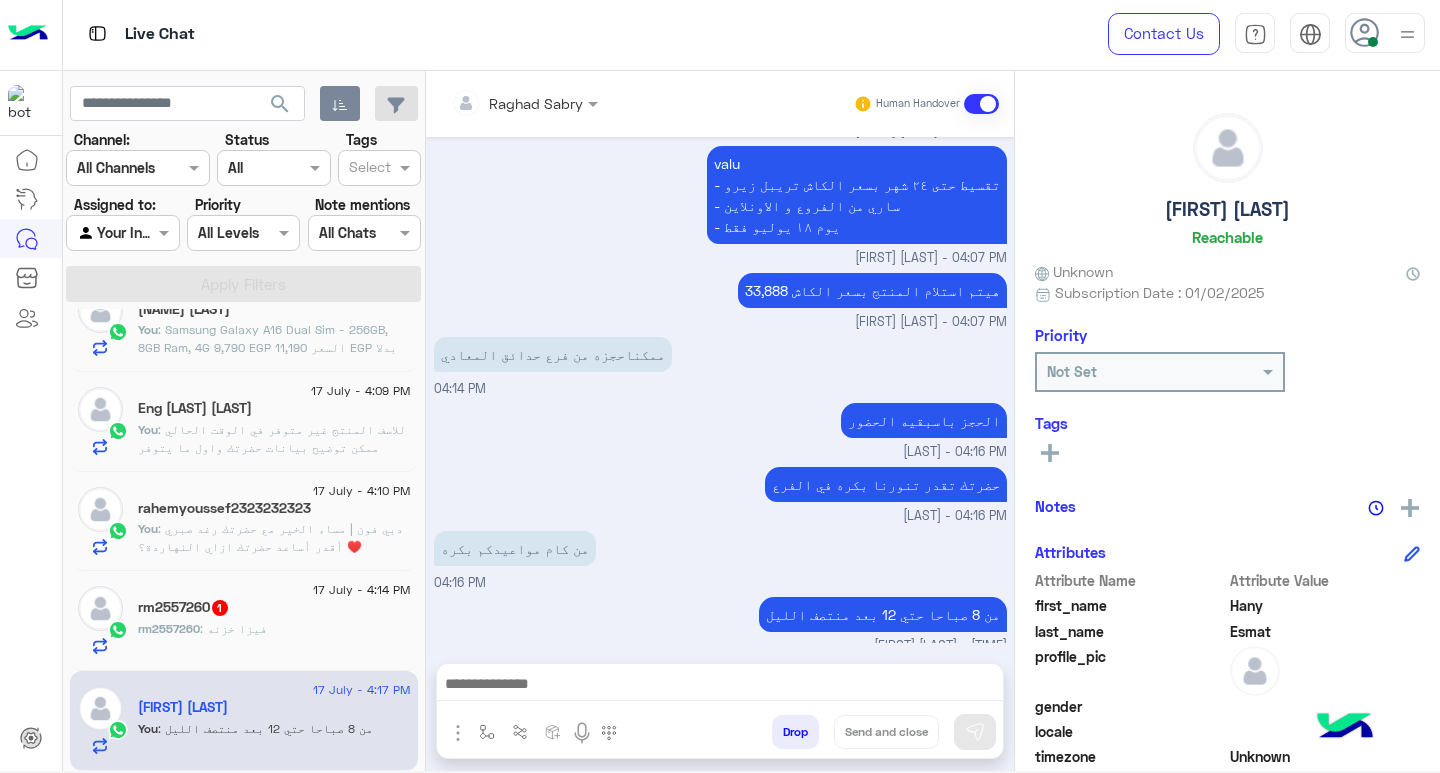 click on "rm2557260 : فيزا خزنه" 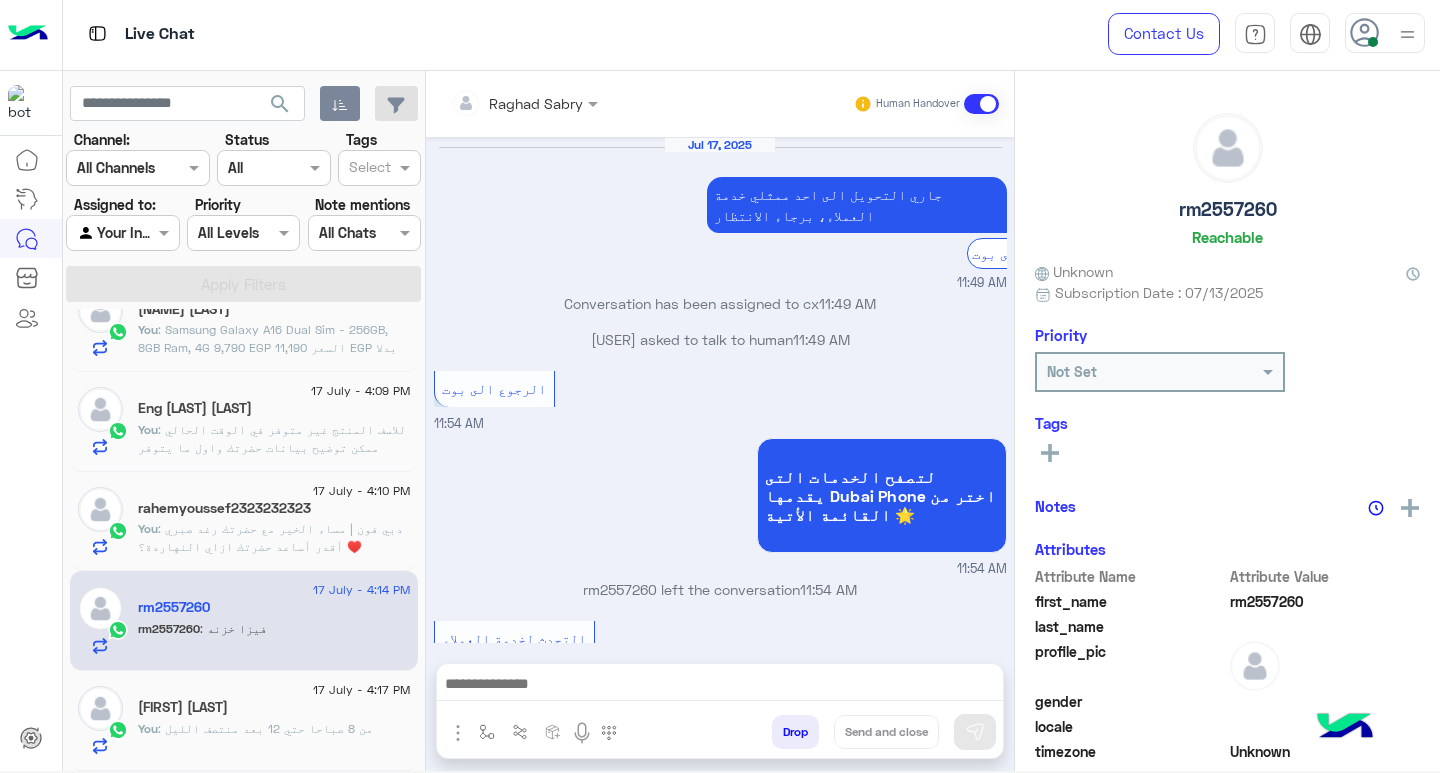 scroll, scrollTop: 913, scrollLeft: 0, axis: vertical 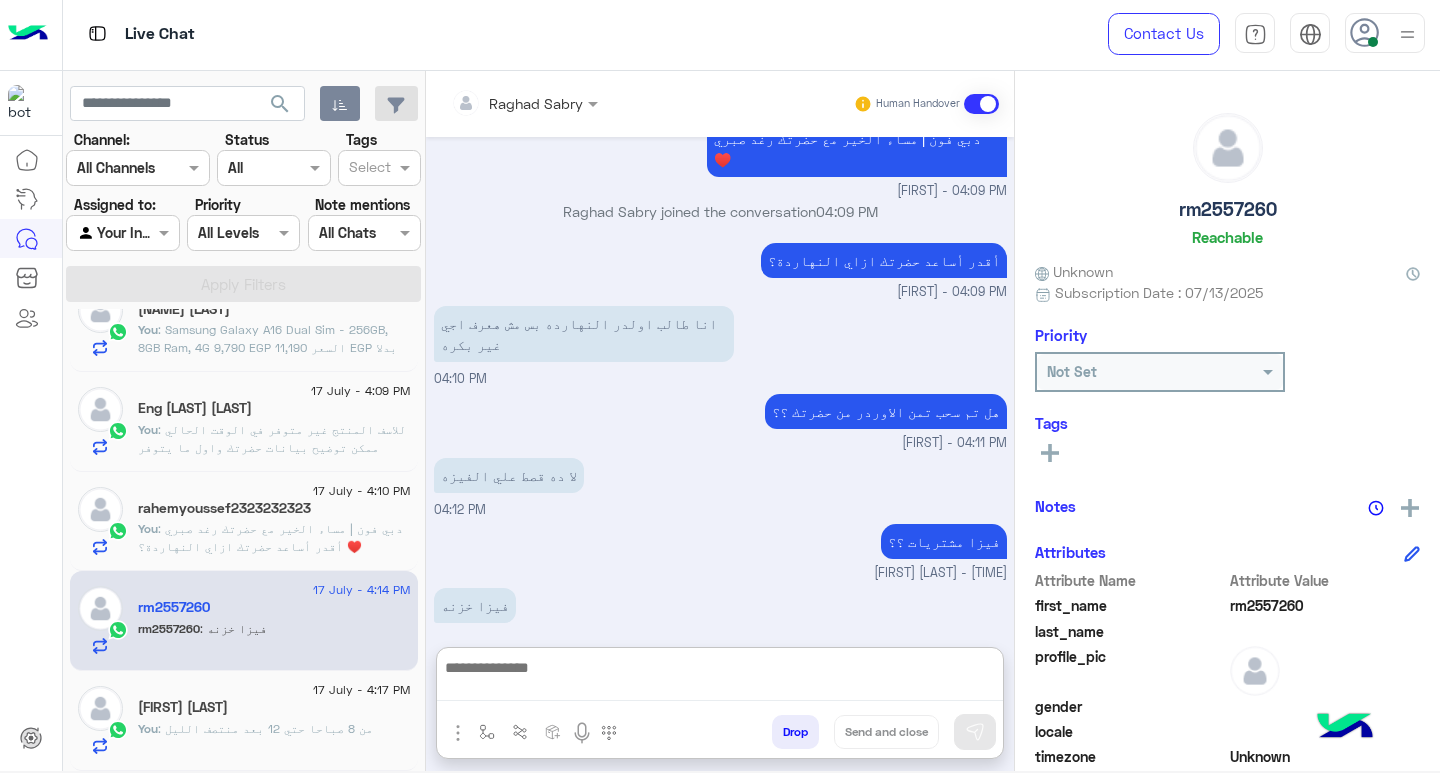click at bounding box center (720, 678) 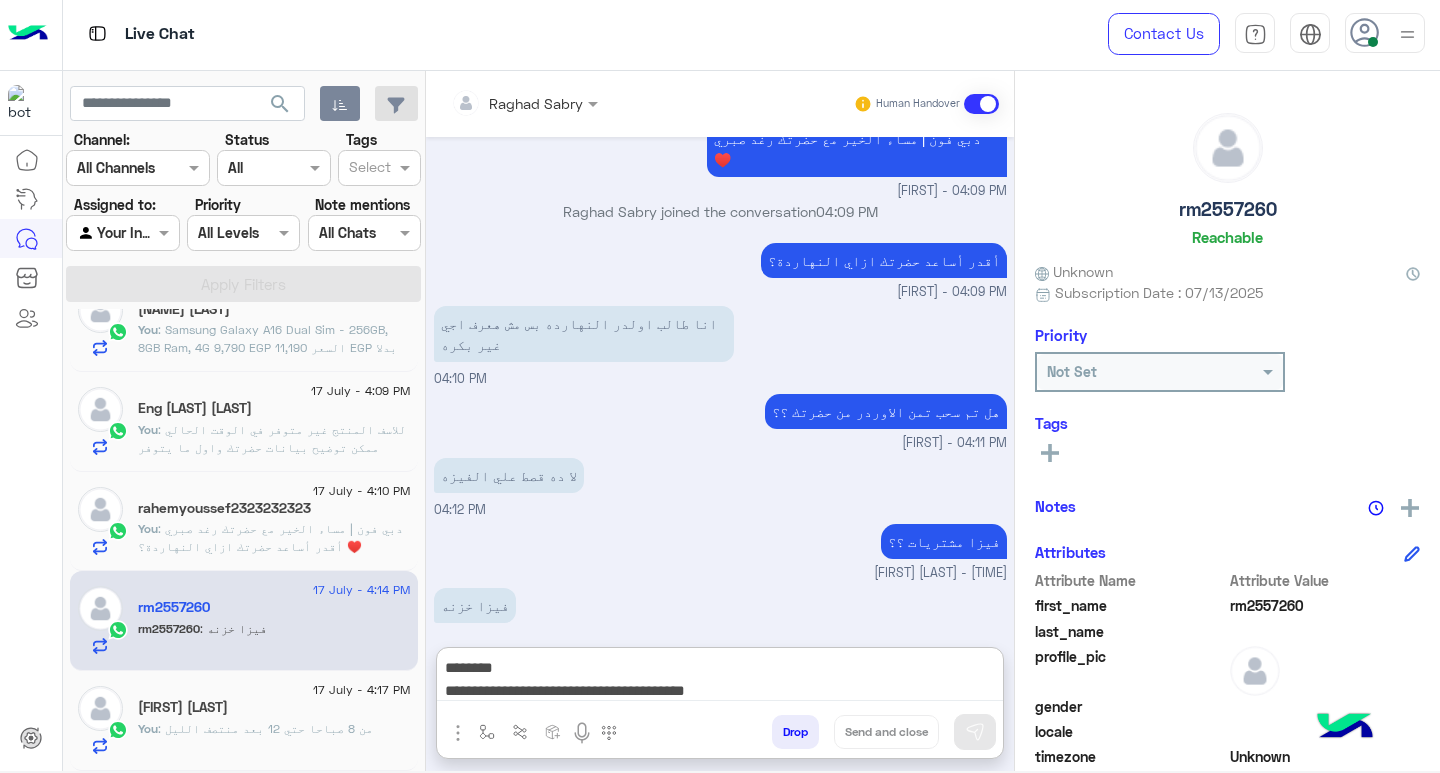 scroll, scrollTop: 0, scrollLeft: 0, axis: both 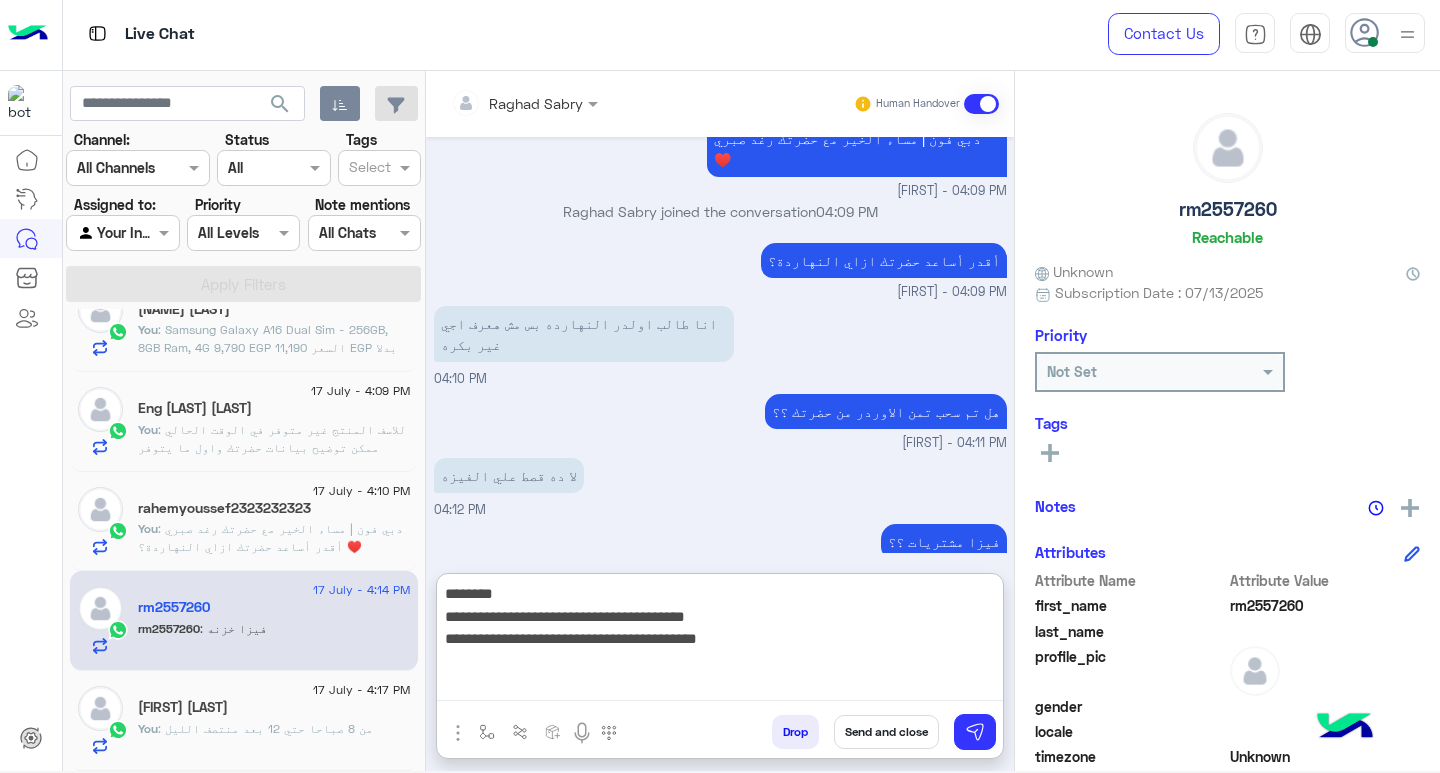 click on "**********" at bounding box center [720, 641] 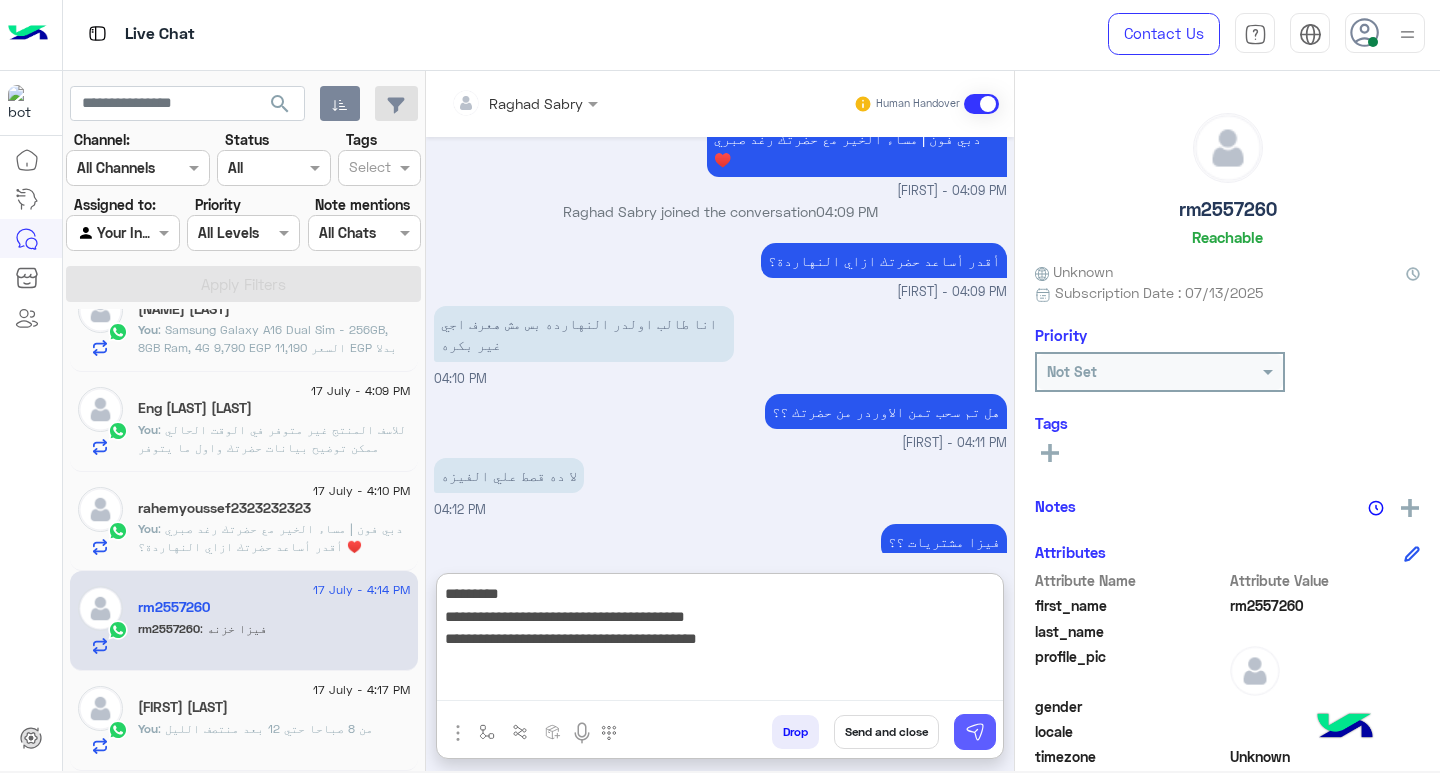 type on "**********" 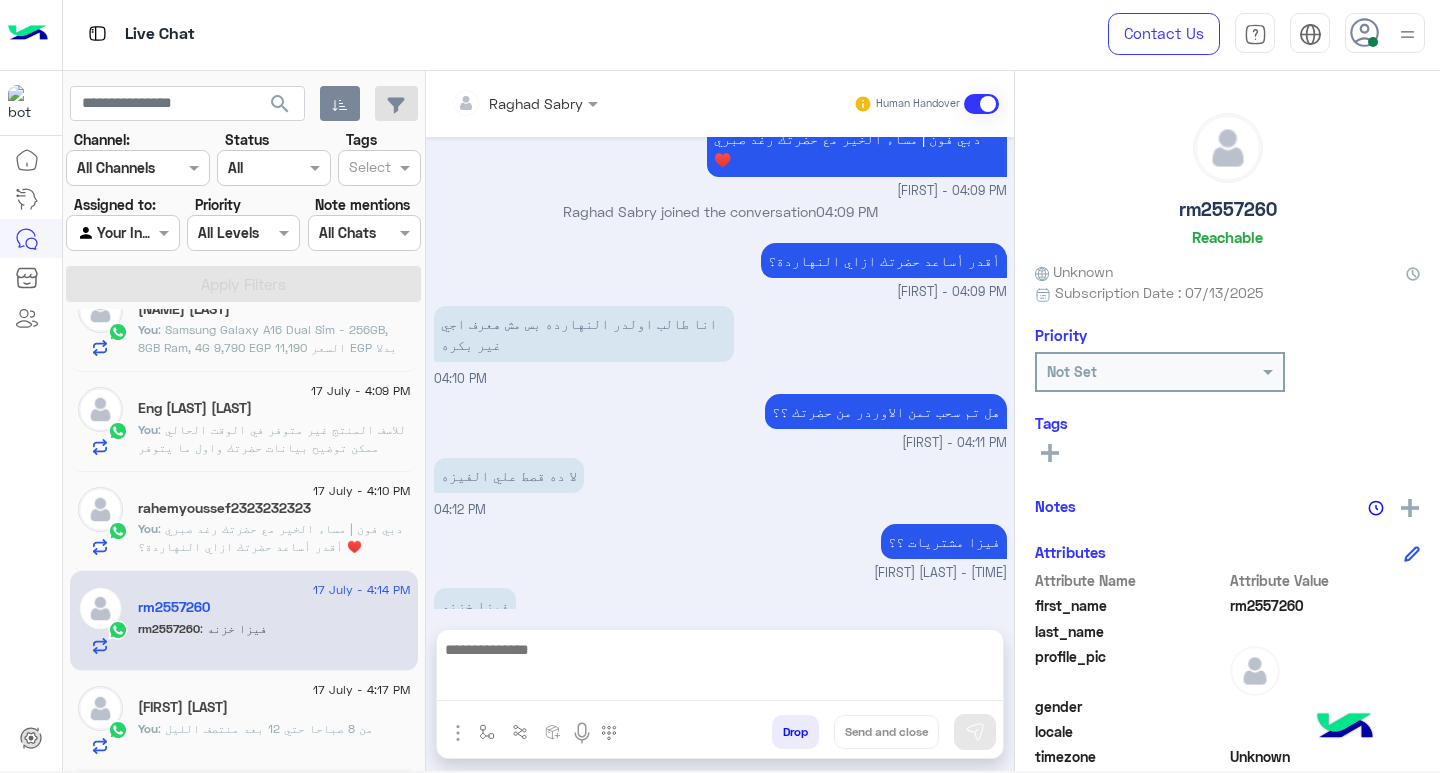 scroll, scrollTop: 1019, scrollLeft: 0, axis: vertical 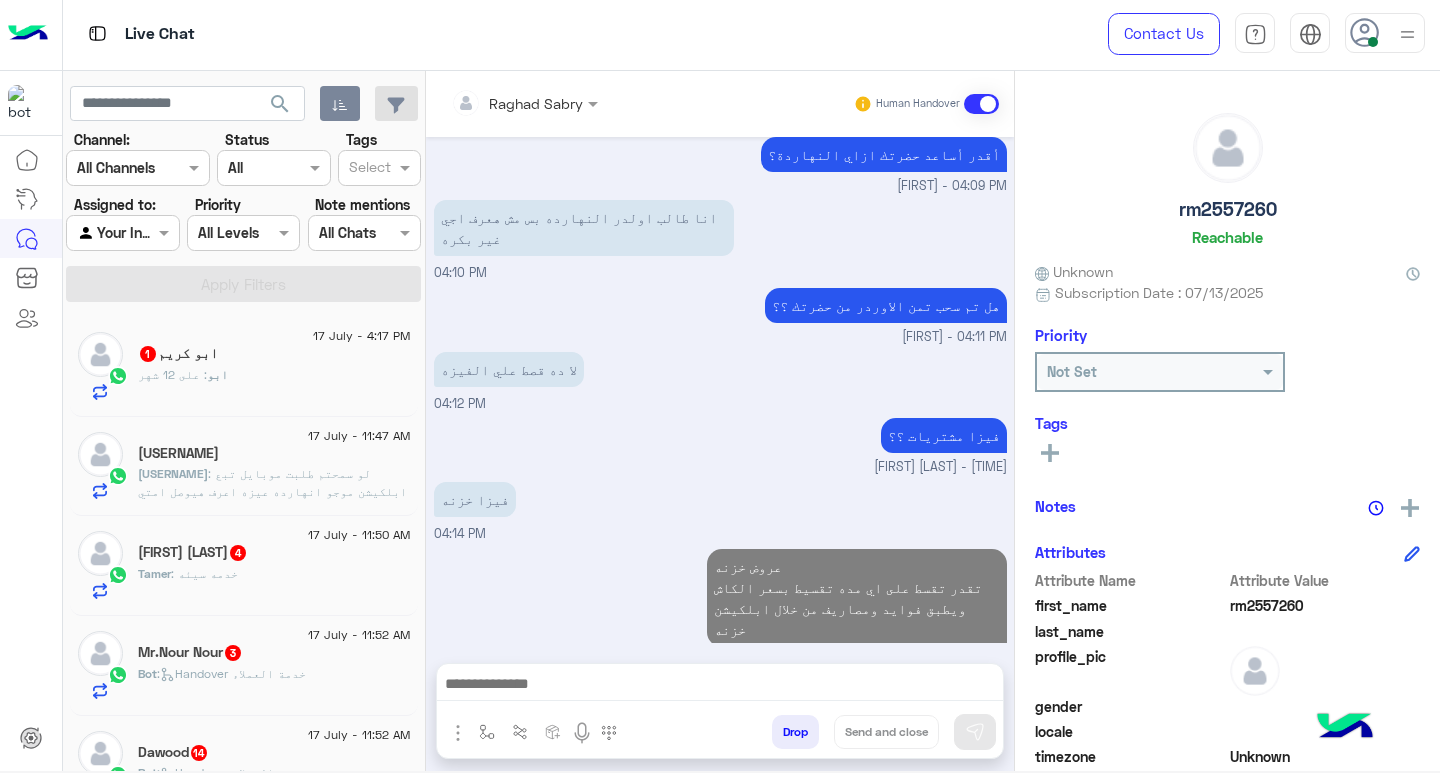 click on "ابو كريم  1" 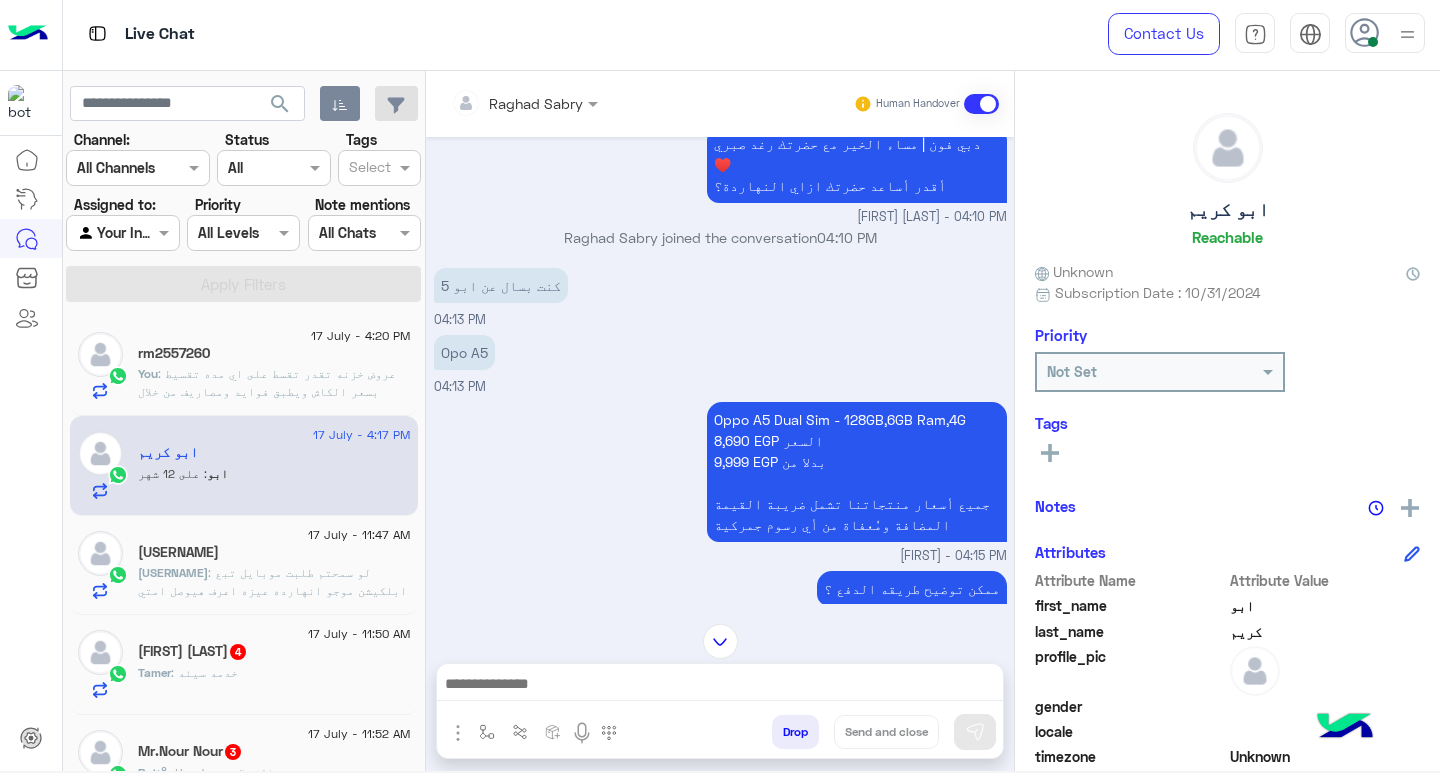 scroll, scrollTop: 1961, scrollLeft: 0, axis: vertical 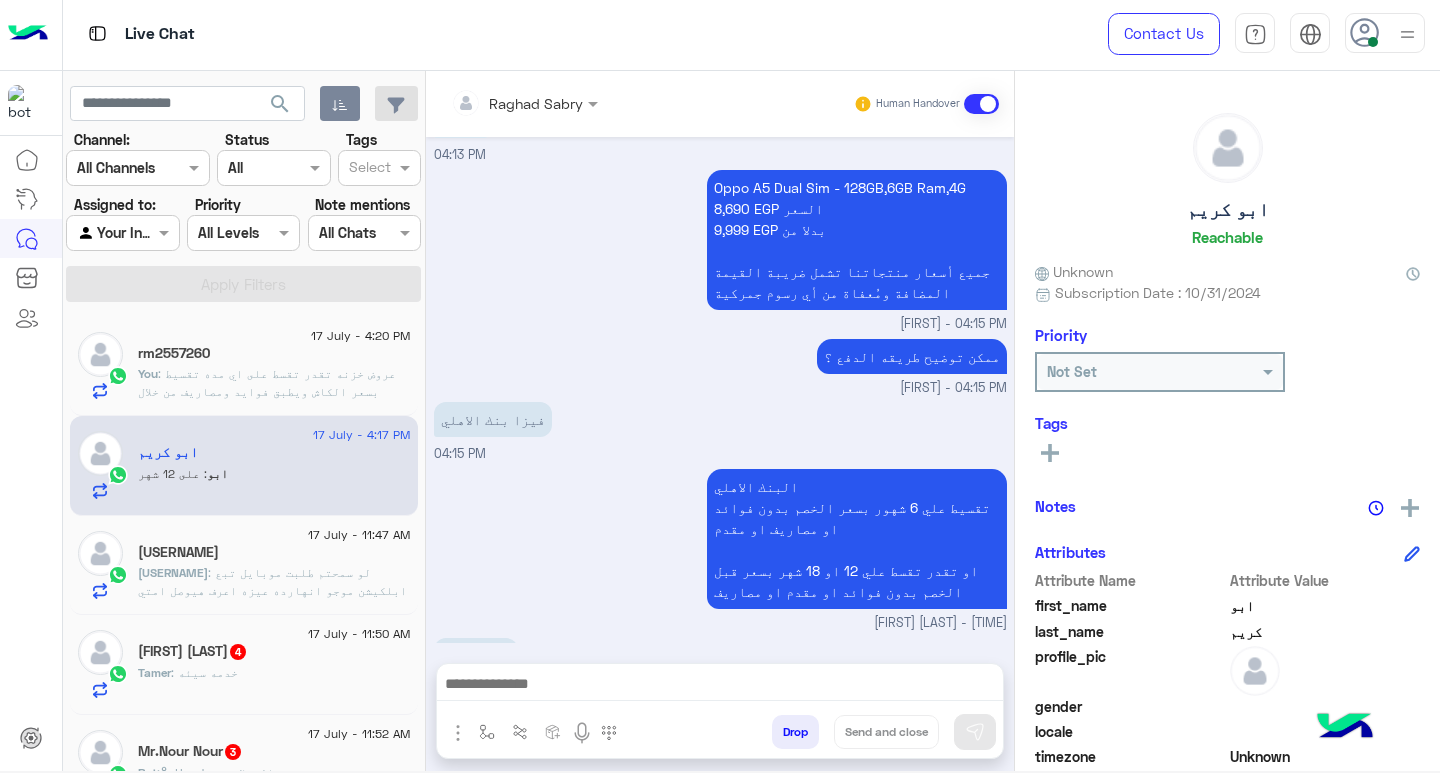 click at bounding box center (720, 686) 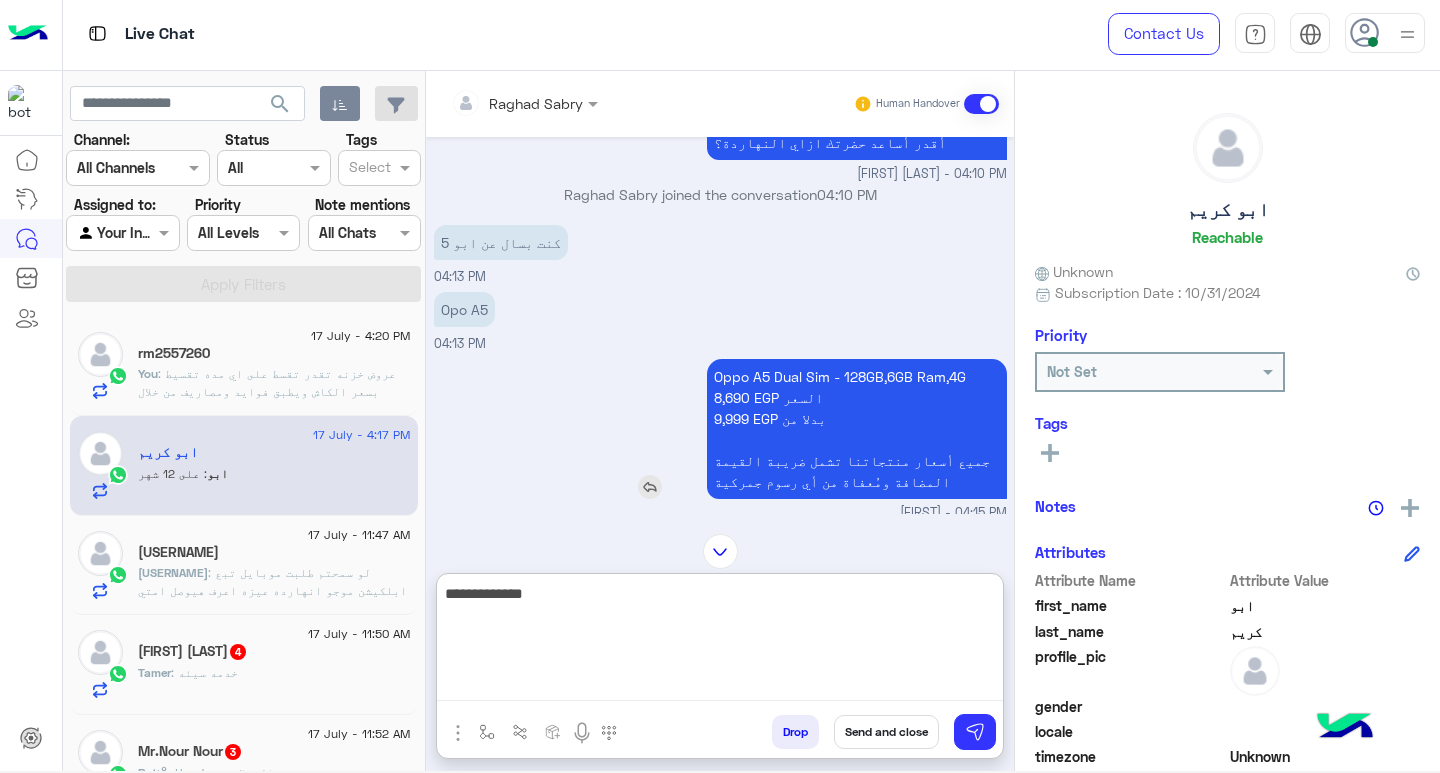 scroll, scrollTop: 1728, scrollLeft: 0, axis: vertical 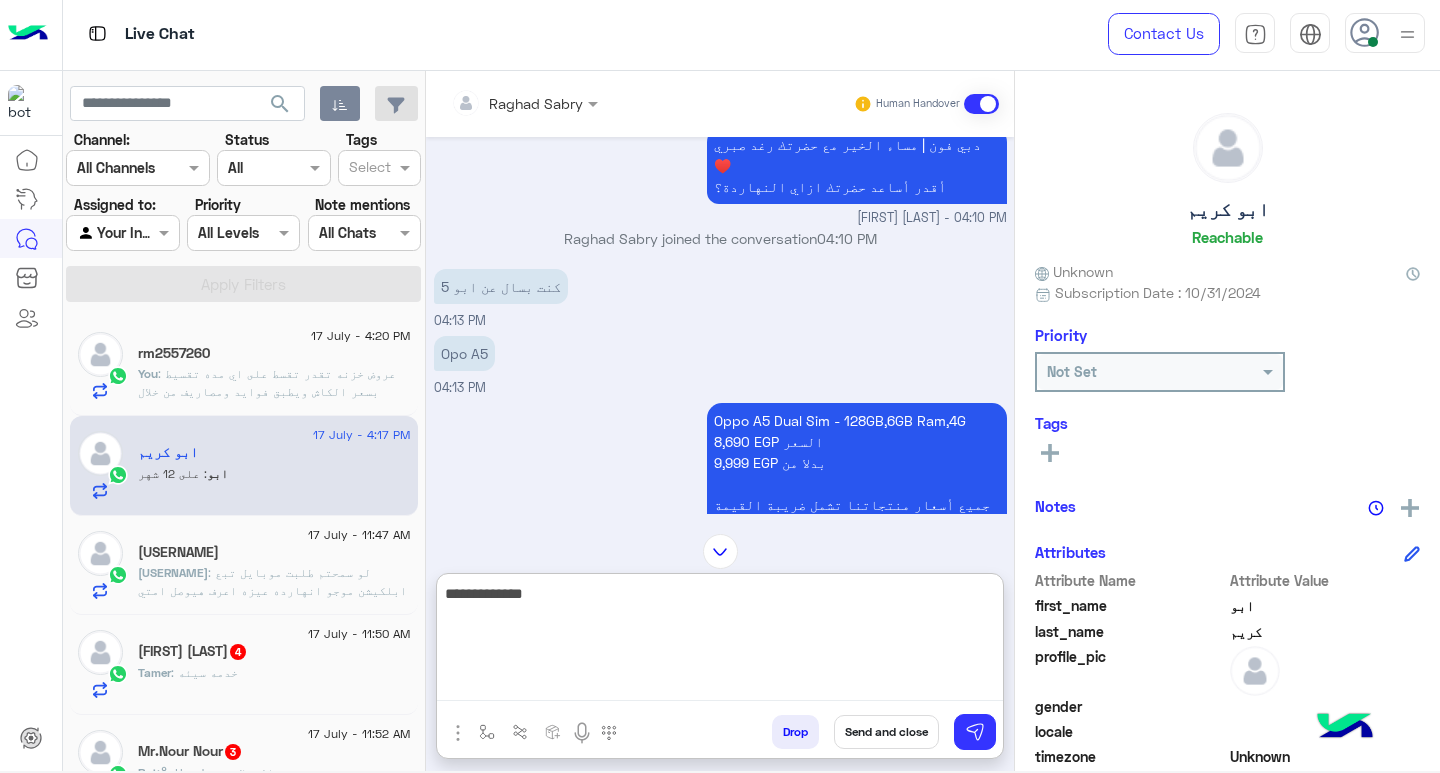 click on "Oppo A5 Dual Sim - 128GB,6GB Ram,4G 8,690 EGP   السعر  9,999 EGP بدلا من  جميع أسعار منتجاتنا تشمل ضريبة القيمة المضافة ومُعفاة من أي رسوم جمركية" at bounding box center (857, 473) 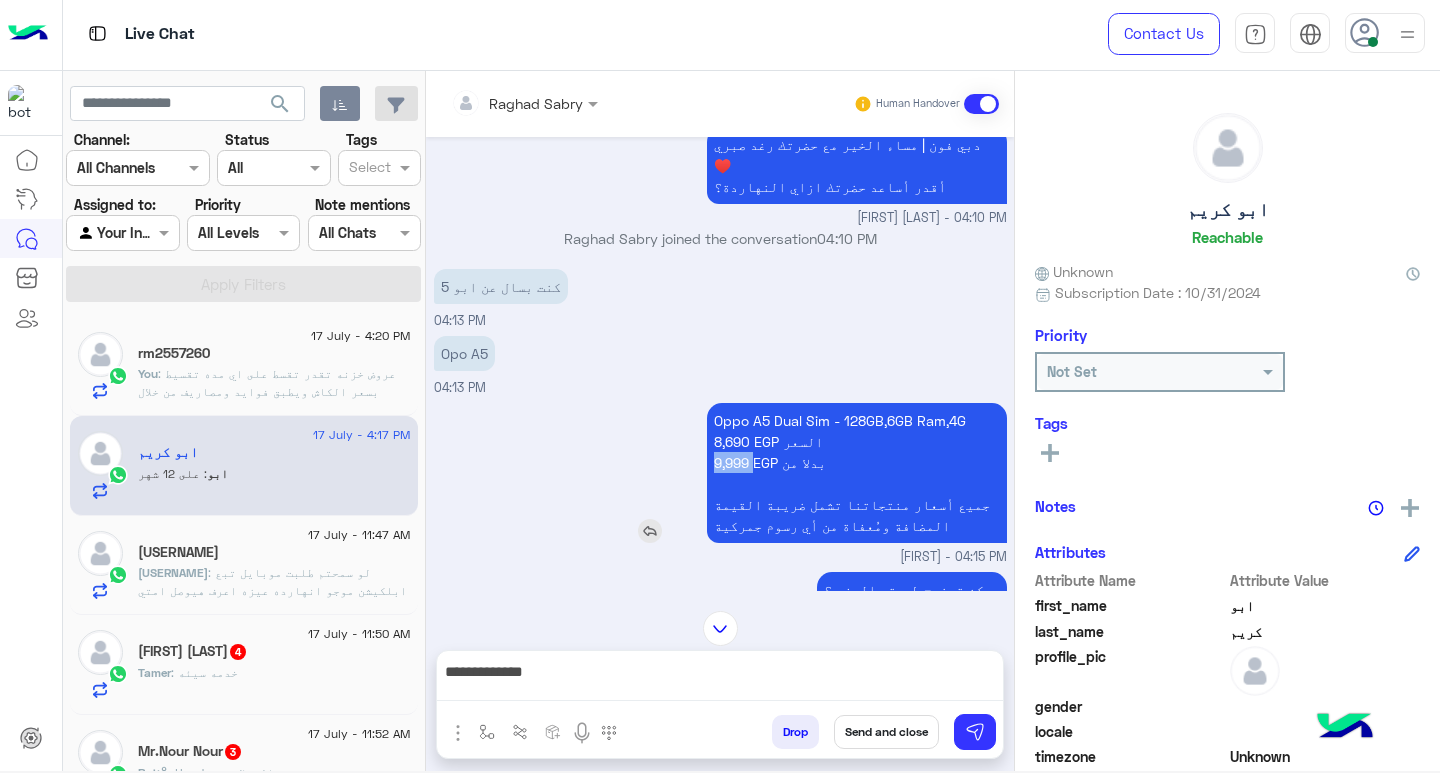 click on "Oppo A5 Dual Sim - 128GB,6GB Ram,4G 8,690 EGP   السعر  9,999 EGP بدلا من  جميع أسعار منتجاتنا تشمل ضريبة القيمة المضافة ومُعفاة من أي رسوم جمركية" at bounding box center [857, 473] 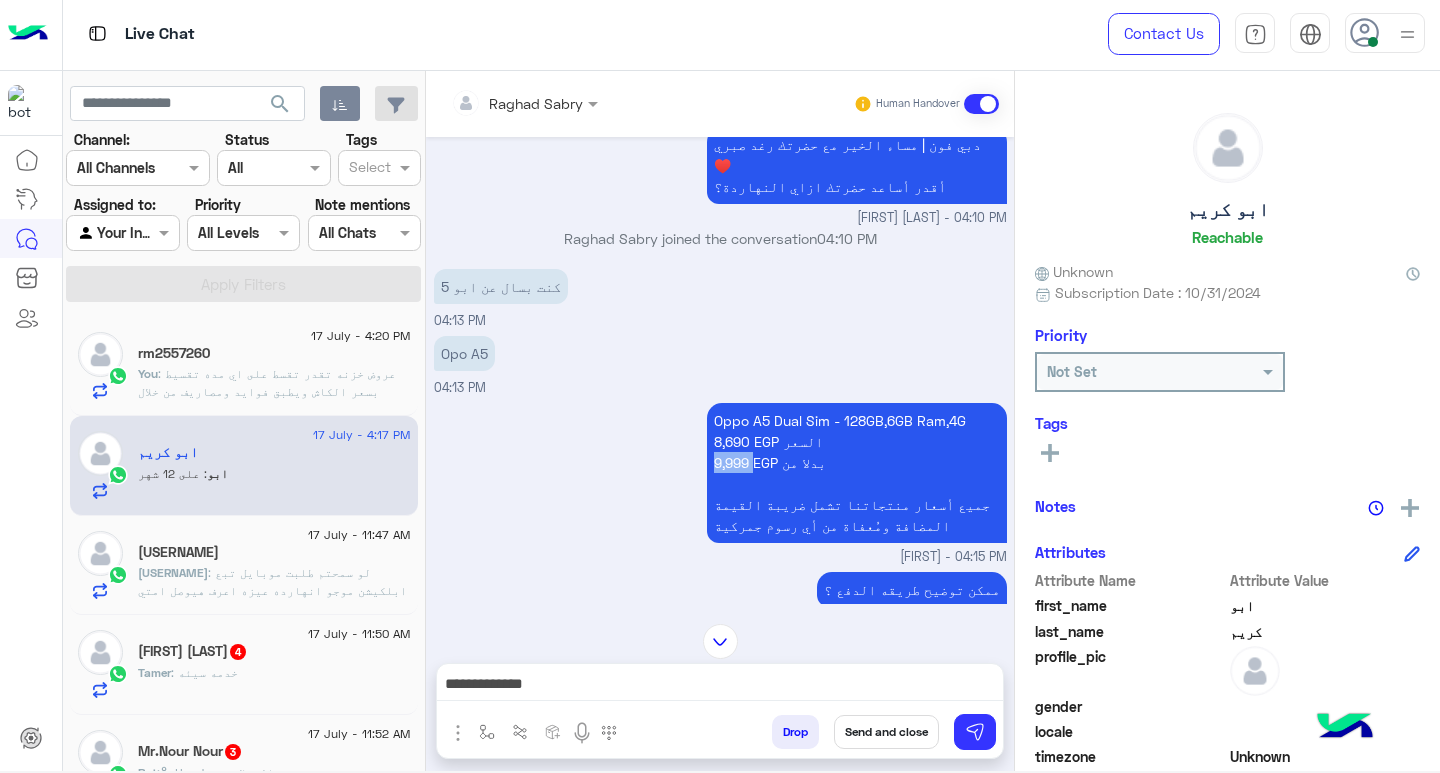 click on "**********" at bounding box center (720, 686) 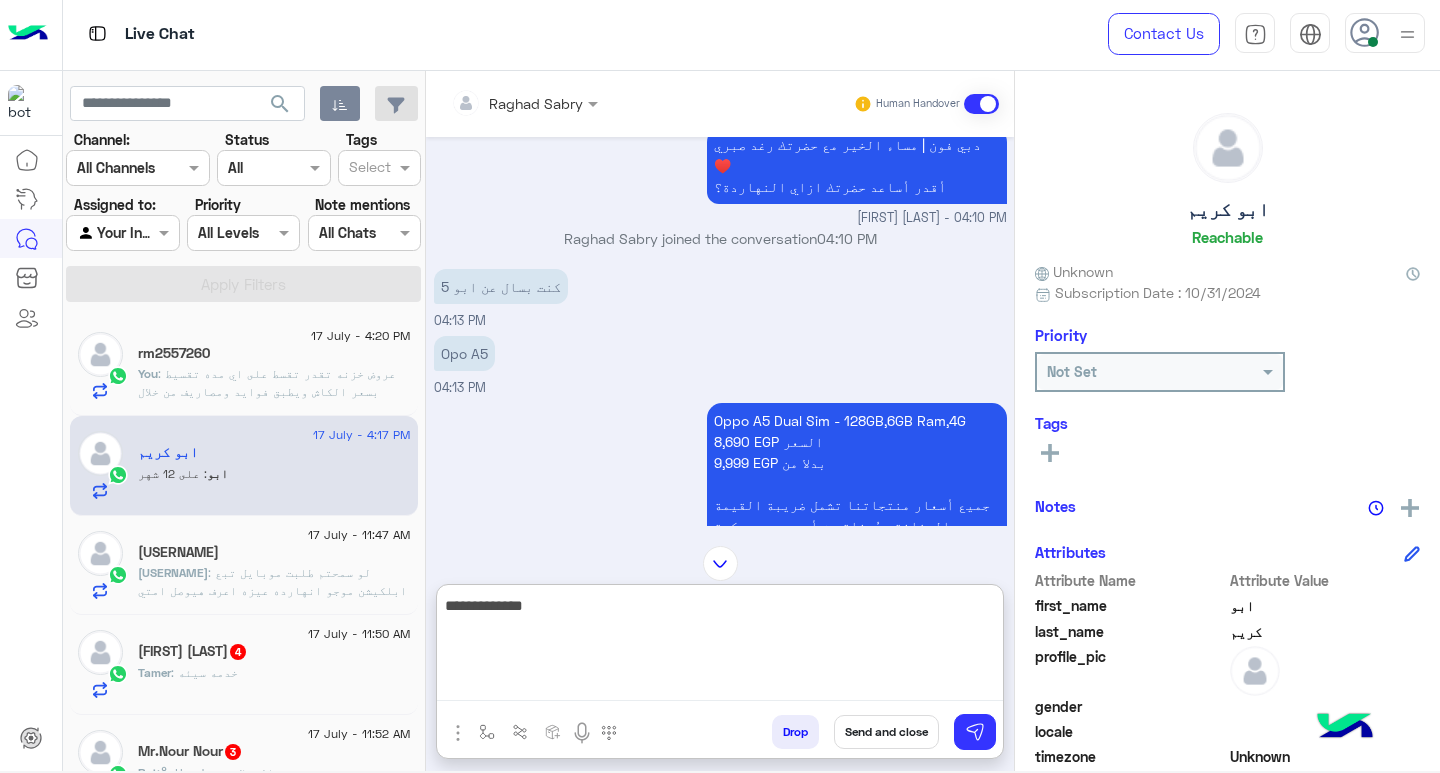 paste 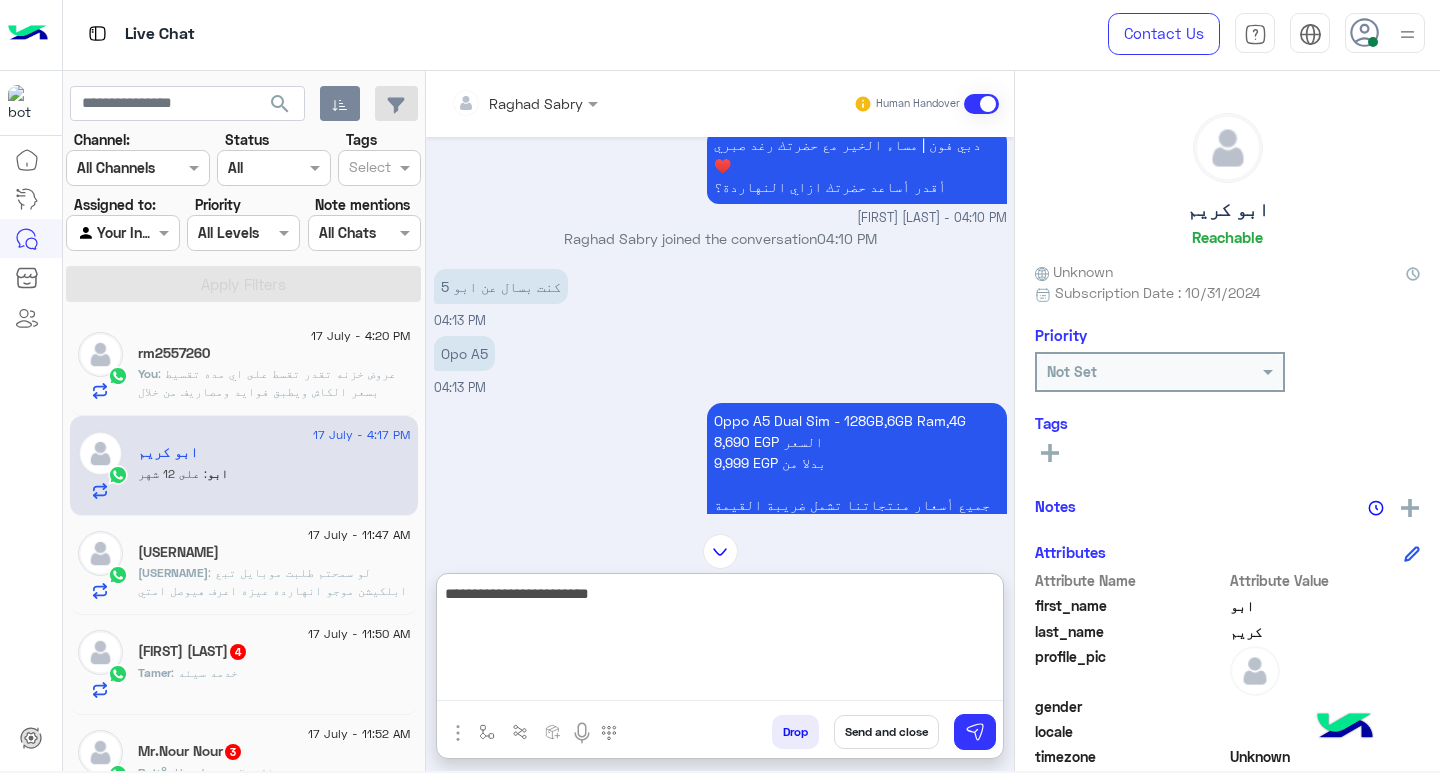 type on "**********" 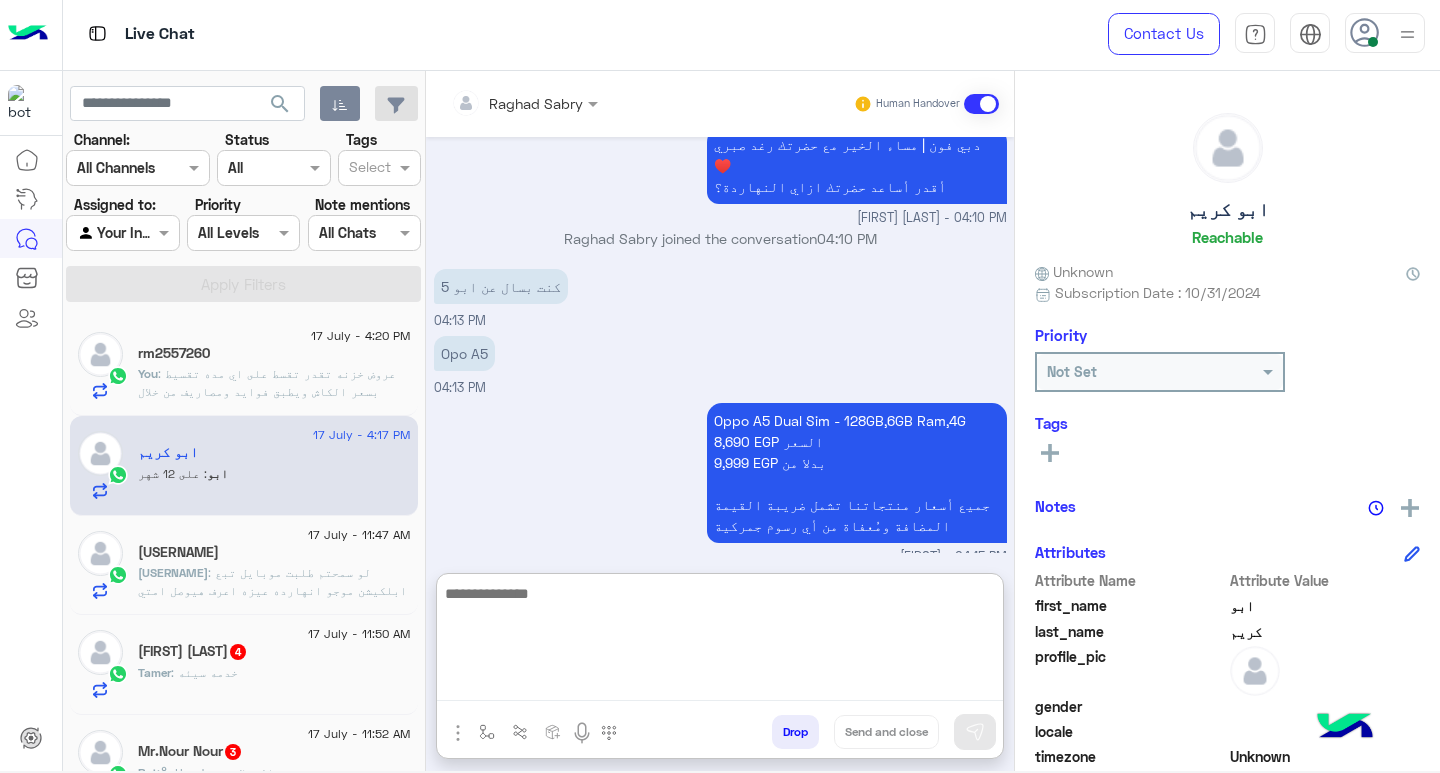 scroll, scrollTop: 2116, scrollLeft: 0, axis: vertical 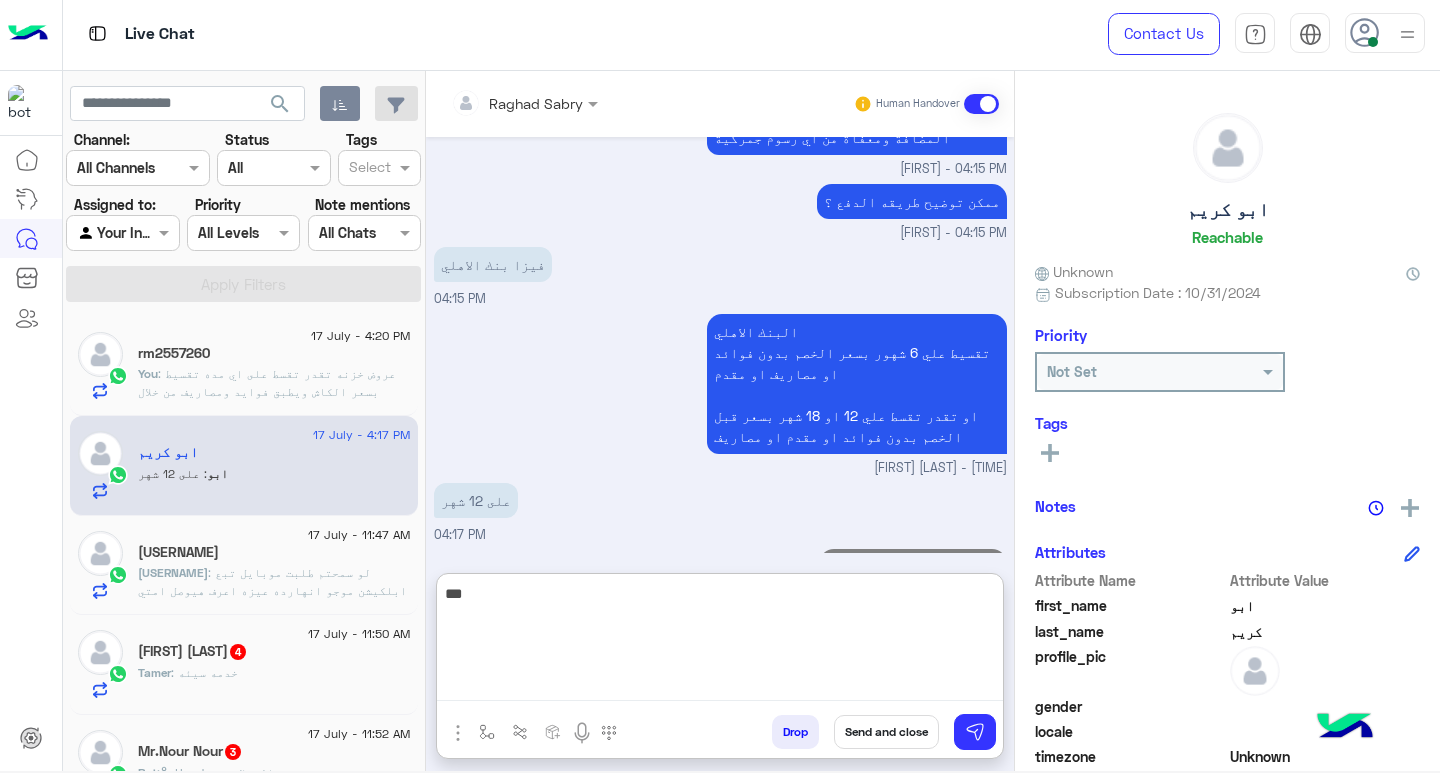 type on "***" 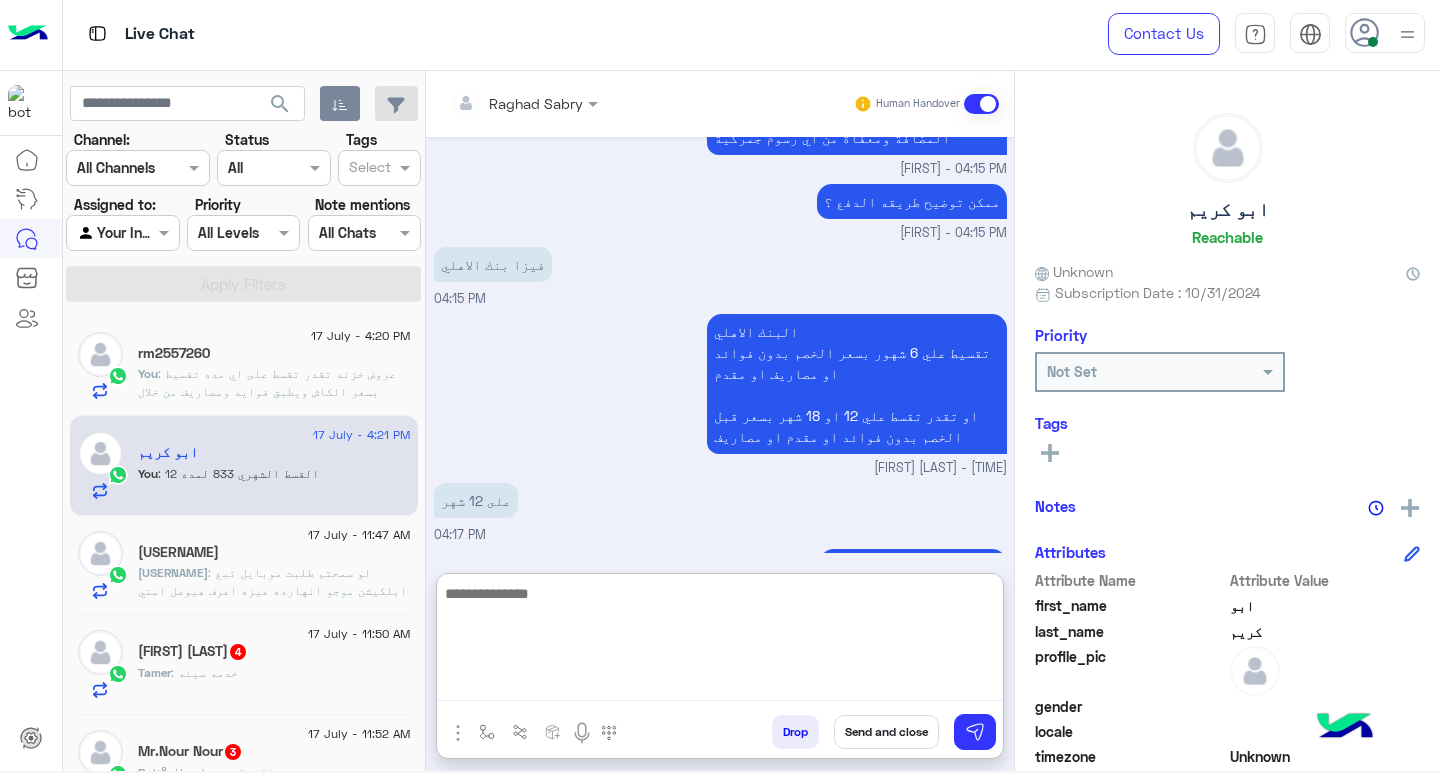 scroll, scrollTop: 2179, scrollLeft: 0, axis: vertical 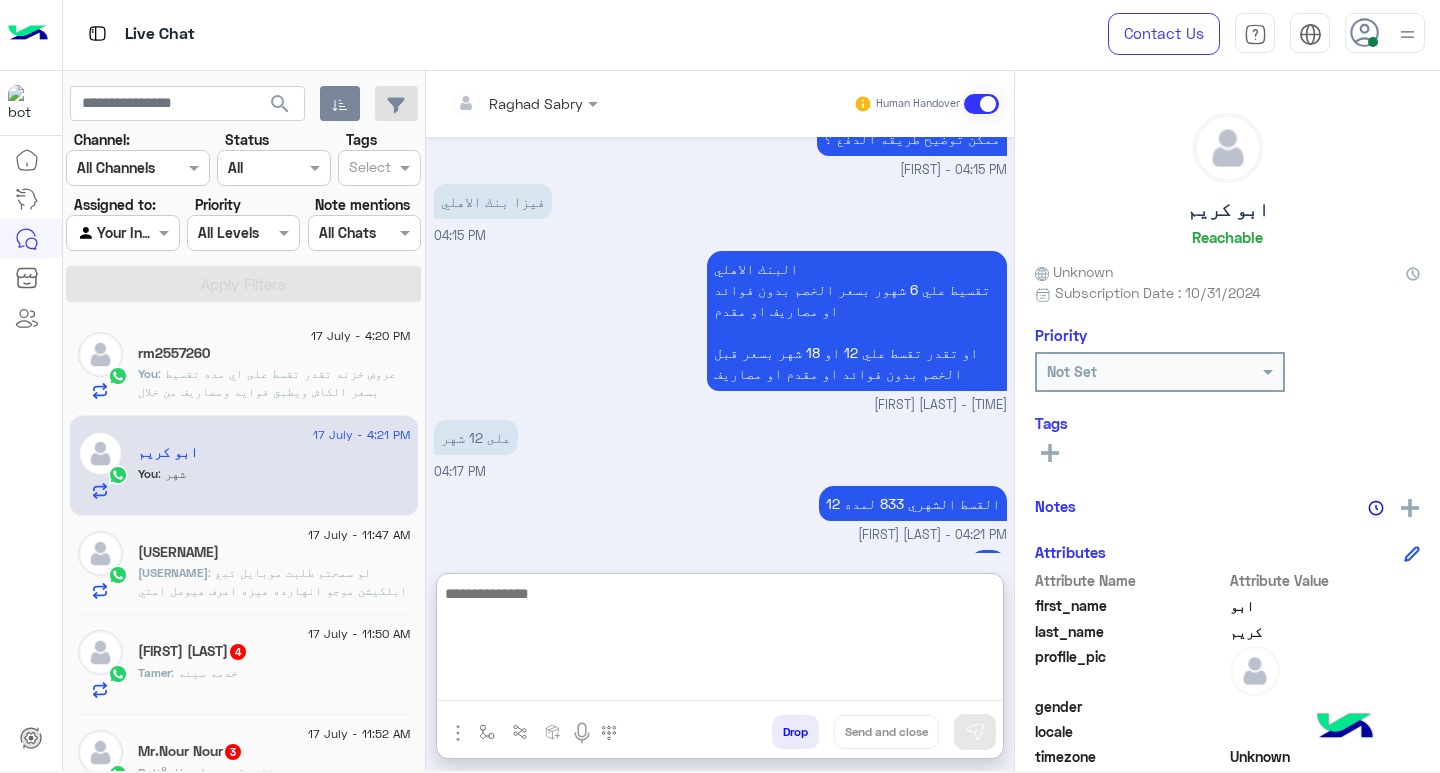 click on ": لو سمحتم طلبت موبايل تبع ابلكيشن موجو انهارده
عيزه اعرف هيوصل امتي" 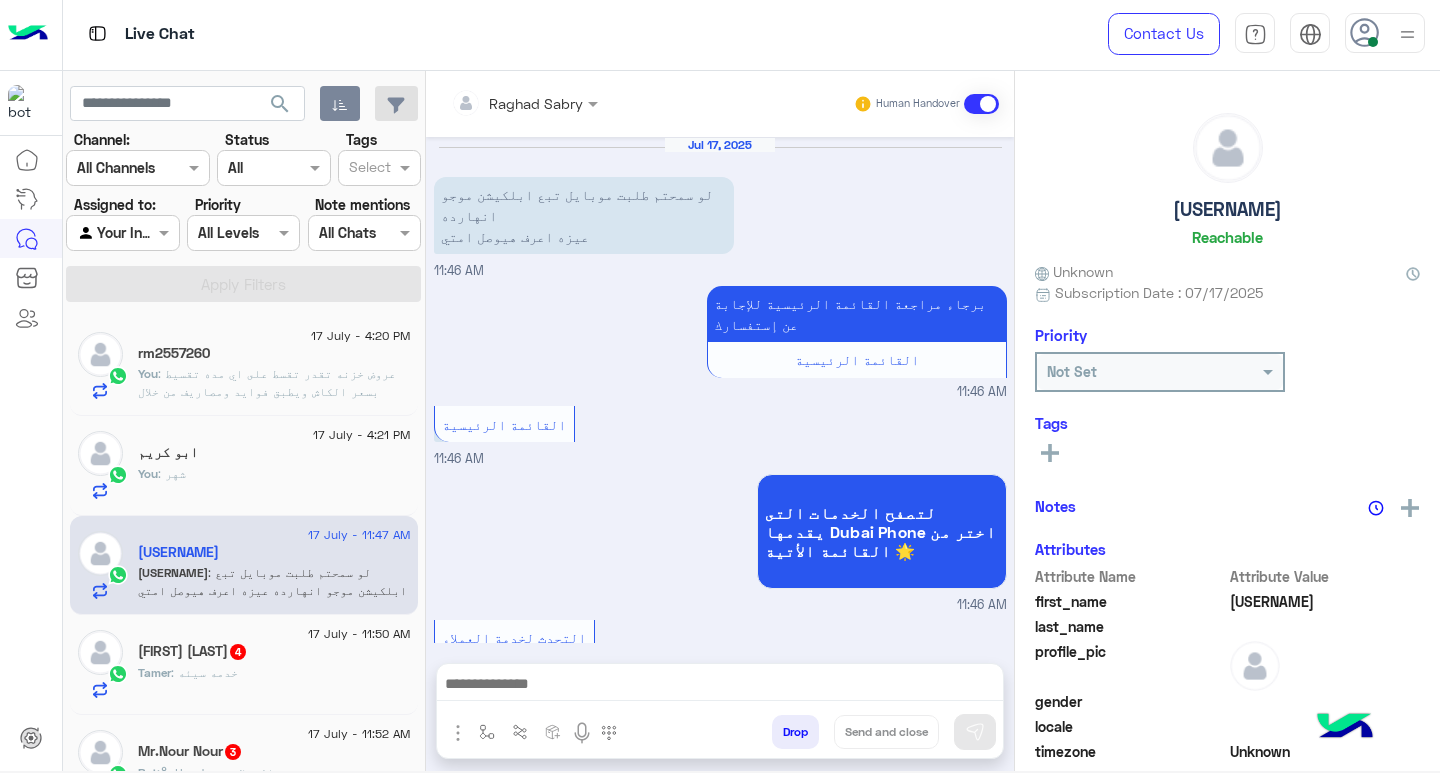 scroll, scrollTop: 349, scrollLeft: 0, axis: vertical 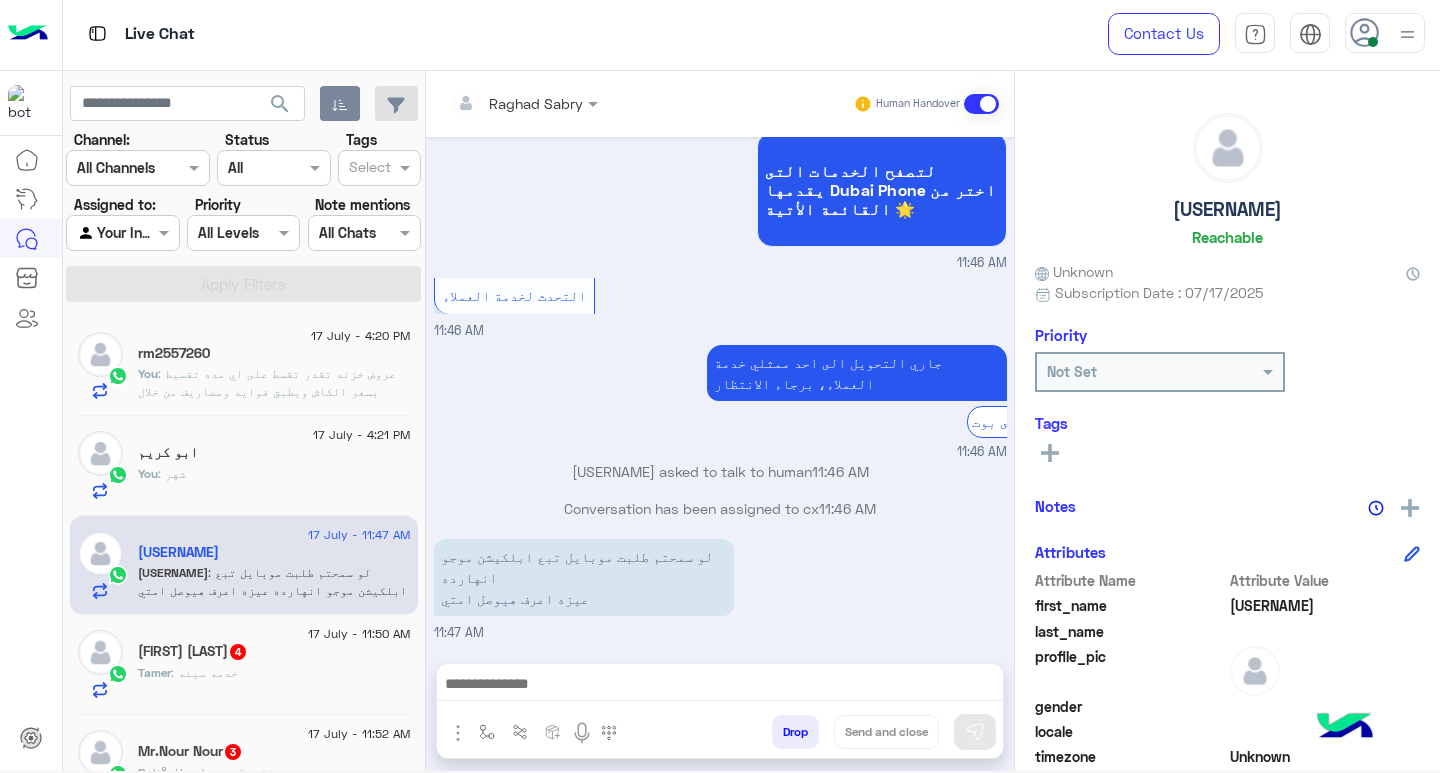 click at bounding box center (720, 686) 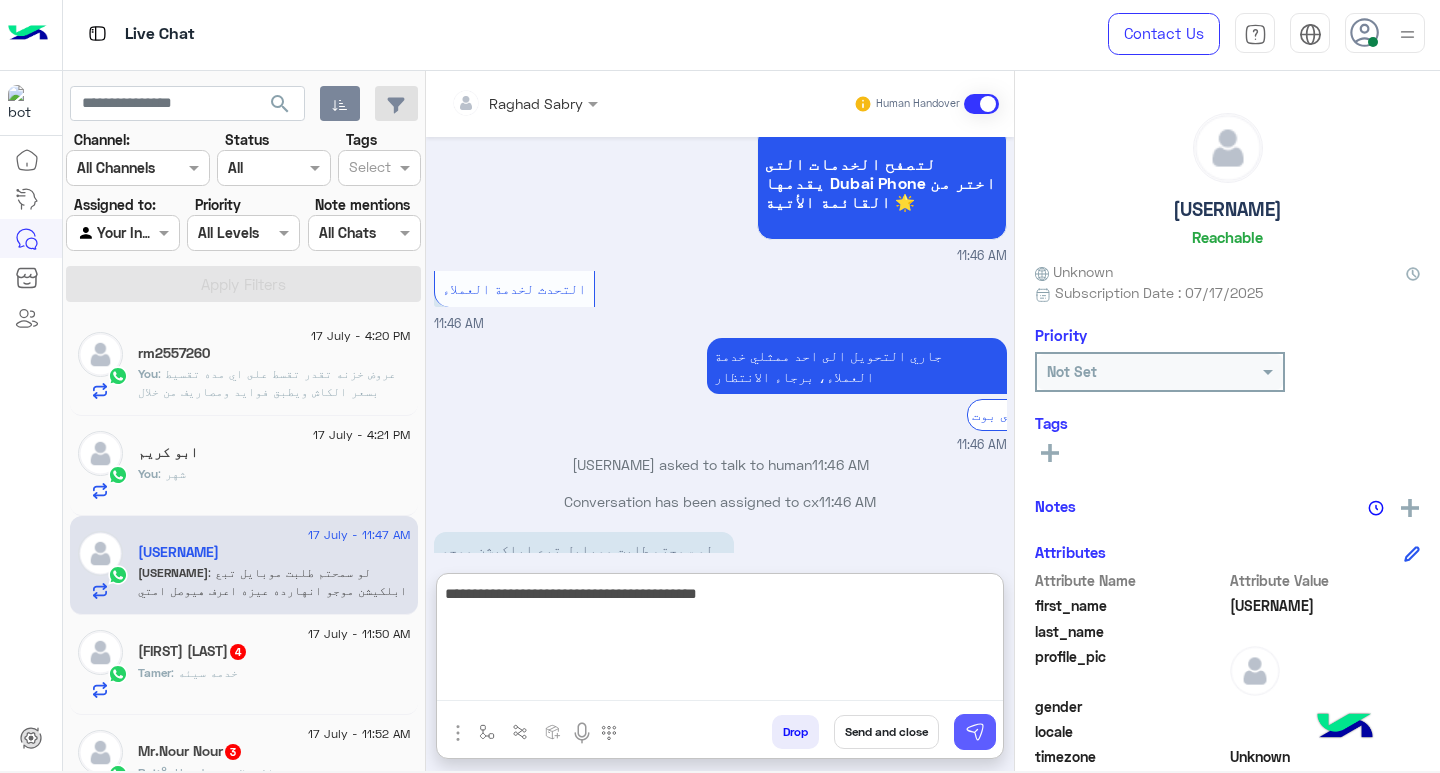 type on "**********" 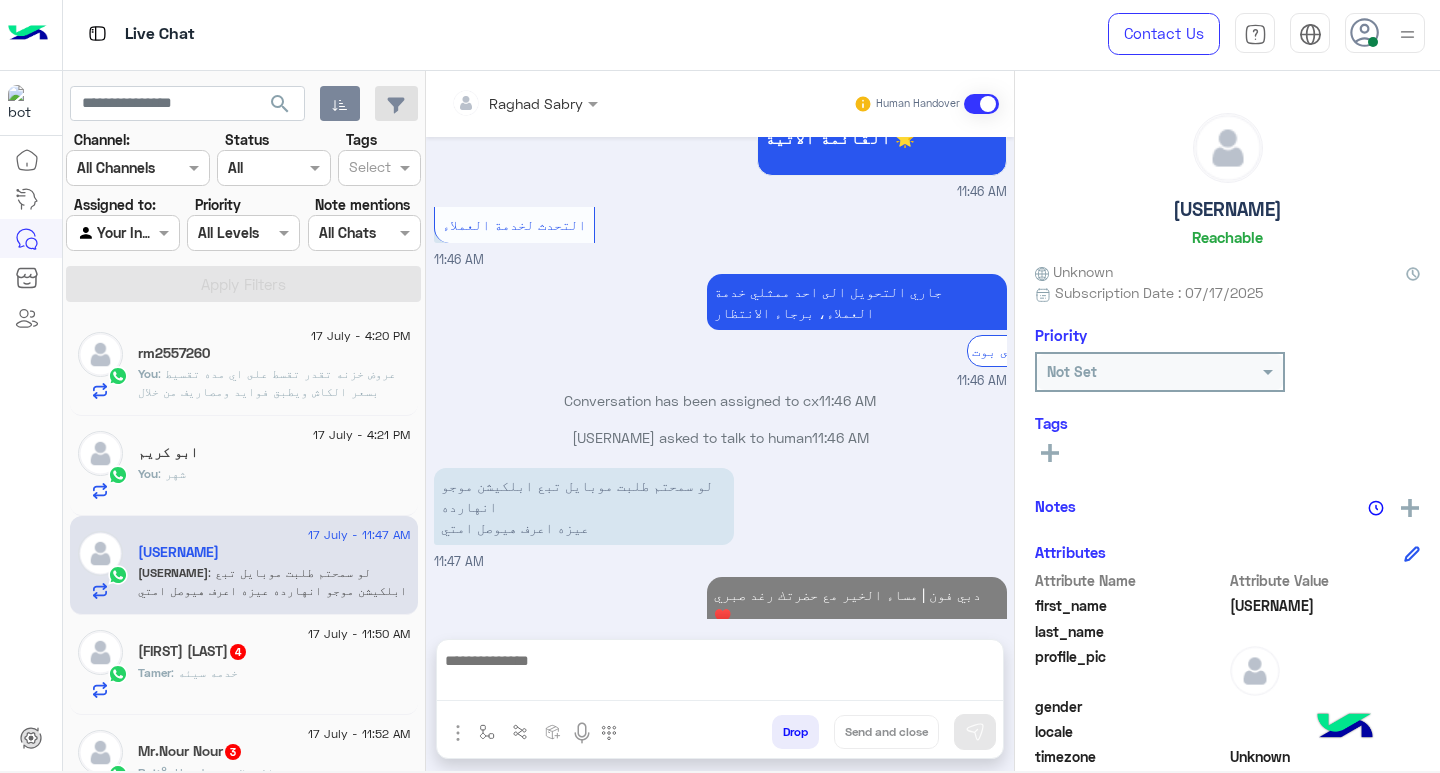 click at bounding box center (720, 674) 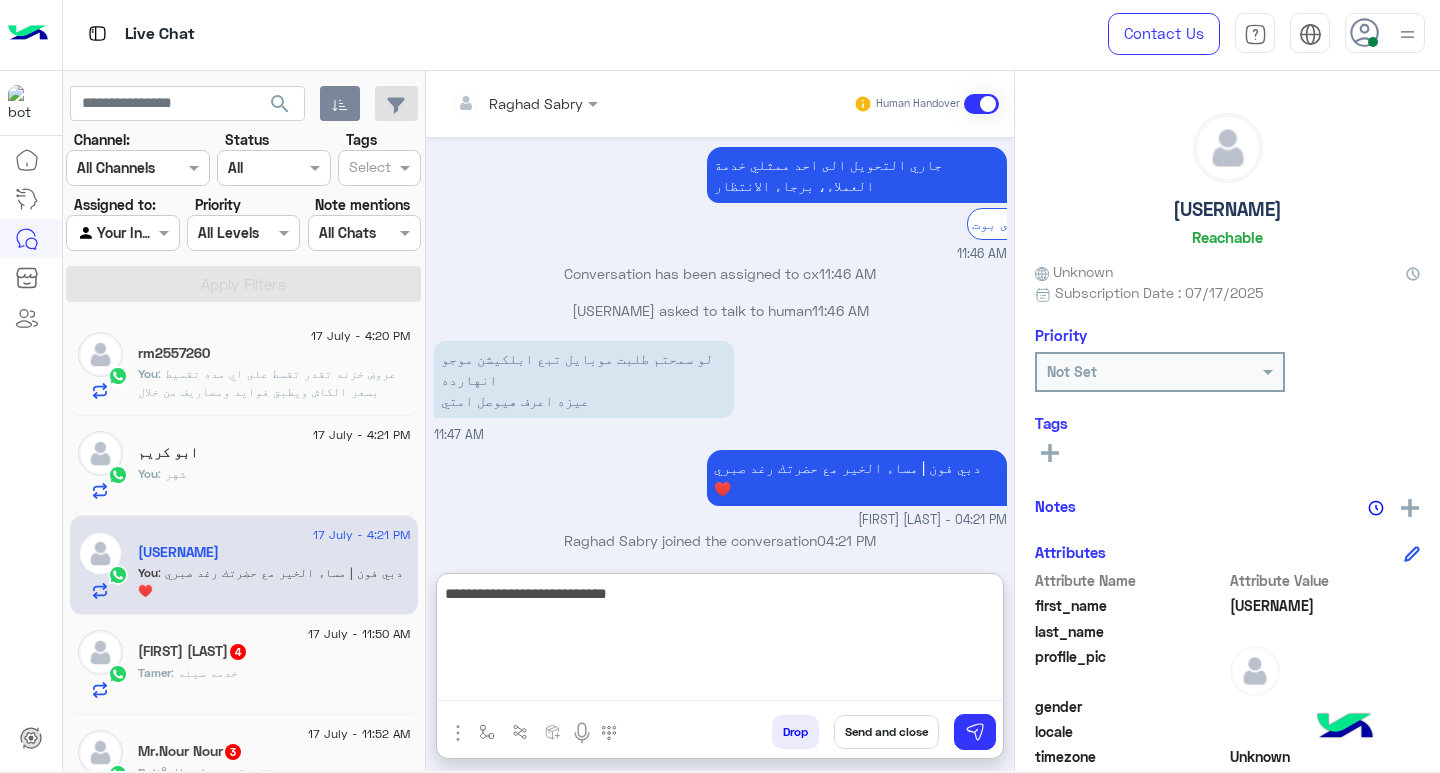 scroll, scrollTop: 539, scrollLeft: 0, axis: vertical 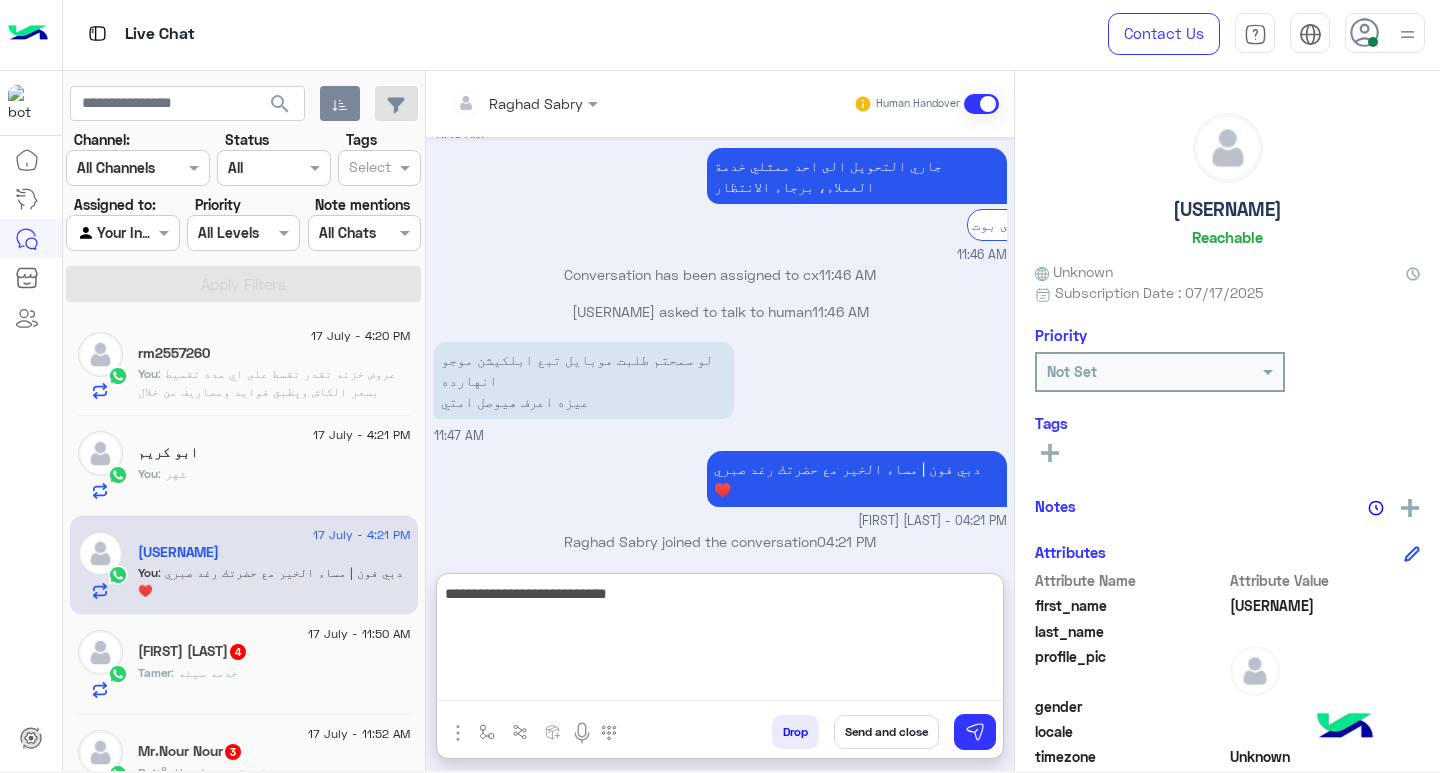 click on "**********" at bounding box center (720, 641) 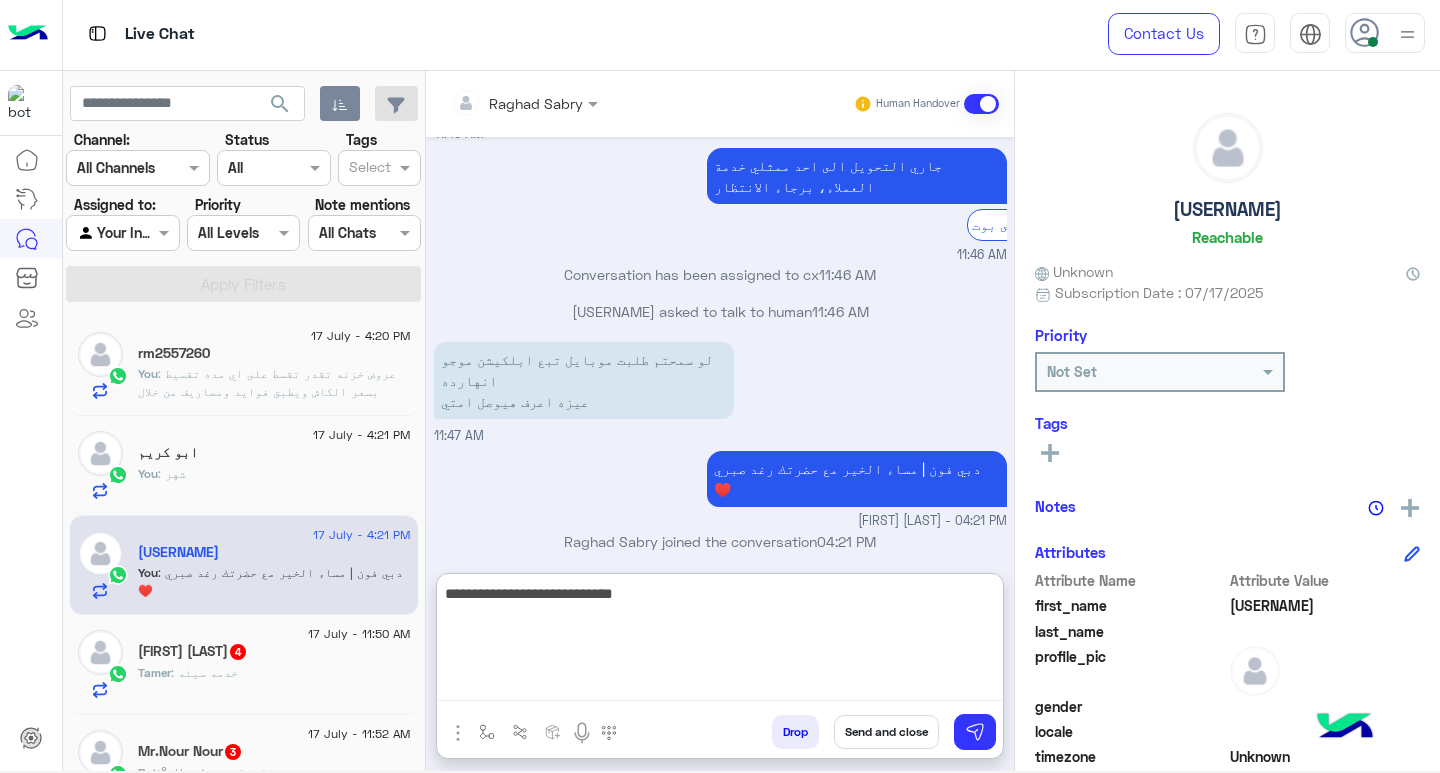 type on "**********" 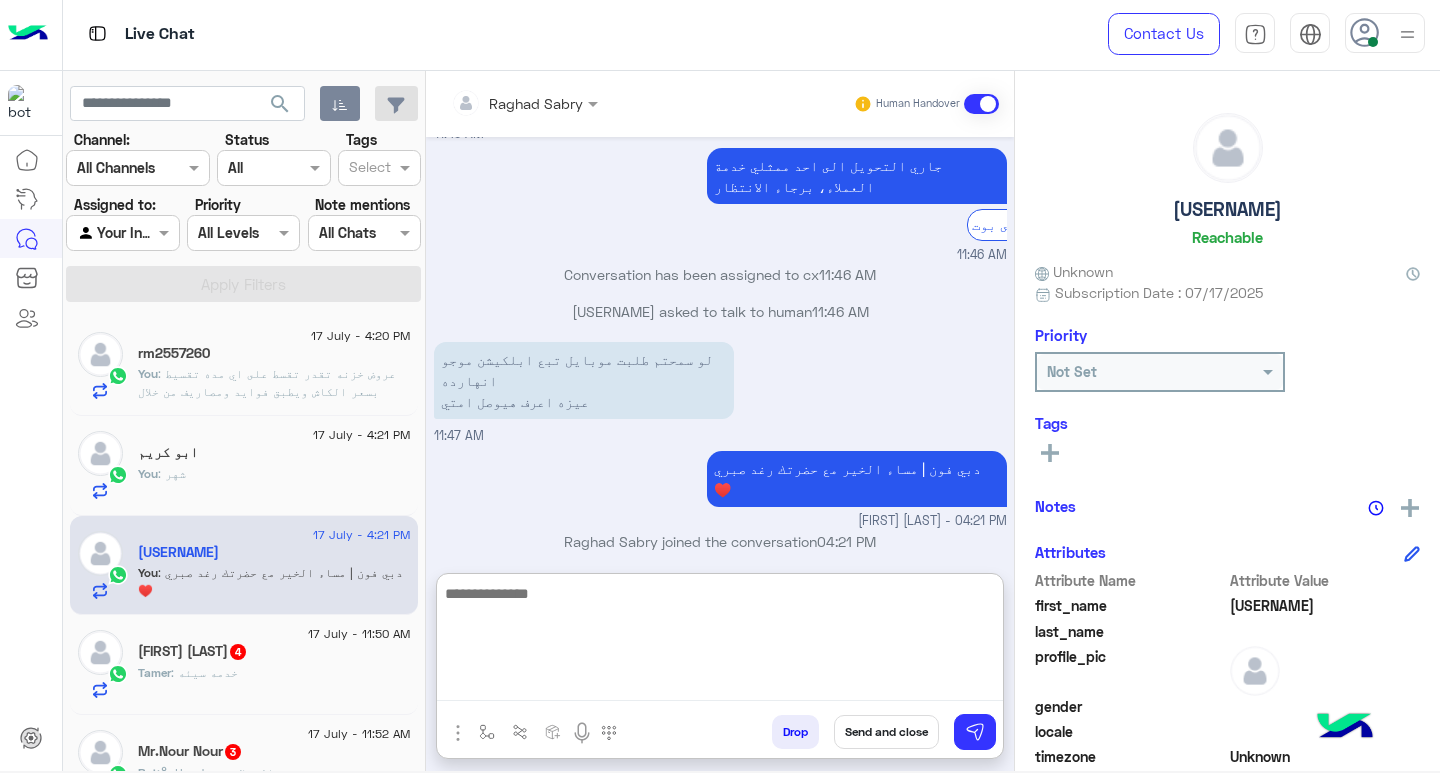 scroll, scrollTop: 603, scrollLeft: 0, axis: vertical 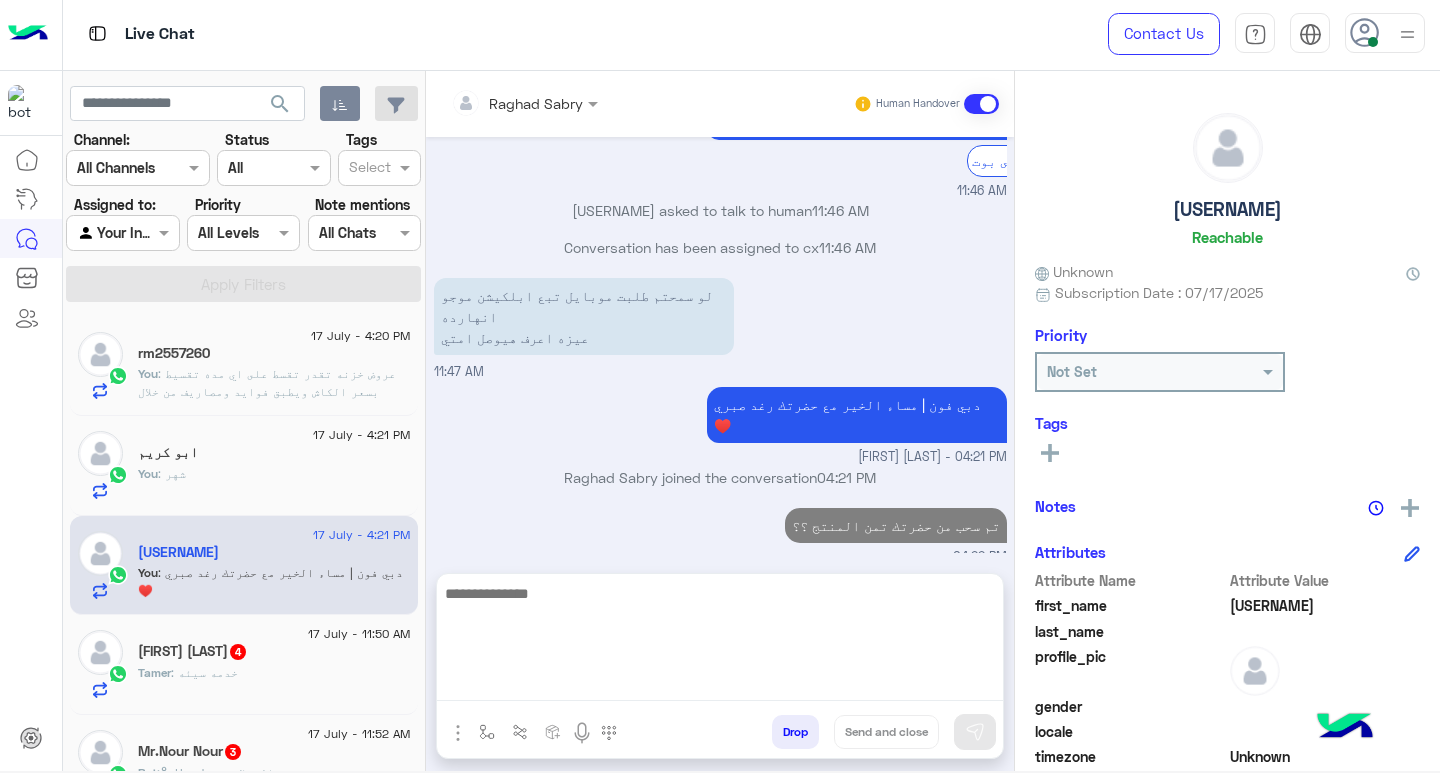 click on "Tamer : خدمه سيئه" 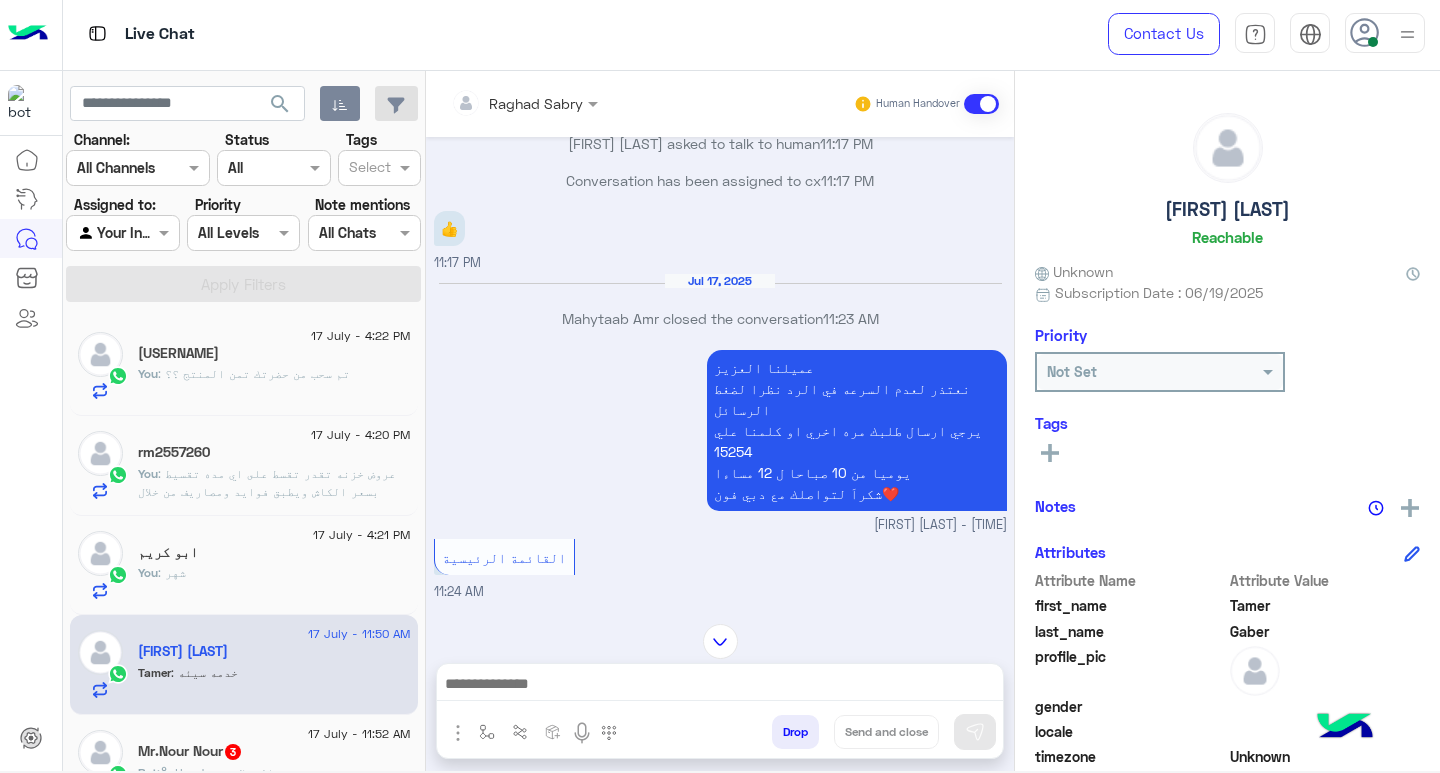 scroll, scrollTop: 1327, scrollLeft: 0, axis: vertical 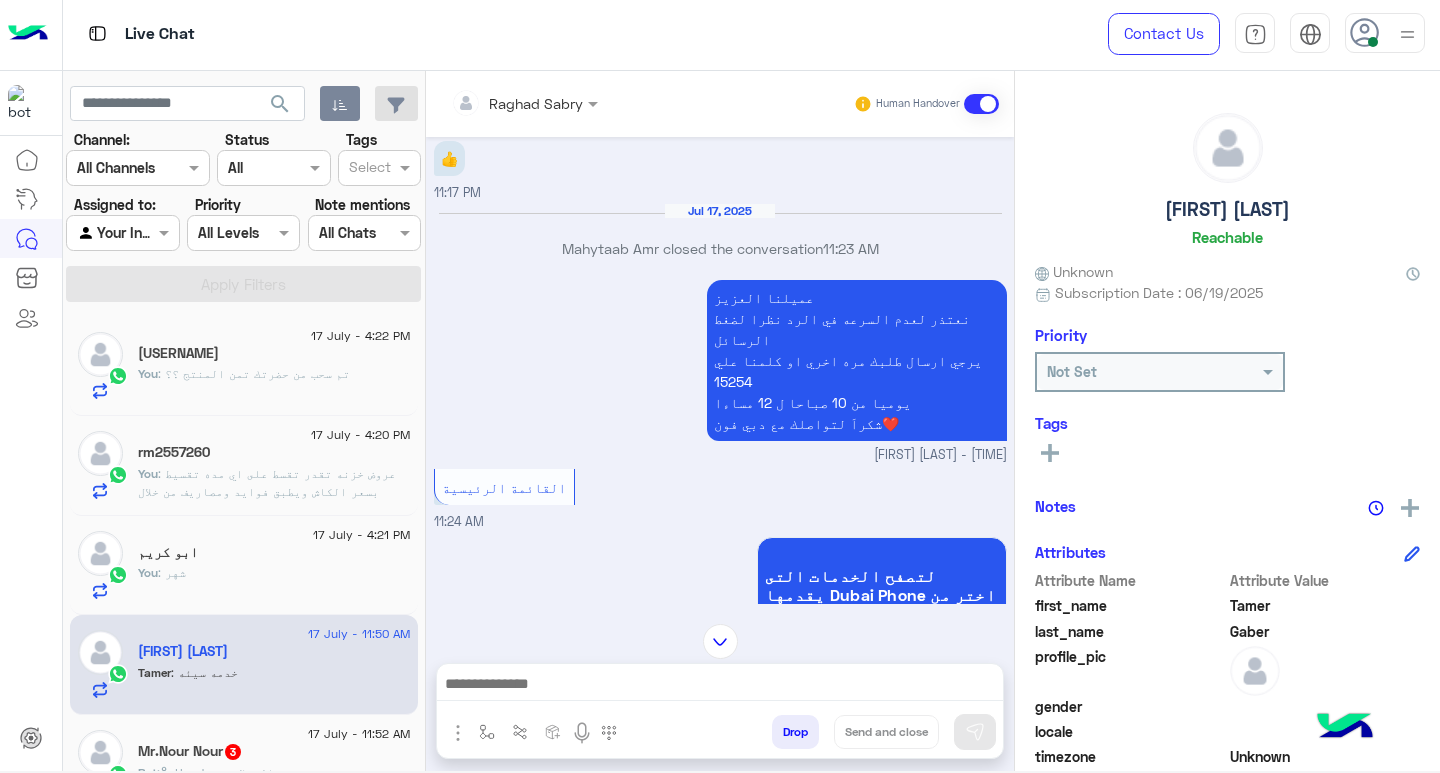 drag, startPoint x: 470, startPoint y: 494, endPoint x: 574, endPoint y: 516, distance: 106.30146 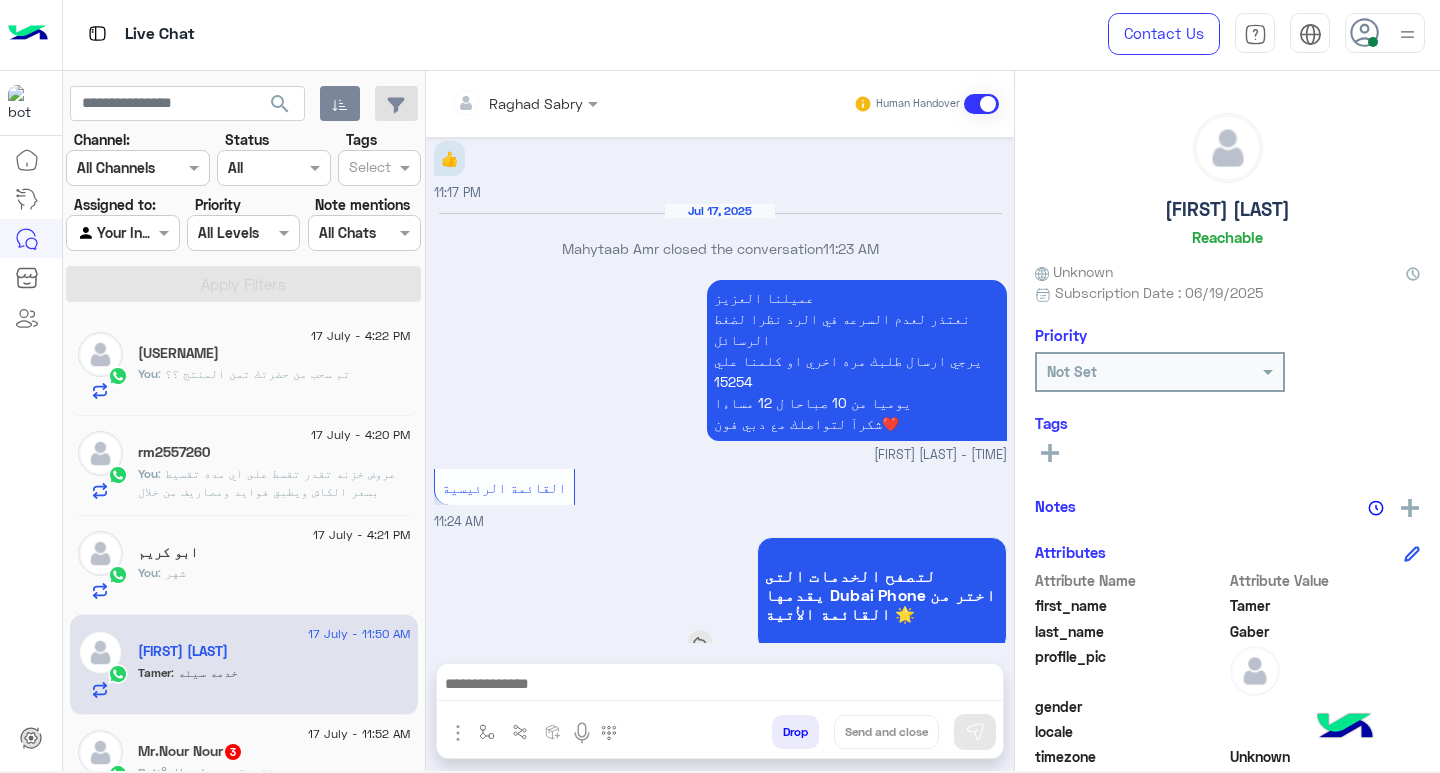 scroll, scrollTop: 1793, scrollLeft: 0, axis: vertical 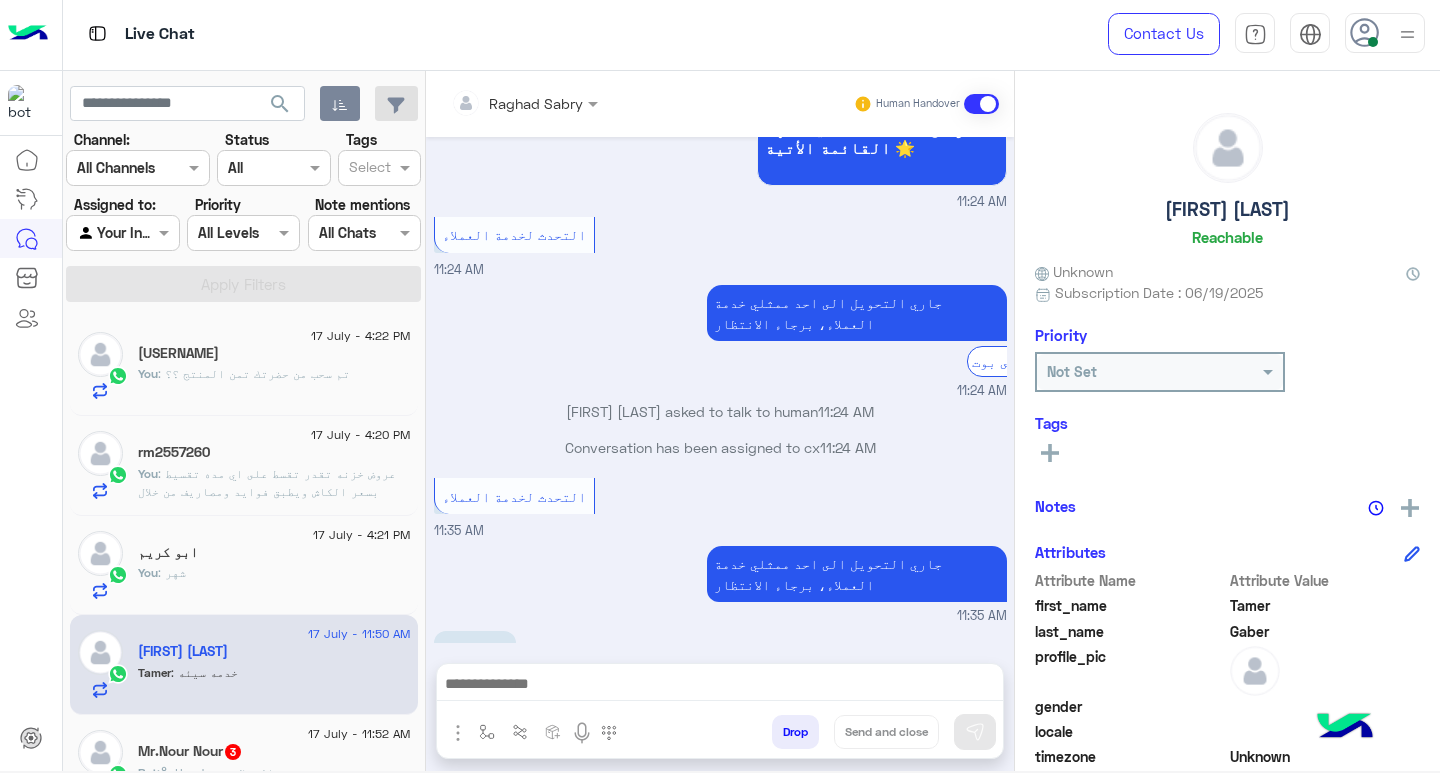 click on "التحدث لخدمة العملاء    11:35 AM" at bounding box center (720, 507) 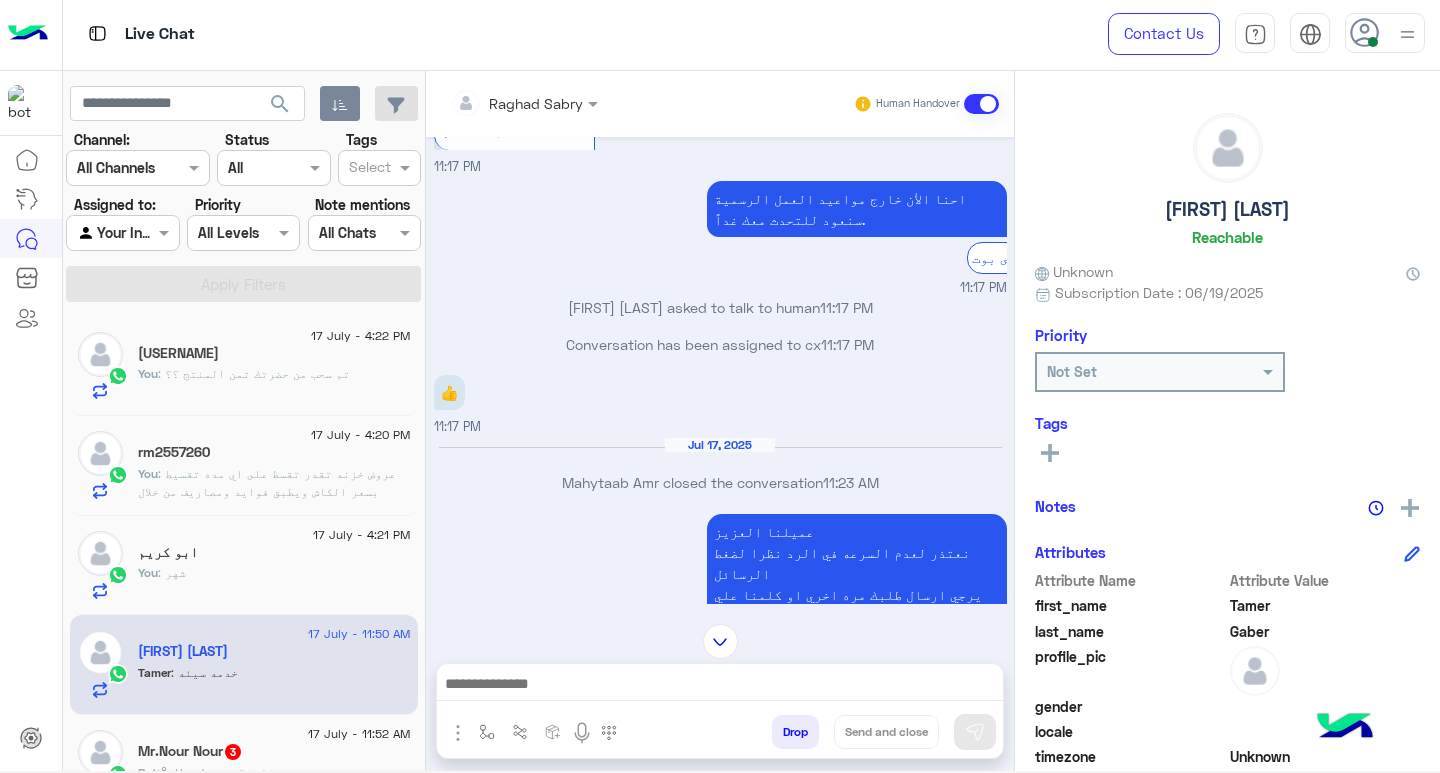scroll, scrollTop: 1793, scrollLeft: 0, axis: vertical 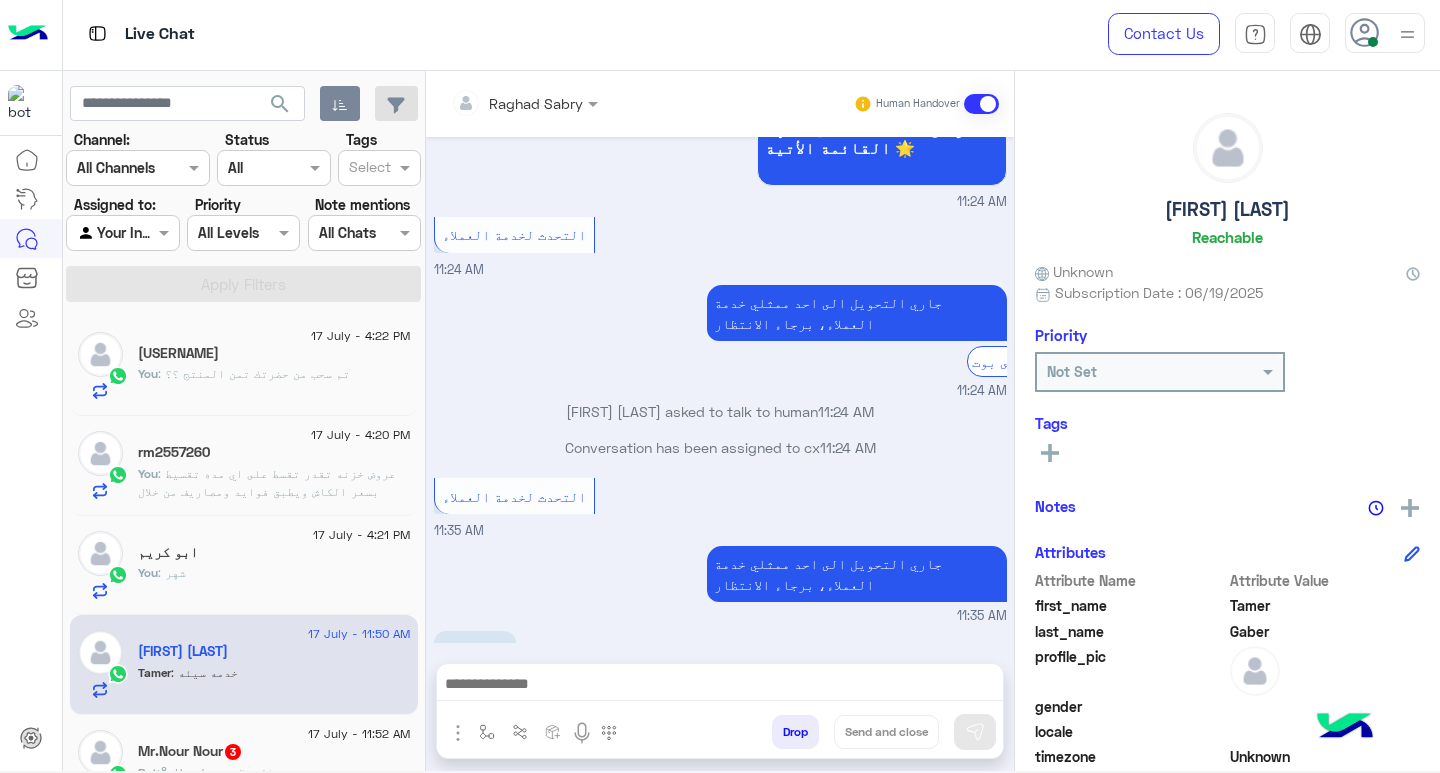 click at bounding box center [720, 686] 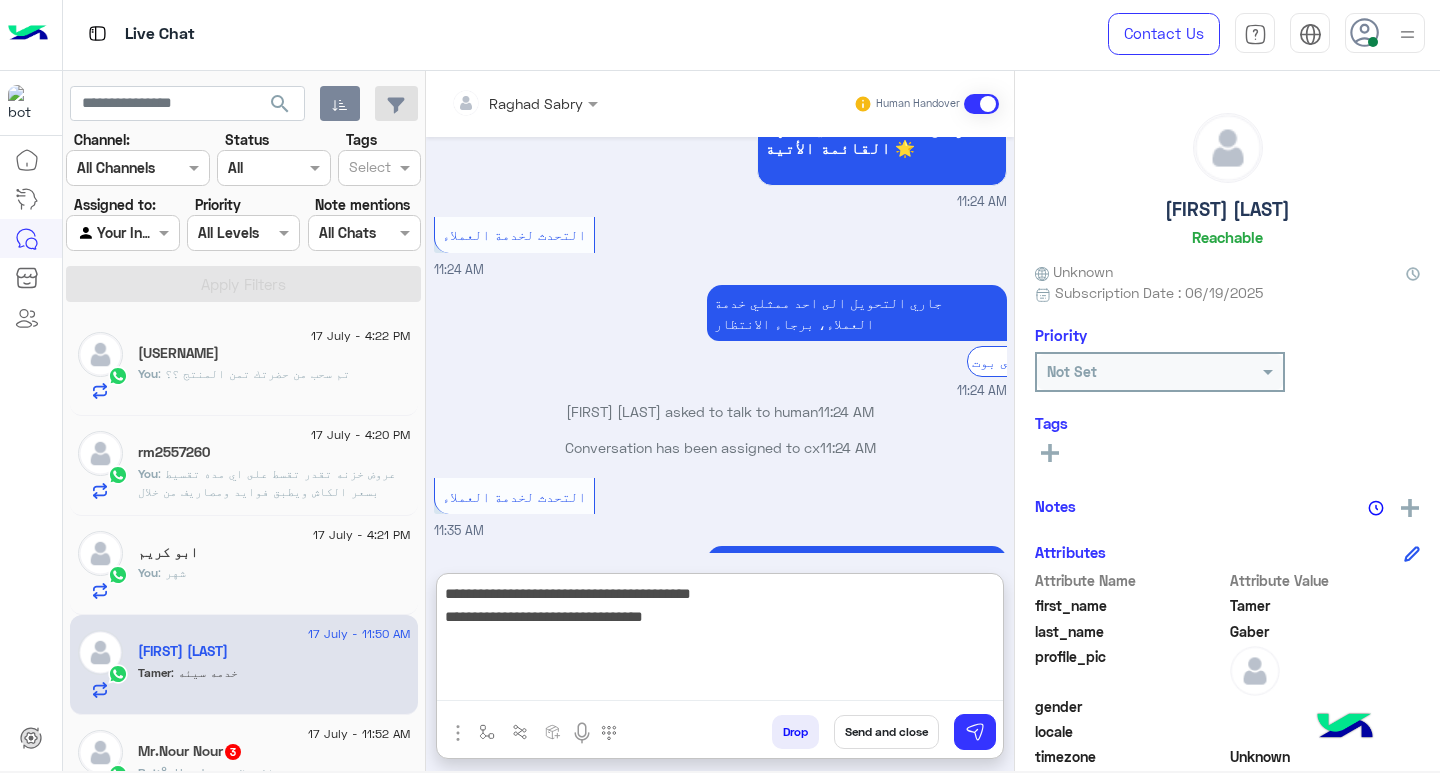 type on "**********" 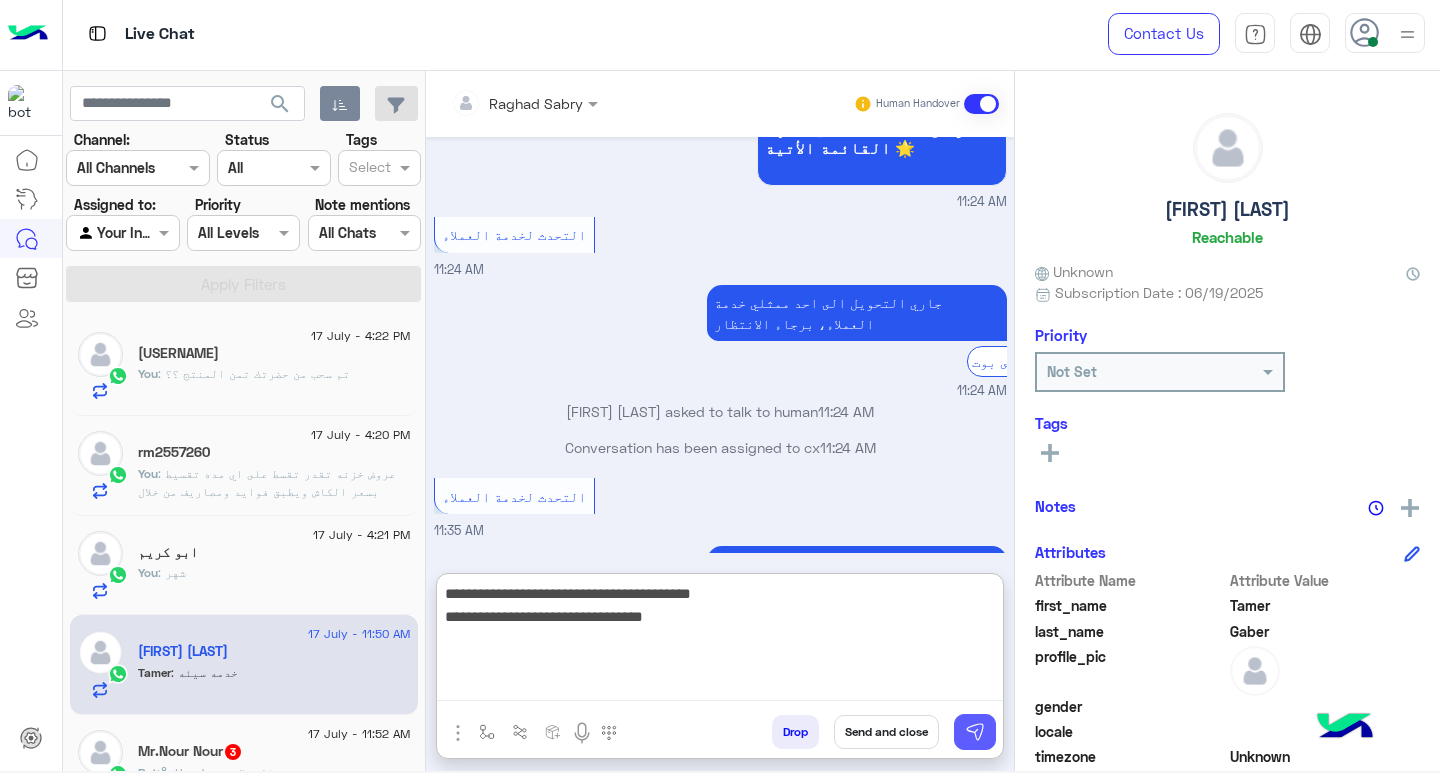 click at bounding box center [975, 732] 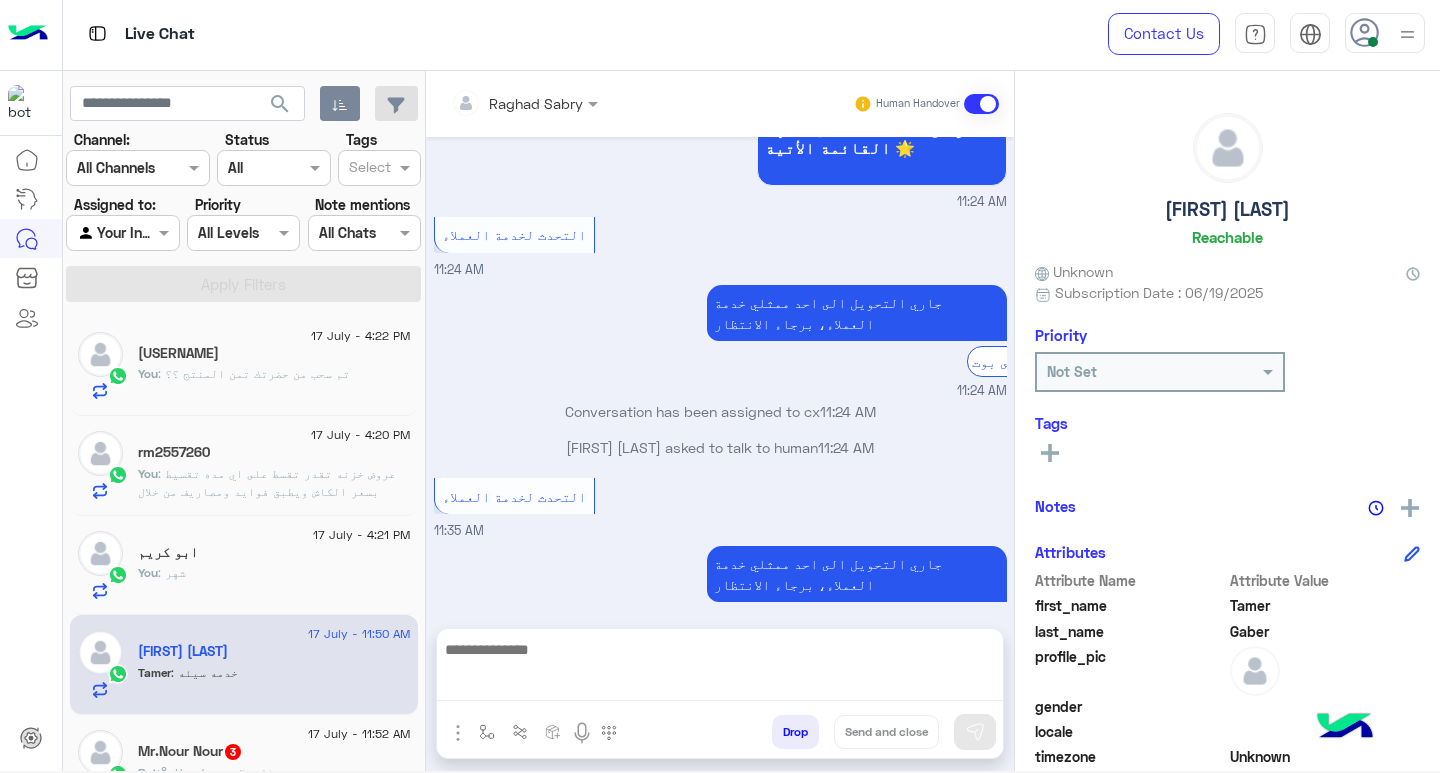 scroll, scrollTop: 1879, scrollLeft: 0, axis: vertical 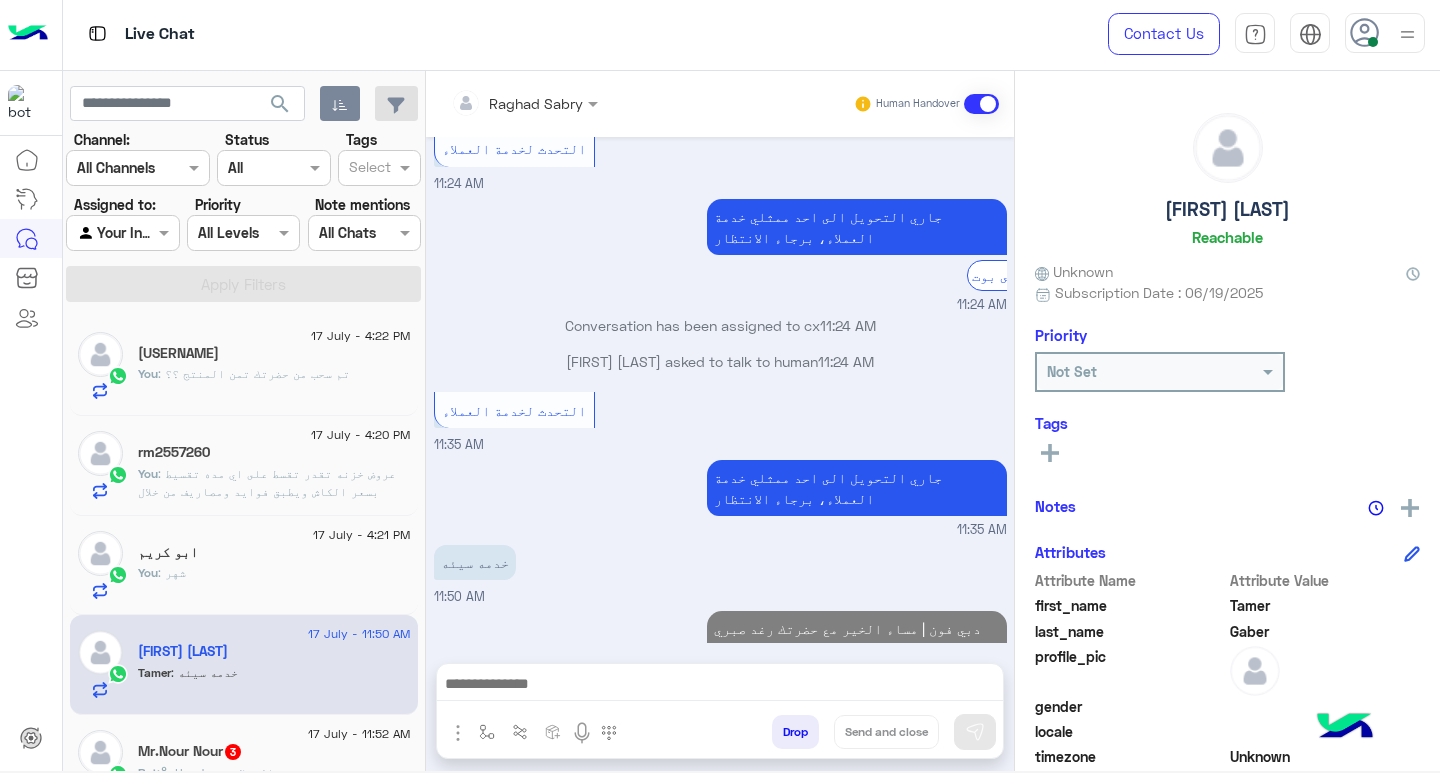 click on "Mr.Nour Nour  3" 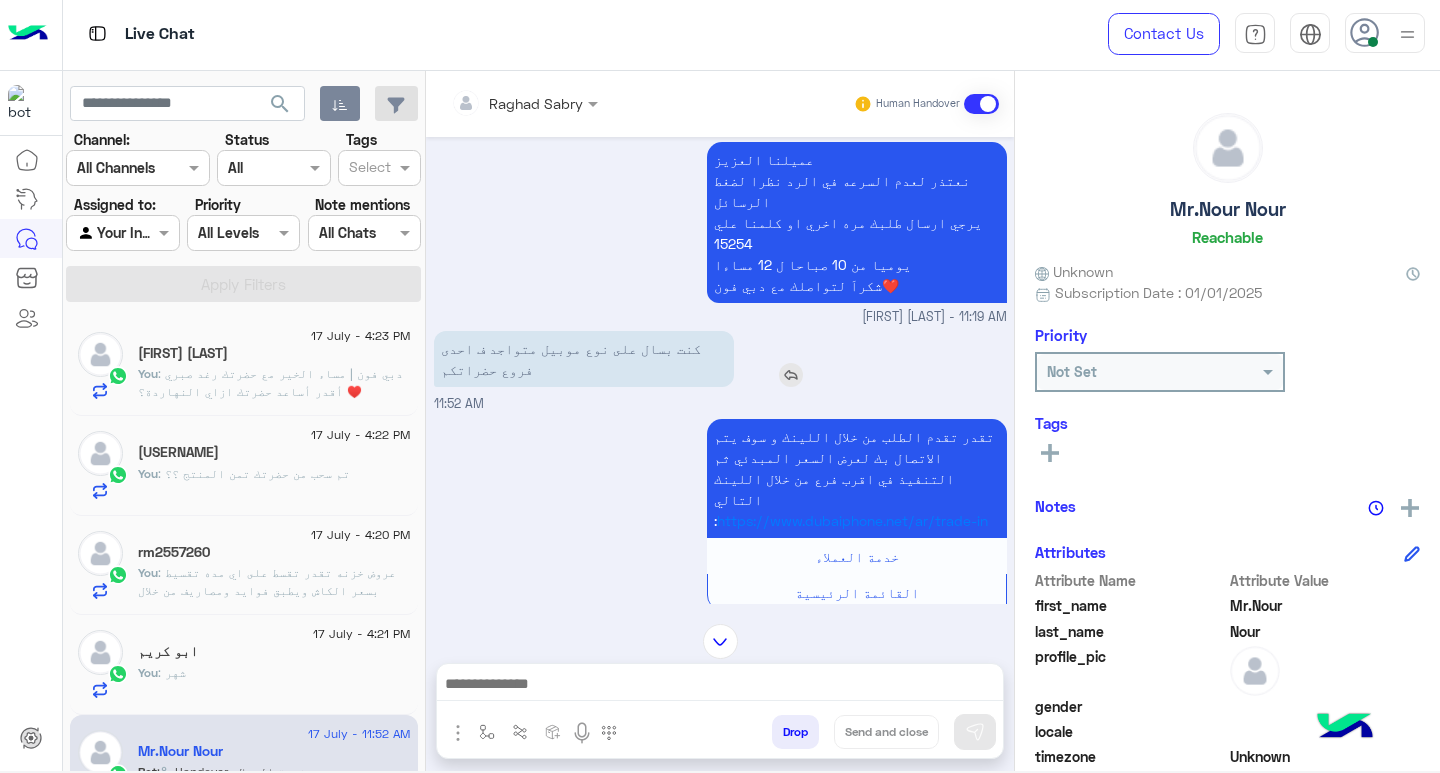scroll, scrollTop: 1065, scrollLeft: 0, axis: vertical 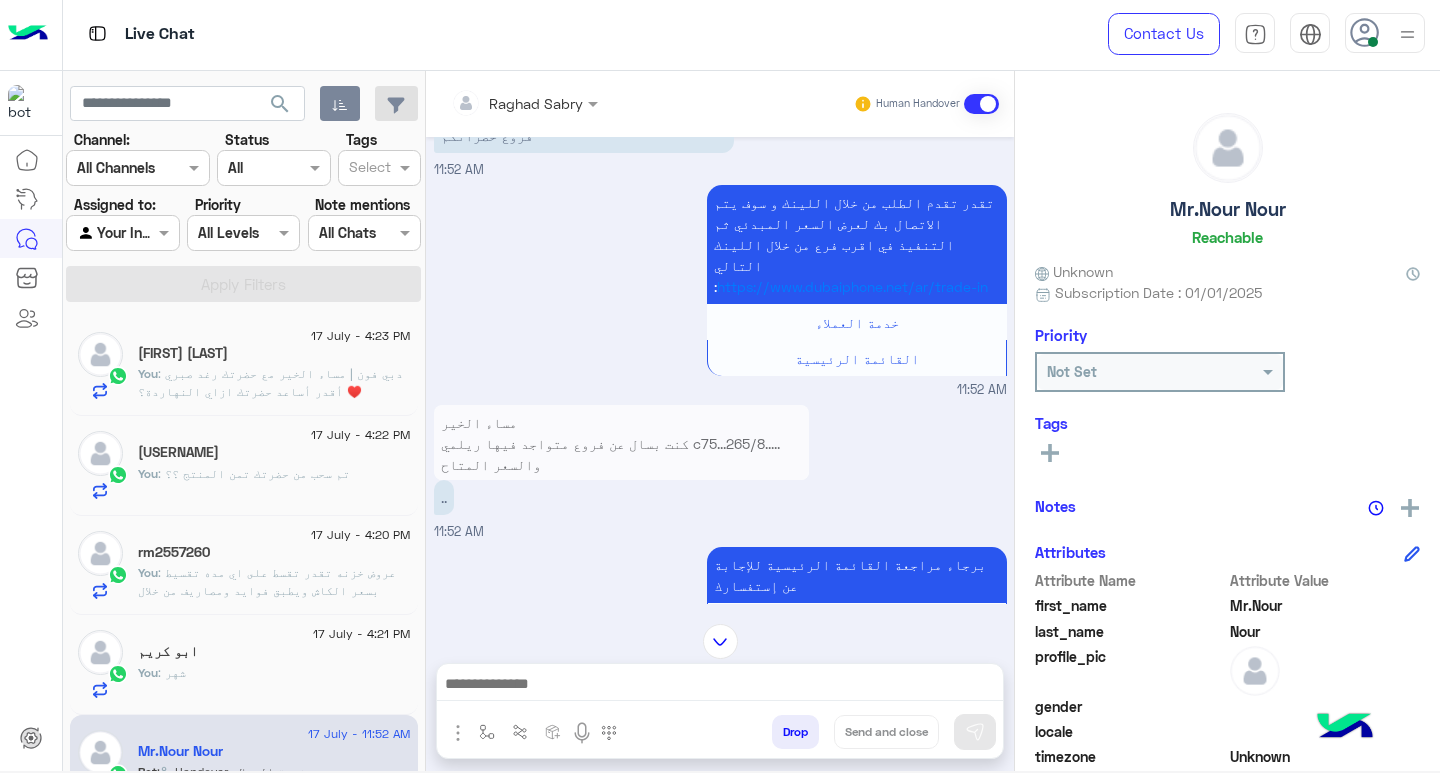 click on "مساء الخير  كنت بسال عن فروع متواجد فيها ريلمي c75...265/8..... والسعر المتاح" at bounding box center [621, 443] 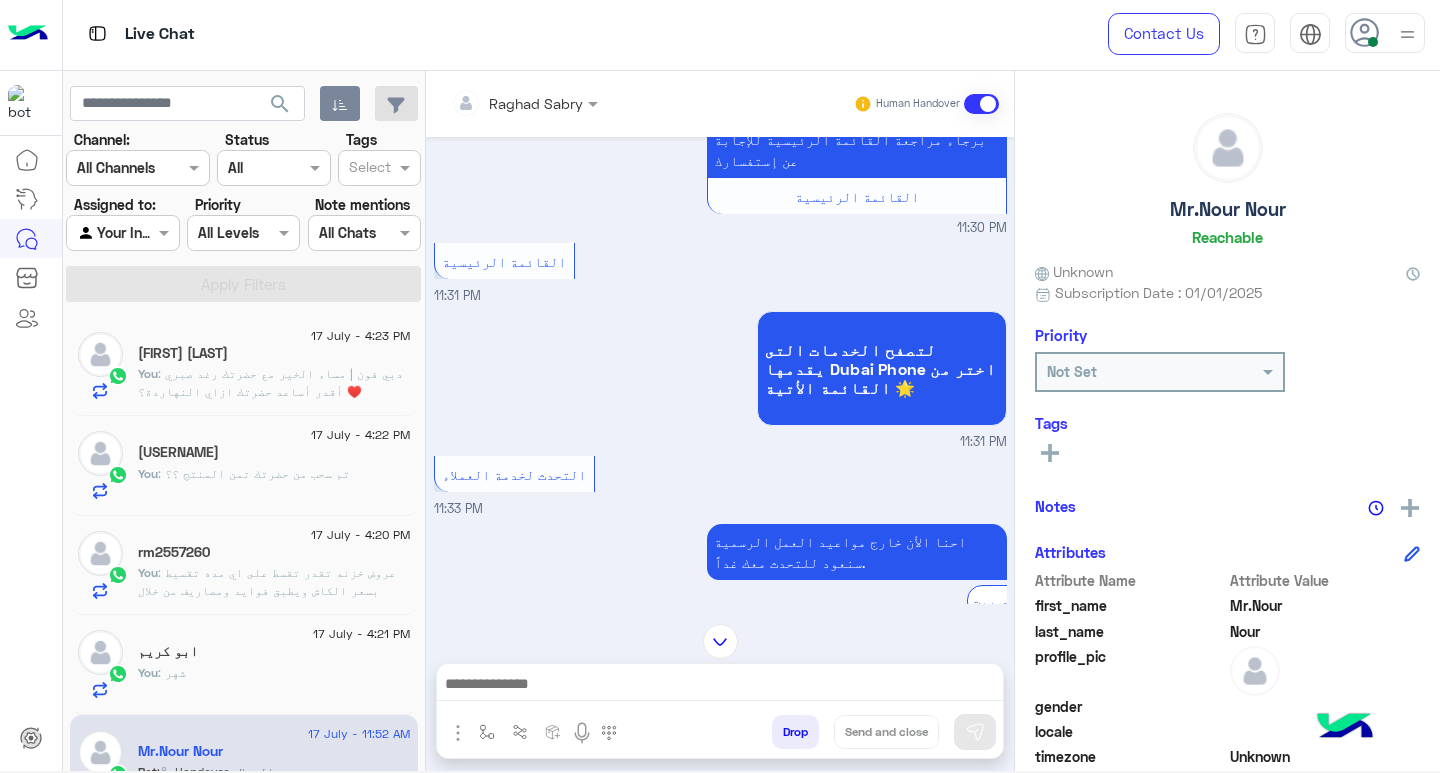 scroll, scrollTop: 645, scrollLeft: 0, axis: vertical 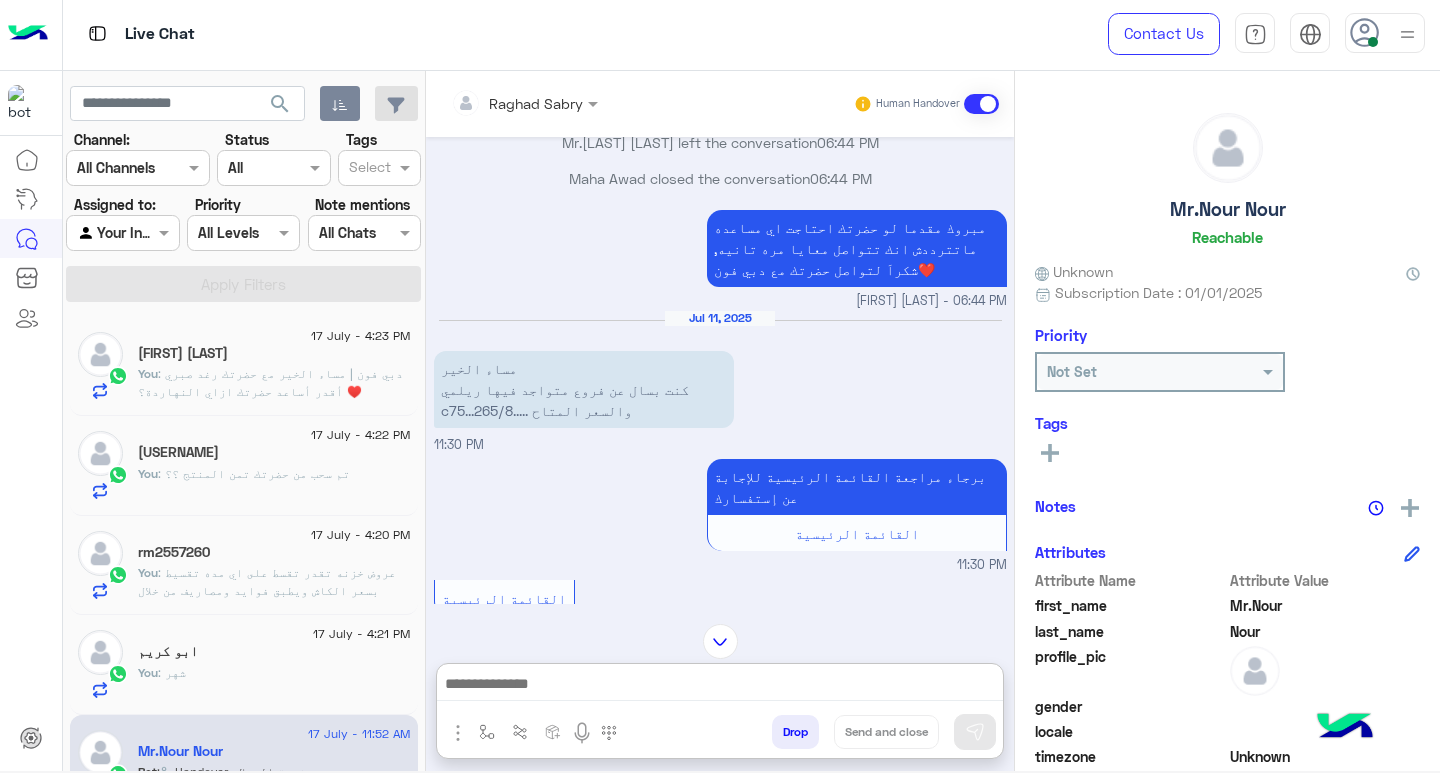 click at bounding box center [720, 686] 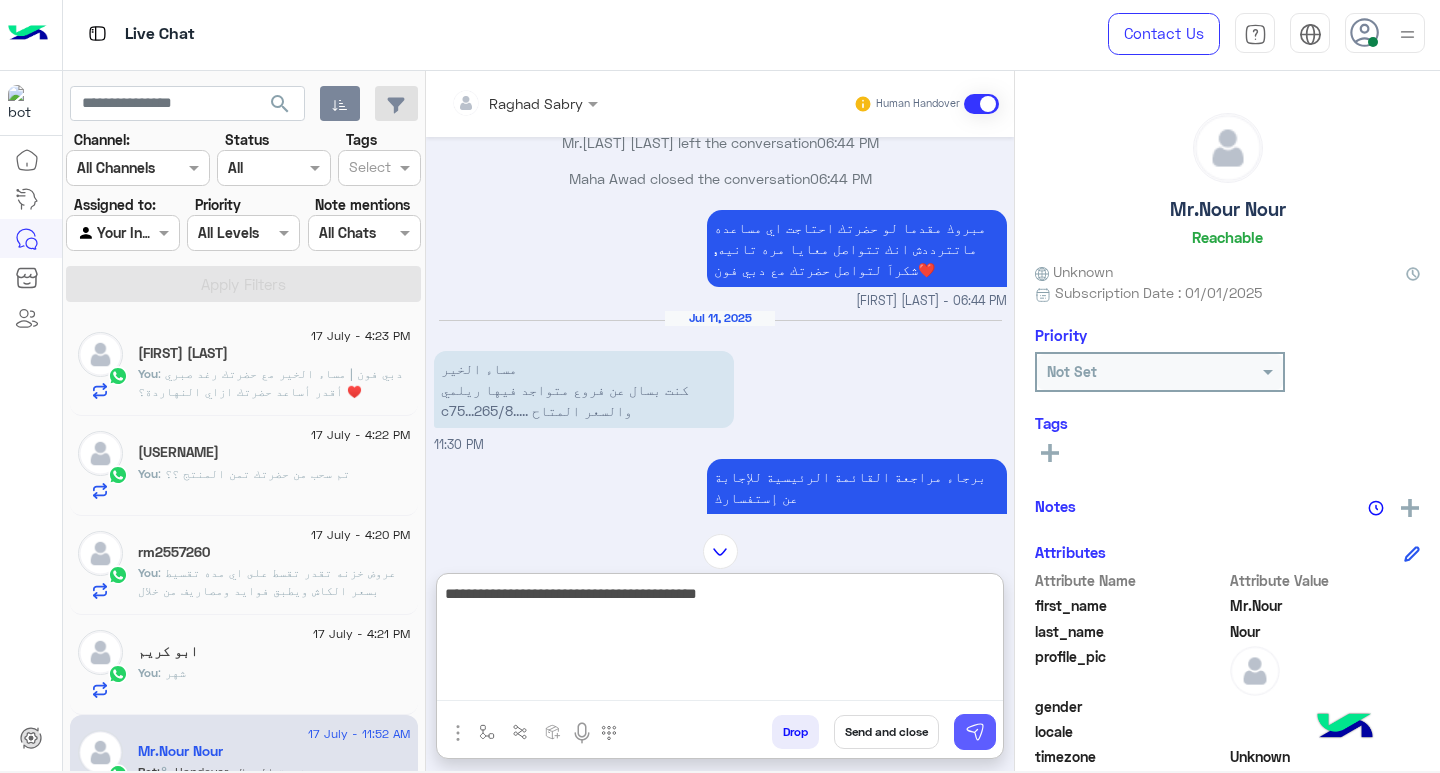 type on "**********" 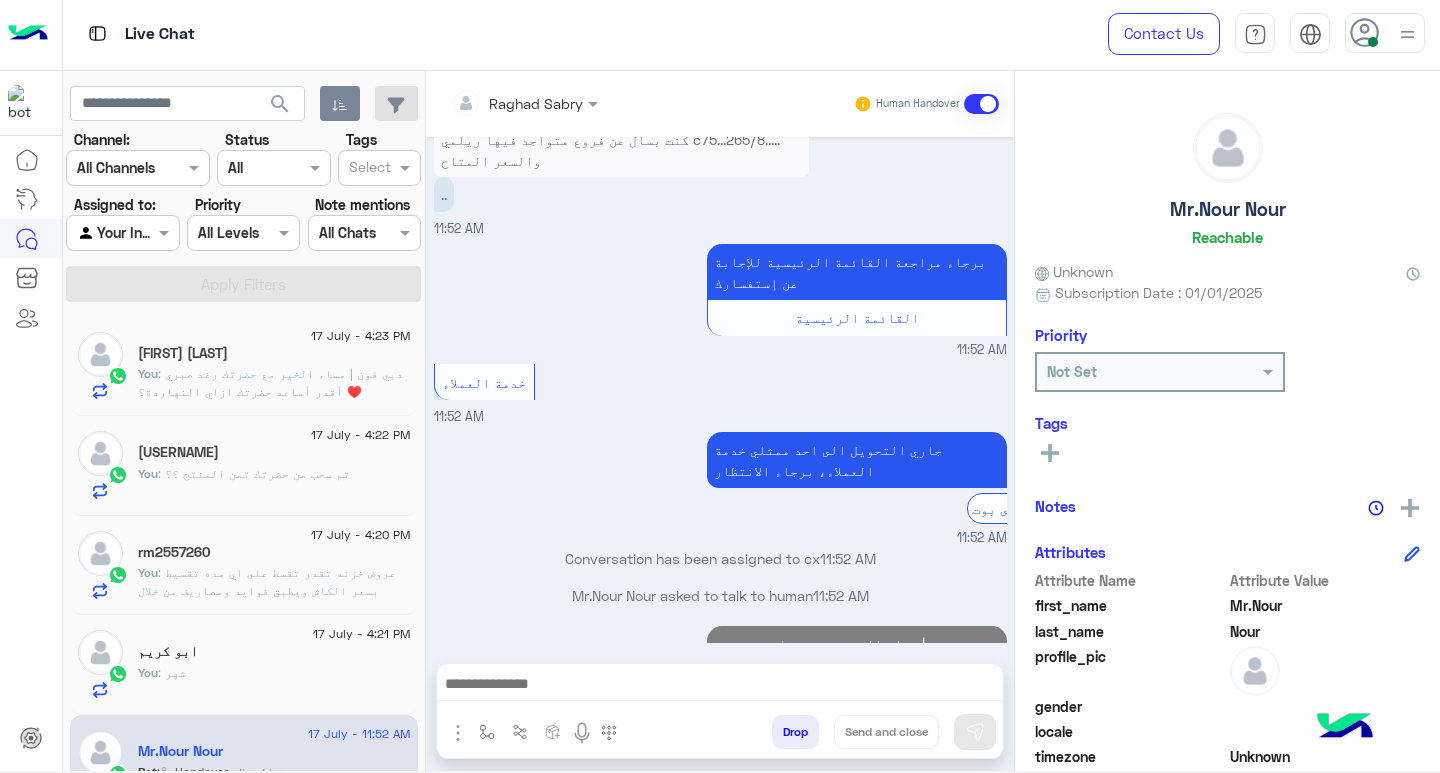 scroll, scrollTop: 3141, scrollLeft: 0, axis: vertical 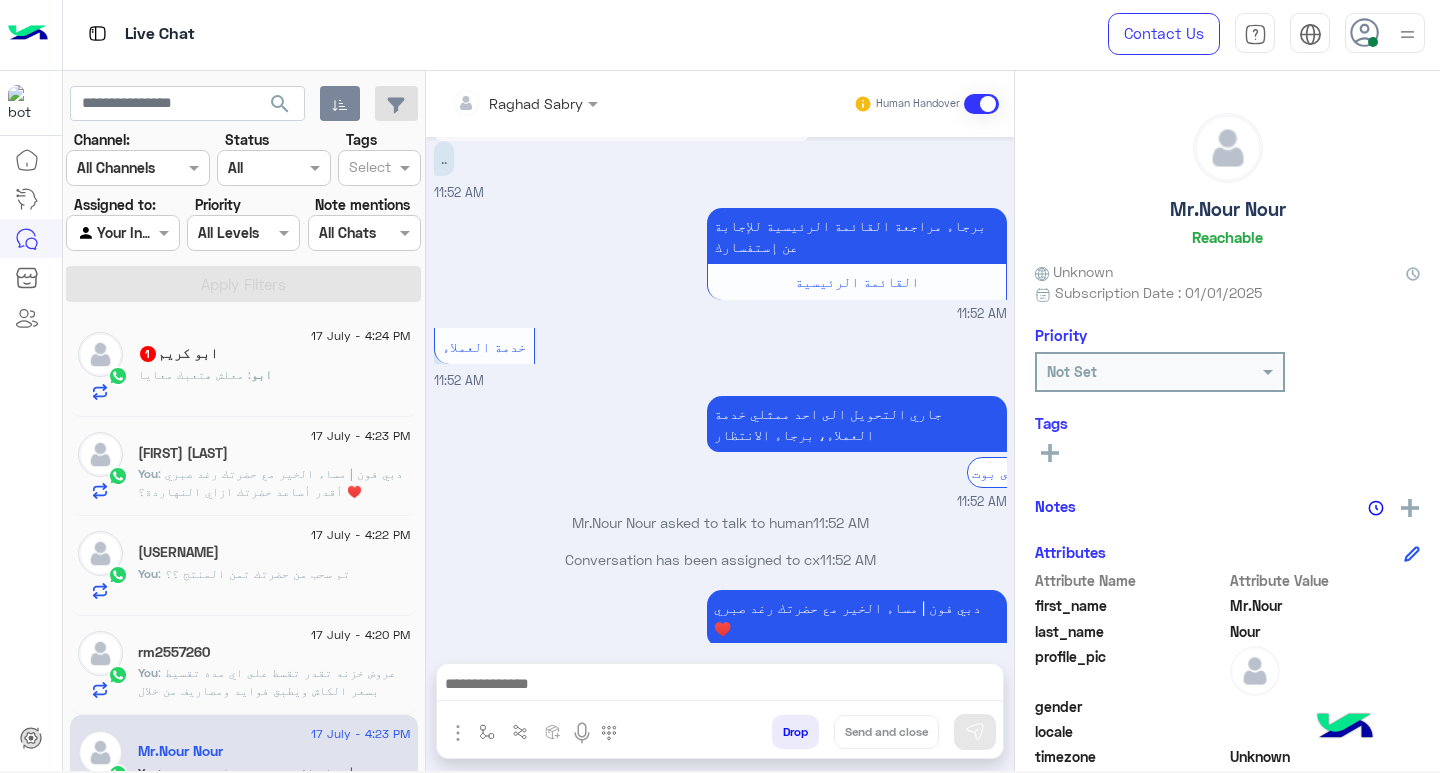 click at bounding box center (720, 686) 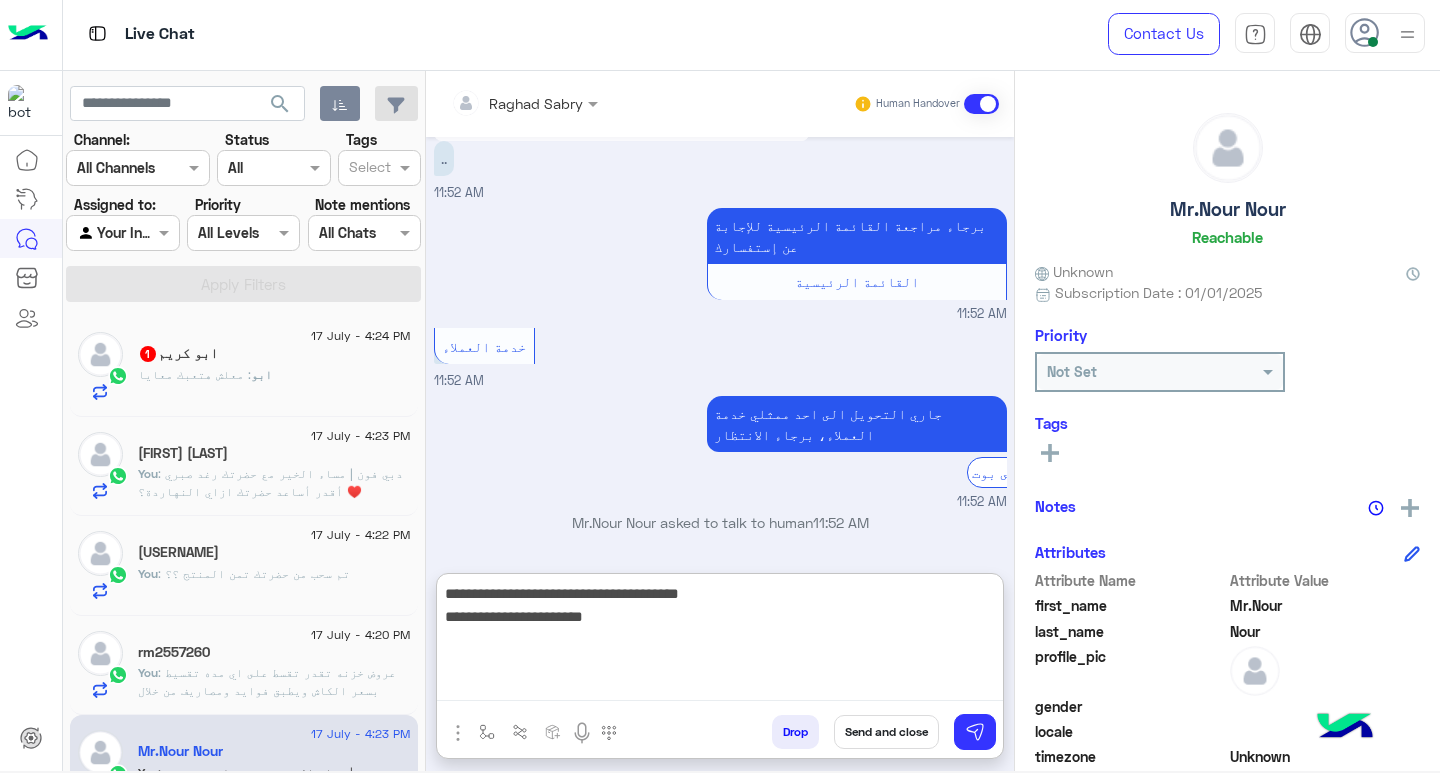 click on "**********" at bounding box center (720, 641) 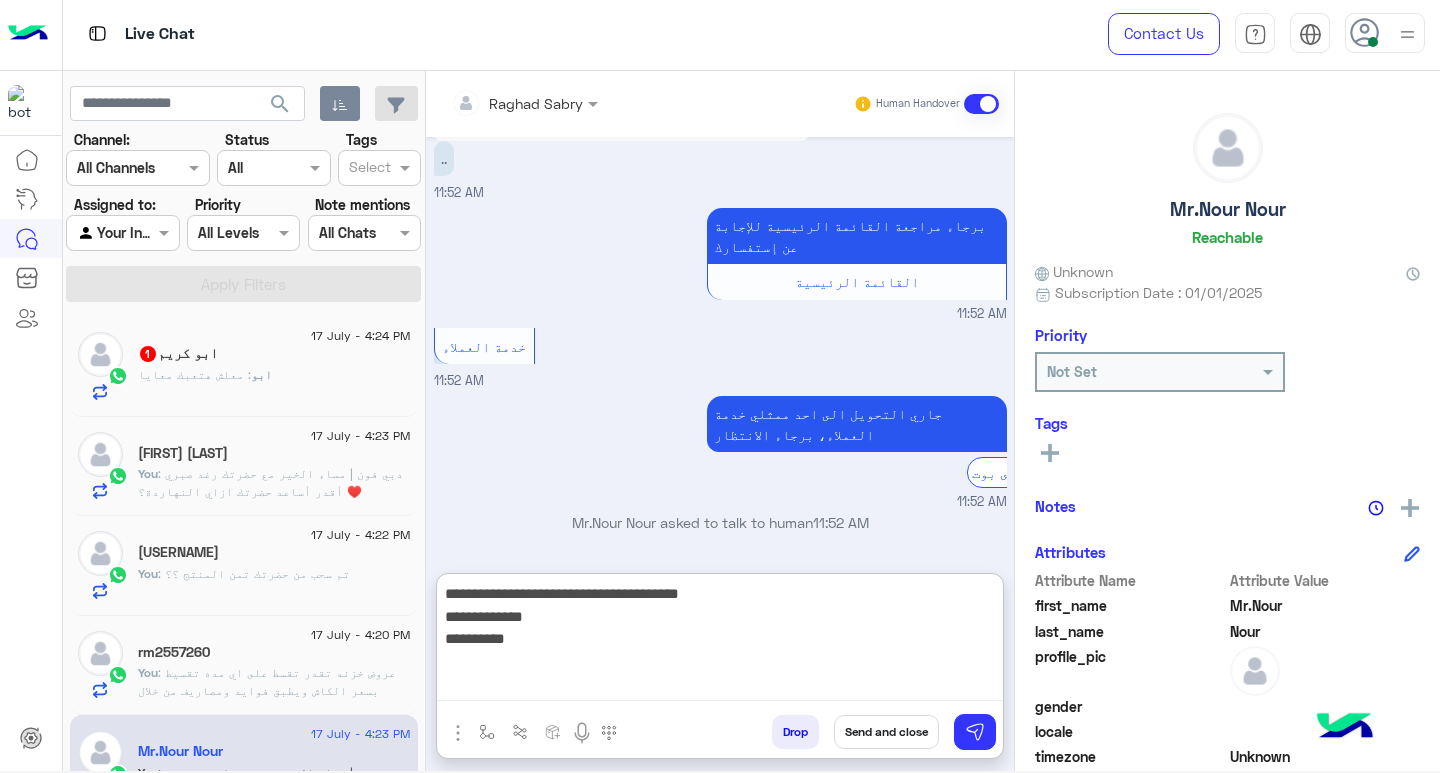 click on "**********" at bounding box center [720, 641] 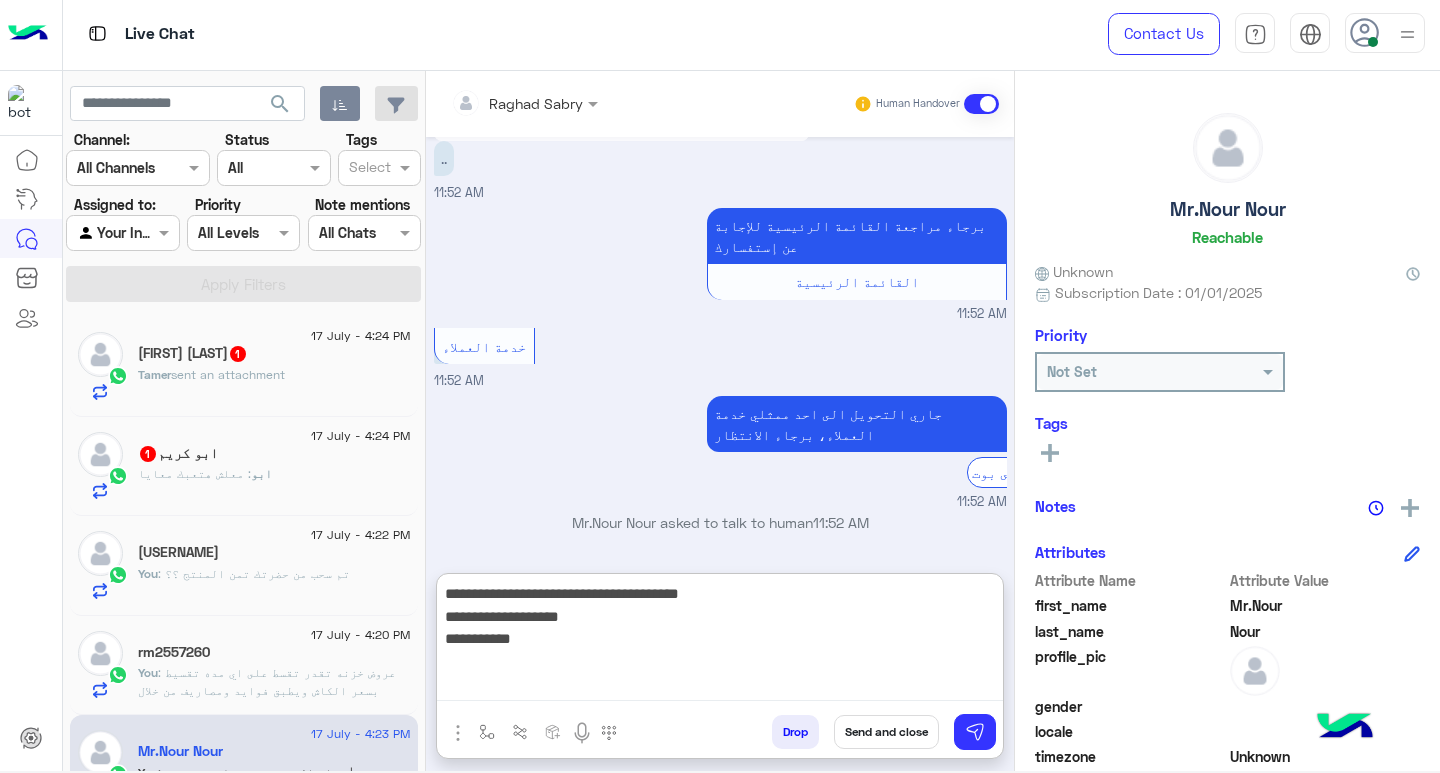 click on "**********" at bounding box center (720, 641) 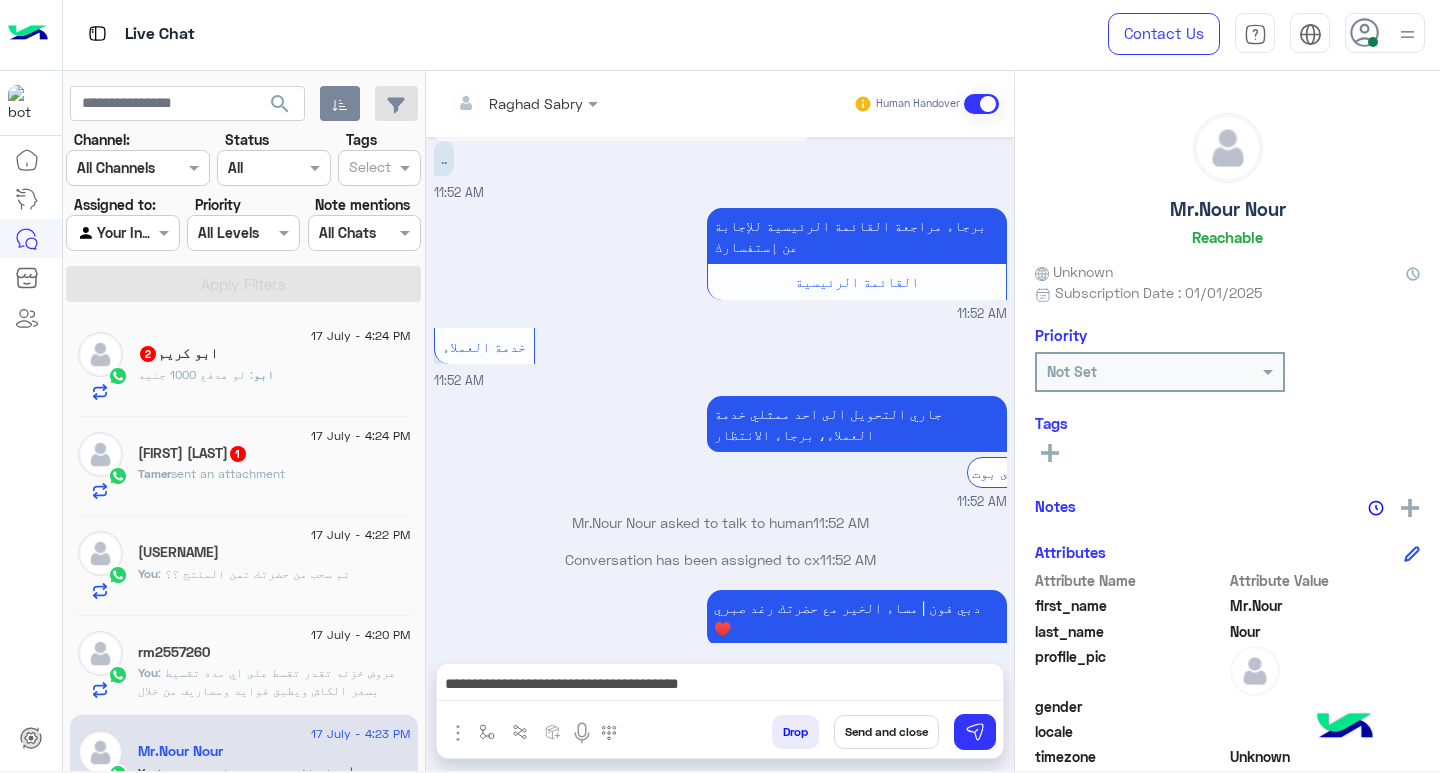 click on "**********" at bounding box center [720, 686] 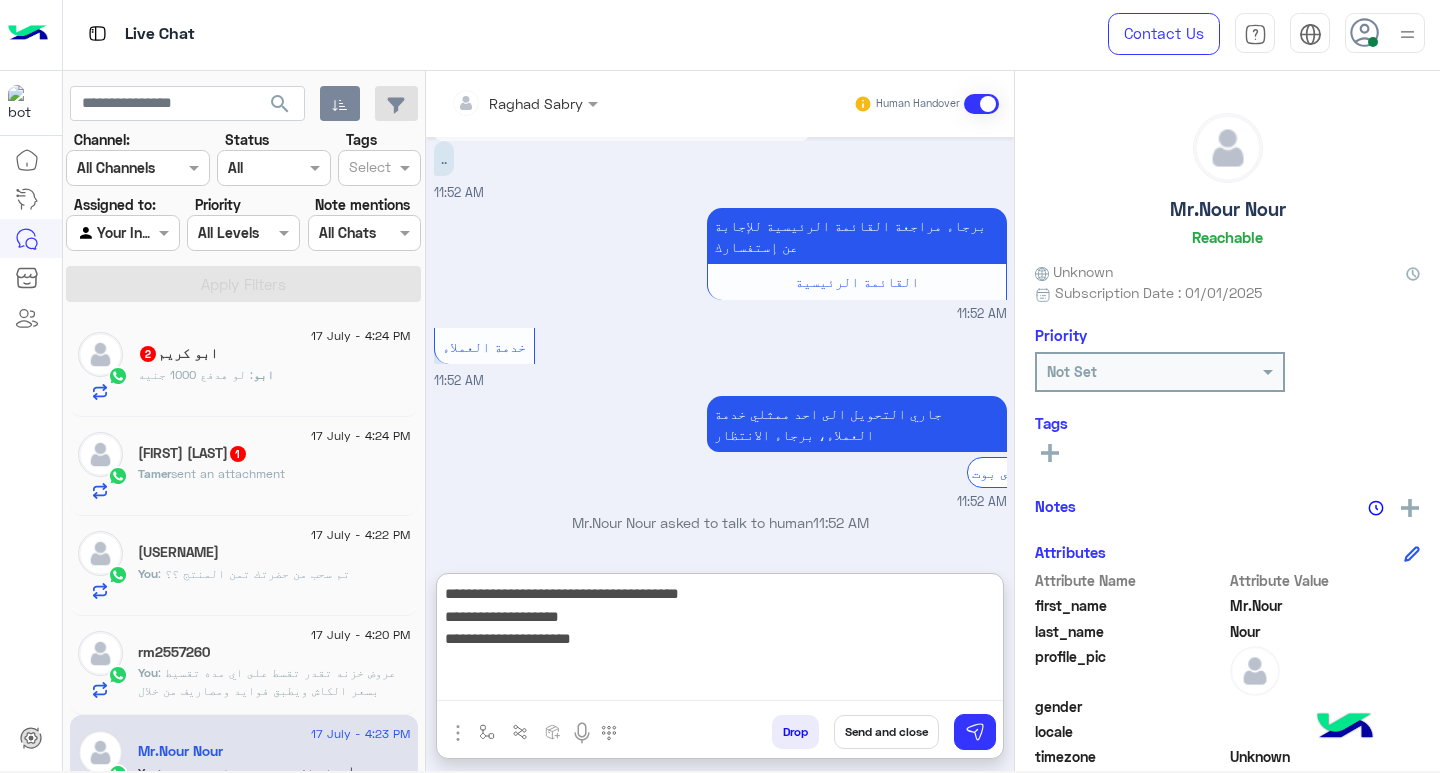 click on "**********" at bounding box center [720, 641] 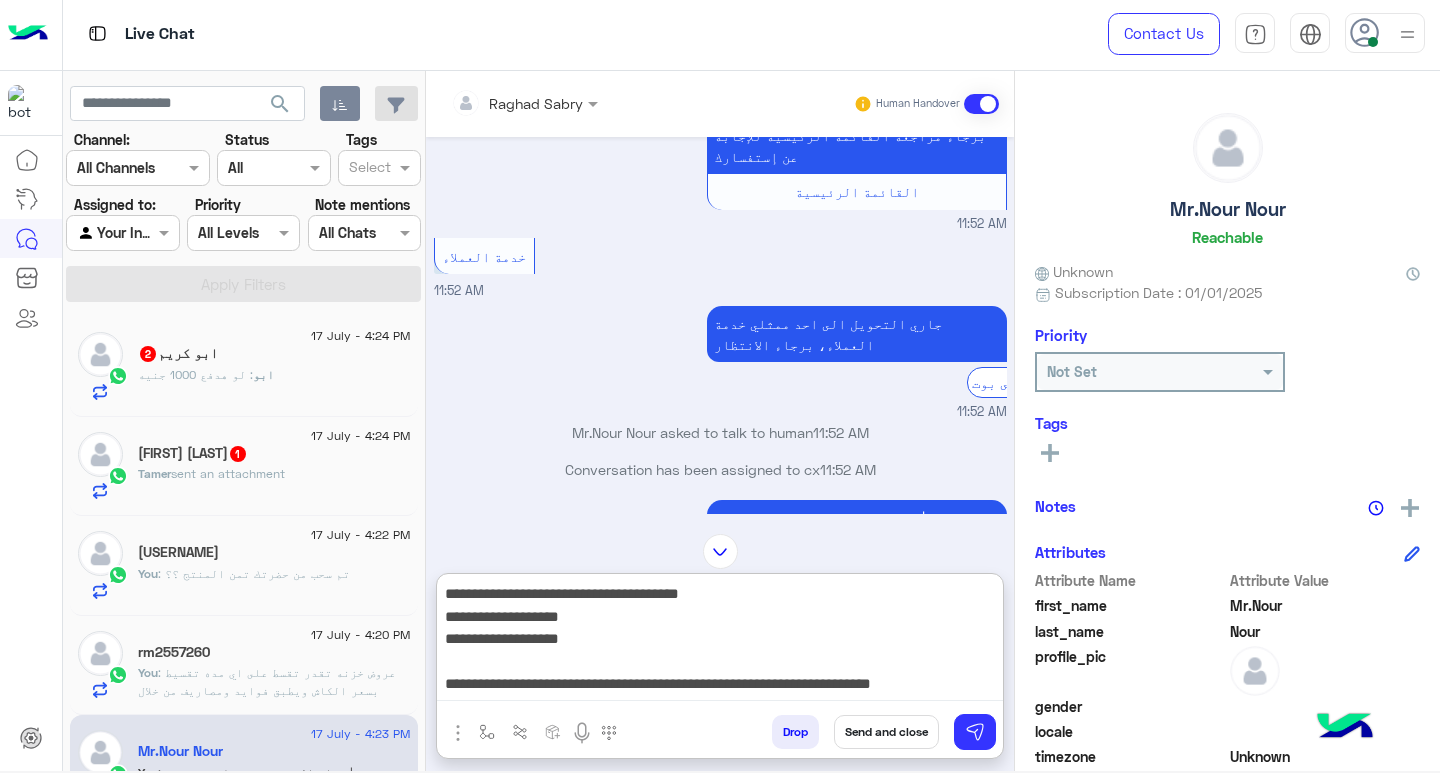 scroll, scrollTop: 2998, scrollLeft: 0, axis: vertical 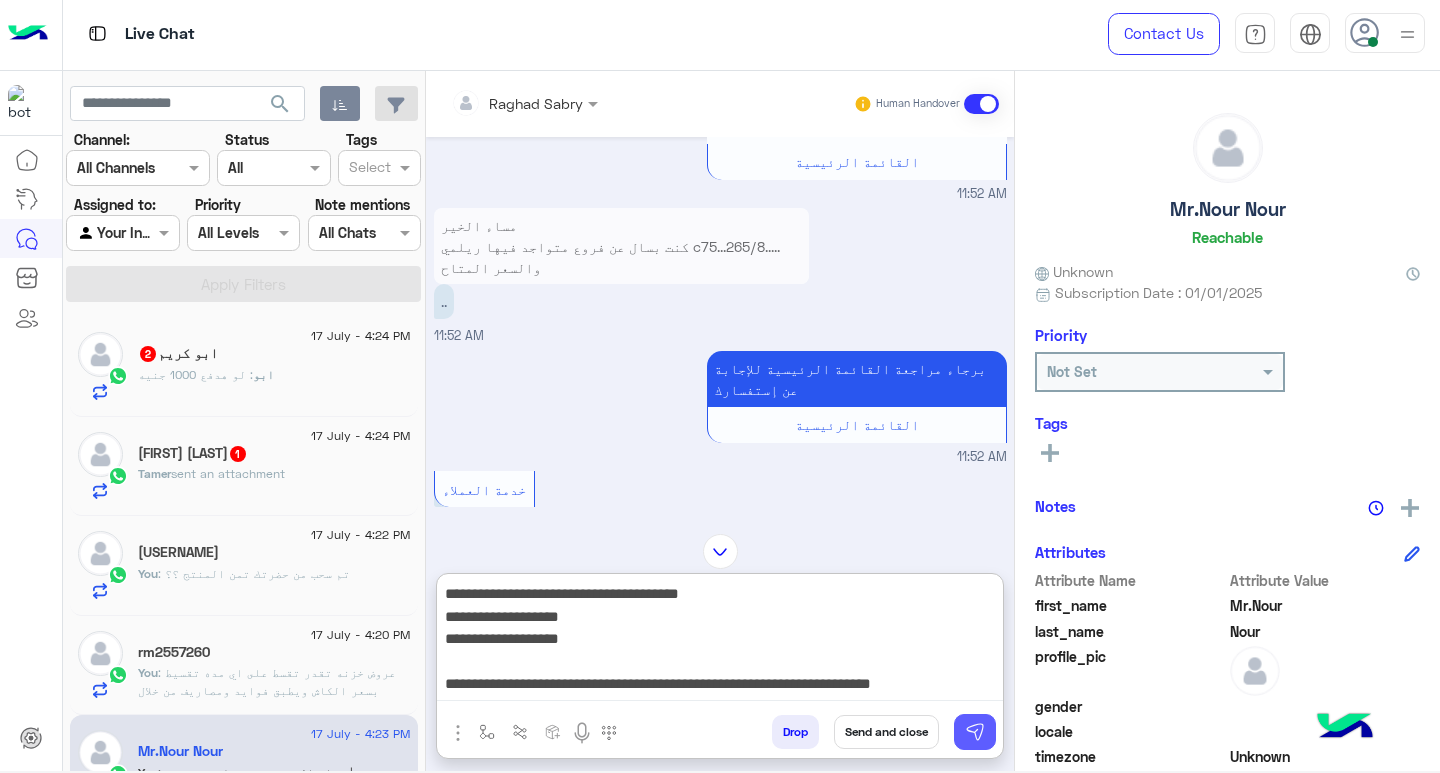 type on "**********" 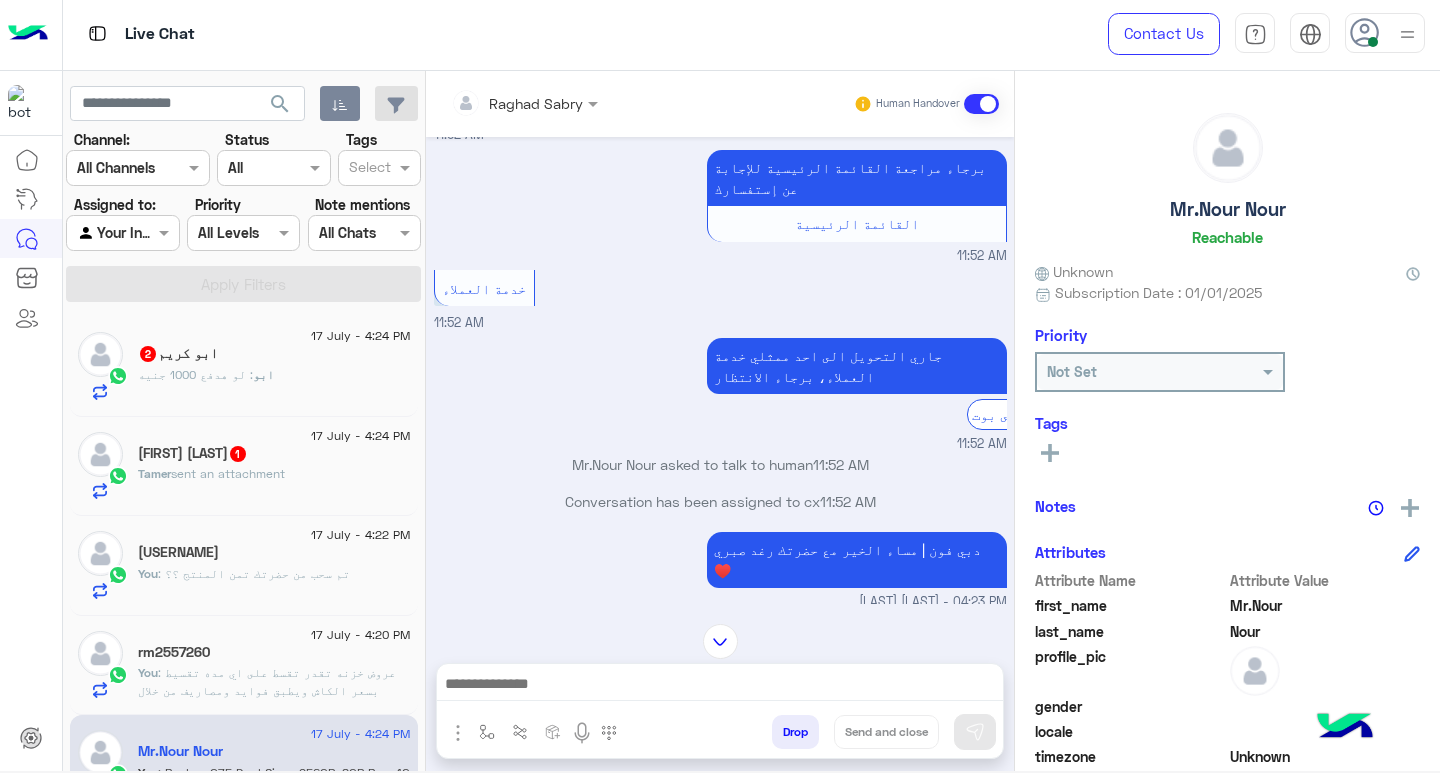 scroll, scrollTop: 3310, scrollLeft: 0, axis: vertical 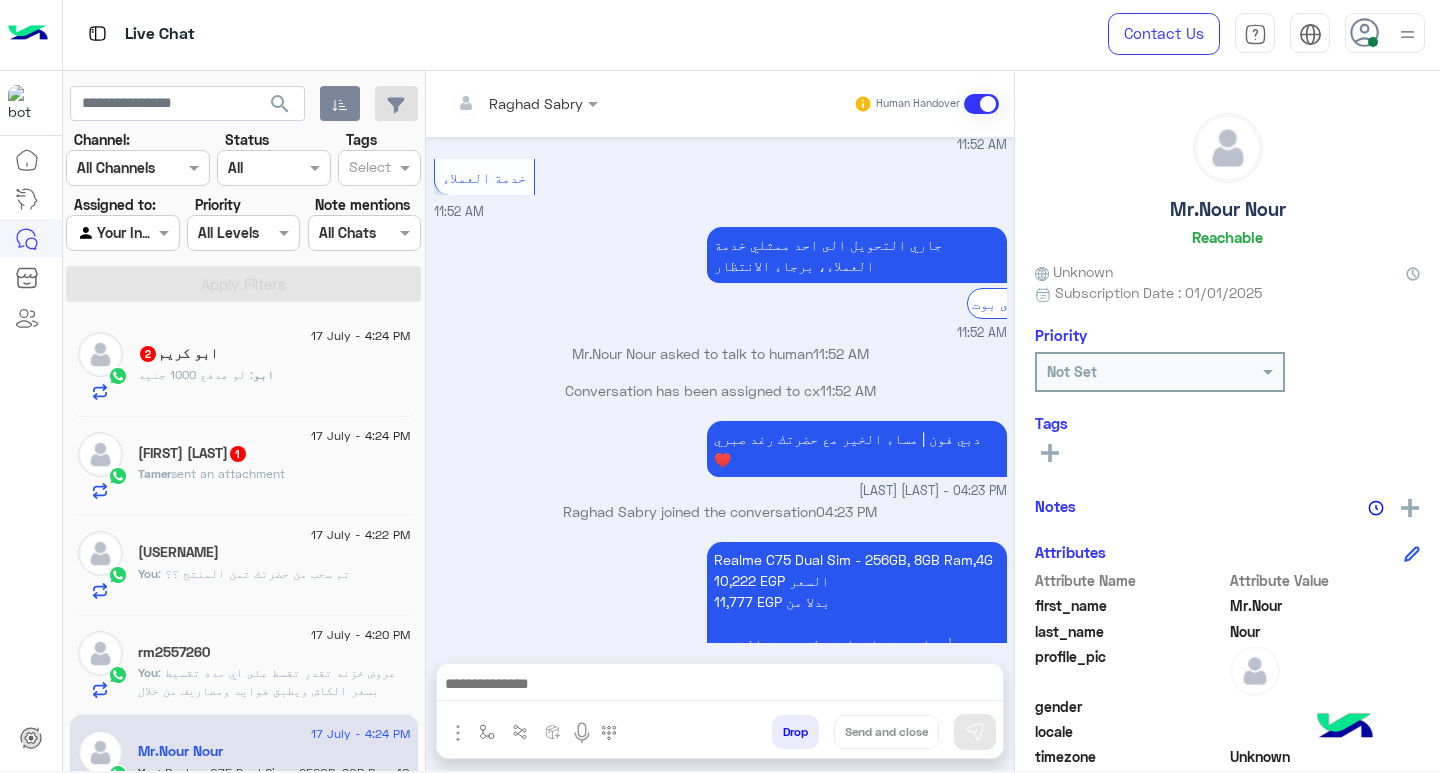 click on "ابو كريم  2" 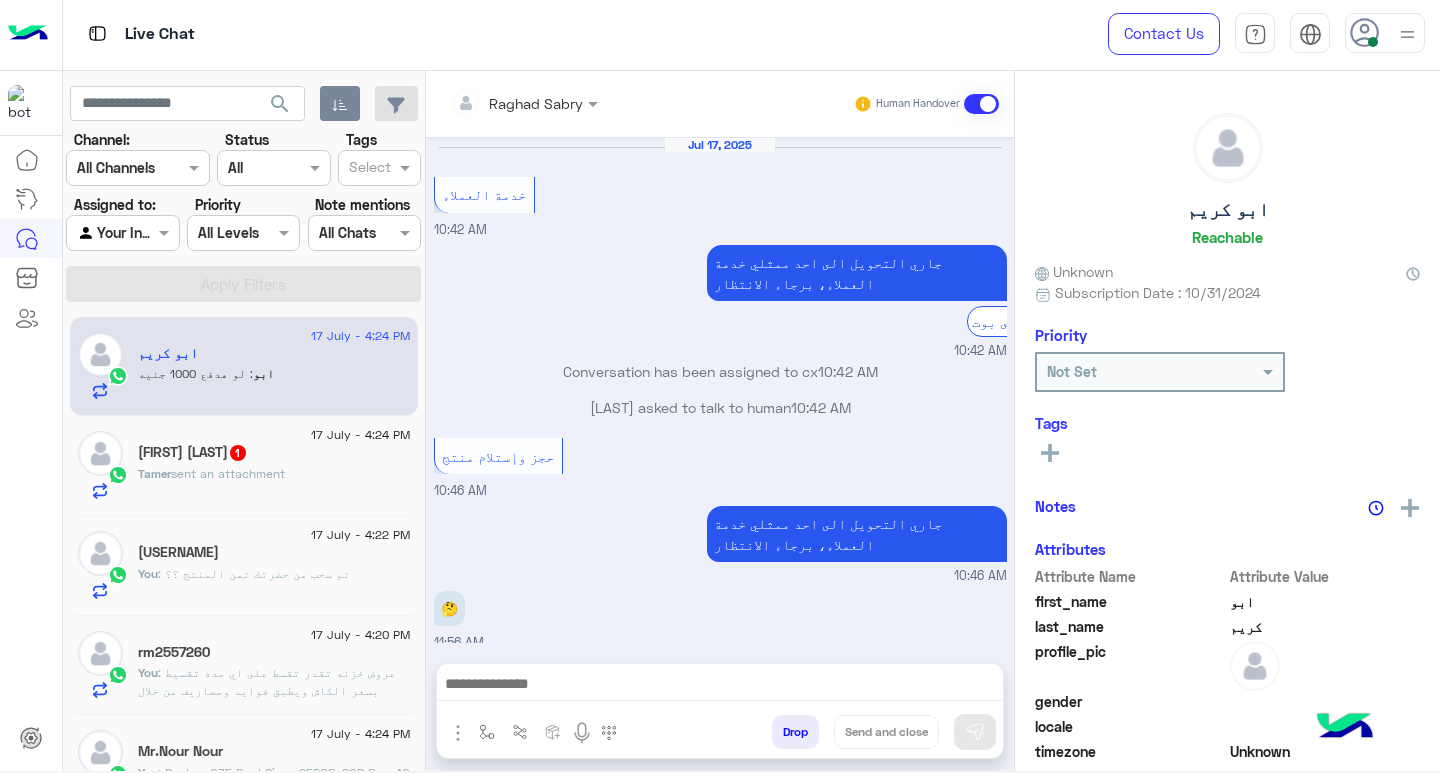 scroll, scrollTop: 1067, scrollLeft: 0, axis: vertical 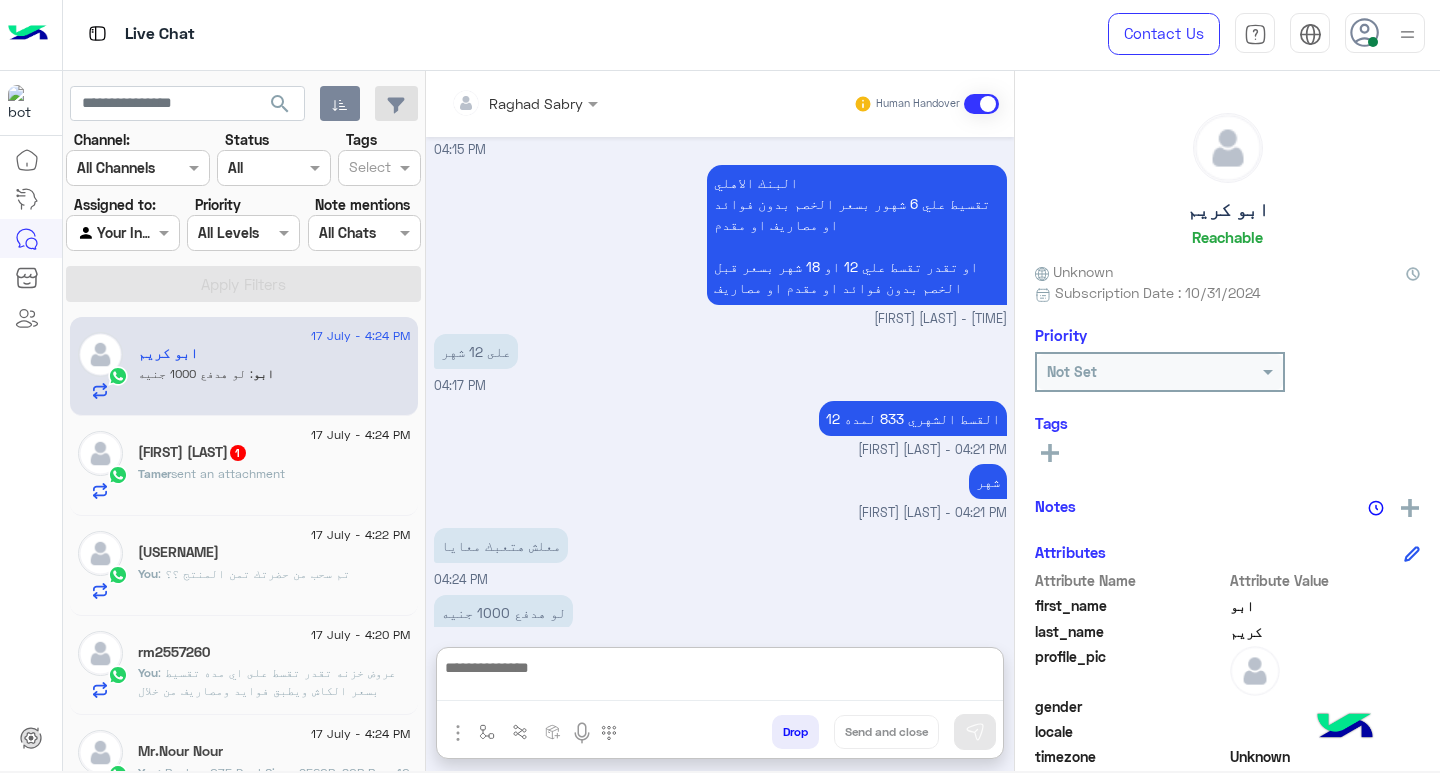 click at bounding box center [720, 678] 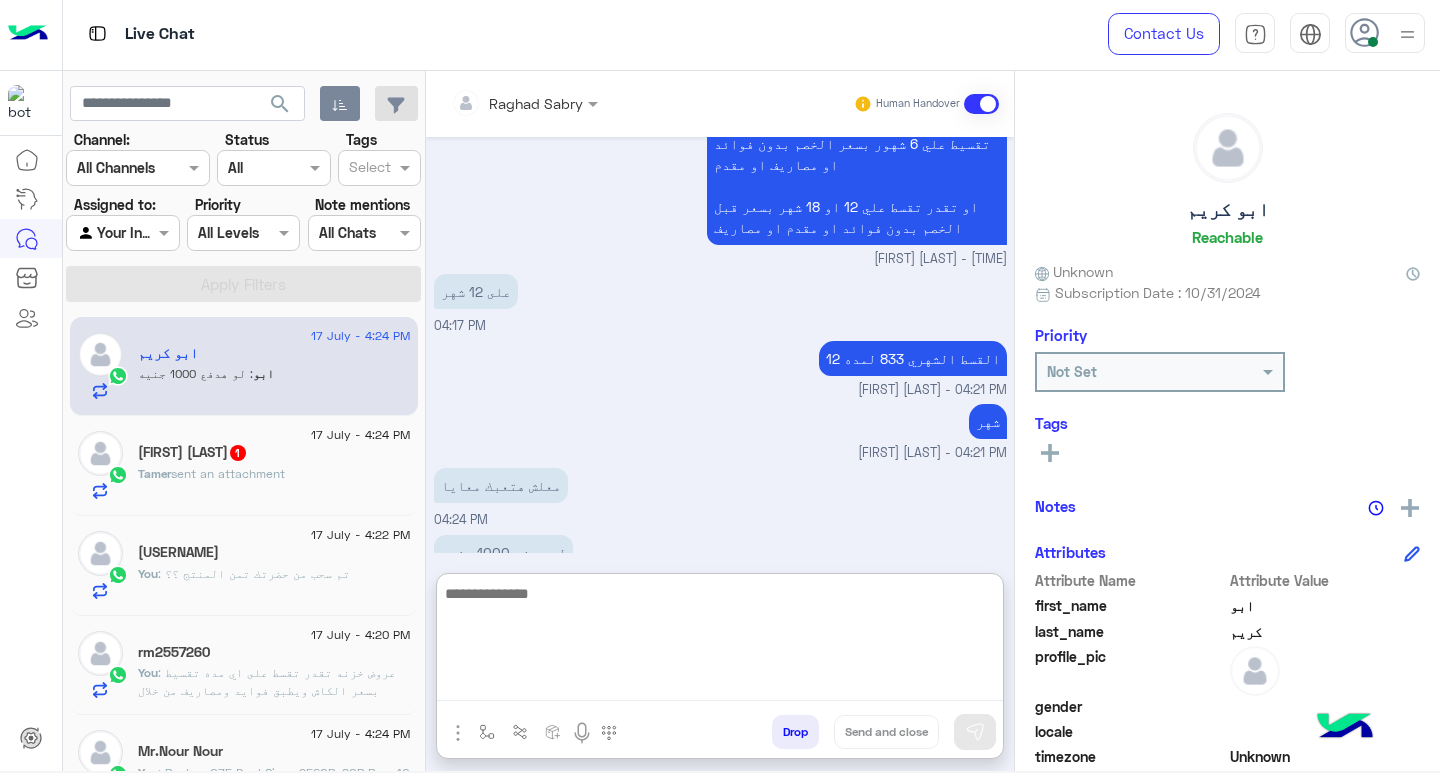 scroll, scrollTop: 1156, scrollLeft: 0, axis: vertical 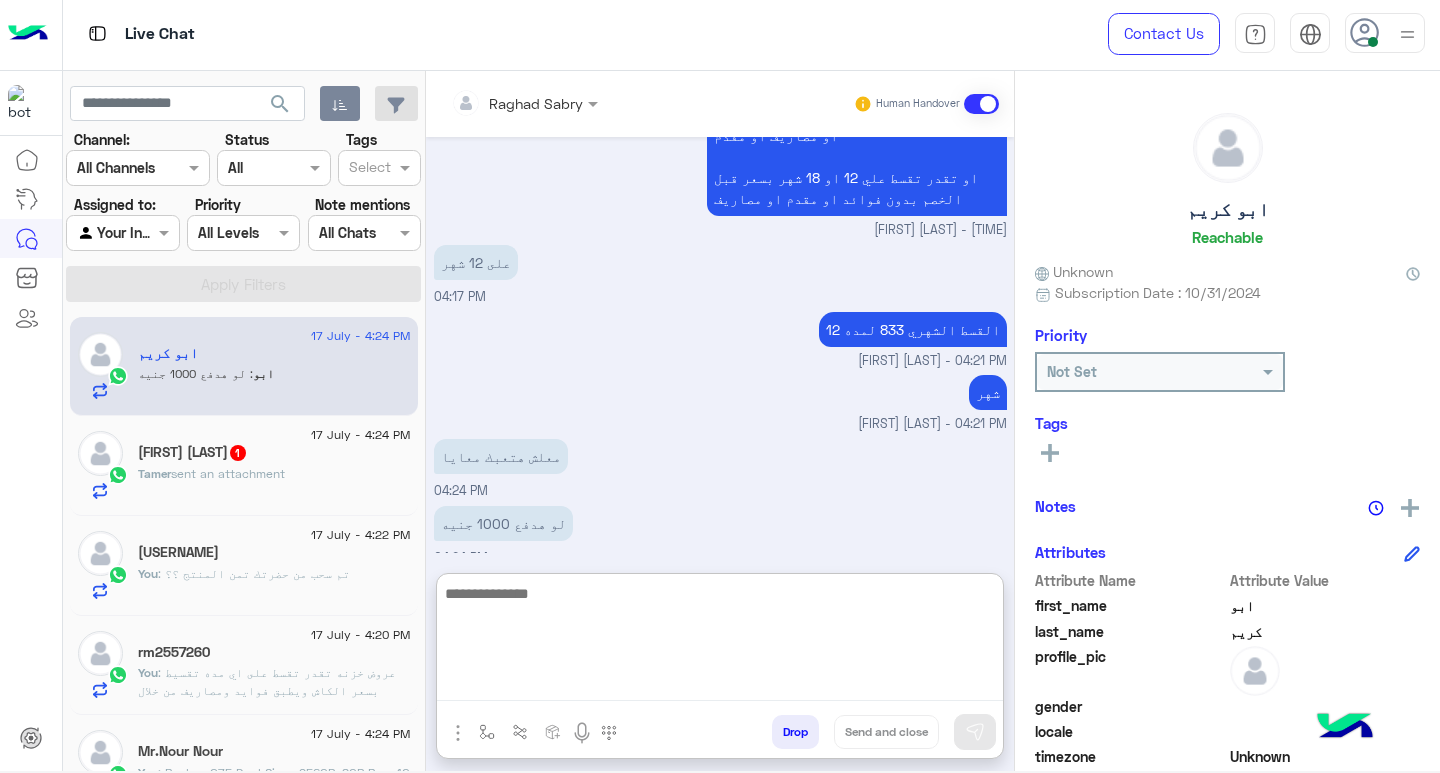 click at bounding box center (720, 641) 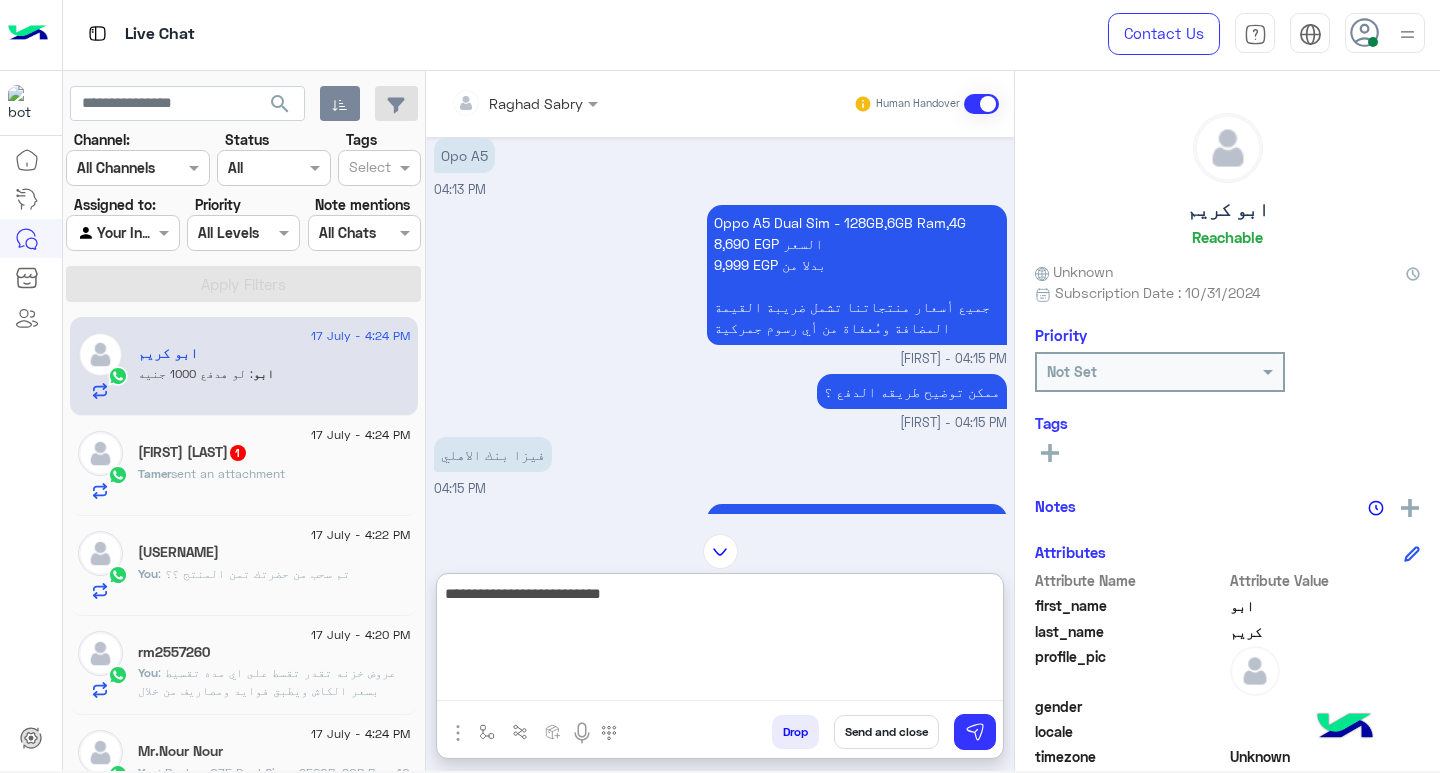scroll, scrollTop: 689, scrollLeft: 0, axis: vertical 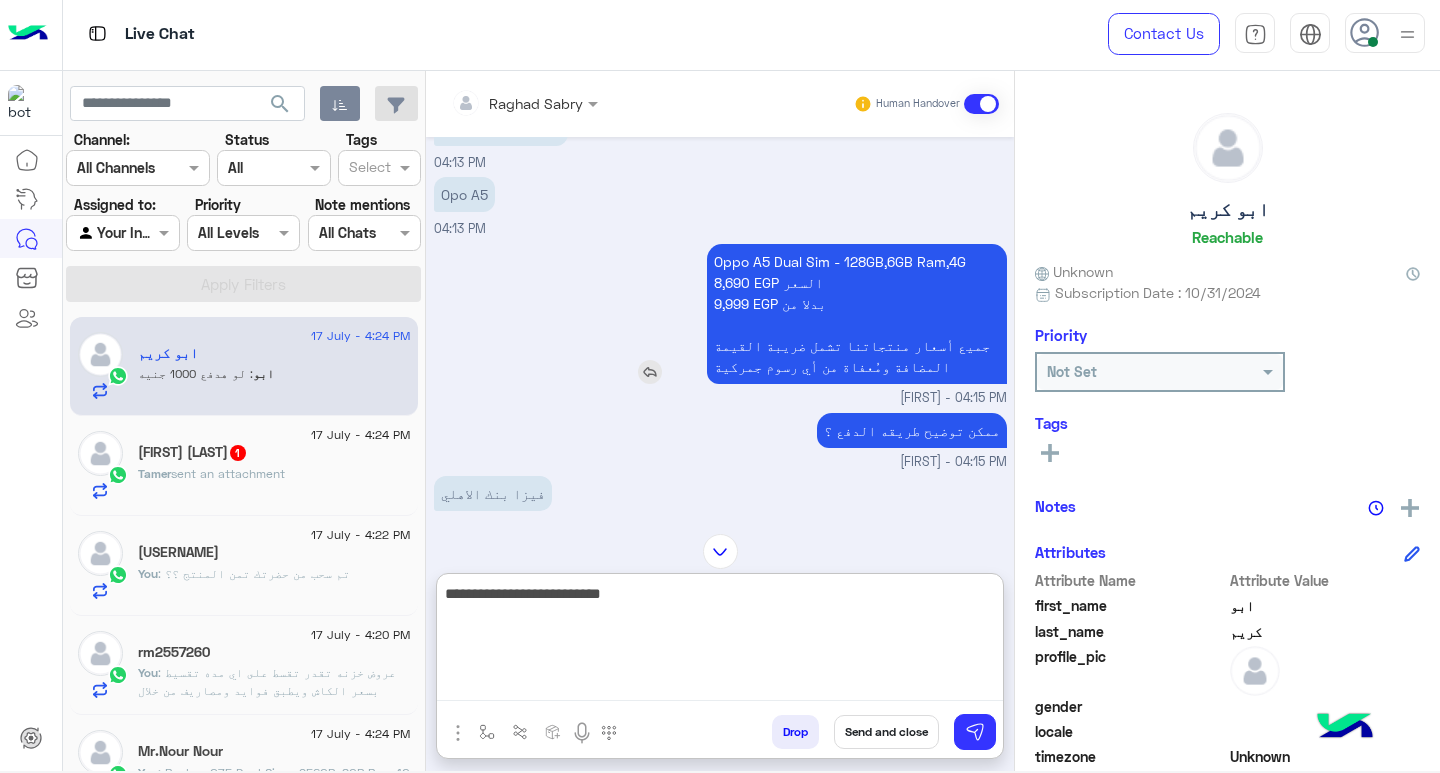 click on "Oppo A5 Dual Sim - 128GB,6GB Ram,4G 8,690 EGP   السعر  9,999 EGP بدلا من  جميع أسعار منتجاتنا تشمل ضريبة القيمة المضافة ومُعفاة من أي رسوم جمركية" at bounding box center (857, 314) 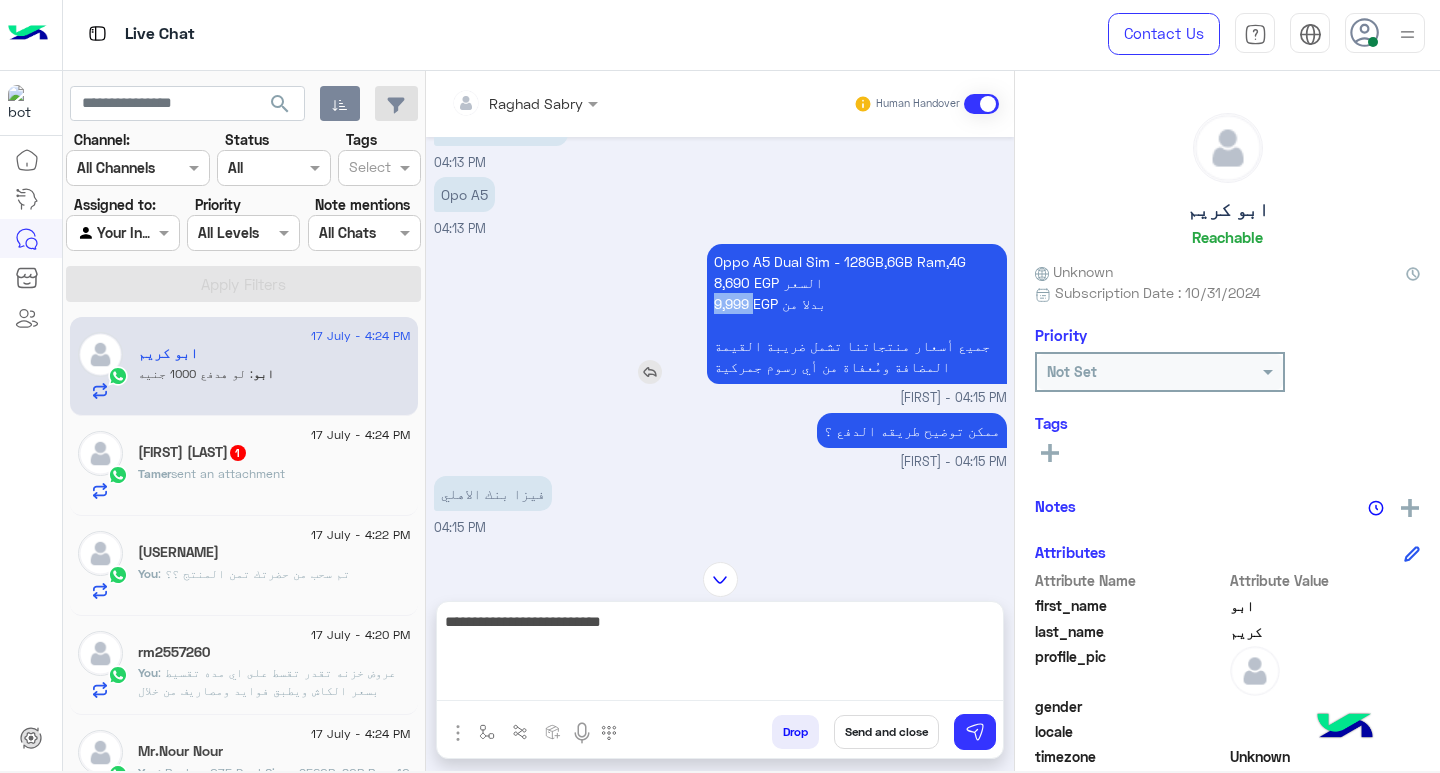 click on "Oppo A5 Dual Sim - 128GB,6GB Ram,4G 8,690 EGP   السعر  9,999 EGP بدلا من  جميع أسعار منتجاتنا تشمل ضريبة القيمة المضافة ومُعفاة من أي رسوم جمركية" at bounding box center (857, 314) 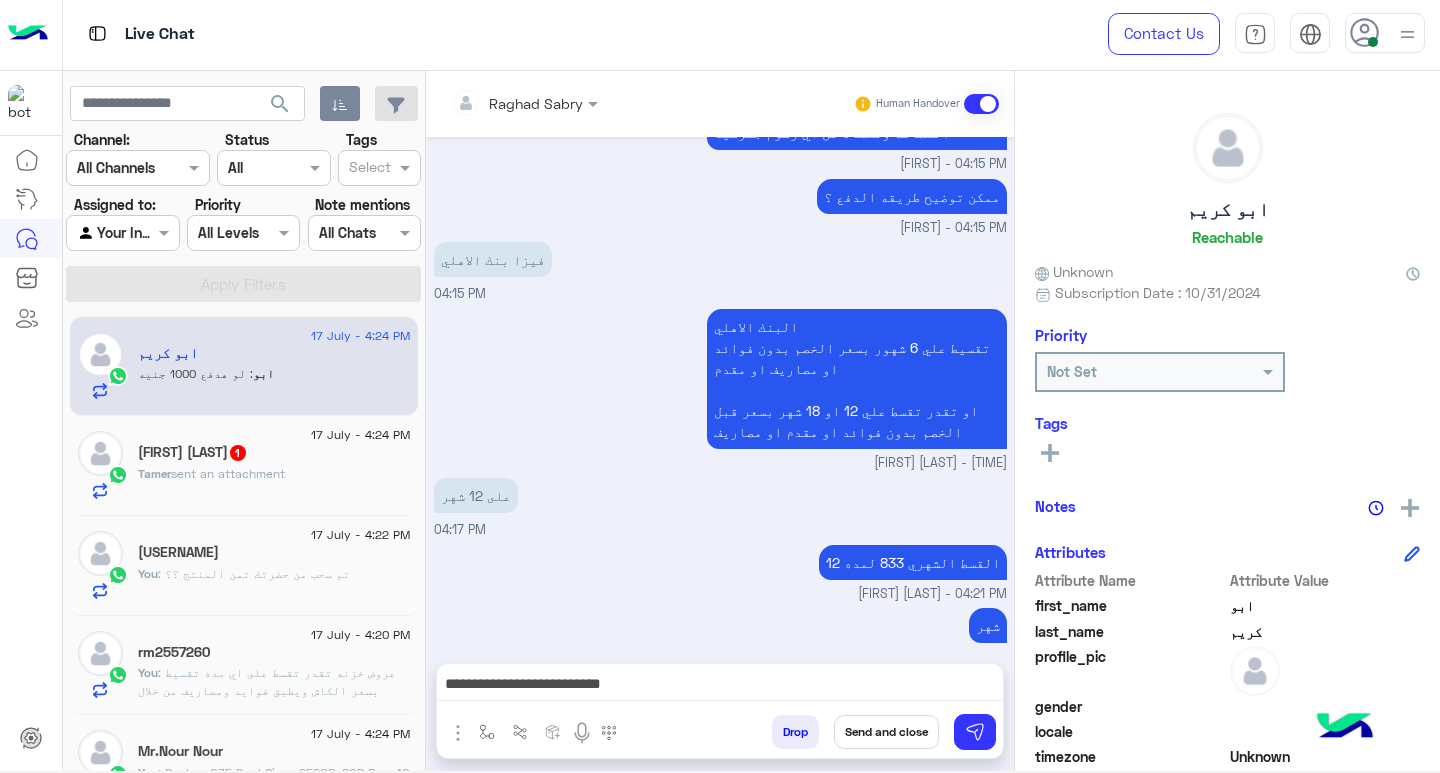 scroll, scrollTop: 1066, scrollLeft: 0, axis: vertical 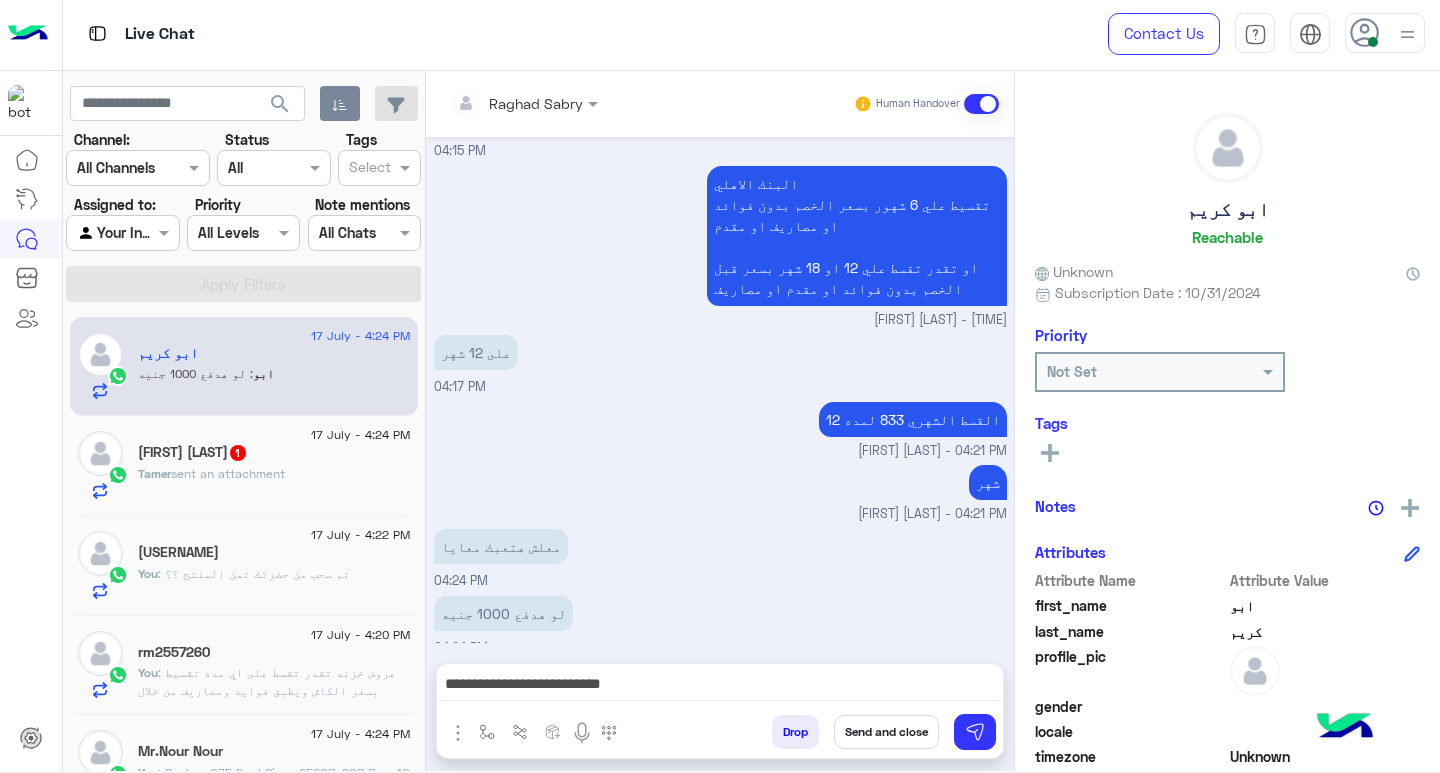 click on "**********" at bounding box center [720, 686] 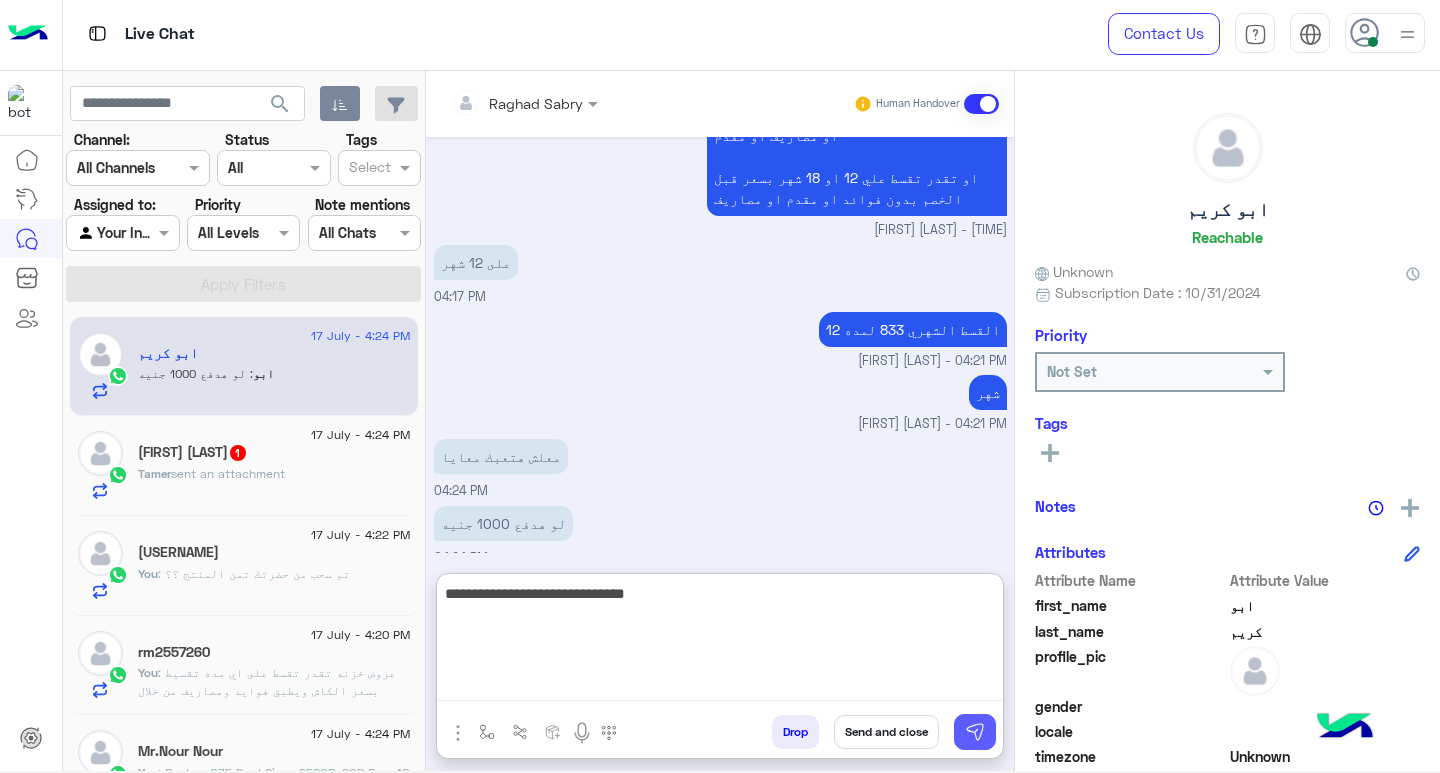 type on "**********" 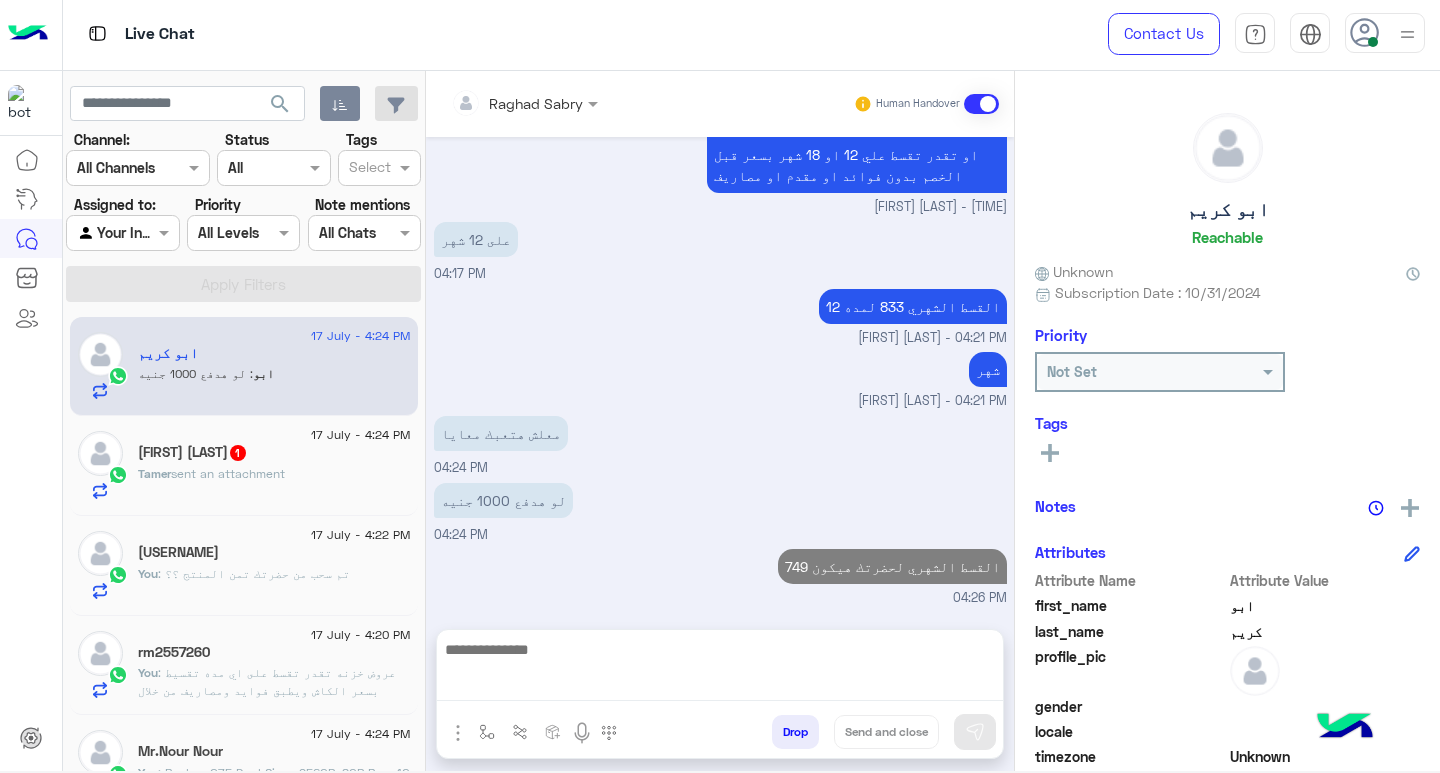 scroll, scrollTop: 1131, scrollLeft: 0, axis: vertical 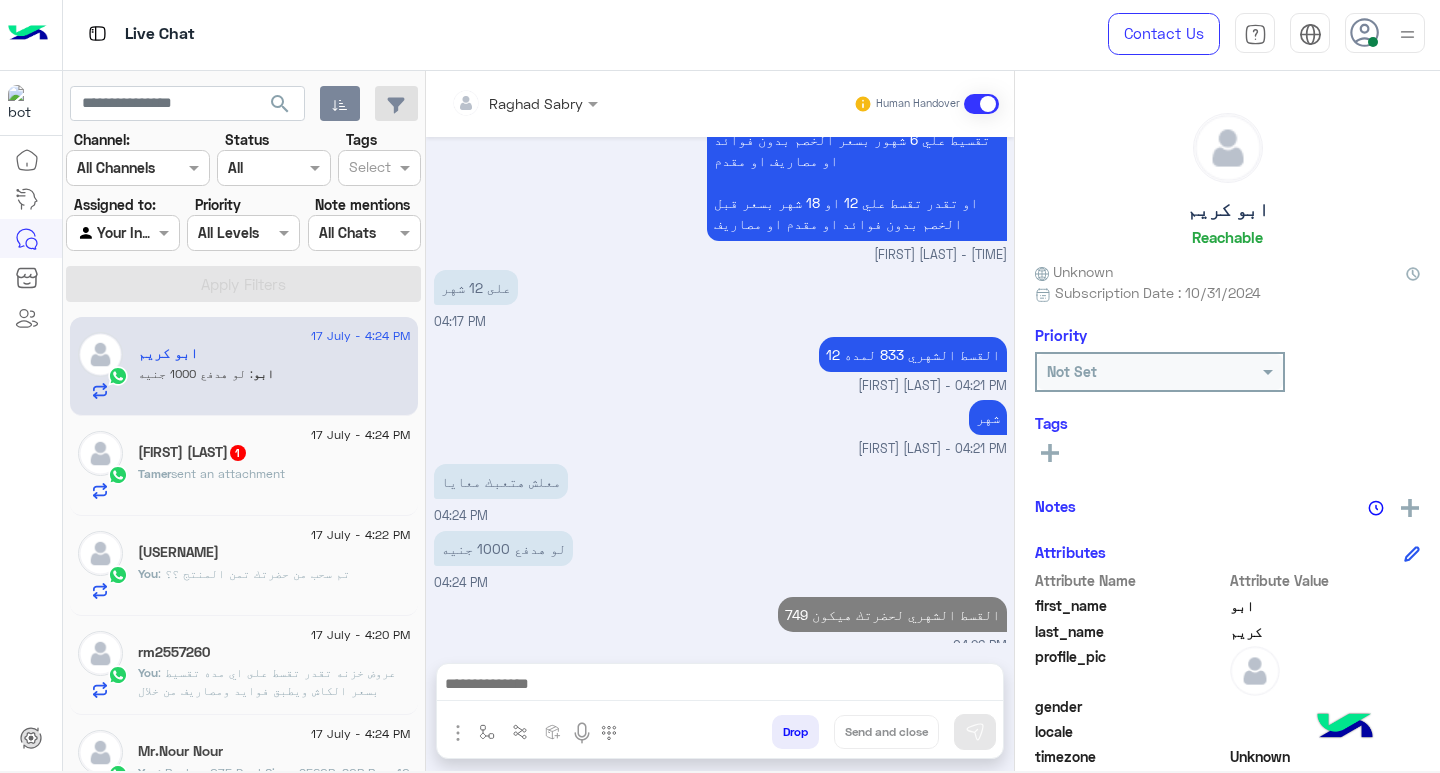 click on "Tamer  sent an attachment" 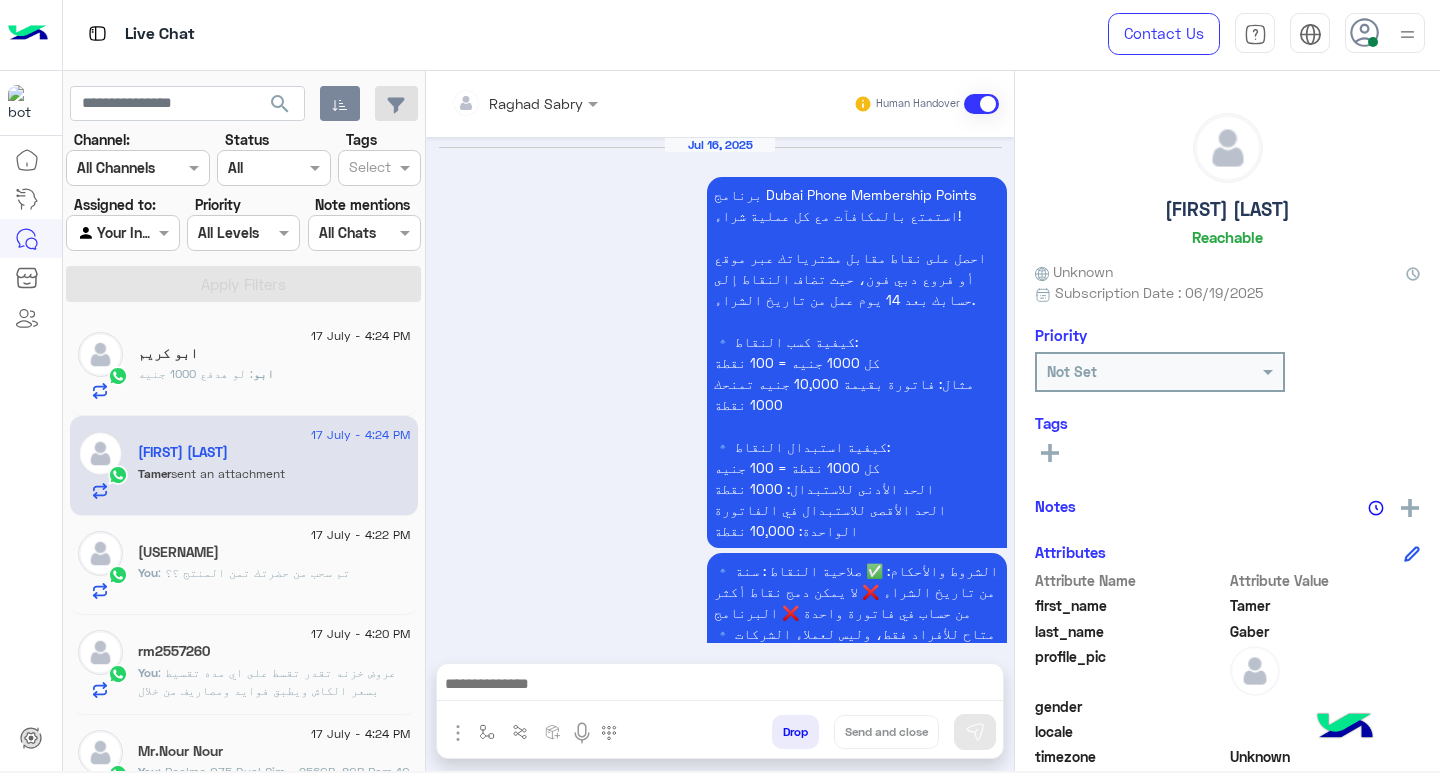 scroll, scrollTop: 1720, scrollLeft: 0, axis: vertical 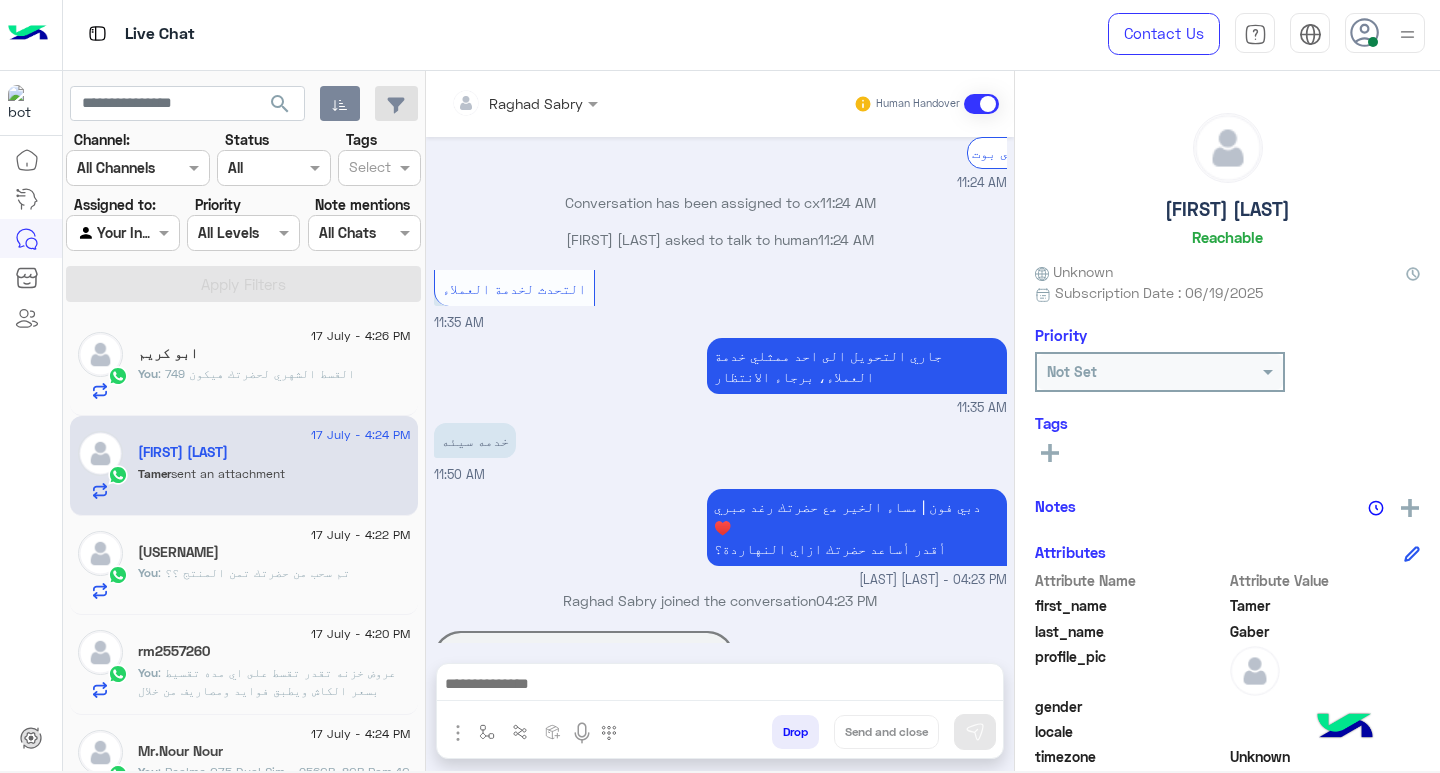 click at bounding box center (720, 686) 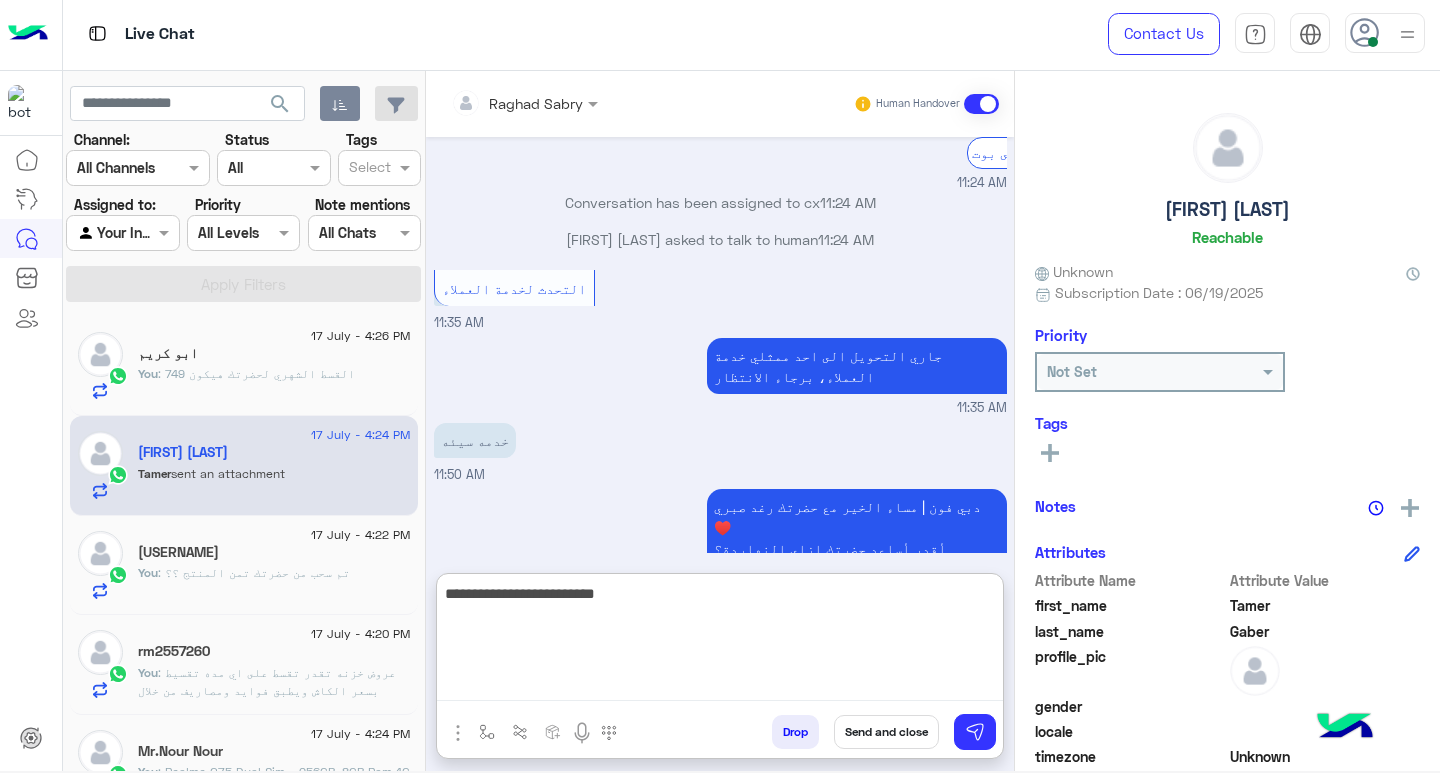 type on "**********" 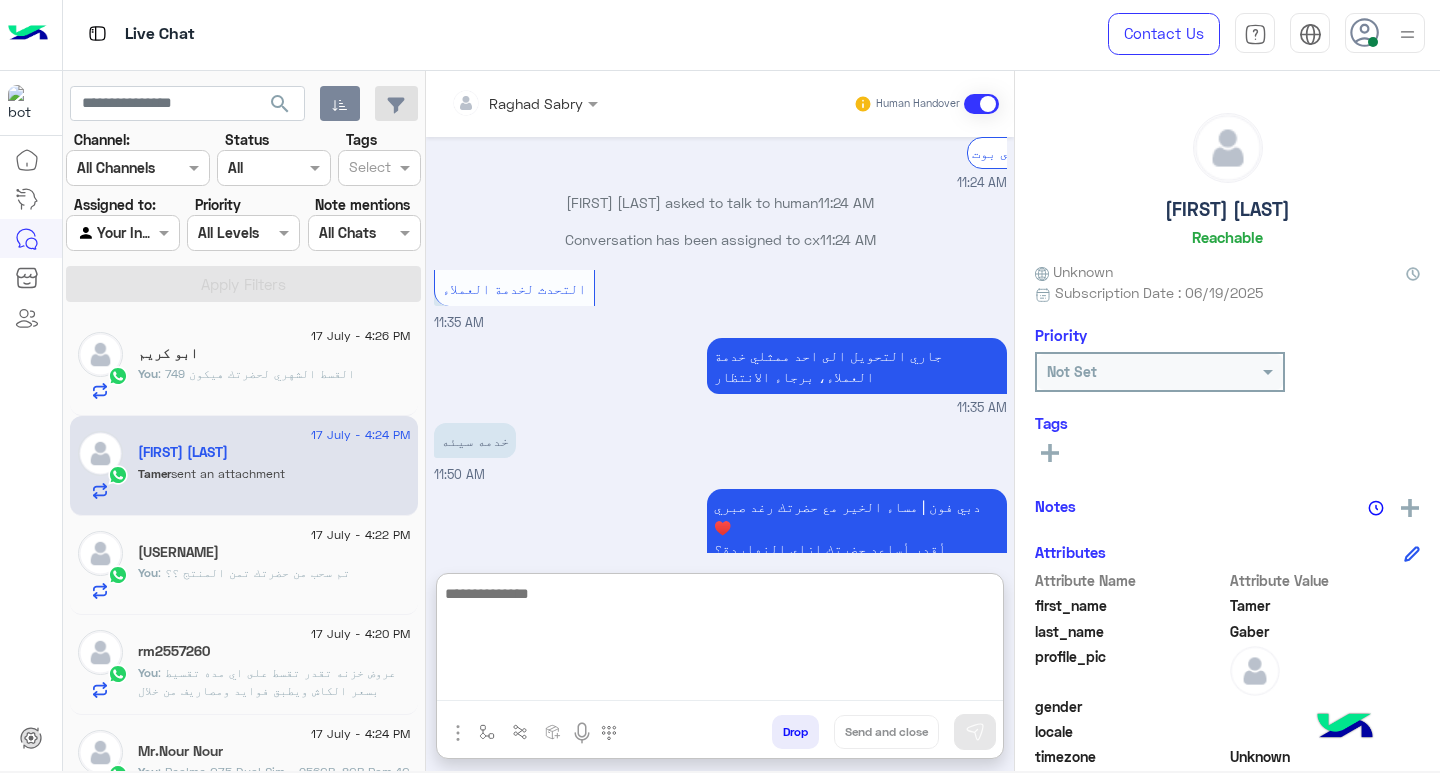 scroll, scrollTop: 1873, scrollLeft: 0, axis: vertical 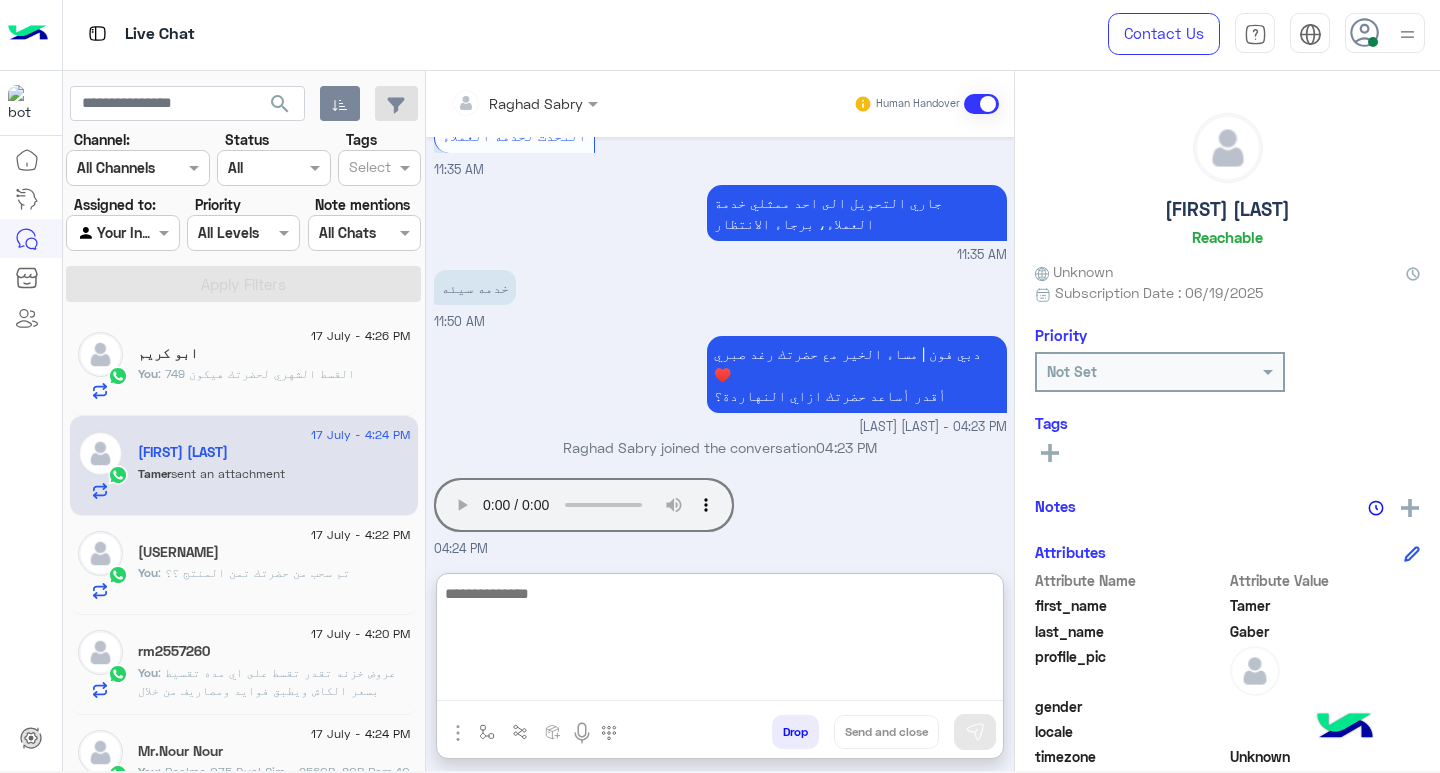 click on "You  : القسط الشهري لحضرتك هيكون 749" 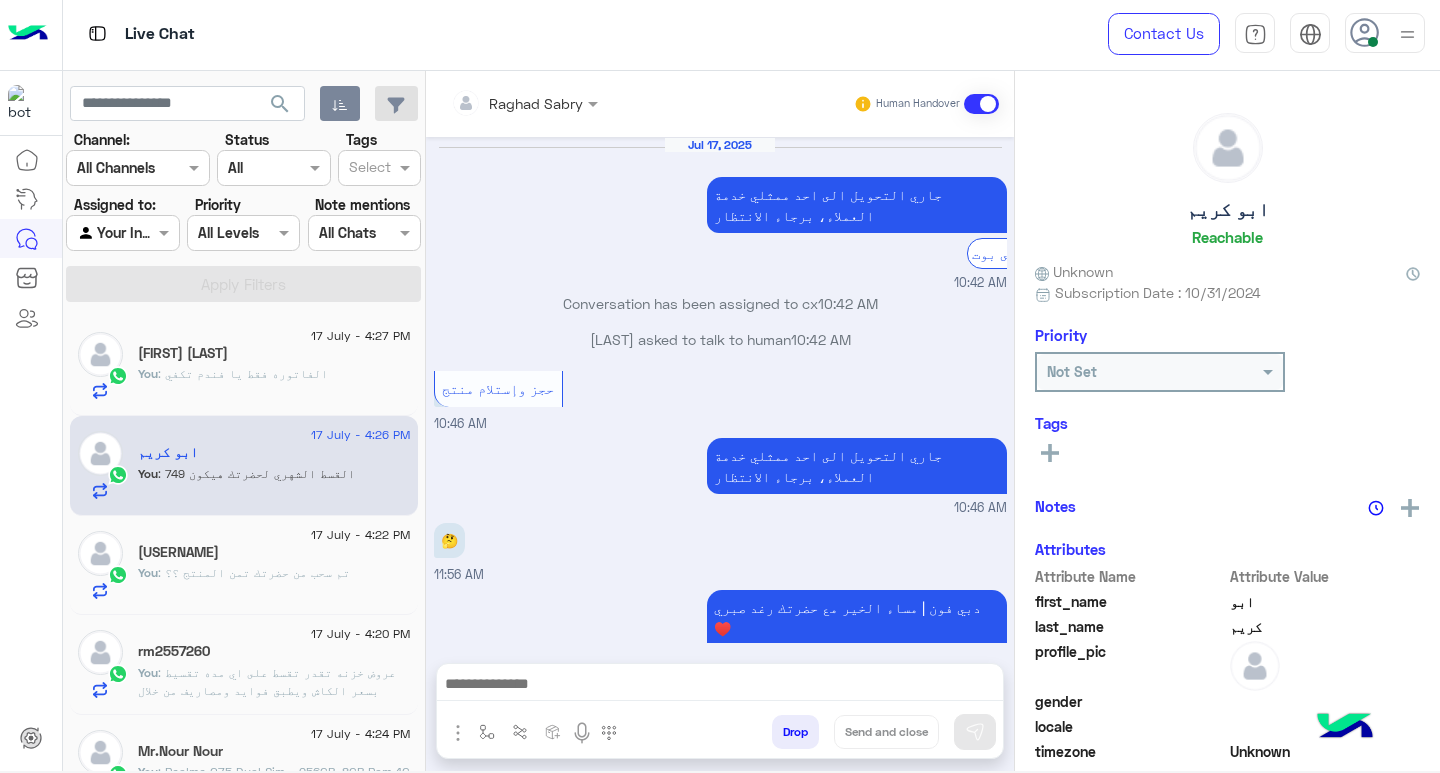 scroll, scrollTop: 1063, scrollLeft: 0, axis: vertical 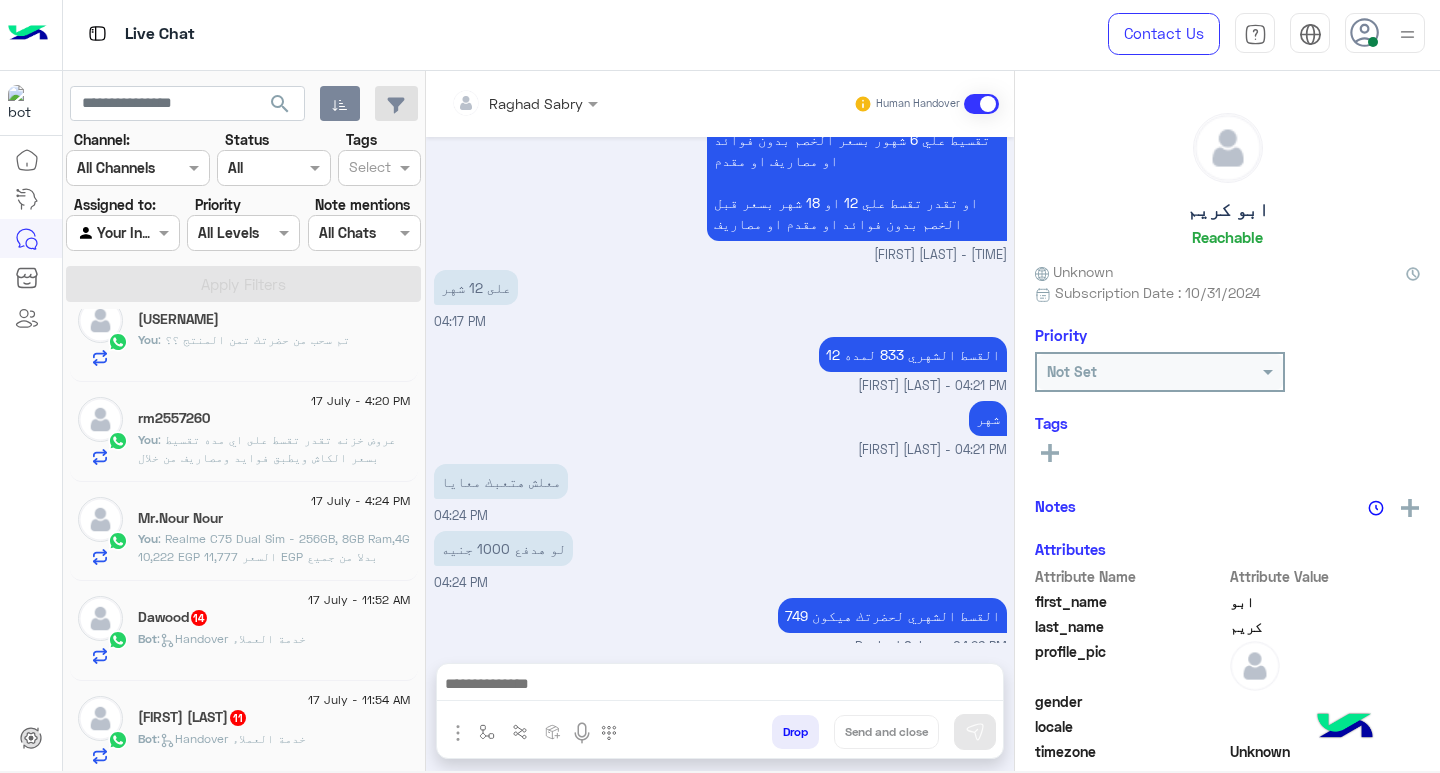 click on "17 July - 4:24 PM" 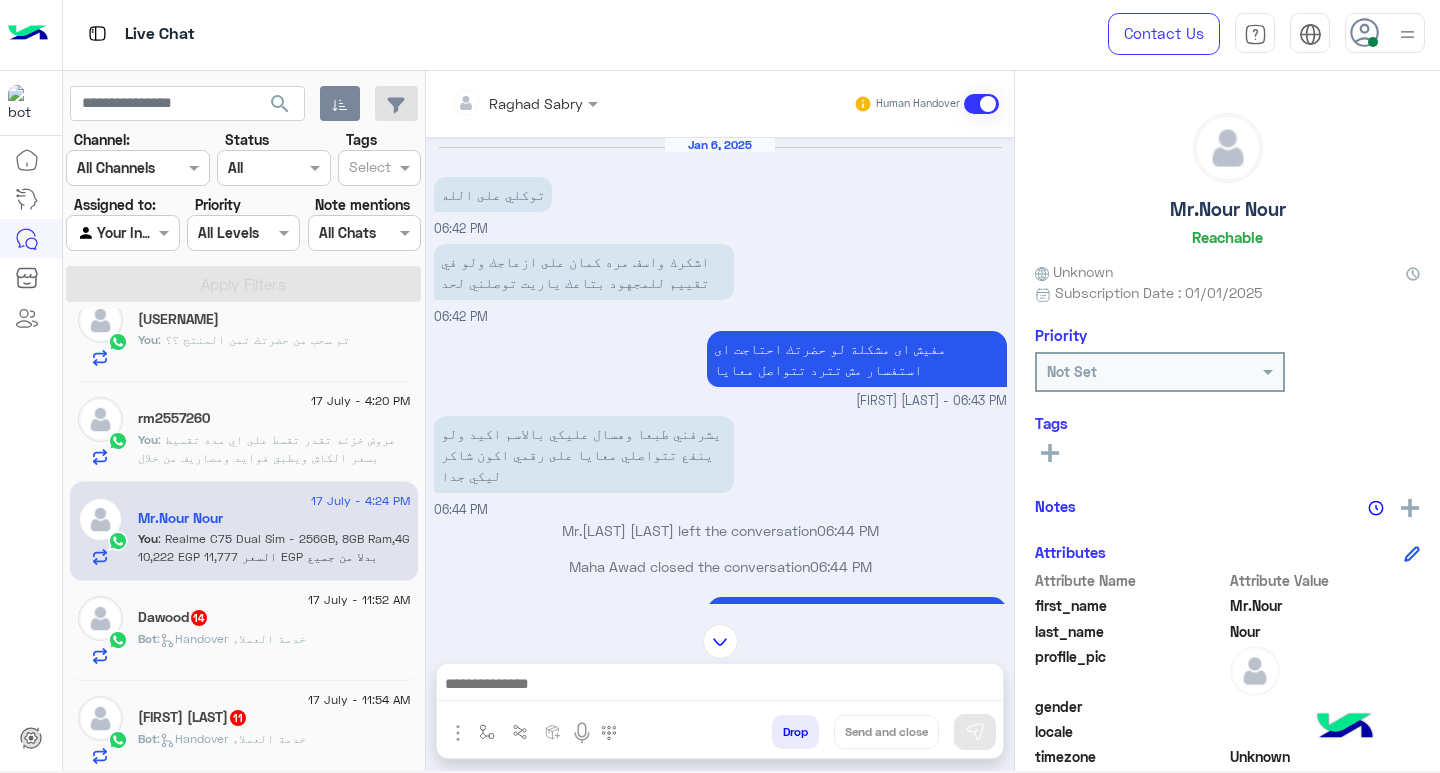 scroll, scrollTop: 1581, scrollLeft: 0, axis: vertical 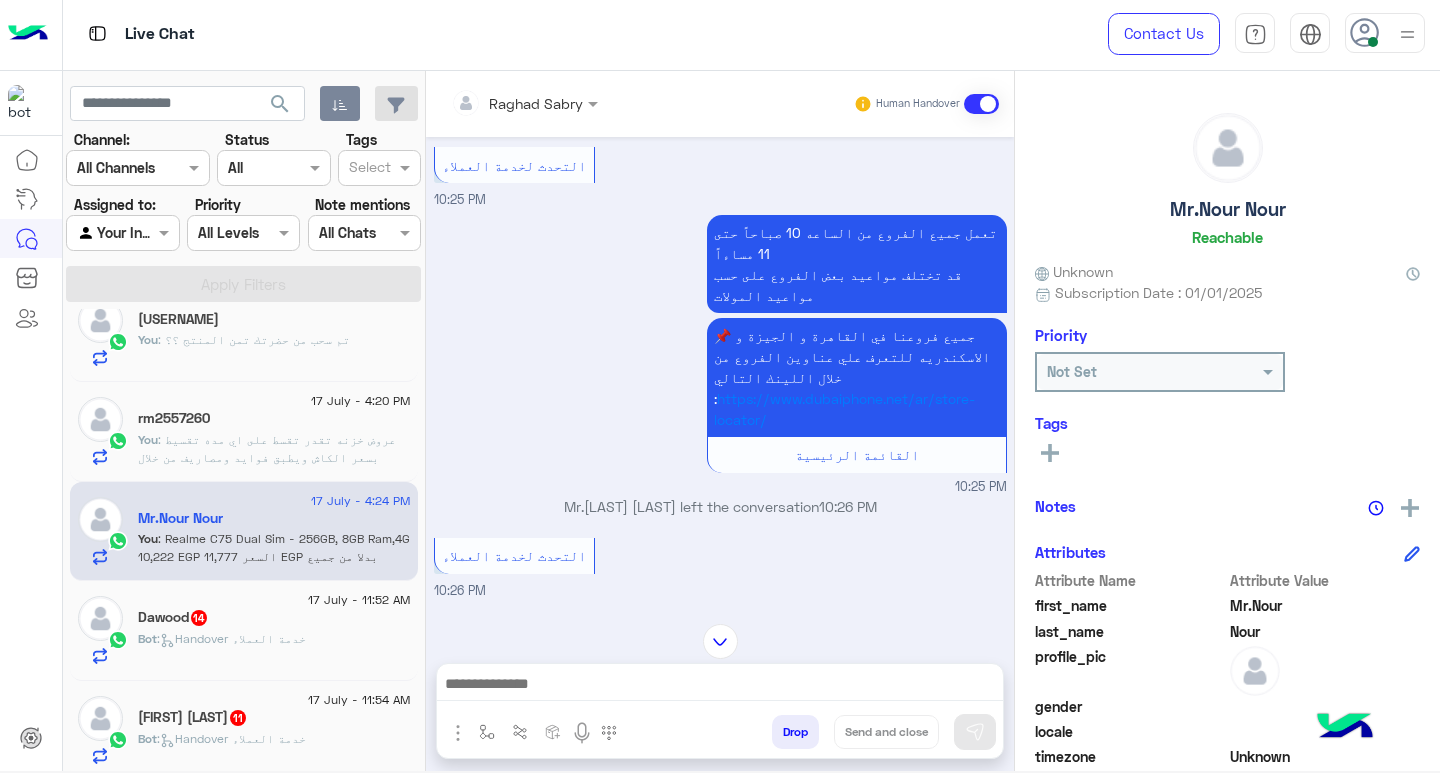 click at bounding box center [720, 686] 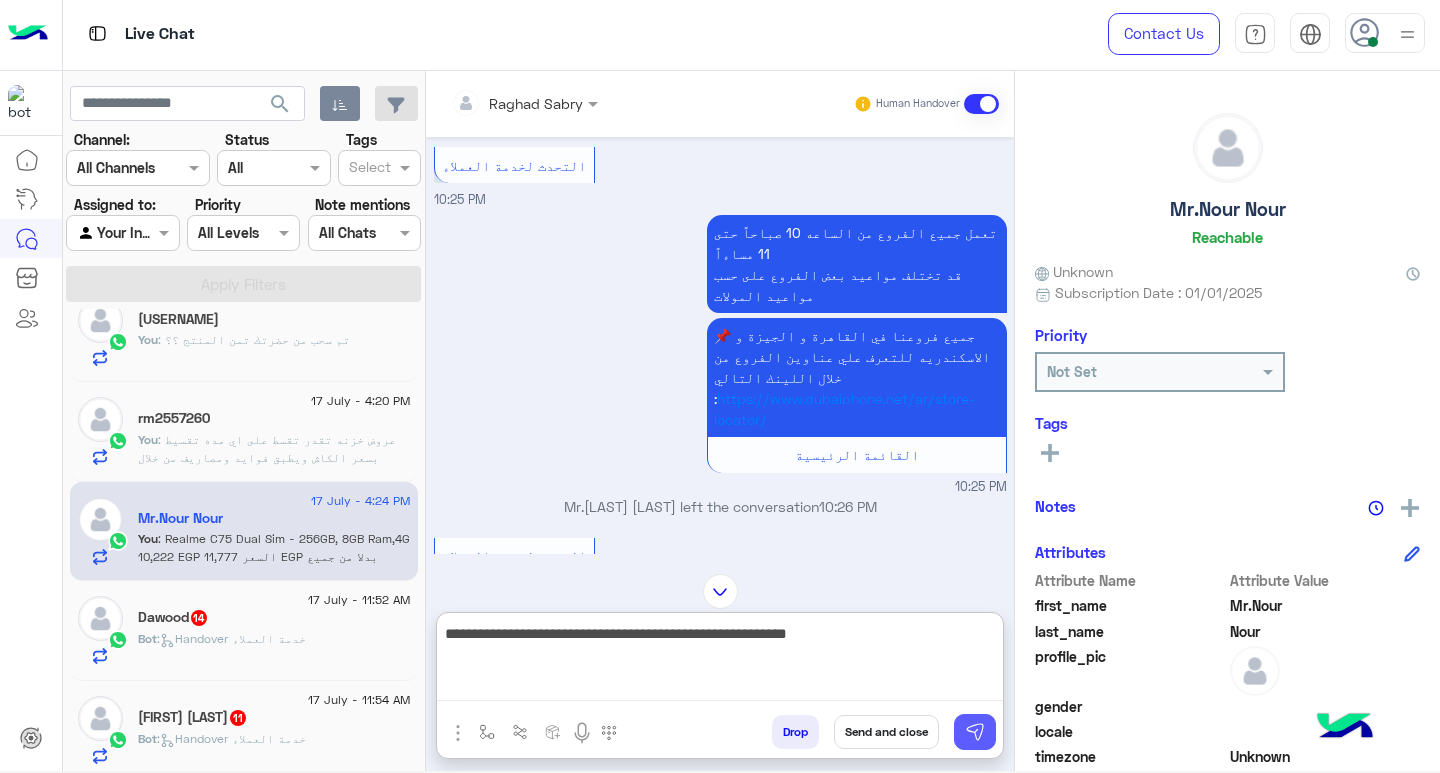 type on "**********" 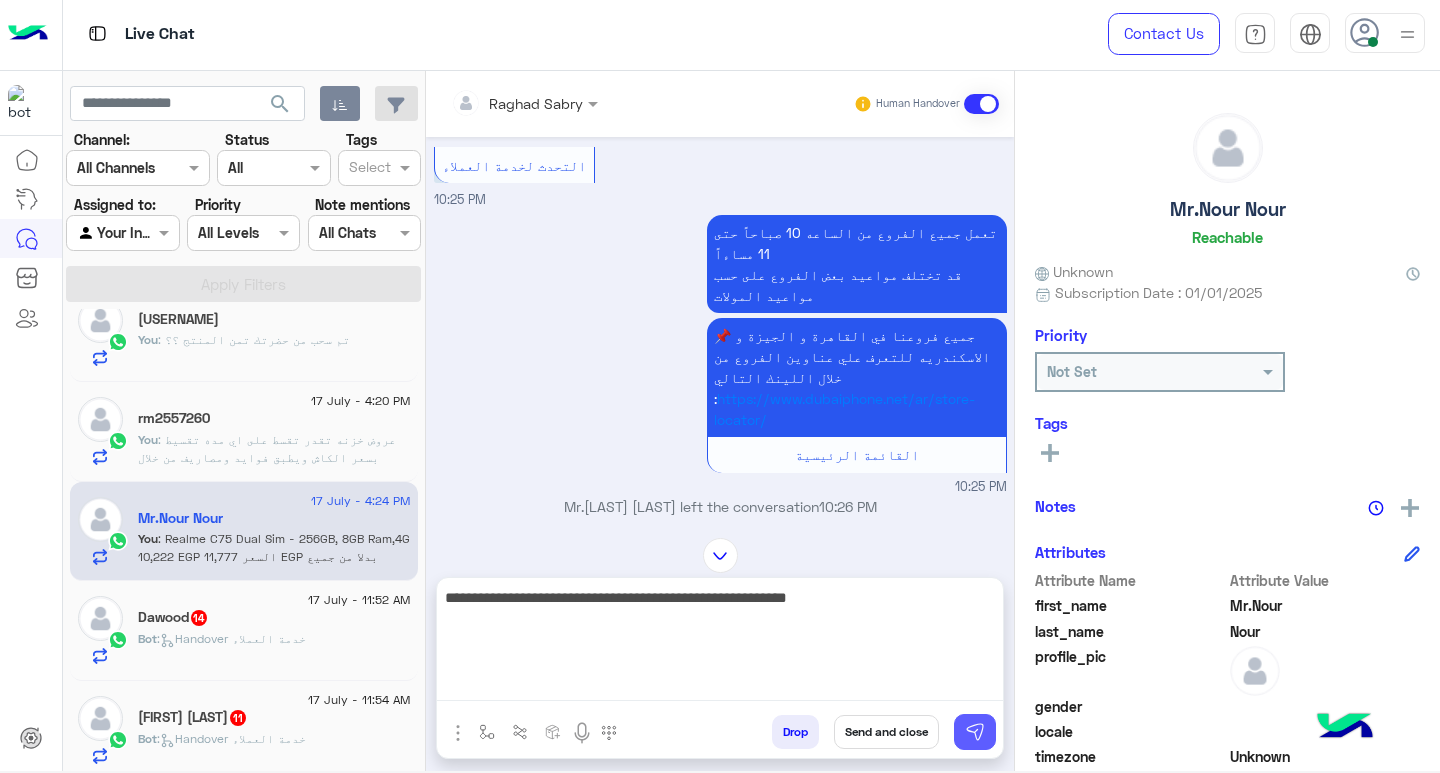 click at bounding box center [975, 732] 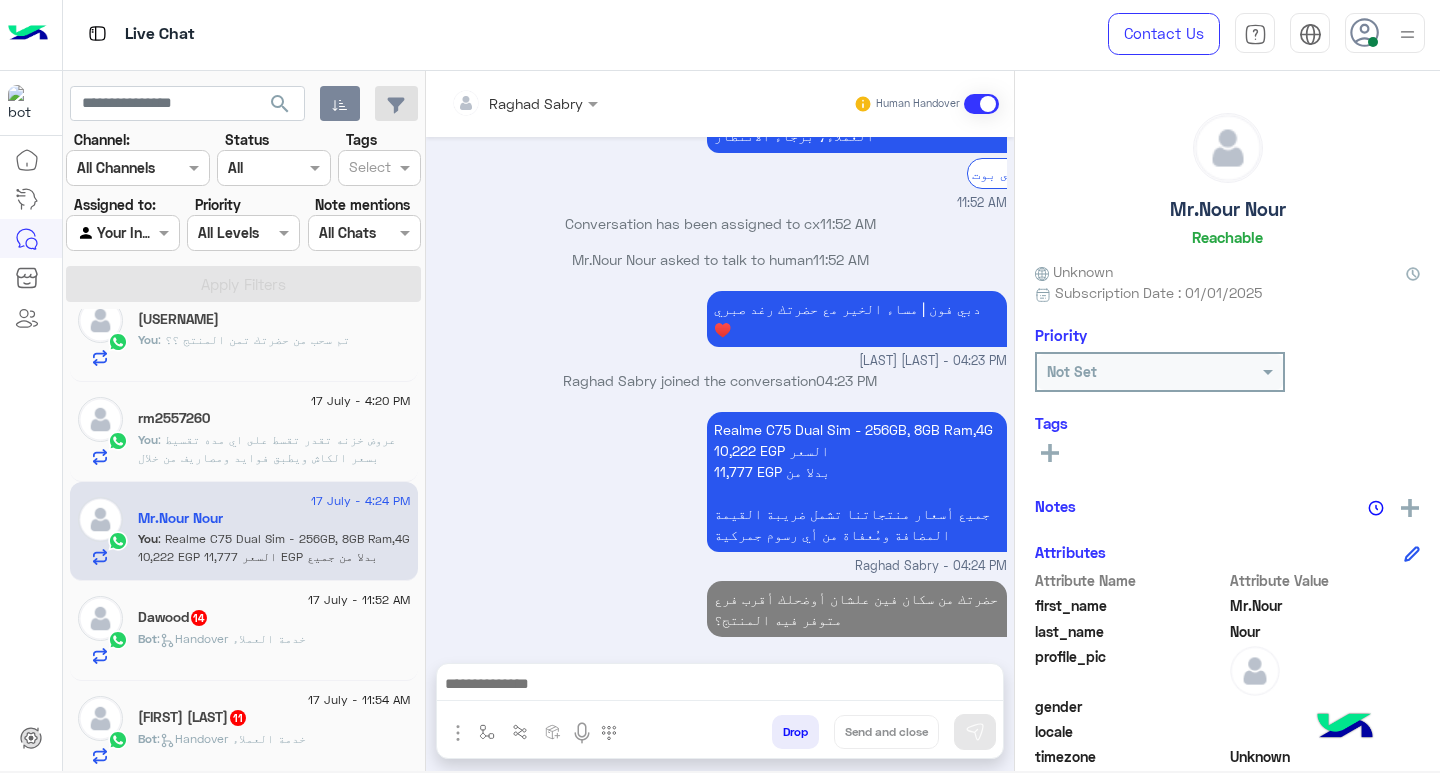scroll, scrollTop: 3138, scrollLeft: 0, axis: vertical 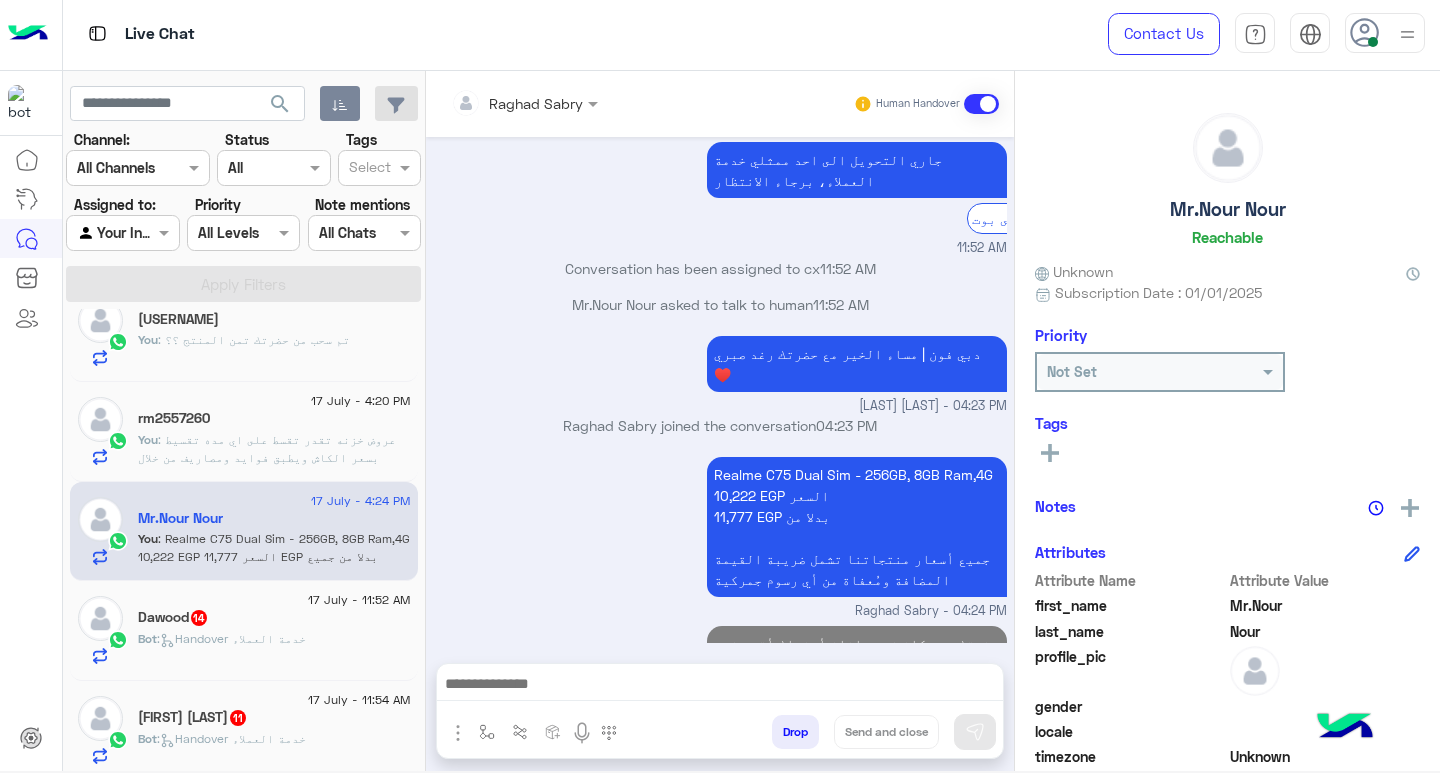 click on "Dawood   14" 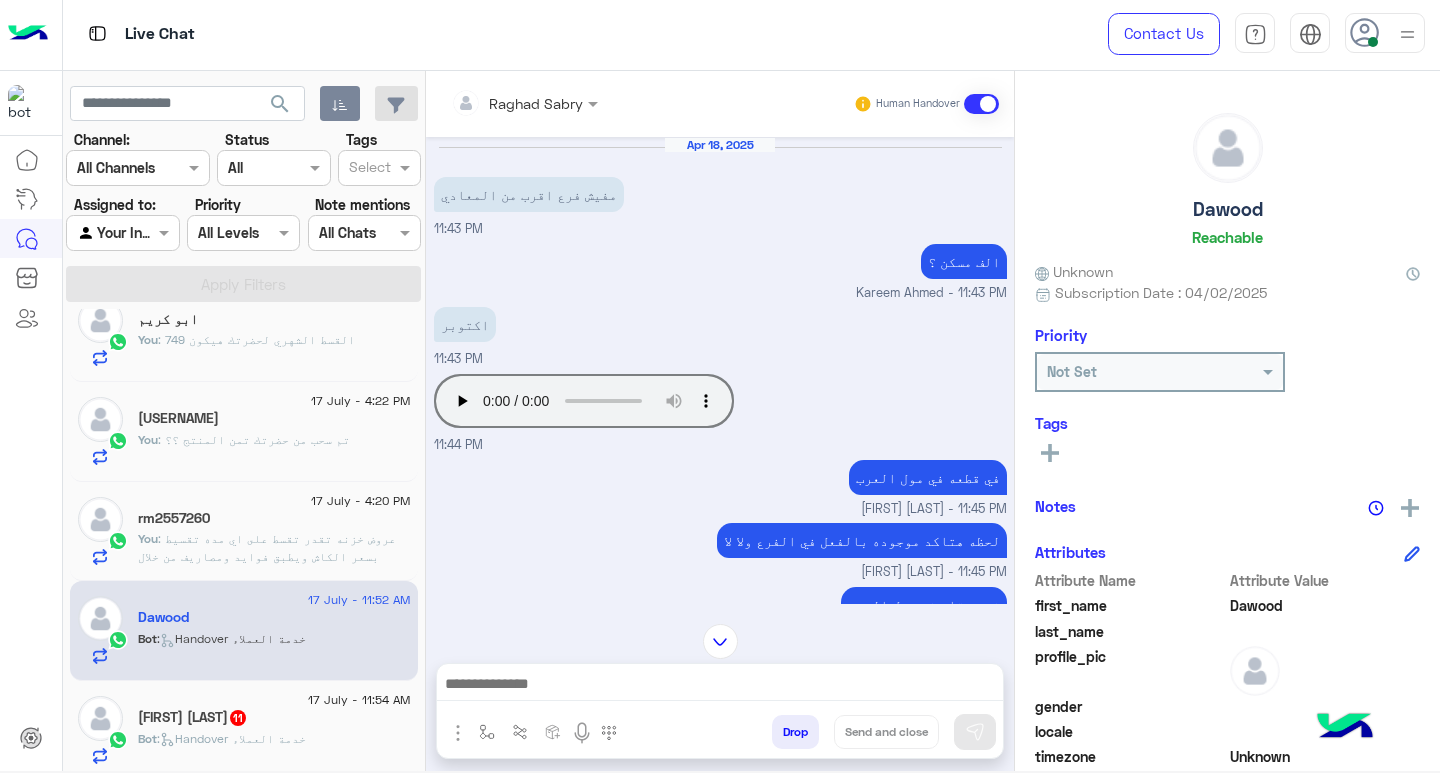scroll, scrollTop: 1633, scrollLeft: 0, axis: vertical 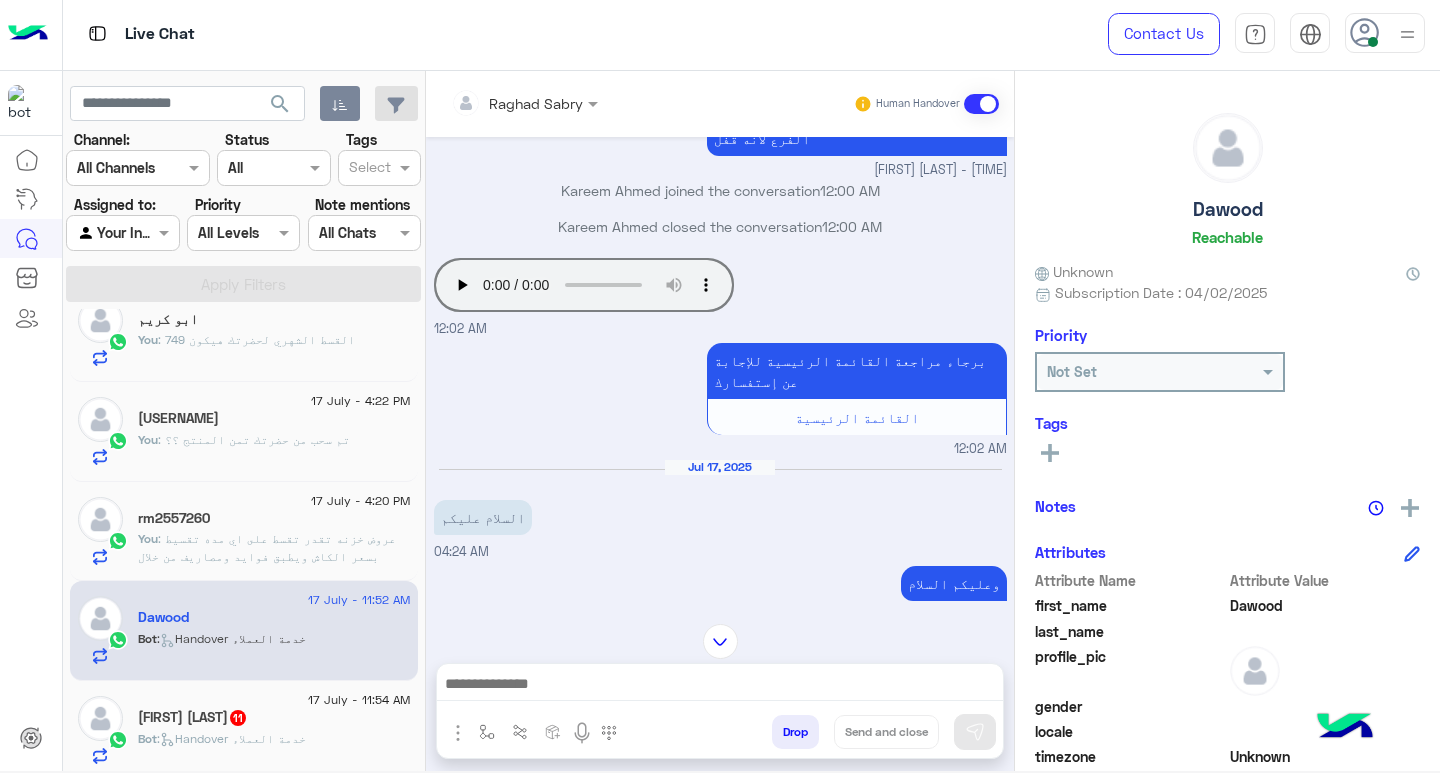 click at bounding box center (720, 686) 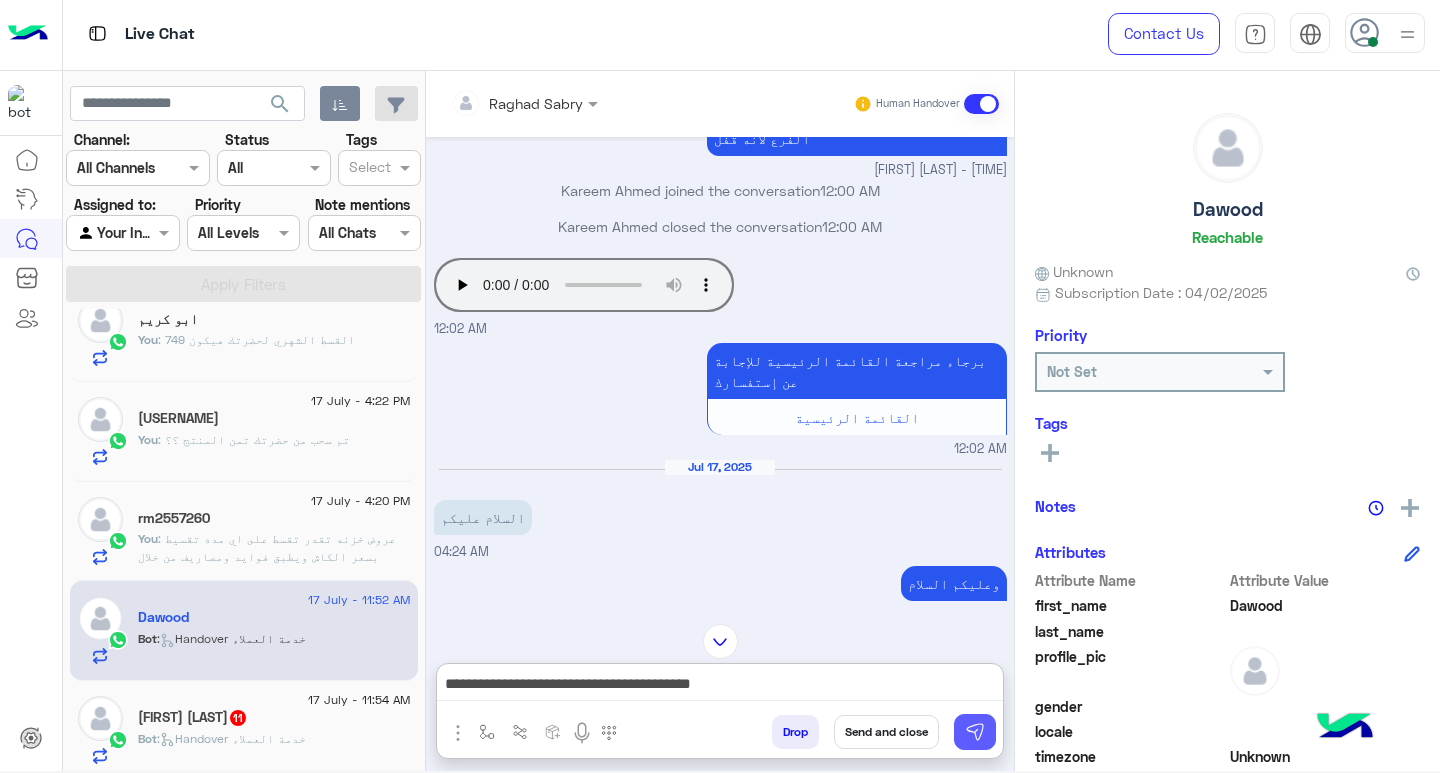 scroll, scrollTop: 0, scrollLeft: 0, axis: both 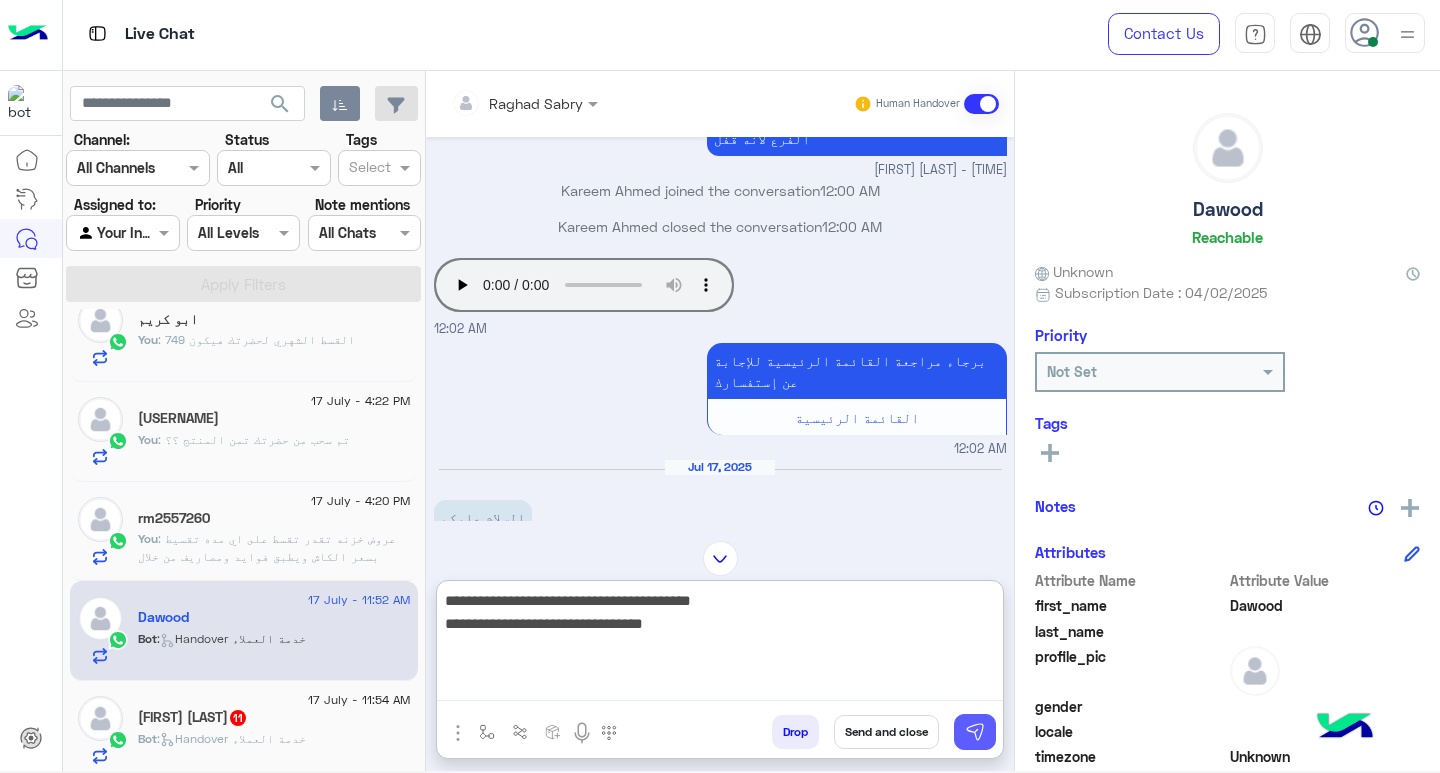 type on "**********" 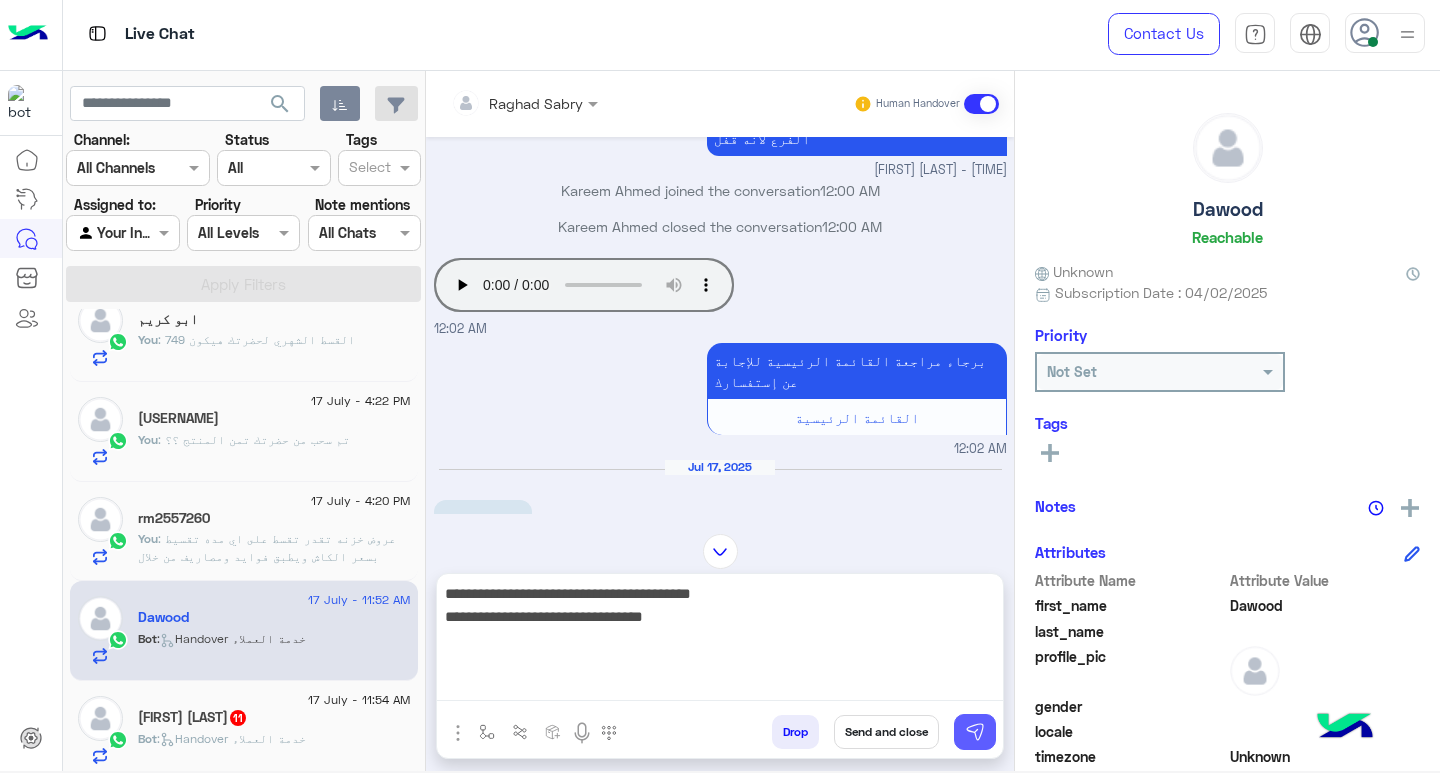 click at bounding box center (975, 732) 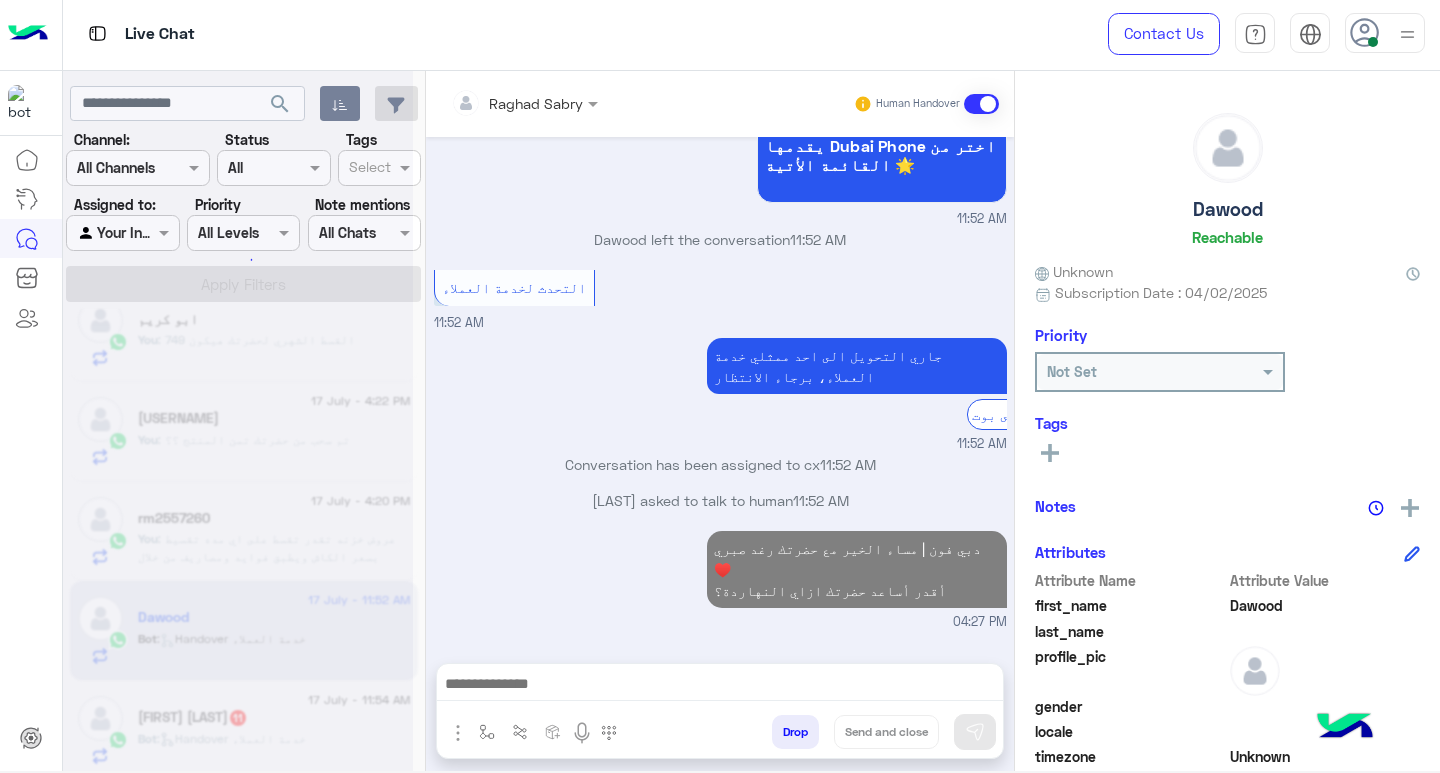 scroll, scrollTop: 5719, scrollLeft: 0, axis: vertical 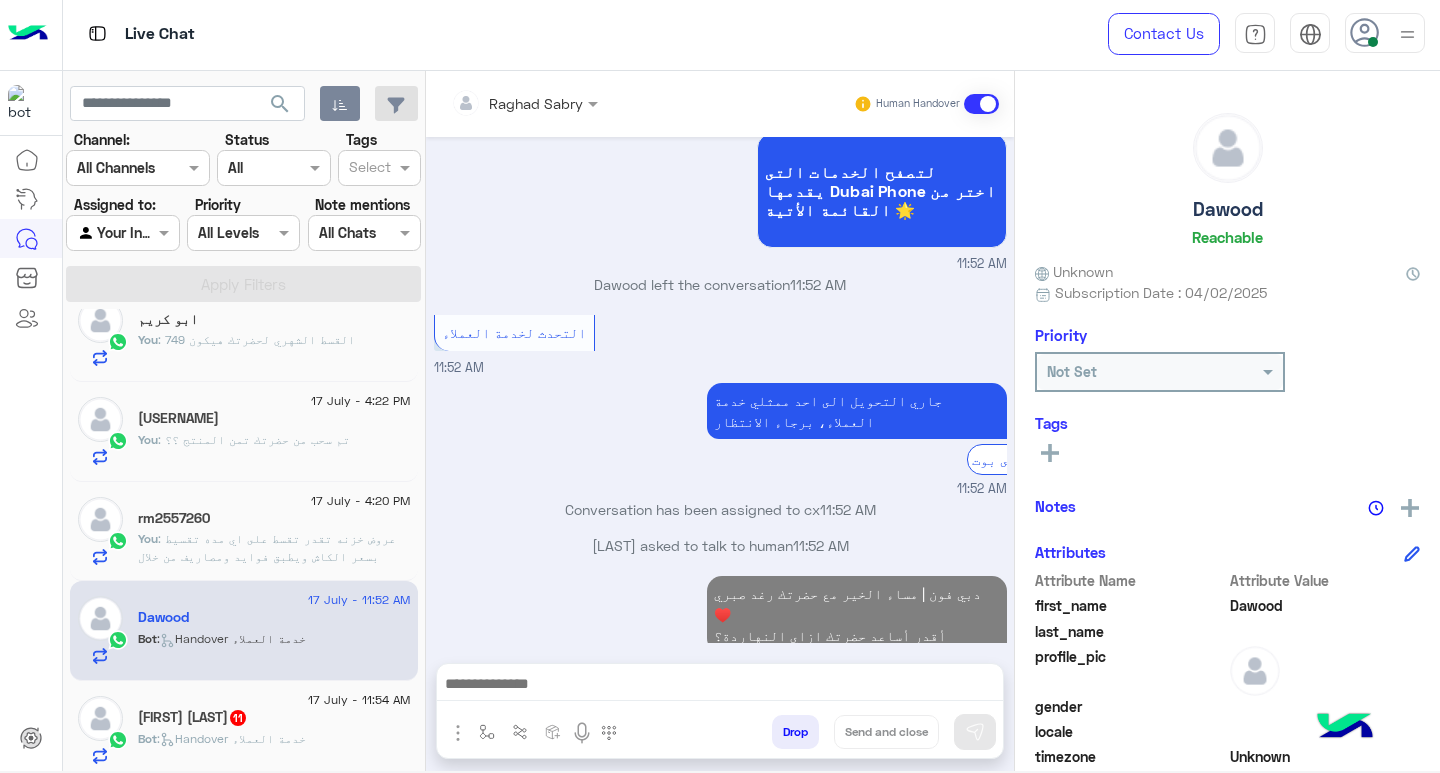 click on "17 July - 11:54 AM" 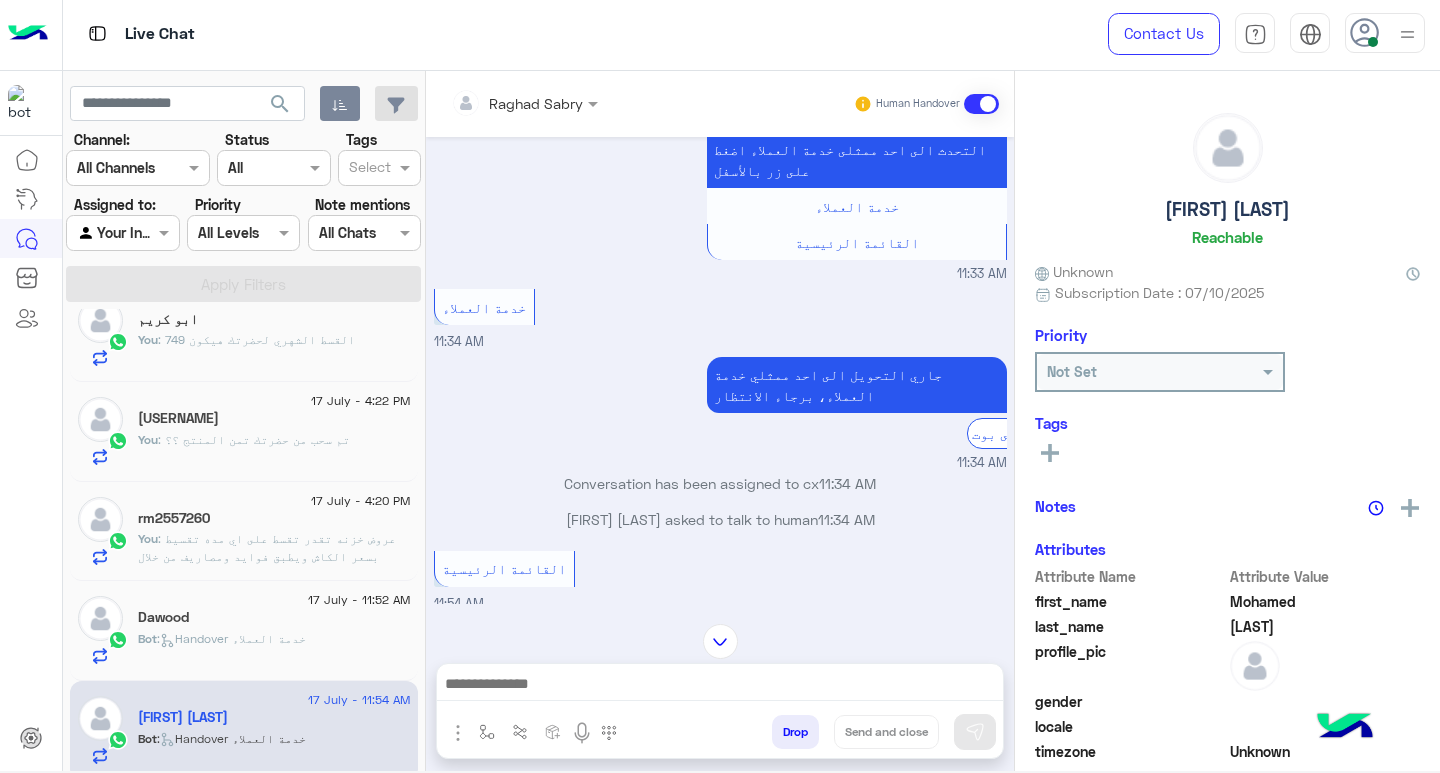 scroll, scrollTop: 2535, scrollLeft: 0, axis: vertical 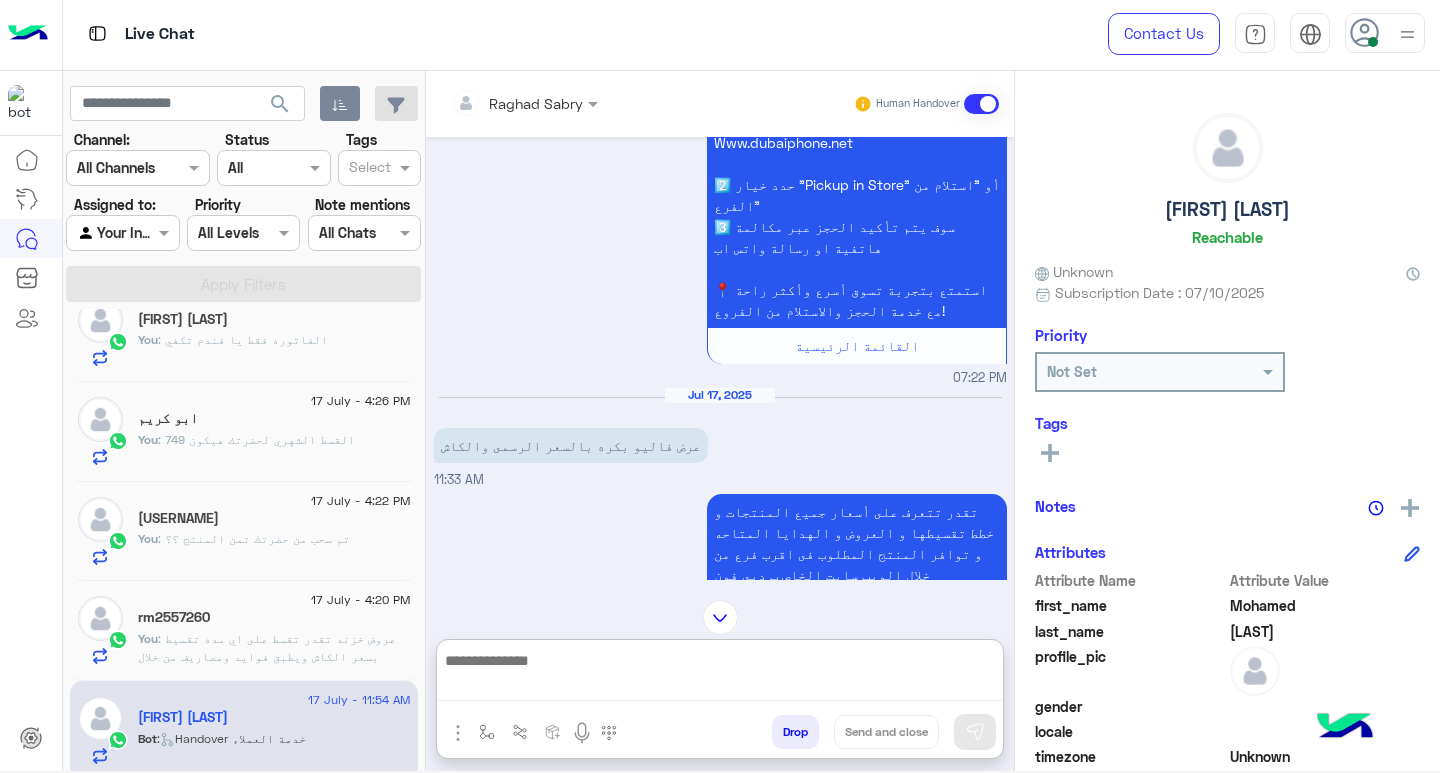click at bounding box center [720, 674] 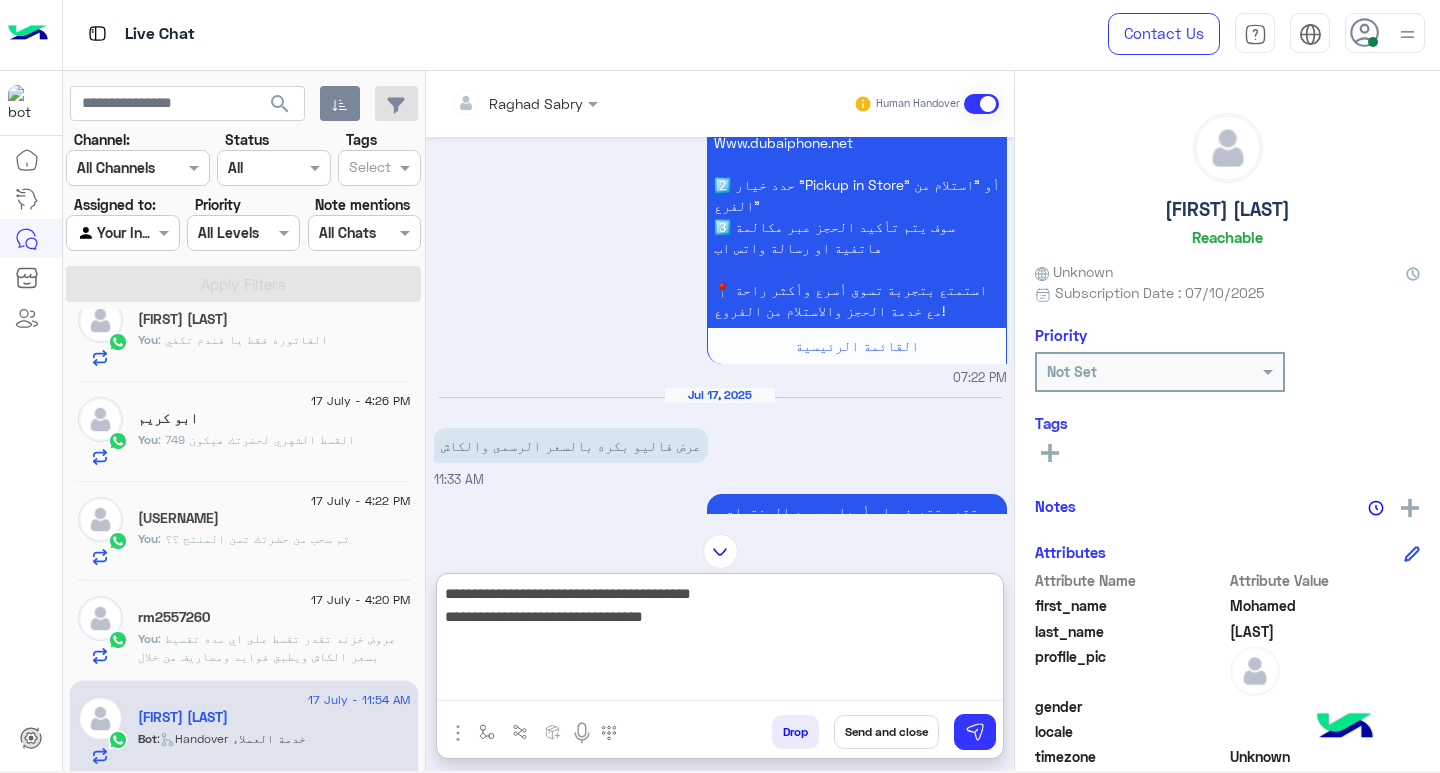click on "**********" at bounding box center (720, 641) 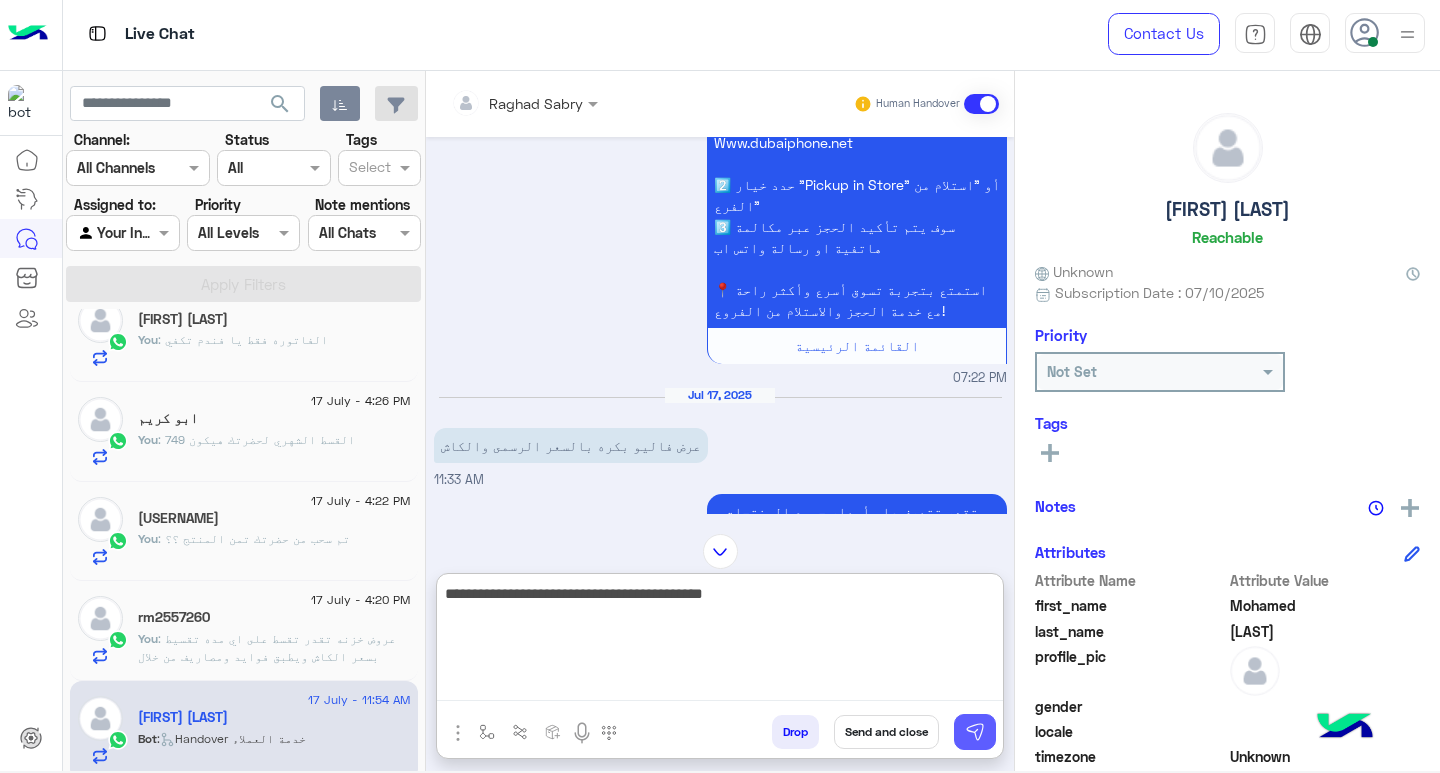 type on "**********" 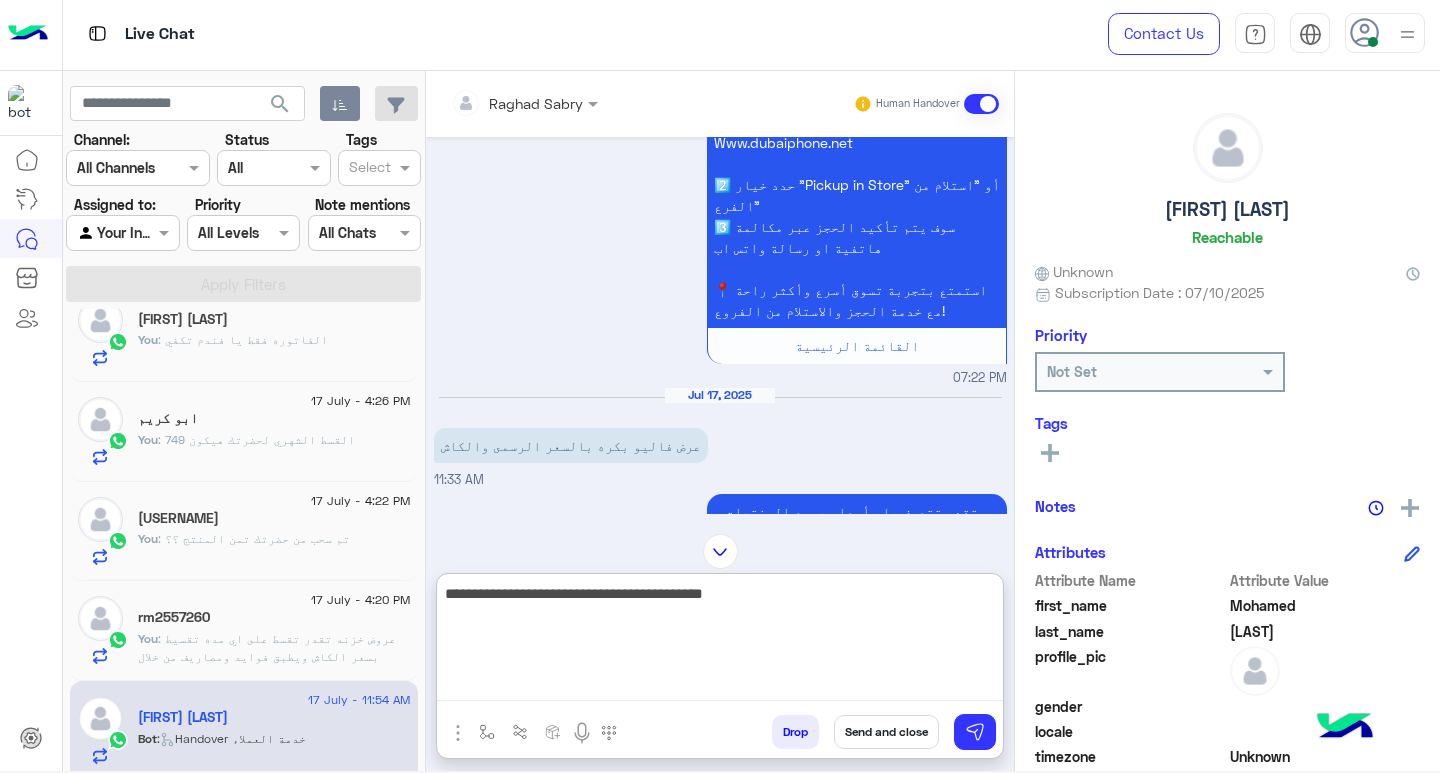 type 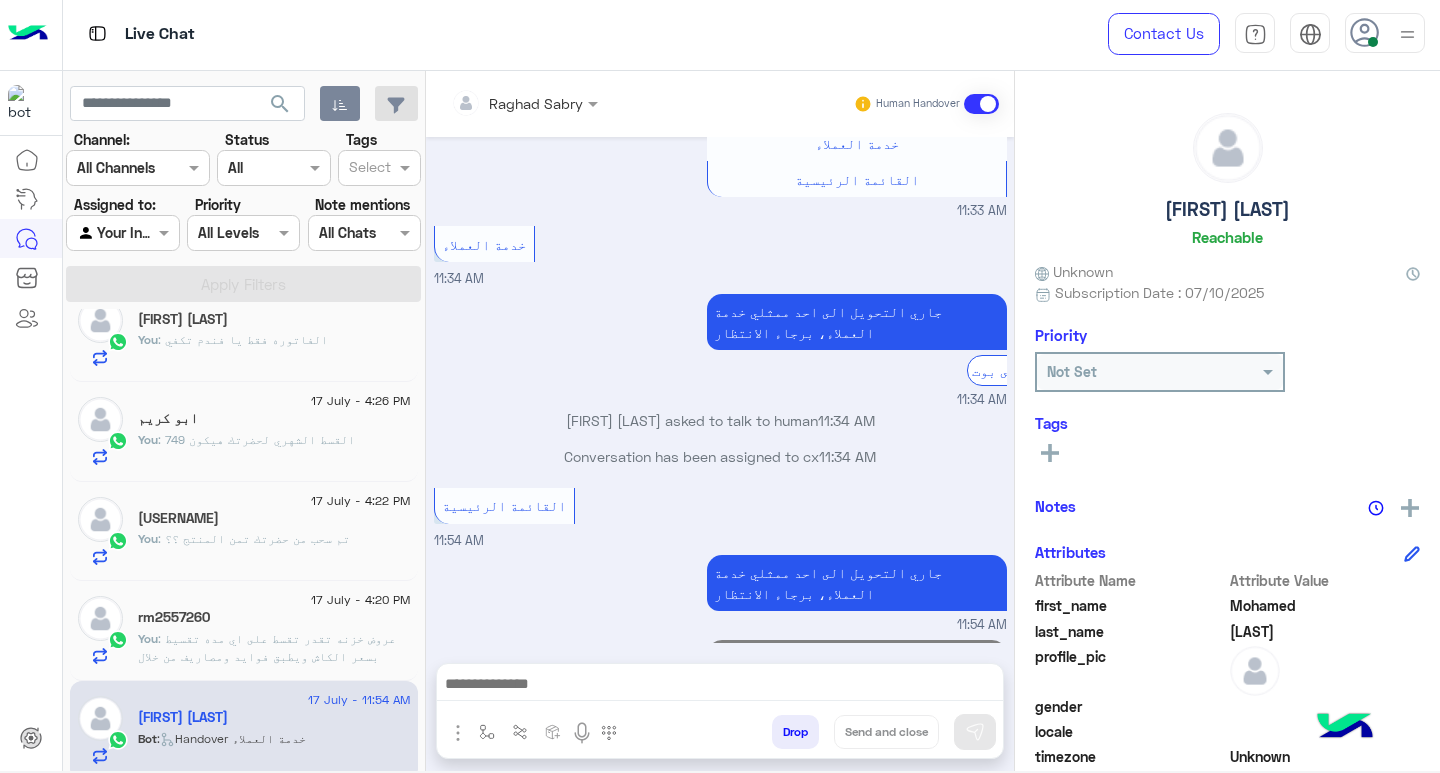 scroll, scrollTop: 3102, scrollLeft: 0, axis: vertical 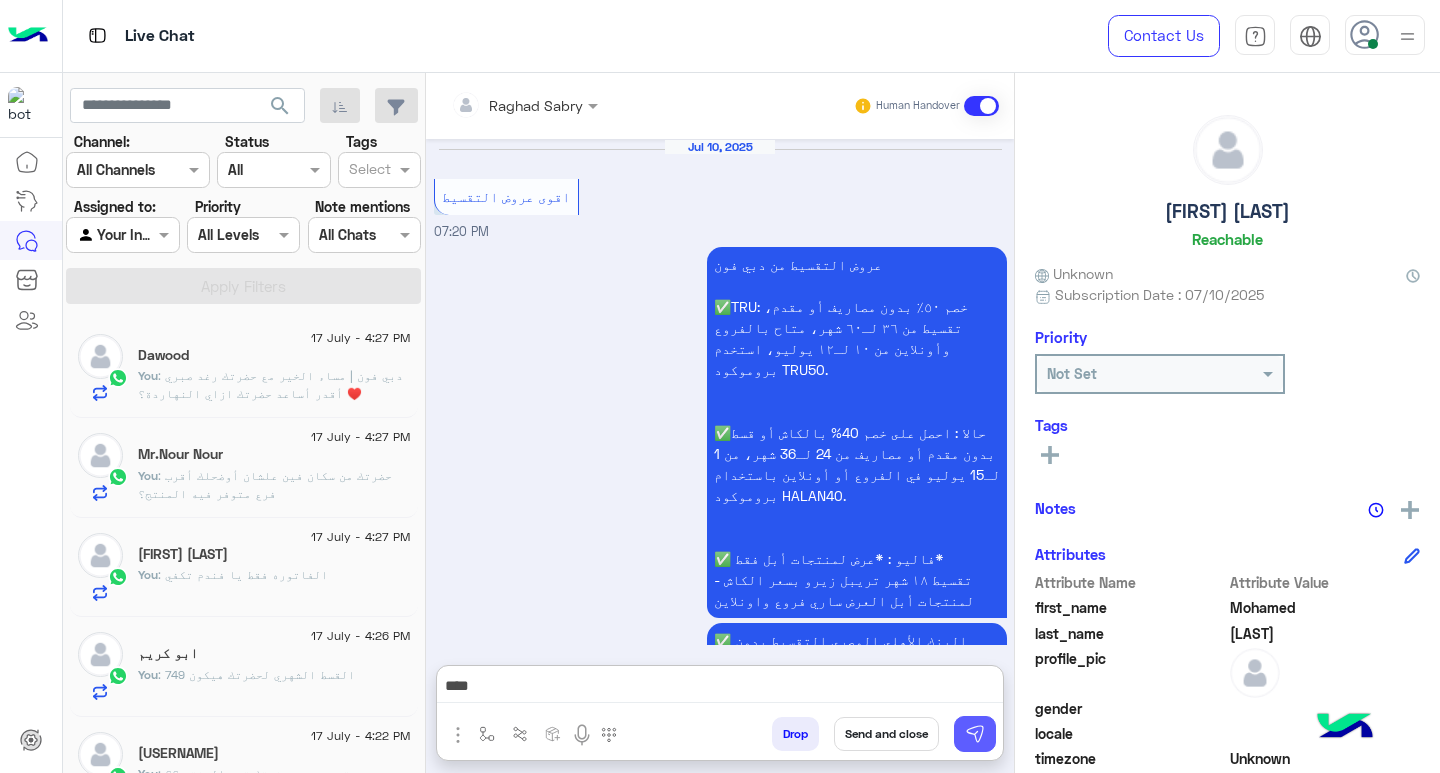 type on "**********" 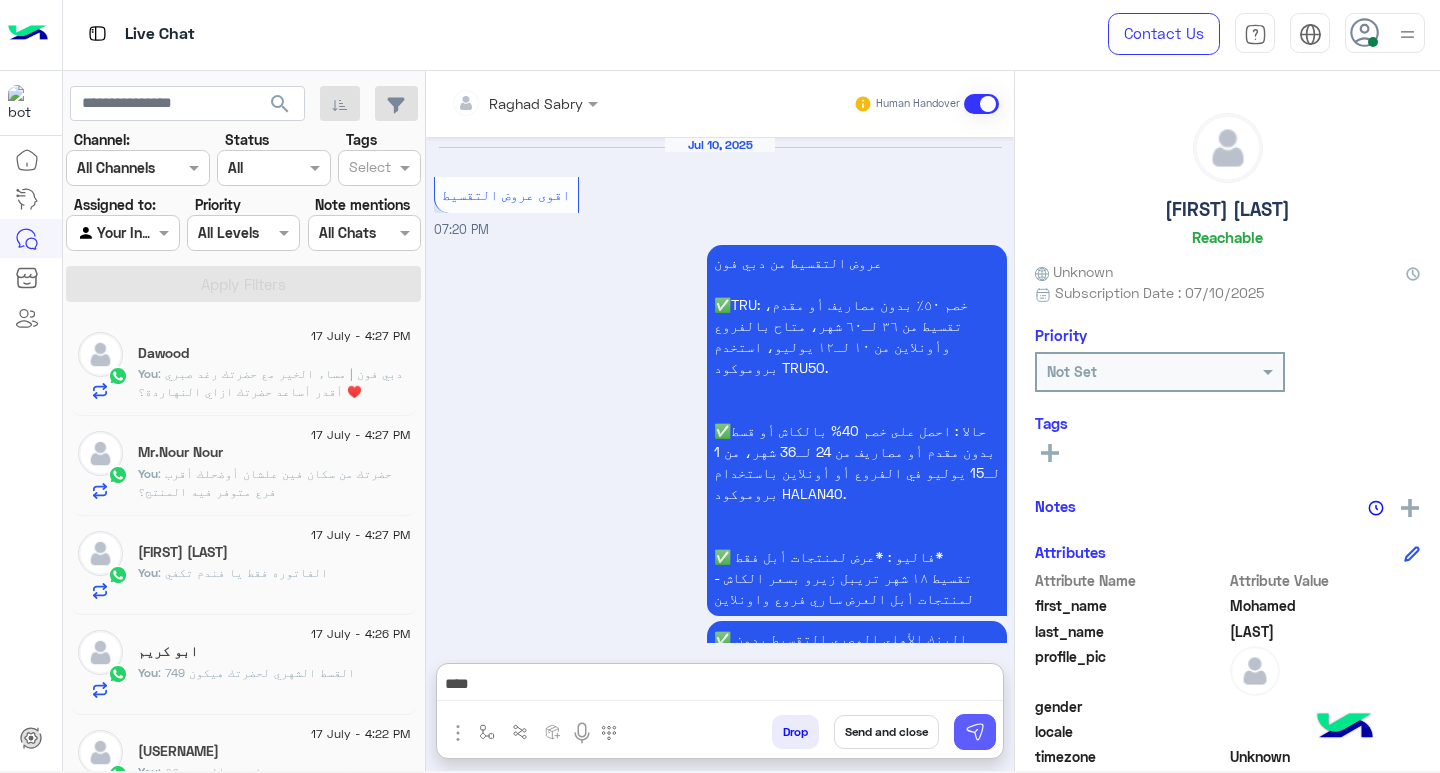 scroll, scrollTop: 0, scrollLeft: 0, axis: both 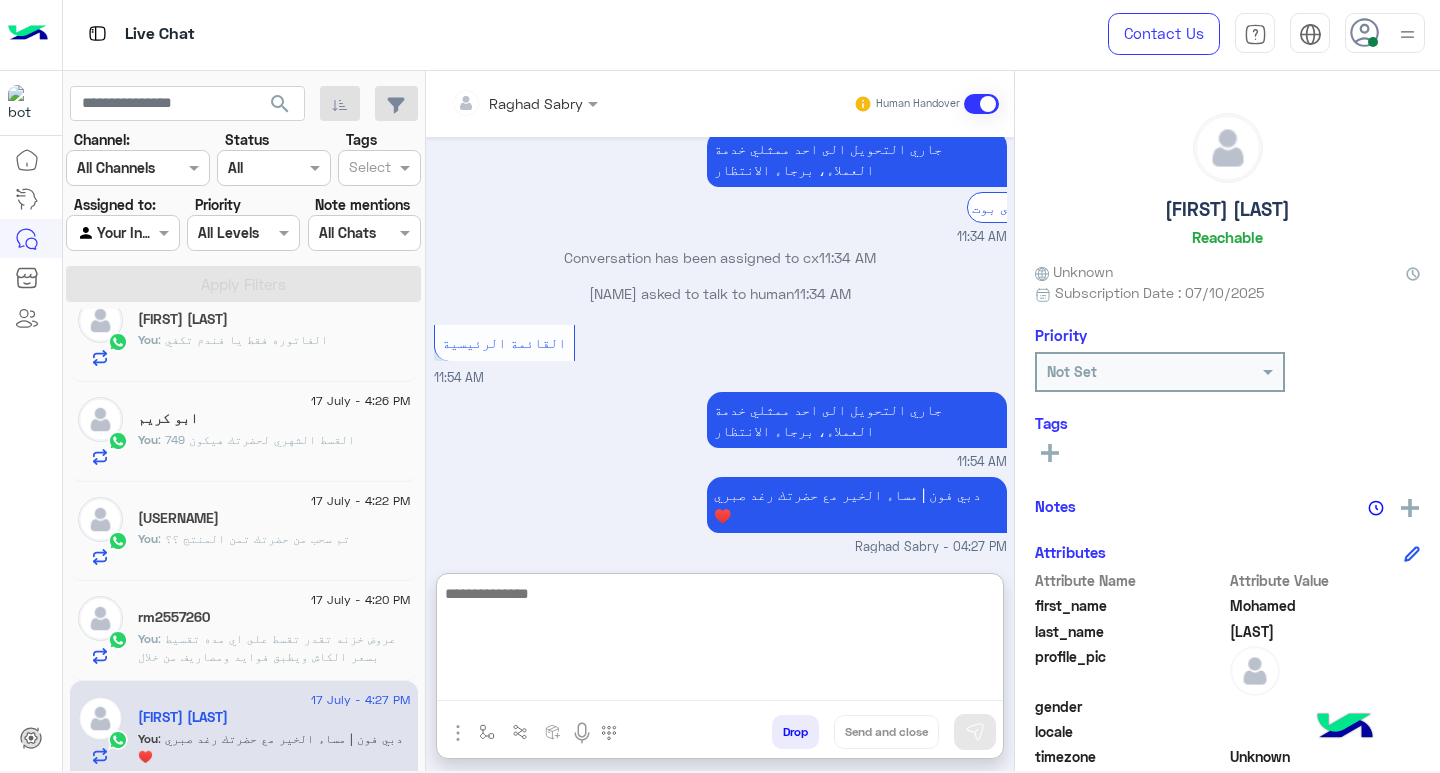 click at bounding box center (720, 641) 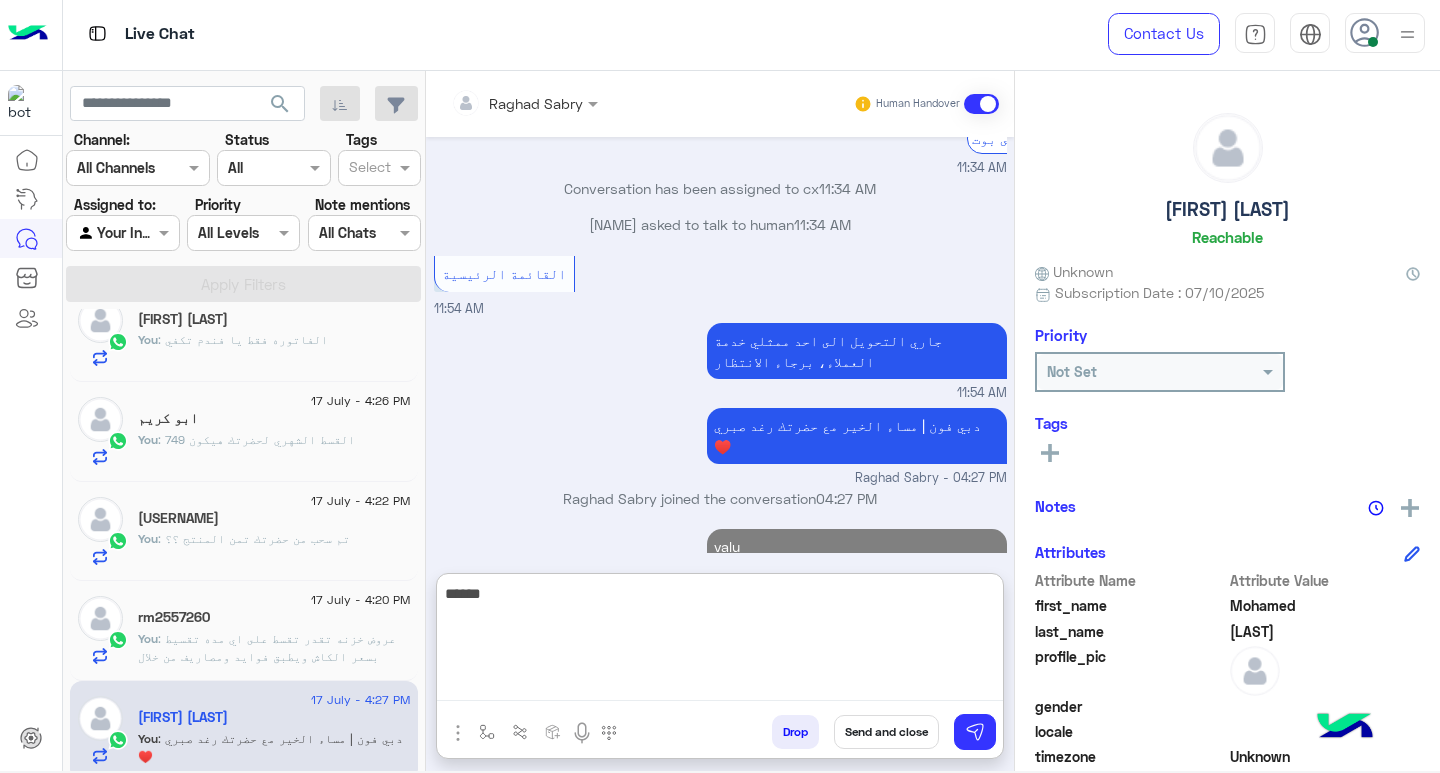 scroll, scrollTop: 3318, scrollLeft: 0, axis: vertical 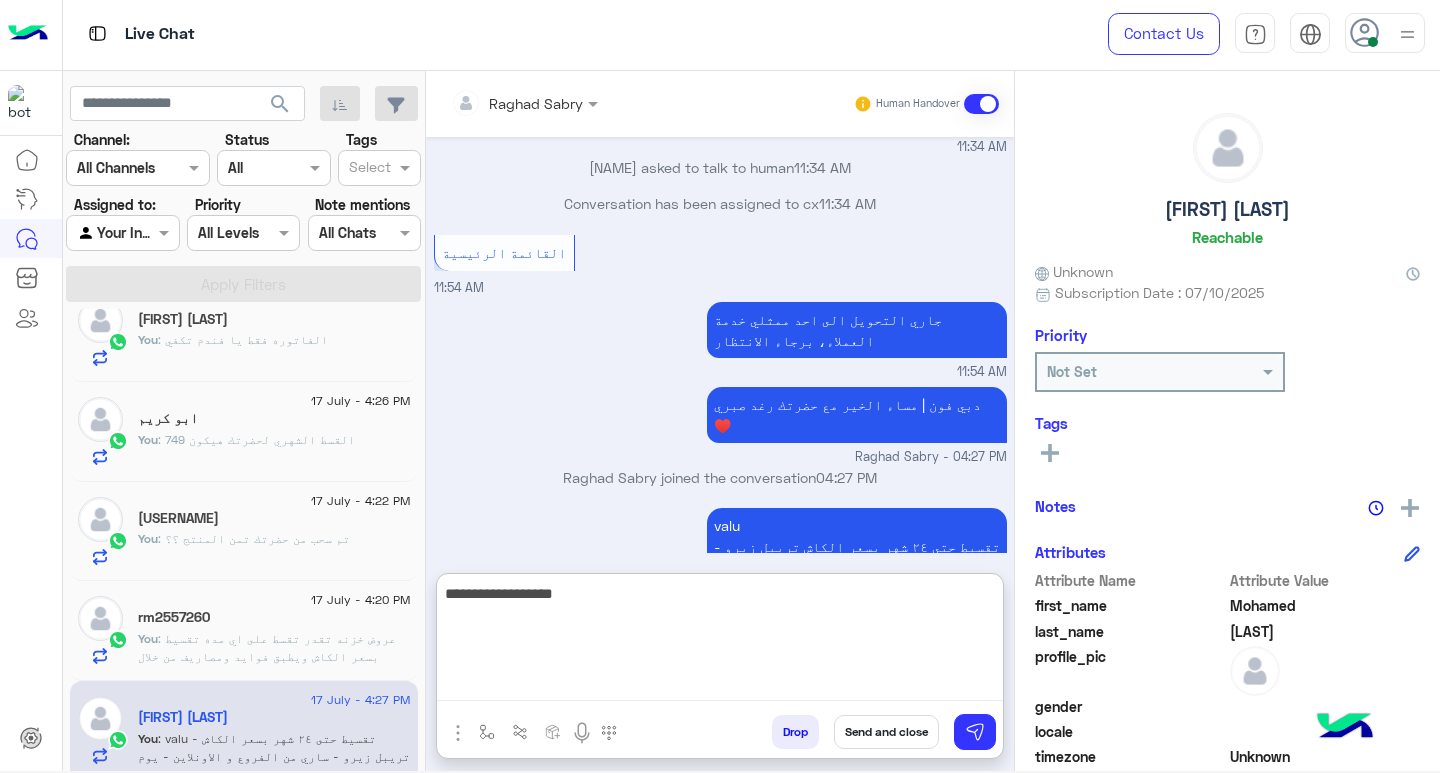 type on "**********" 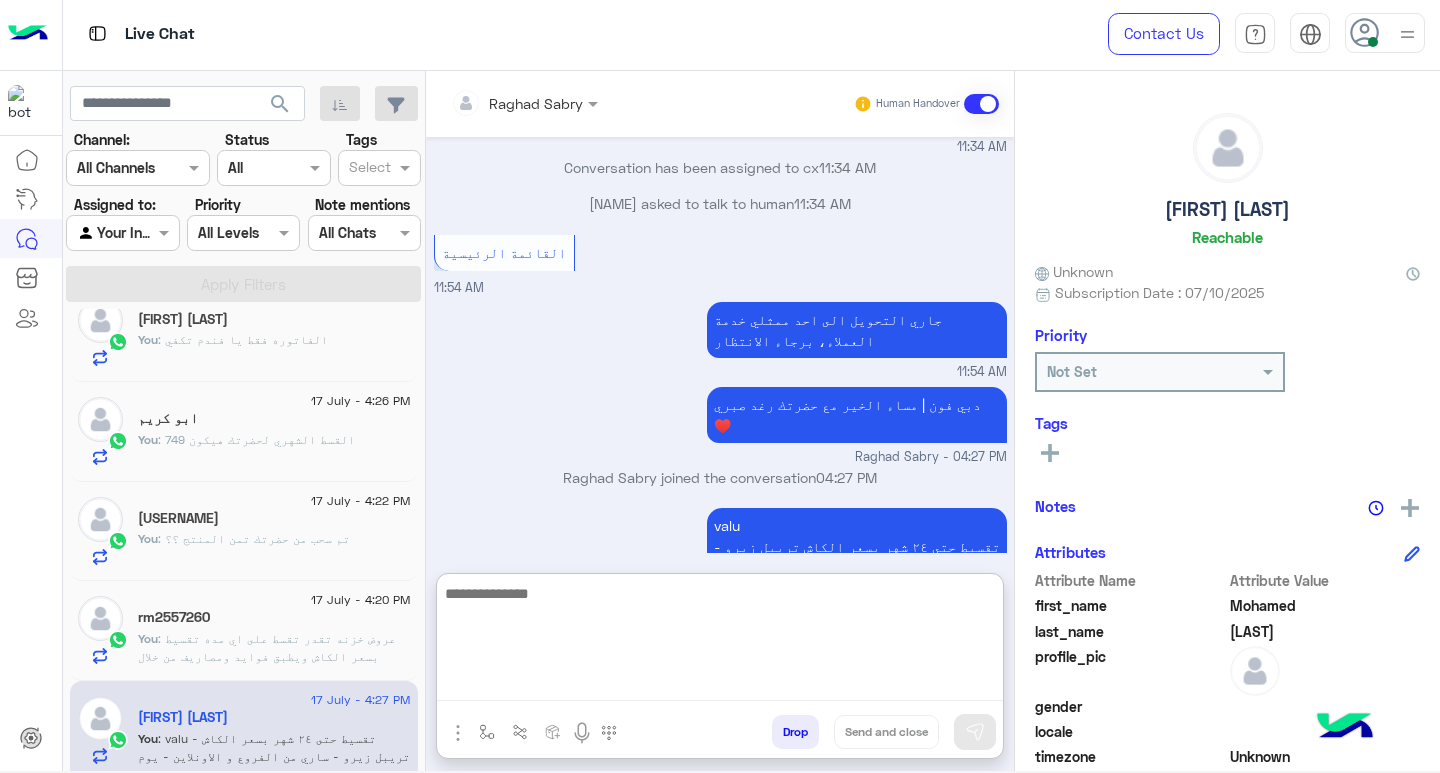 scroll, scrollTop: 3382, scrollLeft: 0, axis: vertical 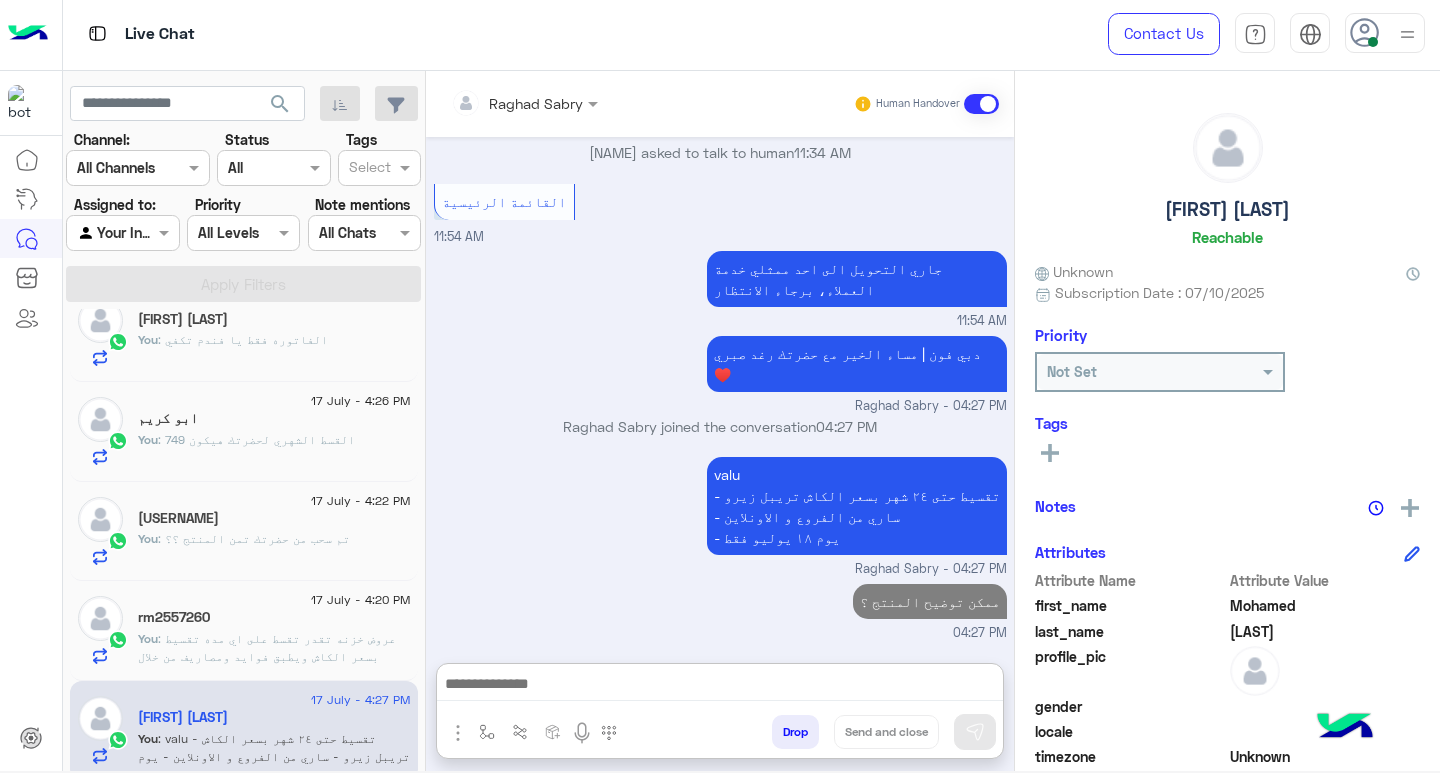 click on "[FIRST] [LAST]" 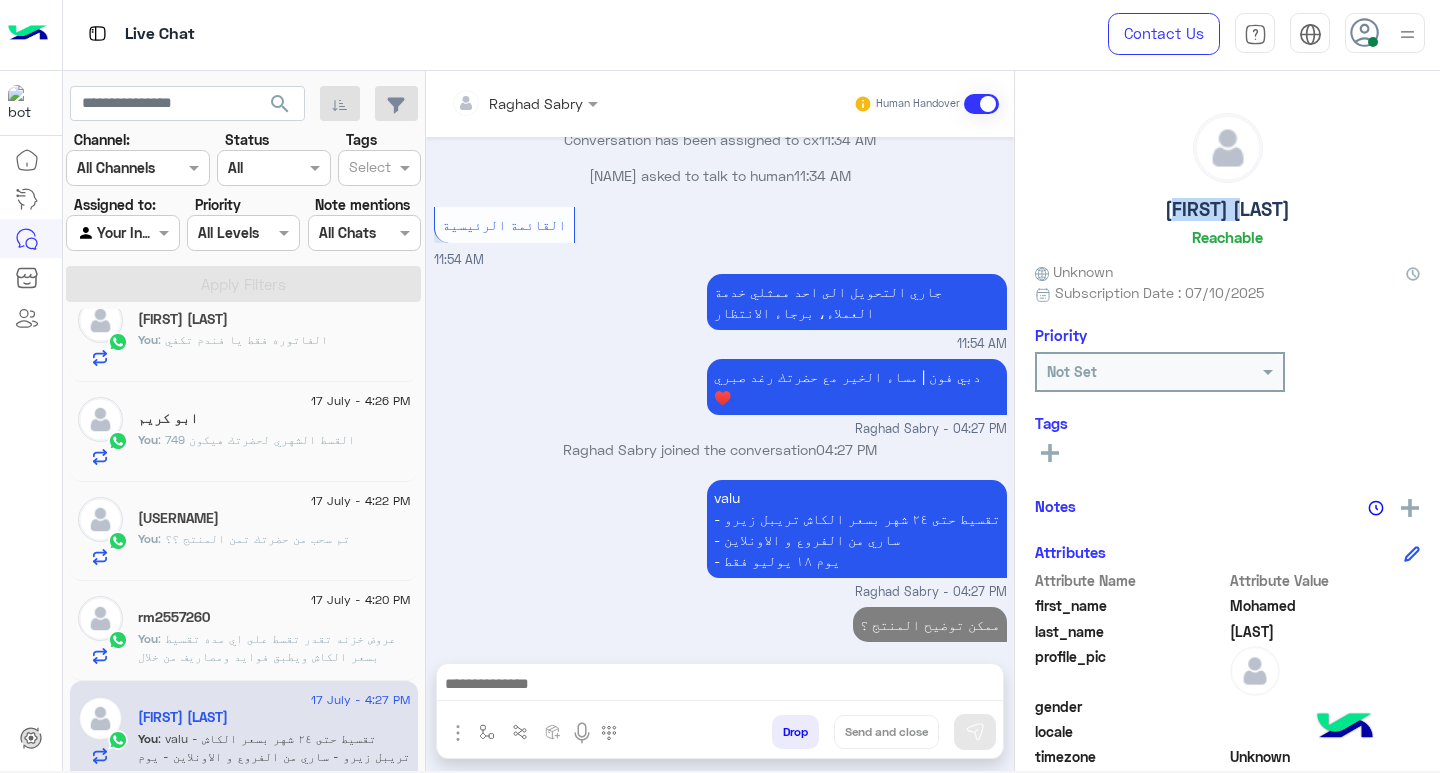 click on "[FIRST] [LAST]" 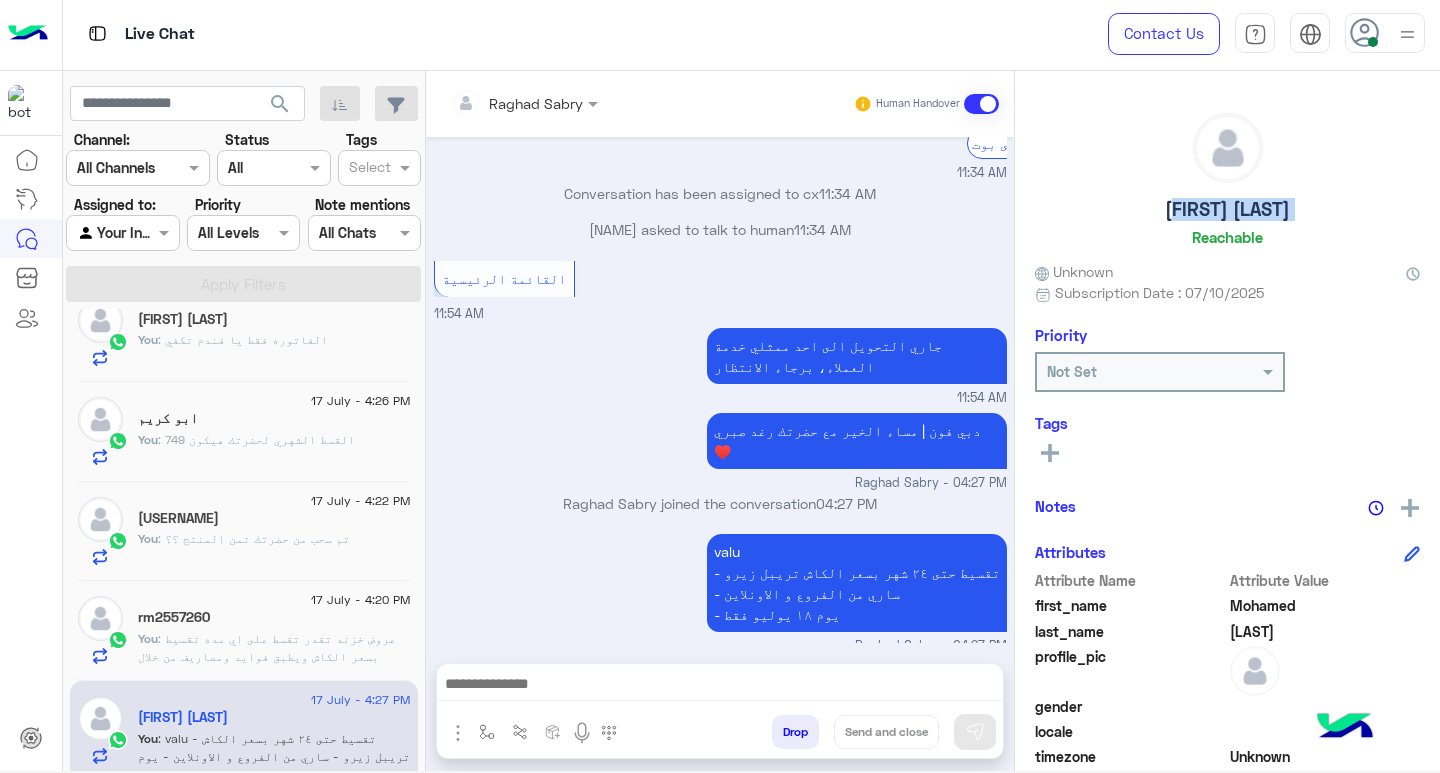 click on "[FIRST] [LAST]" 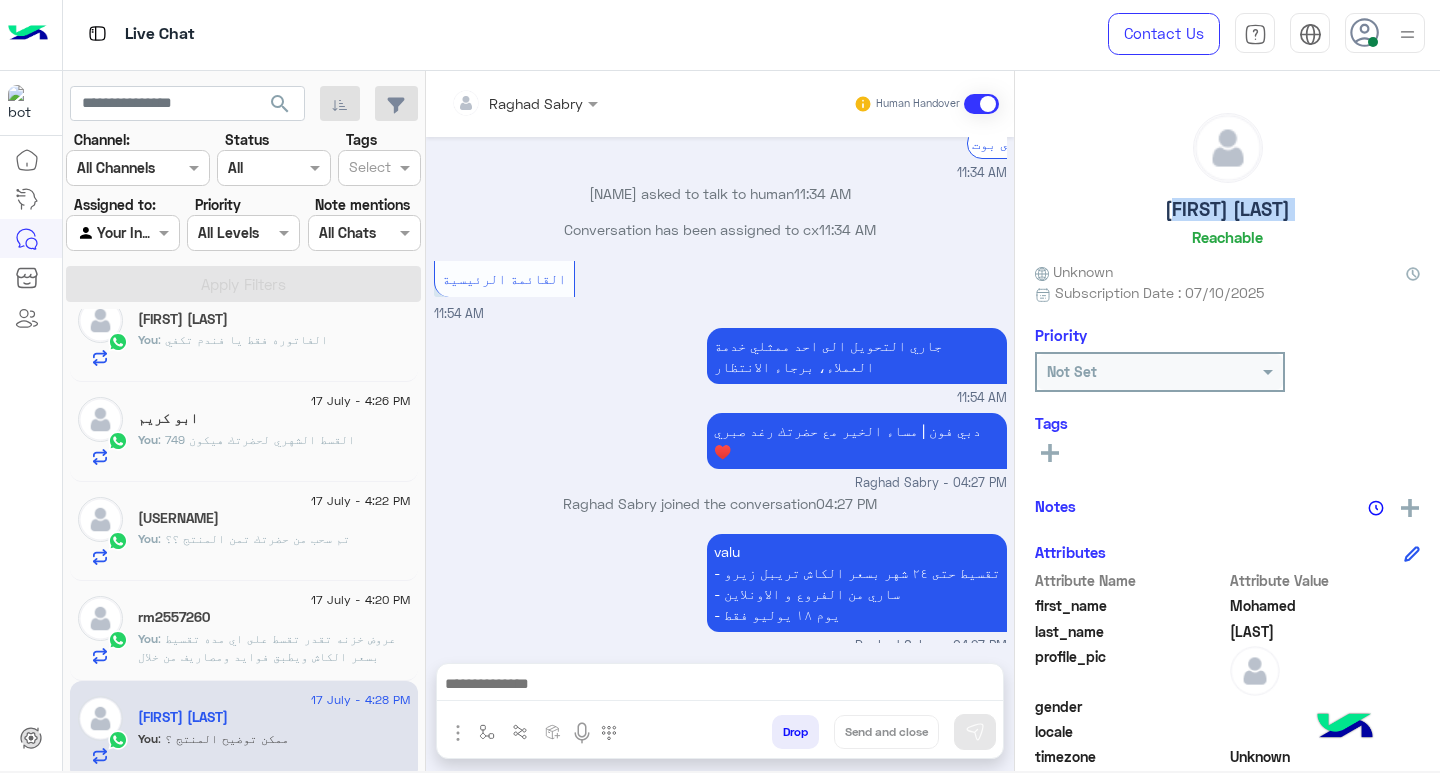 copy on "[FIRST] [LAST]" 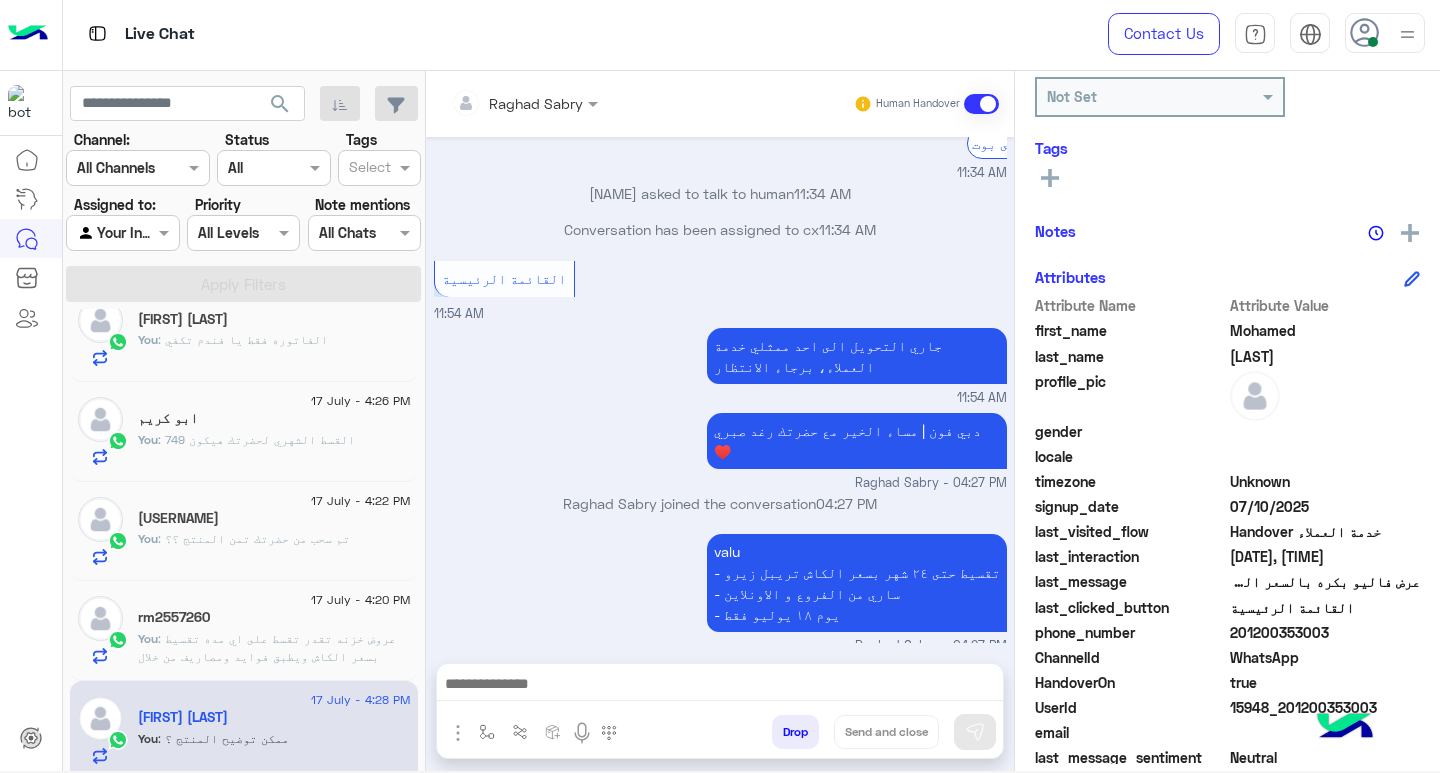 scroll, scrollTop: 329, scrollLeft: 0, axis: vertical 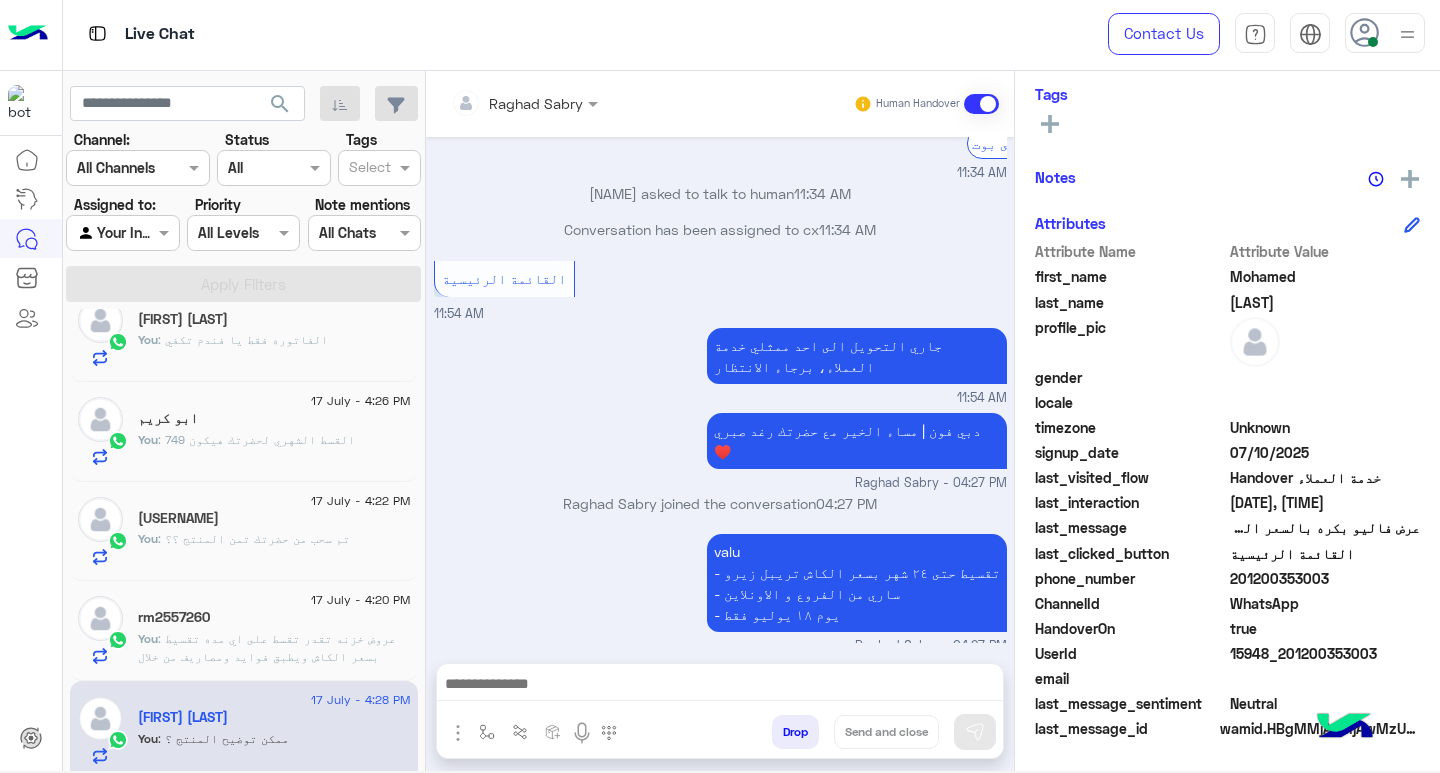 click on "201200353003" 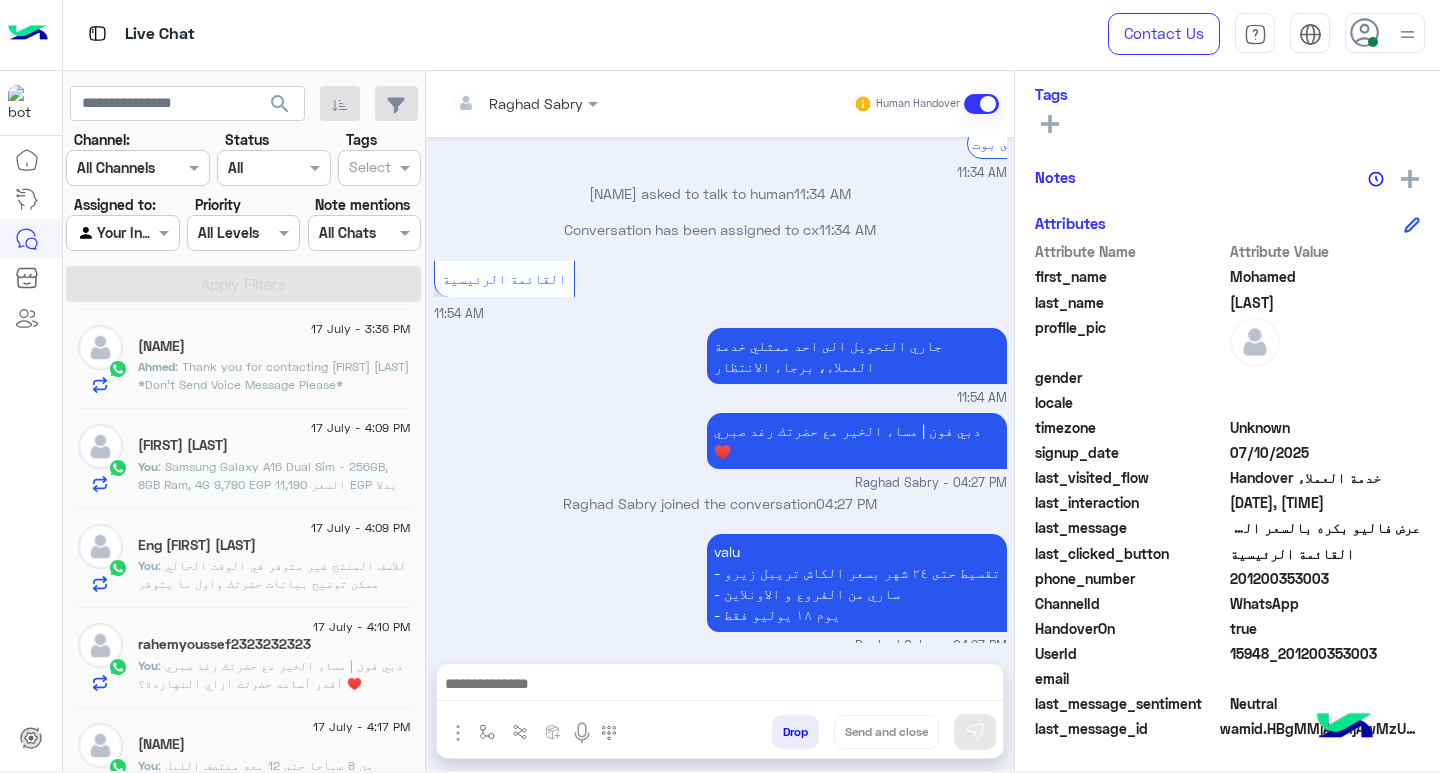 scroll, scrollTop: 1039, scrollLeft: 0, axis: vertical 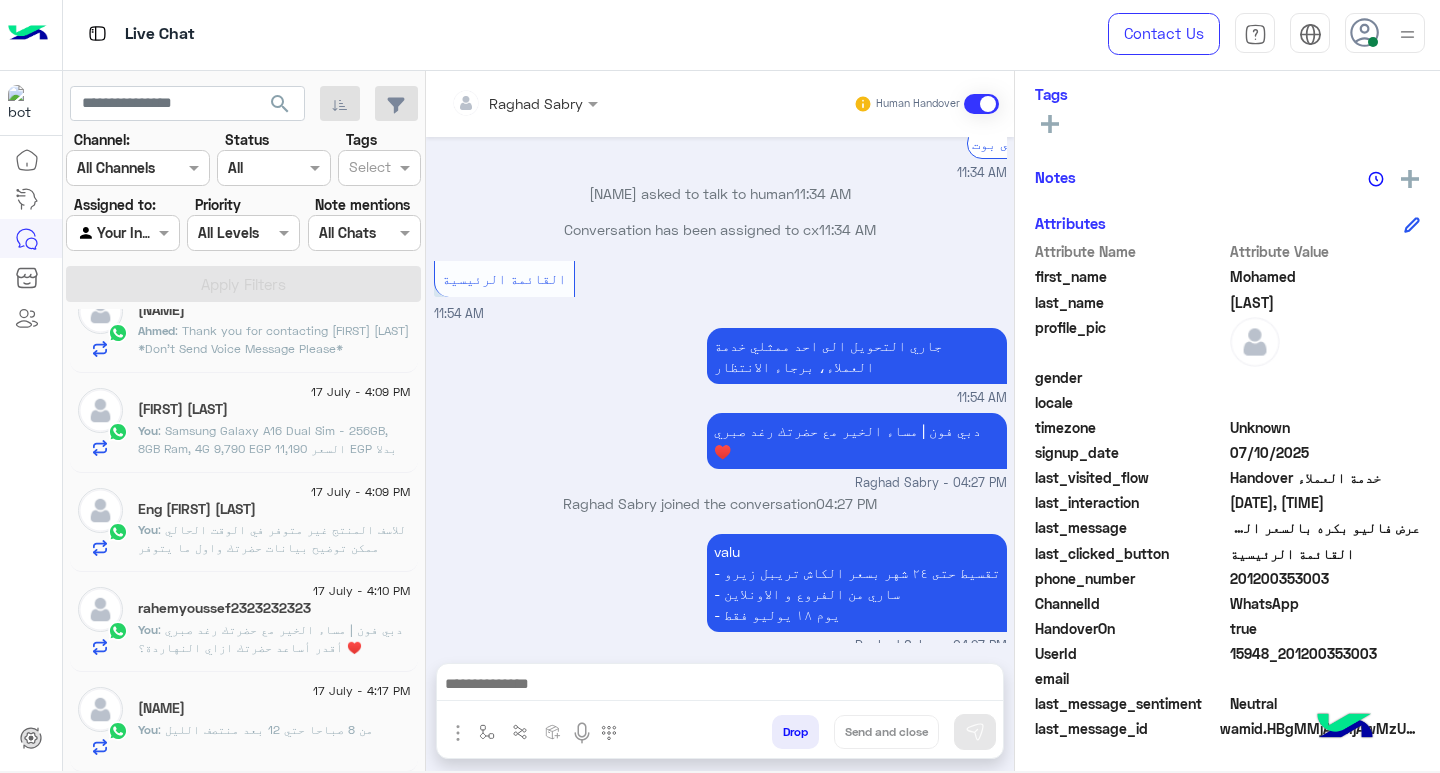click on "[NAME]" 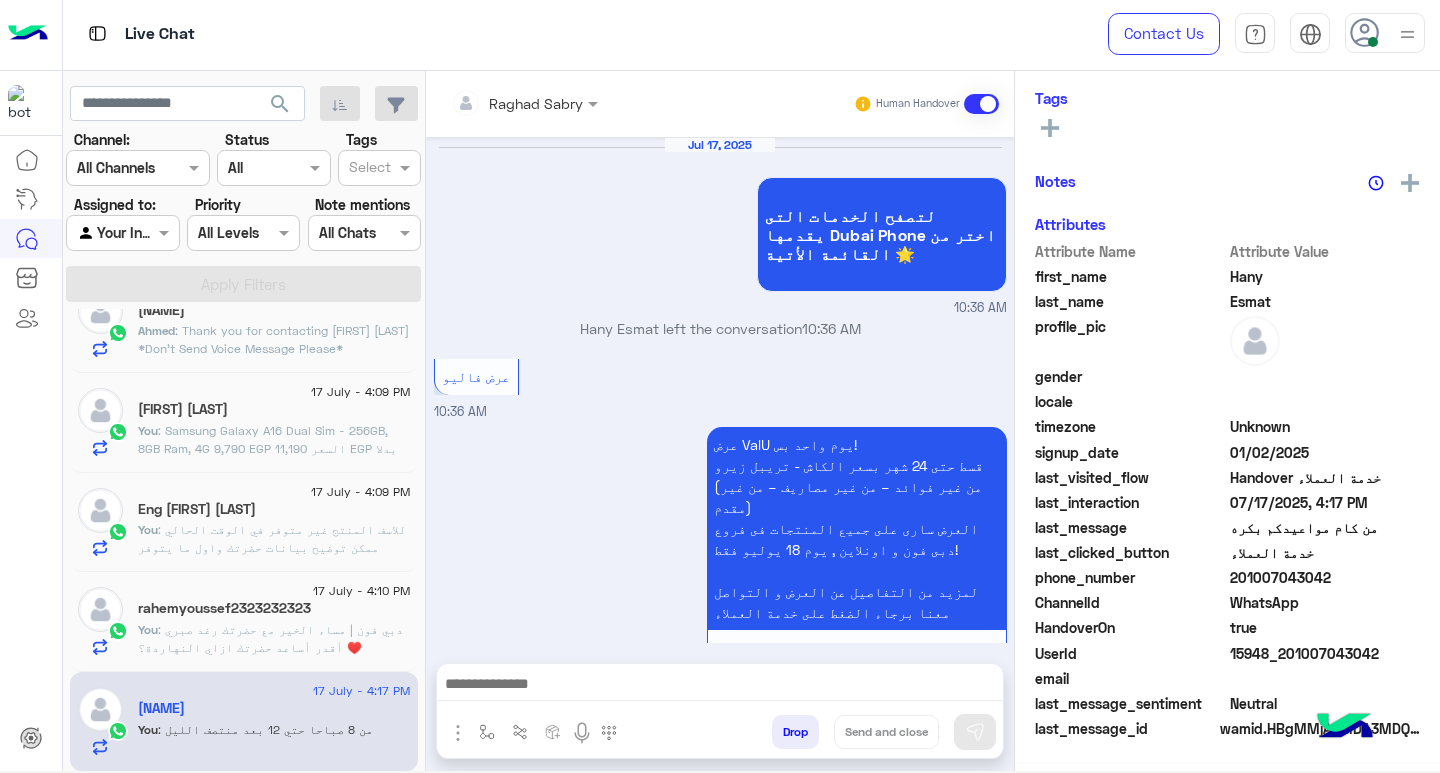 scroll, scrollTop: 325, scrollLeft: 0, axis: vertical 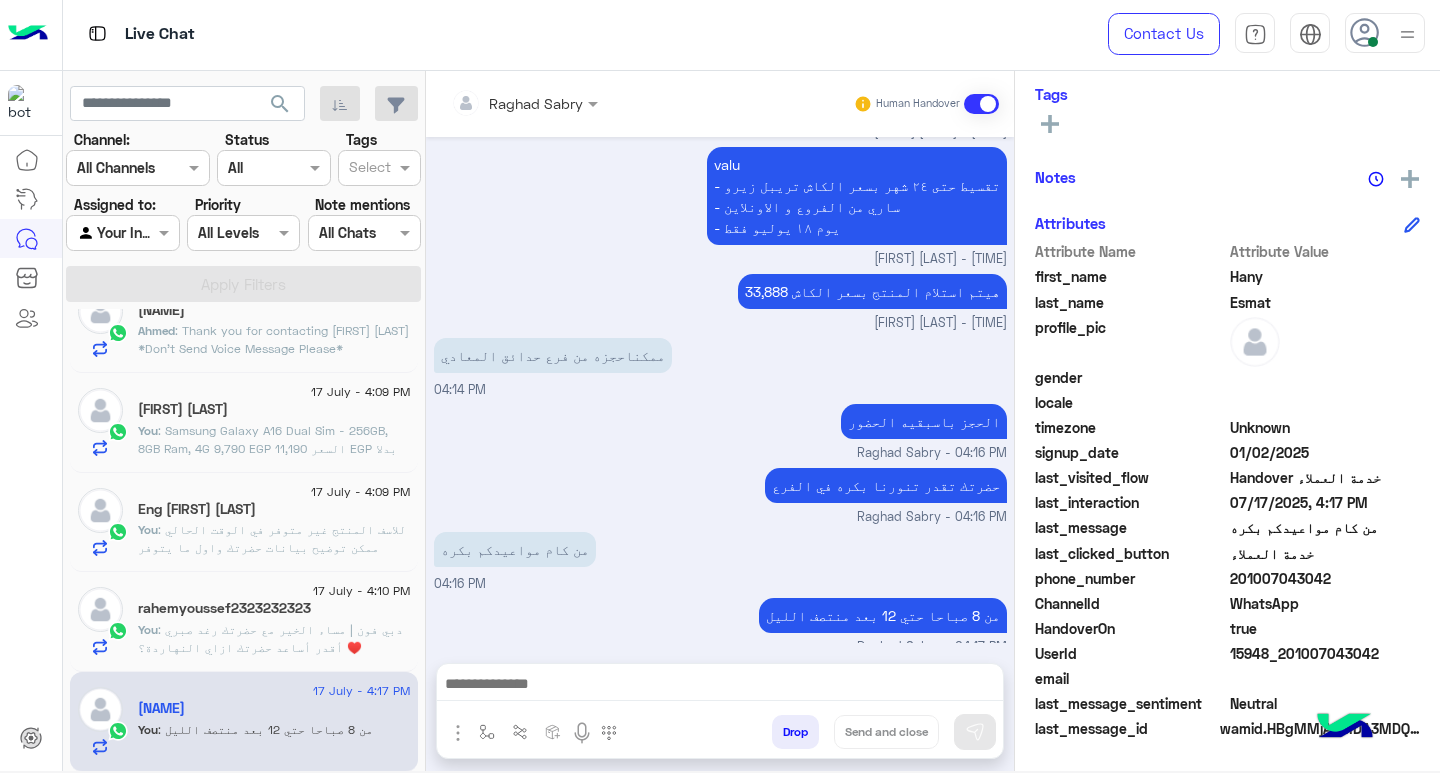drag, startPoint x: 860, startPoint y: 640, endPoint x: 863, endPoint y: 650, distance: 10.440307 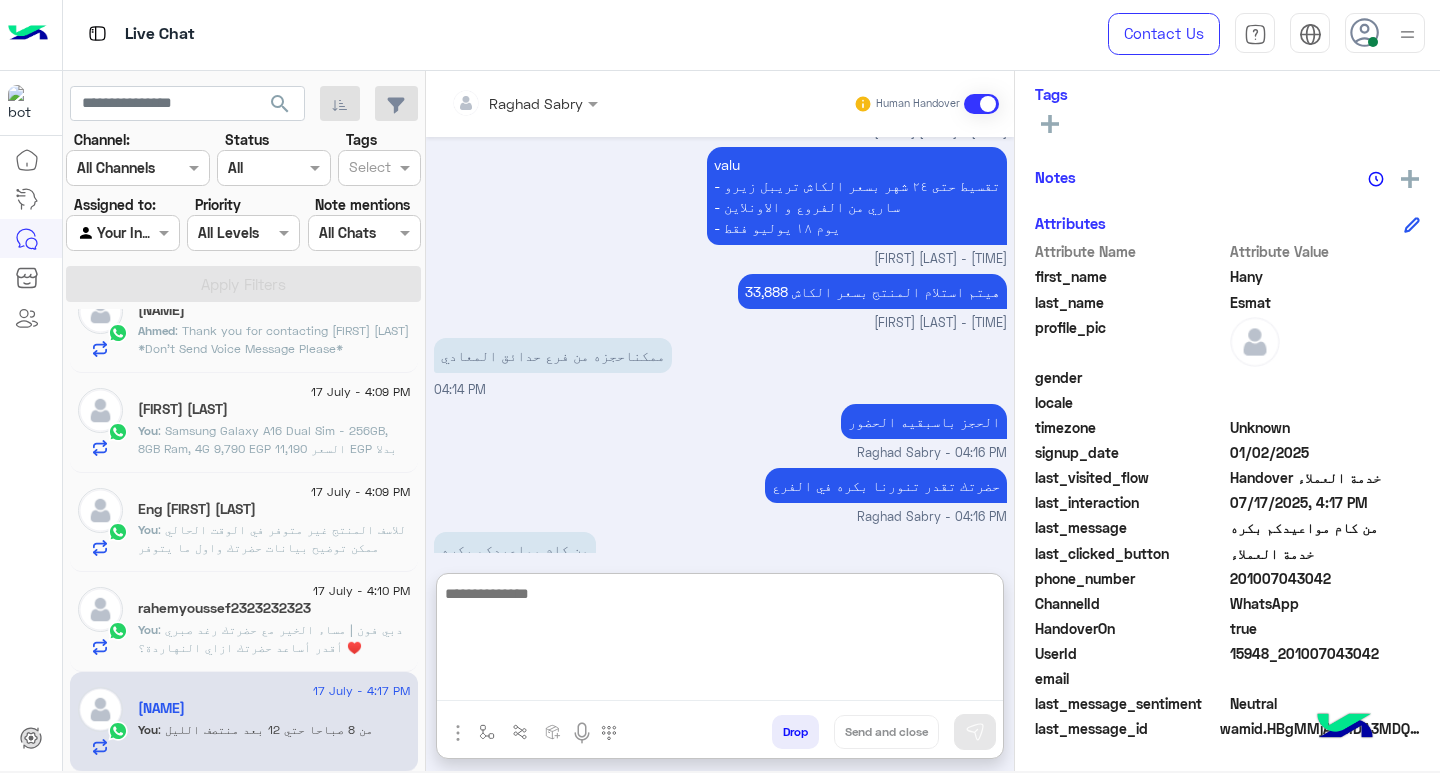 click at bounding box center (720, 641) 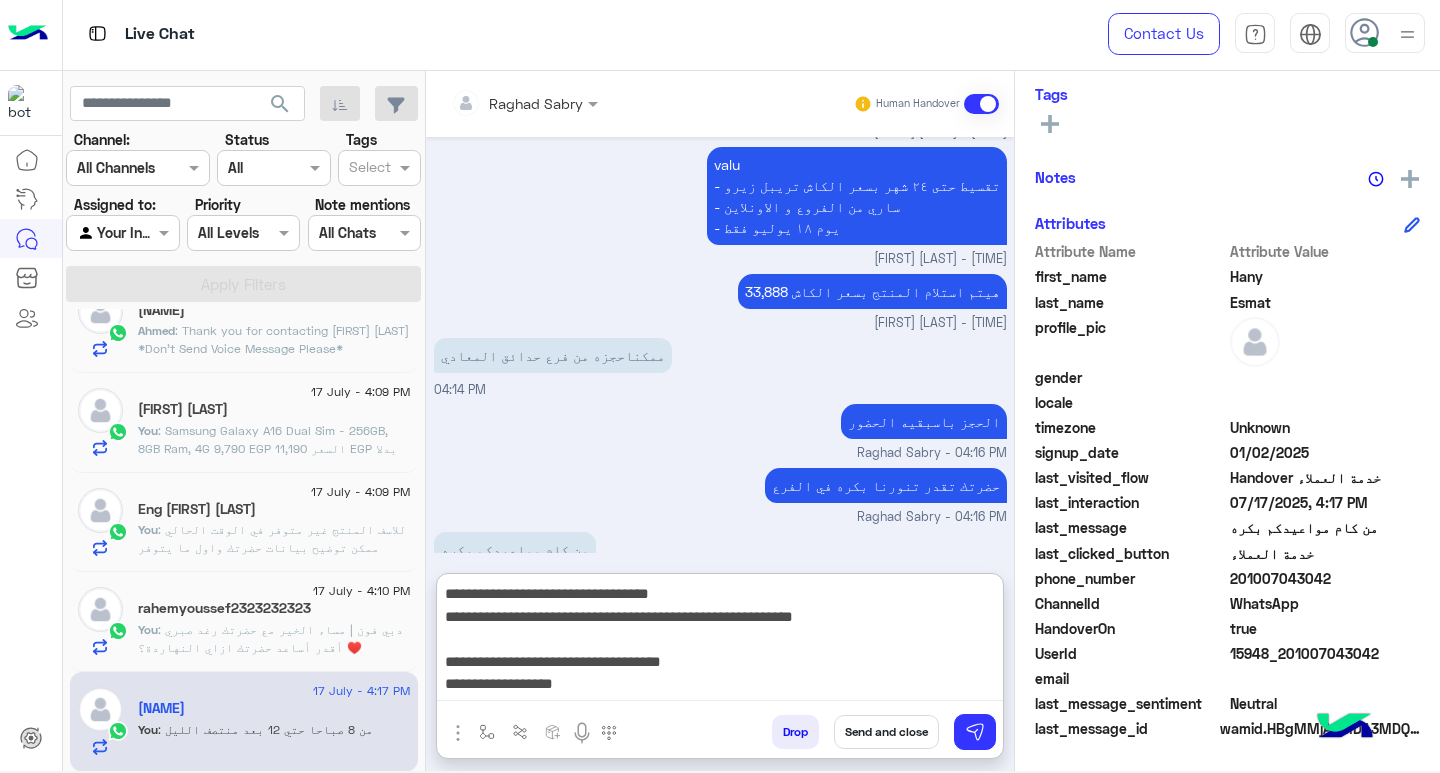 scroll, scrollTop: 155, scrollLeft: 0, axis: vertical 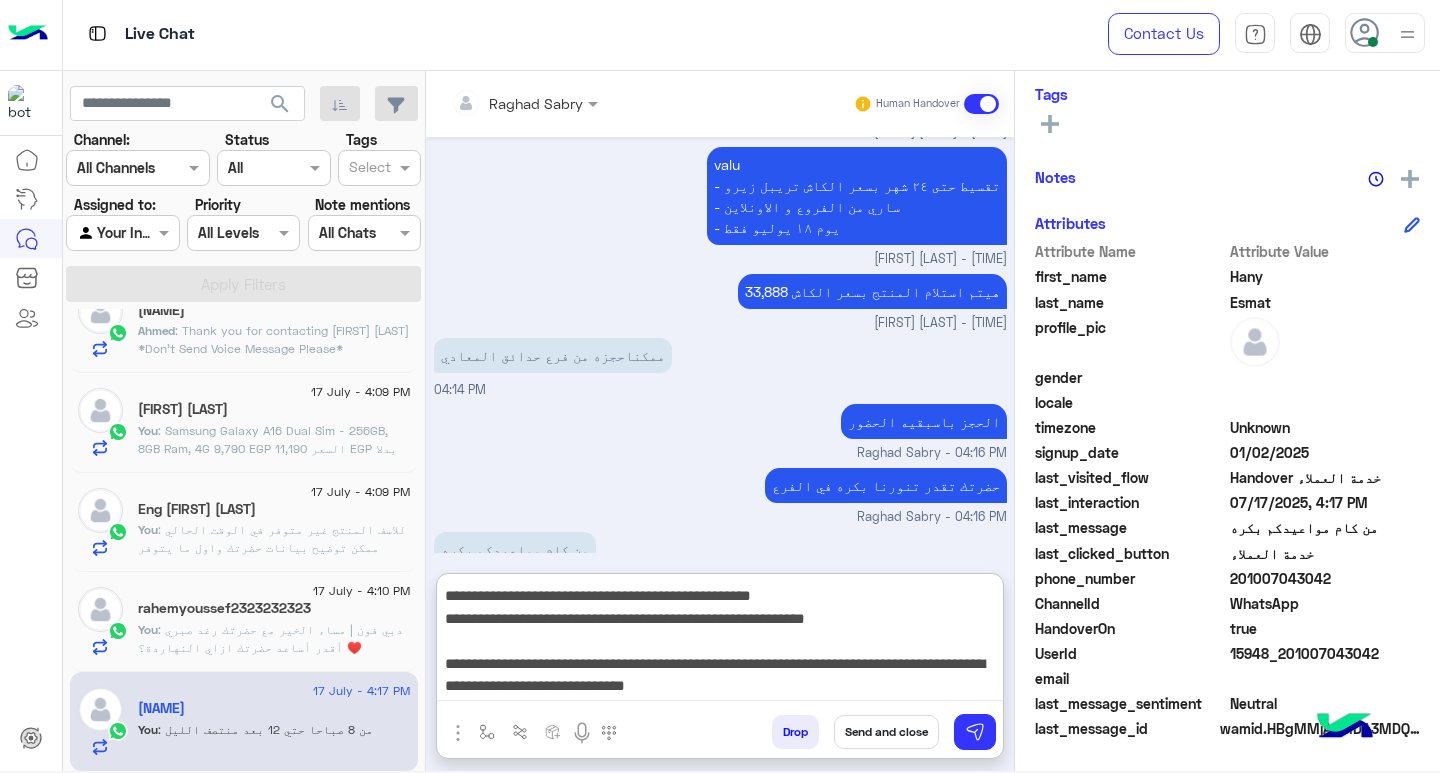 type on "**********" 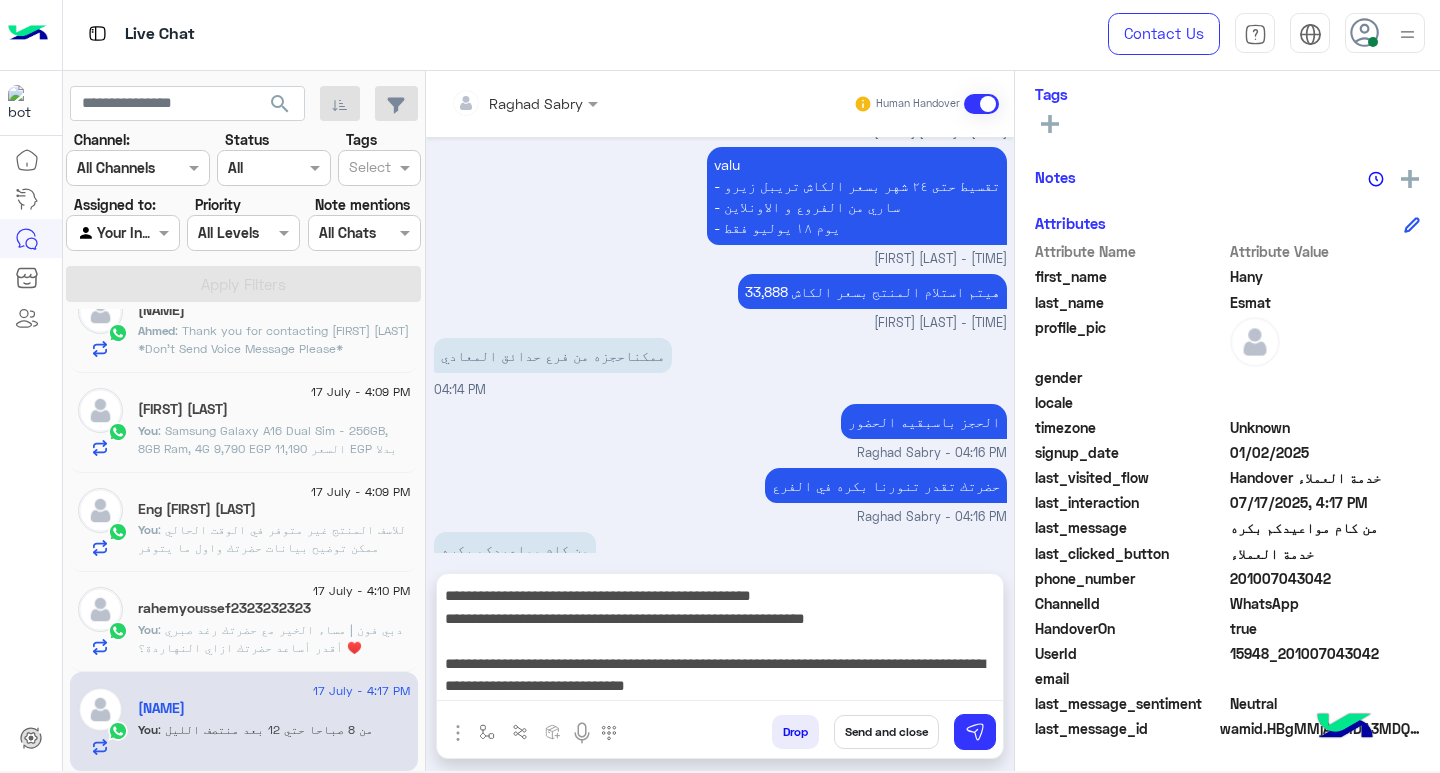 click on "Send and close" at bounding box center [886, 732] 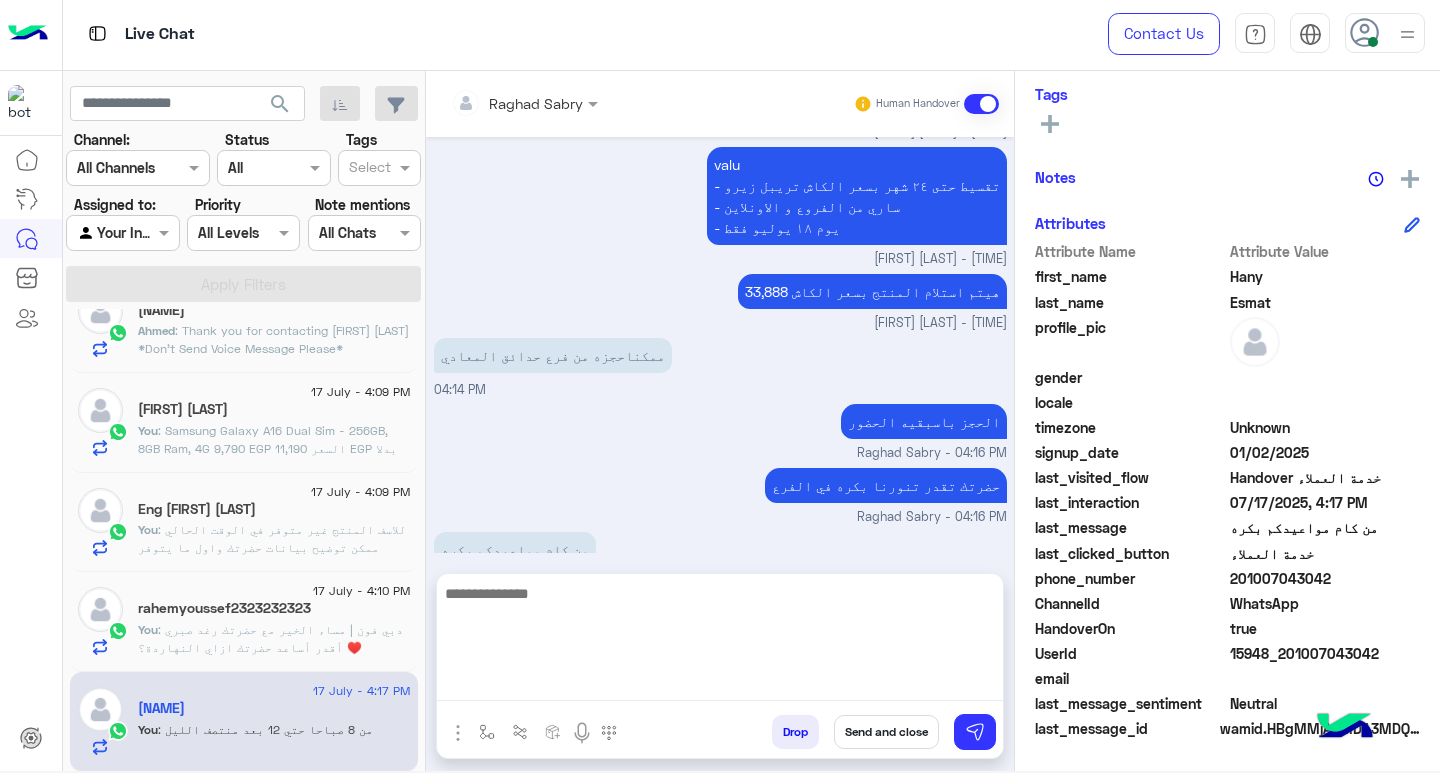 scroll, scrollTop: 0, scrollLeft: 0, axis: both 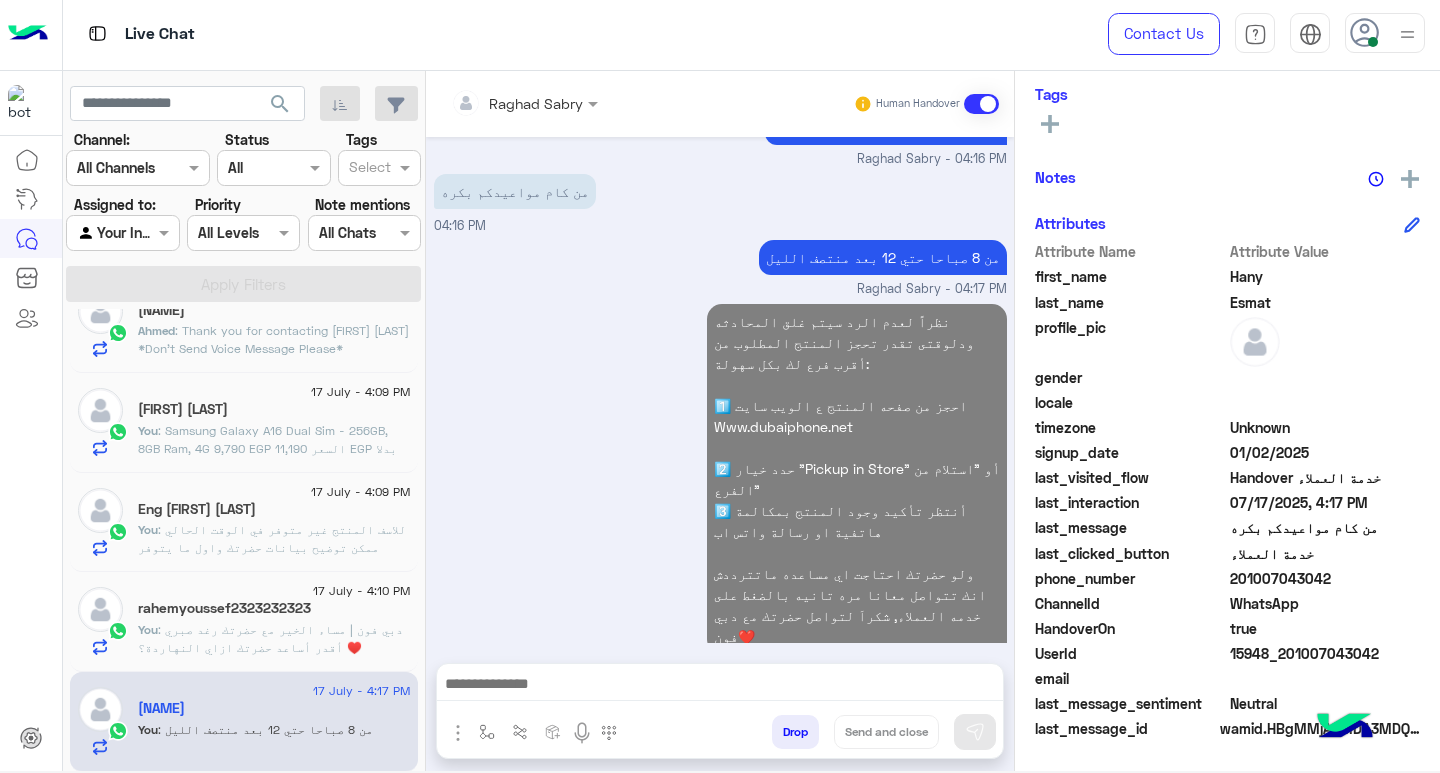 click on "You  : دبي فون | مساء الخير مع حضرتك رغد صبري ♥️
أقدر أساعد حضرتك ازاي النهاردة؟" 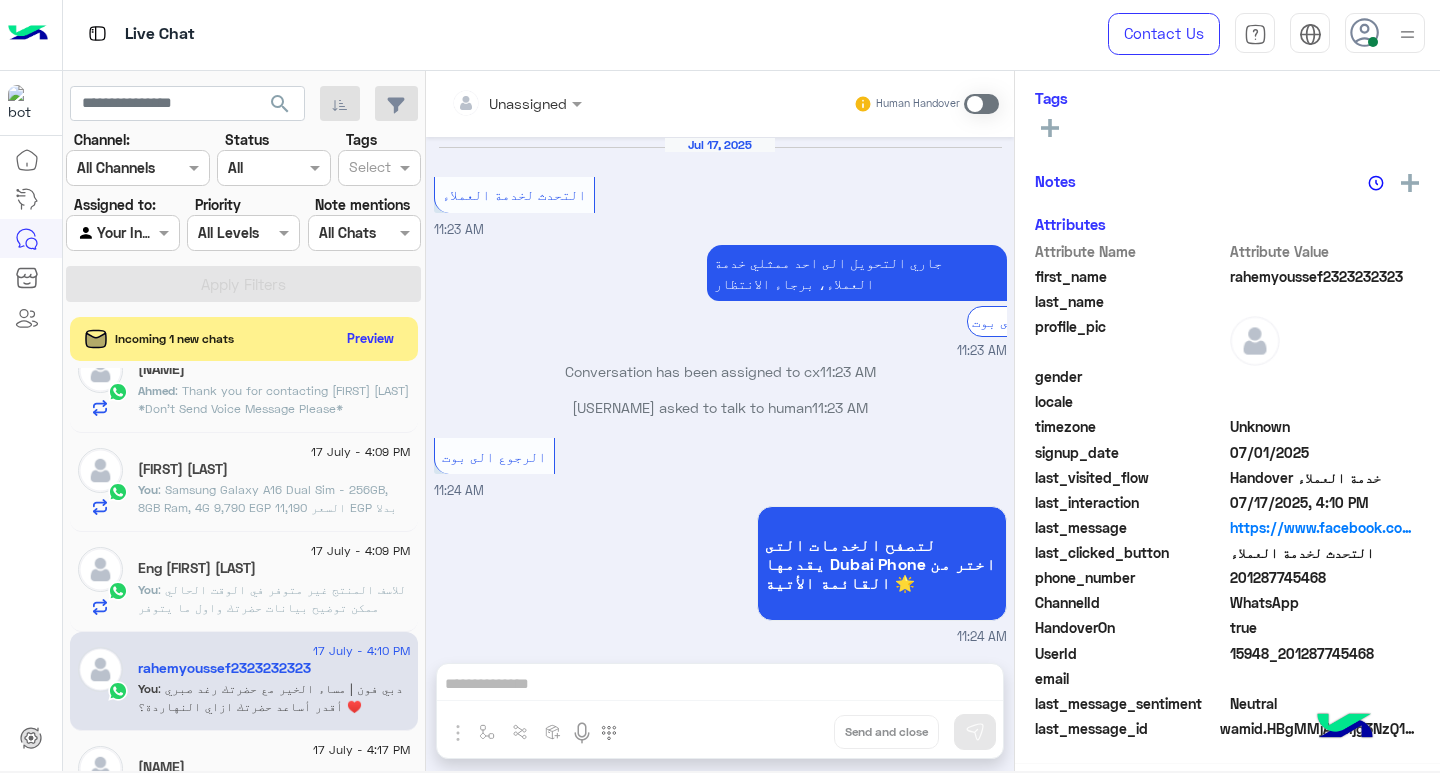 scroll, scrollTop: 944, scrollLeft: 0, axis: vertical 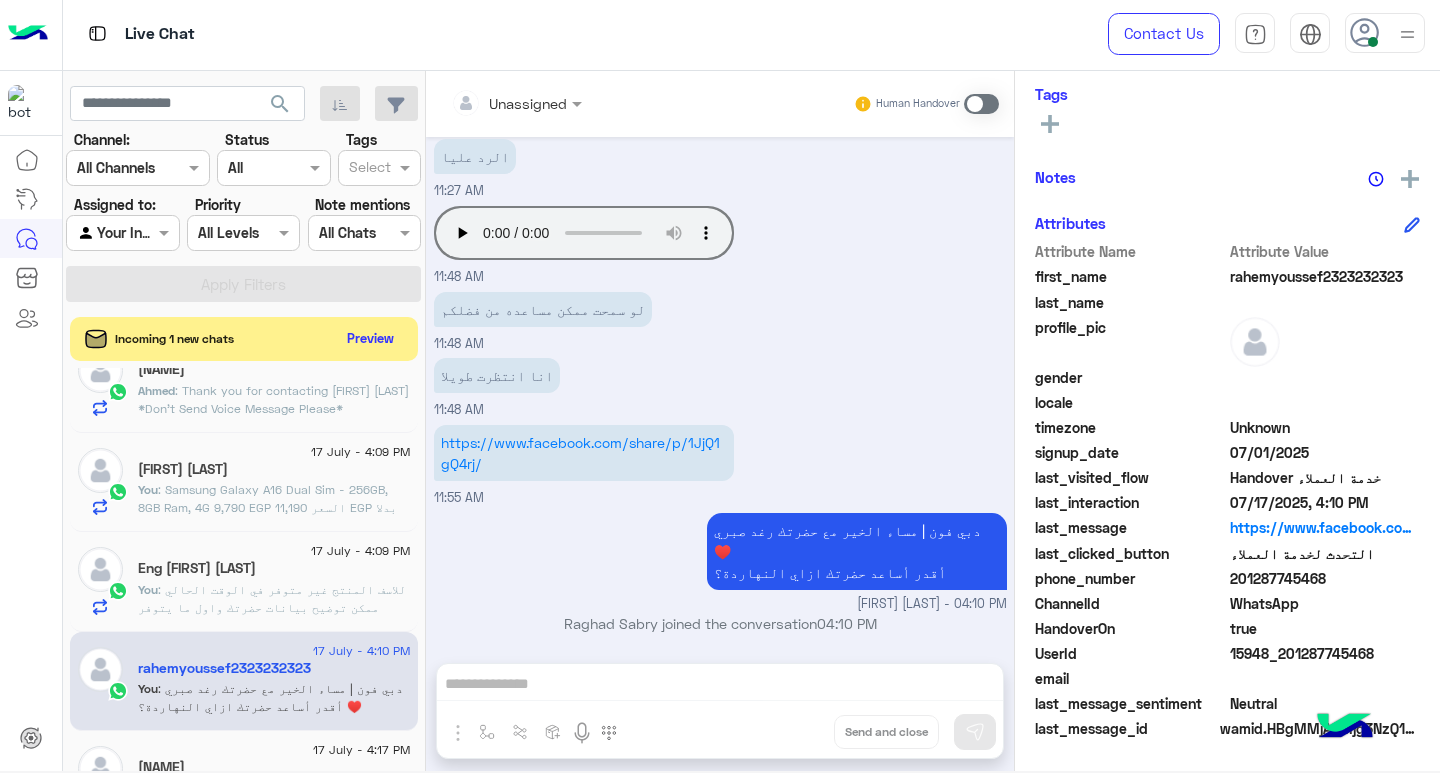click at bounding box center [981, 104] 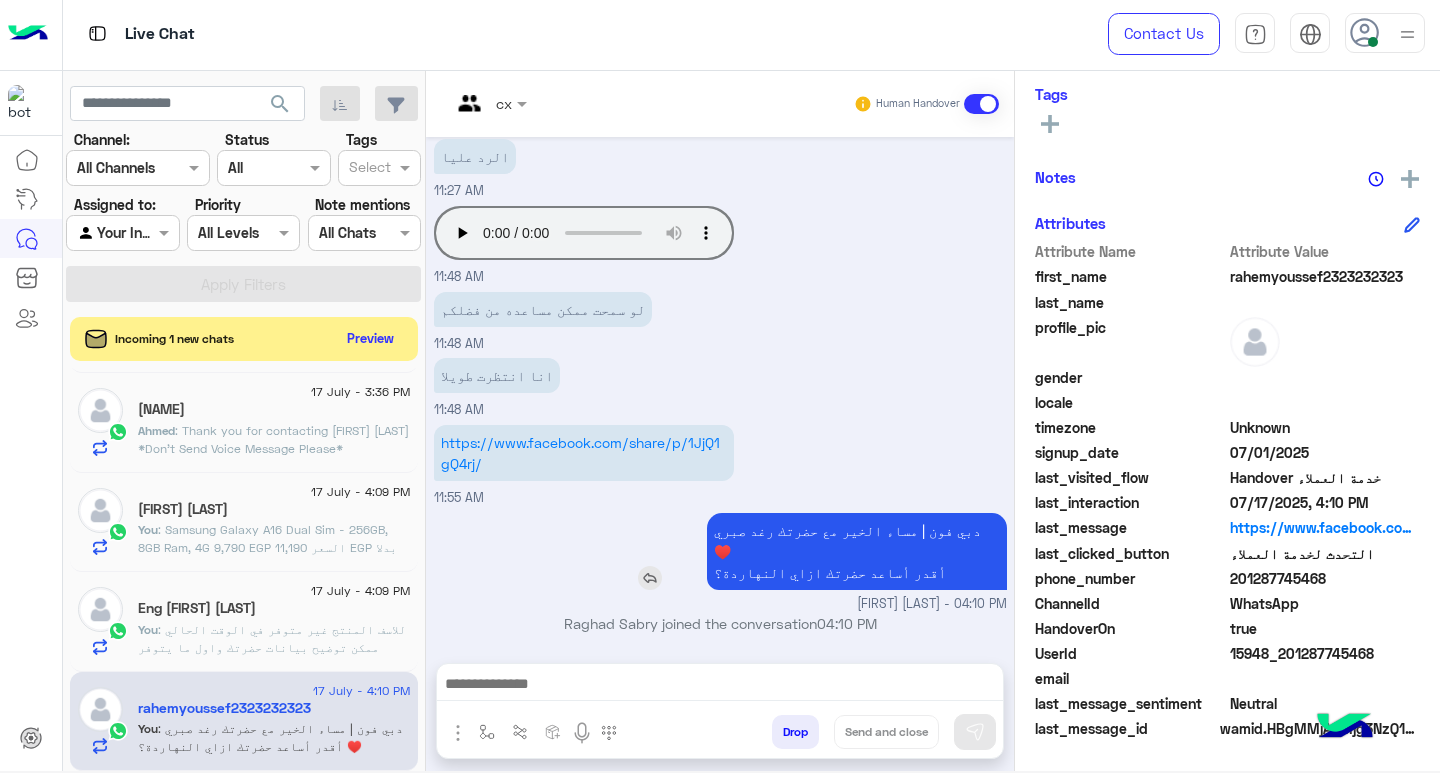 scroll, scrollTop: 999, scrollLeft: 0, axis: vertical 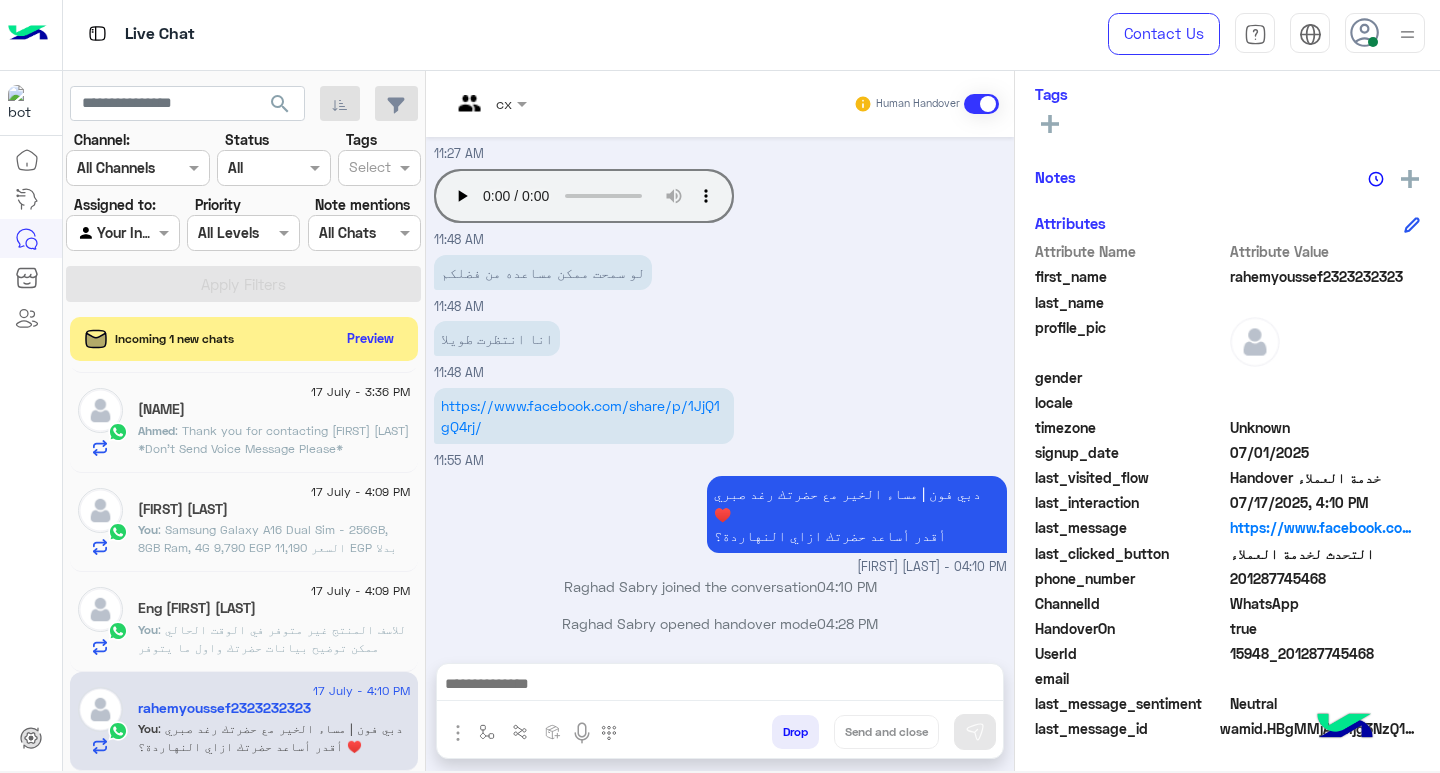 click at bounding box center (720, 686) 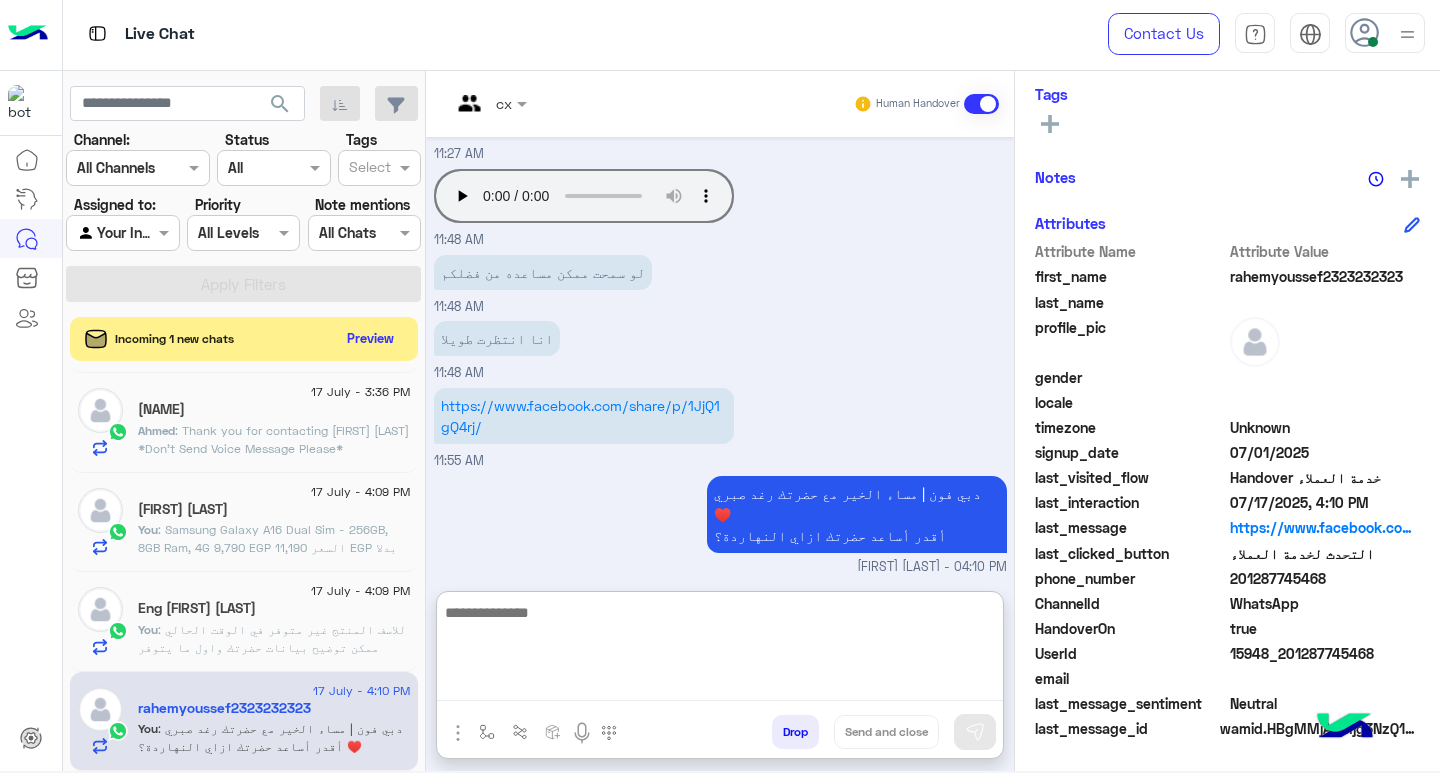 paste on "**********" 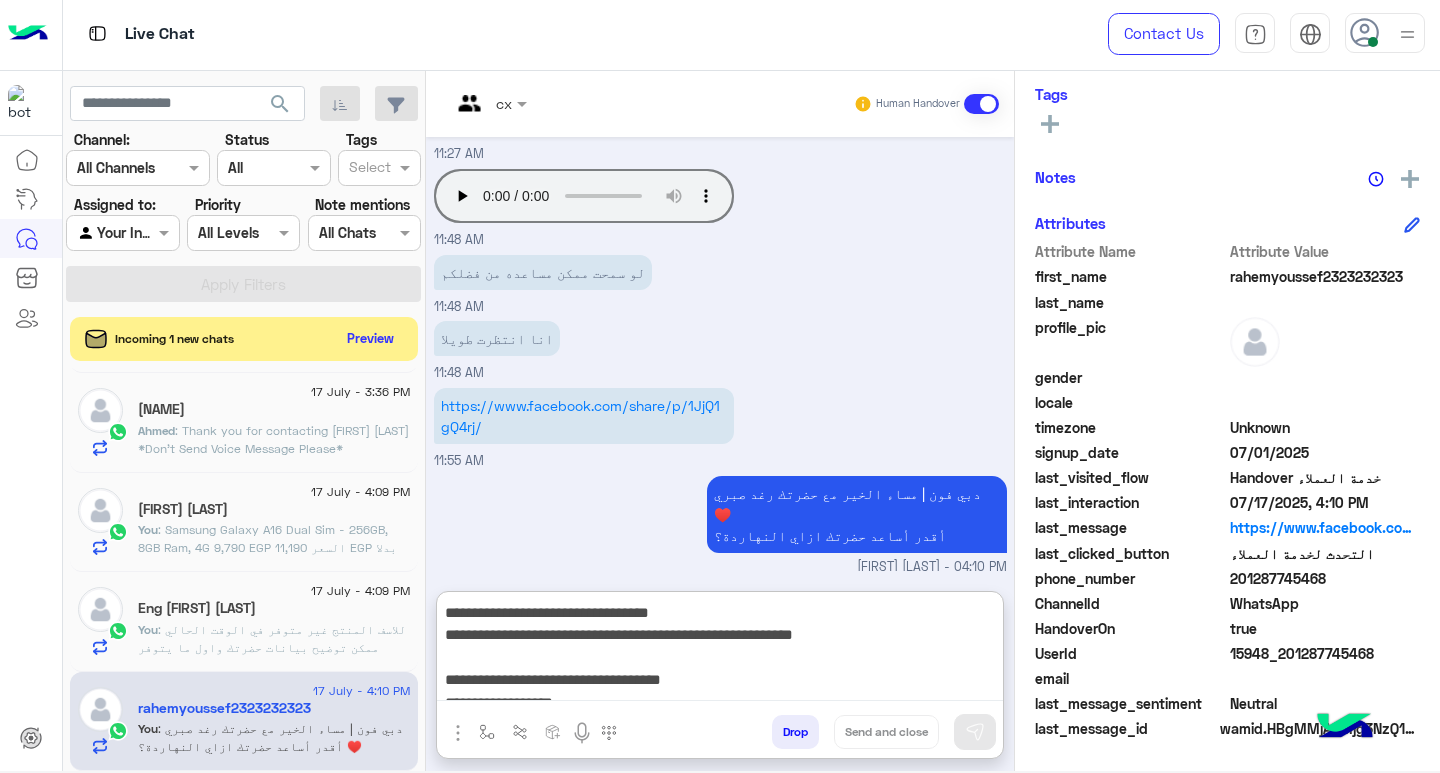 scroll, scrollTop: 155, scrollLeft: 0, axis: vertical 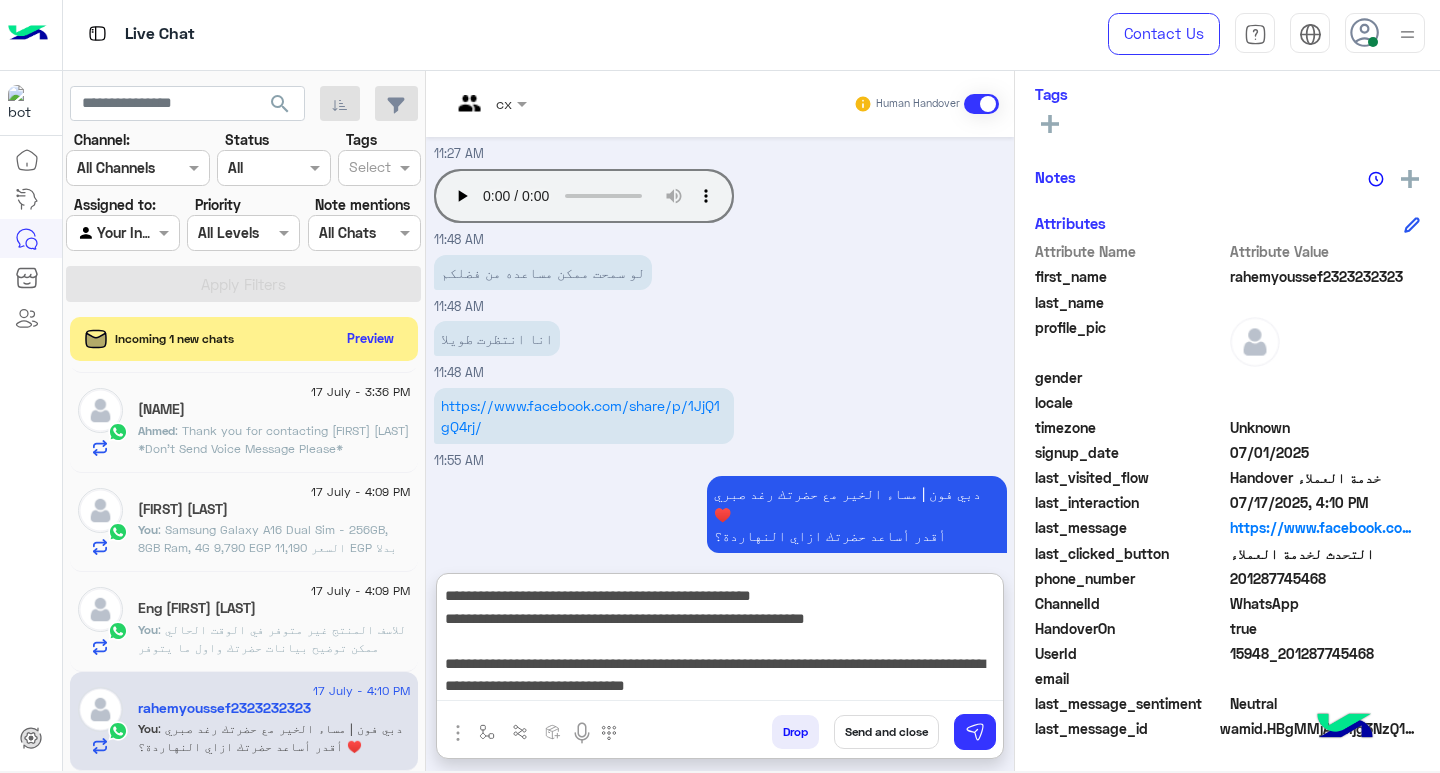 type on "**********" 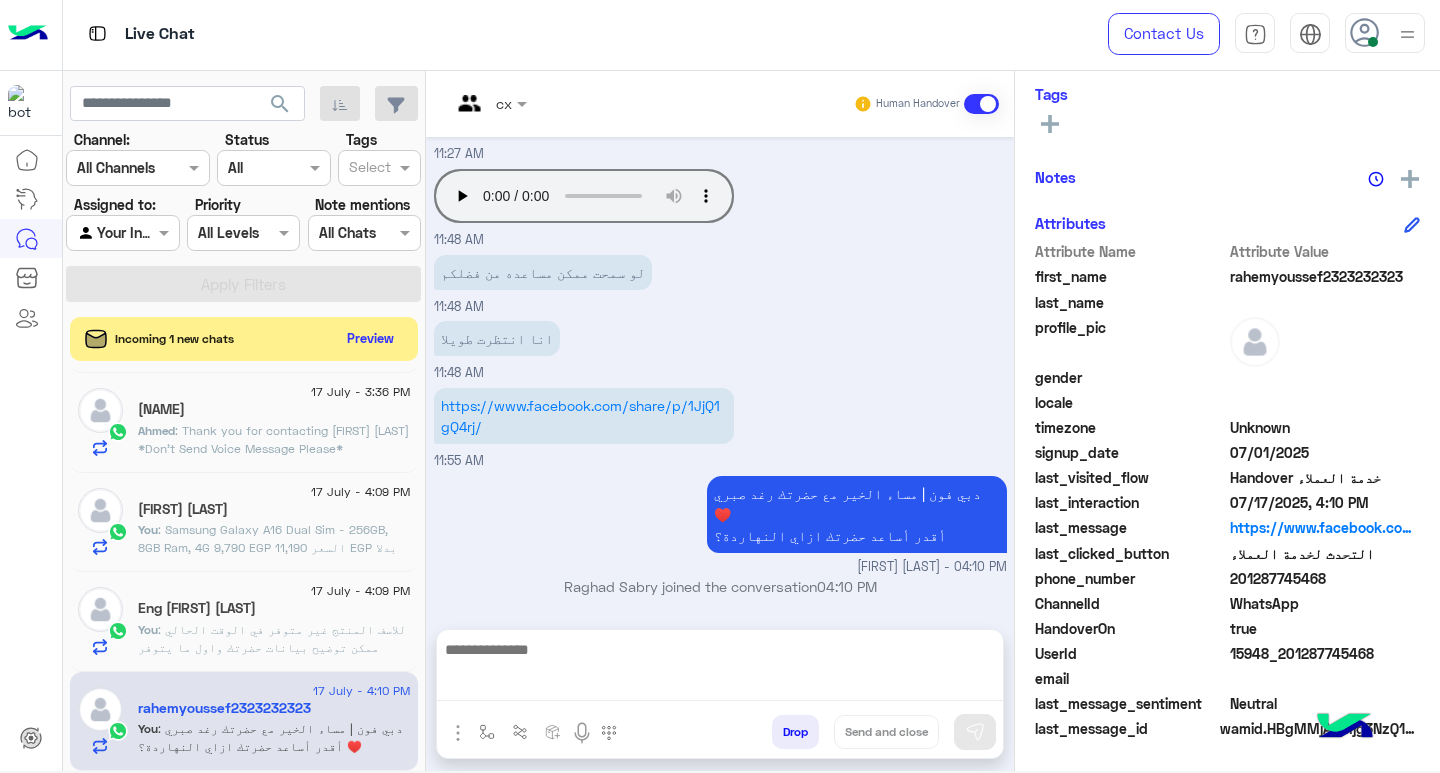 scroll, scrollTop: 0, scrollLeft: 0, axis: both 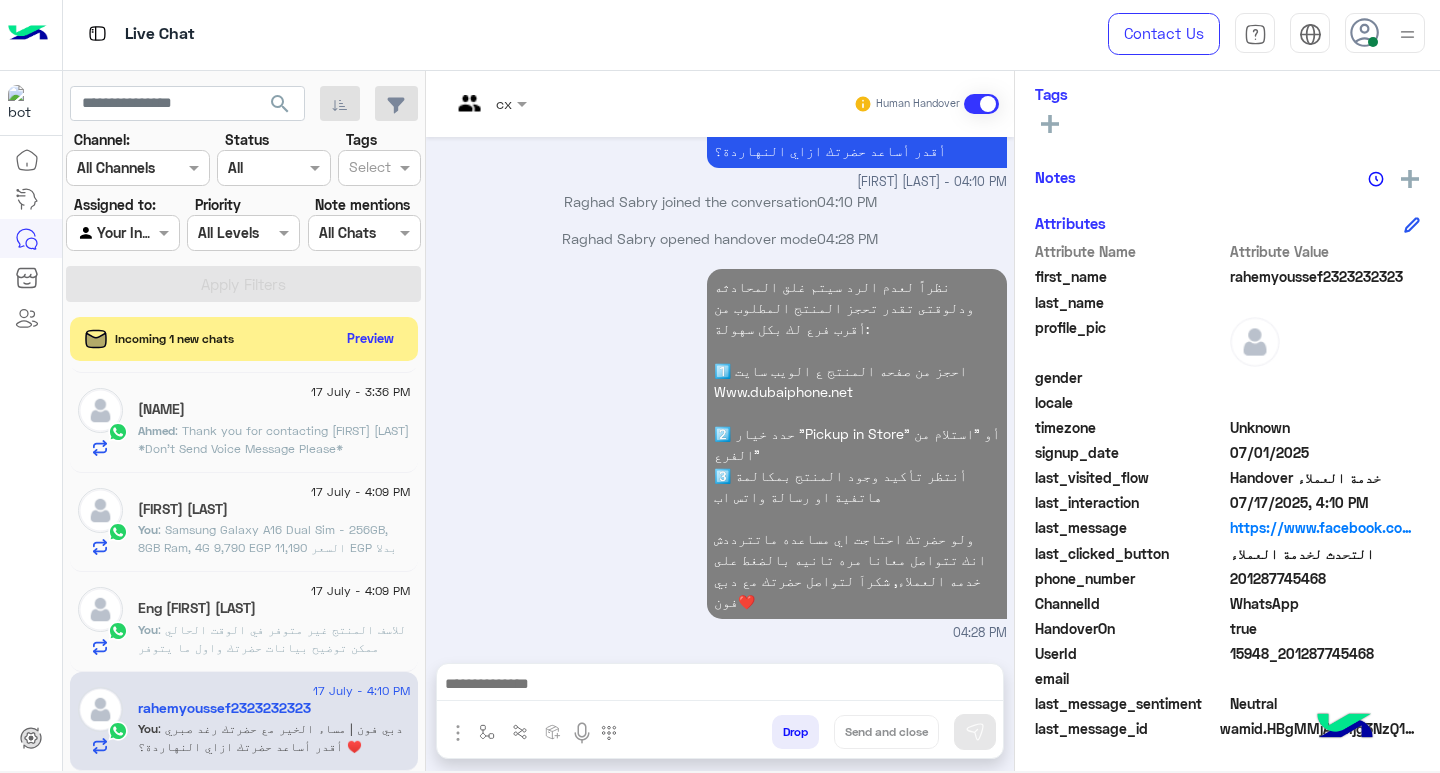 click on ": للاسف المنتج غير متوفر في الوقت الحالي
ممكن توضيح بيانات حضرتك واول ما يتوفر استوك جديد هيتم التواصل ؟" 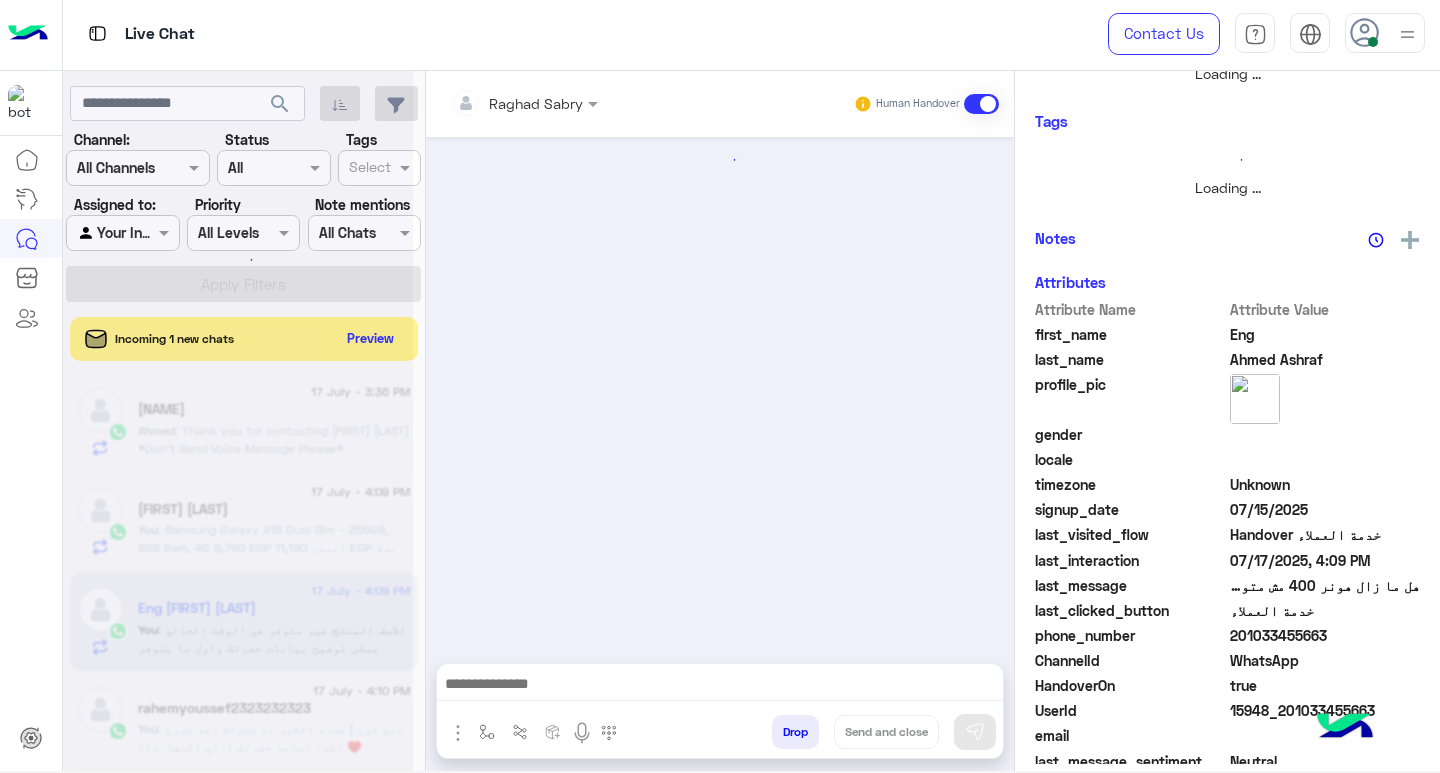 scroll, scrollTop: 355, scrollLeft: 0, axis: vertical 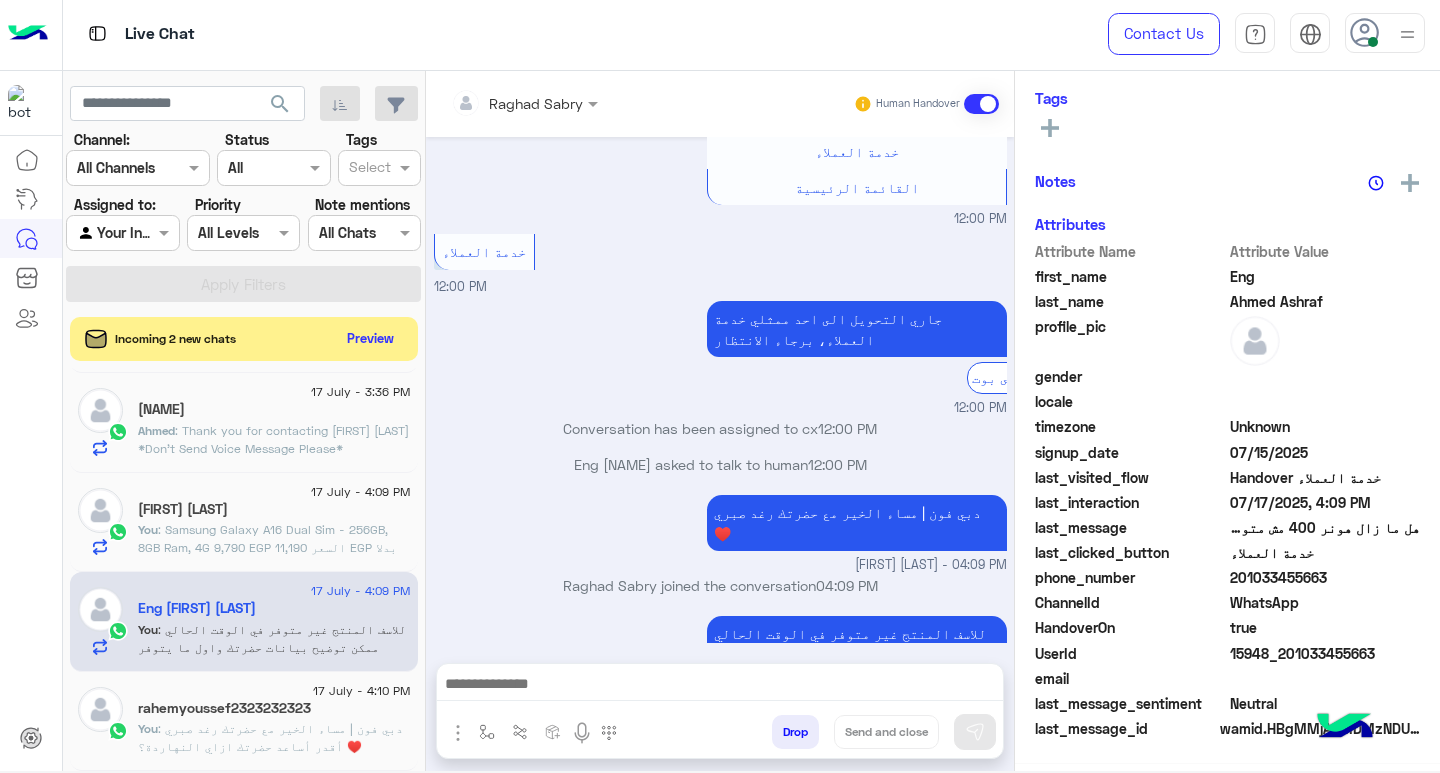 click at bounding box center (720, 686) 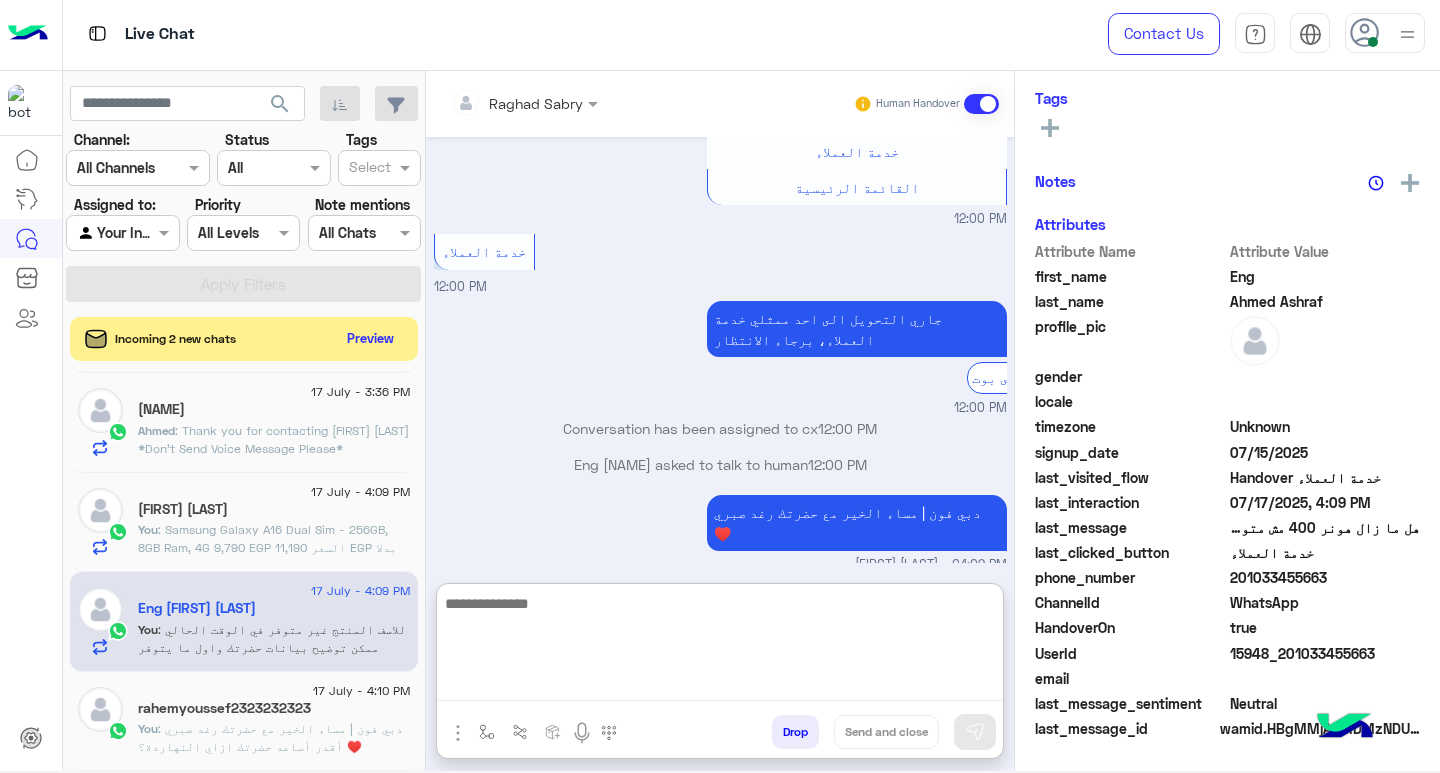 paste on "**********" 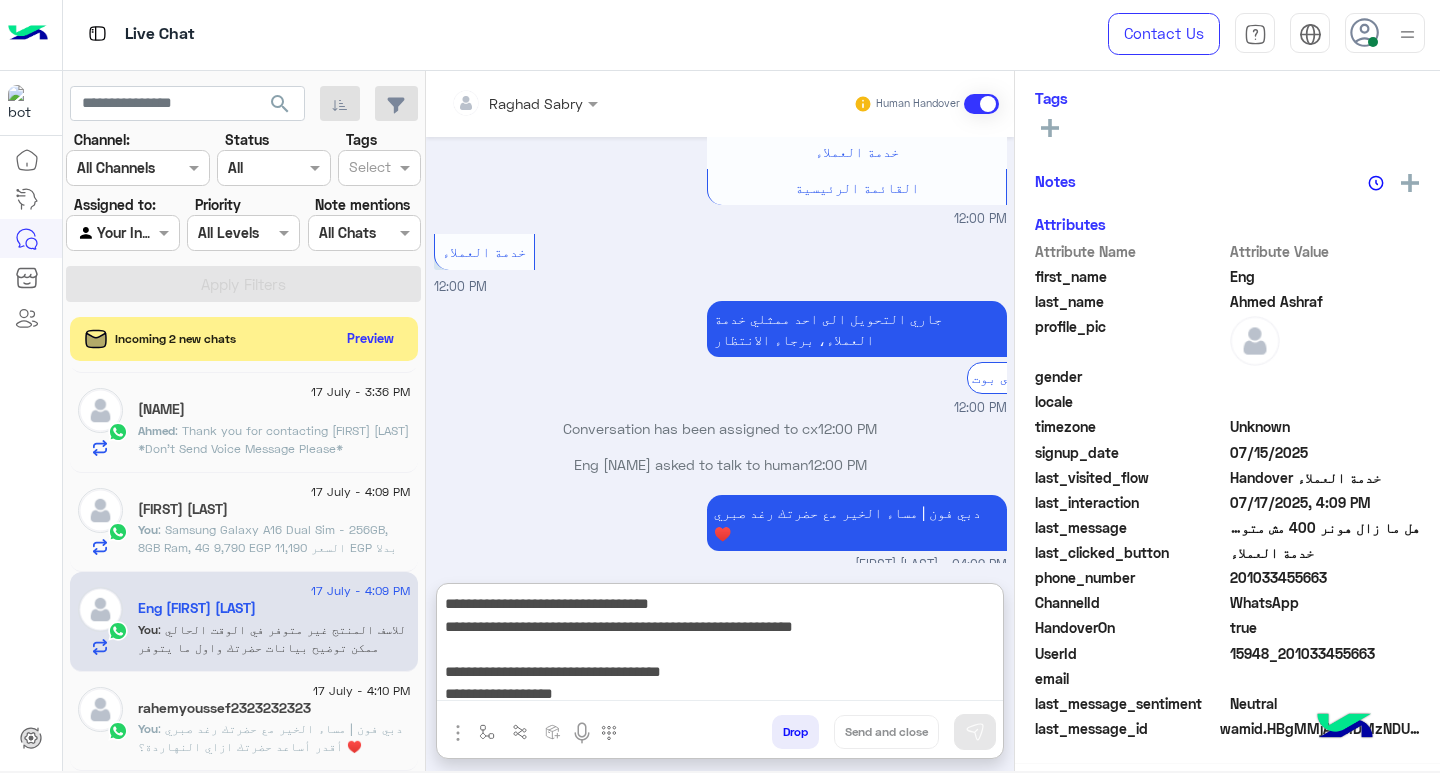 scroll, scrollTop: 155, scrollLeft: 0, axis: vertical 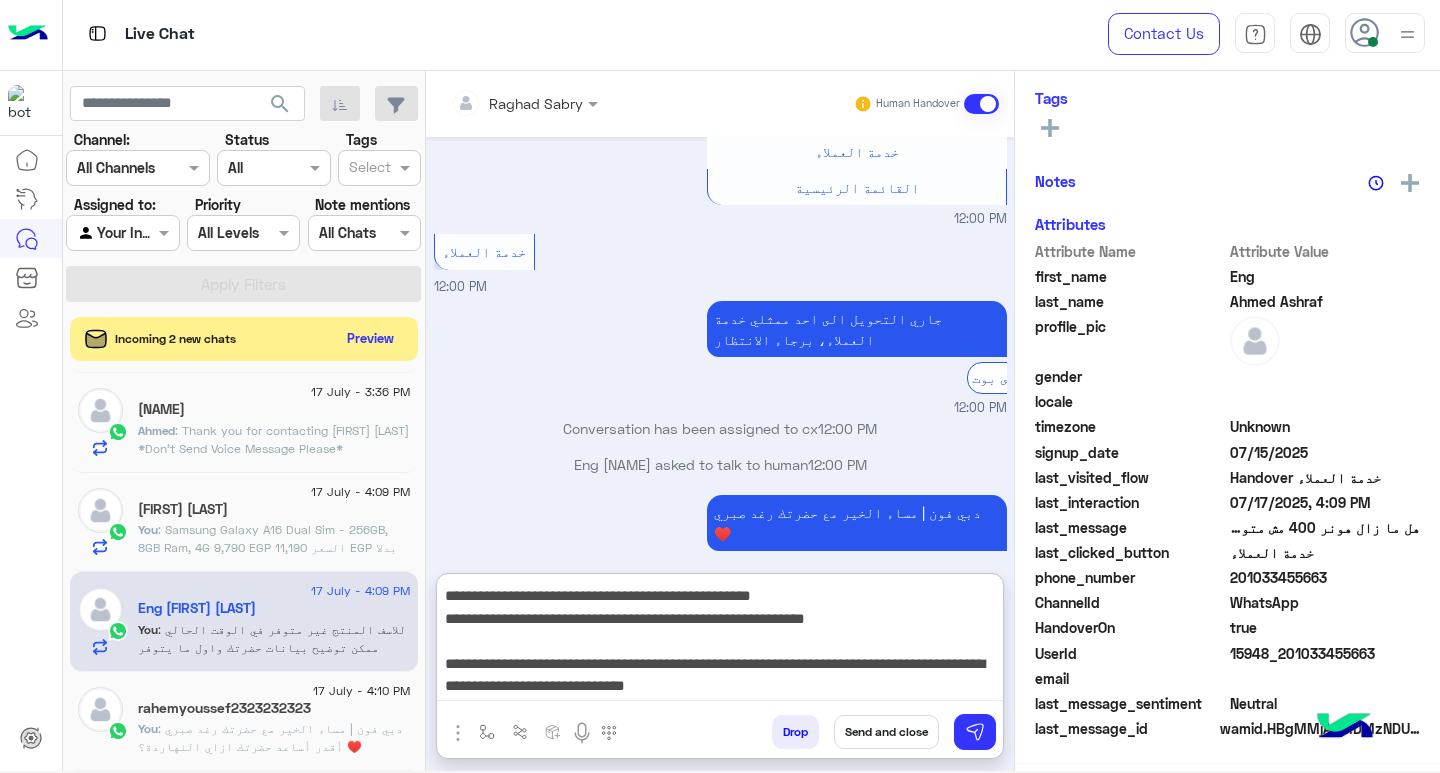 type on "**********" 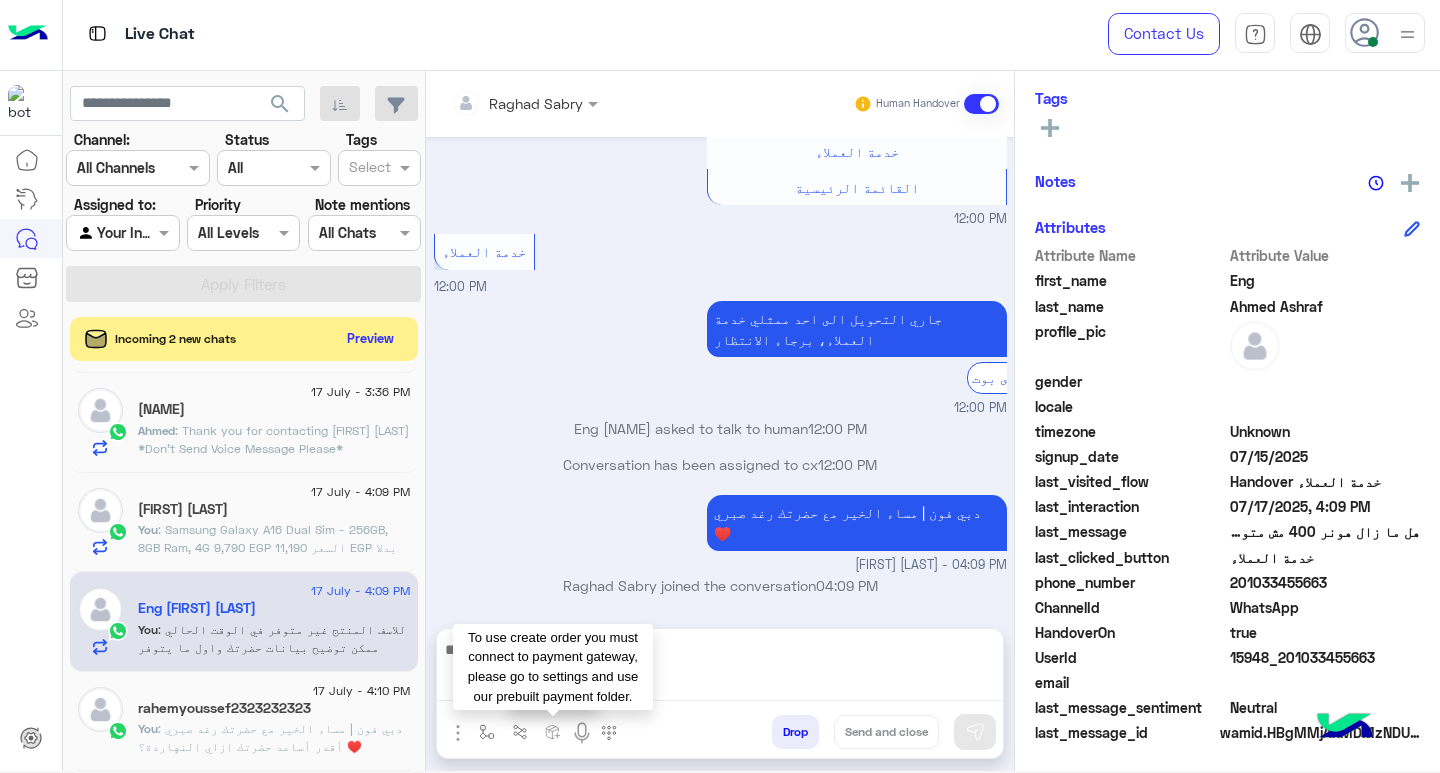 scroll 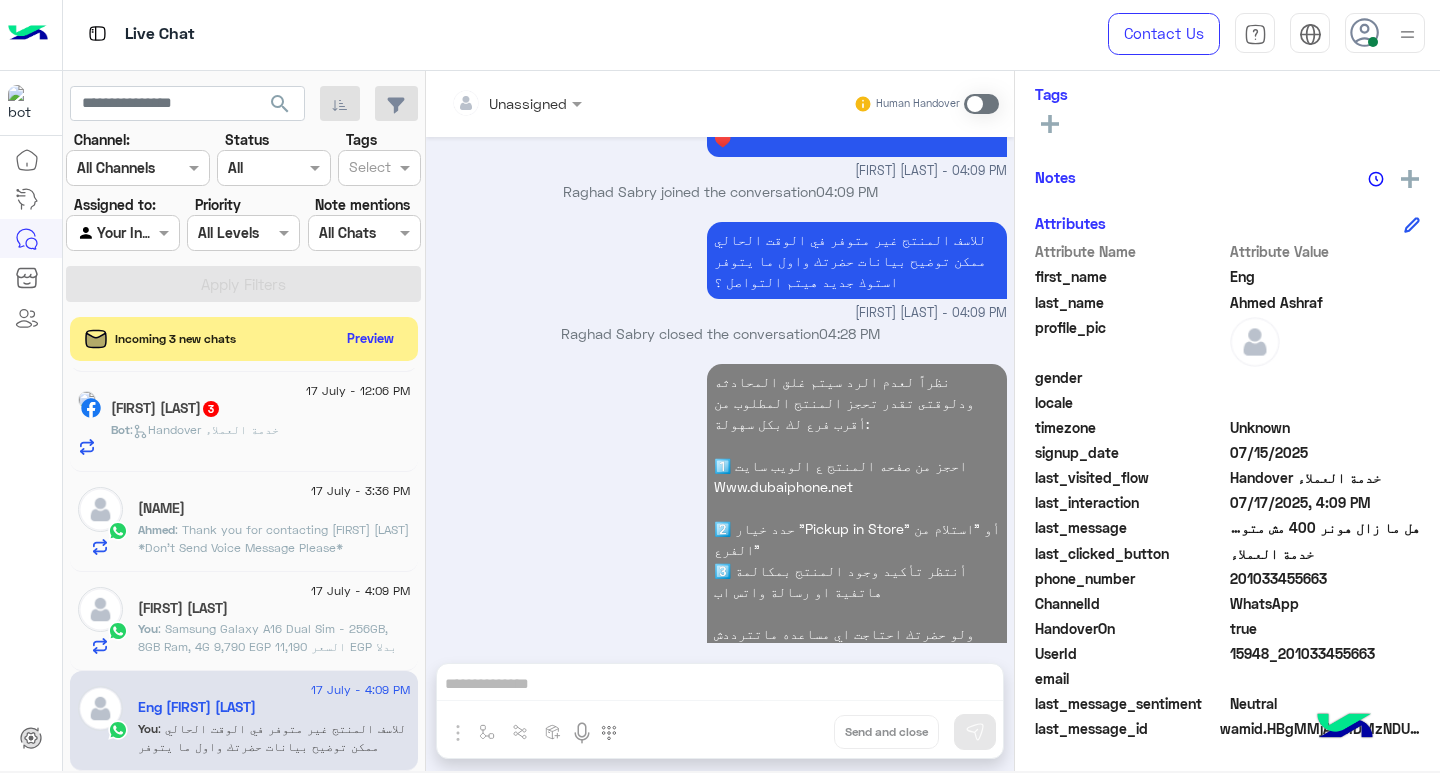 click on "[FIRST] [LAST]" 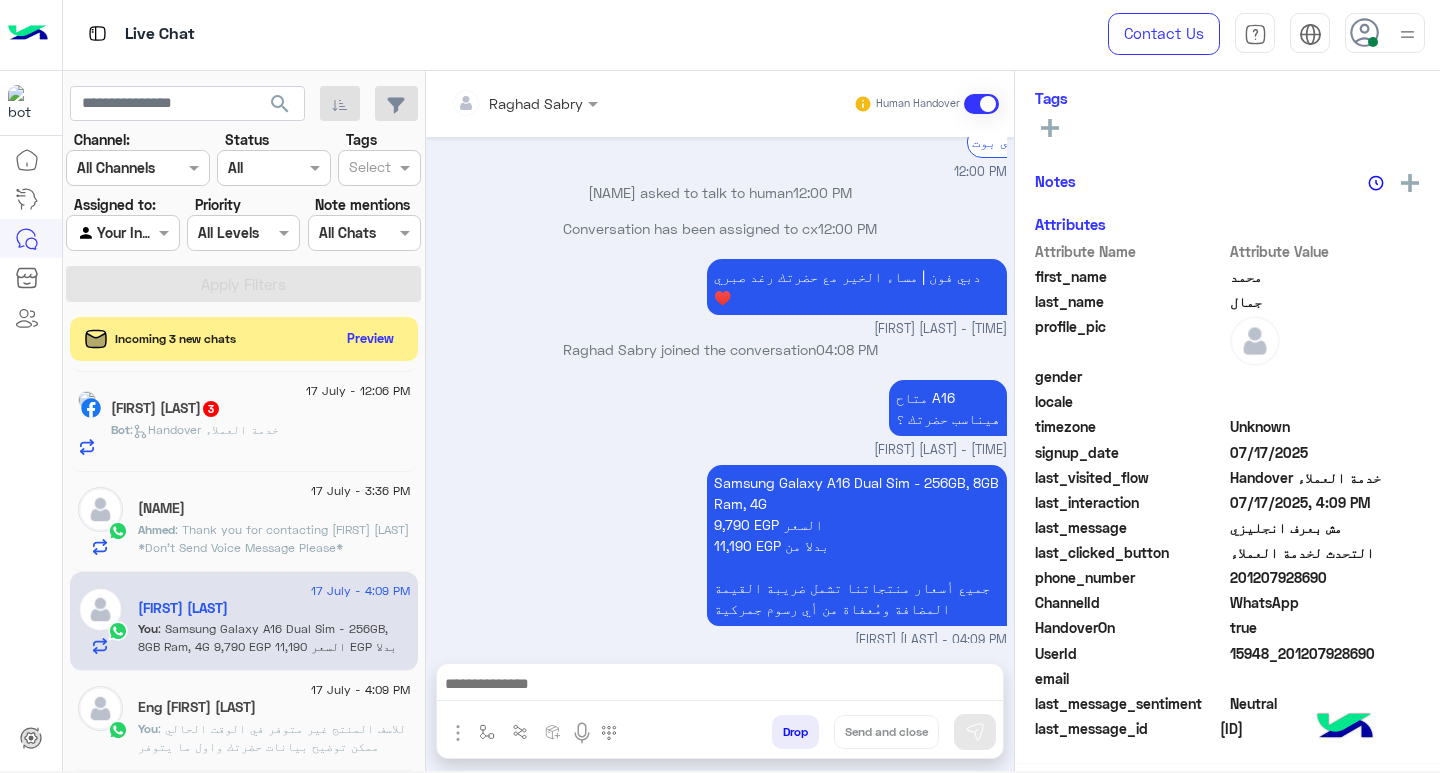 click at bounding box center [720, 686] 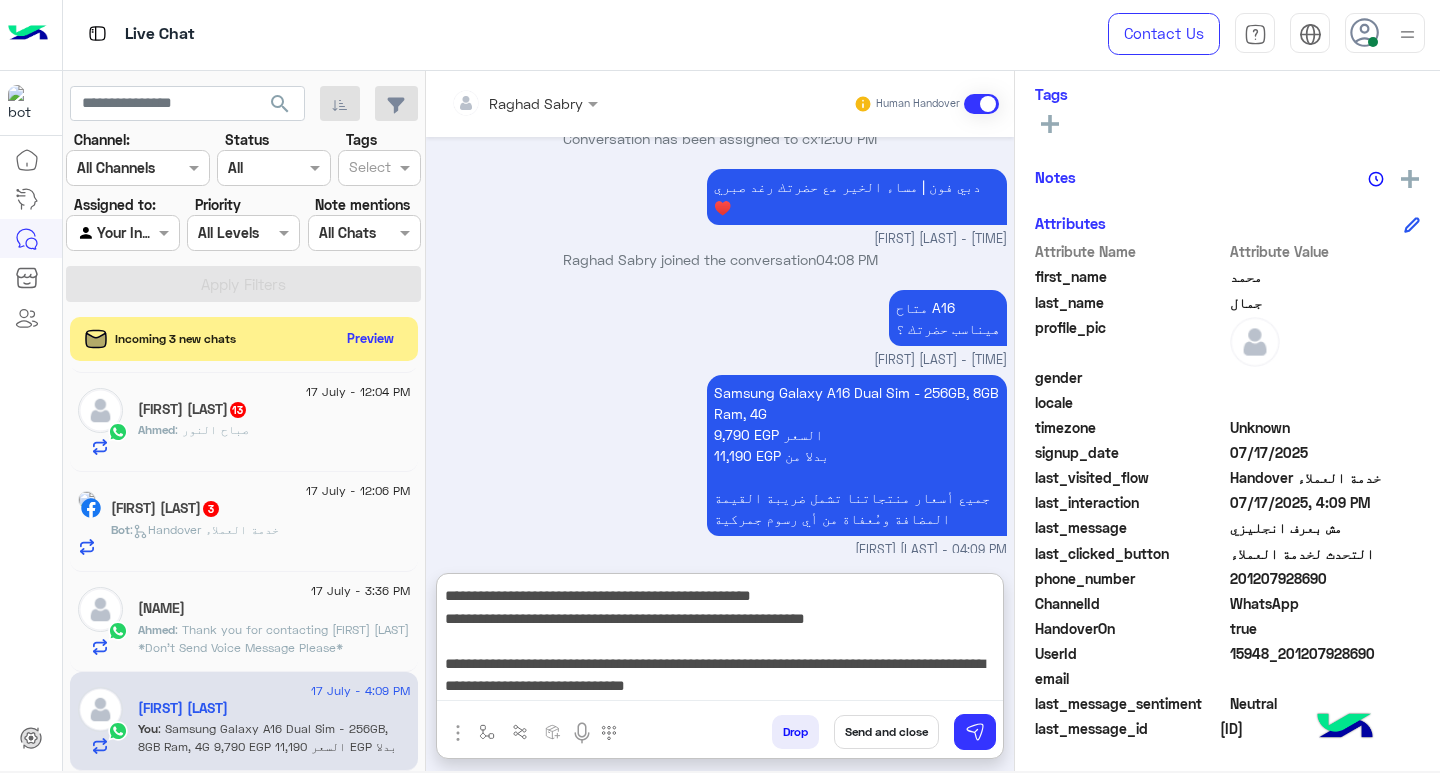 type on "**********" 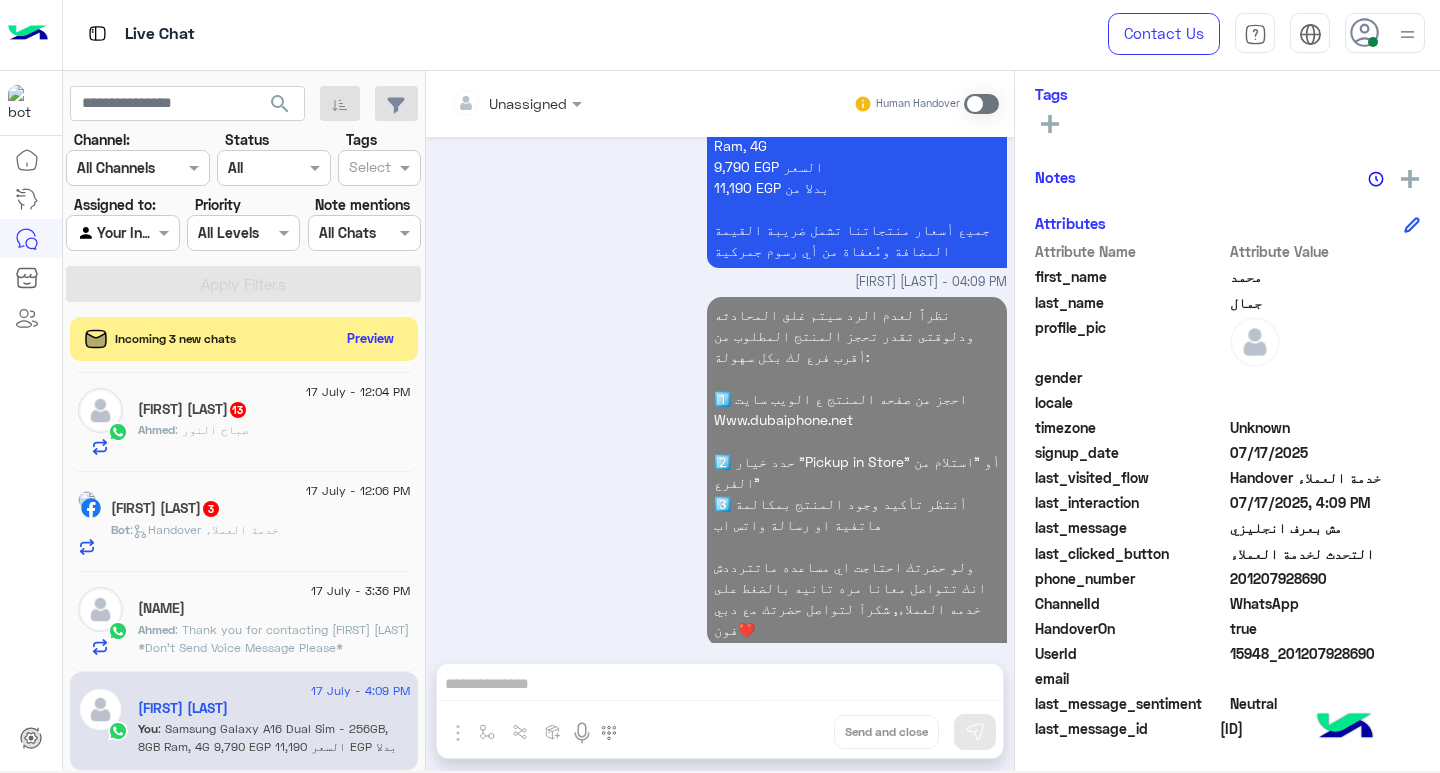 drag, startPoint x: 227, startPoint y: 634, endPoint x: 464, endPoint y: 685, distance: 242.42525 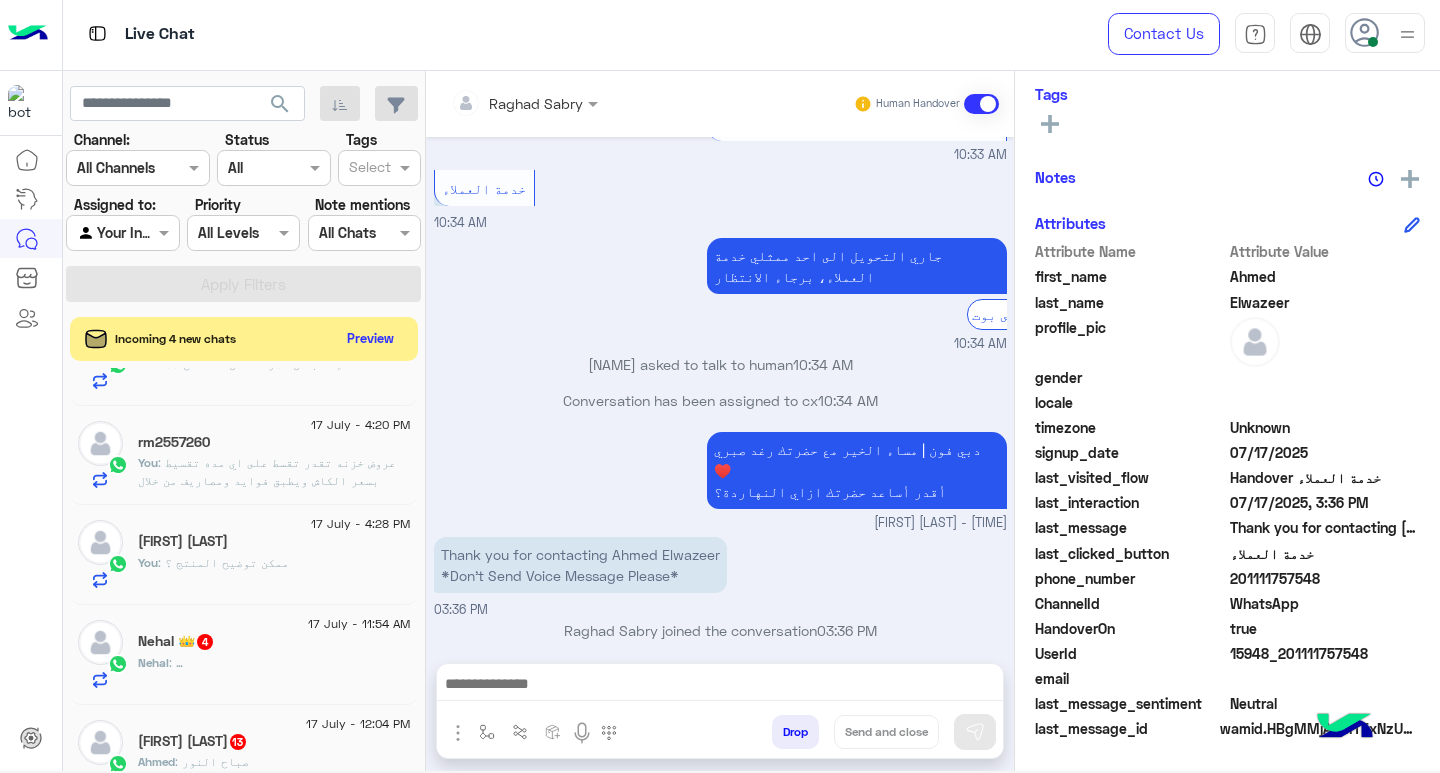 click on "You  : ممكن توضيح المنتج ؟" 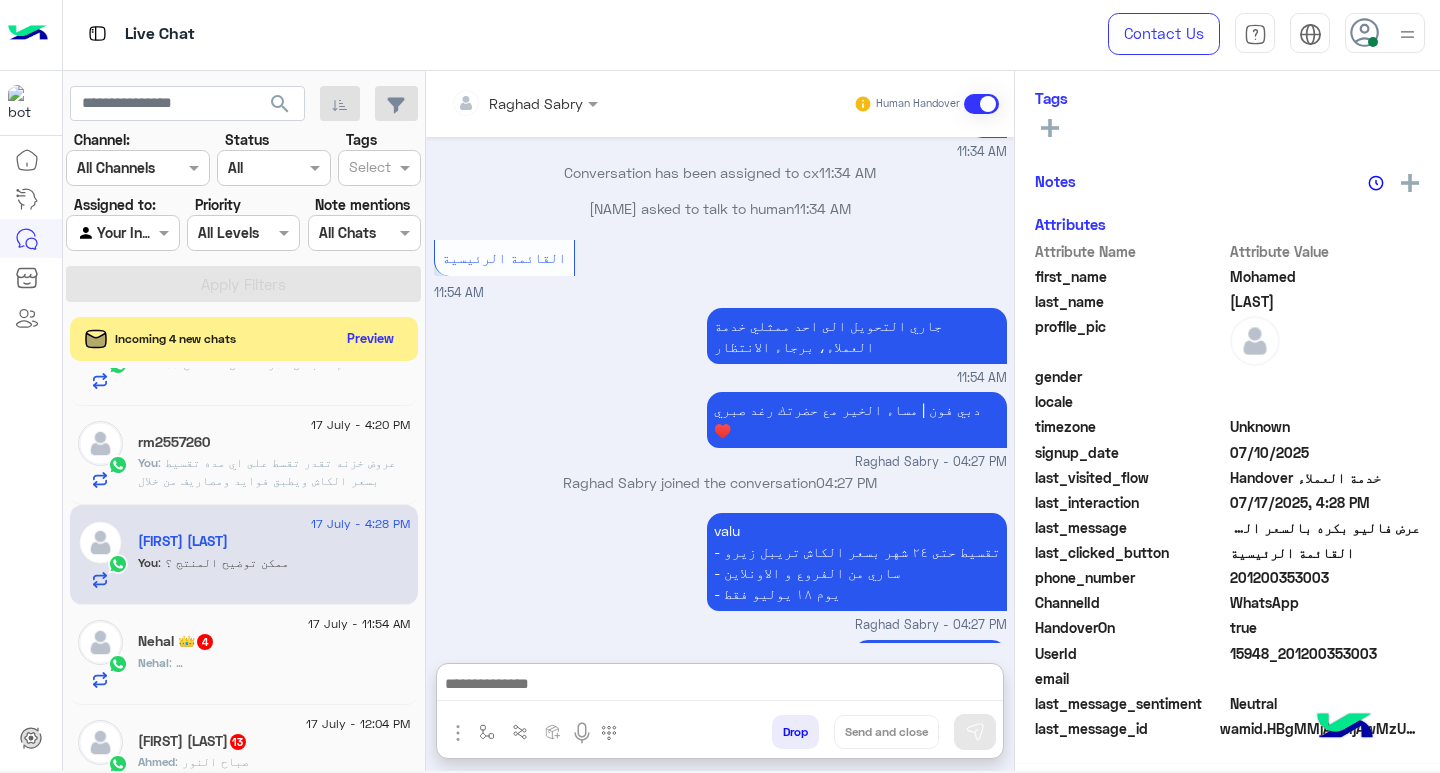 click at bounding box center (720, 686) 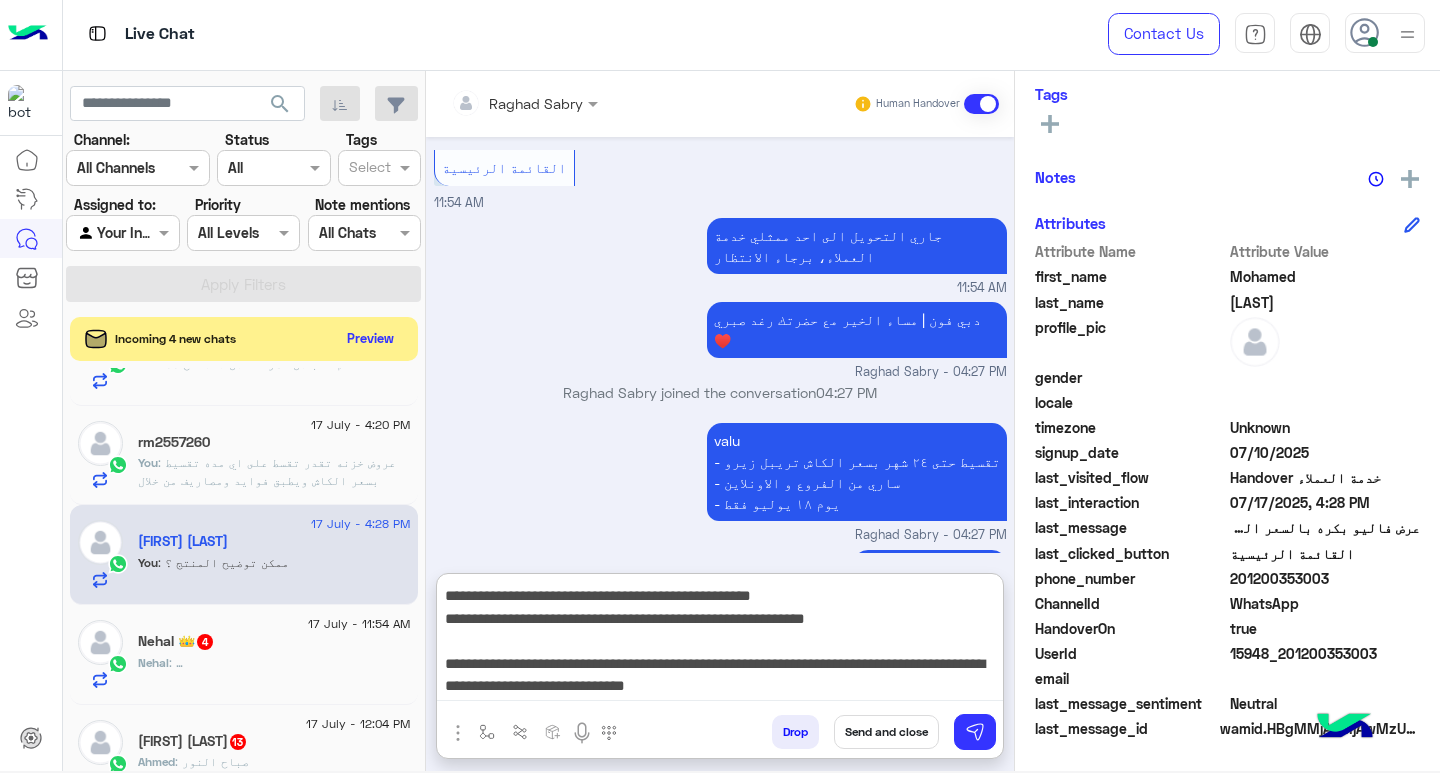 type on "**********" 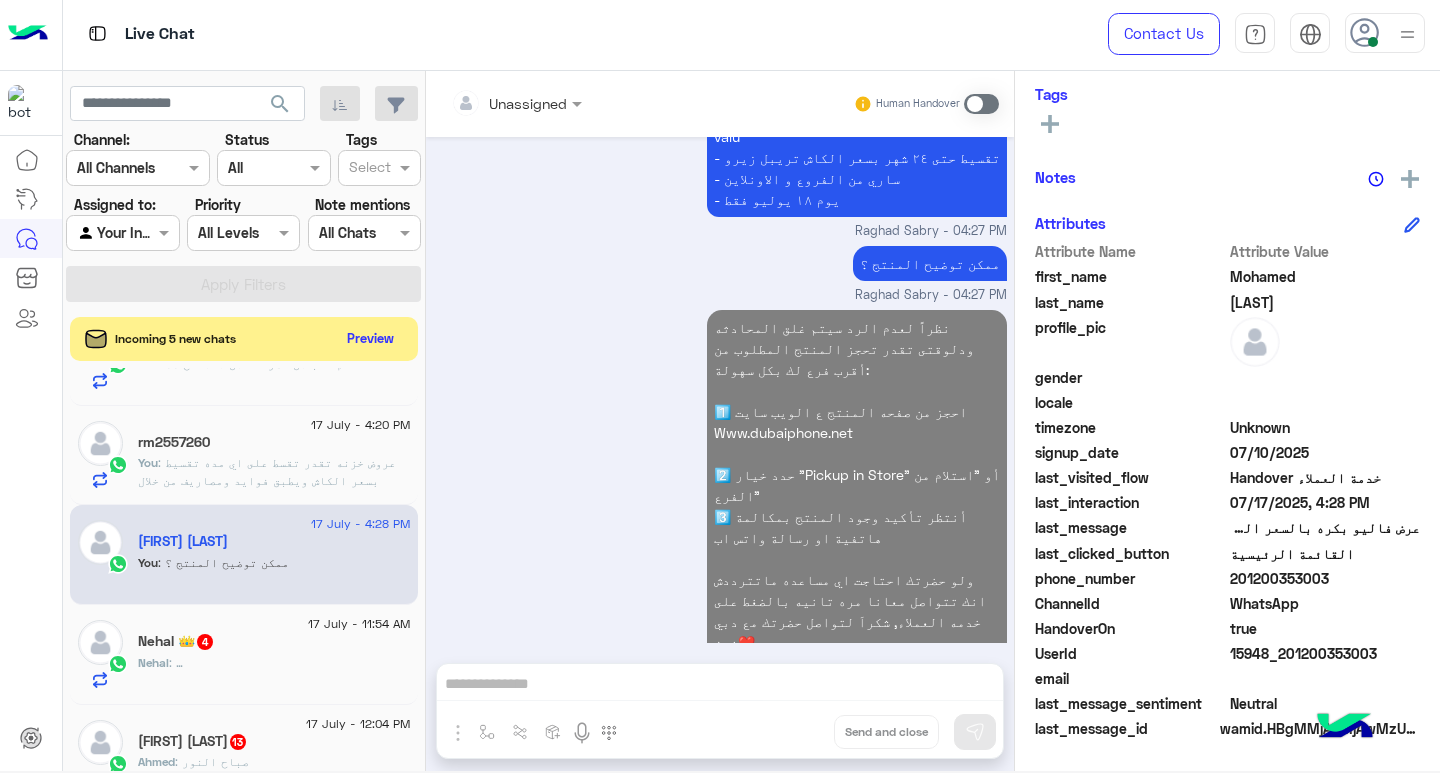 click on ": عروض خزنه
تقدر تقسط على  اي مده تقسيط بسعر الكاش
ويطبق فوايد ومصاريف من خلال ابلكيشن خزنه" 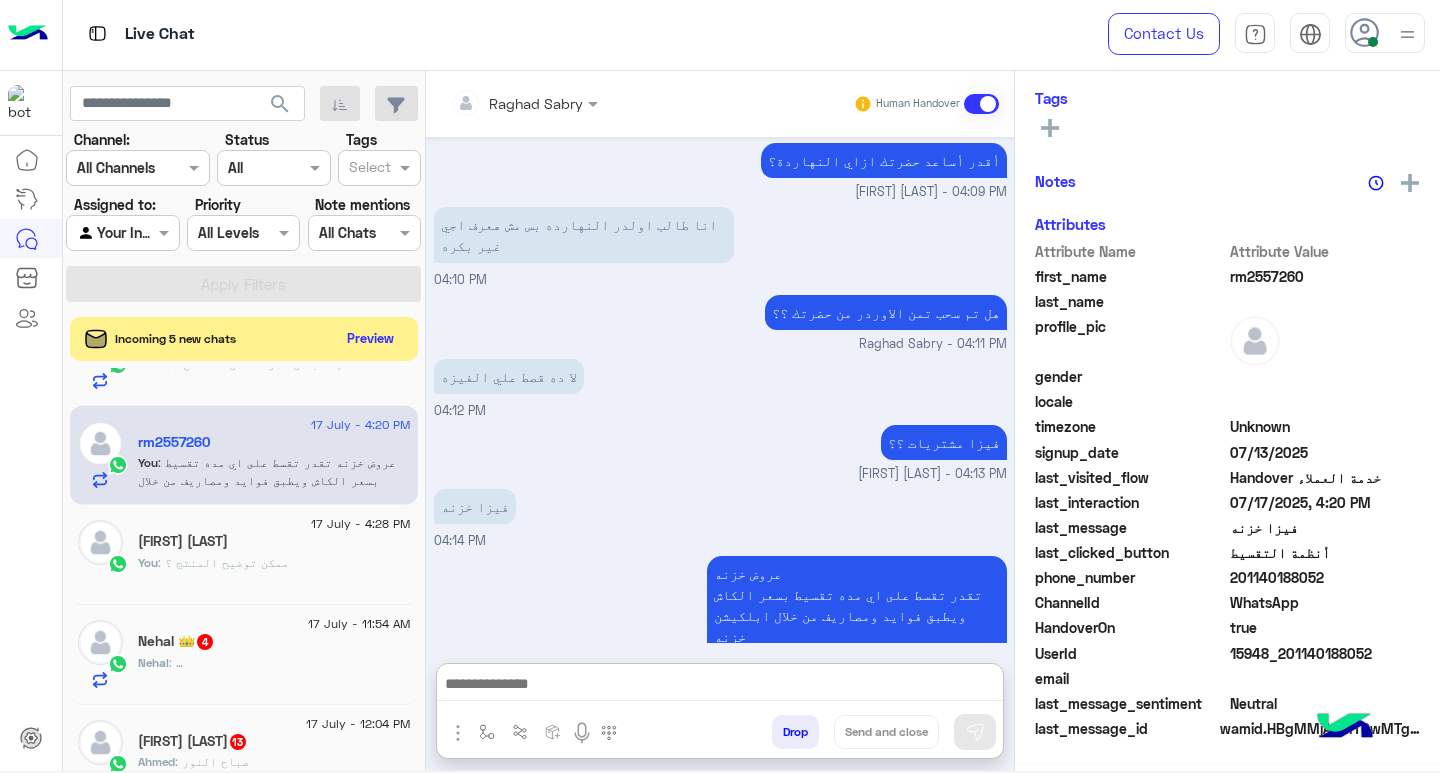 click at bounding box center [720, 686] 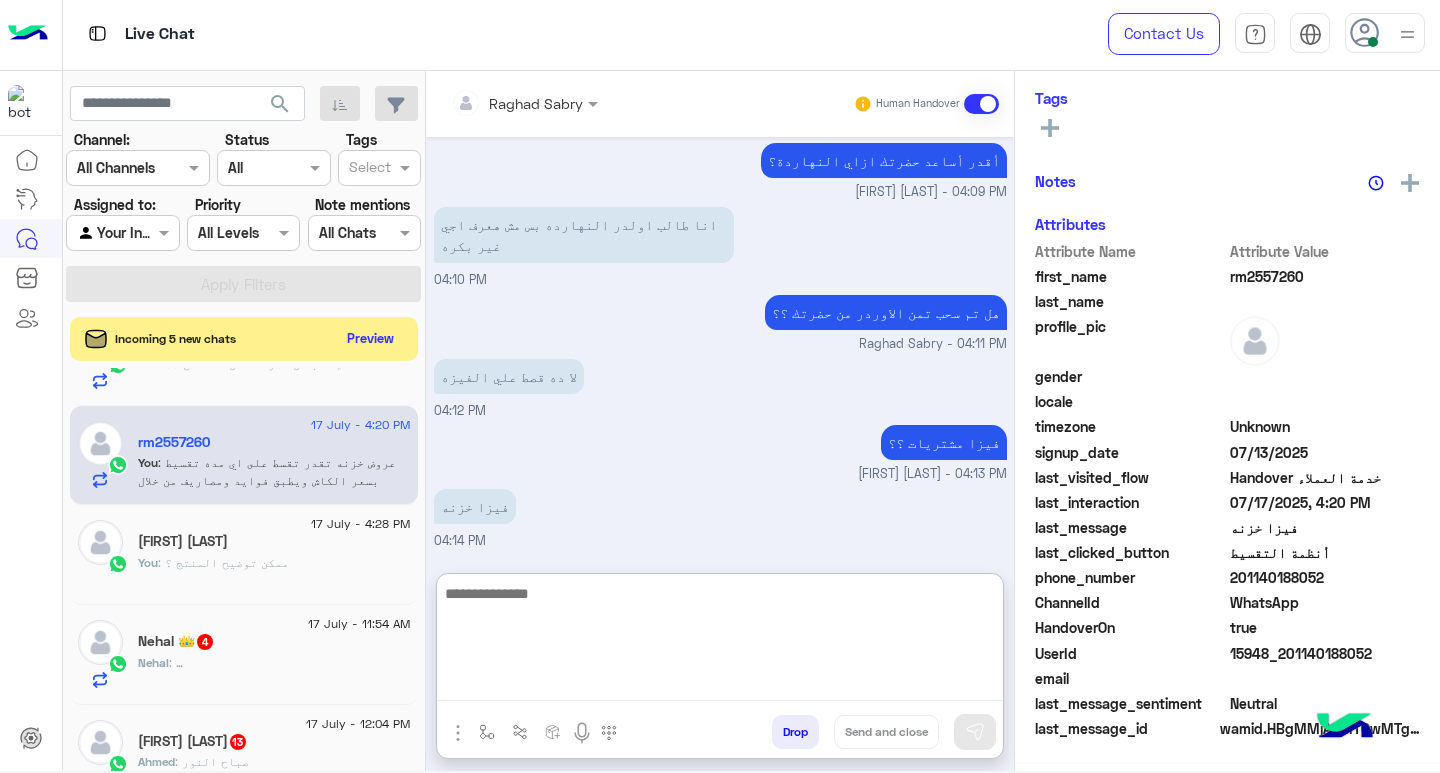 paste on "**********" 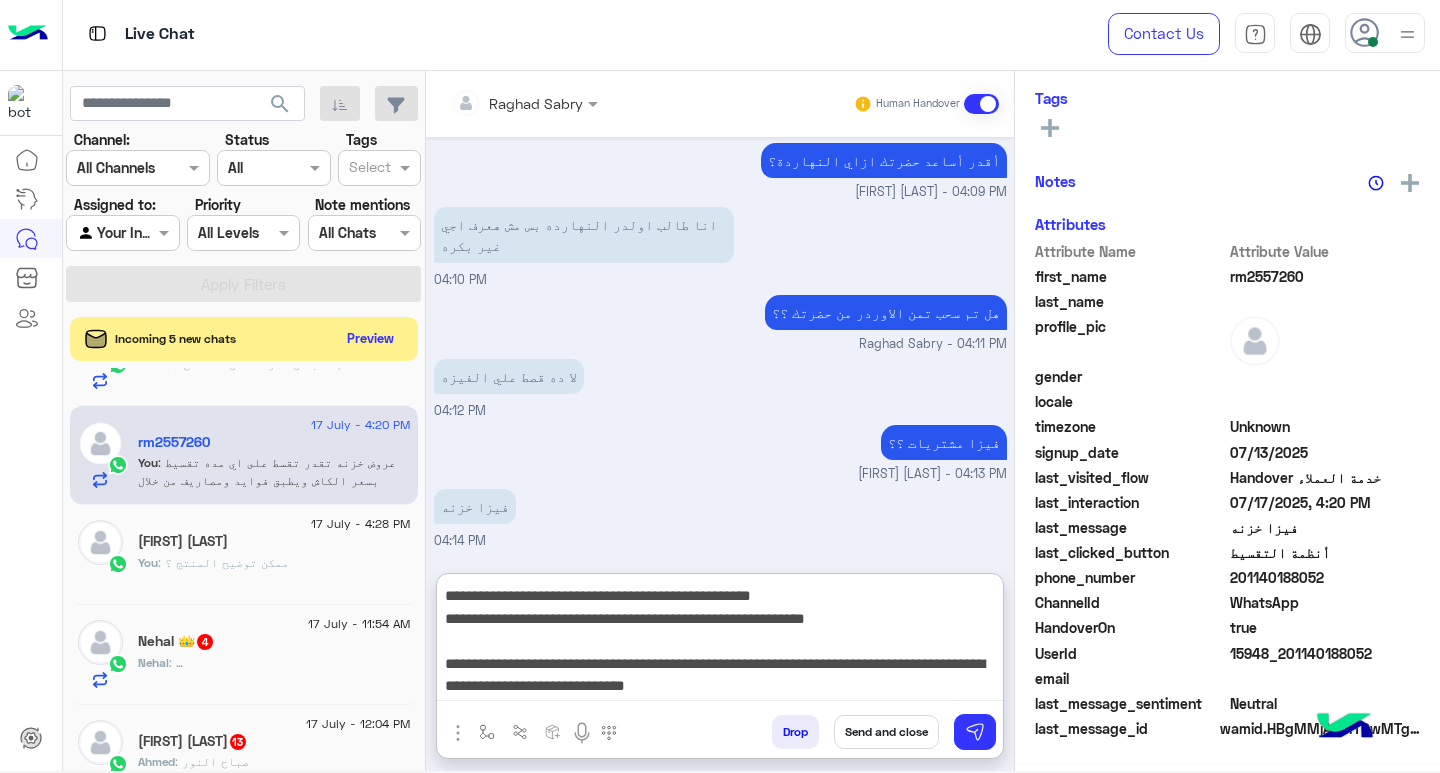 type on "**********" 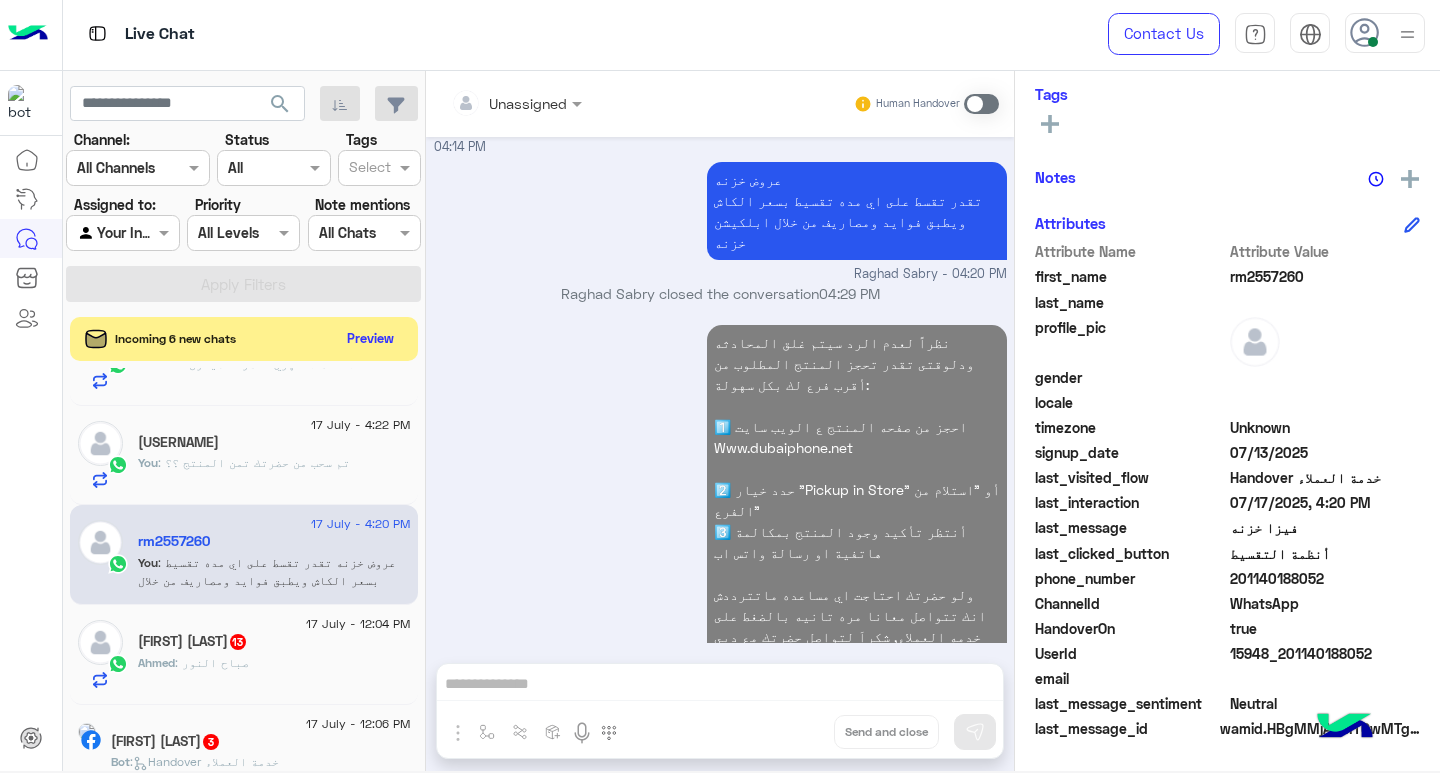 click on "You  : تم سحب من حضرتك تمن المنتج ؟؟" 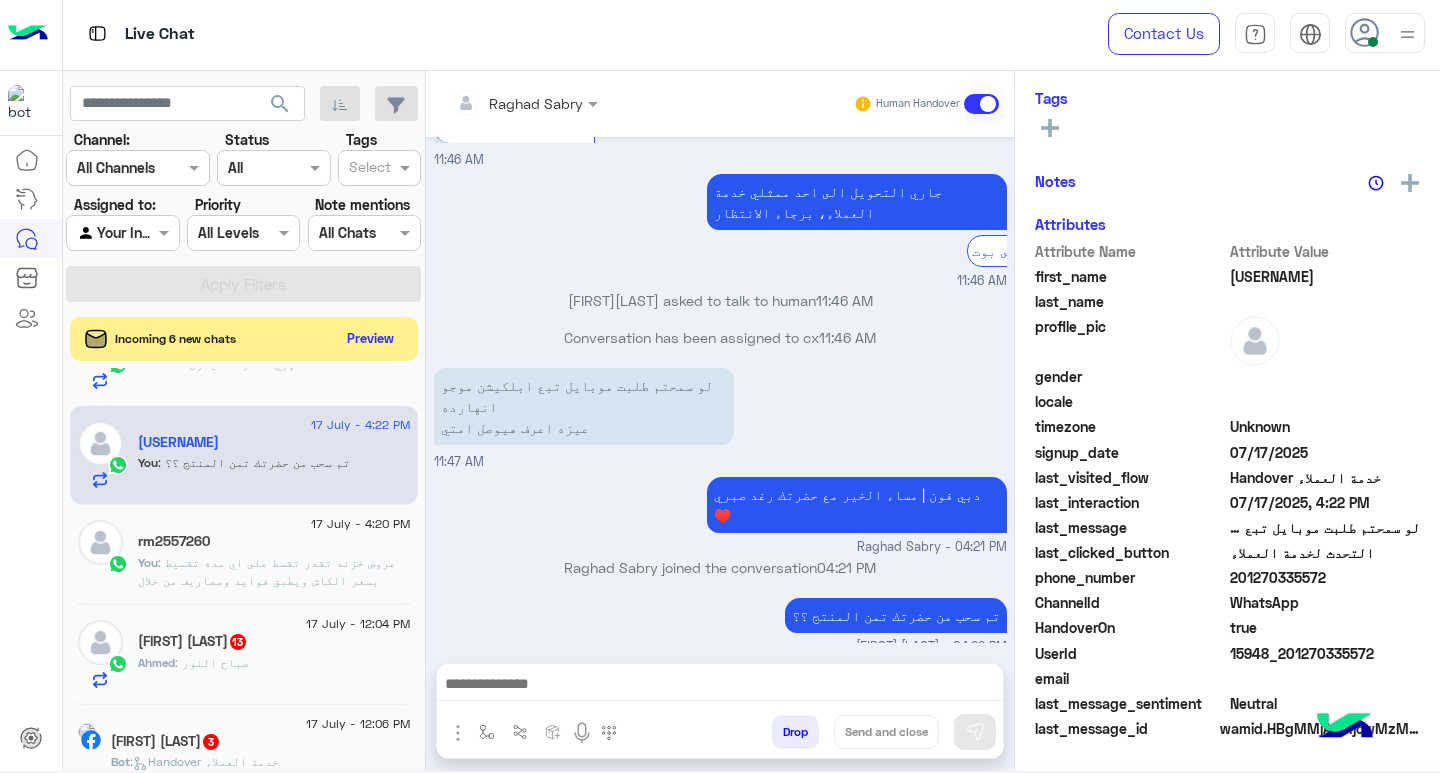 click at bounding box center [720, 686] 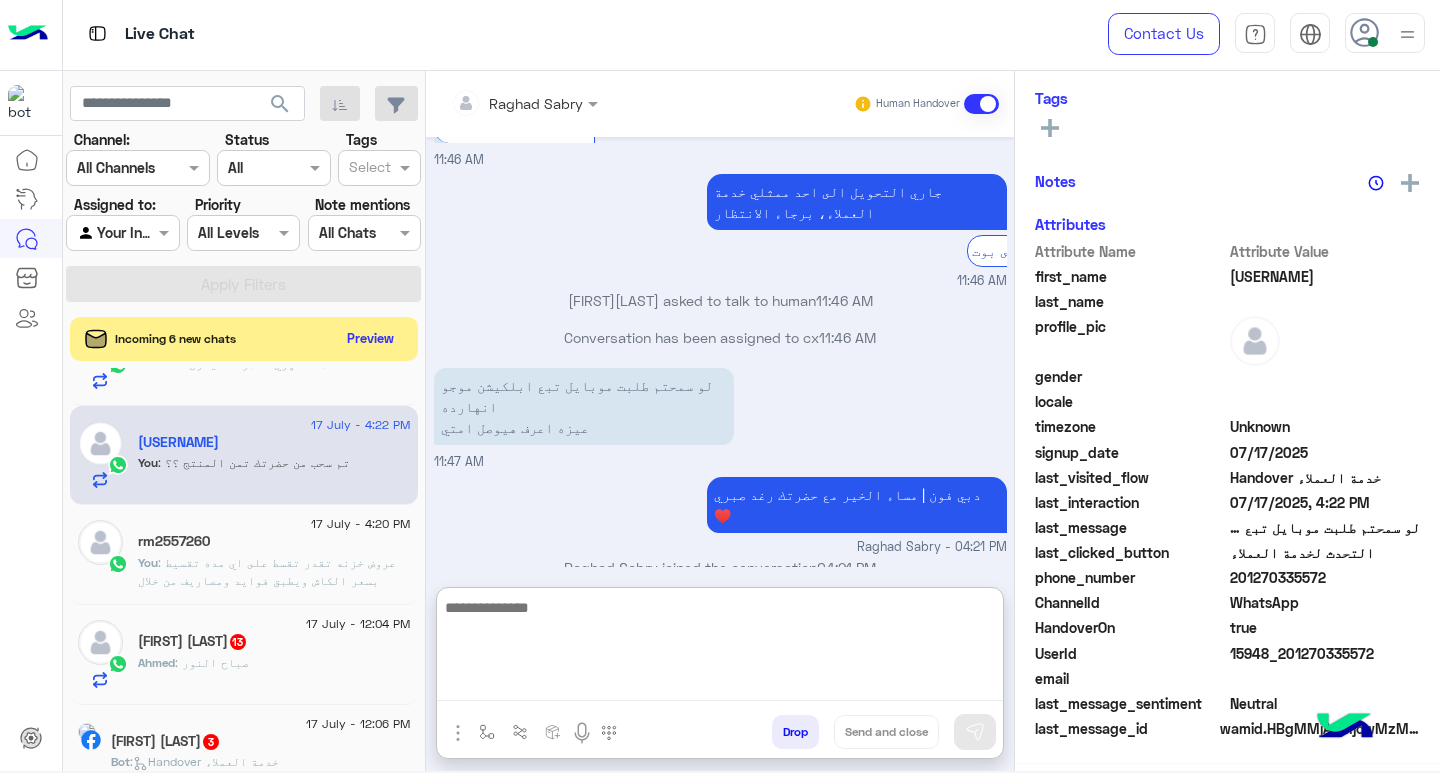 paste on "**********" 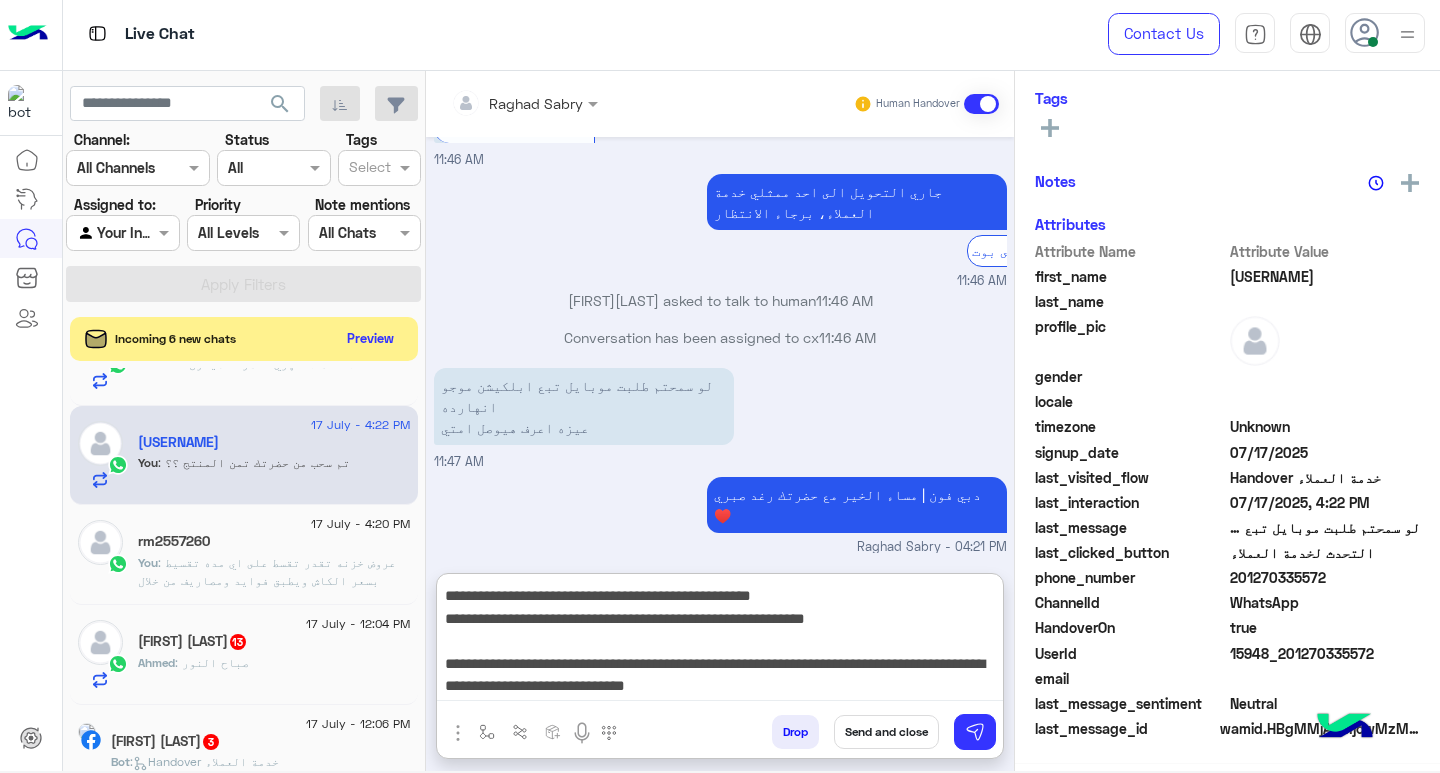 type on "**********" 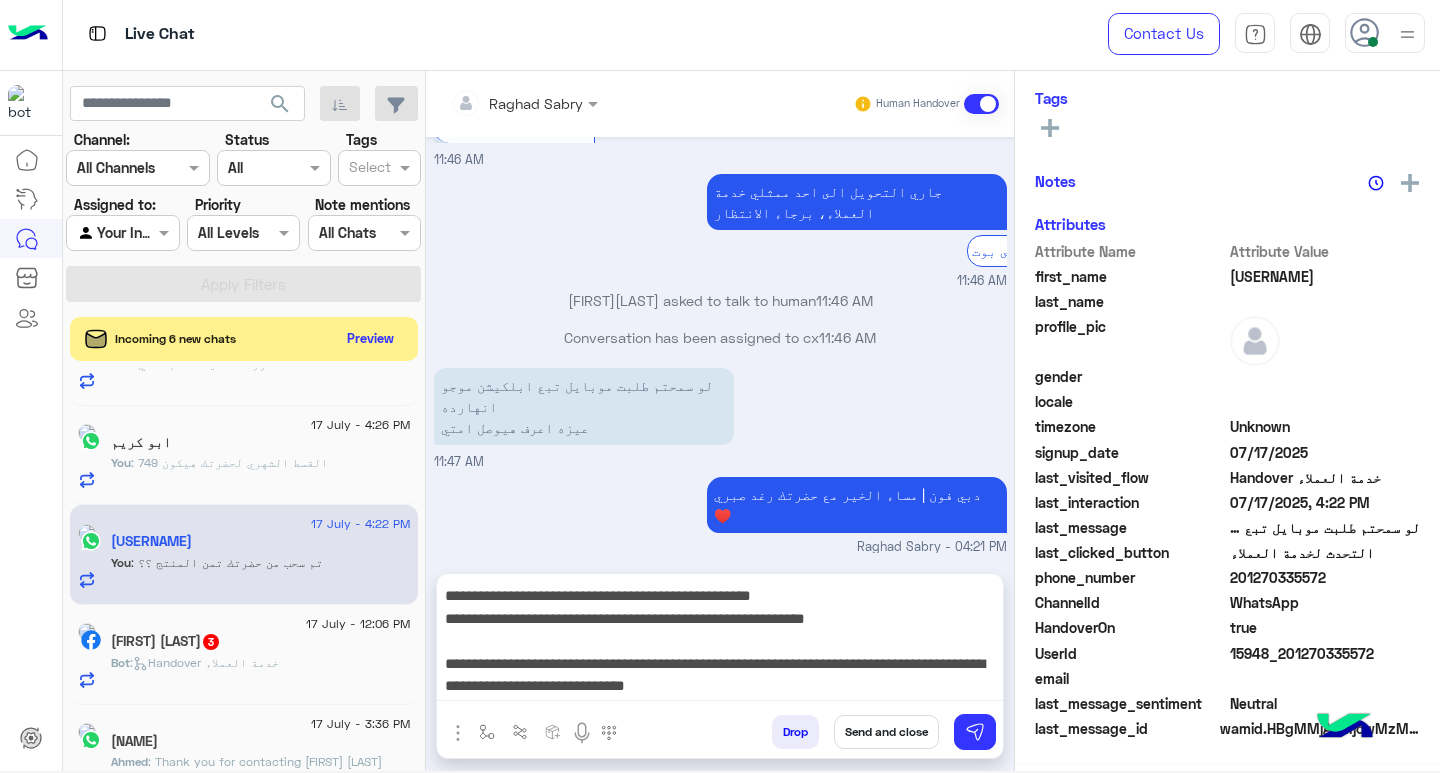 click on "Send and close" at bounding box center [886, 732] 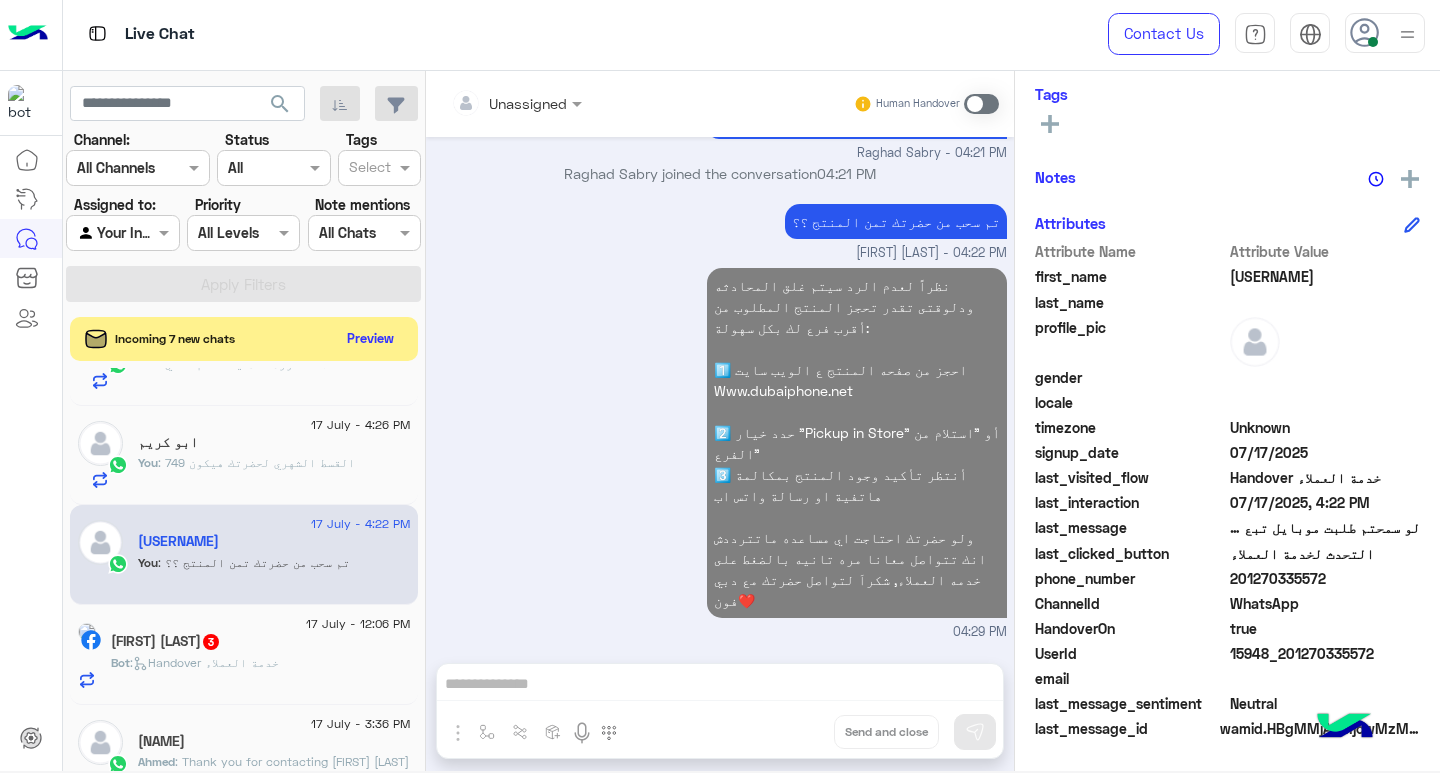 click on ": القسط الشهري لحضرتك هيكون 749" 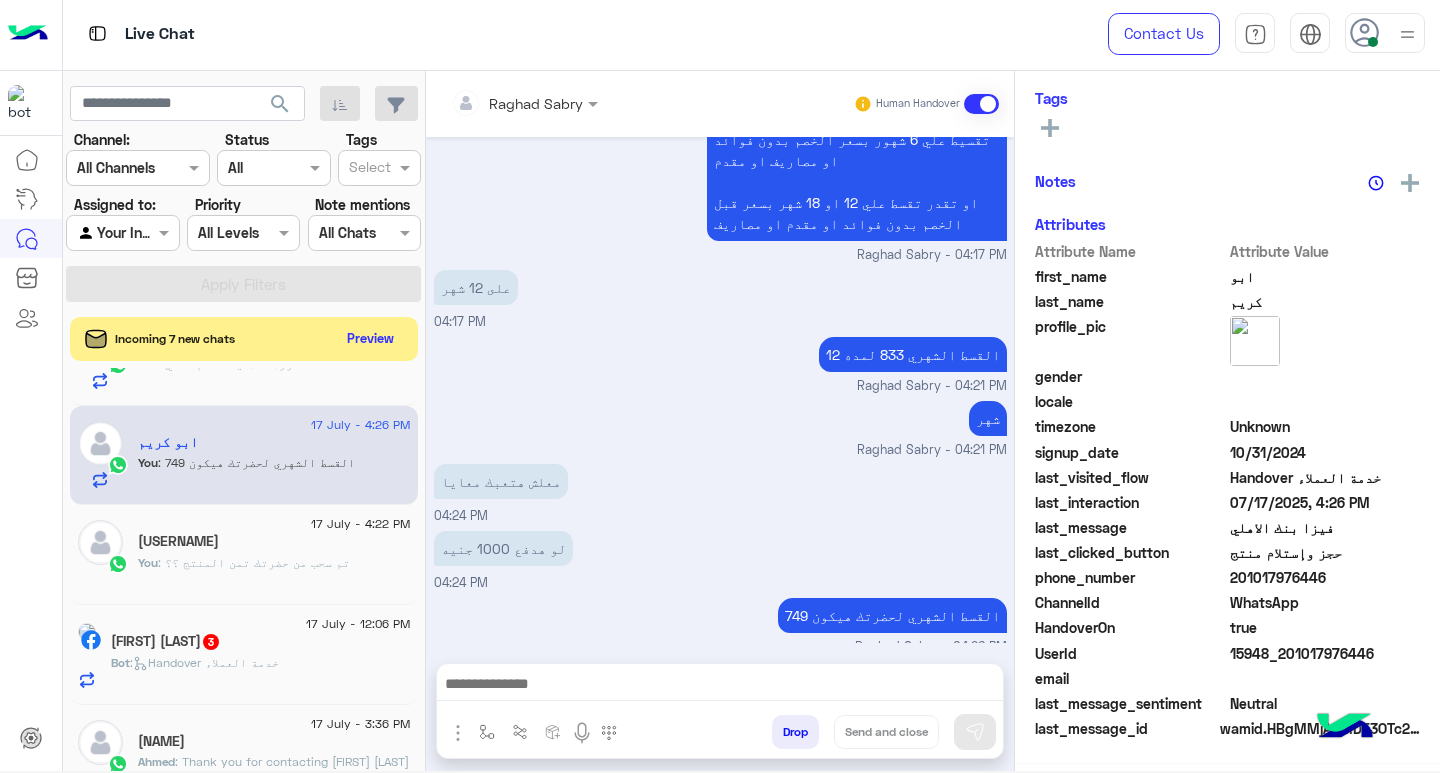 click at bounding box center [720, 686] 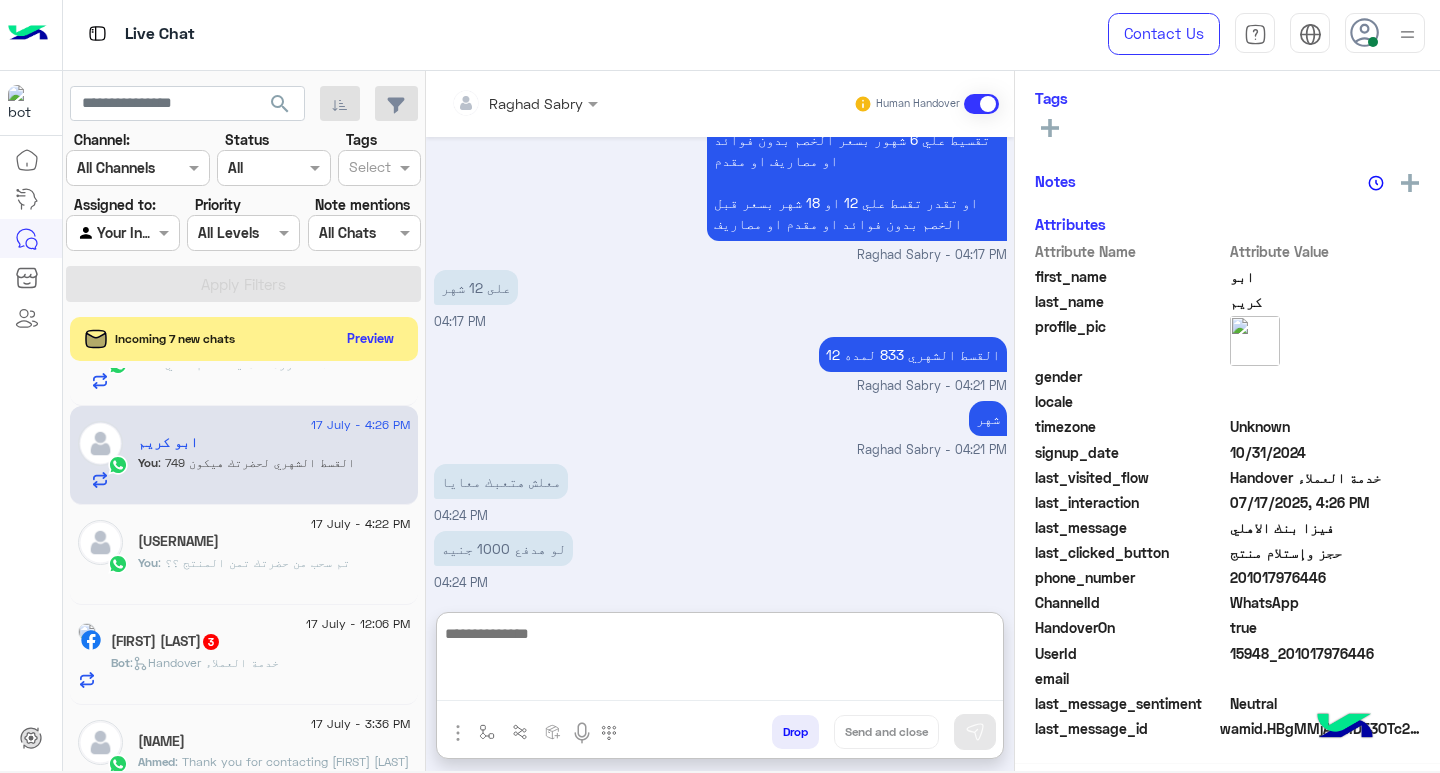 paste on "**********" 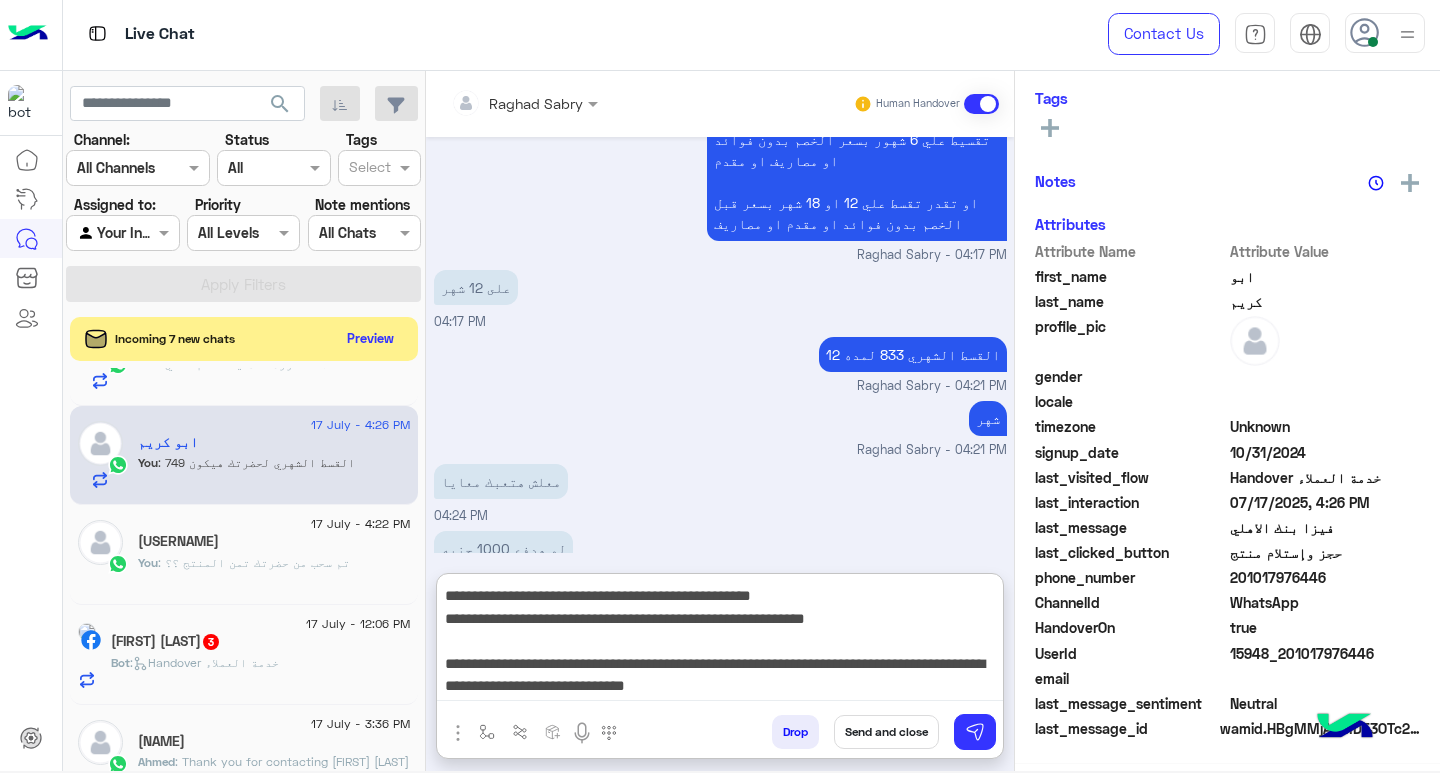 type on "**********" 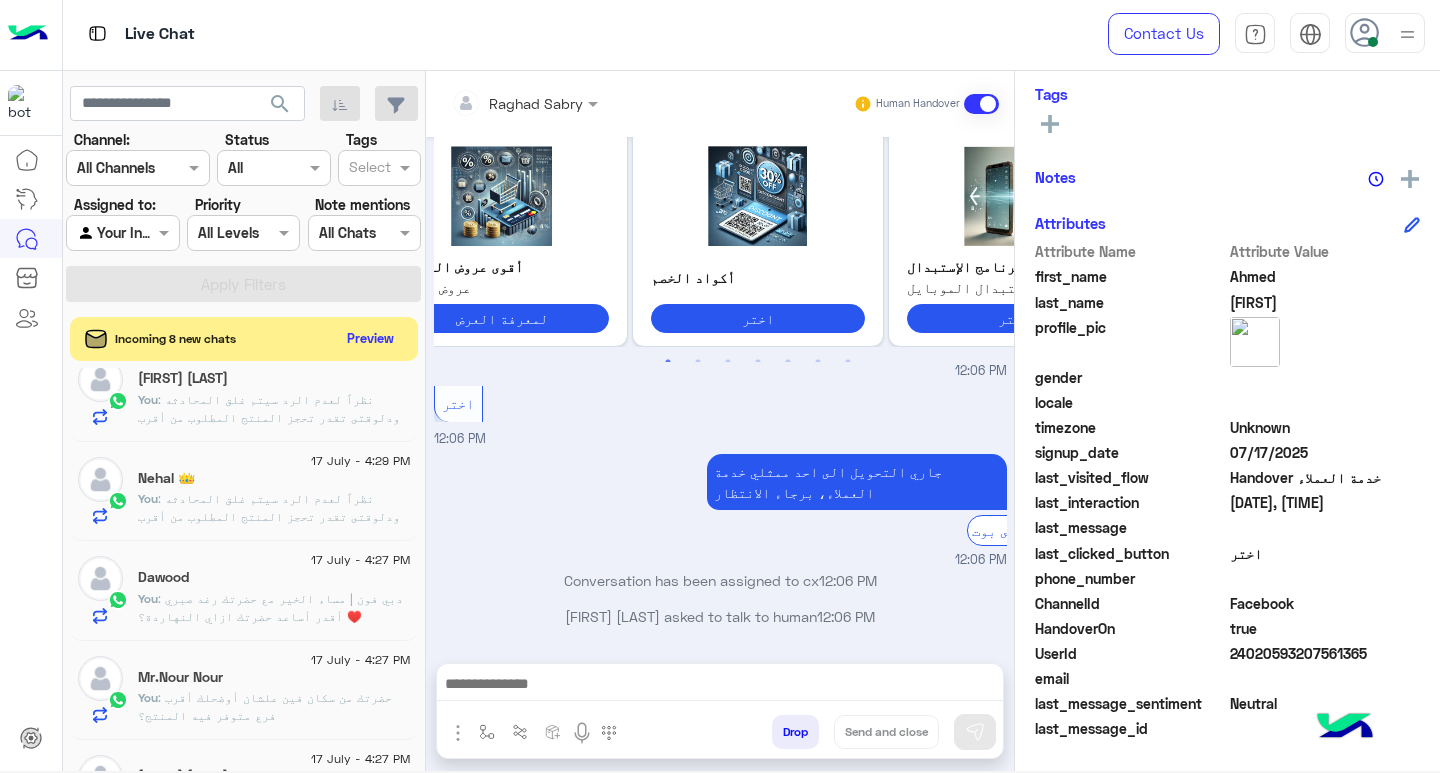 click on ": دبي فون | مساء الخير مع حضرتك رغد صبري ♥️
أقدر أساعد حضرتك ازاي النهاردة؟" 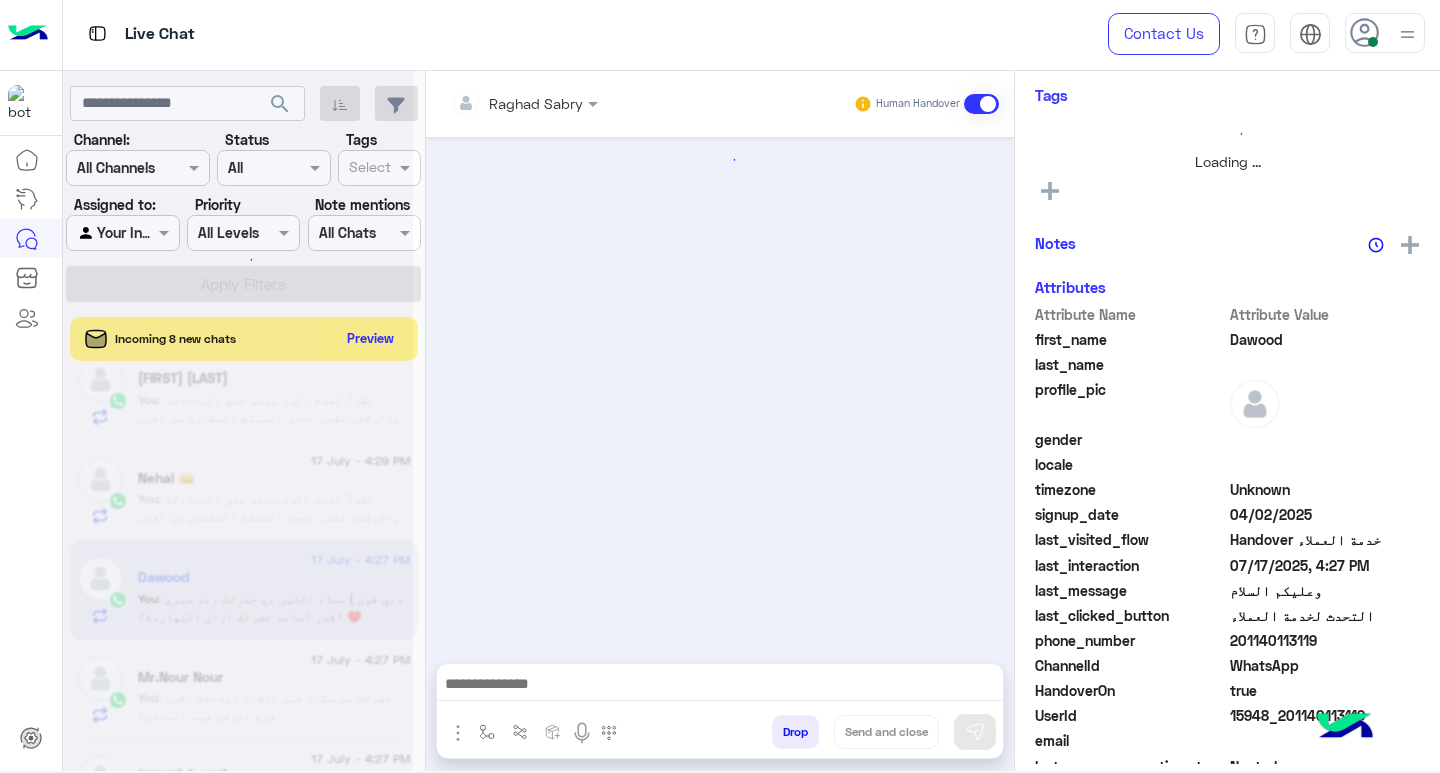 click at bounding box center [720, 686] 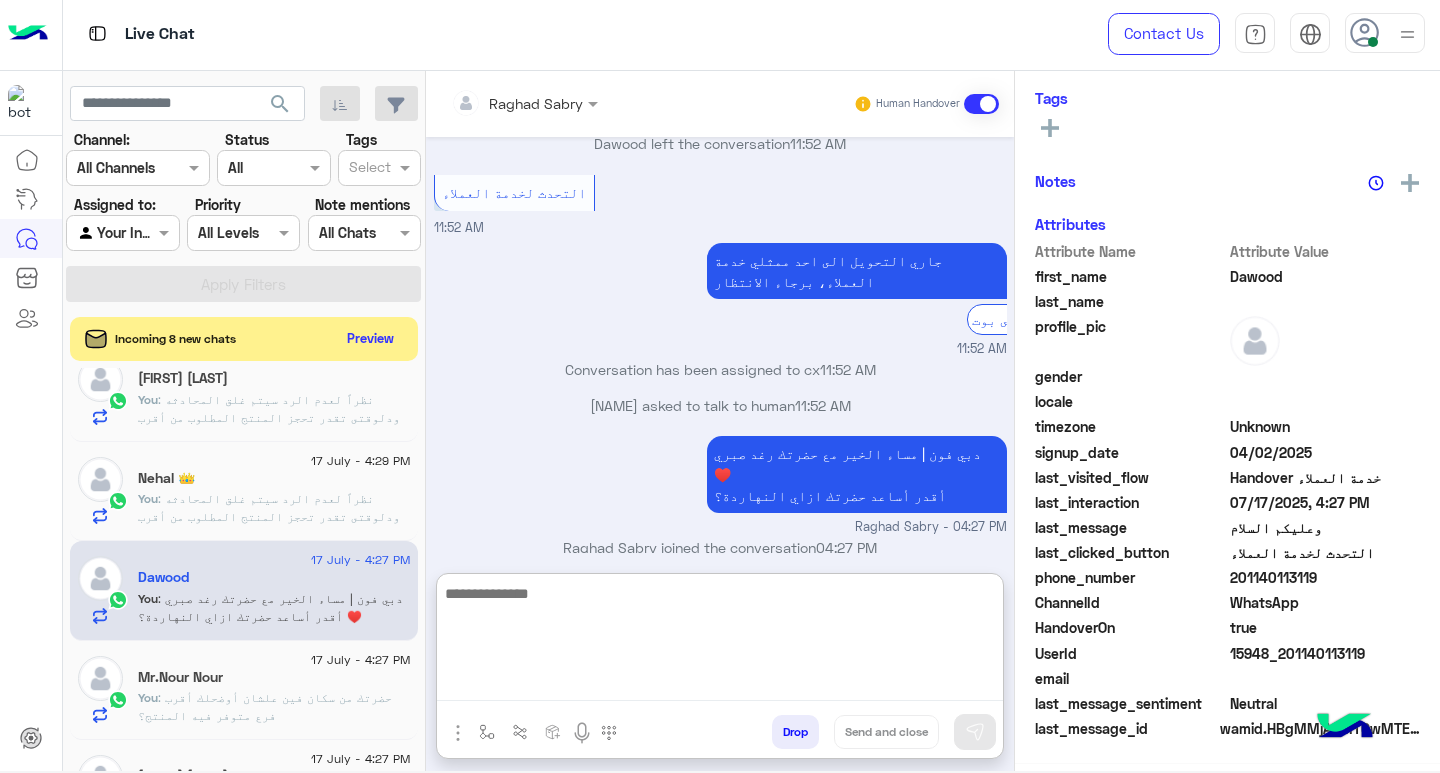 paste on "**********" 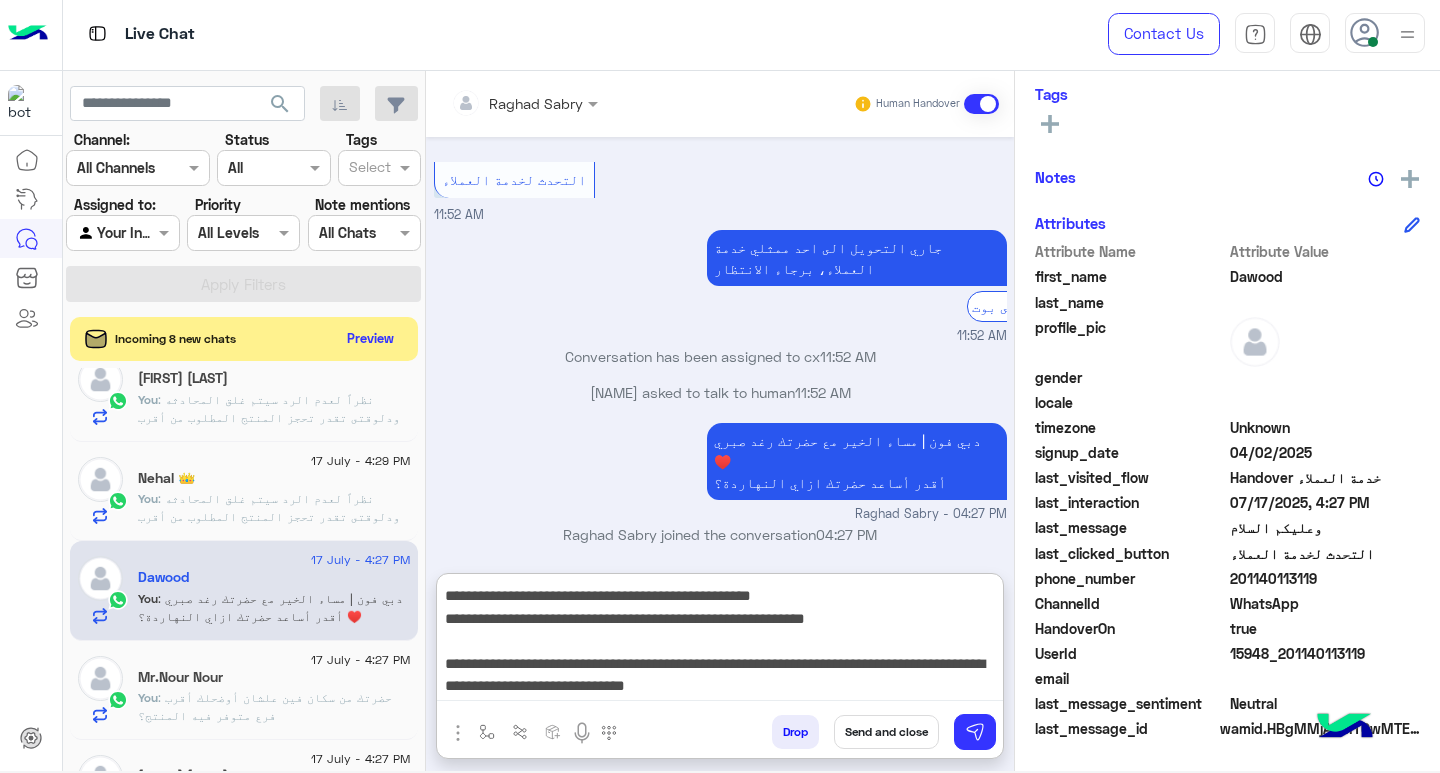 type on "**********" 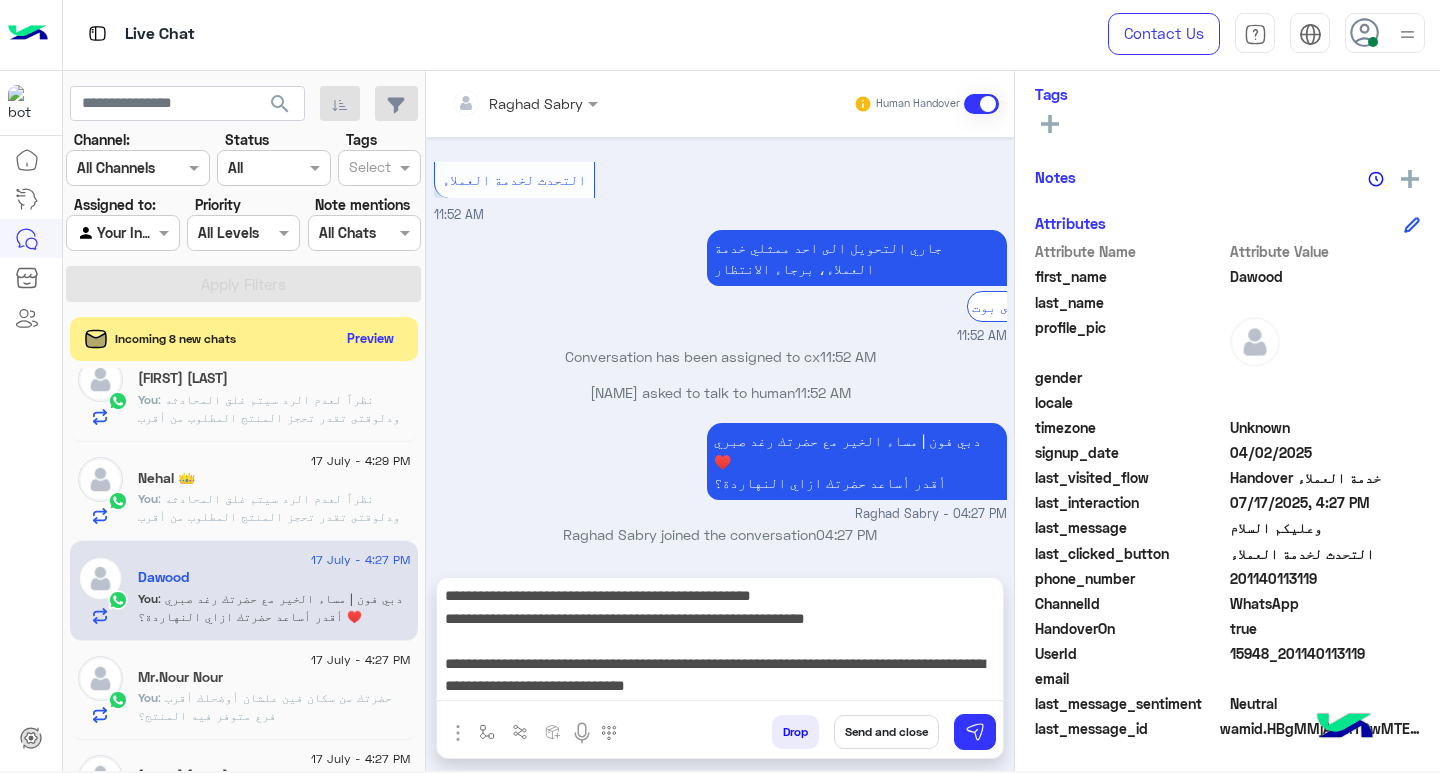 click on "Send and close" at bounding box center [886, 732] 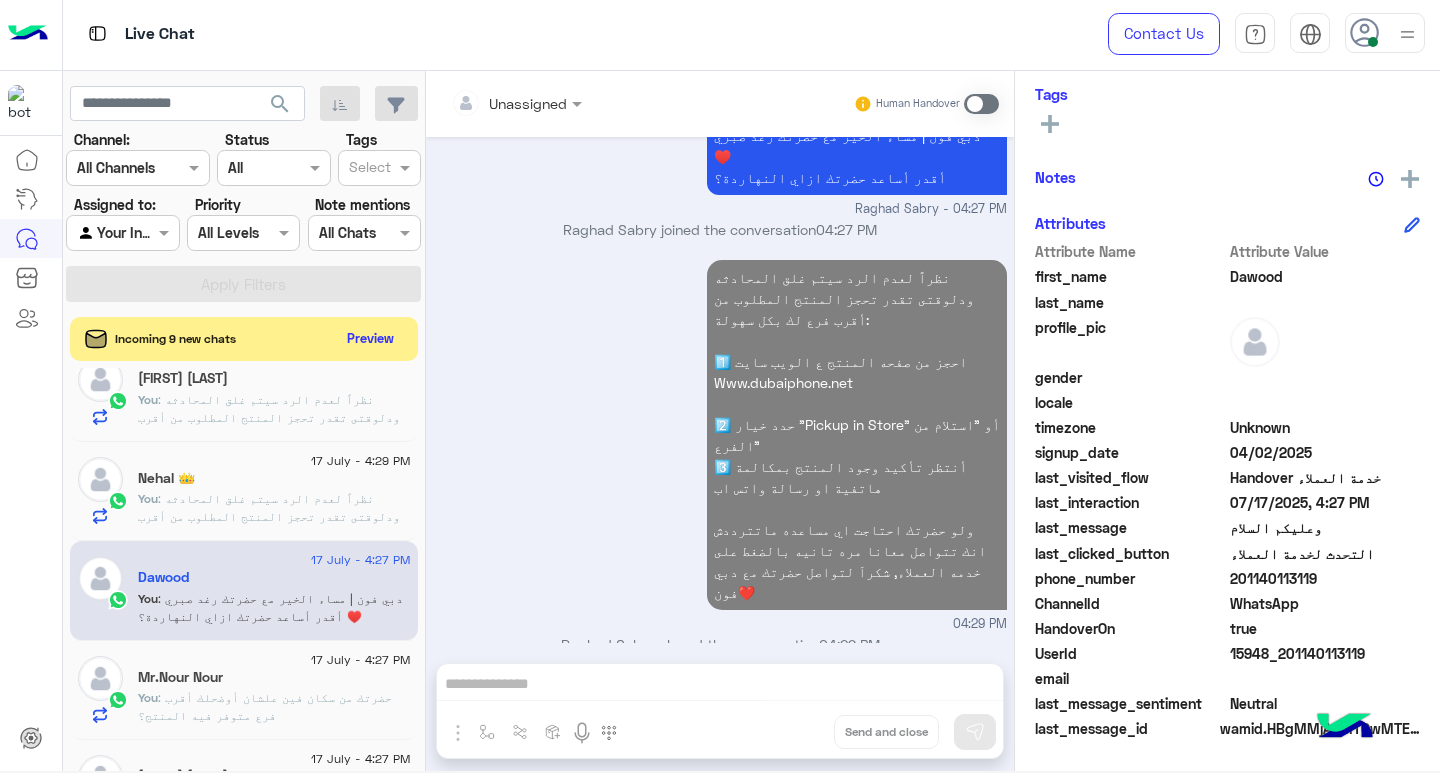 click on ": حضرتك من سكان فين علشان أوضحلك أقرب فرع متوفر فيه المنتج؟" 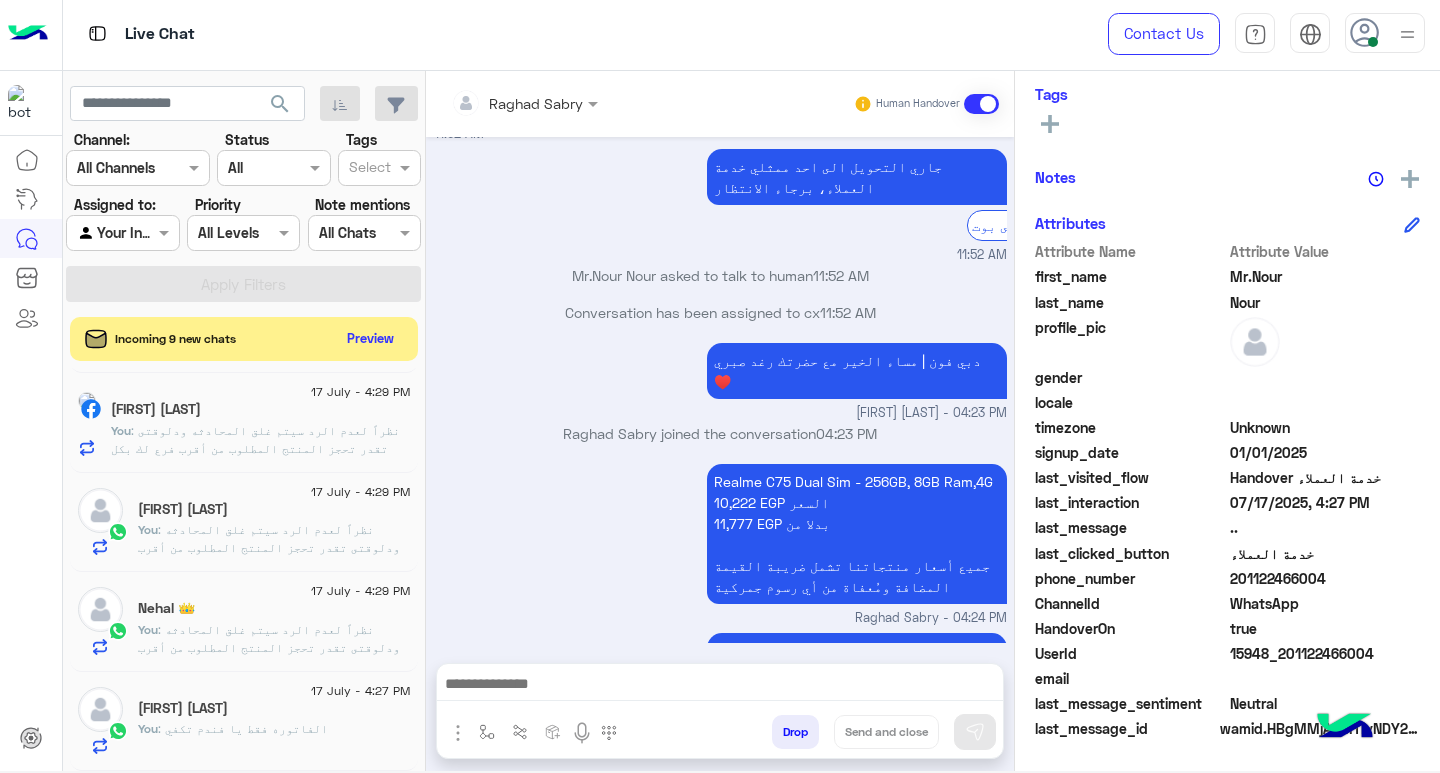 drag, startPoint x: 871, startPoint y: 669, endPoint x: 871, endPoint y: 682, distance: 13 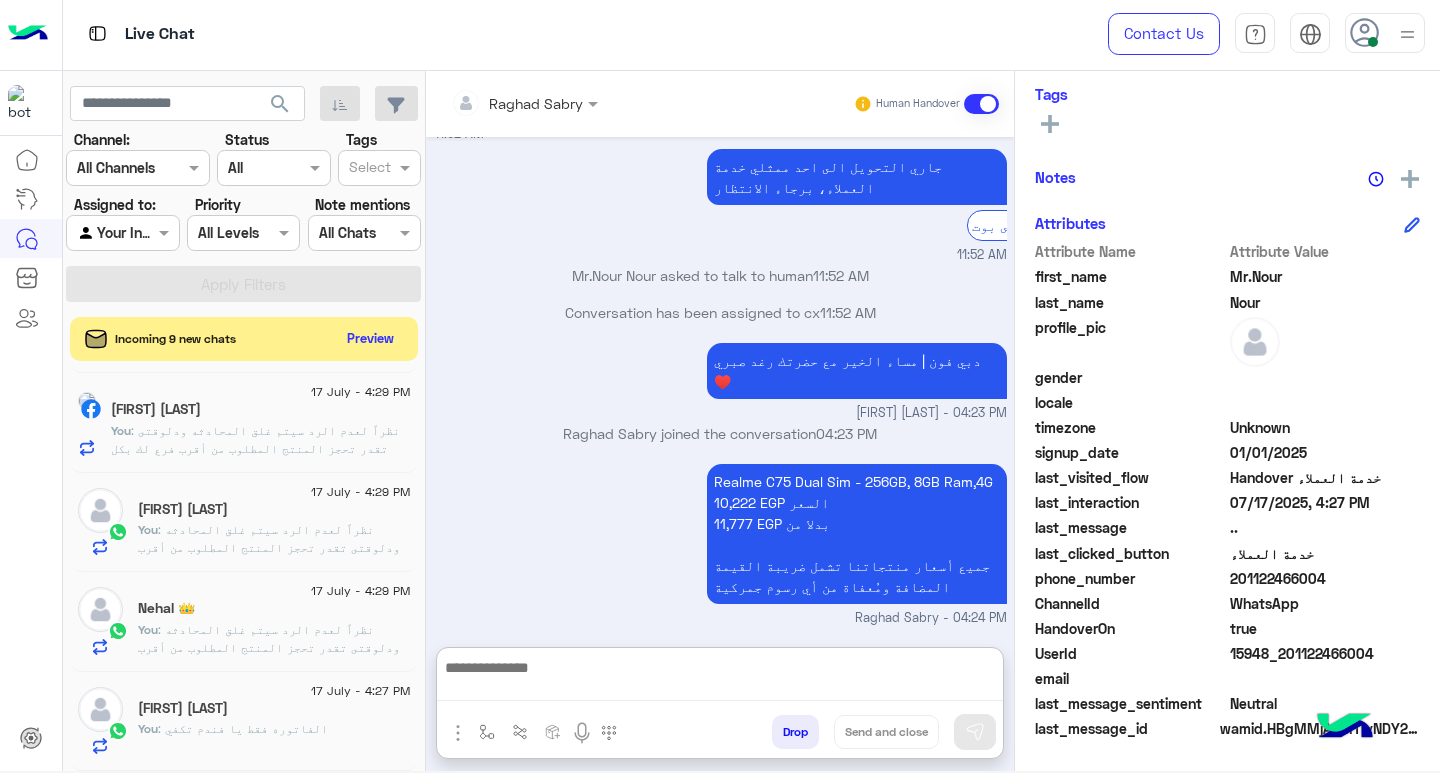 click at bounding box center [720, 678] 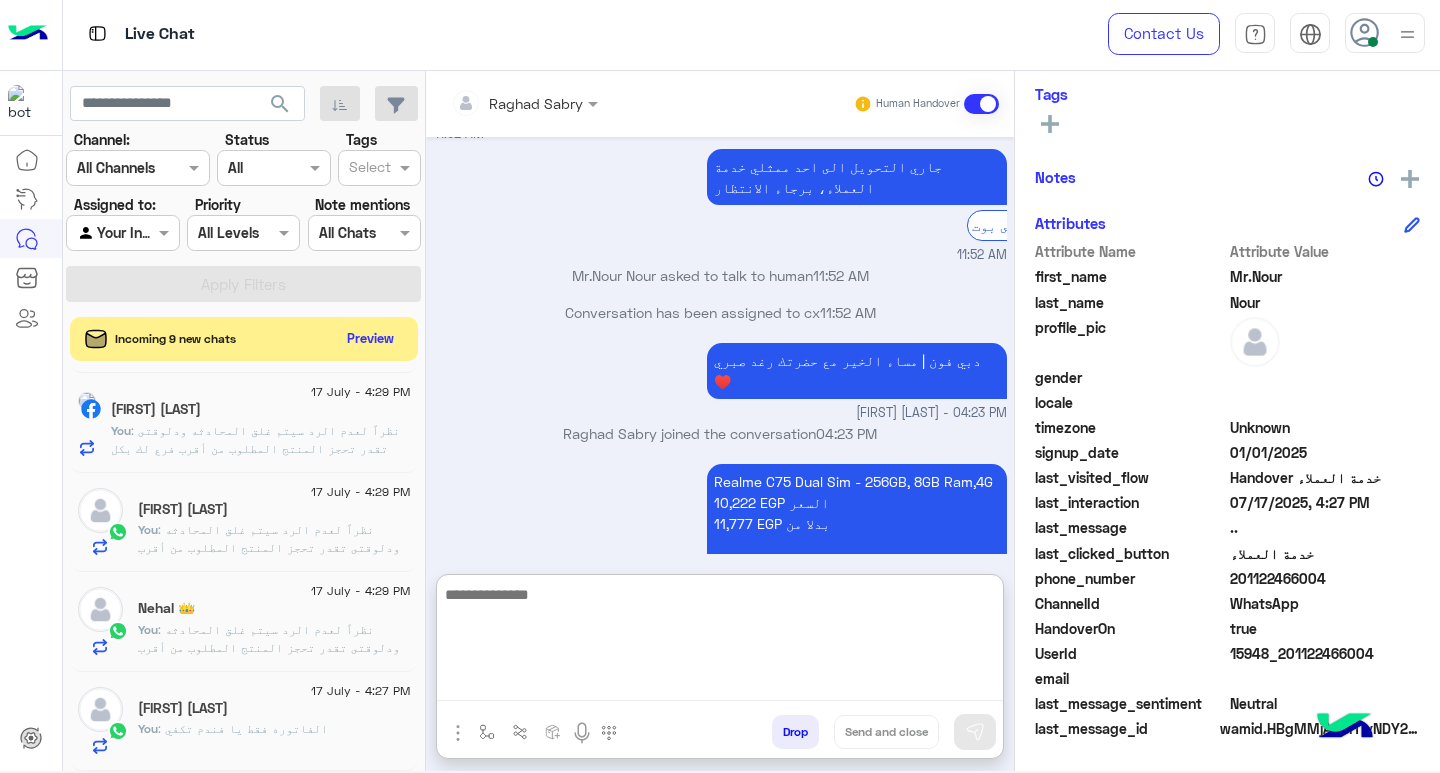 paste on "**********" 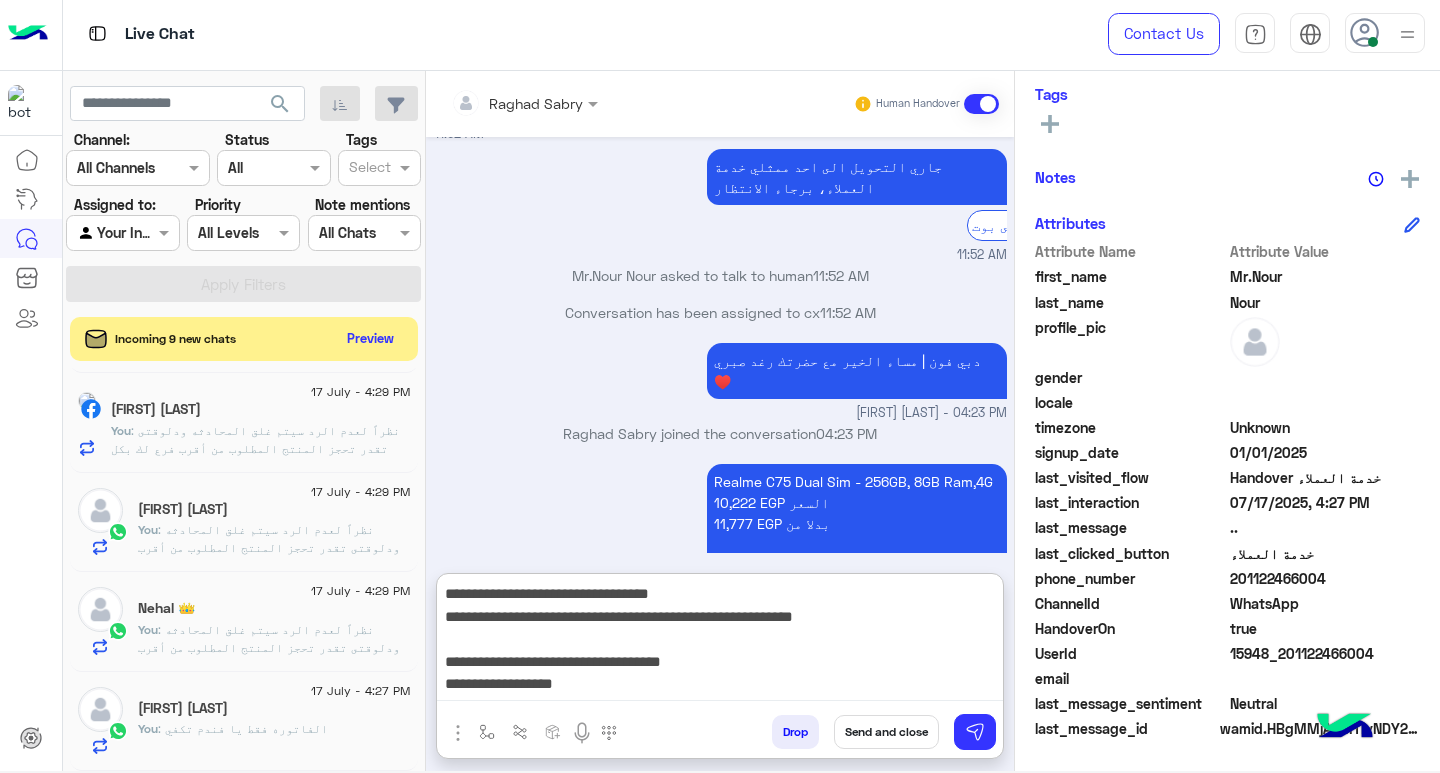 type on "**********" 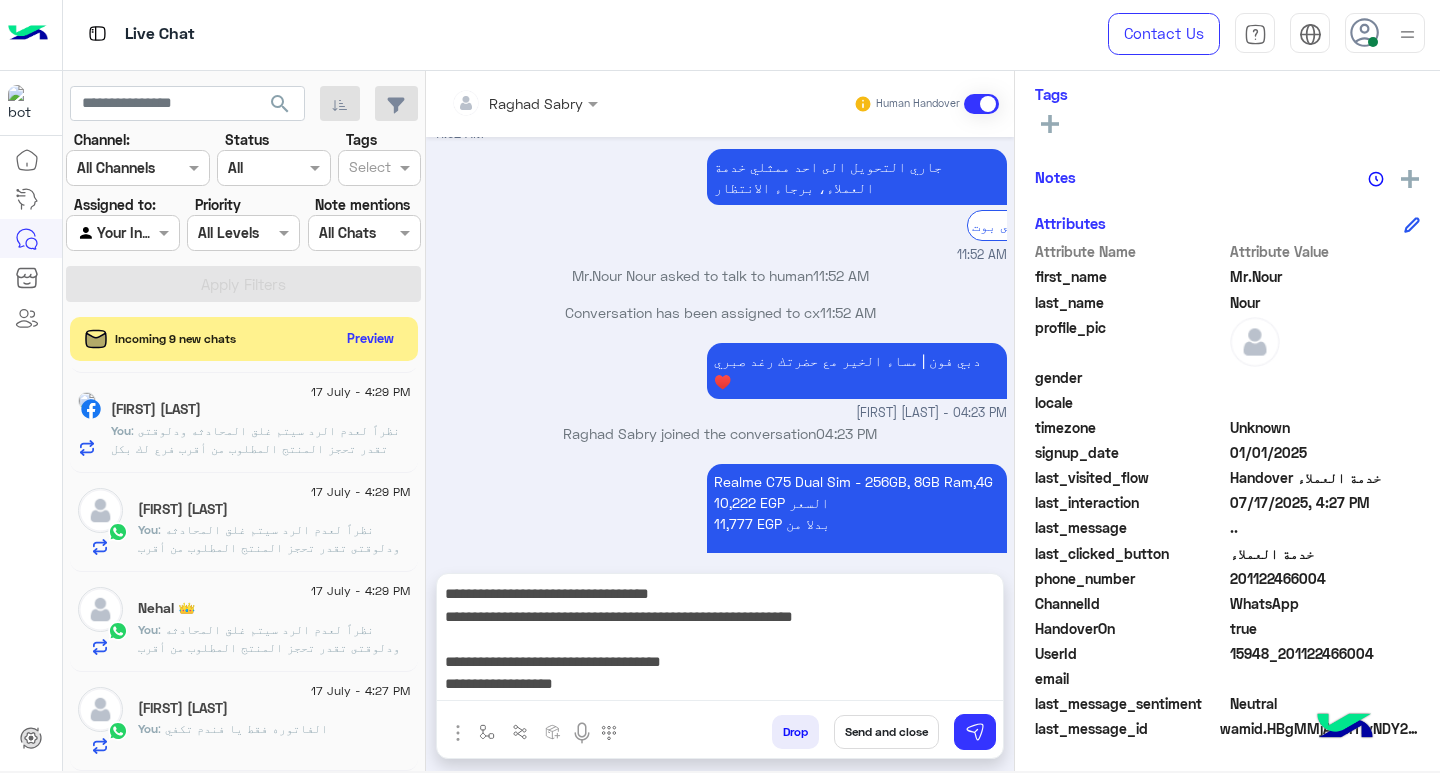 click on "Send and close" at bounding box center (886, 732) 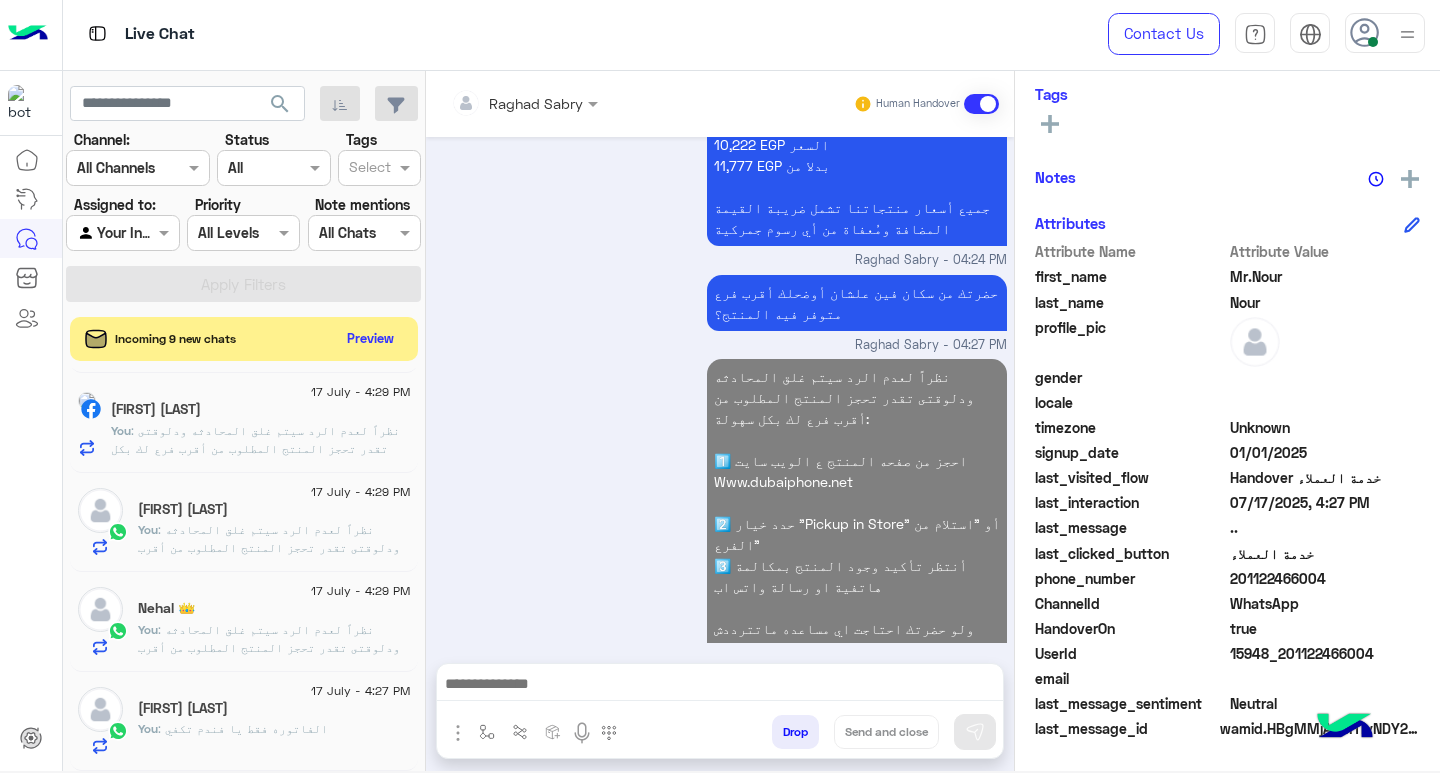 click on "[FIRST] [LAST]" 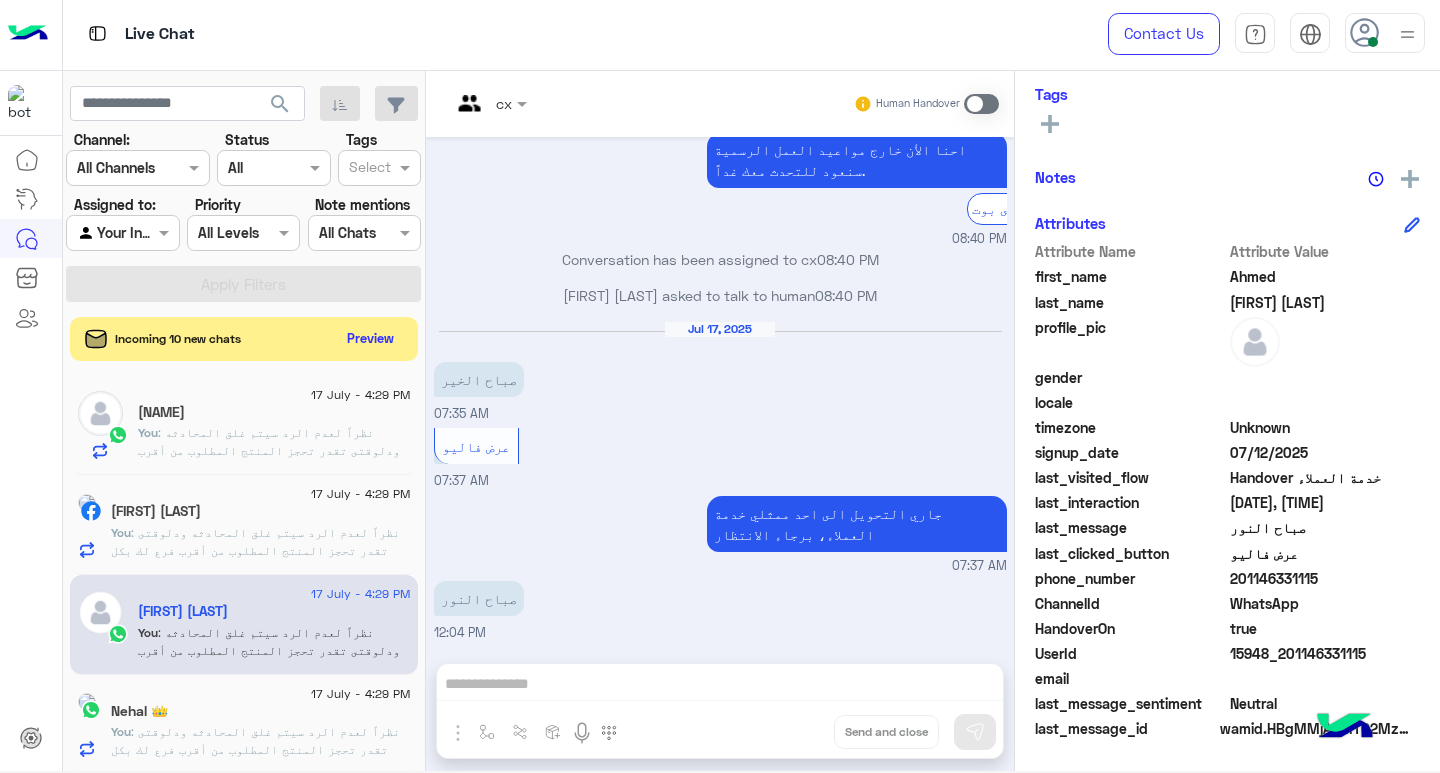 click on "[NAME]" 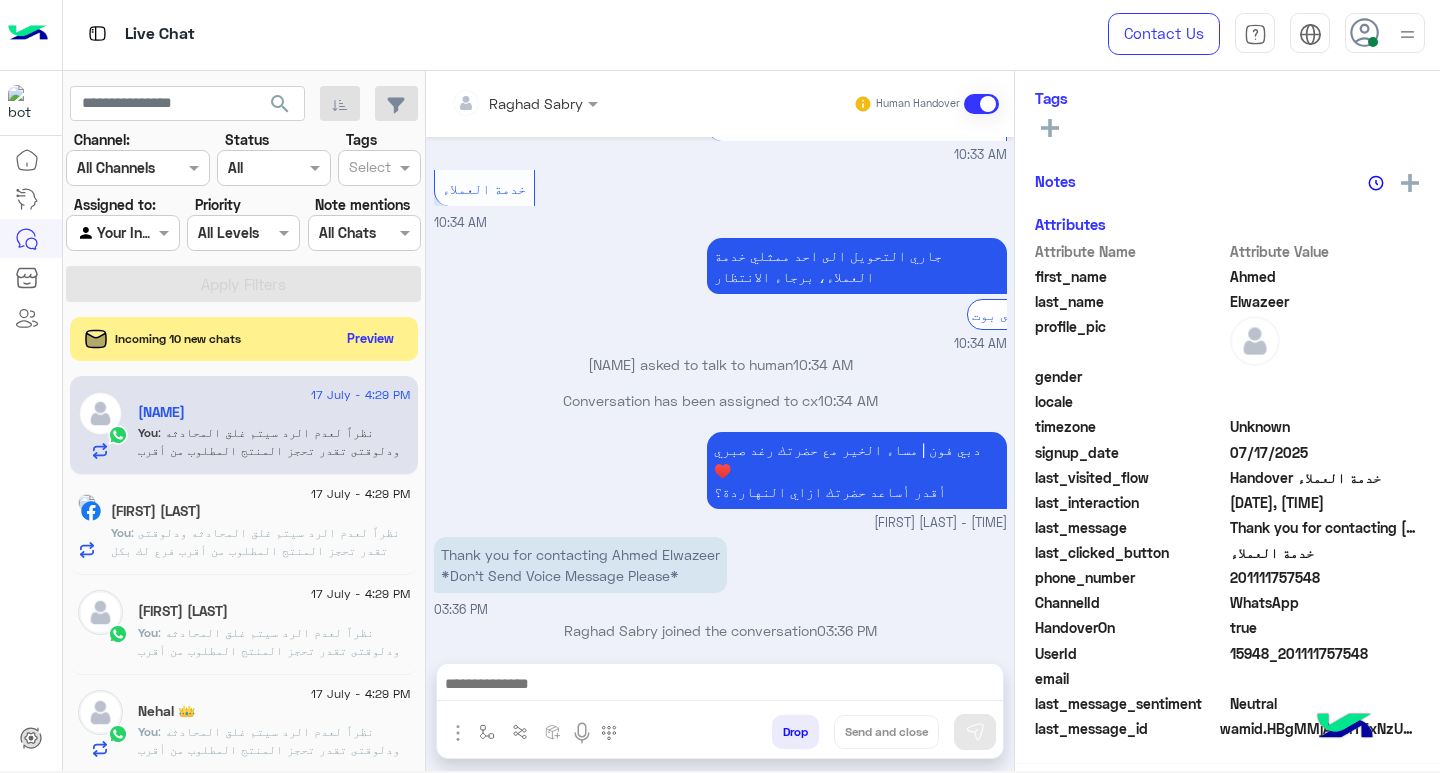 click on ": نظراً لعدم الرد سيتم غلق المحادثه
ودلوقتى تقدر تحجز المنتج المطلوب من أقرب فرع لك بكل سهولة:
1️⃣ احجز من صفحه المنتج ع الويب سايت
Www.dubaiphone.net
2️⃣ حدد خيار "Pickup in Store" أو "استلام من الفرع"
3️⃣ أنتظر تأكيد وجود المنتج  بمكالمة هاتفية او رسالة واتس اب
ولو حضرتك احتاجت اي مساعده ماتترددش انك تتواصل معانا مره تانيه بالضغط على خدمه العملاء, شكراَ لتواصل حضرتك مع دبي فون❤️" 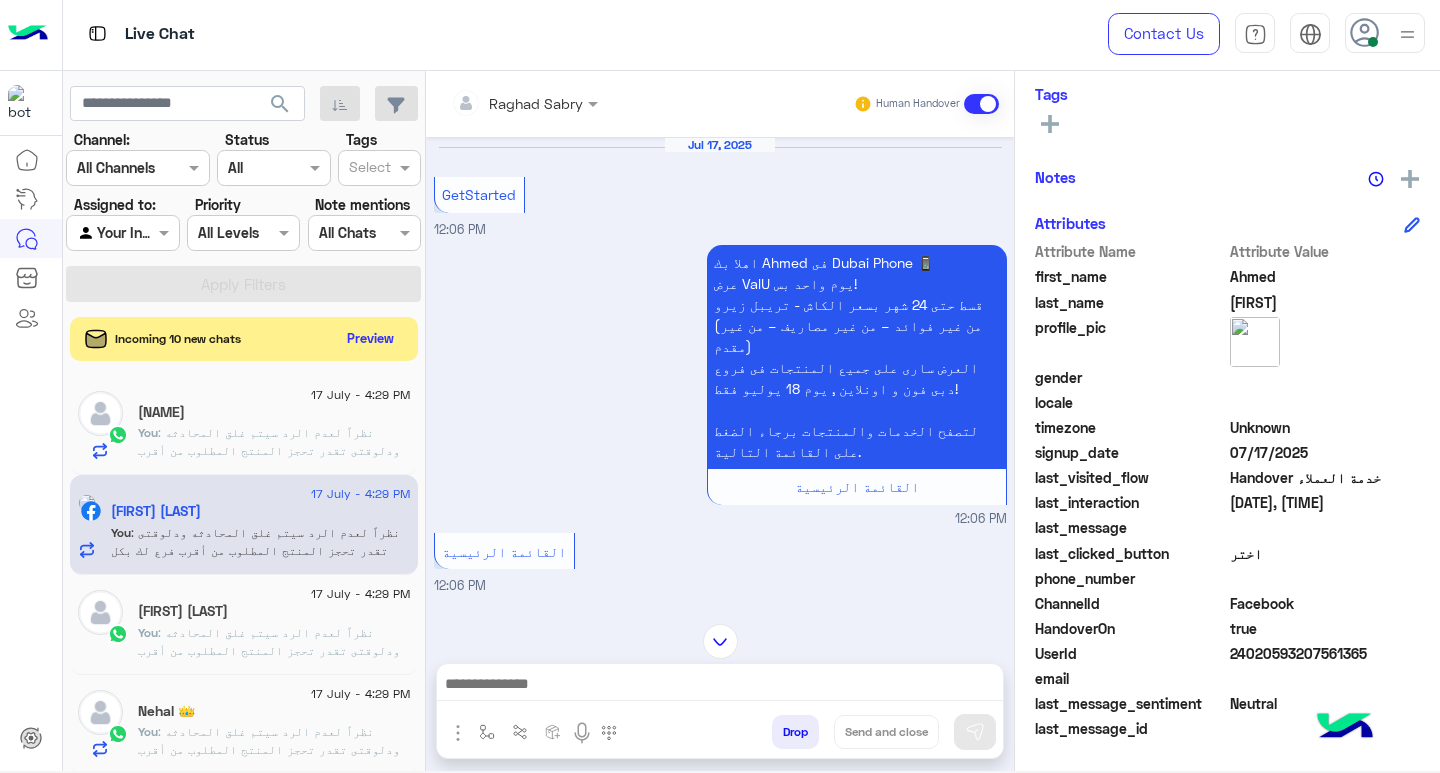 scroll, scrollTop: 492, scrollLeft: 0, axis: vertical 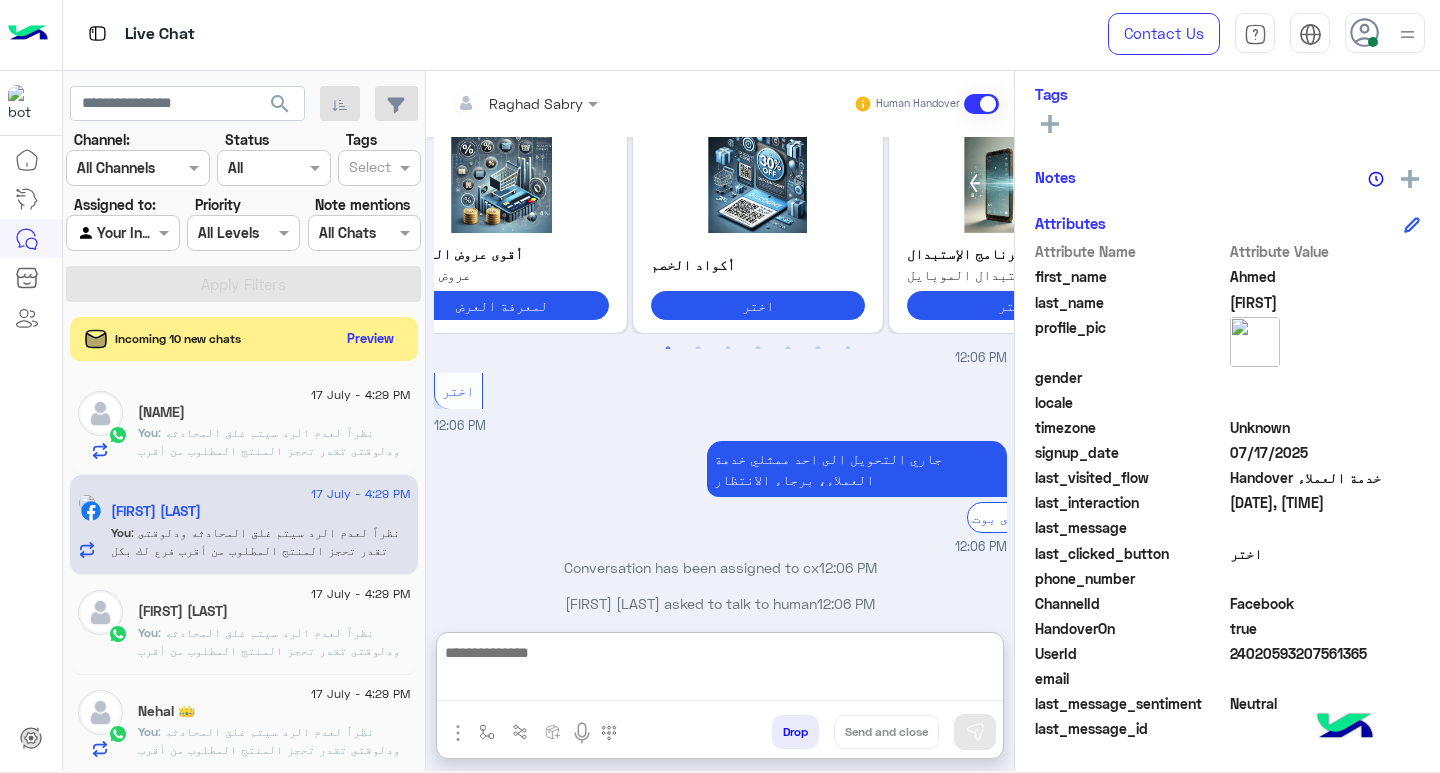 click at bounding box center [720, 670] 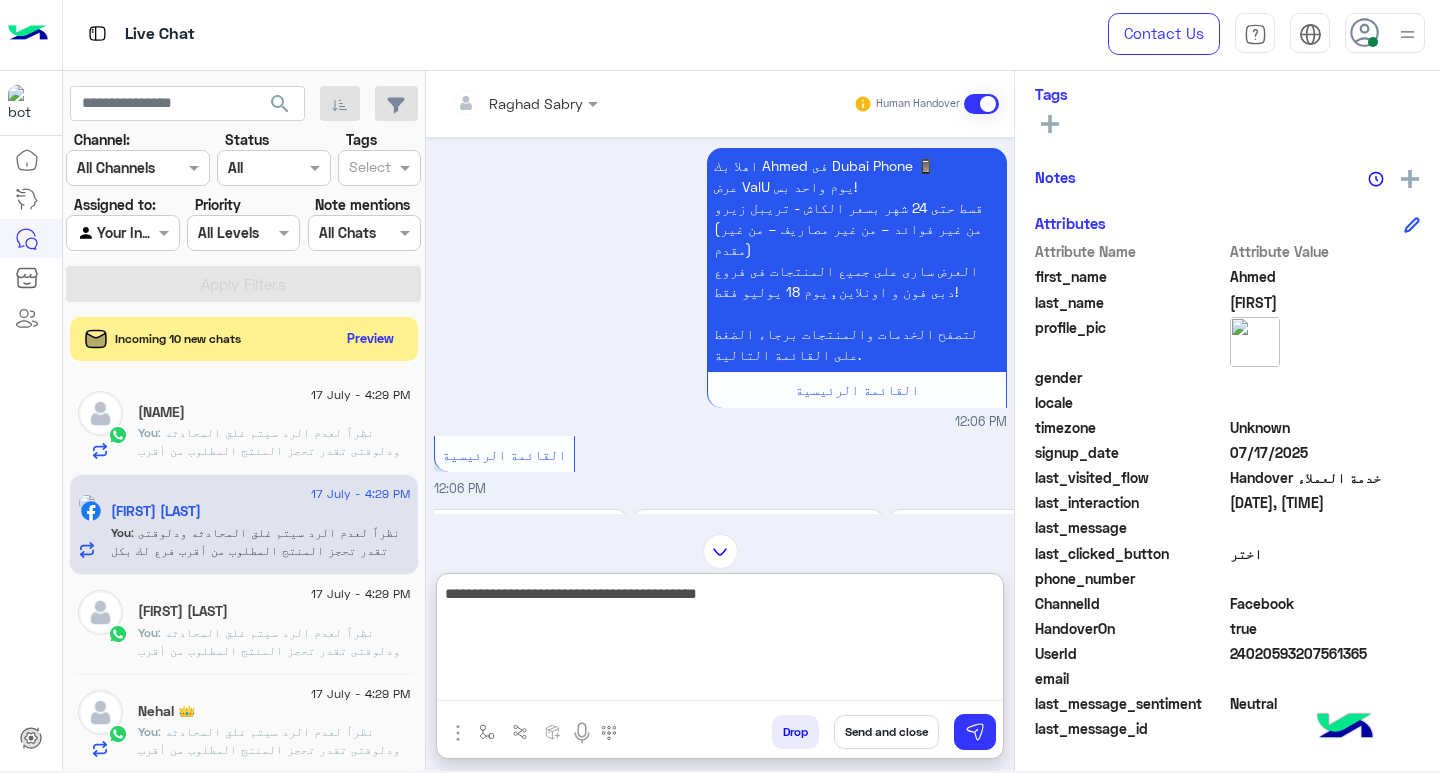 scroll, scrollTop: 0, scrollLeft: 0, axis: both 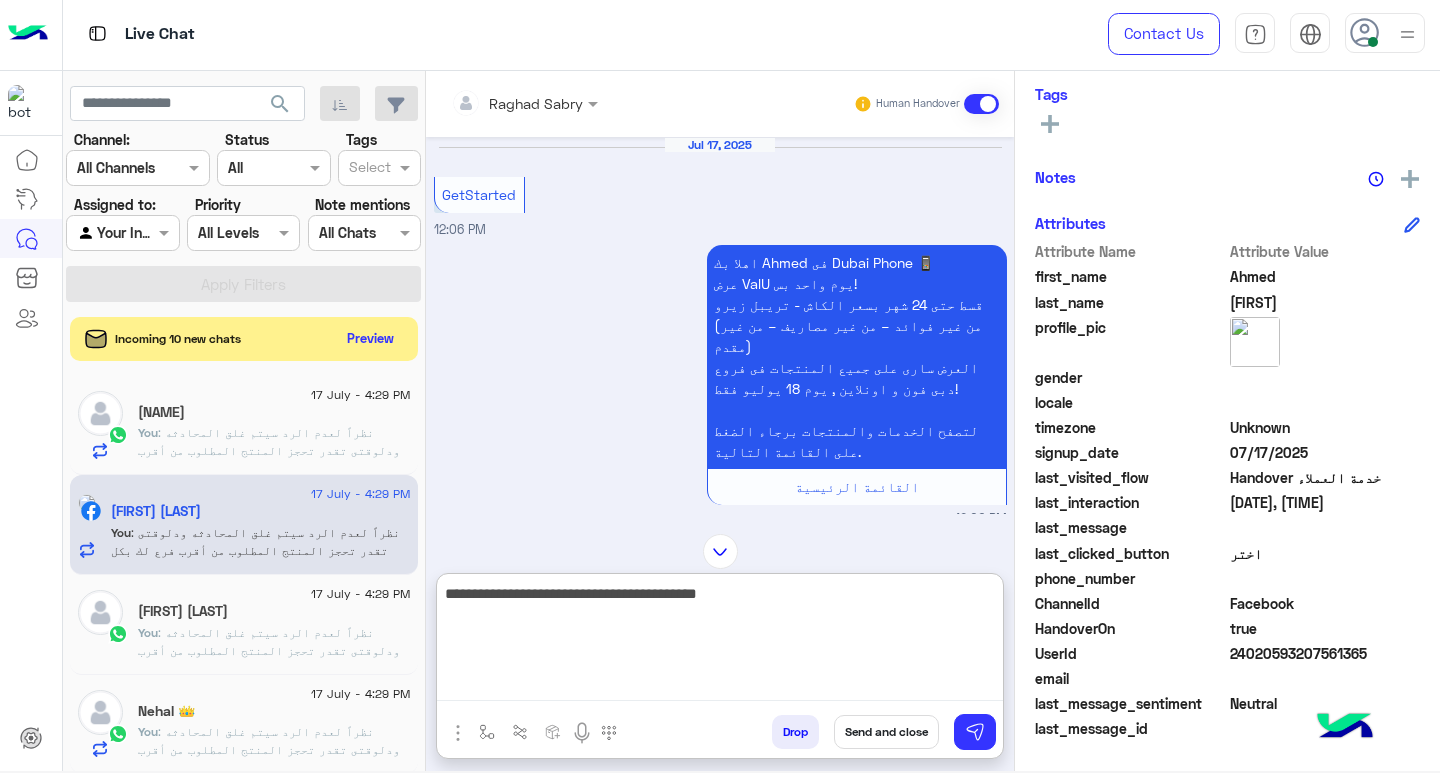 click on "**********" at bounding box center [720, 641] 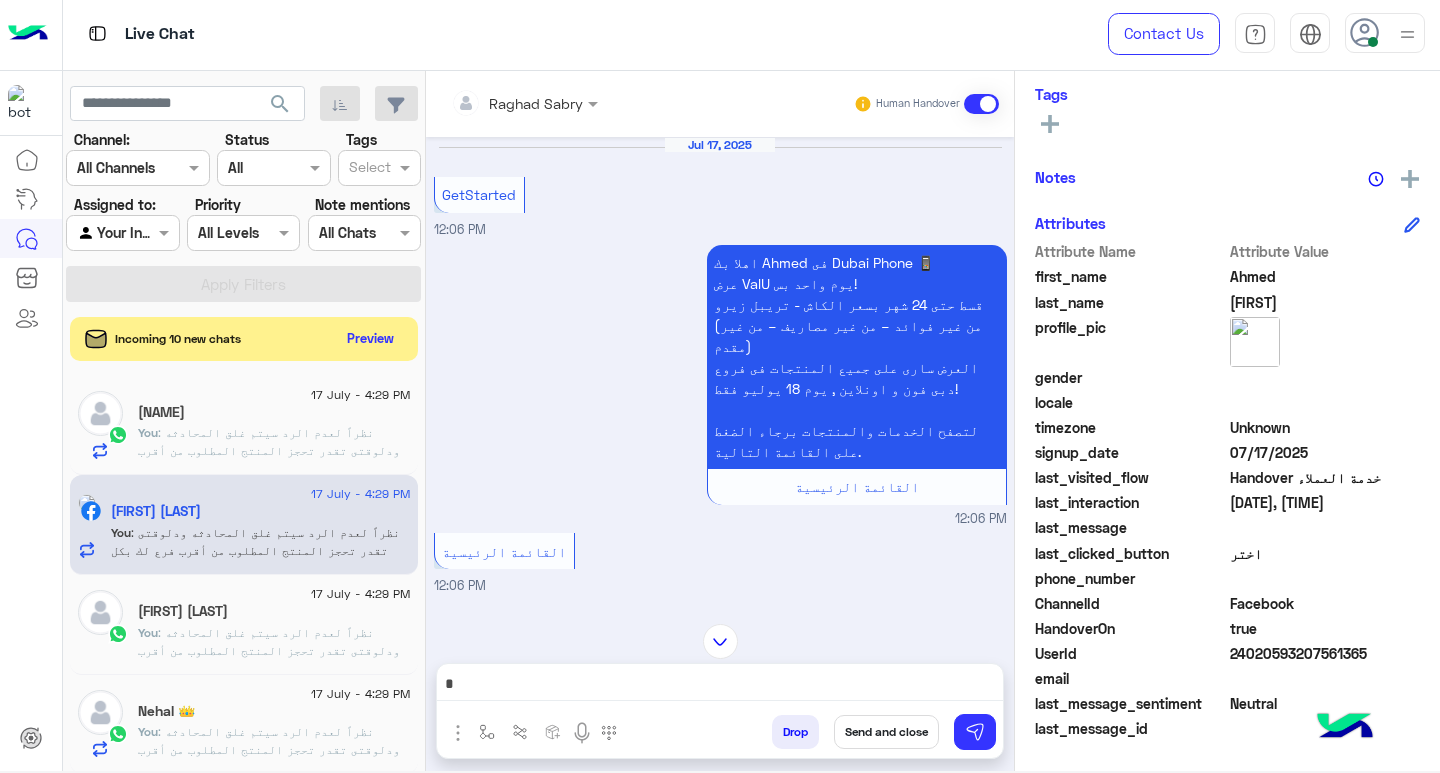 click at bounding box center [720, 686] 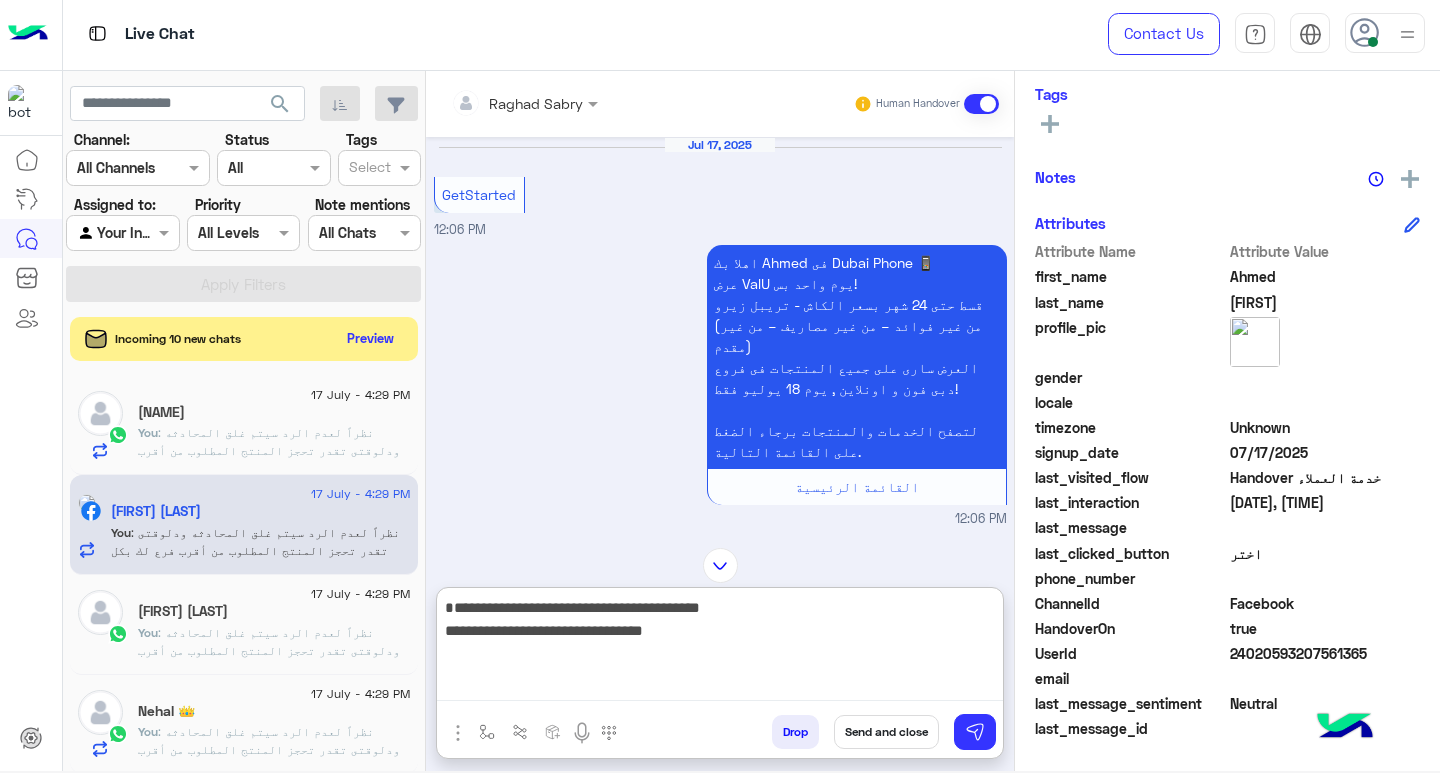 scroll, scrollTop: 0, scrollLeft: 0, axis: both 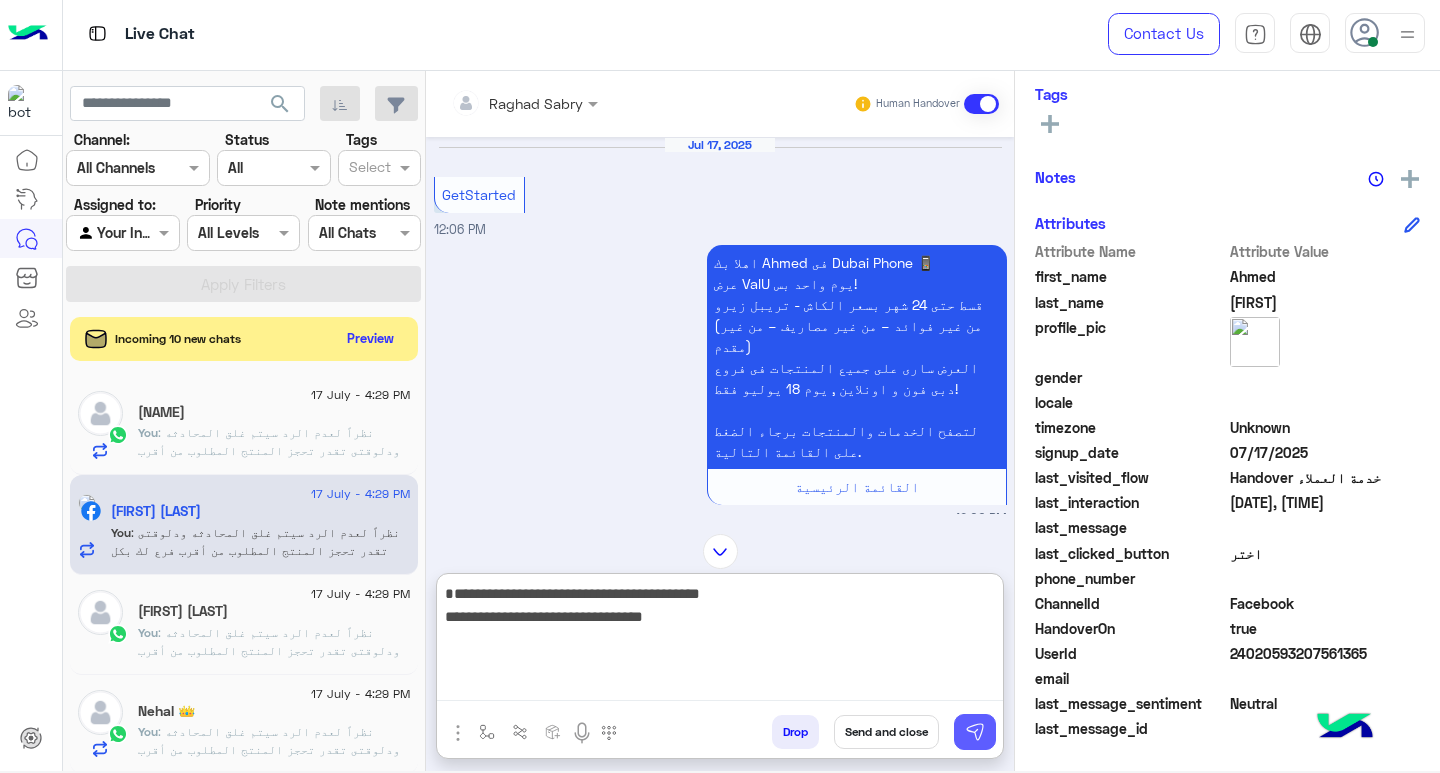 type on "**********" 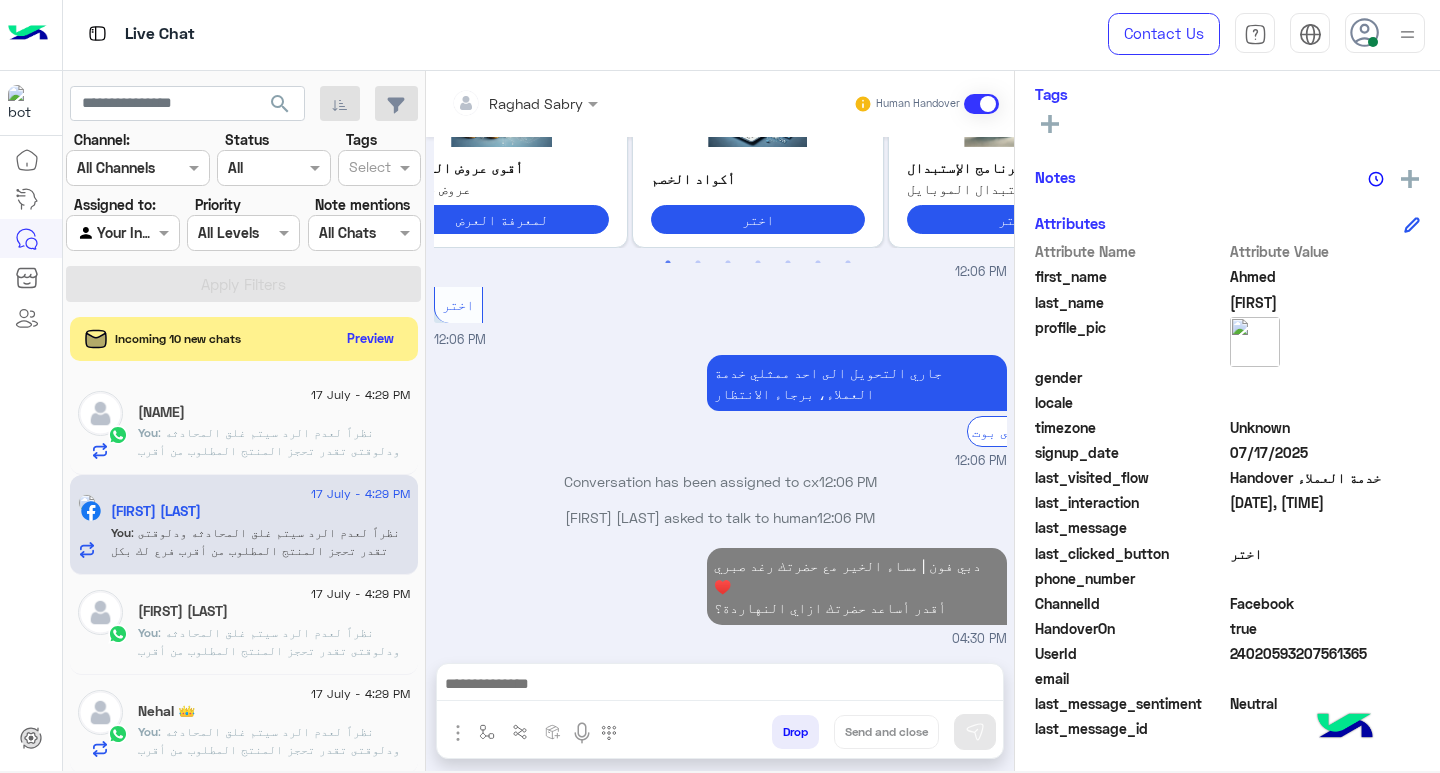scroll, scrollTop: 614, scrollLeft: 0, axis: vertical 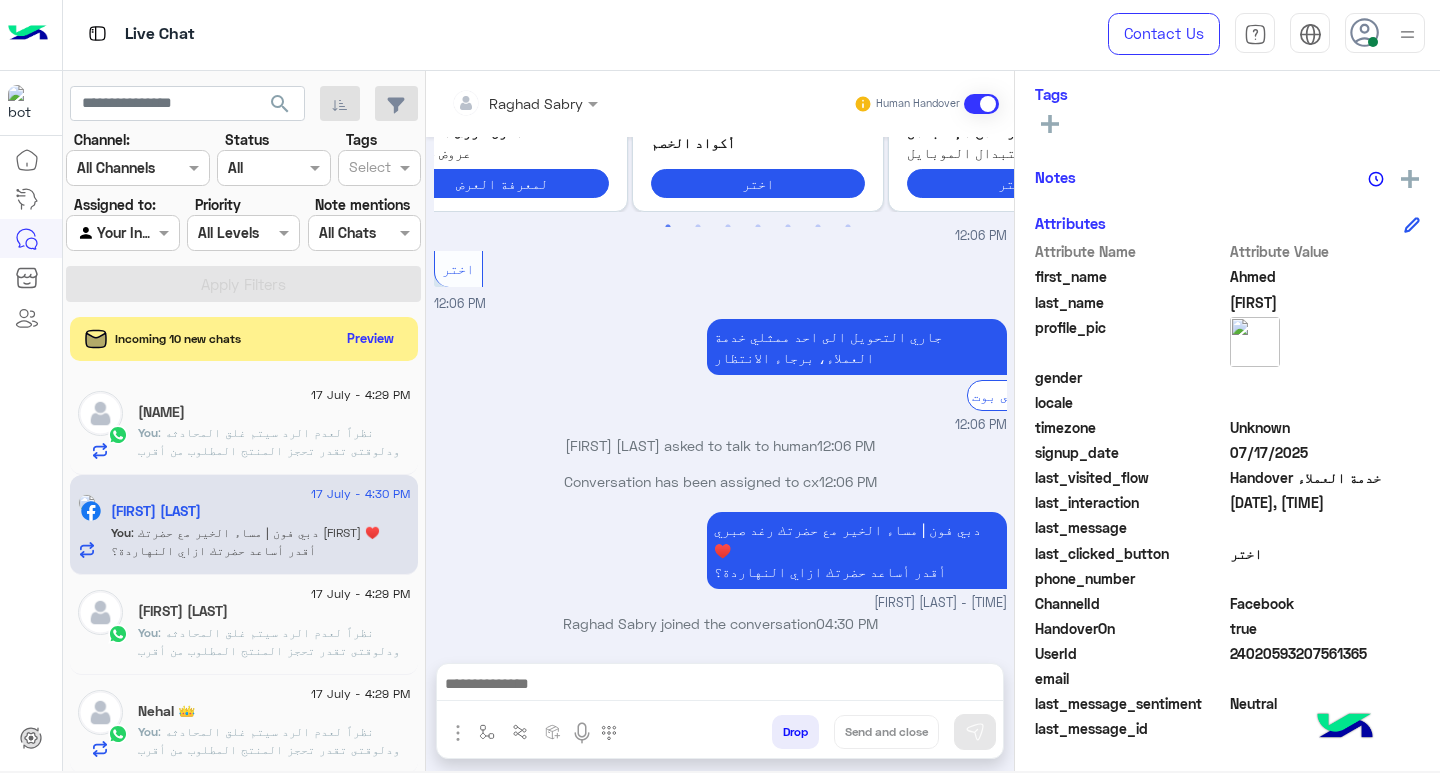 click on ": نظراً لعدم الرد سيتم غلق المحادثه
ودلوقتى تقدر تحجز المنتج المطلوب من أقرب فرع لك بكل سهولة:
1️⃣ احجز من صفحه المنتج ع الويب سايت
Www.dubaiphone.net
2️⃣ حدد خيار "Pickup in Store" أو "استلام من الفرع"
3️⃣ أنتظر تأكيد وجود المنتج  بمكالمة هاتفية او رسالة واتس اب
ولو حضرتك احتاجت اي مساعده ماتترددش انك تتواصل معانا مره تانيه بالضغط على خدمه العملاء, شكراَ لتواصل حضرتك مع دبي فون❤️" 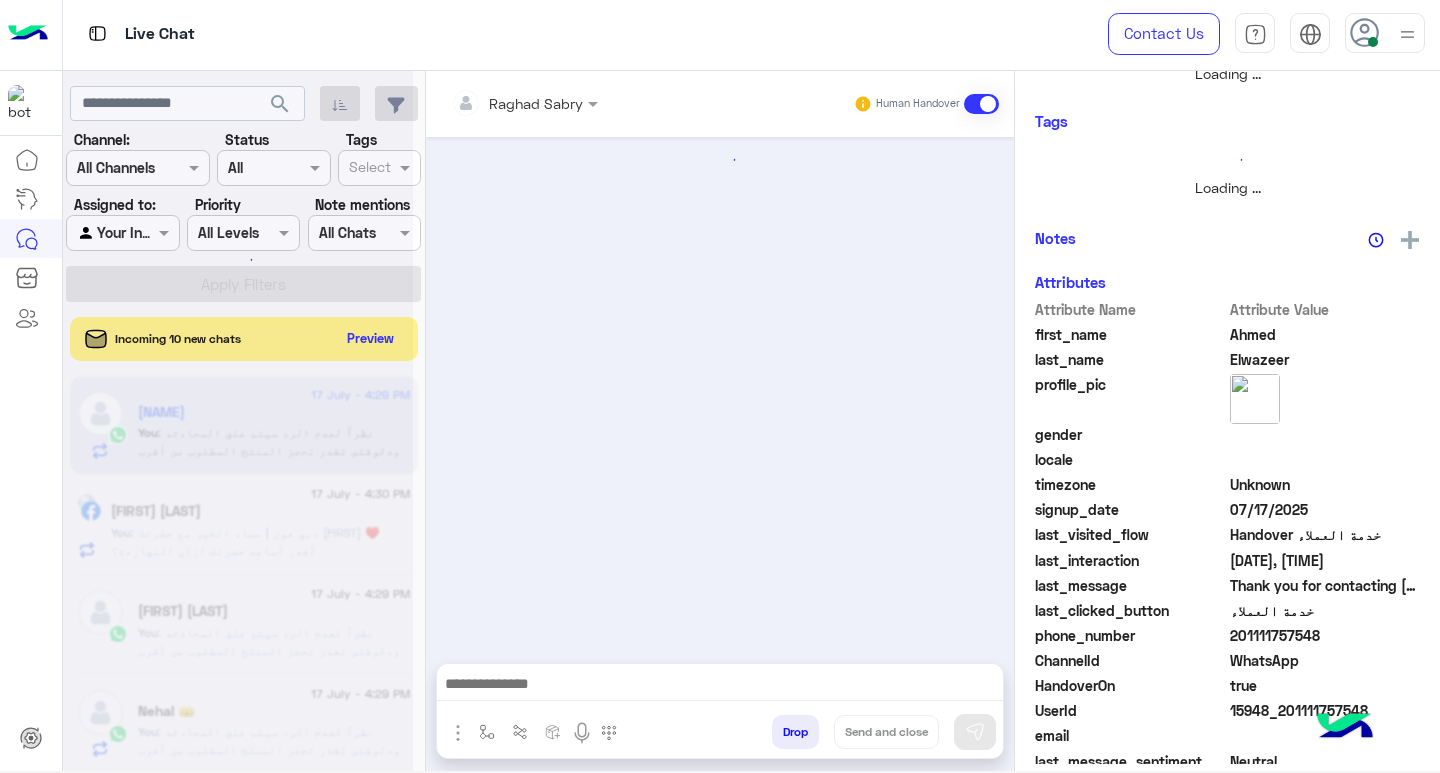 scroll, scrollTop: 355, scrollLeft: 0, axis: vertical 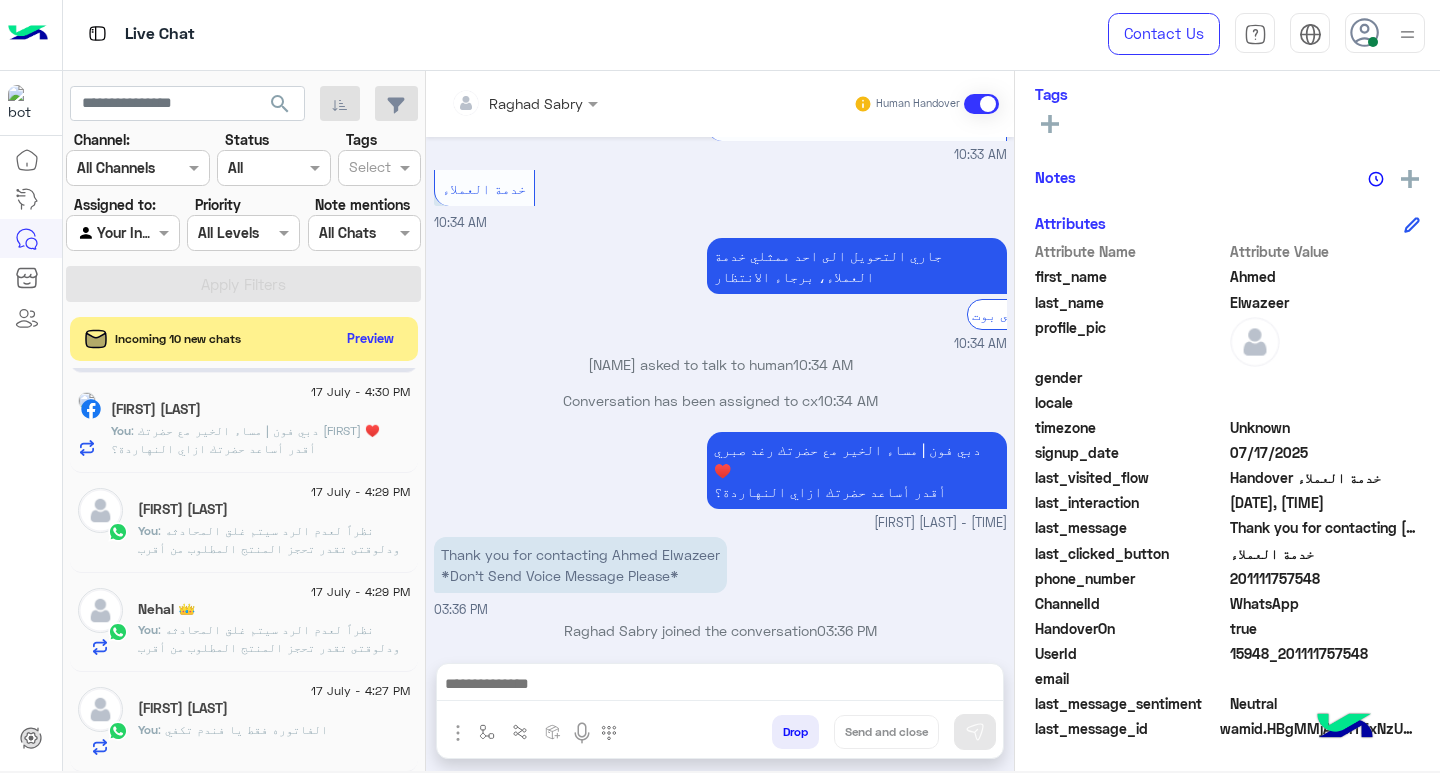 click on ": الفاتوره فقط يا فندم تكفي" 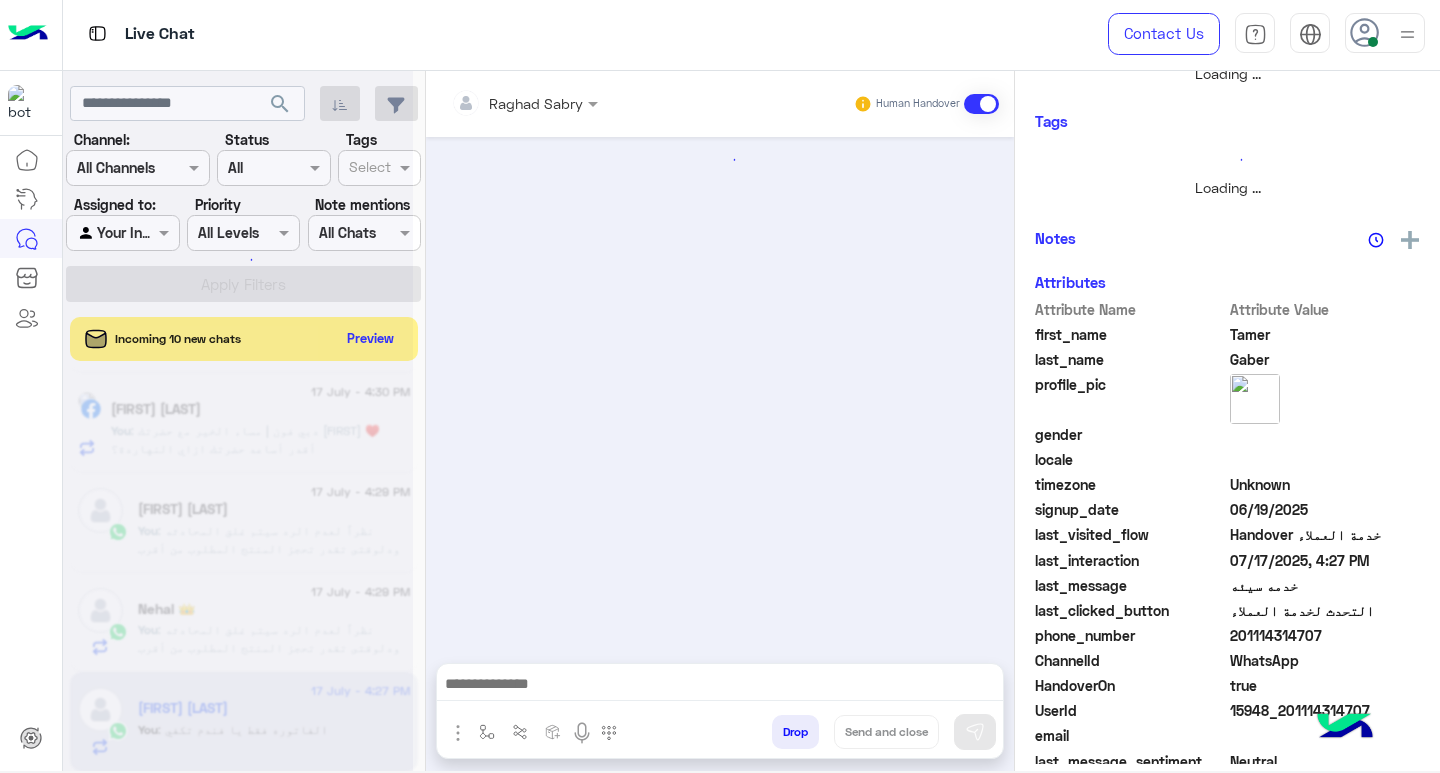 scroll, scrollTop: 355, scrollLeft: 0, axis: vertical 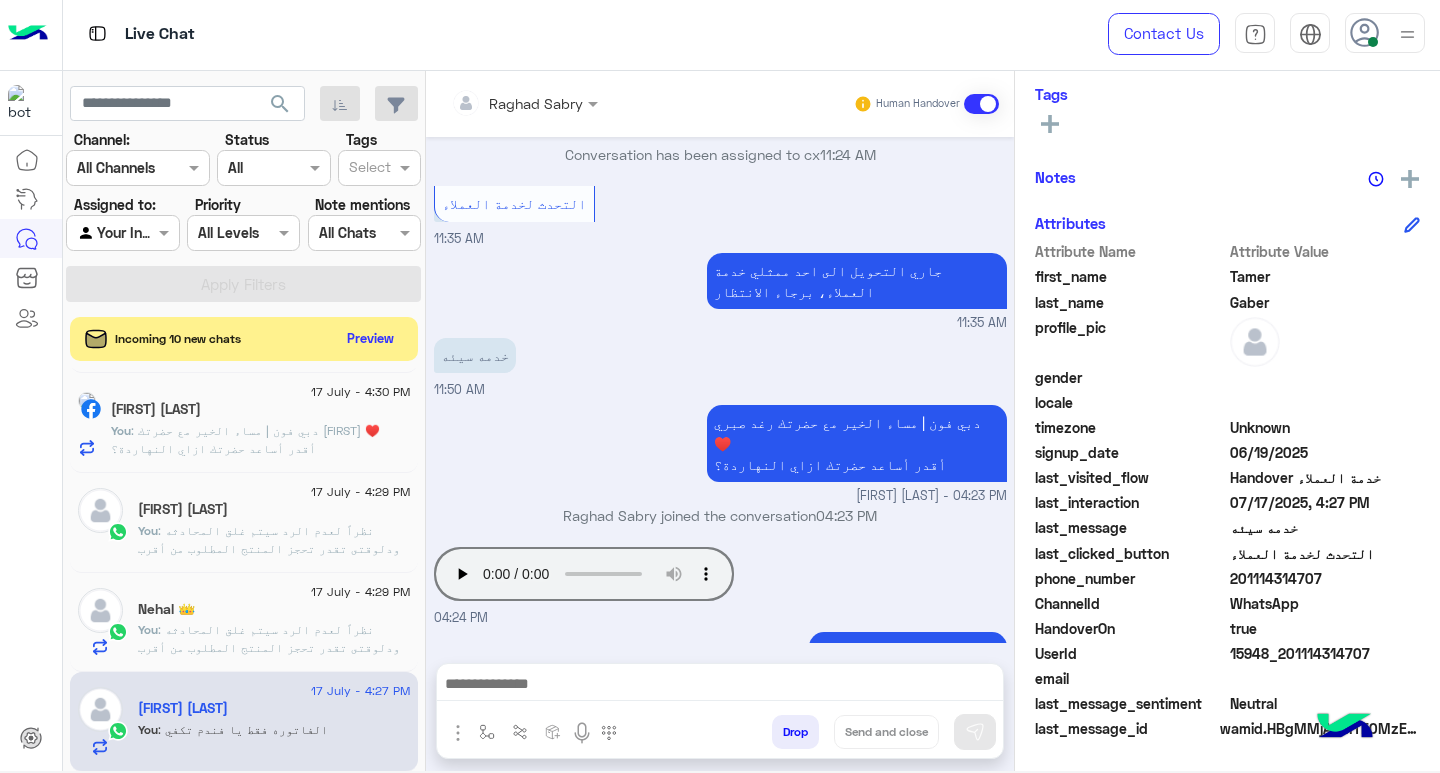 click at bounding box center (720, 686) 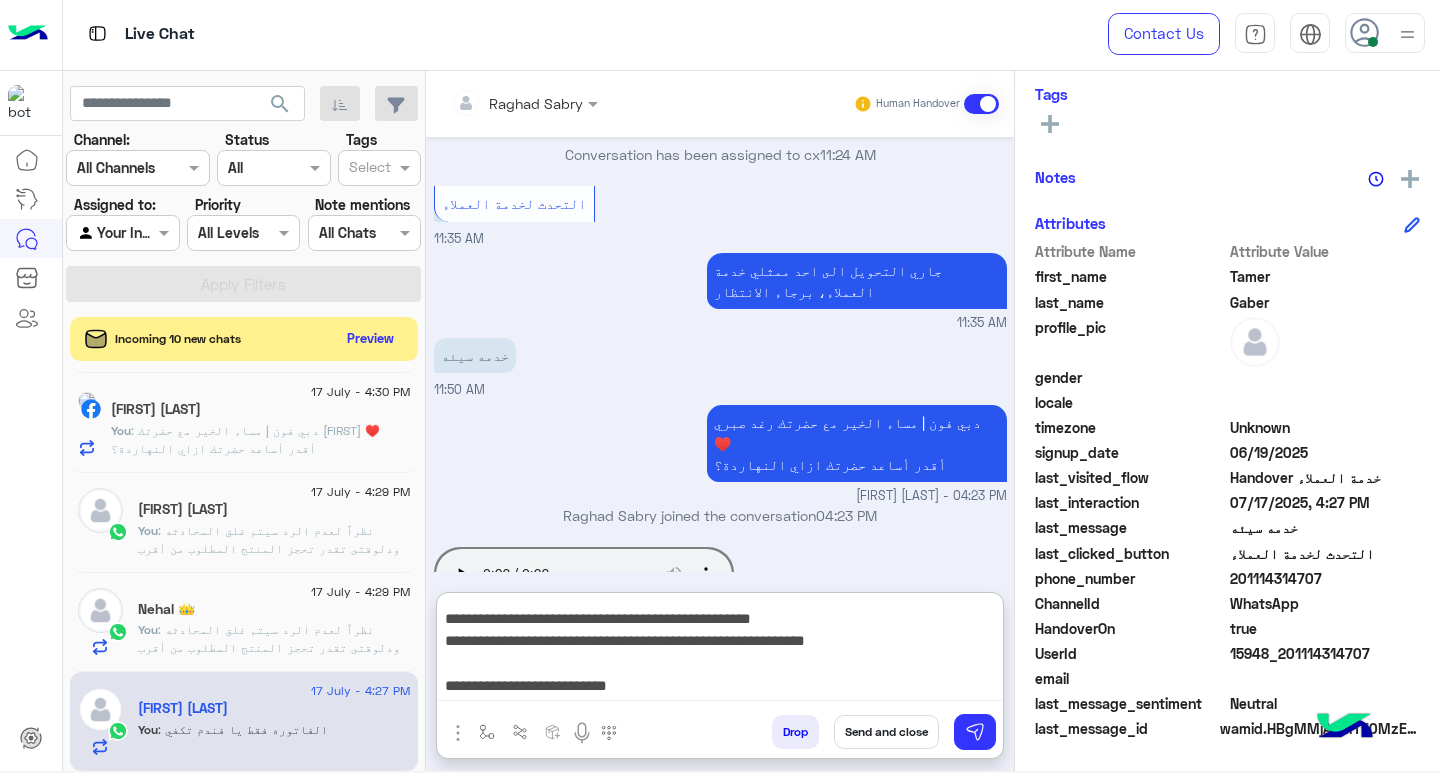 scroll, scrollTop: 133, scrollLeft: 0, axis: vertical 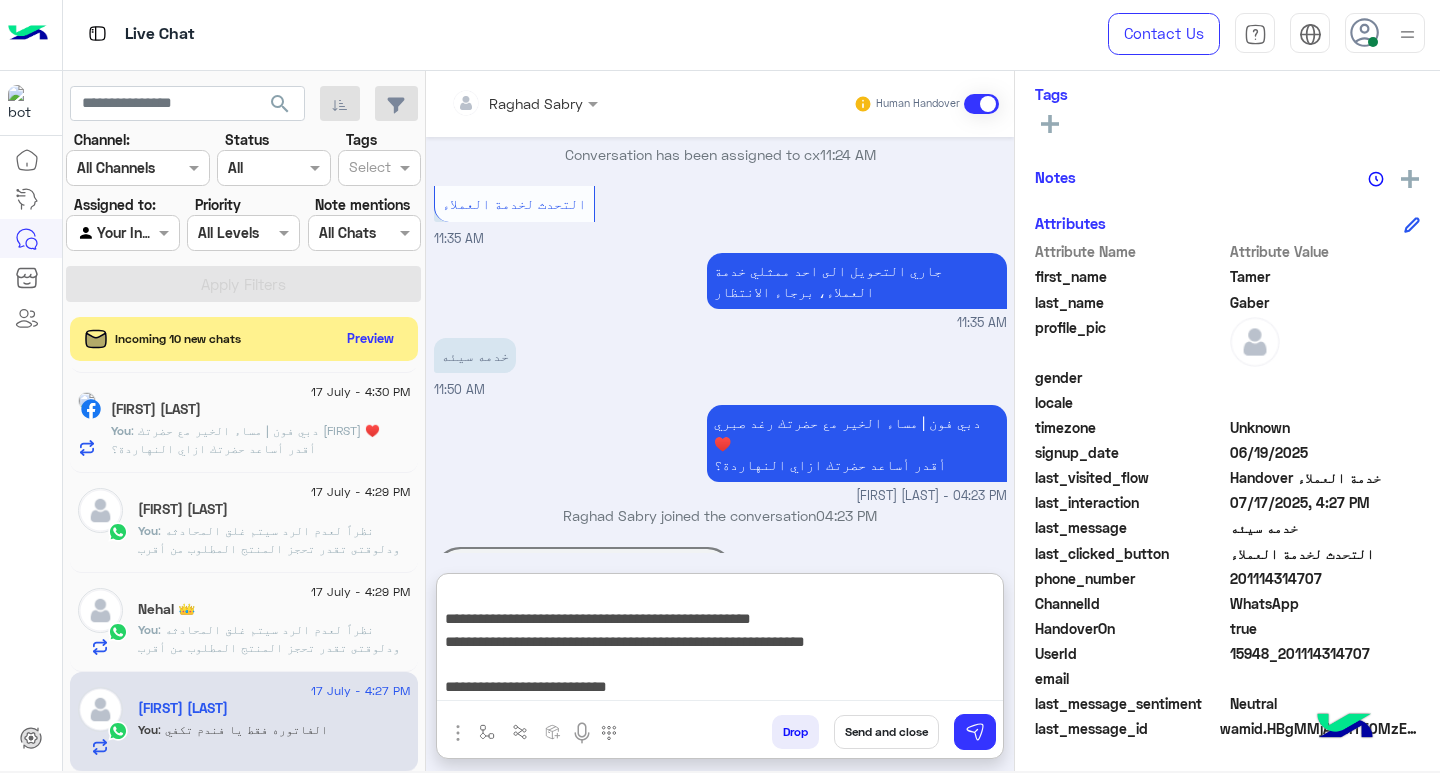 type on "**********" 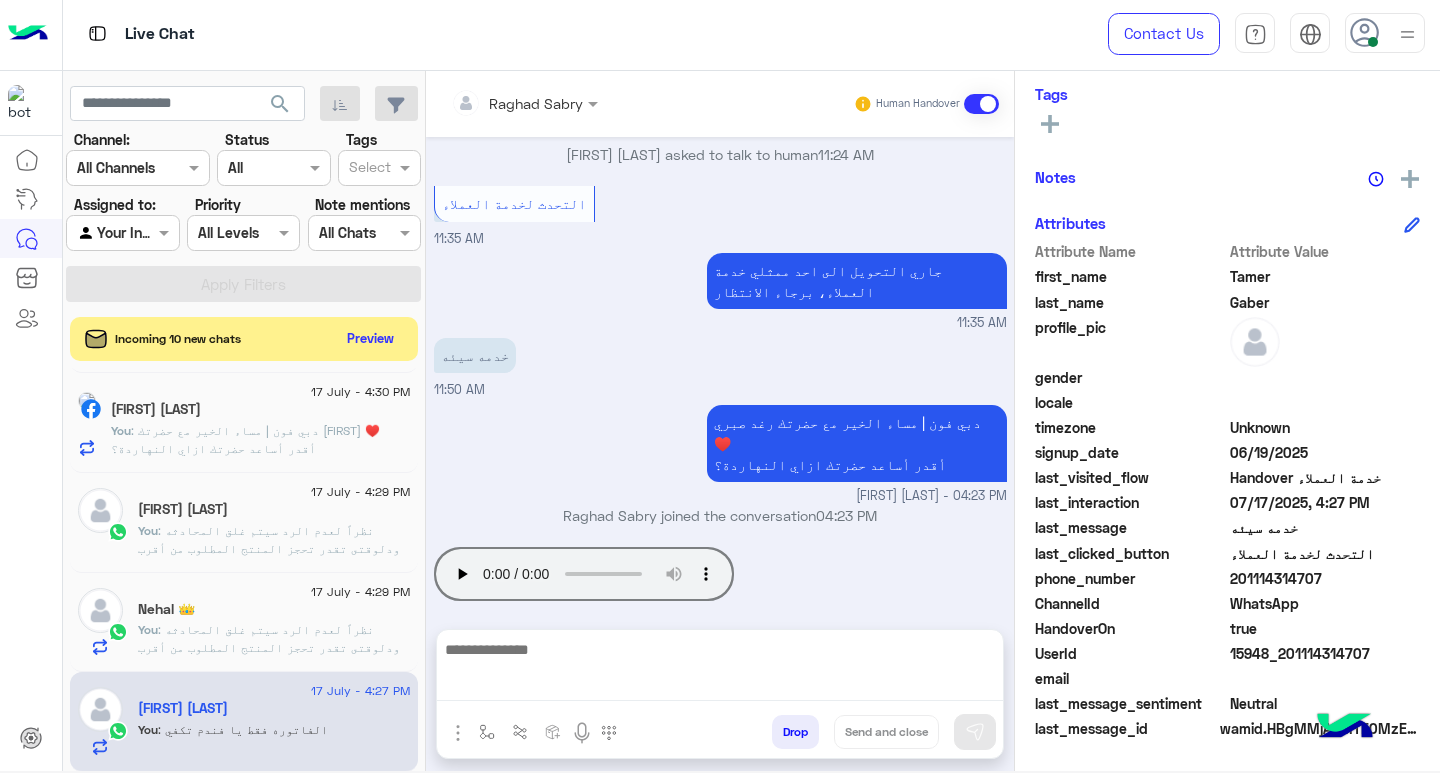 scroll, scrollTop: 0, scrollLeft: 0, axis: both 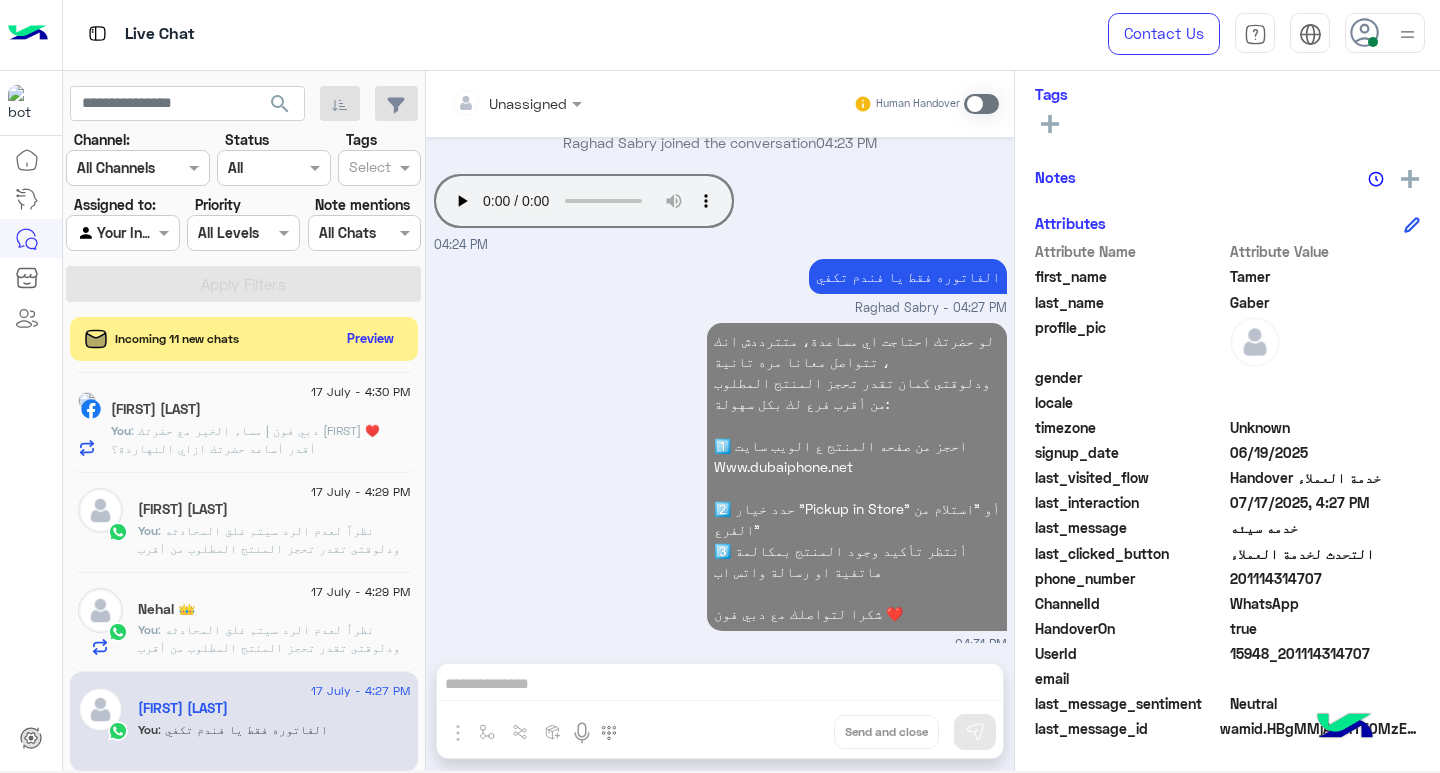 click on ": نظراً لعدم الرد سيتم غلق المحادثه
ودلوقتى تقدر تحجز المنتج المطلوب من أقرب فرع لك بكل سهولة:
1️⃣ احجز من صفحه المنتج ع الويب سايت
Www.dubaiphone.net
2️⃣ حدد خيار "Pickup in Store" أو "استلام من الفرع"
3️⃣ أنتظر تأكيد وجود المنتج  بمكالمة هاتفية او رسالة واتس اب
ولو حضرتك احتاجت اي مساعده ماتترددش انك تتواصل معانا مره تانيه بالضغط على خدمه العملاء, شكراَ لتواصل حضرتك مع دبي فون❤️" 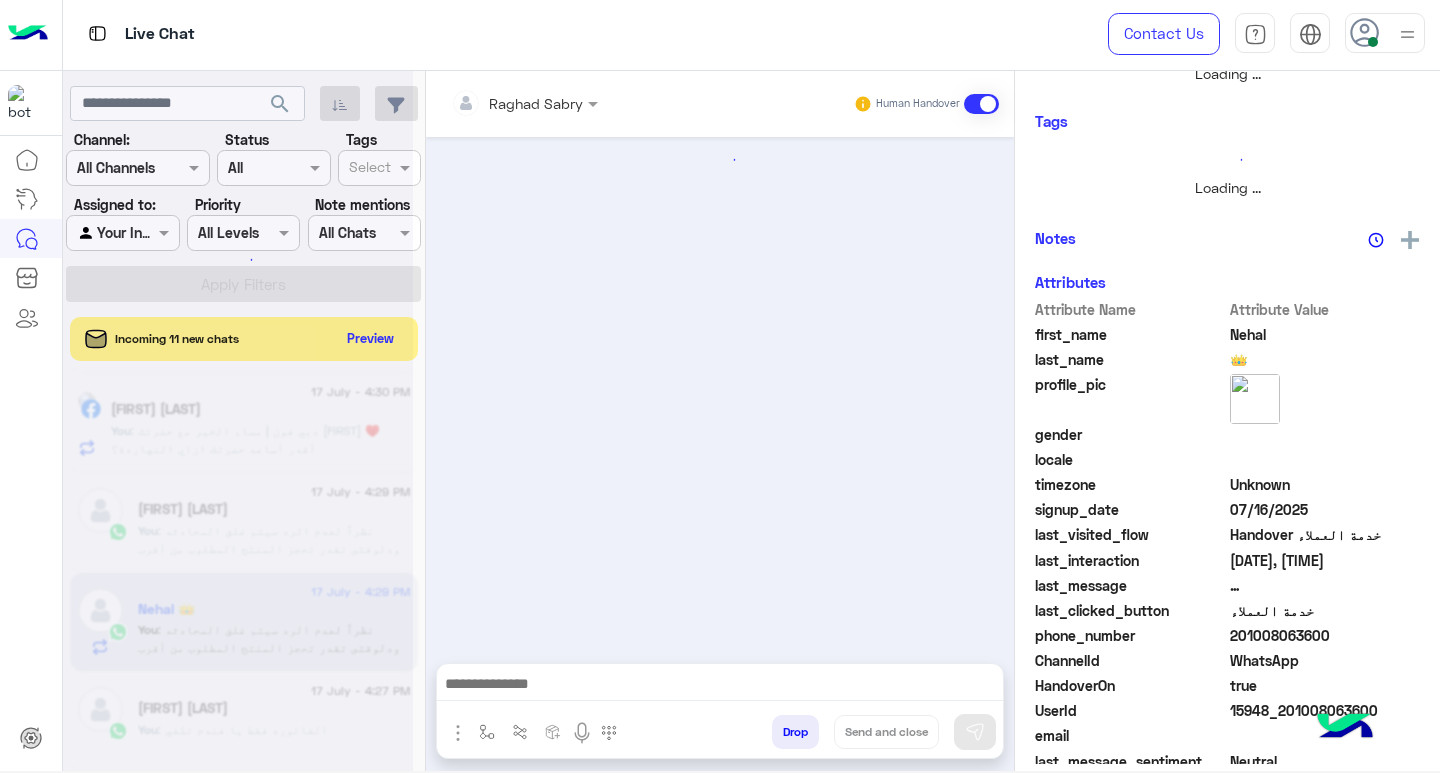 scroll, scrollTop: 355, scrollLeft: 0, axis: vertical 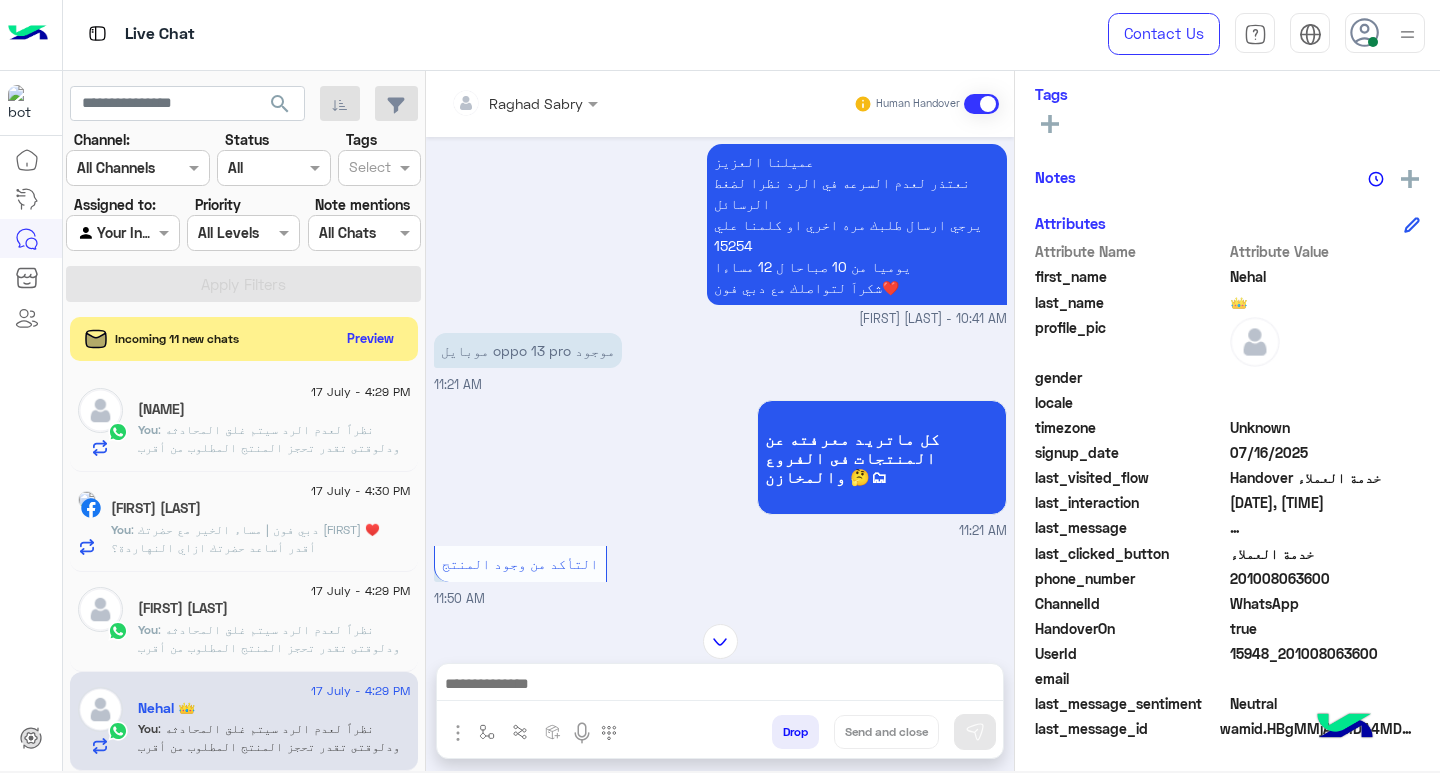 click at bounding box center [720, 686] 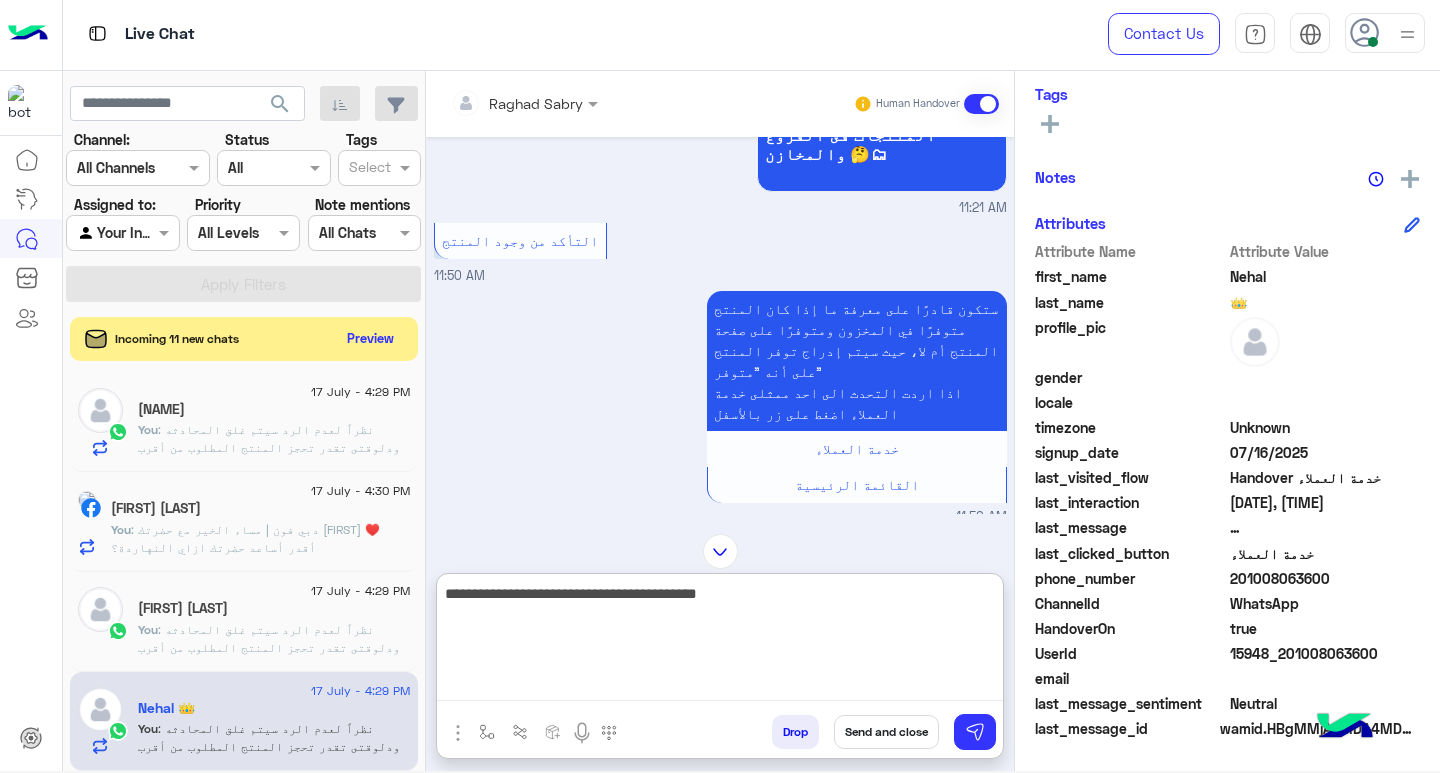 scroll, scrollTop: 1063, scrollLeft: 0, axis: vertical 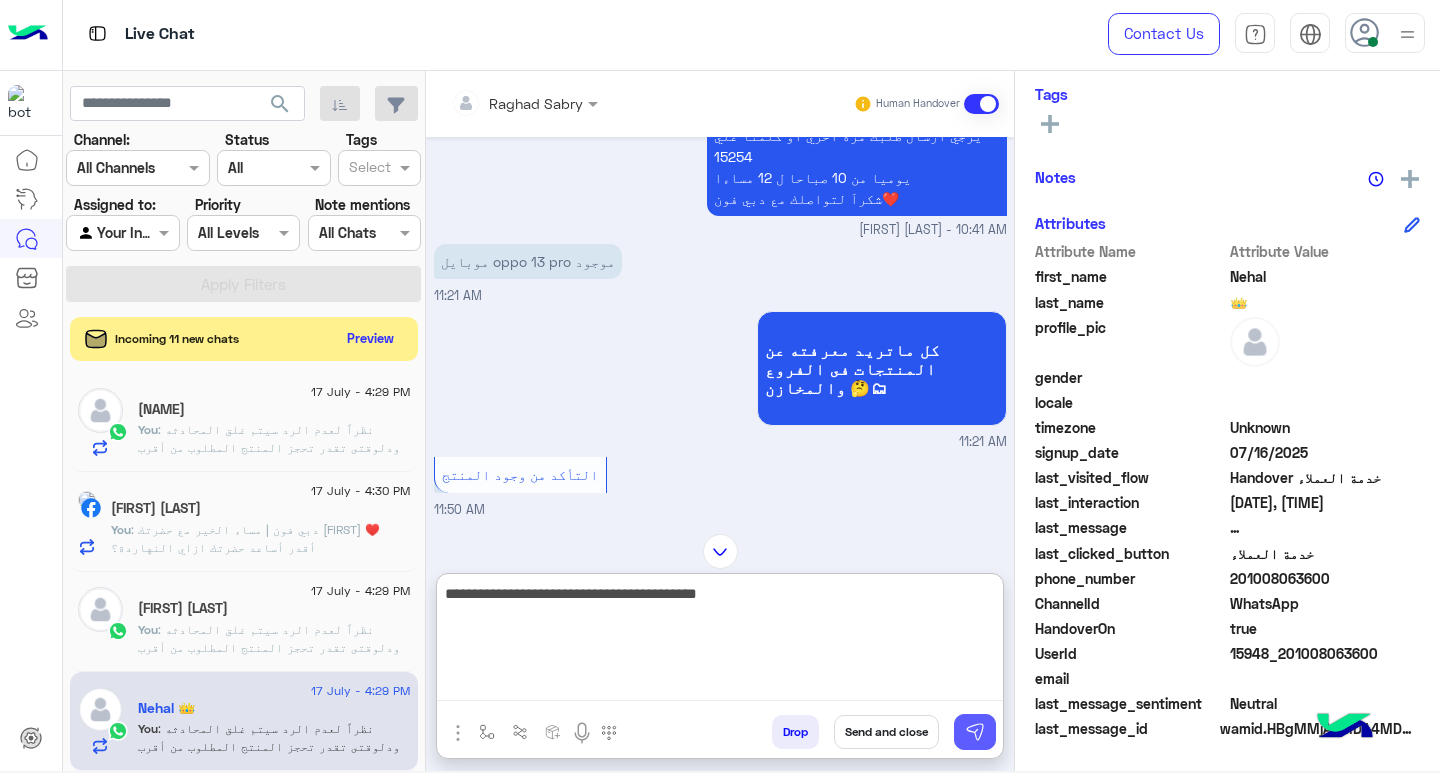 type on "**********" 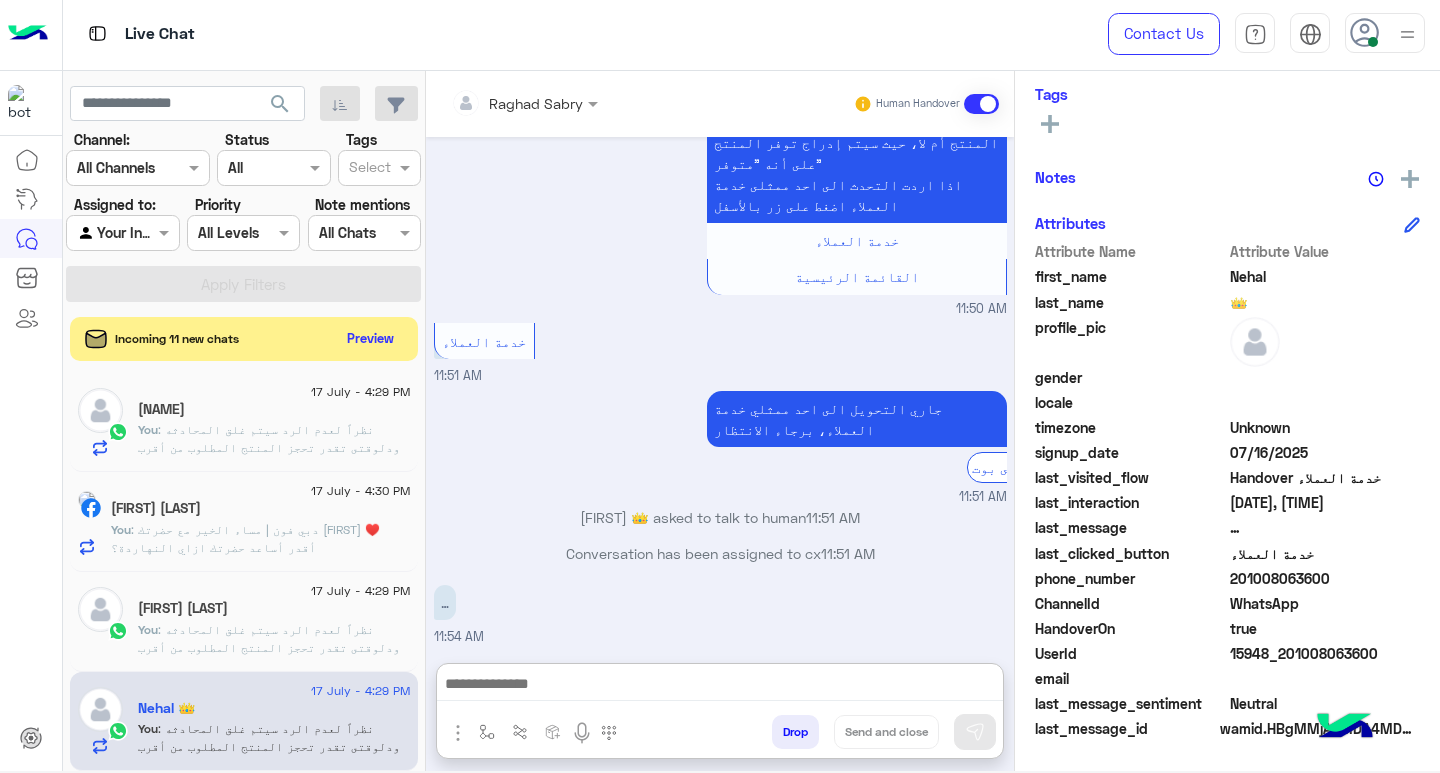 click at bounding box center [720, 686] 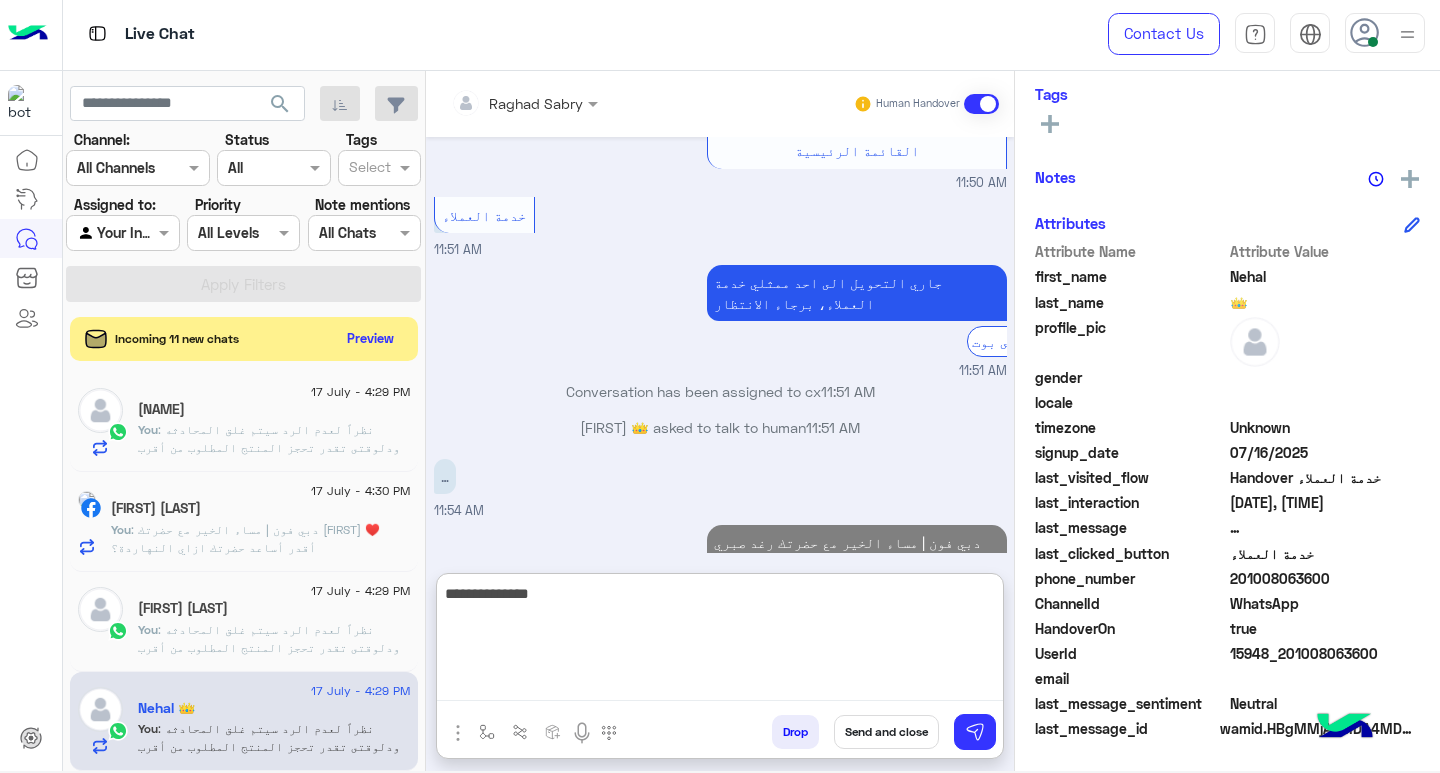 type on "**********" 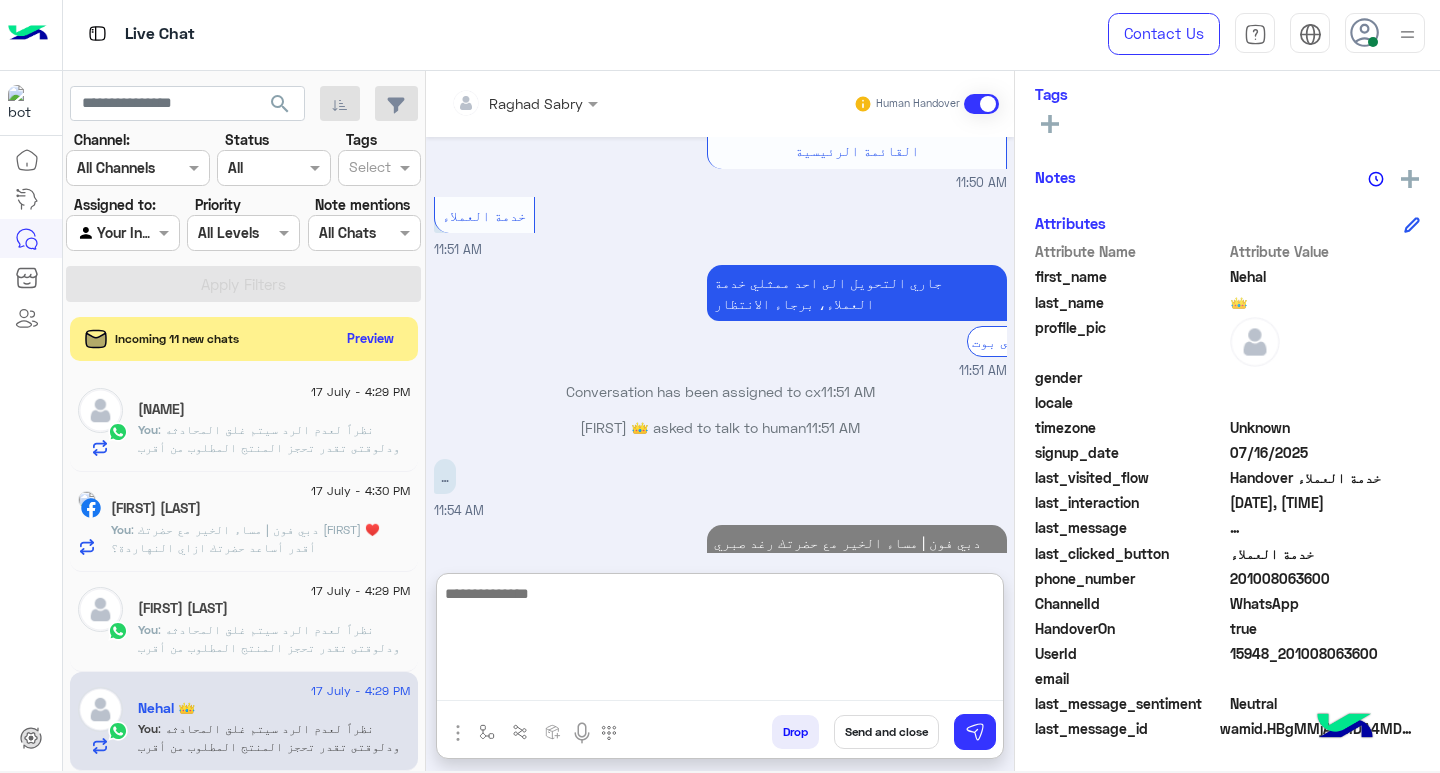 scroll, scrollTop: 1695, scrollLeft: 0, axis: vertical 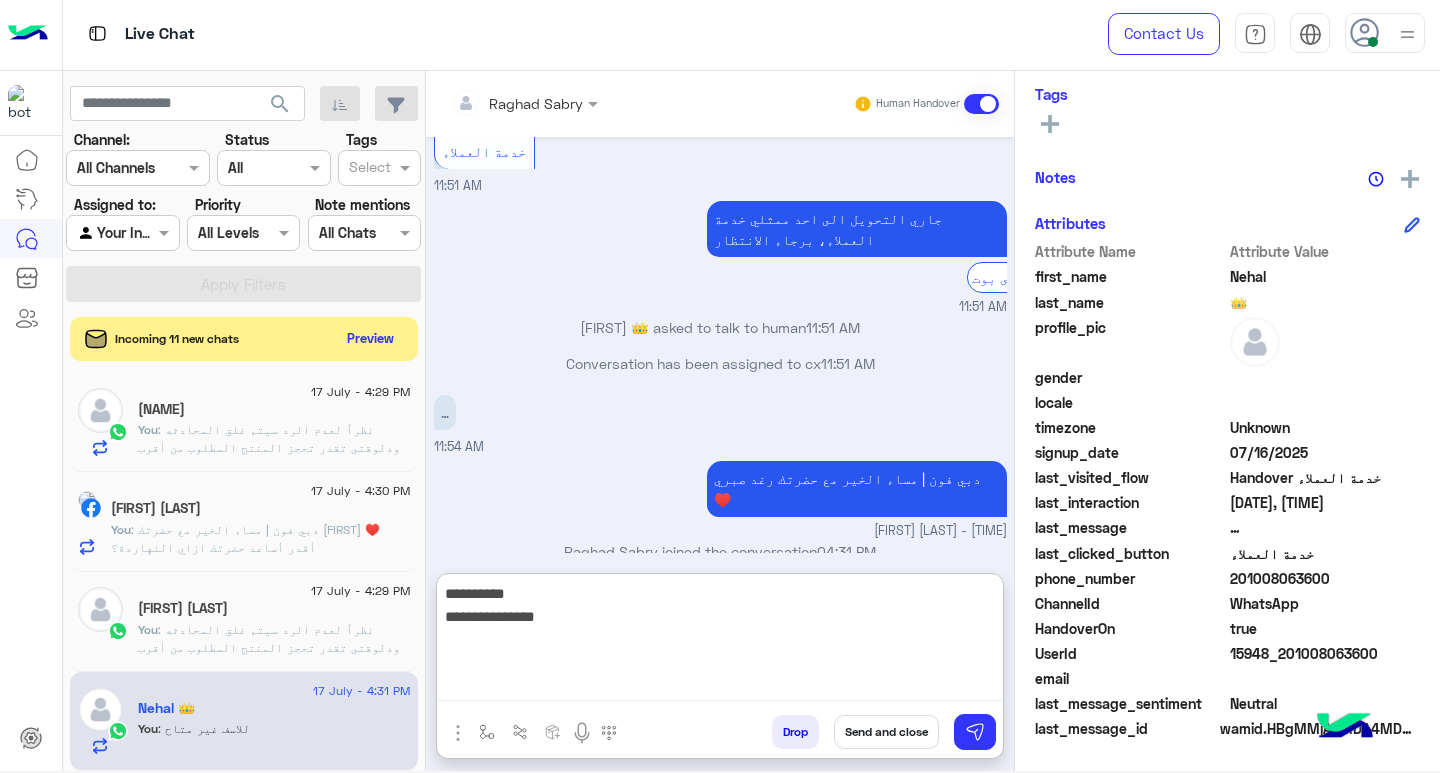 click on "**********" at bounding box center (720, 641) 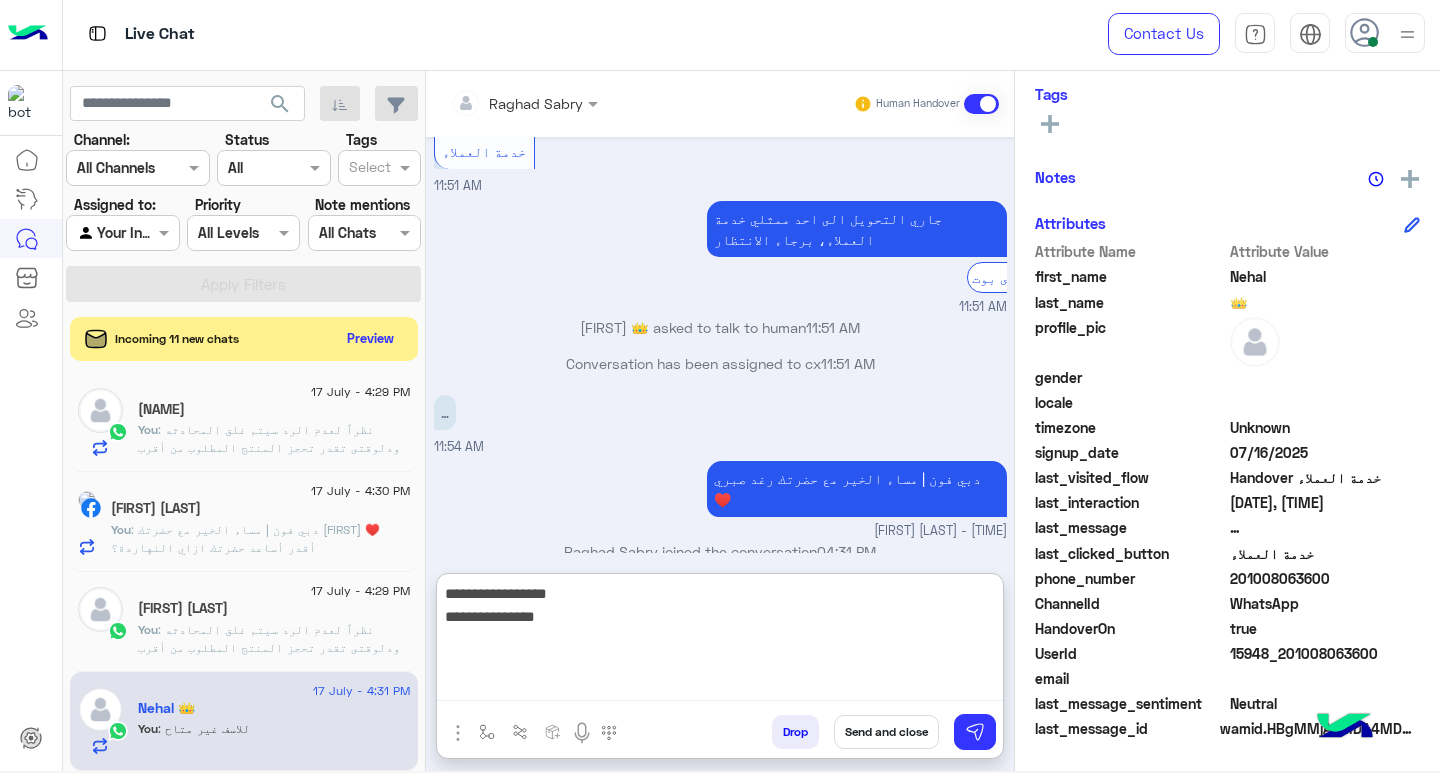 type on "**********" 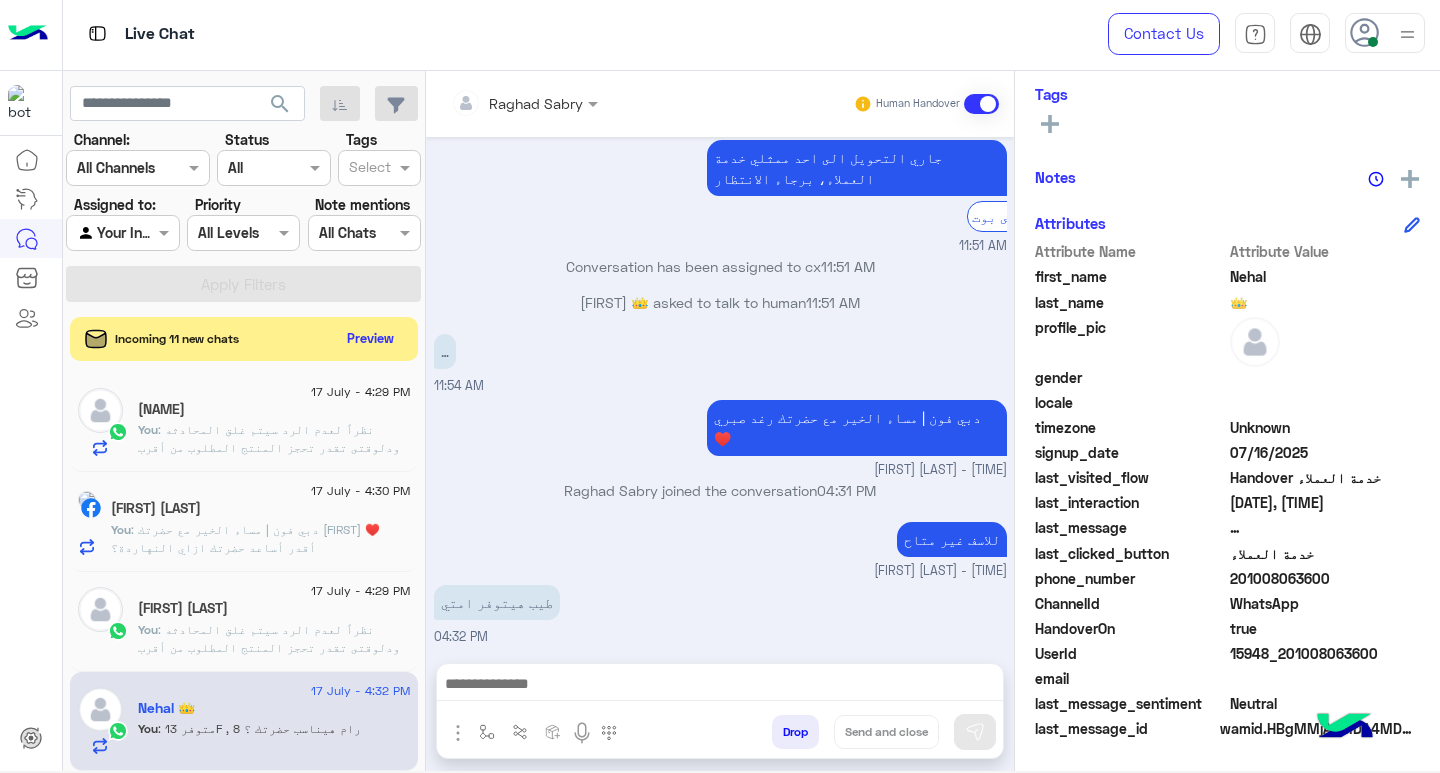 scroll, scrollTop: 1756, scrollLeft: 0, axis: vertical 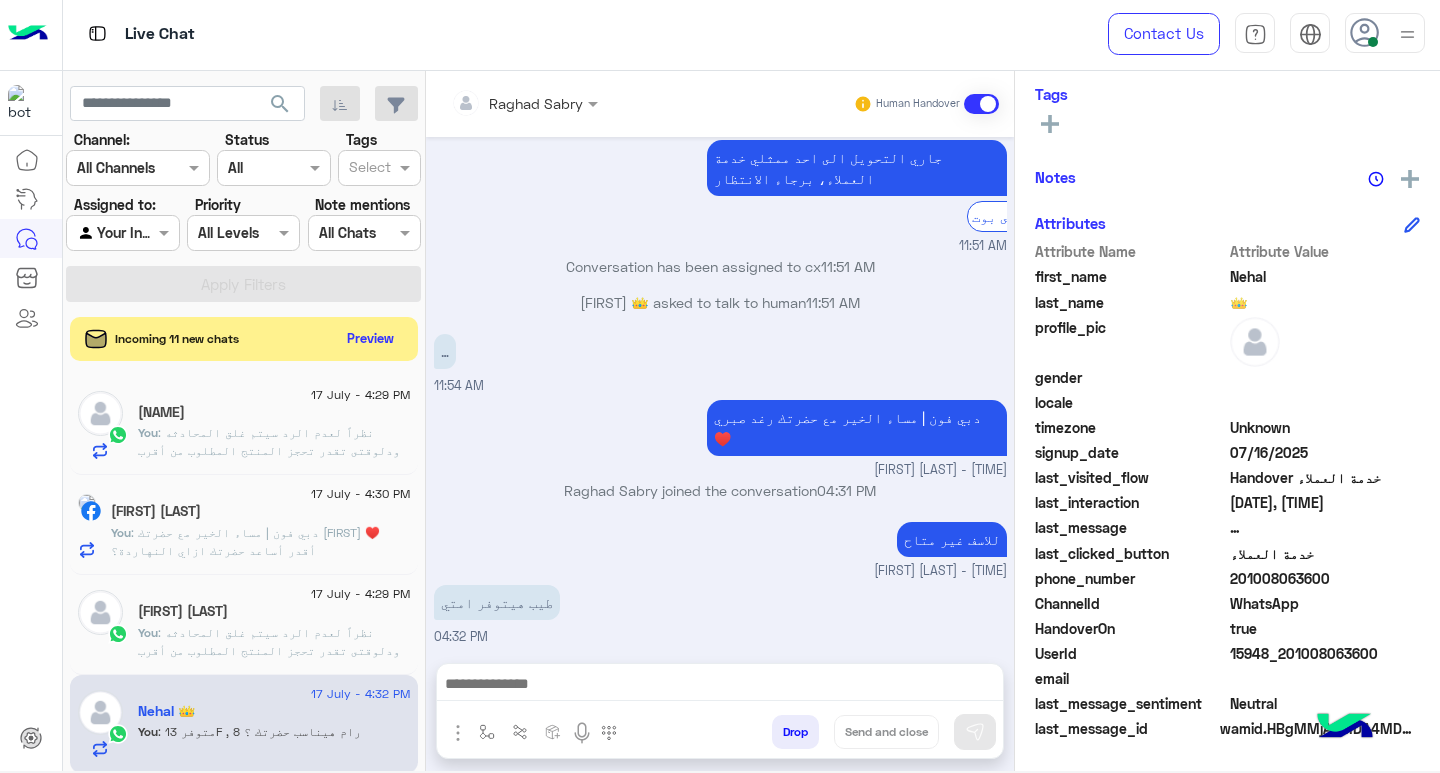 click on "You  :  دبي فون | مساء الخير مع حضرتك رغد صبري ♥️
أقدر أساعد حضرتك ازاي النهاردة؟" 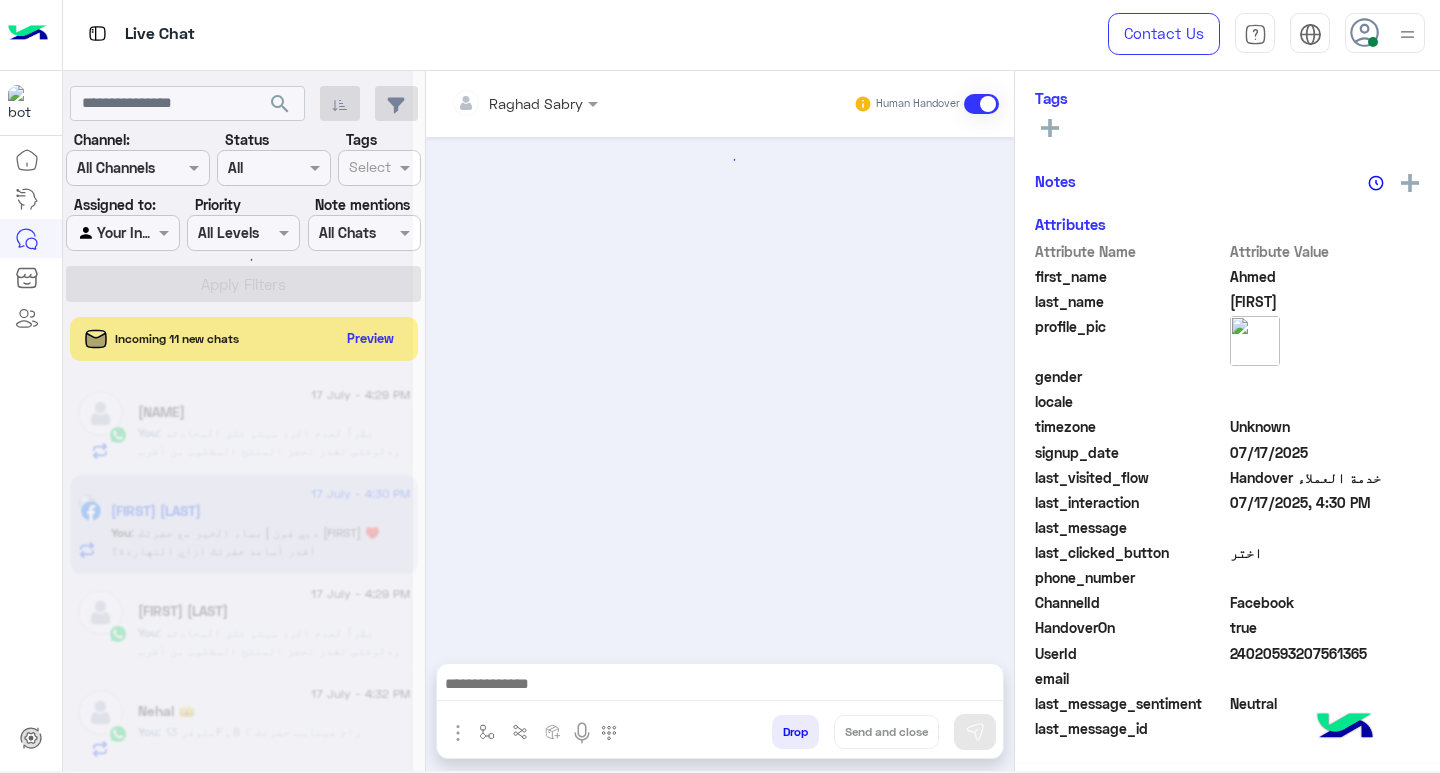 scroll, scrollTop: 325, scrollLeft: 0, axis: vertical 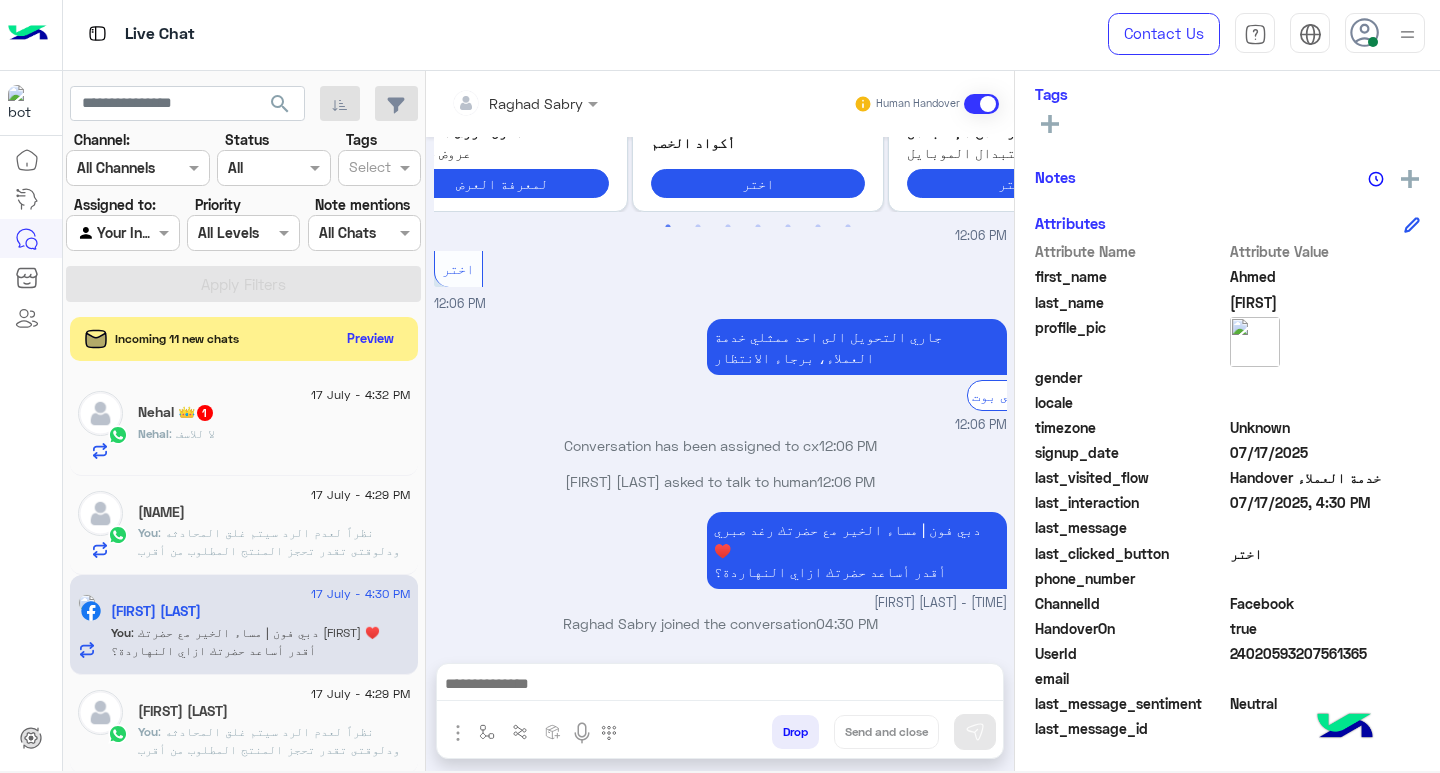 drag, startPoint x: 924, startPoint y: 671, endPoint x: 927, endPoint y: 683, distance: 12.369317 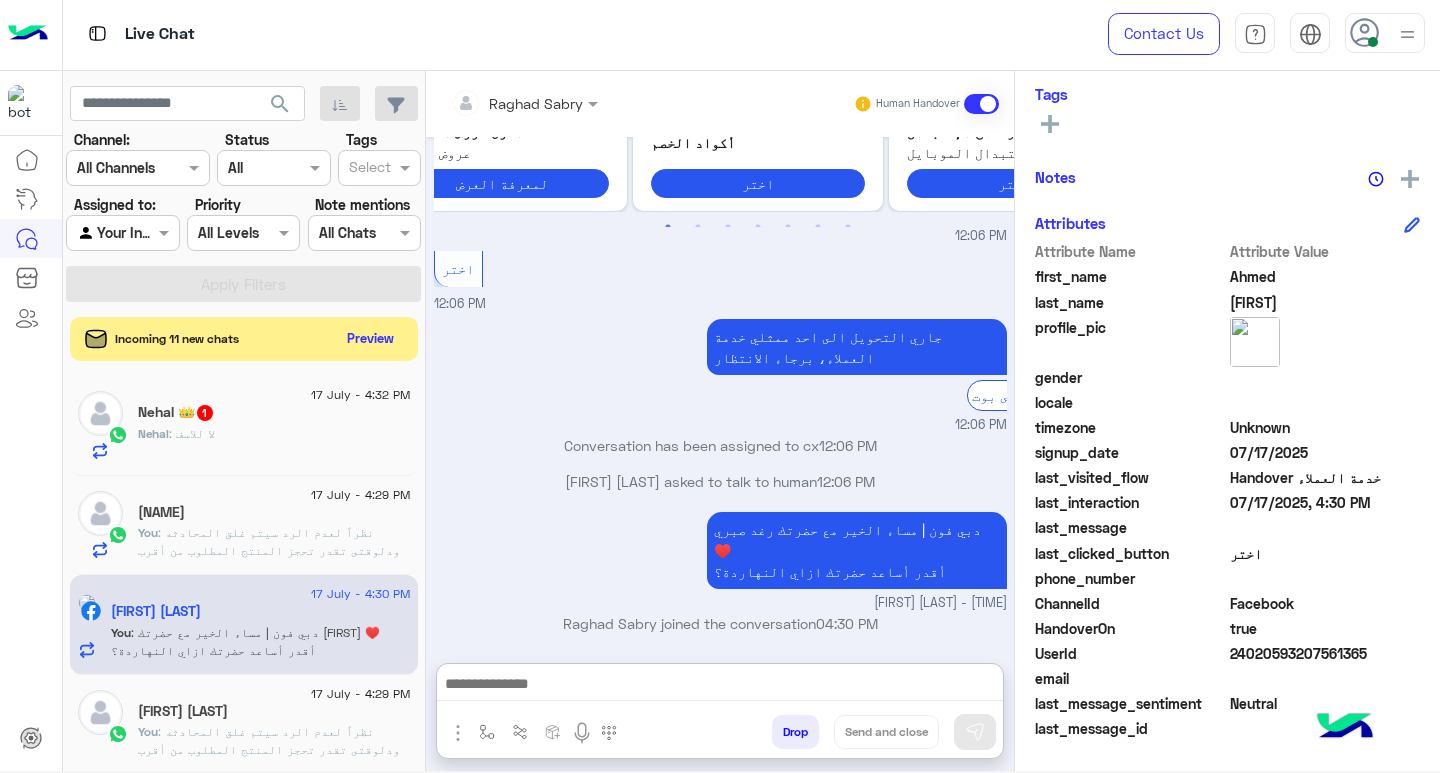 click at bounding box center (720, 686) 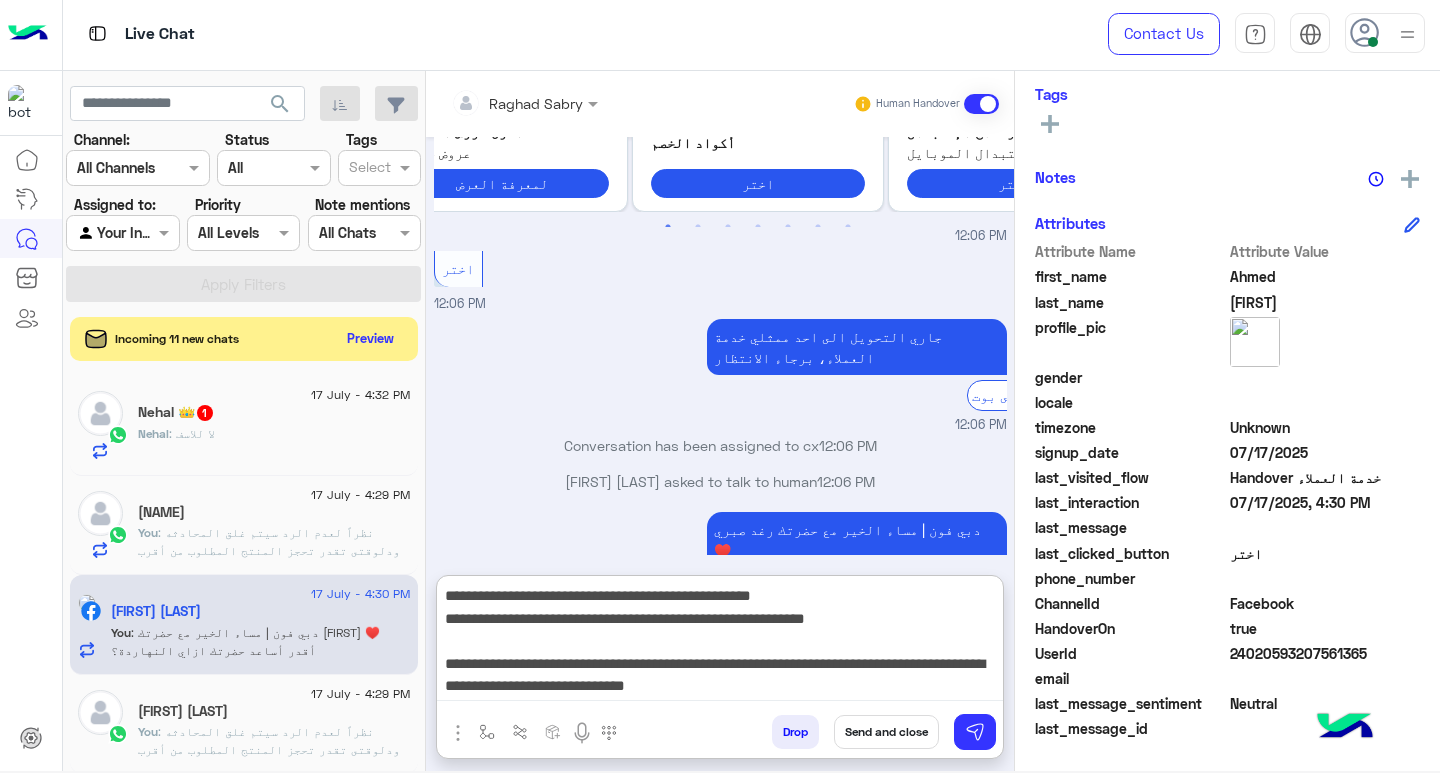 scroll, scrollTop: 155, scrollLeft: 0, axis: vertical 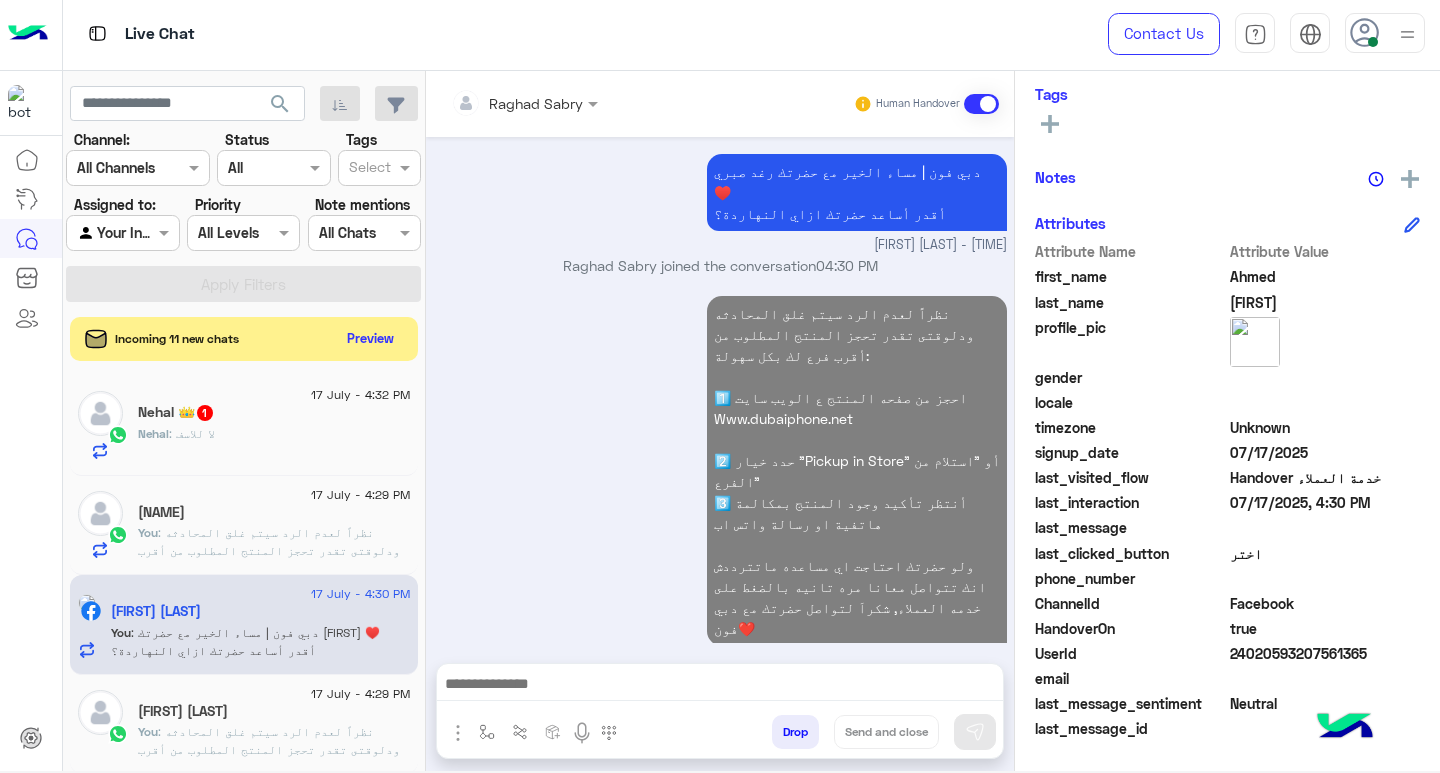 click on "You  : نظراً لعدم الرد سيتم غلق المحادثه
ودلوقتى تقدر تحجز المنتج المطلوب من أقرب فرع لك بكل سهولة:
1️⃣ احجز من صفحه المنتج ع الويب سايت
Www.dubaiphone.net
2️⃣ حدد خيار "Pickup in Store" أو "استلام من الفرع"
3️⃣ أنتظر تأكيد وجود المنتج  بمكالمة هاتفية او رسالة واتس اب
ولو حضرتك احتاجت اي مساعده ماتترددش انك تتواصل معانا مره تانيه بالضغط على خدمه العملاء, شكراَ لتواصل حضرتك مع دبي فون❤️" 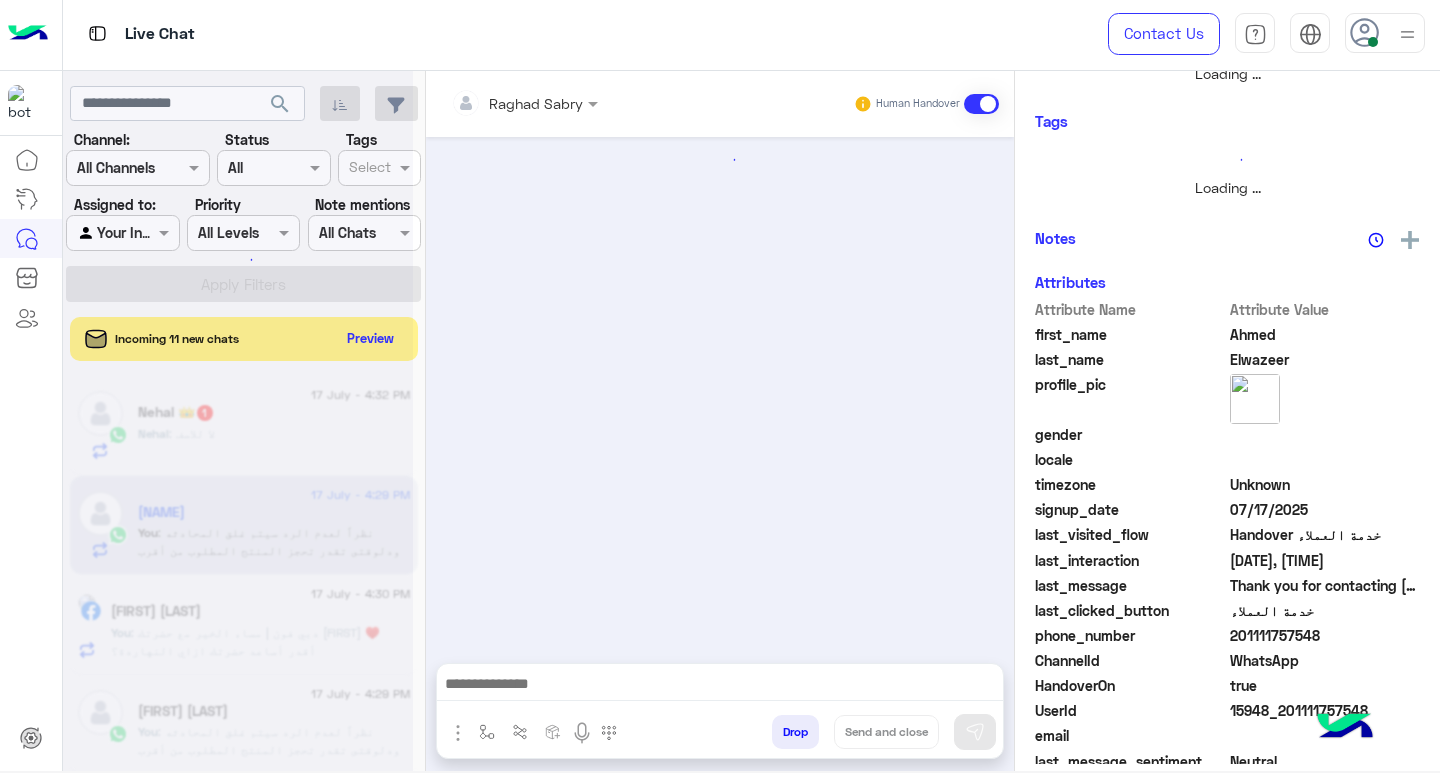 scroll, scrollTop: 355, scrollLeft: 0, axis: vertical 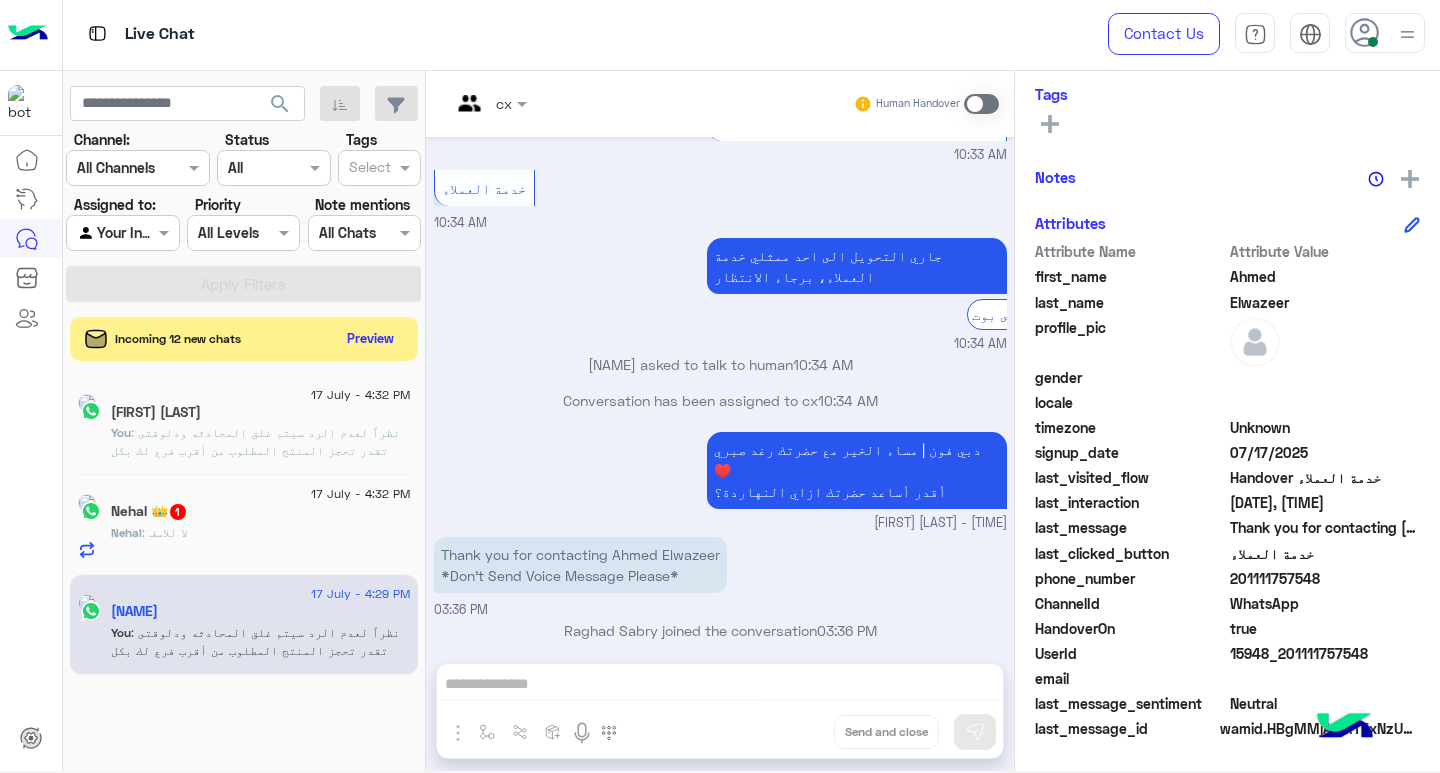 click on ": نظراً لعدم الرد سيتم غلق المحادثه
ودلوقتى تقدر تحجز المنتج المطلوب من أقرب فرع لك بكل سهولة:
1️⃣ احجز من صفحه المنتج ع الويب سايت
Www.dubaiphone.net
2️⃣ حدد خيار "Pickup in Store" أو "استلام من الفرع"
3️⃣ أنتظر تأكيد وجود المنتج  بمكالمة هاتفية او رسالة واتس اب
ولو حضرتك احتاجت اي مساعده ماتترددش انك تتواصل معانا مره تانيه بالضغط على خدمه العملاء, شكراَ لتواصل حضرتك مع دبي فون❤️" 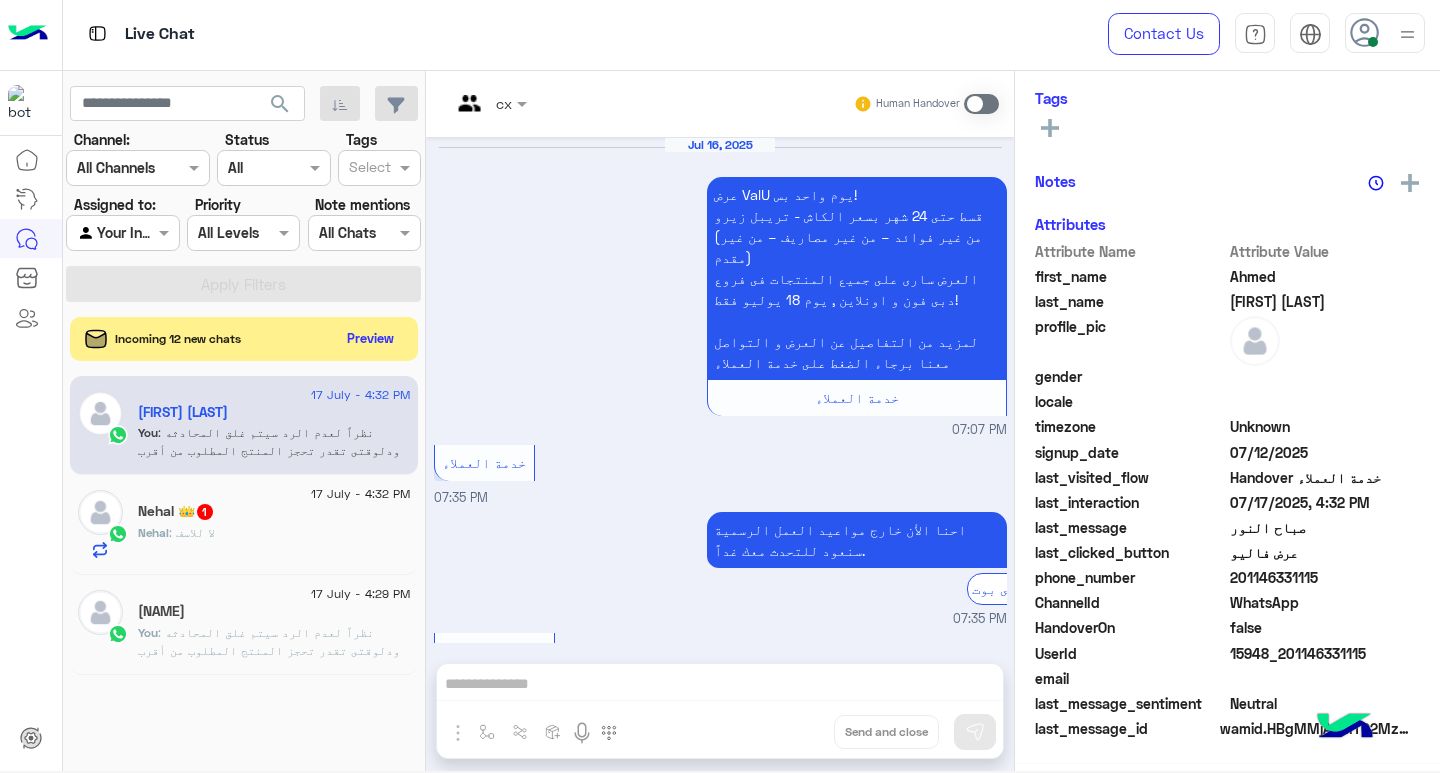 scroll, scrollTop: 1473, scrollLeft: 0, axis: vertical 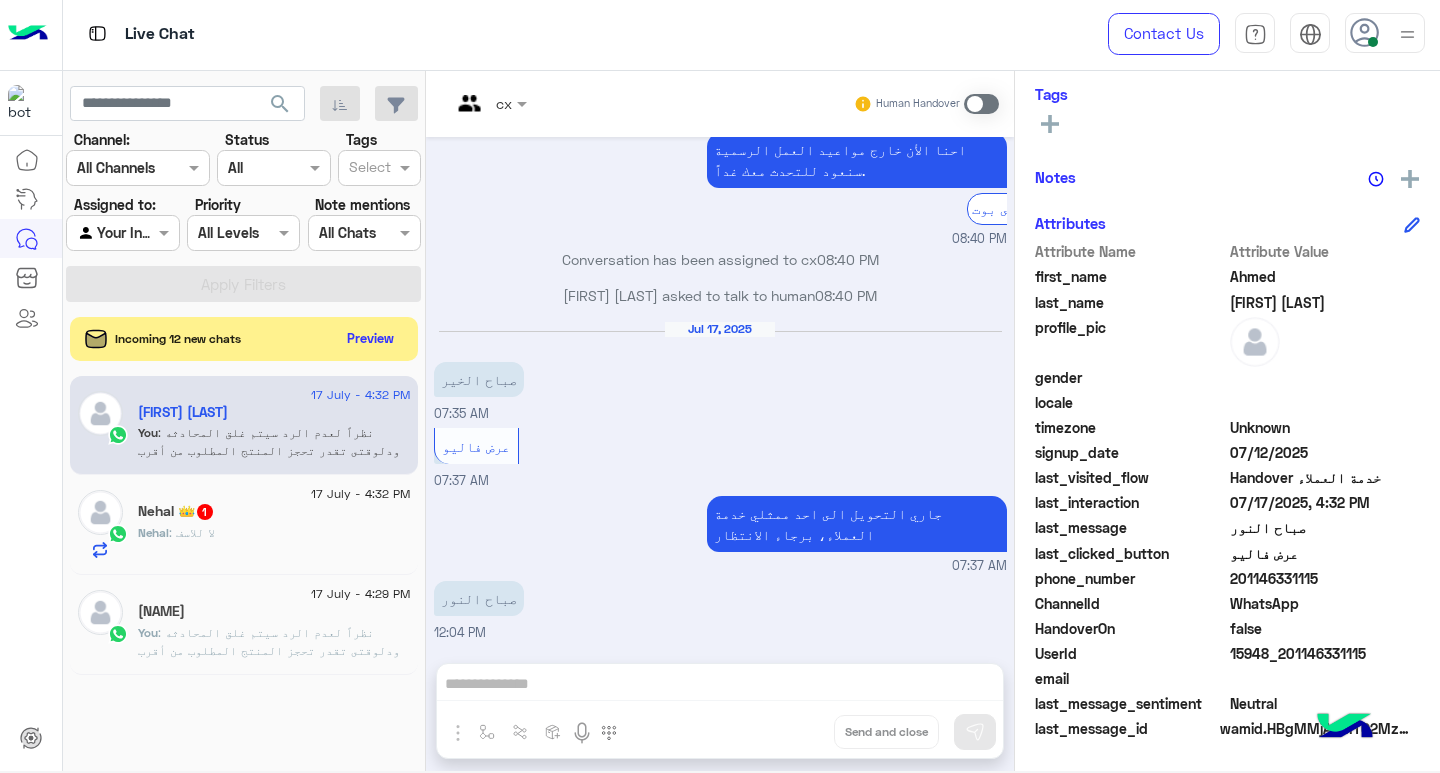 click on "cx Human Handover     Jul 16, 2025  عرض ValU يوم واحد بس!   قسط حتى 24 شهر بسعر الكاش - تريبل زيرو (من غير فوائد – من غير مصاريف – من غير مقدم) العرض سارى على جميع المنتجات فى فروع دبى فون و اونلاين , يوم 18 يوليو فقط! لمزيد من التفاصيل عن العرض و التواصل معنا برجاء الضغط على خدمة العملاء  خدمة العملاء     07:07 PM   خدمة العملاء    07:35 PM  احنا الأن خارج مواعيد العمل الرسمية سنعود للتحدث معك غداً.  الرجوع الى بوت      07:35 PM   الرجوع الى بوت     07:35 PM  لتصفح الخدمات التى يقدمها Dubai Phone اختر من القائمة الأتية 🌟    07:35 PM   Ahmed Abdelrazek asked to talk to human   07:35 PM       Conversation has been assigned to cx   07:35 PM       Ahmed Abdelrazek left the conversation" at bounding box center [720, 425] 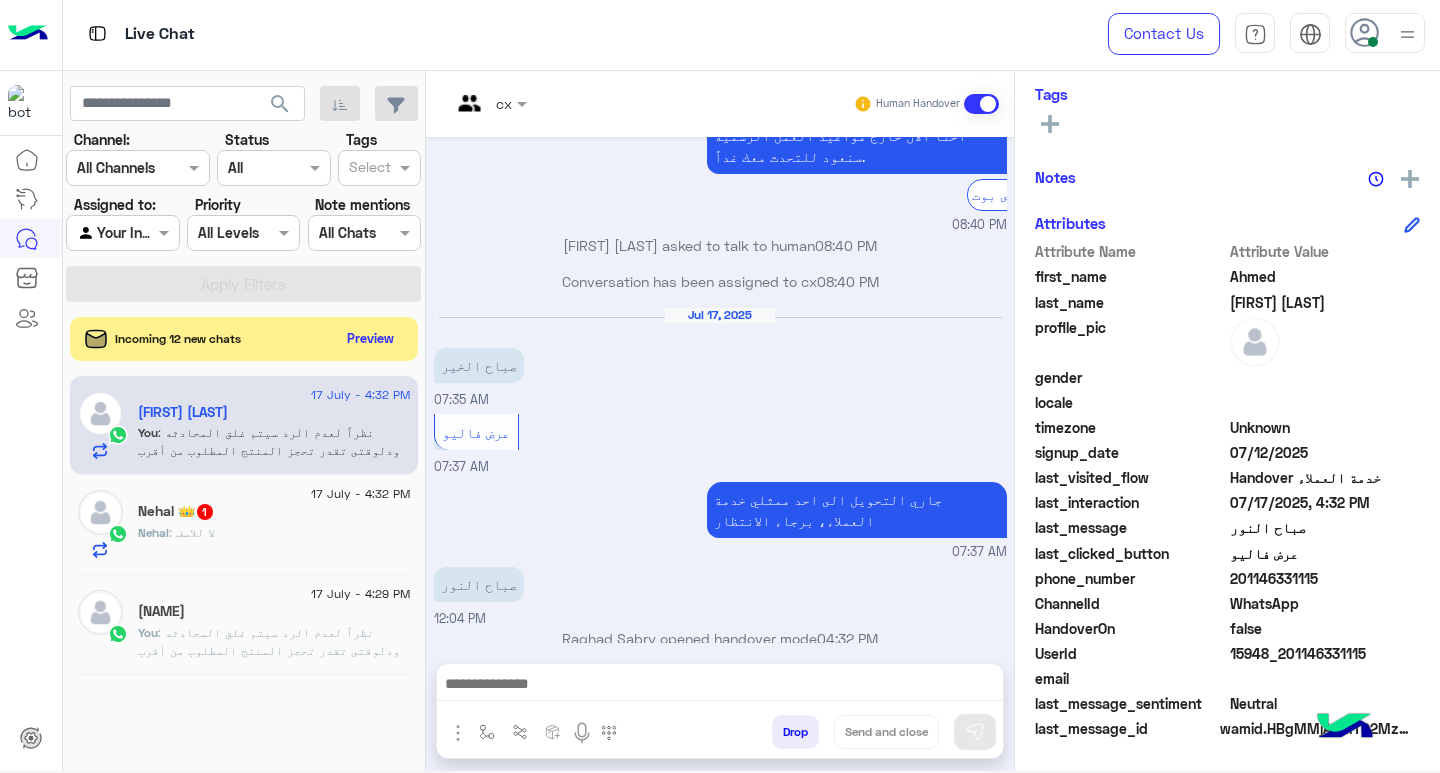 scroll, scrollTop: 1509, scrollLeft: 0, axis: vertical 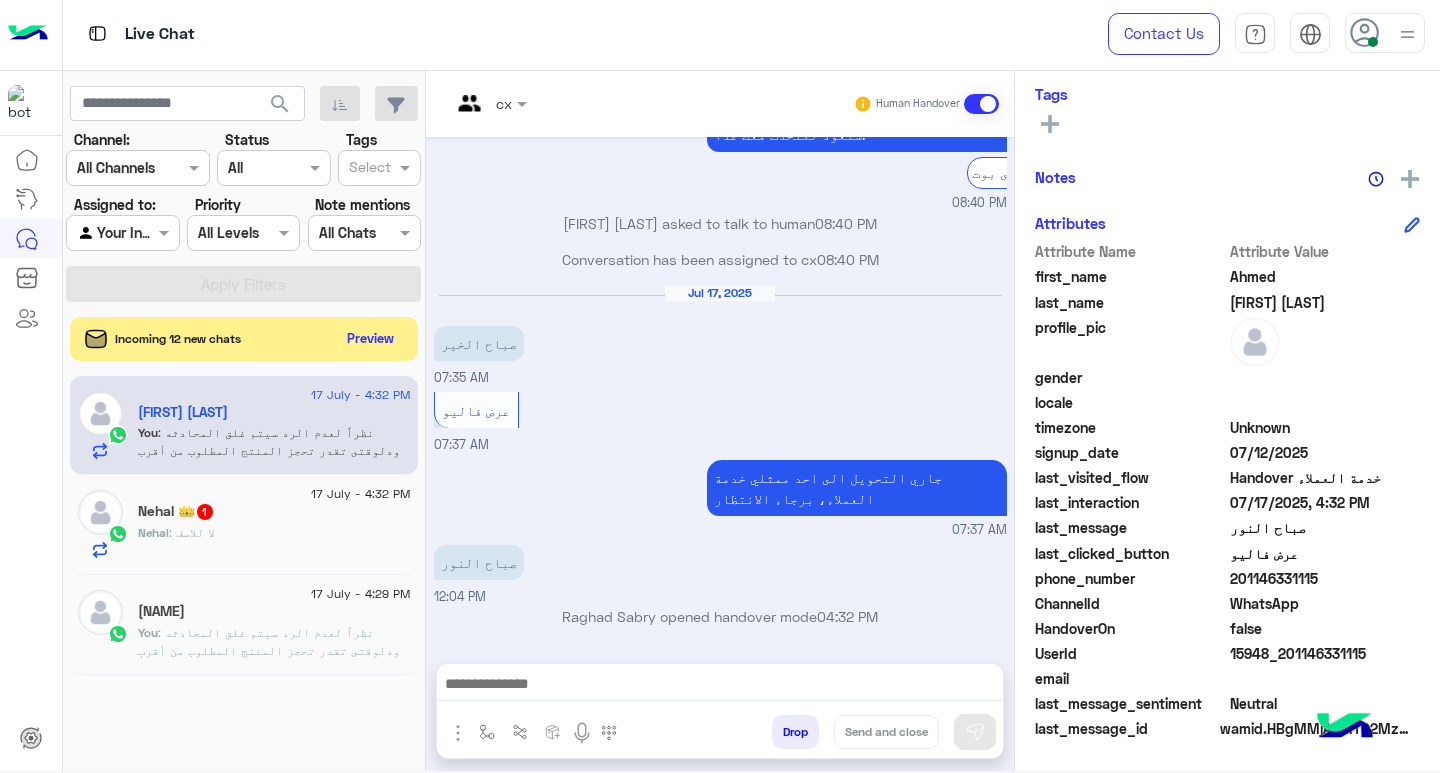 click at bounding box center [720, 686] 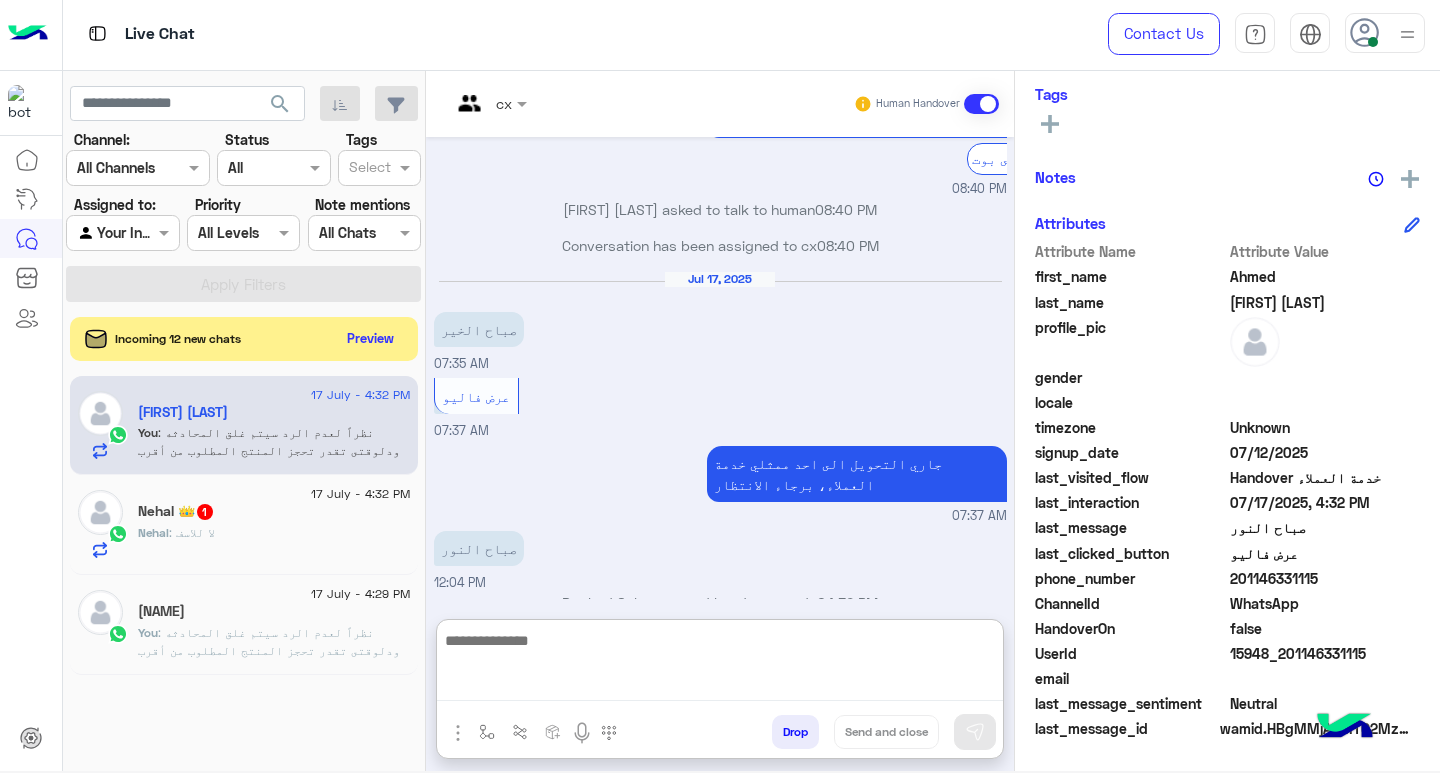 paste on "**********" 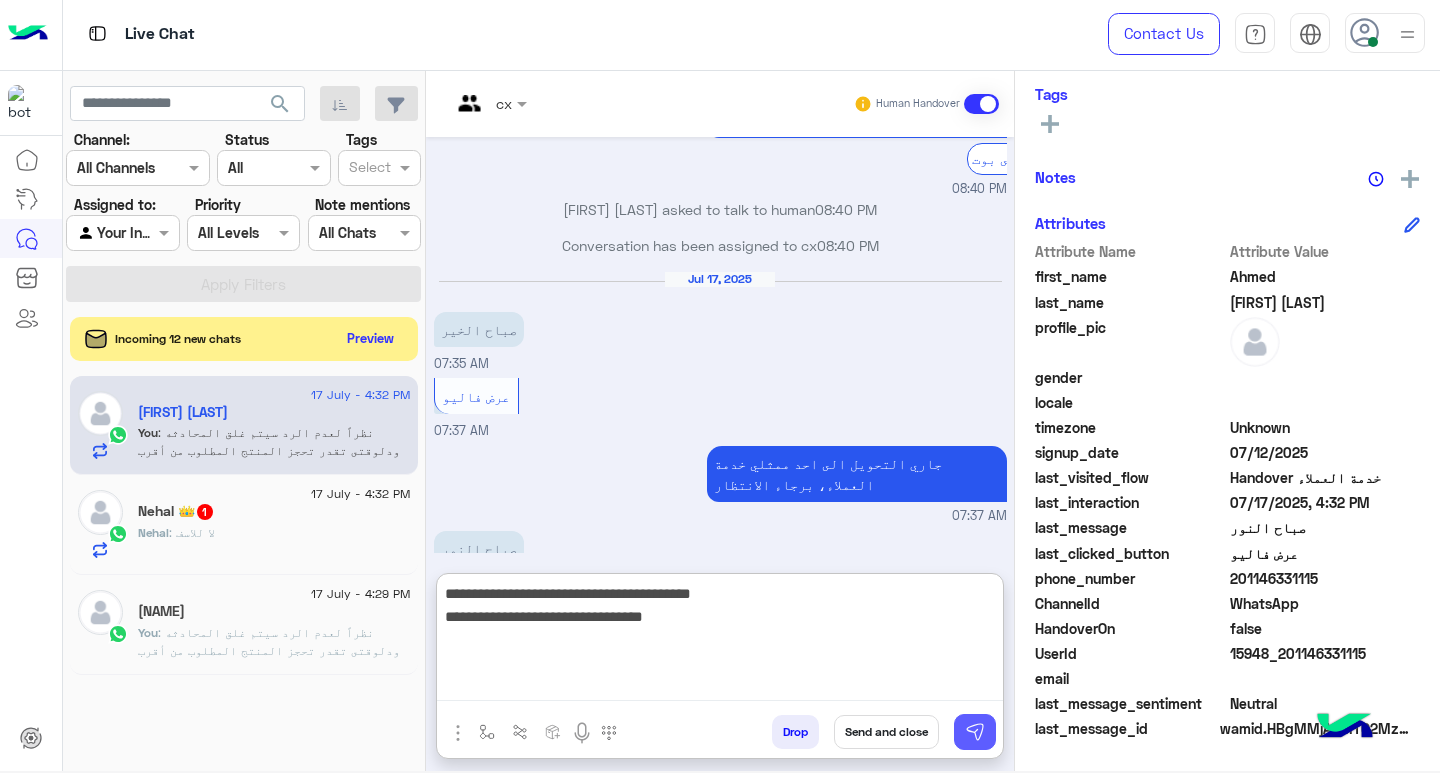 type on "**********" 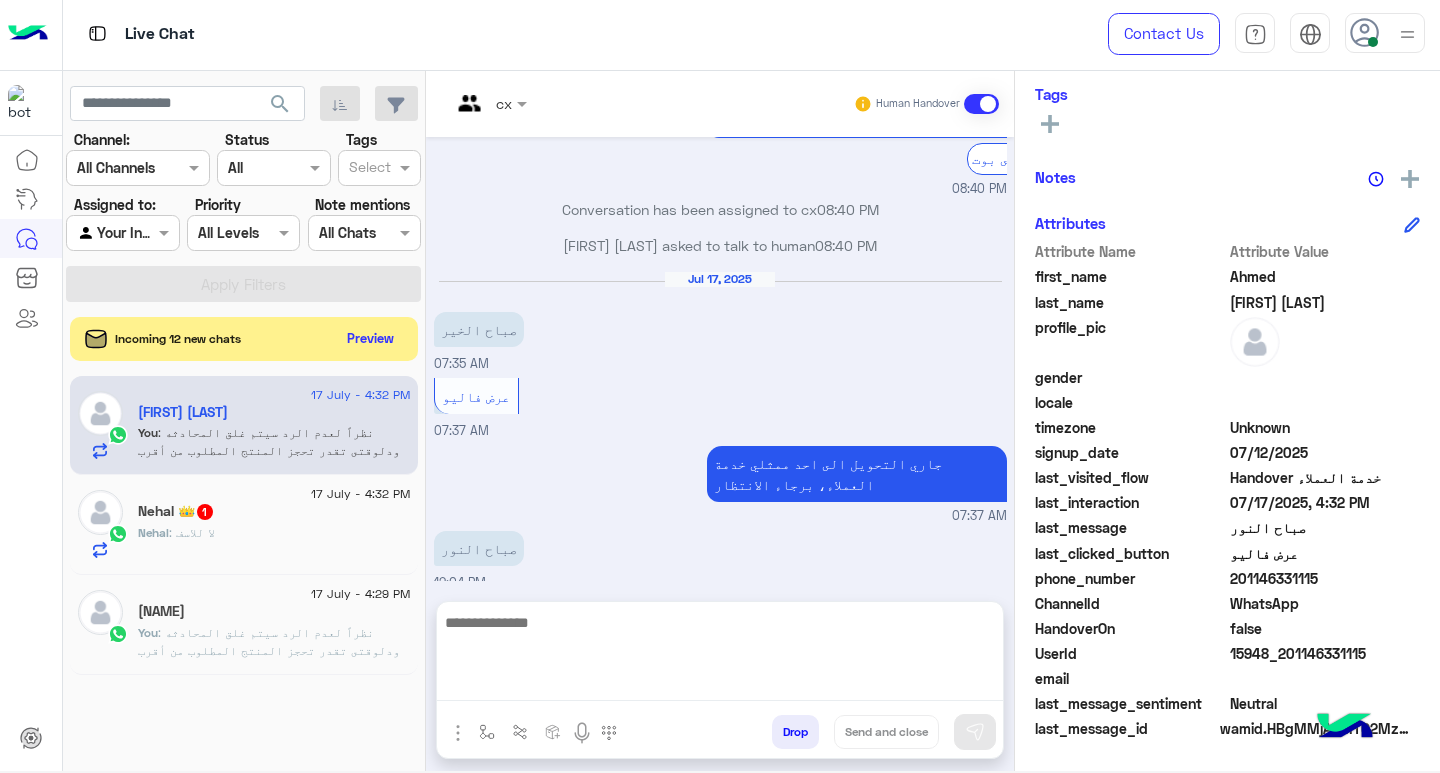 scroll, scrollTop: 1594, scrollLeft: 0, axis: vertical 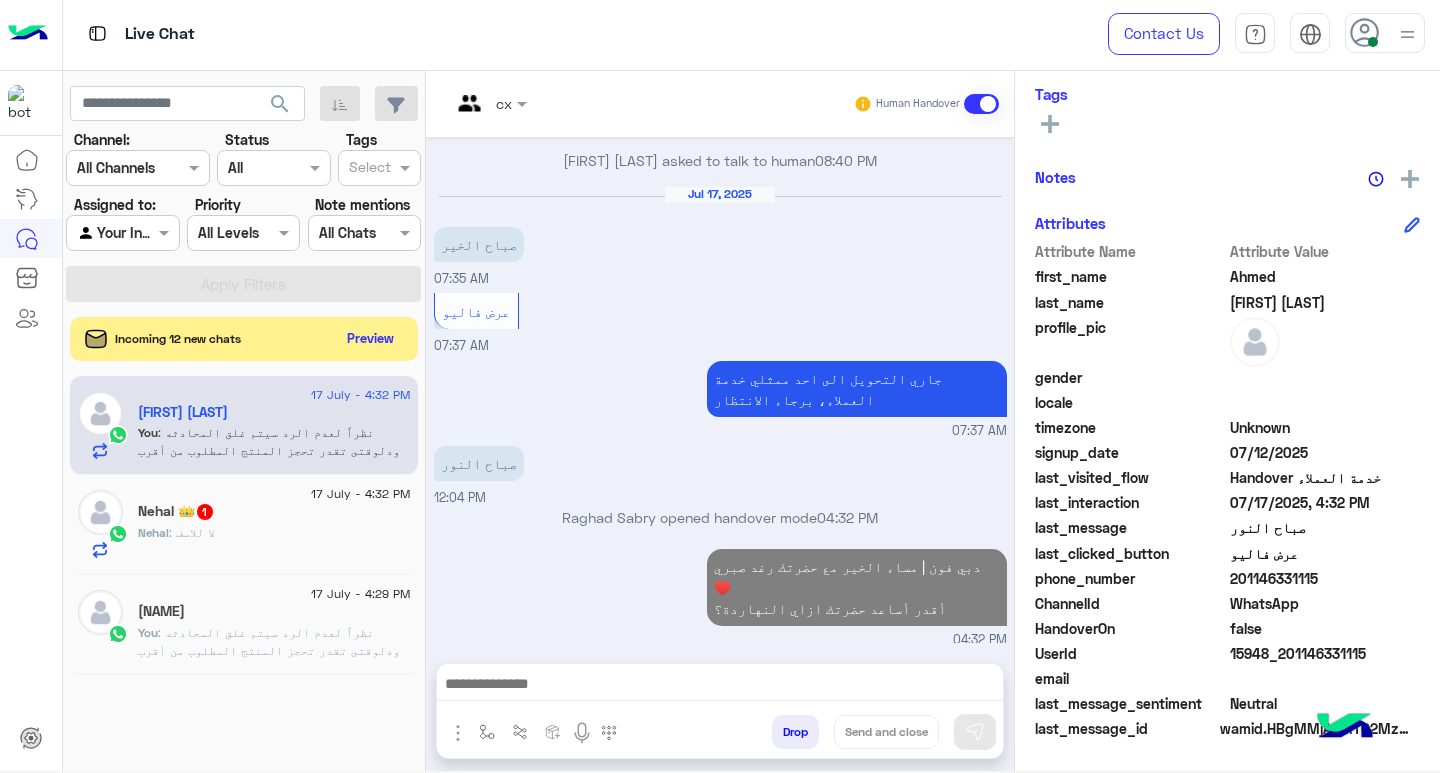 click on ": نظراً لعدم الرد سيتم غلق المحادثه
ودلوقتى تقدر تحجز المنتج المطلوب من أقرب فرع لك بكل سهولة:
1️⃣ احجز من صفحه المنتج ع الويب سايت
Www.dubaiphone.net
2️⃣ حدد خيار "Pickup in Store" أو "استلام من الفرع"
3️⃣ أنتظر تأكيد وجود المنتج  بمكالمة هاتفية او رسالة واتس اب
ولو حضرتك احتاجت اي مساعده ماتترددش انك تتواصل معانا مره تانيه بالضغط على خدمه العملاء, شكراَ لتواصل حضرتك مع دبي فون❤️" 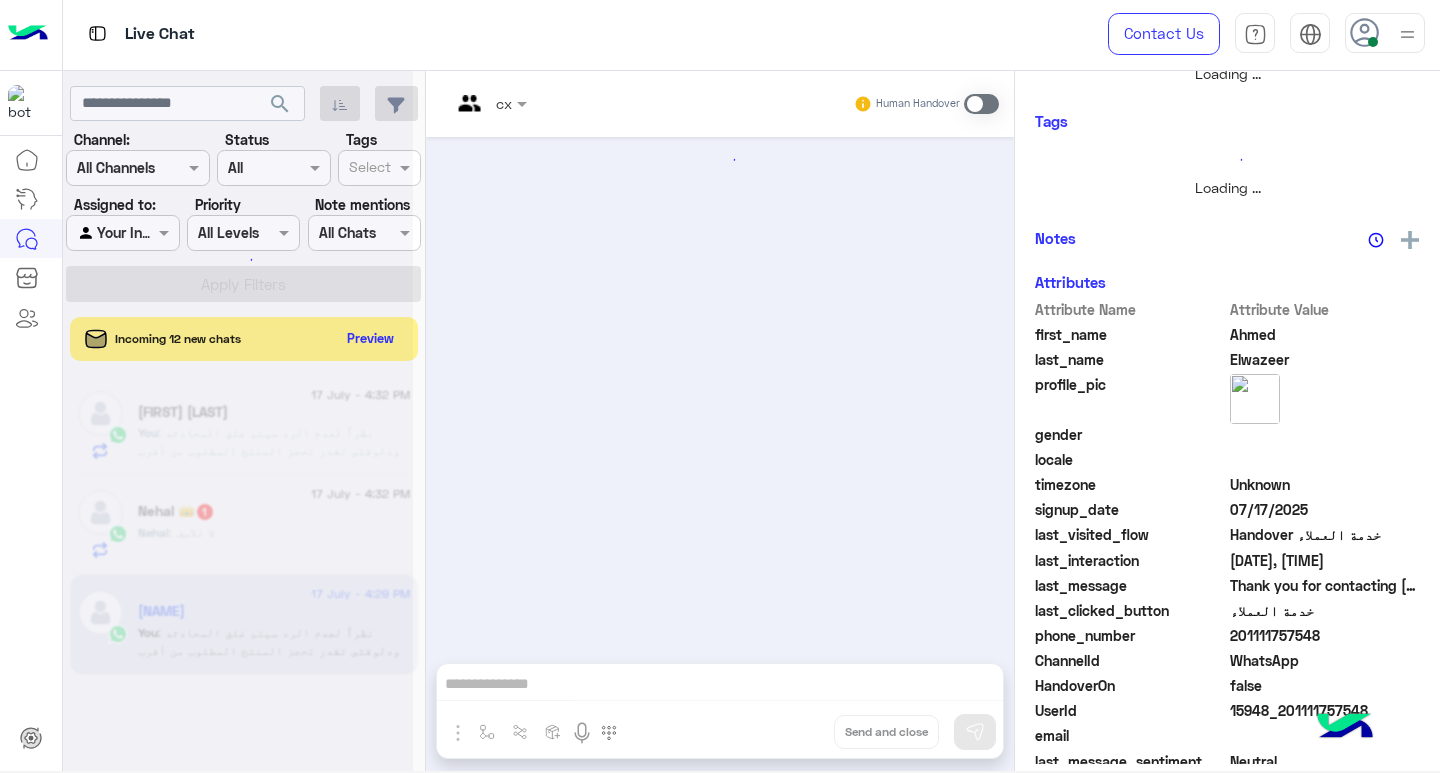 scroll, scrollTop: 355, scrollLeft: 0, axis: vertical 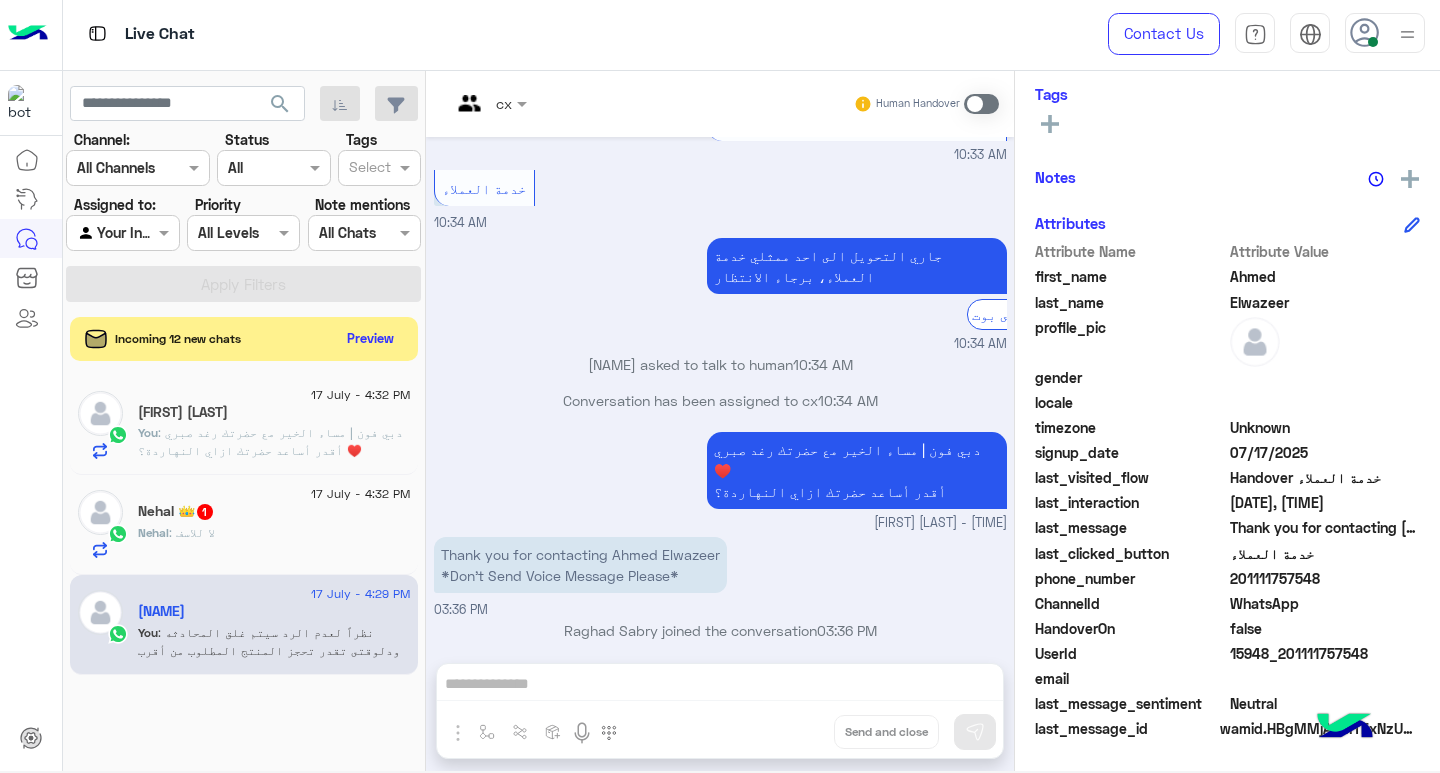 click on "[FIRST] 👑  1" 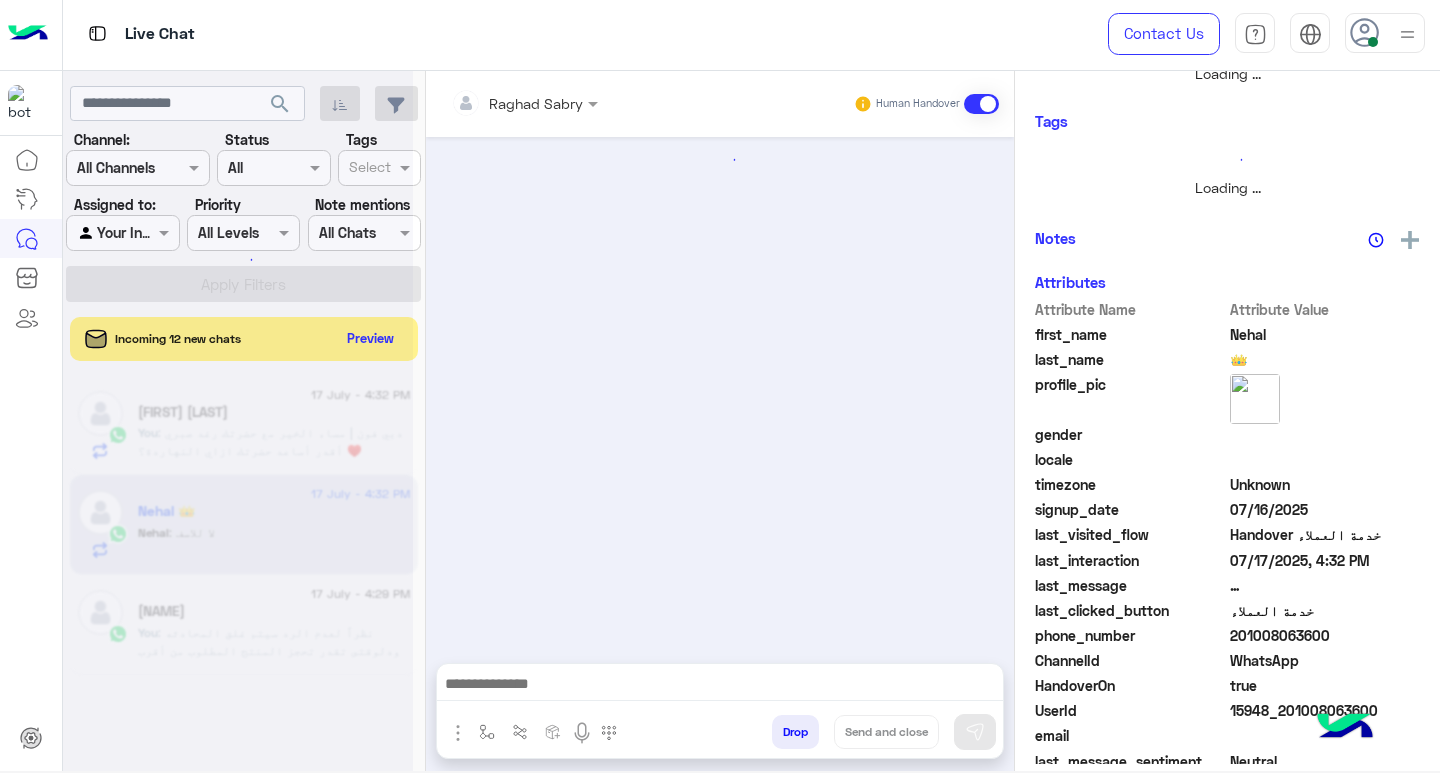 scroll, scrollTop: 355, scrollLeft: 0, axis: vertical 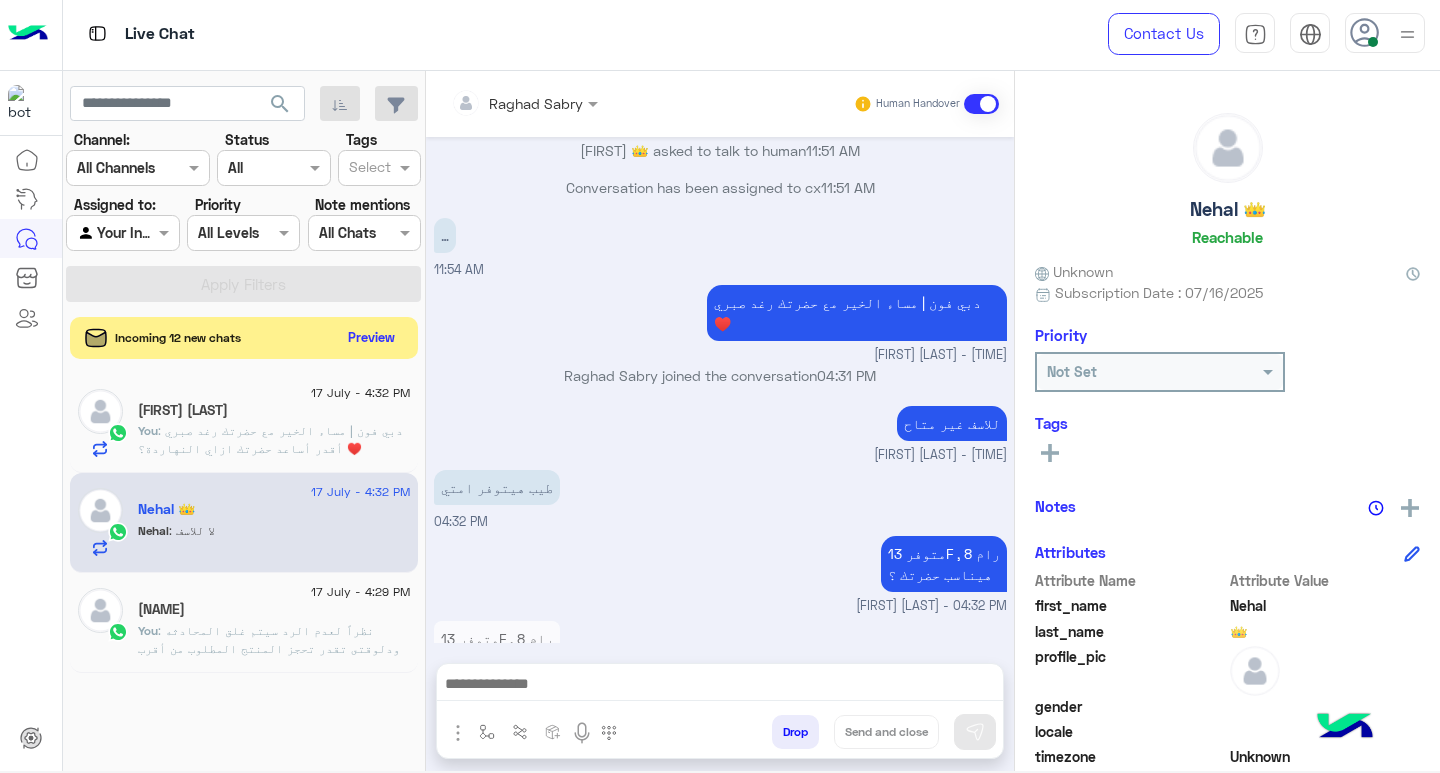 click on "Preview" 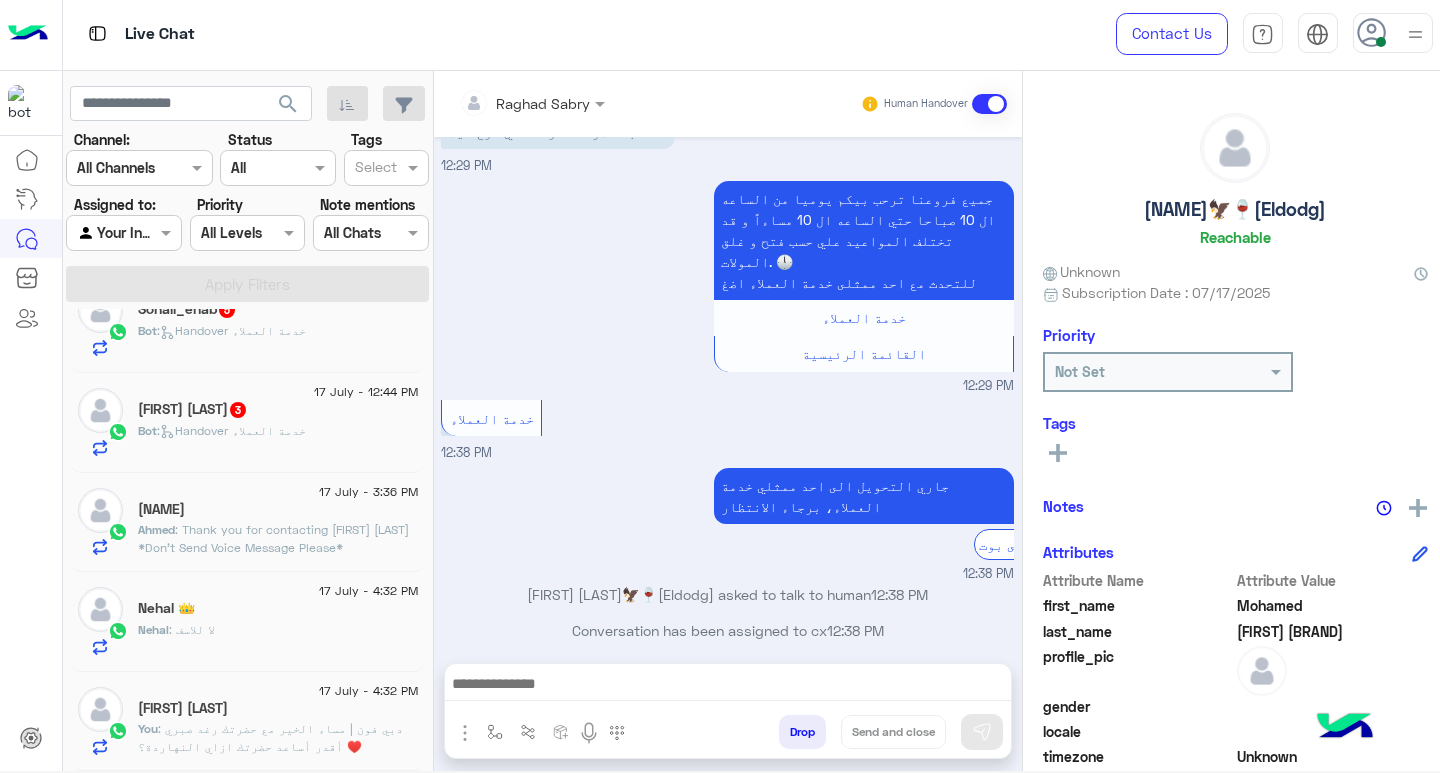 click on "You  : دبي فون | مساء الخير مع حضرتك رغد صبري ♥️
أقدر أساعد حضرتك ازاي النهاردة؟" 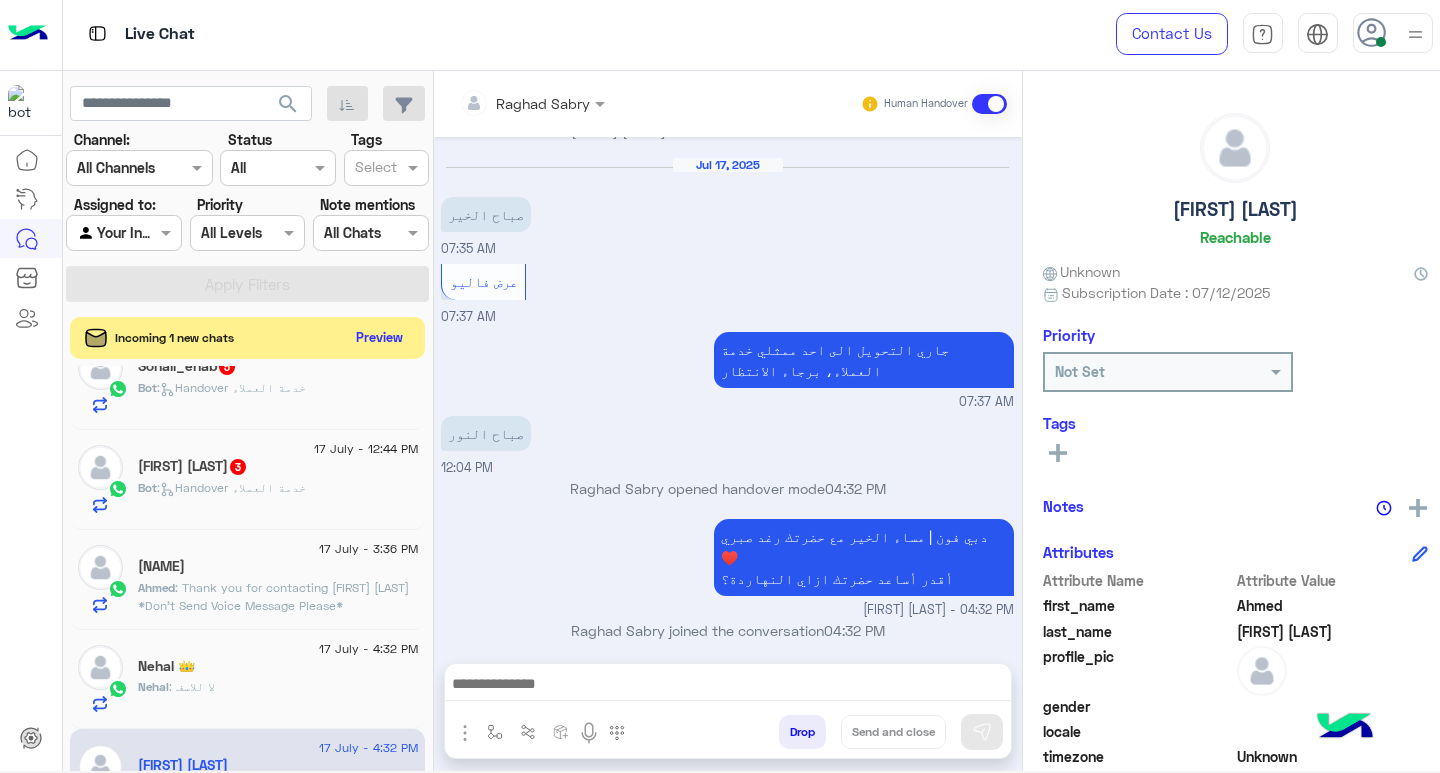 click on "Preview" 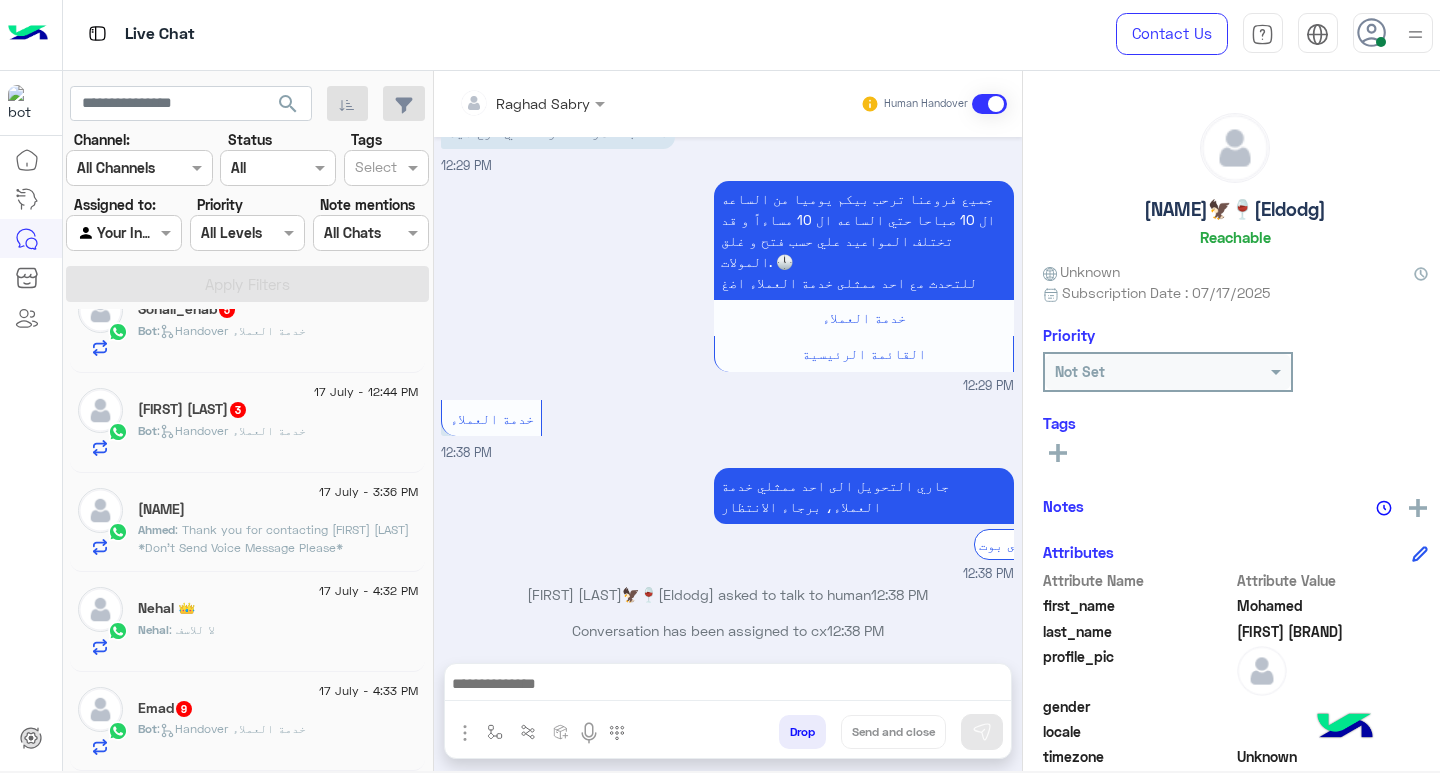 click on "Bot :   Handover خدمة العملاء" 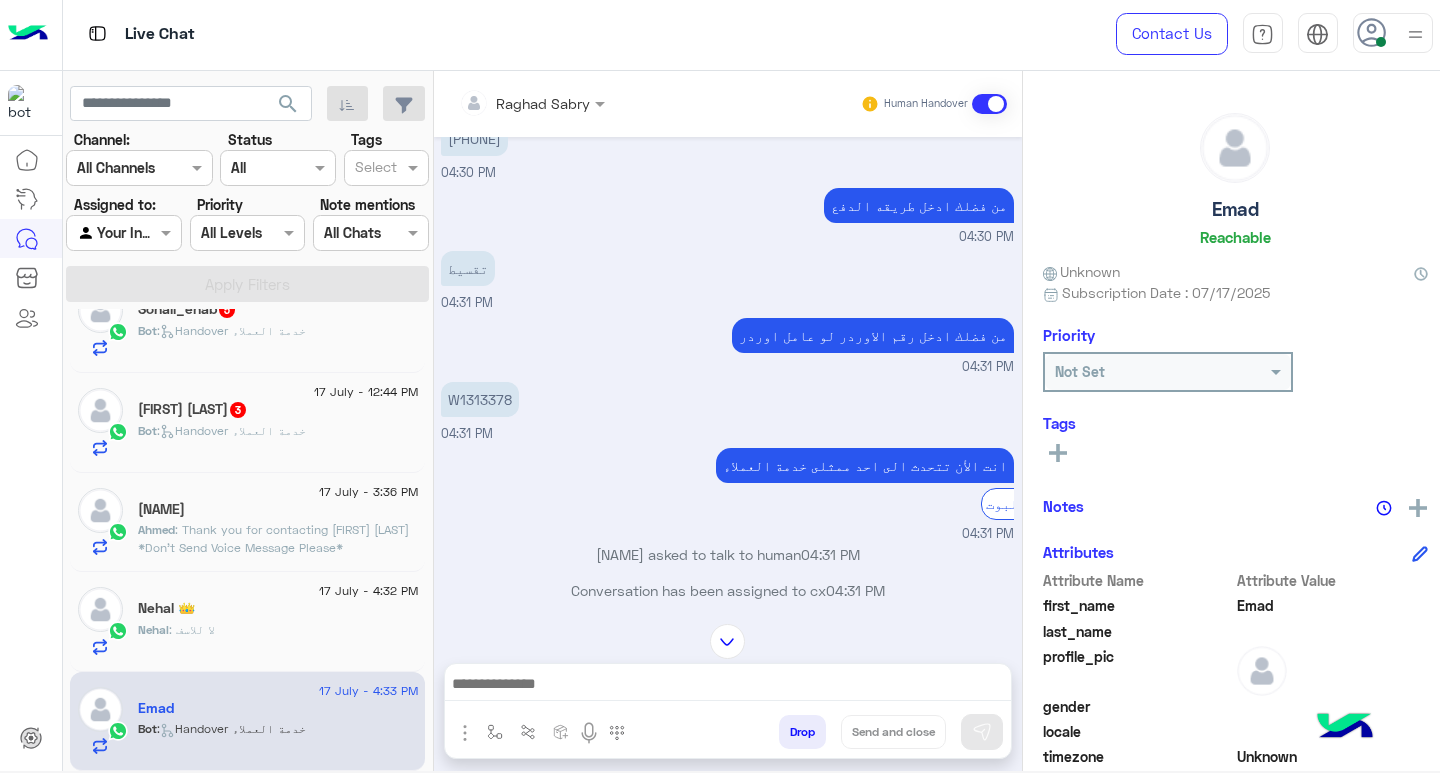 scroll, scrollTop: 1918, scrollLeft: 0, axis: vertical 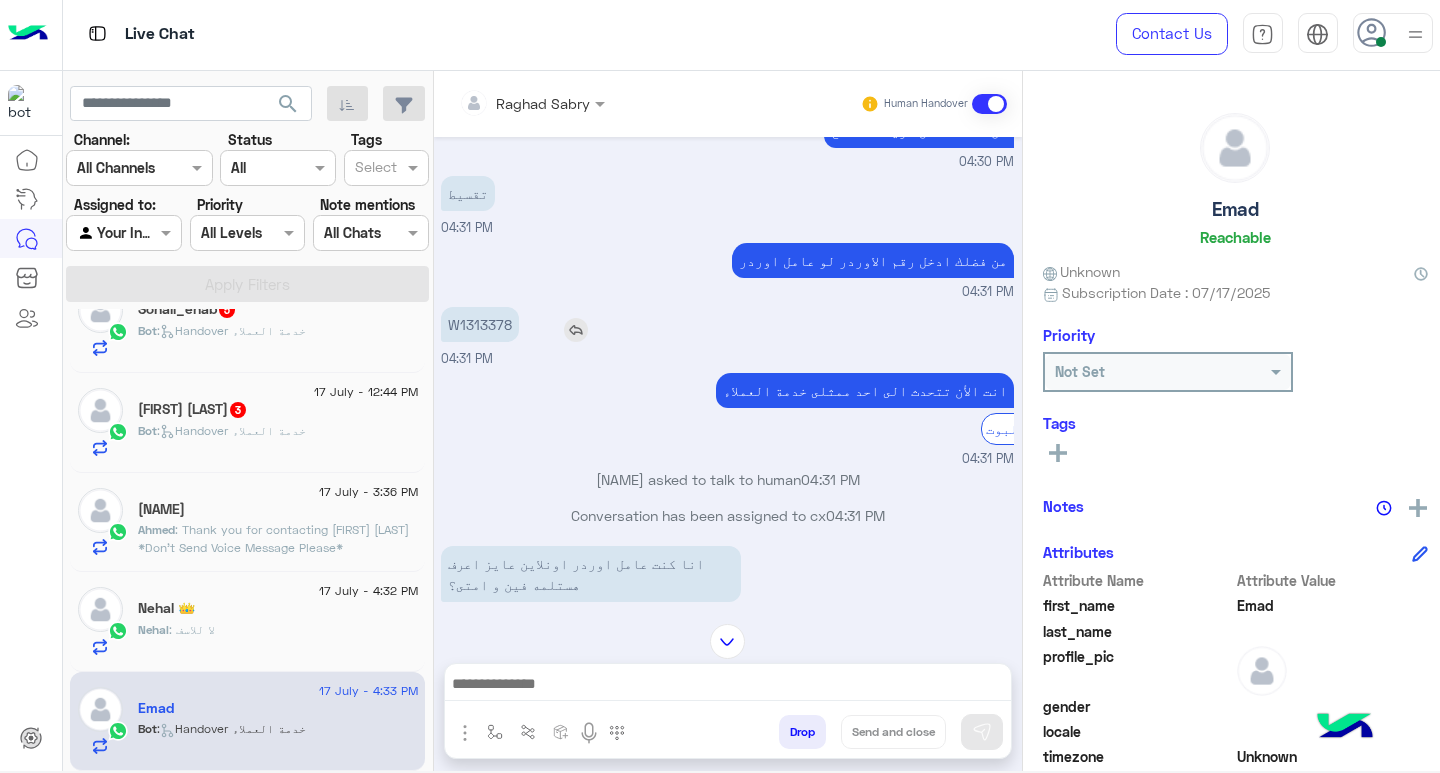 click on "W1313378" at bounding box center [480, 324] 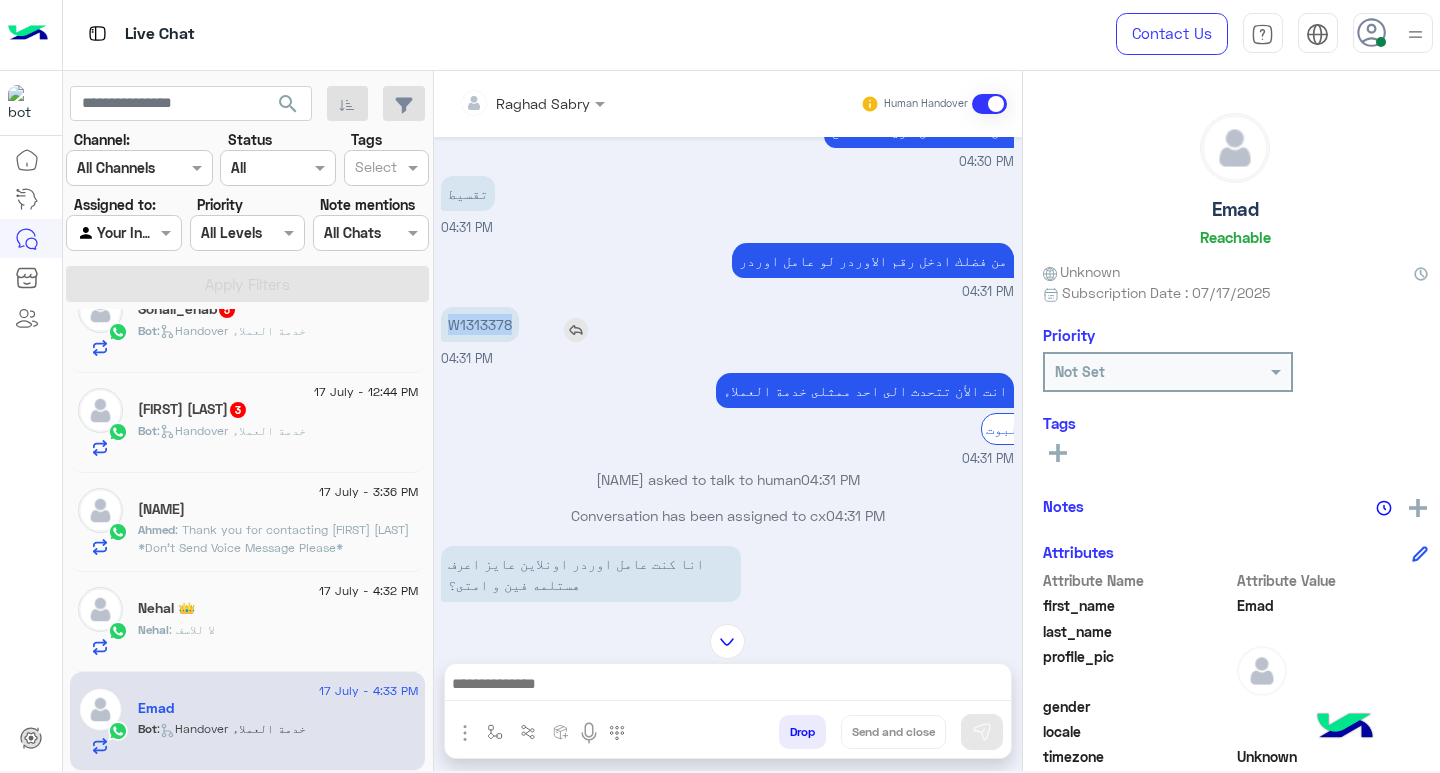 click on "W1313378" at bounding box center [480, 324] 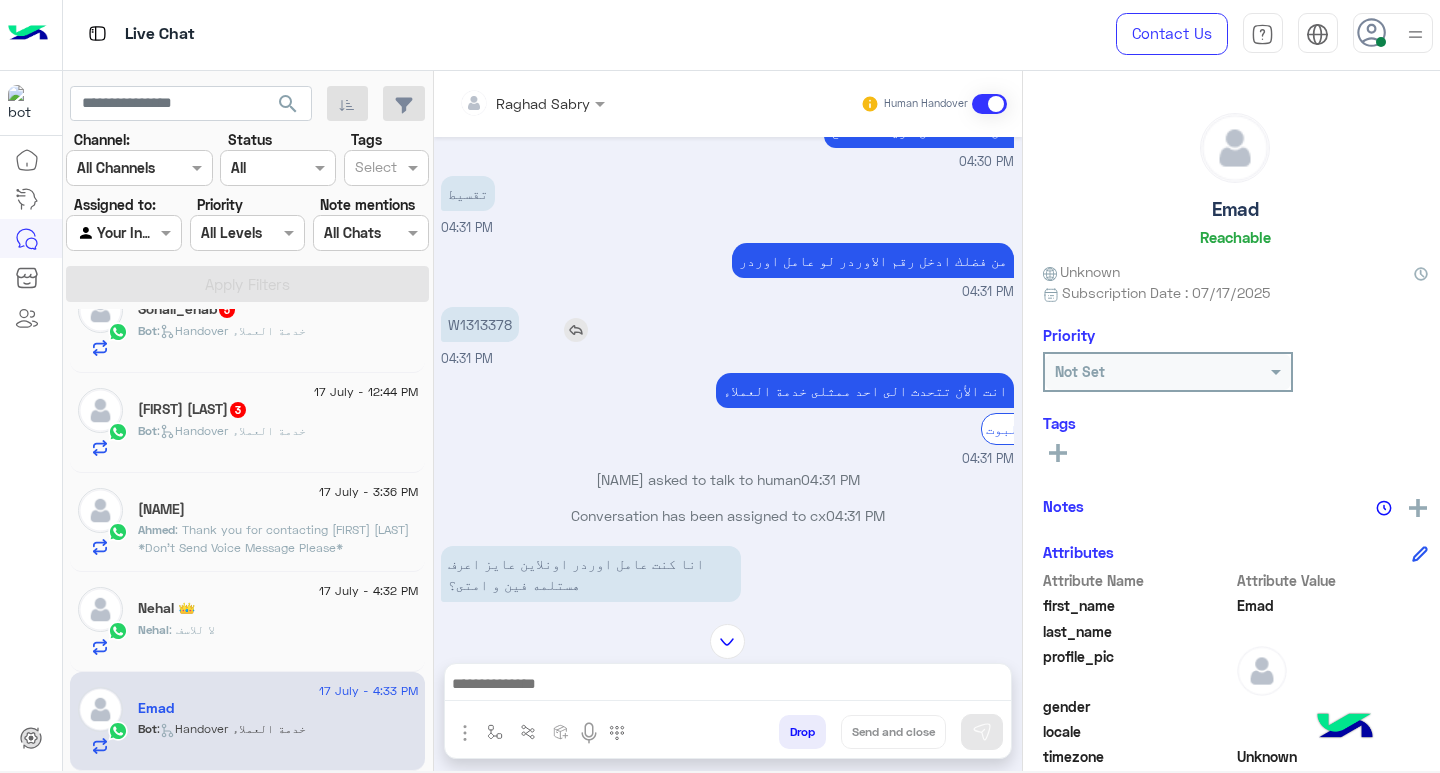 click on "W1313378" at bounding box center [480, 324] 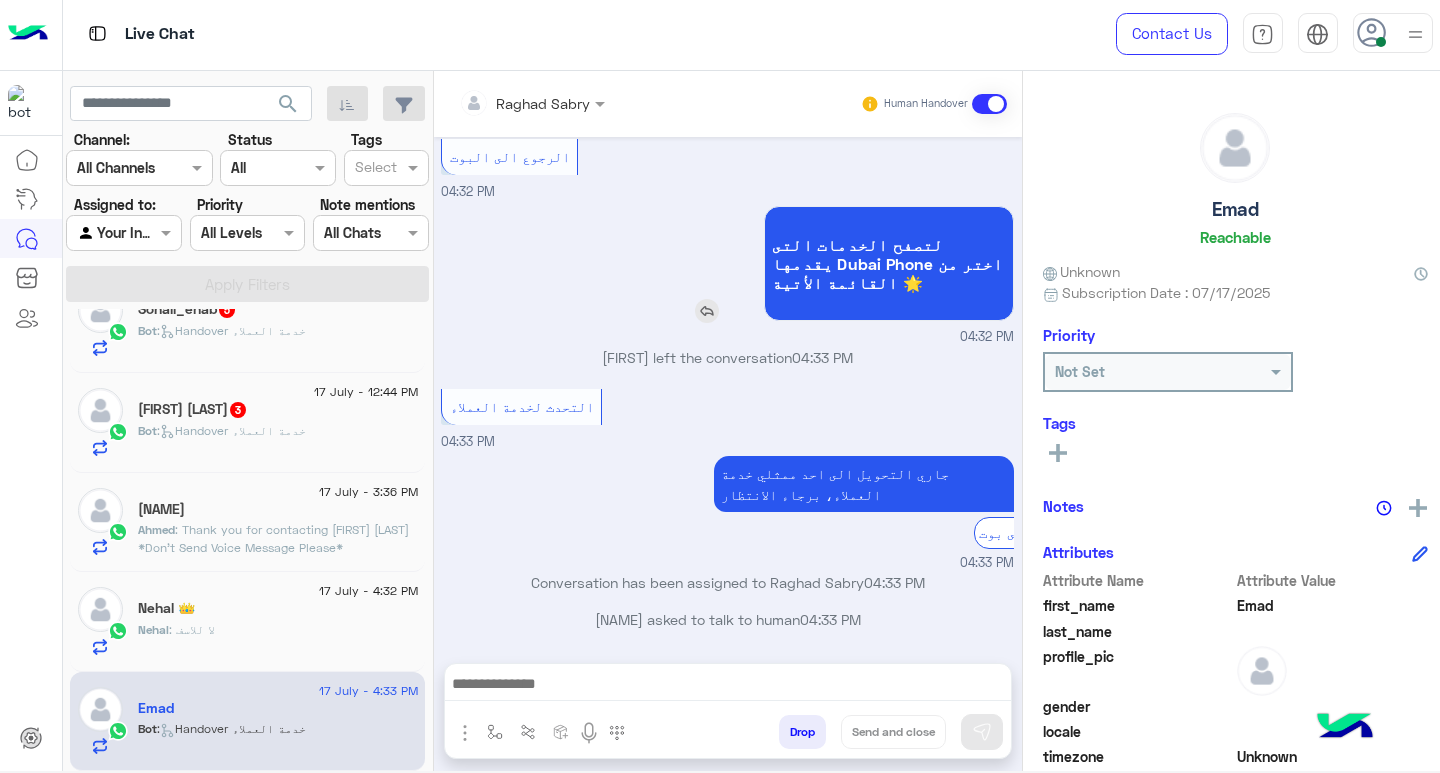 scroll, scrollTop: 985, scrollLeft: 0, axis: vertical 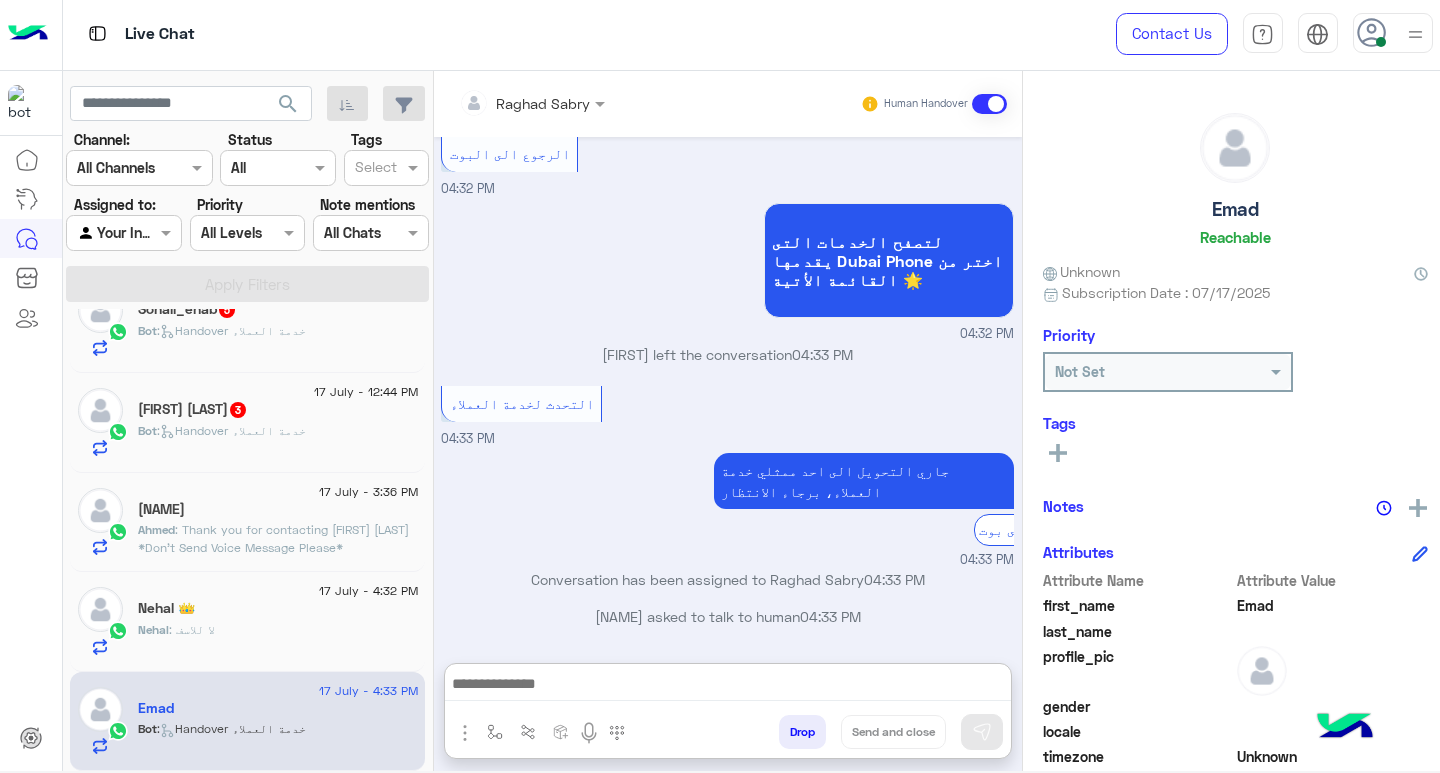 click at bounding box center (728, 686) 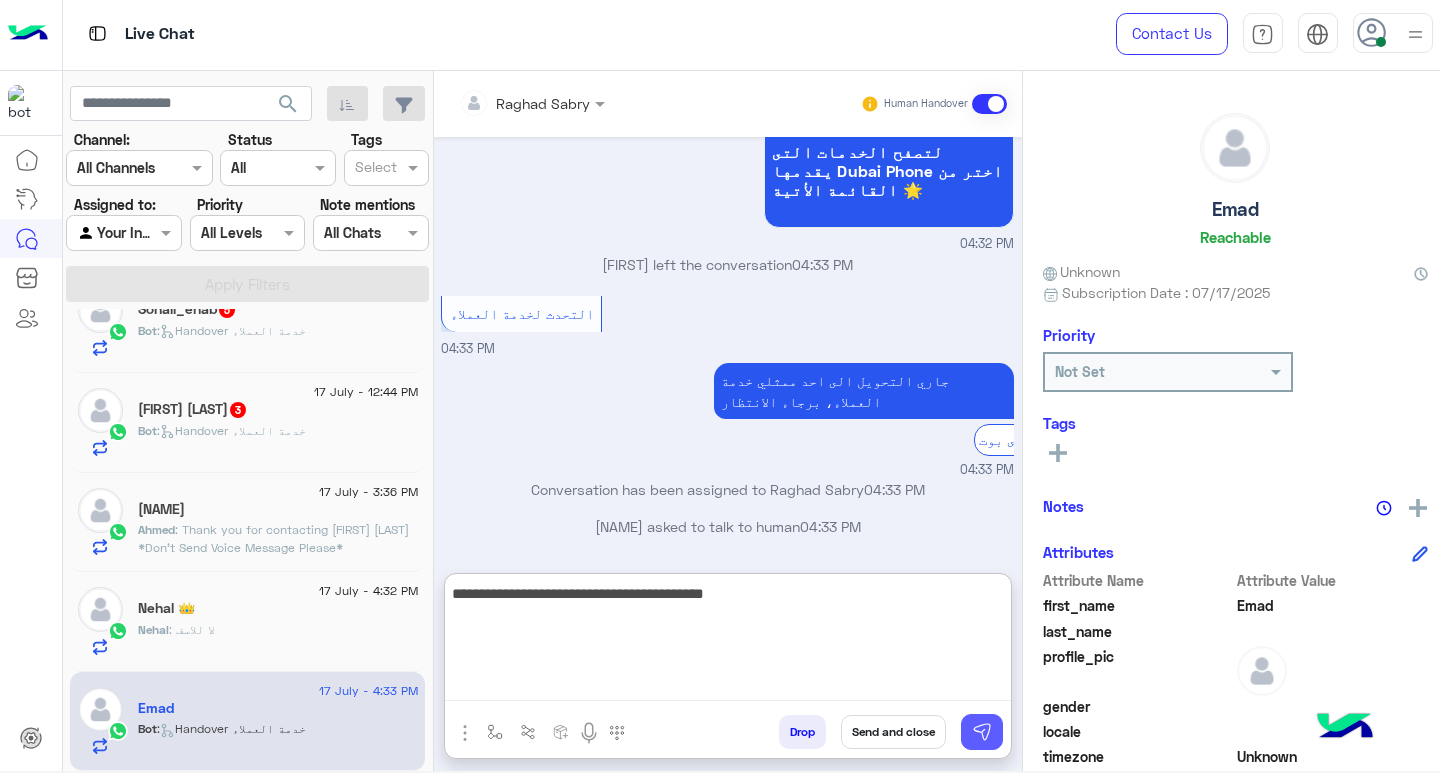 type on "**********" 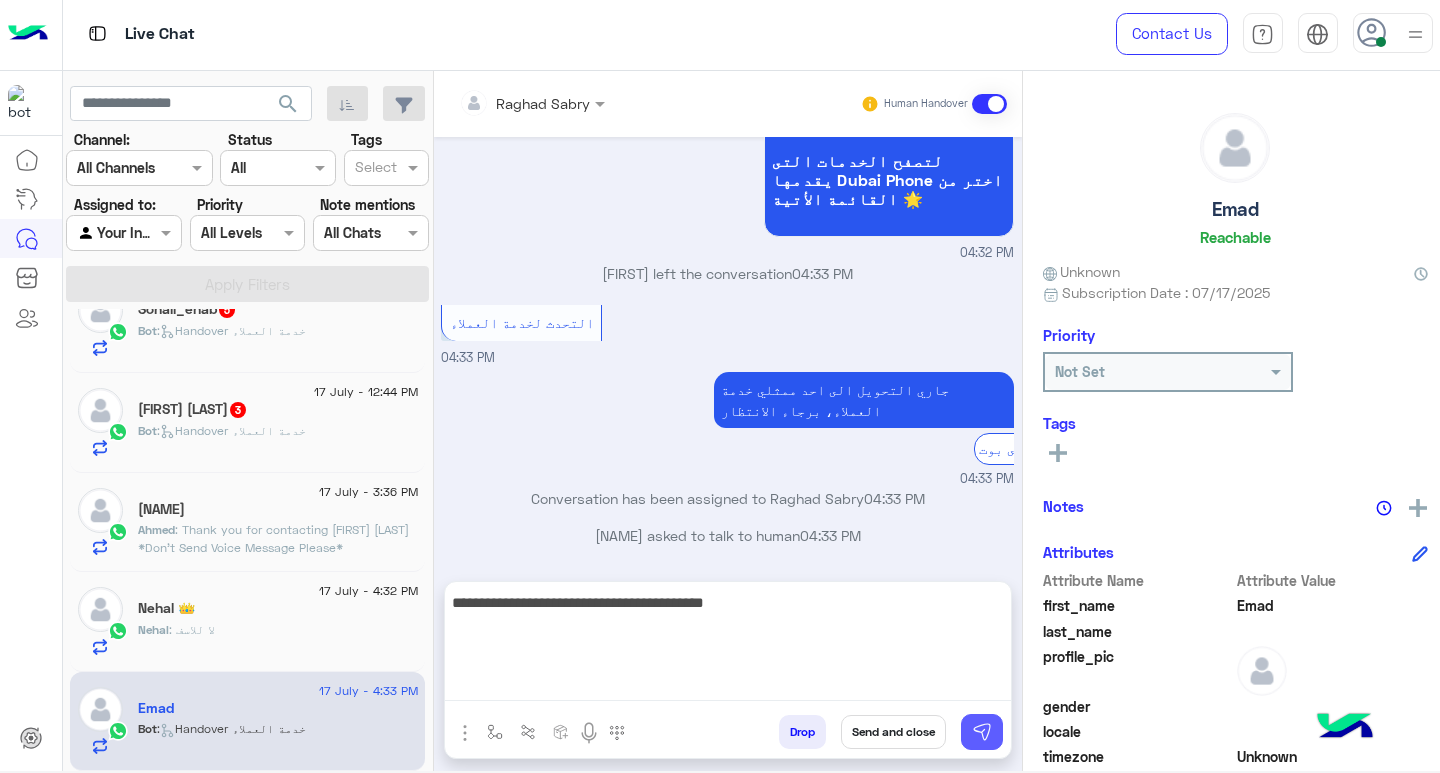 click at bounding box center [982, 732] 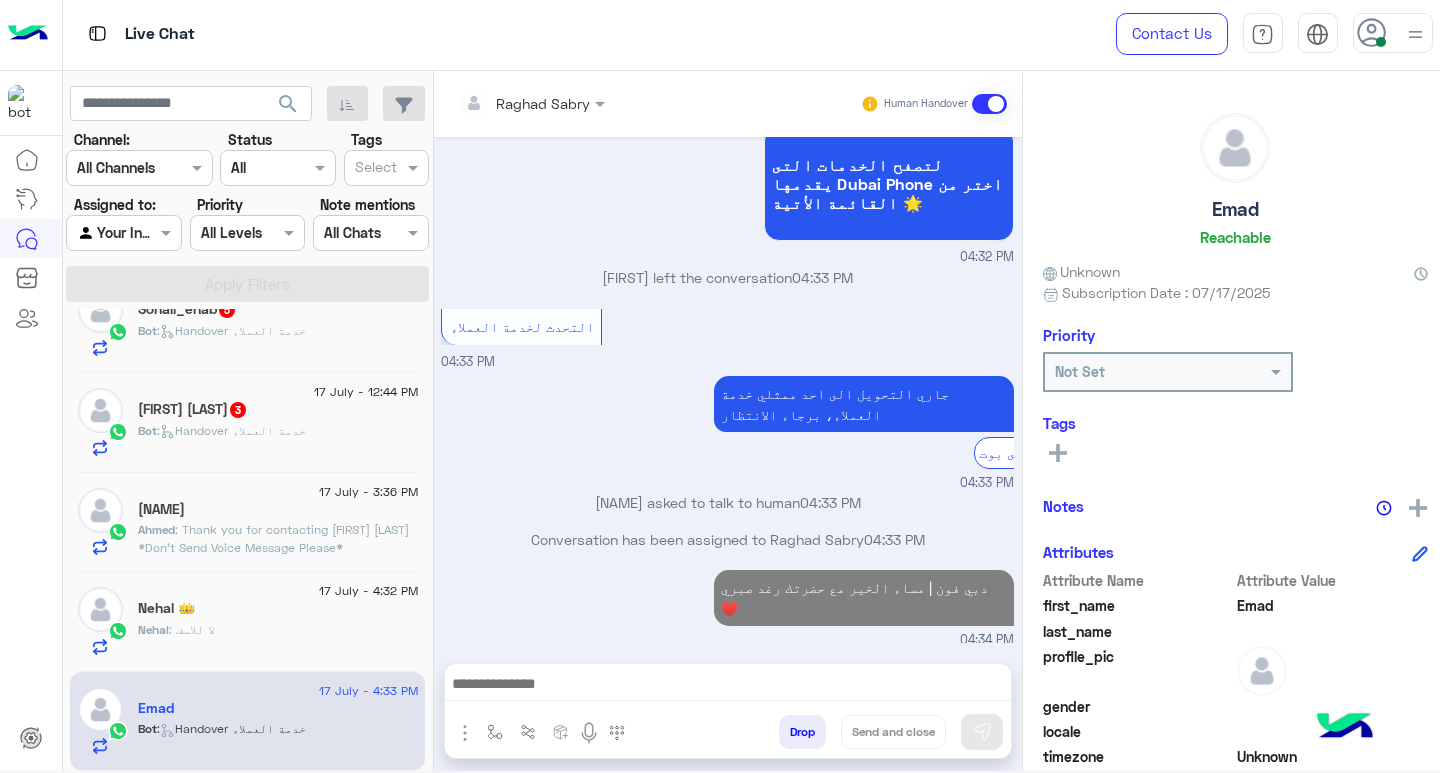 click at bounding box center [728, 686] 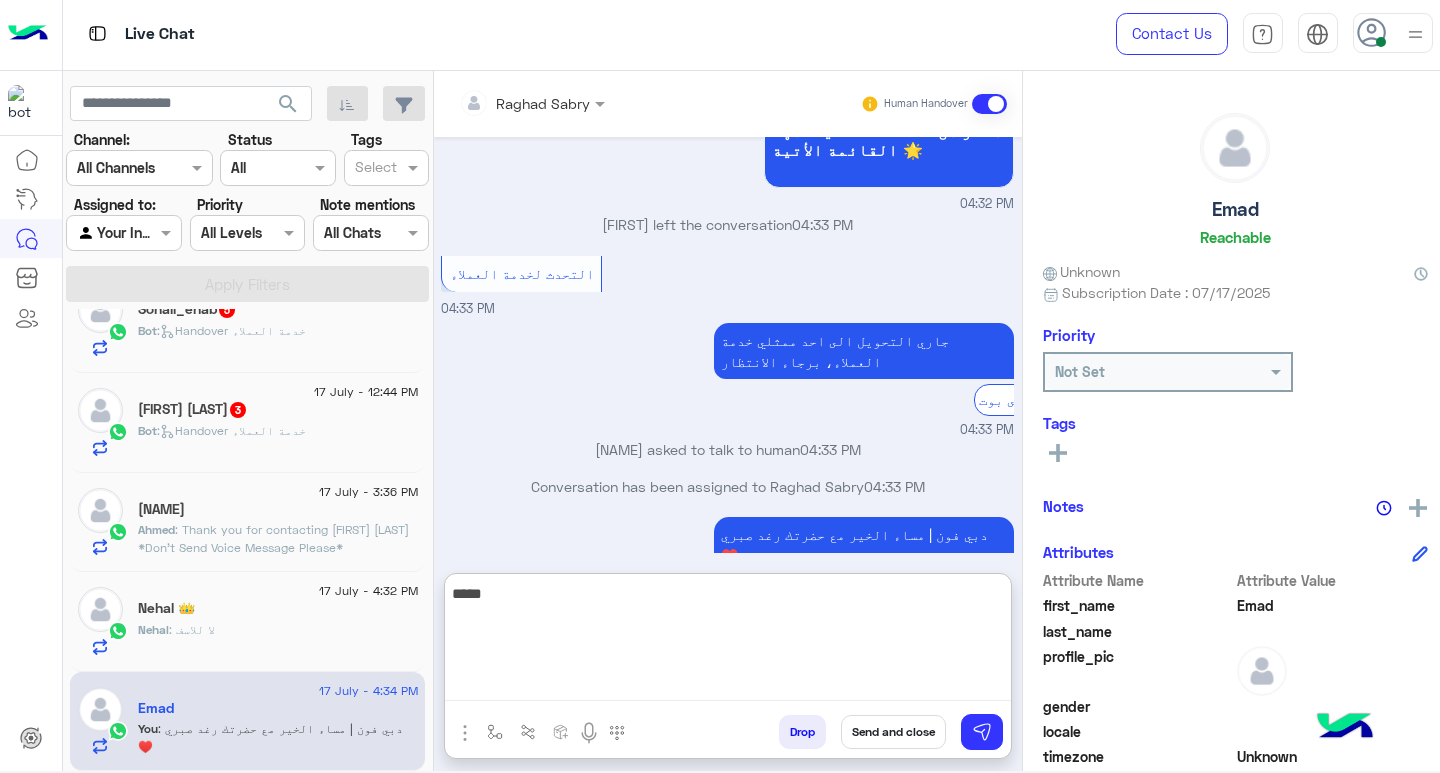 scroll, scrollTop: 1176, scrollLeft: 0, axis: vertical 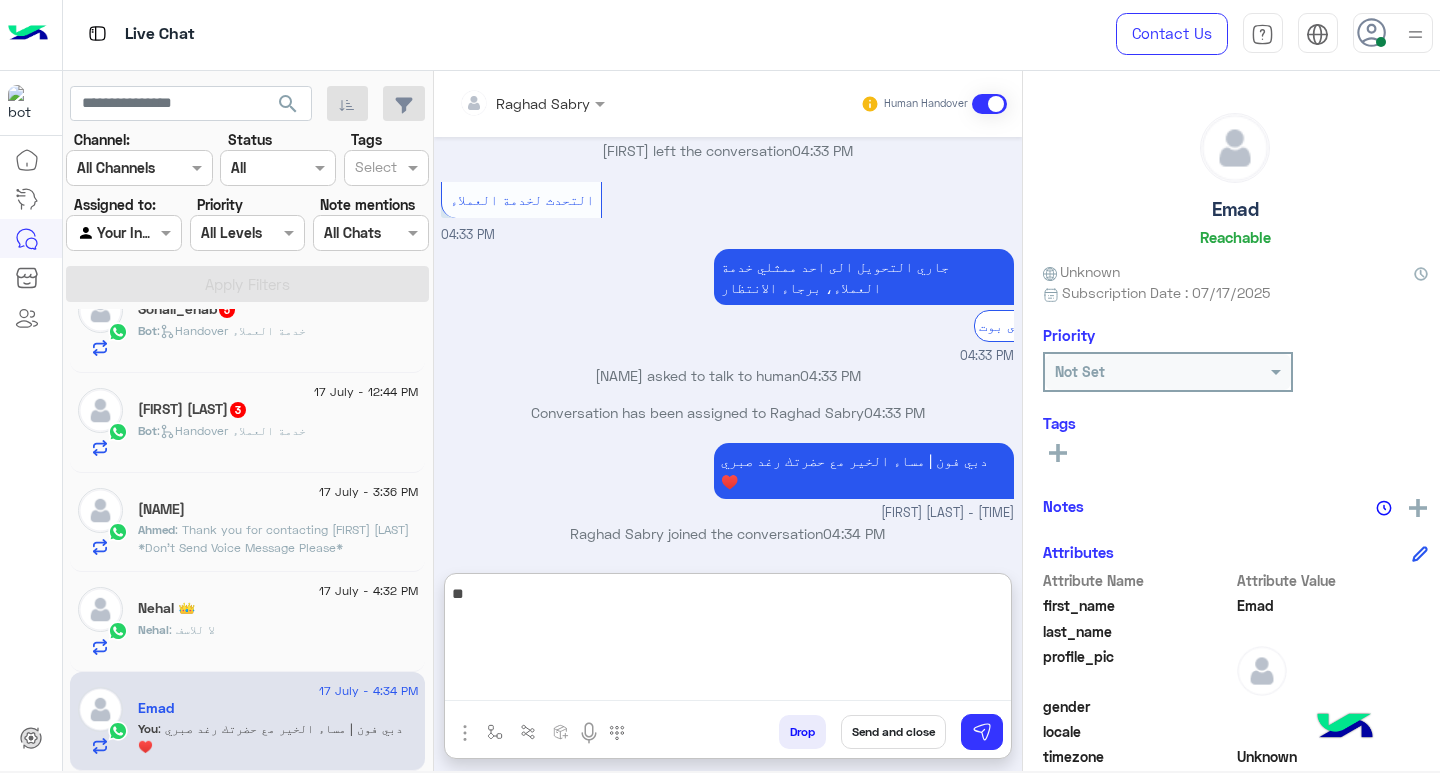 type on "*" 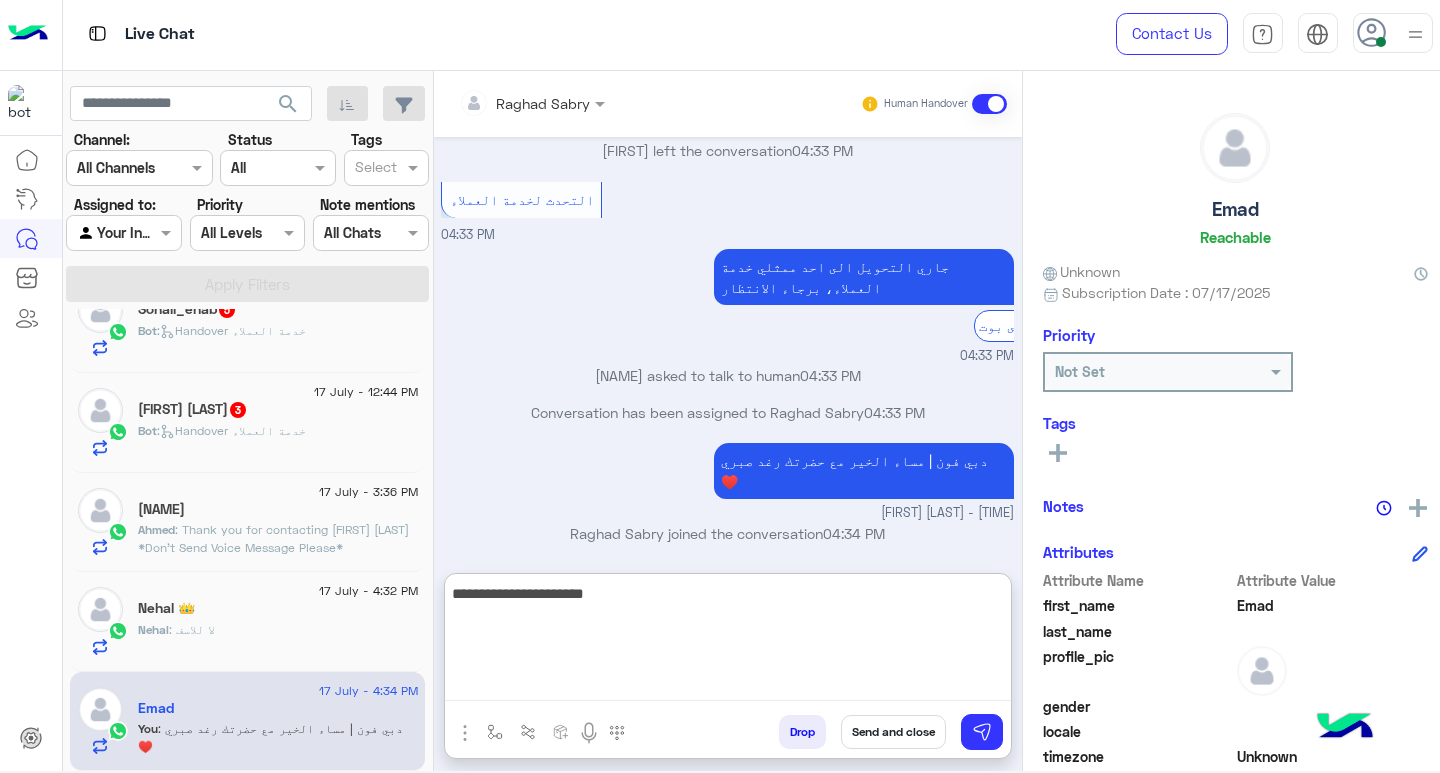 type on "**********" 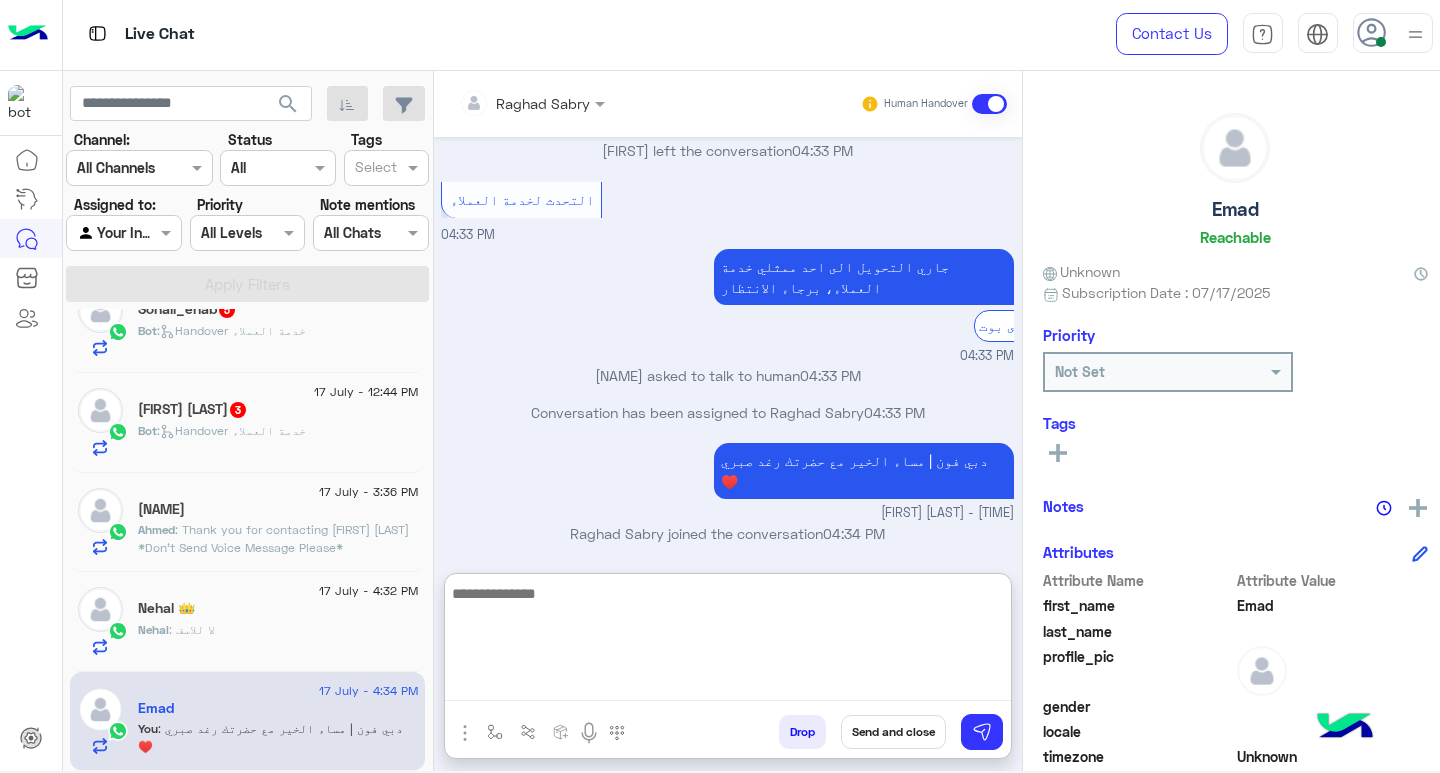 scroll, scrollTop: 1239, scrollLeft: 0, axis: vertical 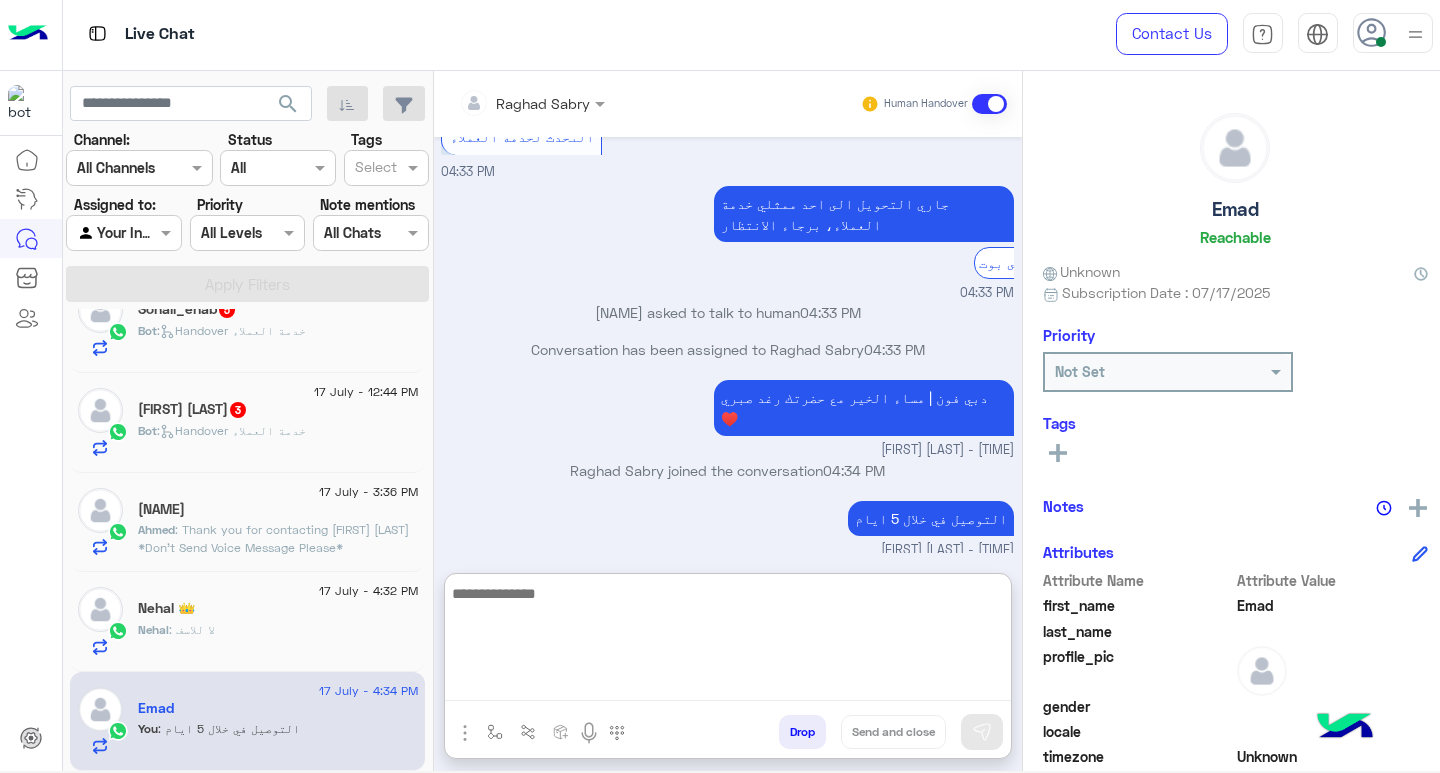 click on "Nehal : لا للاسف" 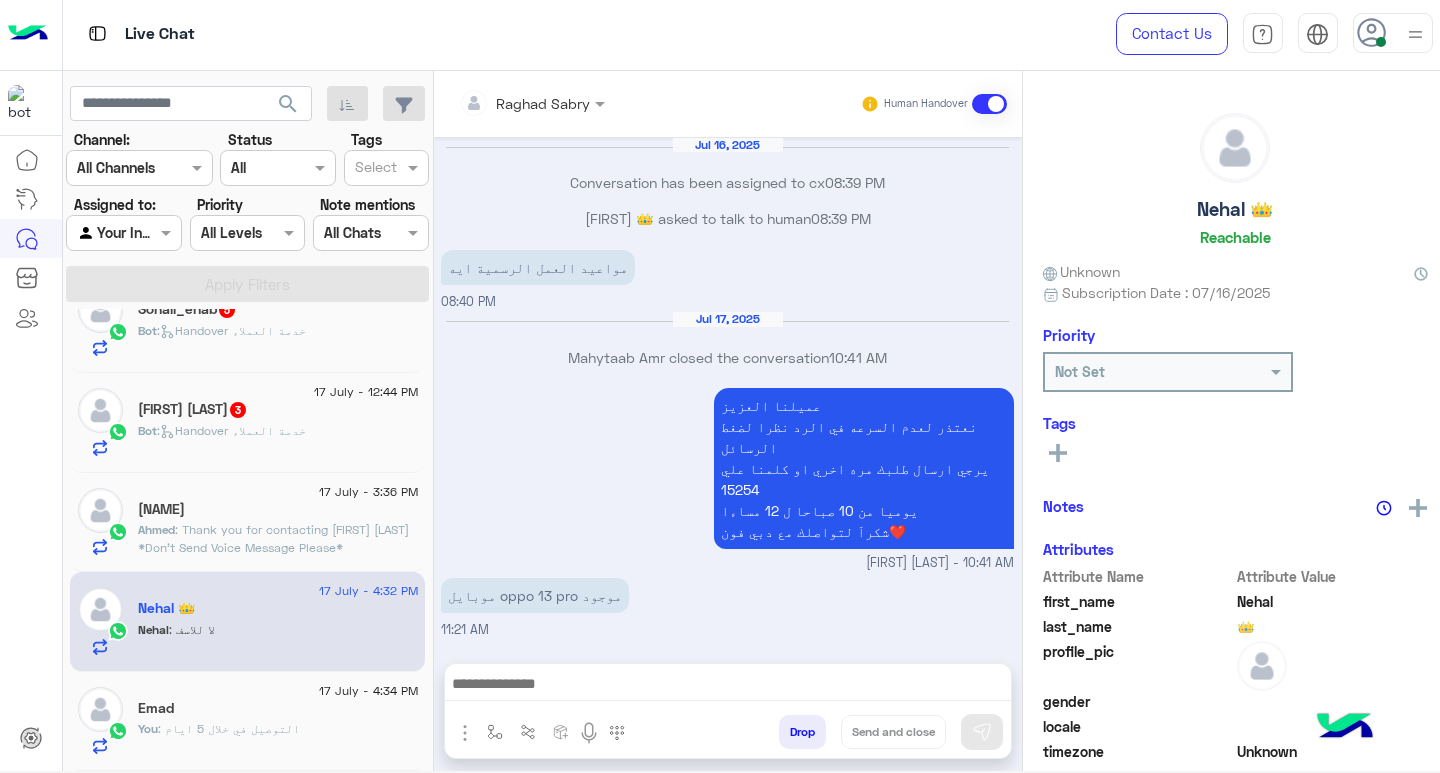 scroll, scrollTop: 1142, scrollLeft: 0, axis: vertical 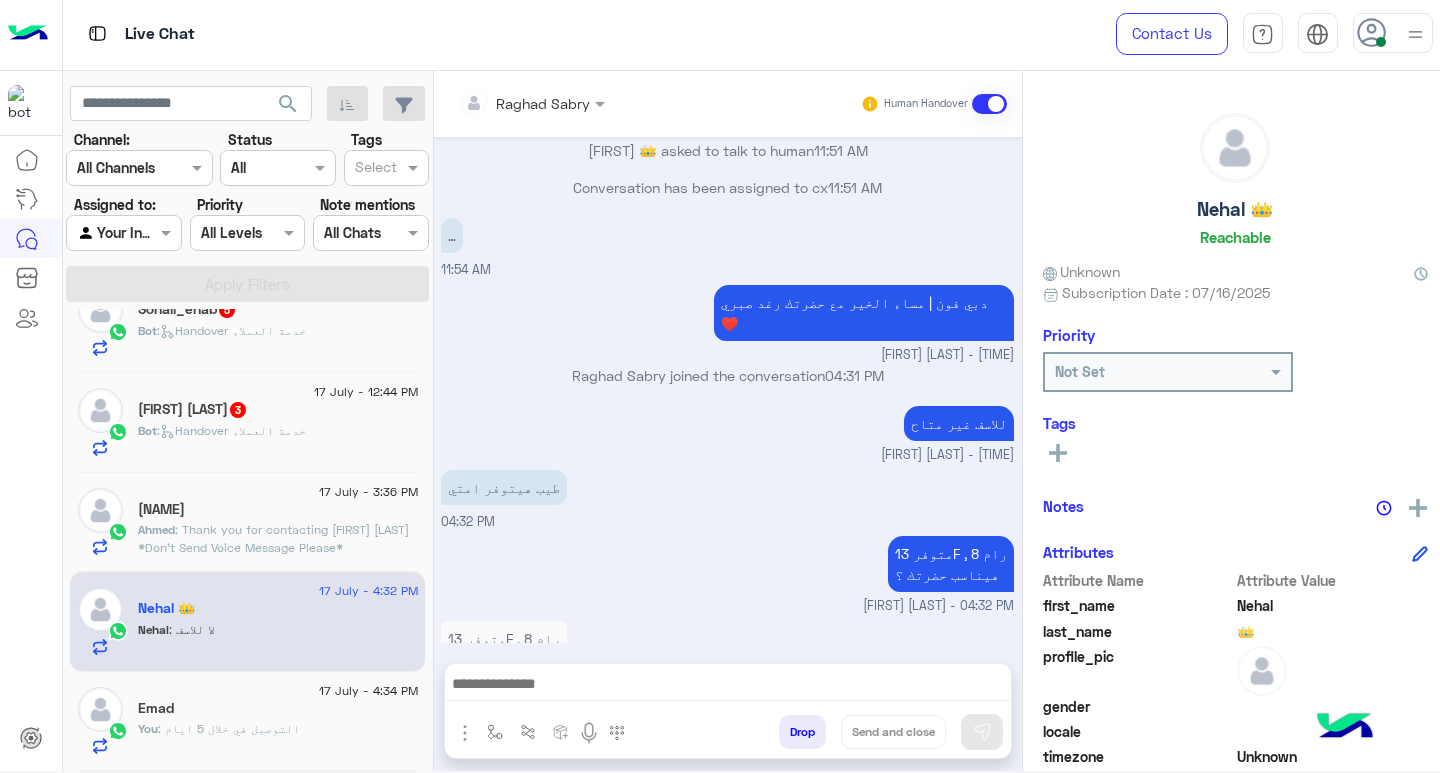 click at bounding box center [728, 686] 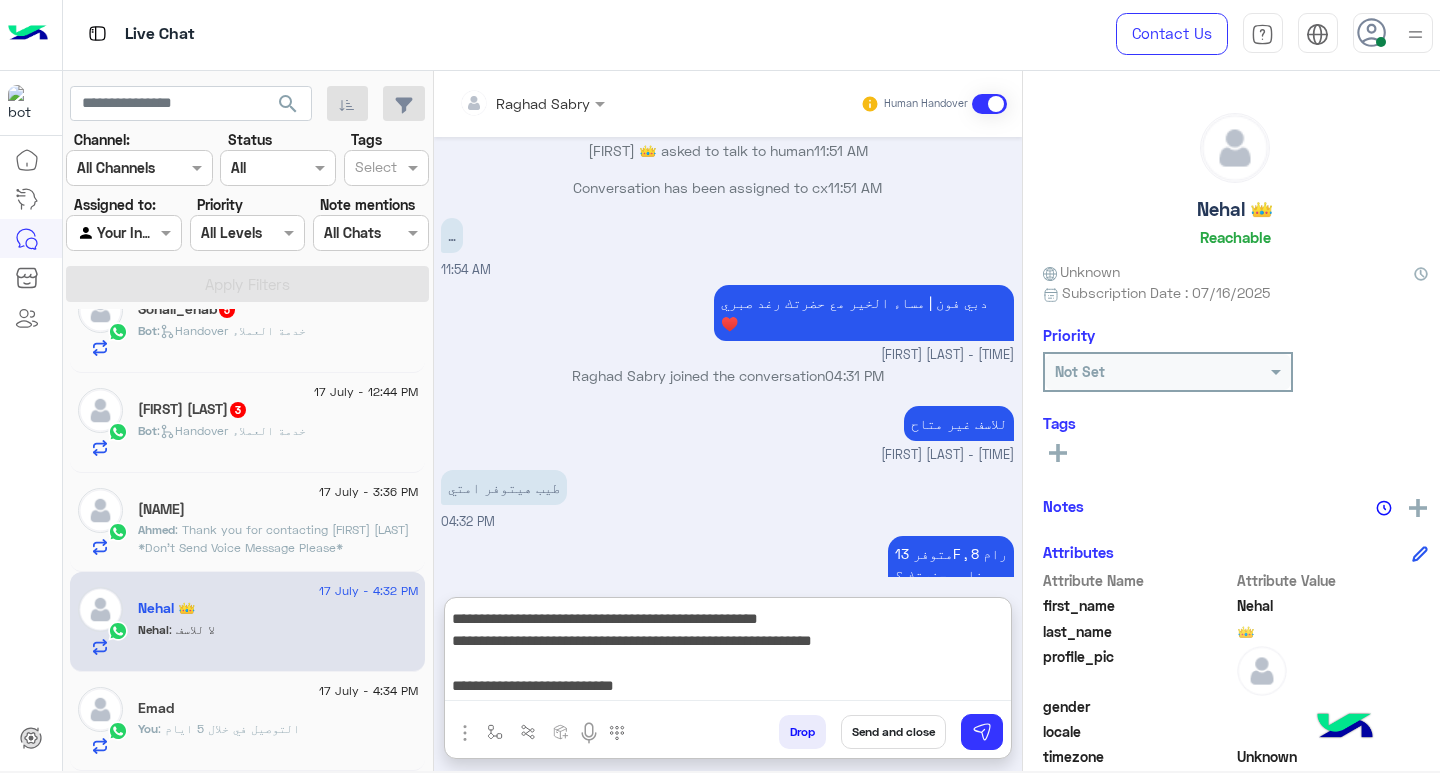 scroll, scrollTop: 133, scrollLeft: 0, axis: vertical 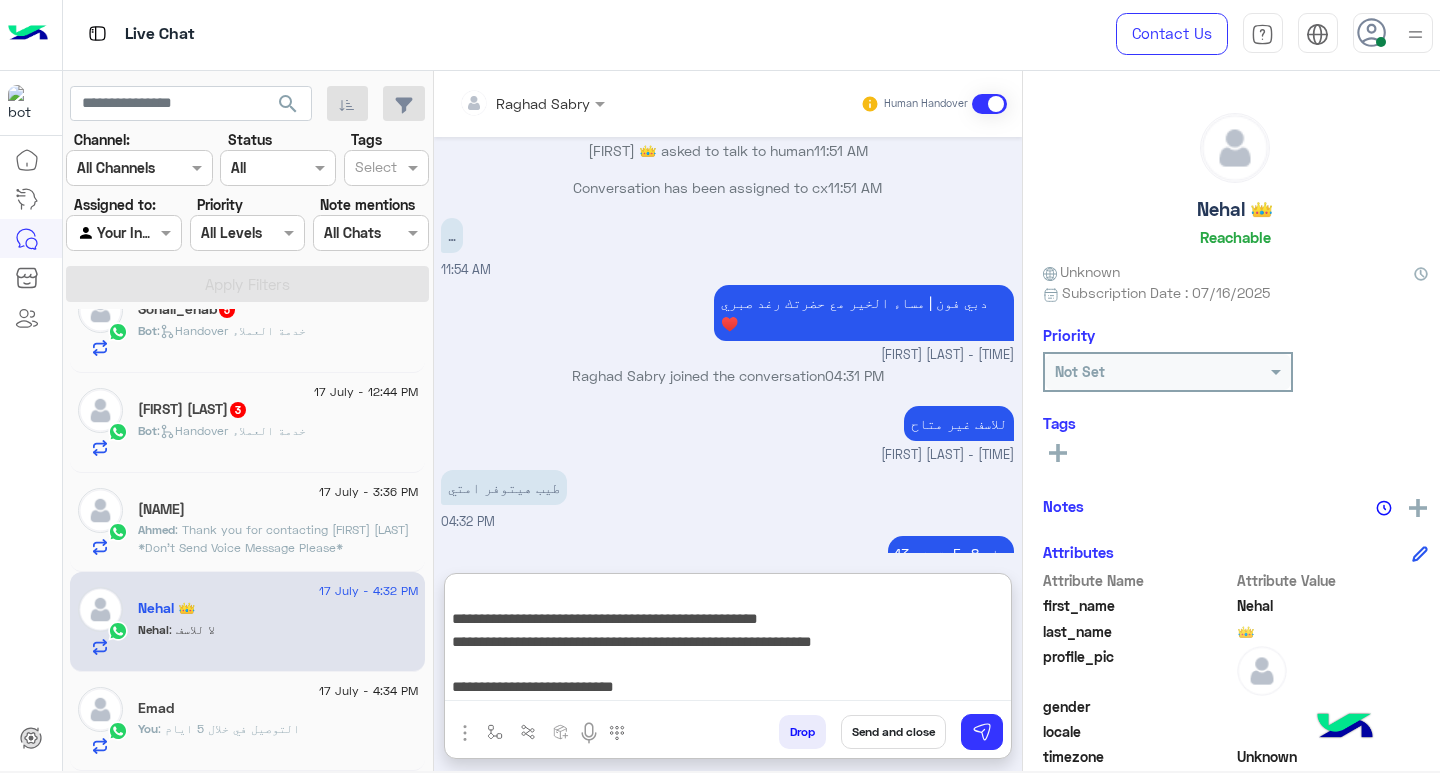 type on "**********" 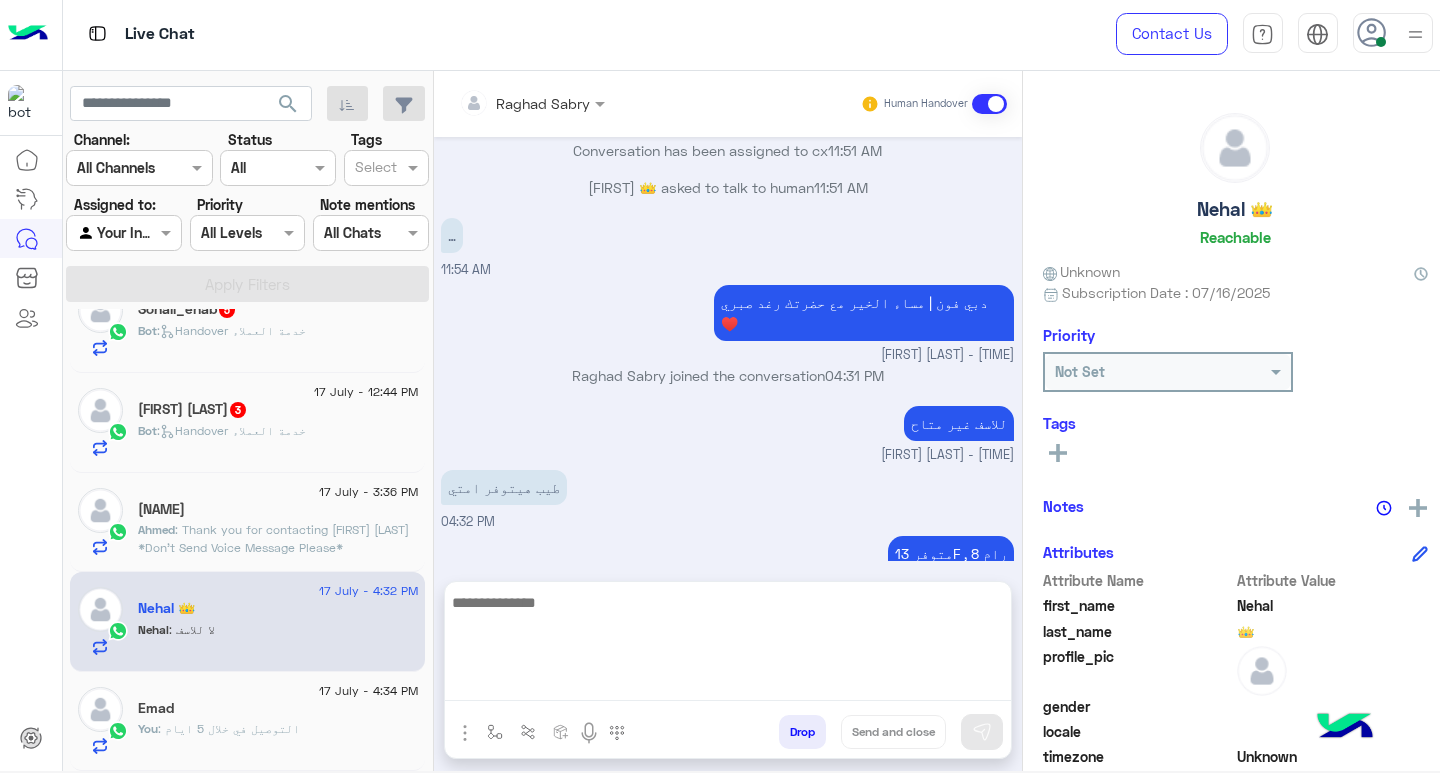 scroll, scrollTop: 0, scrollLeft: 0, axis: both 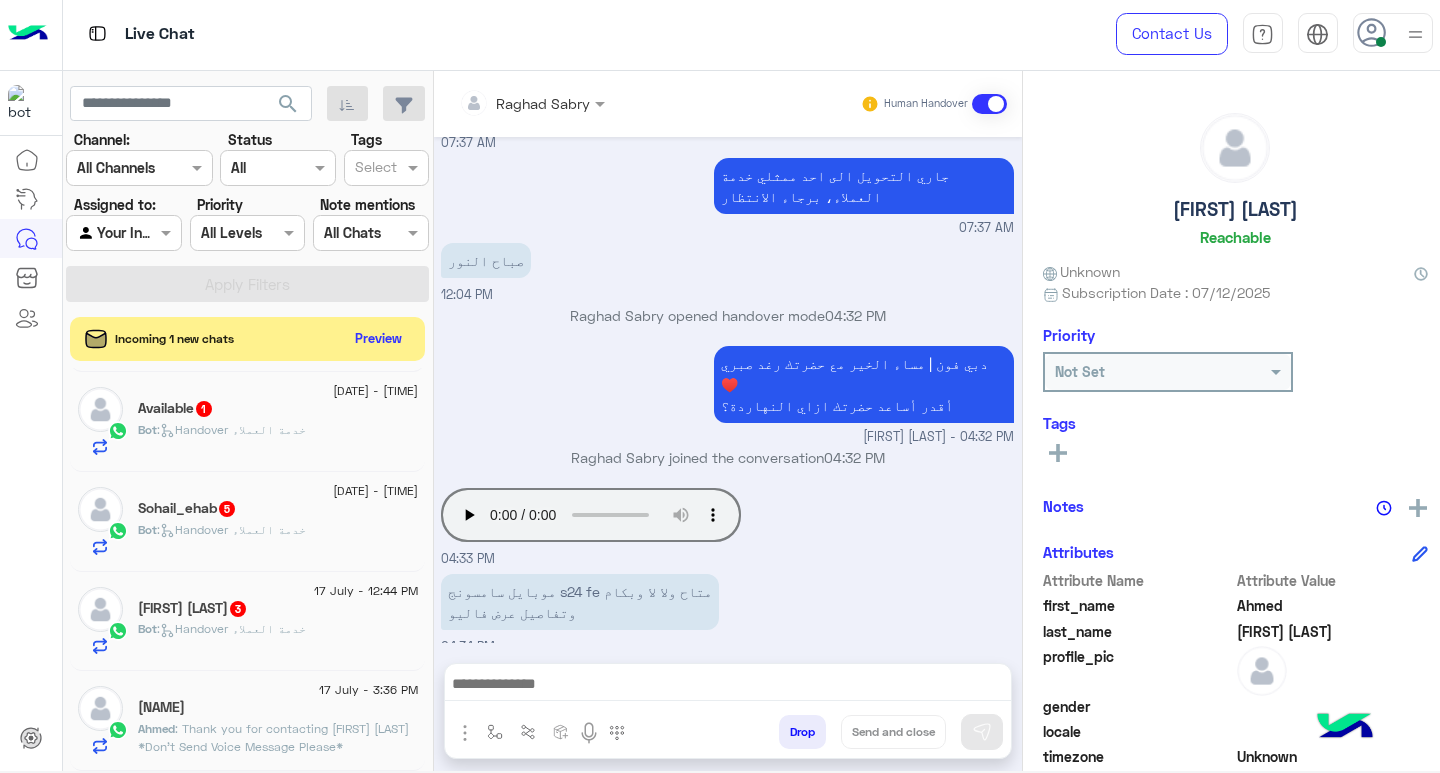 click at bounding box center (728, 686) 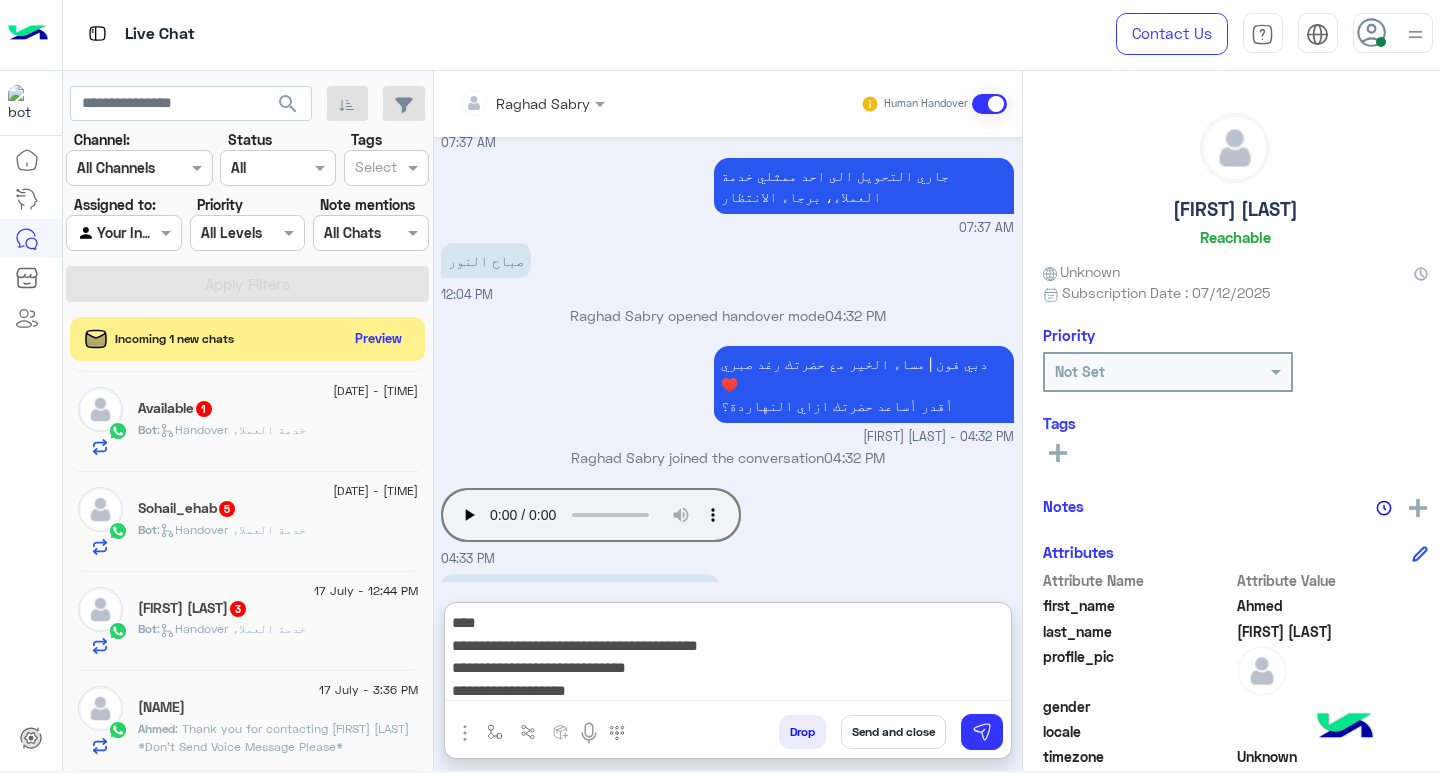 scroll, scrollTop: 0, scrollLeft: 0, axis: both 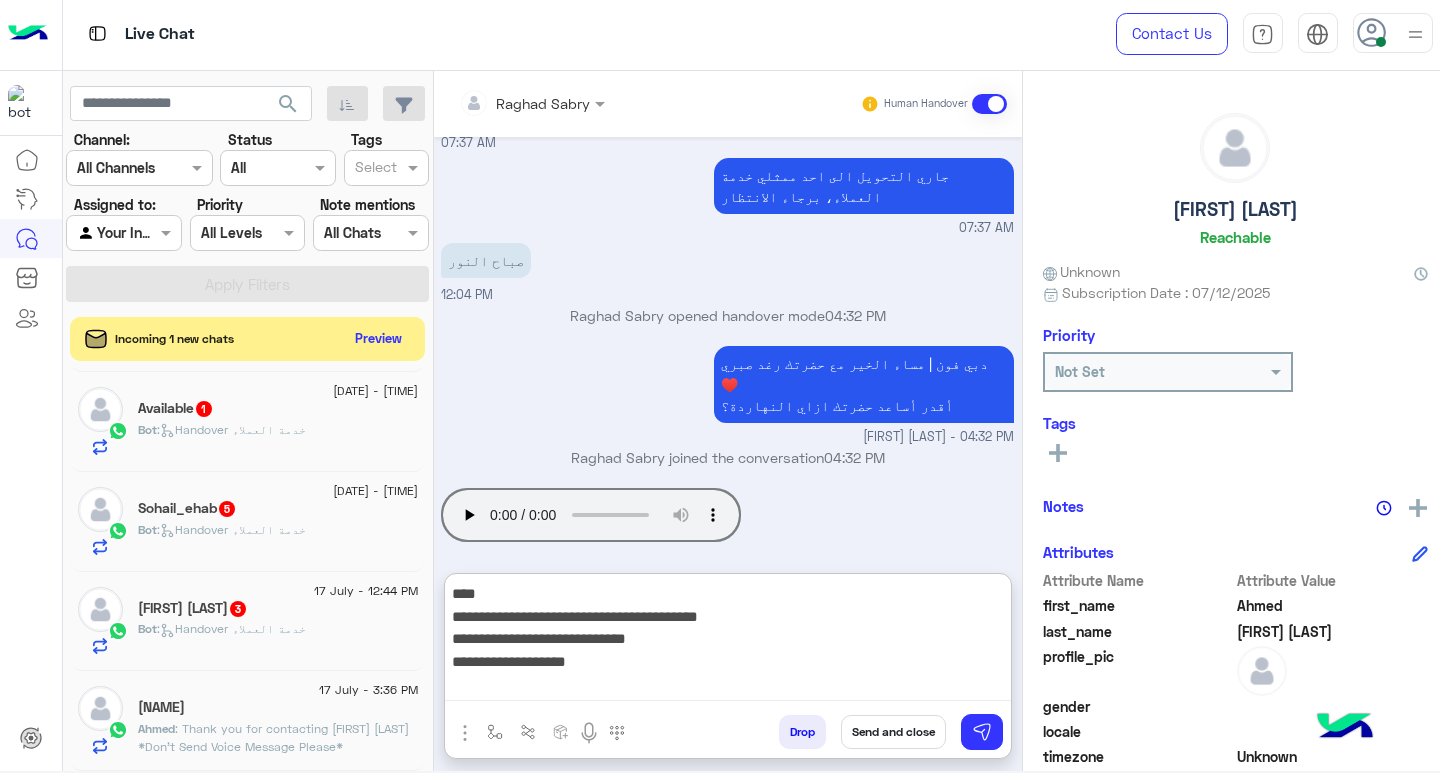 type on "**********" 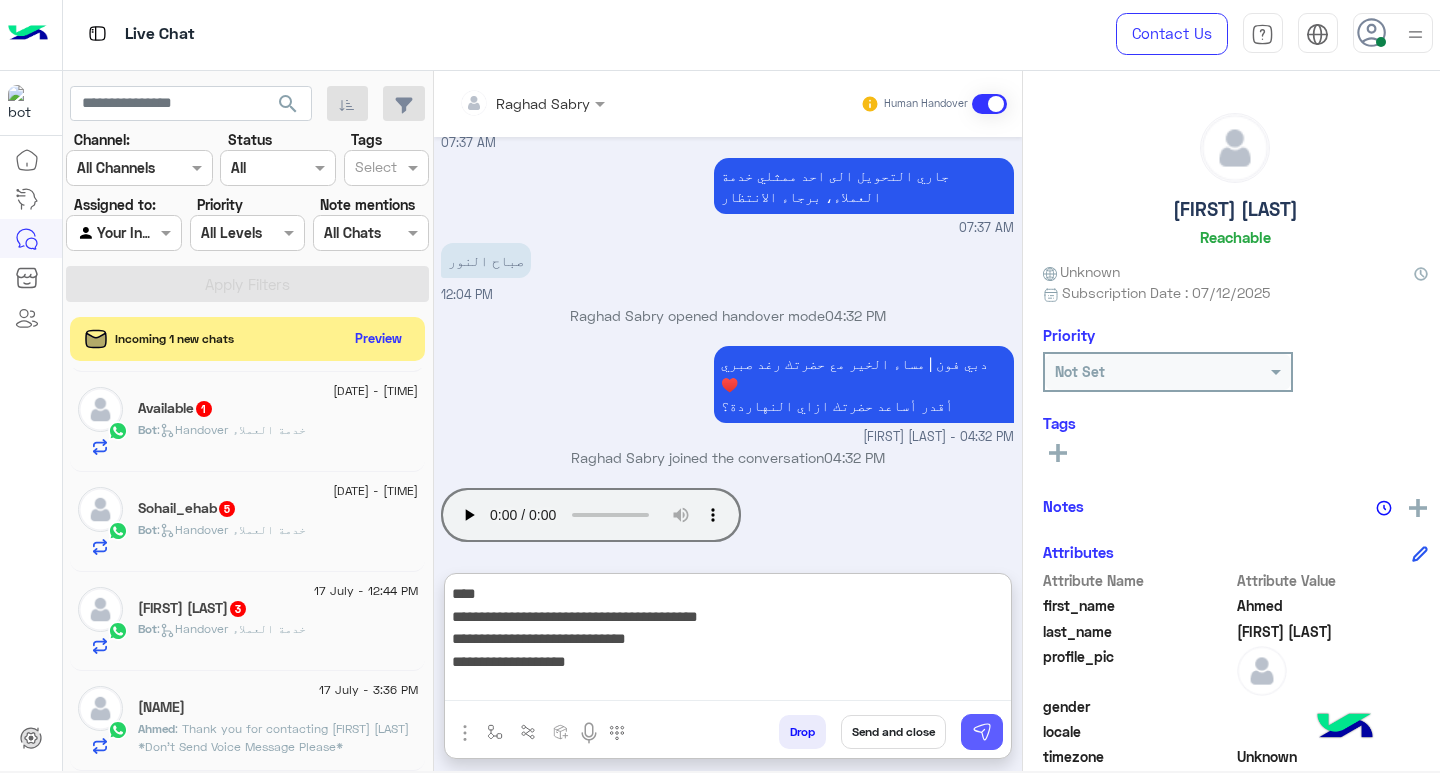 click at bounding box center (982, 732) 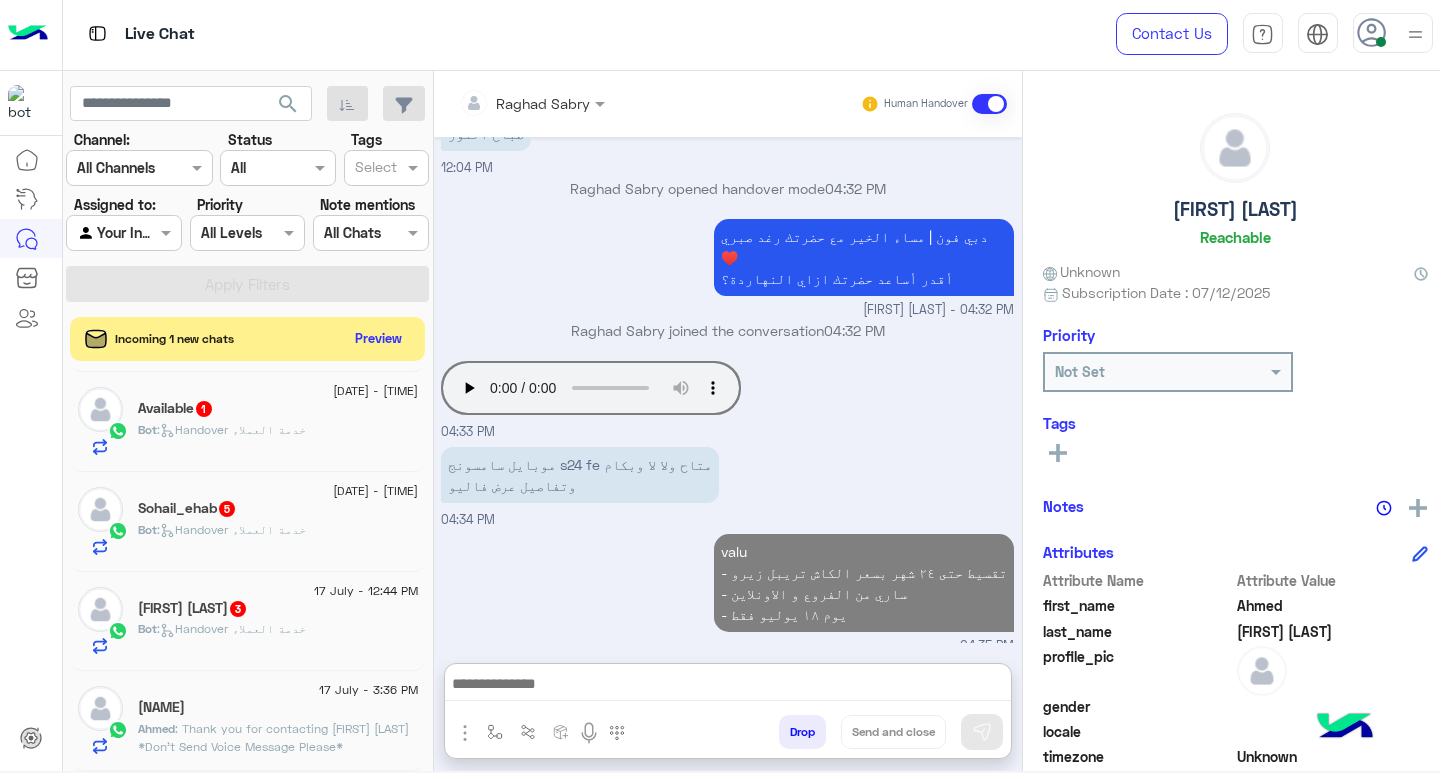 click at bounding box center [728, 686] 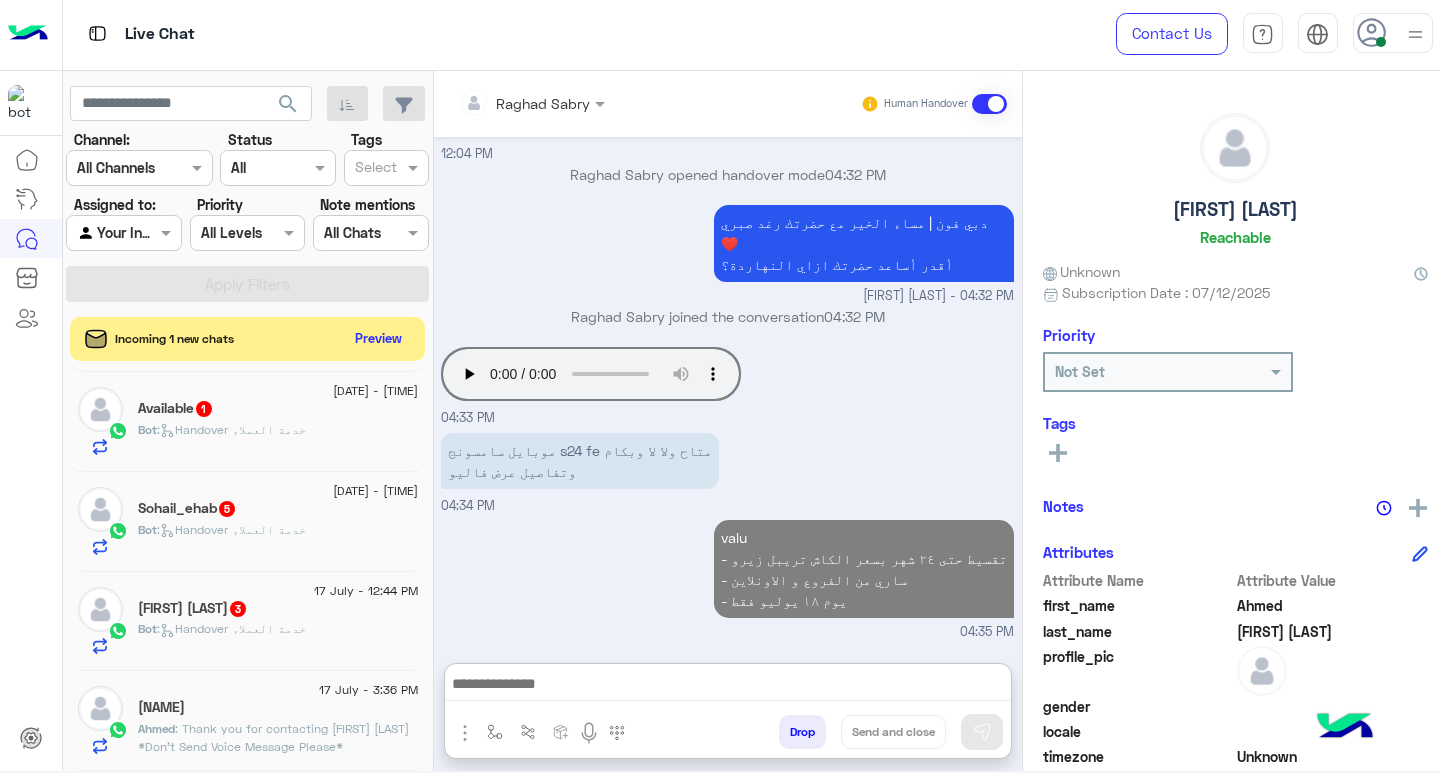 paste on "**********" 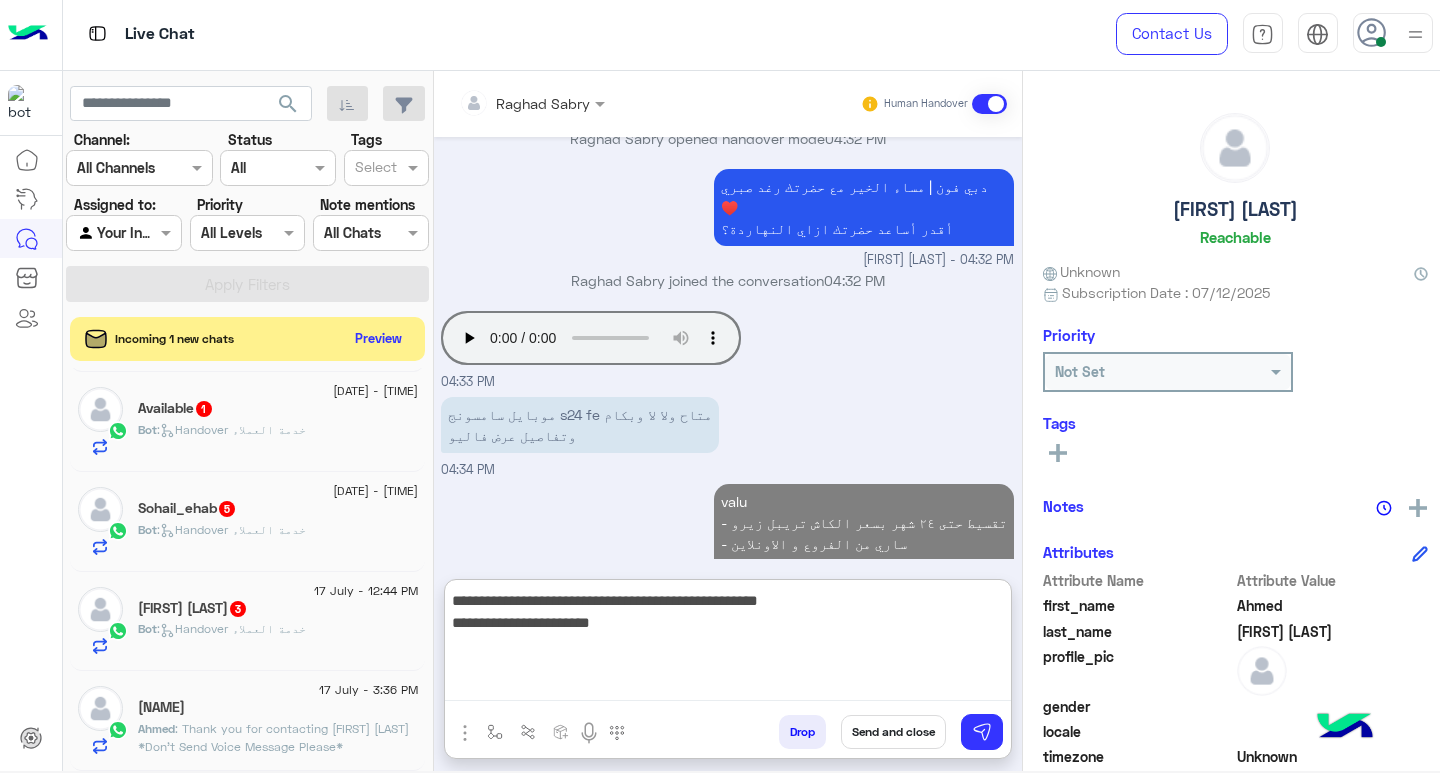 scroll, scrollTop: 1323, scrollLeft: 0, axis: vertical 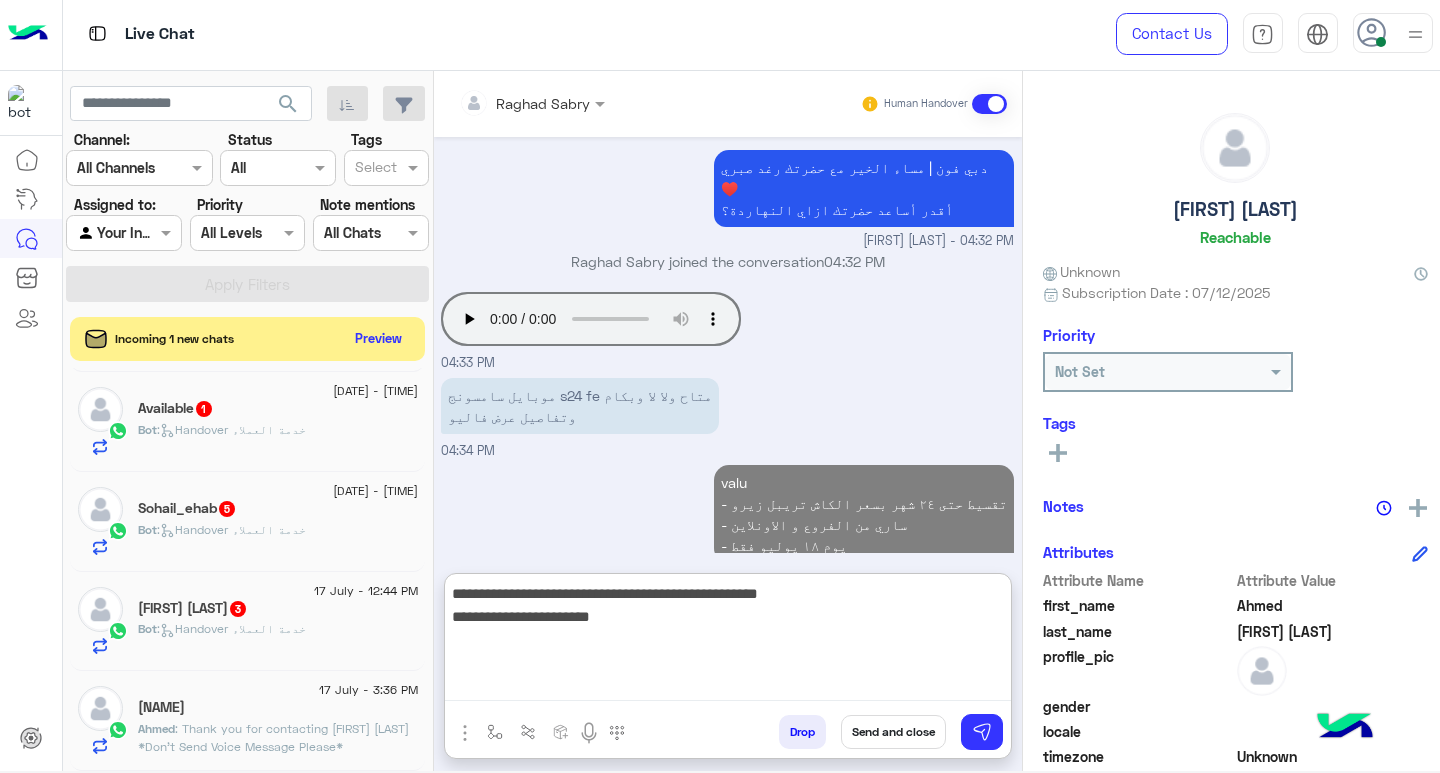 click on "**********" at bounding box center (728, 641) 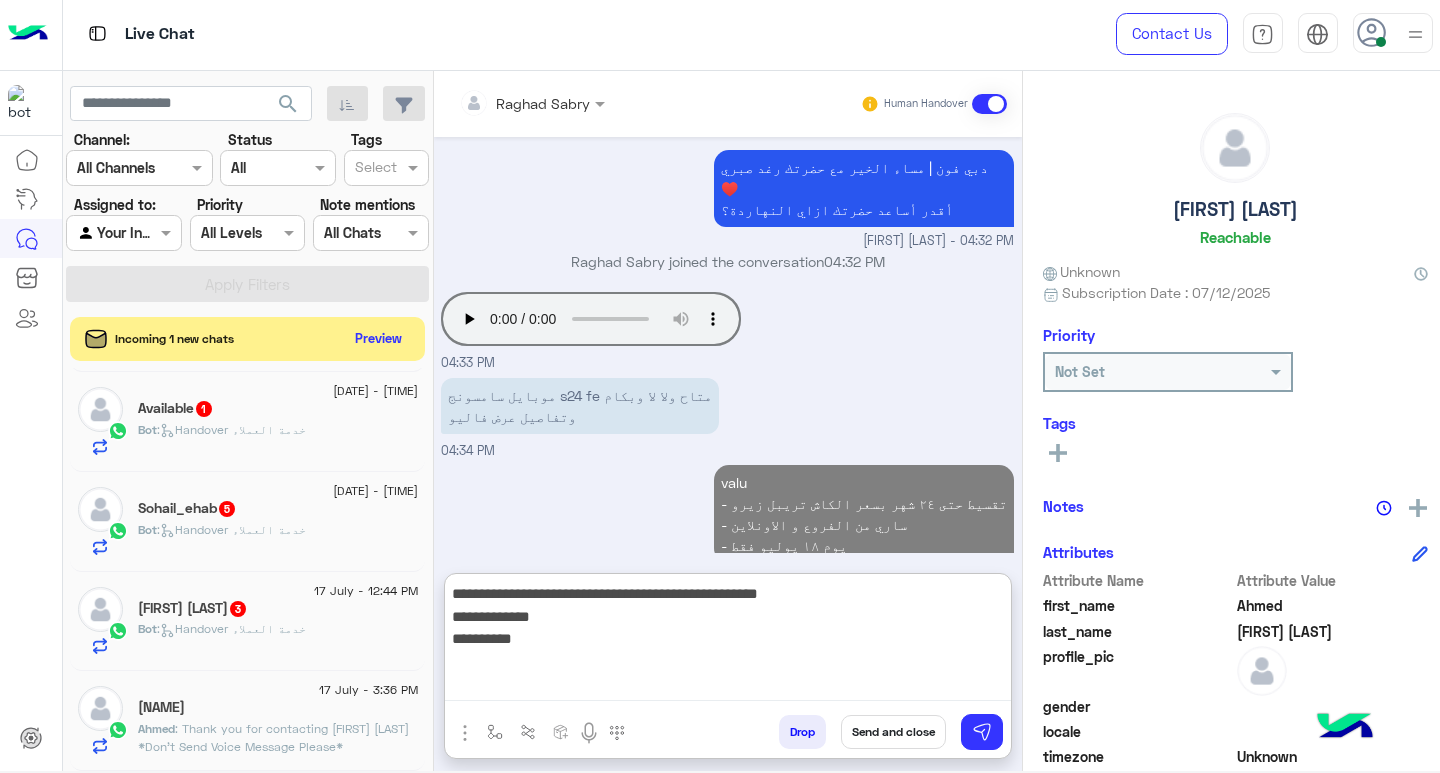 click on "**********" at bounding box center [728, 641] 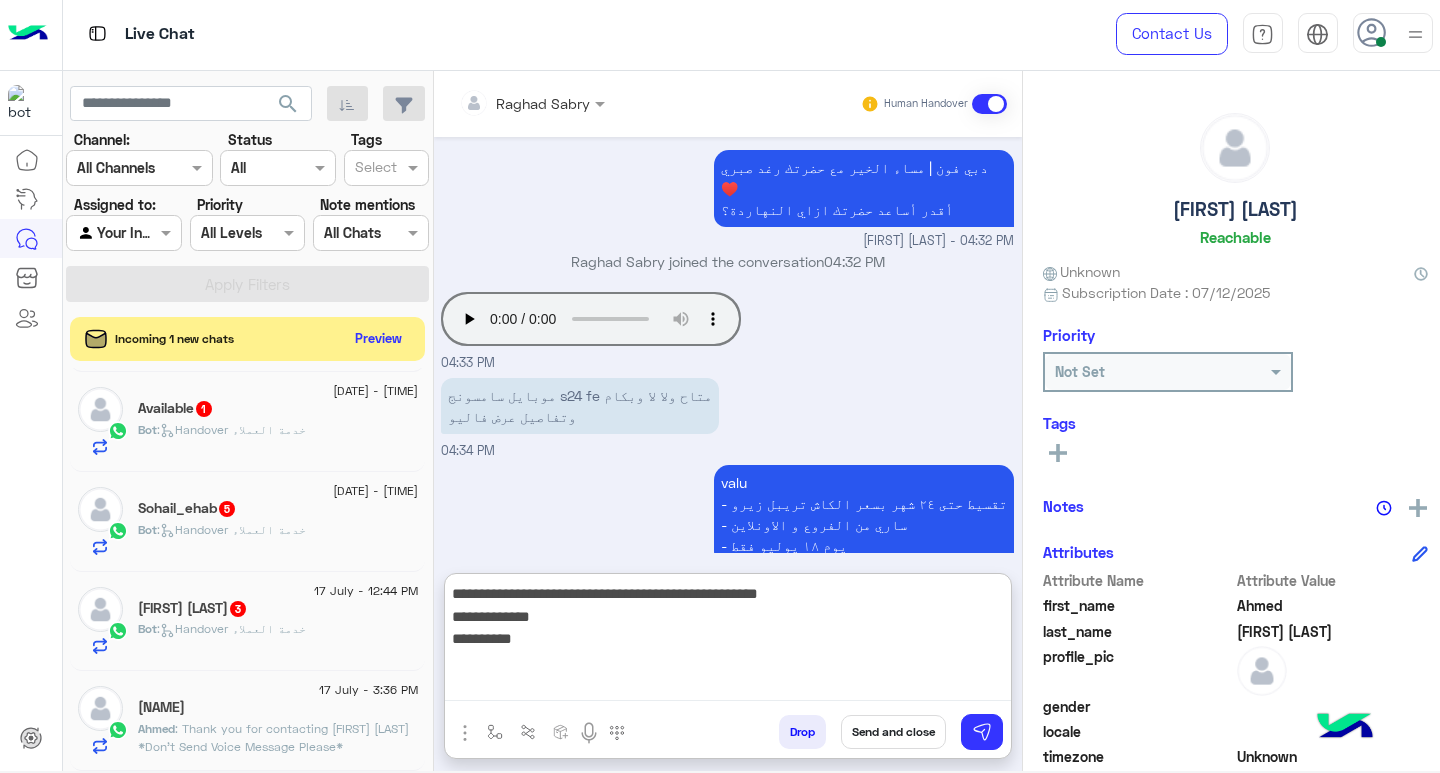 scroll, scrollTop: 1344, scrollLeft: 0, axis: vertical 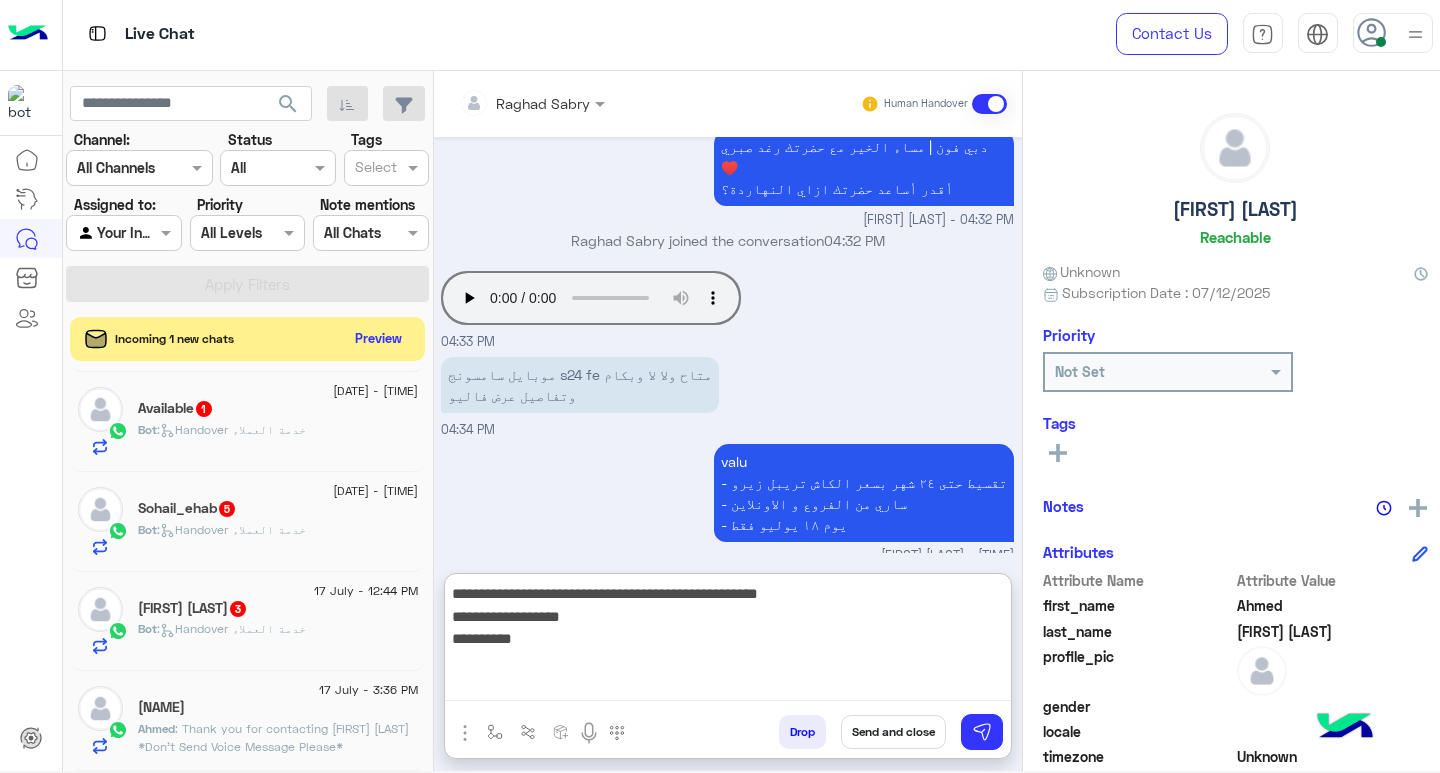 drag, startPoint x: 592, startPoint y: 630, endPoint x: 598, endPoint y: 649, distance: 19.924858 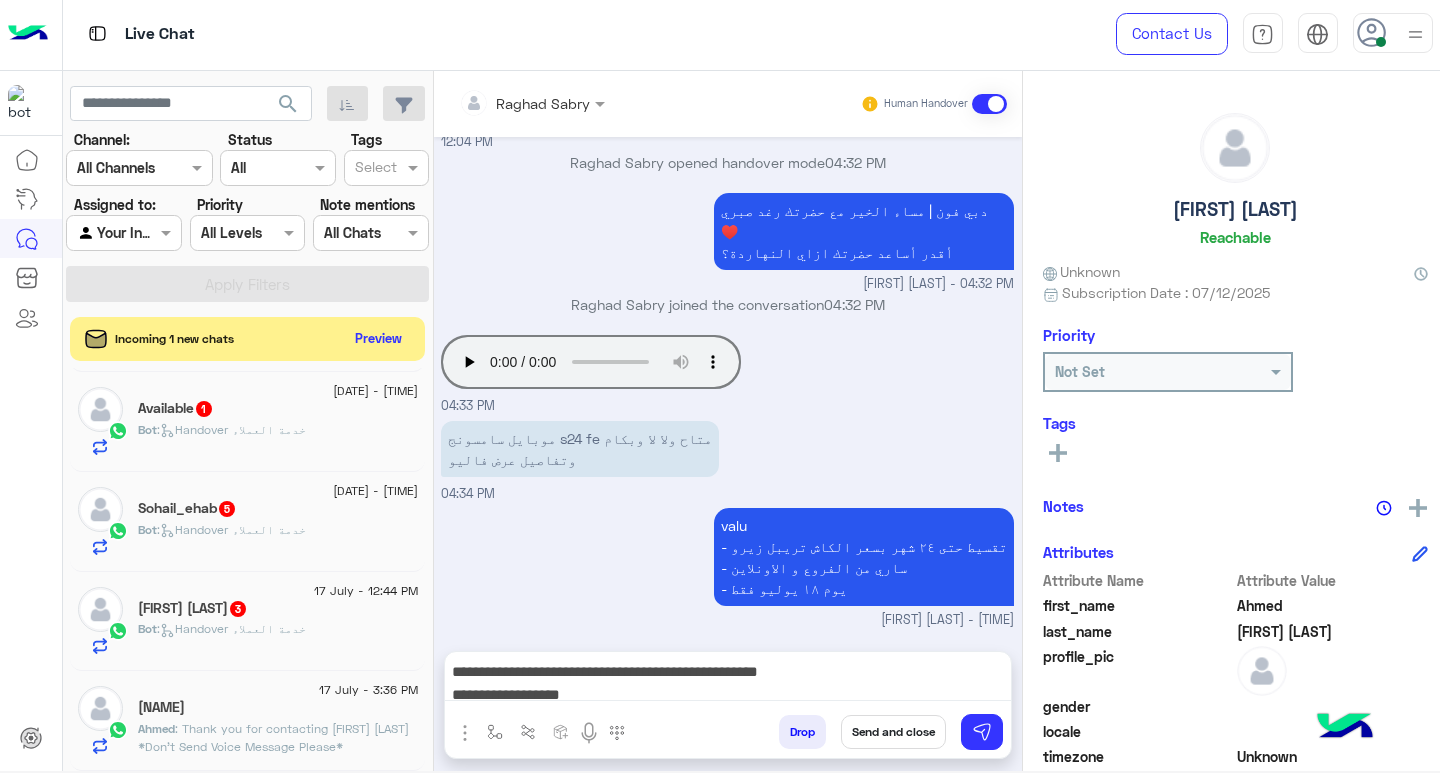 scroll, scrollTop: 1254, scrollLeft: 0, axis: vertical 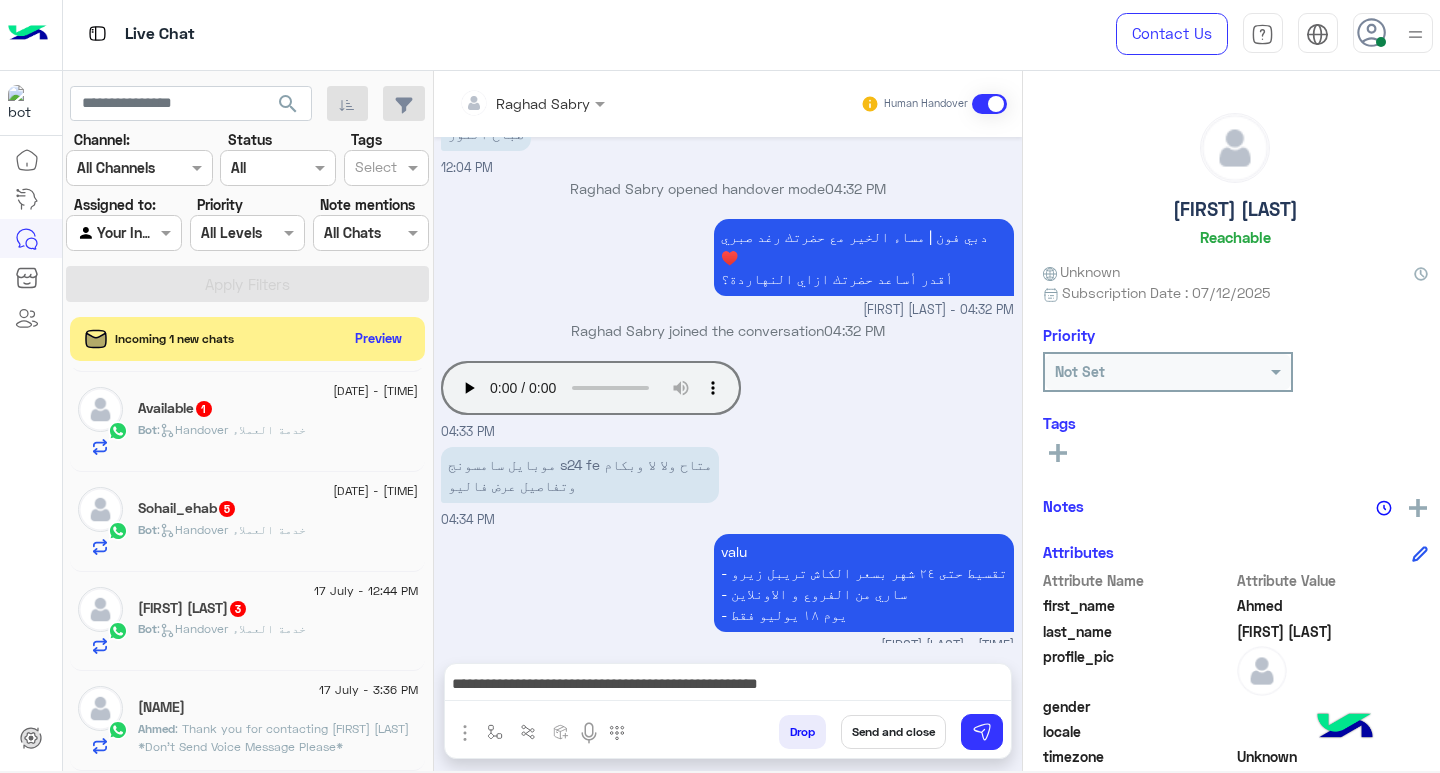 click on "**********" at bounding box center [728, 686] 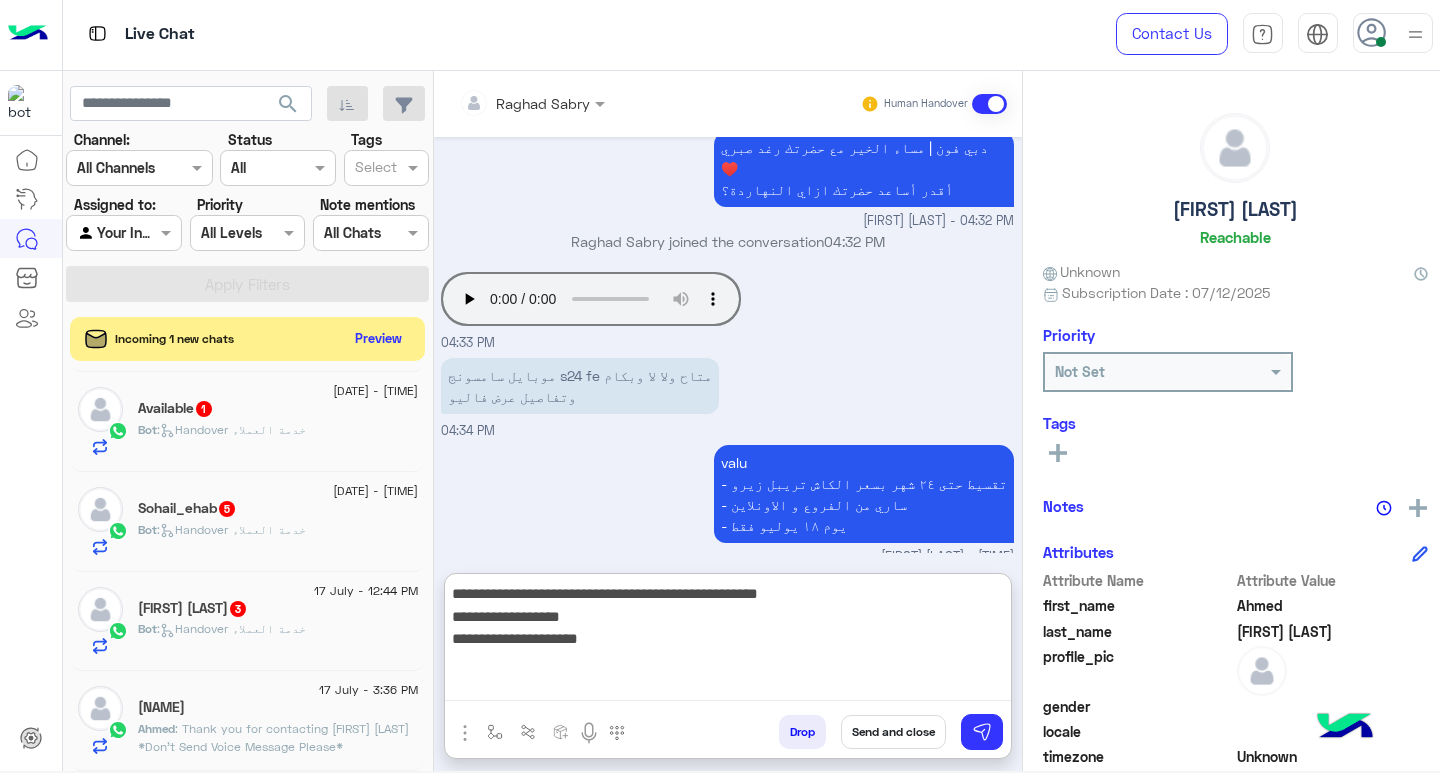 scroll, scrollTop: 1344, scrollLeft: 0, axis: vertical 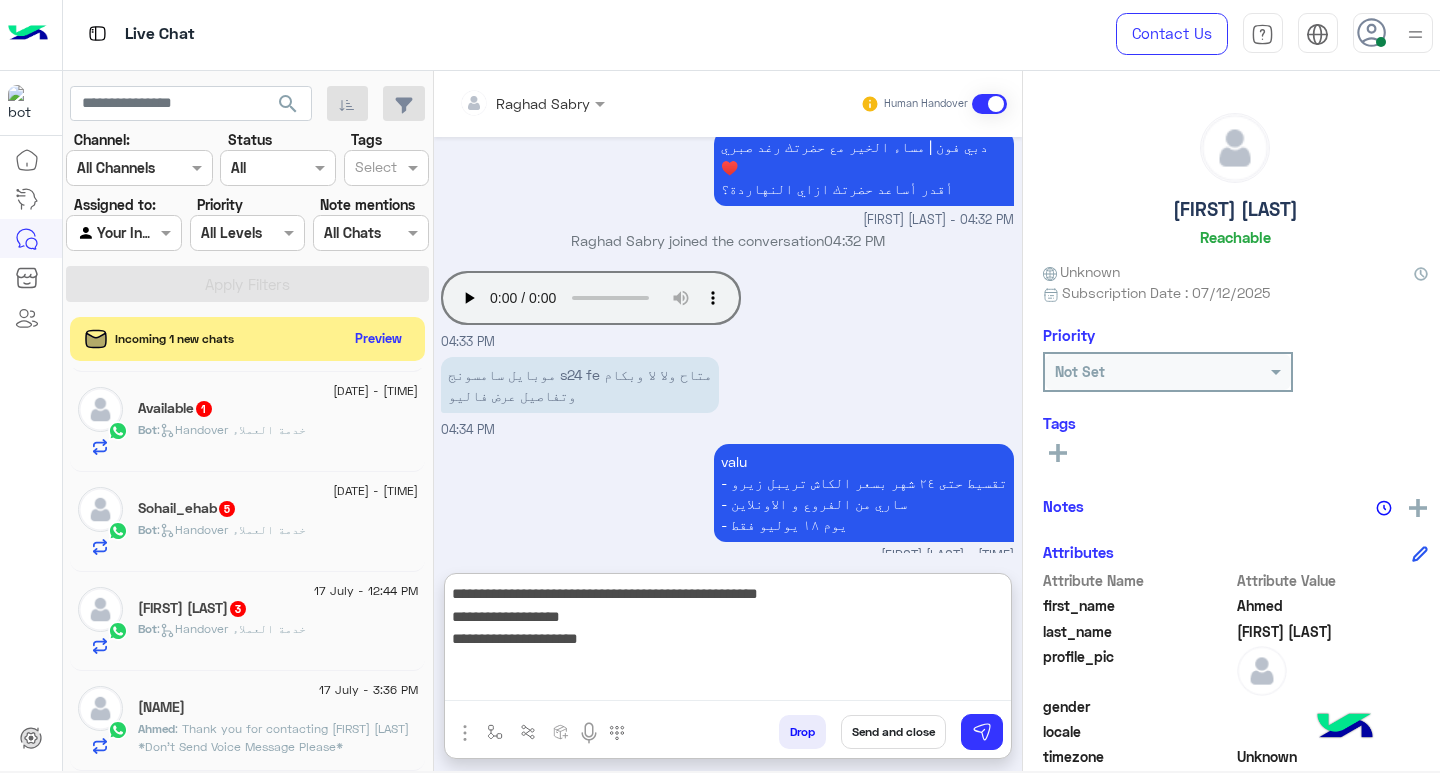 click on "**********" at bounding box center [728, 641] 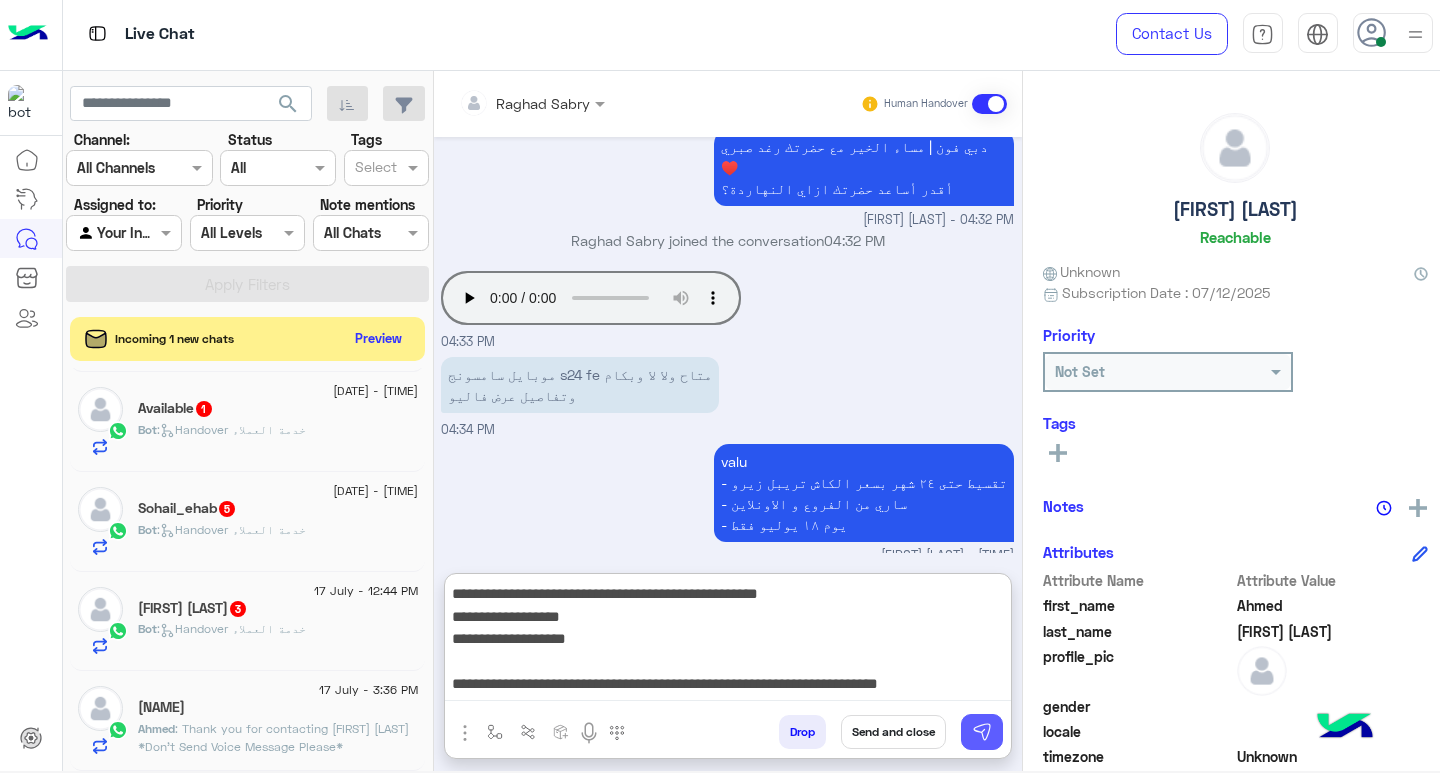 type on "**********" 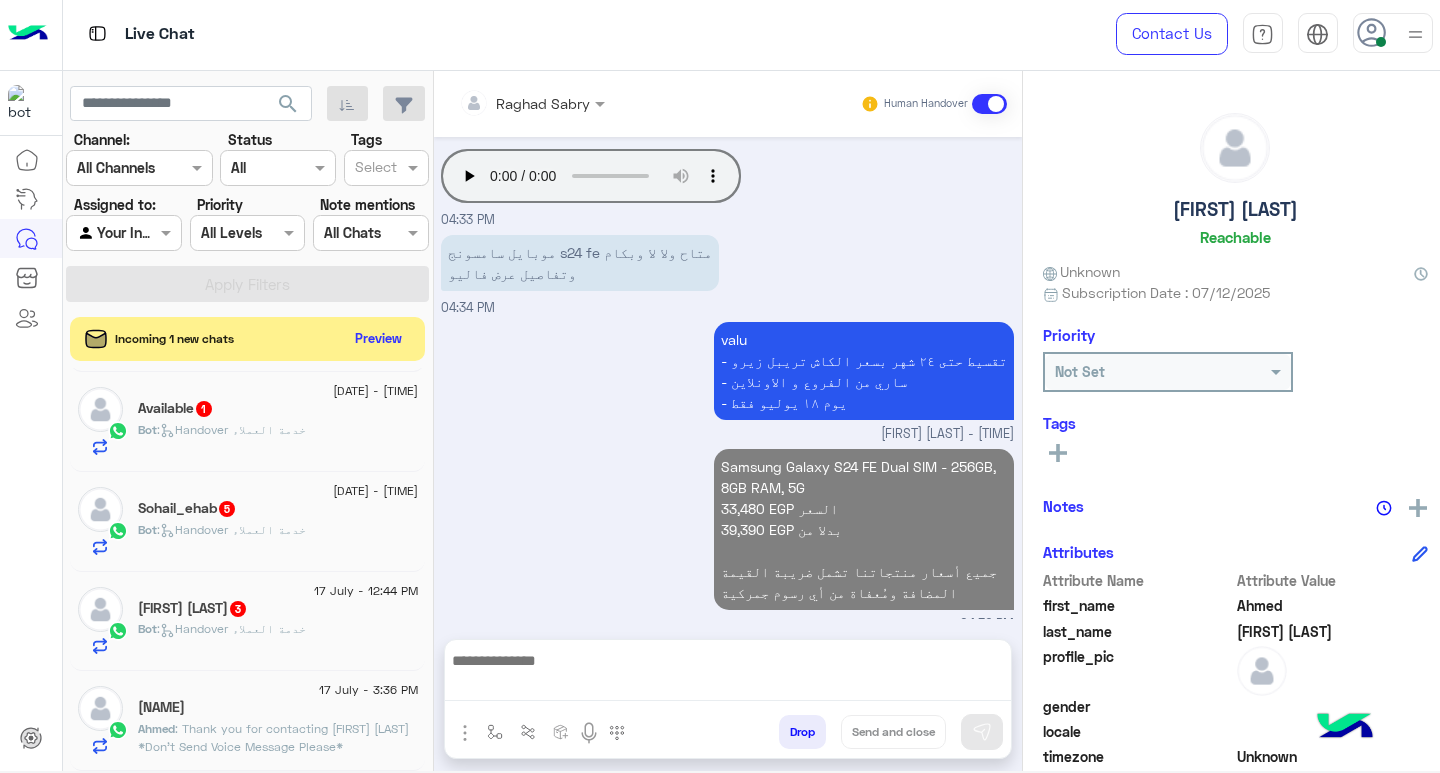 scroll, scrollTop: 1443, scrollLeft: 0, axis: vertical 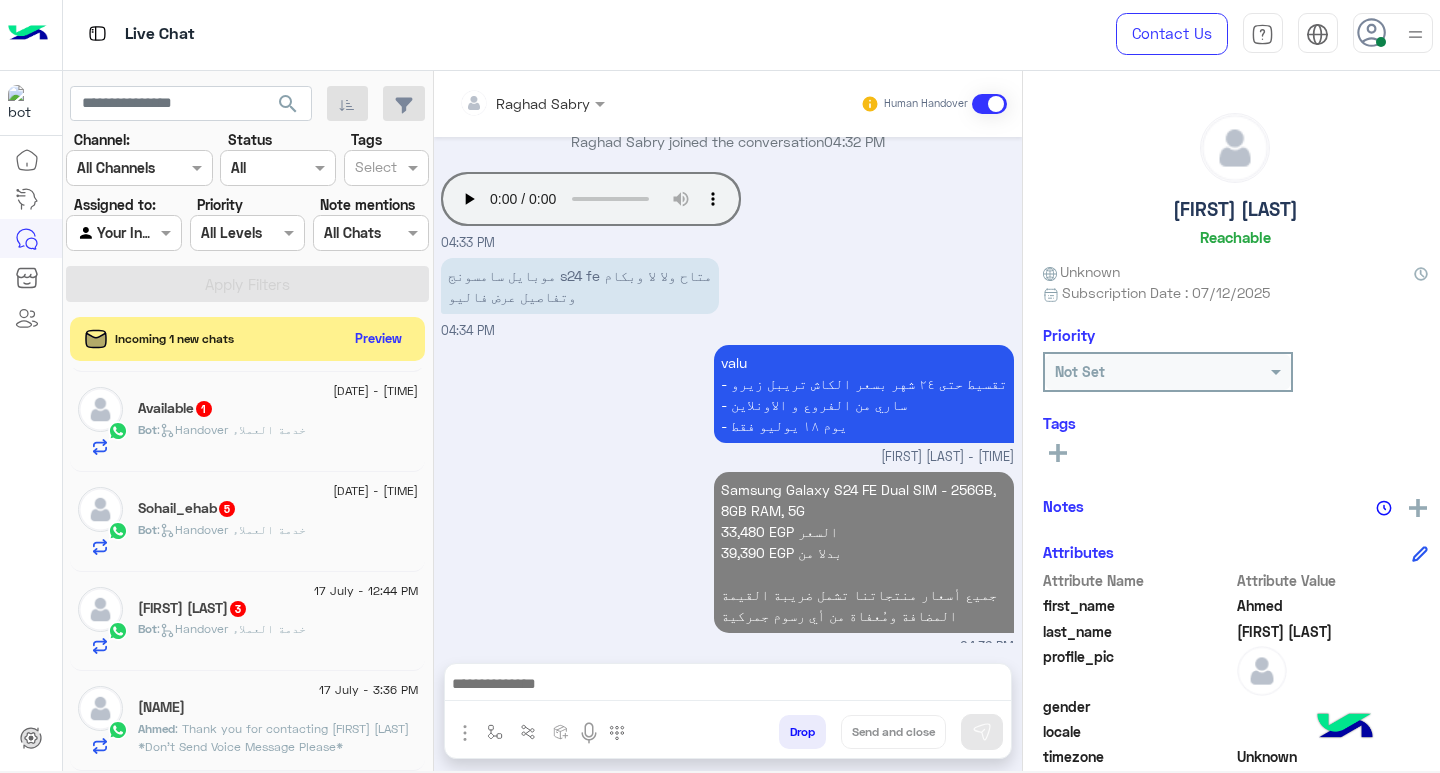 click at bounding box center (728, 686) 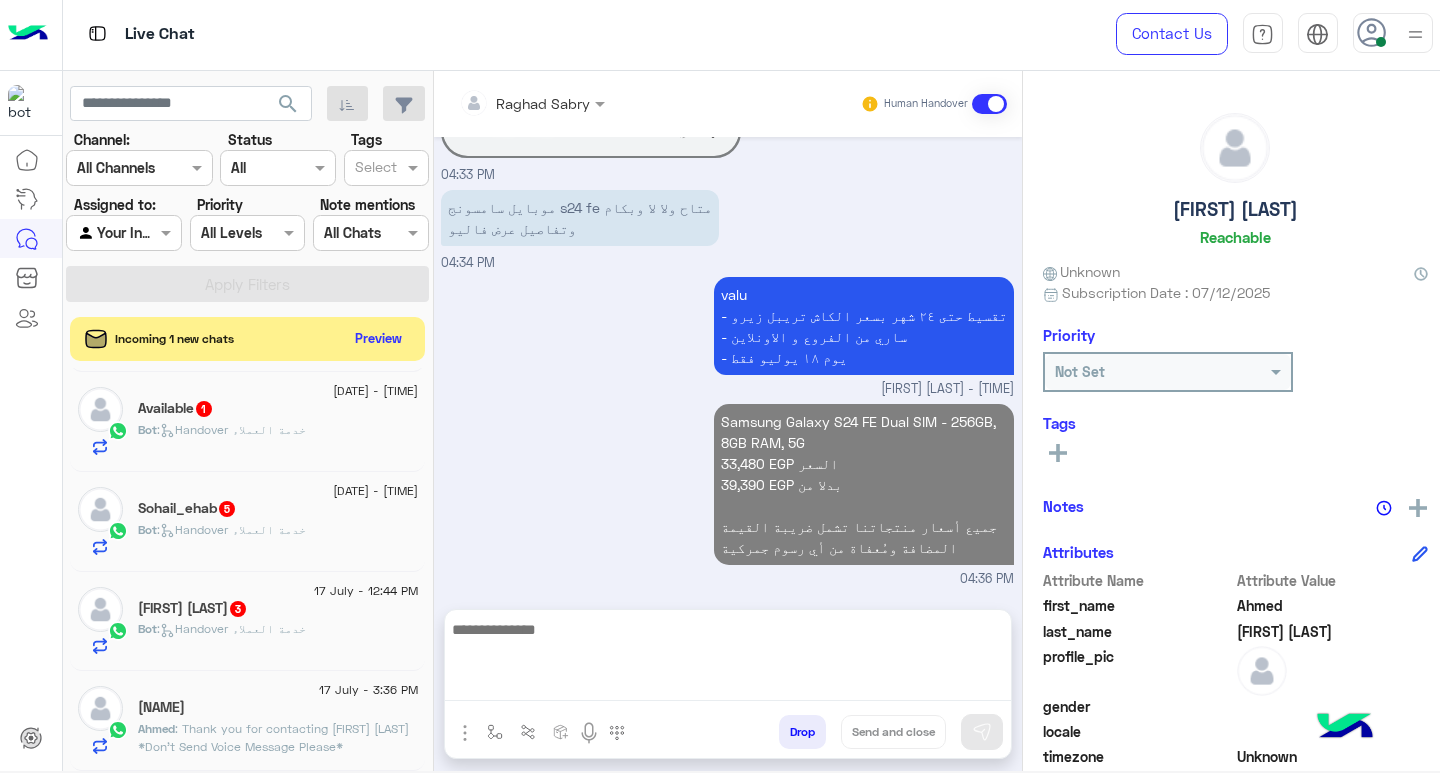 scroll, scrollTop: 1443, scrollLeft: 0, axis: vertical 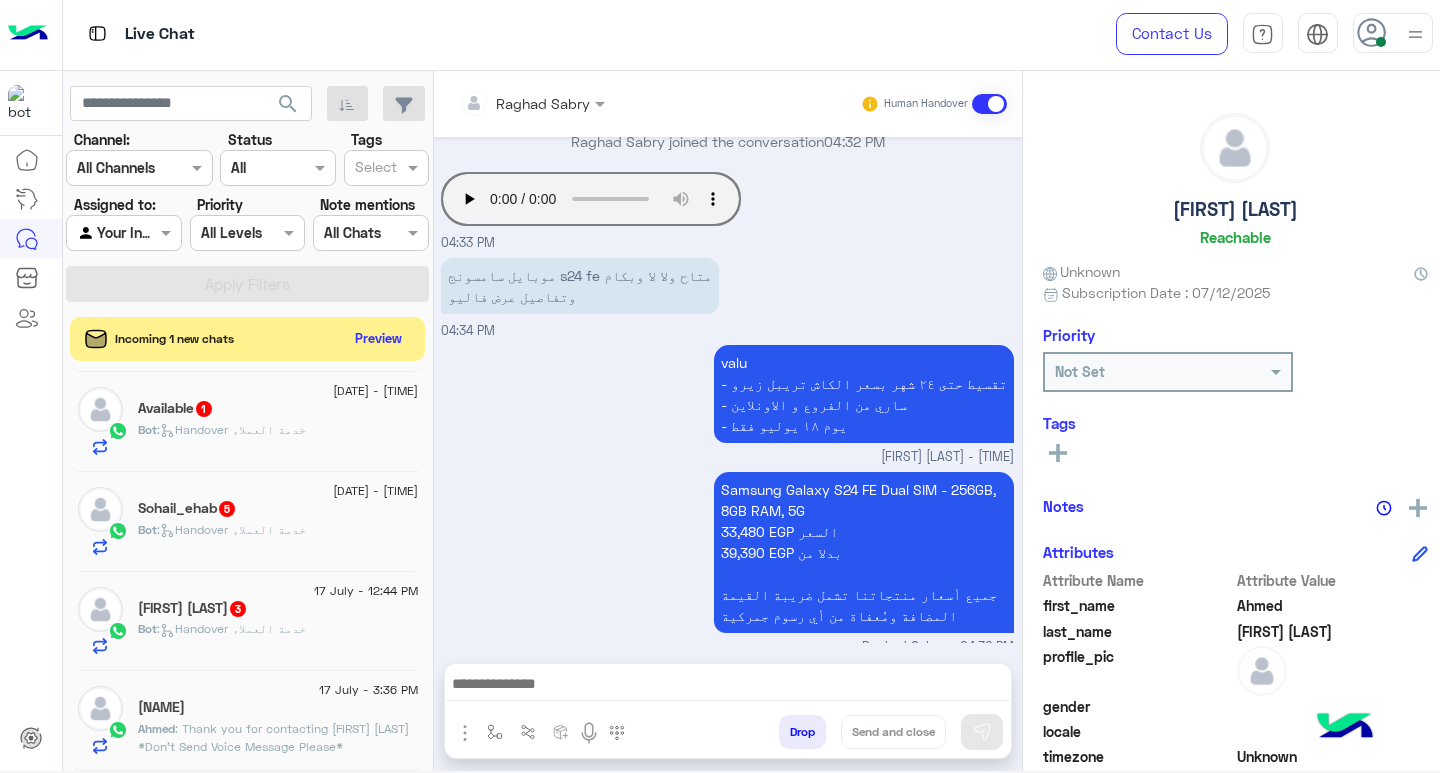 click at bounding box center [728, 686] 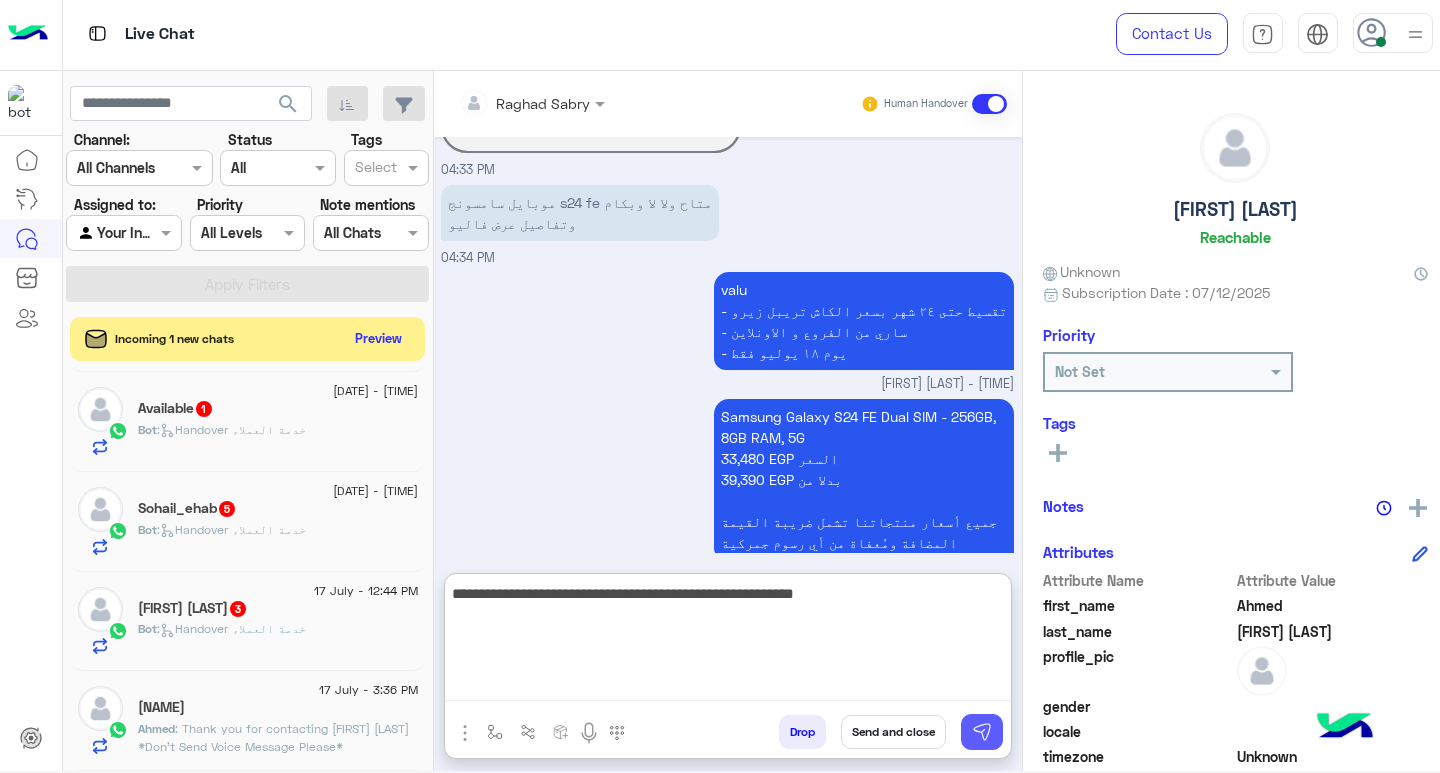 type on "**********" 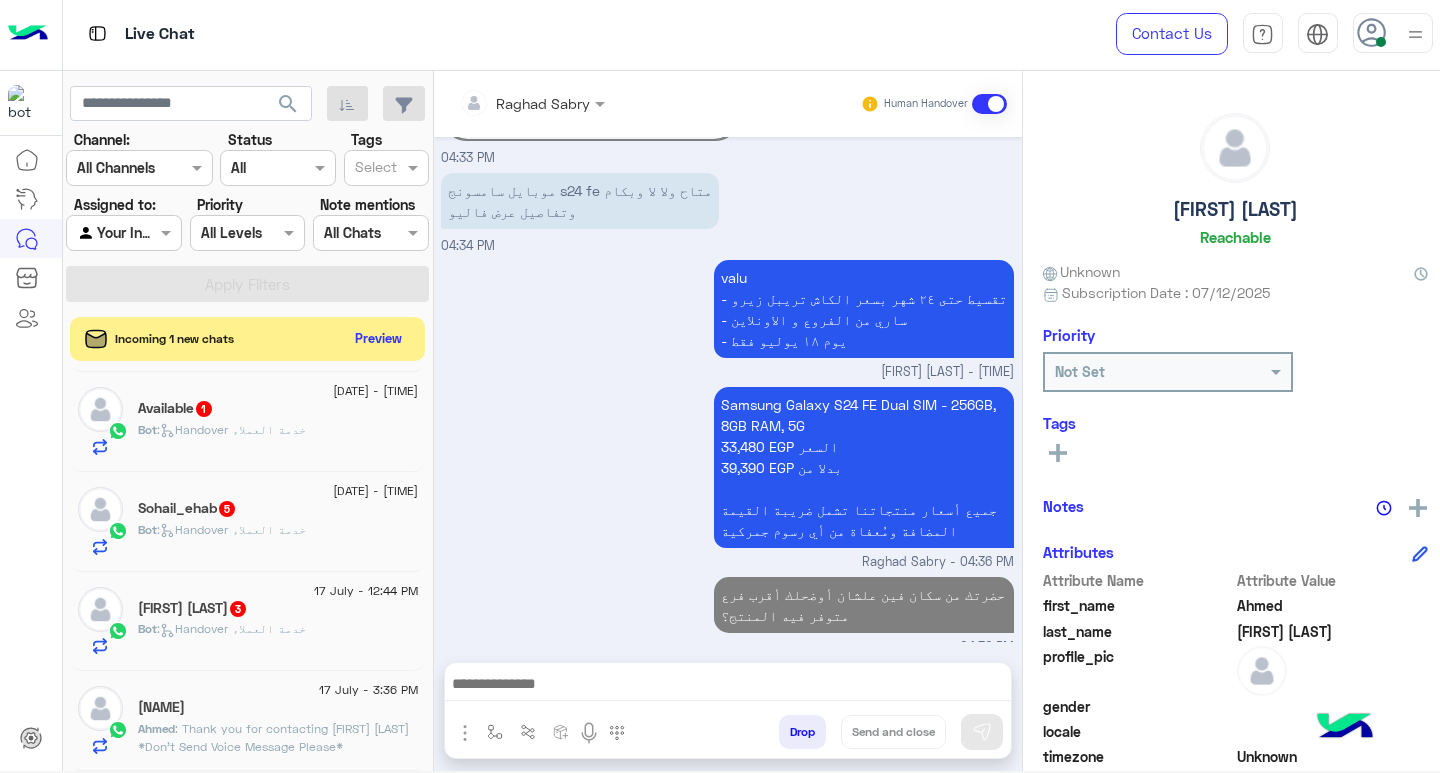 scroll, scrollTop: 1528, scrollLeft: 0, axis: vertical 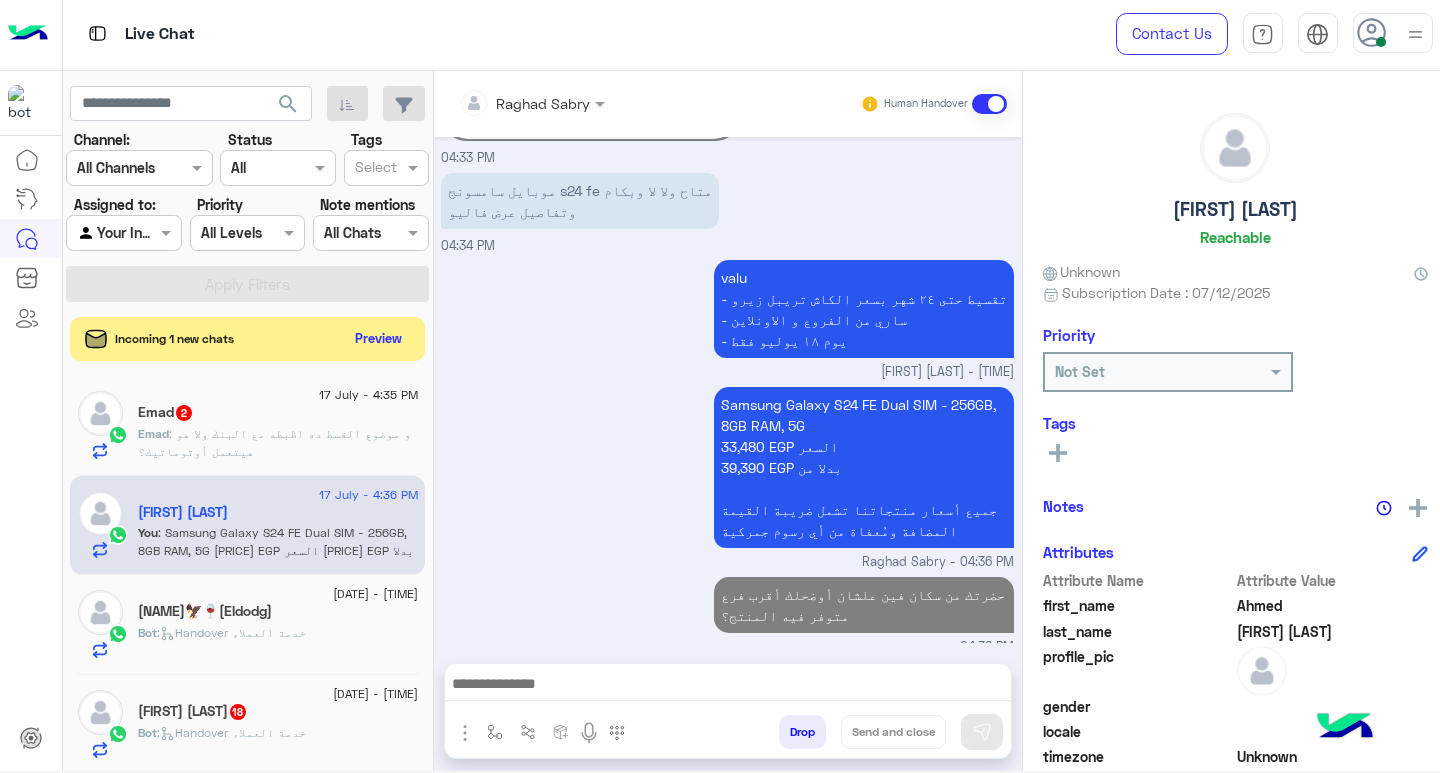 click on ": و موضوع القسط ده اظبطه مع البنك ولا هو هيتعمل أوتوماتيك؟" 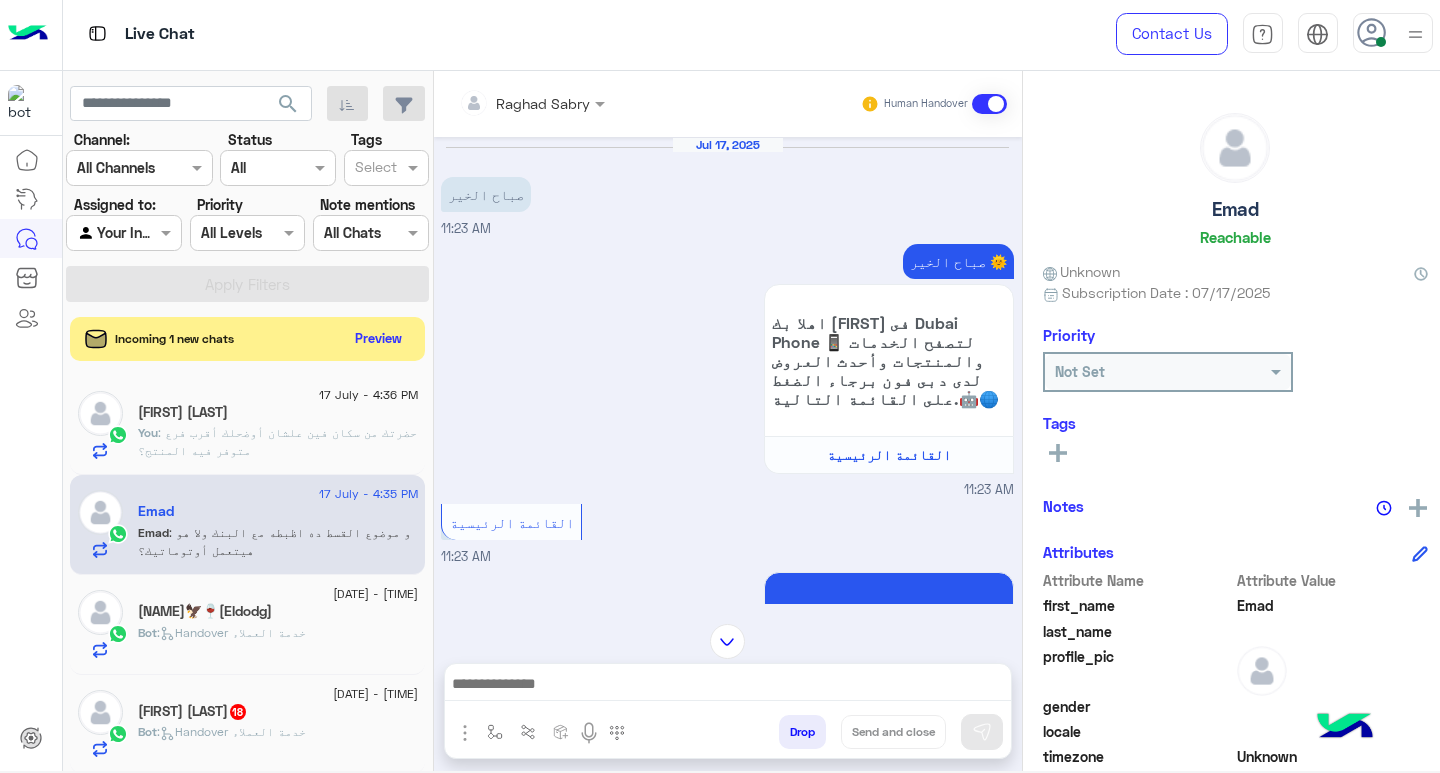 scroll, scrollTop: 1859, scrollLeft: 0, axis: vertical 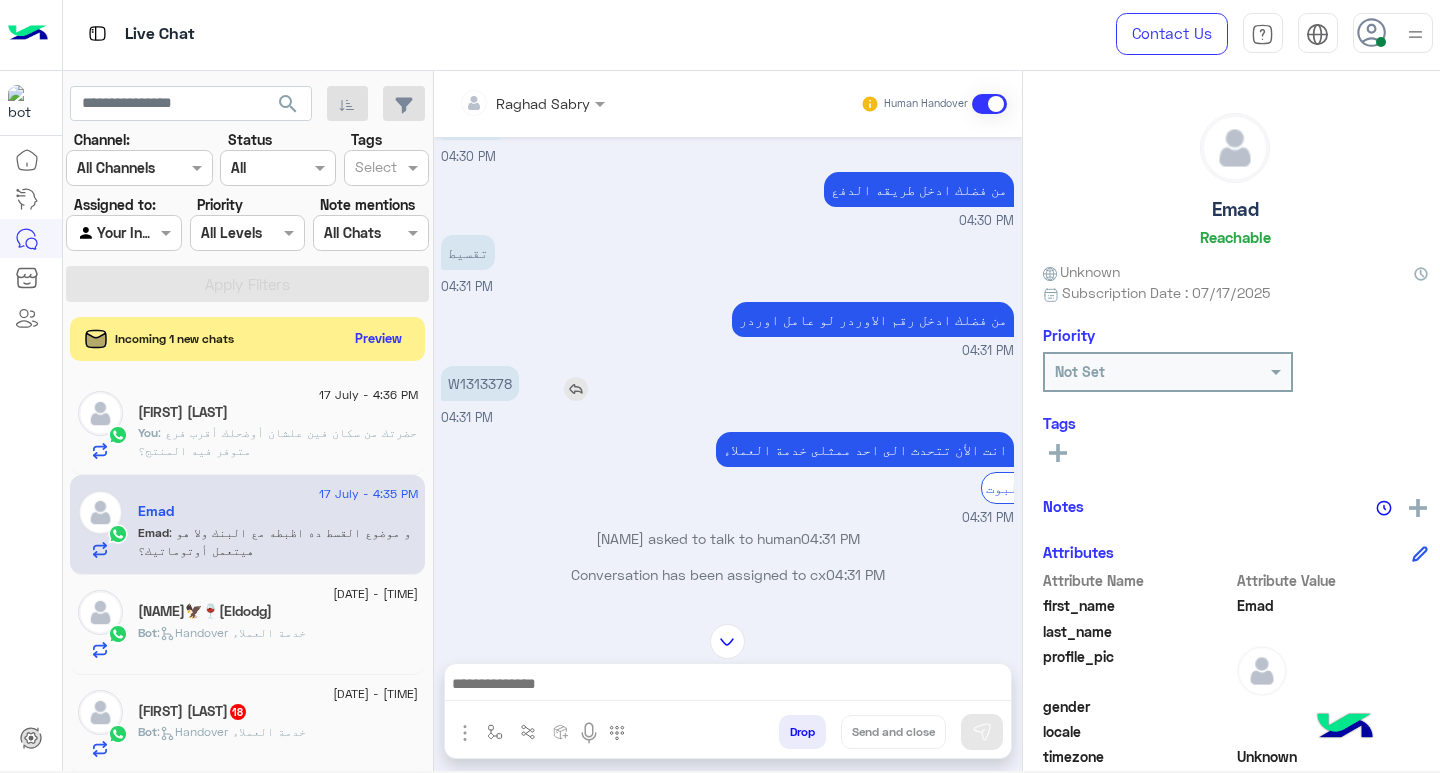 click on "W1313378" at bounding box center [480, 383] 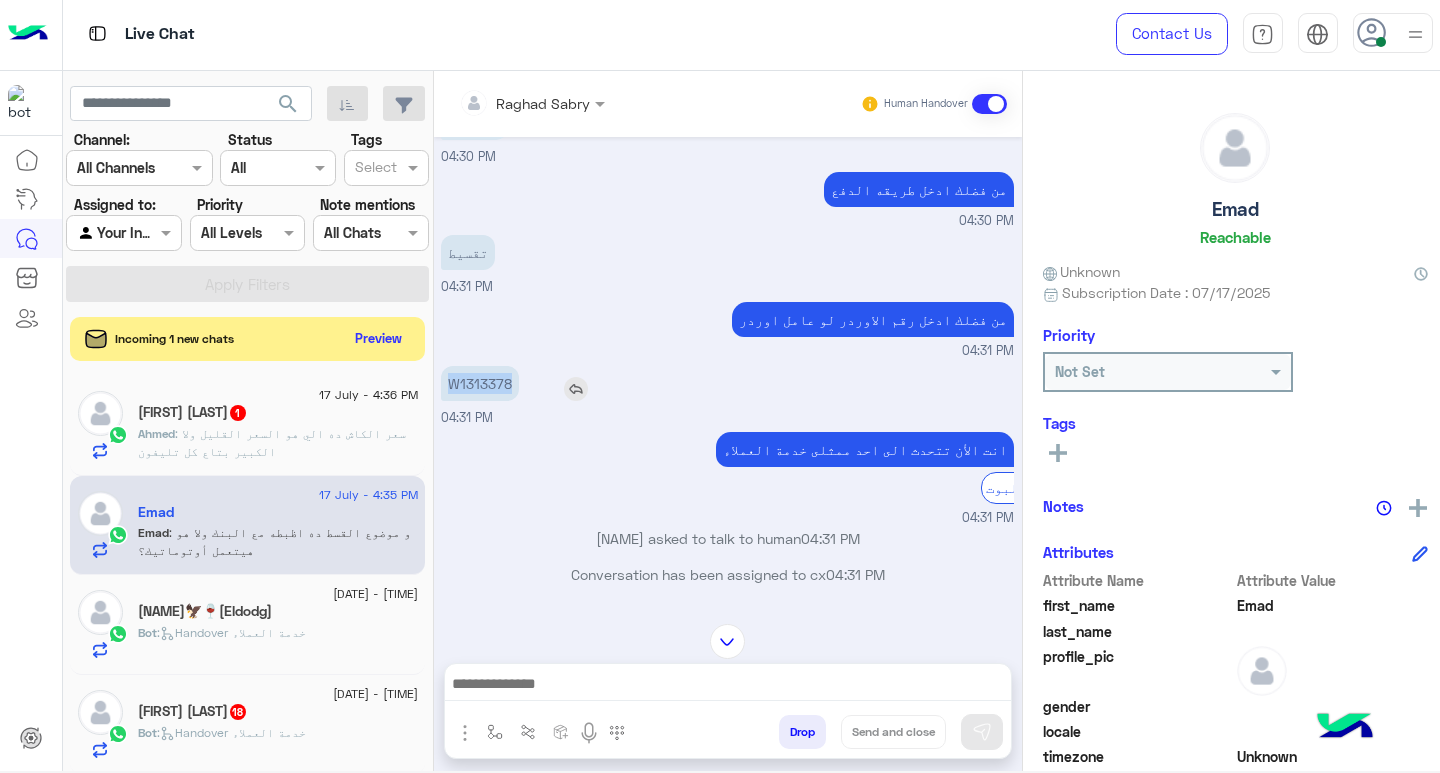 click on "W1313378" at bounding box center (480, 383) 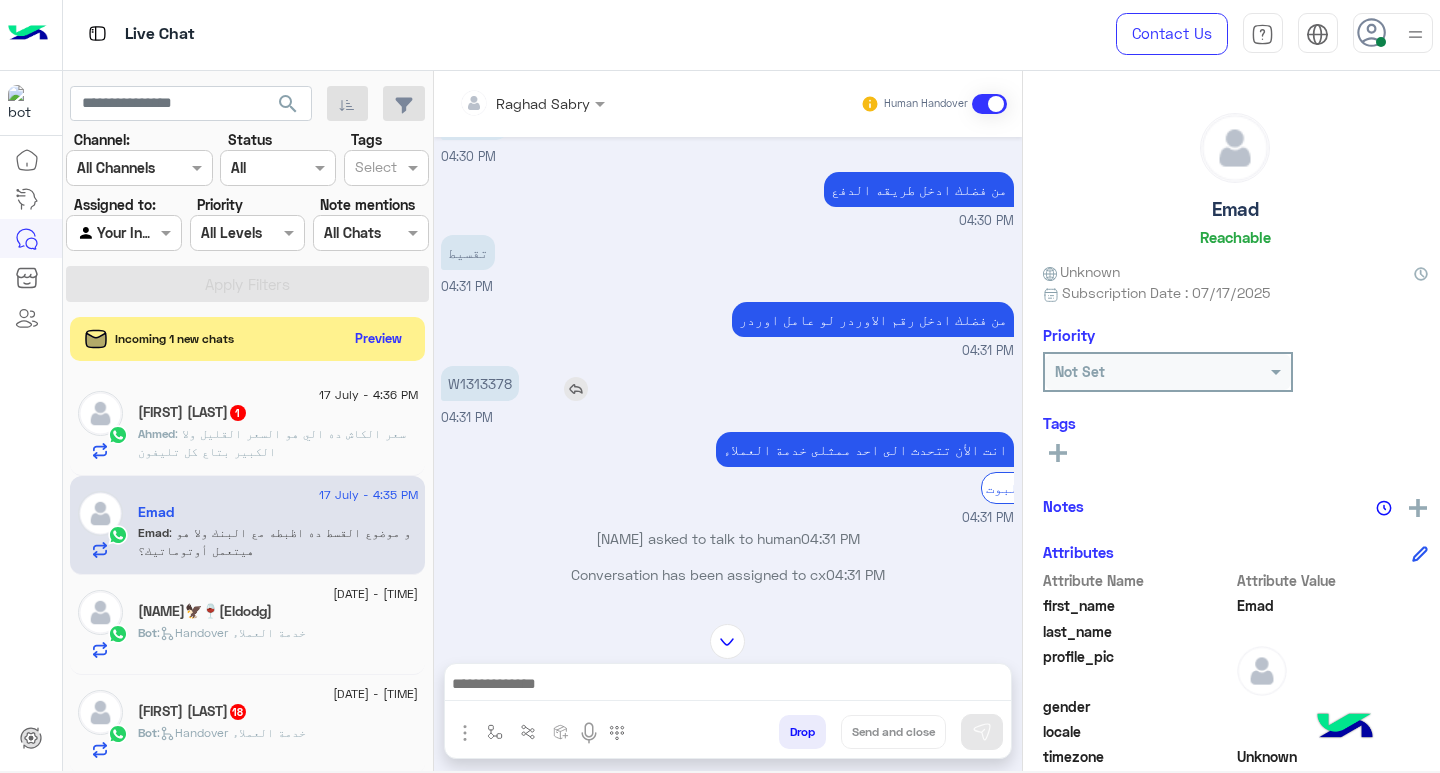 click on "W1313378" at bounding box center [480, 383] 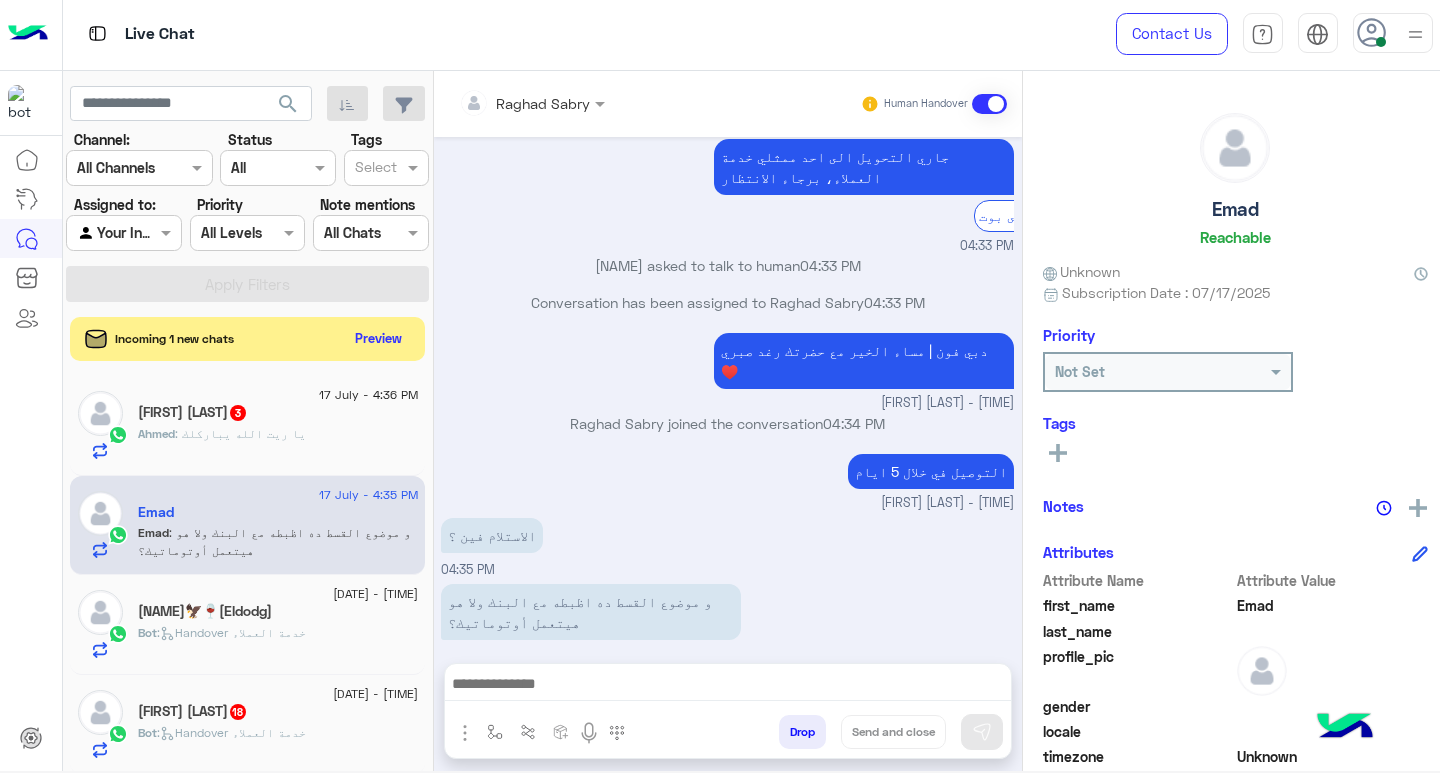 scroll, scrollTop: 2800, scrollLeft: 0, axis: vertical 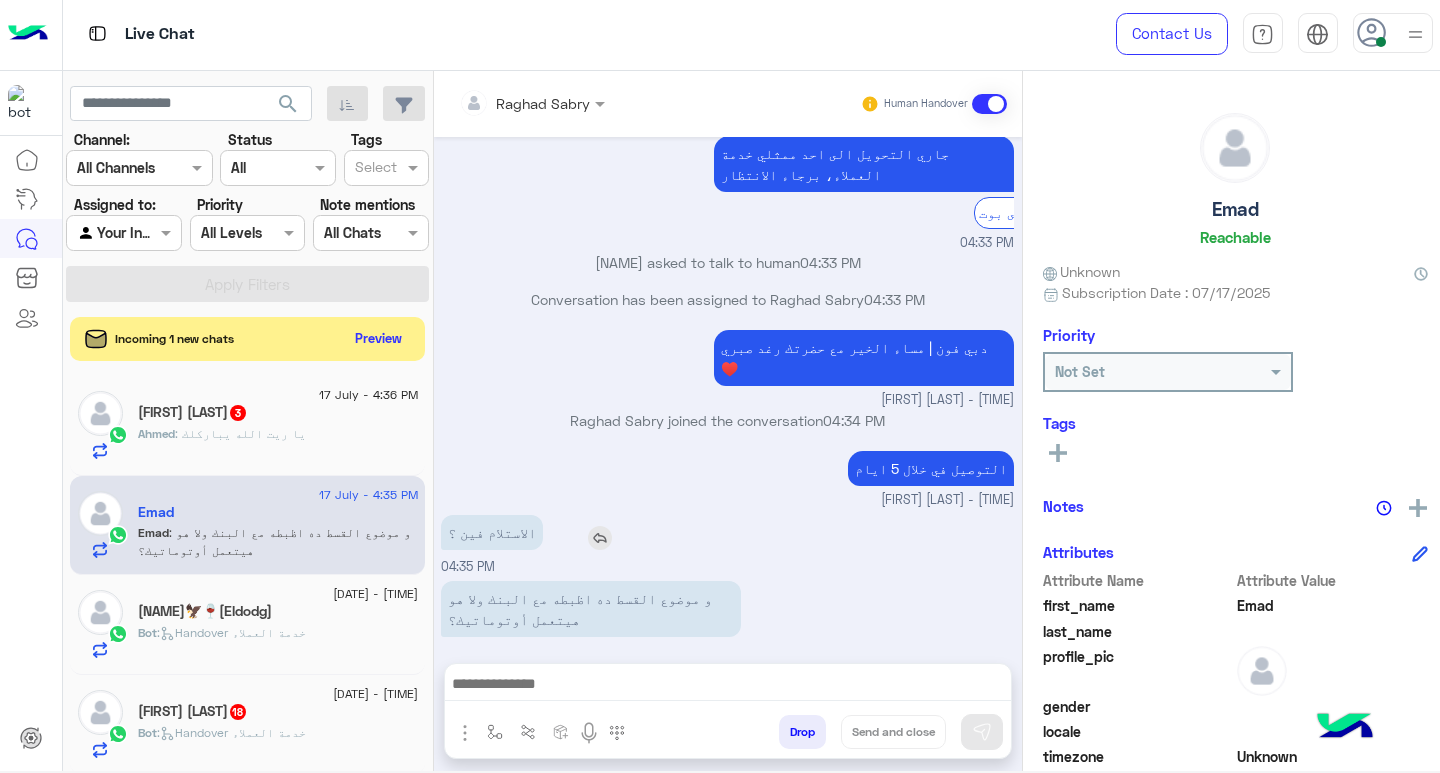 click at bounding box center (600, 538) 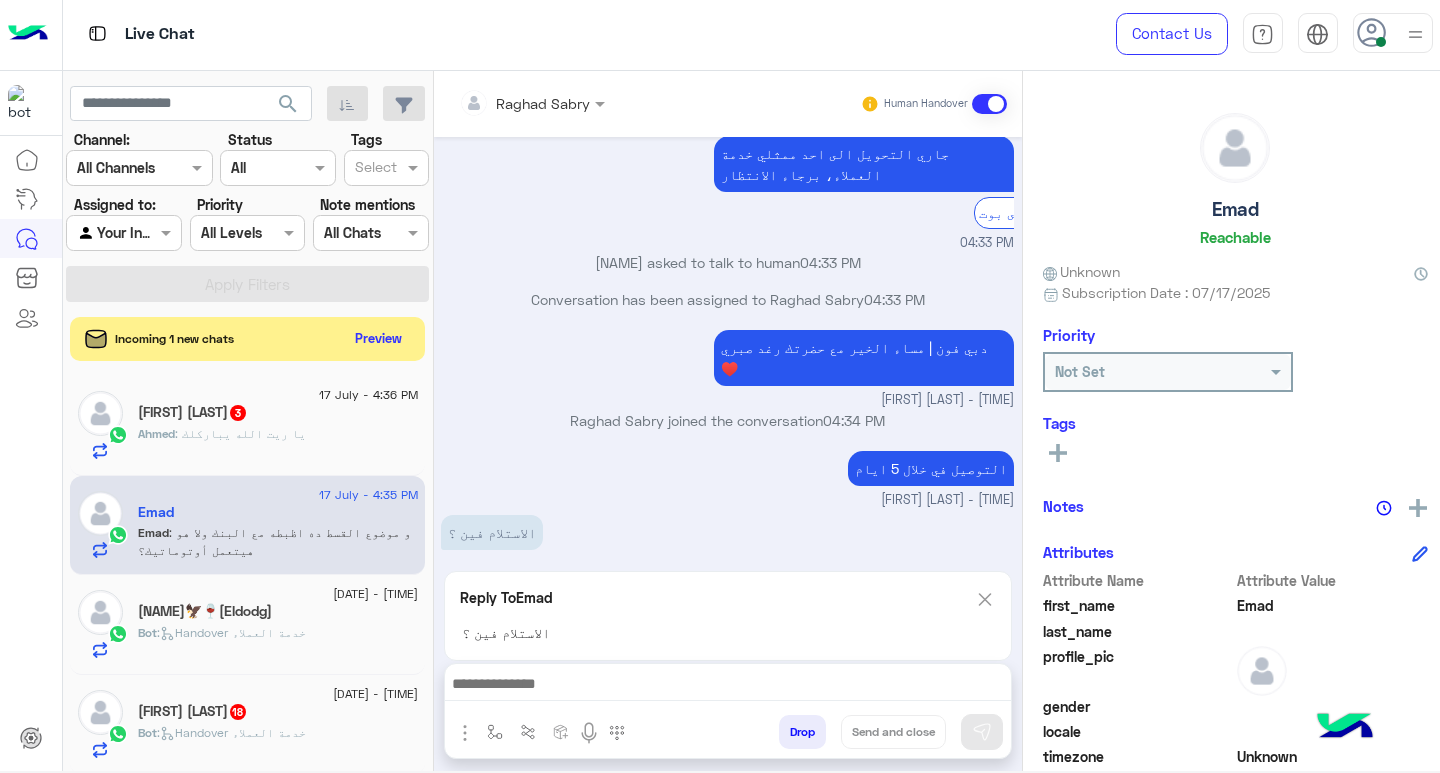 click at bounding box center (728, 686) 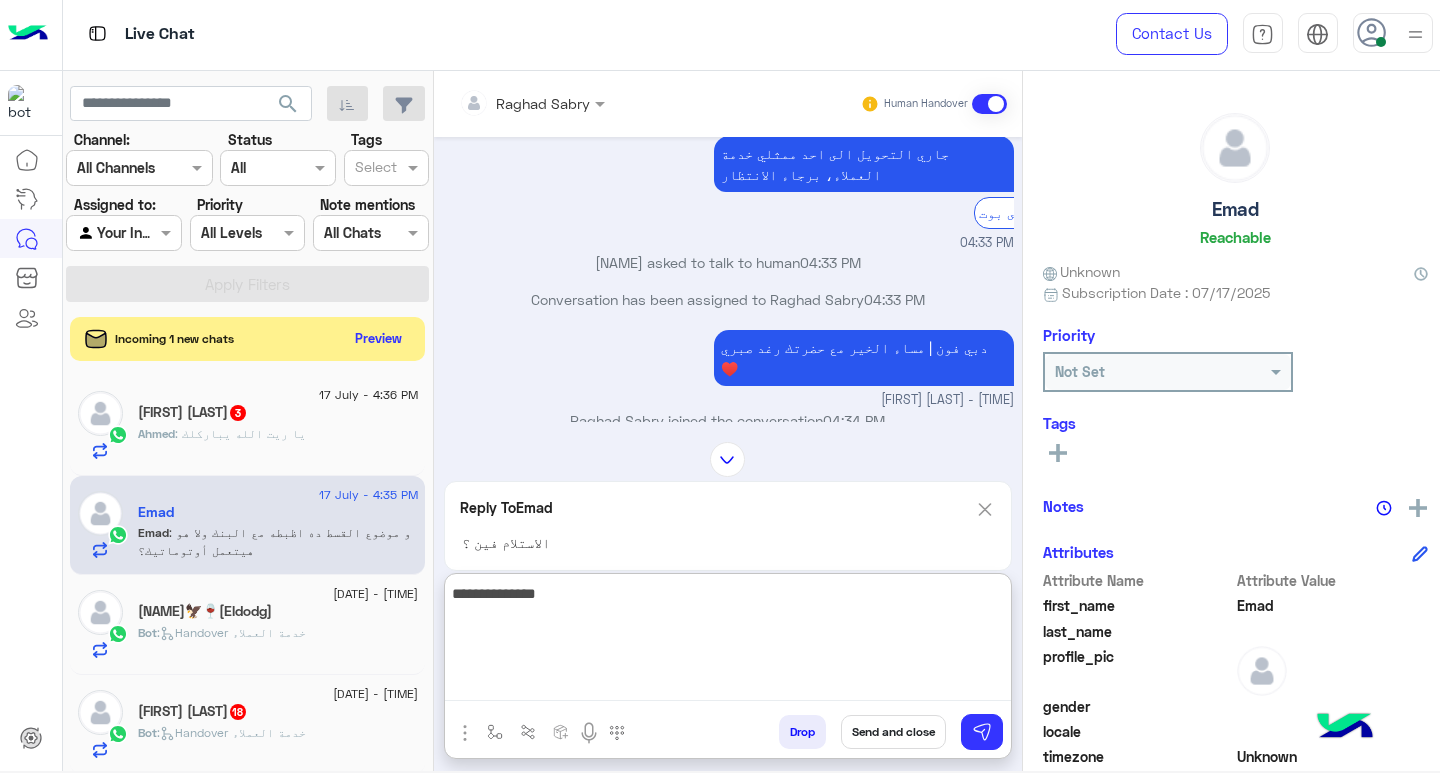 scroll, scrollTop: 2982, scrollLeft: 0, axis: vertical 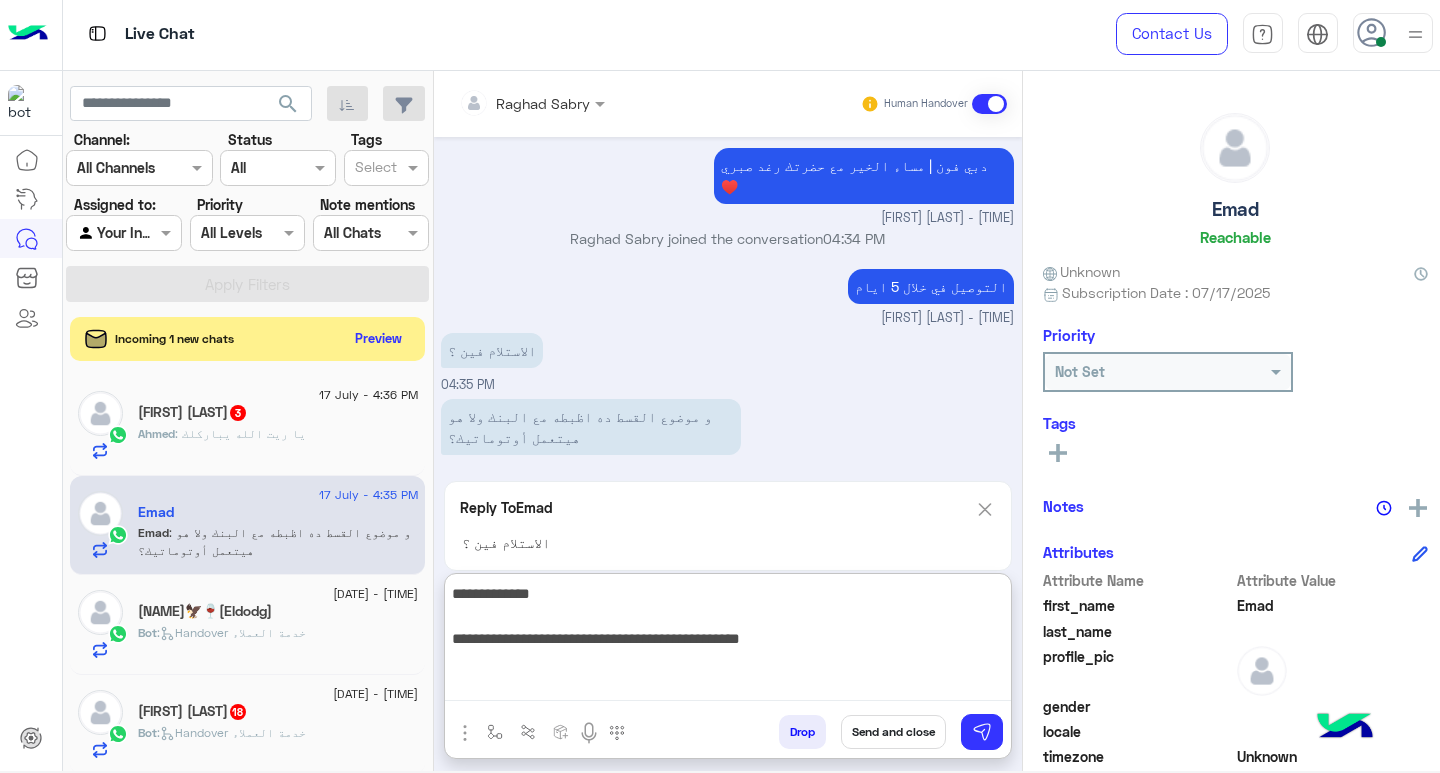 type on "**********" 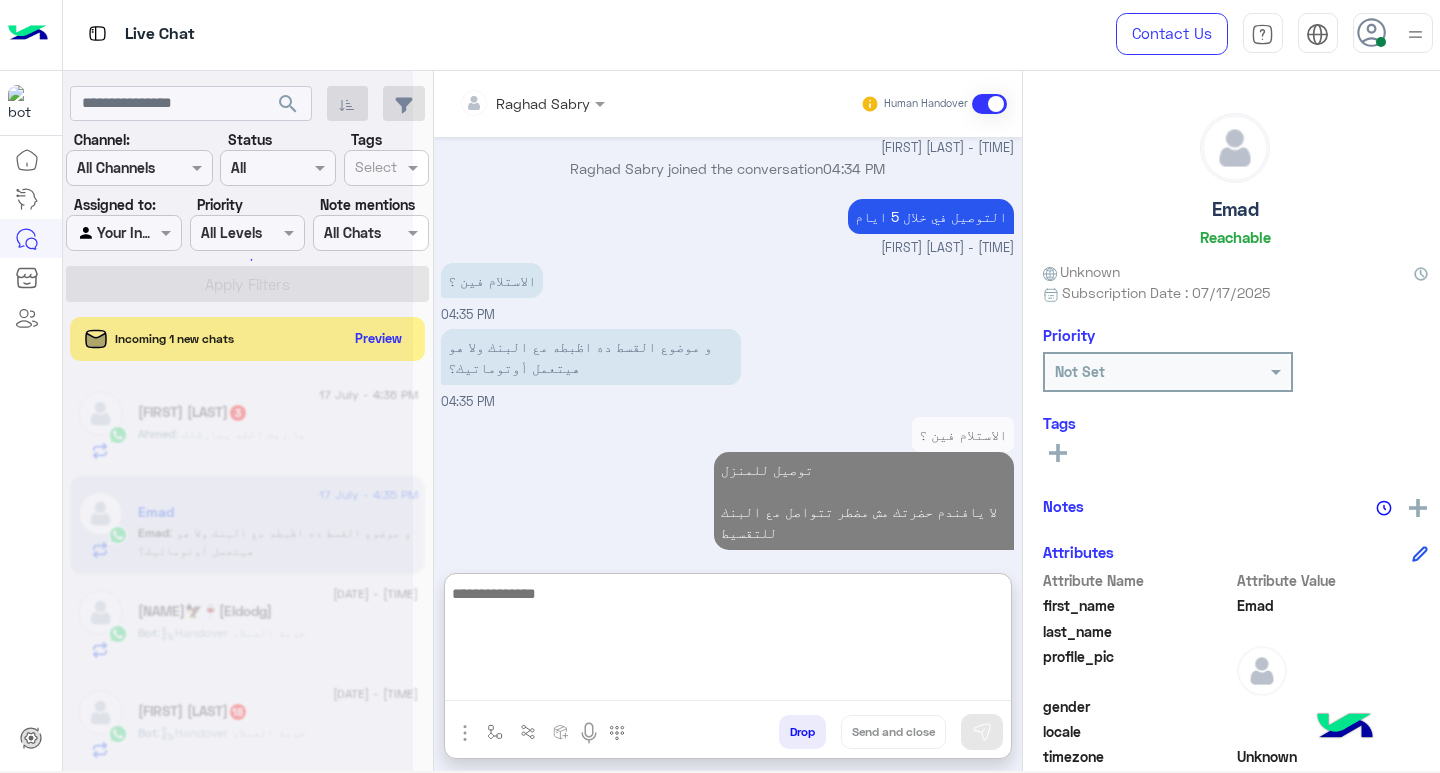 scroll, scrollTop: 3052, scrollLeft: 0, axis: vertical 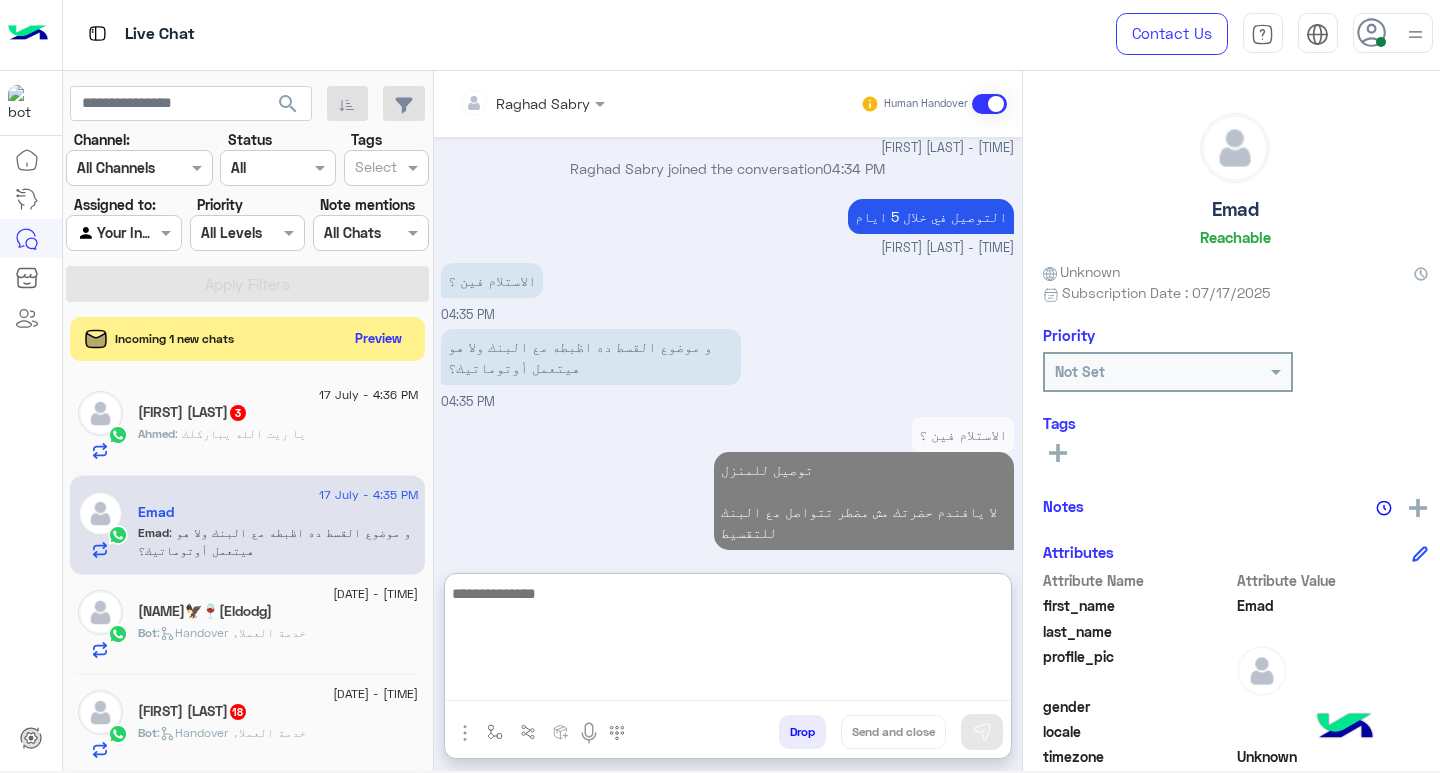 click on "Ahmed : يا ريت الله يباركلك" 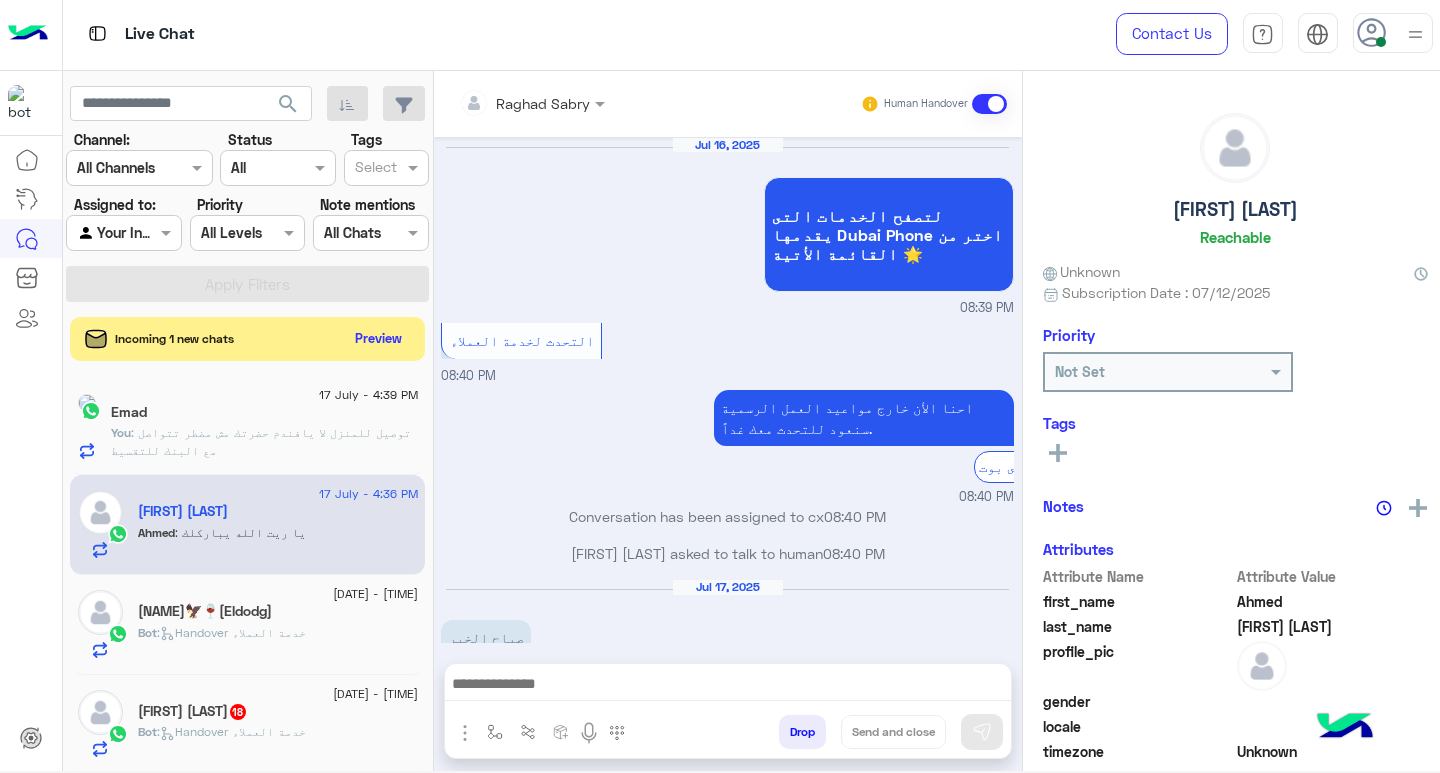scroll, scrollTop: 1406, scrollLeft: 0, axis: vertical 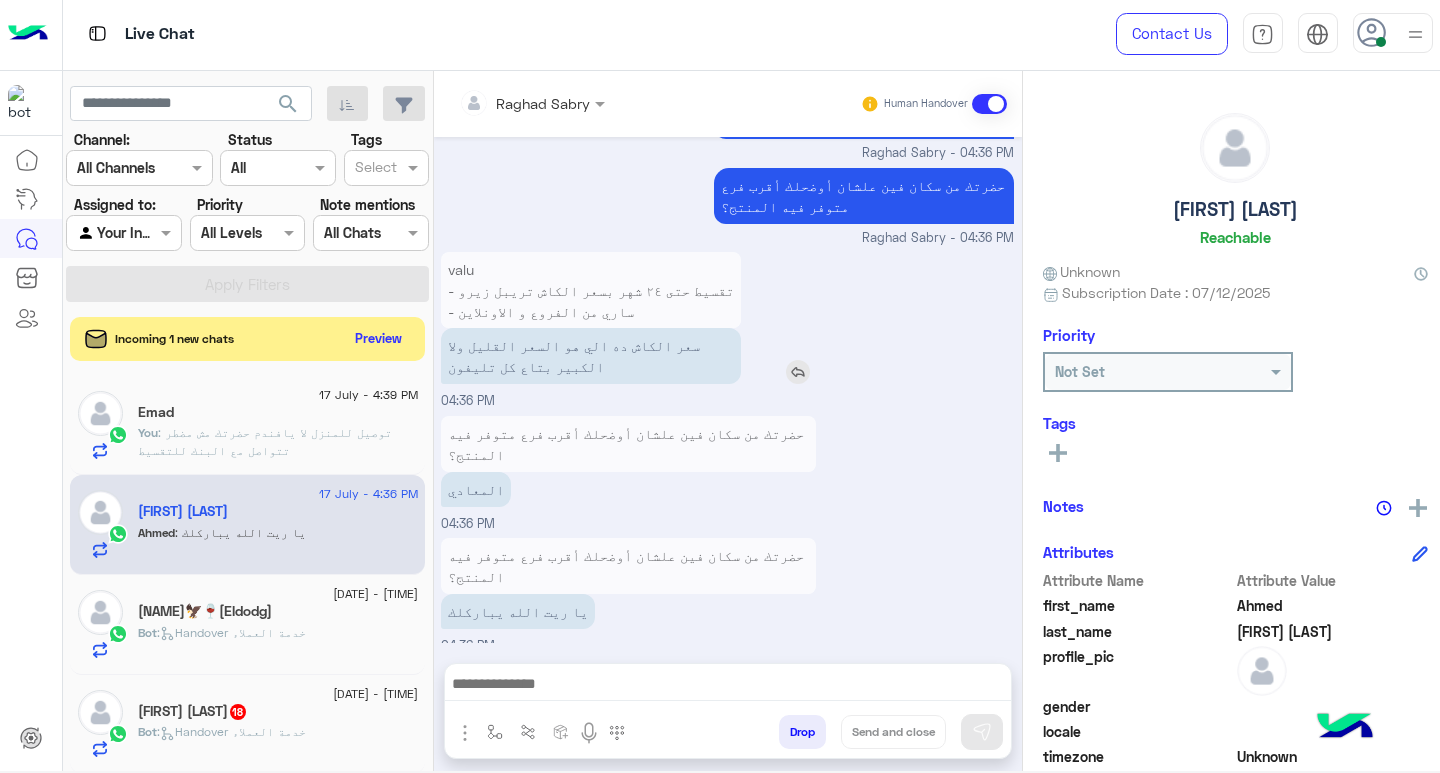 click at bounding box center [798, 372] 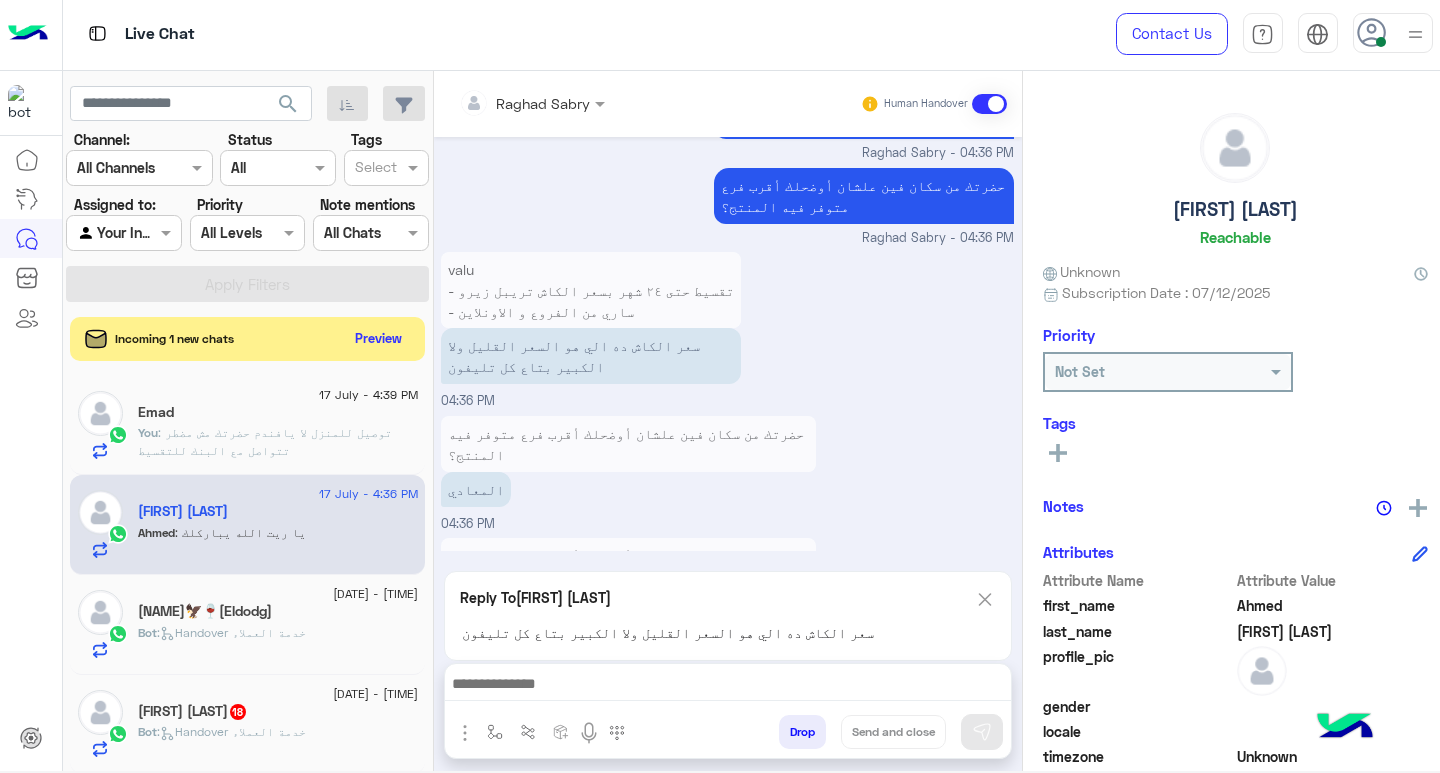 click at bounding box center (728, 686) 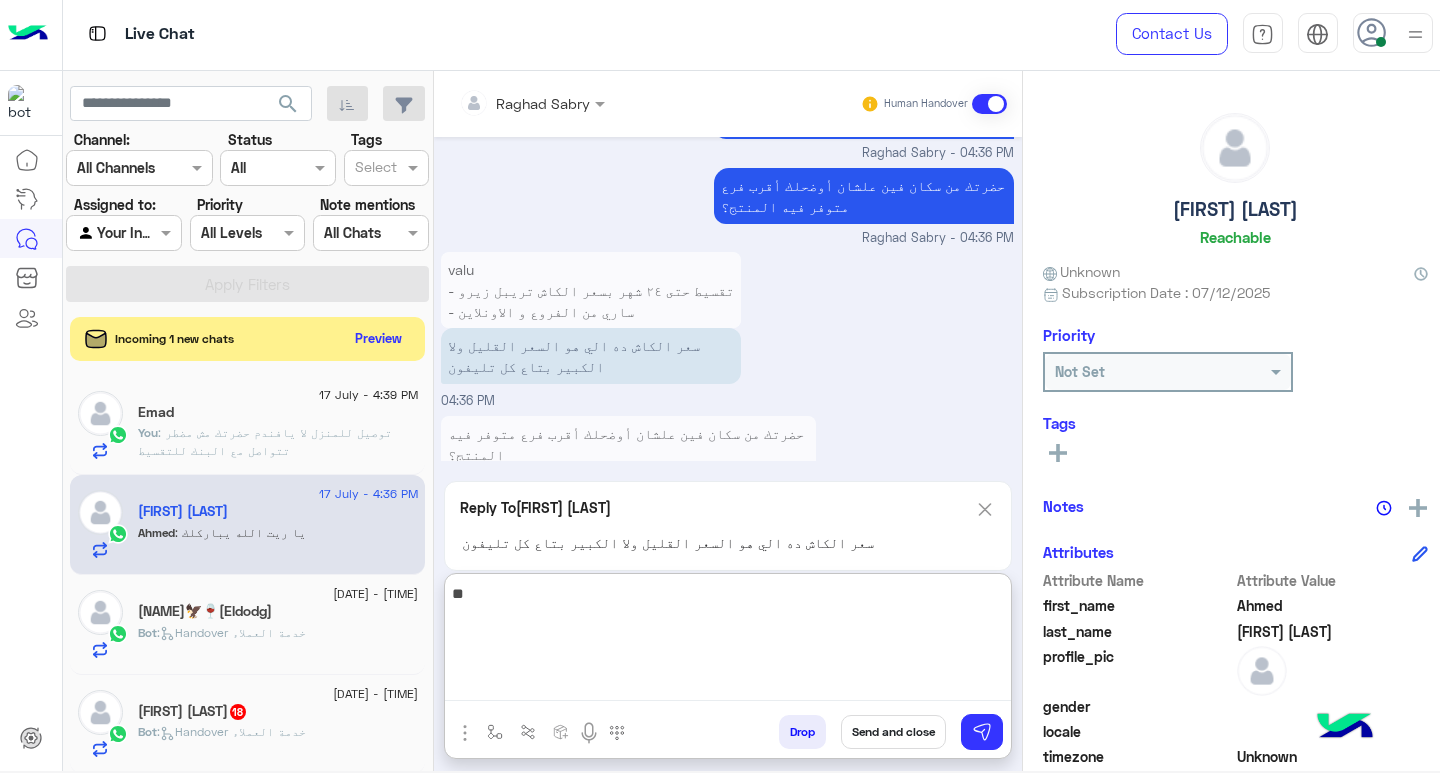 type on "*" 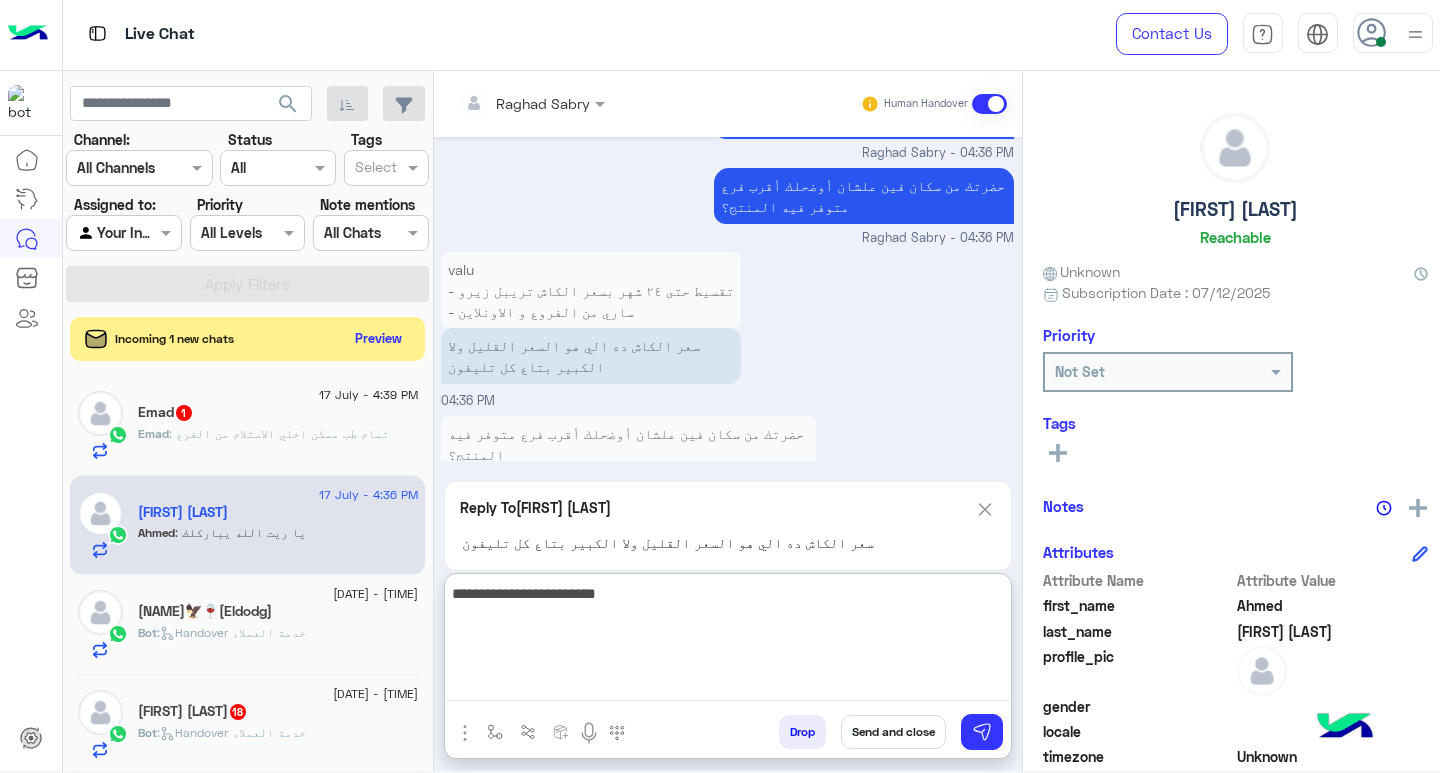 click on "**********" at bounding box center [728, 641] 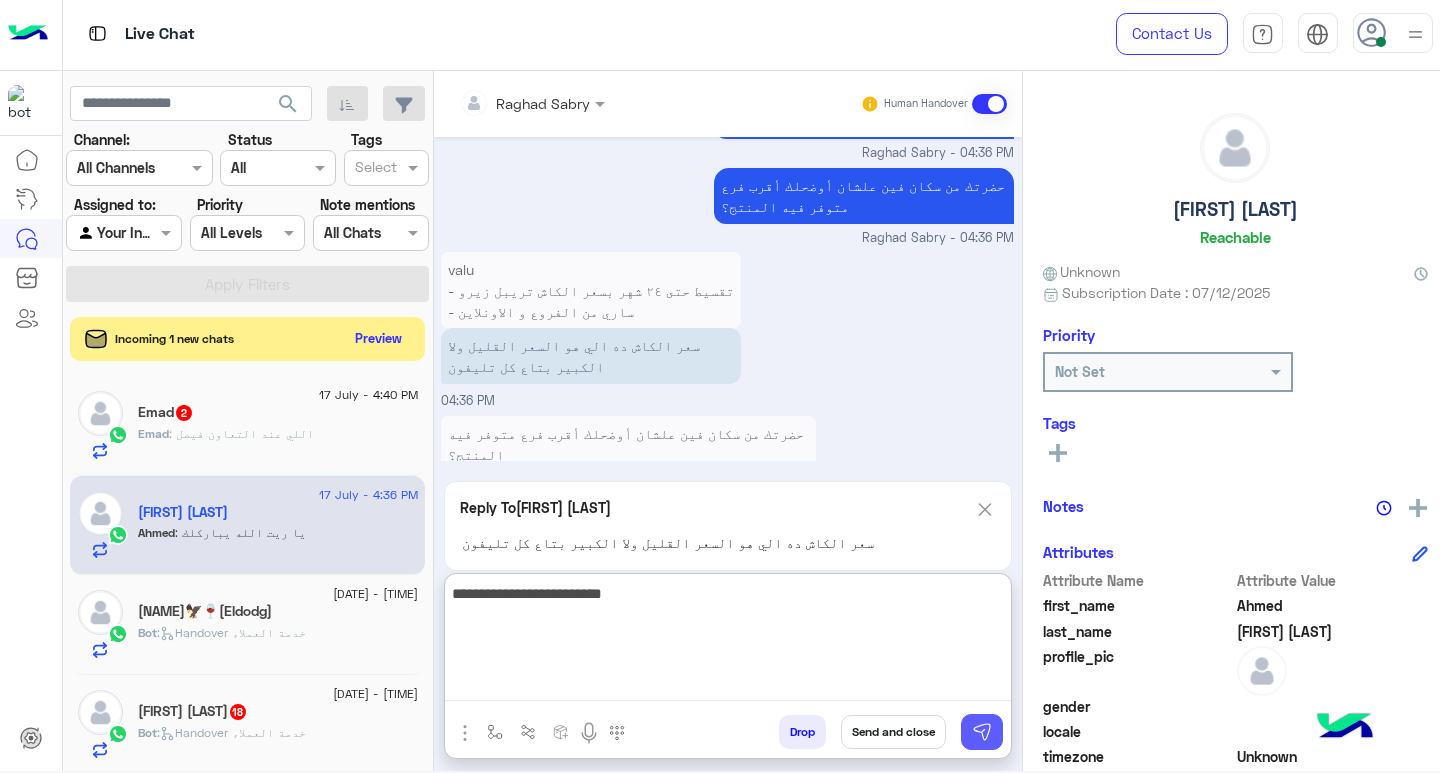 type on "**********" 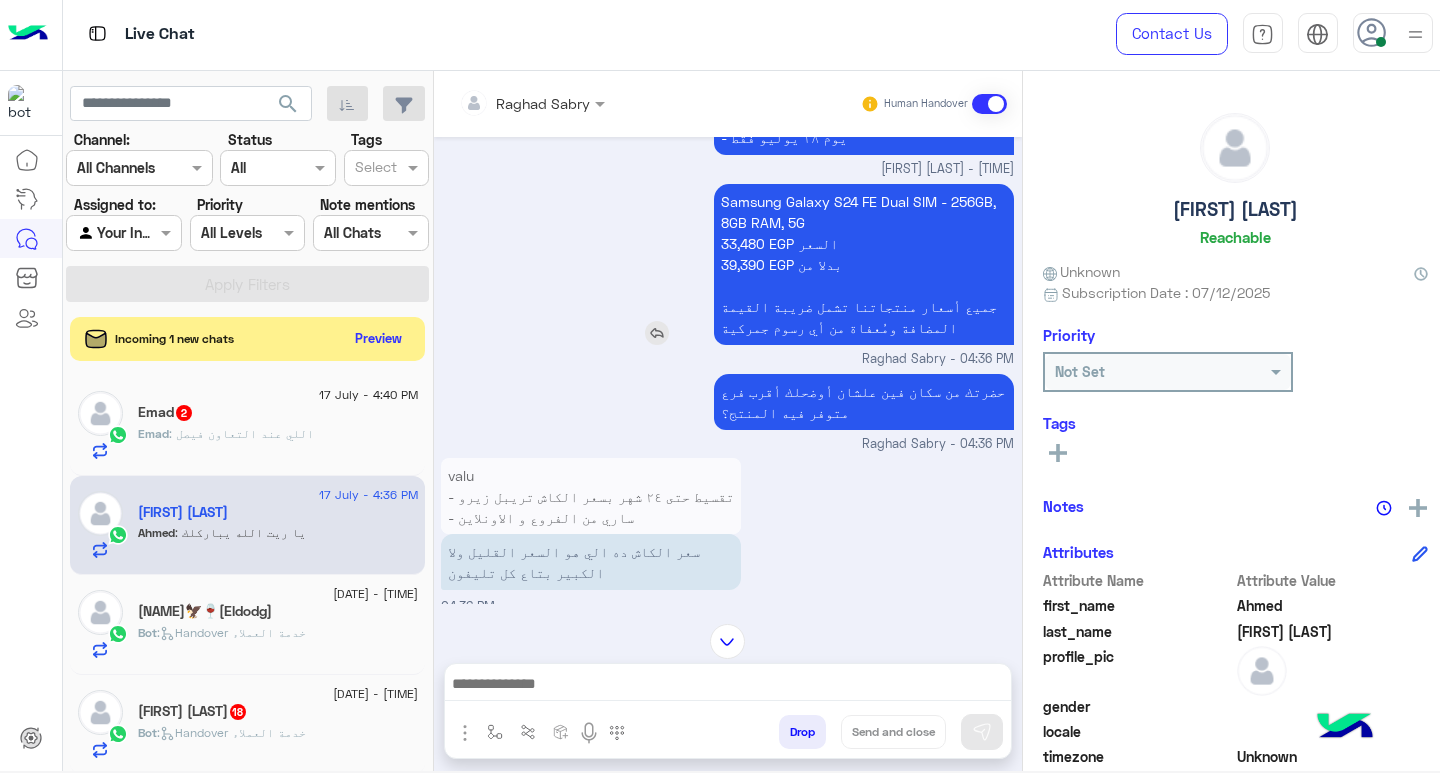 scroll, scrollTop: 1037, scrollLeft: 0, axis: vertical 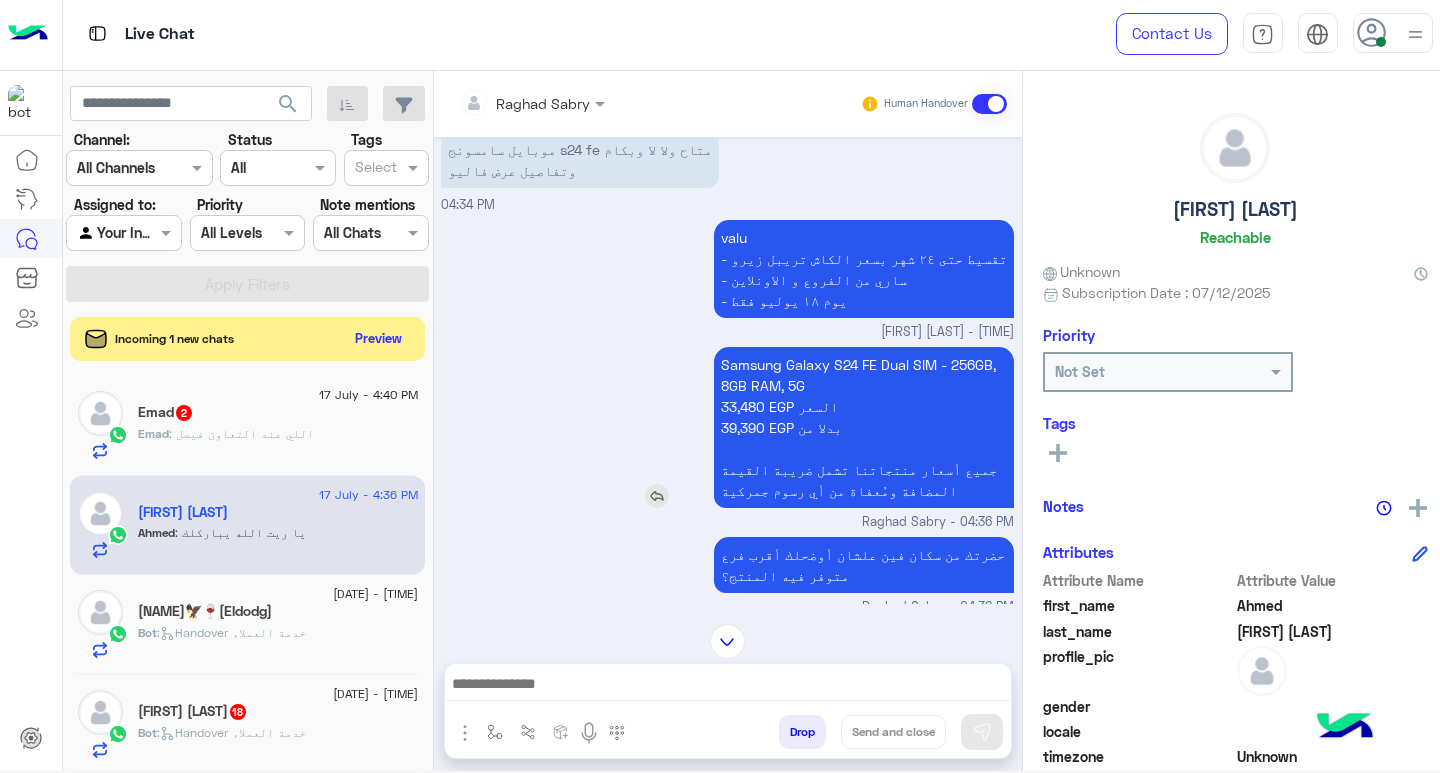 click on "Samsung Galaxy S24 FE Dual SIM - 256GB, 8GB RAM, 5G 33,480 EGP   السعر 39,390 EGP بدلا من  جميع أسعار منتجاتنا تشمل ضريبة القيمة المضافة ومُعفاة من أي رسوم جمركية" at bounding box center (864, 427) 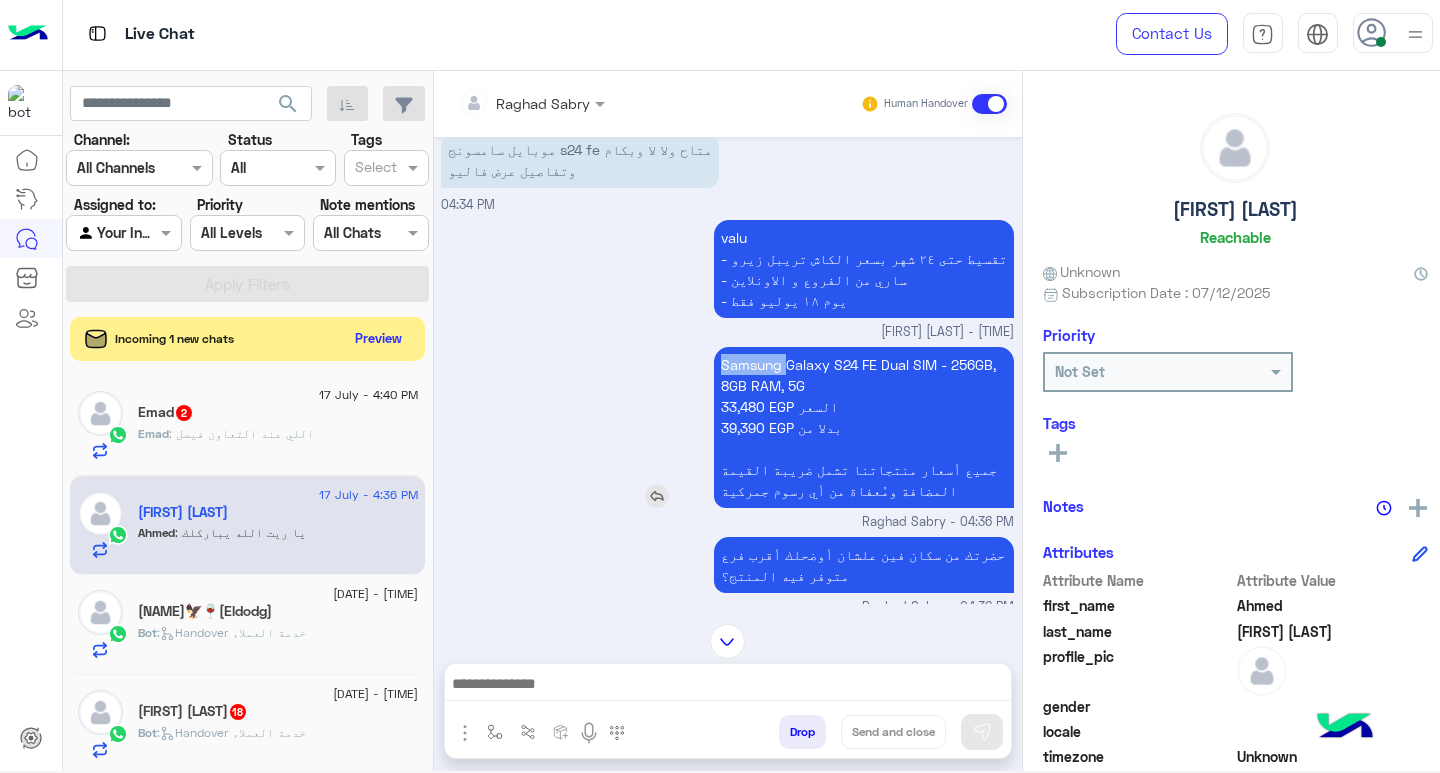 click on "Samsung Galaxy S24 FE Dual SIM - 256GB, 8GB RAM, 5G 33,480 EGP   السعر 39,390 EGP بدلا من  جميع أسعار منتجاتنا تشمل ضريبة القيمة المضافة ومُعفاة من أي رسوم جمركية" at bounding box center (864, 427) 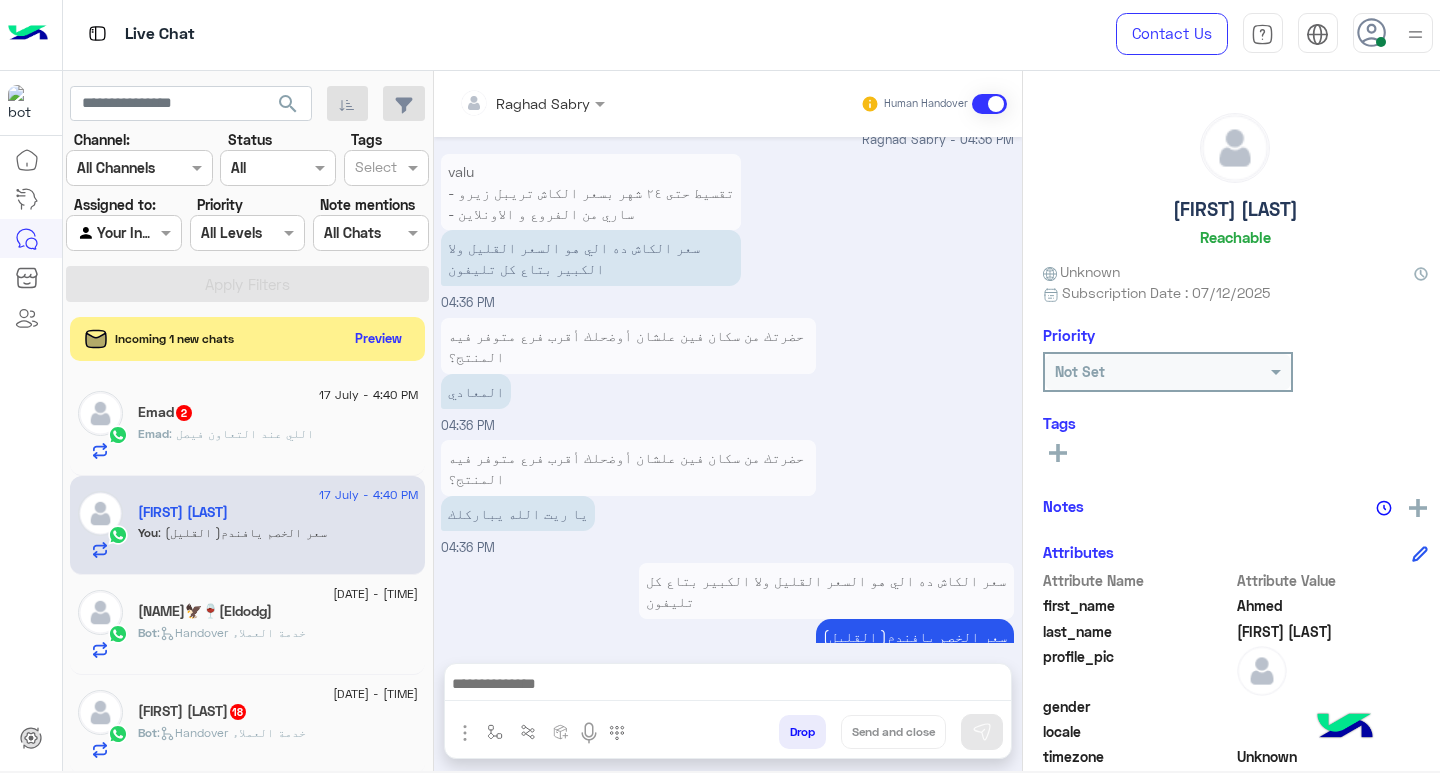 click on "حضرتك من سكان فين علشان أوضحلك أقرب فرع متوفر فيه المنتج؟" at bounding box center [628, 346] 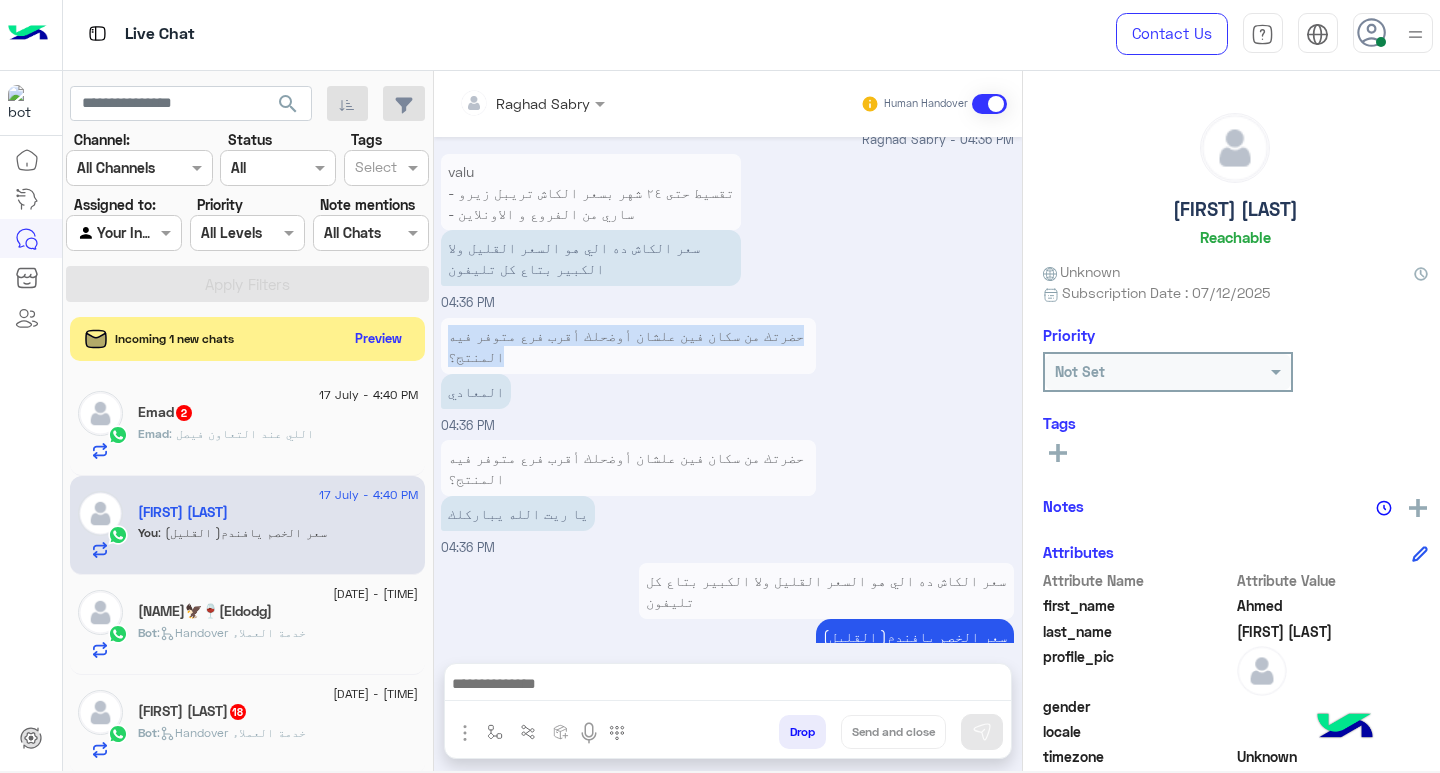 click on "حضرتك من سكان فين علشان أوضحلك أقرب فرع متوفر فيه المنتج؟" at bounding box center [628, 346] 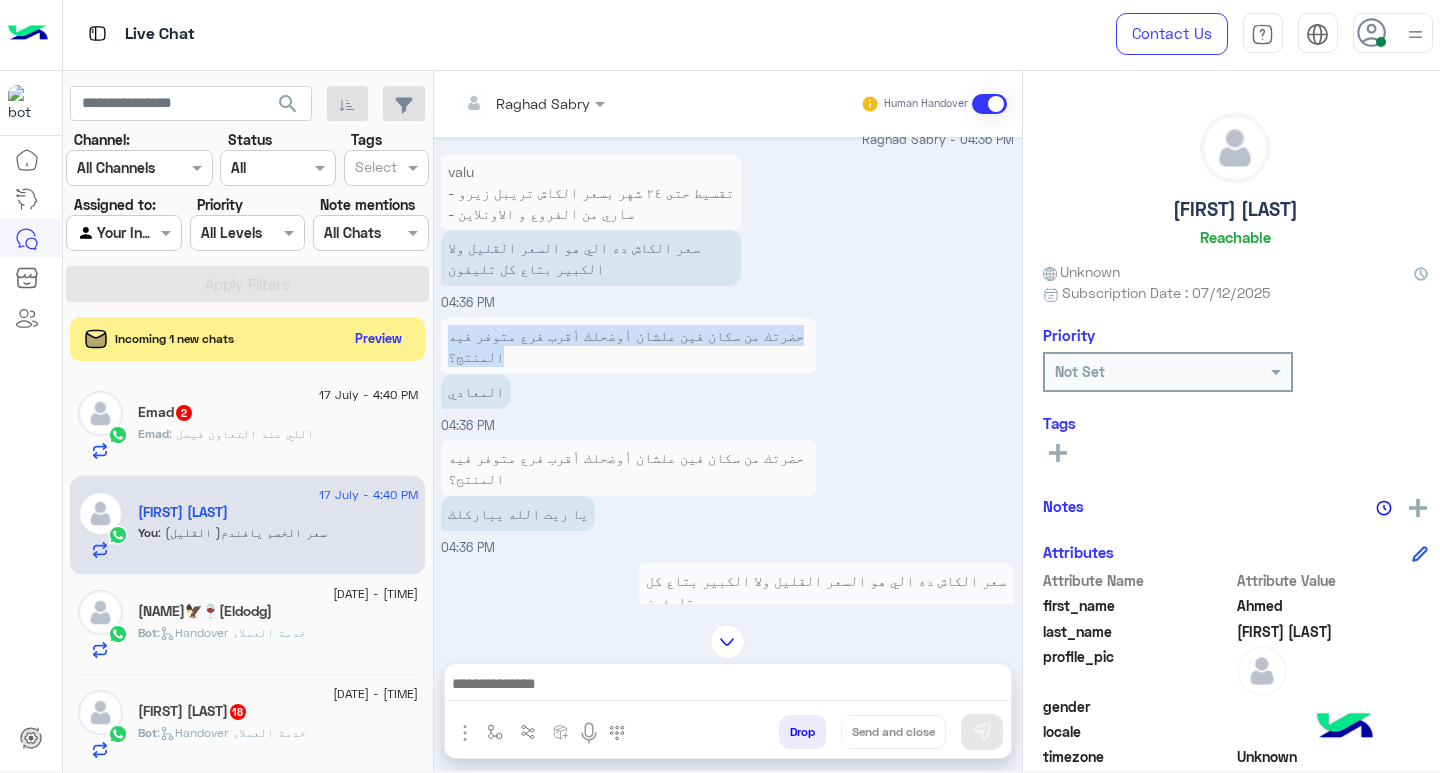 scroll, scrollTop: 804, scrollLeft: 0, axis: vertical 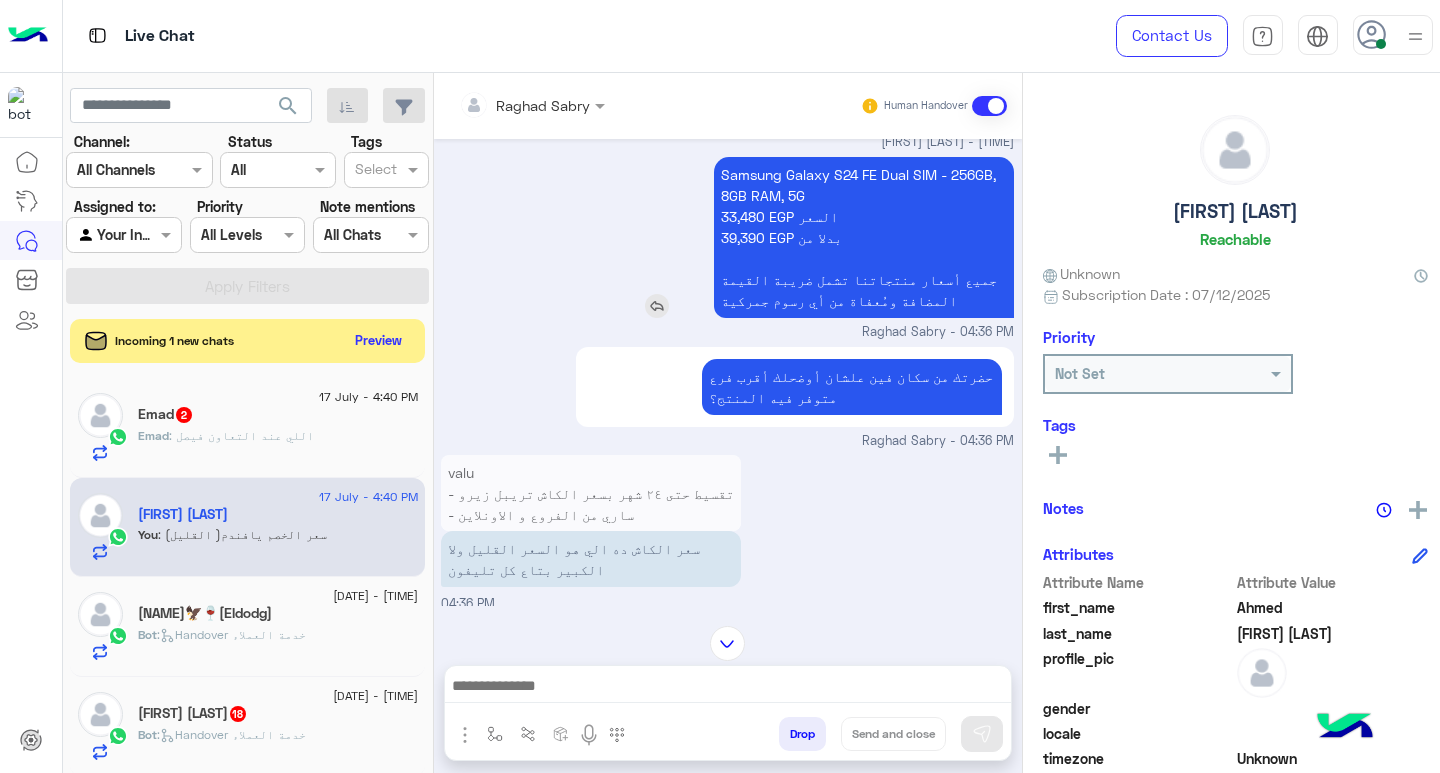 click on "Samsung Galaxy S24 FE Dual SIM - 256GB, 8GB RAM, 5G 33,480 EGP   السعر 39,390 EGP بدلا من  جميع أسعار منتجاتنا تشمل ضريبة القيمة المضافة ومُعفاة من أي رسوم جمركية" at bounding box center [864, 237] 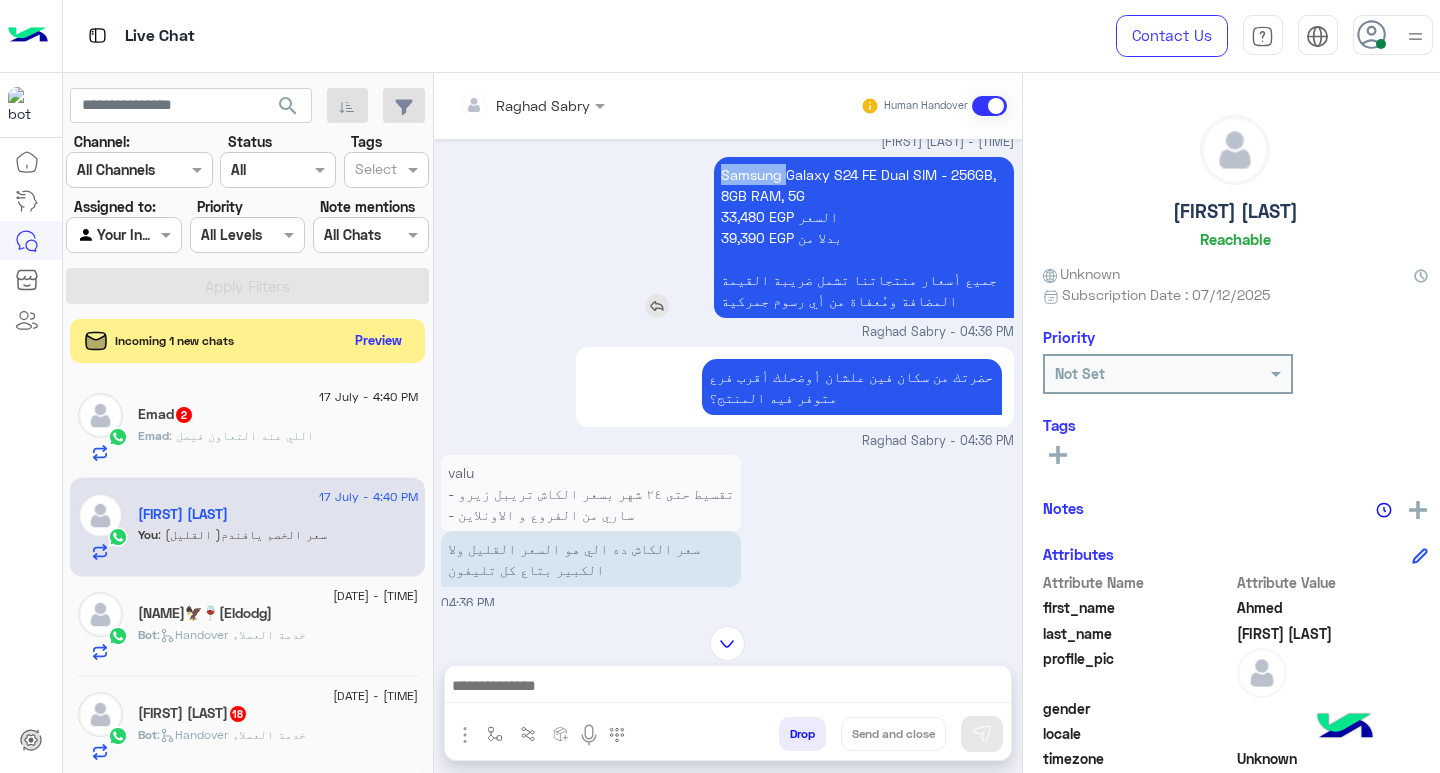 click on "Samsung Galaxy S24 FE Dual SIM - 256GB, 8GB RAM, 5G 33,480 EGP   السعر 39,390 EGP بدلا من  جميع أسعار منتجاتنا تشمل ضريبة القيمة المضافة ومُعفاة من أي رسوم جمركية" at bounding box center [864, 237] 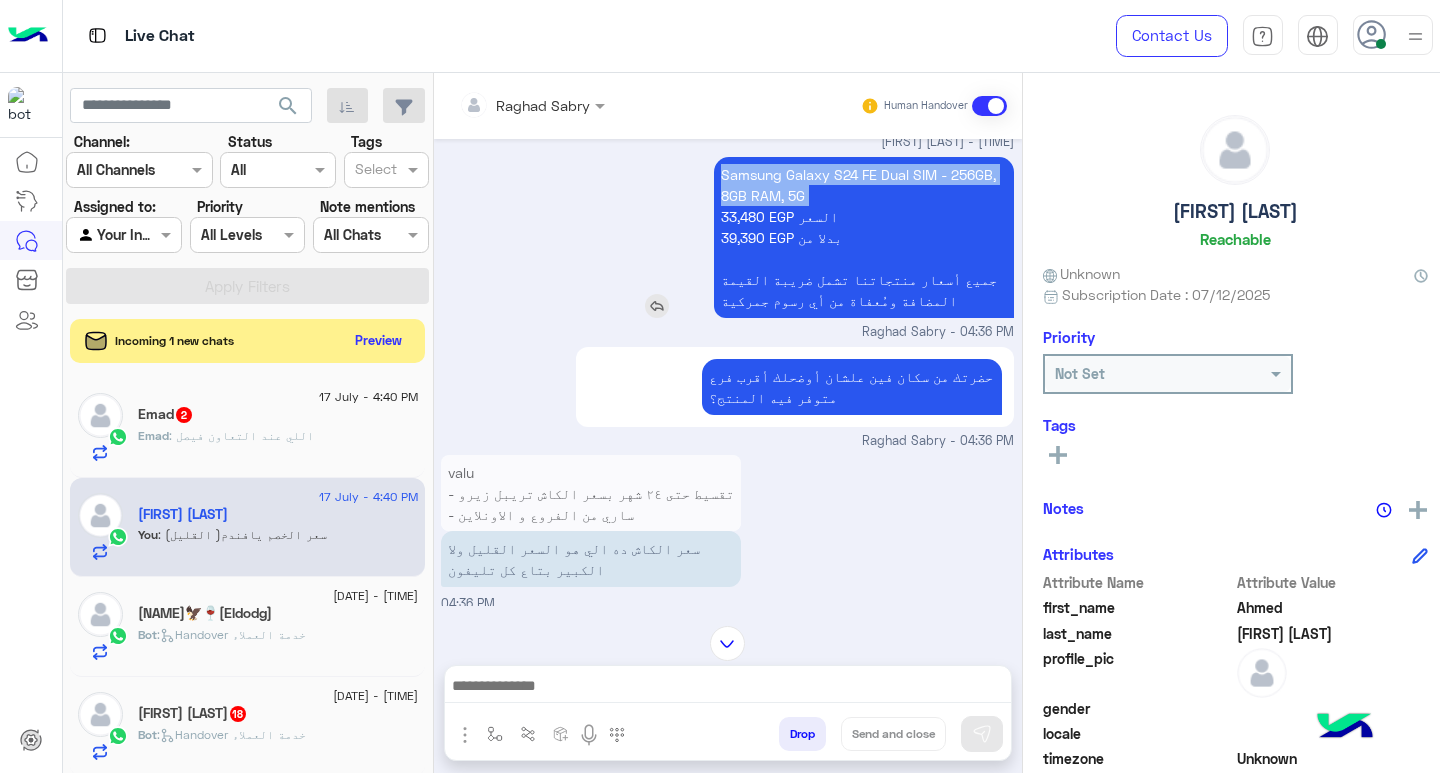 click on "Samsung Galaxy S24 FE Dual SIM - 256GB, 8GB RAM, 5G 33,480 EGP   السعر 39,390 EGP بدلا من  جميع أسعار منتجاتنا تشمل ضريبة القيمة المضافة ومُعفاة من أي رسوم جمركية" at bounding box center (864, 237) 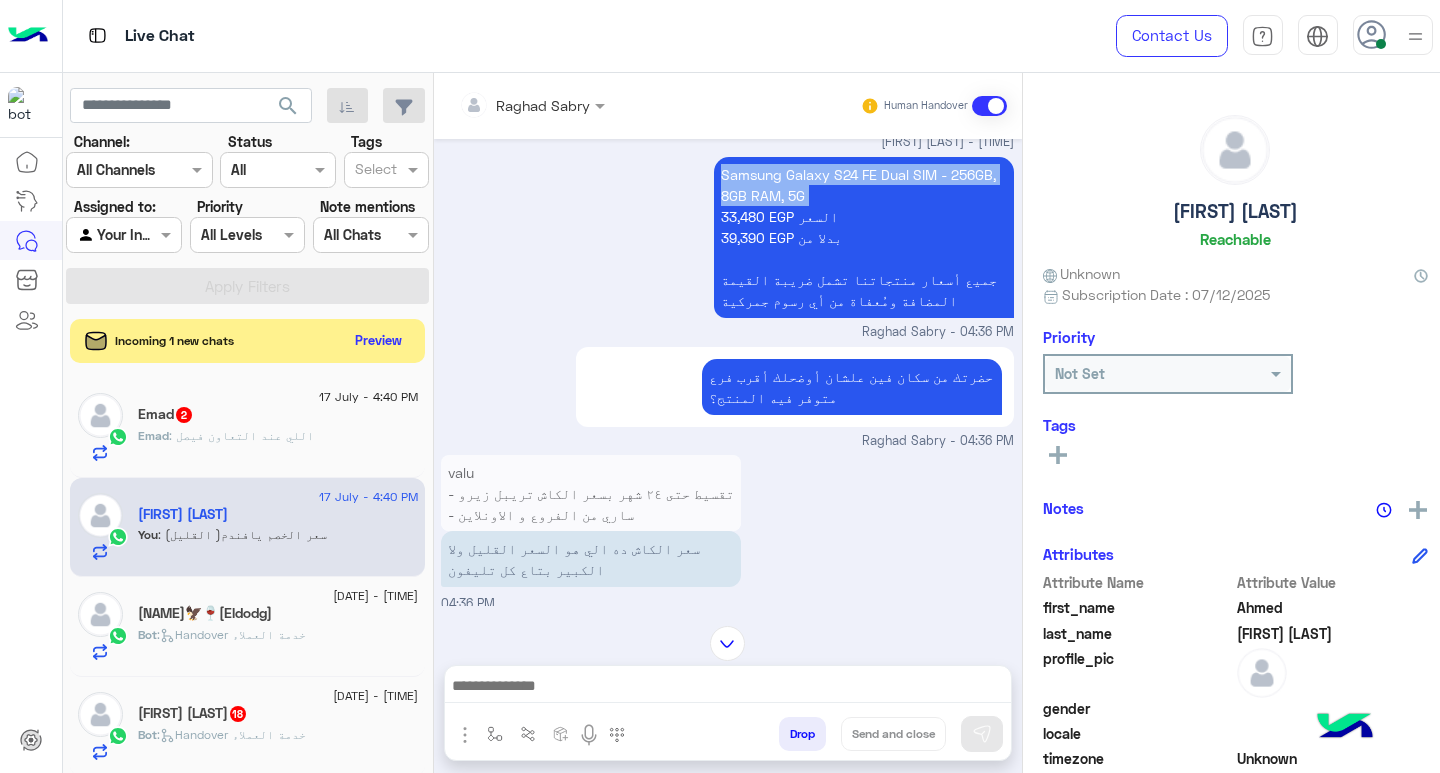 copy on "Samsung Galaxy S24 FE Dual SIM - 256GB, 8GB RAM, 5G" 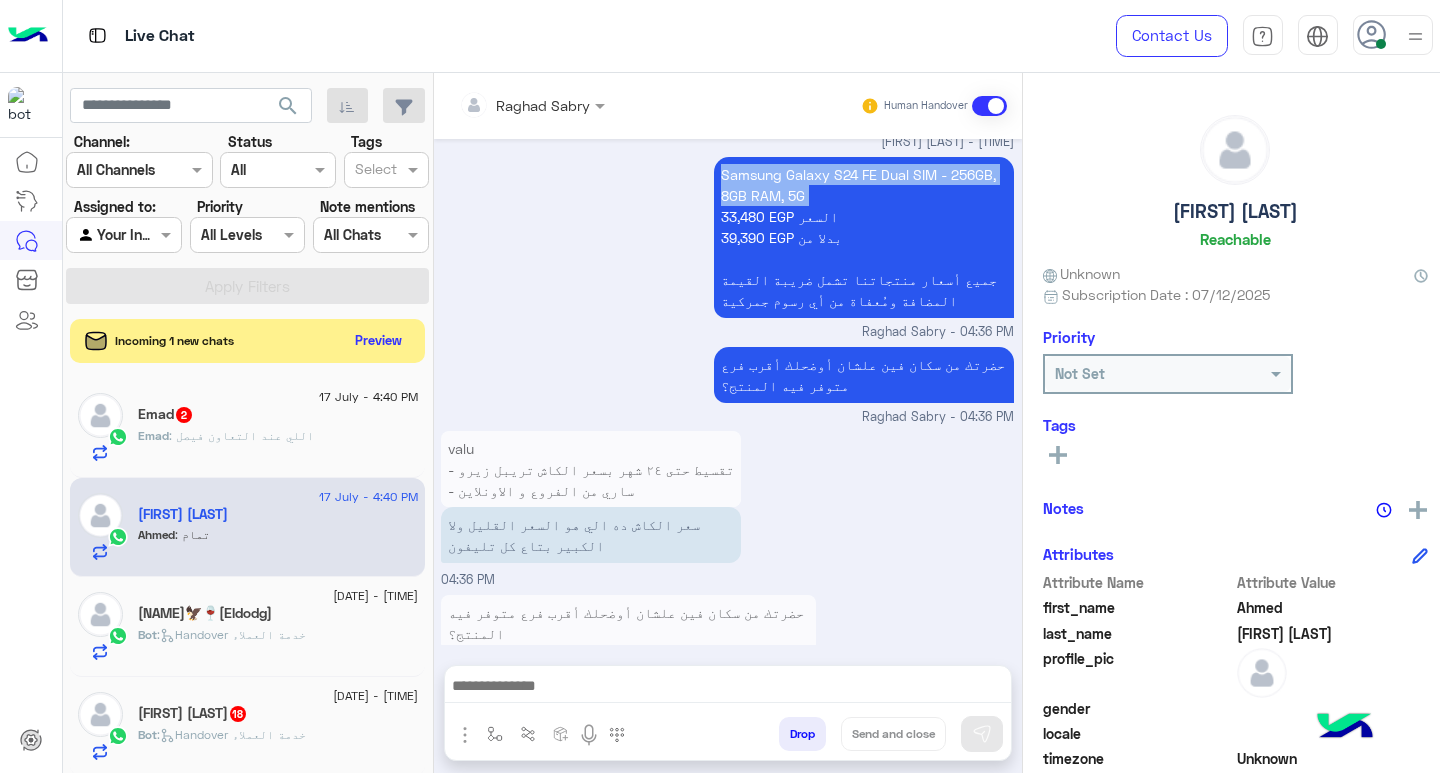 scroll, scrollTop: 1571, scrollLeft: 0, axis: vertical 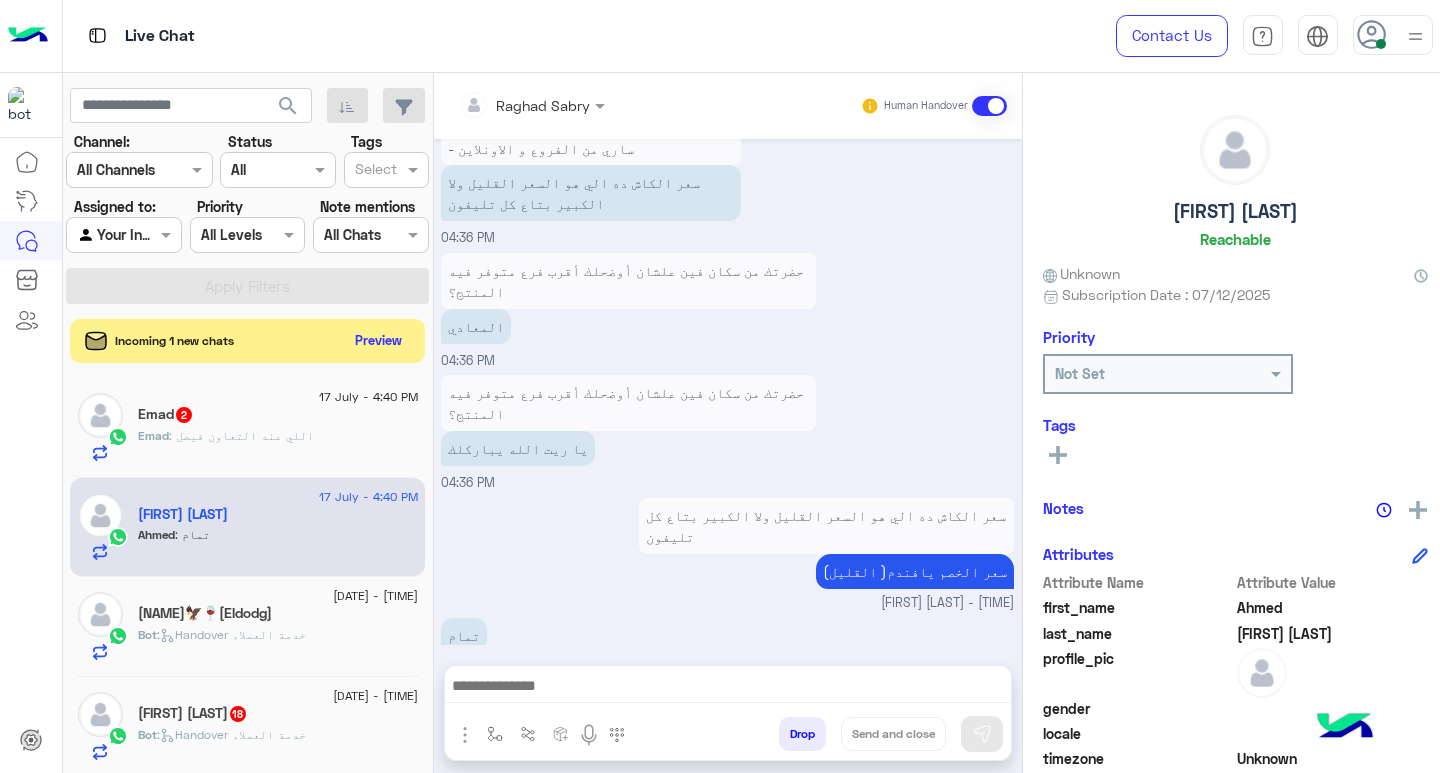 click at bounding box center (728, 688) 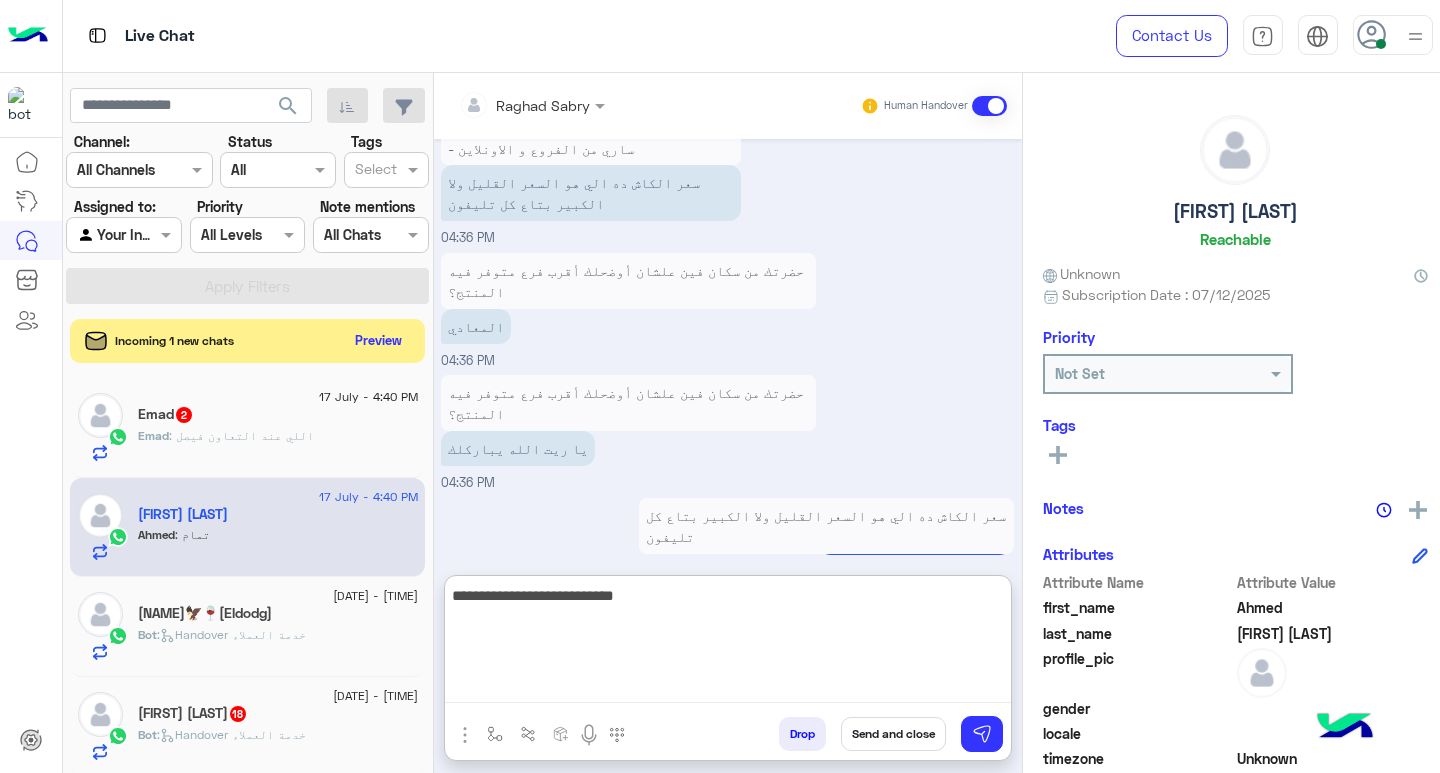 scroll, scrollTop: 1728, scrollLeft: 0, axis: vertical 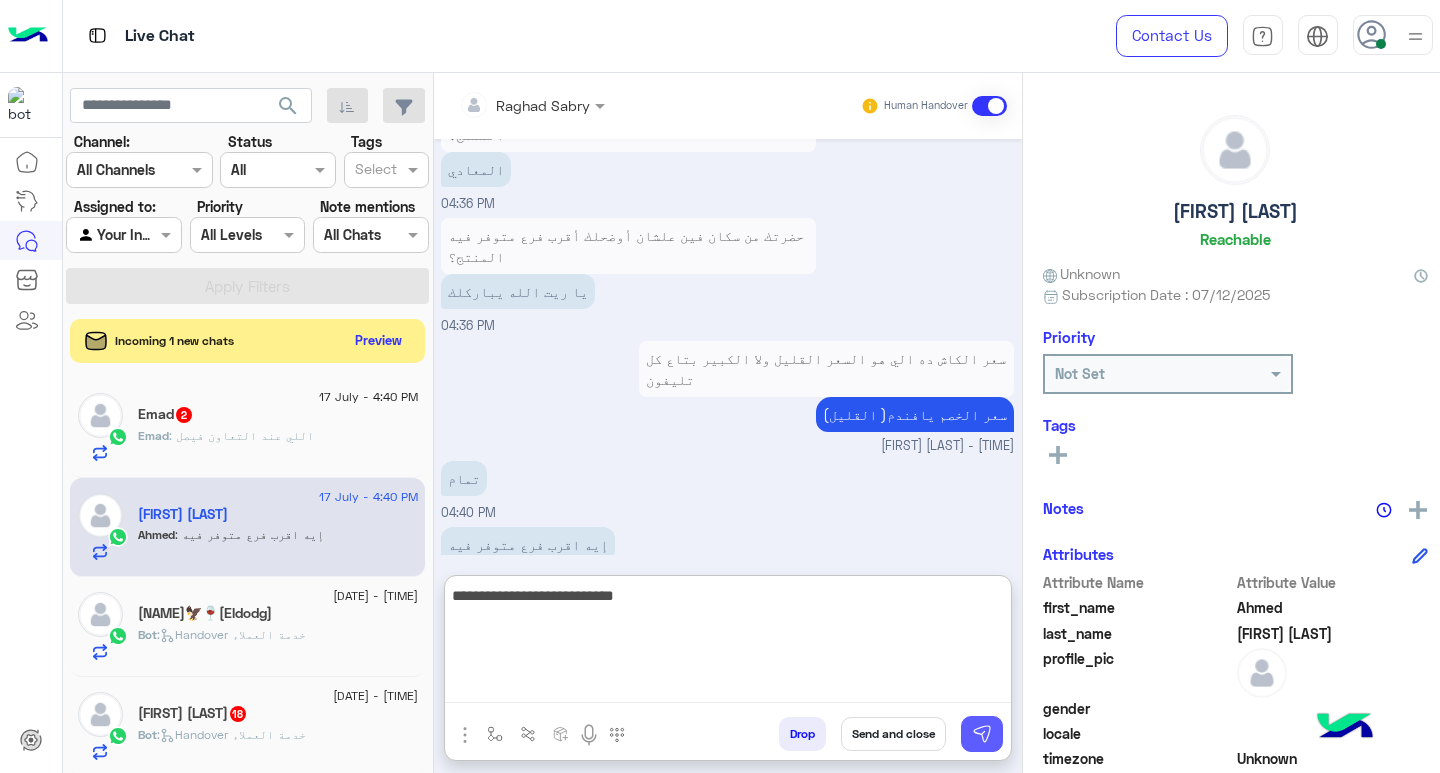 type on "**********" 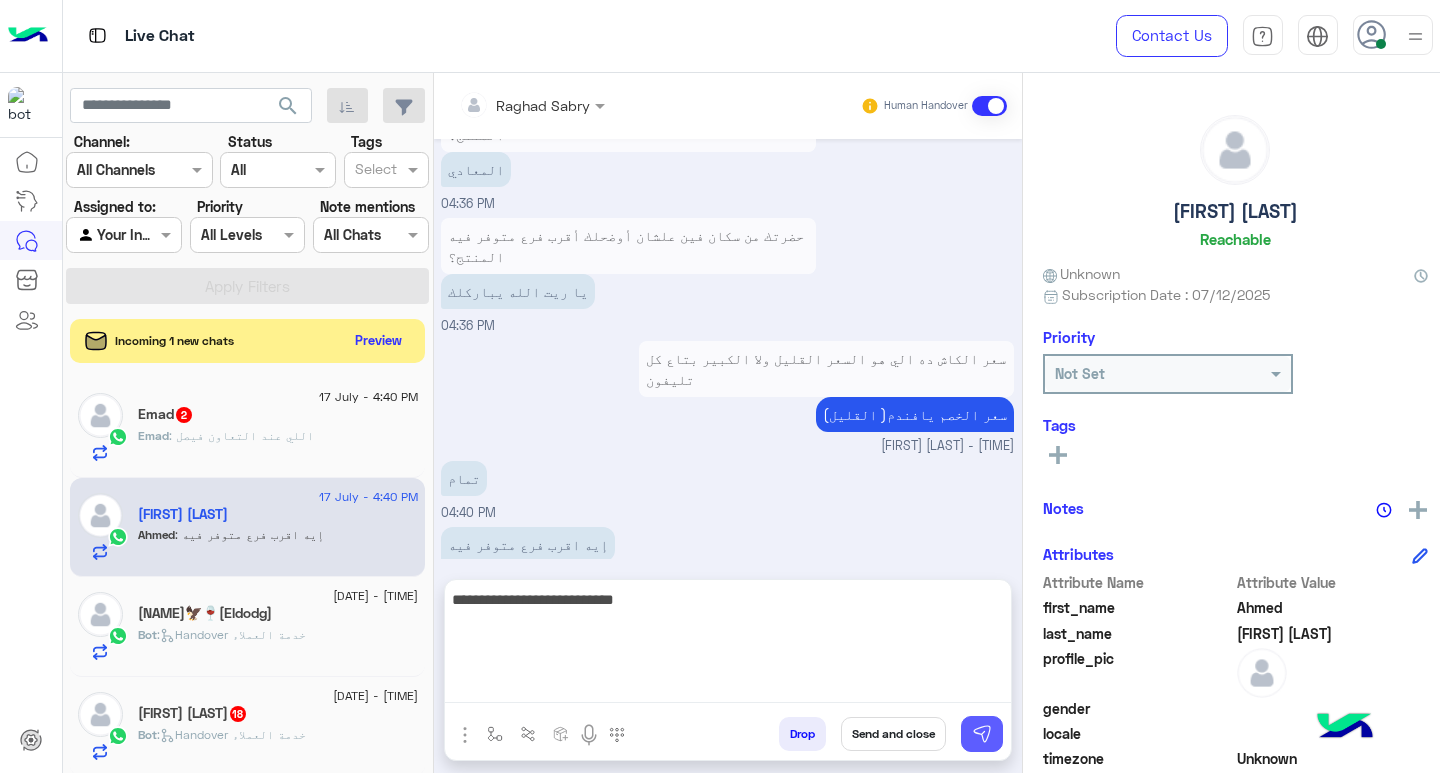 click at bounding box center (982, 734) 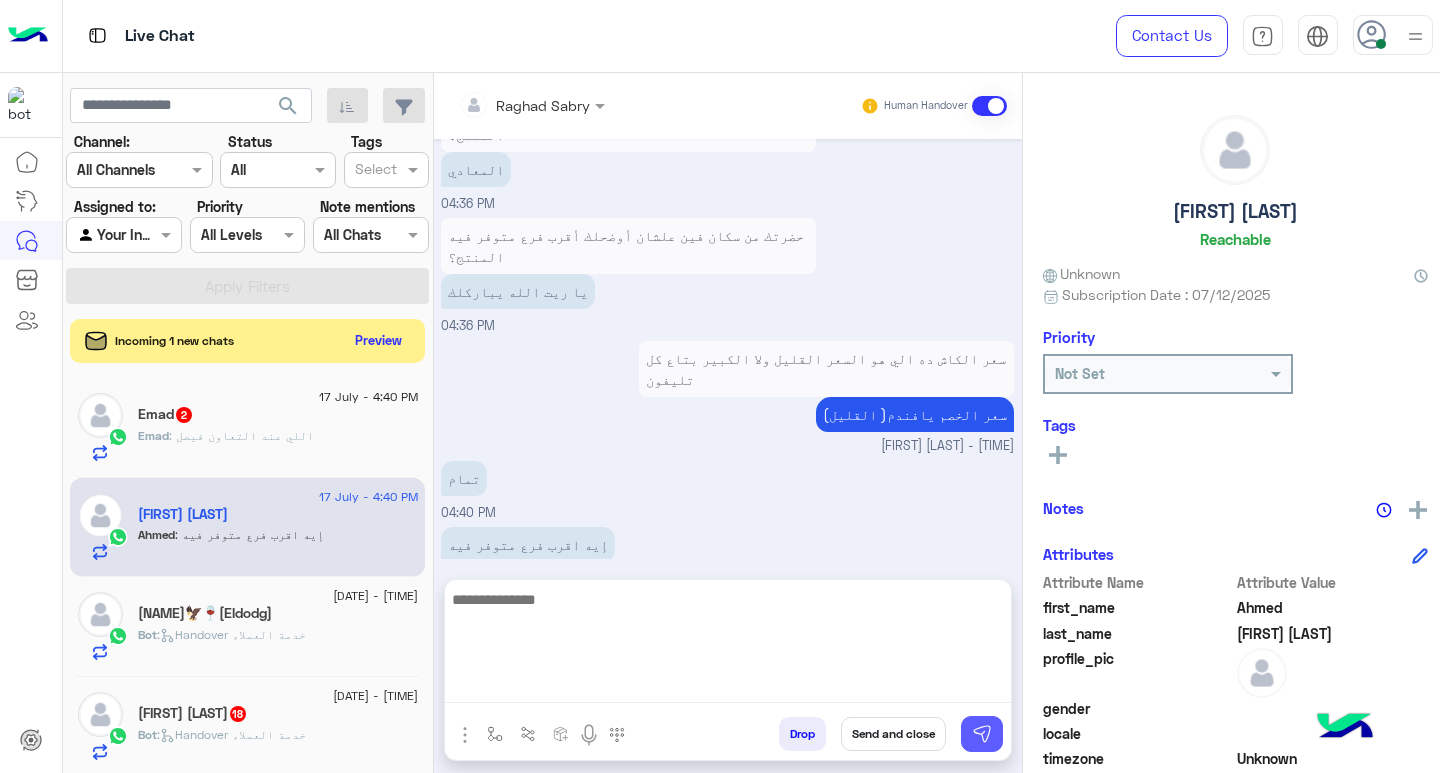 scroll, scrollTop: 1701, scrollLeft: 0, axis: vertical 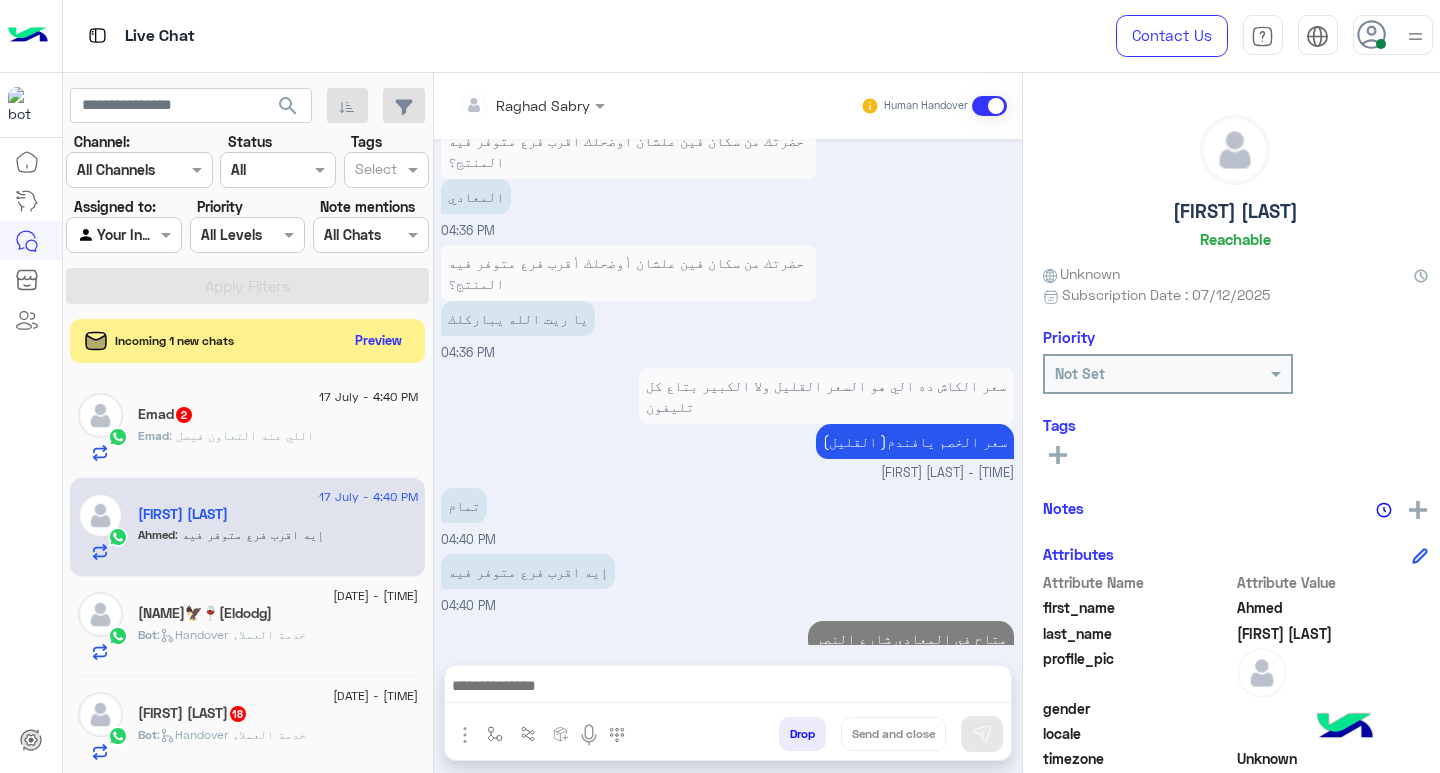 click on "[FIRST] [LAST] Reachable" 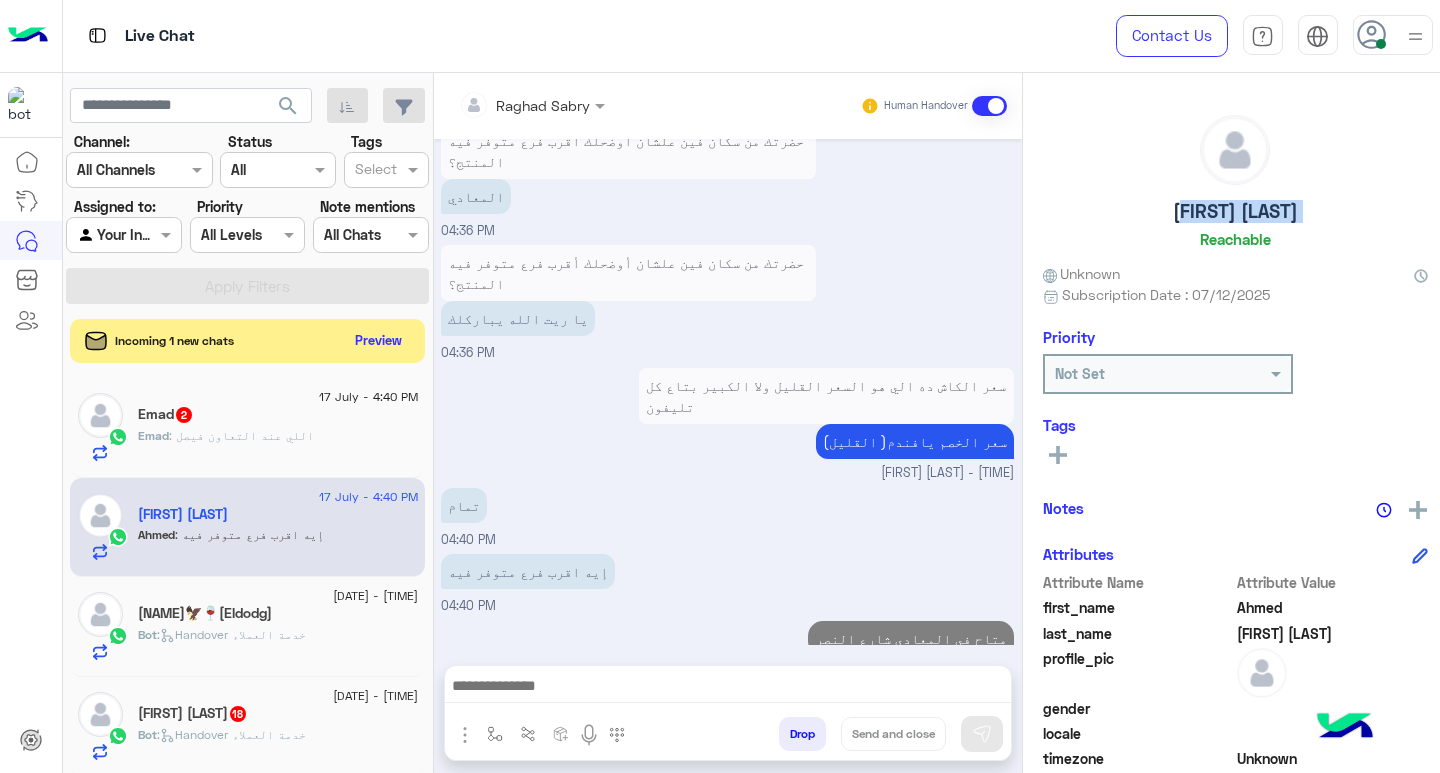 click on "[FIRST] [LAST]" 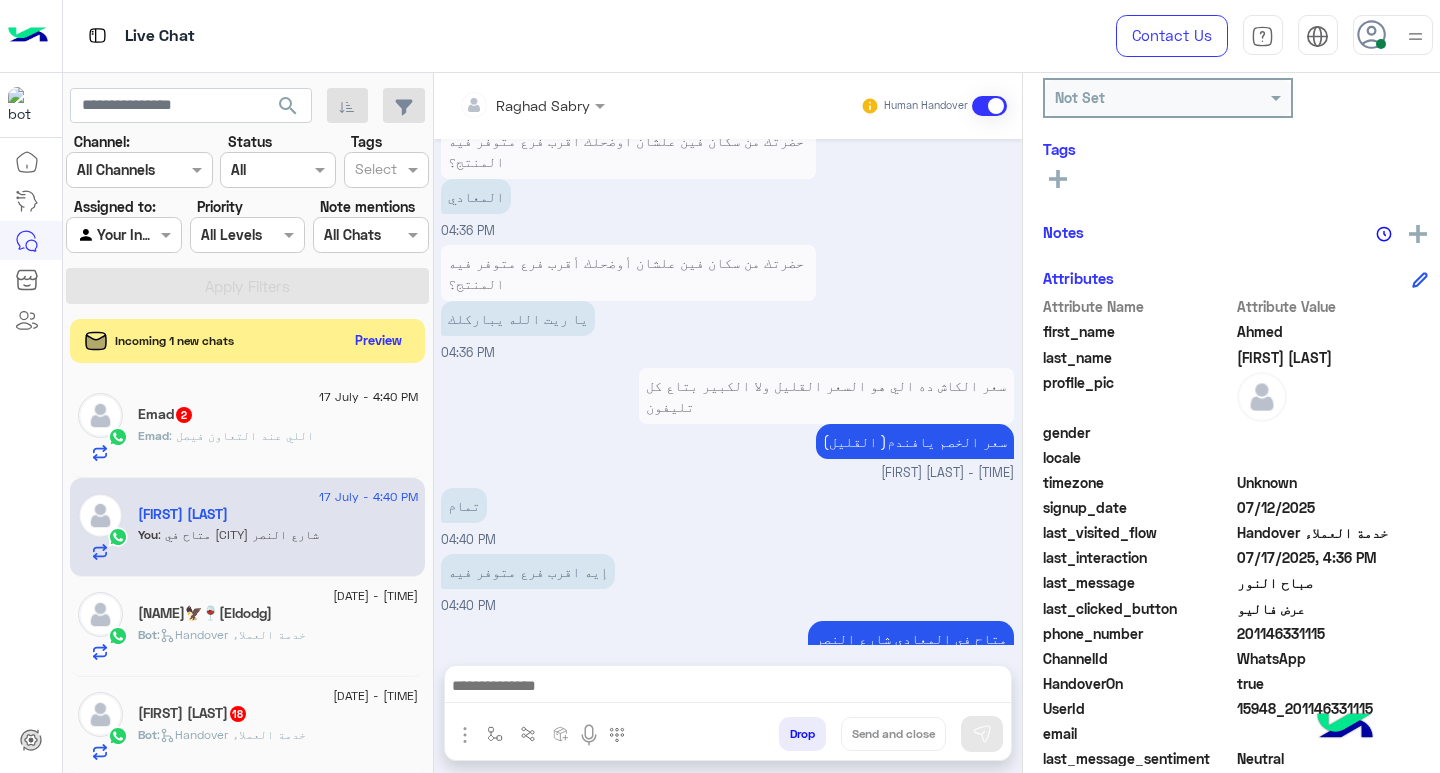 scroll, scrollTop: 329, scrollLeft: 0, axis: vertical 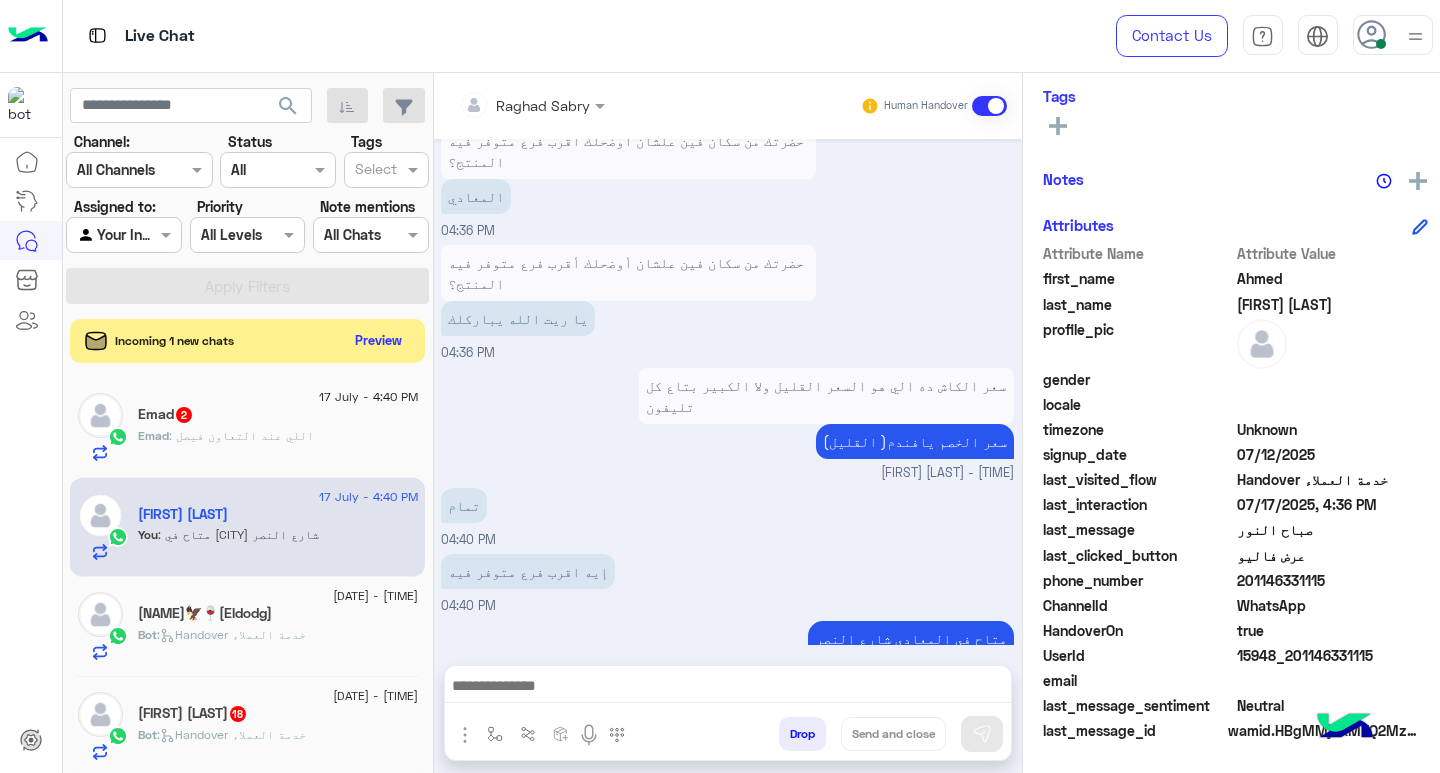 click on "201146331115" 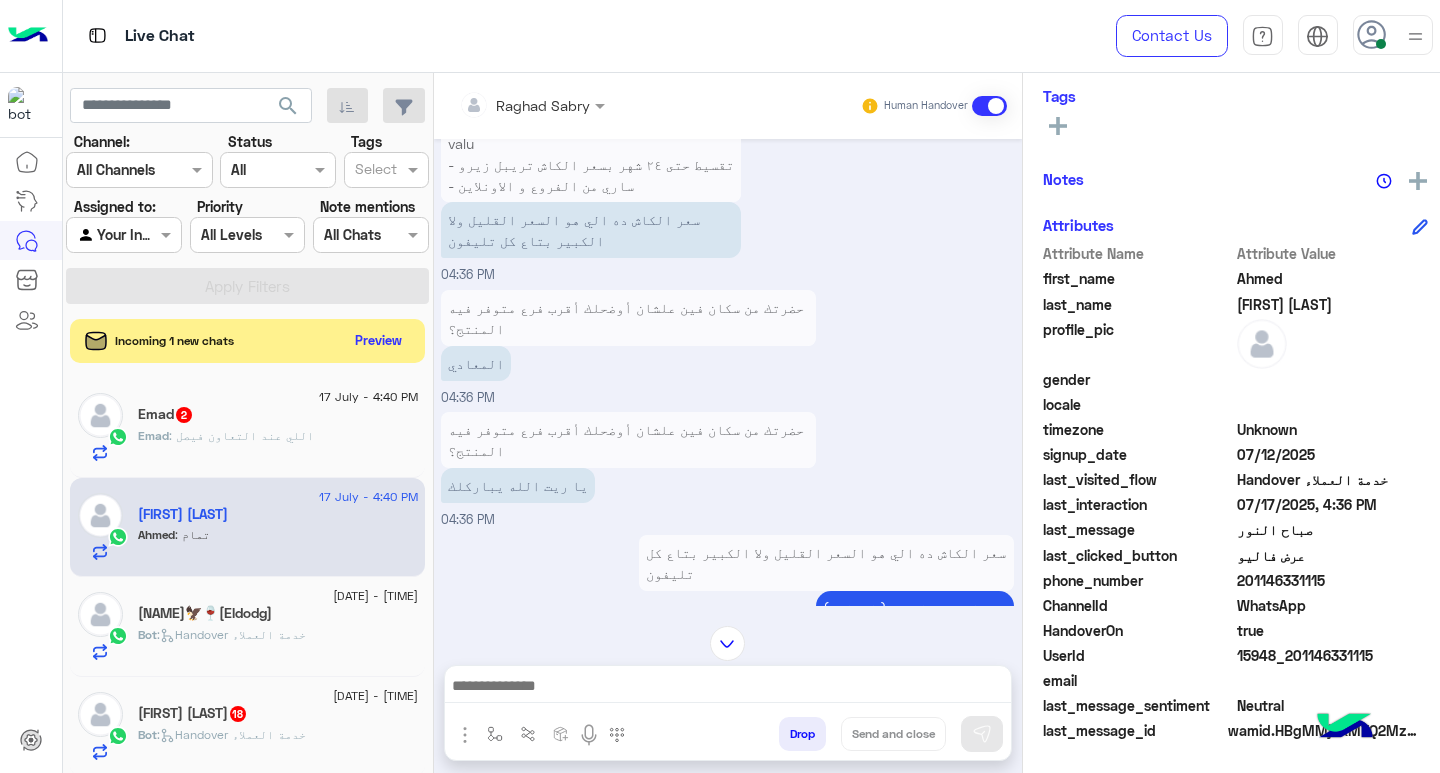 scroll, scrollTop: 1068, scrollLeft: 0, axis: vertical 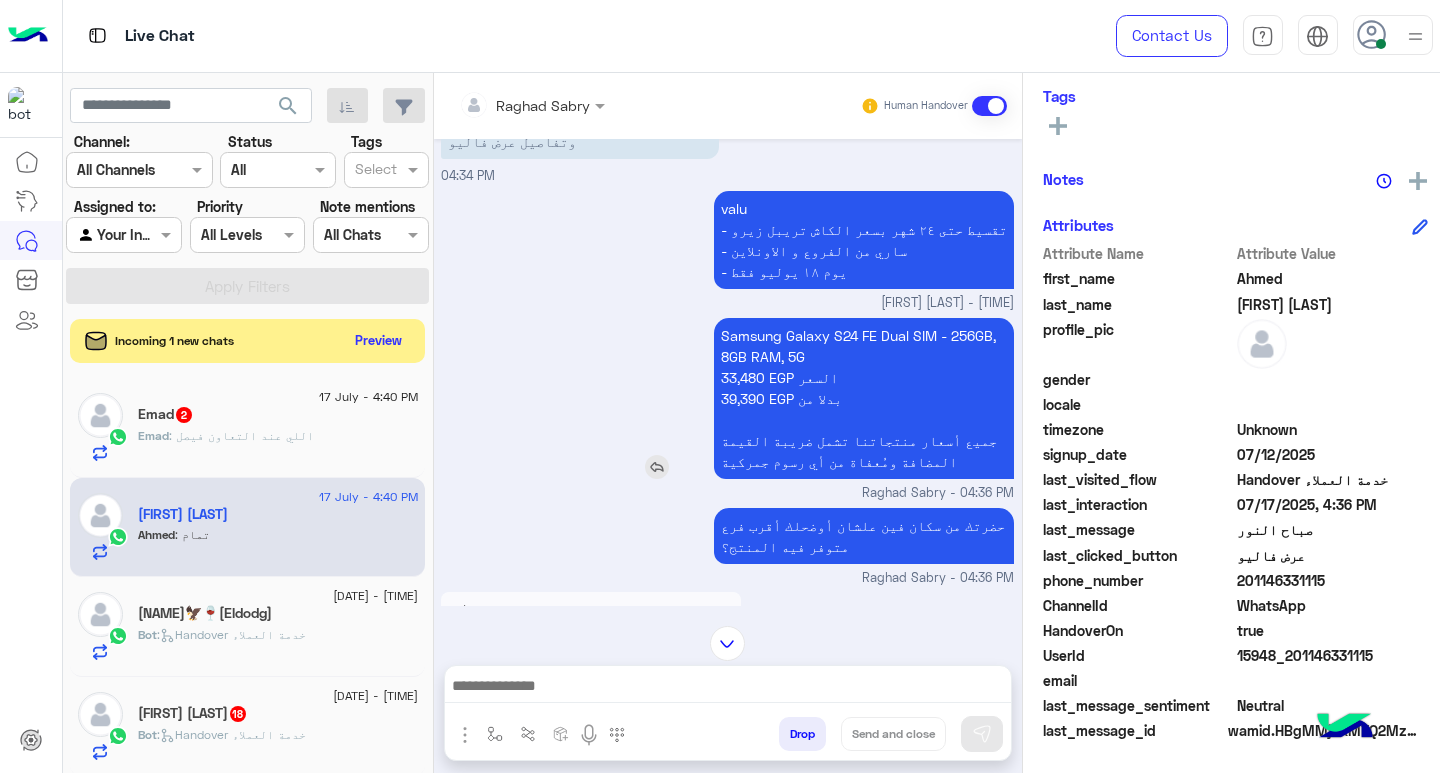 click on "Samsung Galaxy S24 FE Dual SIM - 256GB, 8GB RAM, 5G 33,480 EGP   السعر 39,390 EGP بدلا من  جميع أسعار منتجاتنا تشمل ضريبة القيمة المضافة ومُعفاة من أي رسوم جمركية" at bounding box center [864, 398] 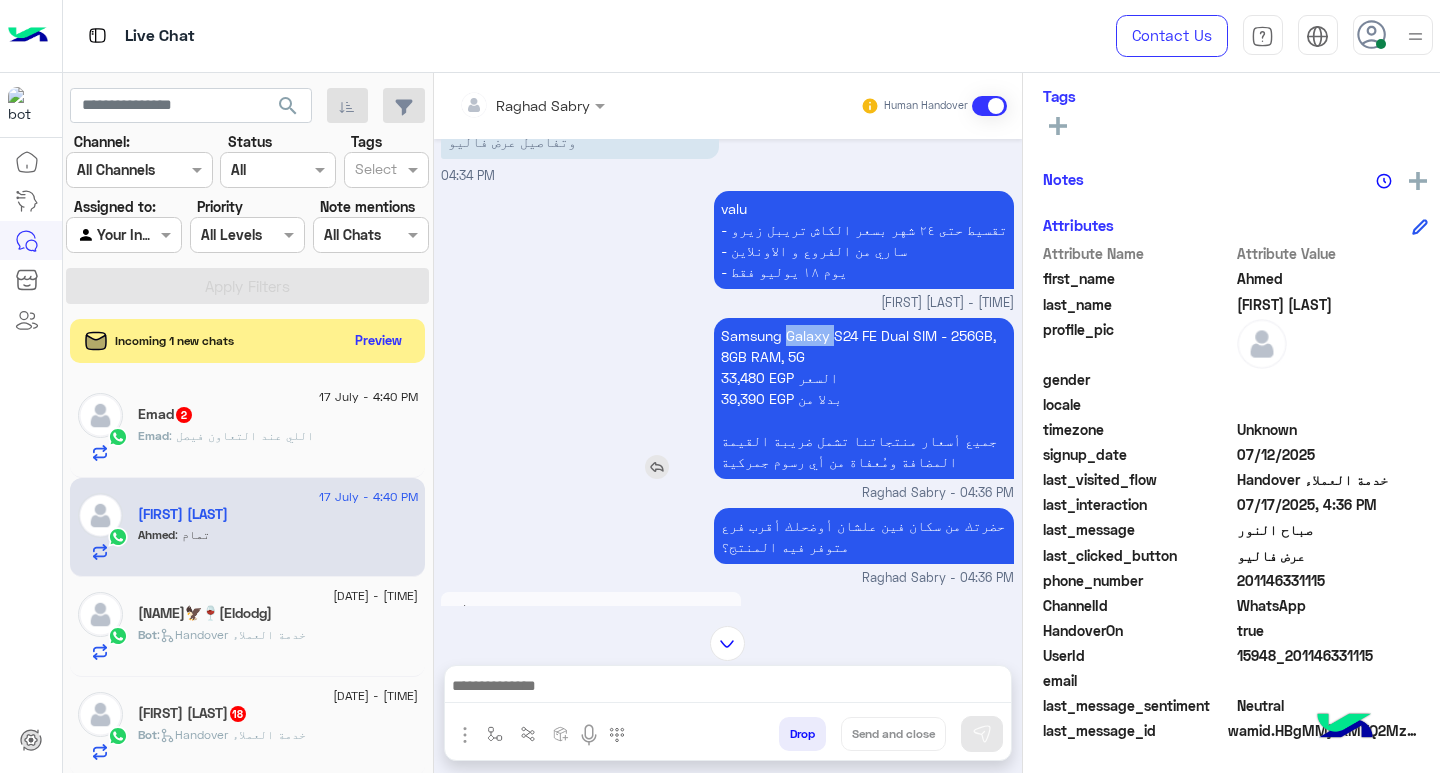 click on "Samsung Galaxy S24 FE Dual SIM - 256GB, 8GB RAM, 5G 33,480 EGP   السعر 39,390 EGP بدلا من  جميع أسعار منتجاتنا تشمل ضريبة القيمة المضافة ومُعفاة من أي رسوم جمركية" at bounding box center (864, 398) 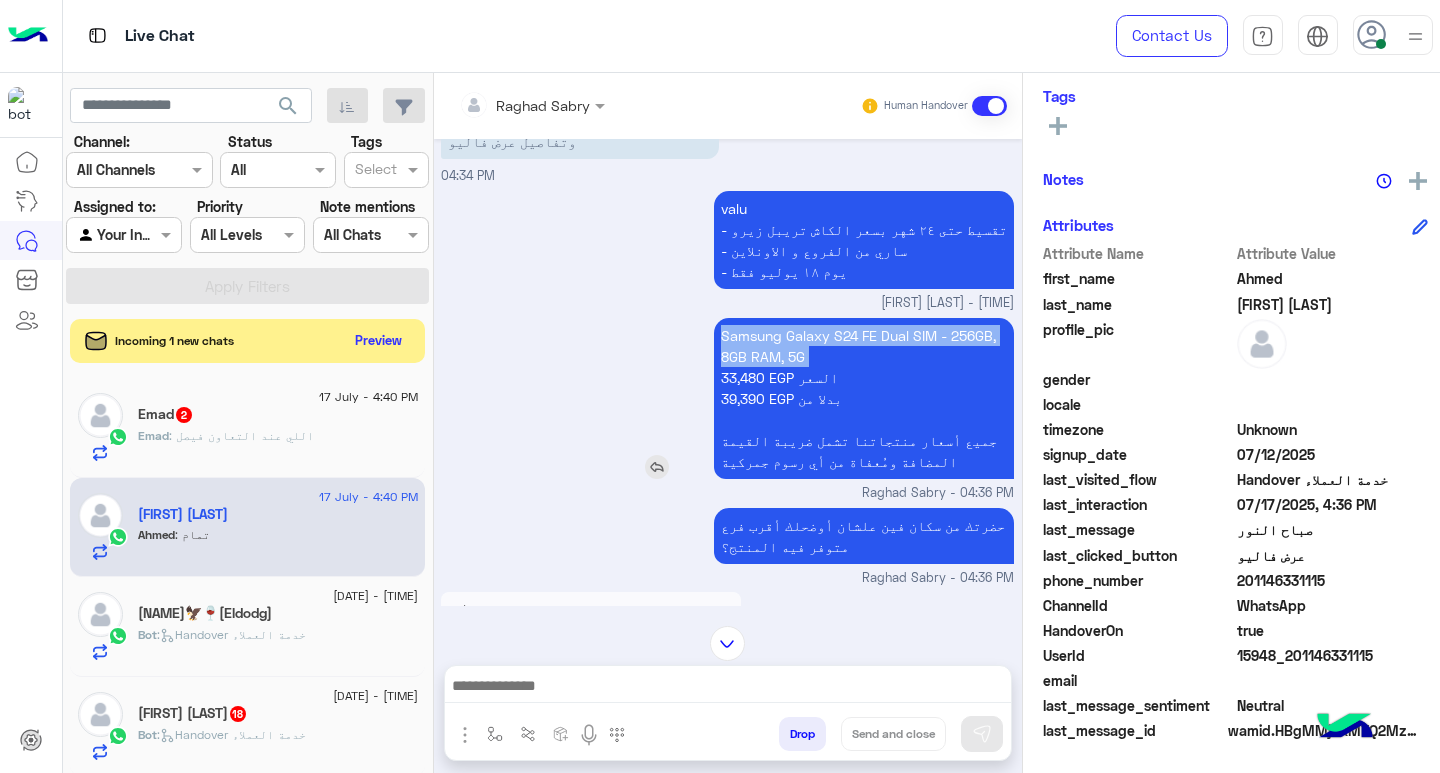 click on "Samsung Galaxy S24 FE Dual SIM - 256GB, 8GB RAM, 5G 33,480 EGP   السعر 39,390 EGP بدلا من  جميع أسعار منتجاتنا تشمل ضريبة القيمة المضافة ومُعفاة من أي رسوم جمركية" at bounding box center [864, 398] 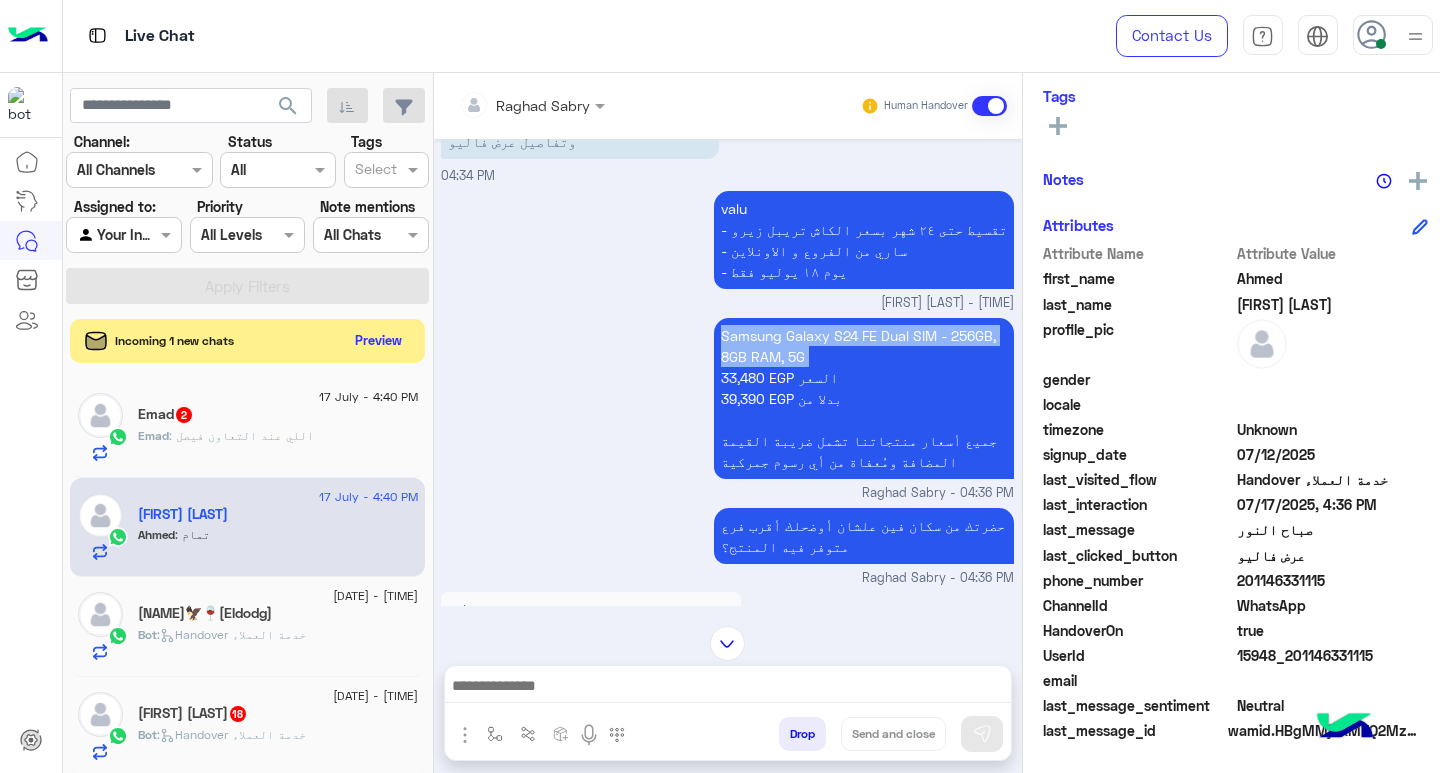 copy on "Samsung Galaxy S24 FE Dual SIM - 256GB, 8GB RAM, 5G" 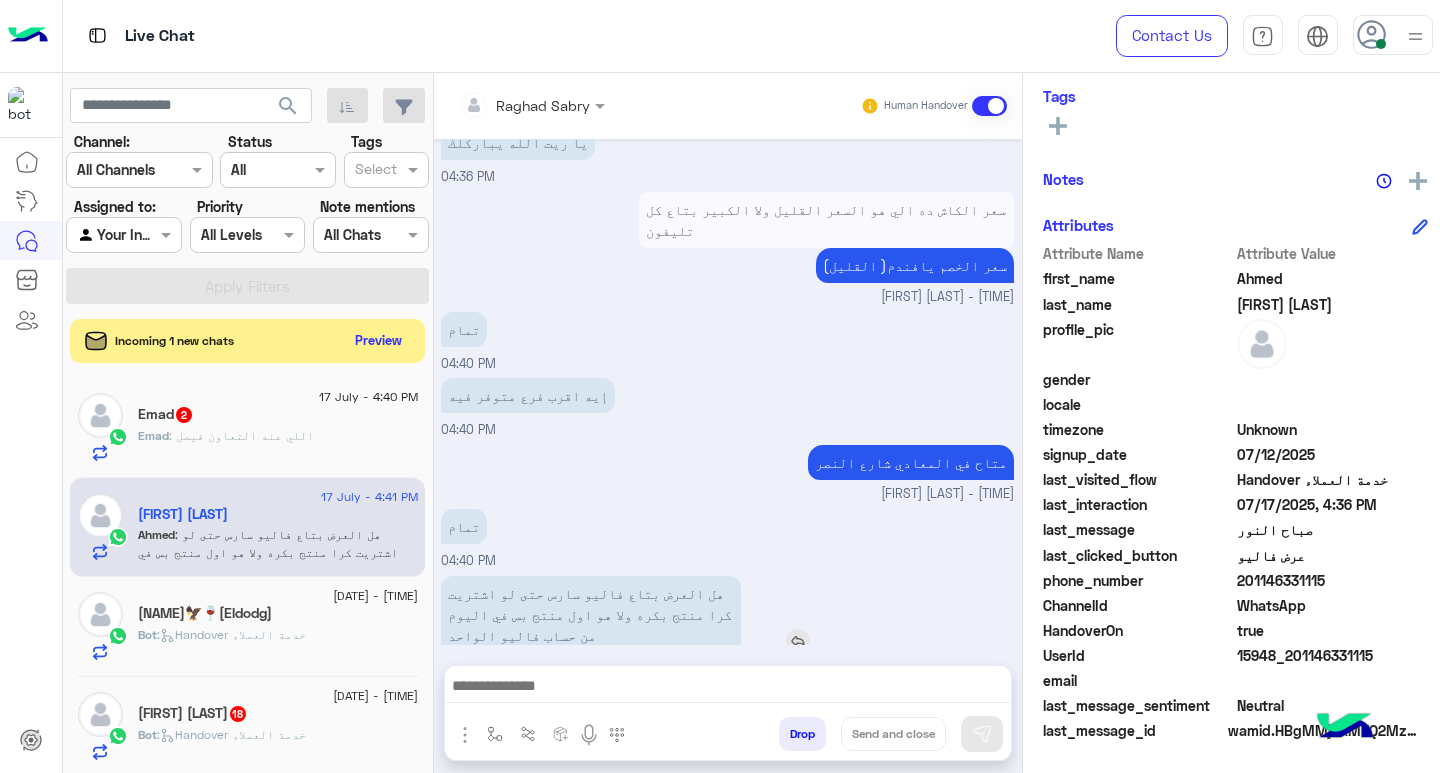 scroll, scrollTop: 1876, scrollLeft: 0, axis: vertical 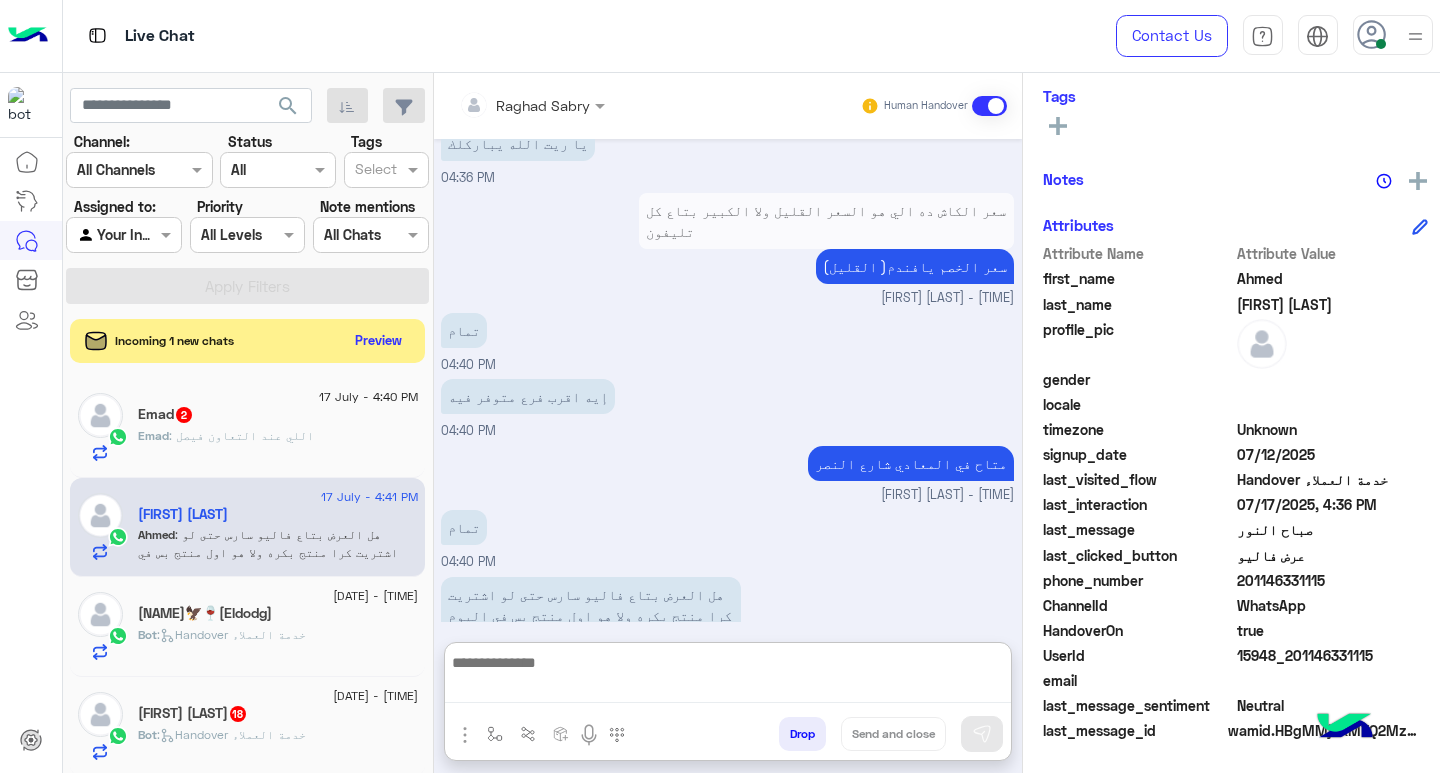 click at bounding box center (728, 676) 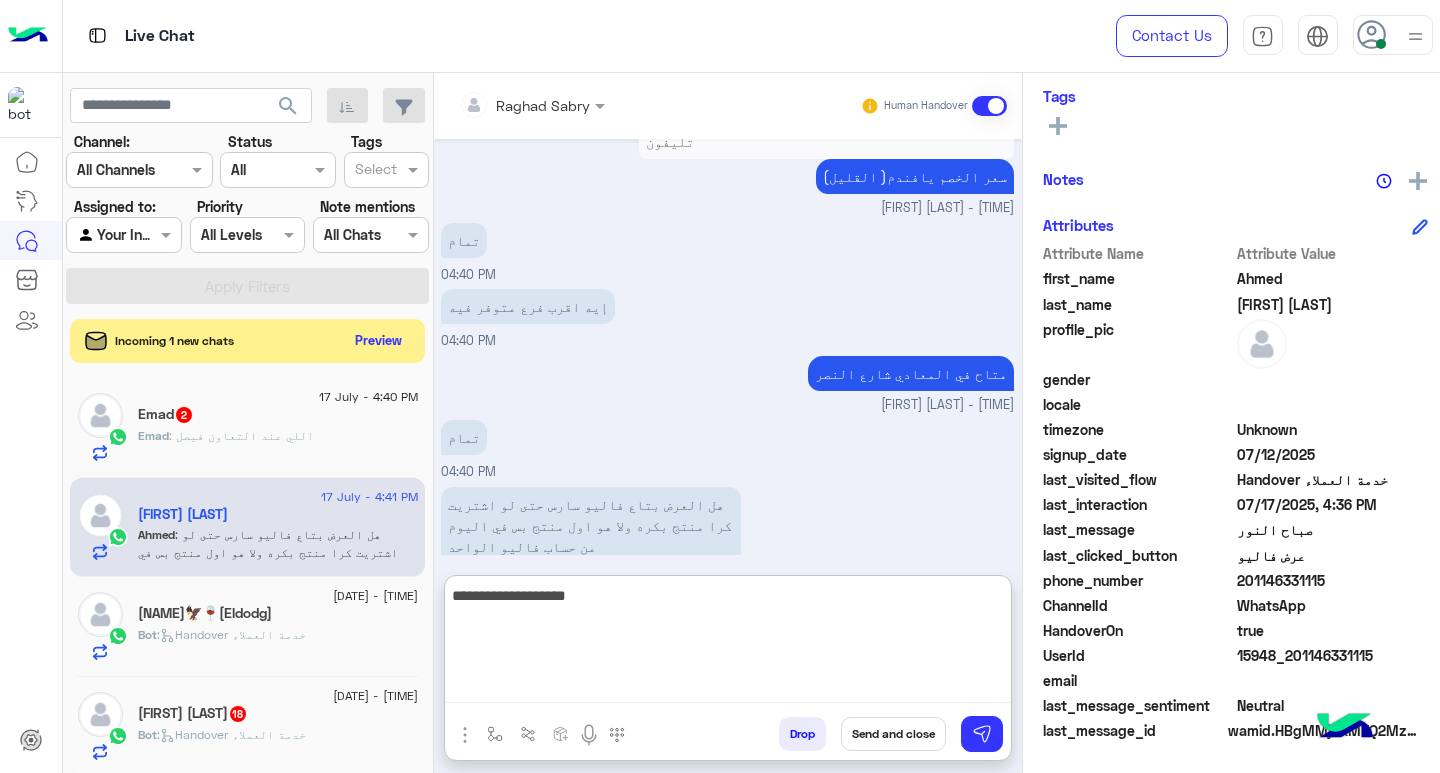 scroll, scrollTop: 2033, scrollLeft: 0, axis: vertical 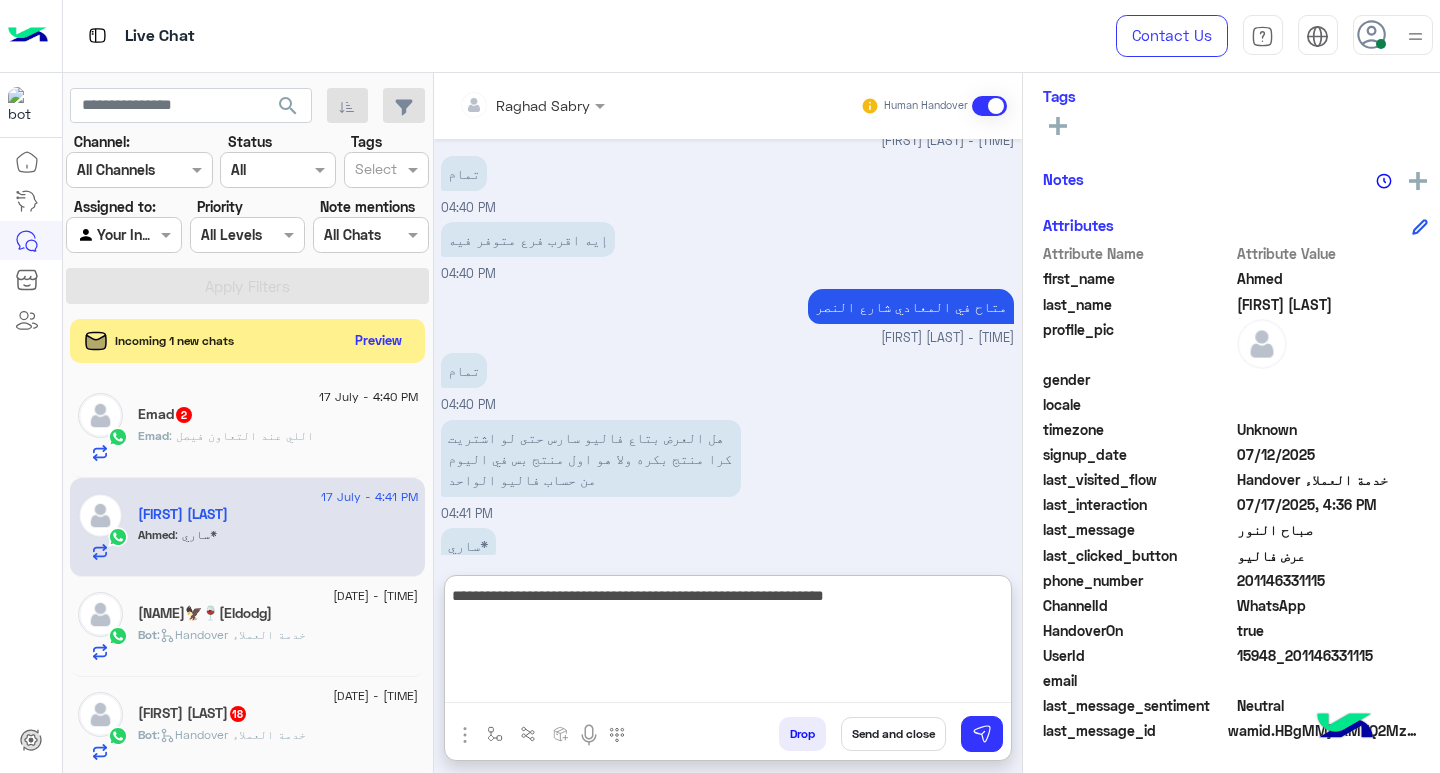 type on "**********" 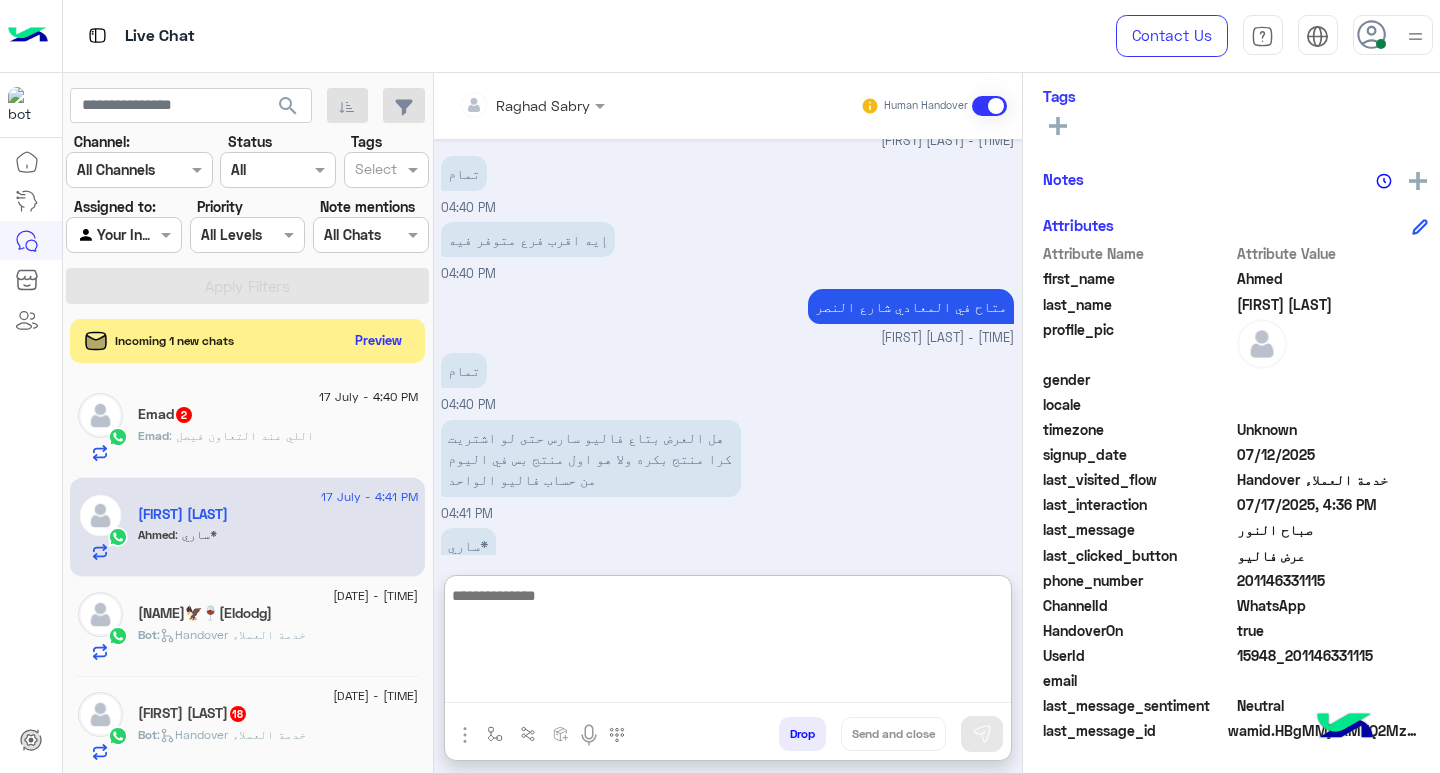scroll, scrollTop: 2118, scrollLeft: 0, axis: vertical 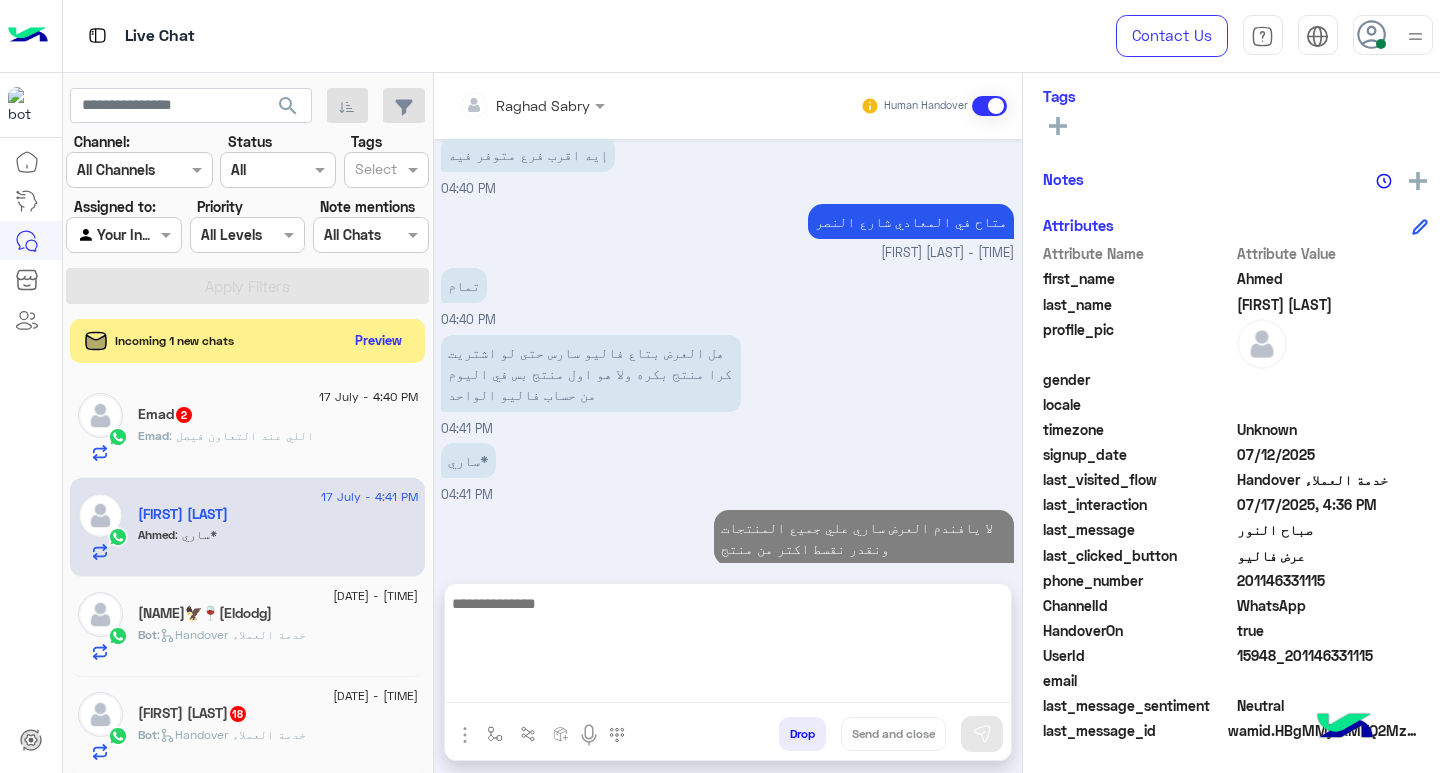 click on "[FIRST]  2" 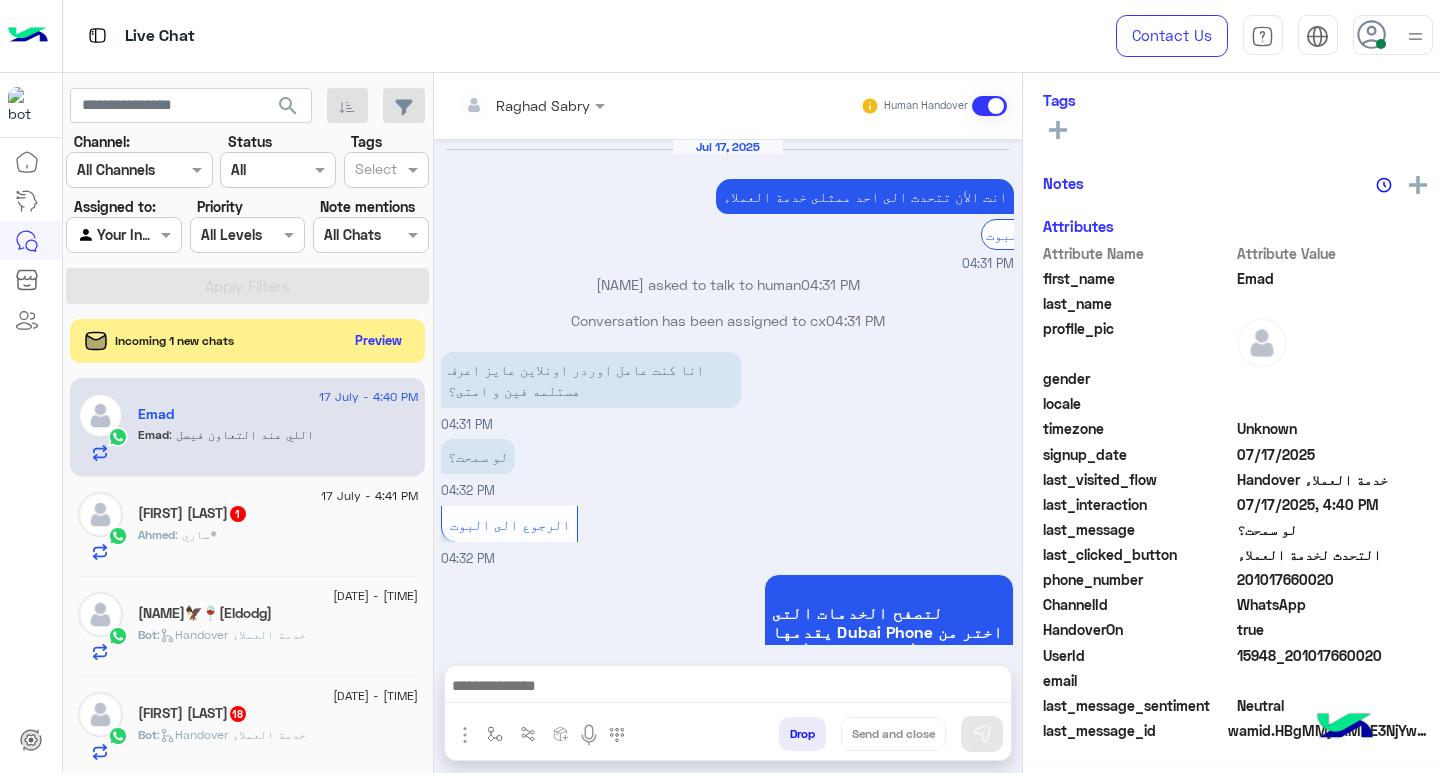 scroll, scrollTop: 325, scrollLeft: 0, axis: vertical 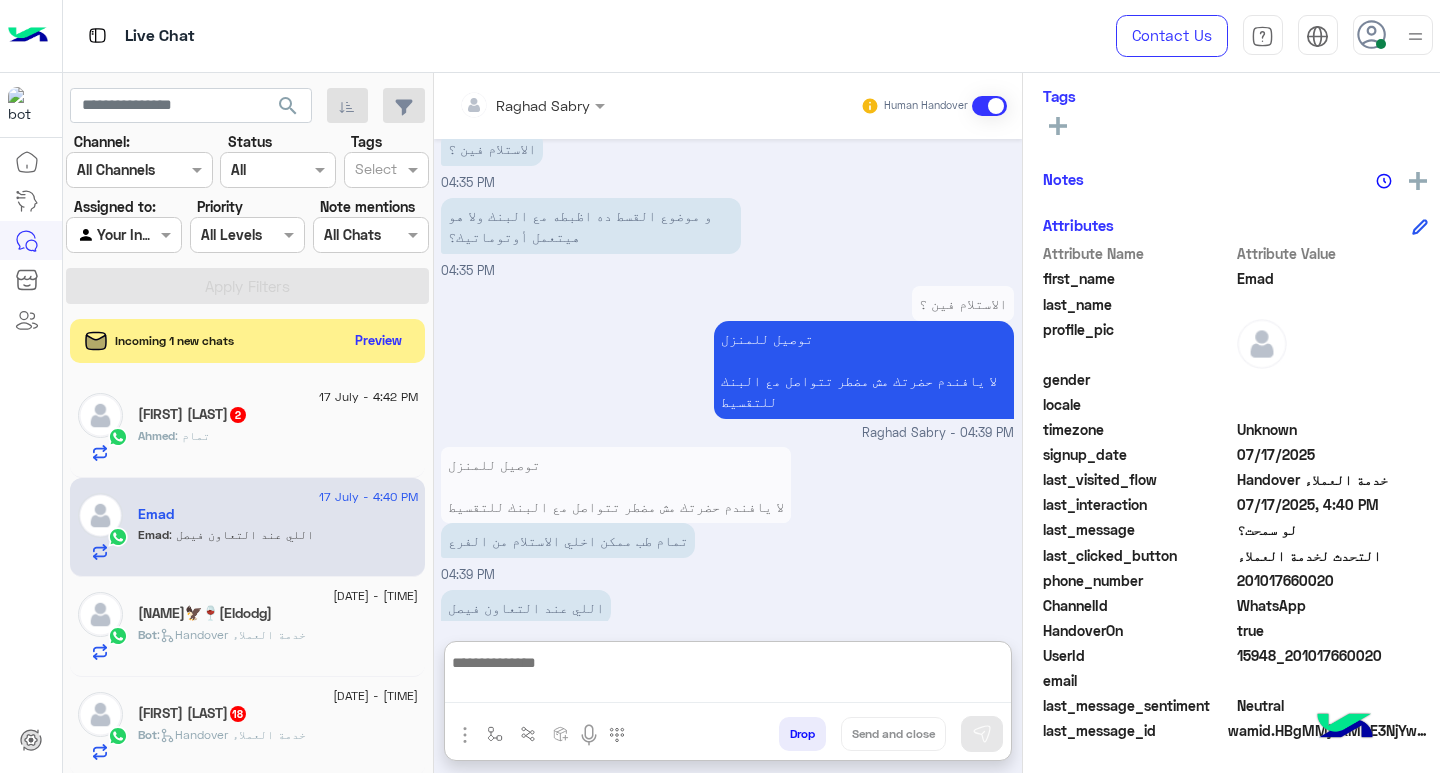 click at bounding box center [728, 676] 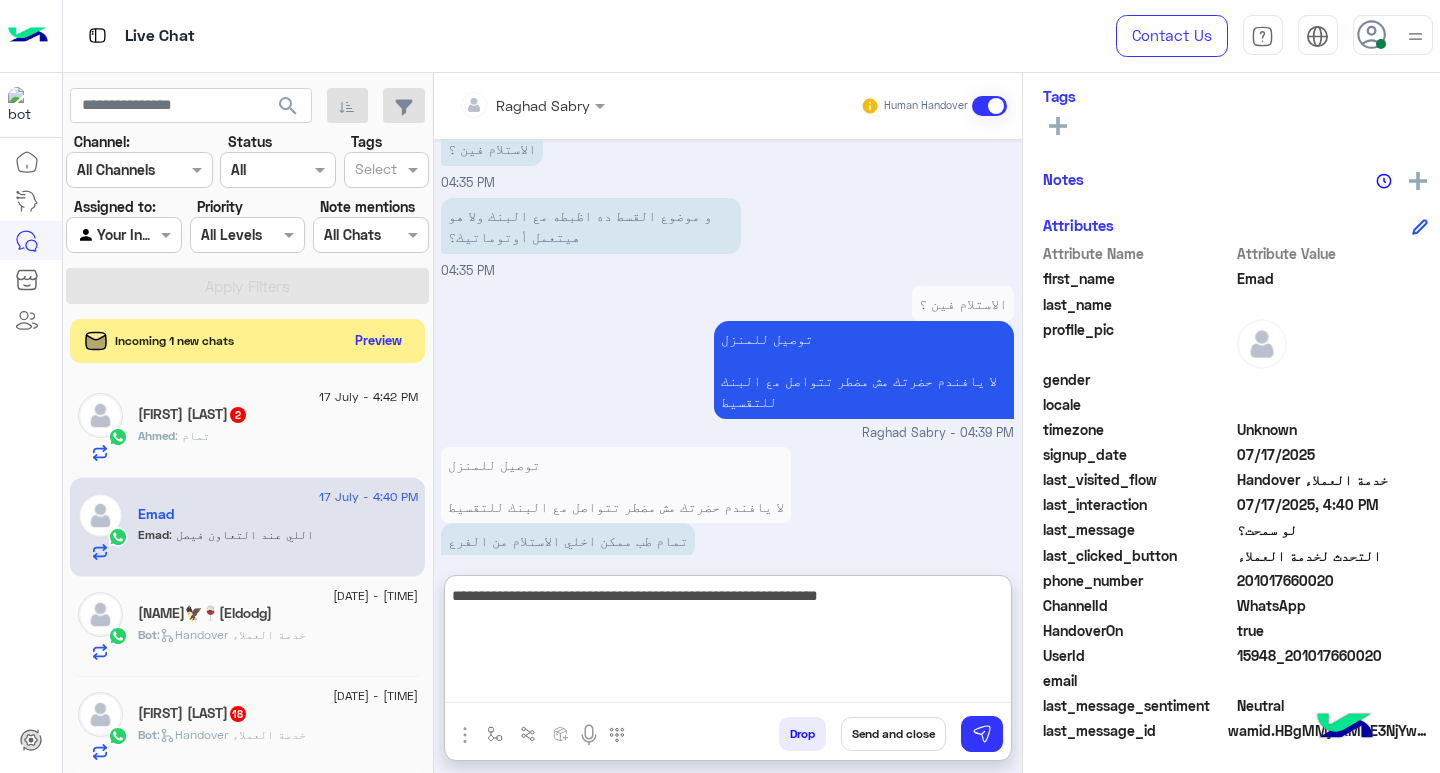 type on "**********" 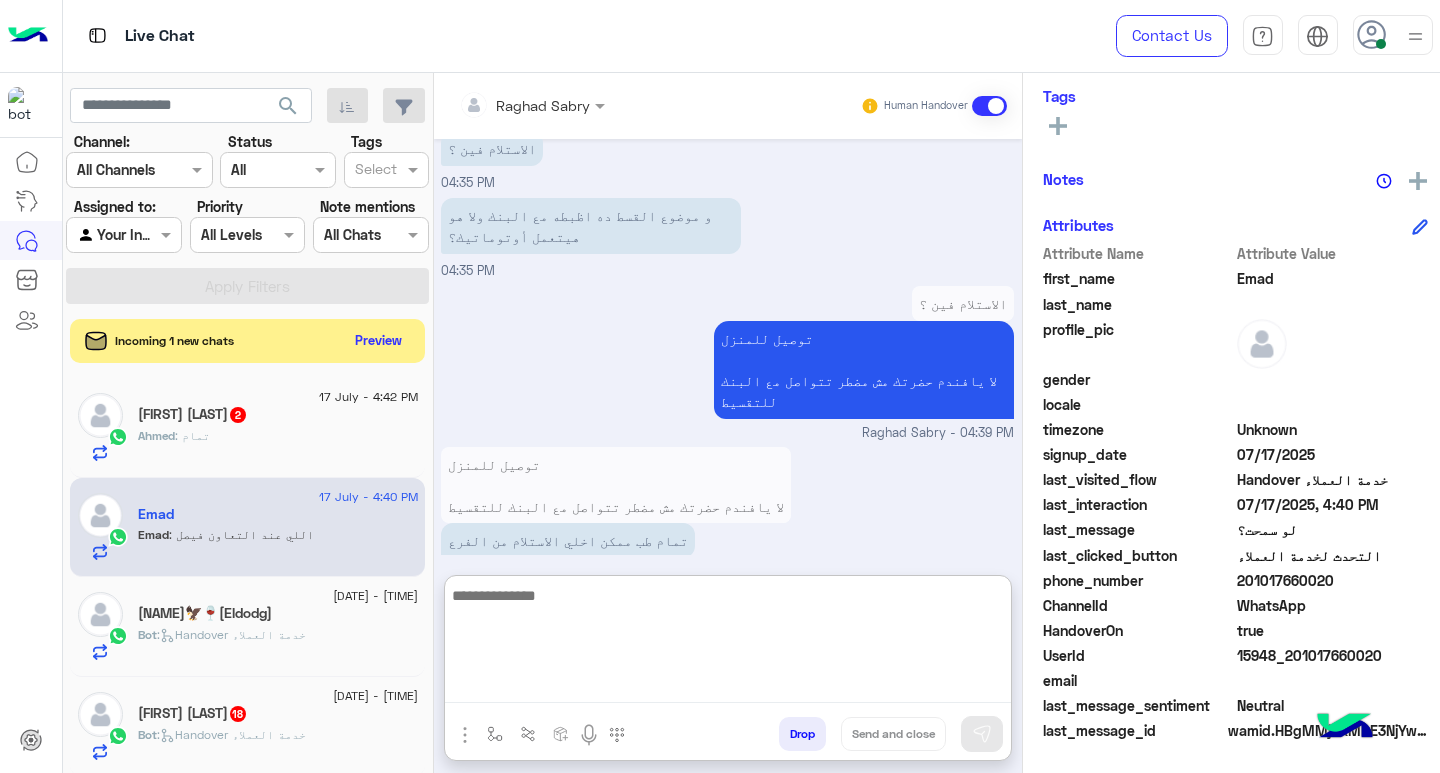 scroll, scrollTop: 1246, scrollLeft: 0, axis: vertical 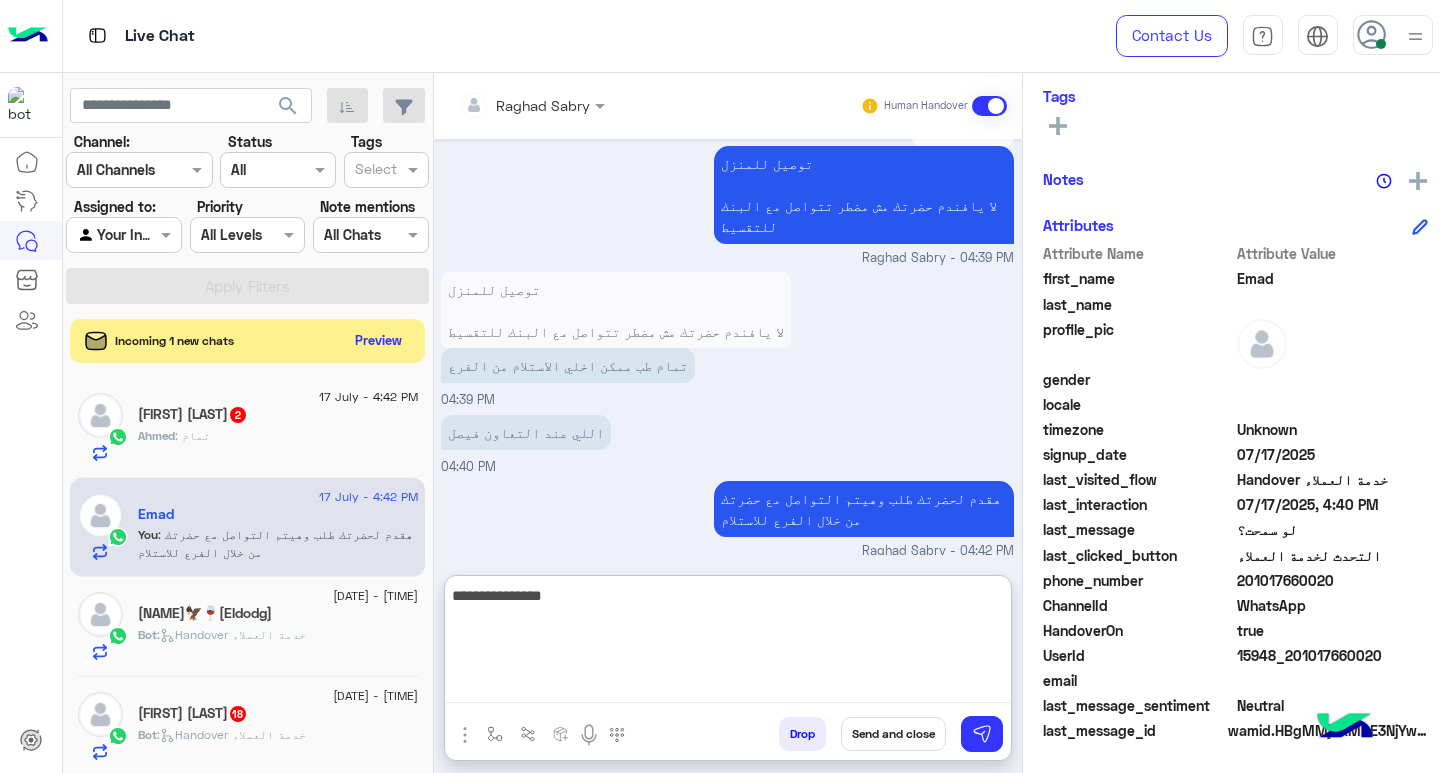 type on "**********" 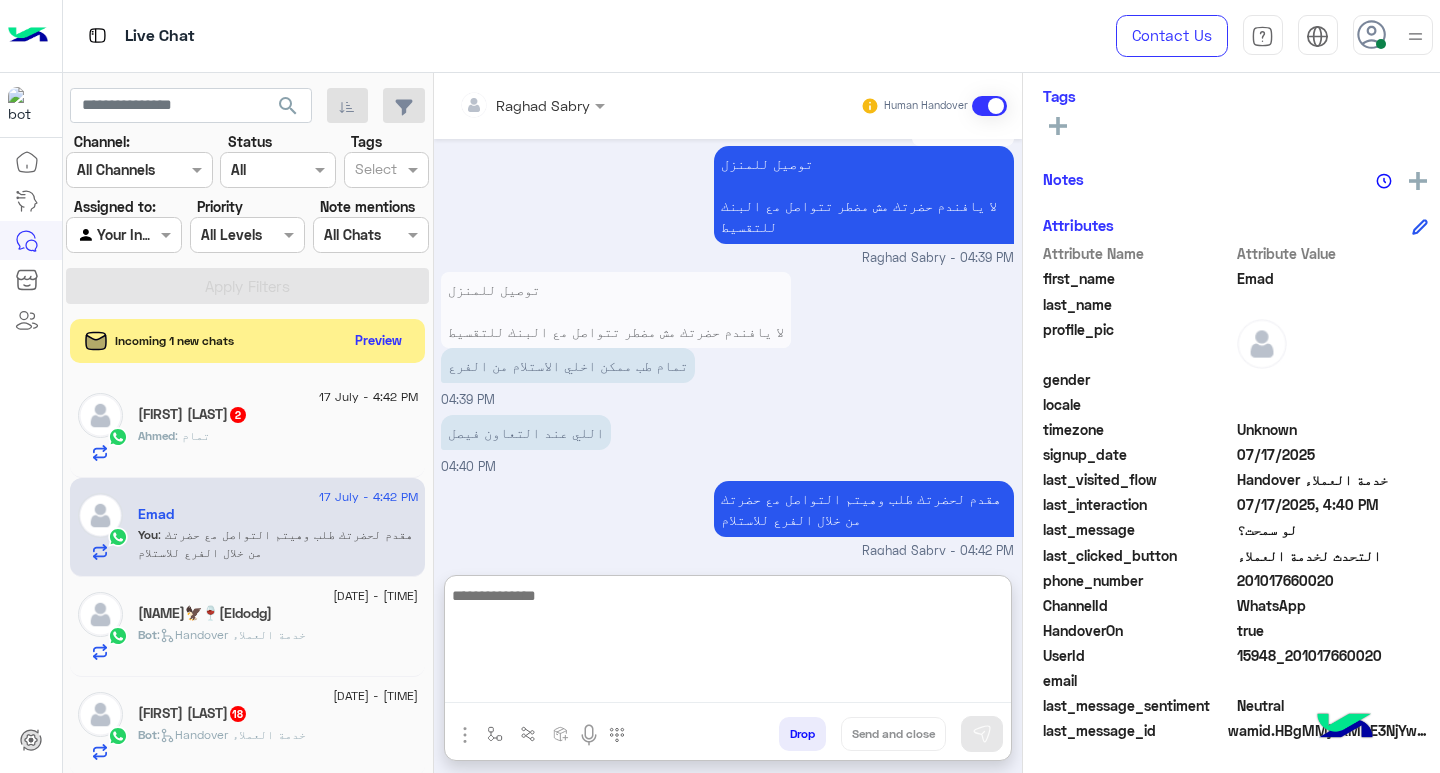 scroll, scrollTop: 1309, scrollLeft: 0, axis: vertical 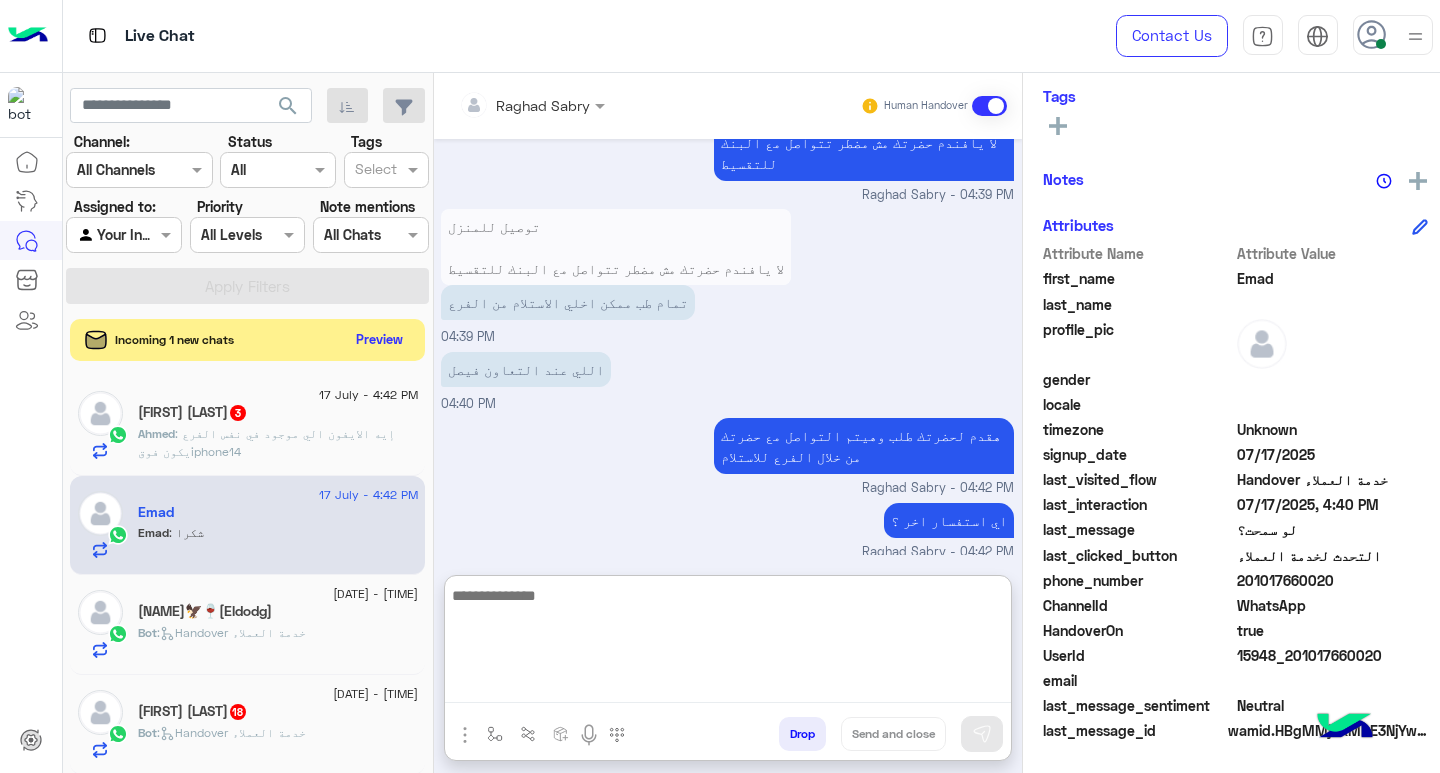 click on "Preview" 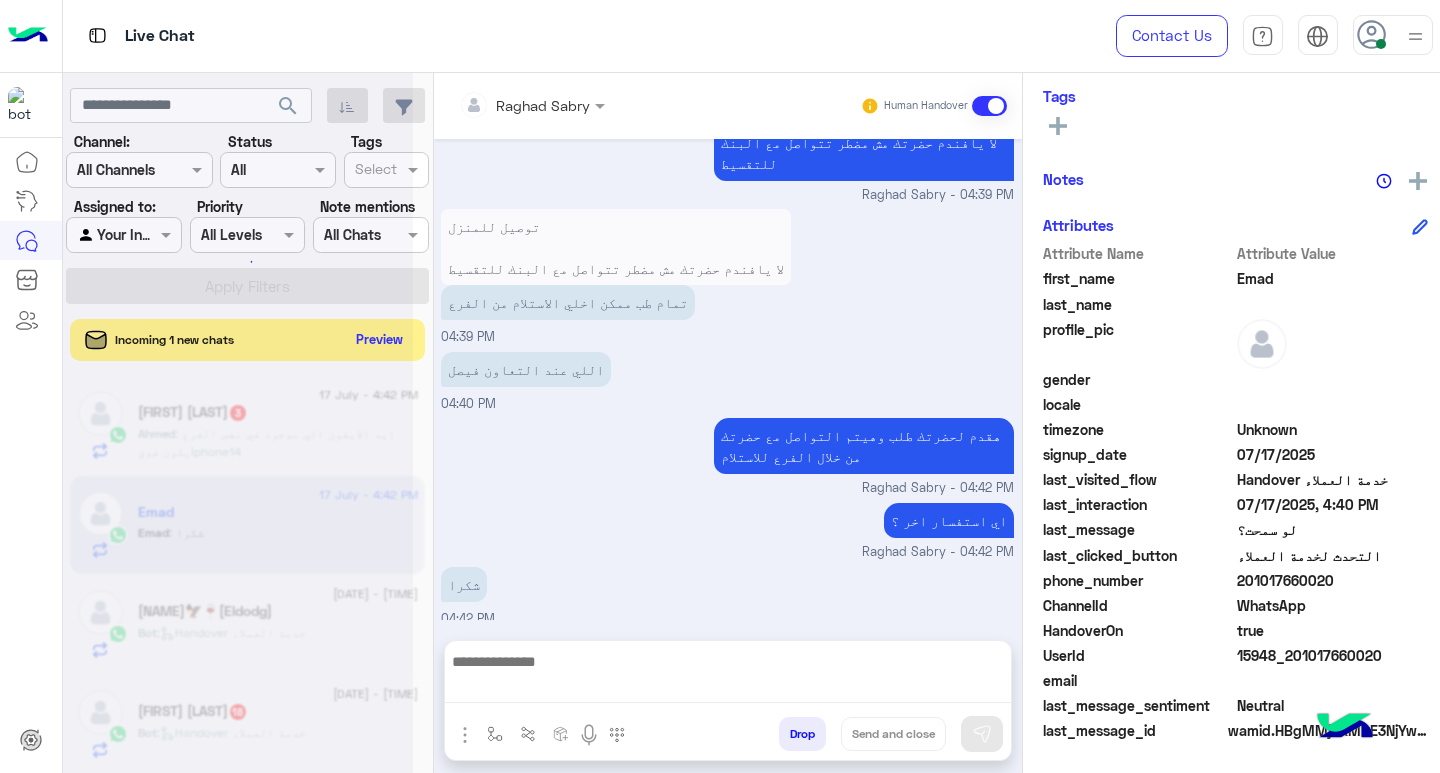 scroll, scrollTop: 1286, scrollLeft: 0, axis: vertical 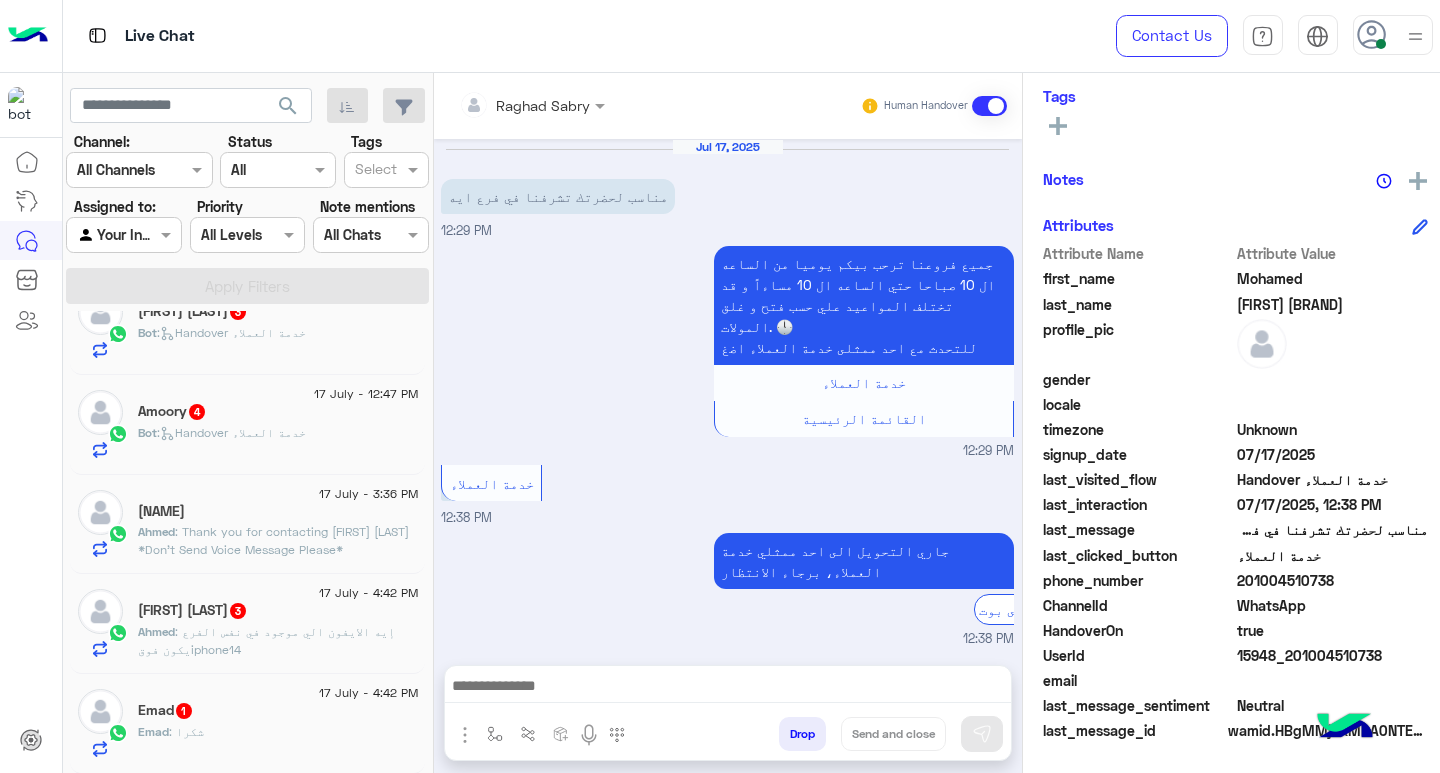 click on "[NAME] : شكرا" 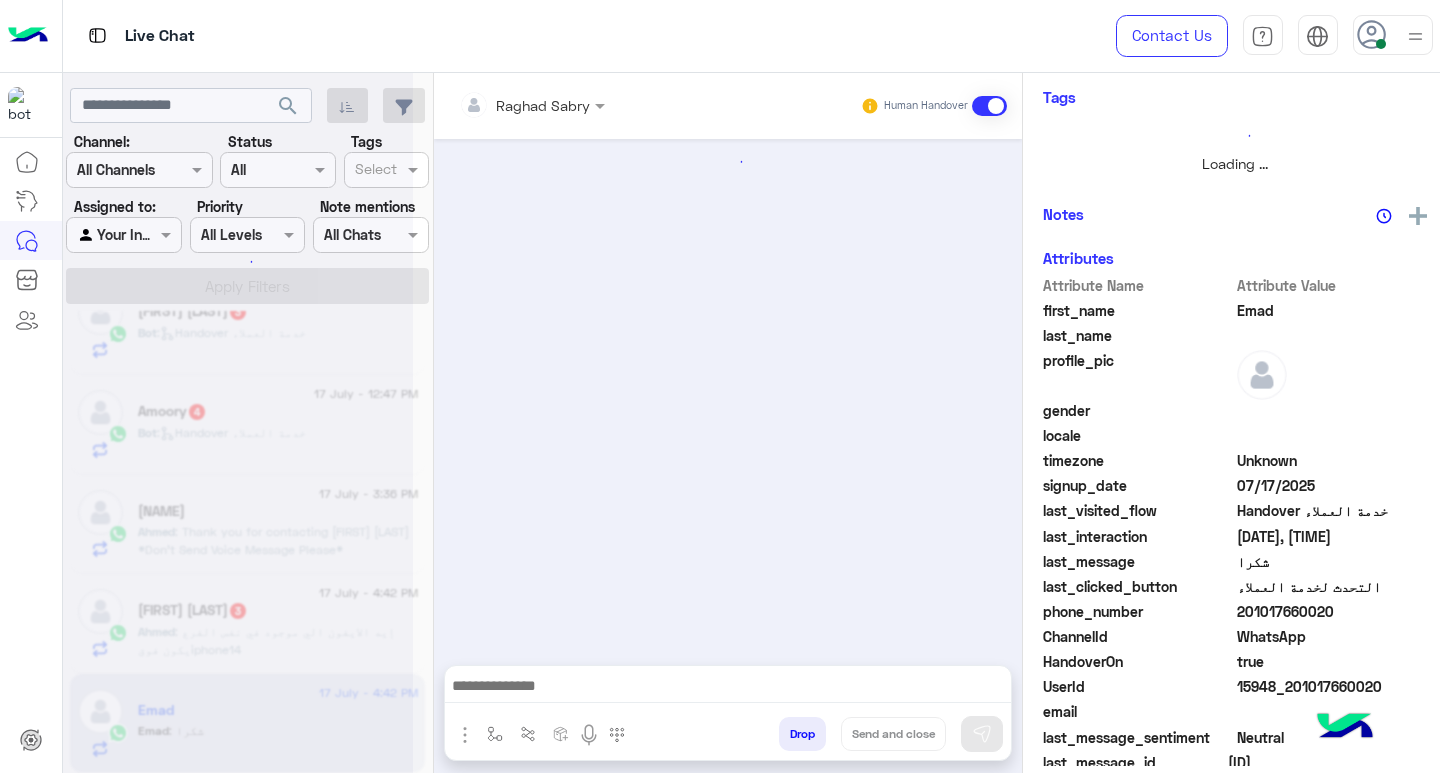 scroll, scrollTop: 325, scrollLeft: 0, axis: vertical 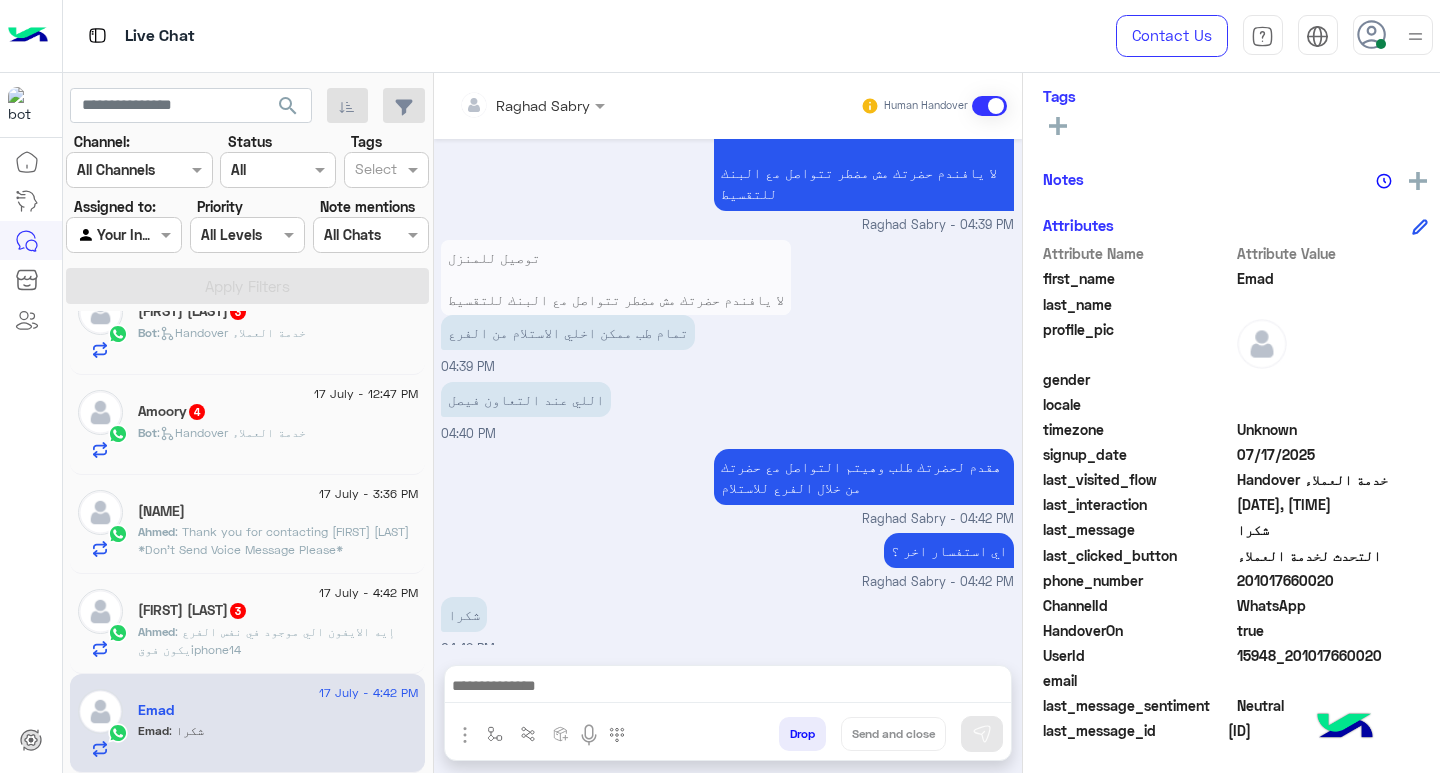 click at bounding box center (728, 688) 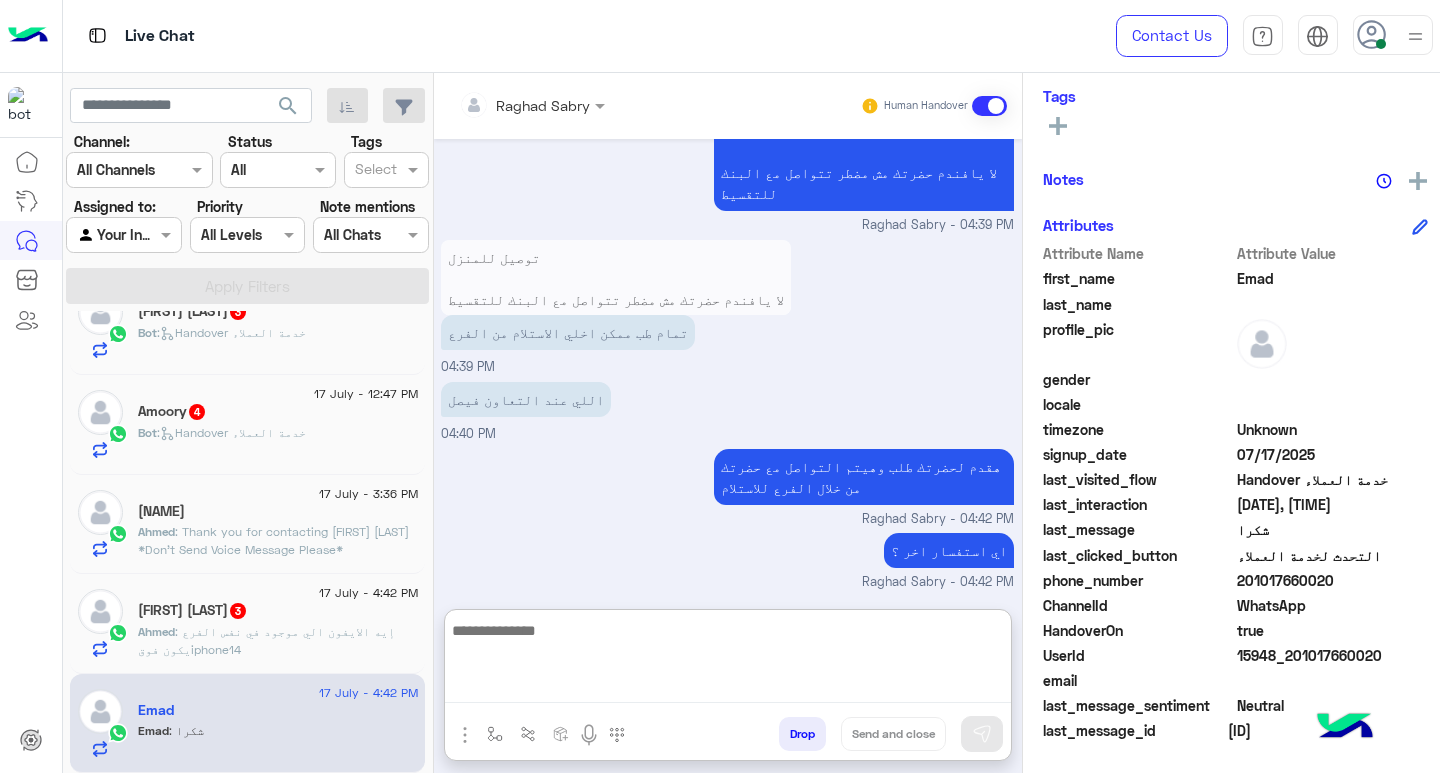 paste on "**********" 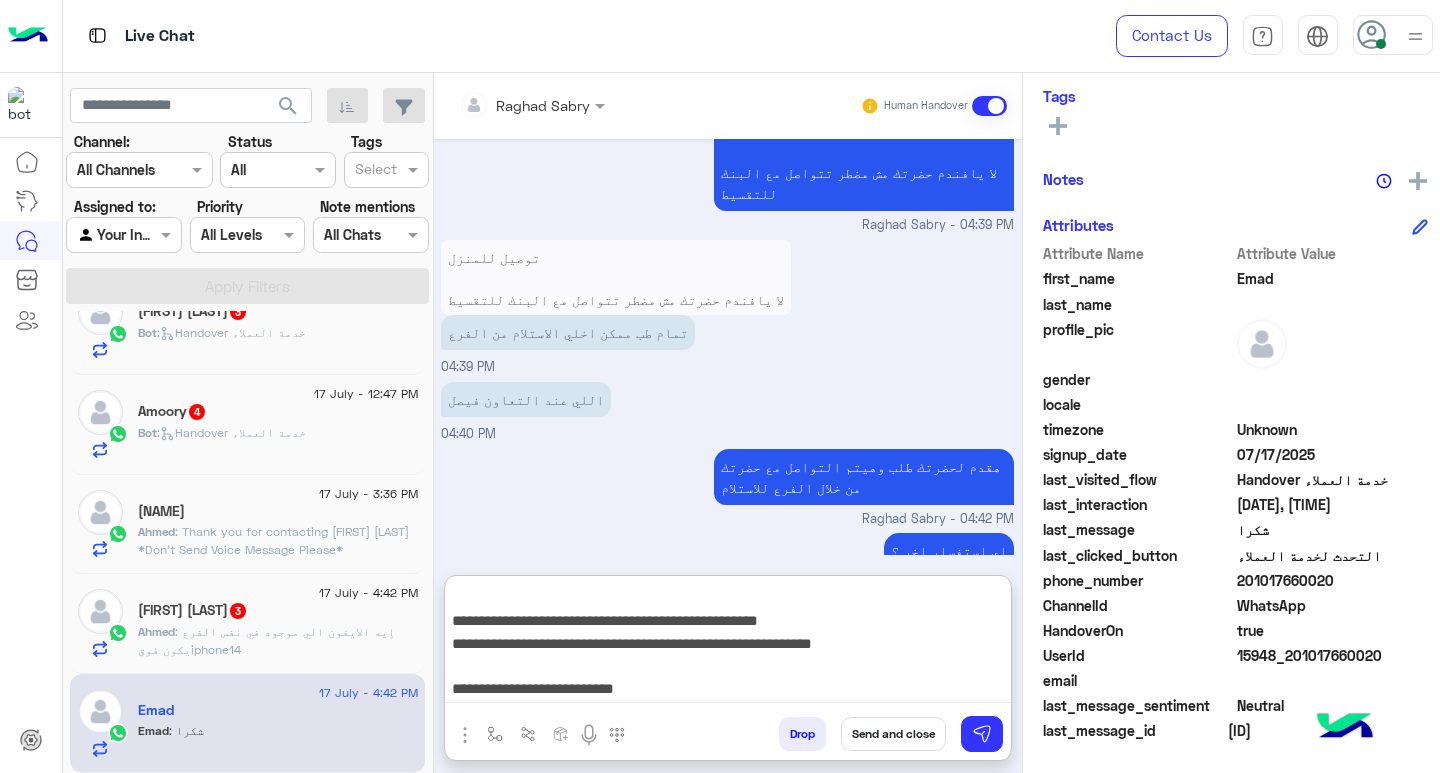 scroll, scrollTop: 133, scrollLeft: 0, axis: vertical 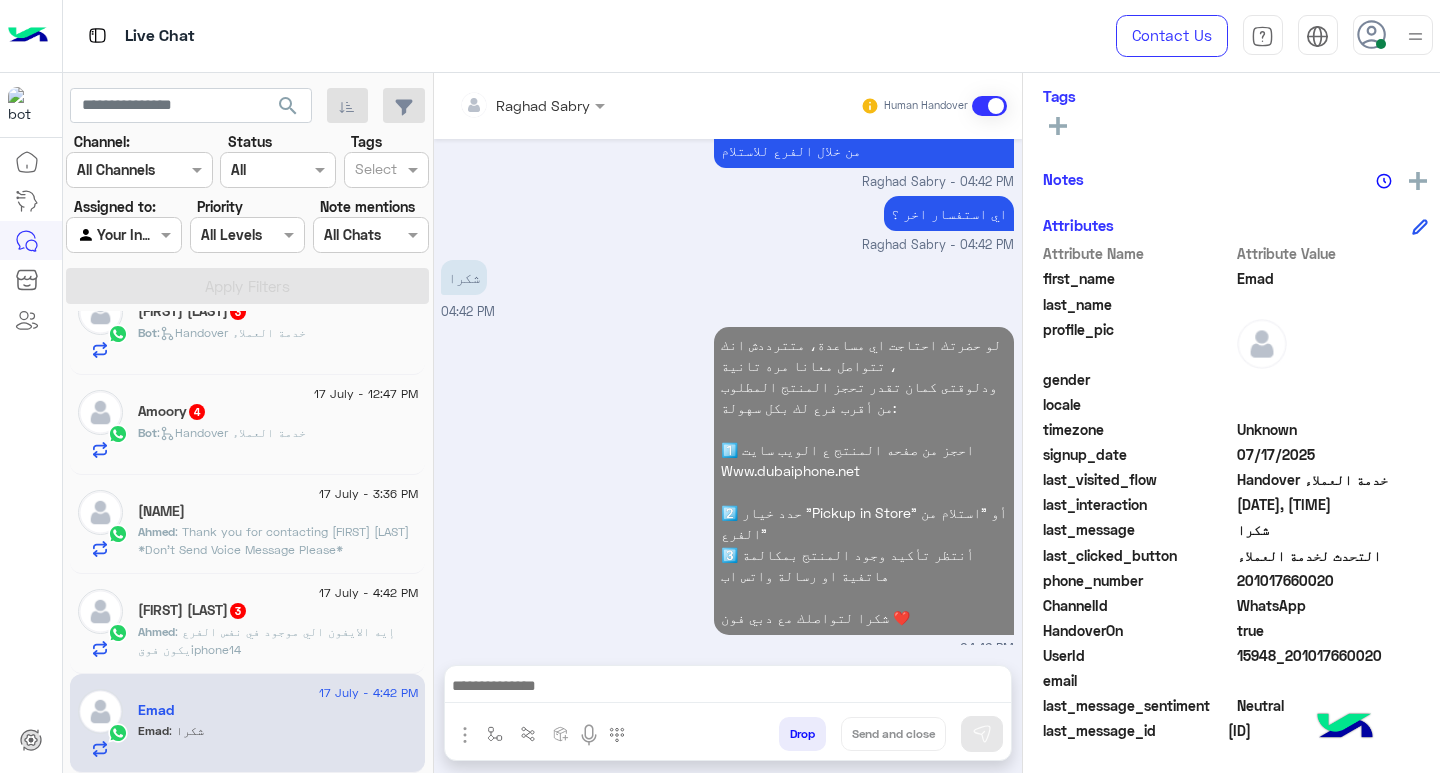 click on "[FIRST] [LAST] [NUMBER]" 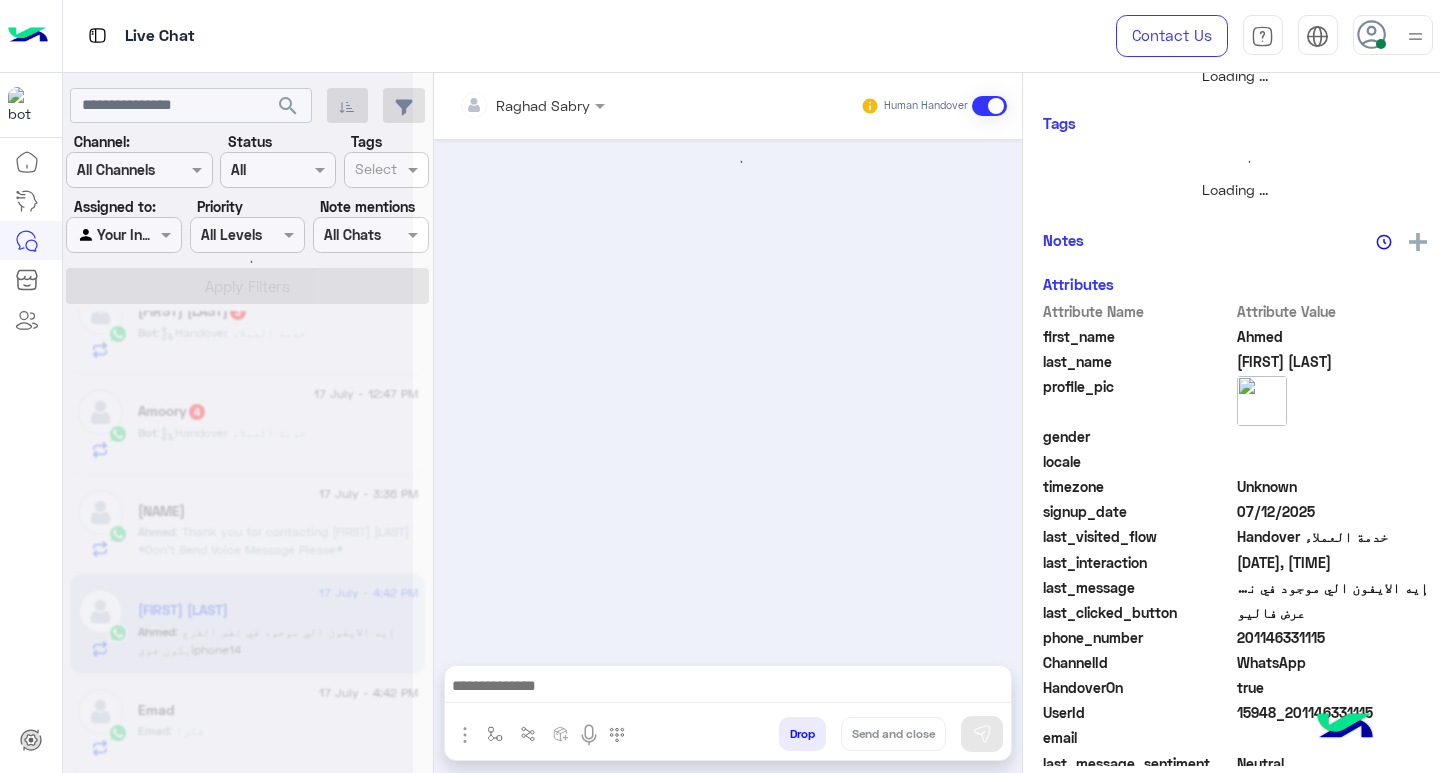 scroll, scrollTop: 355, scrollLeft: 0, axis: vertical 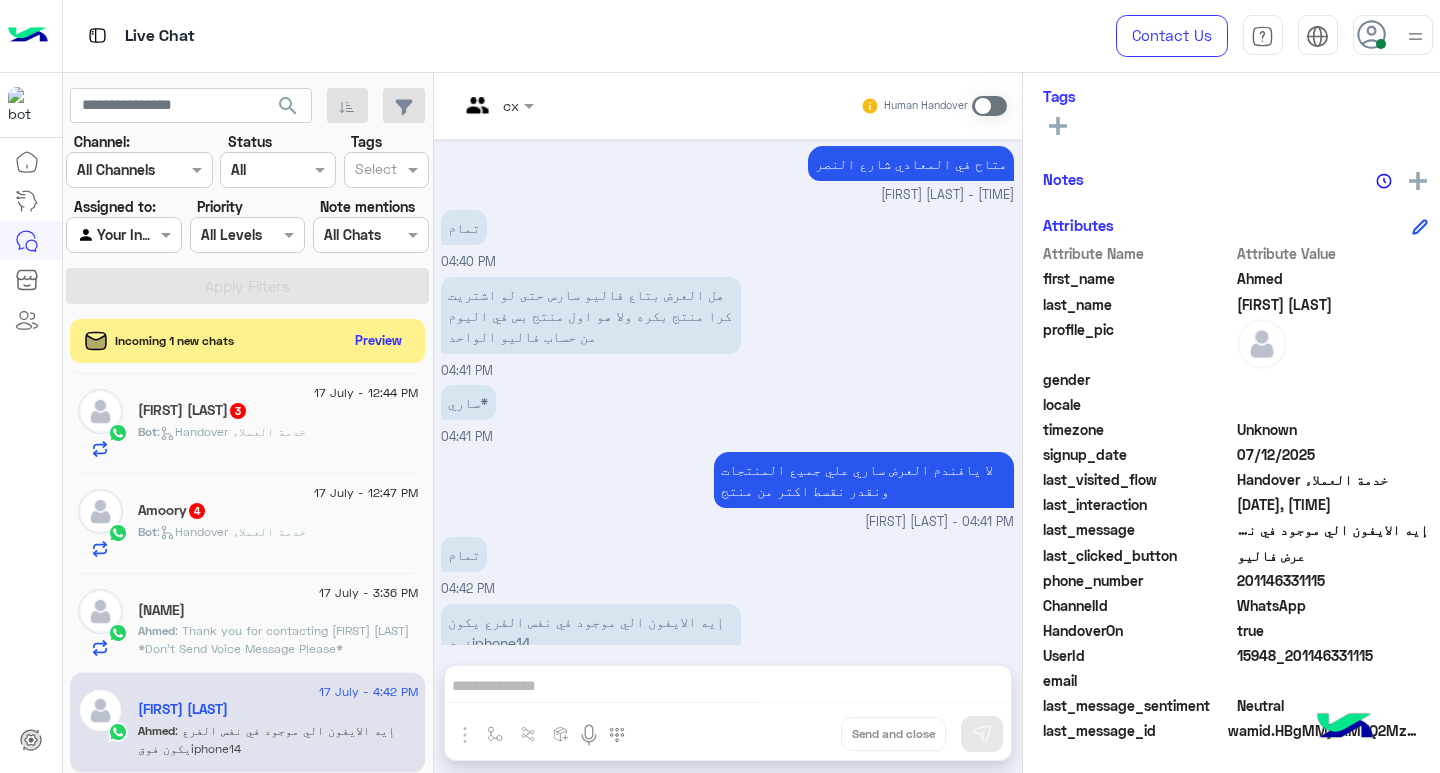 click at bounding box center (989, 106) 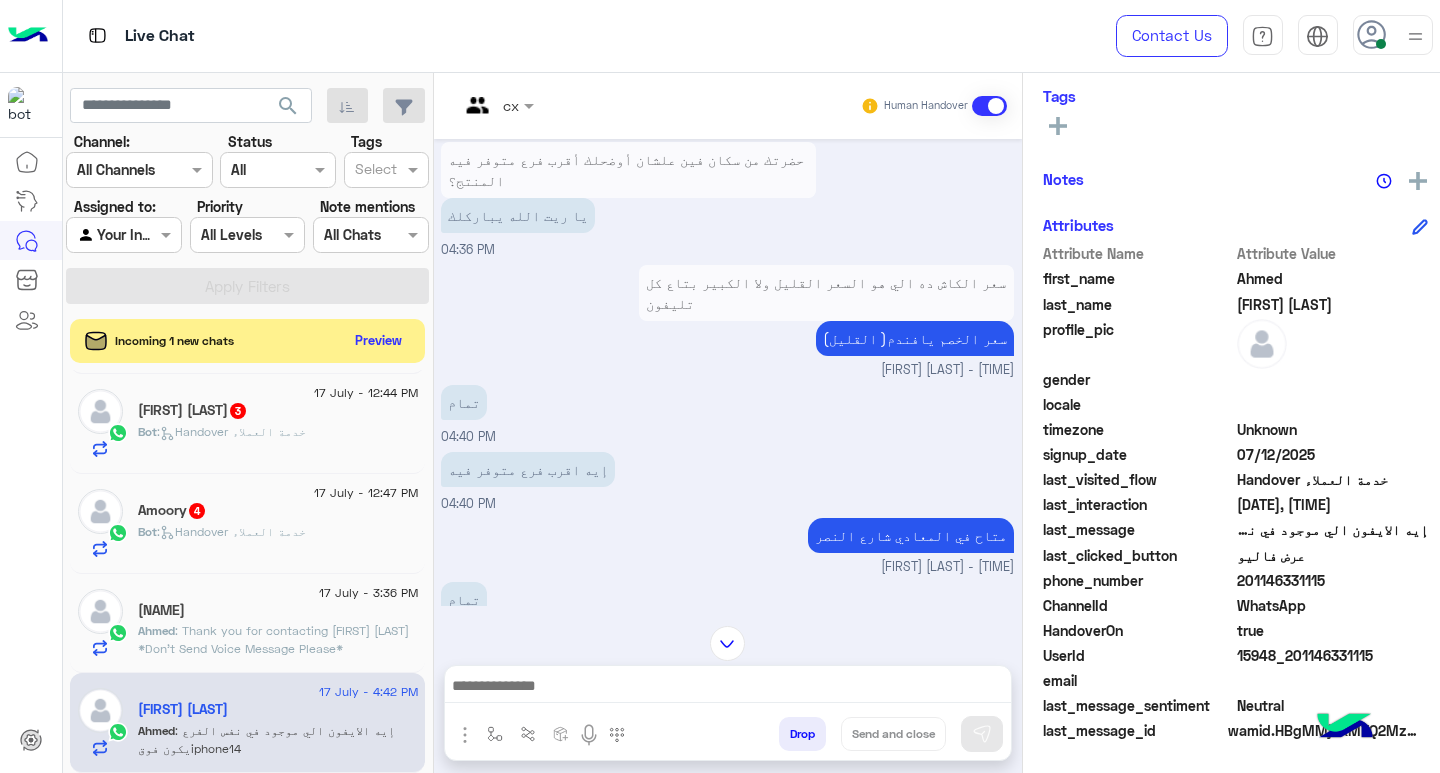 scroll, scrollTop: 980, scrollLeft: 0, axis: vertical 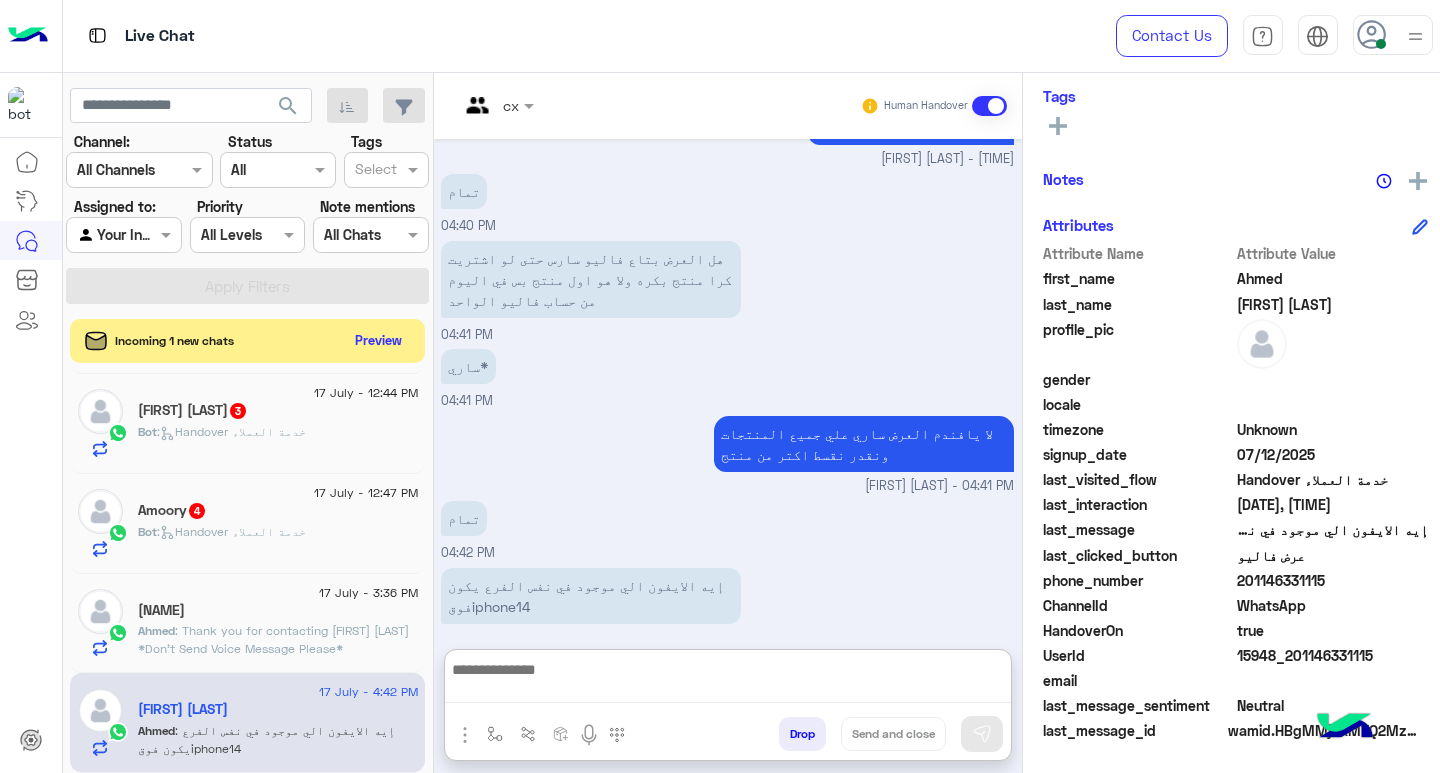 click at bounding box center (728, 680) 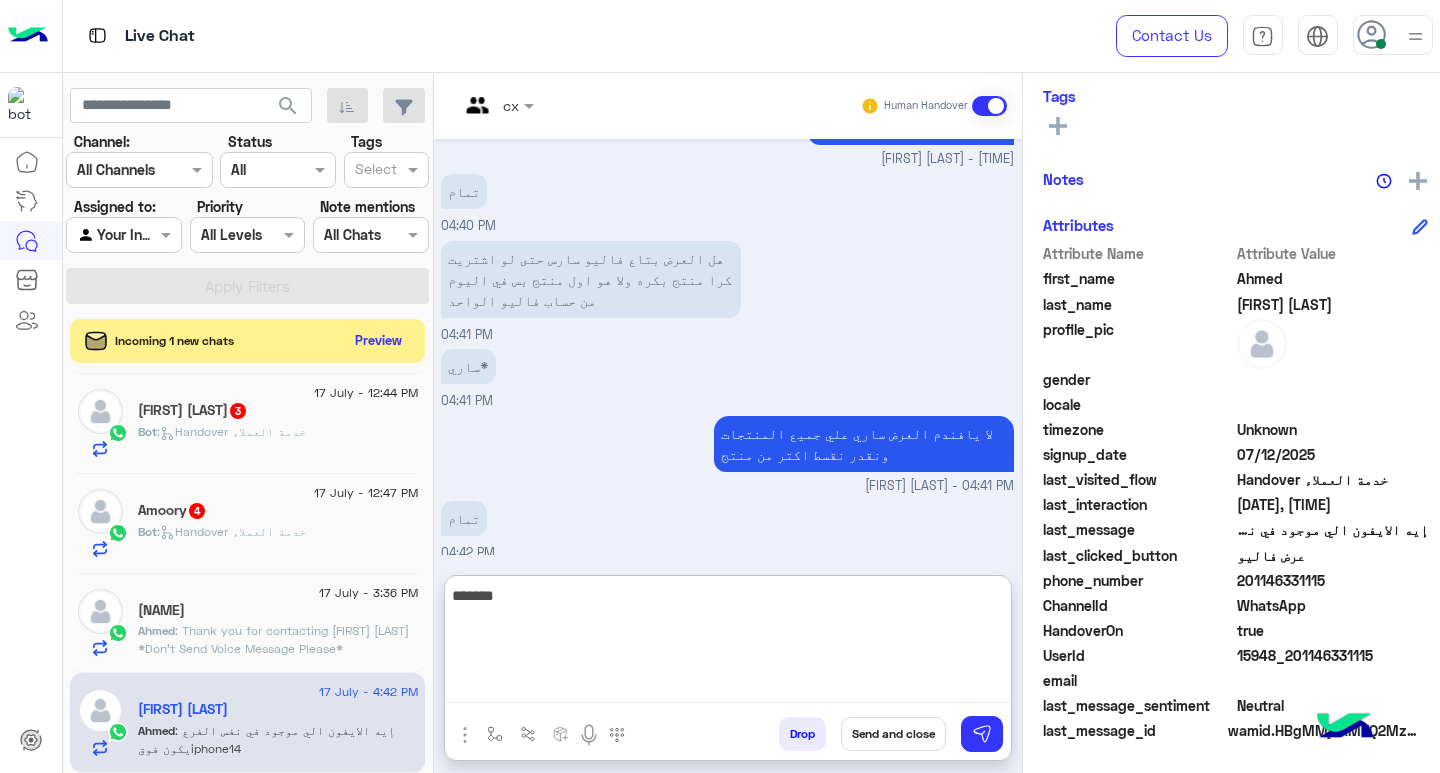 type on "*******" 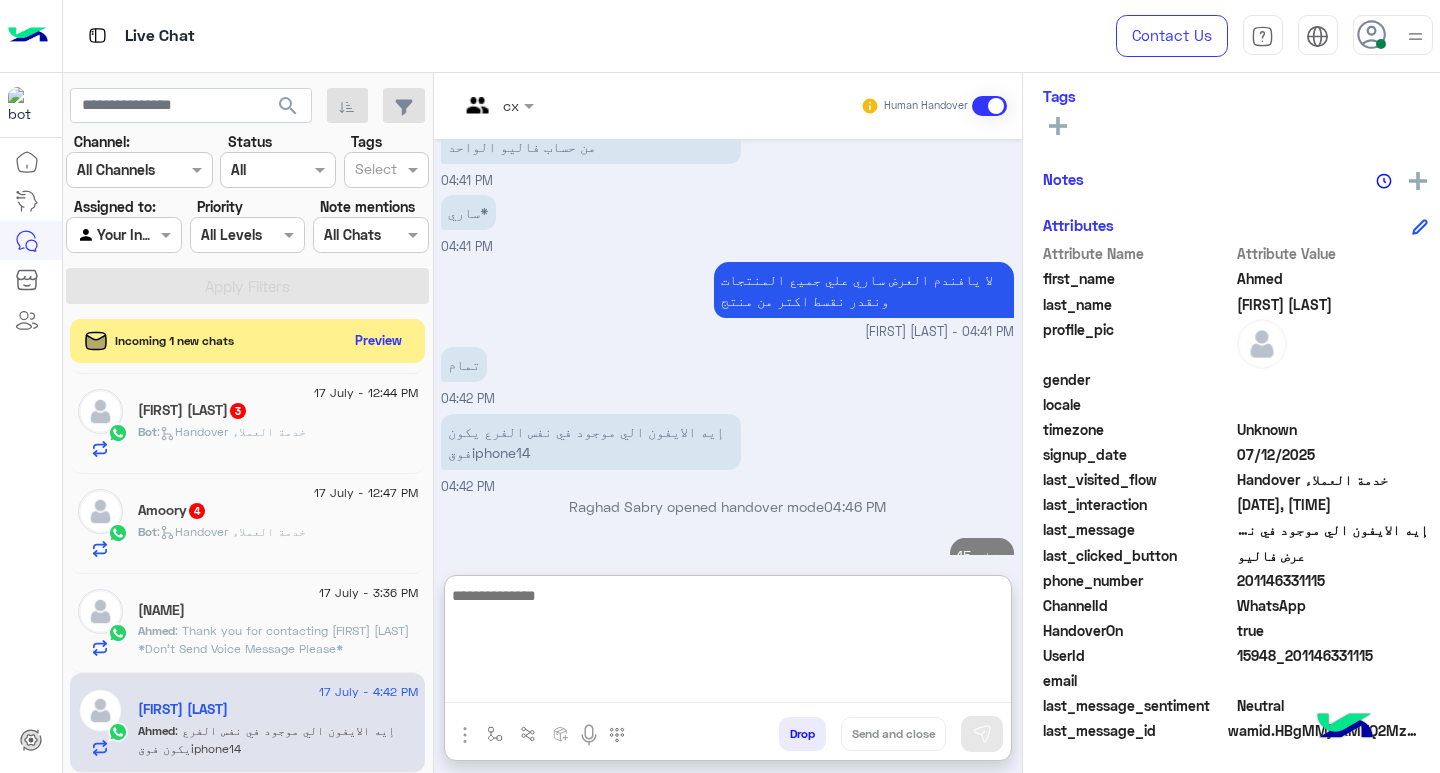 scroll, scrollTop: 1637, scrollLeft: 0, axis: vertical 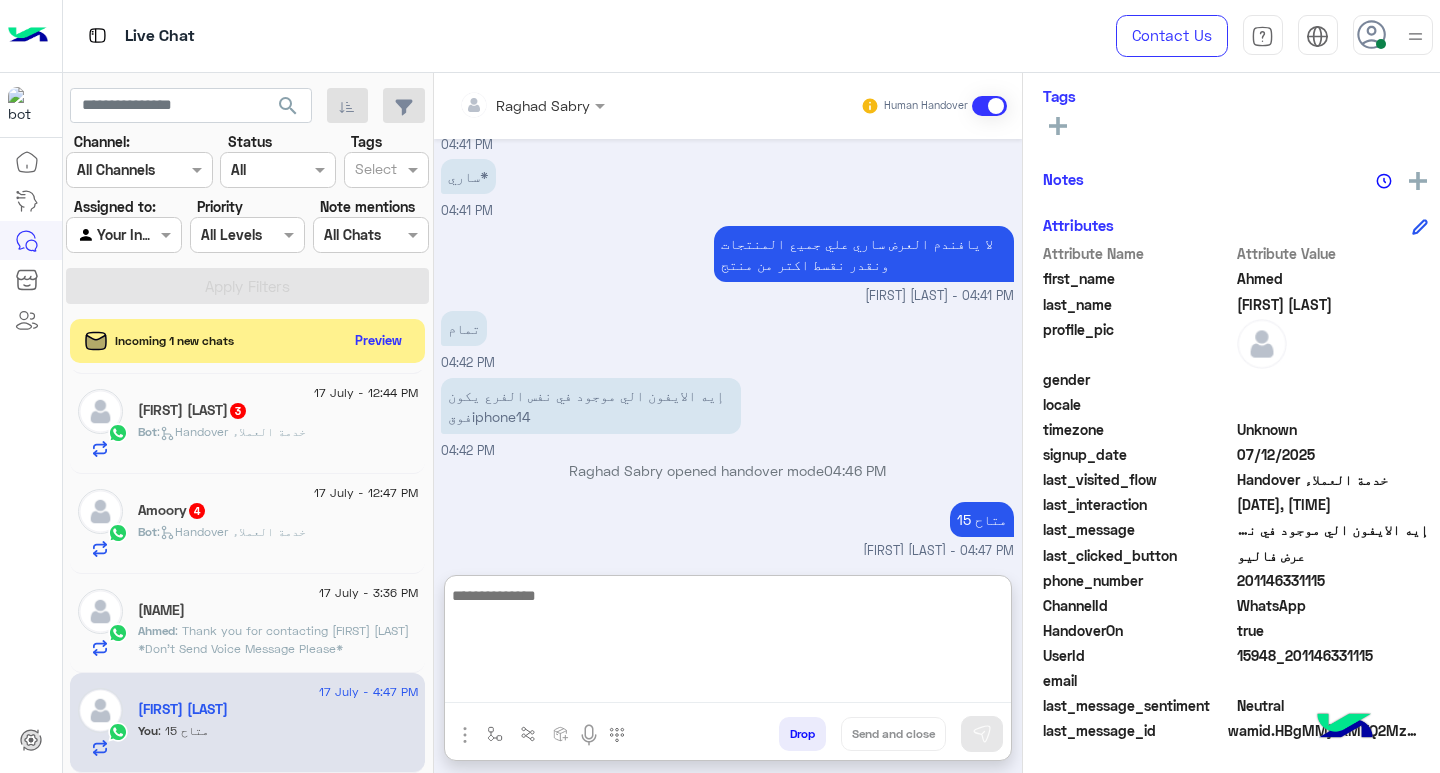 click at bounding box center (728, 643) 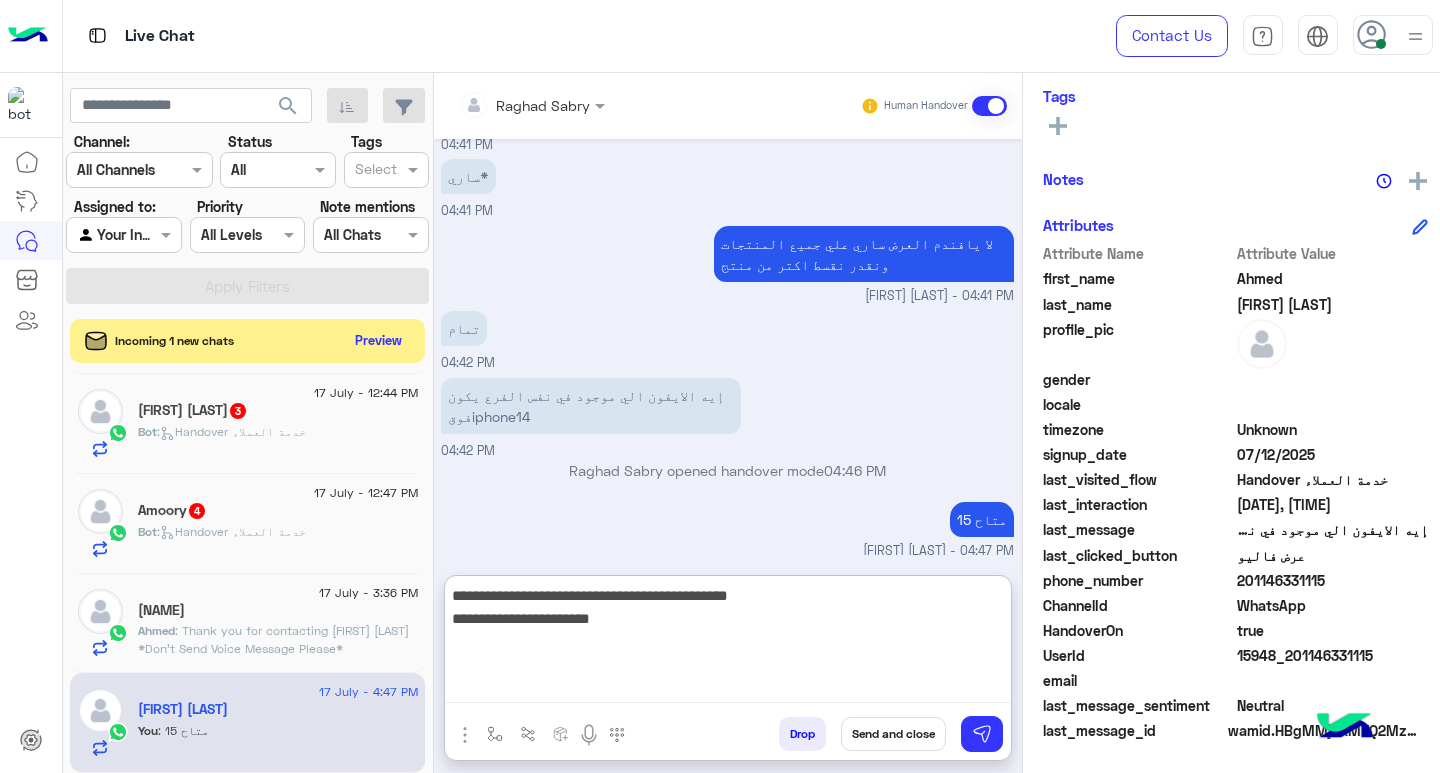 click on "**********" at bounding box center (728, 643) 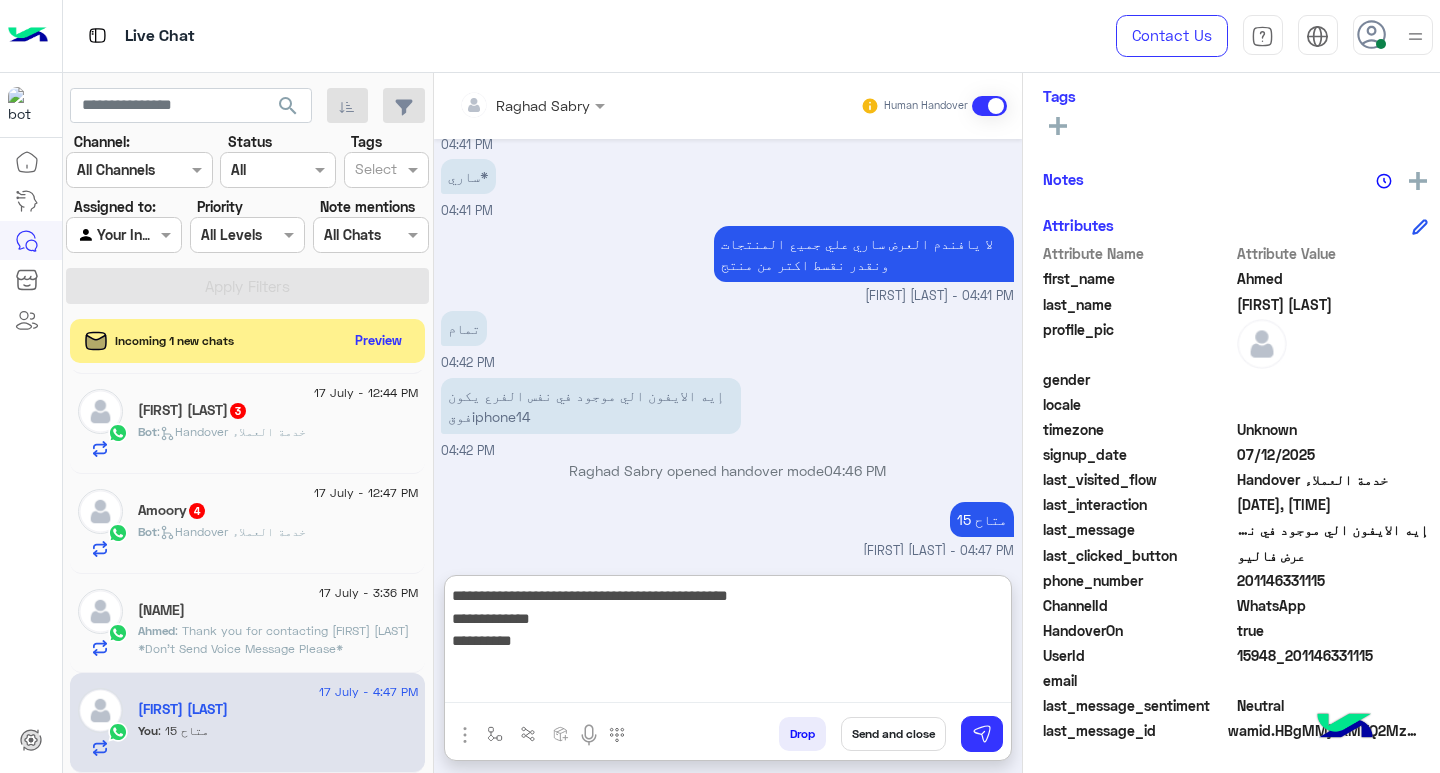 click on "**********" at bounding box center [728, 643] 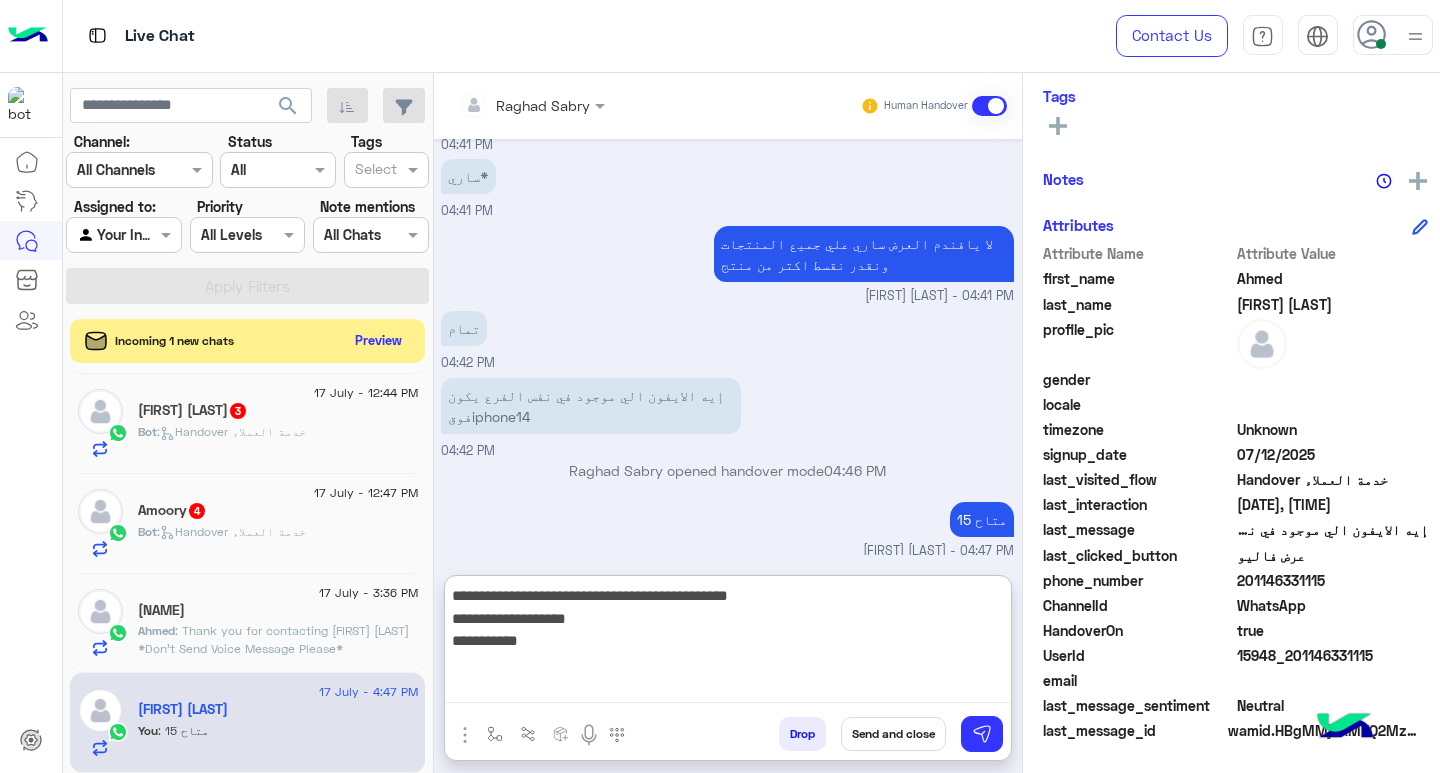 click on "**********" at bounding box center [728, 643] 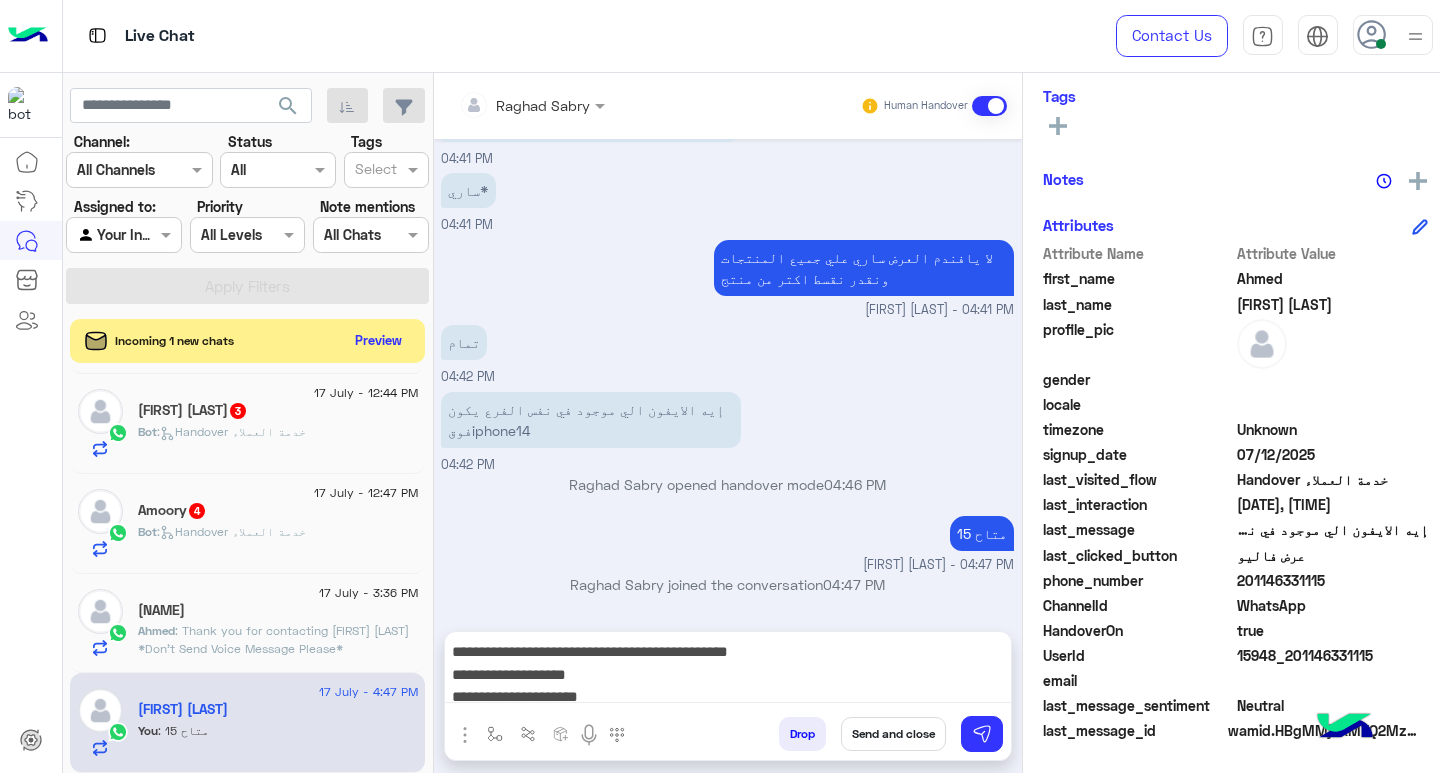 scroll, scrollTop: 1547, scrollLeft: 0, axis: vertical 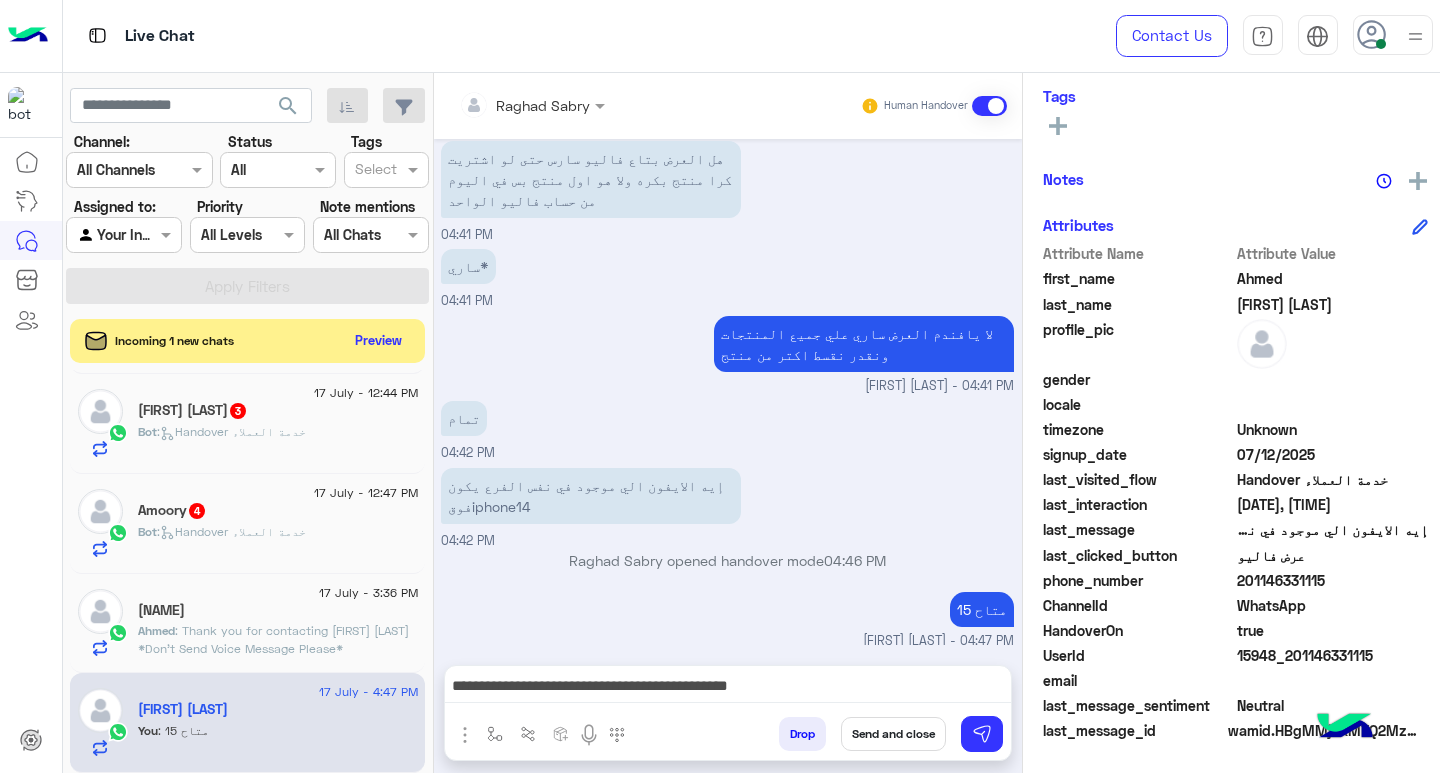 drag, startPoint x: 831, startPoint y: 689, endPoint x: 815, endPoint y: 693, distance: 16.492422 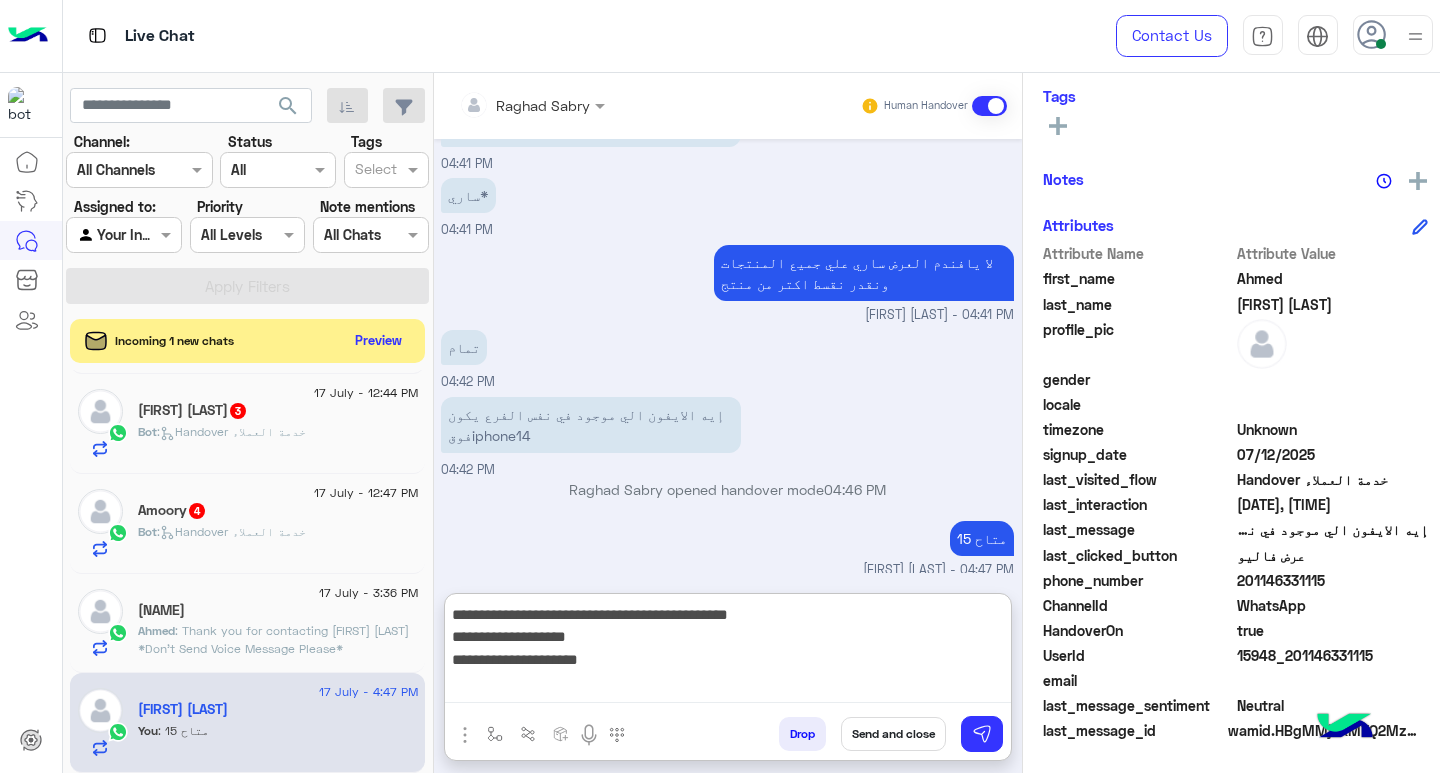scroll, scrollTop: 1637, scrollLeft: 0, axis: vertical 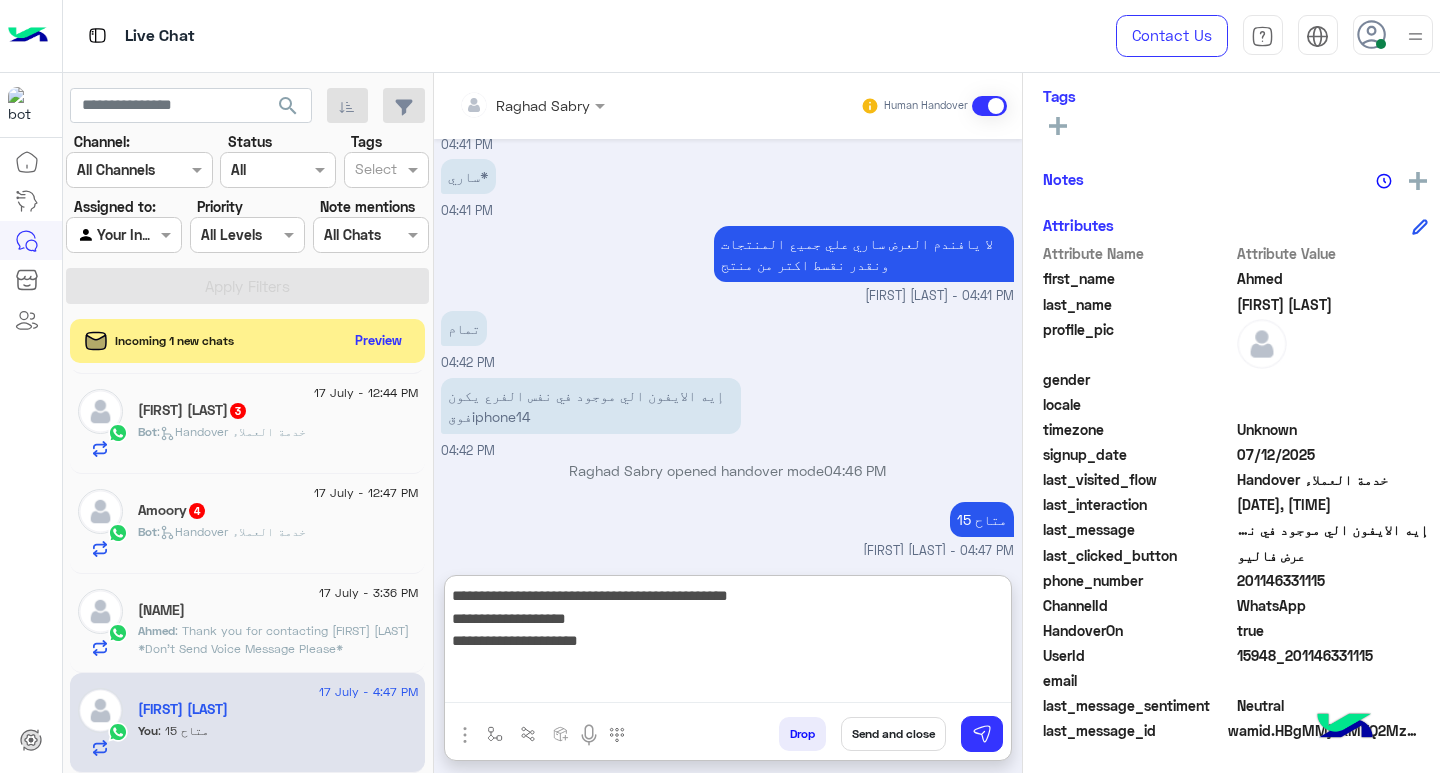 click on "**********" at bounding box center (728, 643) 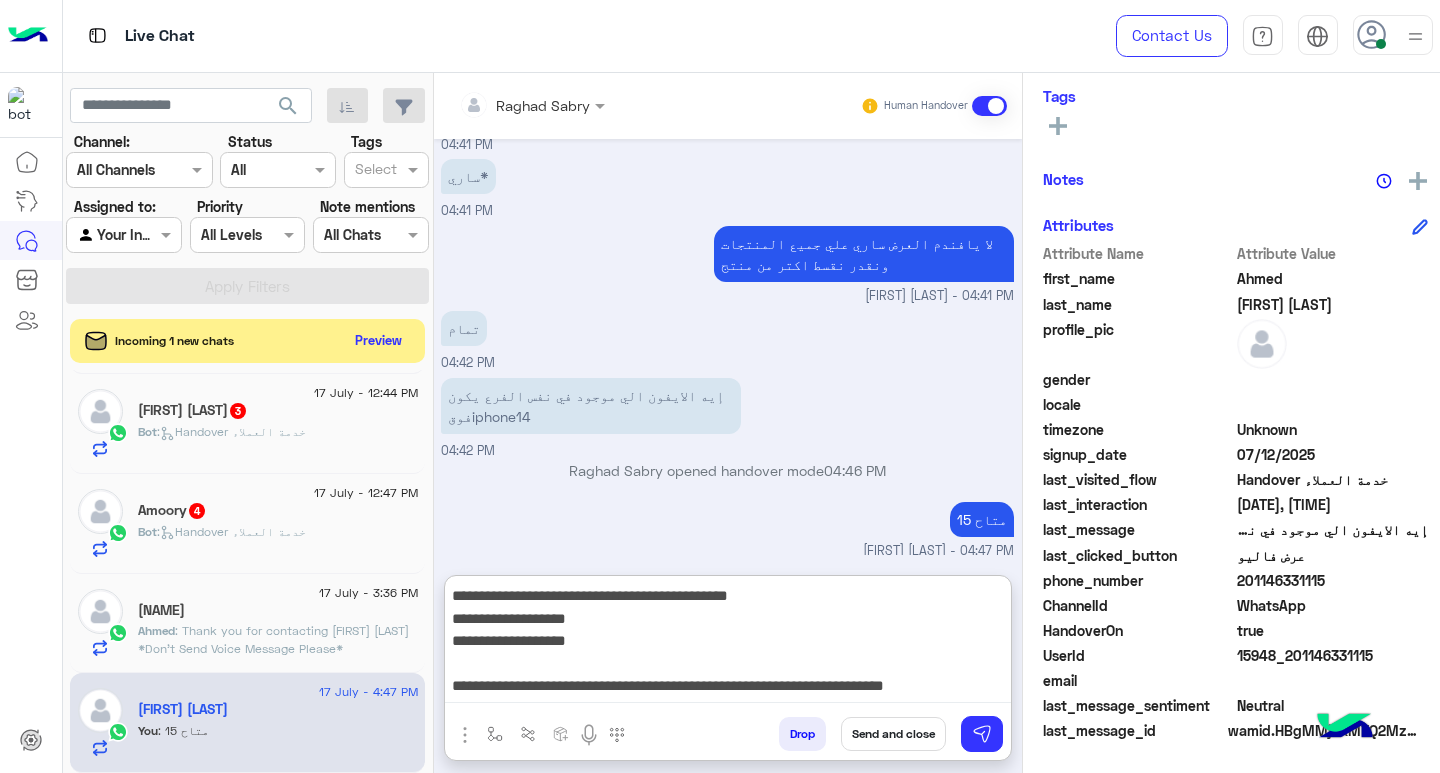 scroll, scrollTop: 16, scrollLeft: 0, axis: vertical 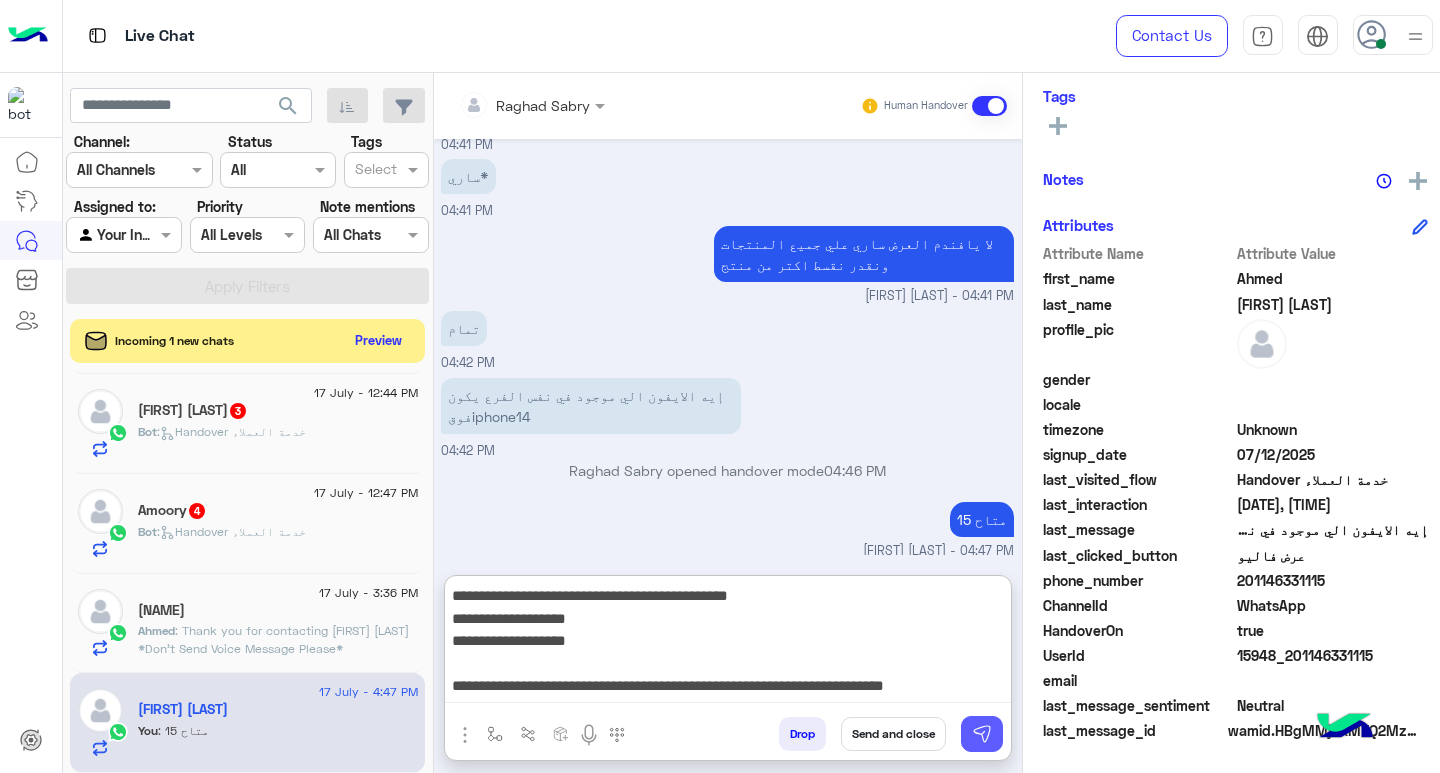 type on "**********" 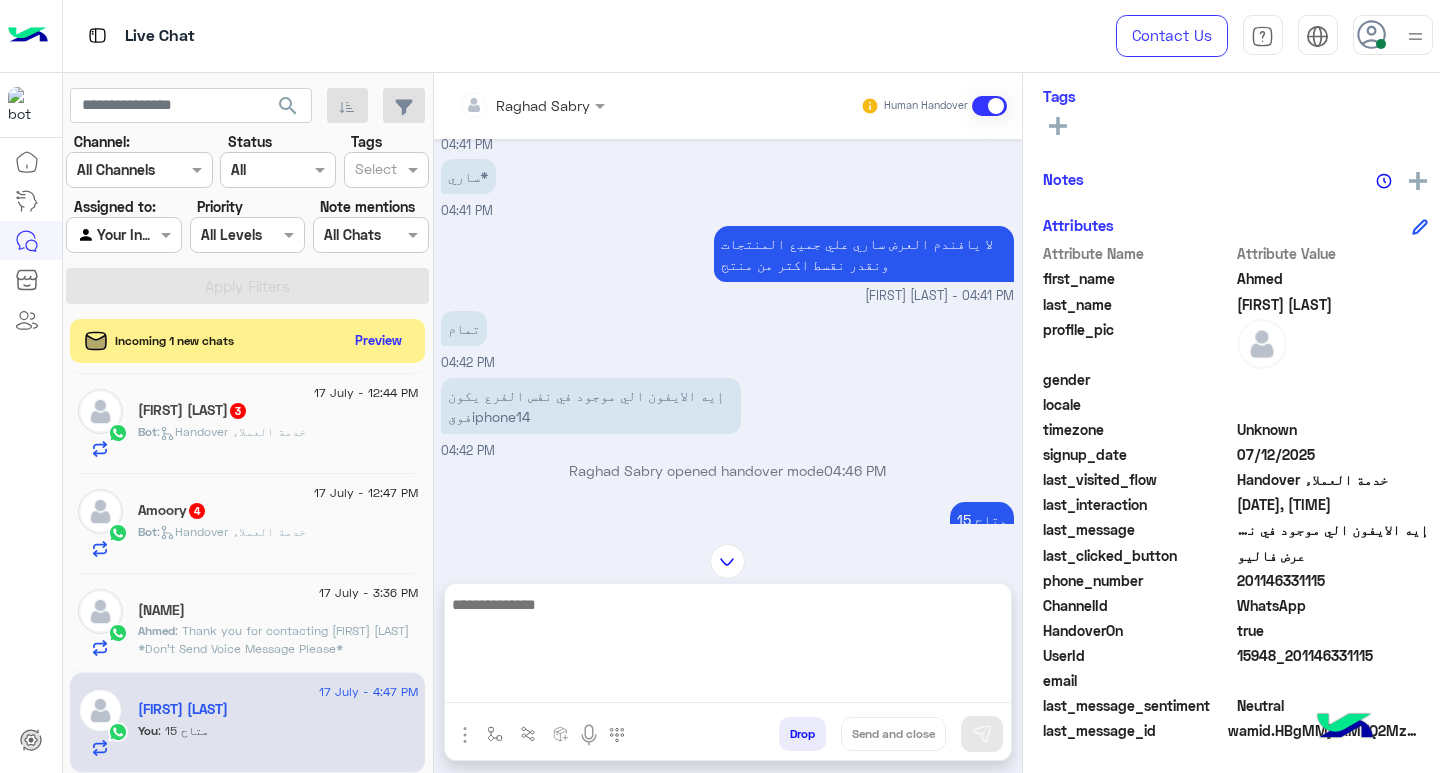 scroll, scrollTop: 1737, scrollLeft: 0, axis: vertical 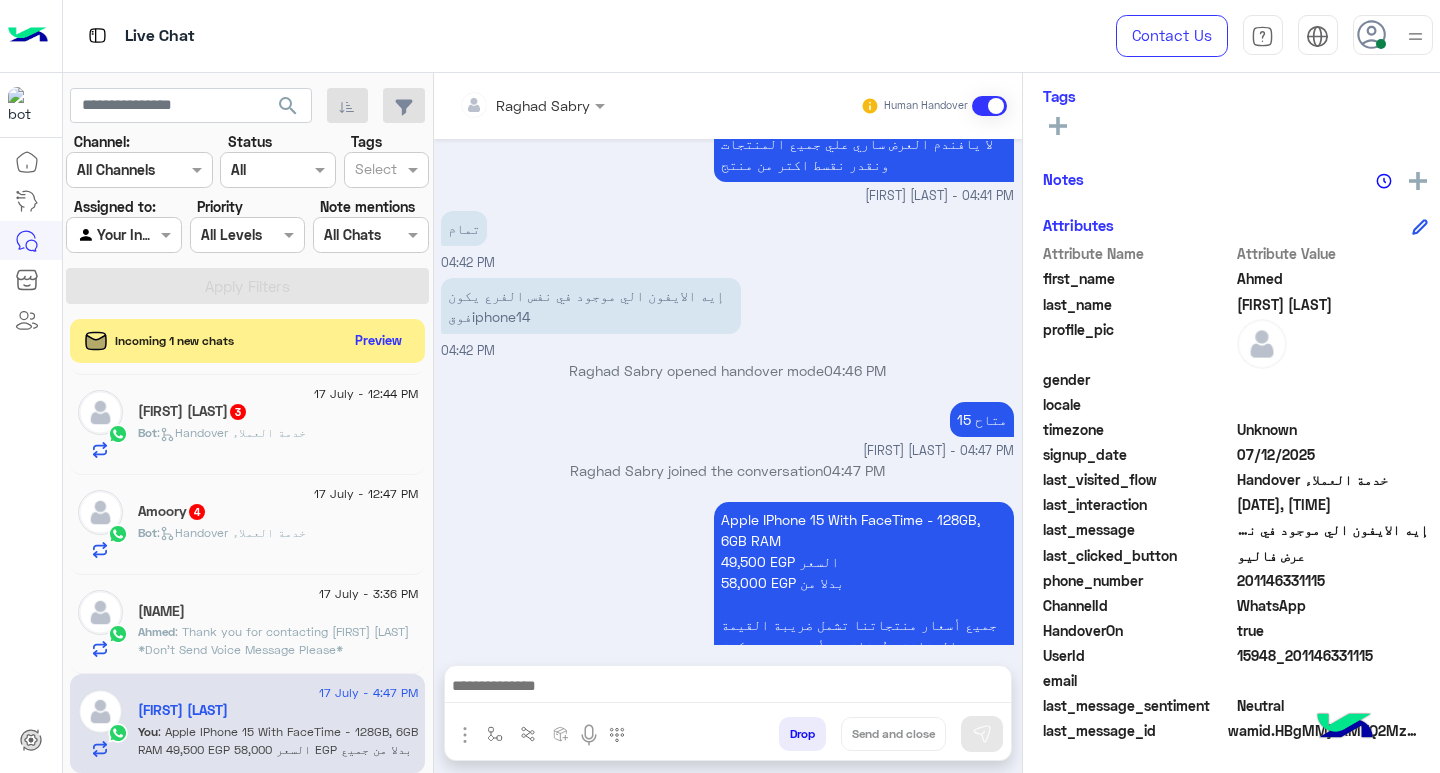 click on ":   Handover خدمة العملاء" 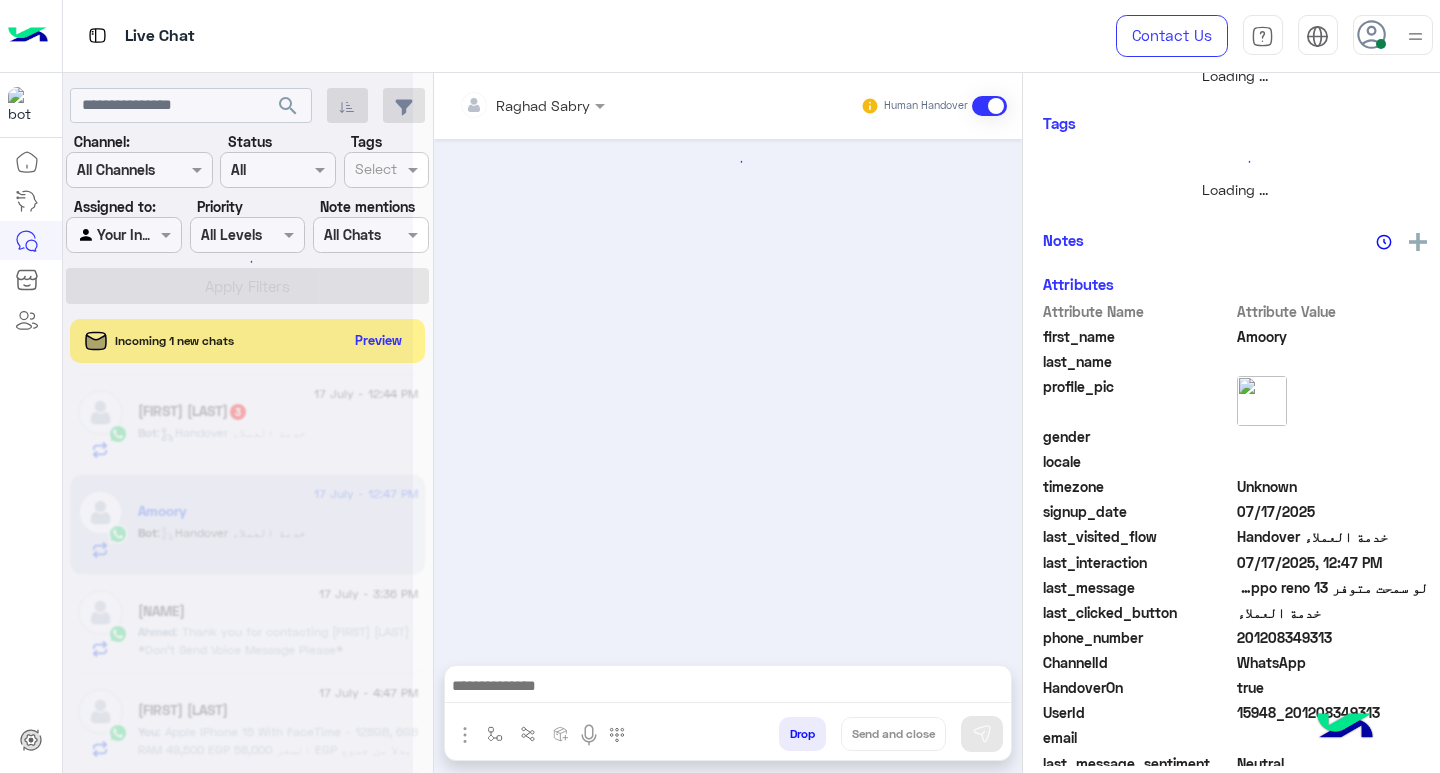 scroll, scrollTop: 355, scrollLeft: 0, axis: vertical 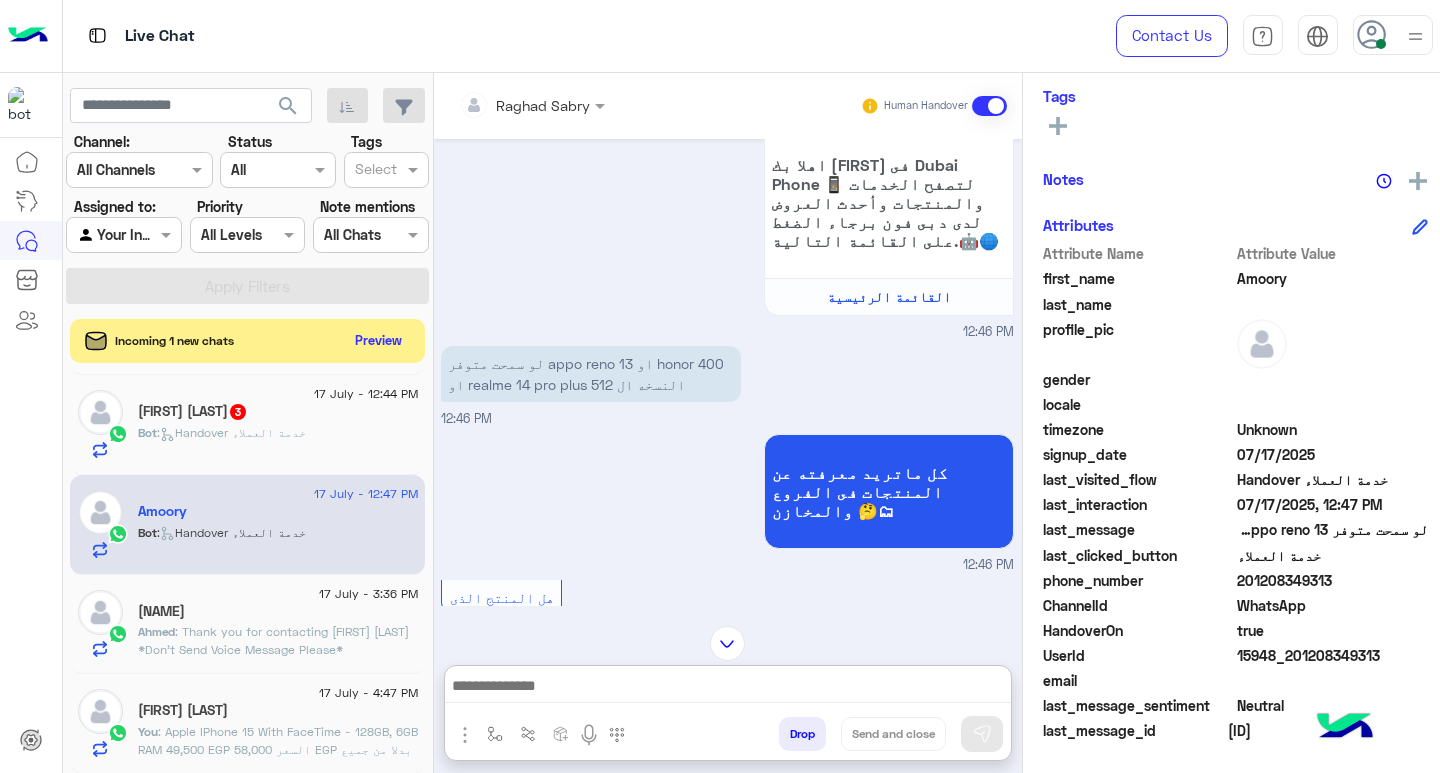 click at bounding box center (728, 688) 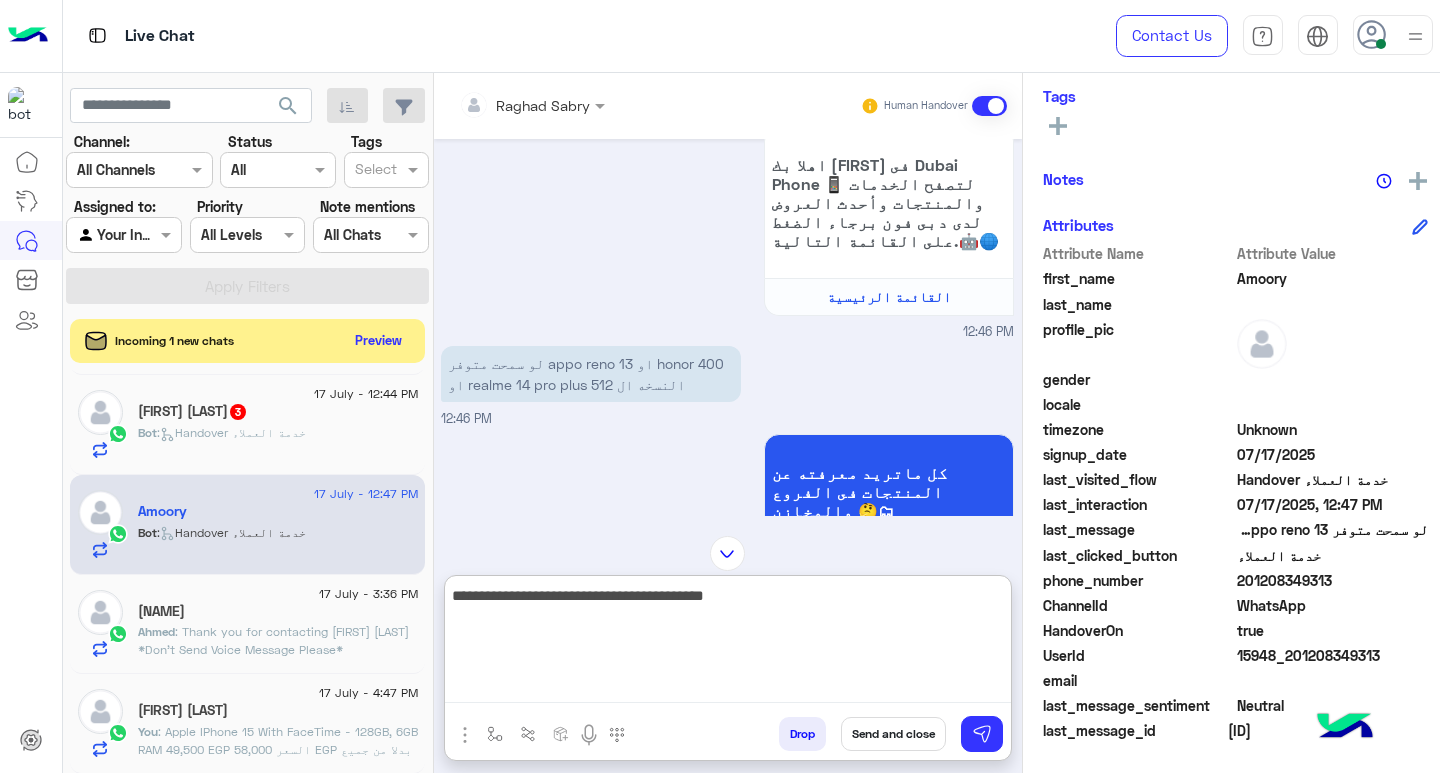 type on "**********" 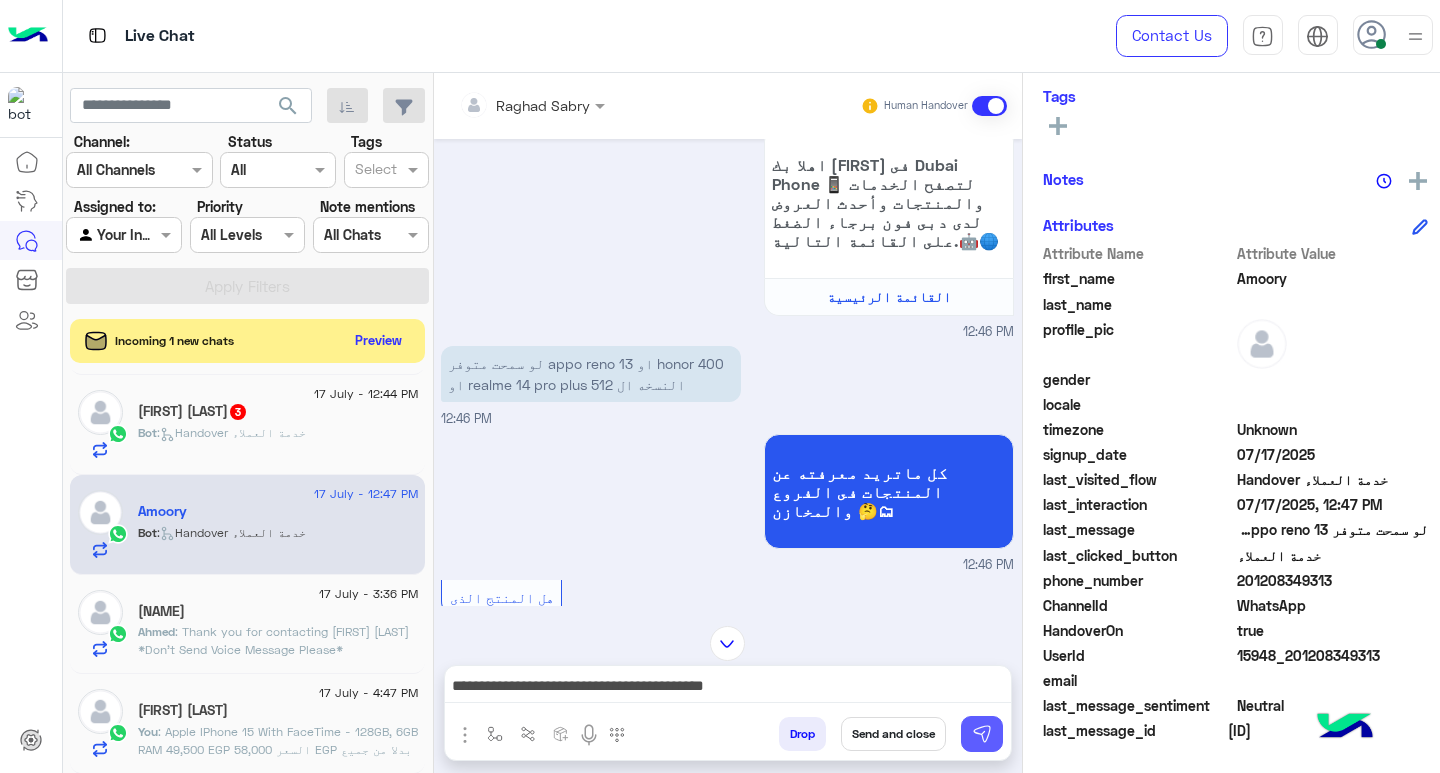 click at bounding box center [982, 734] 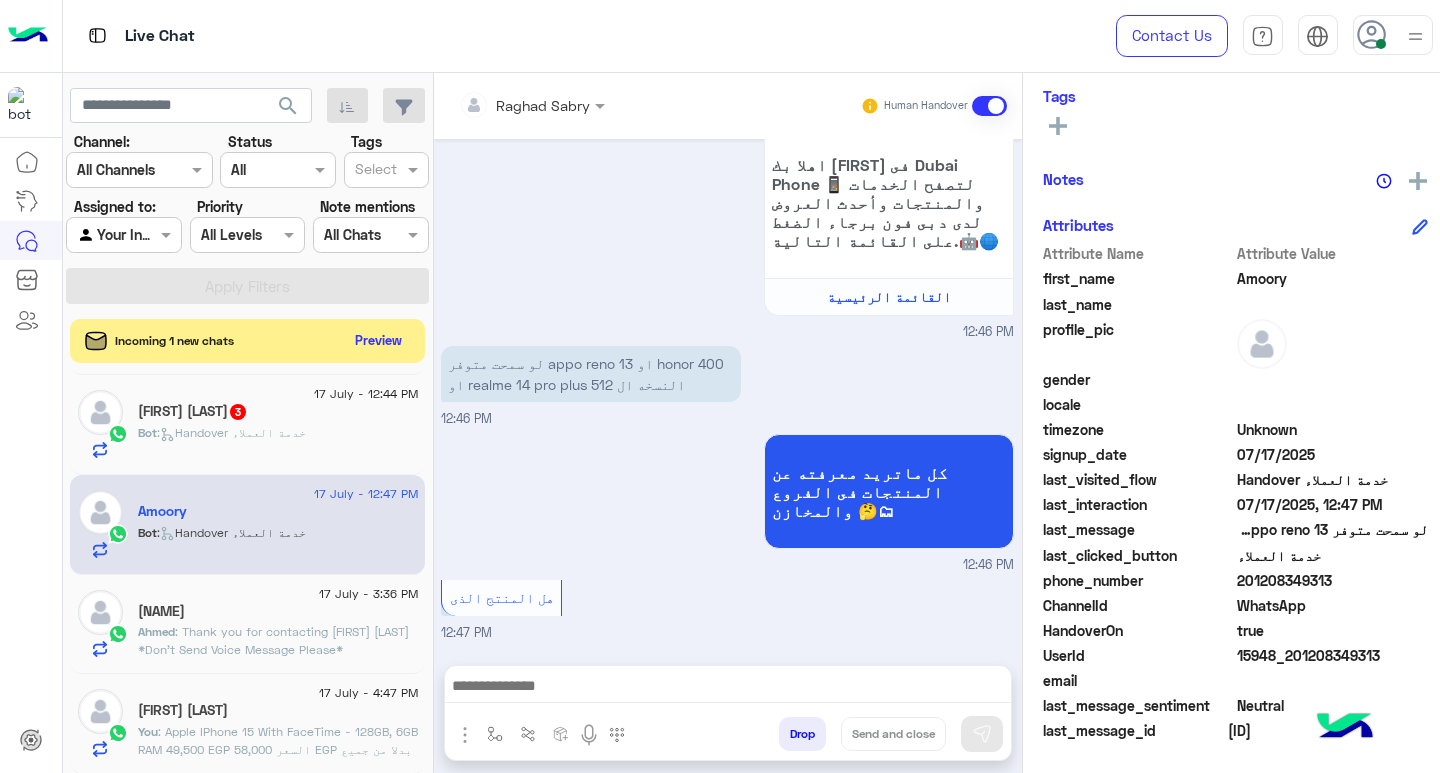 scroll, scrollTop: 691, scrollLeft: 0, axis: vertical 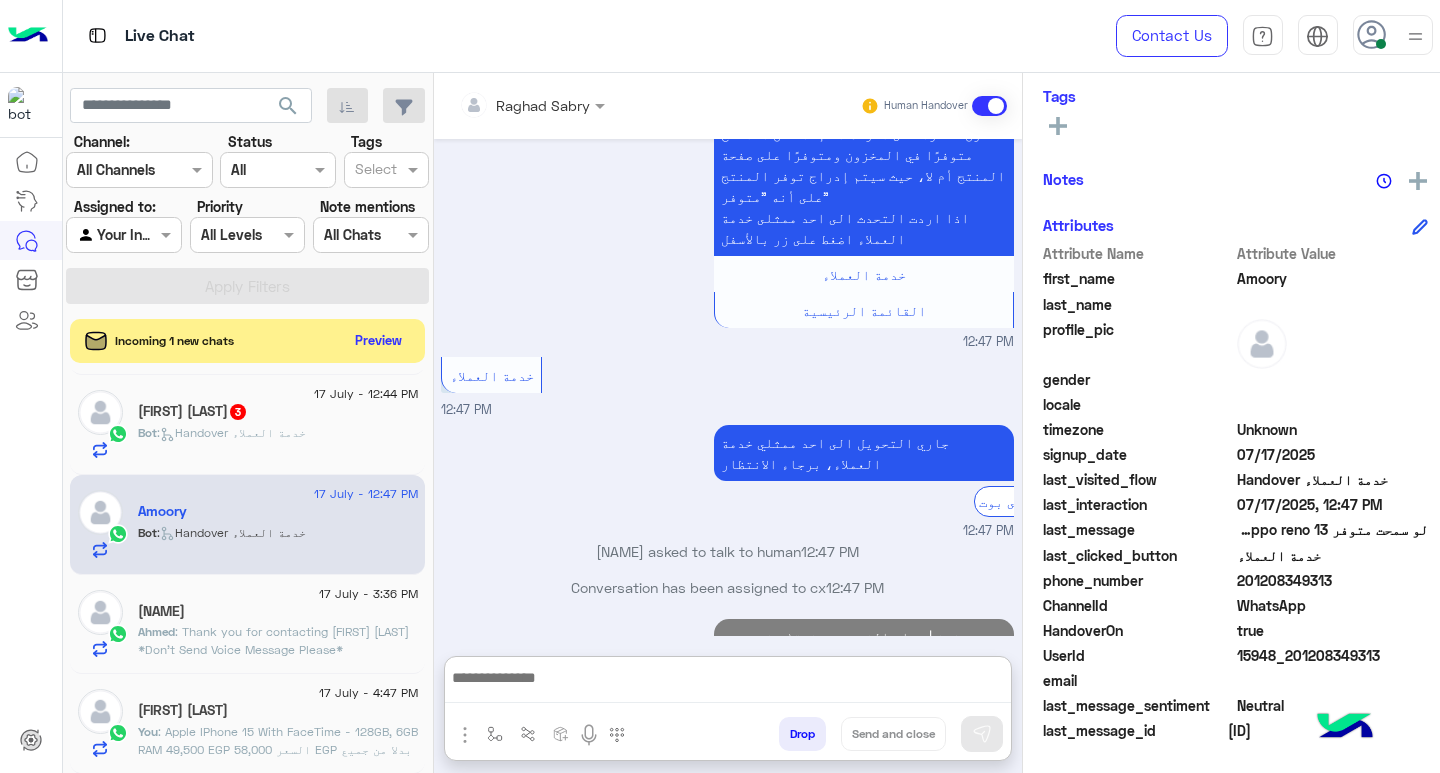 paste on "**********" 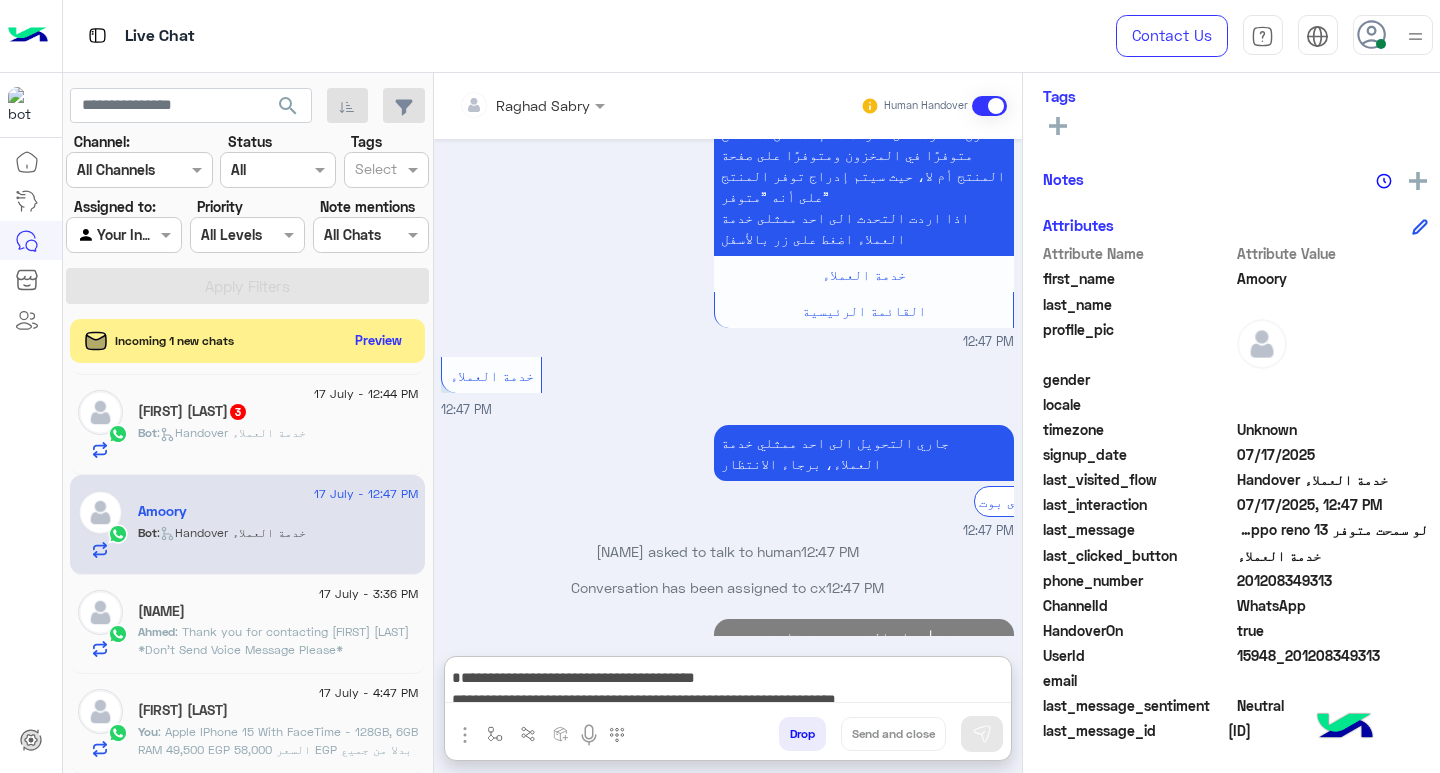 scroll, scrollTop: 0, scrollLeft: 0, axis: both 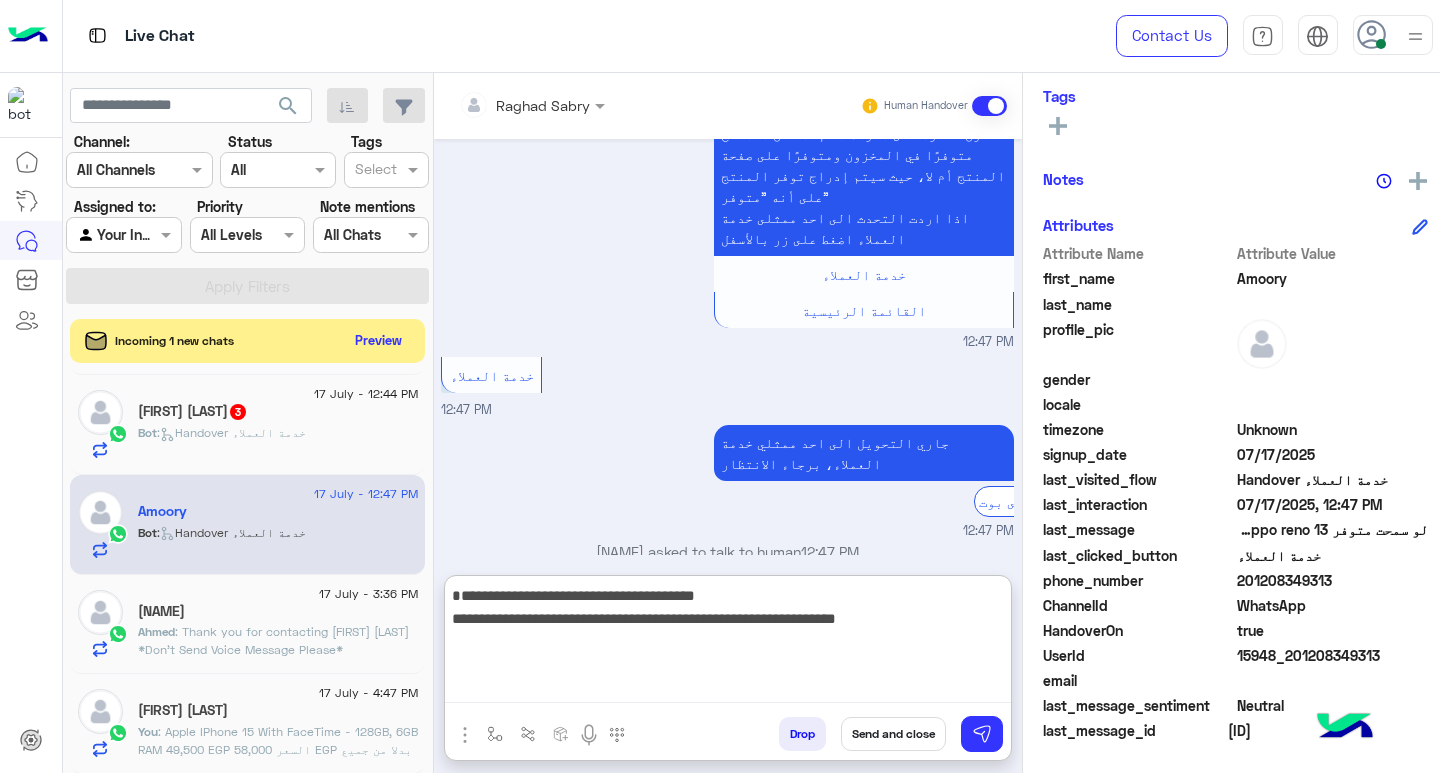 click on "**********" at bounding box center (728, 643) 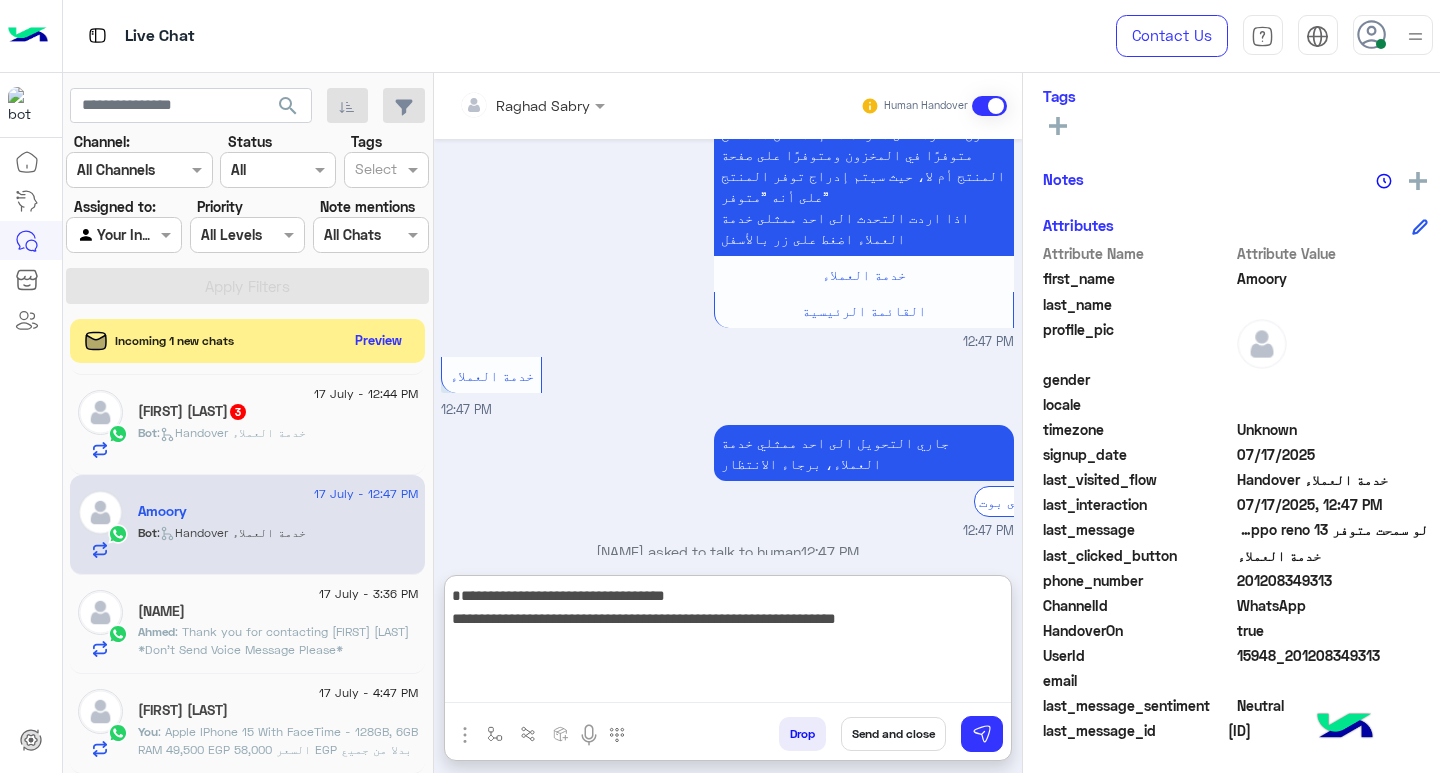 scroll, scrollTop: 817, scrollLeft: 0, axis: vertical 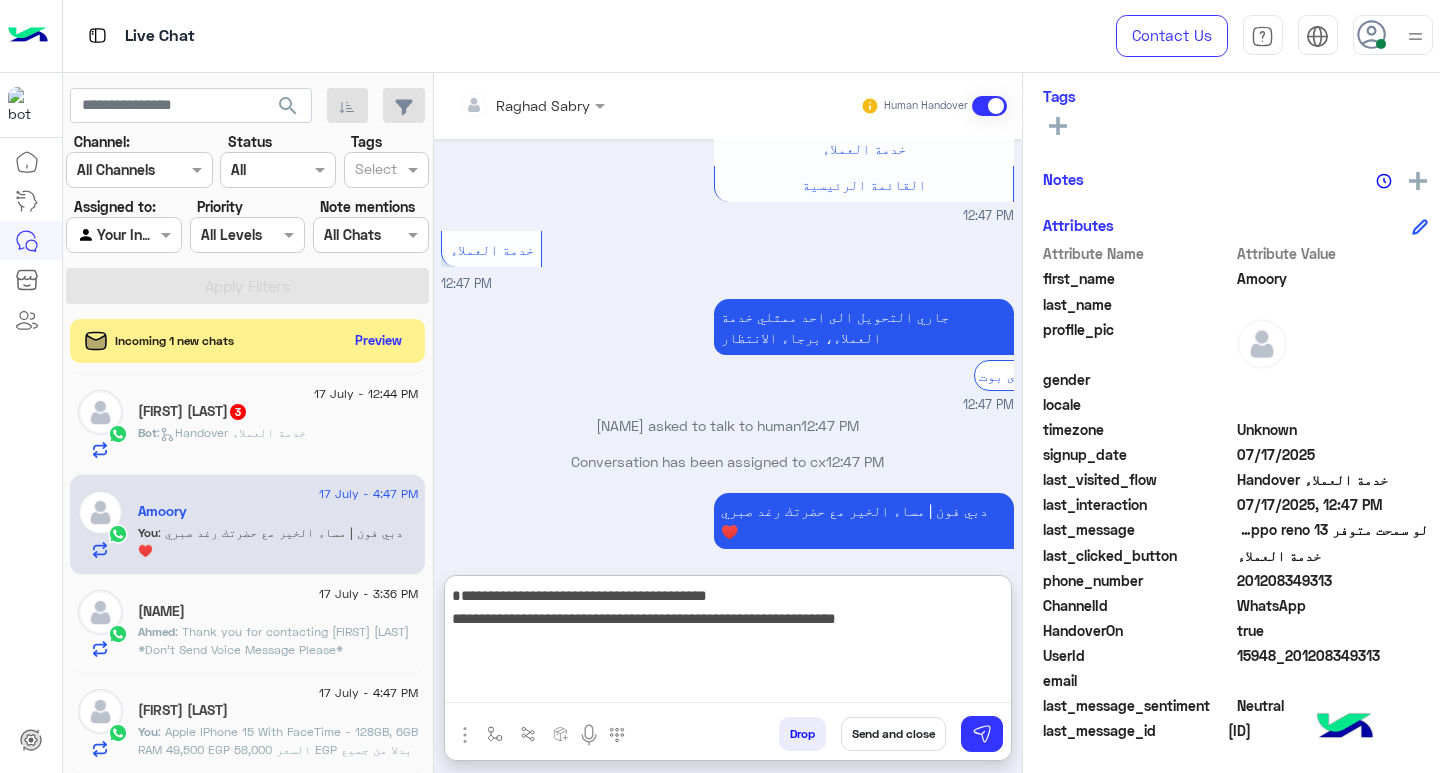click on "**********" at bounding box center [728, 643] 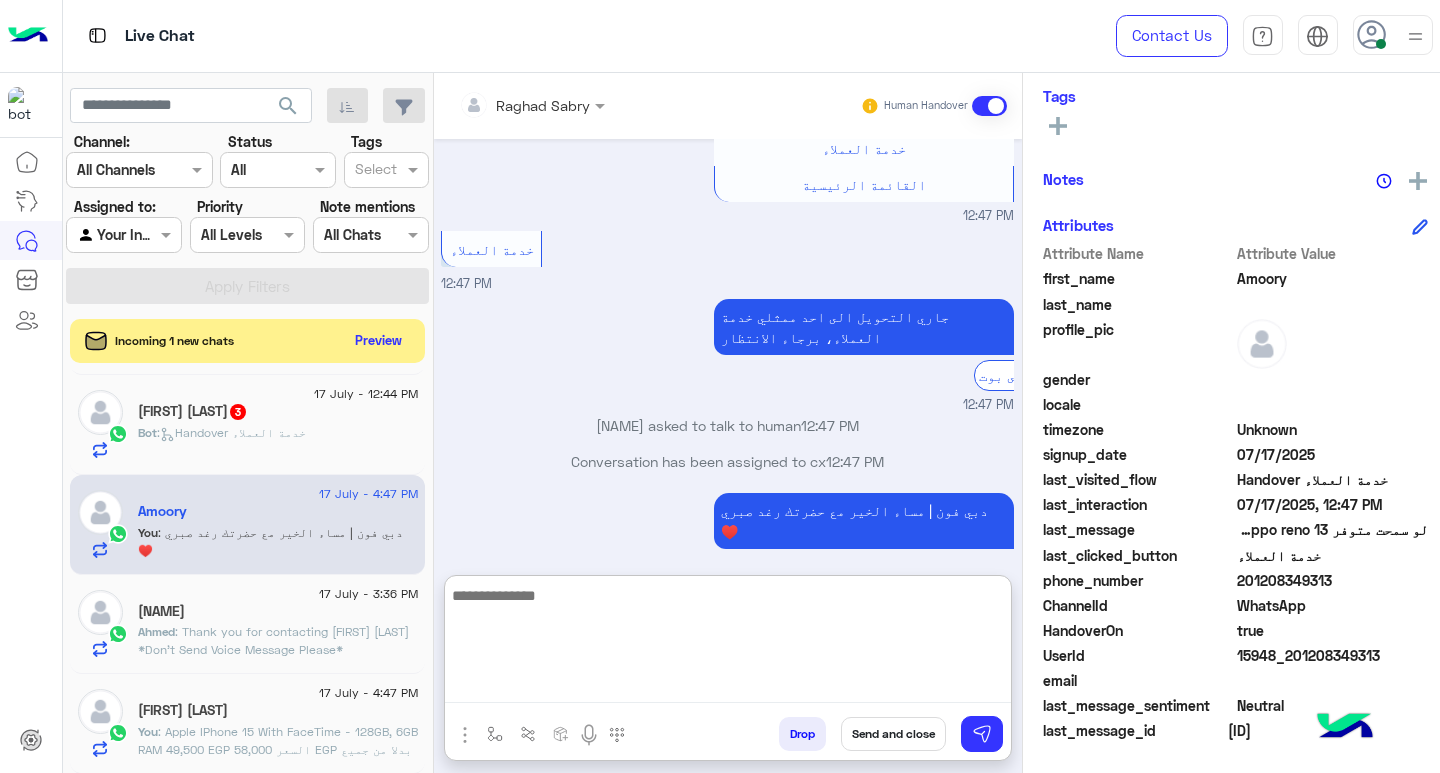 scroll, scrollTop: 923, scrollLeft: 0, axis: vertical 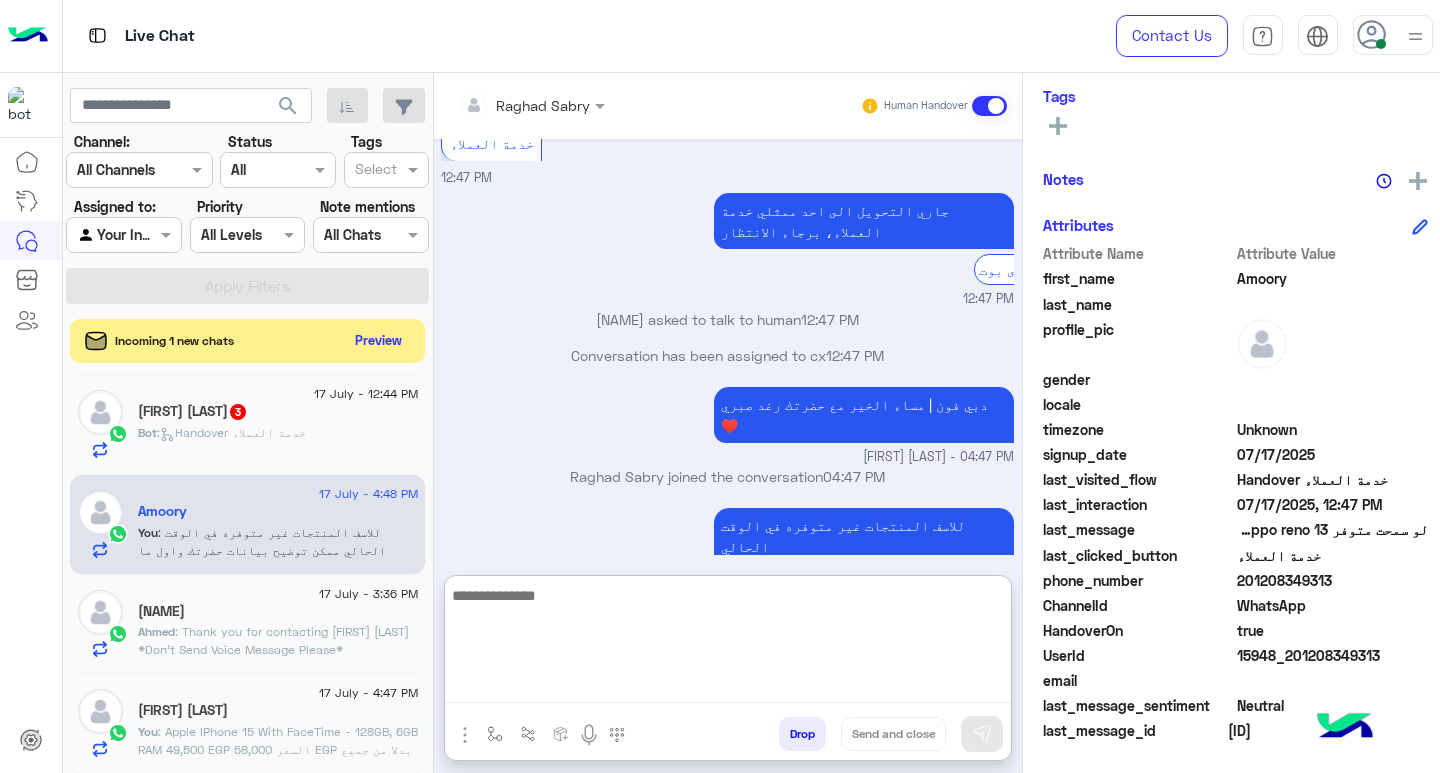 click on "[FIRST] [LAST]  3" 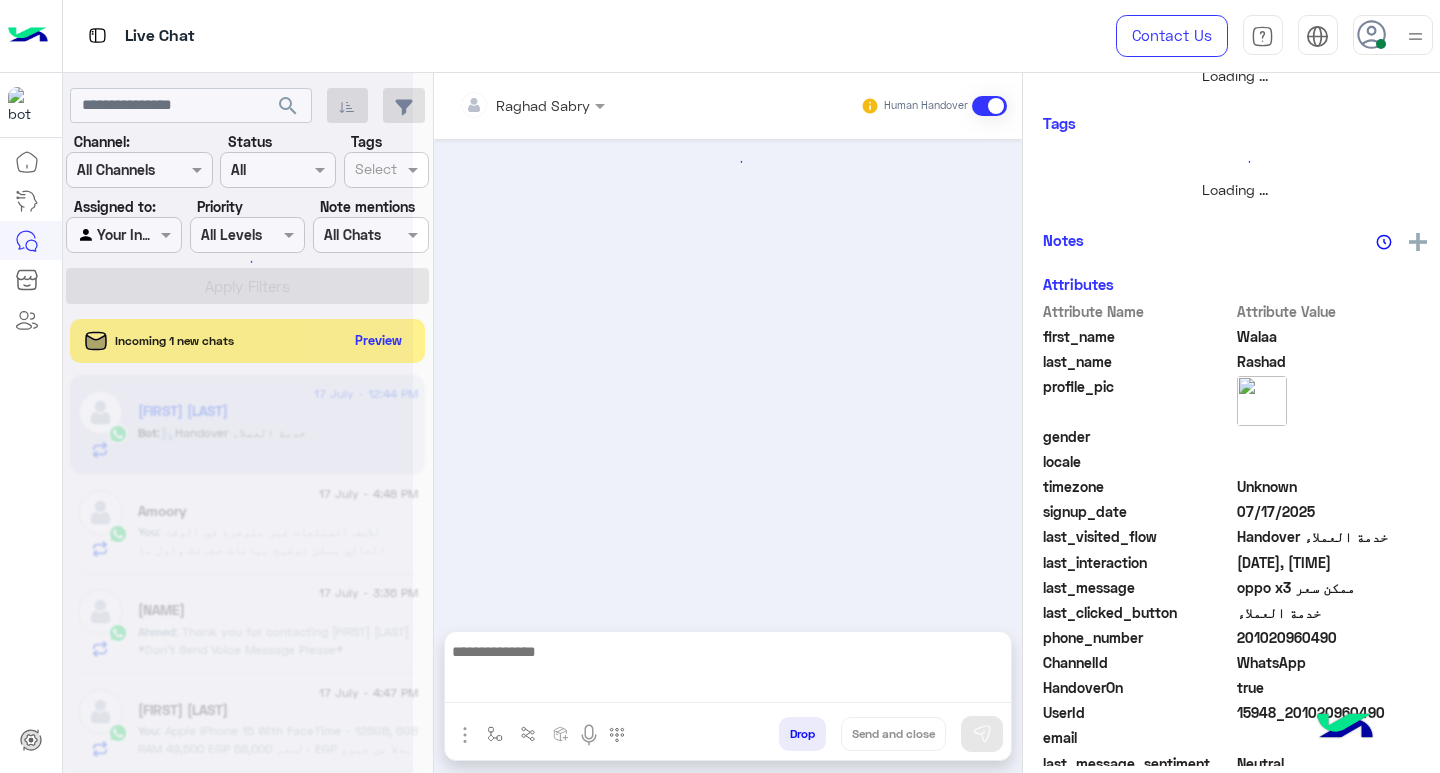 scroll, scrollTop: 0, scrollLeft: 0, axis: both 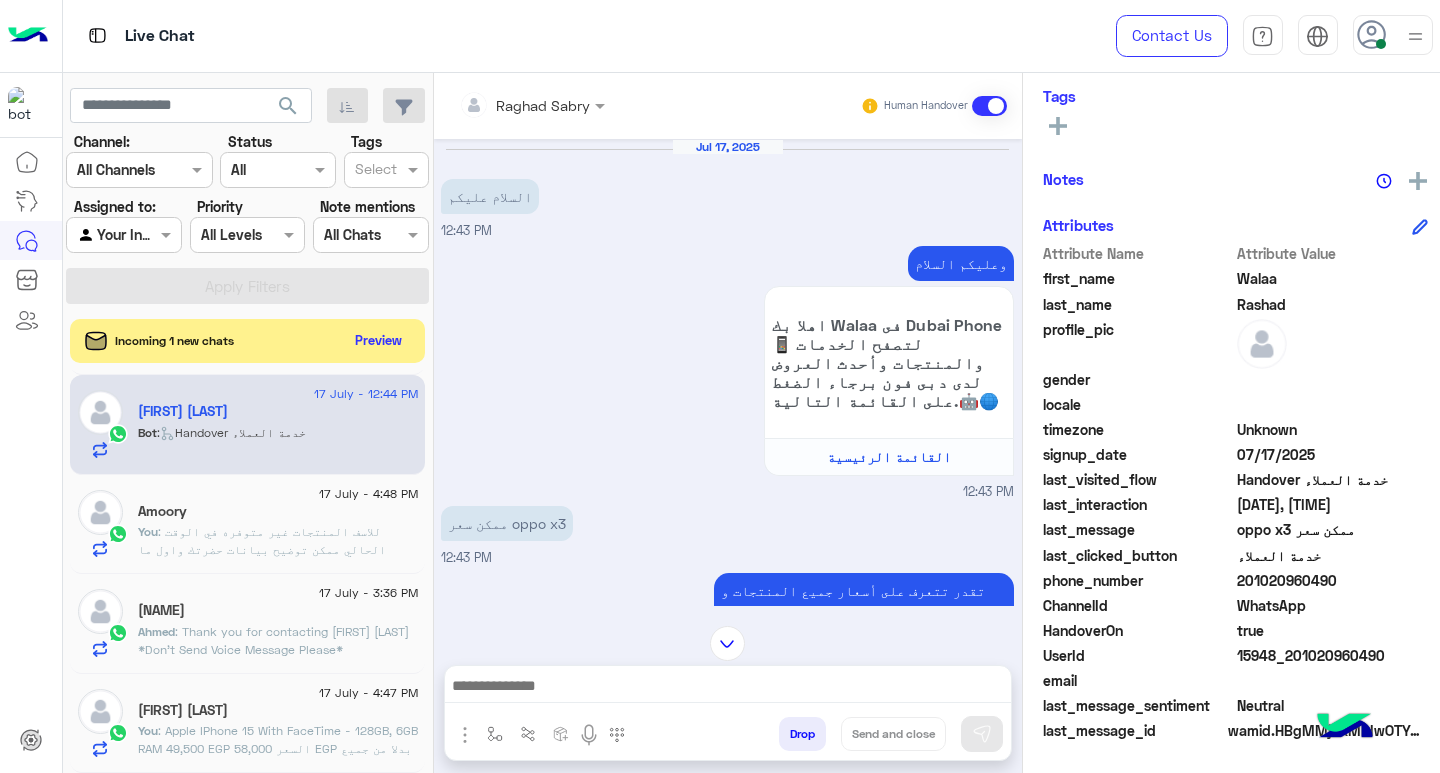 click at bounding box center [728, 688] 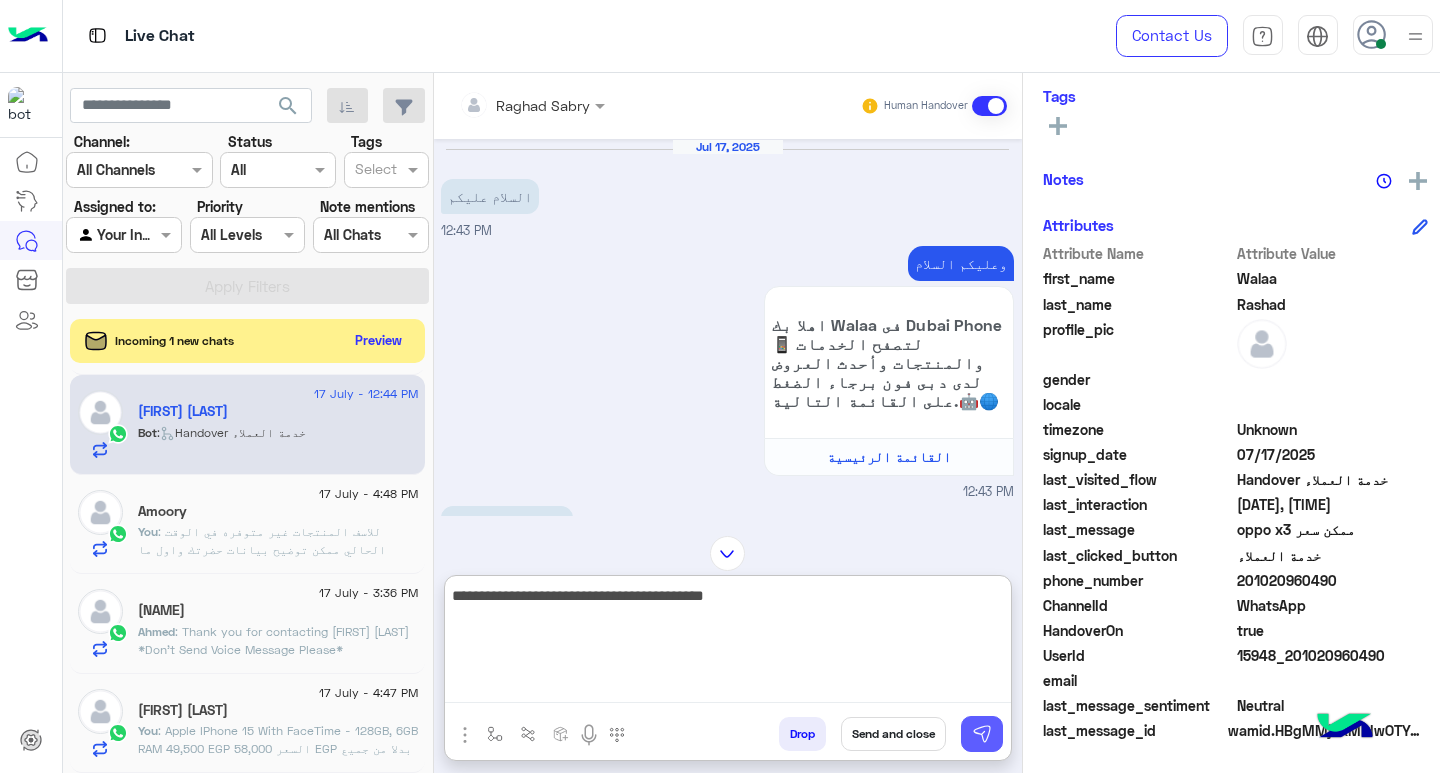 type on "**********" 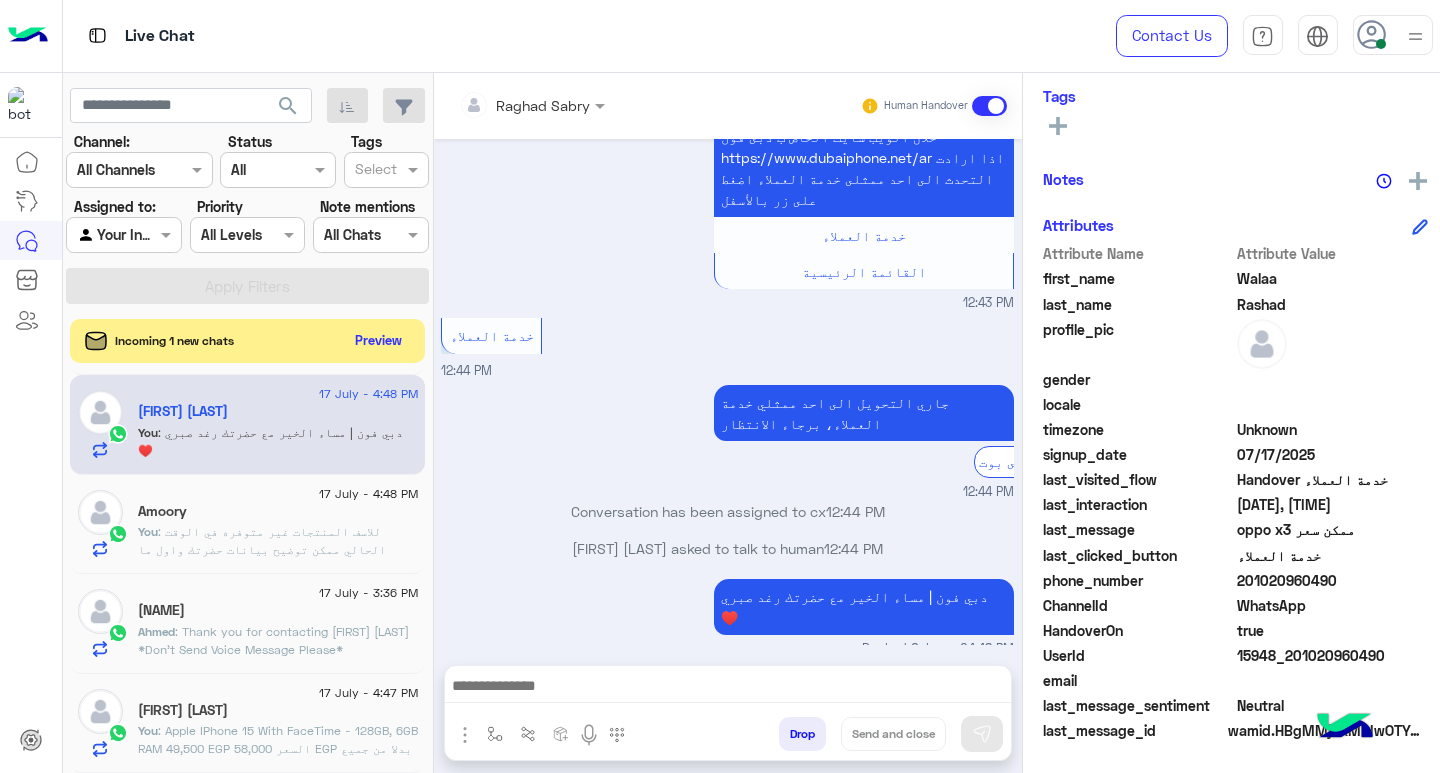 scroll, scrollTop: 554, scrollLeft: 0, axis: vertical 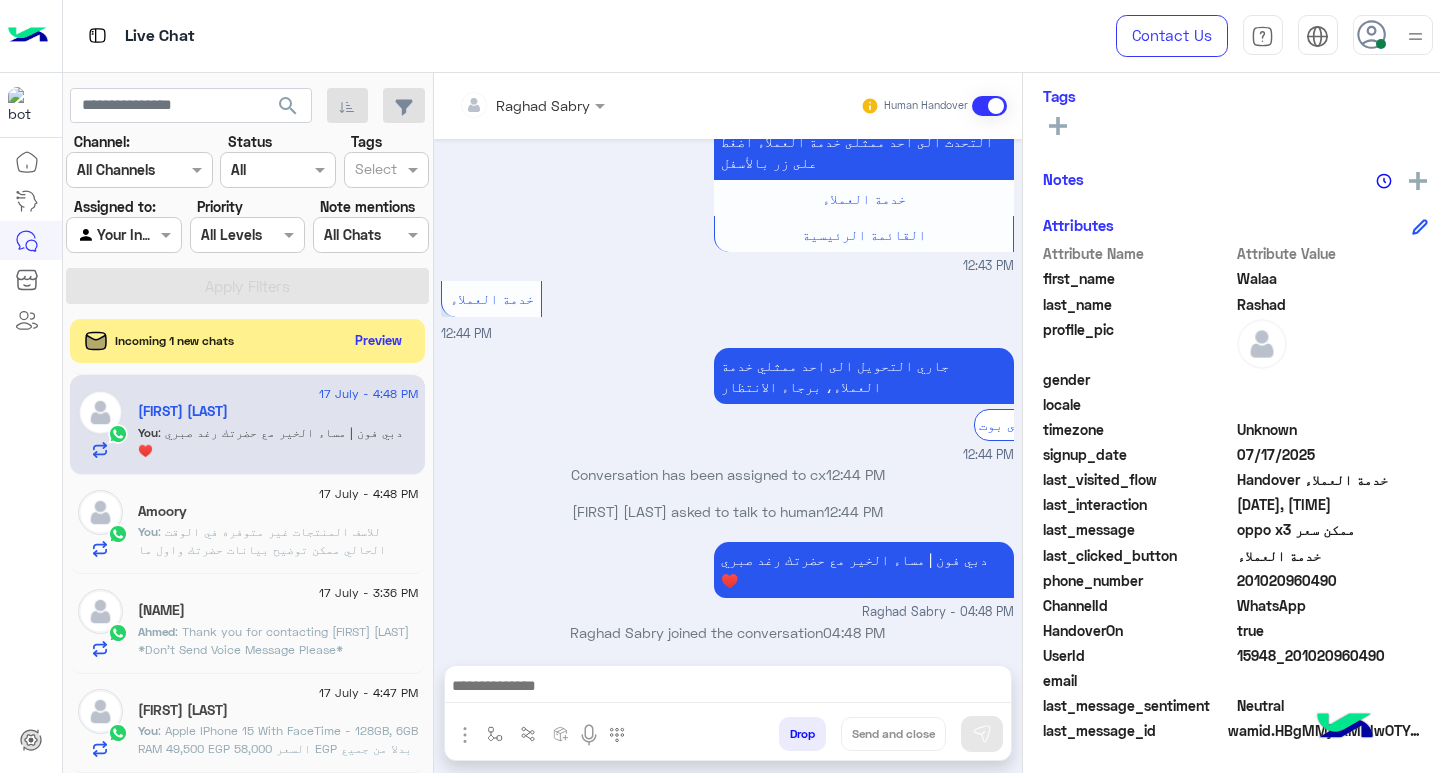 click at bounding box center (728, 691) 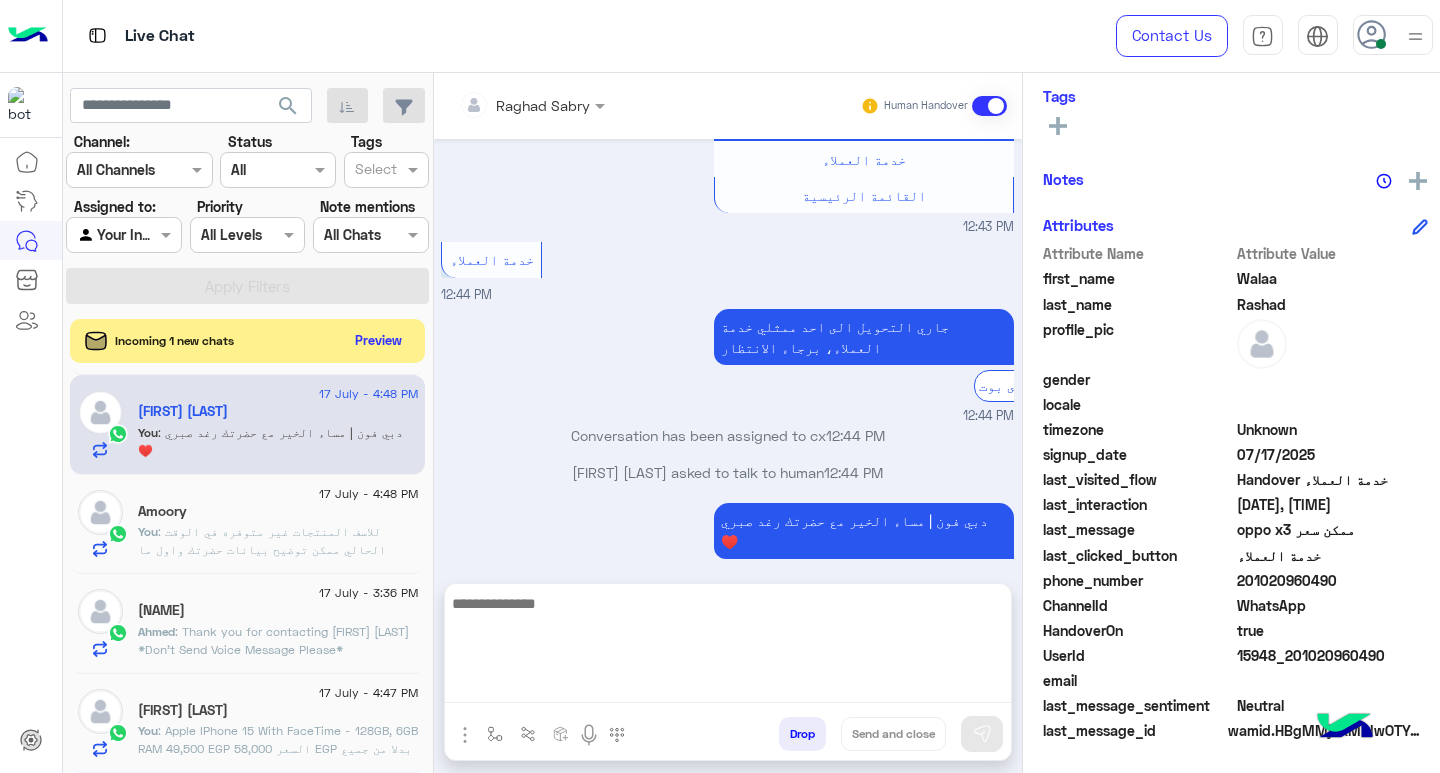 scroll, scrollTop: 554, scrollLeft: 0, axis: vertical 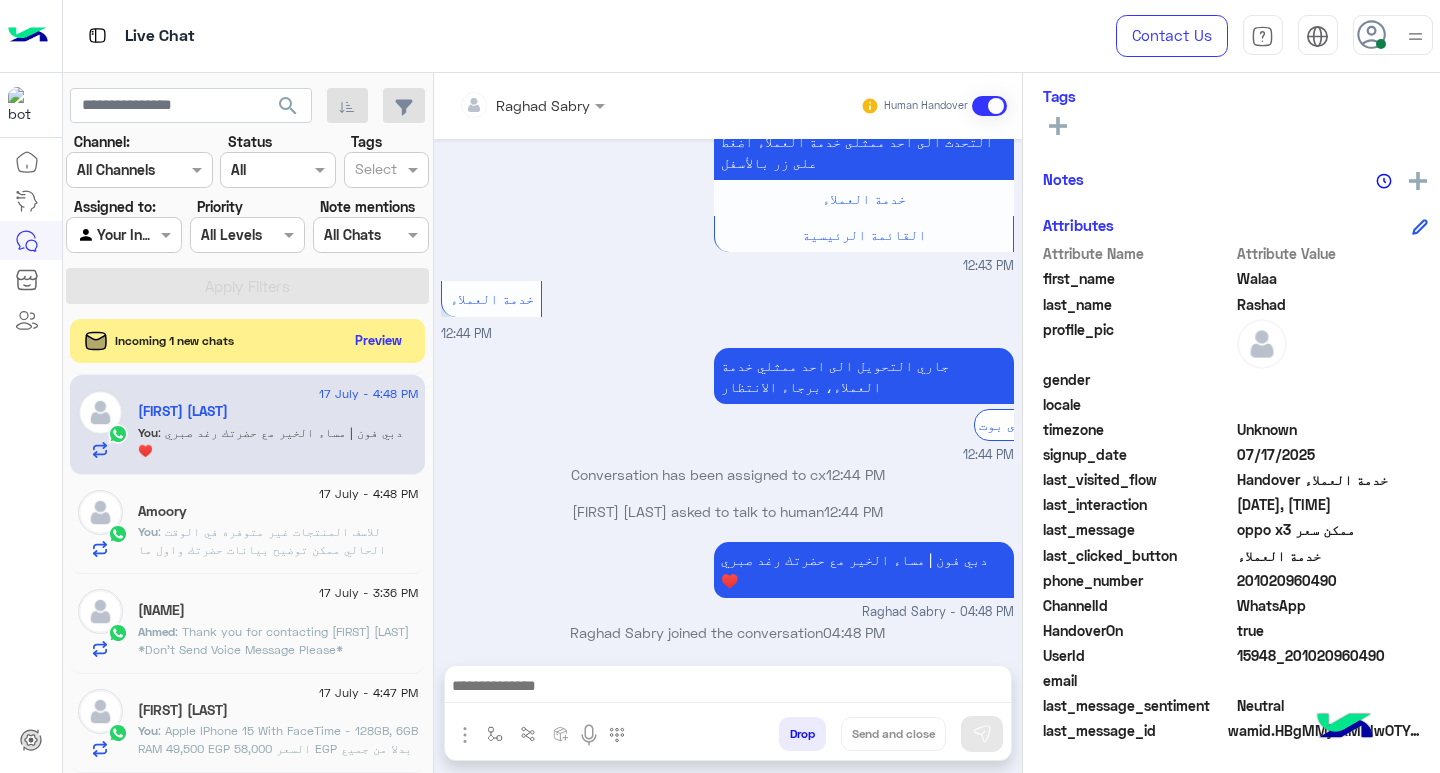 paste on "**********" 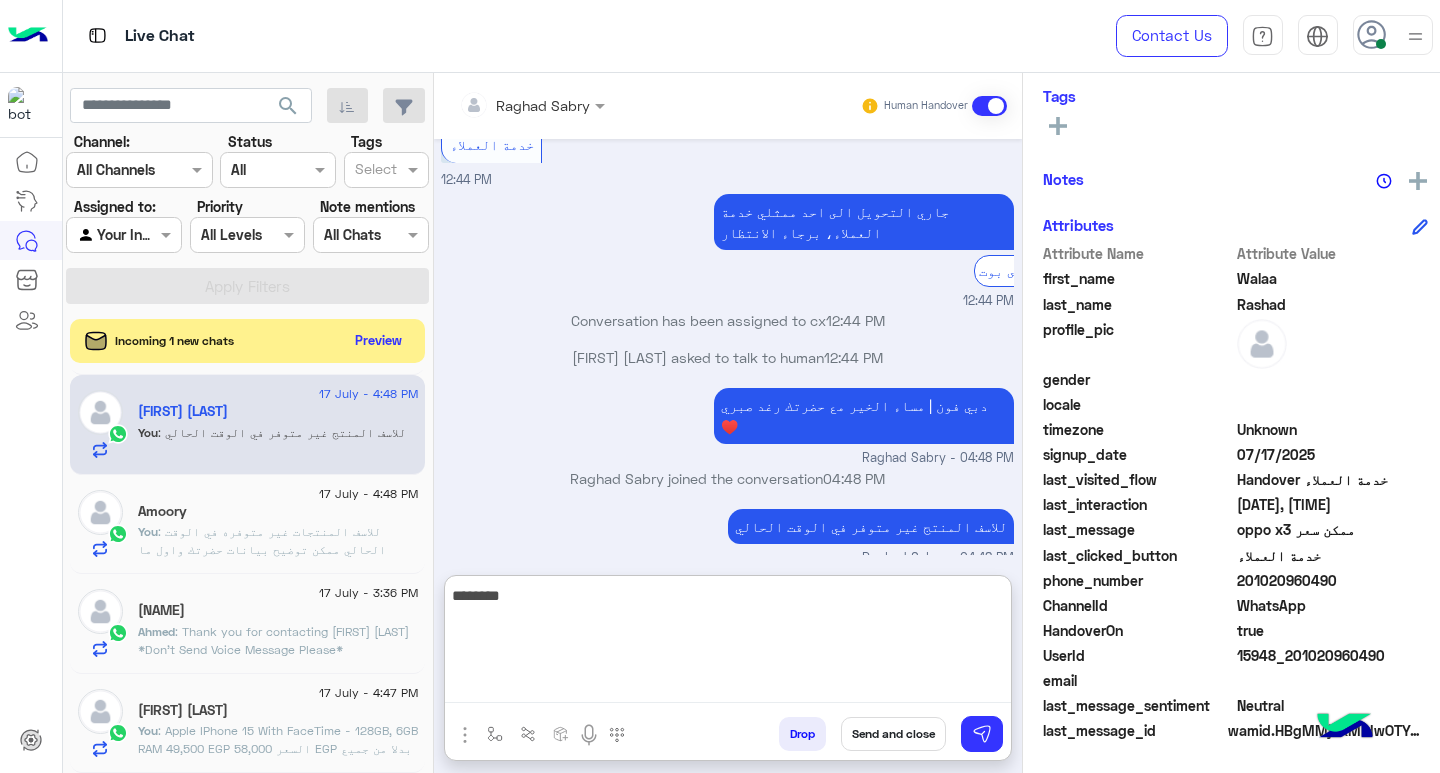 scroll, scrollTop: 774, scrollLeft: 0, axis: vertical 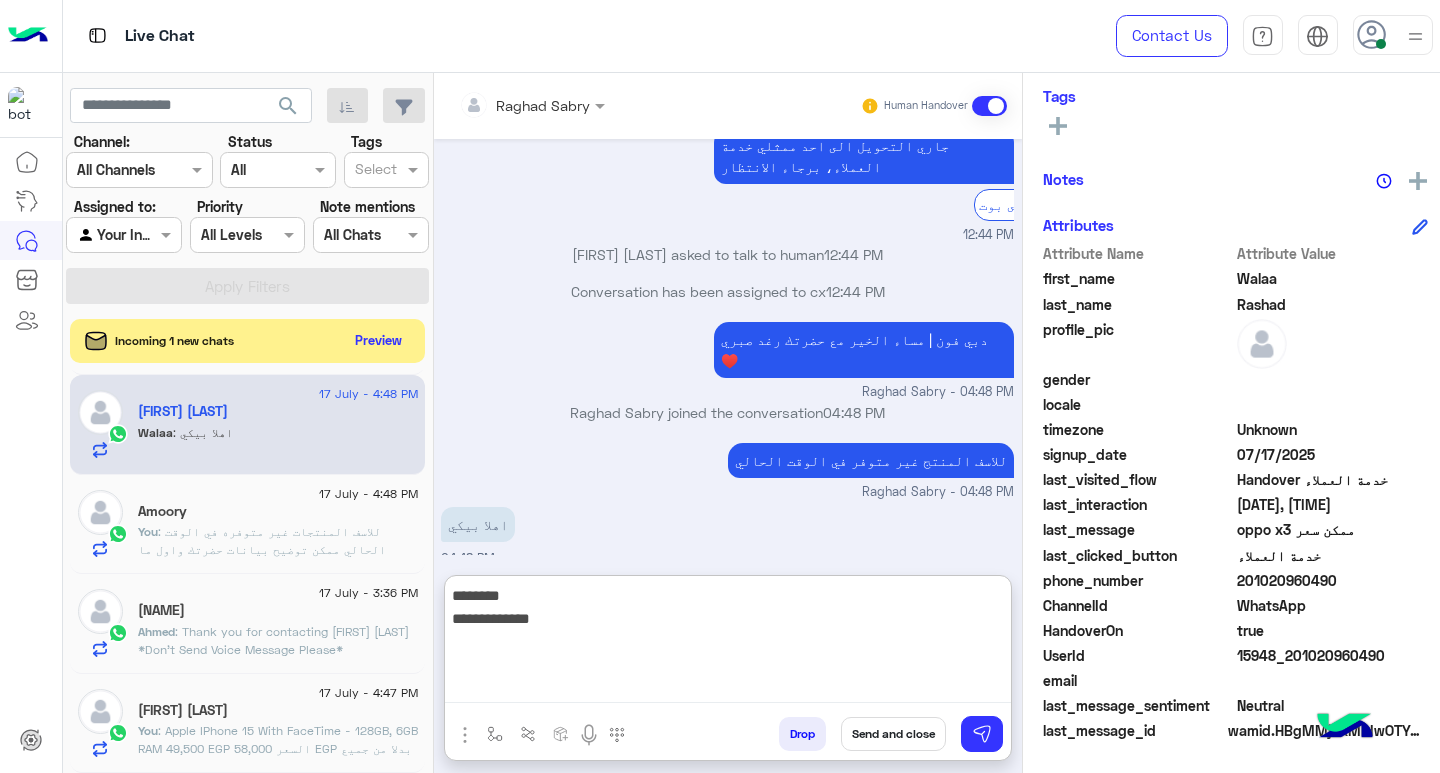 type on "**********" 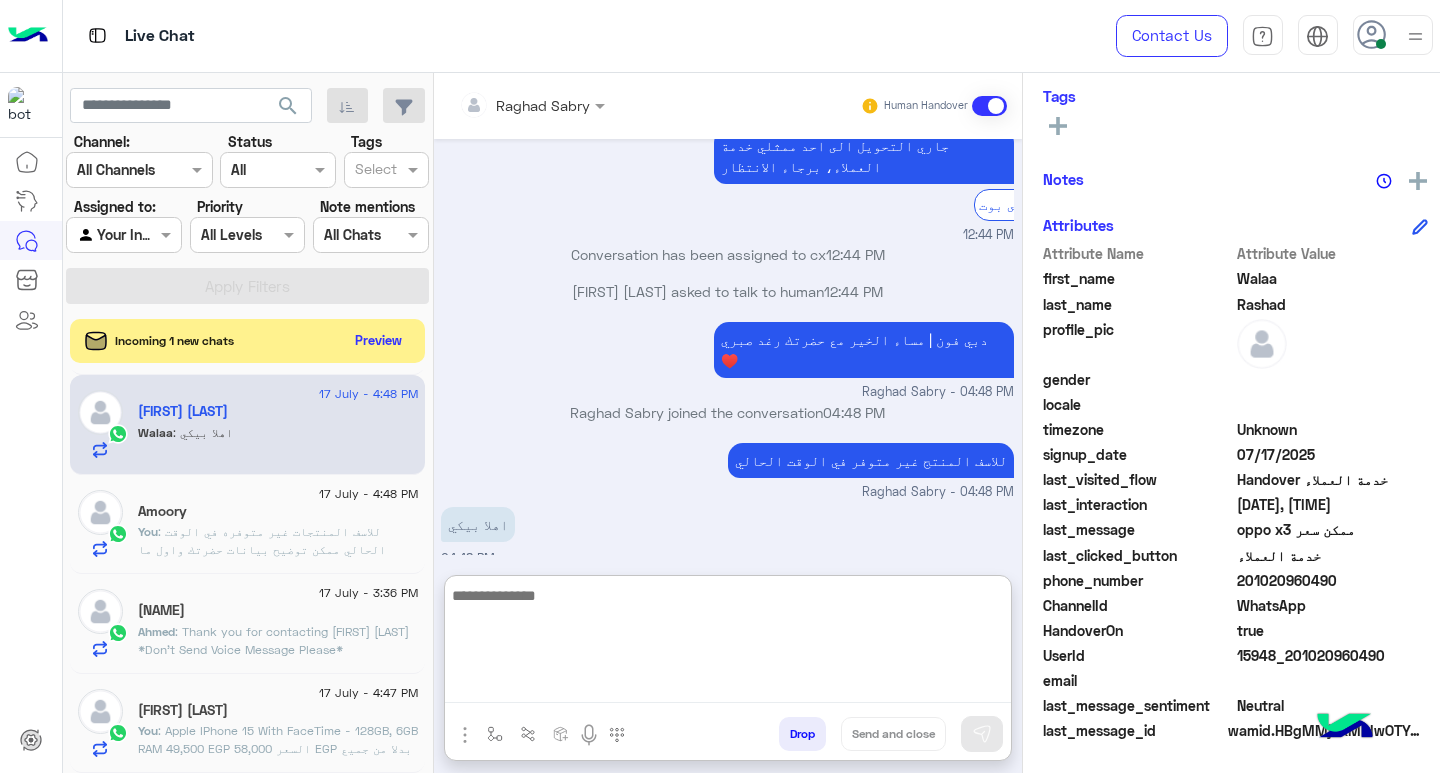 scroll, scrollTop: 859, scrollLeft: 0, axis: vertical 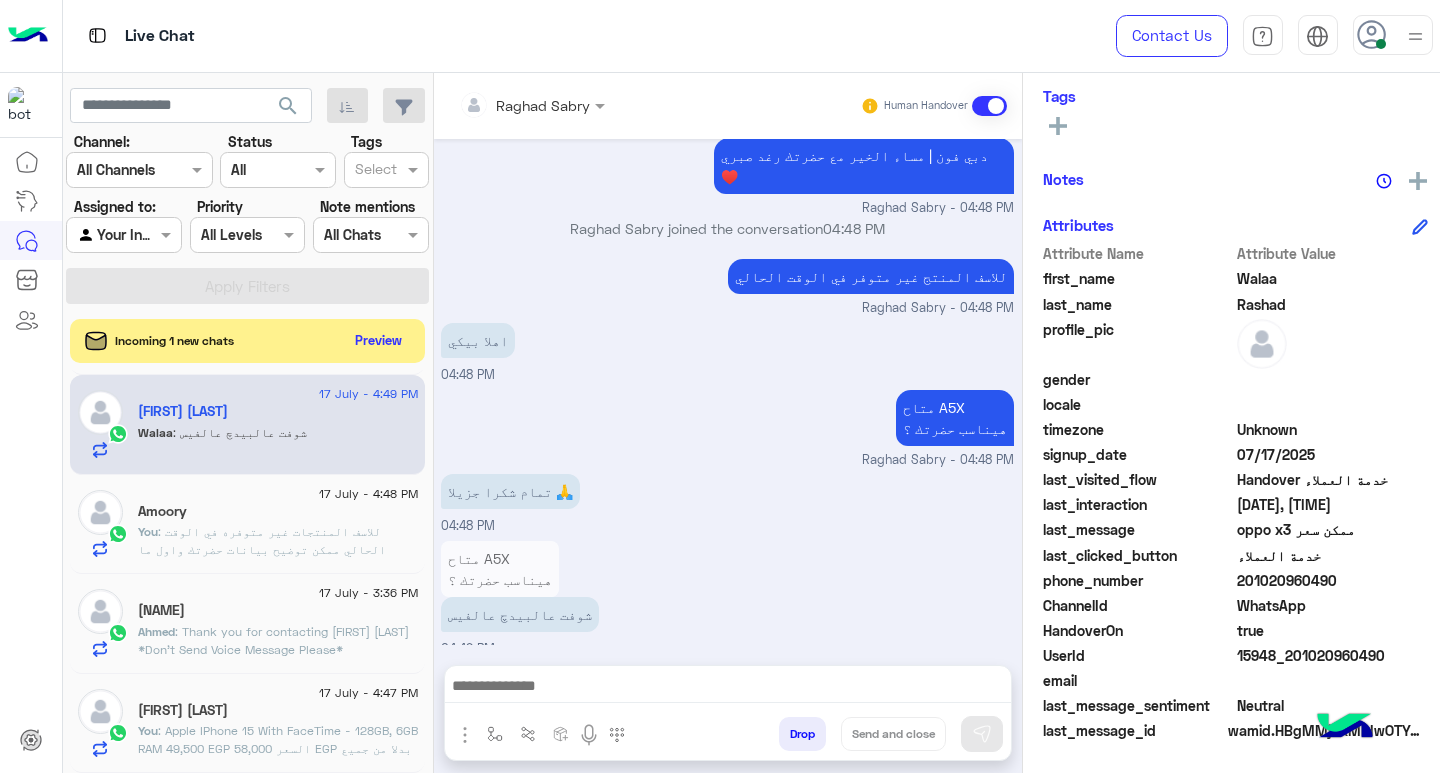 click at bounding box center (728, 688) 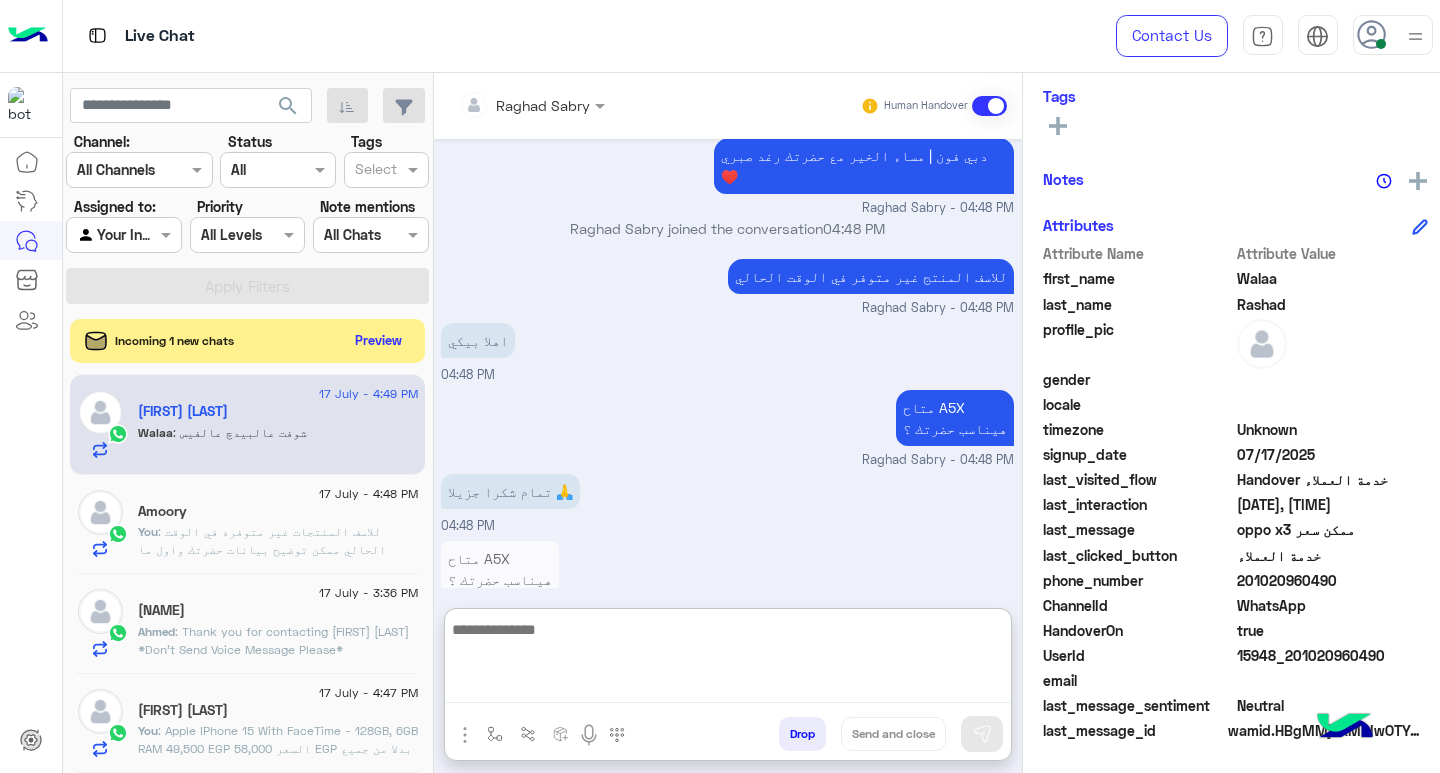 paste on "**********" 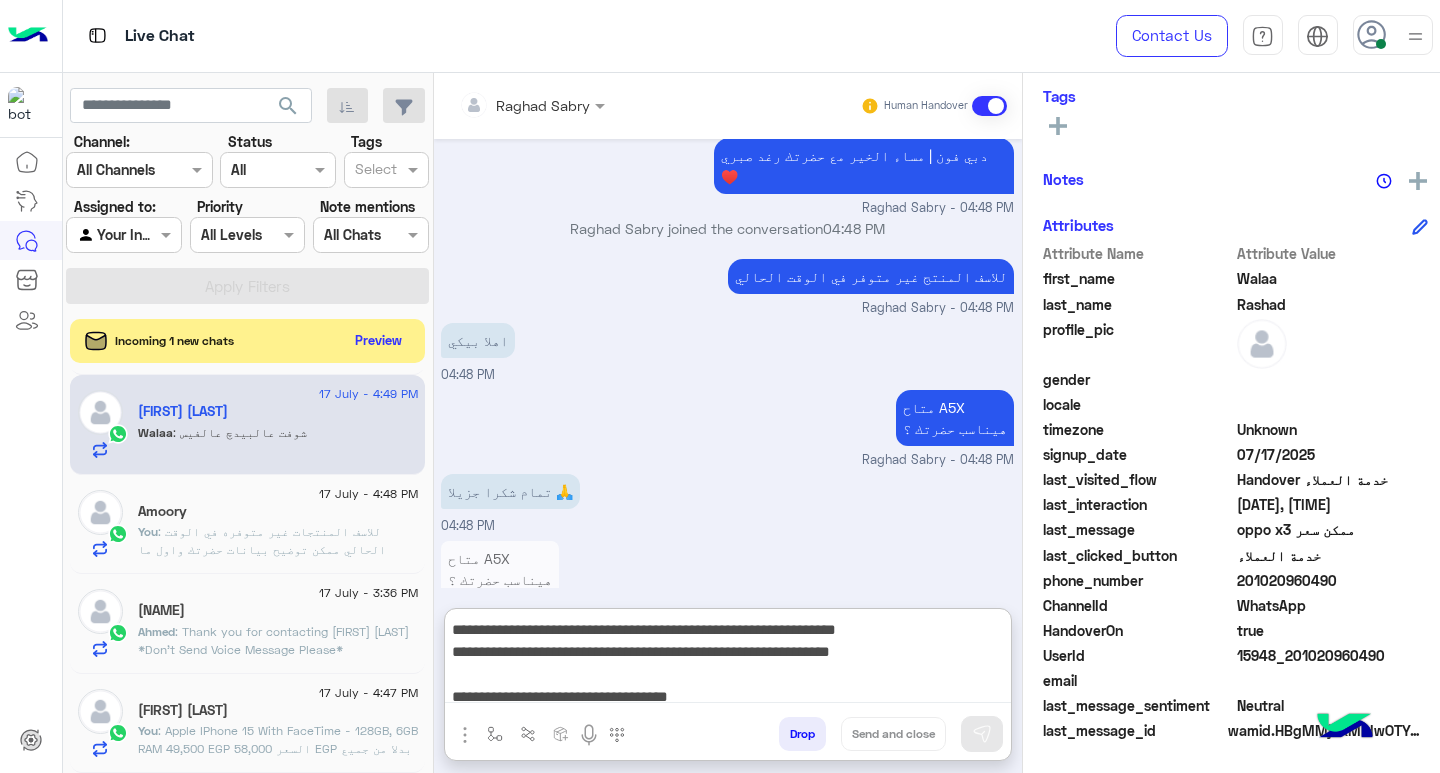 scroll, scrollTop: 1030, scrollLeft: 0, axis: vertical 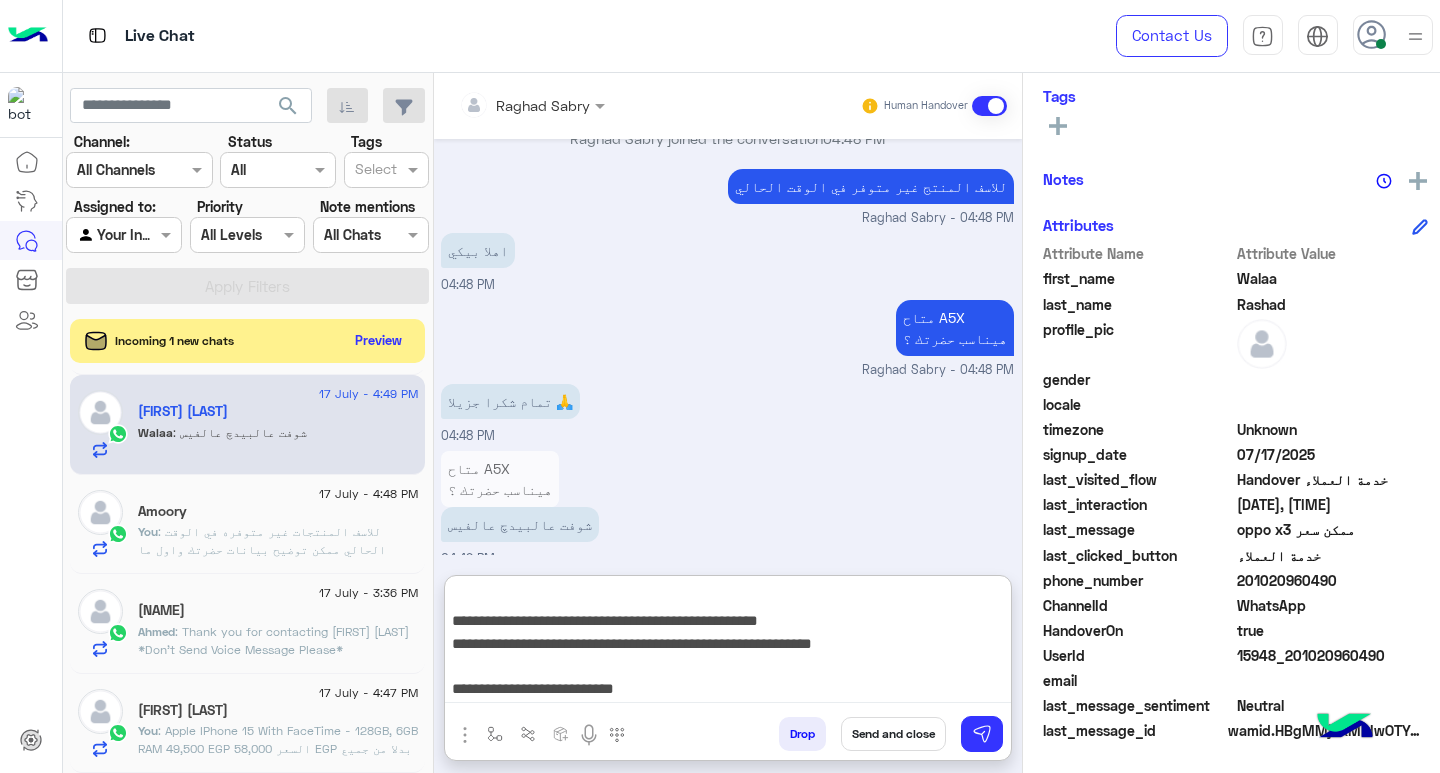 type on "**********" 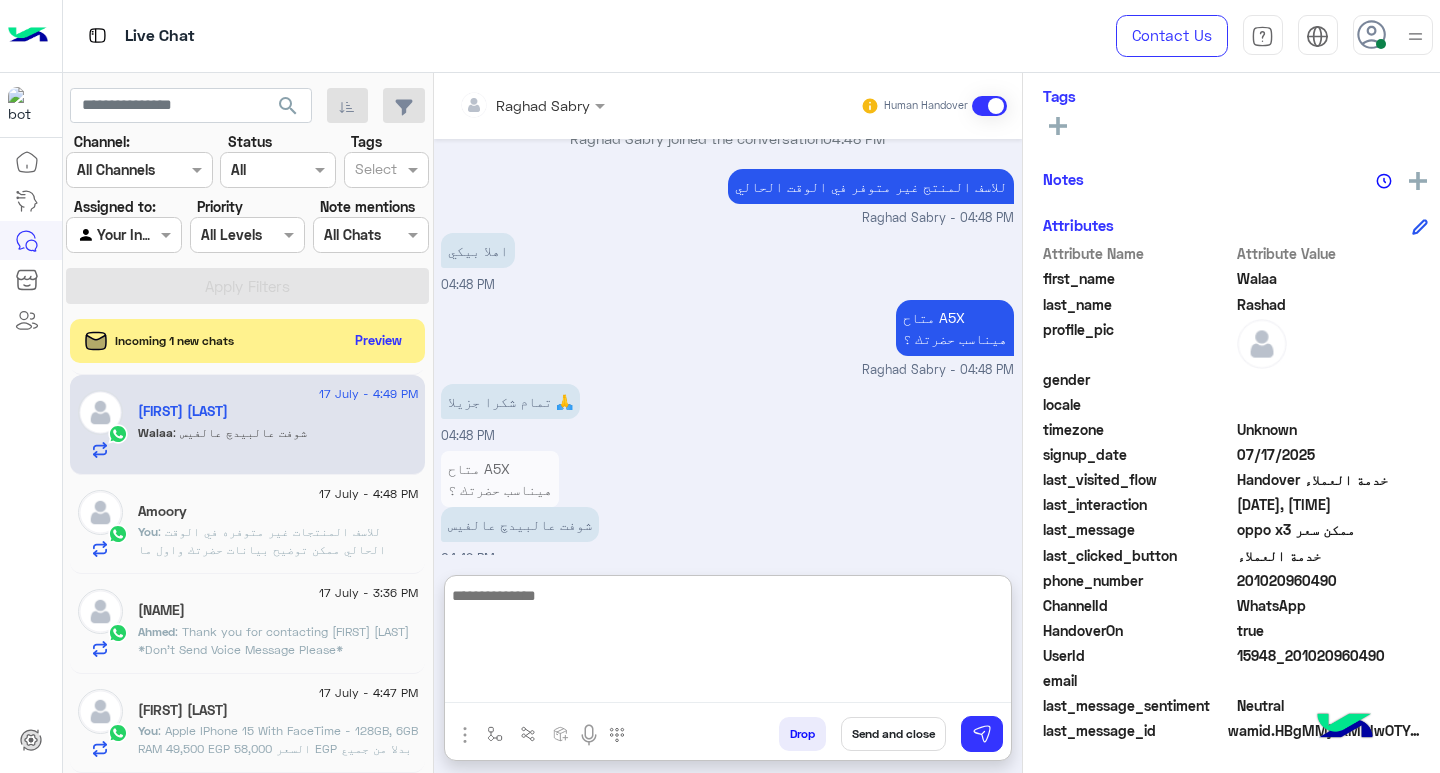 scroll, scrollTop: 1329, scrollLeft: 0, axis: vertical 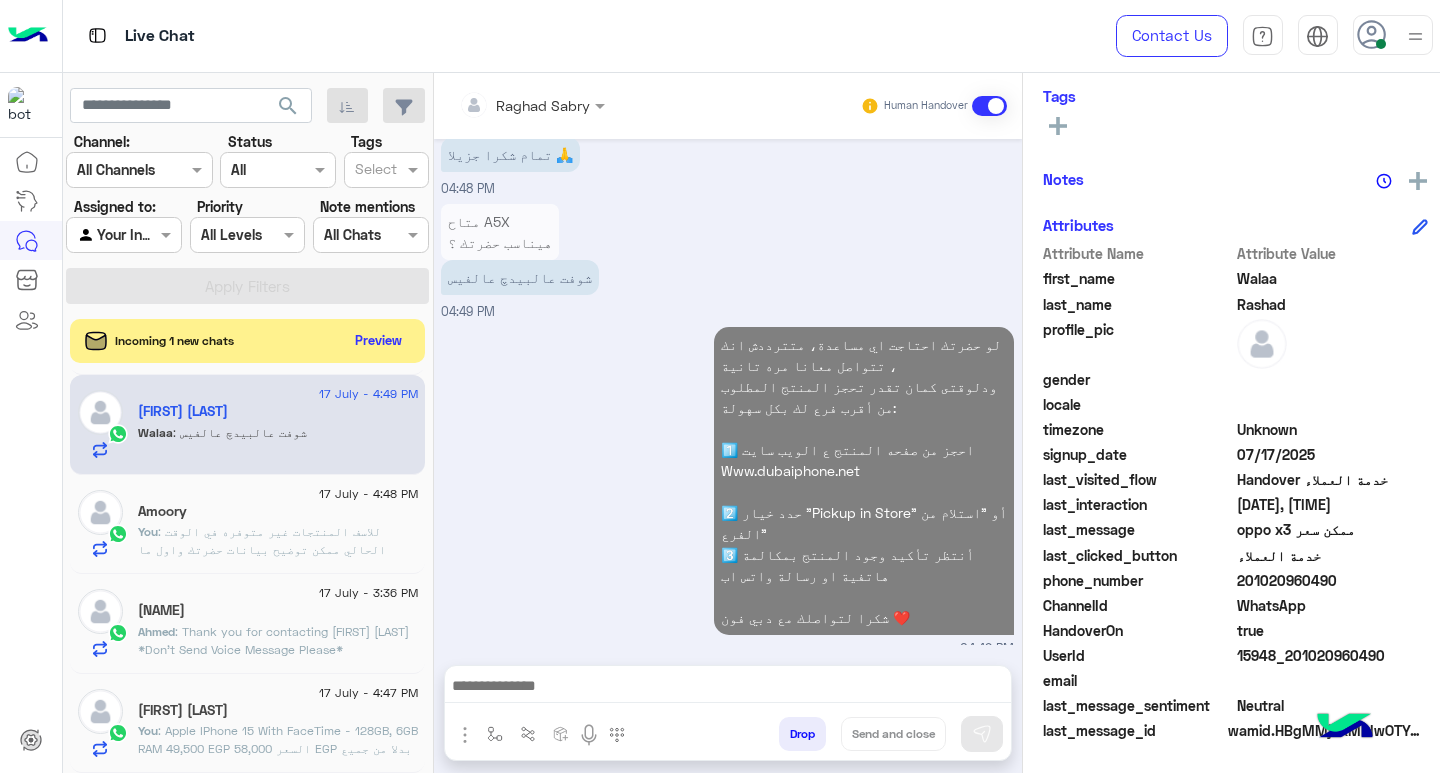 click on ":
للاسف المنتجات غير متوفره في الوقت الحالي
ممكن توضيح بيانات حضرتك واول ما يتوفر استوك جديد هيتم التواصل ؟" 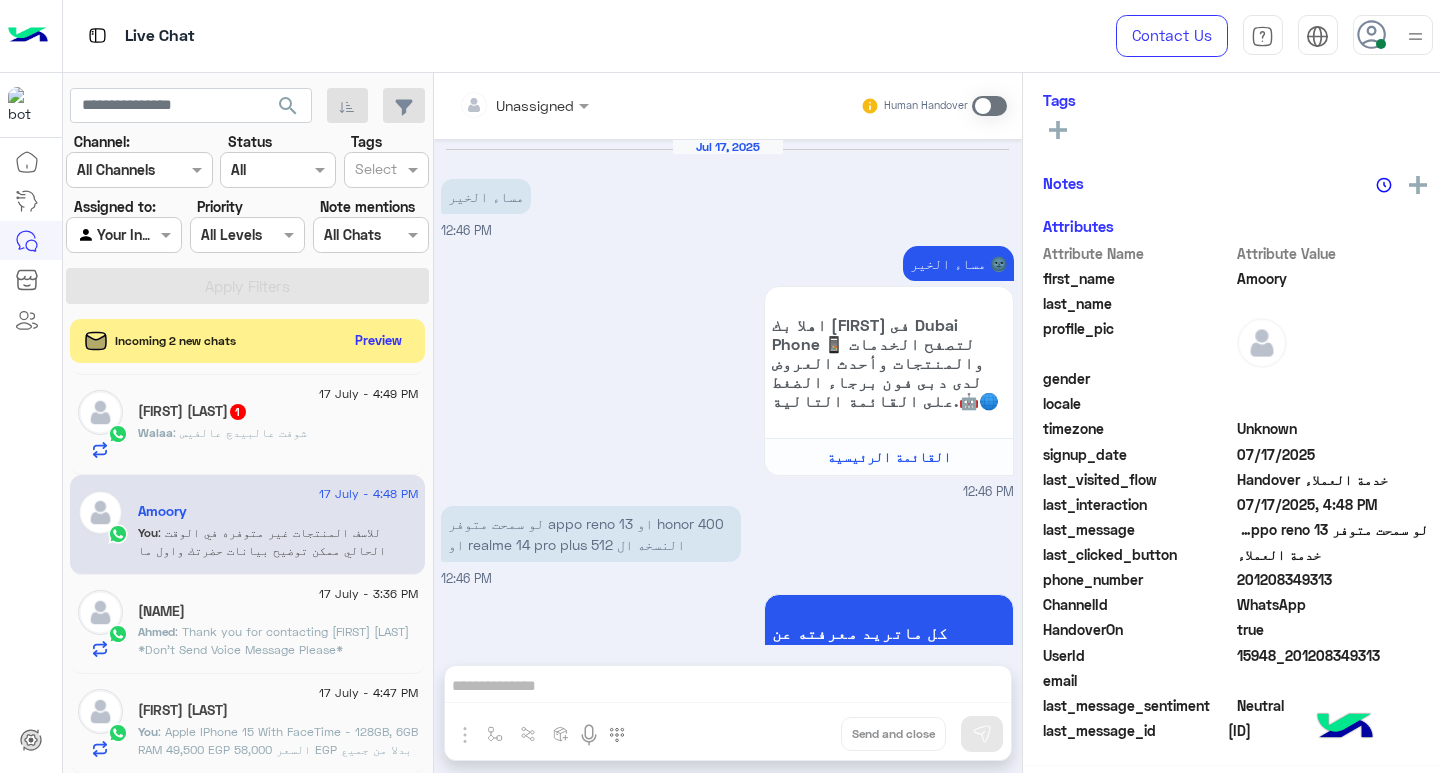 scroll, scrollTop: 833, scrollLeft: 0, axis: vertical 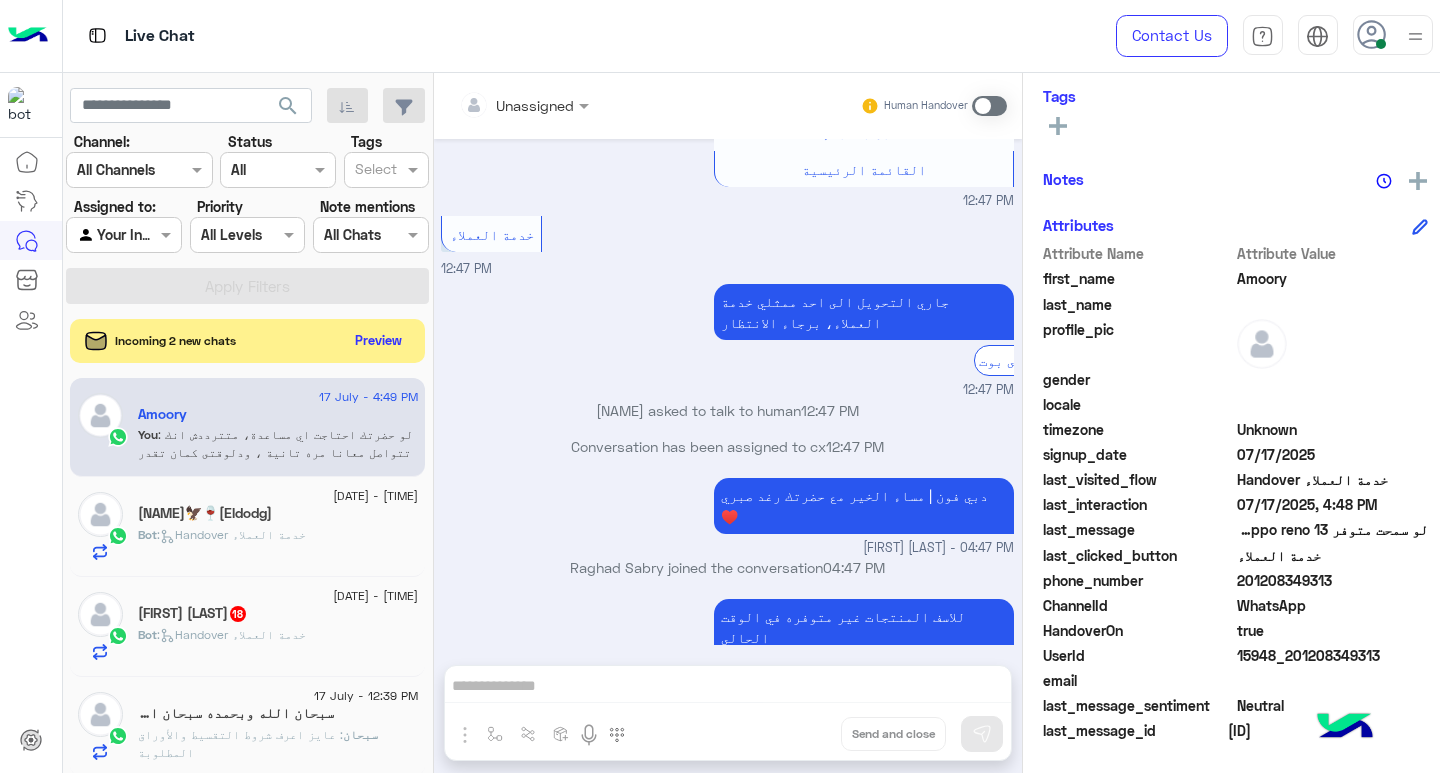 click on "Unassigned Human Handover     [DATE]  مساء الخير   [TIME]  مساء الخير 🌚 اهلا بك [FIRST] فى Dubai Phone  📱
لتصفح الخدمات والمنتجات وأحدث العروض لدى دبى فون
برجاء الضغط على القائمة التالية.🤖🌐  القائمة الرئيسية     [TIME]  لو سمحت متوفر appo reno 13 او honor 400 او realme 14 pro plus النسخه ال 512   [TIME]  كل ماتريد معرفته عن المنتجات فى الفروع والمخازن 🤔🗂    [TIME]   هل المنتج الذى     [TIME]  ستكون قادرًا على معرفة ما إذا كان المنتج متوفرًا في المخزون ومتوفرًا على صفحة المنتج أم لا، حيث سيتم إدراج توفر المنتج على أنه "متوفر"  اذا اردت التحدث الى احد ممثلى خدمة العملاء اضغط على زر بالأسفل  خدمة العملاء     [TIME]    [TIME]" at bounding box center (728, 427) 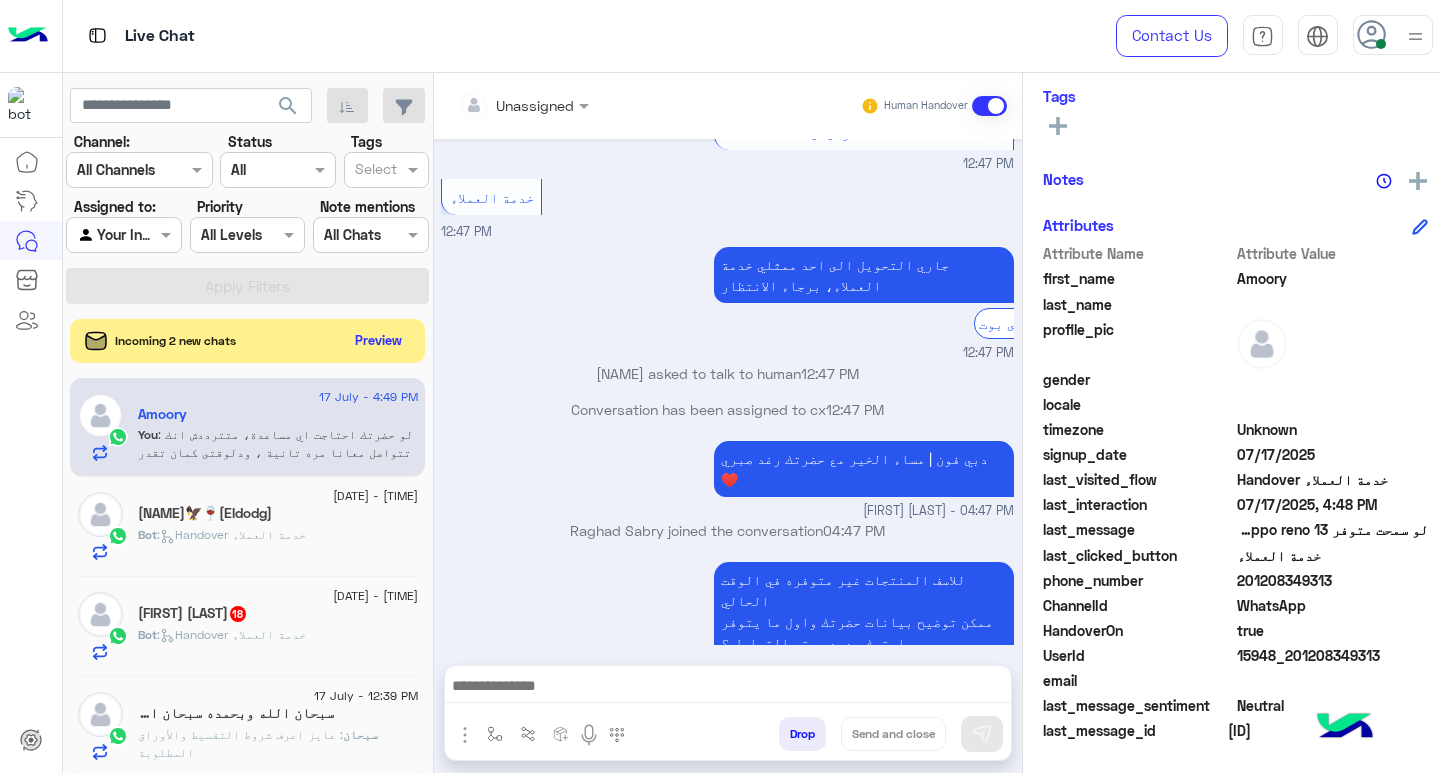 click at bounding box center (728, 688) 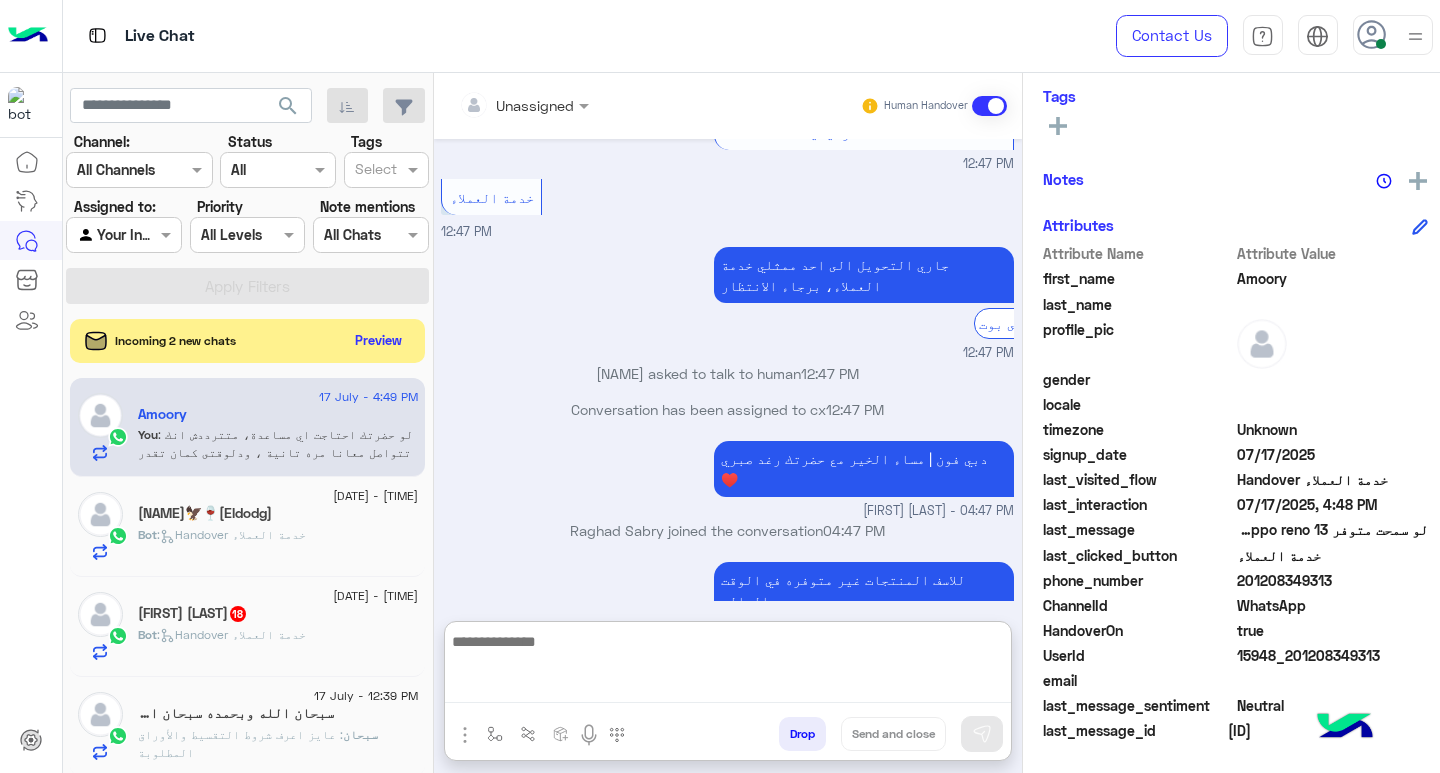 paste on "**********" 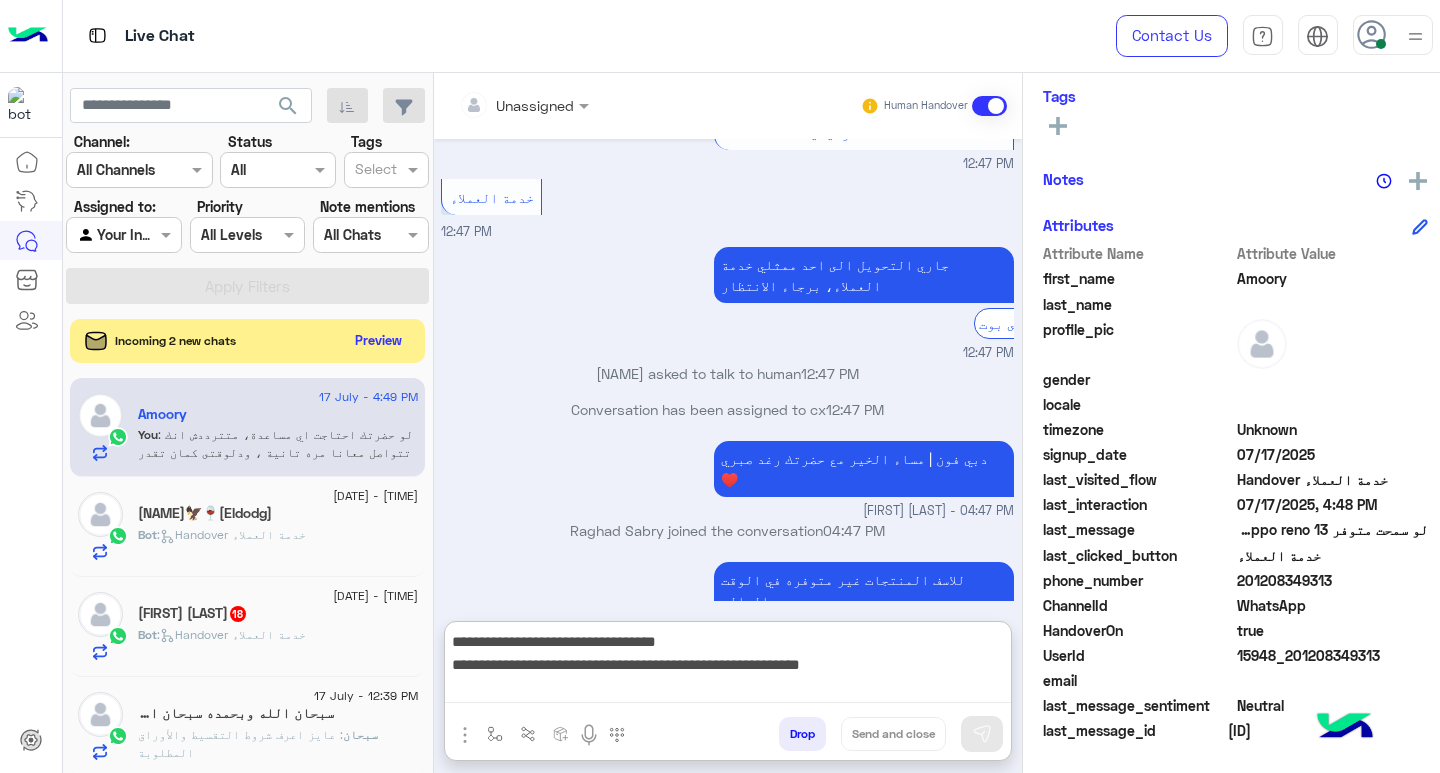 scroll, scrollTop: 155, scrollLeft: 0, axis: vertical 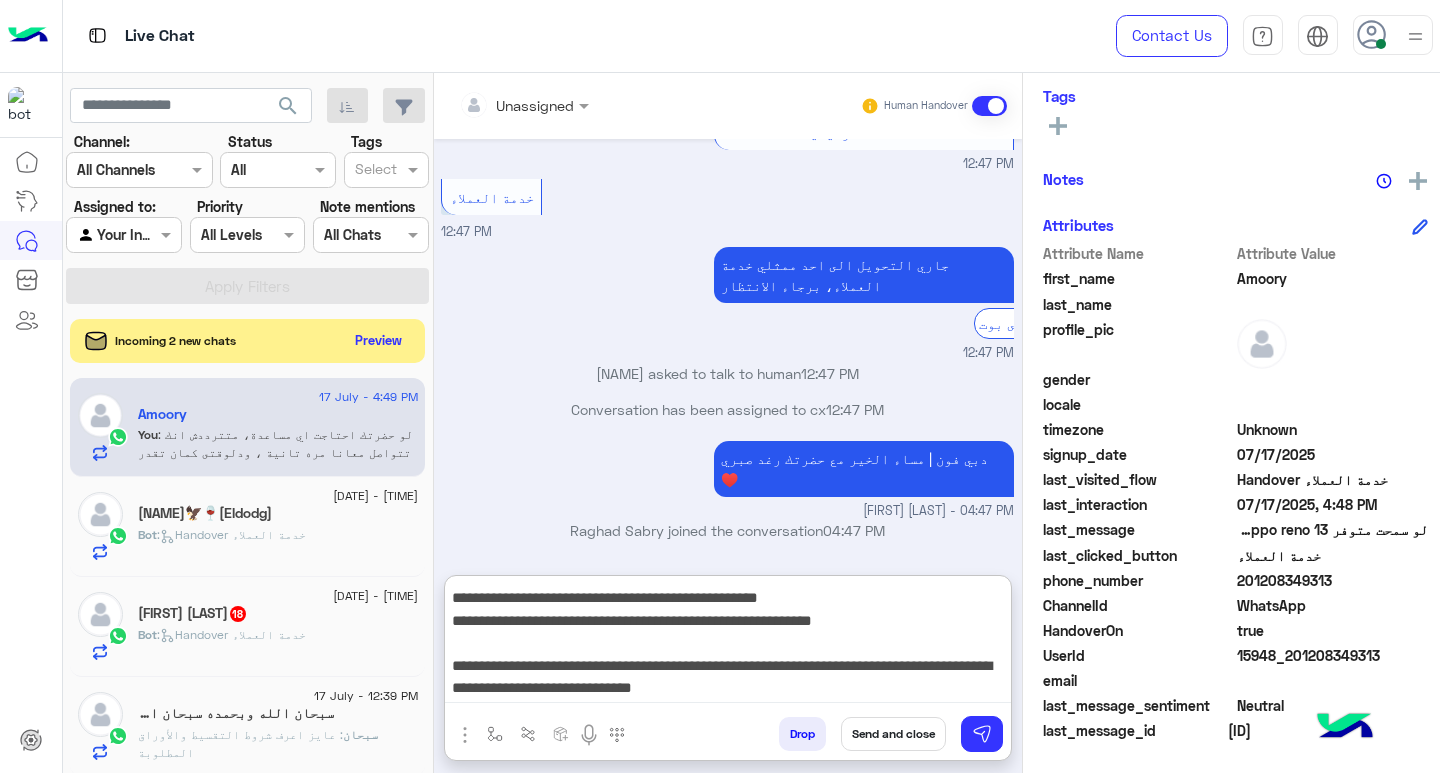 type on "**********" 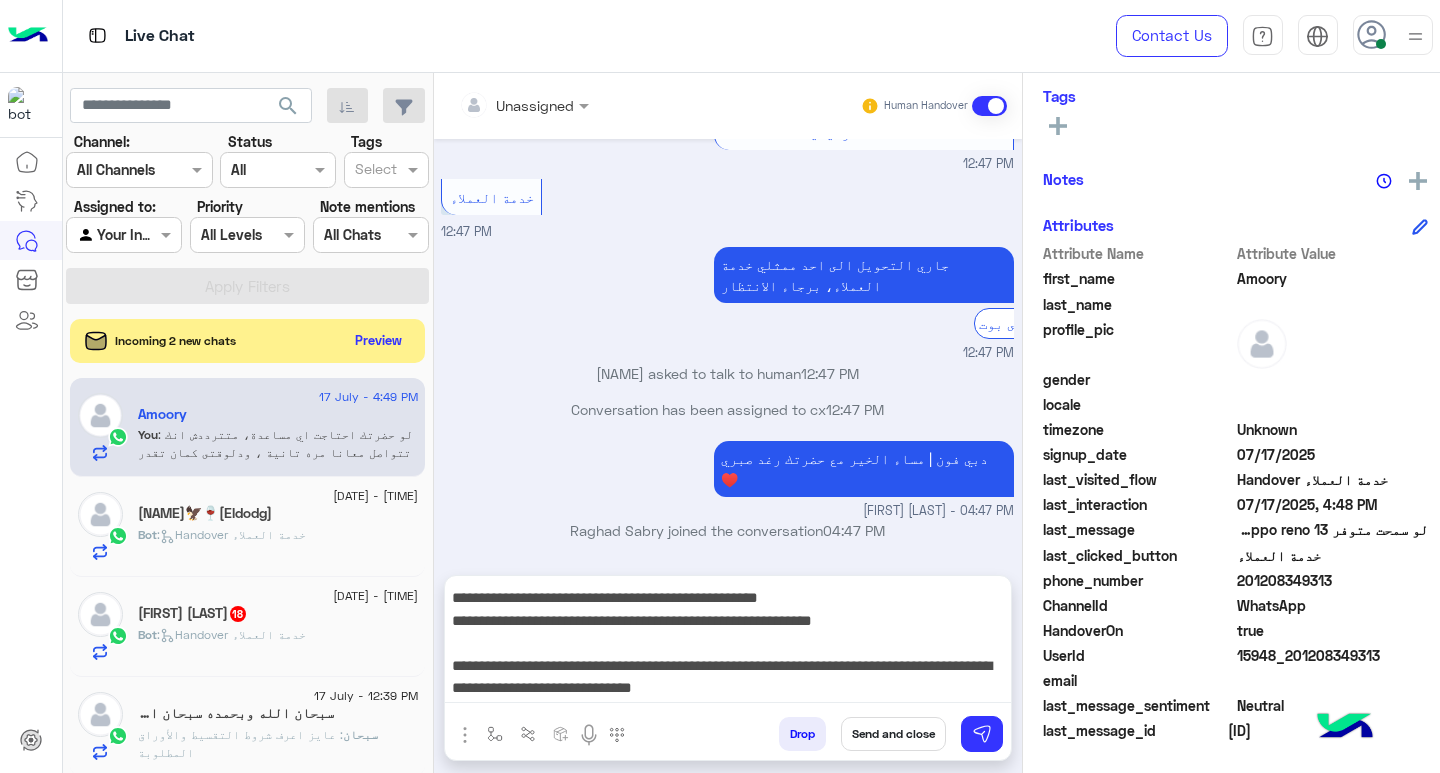 click on "Send and close" at bounding box center (893, 734) 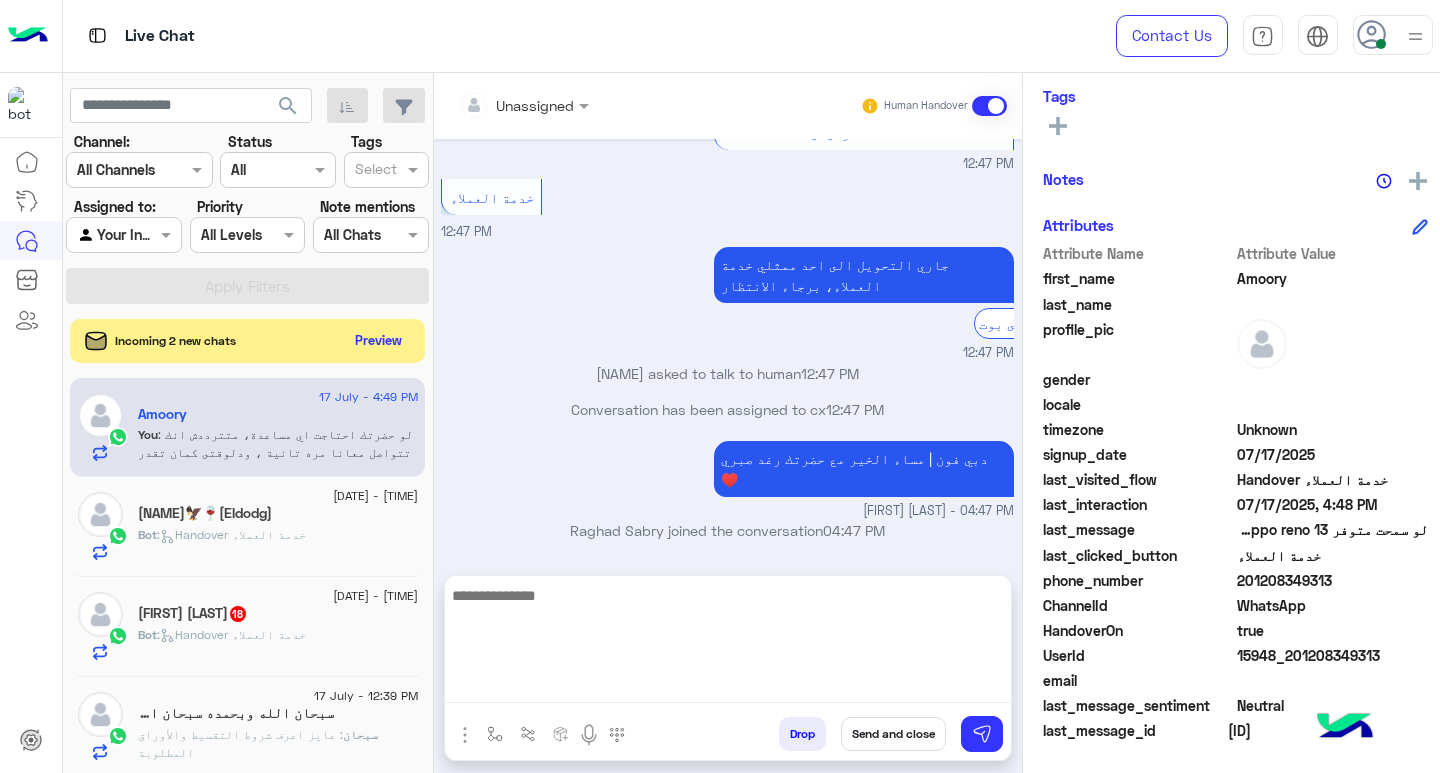 scroll, scrollTop: 0, scrollLeft: 0, axis: both 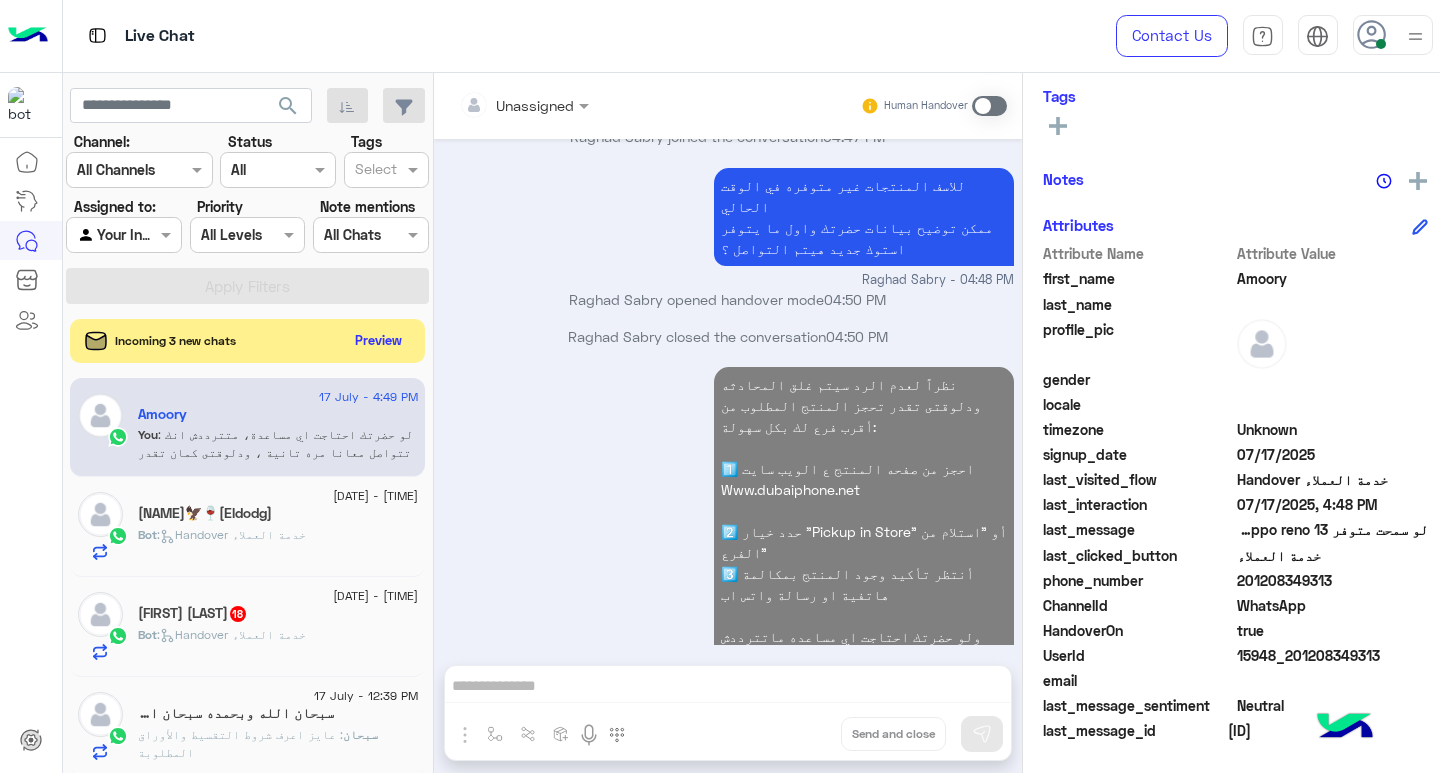 click on "Bot :   Handover خدمة العملاء" 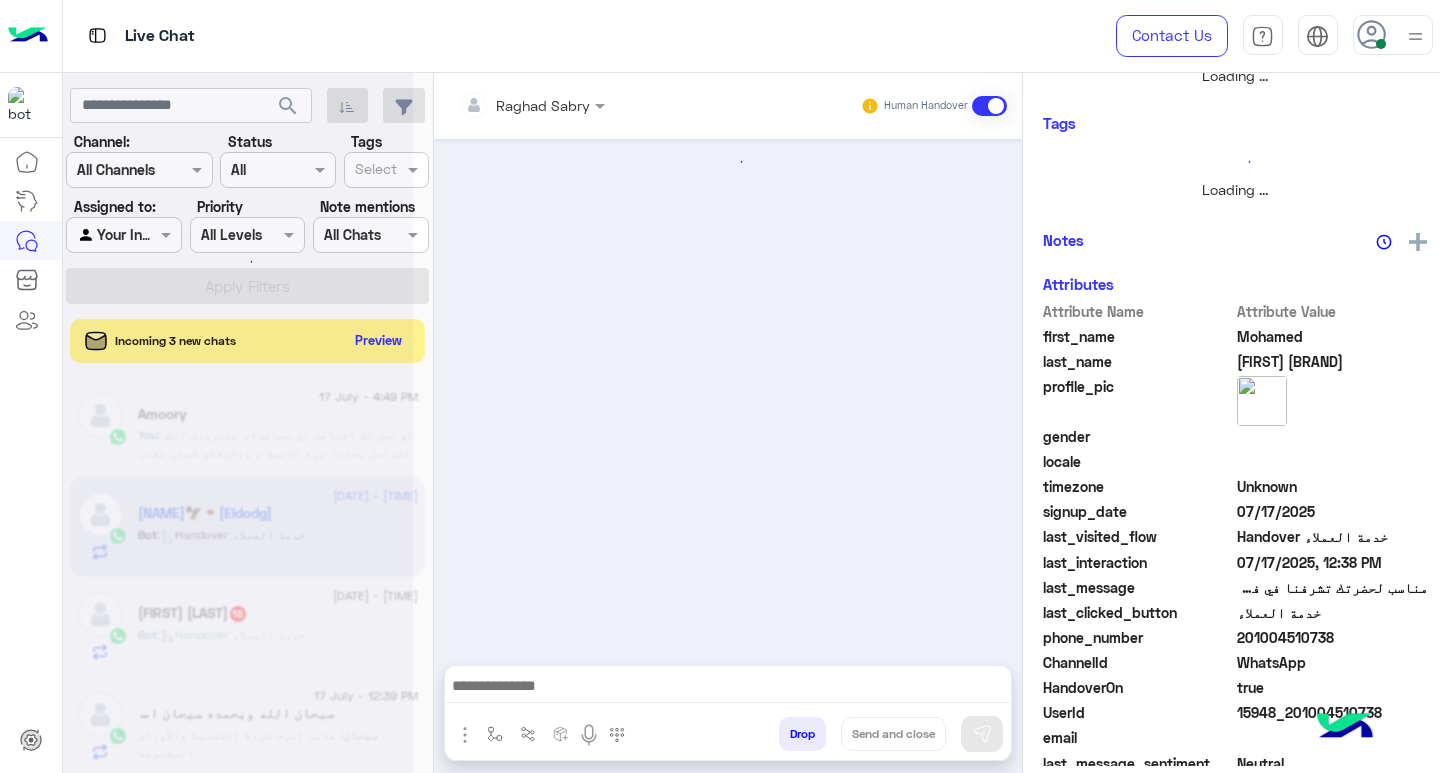scroll, scrollTop: 355, scrollLeft: 0, axis: vertical 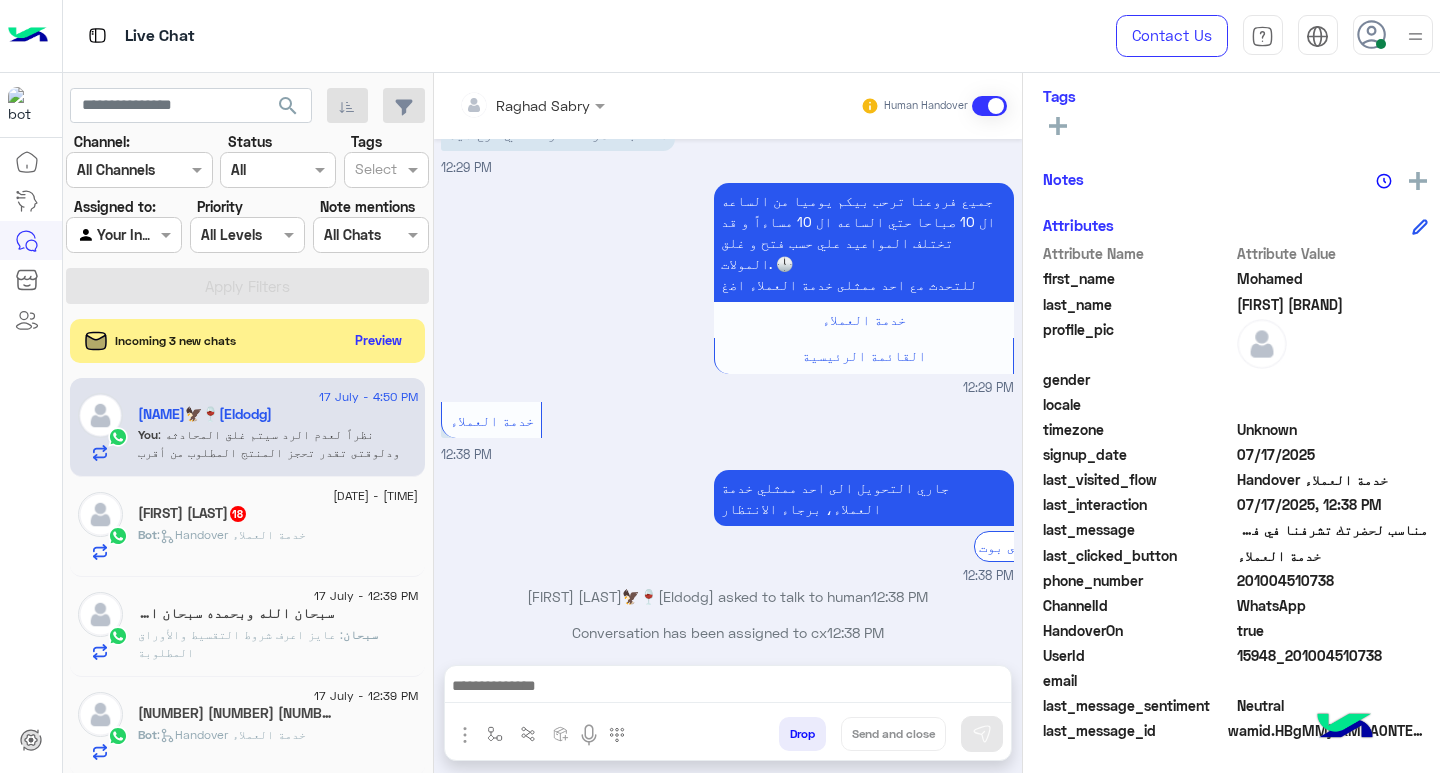click at bounding box center (728, 688) 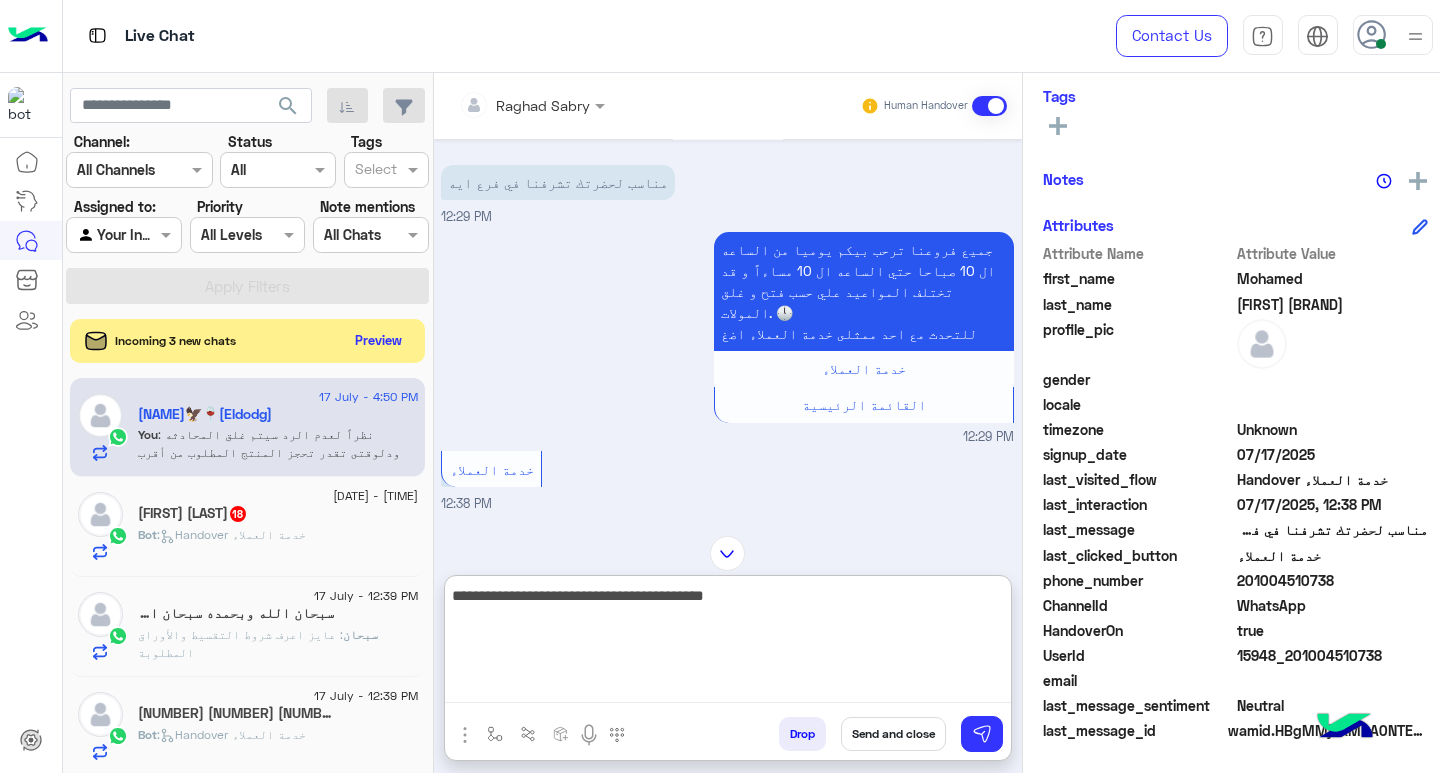 scroll, scrollTop: 0, scrollLeft: 0, axis: both 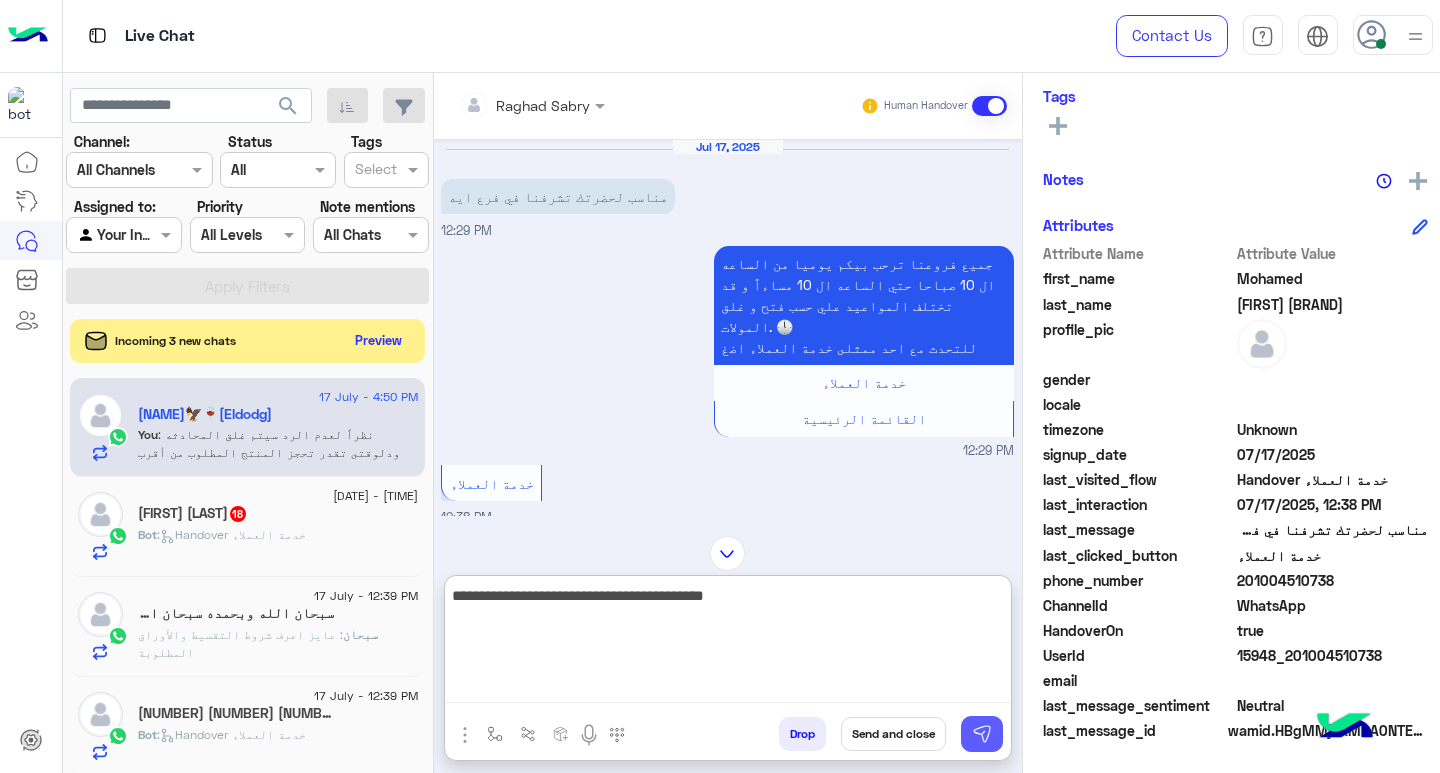 type on "**********" 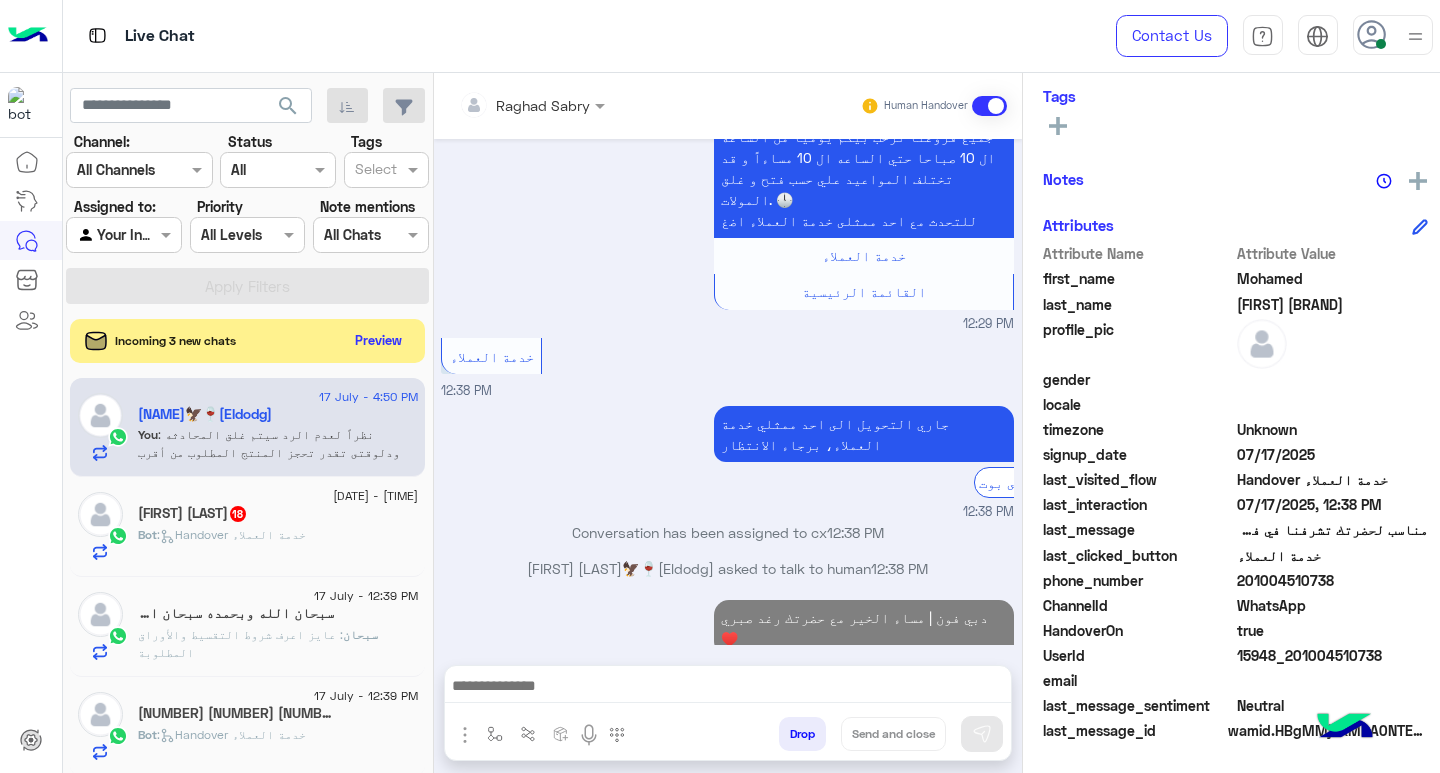scroll, scrollTop: 163, scrollLeft: 0, axis: vertical 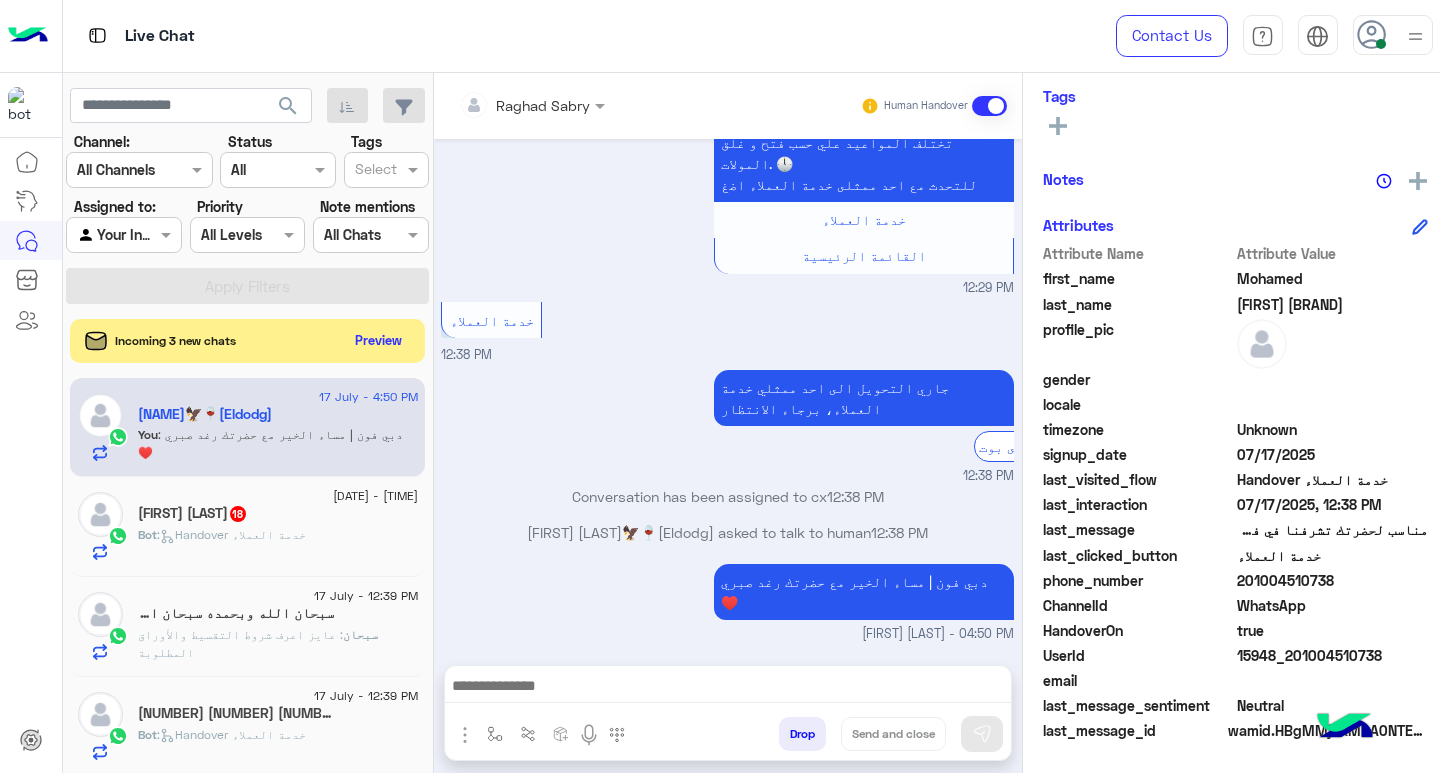 click at bounding box center (728, 688) 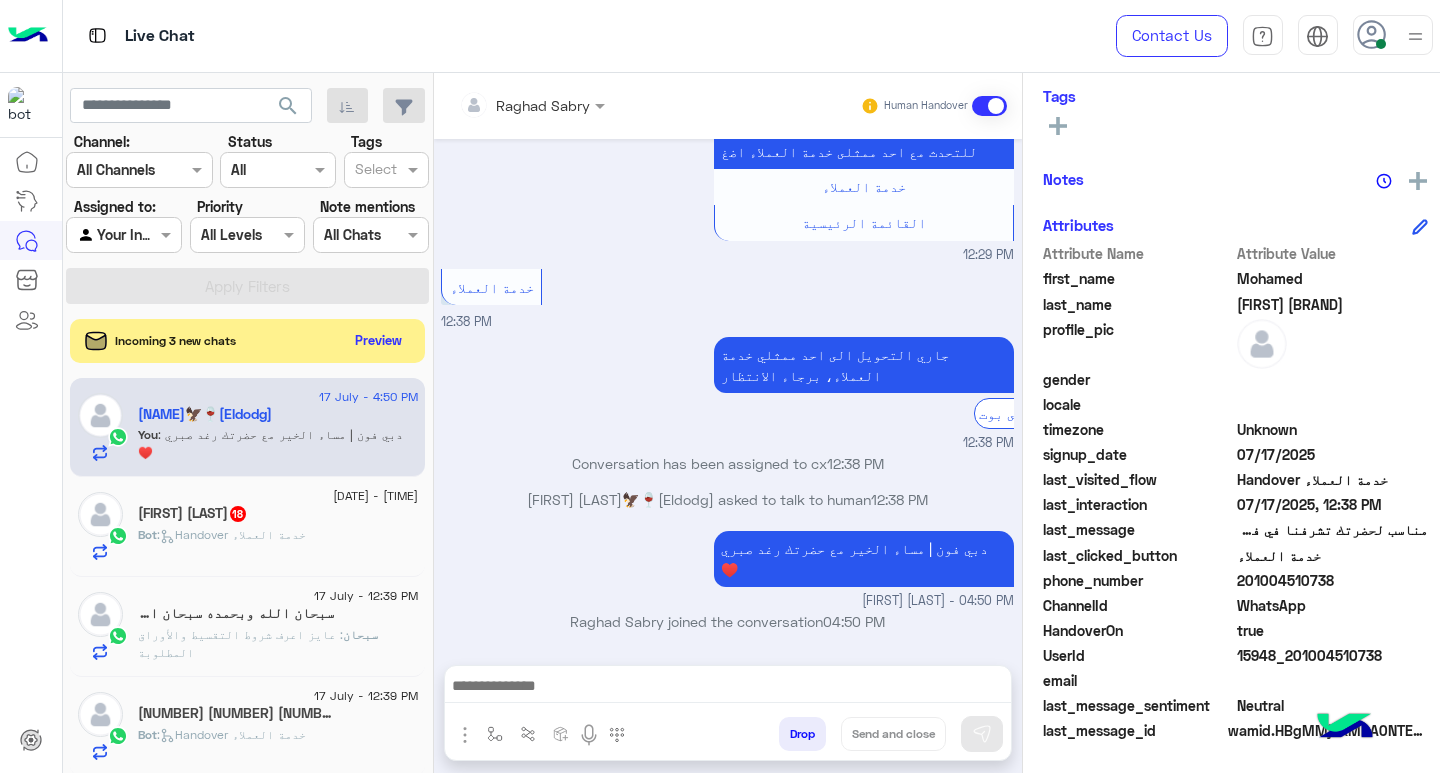 paste on "**********" 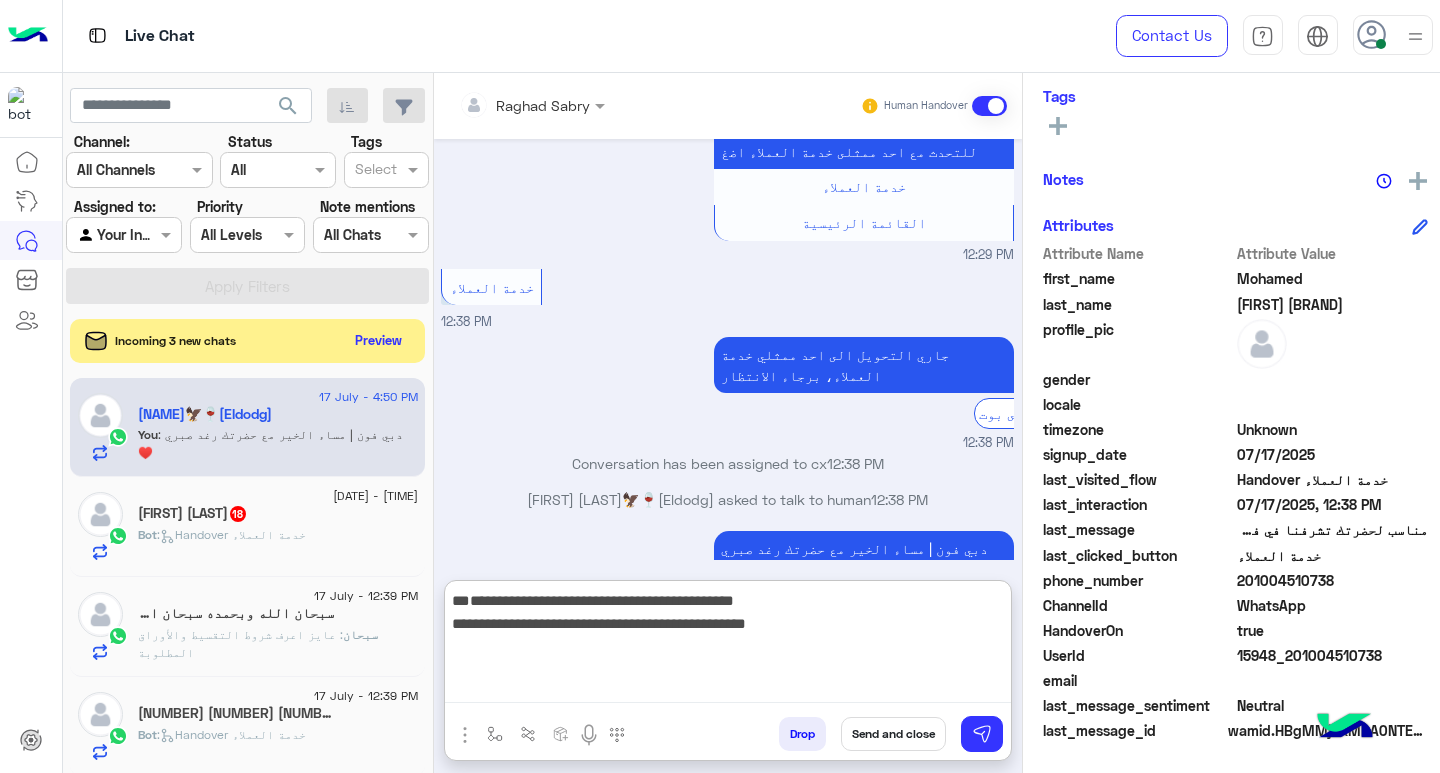 scroll, scrollTop: 0, scrollLeft: 0, axis: both 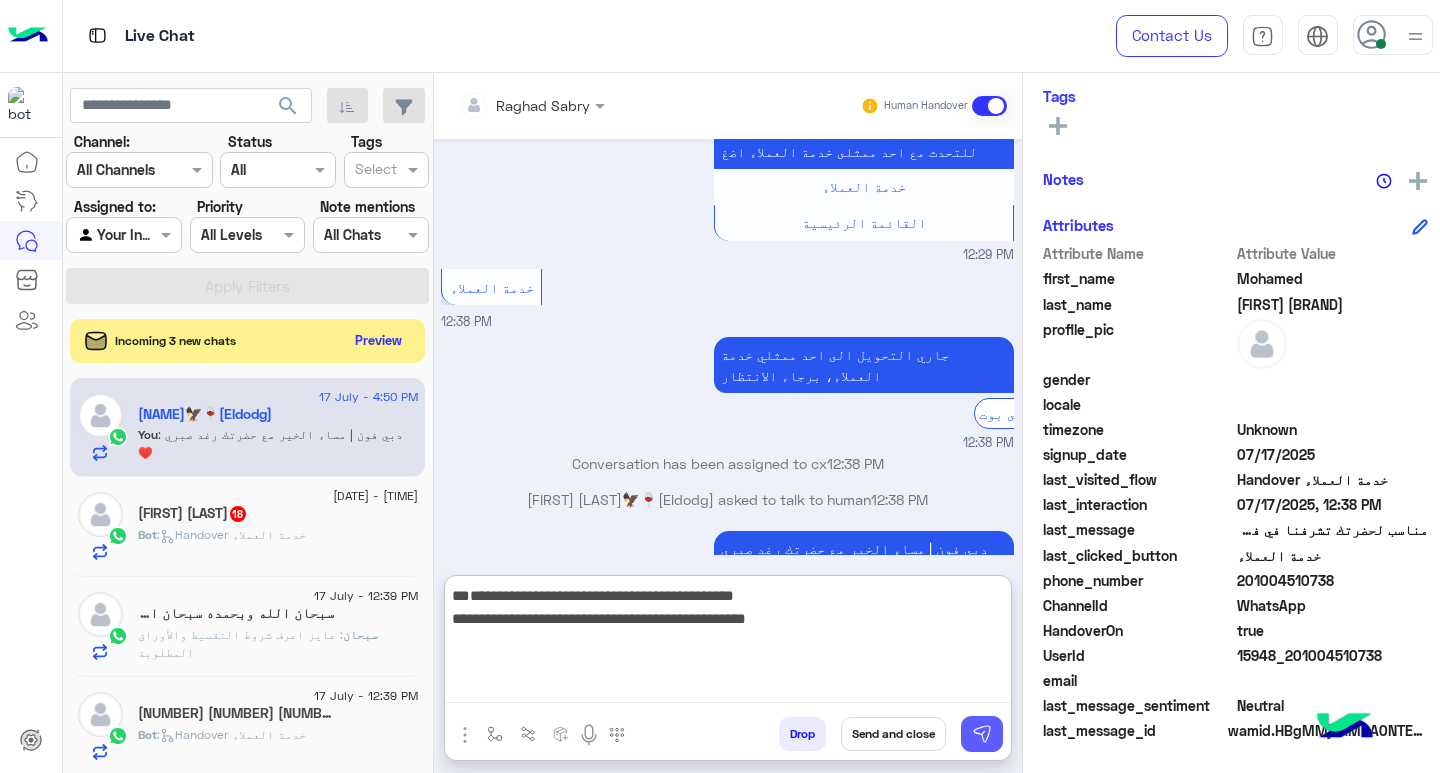type on "**********" 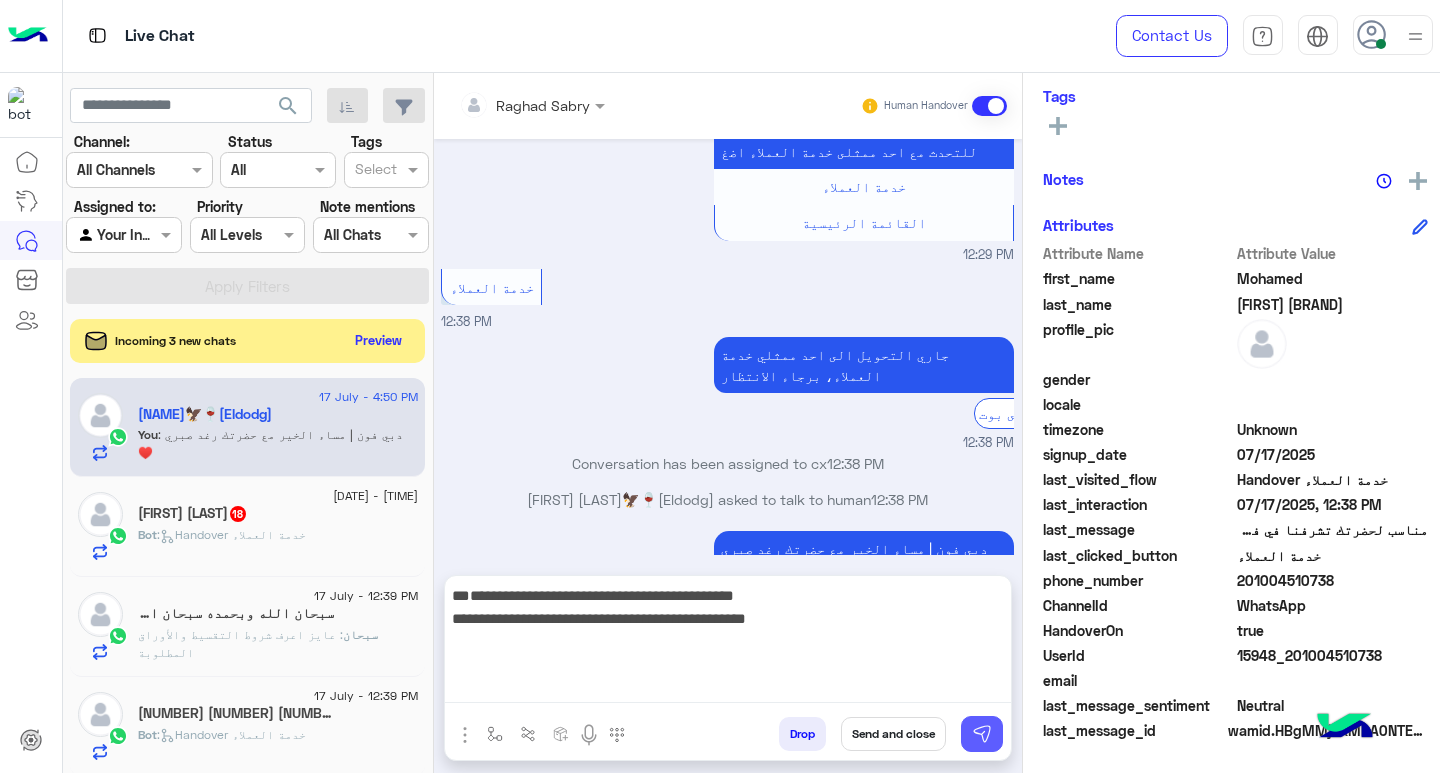 click at bounding box center (982, 734) 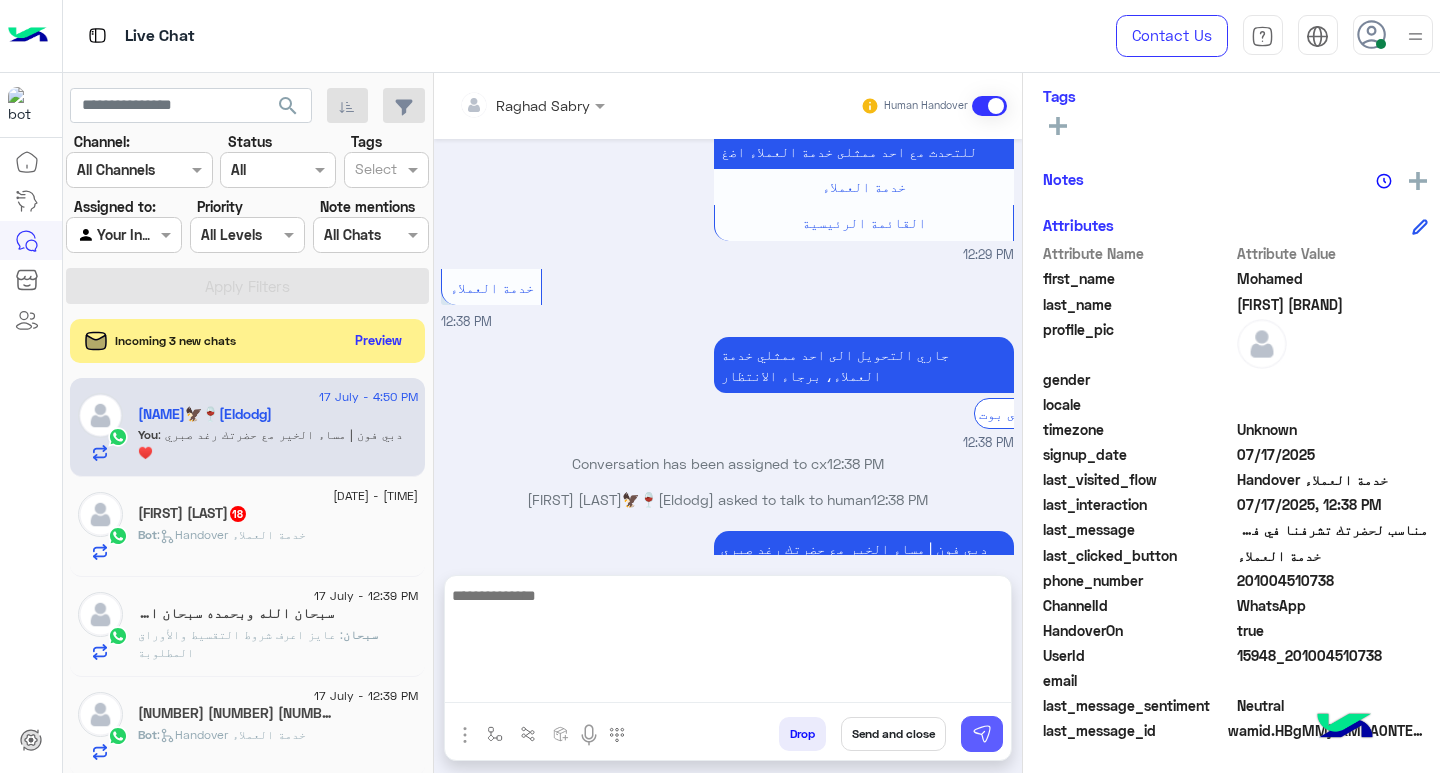 scroll, scrollTop: 269, scrollLeft: 0, axis: vertical 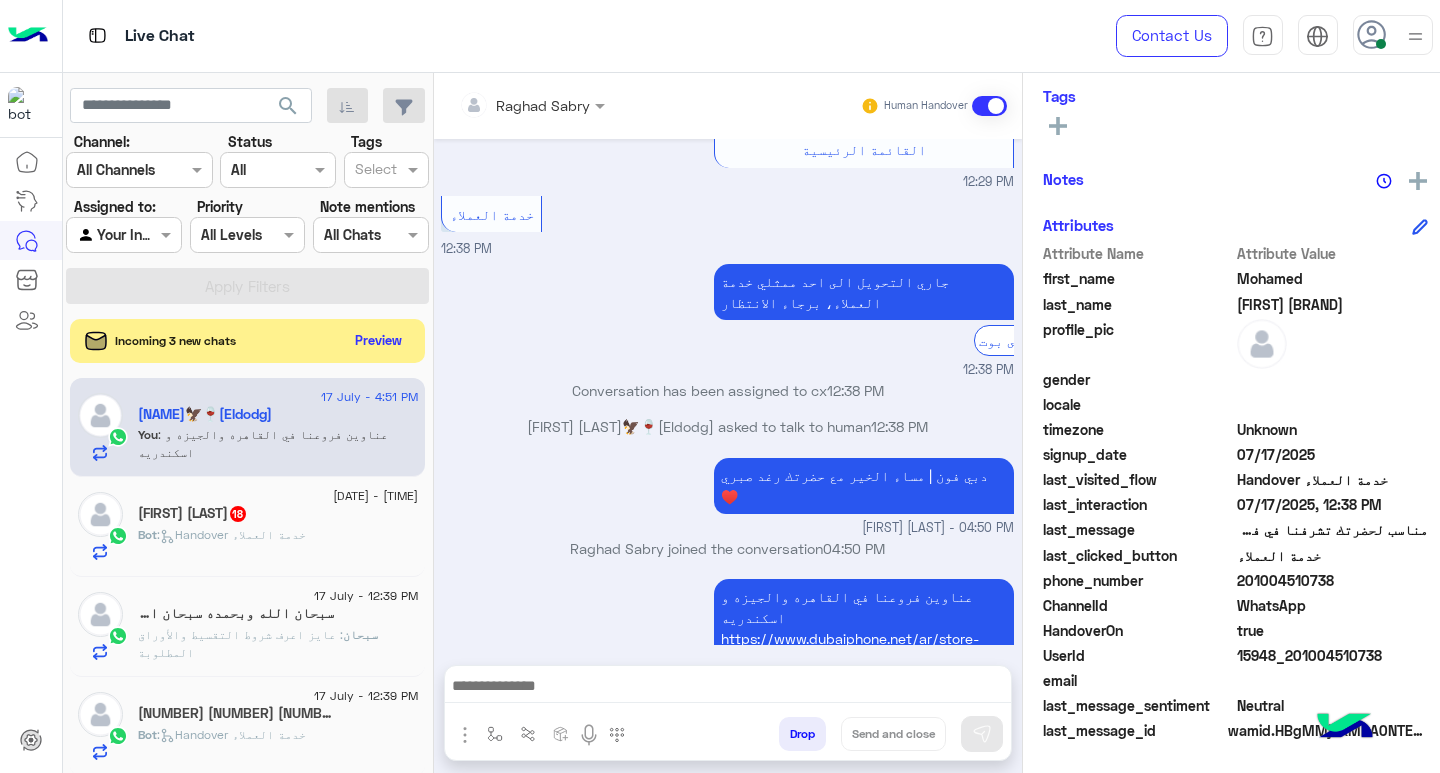 click on "سبحان الله وبحمده سبحان الله العظيم  [NUMBER]" 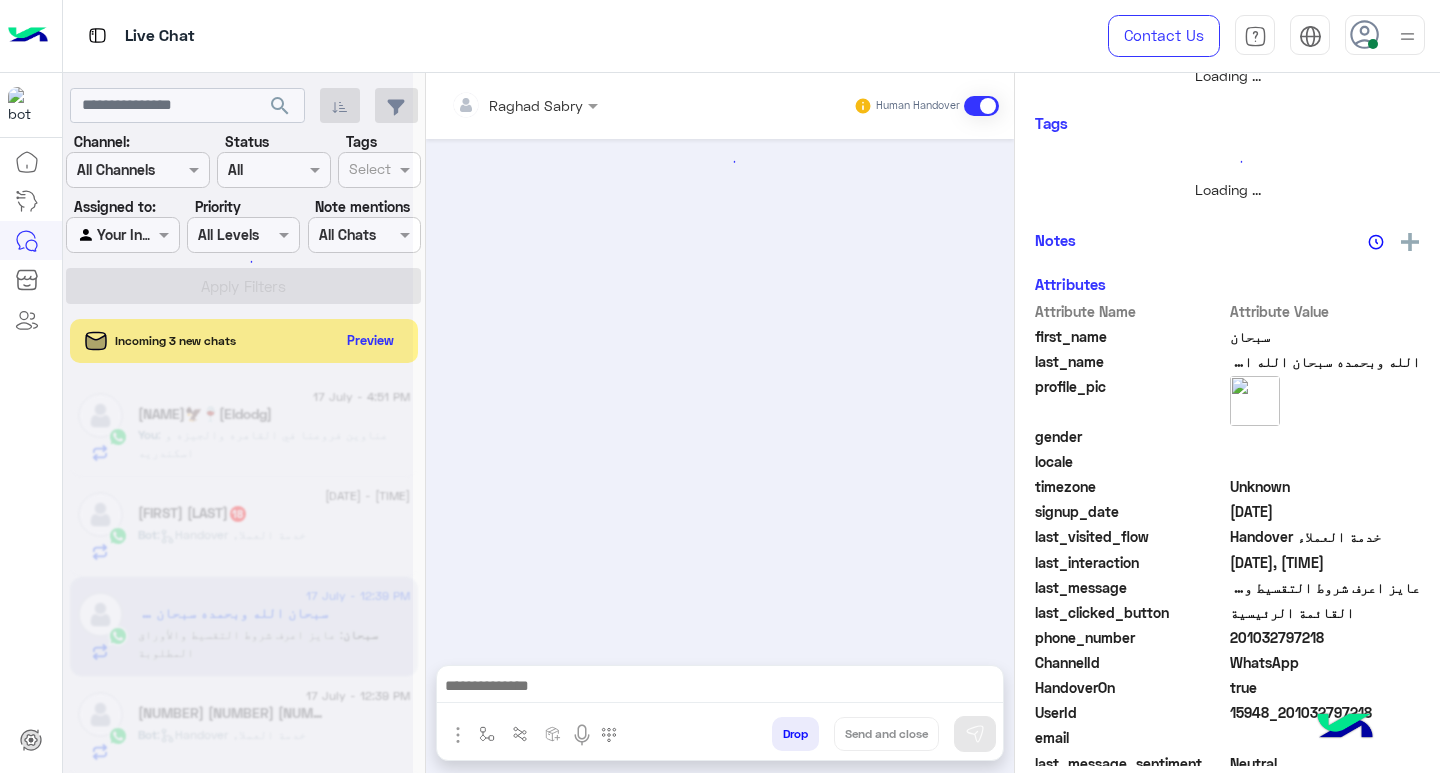 scroll, scrollTop: 355, scrollLeft: 0, axis: vertical 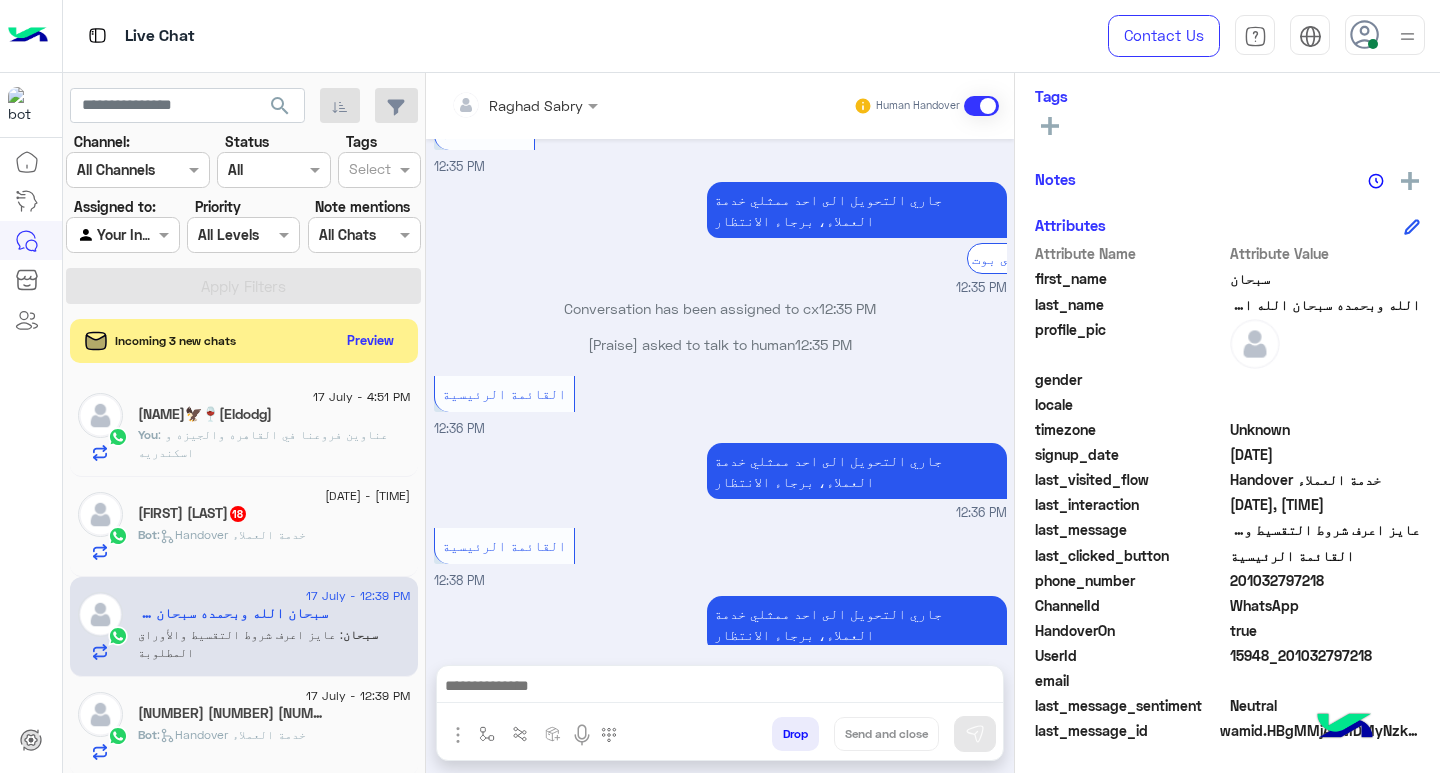 click on ":
عناوين فروعنا في القاهره والجيزه و اسكندريه
https://www.dubaiphone.net/ar/store-locator/" 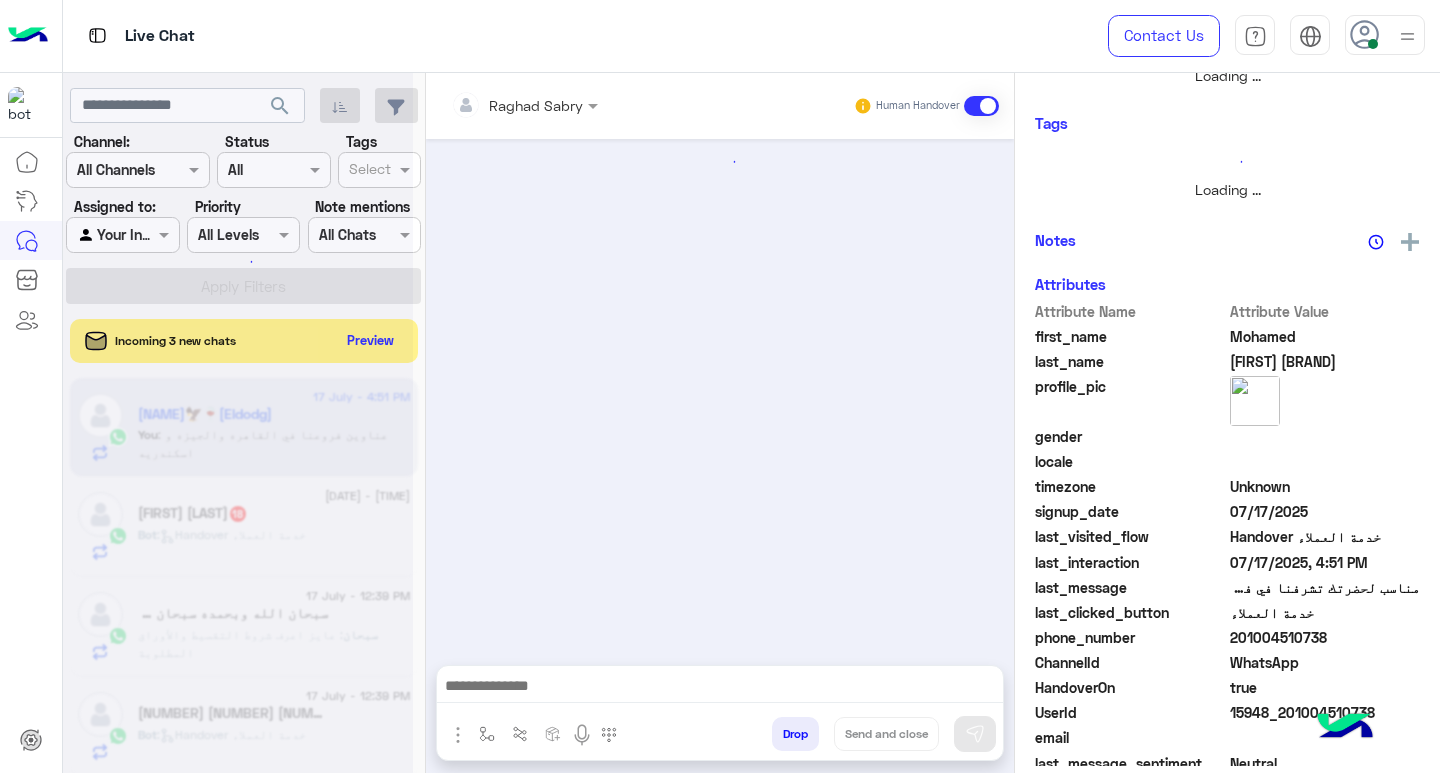 scroll, scrollTop: 355, scrollLeft: 0, axis: vertical 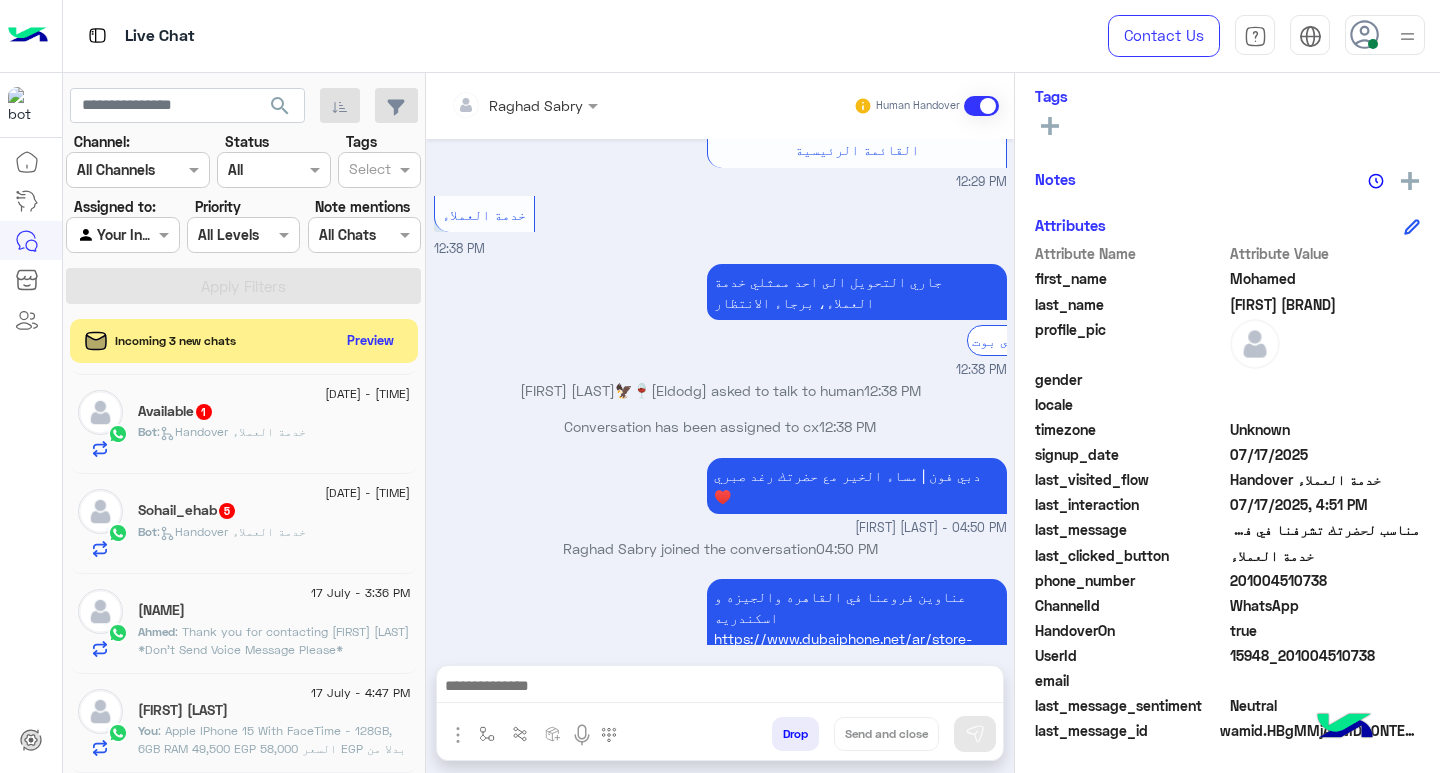 click on "[FIRST] [LAST]" 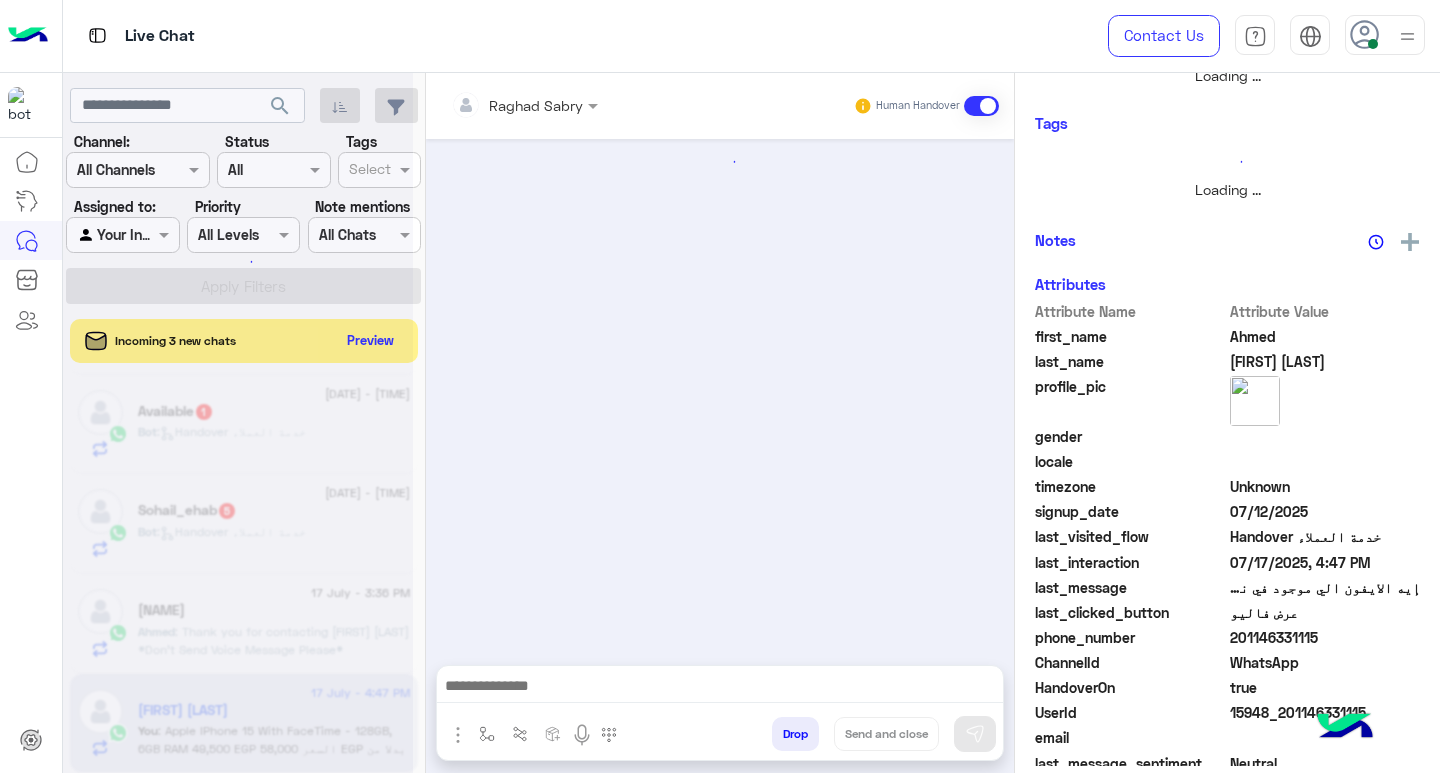 scroll, scrollTop: 355, scrollLeft: 0, axis: vertical 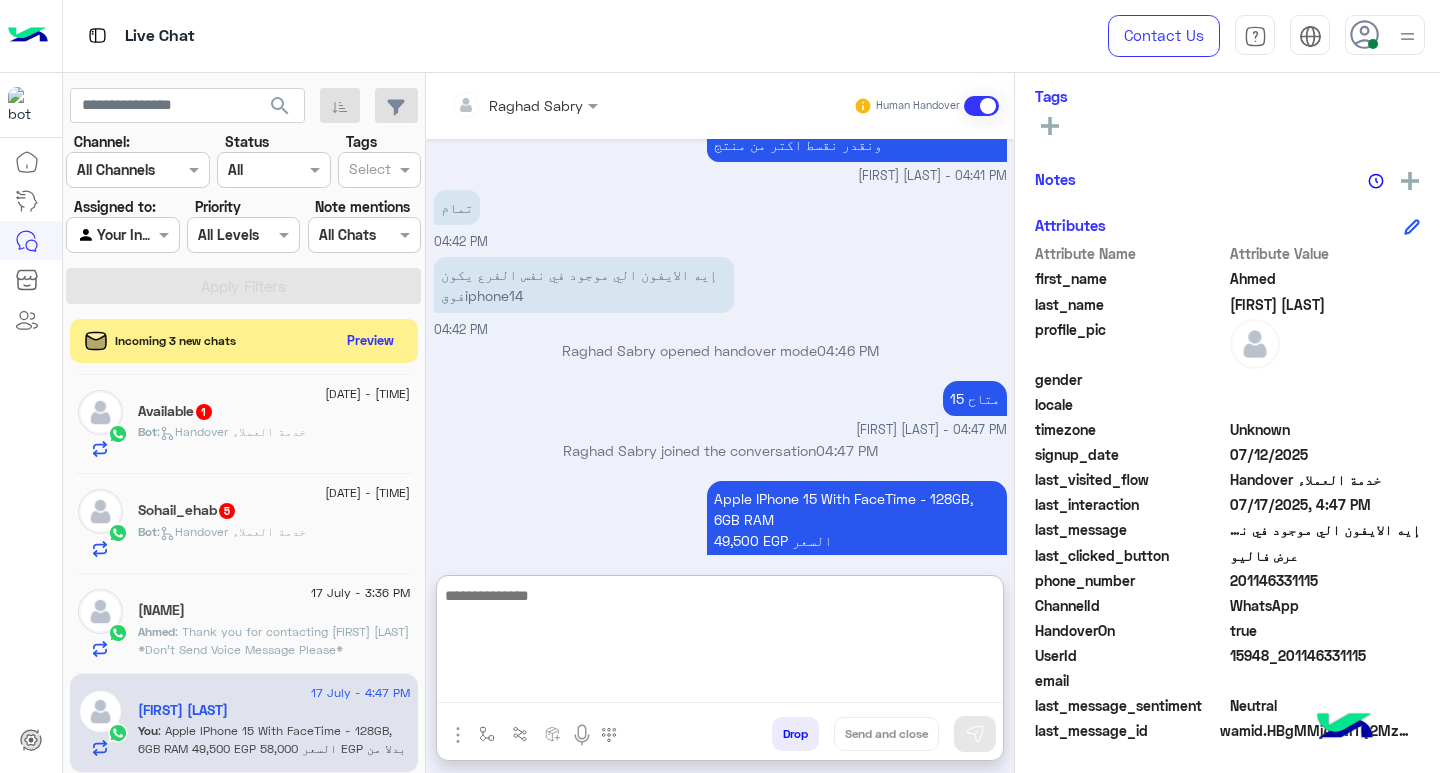 paste on "**********" 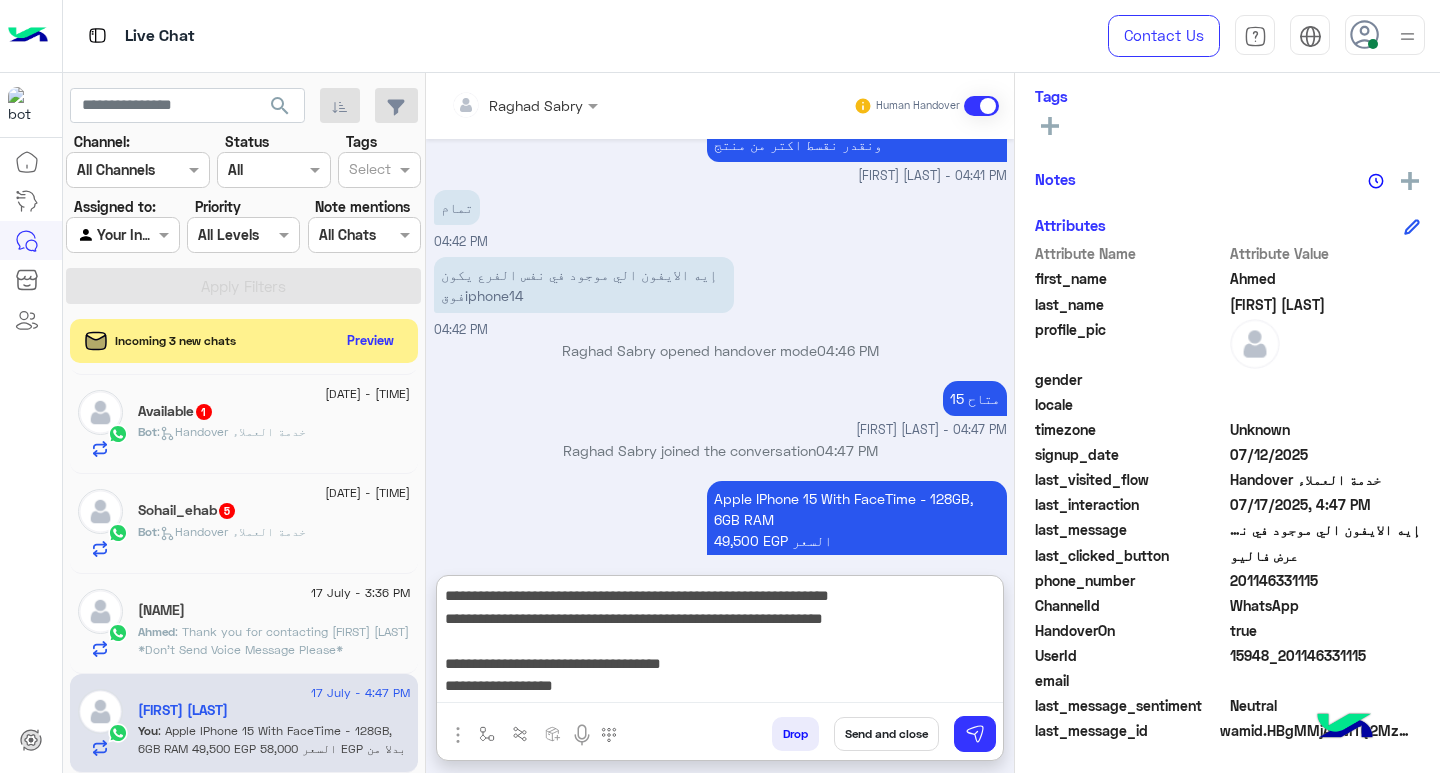 scroll, scrollTop: 129, scrollLeft: 0, axis: vertical 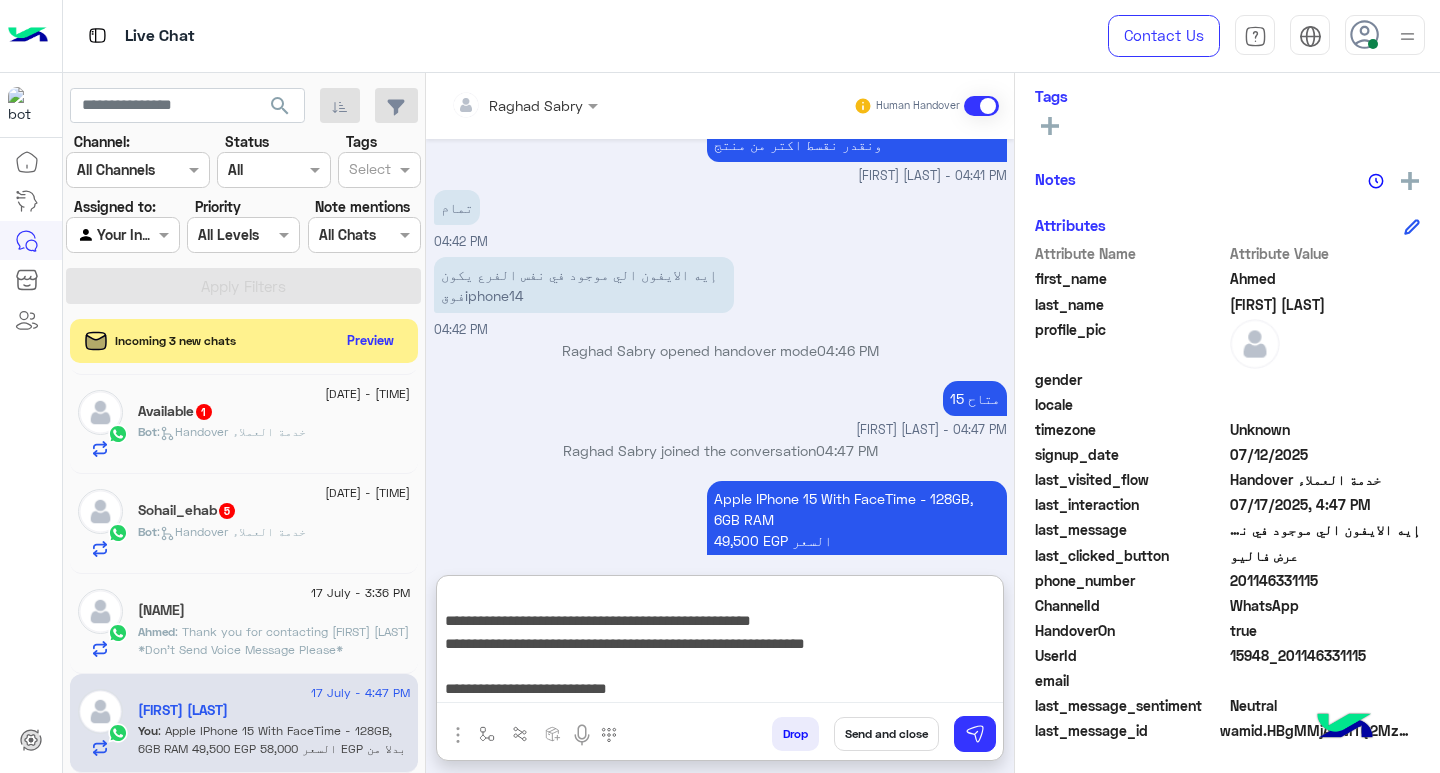 type on "**********" 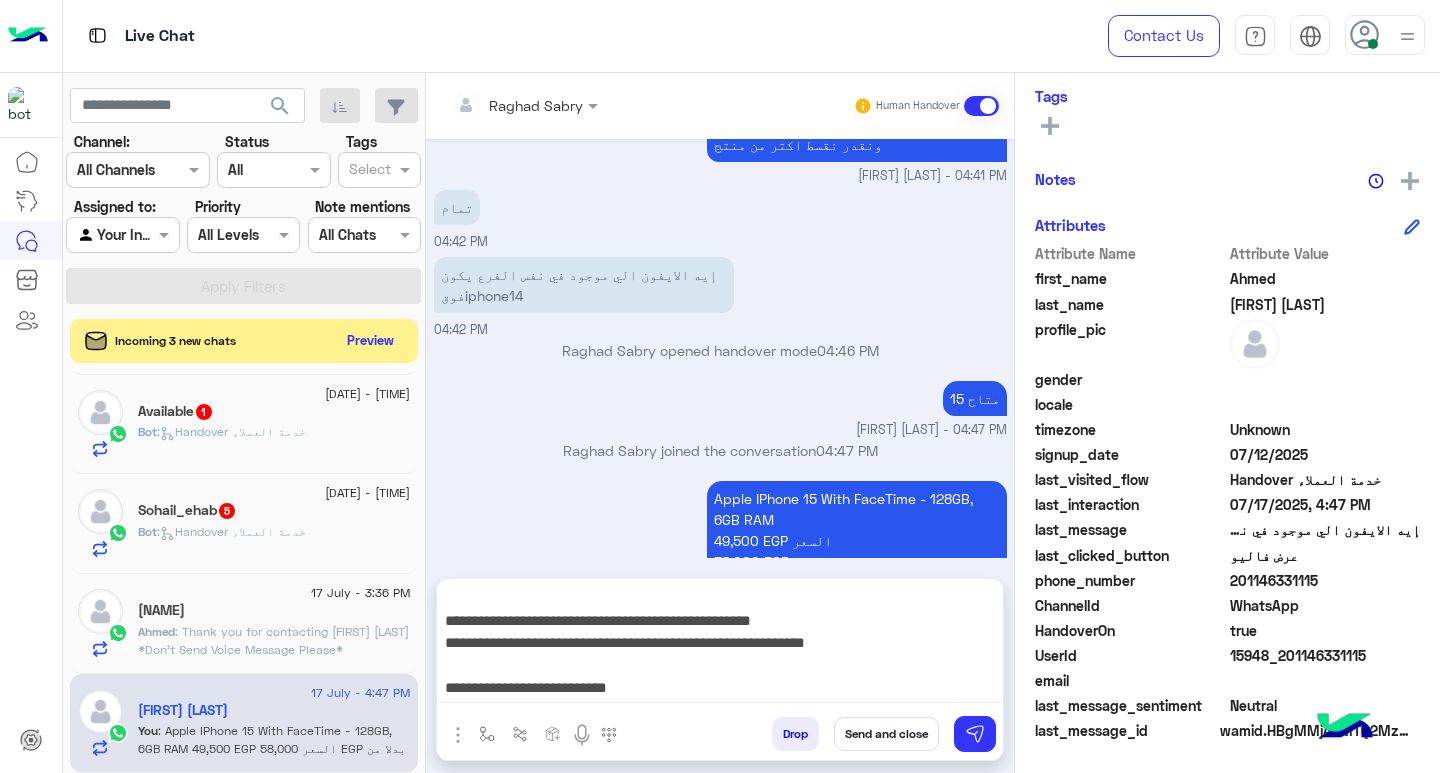 click on "Send and close" at bounding box center [886, 734] 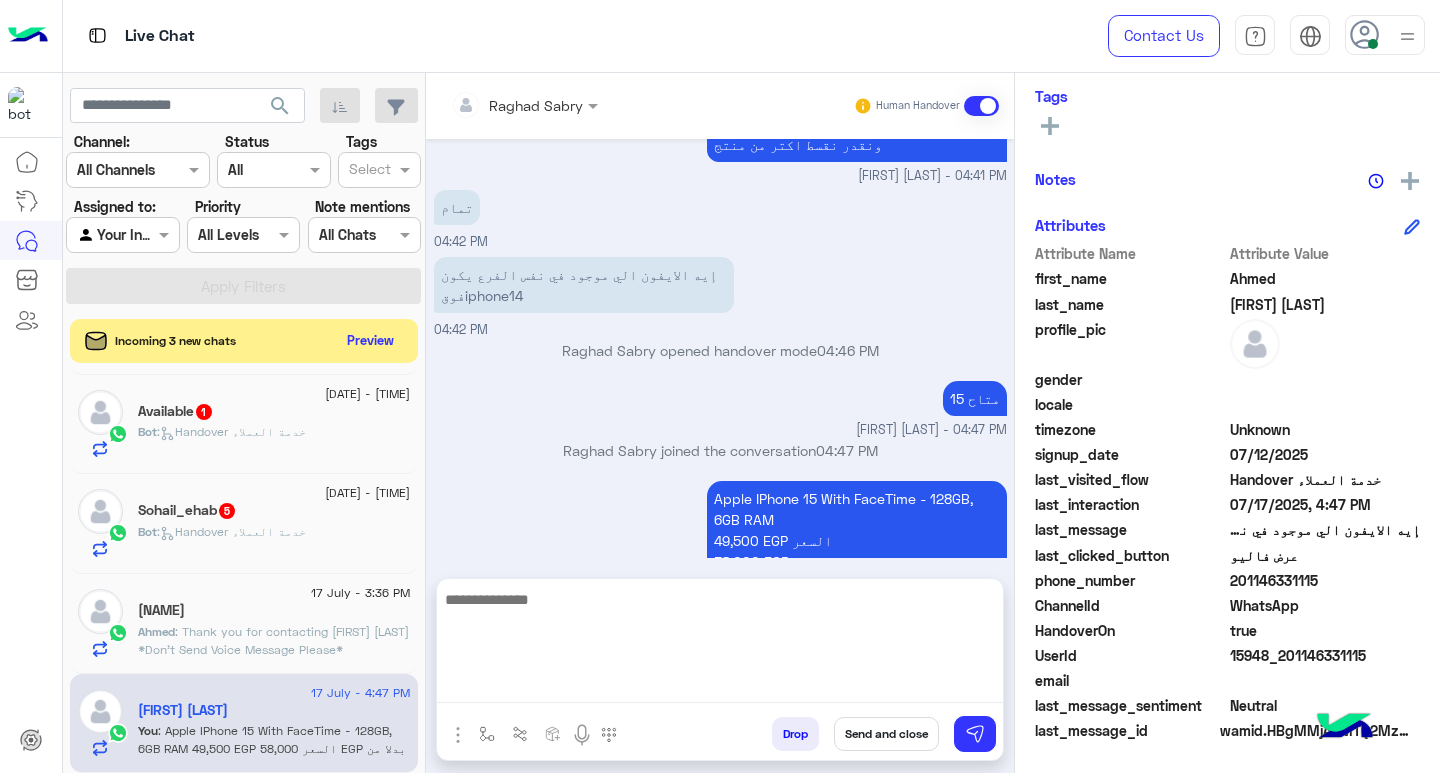 scroll, scrollTop: 0, scrollLeft: 0, axis: both 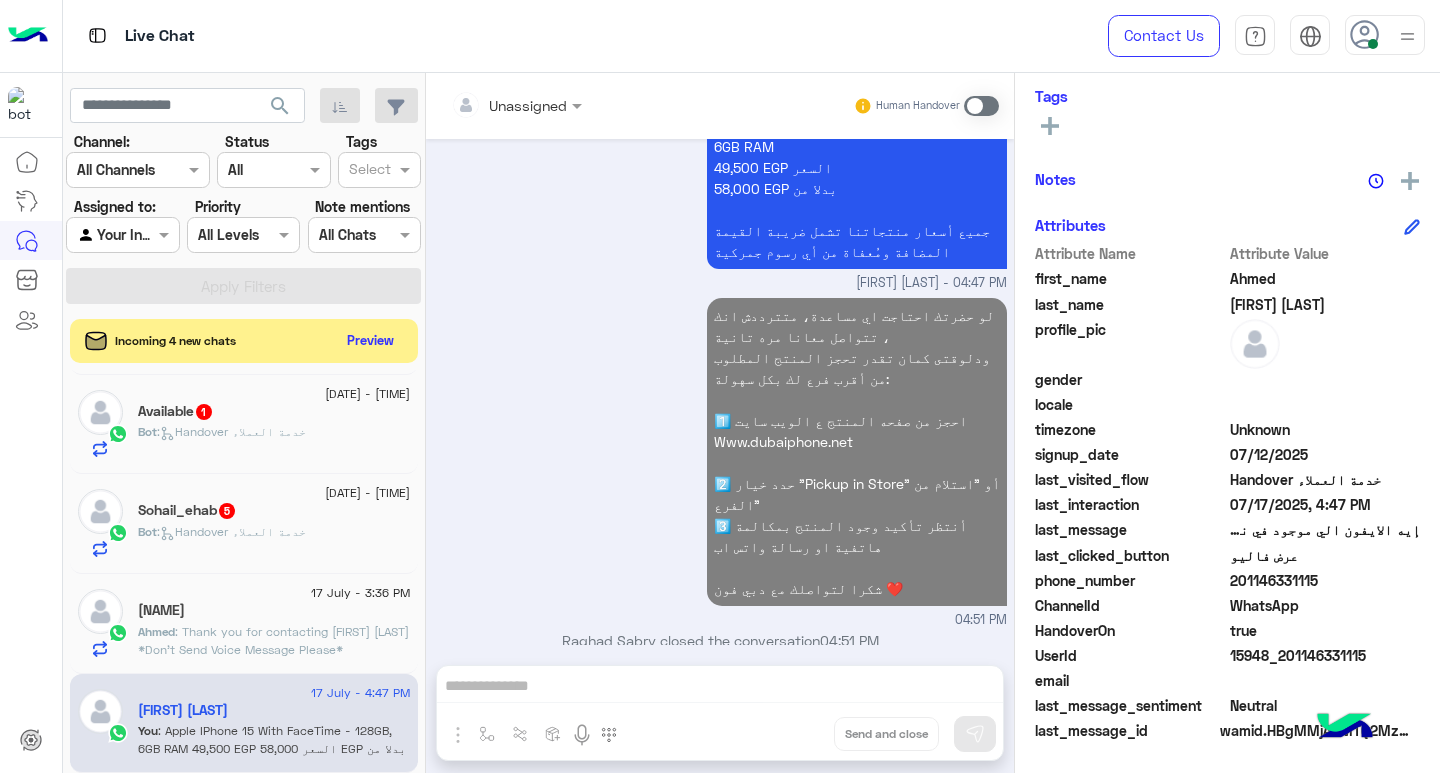 click on ":   Handover خدمة العملاء" 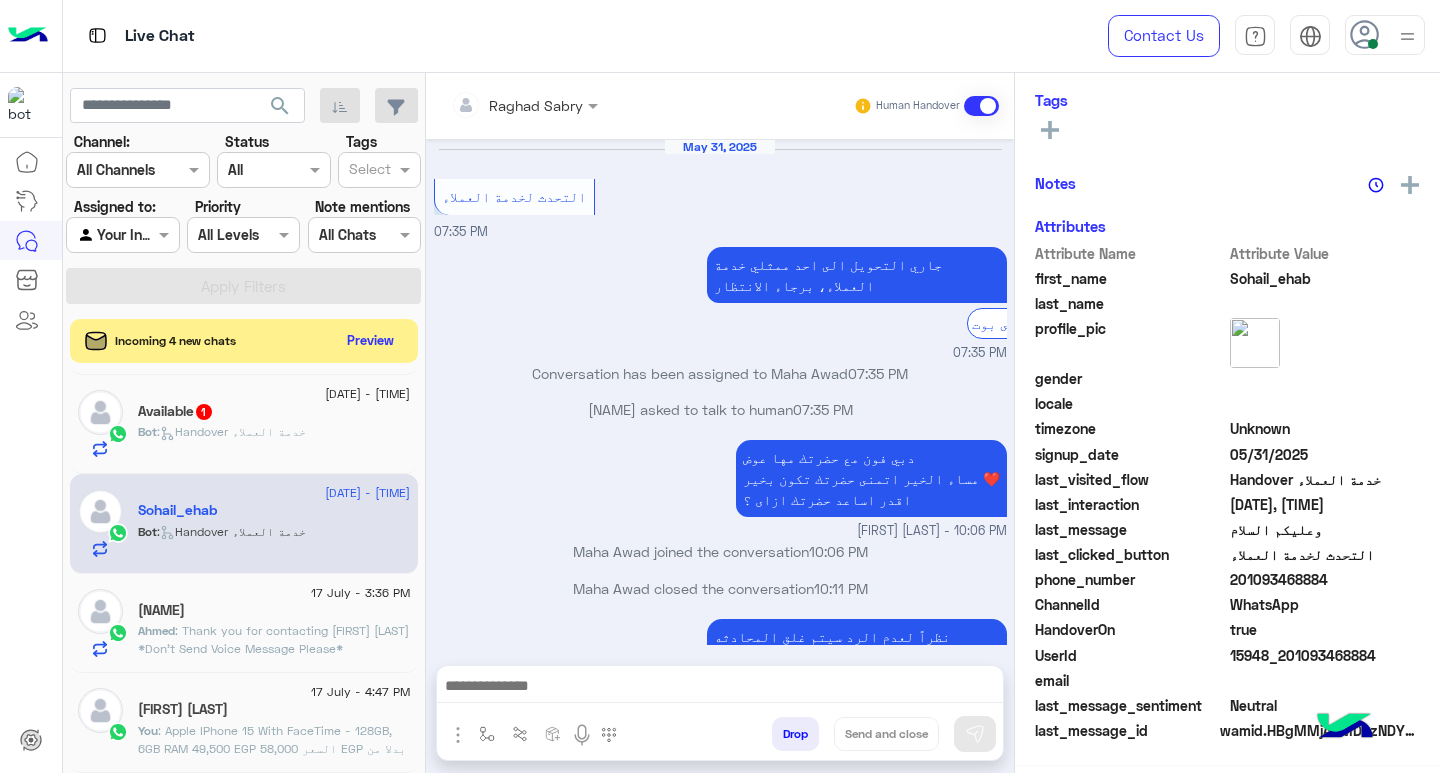 scroll, scrollTop: 325, scrollLeft: 0, axis: vertical 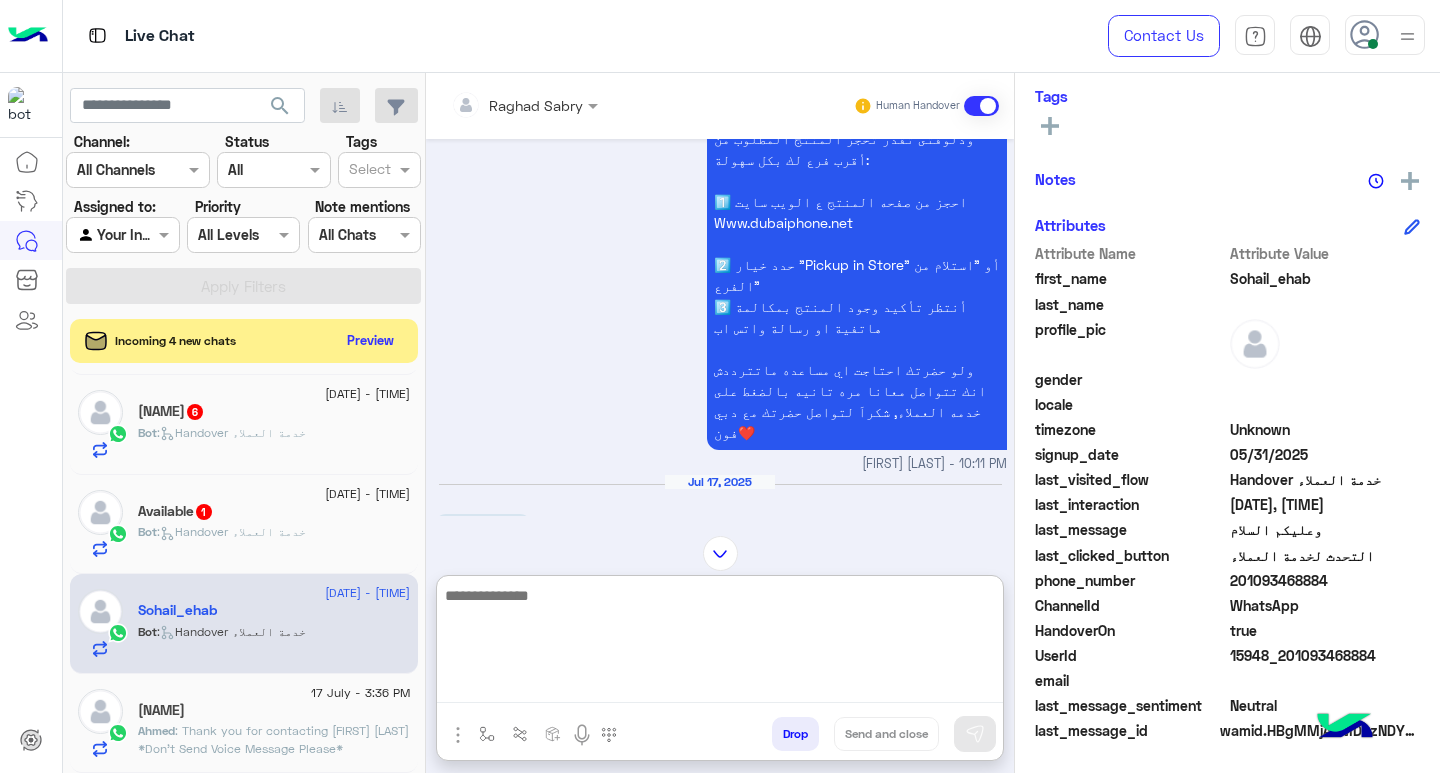 paste on "**********" 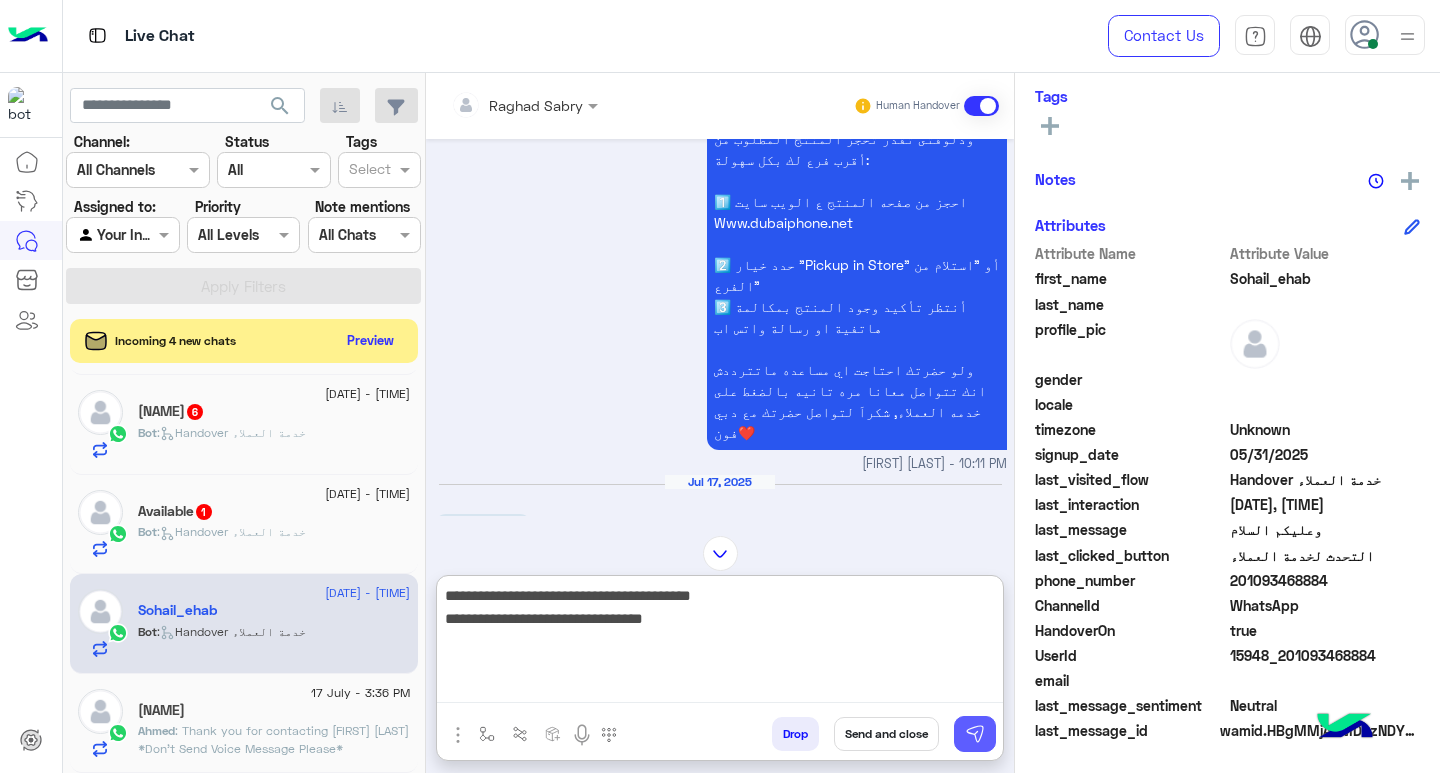 type on "**********" 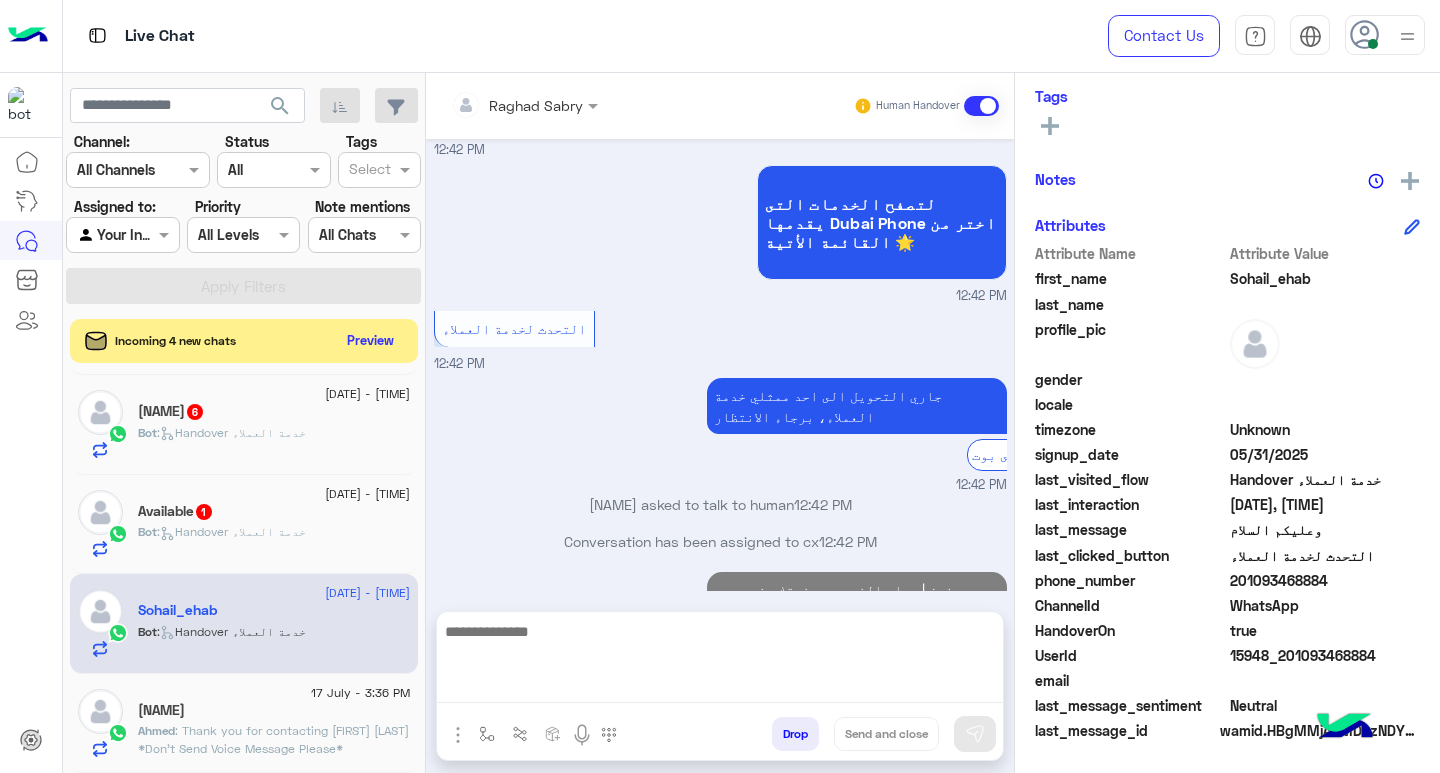 scroll, scrollTop: 1770, scrollLeft: 0, axis: vertical 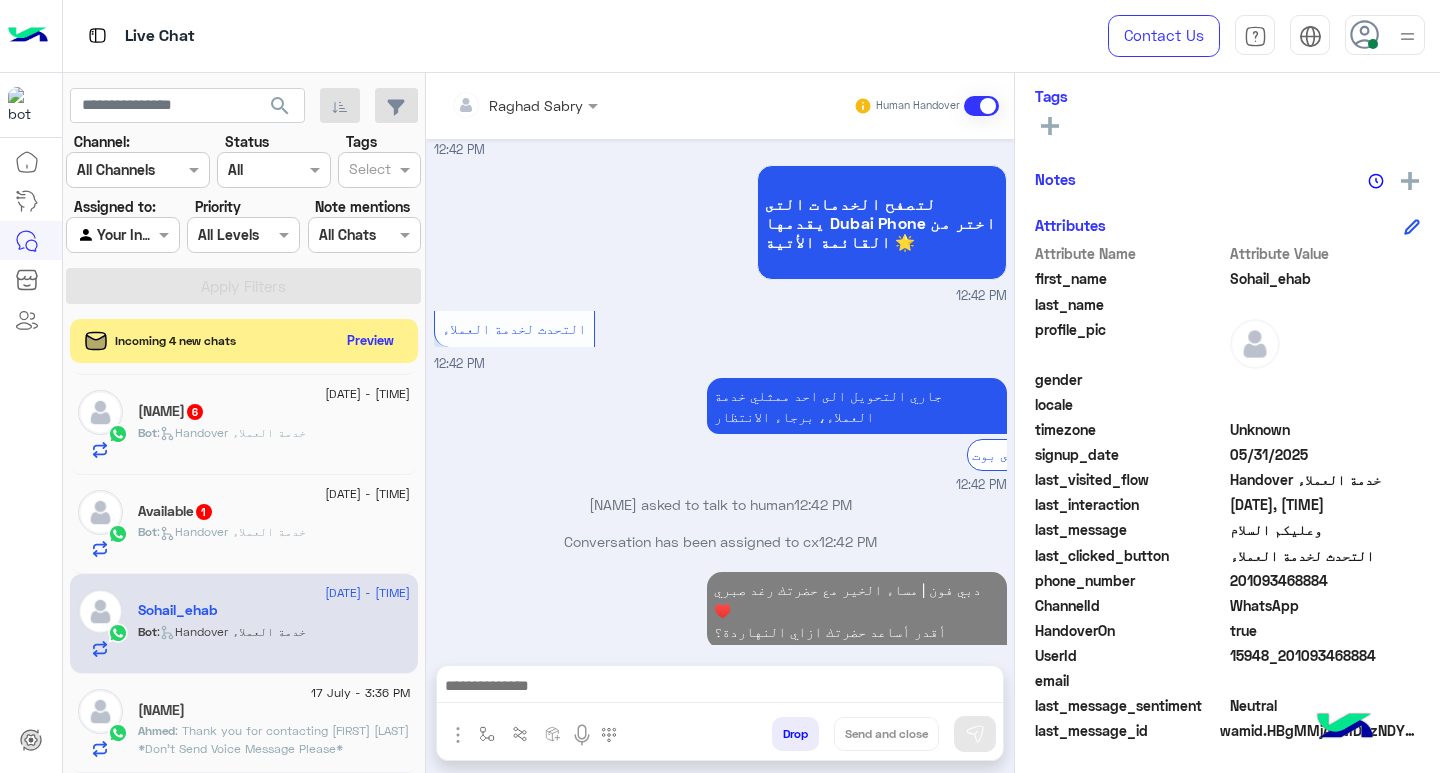 click on "[DATE] - [TIME]" 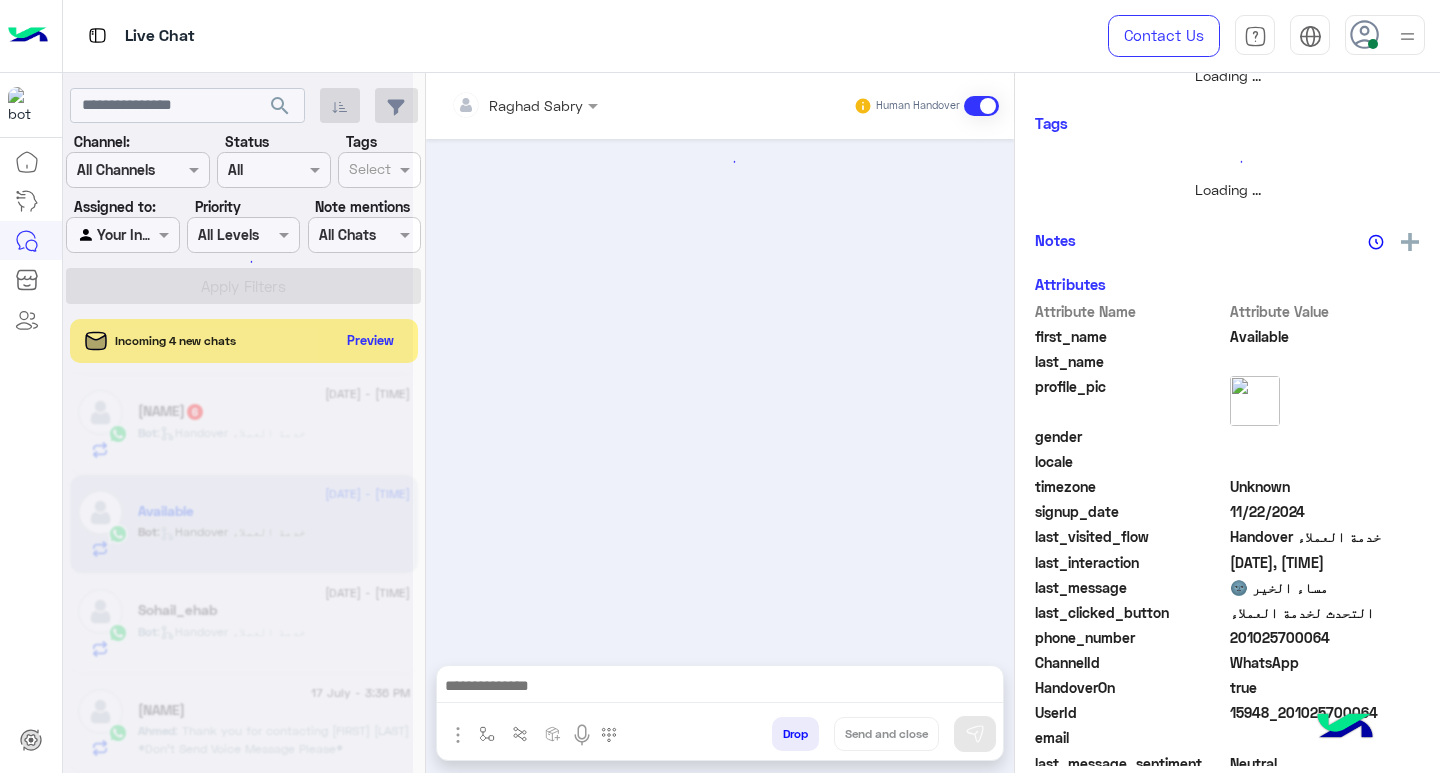 scroll, scrollTop: 355, scrollLeft: 0, axis: vertical 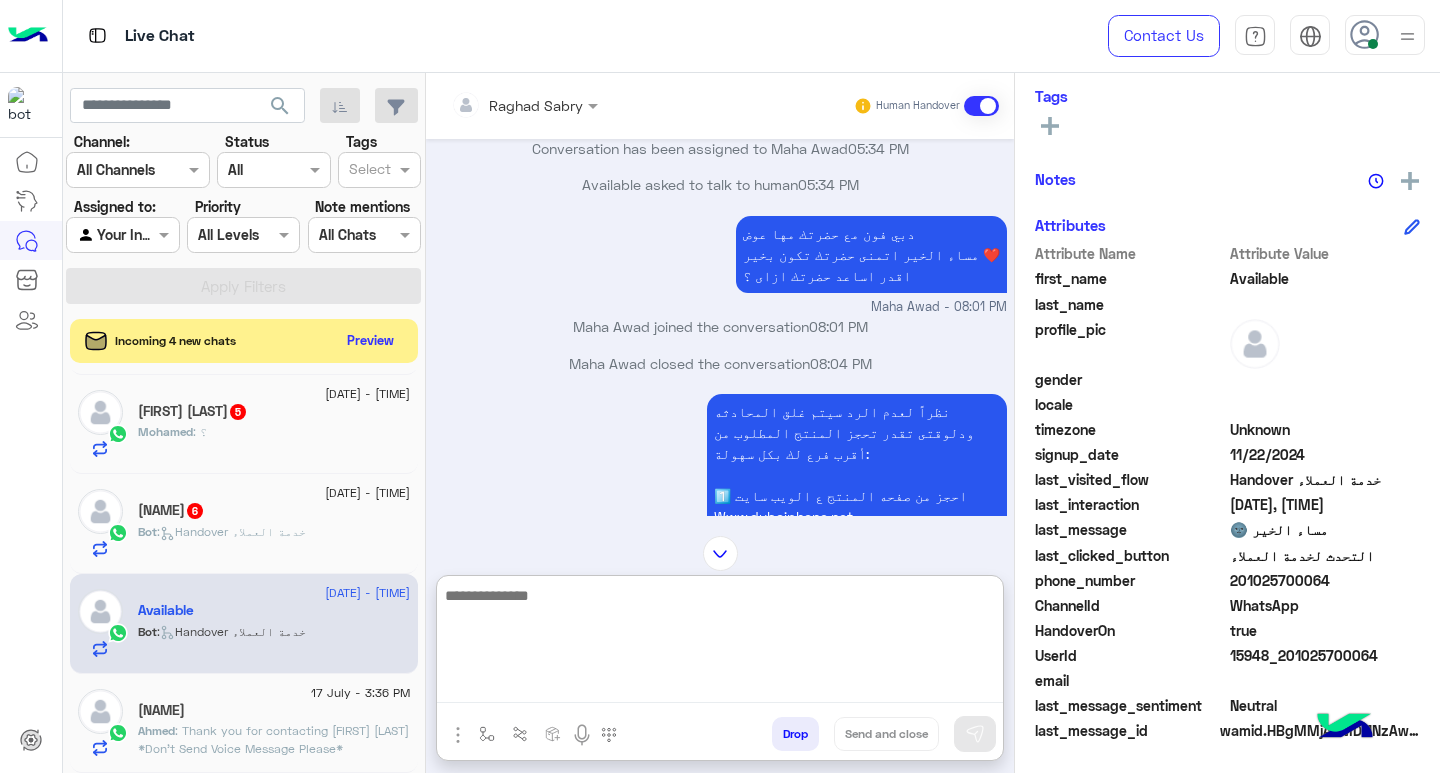 paste on "**********" 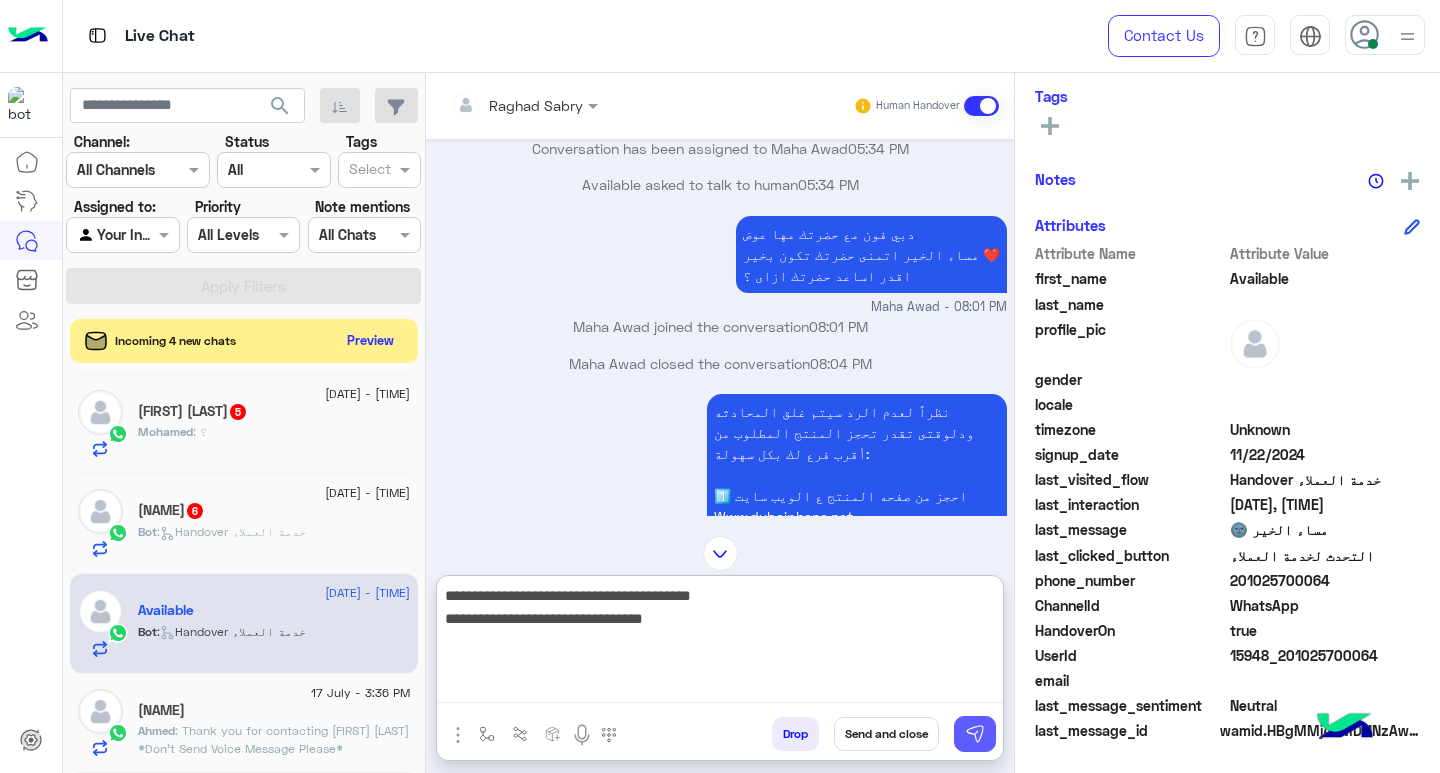 type on "**********" 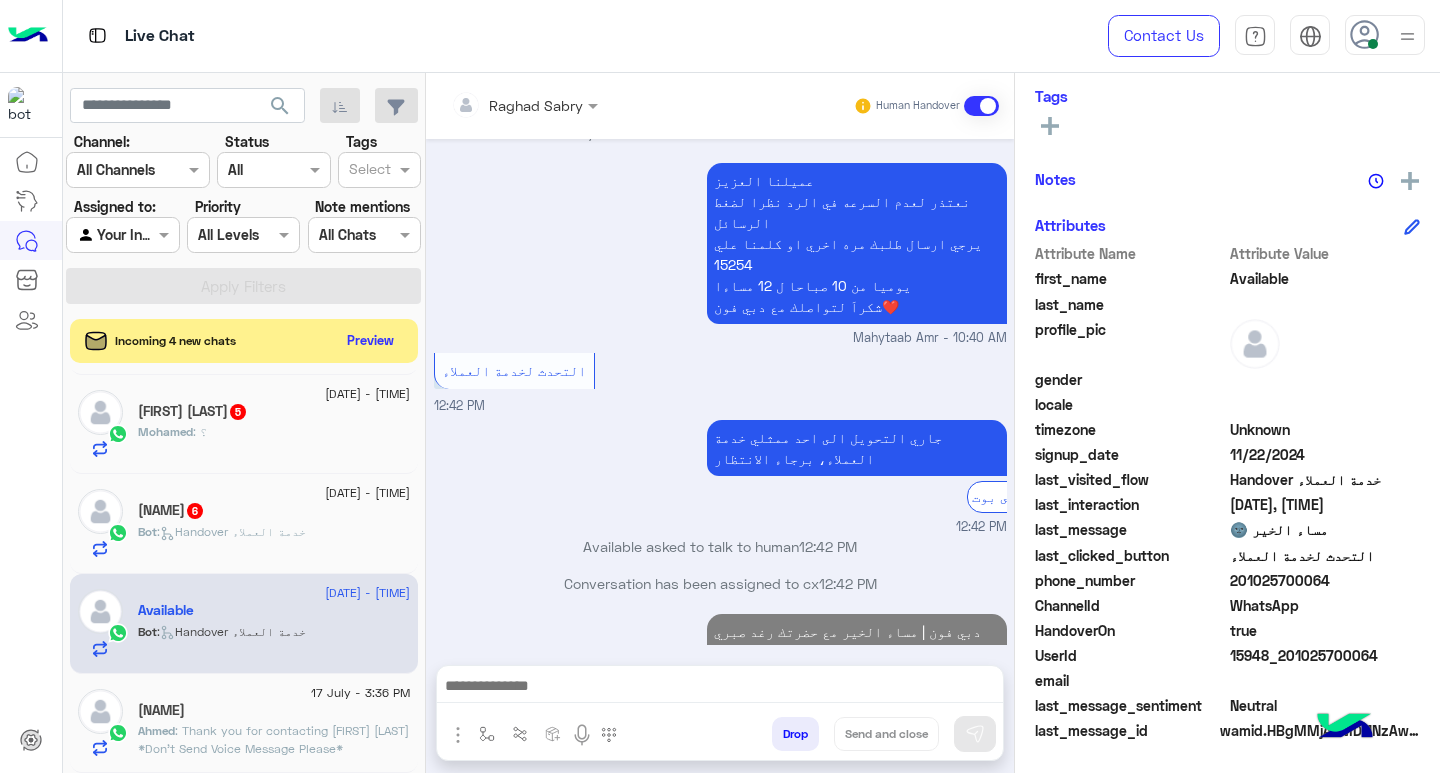 click on "Bot :   Handover خدمة العملاء" 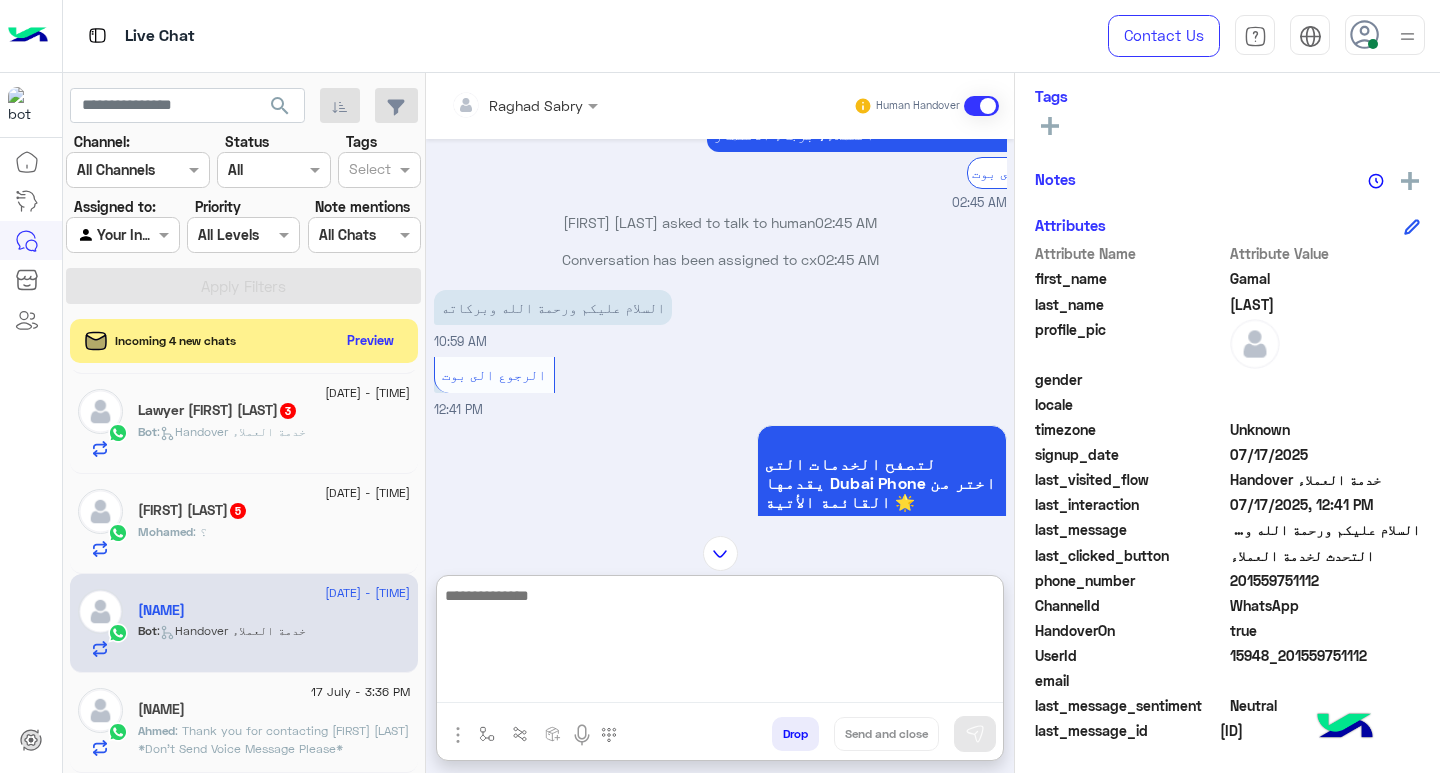 paste on "**********" 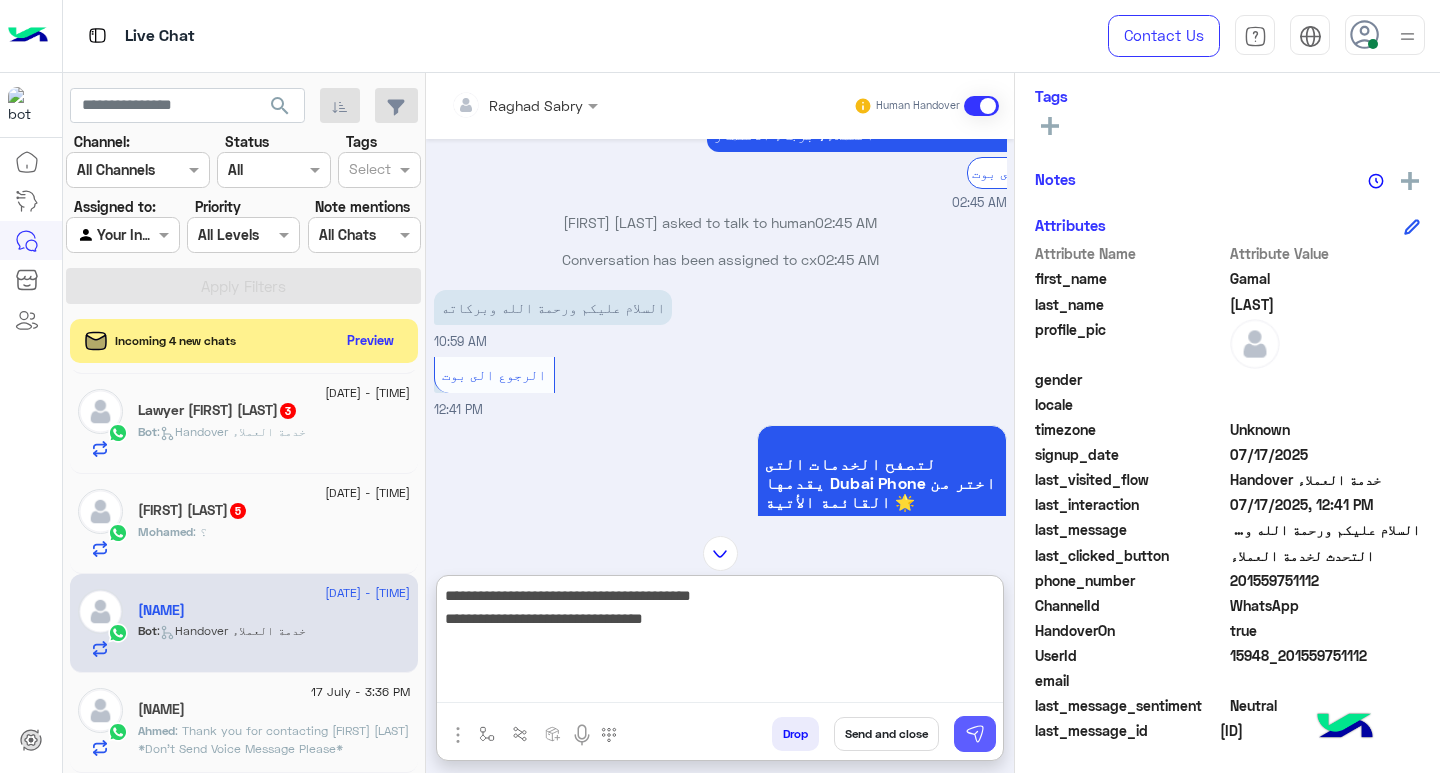 type on "**********" 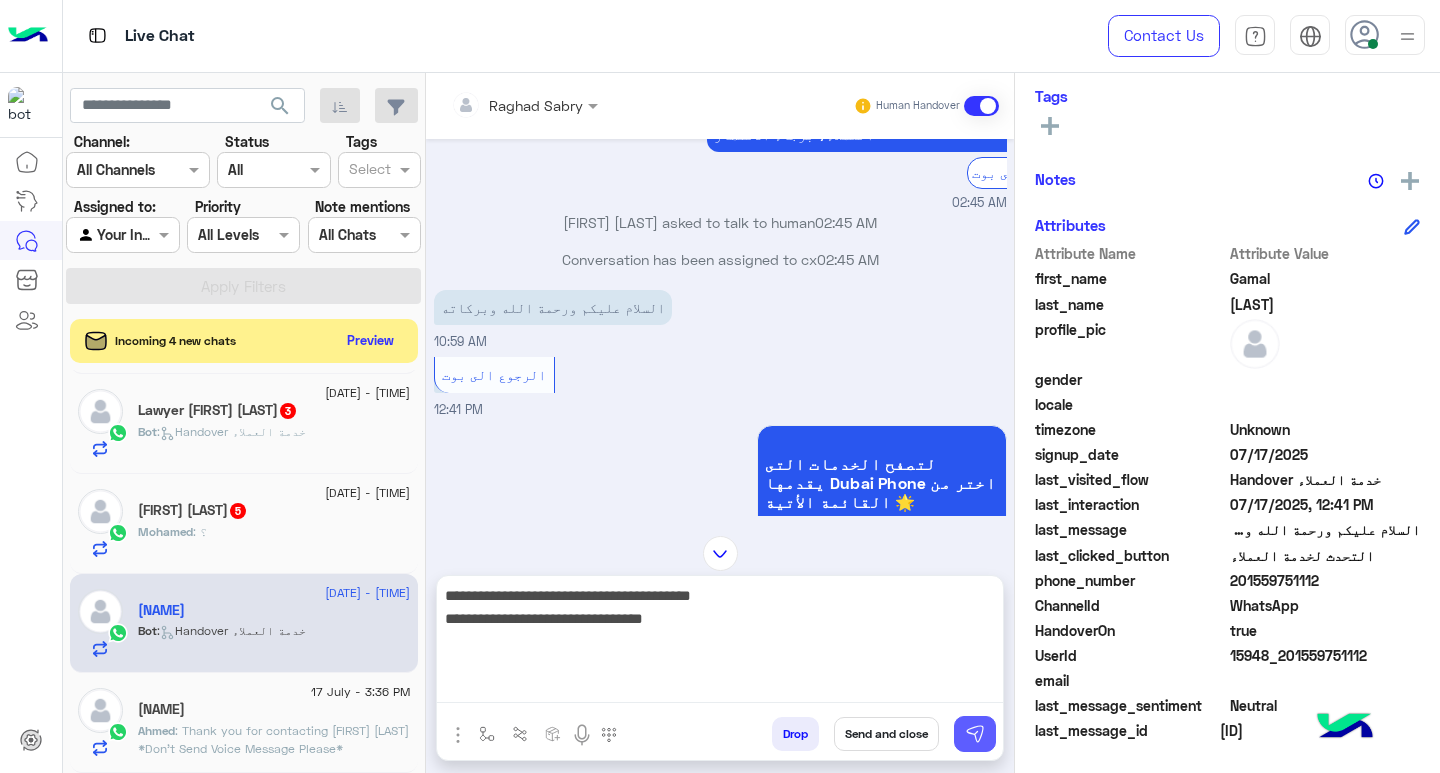 click at bounding box center (975, 734) 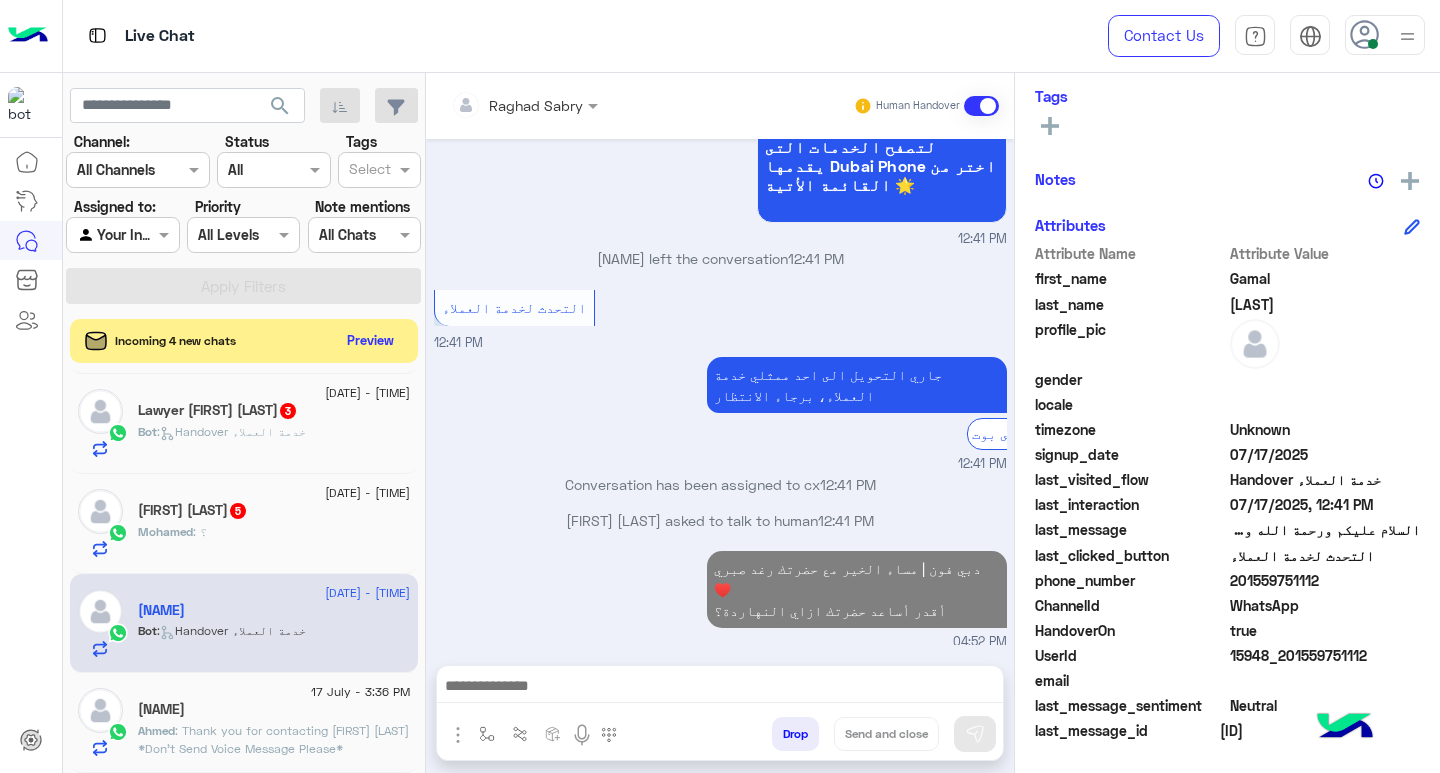 click on "5" 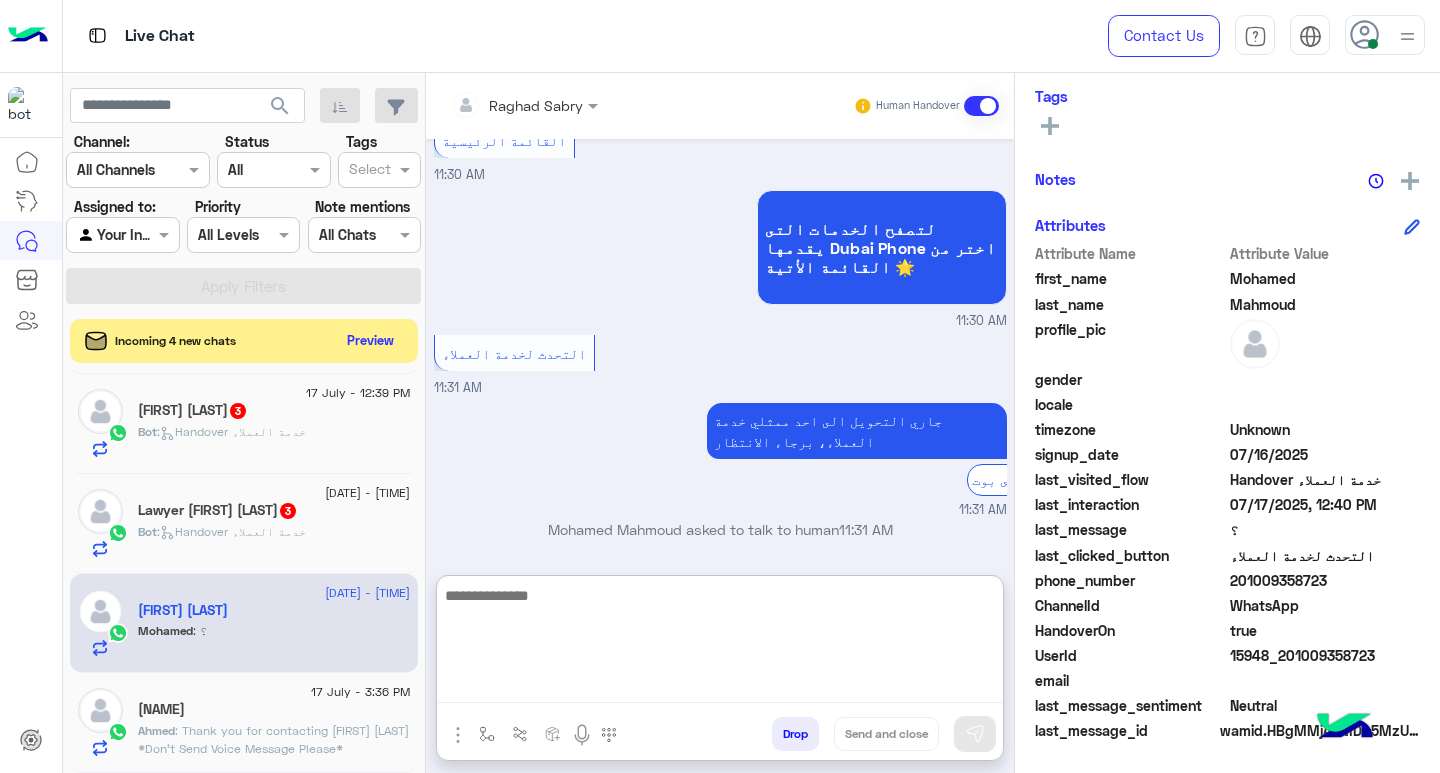 paste on "**********" 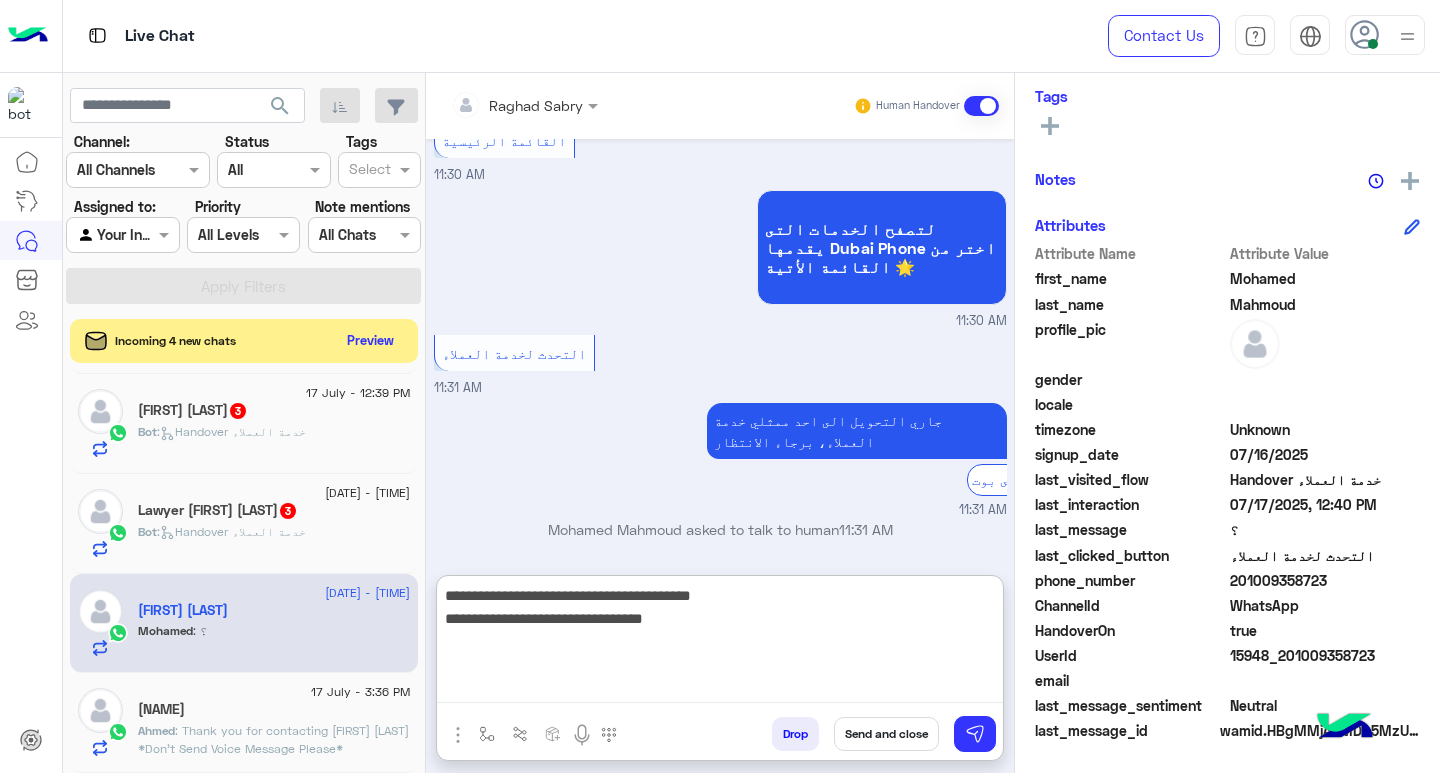 click on "**********" at bounding box center (720, 643) 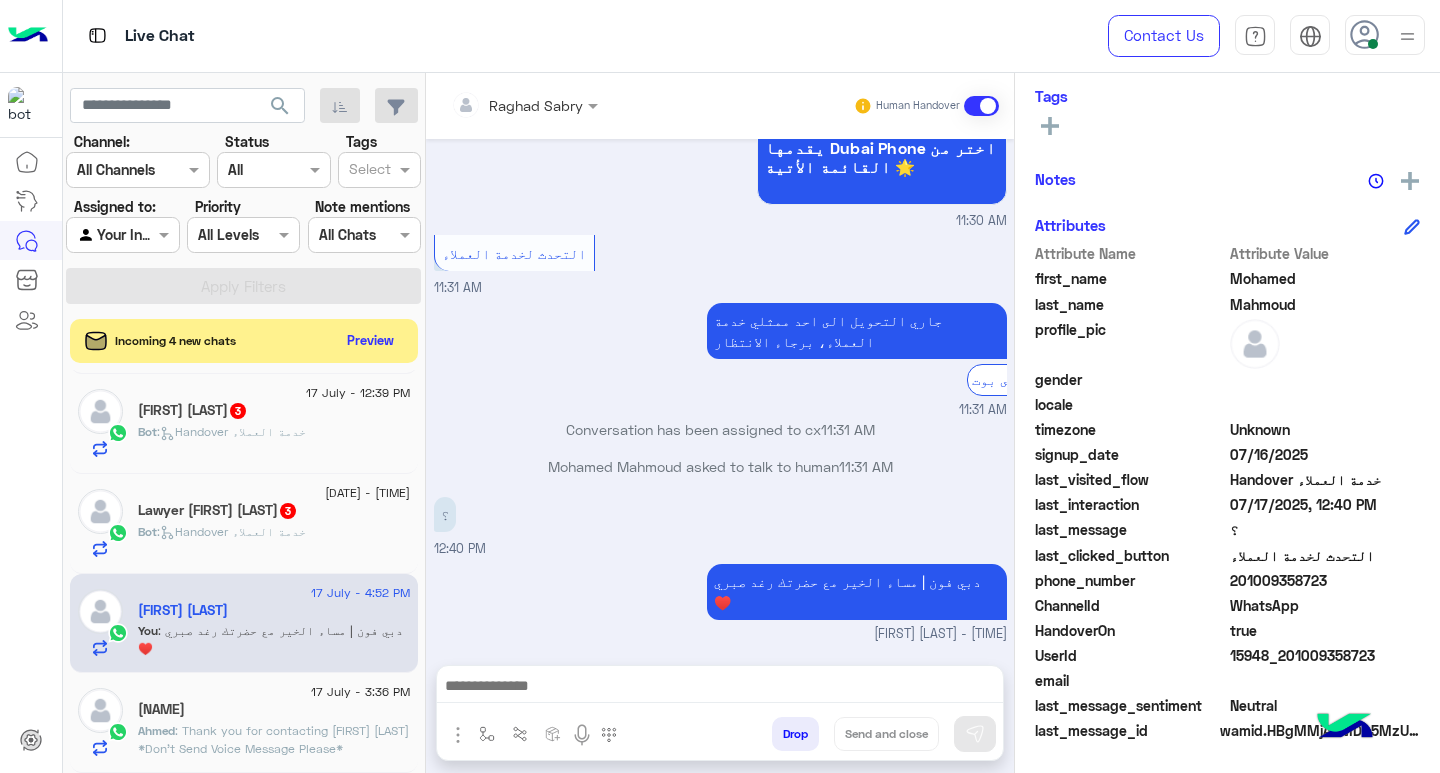 paste on "**********" 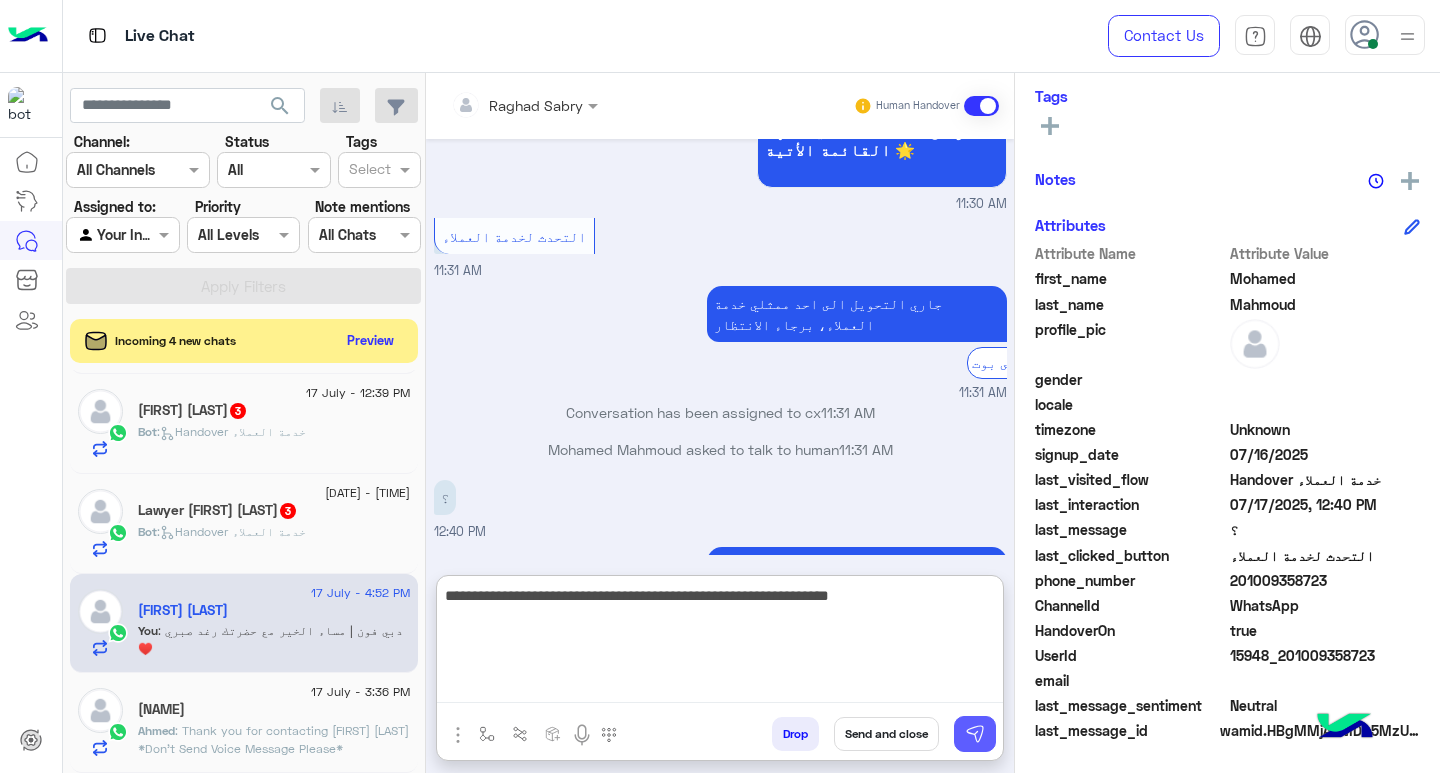 type on "**********" 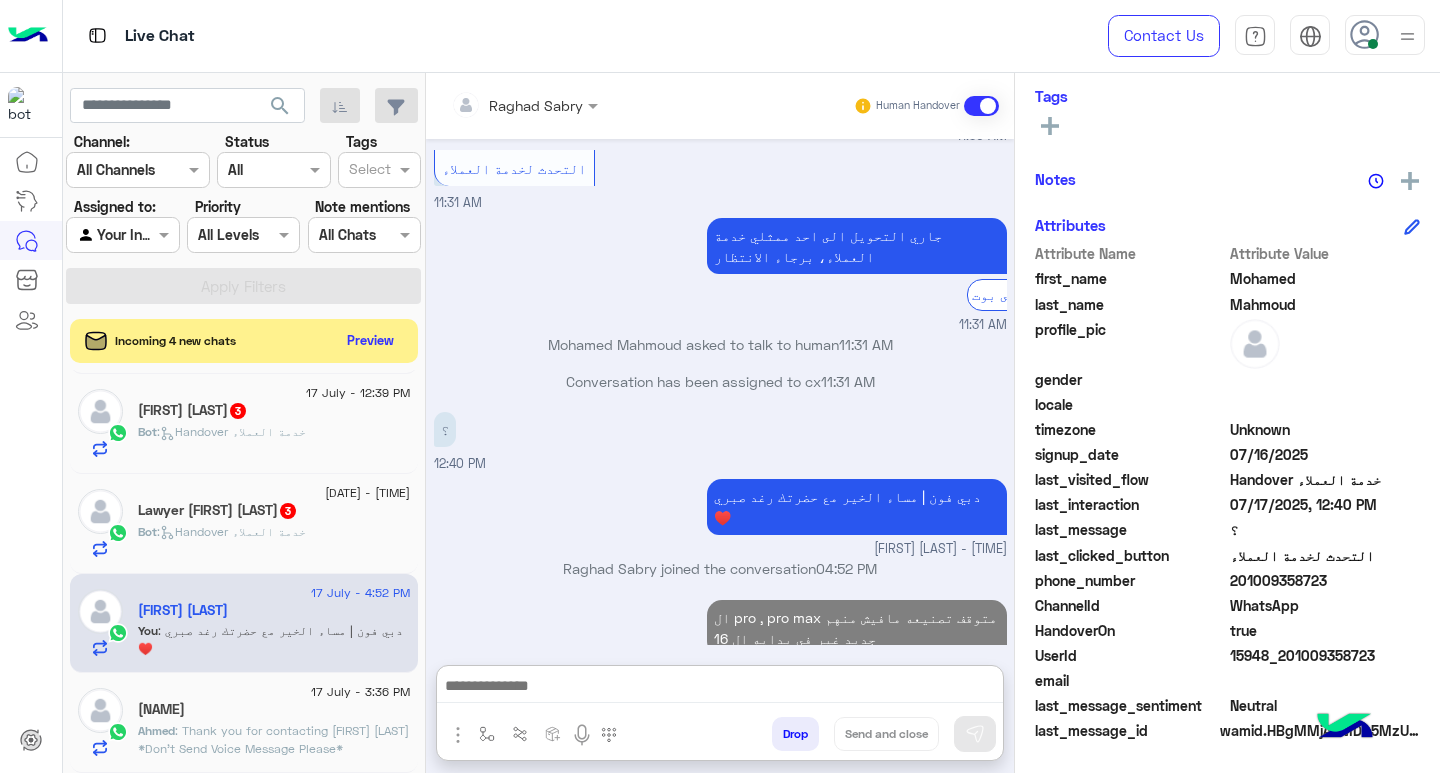 click at bounding box center (720, 688) 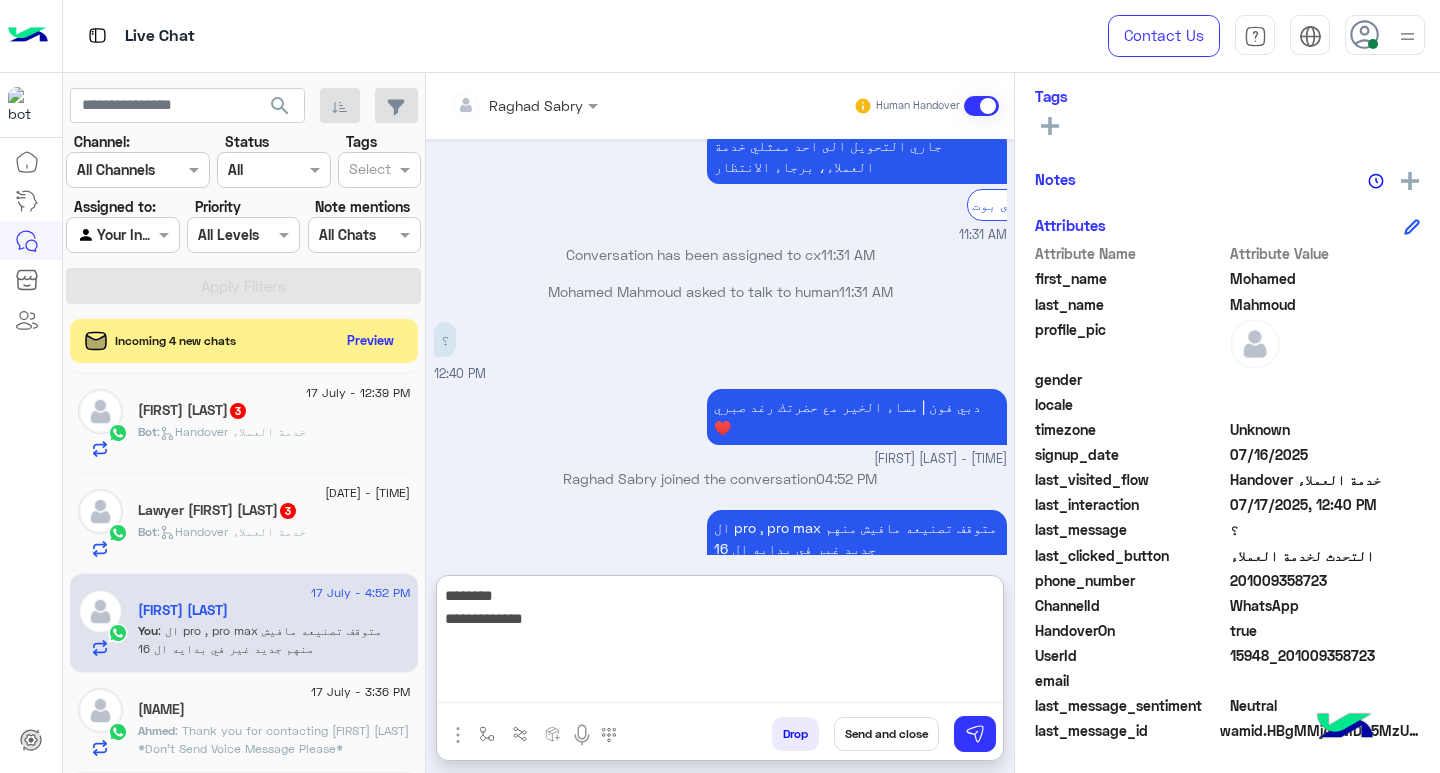 type on "**********" 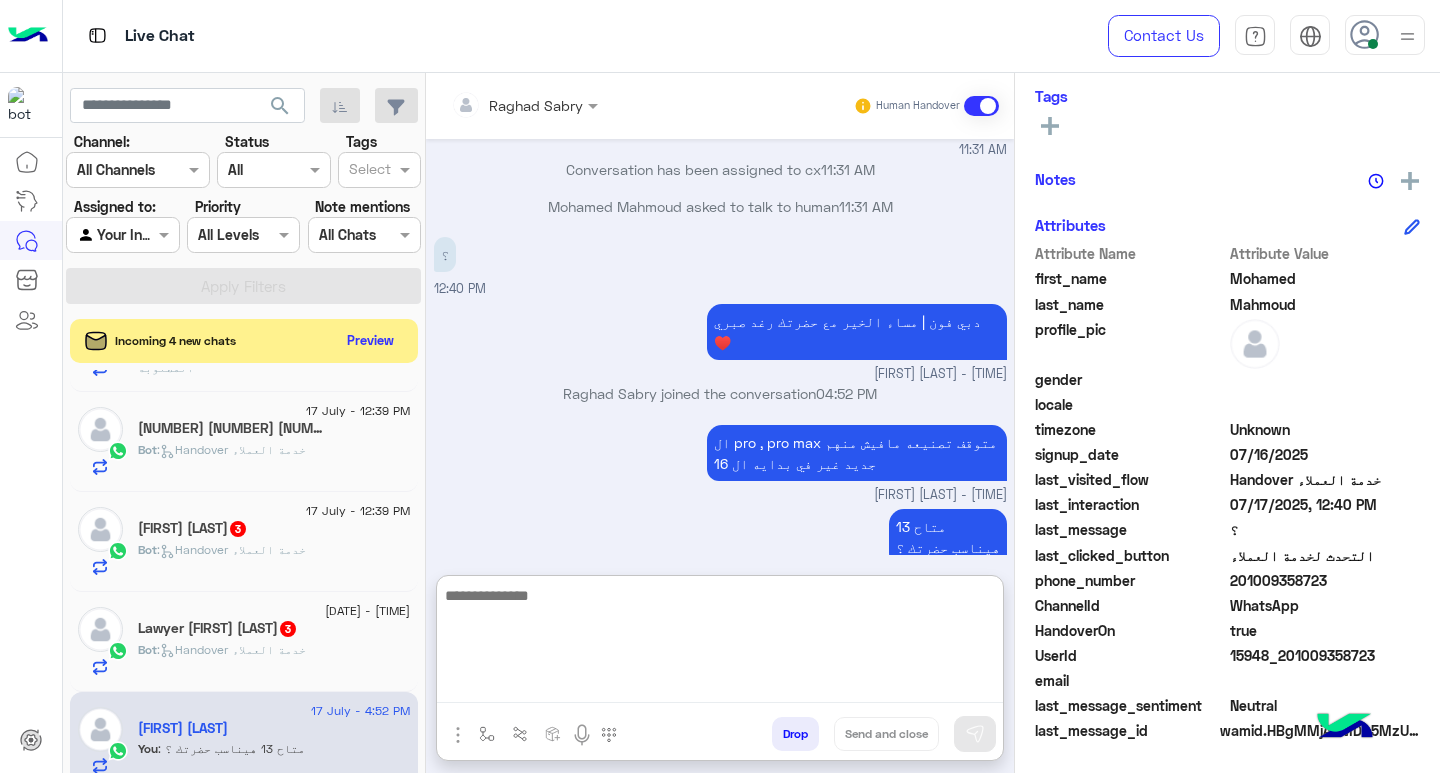 scroll, scrollTop: 700, scrollLeft: 0, axis: vertical 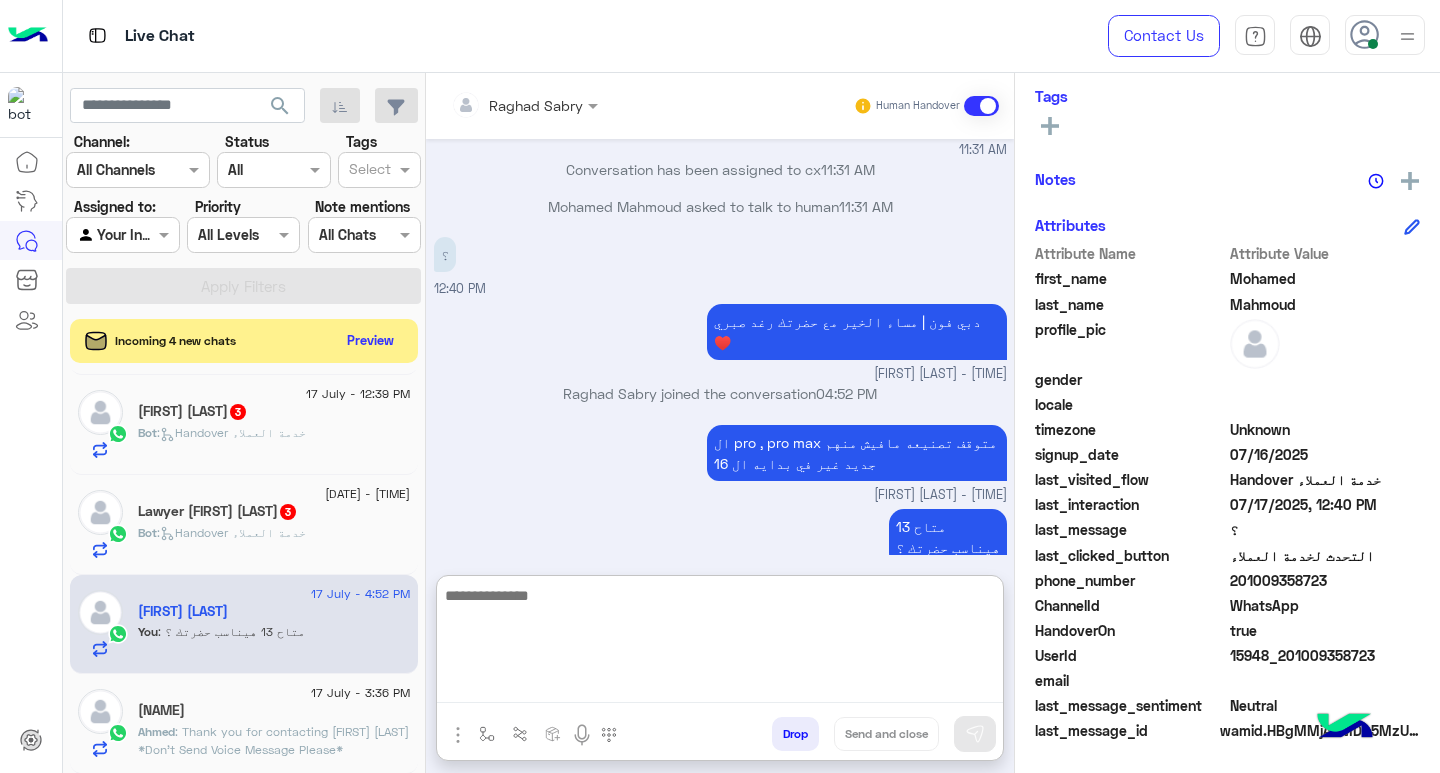 click on "Bot :   Handover خدمة العملاء" 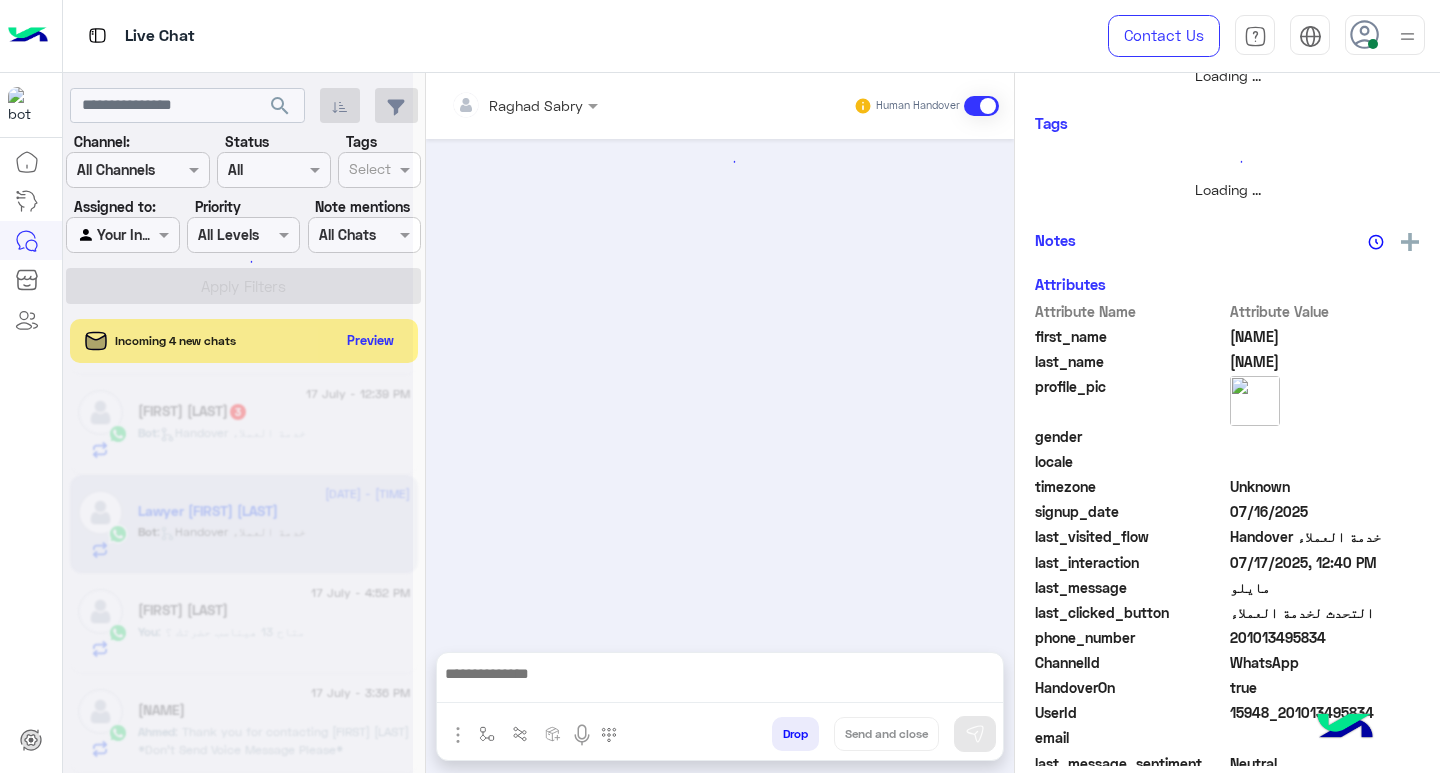 scroll, scrollTop: 0, scrollLeft: 0, axis: both 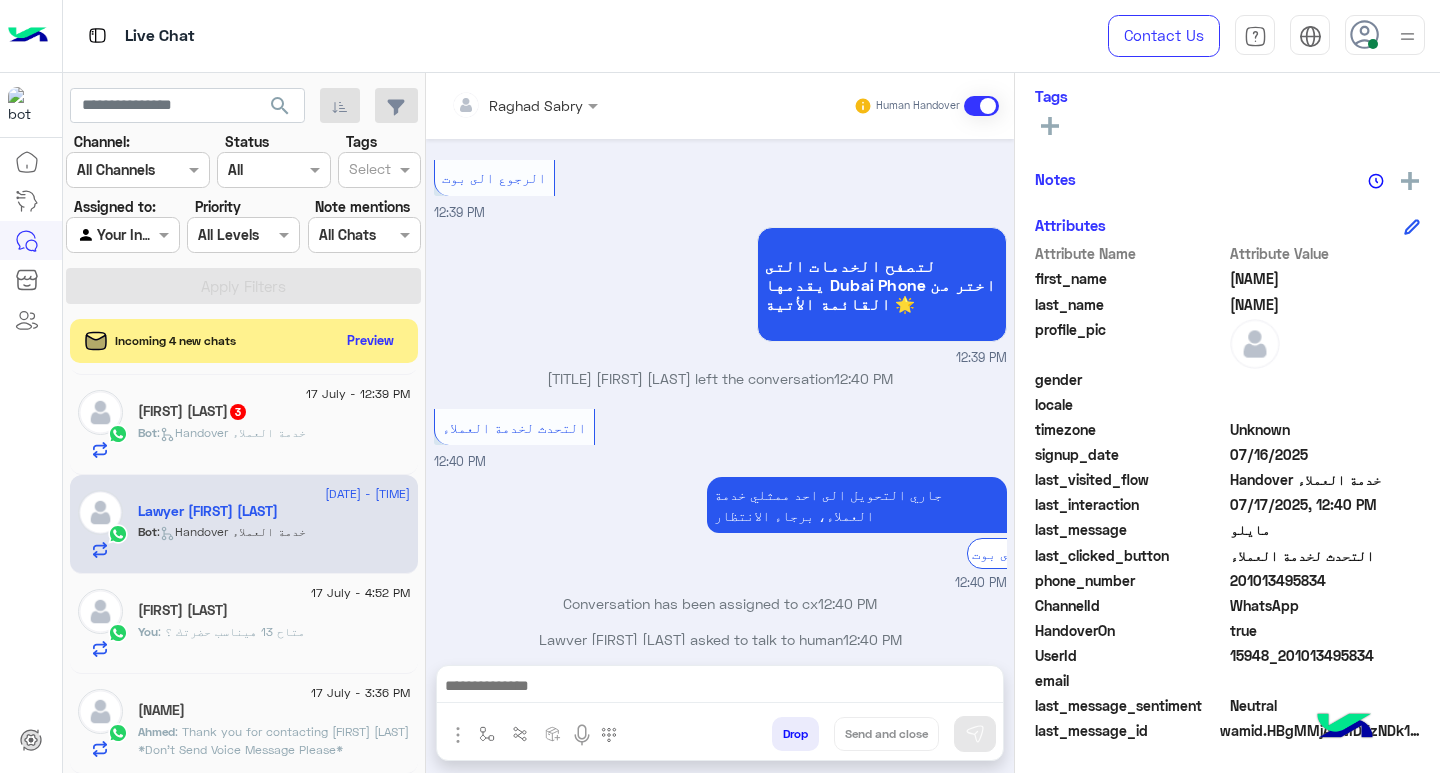 click at bounding box center (720, 688) 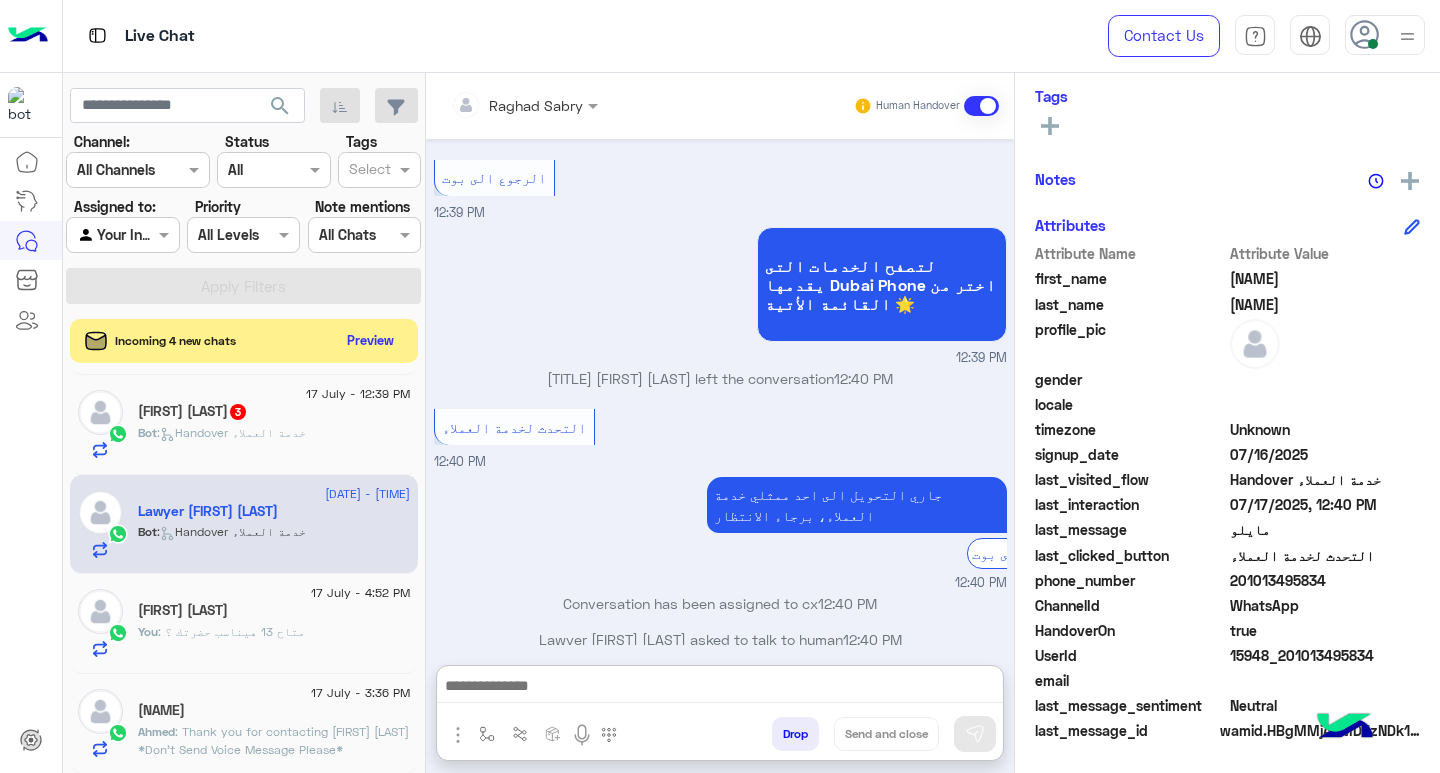 paste on "**********" 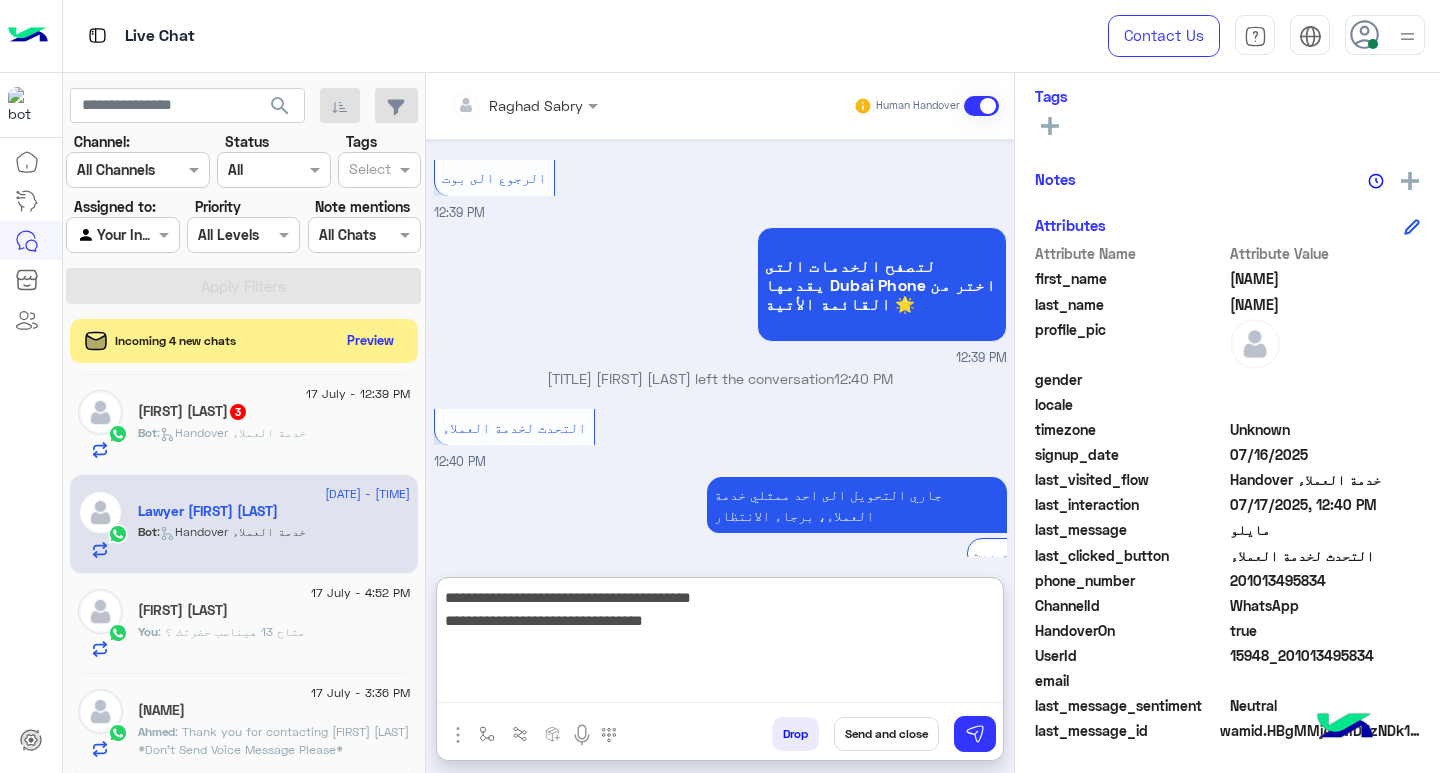 type on "**********" 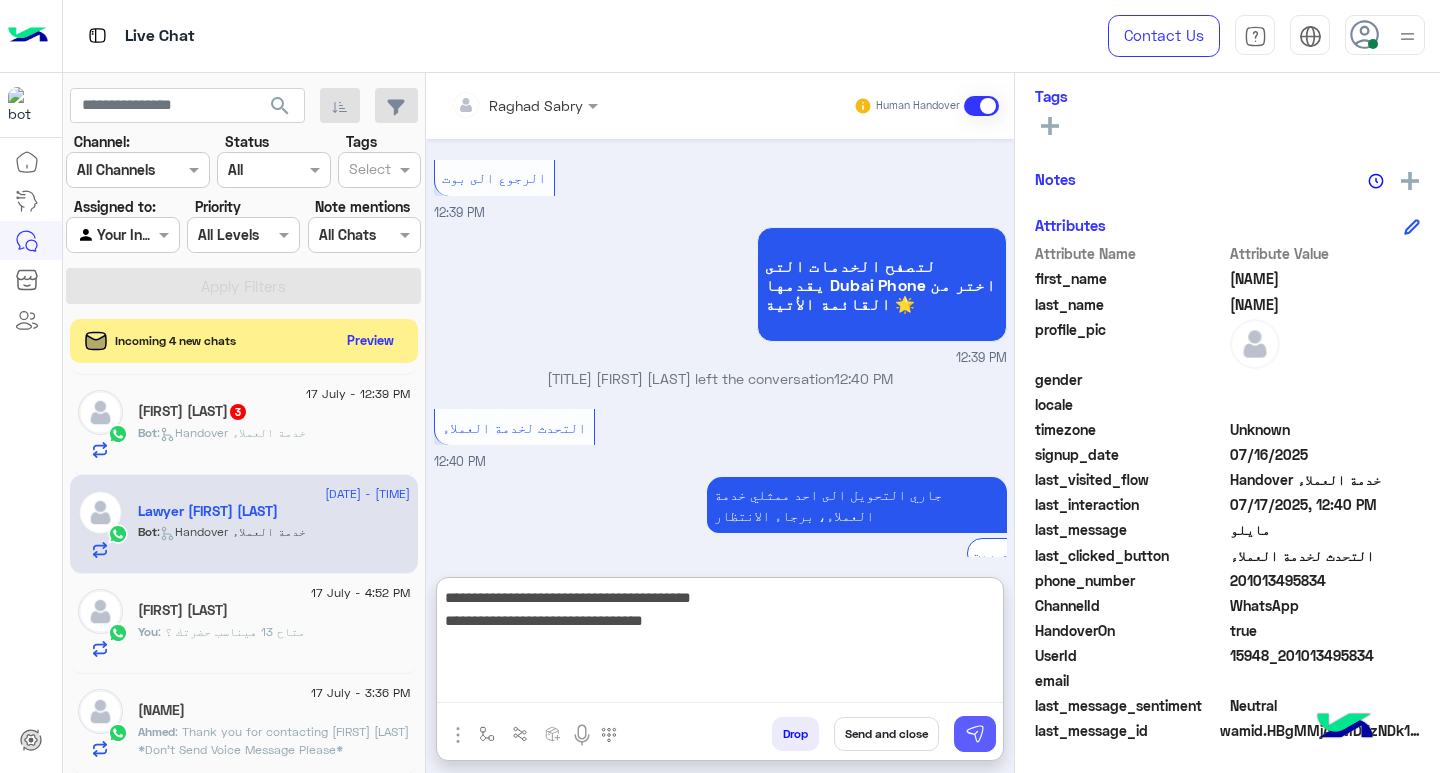 click at bounding box center (975, 734) 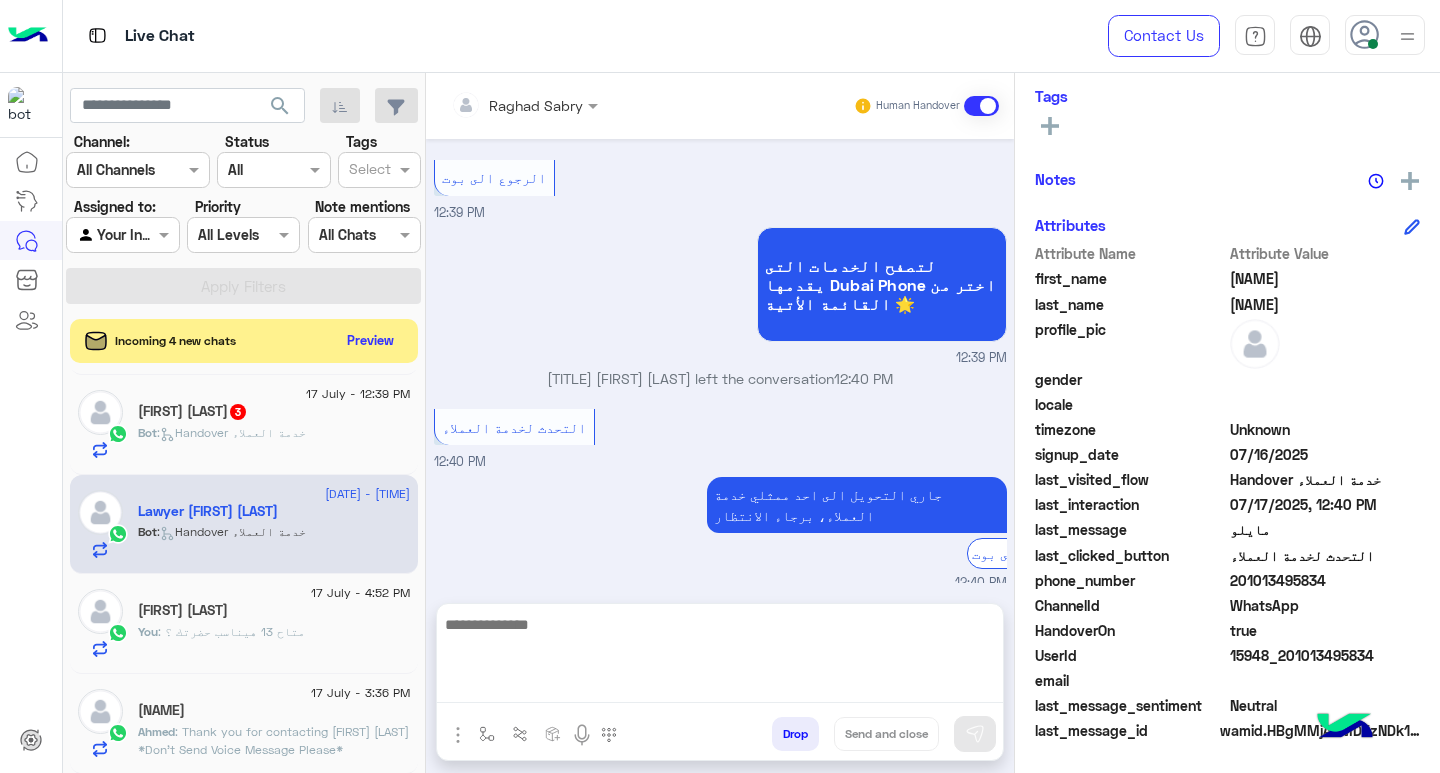 scroll, scrollTop: 1126, scrollLeft: 0, axis: vertical 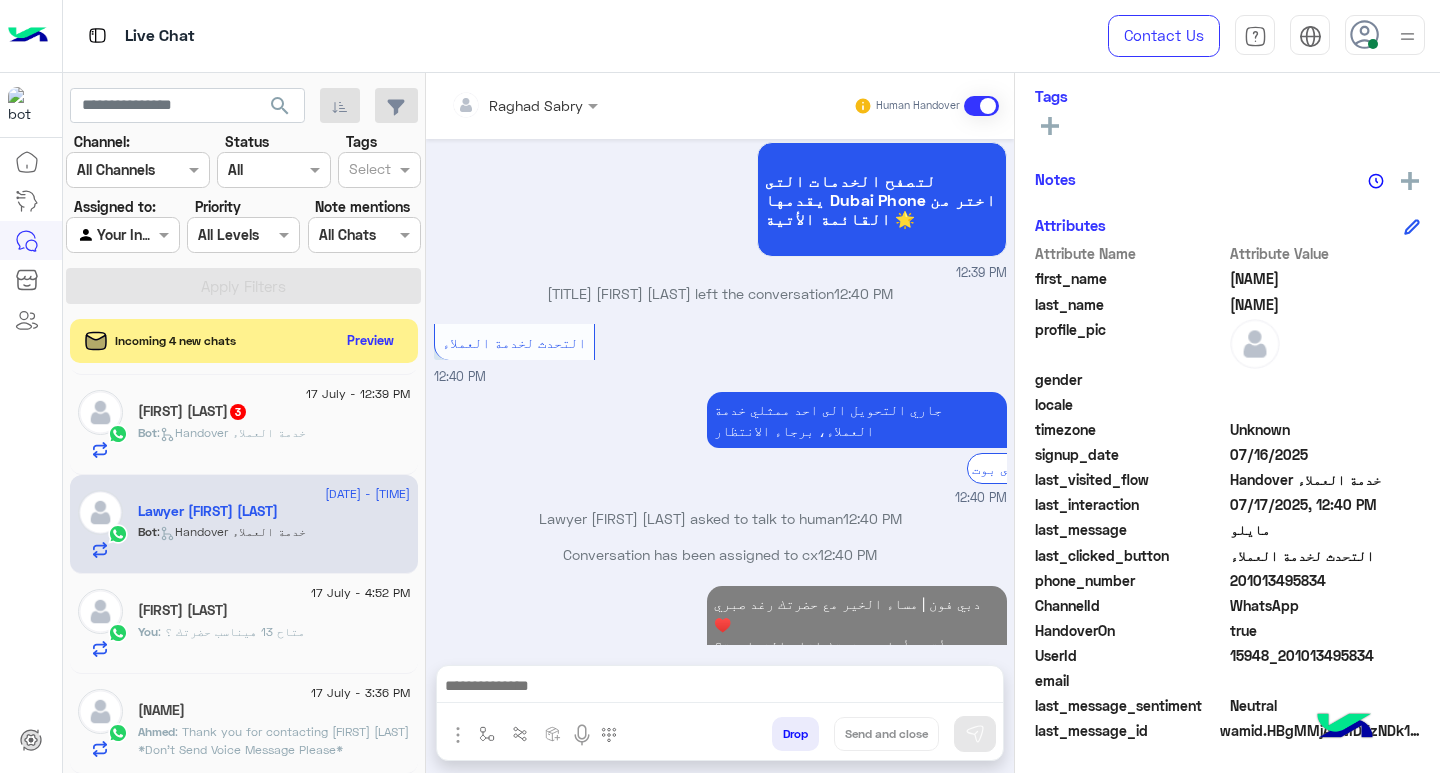 click on ":   Handover خدمة العملاء" 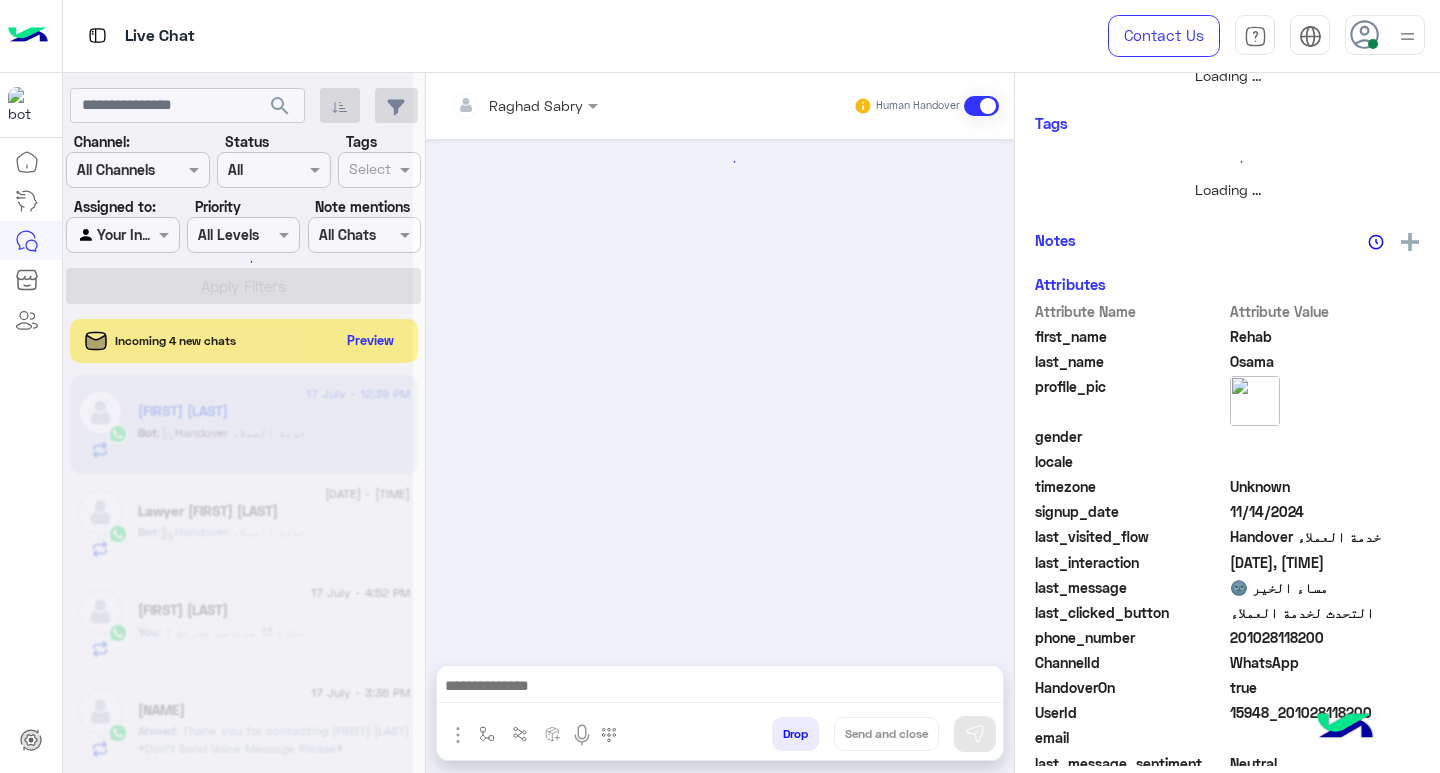 scroll, scrollTop: 355, scrollLeft: 0, axis: vertical 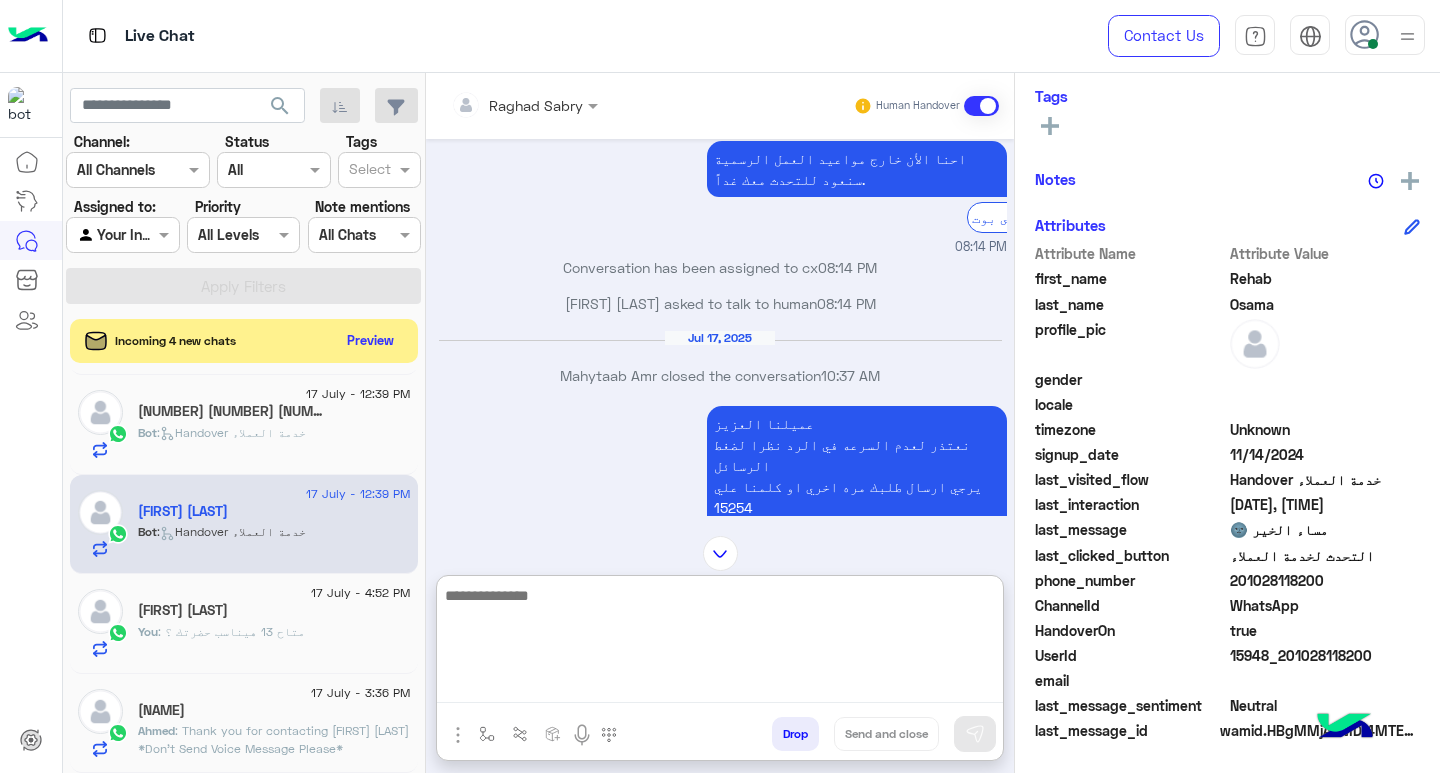 paste on "**********" 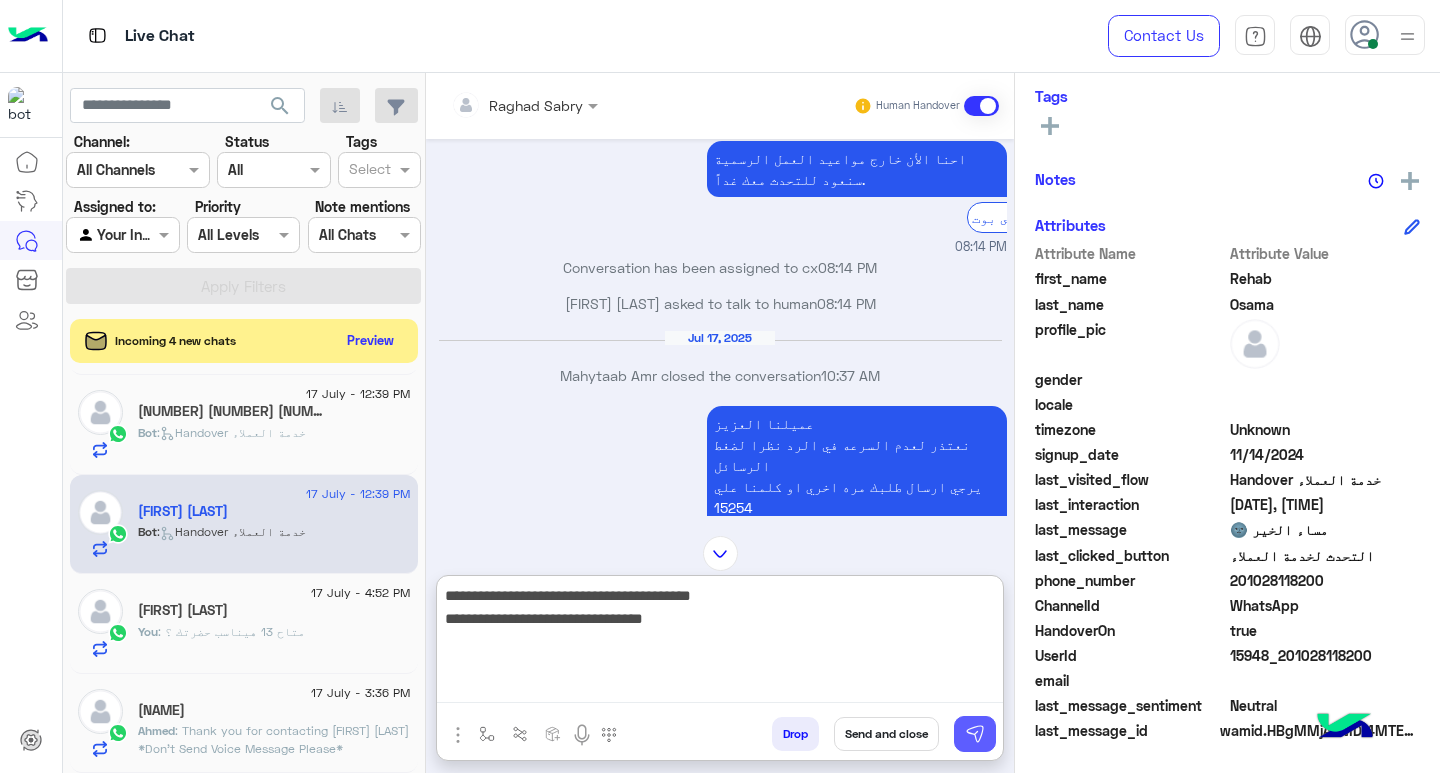 type on "**********" 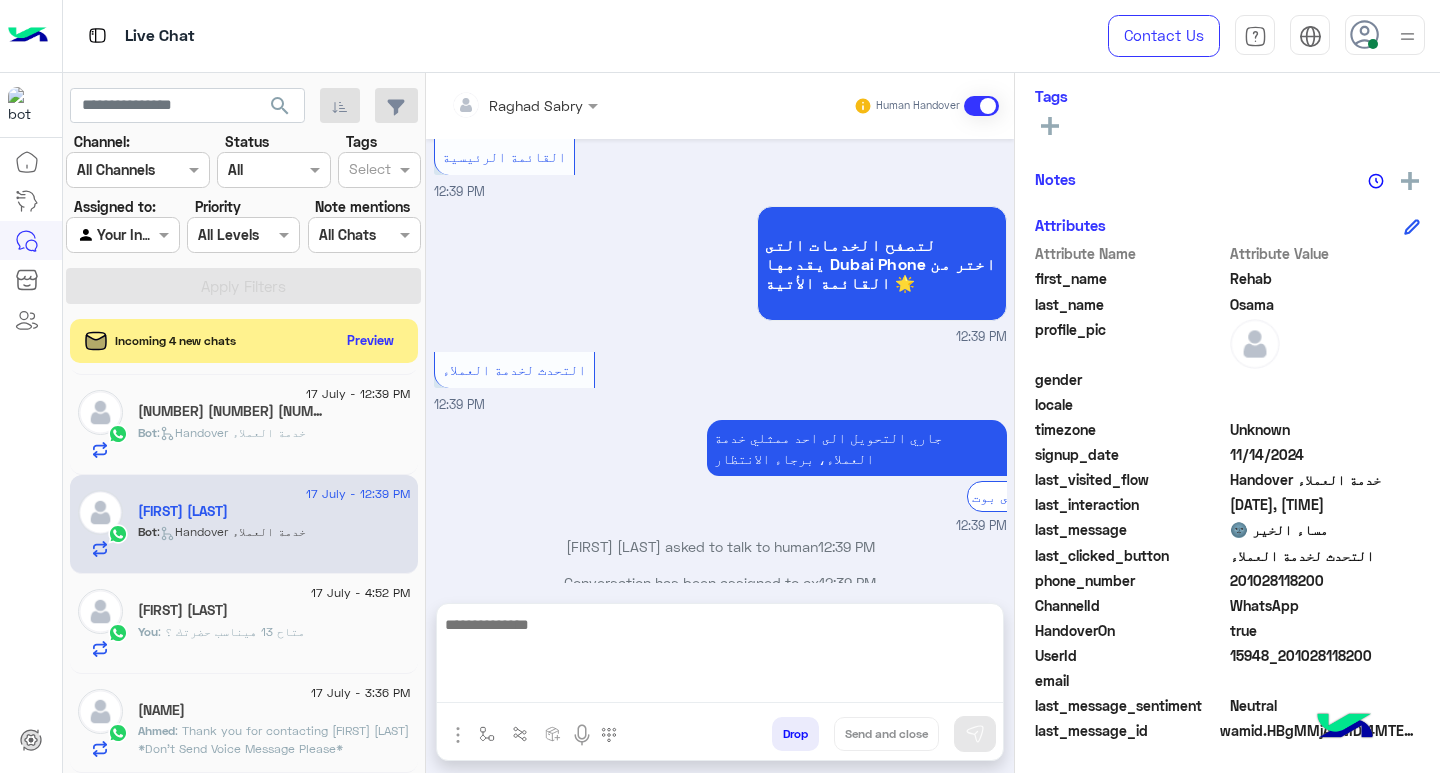 scroll, scrollTop: 1882, scrollLeft: 0, axis: vertical 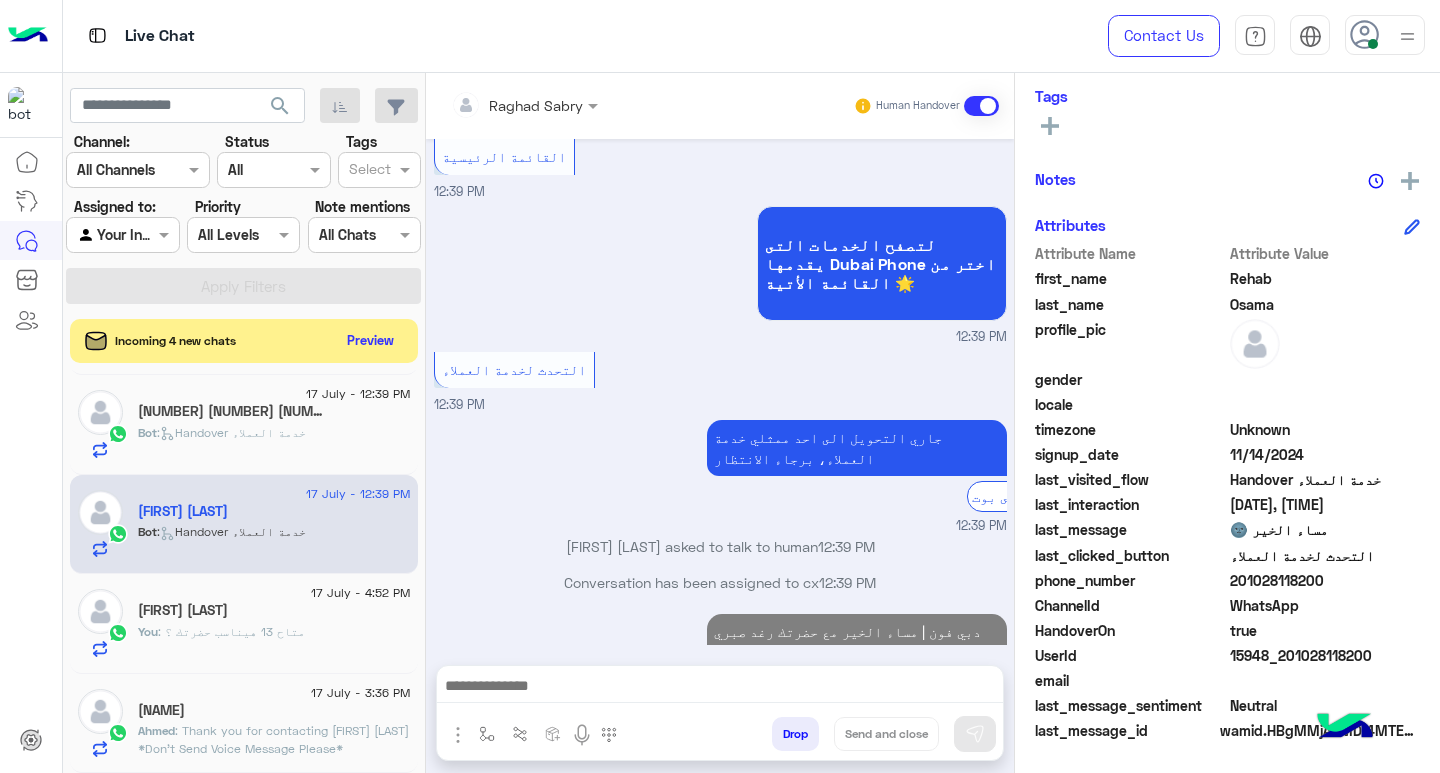click on "Bot :   Handover خدمة العملاء" 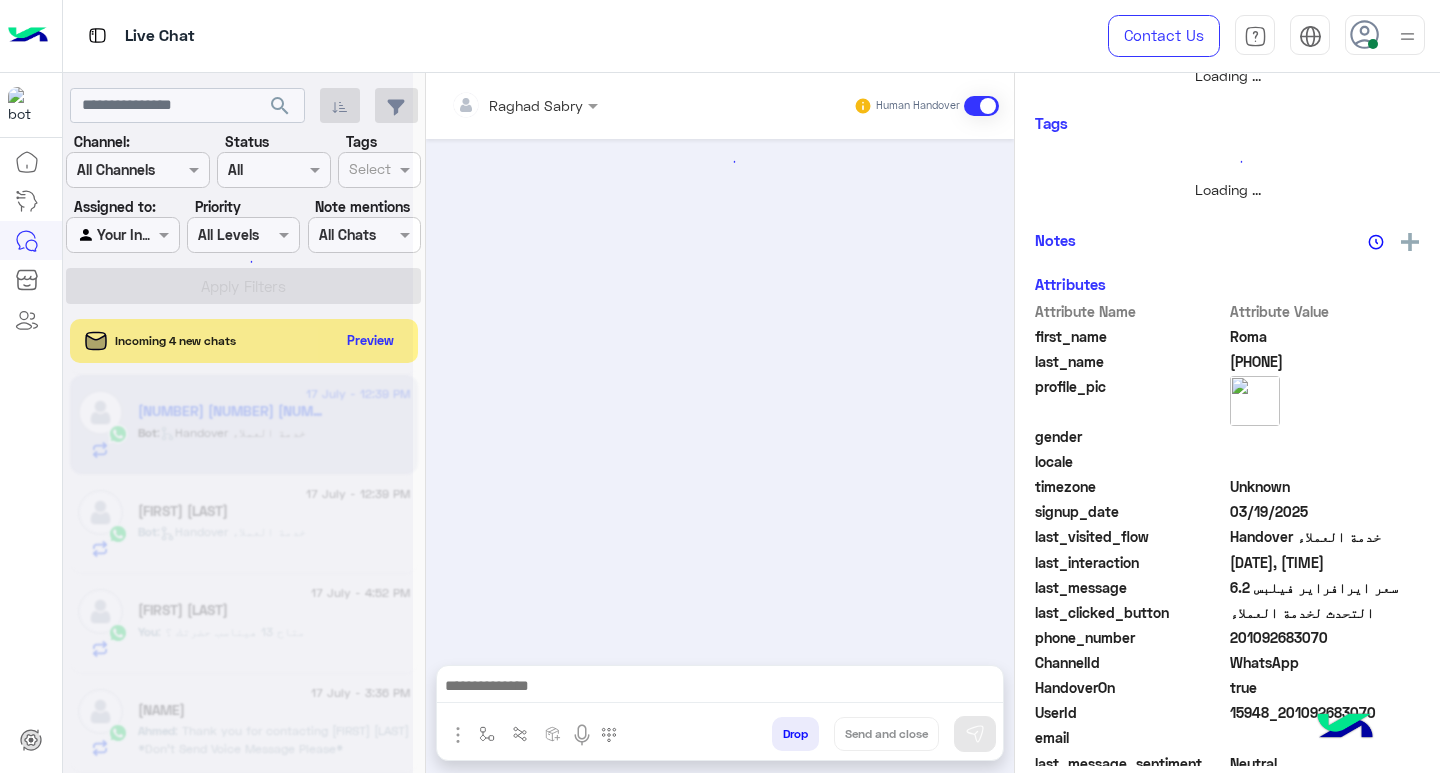 scroll, scrollTop: 355, scrollLeft: 0, axis: vertical 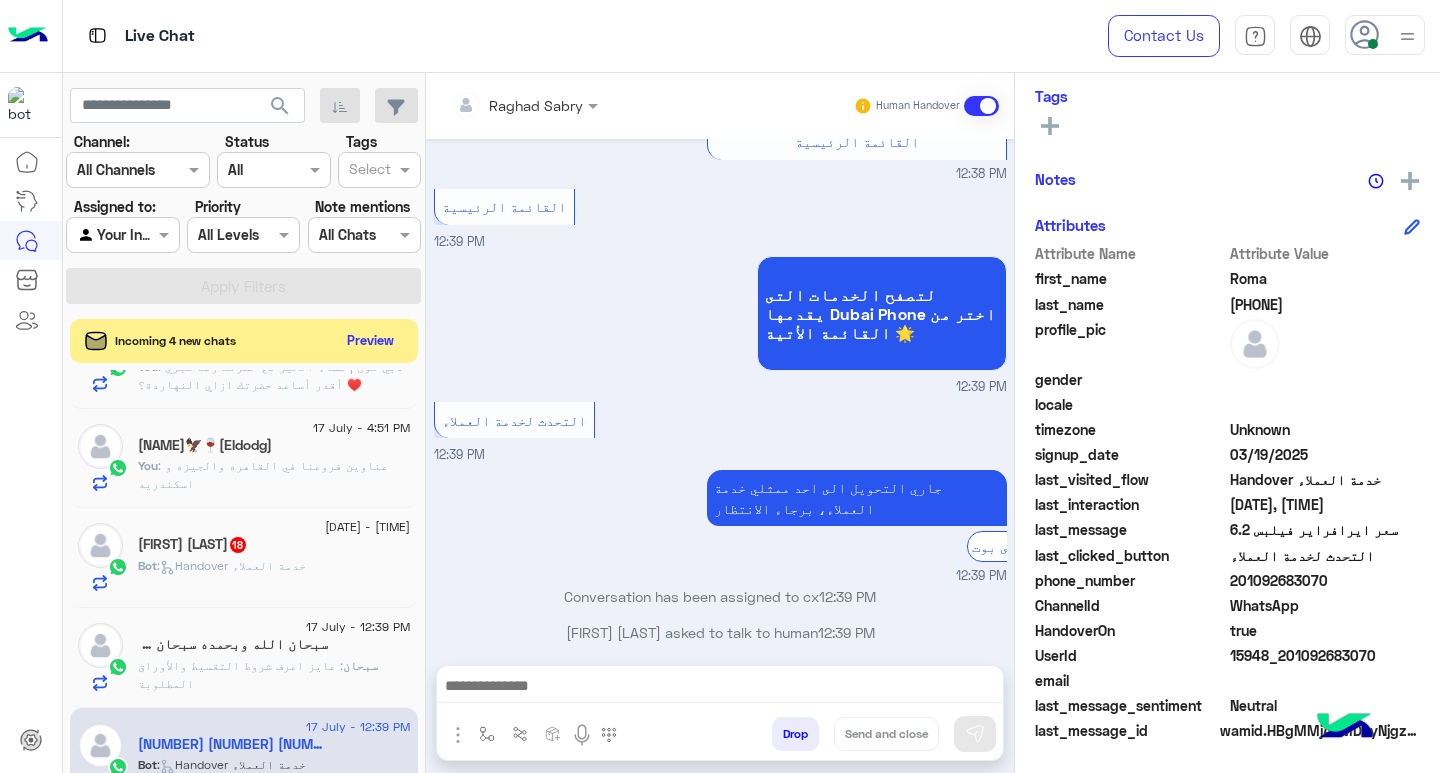 click on "سبحان الله وبحمده سبحان الله العظيم" 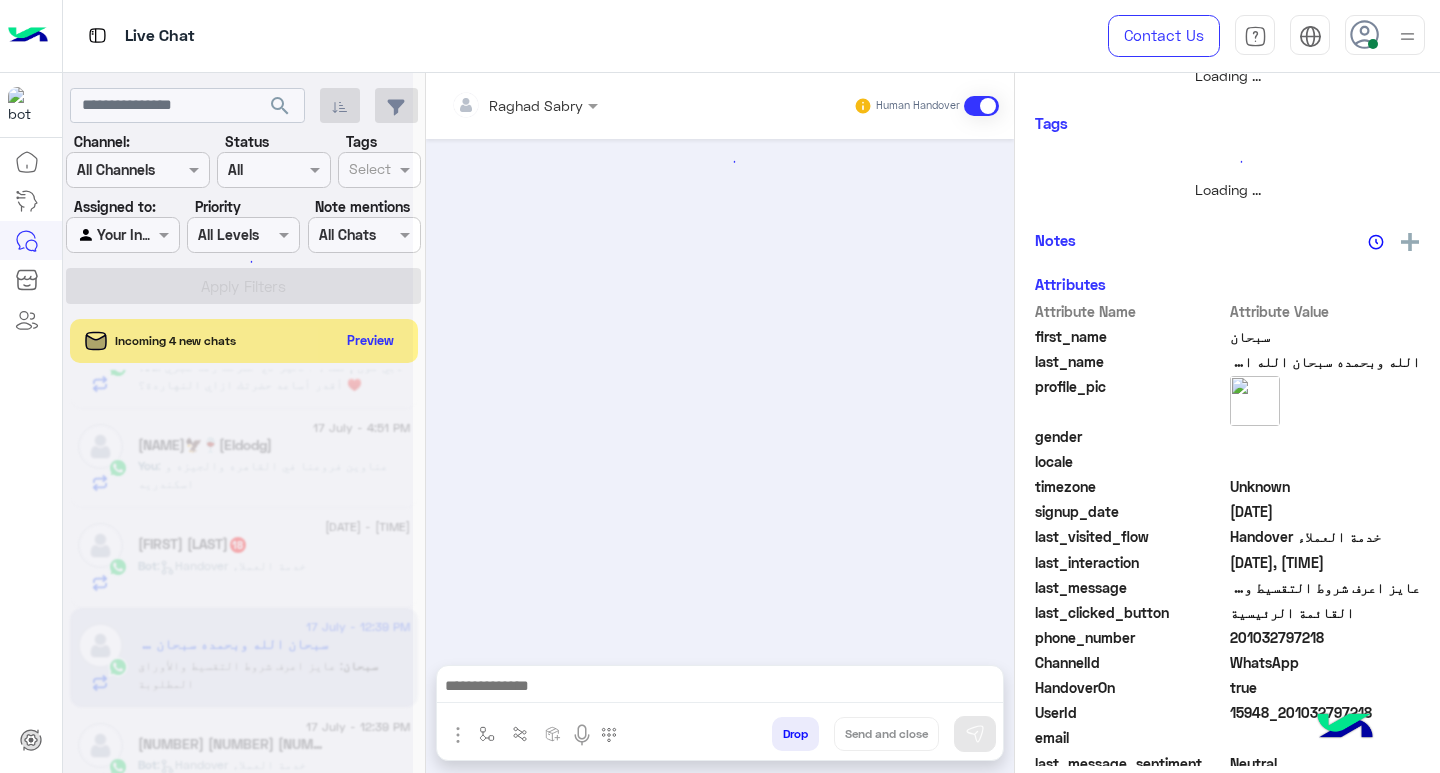 scroll, scrollTop: 355, scrollLeft: 0, axis: vertical 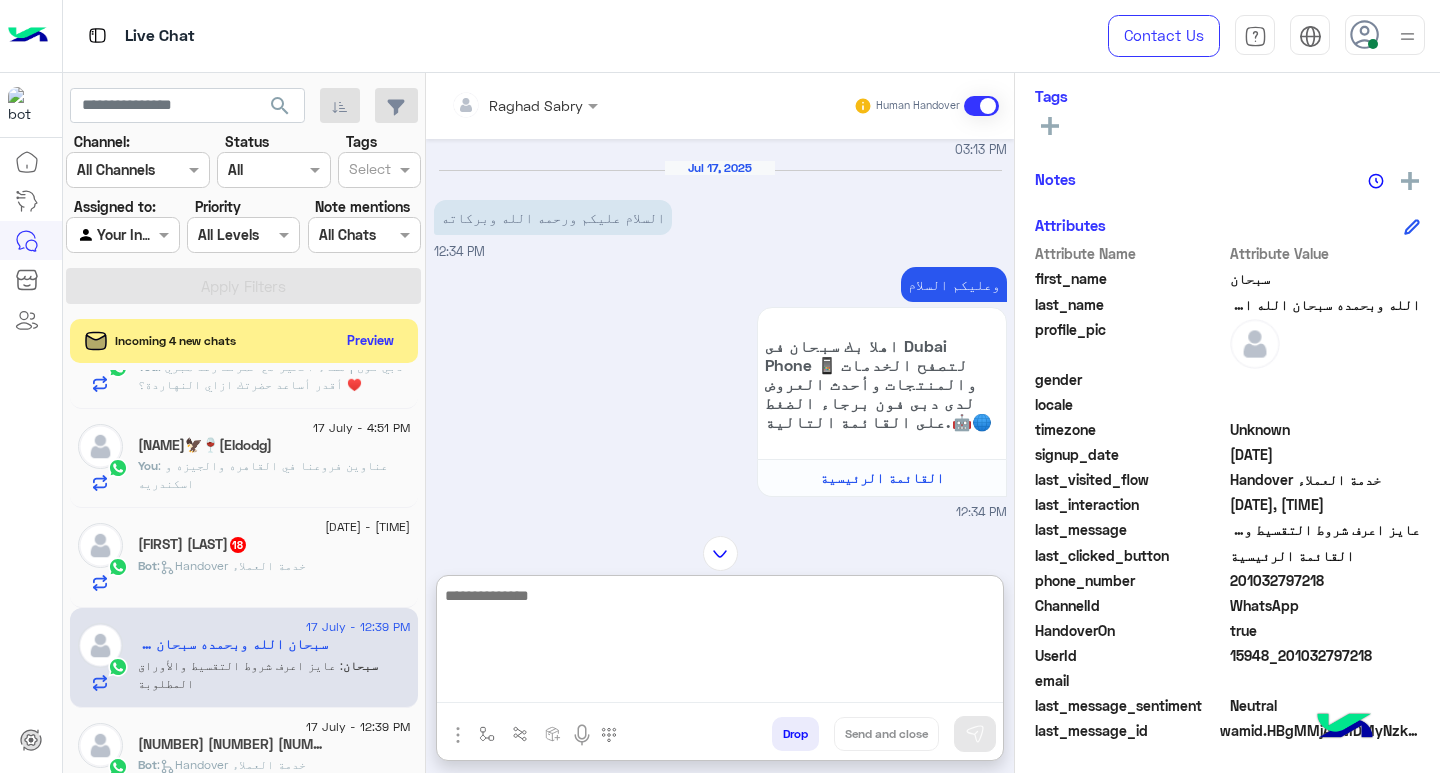 paste on "**********" 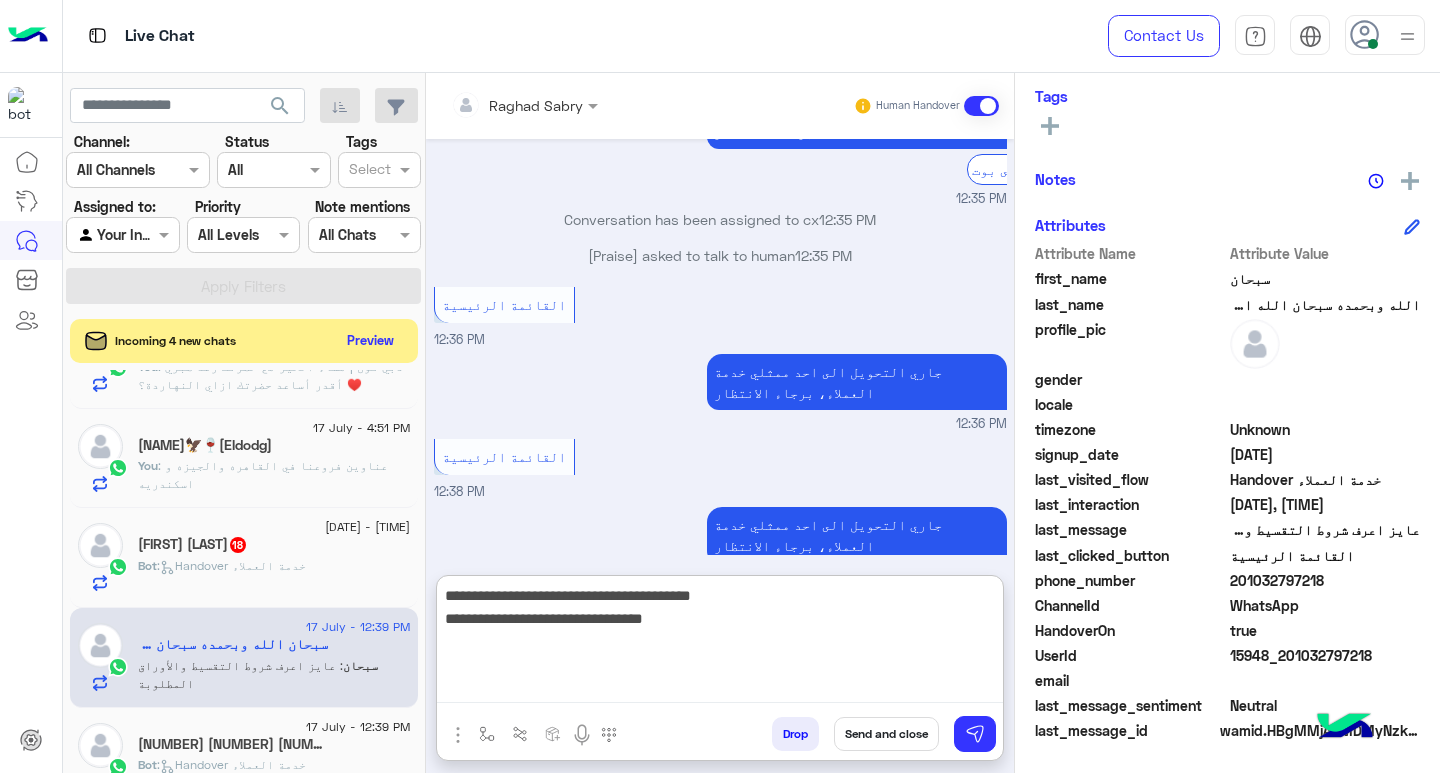 click on "**********" at bounding box center (720, 643) 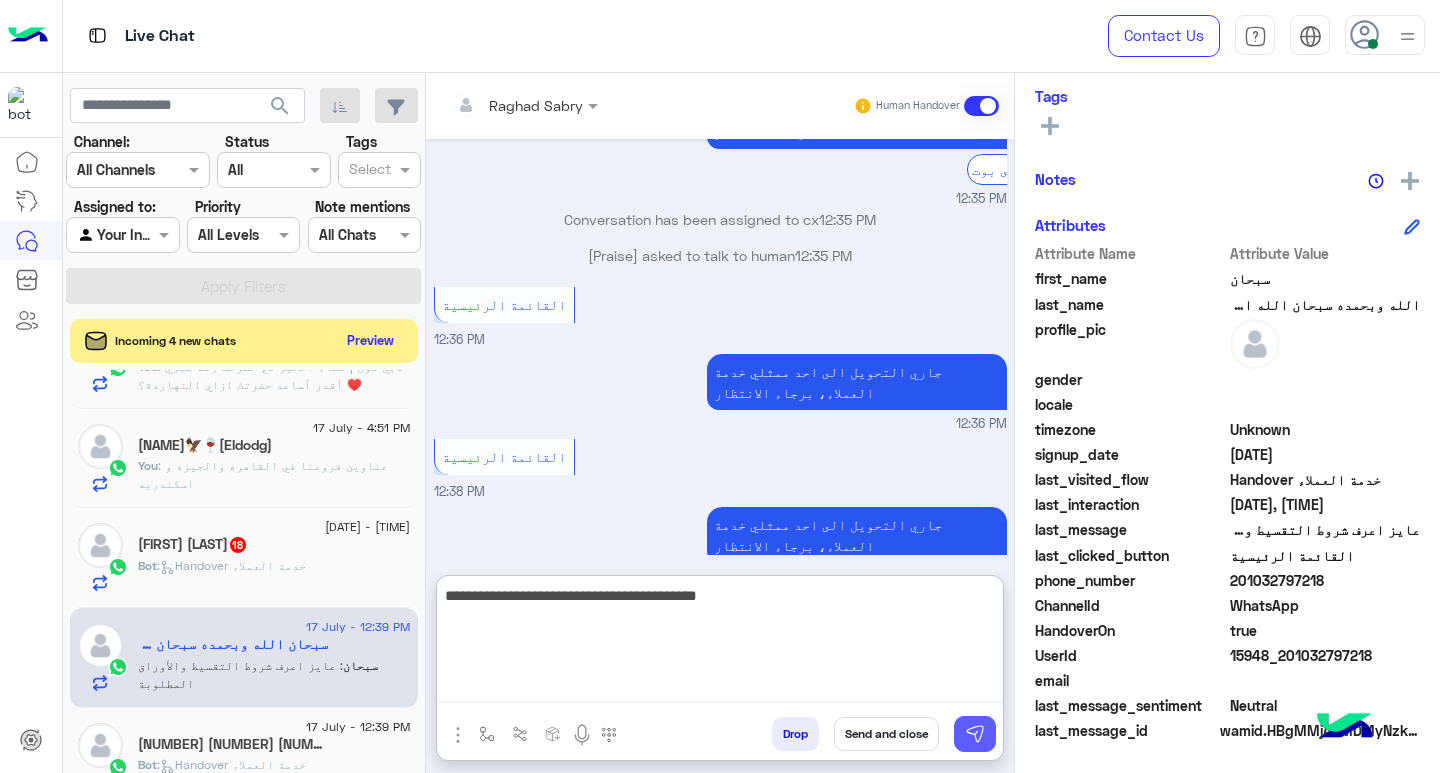 type on "**********" 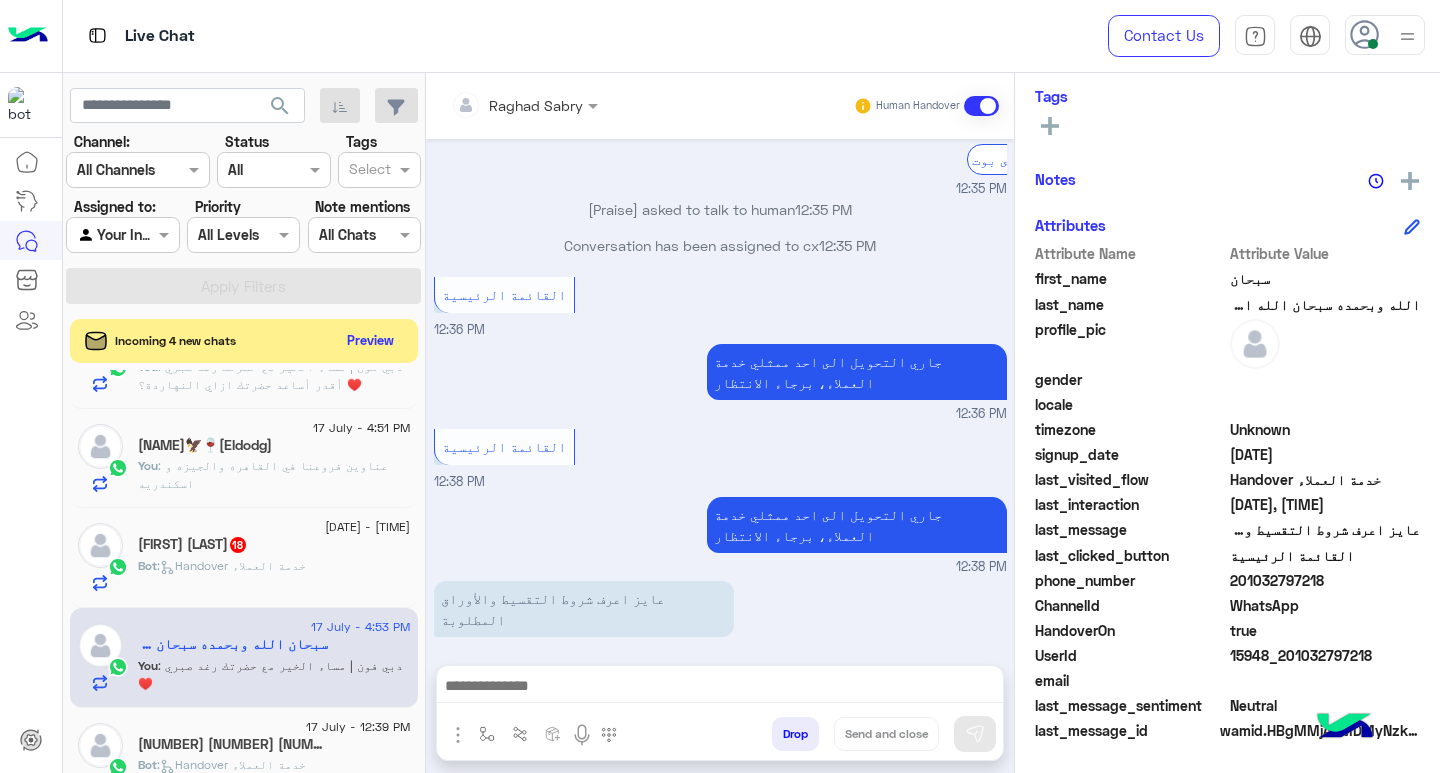 click at bounding box center (720, 688) 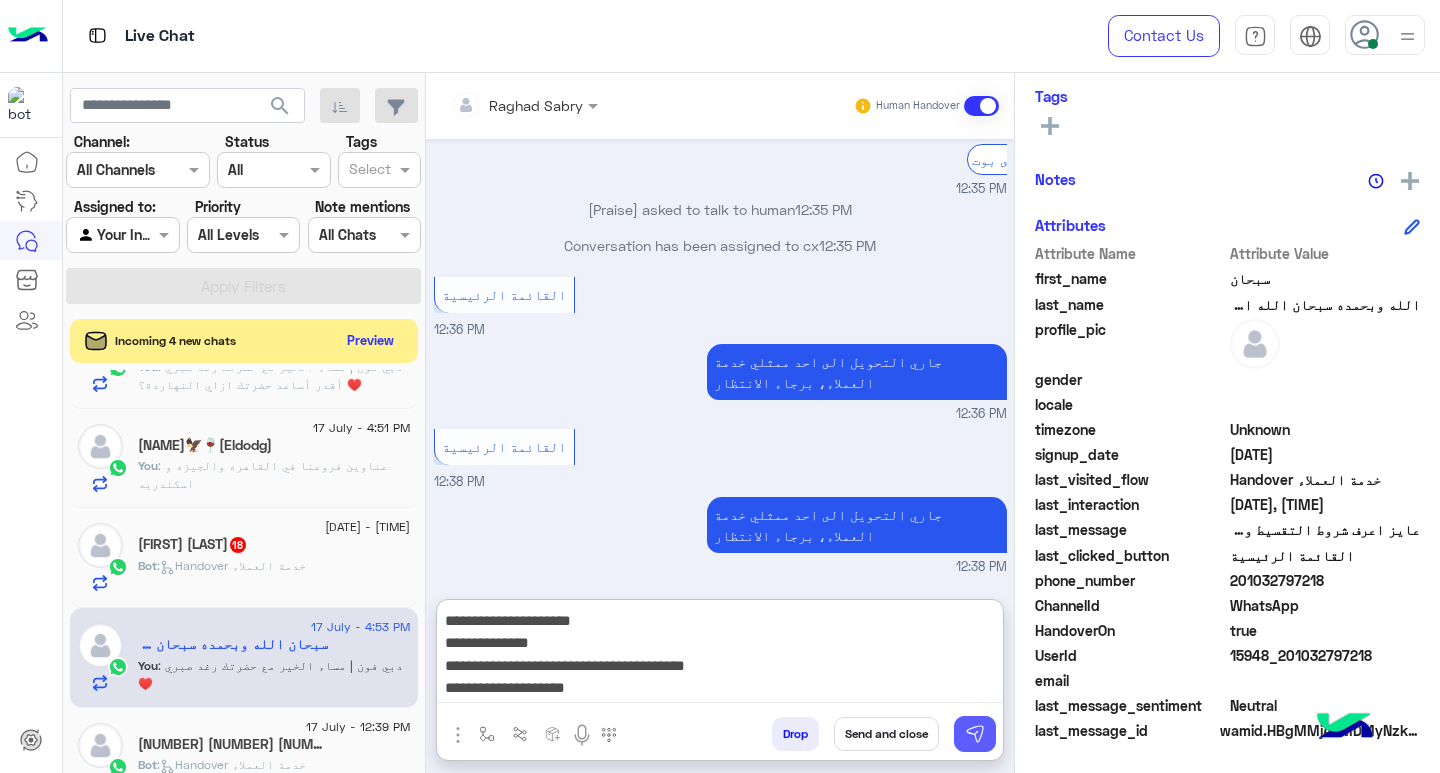 scroll, scrollTop: 0, scrollLeft: 0, axis: both 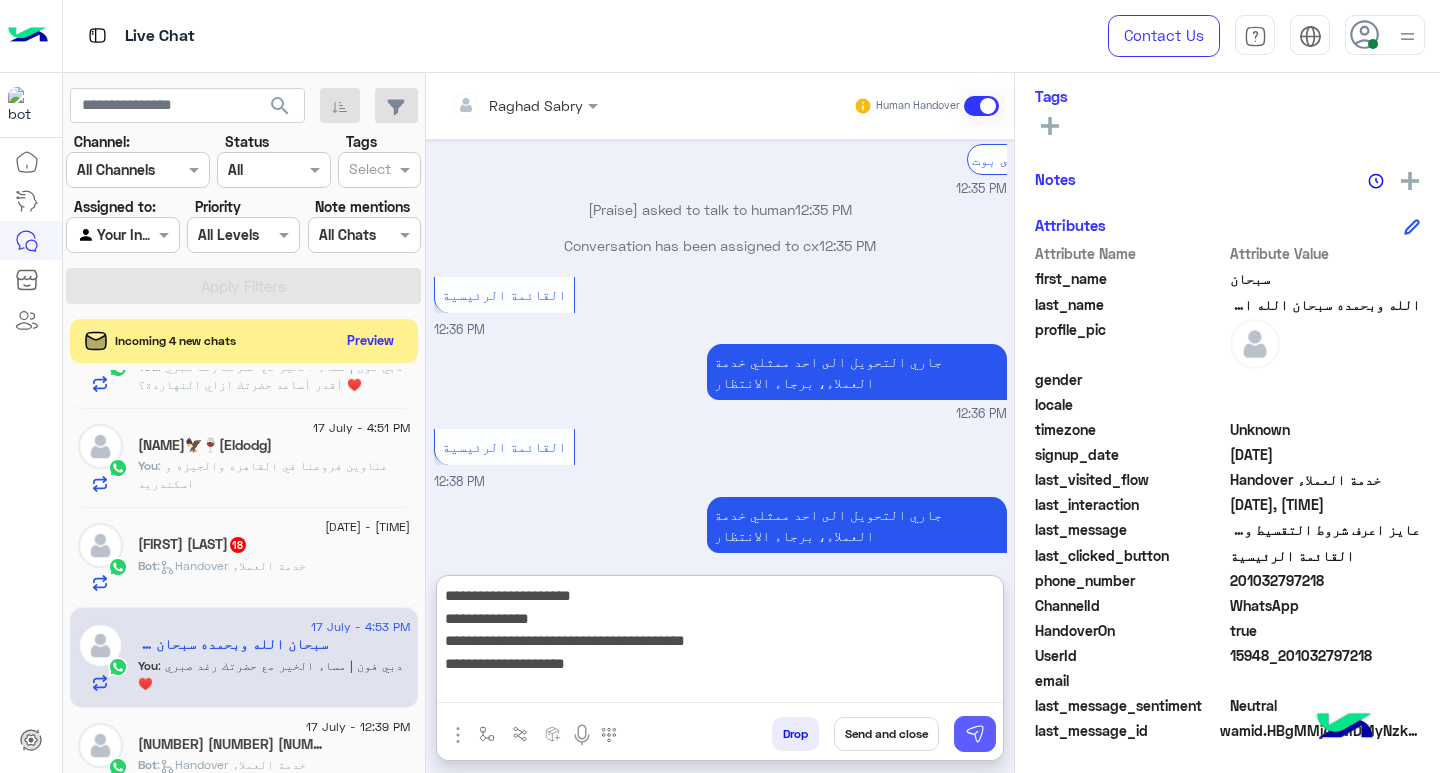 type on "**********" 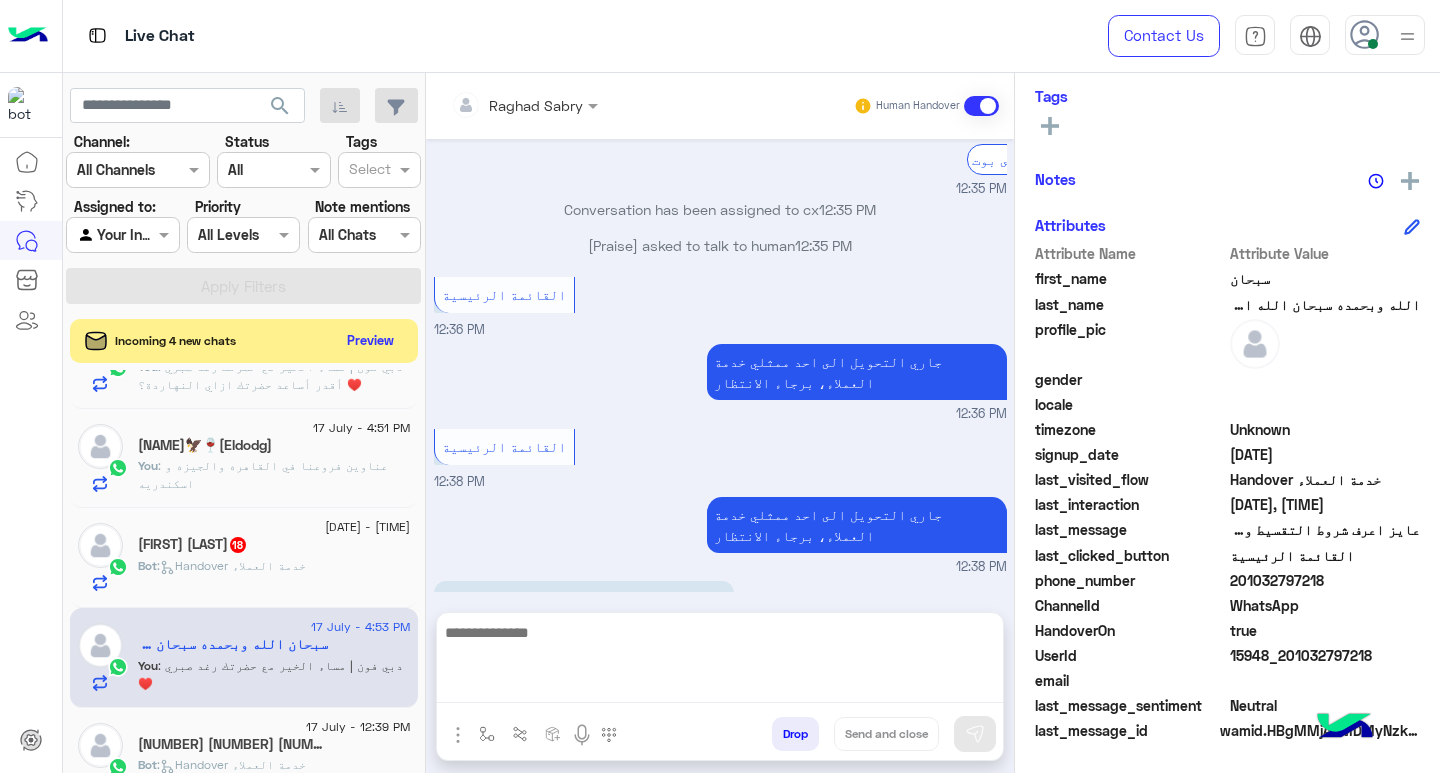 scroll, scrollTop: 2315, scrollLeft: 0, axis: vertical 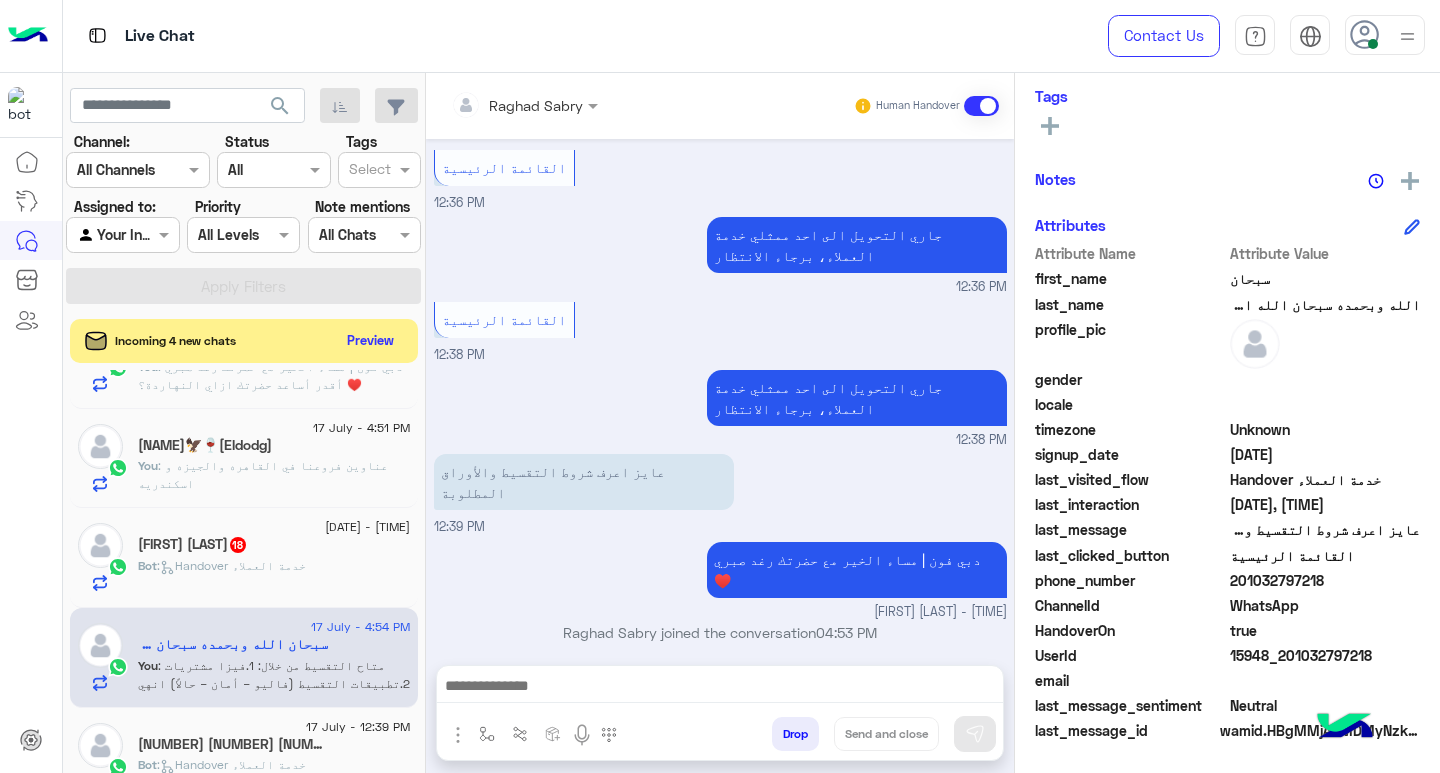 click at bounding box center (720, 688) 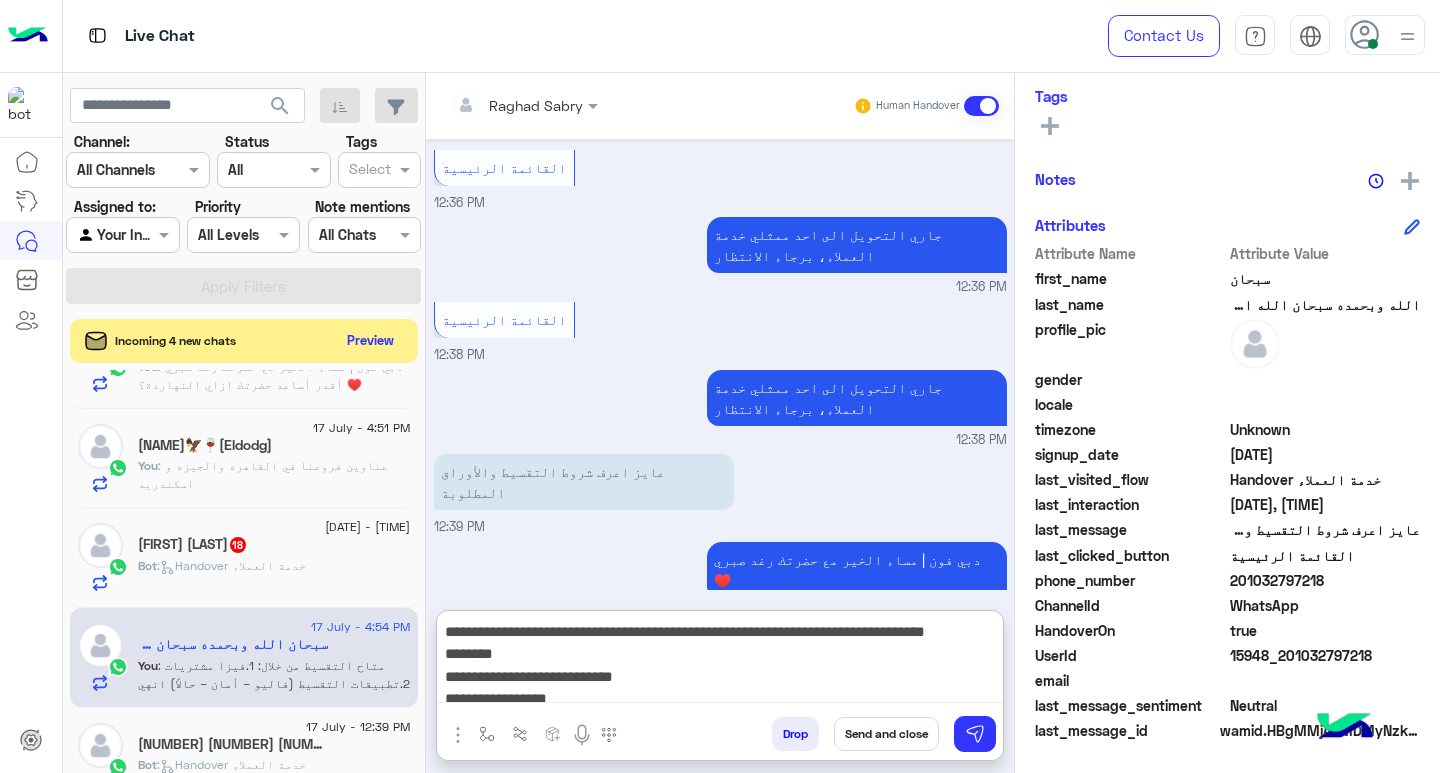 scroll, scrollTop: 2384, scrollLeft: 0, axis: vertical 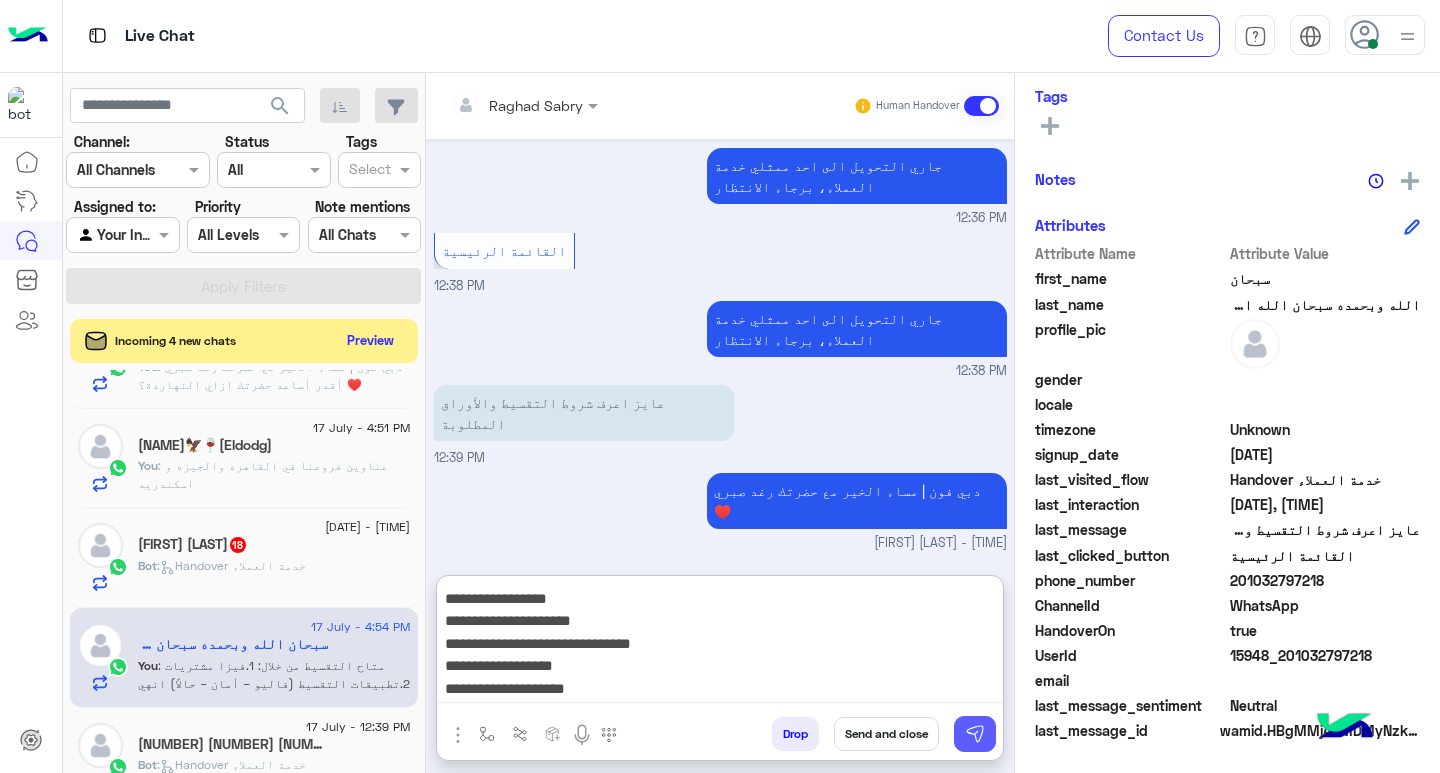 type on "**********" 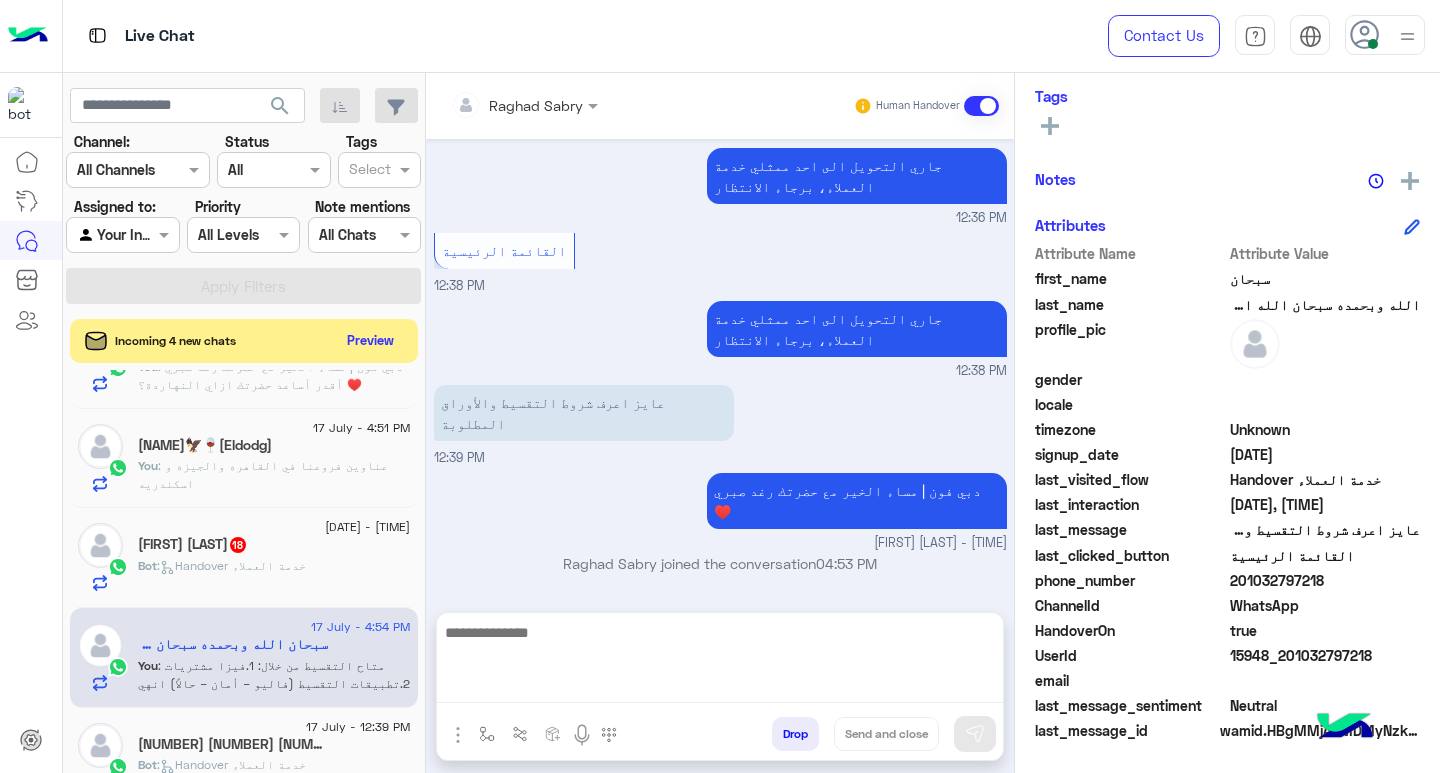 scroll, scrollTop: 0, scrollLeft: 0, axis: both 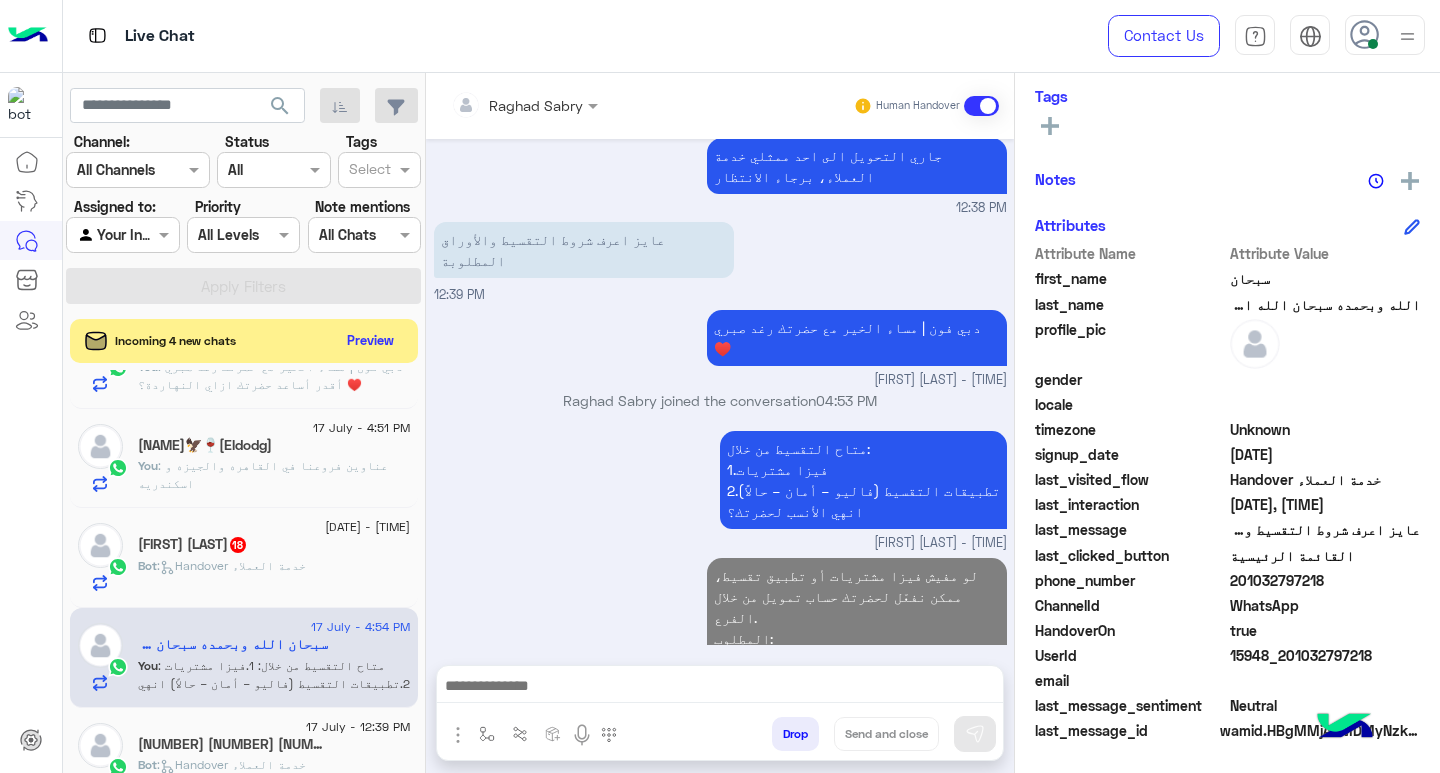 click on "Bot :   Handover خدمة العملاء" 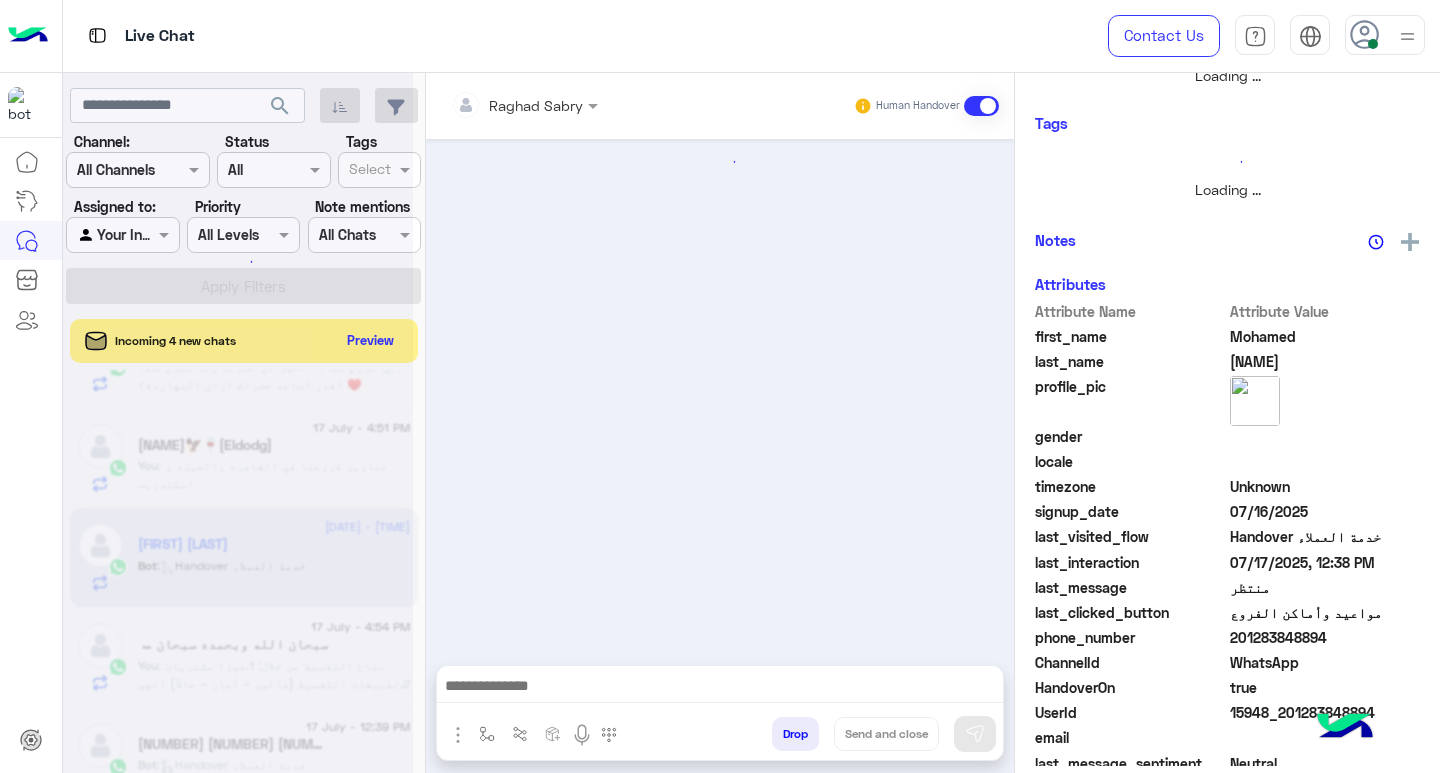 scroll, scrollTop: 355, scrollLeft: 0, axis: vertical 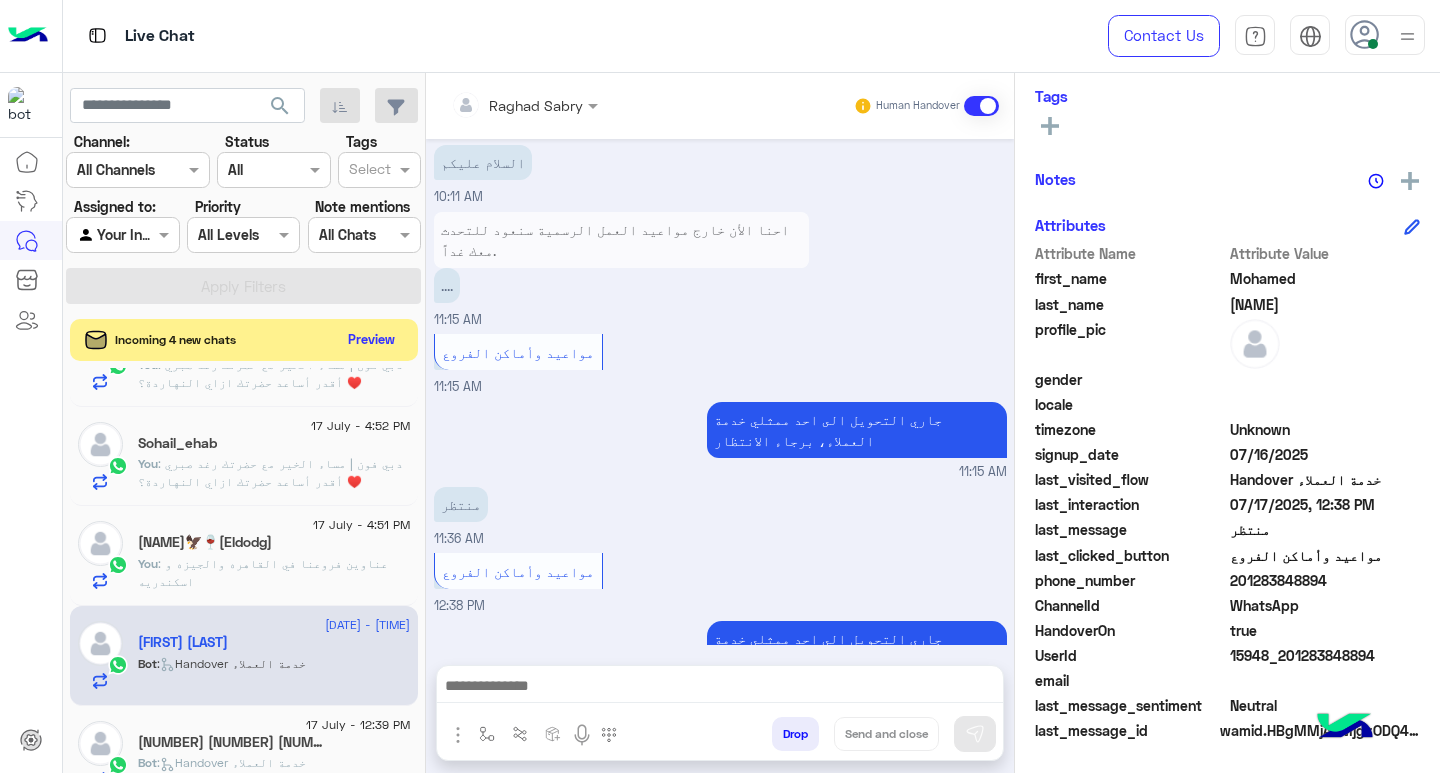 click on "Preview" 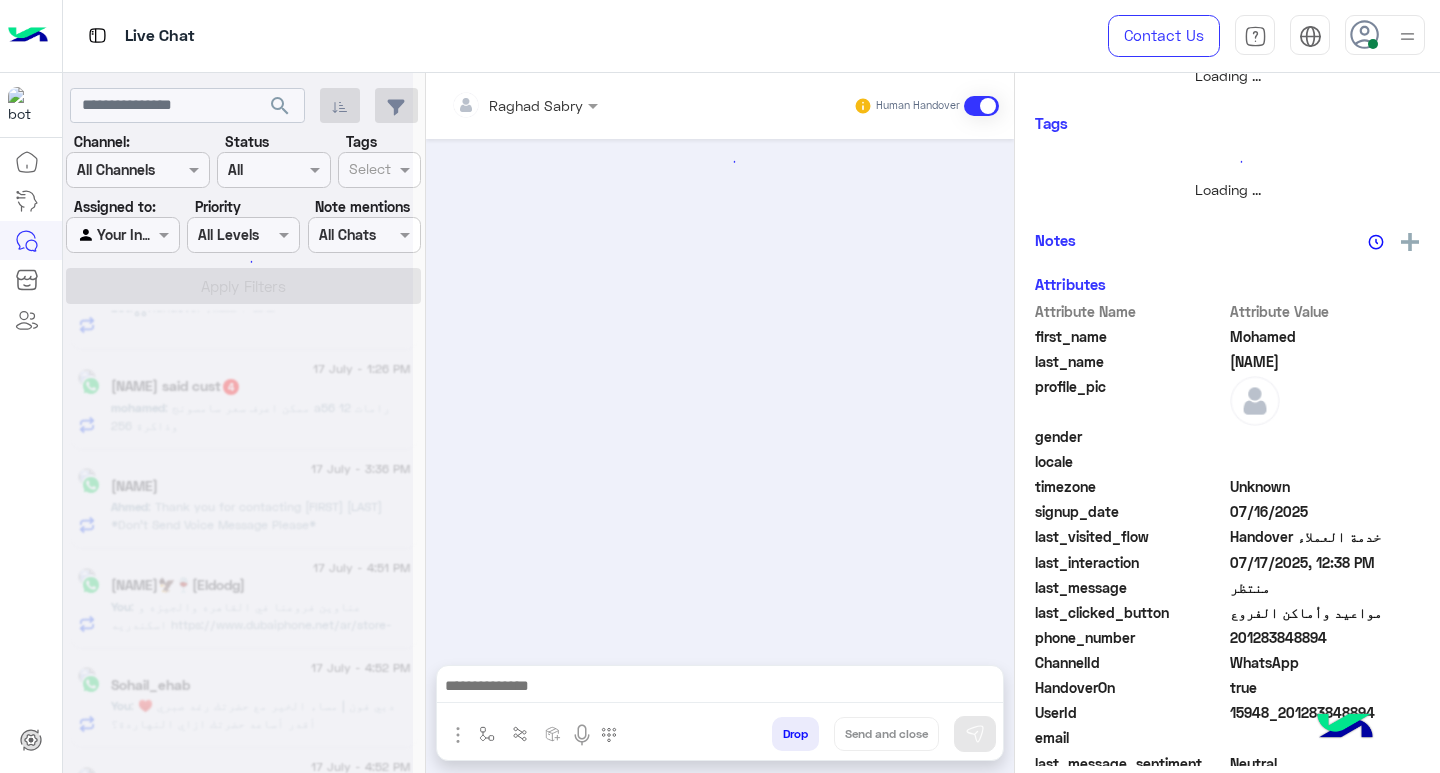 scroll, scrollTop: 355, scrollLeft: 0, axis: vertical 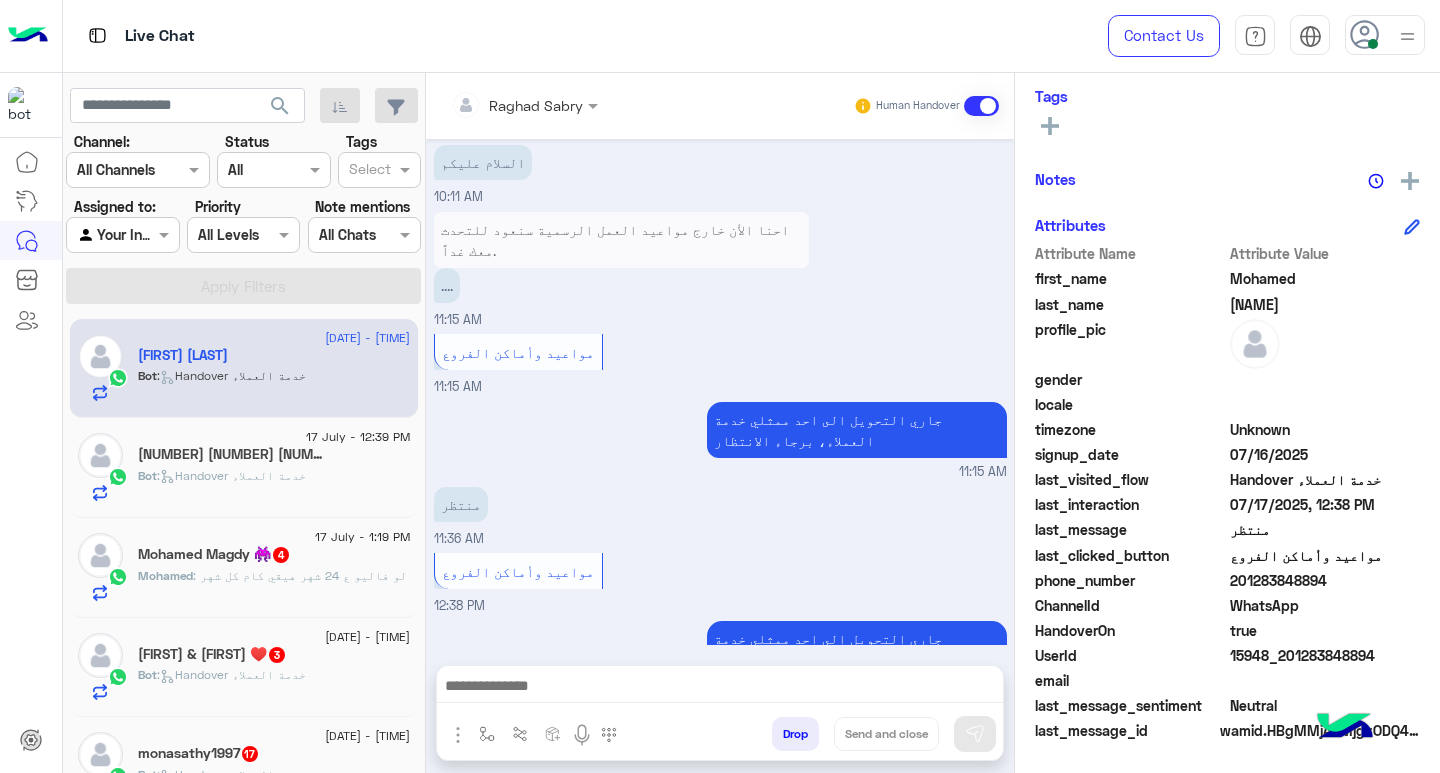 click on "[FIRST] [LAST] 👾  4" 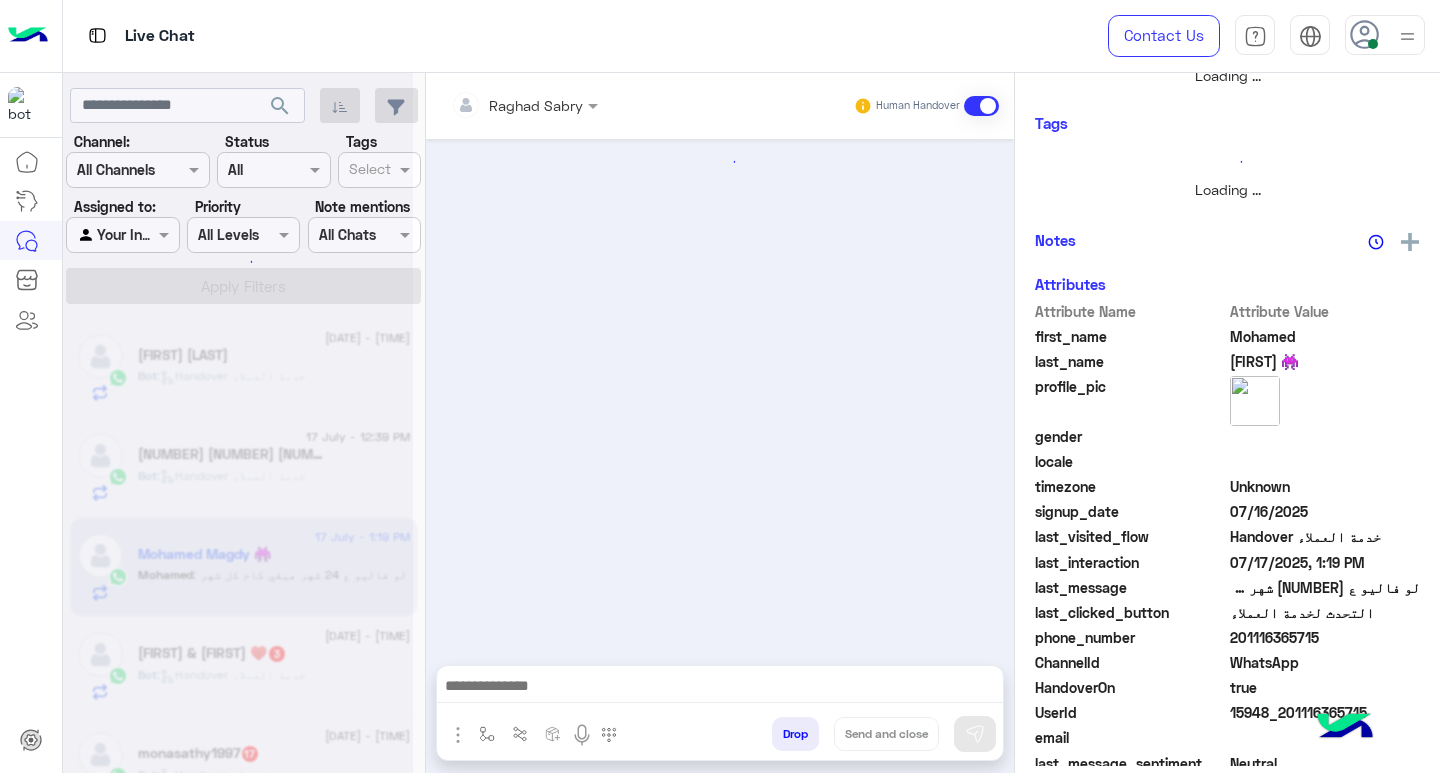 scroll, scrollTop: 355, scrollLeft: 0, axis: vertical 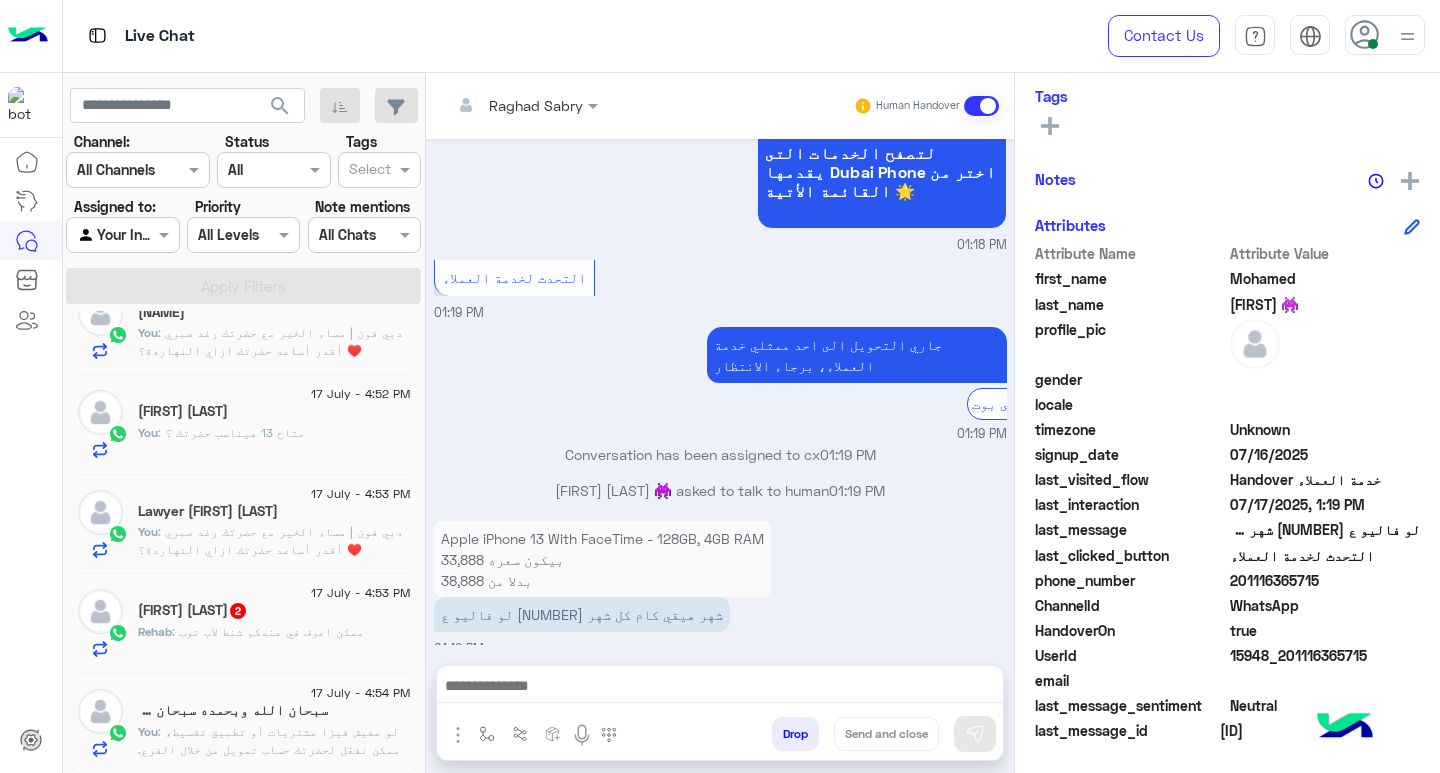 click on "[FIRST]  2" 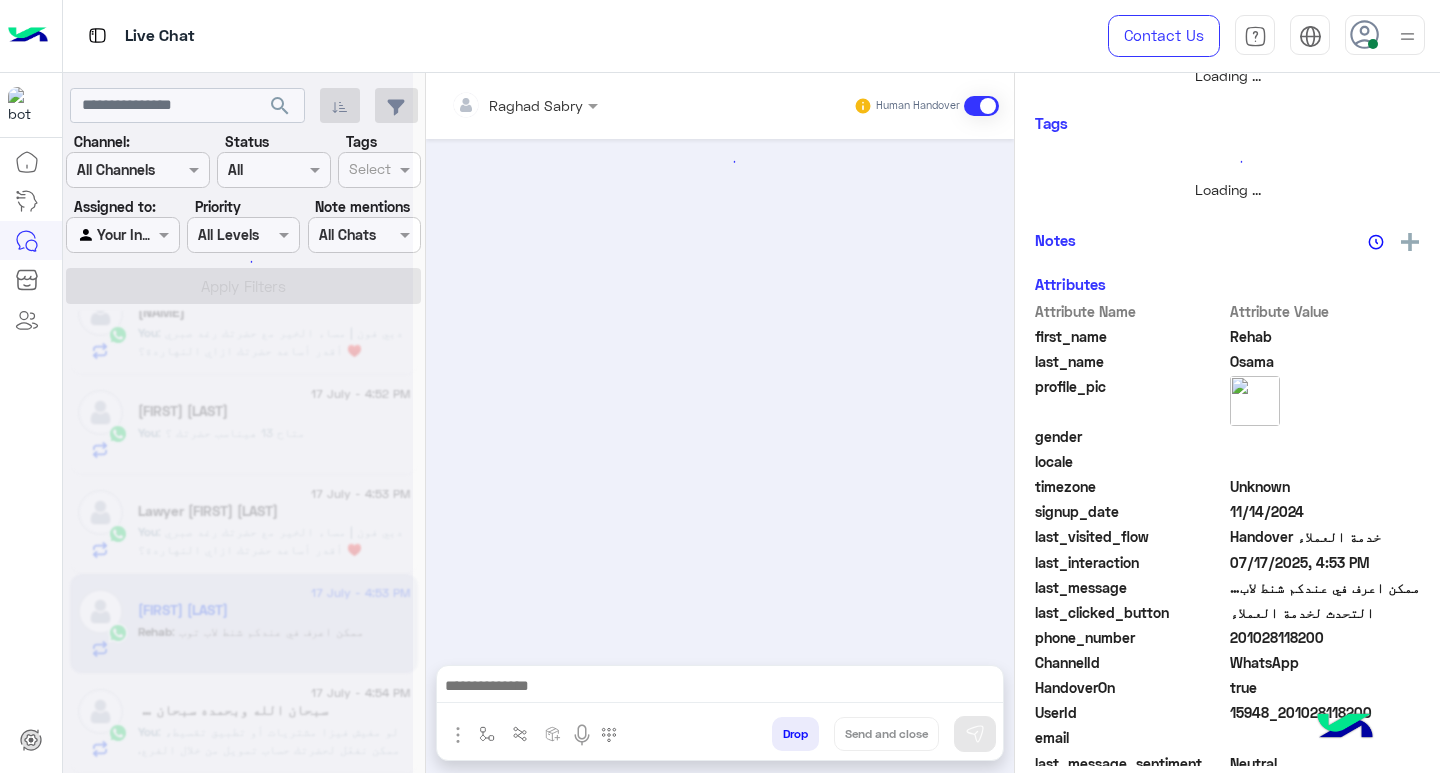 scroll, scrollTop: 355, scrollLeft: 0, axis: vertical 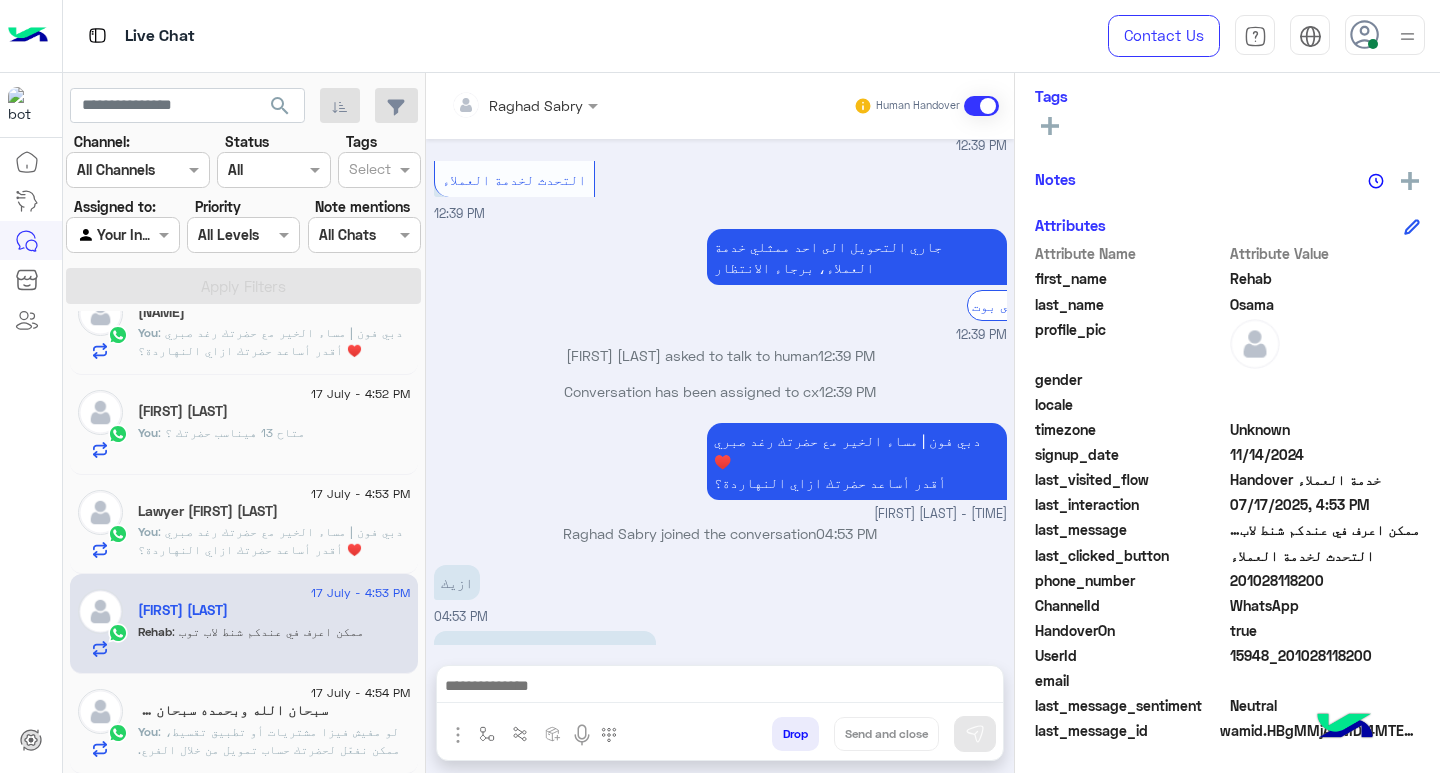 click at bounding box center (720, 688) 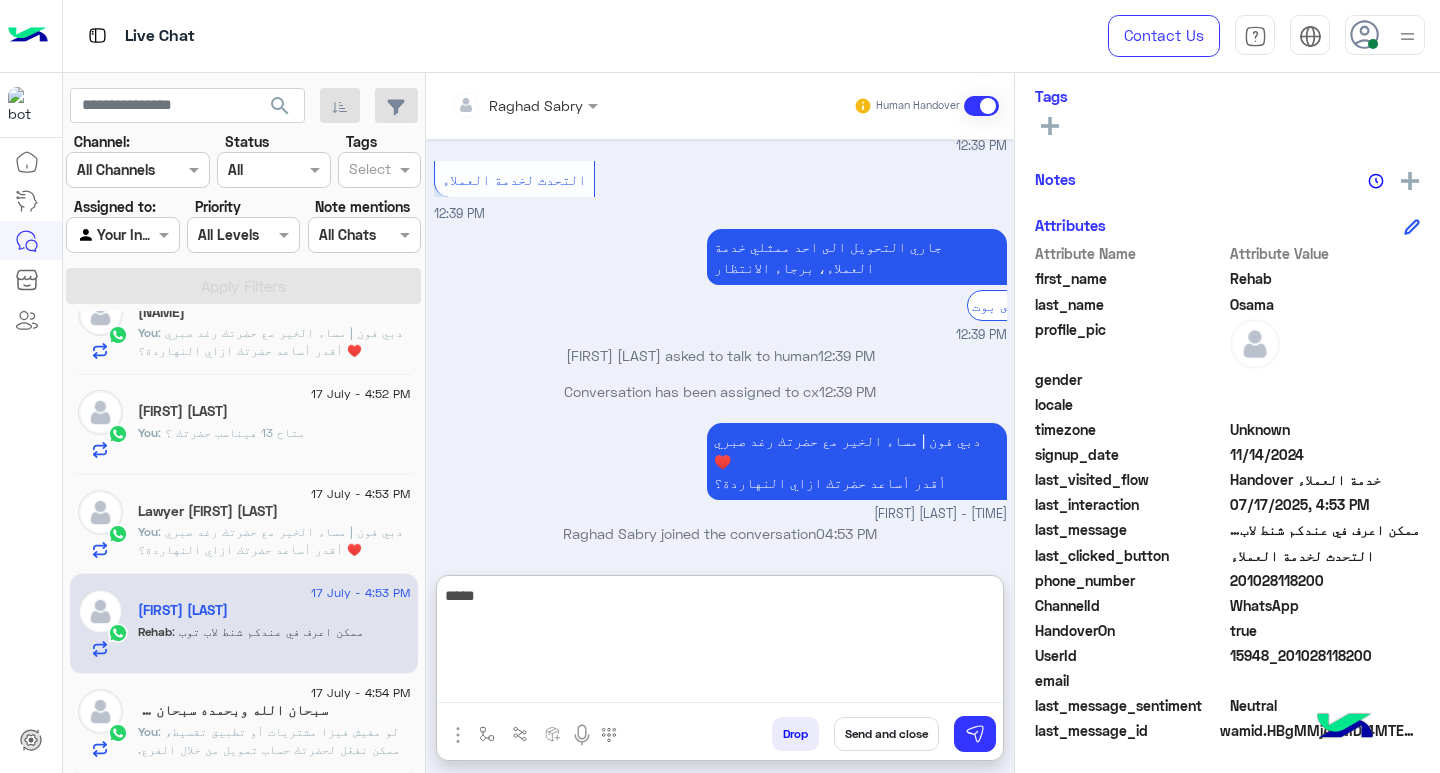 type on "****" 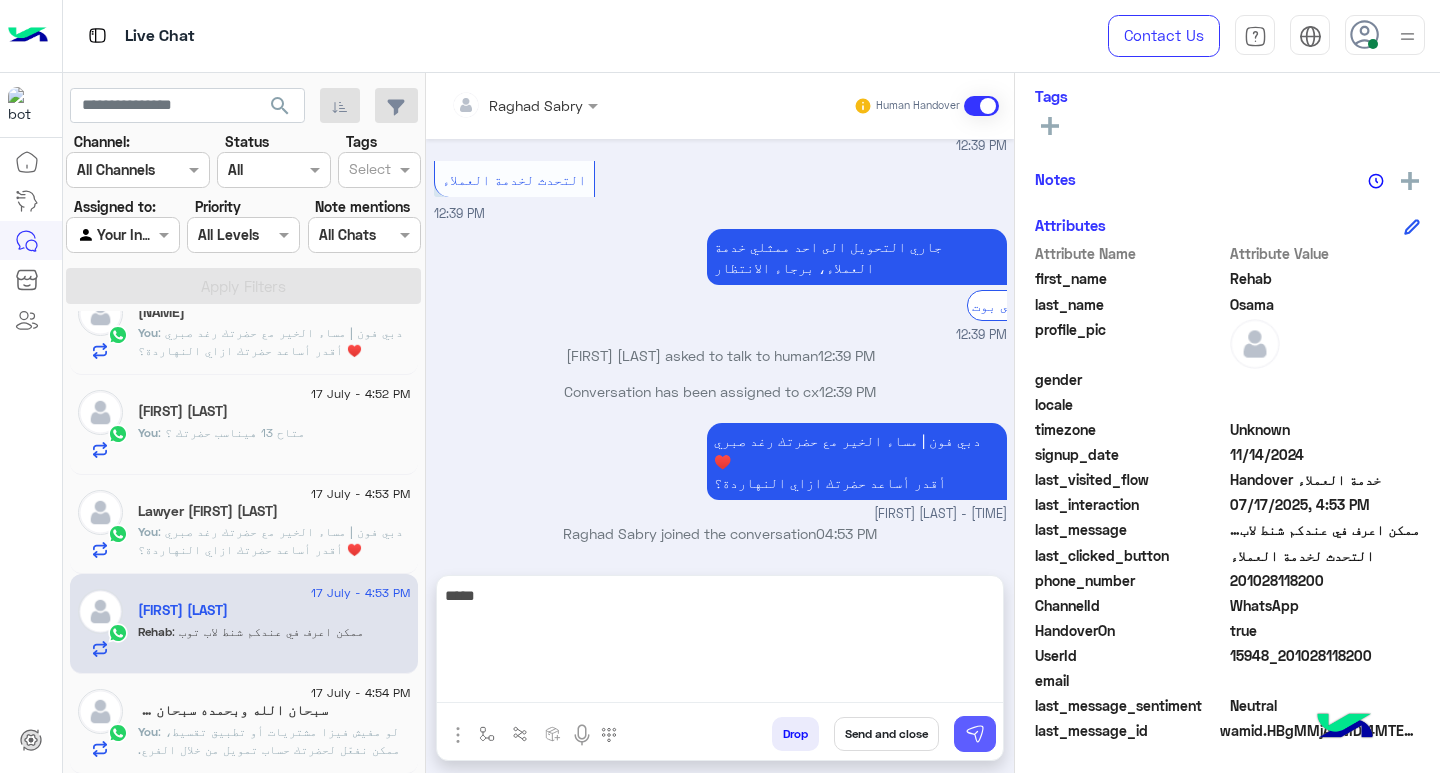 click at bounding box center [975, 734] 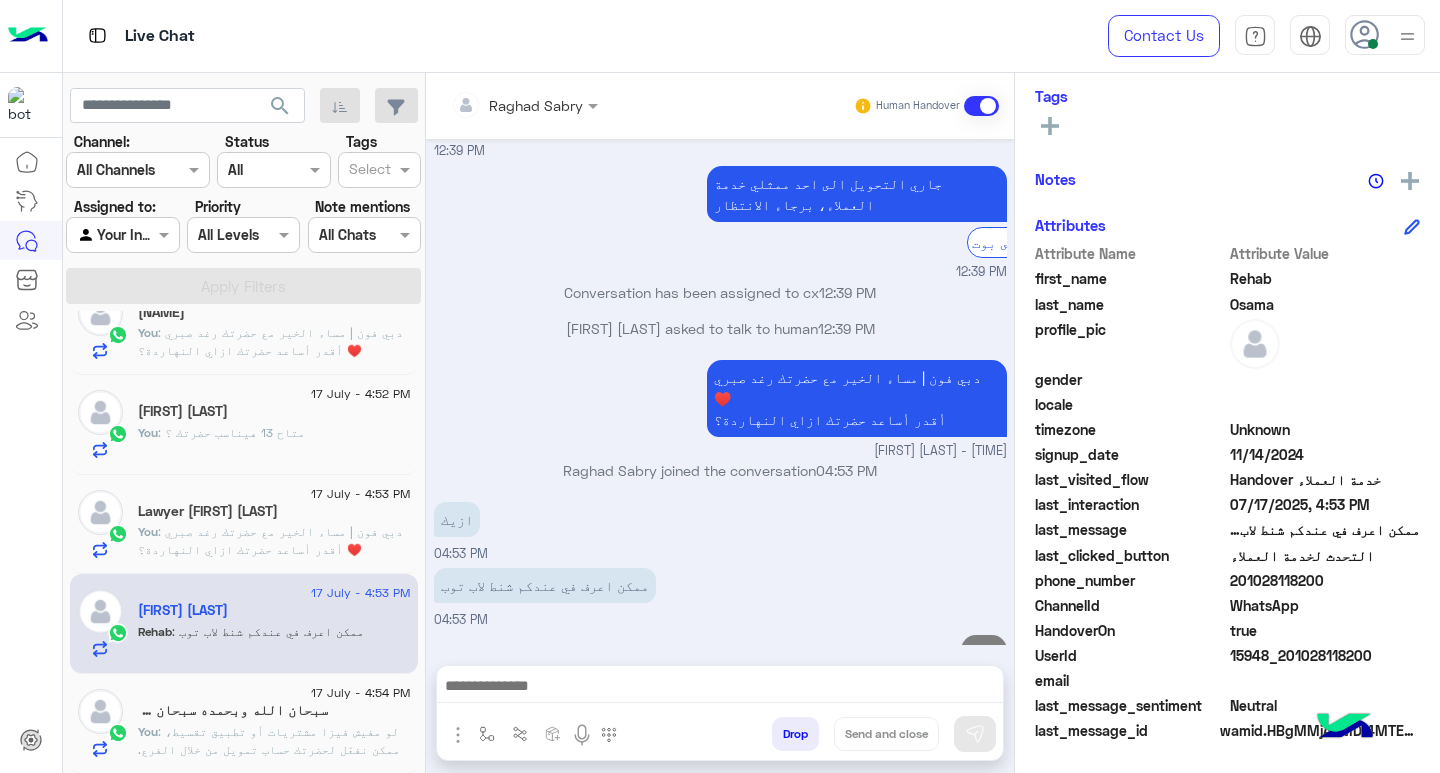 click on "[FIRST] [LAST] Human Handover     Jul 16, 2025  القائمة الرئيسية    08:14 PM  لتصفح الخدمات التى يقدمها [CITY] Phone اختر من القائمة الأتية 🌟    08:14 PM   التحدث لخدمة العملاء    08:14 PM  احنا الأن خارج مواعيد العمل الرسمية سنعود للتحدث معك غداً.  الرجوع الى بوت      08:14 PM   [FIRST] [LAST] asked to talk to human   08:14 PM       Conversation has been assigned to cx   08:14 PM       Jul 17, 2025   [FIRST] [LAST] closed the conversation   10:37 AM      عميلنا العزيز نعتذر لعدم السرعه في الرد نظرا لضغط الرسائل يرجي ارسال طلبك مره اخري او كلمنا علي 15254 يوميا من 10 صباحا ل 12 مساءا شكراَ لتواصلك مع دبي فون❤️  [FIRST] [LAST] -  10:37 AM  مساء الخير   12:39 PM  مساء الخير 🌚  القائمة الرئيسية     12:39 PM    12:39 PM     12:39 PM" at bounding box center (720, 427) 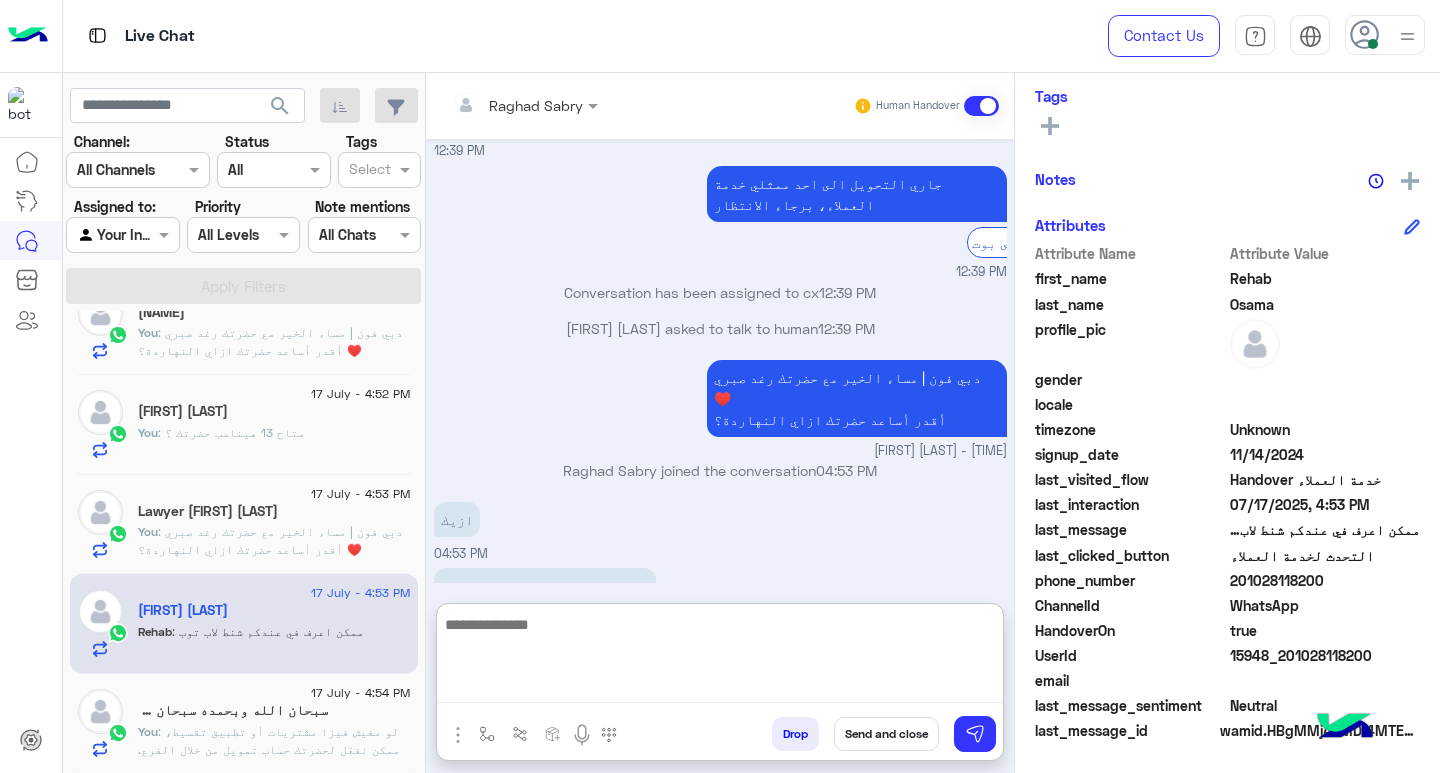 type on "**********" 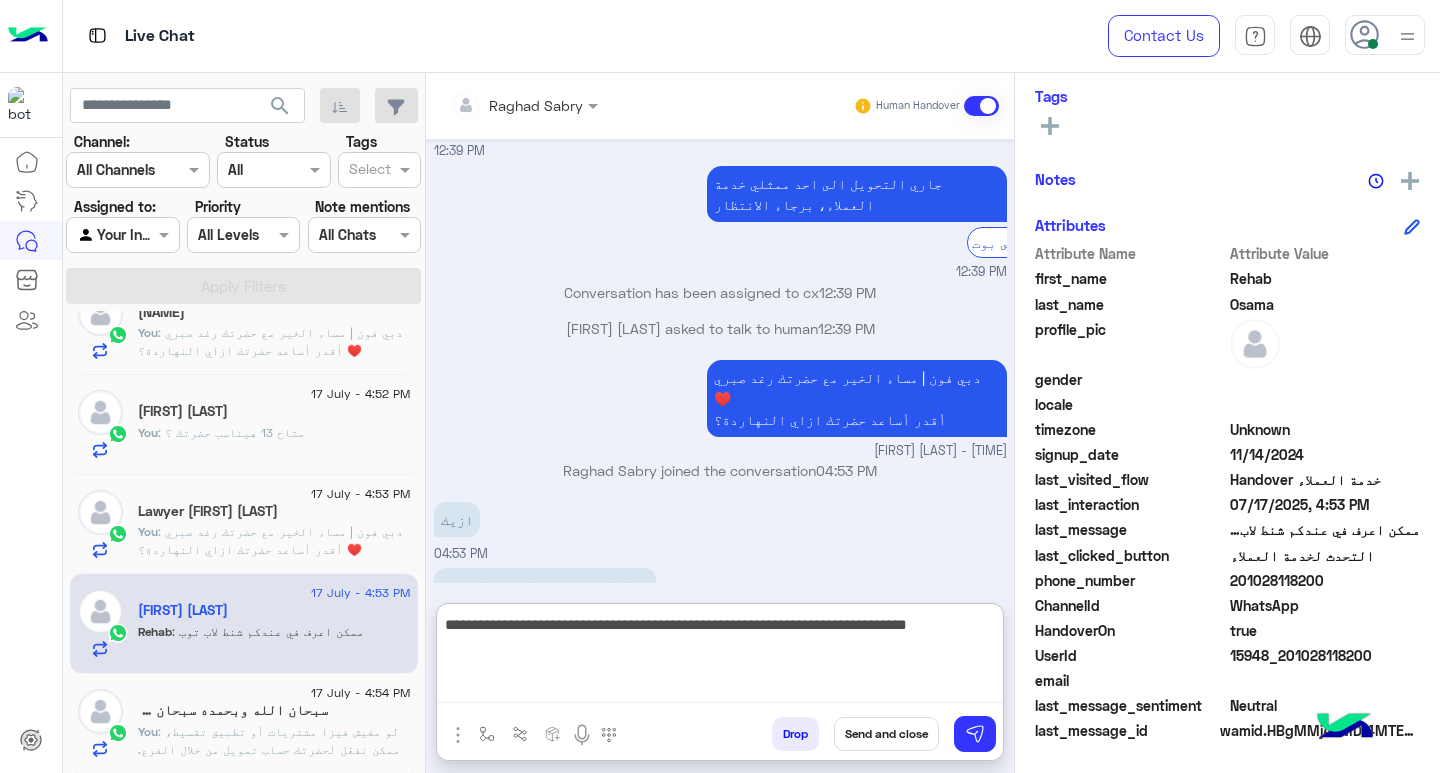 scroll, scrollTop: 1419, scrollLeft: 0, axis: vertical 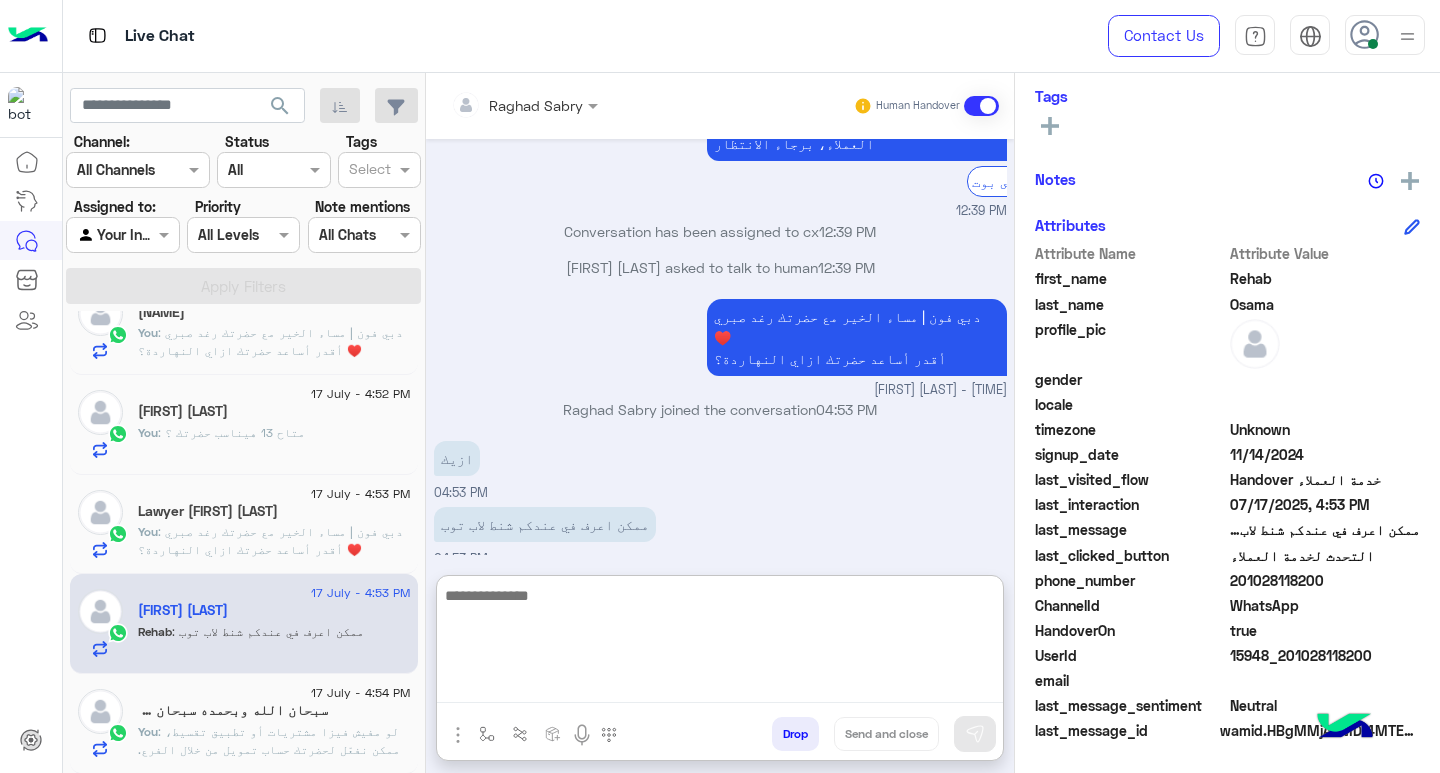 click at bounding box center (720, 643) 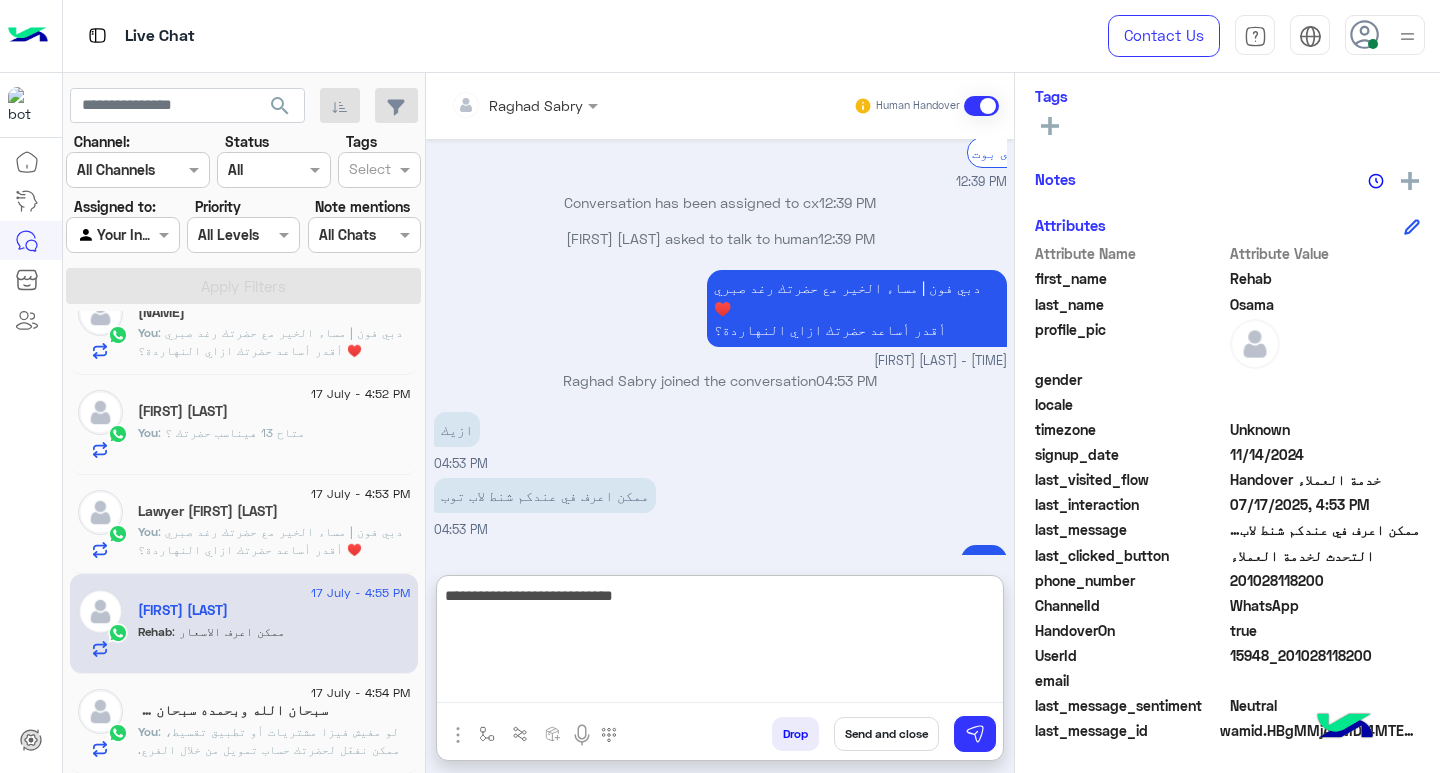 scroll, scrollTop: 1515, scrollLeft: 0, axis: vertical 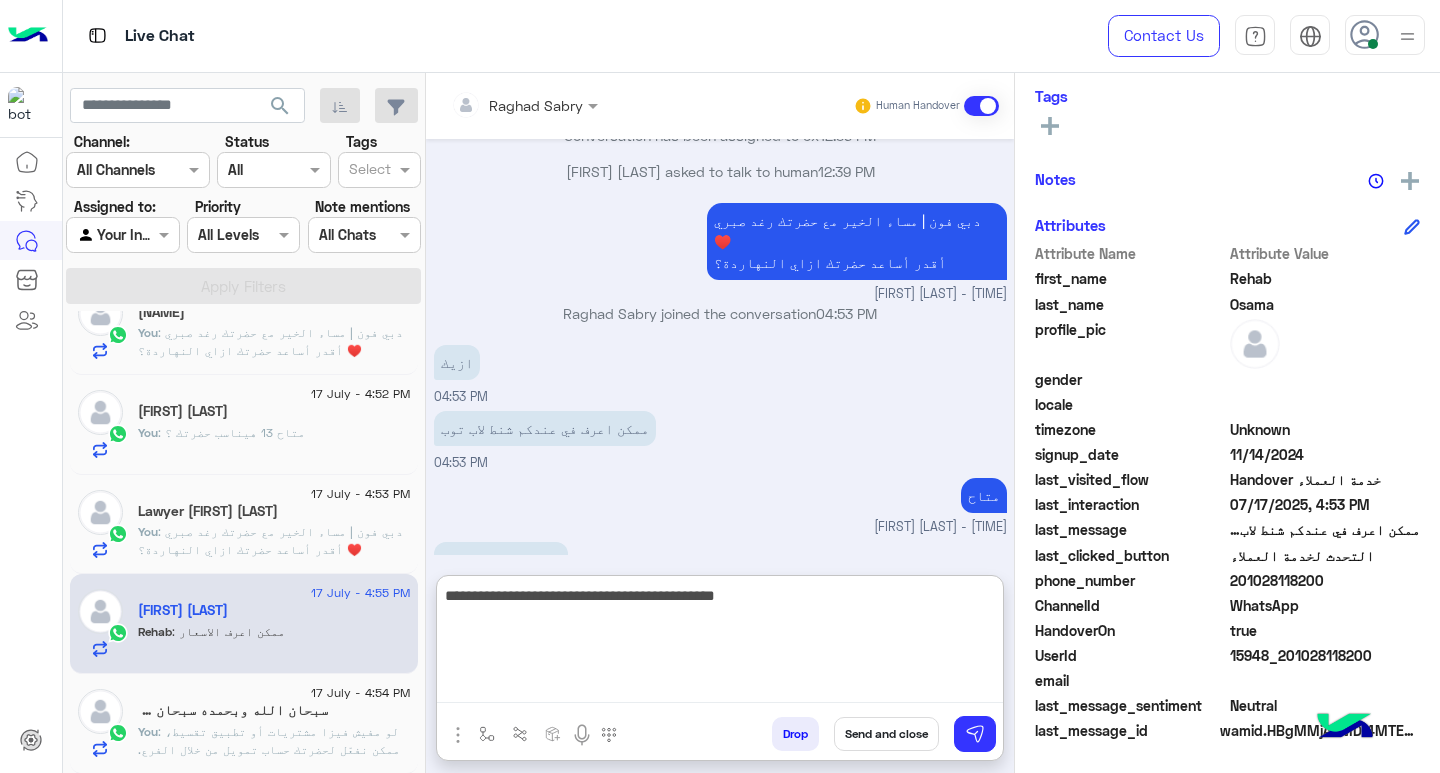 type on "**********" 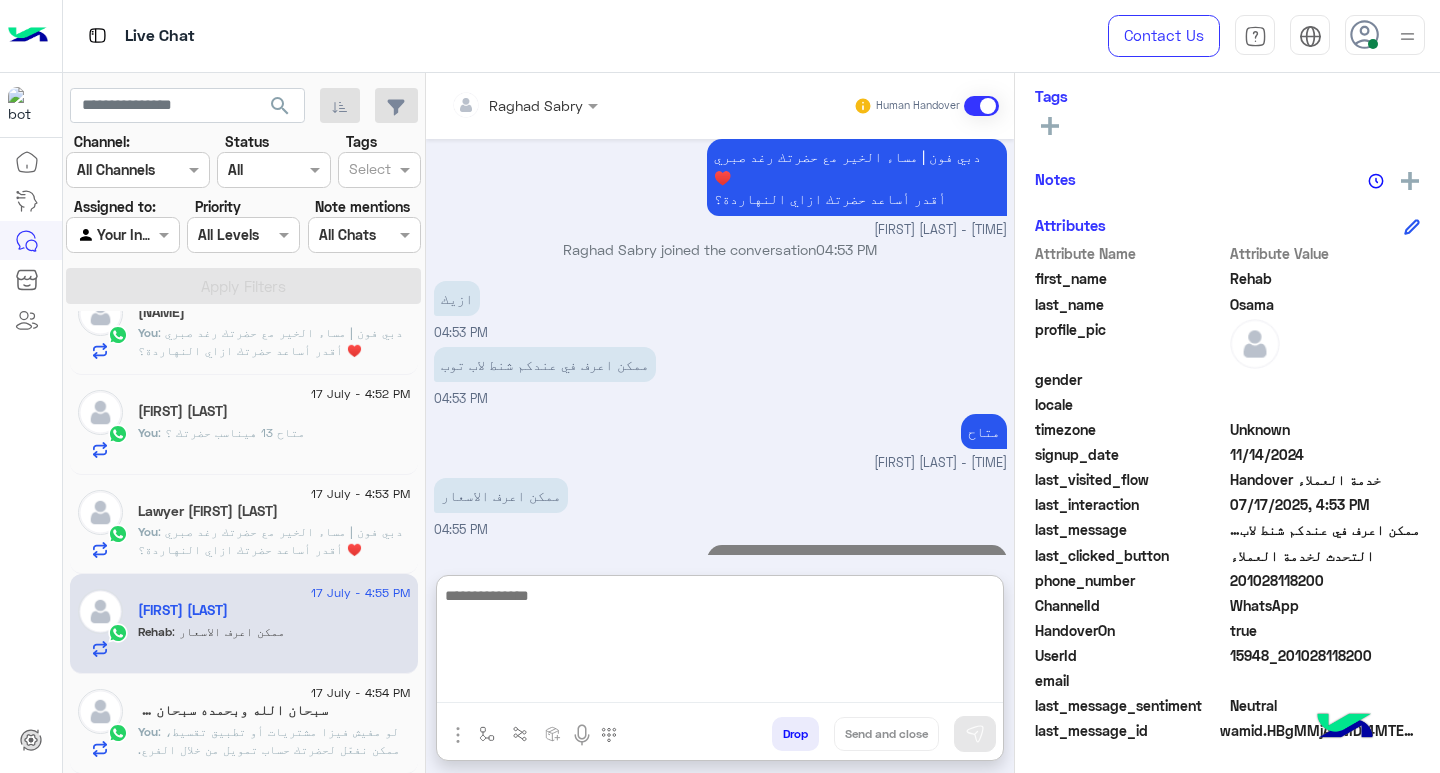 paste on "**********" 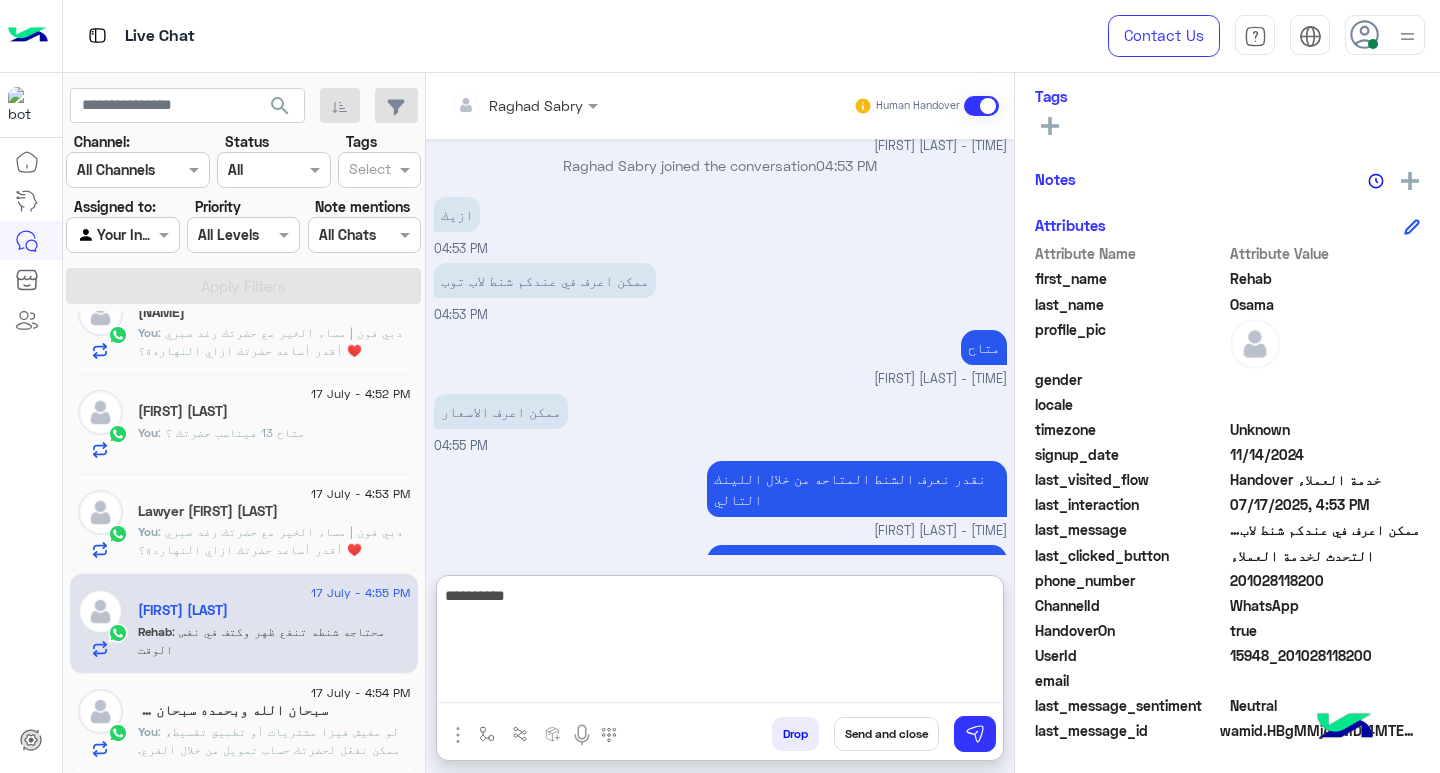 scroll, scrollTop: 1730, scrollLeft: 0, axis: vertical 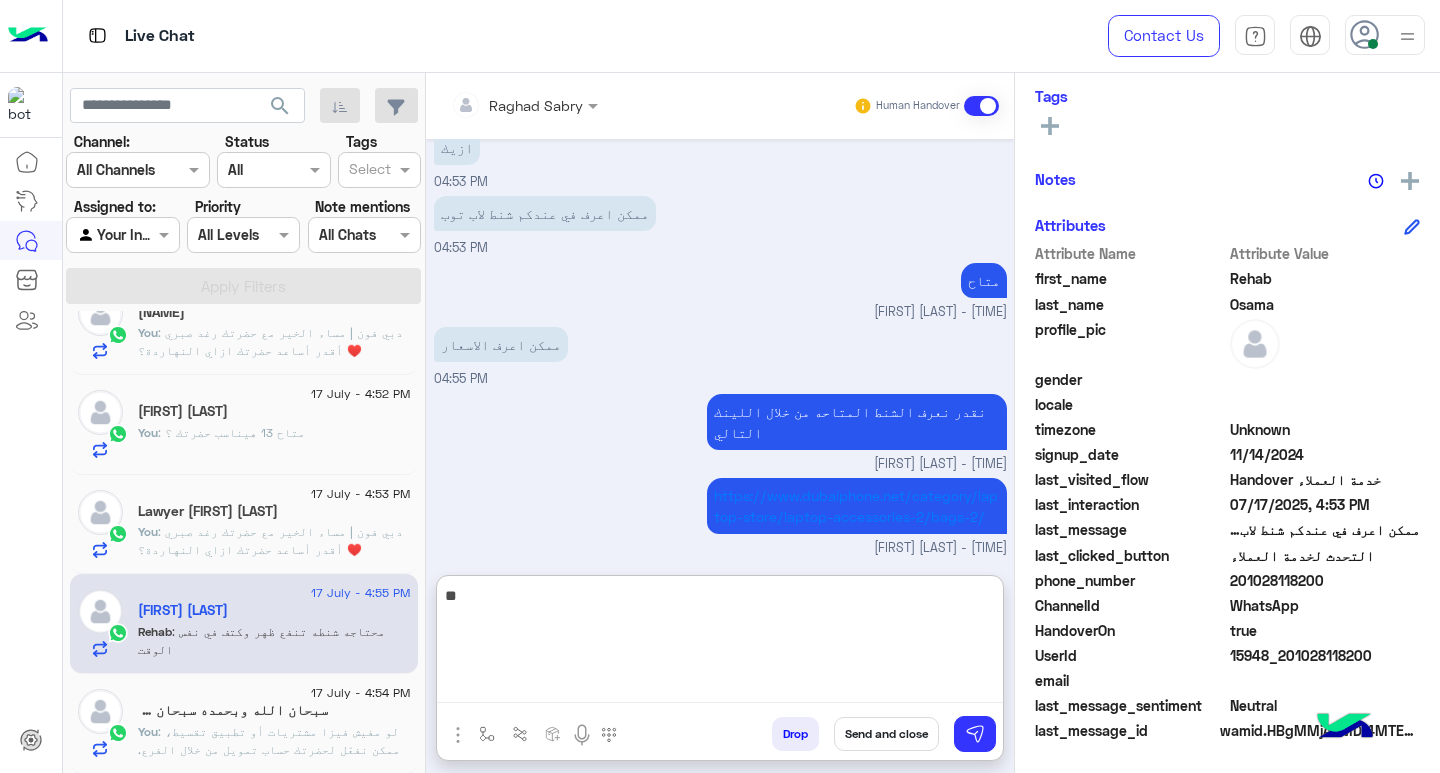 type on "*" 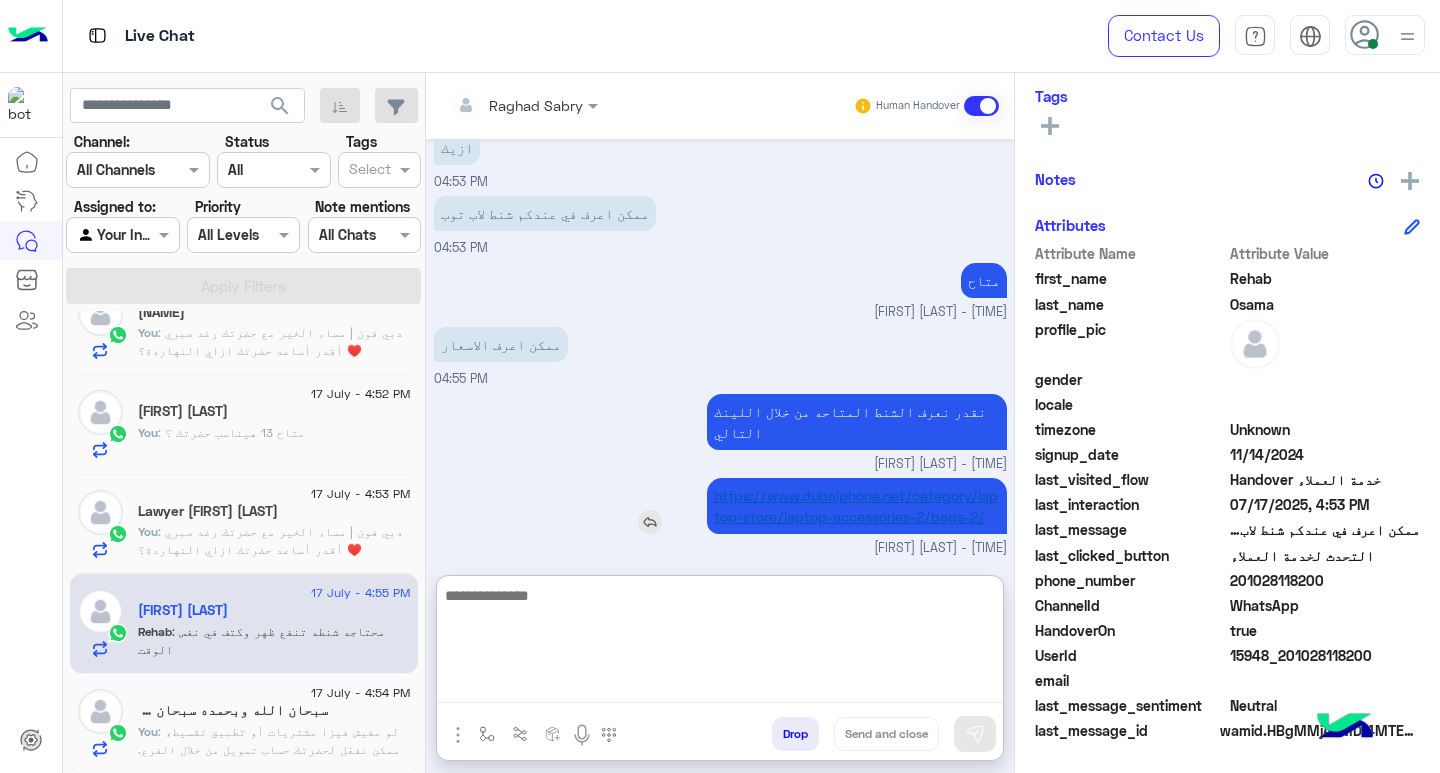 click on "https://www.dubaiphone.net/category/laptop-store/laptop-accessories-2/bags-2/" at bounding box center [856, 506] 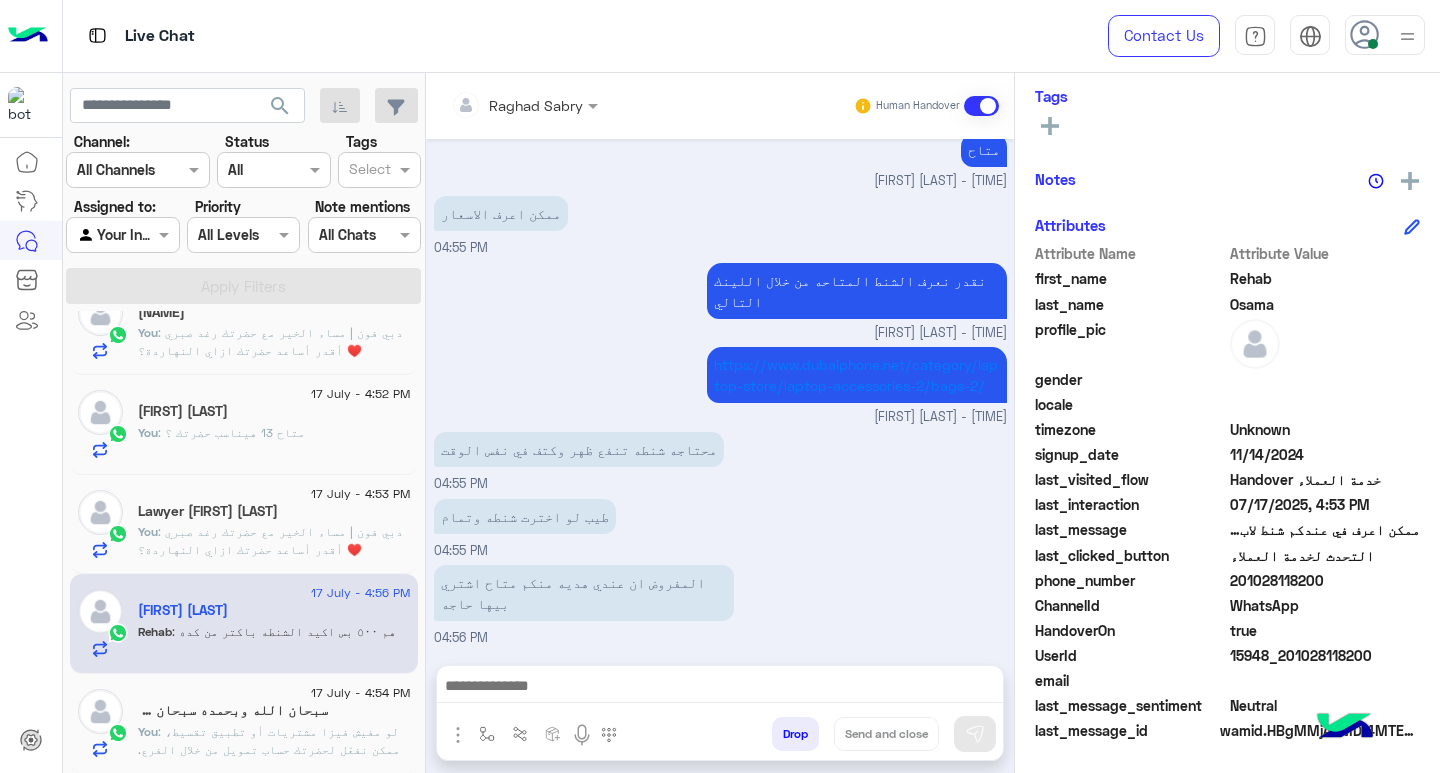 scroll, scrollTop: 1928, scrollLeft: 0, axis: vertical 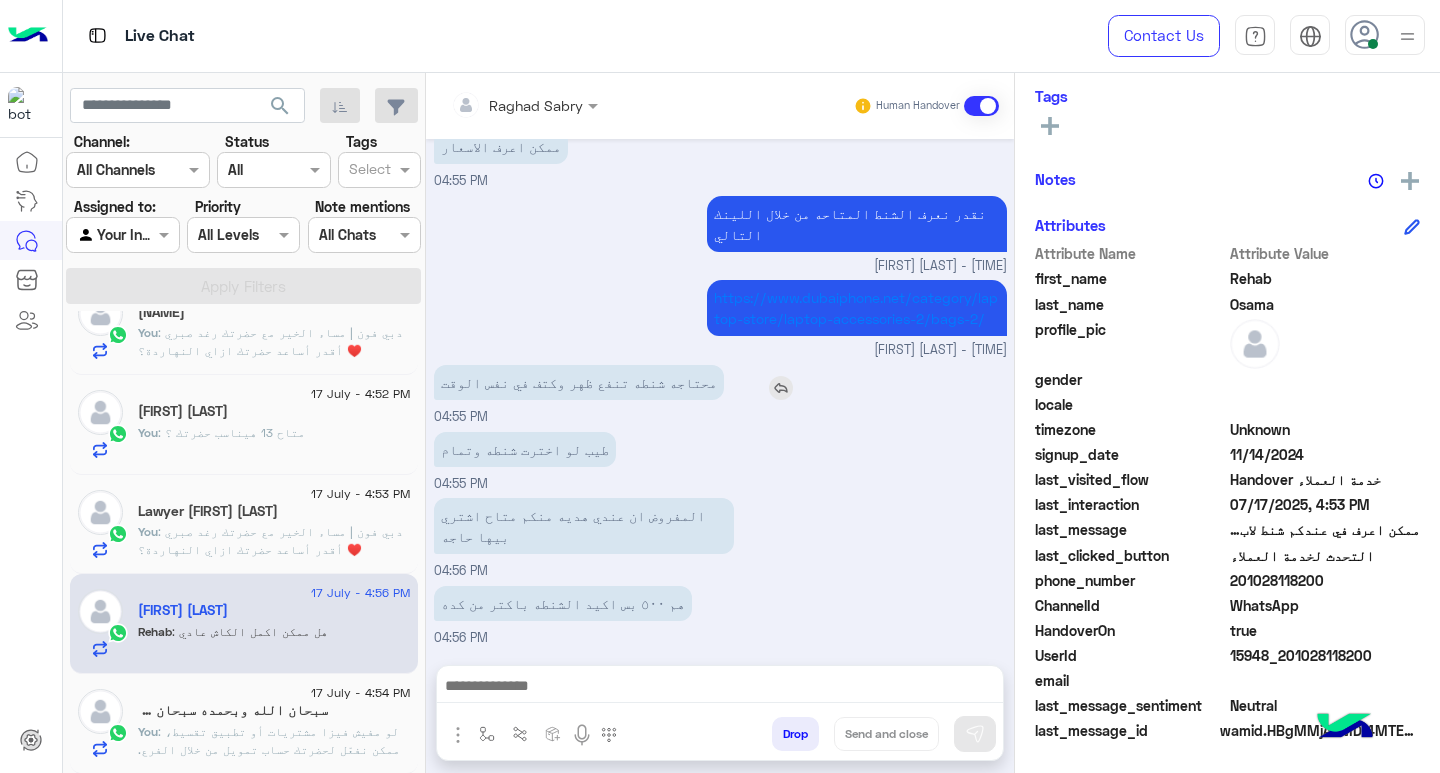 click at bounding box center (781, 388) 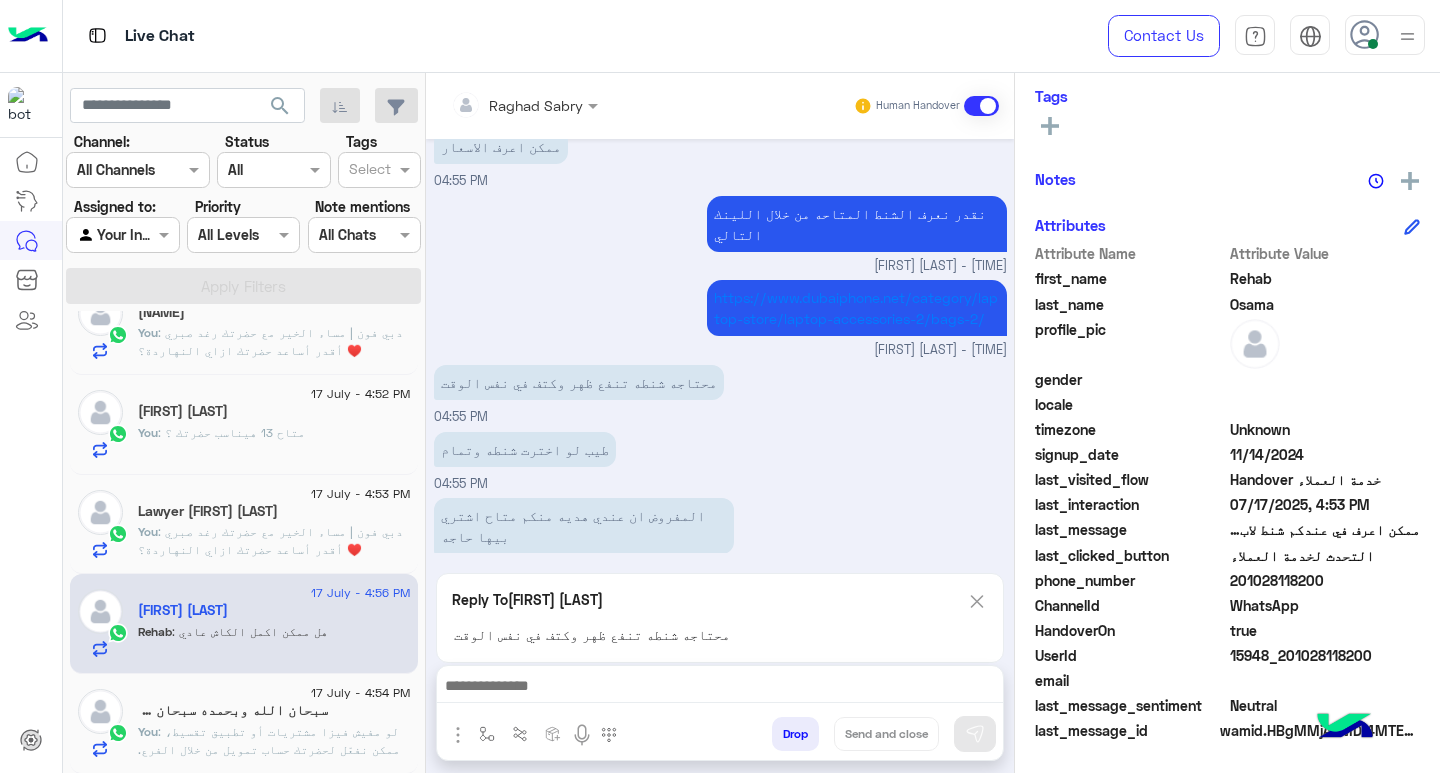 click at bounding box center (720, 688) 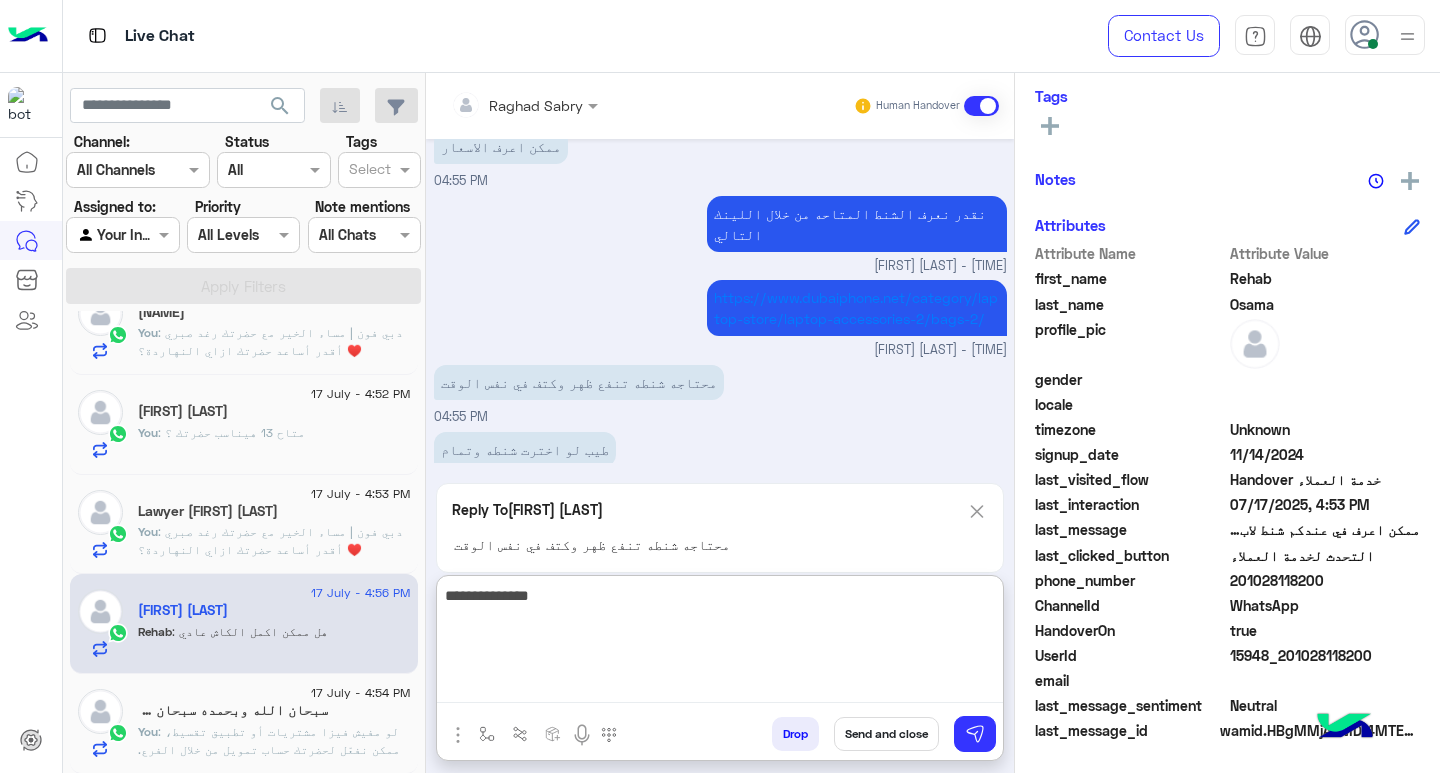 type on "**********" 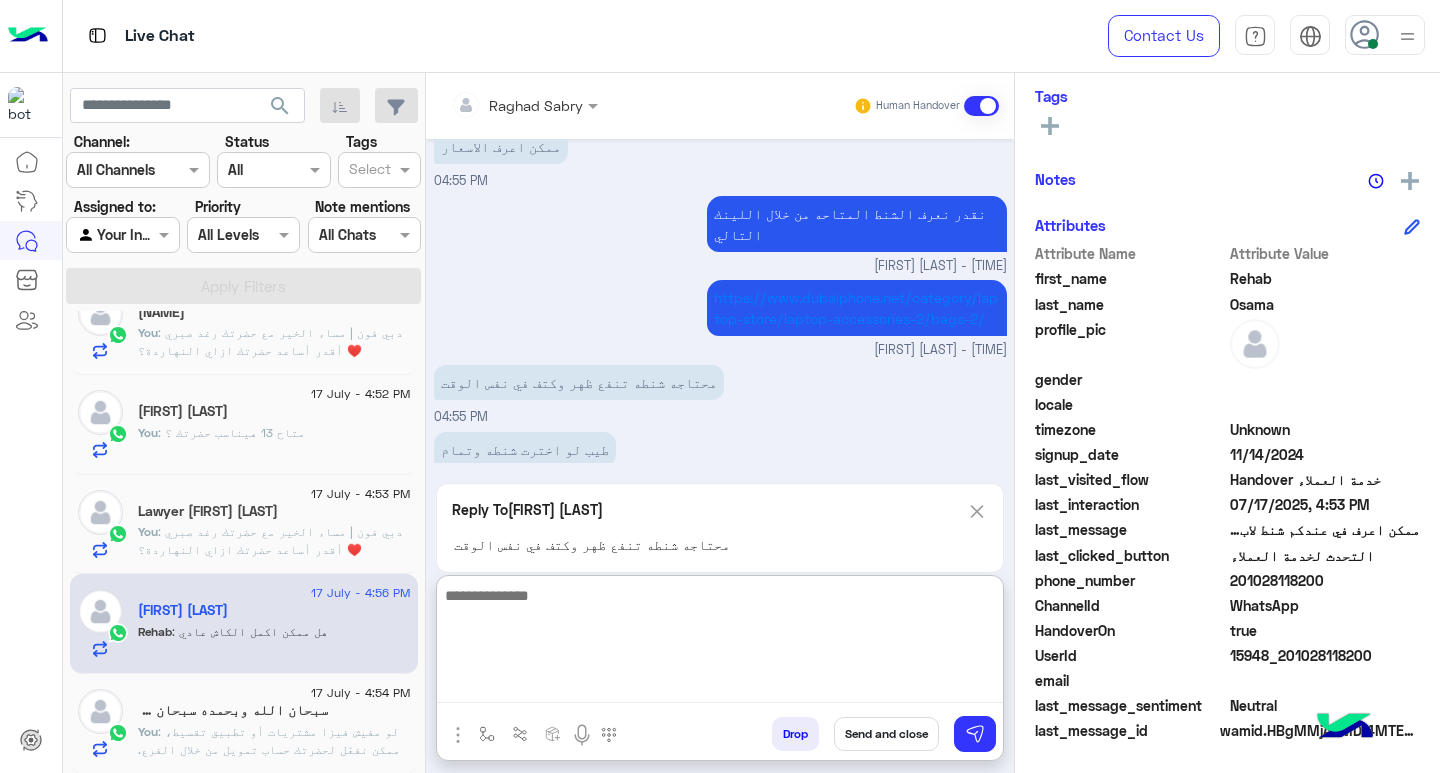 scroll, scrollTop: 2117, scrollLeft: 0, axis: vertical 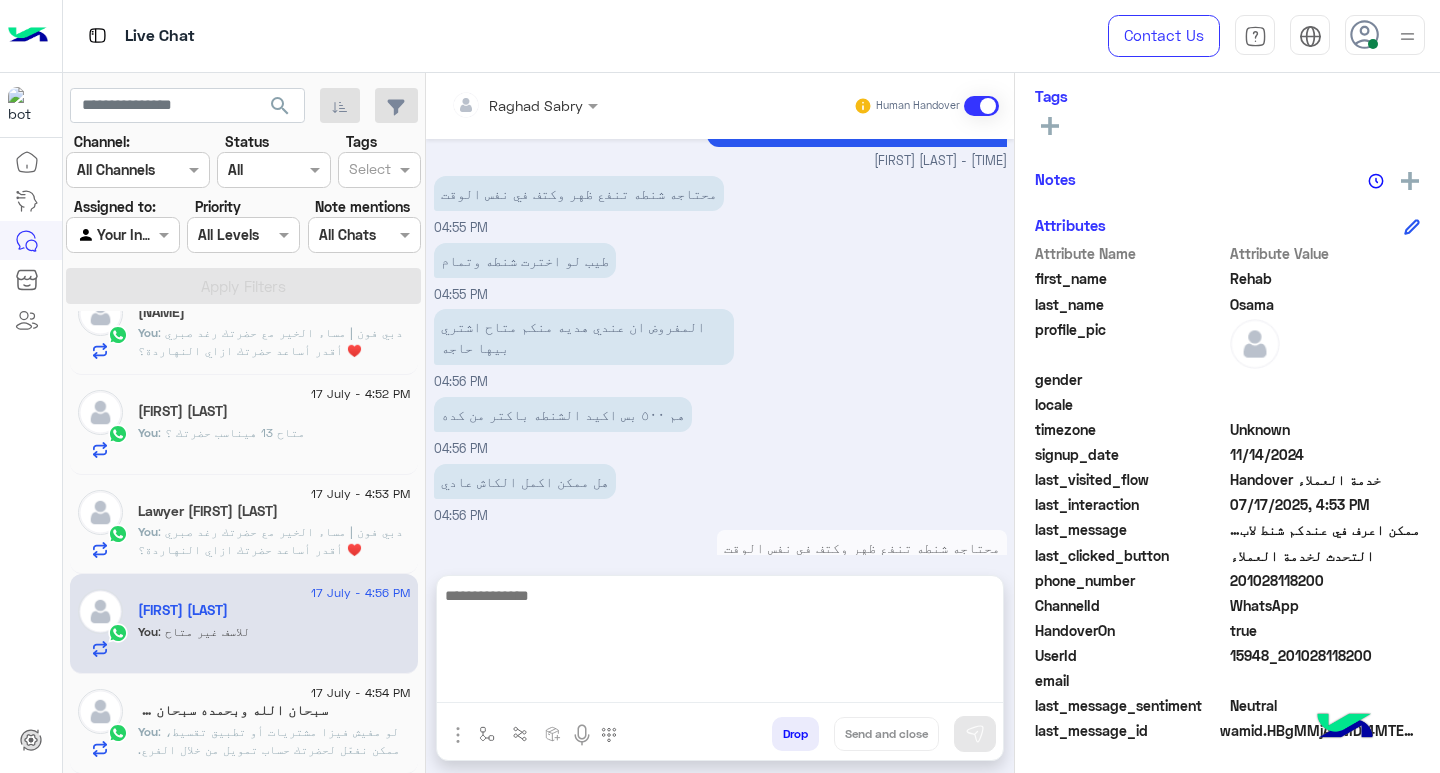 click on ": دبي فون | مساء الخير مع حضرتك رغد صبري ♥️
أقدر أساعد حضرتك ازاي النهاردة؟" 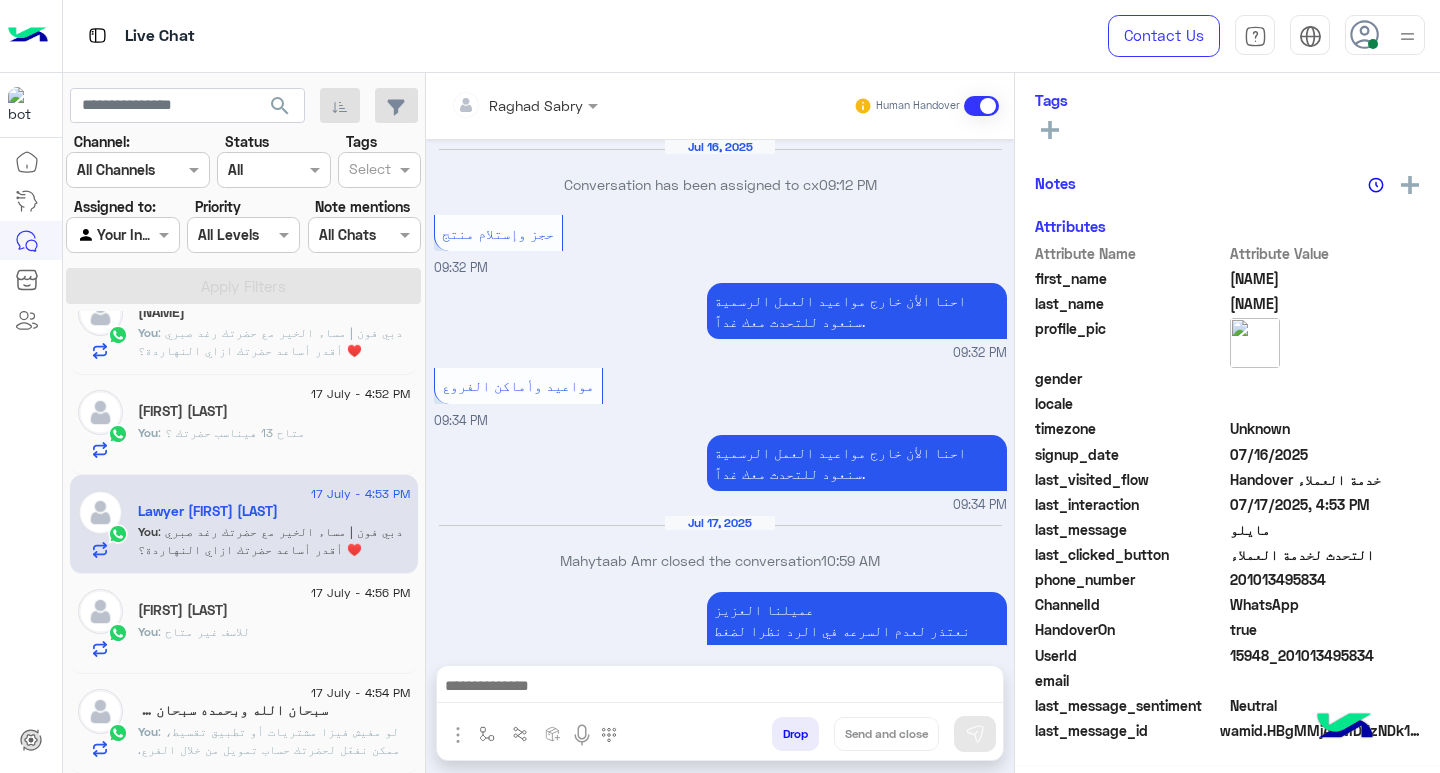 scroll, scrollTop: 325, scrollLeft: 0, axis: vertical 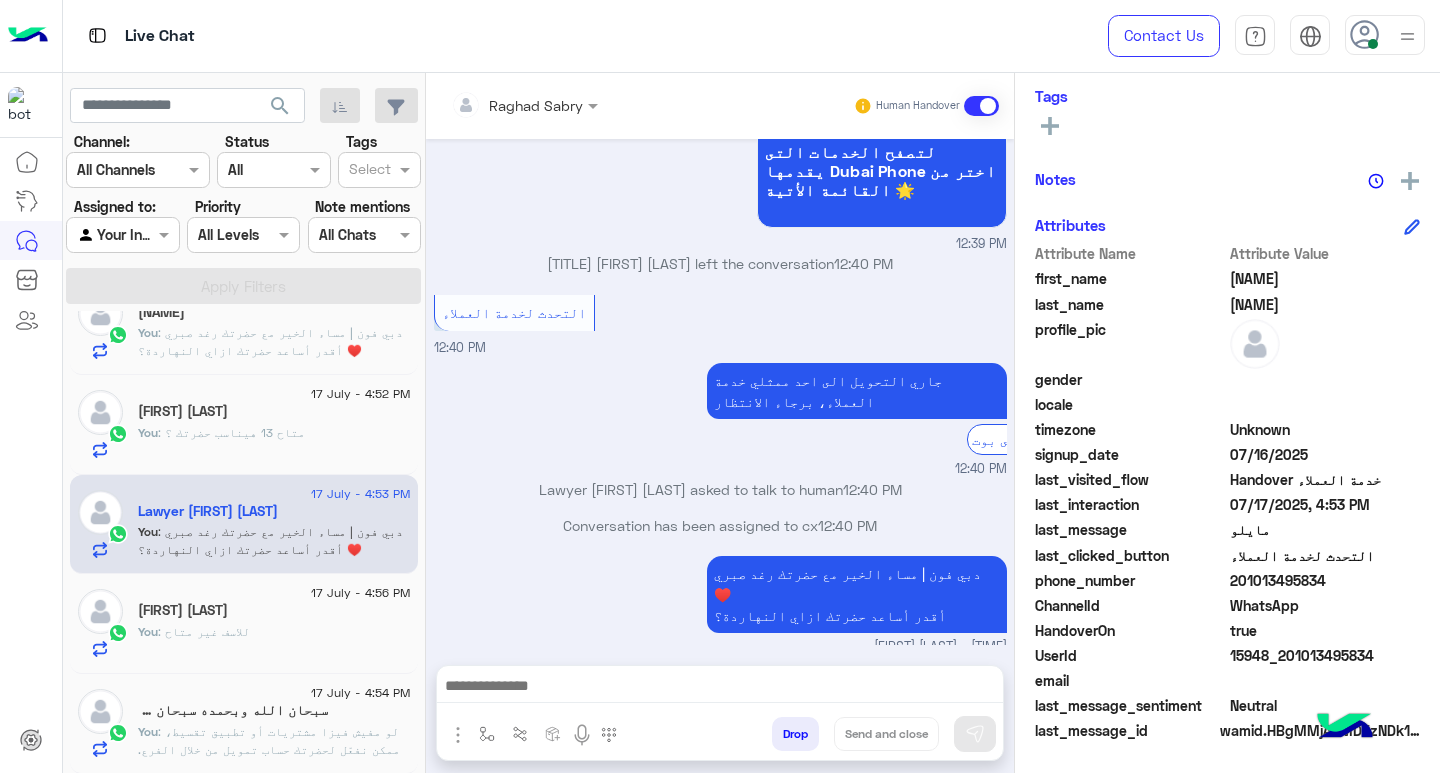 click on "[FIRST] [LAST]" 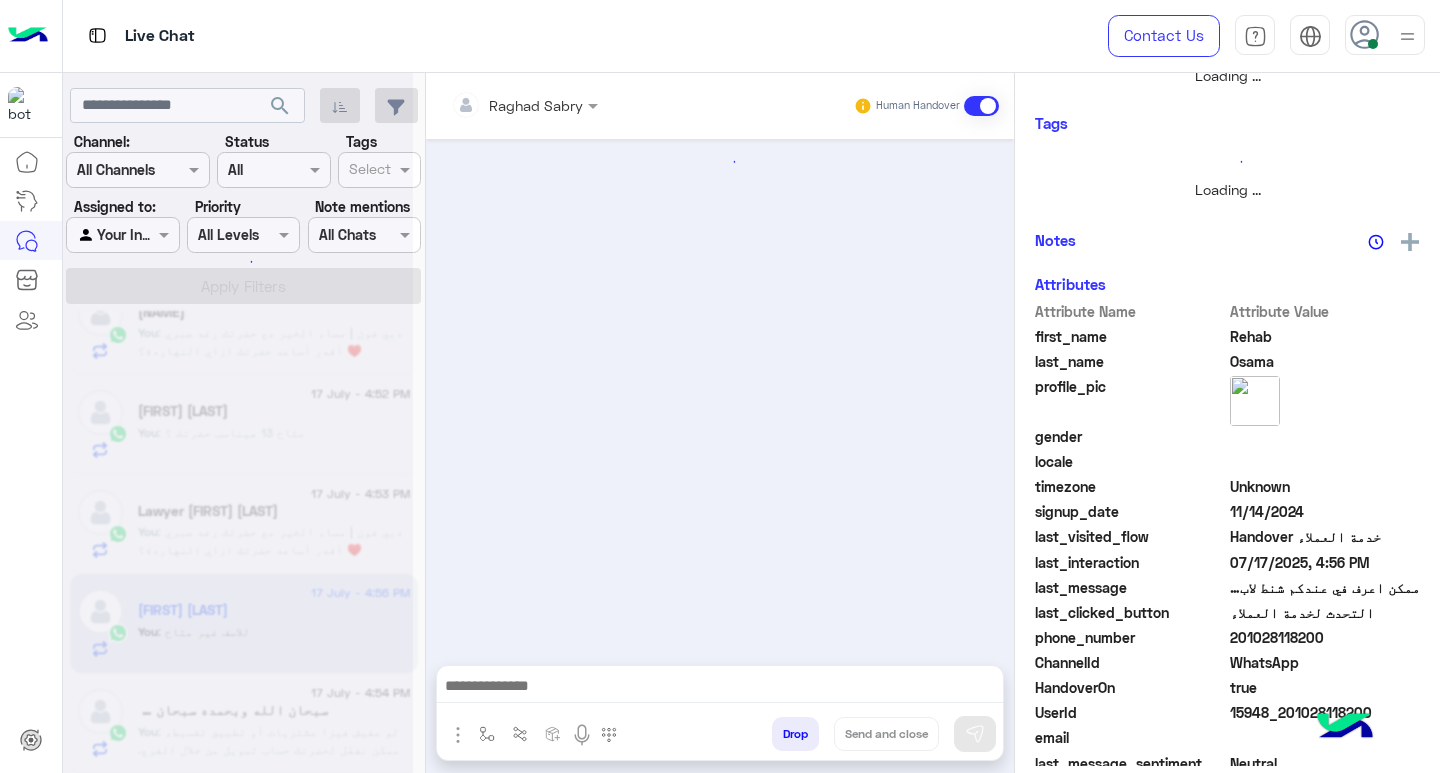 scroll, scrollTop: 355, scrollLeft: 0, axis: vertical 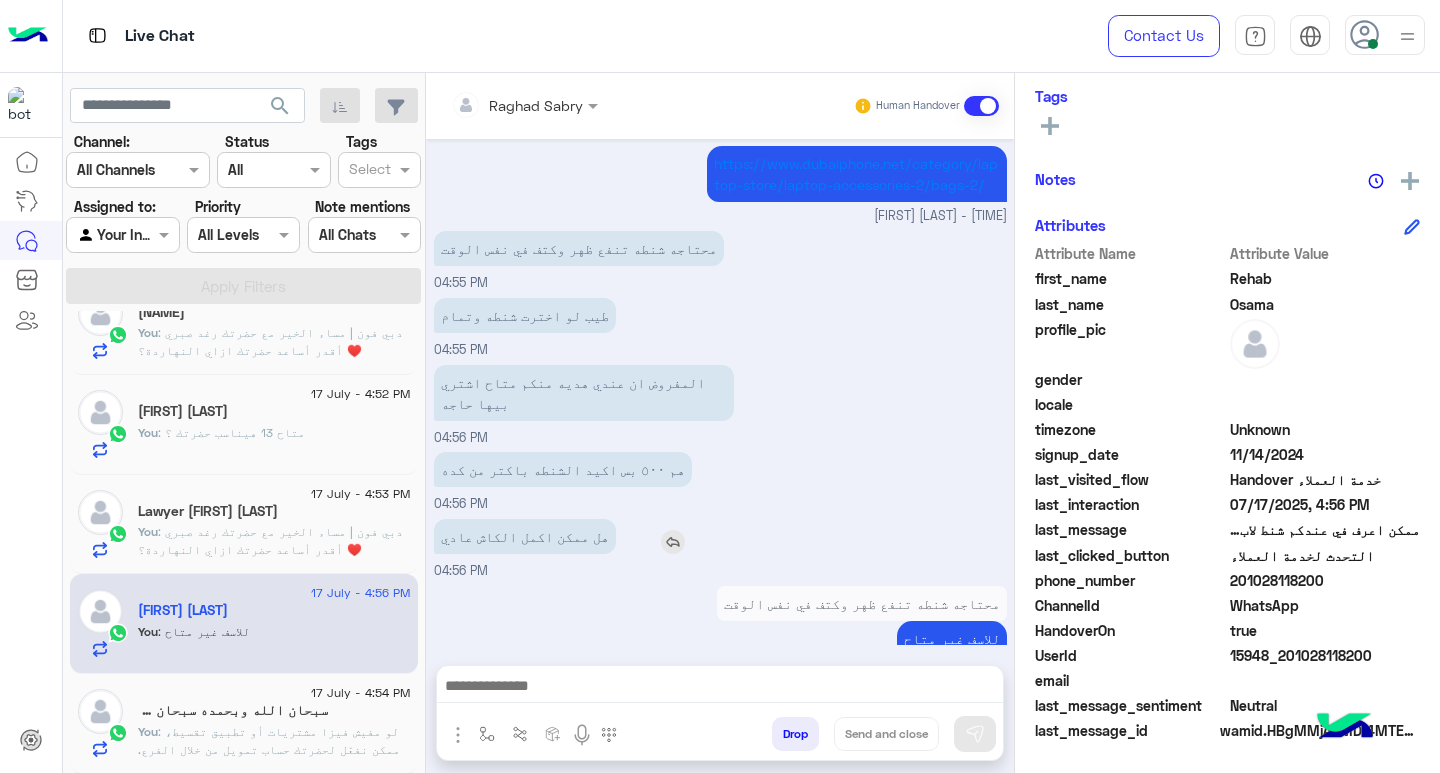 click at bounding box center [673, 542] 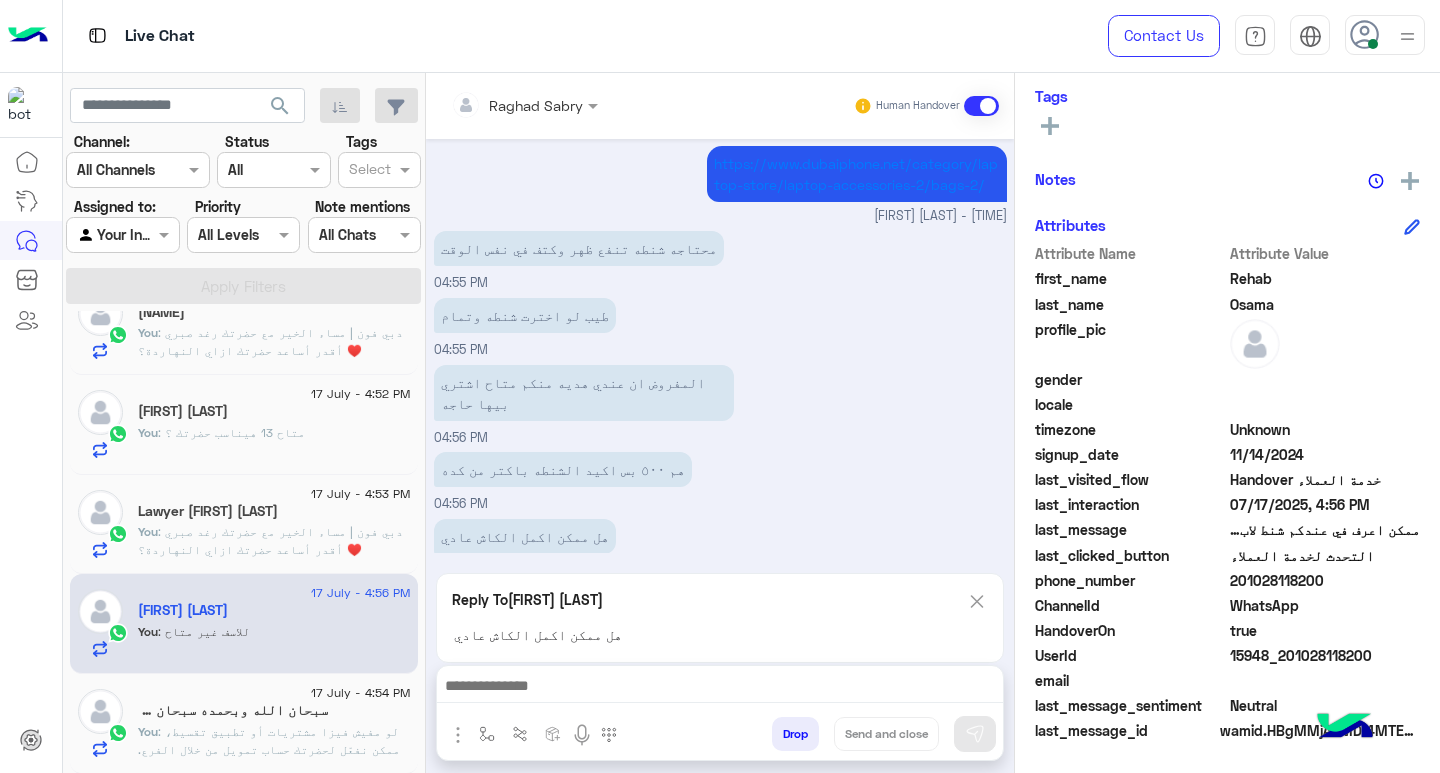 click at bounding box center (720, 688) 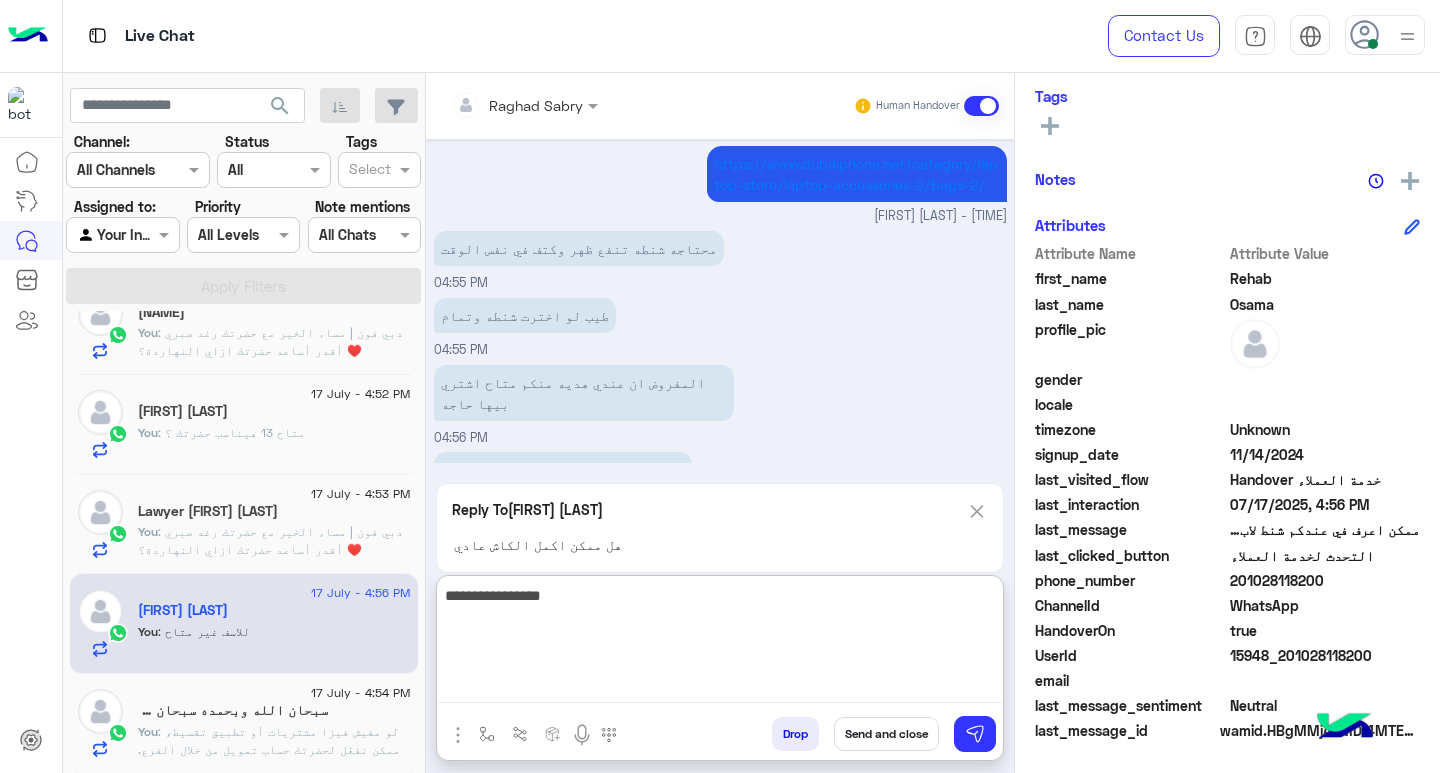 type on "**********" 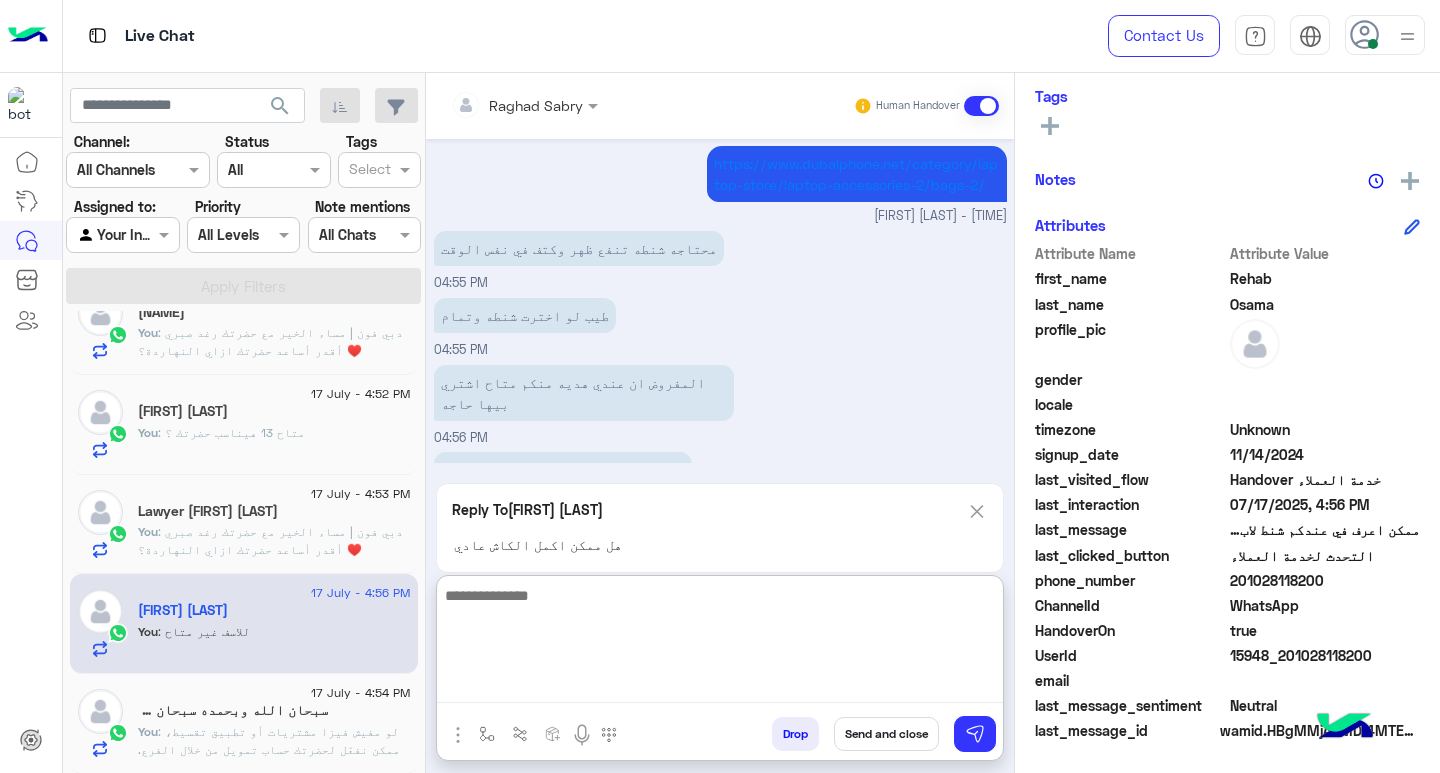 scroll, scrollTop: 1187, scrollLeft: 0, axis: vertical 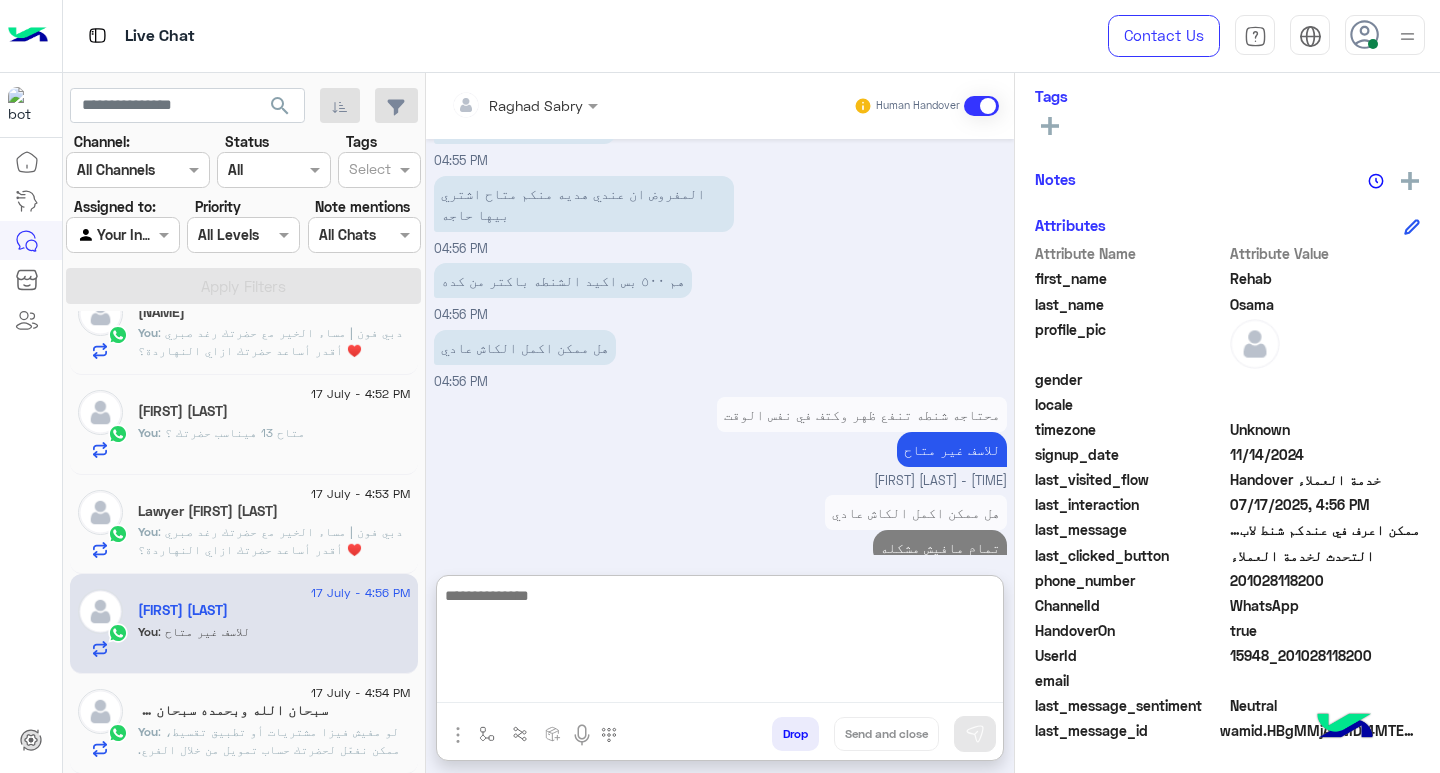 click on ": لو مفيش فيزا مشتريات أو تطبيق تقسيط، ممكن نفعّل لحضرتك حساب تمويل من خلال الفرع.
المطلوب:
* بطاقة شخصية فيها جهة العمل
* السن فوق 21 سنة
اختياري (بيزود الحد):
* رخصة عربية موديل 2018 أو أحدث
* كارنيه تأمين طبي
* كارنيه نادي رياضي" 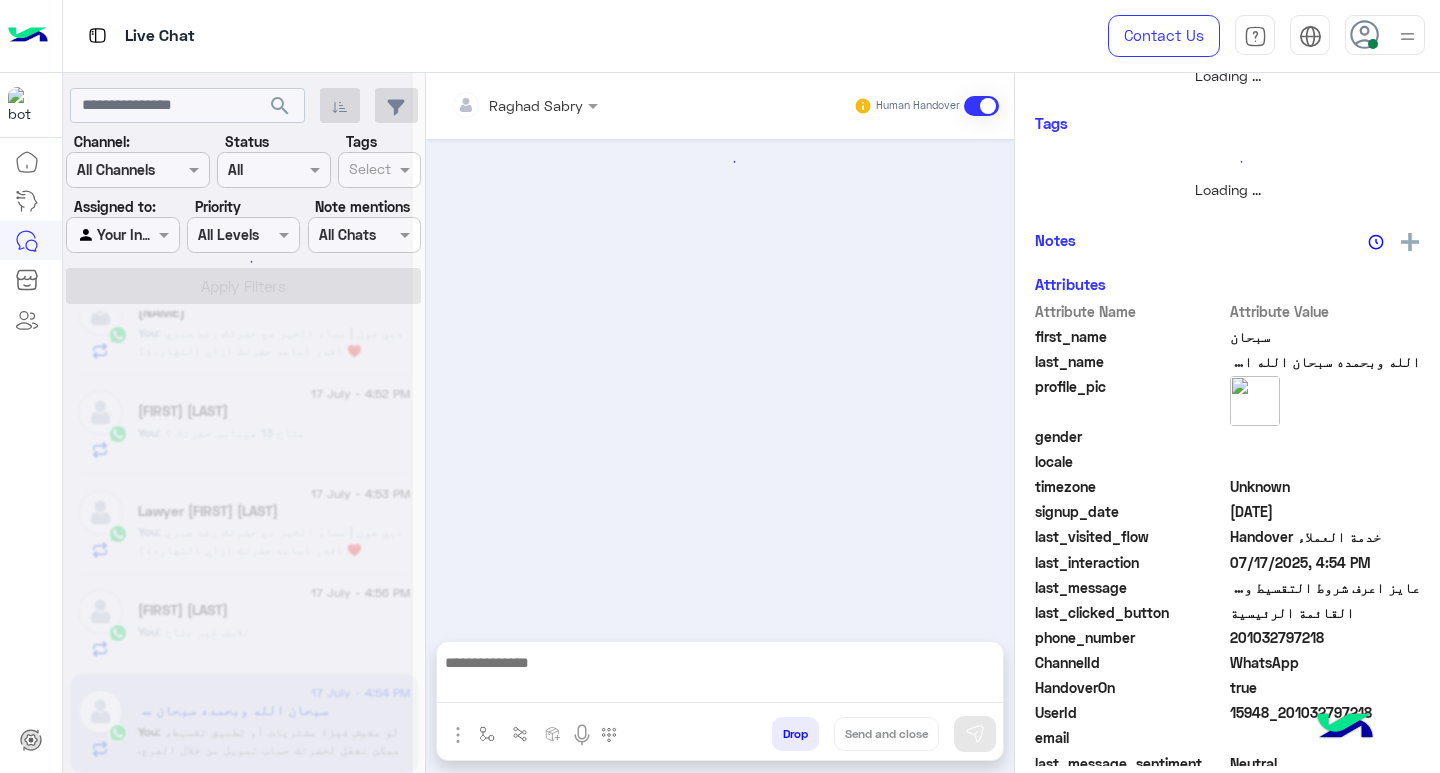 scroll, scrollTop: 0, scrollLeft: 0, axis: both 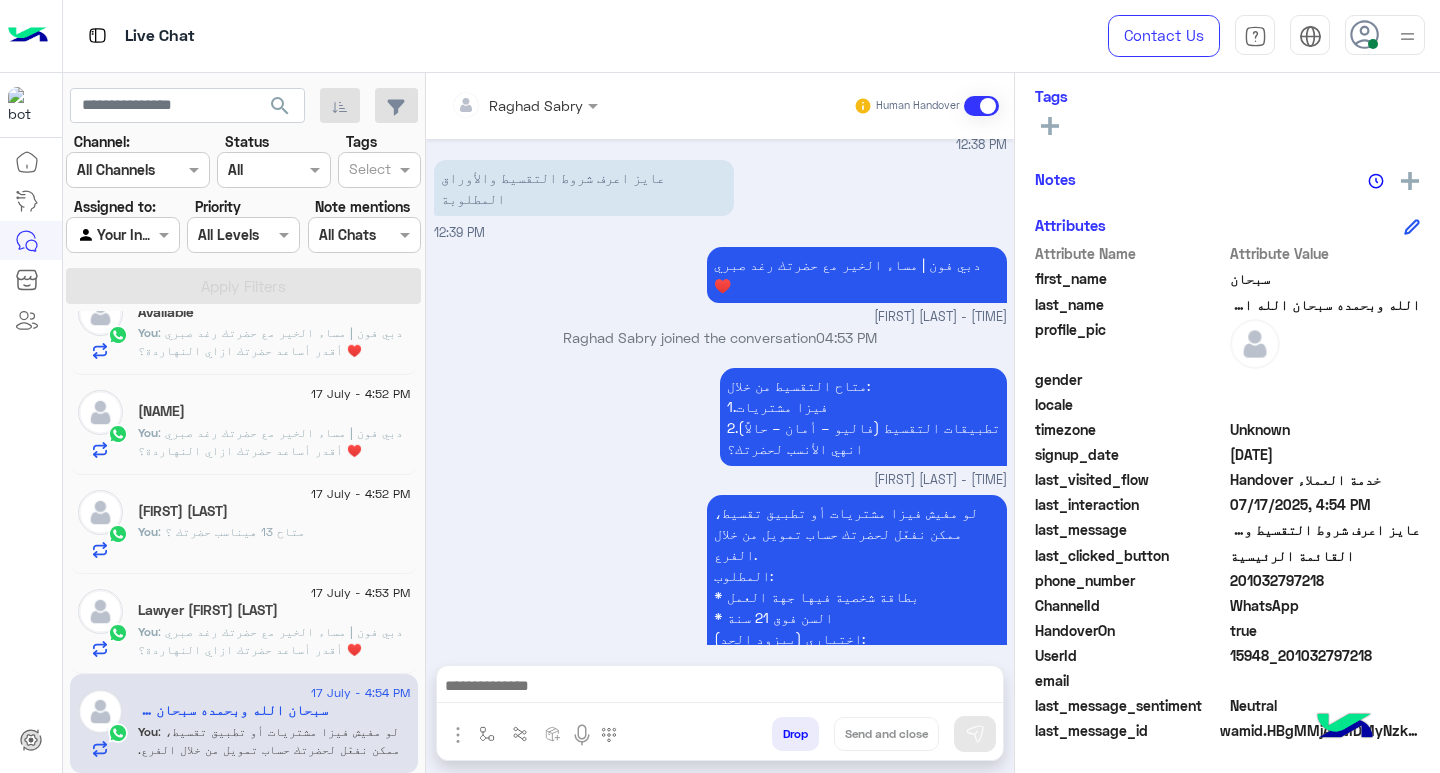 click at bounding box center [720, 688] 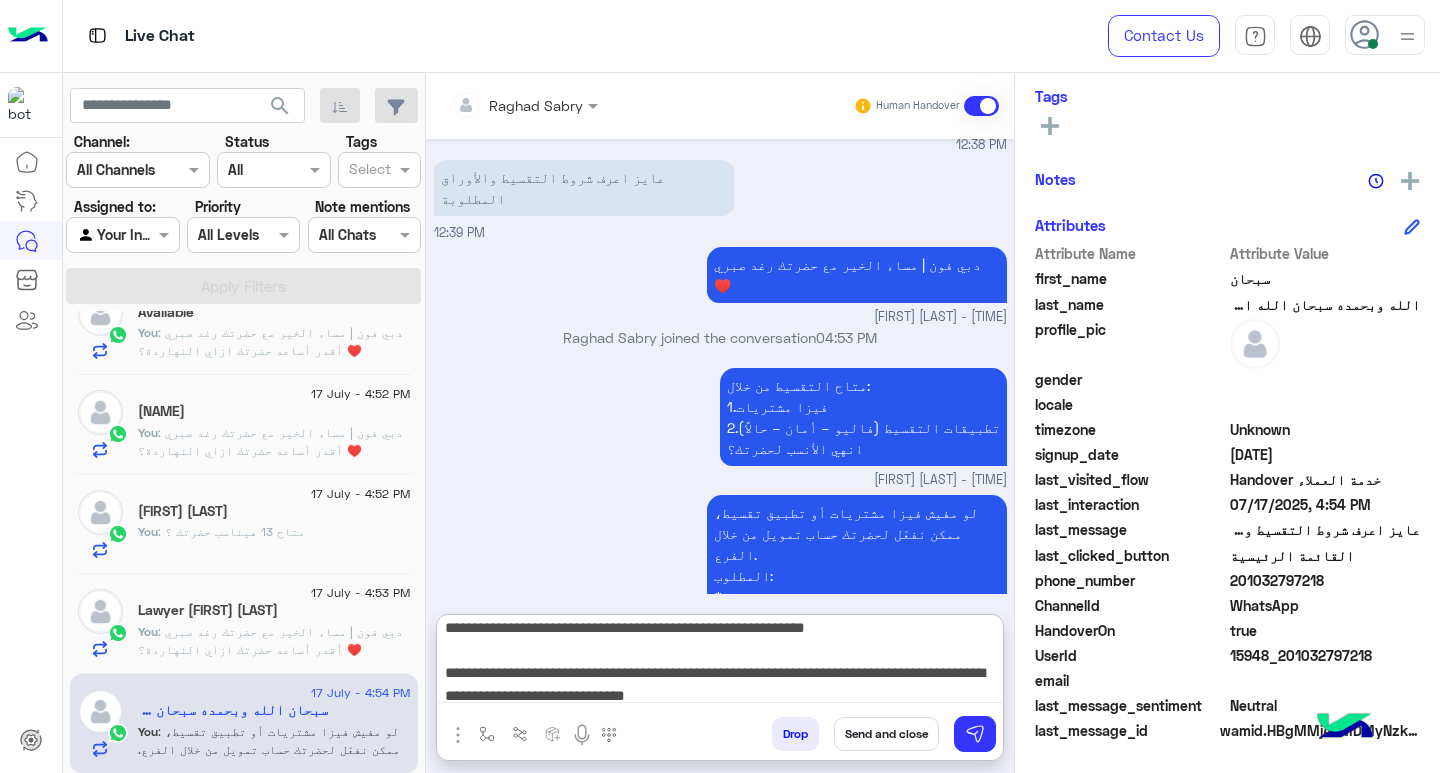 scroll, scrollTop: 155, scrollLeft: 0, axis: vertical 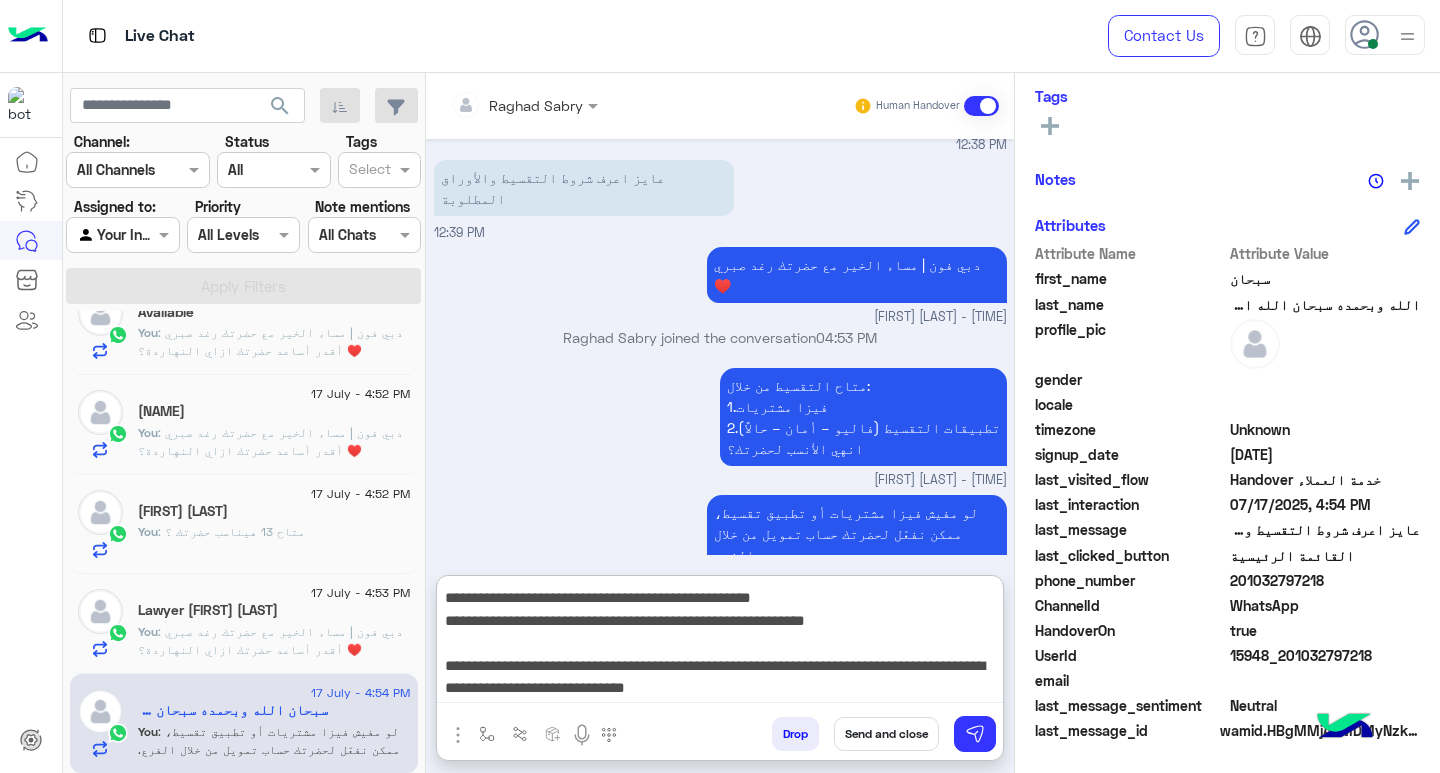 type on "**********" 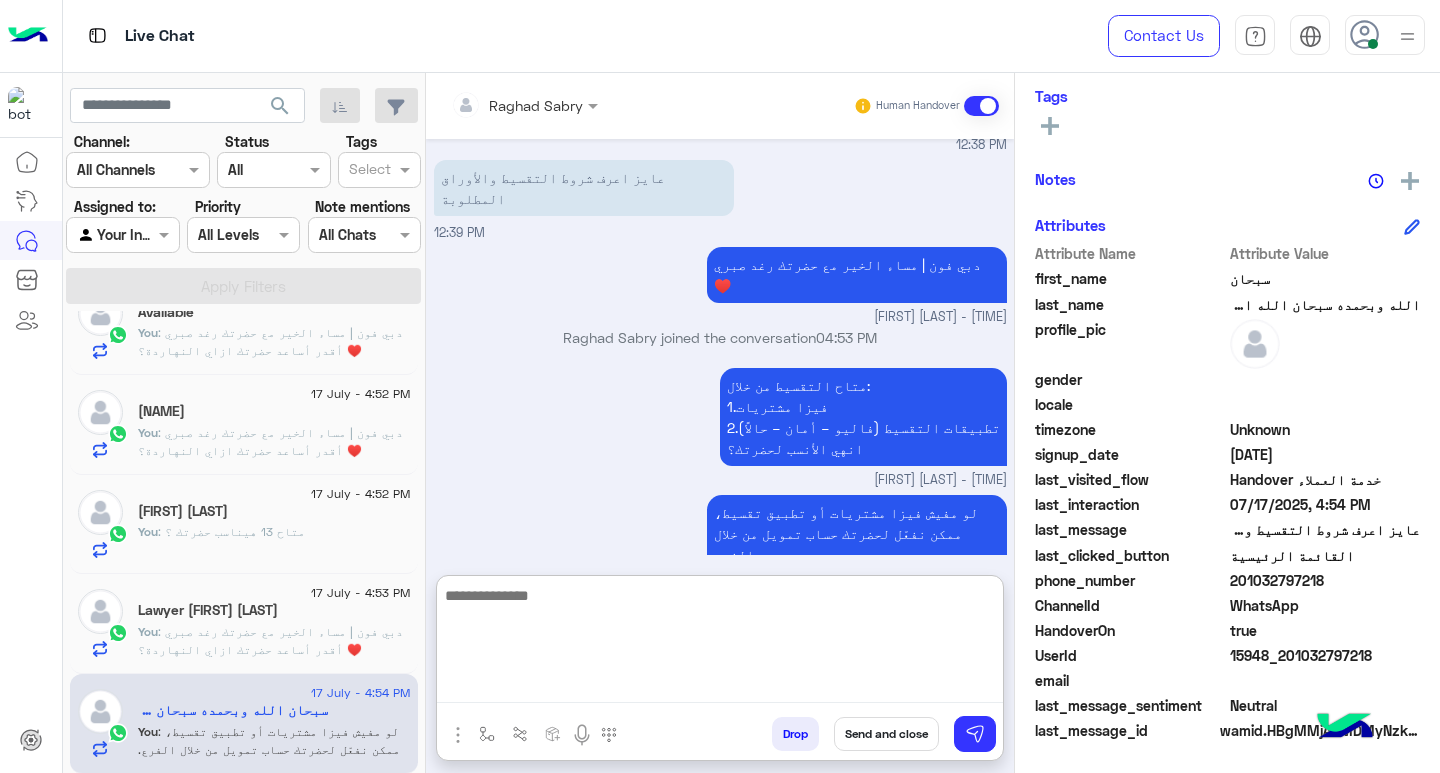 scroll, scrollTop: 0, scrollLeft: 0, axis: both 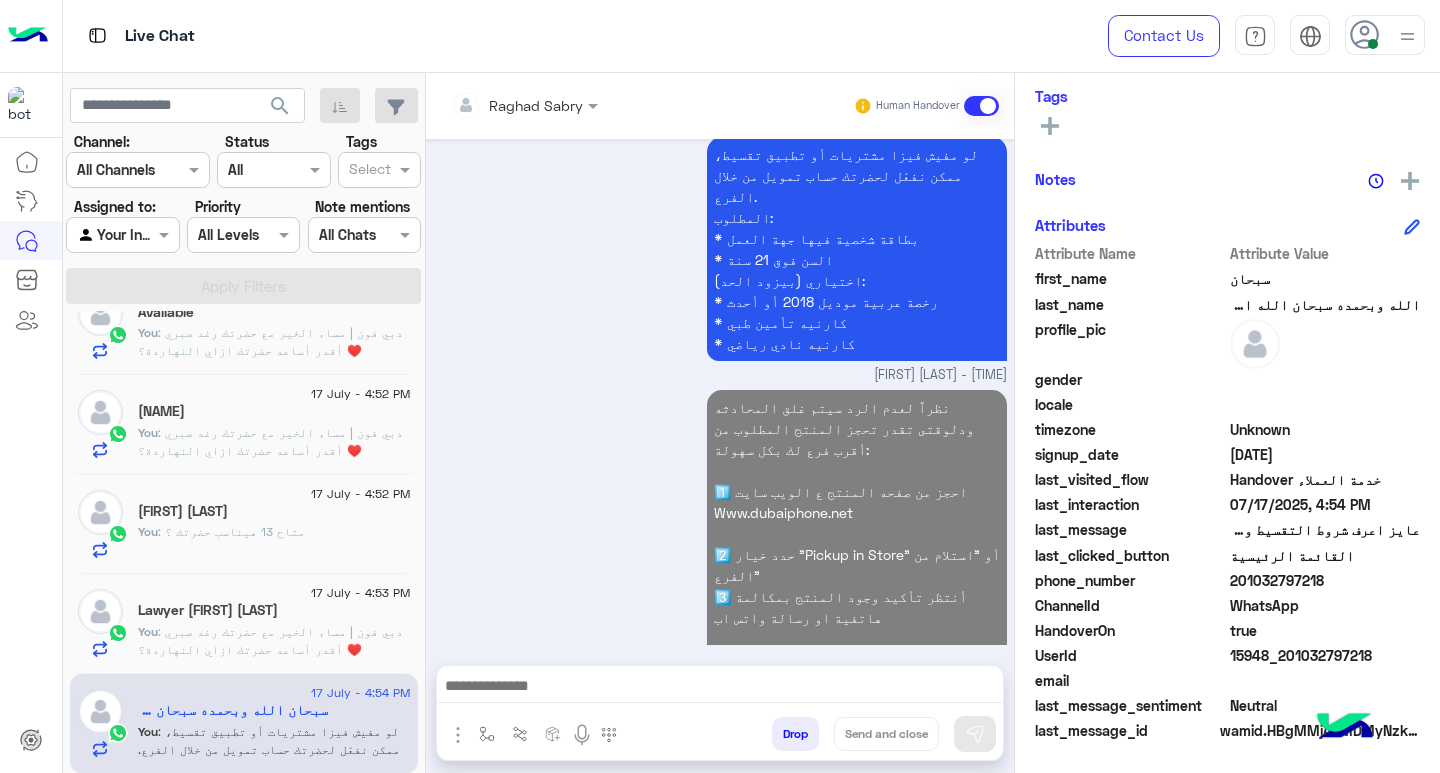 click on ": دبي فون | مساء الخير مع حضرتك رغد صبري ♥️
أقدر أساعد حضرتك ازاي النهاردة؟" 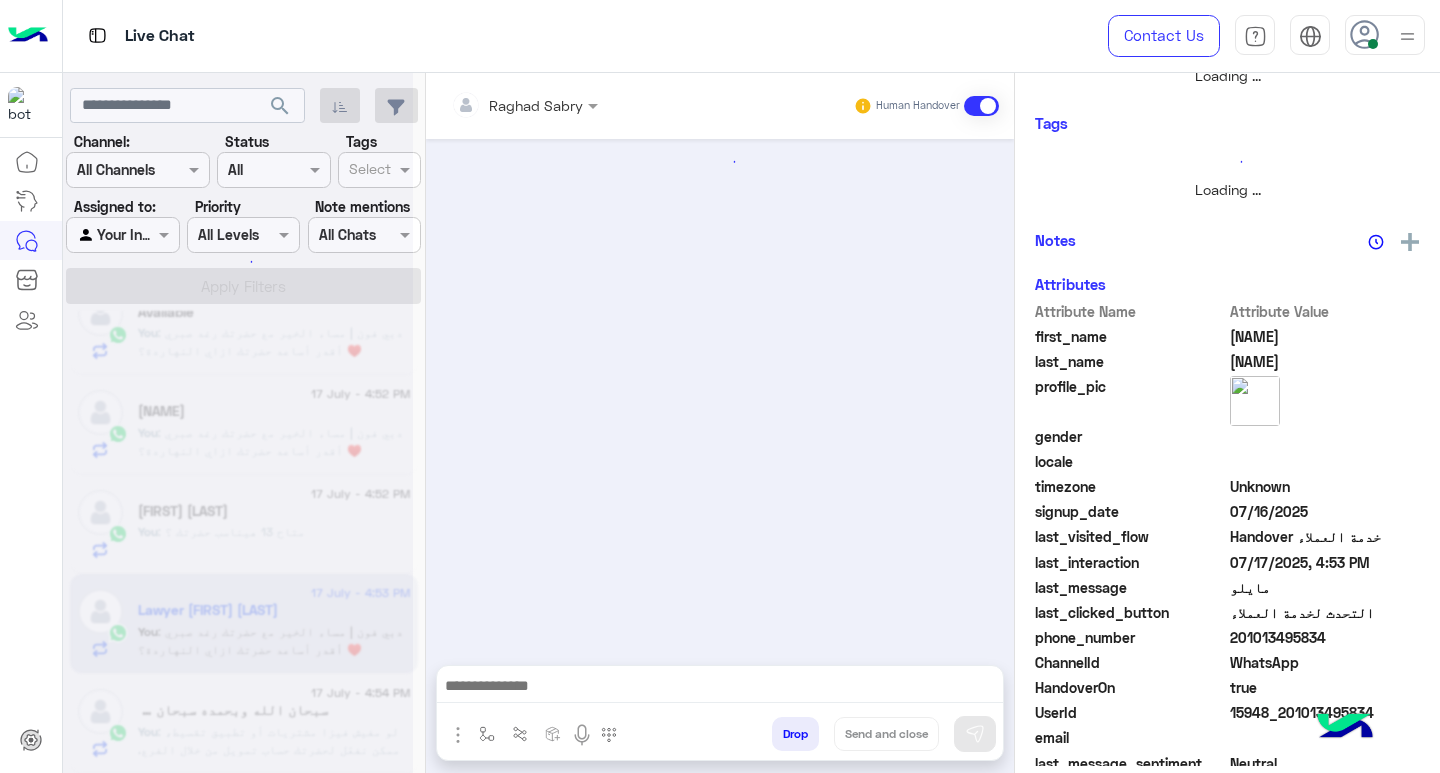 scroll, scrollTop: 355, scrollLeft: 0, axis: vertical 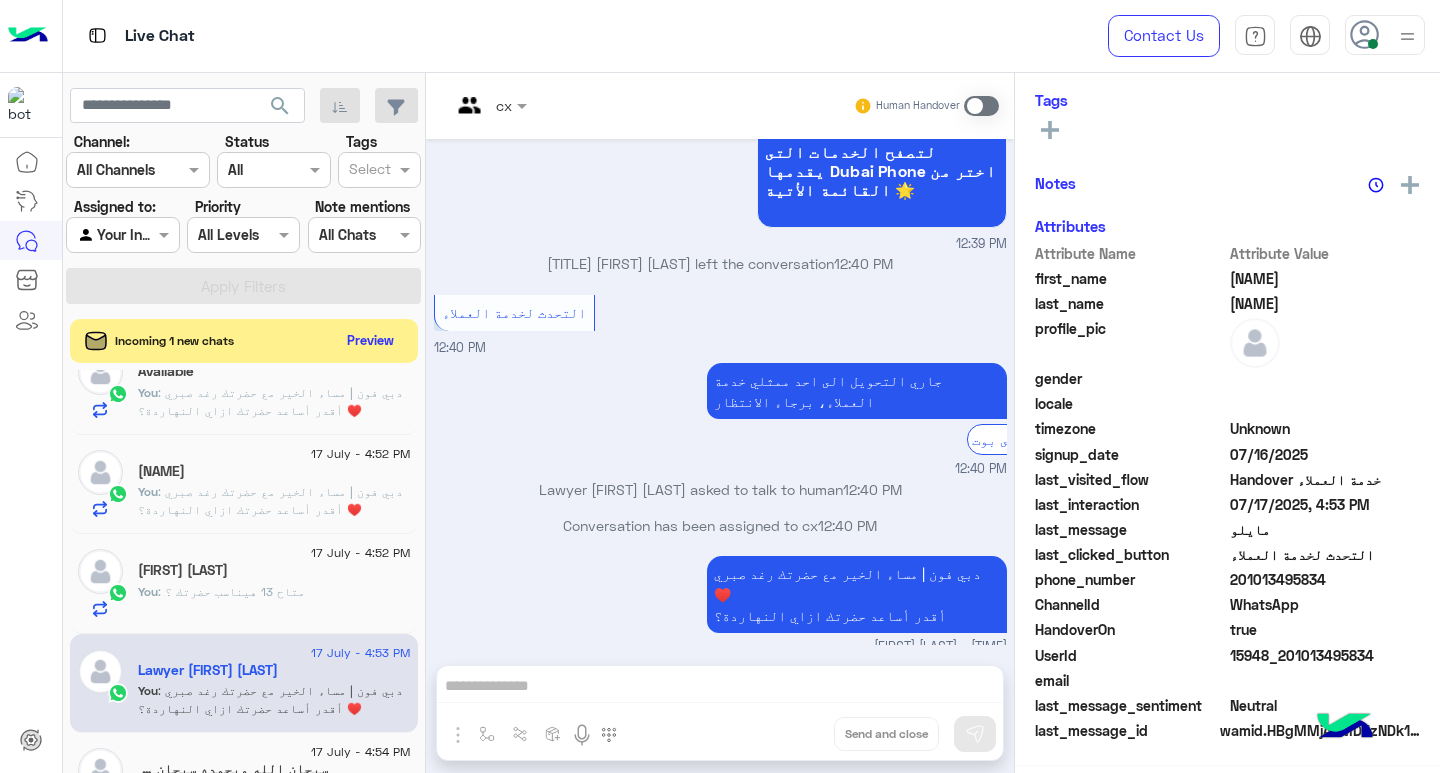 drag, startPoint x: 981, startPoint y: 109, endPoint x: 977, endPoint y: 171, distance: 62.1289 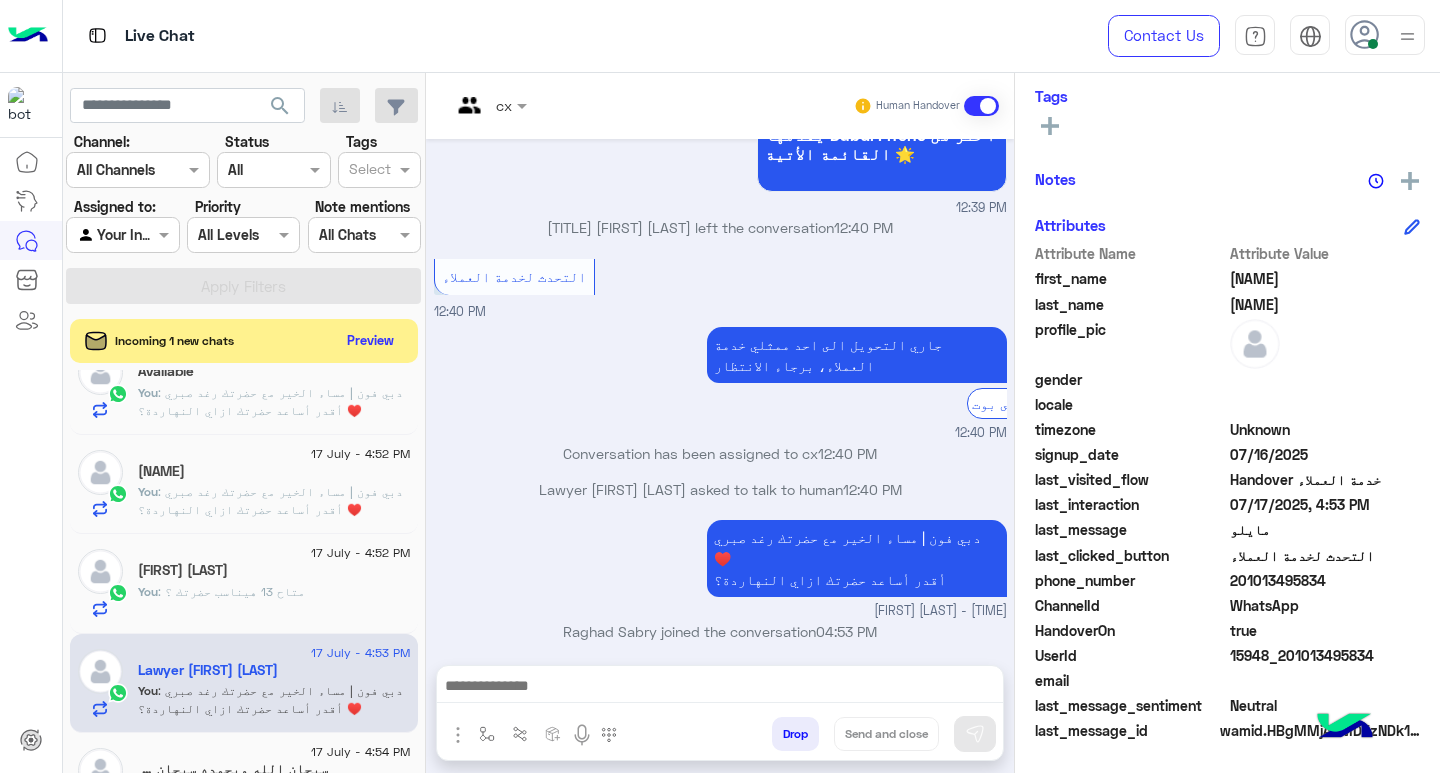 click at bounding box center [720, 688] 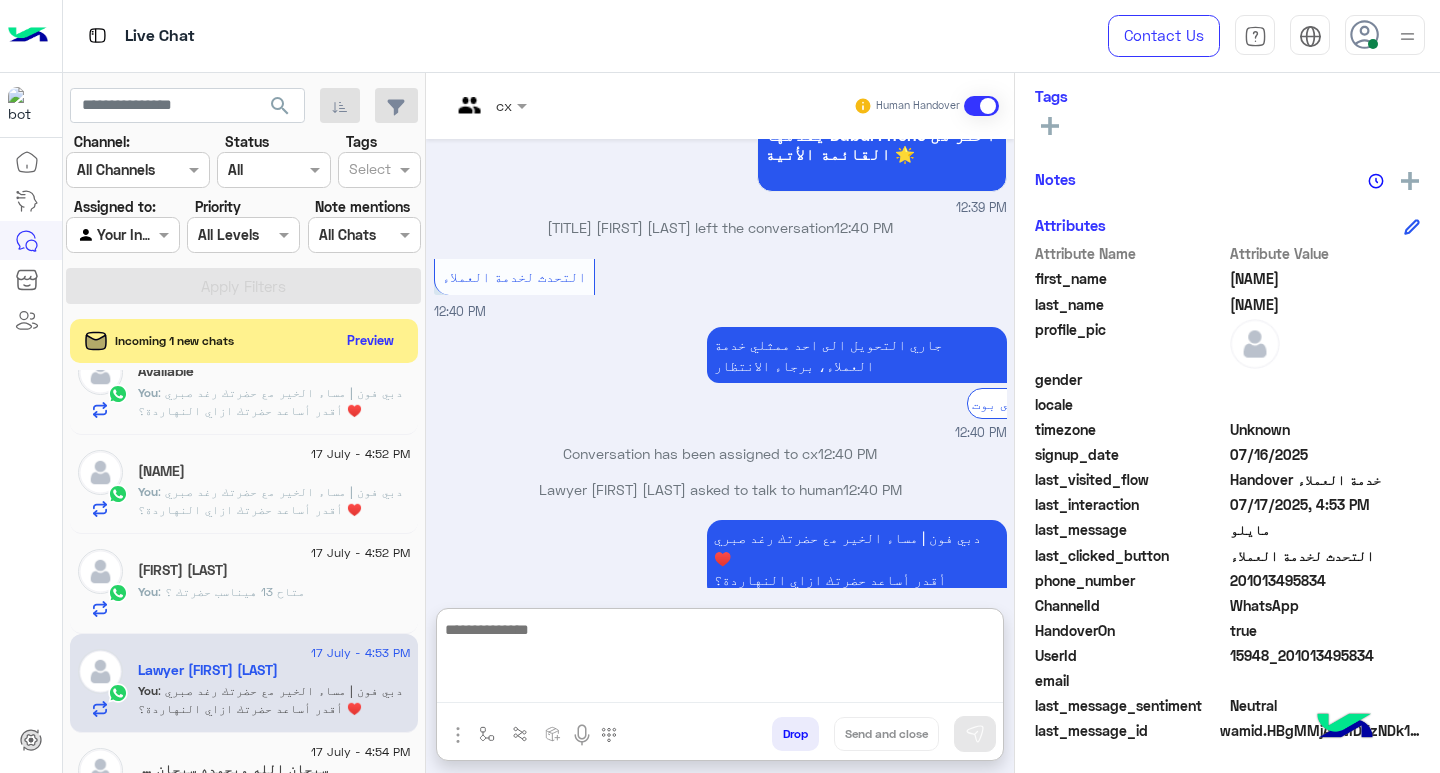 paste on "**********" 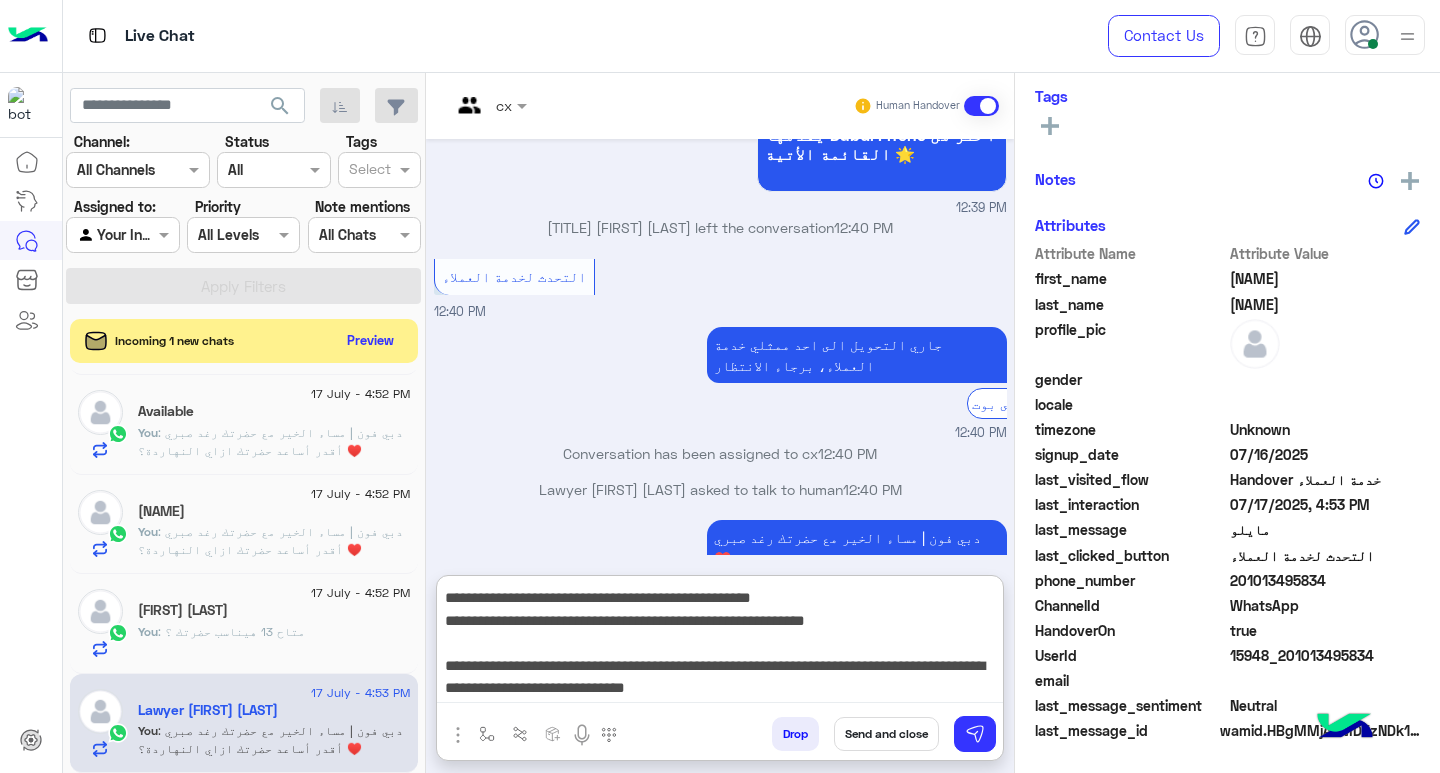 type on "**********" 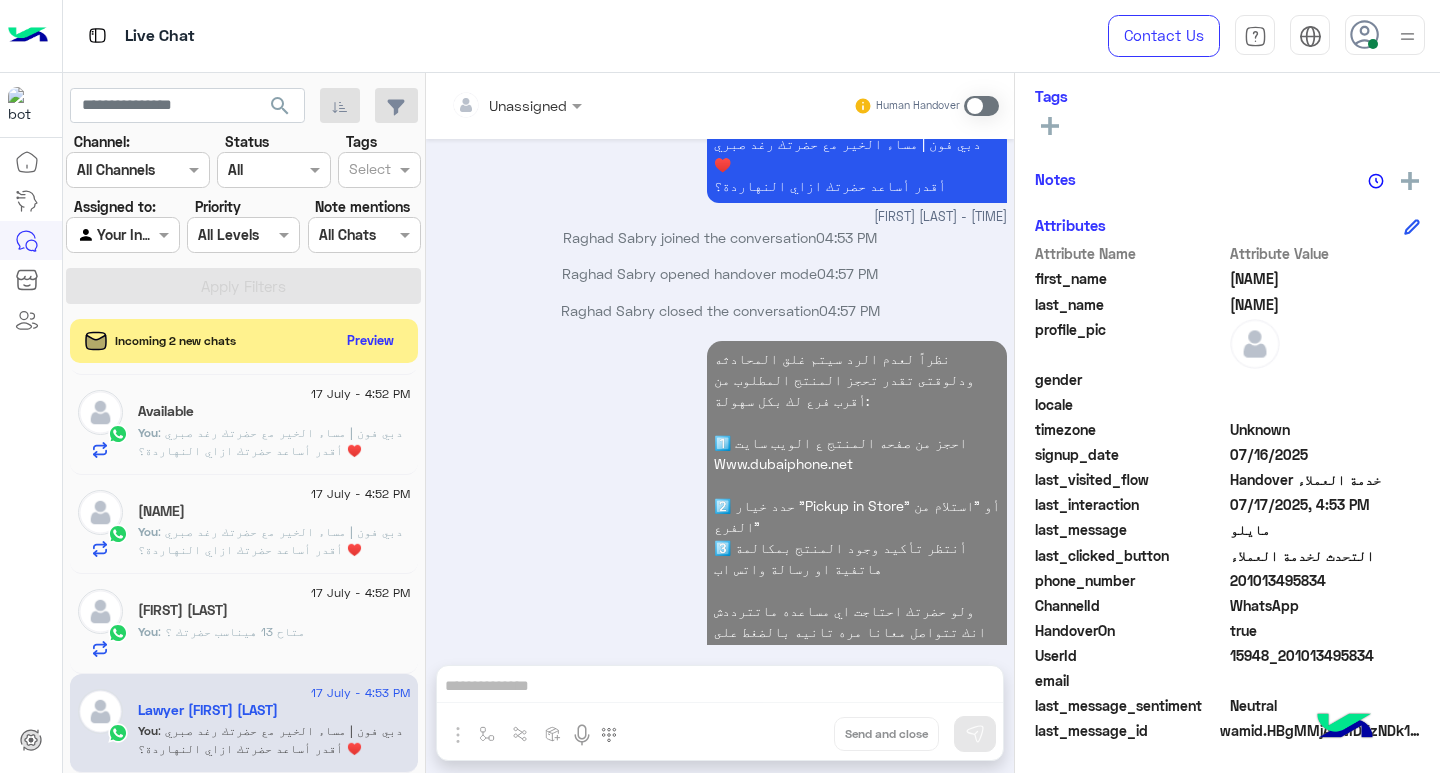 click on "You  : متاح 13
هيناسب حضرتك ؟" 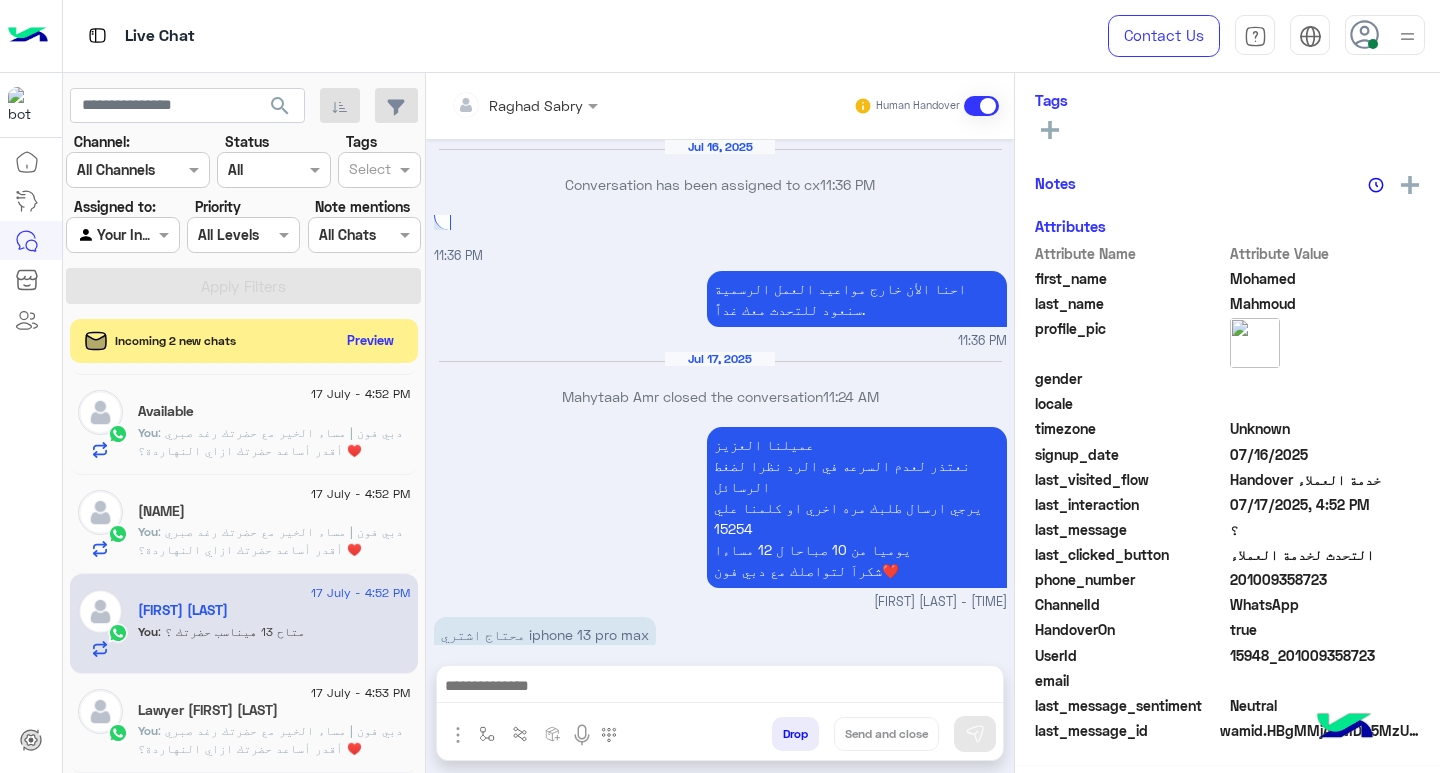click at bounding box center [720, 688] 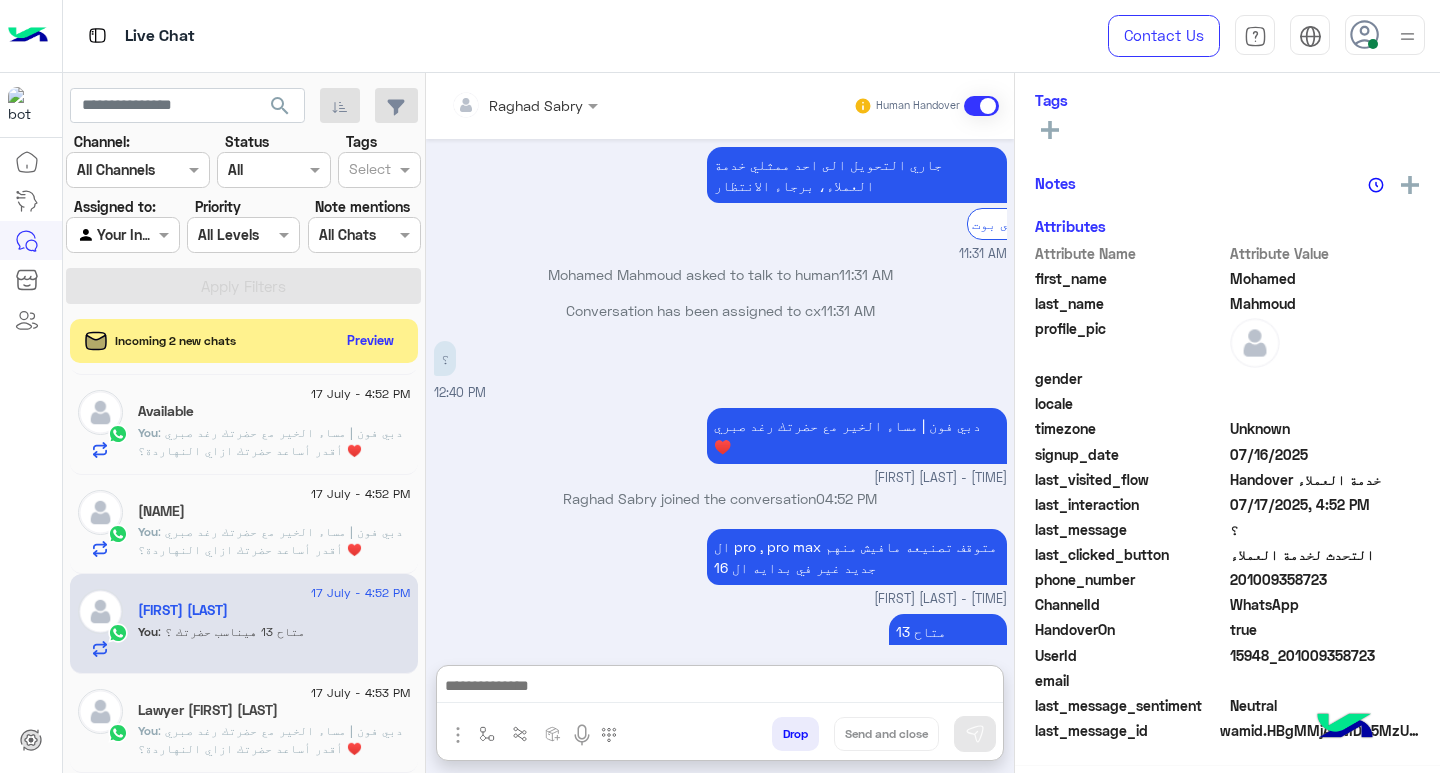 paste on "**********" 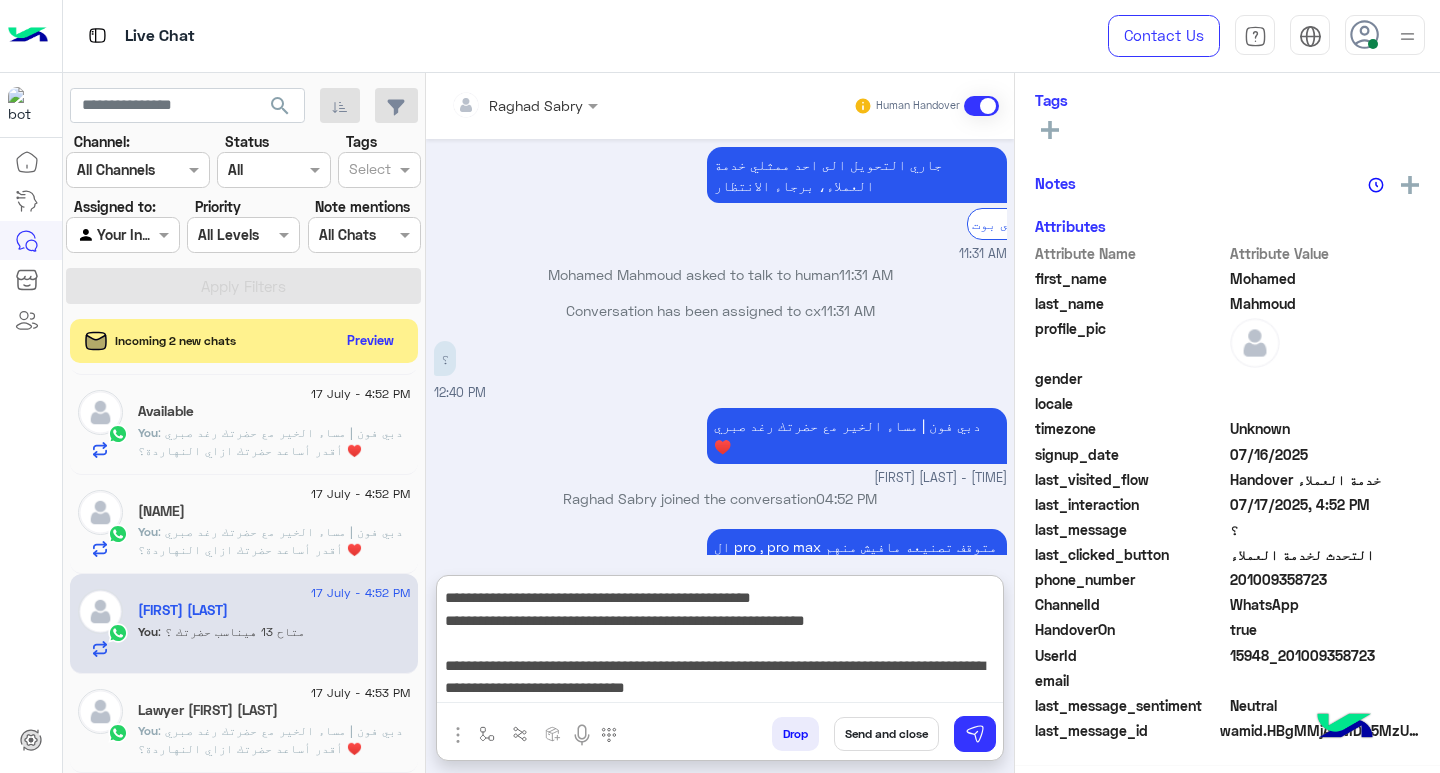 type on "**********" 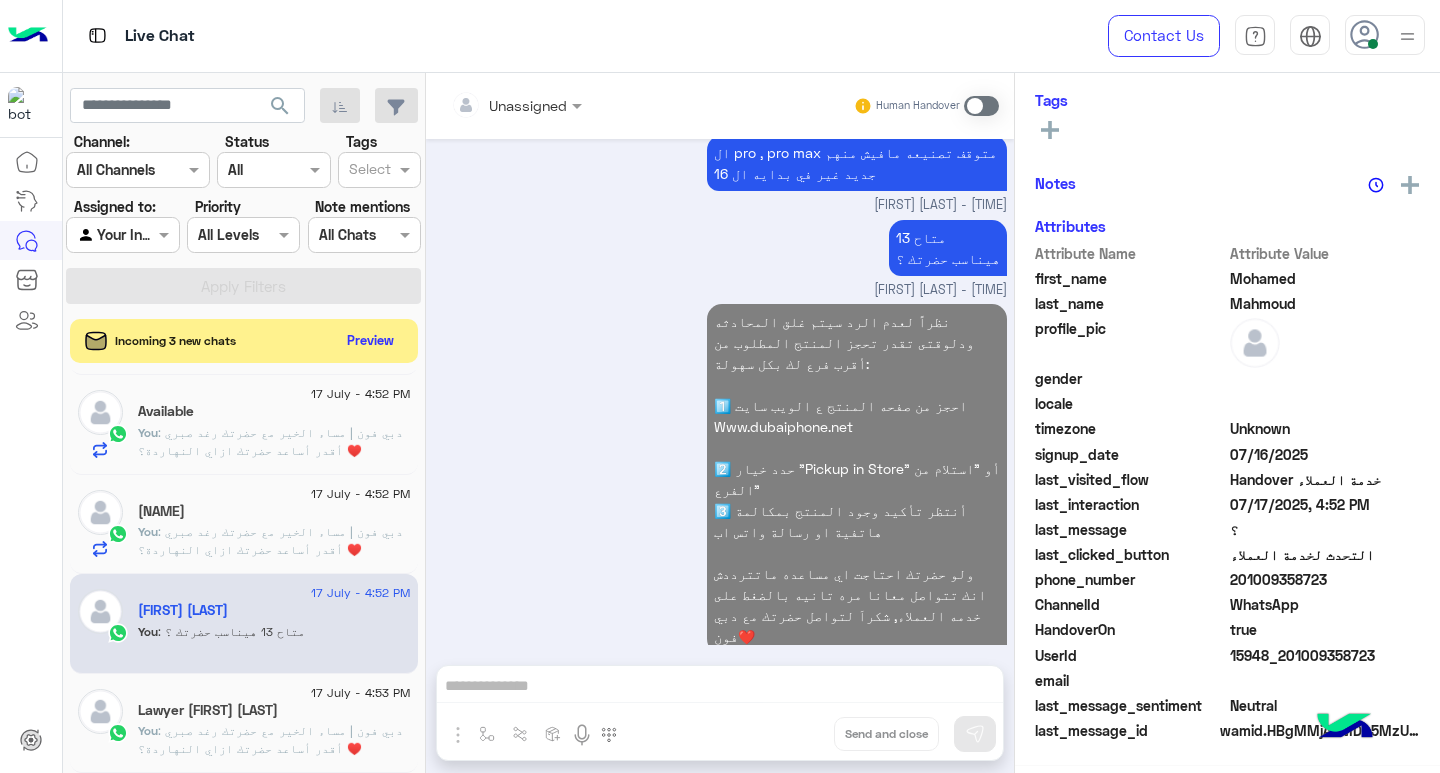 click on "You  : دبي فون | مساء الخير مع حضرتك رغد صبري ♥️
أقدر أساعد حضرتك ازاي النهاردة؟" 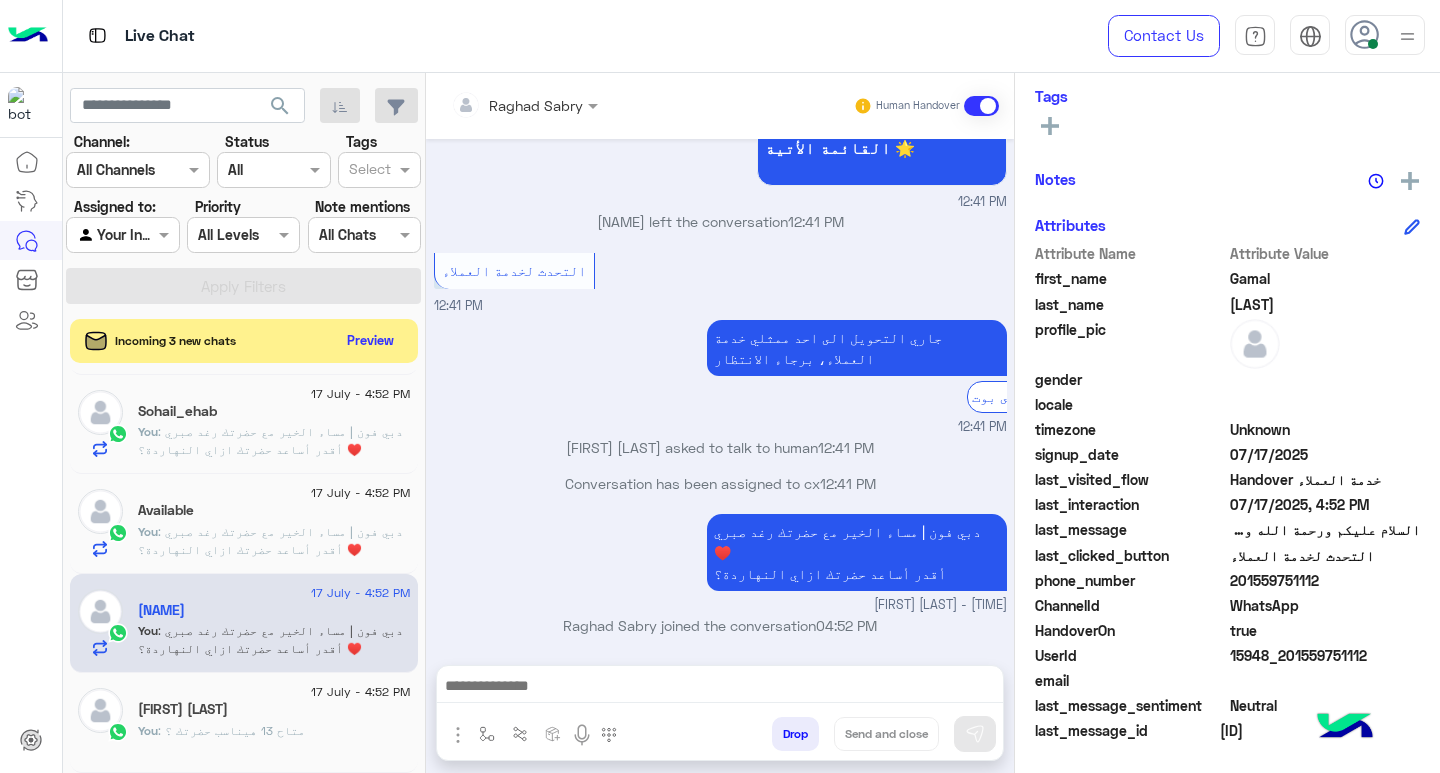 click at bounding box center (720, 688) 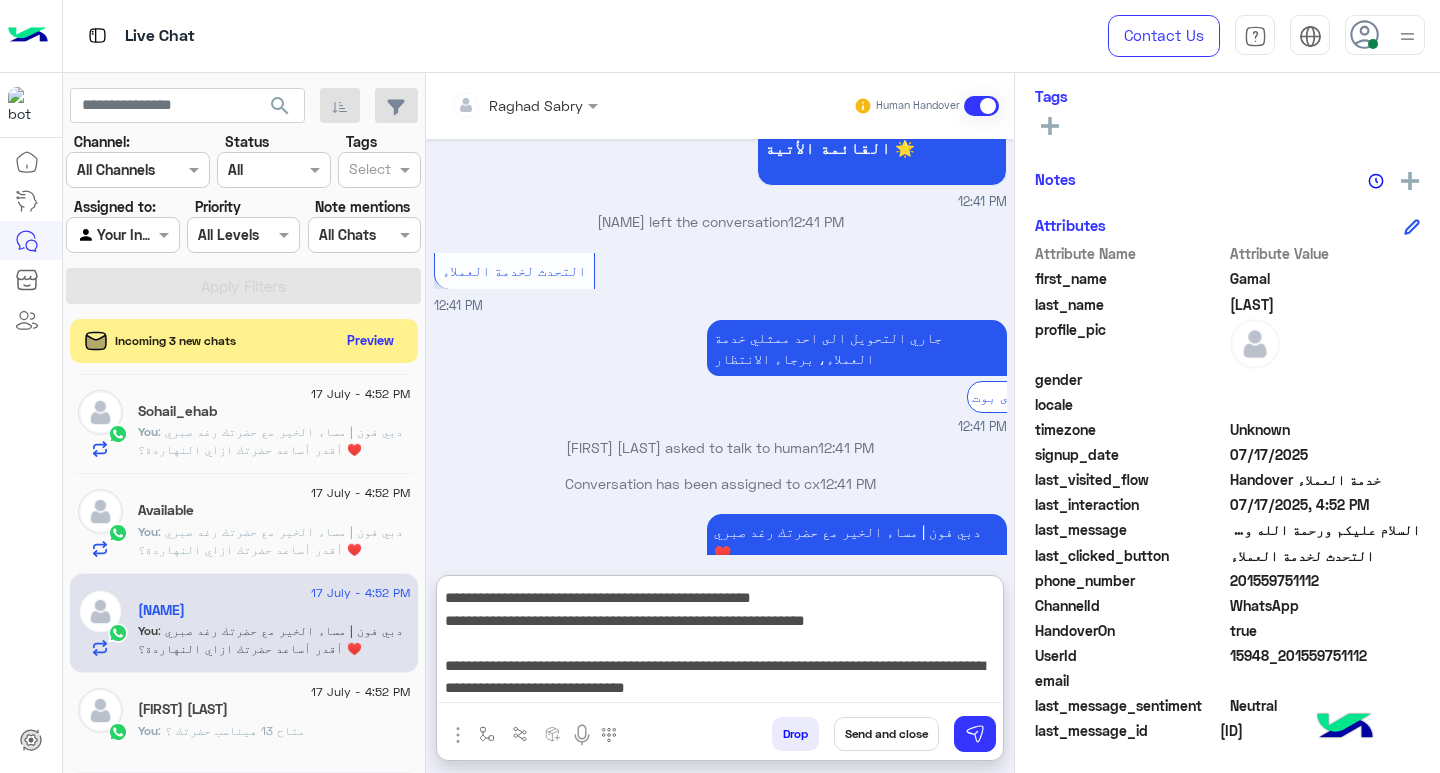 type on "**********" 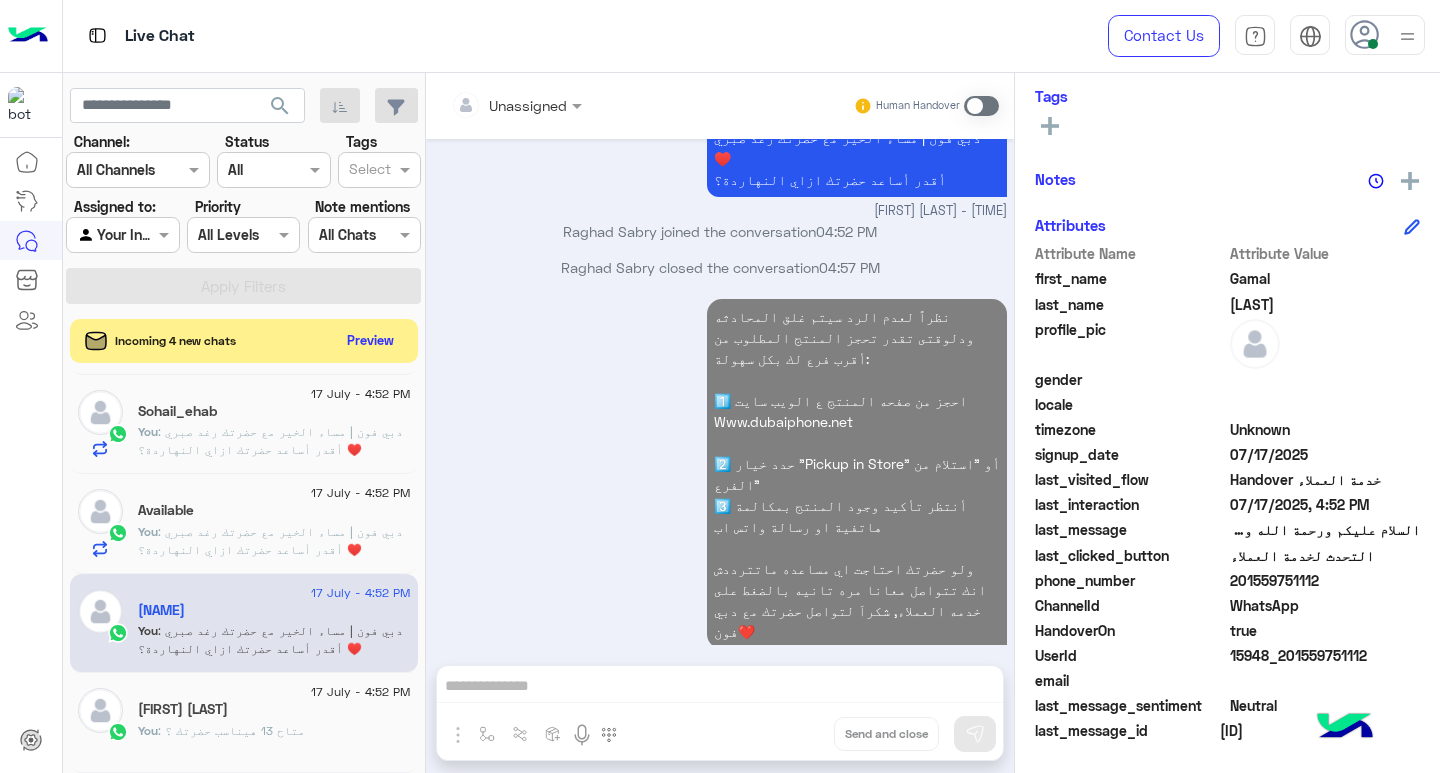 click on "[DATE] [TIME] [FIRST] [LAST] [NUMBER] [FIRST] : انا هتفرج من اللينك [DATE] [TIME] [FIRST] [LAST] Bot :   Handover خدمة العملاء  [DATE] [TIME] [FIRST] [LAST] Bot :   Handover خدمة العملاء  [DATE] [TIME] [FIRST] [LAST] [LAST] [FIRST] : لو فاليو ع 24 شهر هيقي كام كل شهر [DATE] [TIME] [FIRST] [LAST] ♥️ [NUMBER] Bot :   Handover خدمة العملاء  [DATE] [TIME] [FIRST] [LAST] [NUMBER] Bot :   Handover خدمة العملاء  [DATE] [TIME] [FIRST] [LAST] [NUMBER] mohamed : ممكن اعرف سعر سامسونج a56
رامات 12 وذاكرة 256 [DATE] [TIME] [FIRST] [LAST] [FIRST] : Thank you for contacting [FIRST] [LAST]
*Don't Send Voice Message Please* [DATE] [TIME] [FIRST] [LAST]🦅🍷[Eldodg]   You  :
عناوين فروعنا في القاهره والجيزه و اسكندريه
https://www.dubaiphone.net/ar/store-locator/
[DATE] [TIME] [FIRST] [LAST]    You  [DATE] [TIME] Available    You" 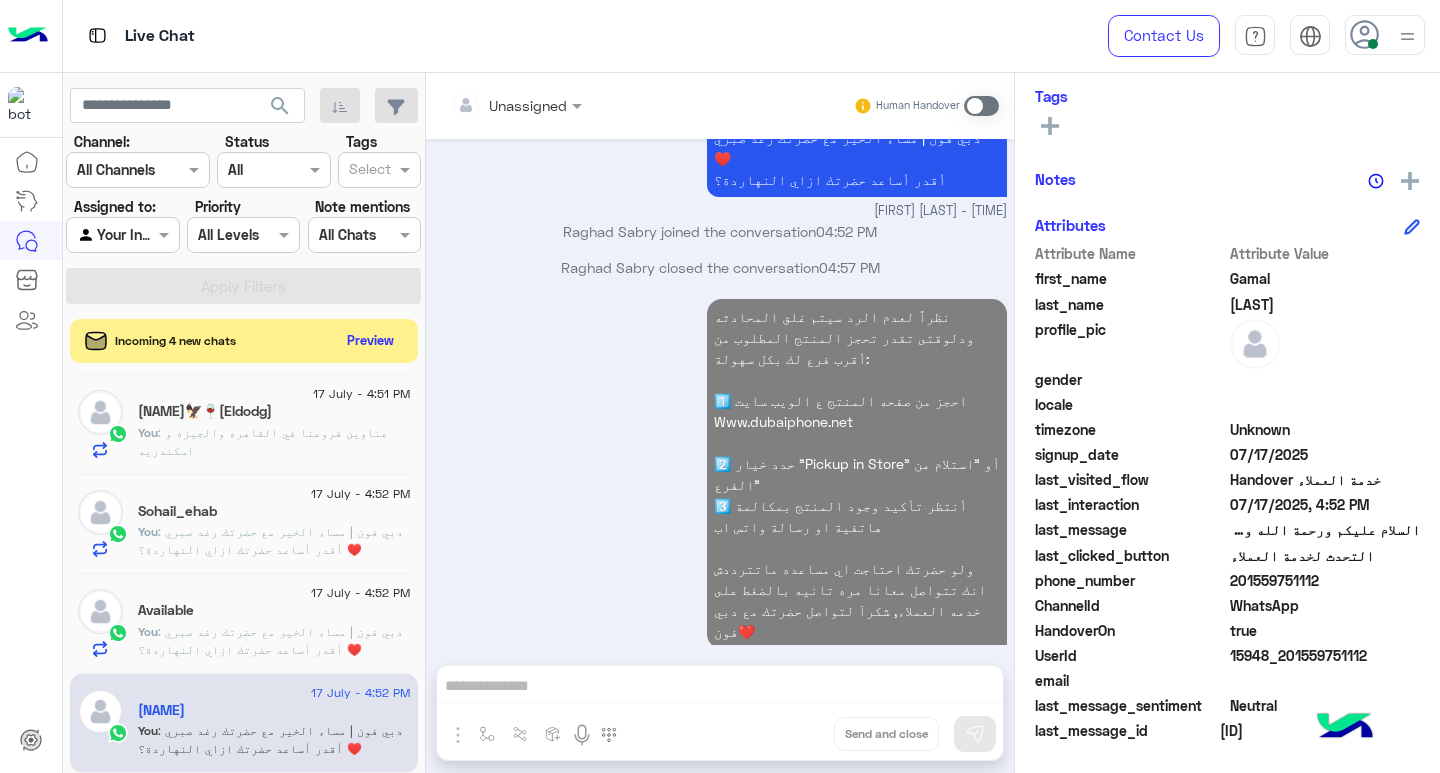 click at bounding box center [981, 106] 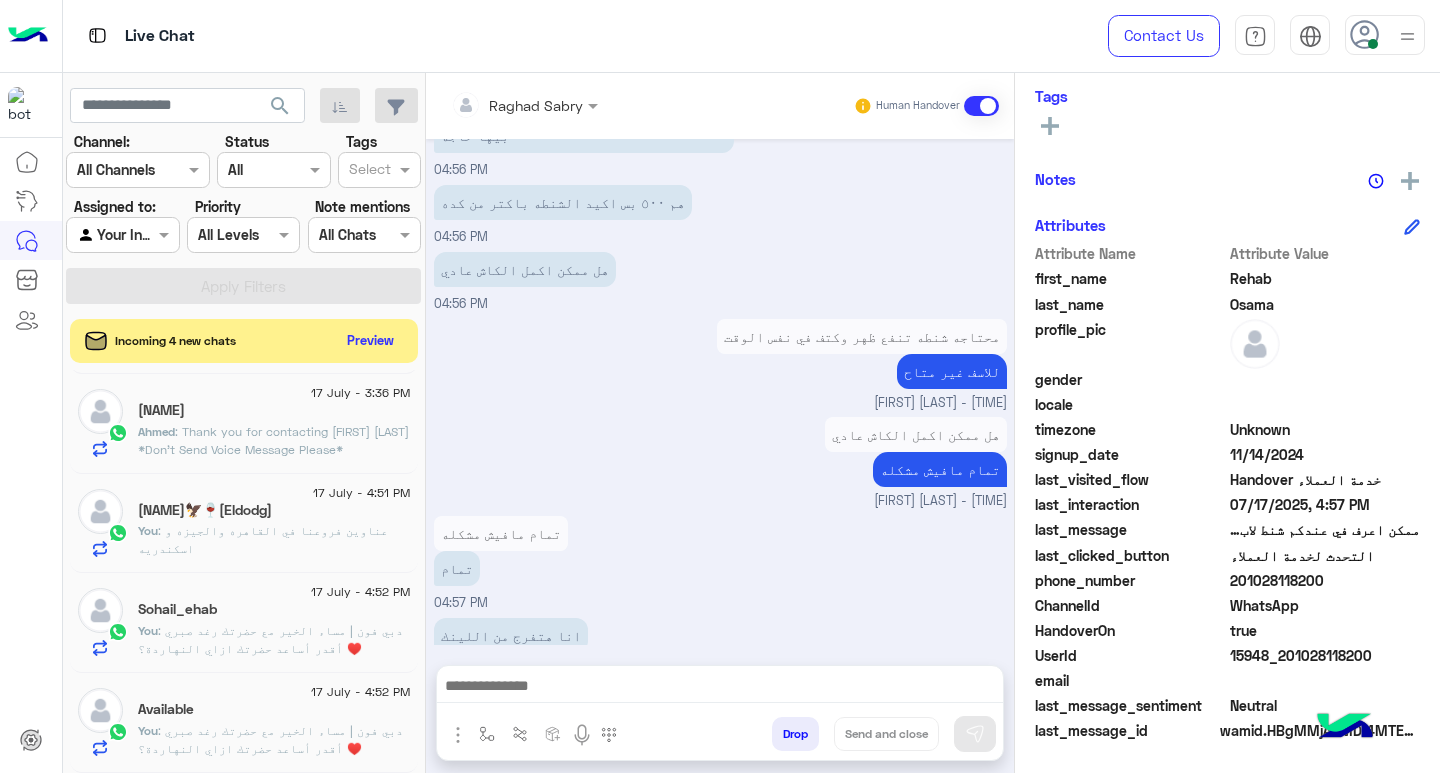 click on "You  : دبي فون | مساء الخير مع حضرتك رغد صبري ♥️
أقدر أساعد حضرتك ازاي النهاردة؟" 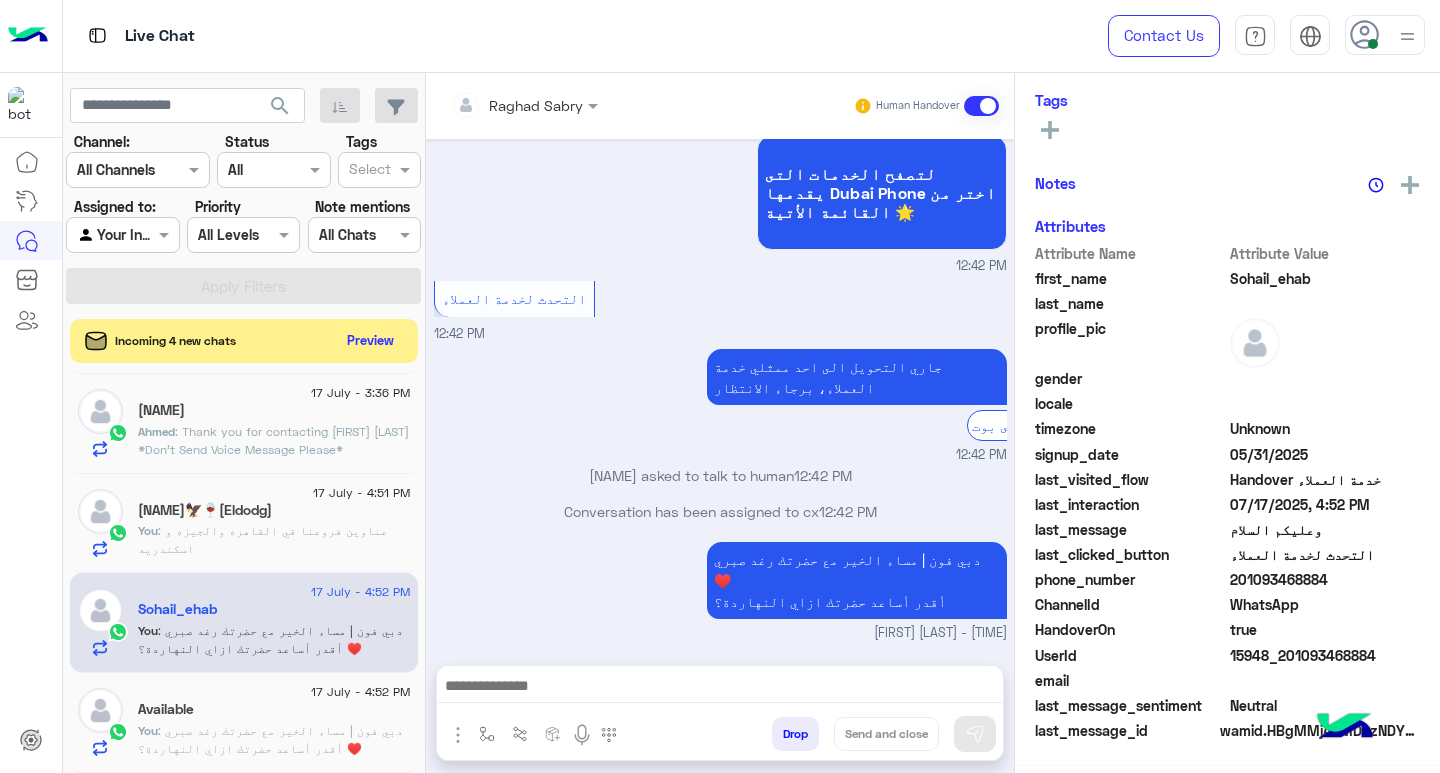 click at bounding box center (720, 688) 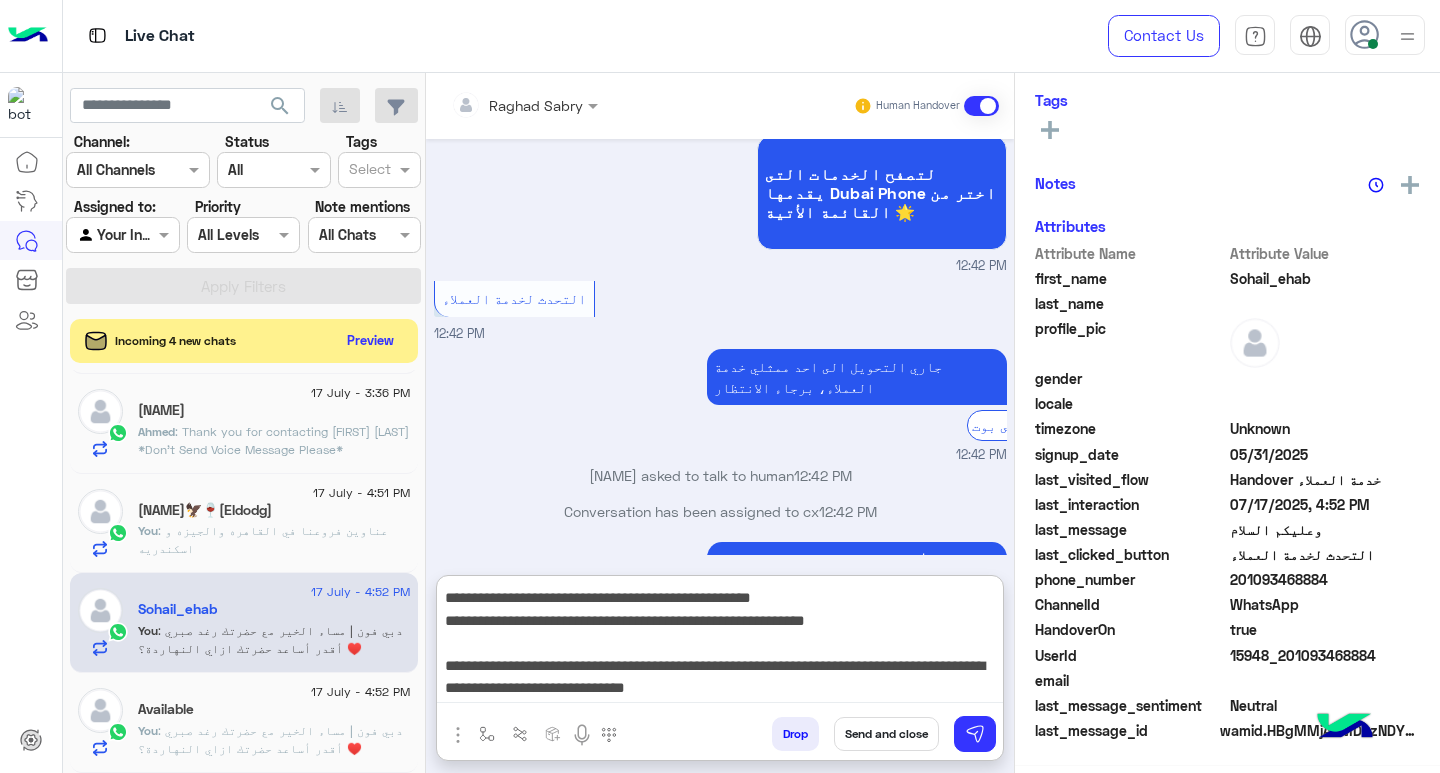 type on "**********" 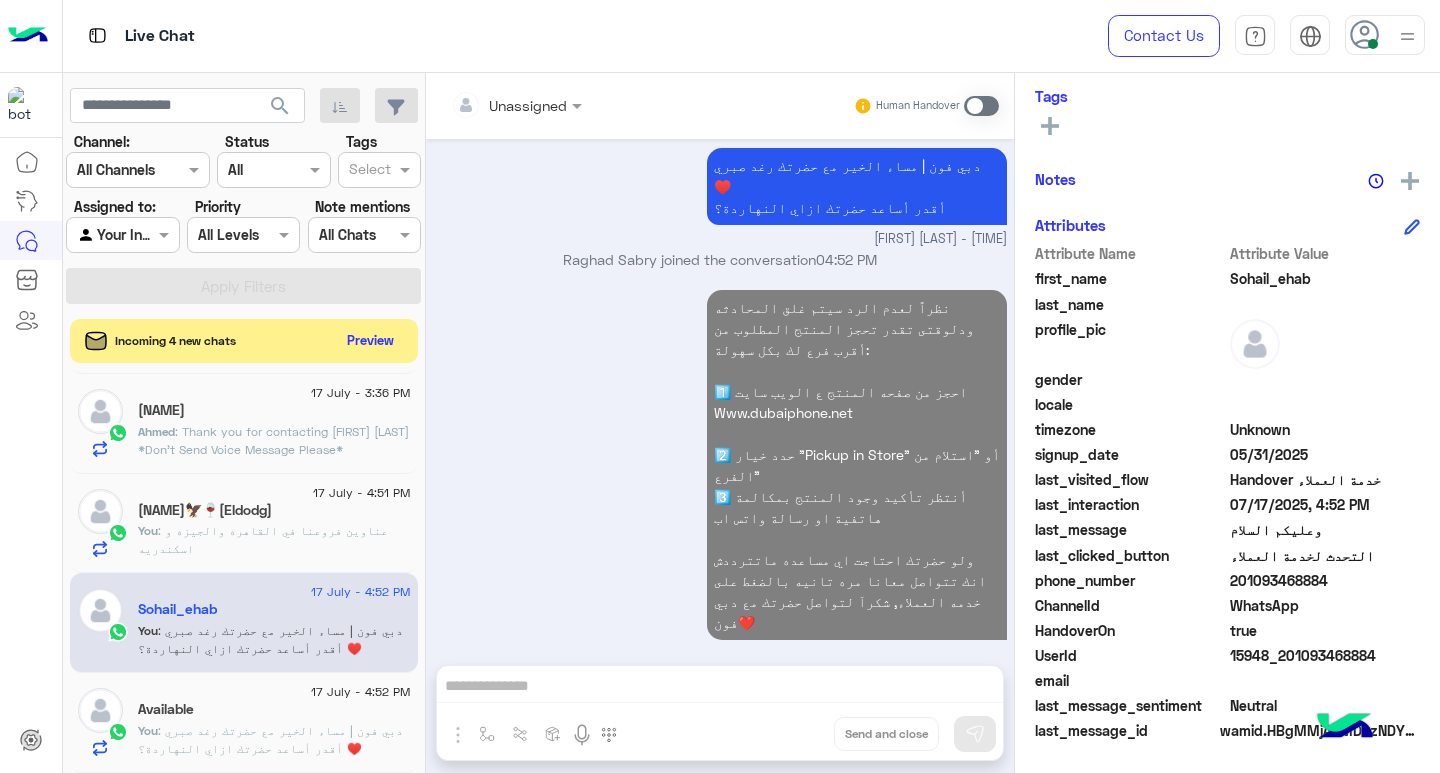 click on ":
عناوين فروعنا في القاهره والجيزه و اسكندريه
https://www.dubaiphone.net/ar/store-locator/" 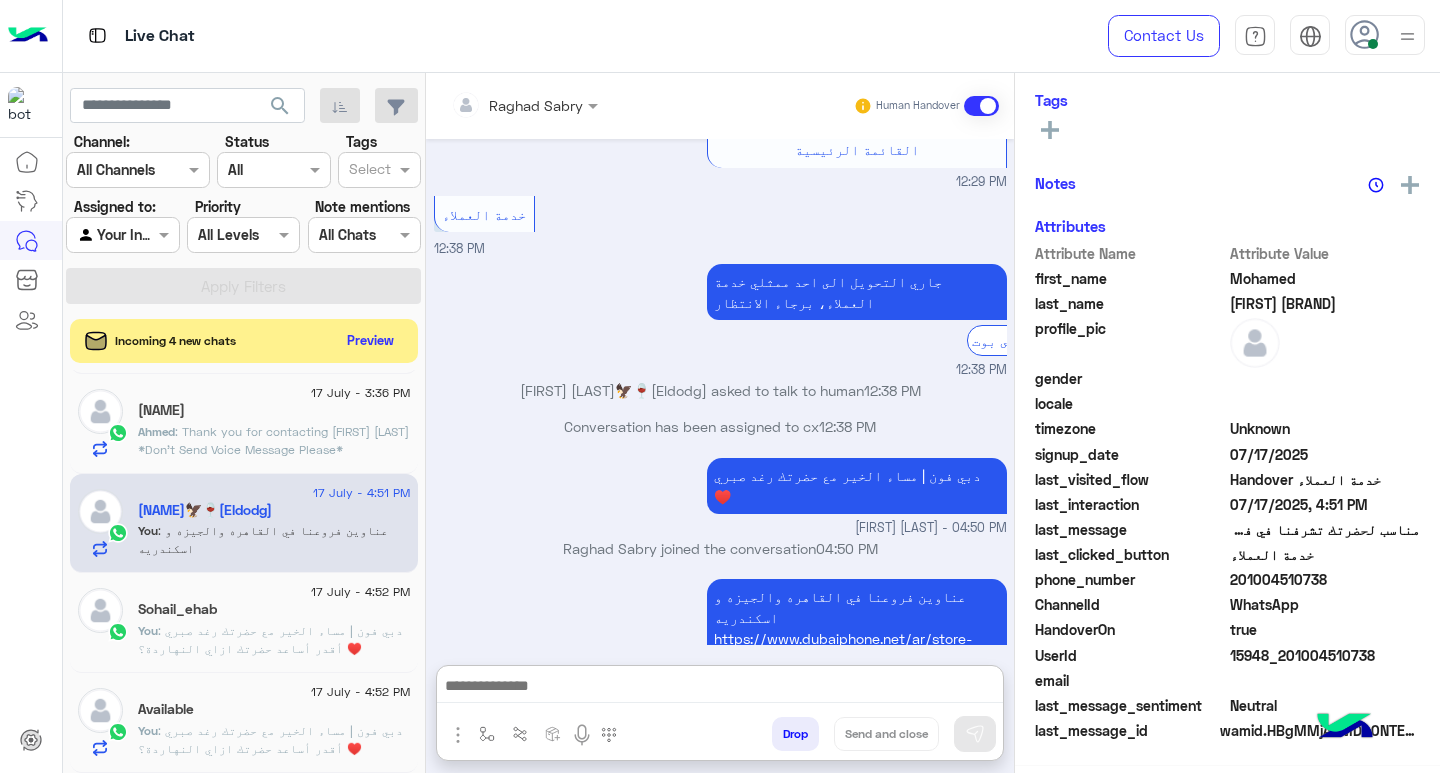 click at bounding box center [720, 688] 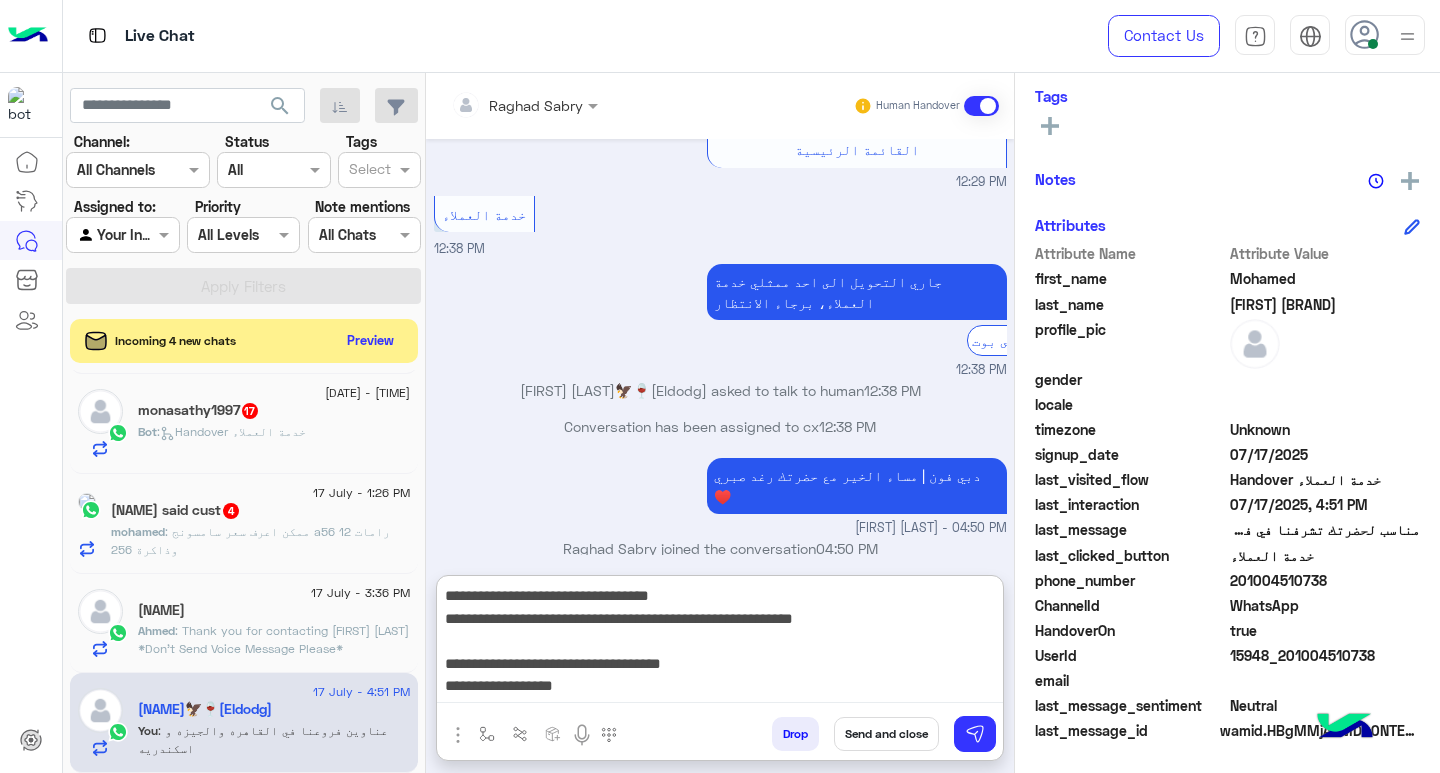 drag, startPoint x: 600, startPoint y: 656, endPoint x: 1123, endPoint y: 462, distance: 557.82166 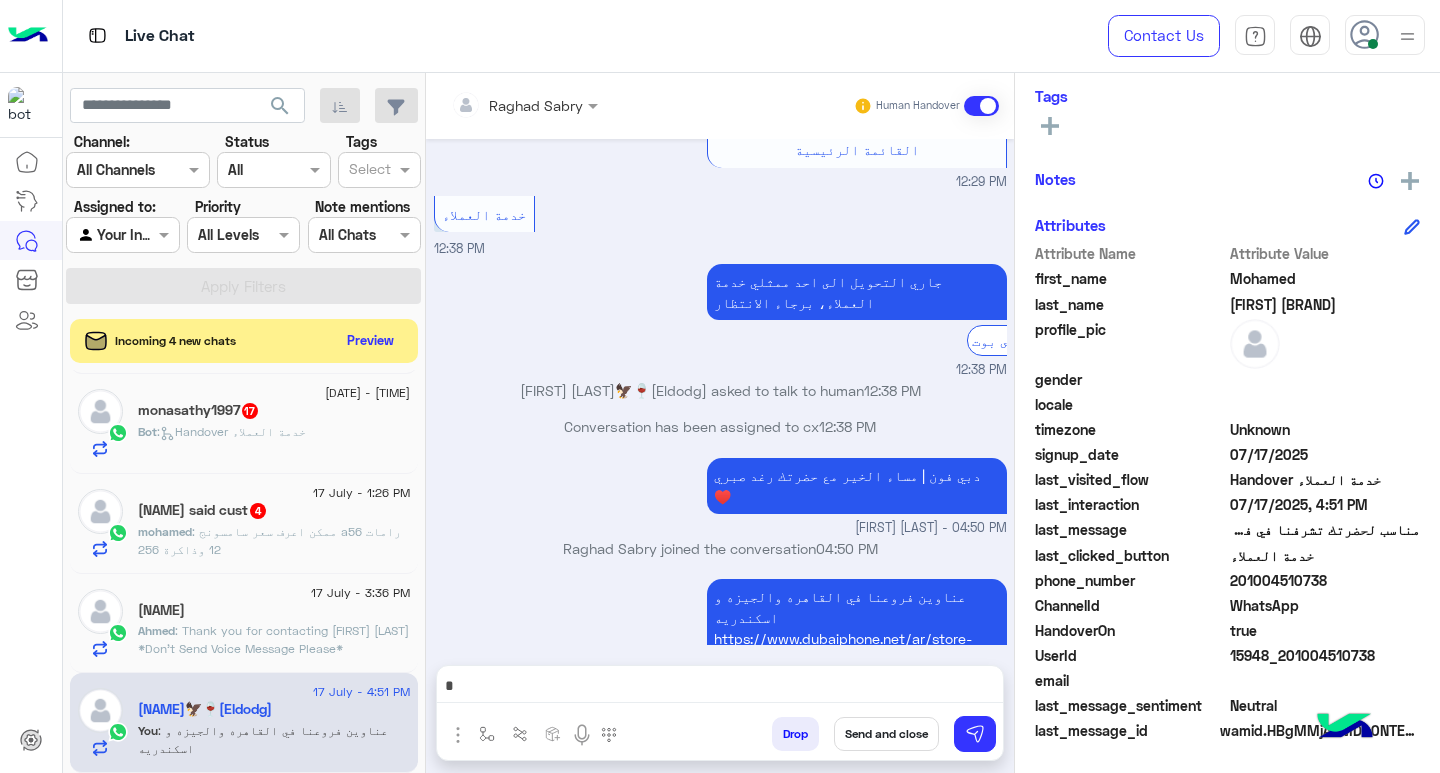 click at bounding box center (720, 688) 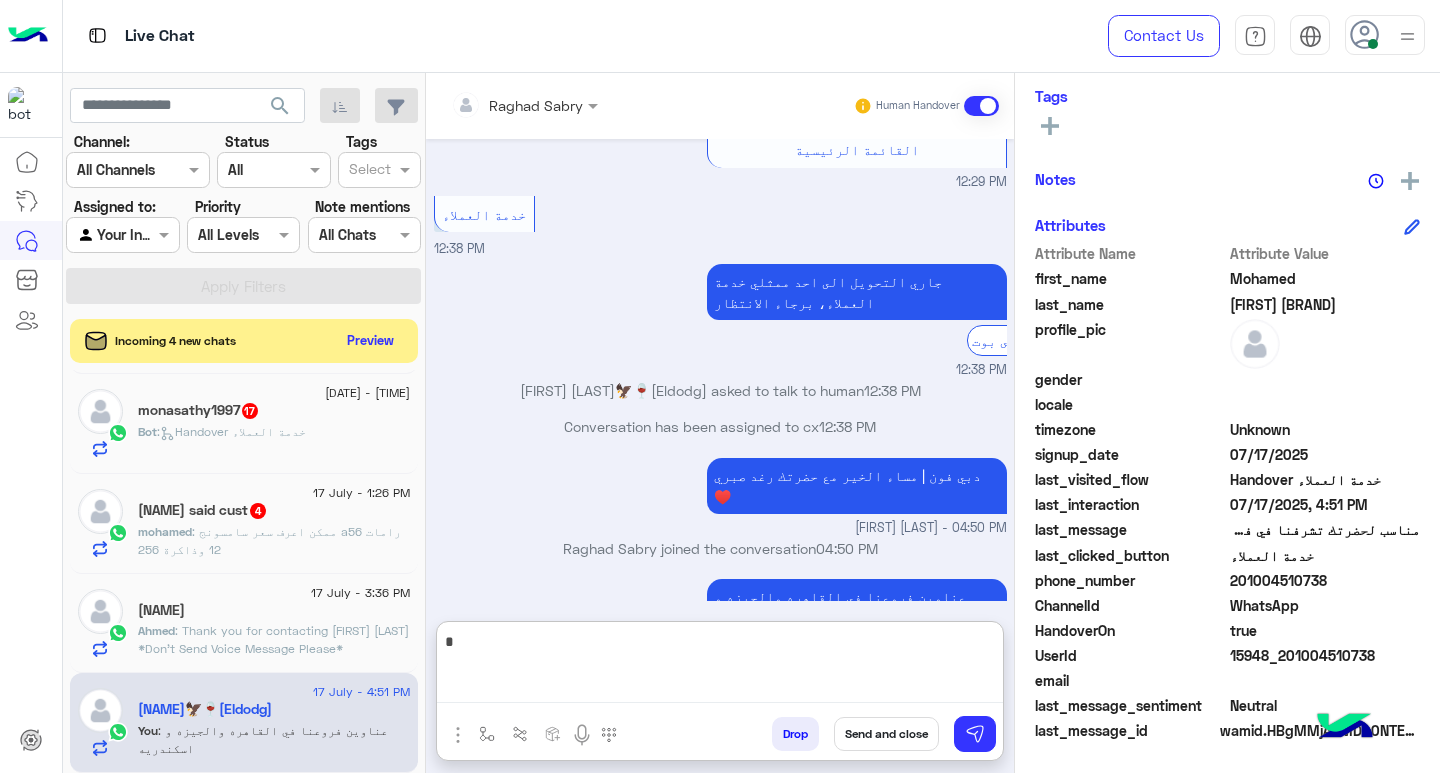 paste on "**********" 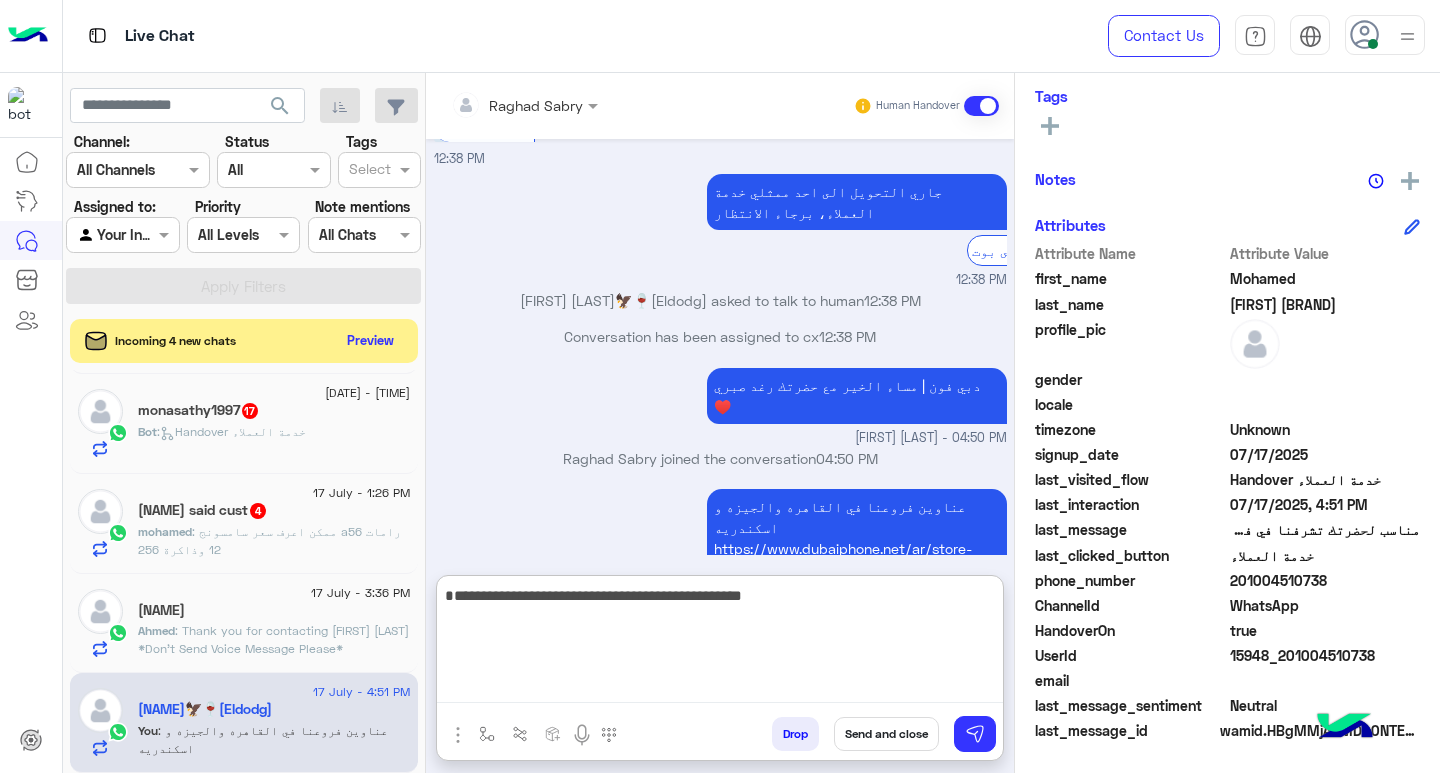 type on "**********" 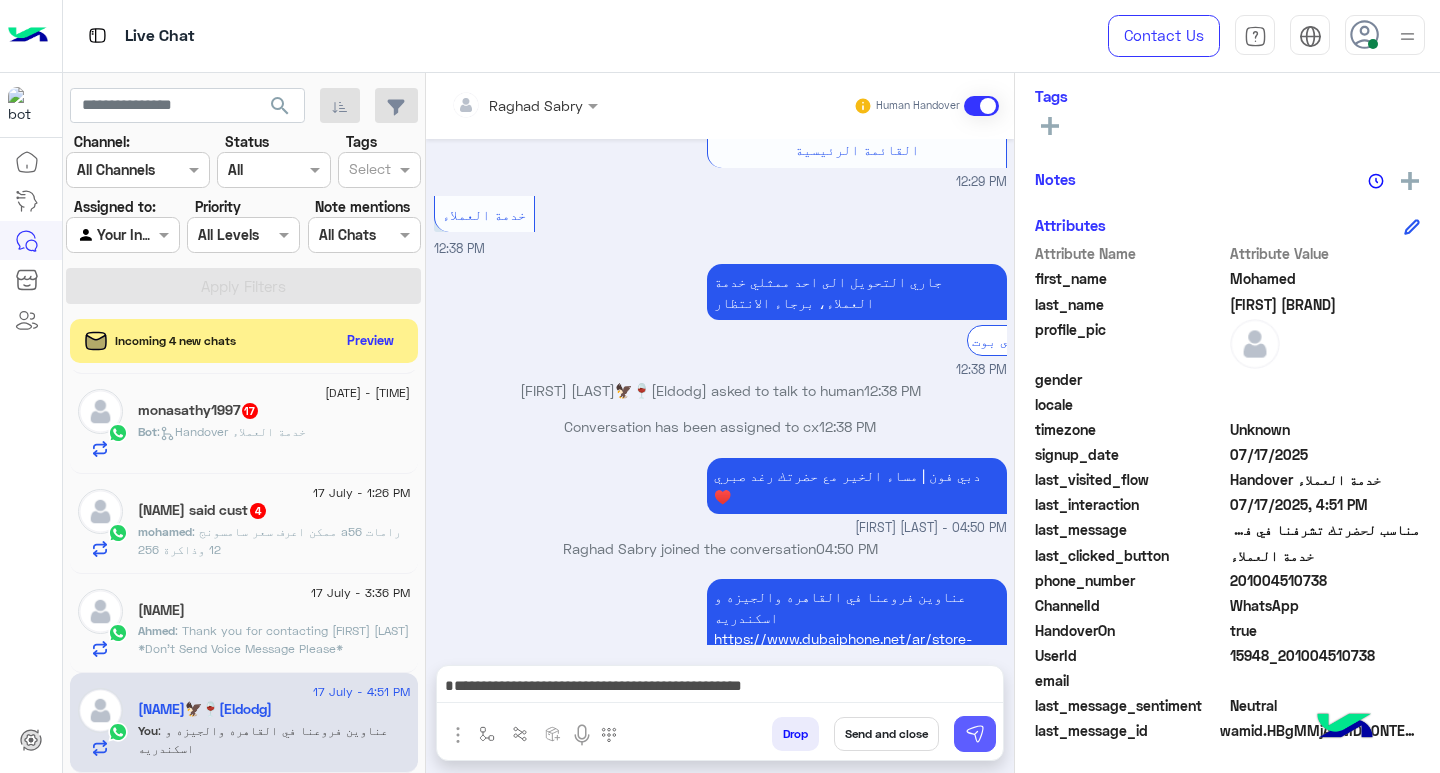 drag, startPoint x: 973, startPoint y: 733, endPoint x: 886, endPoint y: 733, distance: 87 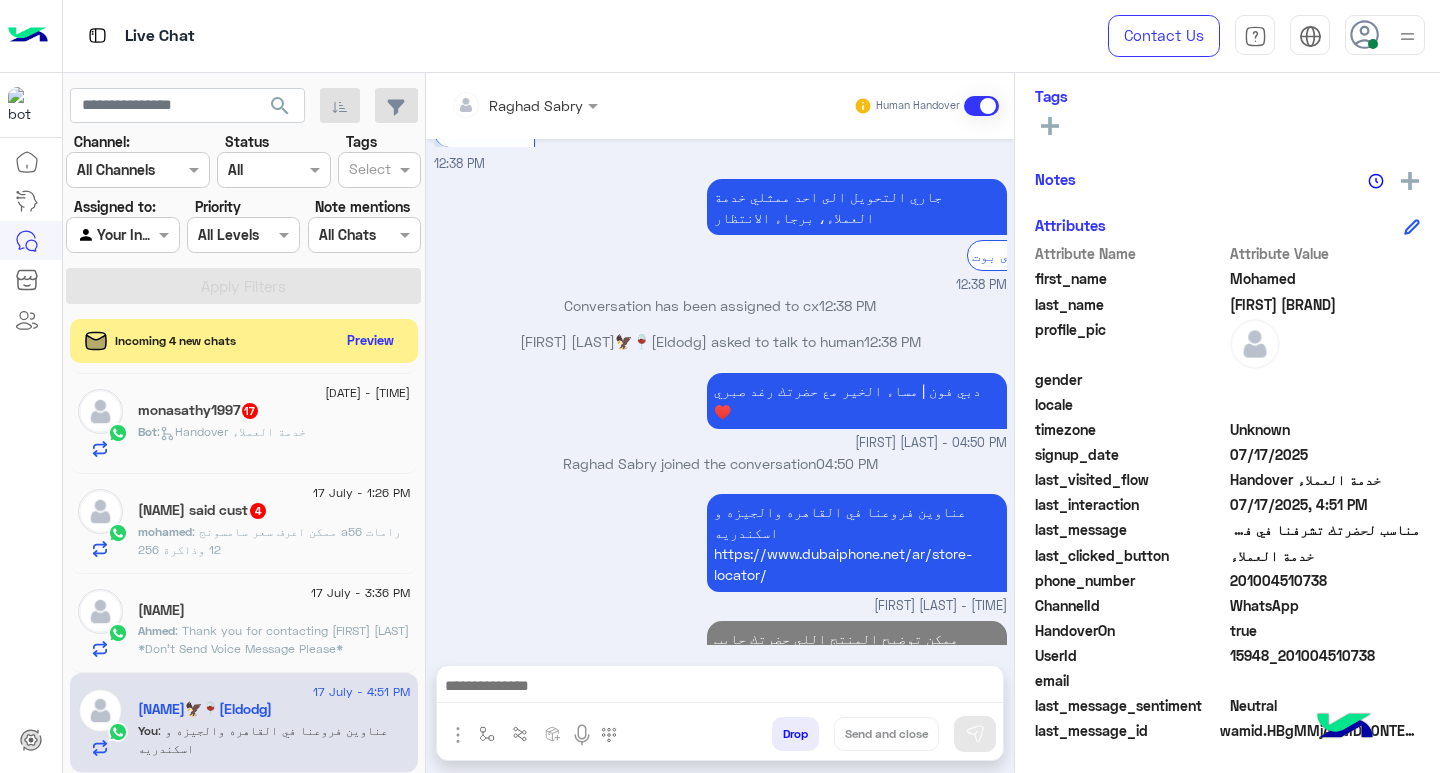click on ": Thank you for contacting [FIRST] [LAST]
*Don't Send Voice Message Please*" 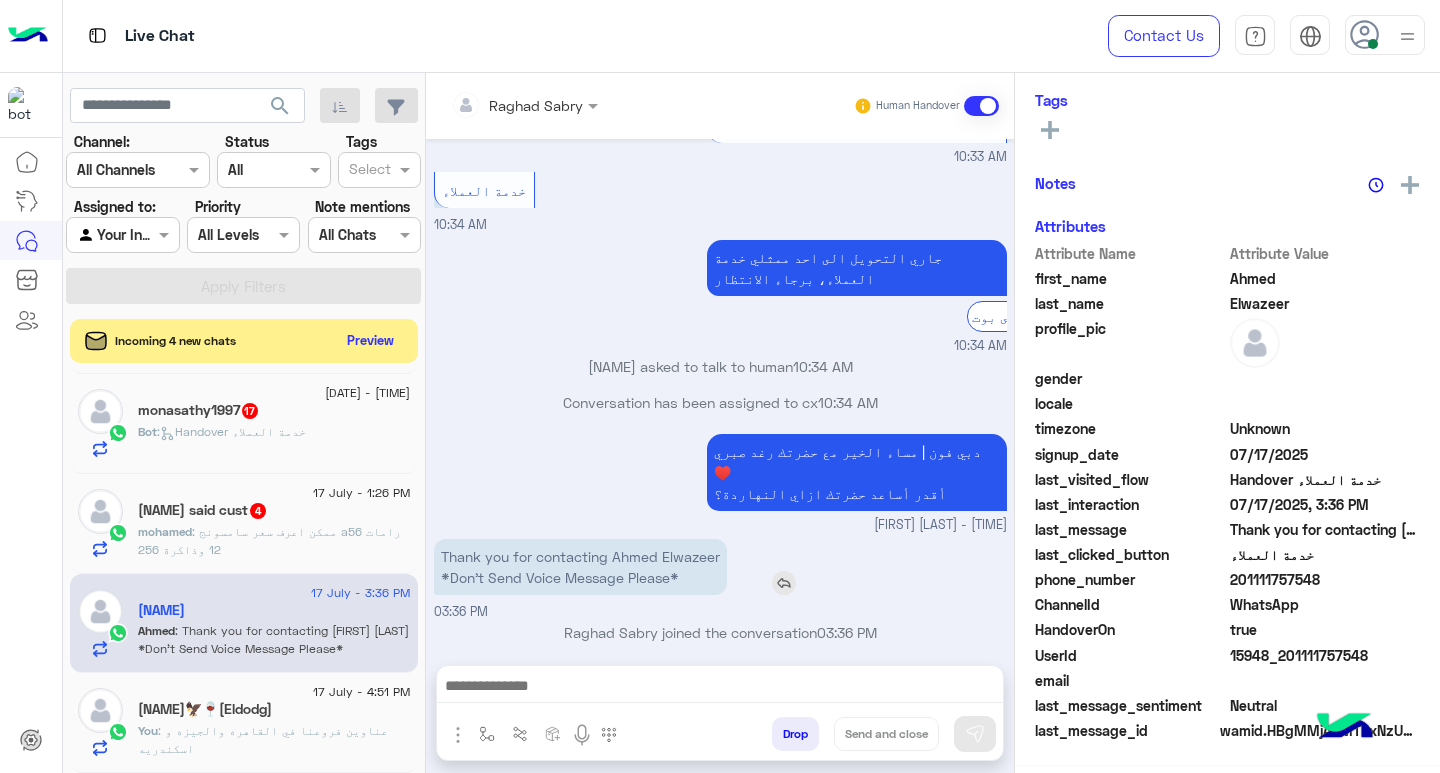 click on "Thank you for contacting [FIRST] [LAST] *Don't Send Voice Message Please*" at bounding box center [580, 567] 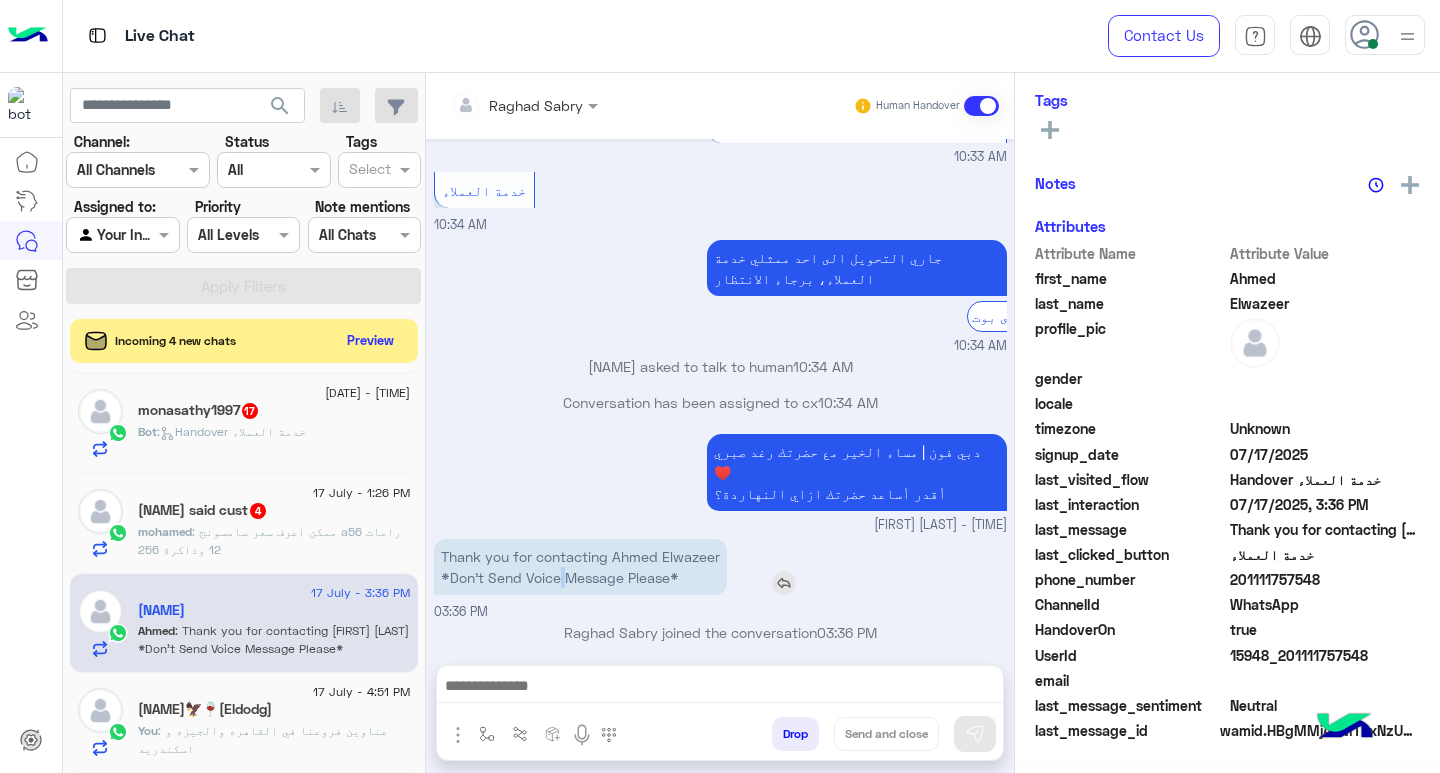 click on "Thank you for contacting [FIRST] [LAST] *Don't Send Voice Message Please*" at bounding box center (580, 567) 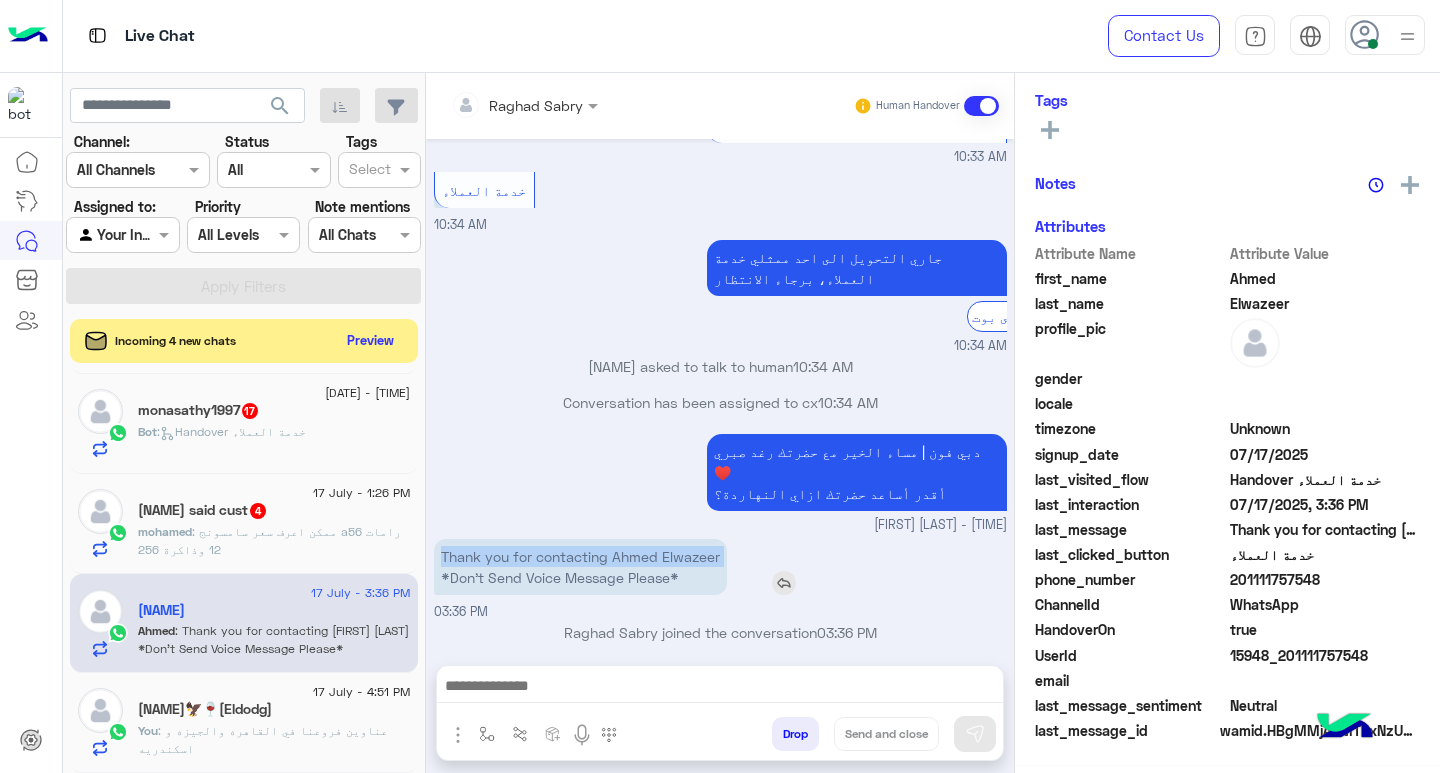 click on "Thank you for contacting [FIRST] [LAST] *Don't Send Voice Message Please*" at bounding box center [580, 567] 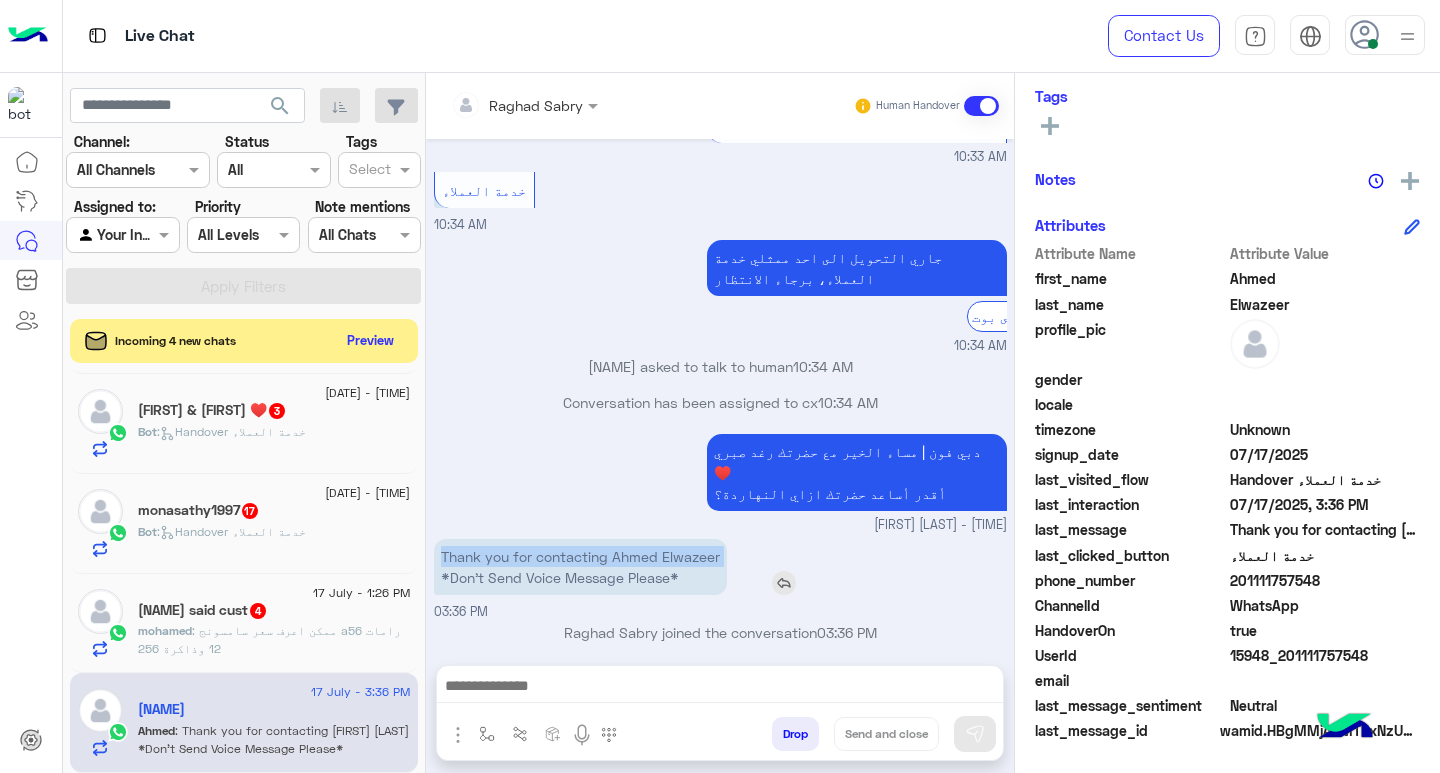 click on "Thank you for contacting [FIRST] [LAST] *Don't Send Voice Message Please*" at bounding box center (580, 567) 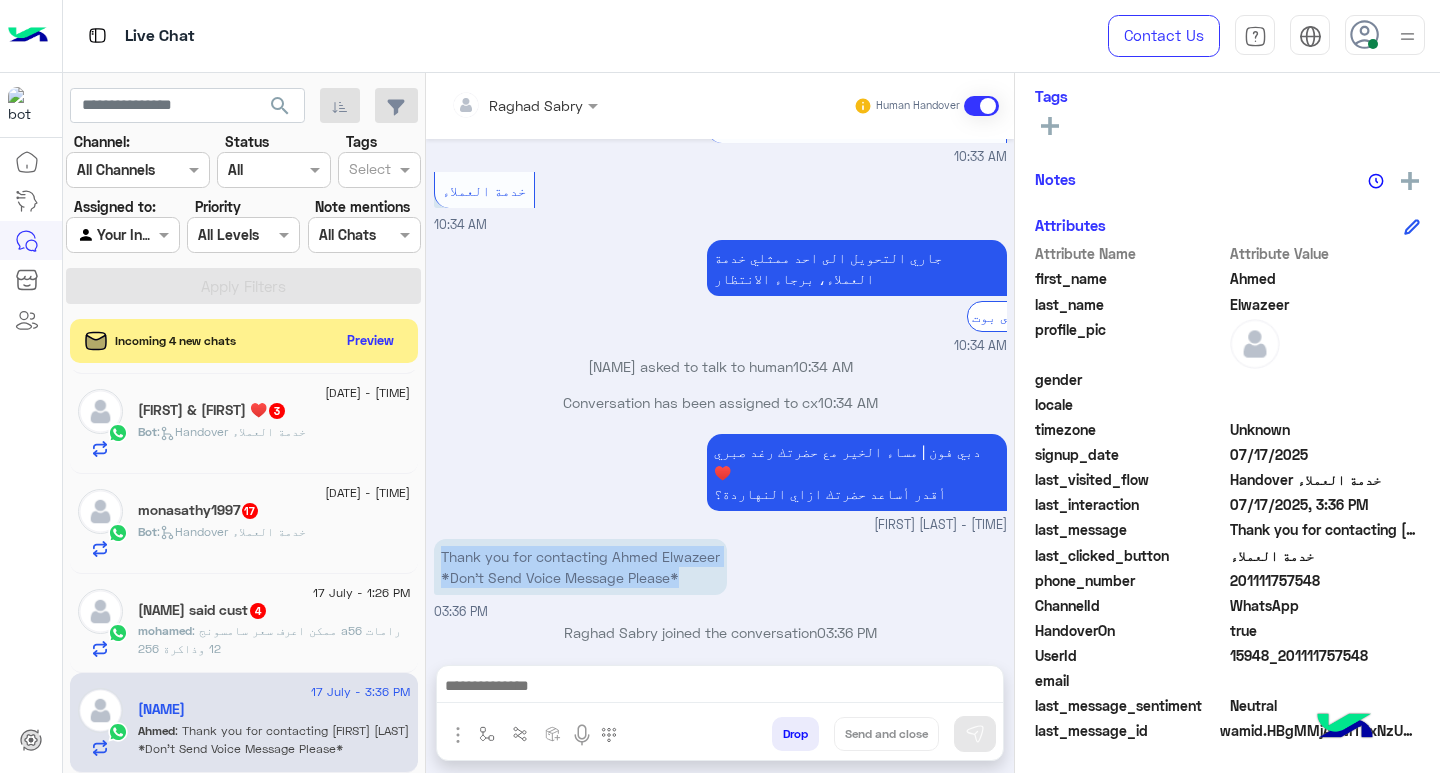 drag, startPoint x: 695, startPoint y: 567, endPoint x: 426, endPoint y: 537, distance: 270.6677 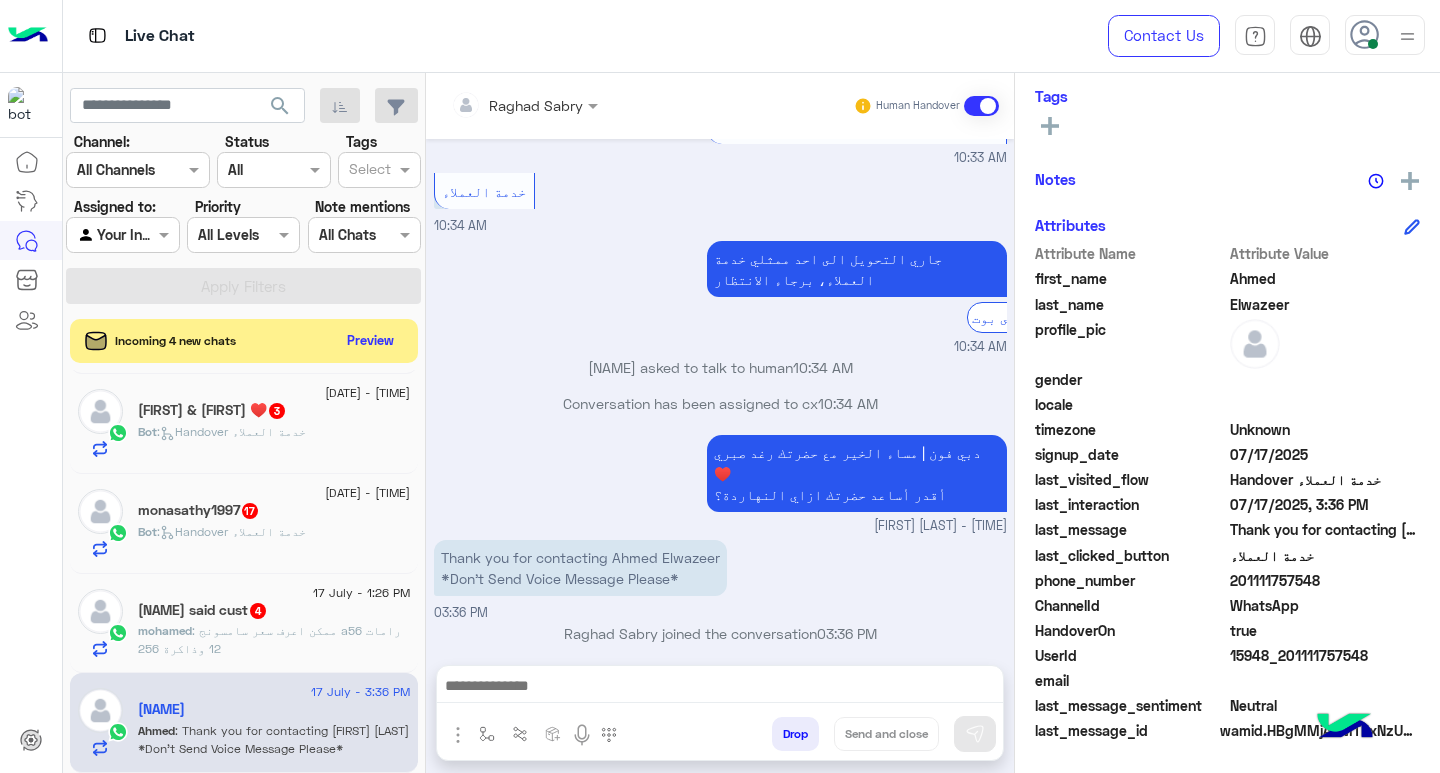 click at bounding box center (720, 691) 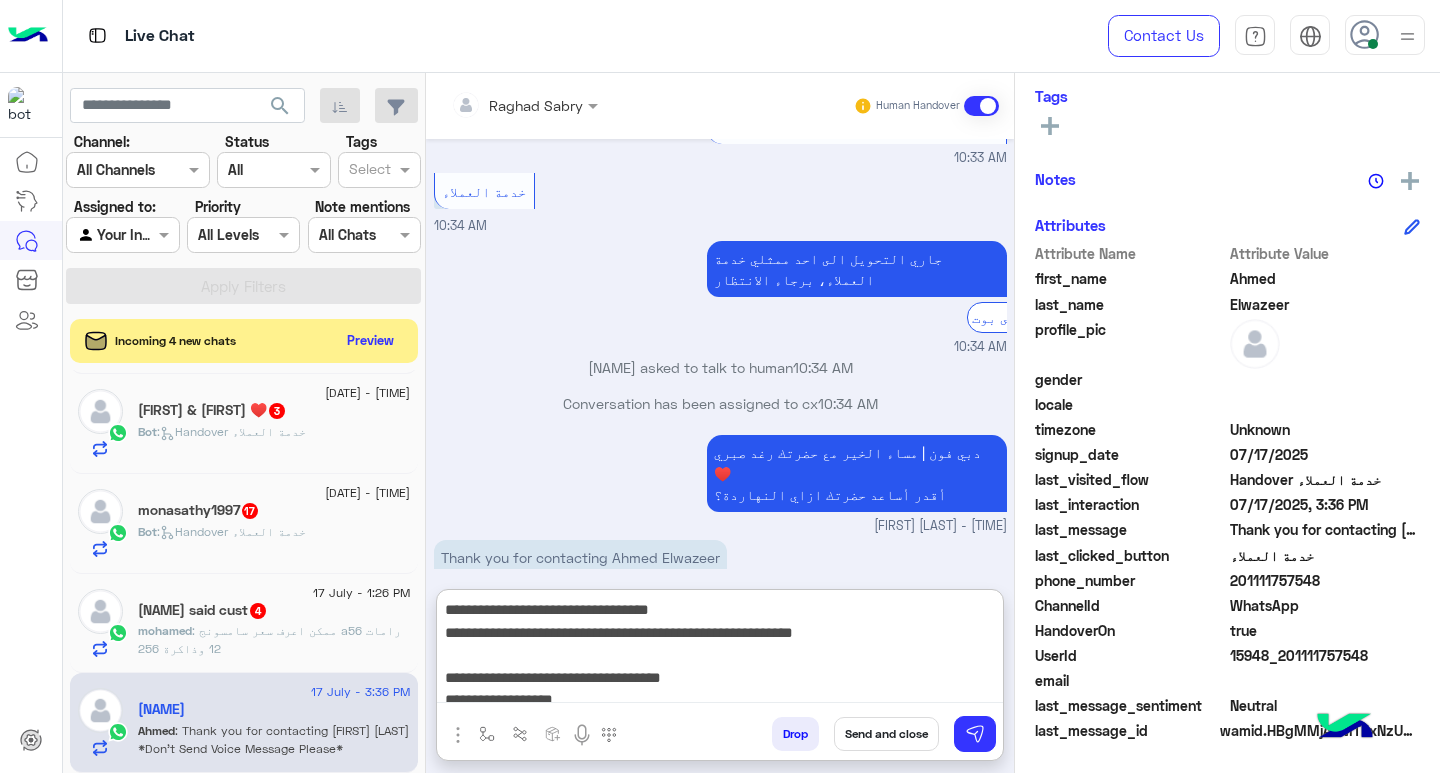 scroll, scrollTop: 155, scrollLeft: 0, axis: vertical 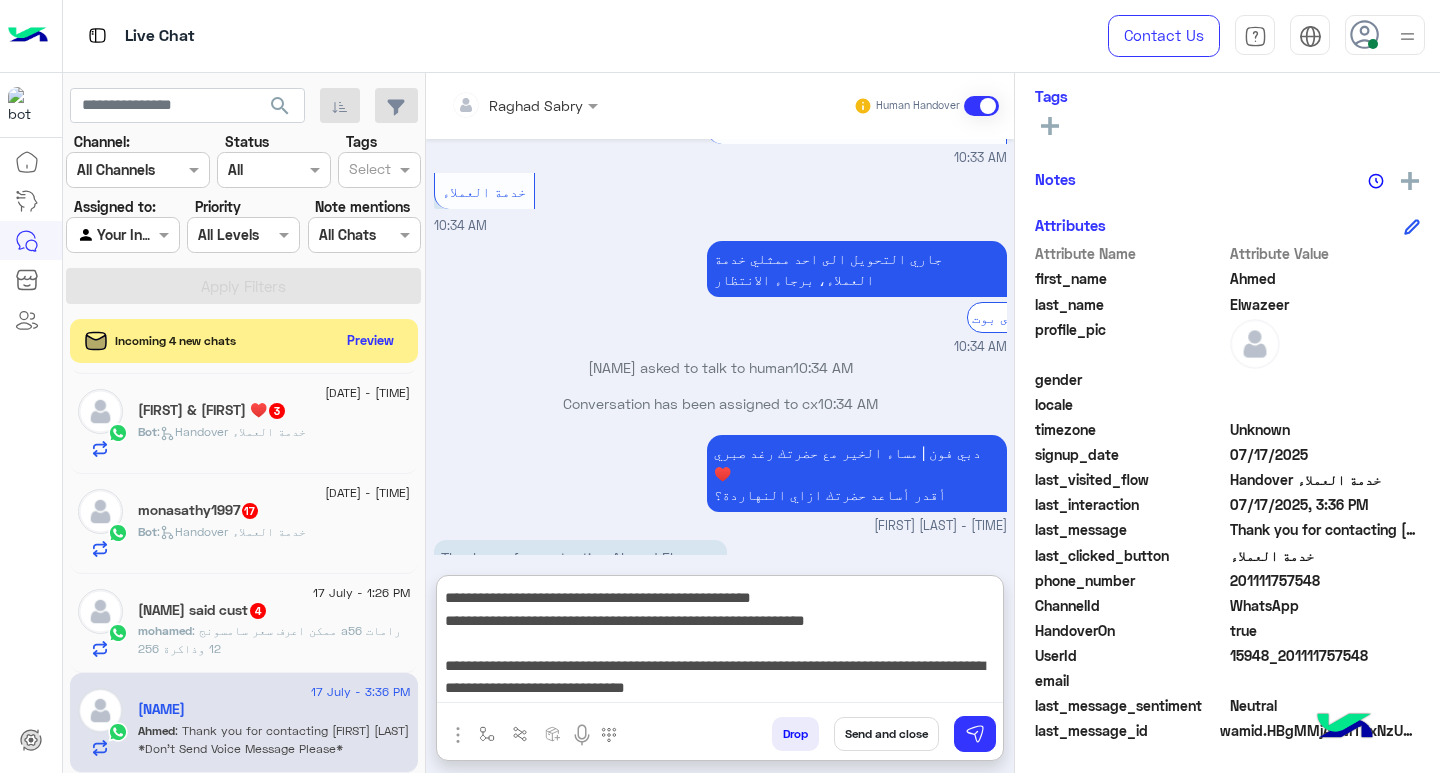 type on "**********" 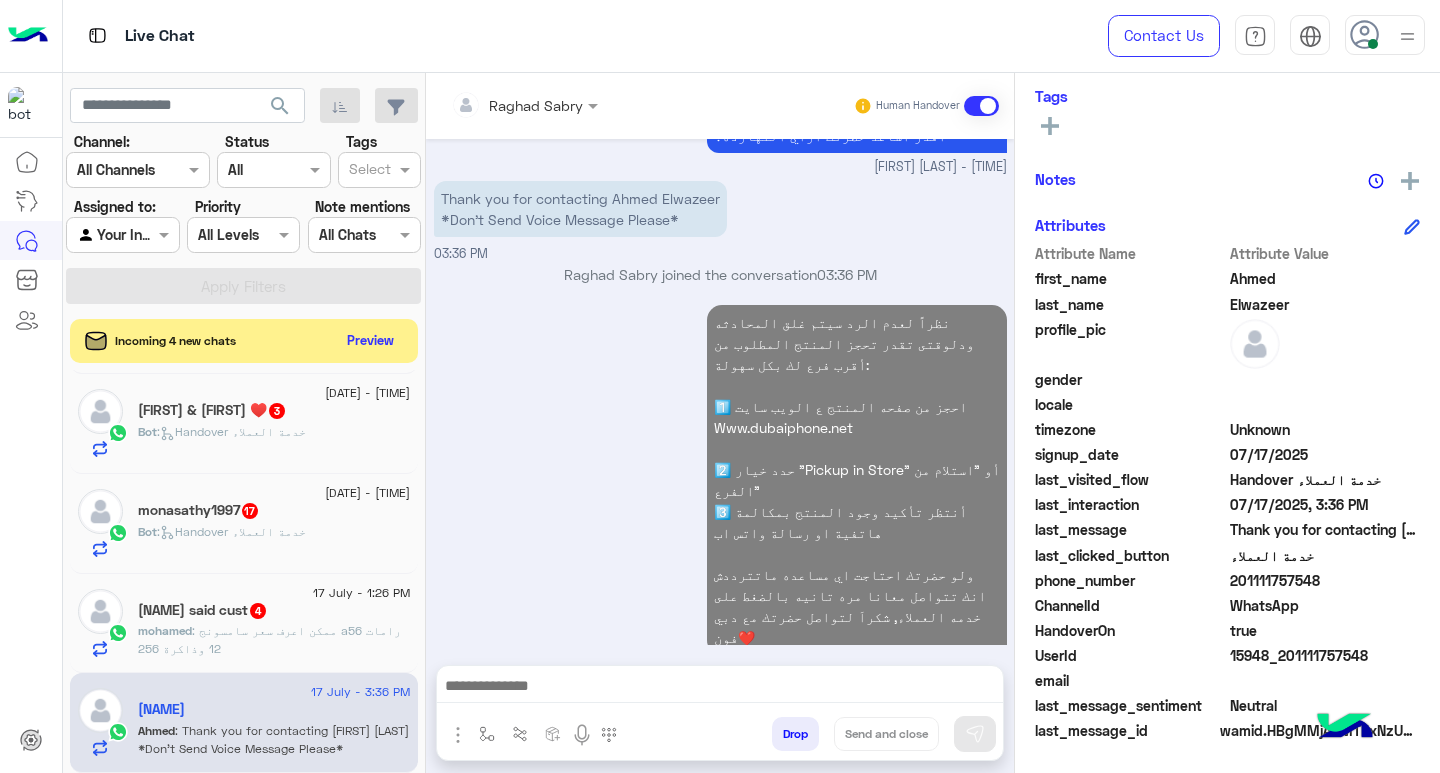 click on "[NAME] : ممكن اعرف سعر سامسونج a56
رامات 12 وذاكرة 256" 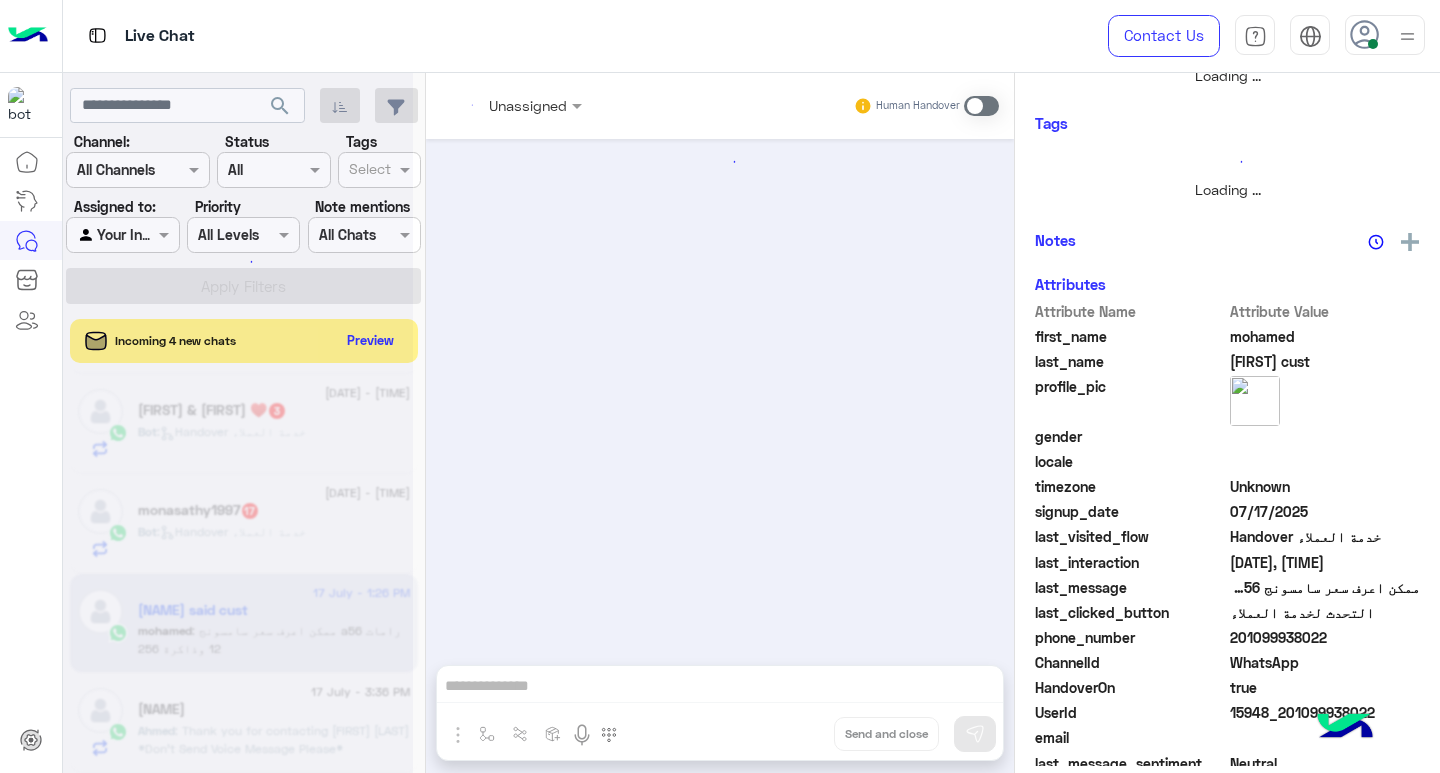 scroll, scrollTop: 355, scrollLeft: 0, axis: vertical 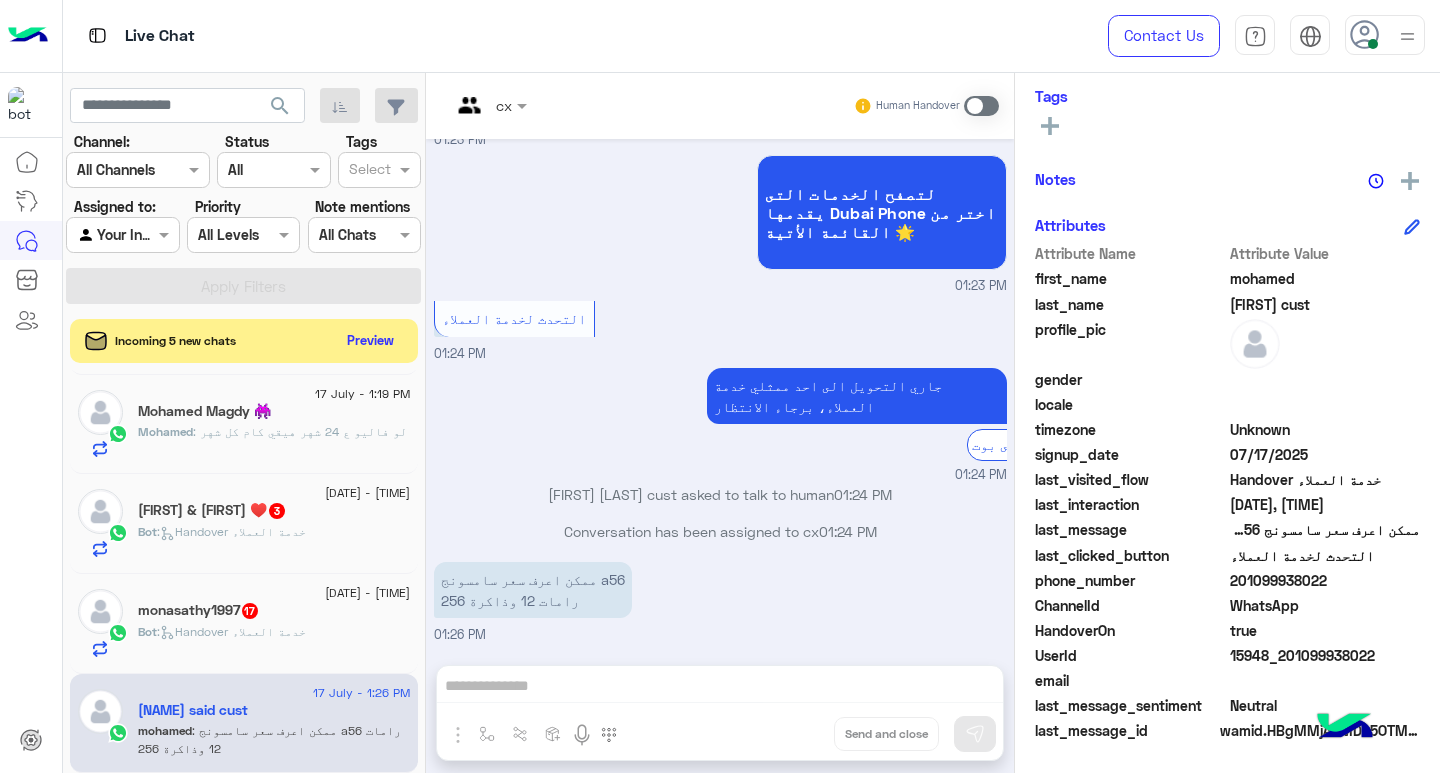 click on ":   Handover خدمة العملاء" 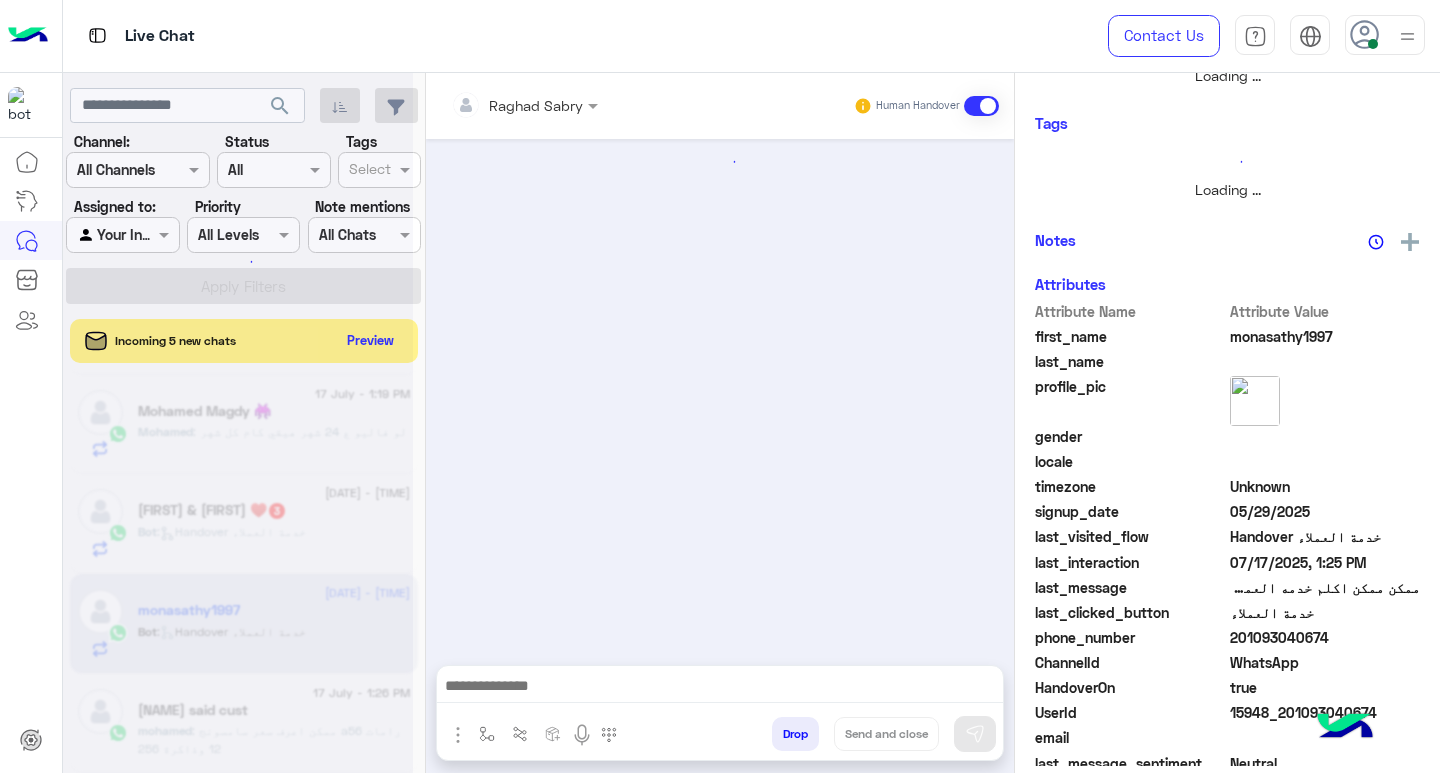 scroll, scrollTop: 355, scrollLeft: 0, axis: vertical 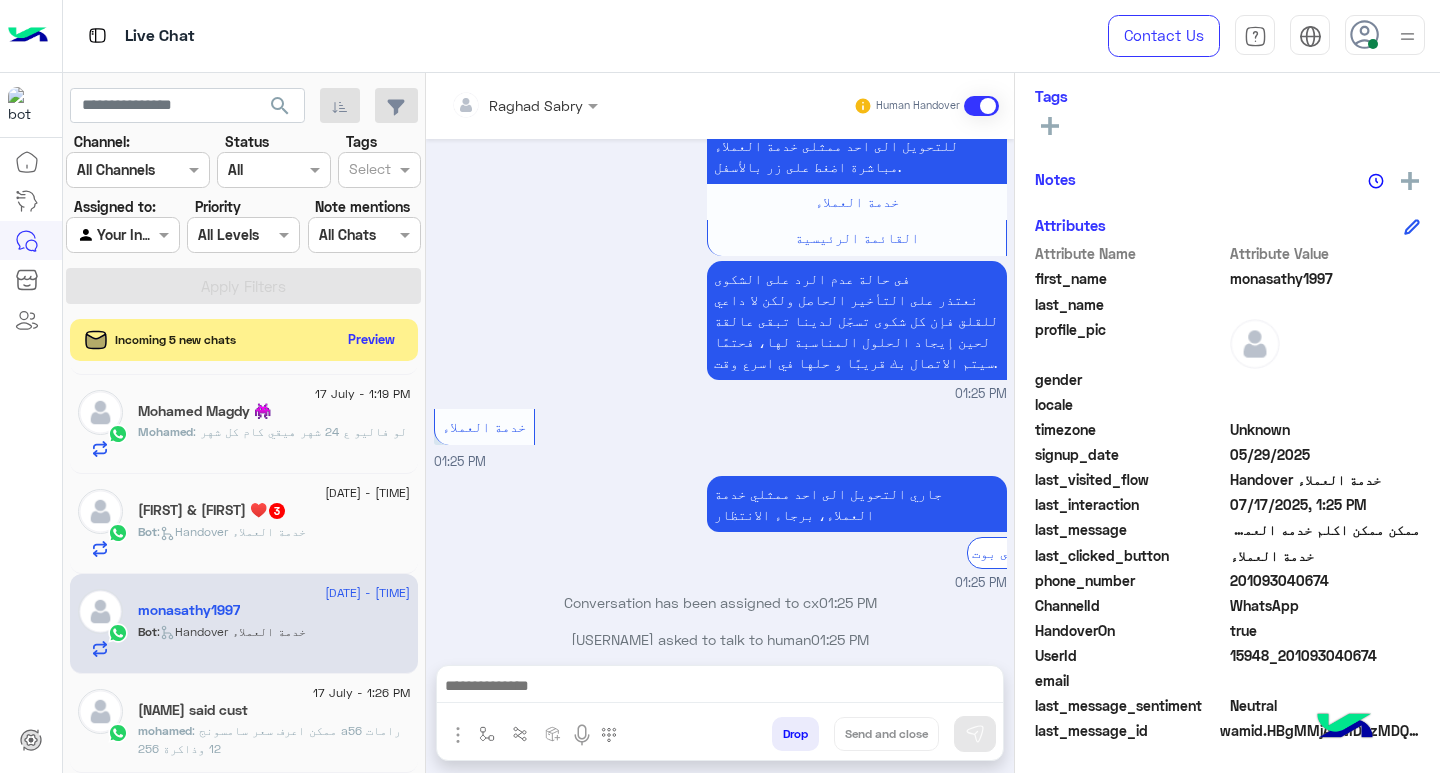 click on "Preview" 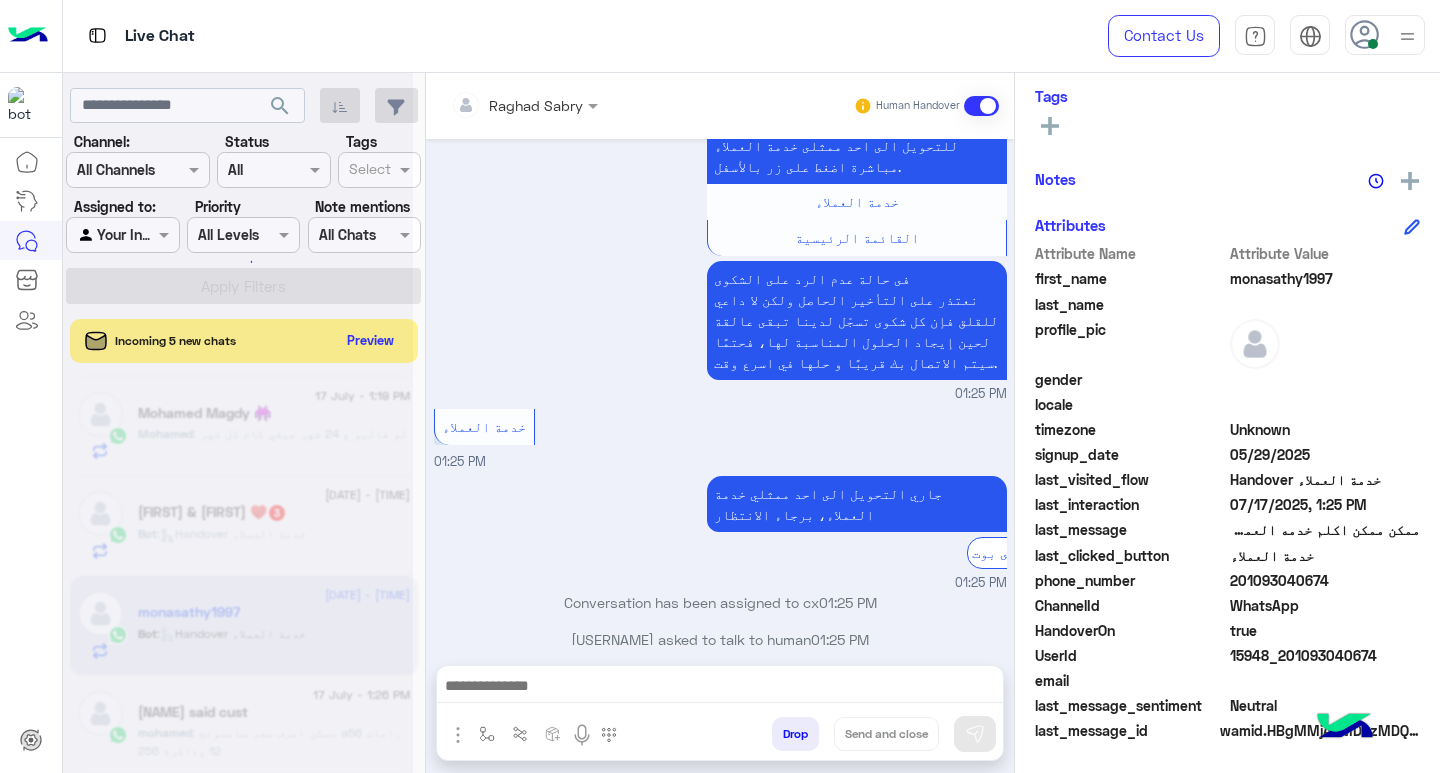 scroll, scrollTop: 355, scrollLeft: 0, axis: vertical 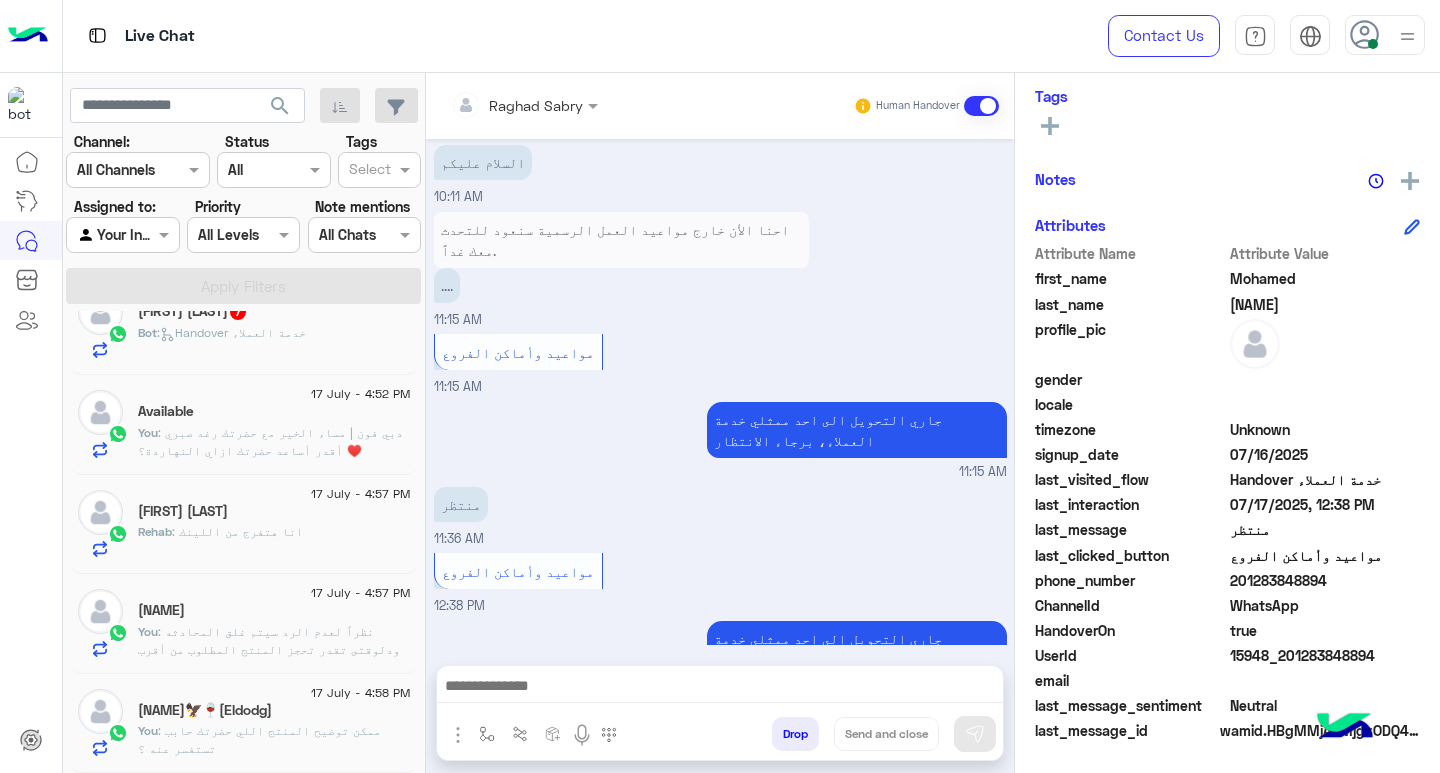 click on "[NAME]🦅🍷[Eldodg]" 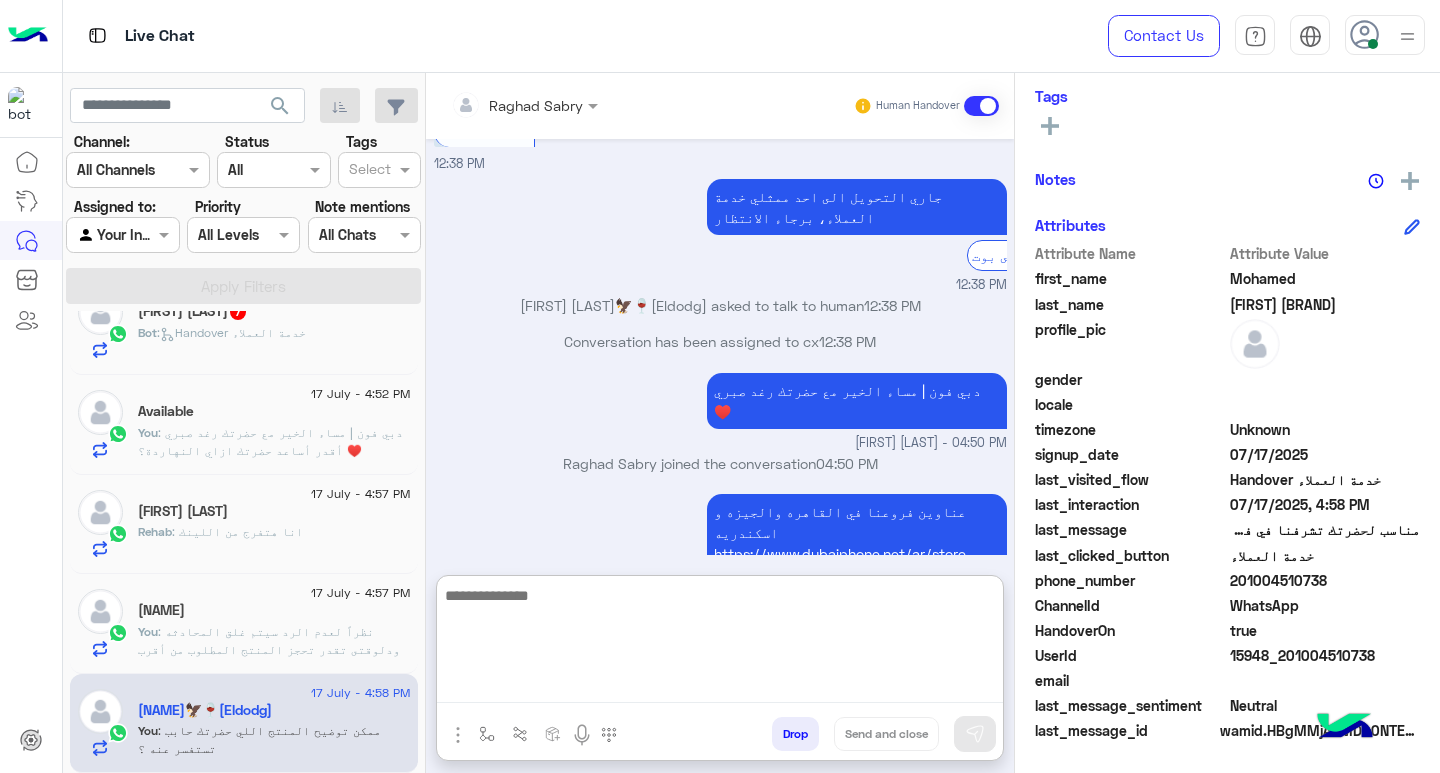 paste on "**********" 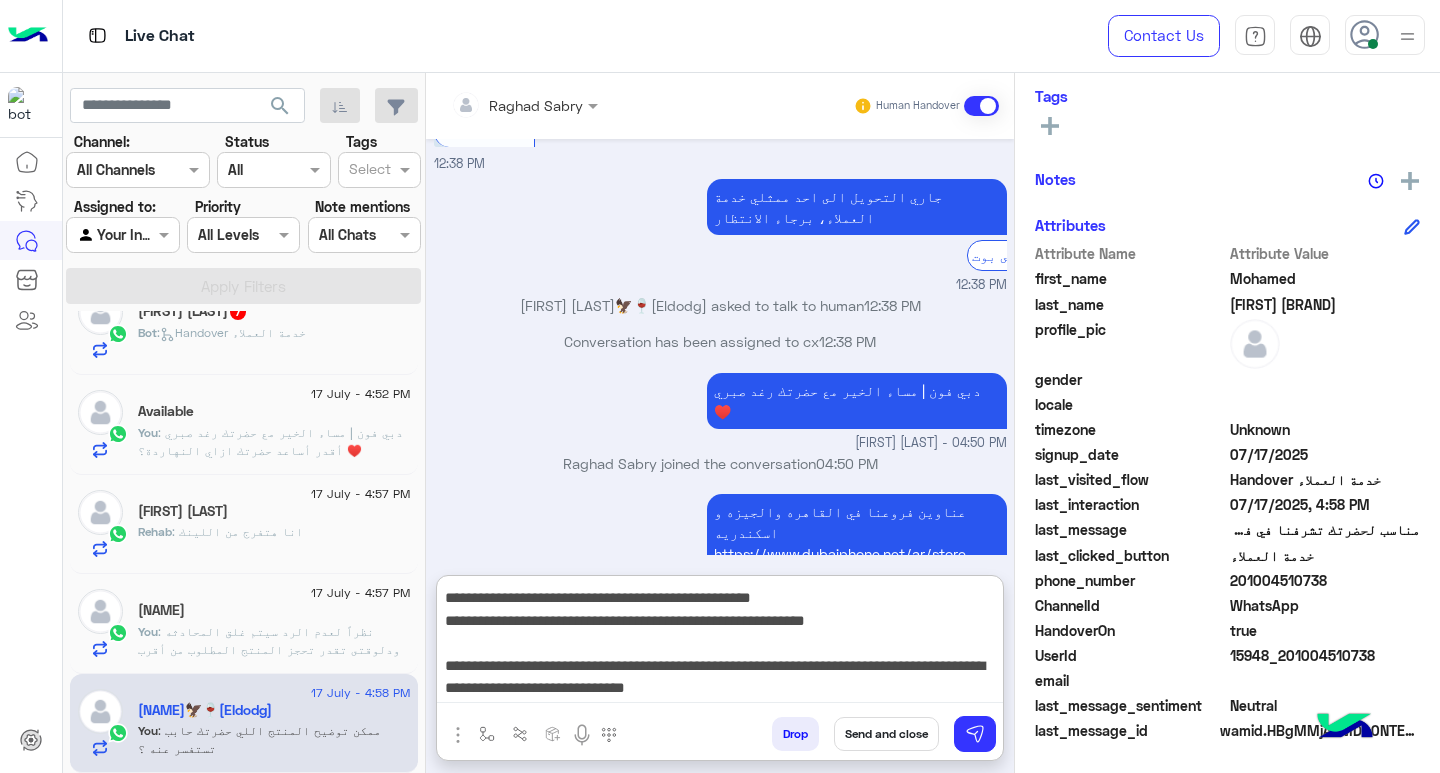 type on "**********" 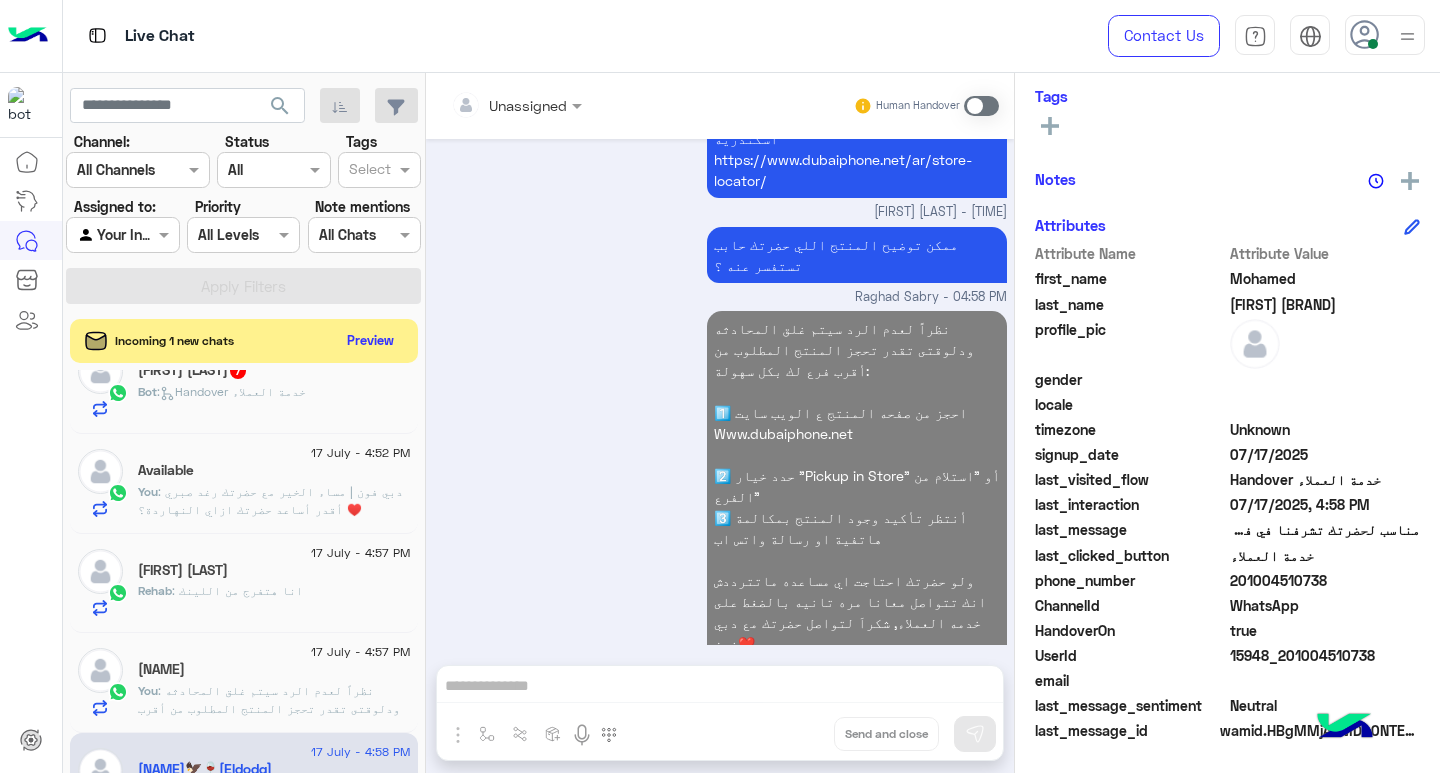 click on "[FIRST] : انا هتفرج من اللينك" 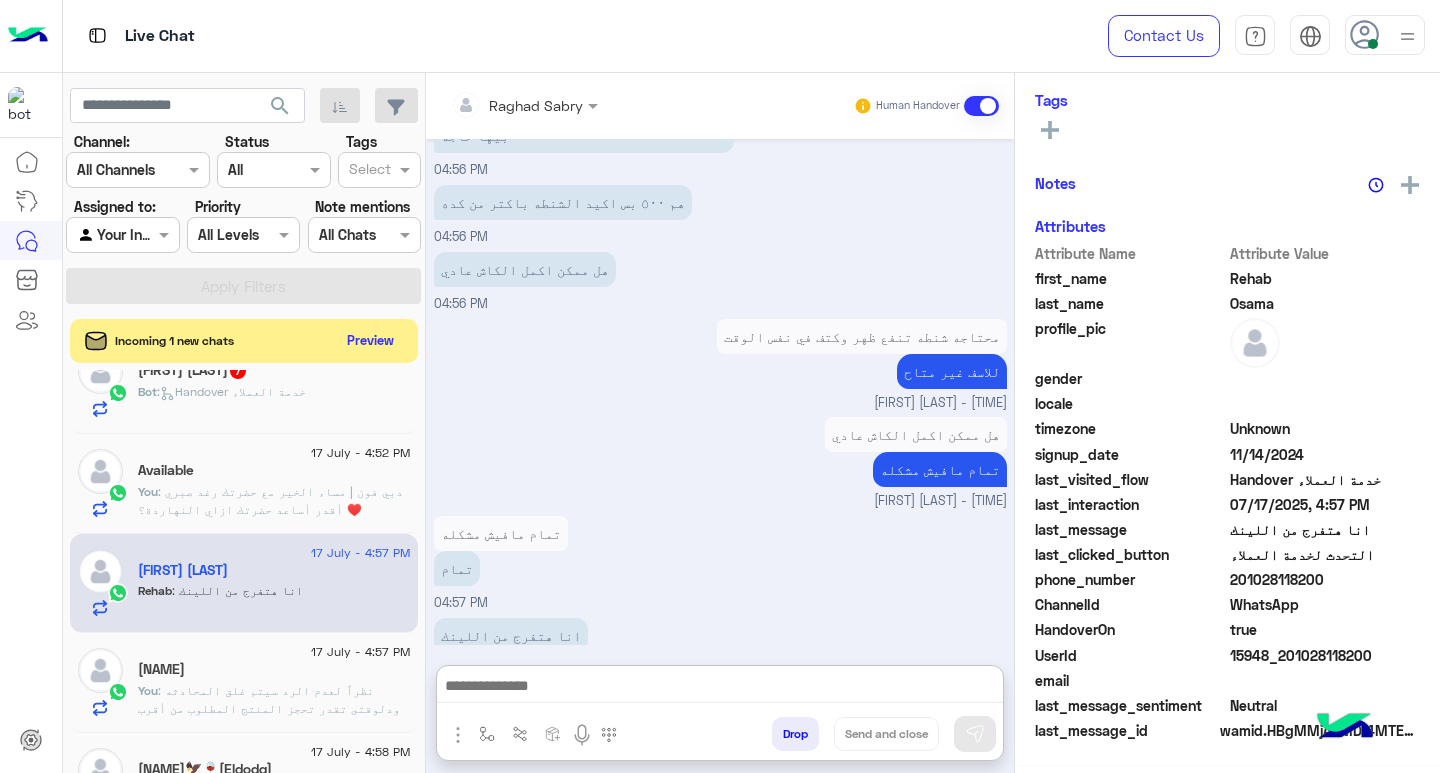 click at bounding box center [720, 688] 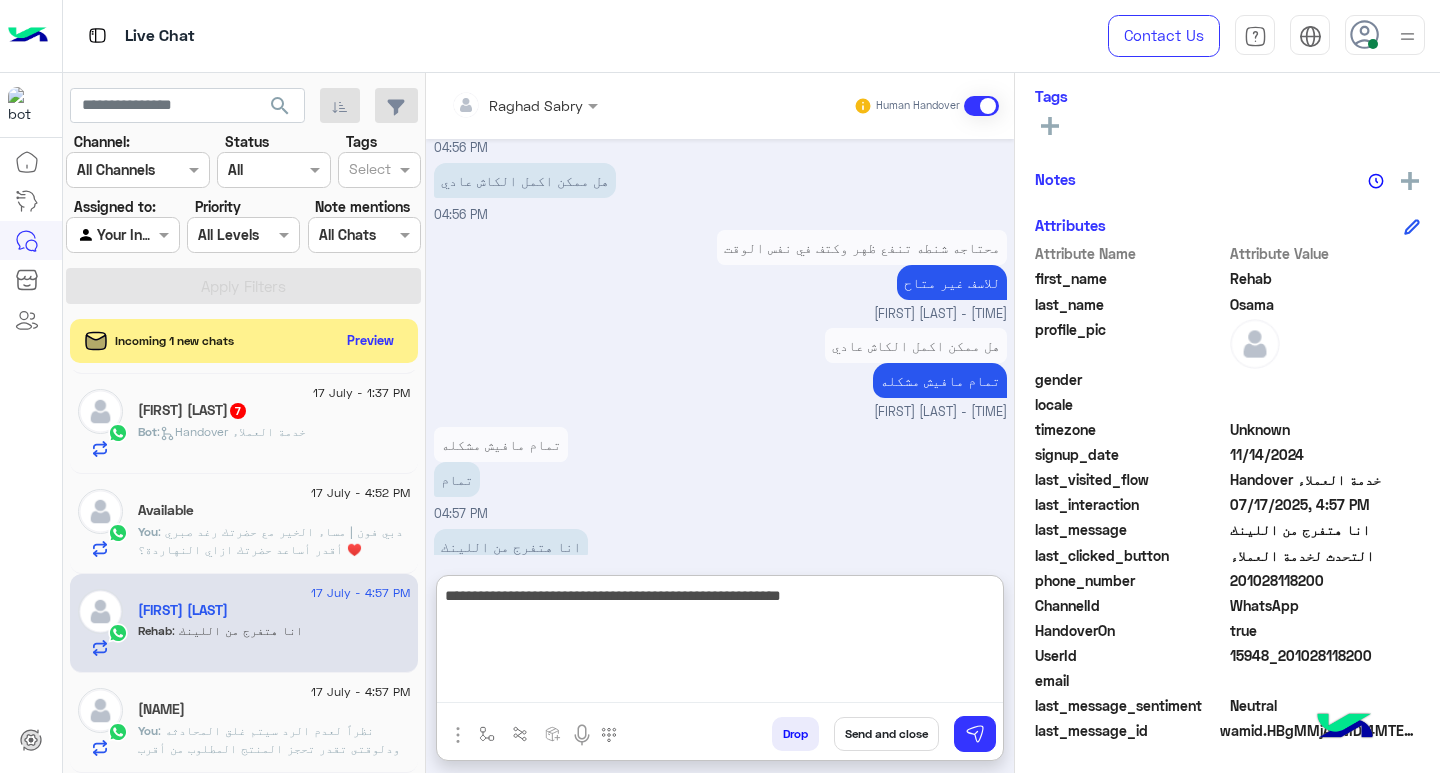 type on "**********" 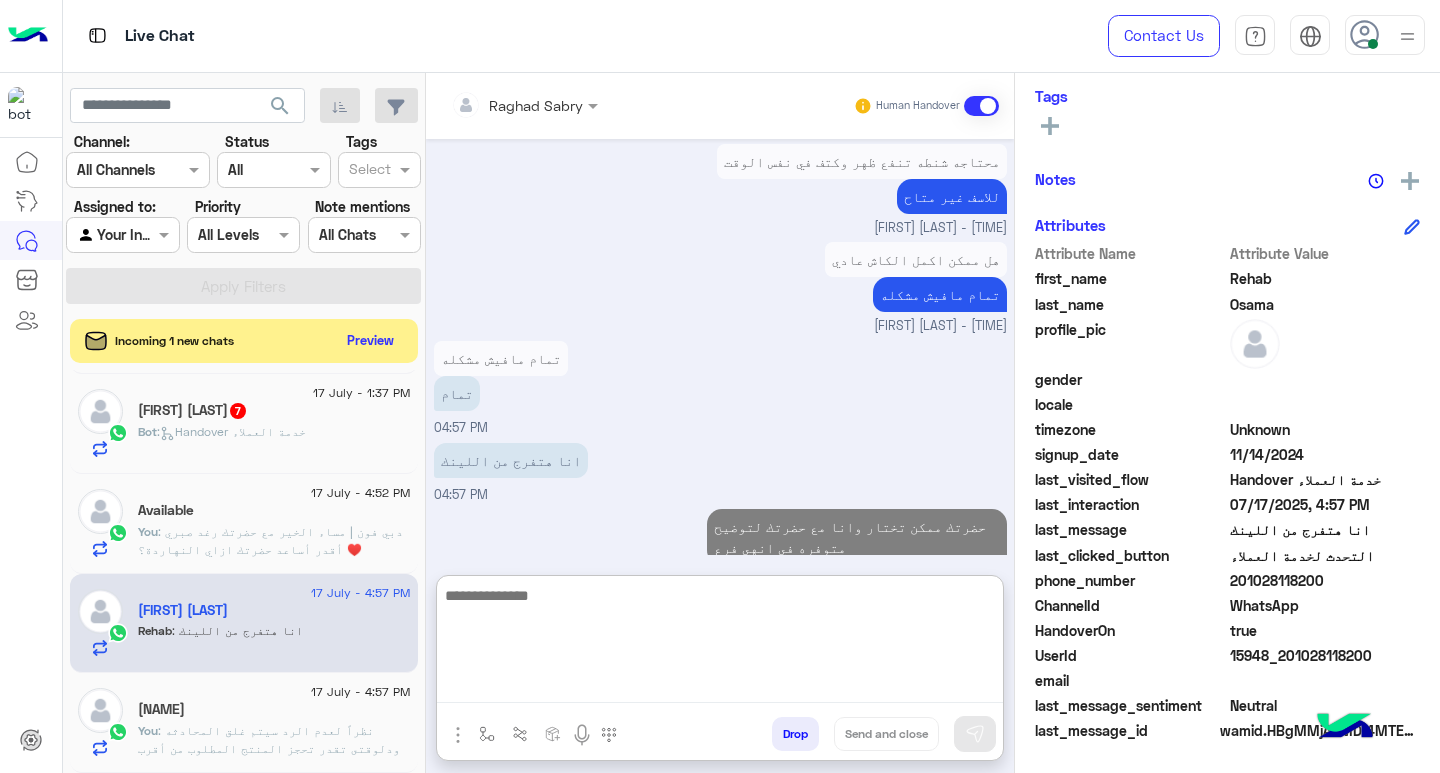click on ": دبي فون | مساء الخير مع حضرتك رغد صبري ♥️
أقدر أساعد حضرتك ازاي النهاردة؟" 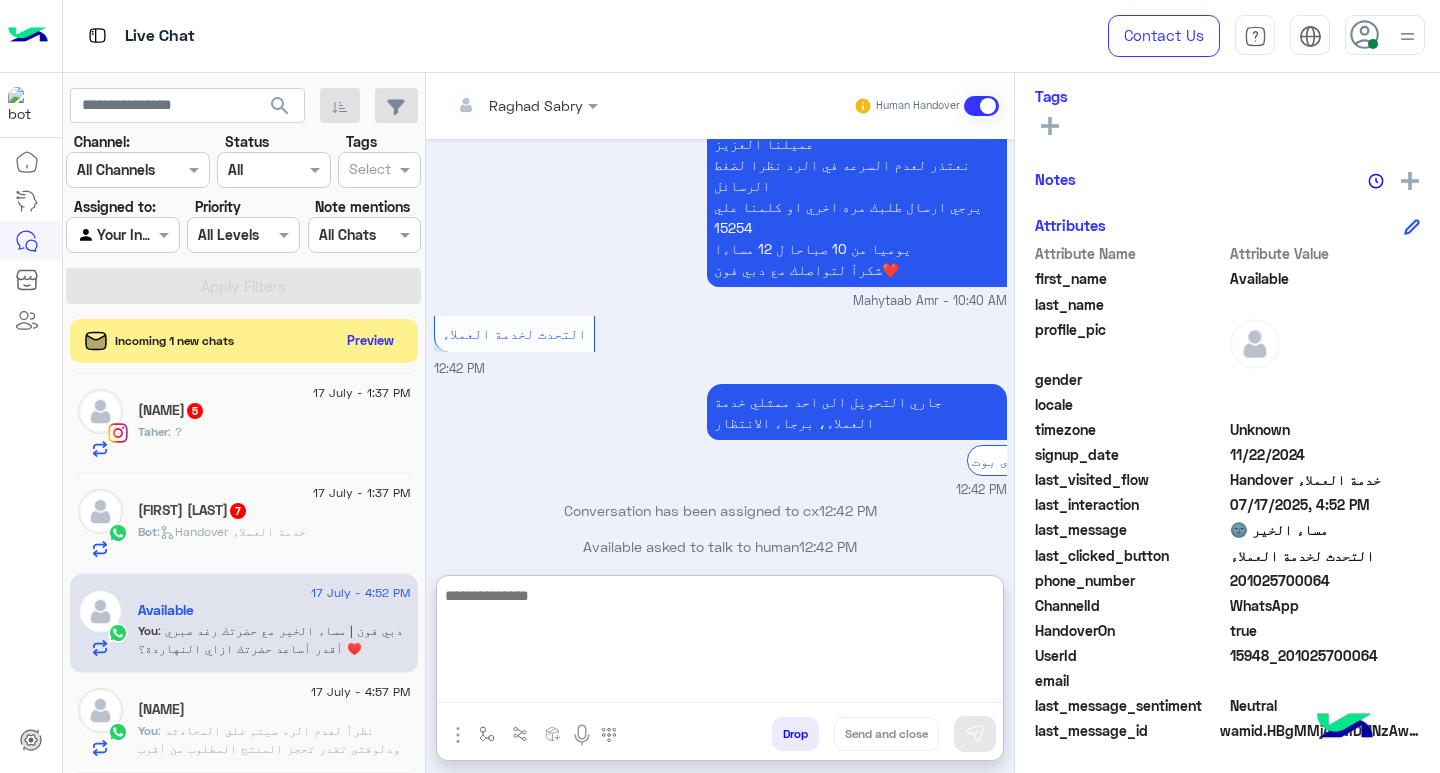 paste on "**********" 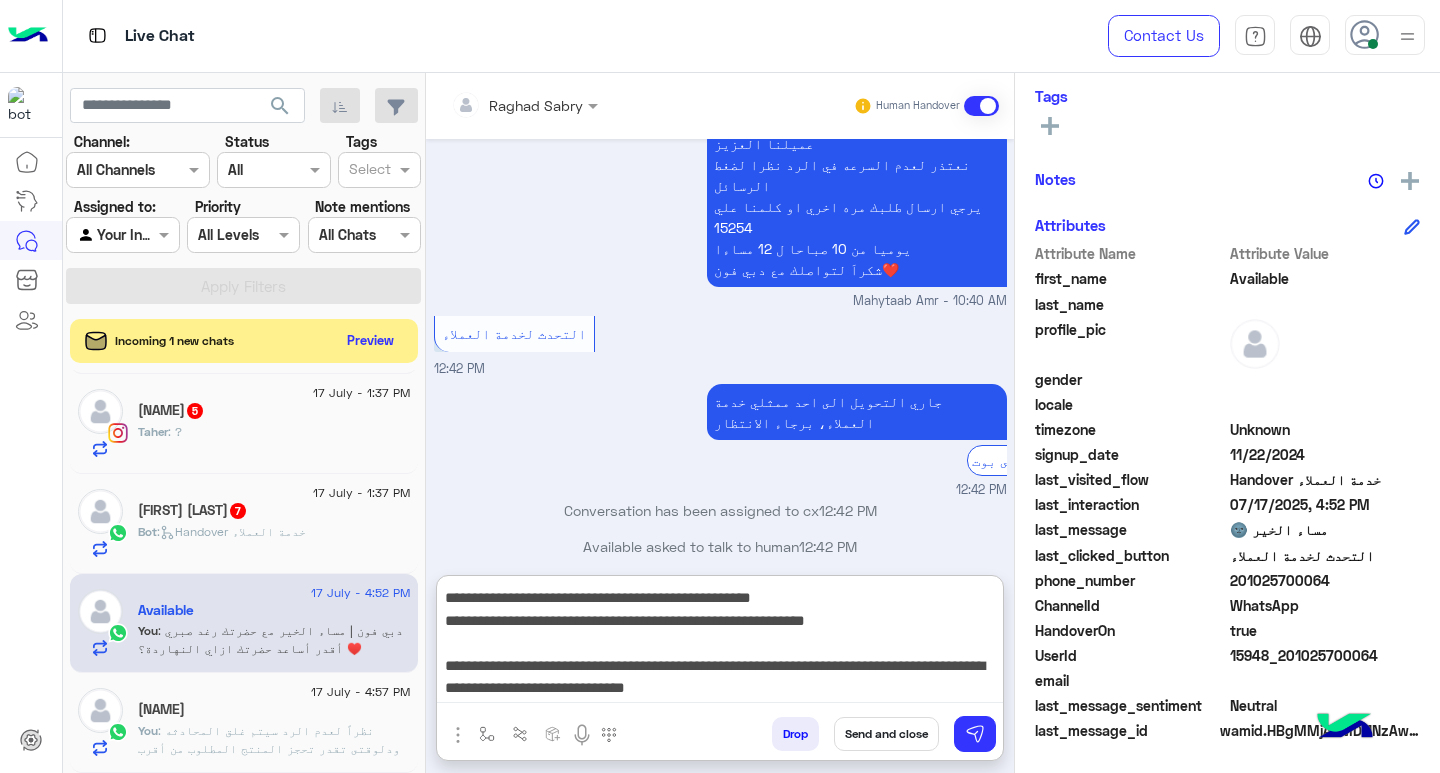 type on "**********" 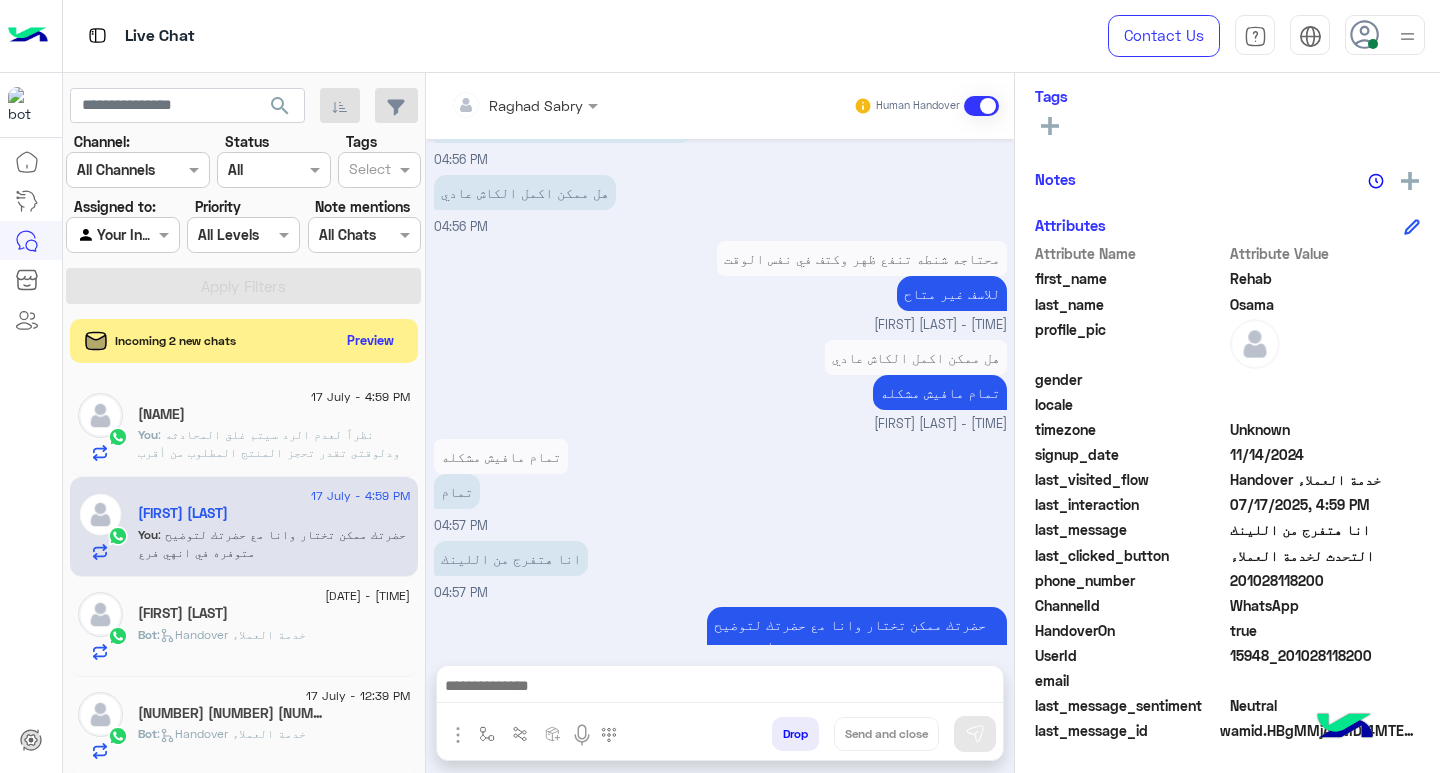 click on "17 July - 4:59 PM" 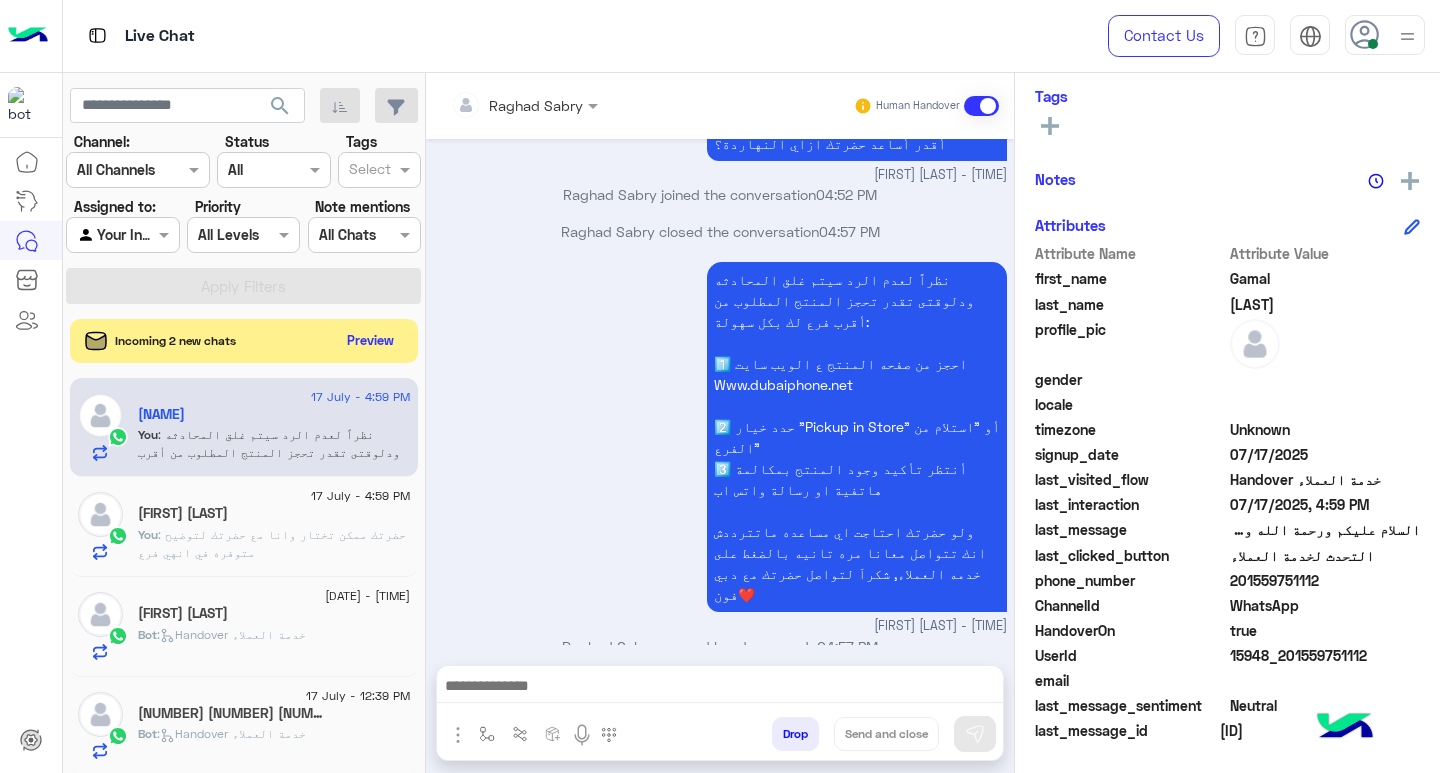 click on "search" 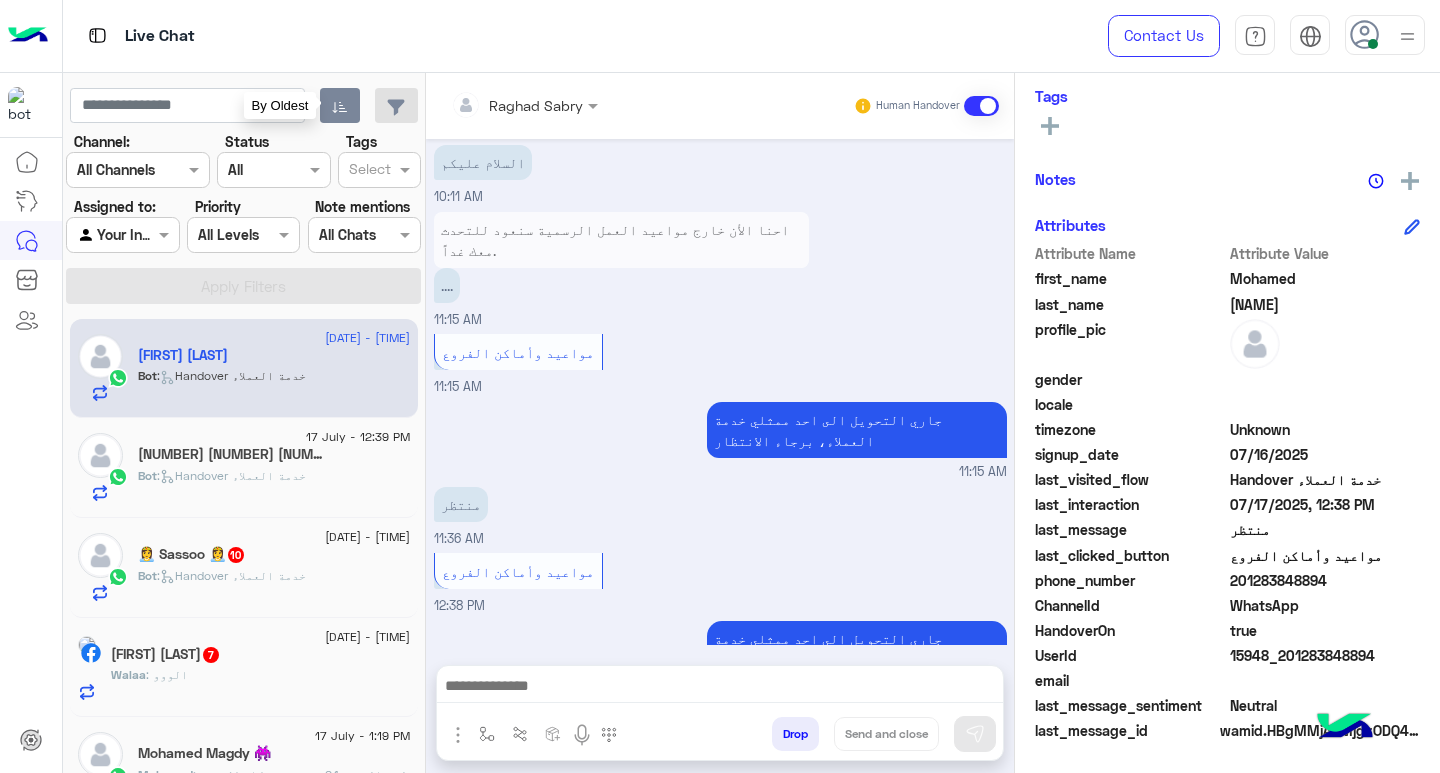 click 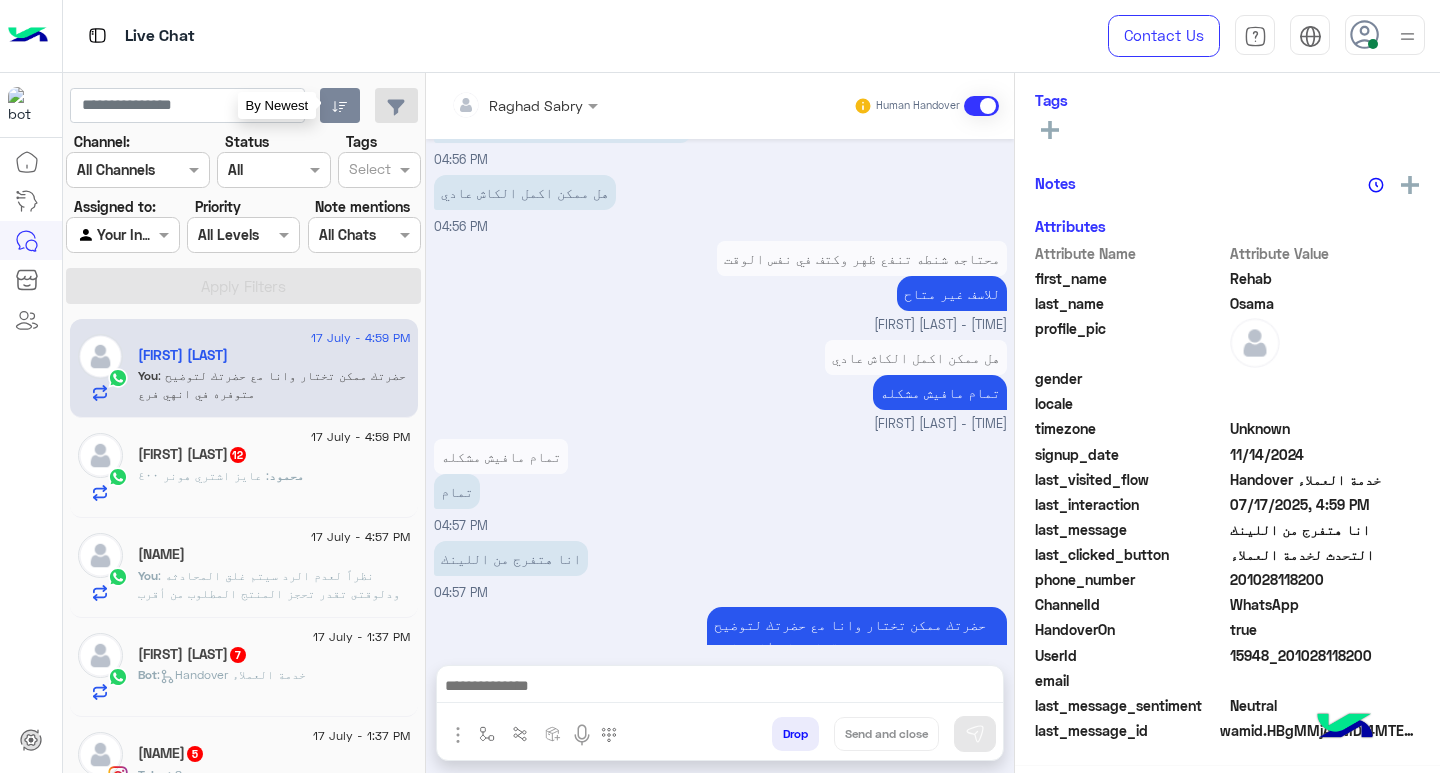 click 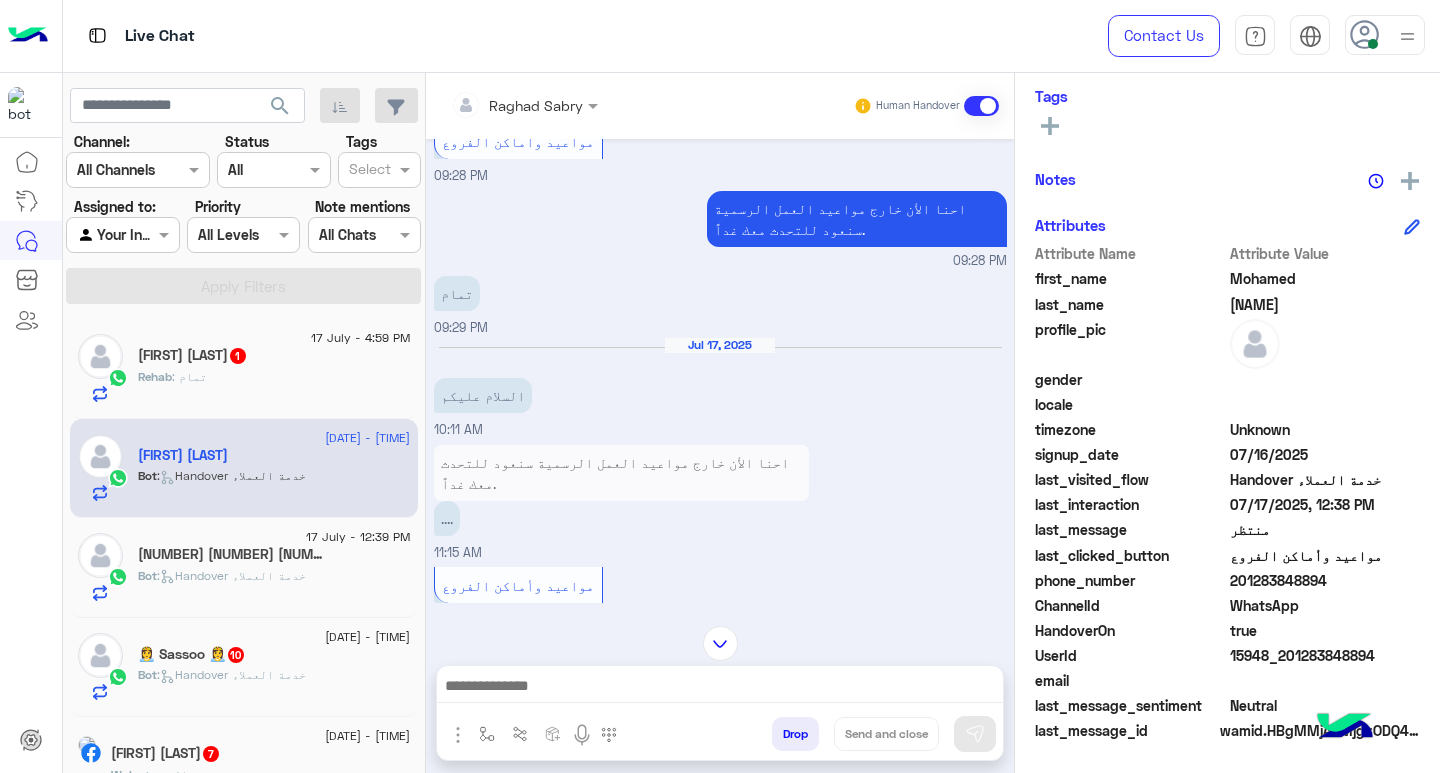 click at bounding box center (720, 688) 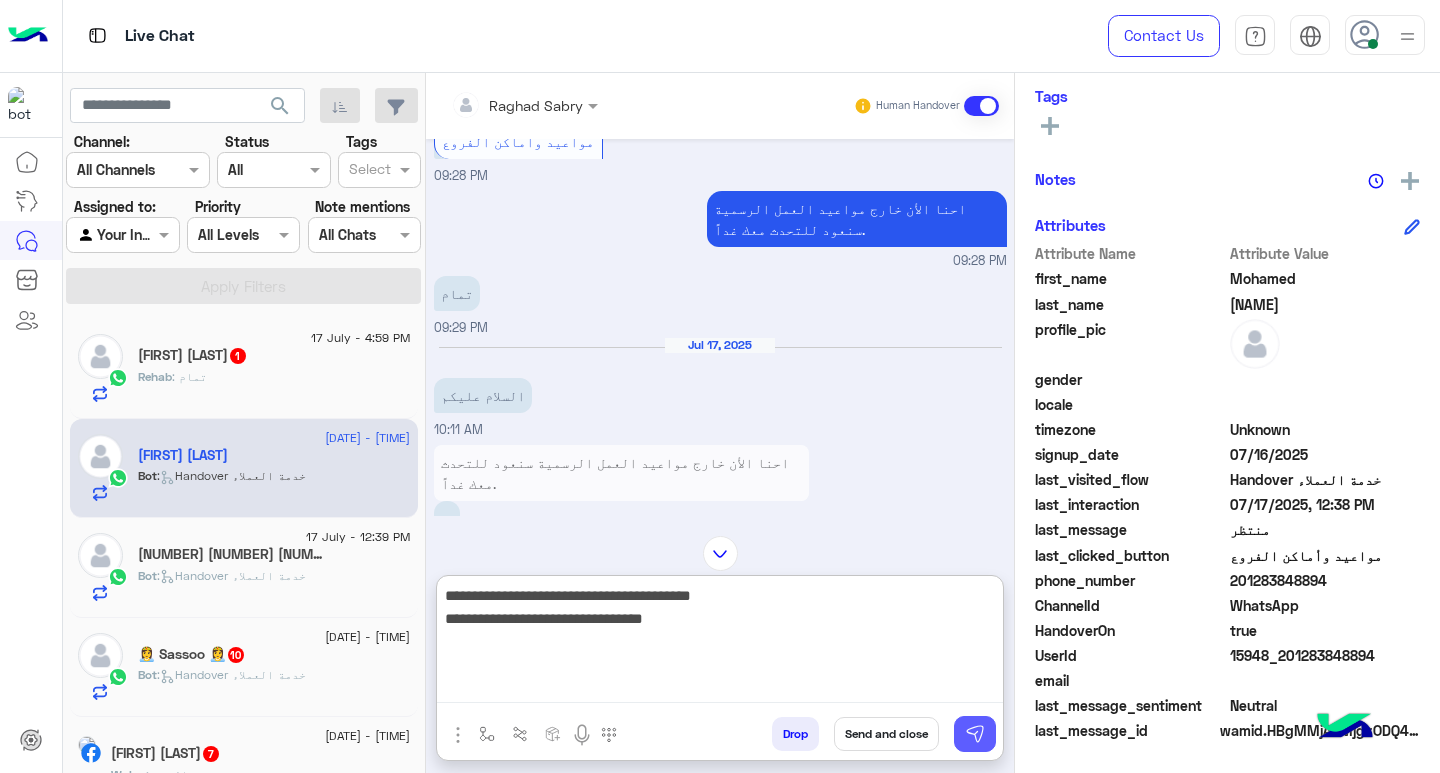 type on "**********" 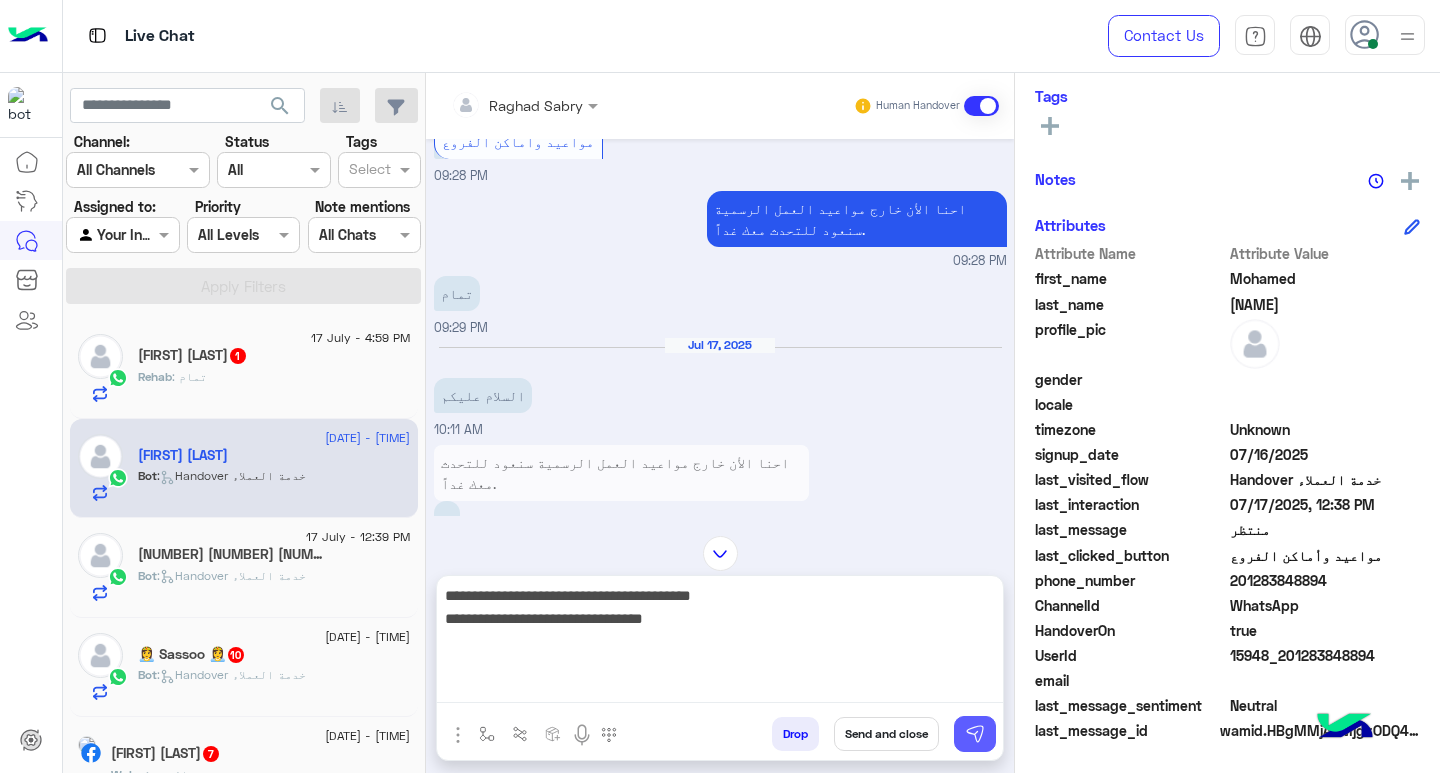 click at bounding box center [975, 734] 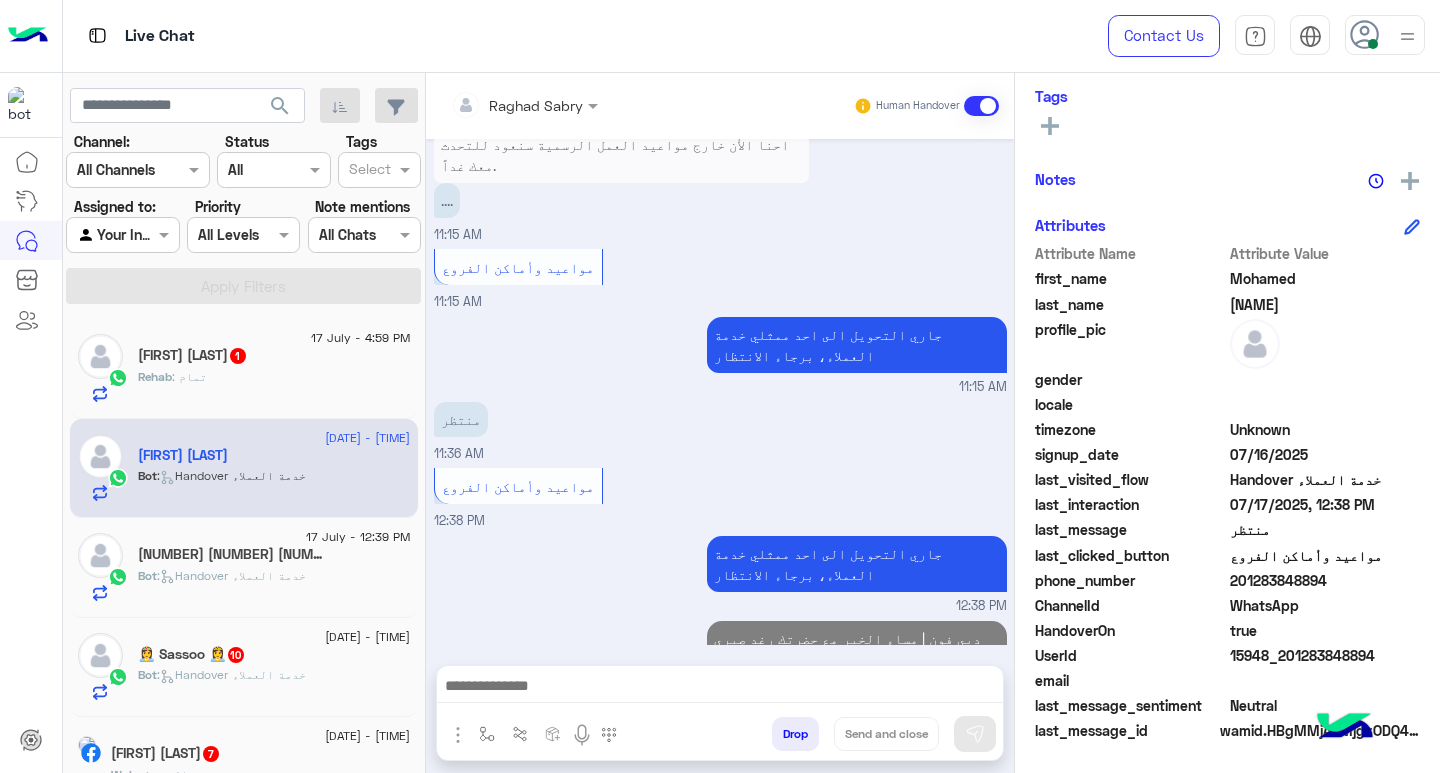 click on "[NAME] : تمام" 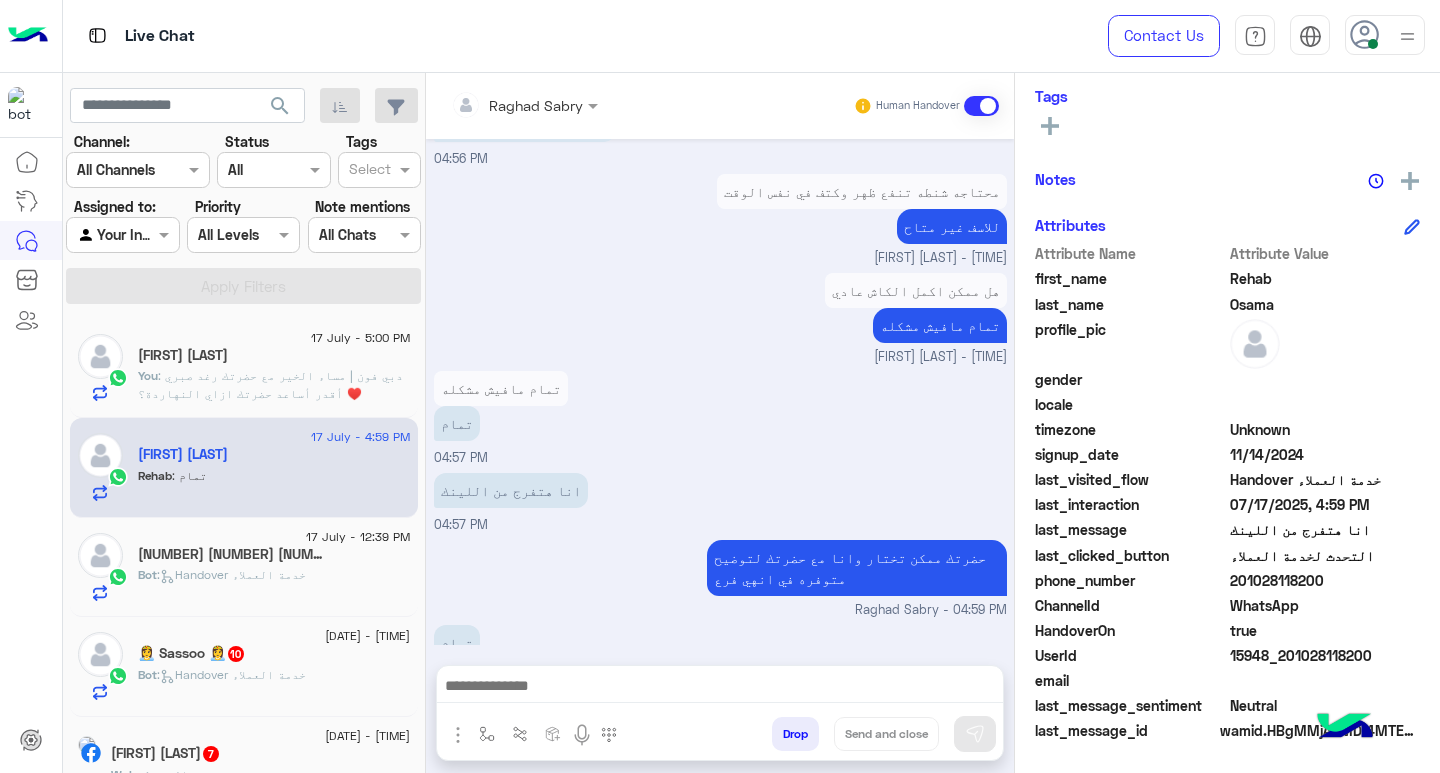 click on "[NUMBER] [NUMBER] [NUMBER]" 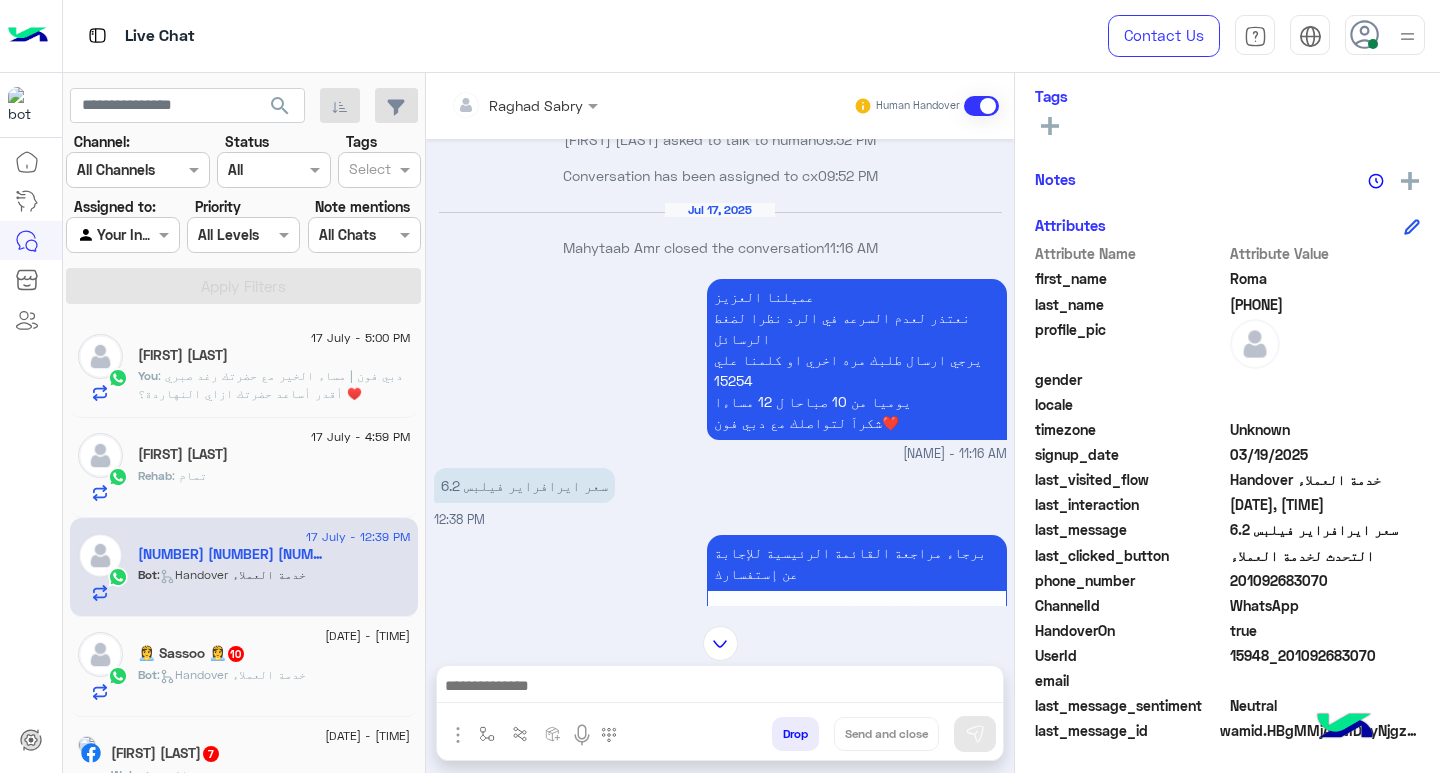 click on "[NAME] : تمام" 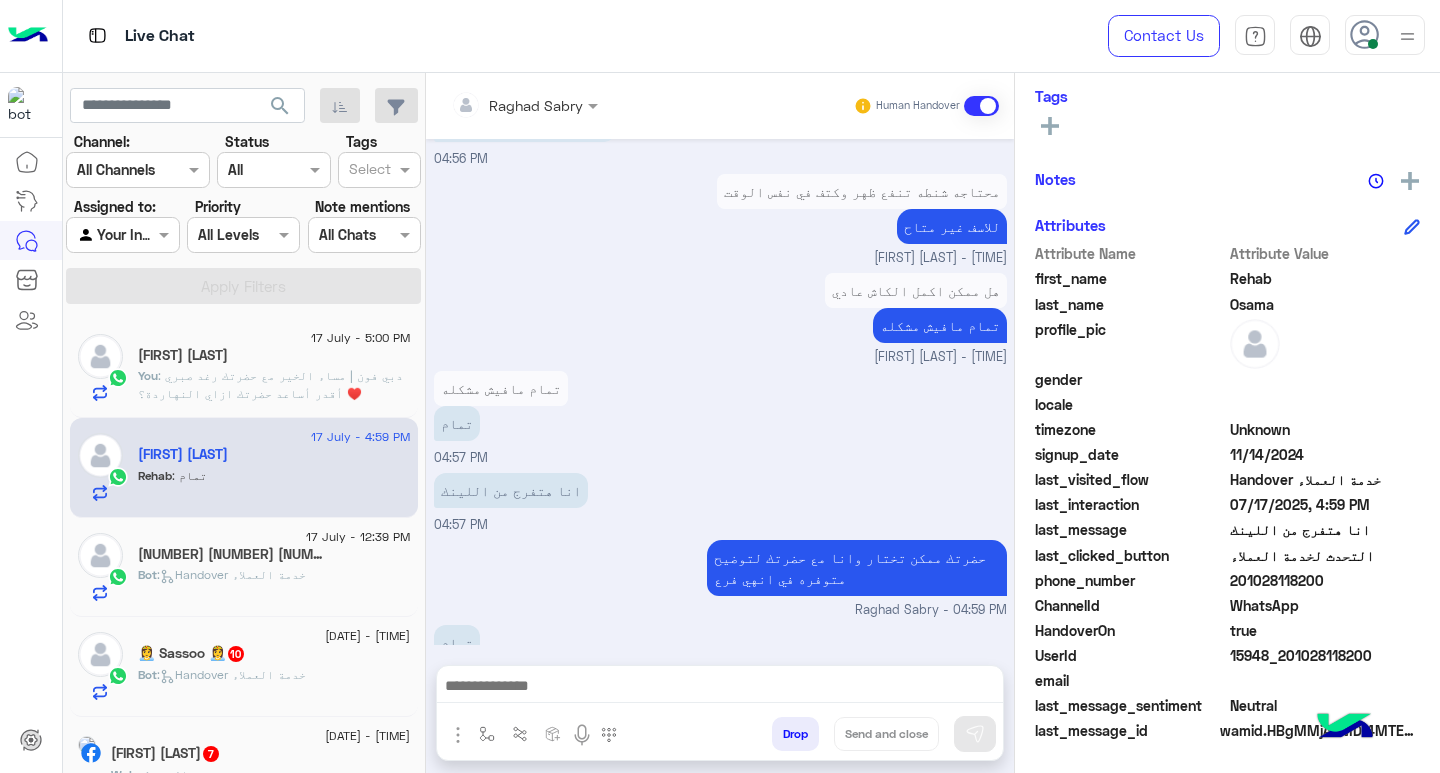 click on ": دبي فون | مساء الخير مع حضرتك رغد صبري ♥️
أقدر أساعد حضرتك ازاي النهاردة؟" 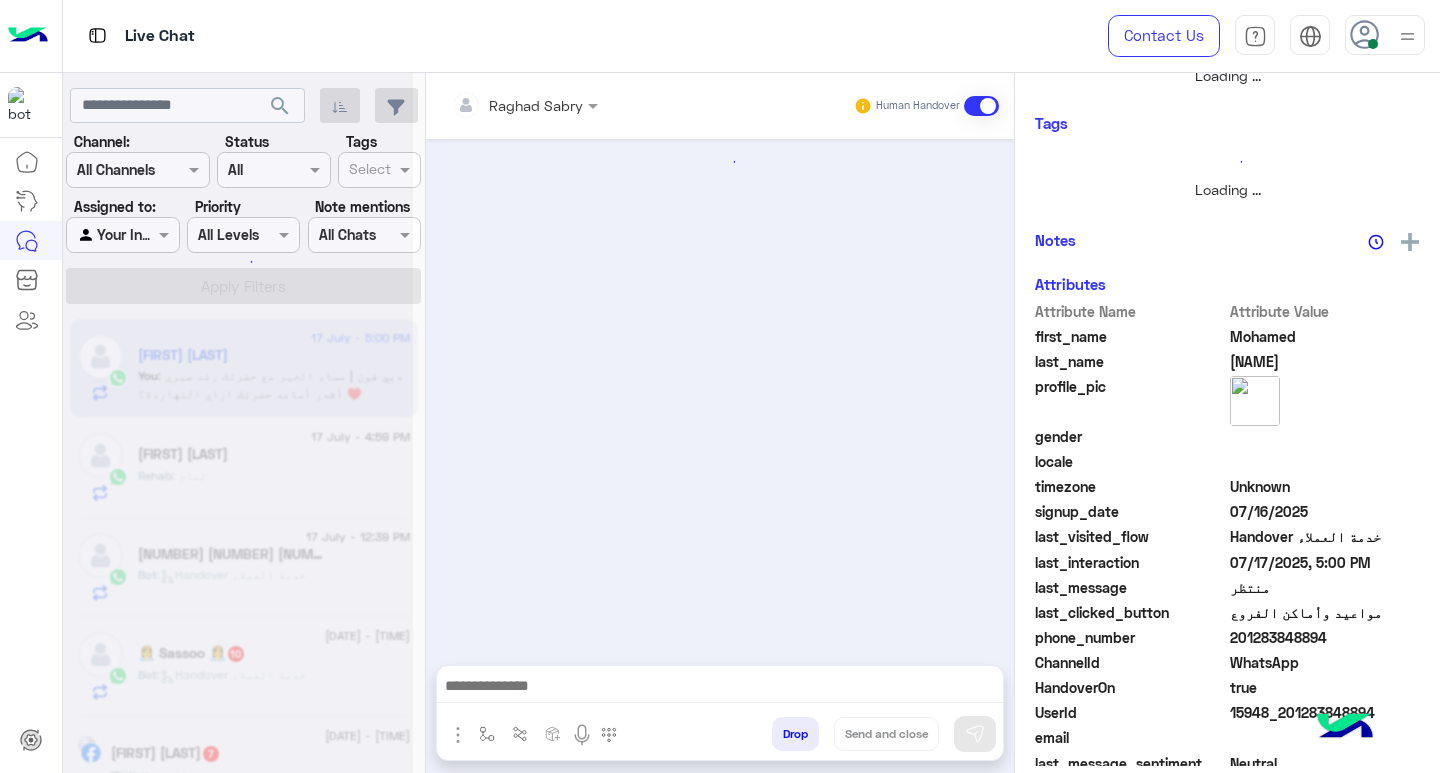 scroll, scrollTop: 355, scrollLeft: 0, axis: vertical 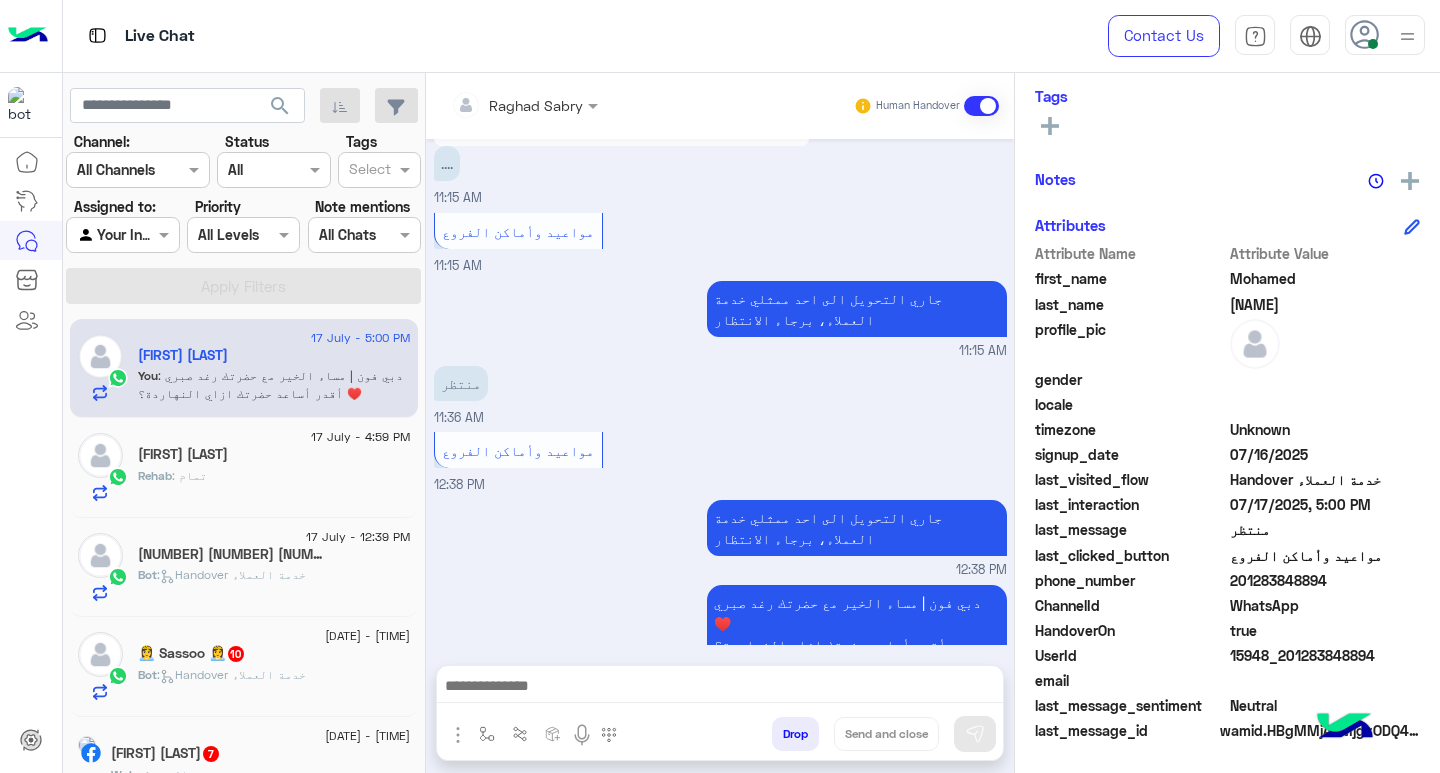 click at bounding box center [720, 688] 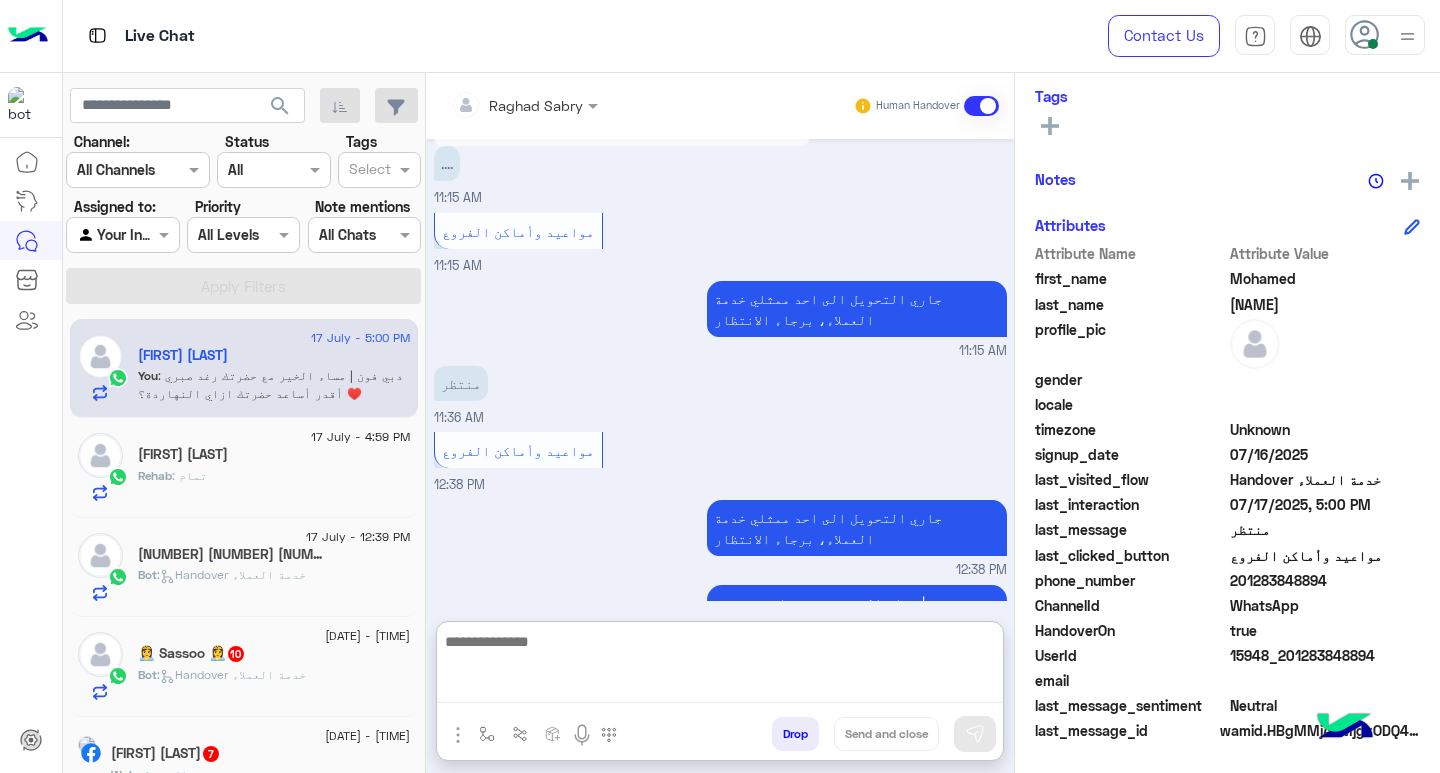 paste on "**********" 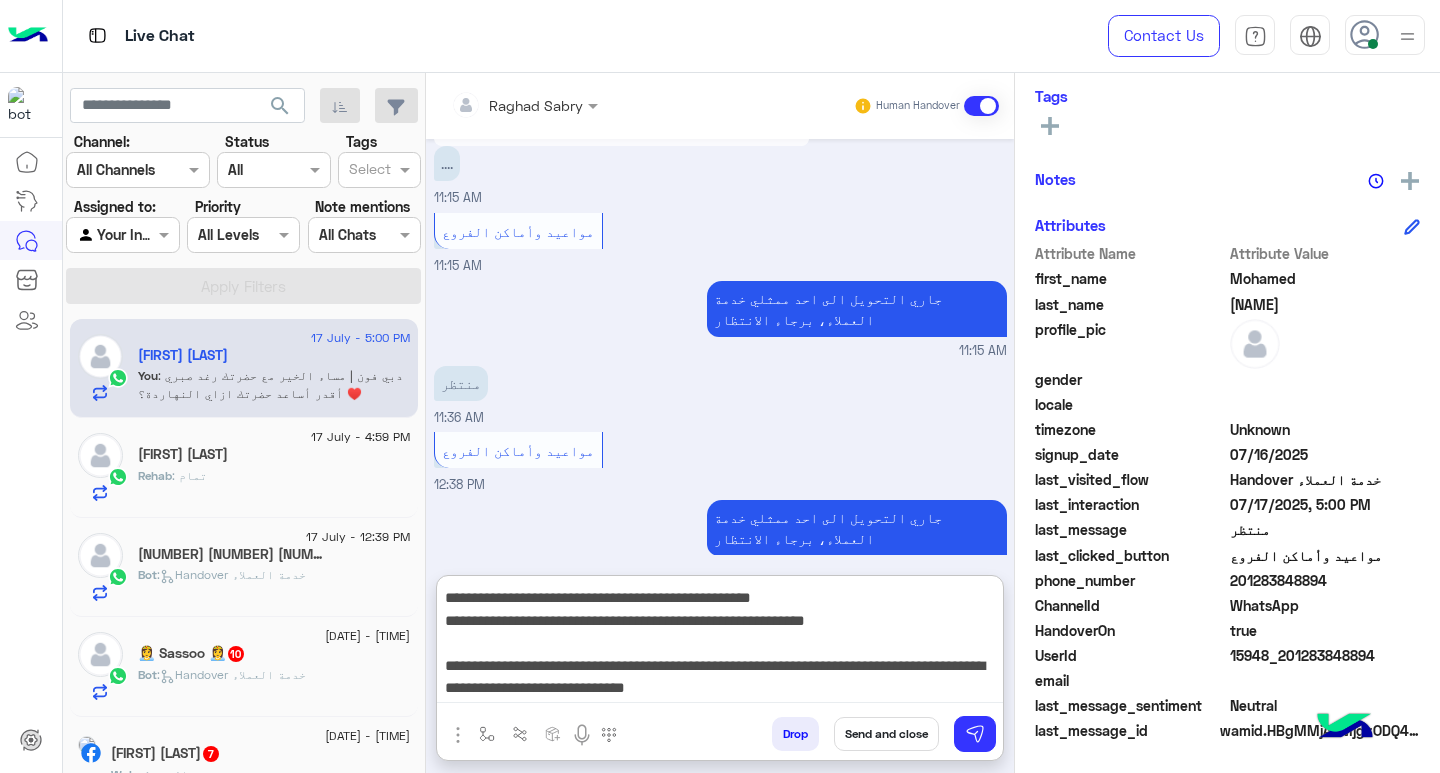 scroll, scrollTop: 155, scrollLeft: 0, axis: vertical 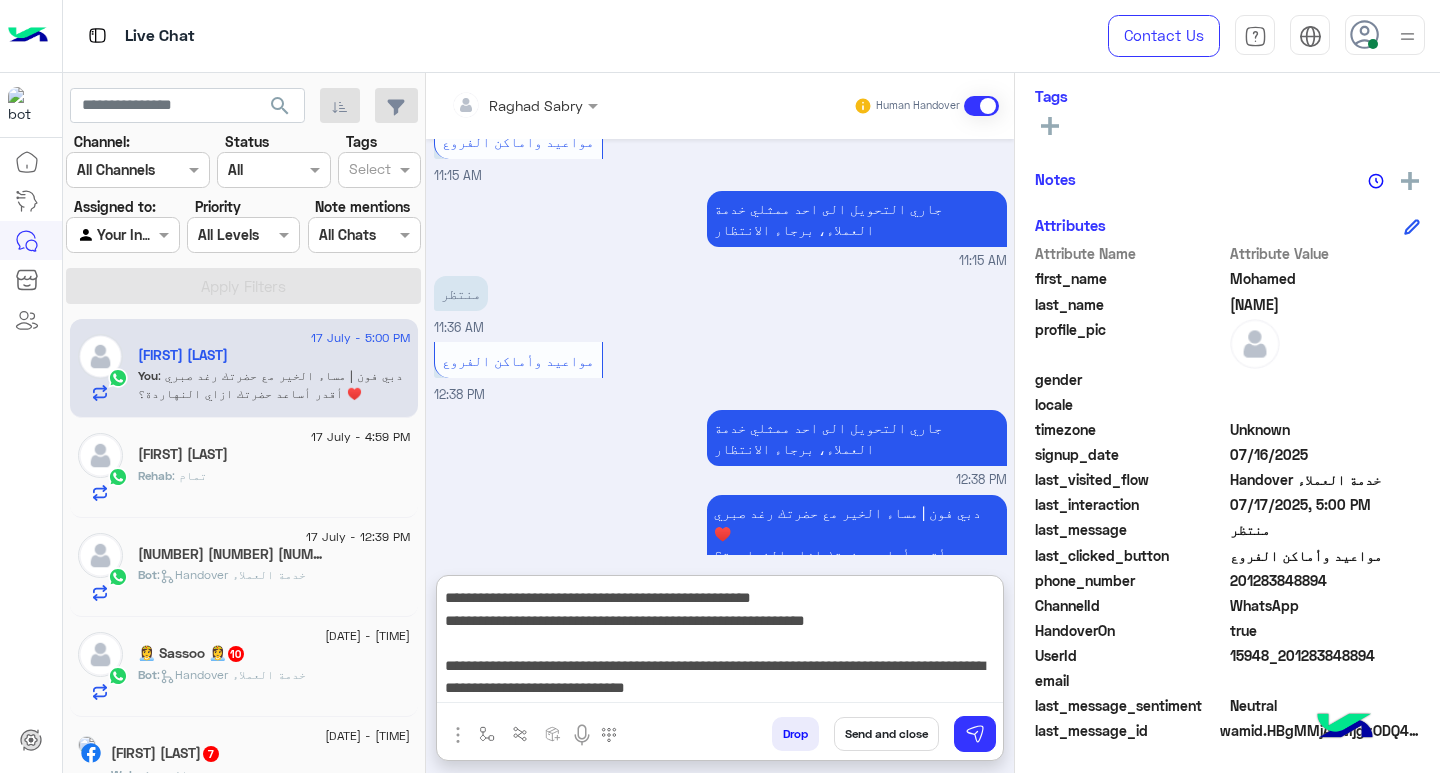type on "**********" 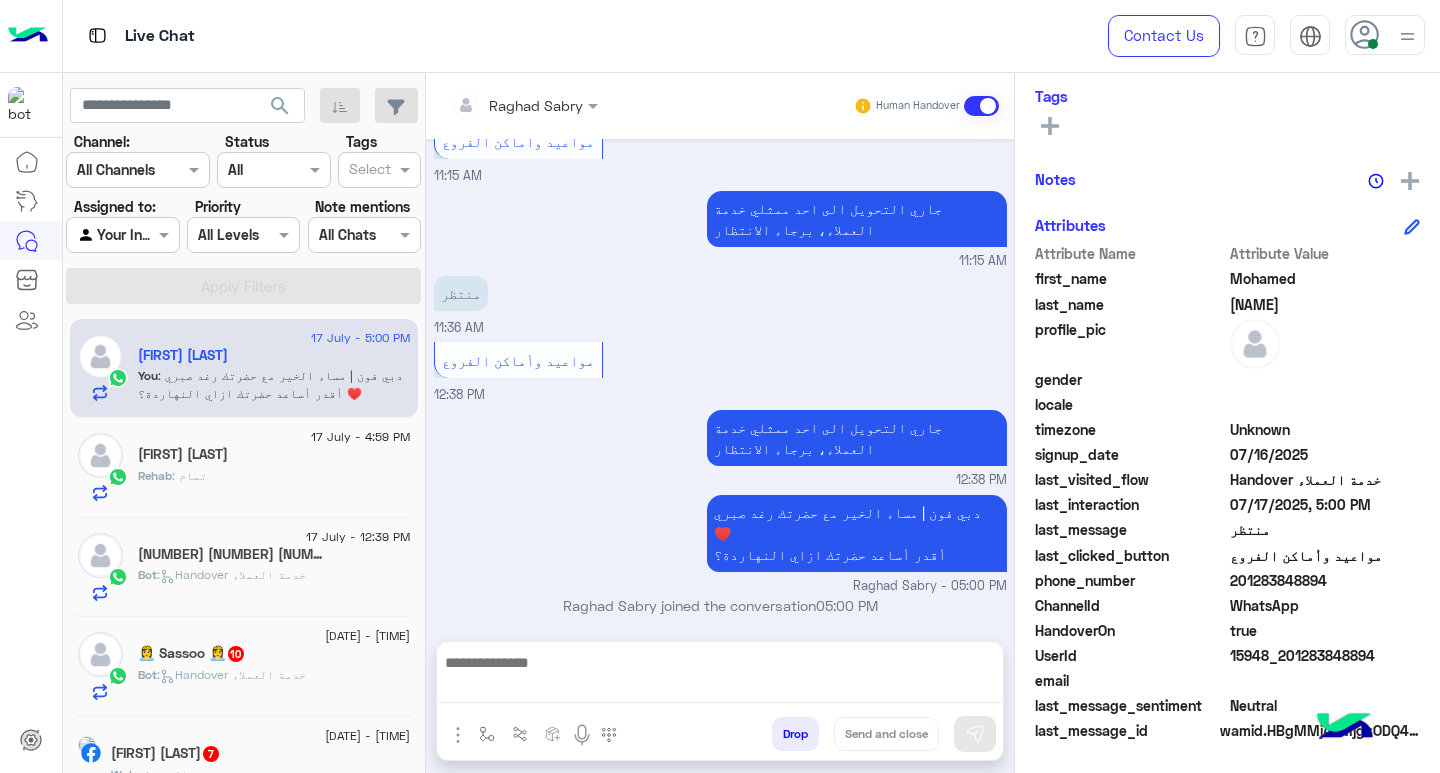 scroll, scrollTop: 2166, scrollLeft: 0, axis: vertical 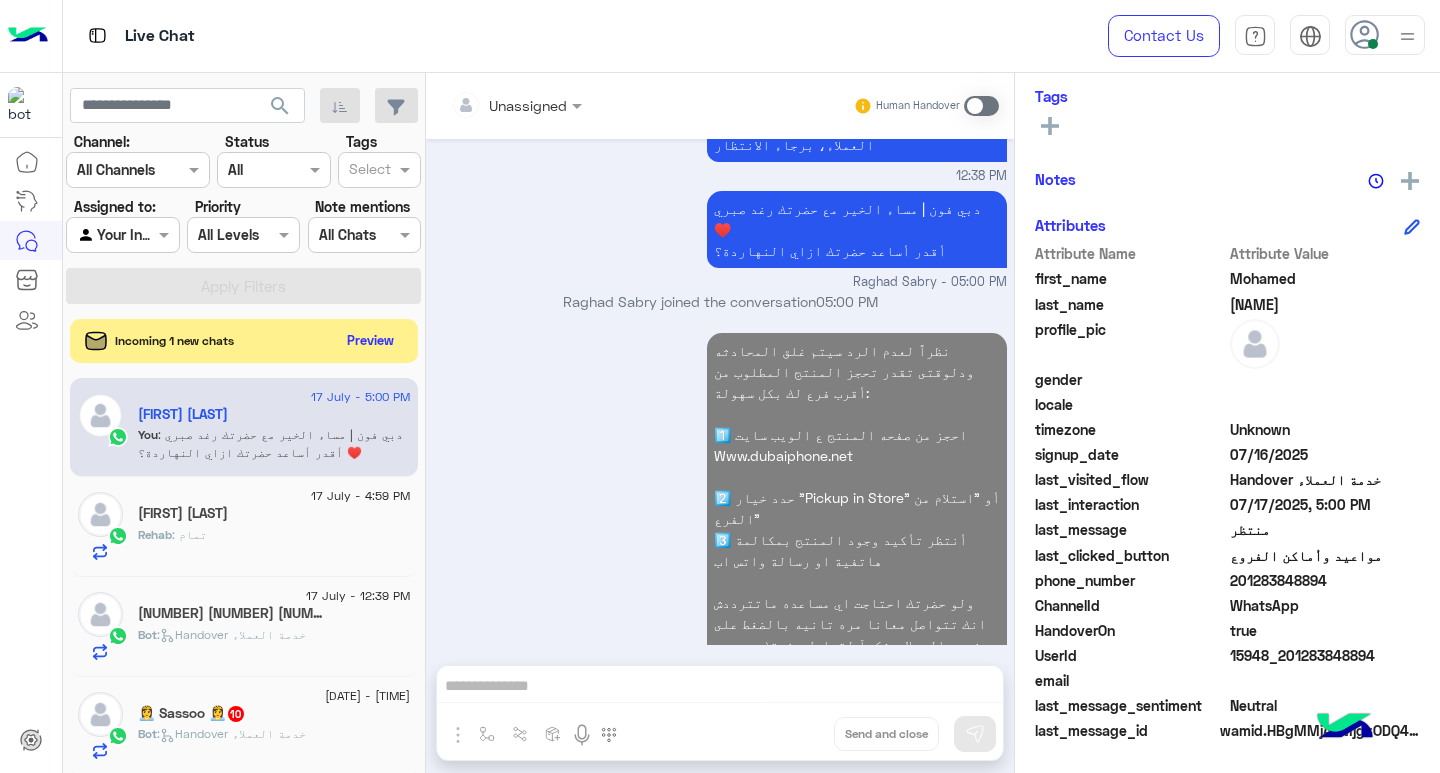 click on "[FIRST] [LAST]" 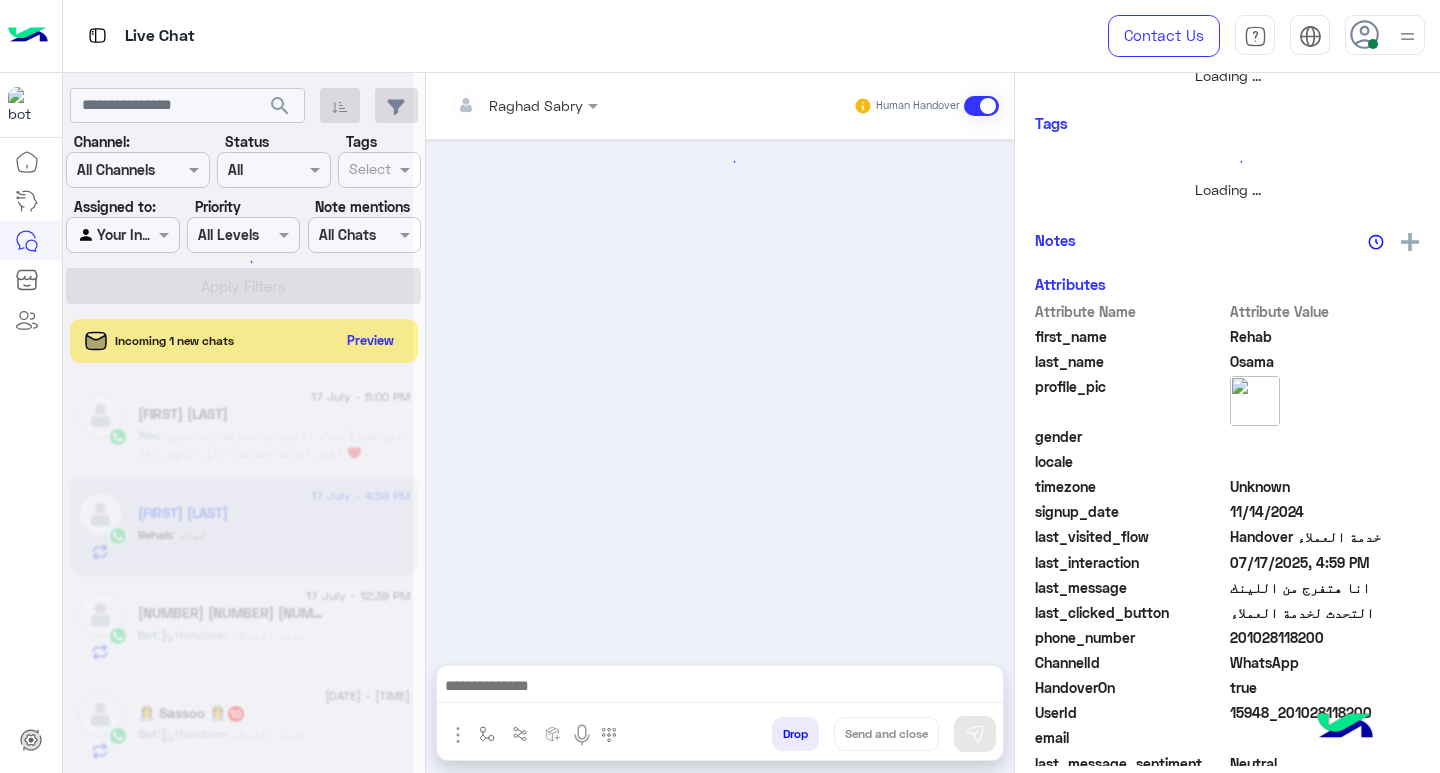 scroll, scrollTop: 355, scrollLeft: 0, axis: vertical 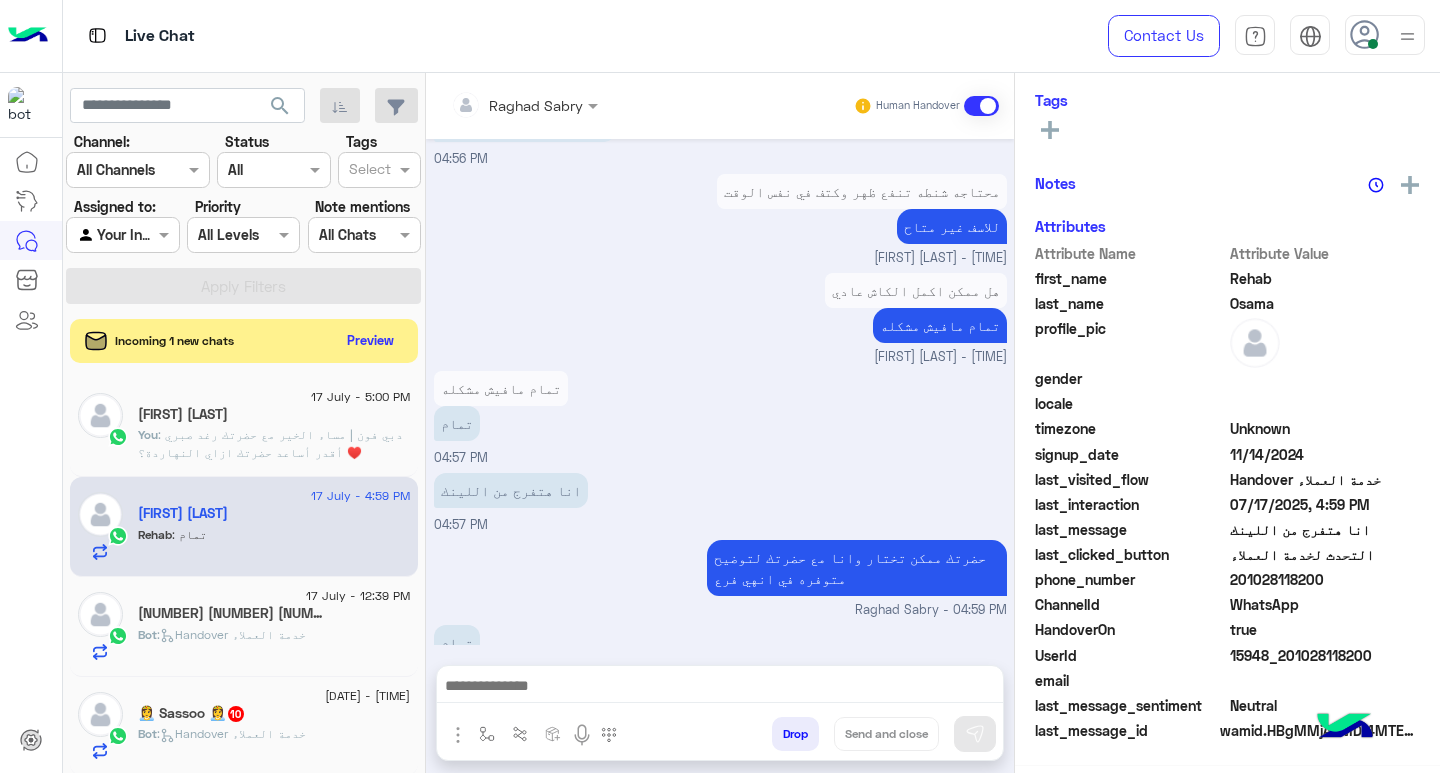 click at bounding box center (720, 688) 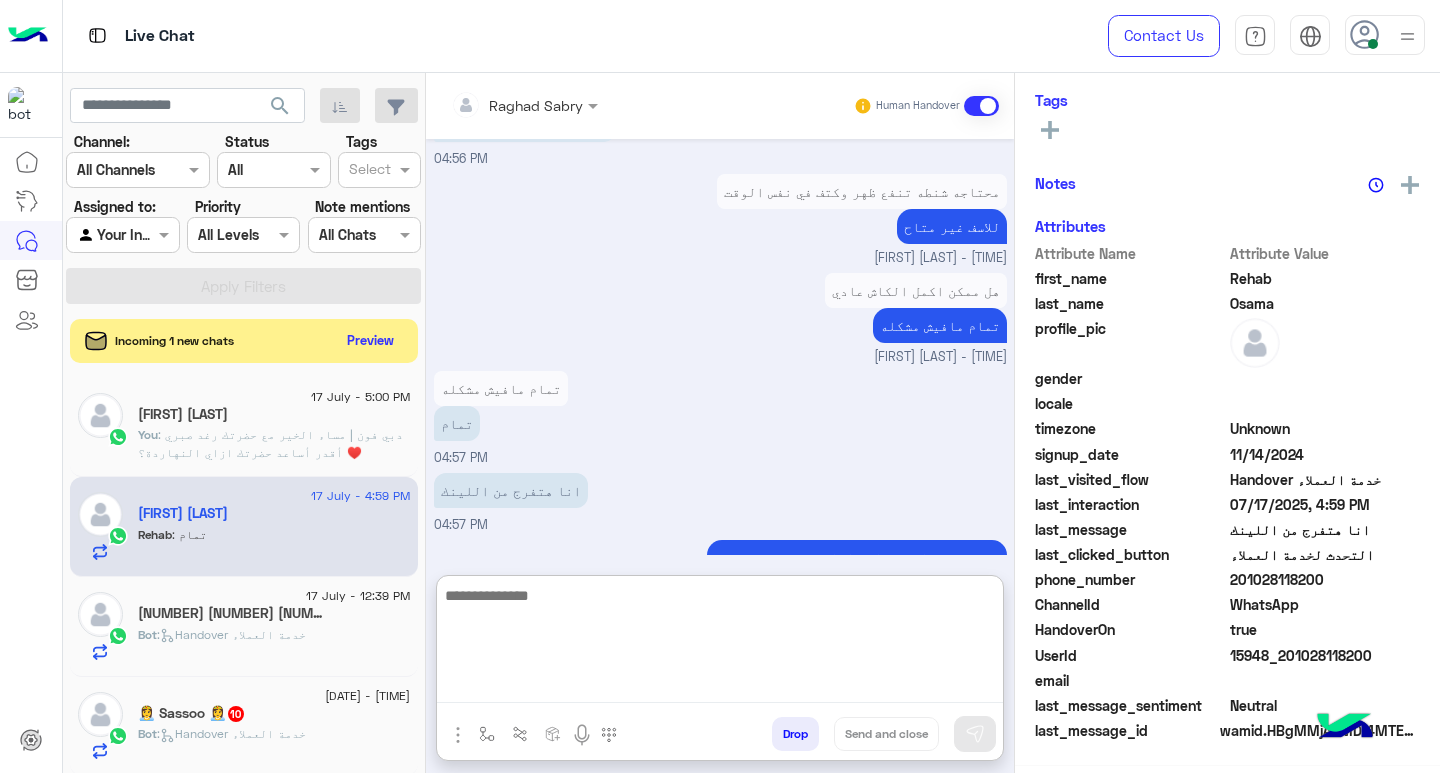 scroll, scrollTop: 329, scrollLeft: 0, axis: vertical 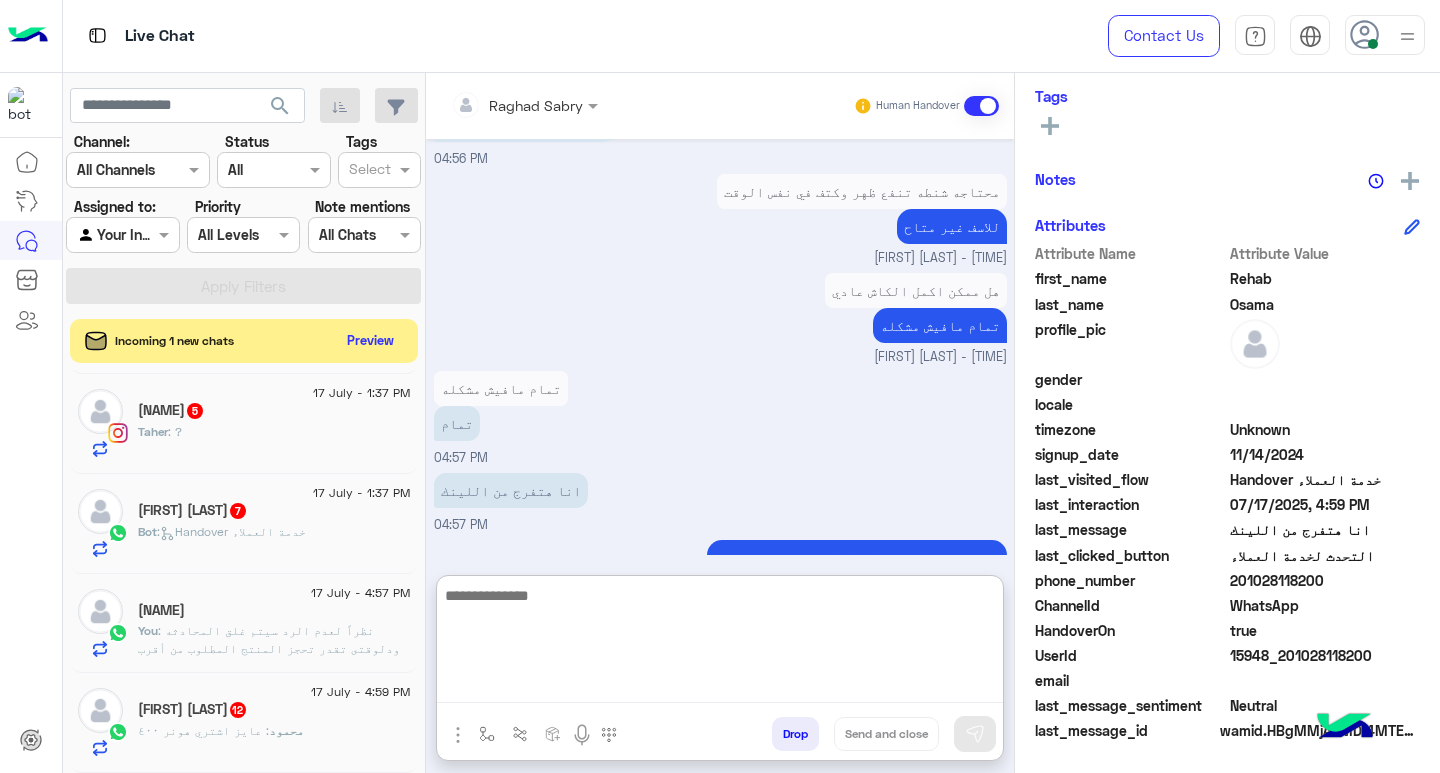 click on ": نظراً لعدم الرد سيتم غلق المحادثه
ودلوقتى تقدر تحجز المنتج المطلوب من أقرب فرع لك بكل سهولة:
1️⃣ احجز من صفحه المنتج ع الويب سايت
Www.dubaiphone.net
2️⃣ حدد خيار "Pickup in Store" أو "استلام من الفرع"
3️⃣ أنتظر تأكيد وجود المنتج  بمكالمة هاتفية او رسالة واتس اب
ولو حضرتك احتاجت اي مساعده ماتترددش انك تتواصل معانا مره تانيه بالضغط على خدمه العملاء, شكراَ لتواصل حضرتك مع دبي فون❤️" 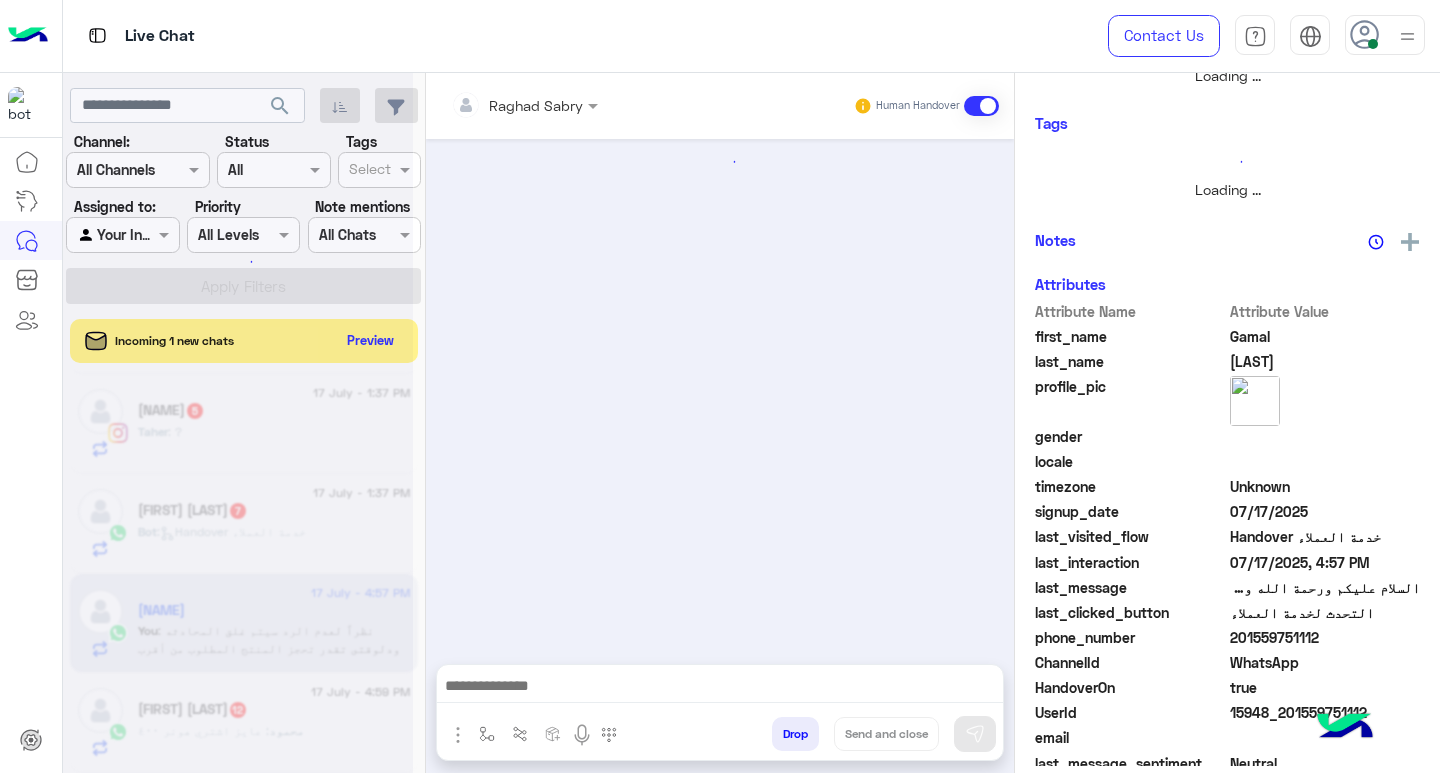 scroll, scrollTop: 355, scrollLeft: 0, axis: vertical 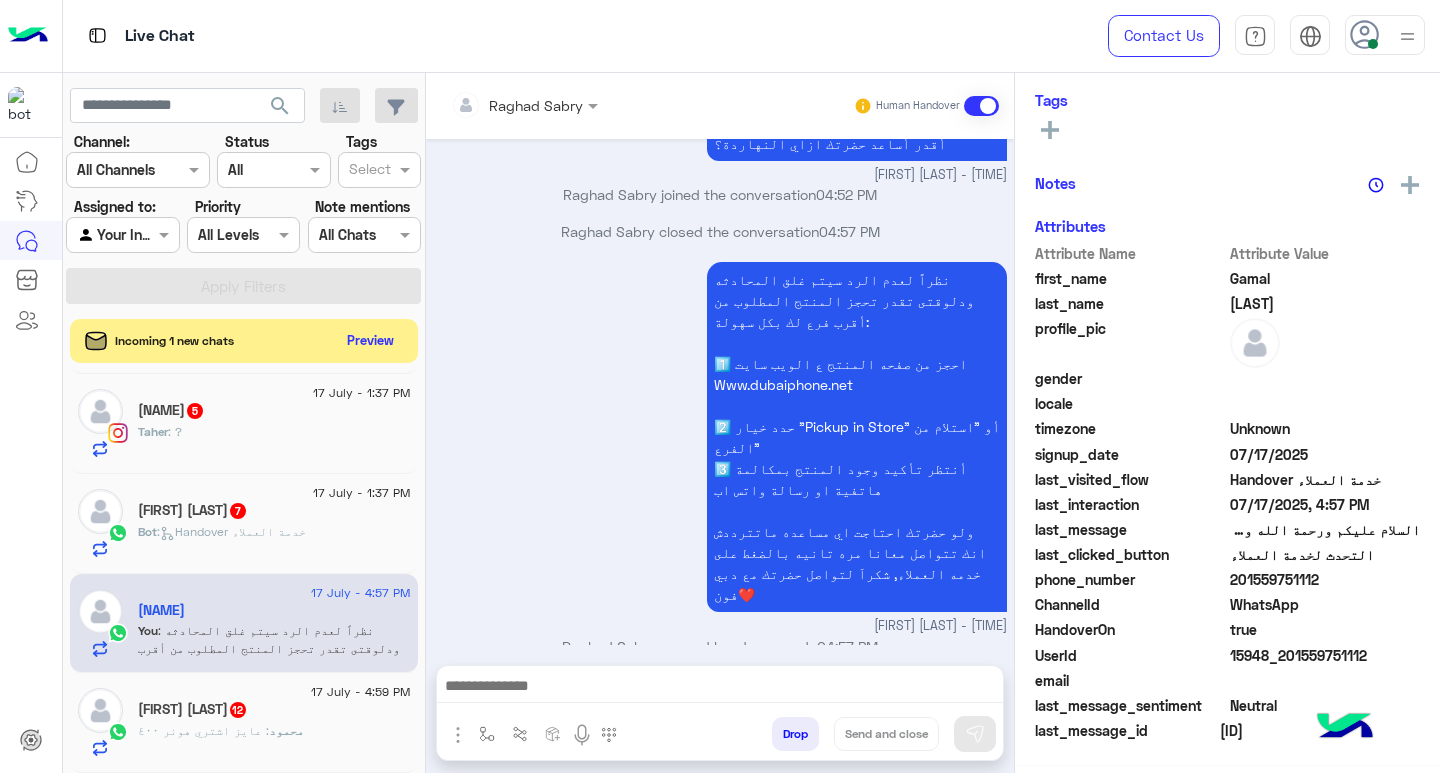 click at bounding box center [499, 105] 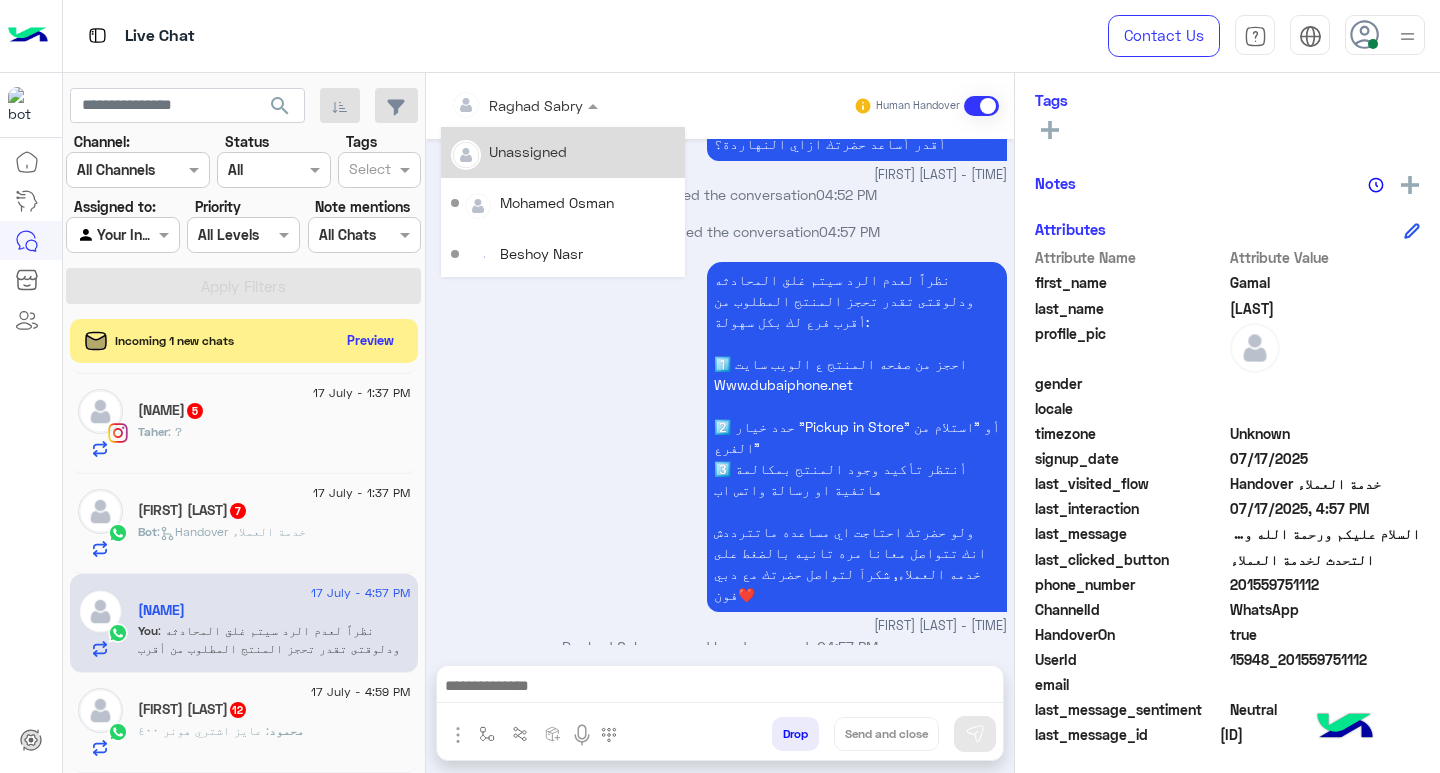 scroll, scrollTop: 329, scrollLeft: 0, axis: vertical 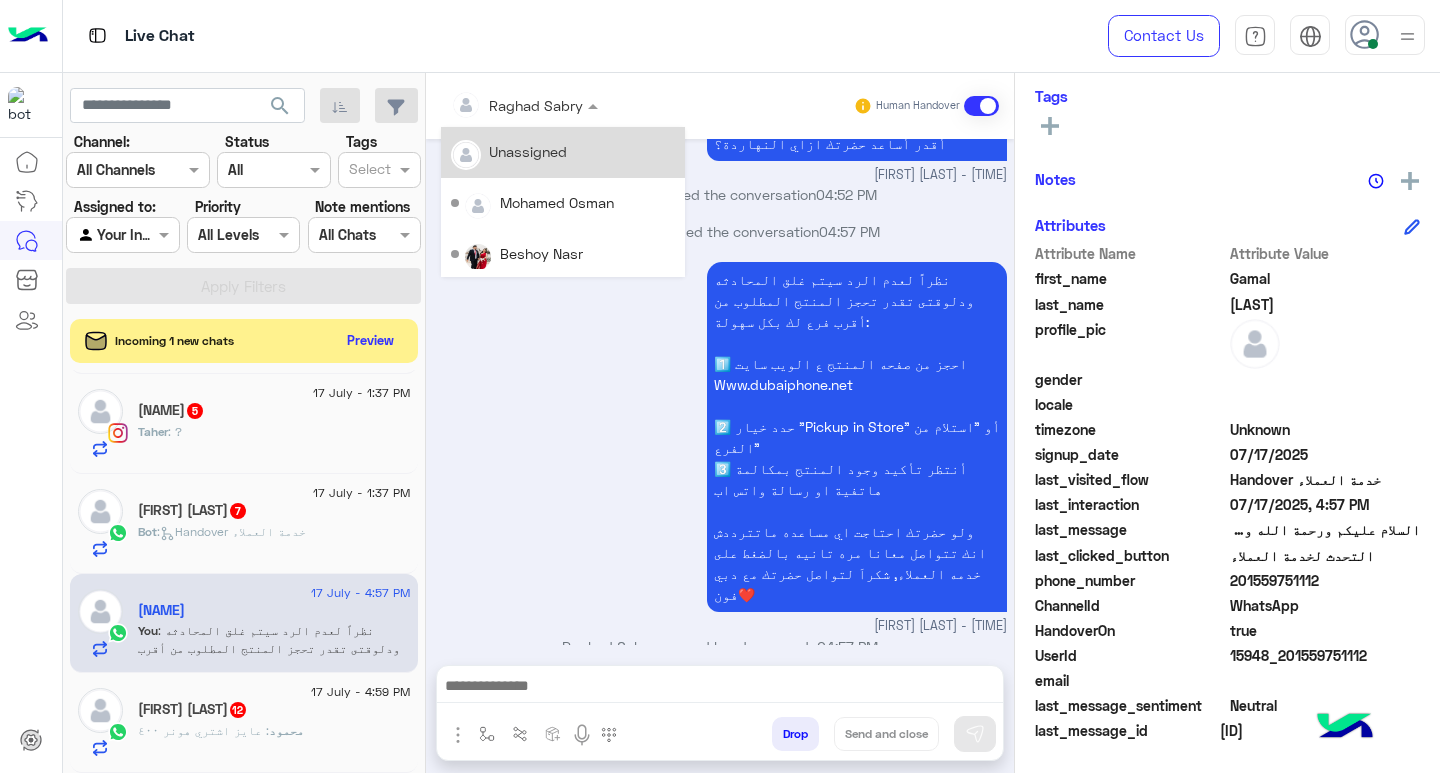 click on "Unassigned" at bounding box center (528, 151) 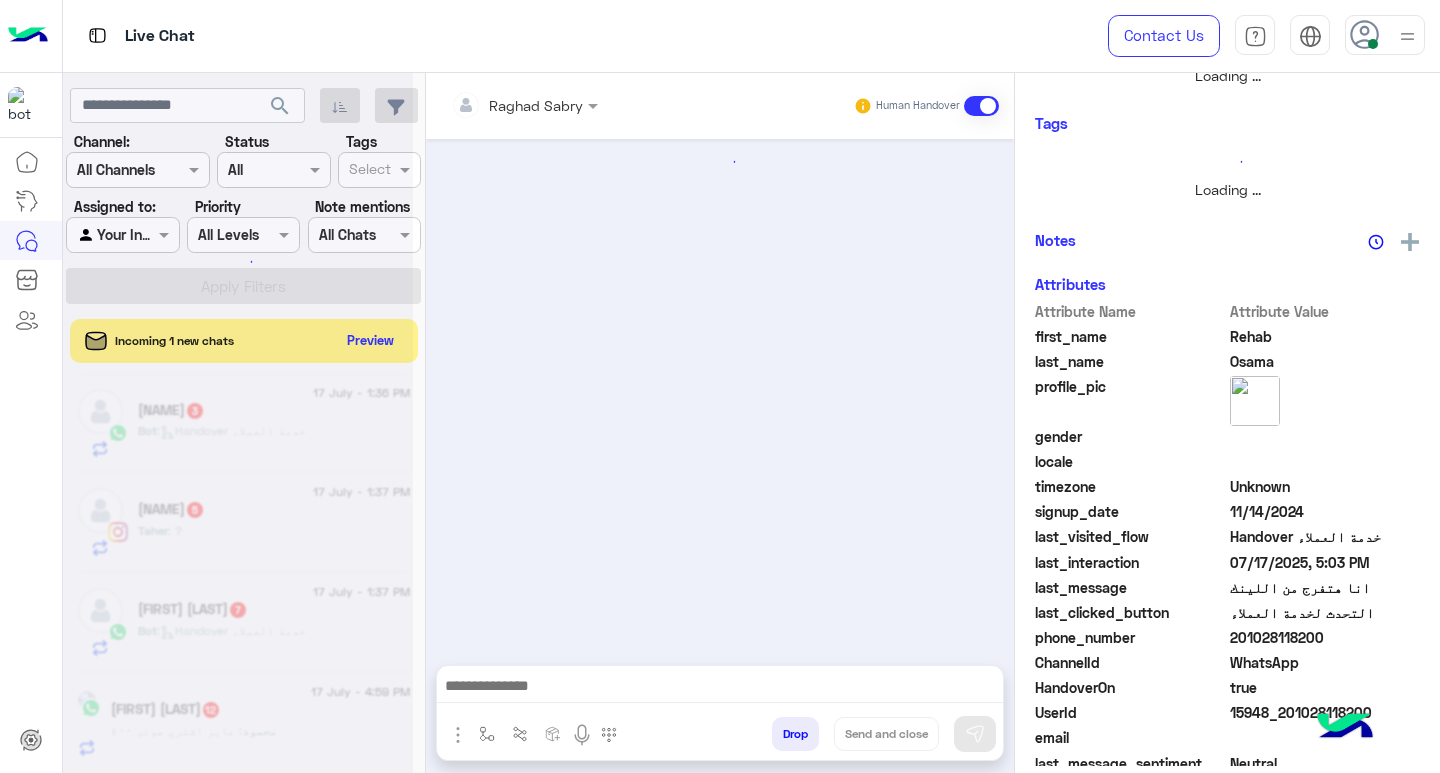 scroll, scrollTop: 355, scrollLeft: 0, axis: vertical 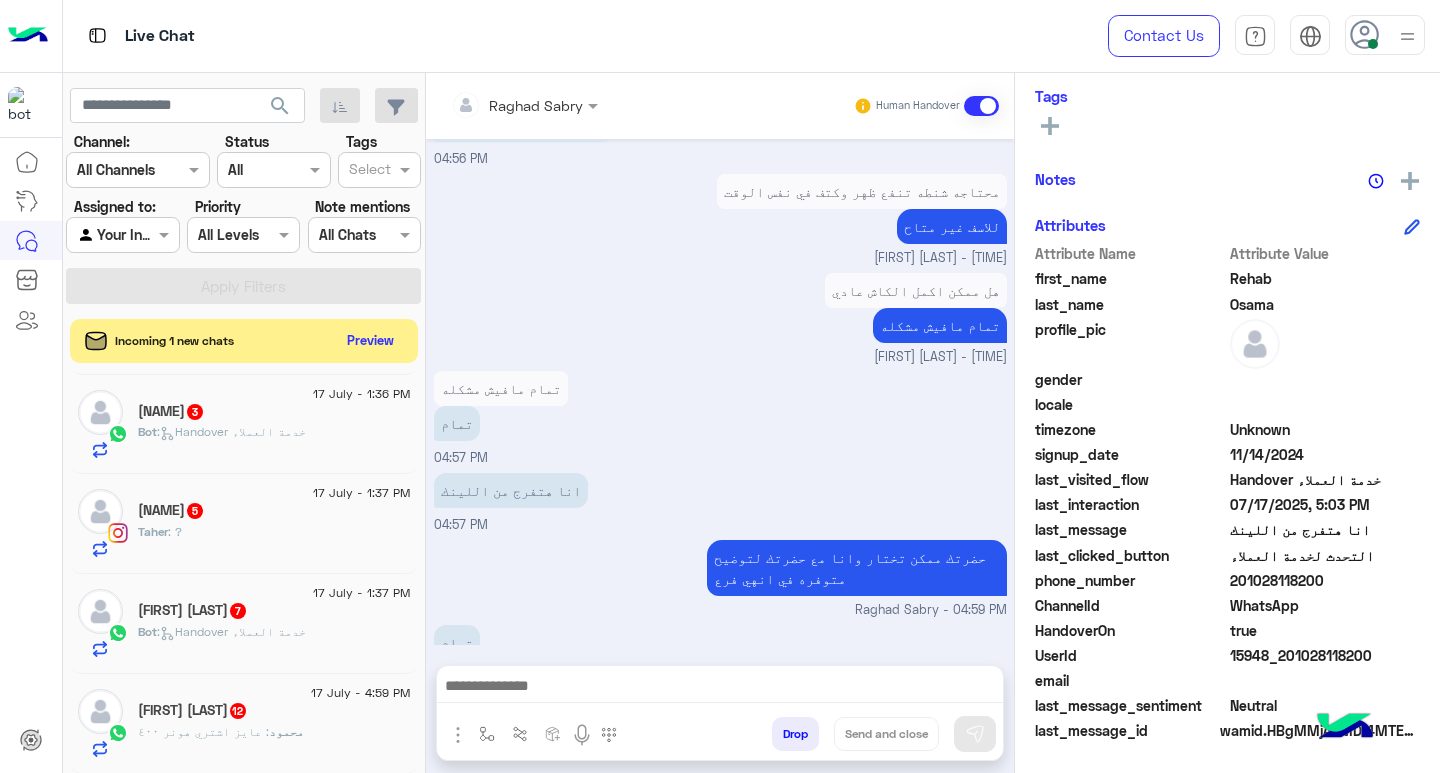 click on "[NAME] : عايز اشتري هونر ٤٠٠" 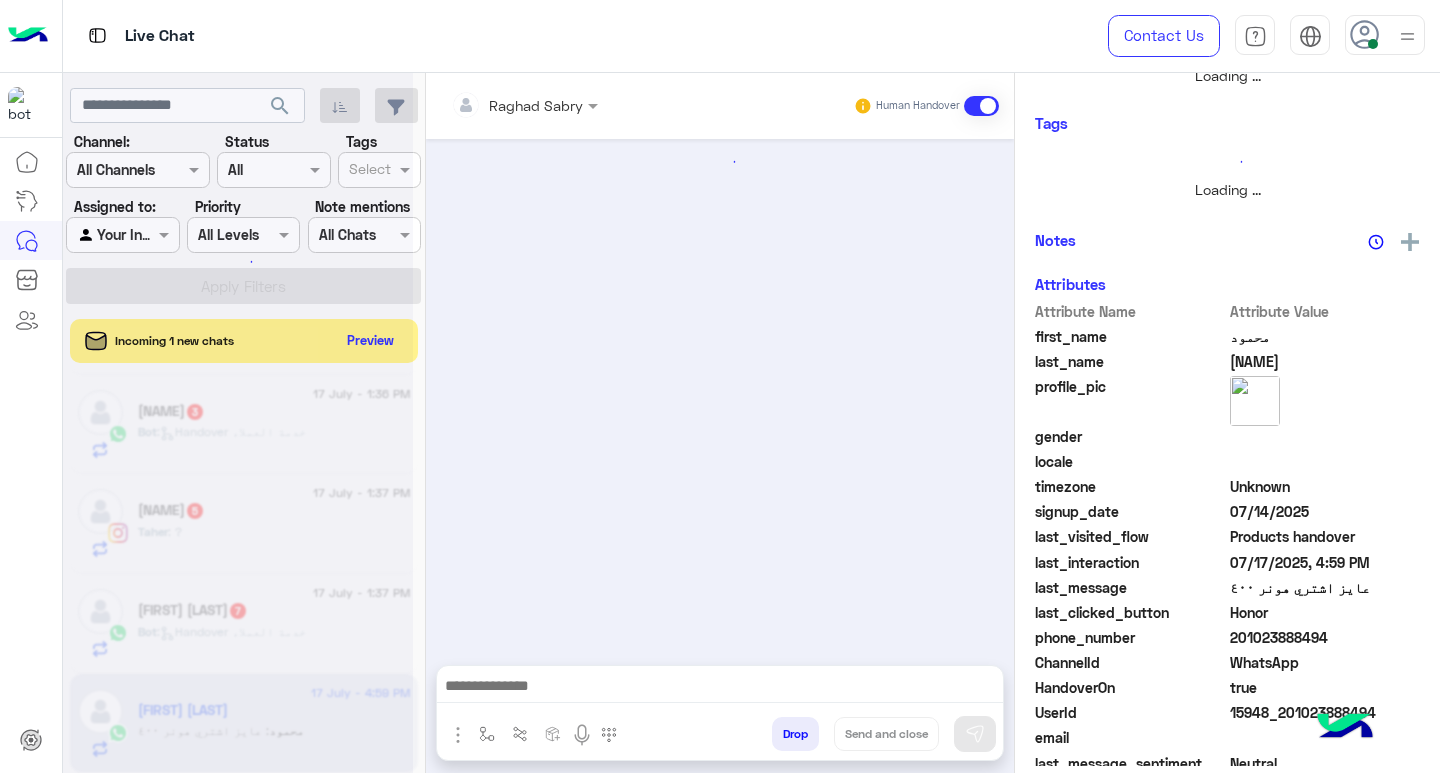 scroll, scrollTop: 355, scrollLeft: 0, axis: vertical 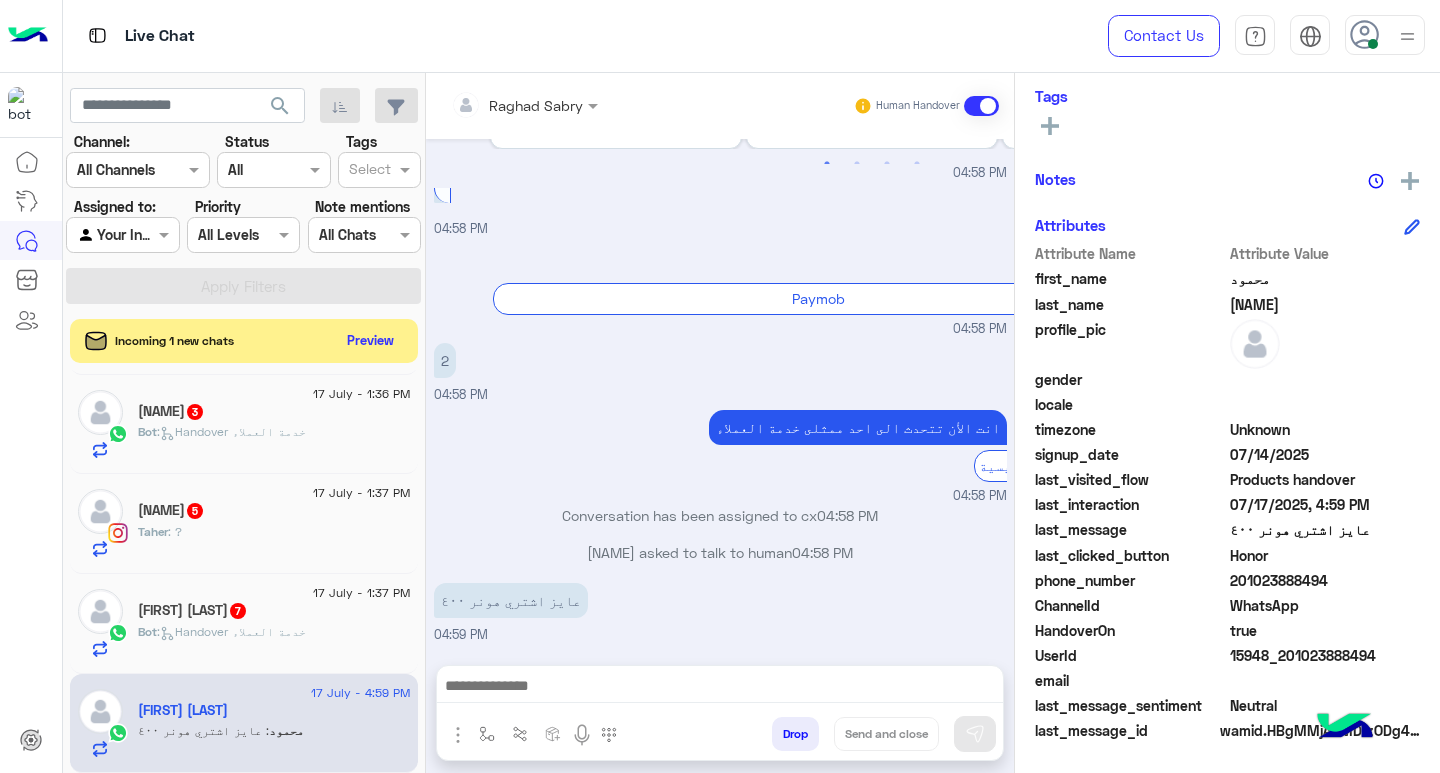 click at bounding box center (720, 688) 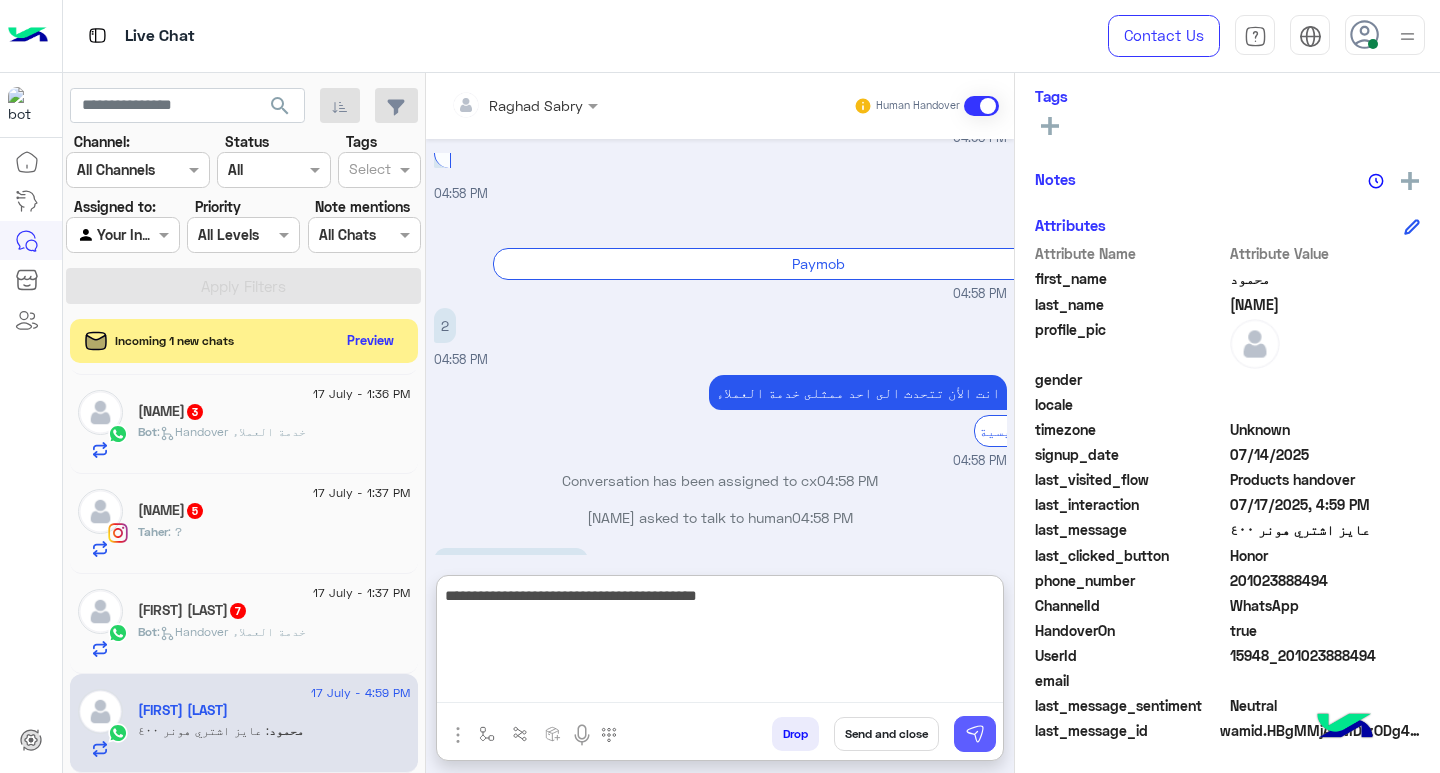 type on "**********" 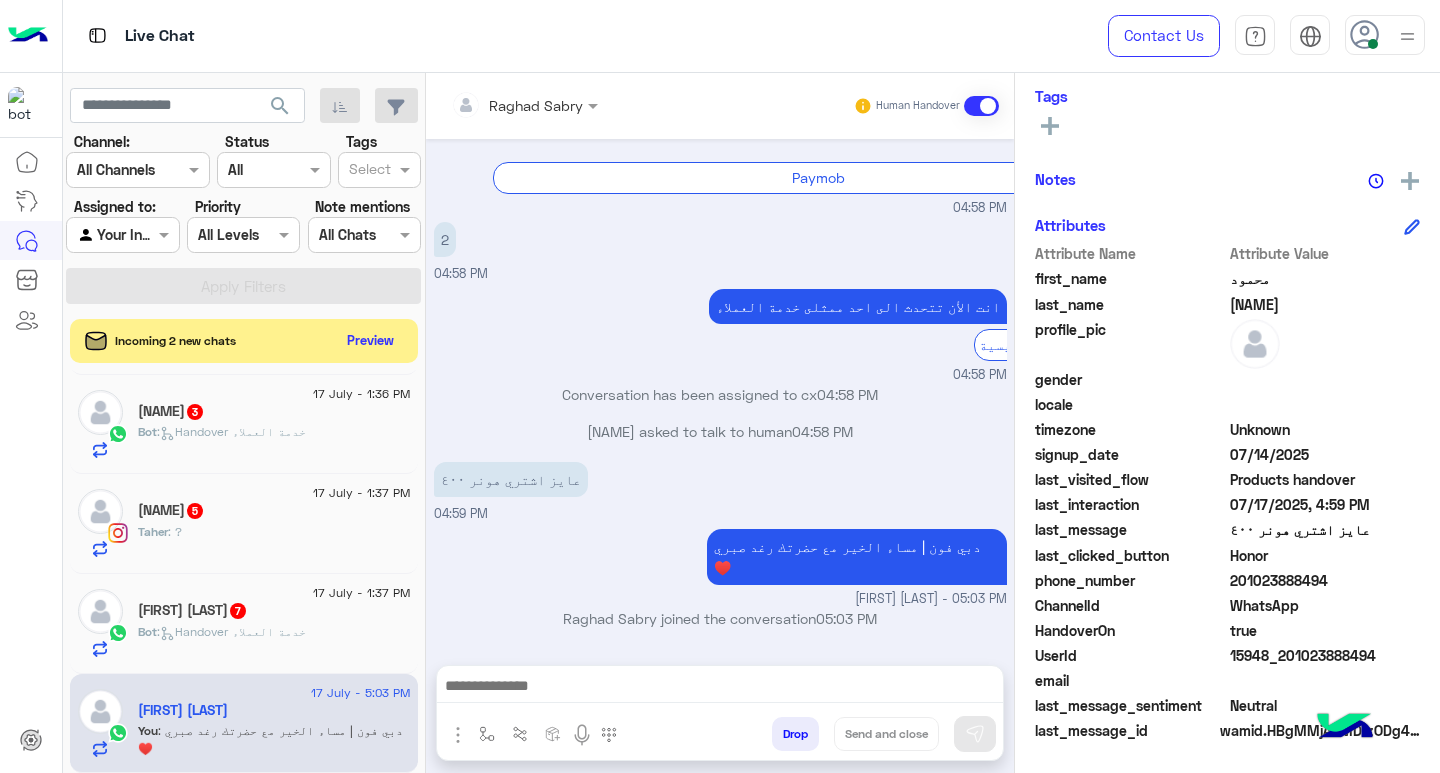 click at bounding box center [720, 688] 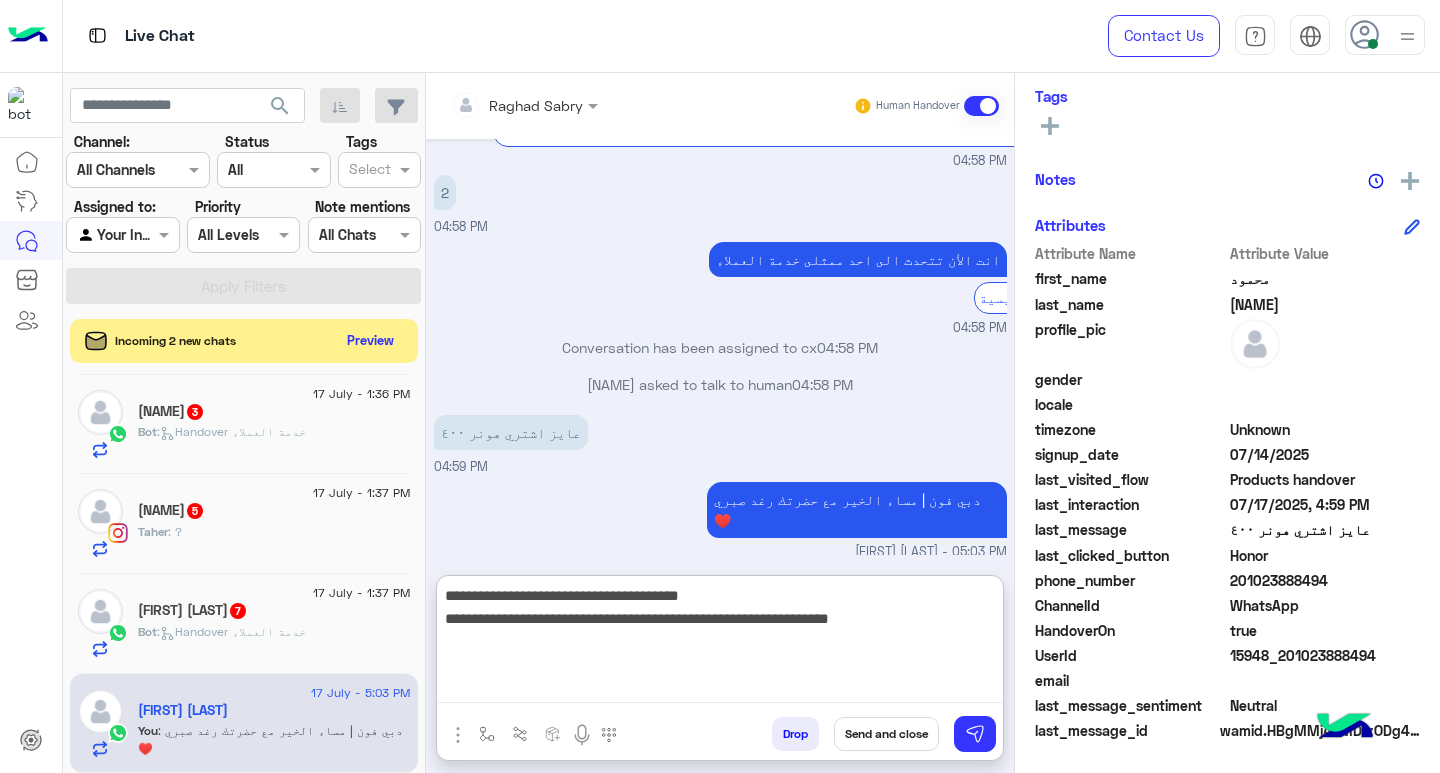 type on "**********" 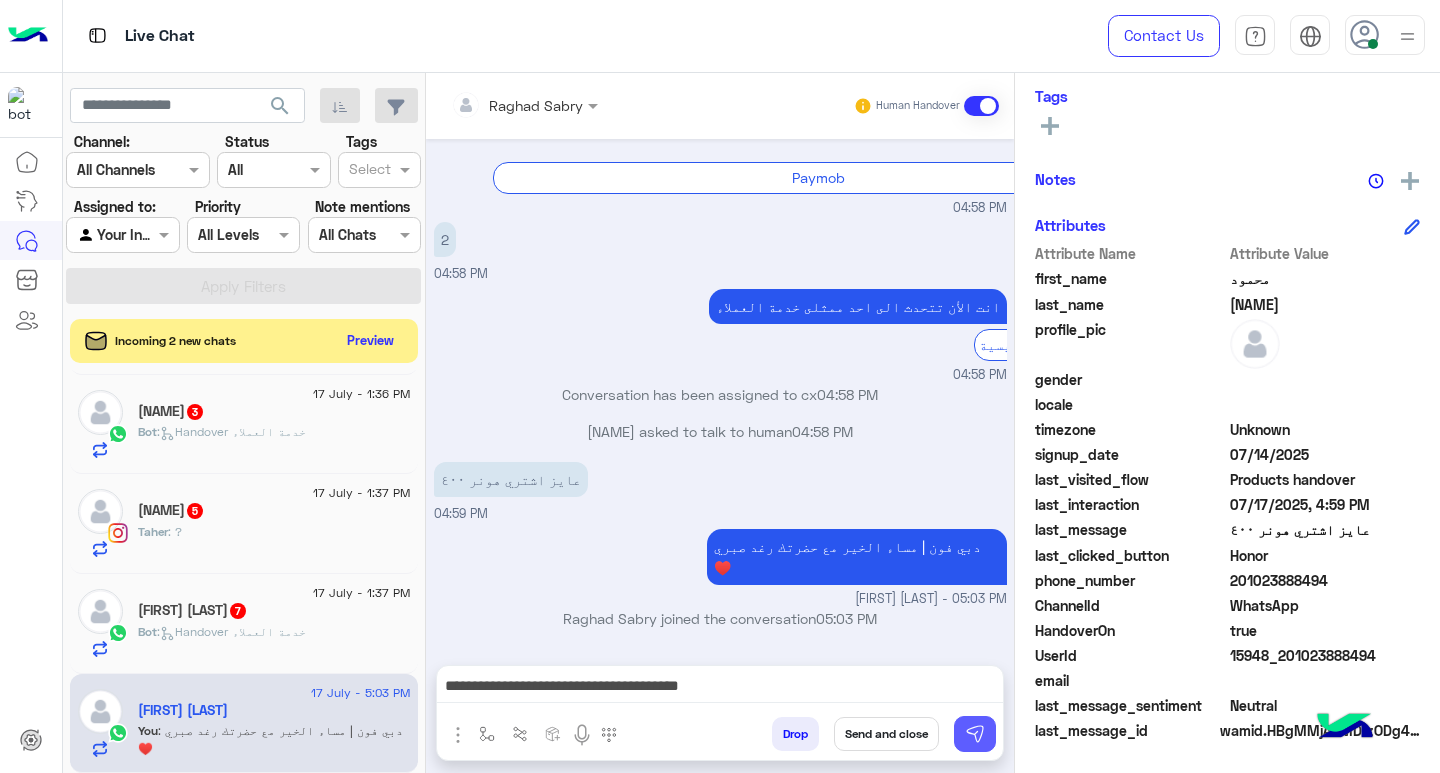 click at bounding box center [975, 734] 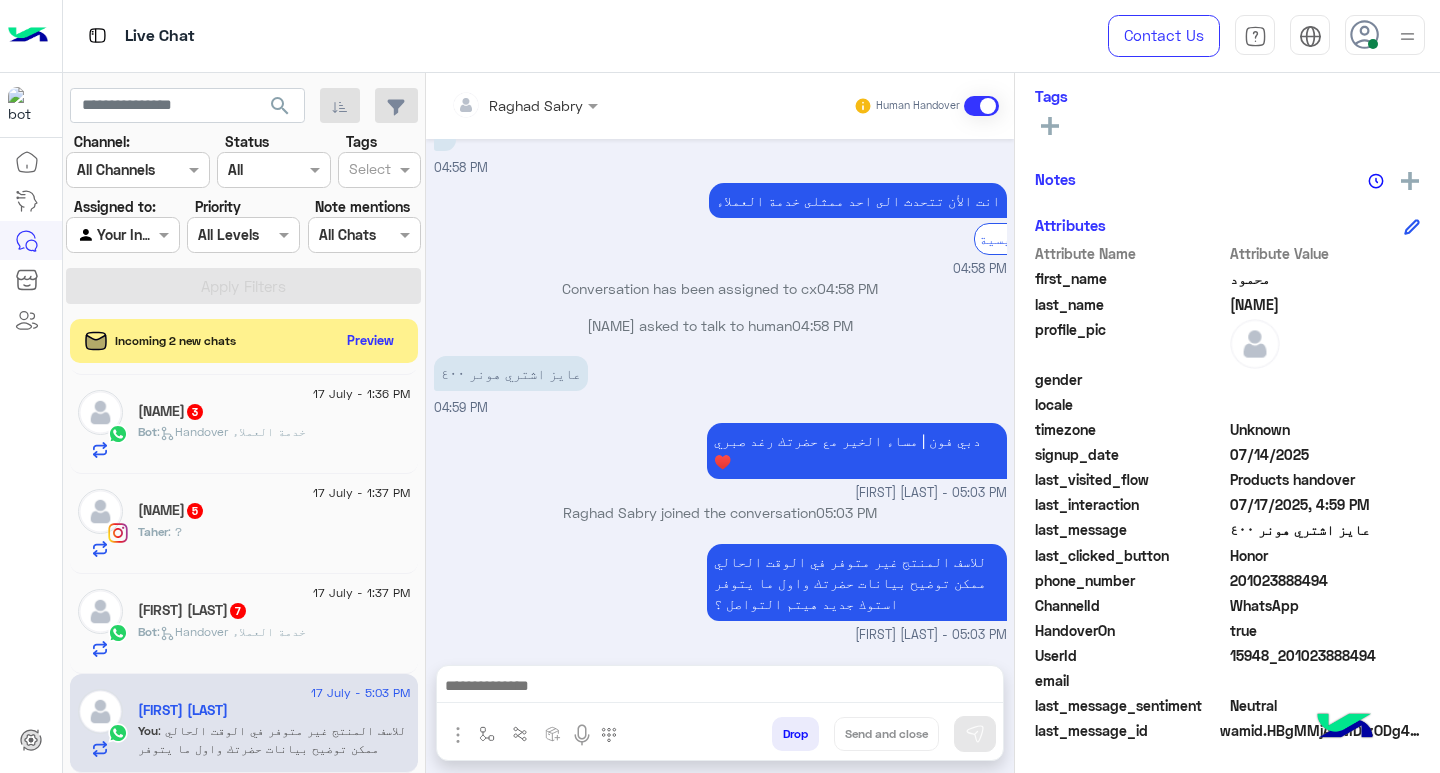 click on "Bot :   Handover خدمة العملاء" 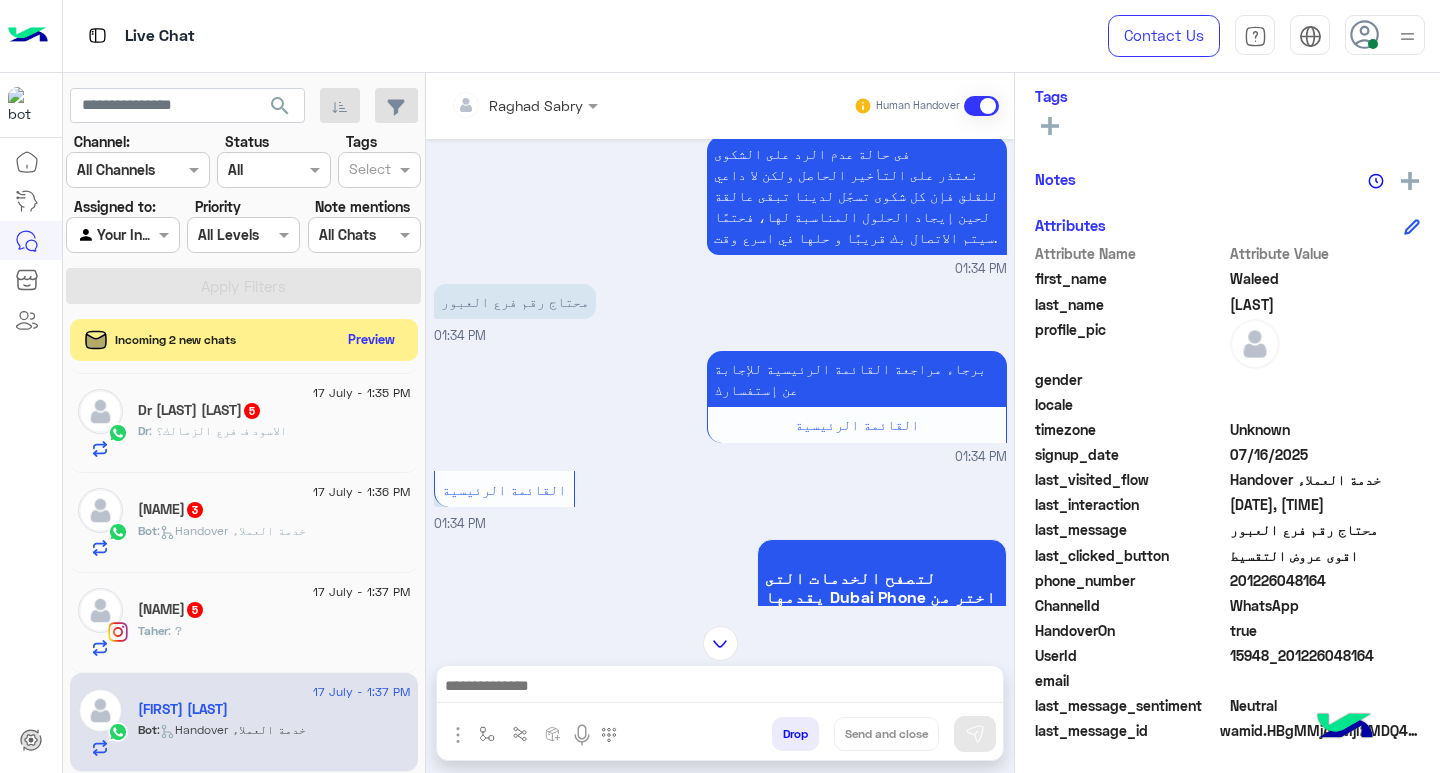click on "Preview" 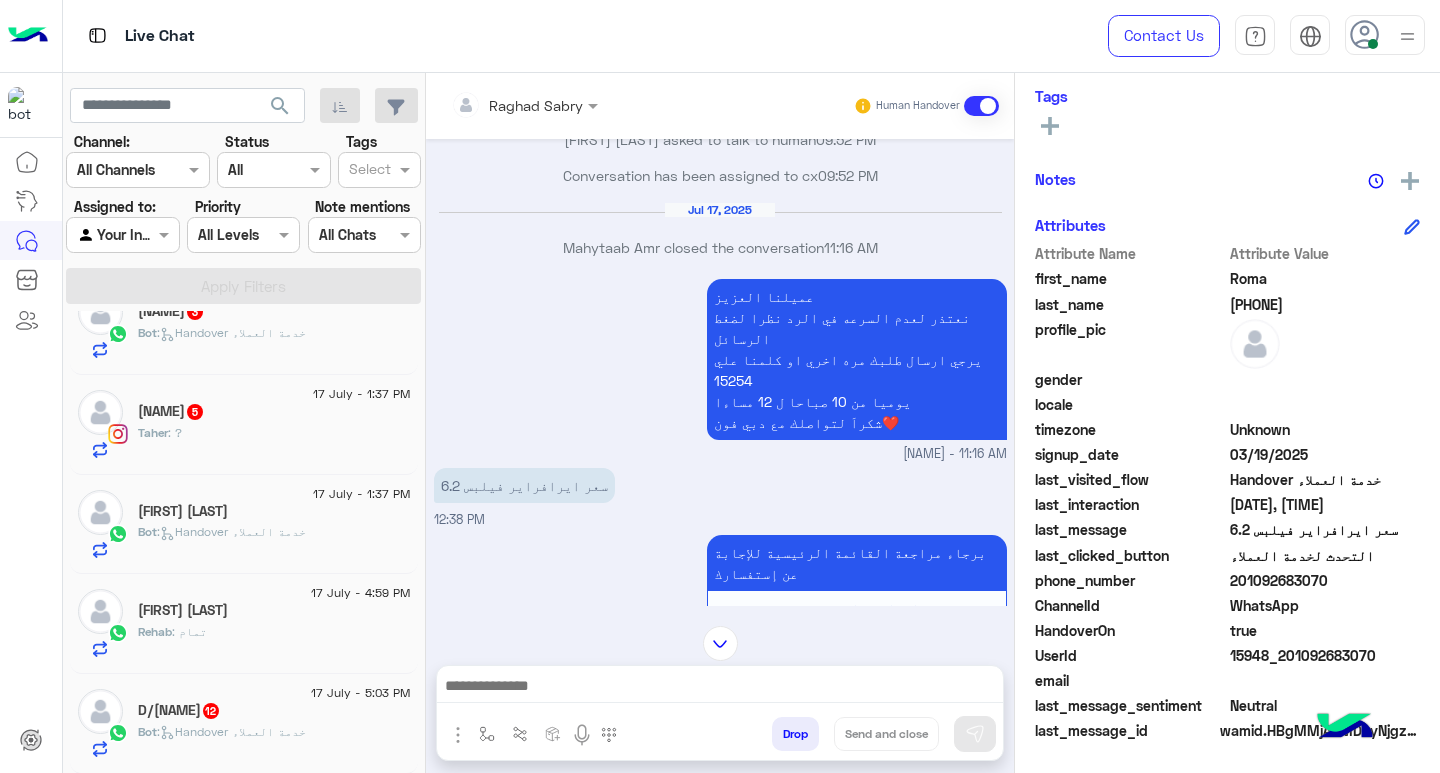 click on "[NAME]  [NUMBER]" 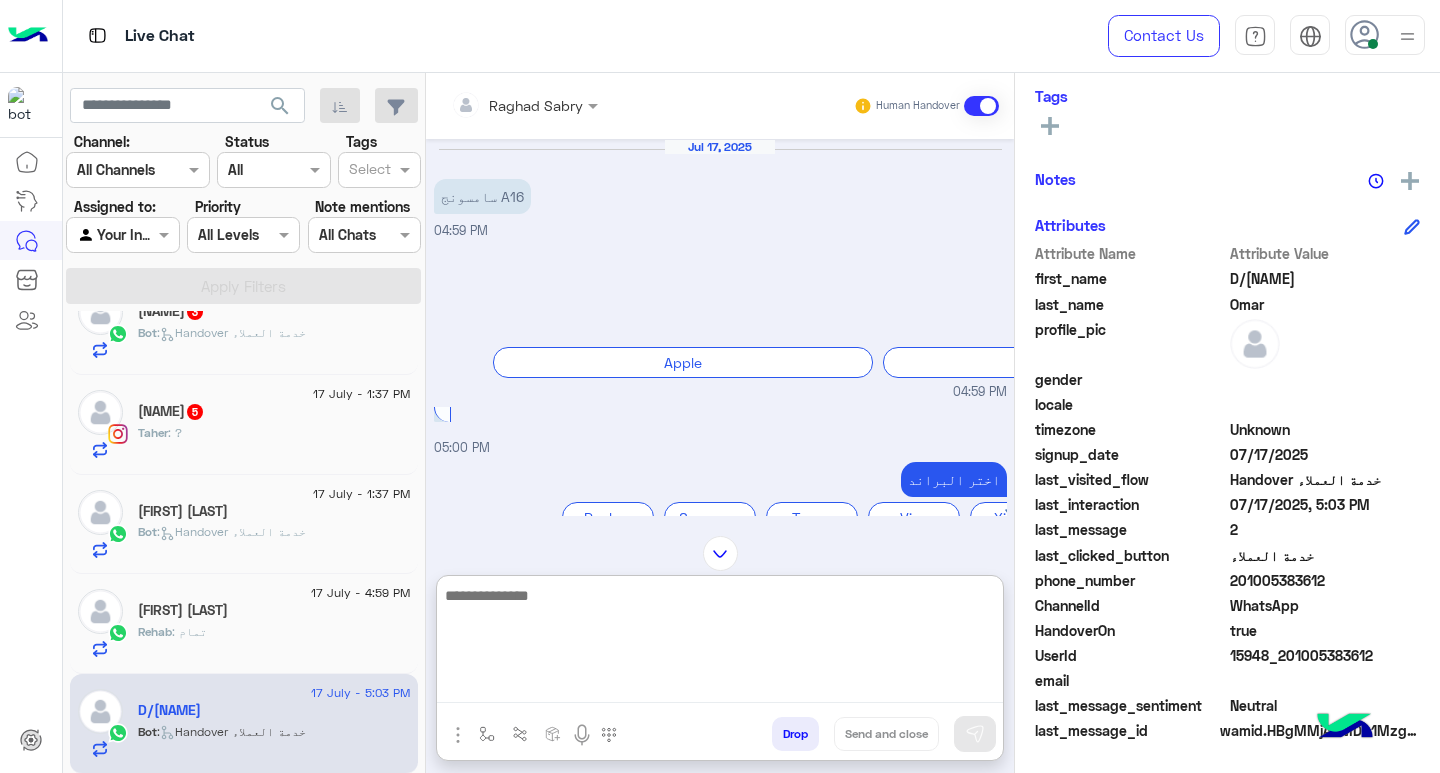 paste on "**********" 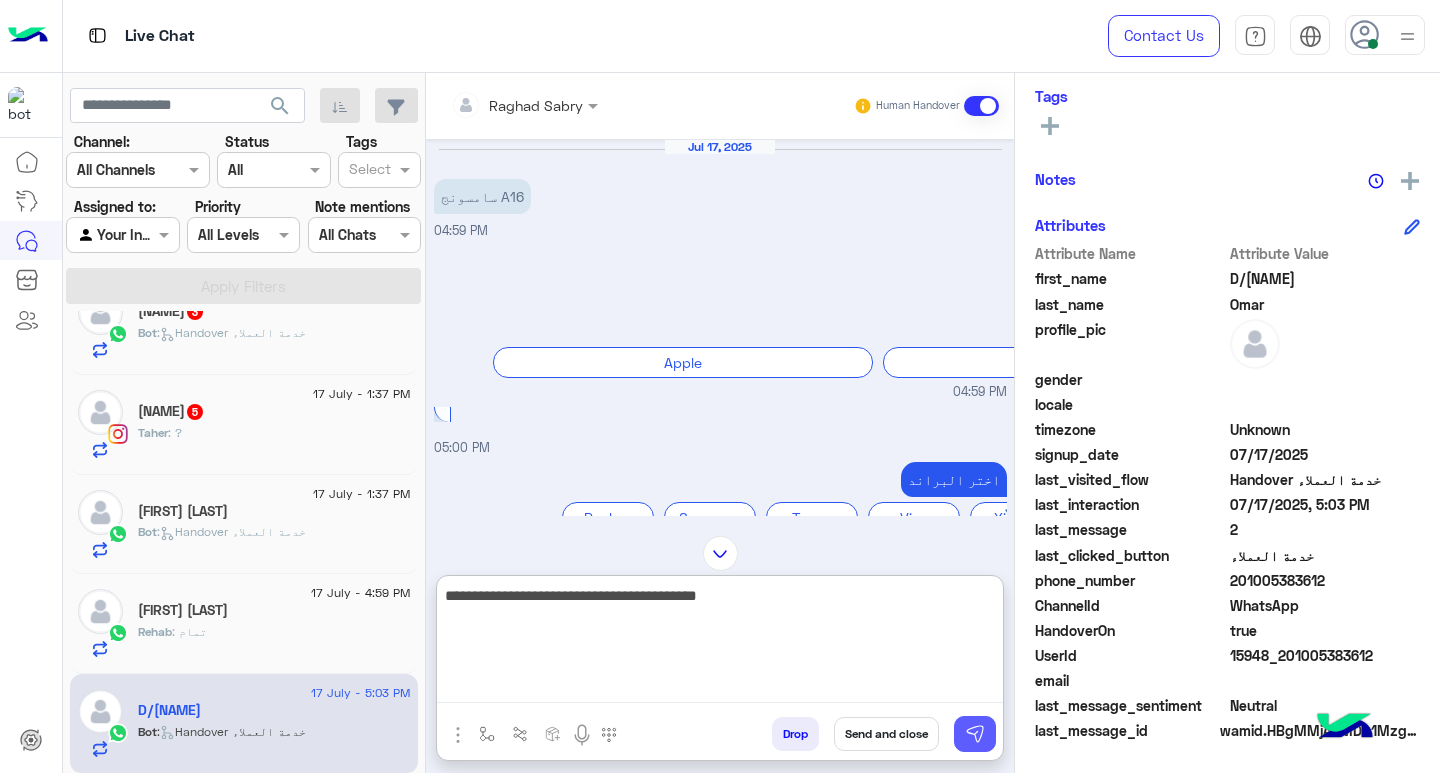 type on "**********" 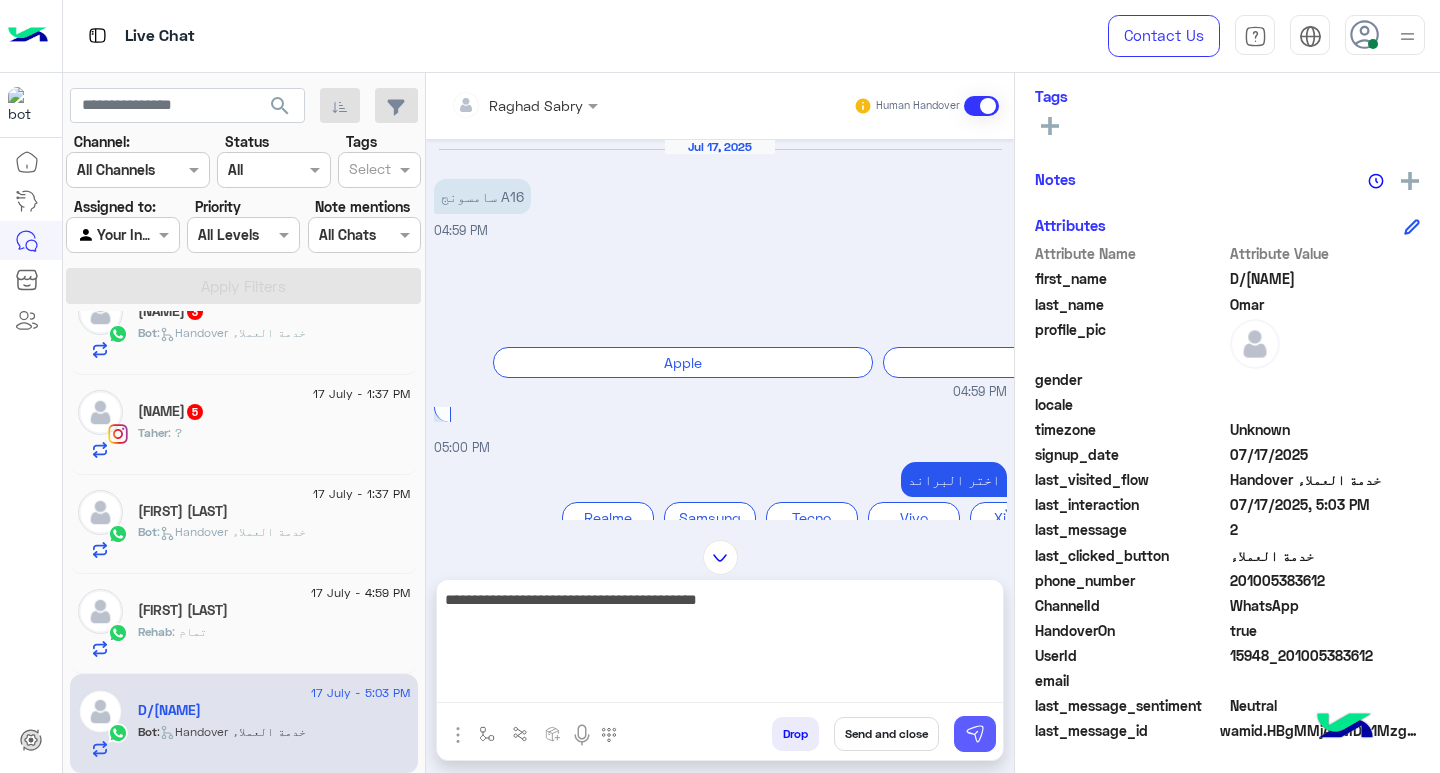 click at bounding box center (975, 734) 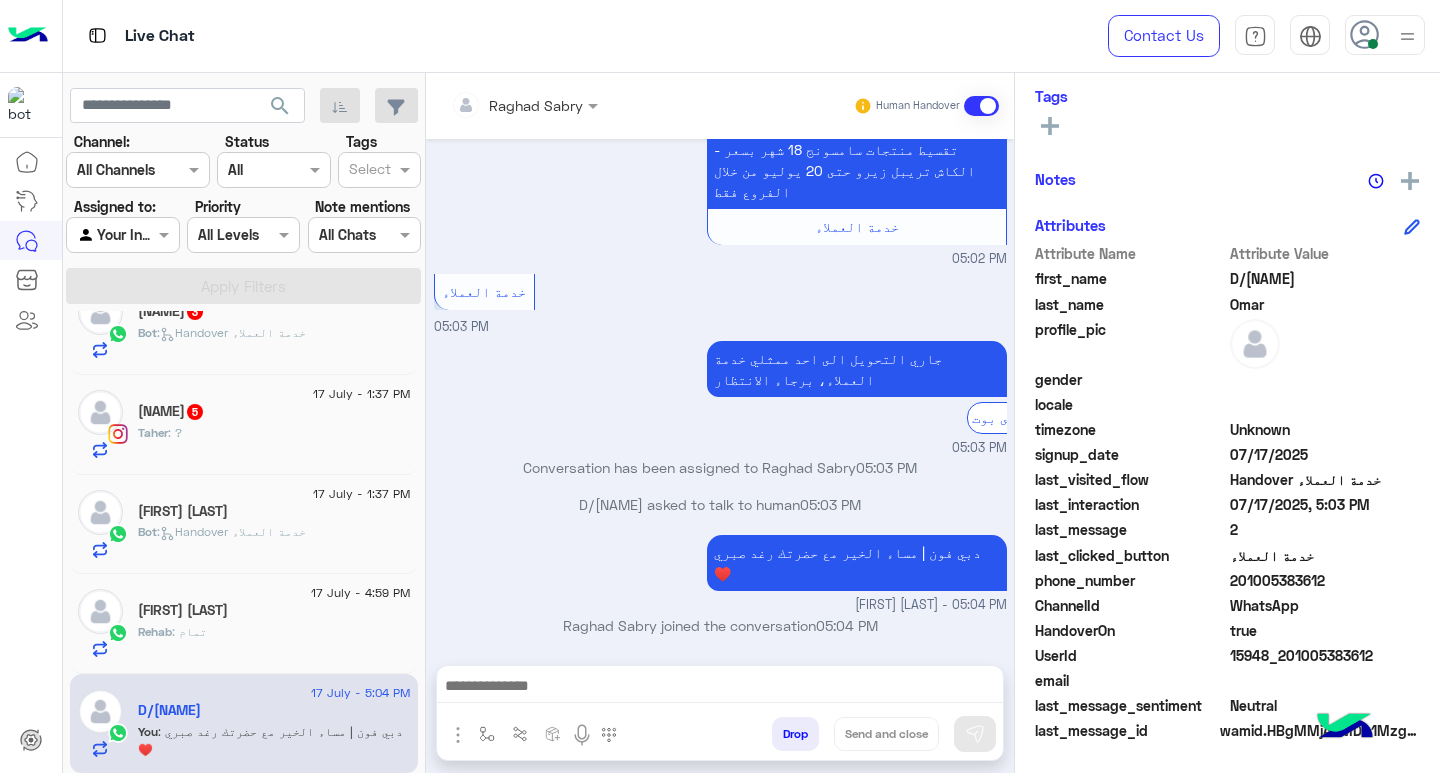 click at bounding box center [720, 688] 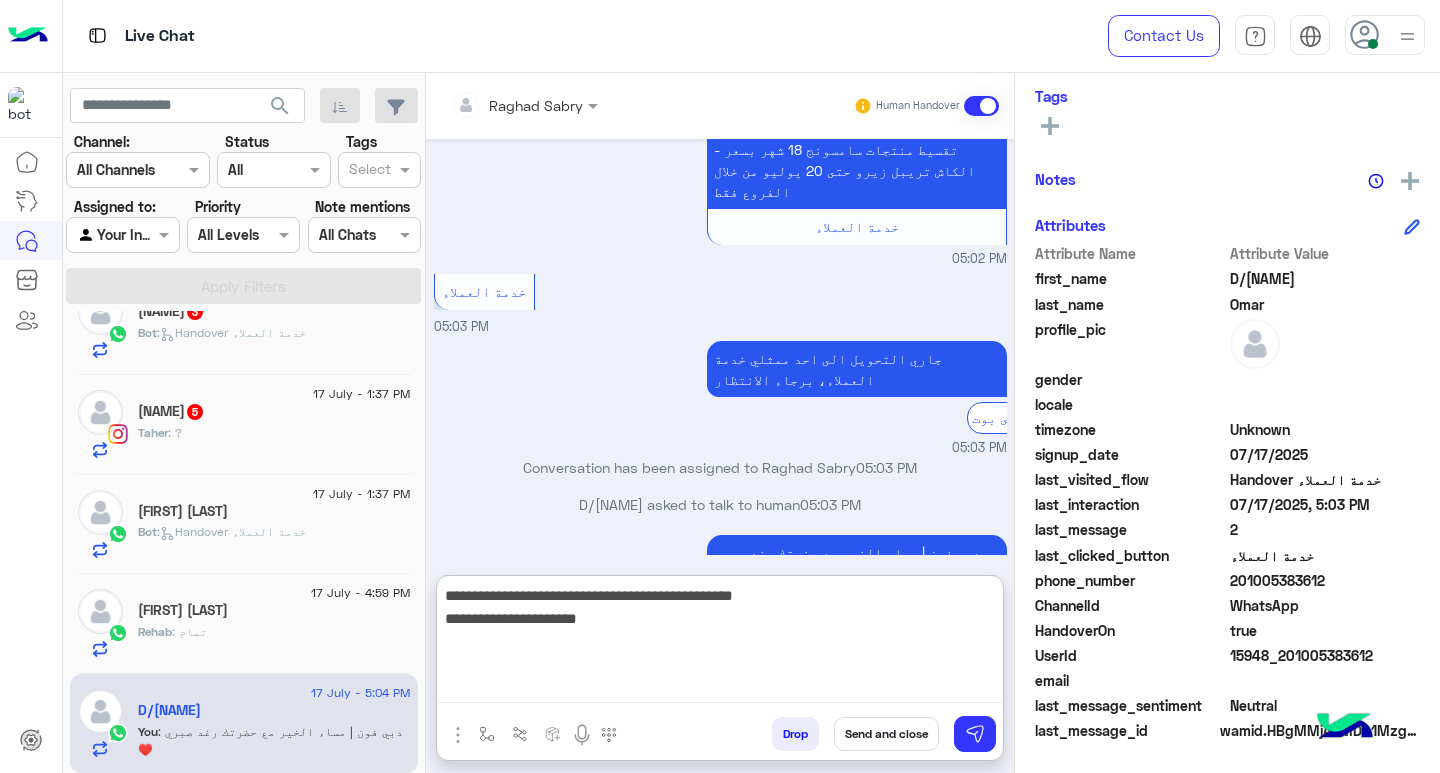 drag, startPoint x: 528, startPoint y: 626, endPoint x: 554, endPoint y: 642, distance: 30.528675 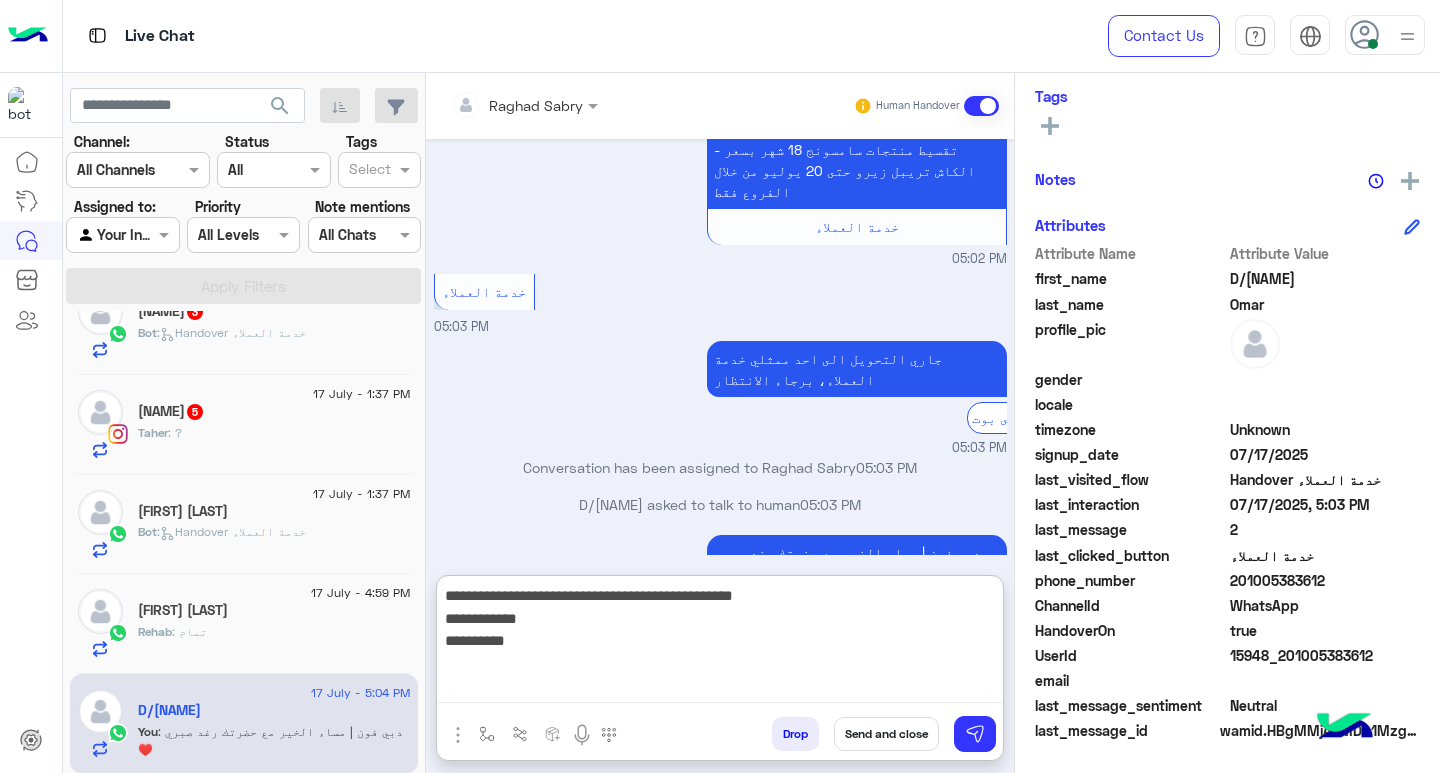 click on "**********" at bounding box center [720, 643] 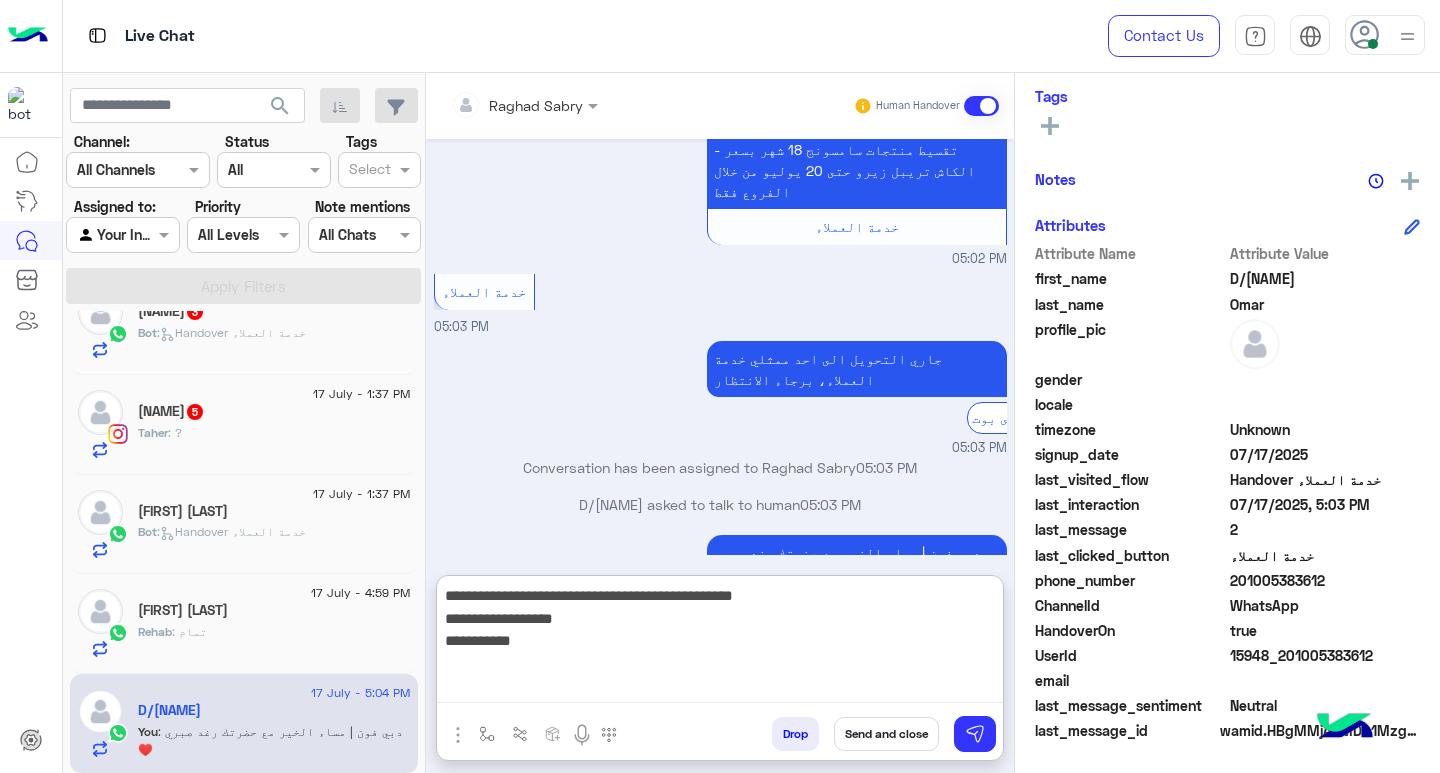 click on "**********" at bounding box center [720, 643] 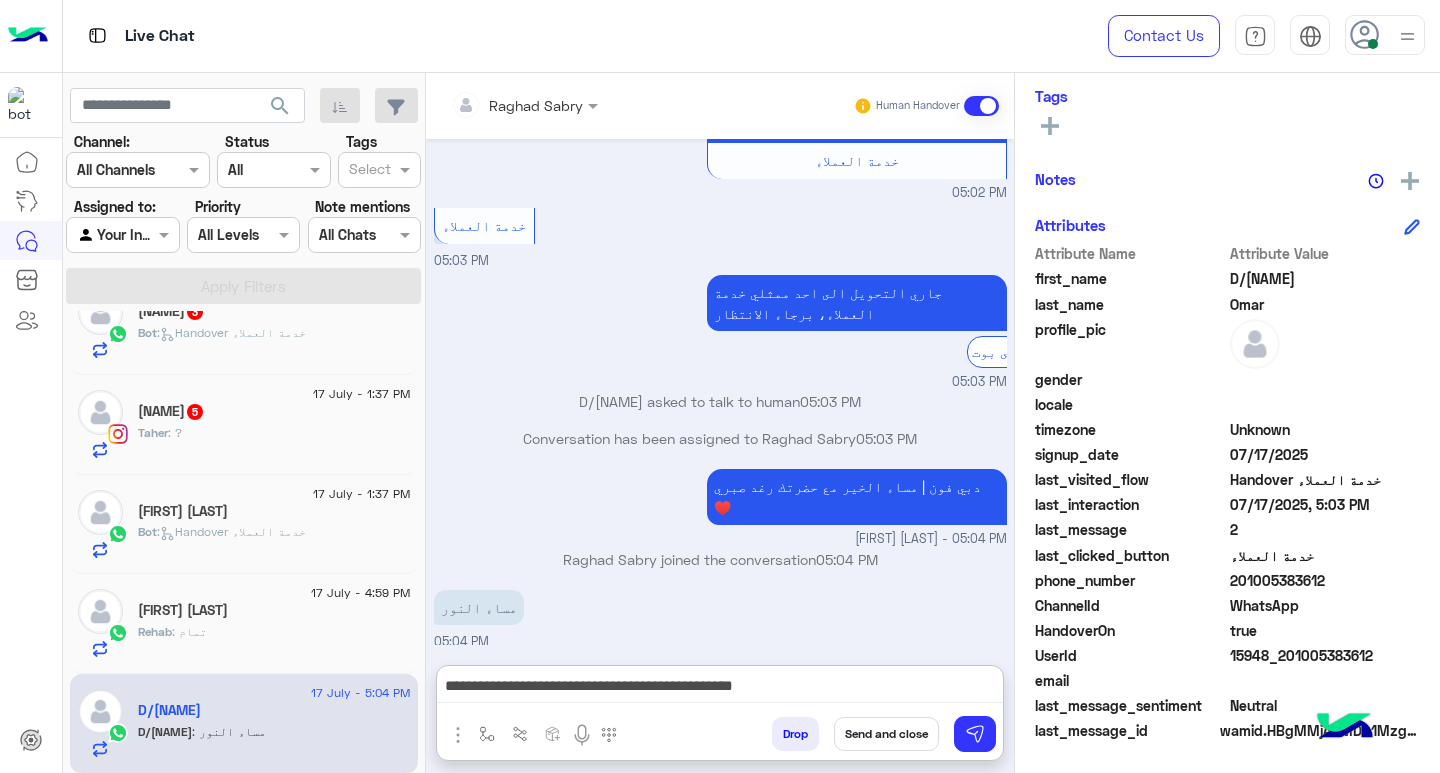 click on "**********" at bounding box center [720, 688] 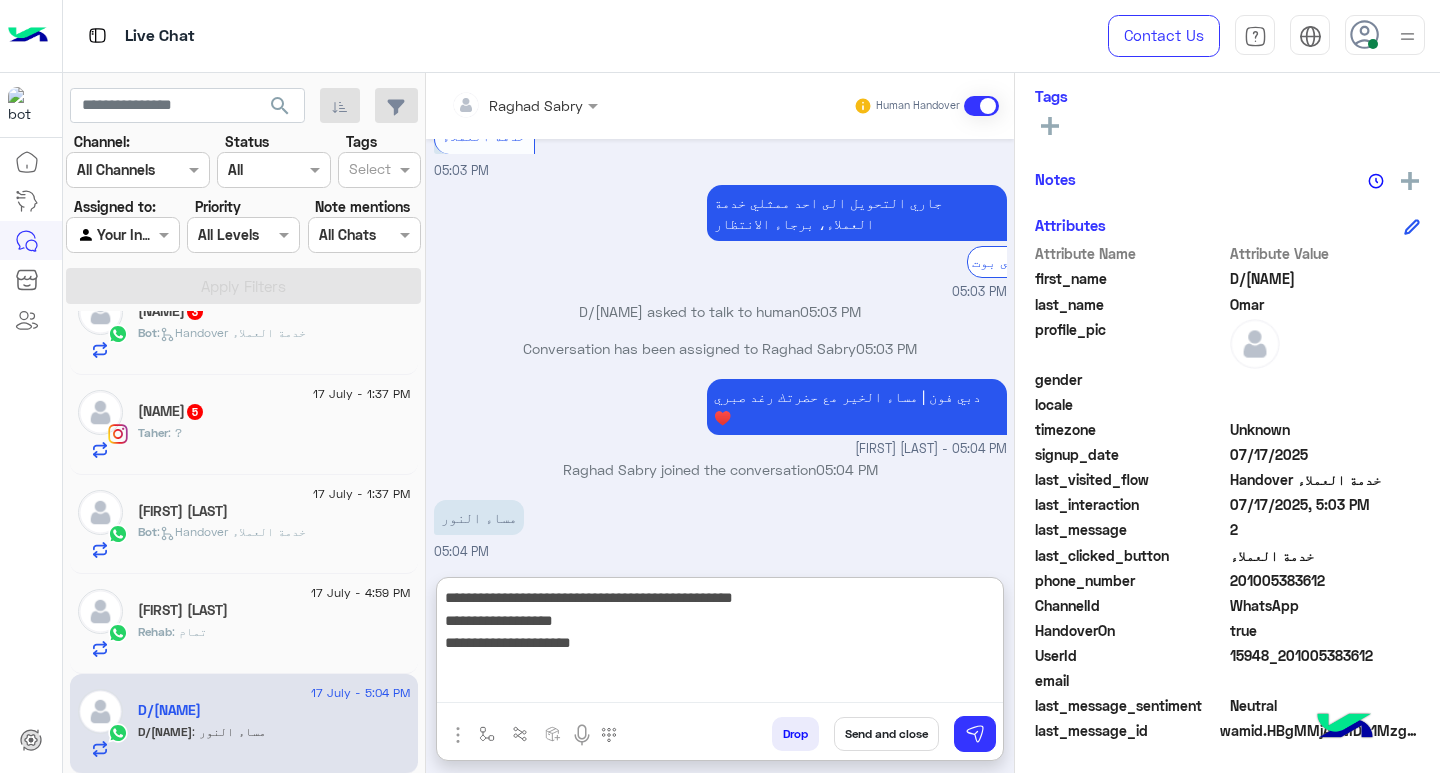 click on "**********" at bounding box center [720, 644] 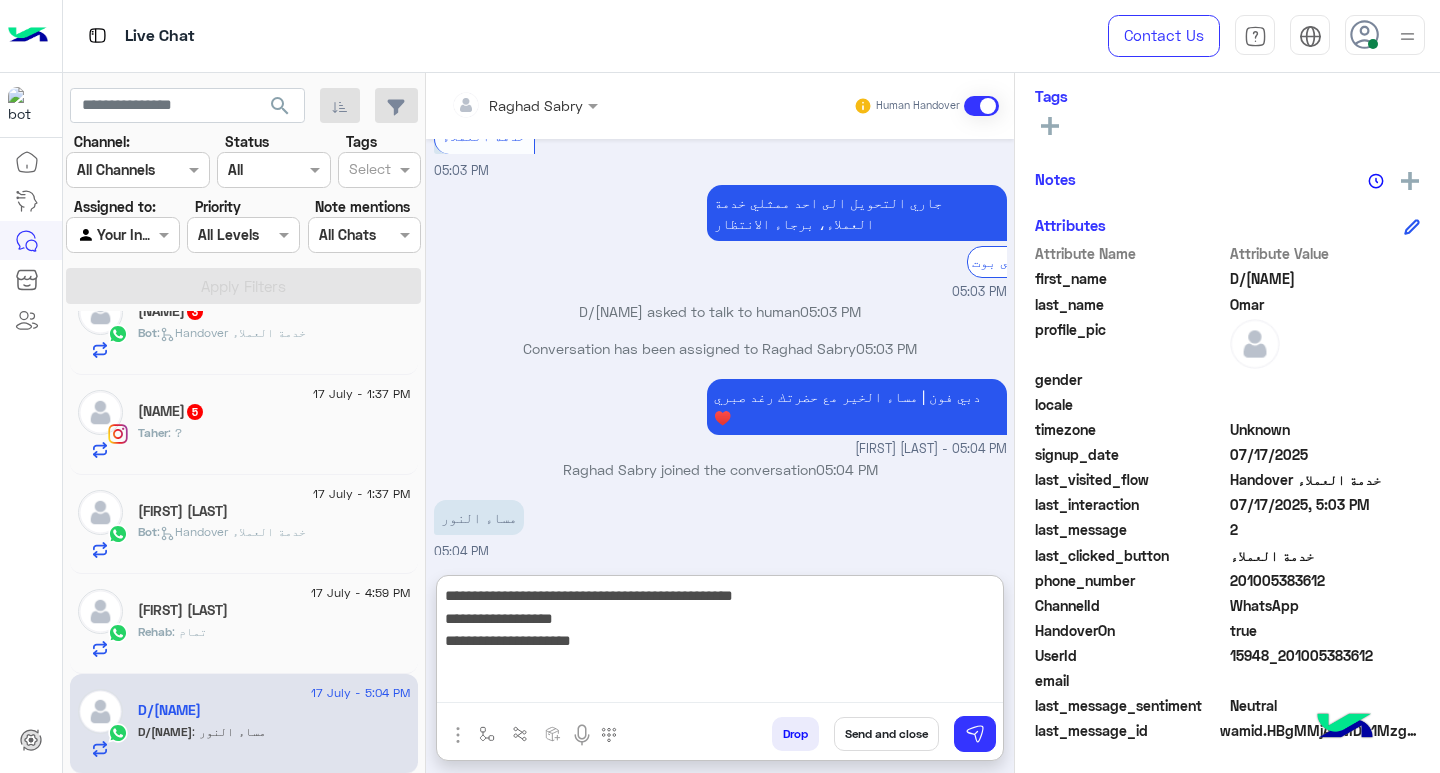 paste on "**********" 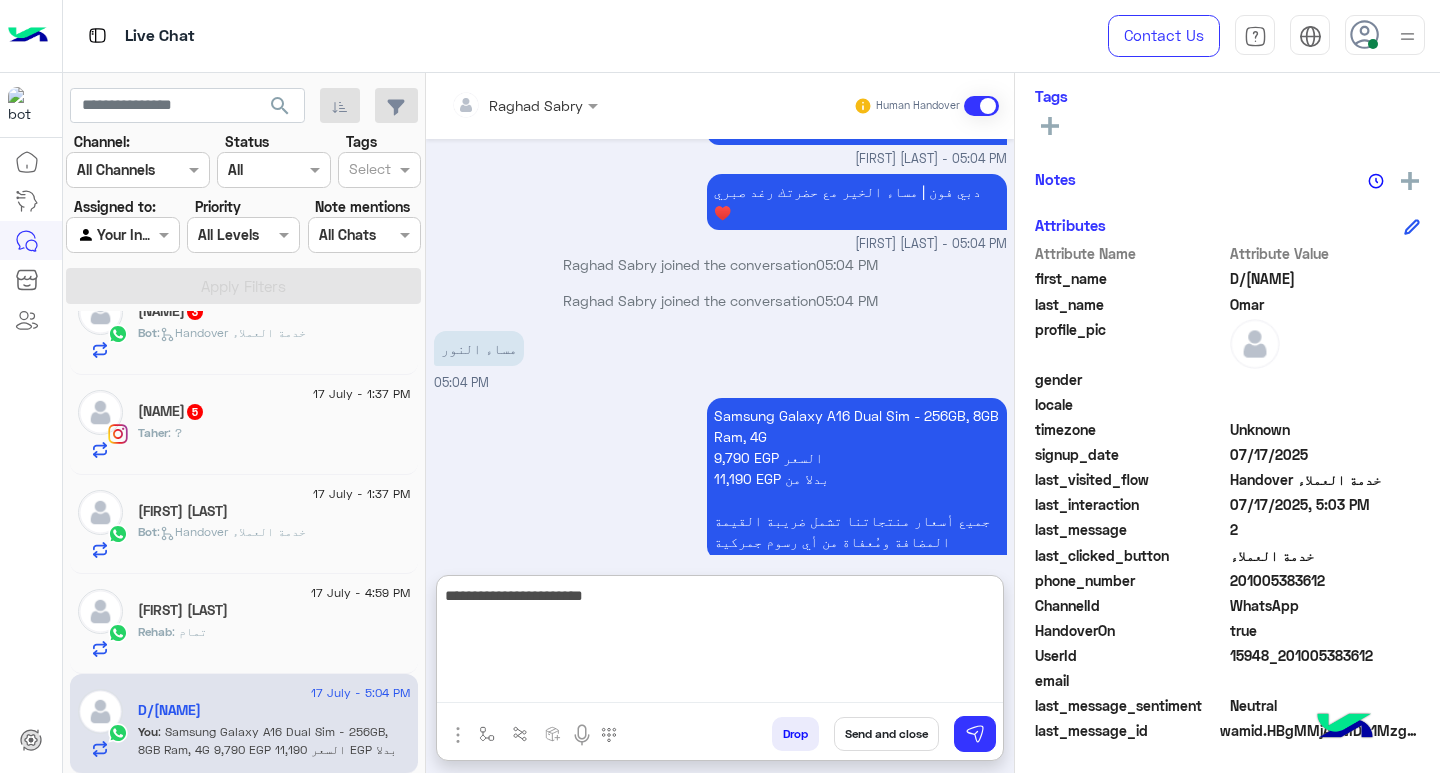 type on "**********" 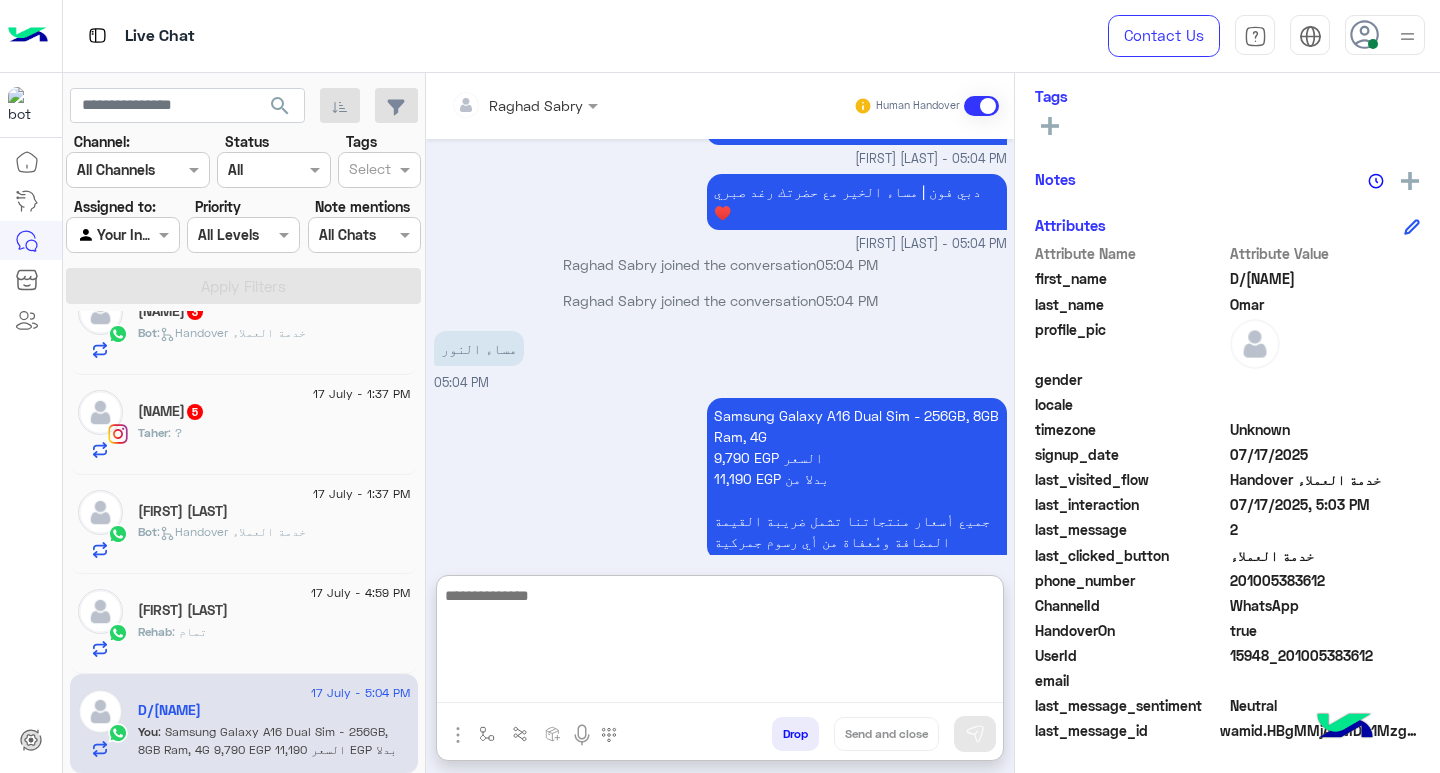 scroll, scrollTop: 3955, scrollLeft: 0, axis: vertical 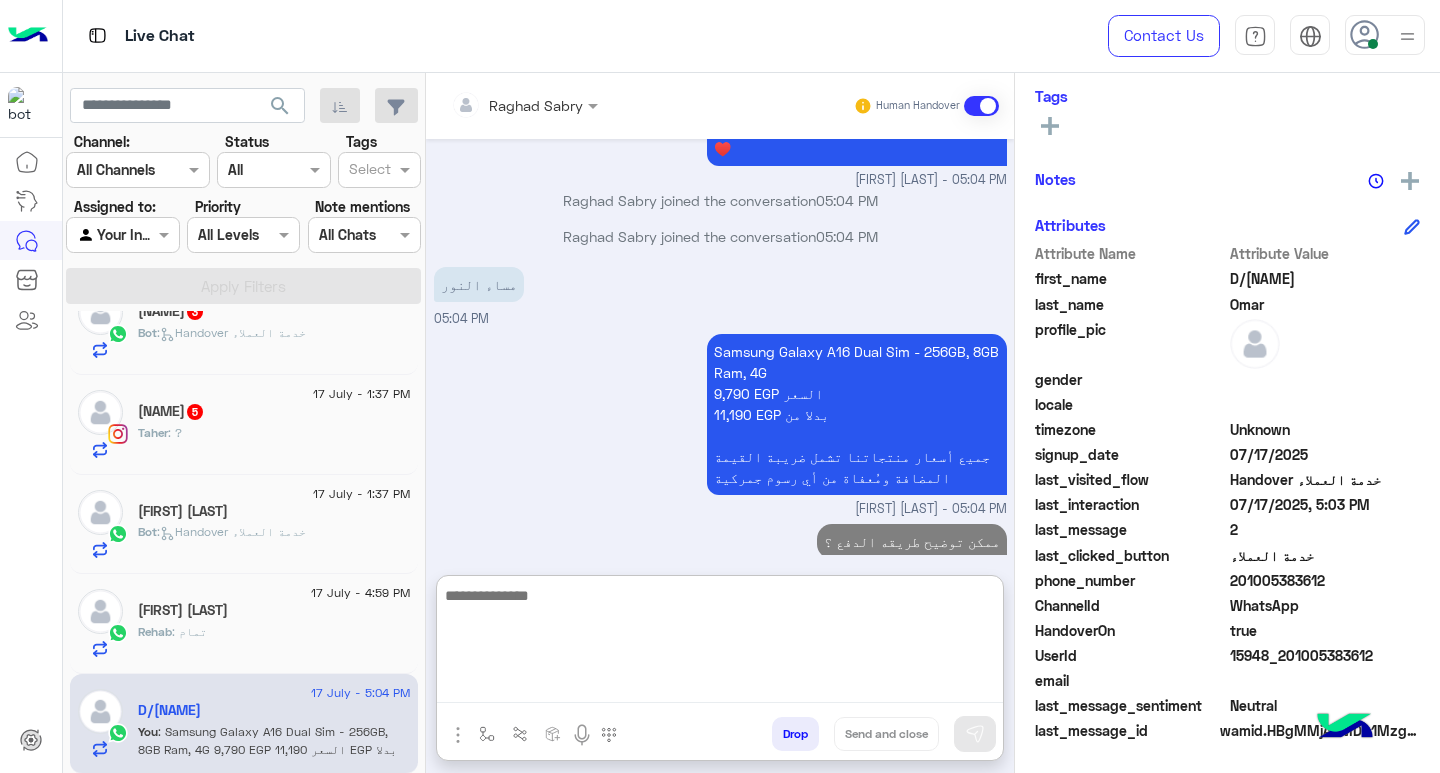 click on "[FIRST] [LAST]" 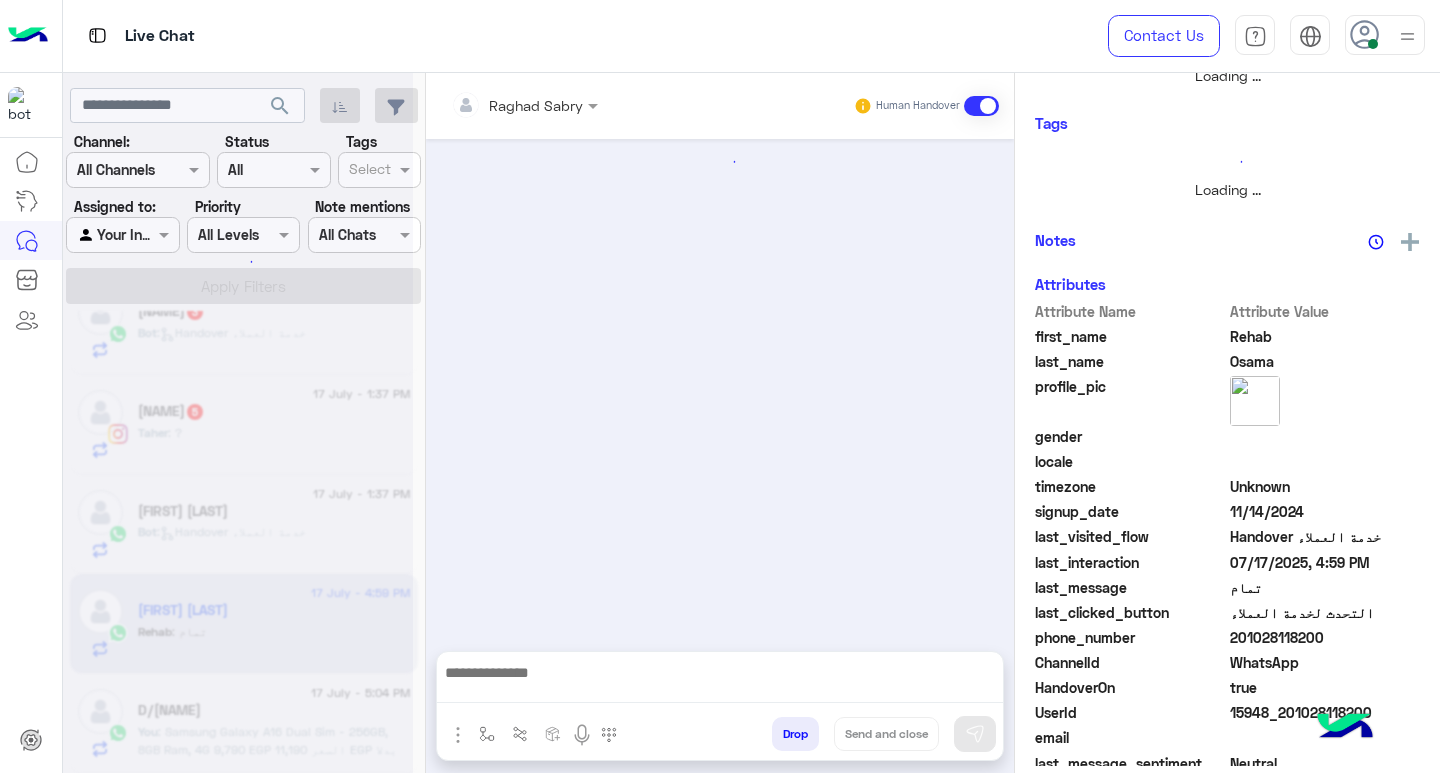 scroll, scrollTop: 0, scrollLeft: 0, axis: both 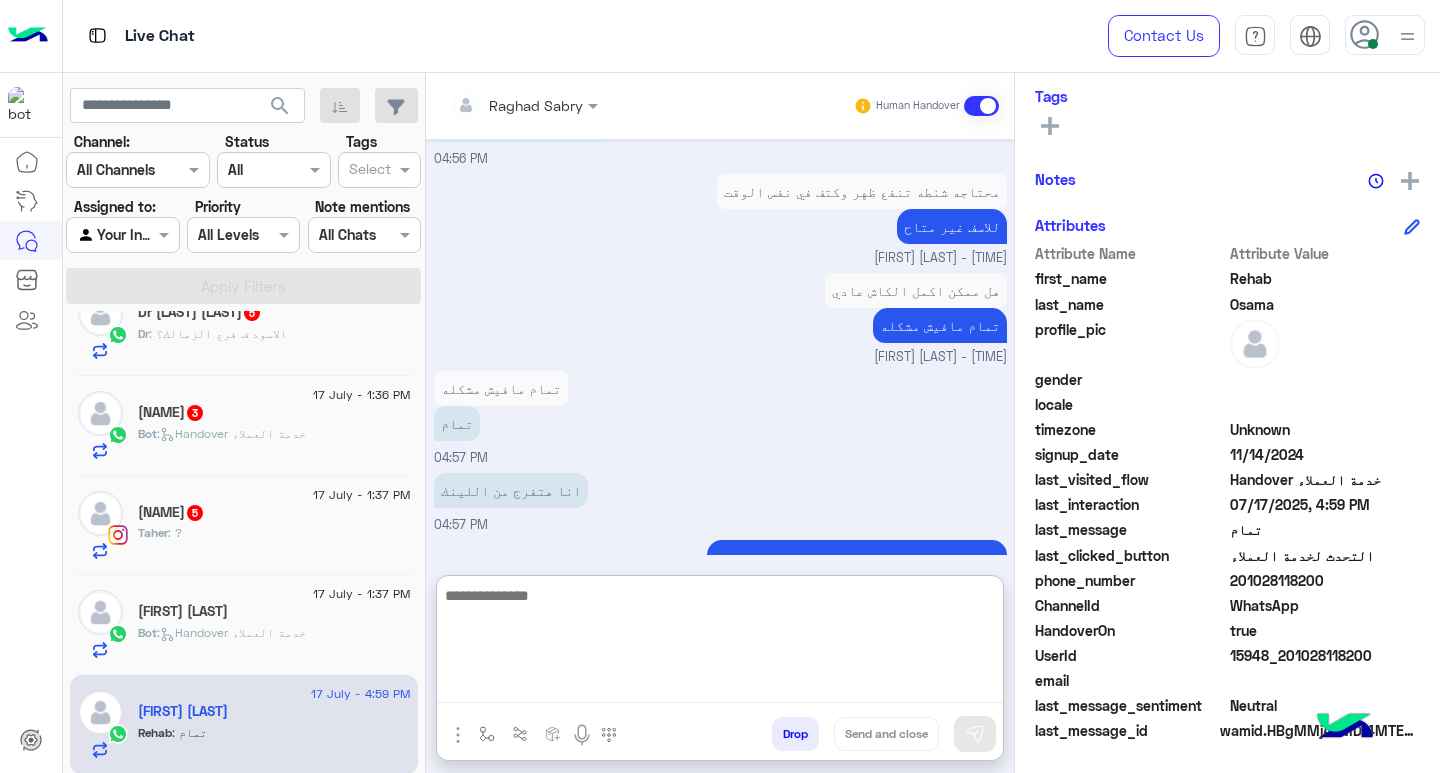 paste on "**********" 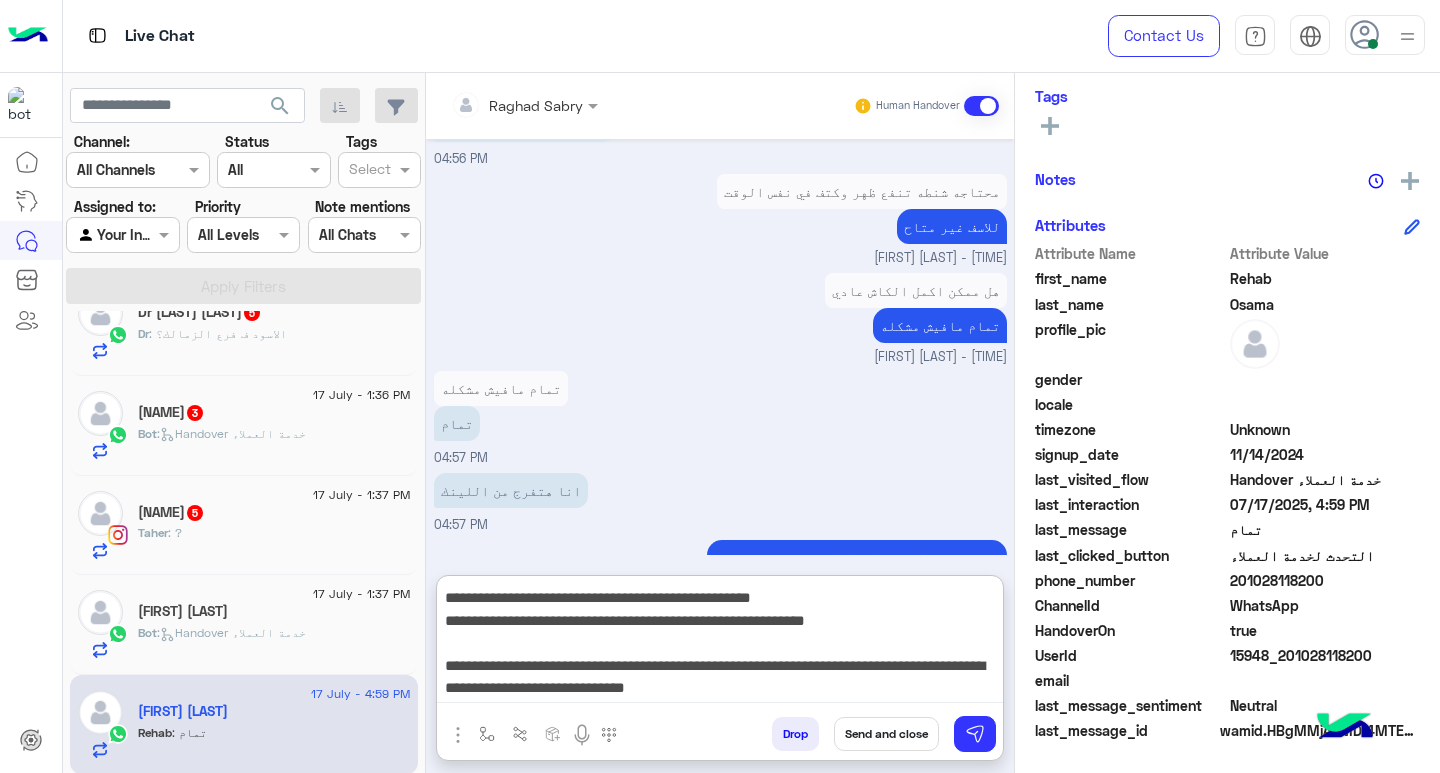 type on "**********" 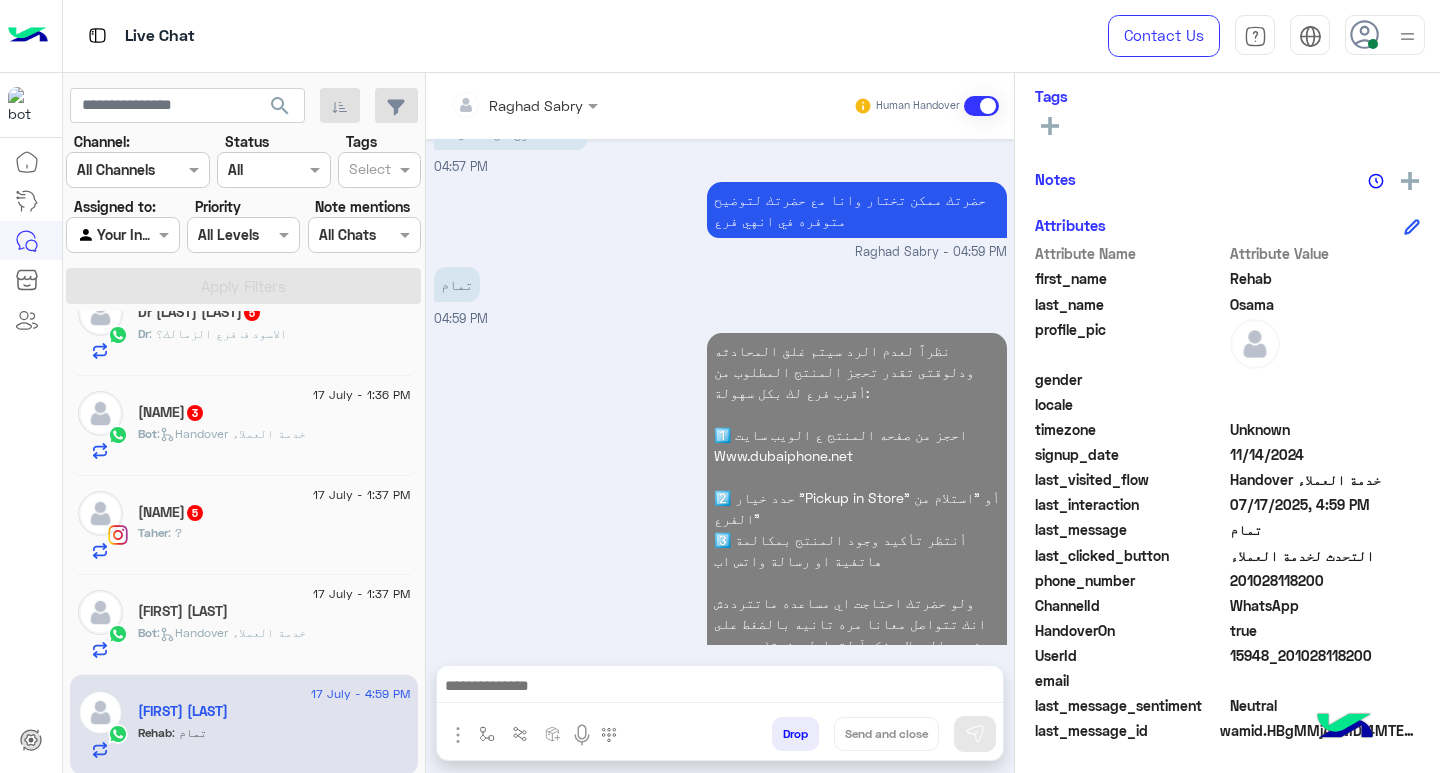 click on "[FIRST] [LAST]" 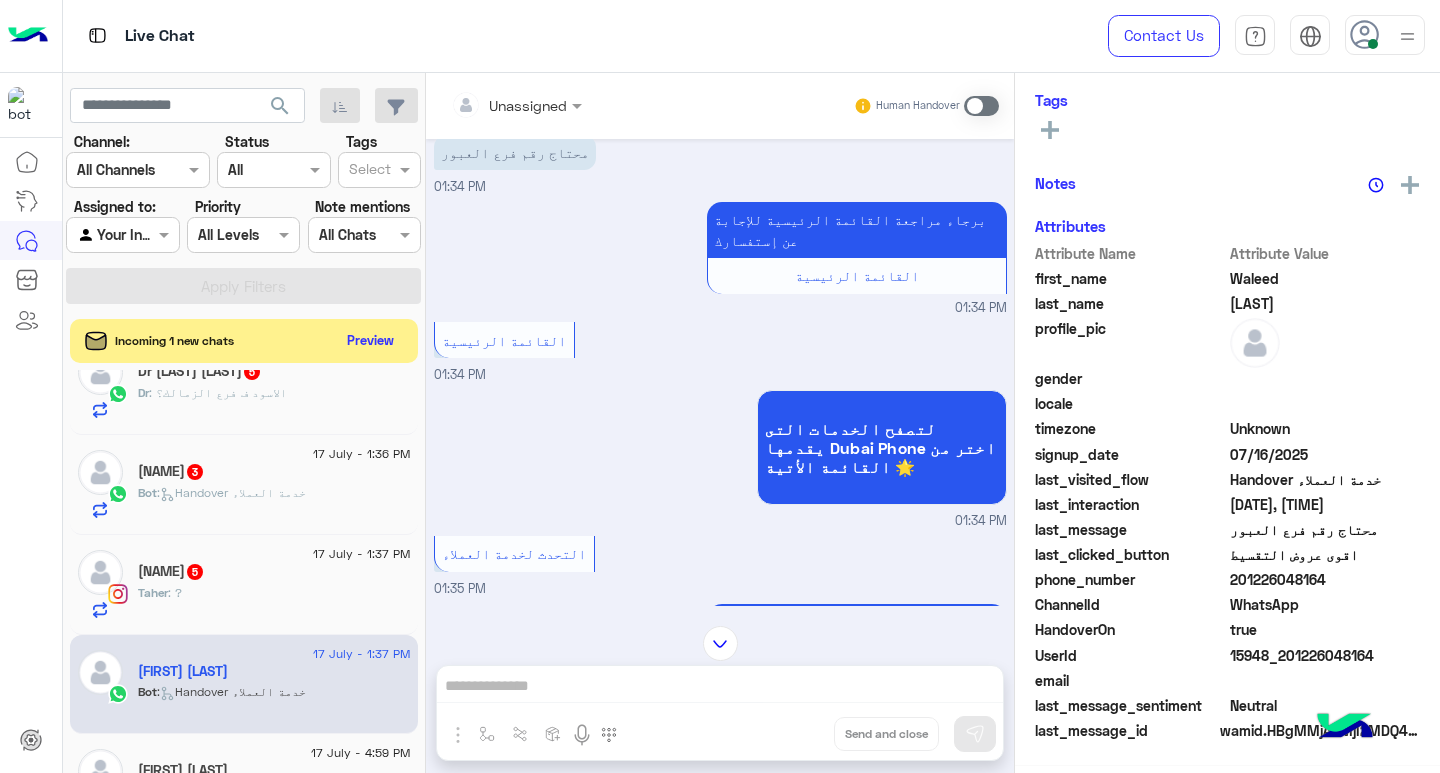 scroll, scrollTop: 579, scrollLeft: 0, axis: vertical 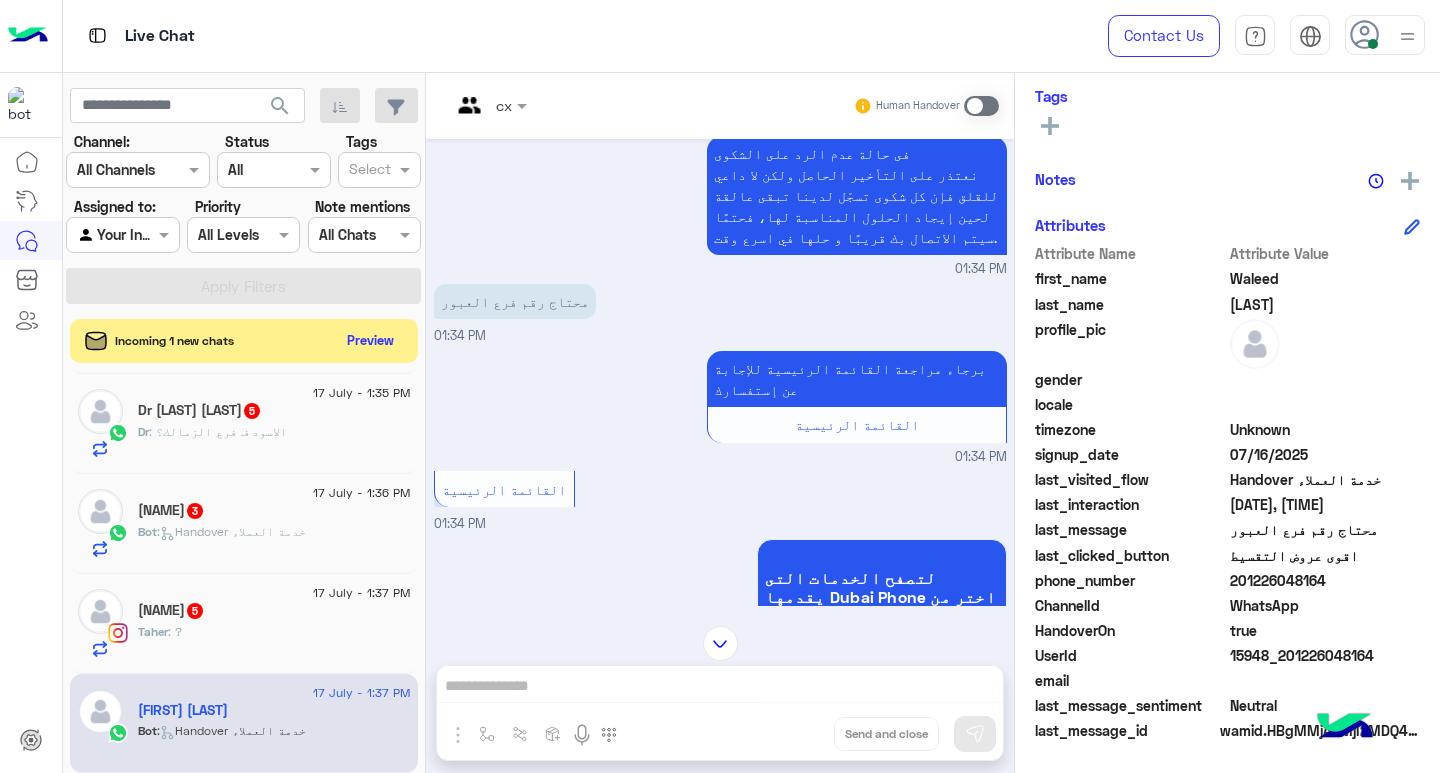 click on "cx Human Handover     [DATE]  عميلنا العزيز نعتذر لعدم السرعه في الرد نظرا لضغط الرسائل يرجي ارسال طلبك مره اخري او كلمنا علي [PHONE] يوميا من [TIME] ل [TIME] شكراَ لتواصلك مع دبي فون❤️  [FIRST] [LAST] -  [TIME]  رقم خدمة العملاء مش شغال معايا   [TIME]  نحن نعمل بجديه على حل اي مشكلة ، رضاك هو هدفنا الأول و معاملتنا معك ليست الاخيره / ارسلنا تفاصيل الشكوي علي WhatsApp علي رقم [PHONE] و اضغط علي رقم 6 او الاتصال هاتفيا علي [PHONE] و هيتم تسجيل الشكوي و الاتصال بك علي مدار اليوم من القسم المختص لحلها. للتحويل الى احد ممثلى خدمة العملاء مباشرة اضغط على زر بالأسفل.  خدمة العملاء   القائمة الرئيسية     [TIME]" at bounding box center (720, 427) 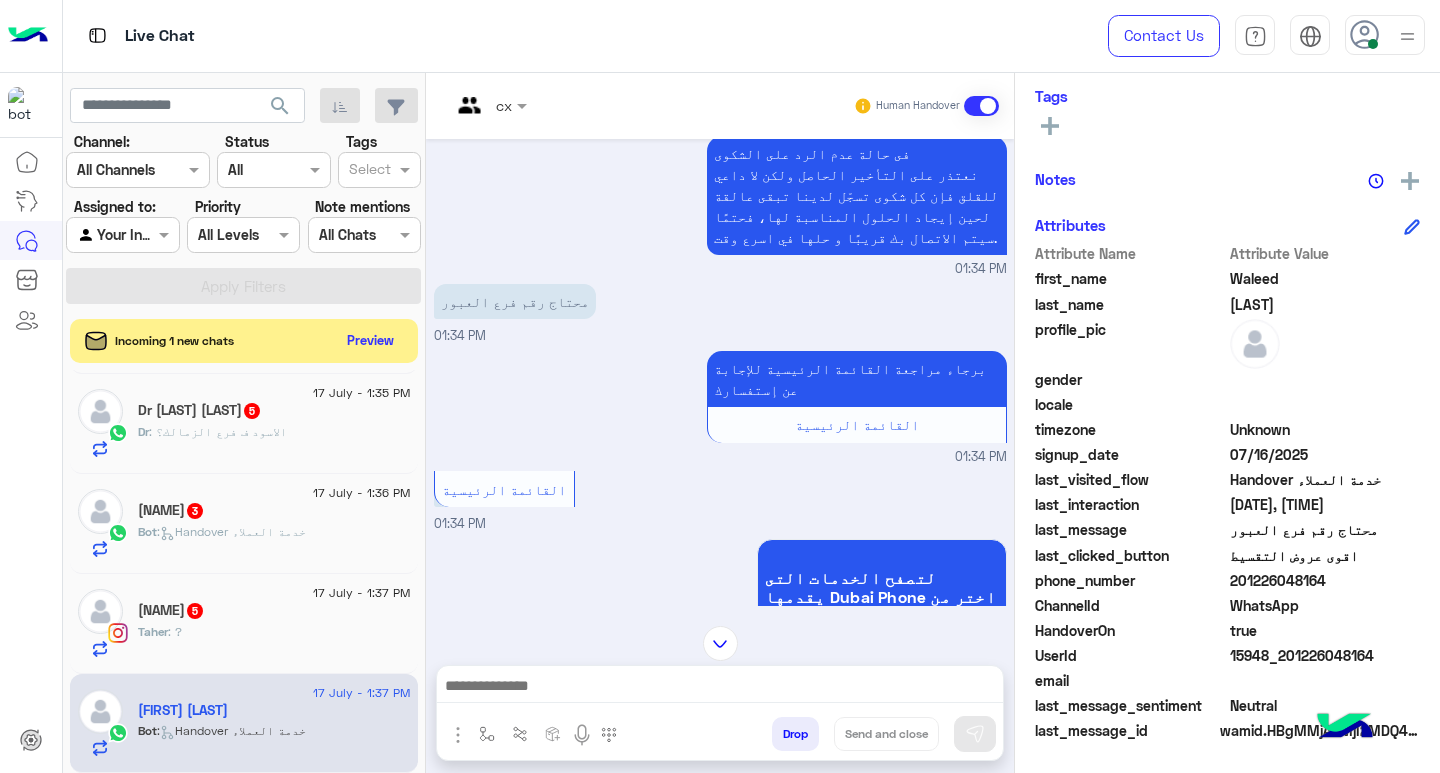 click at bounding box center (720, 688) 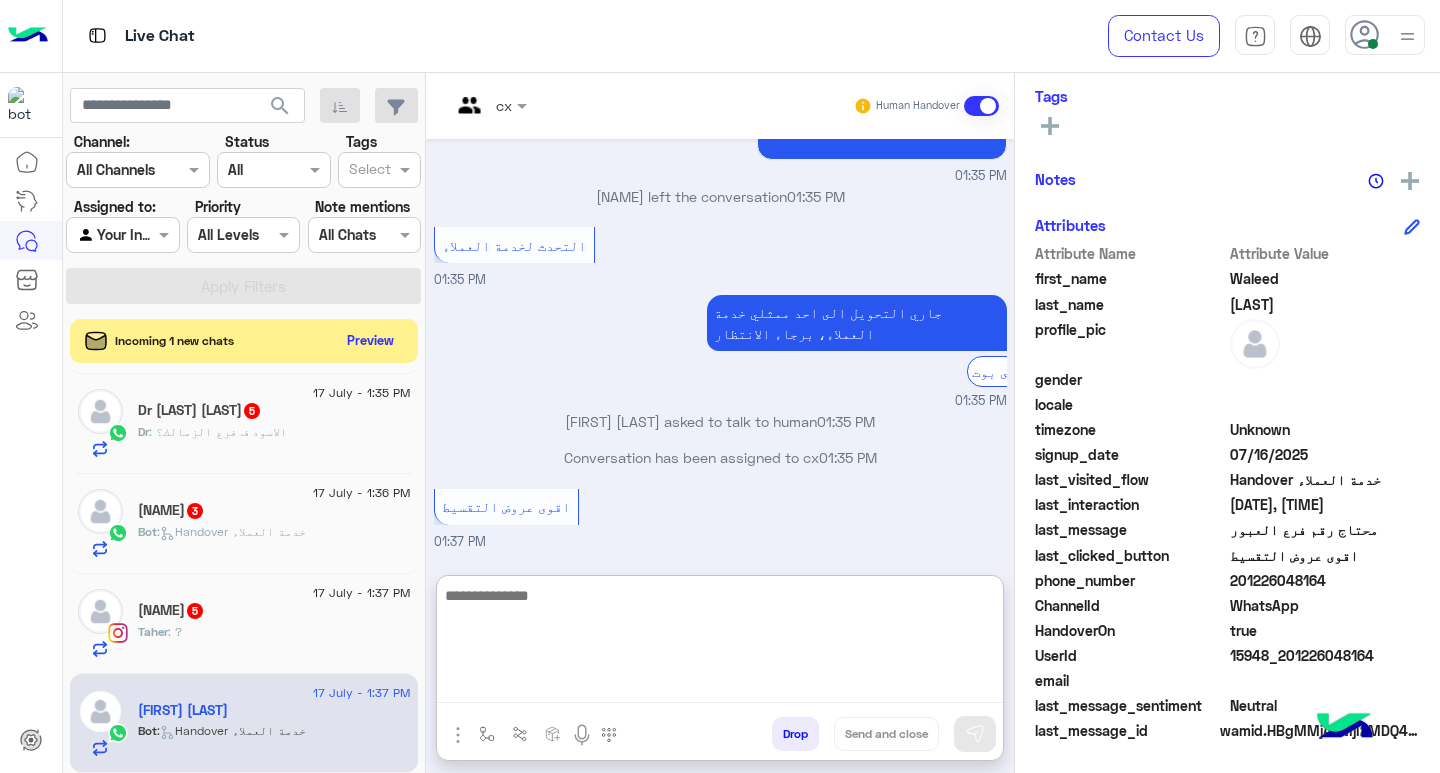 paste on "**********" 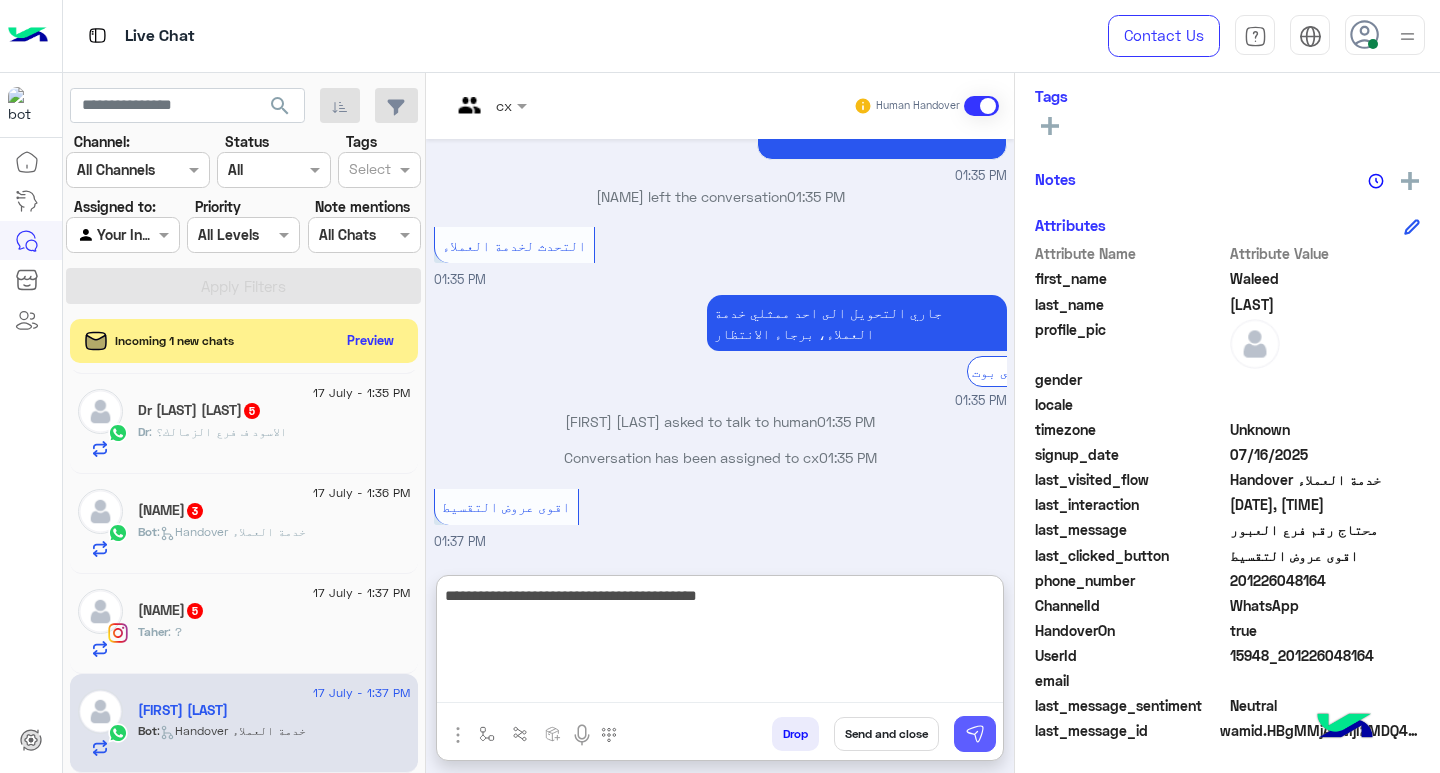type on "**********" 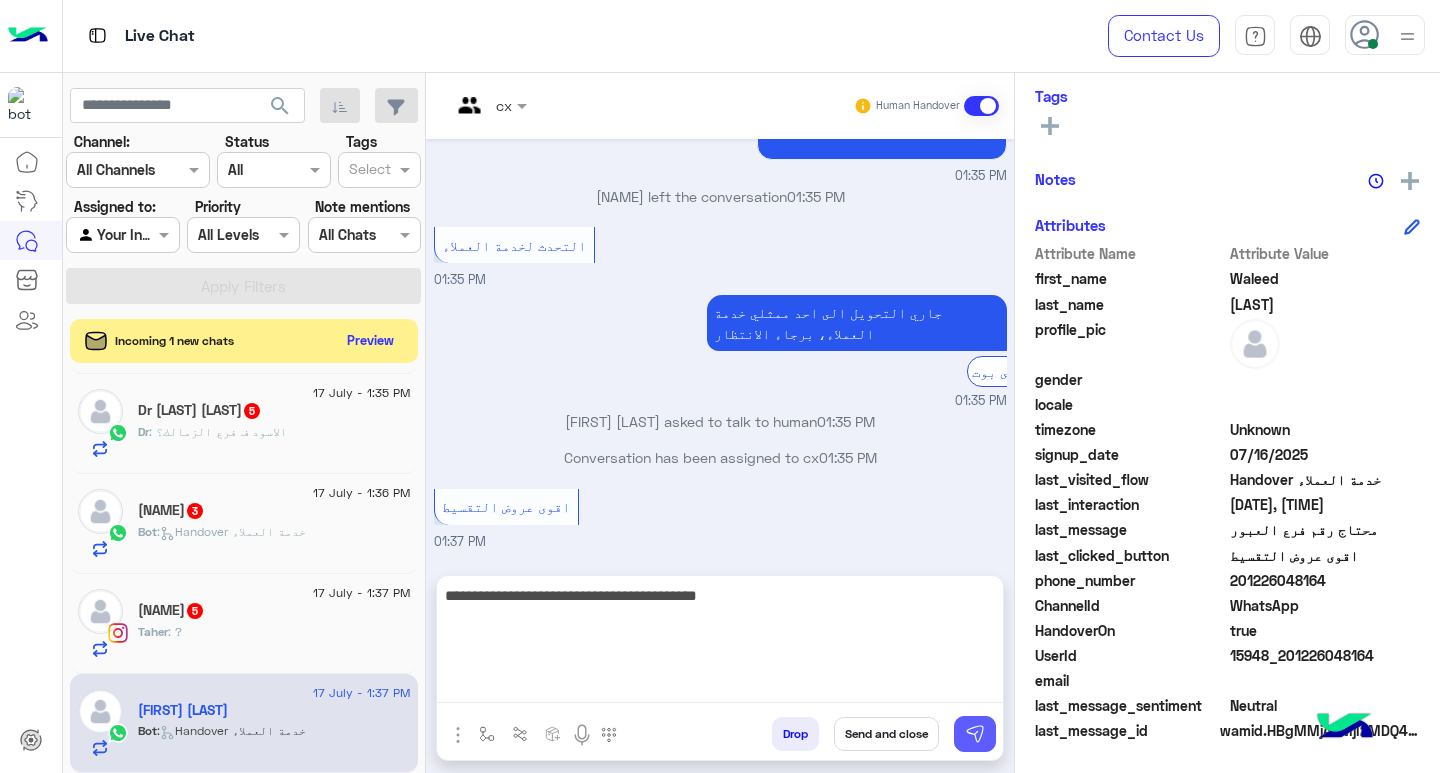 click at bounding box center (975, 734) 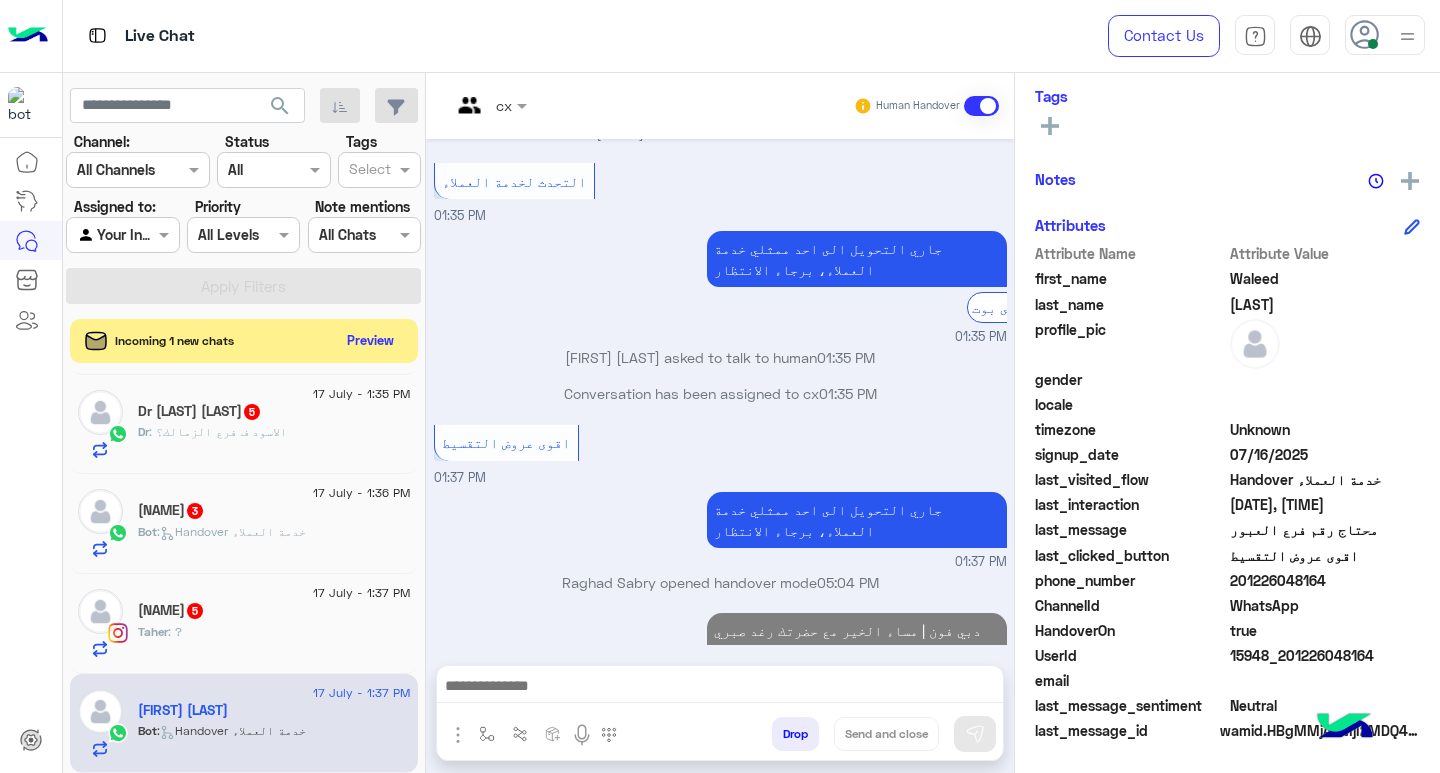 scroll, scrollTop: 1648, scrollLeft: 0, axis: vertical 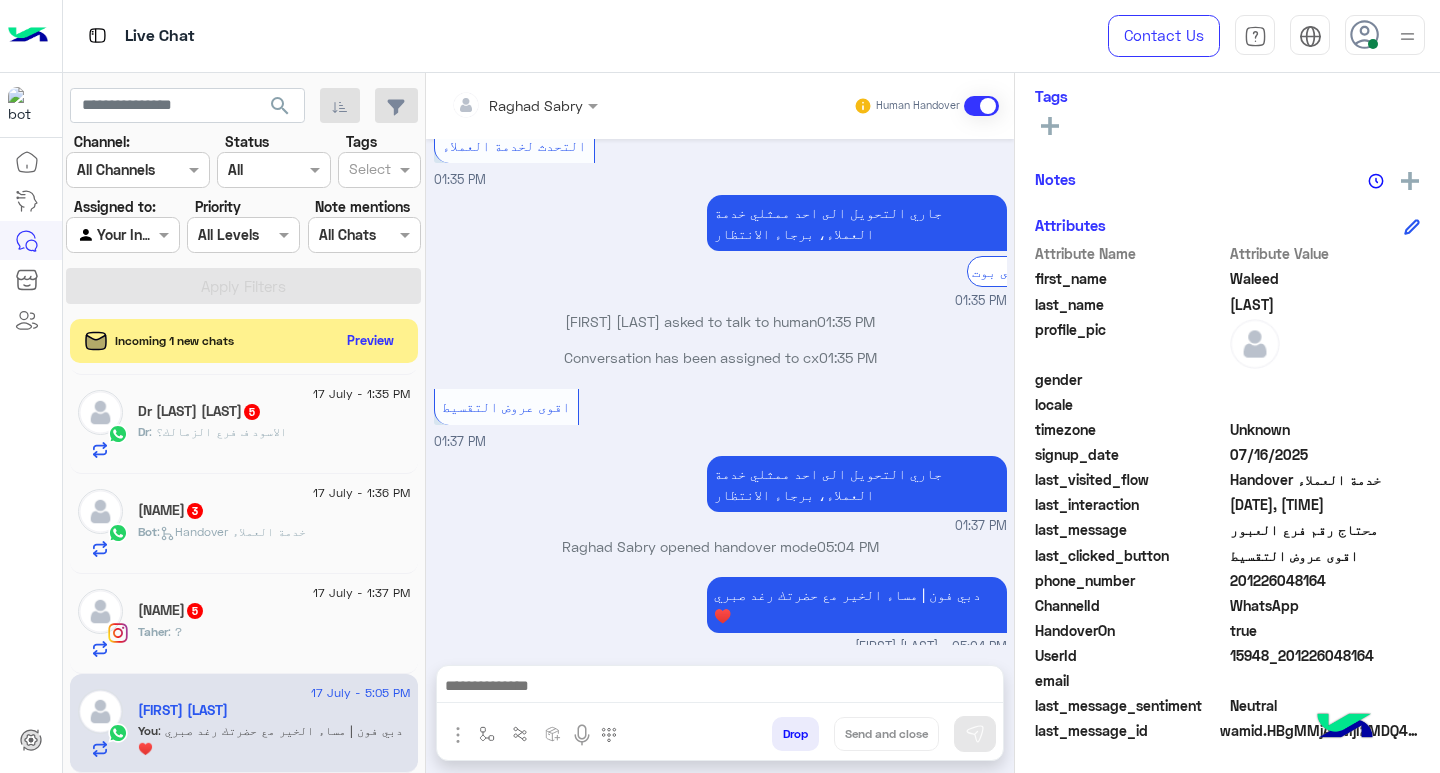 paste on "**********" 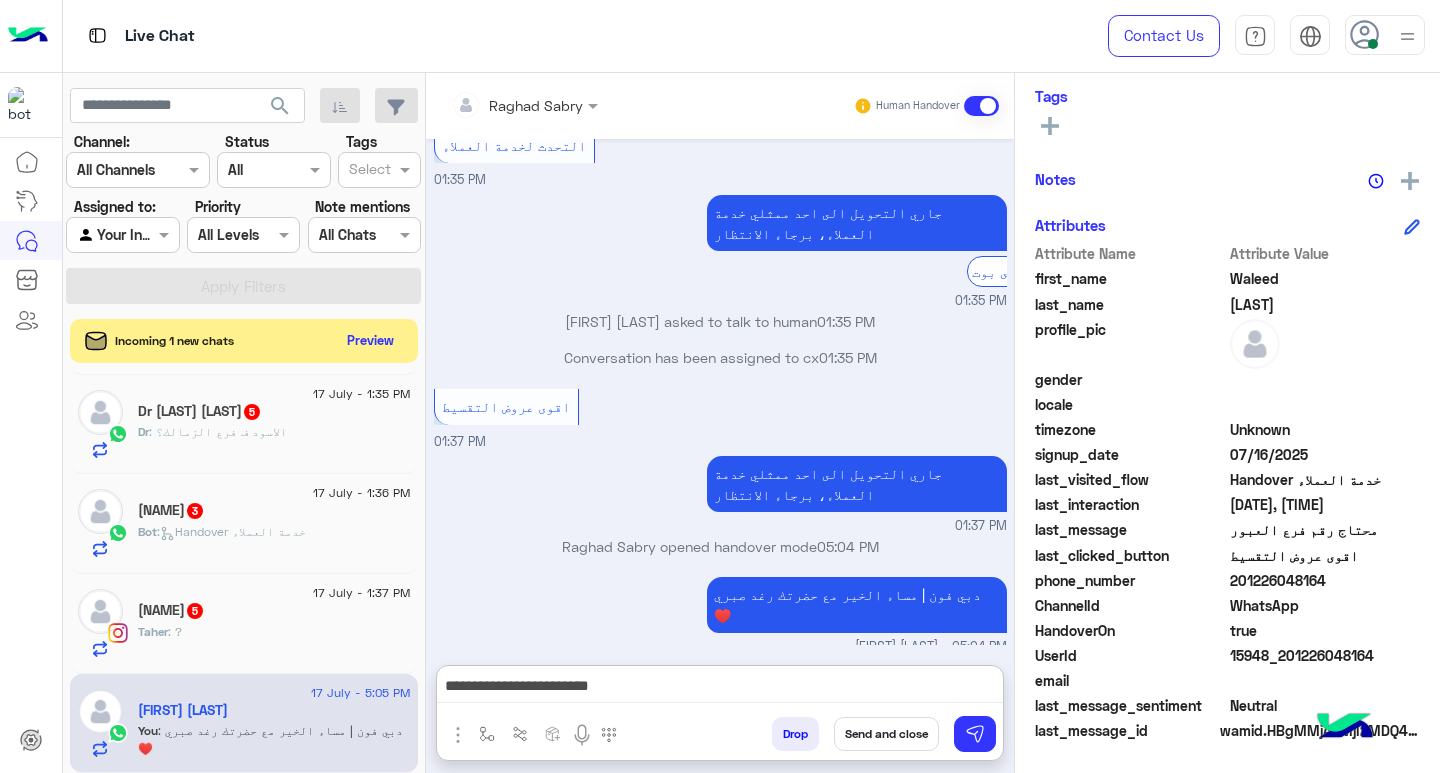 scroll, scrollTop: 0, scrollLeft: 0, axis: both 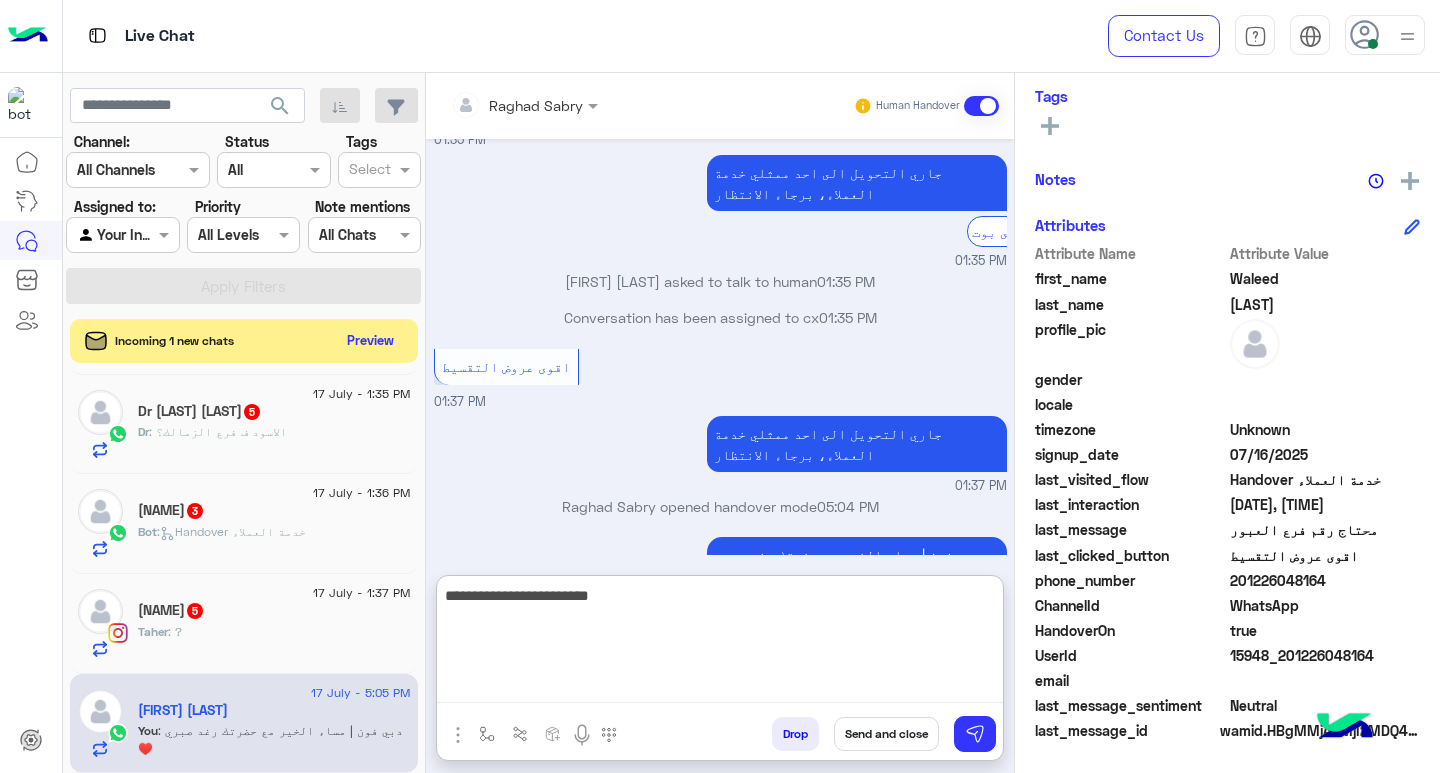 type on "**********" 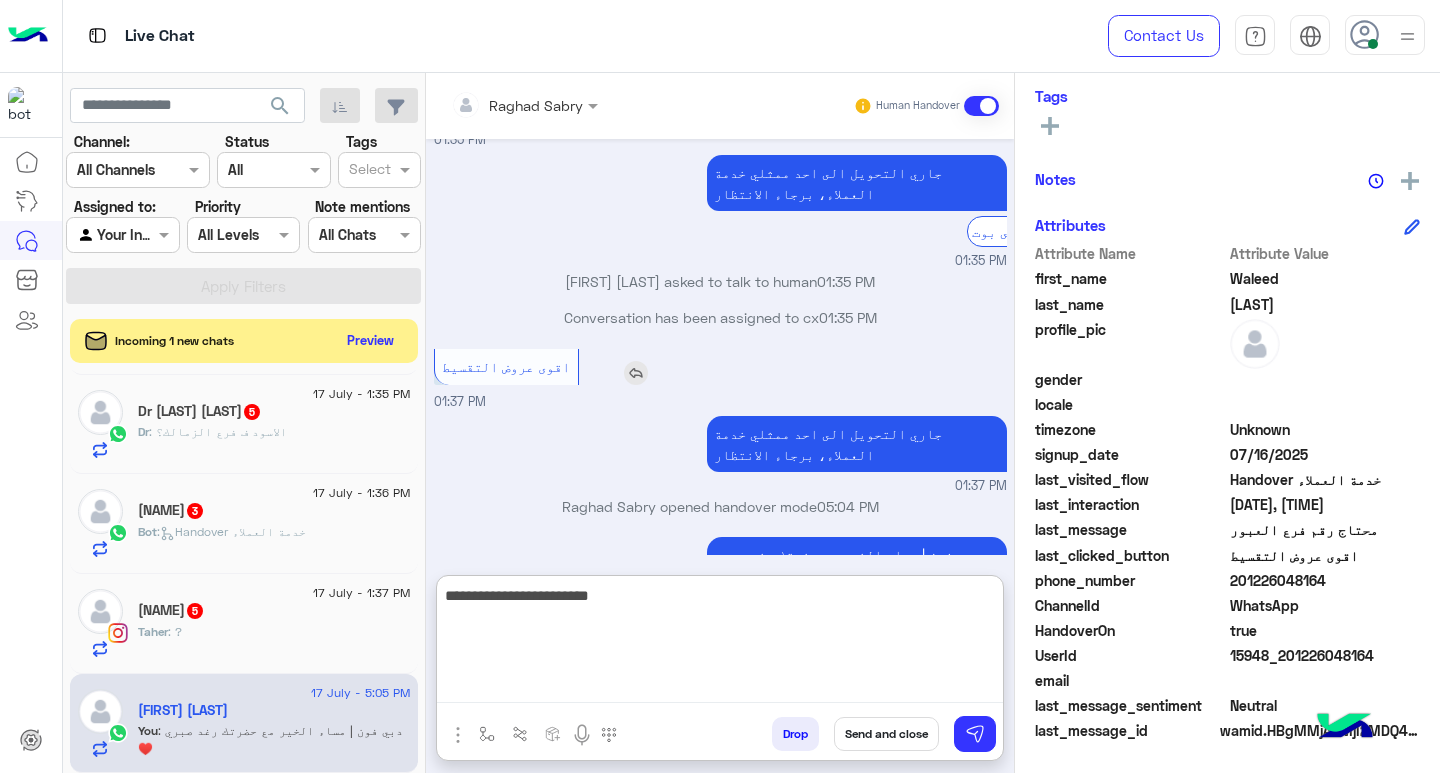 scroll, scrollTop: 1738, scrollLeft: 0, axis: vertical 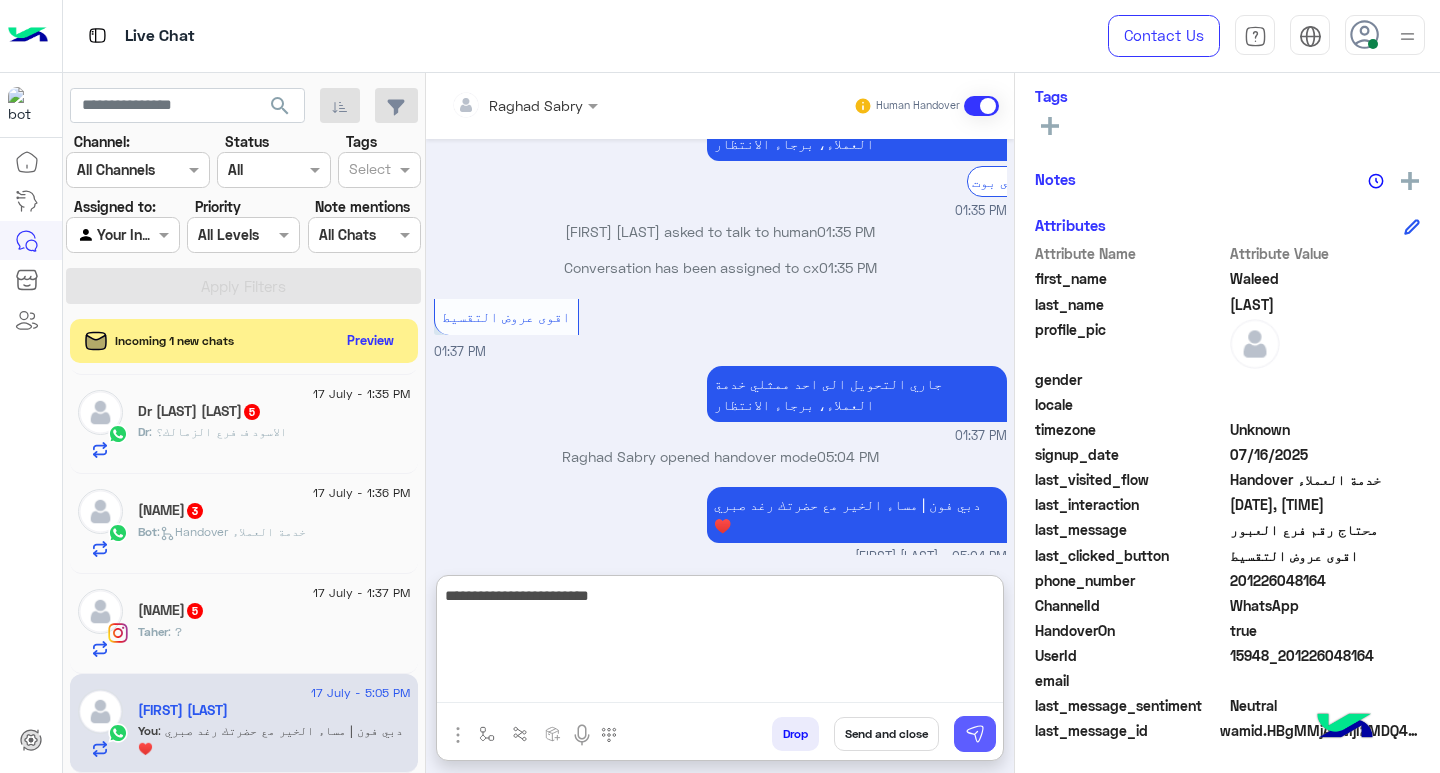 click at bounding box center (975, 734) 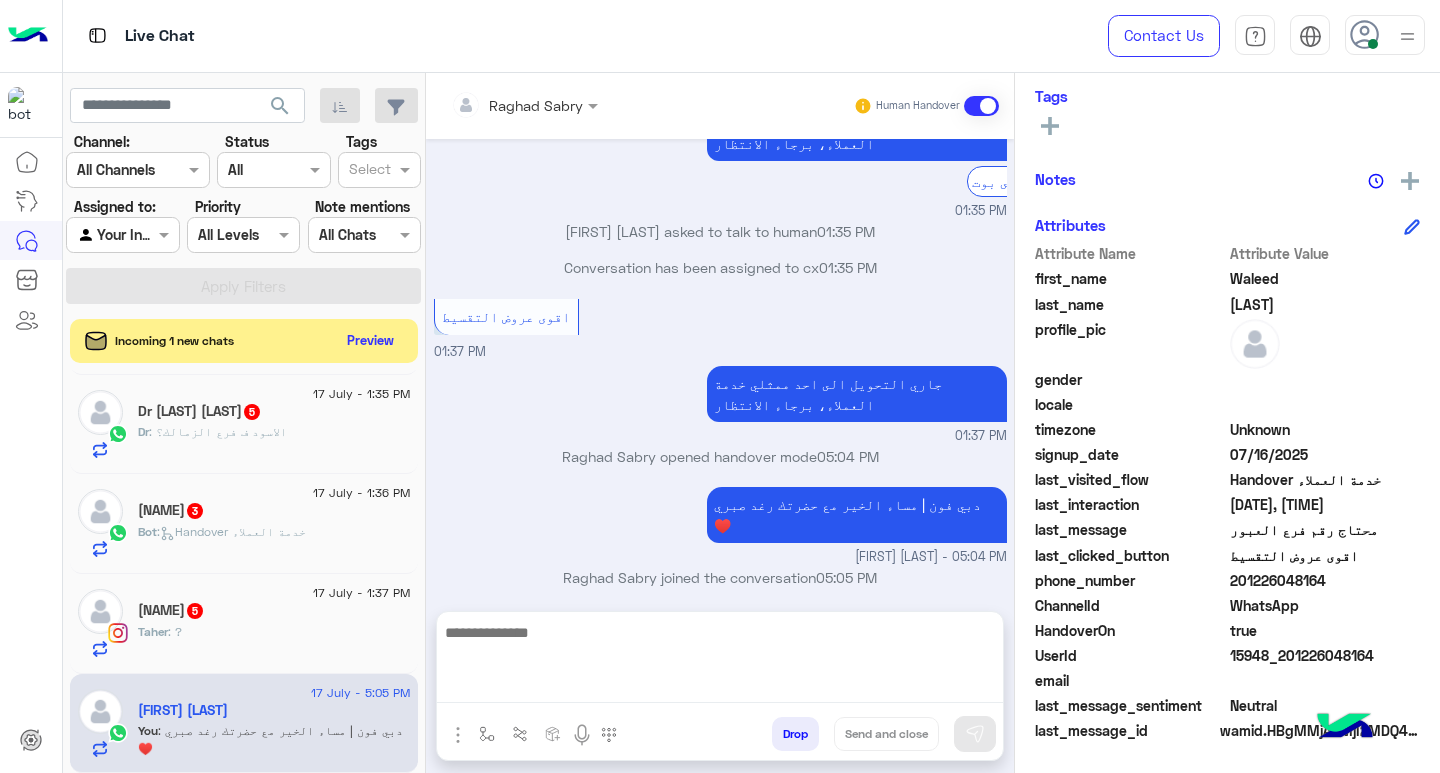 scroll, scrollTop: 1712, scrollLeft: 0, axis: vertical 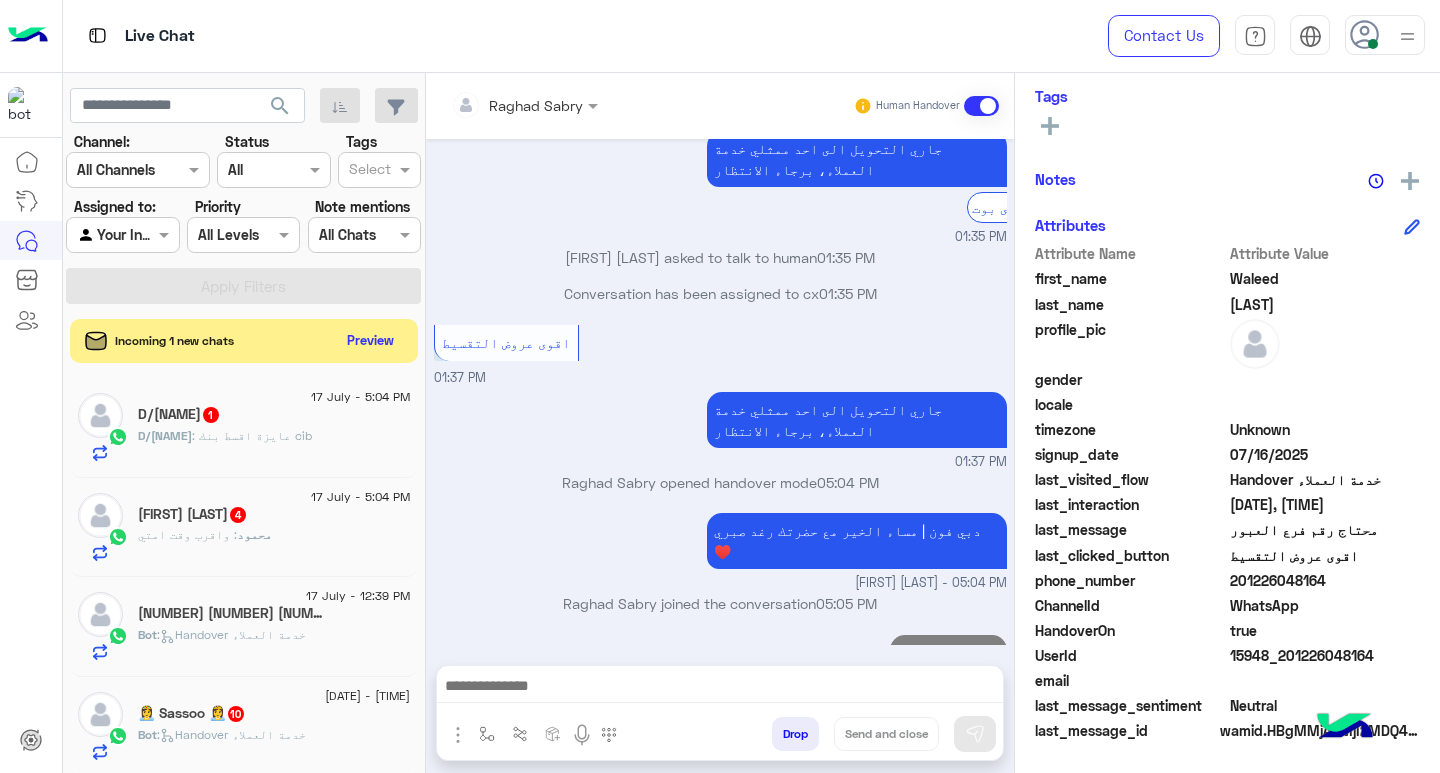 click on "[NAME] : عايزة اقسط بنك cib" 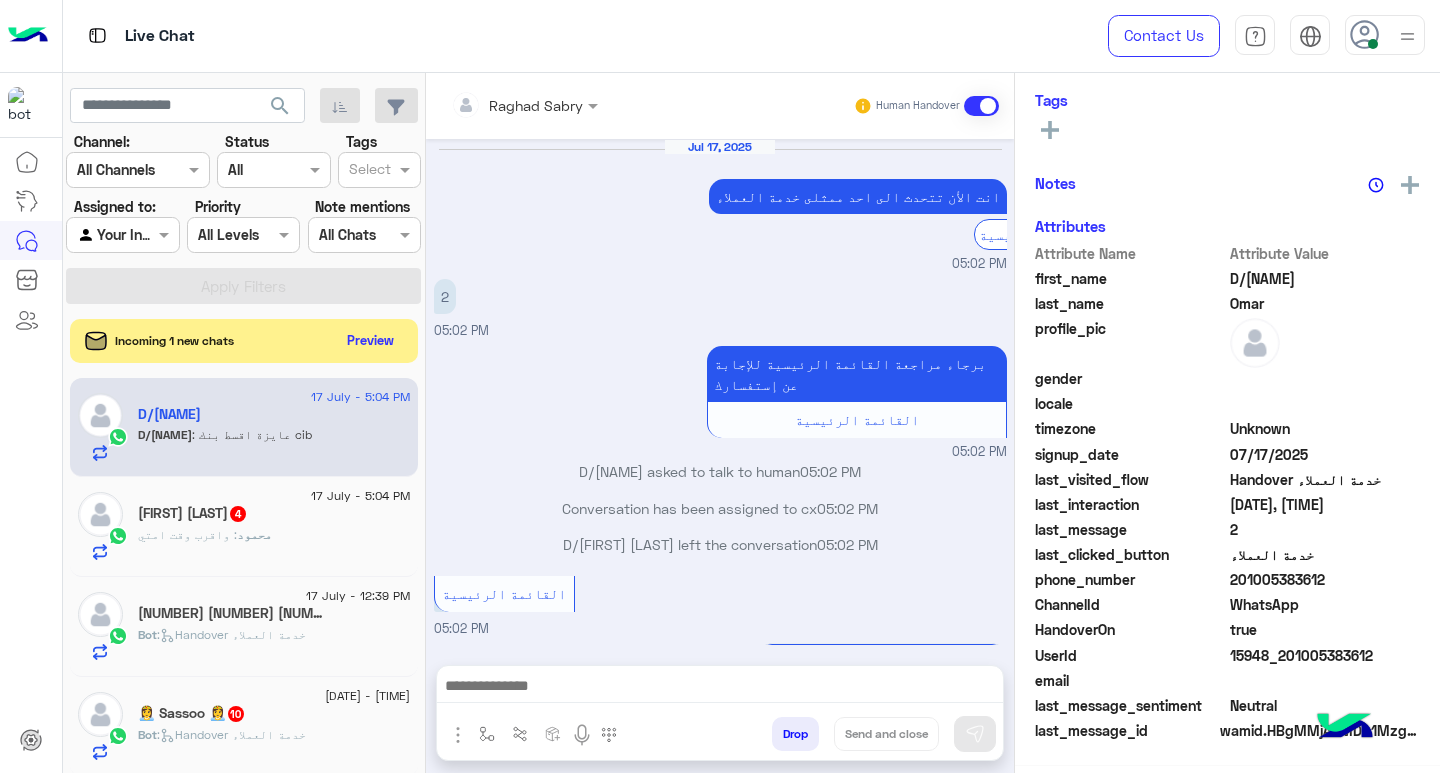 scroll, scrollTop: 325, scrollLeft: 0, axis: vertical 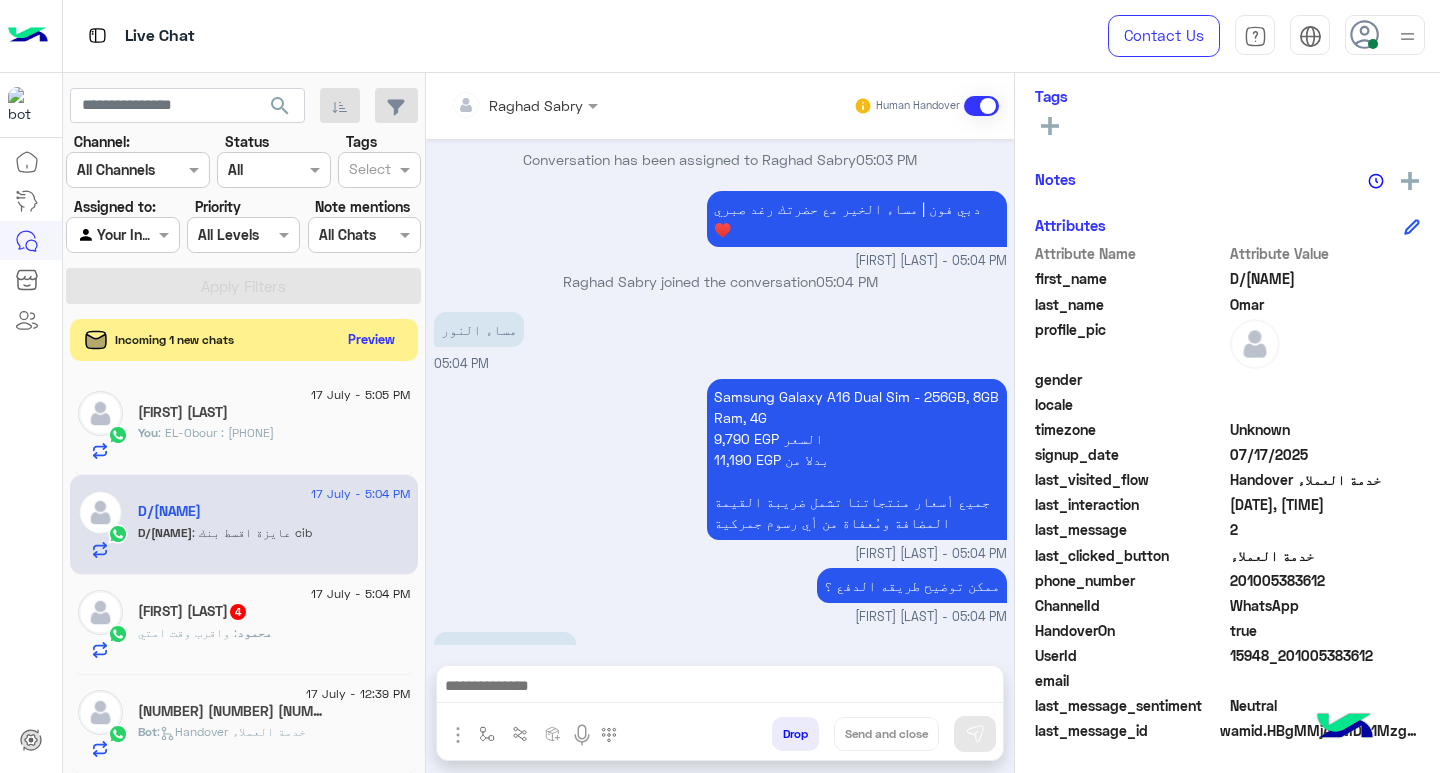 click on "Preview" 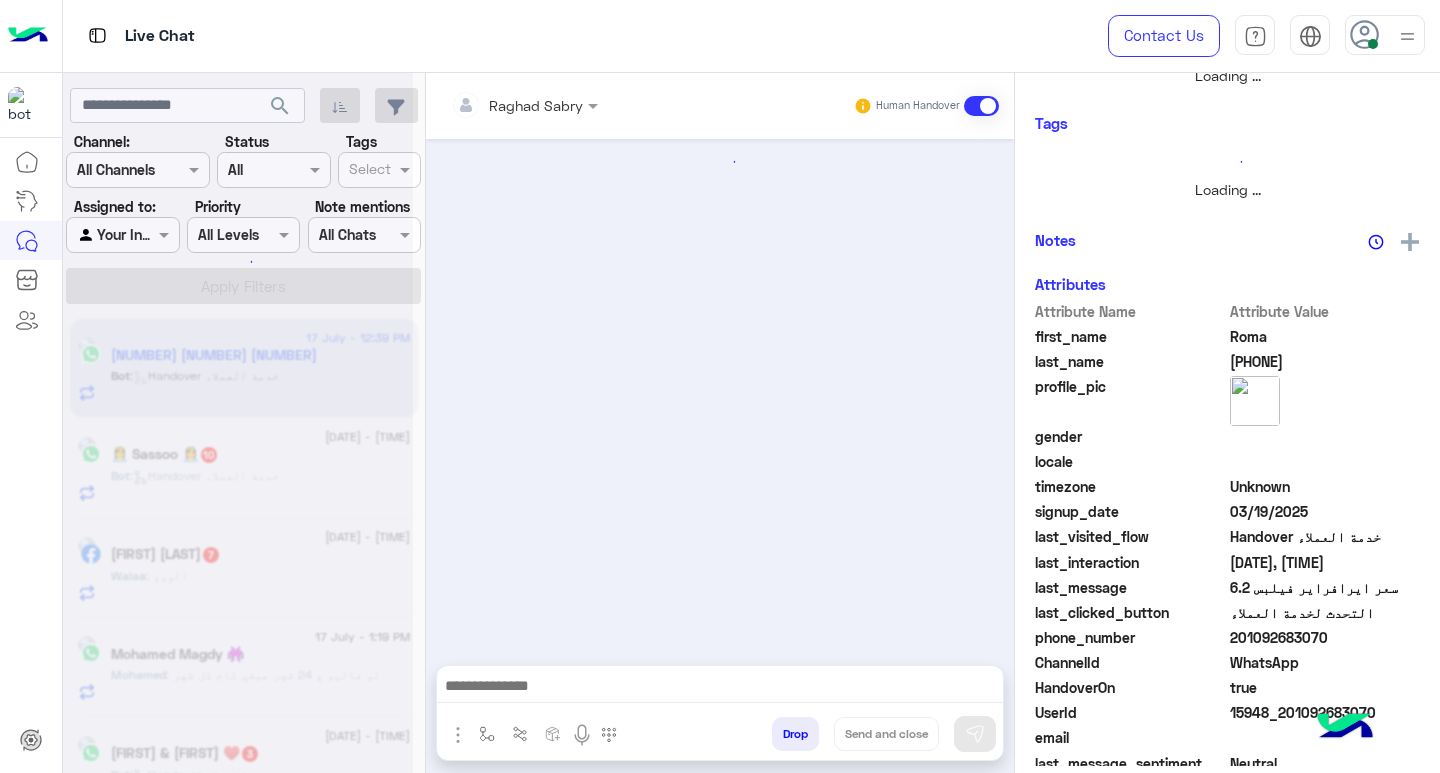 scroll, scrollTop: 355, scrollLeft: 0, axis: vertical 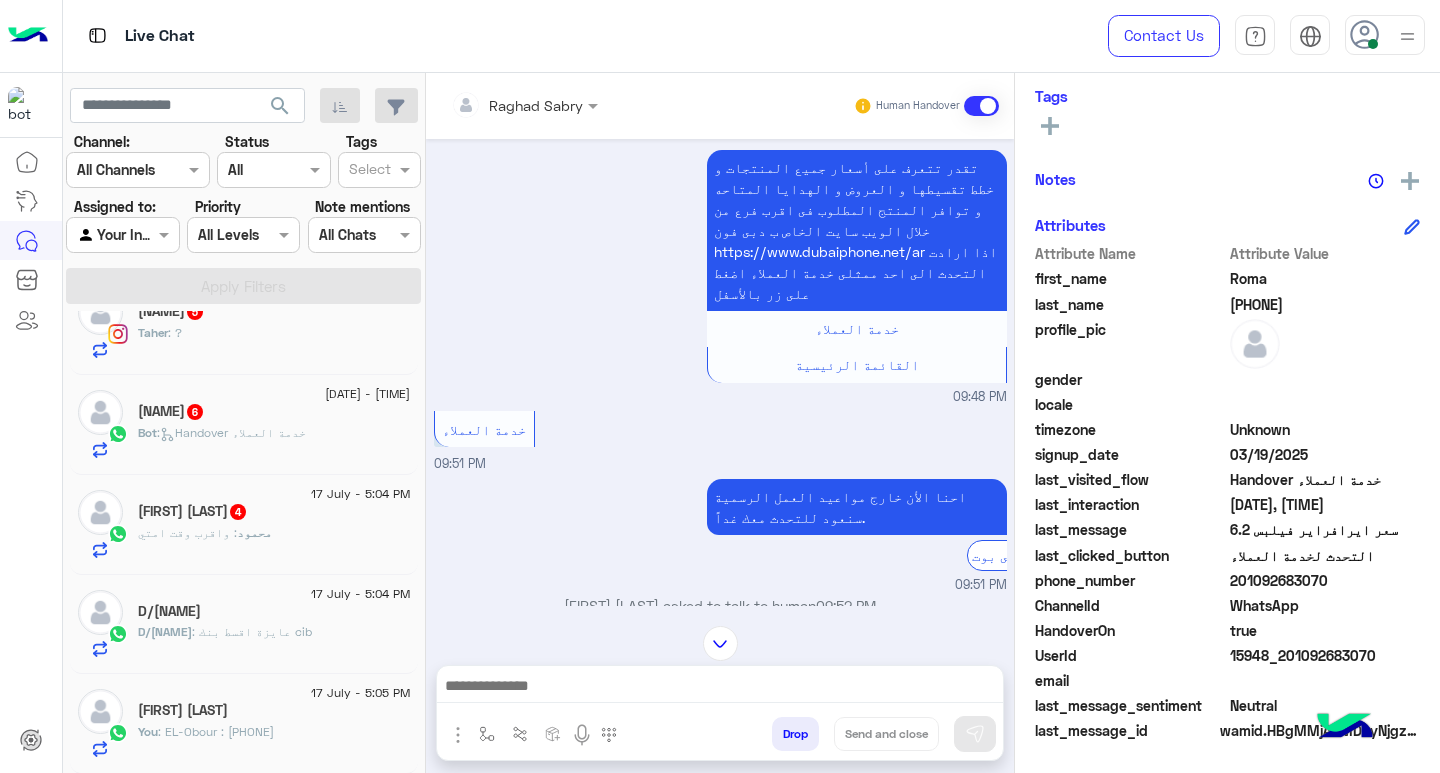 click on "D/[NAME]" 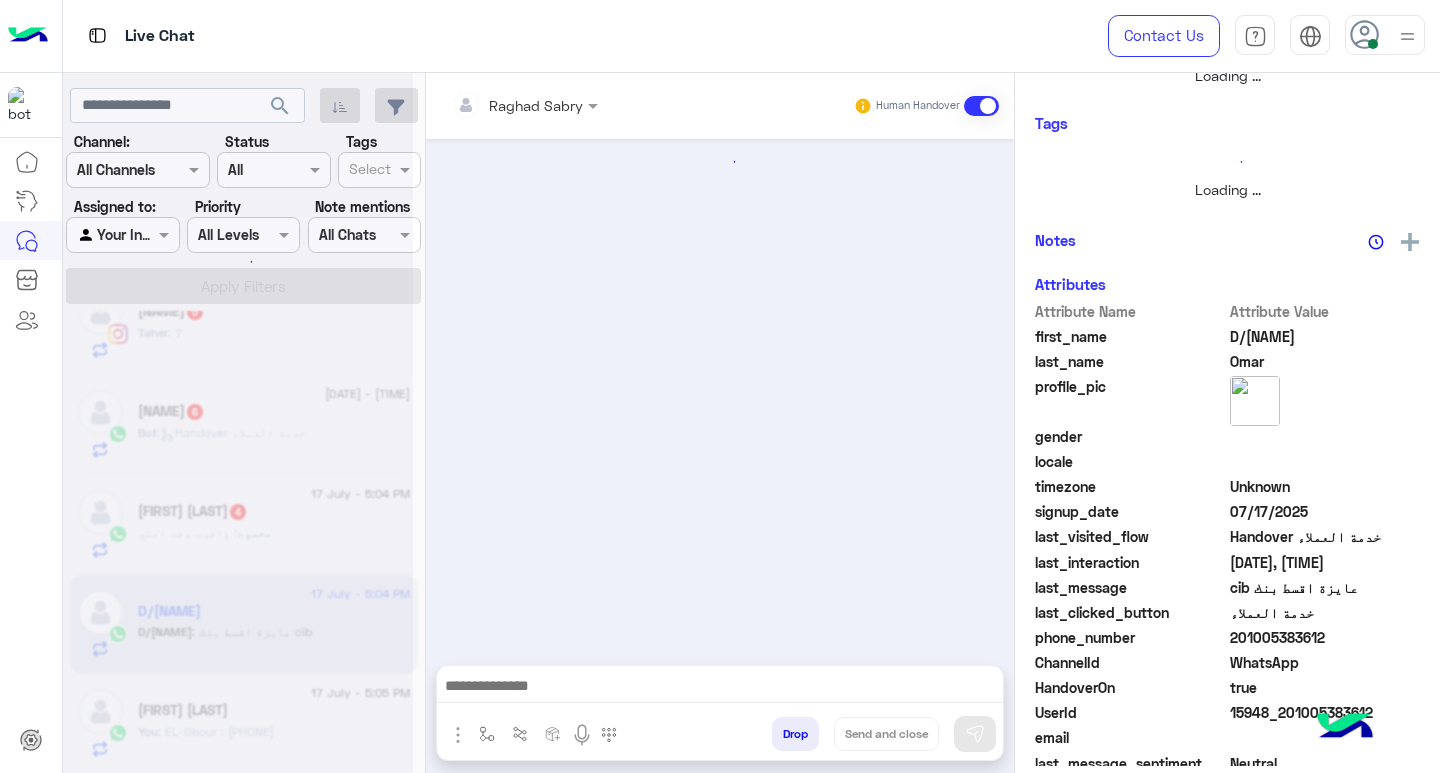 scroll, scrollTop: 355, scrollLeft: 0, axis: vertical 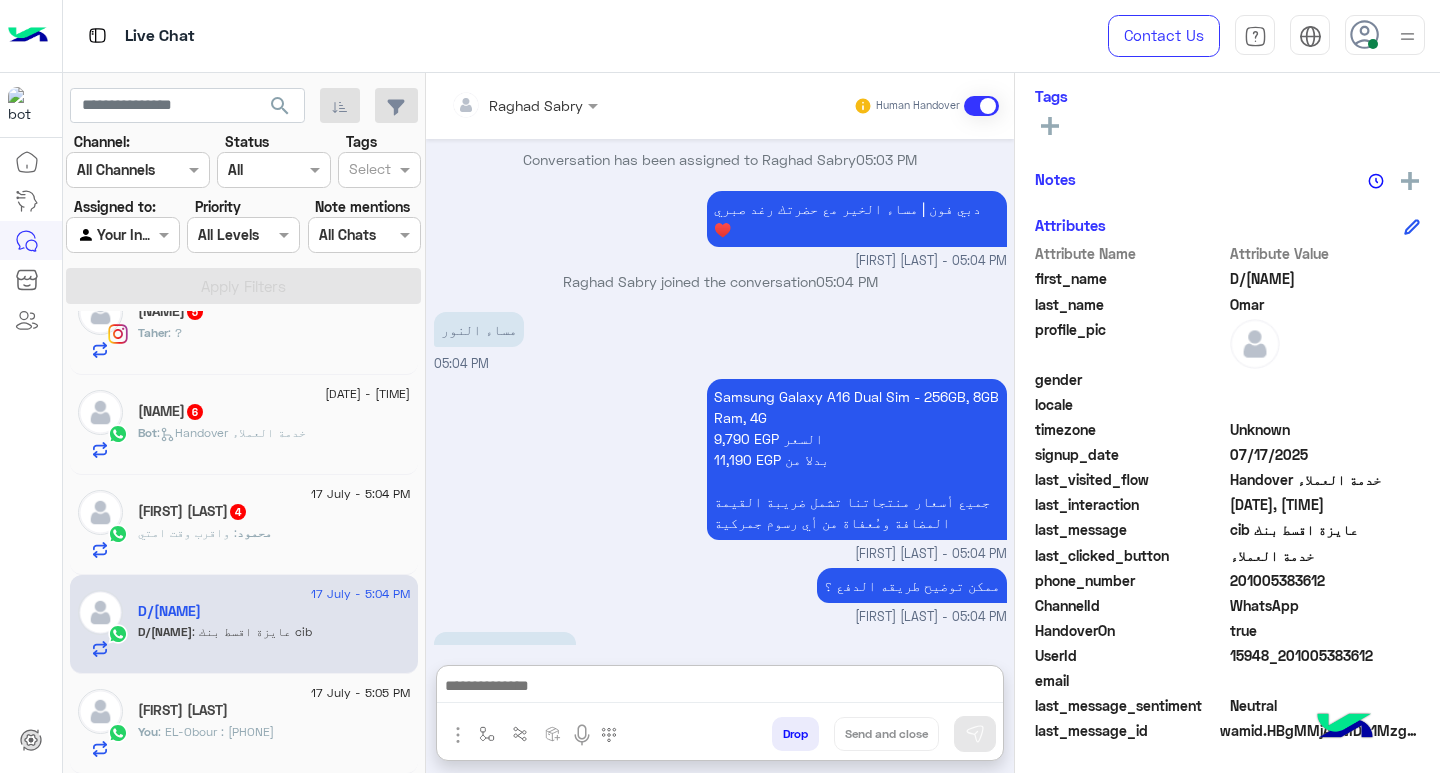 click at bounding box center (720, 688) 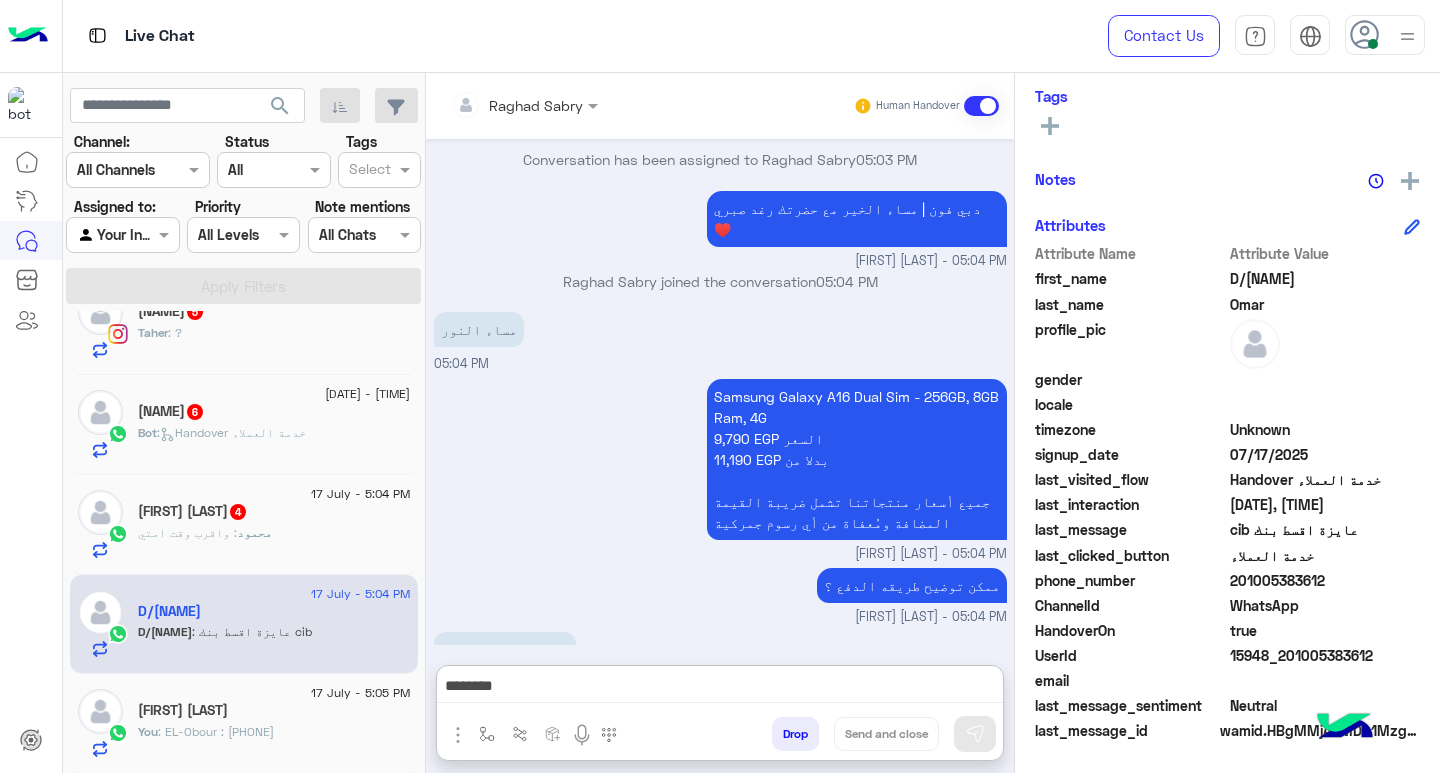 scroll, scrollTop: 0, scrollLeft: 0, axis: both 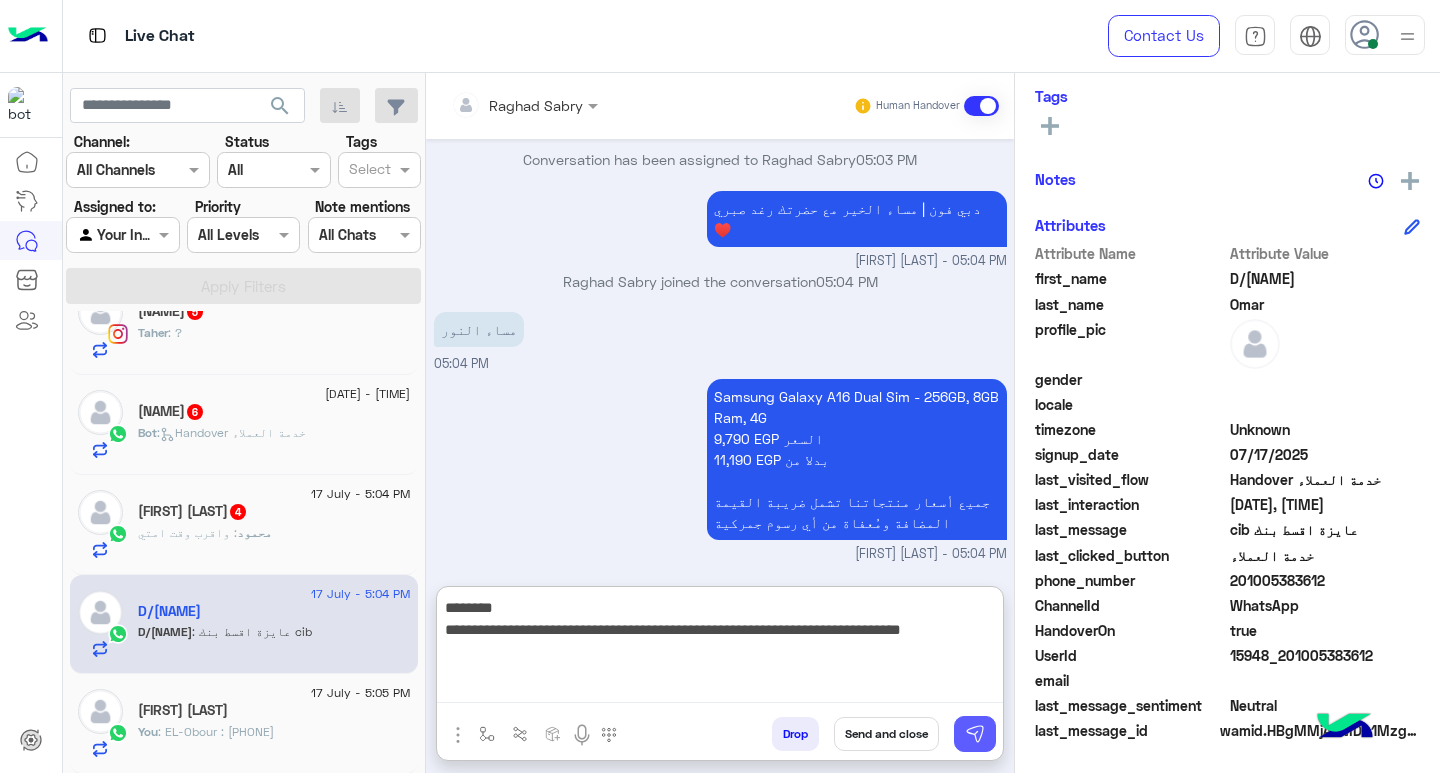 type on "**********" 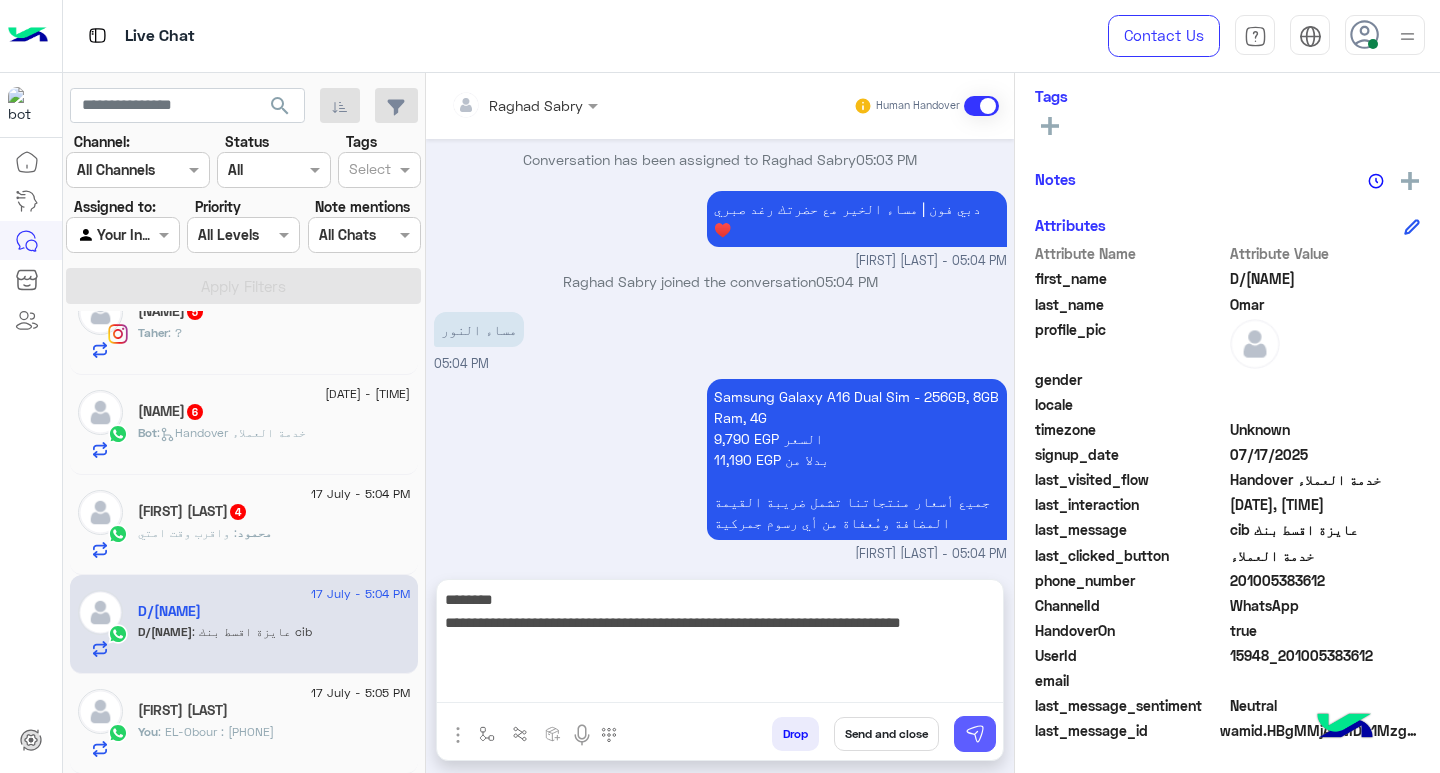 click at bounding box center (975, 734) 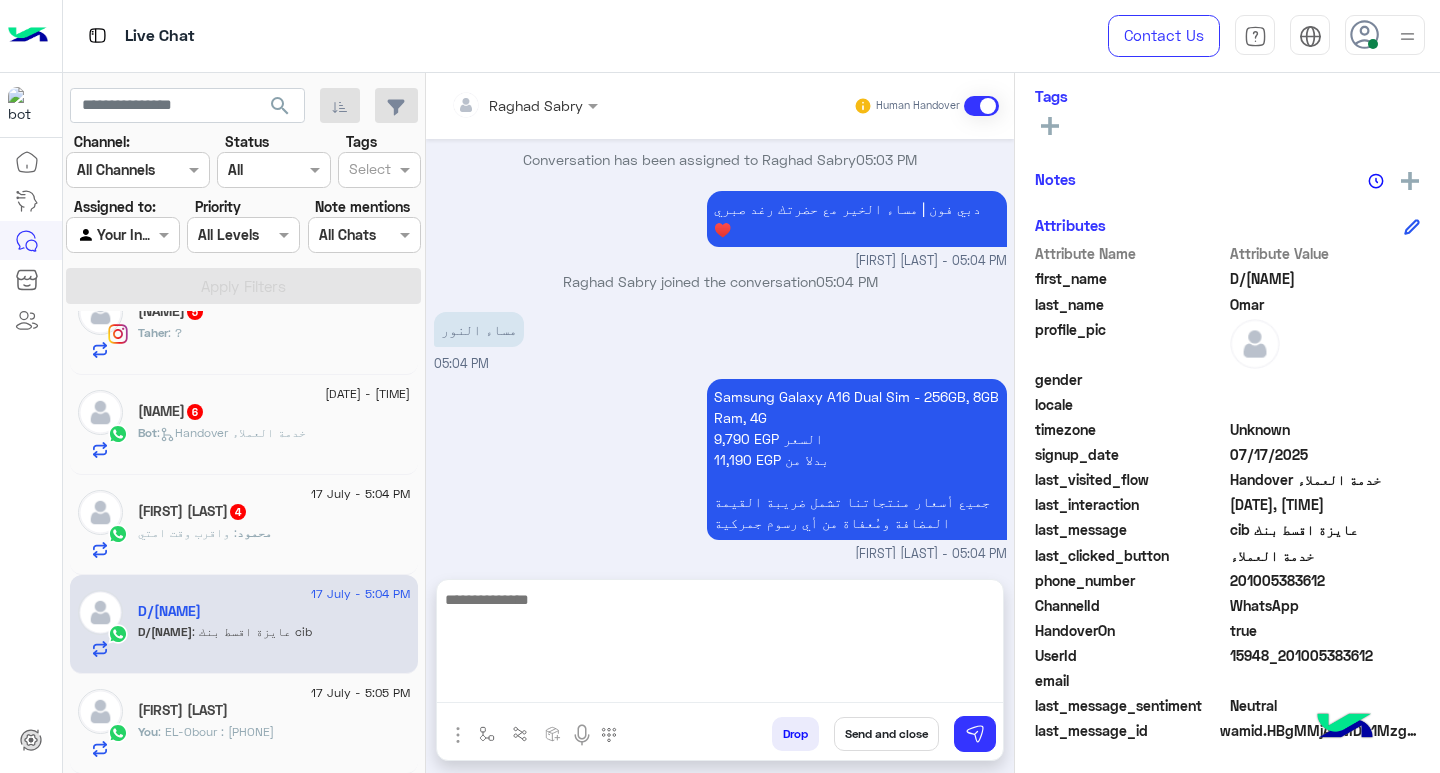 scroll, scrollTop: 1950, scrollLeft: 0, axis: vertical 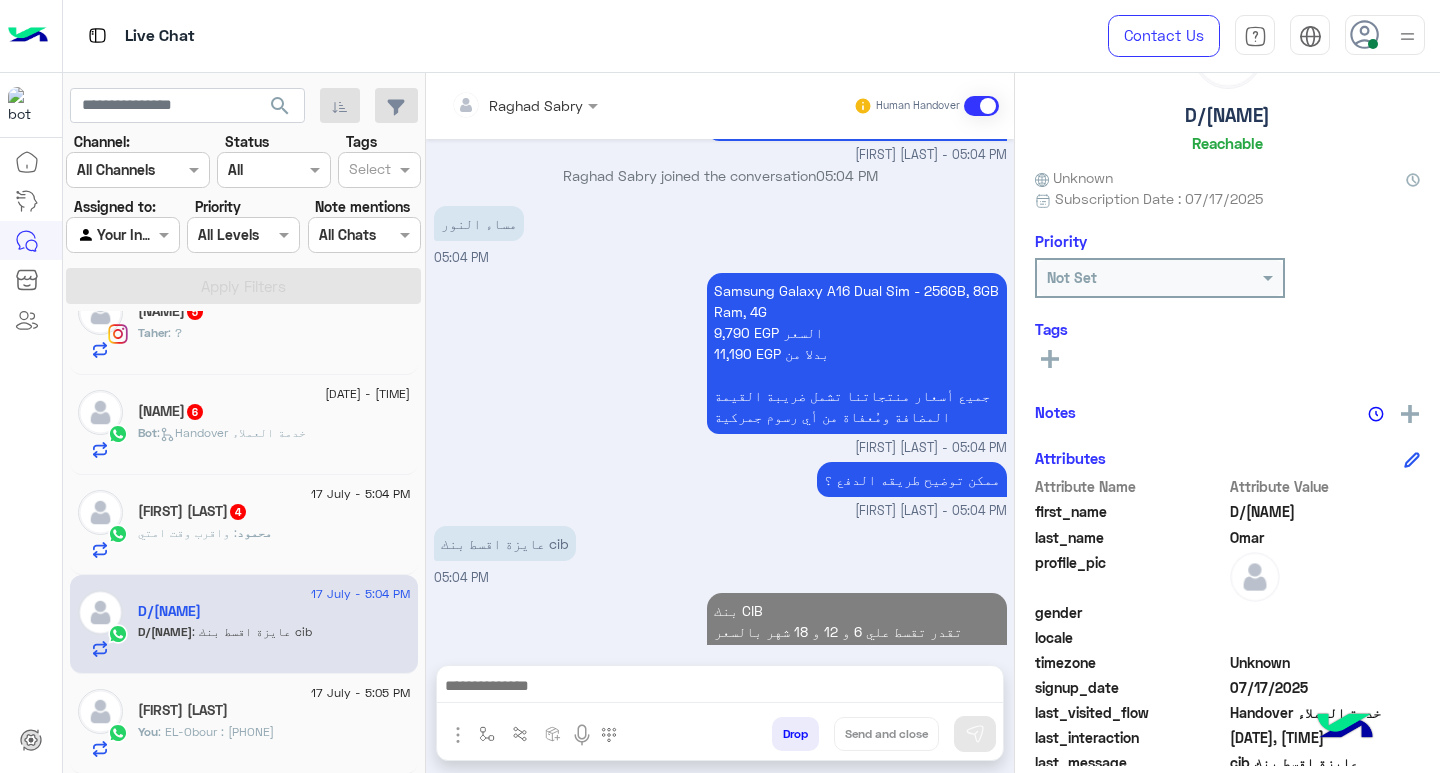 drag, startPoint x: 1185, startPoint y: 115, endPoint x: 1366, endPoint y: 105, distance: 181.27603 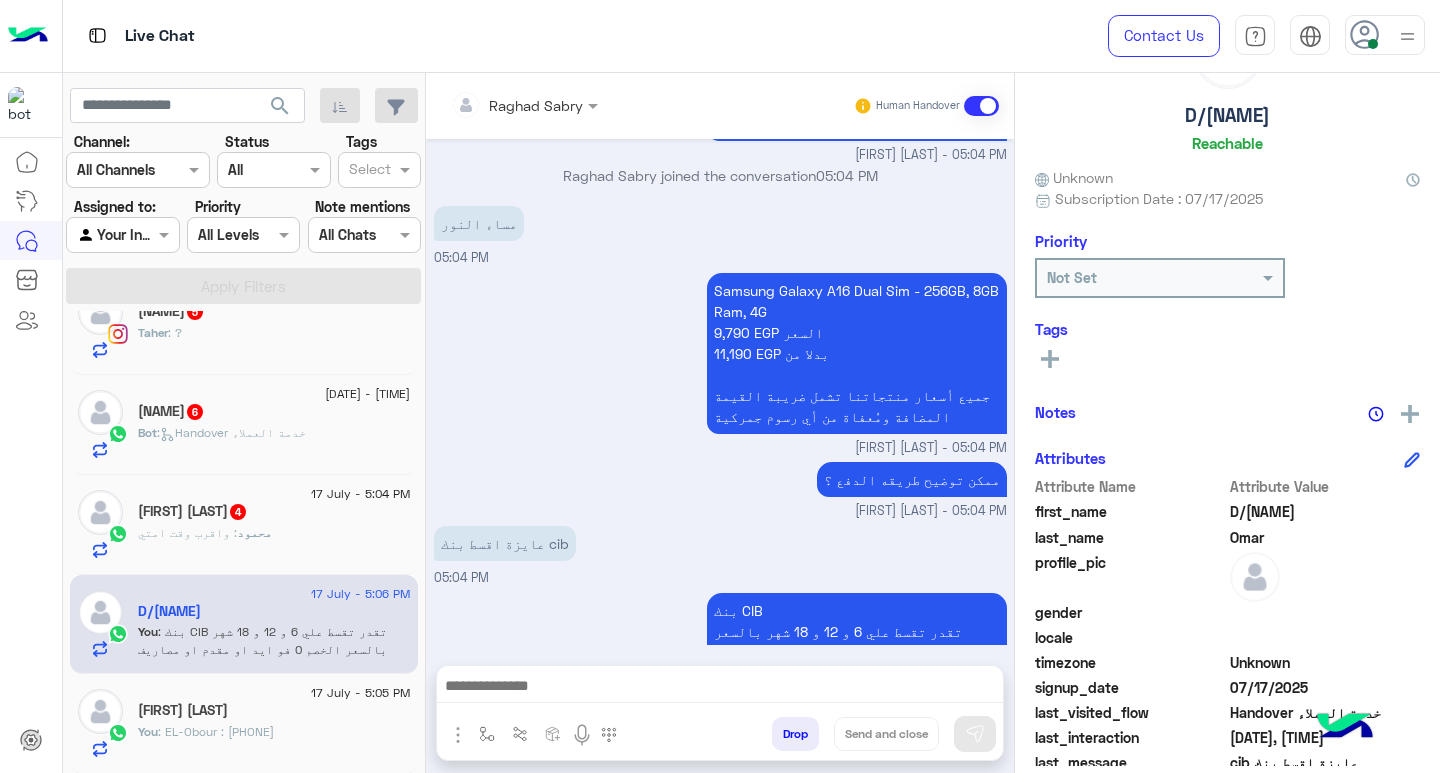 click at bounding box center [720, 691] 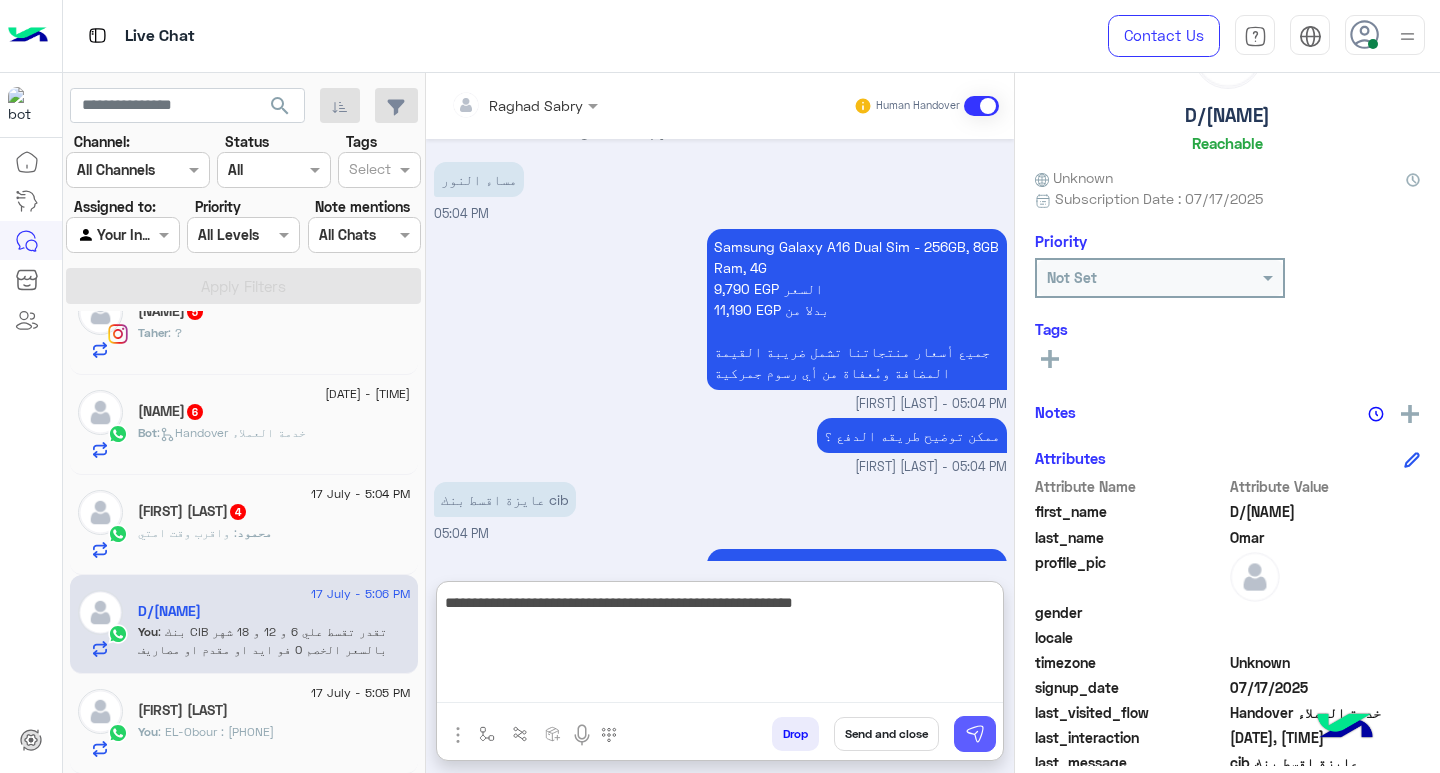 type on "**********" 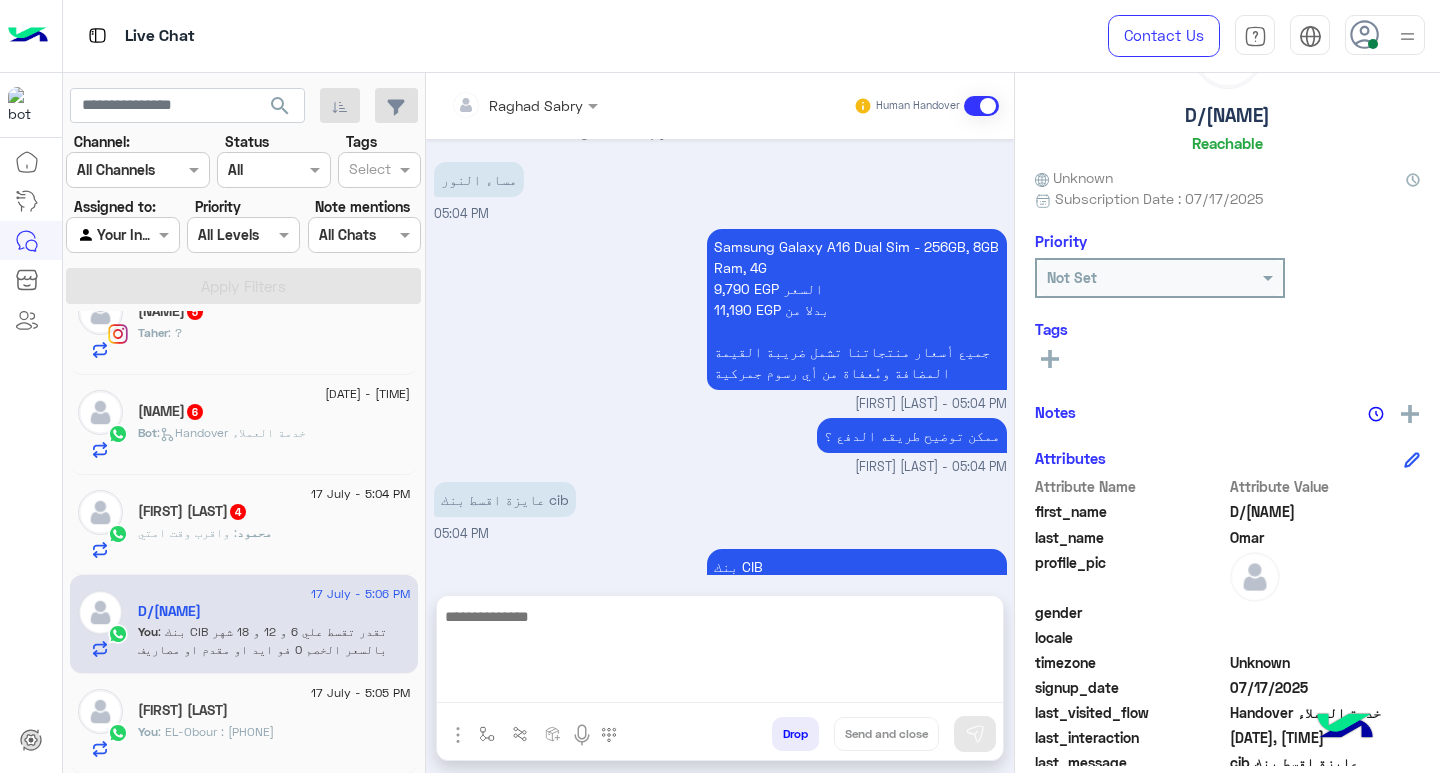 scroll, scrollTop: 2035, scrollLeft: 0, axis: vertical 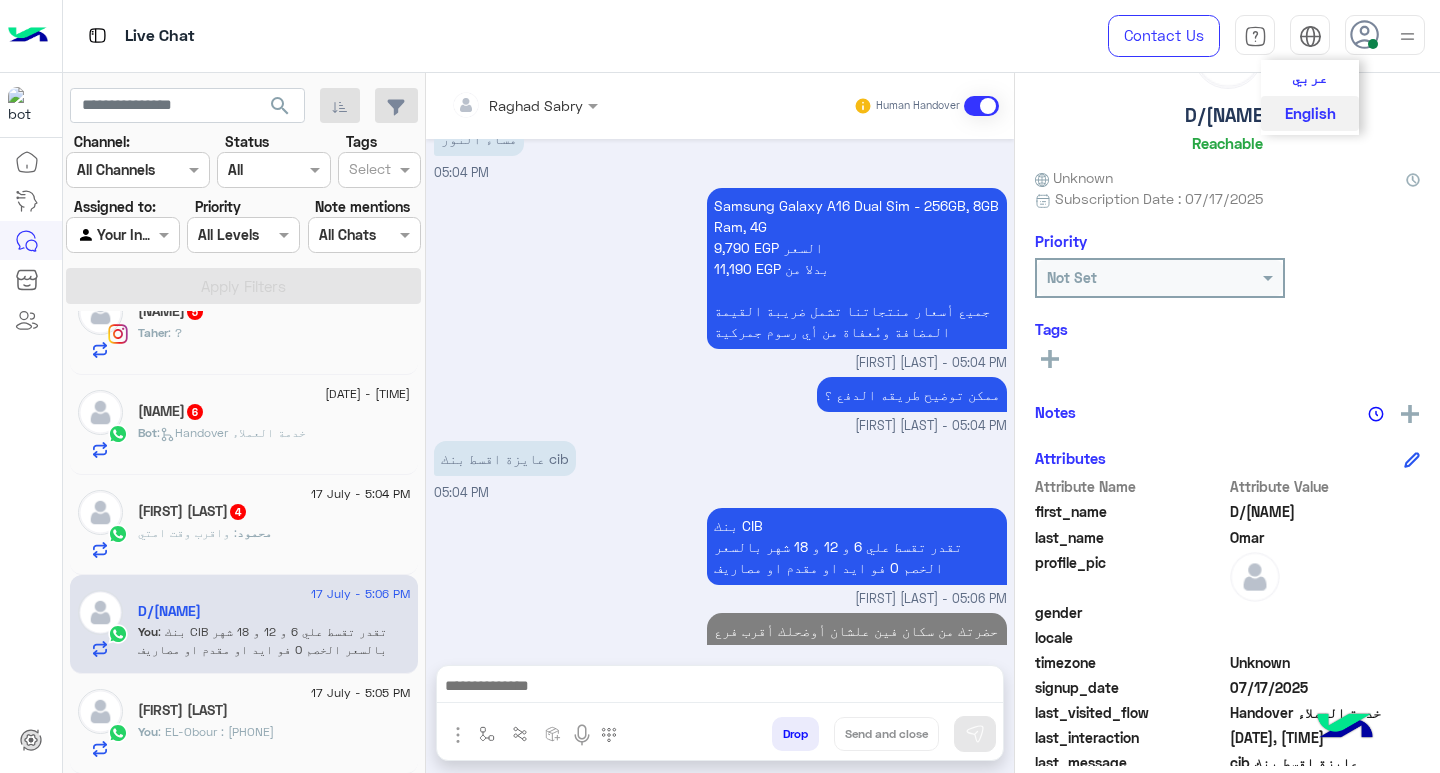click on "عربي English" at bounding box center [1310, 35] 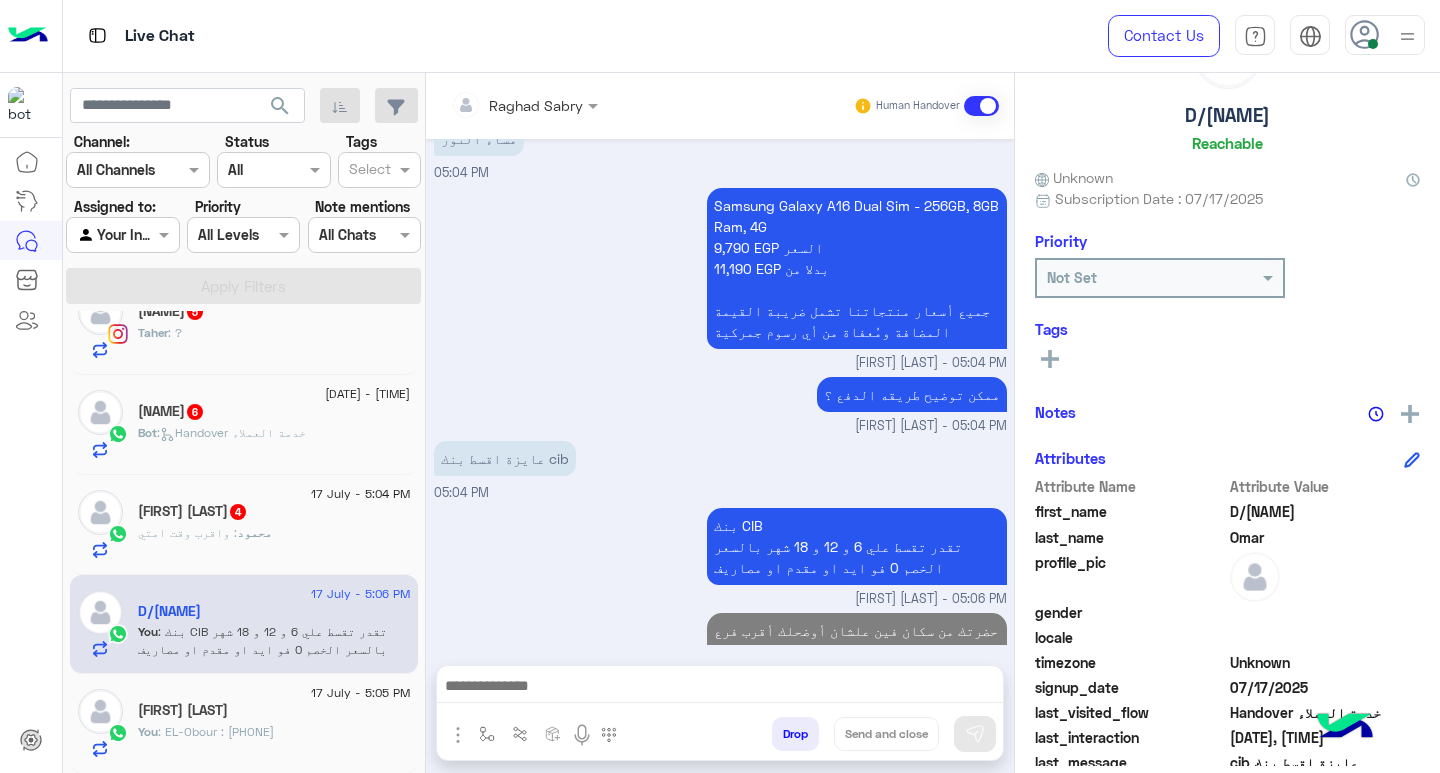 drag, startPoint x: 1179, startPoint y: 114, endPoint x: 1299, endPoint y: 120, distance: 120.14991 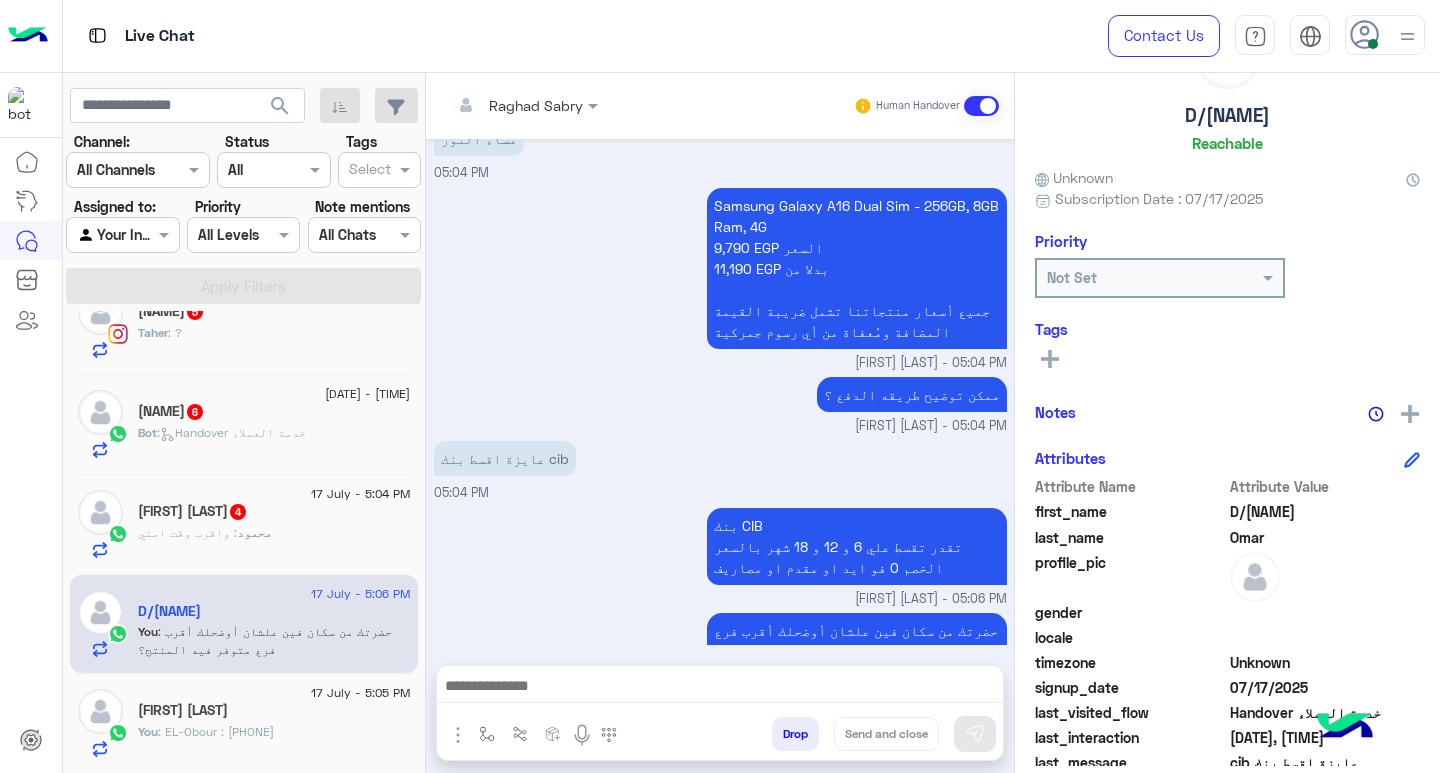 copy on "[FIRST] [LAST]" 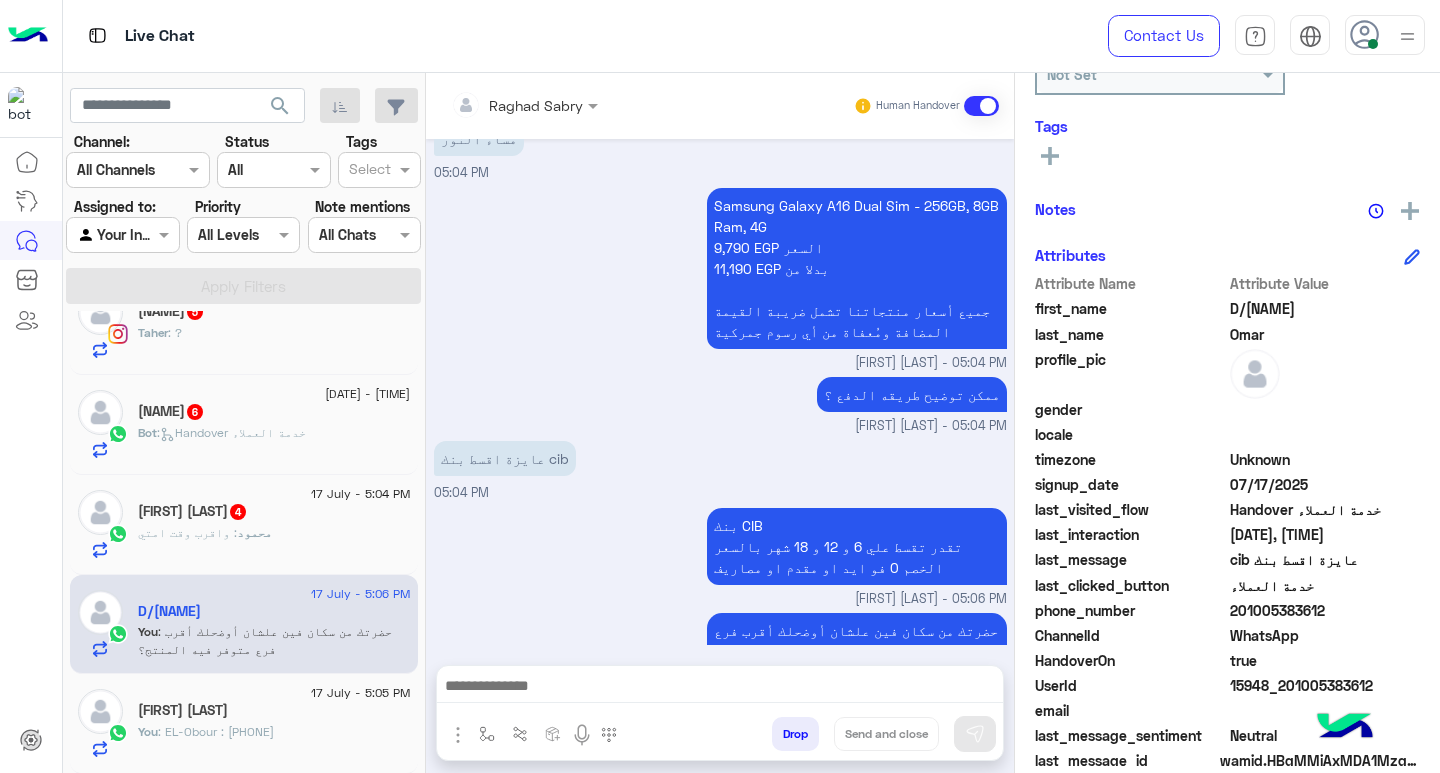 scroll, scrollTop: 329, scrollLeft: 0, axis: vertical 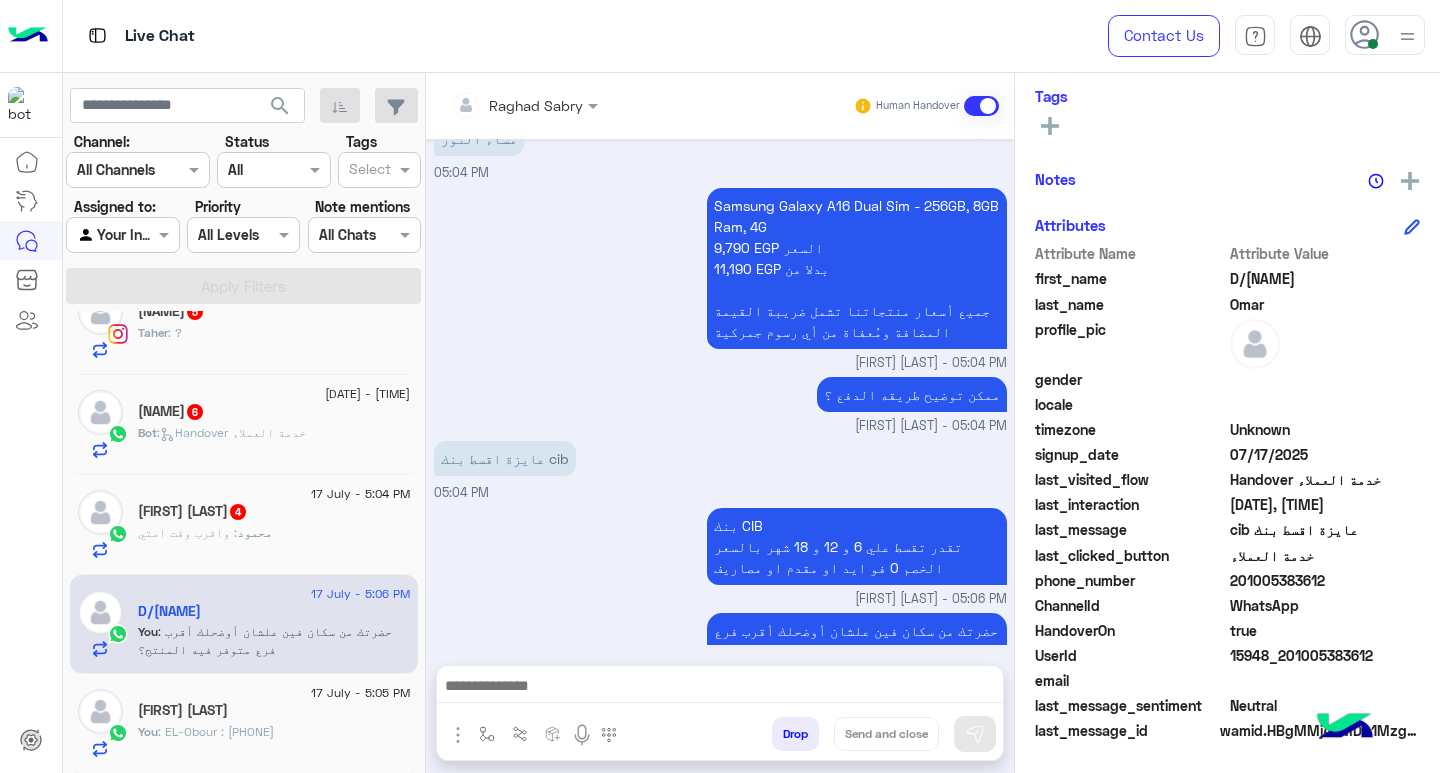 click on "201005383612" 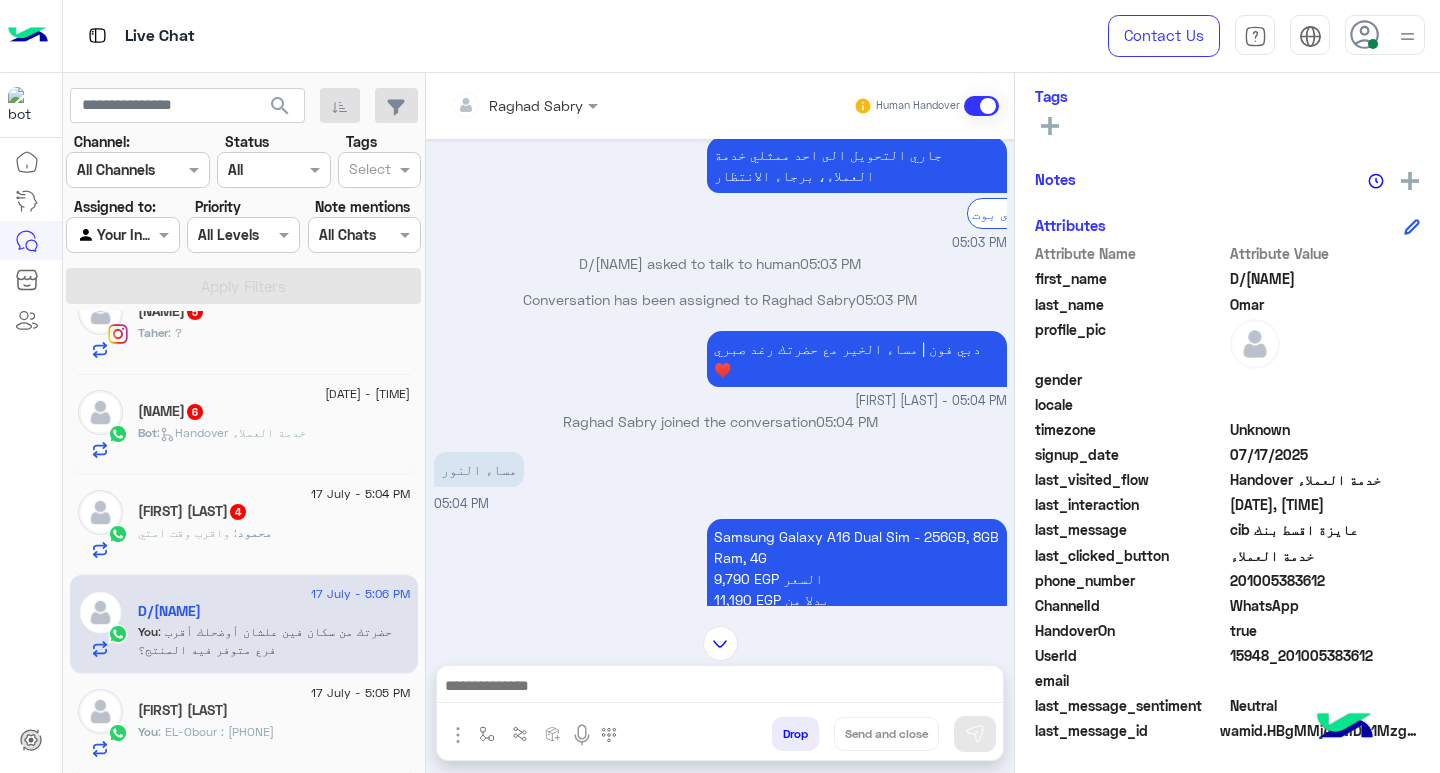 scroll, scrollTop: 2034, scrollLeft: 0, axis: vertical 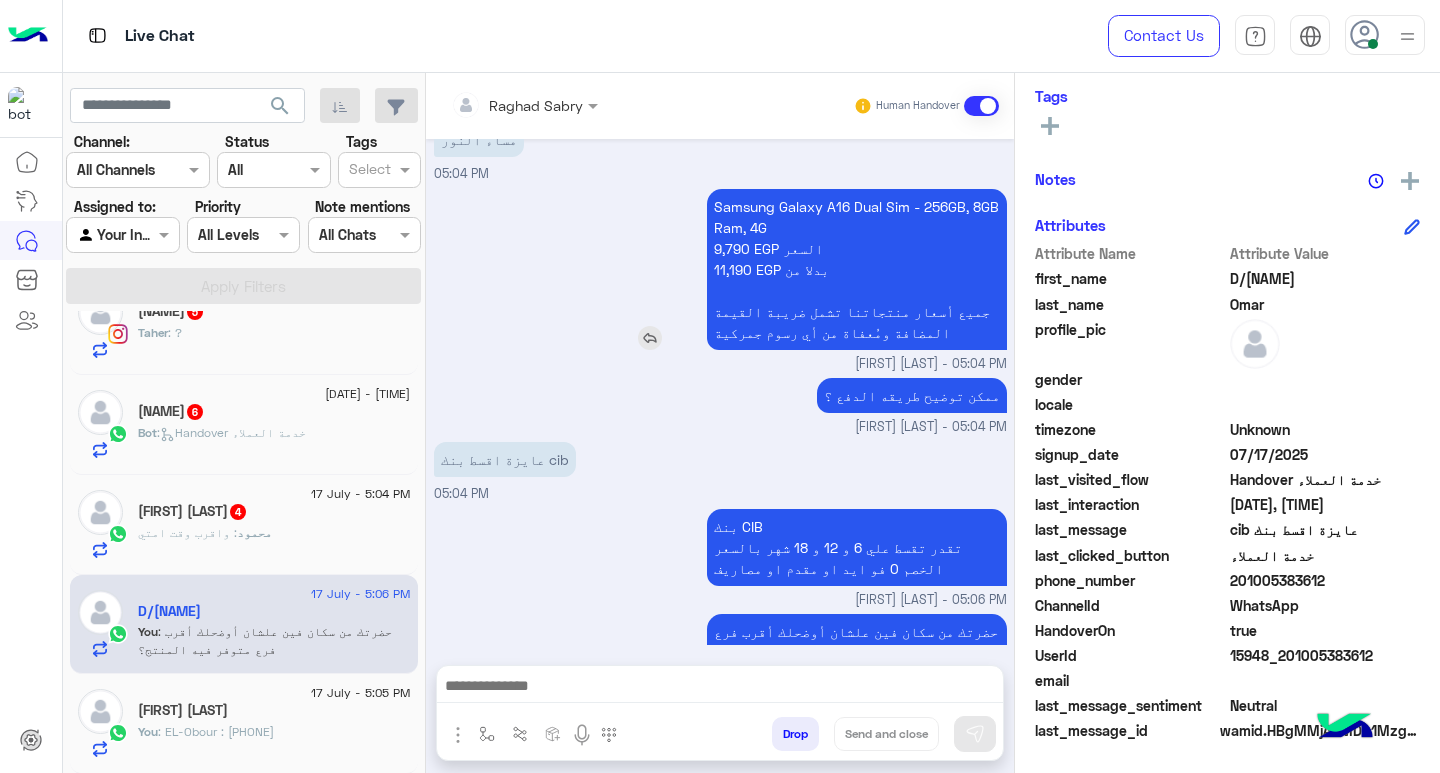 click on "Samsung Galaxy A16 Dual Sim - 256GB, 8GB Ram, 4G 9,790 EGP   السعر  11,190 EGP بدلا من  جميع أسعار منتجاتنا تشمل ضريبة القيمة المضافة ومُعفاة من أي رسوم جمركية" at bounding box center [857, 269] 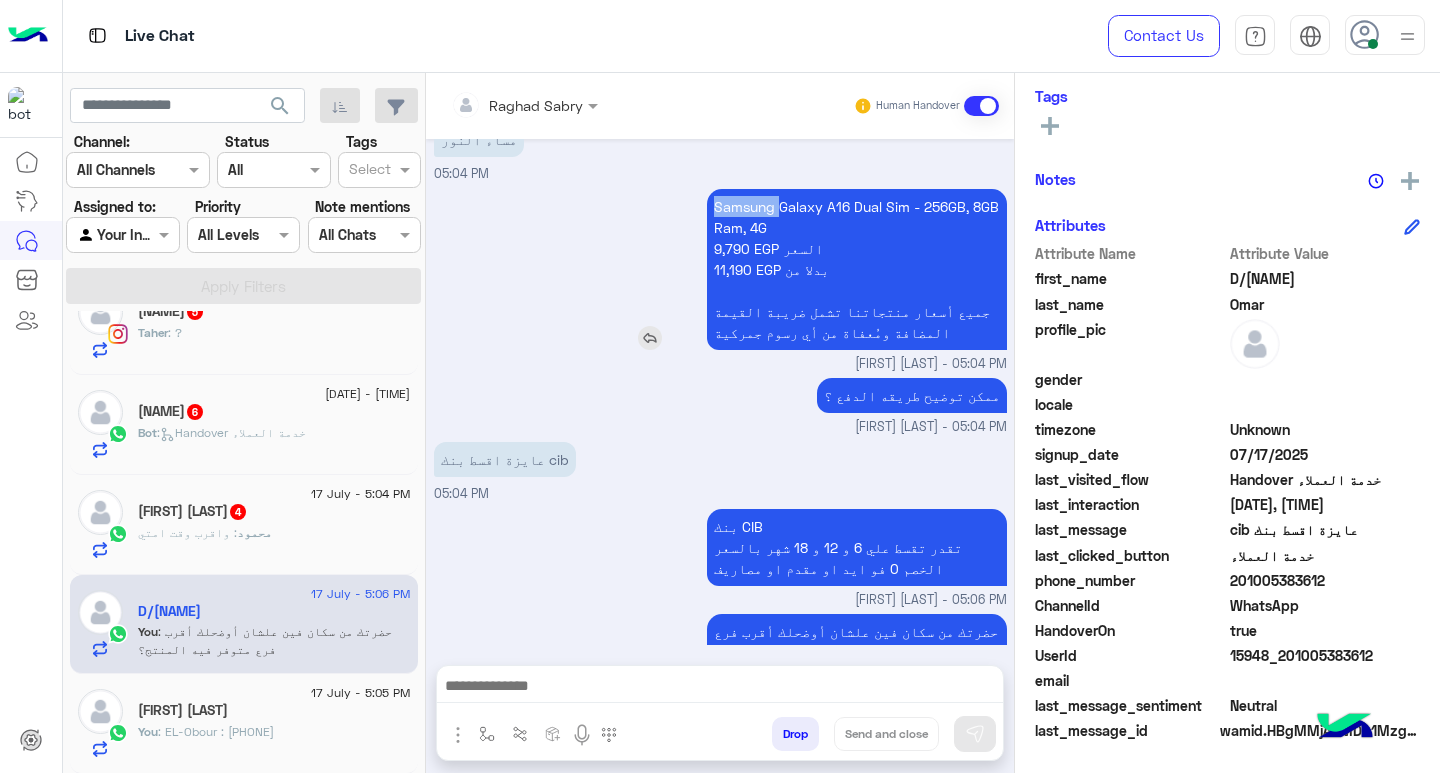 click on "Samsung Galaxy A16 Dual Sim - 256GB, 8GB Ram, 4G 9,790 EGP   السعر  11,190 EGP بدلا من  جميع أسعار منتجاتنا تشمل ضريبة القيمة المضافة ومُعفاة من أي رسوم جمركية" at bounding box center [857, 269] 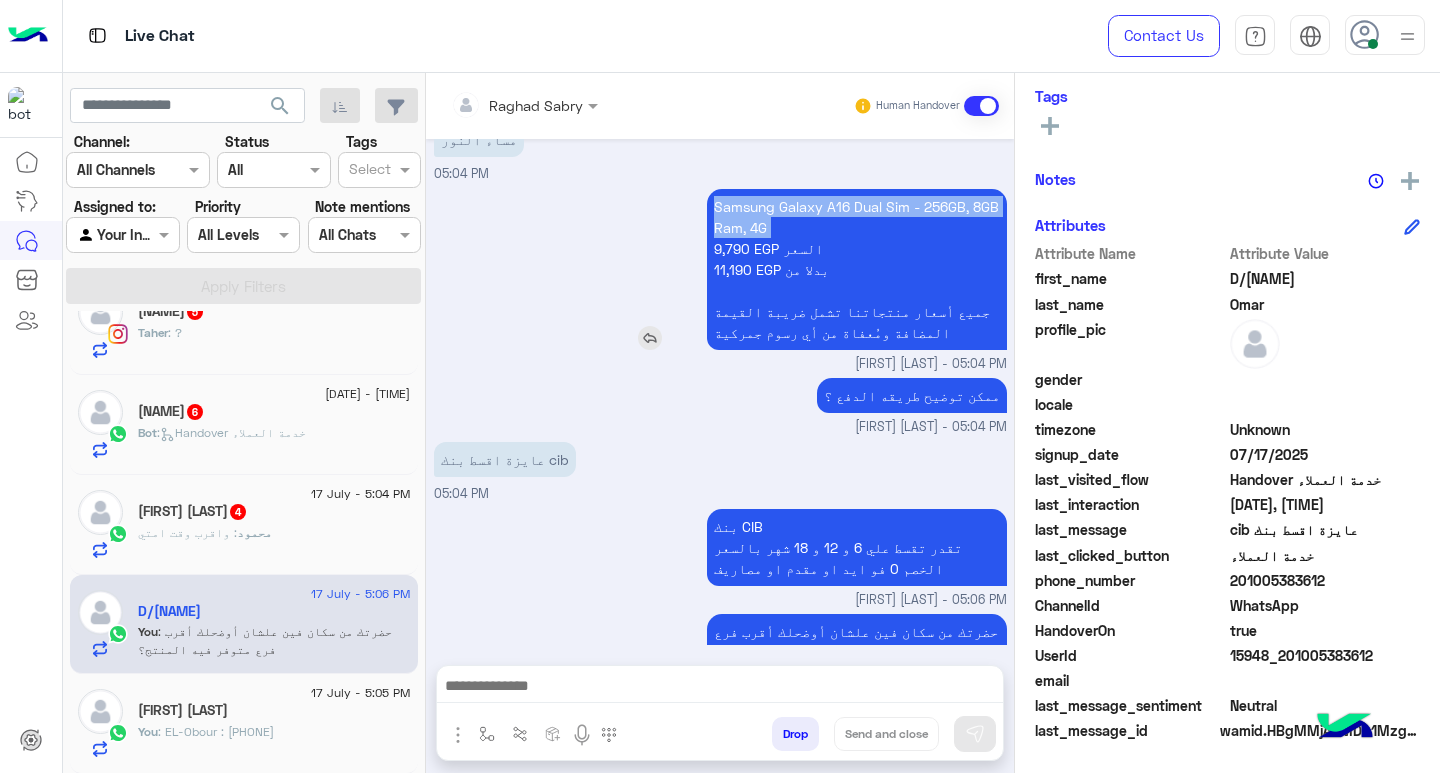 click on "Samsung Galaxy A16 Dual Sim - 256GB, 8GB Ram, 4G 9,790 EGP   السعر  11,190 EGP بدلا من  جميع أسعار منتجاتنا تشمل ضريبة القيمة المضافة ومُعفاة من أي رسوم جمركية" at bounding box center (857, 269) 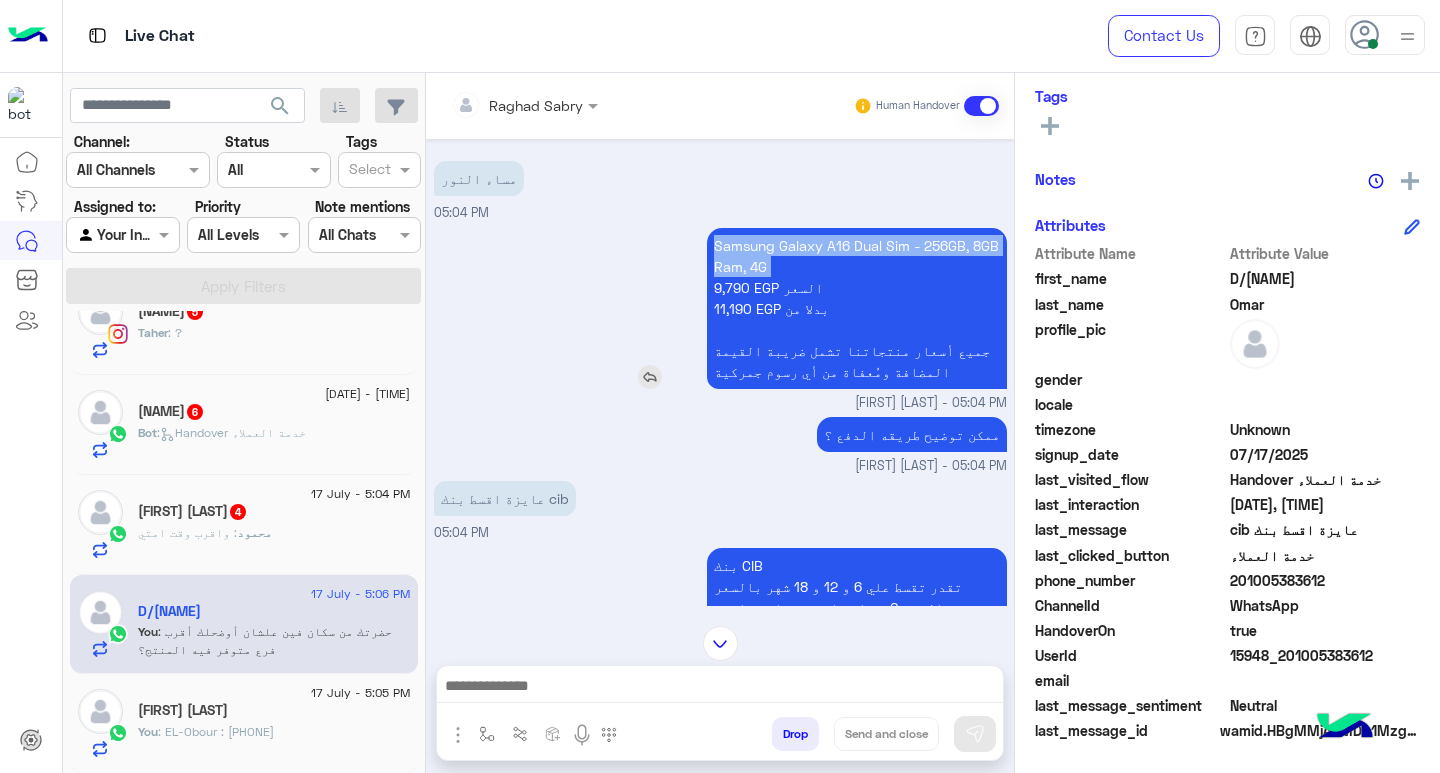 scroll, scrollTop: 2034, scrollLeft: 0, axis: vertical 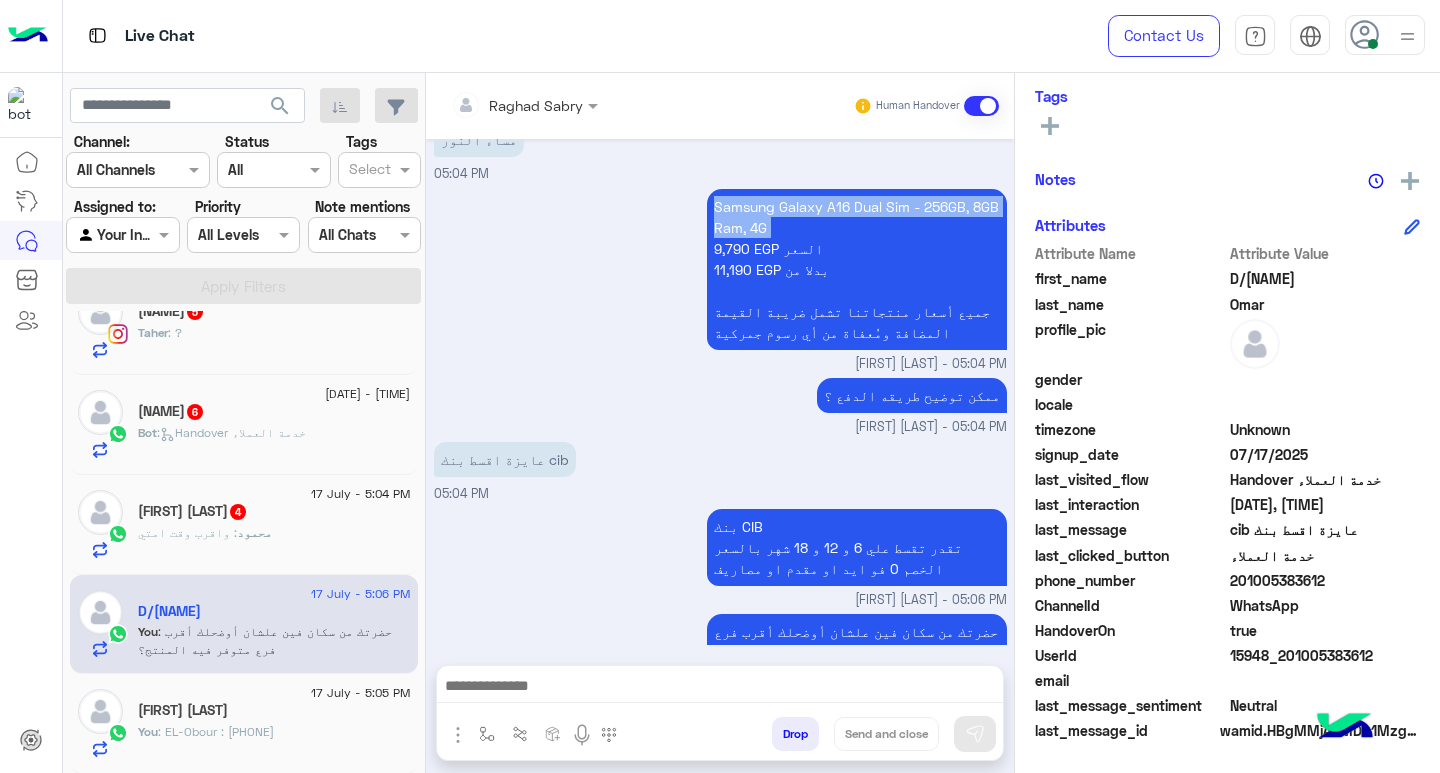 click at bounding box center (720, 688) 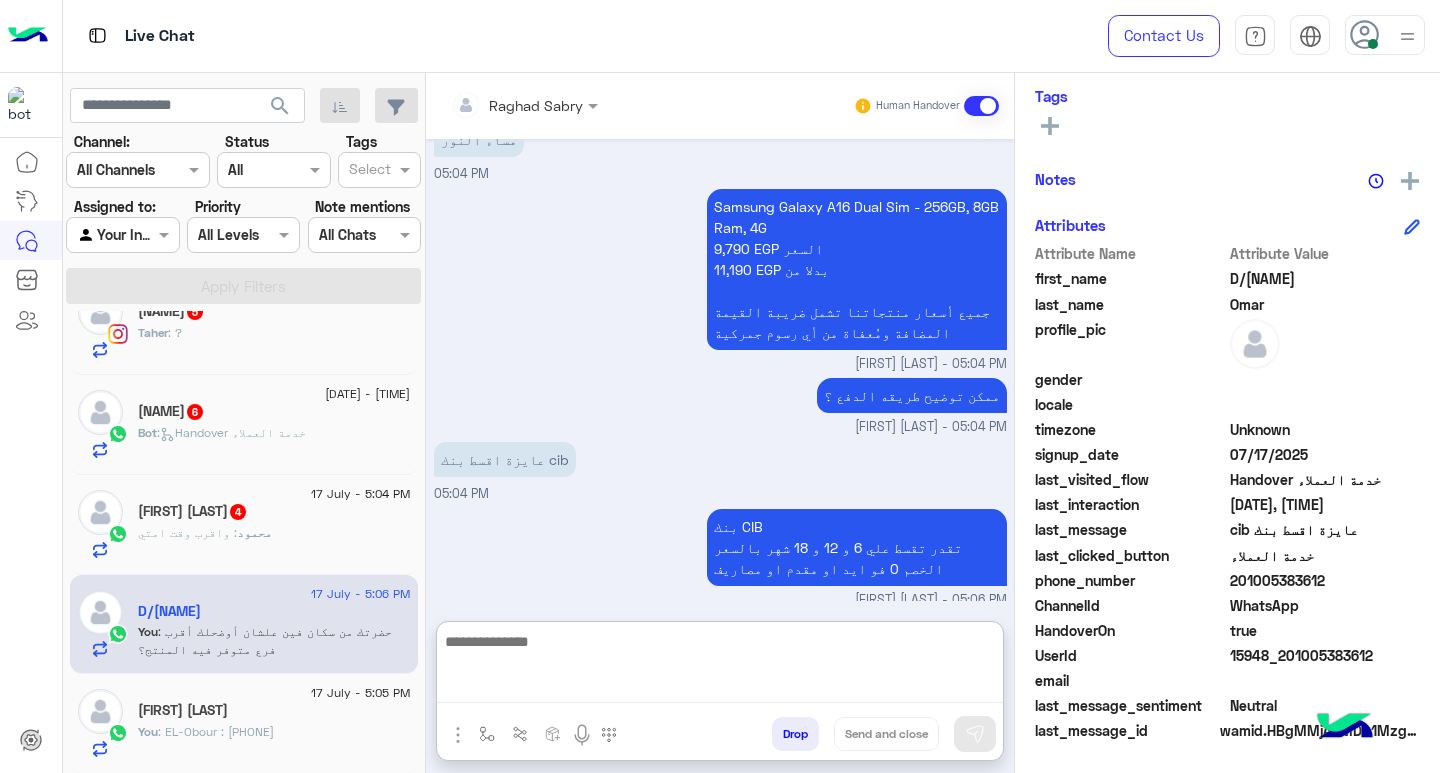 paste on "**********" 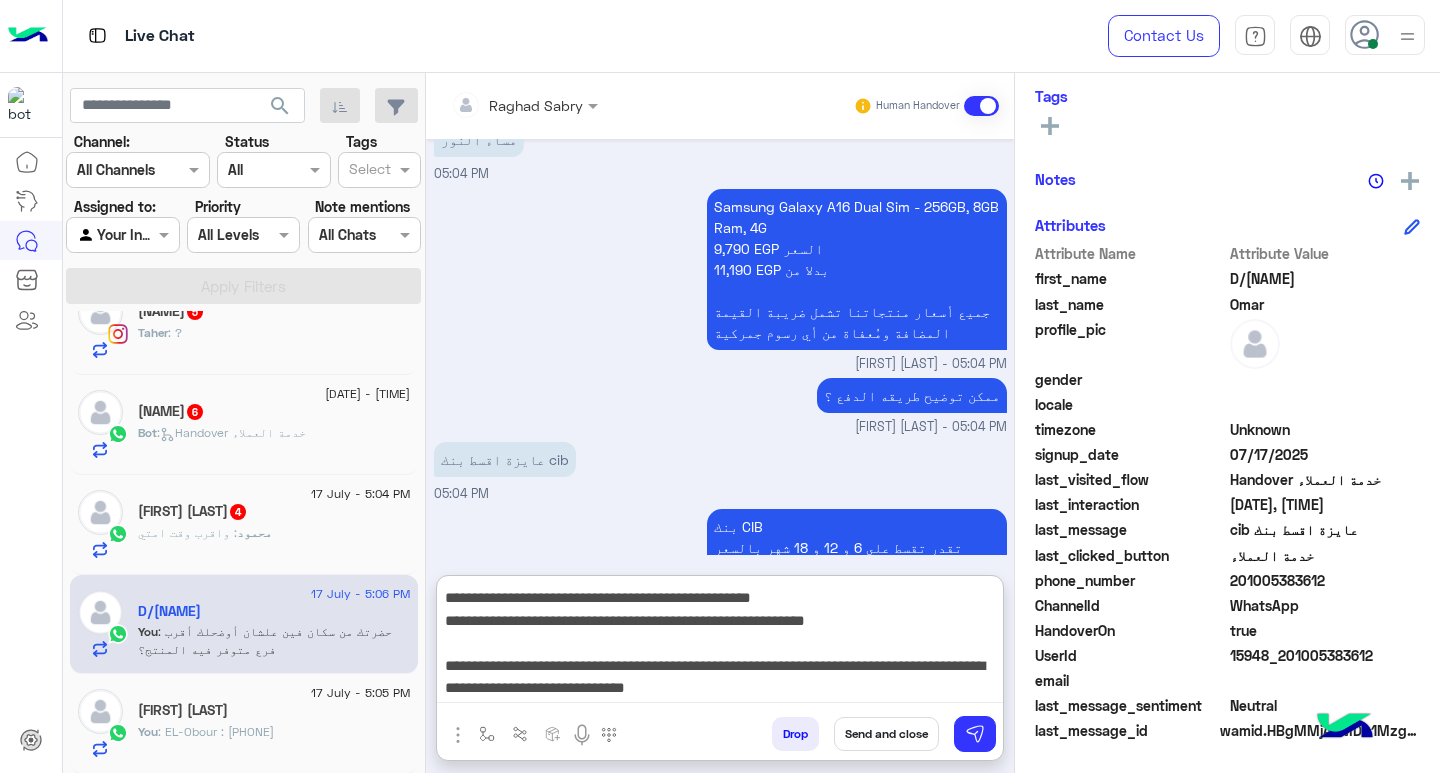 scroll, scrollTop: 155, scrollLeft: 0, axis: vertical 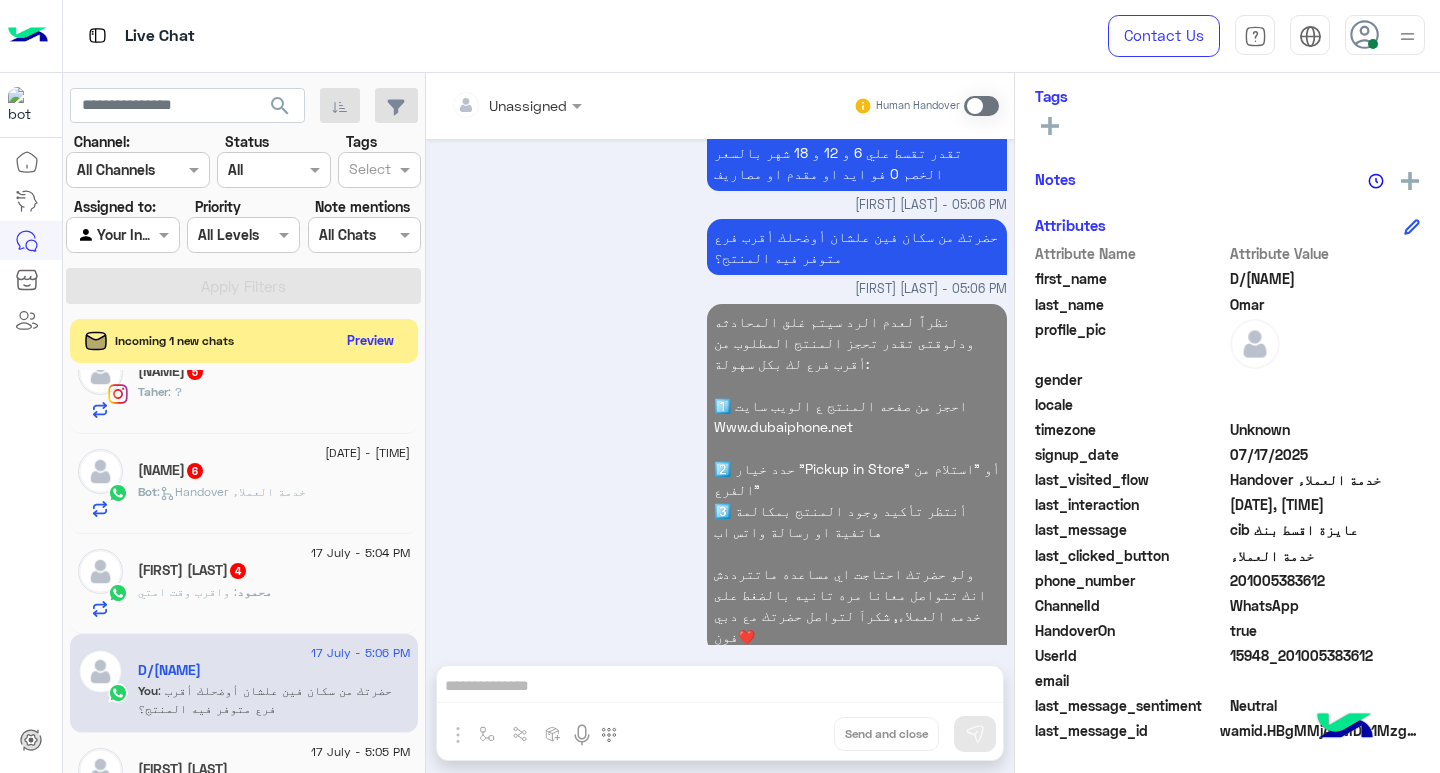 drag, startPoint x: 293, startPoint y: 735, endPoint x: 309, endPoint y: 746, distance: 19.416489 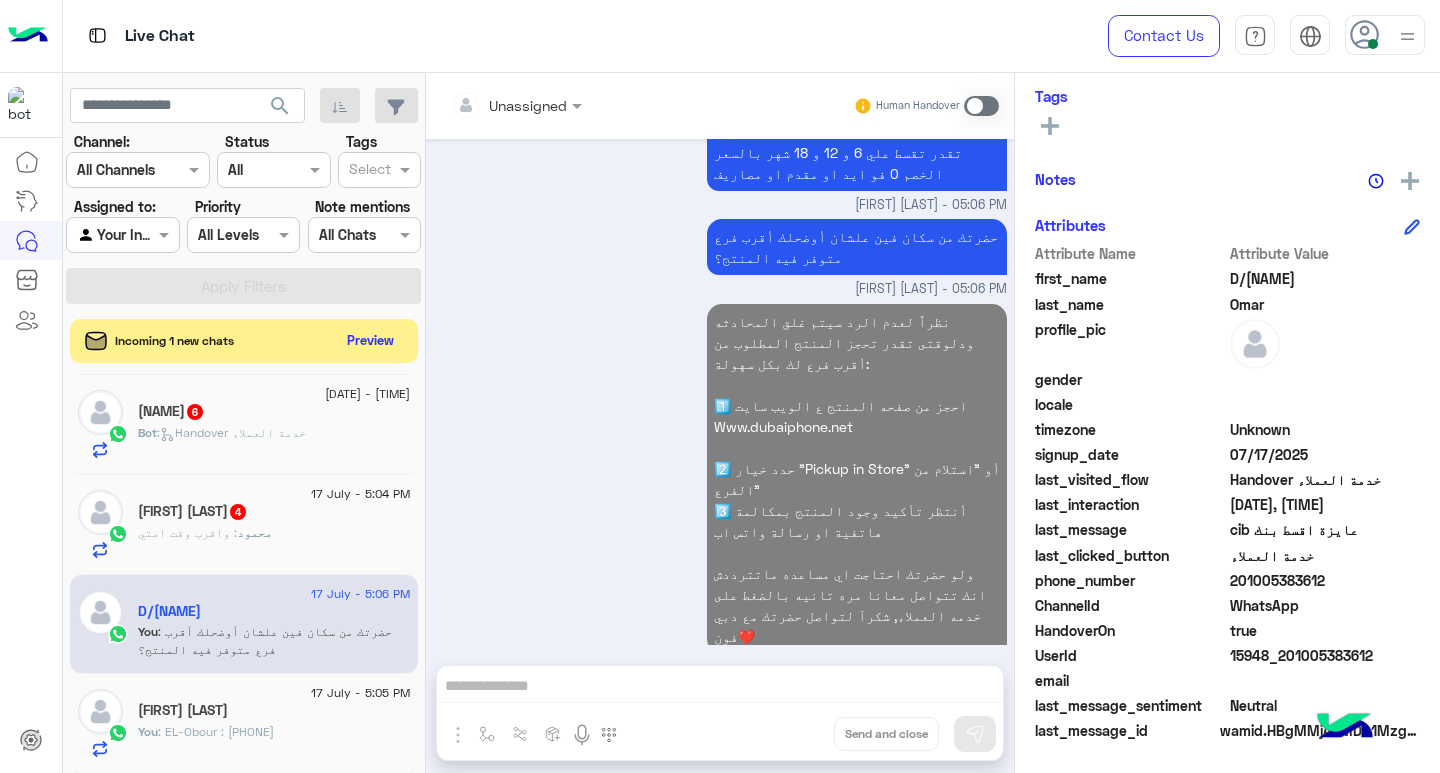 click on "[FIRST] [LAST]" 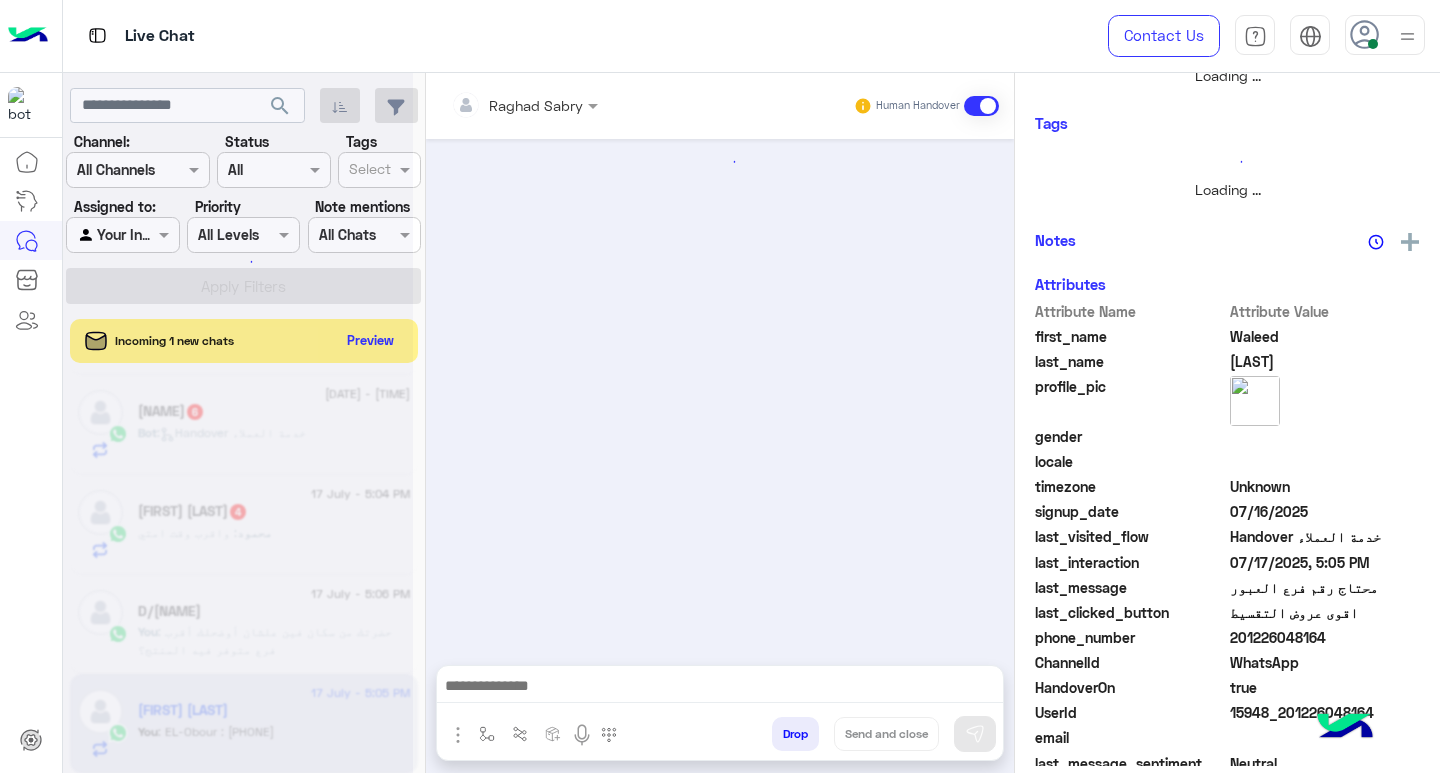 scroll, scrollTop: 355, scrollLeft: 0, axis: vertical 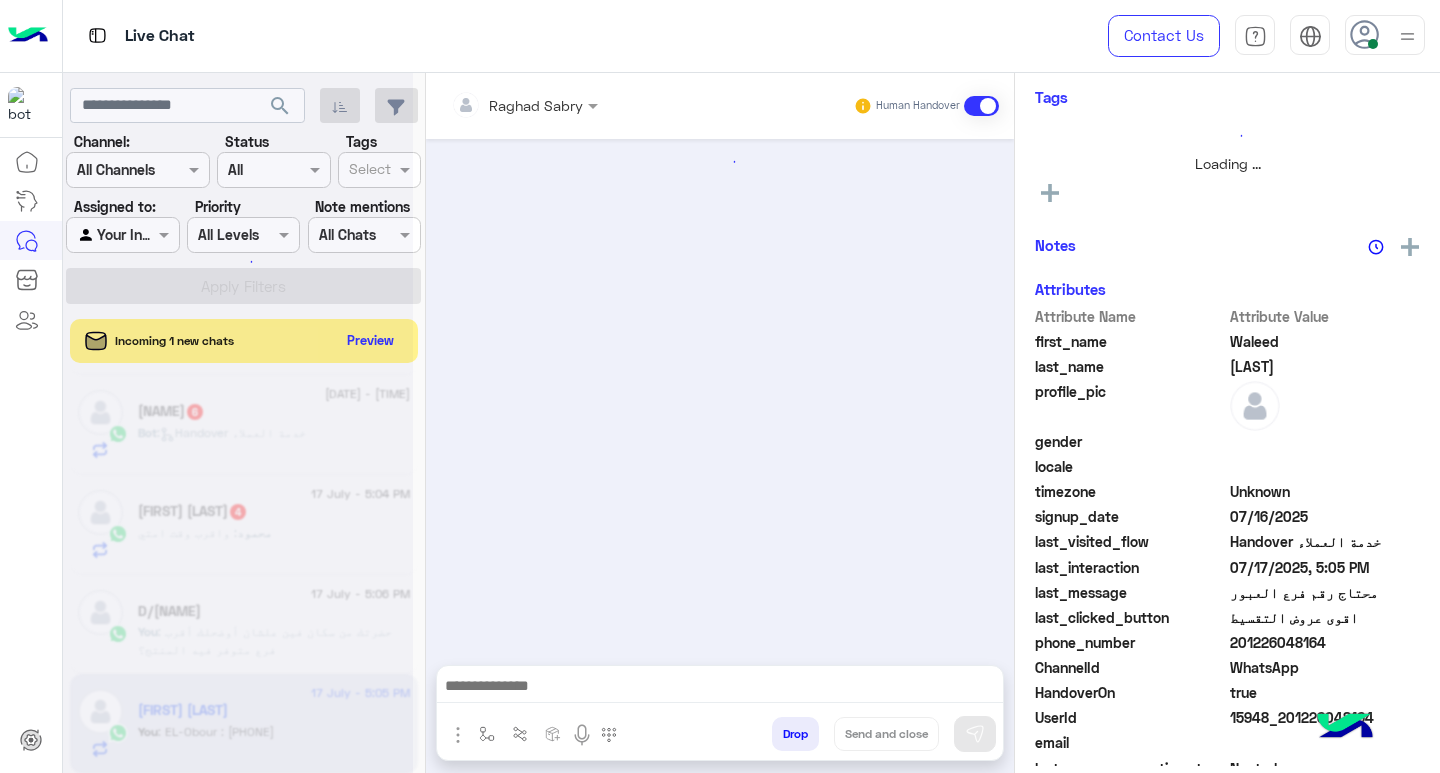 click at bounding box center [720, 688] 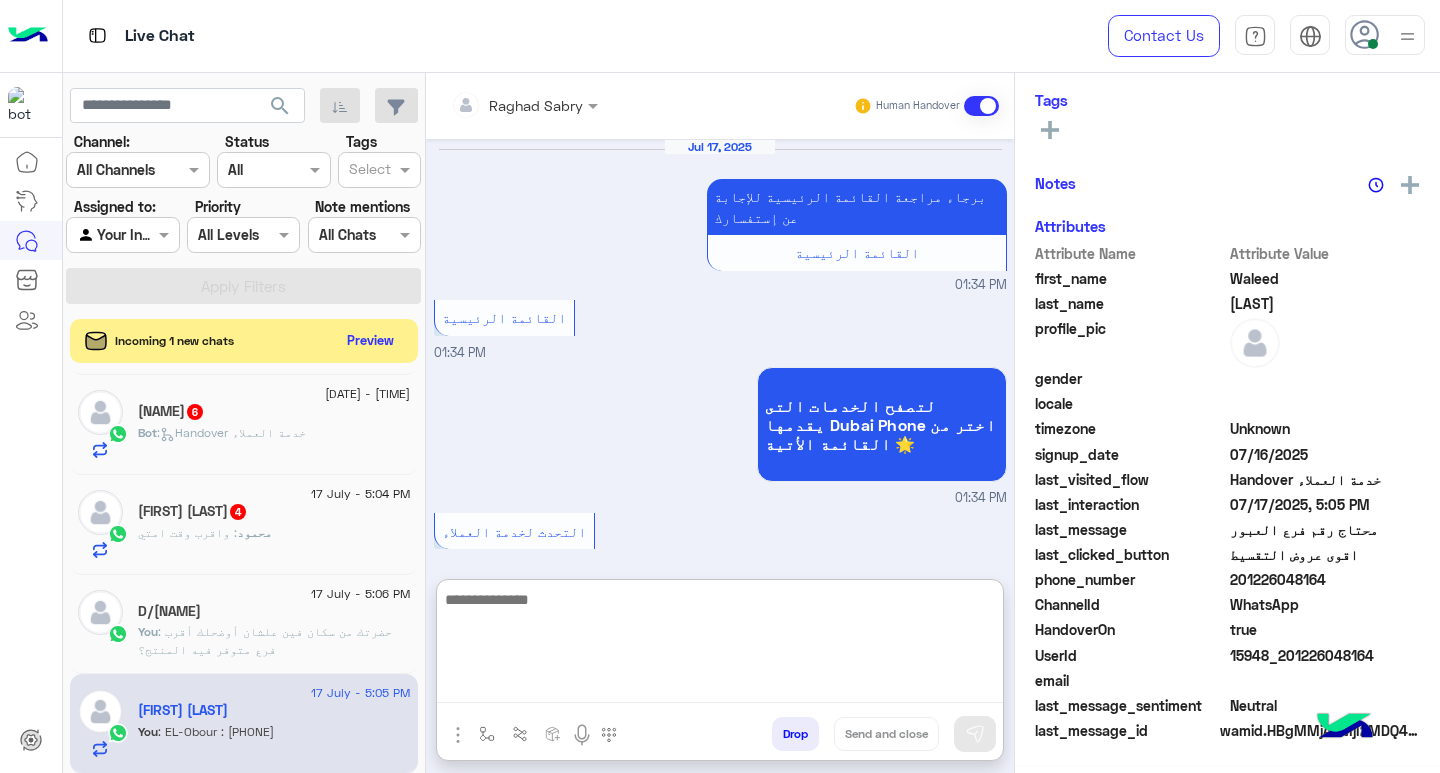 scroll, scrollTop: 1003, scrollLeft: 0, axis: vertical 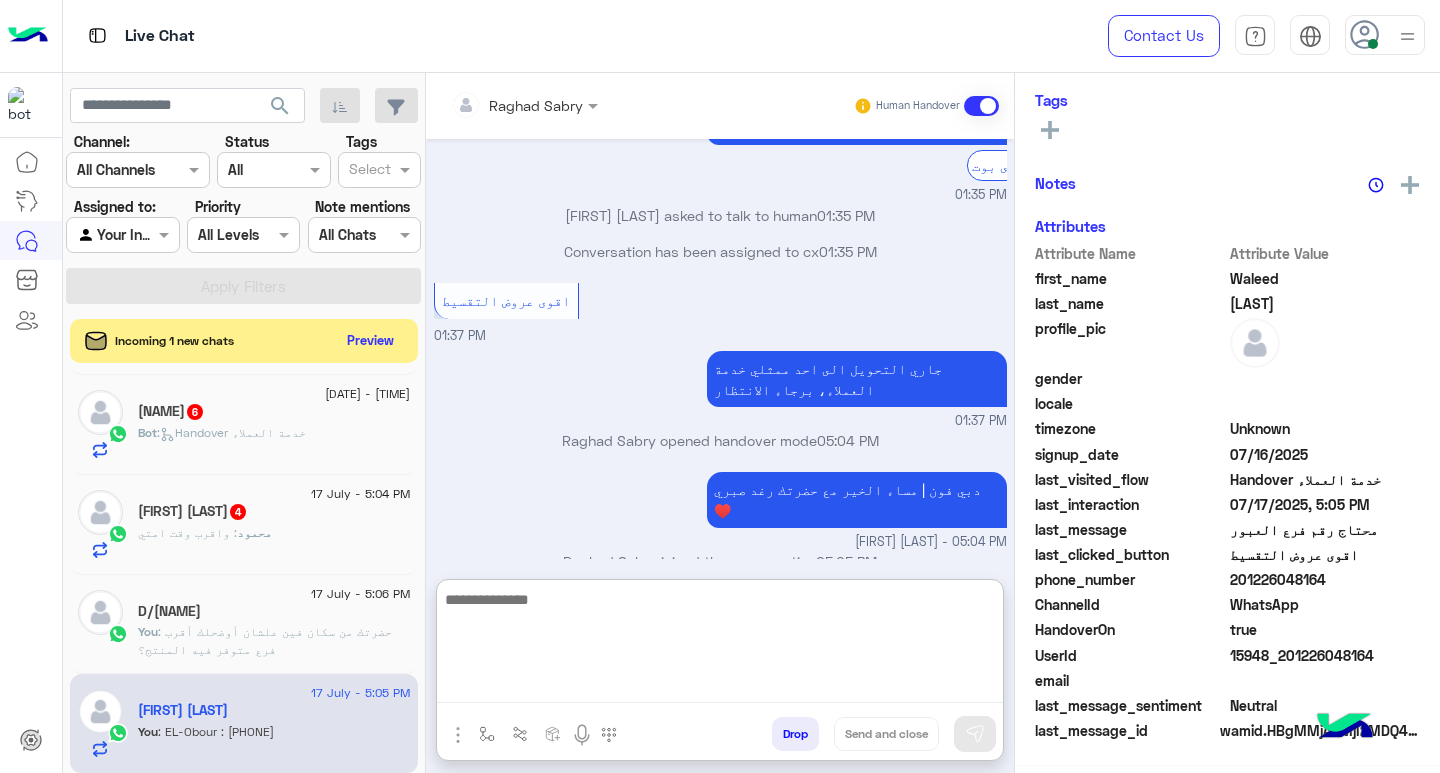 paste on "**********" 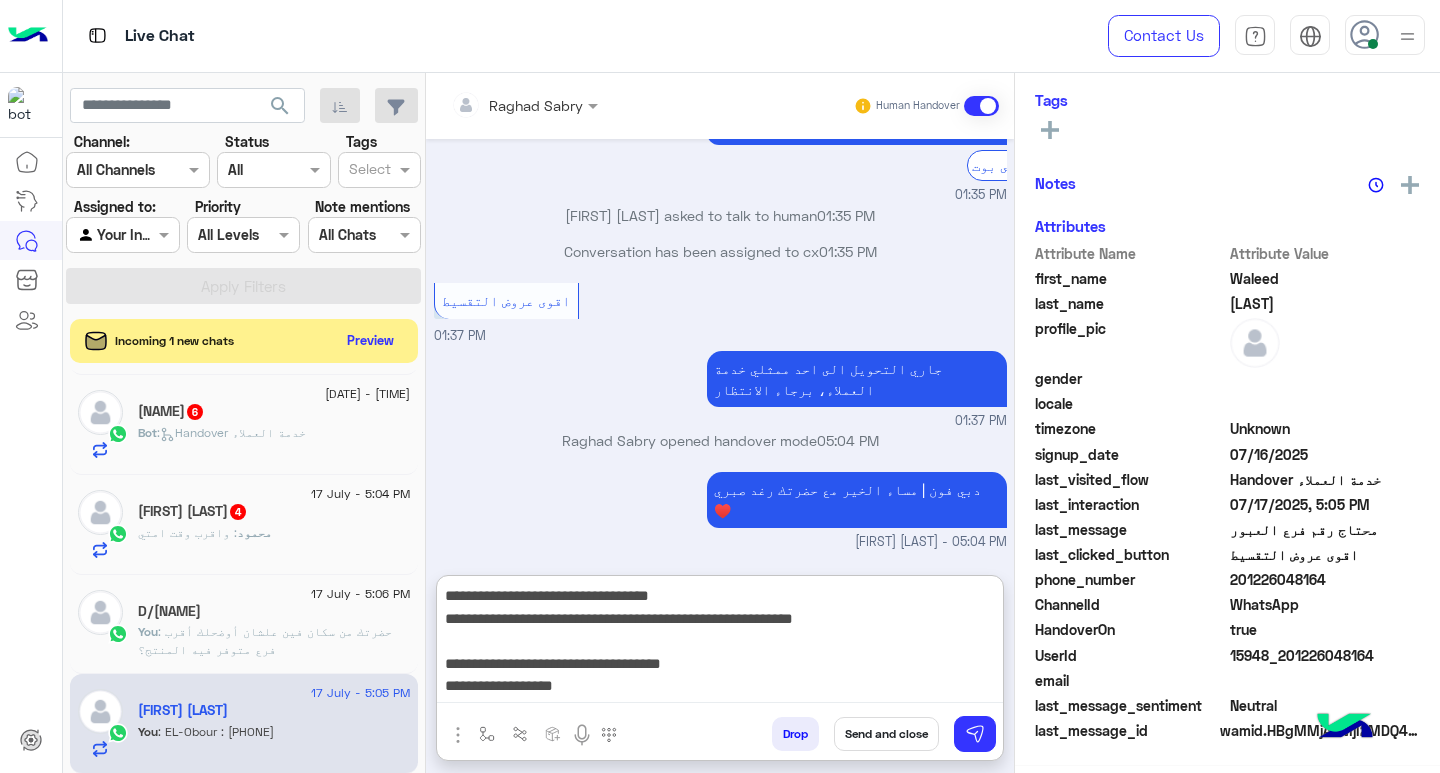 scroll, scrollTop: 151, scrollLeft: 0, axis: vertical 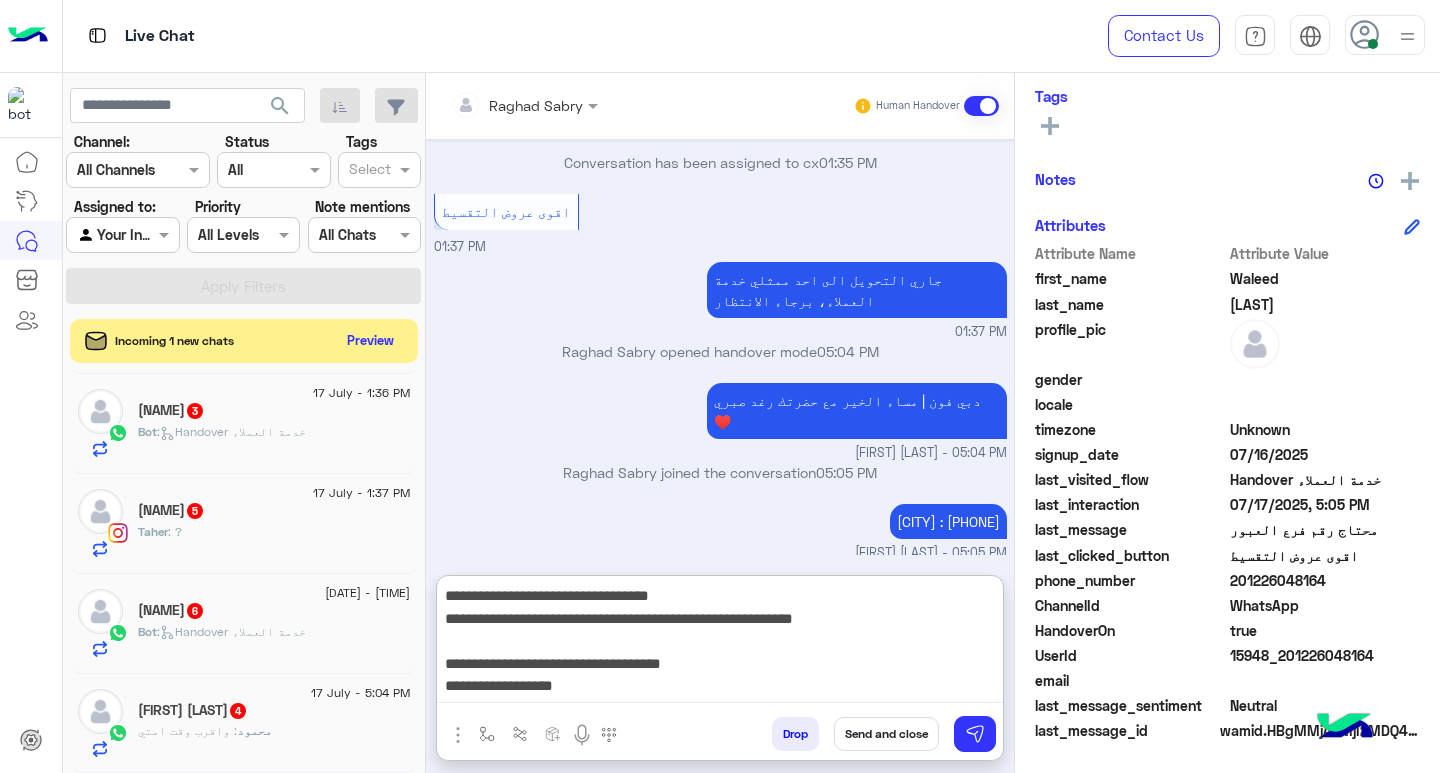 type on "**********" 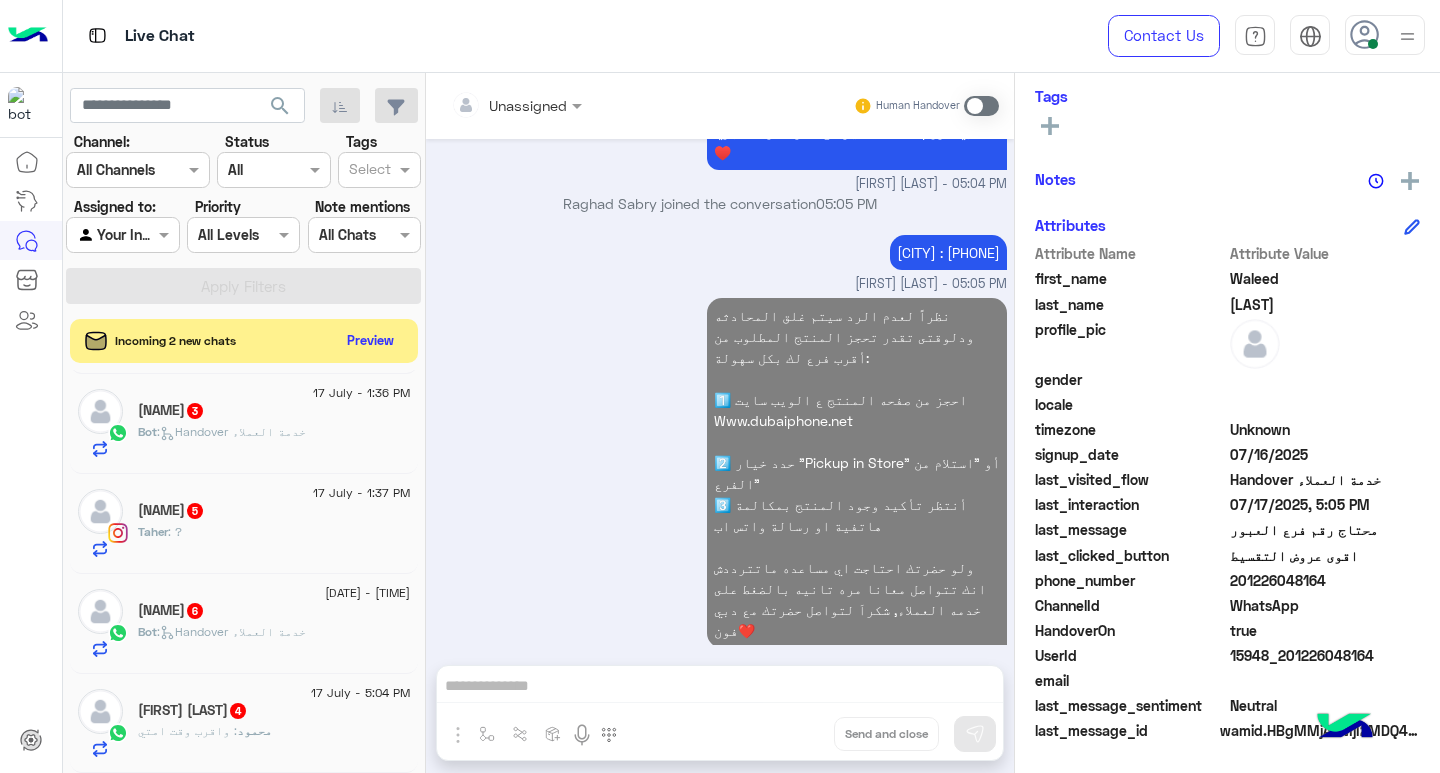 scroll, scrollTop: 1397, scrollLeft: 0, axis: vertical 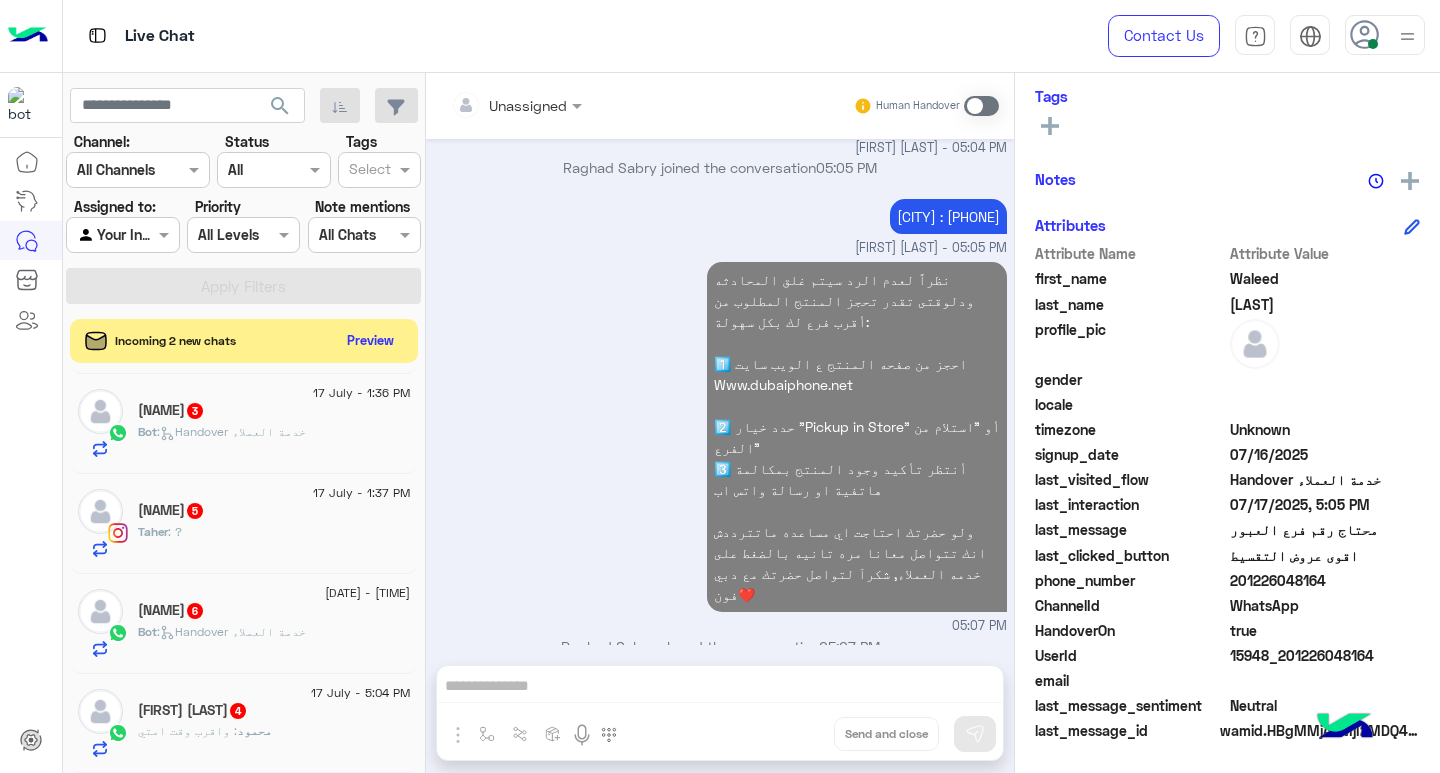 click on "[FIRST] [LAST] [LAST] & [LAST] [NUMBER]" 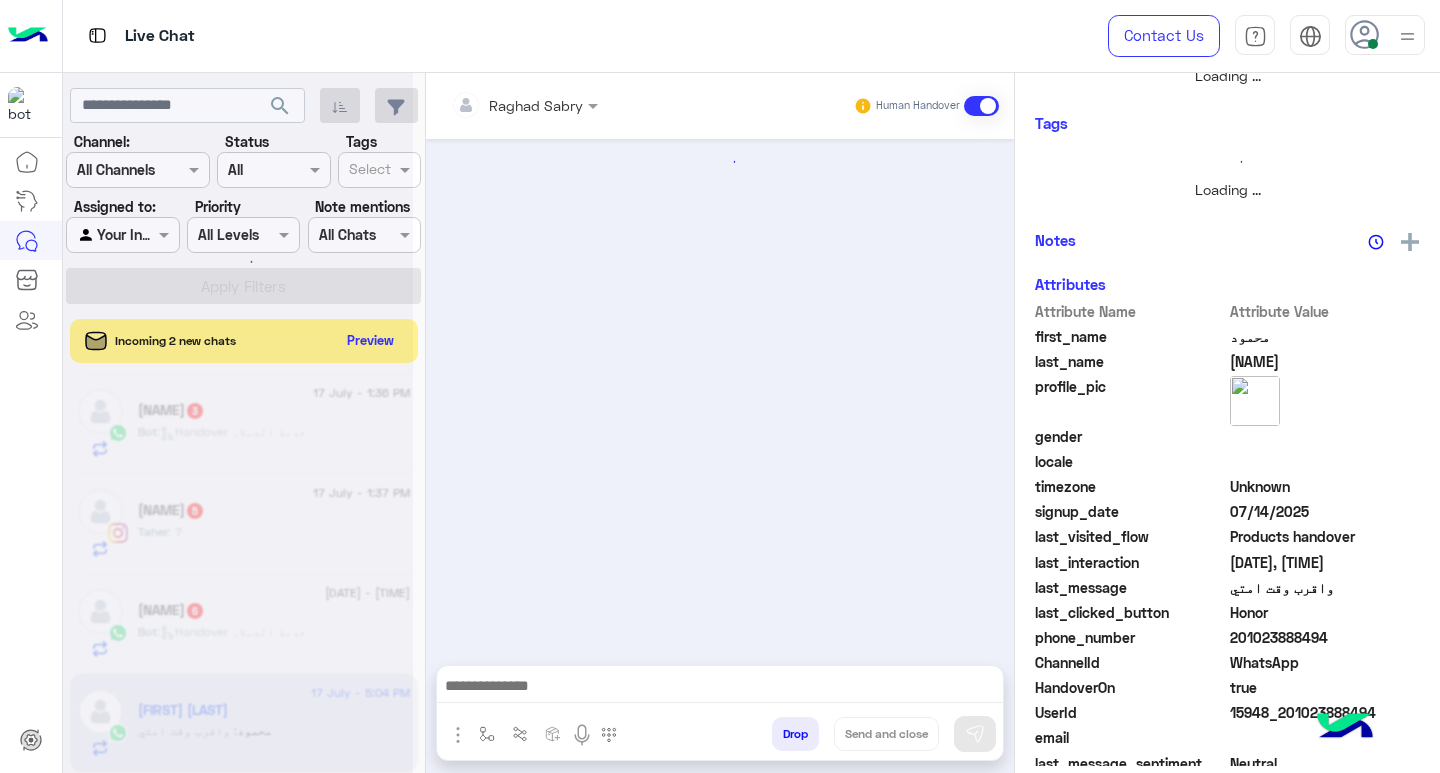 scroll, scrollTop: 355, scrollLeft: 0, axis: vertical 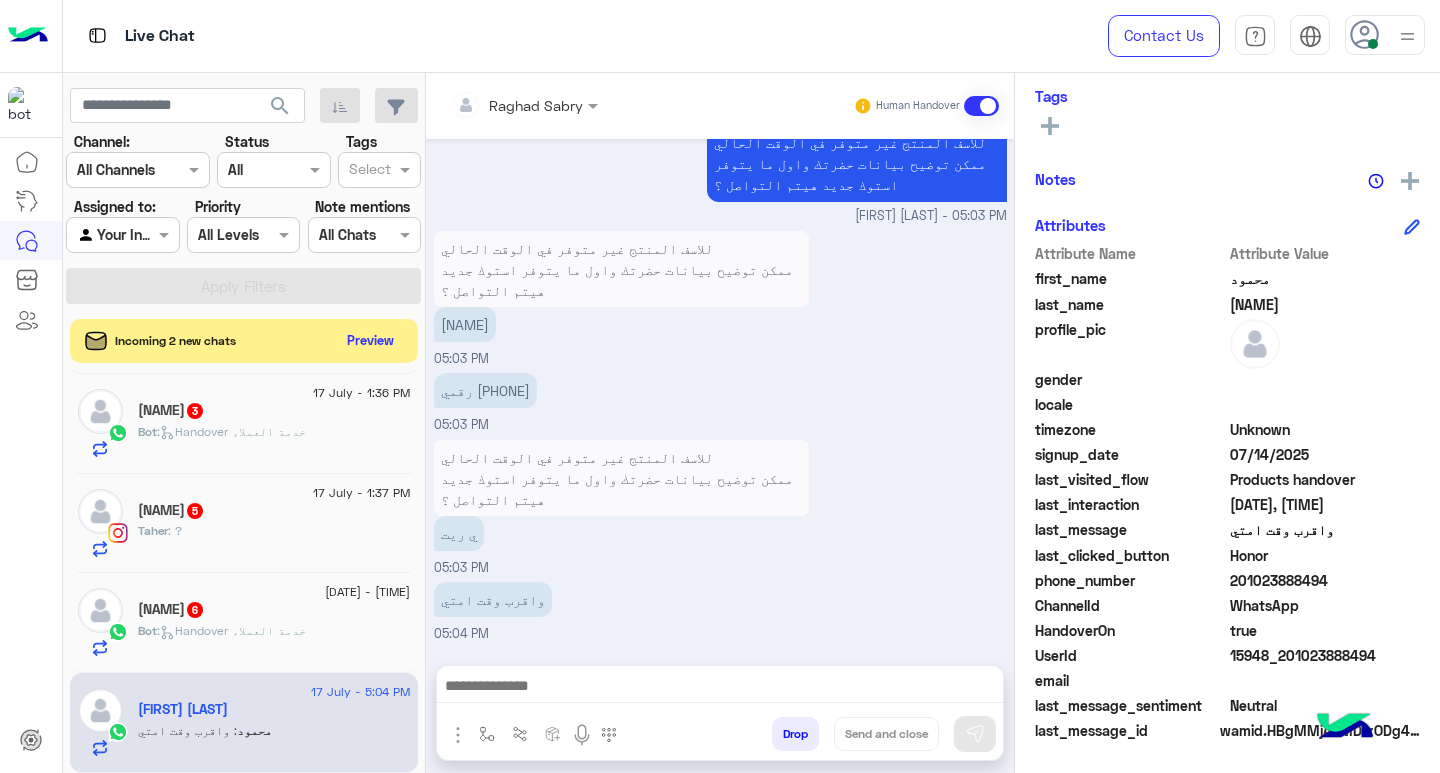 click at bounding box center (720, 691) 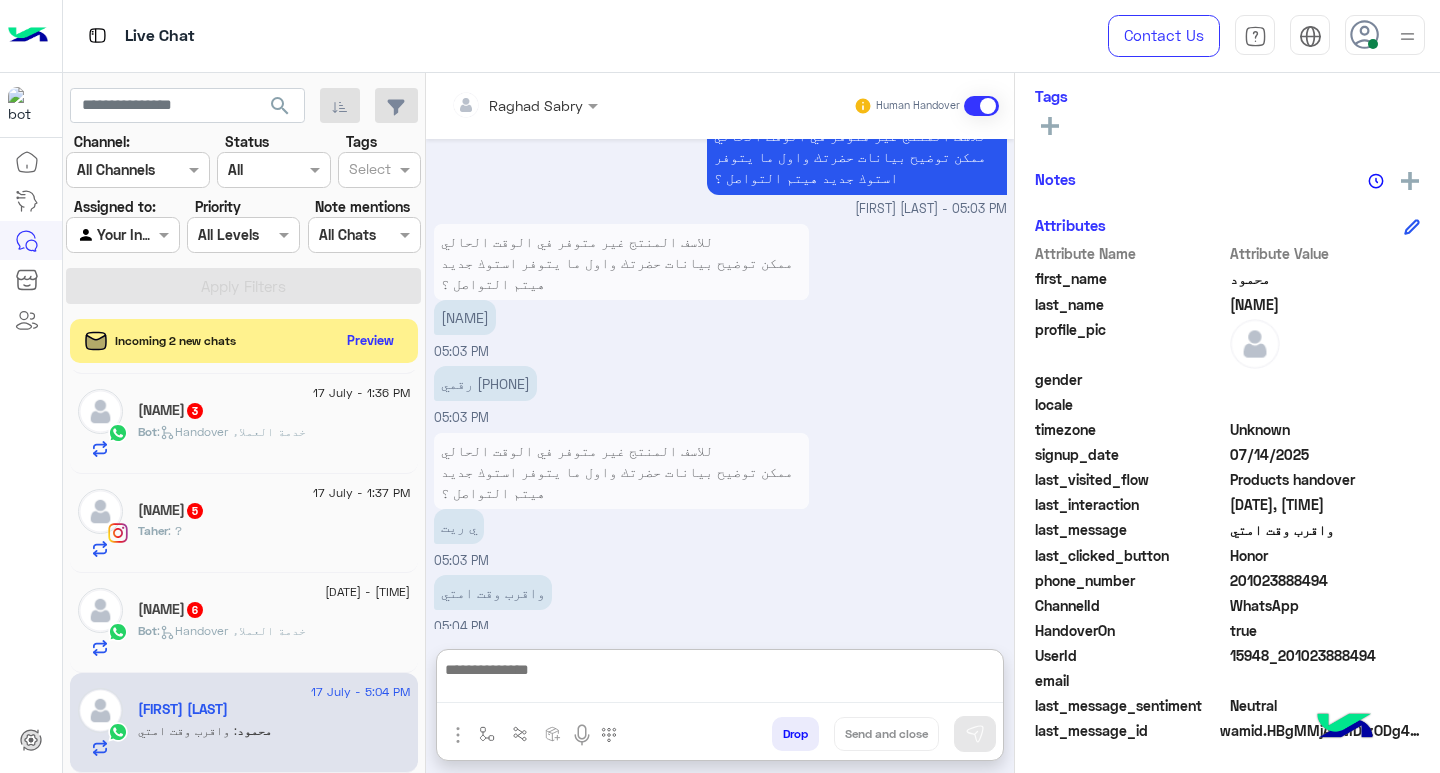click at bounding box center [720, 680] 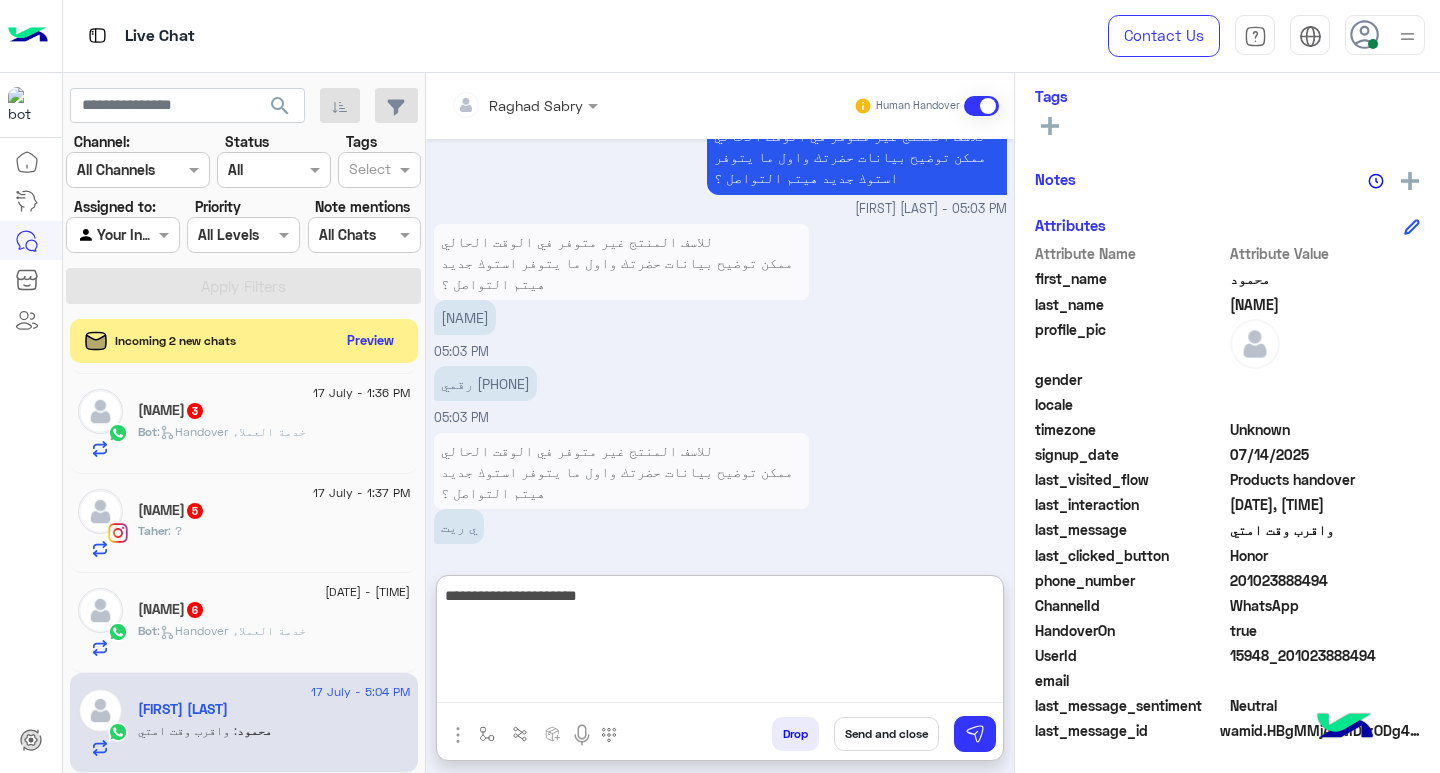 type on "**********" 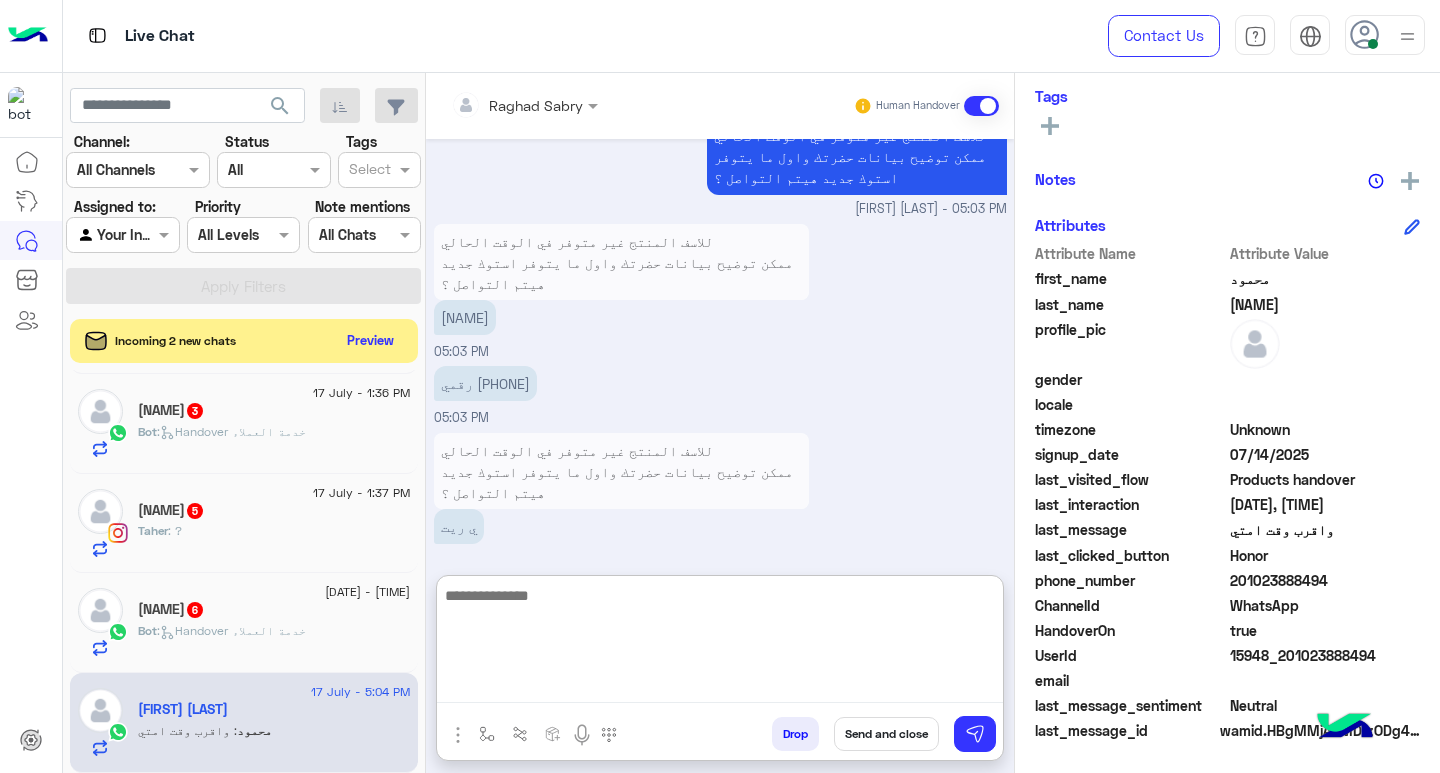 scroll, scrollTop: 1565, scrollLeft: 0, axis: vertical 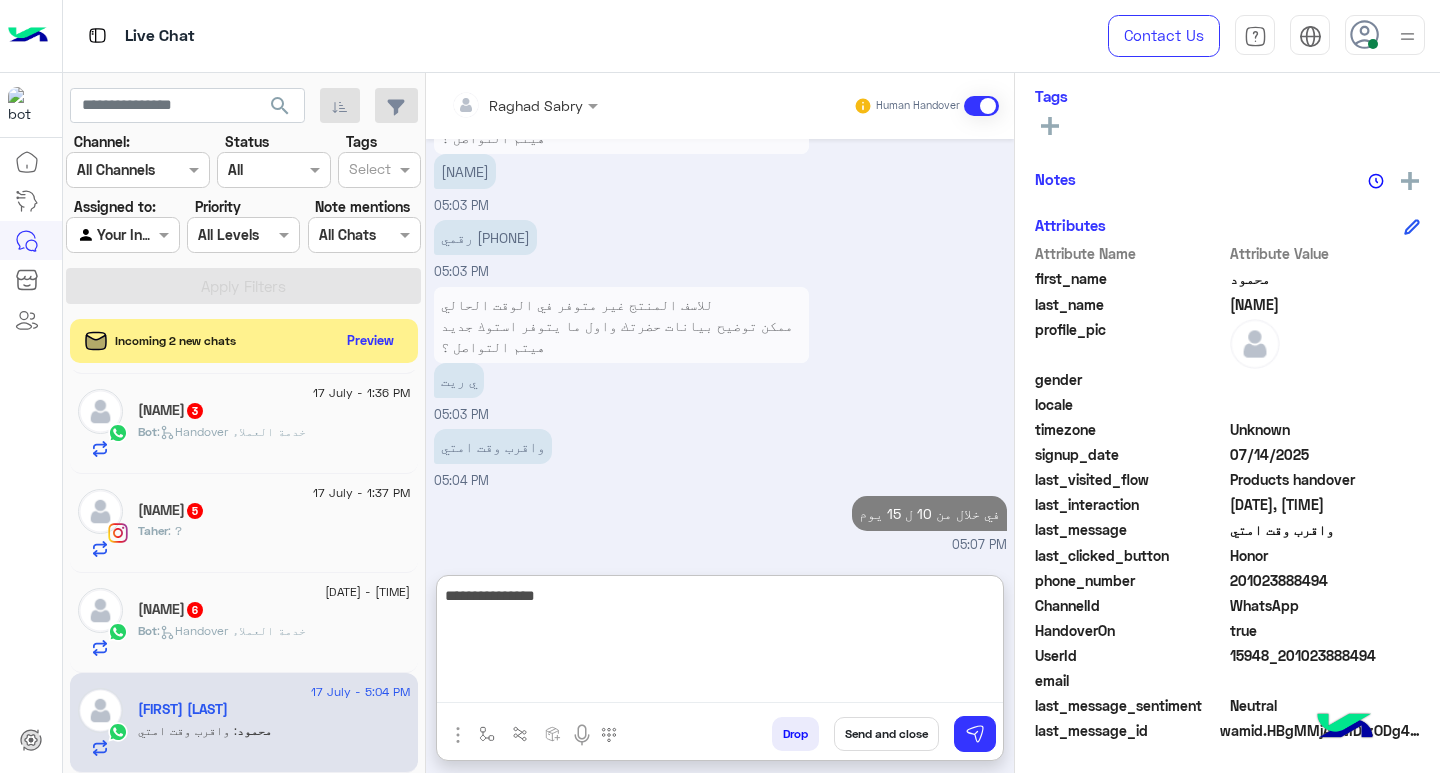 type on "**********" 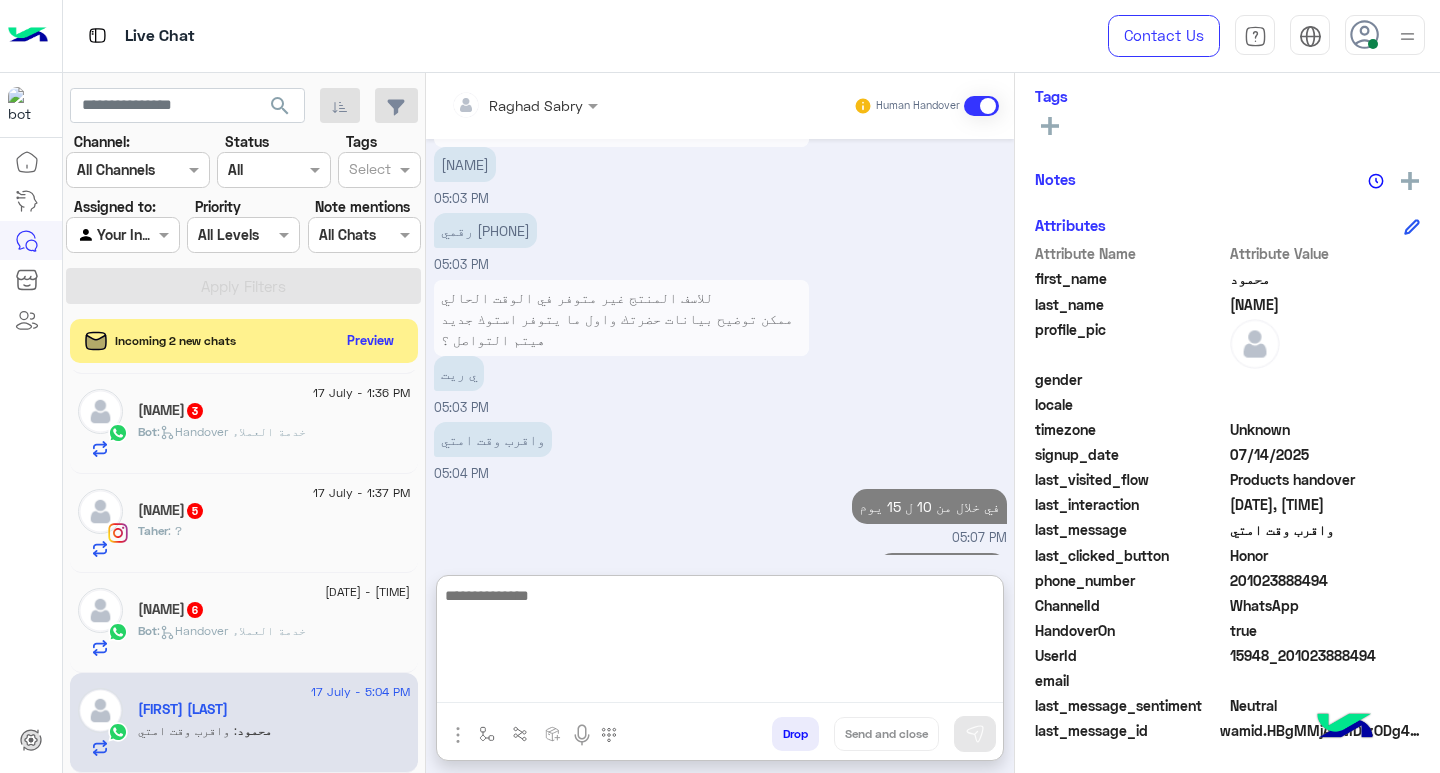 scroll, scrollTop: 1629, scrollLeft: 0, axis: vertical 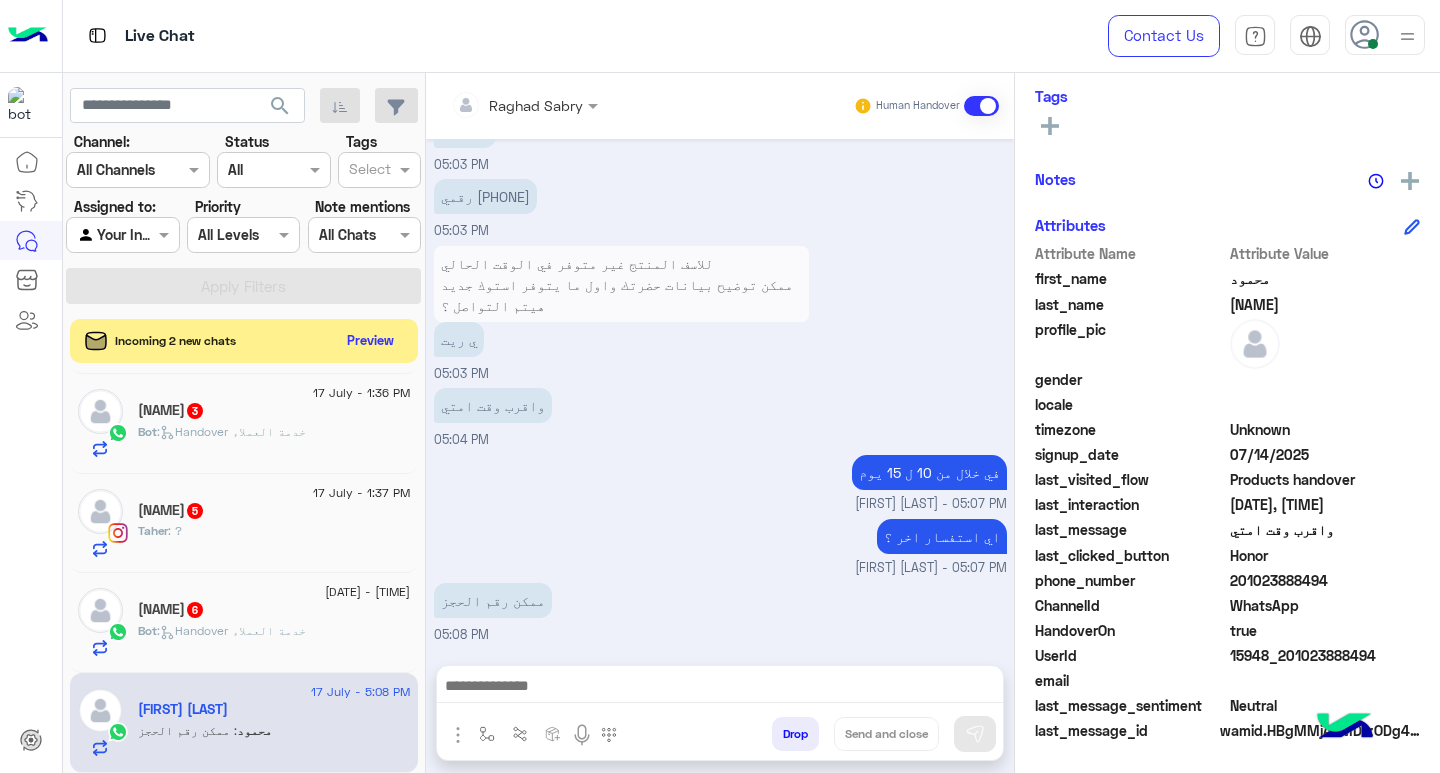 click on "اي استفسار اخر ؟  Raghad Sabry -  05:07 PM" at bounding box center [720, 546] 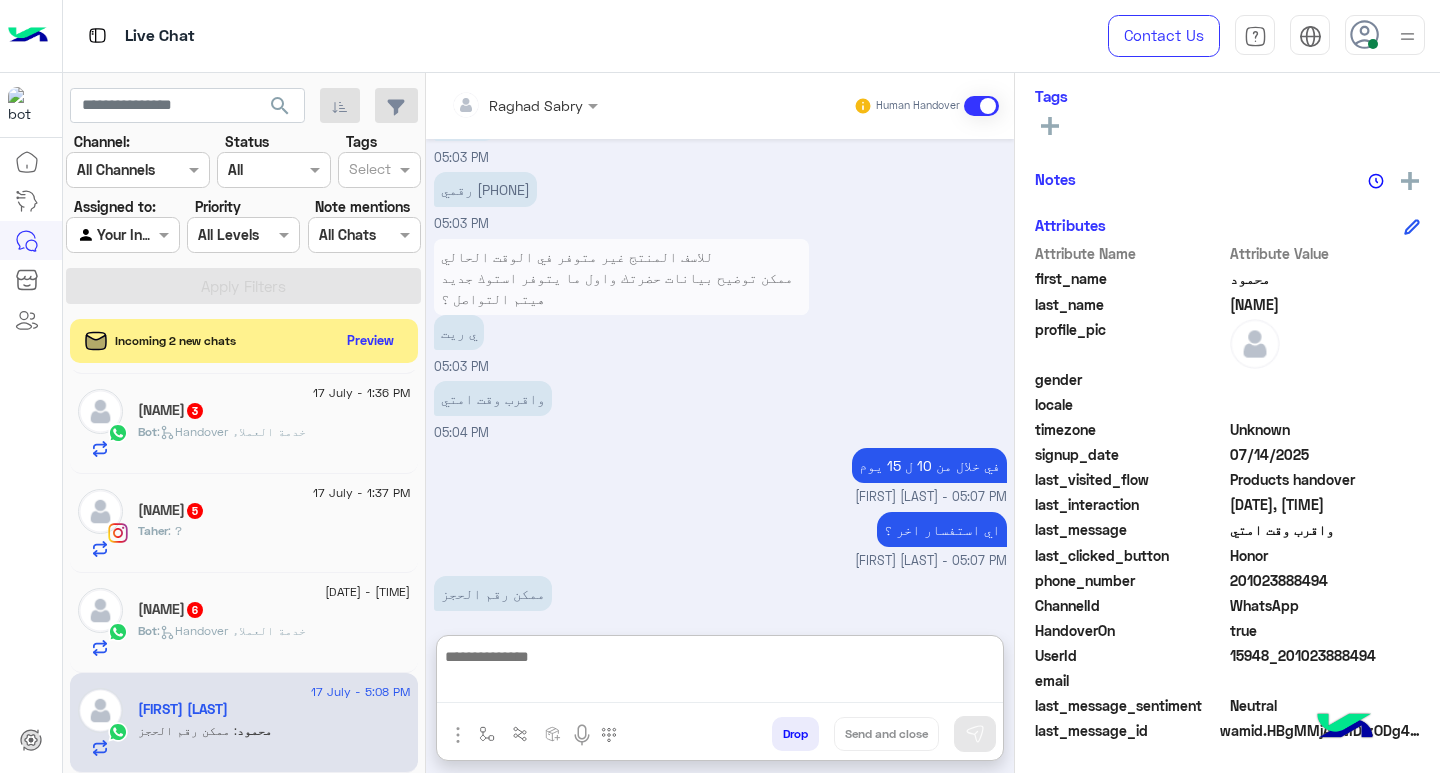 click at bounding box center [720, 673] 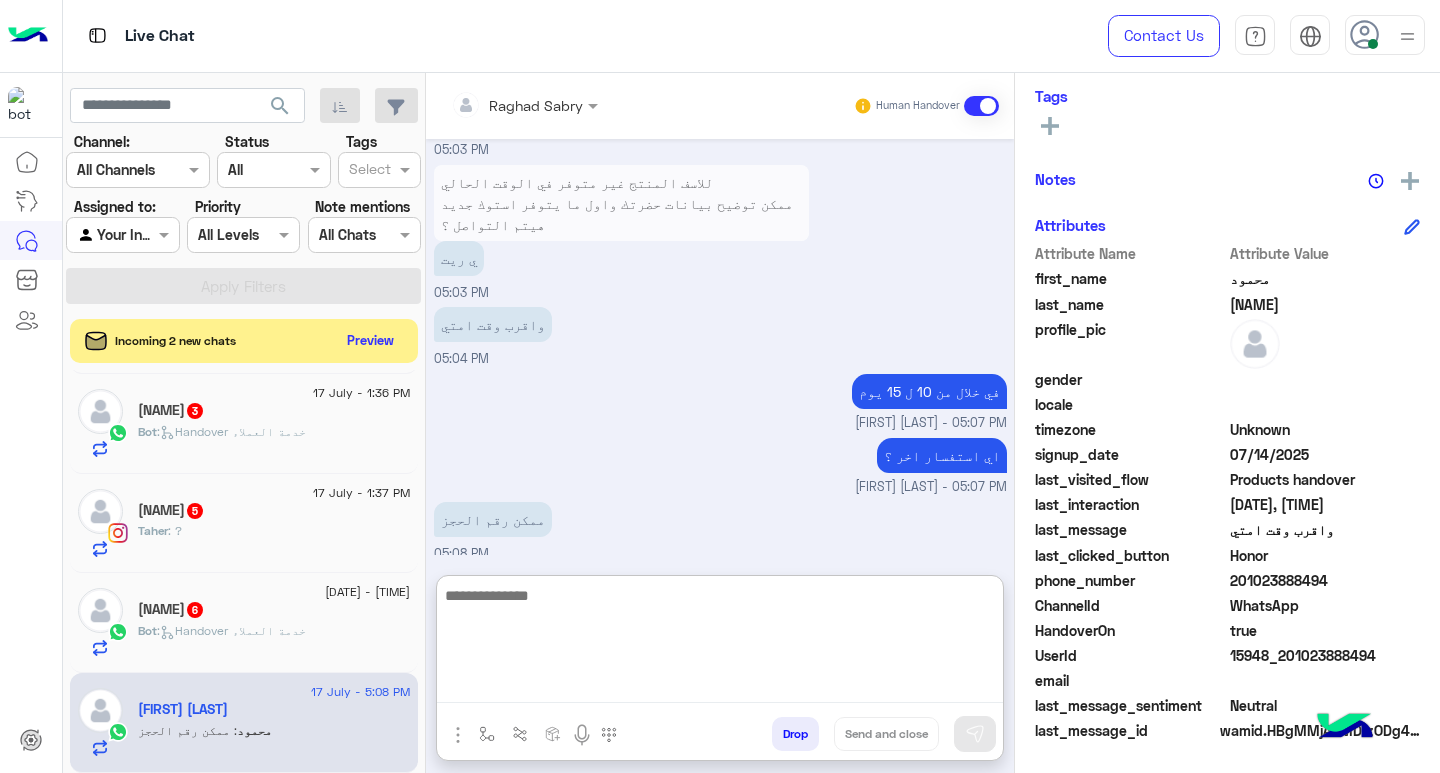 scroll, scrollTop: 1695, scrollLeft: 0, axis: vertical 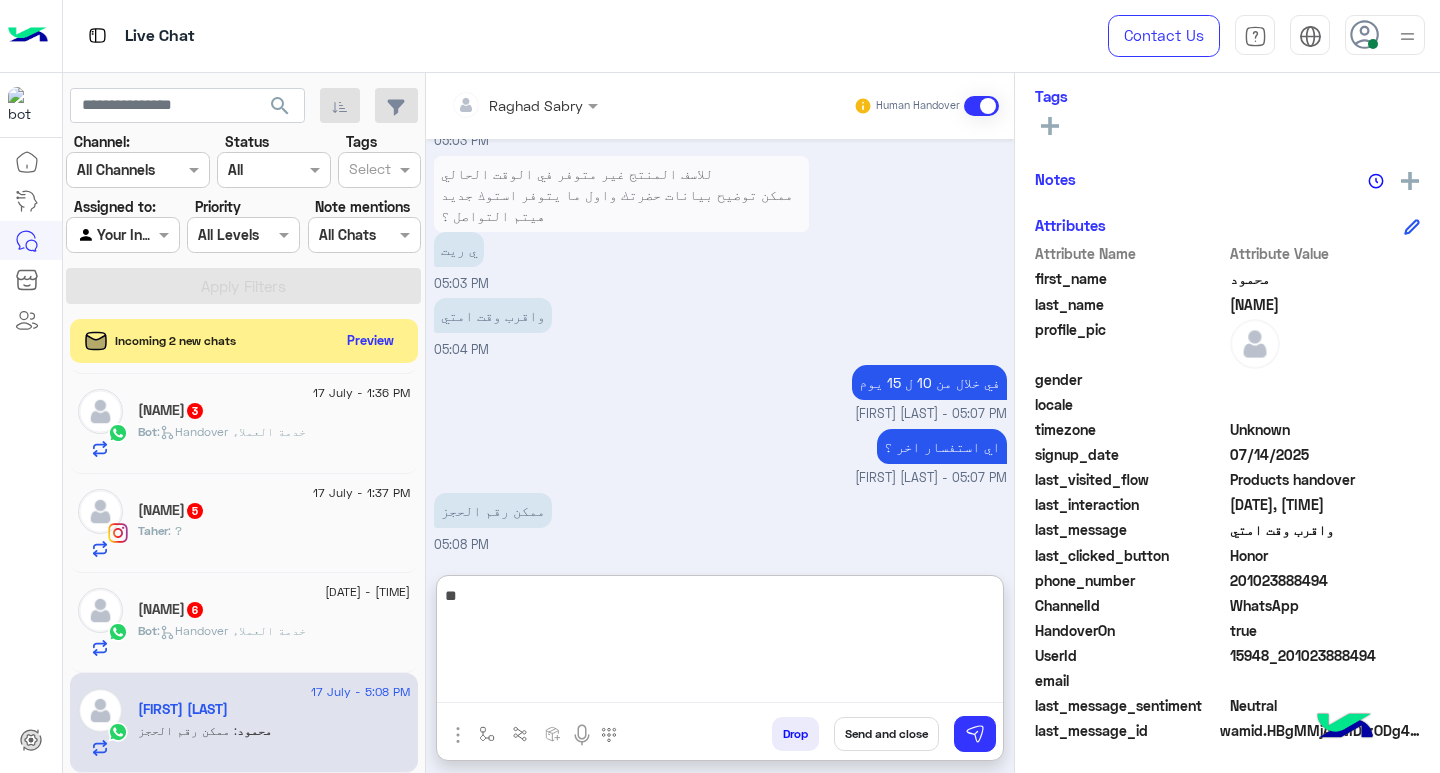 type on "*" 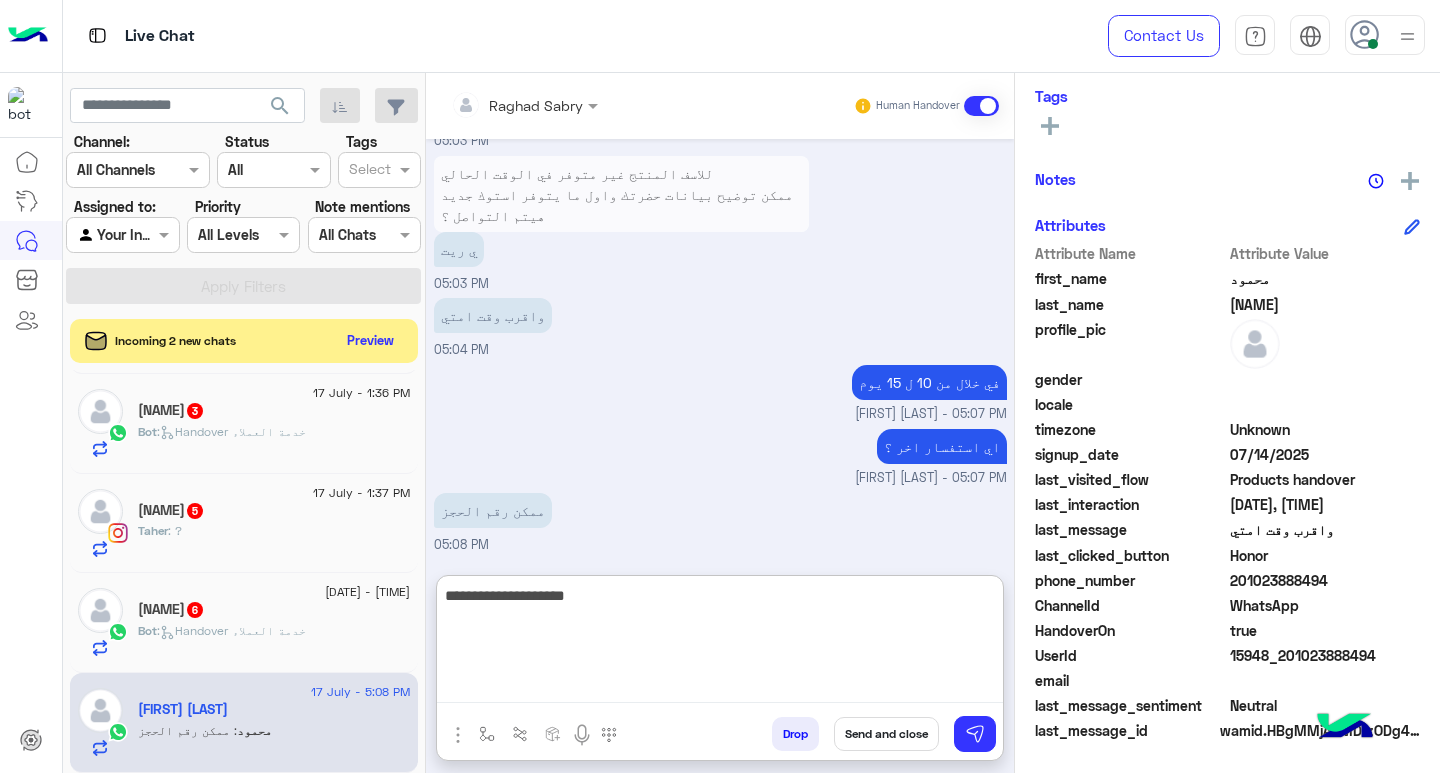 type on "**********" 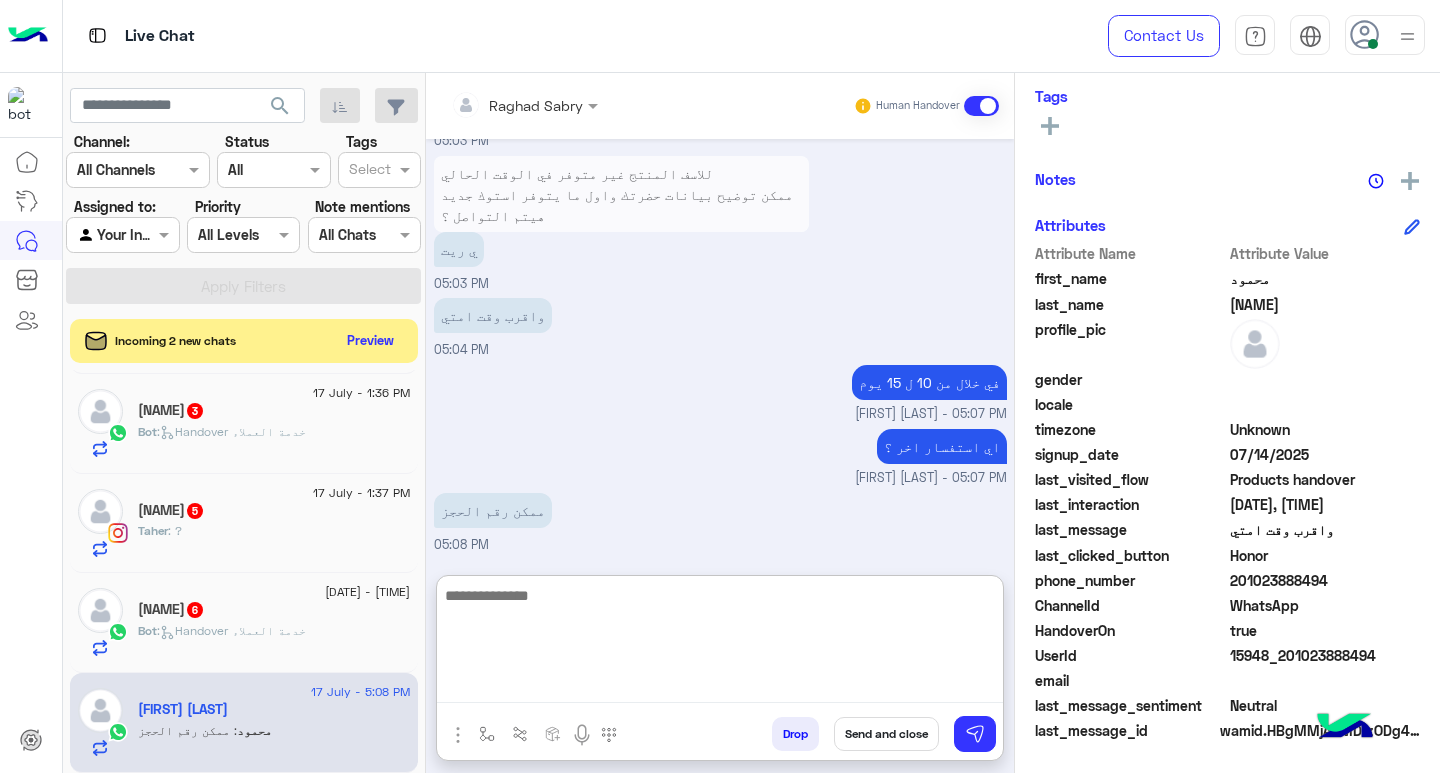 scroll, scrollTop: 1759, scrollLeft: 0, axis: vertical 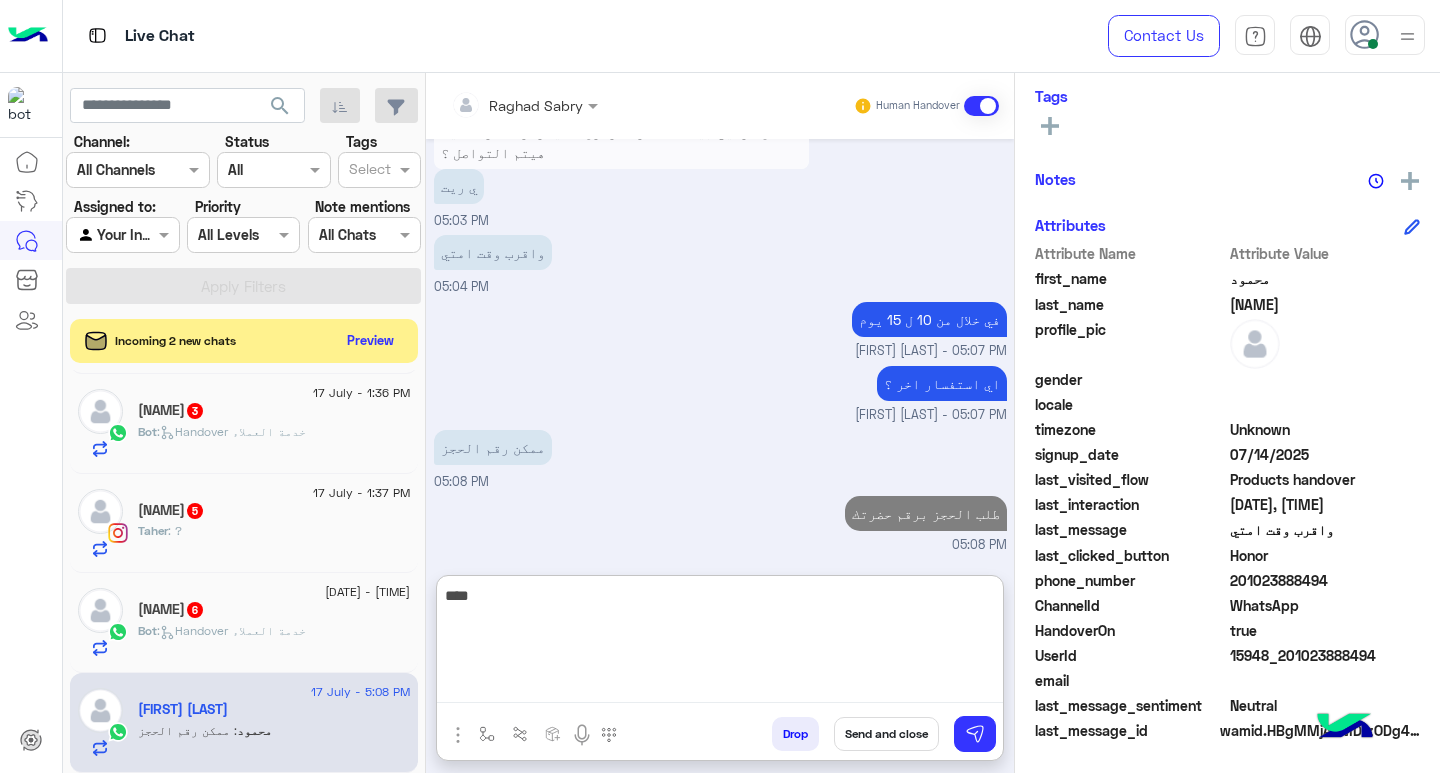 type on "****" 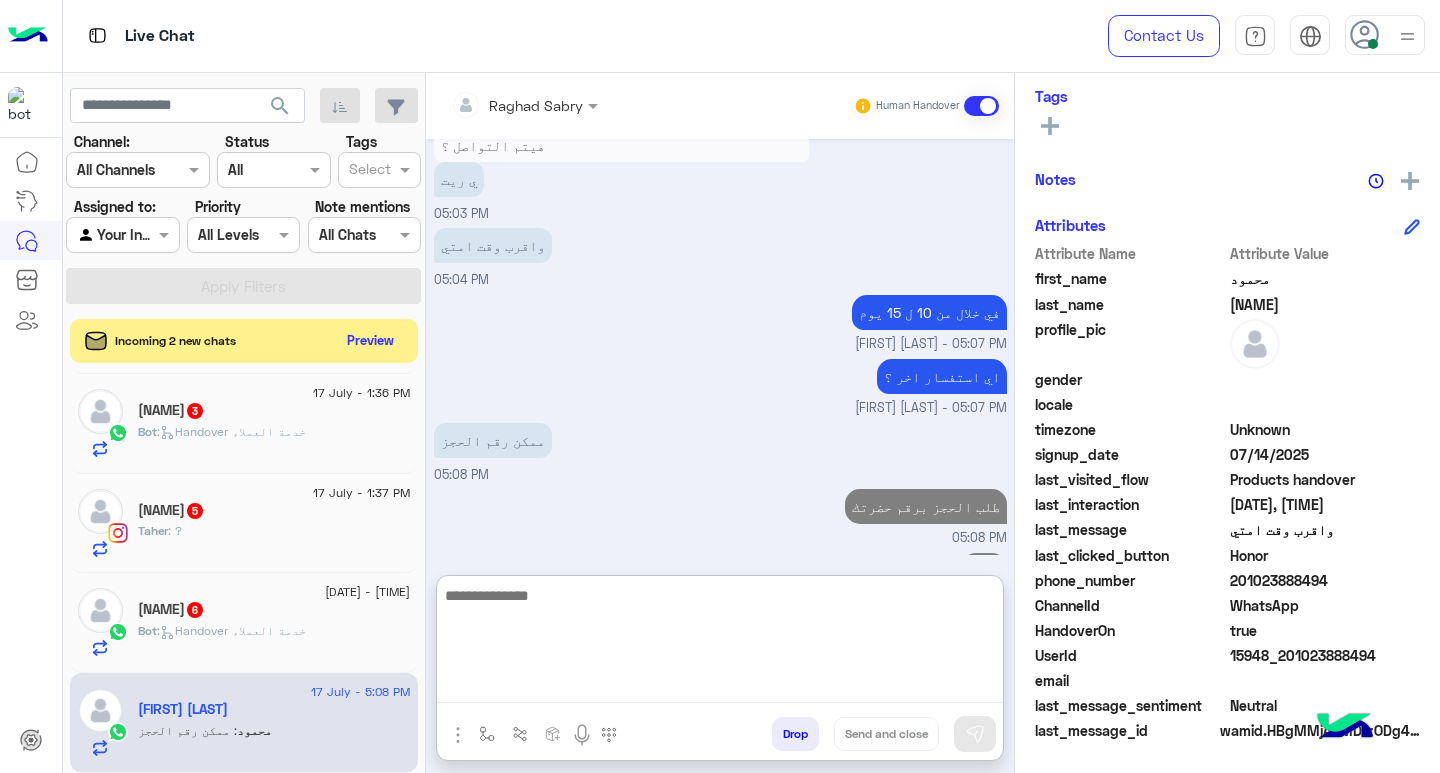 scroll, scrollTop: 1823, scrollLeft: 0, axis: vertical 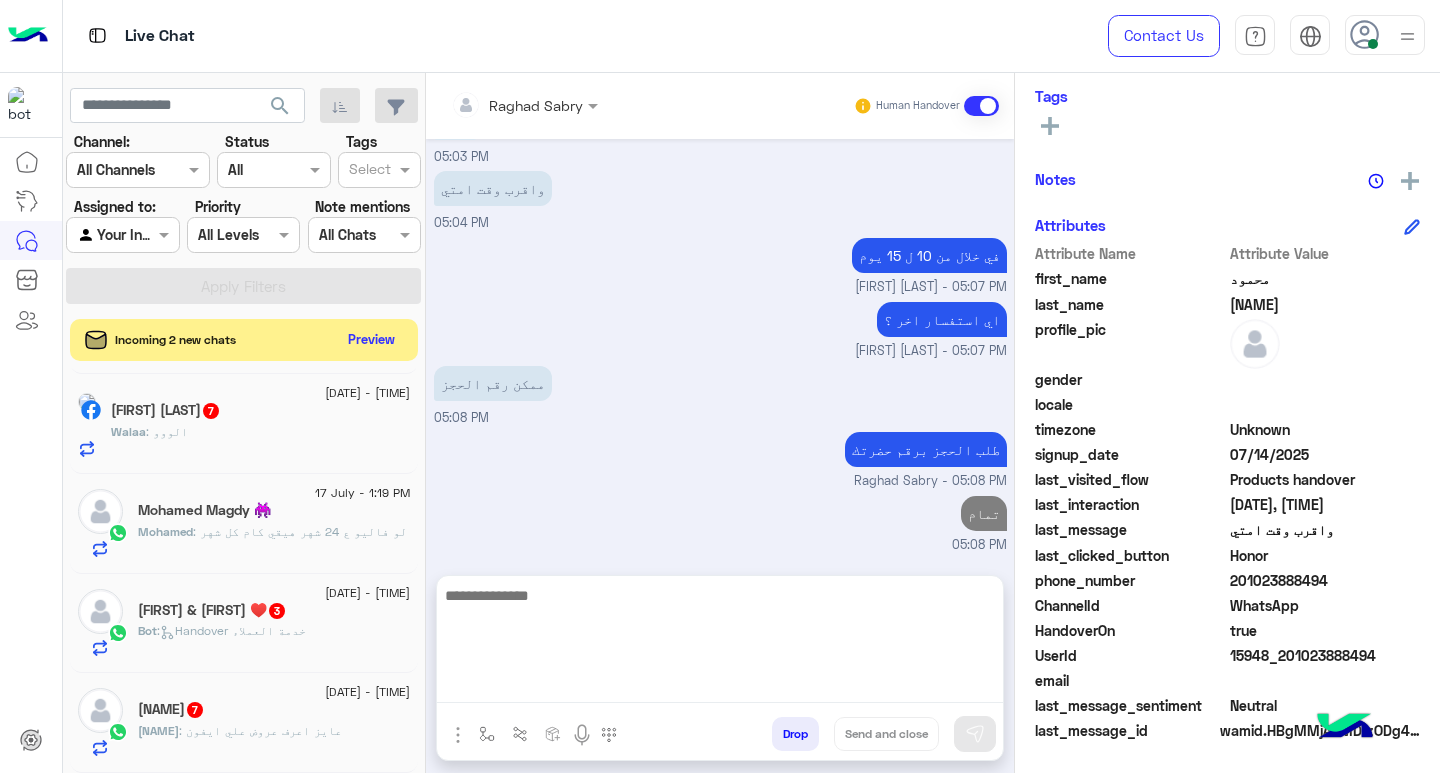 click on "Preview" 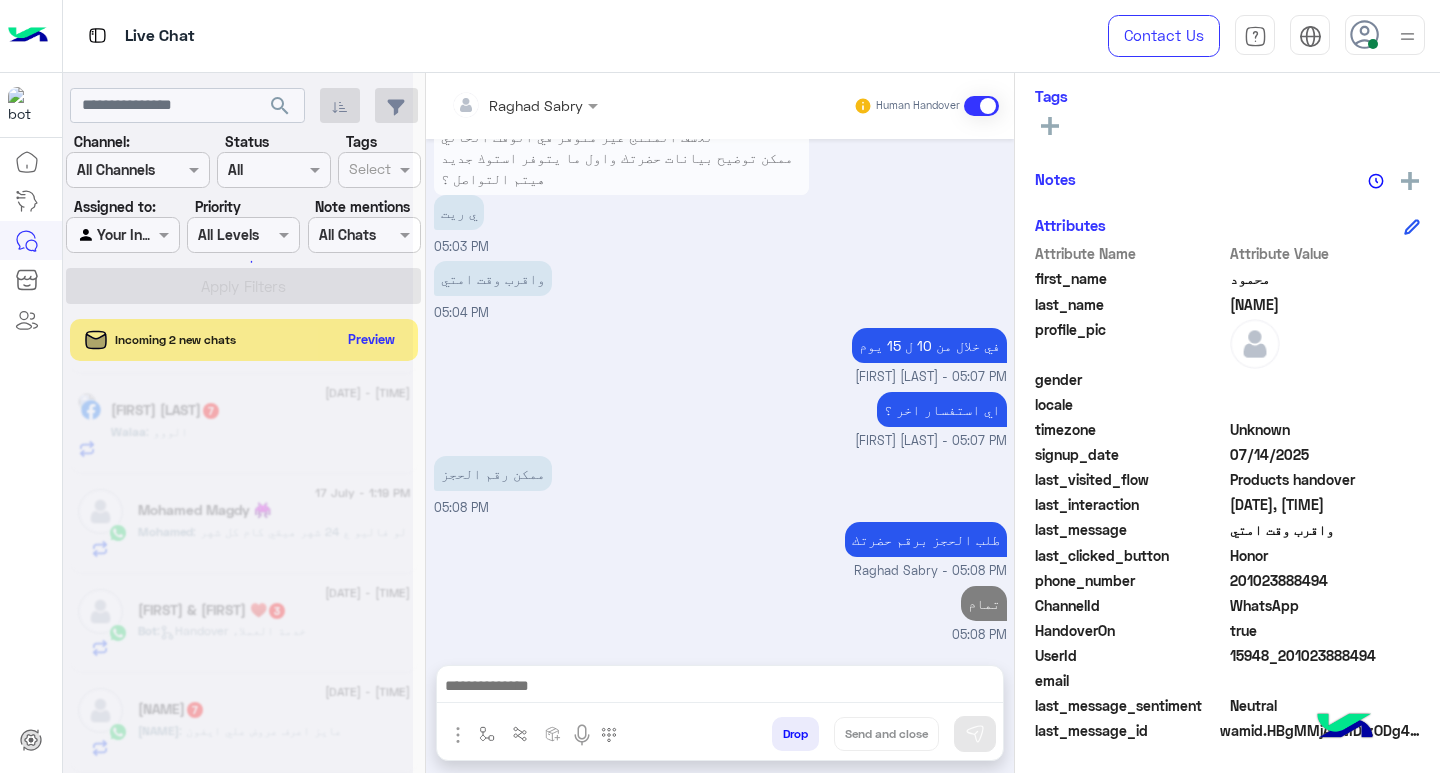 scroll, scrollTop: 1733, scrollLeft: 0, axis: vertical 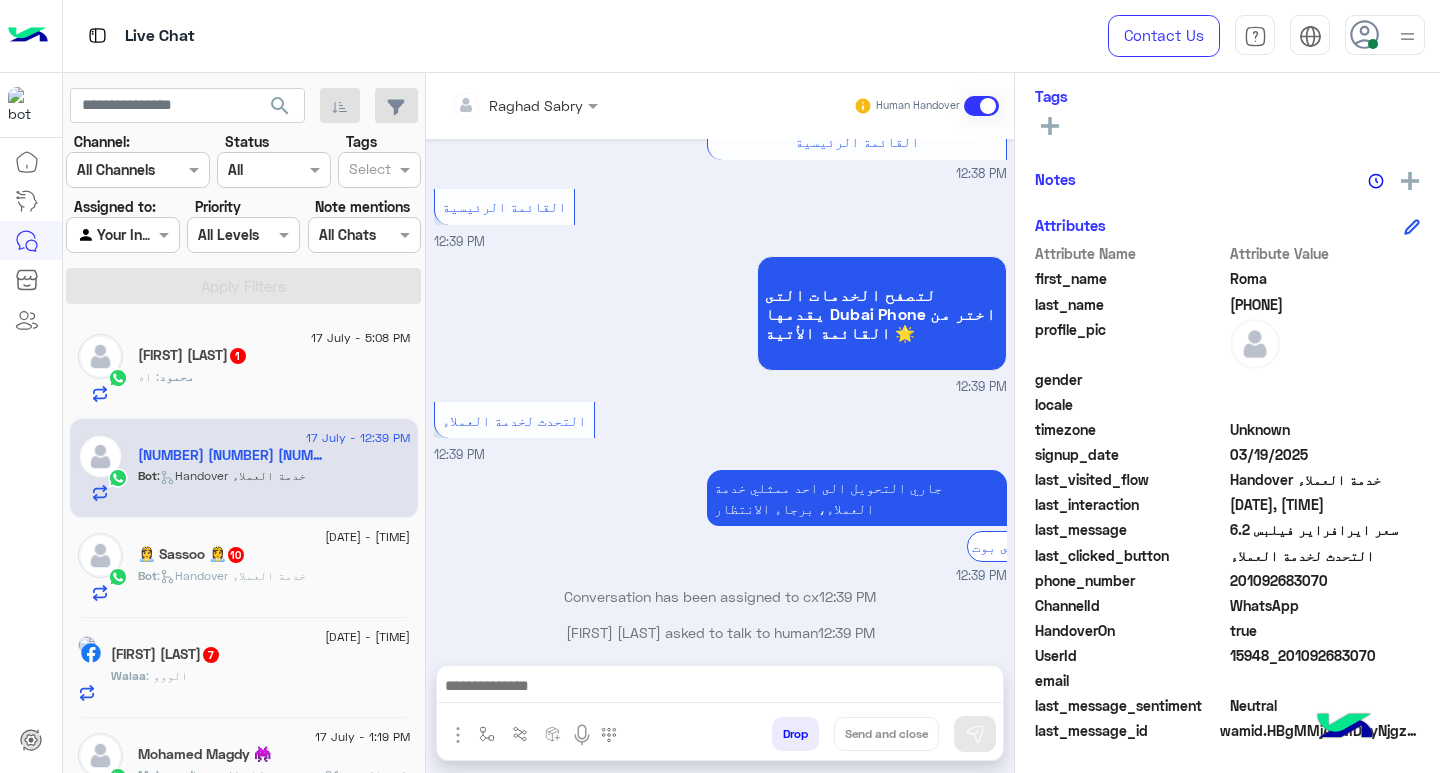 click on "[FIRST] : اه" 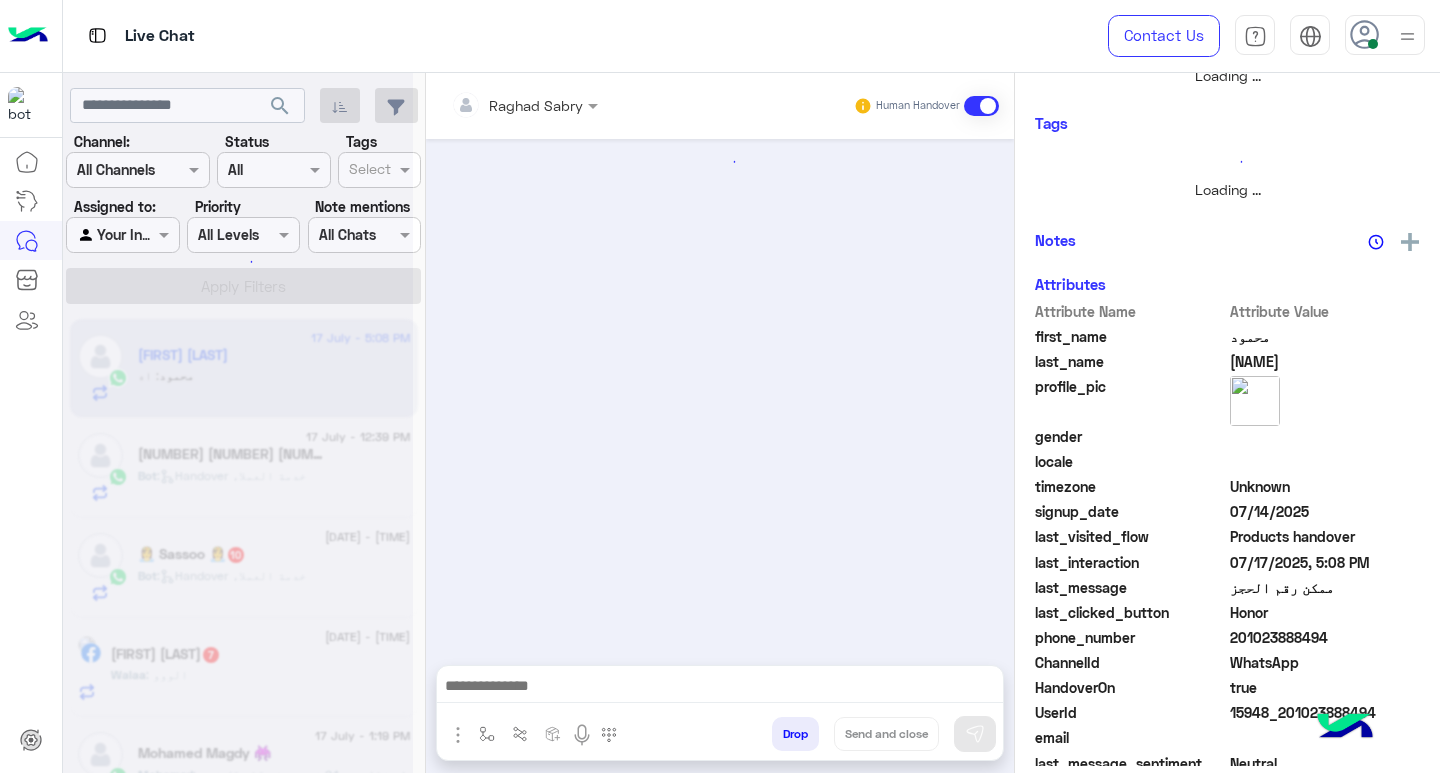 scroll, scrollTop: 355, scrollLeft: 0, axis: vertical 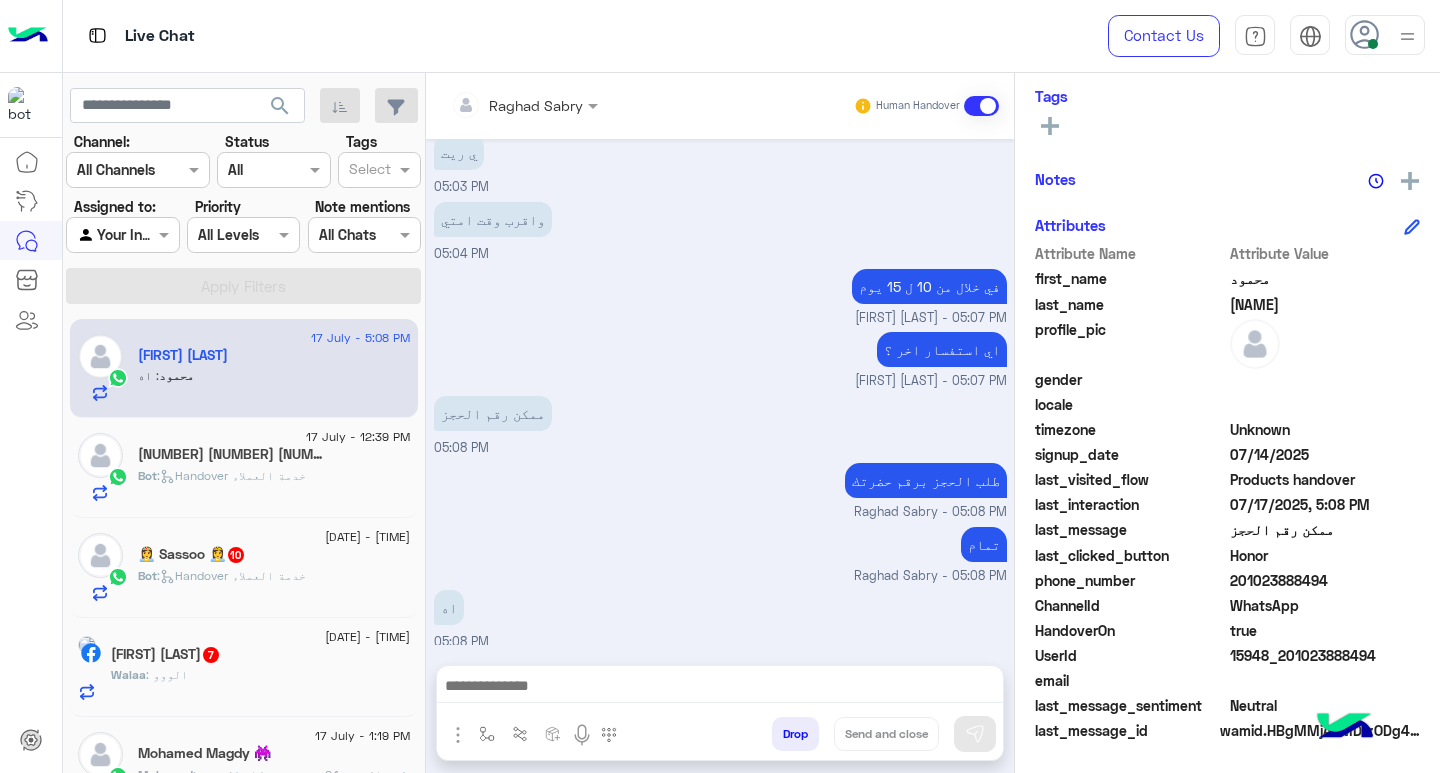 click at bounding box center [720, 688] 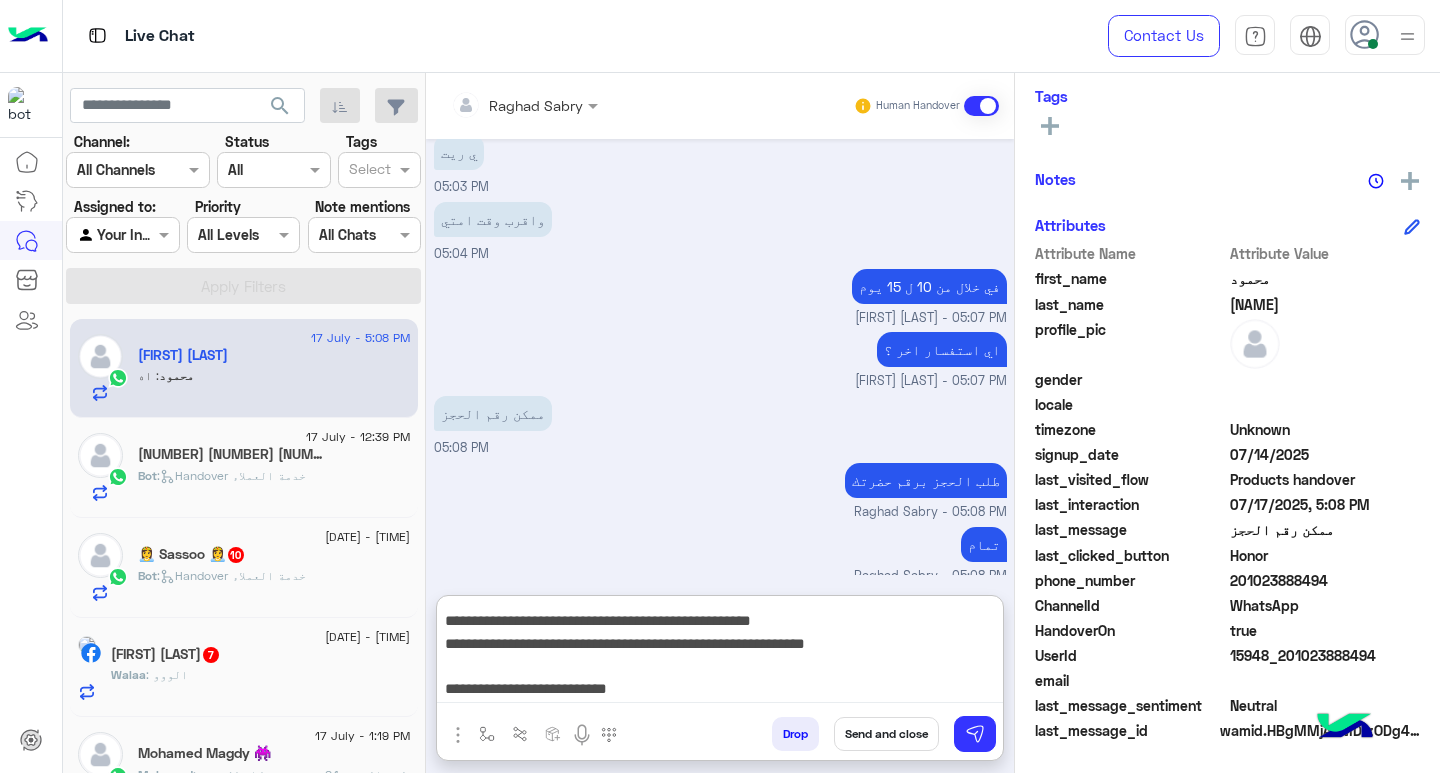 scroll, scrollTop: 133, scrollLeft: 0, axis: vertical 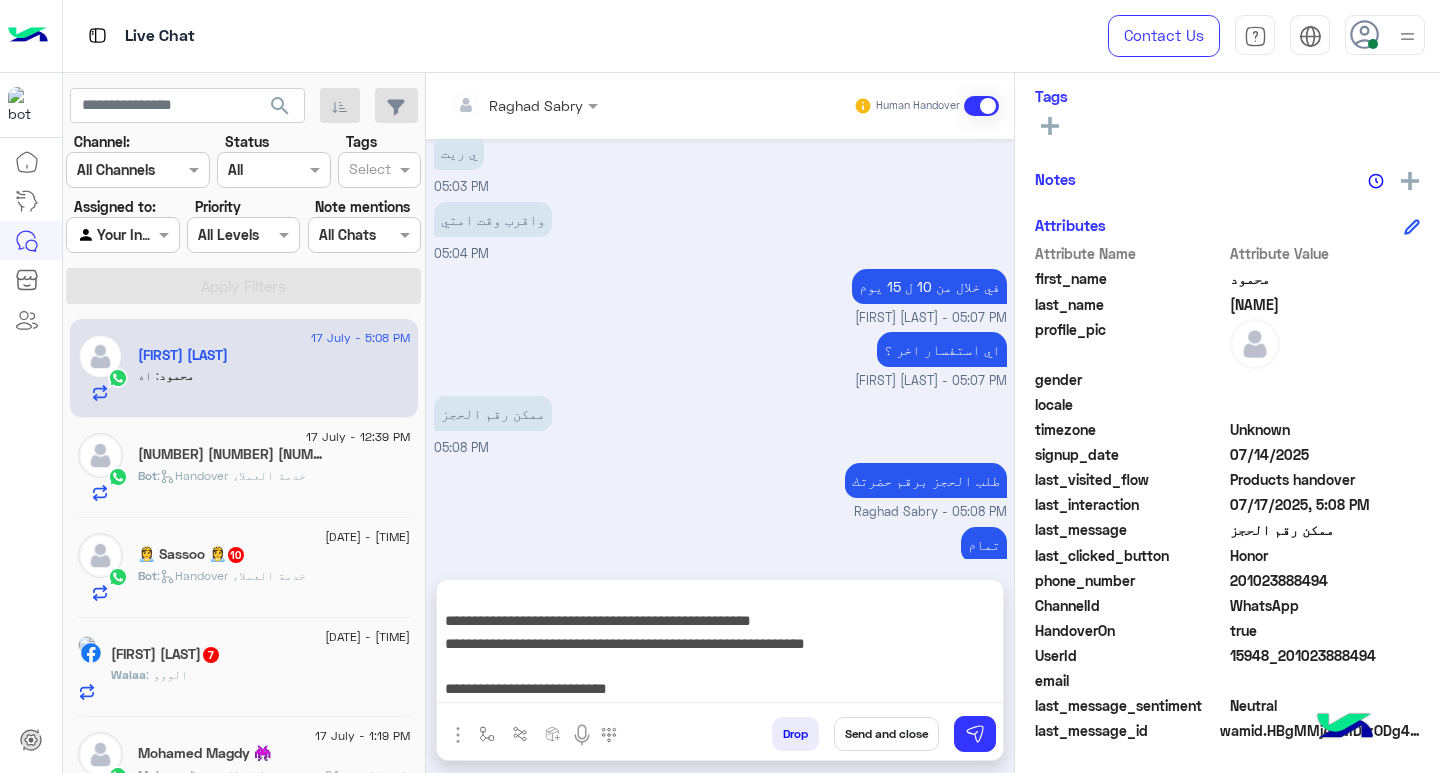 drag, startPoint x: 889, startPoint y: 729, endPoint x: 366, endPoint y: 660, distance: 527.532 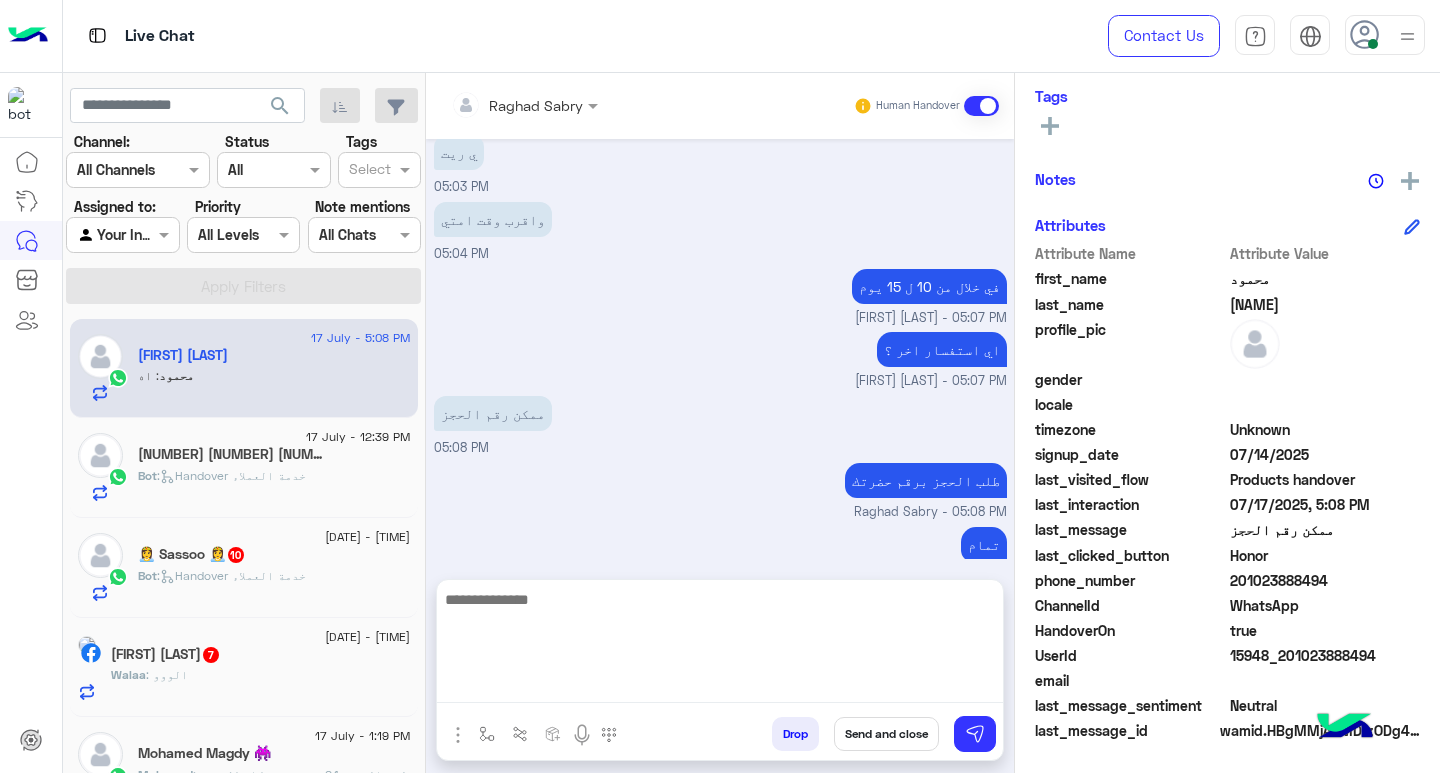 scroll, scrollTop: 0, scrollLeft: 0, axis: both 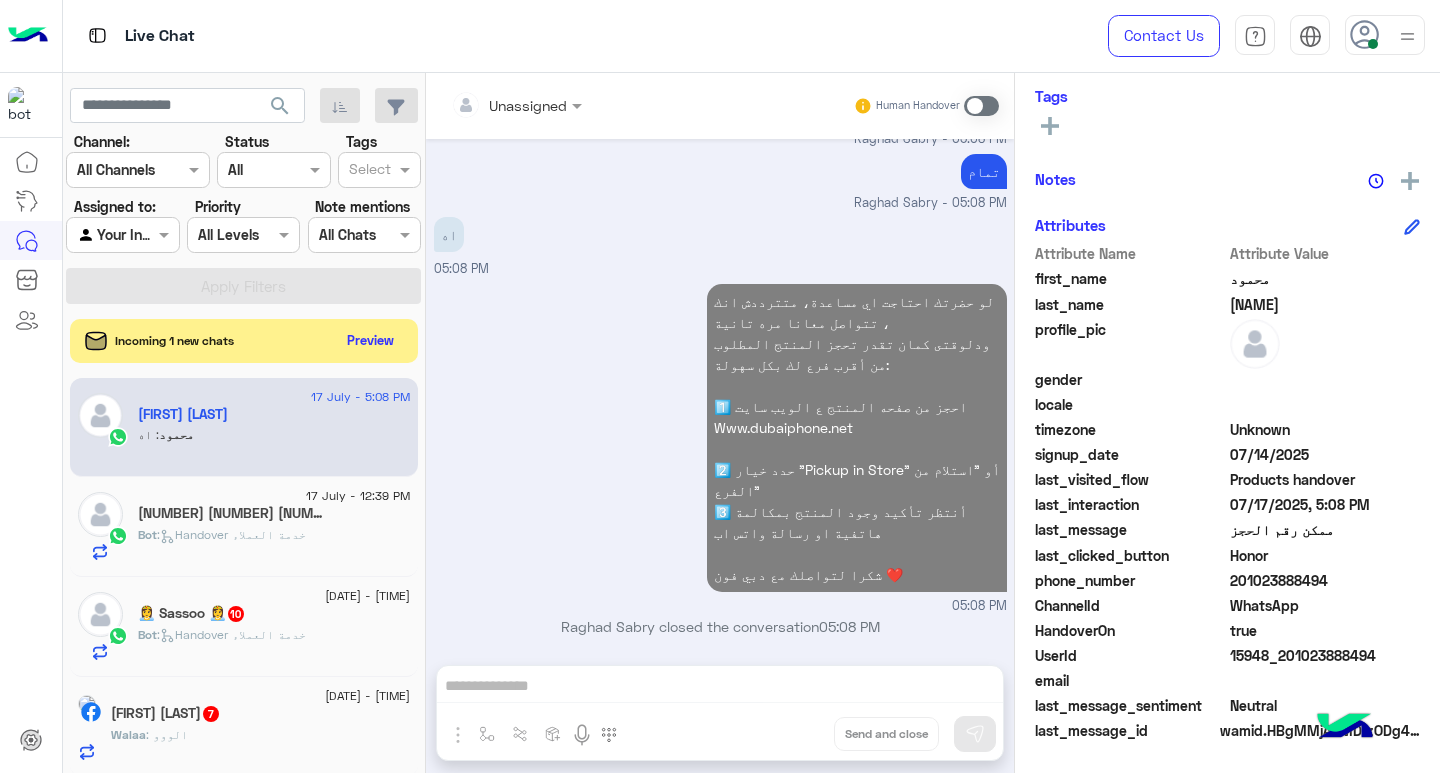 click on "[DATE] - [TIME] [FIRST] [LAST] [BRAND]  [FIRST] : اه" 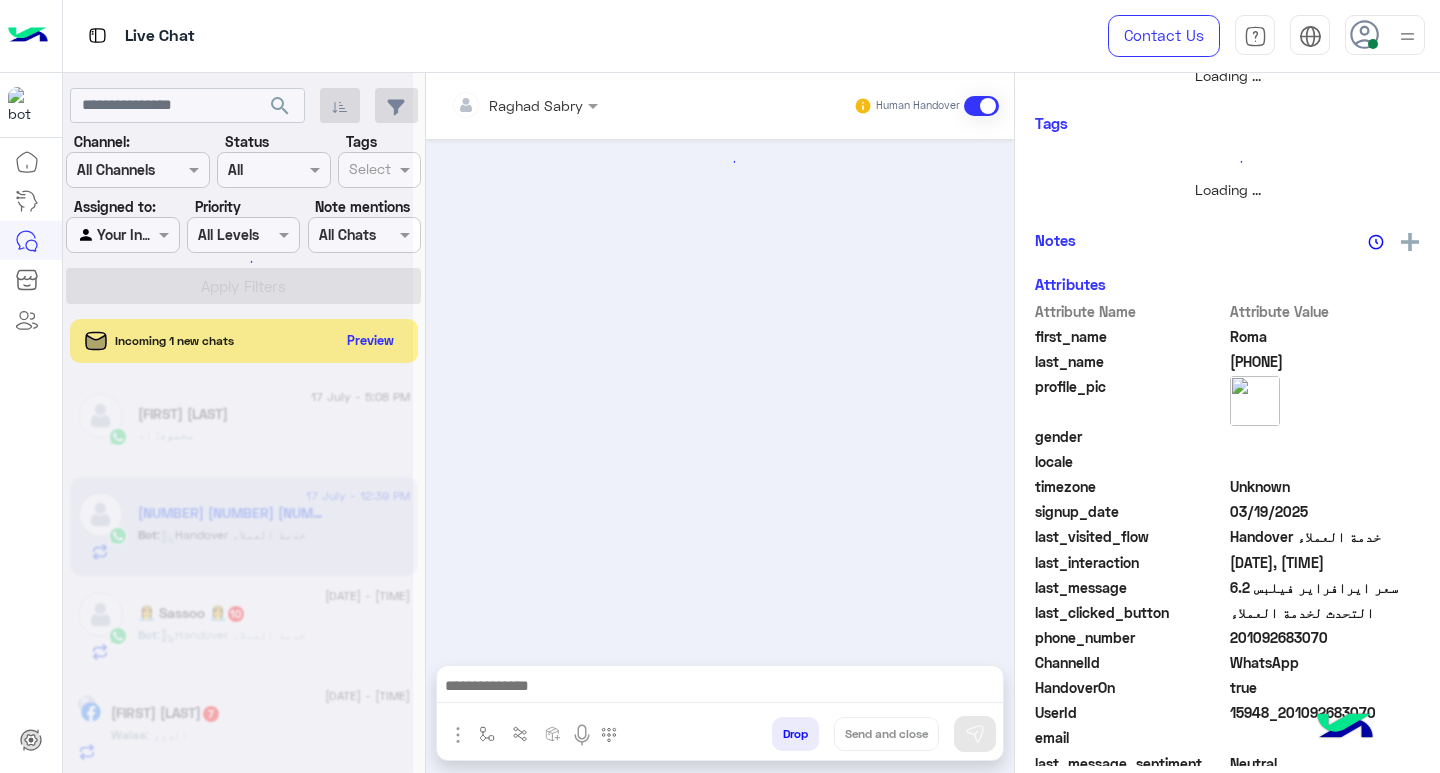scroll, scrollTop: 355, scrollLeft: 0, axis: vertical 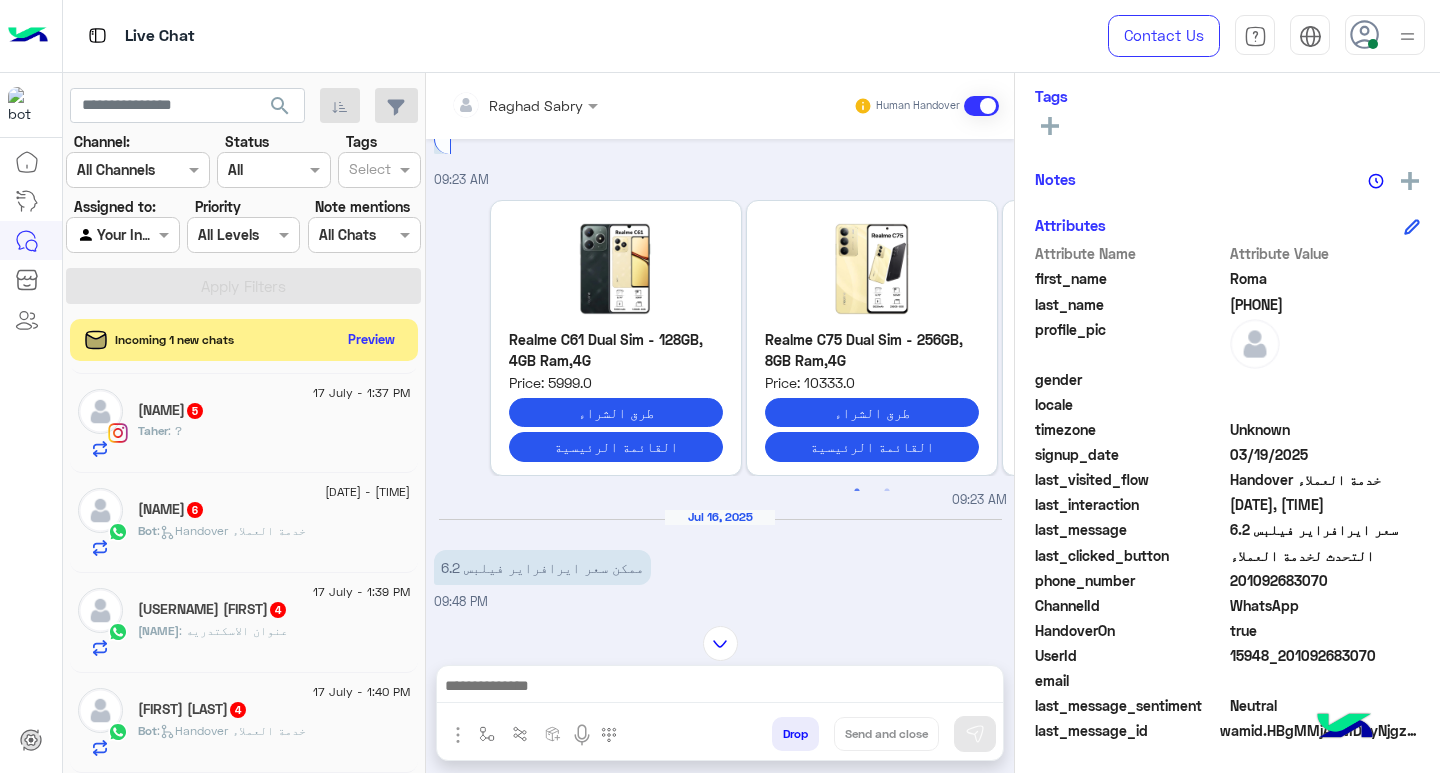 click on "Preview" 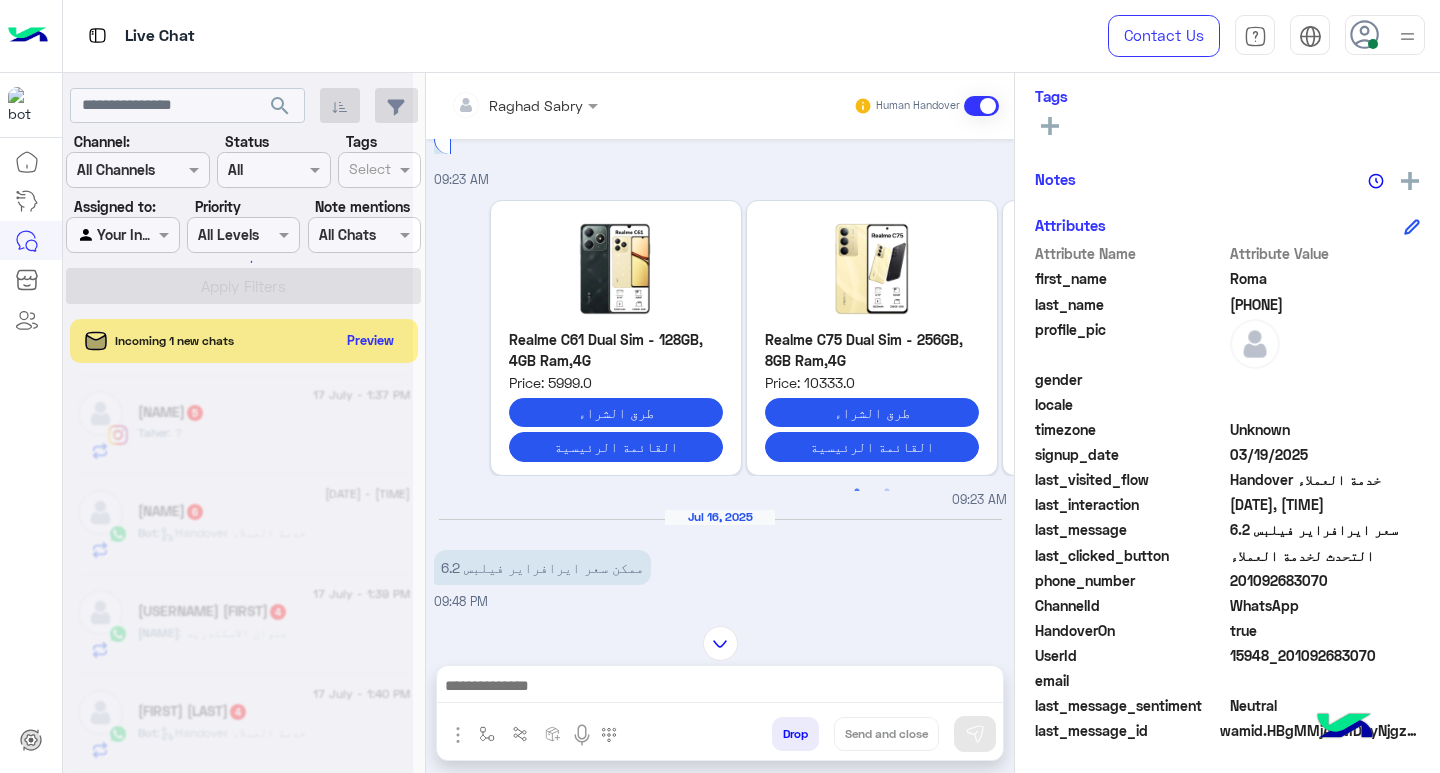 scroll, scrollTop: 355, scrollLeft: 0, axis: vertical 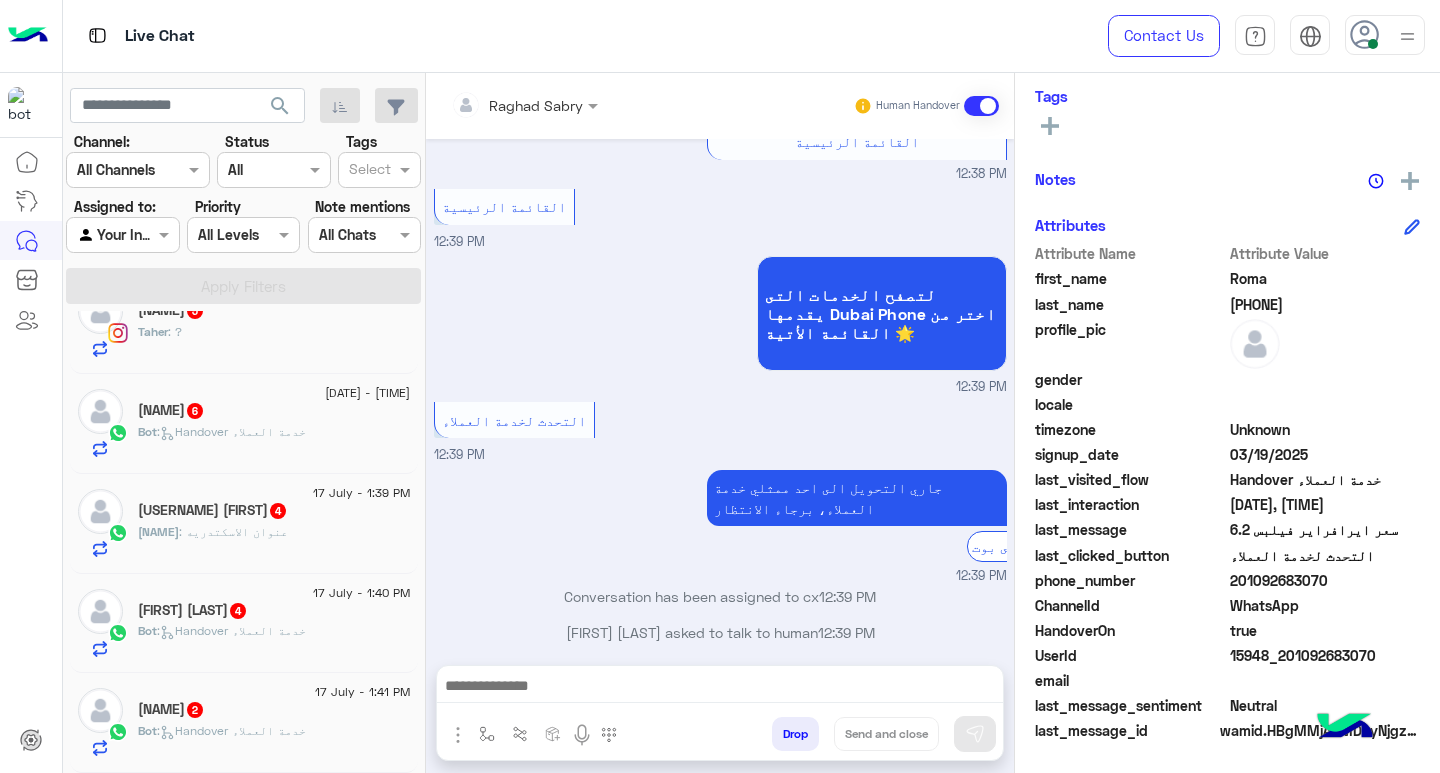click on ":   Handover خدمة العملاء" 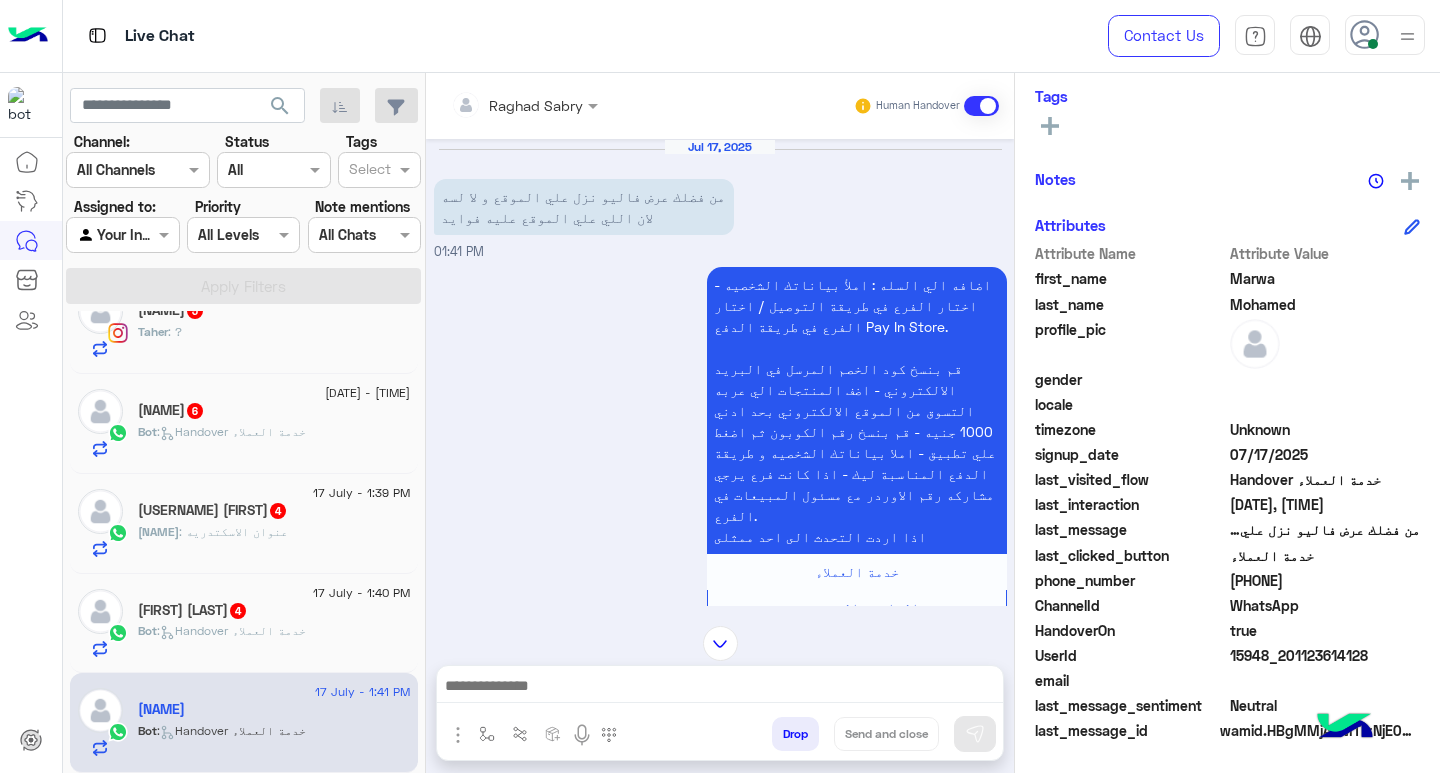 click at bounding box center [720, 688] 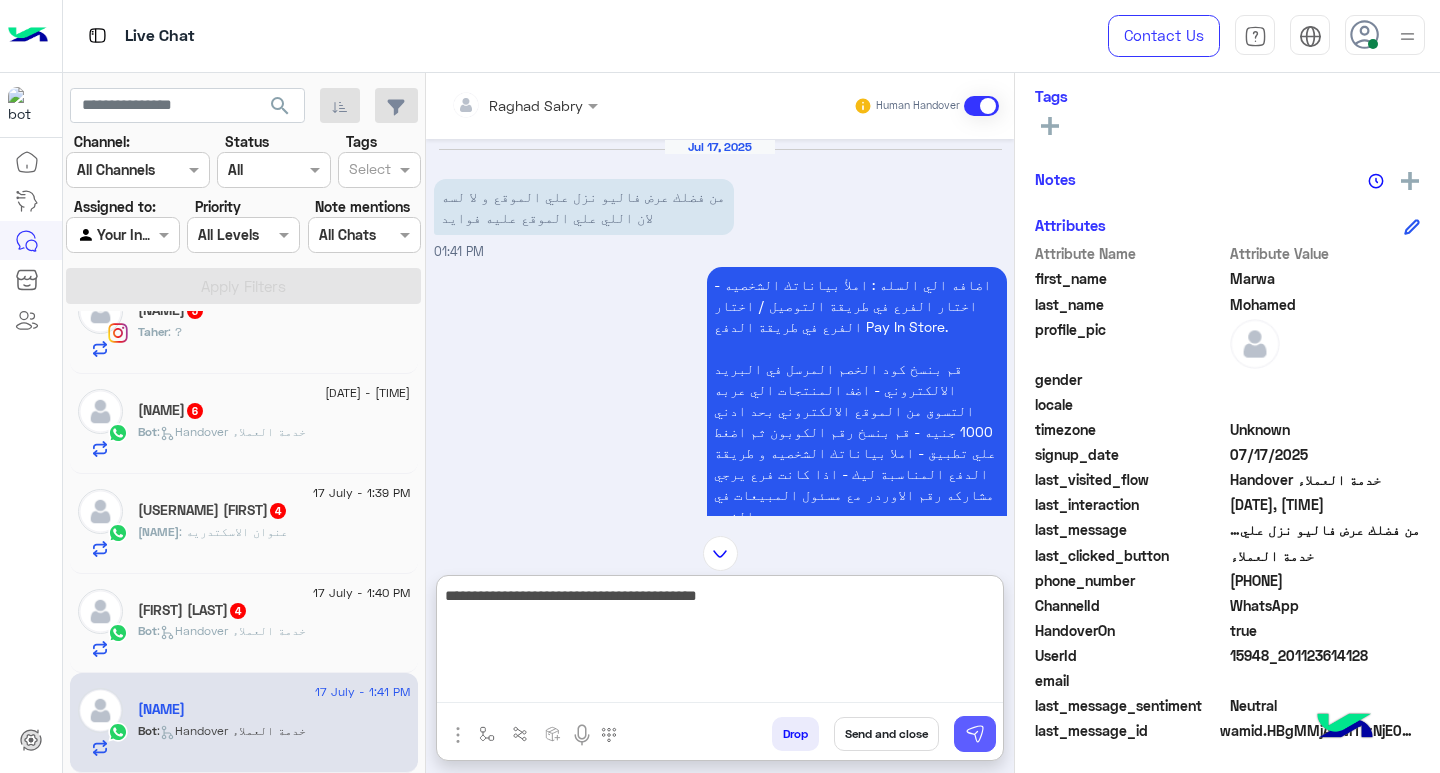 type on "**********" 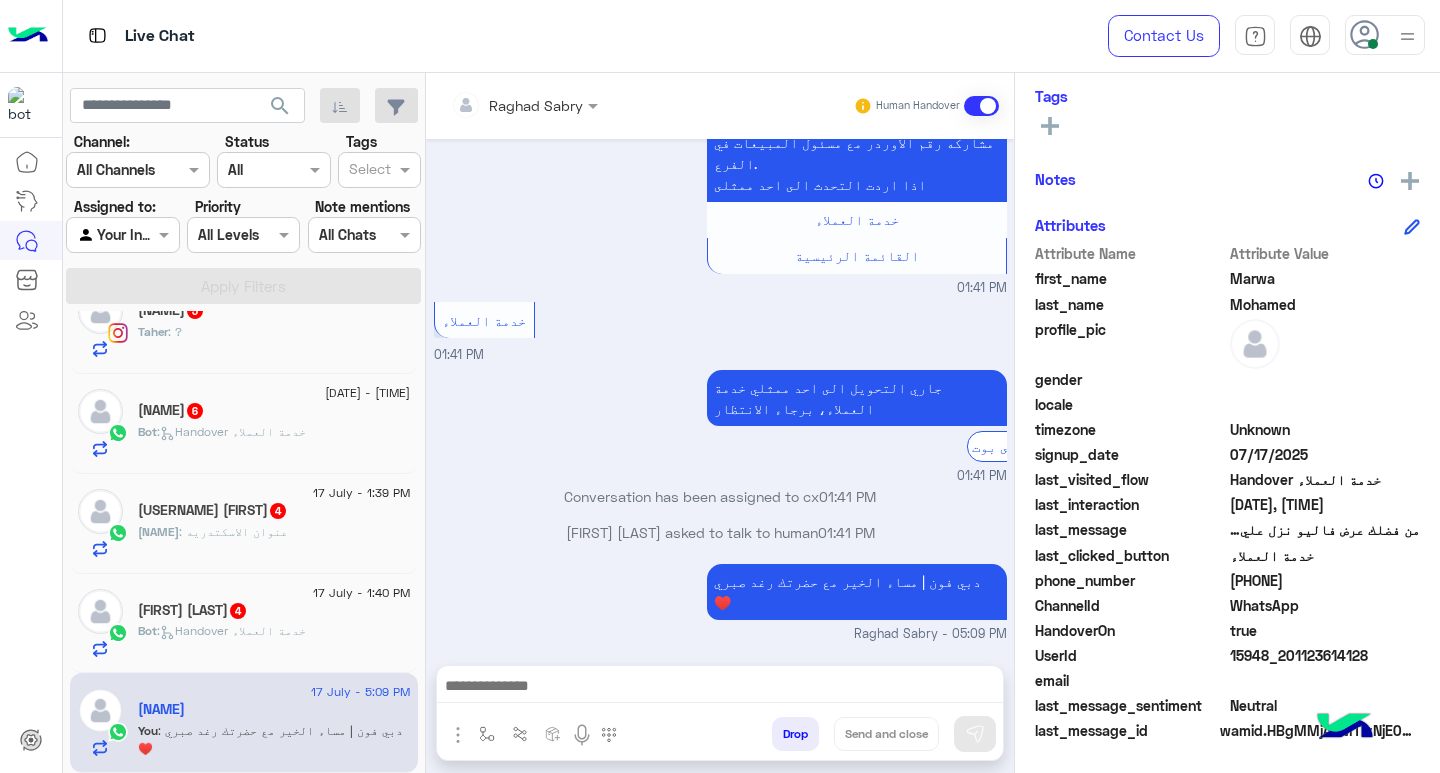 paste on "**********" 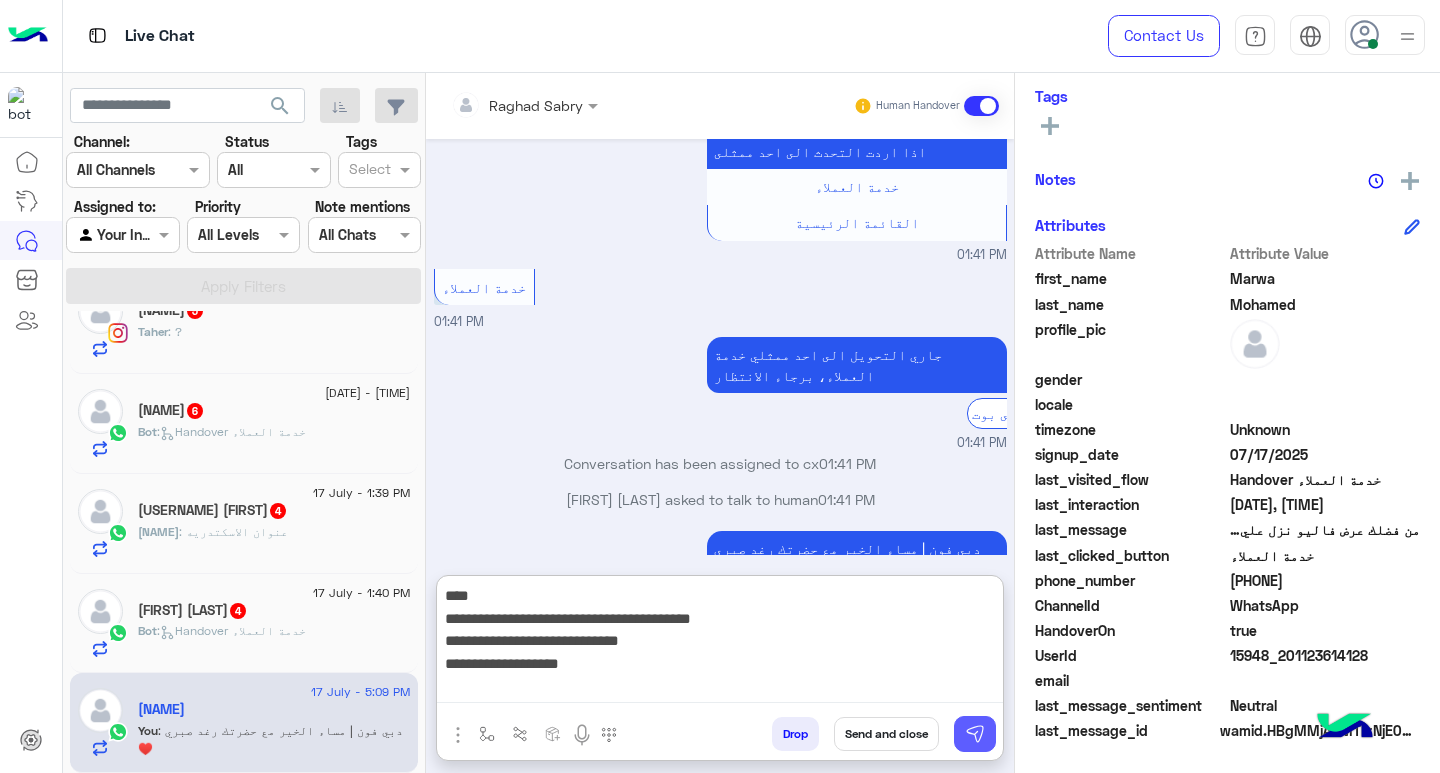 type on "**********" 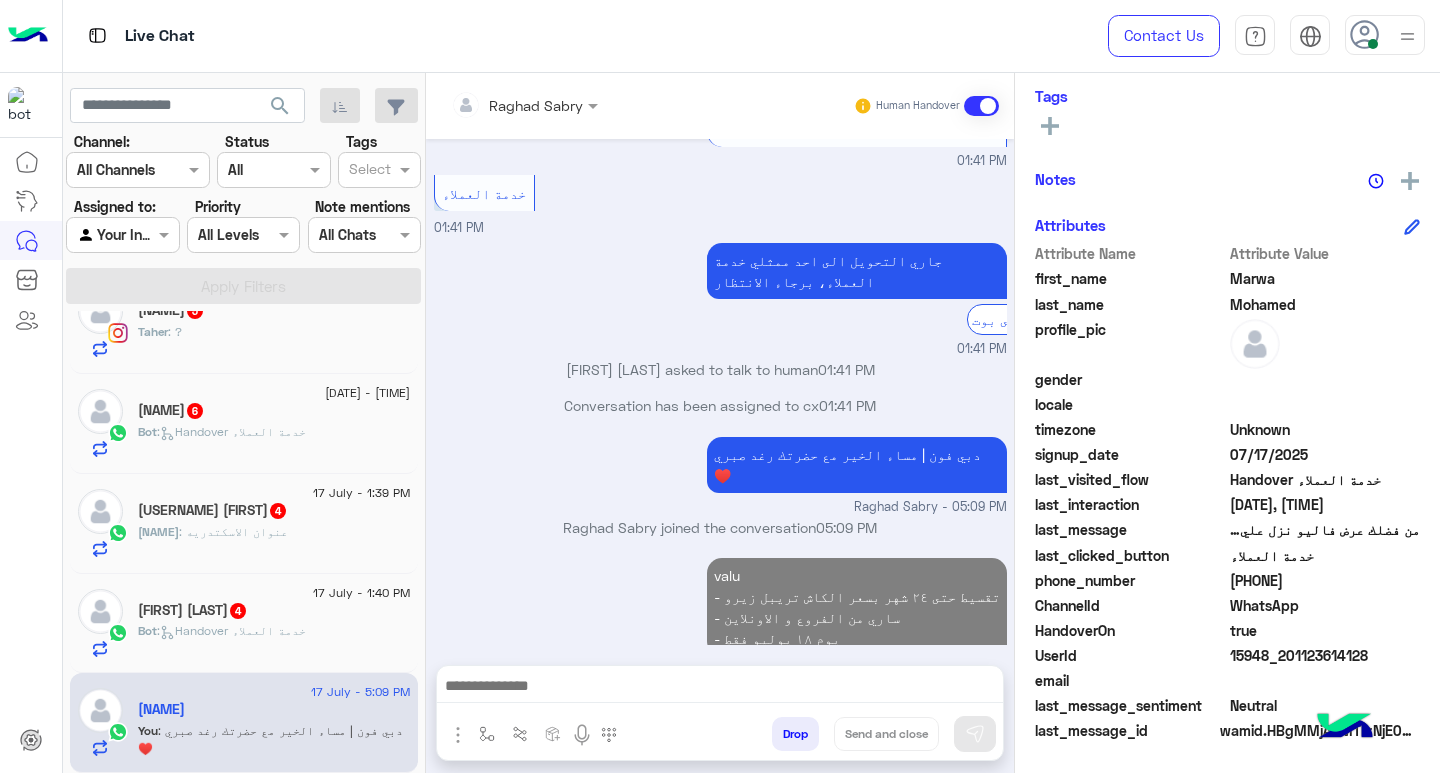 click at bounding box center [720, 688] 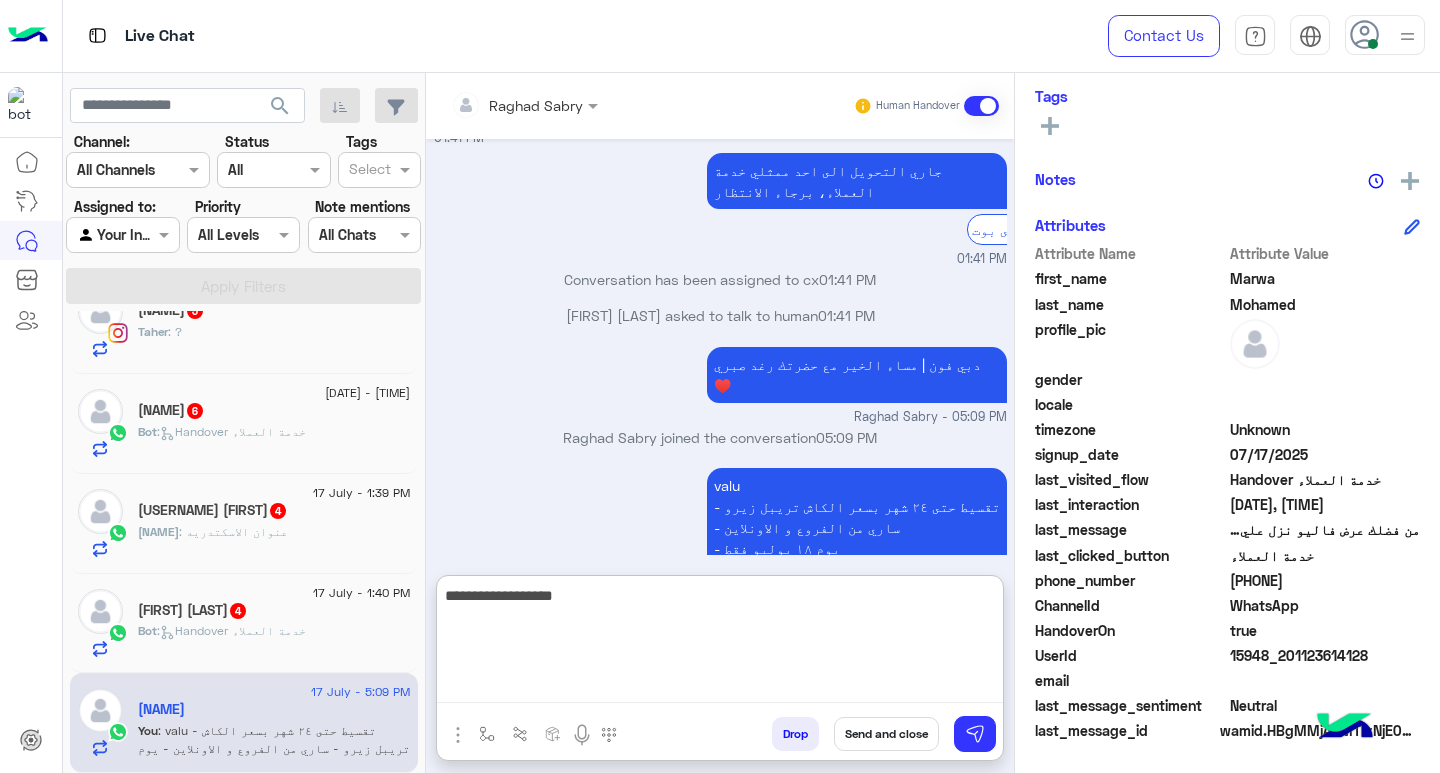 type on "**********" 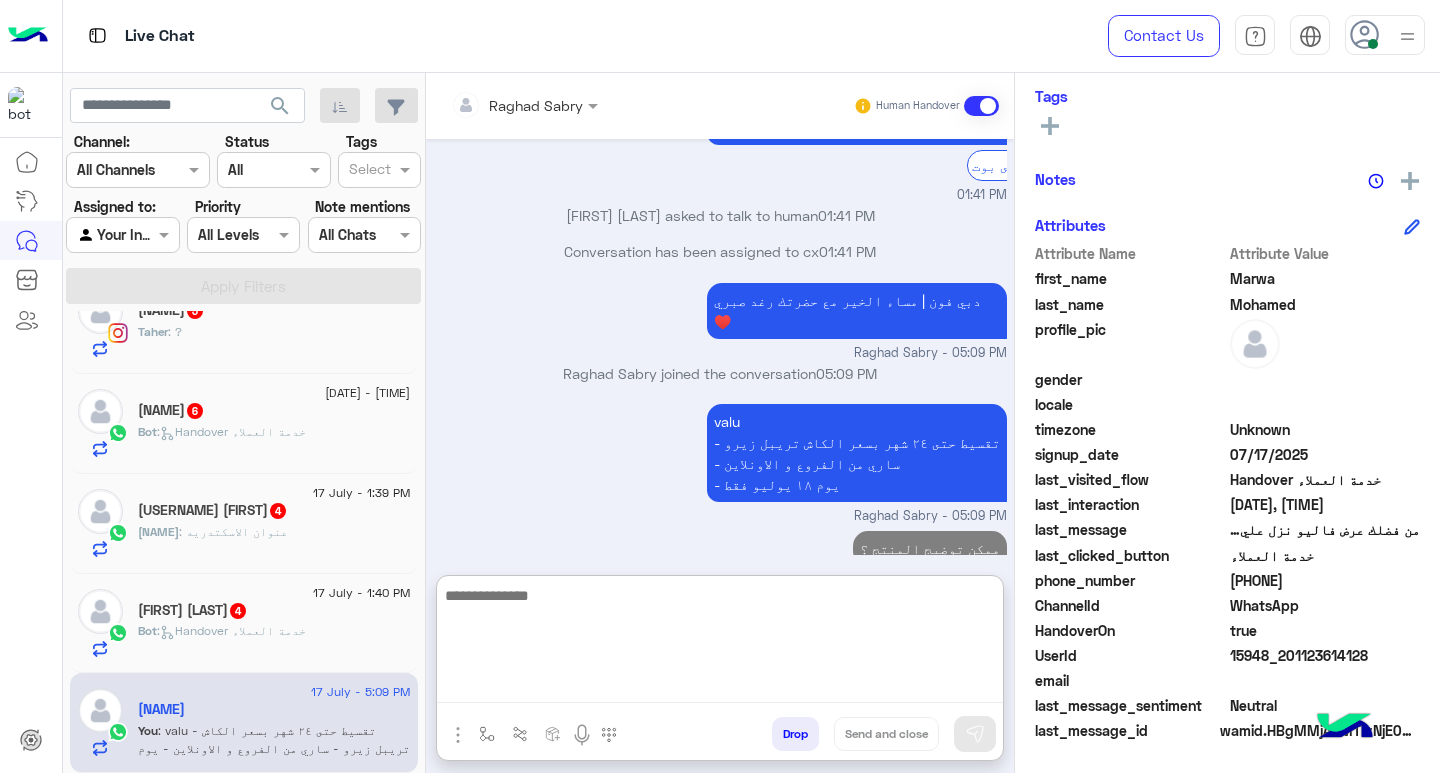 click on "Bot :   Handover خدمة العملاء" 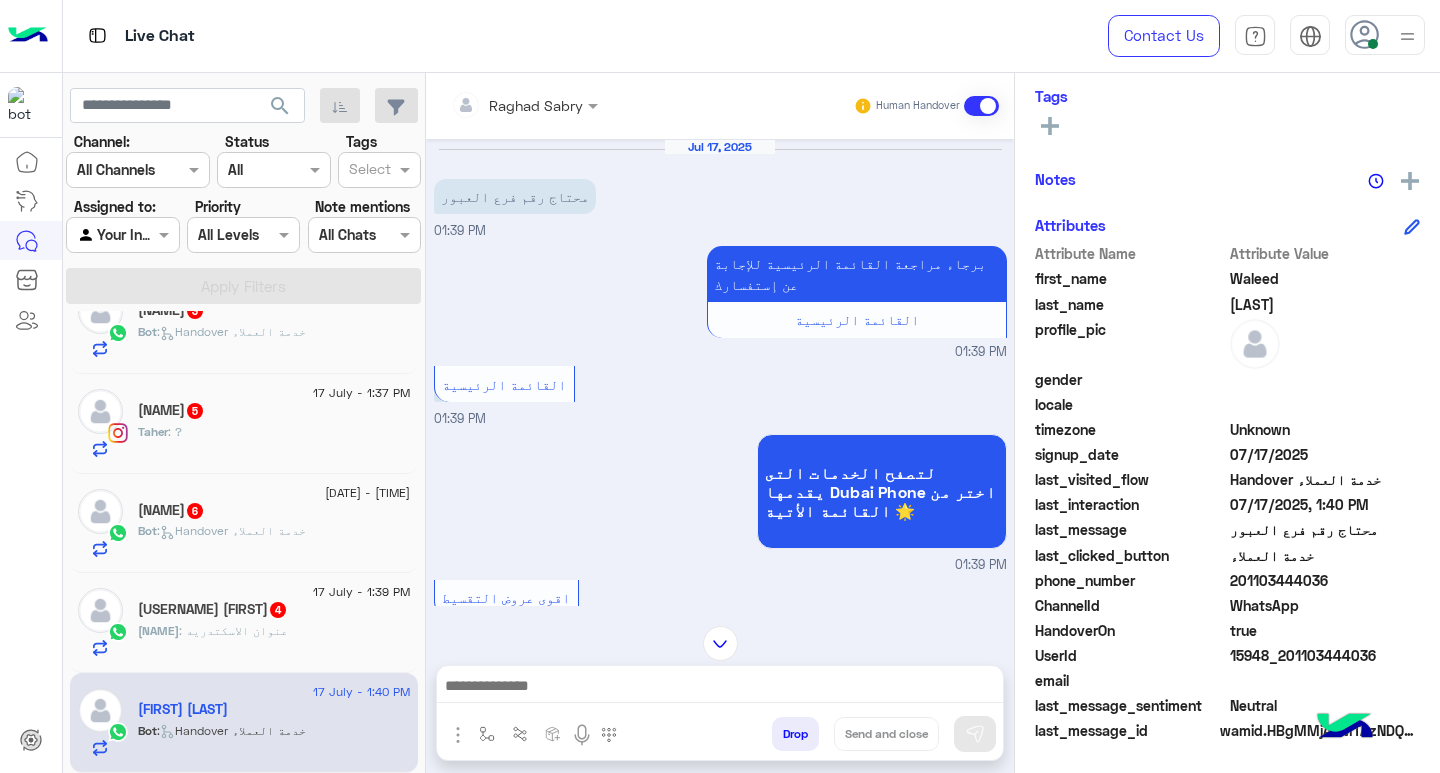 click at bounding box center (720, 688) 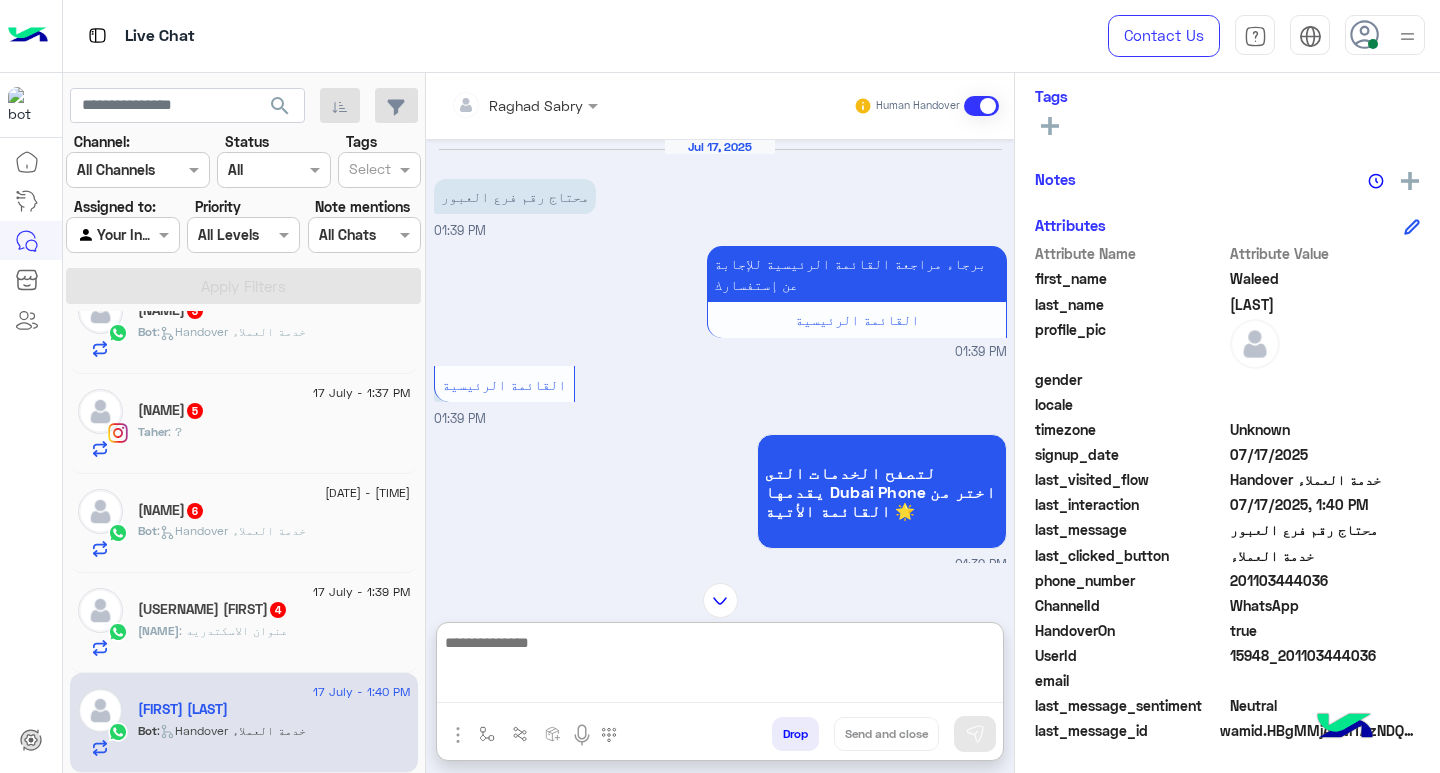paste on "**********" 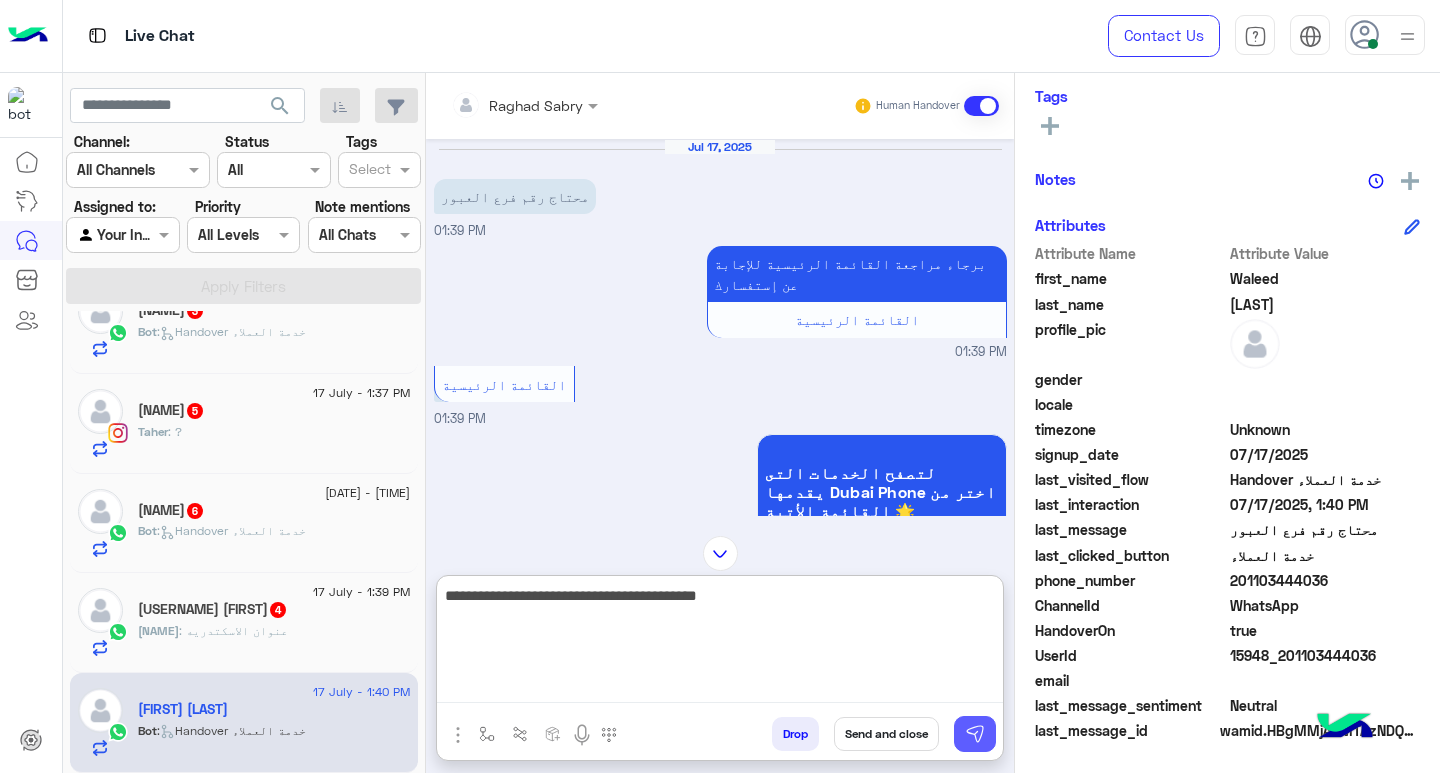 type on "**********" 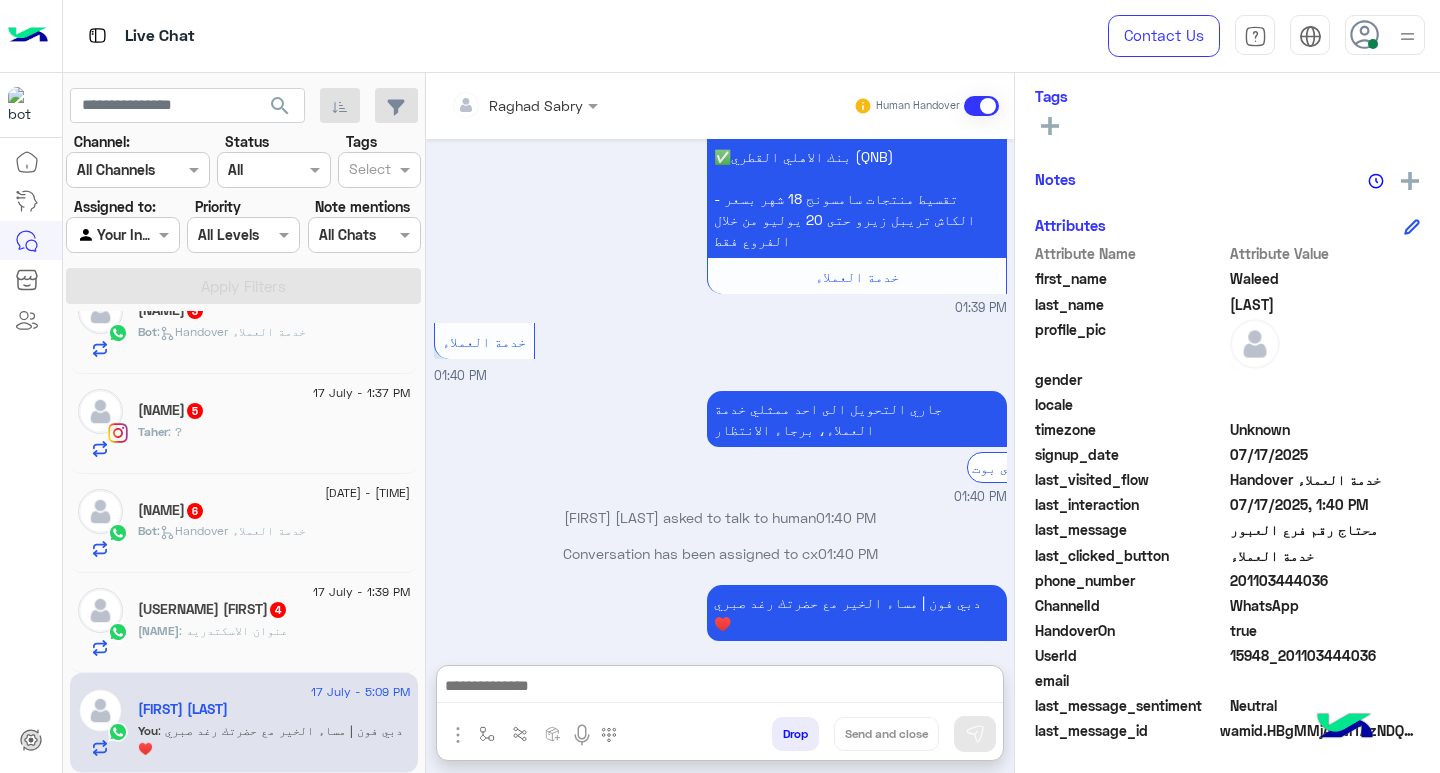 click at bounding box center [720, 688] 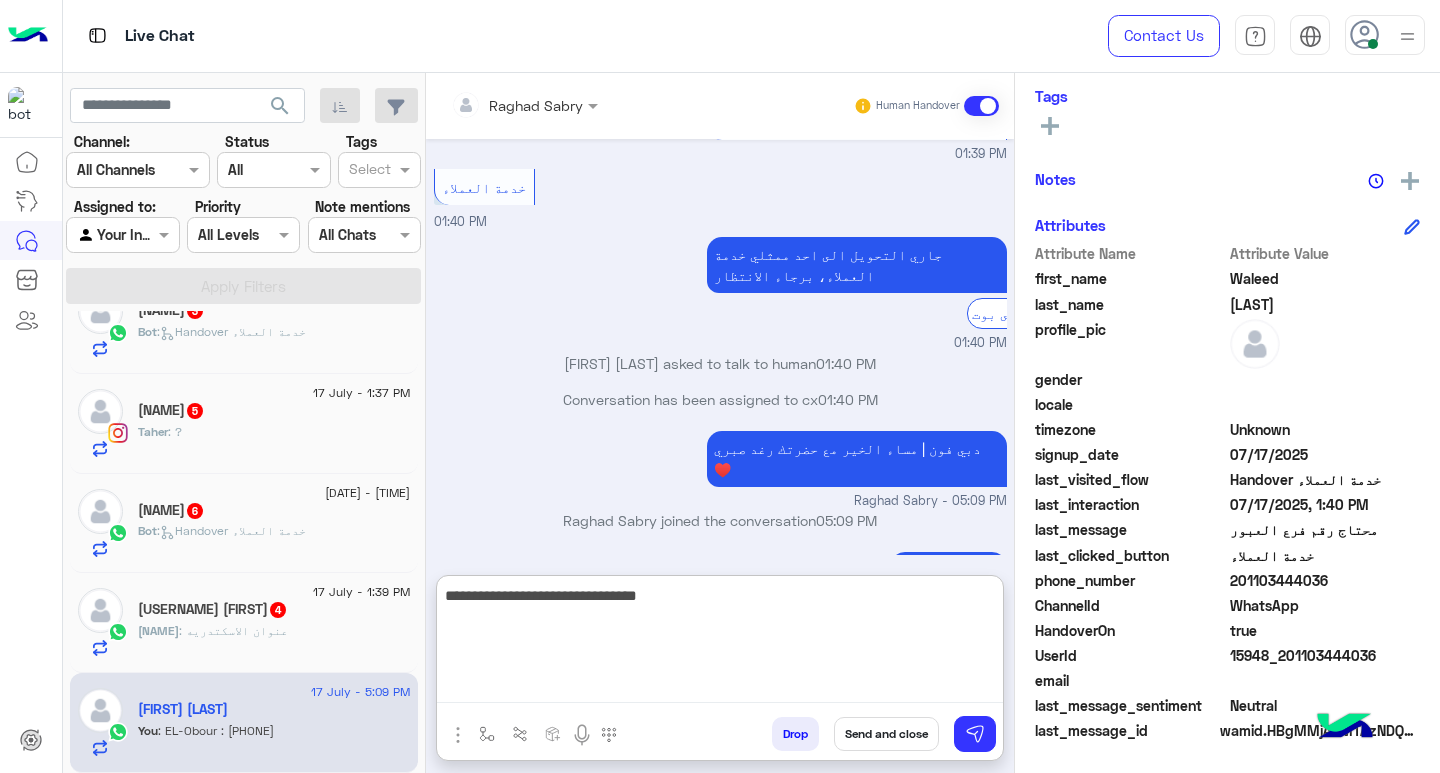 type on "**********" 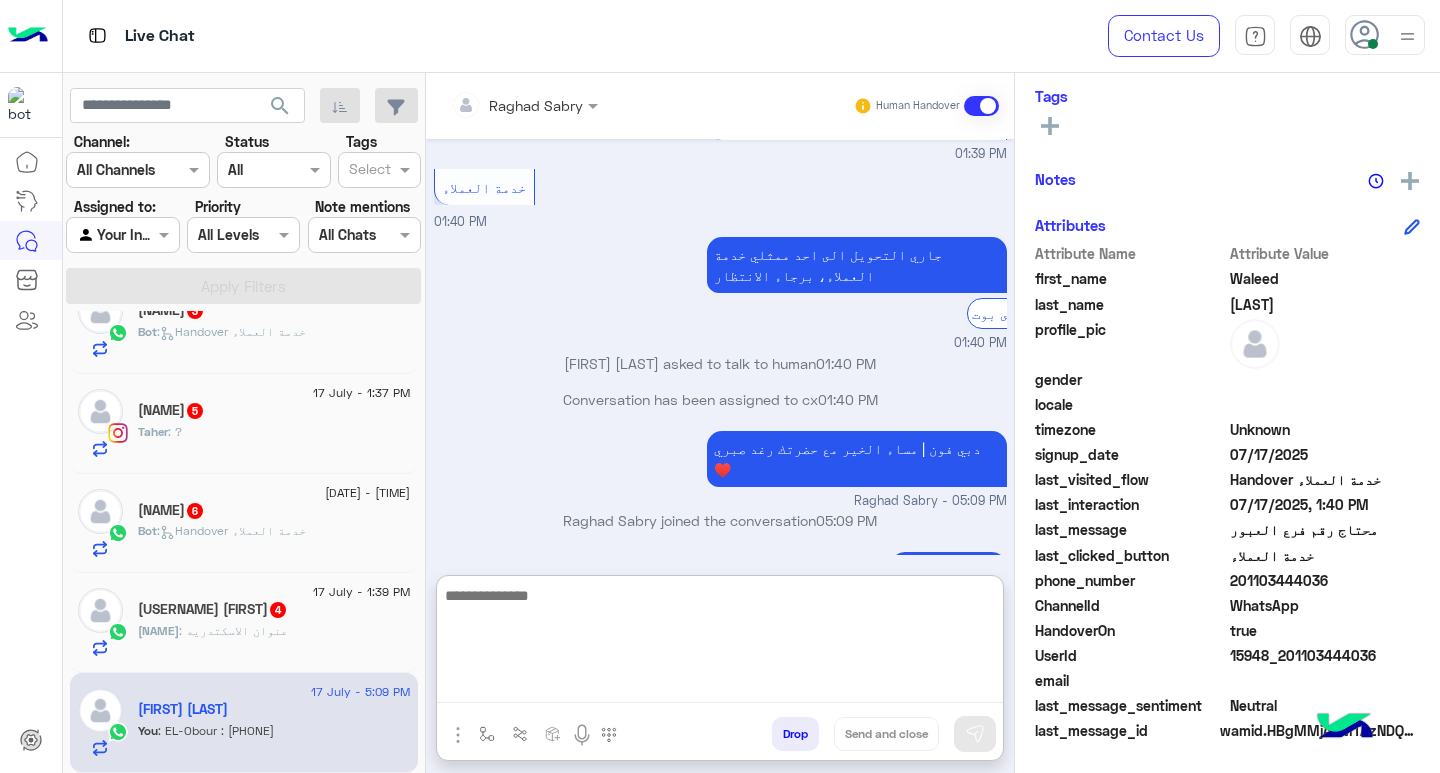 scroll, scrollTop: 1459, scrollLeft: 0, axis: vertical 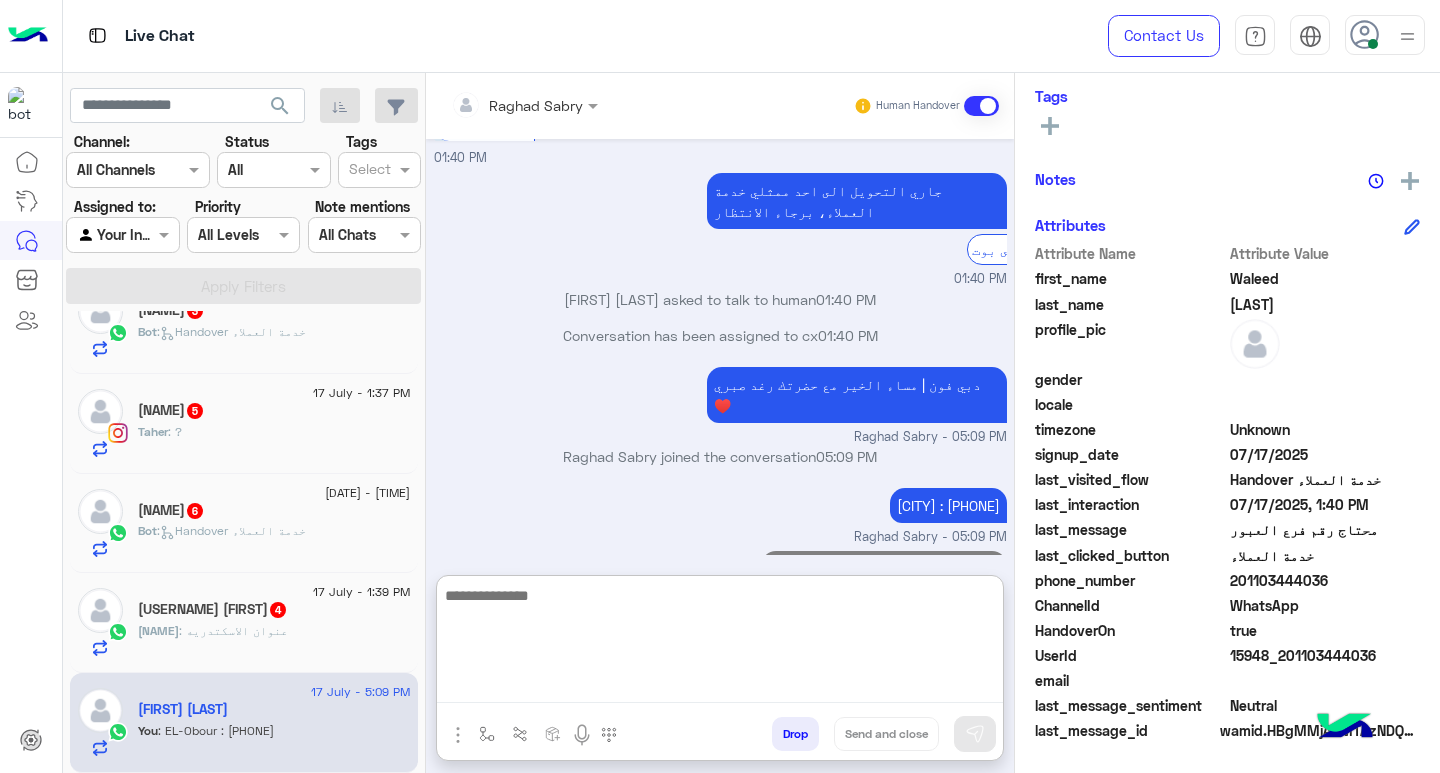 click on "[NAME]" 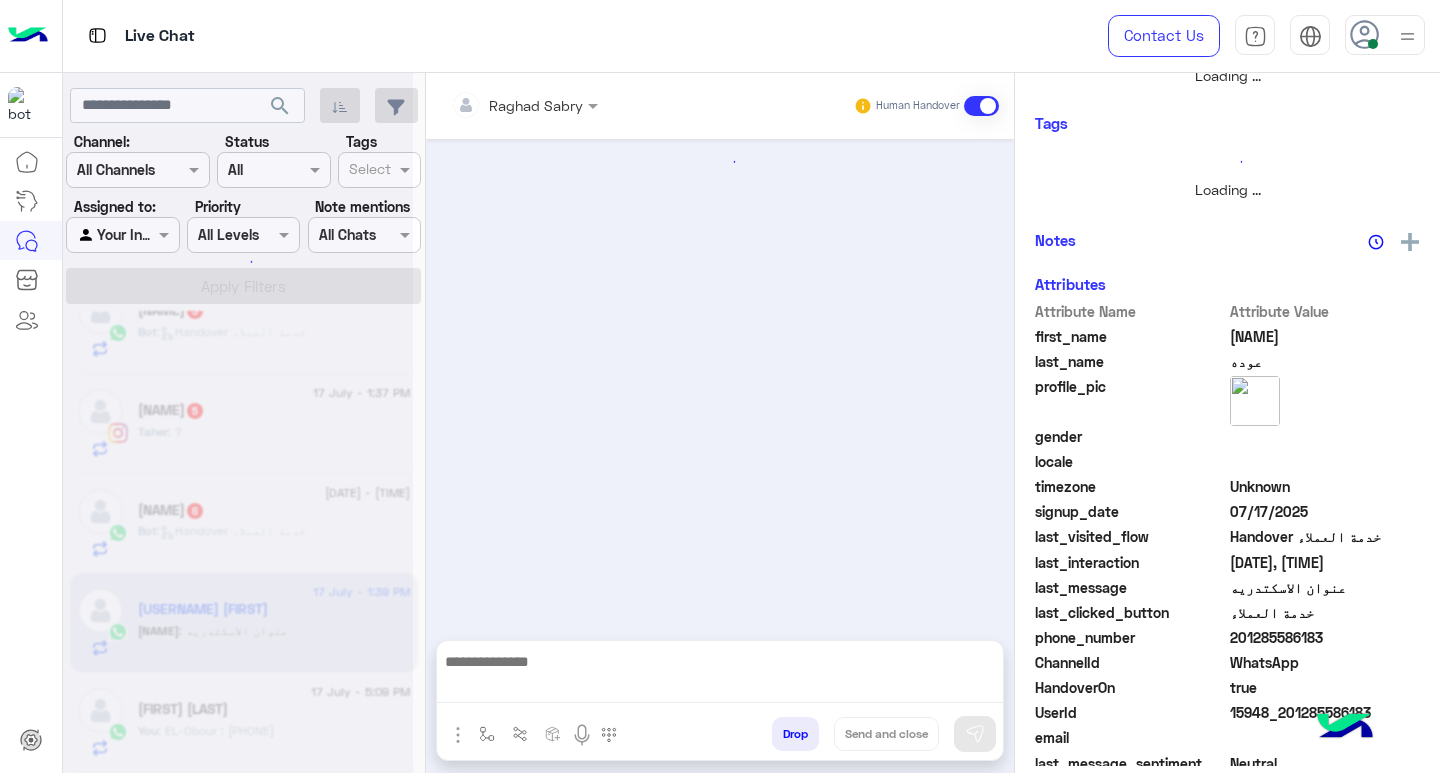 scroll, scrollTop: 0, scrollLeft: 0, axis: both 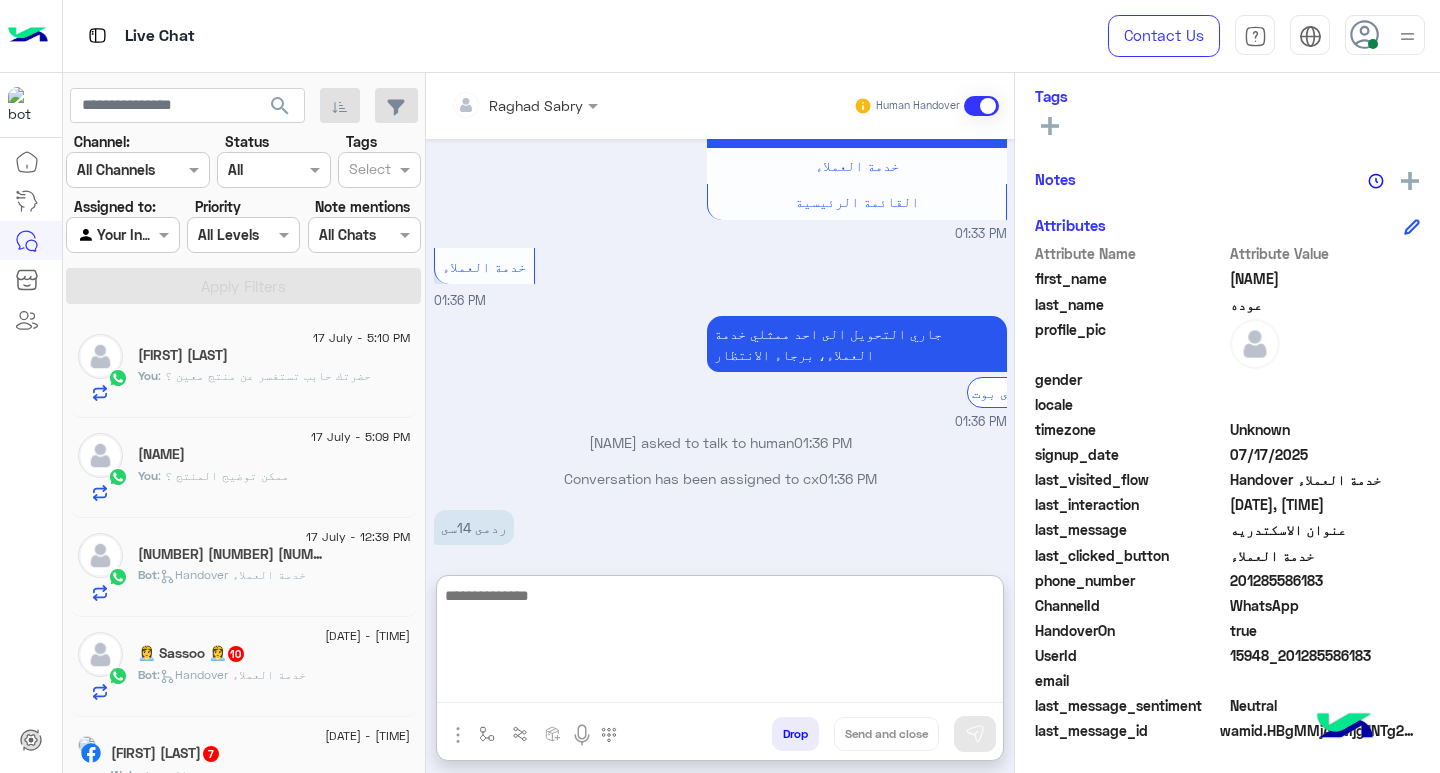 paste on "**********" 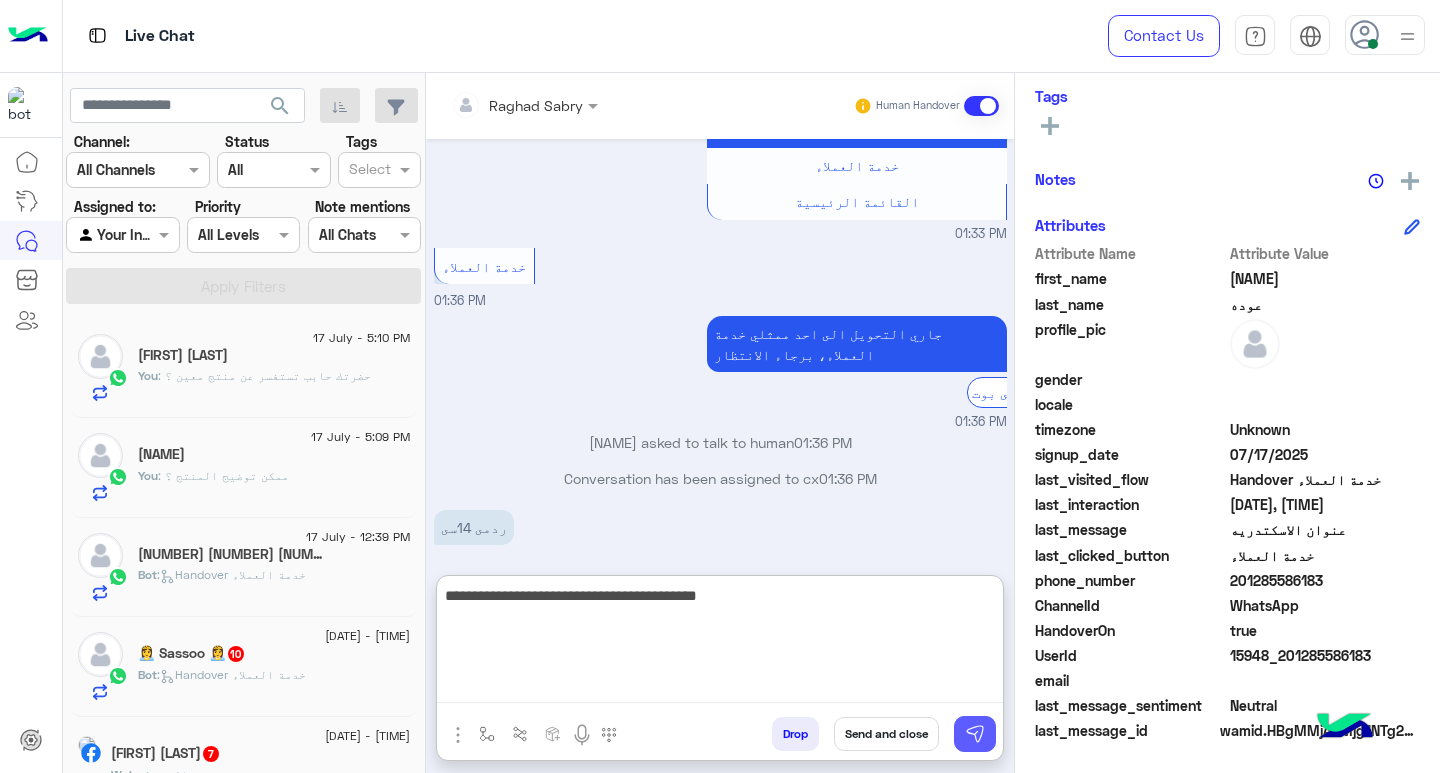 type on "**********" 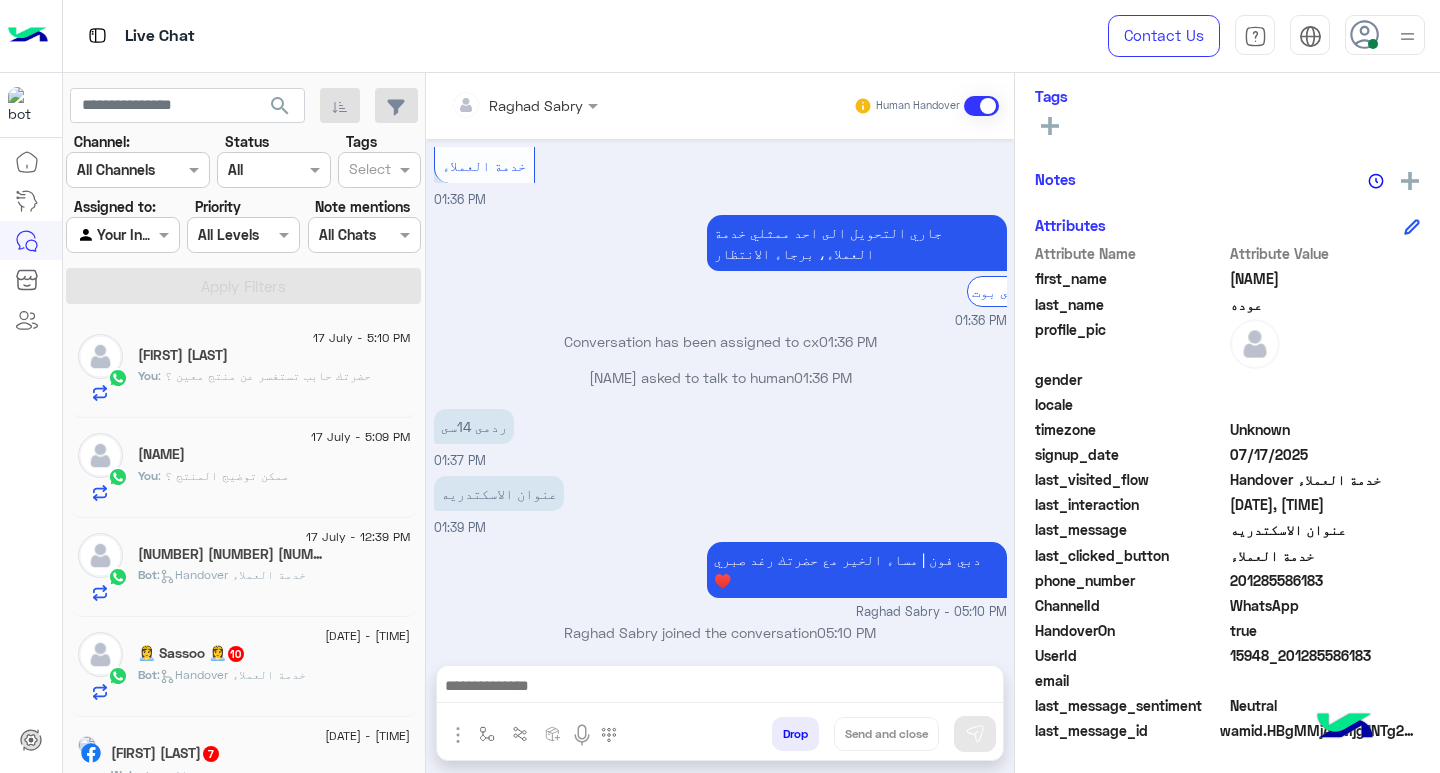 scroll, scrollTop: 359, scrollLeft: 0, axis: vertical 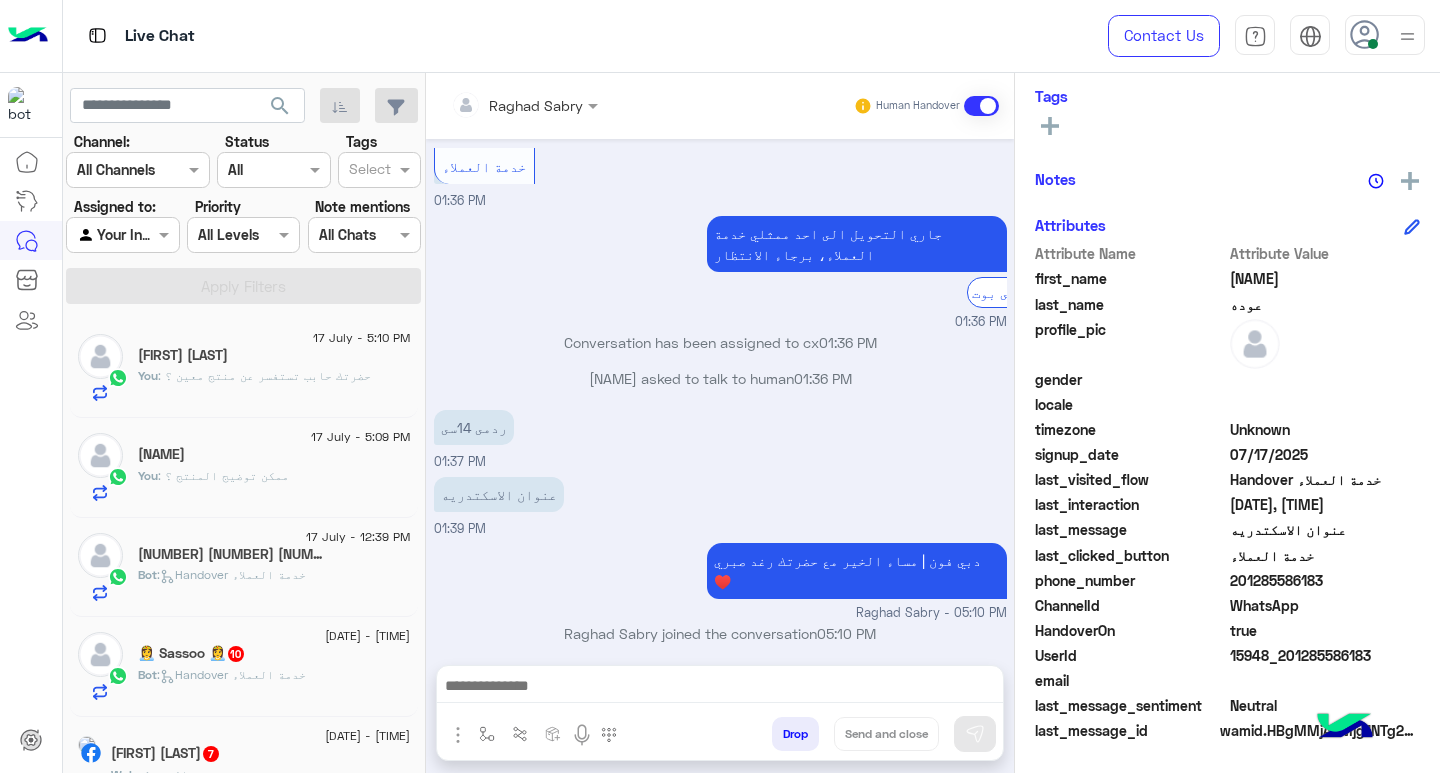 paste on "**********" 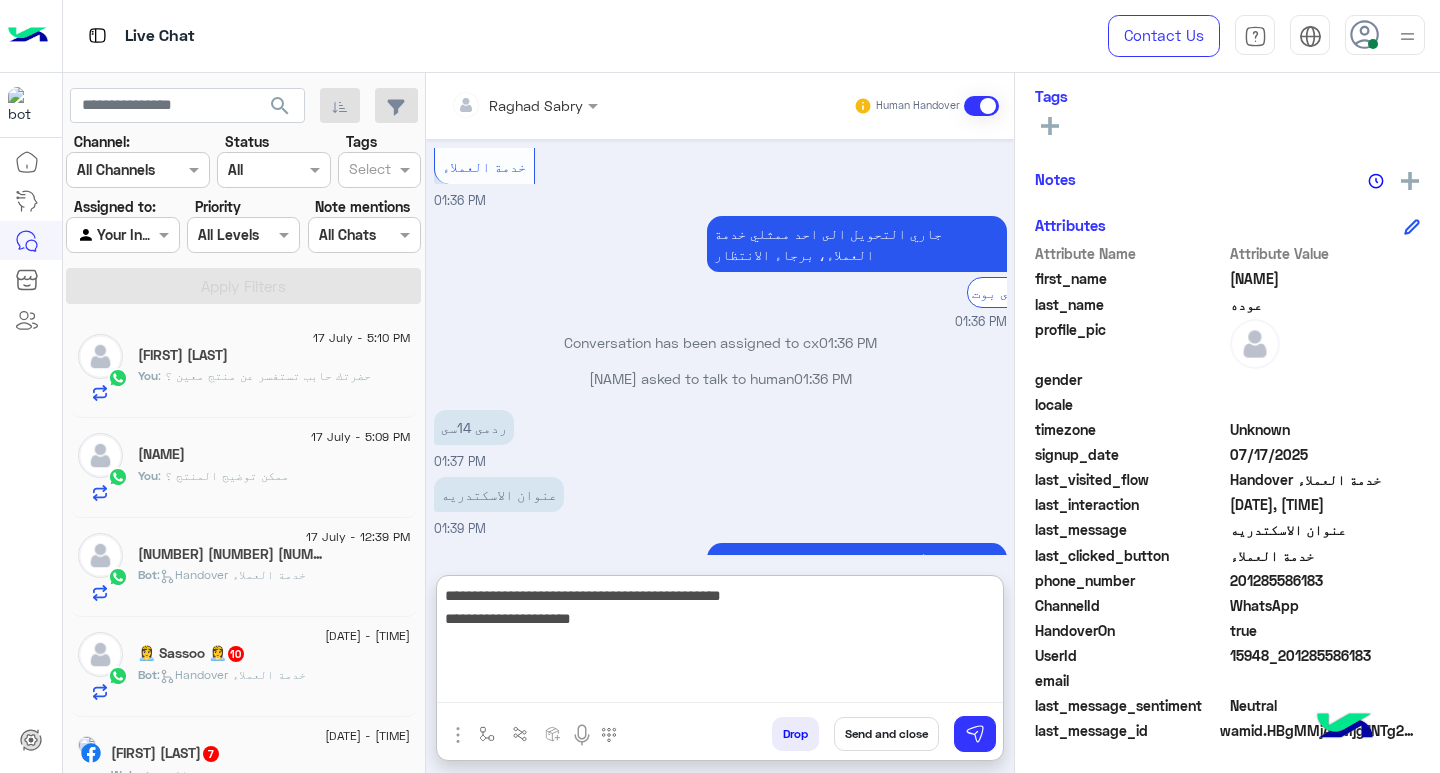 click on "**********" at bounding box center (720, 643) 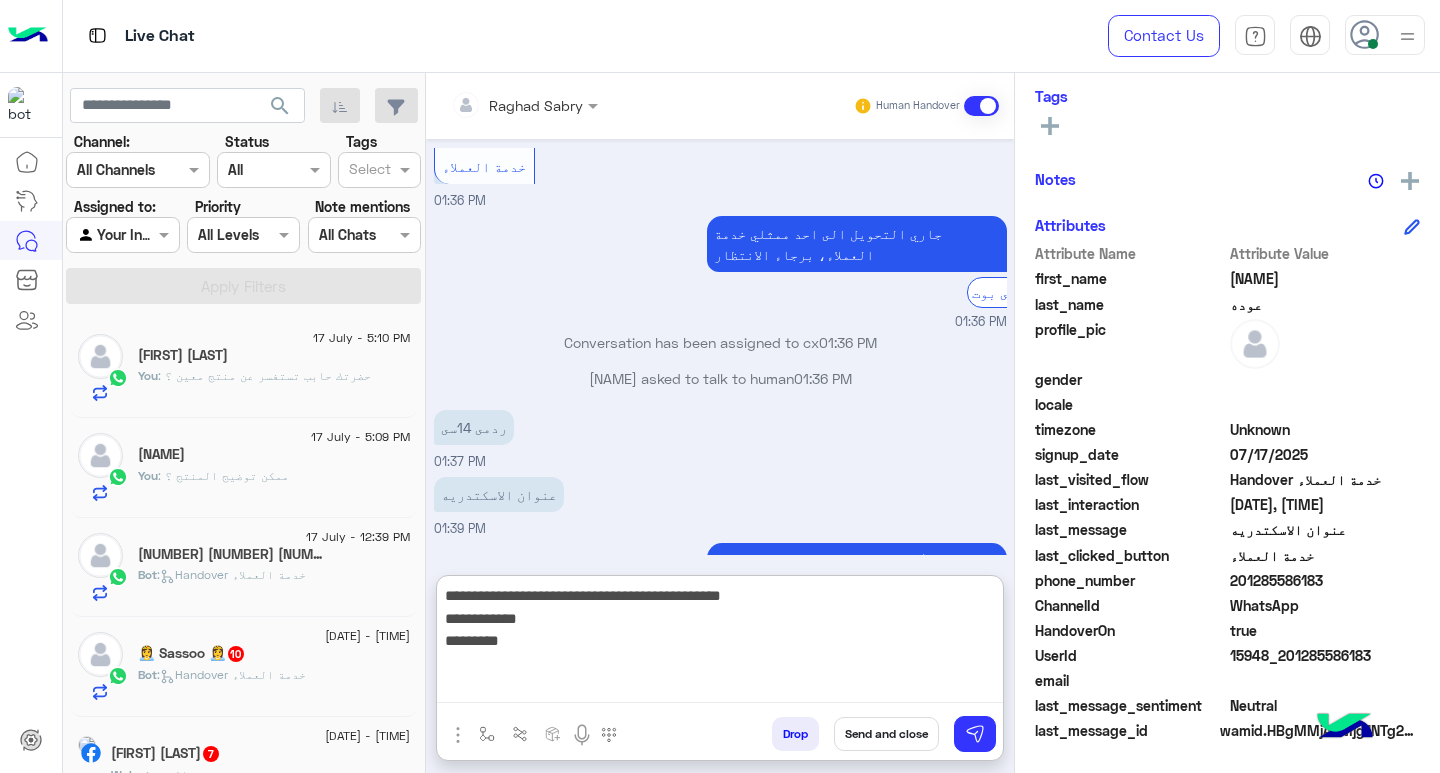 click on "**********" at bounding box center (720, 643) 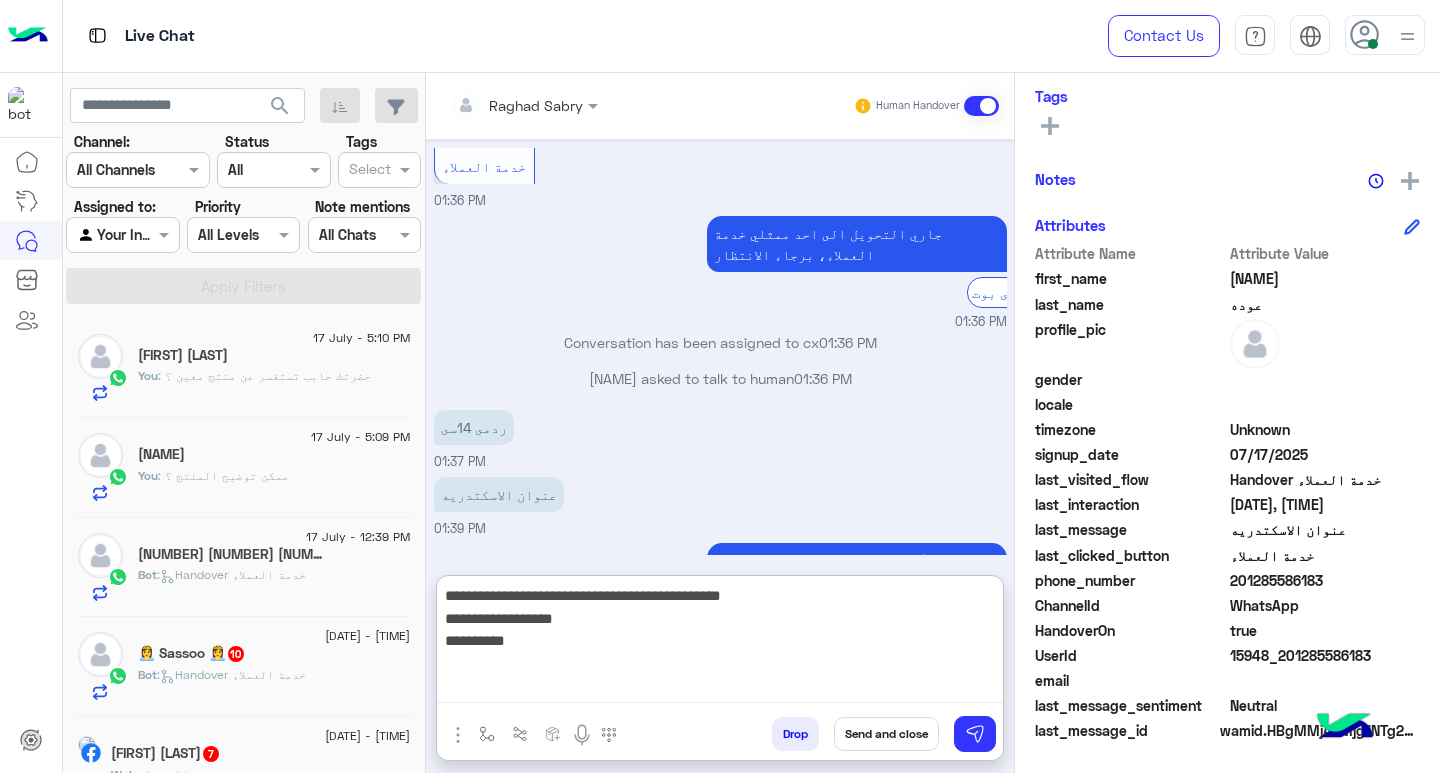 click on "**********" at bounding box center [720, 643] 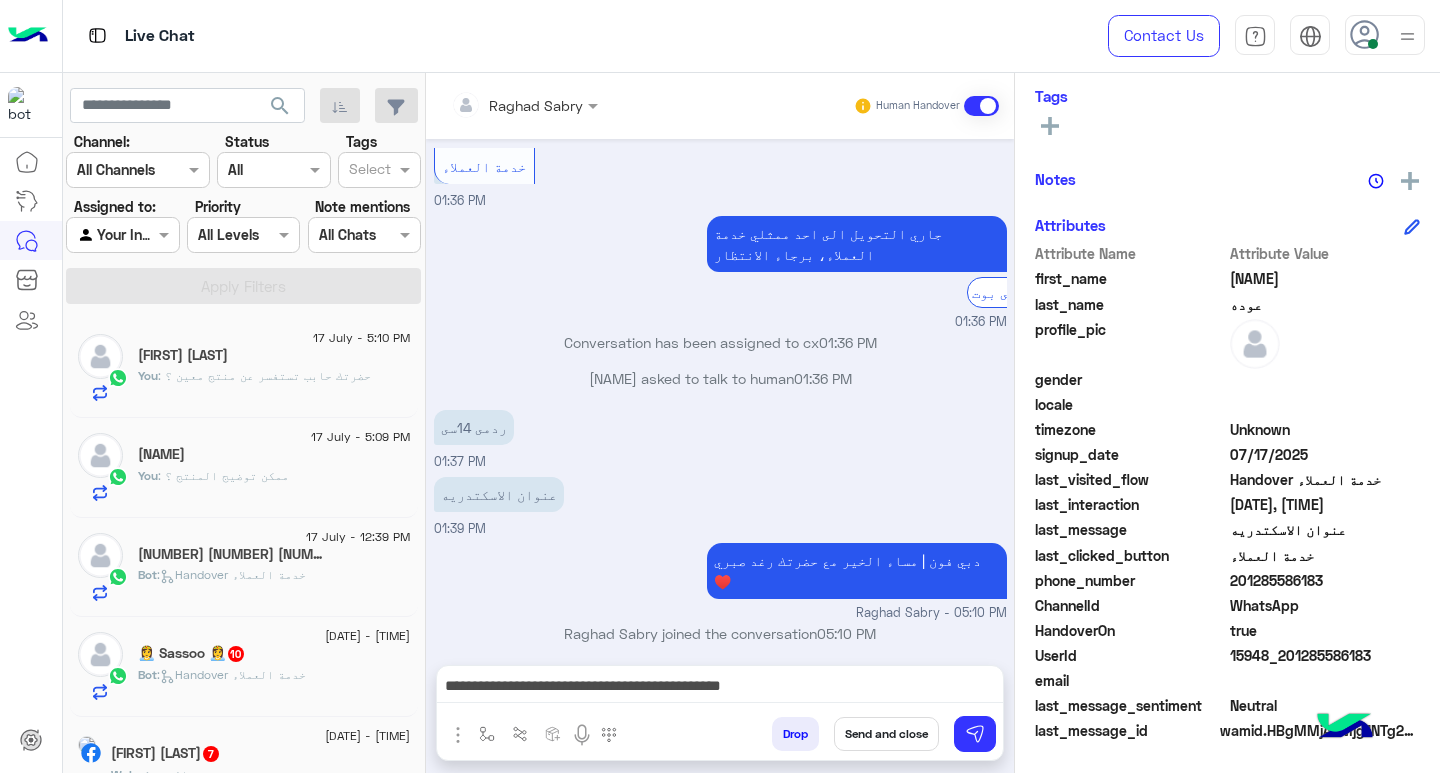 click on "**********" at bounding box center [720, 688] 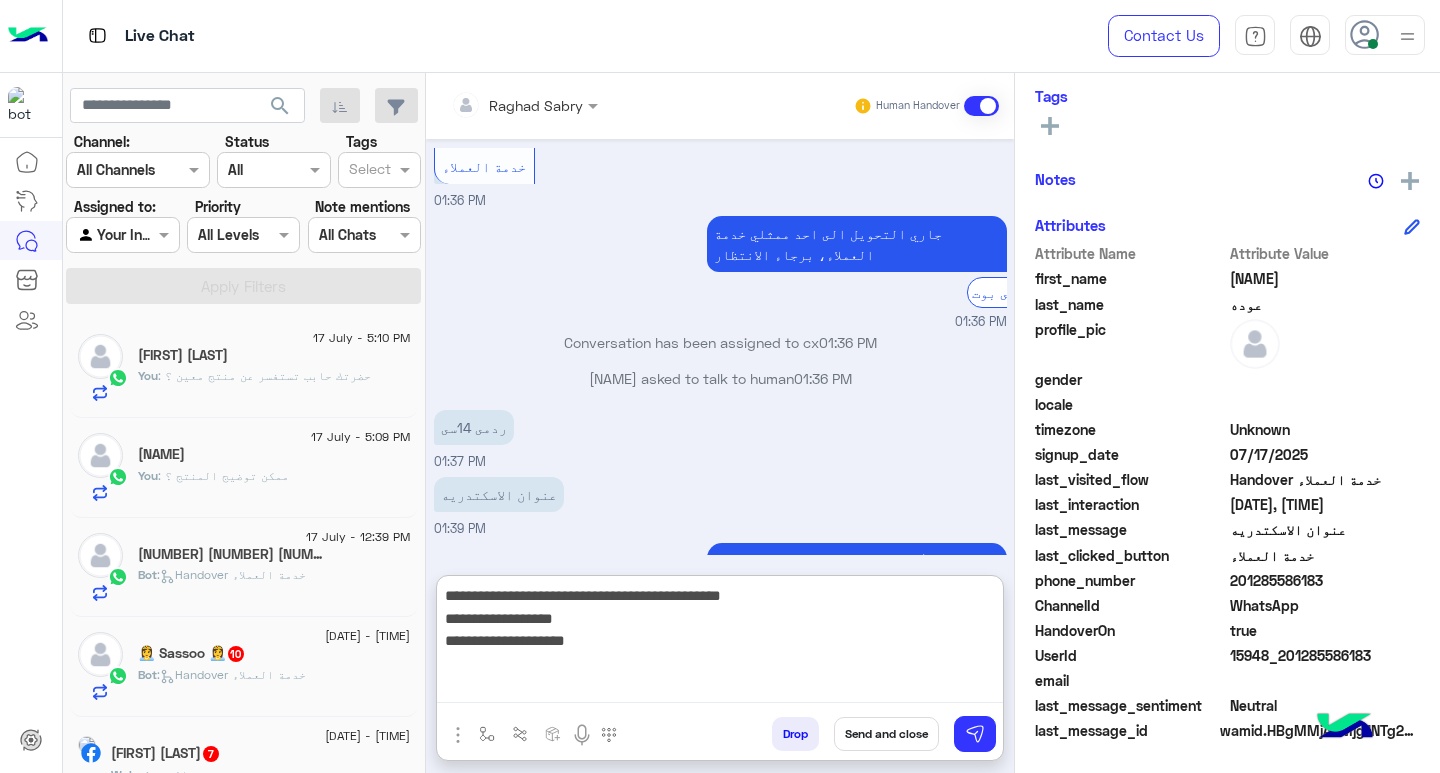 click on "**********" at bounding box center (720, 643) 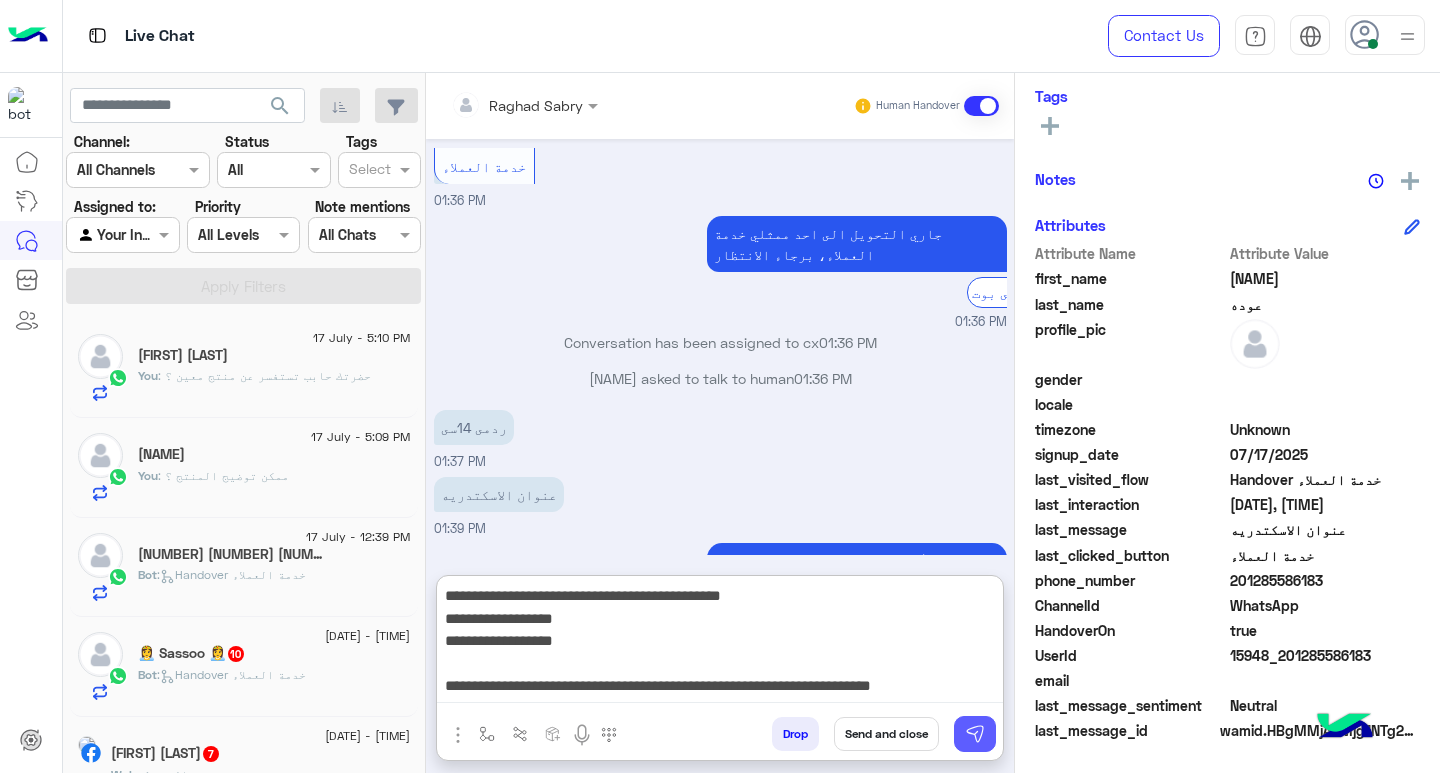 type on "**********" 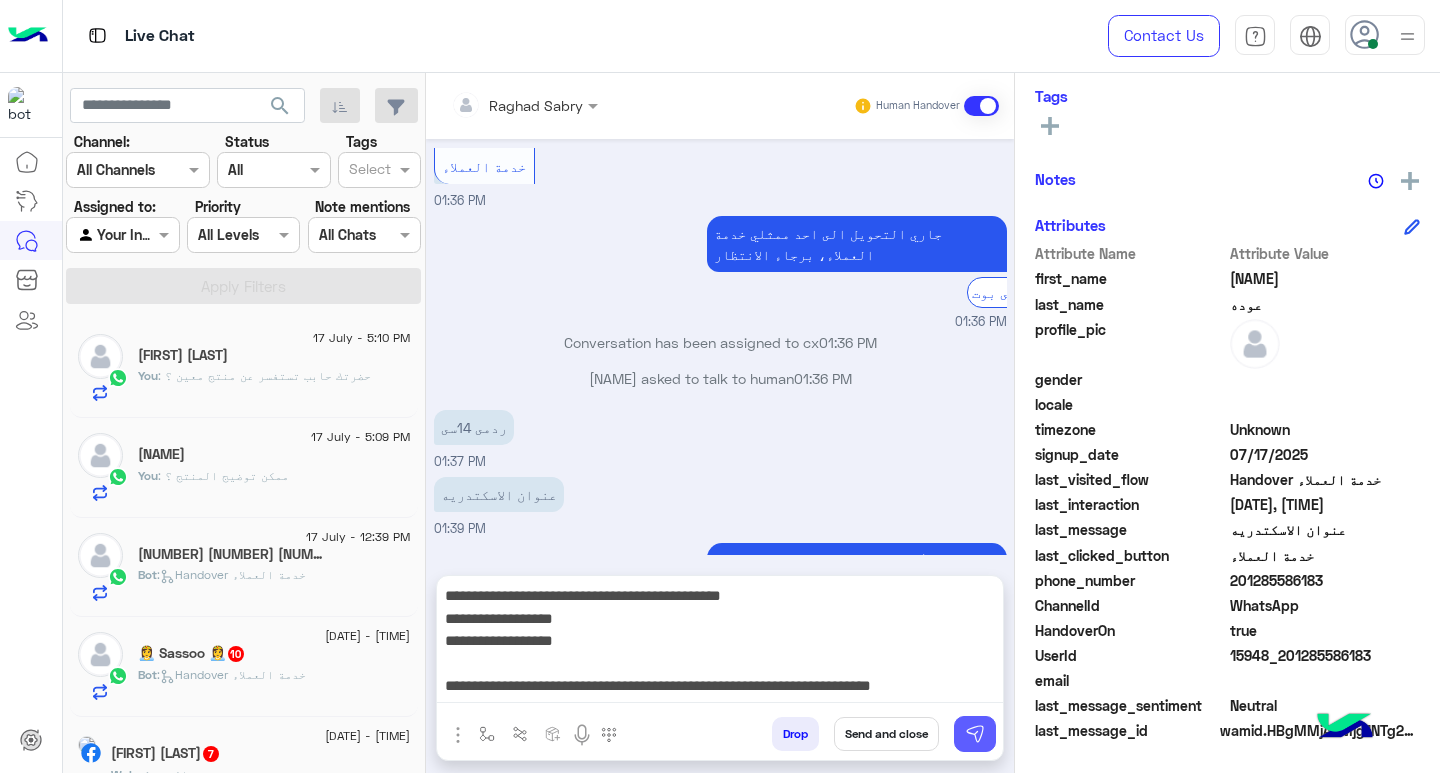 click at bounding box center [975, 734] 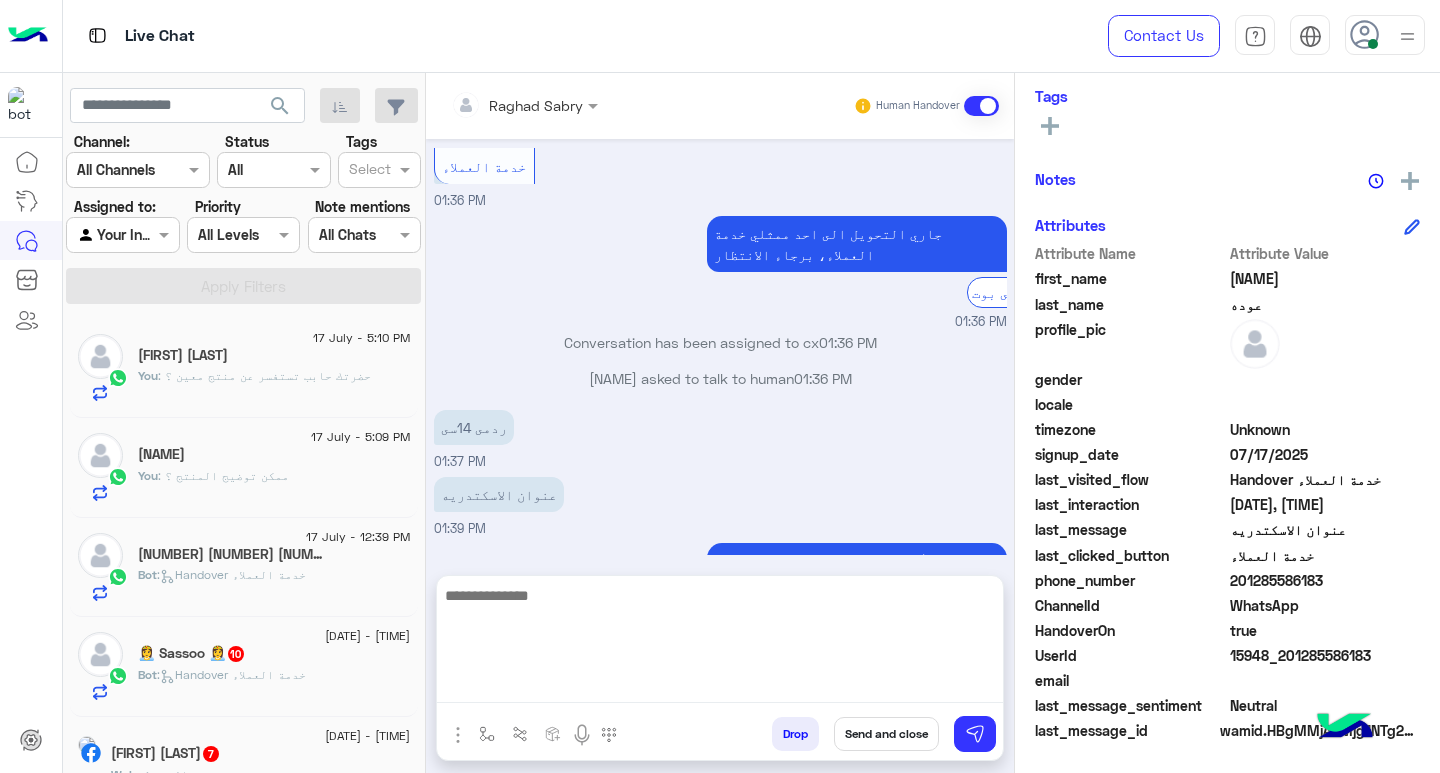 scroll, scrollTop: 550, scrollLeft: 0, axis: vertical 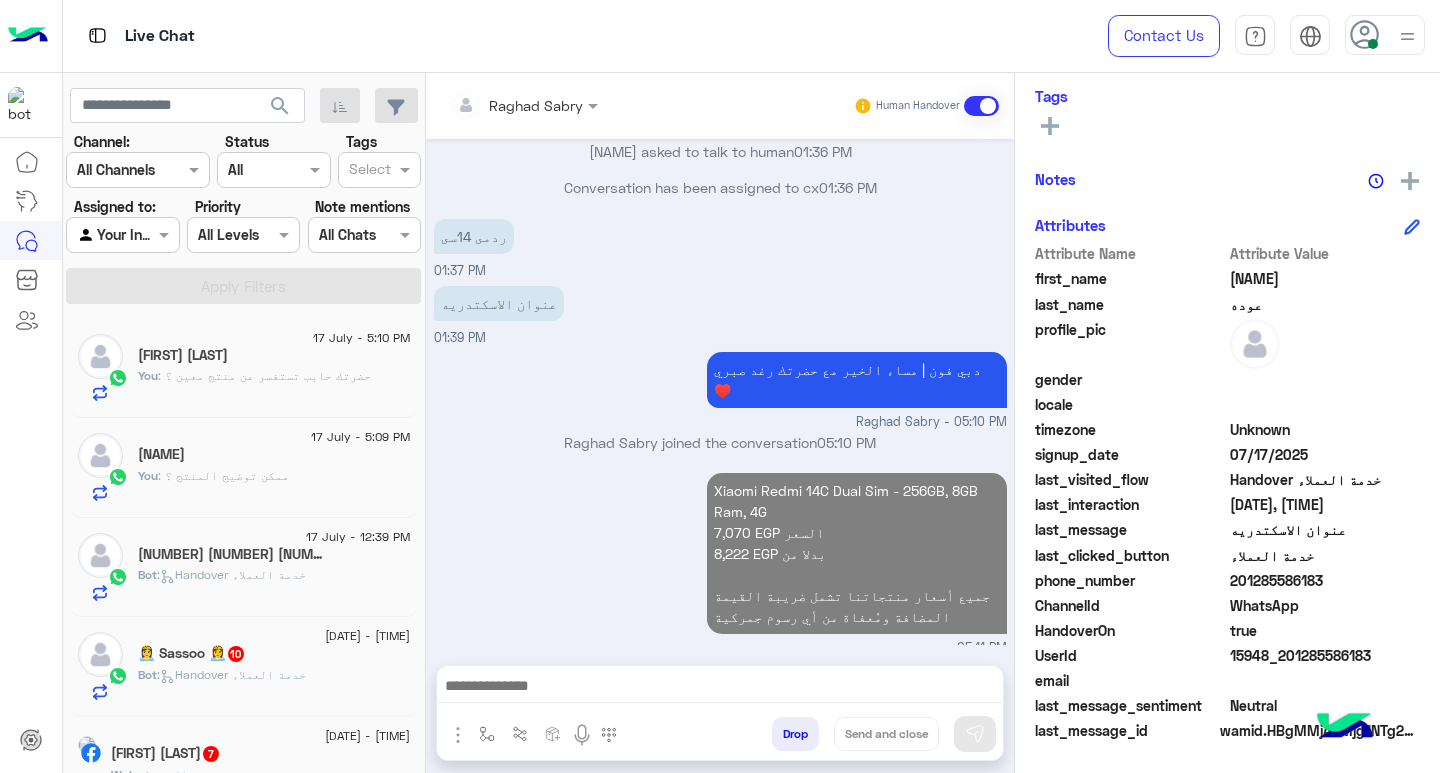 click at bounding box center (720, 688) 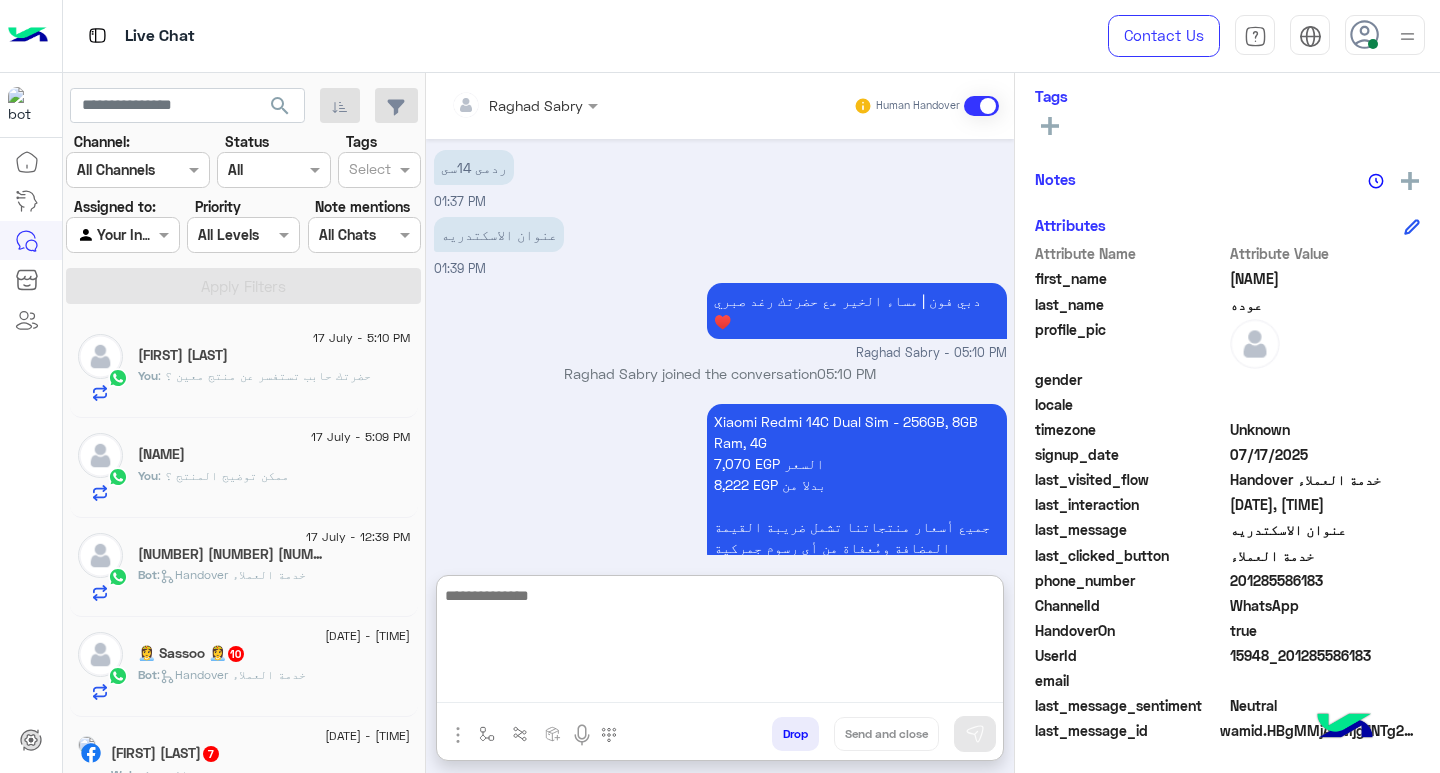 scroll, scrollTop: 640, scrollLeft: 0, axis: vertical 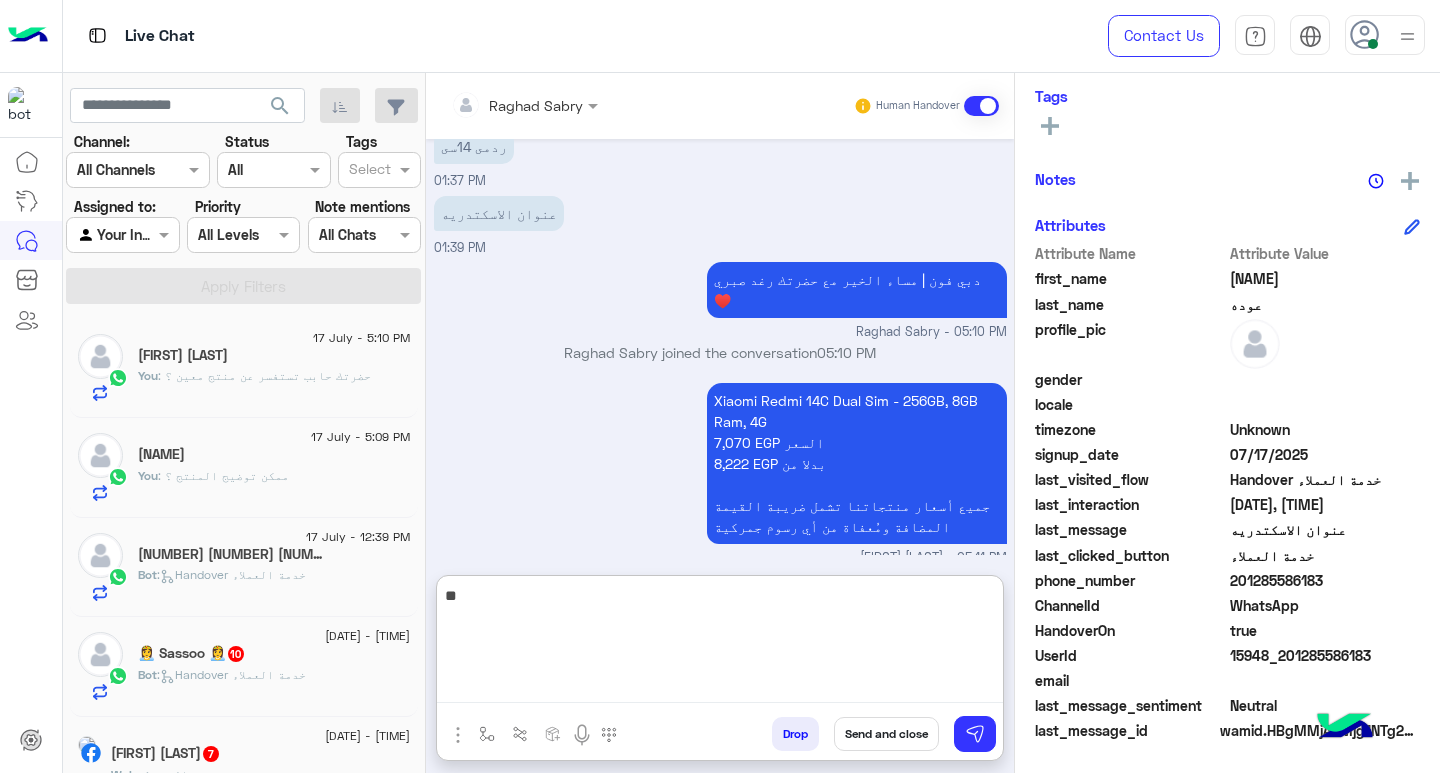 type on "*" 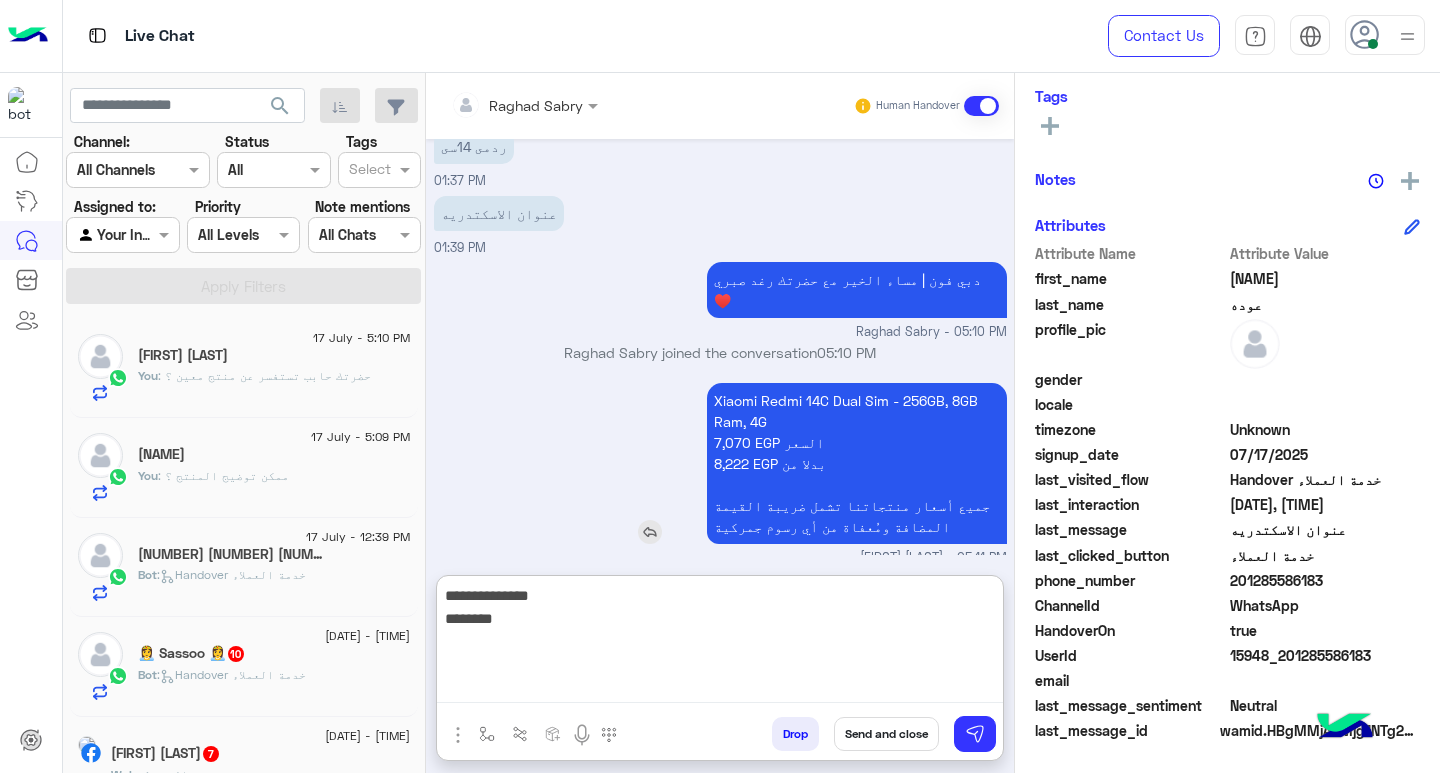 scroll, scrollTop: 639, scrollLeft: 0, axis: vertical 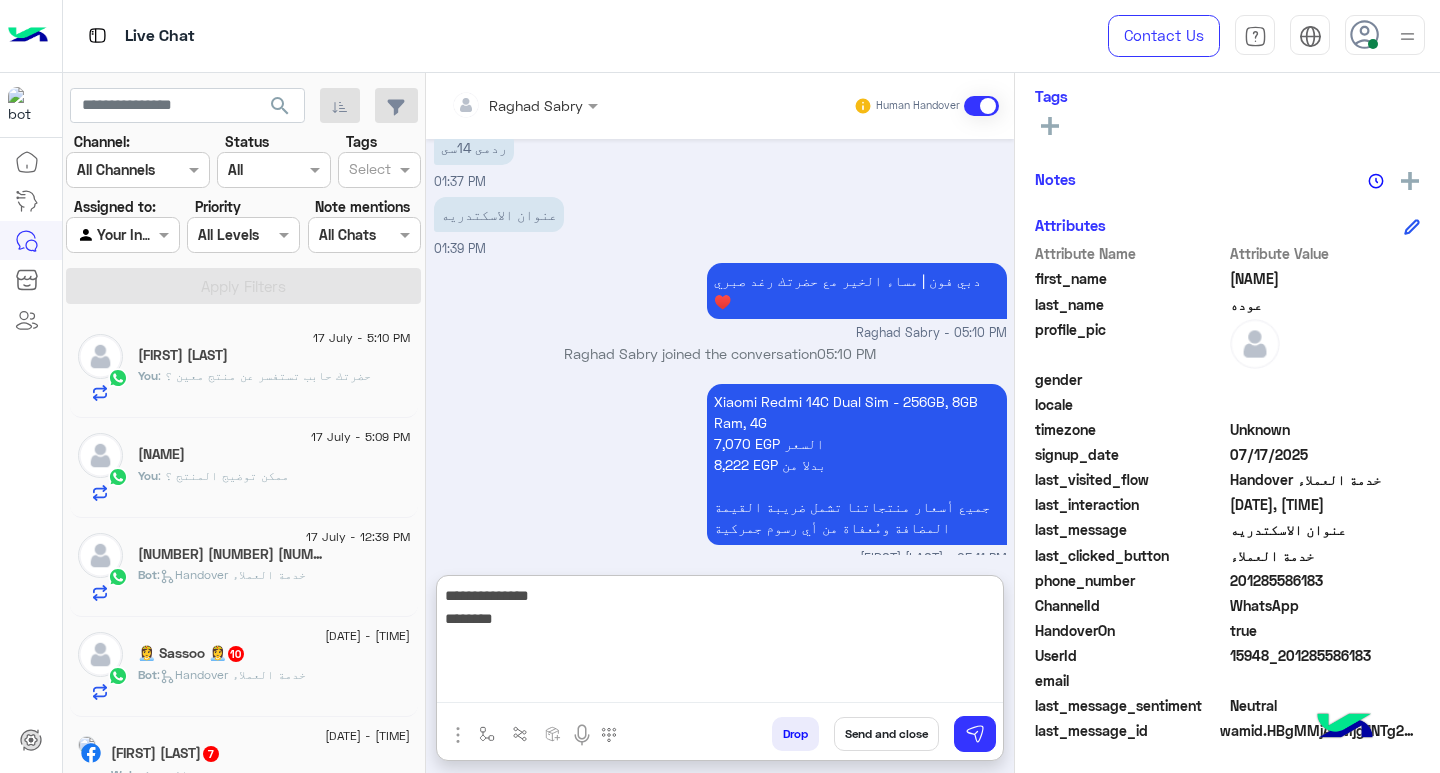 type on "**********" 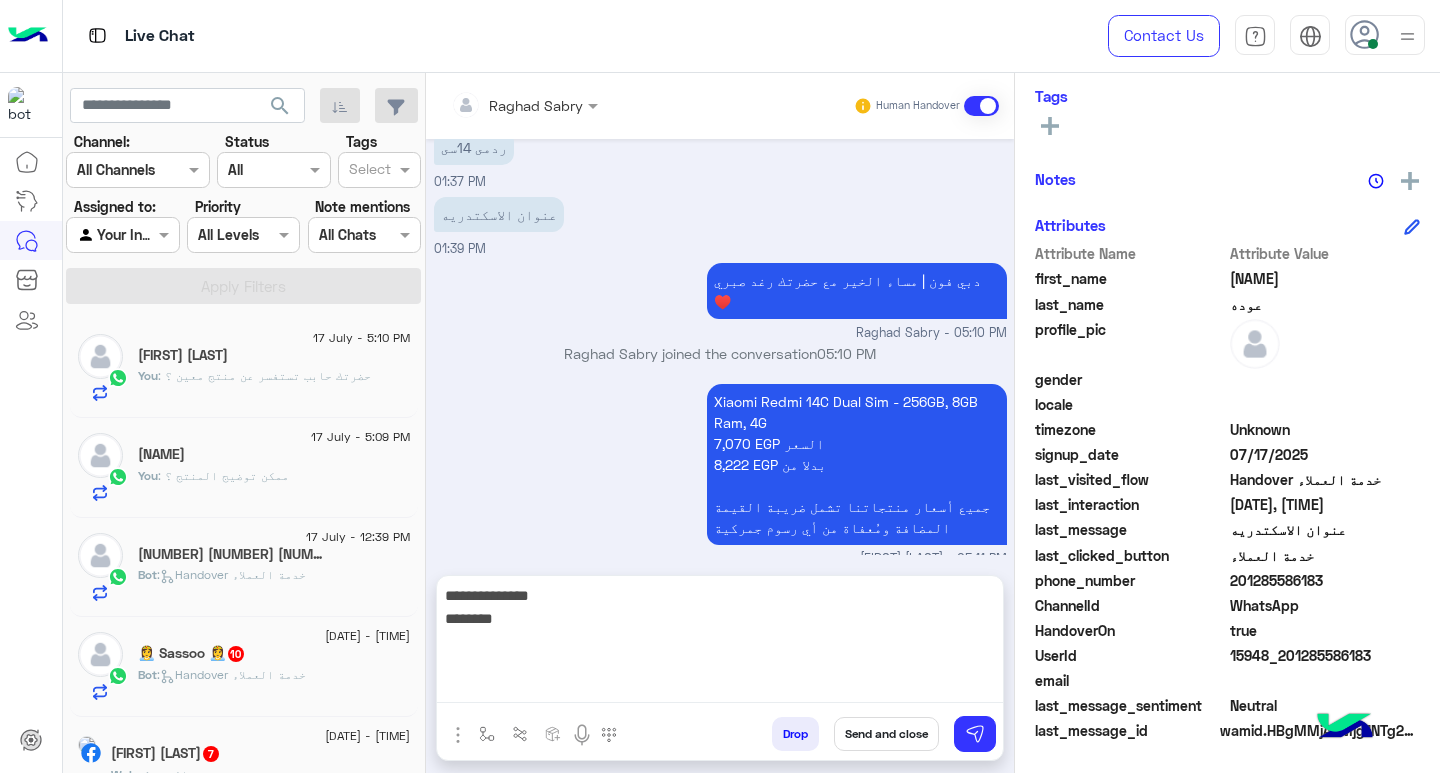 click on "You  : ممكن توضيج المنتج ؟" 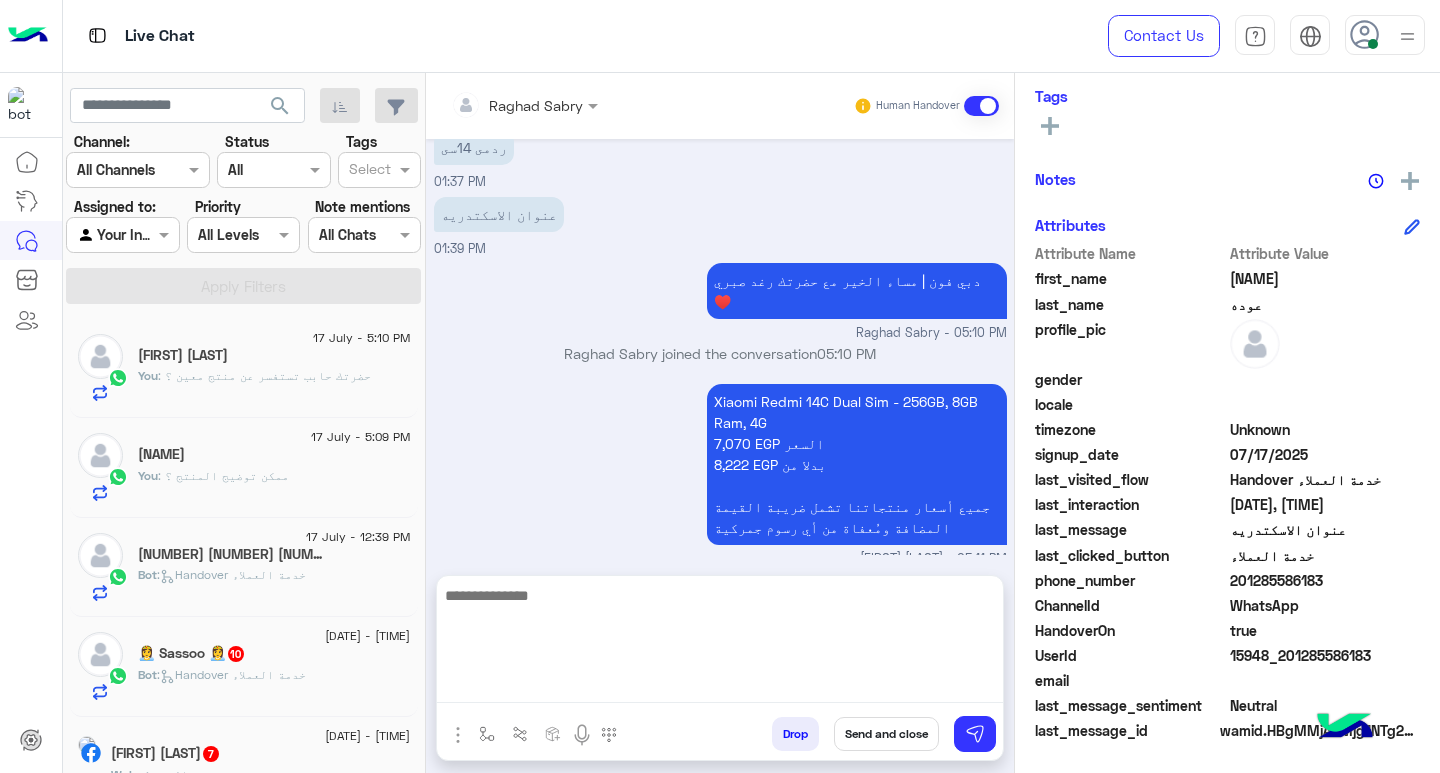 scroll, scrollTop: 0, scrollLeft: 0, axis: both 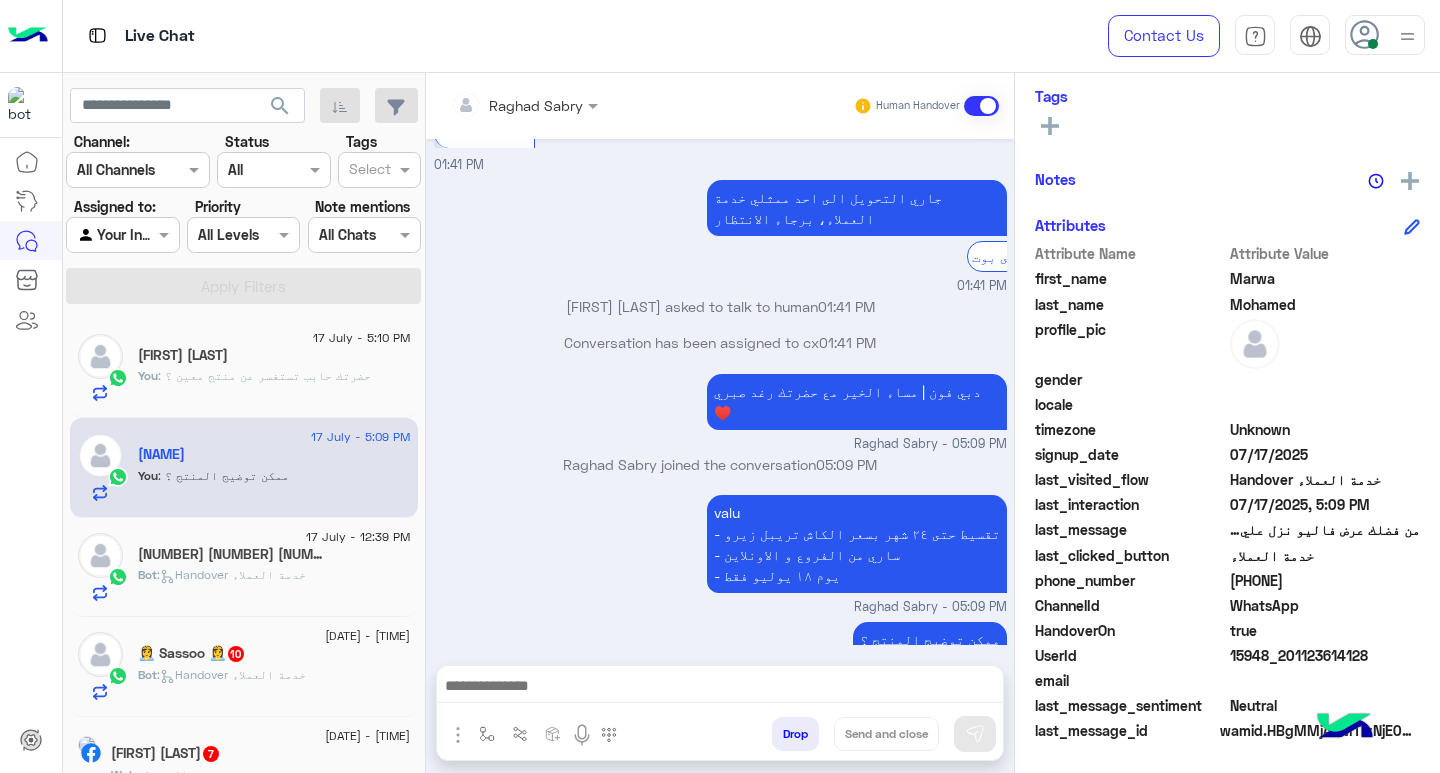click at bounding box center [720, 688] 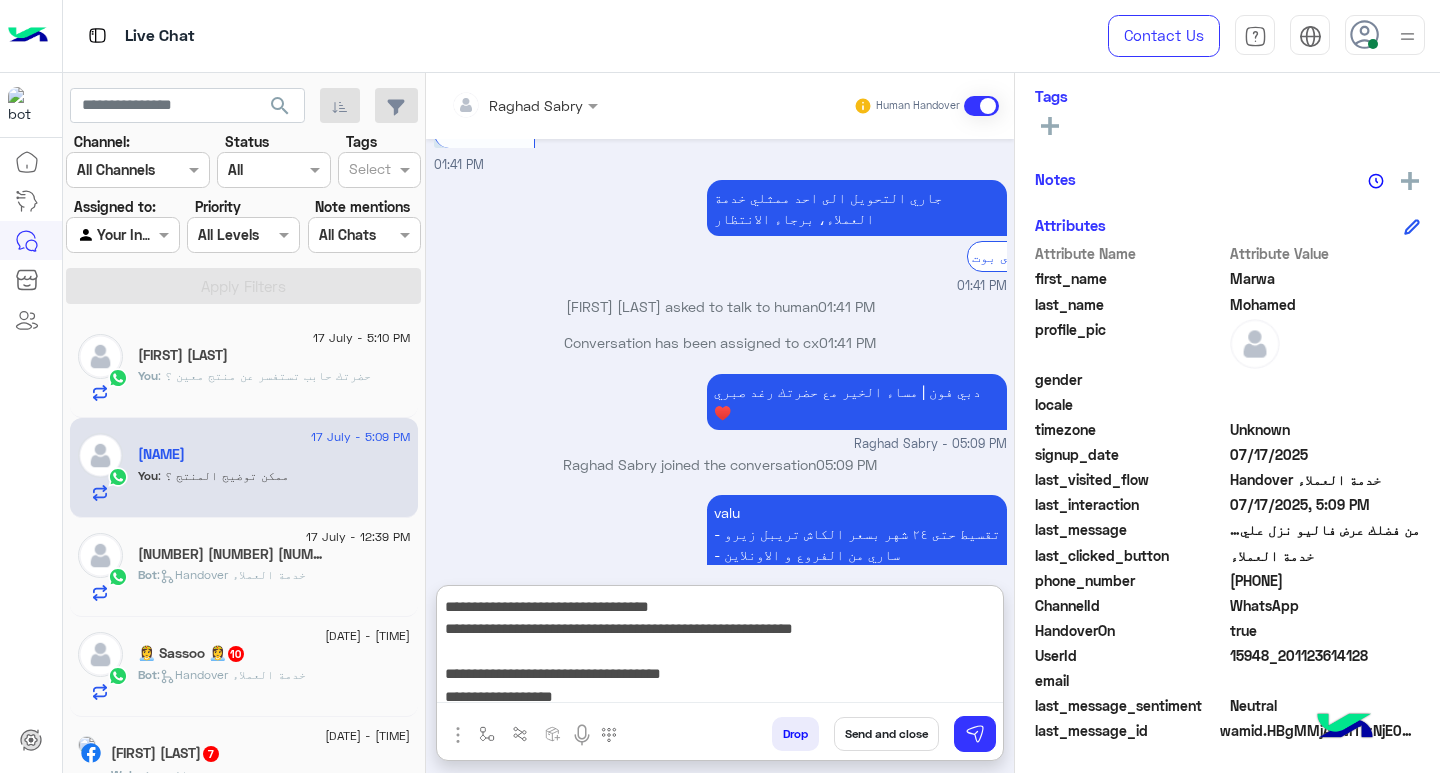 scroll, scrollTop: 155, scrollLeft: 0, axis: vertical 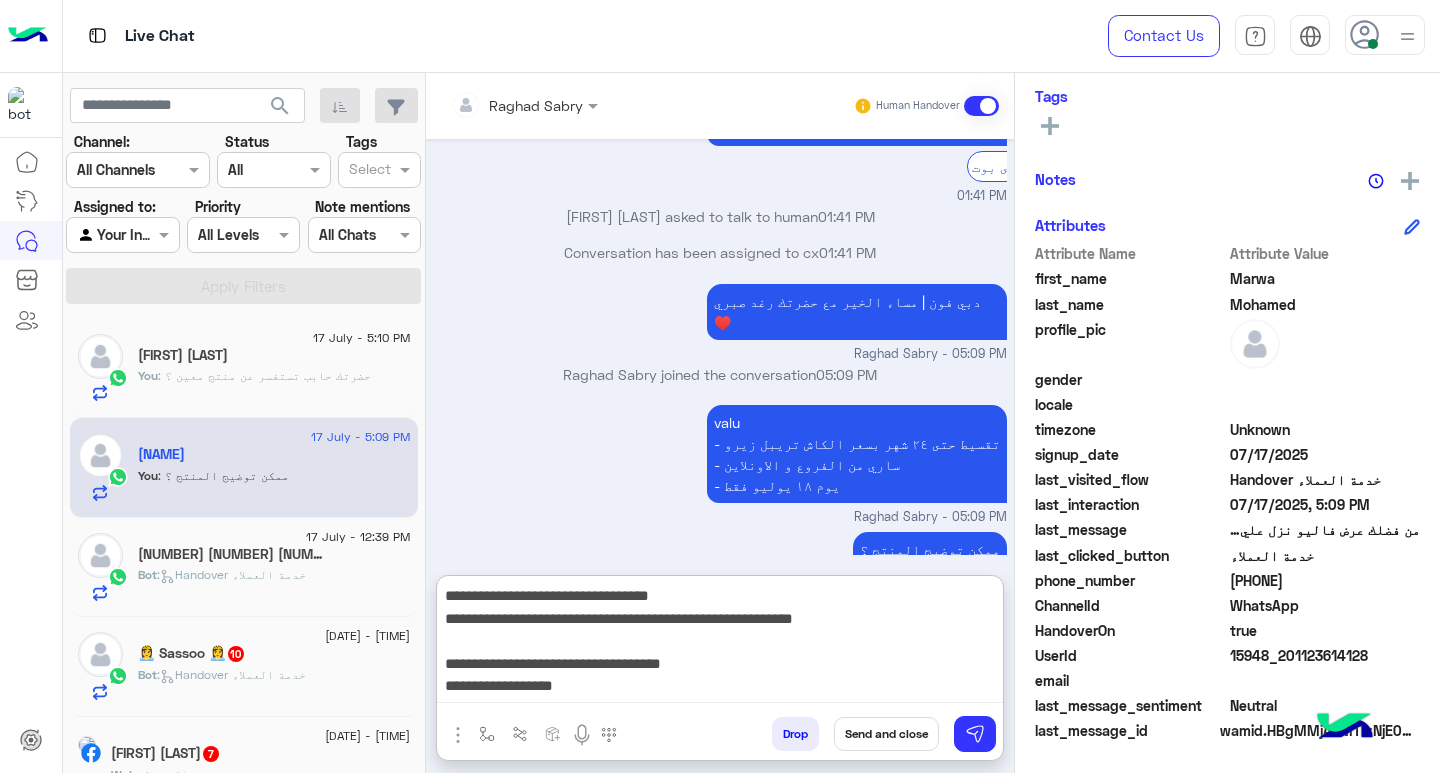 type on "**********" 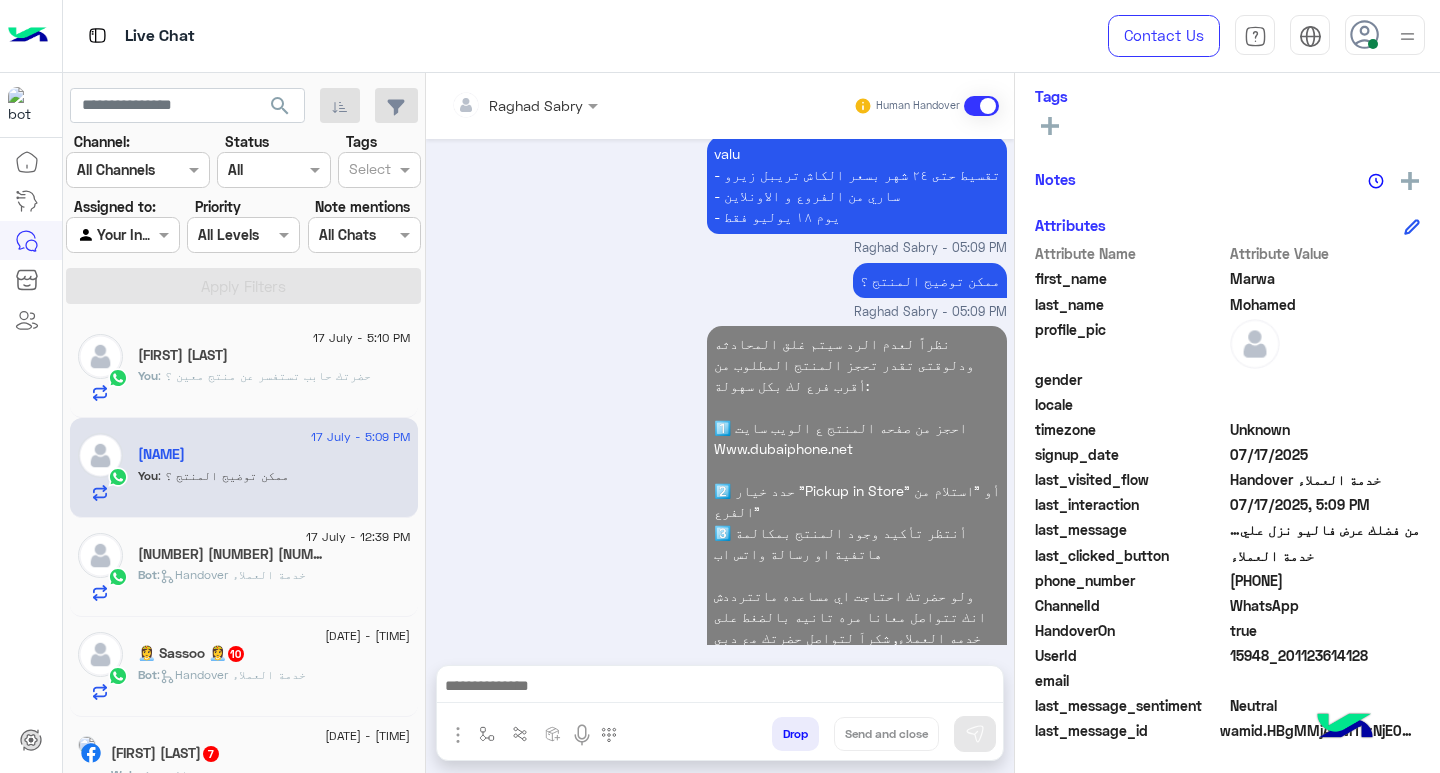 scroll, scrollTop: 937, scrollLeft: 0, axis: vertical 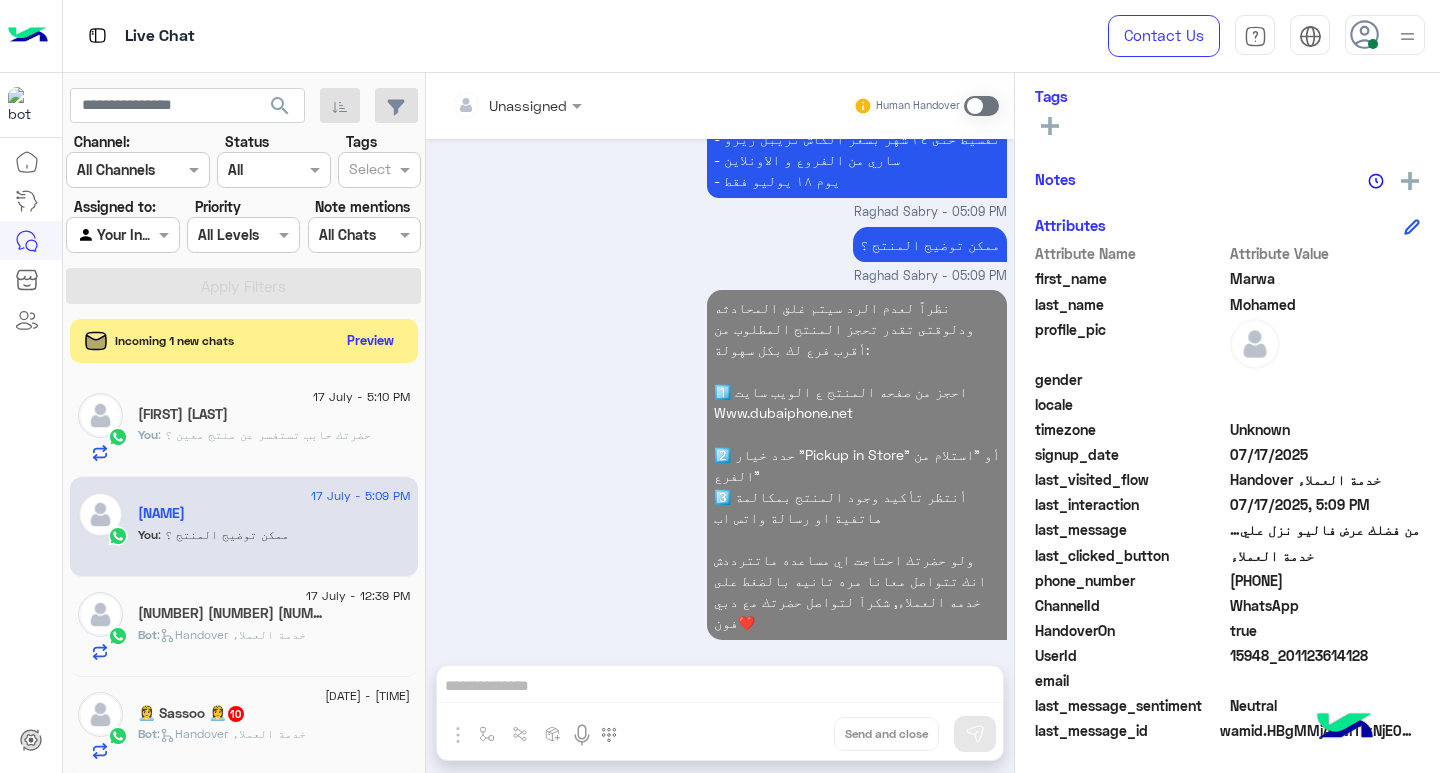 click on "17 July - 5:10 PM [NAME]   You  : حضرتك حابب تستفسر عن منتج معين ؟" 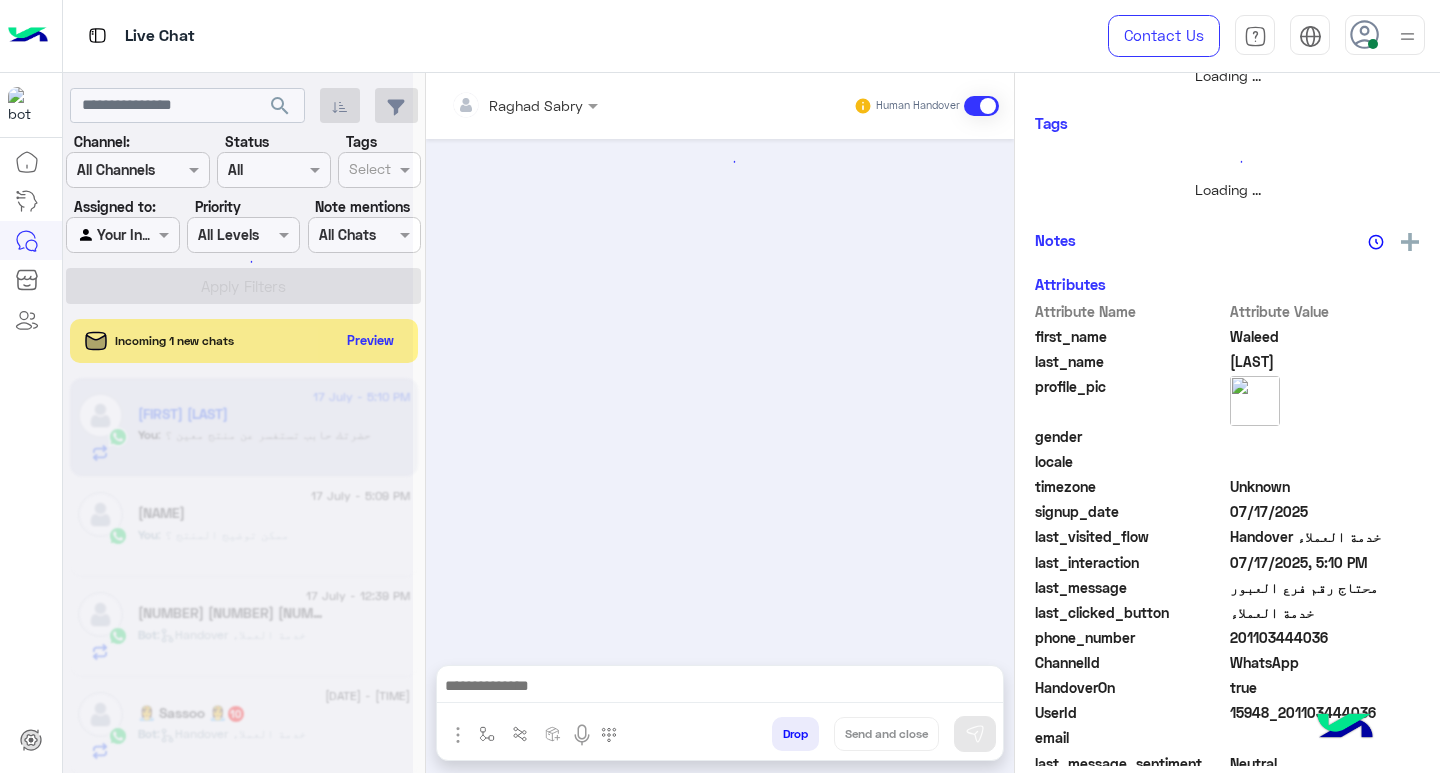 scroll, scrollTop: 355, scrollLeft: 0, axis: vertical 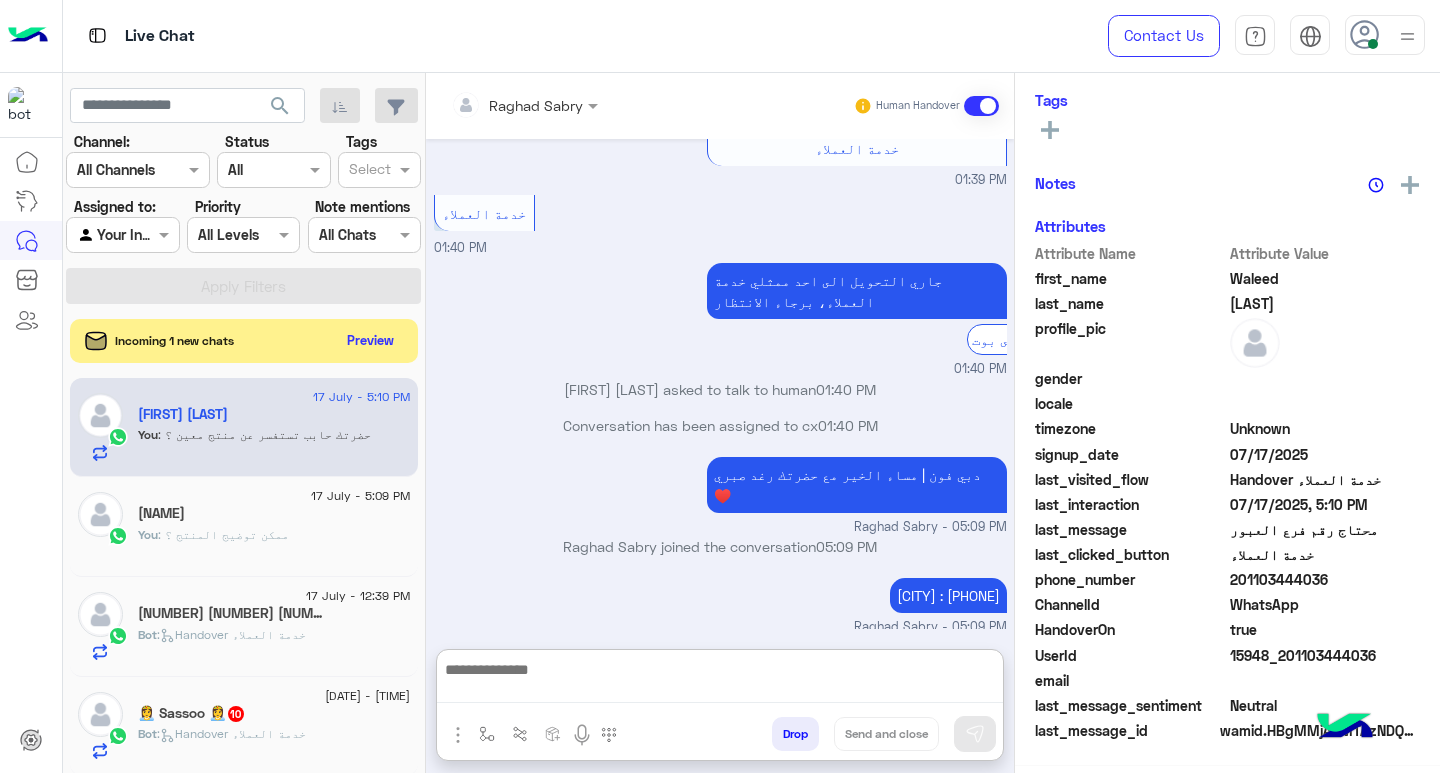 click at bounding box center (720, 680) 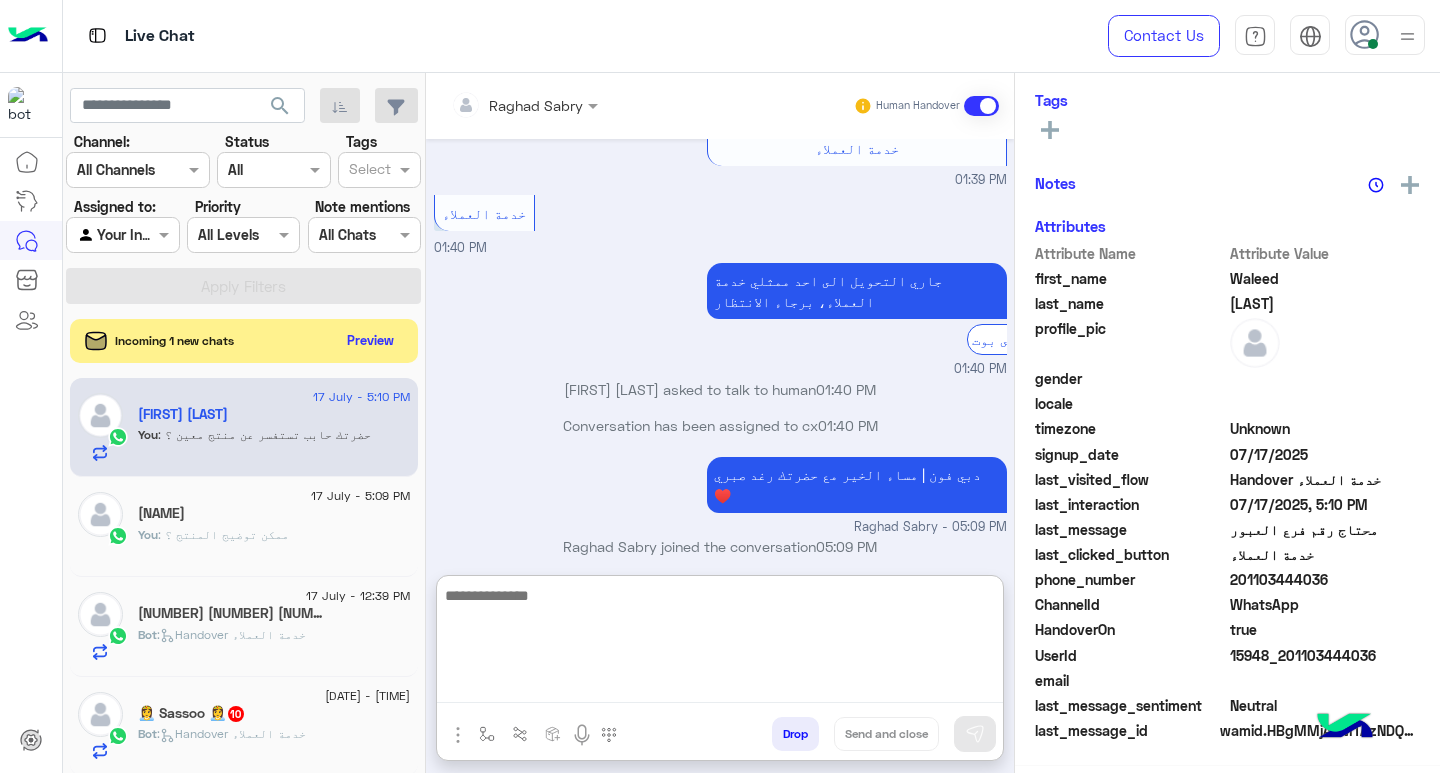 paste on "**********" 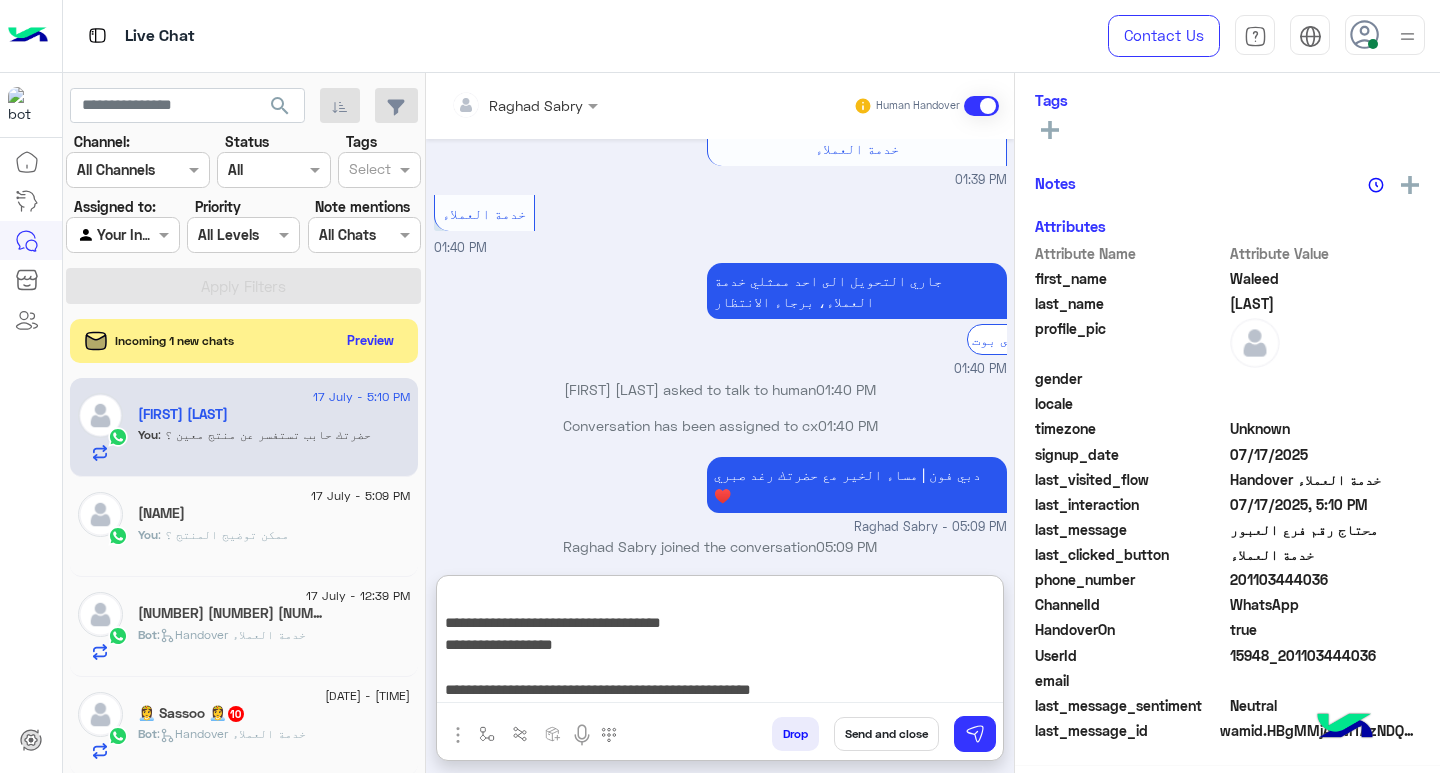 scroll, scrollTop: 0, scrollLeft: 0, axis: both 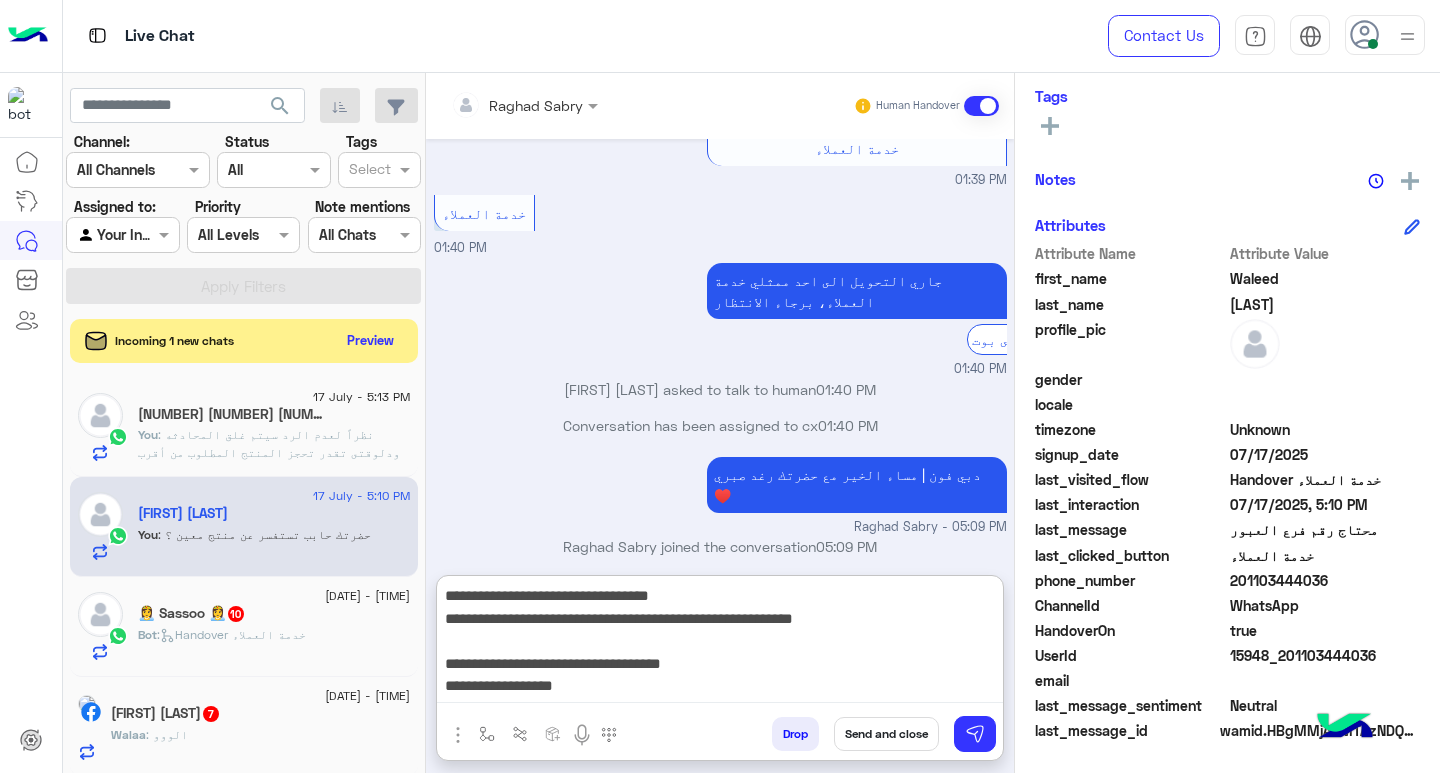 type on "**********" 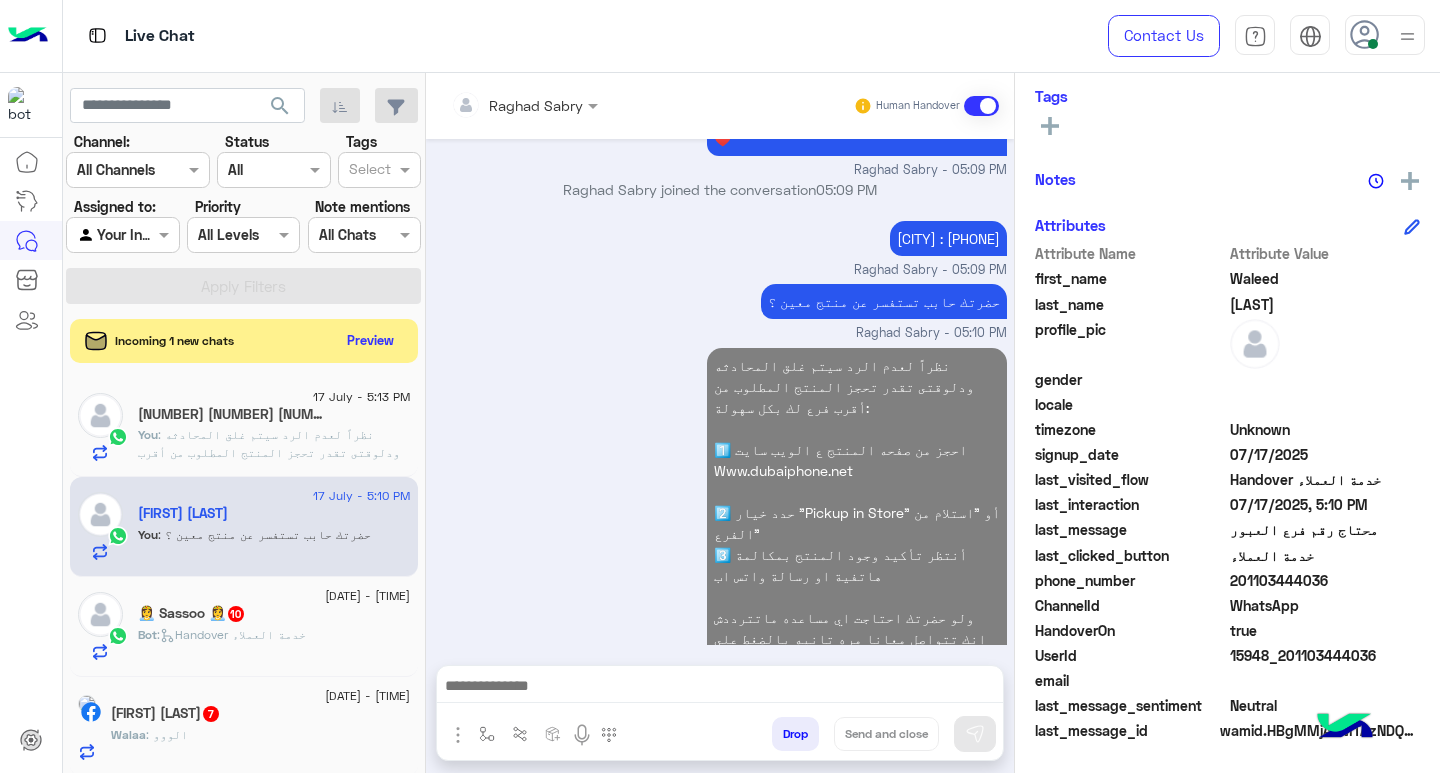 scroll, scrollTop: 1763, scrollLeft: 0, axis: vertical 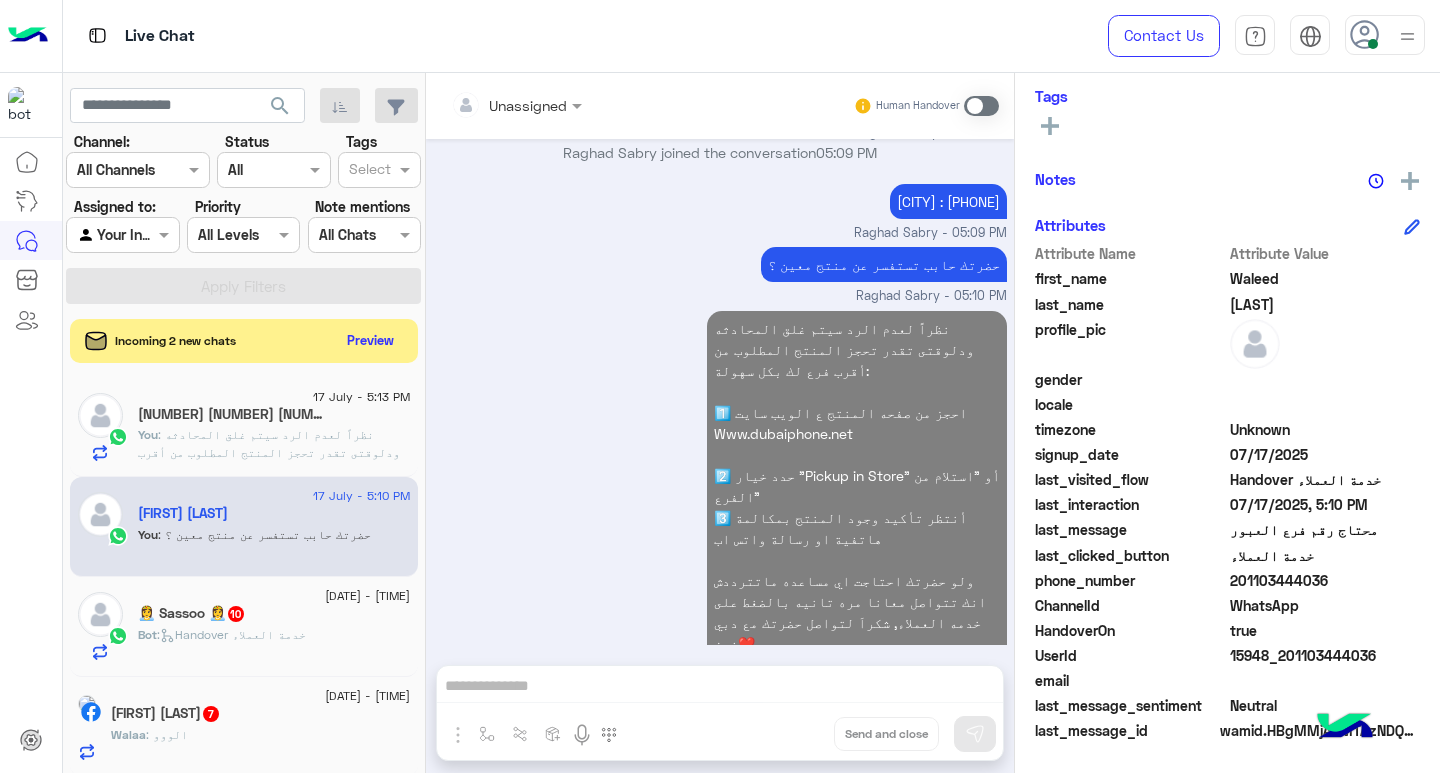 click on ": نظراً لعدم الرد سيتم غلق المحادثه
ودلوقتى تقدر تحجز المنتج المطلوب من أقرب فرع لك بكل سهولة:
1️⃣ احجز من صفحه المنتج ع الويب سايت
Www.dubaiphone.net
2️⃣ حدد خيار "Pickup in Store" أو "استلام من الفرع"
3️⃣ أنتظر تأكيد وجود المنتج  بمكالمة هاتفية او رسالة واتس اب
ولو حضرتك احتاجت اي مساعده ماتترددش انك تتواصل معانا مره تانيه بالضغط على خدمه العملاء, شكراَ لتواصل حضرتك مع دبي فون❤️" 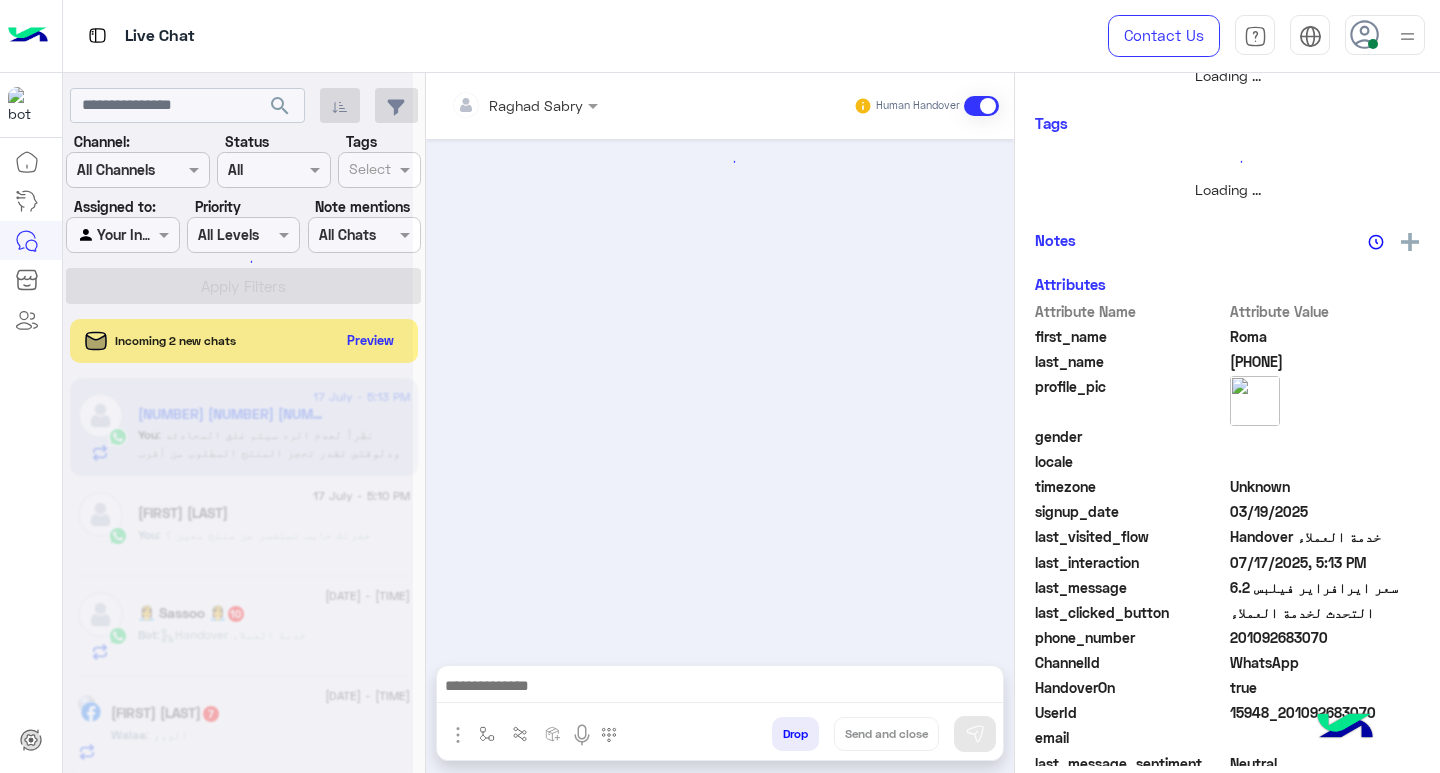 scroll, scrollTop: 355, scrollLeft: 0, axis: vertical 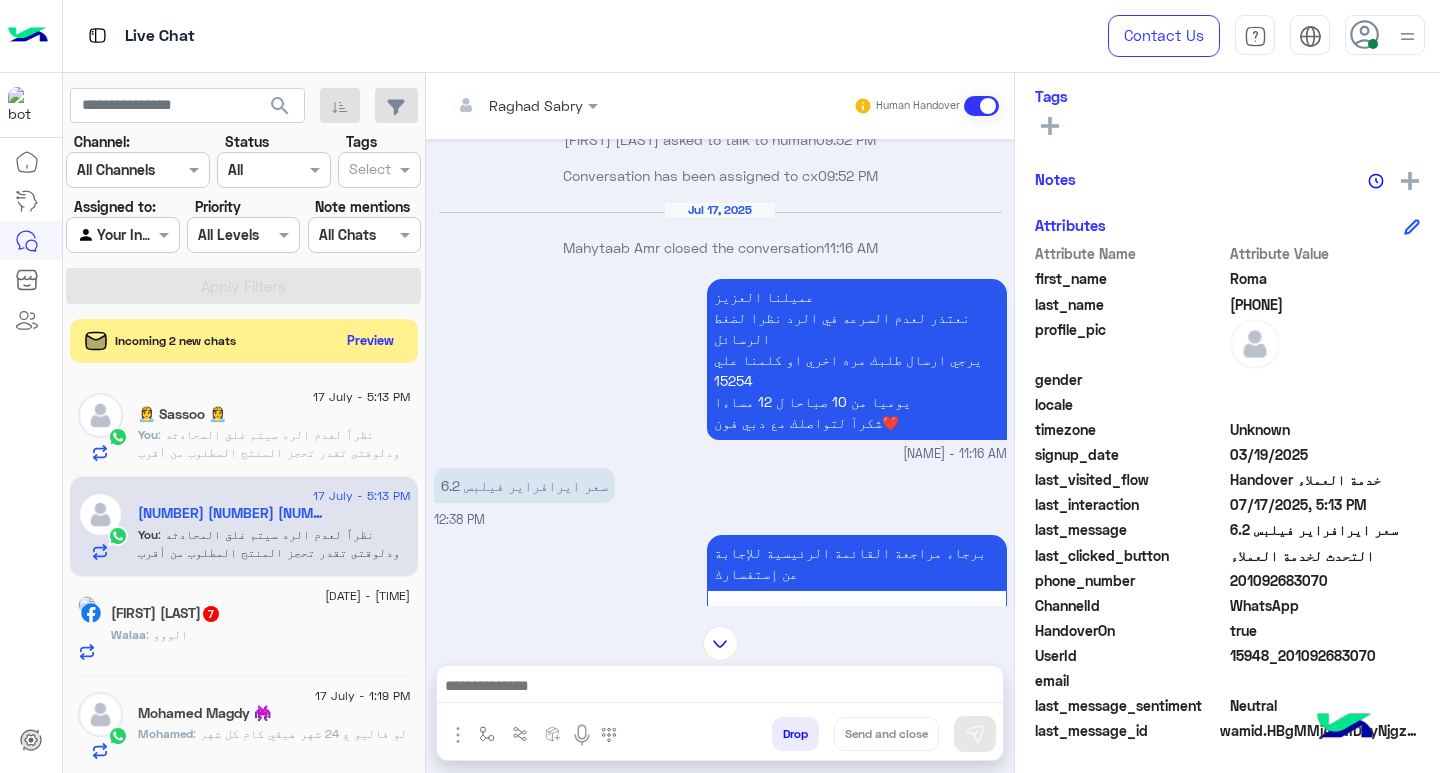 click on ": نظراً لعدم الرد سيتم غلق المحادثه
ودلوقتى تقدر تحجز المنتج المطلوب من أقرب فرع لك بكل سهولة:
1️⃣ احجز من صفحه المنتج ع الويب سايت
Www.dubaiphone.net
2️⃣ حدد خيار "Pickup in Store" أو "استلام من الفرع"
3️⃣ أنتظر تأكيد وجود المنتج  بمكالمة هاتفية او رسالة واتس اب
ولو حضرتك احتاجت اي مساعده ماتترددش انك تتواصل معانا مره تانيه بالضغط على خدمه العملاء, شكراَ لتواصل حضرتك مع دبي فون❤️" 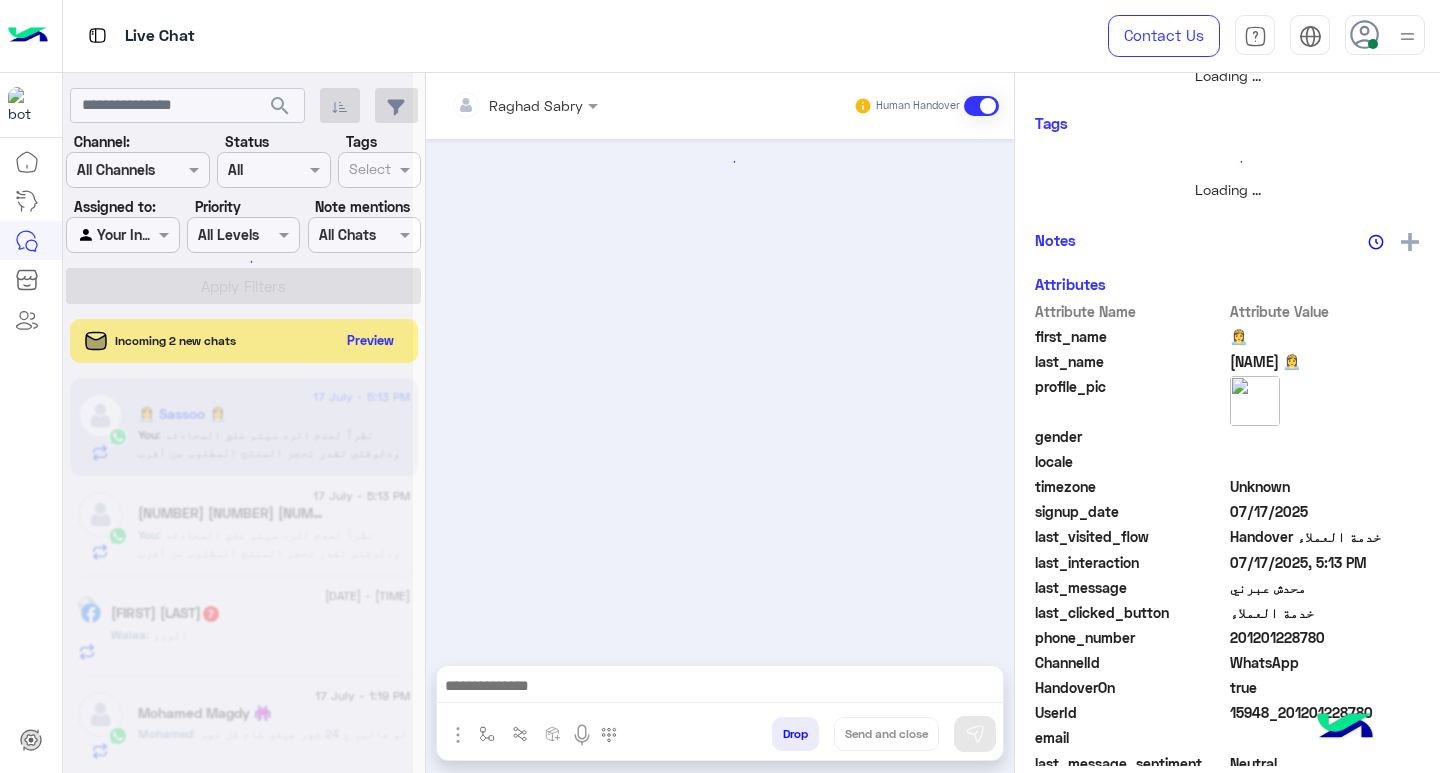 scroll, scrollTop: 355, scrollLeft: 0, axis: vertical 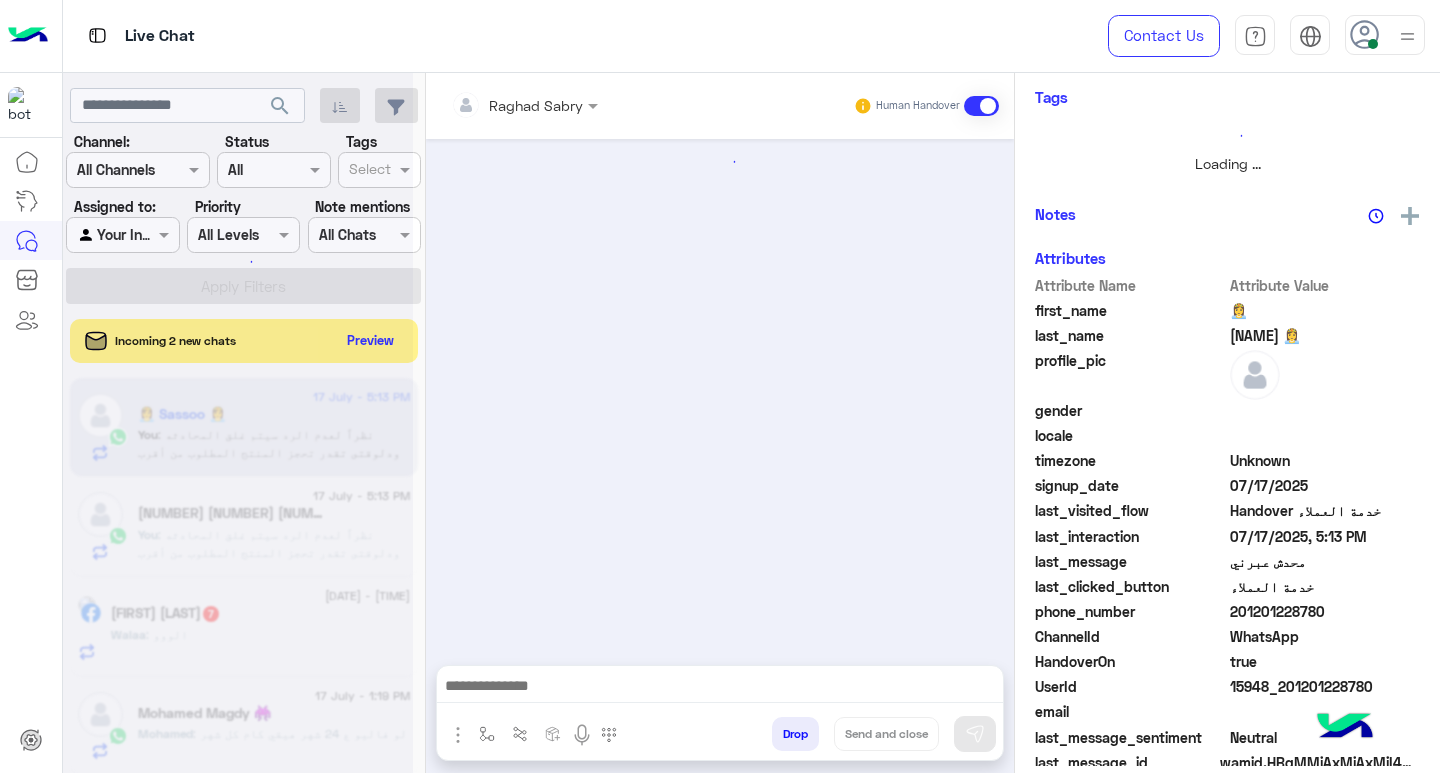 click 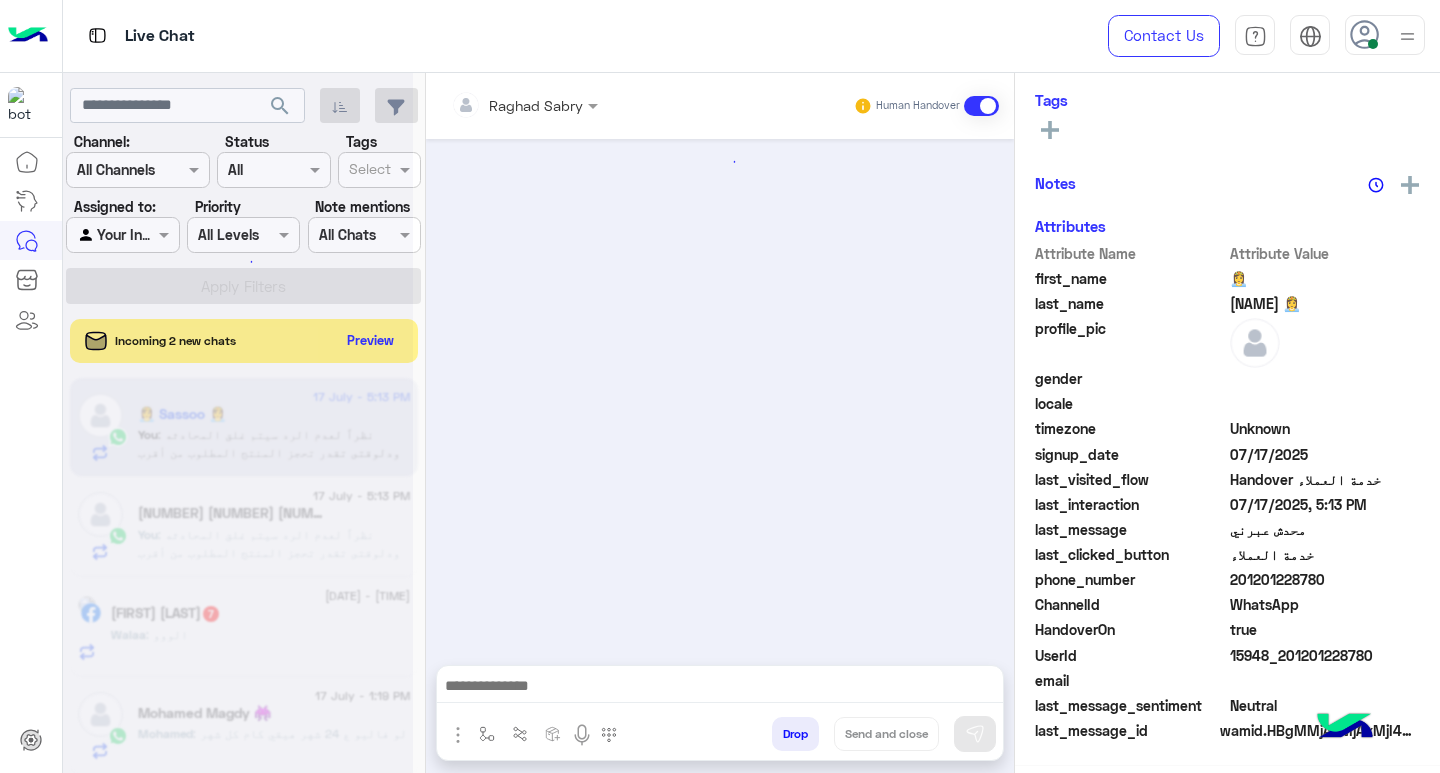 scroll, scrollTop: 325, scrollLeft: 0, axis: vertical 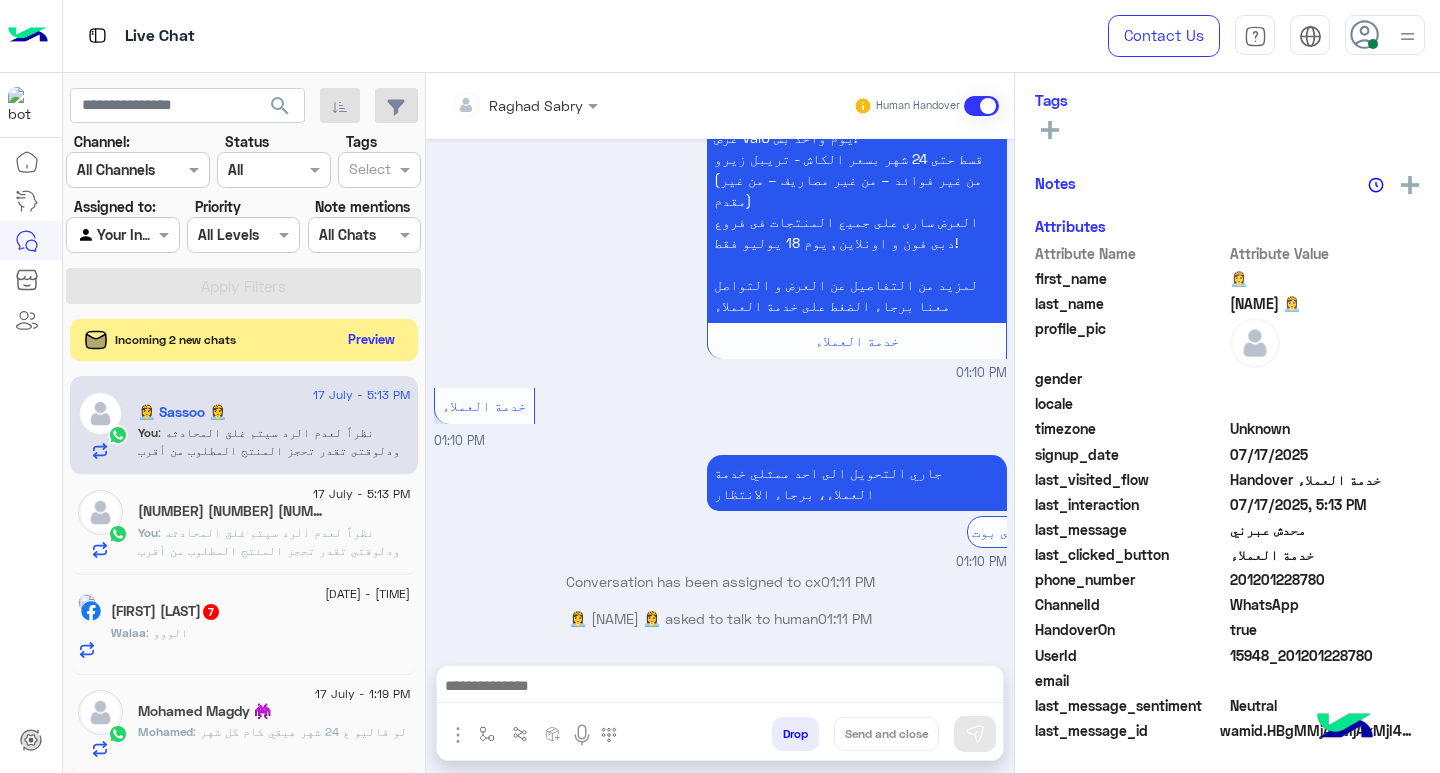 click on "Preview" 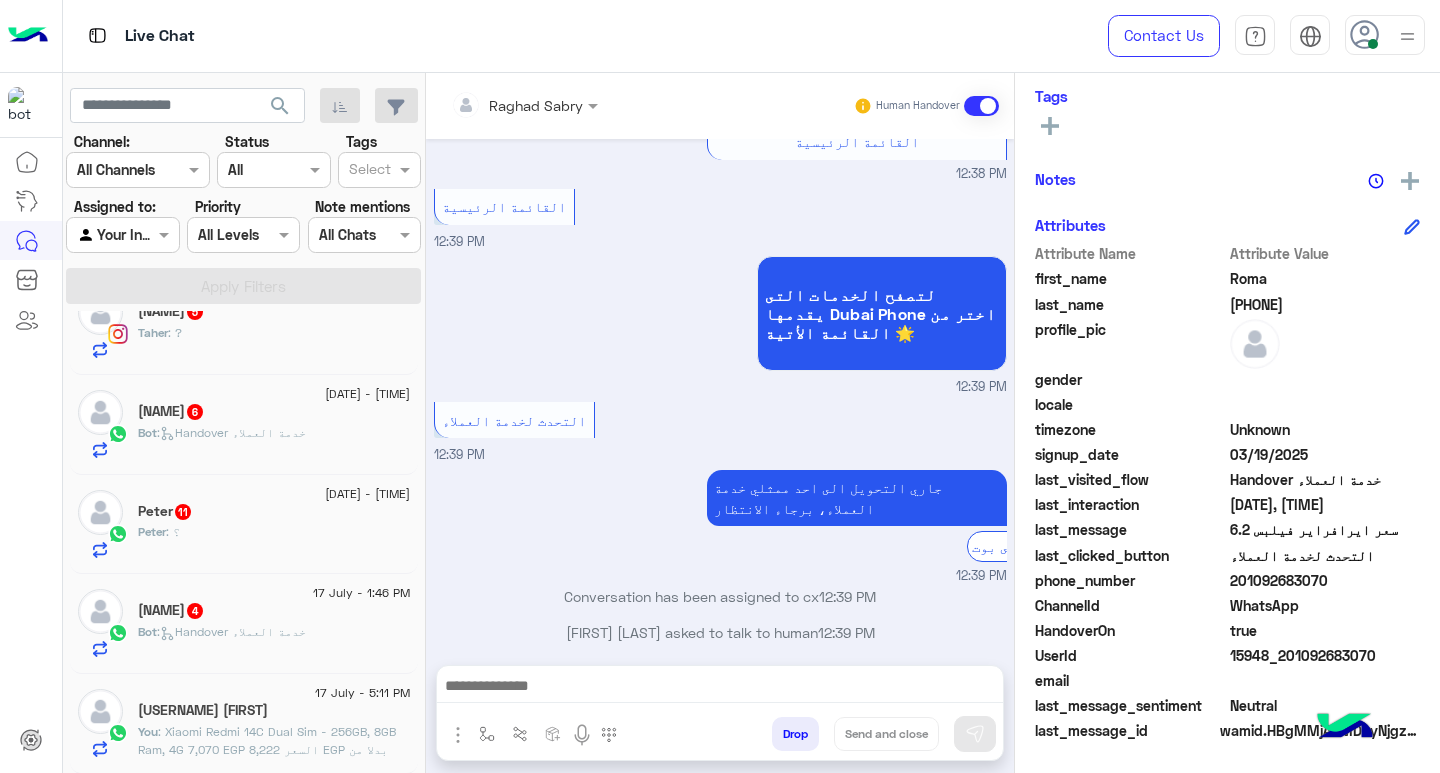 click on "[USERNAME] [FIRST]" 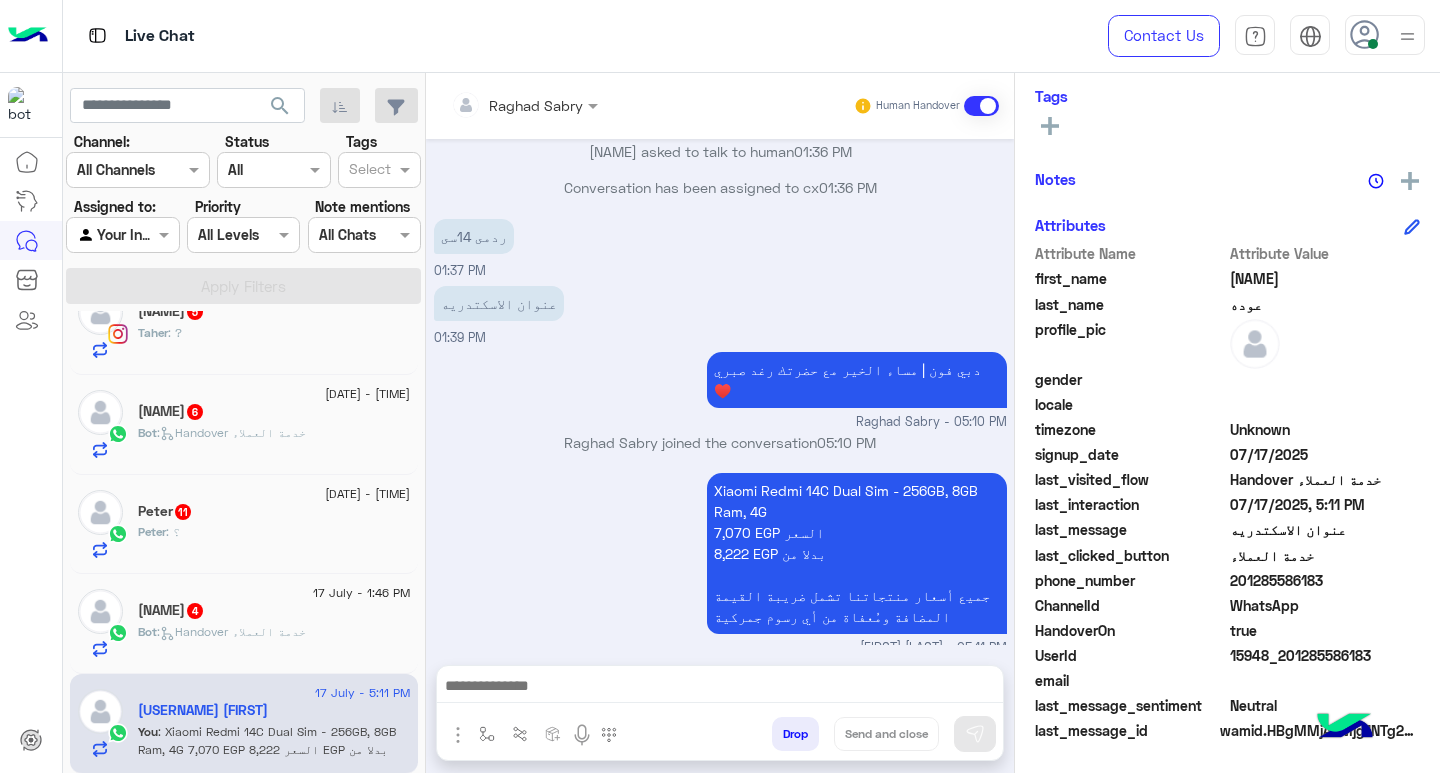click at bounding box center [720, 688] 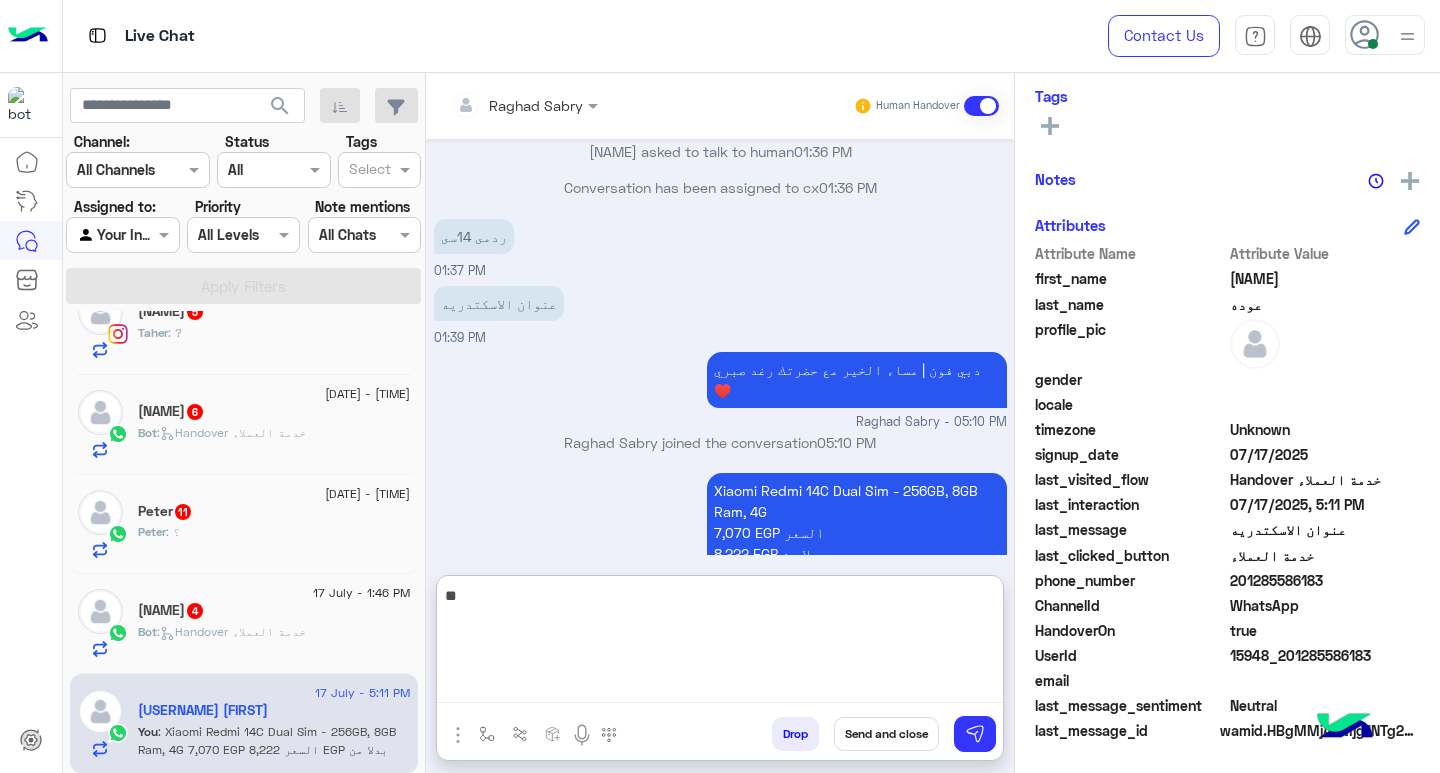 type on "*" 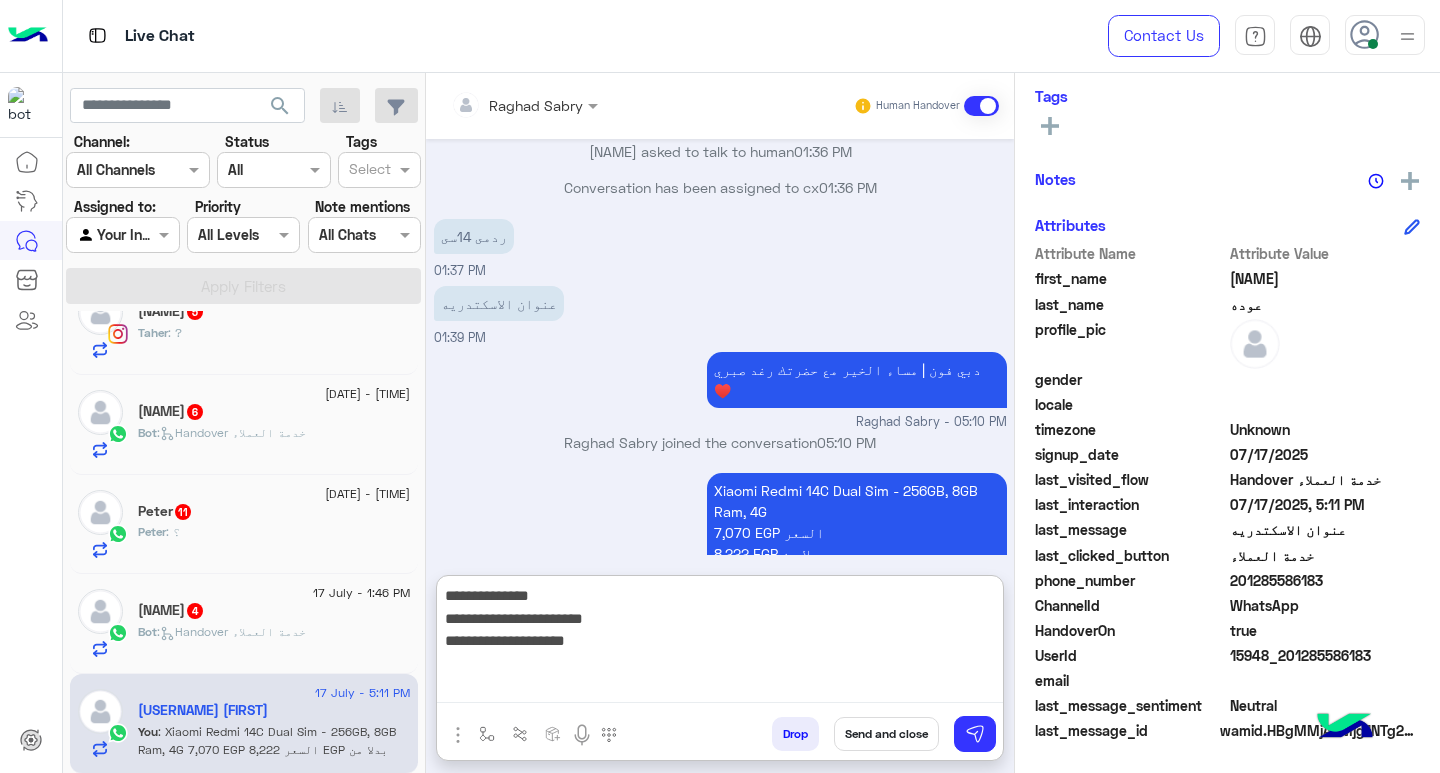 type on "**********" 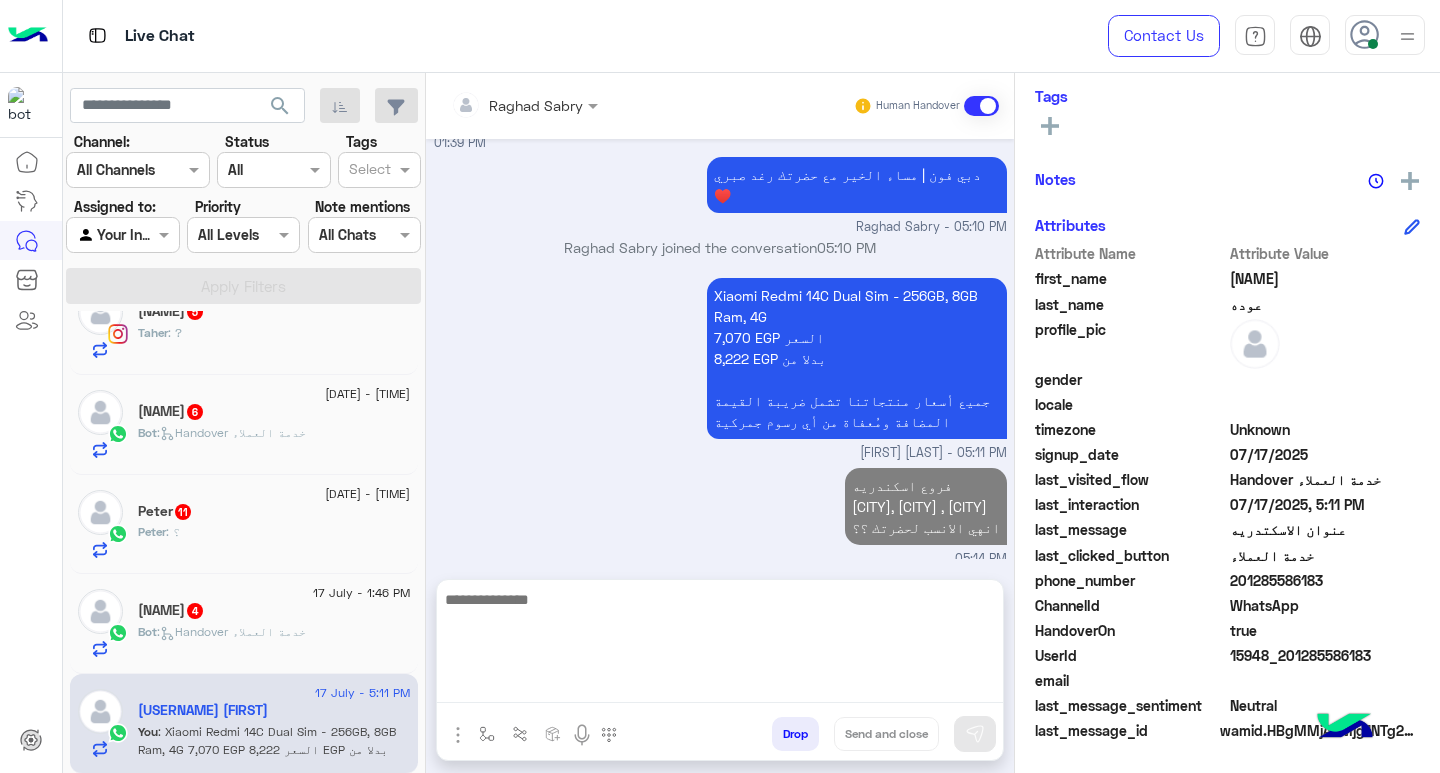 click on "[FIRST] [LAST] 4" 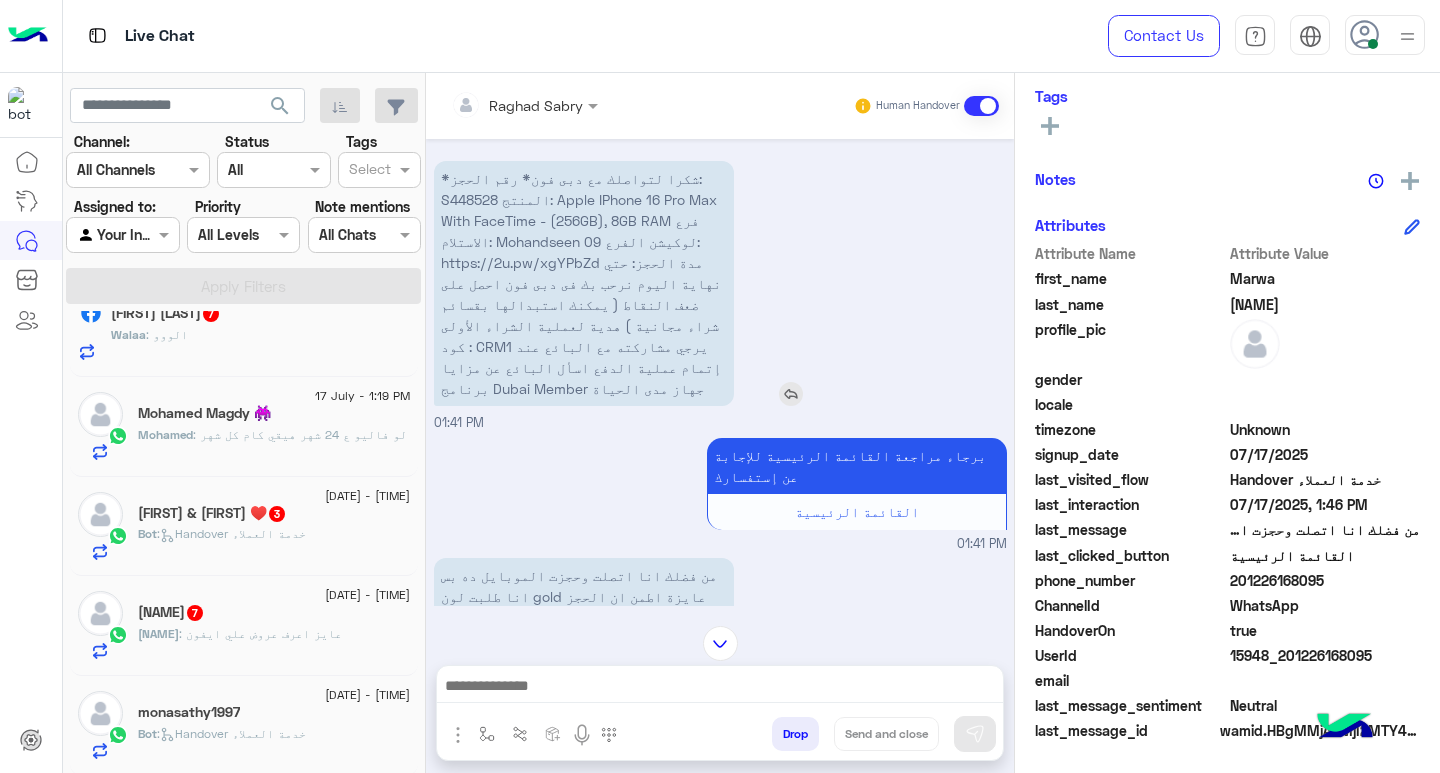 click on "*شكرا لتواصلك مع دبى فون*
رقم الحجز: S448528
المنتج: Apple IPhone 16 Pro Max With FaceTime - (256GB), 8GB RAM
فرع الاستلام: Mohandseen 09
لوكيشن الفرع: https://2u.pw/xgYPbZd
مدة الحجز: حتي نهاية اليوم
نرحب بك فى دبى فون احصل على ضعف النقاط ( يمكنك استبدالها بقسائم شراء مجانية )
هدية لعملية الشراء الأولى
كود : CRM1
يرجي مشاركته مع البائع عند إتمام عملية الدفع
اسأل البائع عن مزايا برنامج Dubai Member جهاز مدى الحياة" at bounding box center (581, 283) 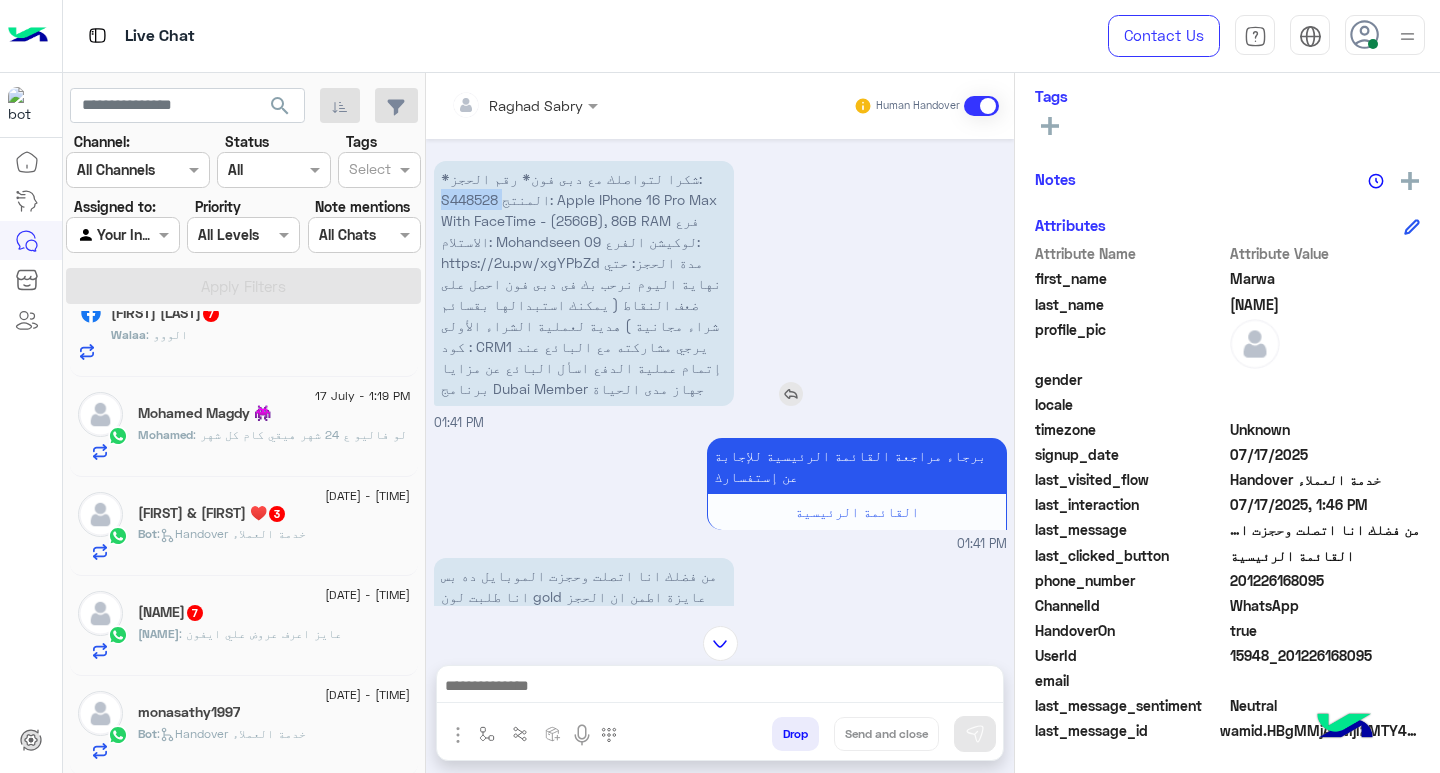 click on "*شكرا لتواصلك مع دبى فون*
رقم الحجز: S448528
المنتج: Apple IPhone 16 Pro Max With FaceTime - (256GB), 8GB RAM
فرع الاستلام: Mohandseen 09
لوكيشن الفرع: https://2u.pw/xgYPbZd
مدة الحجز: حتي نهاية اليوم
نرحب بك فى دبى فون احصل على ضعف النقاط ( يمكنك استبدالها بقسائم شراء مجانية )
هدية لعملية الشراء الأولى
كود : CRM1
يرجي مشاركته مع البائع عند إتمام عملية الدفع
اسأل البائع عن مزايا برنامج Dubai Member جهاز مدى الحياة" at bounding box center (581, 283) 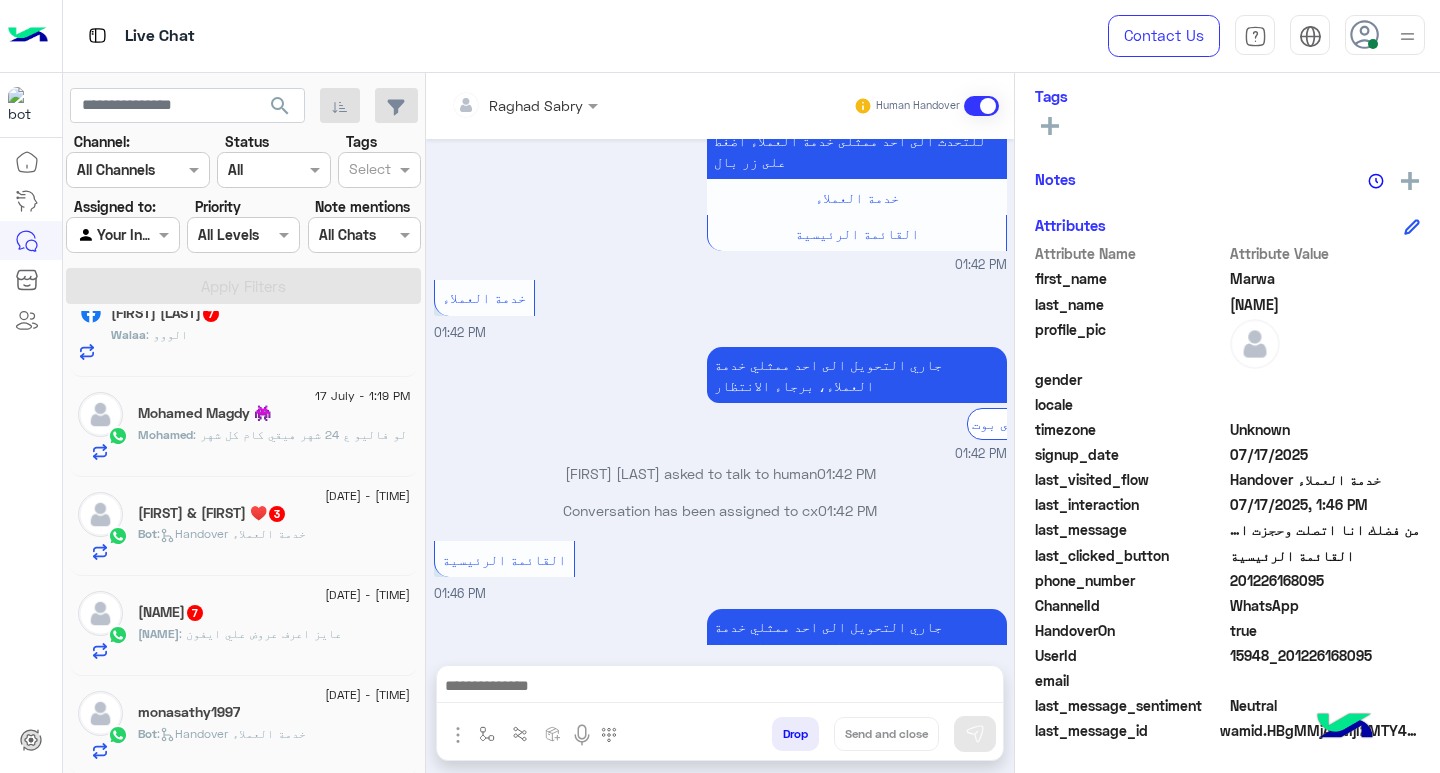 scroll, scrollTop: 718, scrollLeft: 0, axis: vertical 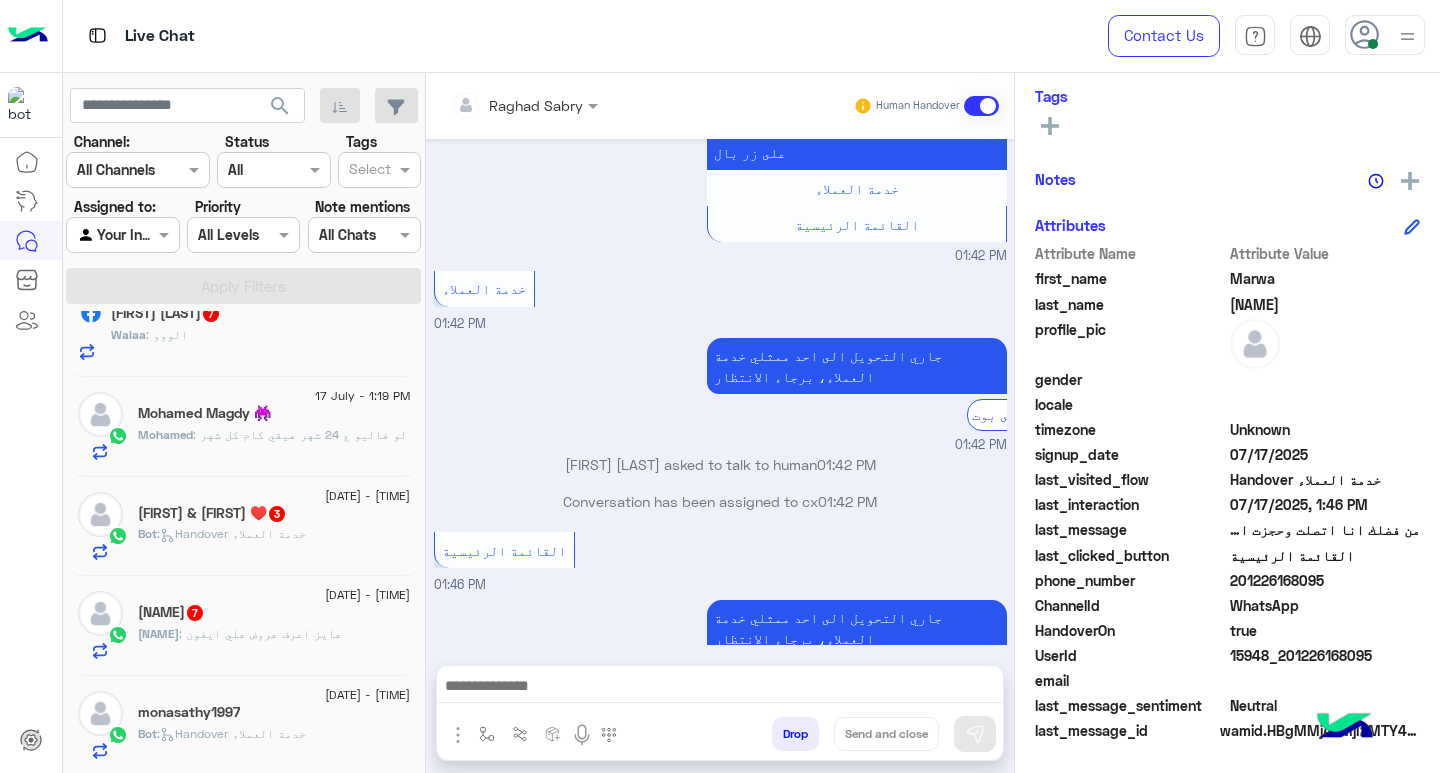 click at bounding box center (720, 688) 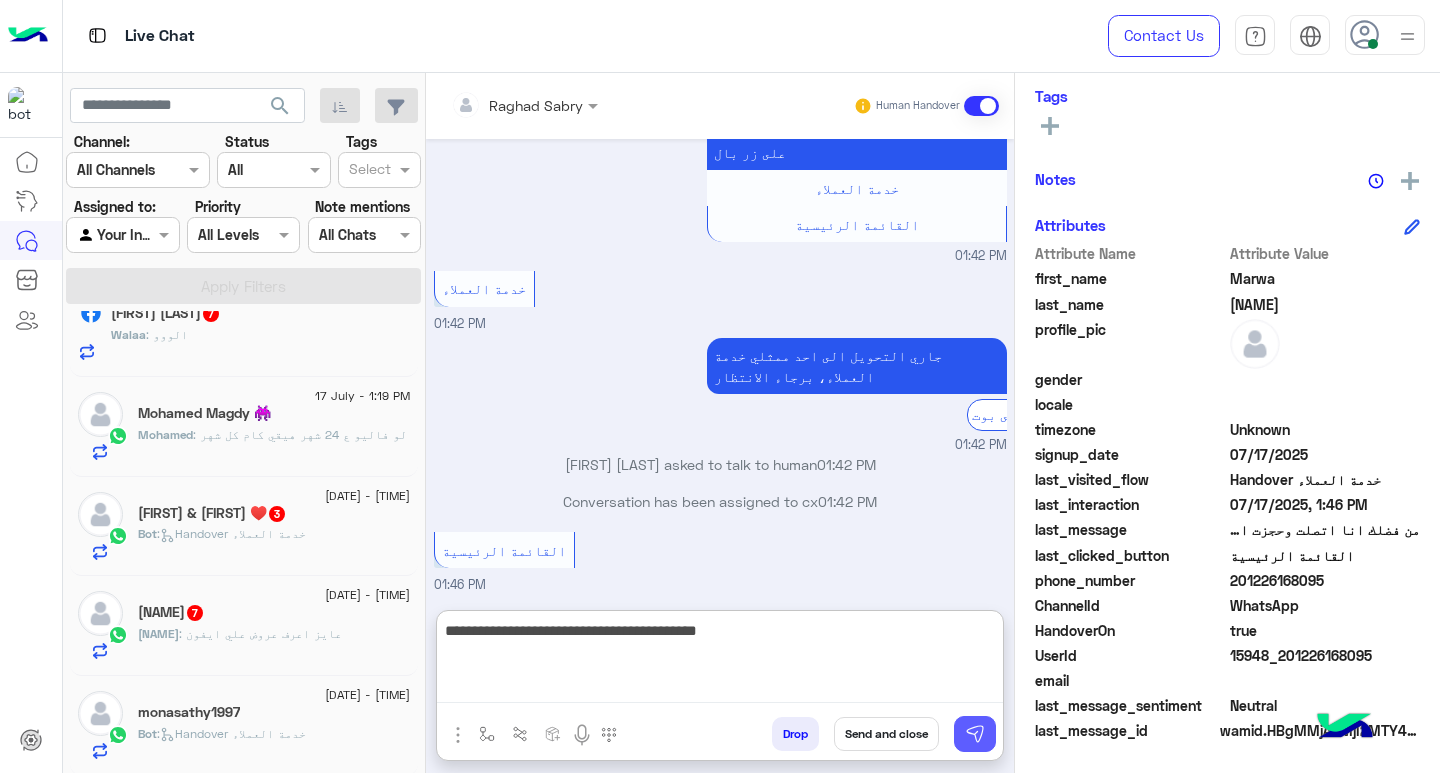 type on "**********" 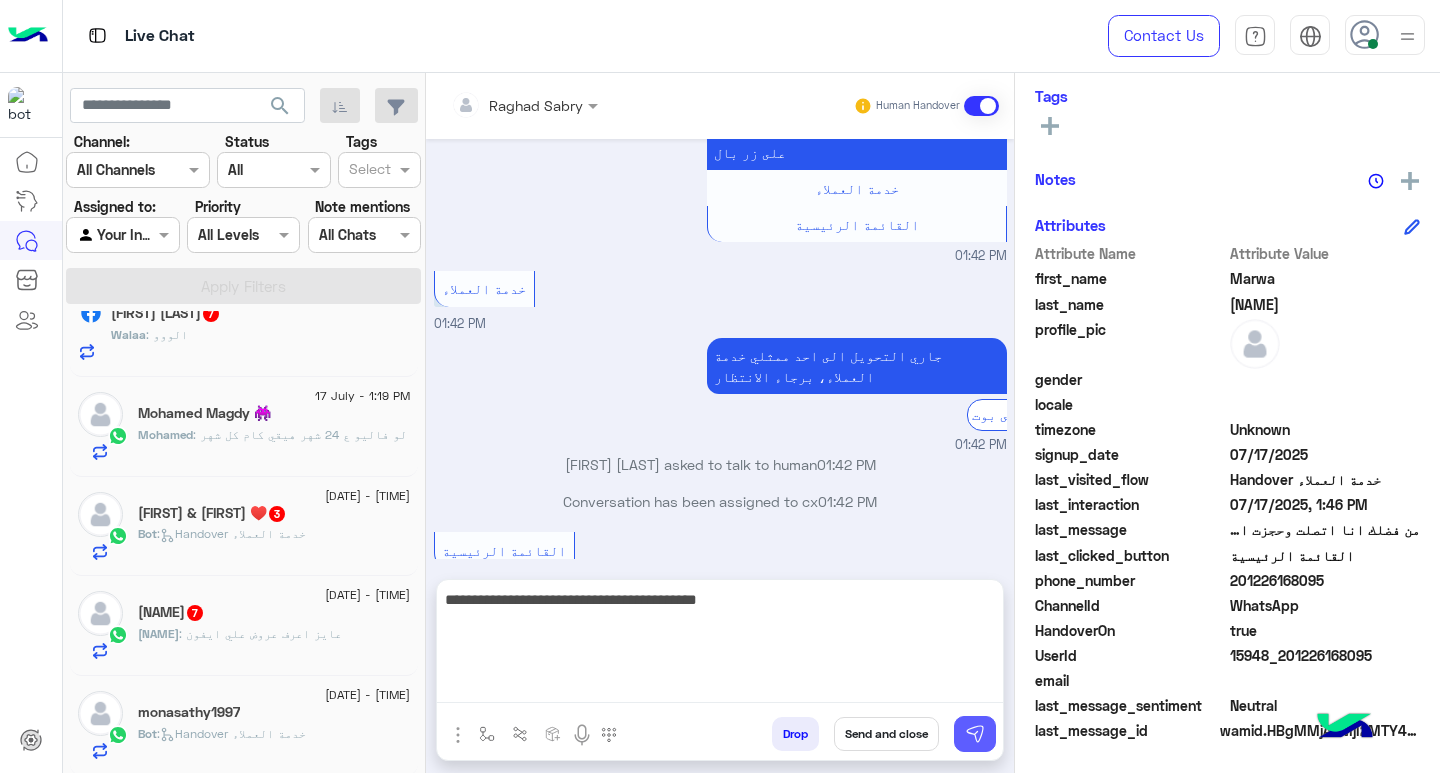 click at bounding box center [975, 734] 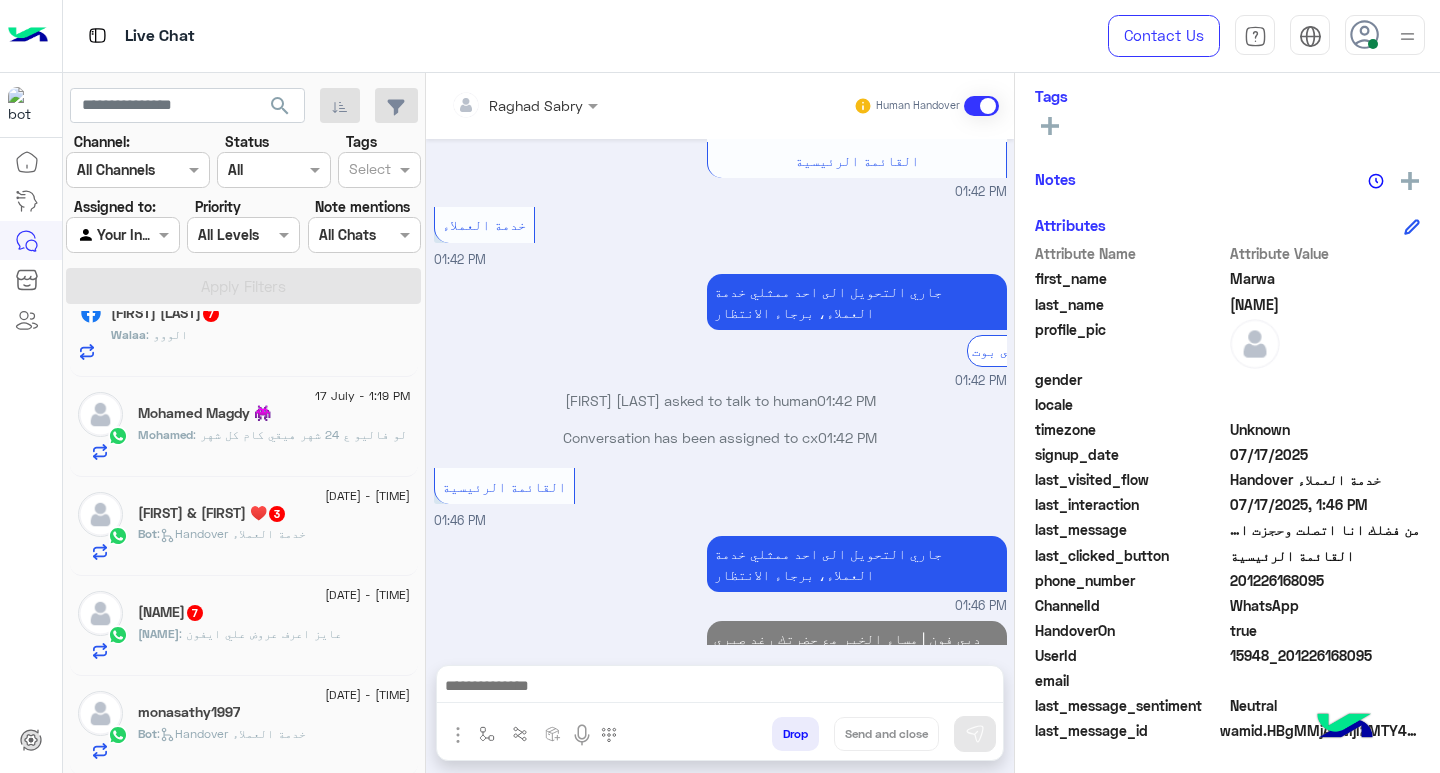 click at bounding box center (720, 691) 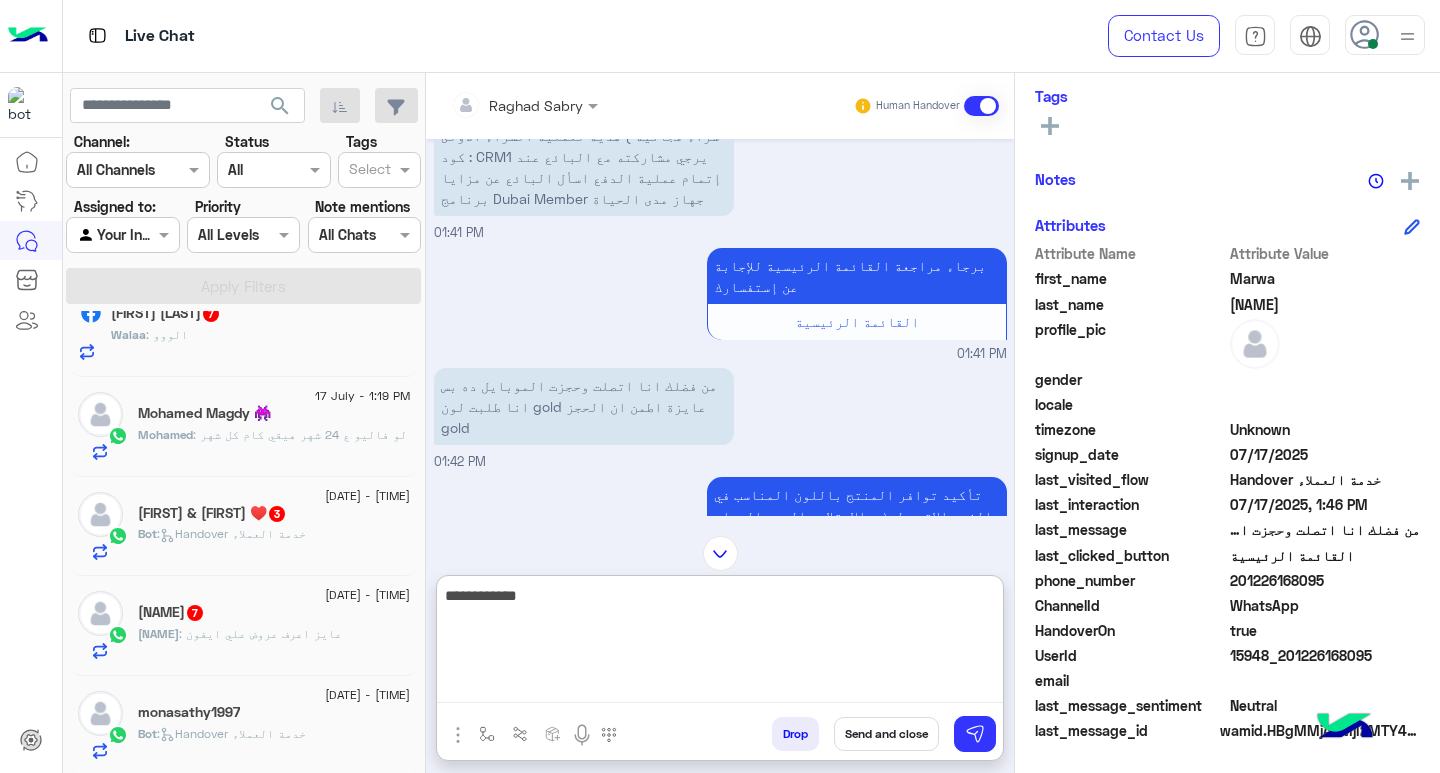 scroll, scrollTop: 0, scrollLeft: 0, axis: both 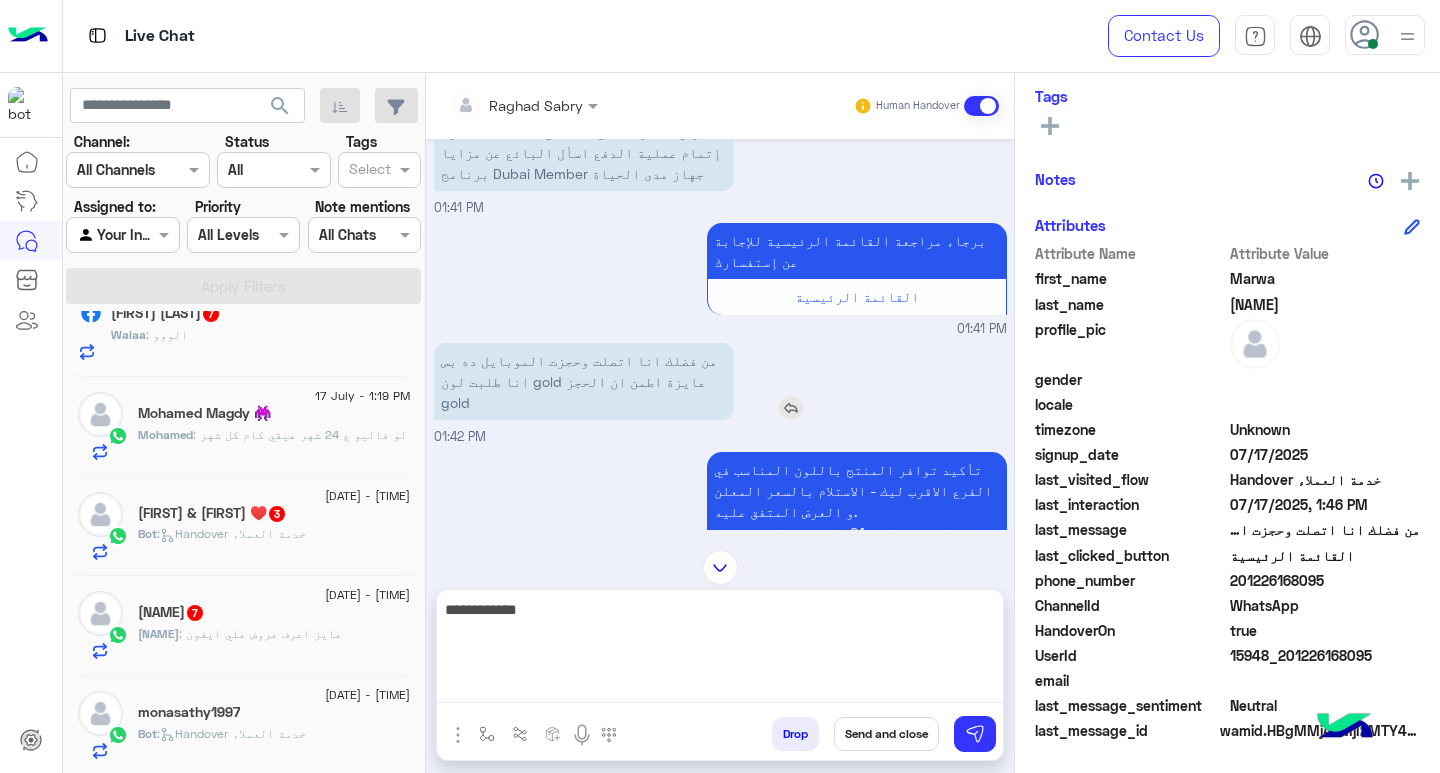 click on "من فضلك انا اتصلت وحجزت الموبايل ده بس انا طلبت لون gold عايزة اطمن ان الحجز gold" at bounding box center [584, 381] 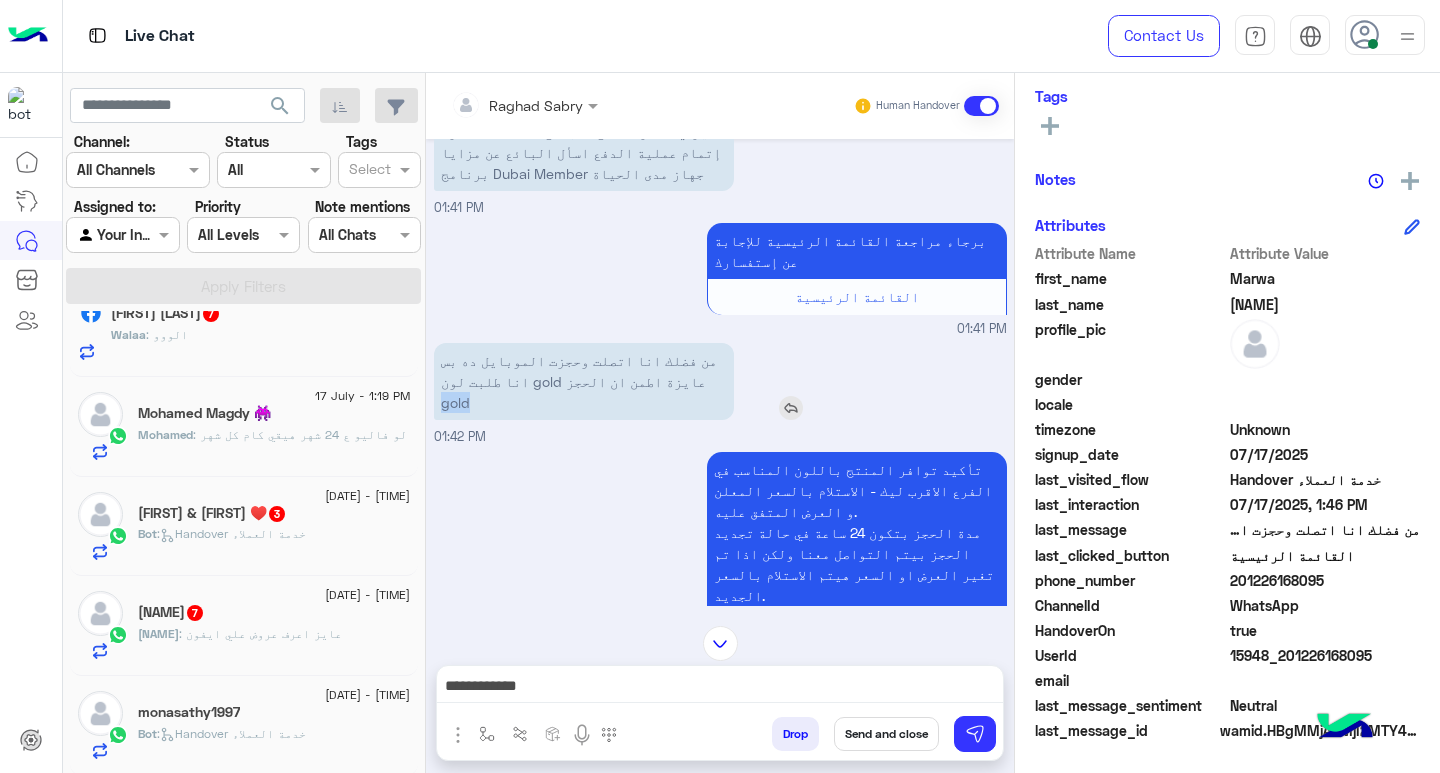click on "من فضلك انا اتصلت وحجزت الموبايل ده بس انا طلبت لون gold عايزة اطمن ان الحجز gold" at bounding box center [584, 381] 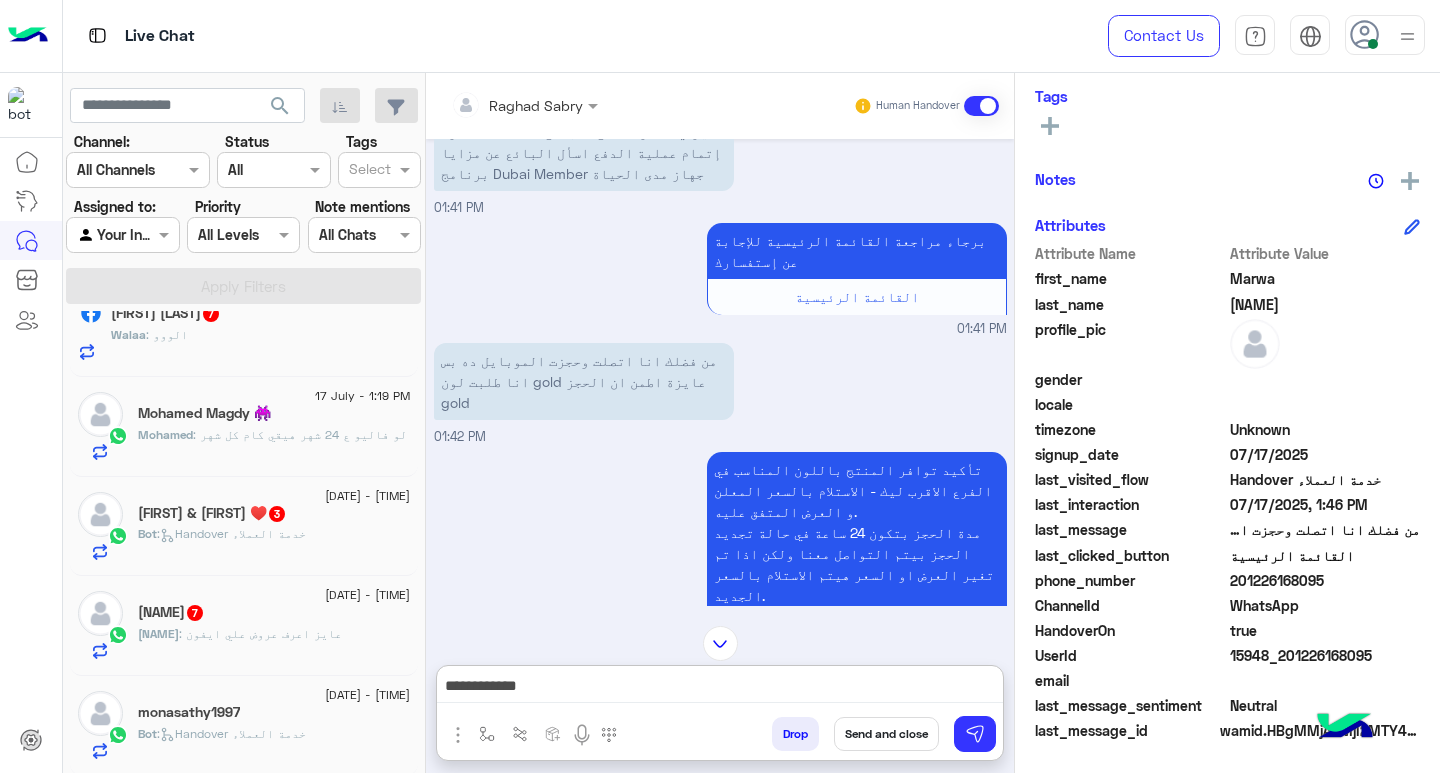 click on "**********" at bounding box center (720, 688) 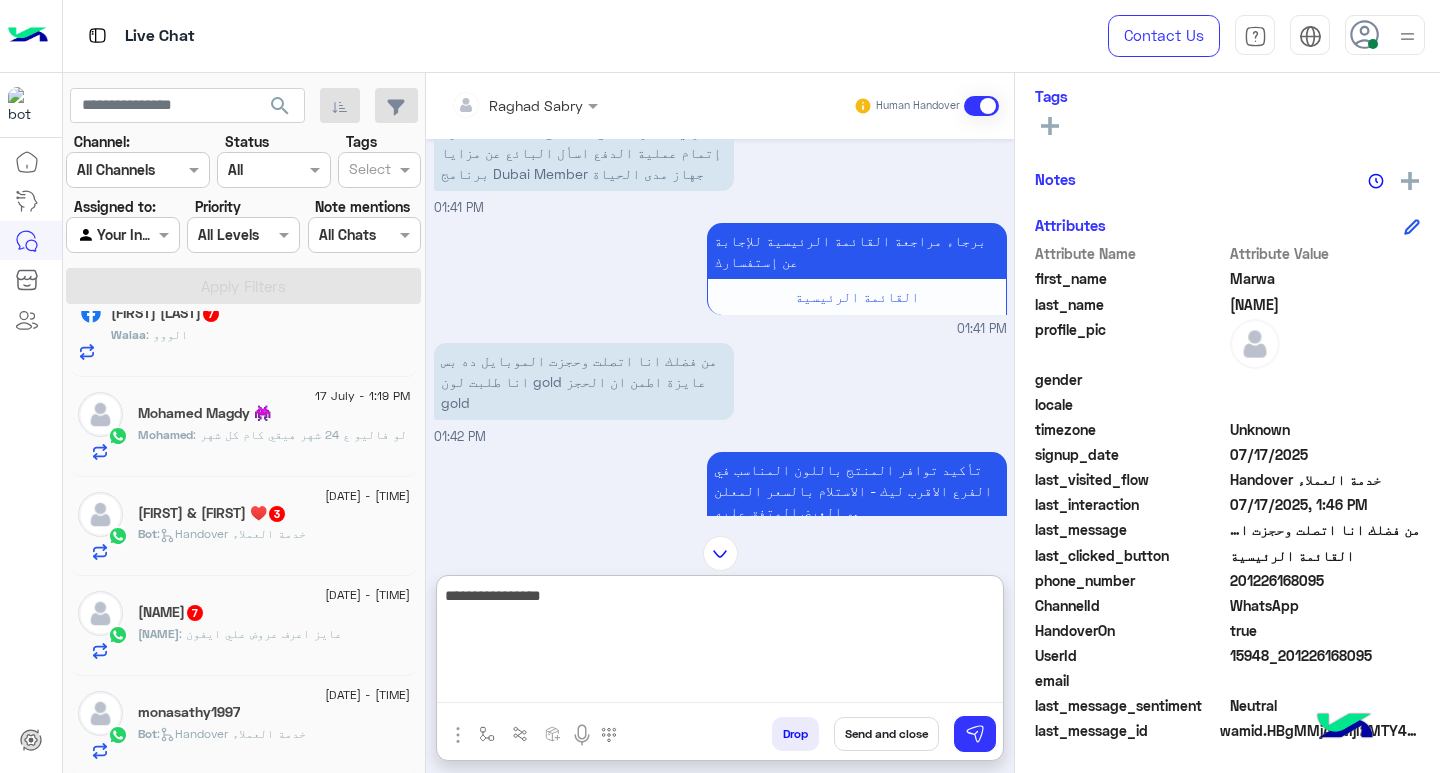 type on "**********" 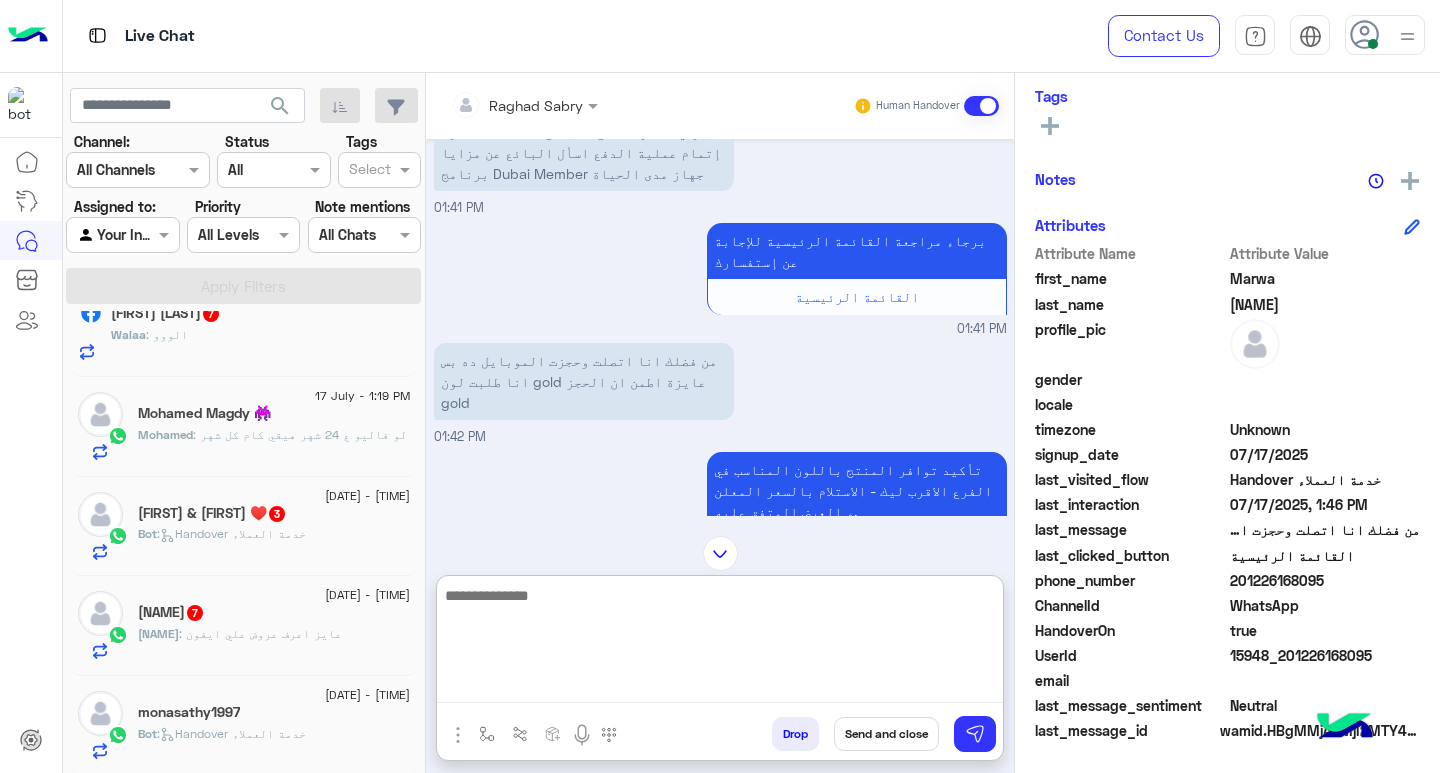 scroll, scrollTop: 972, scrollLeft: 0, axis: vertical 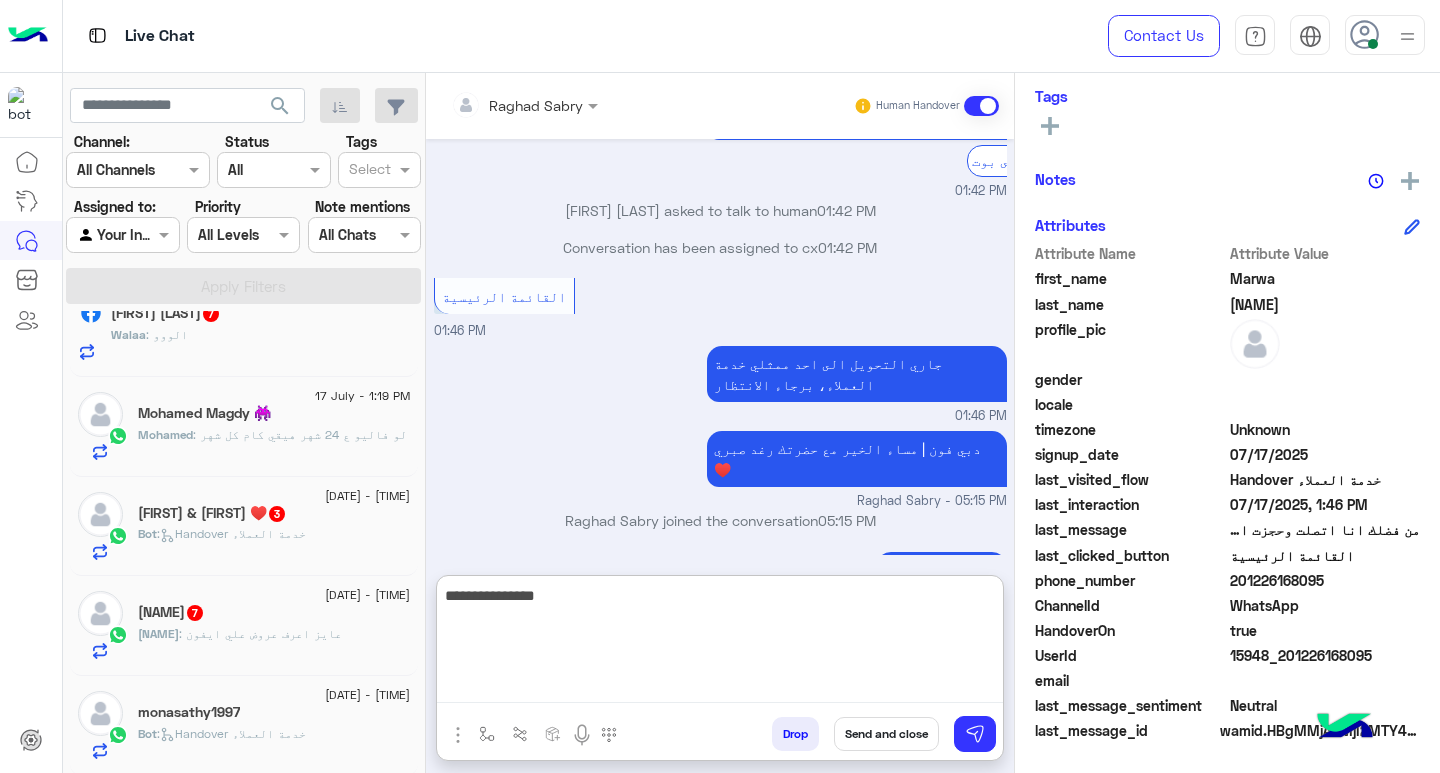 type on "**********" 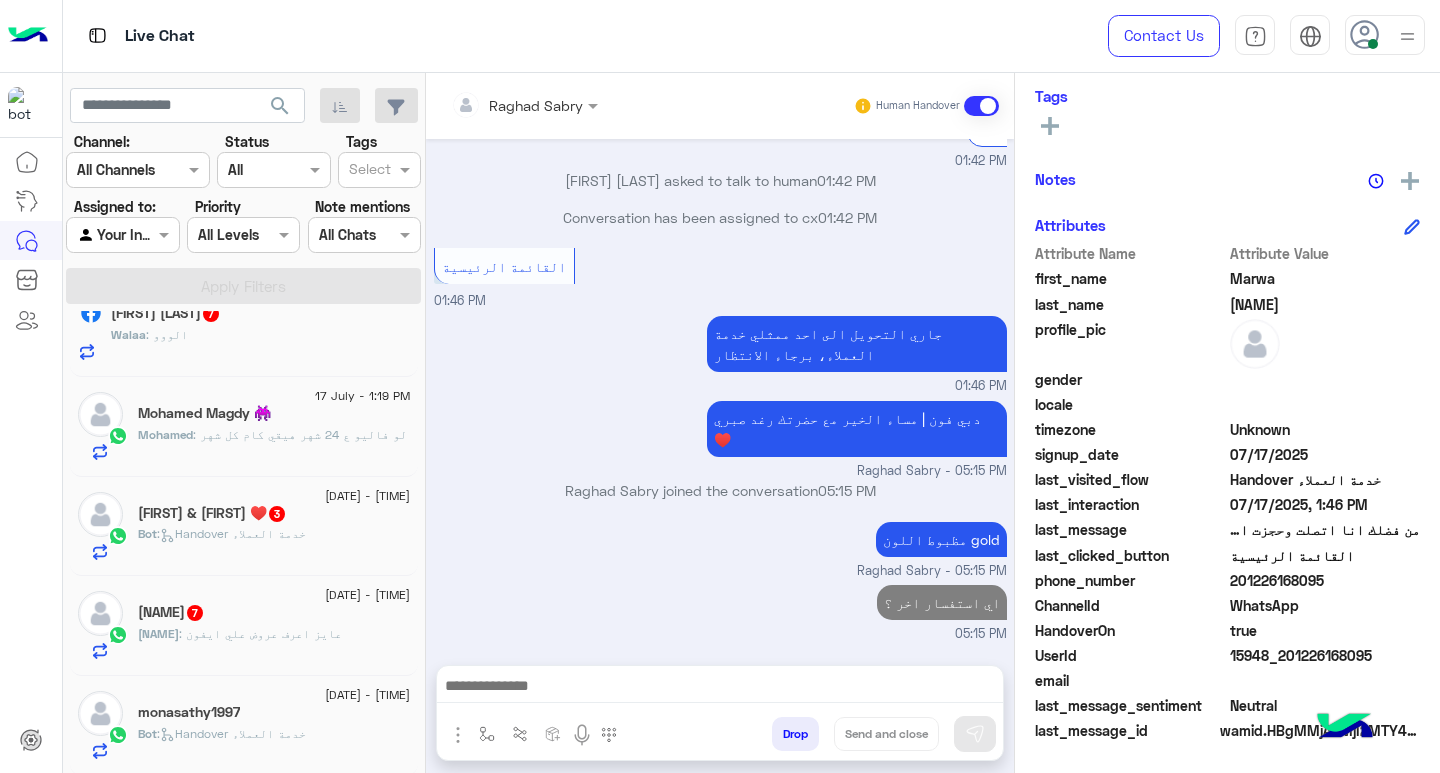 scroll, scrollTop: 946, scrollLeft: 0, axis: vertical 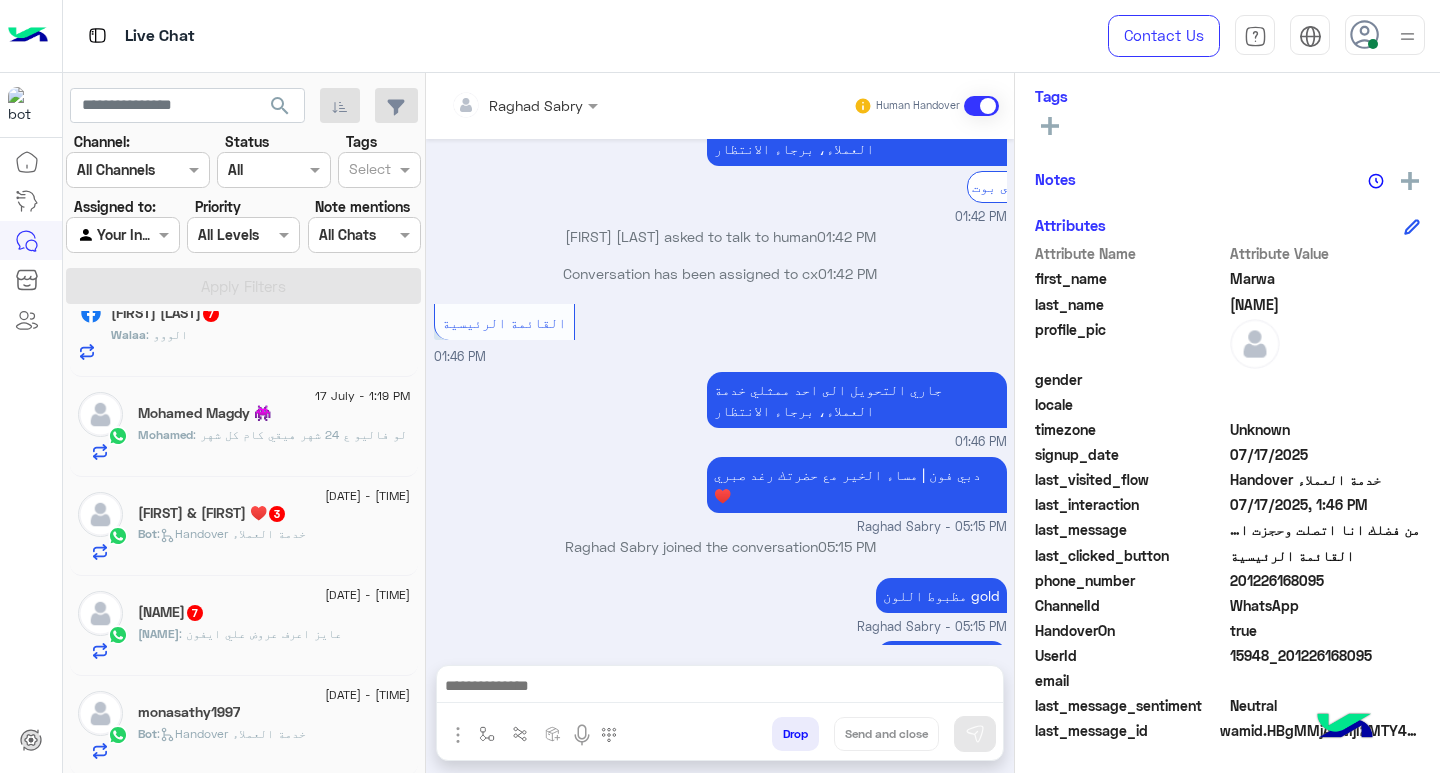 click at bounding box center [720, 688] 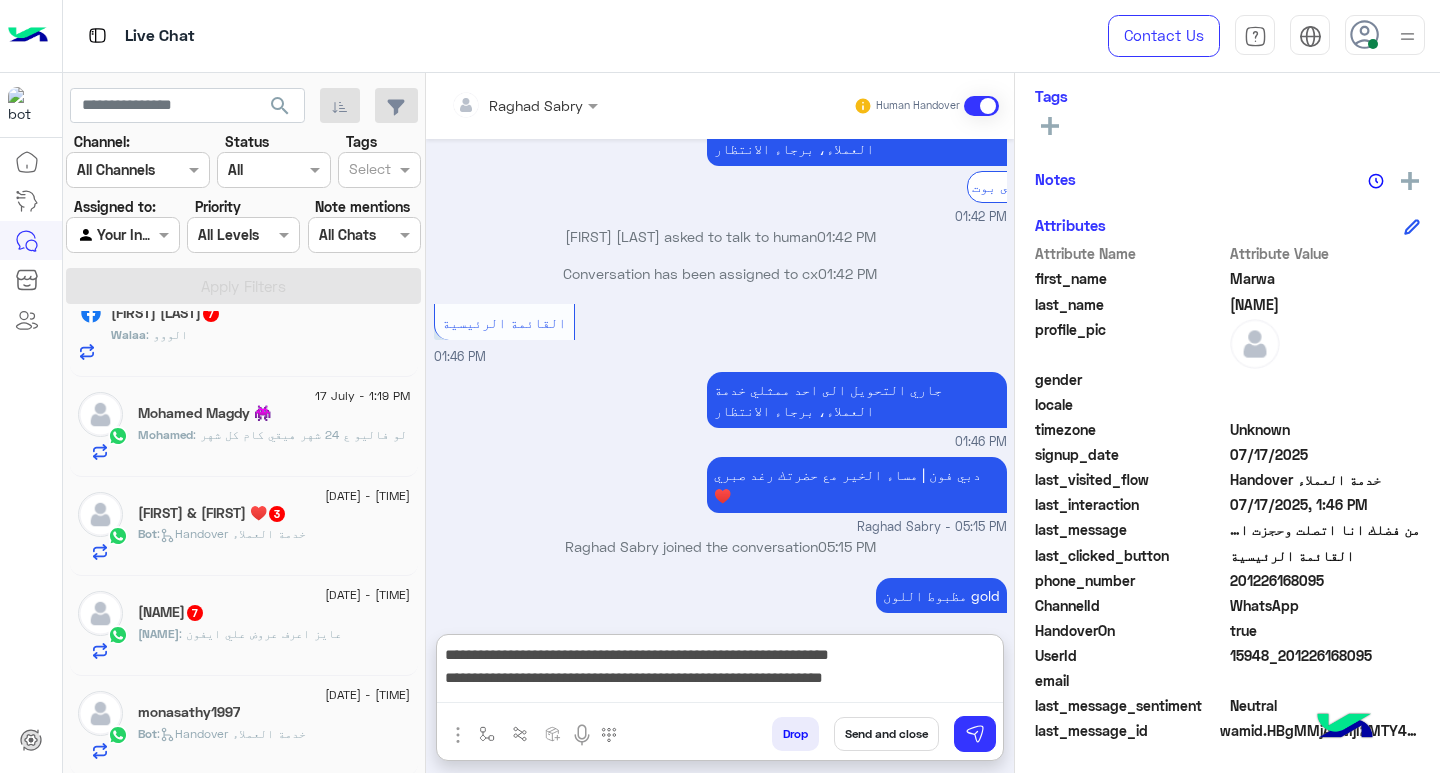 scroll, scrollTop: 1031, scrollLeft: 0, axis: vertical 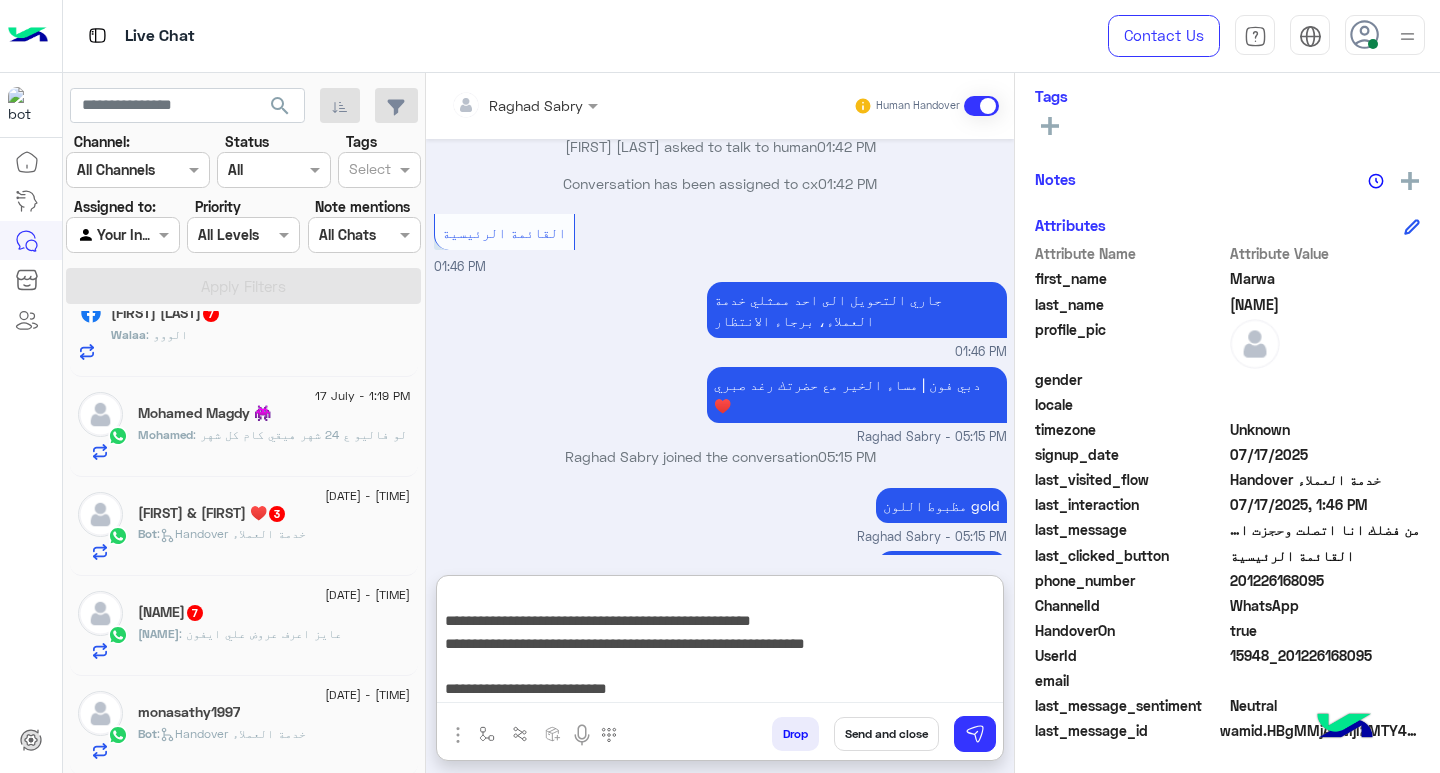 type on "**********" 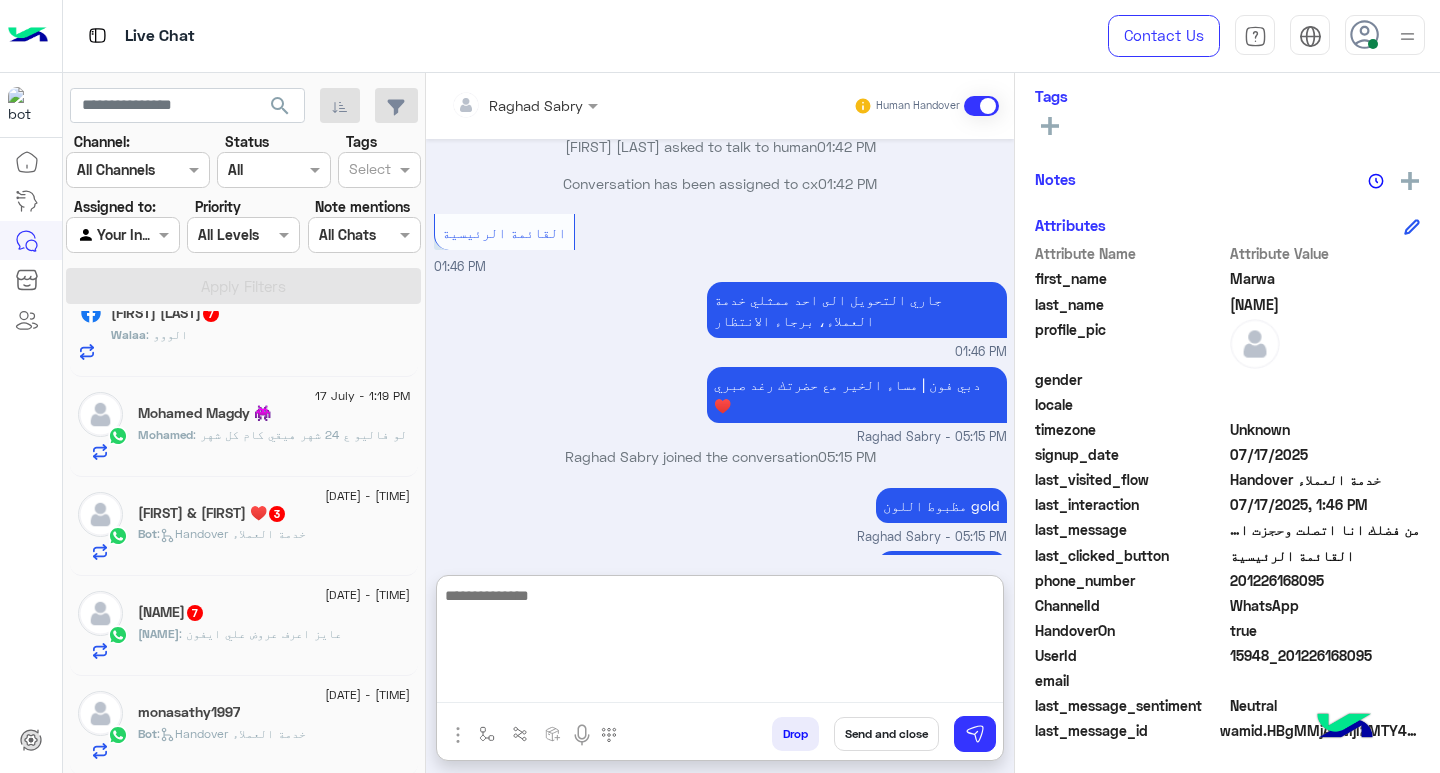 scroll, scrollTop: 1316, scrollLeft: 0, axis: vertical 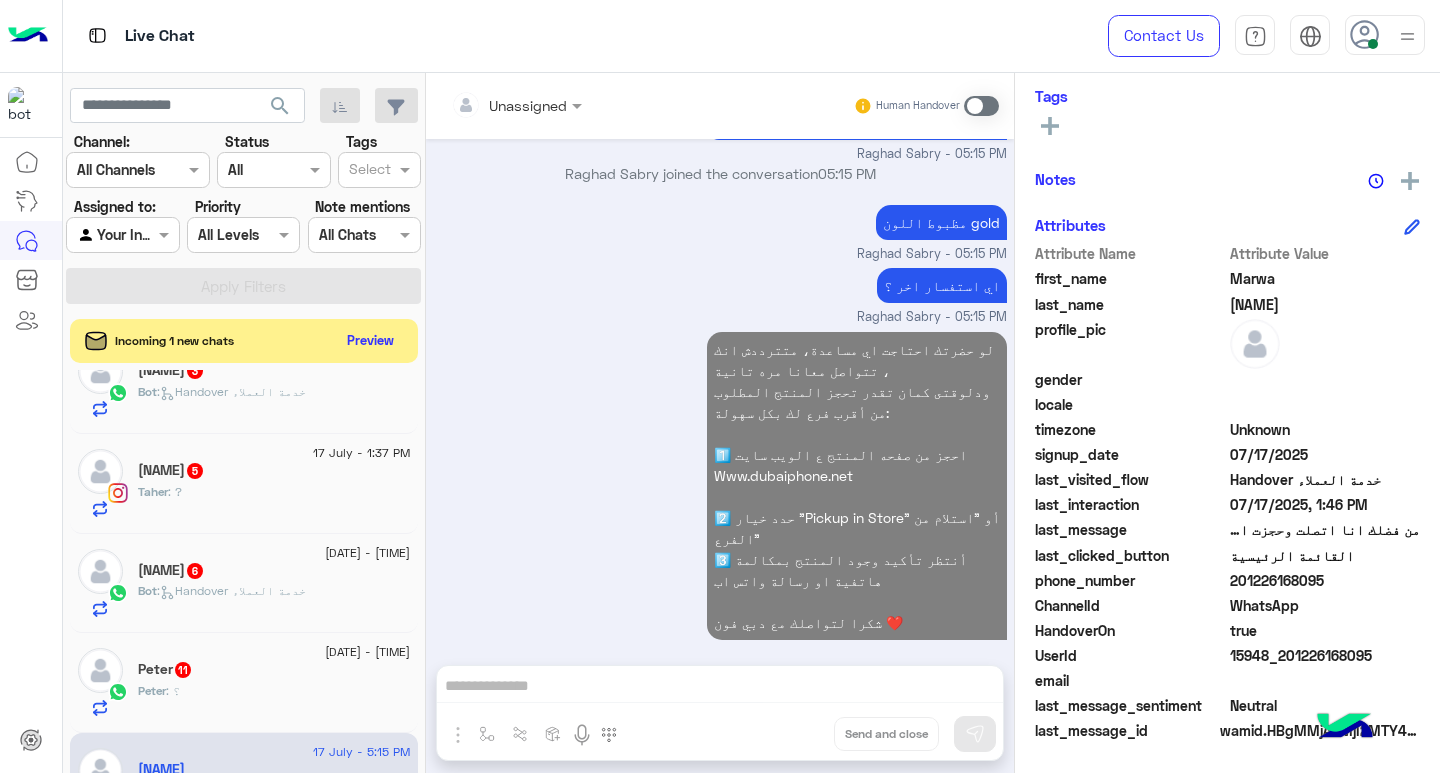 click on "[NAME] : ؟" 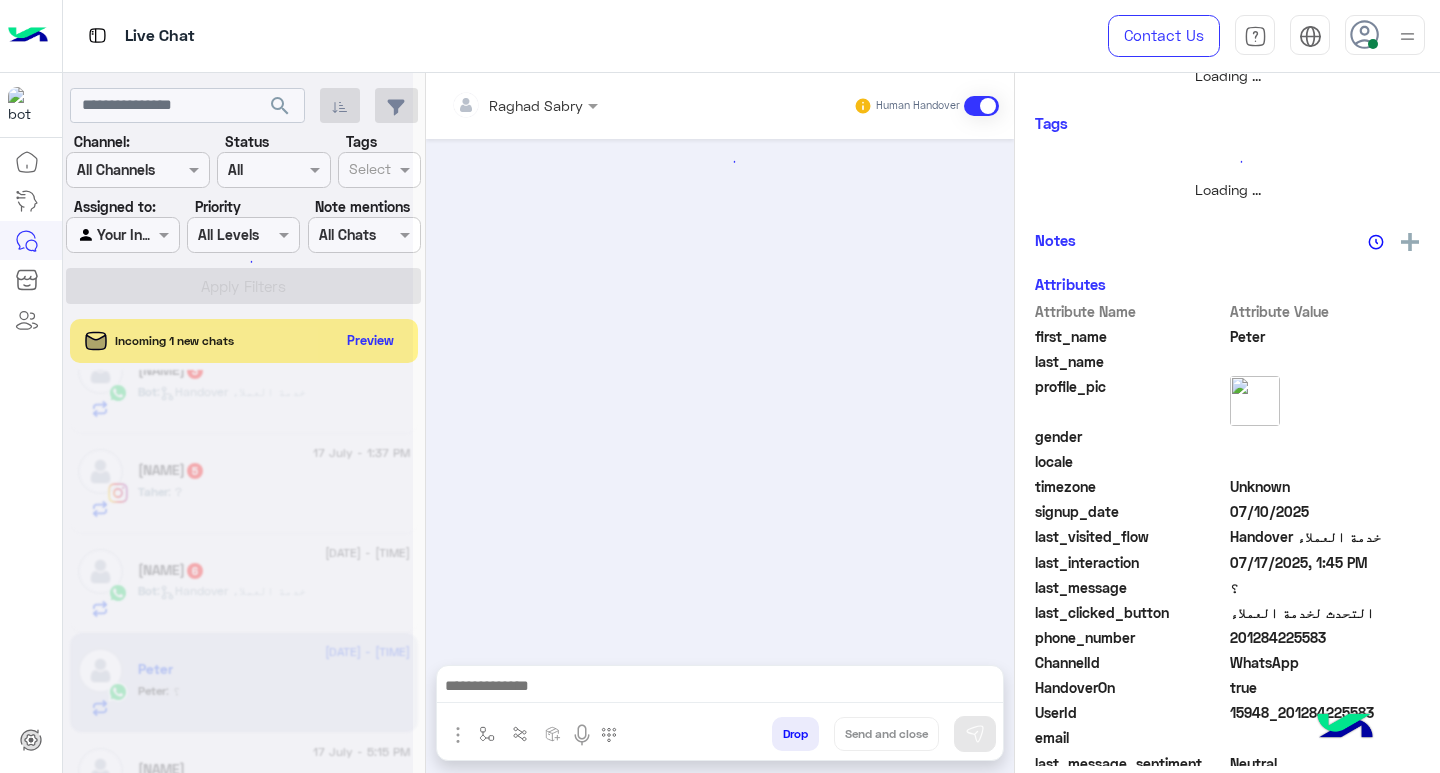 scroll, scrollTop: 355, scrollLeft: 0, axis: vertical 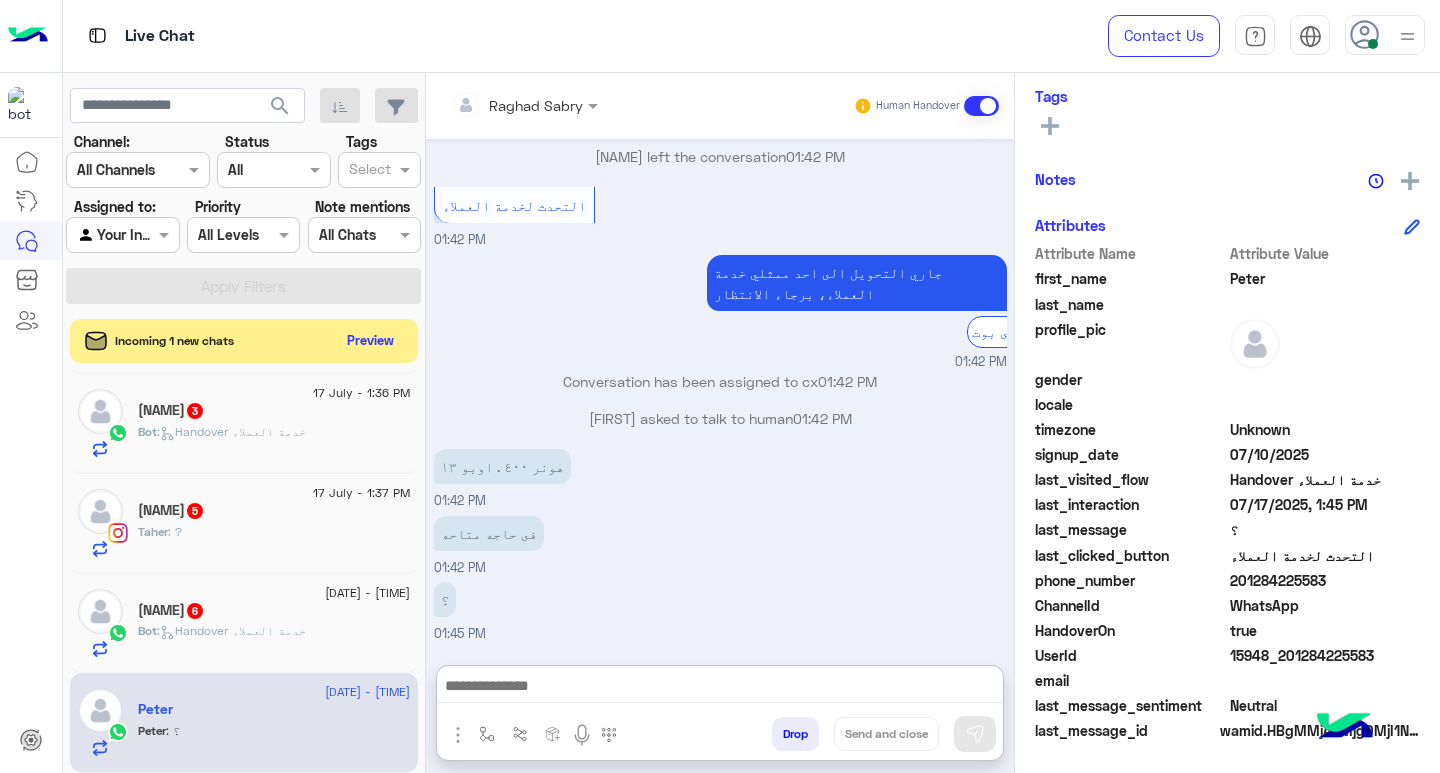 click at bounding box center (720, 688) 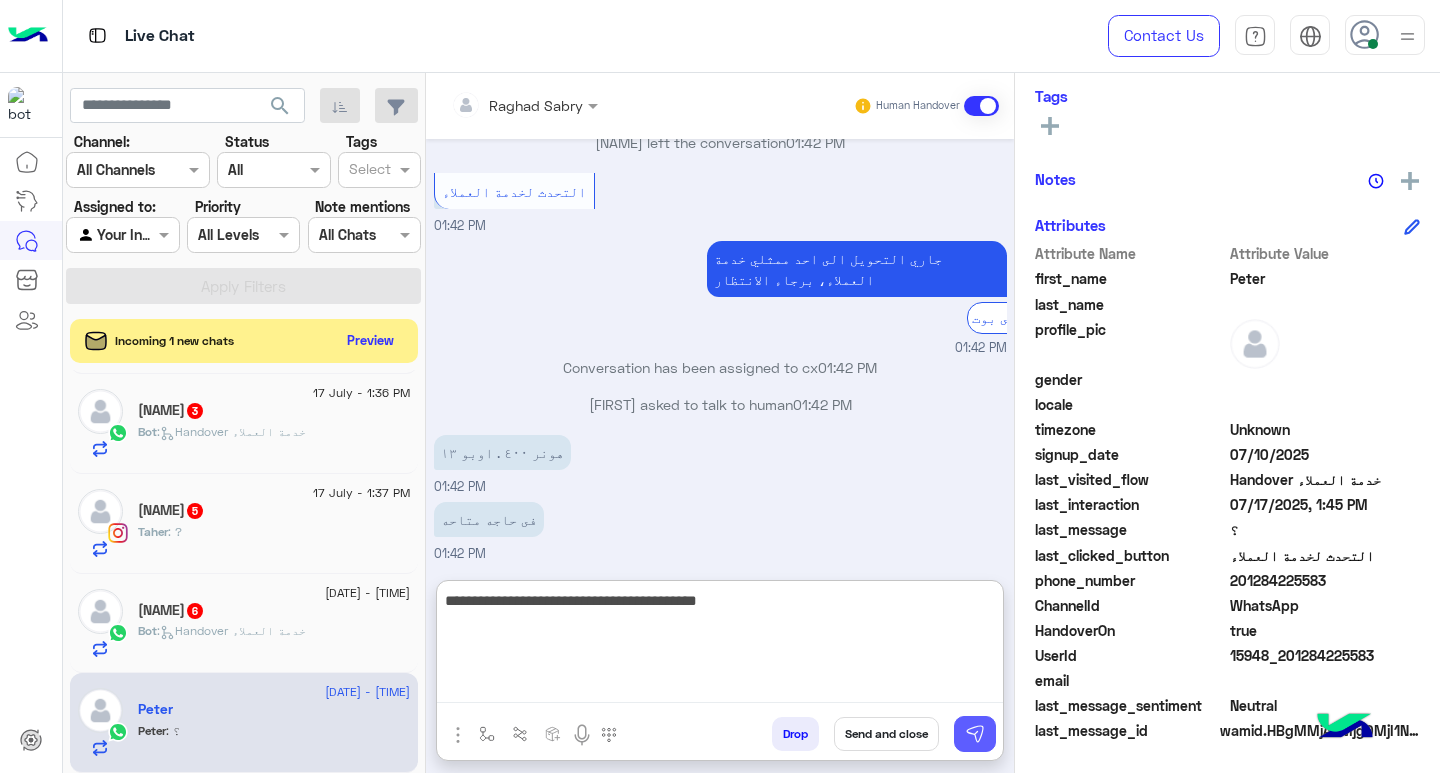 type on "**********" 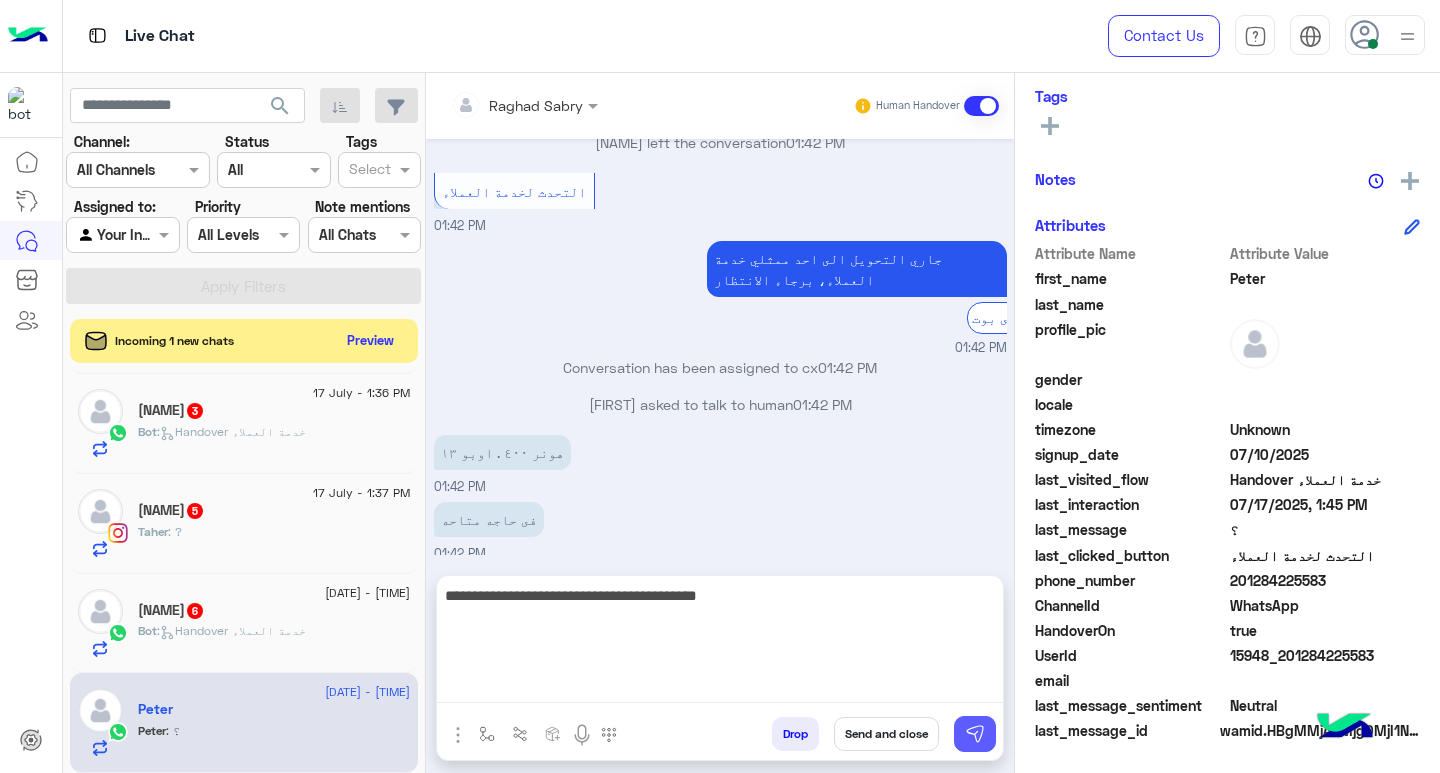 drag, startPoint x: 966, startPoint y: 726, endPoint x: 889, endPoint y: 709, distance: 78.854294 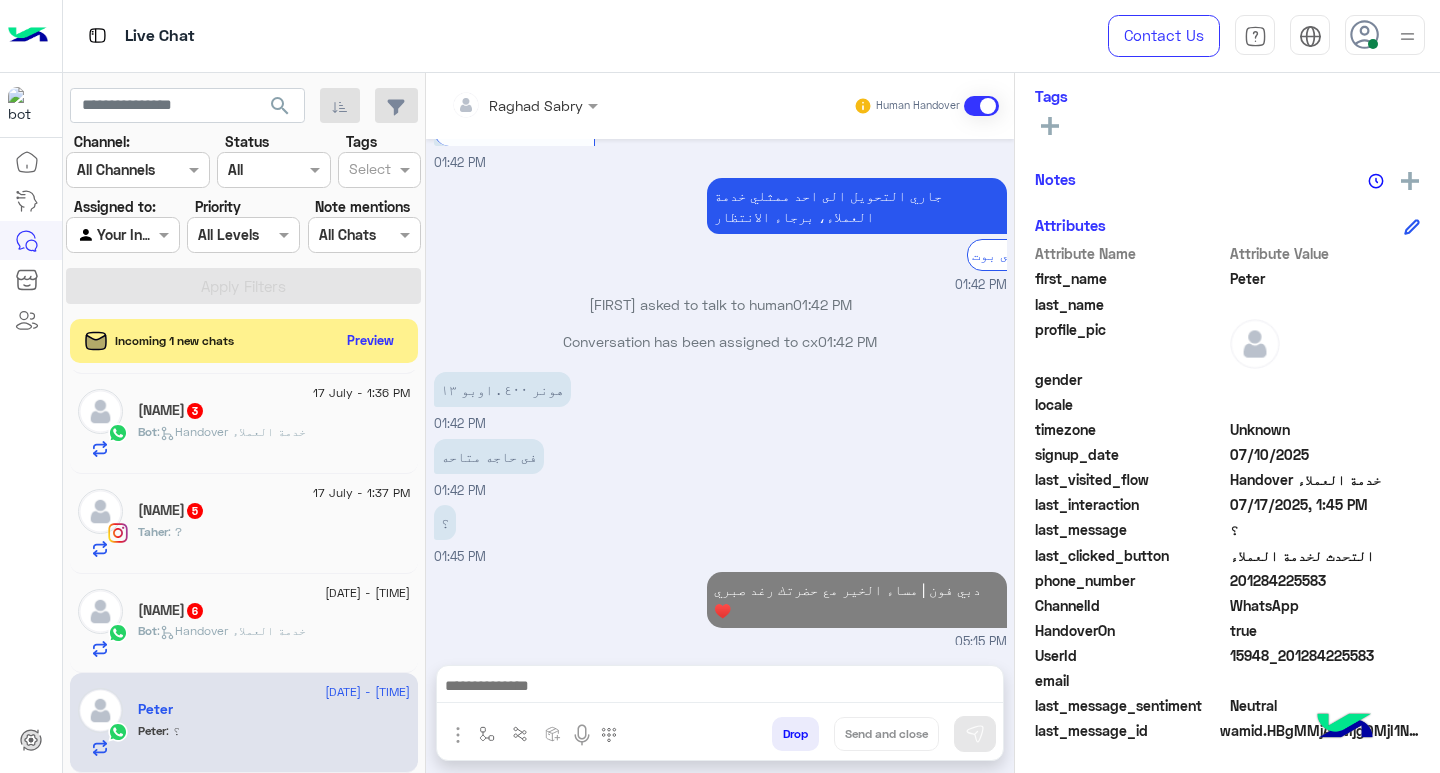 scroll, scrollTop: 1006, scrollLeft: 0, axis: vertical 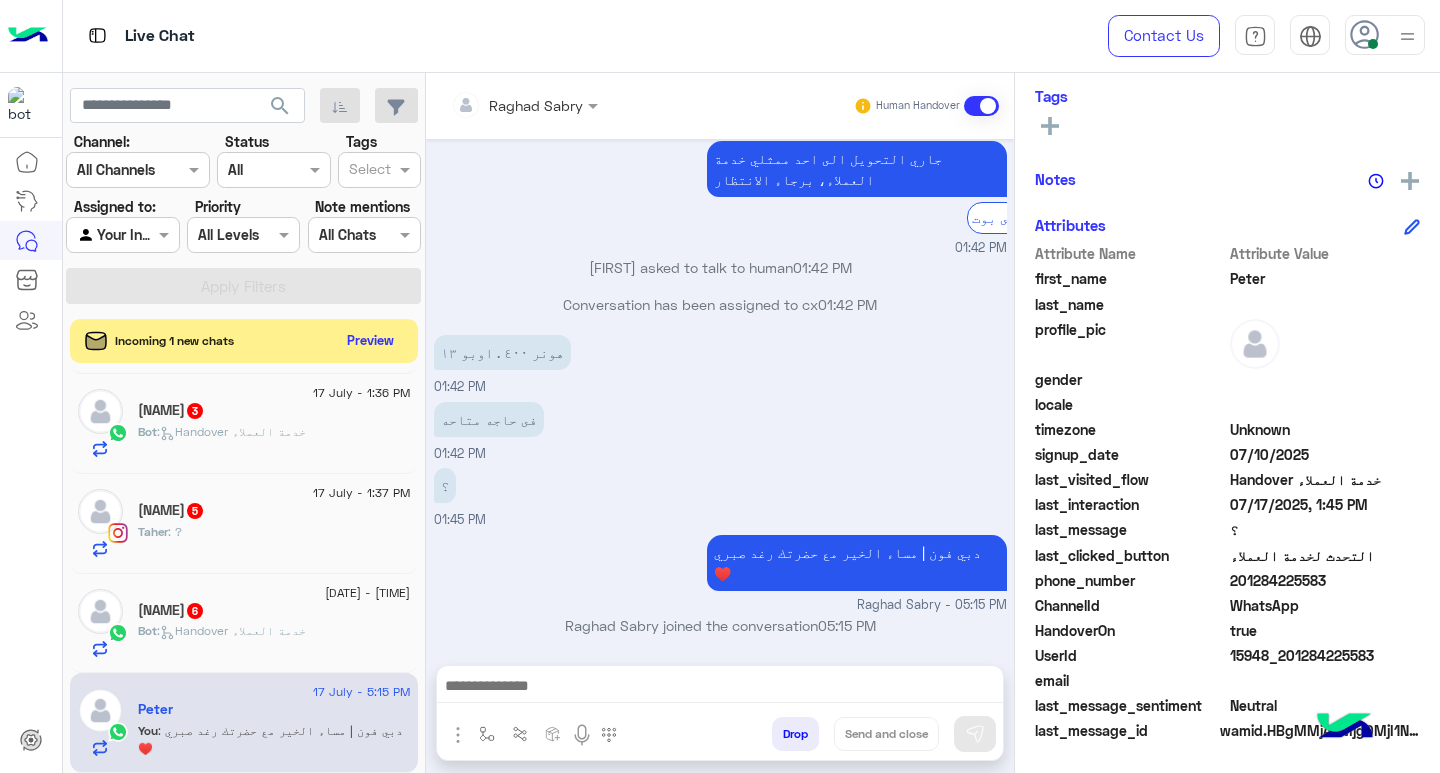click at bounding box center (720, 688) 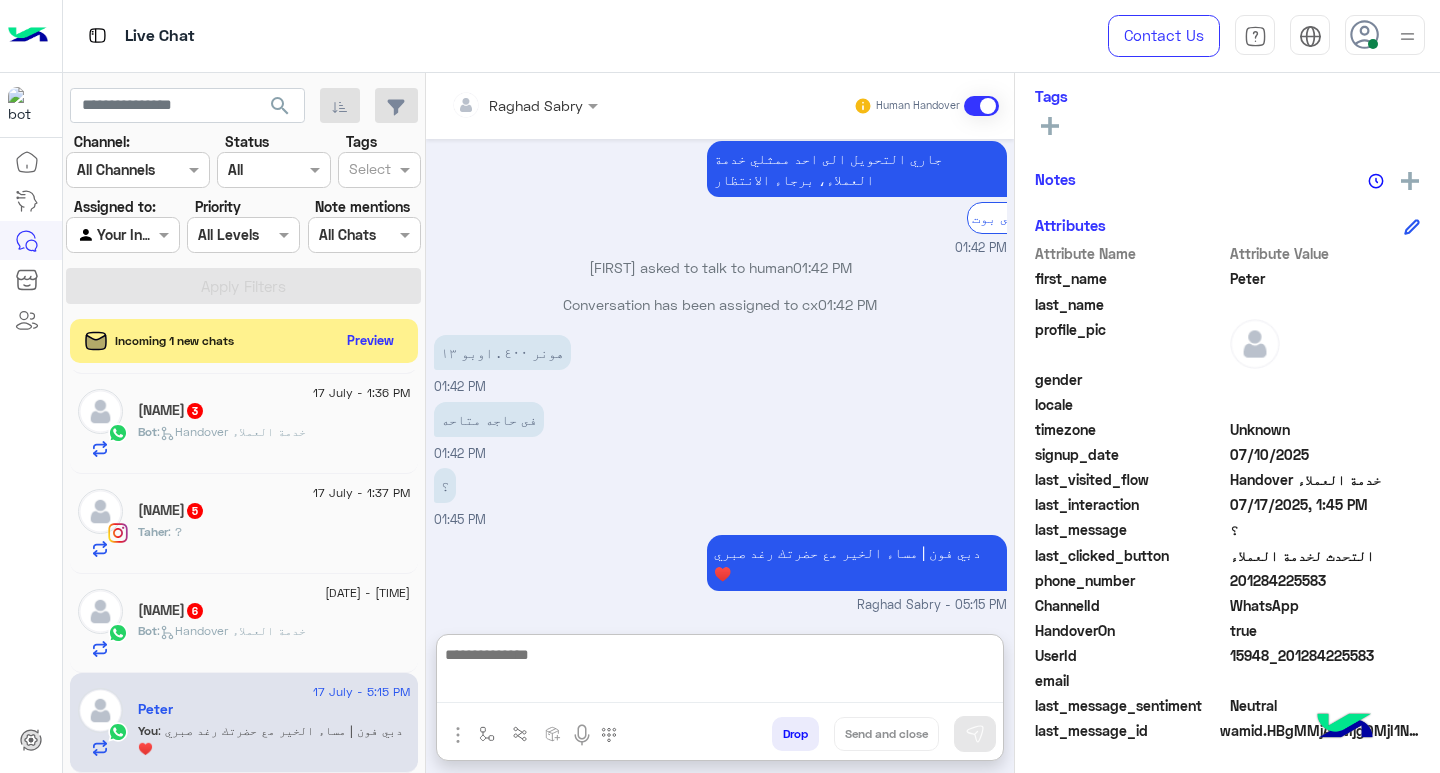 scroll, scrollTop: 1022, scrollLeft: 0, axis: vertical 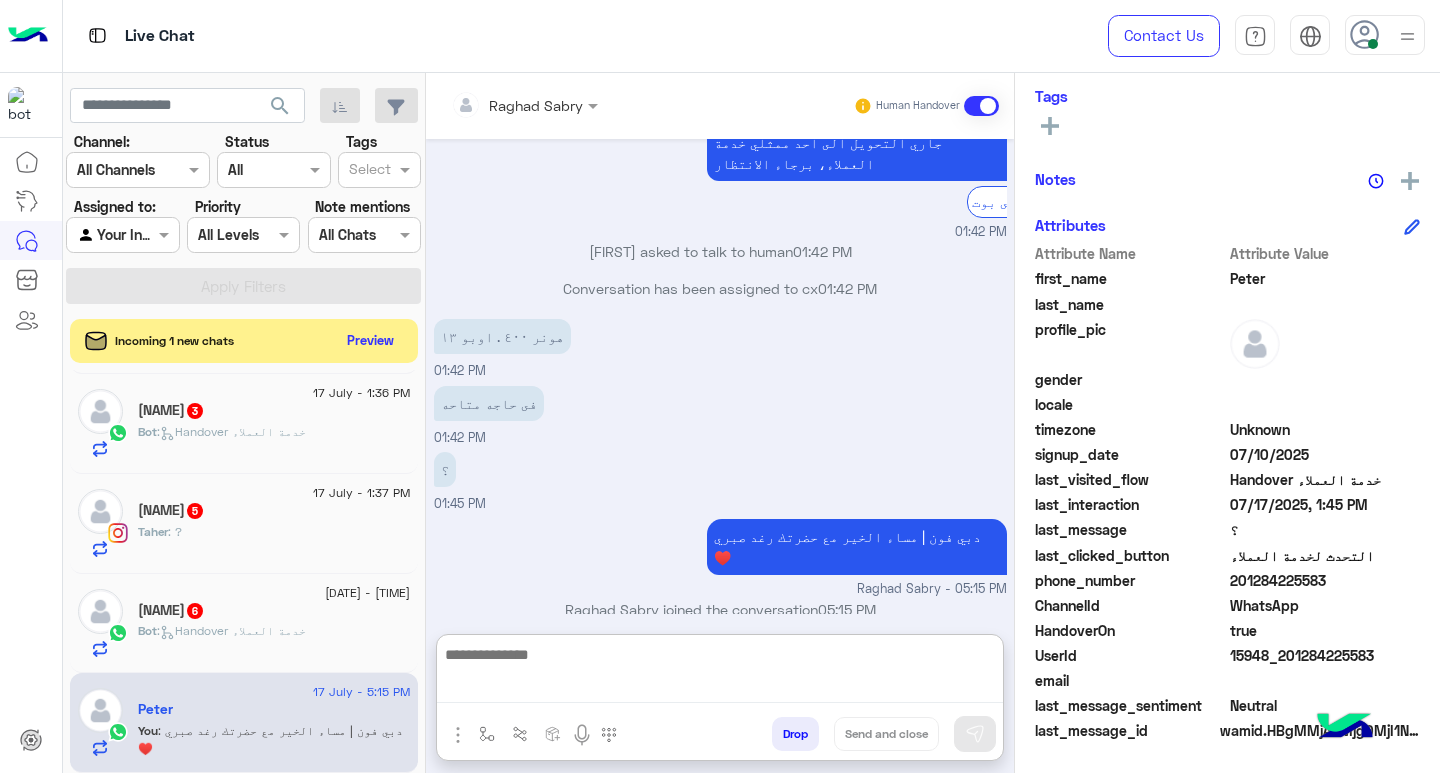 paste on "**********" 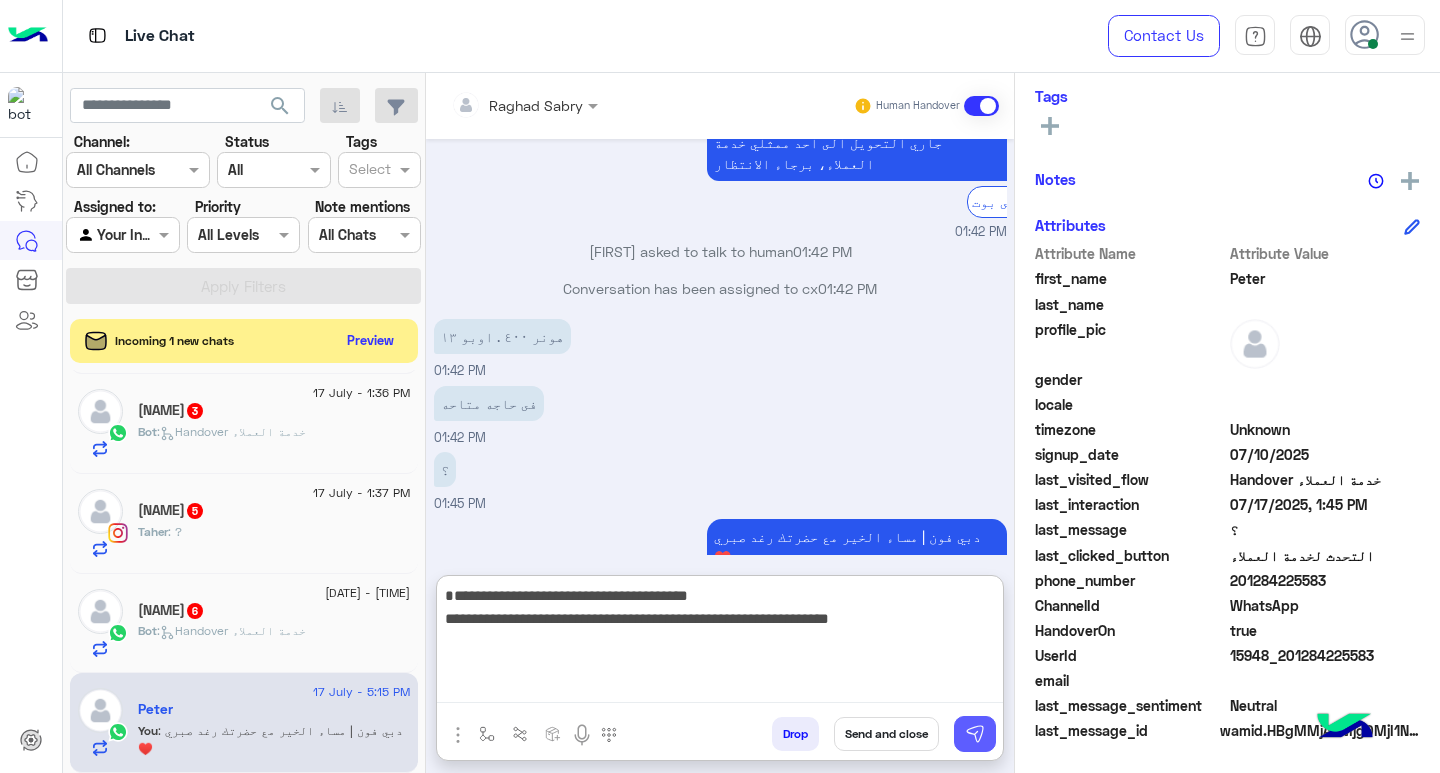 type on "**********" 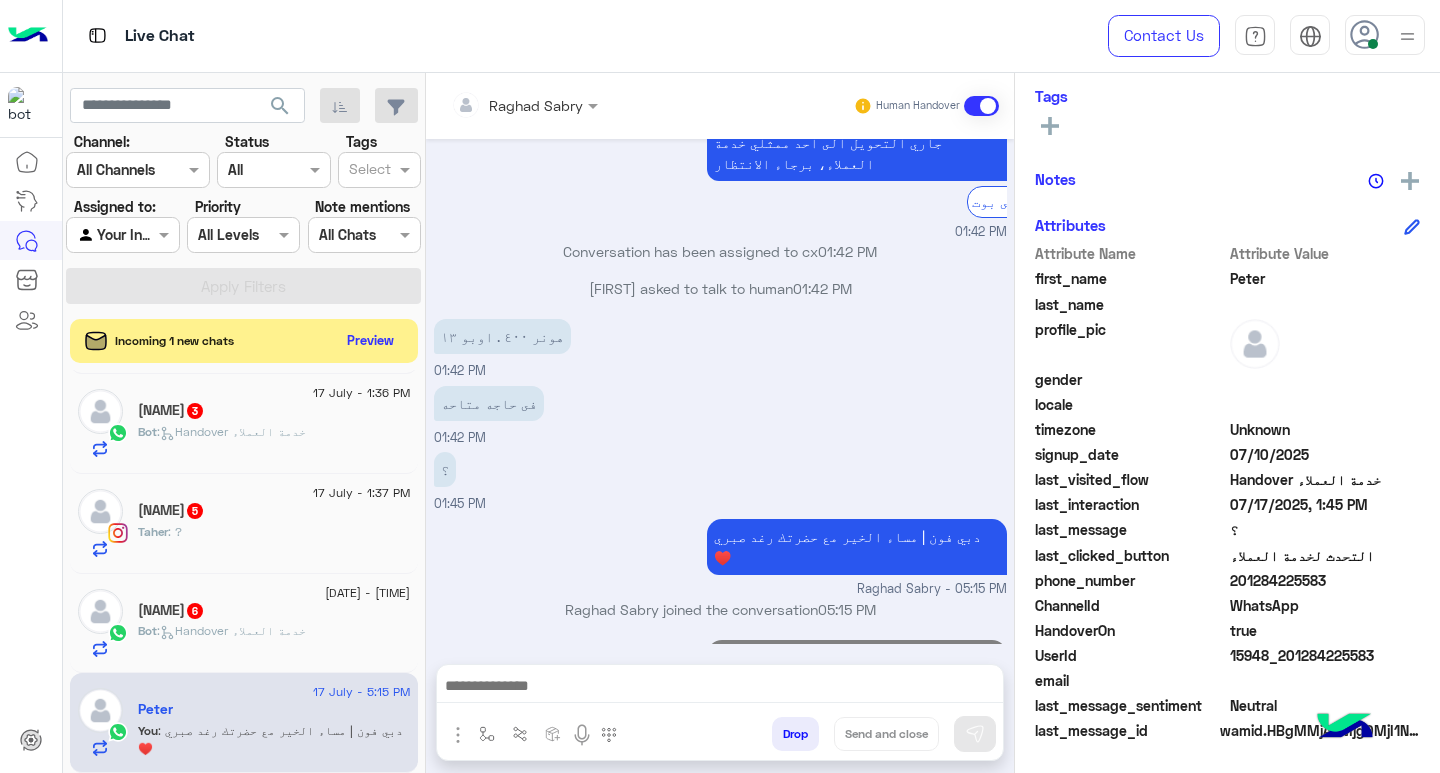 scroll, scrollTop: 1111, scrollLeft: 0, axis: vertical 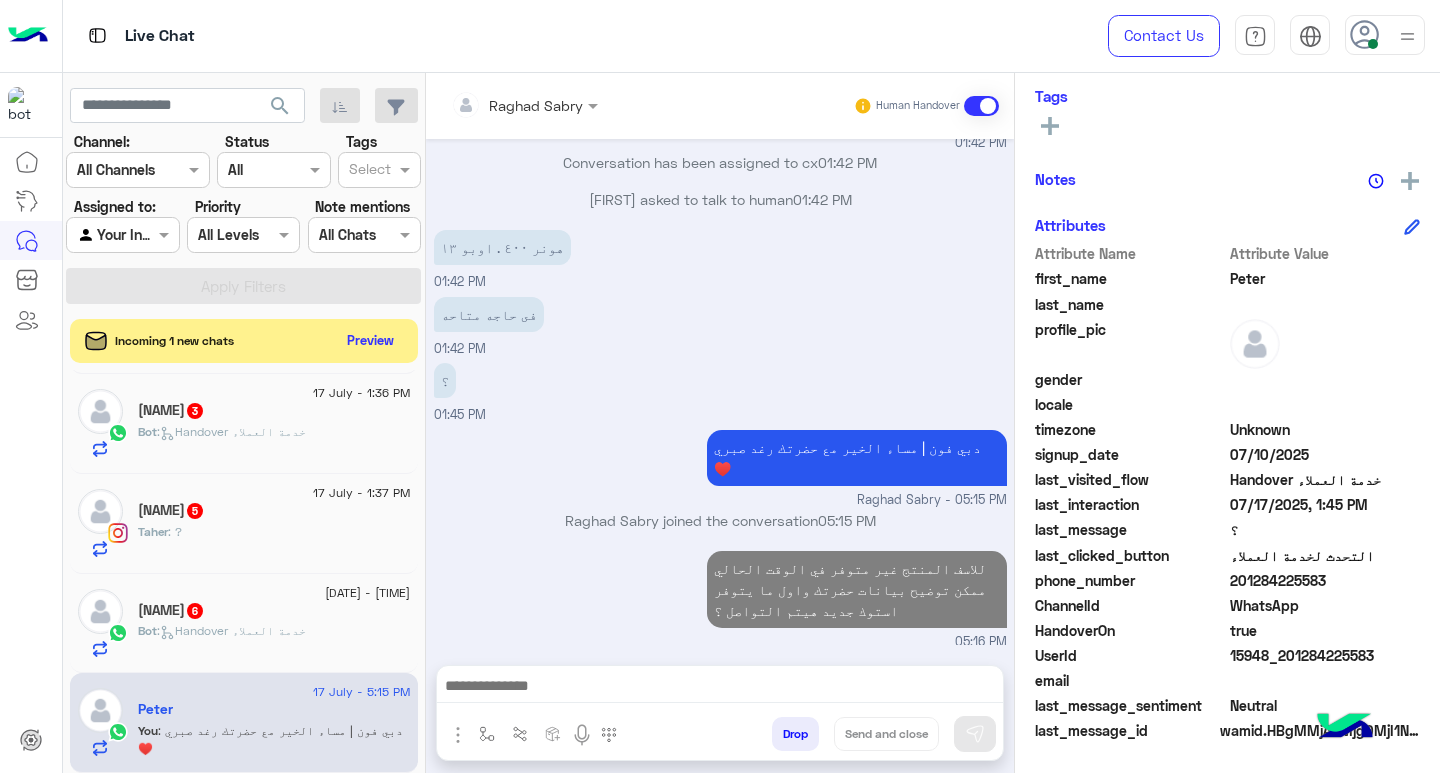 click on "6" 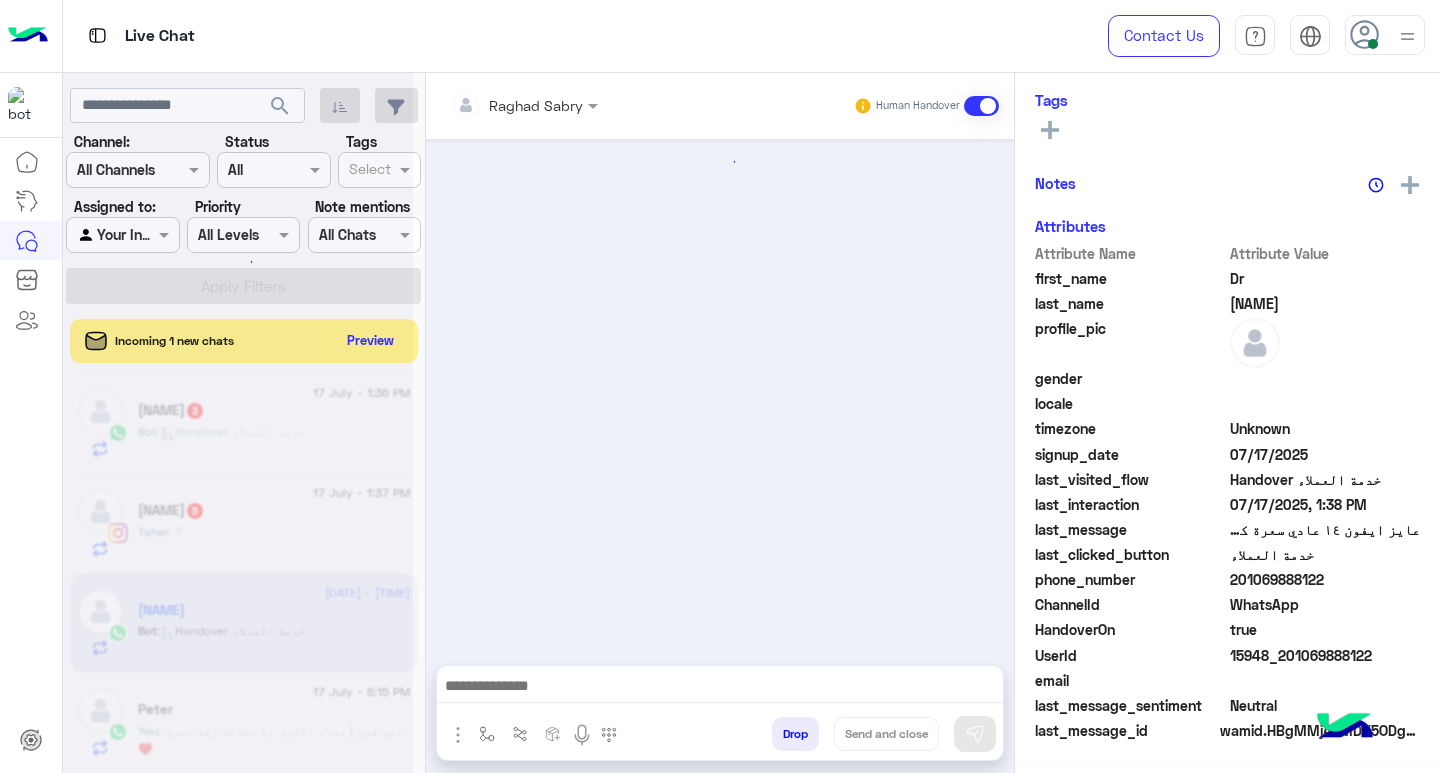 scroll, scrollTop: 325, scrollLeft: 0, axis: vertical 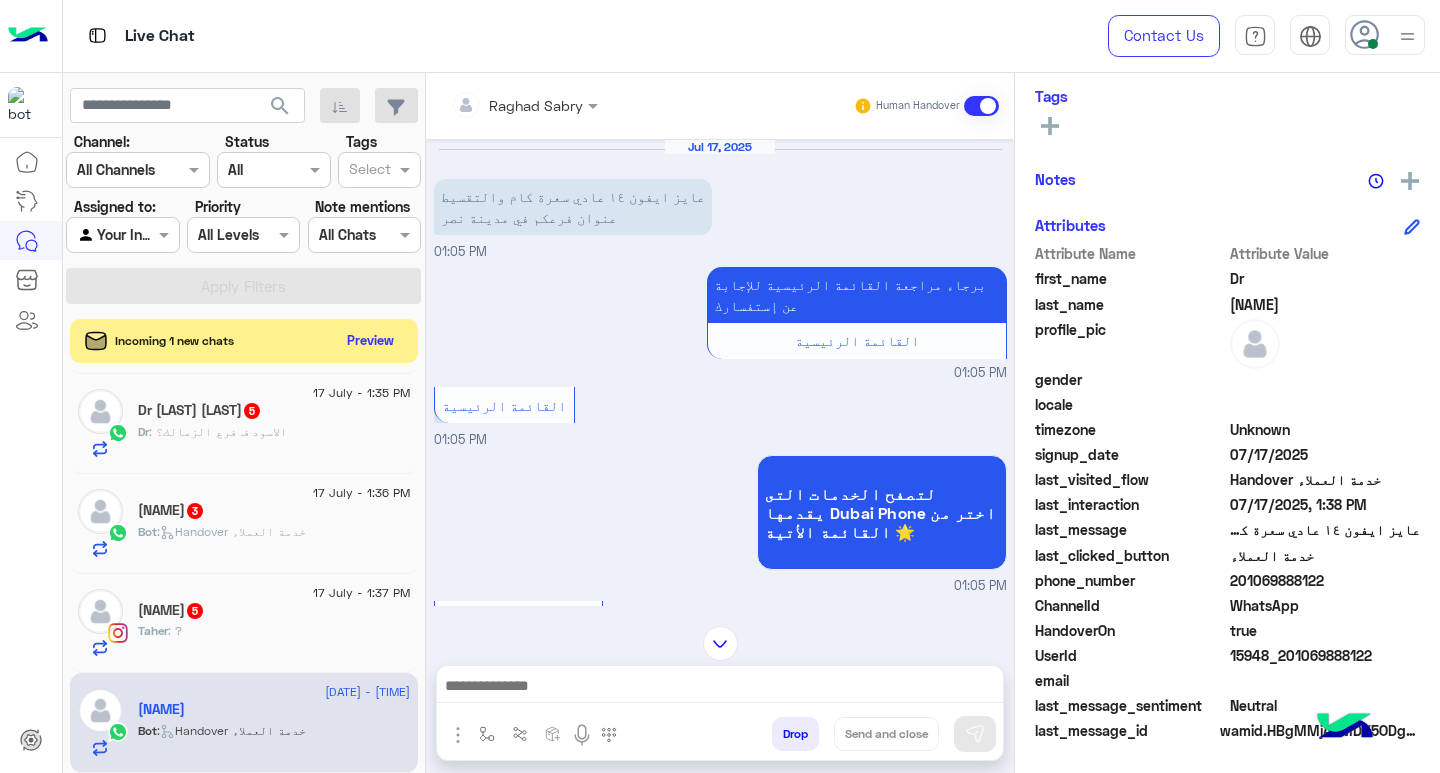 click at bounding box center [720, 688] 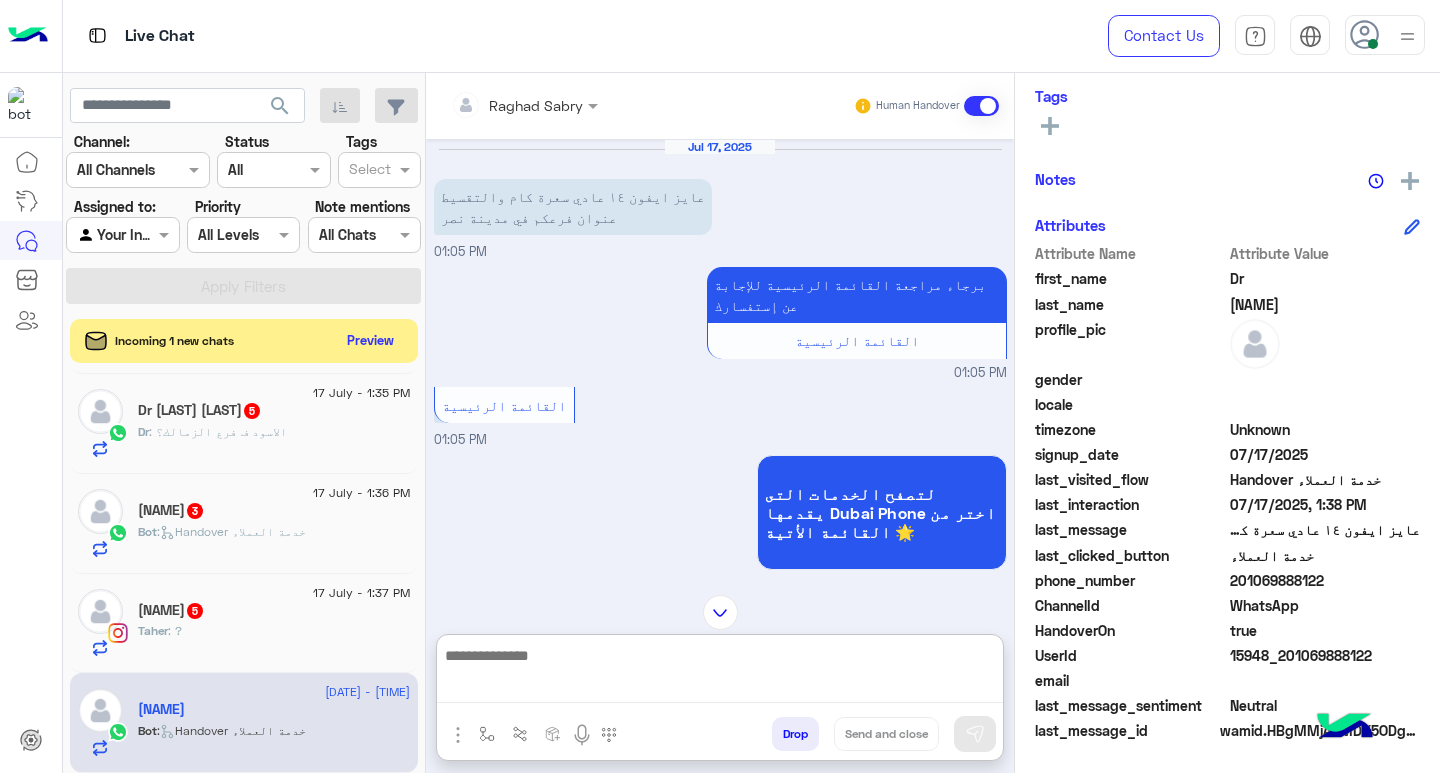 paste on "**********" 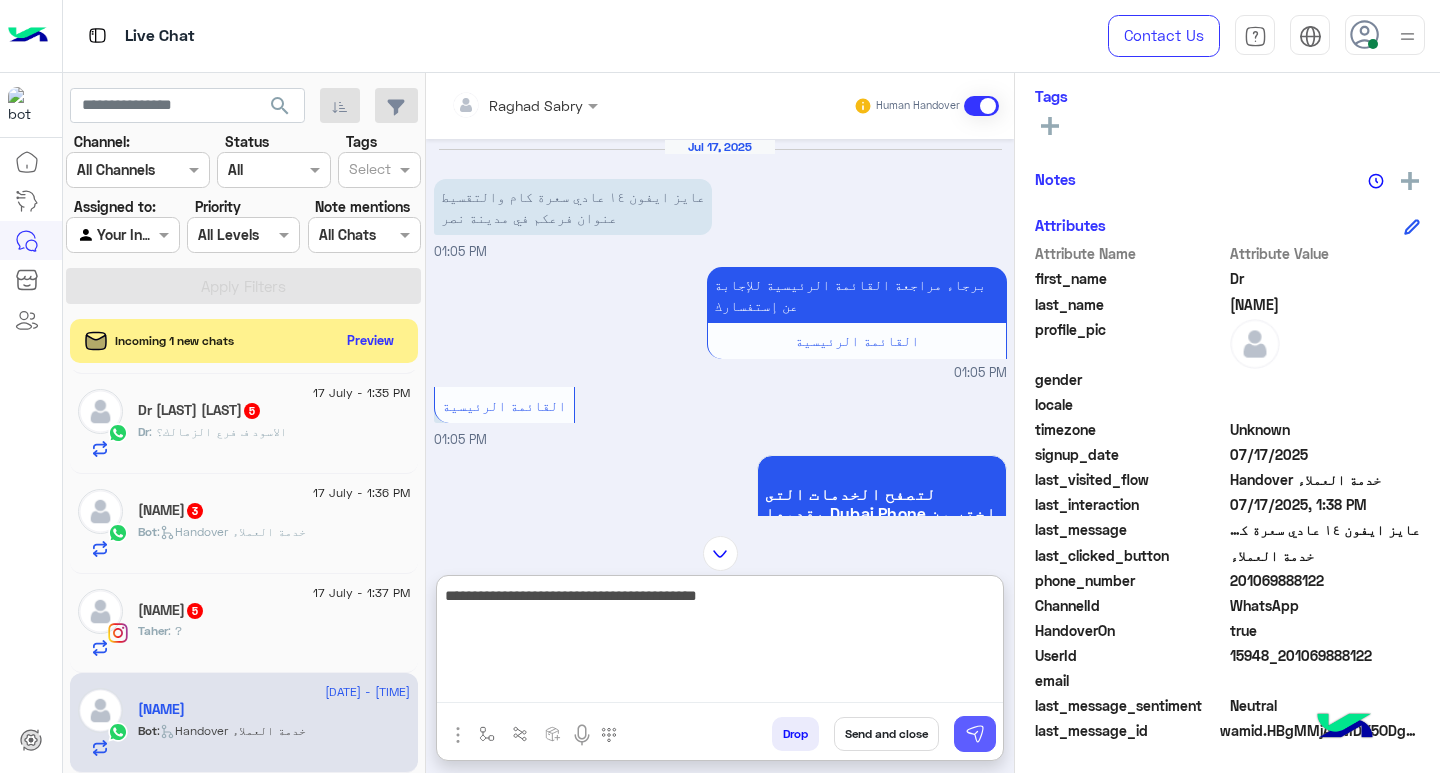 type on "**********" 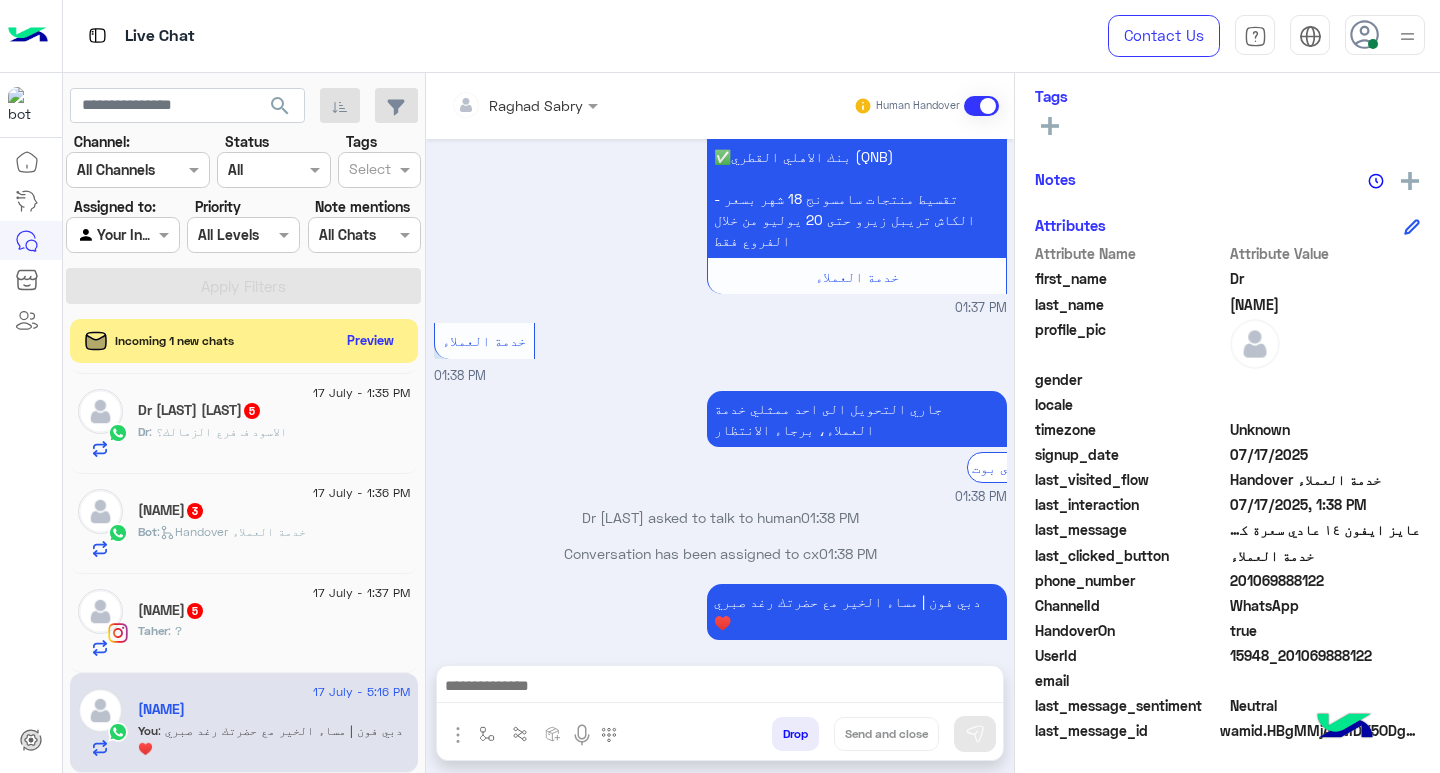 click at bounding box center (720, 688) 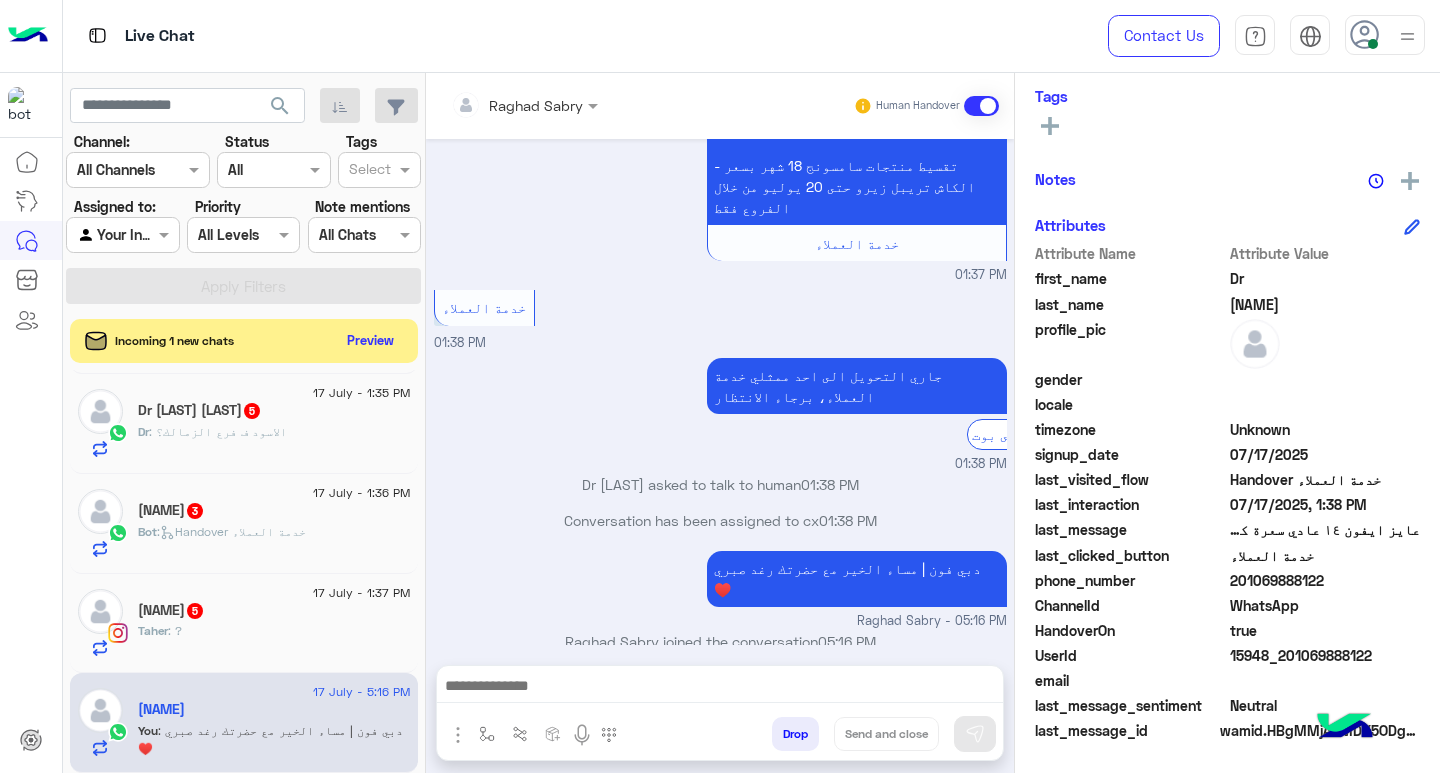 paste on "**********" 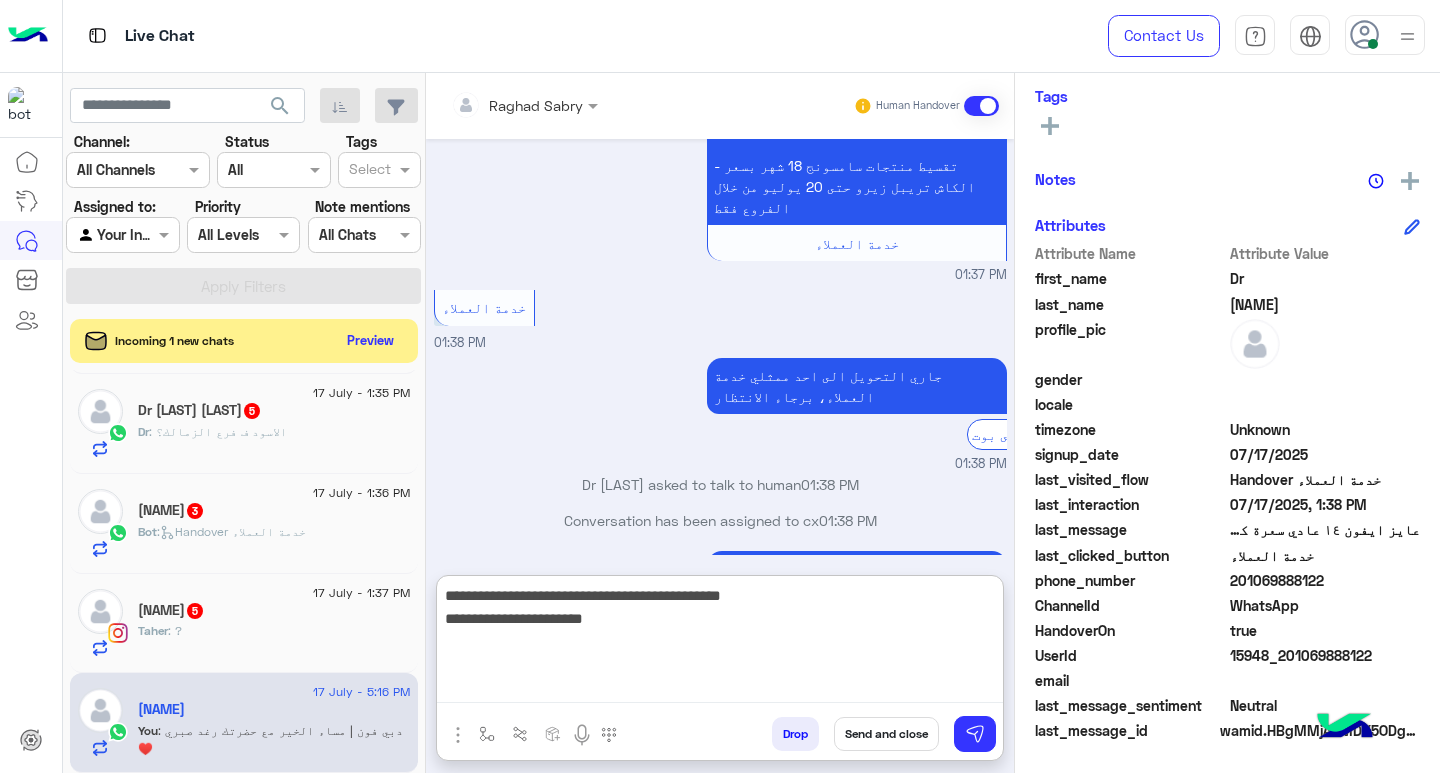 drag, startPoint x: 535, startPoint y: 631, endPoint x: 546, endPoint y: 638, distance: 13.038404 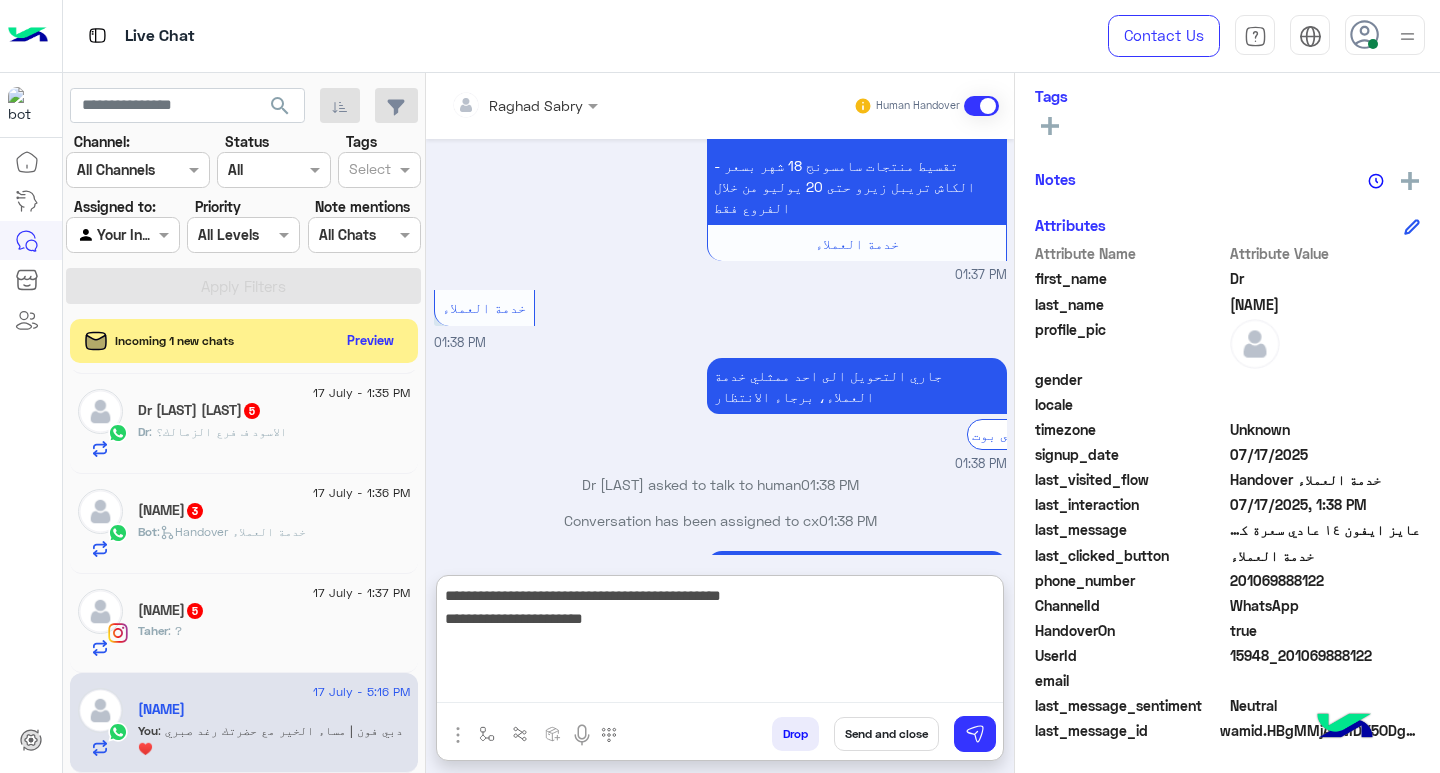 click on "**********" at bounding box center (720, 643) 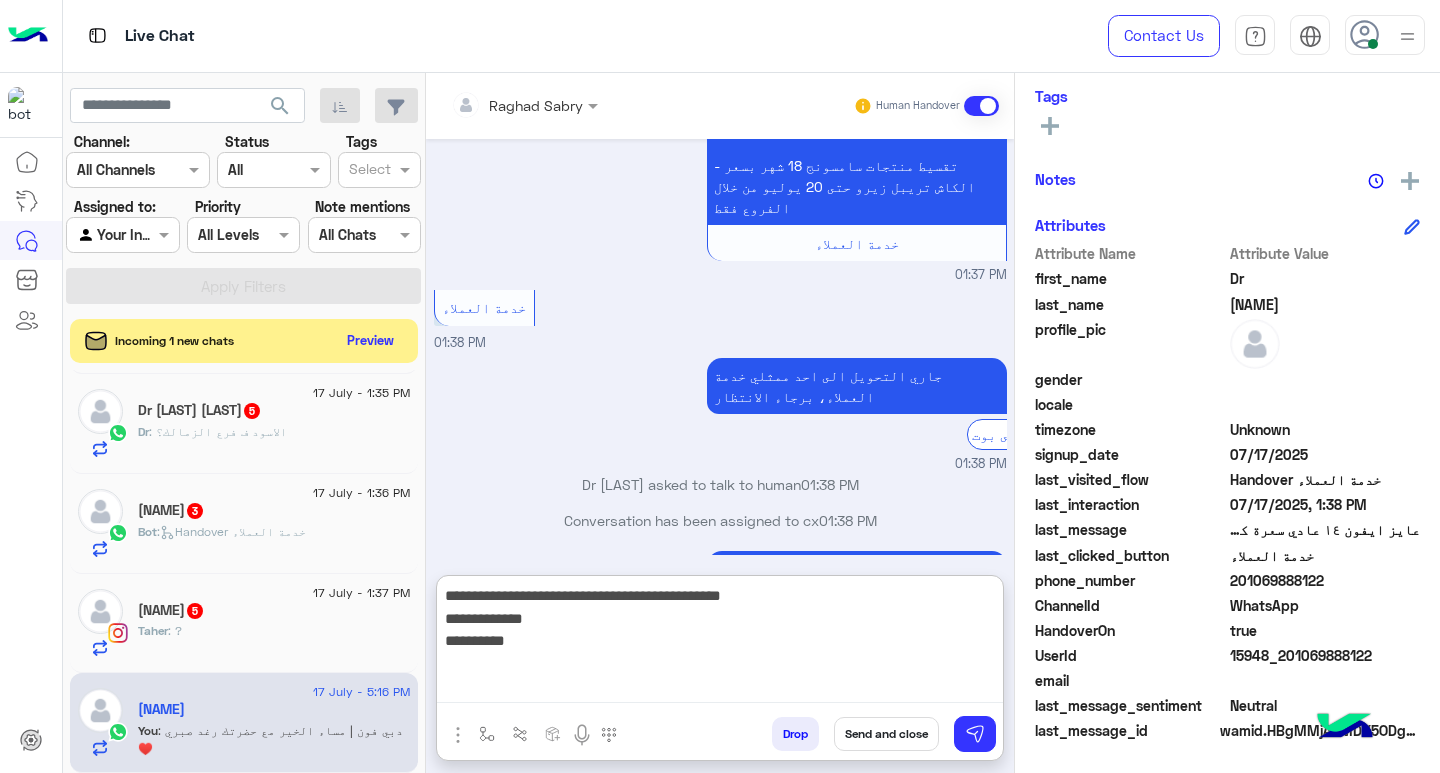 click on "**********" at bounding box center [720, 643] 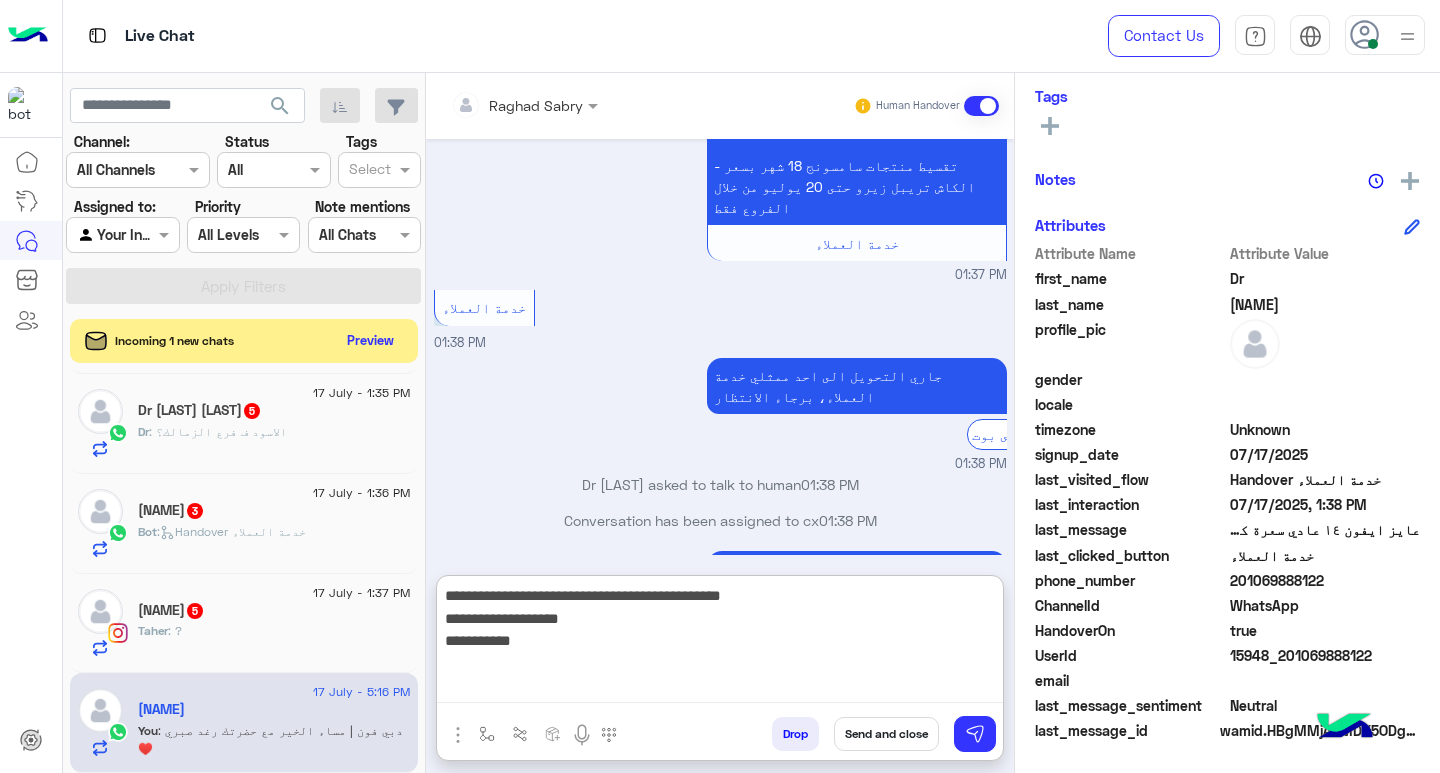 click on "**********" at bounding box center [720, 643] 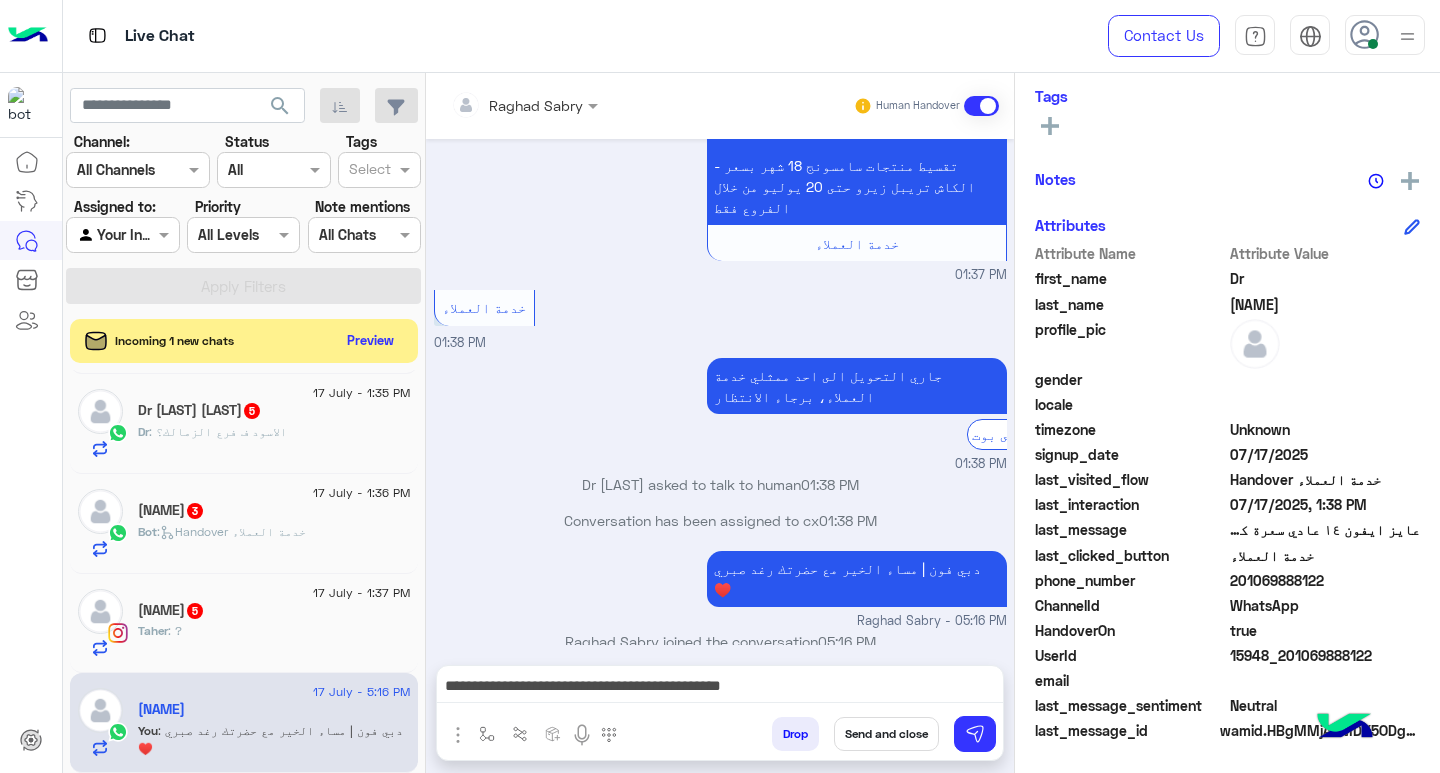 scroll, scrollTop: 1830, scrollLeft: 0, axis: vertical 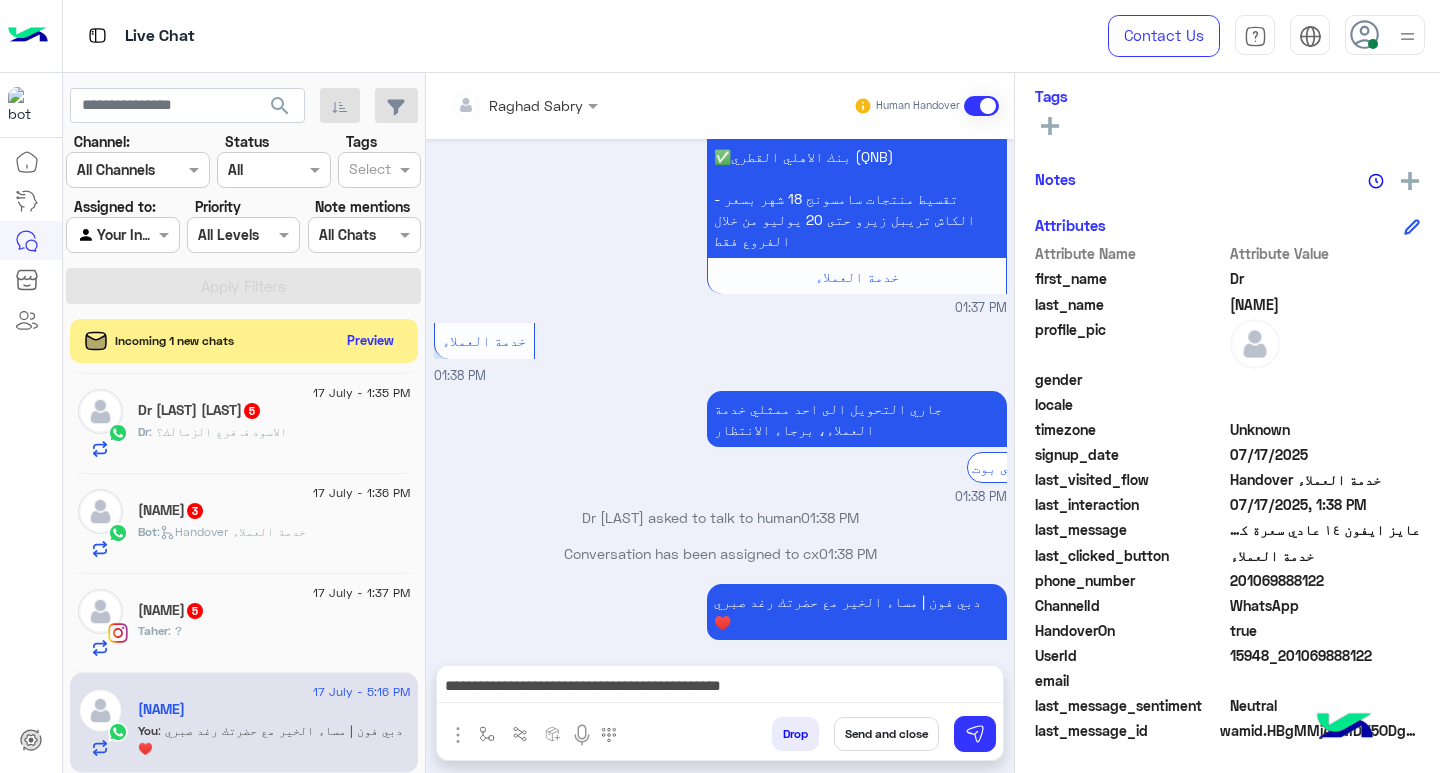 click on "**********" at bounding box center (720, 688) 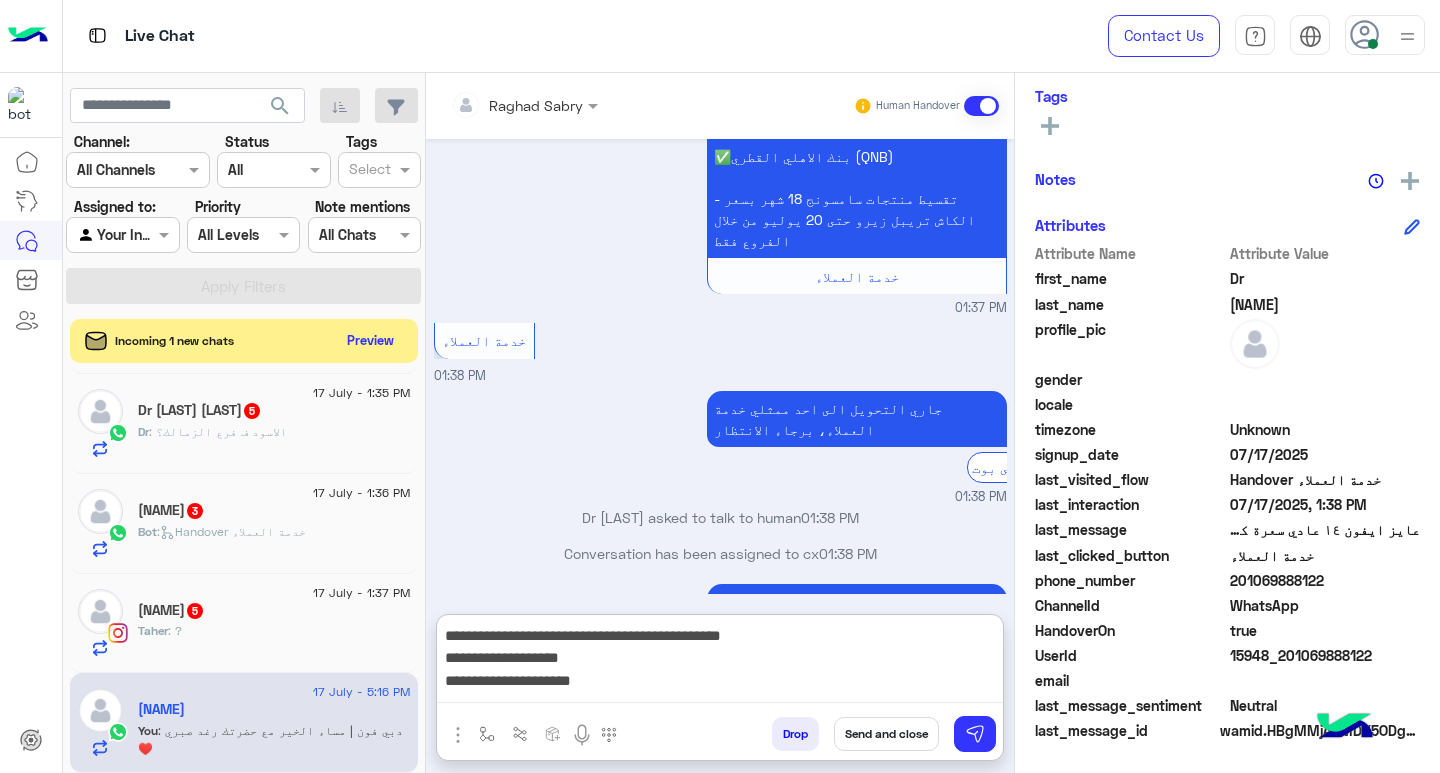 scroll, scrollTop: 1863, scrollLeft: 0, axis: vertical 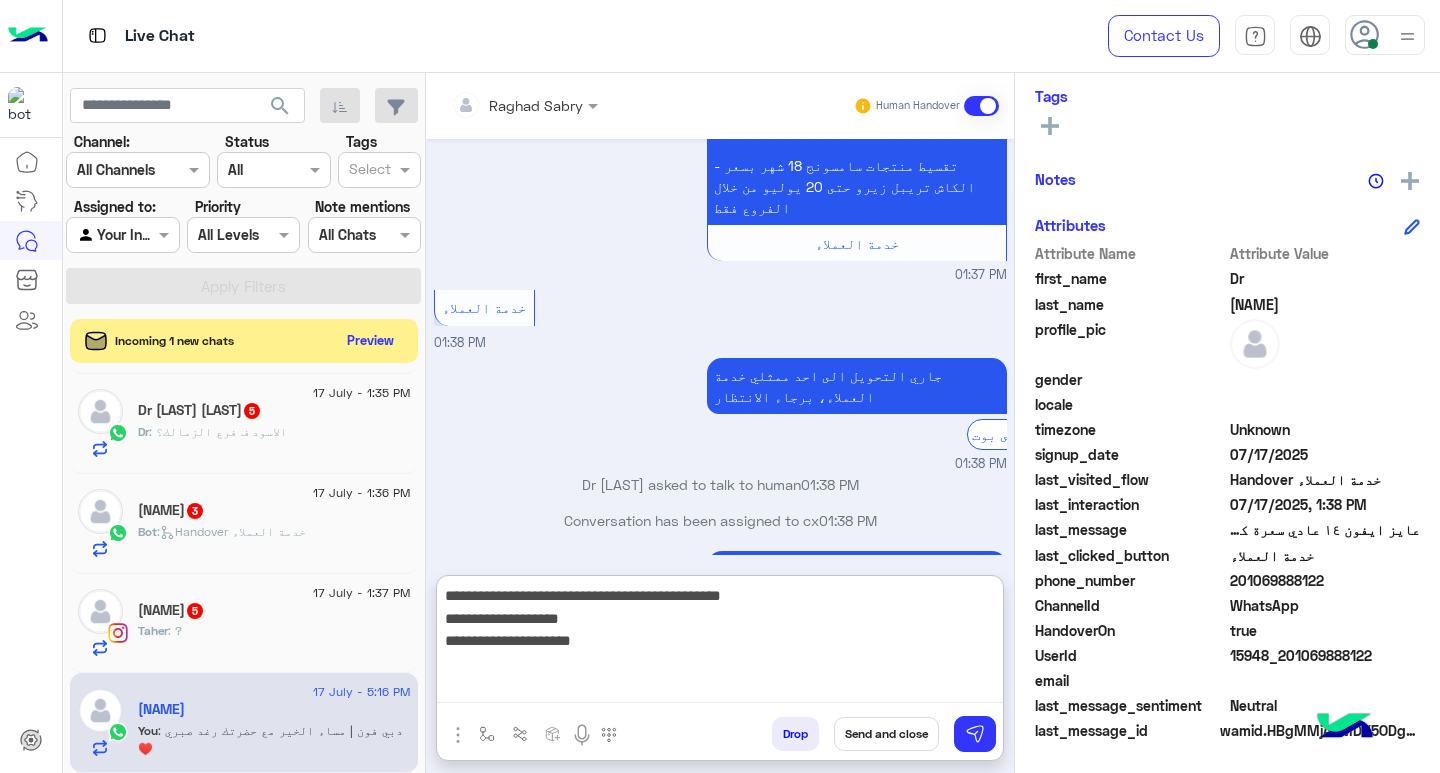 click on "**********" at bounding box center (720, 643) 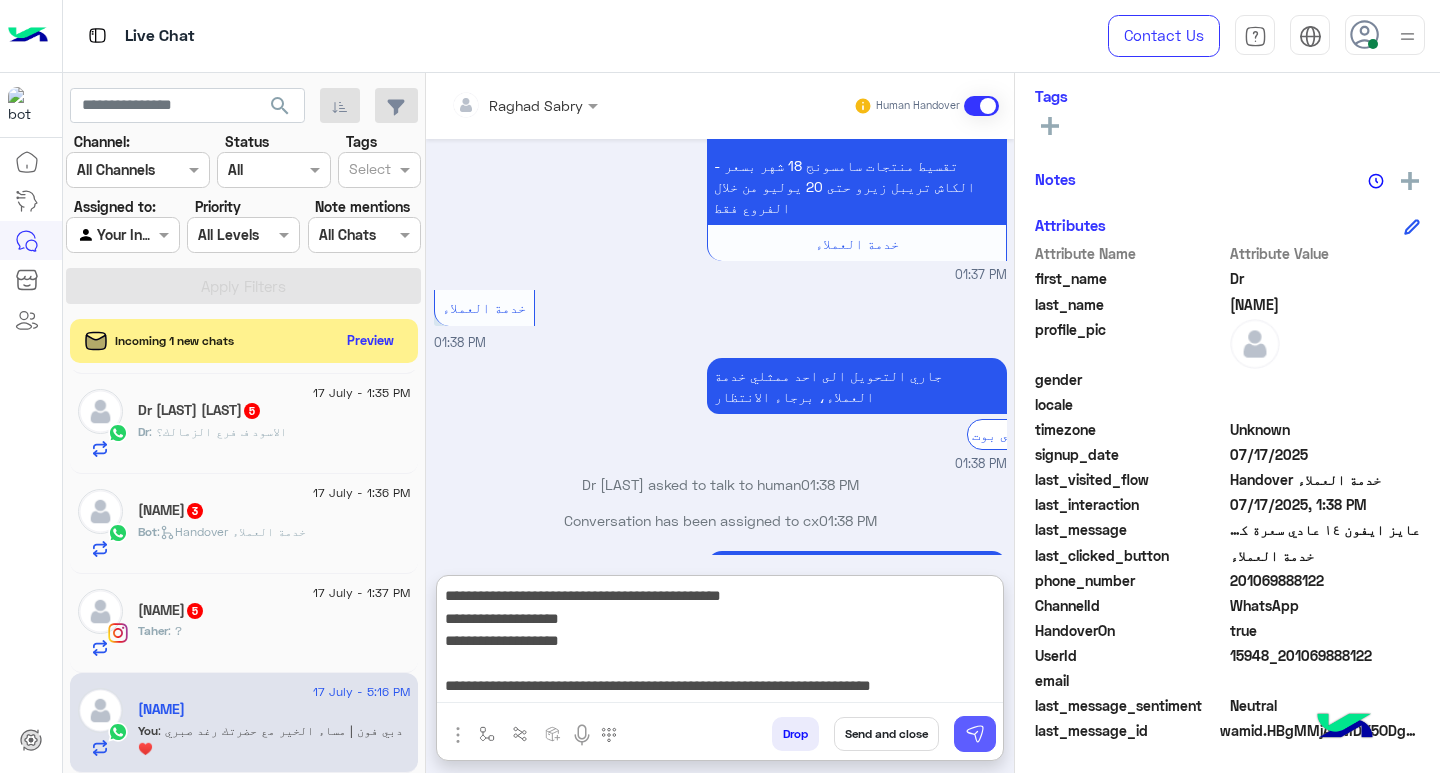 type on "**********" 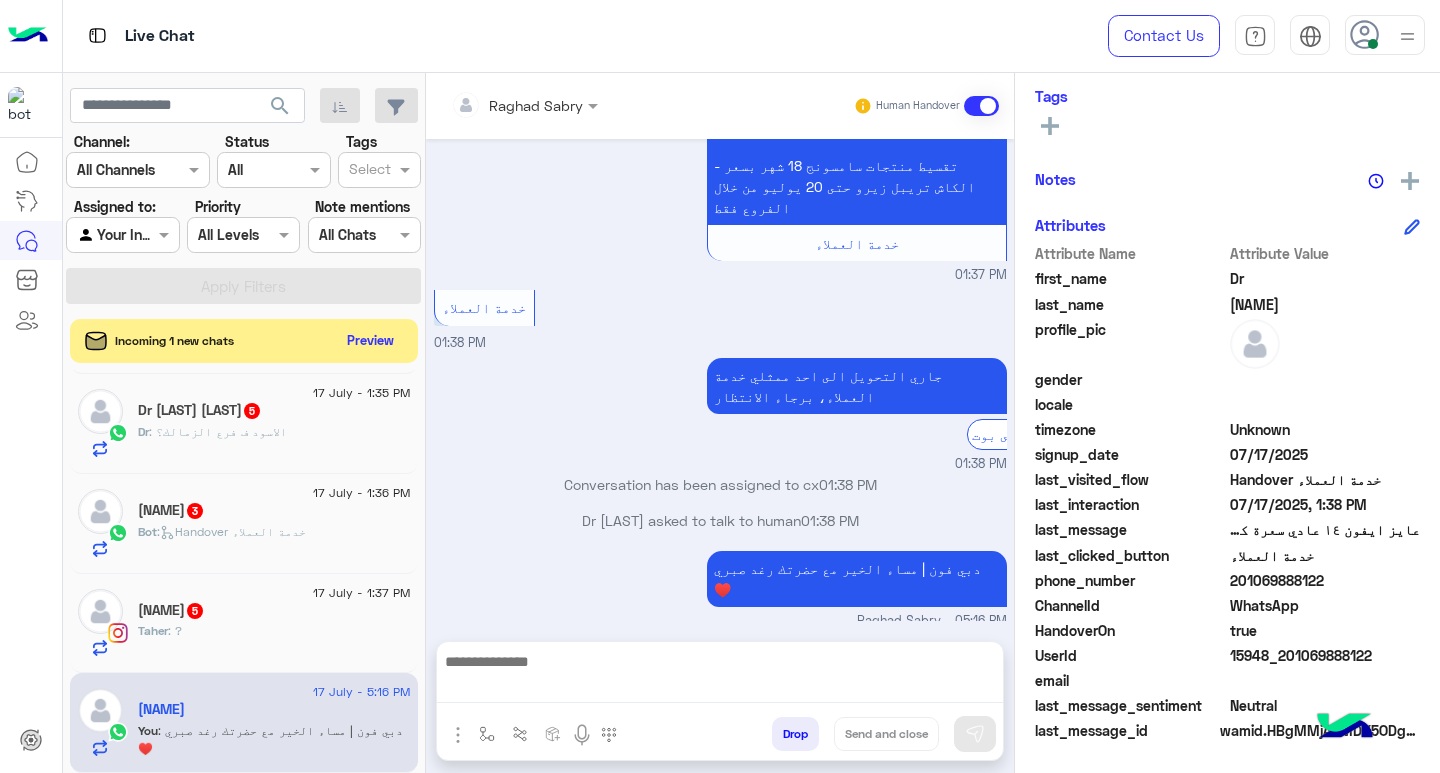 scroll, scrollTop: 2020, scrollLeft: 0, axis: vertical 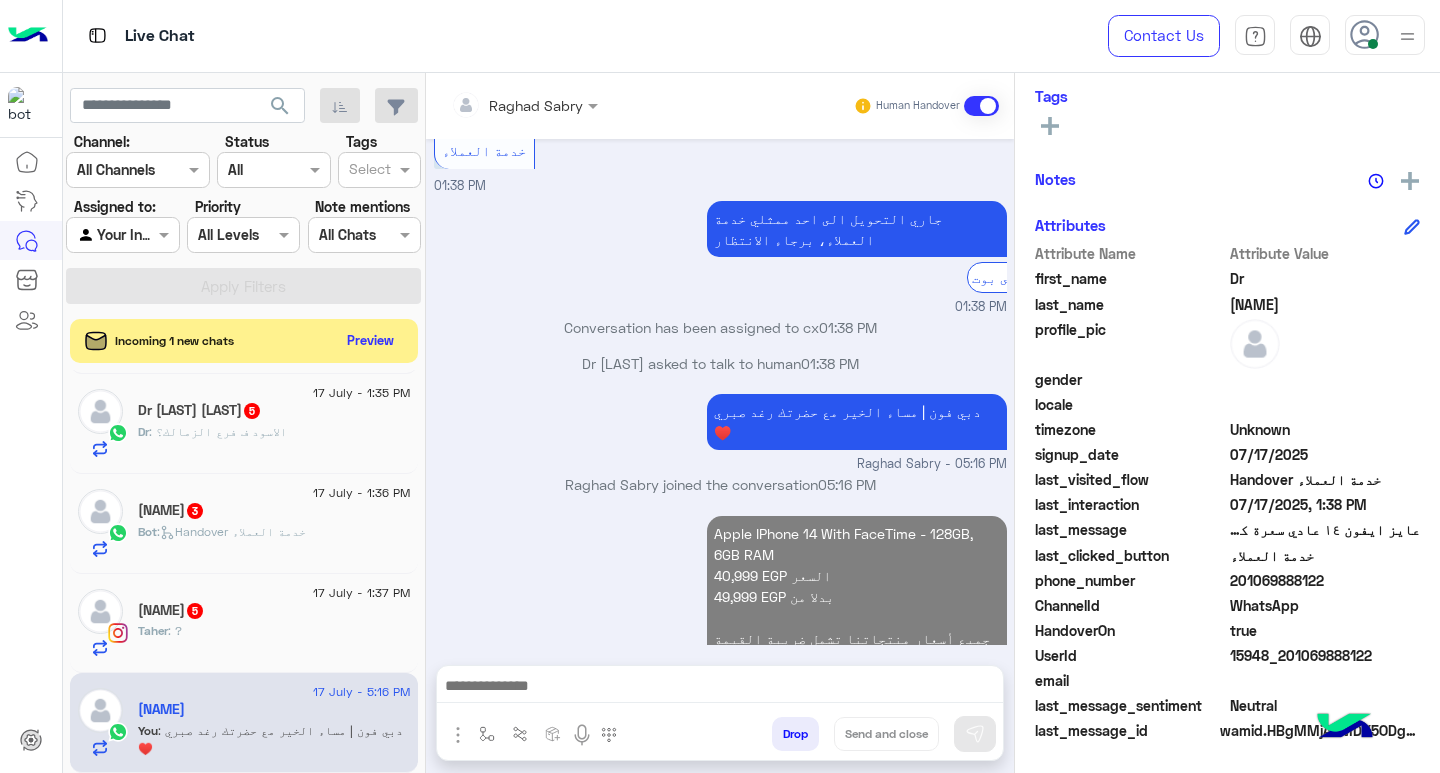 click on "Apple IPhone 14 With FaceTime - 128GB, 6GB RAM [PRICE] EGP   السعر  [PRICE] EGP بدلا من  جميع أسعار منتجاتنا تشمل ضريبة القيمة المضافة ومُعفاة من أي رسوم جمركية" at bounding box center [857, 596] 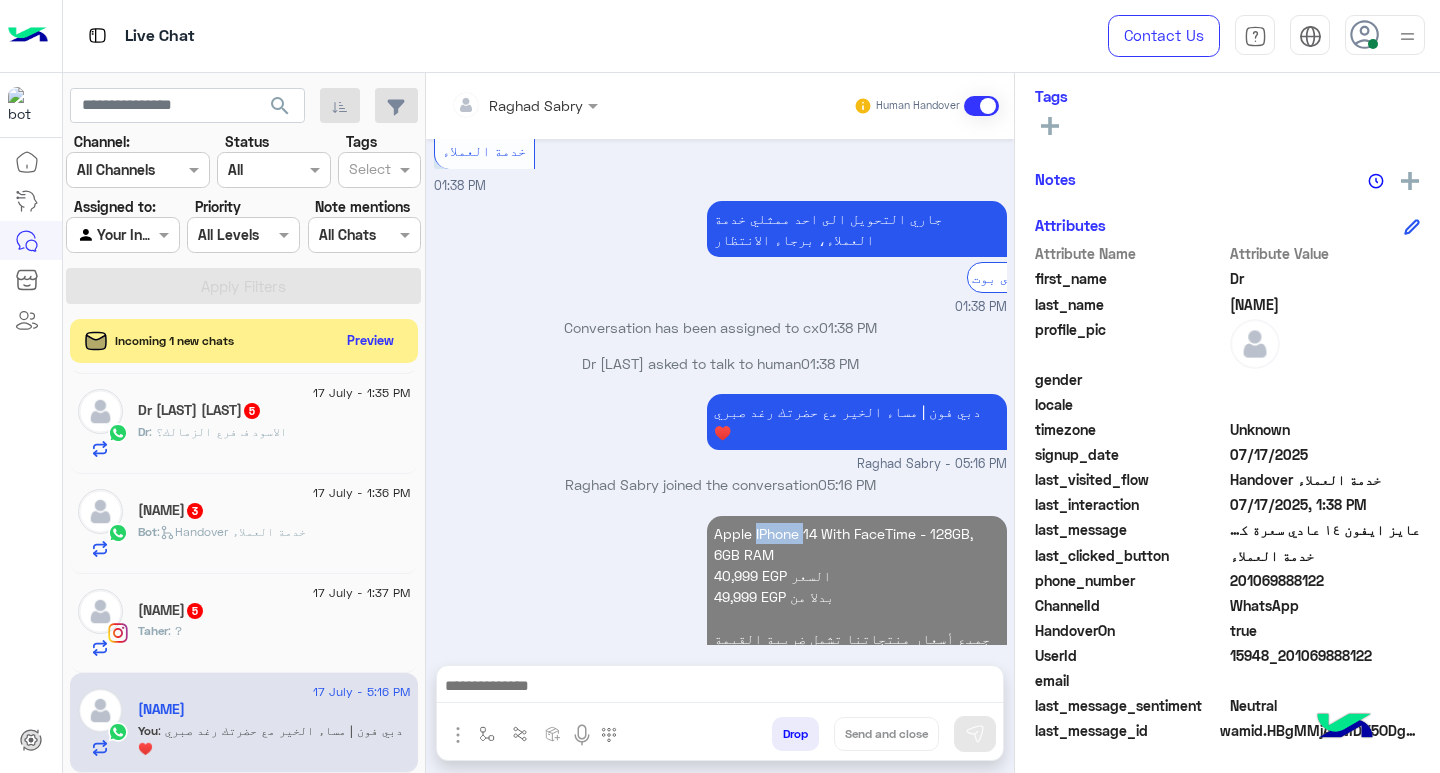 click on "Apple IPhone 14 With FaceTime - 128GB, 6GB RAM [PRICE] EGP   السعر  [PRICE] EGP بدلا من  جميع أسعار منتجاتنا تشمل ضريبة القيمة المضافة ومُعفاة من أي رسوم جمركية" at bounding box center (857, 596) 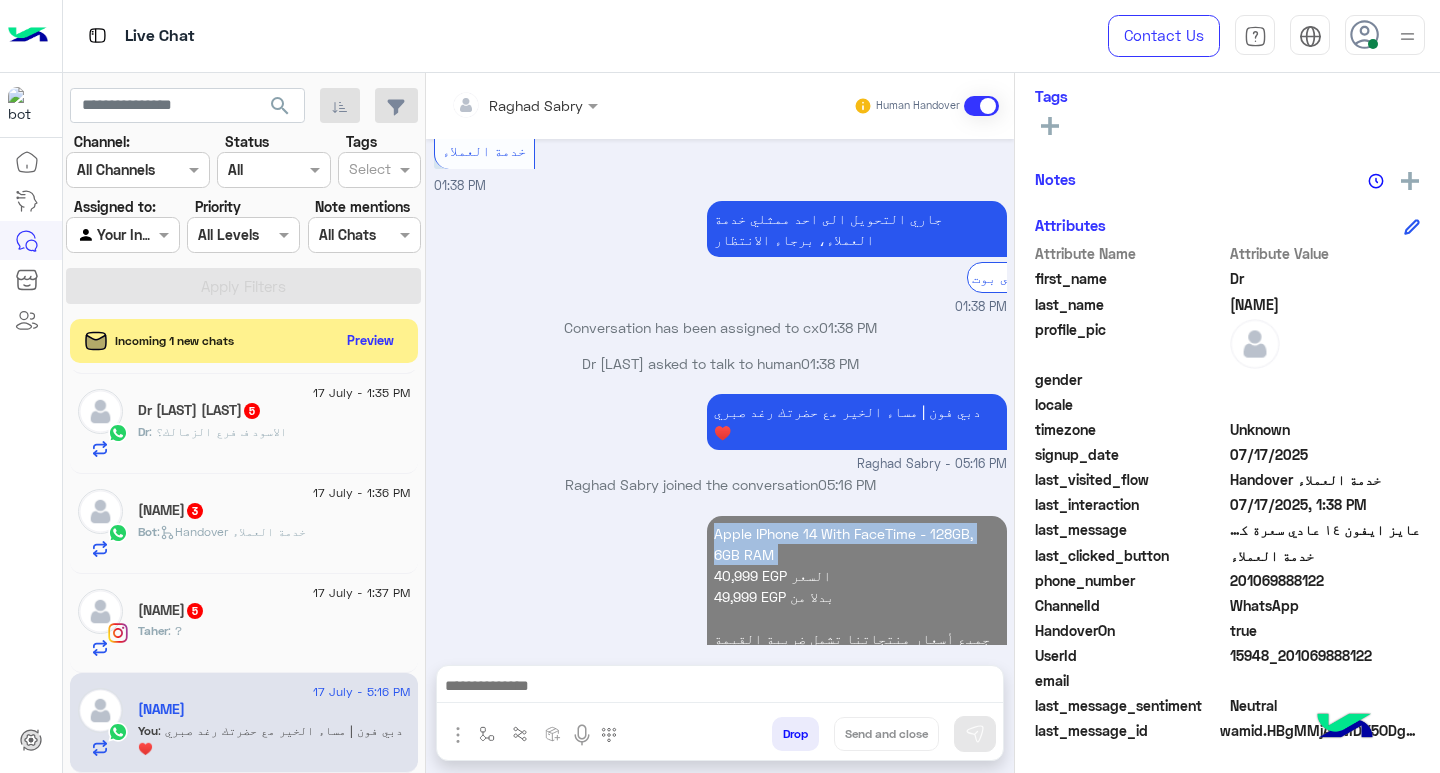 click on "Apple IPhone 14 With FaceTime - 128GB, 6GB RAM [PRICE] EGP   السعر  [PRICE] EGP بدلا من  جميع أسعار منتجاتنا تشمل ضريبة القيمة المضافة ومُعفاة من أي رسوم جمركية" at bounding box center [857, 596] 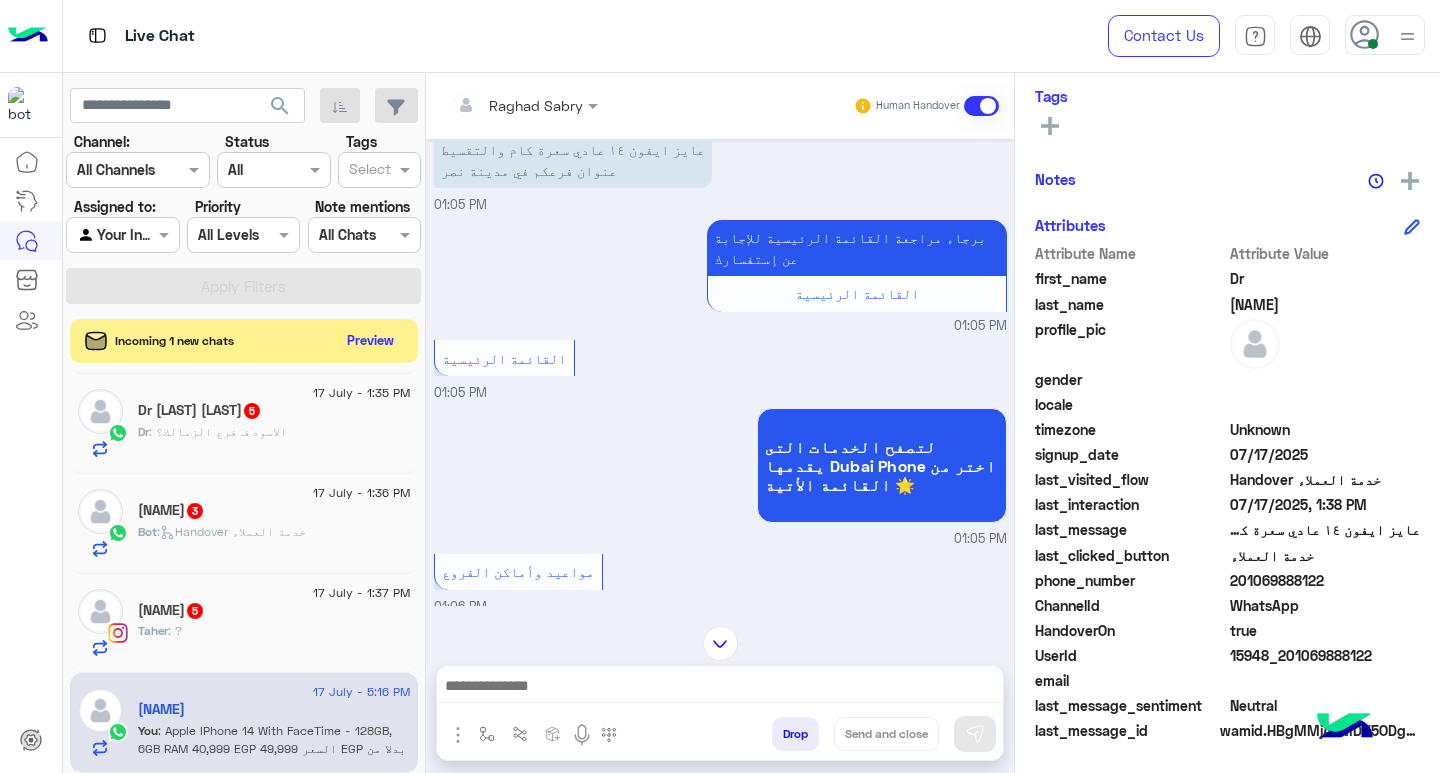 scroll, scrollTop: 0, scrollLeft: 0, axis: both 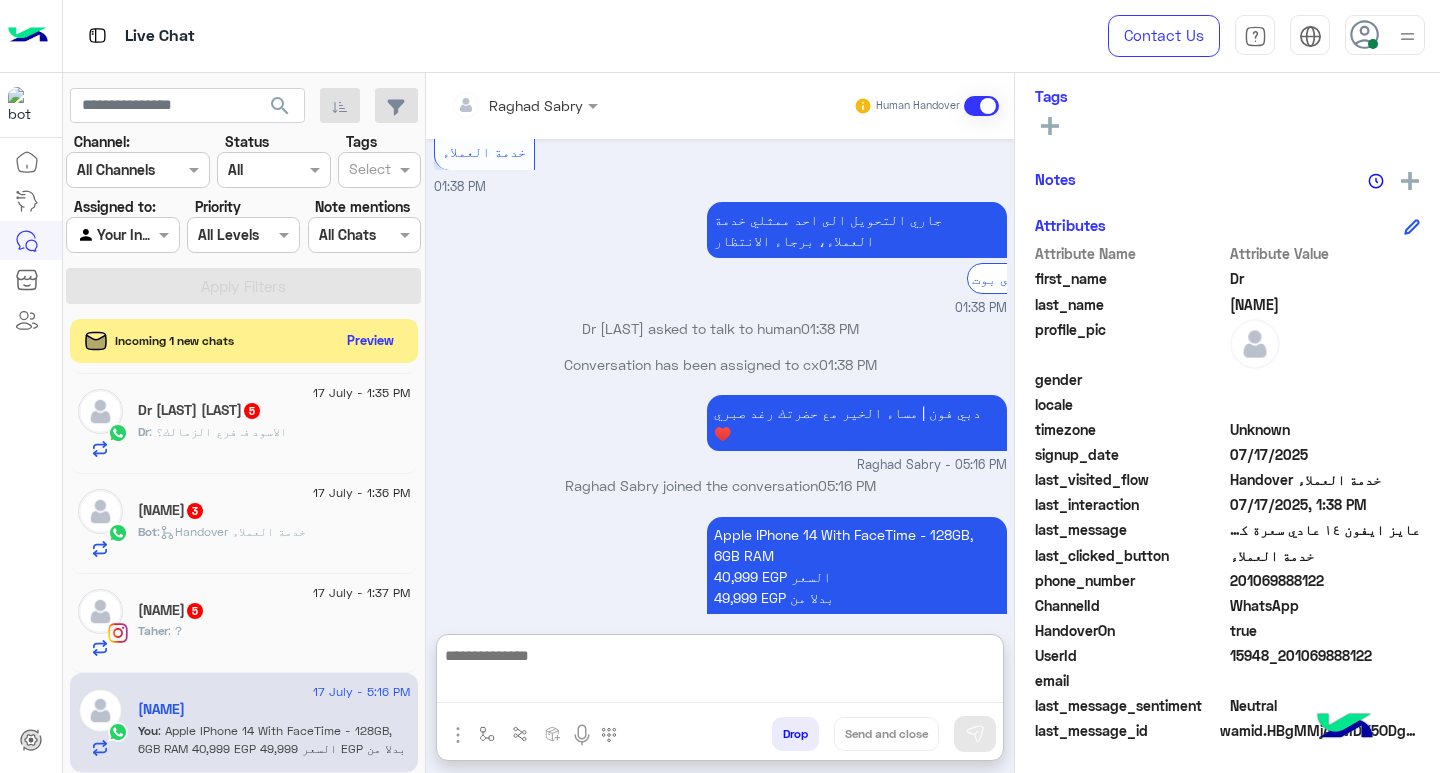 click at bounding box center [720, 673] 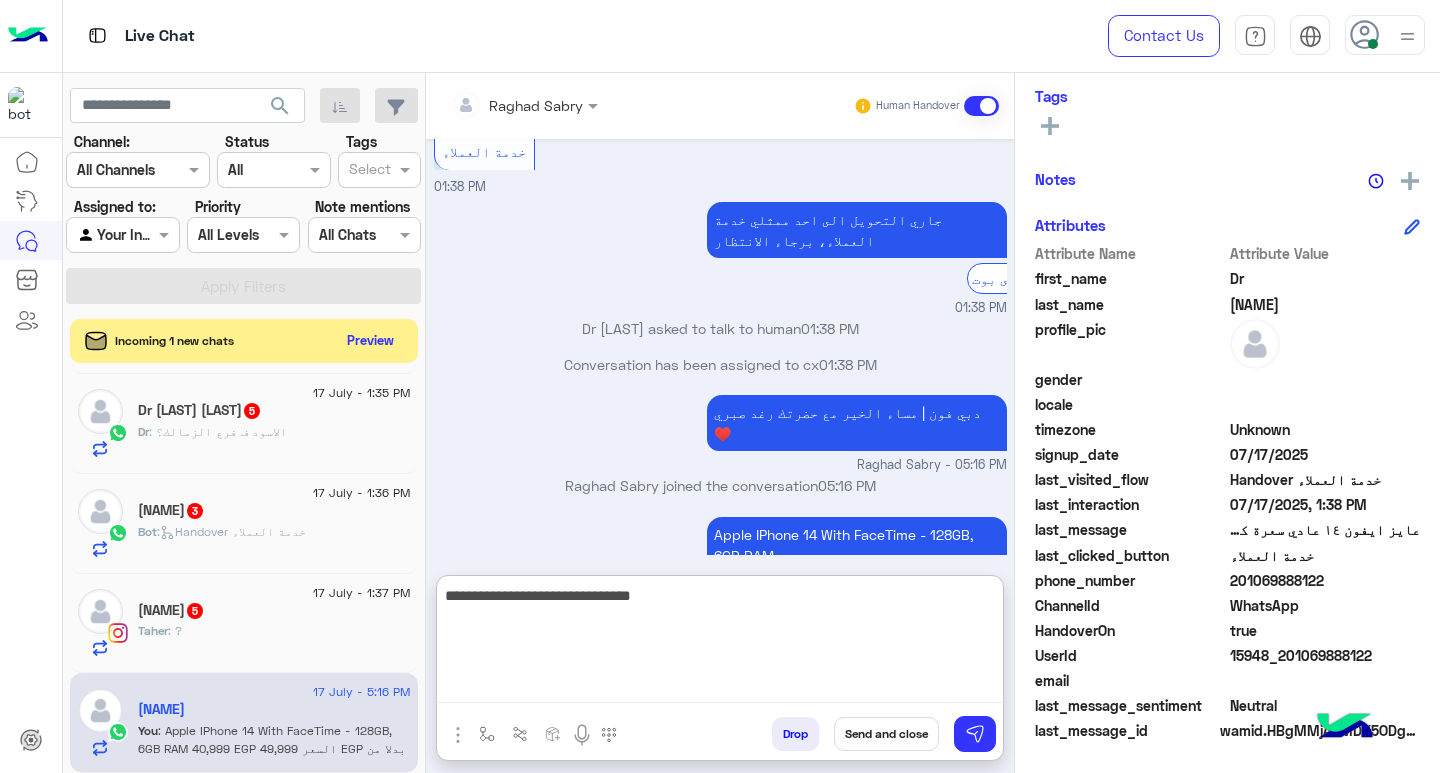 type on "**********" 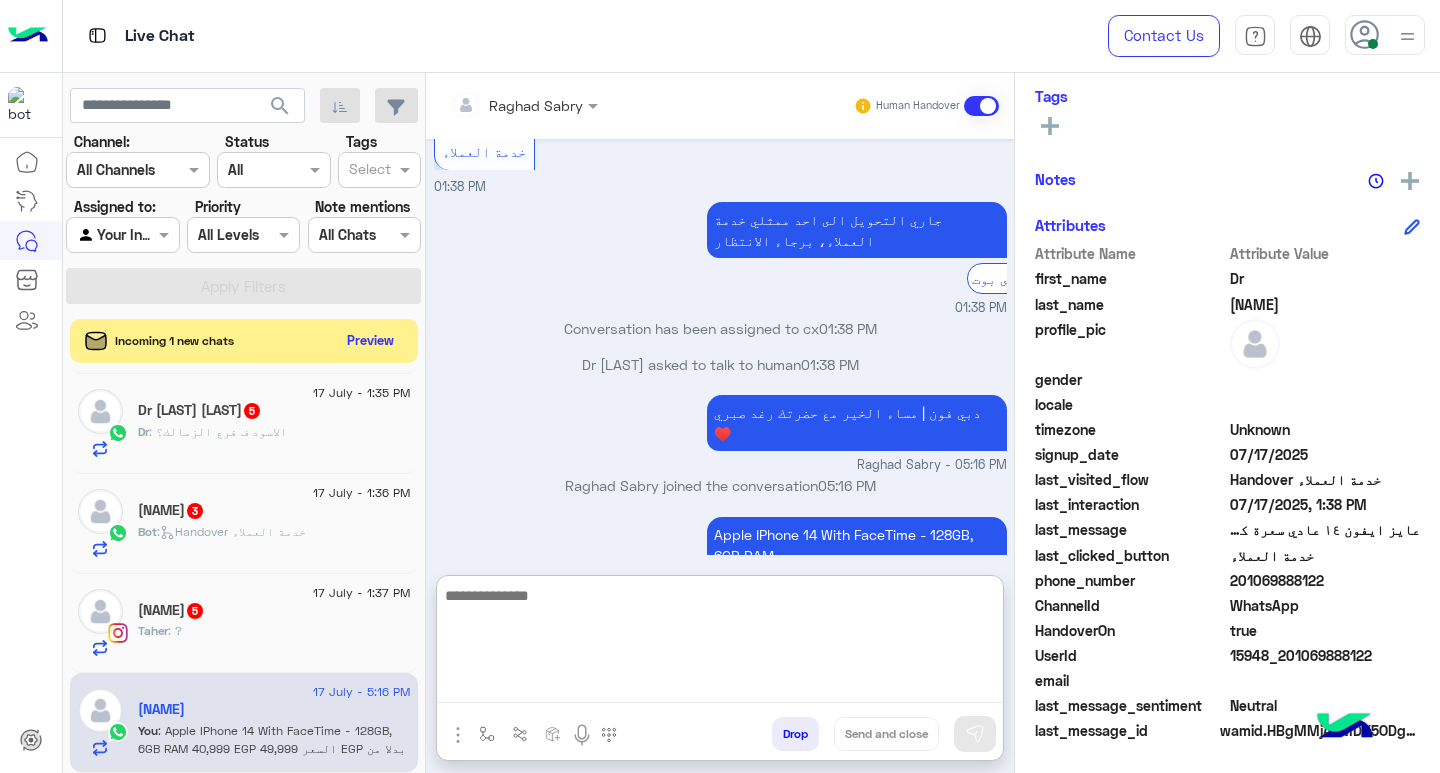 scroll, scrollTop: 2173, scrollLeft: 0, axis: vertical 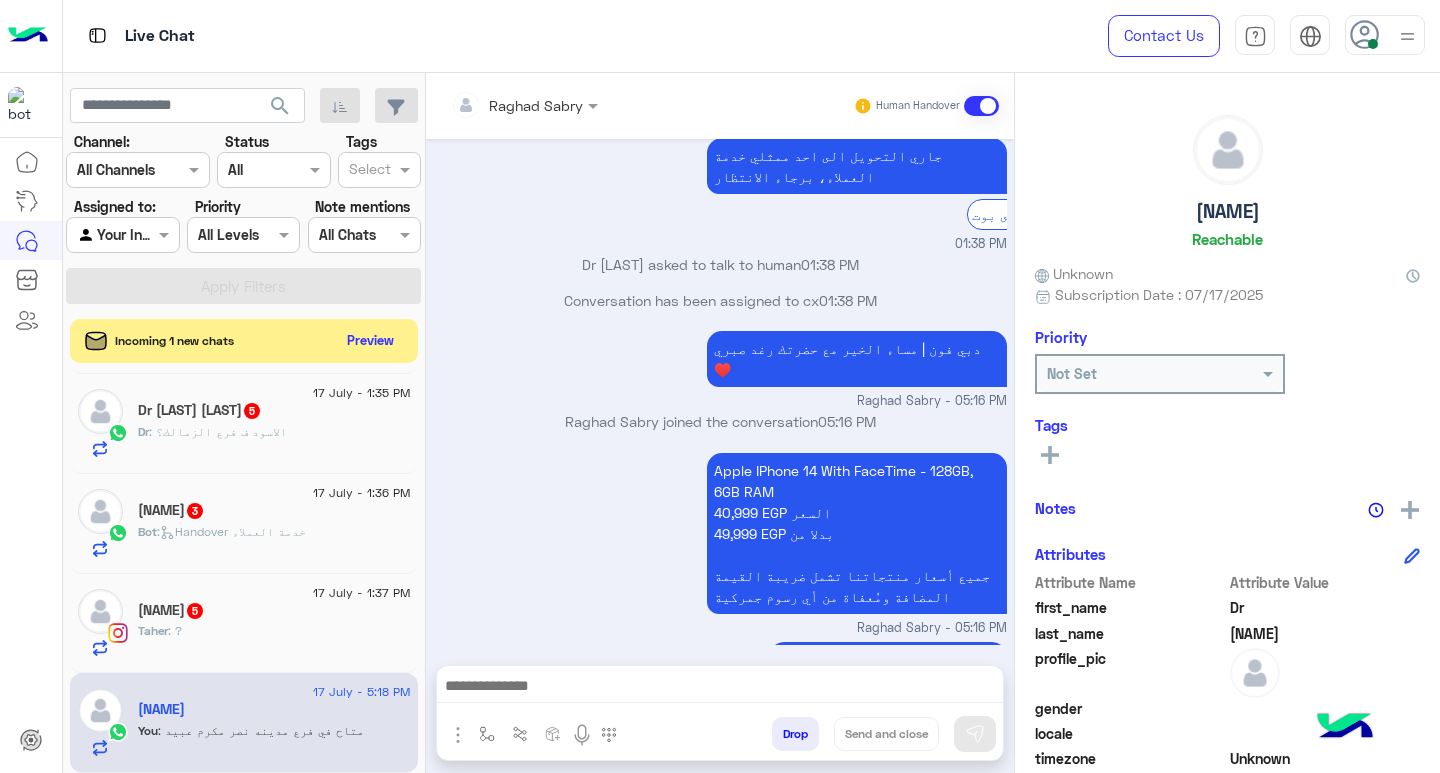 drag, startPoint x: 1157, startPoint y: 210, endPoint x: 1379, endPoint y: 218, distance: 222.1441 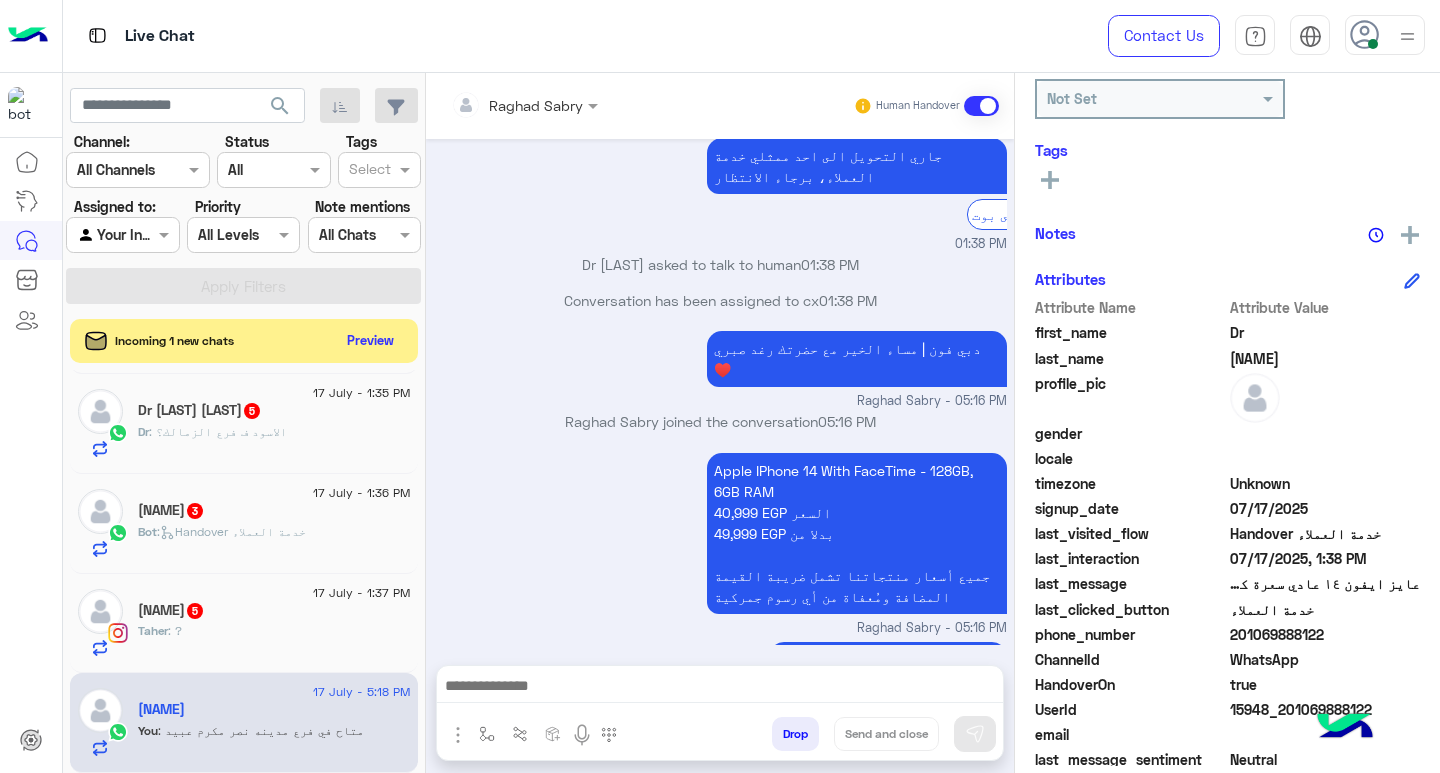 scroll, scrollTop: 329, scrollLeft: 0, axis: vertical 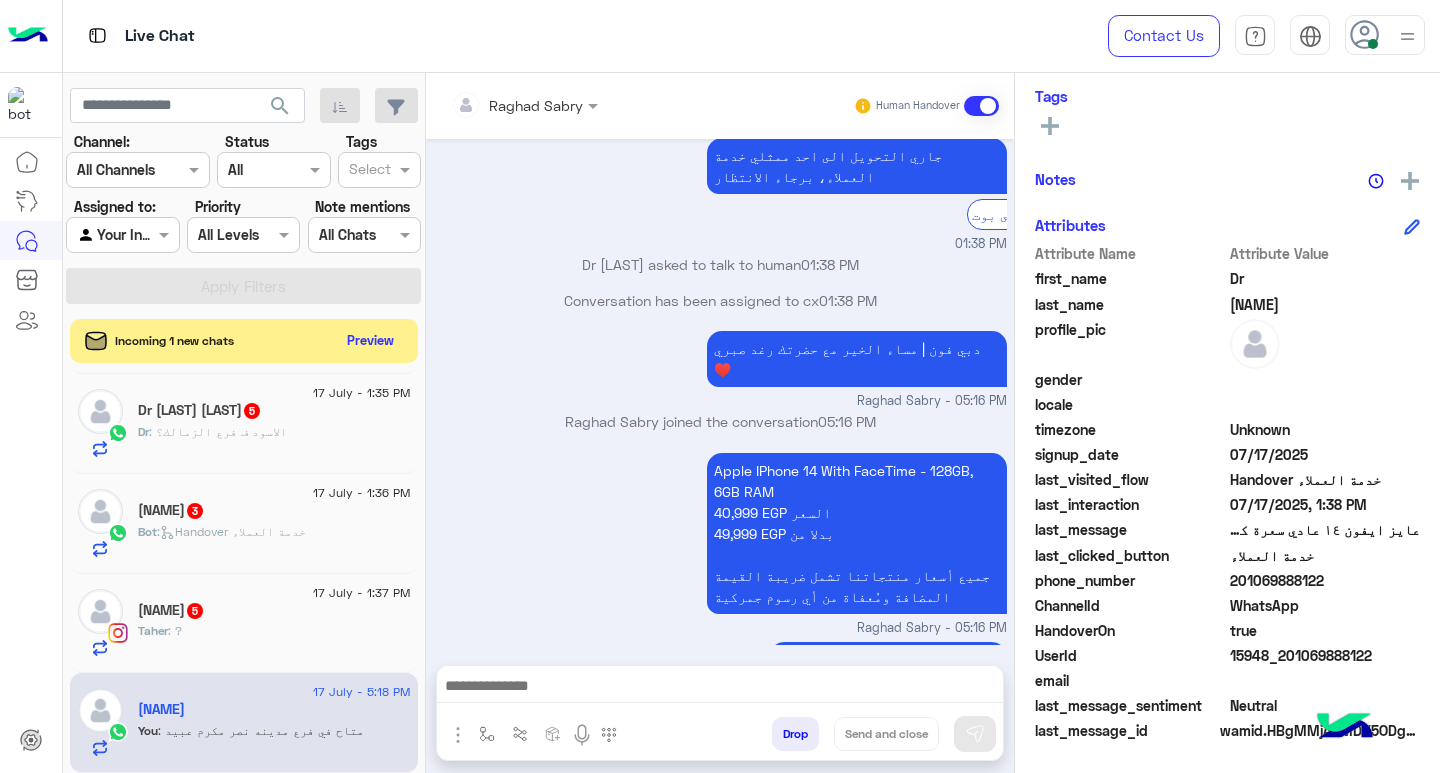 click on "201069888122" 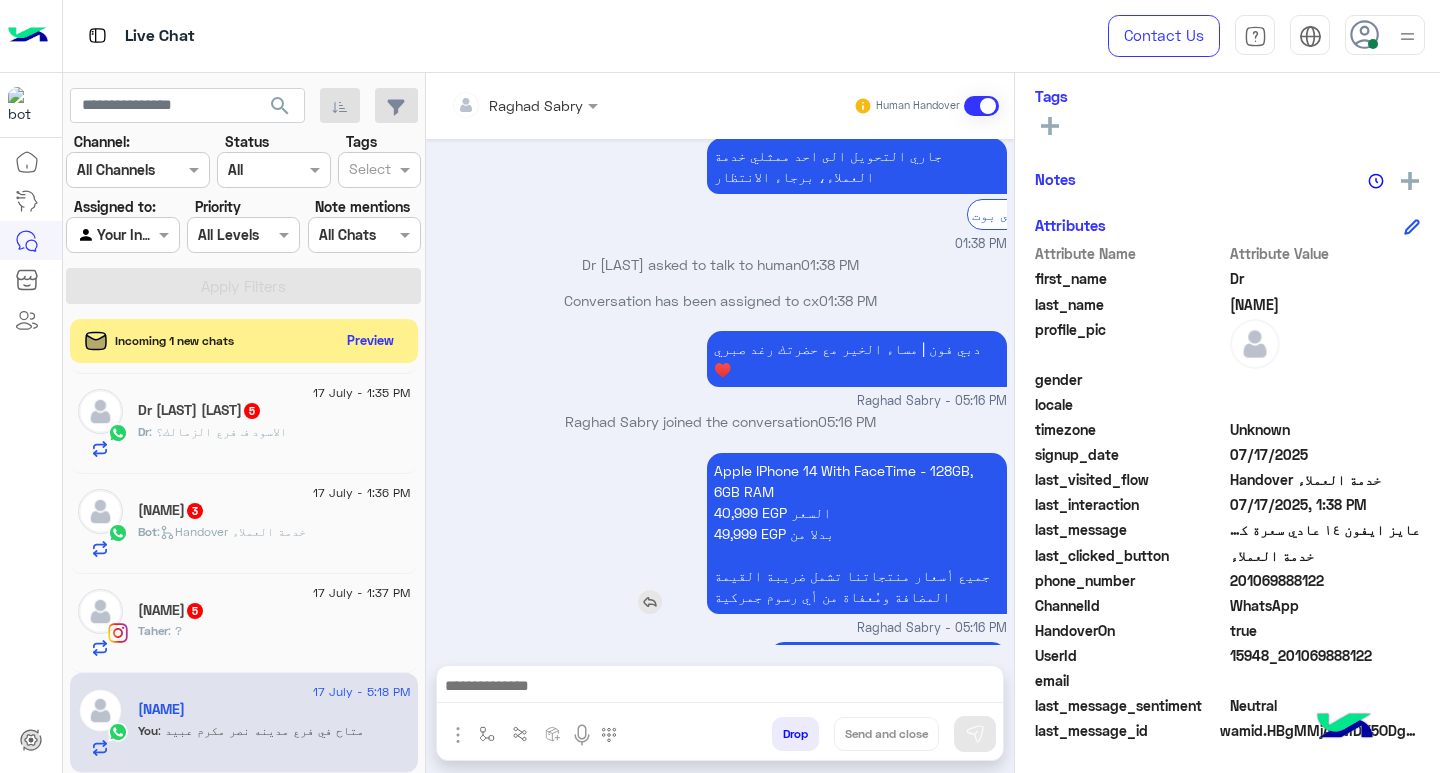 click on "Apple IPhone 14 With FaceTime - 128GB, 6GB RAM [PRICE] EGP   السعر  [PRICE] EGP بدلا من  جميع أسعار منتجاتنا تشمل ضريبة القيمة المضافة ومُعفاة من أي رسوم جمركية" at bounding box center (857, 533) 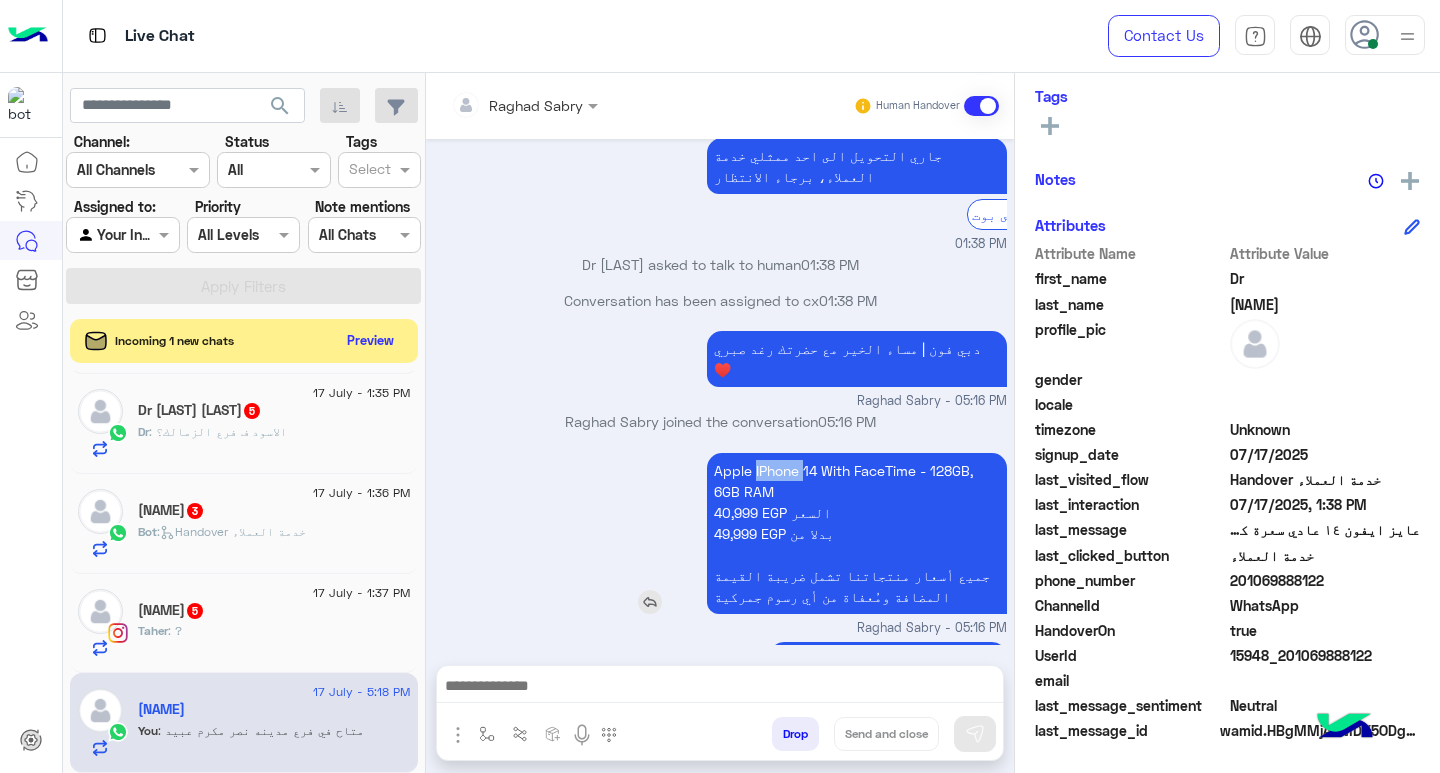 click on "Apple IPhone 14 With FaceTime - 128GB, 6GB RAM [PRICE] EGP   السعر  [PRICE] EGP بدلا من  جميع أسعار منتجاتنا تشمل ضريبة القيمة المضافة ومُعفاة من أي رسوم جمركية" at bounding box center [857, 533] 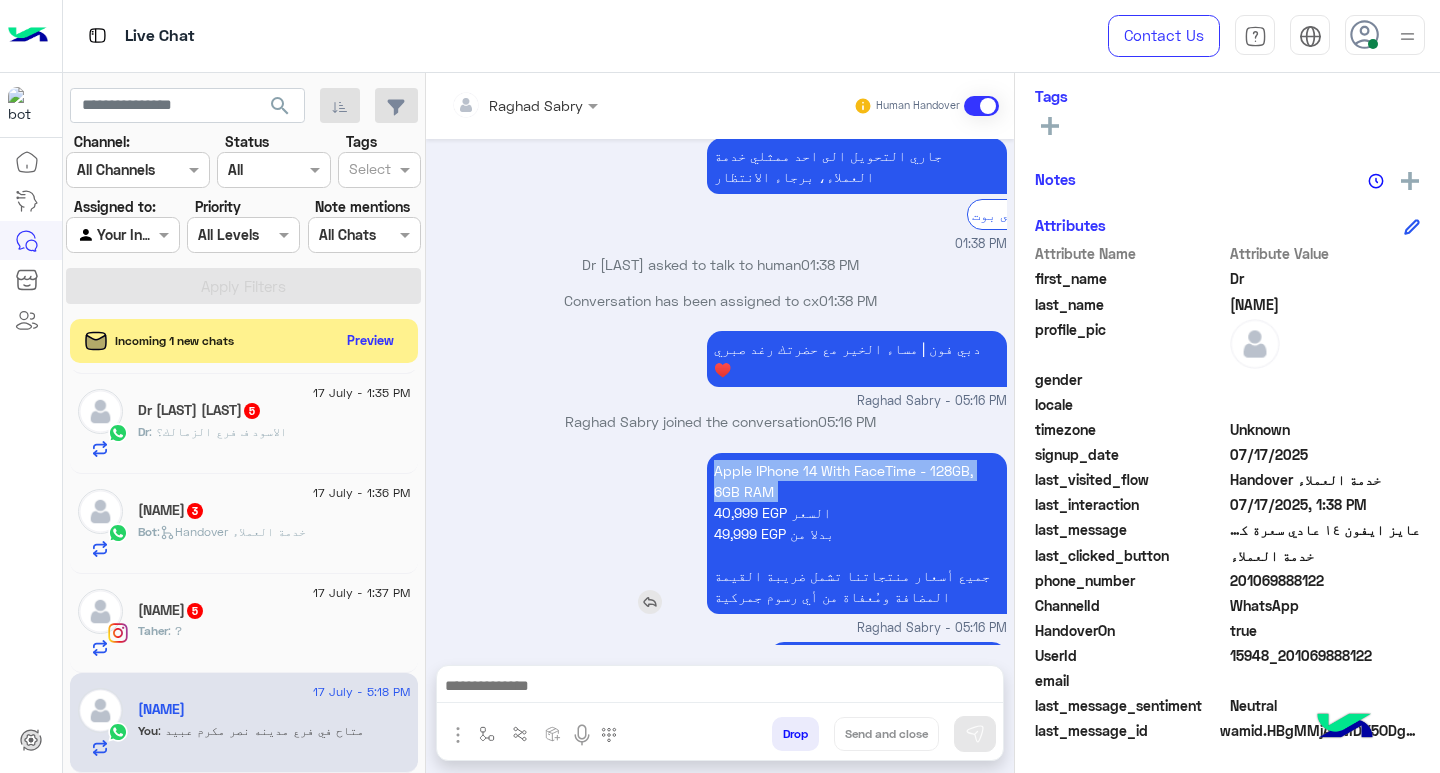 click on "Apple IPhone 14 With FaceTime - 128GB, 6GB RAM [PRICE] EGP   السعر  [PRICE] EGP بدلا من  جميع أسعار منتجاتنا تشمل ضريبة القيمة المضافة ومُعفاة من أي رسوم جمركية" at bounding box center (857, 533) 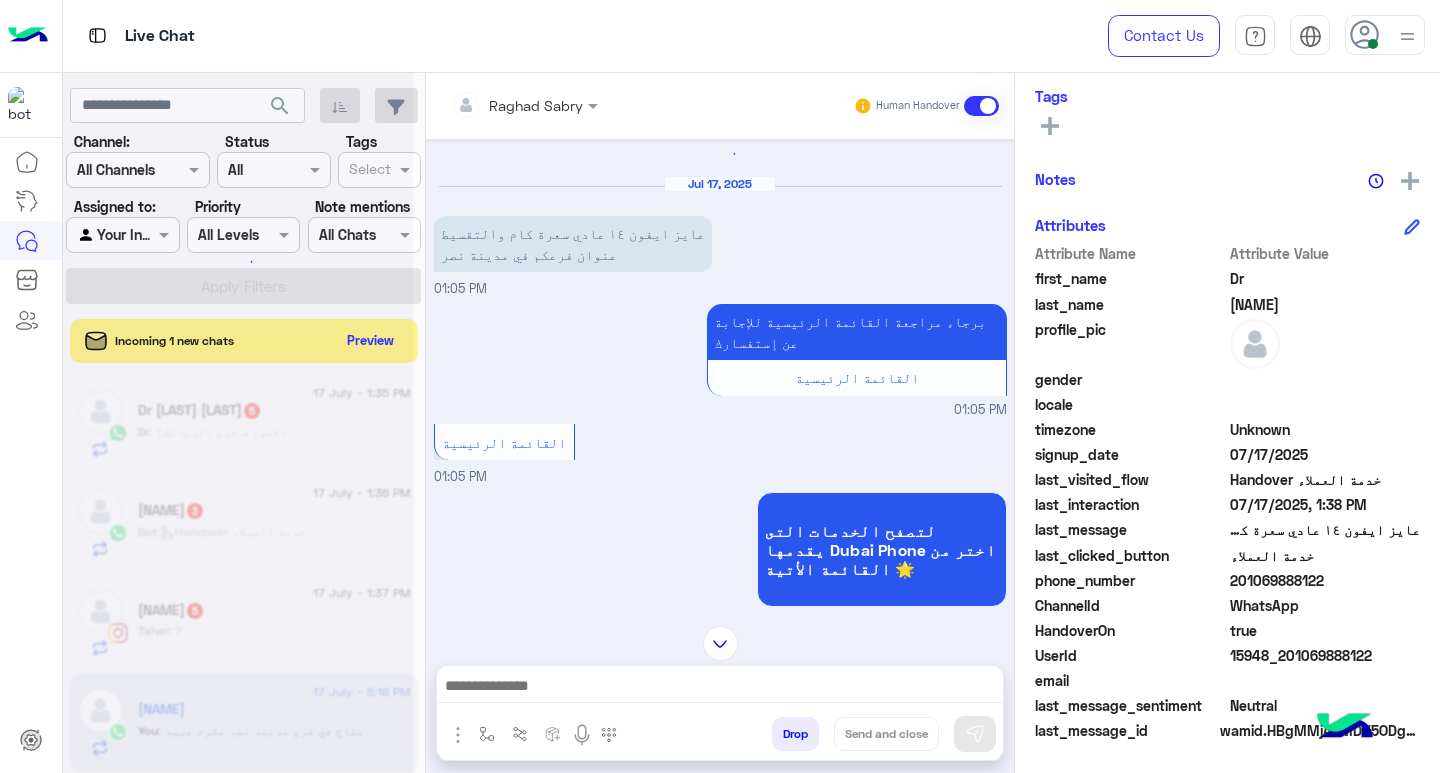 scroll, scrollTop: 0, scrollLeft: 0, axis: both 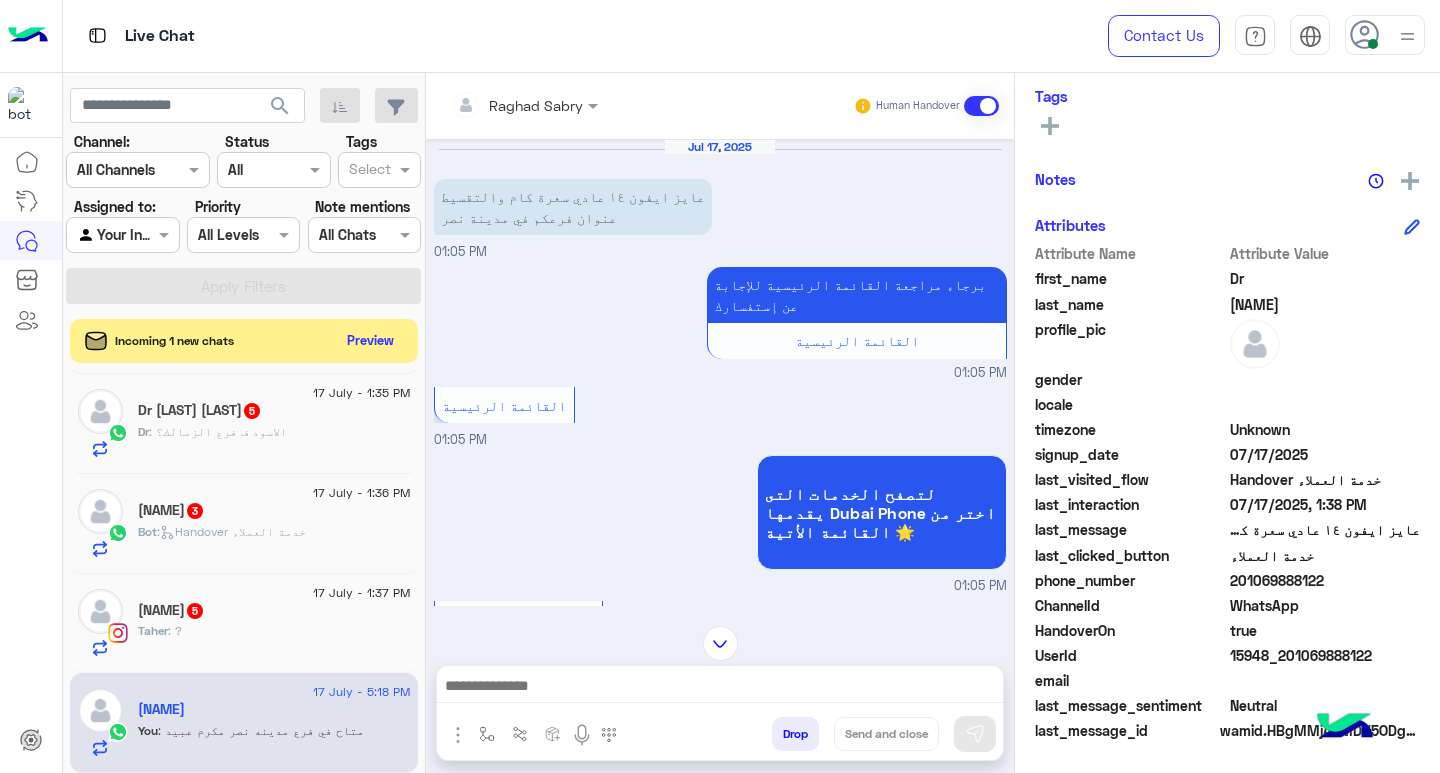 click at bounding box center (720, 688) 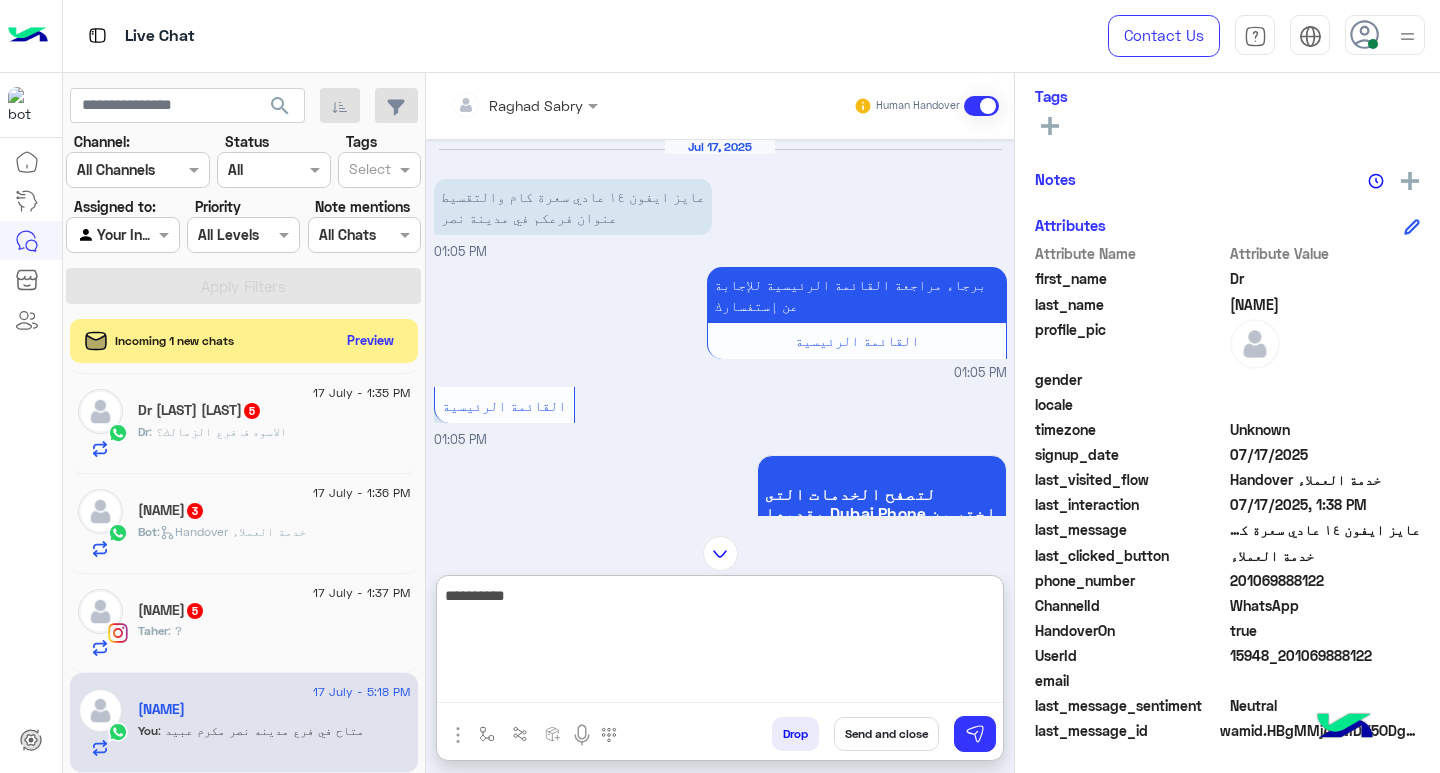 type on "**********" 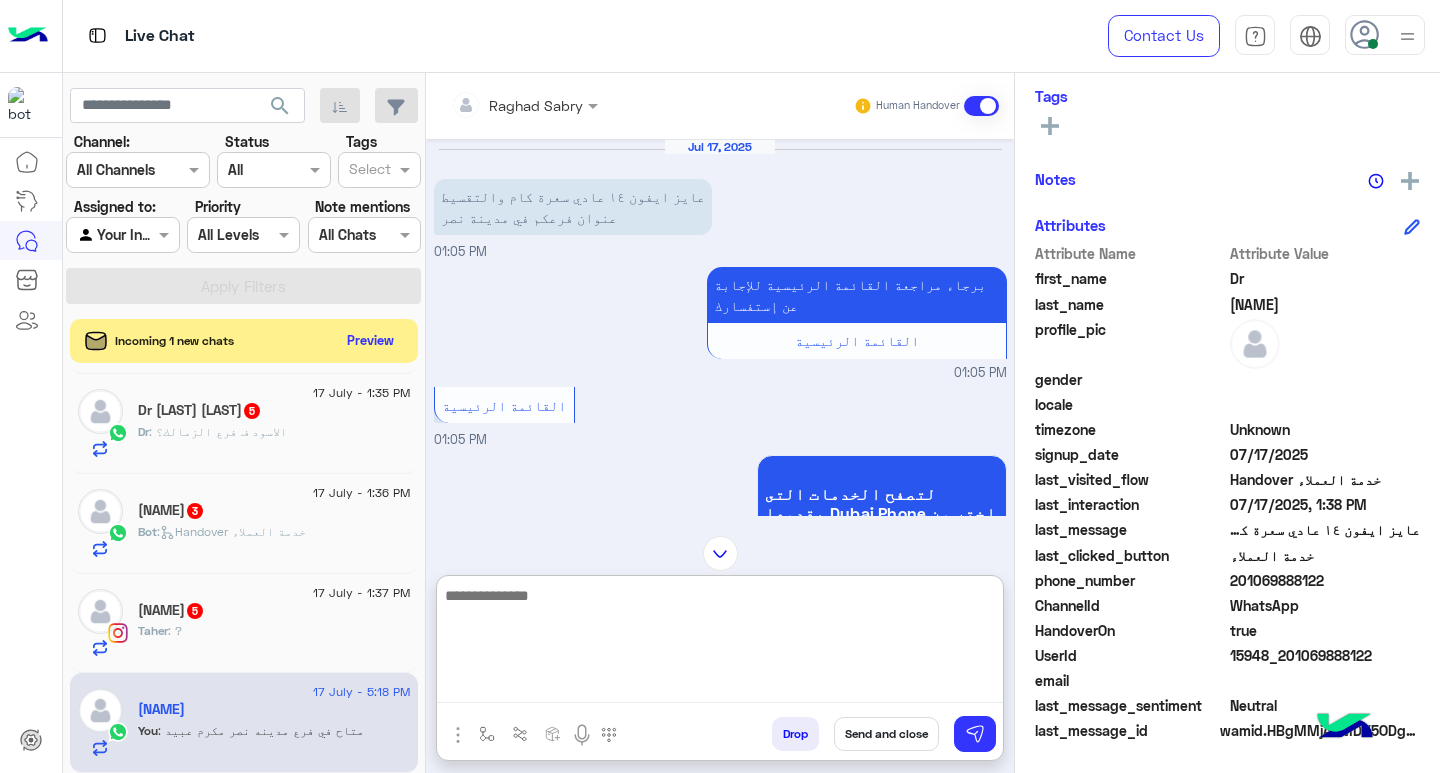 scroll, scrollTop: 2237, scrollLeft: 0, axis: vertical 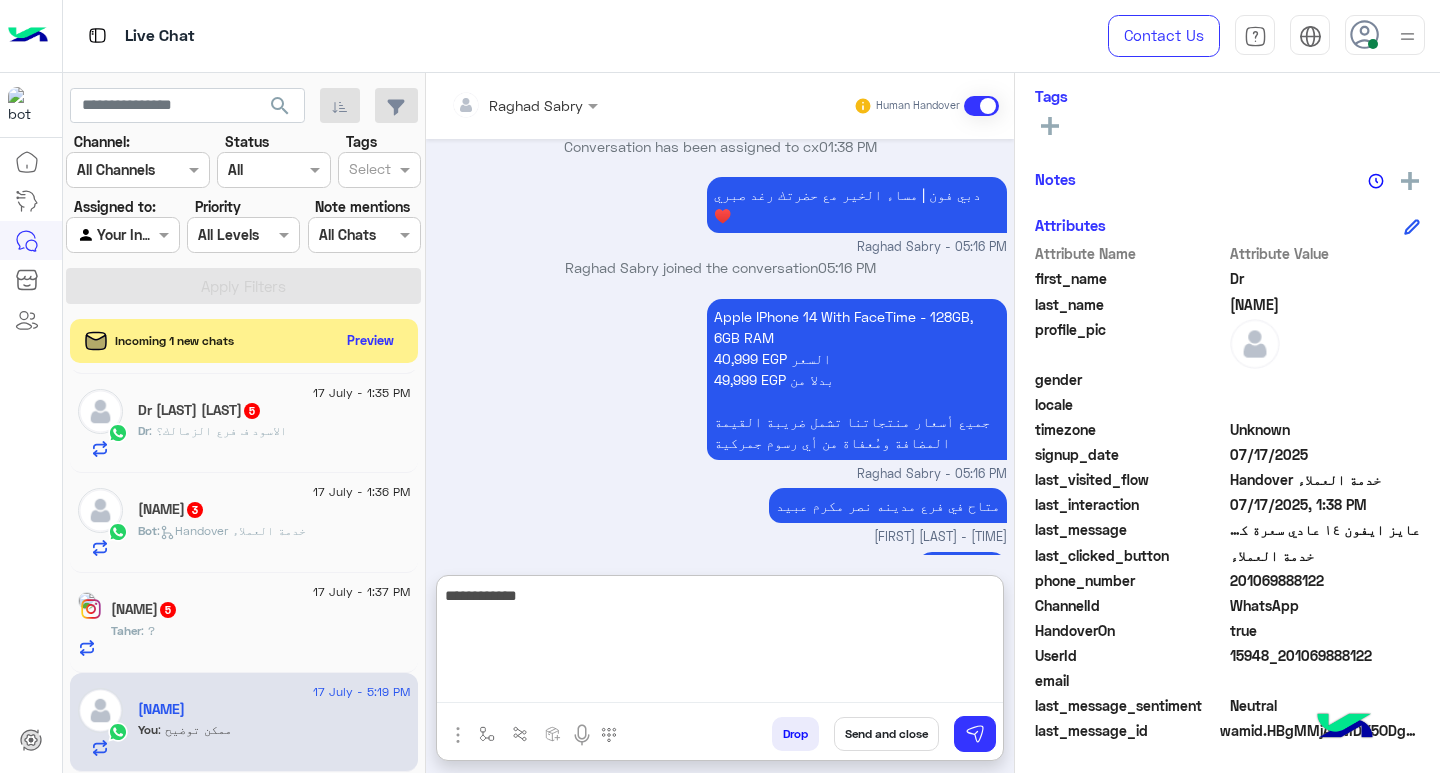 type on "**********" 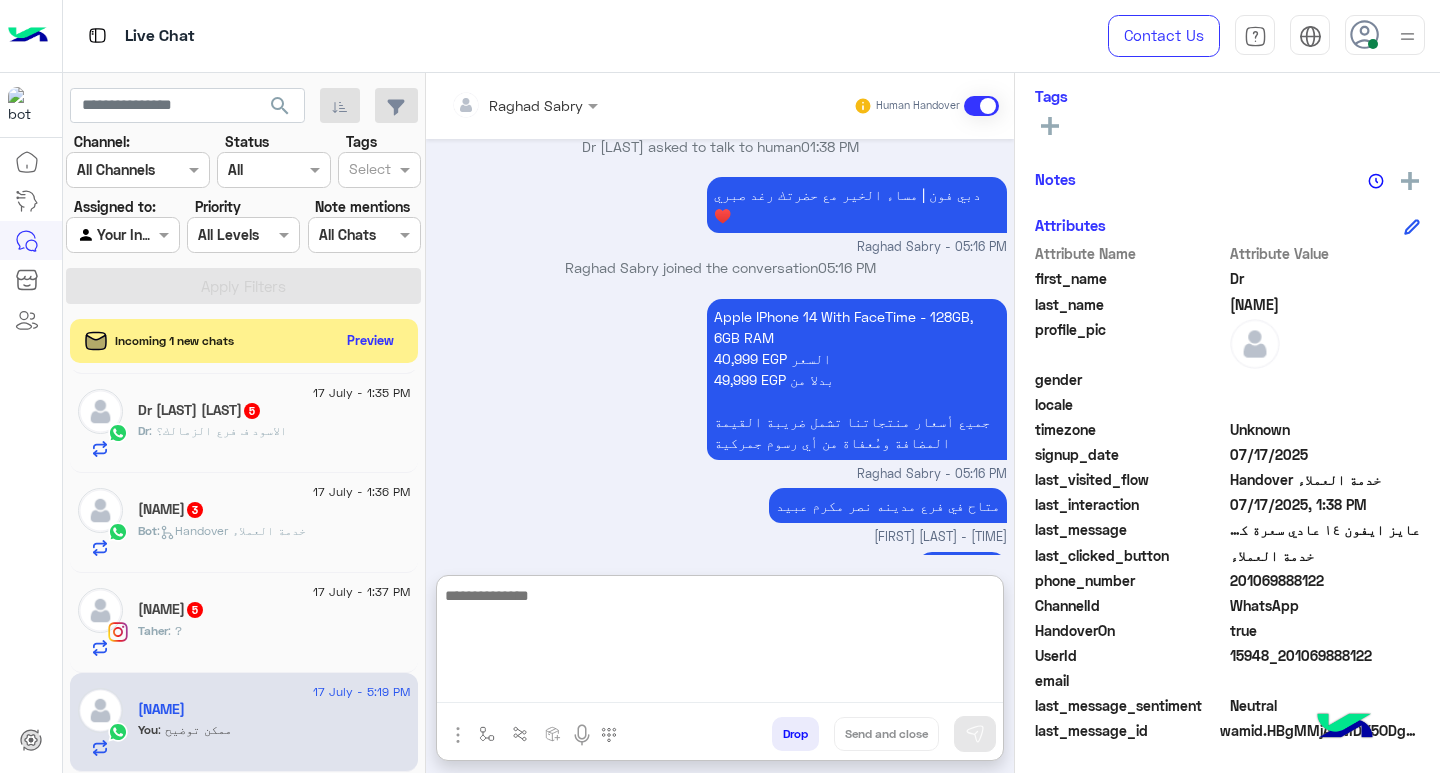 scroll, scrollTop: 2301, scrollLeft: 0, axis: vertical 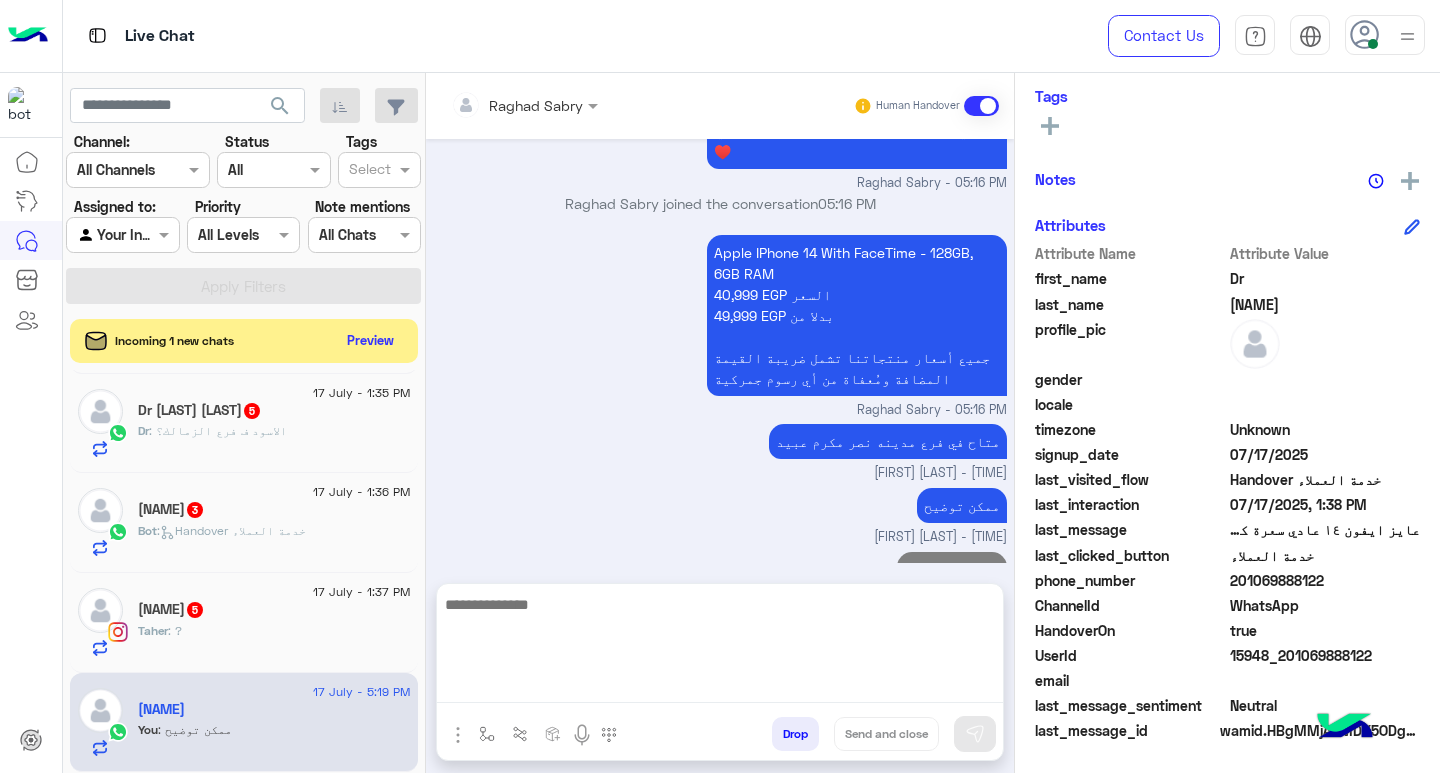 click on "Taher : ?" 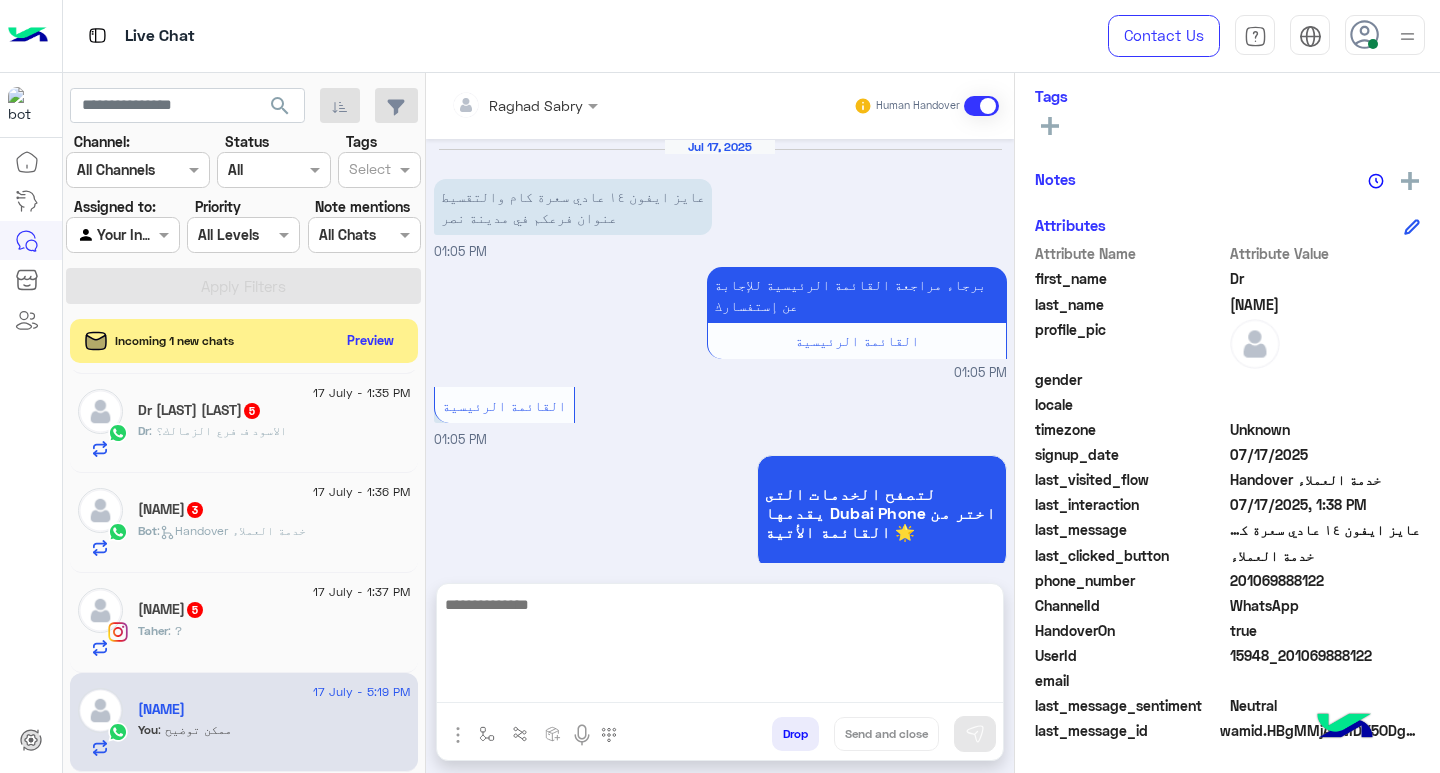 scroll, scrollTop: 355, scrollLeft: 0, axis: vertical 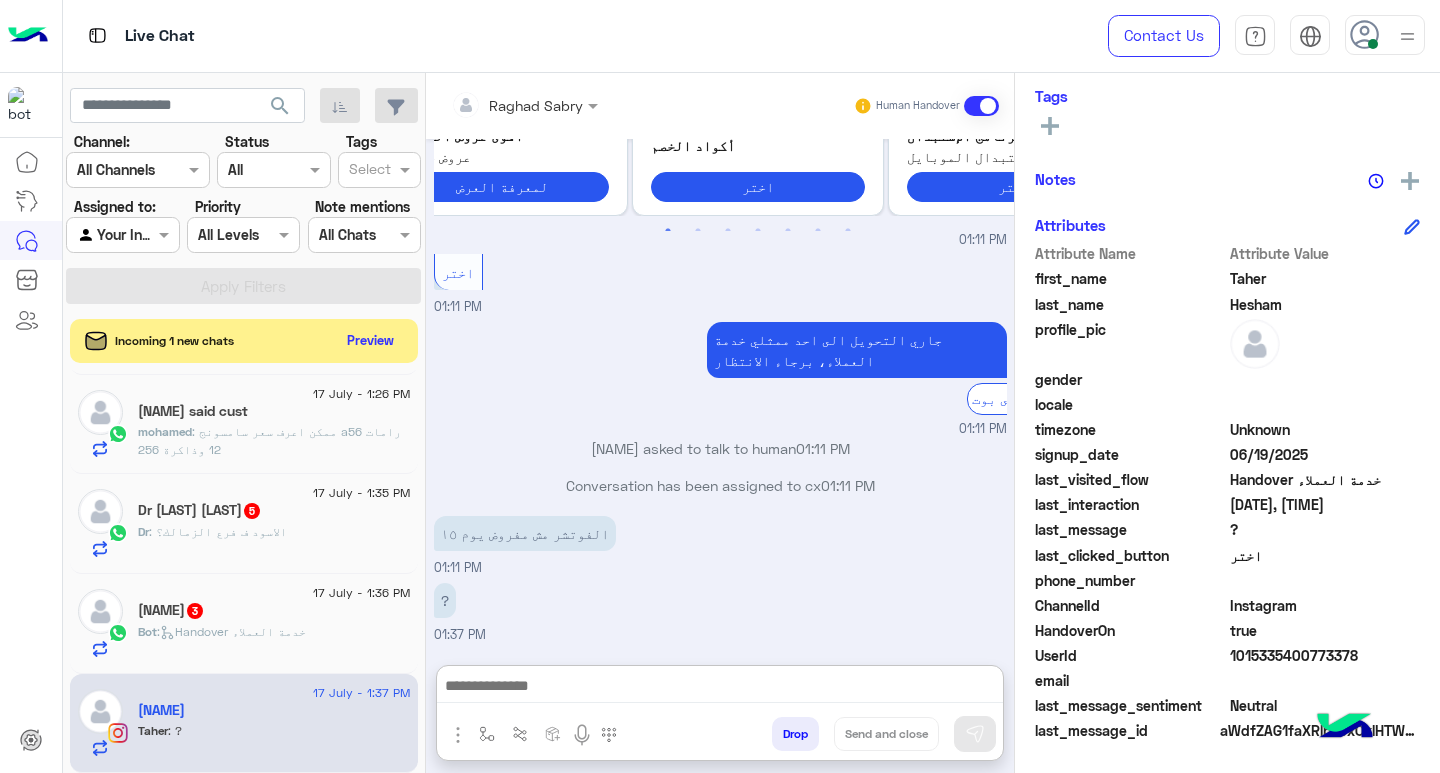 drag, startPoint x: 952, startPoint y: 685, endPoint x: 988, endPoint y: 724, distance: 53.075417 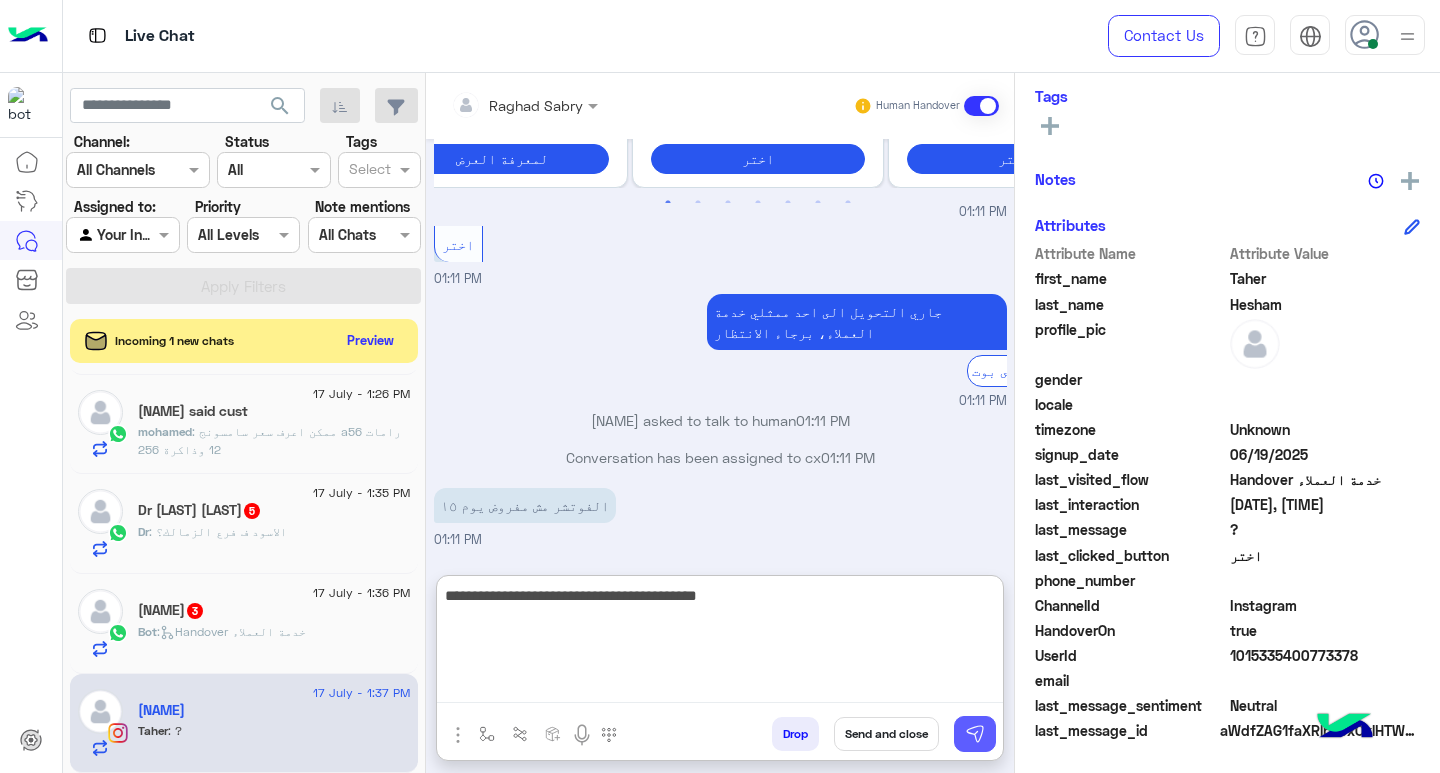 type on "**********" 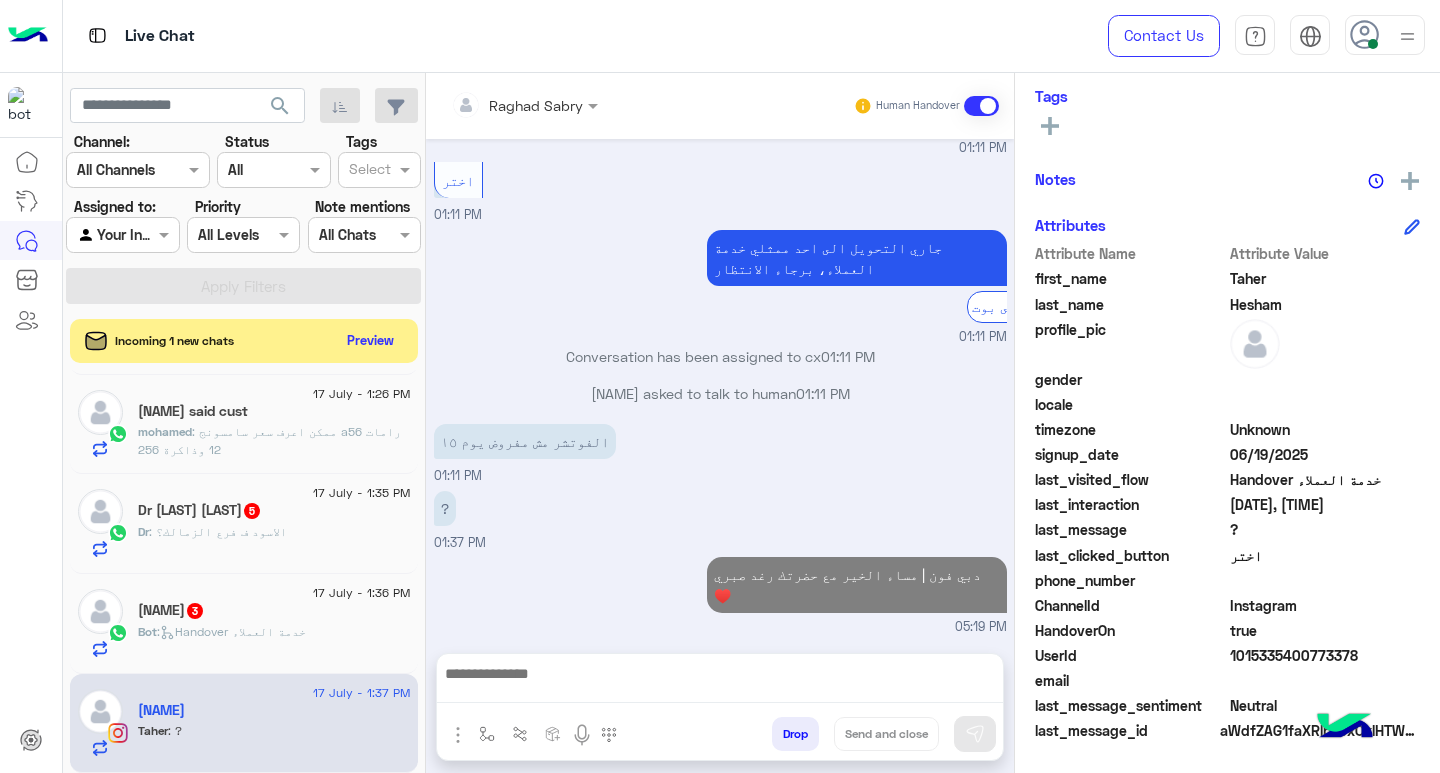 click at bounding box center [720, 682] 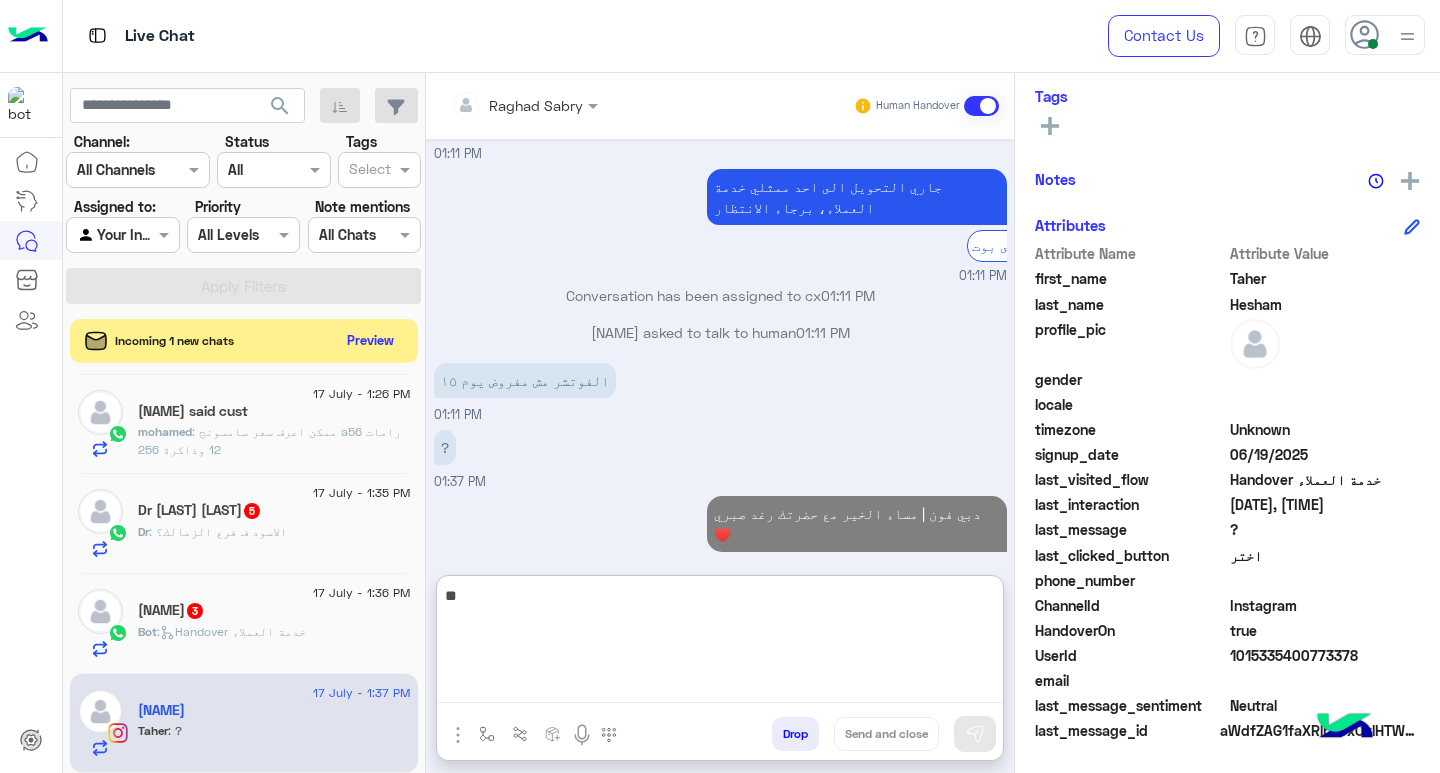 scroll, scrollTop: 1573, scrollLeft: 0, axis: vertical 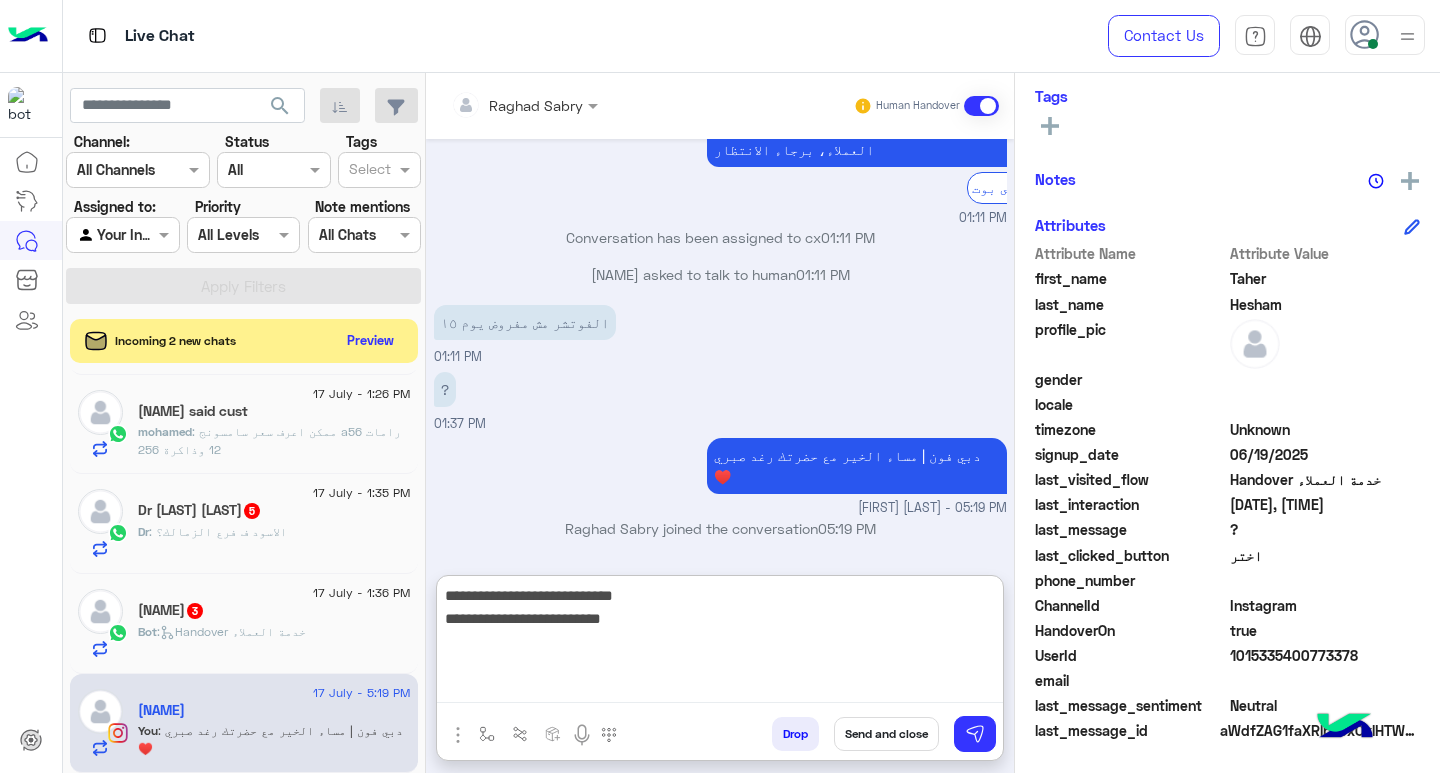type on "**********" 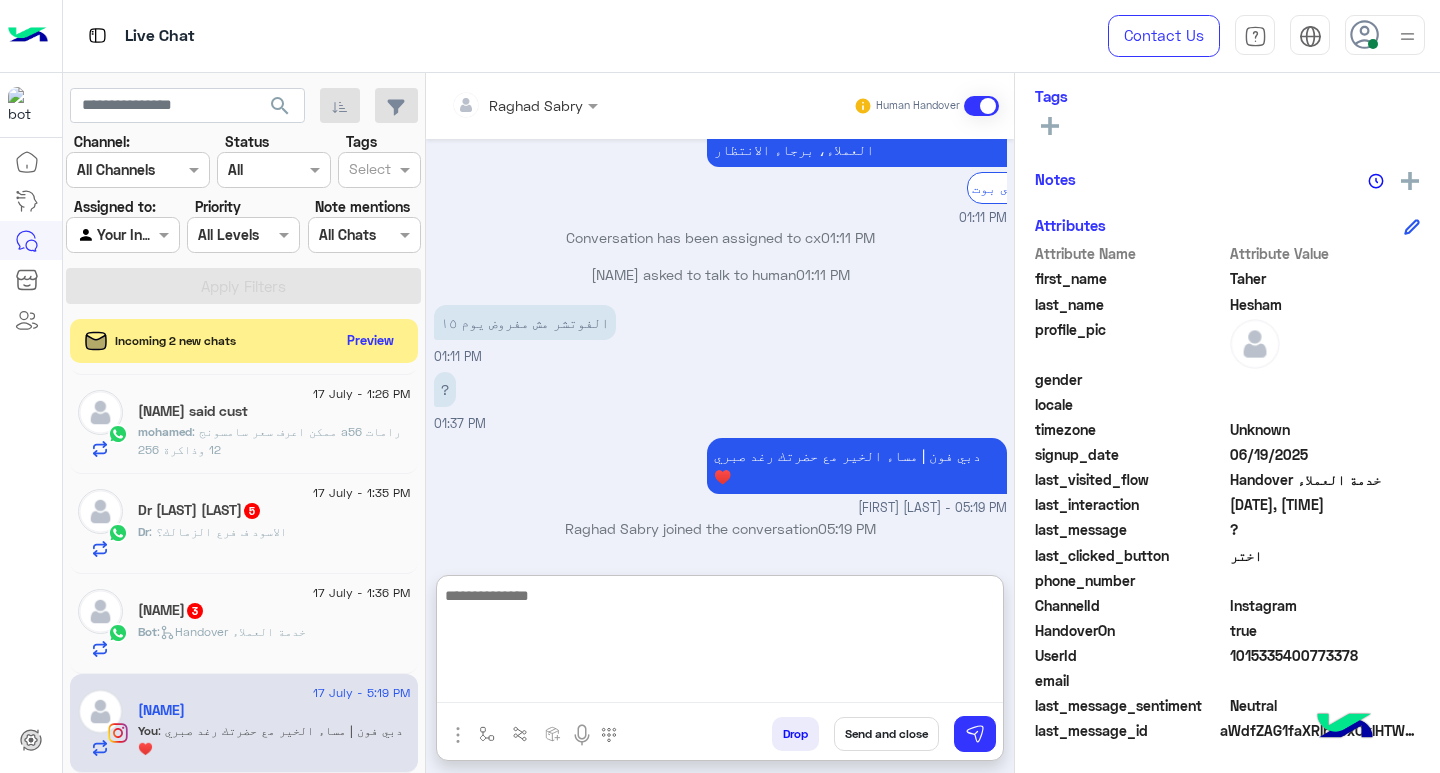 scroll, scrollTop: 1658, scrollLeft: 0, axis: vertical 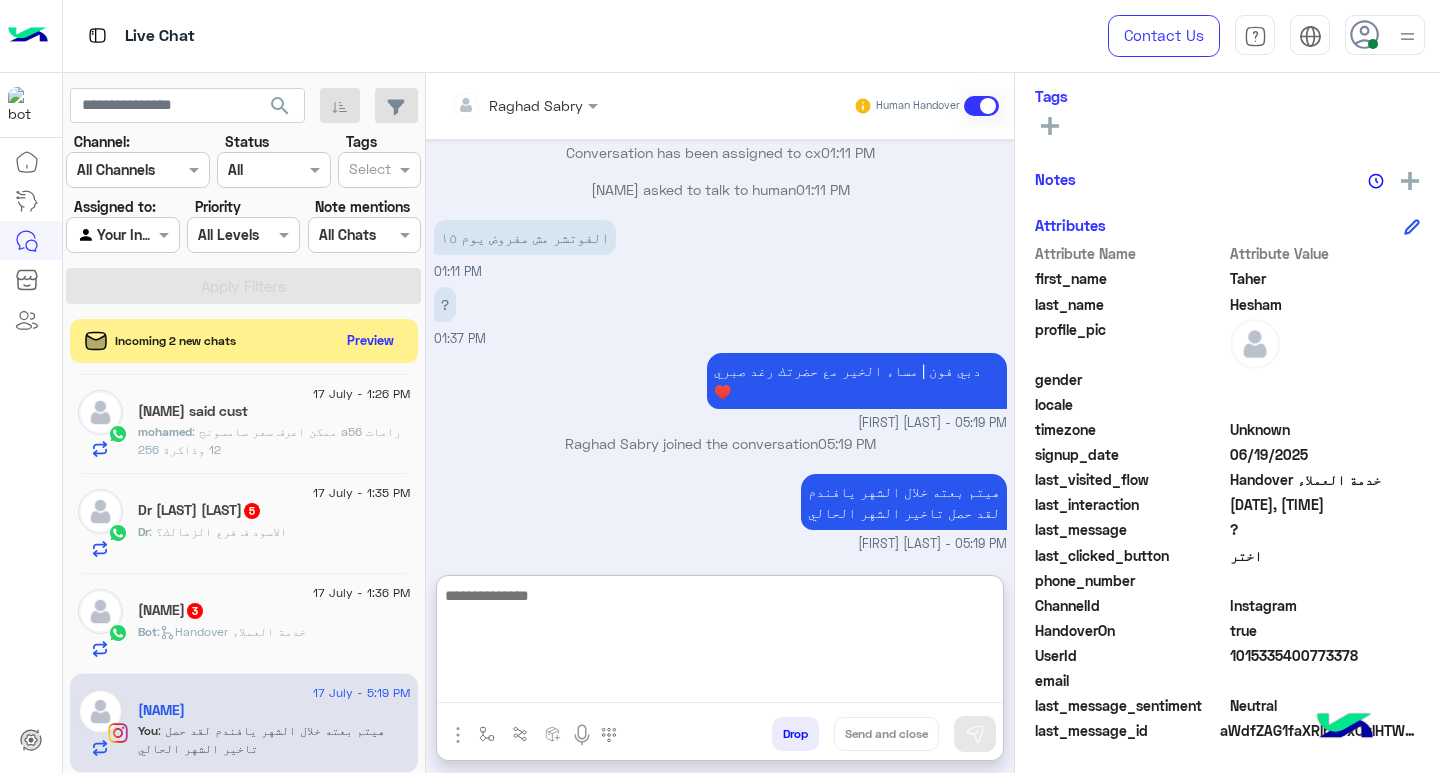 click on "[DATE] [NAME]  [NUMBER] :   Handover خدمة العملاء" 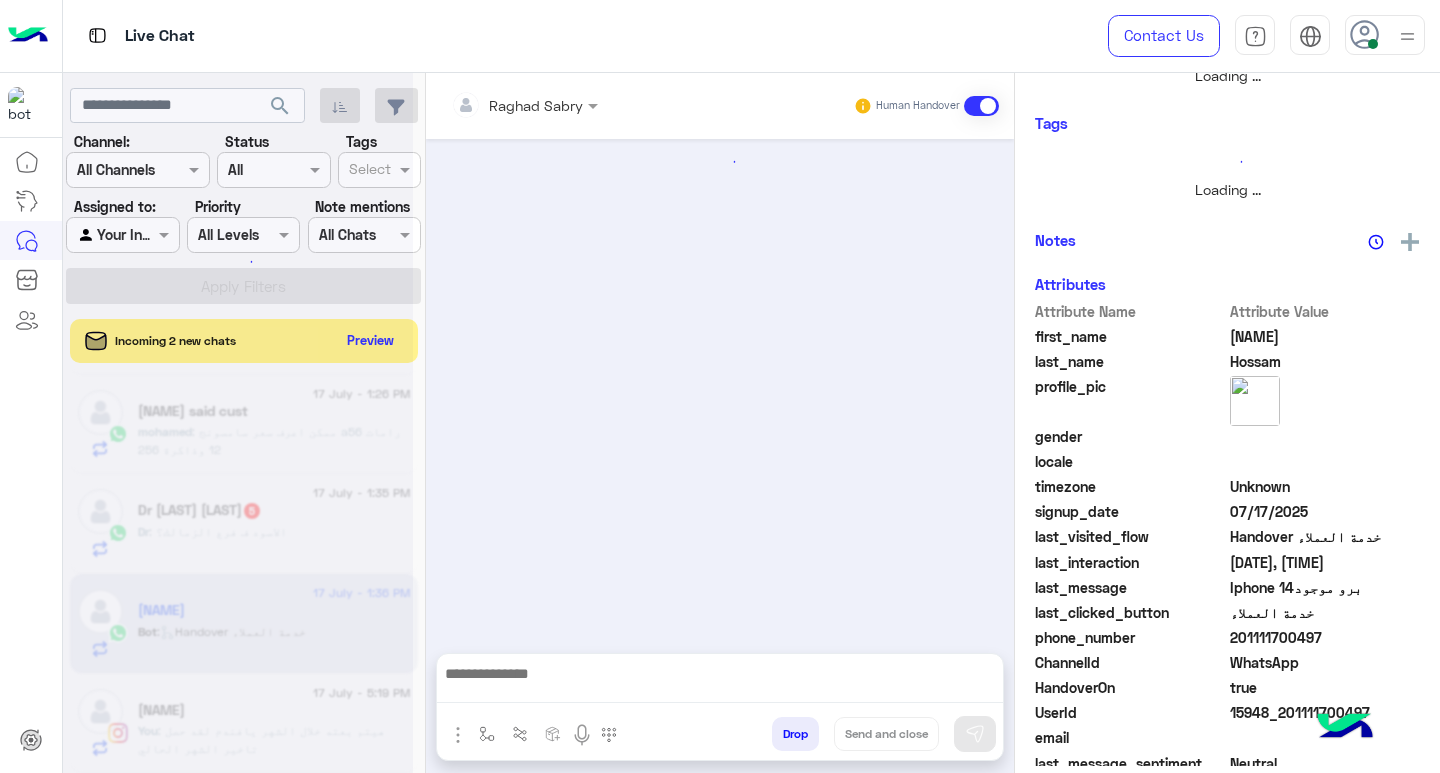 scroll, scrollTop: 0, scrollLeft: 0, axis: both 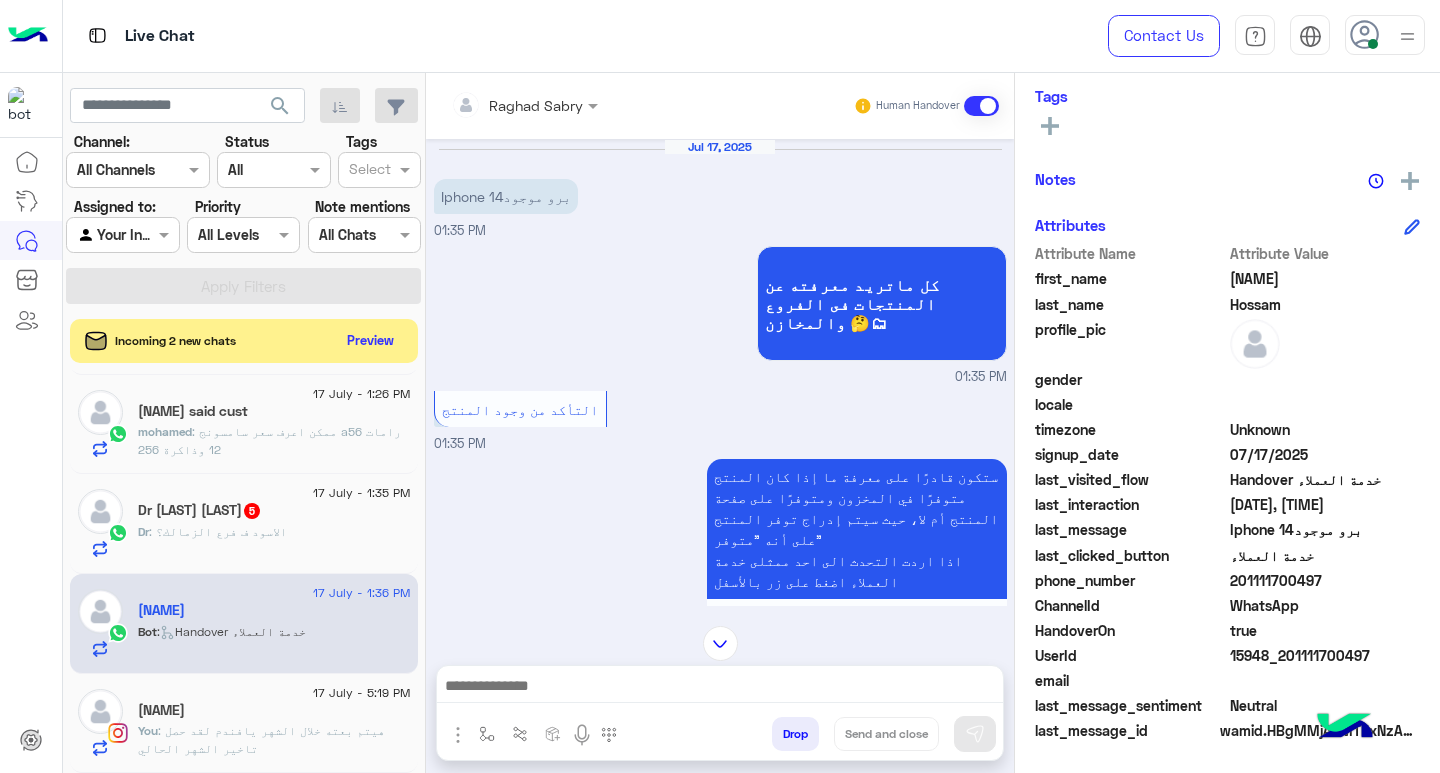 click at bounding box center [720, 688] 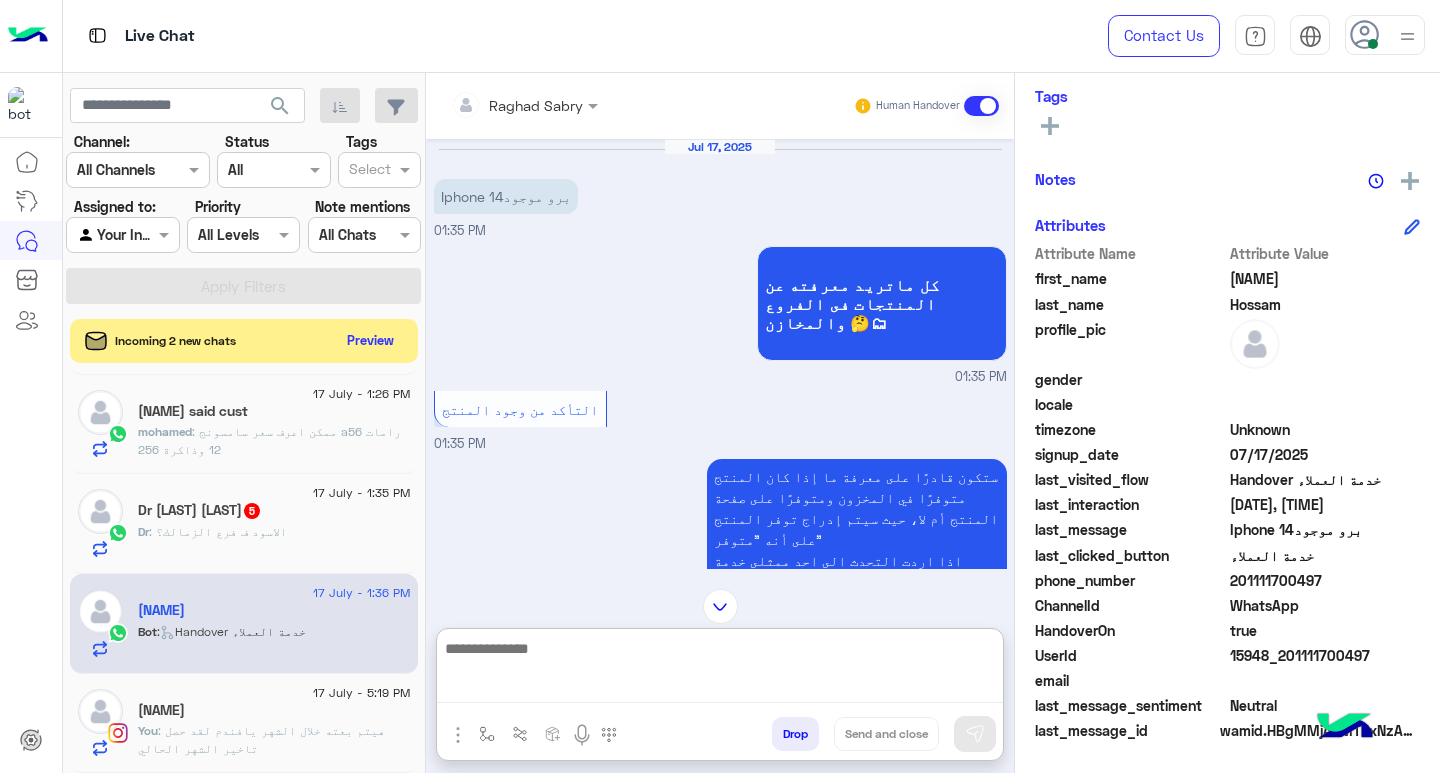 paste on "**********" 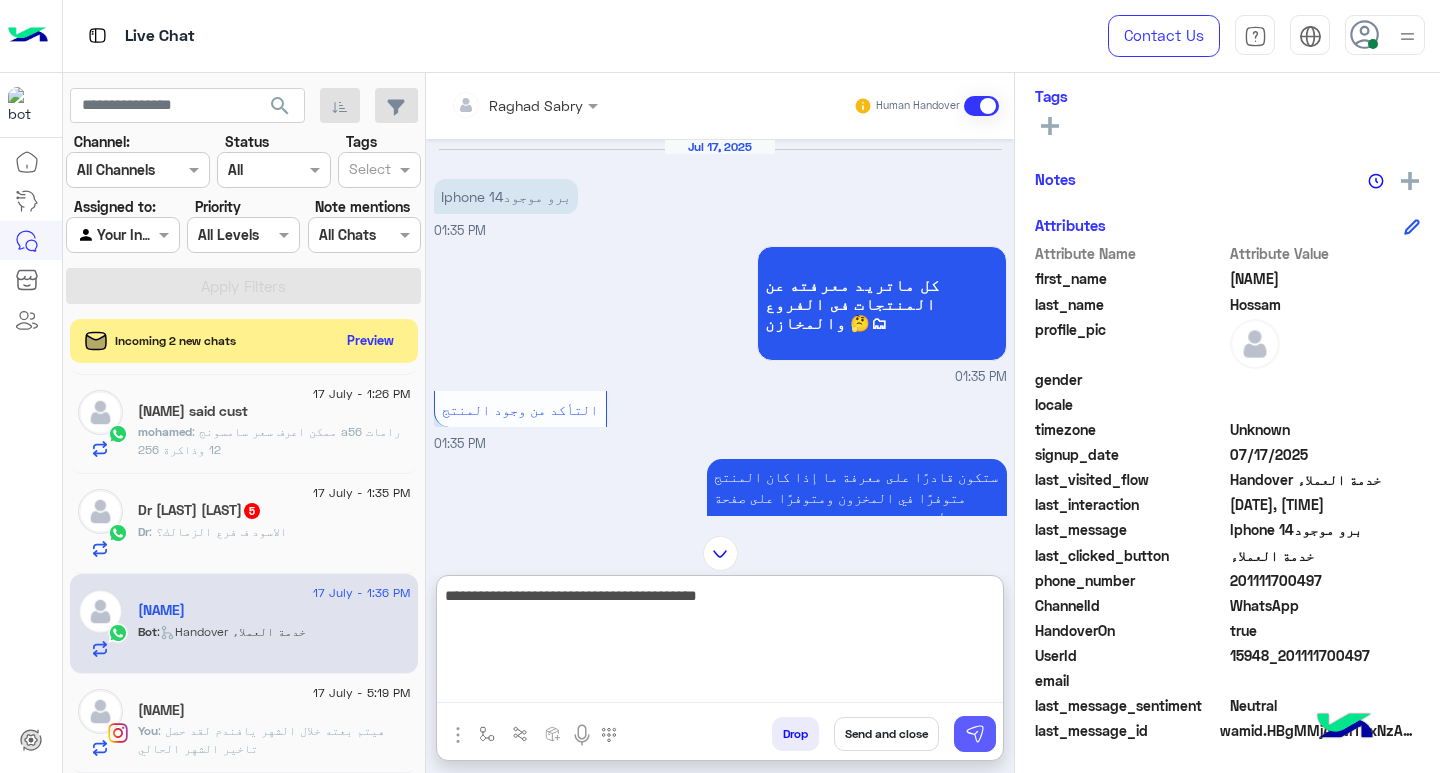 type on "**********" 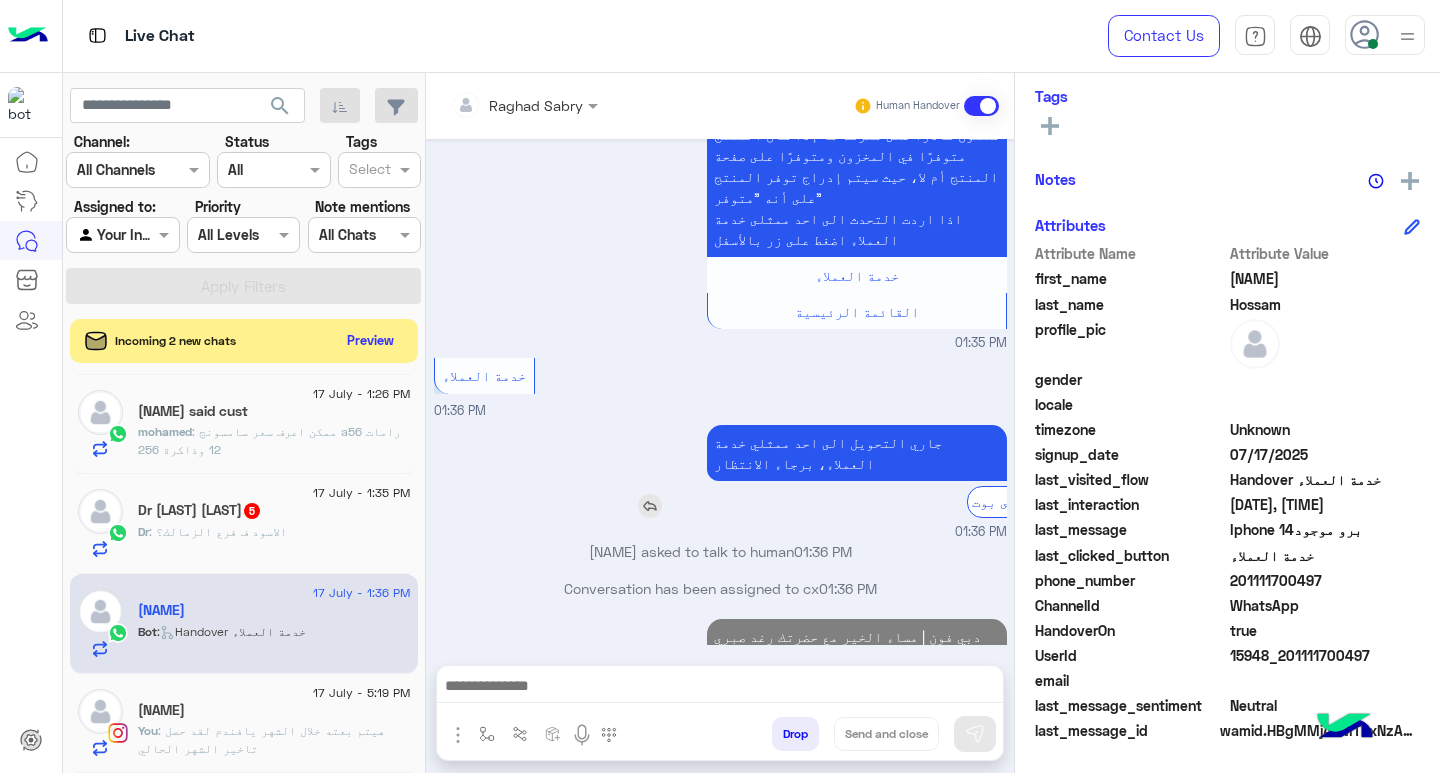 scroll, scrollTop: 379, scrollLeft: 0, axis: vertical 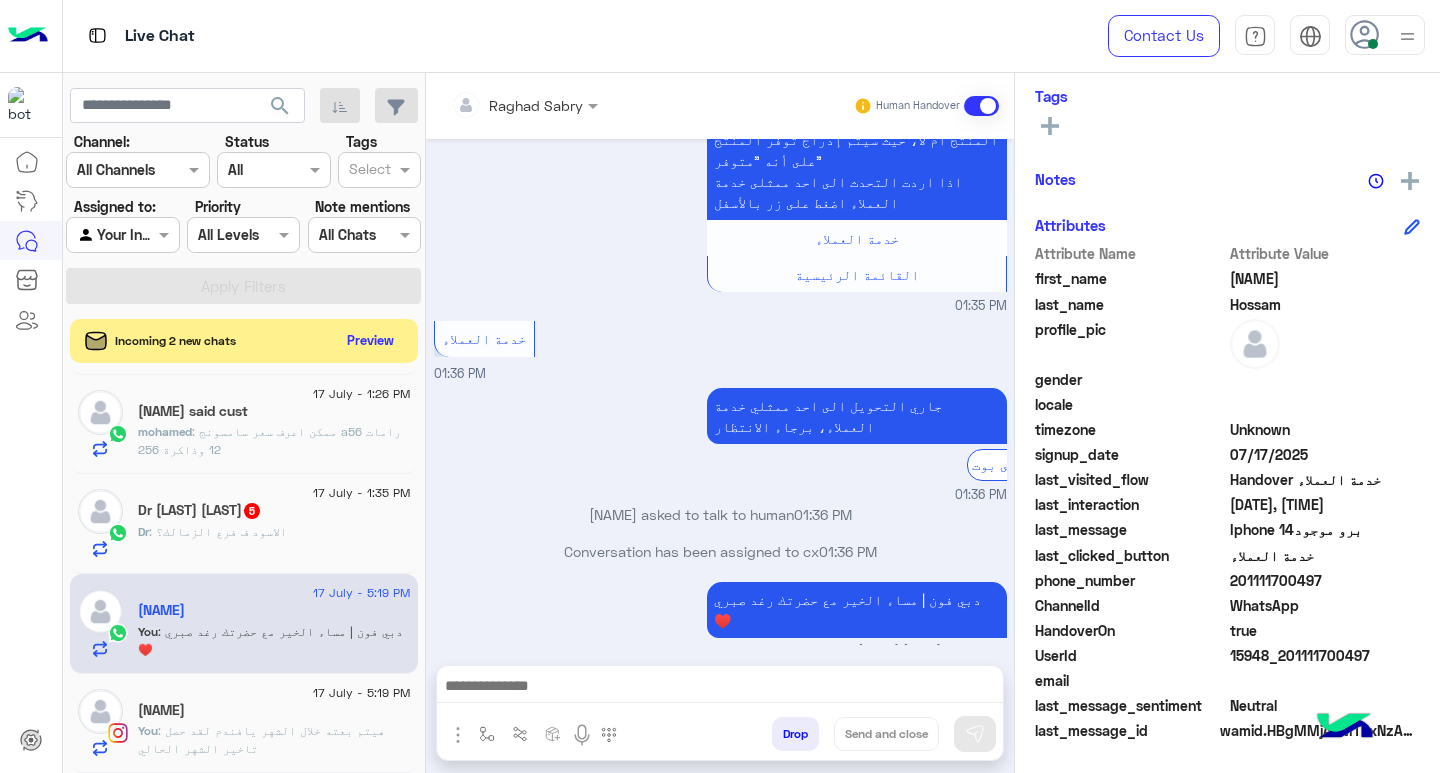 paste on "**********" 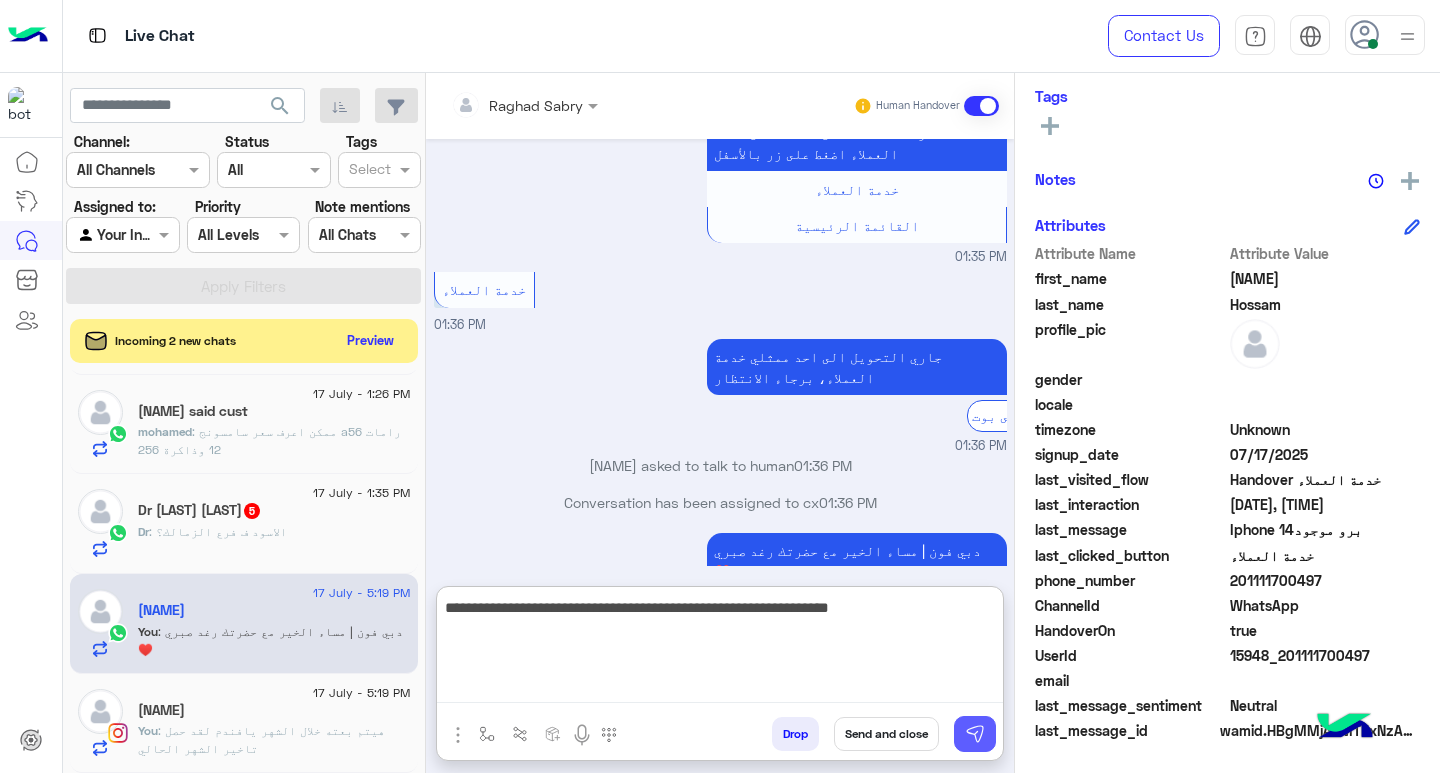 type on "**********" 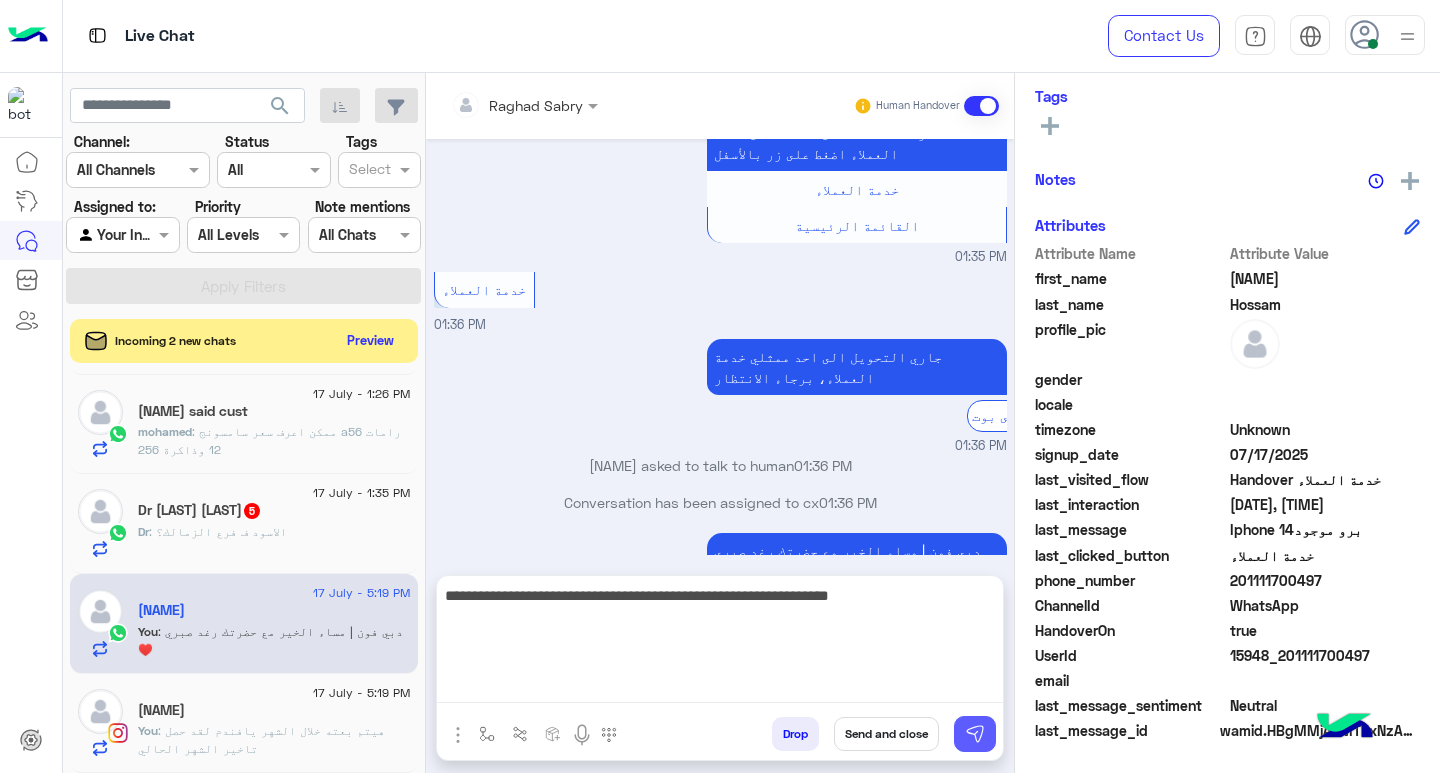 click at bounding box center (975, 734) 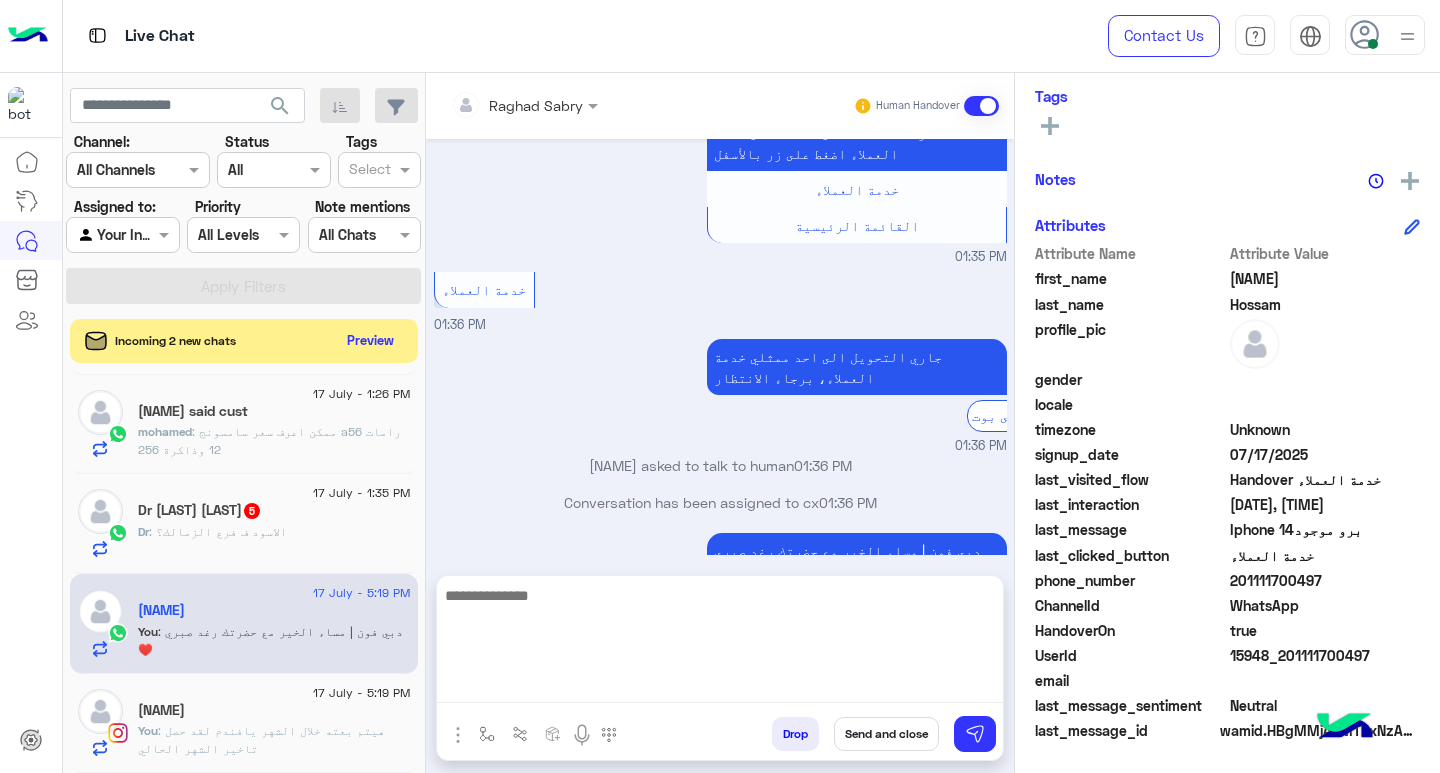 scroll, scrollTop: 464, scrollLeft: 0, axis: vertical 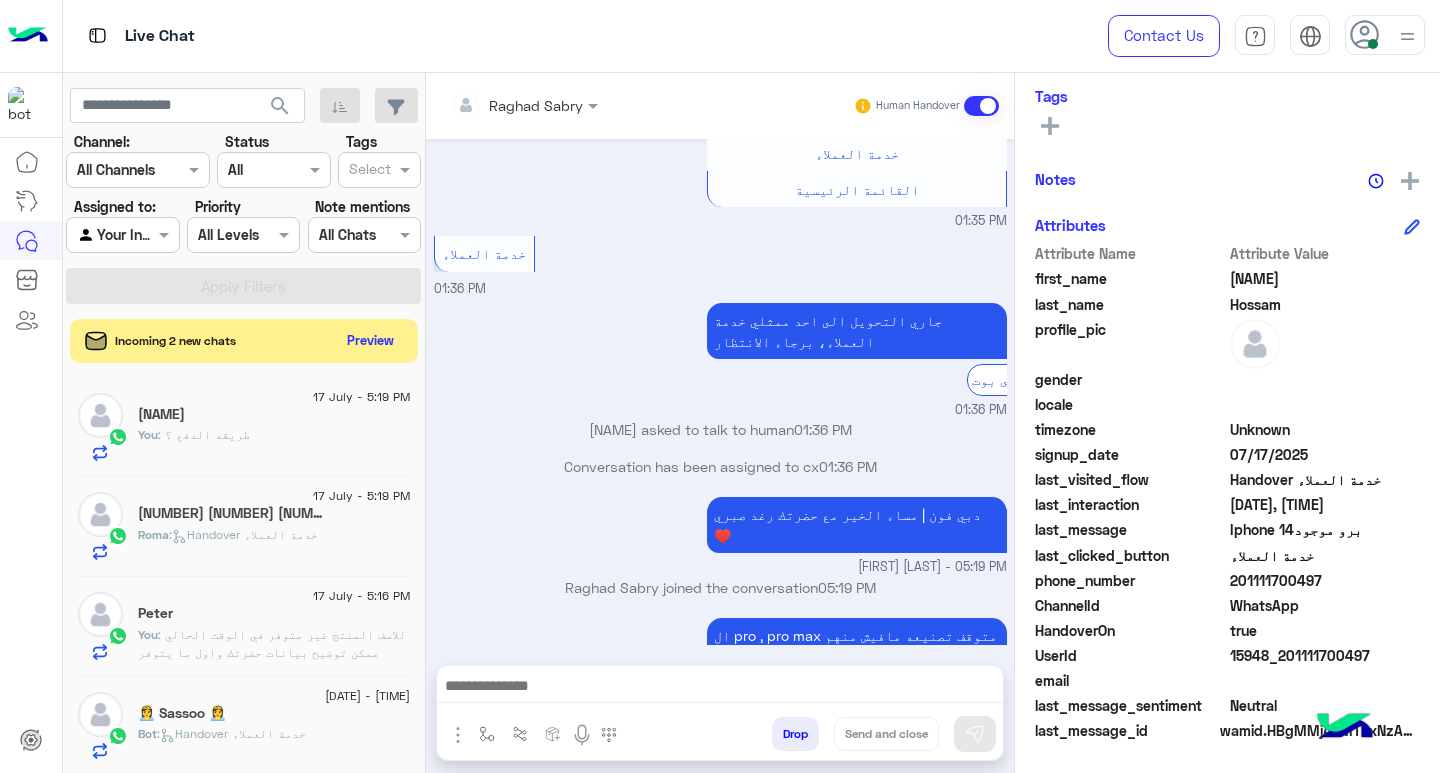 click on "[NAME]  [NUMBER]  [NUMBER]" 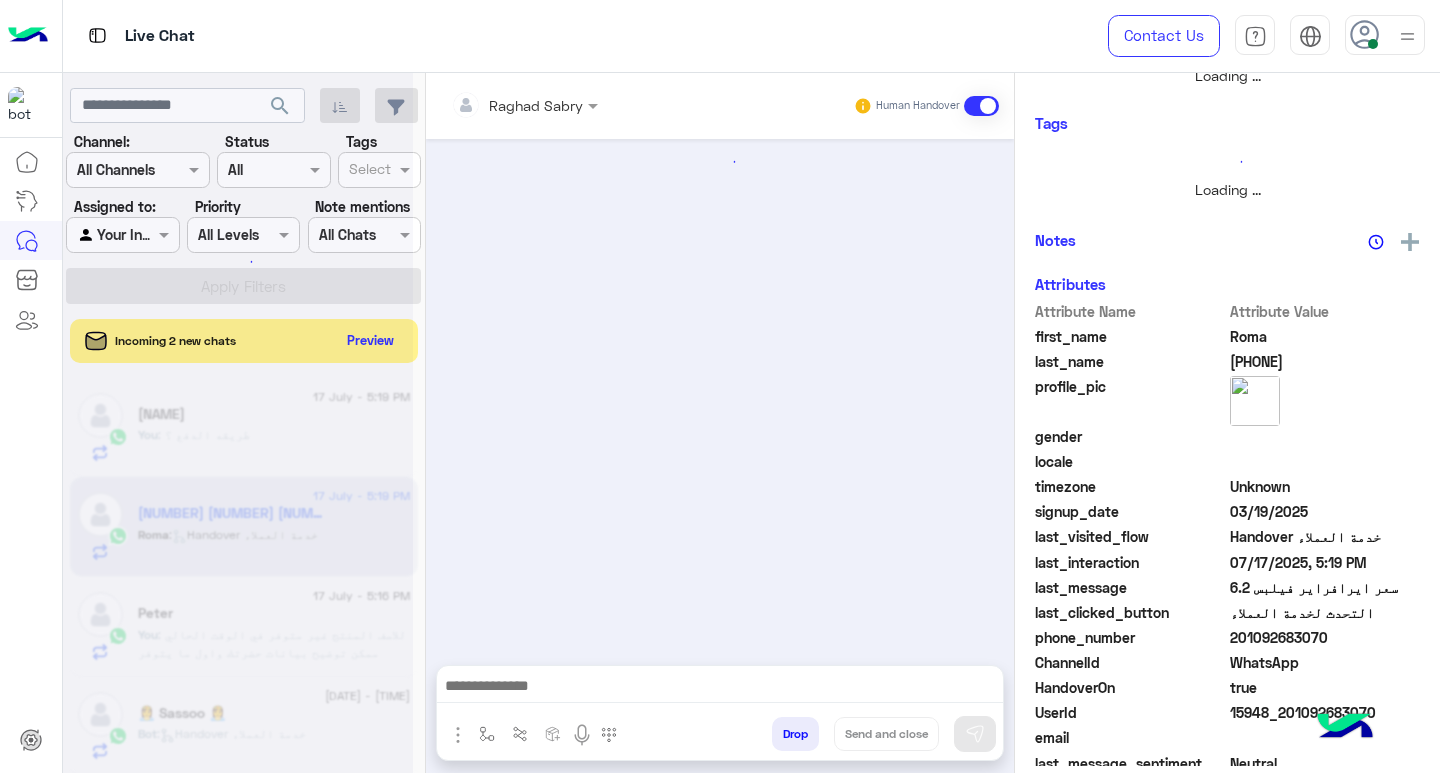 scroll, scrollTop: 355, scrollLeft: 0, axis: vertical 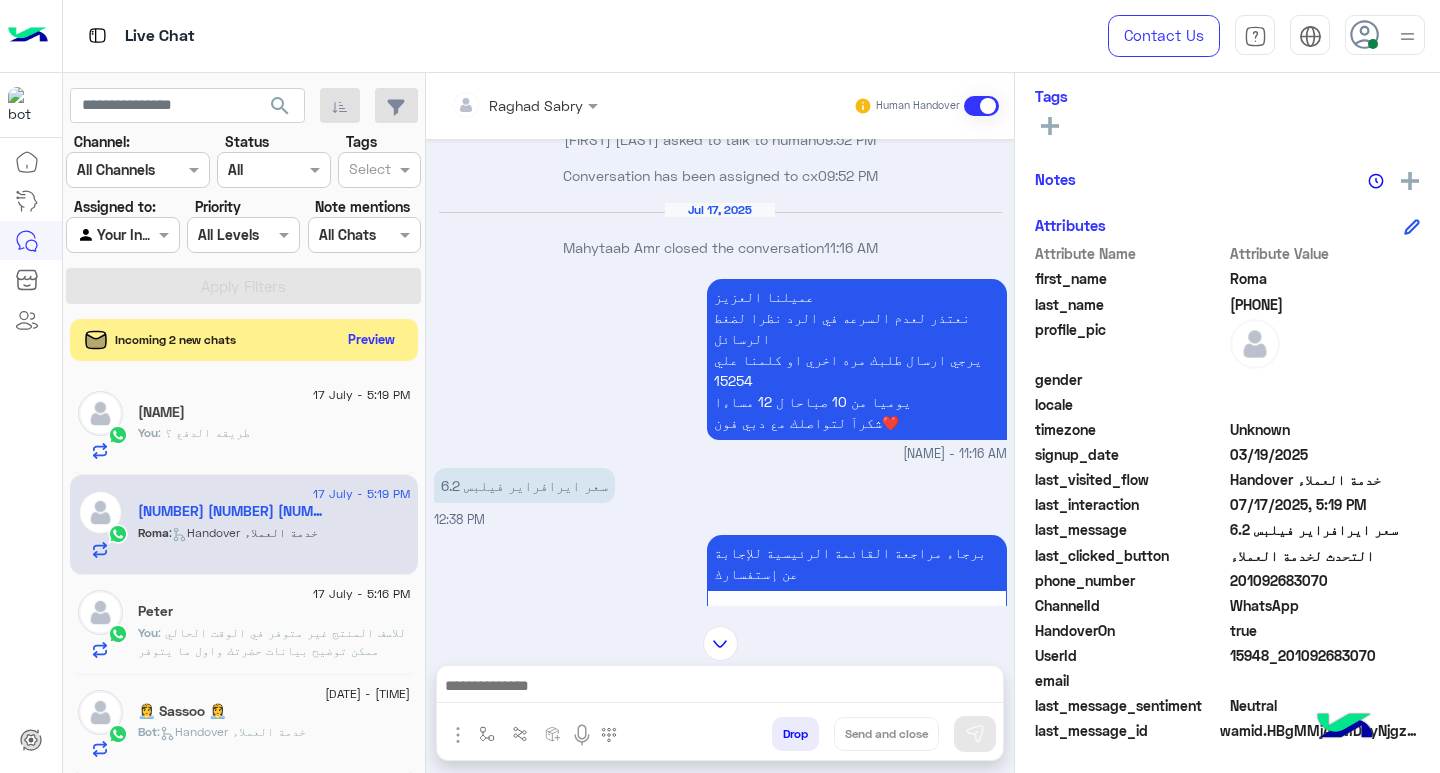 click on "Preview" 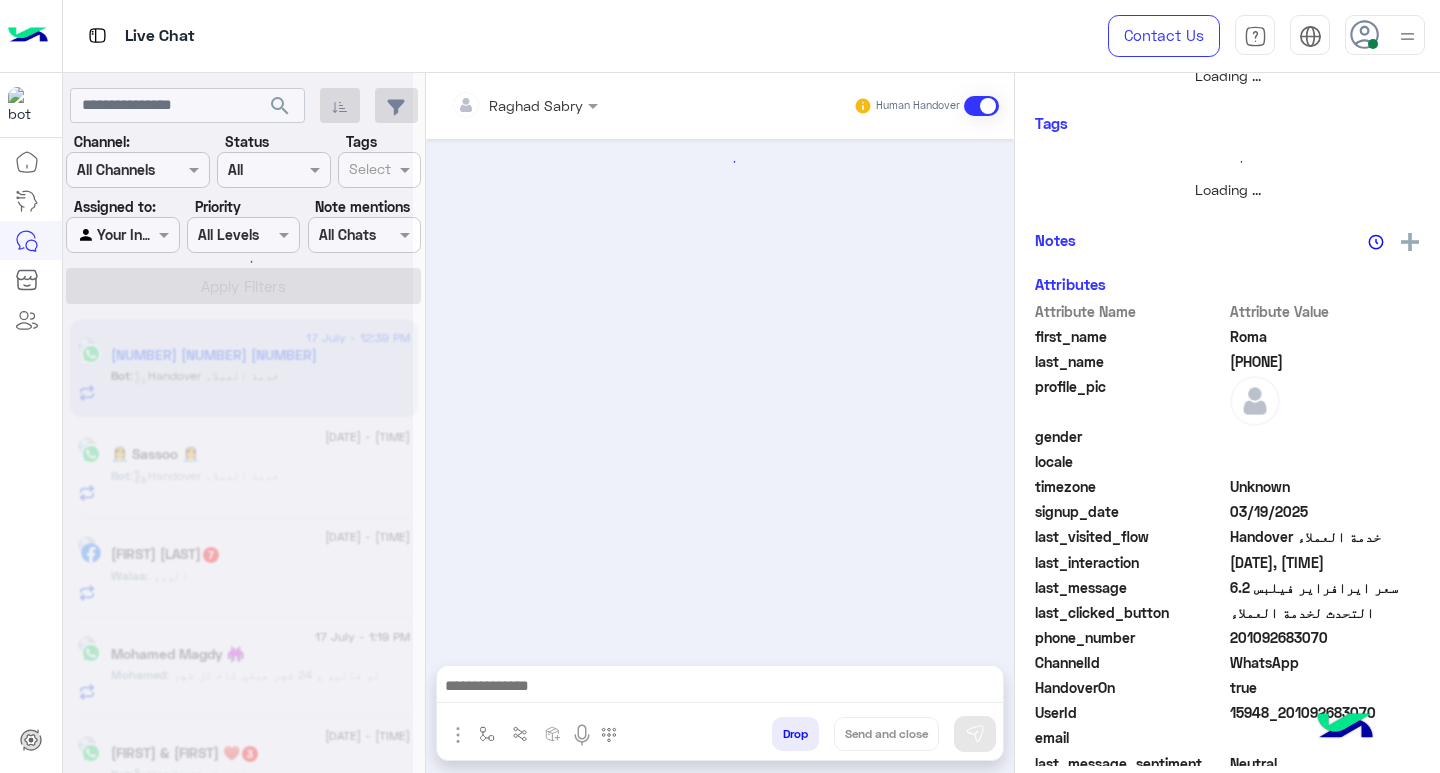 scroll, scrollTop: 355, scrollLeft: 0, axis: vertical 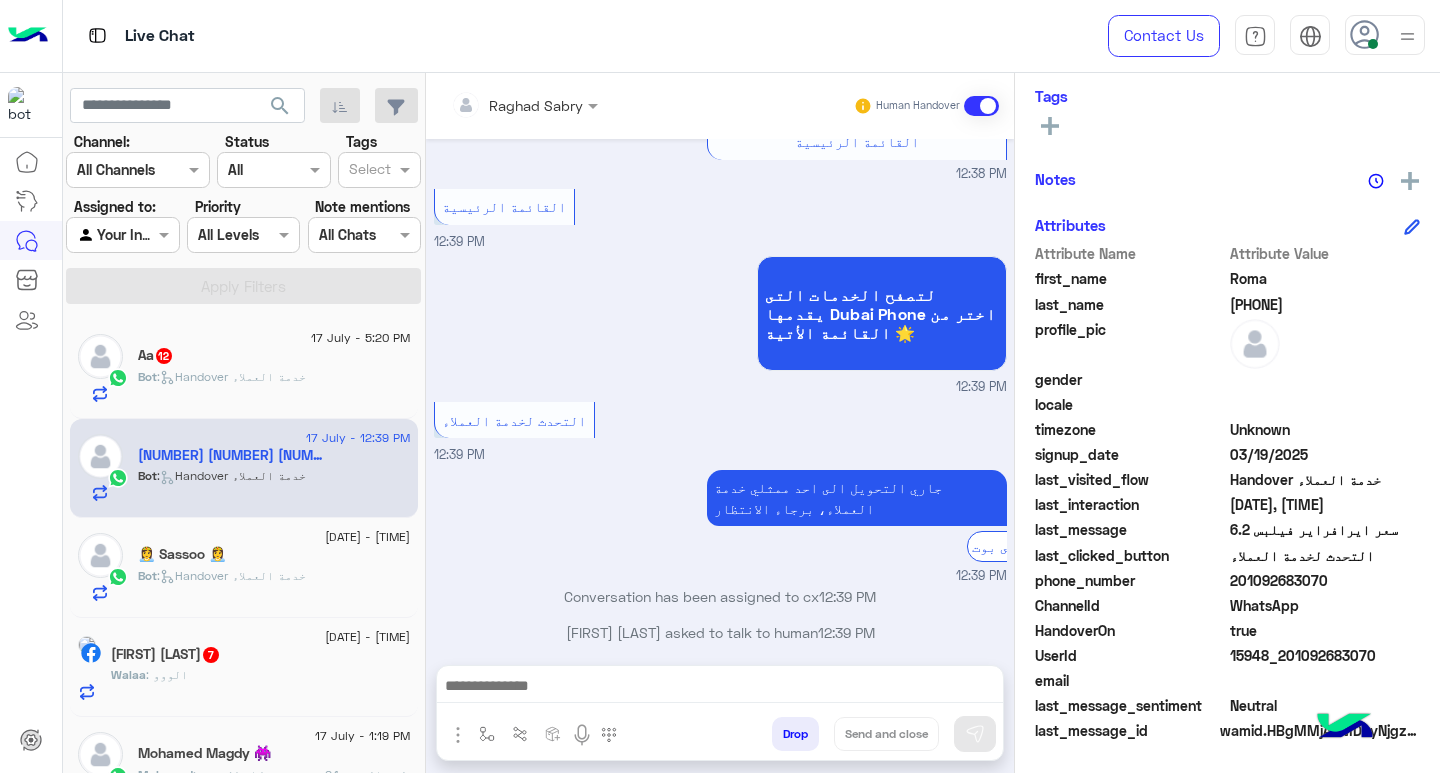 click on "Bot :   Handover خدمة العملاء" 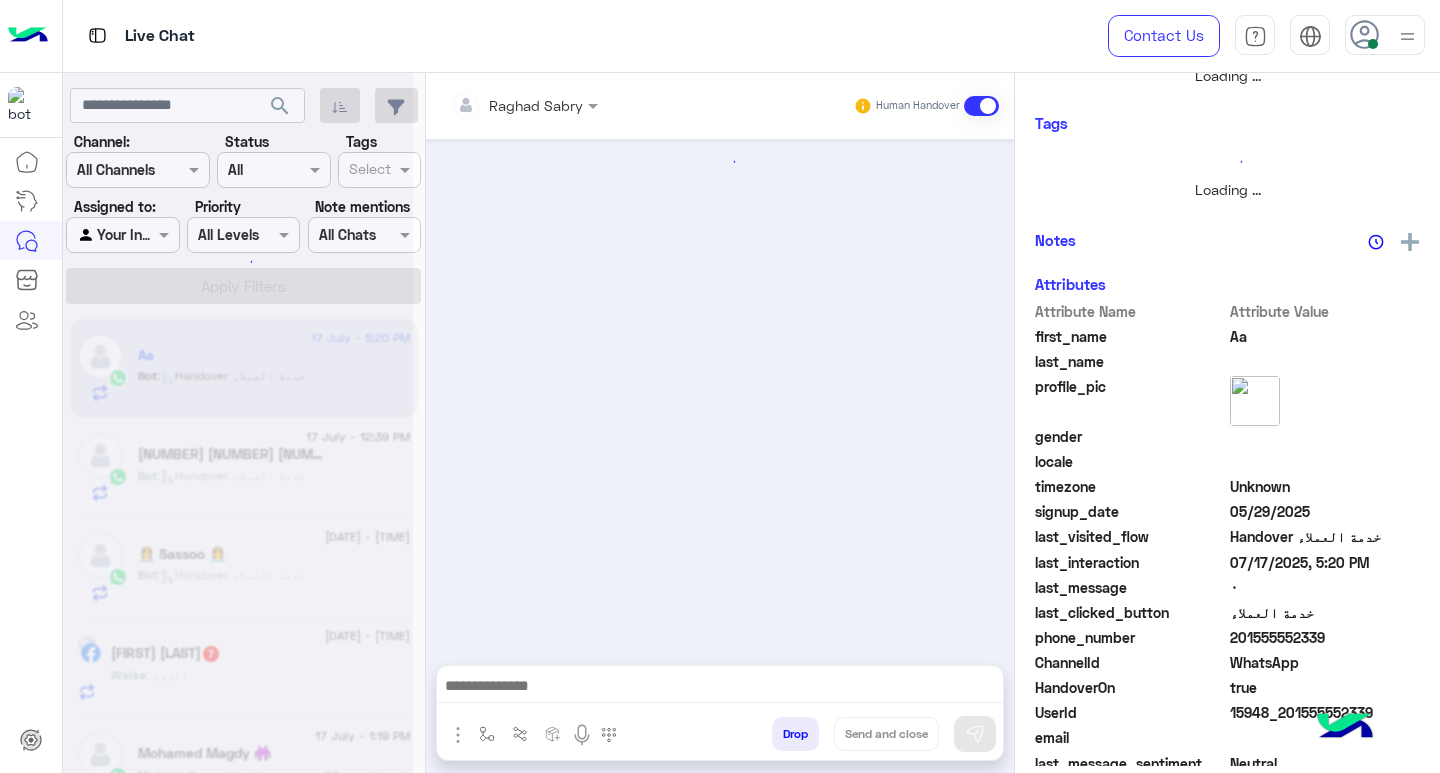 scroll, scrollTop: 355, scrollLeft: 0, axis: vertical 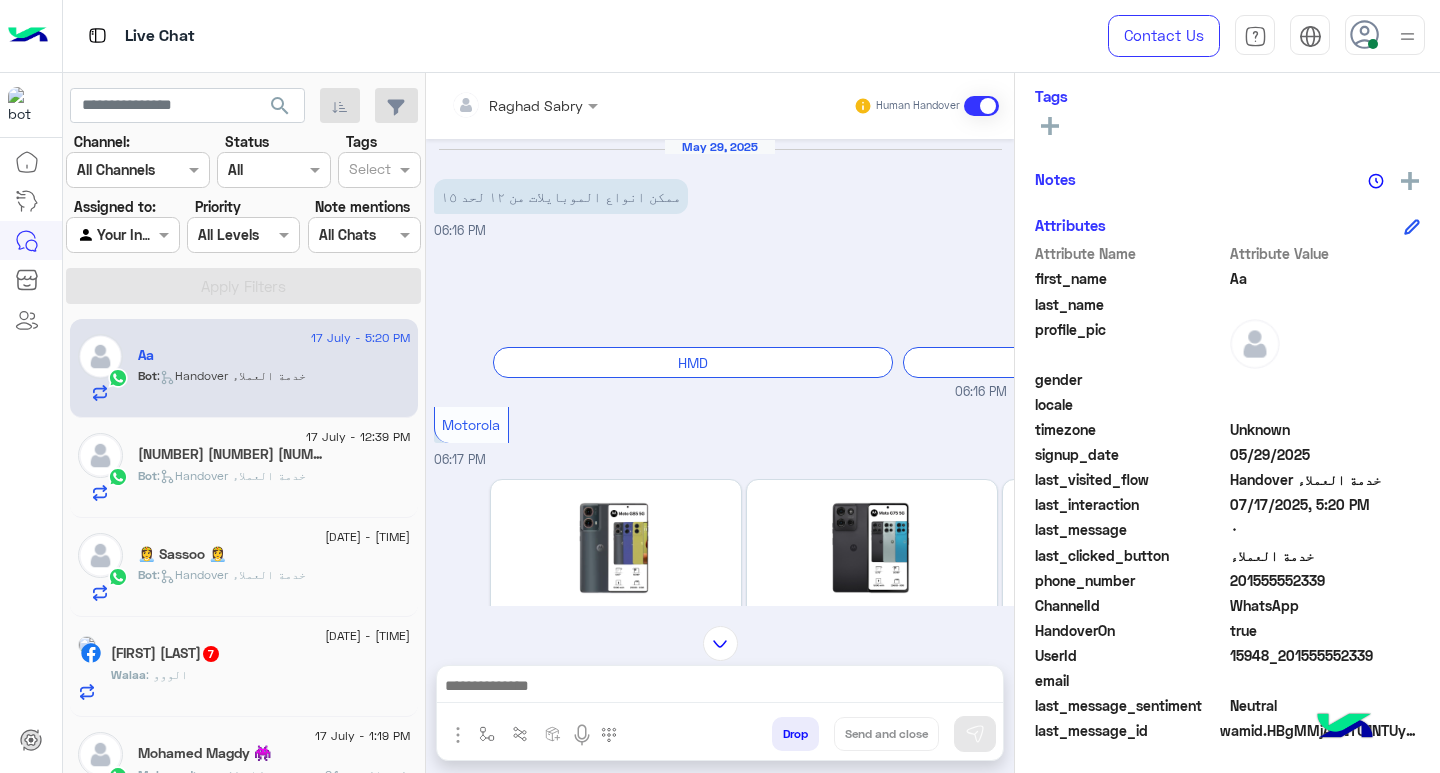 paste on "**********" 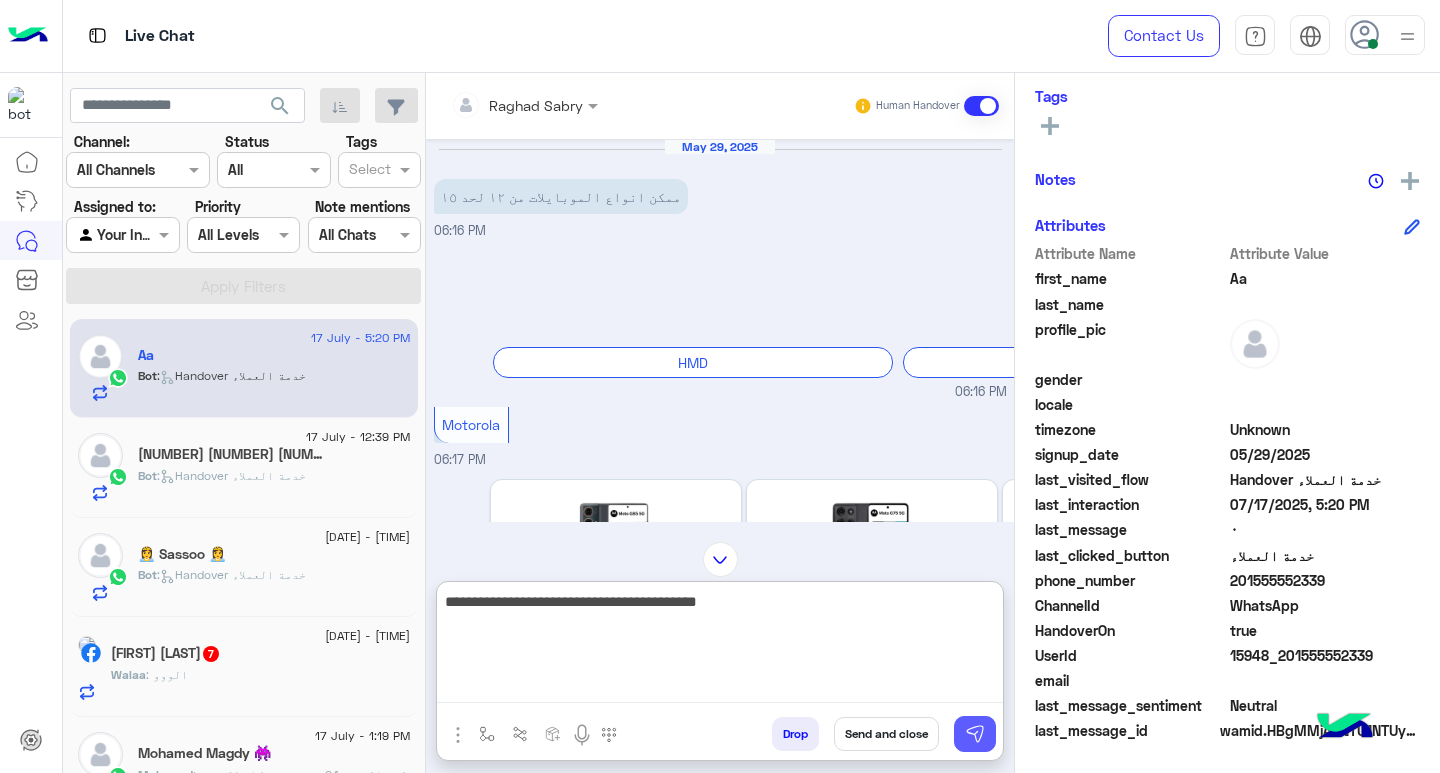 type on "**********" 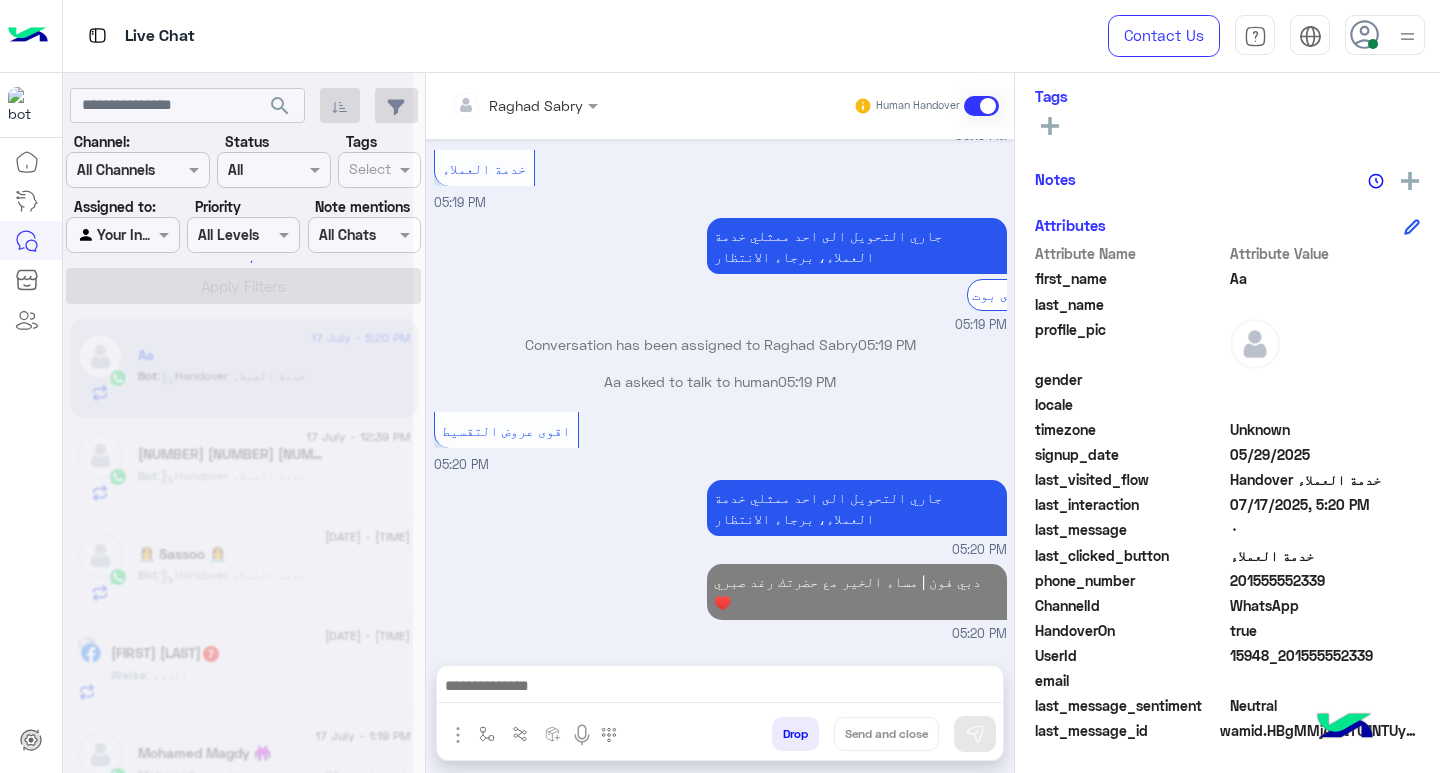 click at bounding box center (720, 688) 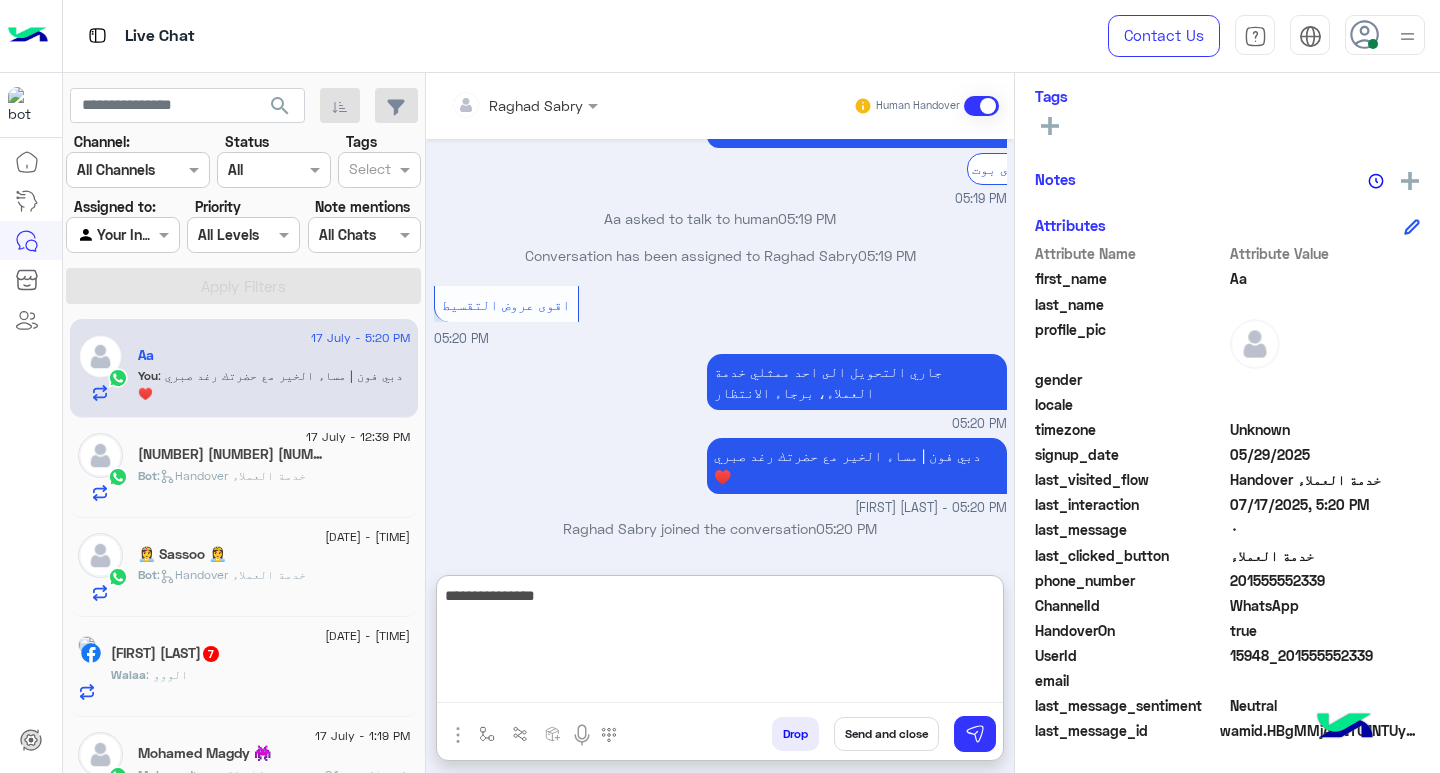 scroll, scrollTop: 3281, scrollLeft: 0, axis: vertical 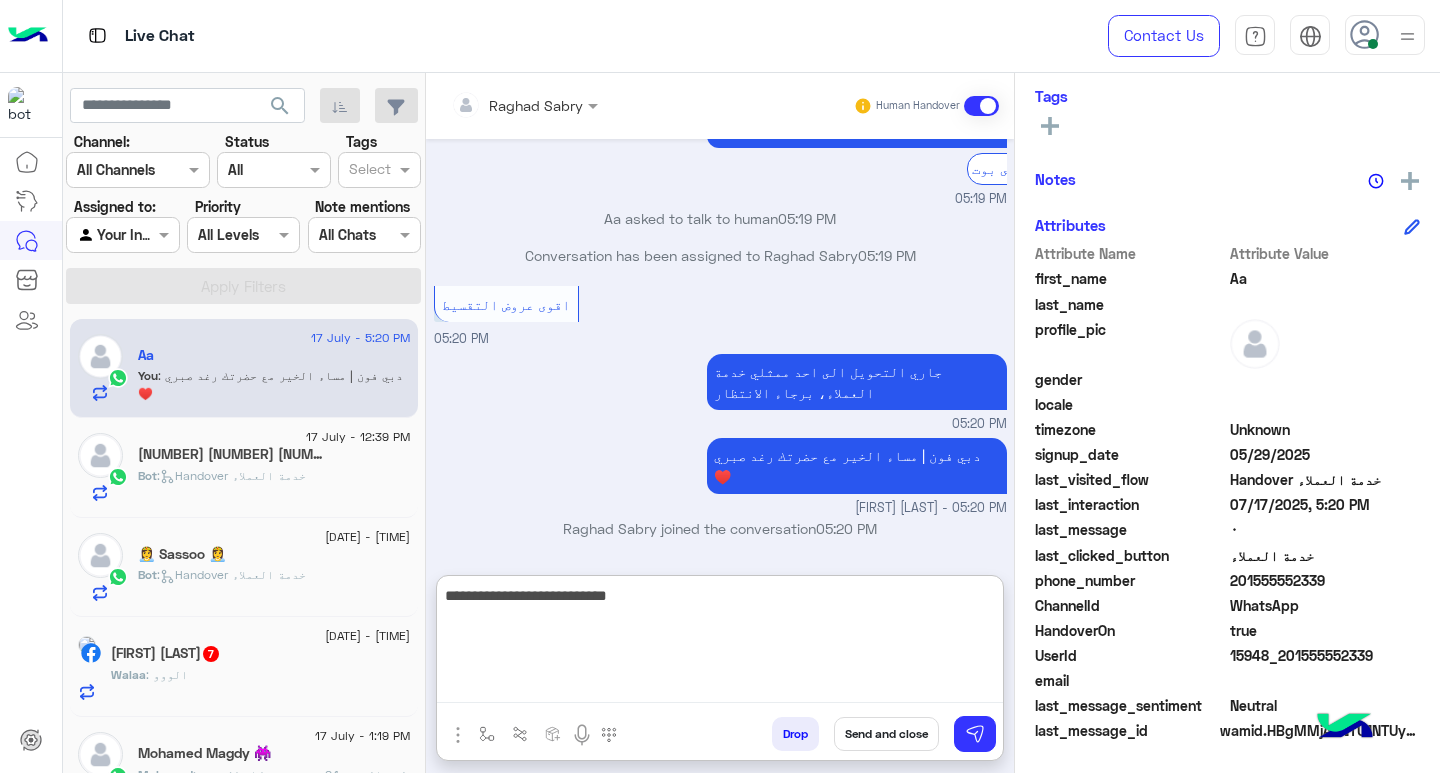 type on "**********" 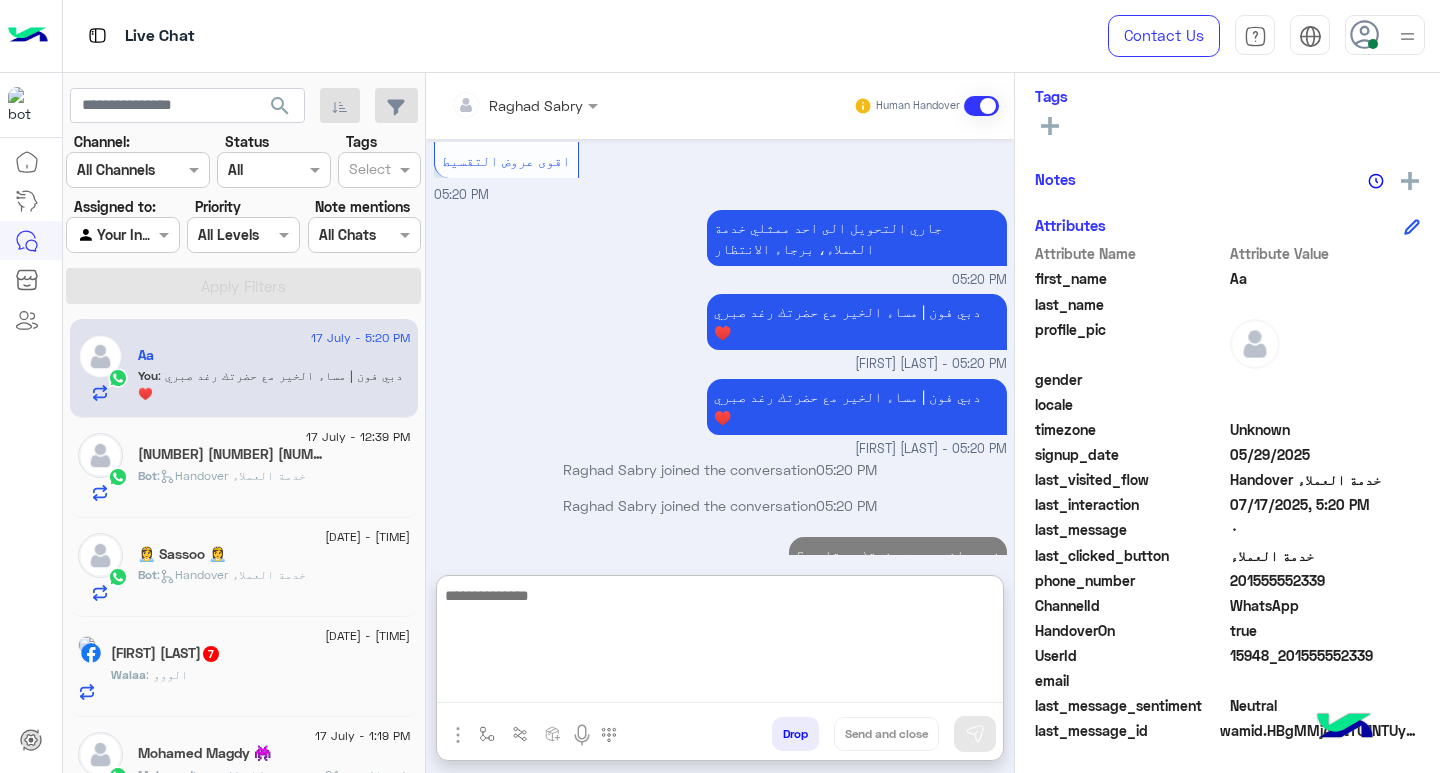 scroll, scrollTop: 3445, scrollLeft: 0, axis: vertical 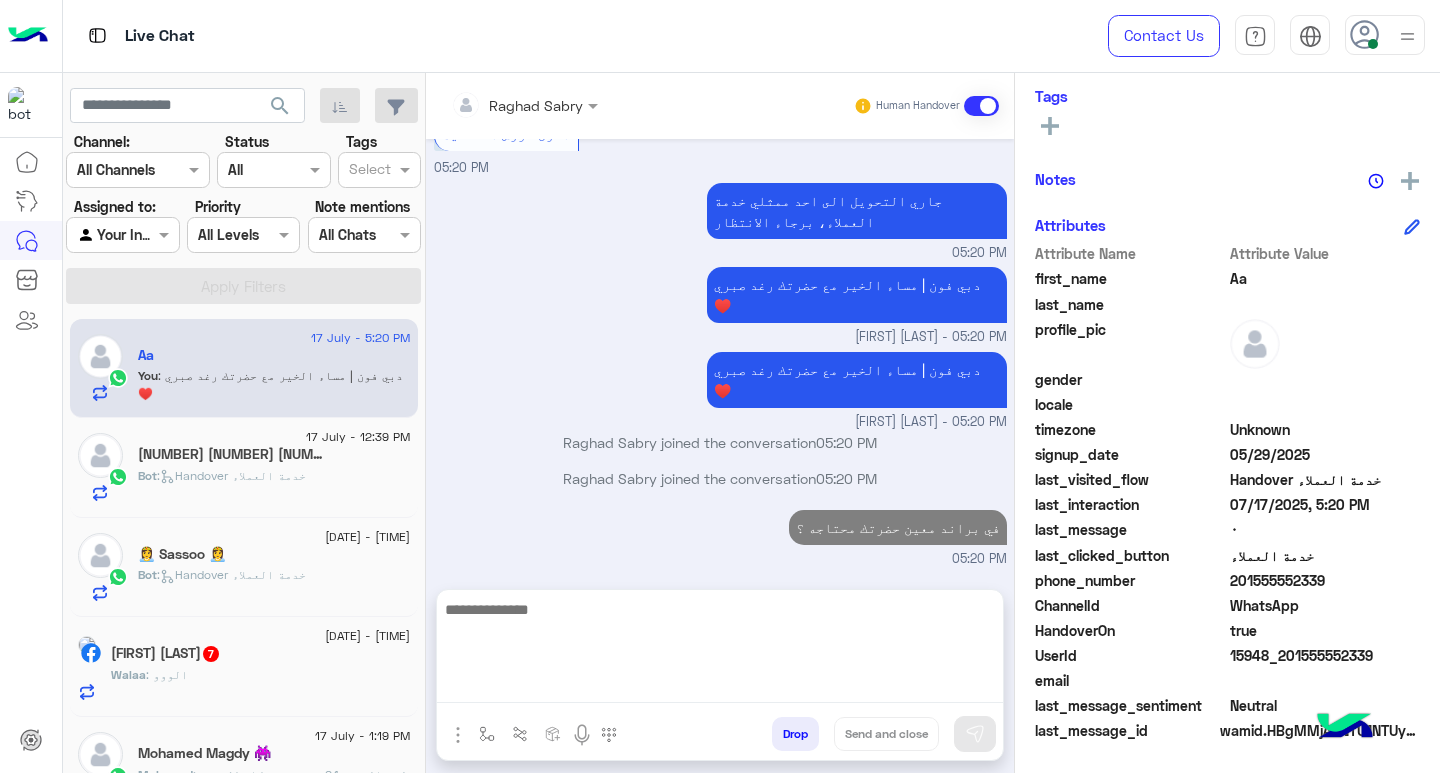 click on "[NUMBER] [NUMBER] [NUMBER]" 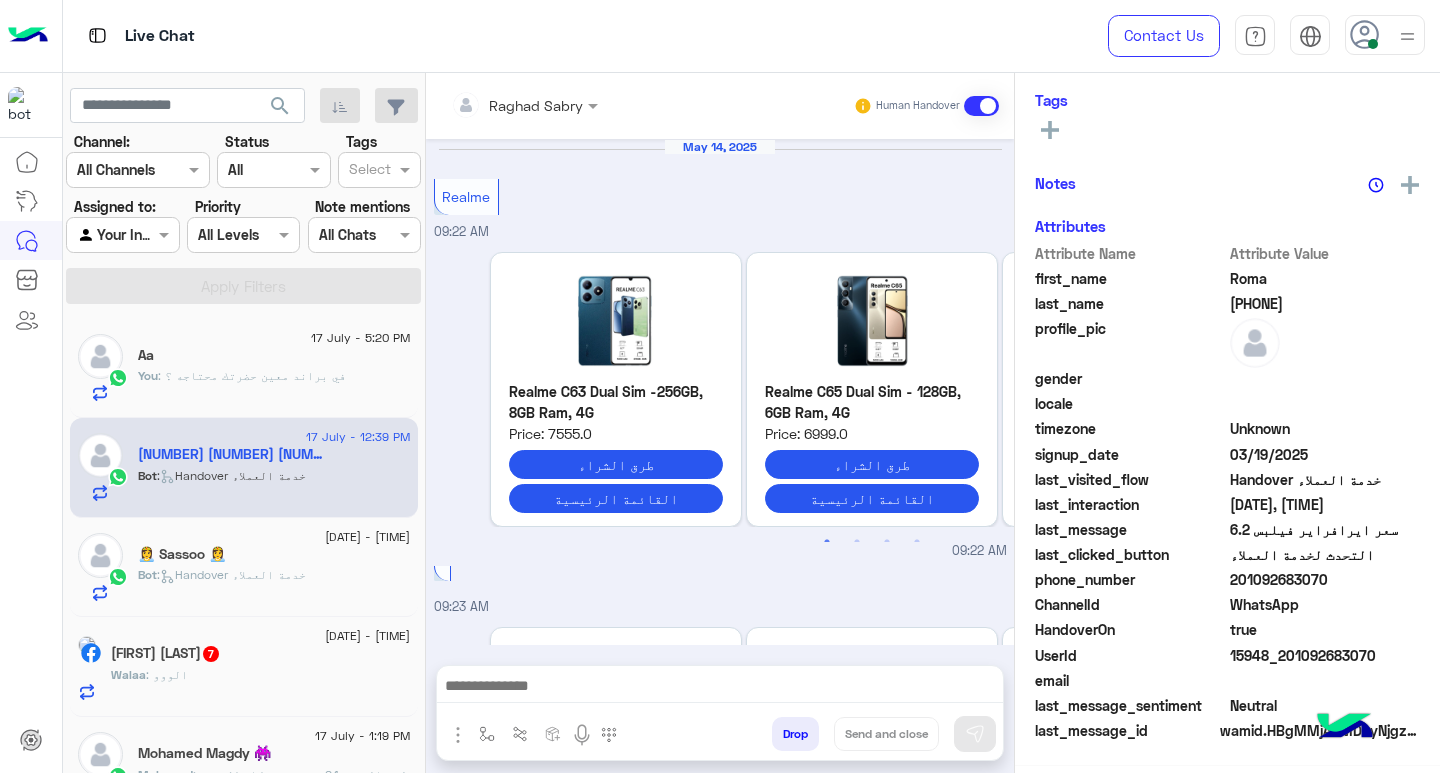 scroll, scrollTop: 325, scrollLeft: 0, axis: vertical 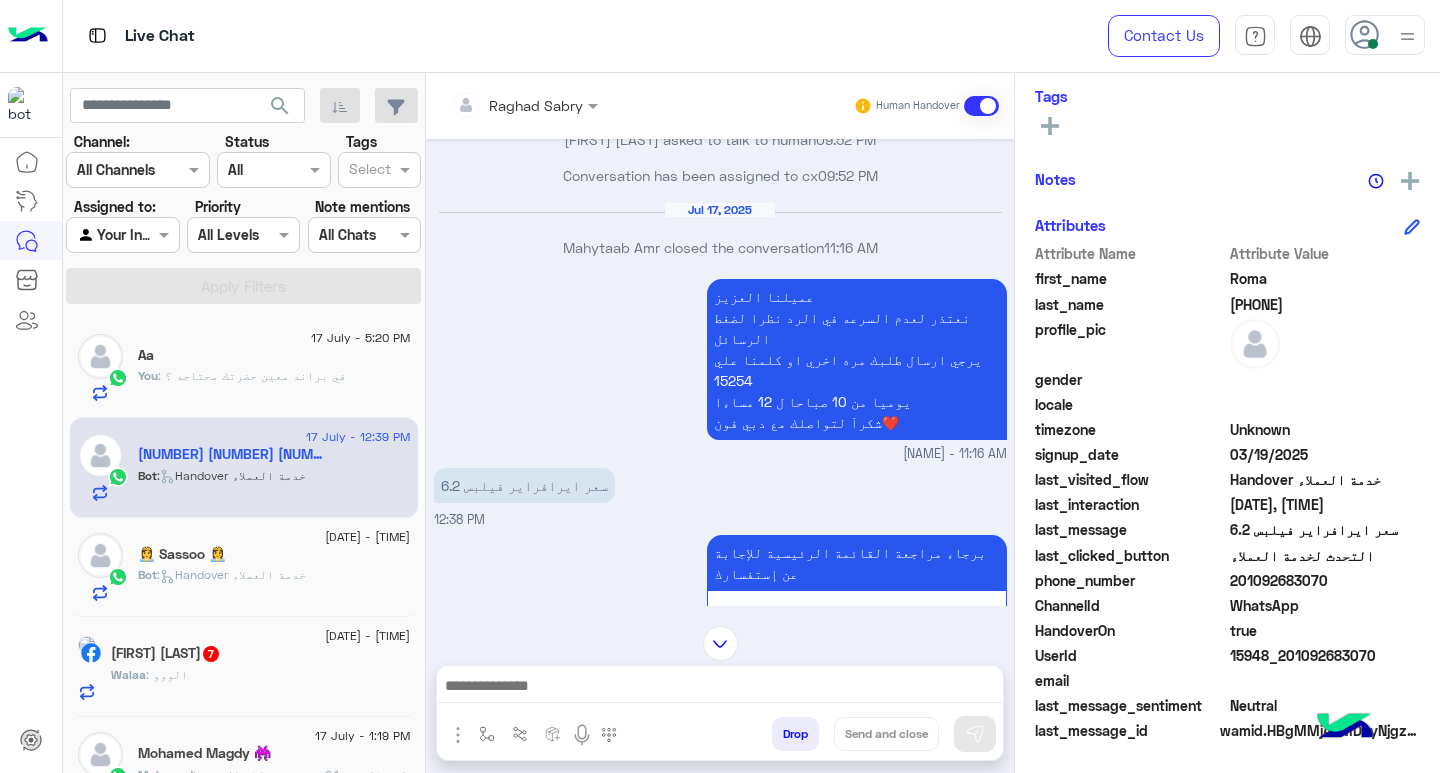 click on ":   Handover خدمة العملاء" 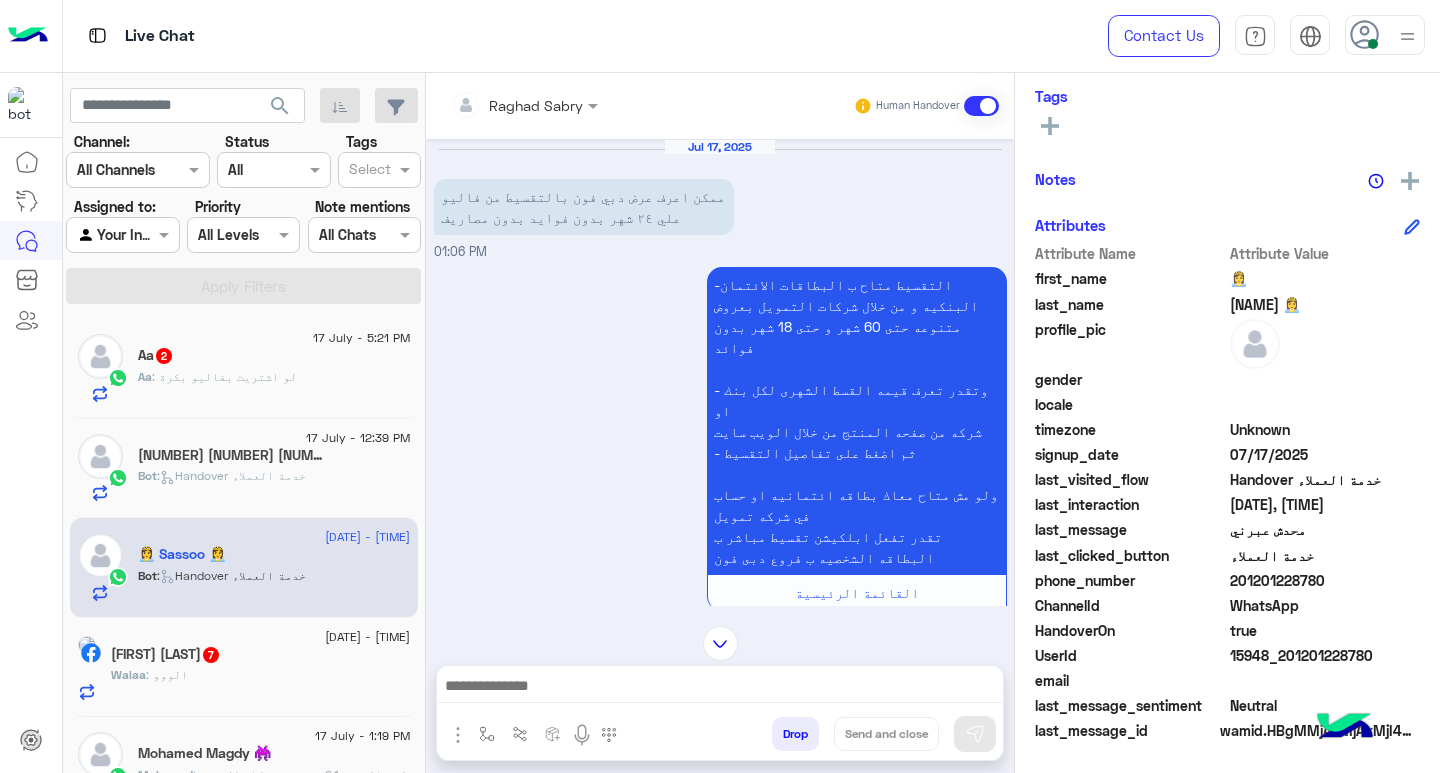 drag, startPoint x: 941, startPoint y: 680, endPoint x: 944, endPoint y: 694, distance: 14.3178215 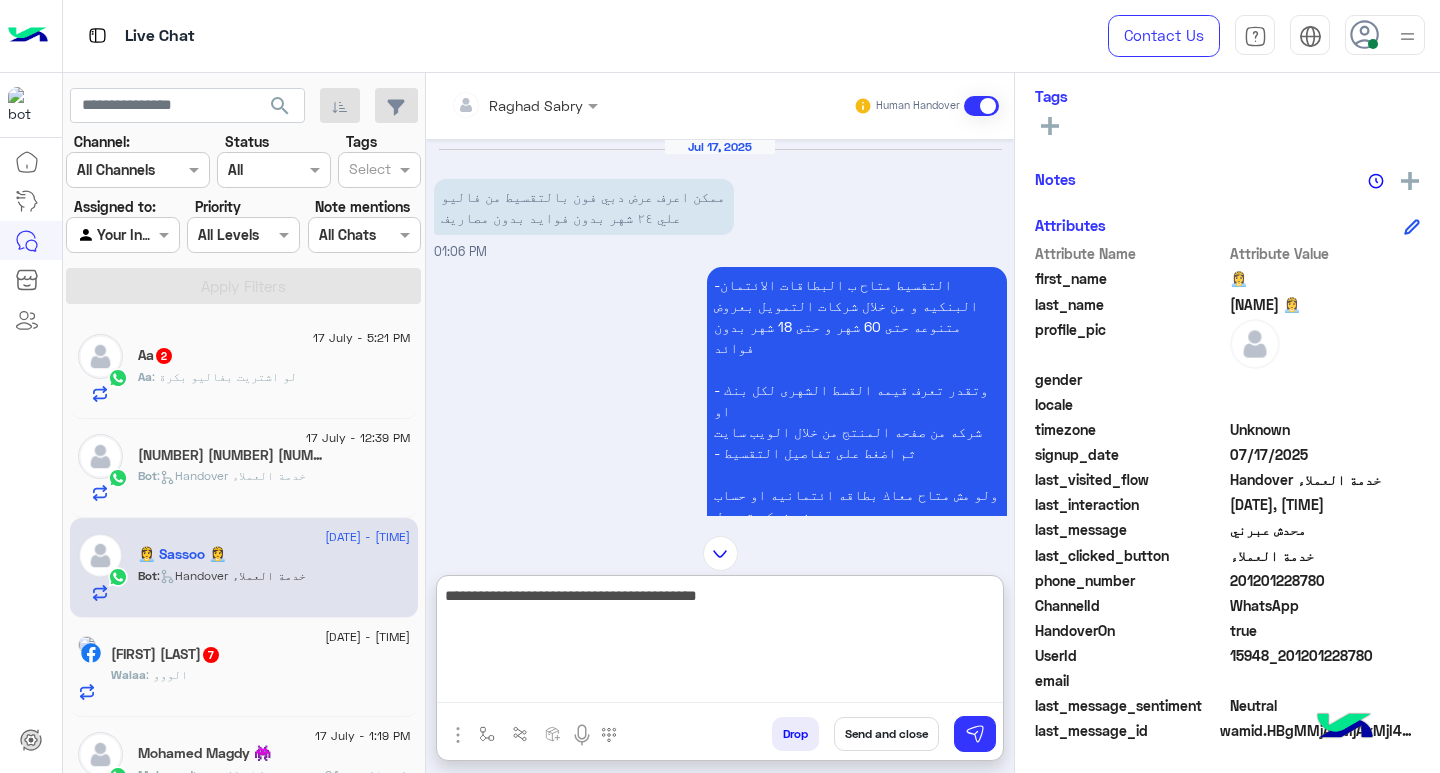 type on "**********" 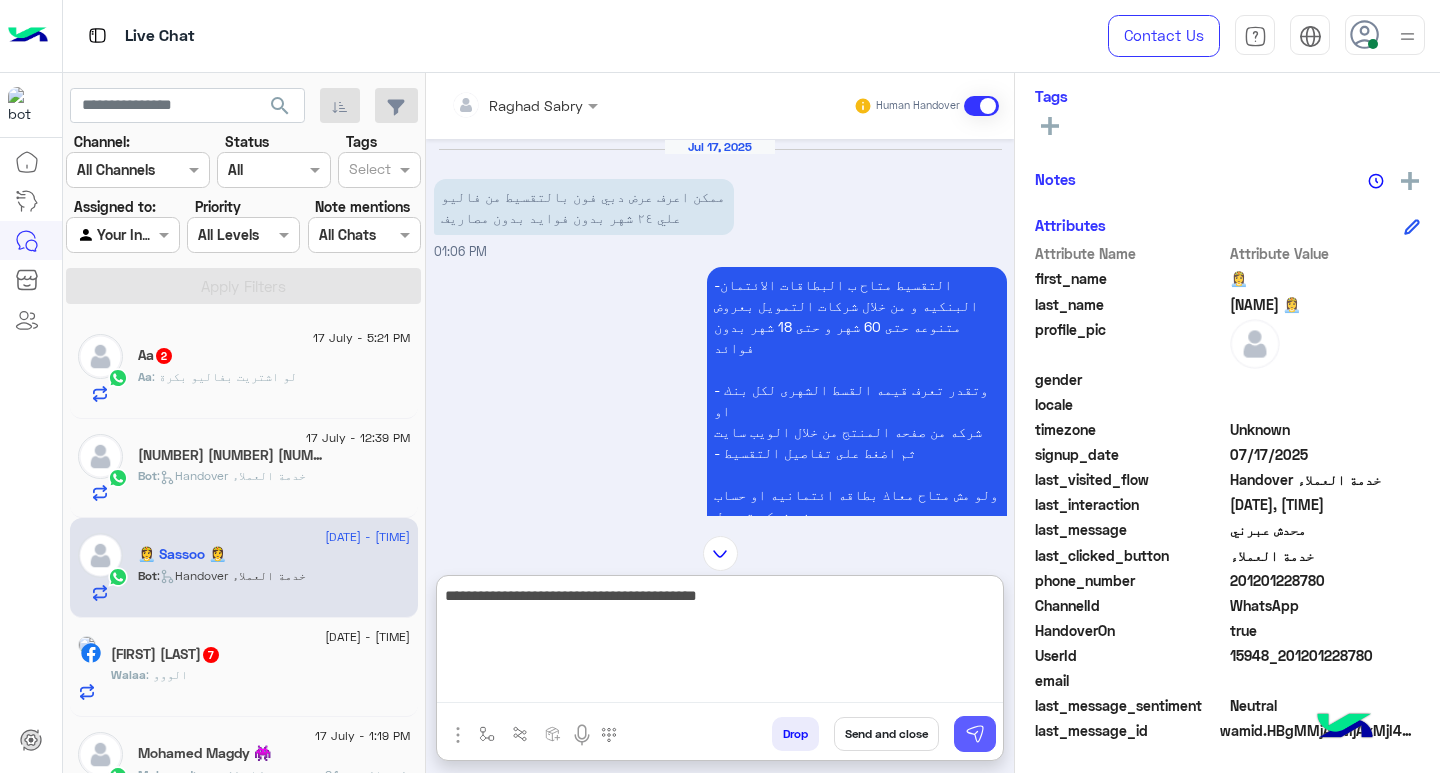 click at bounding box center (975, 734) 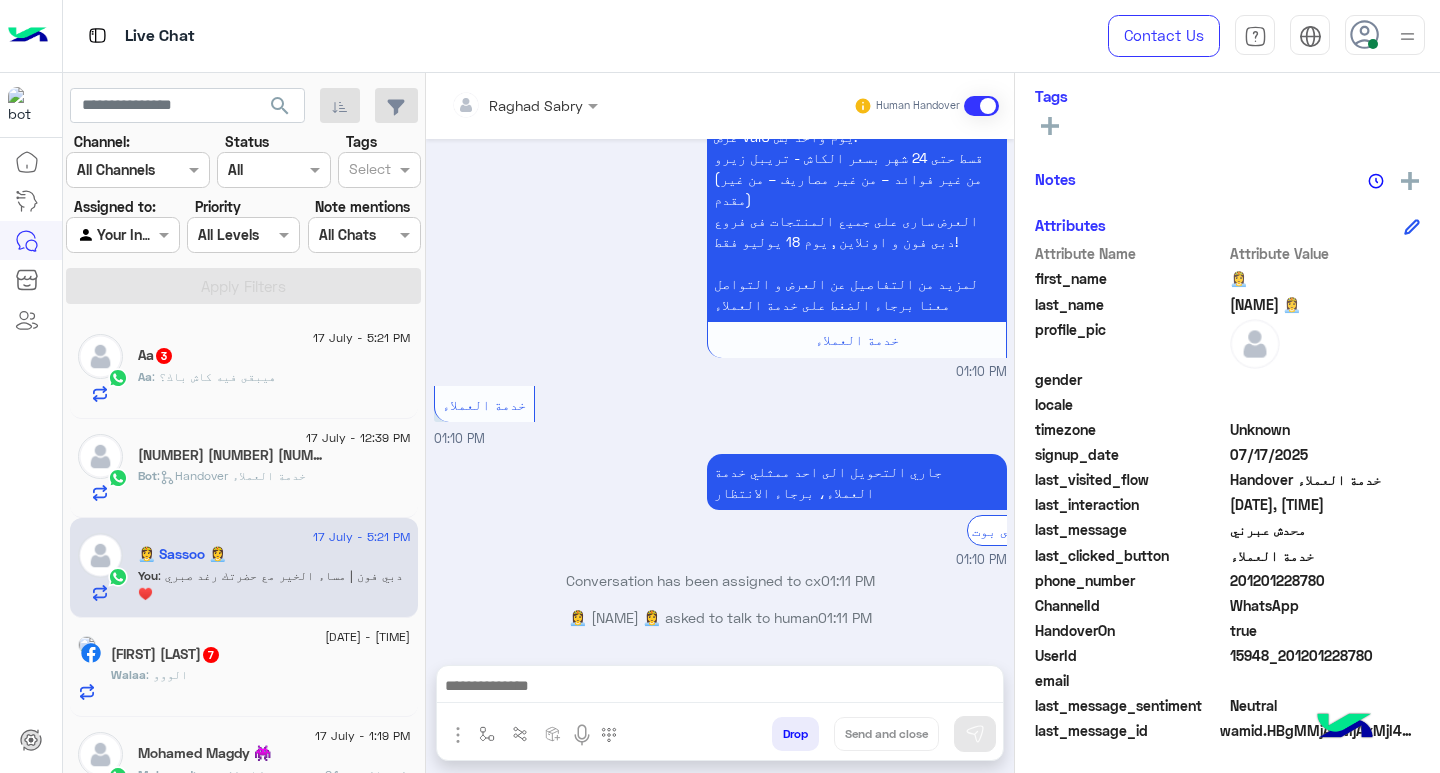 scroll, scrollTop: 2292, scrollLeft: 0, axis: vertical 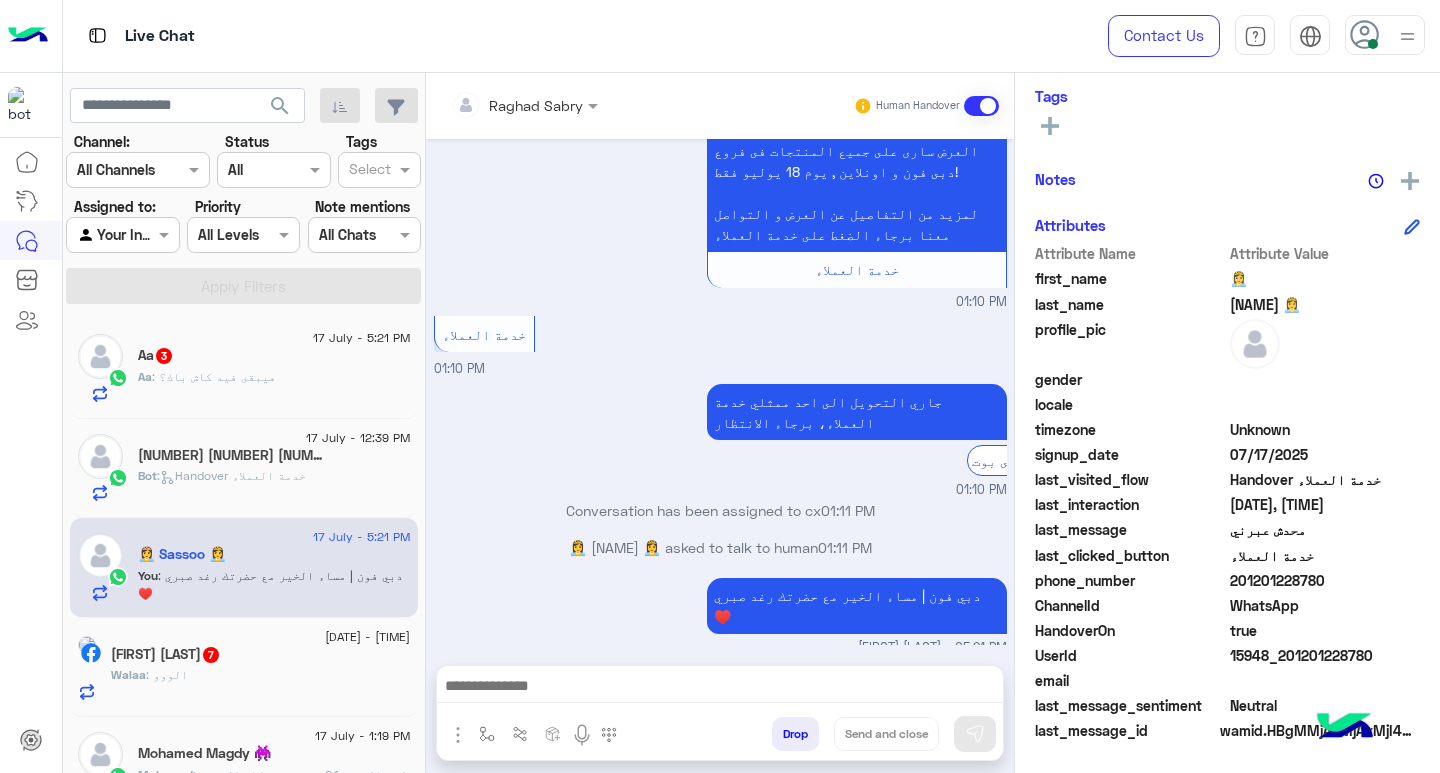click at bounding box center [720, 688] 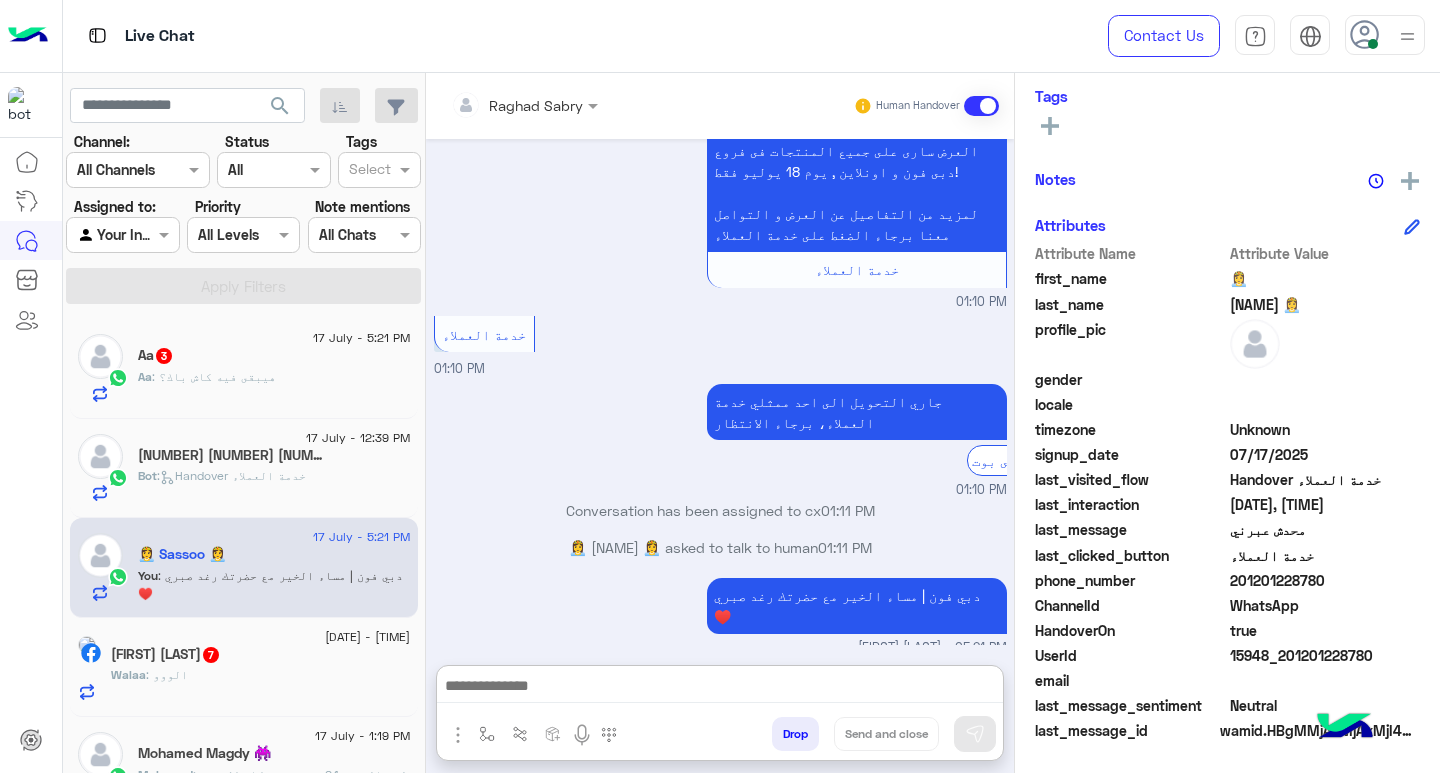 paste on "**********" 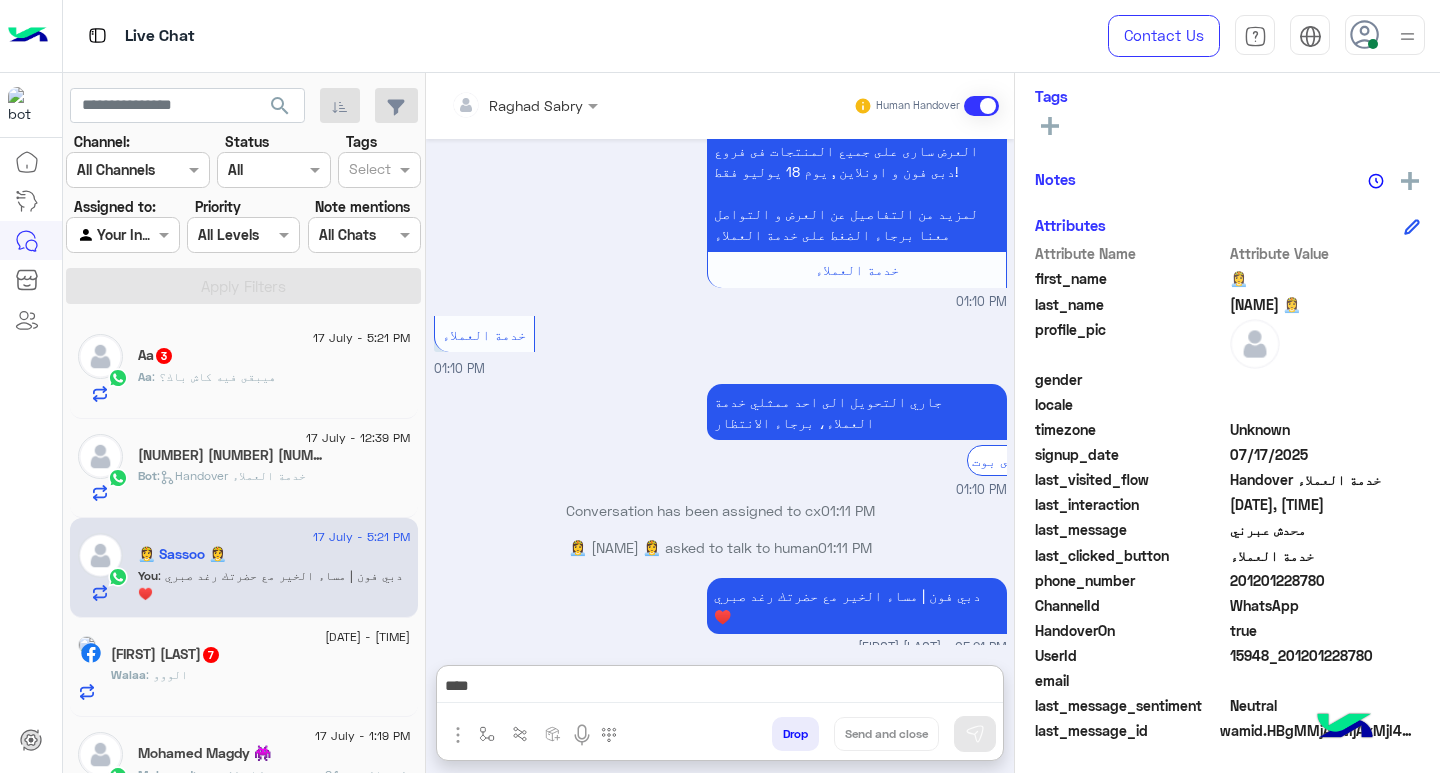 scroll, scrollTop: 0, scrollLeft: 0, axis: both 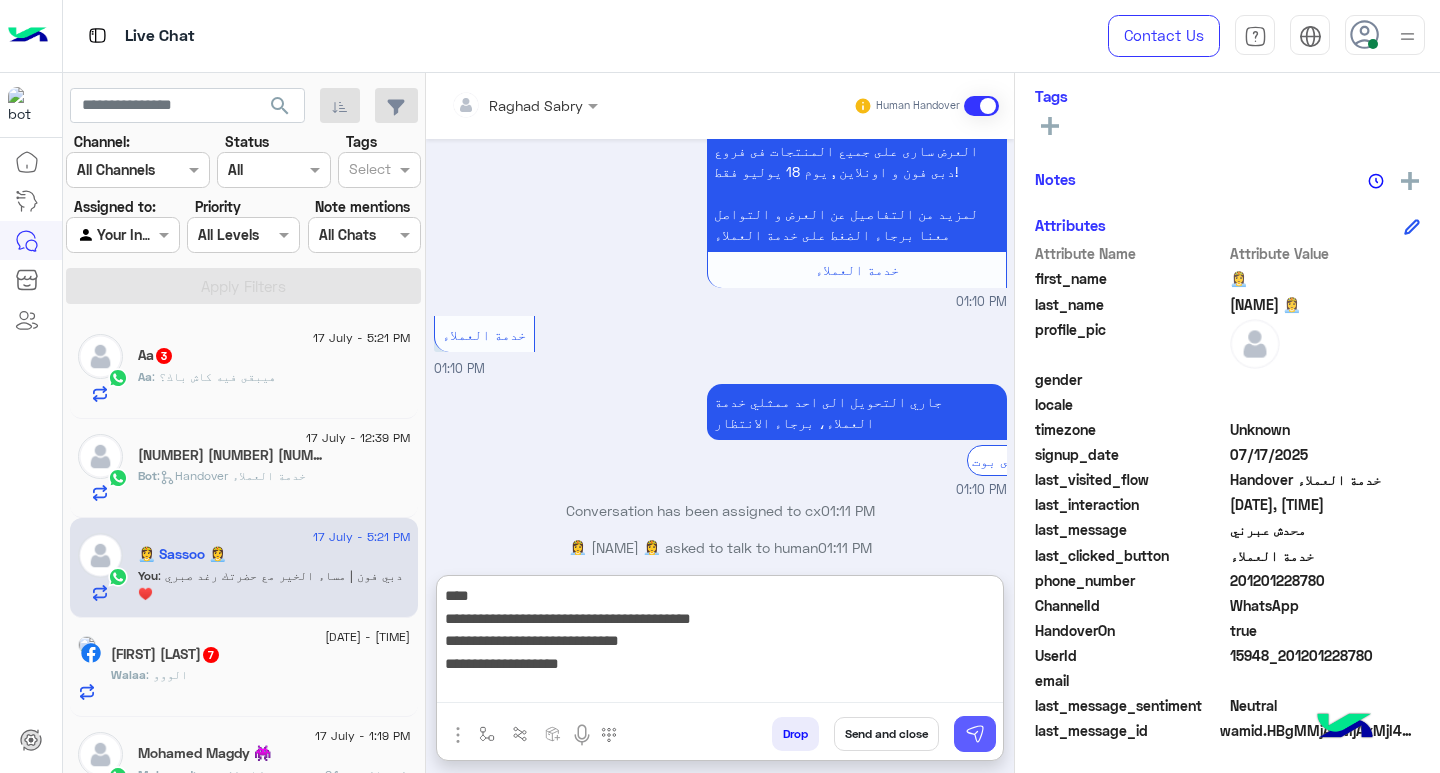 type on "**********" 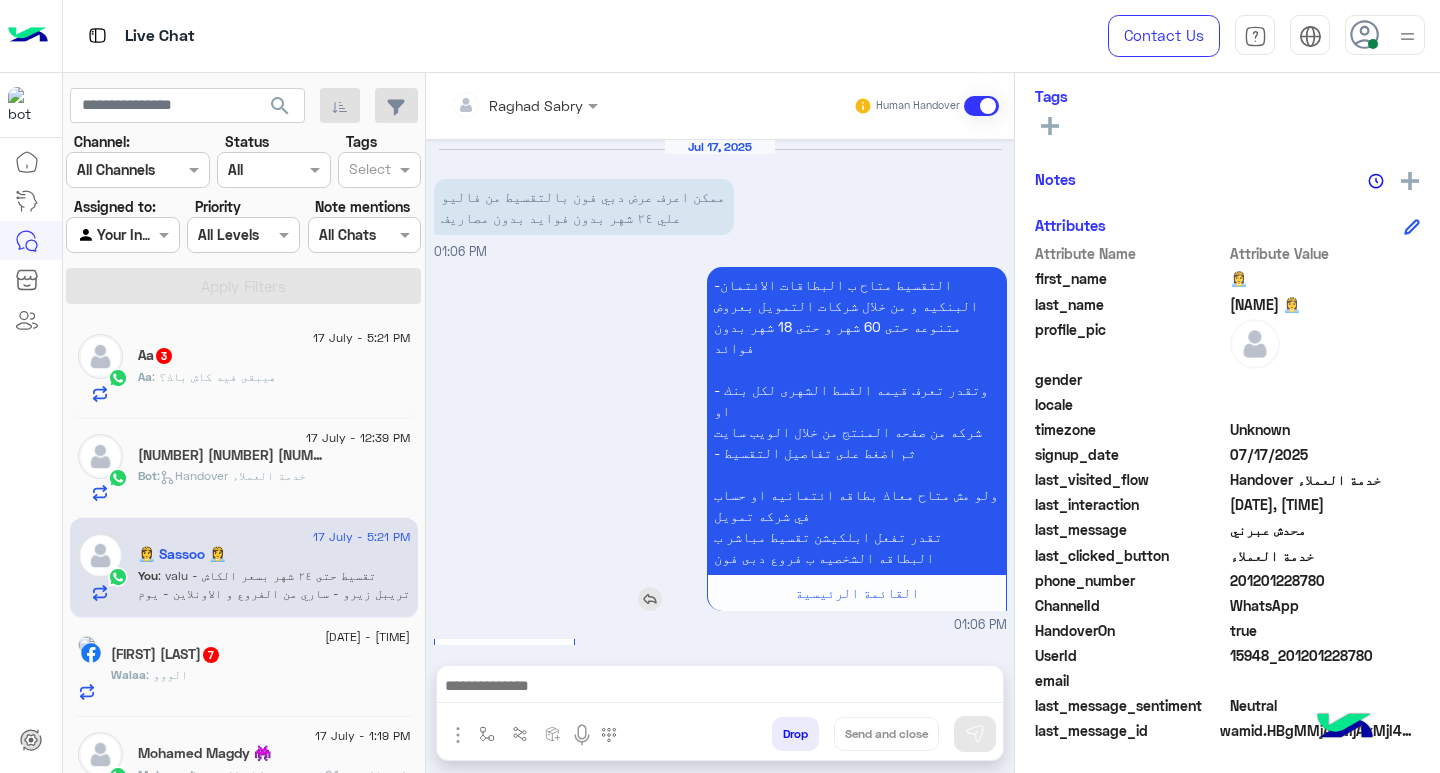 scroll, scrollTop: 2519, scrollLeft: 0, axis: vertical 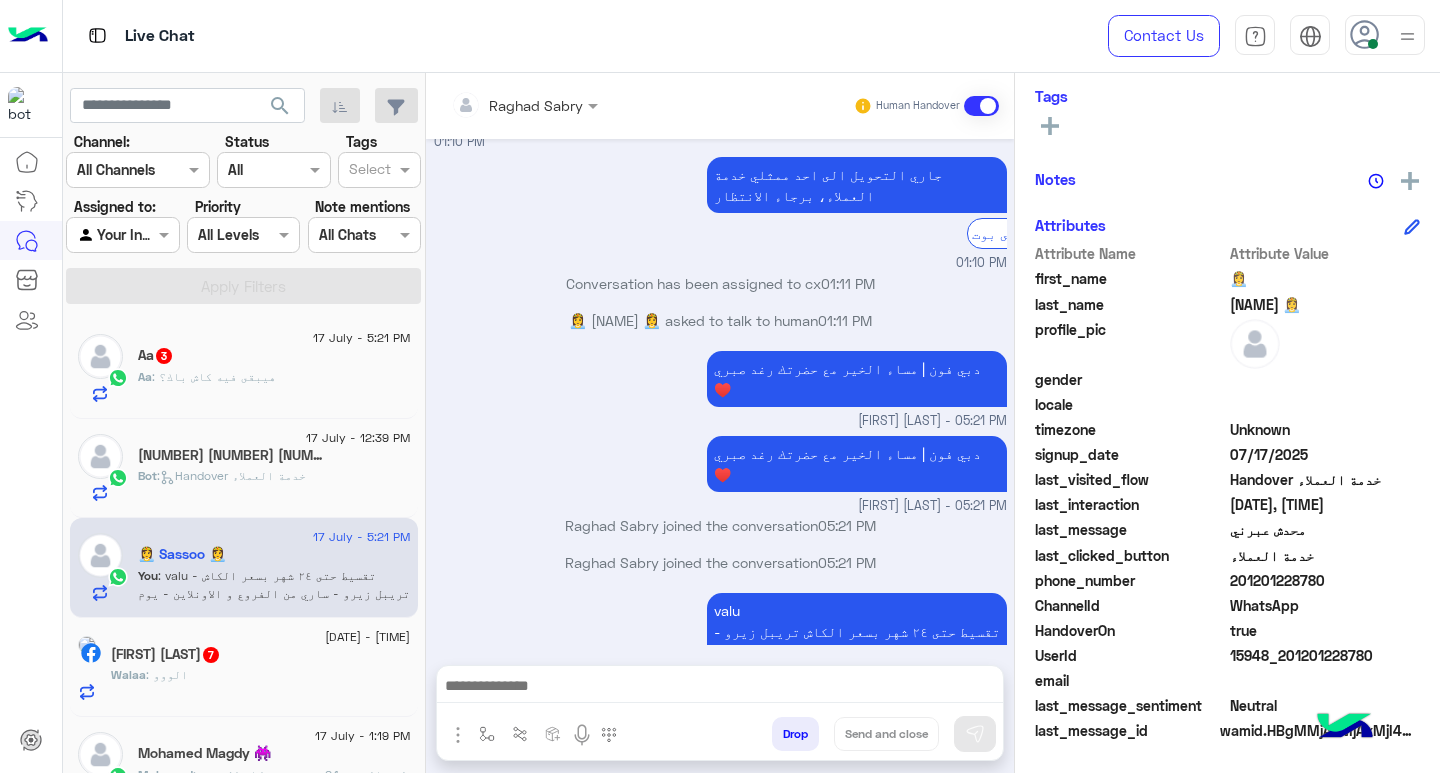 click at bounding box center (720, 688) 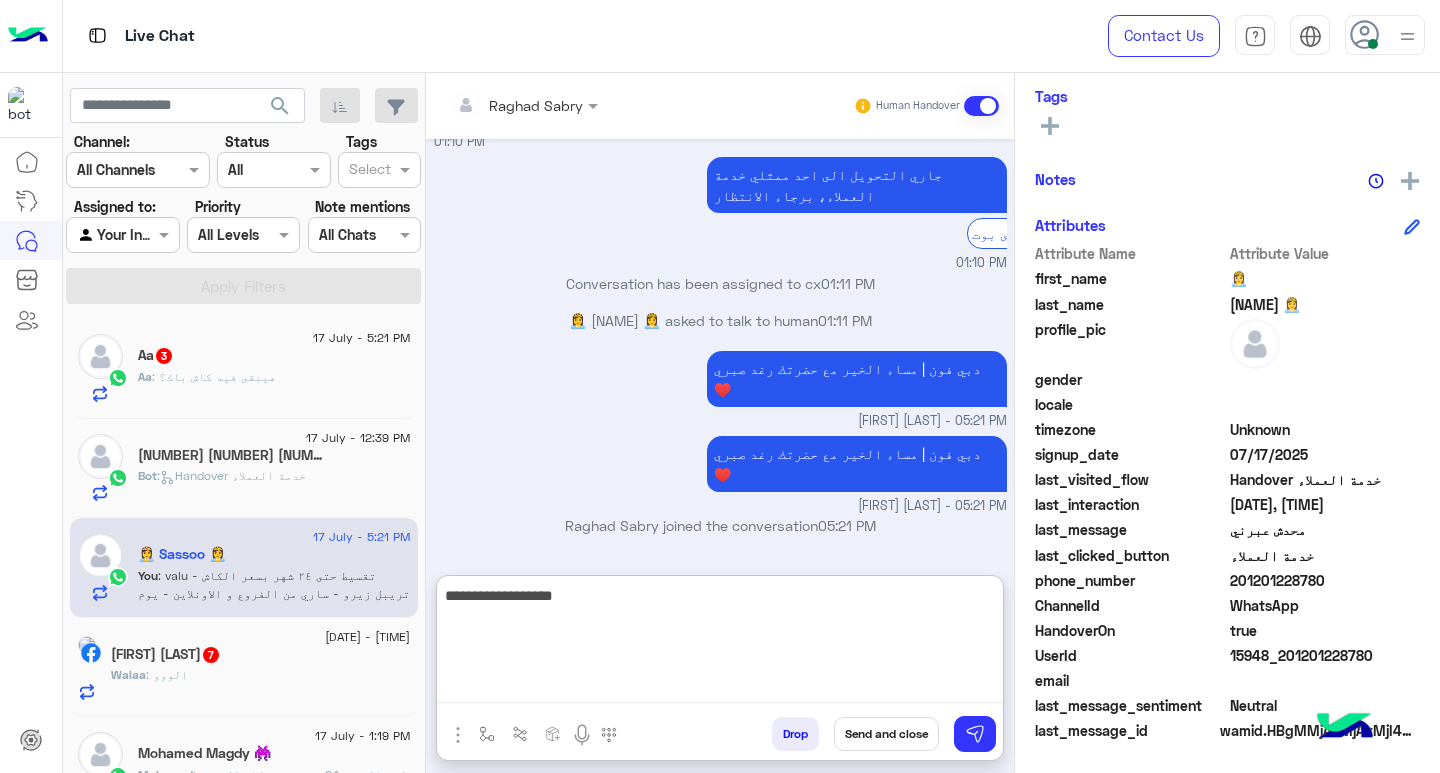 type on "**********" 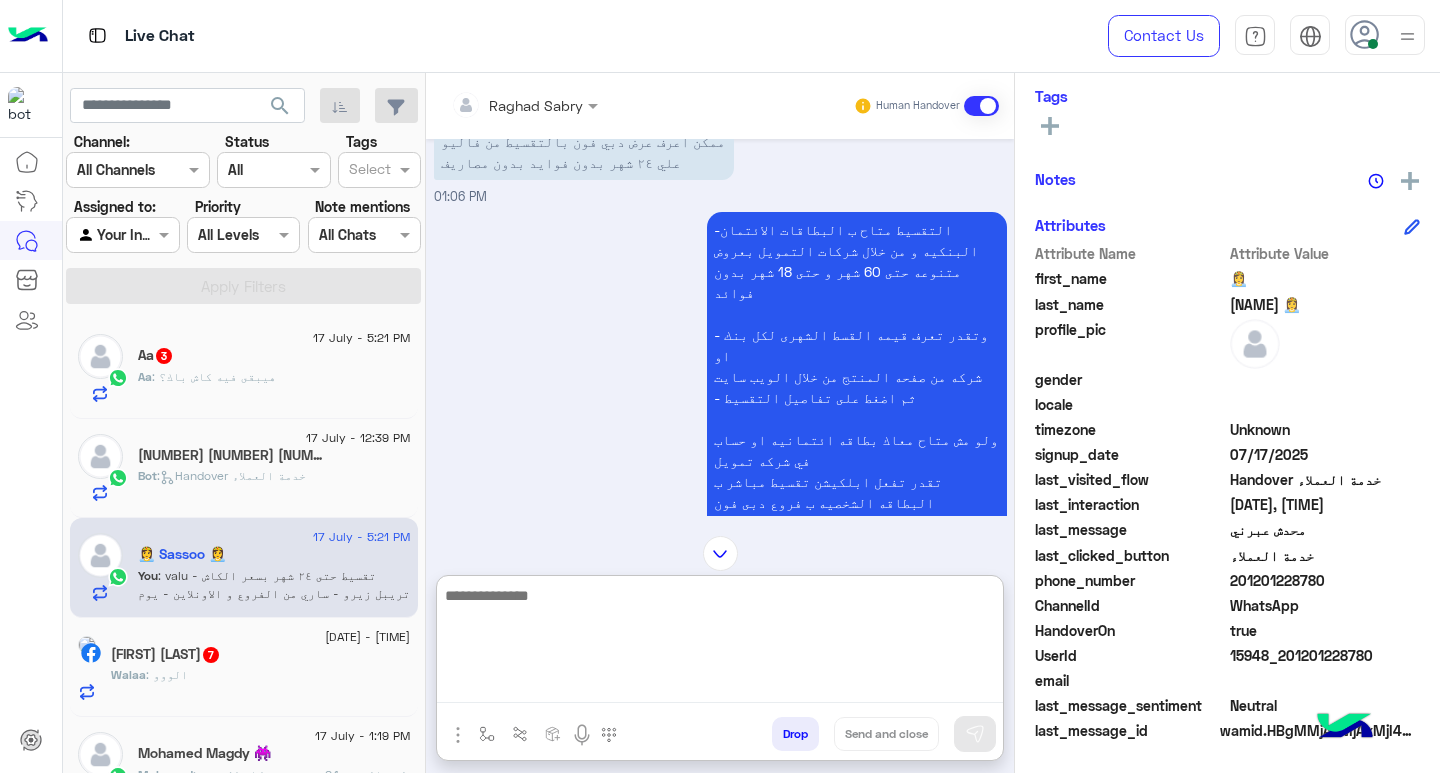 scroll, scrollTop: 0, scrollLeft: 0, axis: both 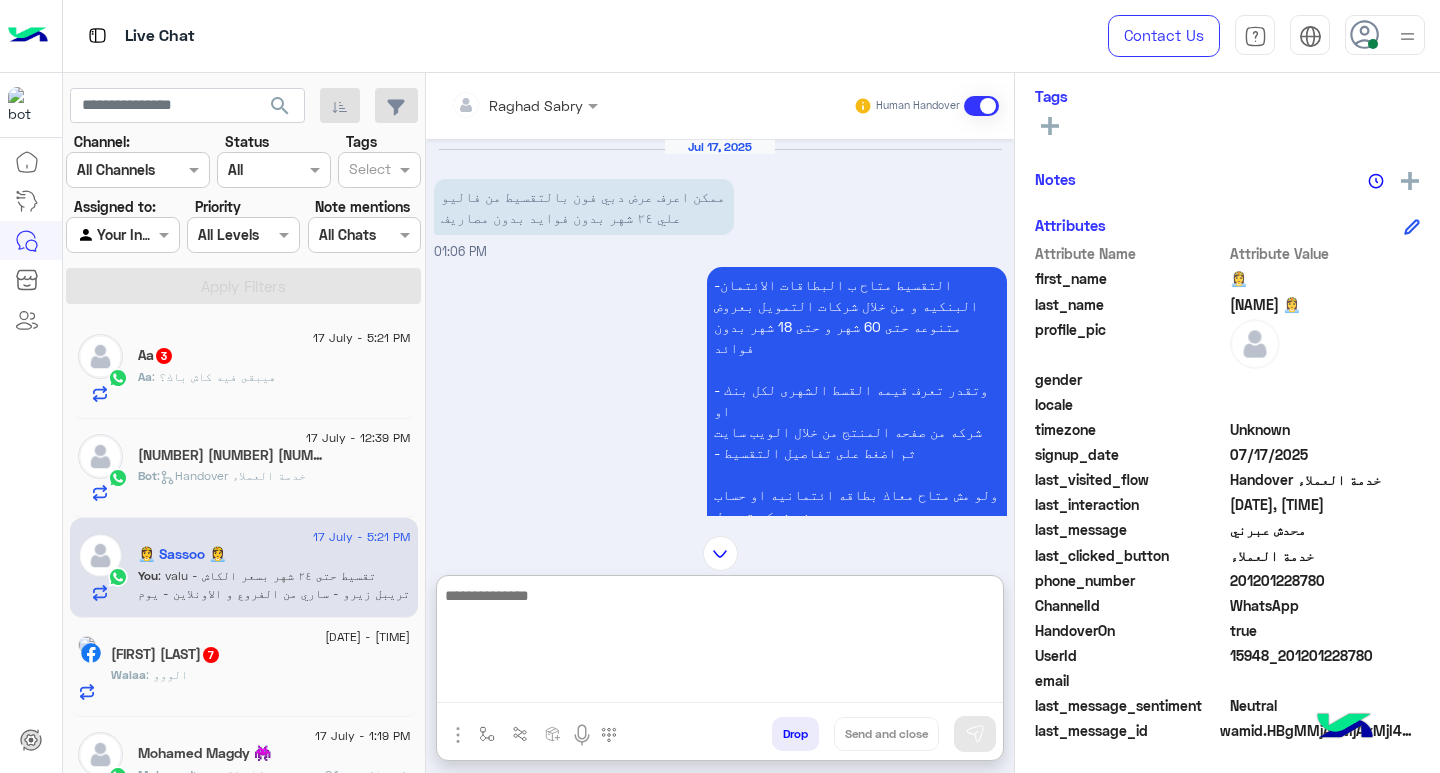 click on ": هيبقى فيه كاش باك؟" 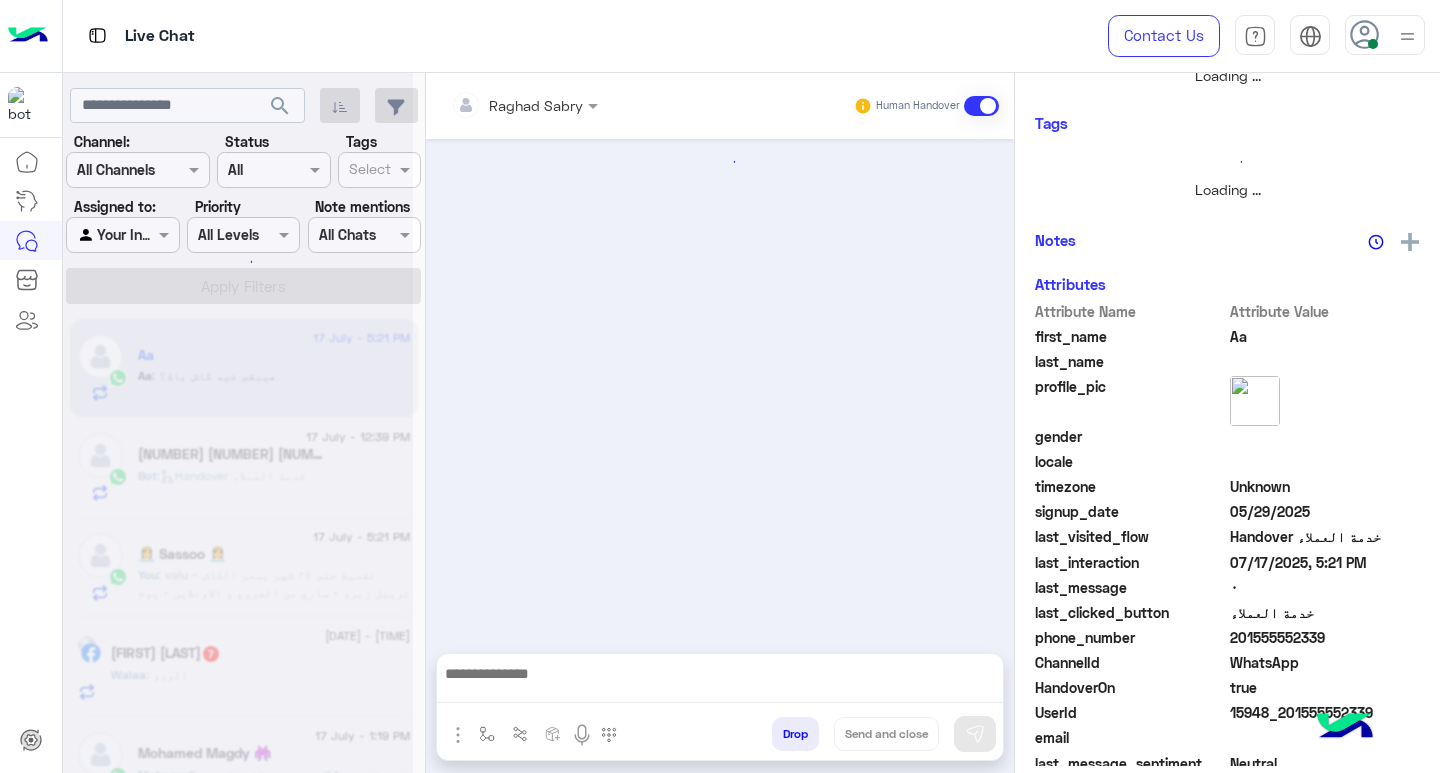 scroll, scrollTop: 355, scrollLeft: 0, axis: vertical 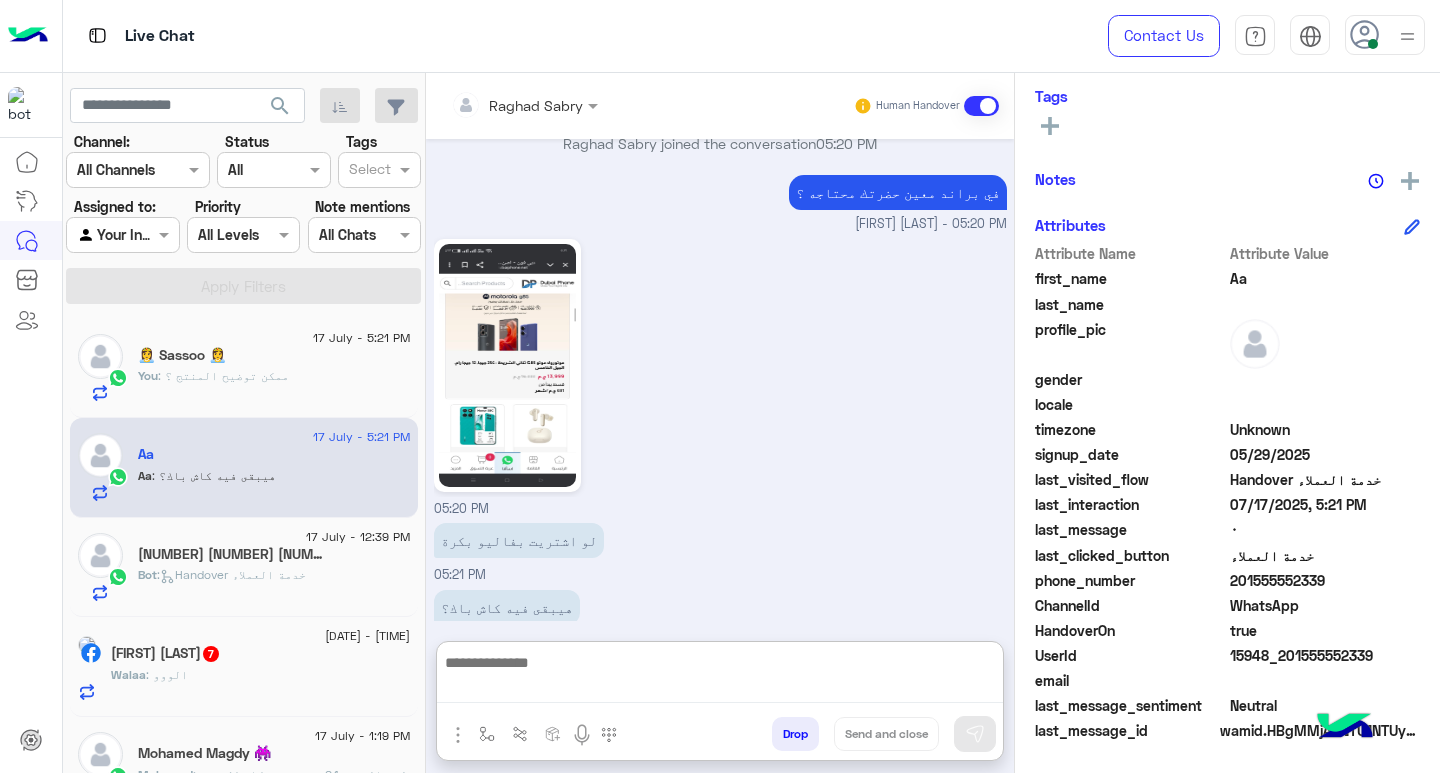 click at bounding box center [720, 676] 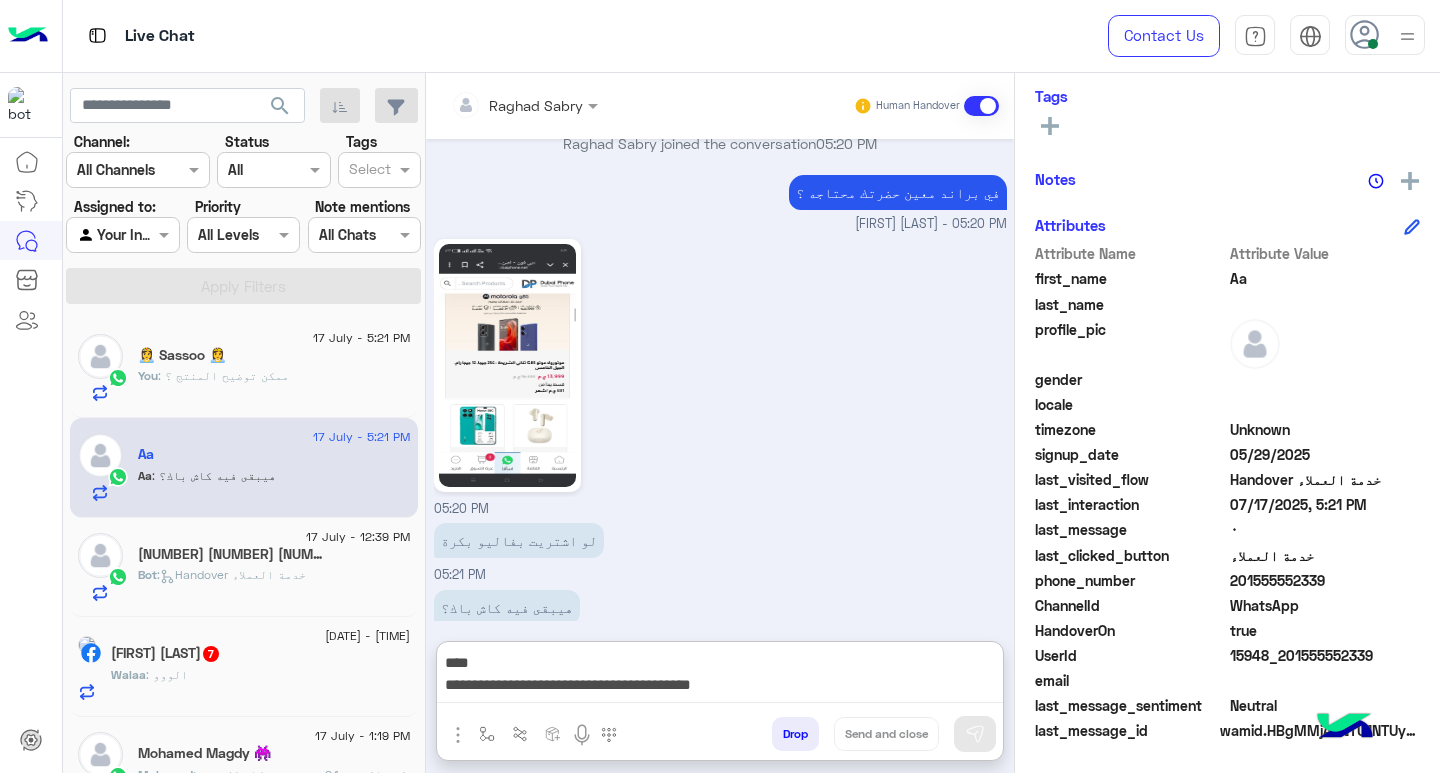 scroll, scrollTop: 0, scrollLeft: 0, axis: both 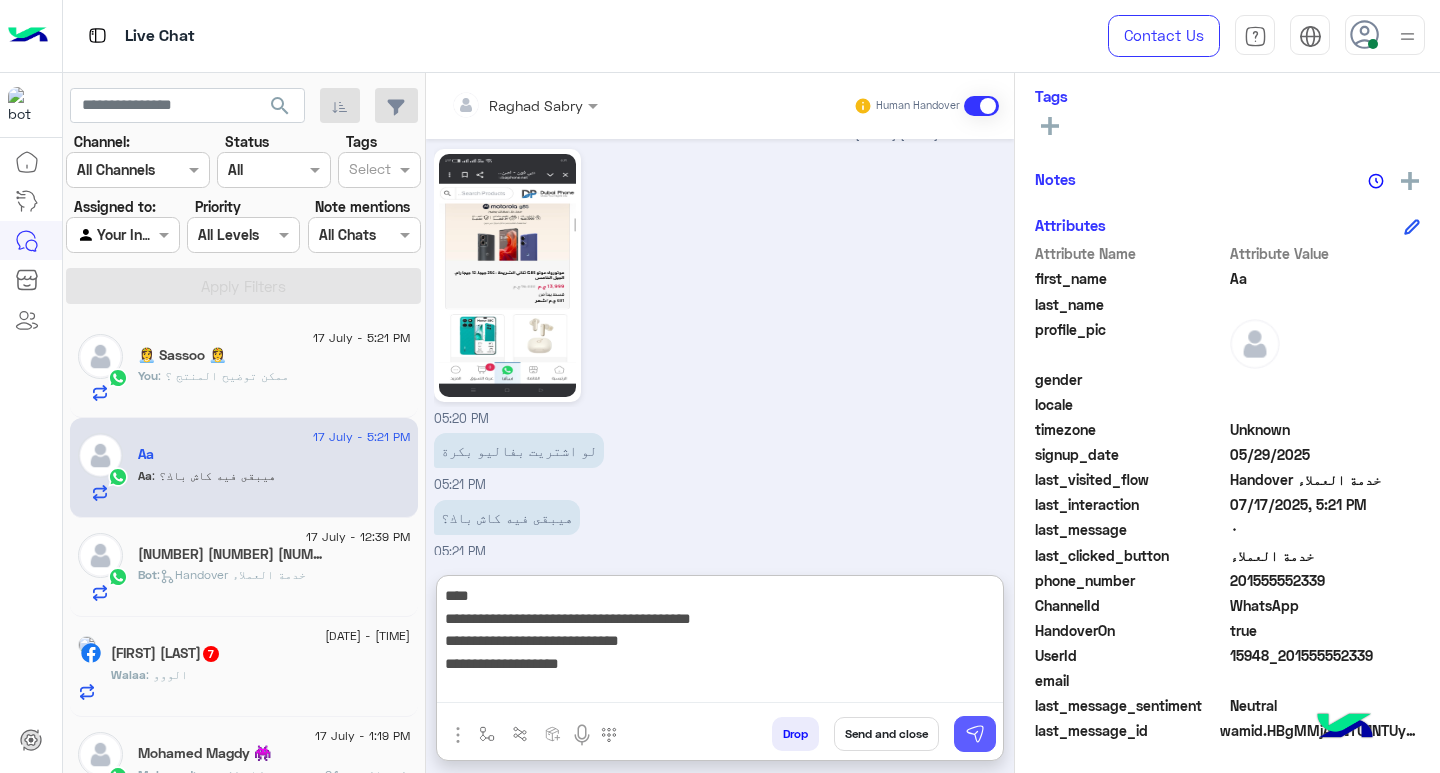 type on "**********" 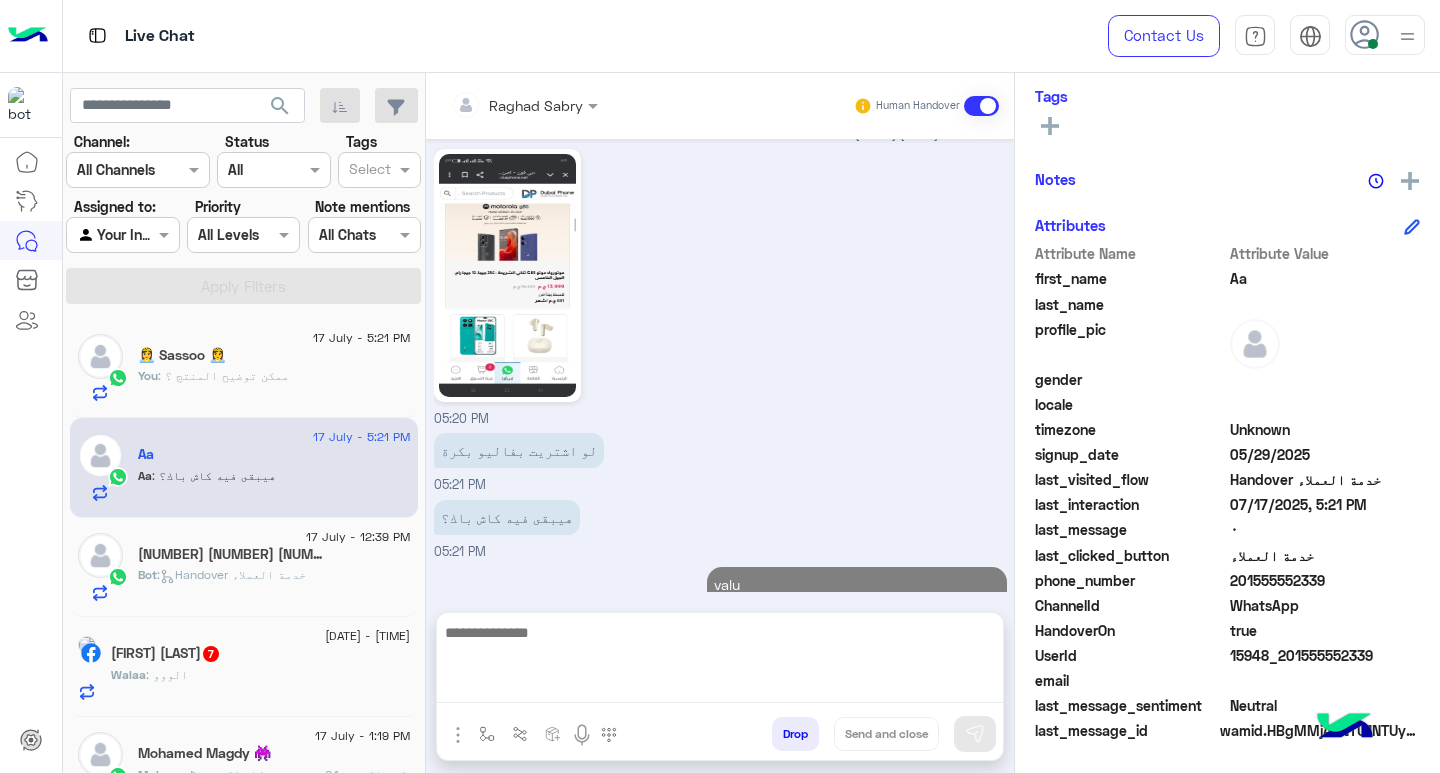 scroll, scrollTop: 1825, scrollLeft: 0, axis: vertical 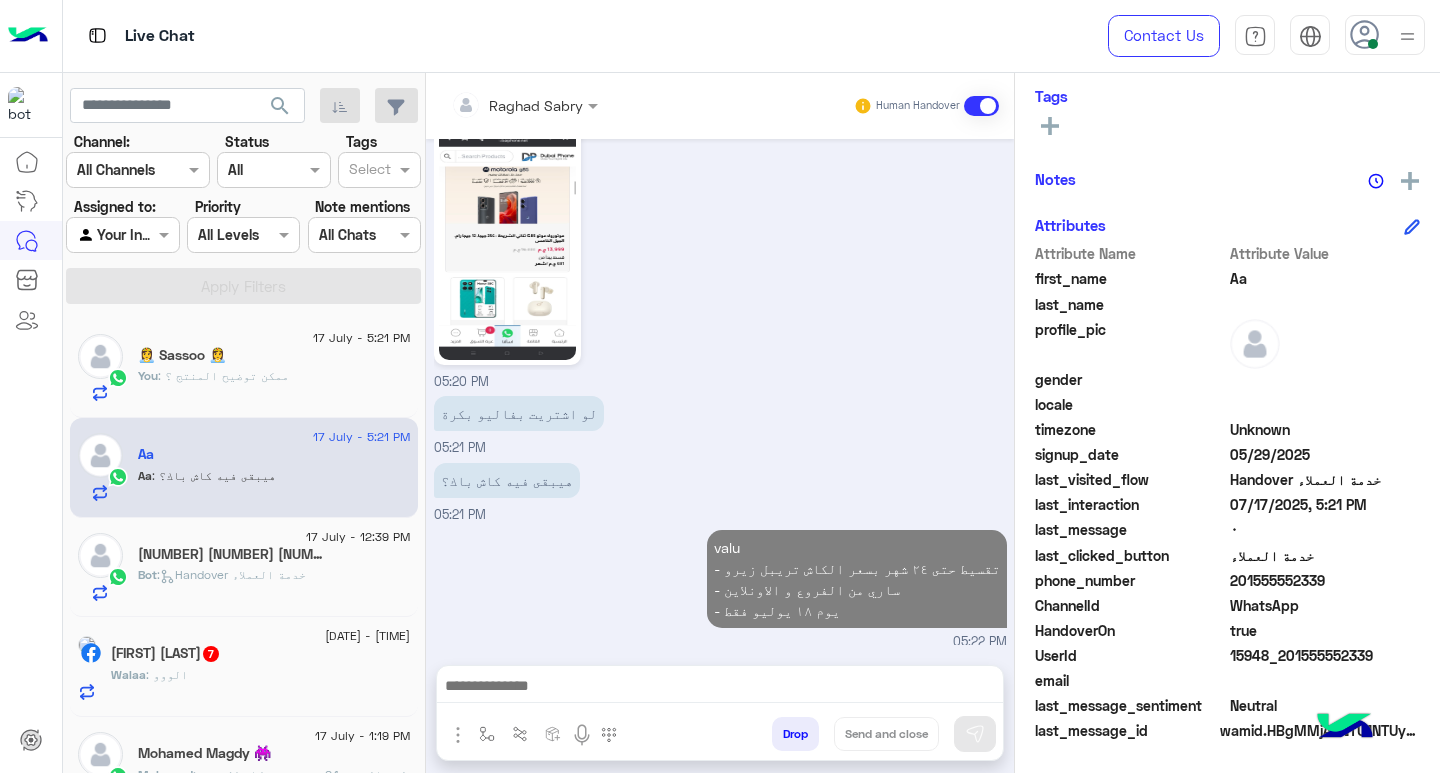 click on ":   Handover خدمة العملاء" 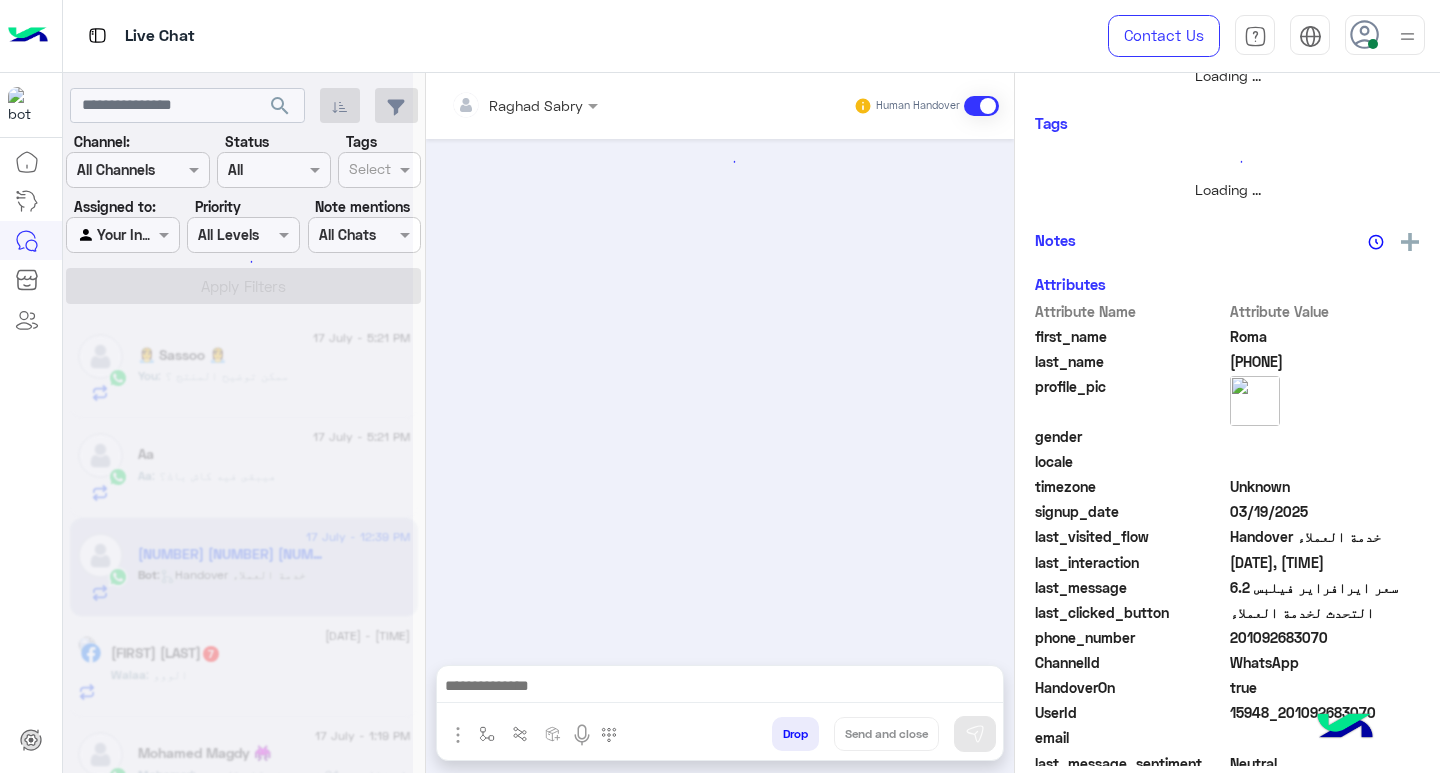 scroll, scrollTop: 355, scrollLeft: 0, axis: vertical 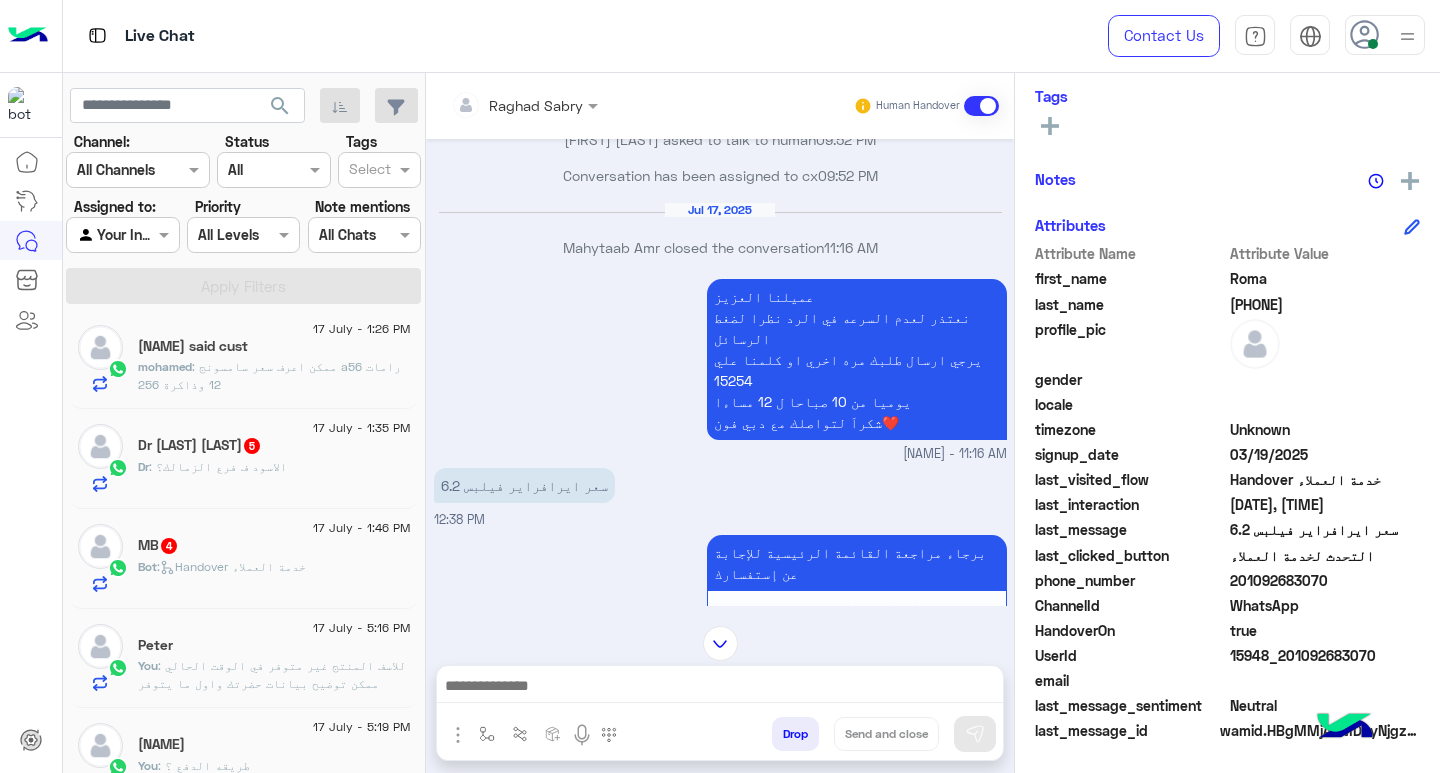 click on ":   Handover خدمة العملاء" 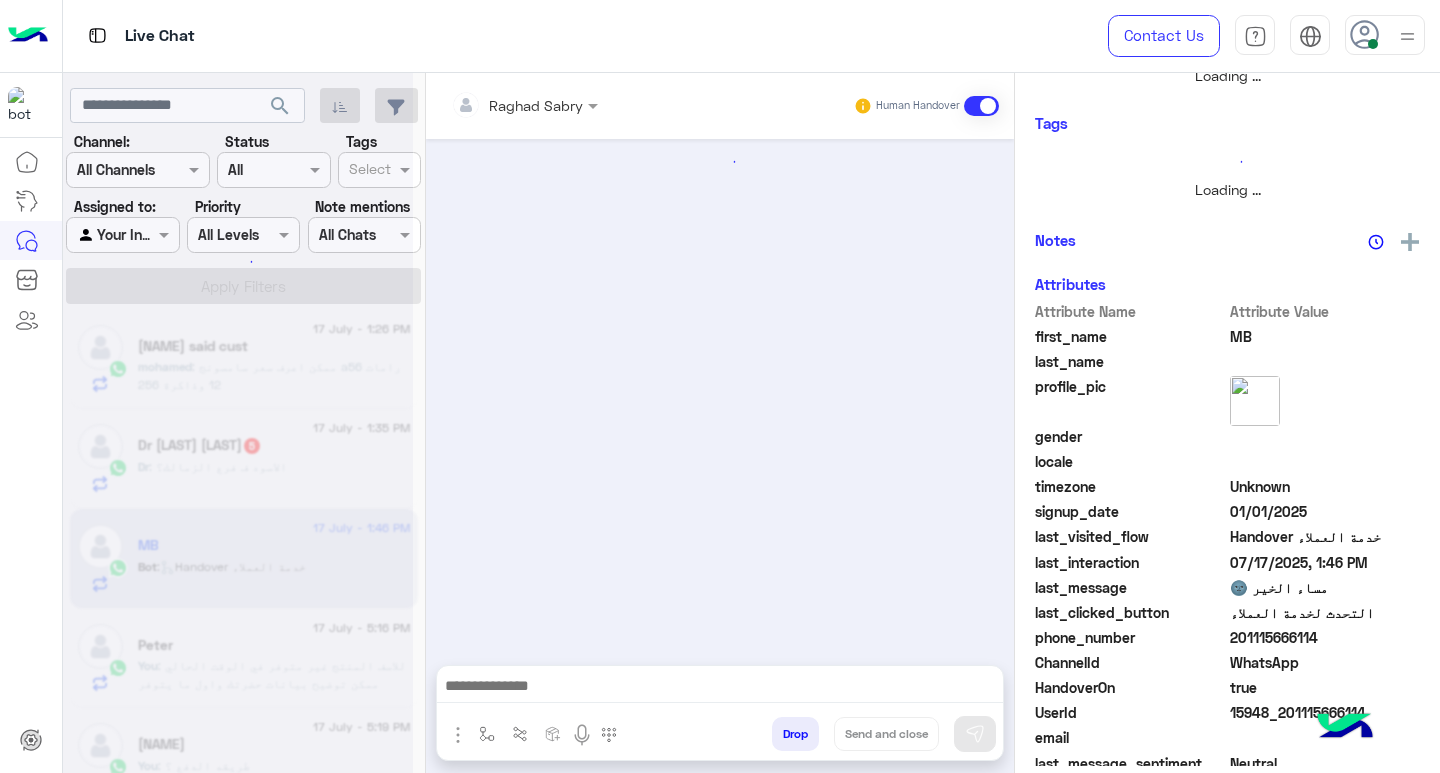 scroll, scrollTop: 355, scrollLeft: 0, axis: vertical 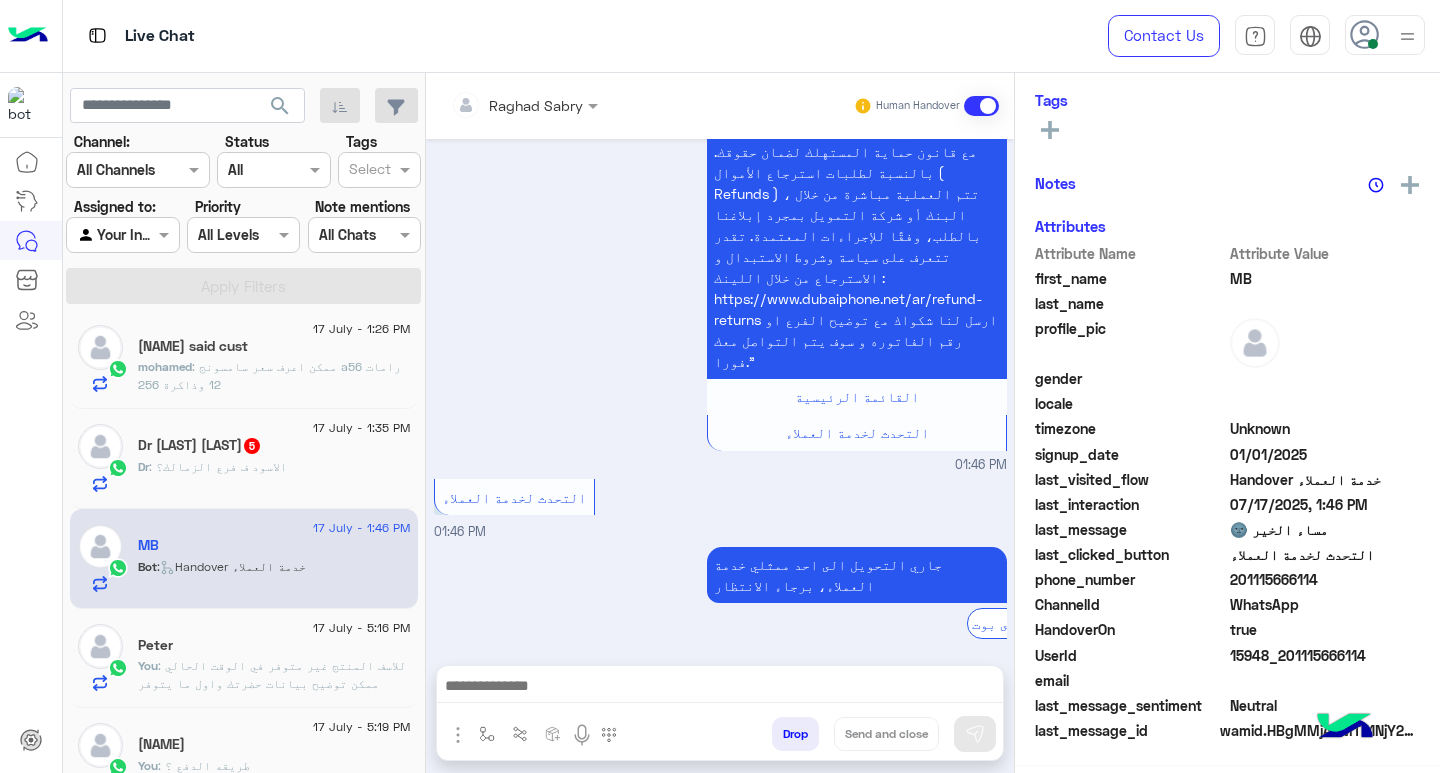 click on ": الاسود ف فرع الزمالك؟" 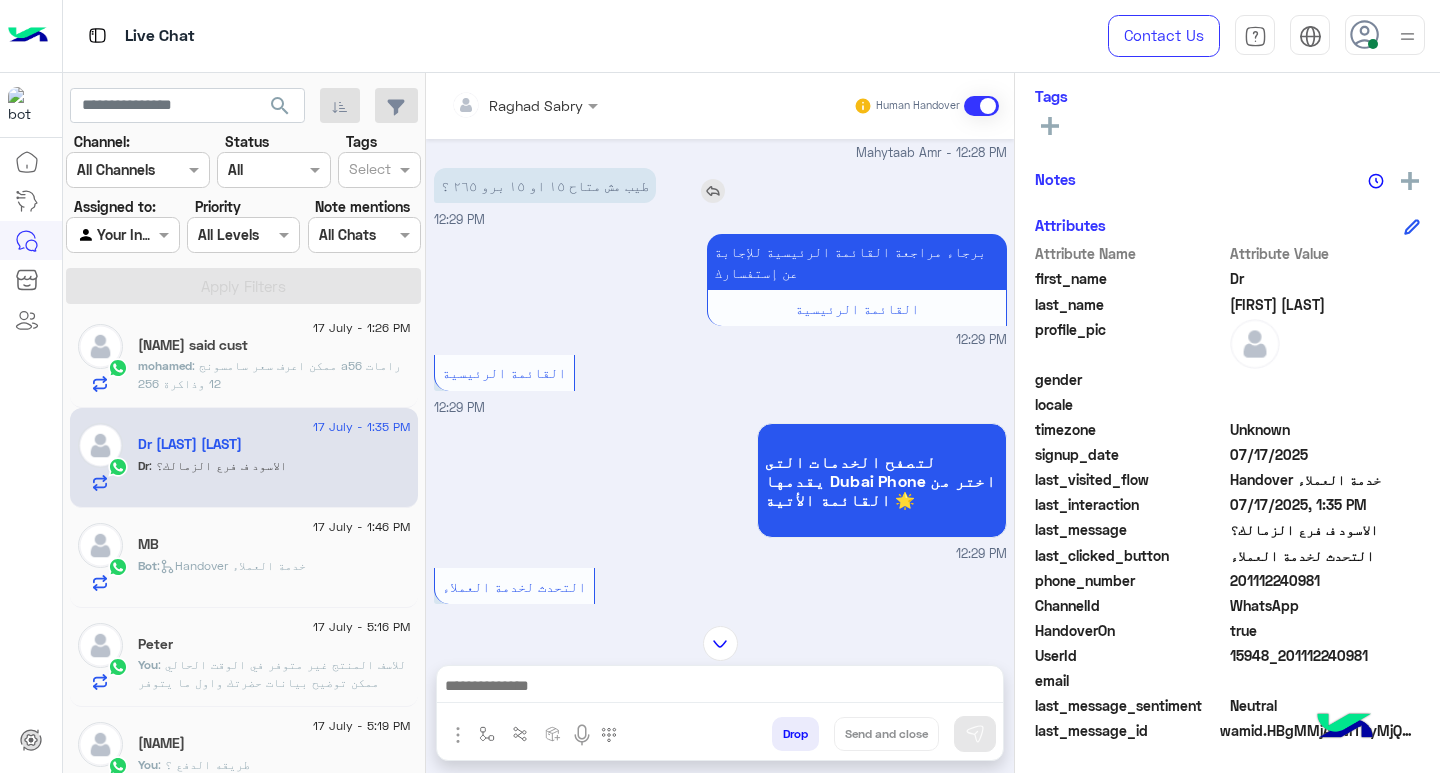 click at bounding box center (713, 191) 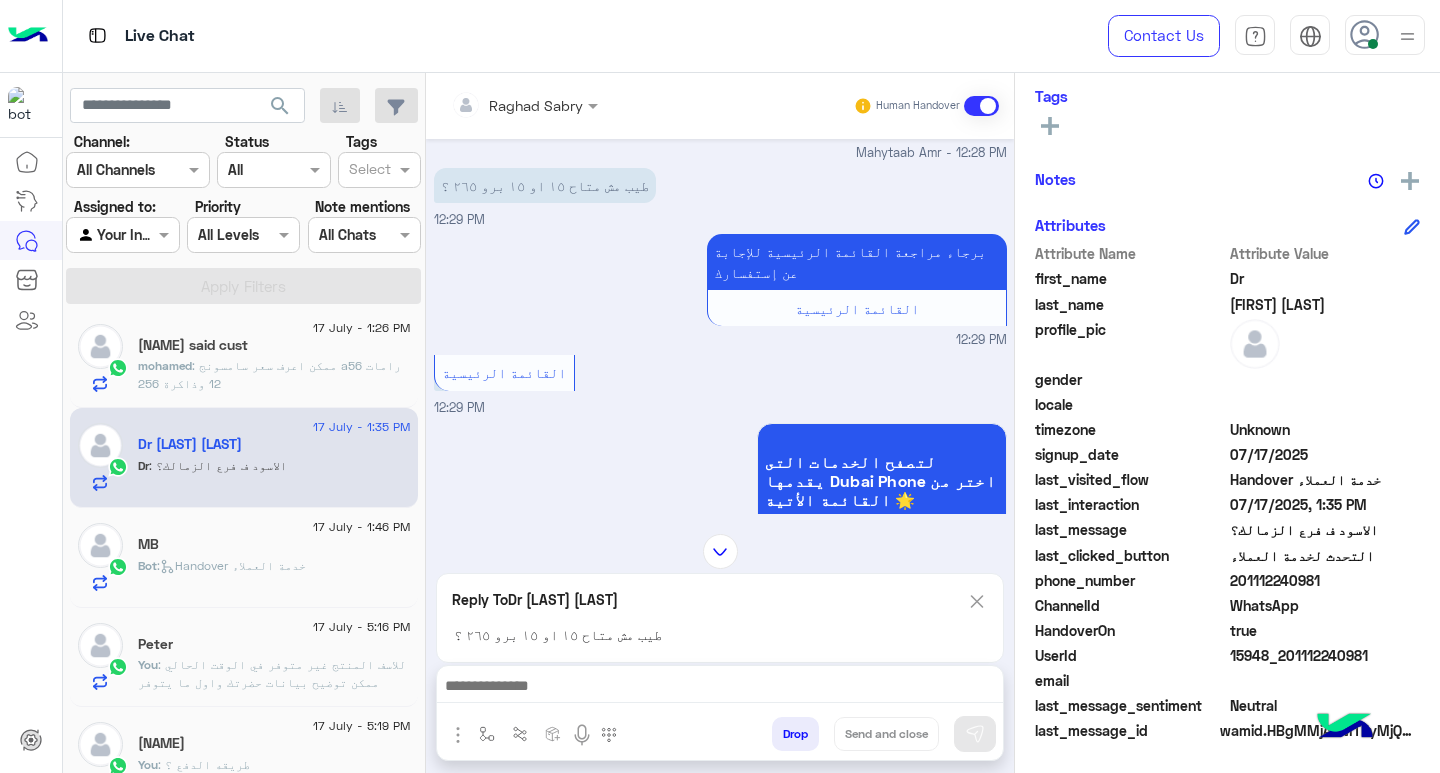 click at bounding box center (720, 691) 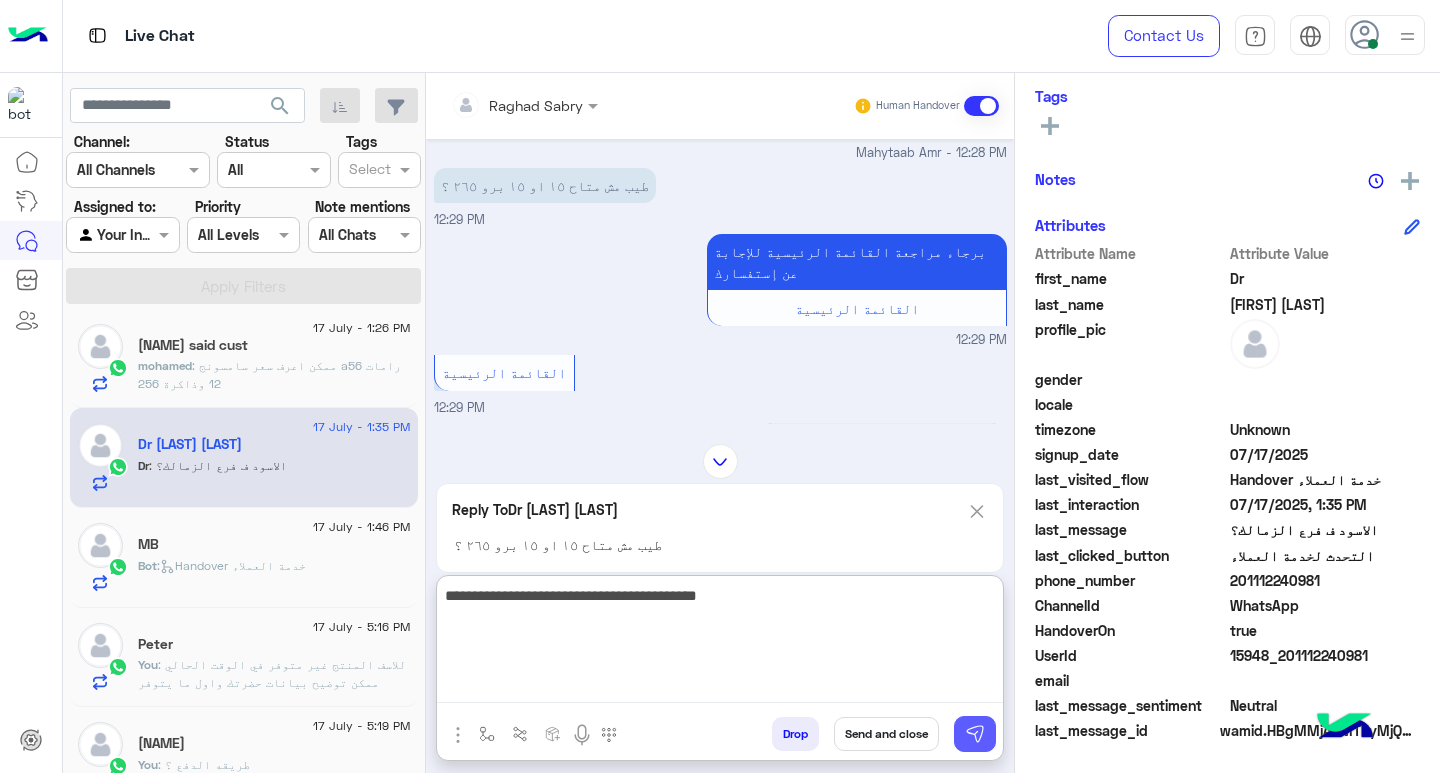 type on "**********" 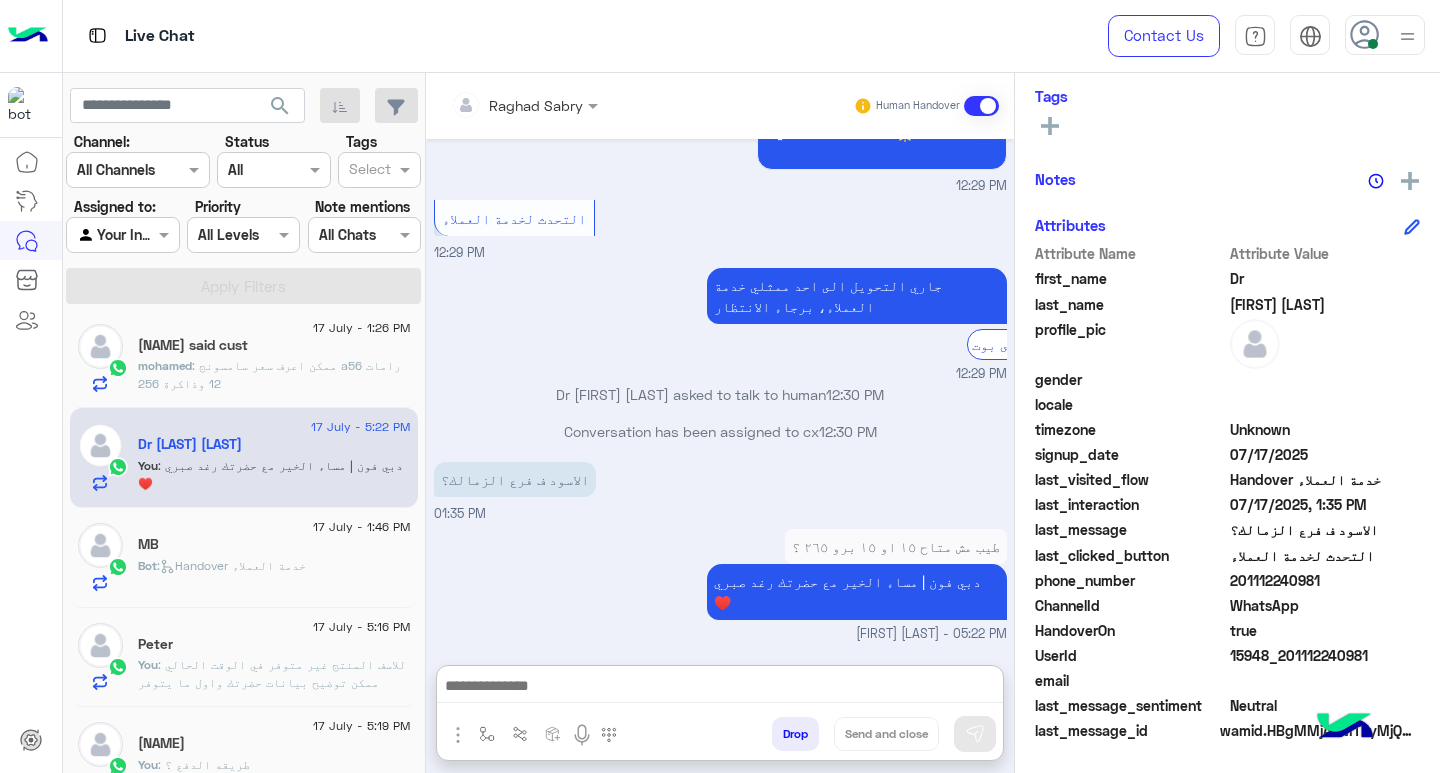 click at bounding box center (720, 688) 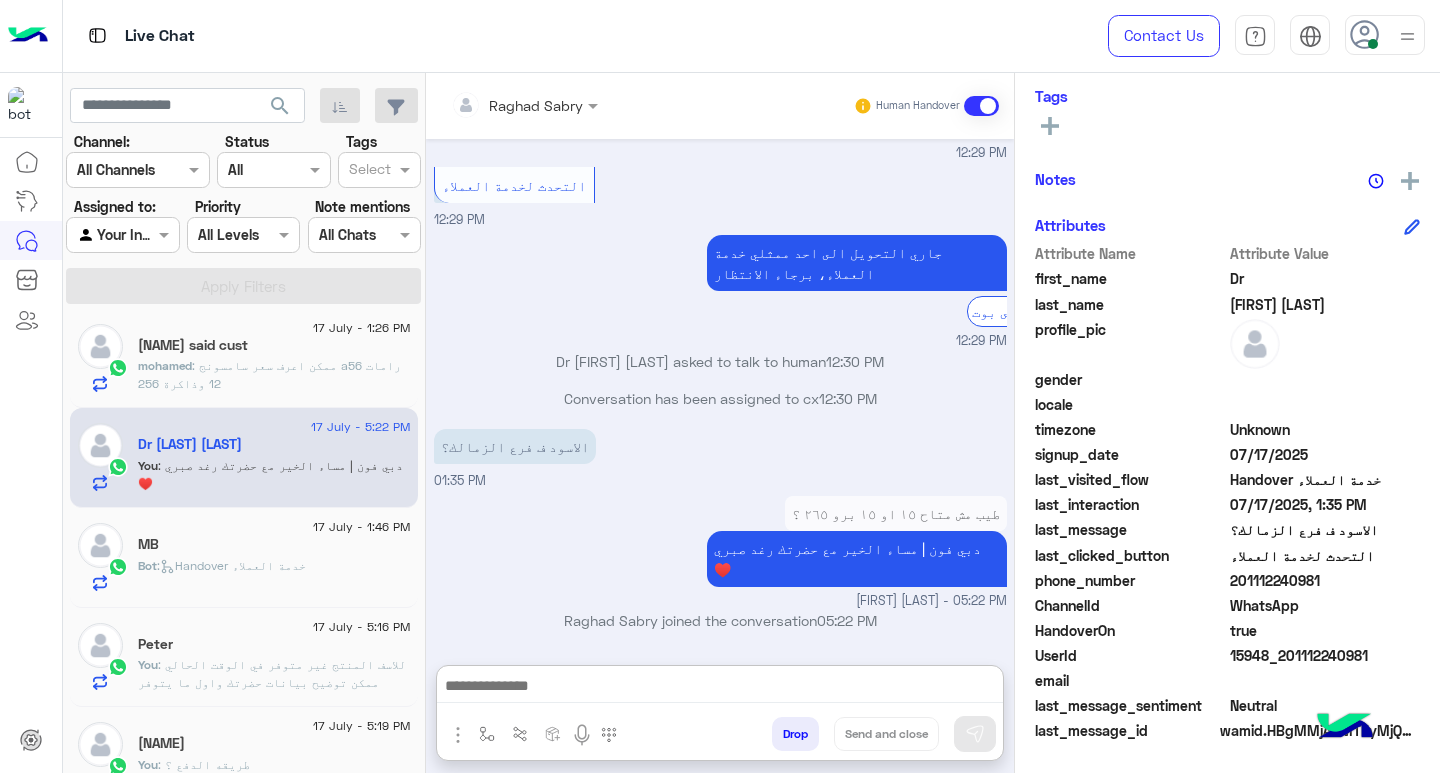 paste on "**********" 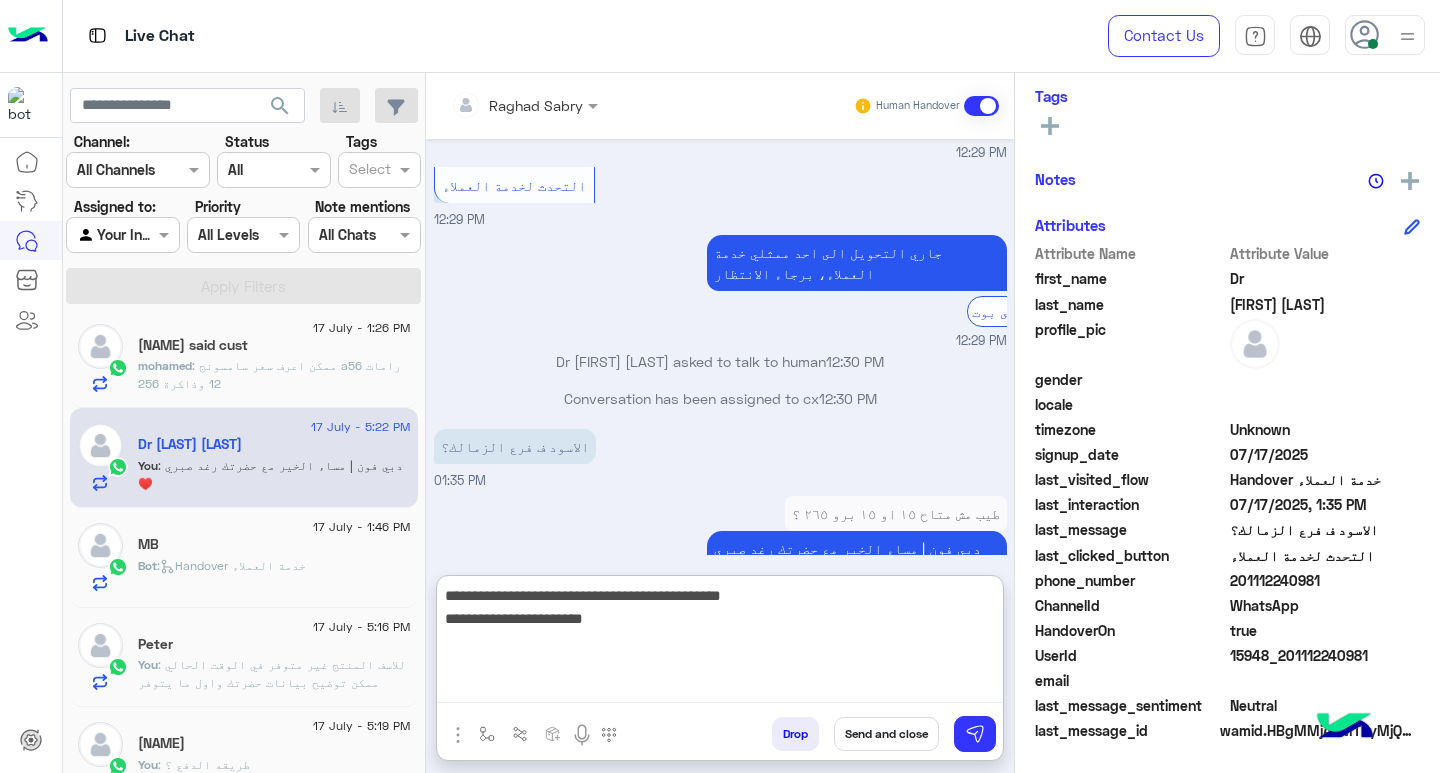 click on "**********" at bounding box center (720, 643) 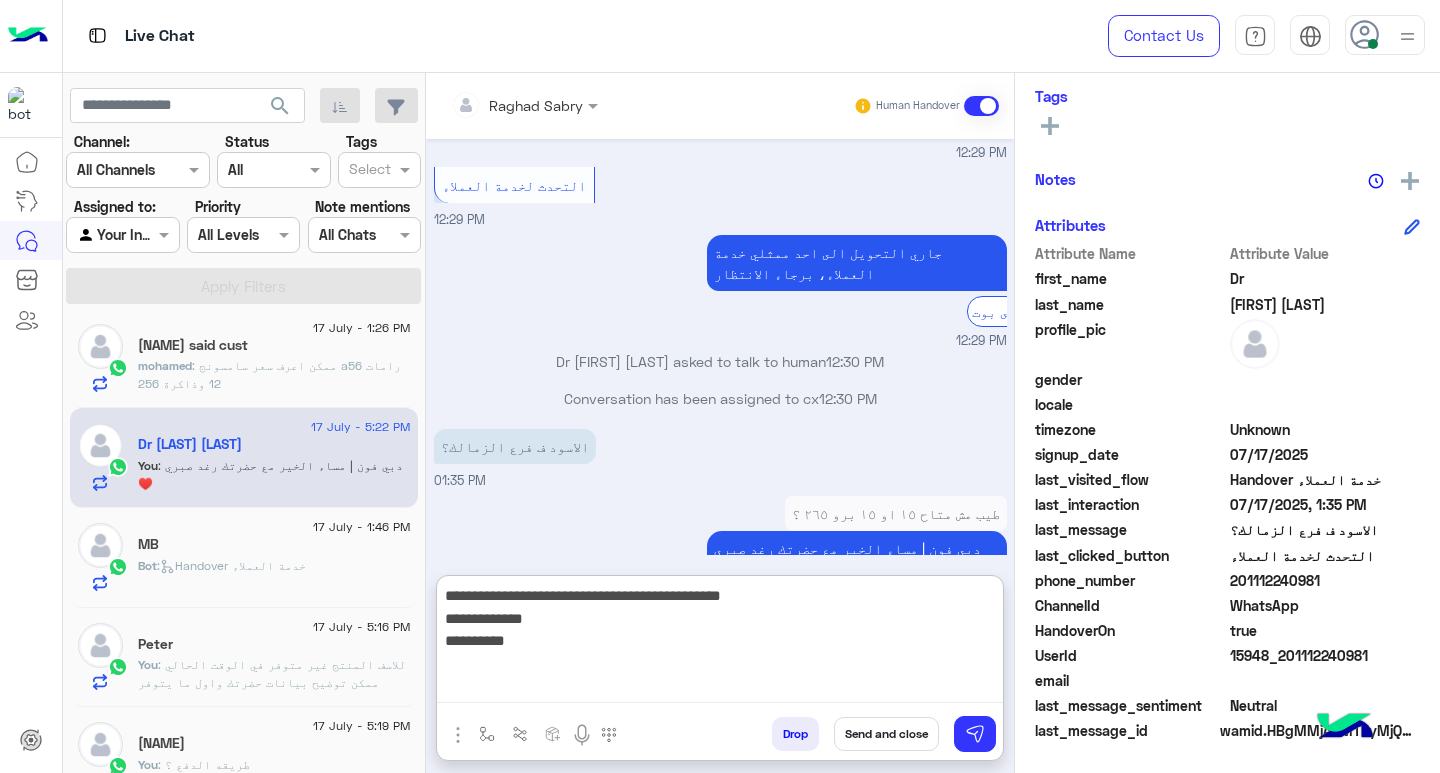 click on "**********" at bounding box center [720, 643] 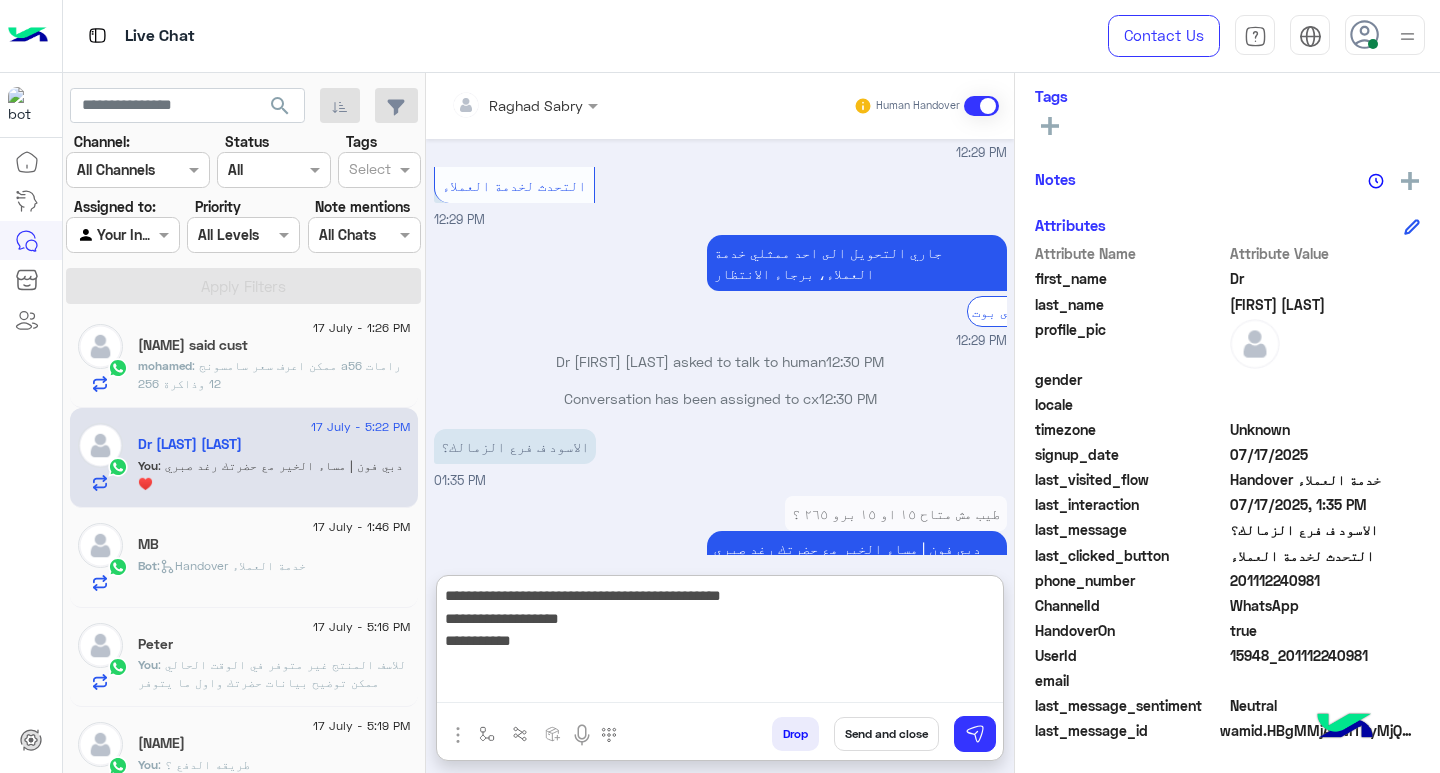 click on "**********" at bounding box center [720, 643] 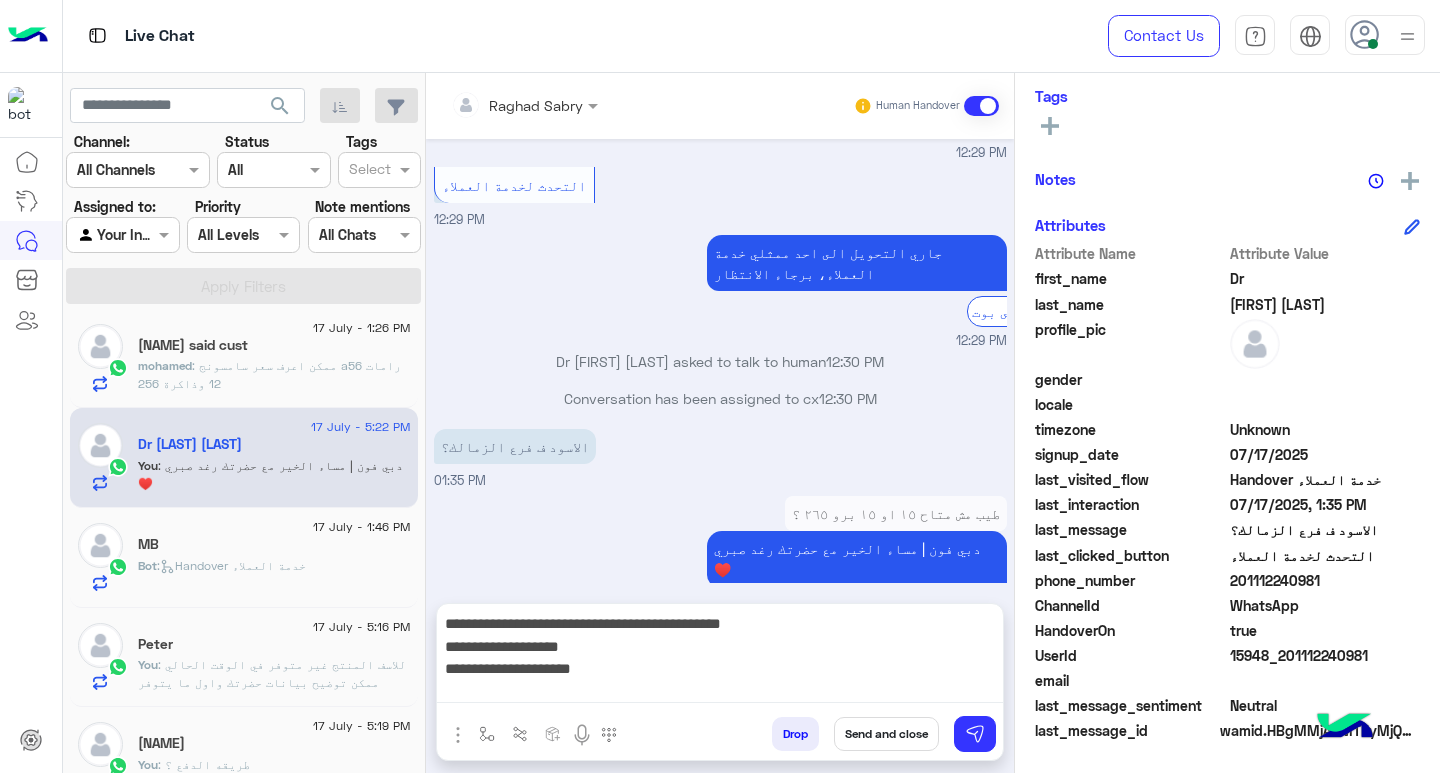scroll, scrollTop: 1461, scrollLeft: 0, axis: vertical 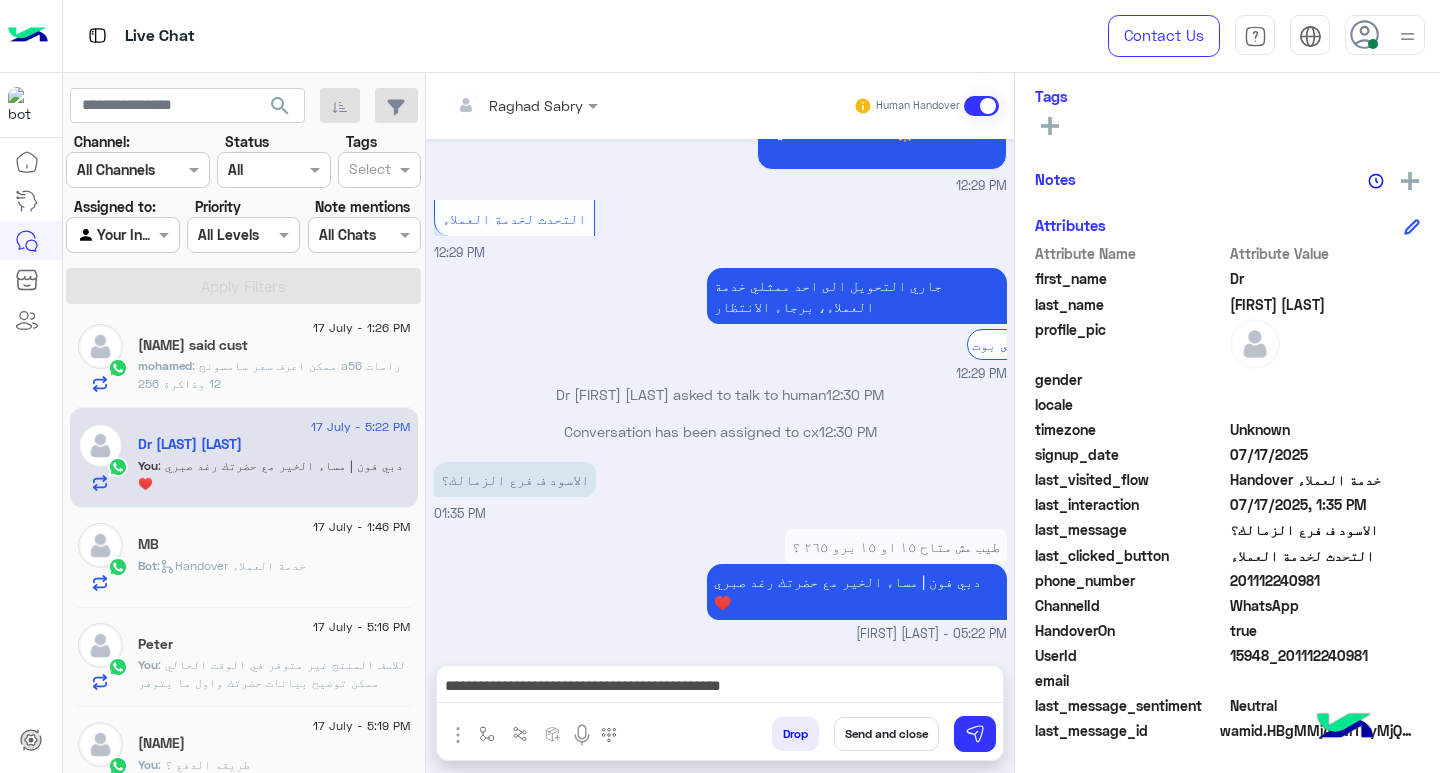 click on "**********" at bounding box center [720, 691] 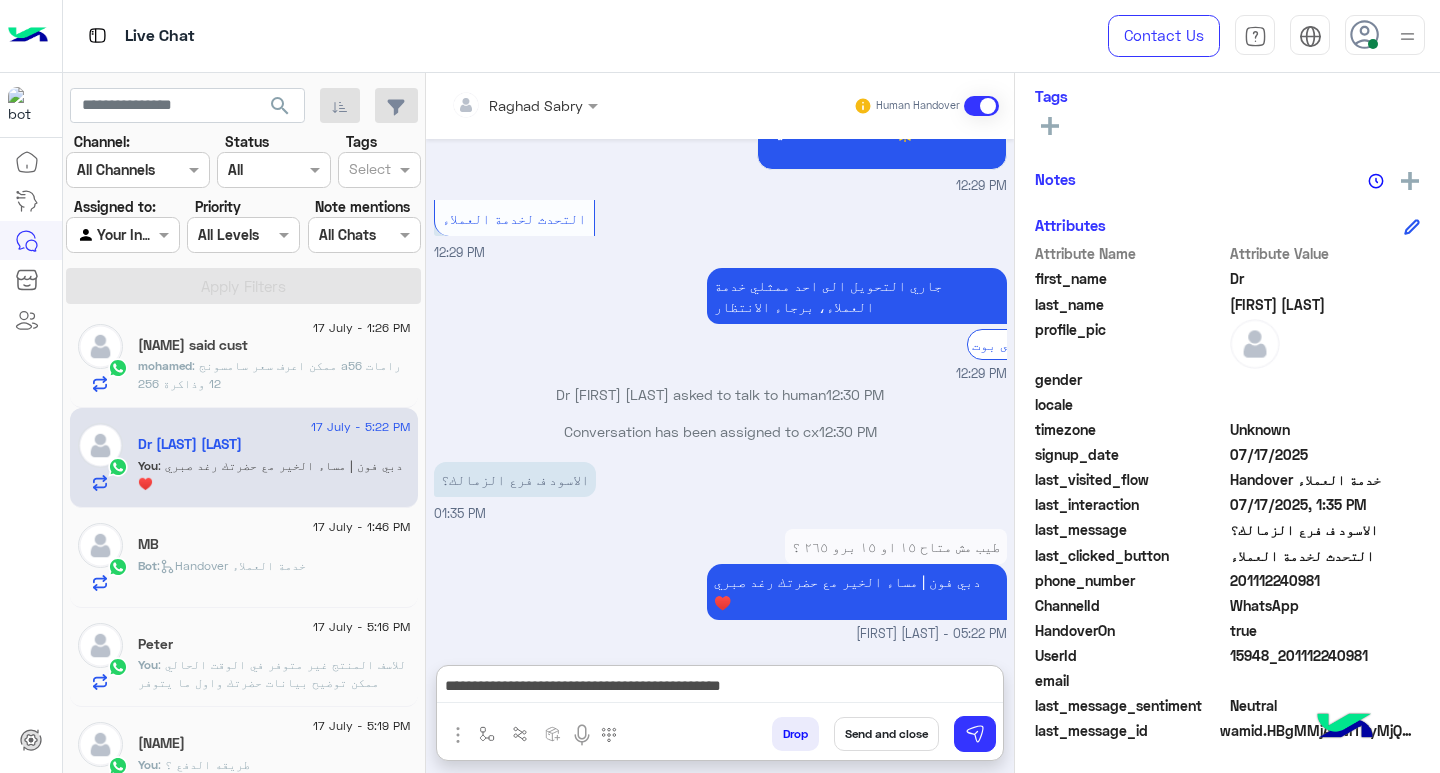 click on "**********" at bounding box center [720, 688] 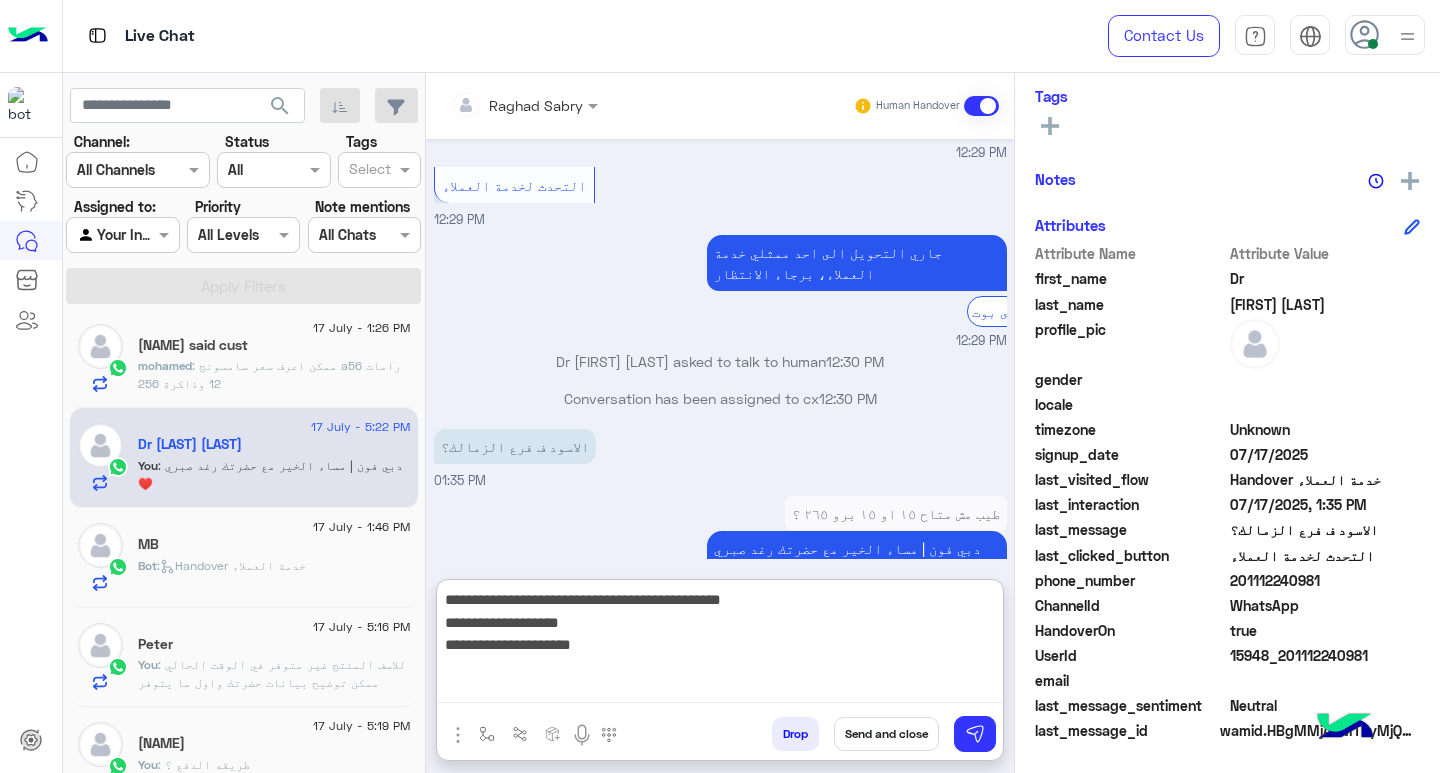 click on "**********" at bounding box center (720, 645) 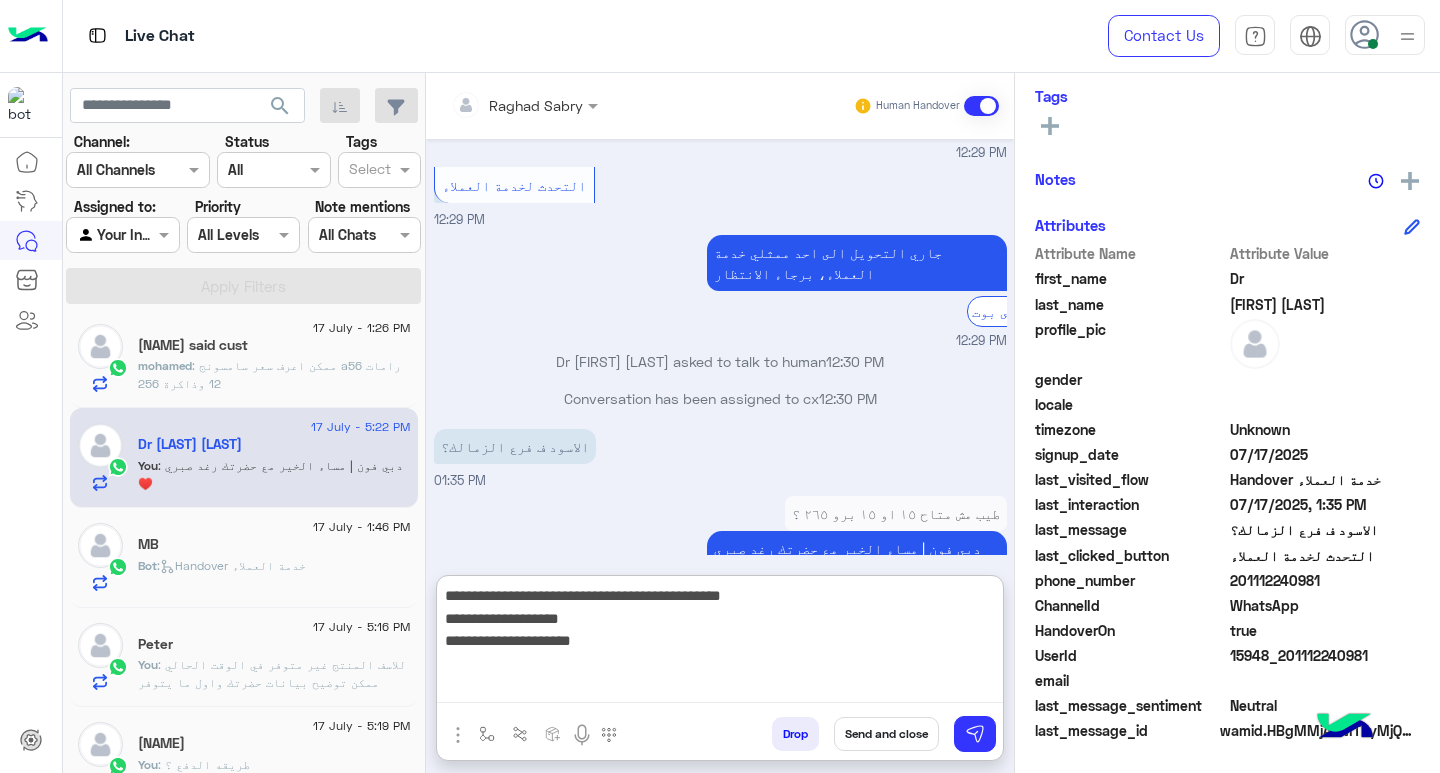 paste on "**********" 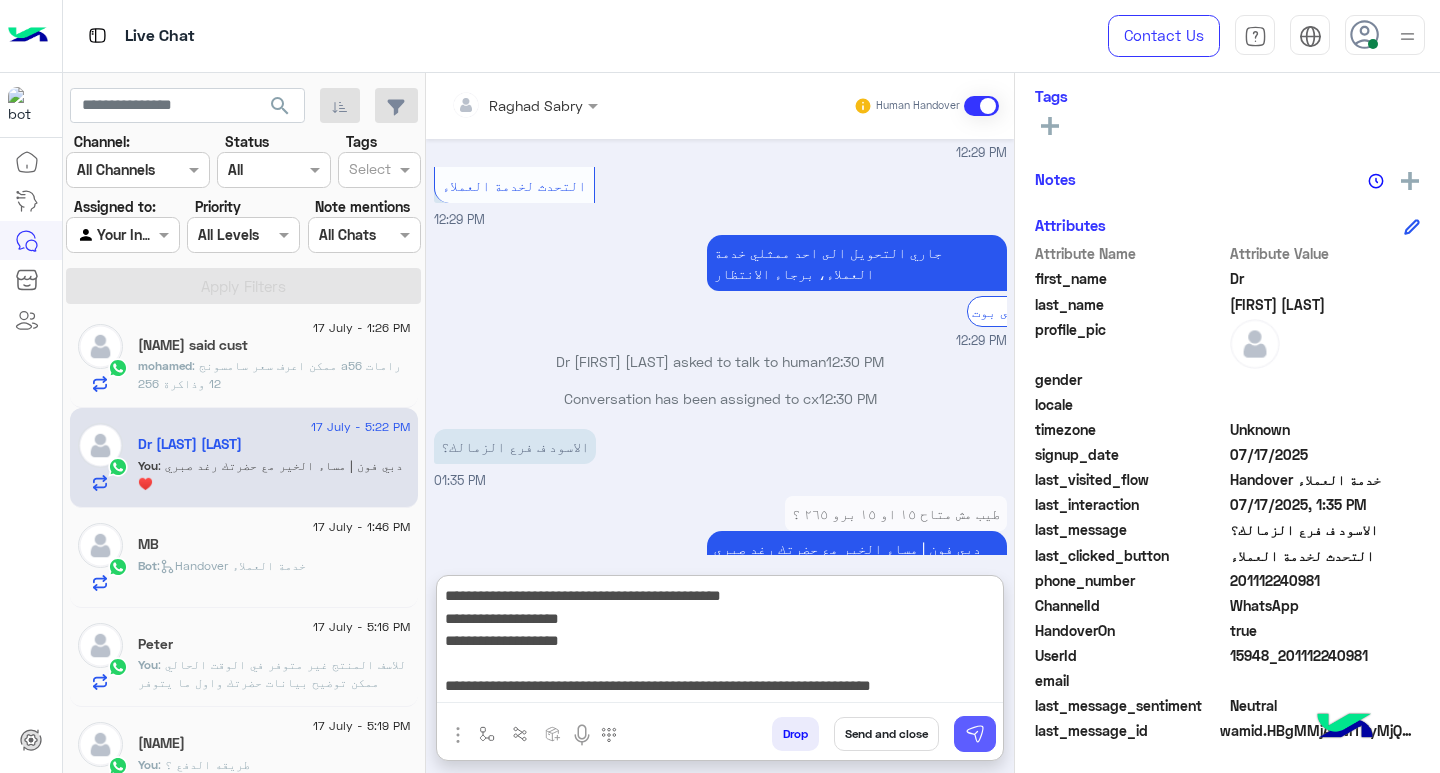 type on "**********" 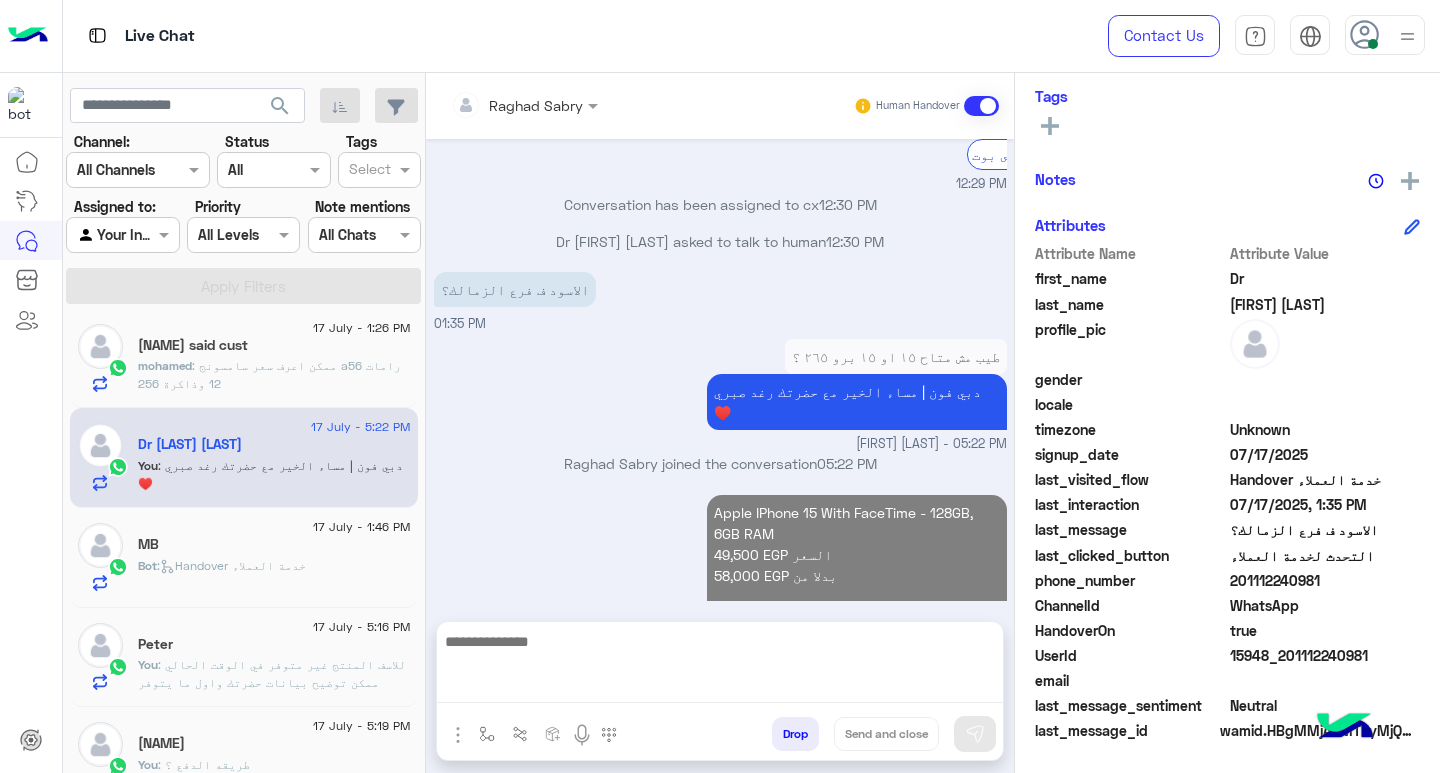 scroll, scrollTop: 1651, scrollLeft: 0, axis: vertical 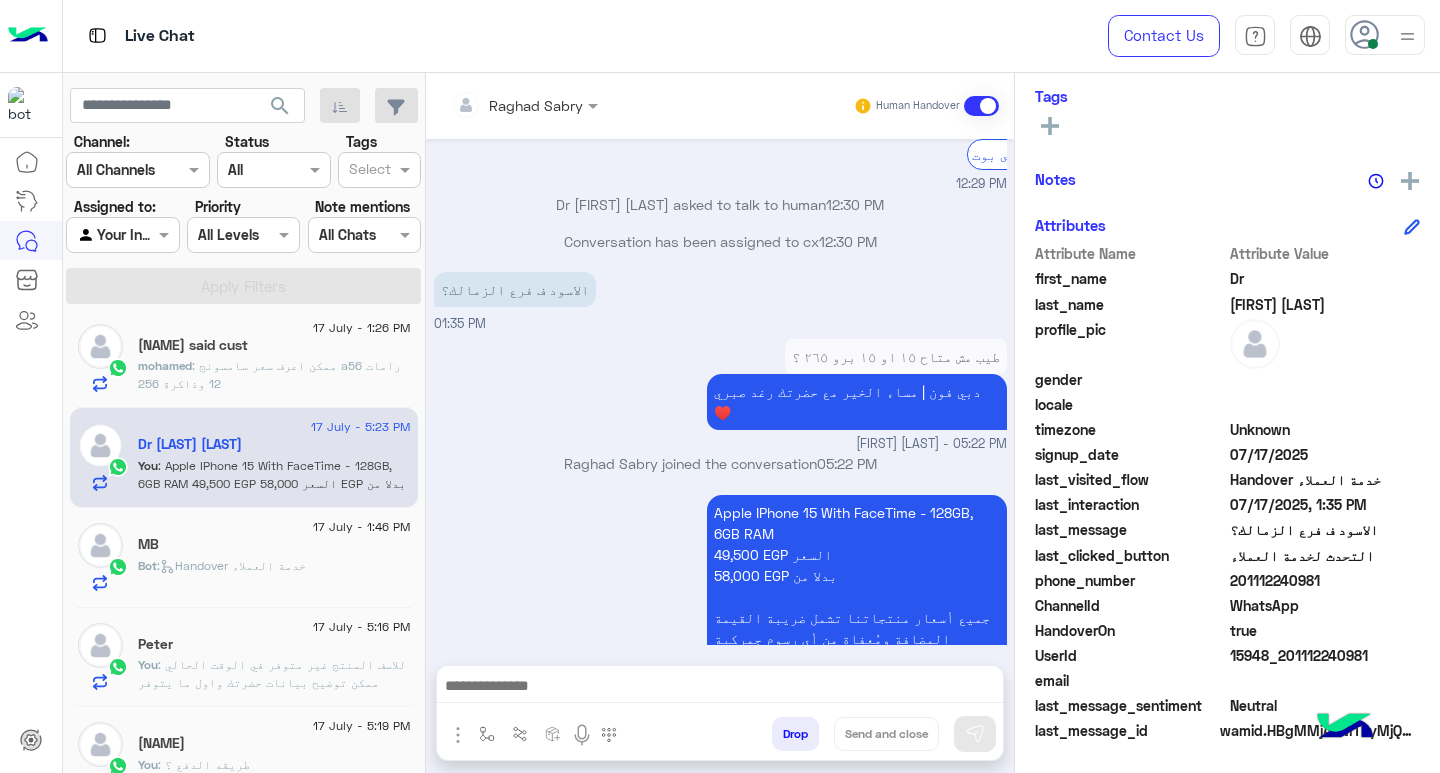 click at bounding box center [720, 688] 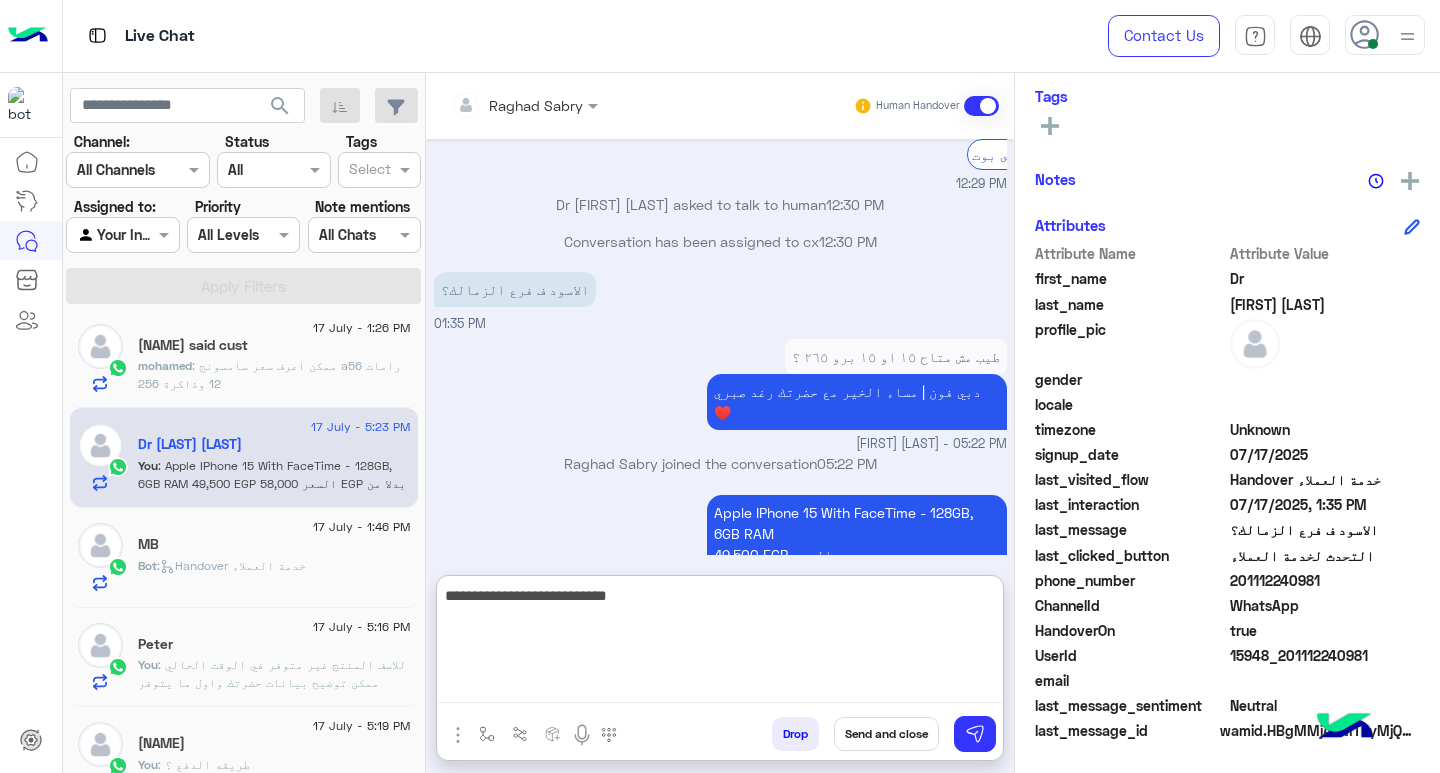 click on "**********" at bounding box center (720, 643) 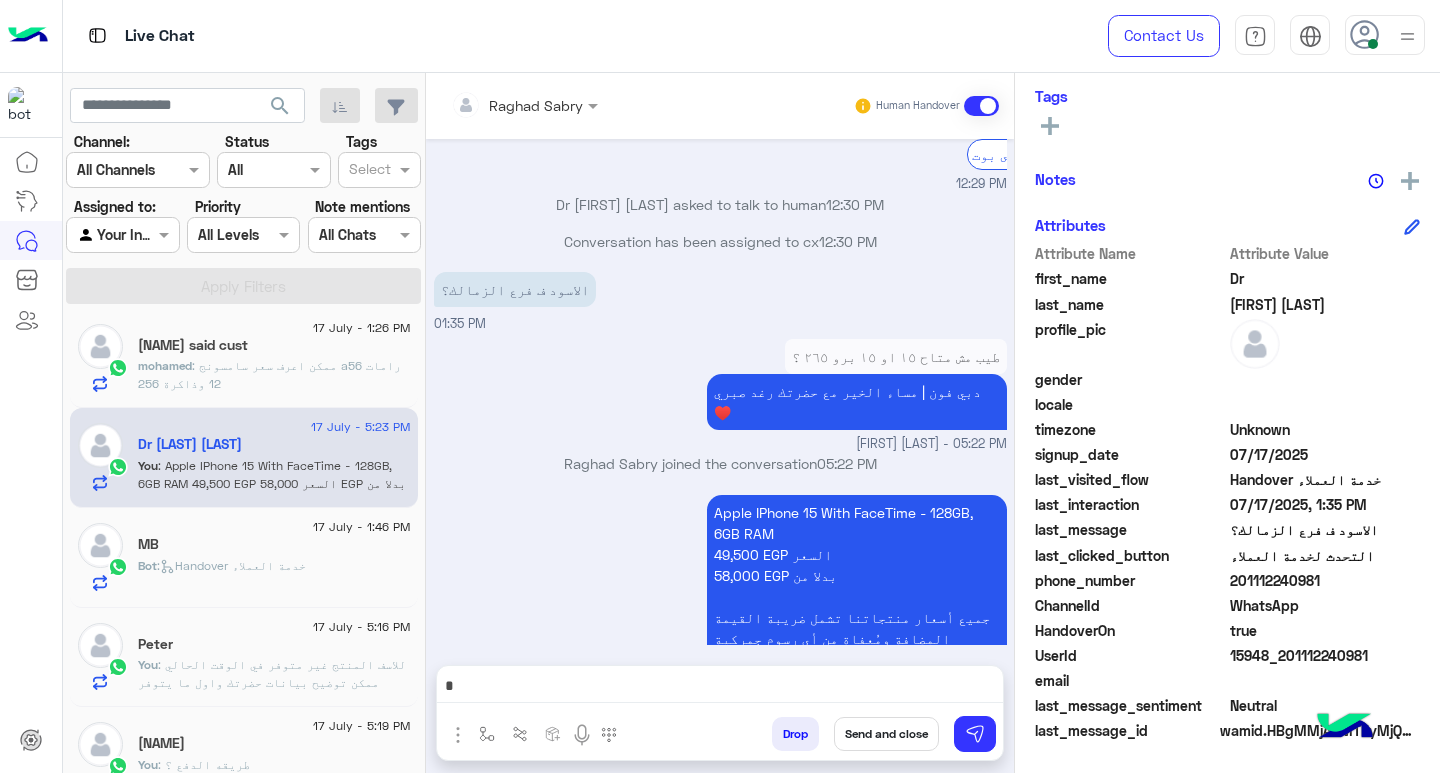 click at bounding box center (720, 688) 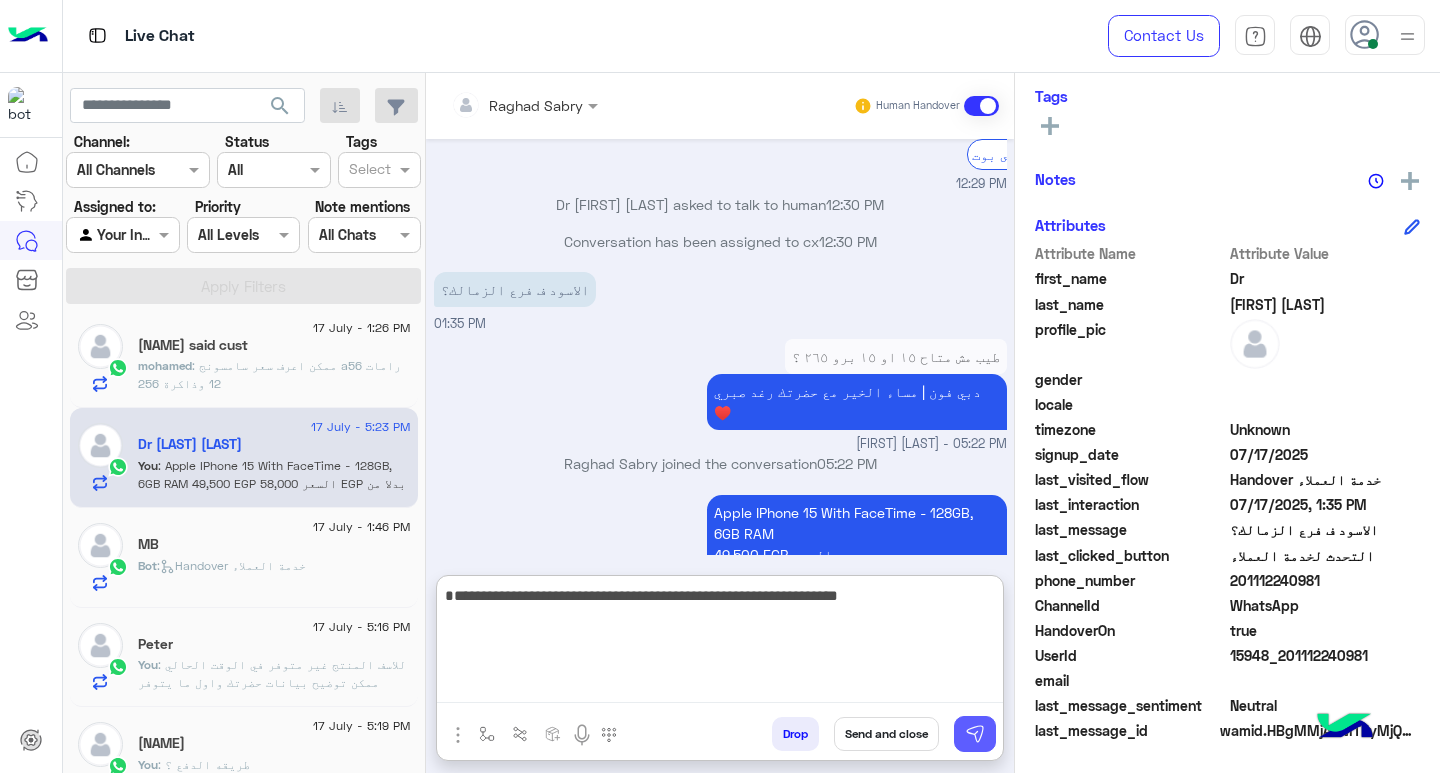 type on "**********" 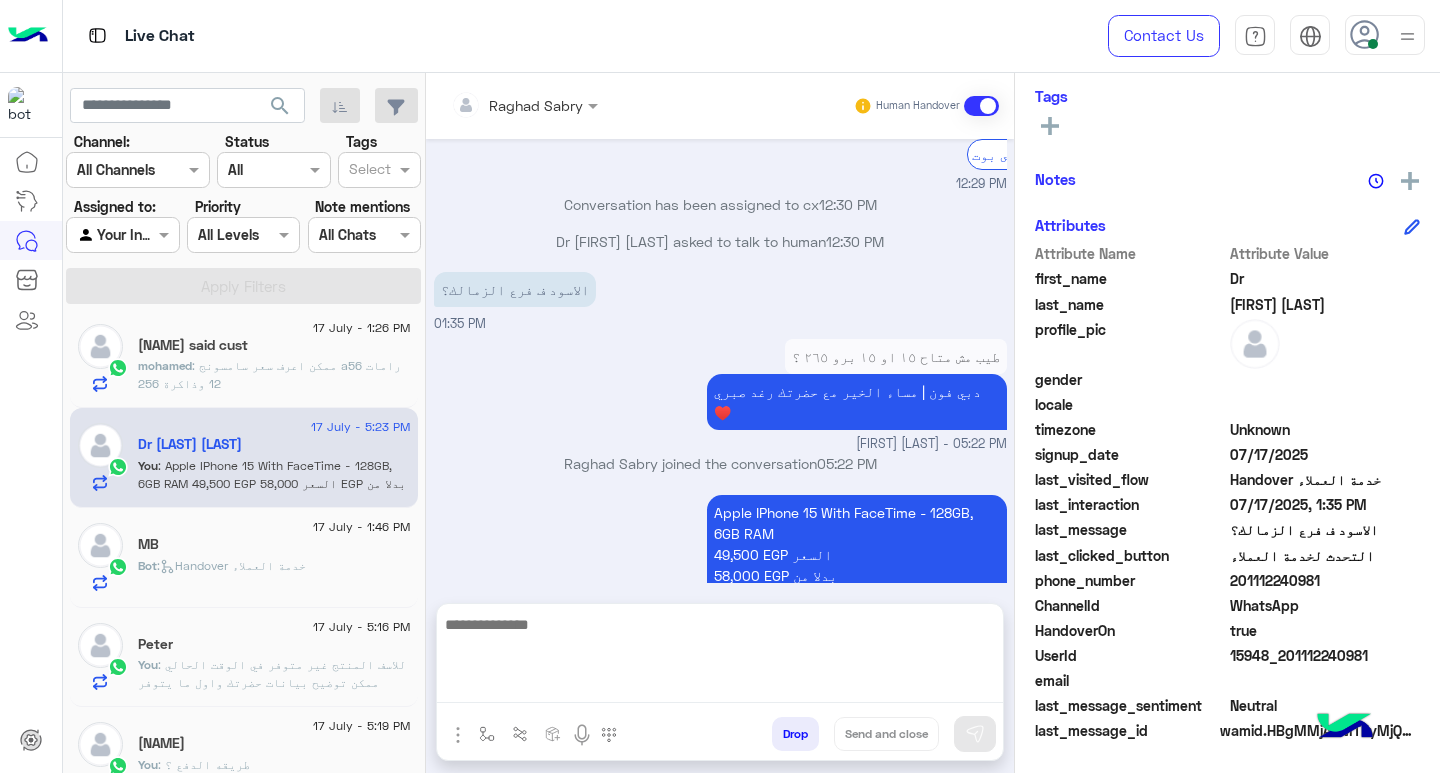 scroll, scrollTop: 1736, scrollLeft: 0, axis: vertical 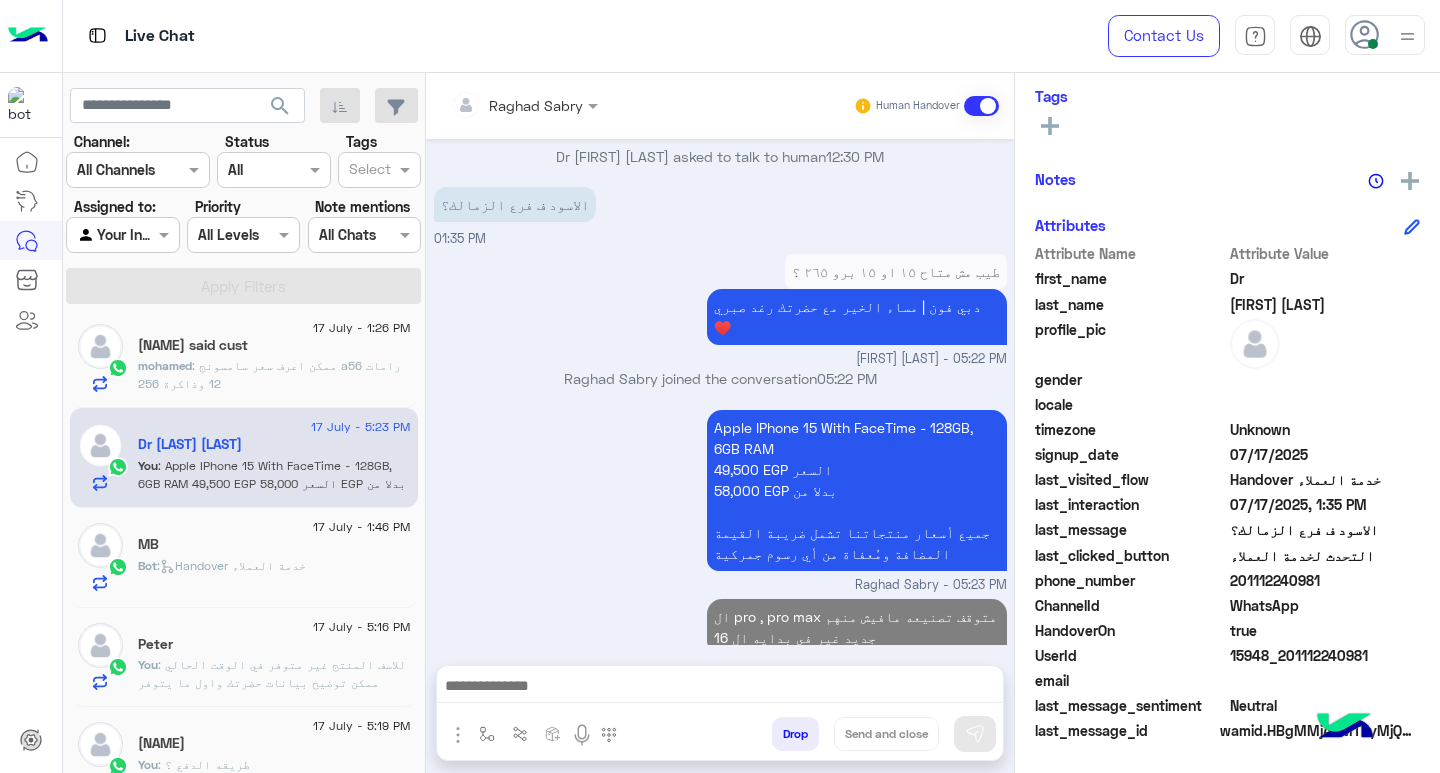click on ":   Handover خدمة العملاء" 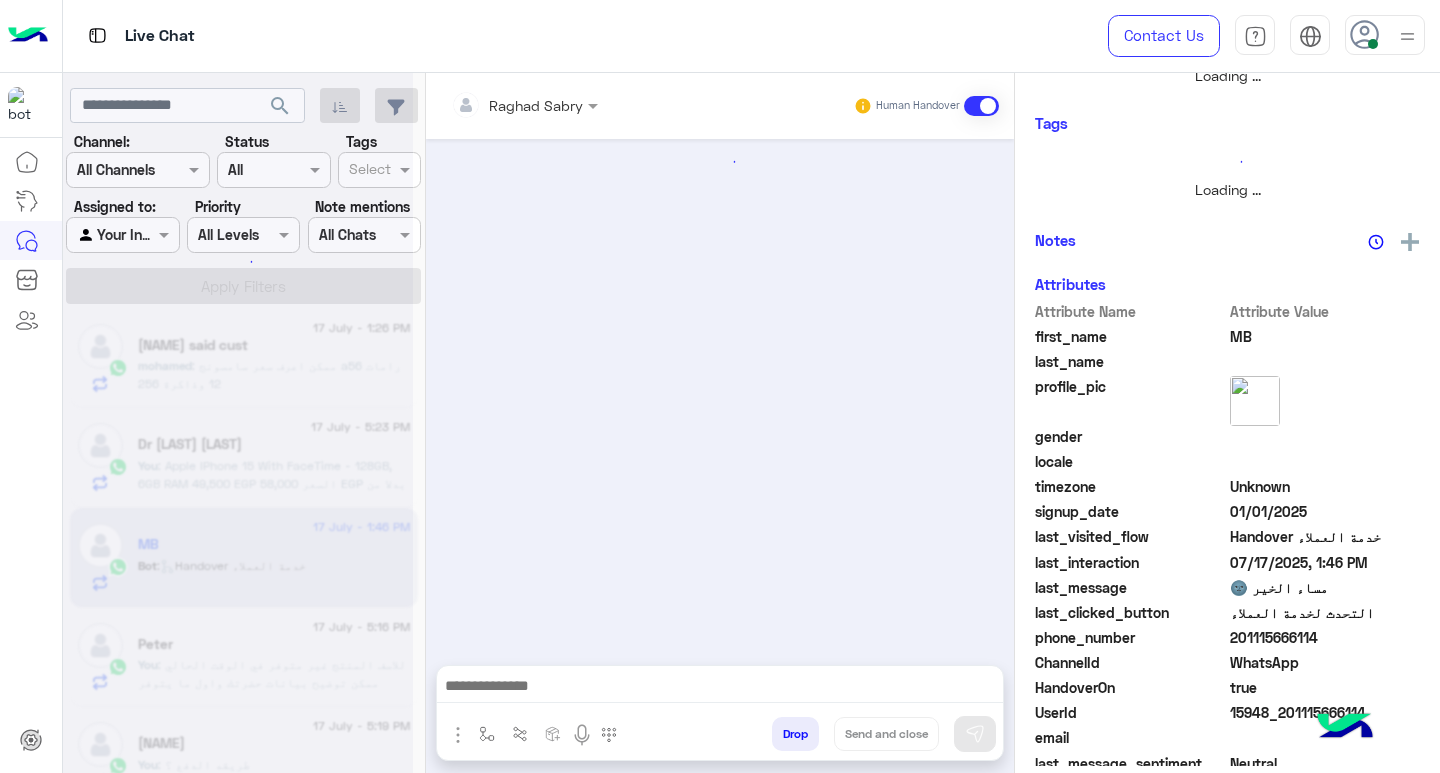 scroll, scrollTop: 355, scrollLeft: 0, axis: vertical 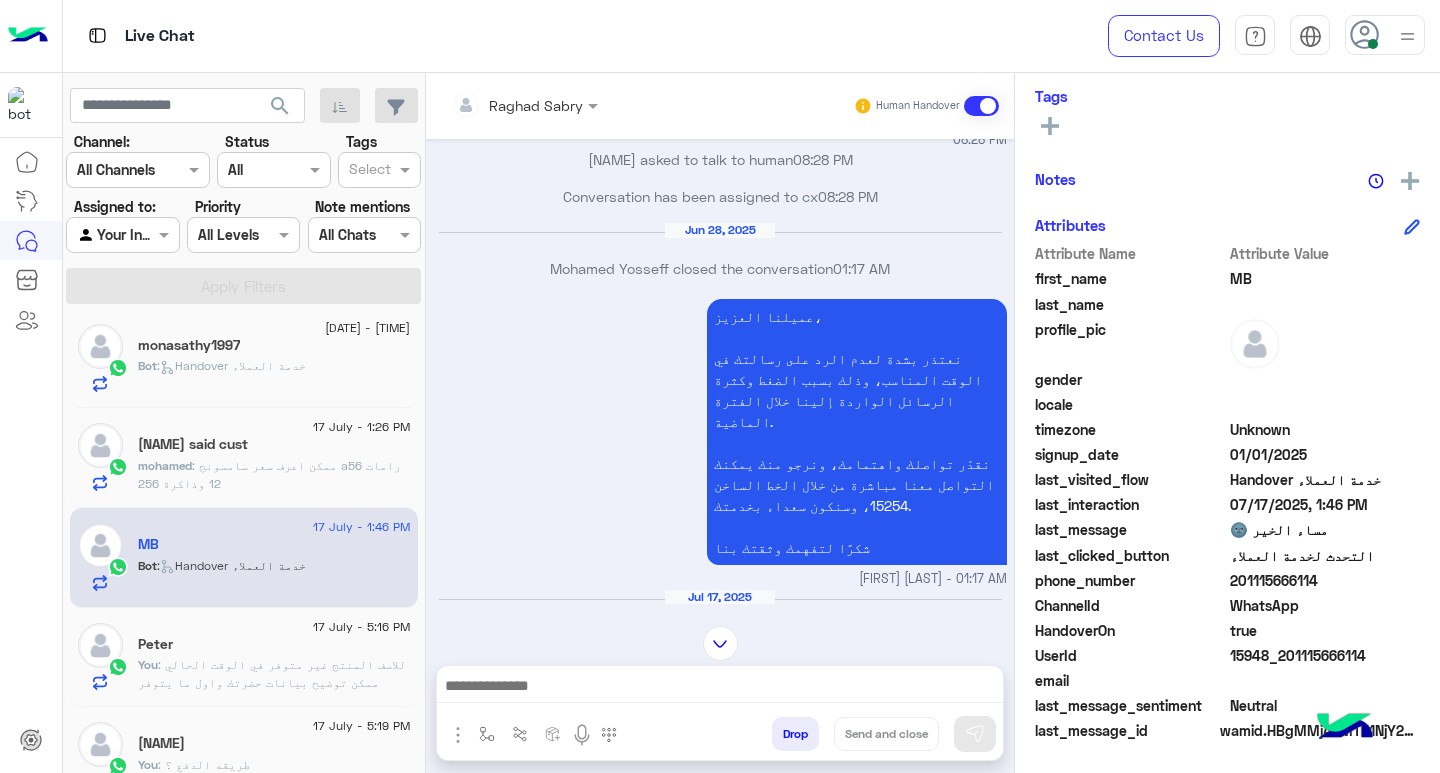 paste 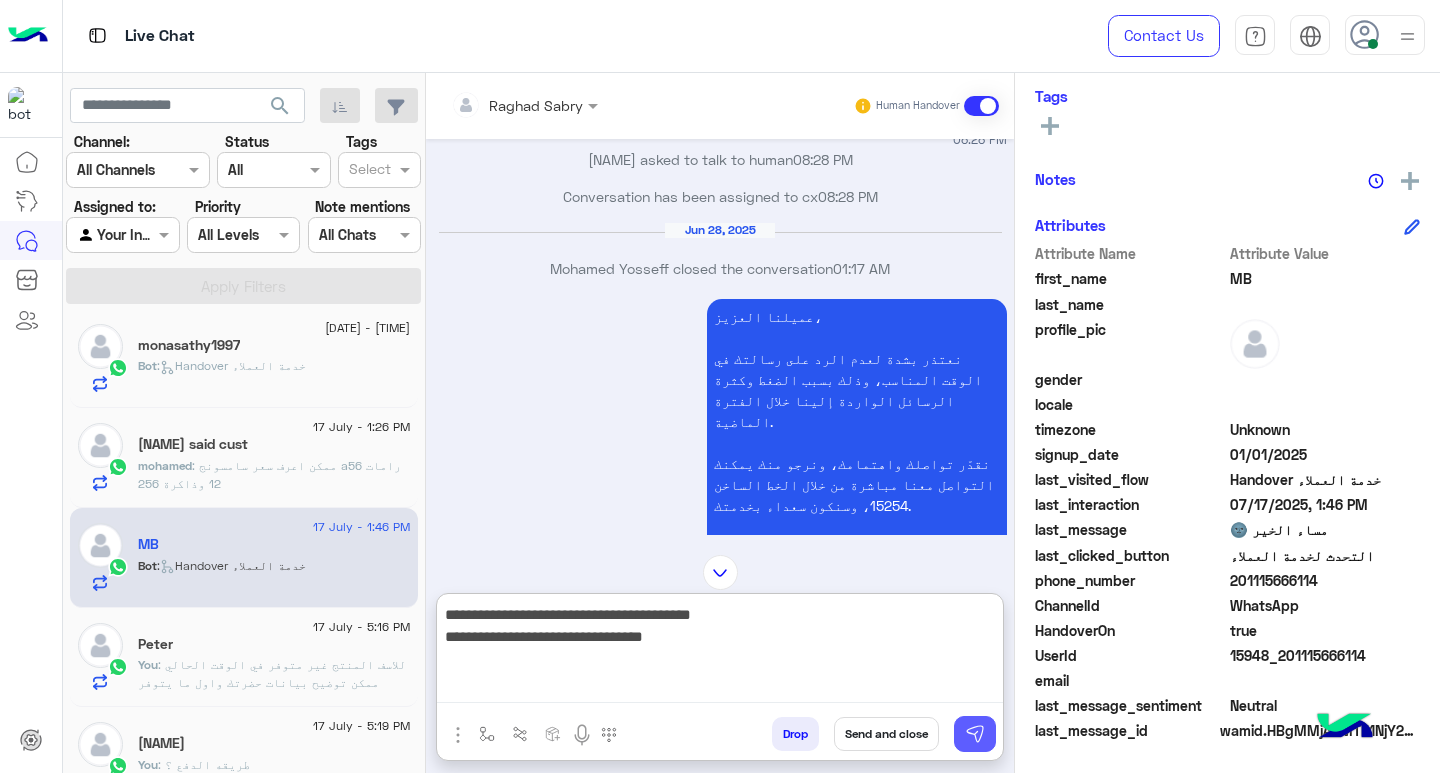 scroll, scrollTop: 0, scrollLeft: 0, axis: both 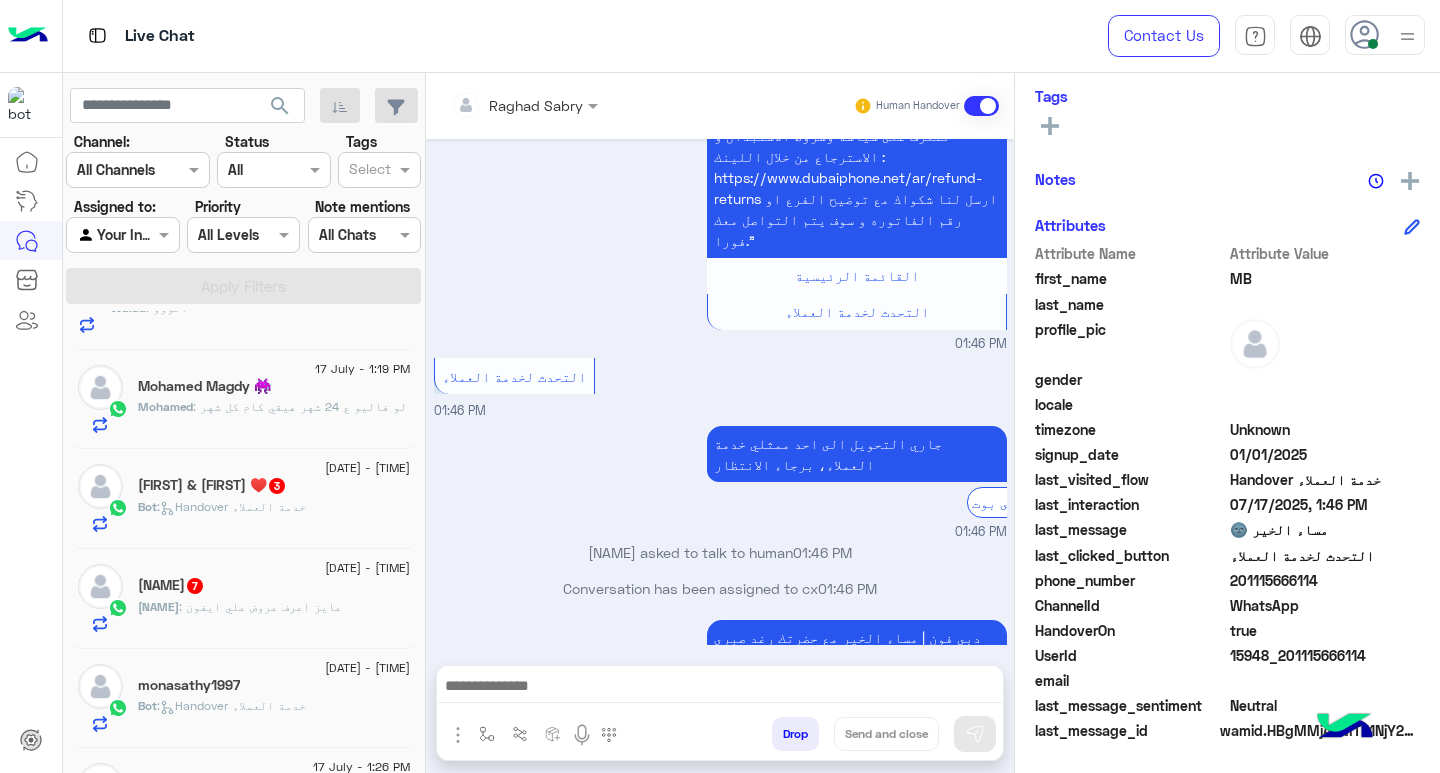 click on "monasathy1997" 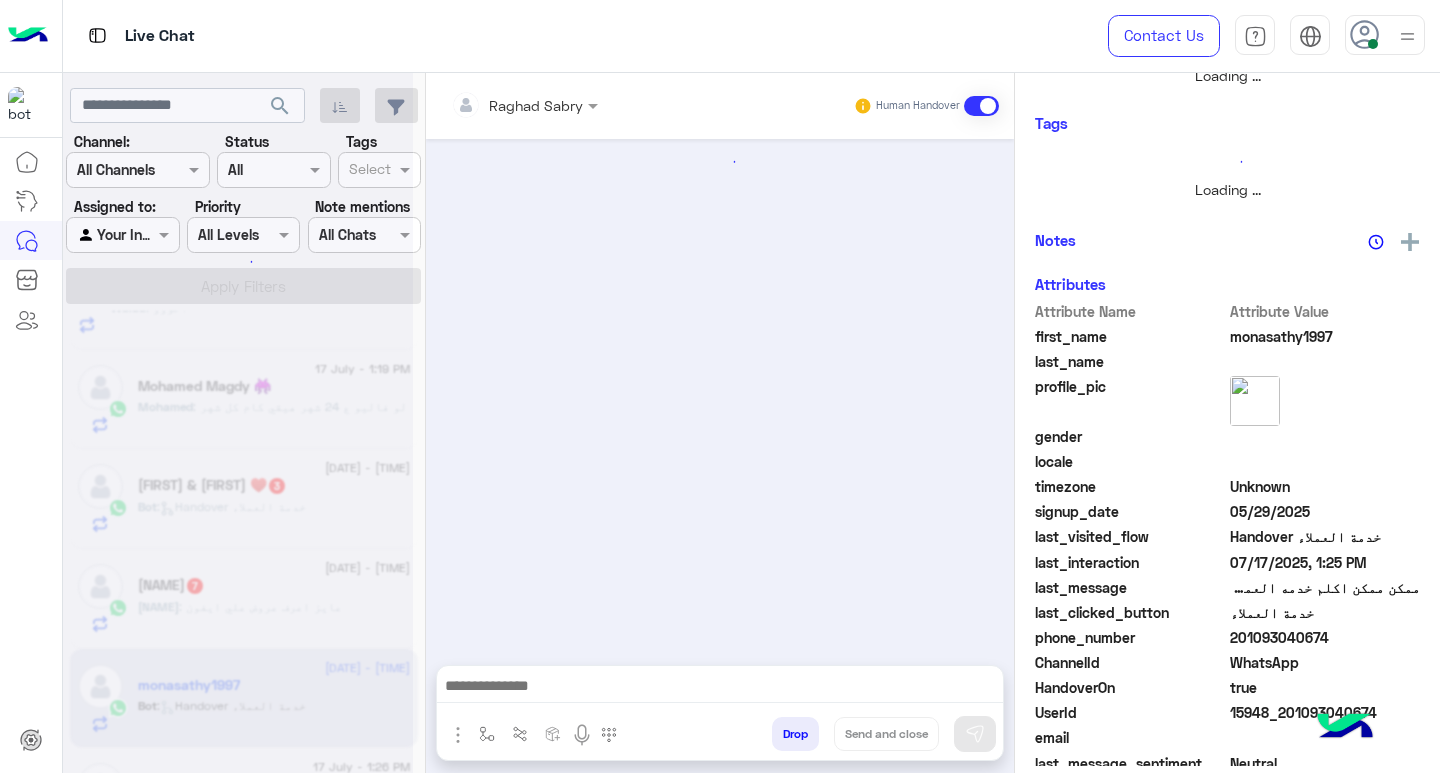 scroll, scrollTop: 355, scrollLeft: 0, axis: vertical 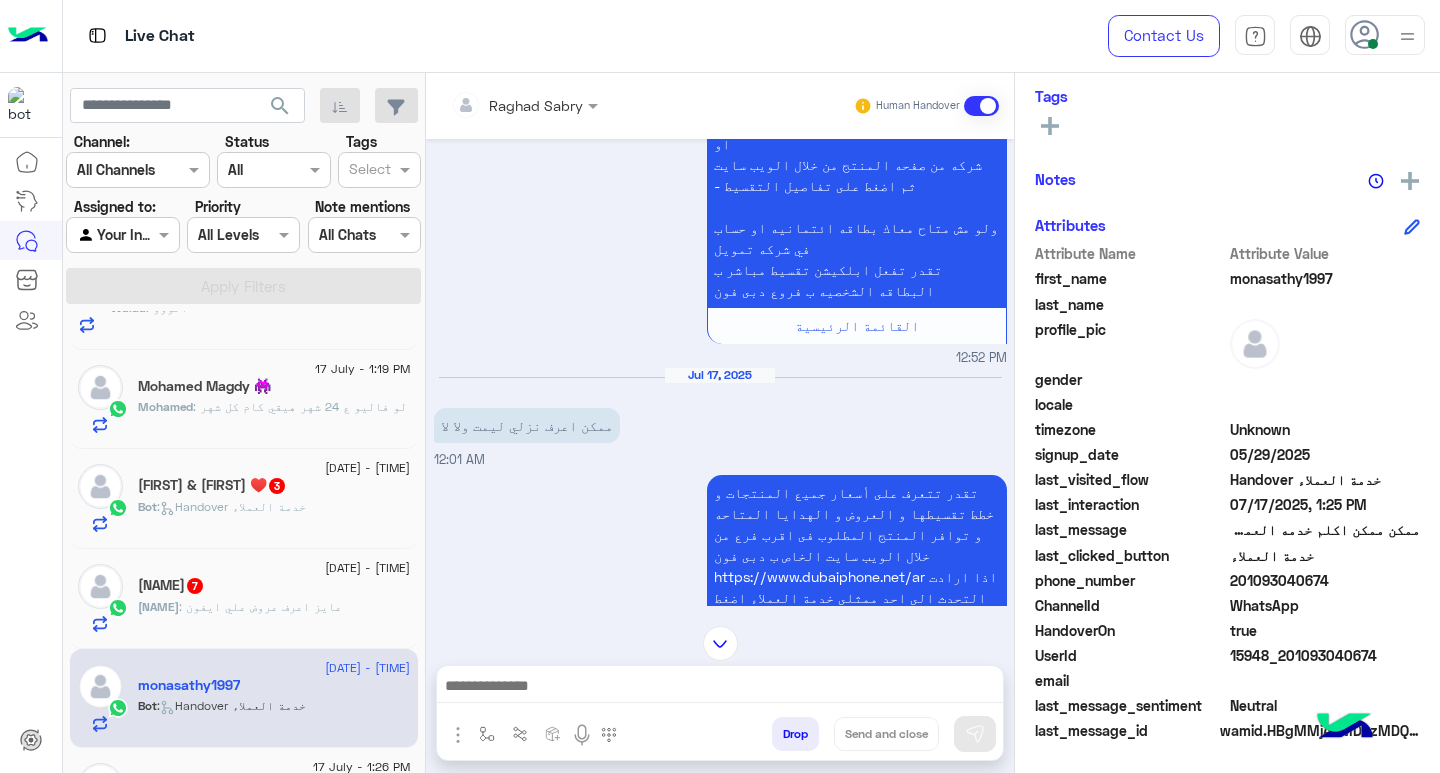 click at bounding box center (720, 688) 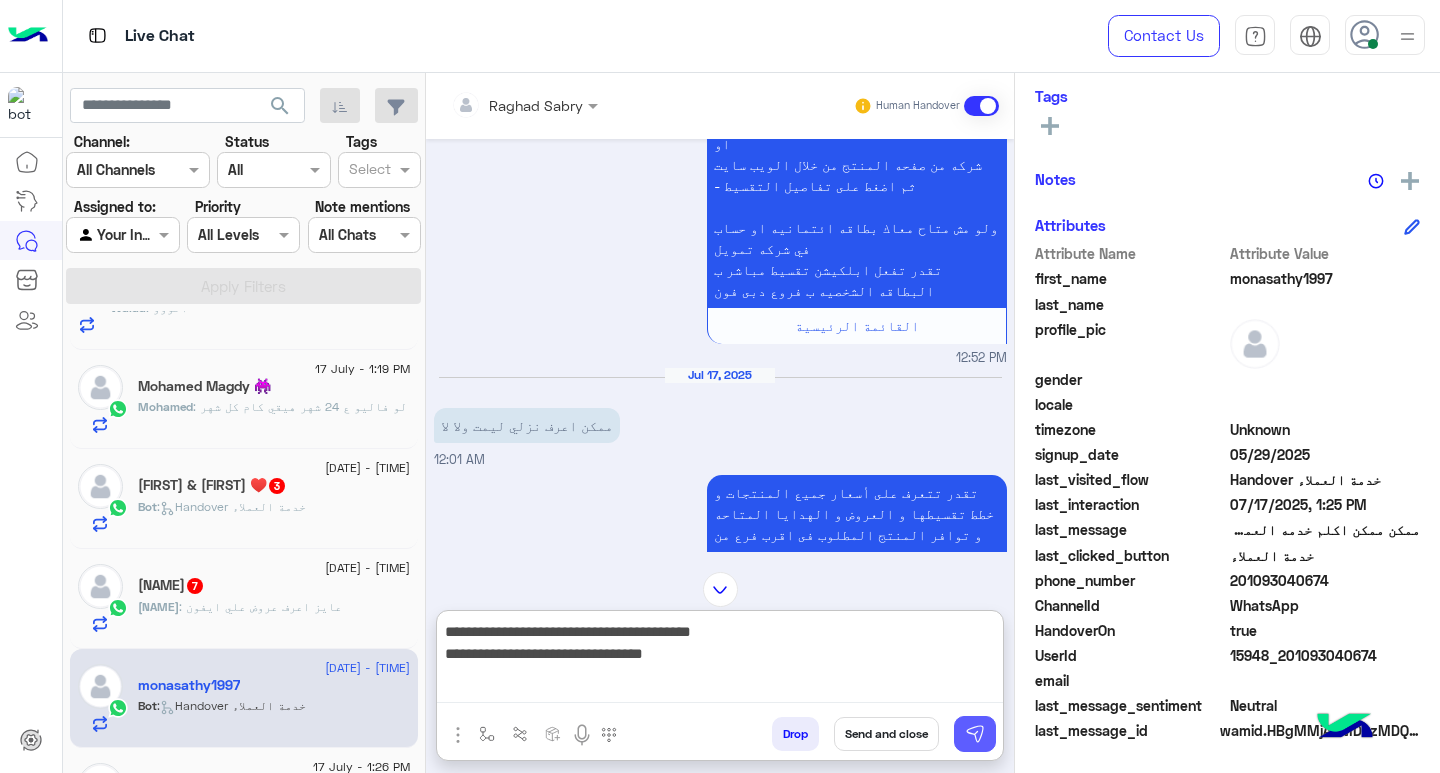 scroll, scrollTop: 0, scrollLeft: 0, axis: both 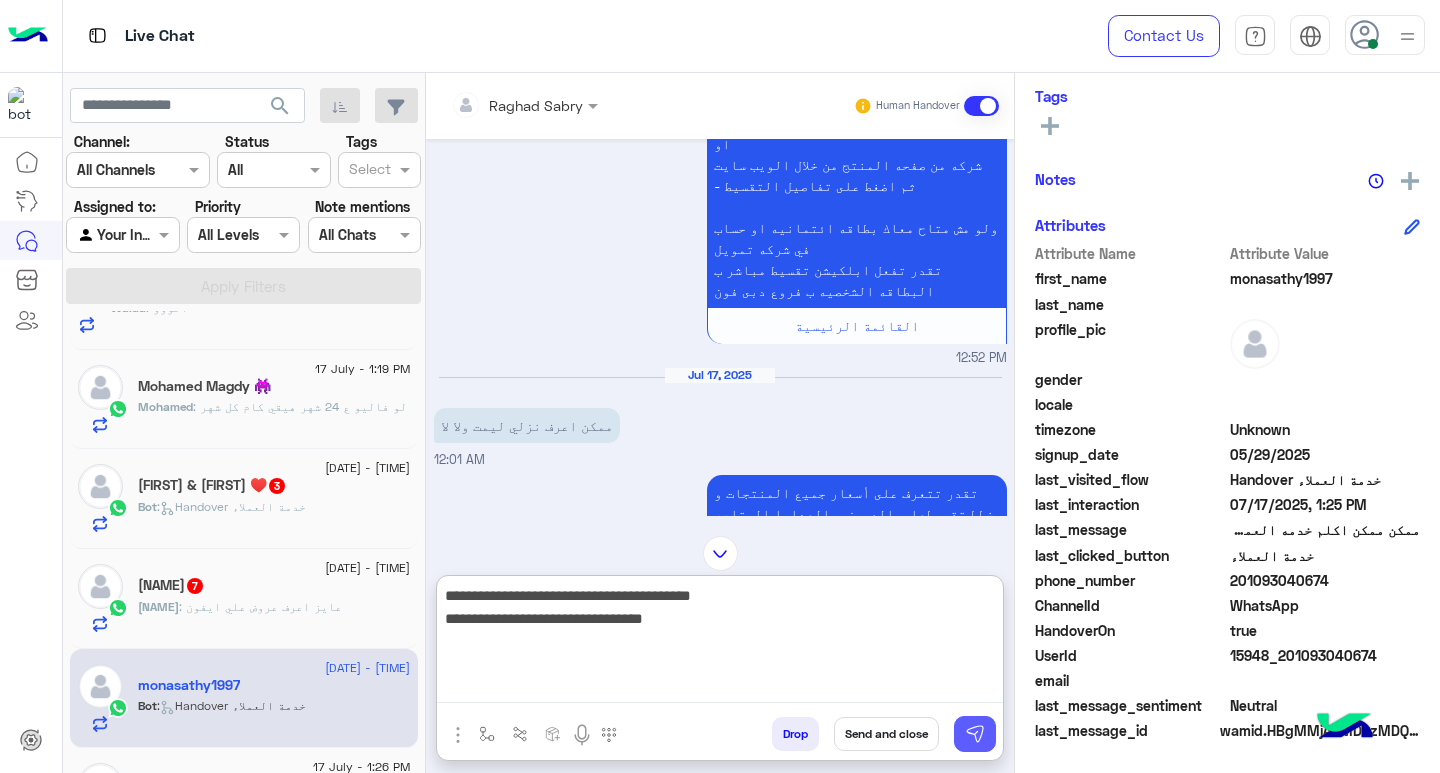 type on "**********" 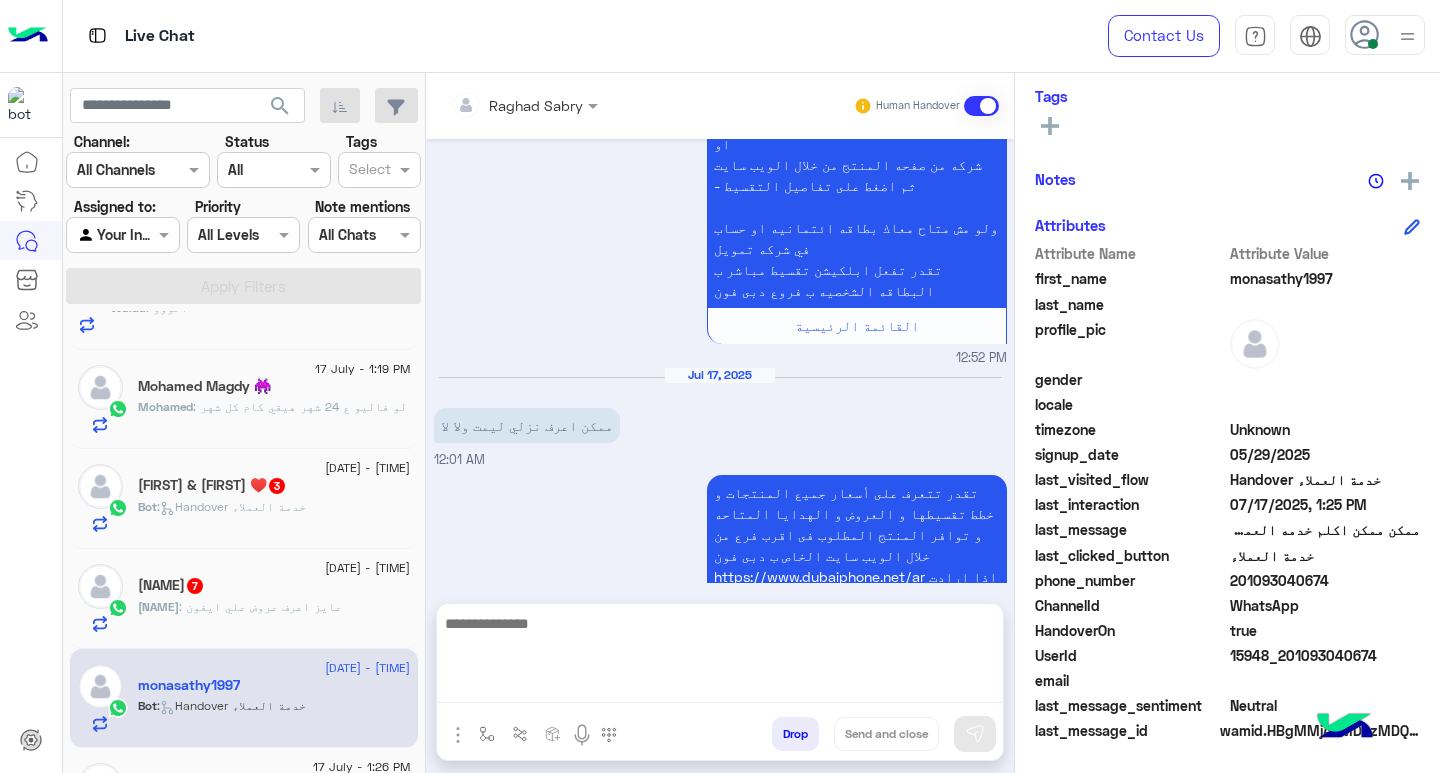 scroll, scrollTop: 2304, scrollLeft: 0, axis: vertical 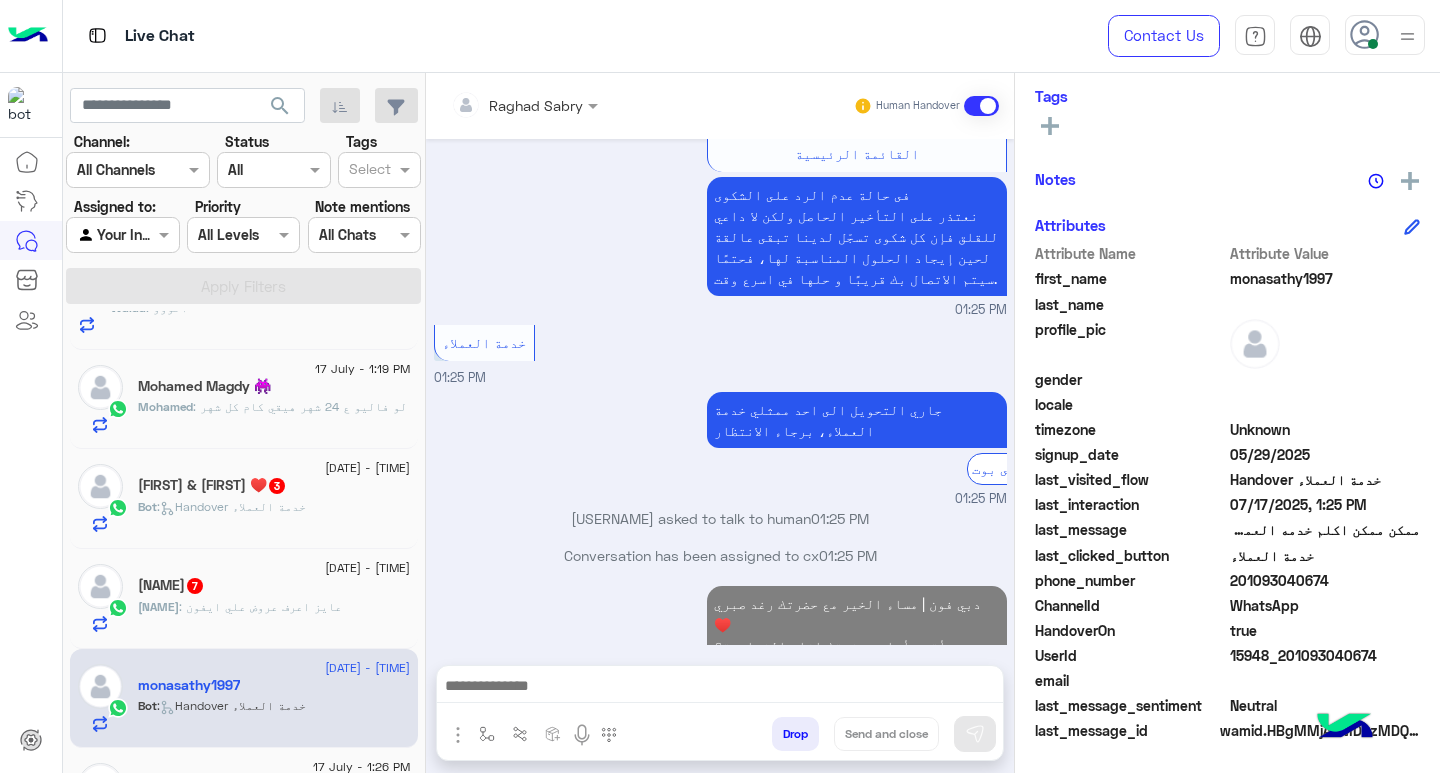 click on "[NAME]" 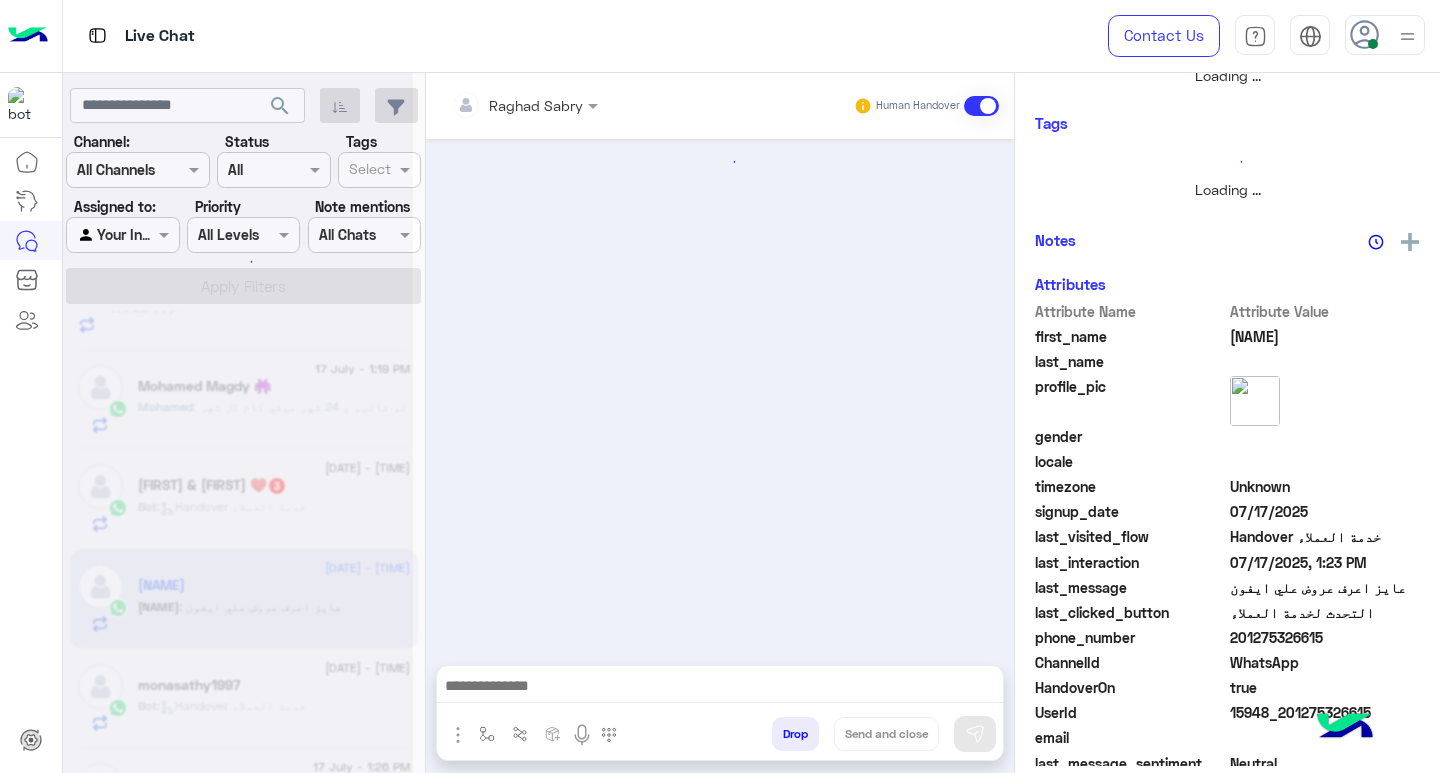 scroll, scrollTop: 355, scrollLeft: 0, axis: vertical 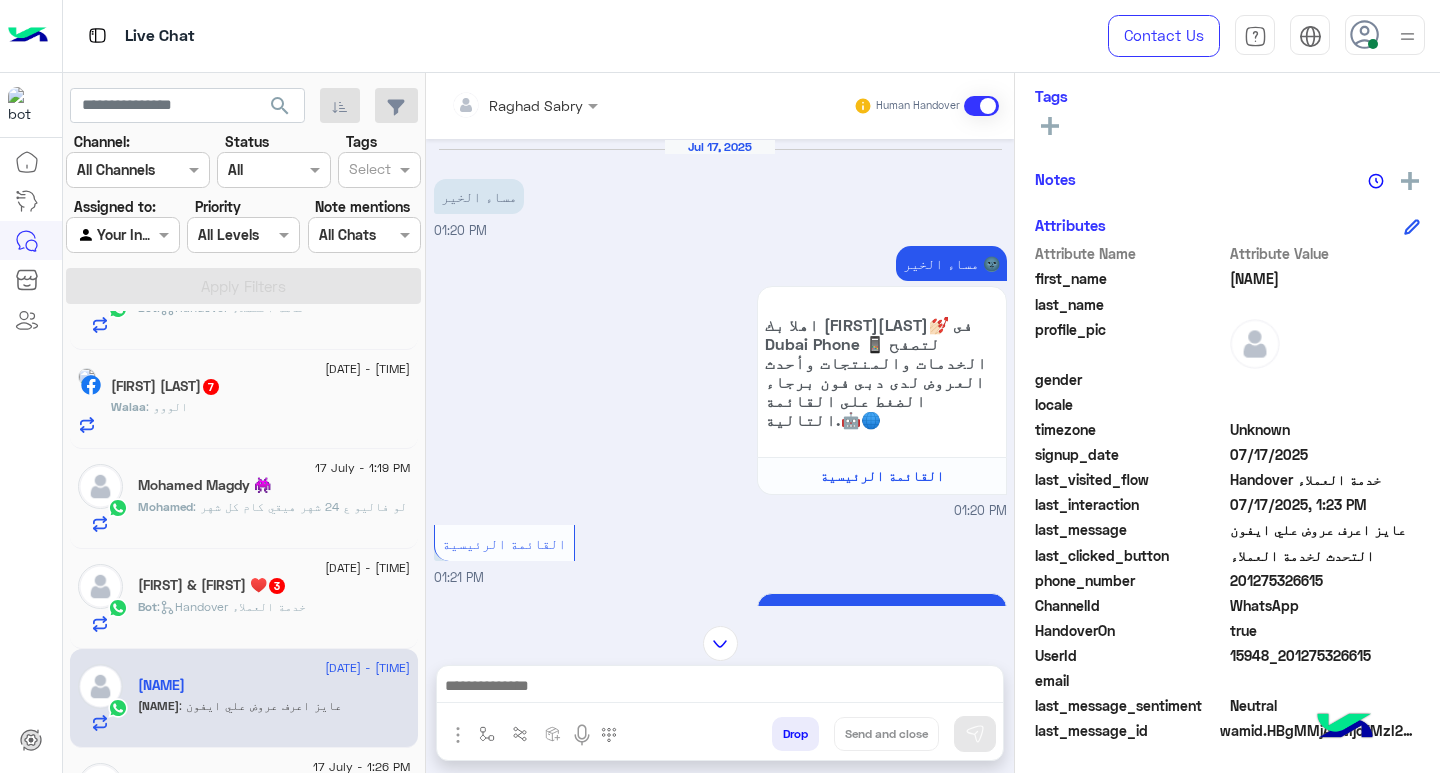click at bounding box center (720, 691) 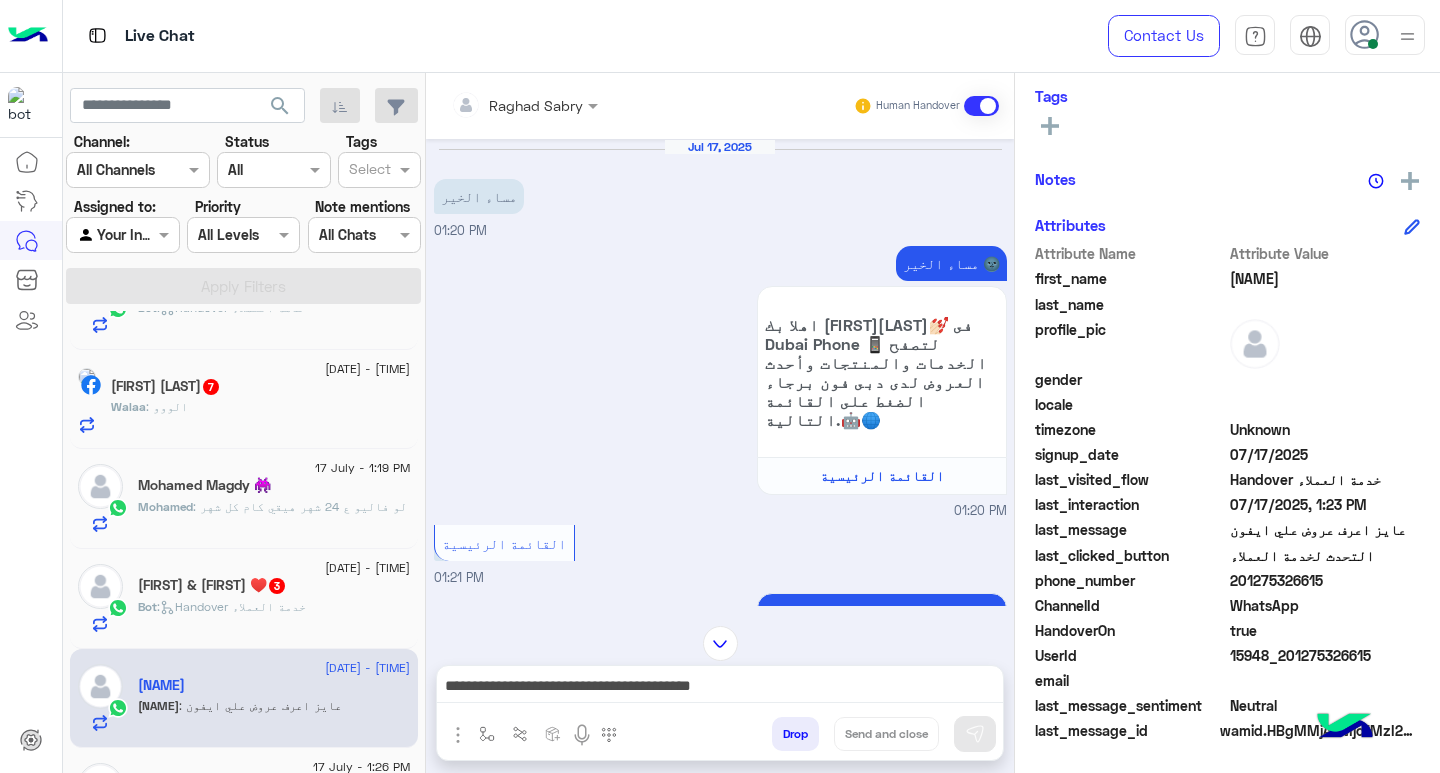 click on "**********" at bounding box center (720, 688) 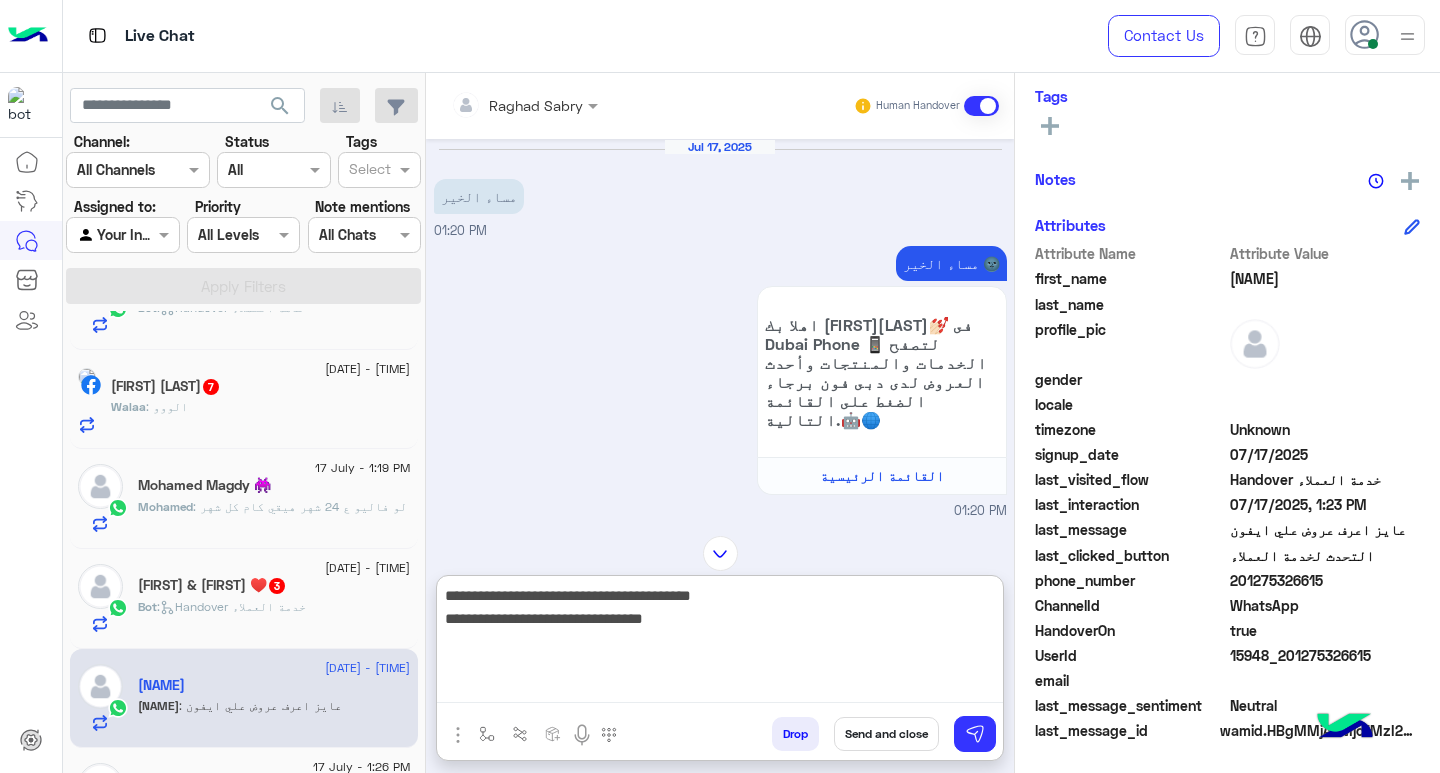 click on "**********" at bounding box center (720, 643) 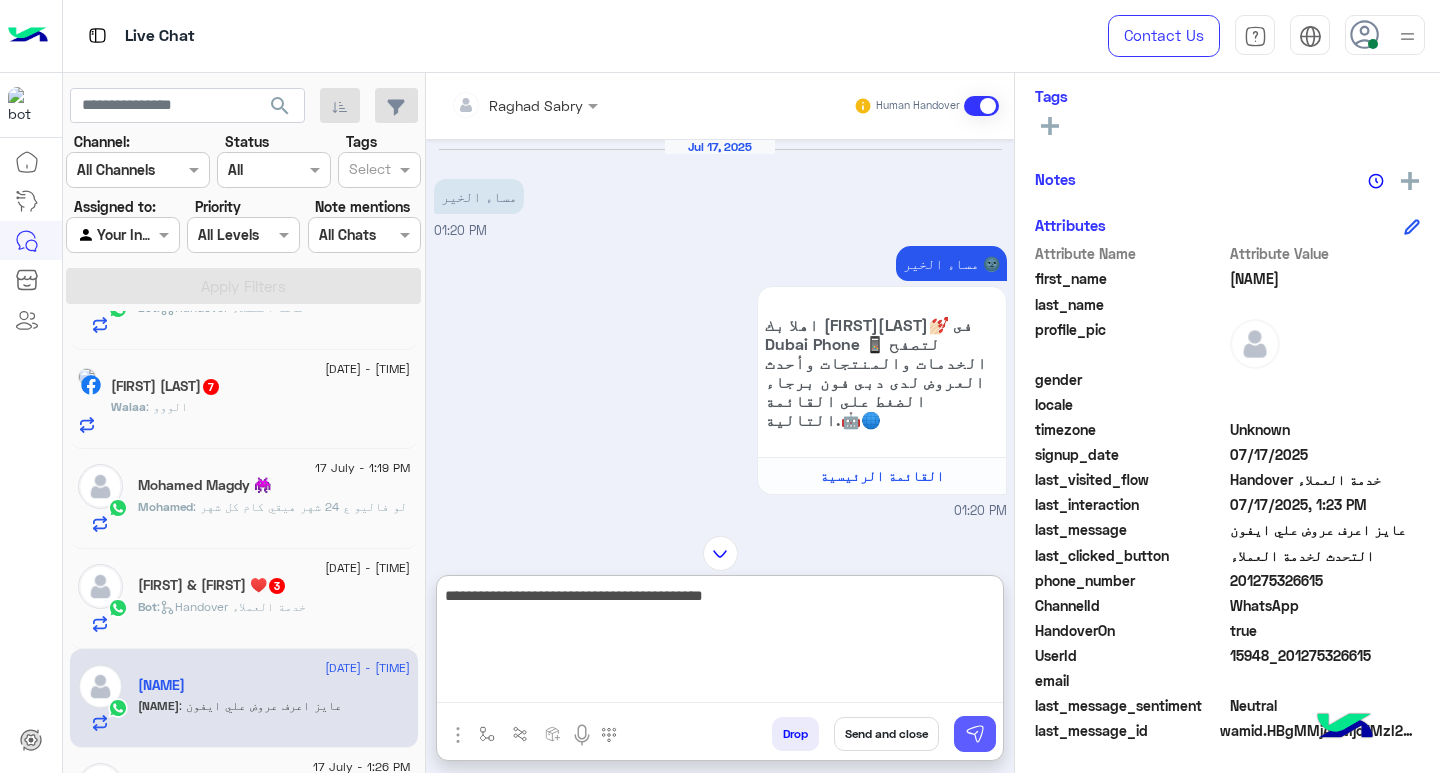 type on "**********" 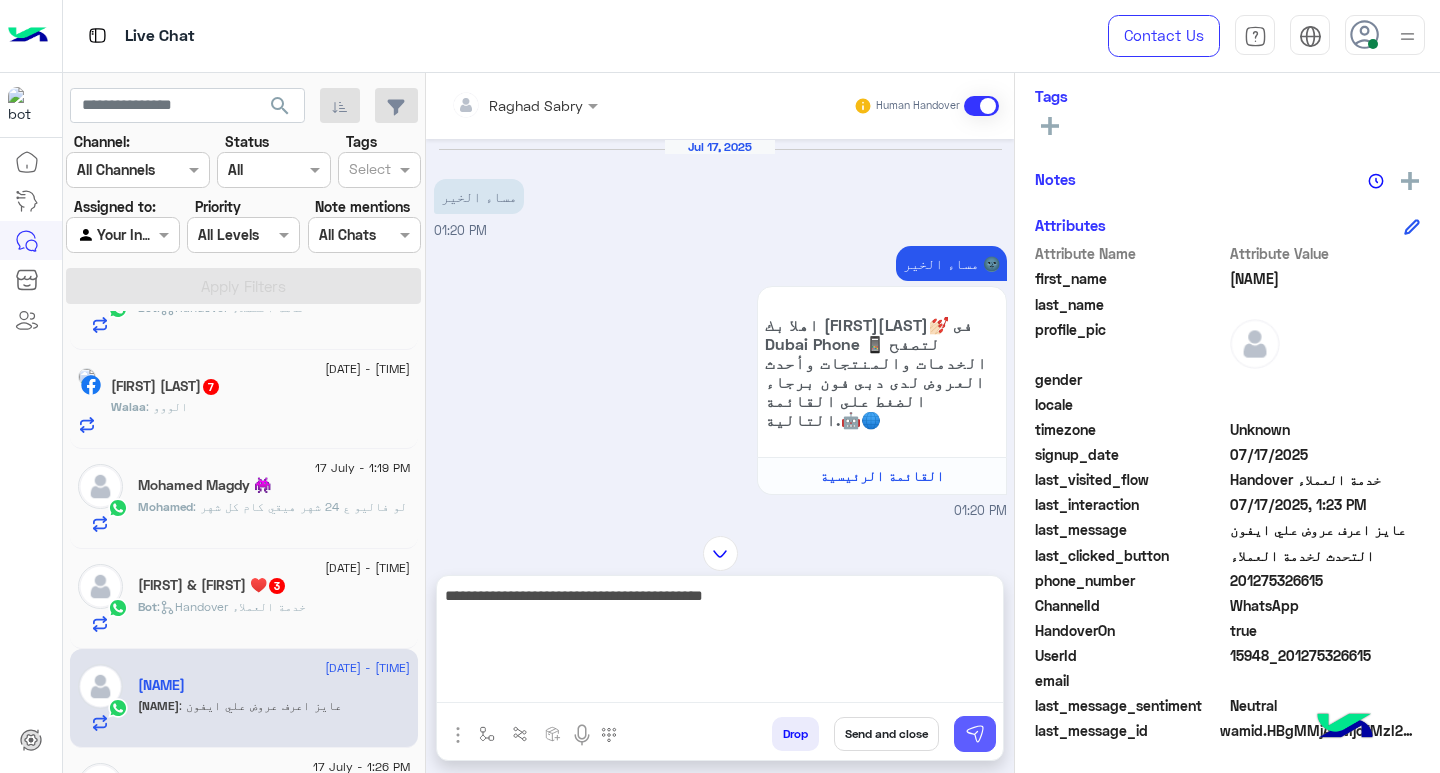 click at bounding box center [975, 734] 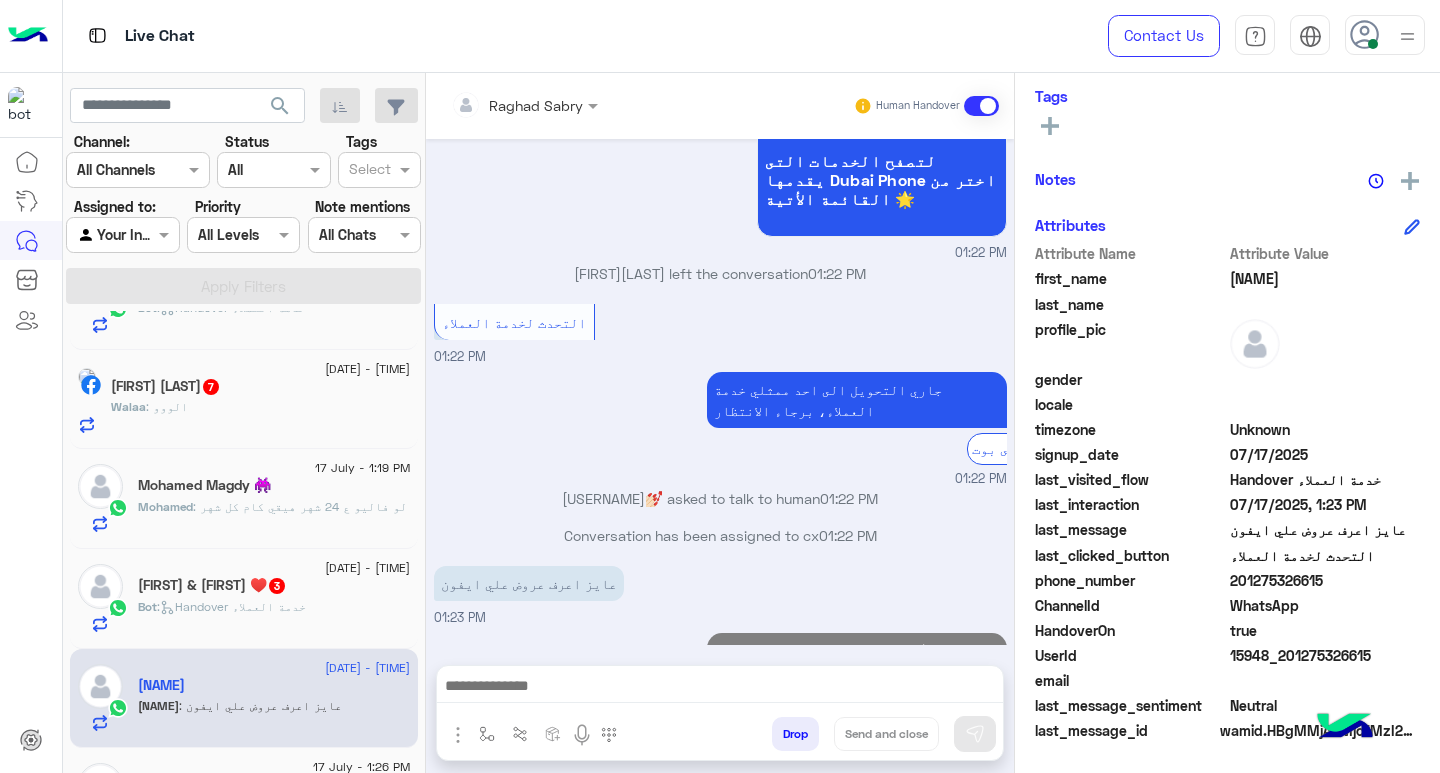 click at bounding box center (720, 688) 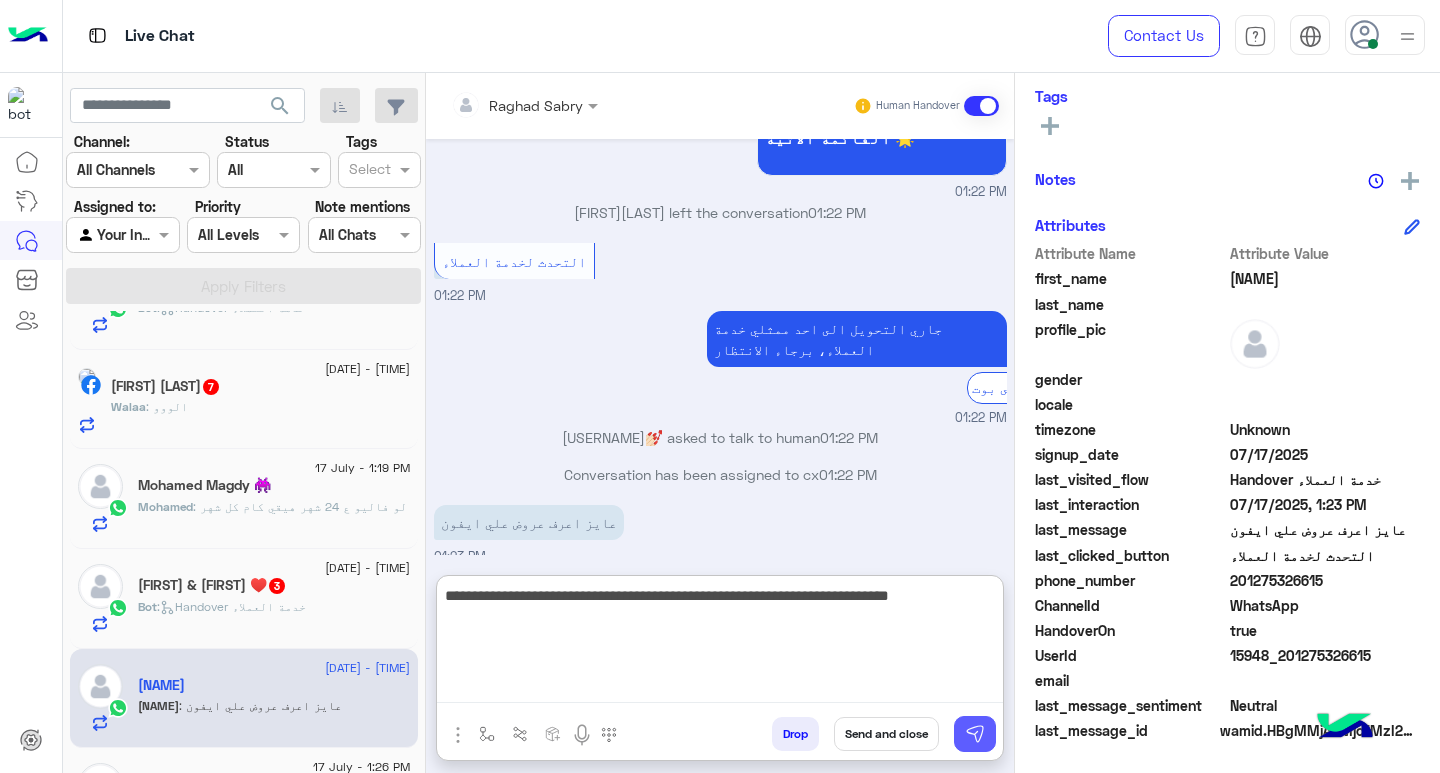 type on "**********" 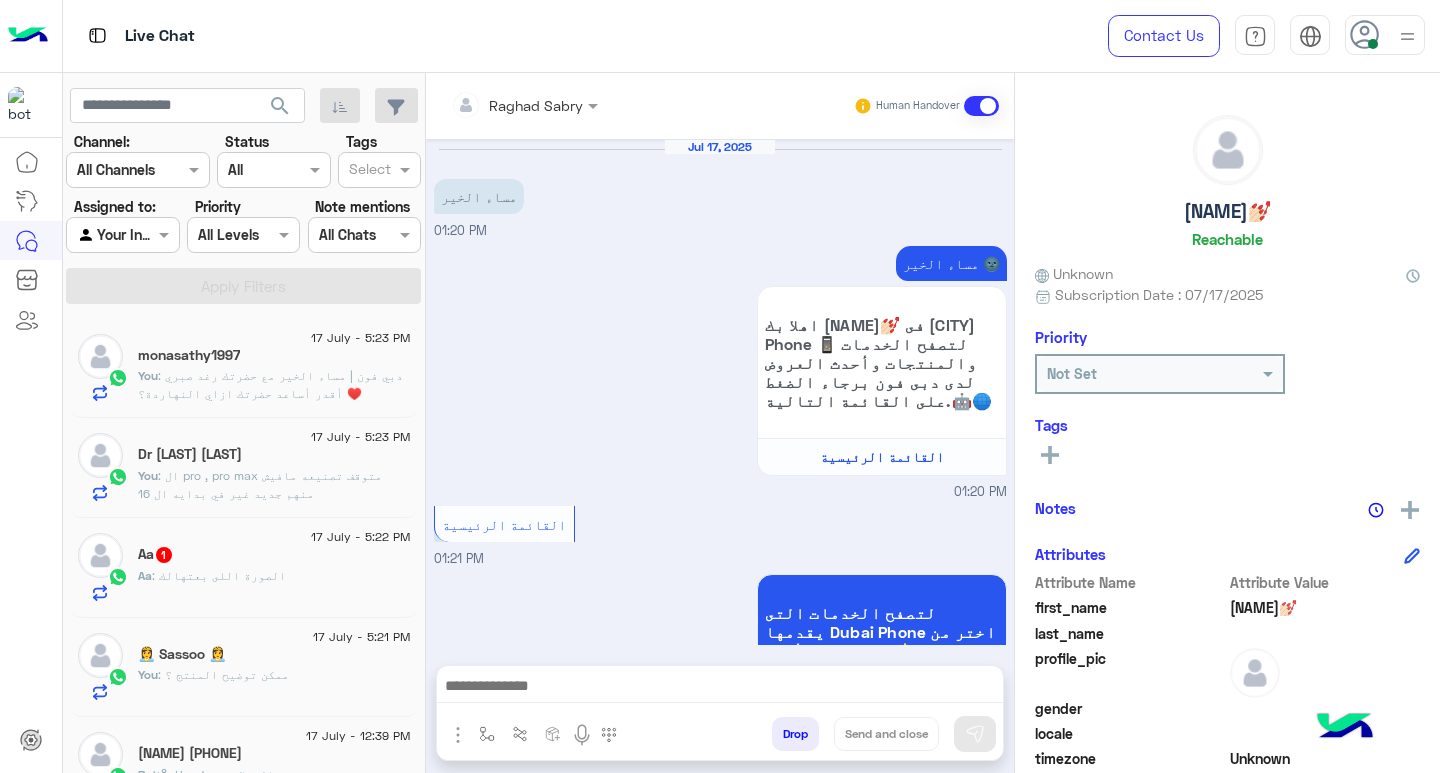 scroll, scrollTop: 0, scrollLeft: 0, axis: both 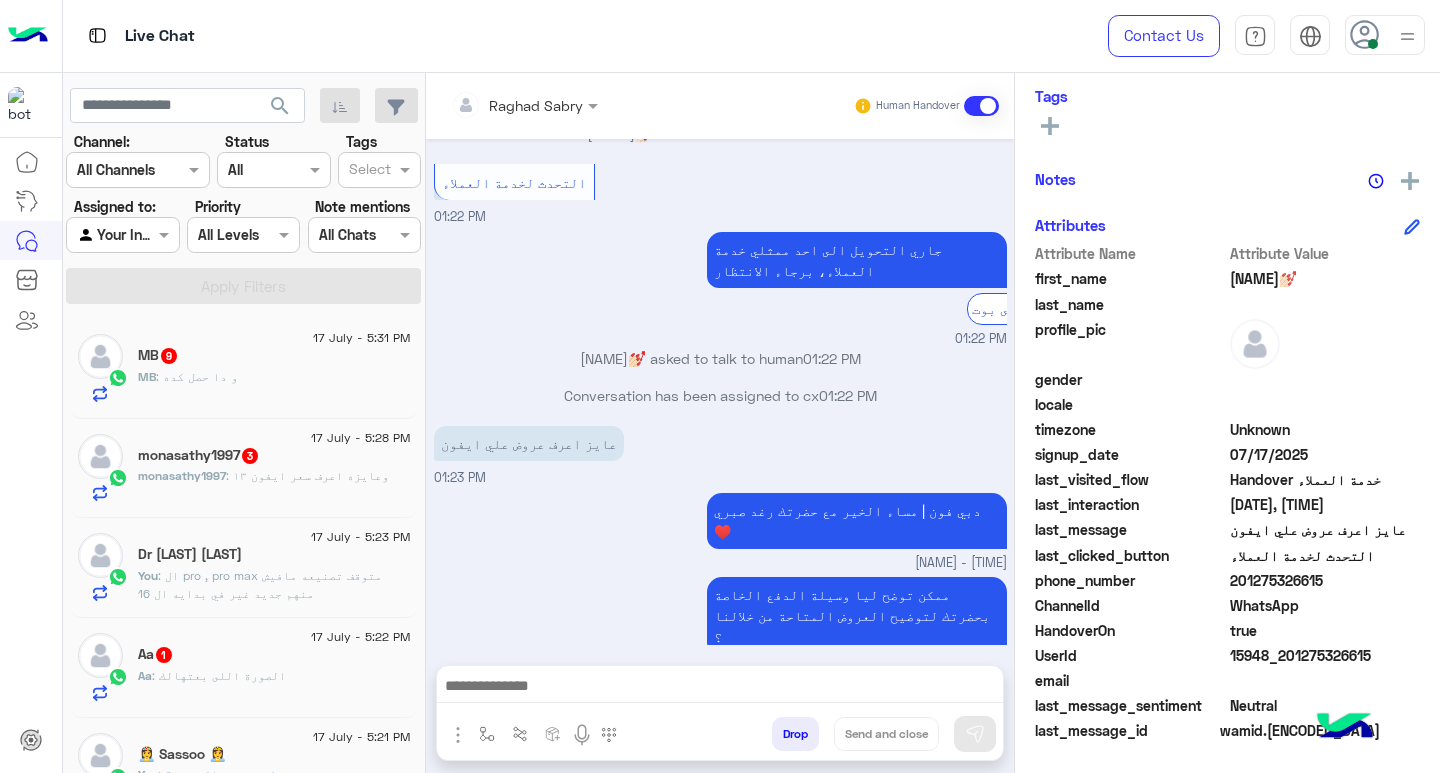 click on "MB   9" 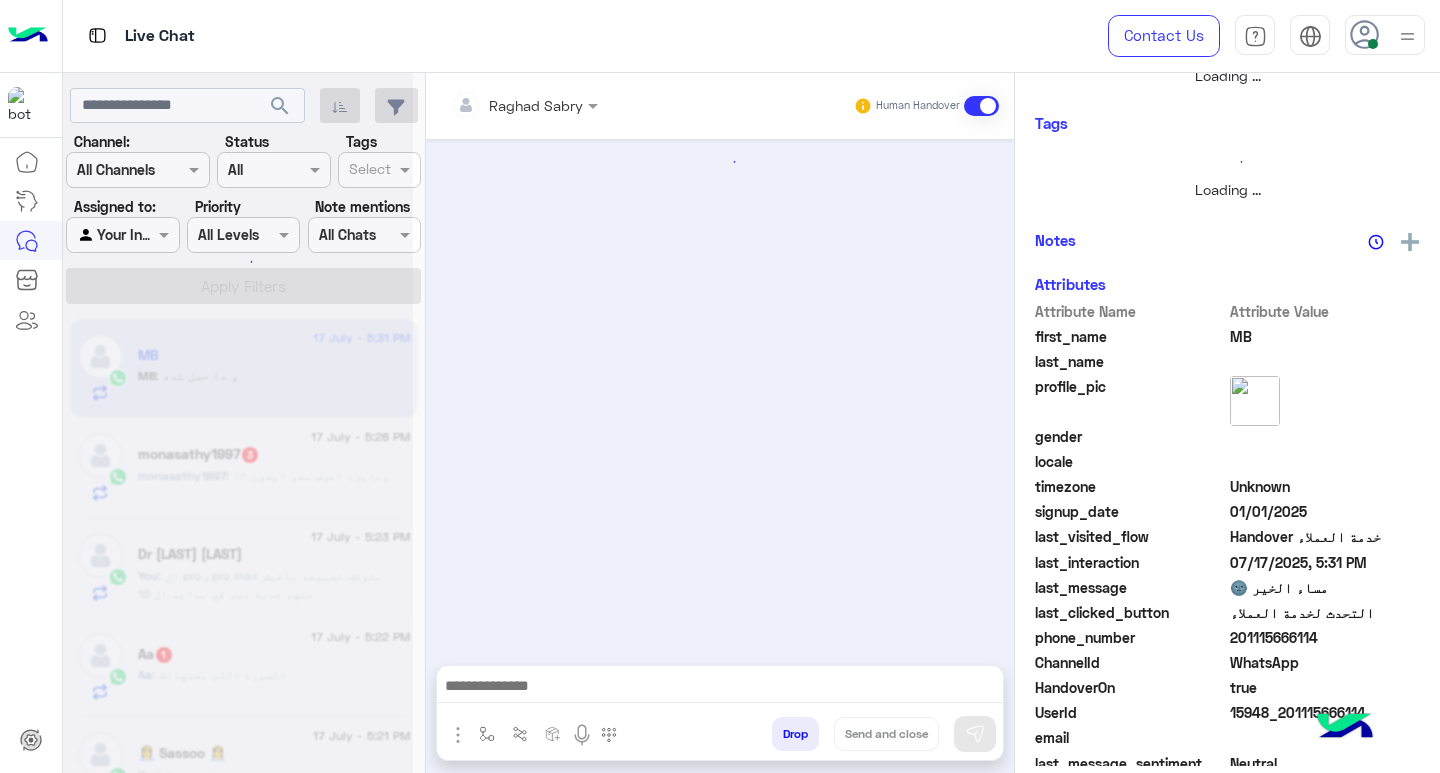 scroll, scrollTop: 355, scrollLeft: 0, axis: vertical 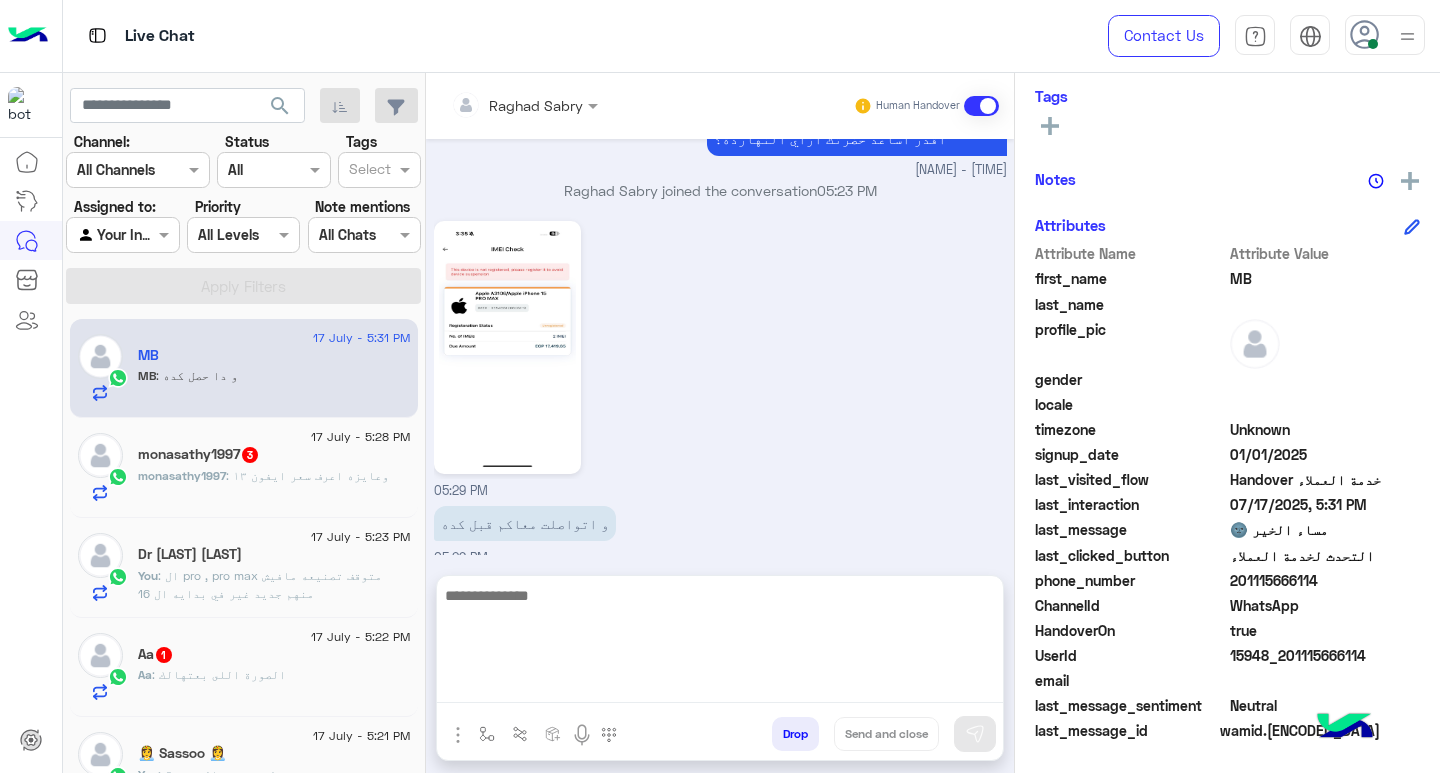 click at bounding box center (720, 643) 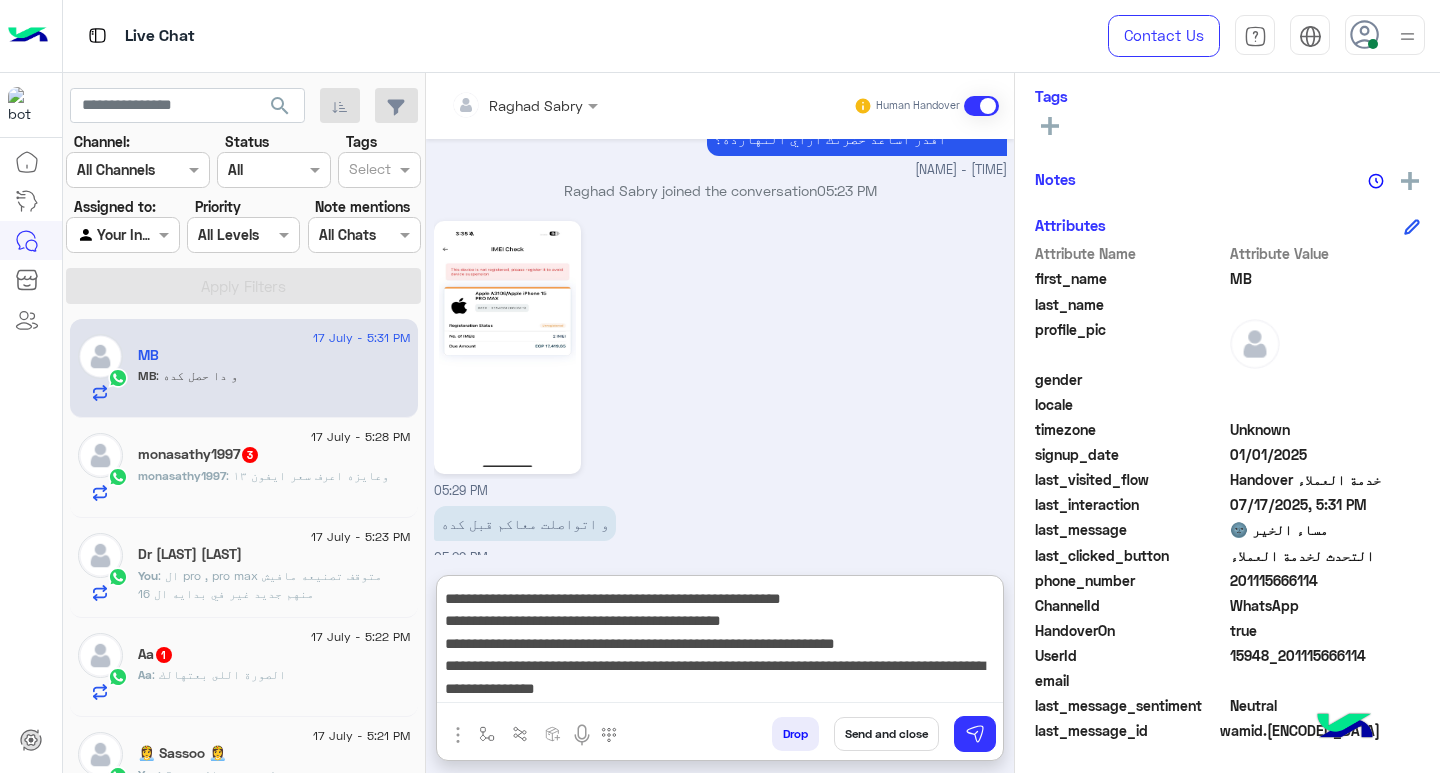 scroll, scrollTop: 0, scrollLeft: 0, axis: both 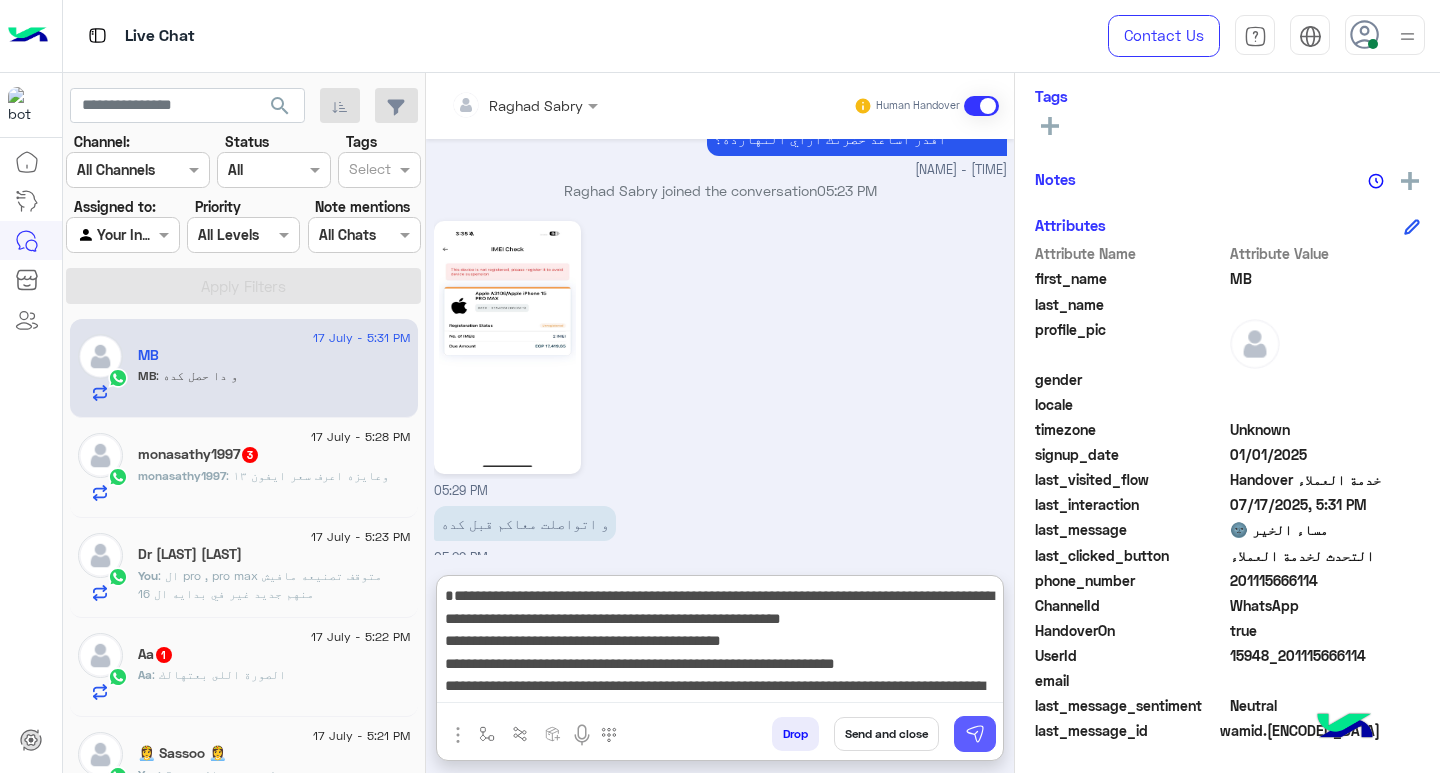 type on "**********" 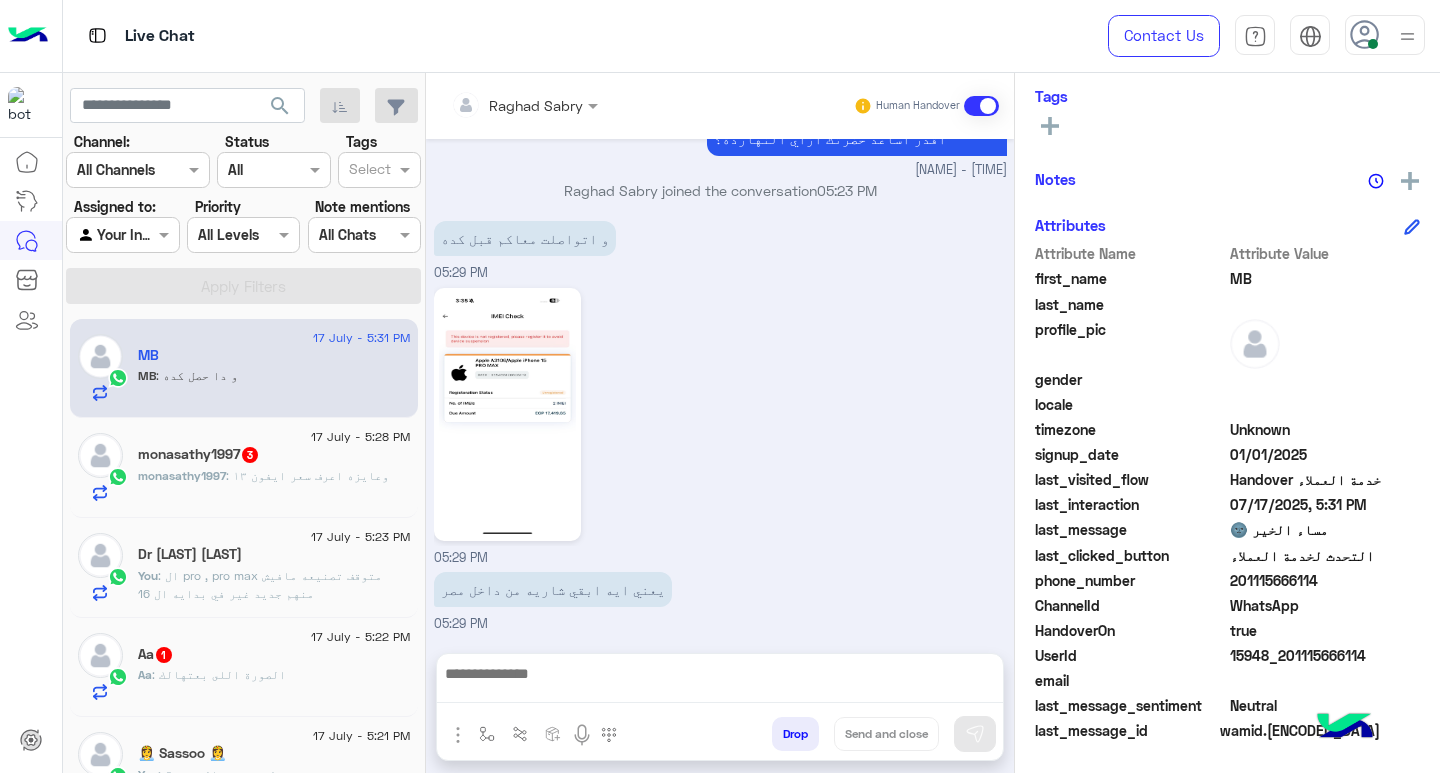 scroll, scrollTop: 1586, scrollLeft: 0, axis: vertical 